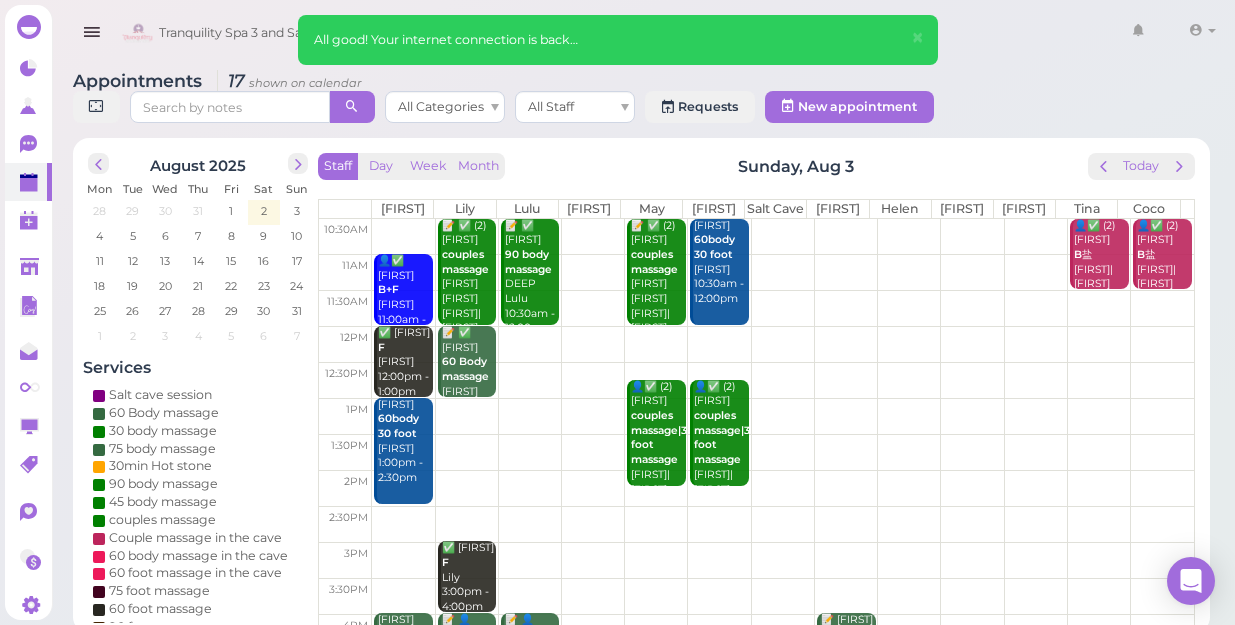 scroll, scrollTop: 0, scrollLeft: 0, axis: both 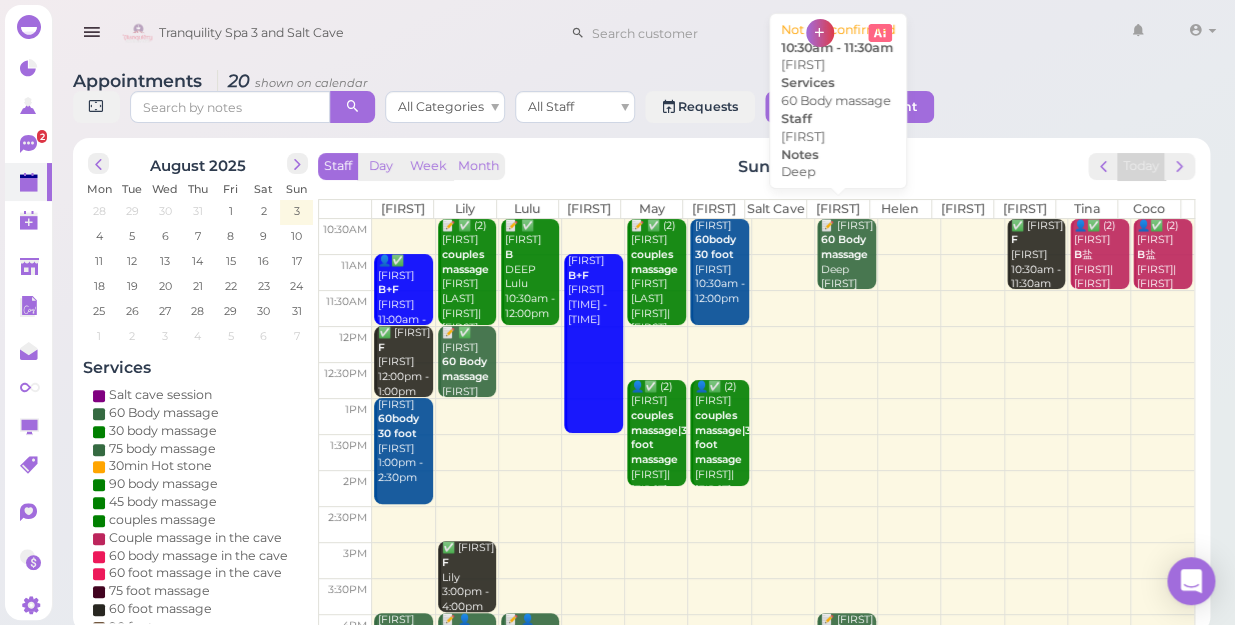 click on "60 Body massage" at bounding box center (844, 247) 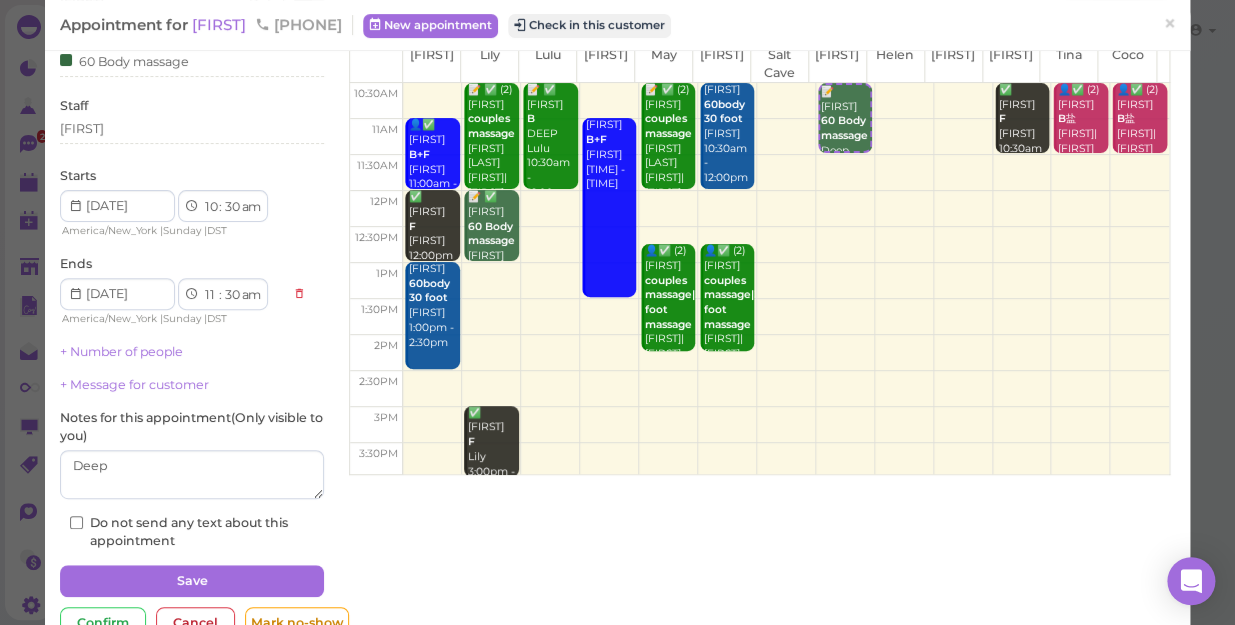 scroll, scrollTop: 90, scrollLeft: 0, axis: vertical 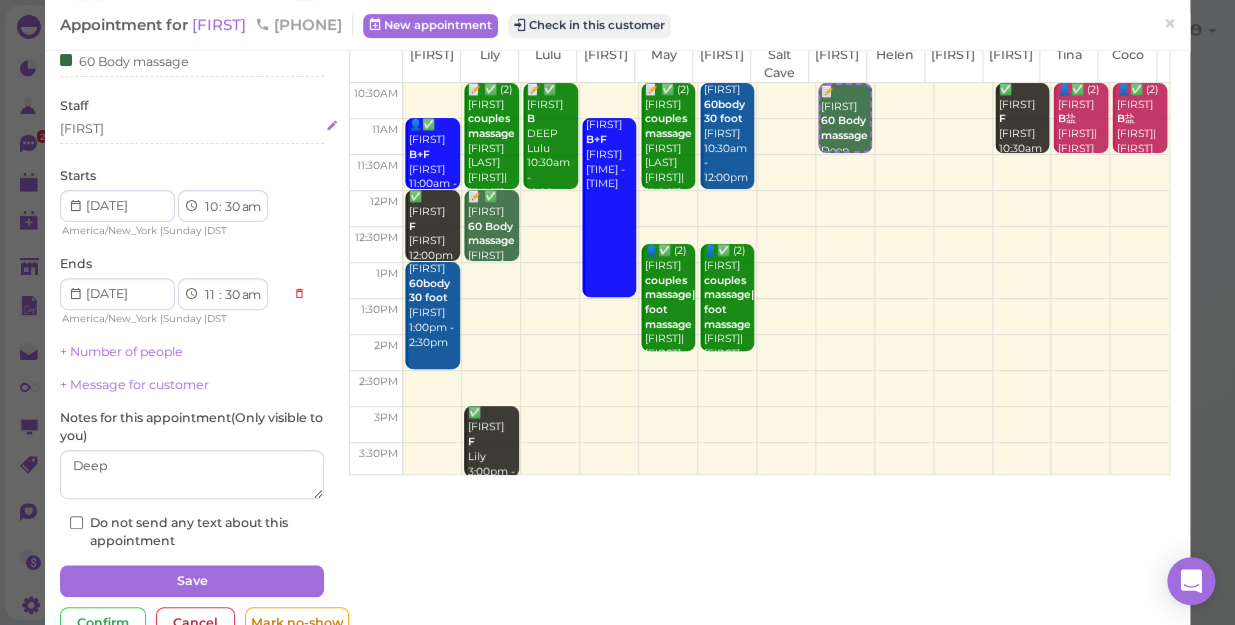 click on "[FIRST]" at bounding box center [82, 129] 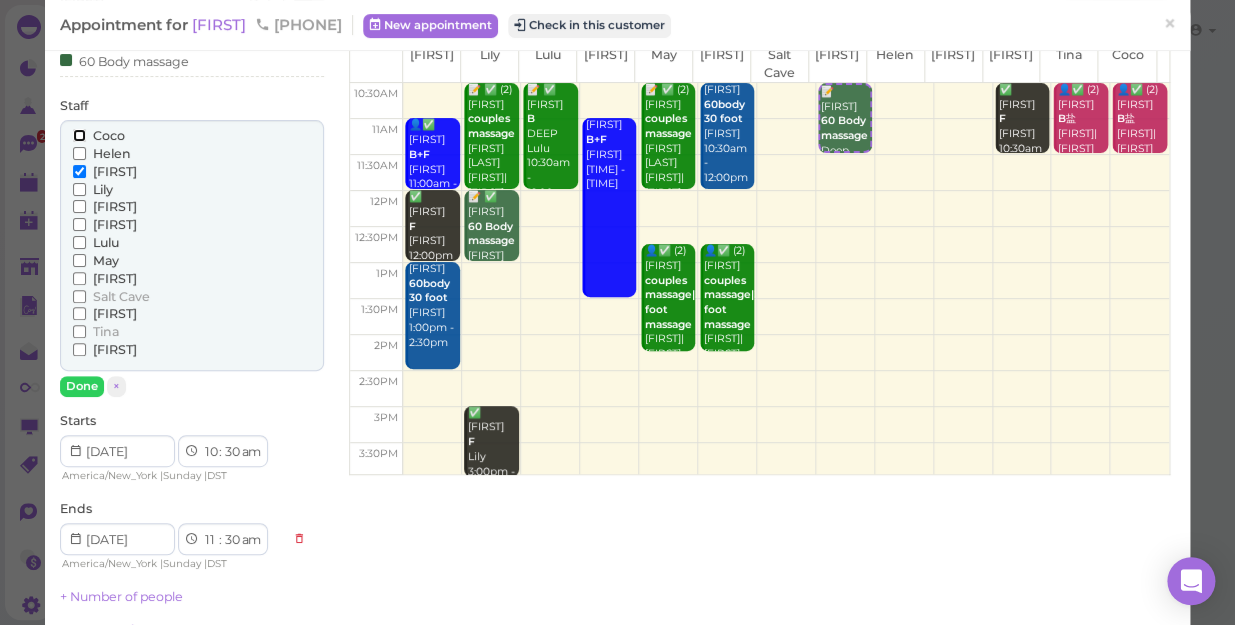 click on "Coco" at bounding box center [109, 135] 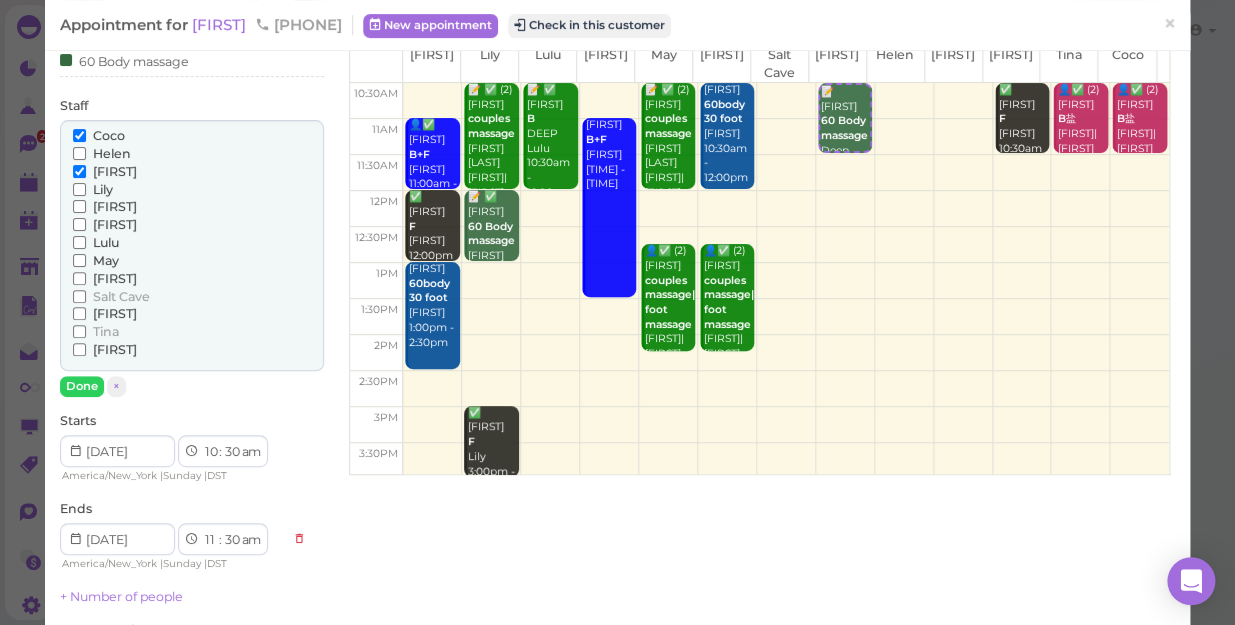 click on "Helen" at bounding box center (79, 153) 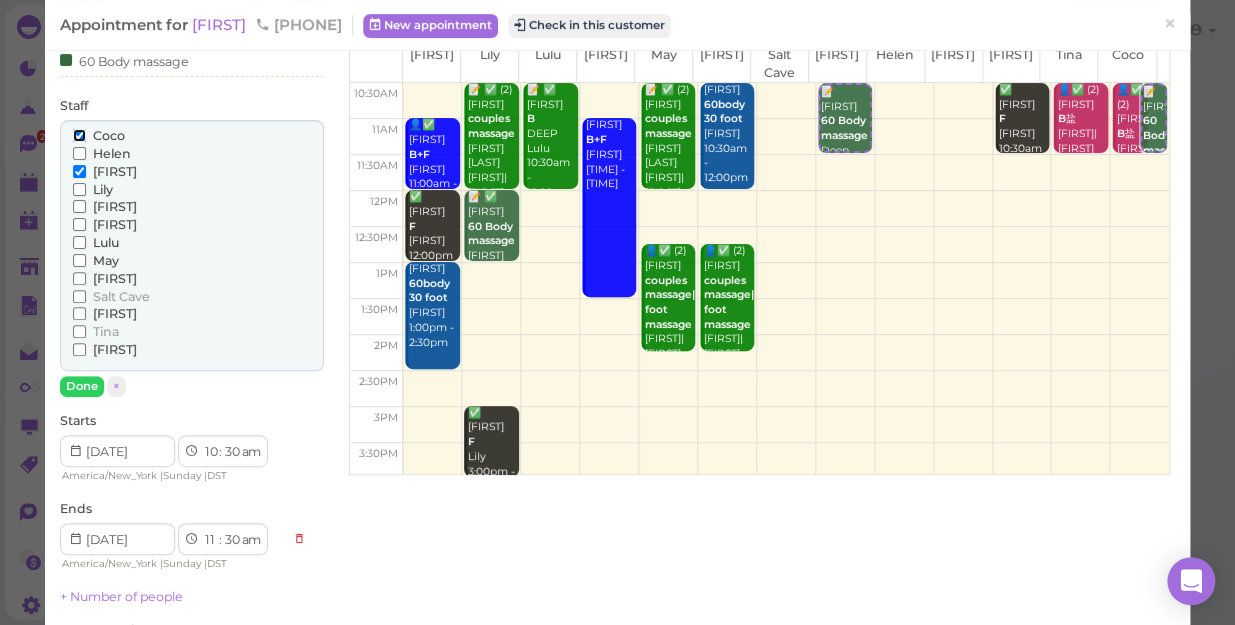 click on "Coco" at bounding box center [79, 135] 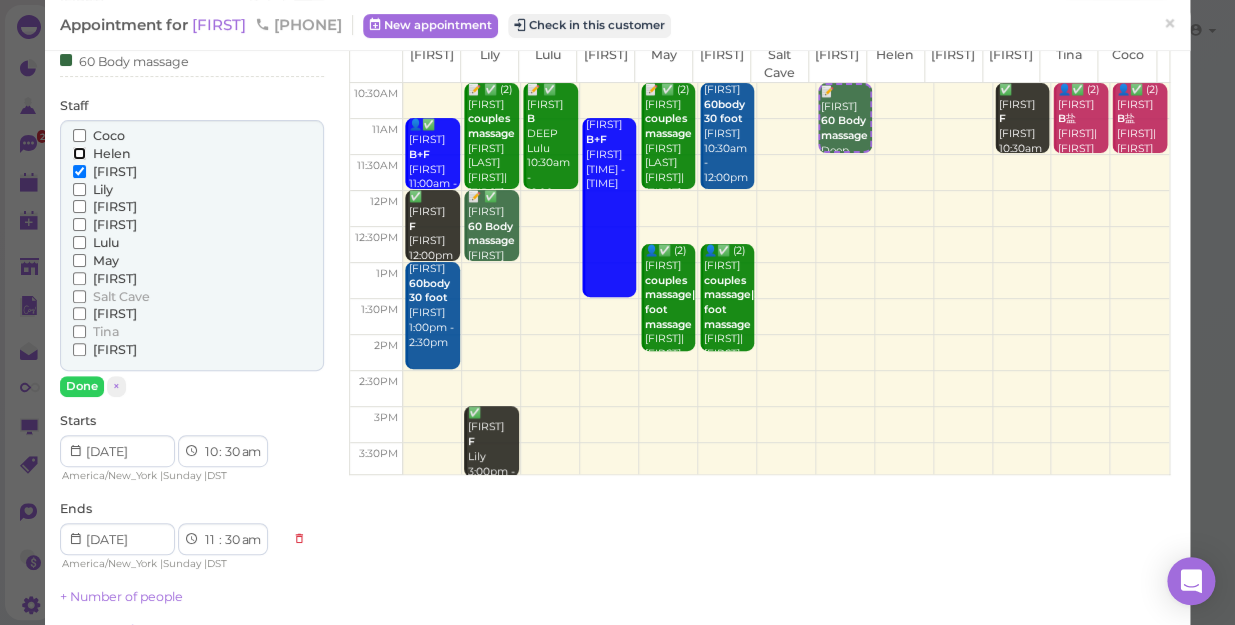 click on "Helen" at bounding box center (79, 153) 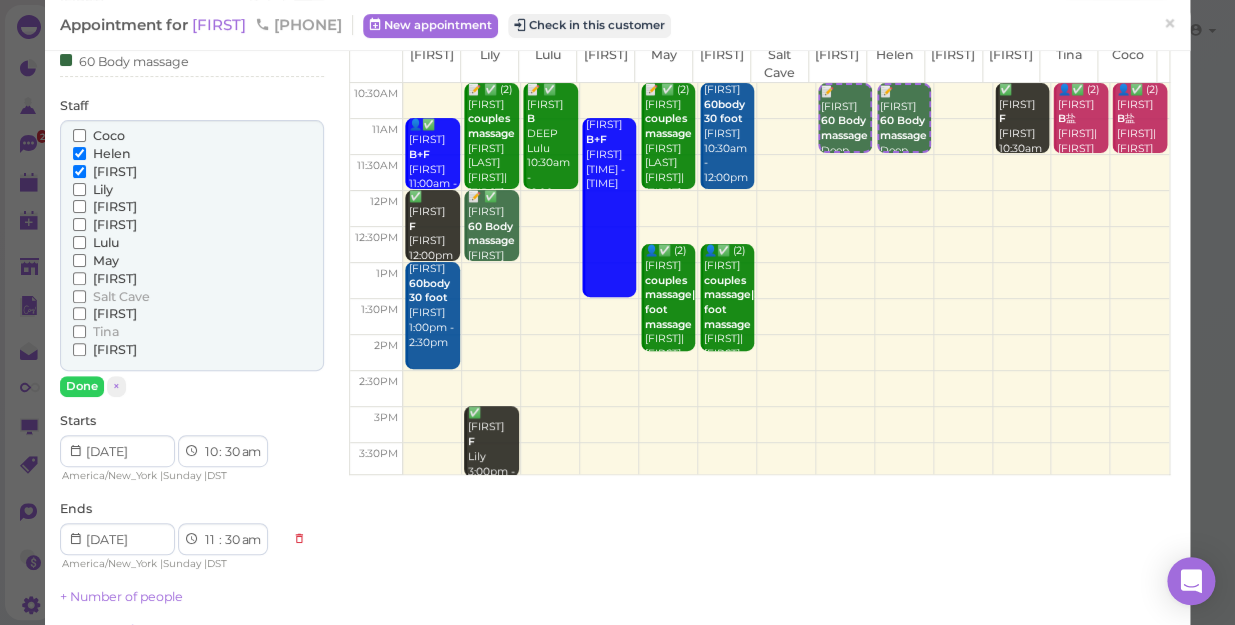 click on "[FIRST]" at bounding box center (105, 172) 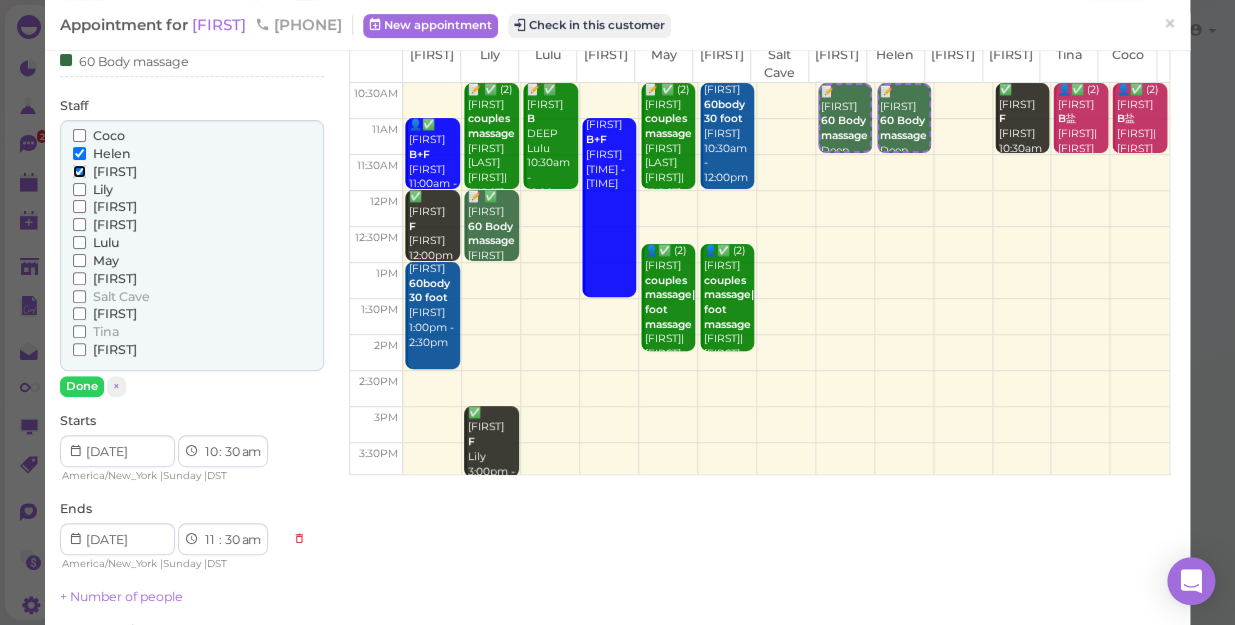 click on "[FIRST]" at bounding box center [79, 171] 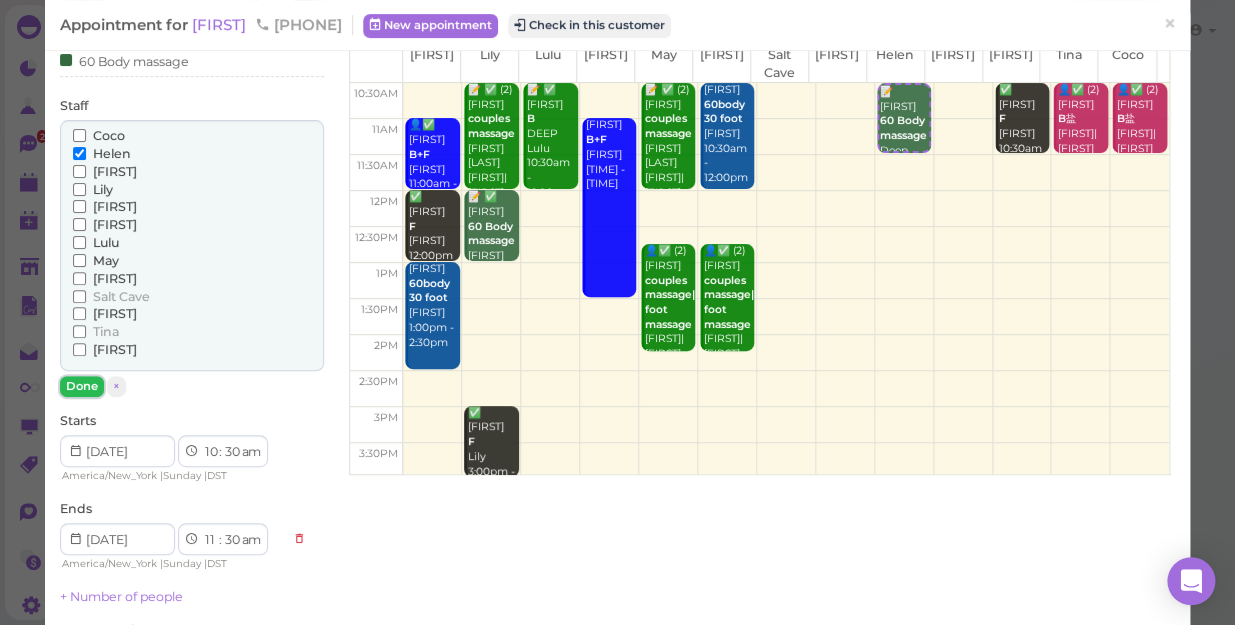 click on "Done" at bounding box center (82, 386) 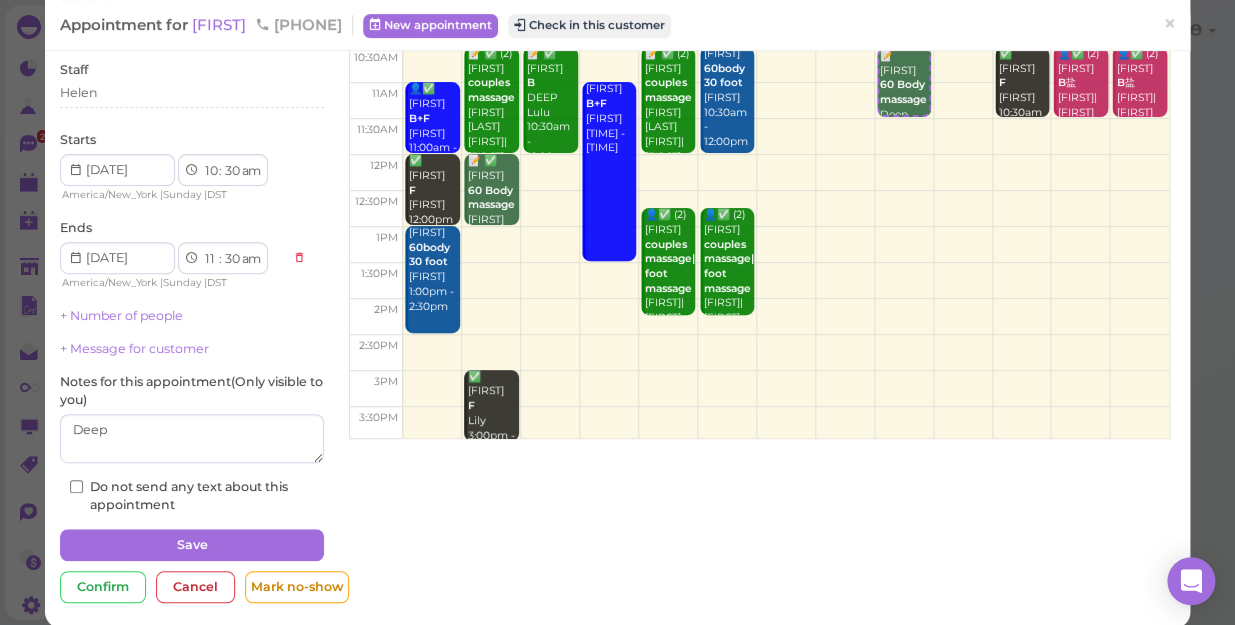 scroll, scrollTop: 145, scrollLeft: 0, axis: vertical 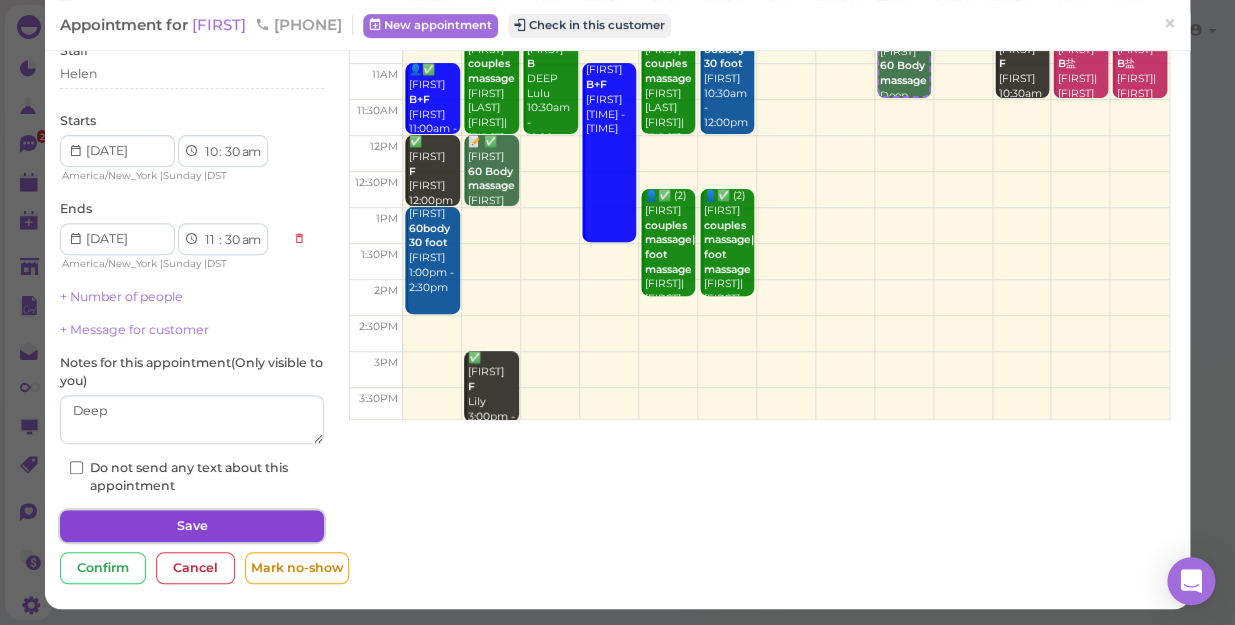 click on "Save" at bounding box center (192, 526) 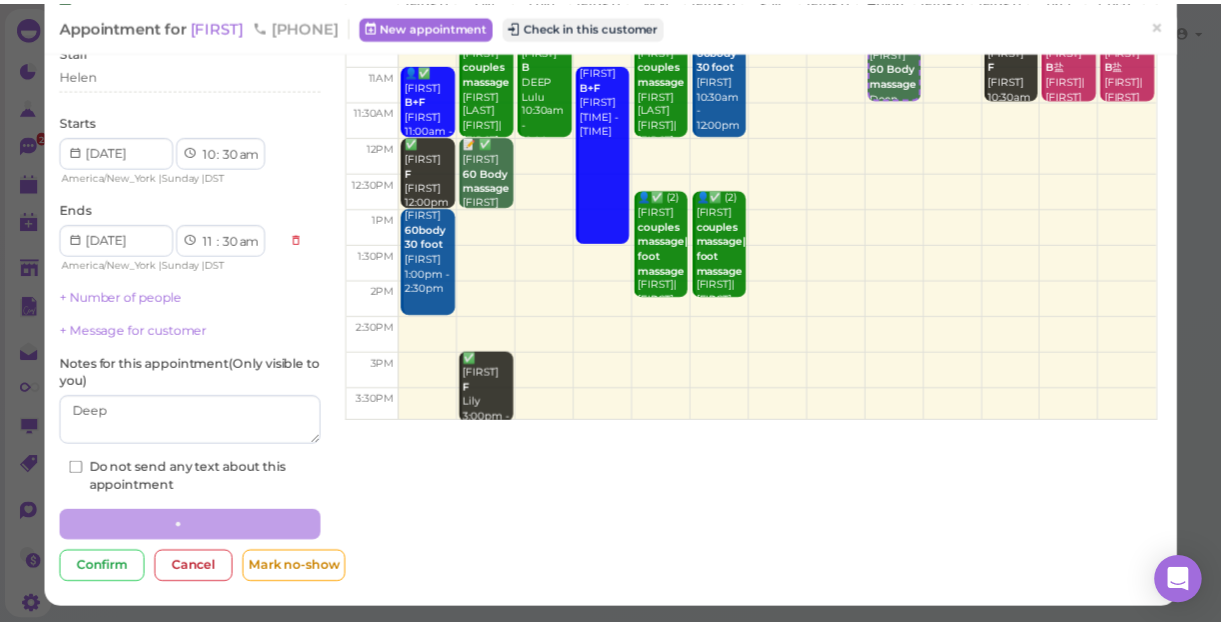 scroll, scrollTop: 144, scrollLeft: 0, axis: vertical 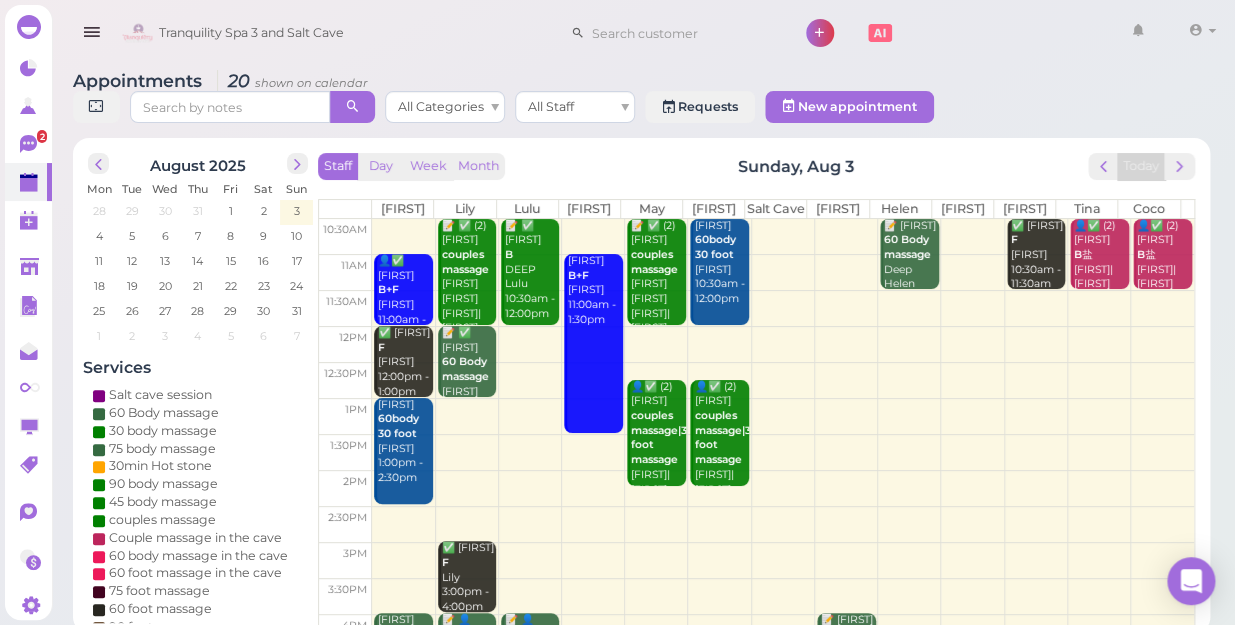 click at bounding box center (783, 272) 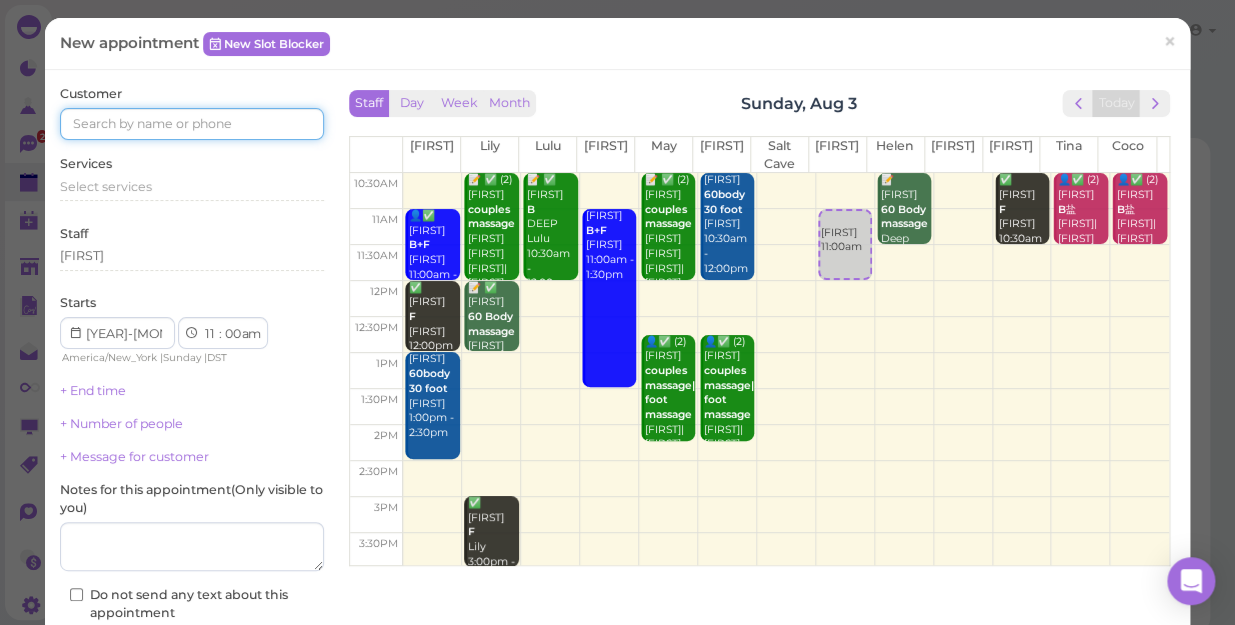 click at bounding box center [192, 124] 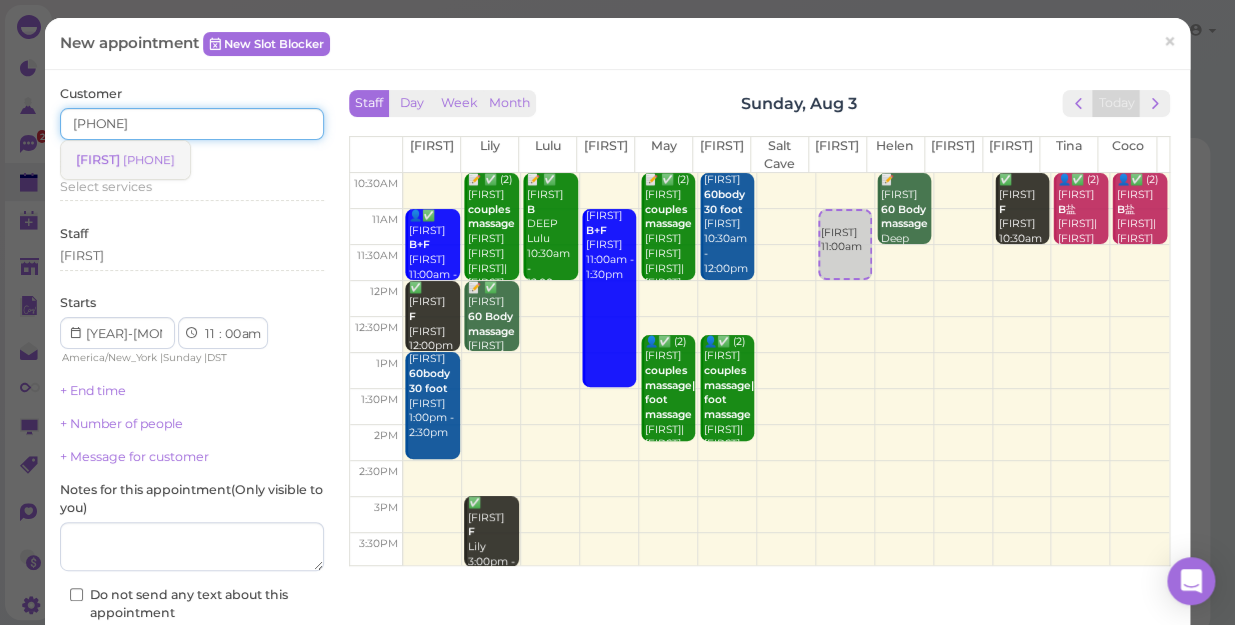 type on "[PHONE]" 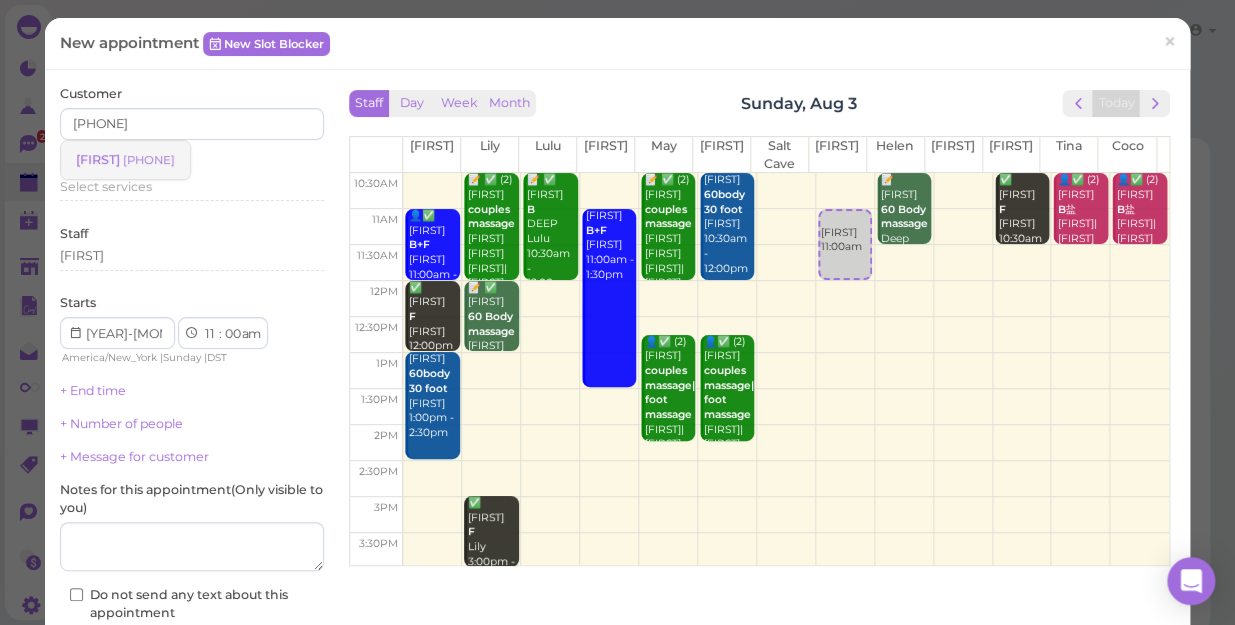 click on "[PHONE]" at bounding box center [149, 160] 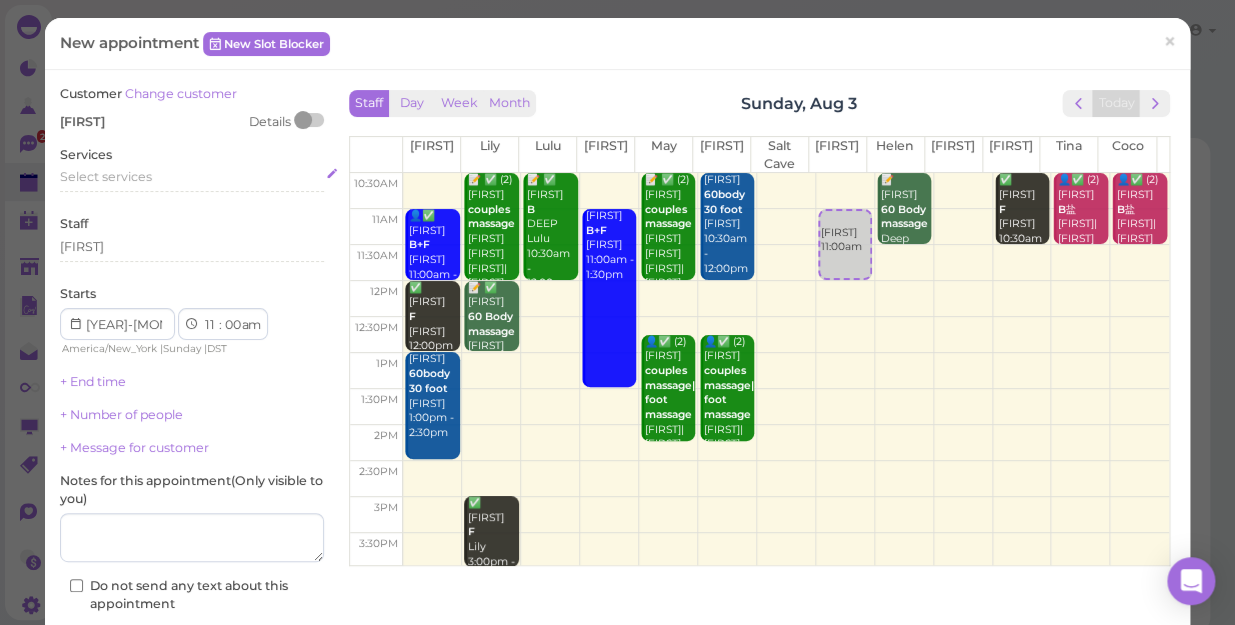 click on "Select services" at bounding box center [106, 176] 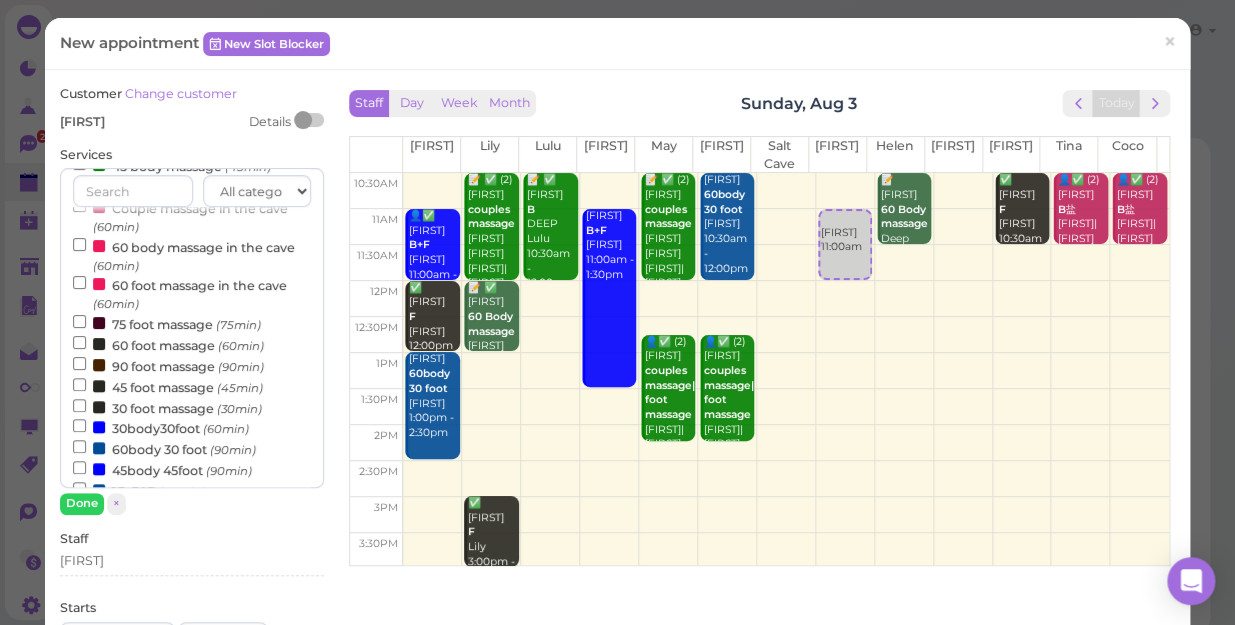 scroll, scrollTop: 272, scrollLeft: 0, axis: vertical 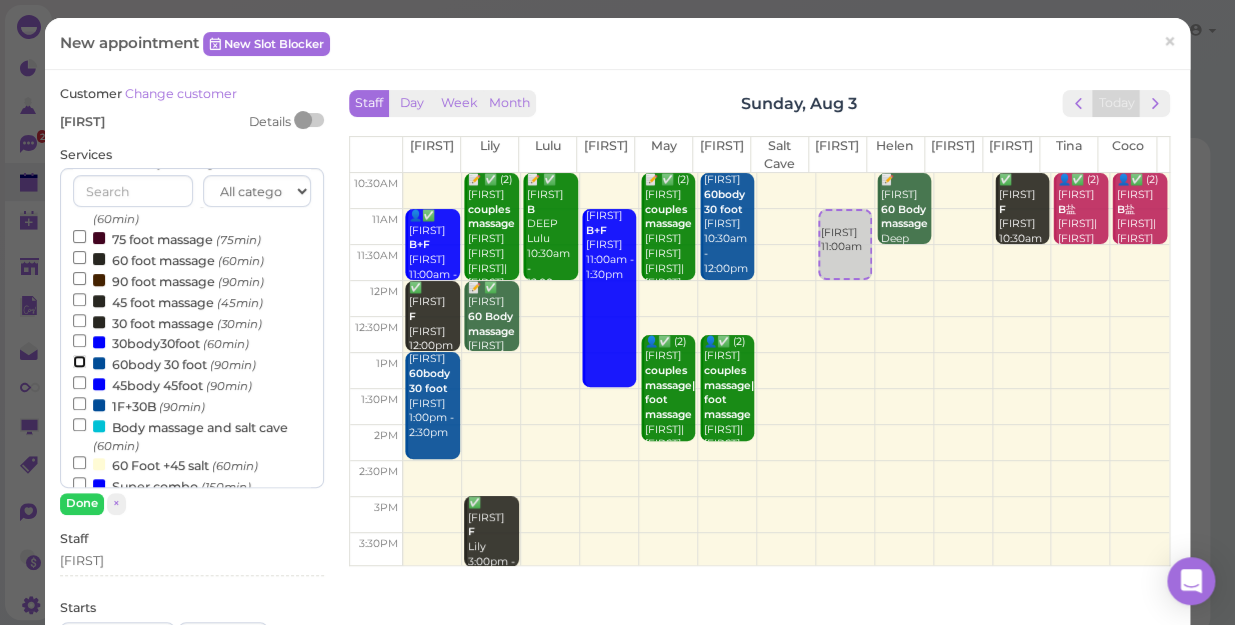 click on "60body 30 foot
(90min)" at bounding box center [79, 361] 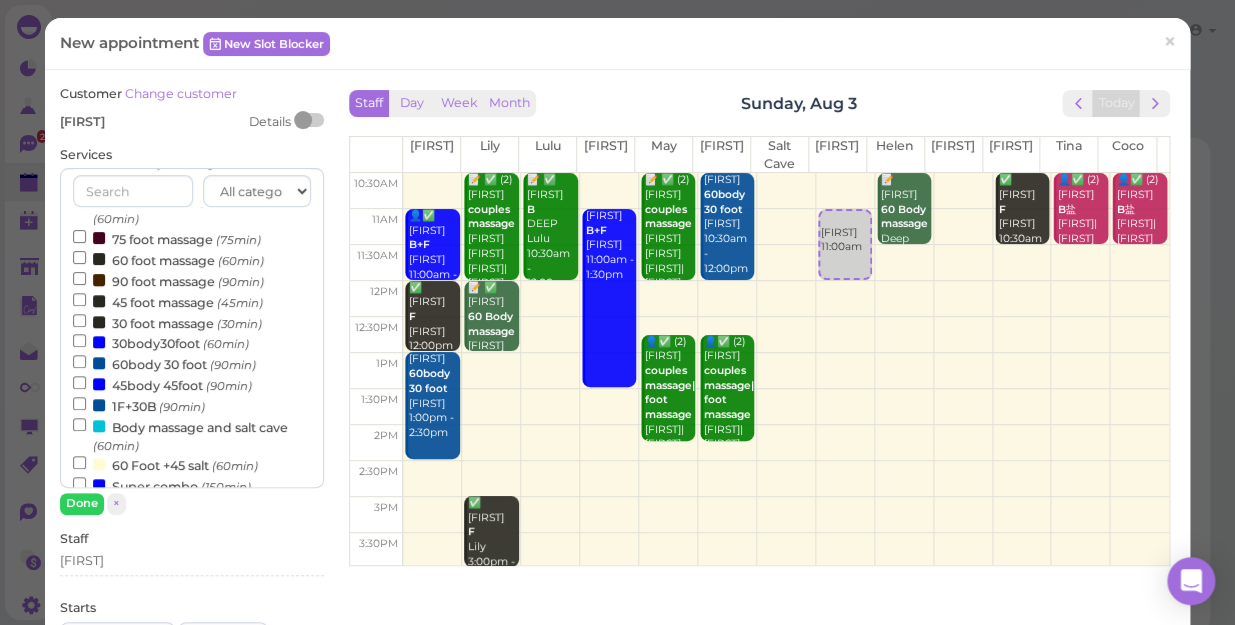 scroll, scrollTop: 643, scrollLeft: 0, axis: vertical 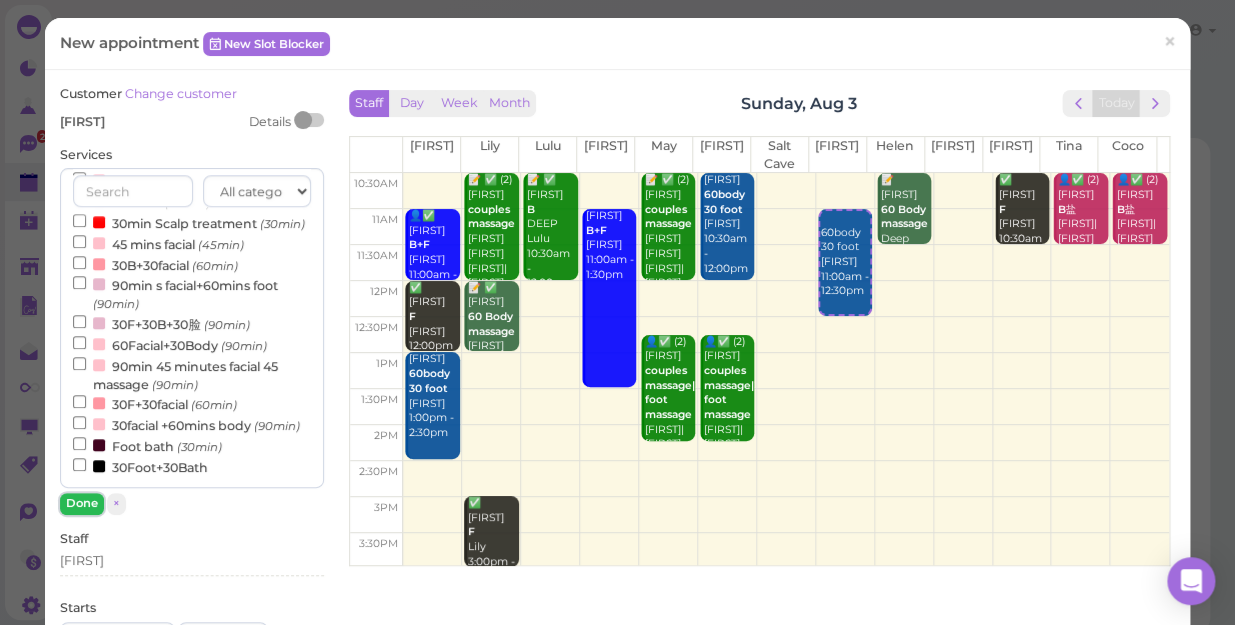 click on "Done" at bounding box center [82, 503] 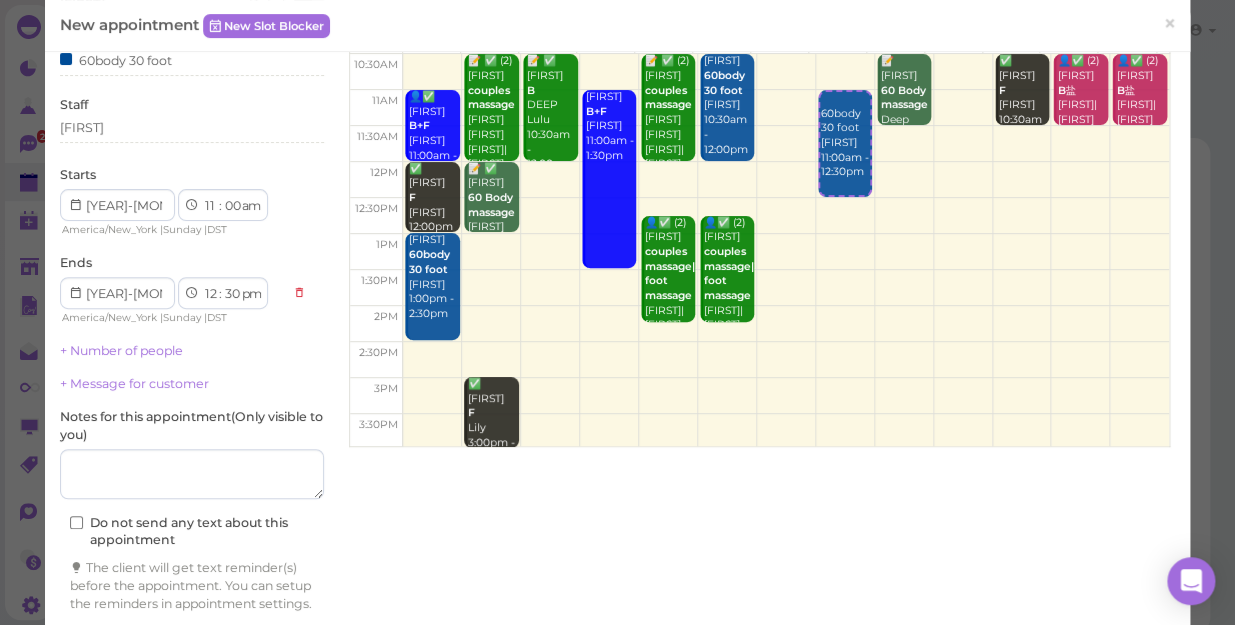 scroll, scrollTop: 203, scrollLeft: 0, axis: vertical 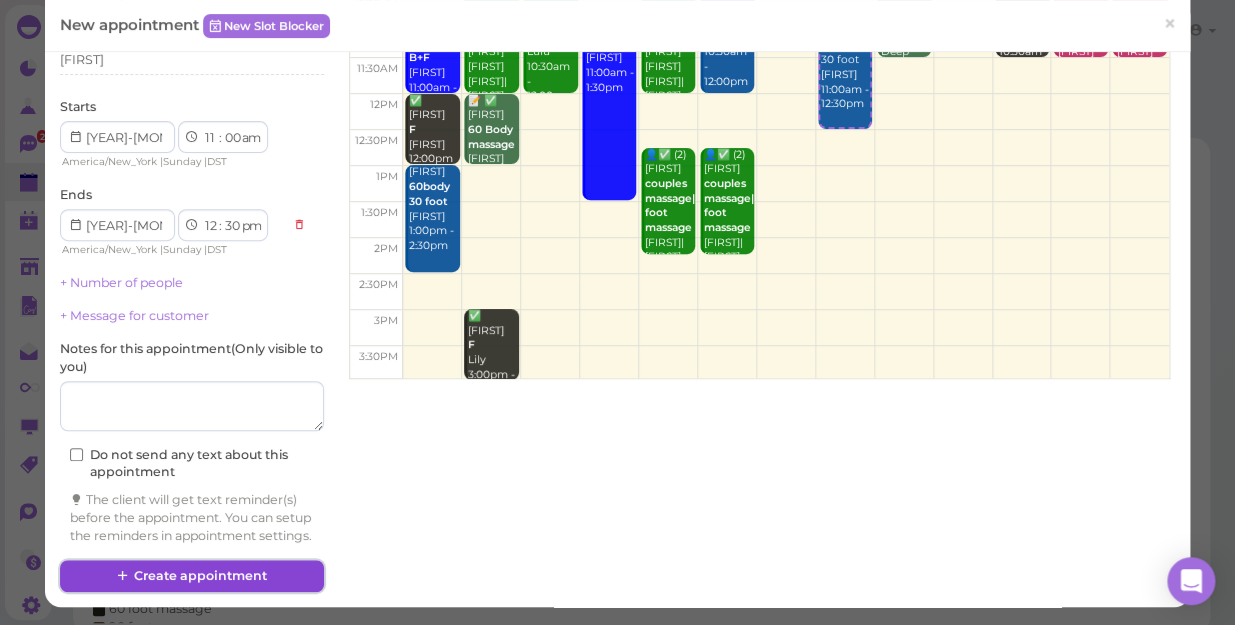 click on "Create appointment" at bounding box center (192, 576) 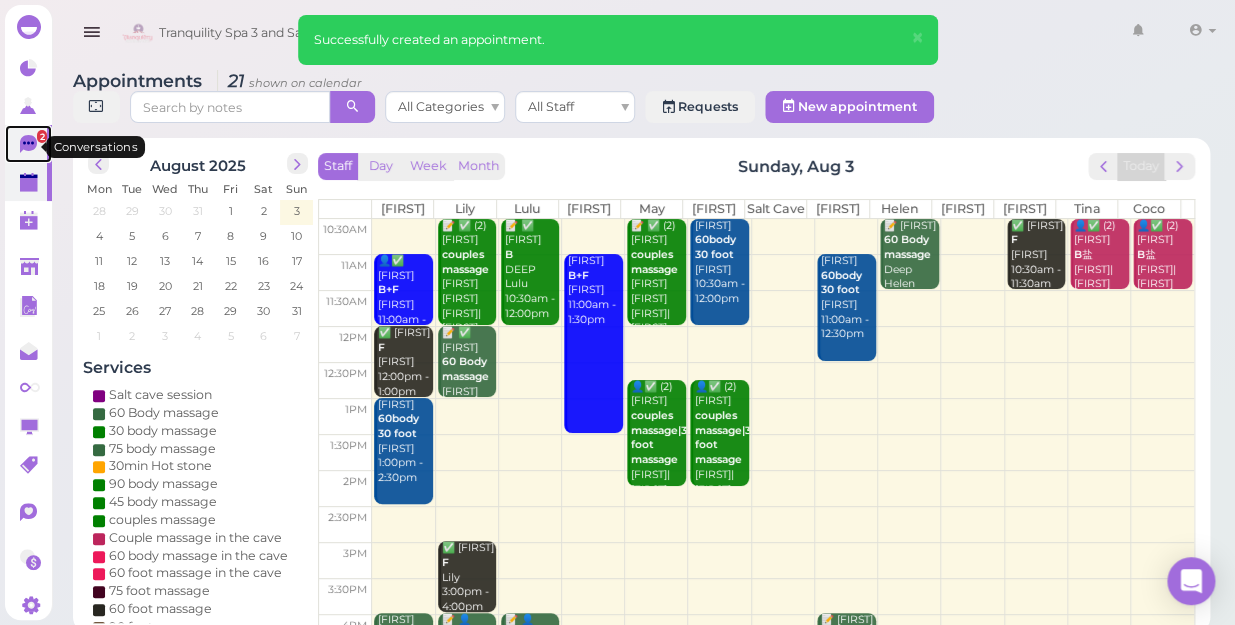 click 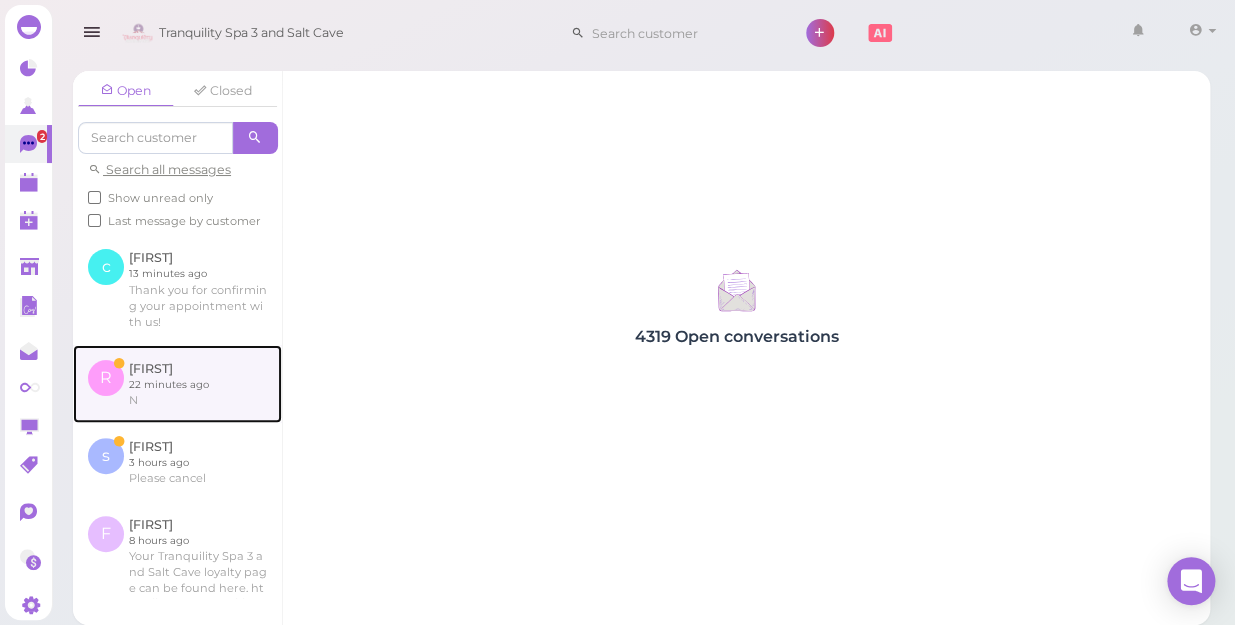 click at bounding box center [177, 384] 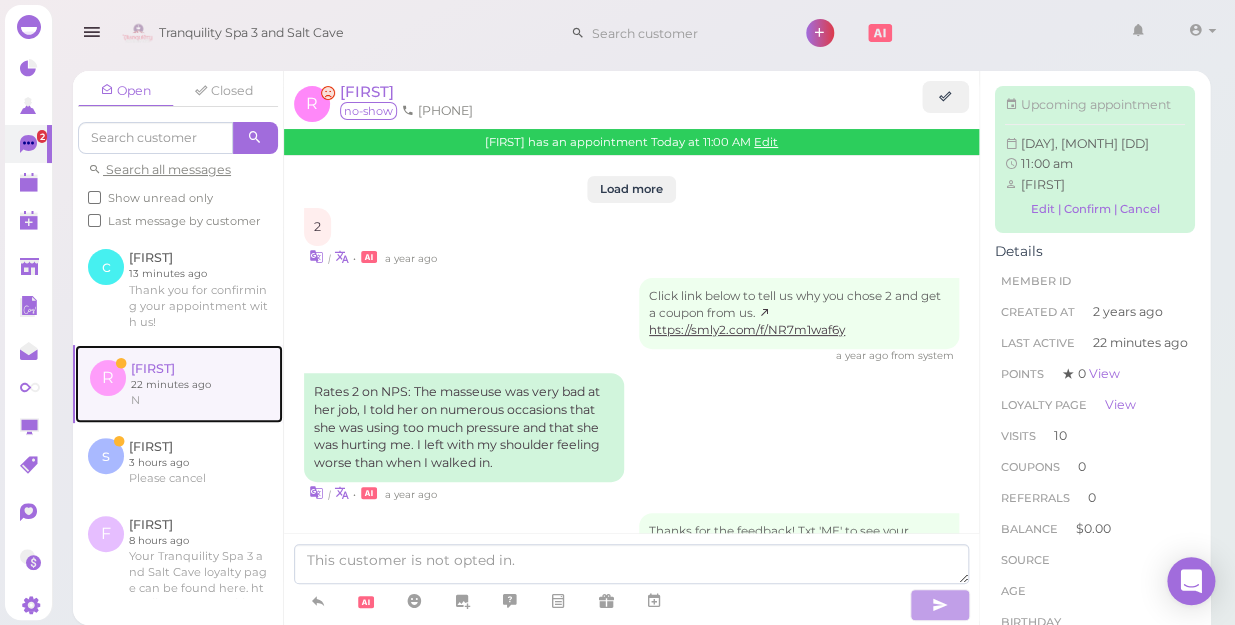 scroll, scrollTop: 2560, scrollLeft: 0, axis: vertical 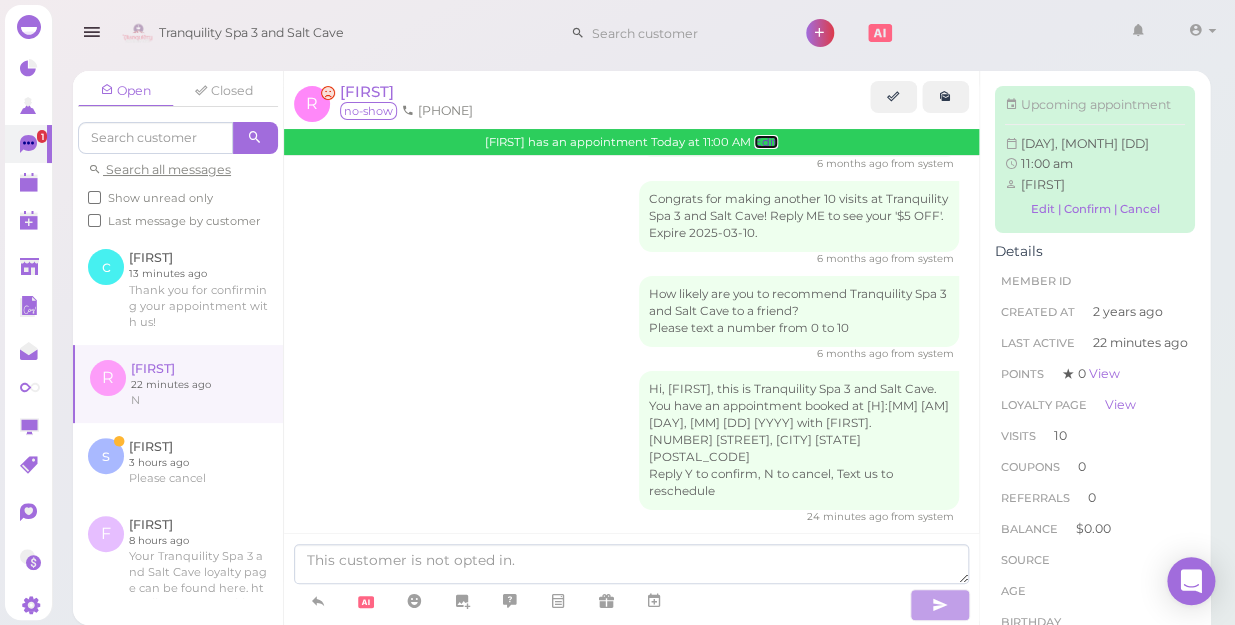 click on "Edit" at bounding box center [766, 142] 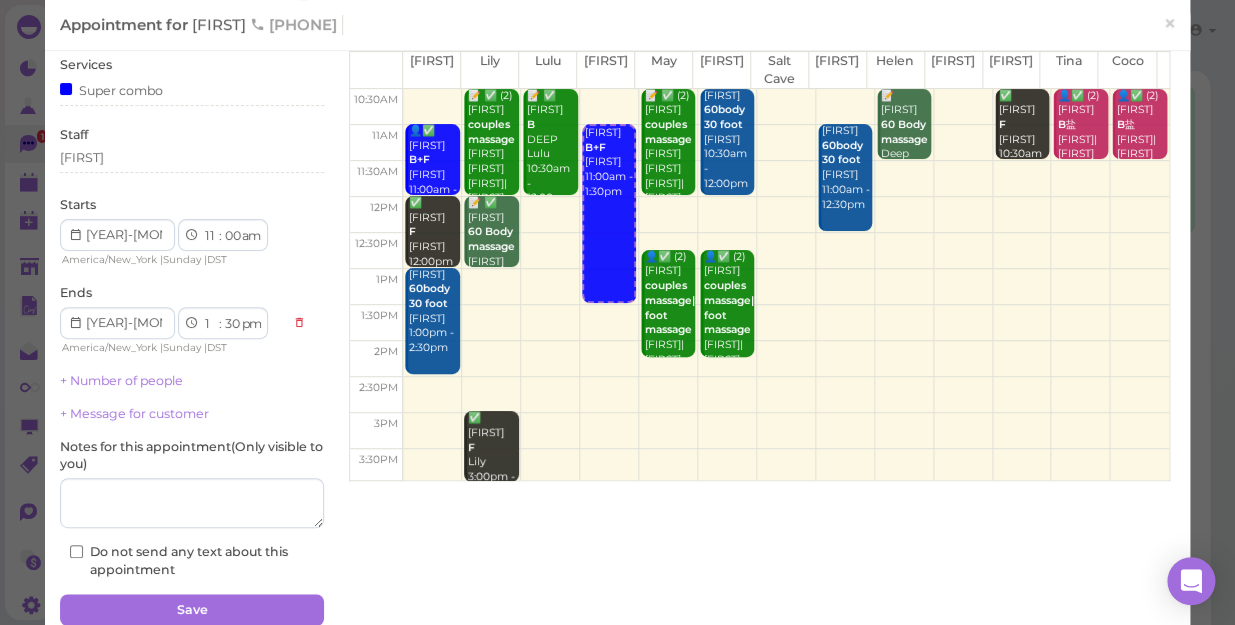 scroll, scrollTop: 168, scrollLeft: 0, axis: vertical 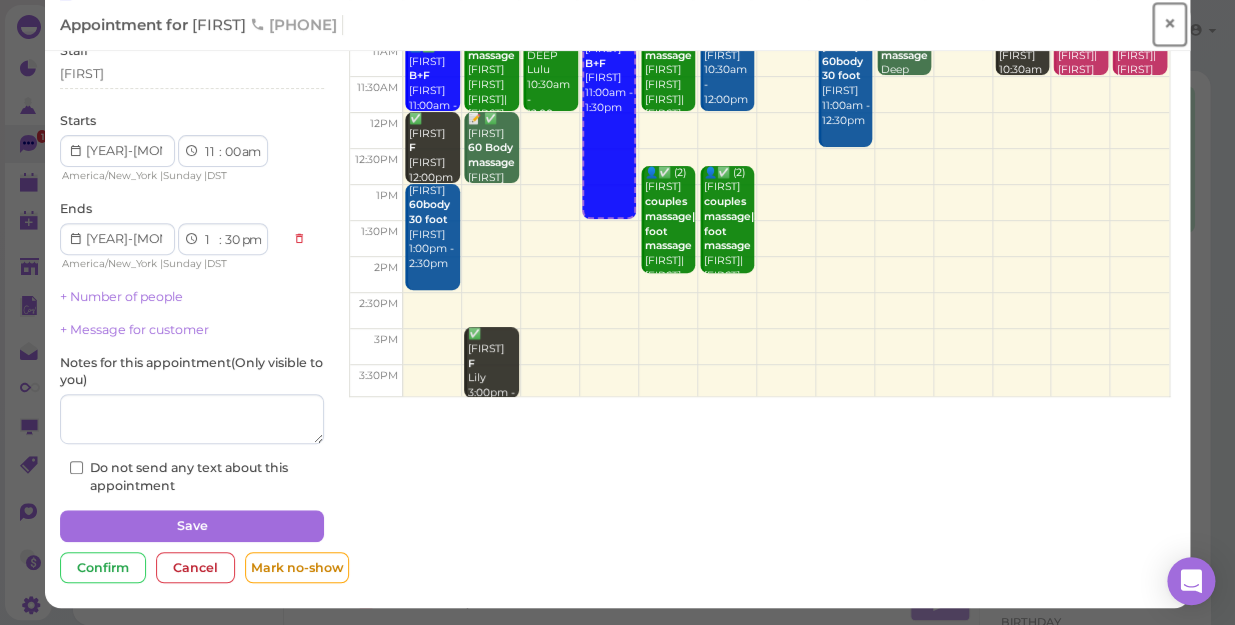 click on "×" at bounding box center [1169, 24] 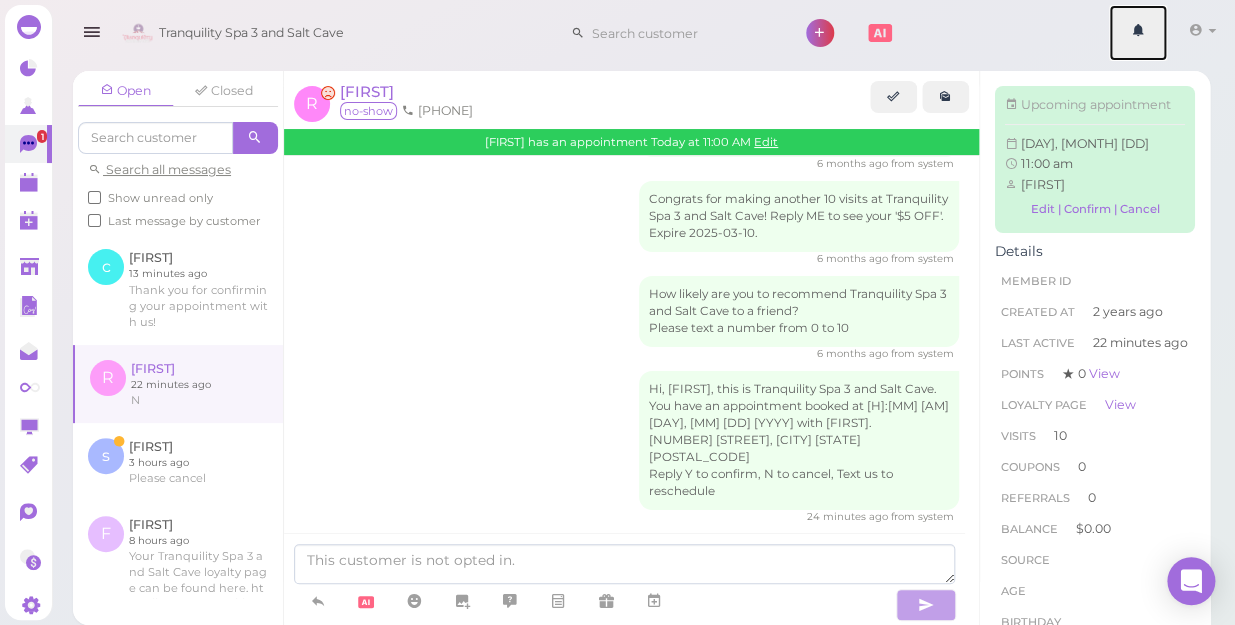 click at bounding box center (1138, 33) 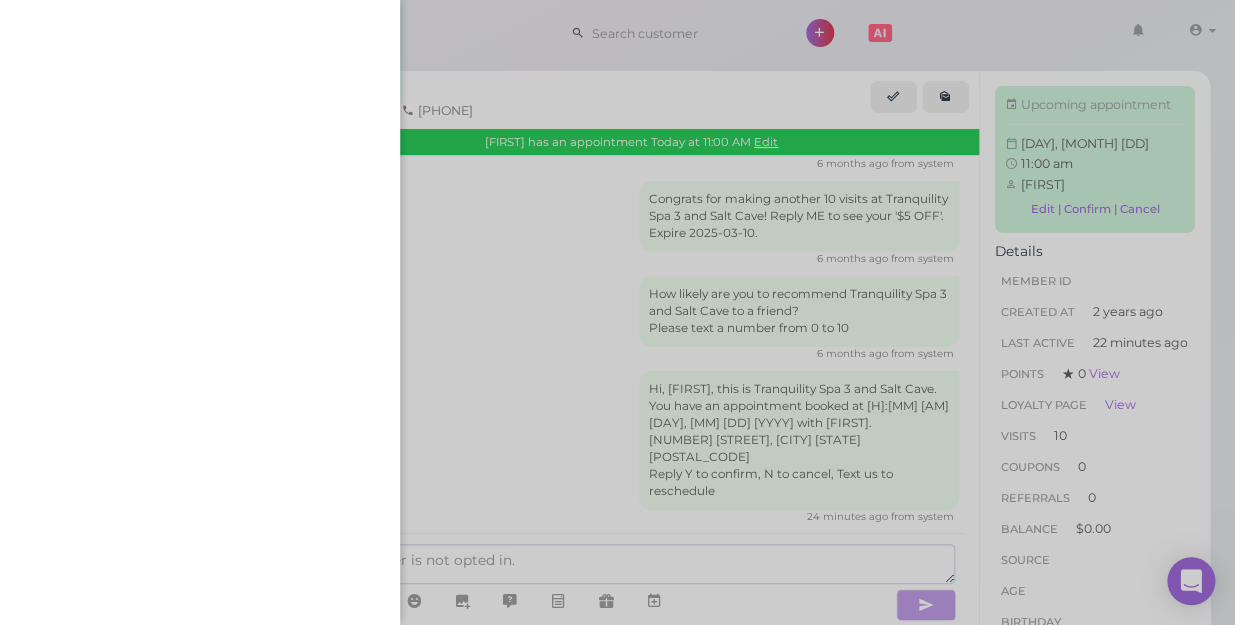 click 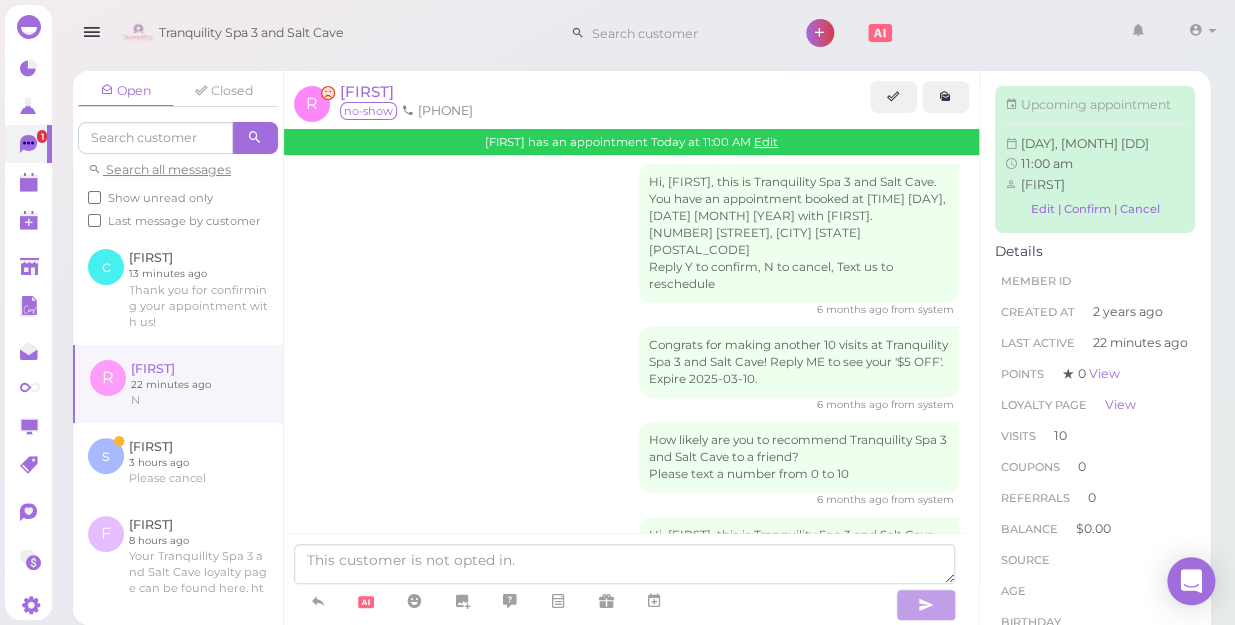 scroll, scrollTop: 2560, scrollLeft: 0, axis: vertical 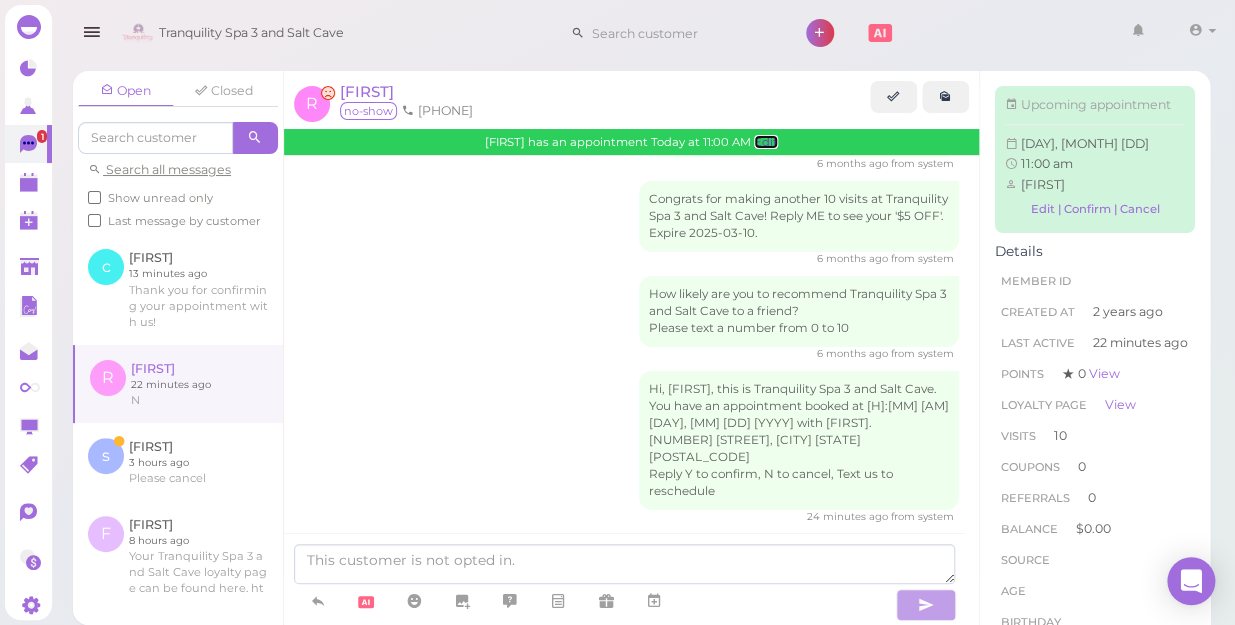 click on "Edit" at bounding box center [766, 142] 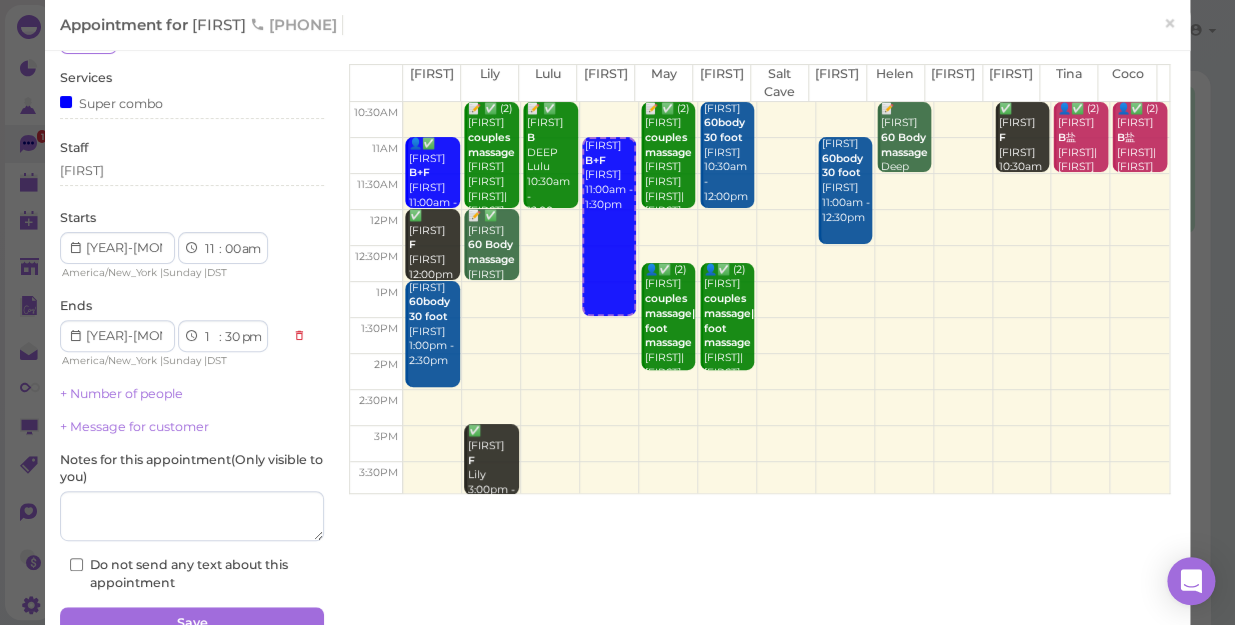 scroll, scrollTop: 168, scrollLeft: 0, axis: vertical 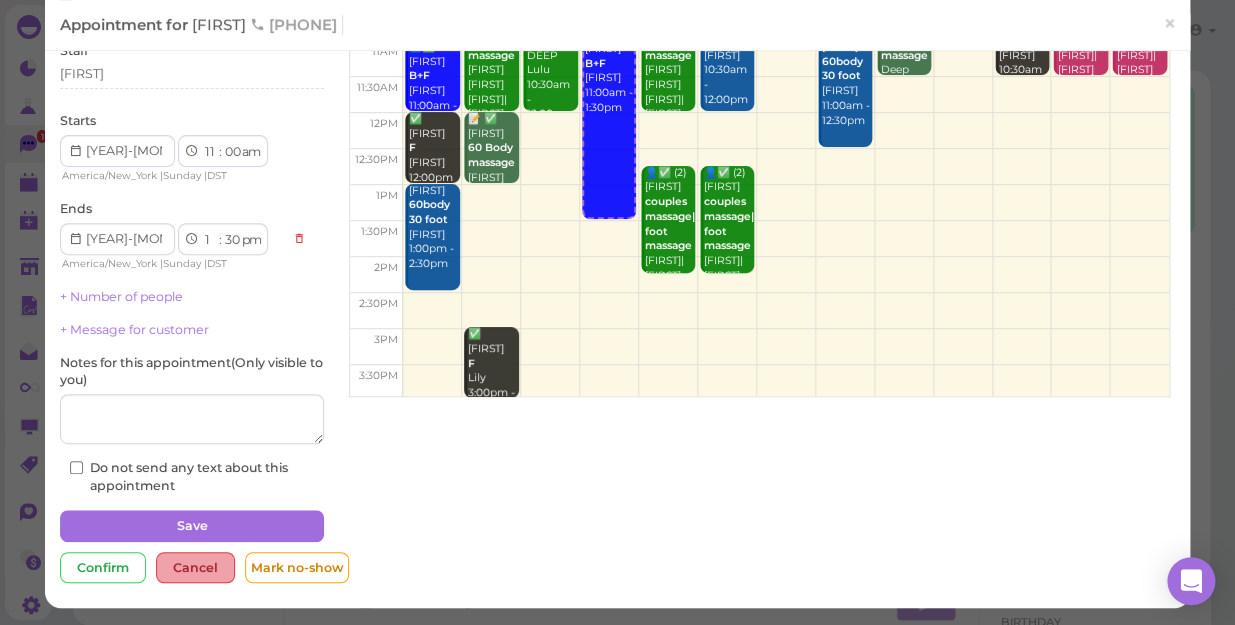 click on "Cancel" at bounding box center [195, 568] 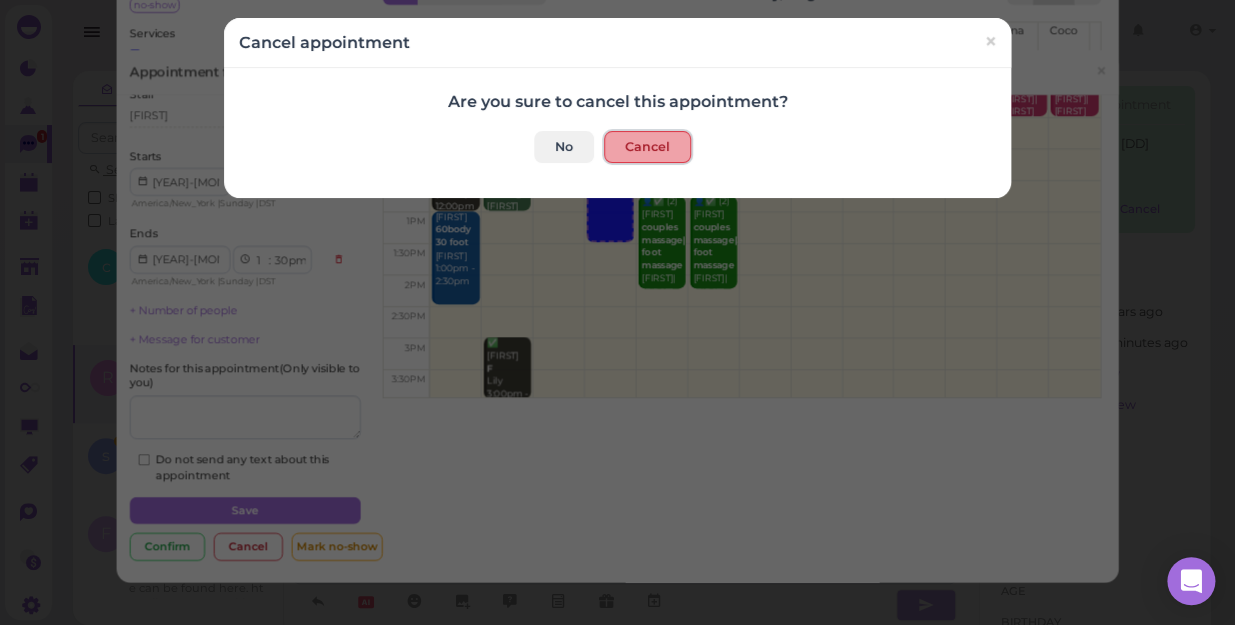 click on "Cancel" at bounding box center (647, 147) 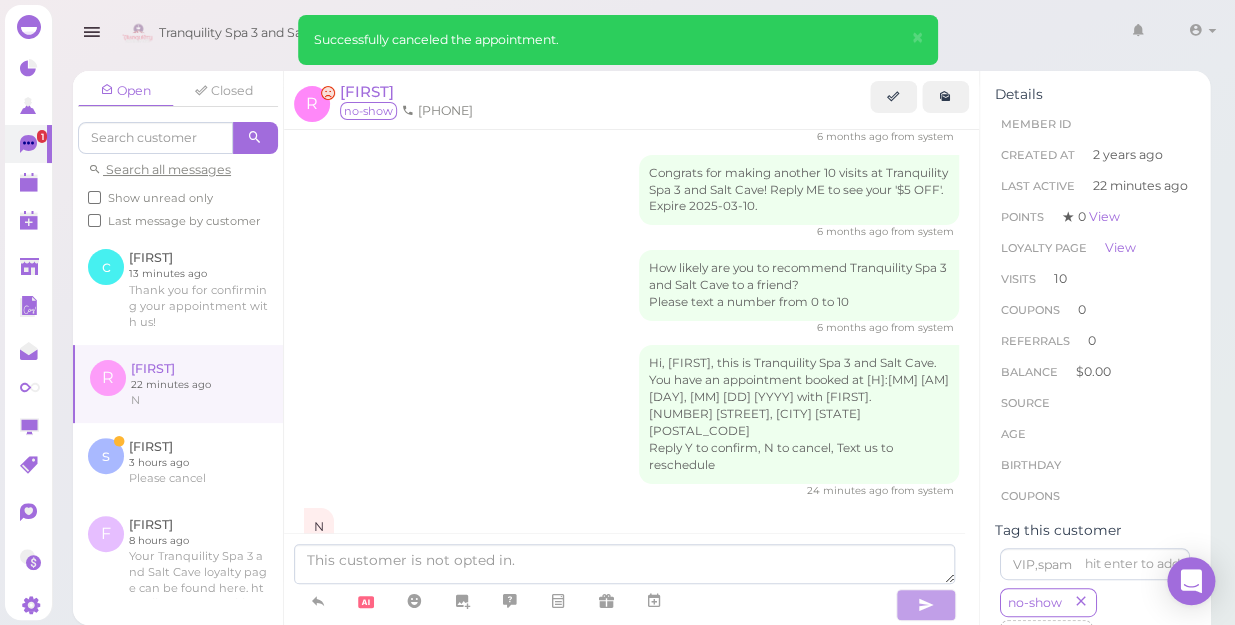 scroll, scrollTop: 2656, scrollLeft: 0, axis: vertical 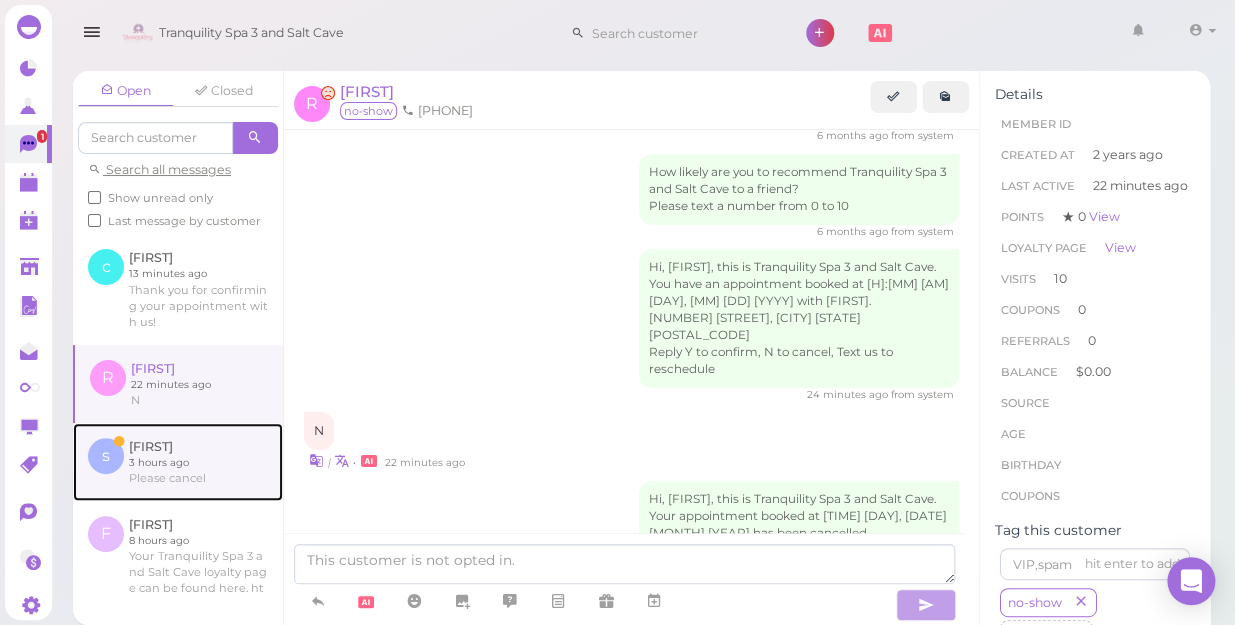 click at bounding box center [178, 462] 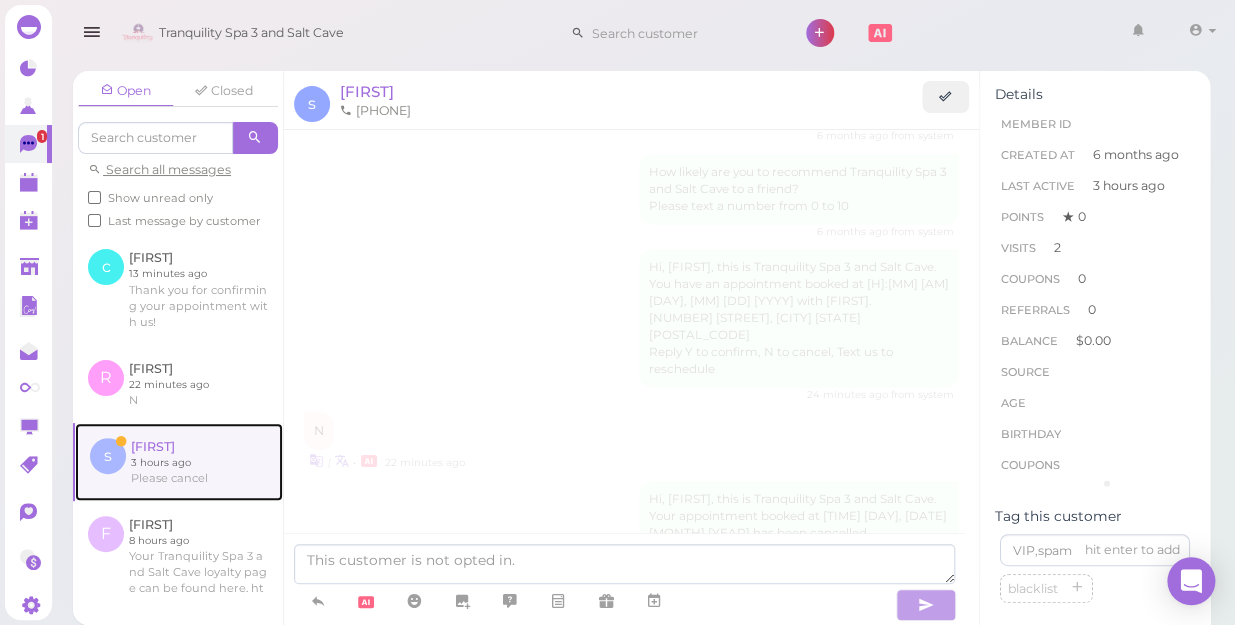 scroll, scrollTop: 2157, scrollLeft: 0, axis: vertical 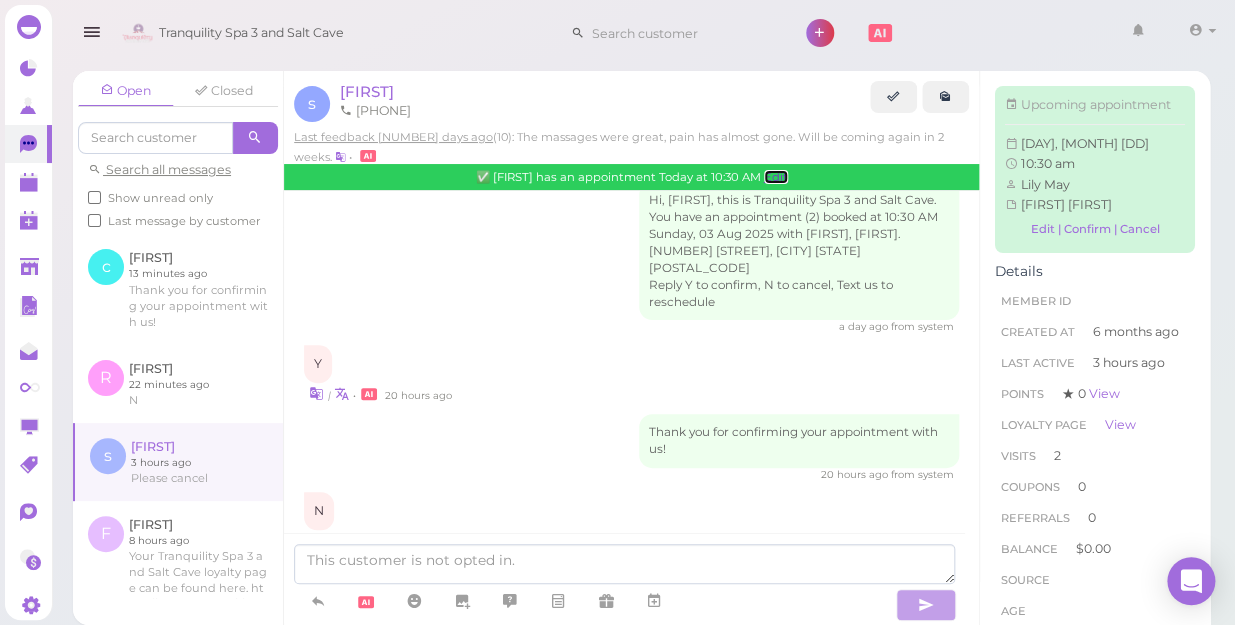 click on "Edit" at bounding box center (776, 177) 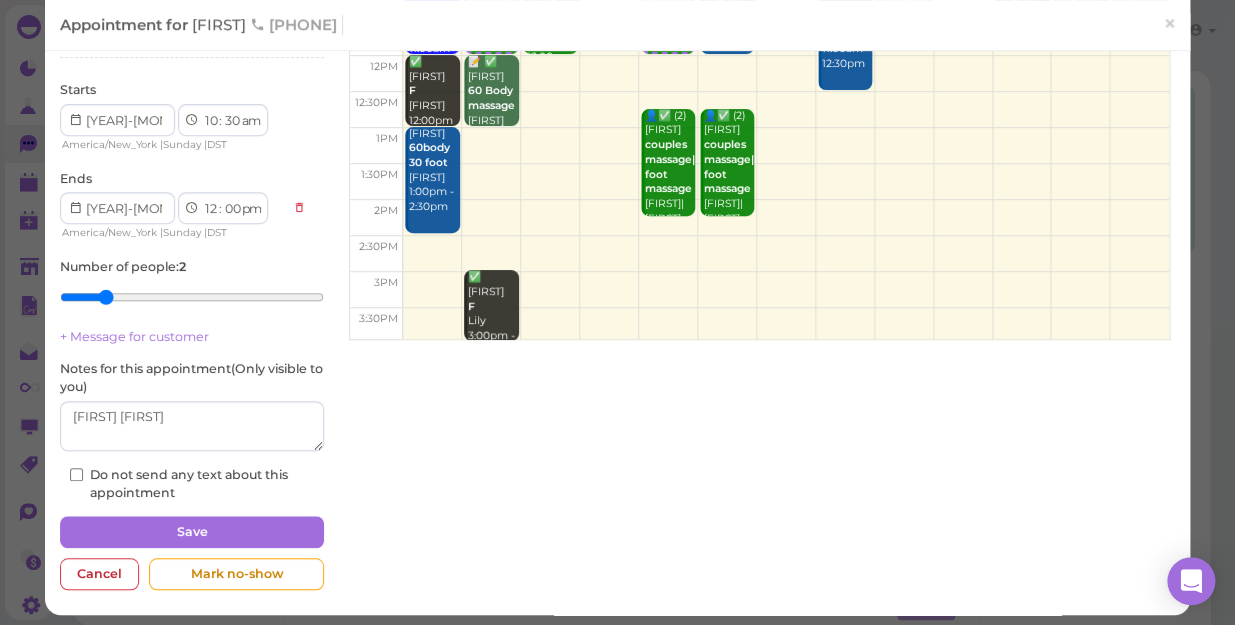 scroll, scrollTop: 231, scrollLeft: 0, axis: vertical 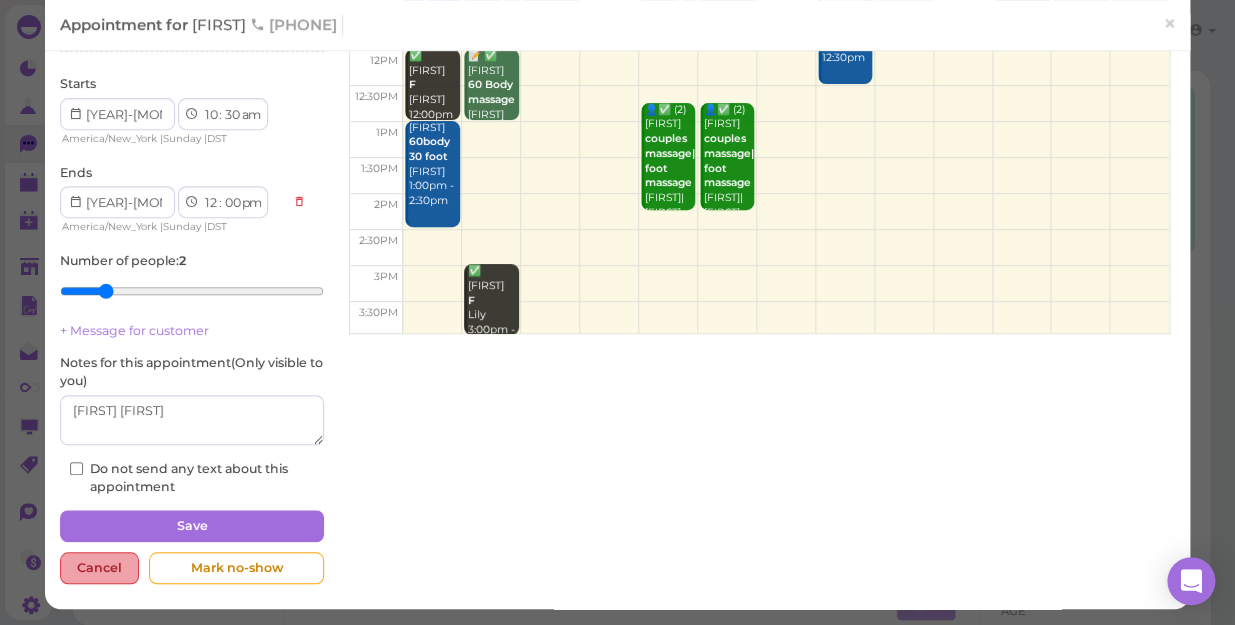 click on "Cancel" at bounding box center (99, 568) 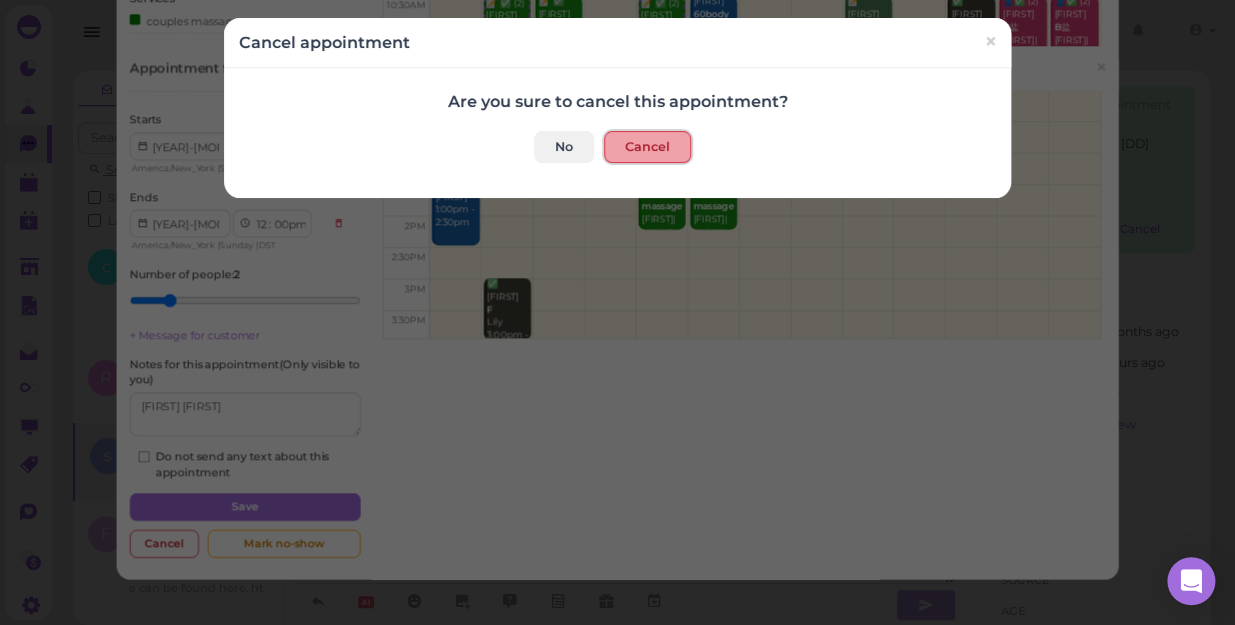 click on "Cancel" at bounding box center [647, 147] 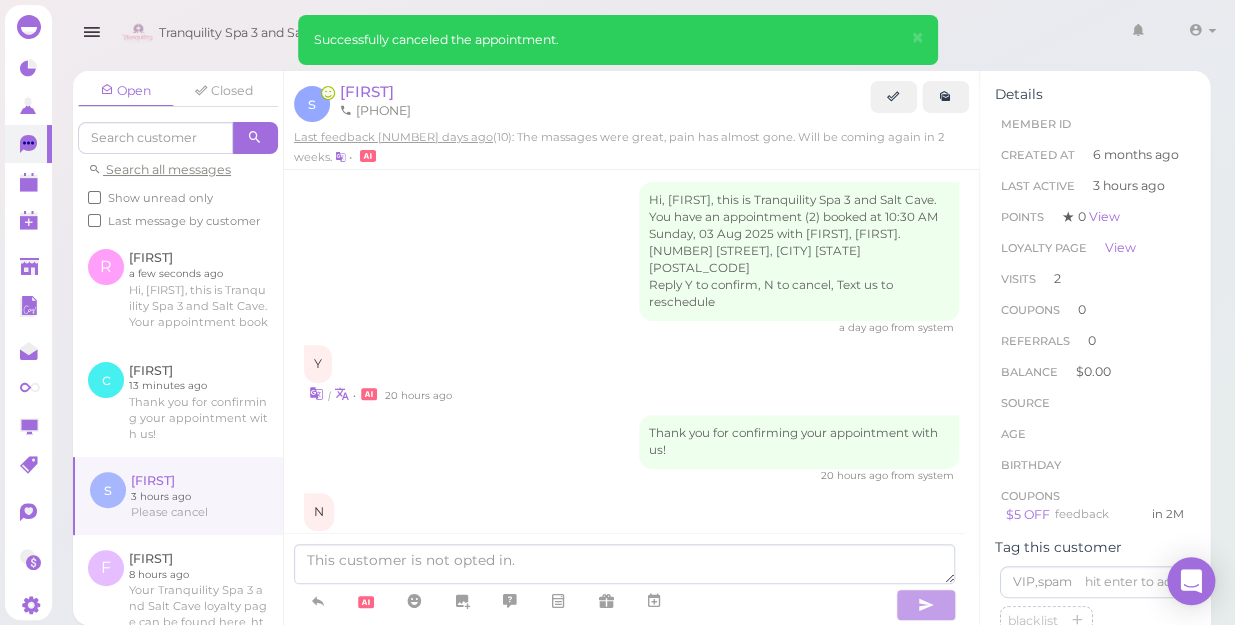 scroll, scrollTop: 2230, scrollLeft: 0, axis: vertical 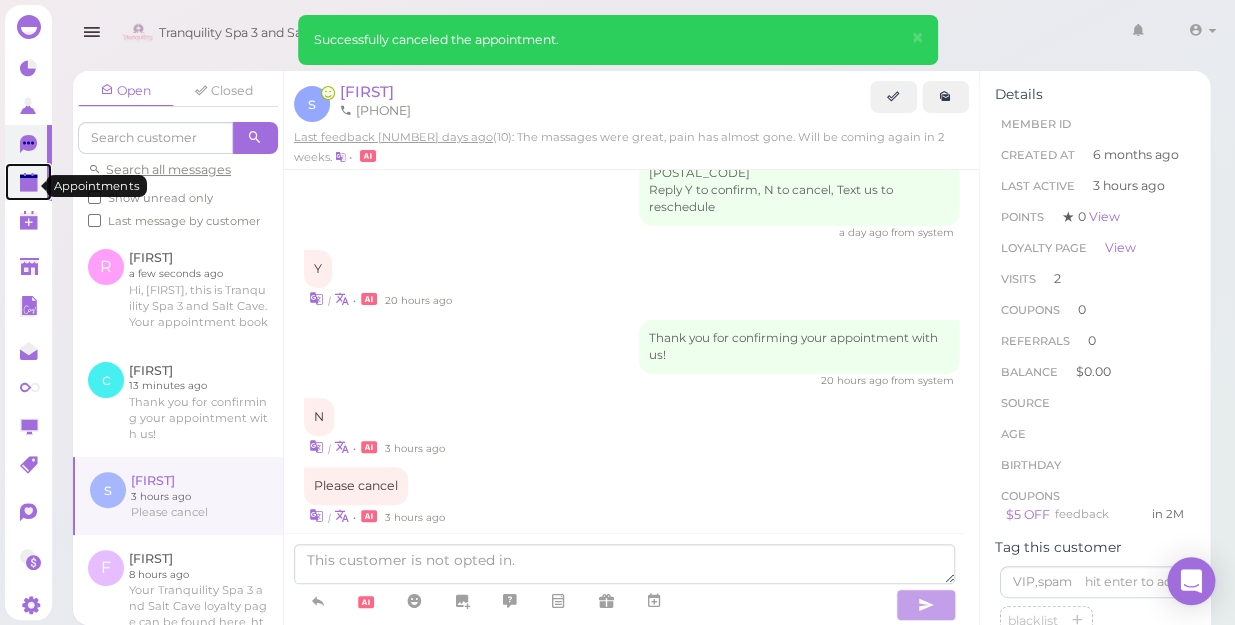 click 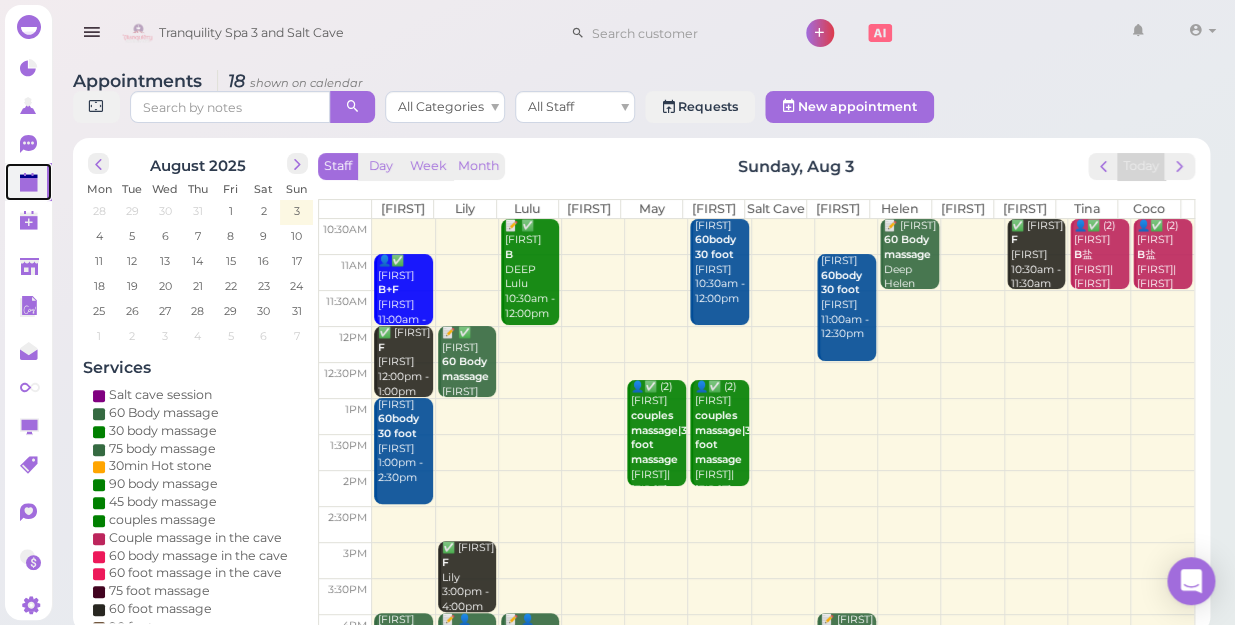 scroll, scrollTop: 0, scrollLeft: 0, axis: both 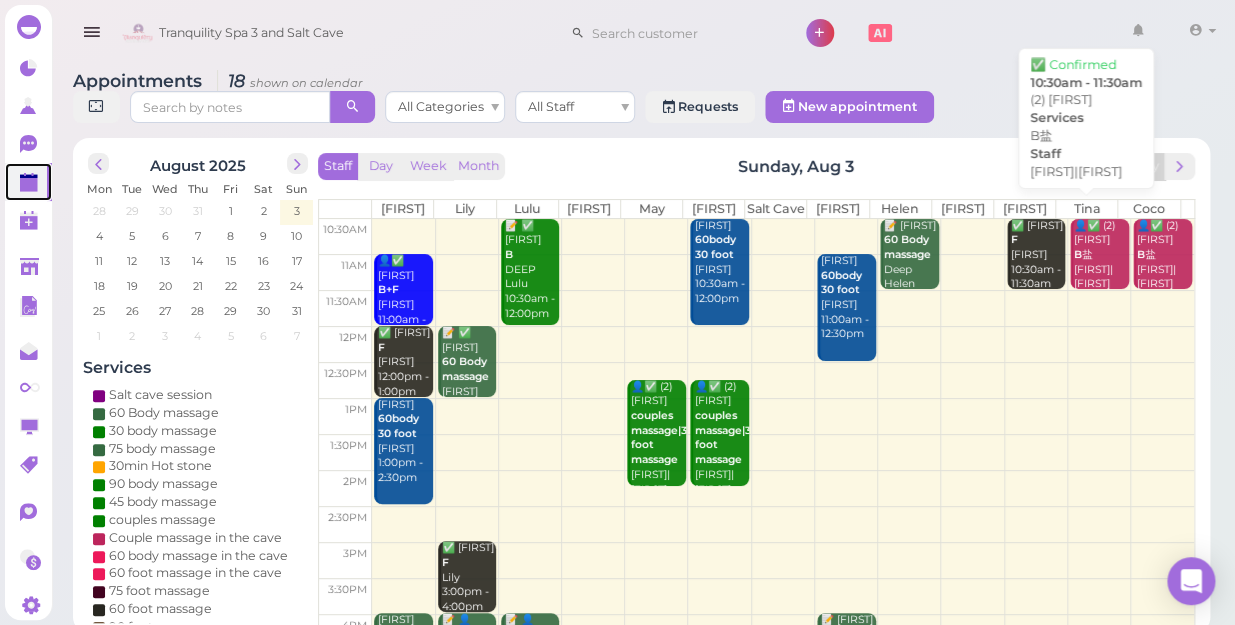 click on "👤✅ (2) Giovanna B盐 Coco|Tina  10:30am - 11:30am" at bounding box center (1101, 270) 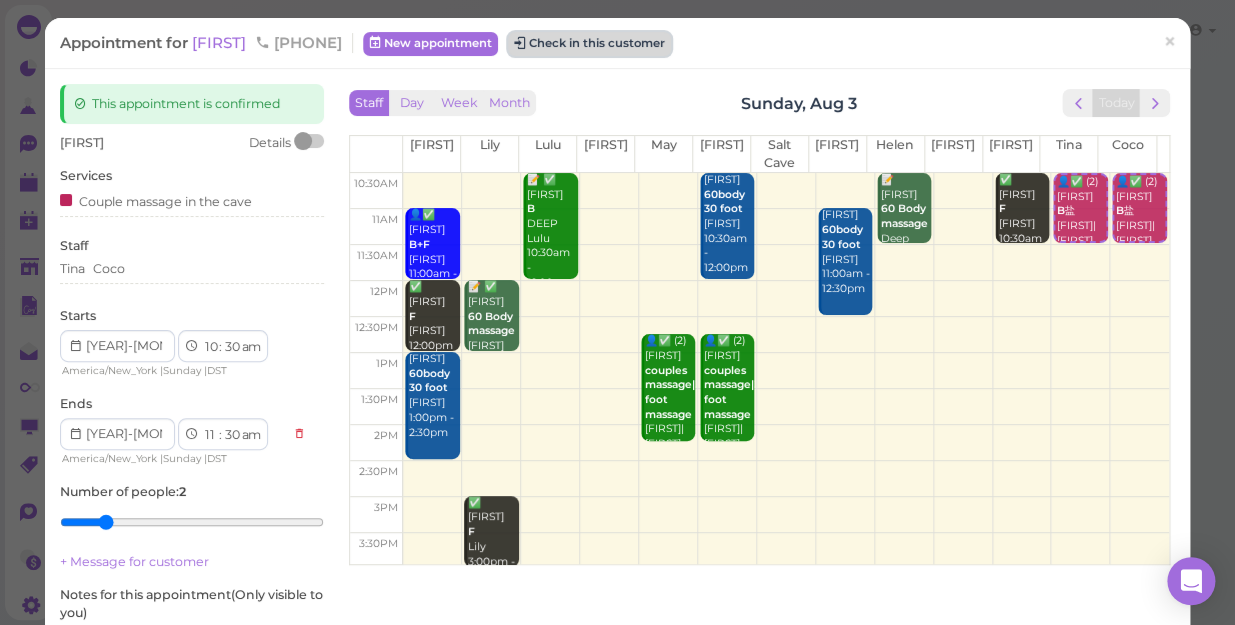 click on "Check in this customer" at bounding box center (589, 44) 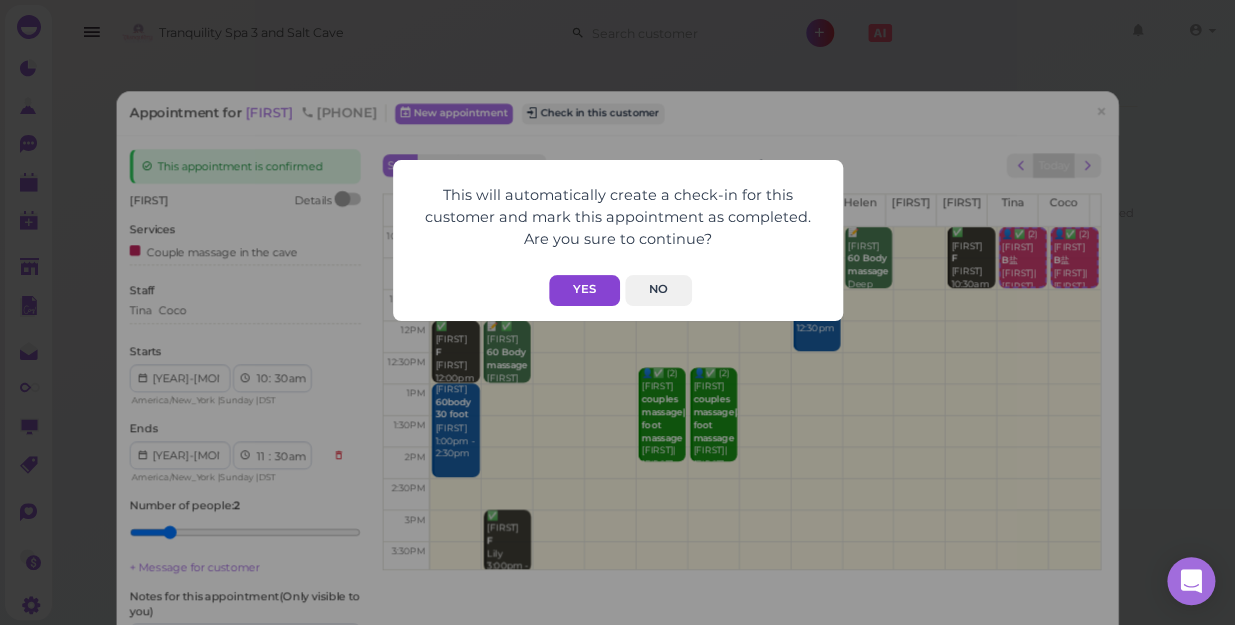 click on "Yes" at bounding box center [584, 290] 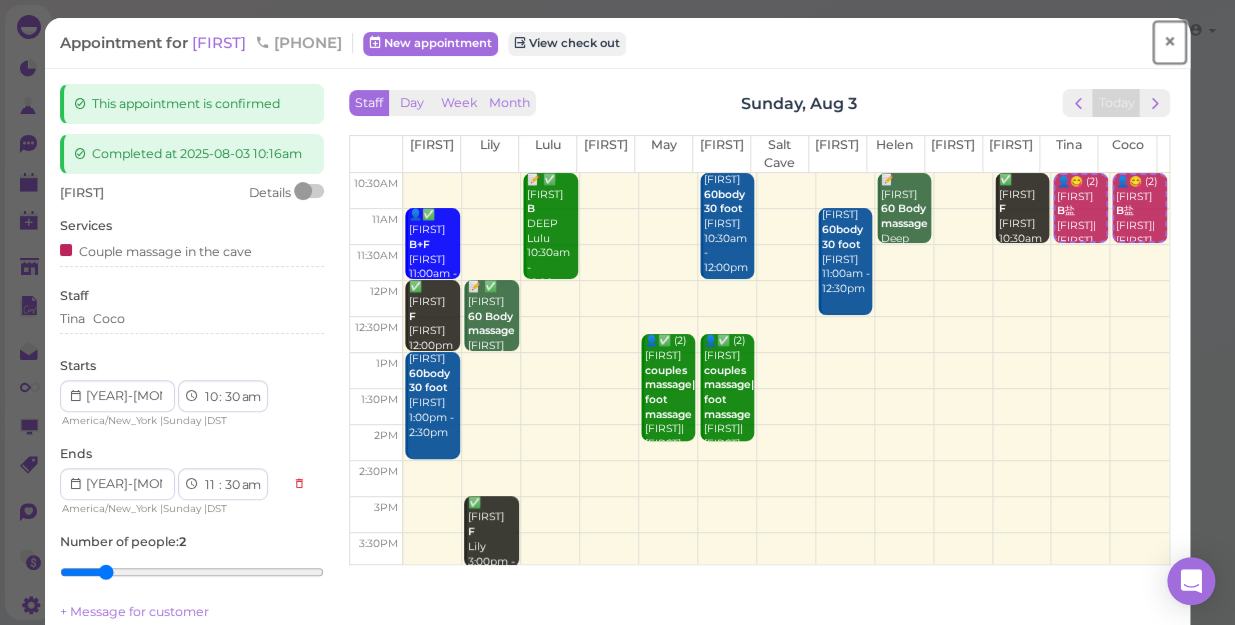 click on "×" at bounding box center (1169, 42) 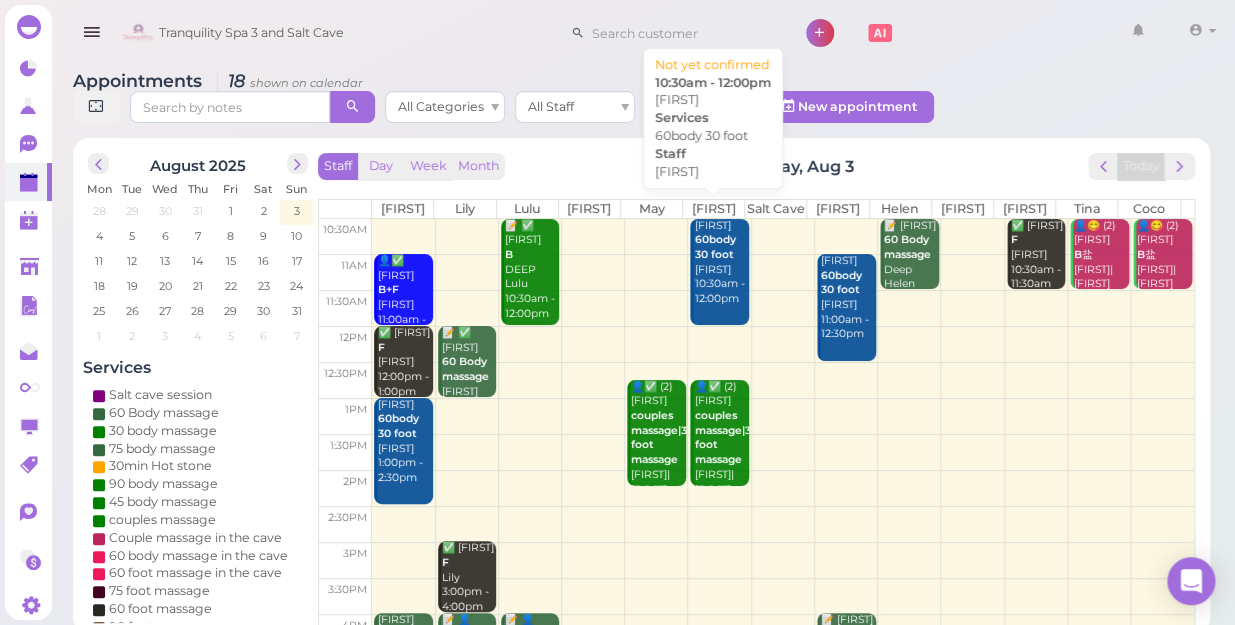 click on "Brenda 60body 30 foot Mike 10:30am - 12:00pm" at bounding box center (721, 263) 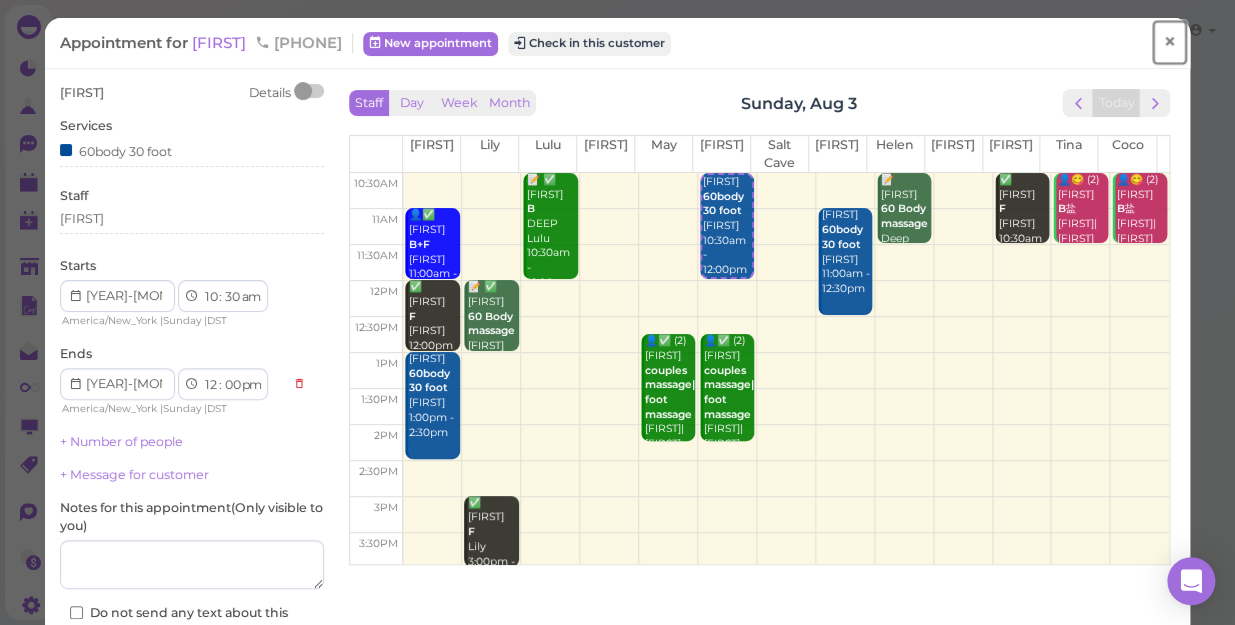 click on "×" at bounding box center (1169, 42) 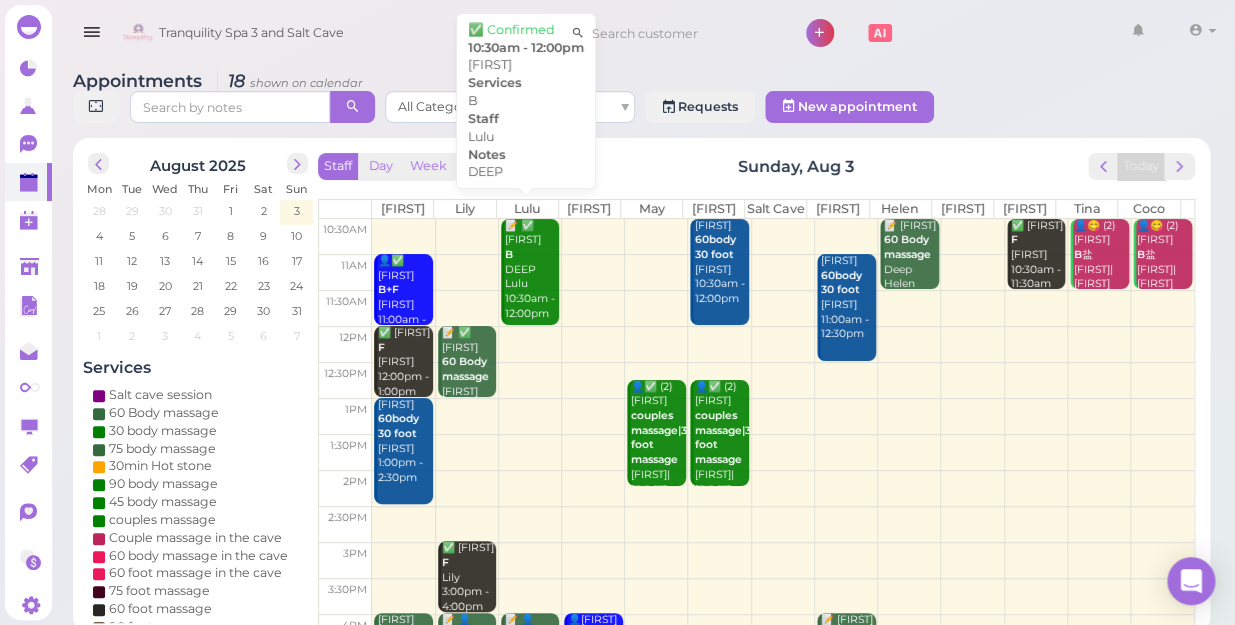 click on "📝 ✅ Brian B DEEP Lulu 10:30am - 12:00pm" at bounding box center [532, 270] 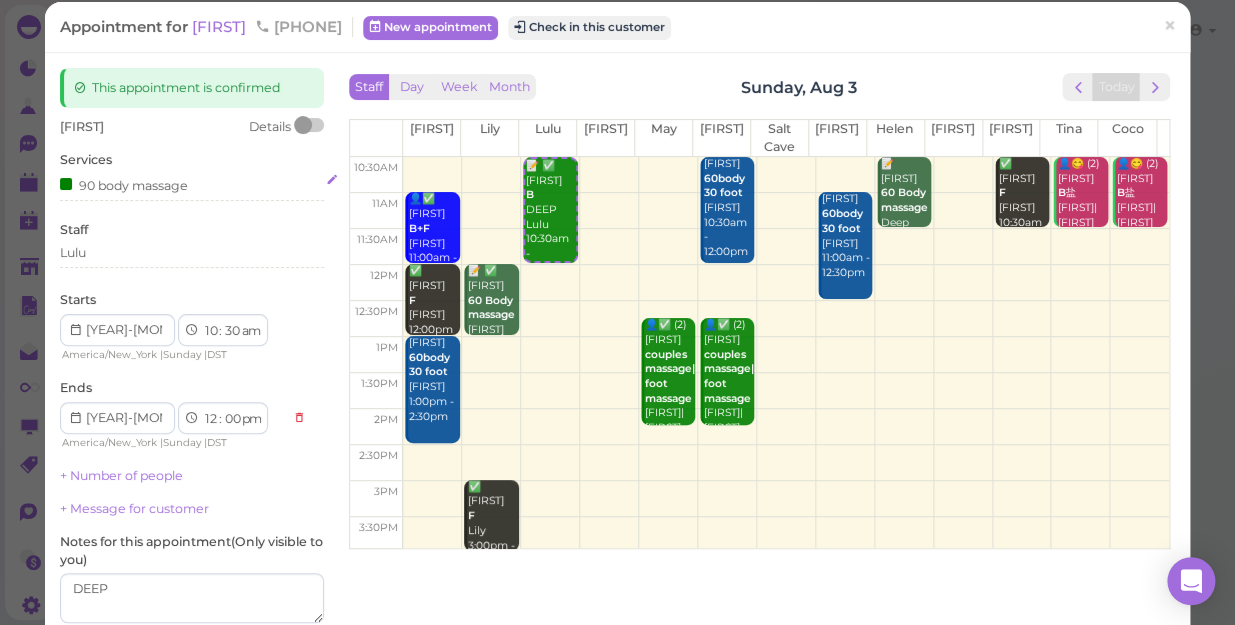 scroll, scrollTop: 0, scrollLeft: 0, axis: both 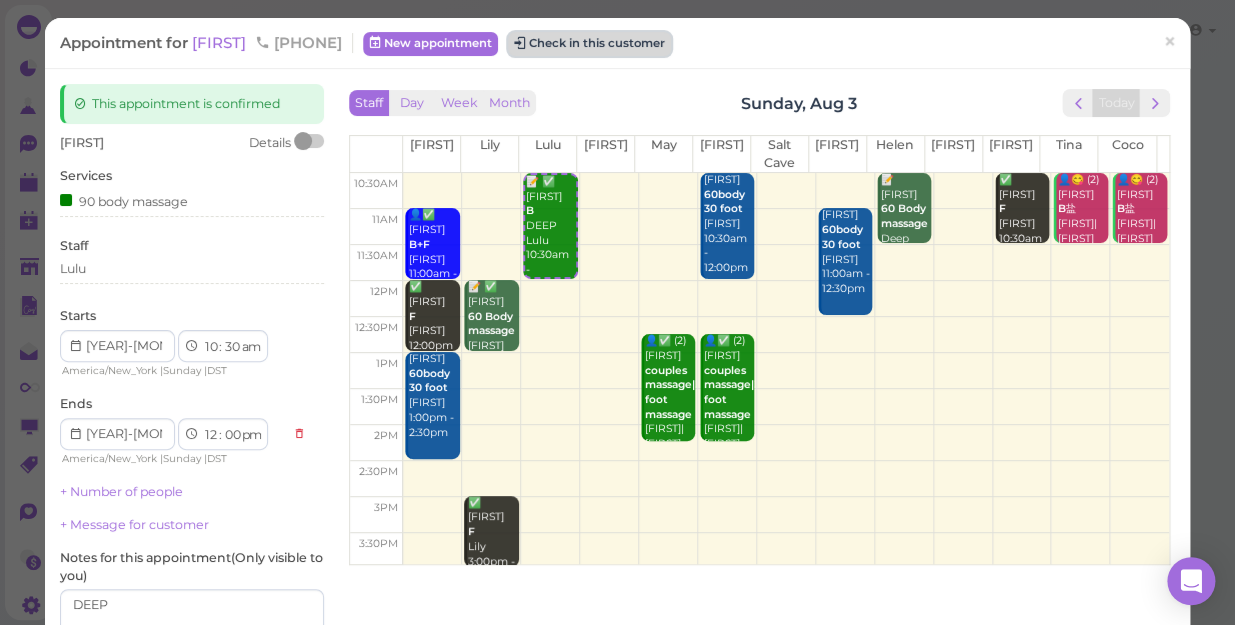 click on "Check in this customer" at bounding box center (589, 44) 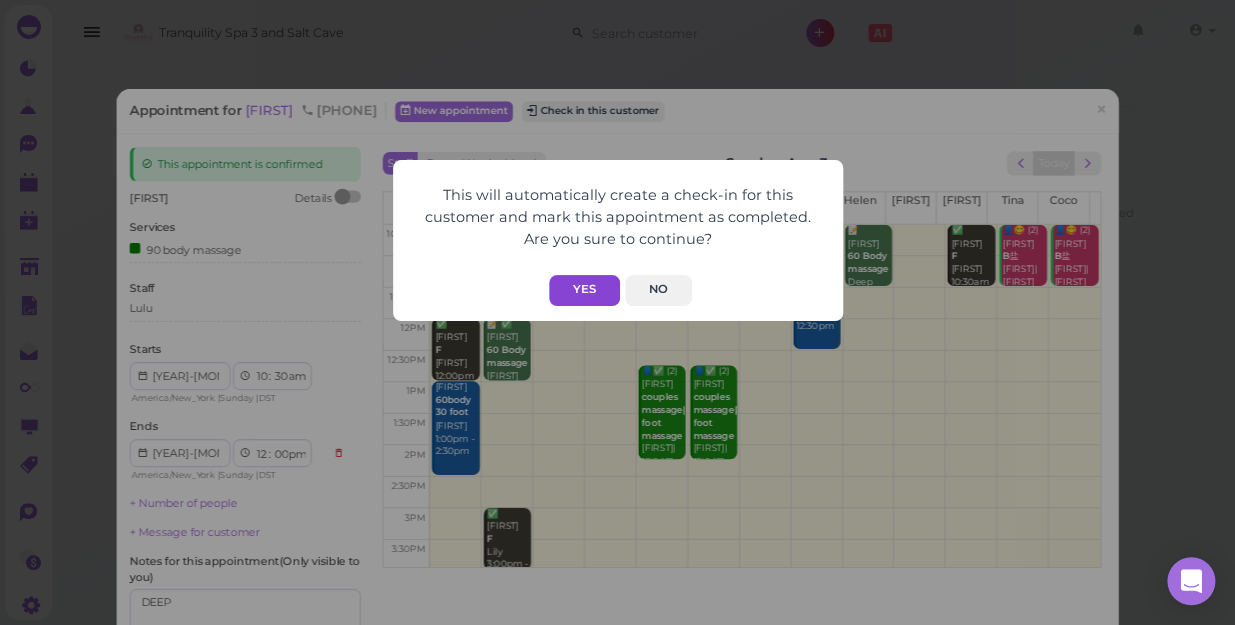 click on "Yes" at bounding box center (584, 290) 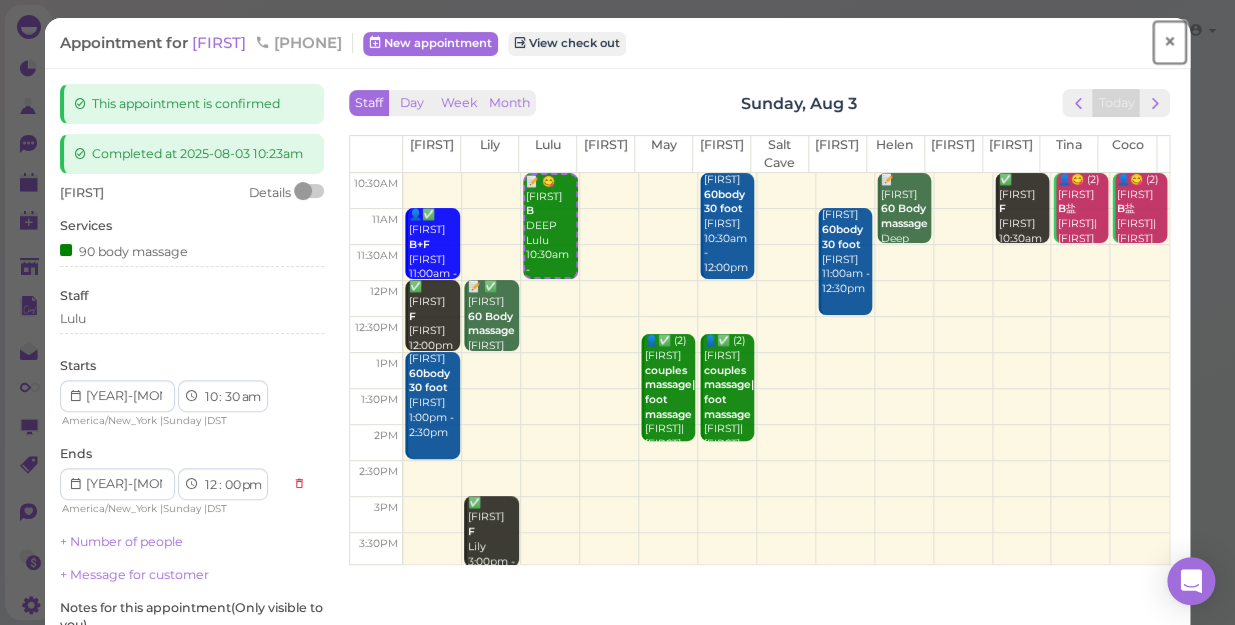 click on "×" at bounding box center (1169, 42) 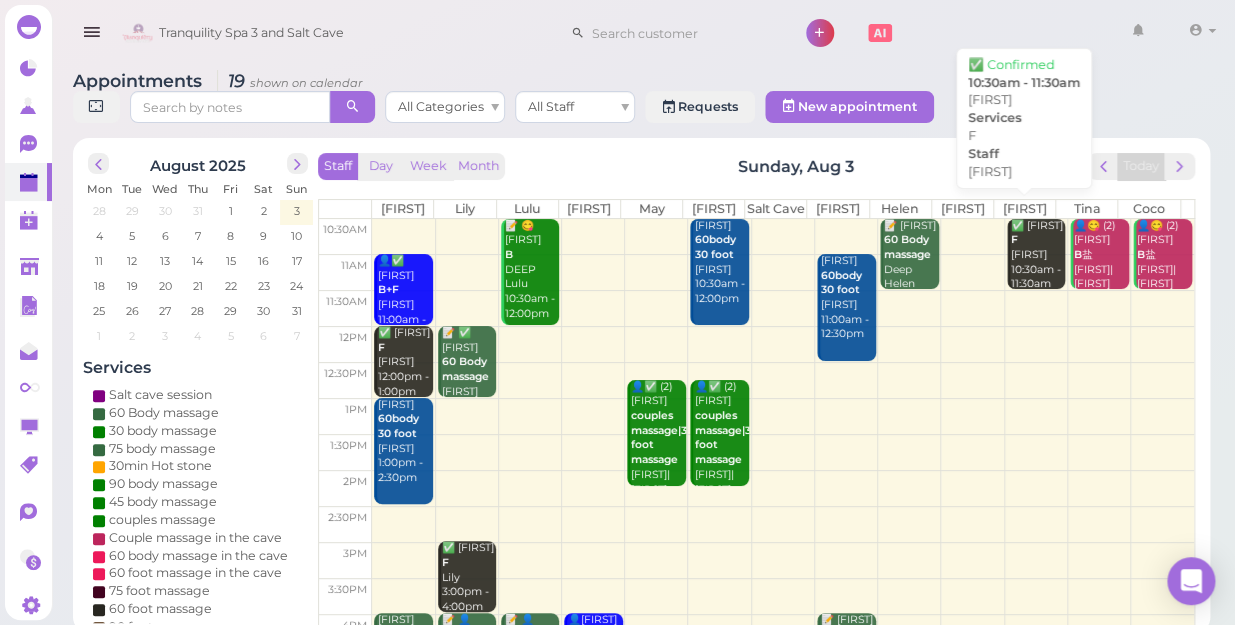 click on "✅ cortney F Linda 10:30am - 11:30am" at bounding box center [1038, 255] 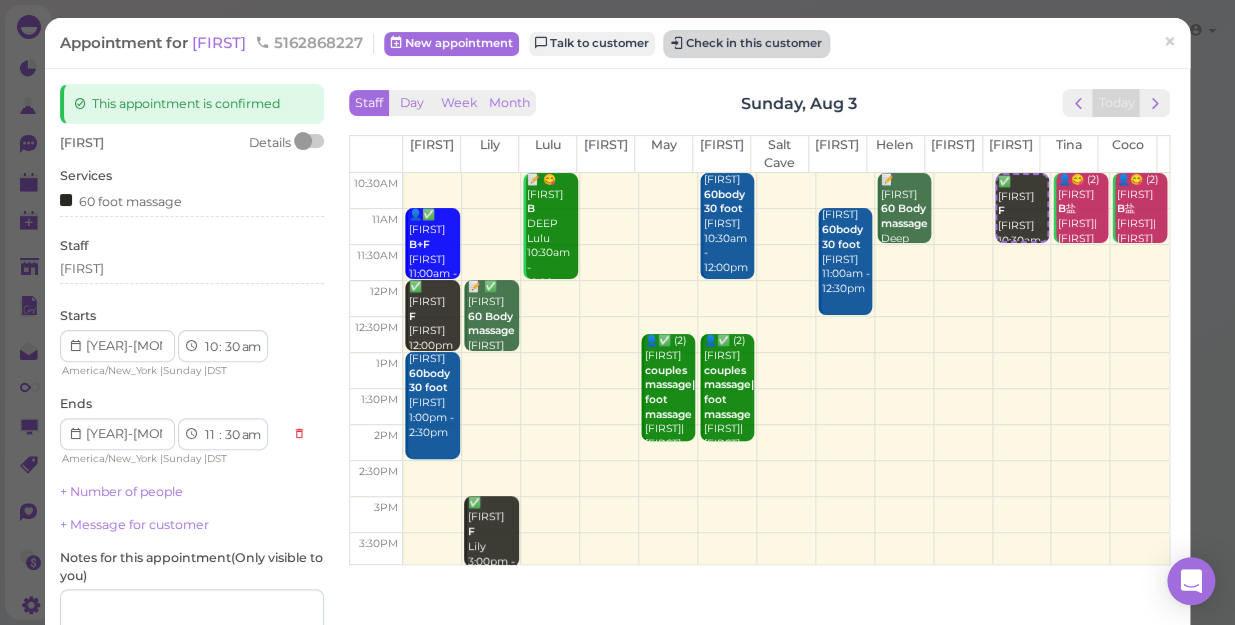 click on "Check in this customer" at bounding box center (746, 44) 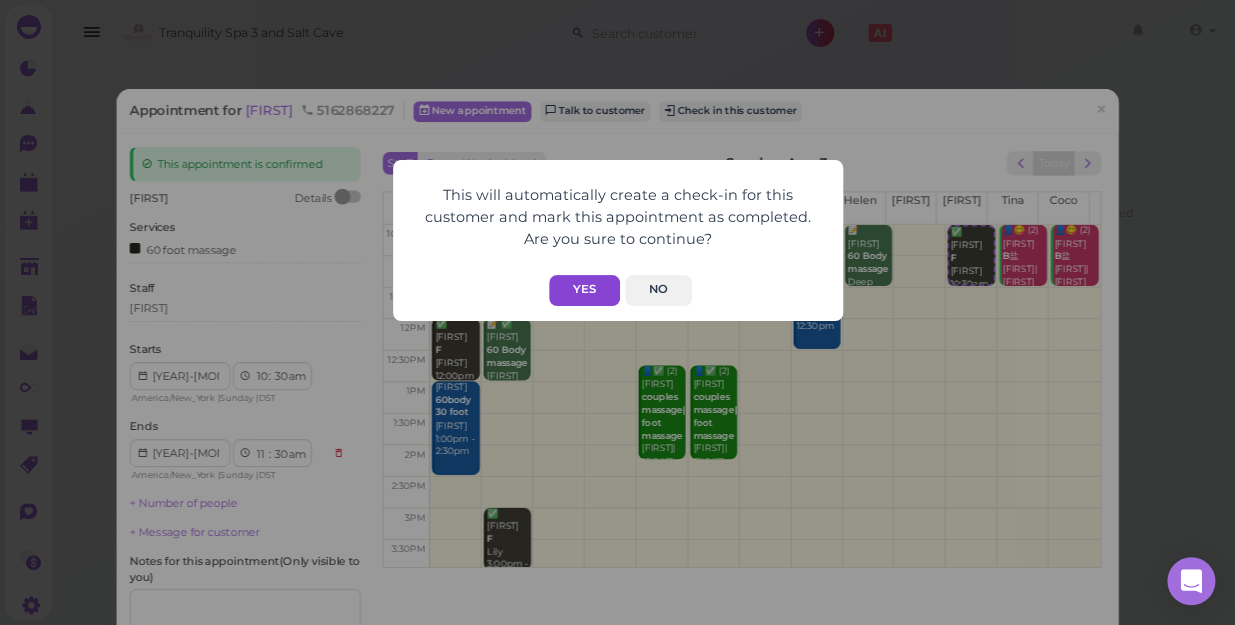 click on "Yes" at bounding box center (584, 290) 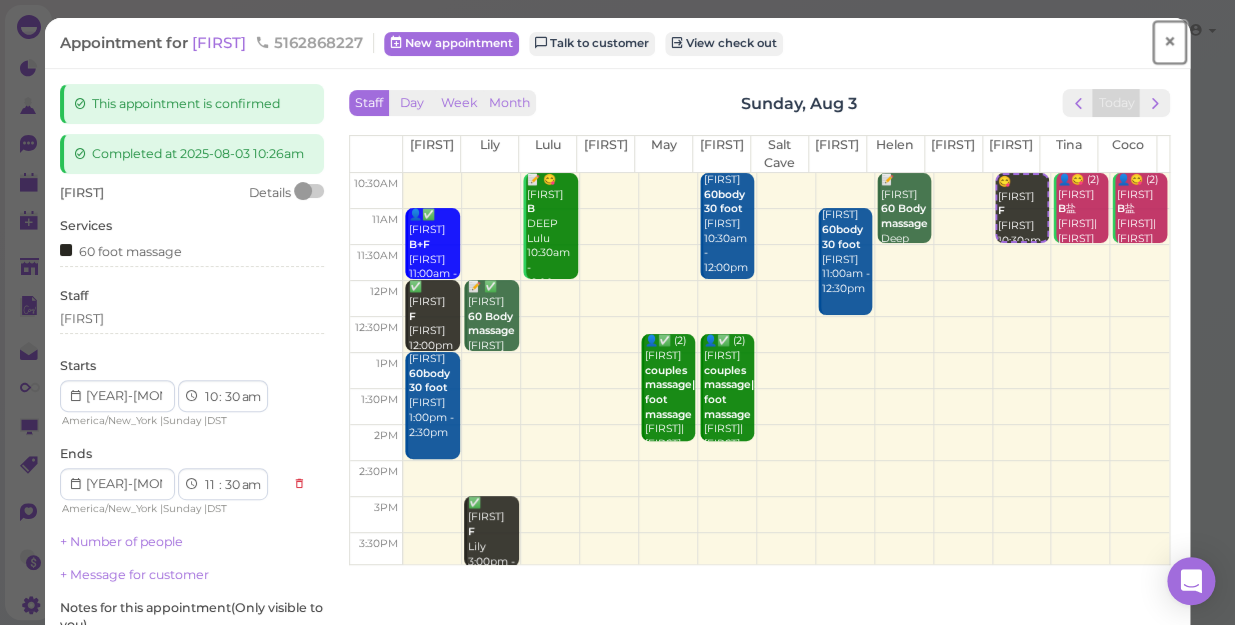 click on "×" at bounding box center [1169, 42] 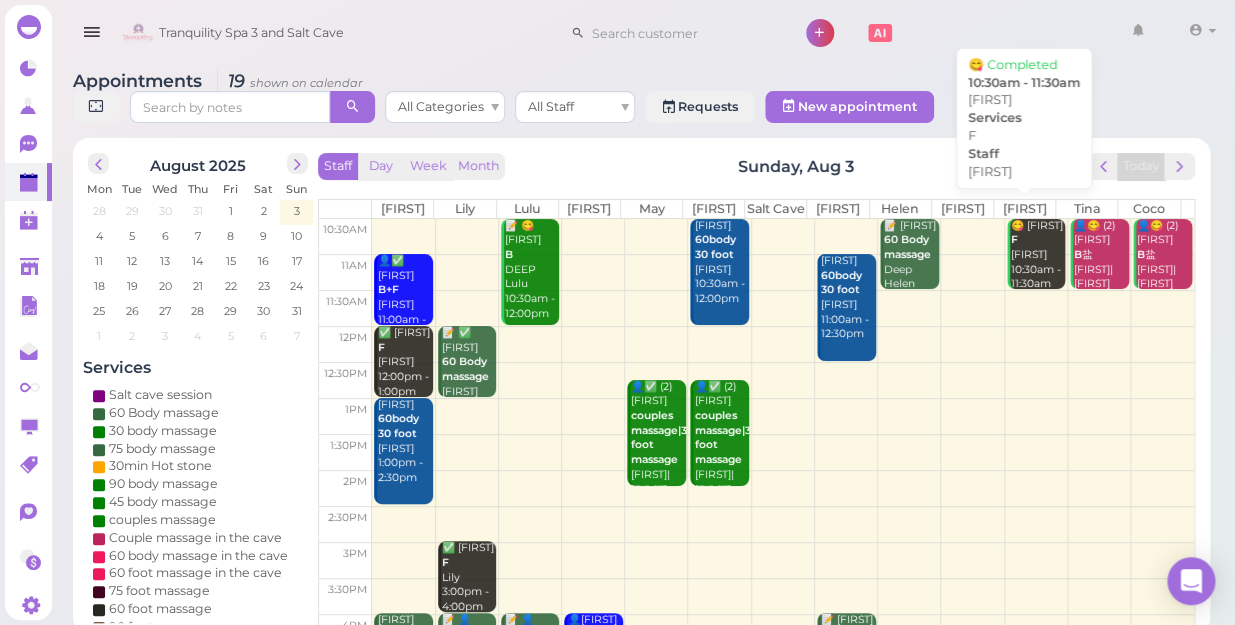 click on "😋 cortney F Linda 10:30am - 11:30am" at bounding box center (1038, 255) 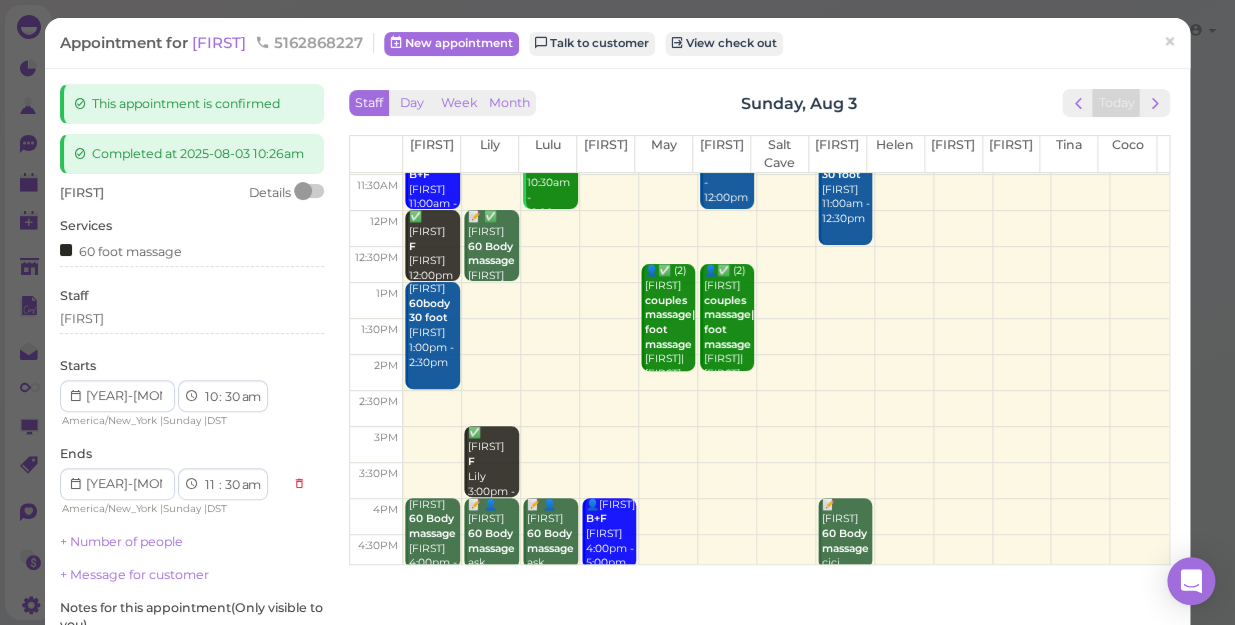scroll, scrollTop: 181, scrollLeft: 0, axis: vertical 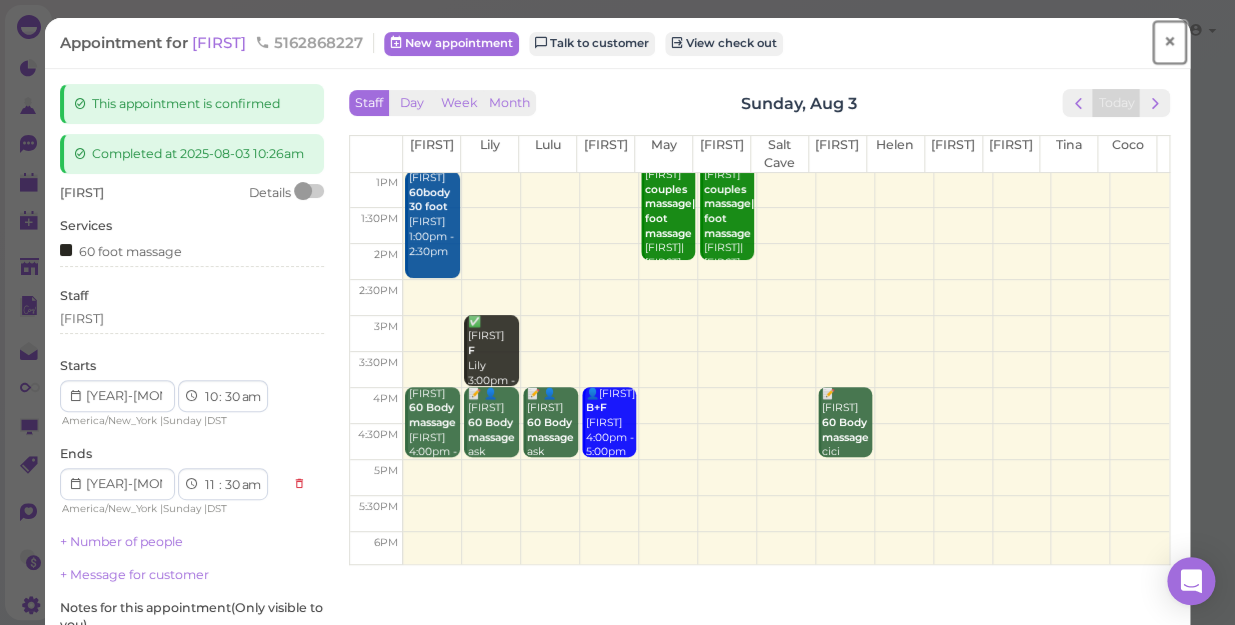 click on "×" at bounding box center [1169, 42] 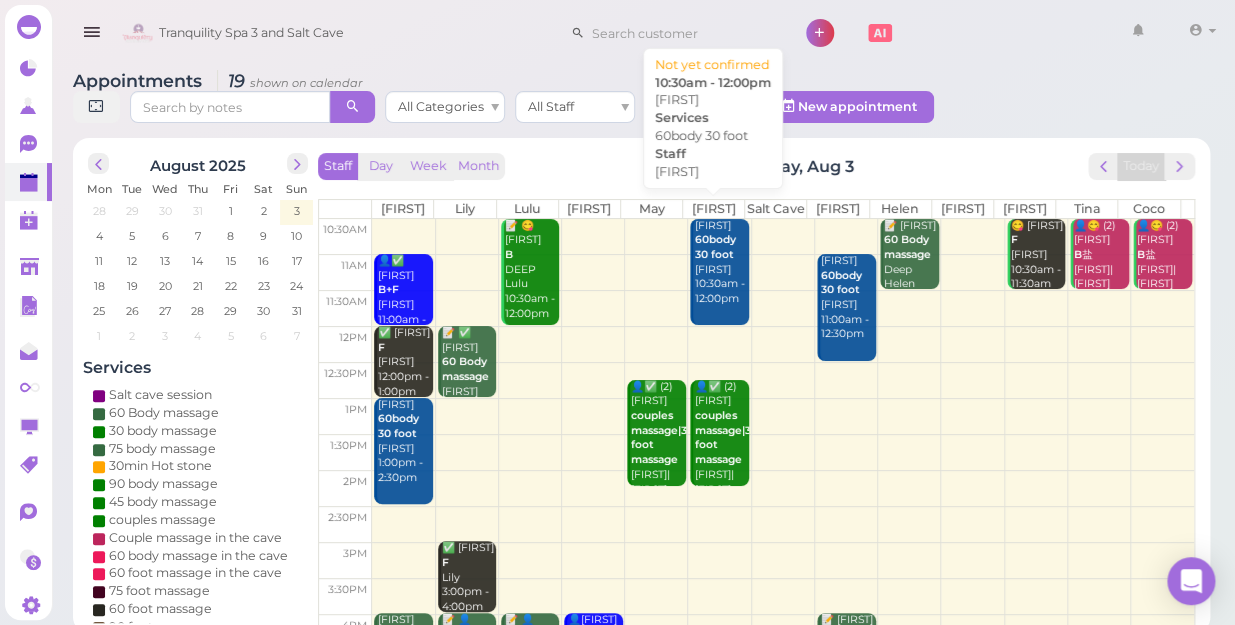 click on "Brenda 60body 30 foot Mike 10:30am - 12:00pm" at bounding box center [721, 263] 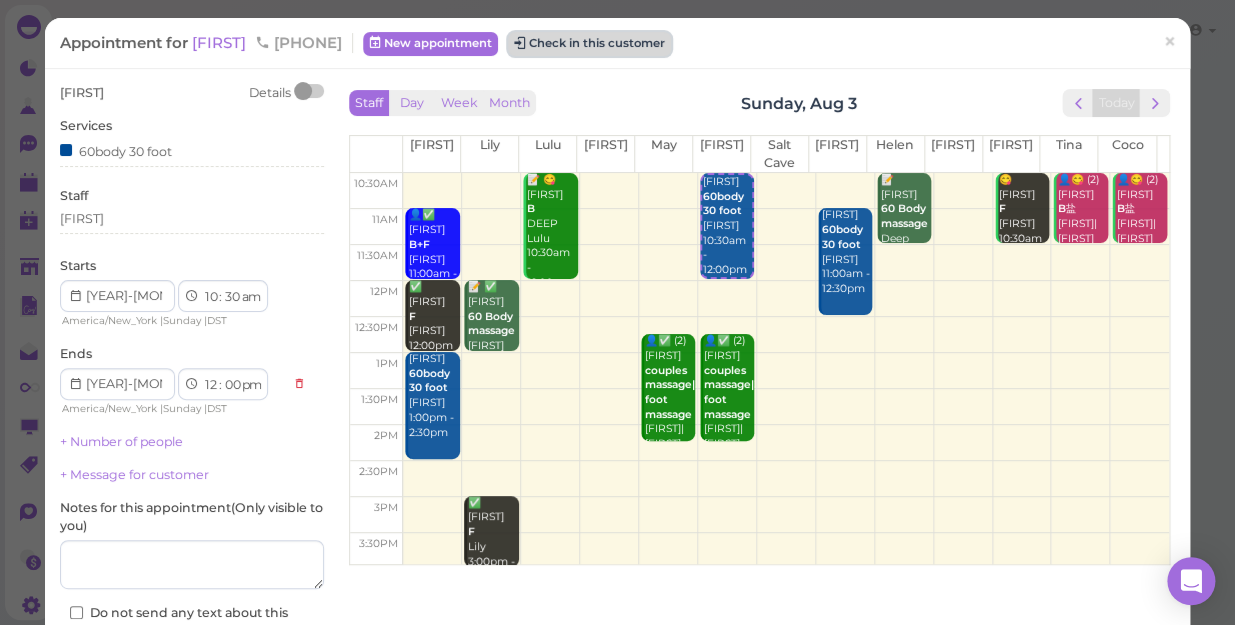 click on "Check in this customer" at bounding box center [589, 44] 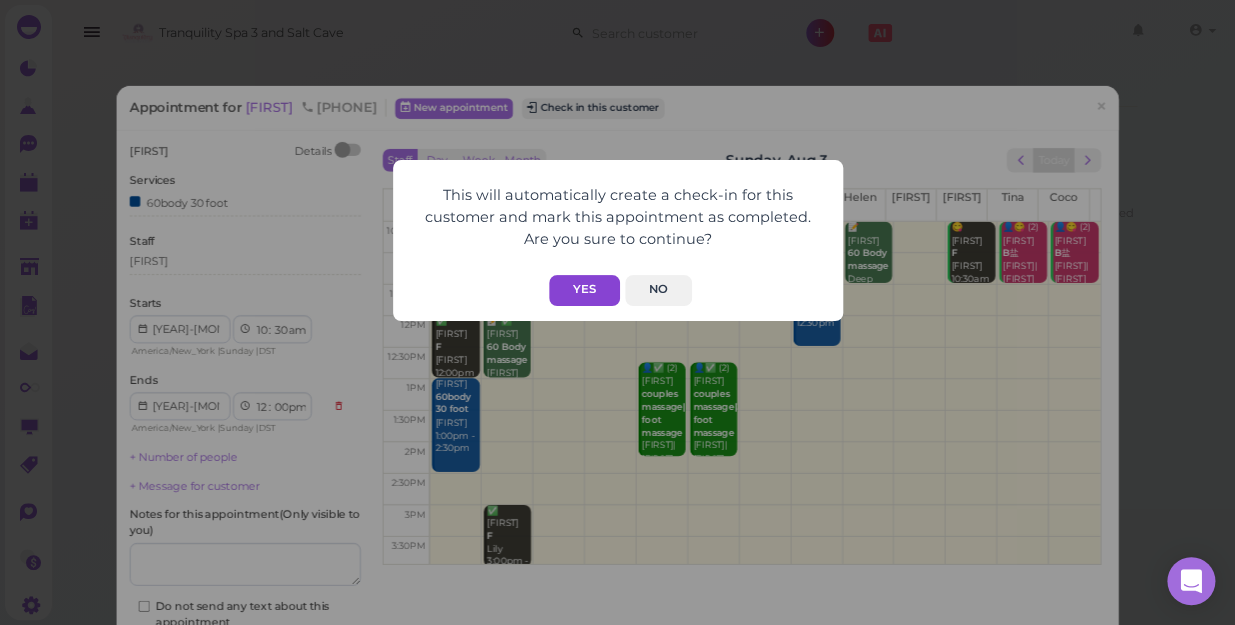 click on "Yes" at bounding box center (584, 290) 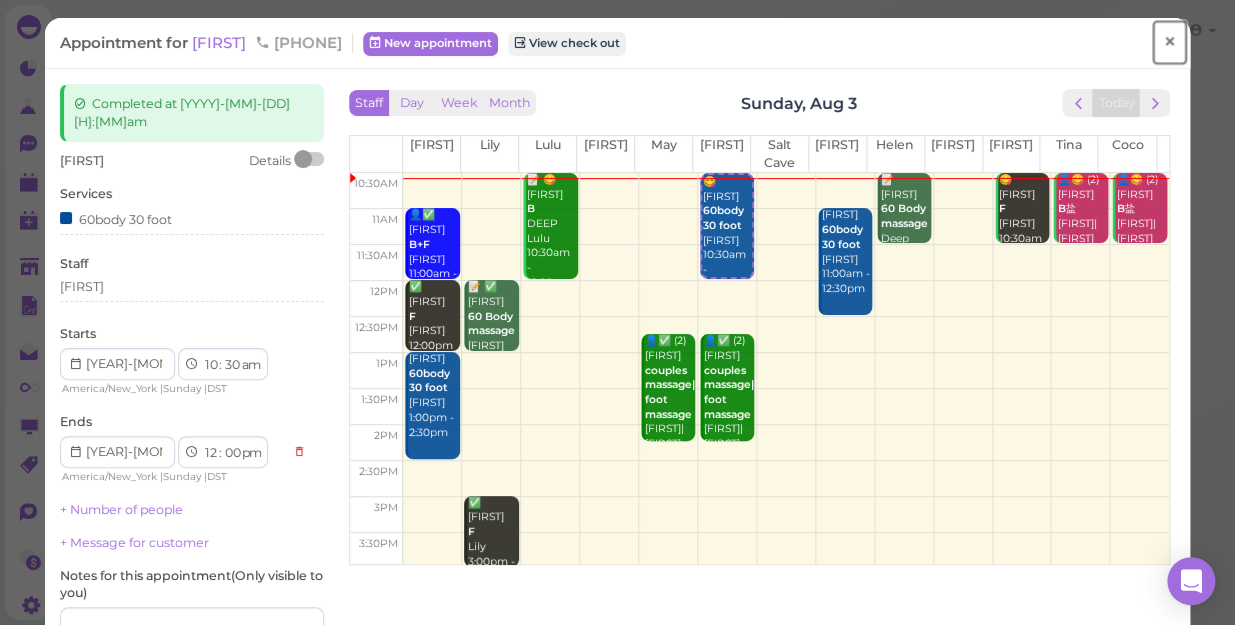 click on "×" at bounding box center [1169, 42] 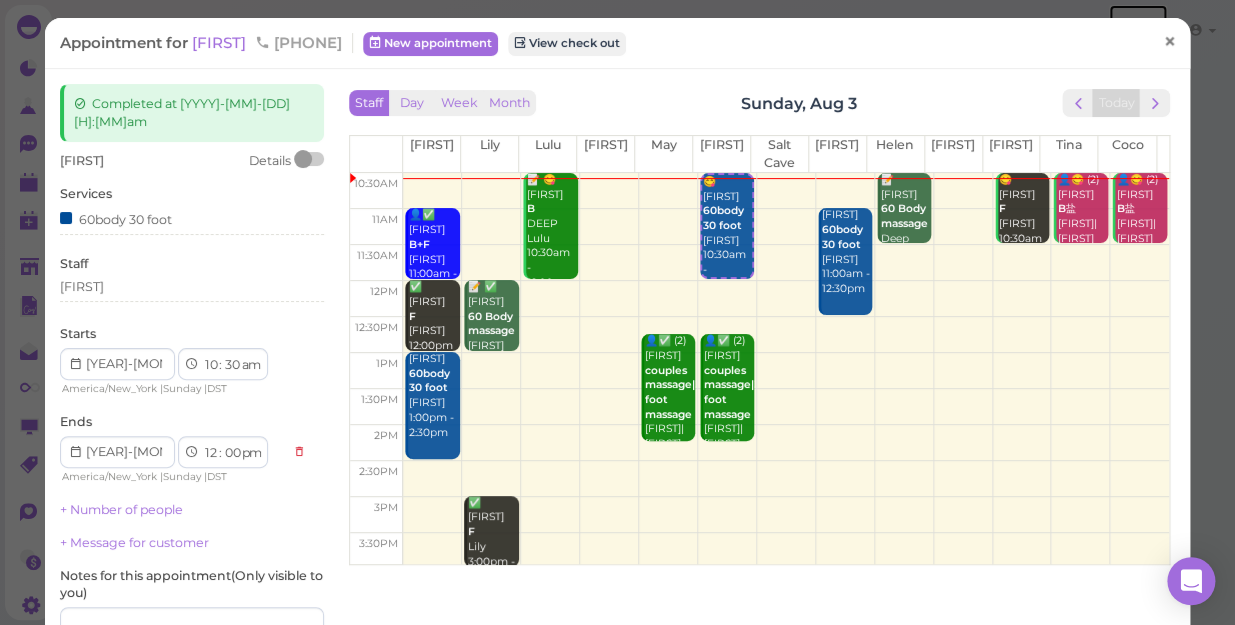 click at bounding box center (1138, 33) 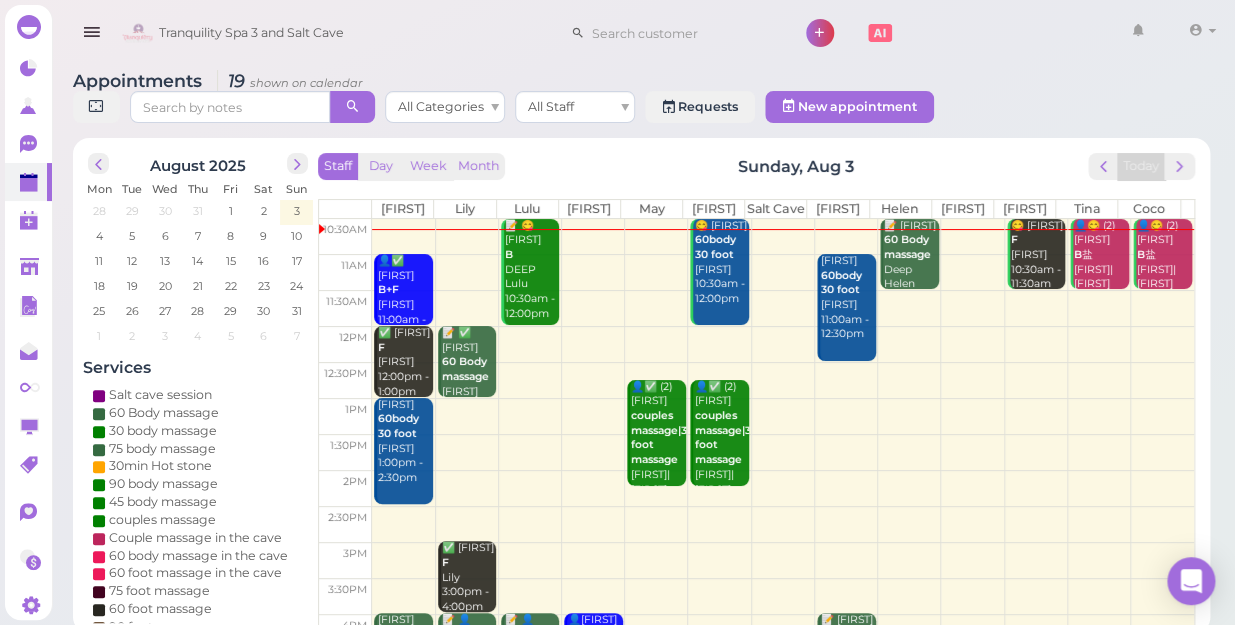 click at bounding box center [783, 308] 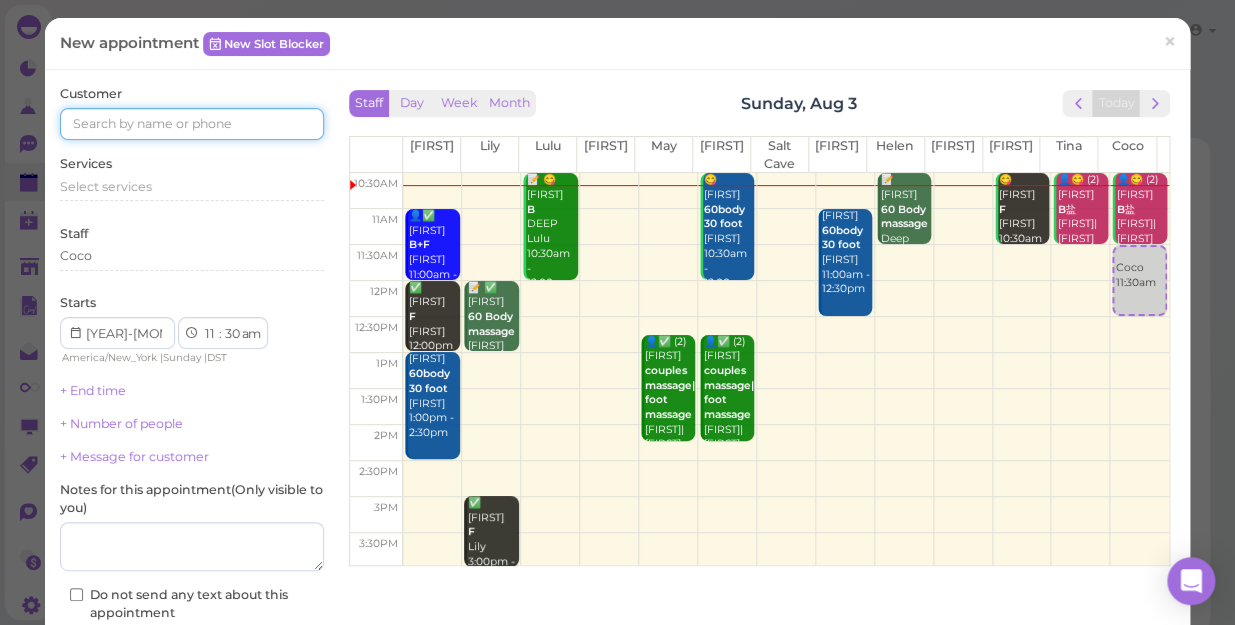 click at bounding box center [192, 124] 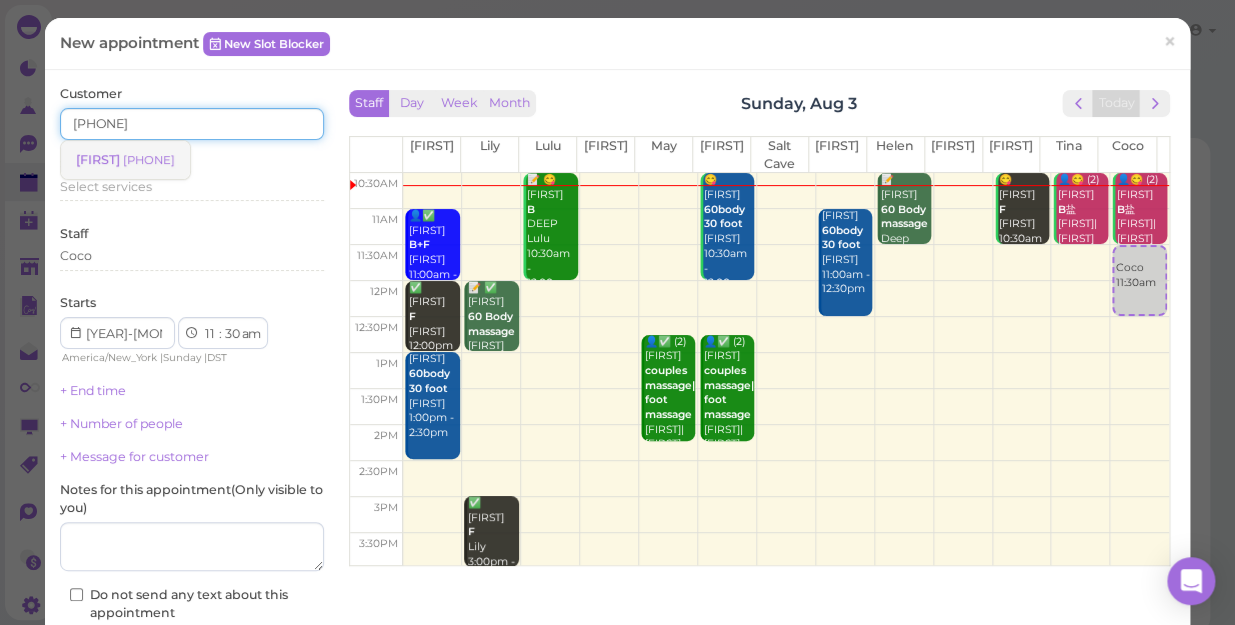 type on "[PHONE]" 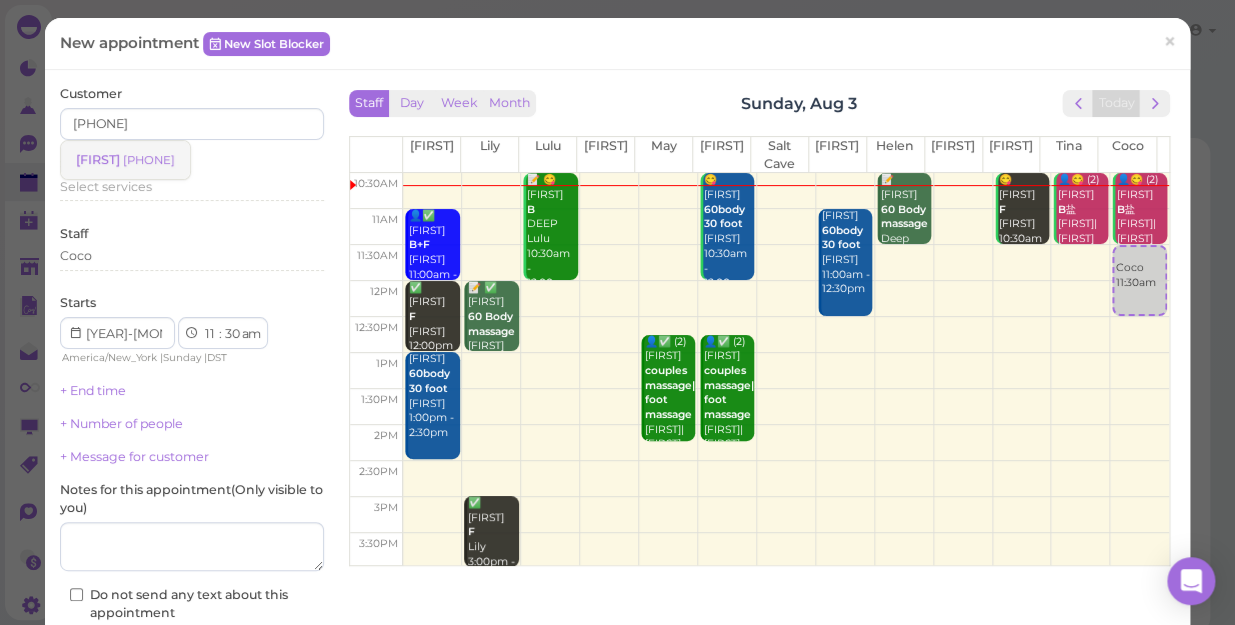 click on "[PHONE]" at bounding box center (149, 160) 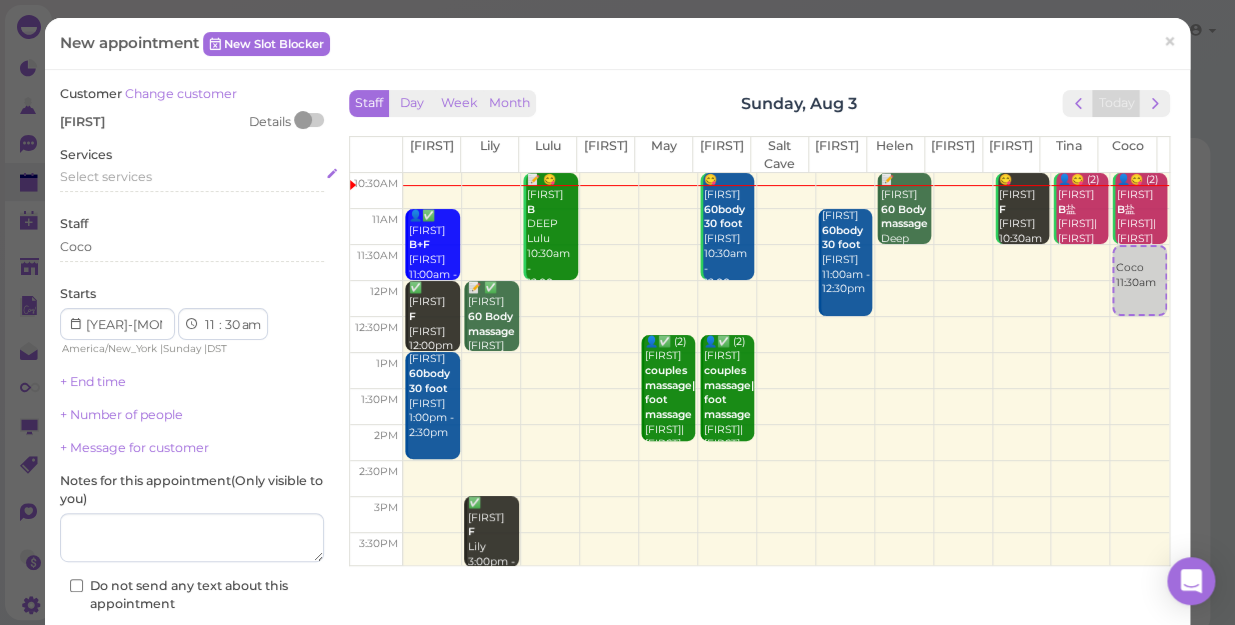 click on "Select services" at bounding box center (106, 176) 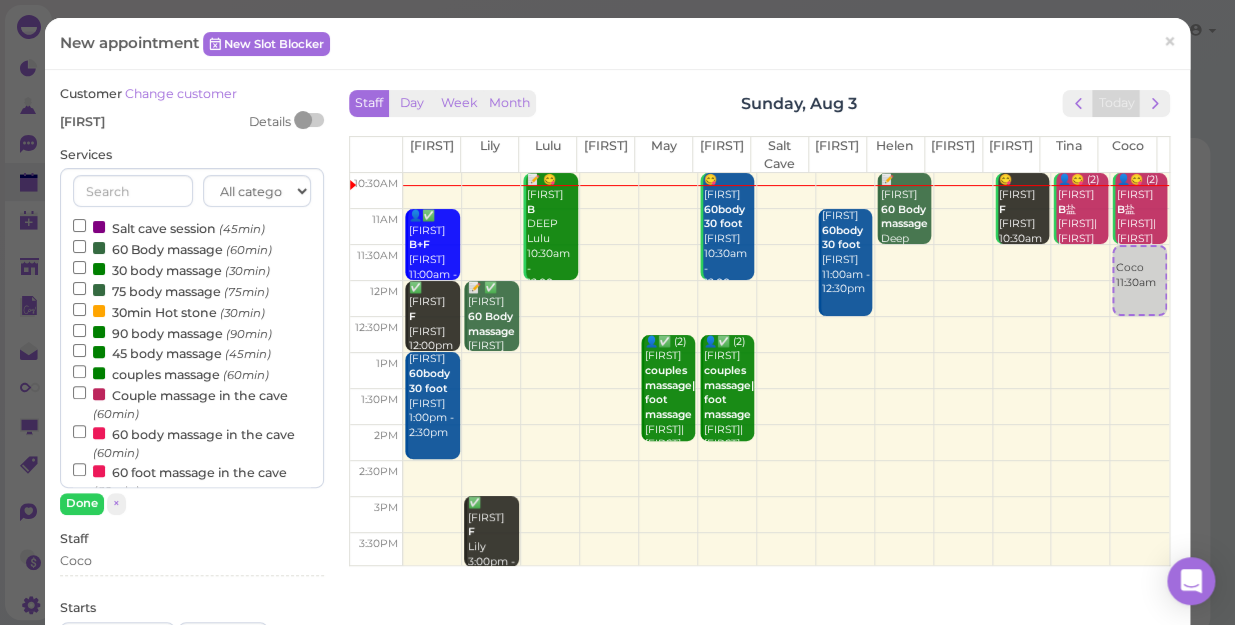 click on "60 Body massage
(60min)" at bounding box center [172, 248] 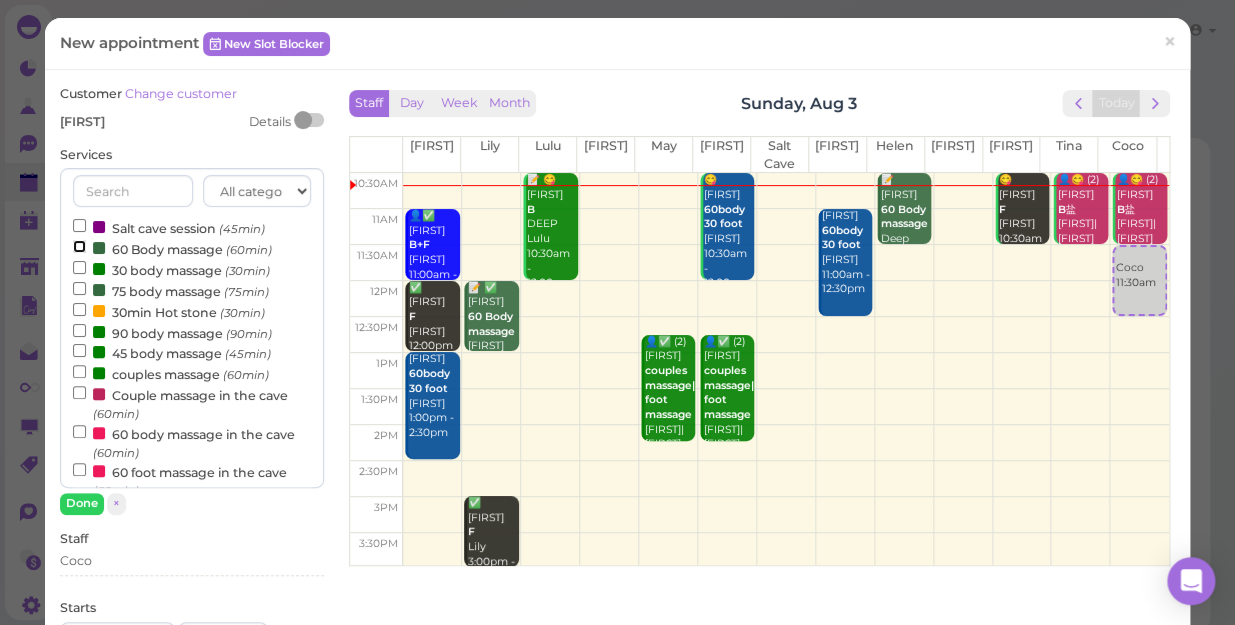 click on "60 Body massage
(60min)" at bounding box center [79, 246] 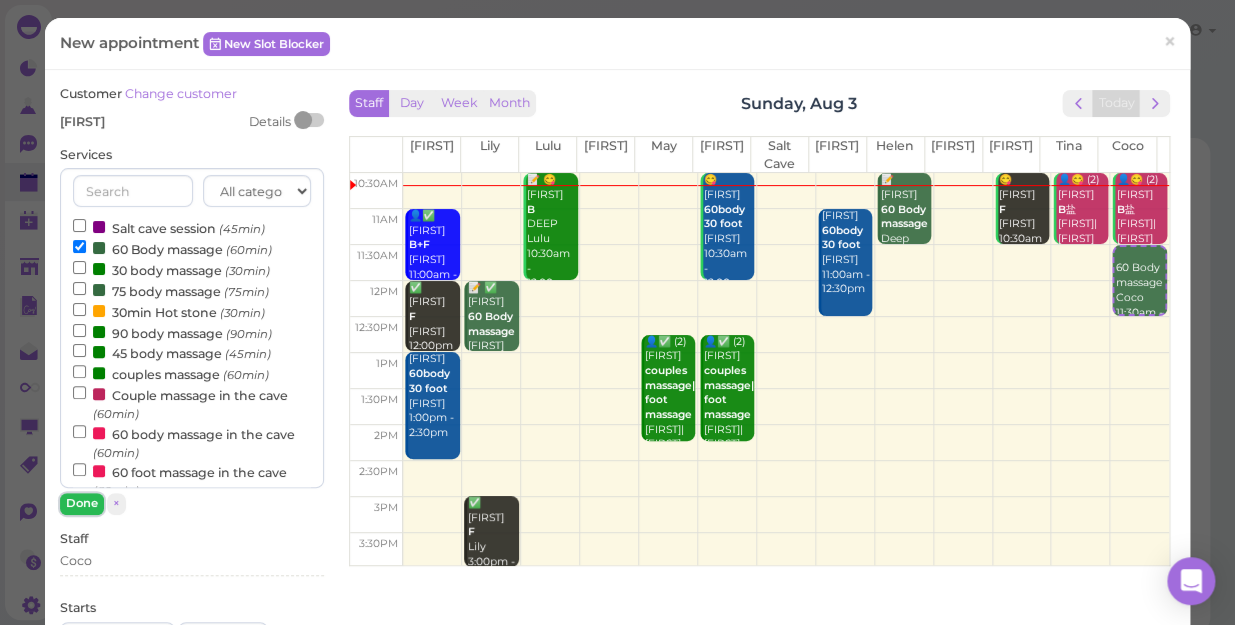 click on "Done" at bounding box center (82, 503) 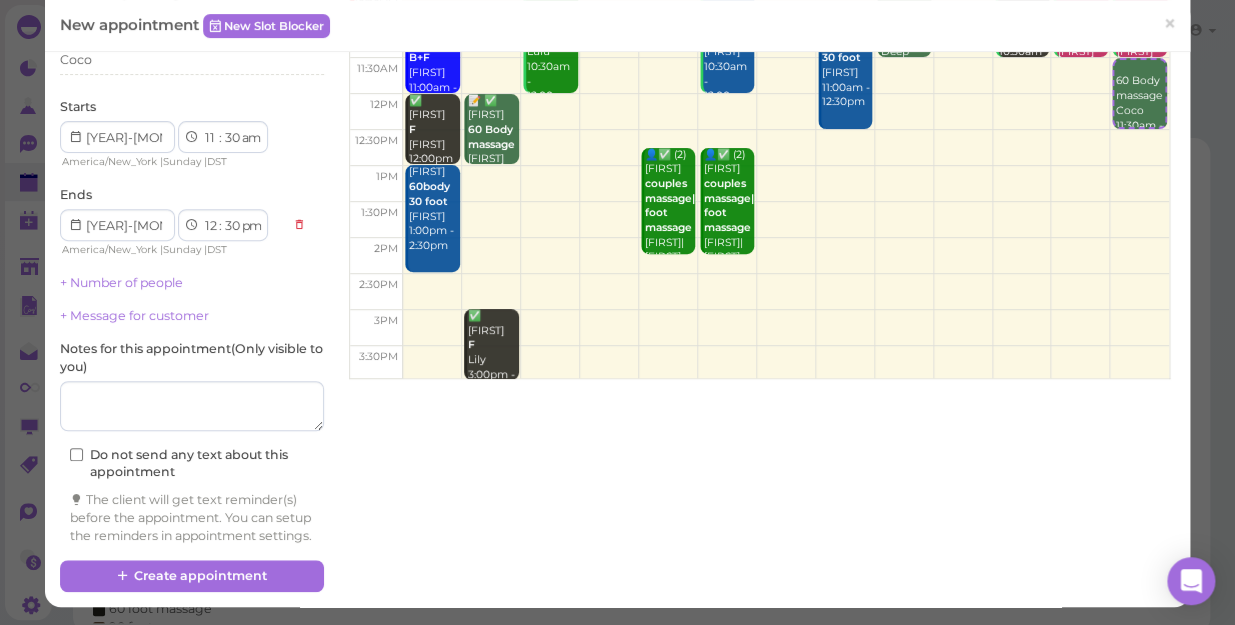 scroll, scrollTop: 203, scrollLeft: 0, axis: vertical 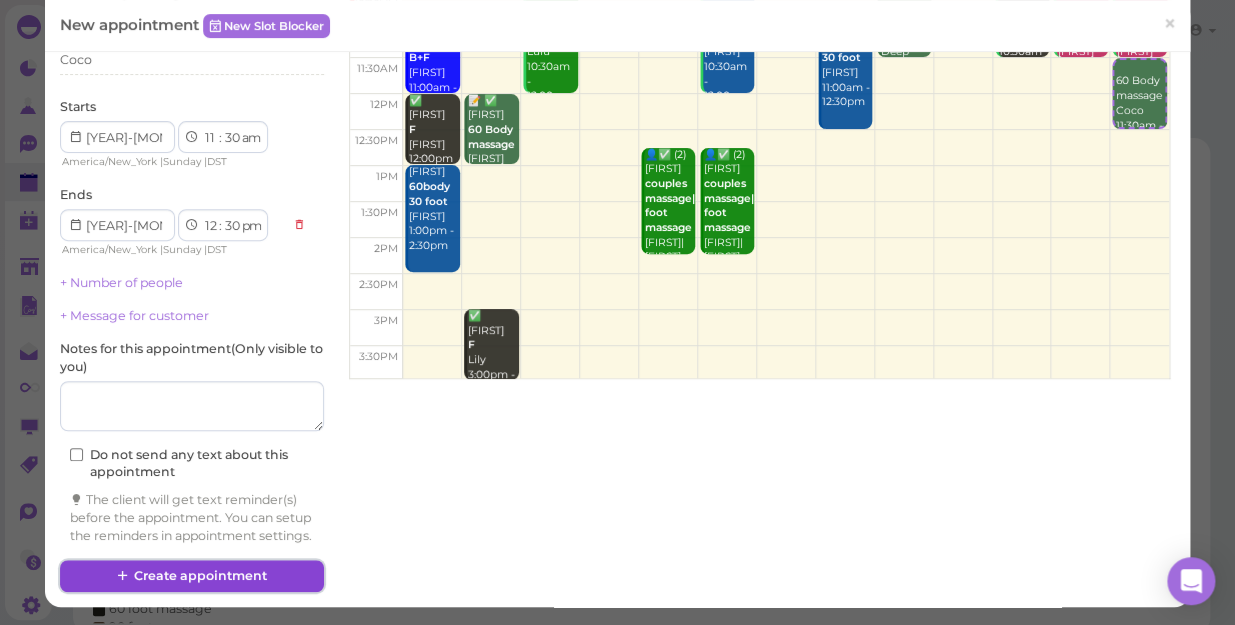 click on "Create appointment" at bounding box center (192, 576) 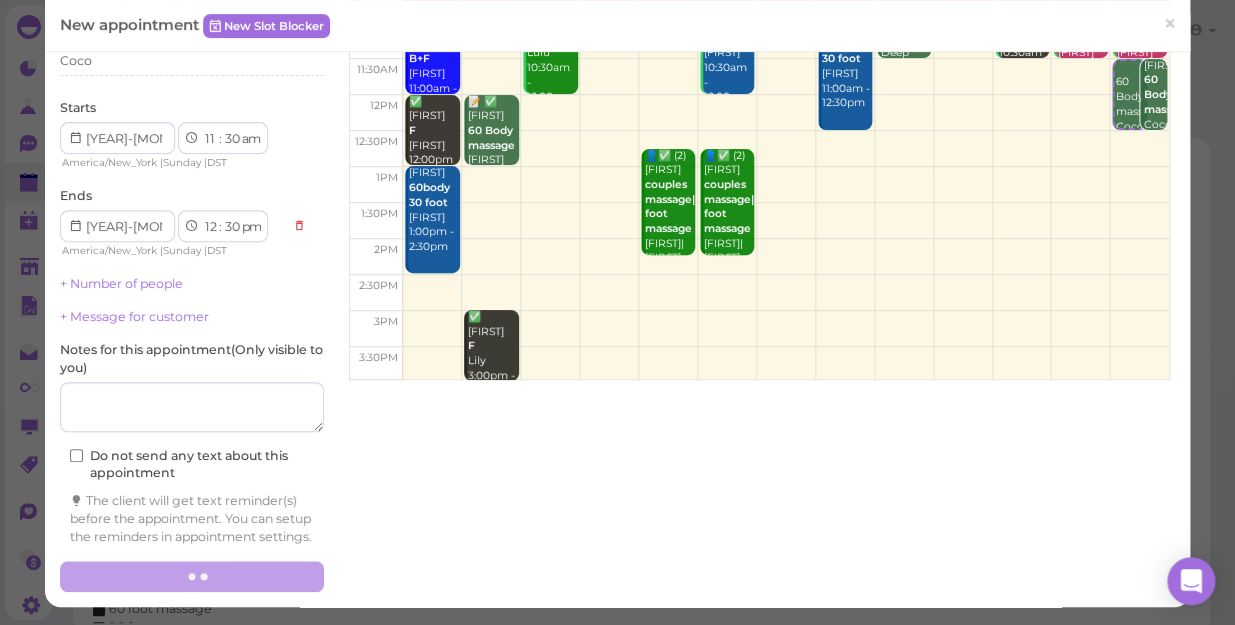 scroll, scrollTop: 0, scrollLeft: 0, axis: both 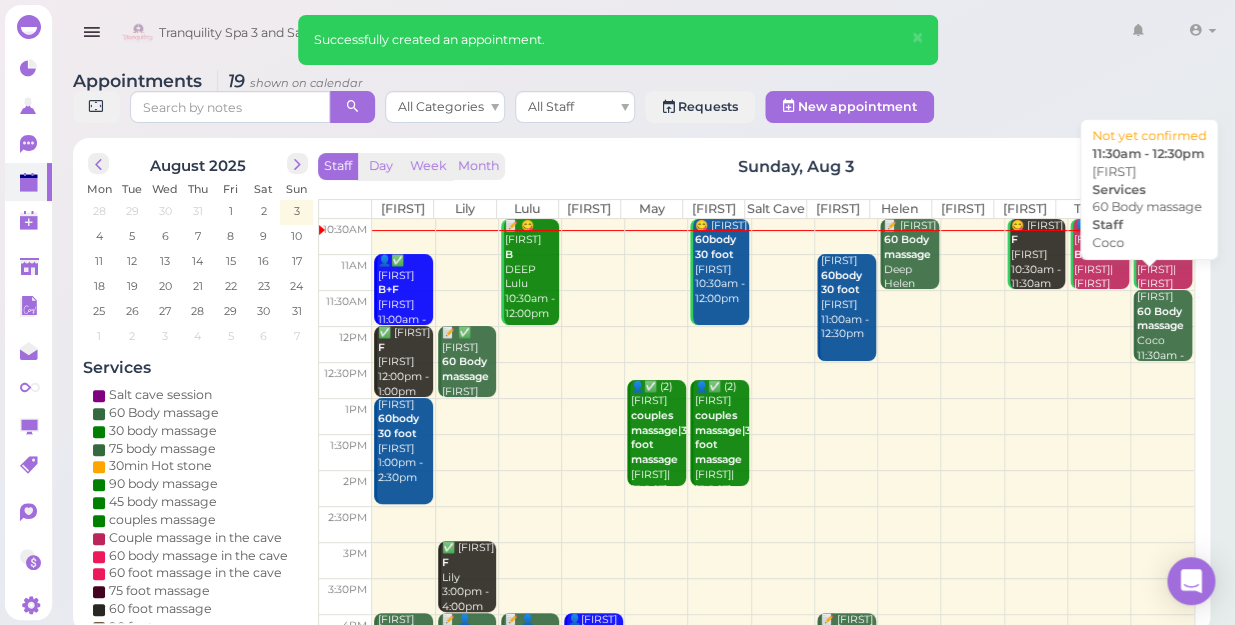 click on "60 Body massage" at bounding box center [1160, 319] 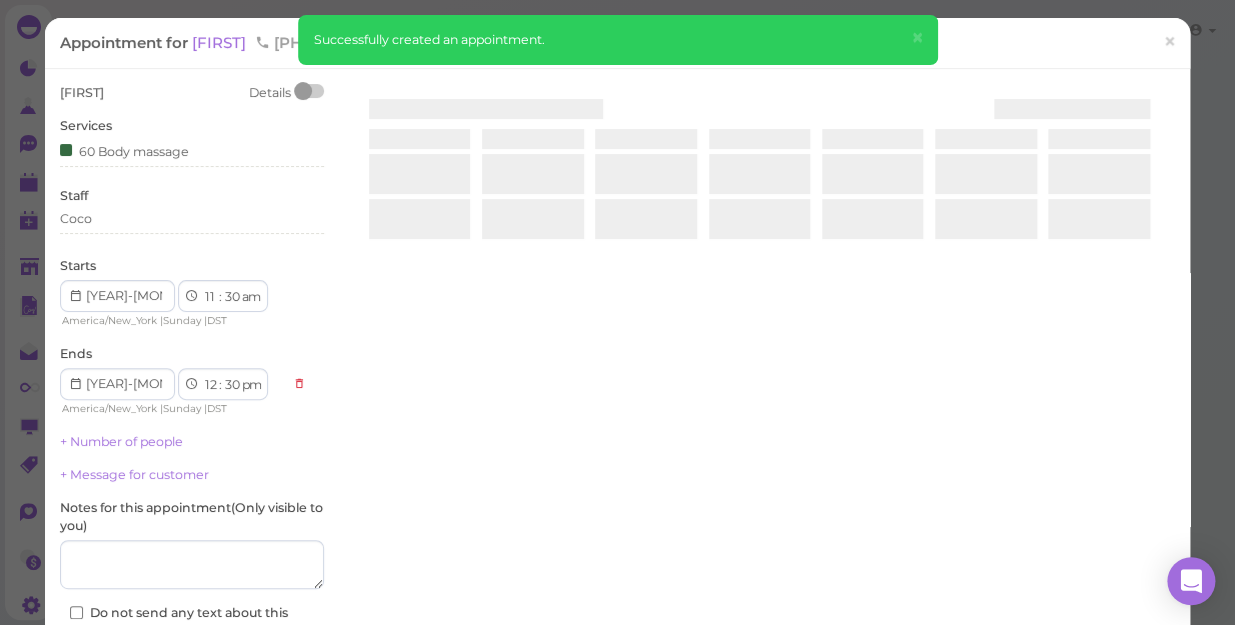 click at bounding box center [759, 321] 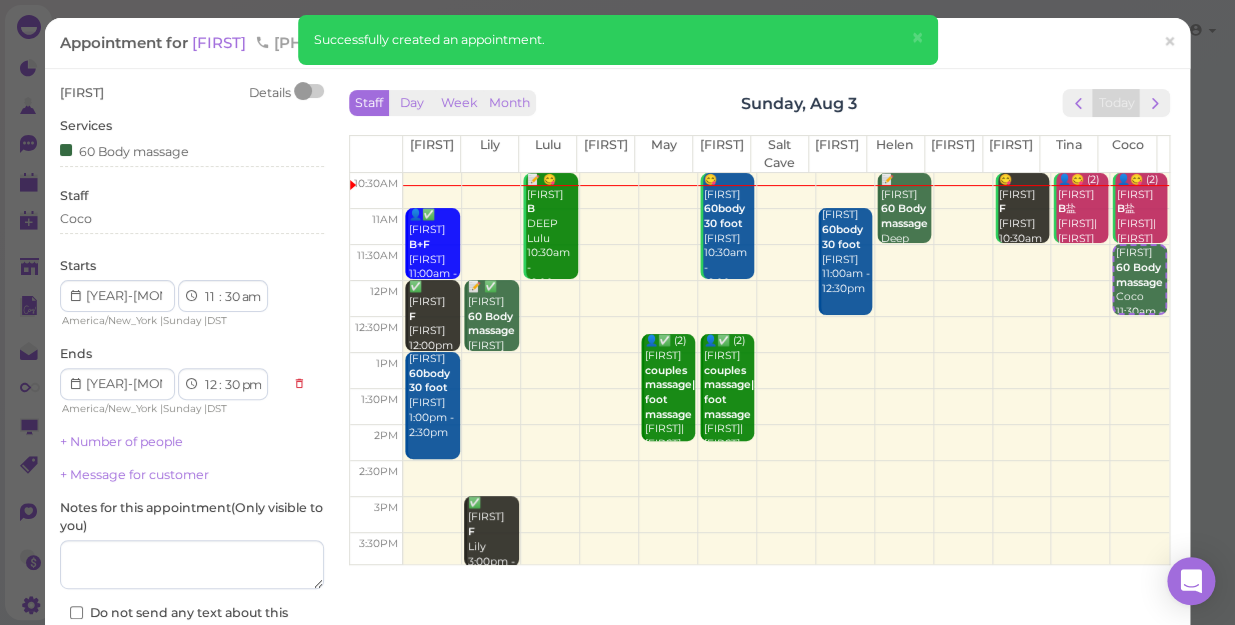 click on "Appointment   for
Juan
5162254916
New appointment
Check in this customer" at bounding box center [607, 43] 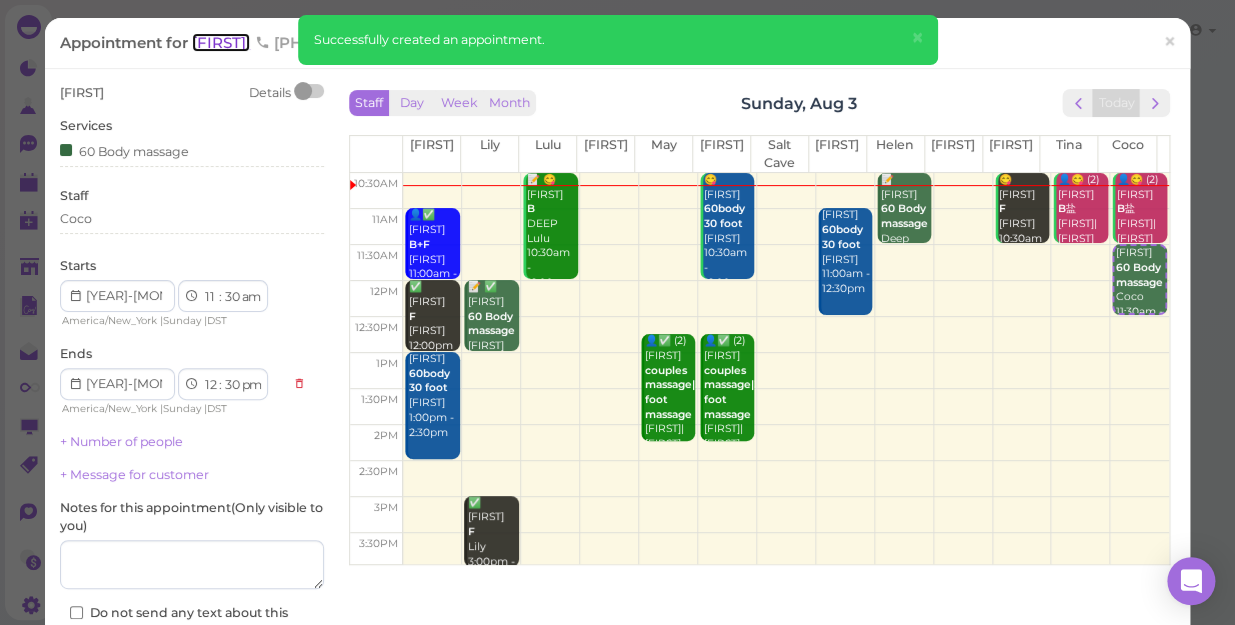 click on "[FIRST]" at bounding box center (221, 42) 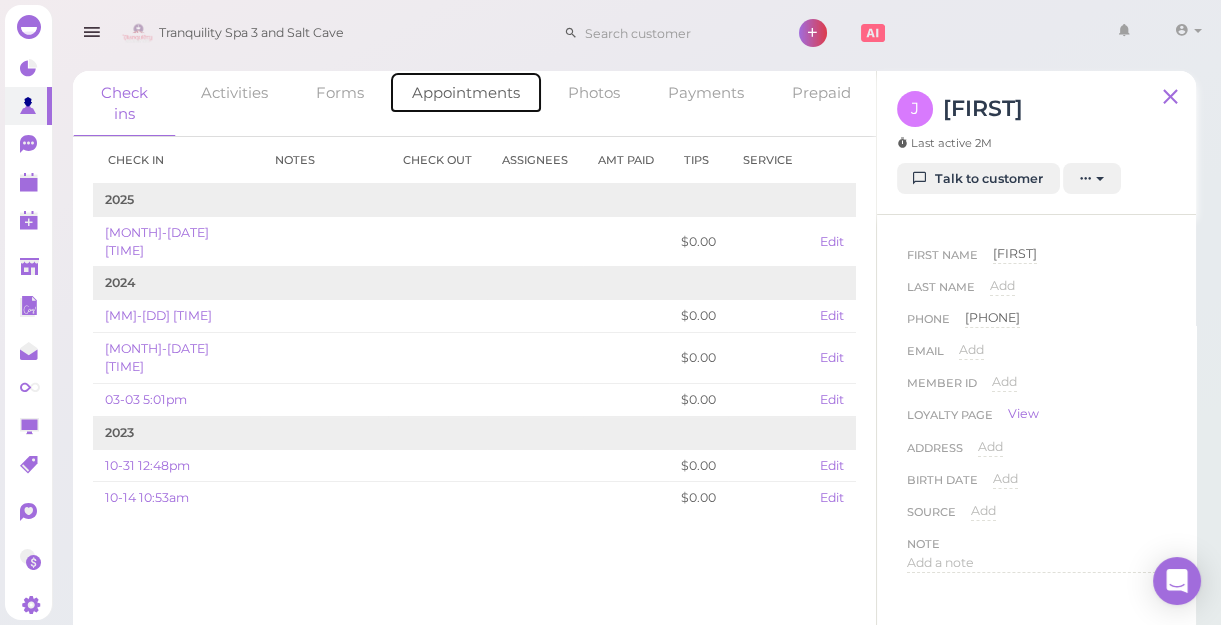 click on "Appointments" at bounding box center [466, 92] 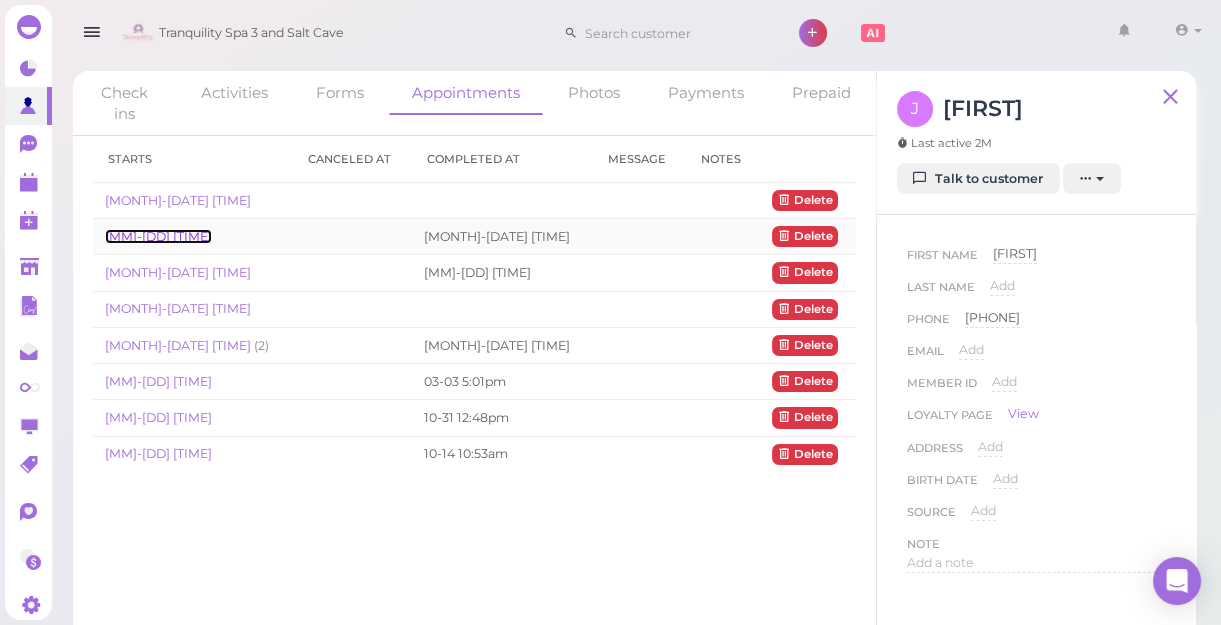 click on "06-10 2:10pm" at bounding box center [158, 236] 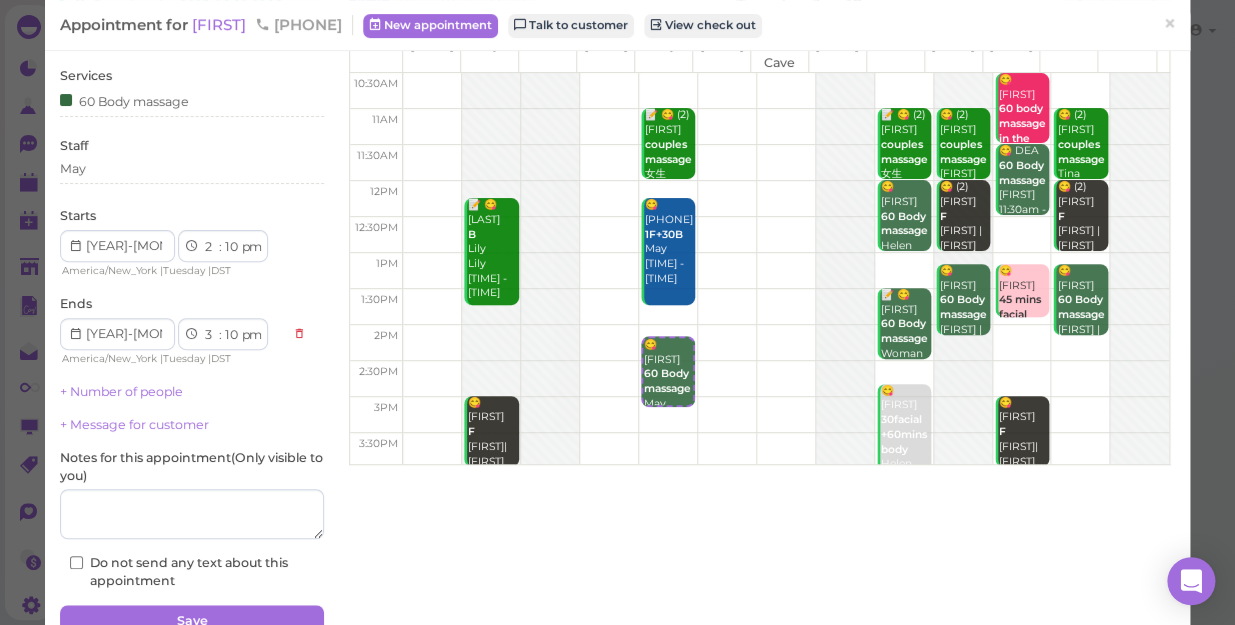 scroll, scrollTop: 0, scrollLeft: 0, axis: both 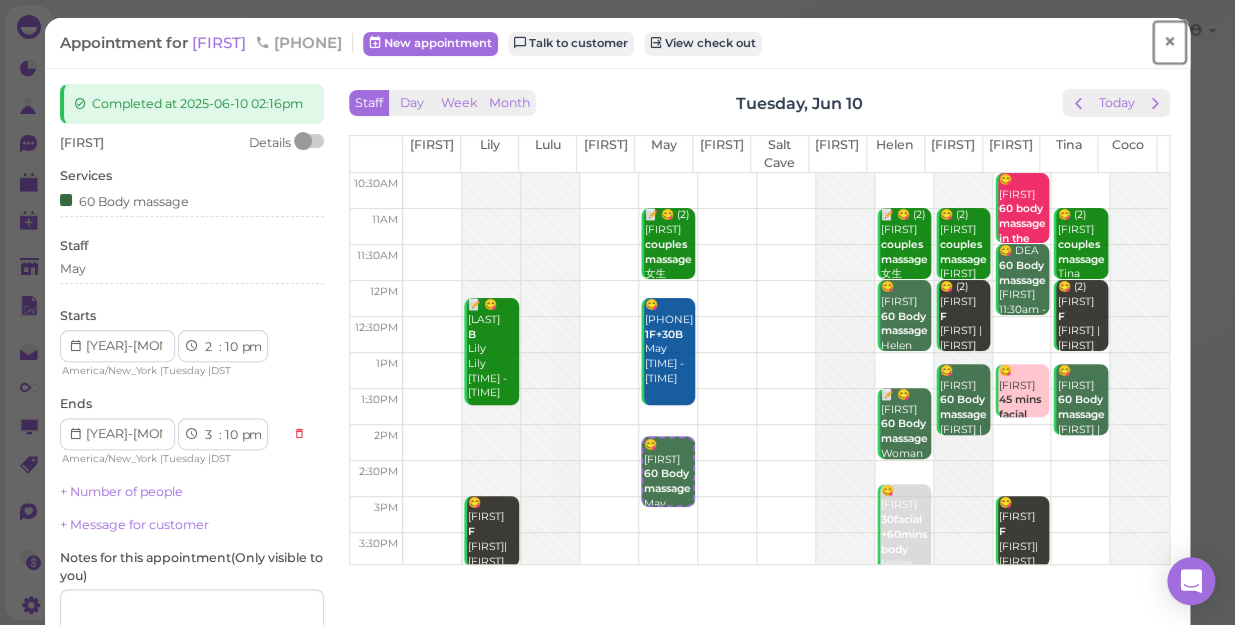 click on "×" at bounding box center (1169, 42) 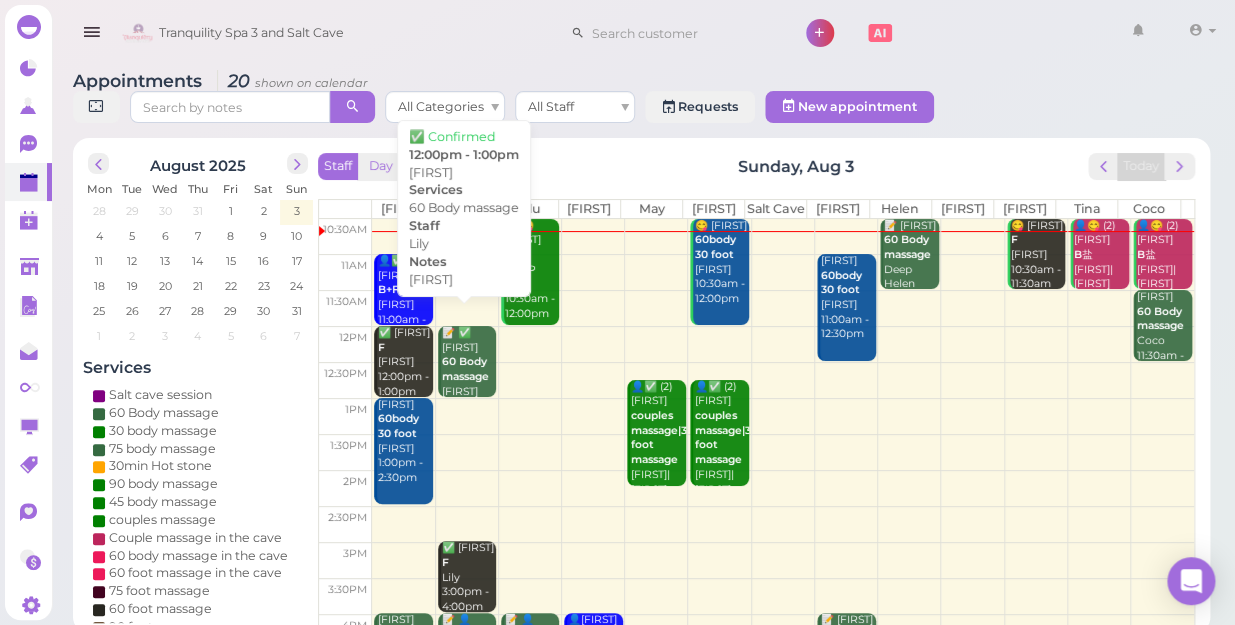 click on "📝 ✅ Paige 60 Body massage  LILY Lily 12:00pm - 1:00pm" at bounding box center (467, 361) 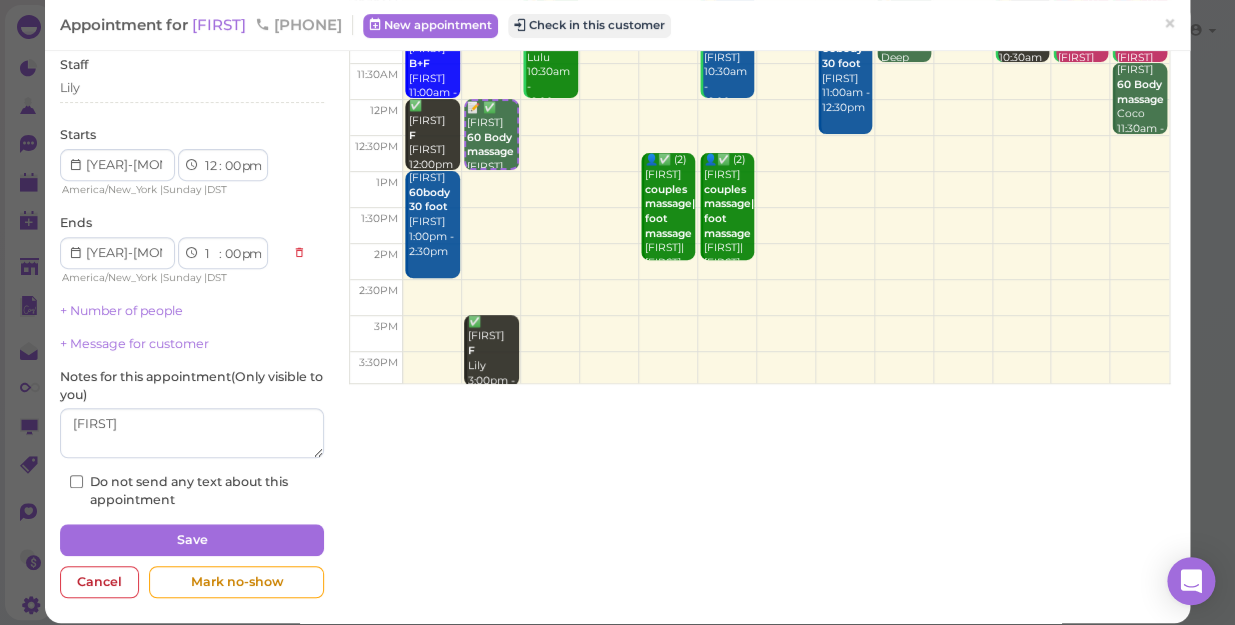 scroll, scrollTop: 0, scrollLeft: 0, axis: both 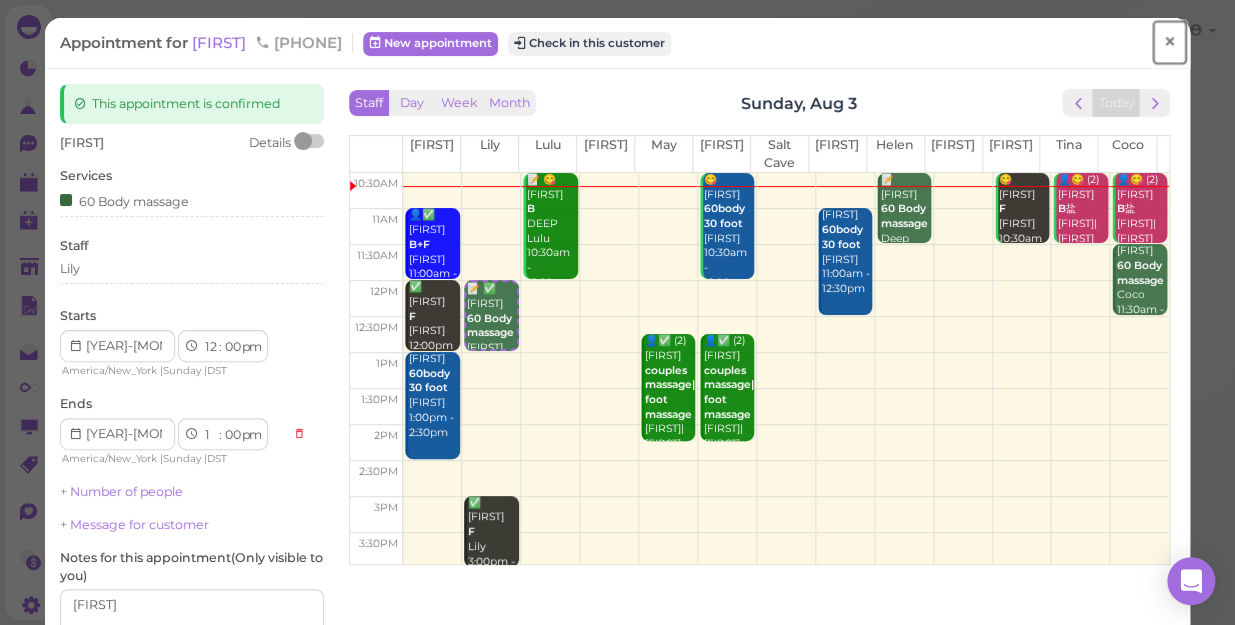 click on "×" at bounding box center (1169, 42) 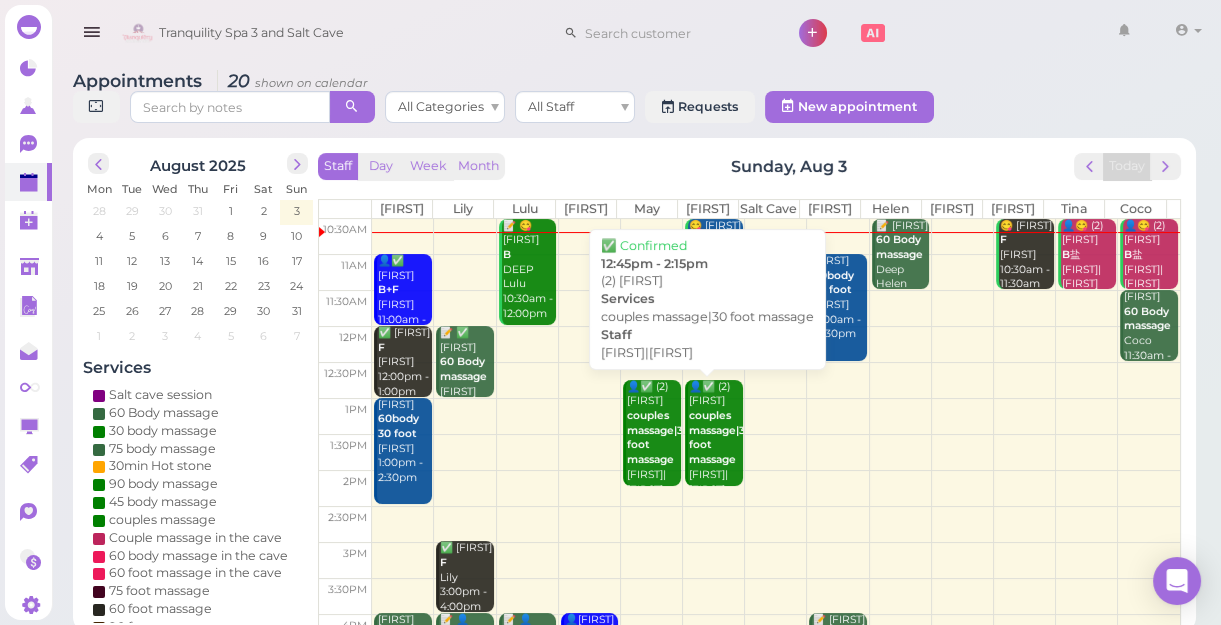 click on "👤✅ (2) CHRISTINA couples massage|30 foot massage  May|Mike 12:45pm - 2:15pm" at bounding box center (715, 453) 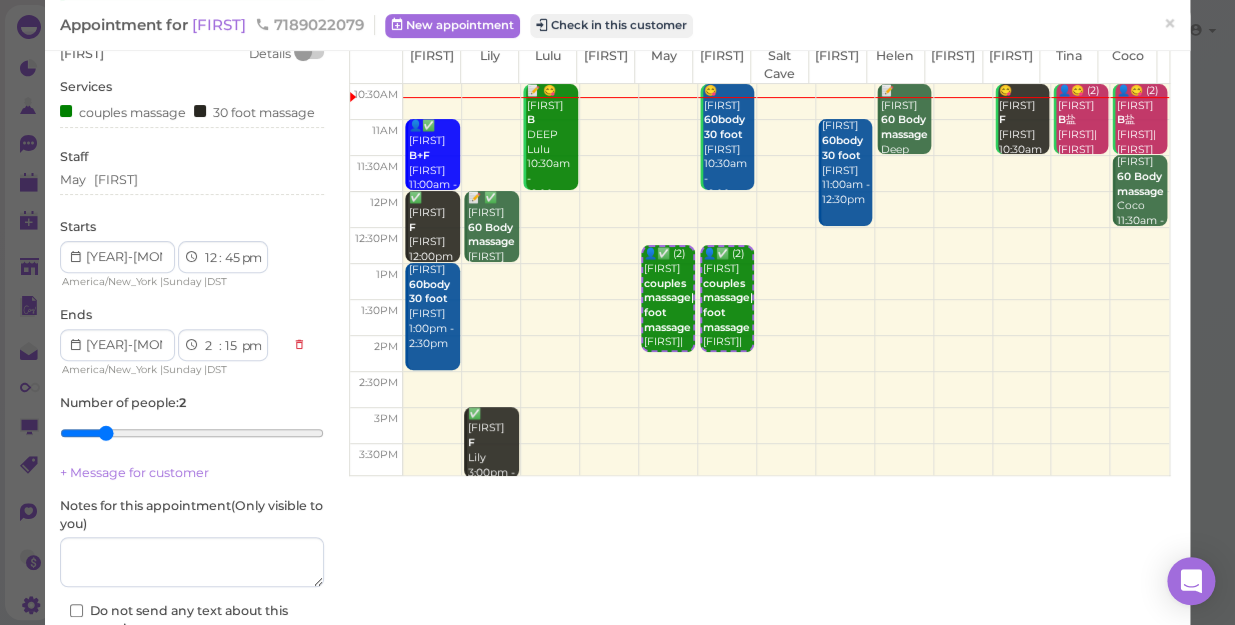 scroll, scrollTop: 0, scrollLeft: 0, axis: both 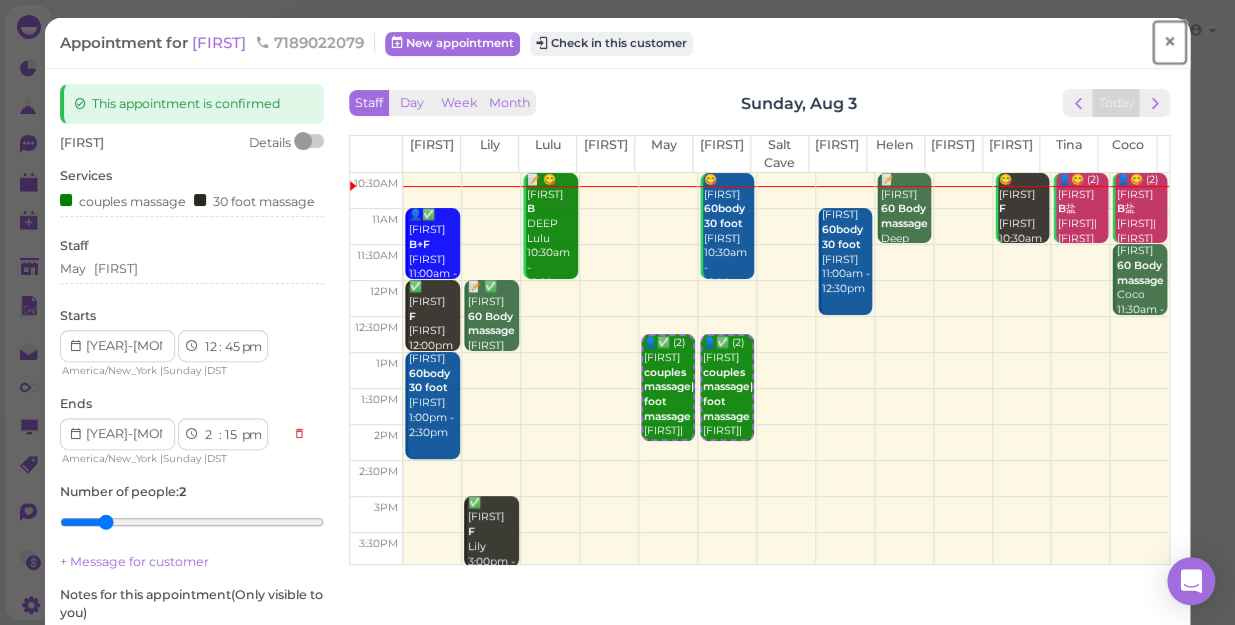 click on "×" at bounding box center [1169, 42] 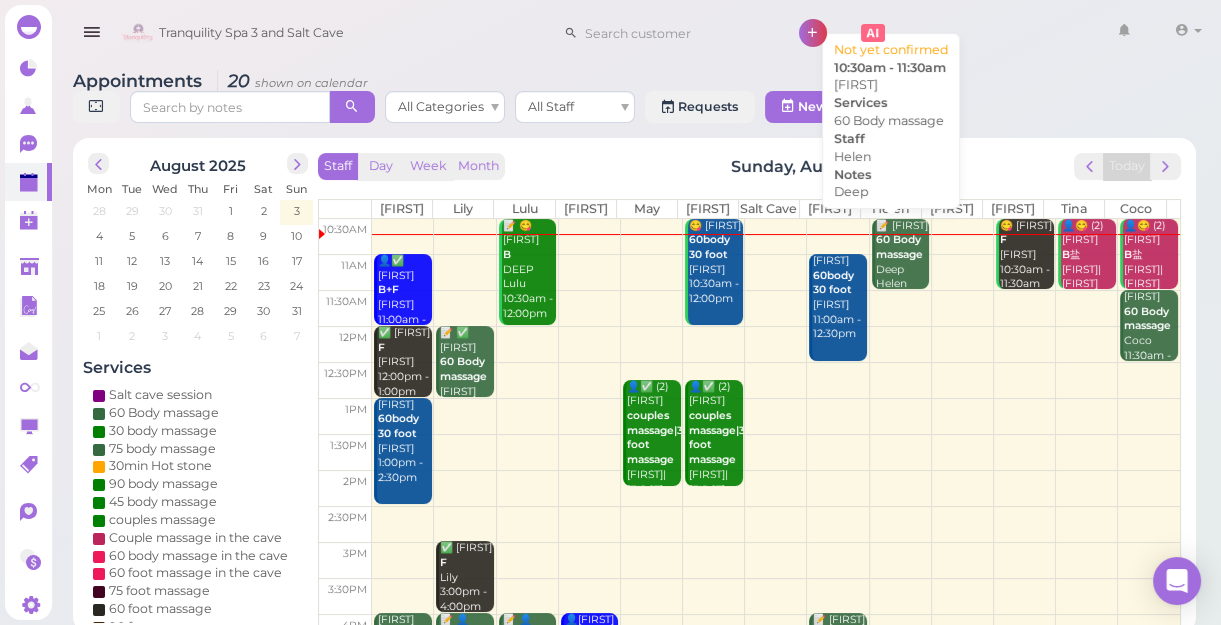 click on "📝 Patty 60 Body massage  Deep Helen 10:30am - 11:30am" at bounding box center (902, 270) 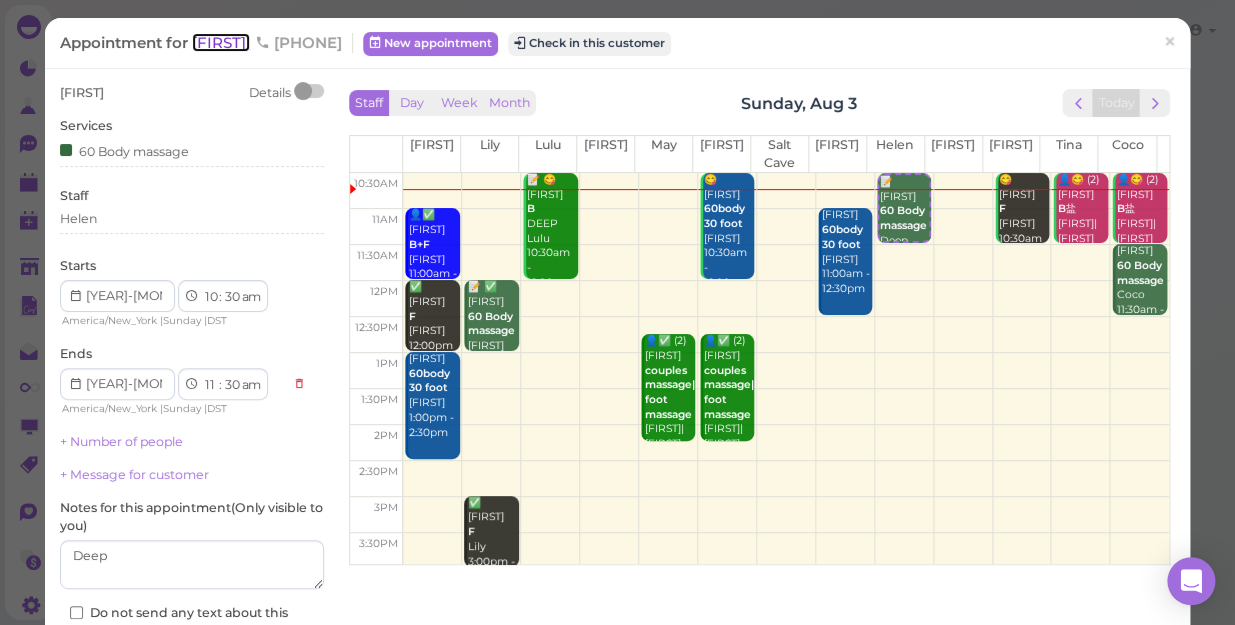 click on "[FIRST]" at bounding box center [221, 42] 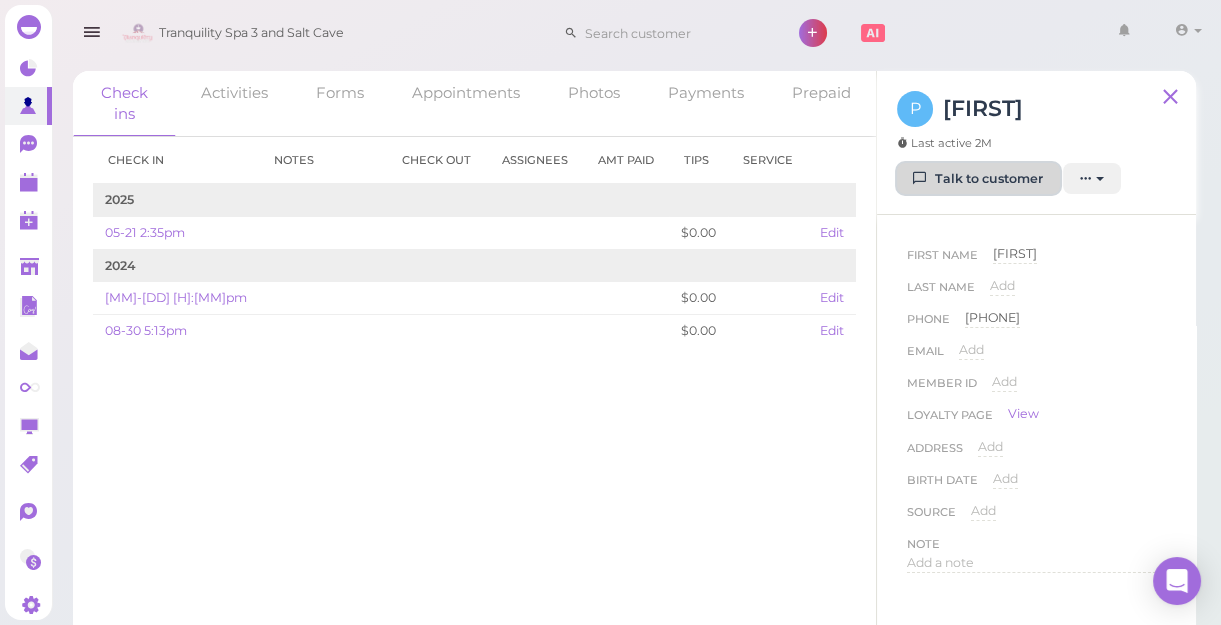 click on "Talk to customer" at bounding box center (978, 179) 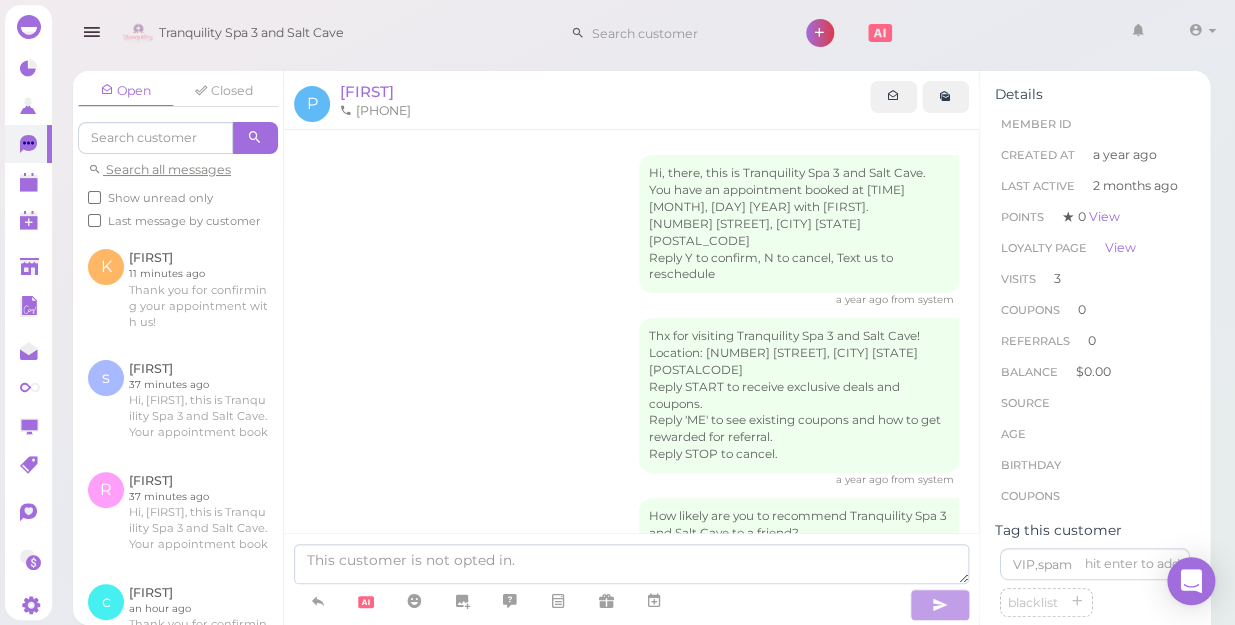 scroll, scrollTop: 1197, scrollLeft: 0, axis: vertical 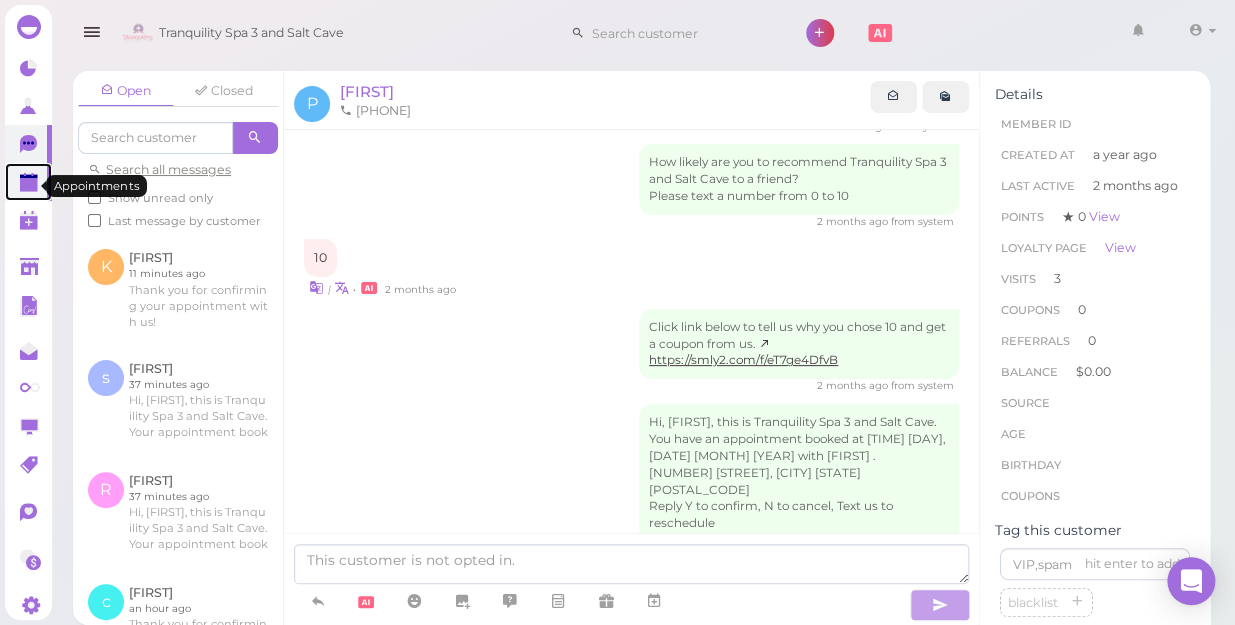 click 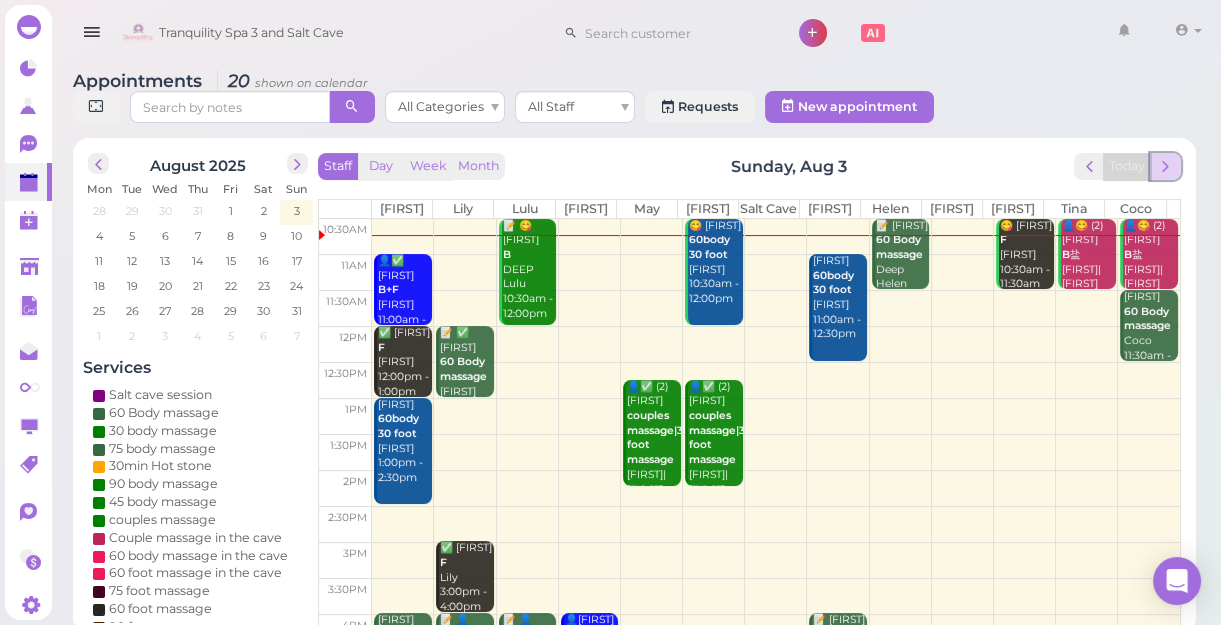 click at bounding box center [1165, 166] 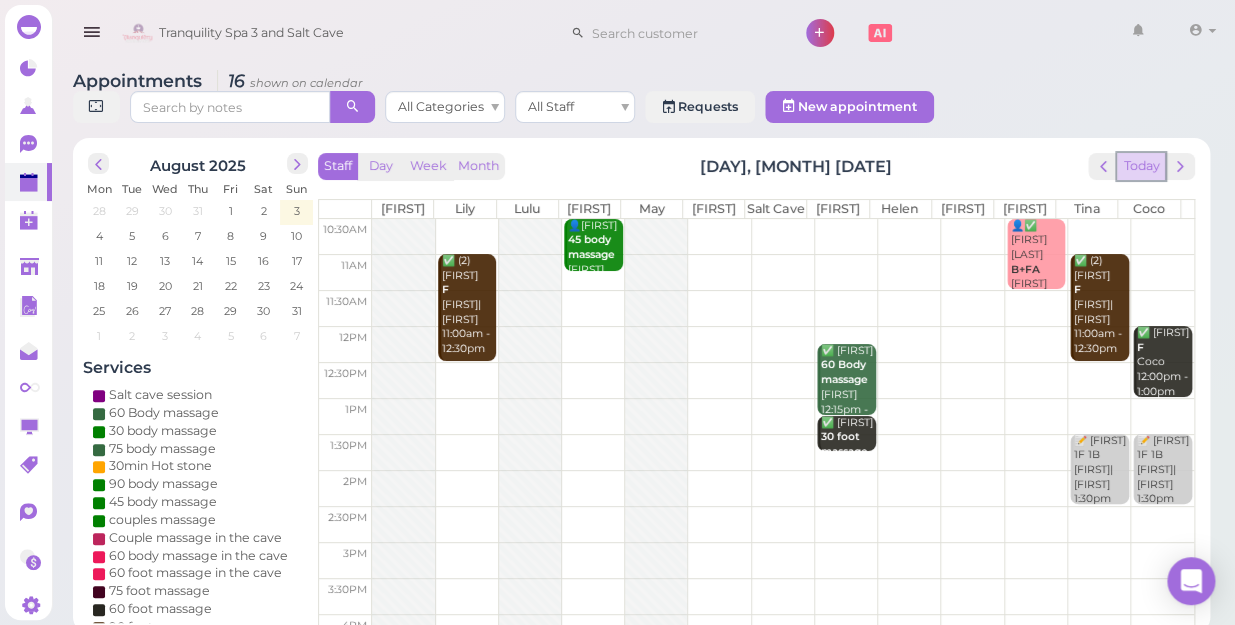 click on "Today" at bounding box center (1141, 166) 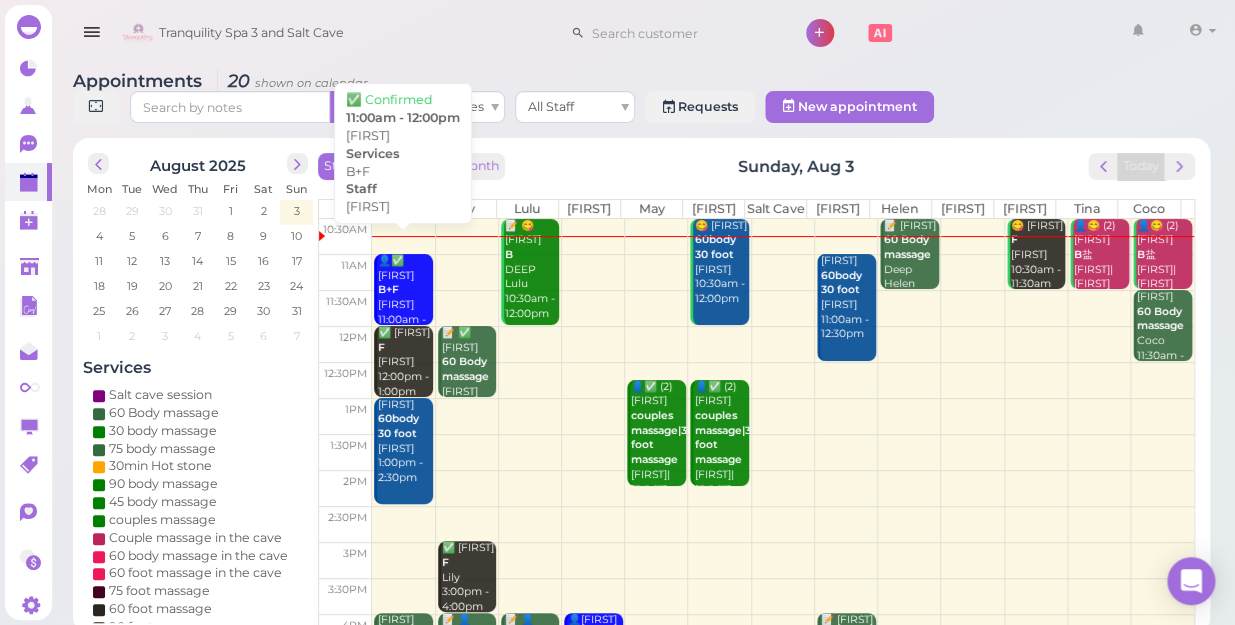 click on "👤✅ Sejal B+F Sunny  11:00am - 12:00pm" at bounding box center [405, 298] 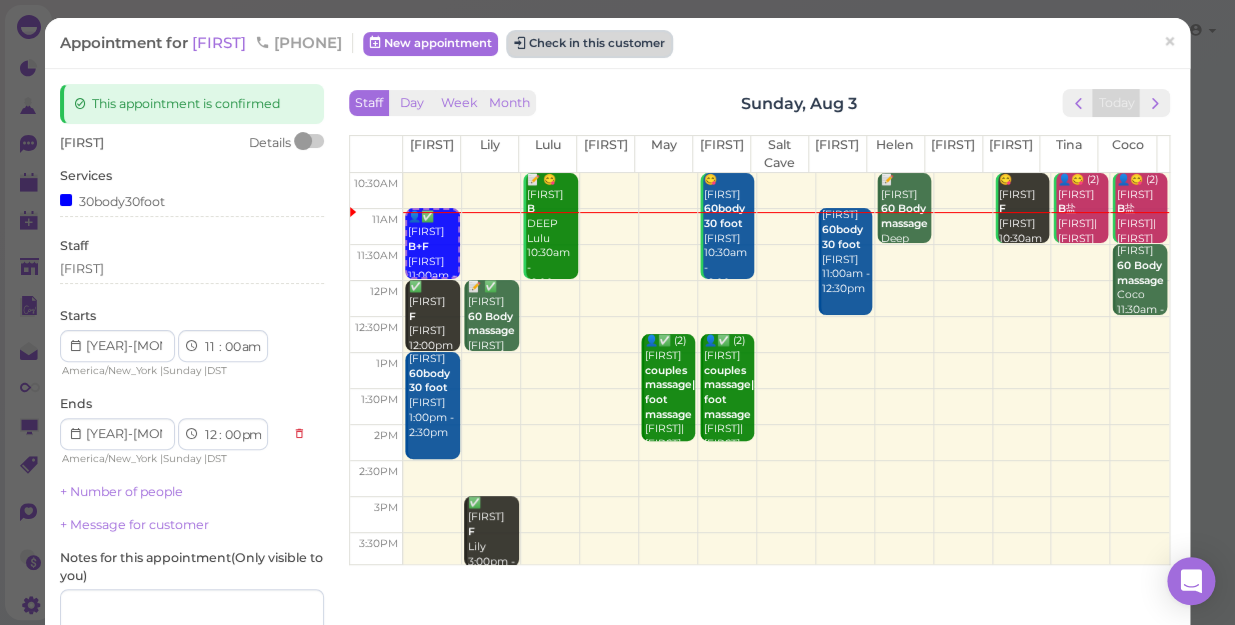 click on "Check in this customer" at bounding box center [589, 44] 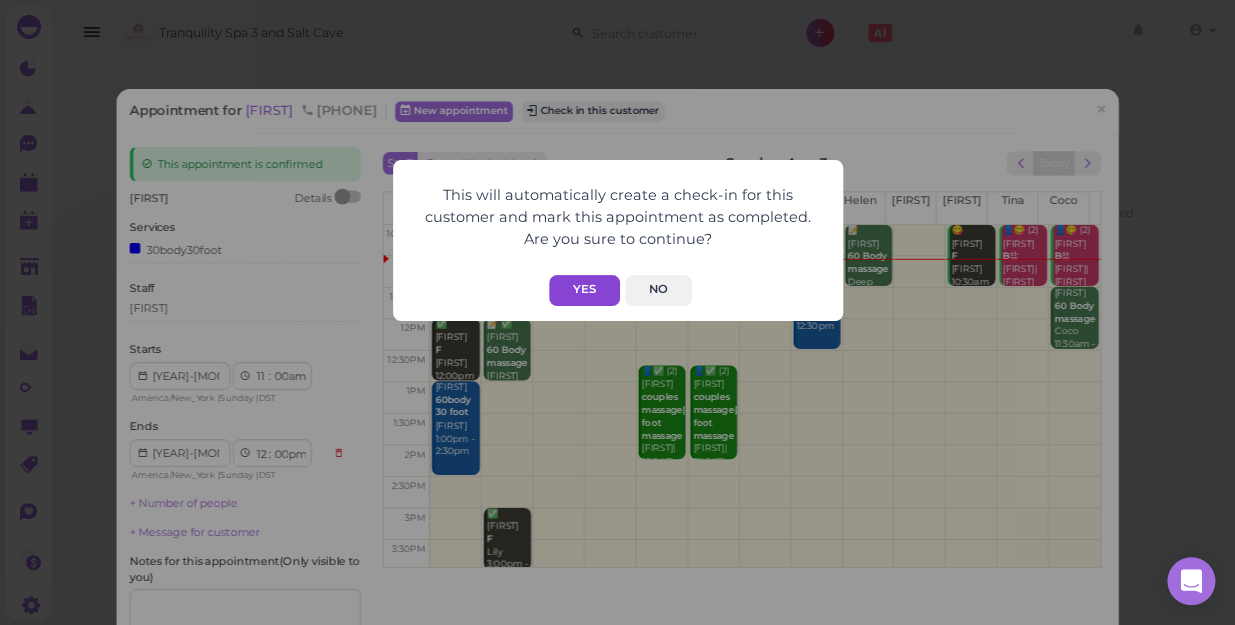click on "Yes" at bounding box center (584, 290) 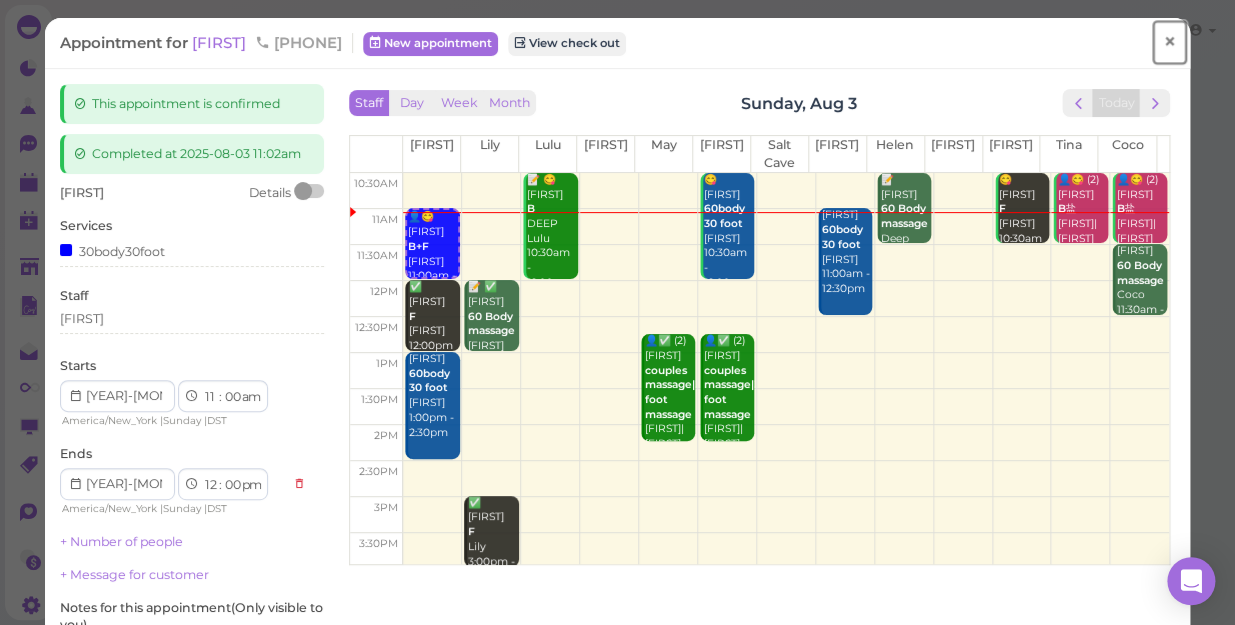 click on "×" at bounding box center [1169, 42] 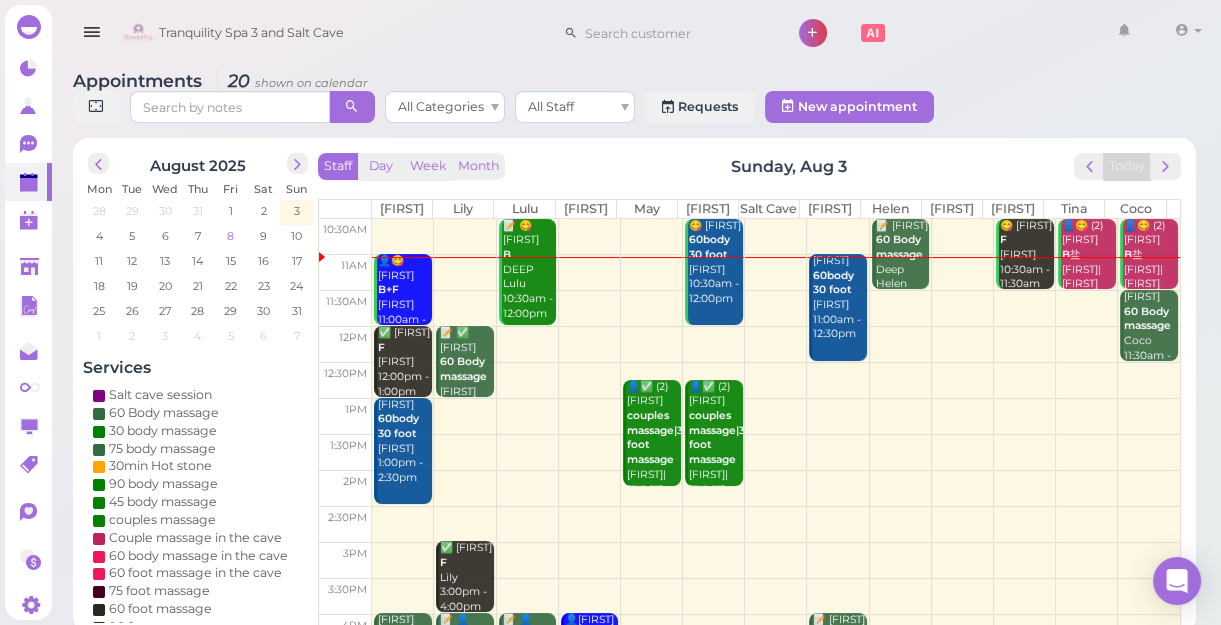 click on "8" at bounding box center (230, 236) 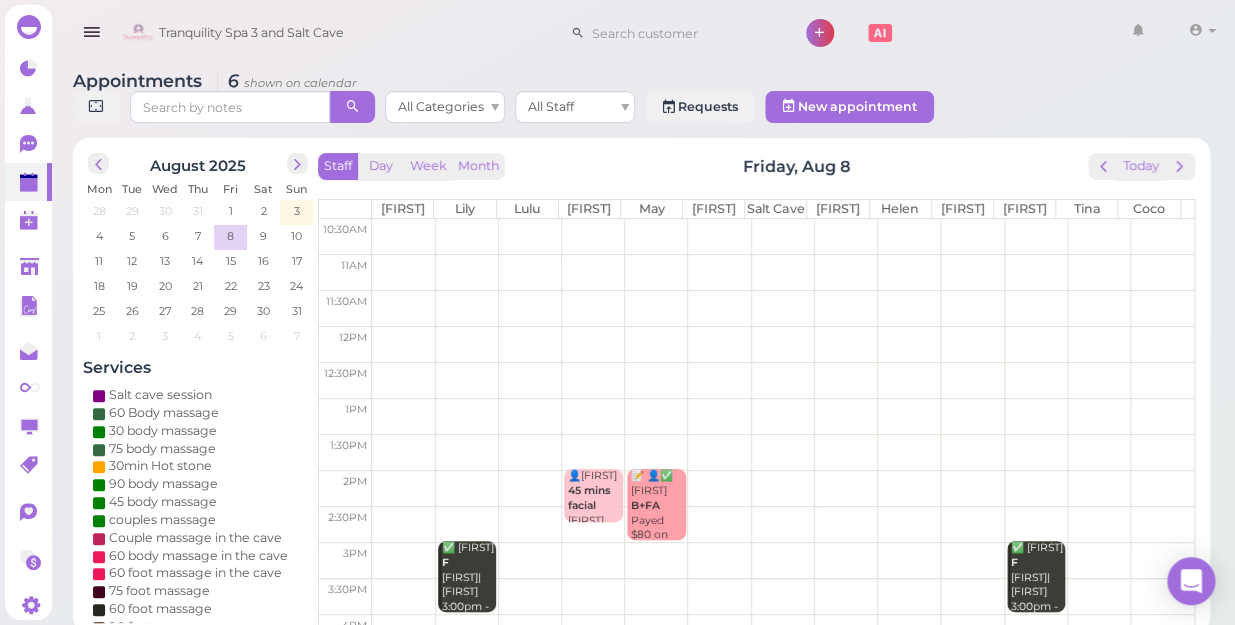 click at bounding box center (783, 237) 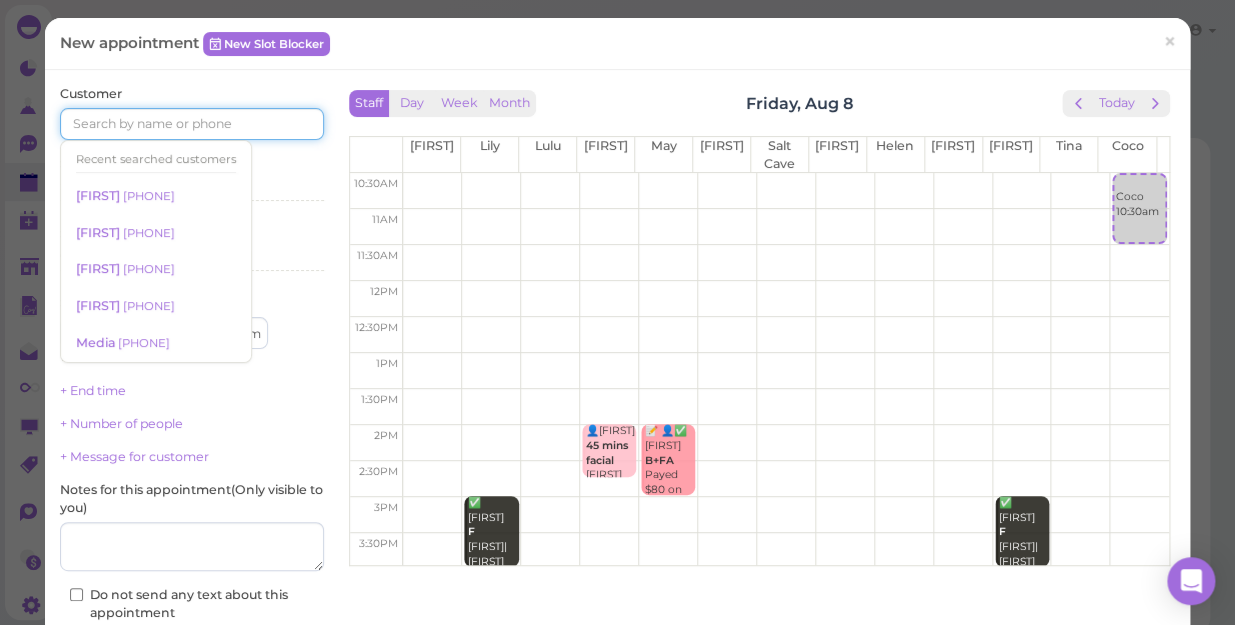 click at bounding box center (192, 124) 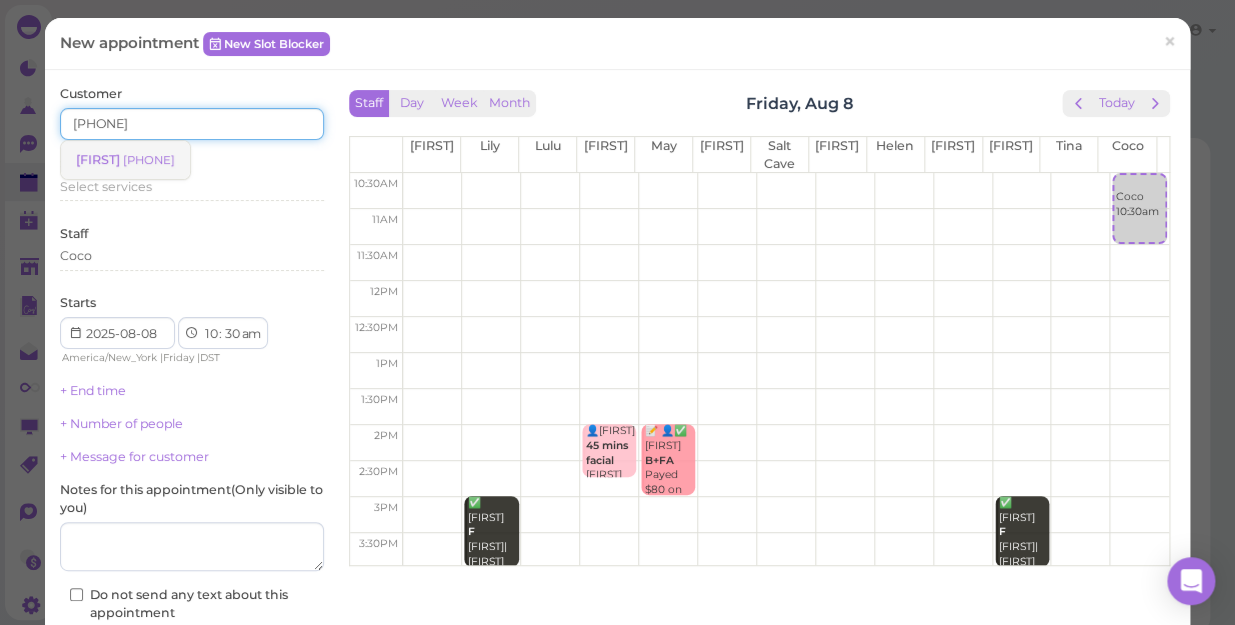 type on "[PHONE]" 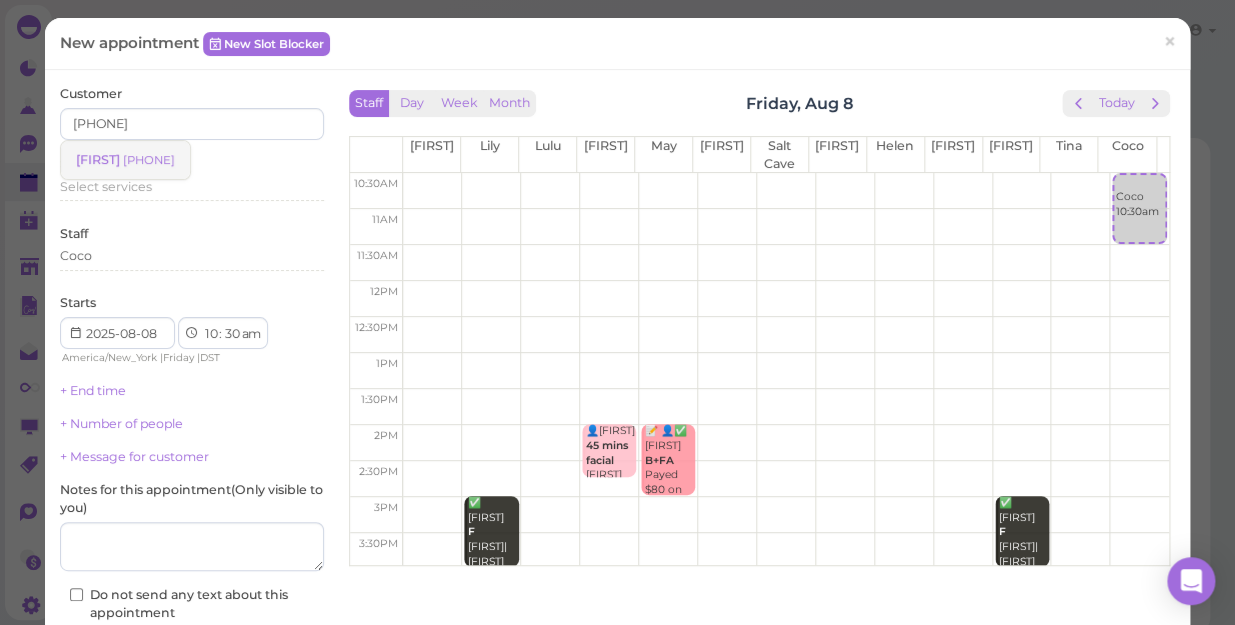 click on "[PHONE]" at bounding box center [149, 160] 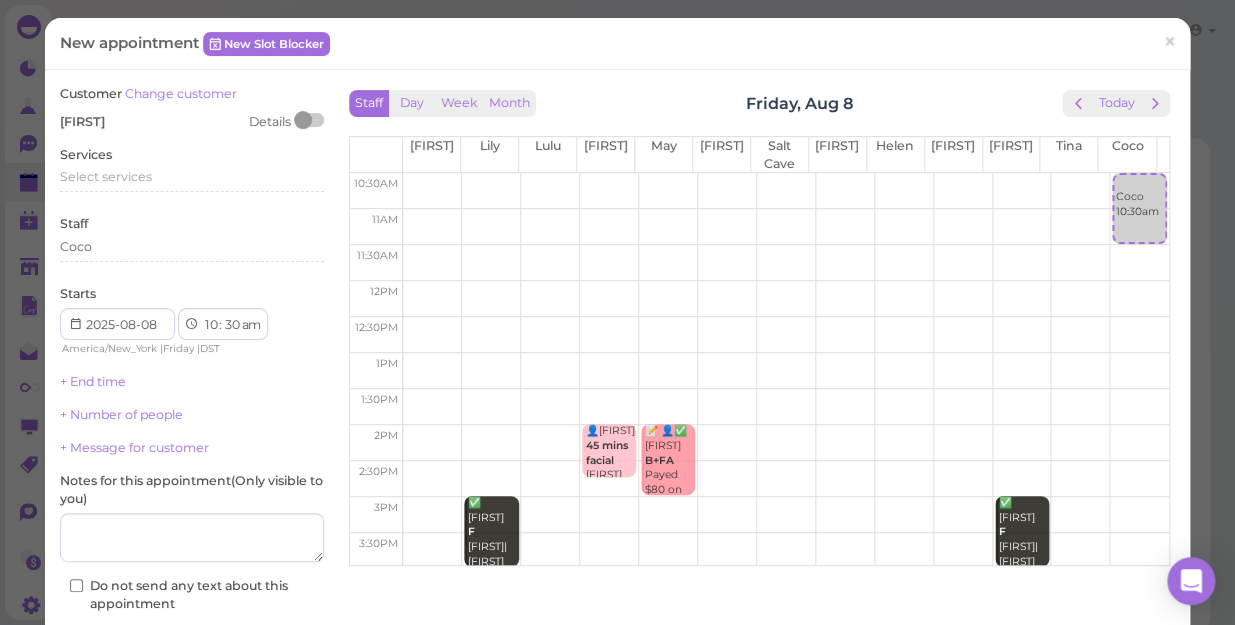 click on "Services
Select services" at bounding box center [192, 173] 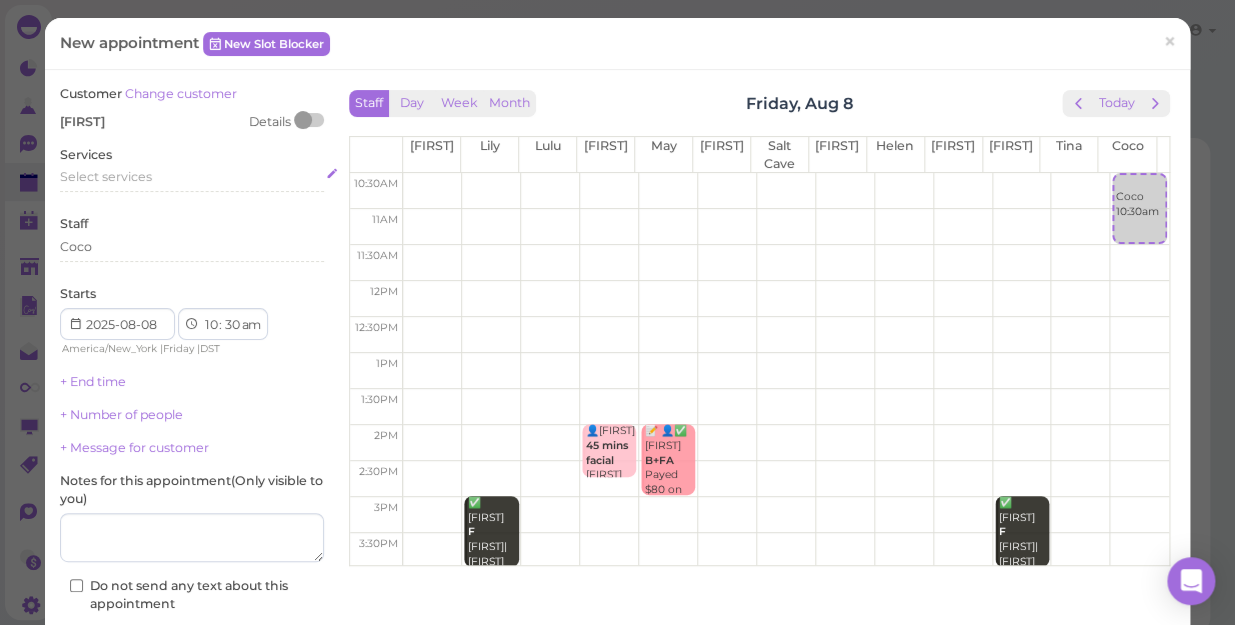 click on "Select services" at bounding box center [106, 176] 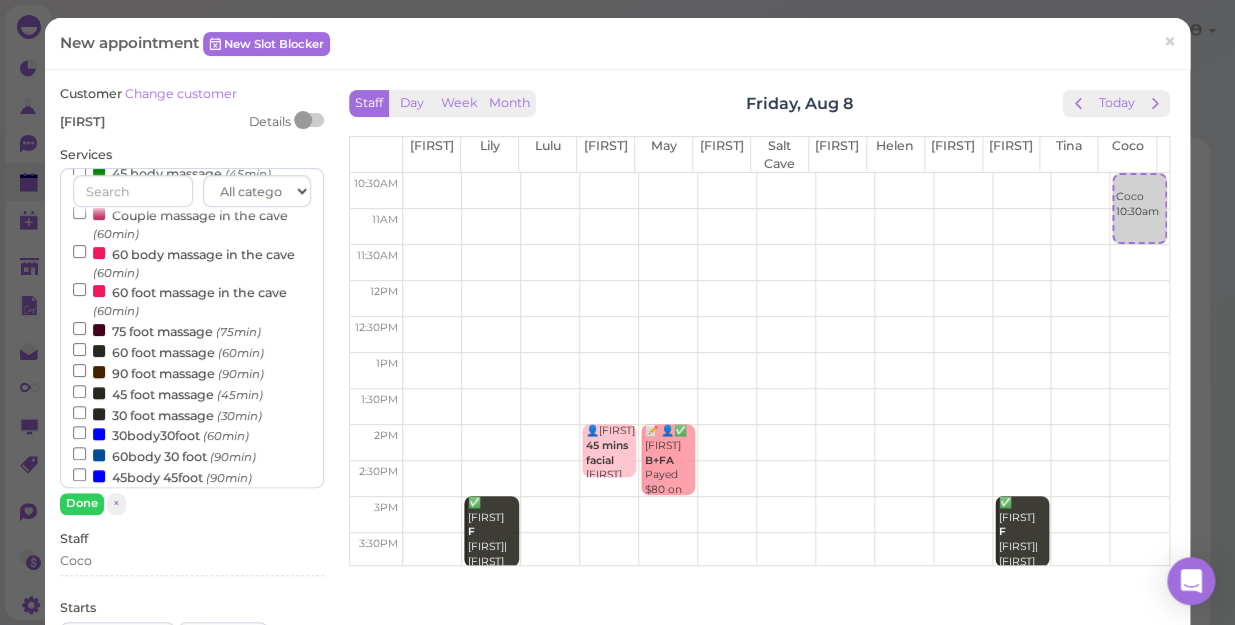 scroll, scrollTop: 181, scrollLeft: 0, axis: vertical 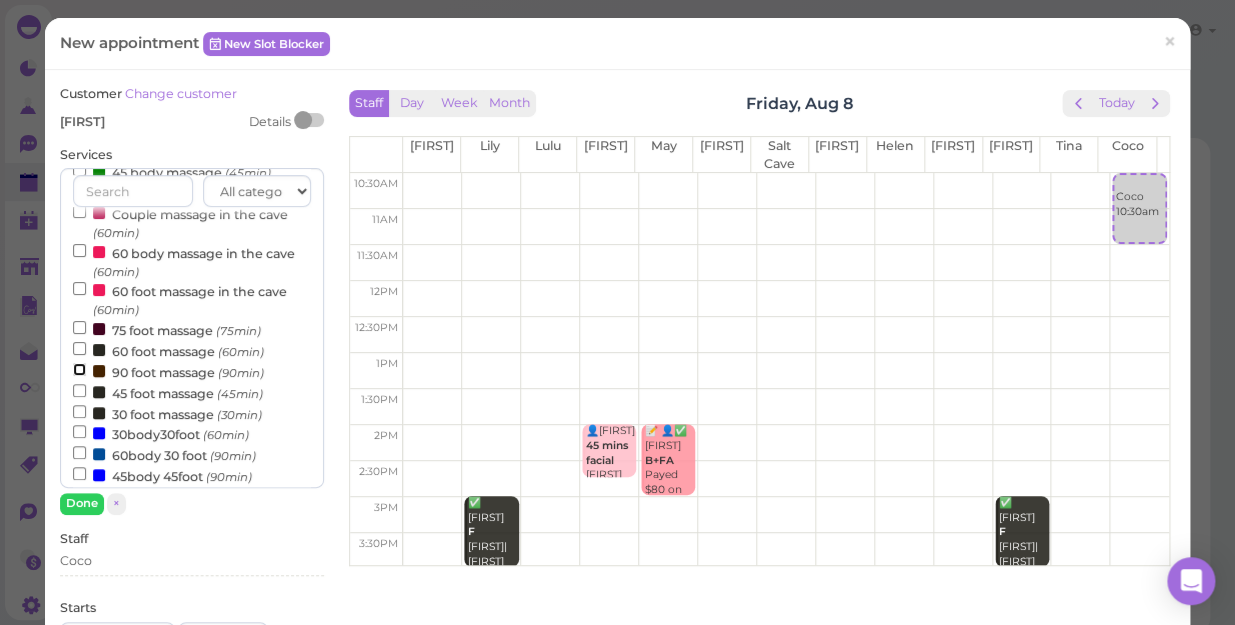 click on "90 foot massage
(90min)" at bounding box center (79, 369) 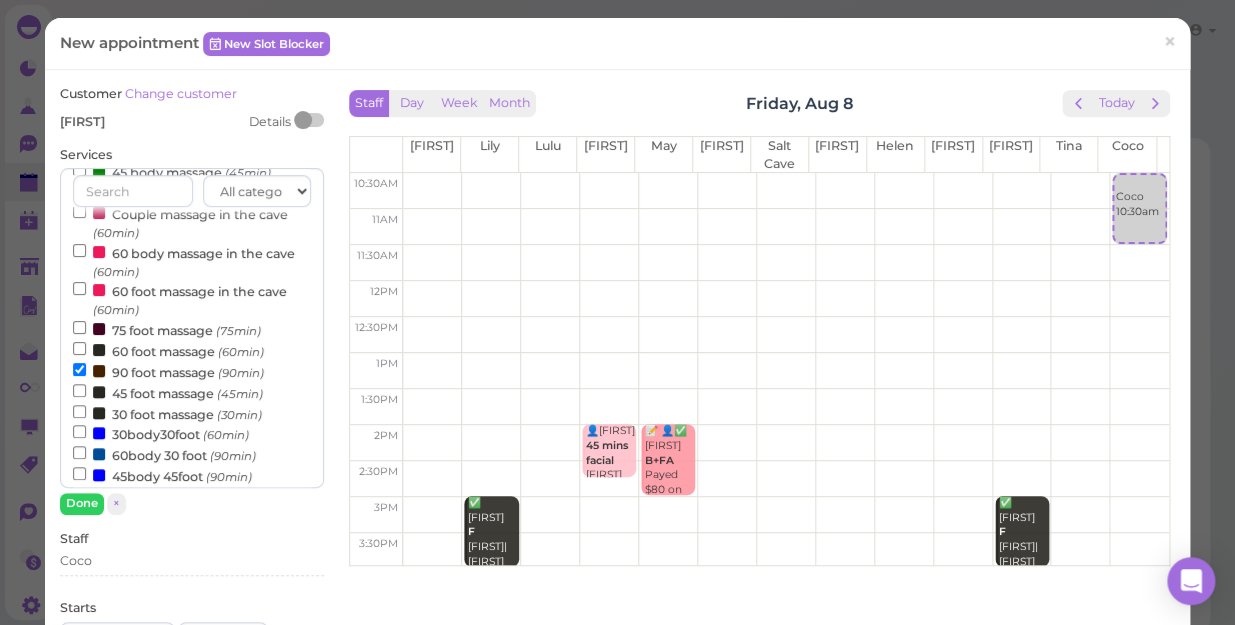 scroll, scrollTop: 643, scrollLeft: 0, axis: vertical 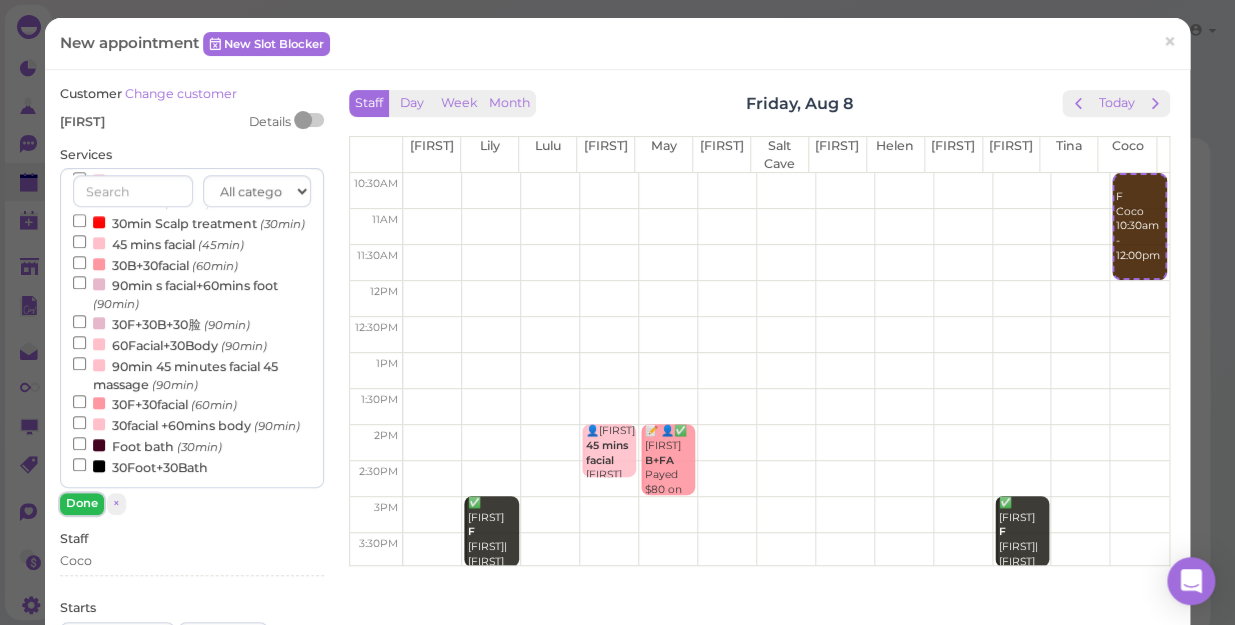 click on "Done" at bounding box center (82, 503) 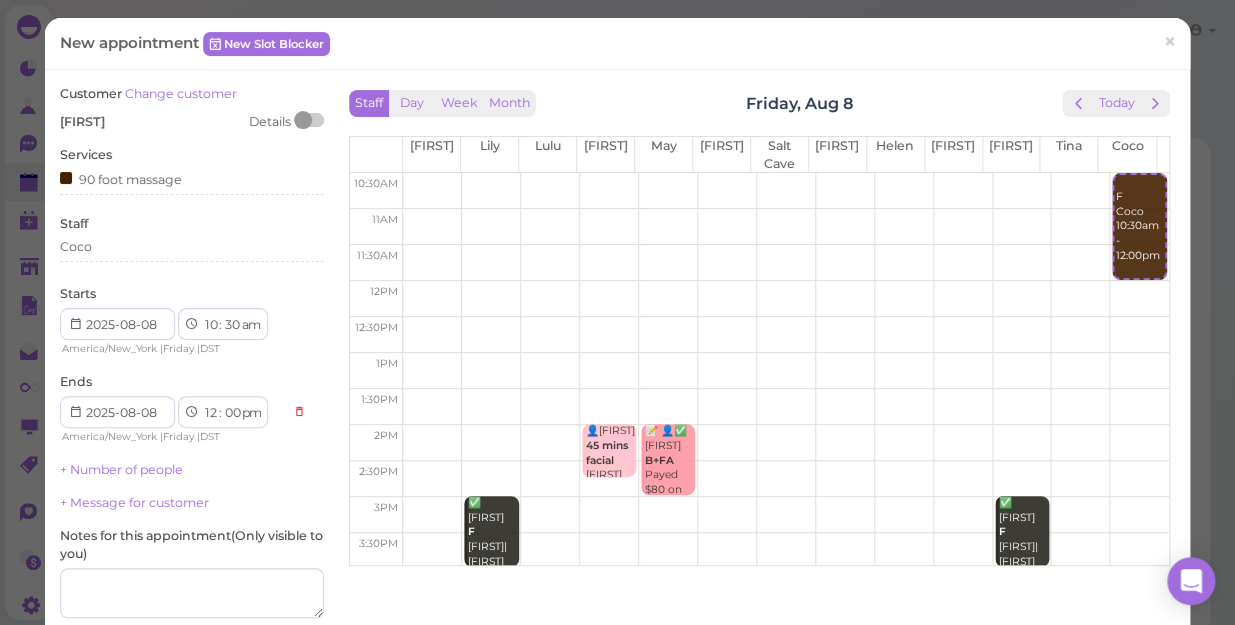 click on "Staff
Coco" at bounding box center (192, 242) 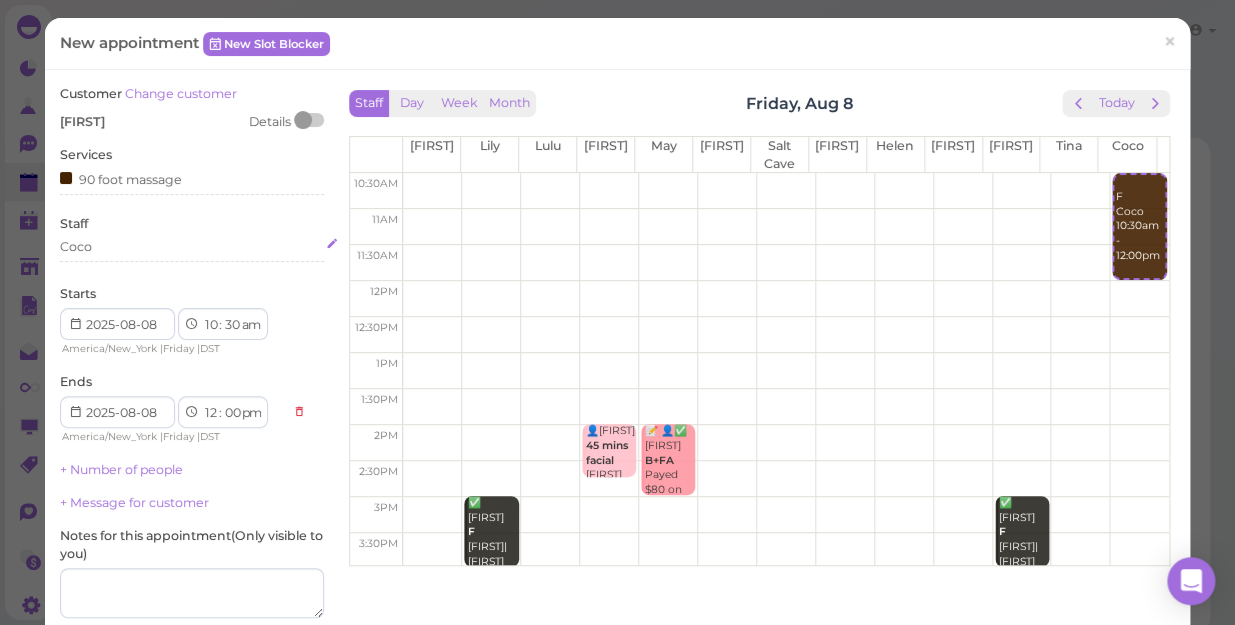 click on "Coco" at bounding box center (192, 247) 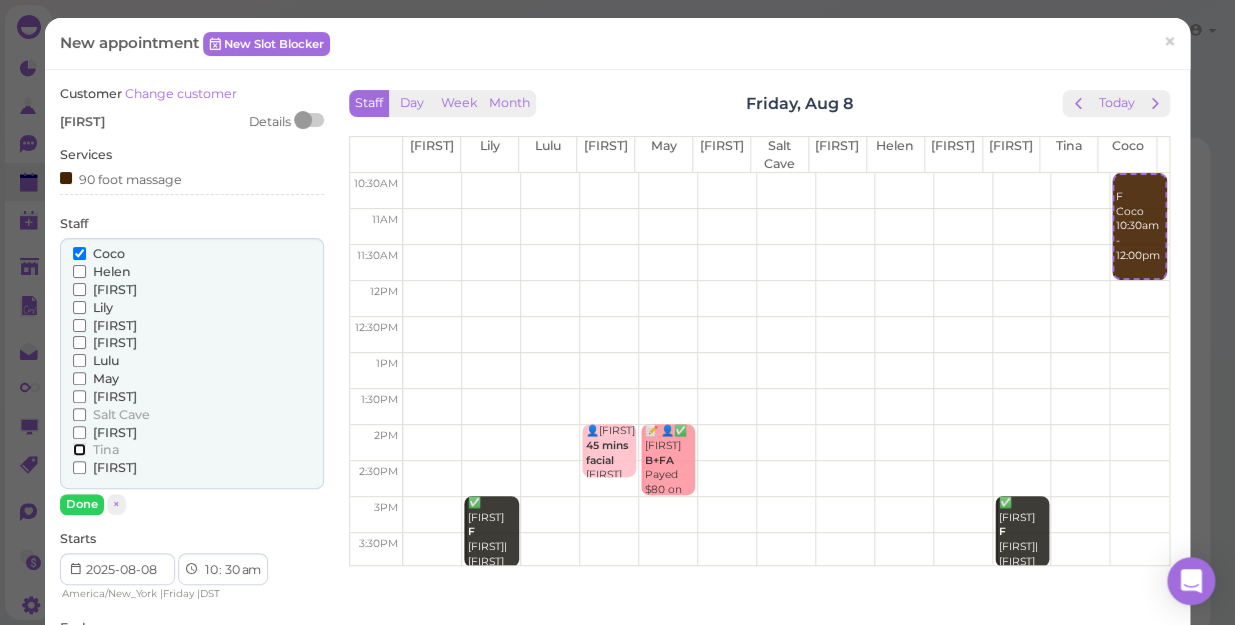 click on "Tina" at bounding box center [79, 449] 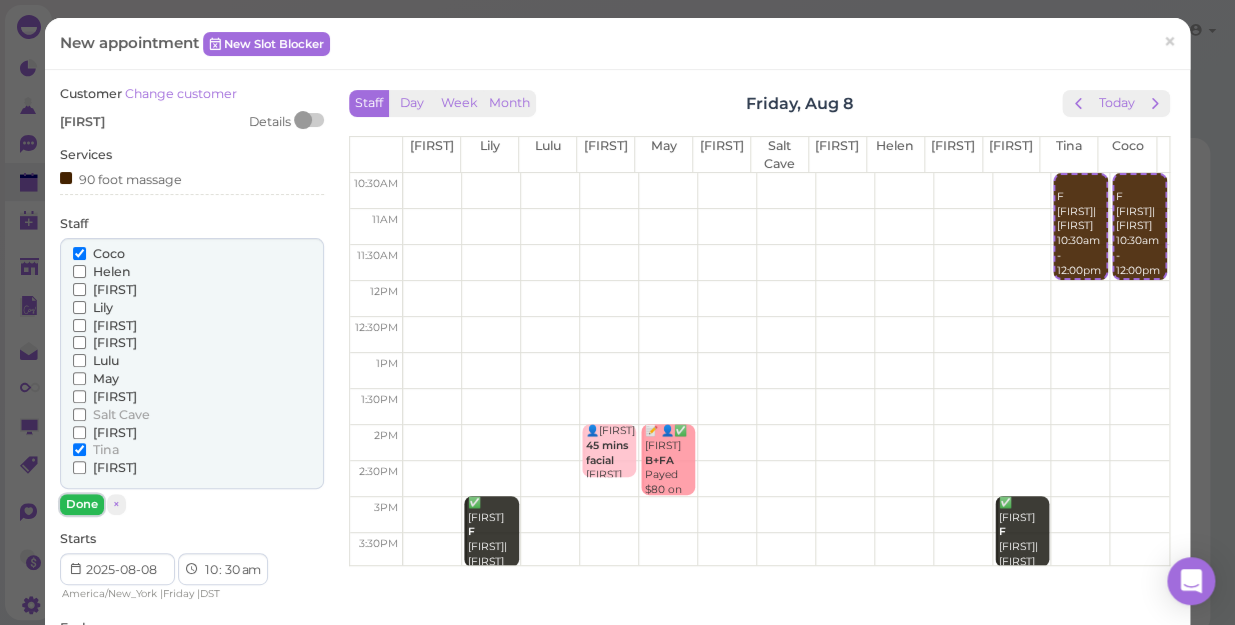 click on "Done" at bounding box center [82, 504] 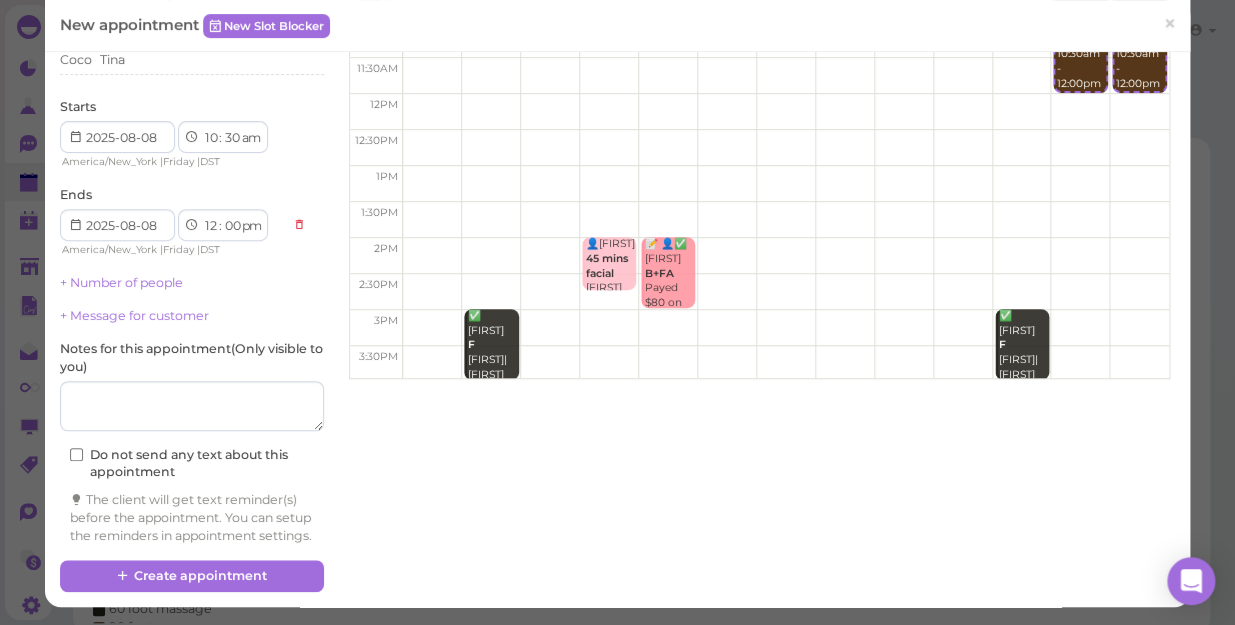 scroll, scrollTop: 203, scrollLeft: 0, axis: vertical 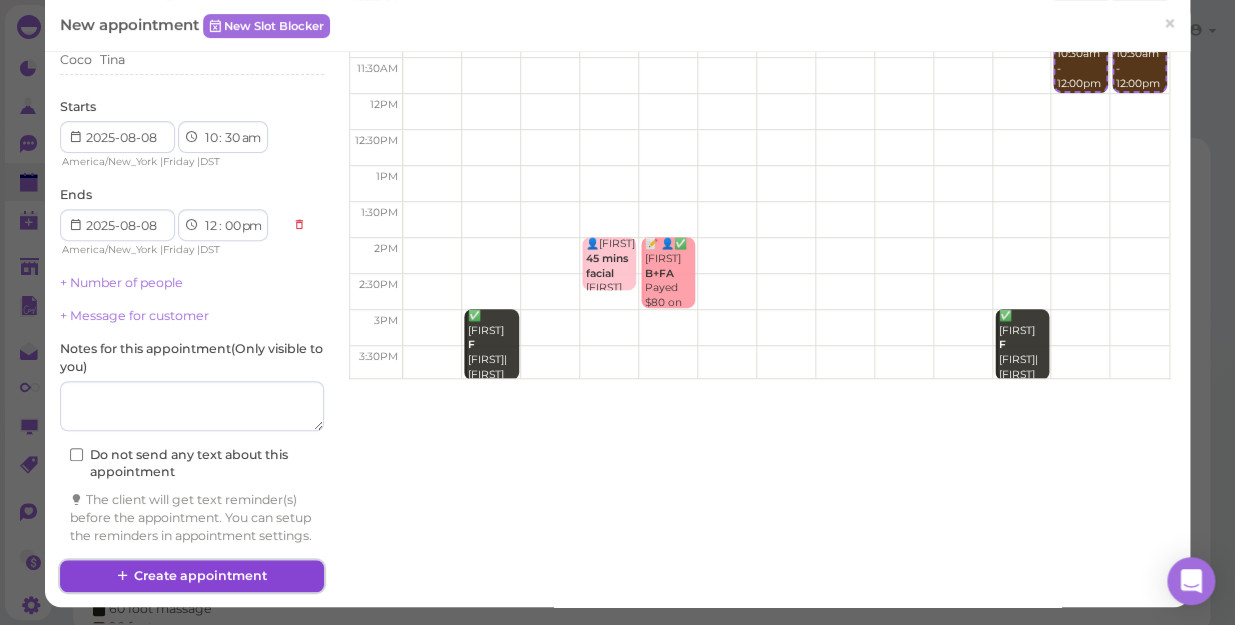 click on "Create appointment" at bounding box center [192, 576] 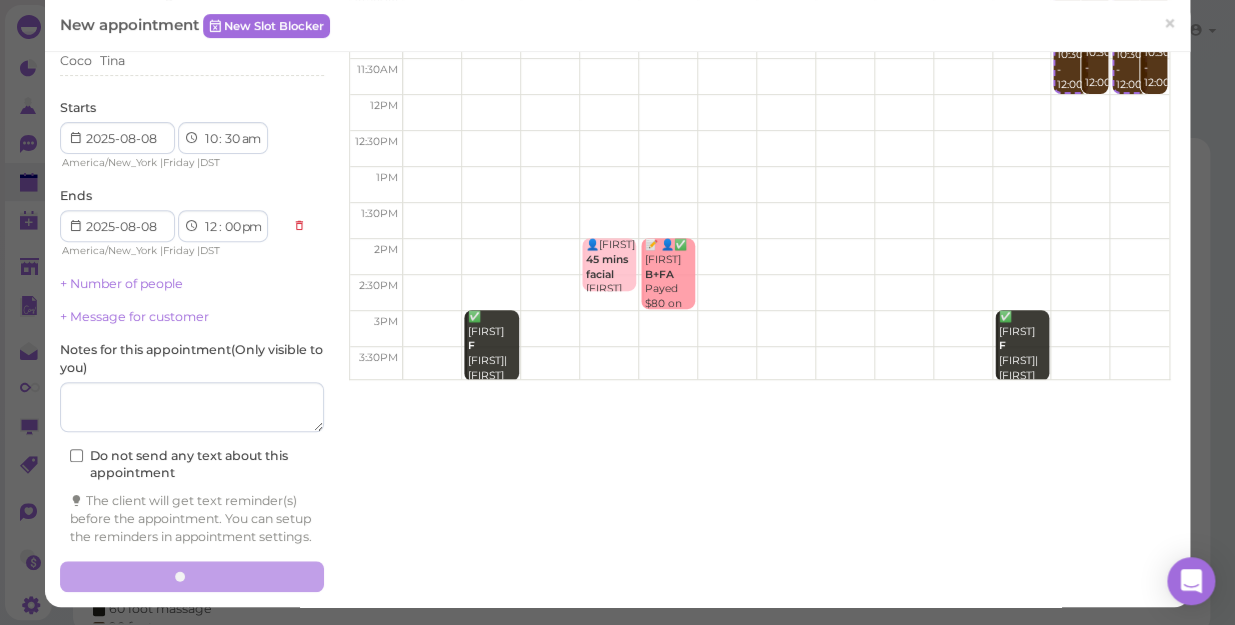 scroll, scrollTop: 0, scrollLeft: 0, axis: both 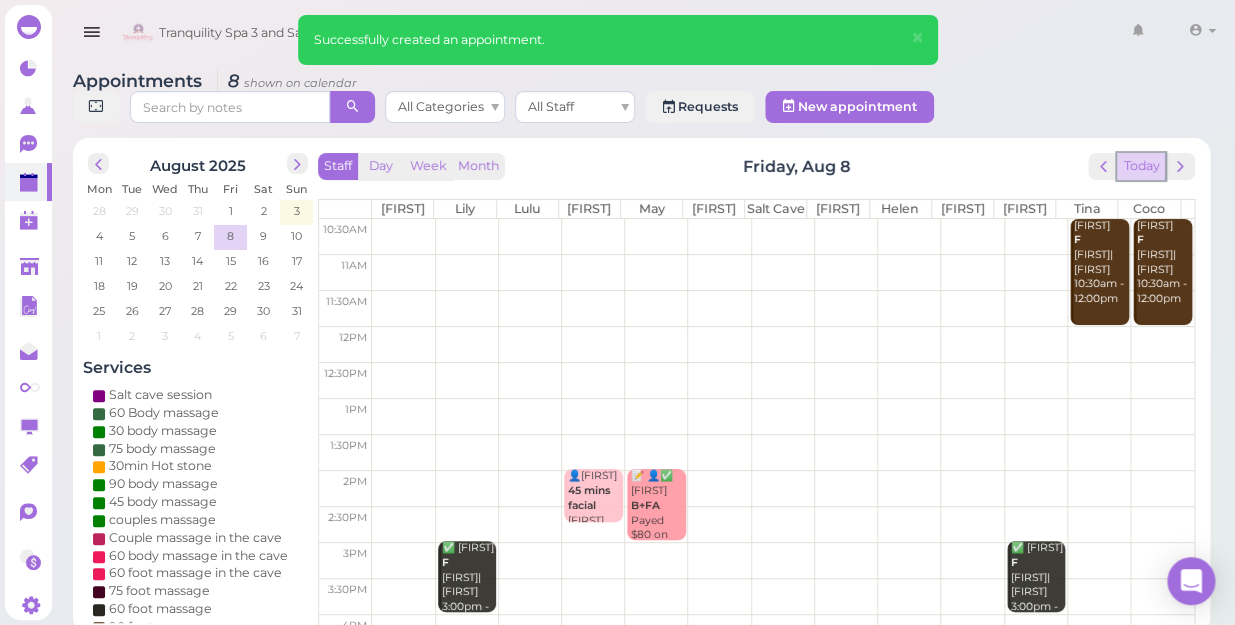 click on "Today" at bounding box center (1141, 166) 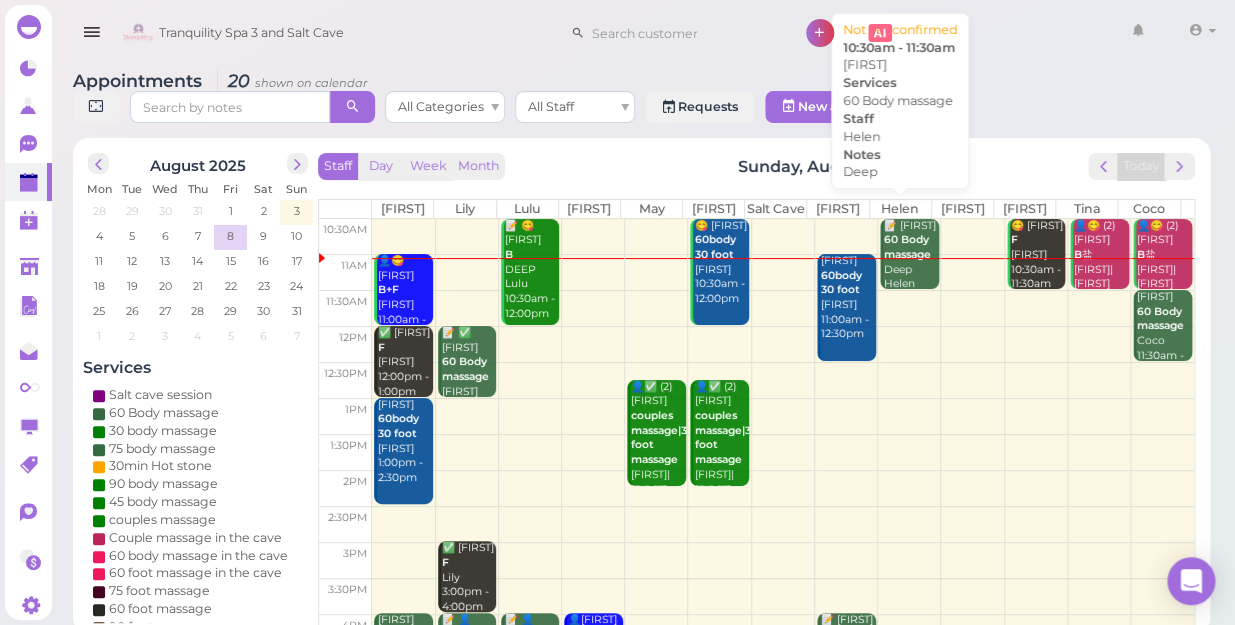 click on "📝 Patty 60 Body massage  Deep Helen 10:30am - 11:30am" at bounding box center (911, 270) 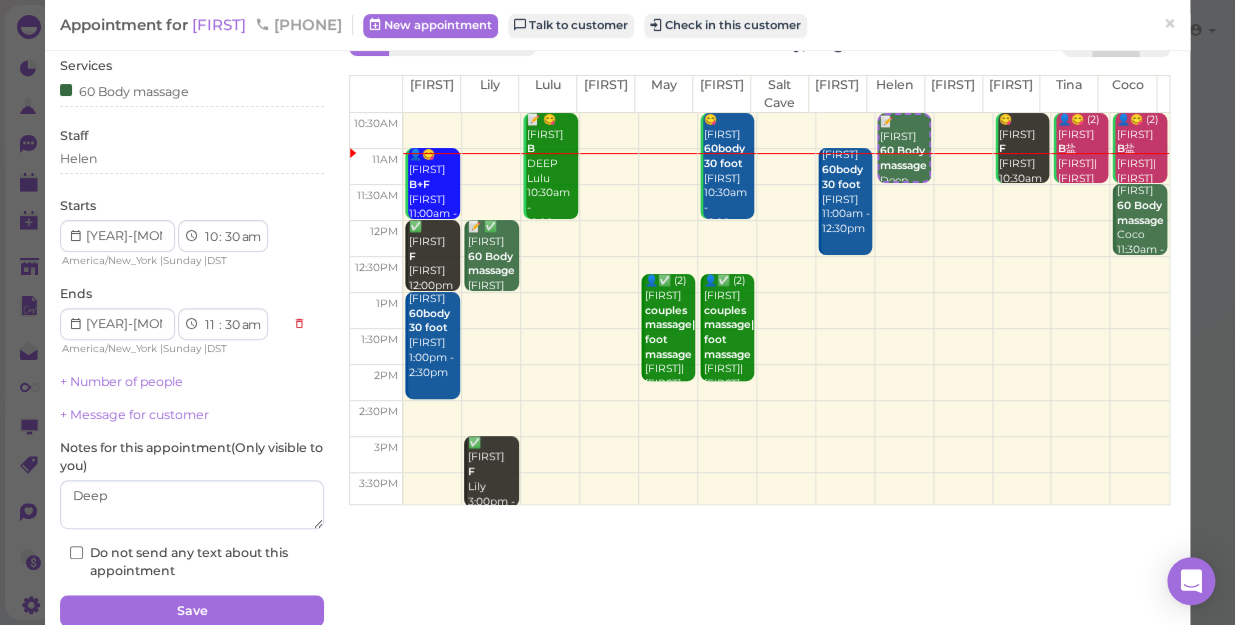 scroll, scrollTop: 145, scrollLeft: 0, axis: vertical 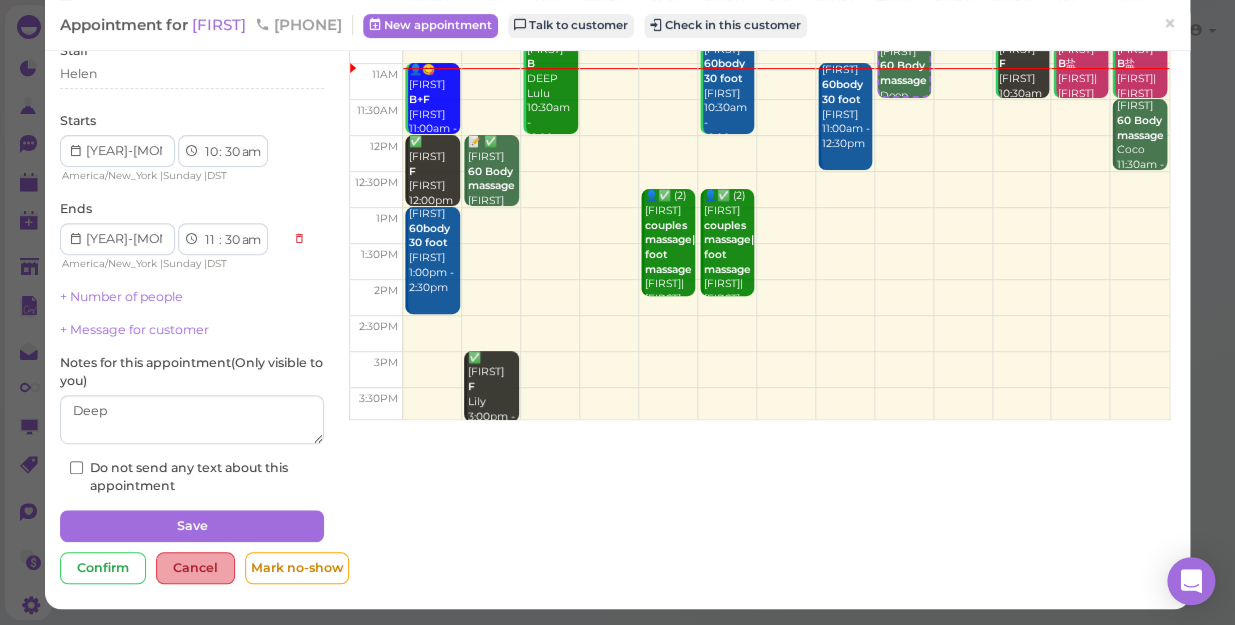 click on "Cancel" at bounding box center [195, 568] 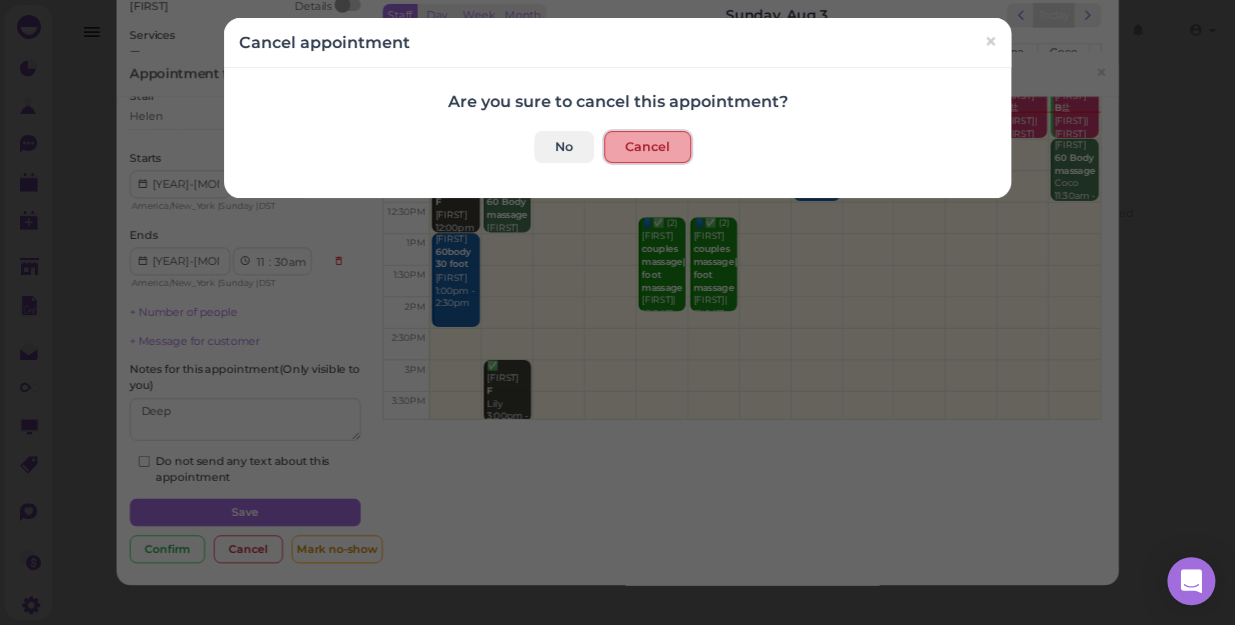 click on "Cancel" at bounding box center [647, 147] 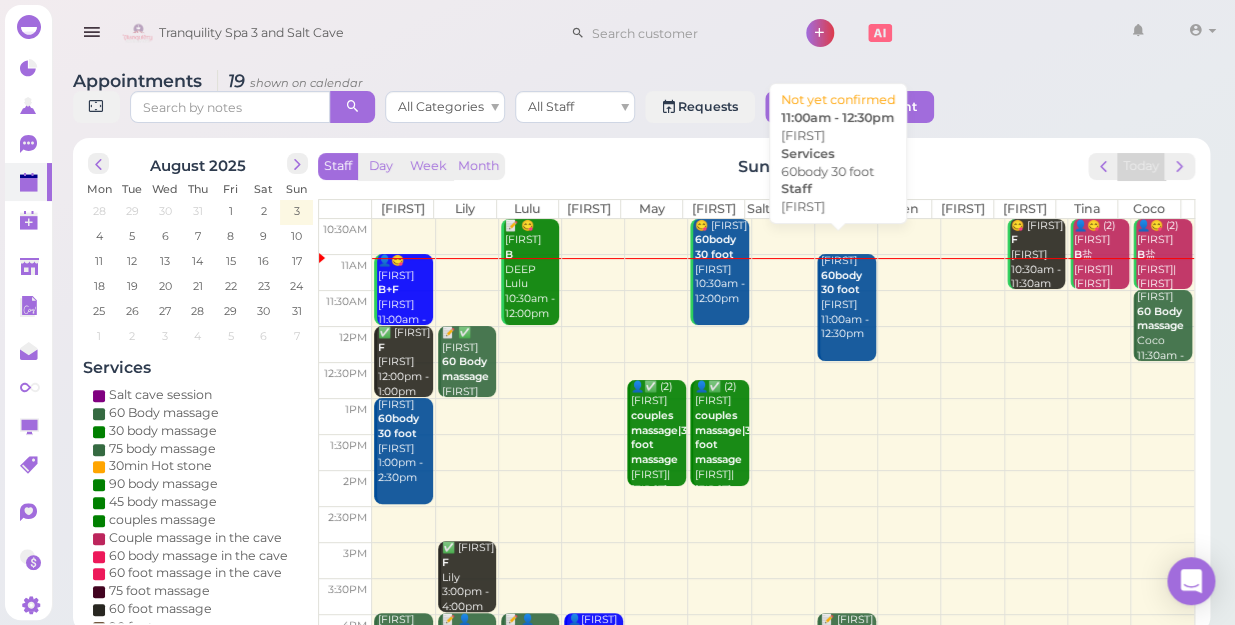 click on "Jessica 60body 30 foot Jessica  11:00am - 12:30pm" at bounding box center (848, 298) 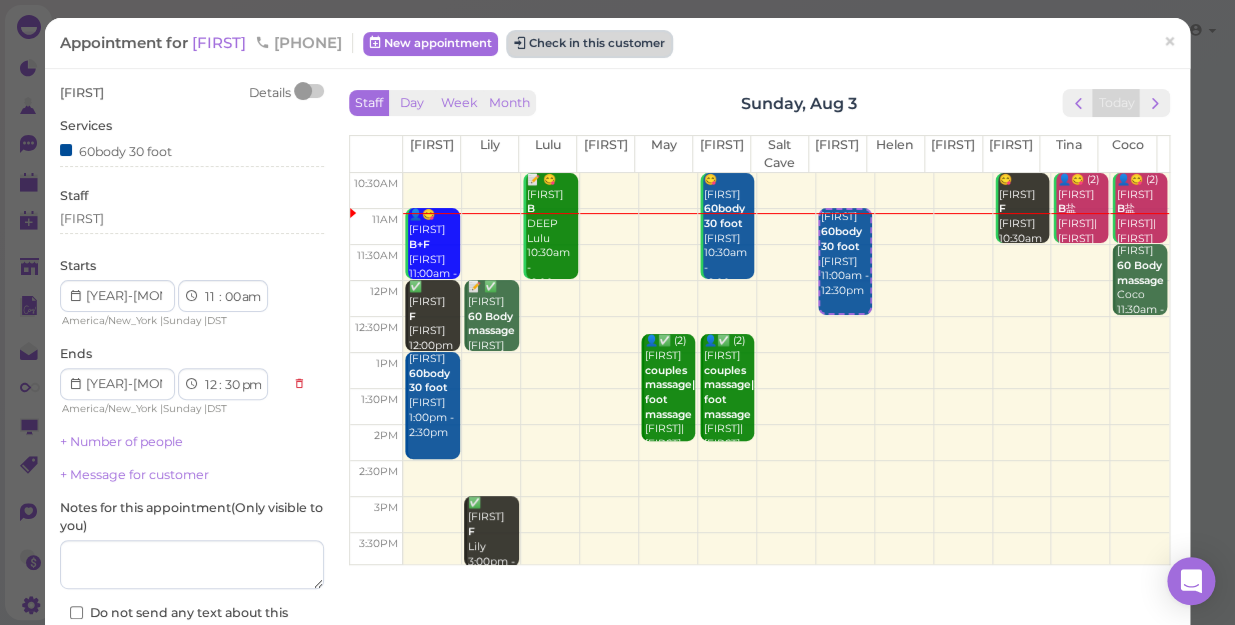click on "Check in this customer" at bounding box center (589, 44) 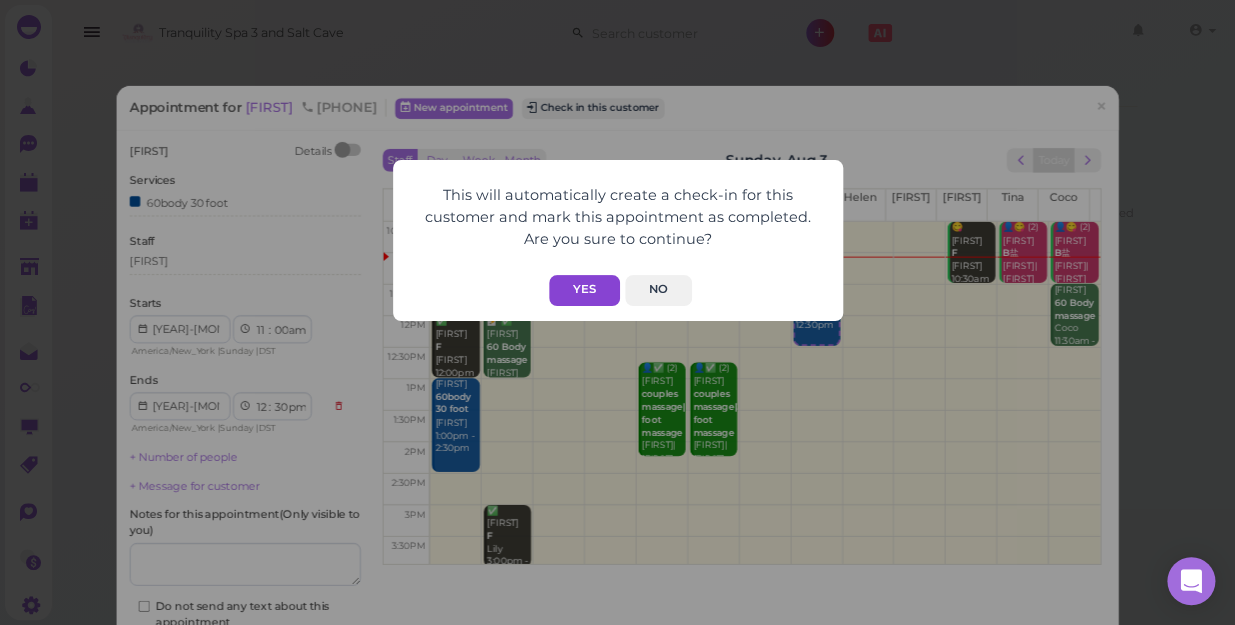 click on "Yes" at bounding box center [584, 290] 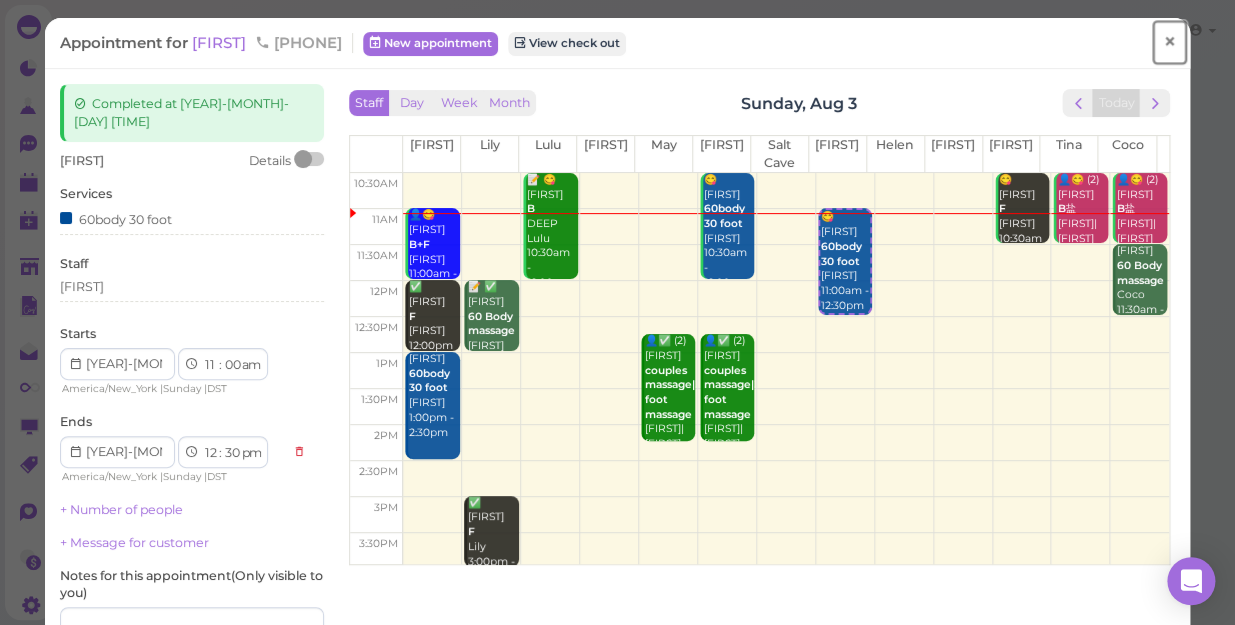 click on "×" at bounding box center [1169, 42] 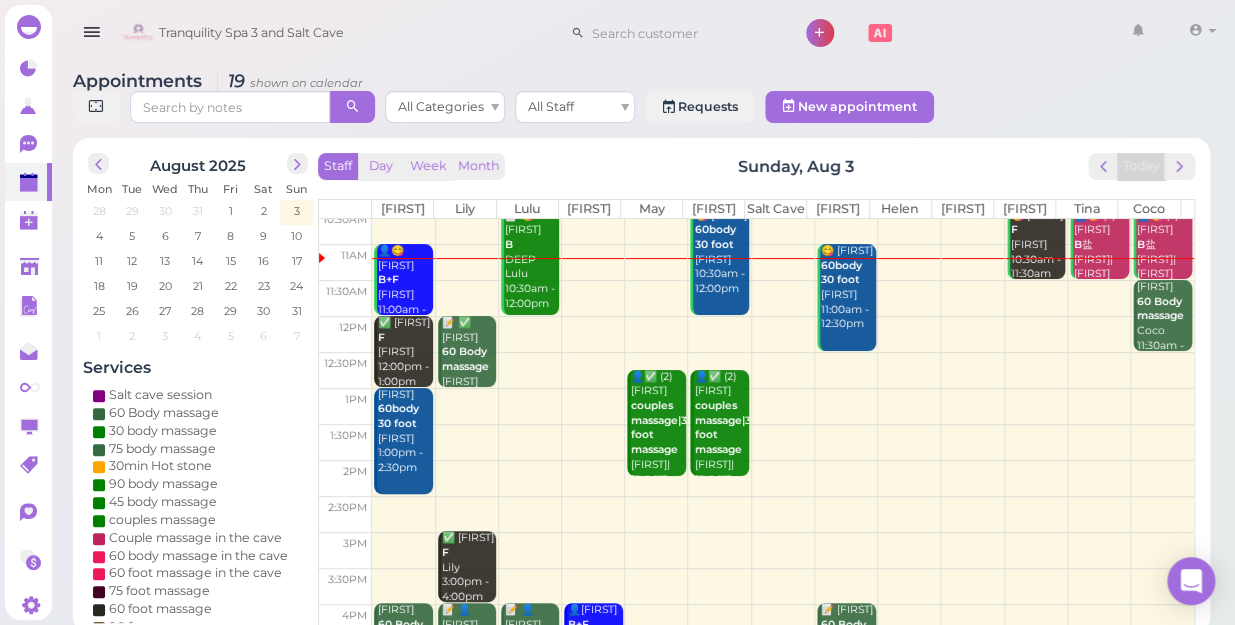 scroll, scrollTop: 0, scrollLeft: 0, axis: both 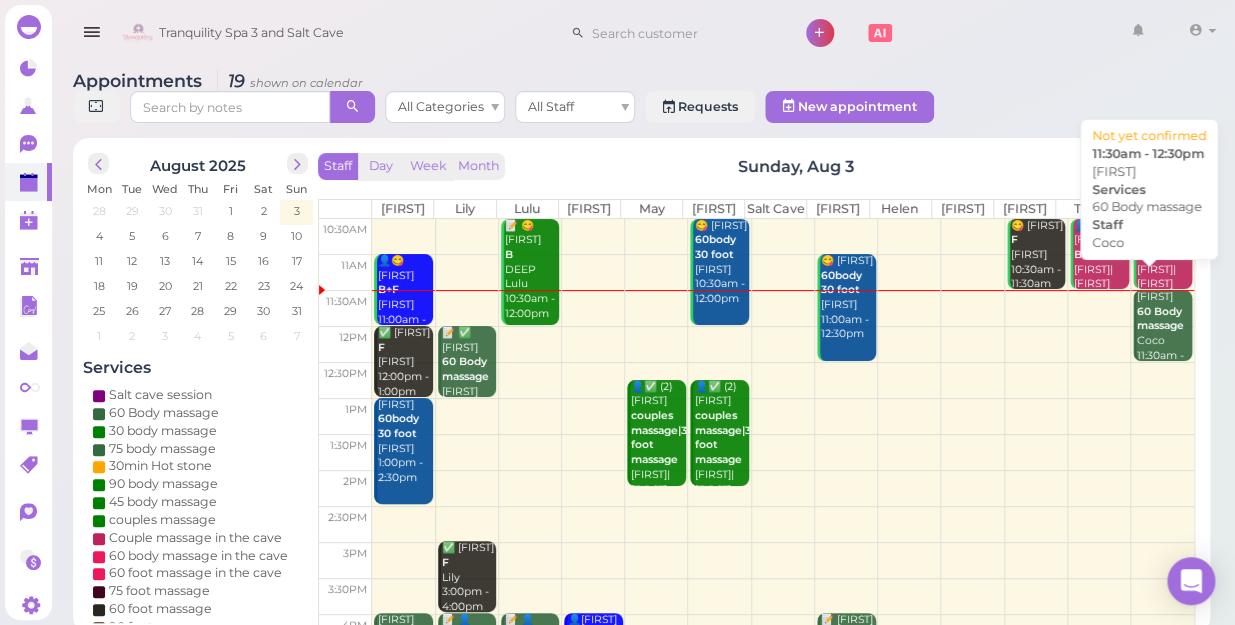 click on "60 Body massage" at bounding box center (1160, 319) 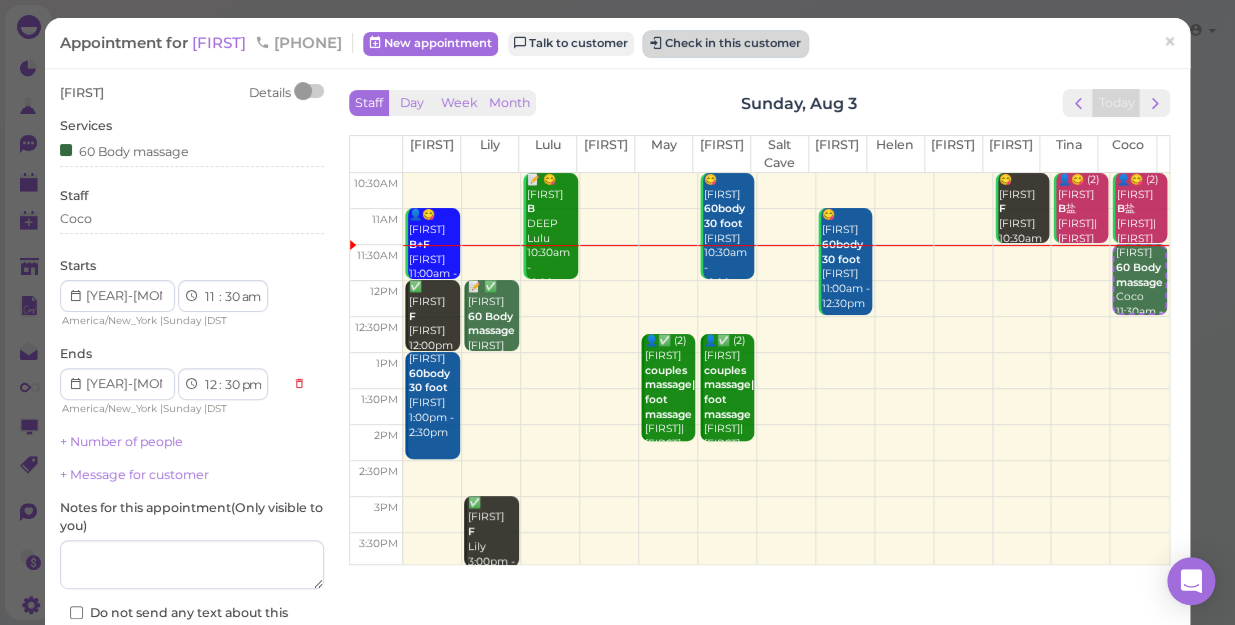 click on "Check in this customer" at bounding box center [725, 44] 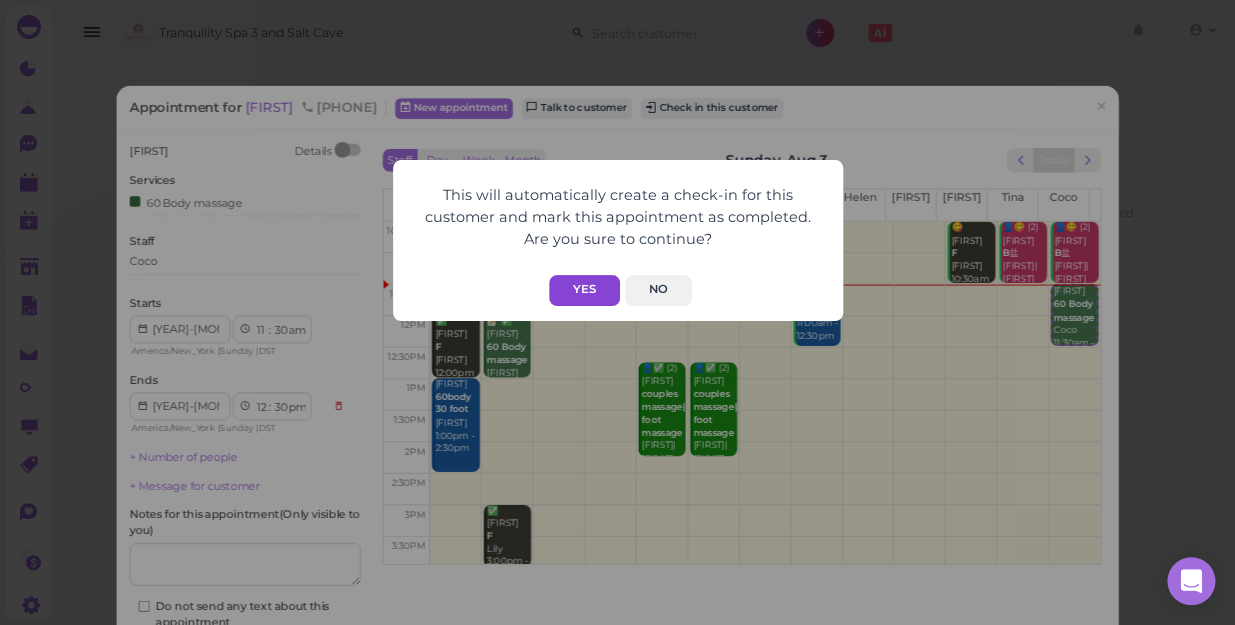 click on "Yes" at bounding box center (584, 290) 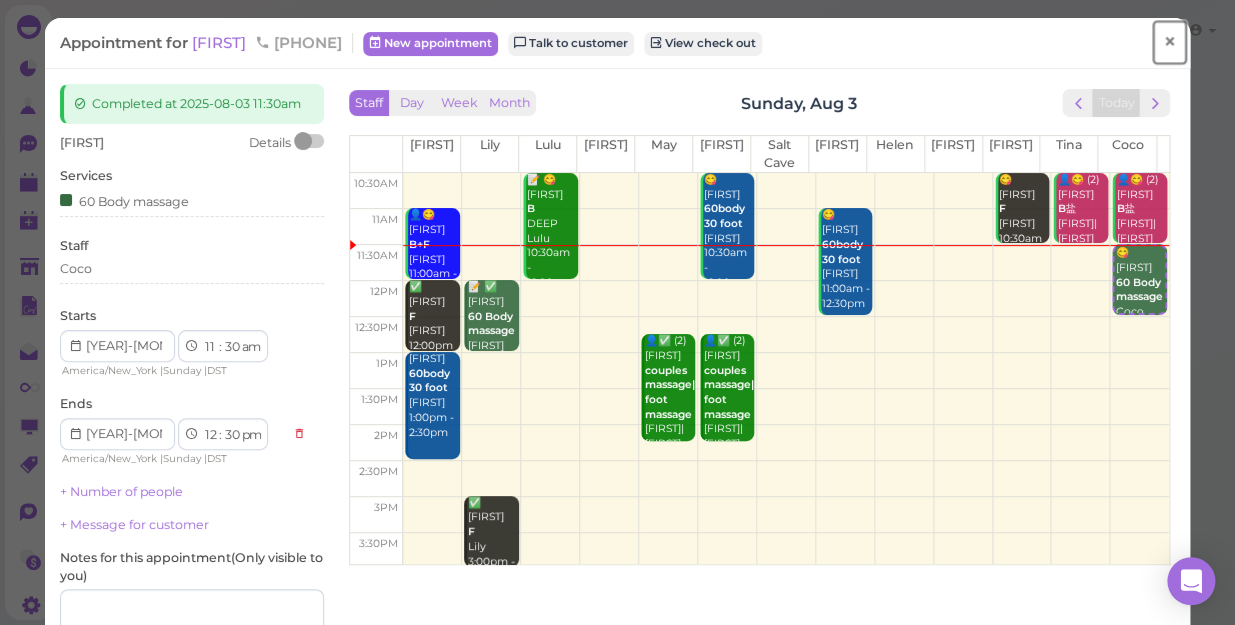 click on "×" at bounding box center (1169, 42) 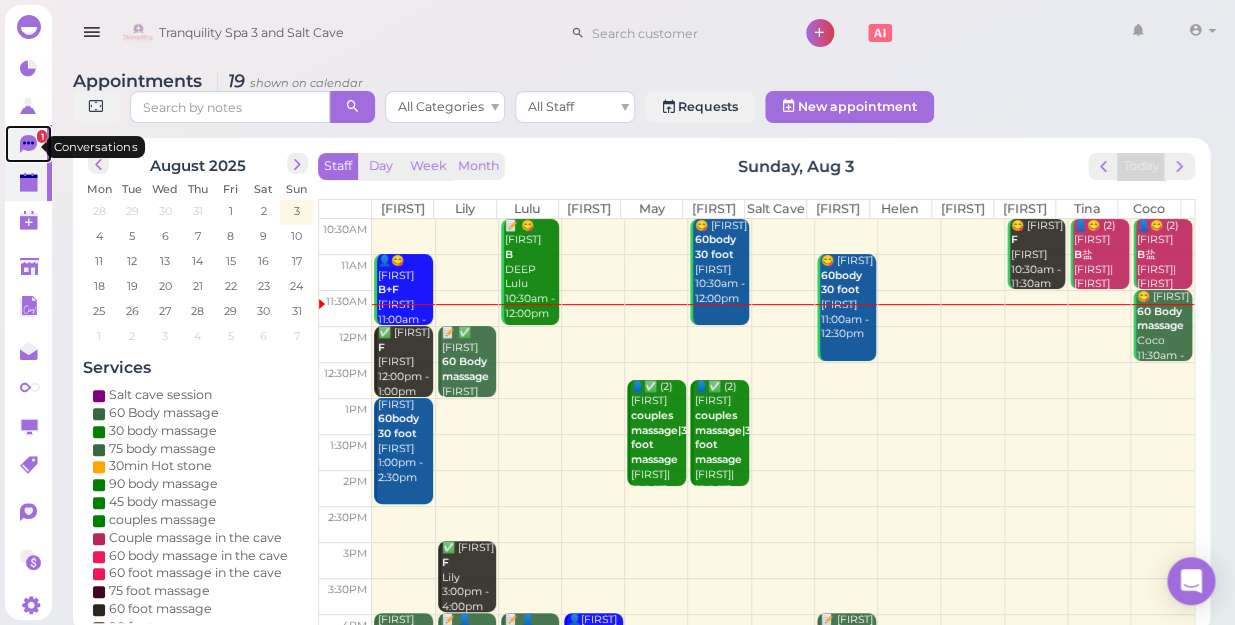 click on "1" at bounding box center (42, 136) 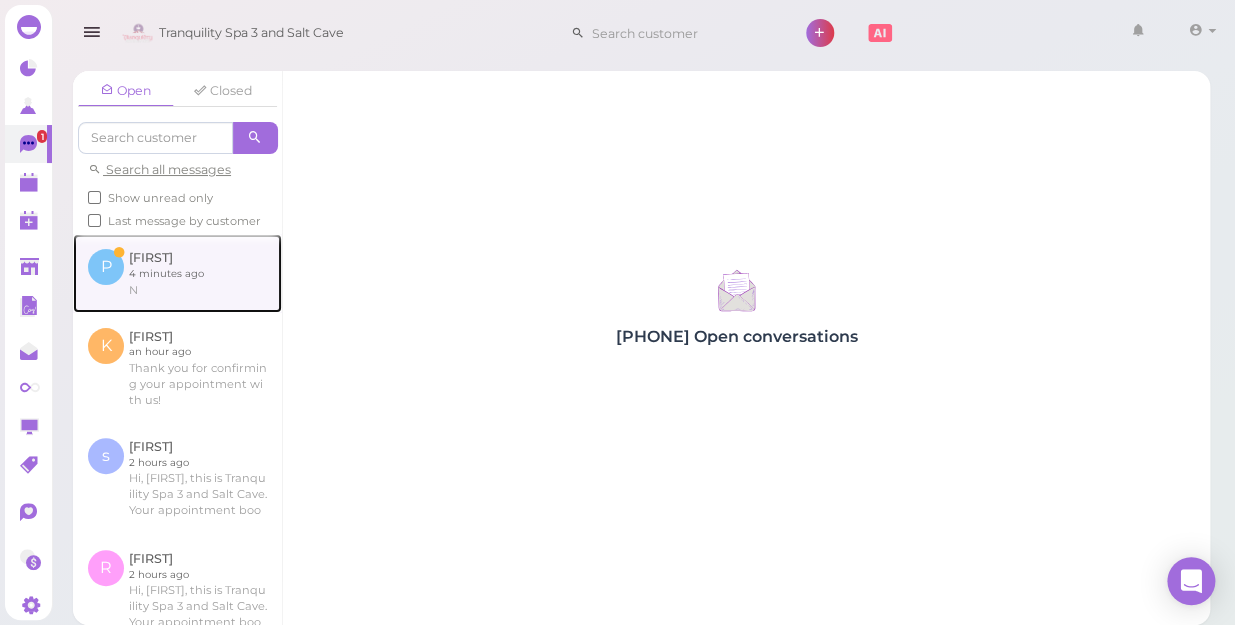 click at bounding box center (177, 273) 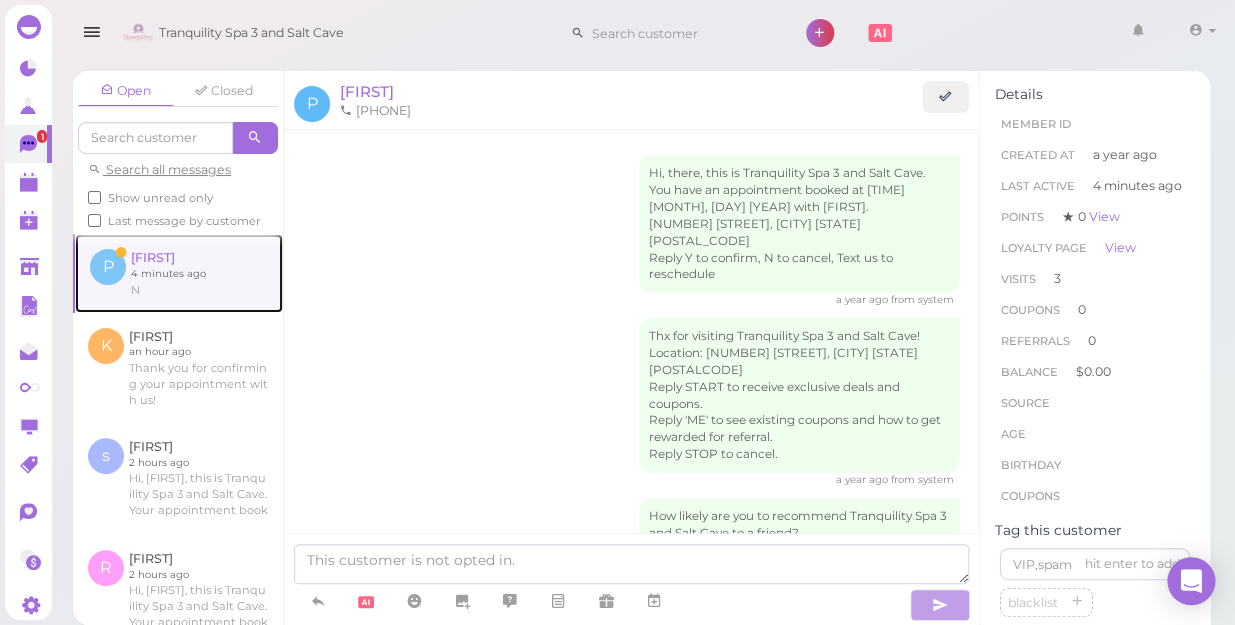 scroll, scrollTop: 1362, scrollLeft: 0, axis: vertical 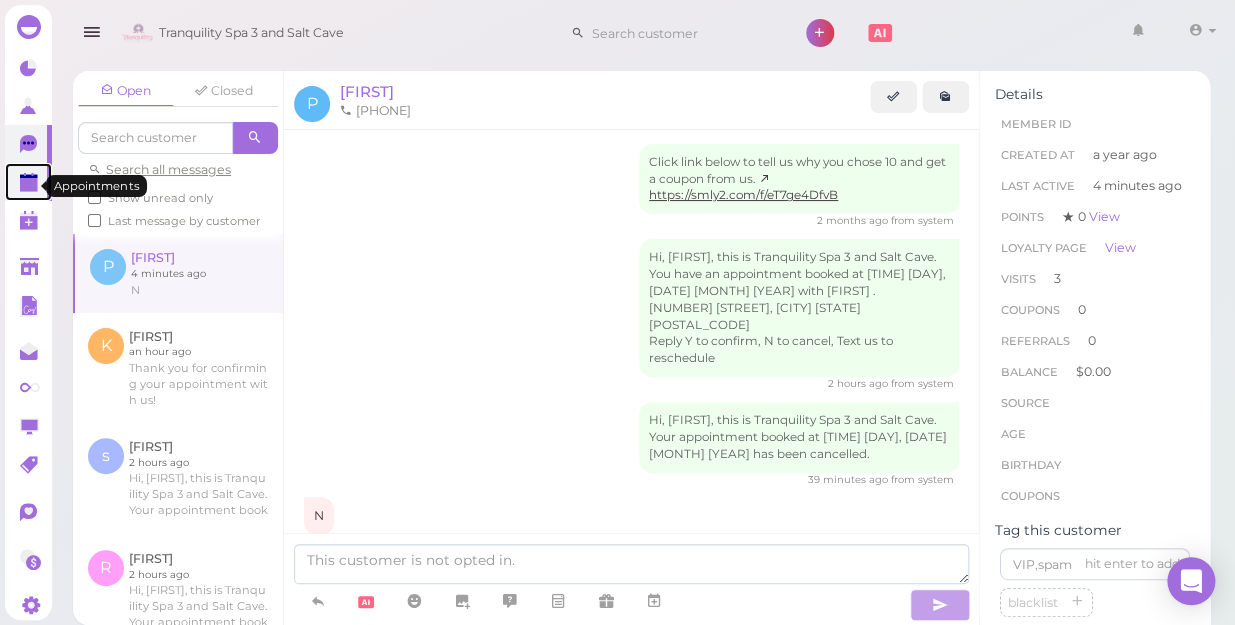 click at bounding box center (28, 182) 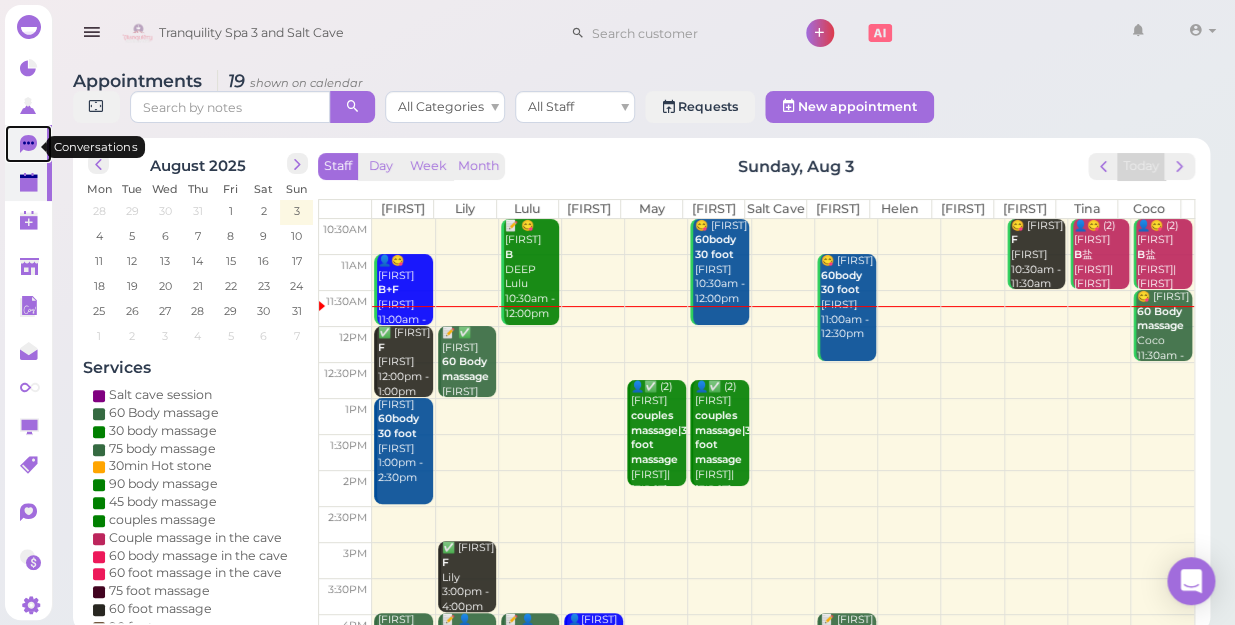 click 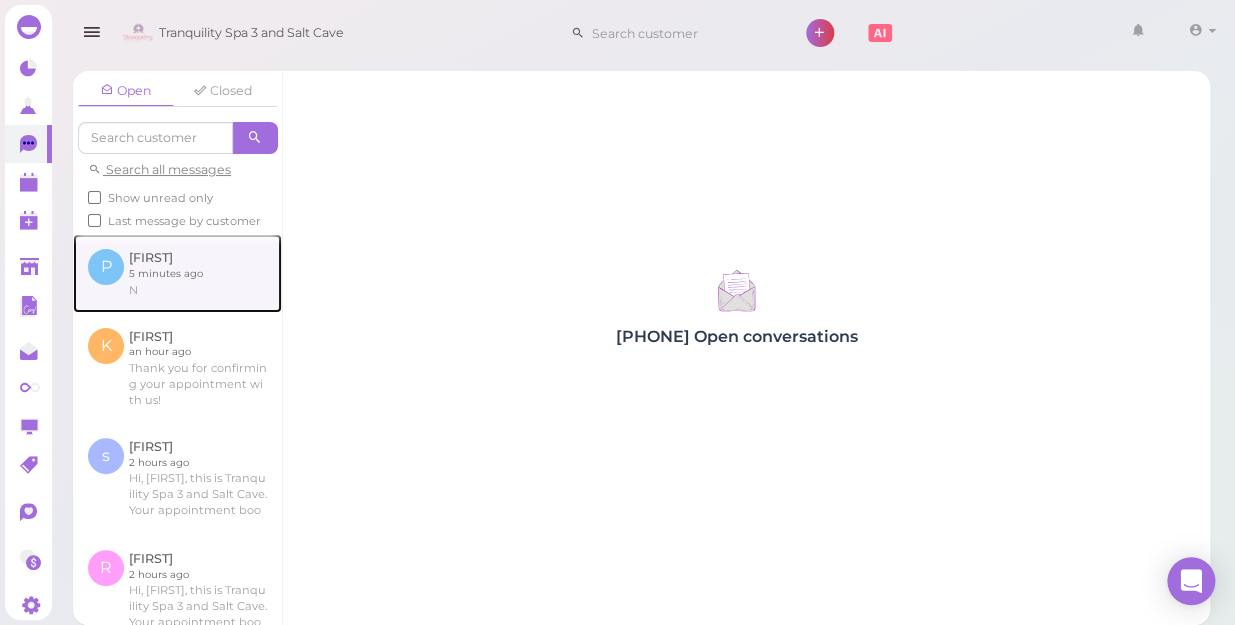 click at bounding box center (177, 273) 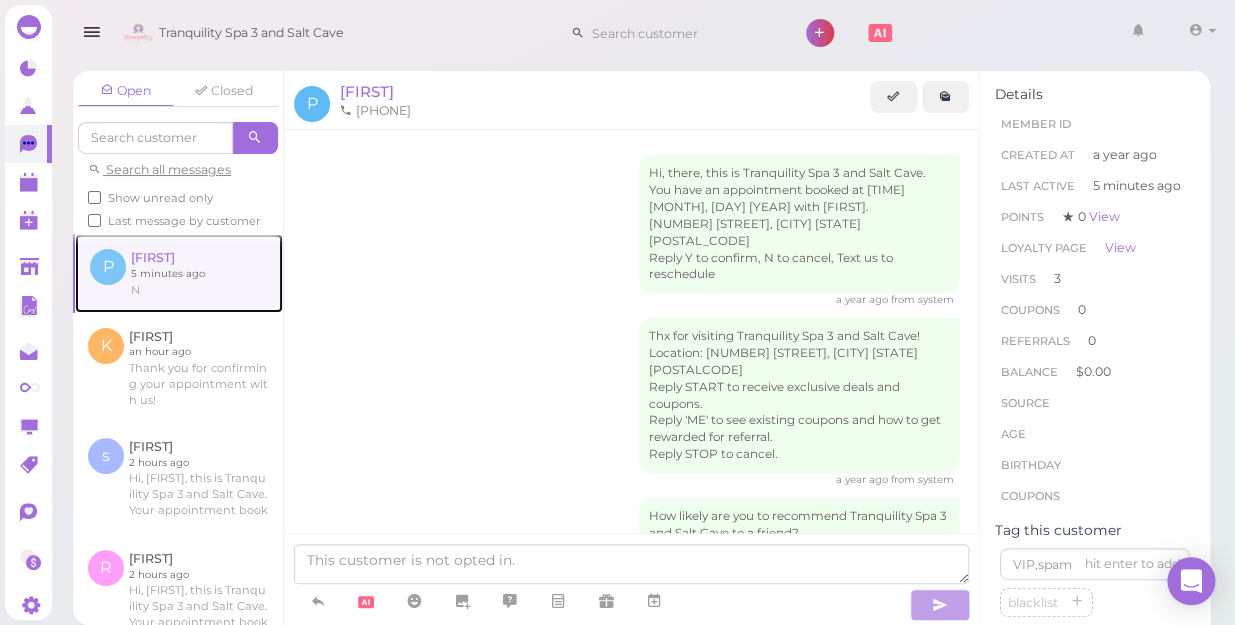 scroll, scrollTop: 1362, scrollLeft: 0, axis: vertical 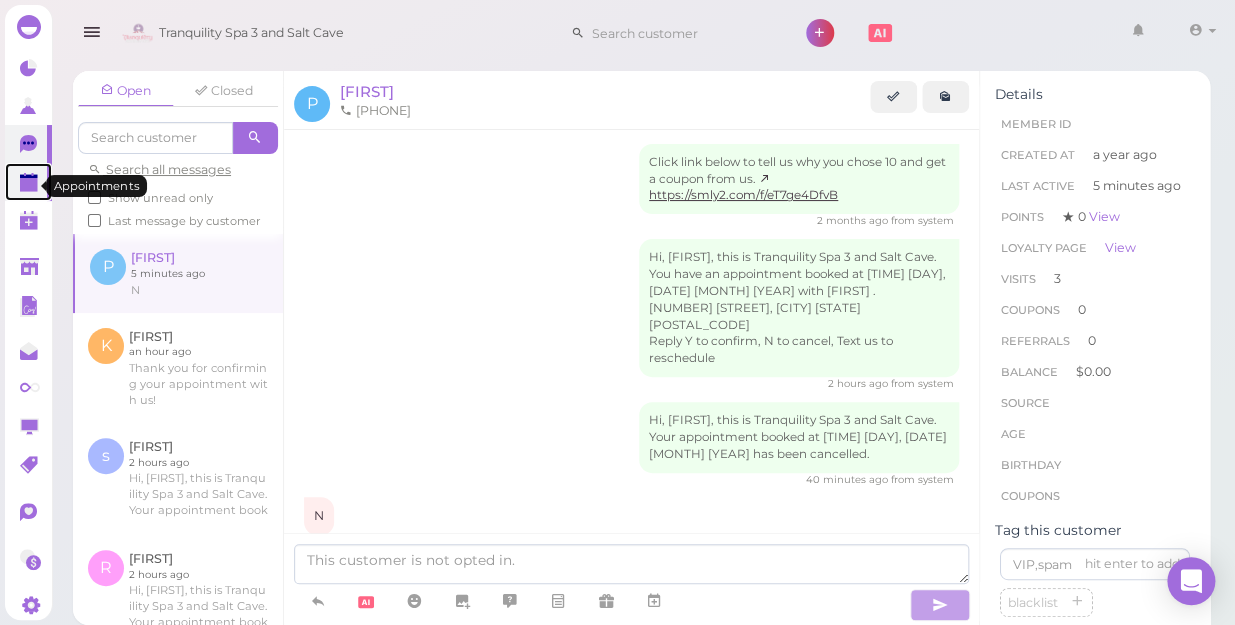 click 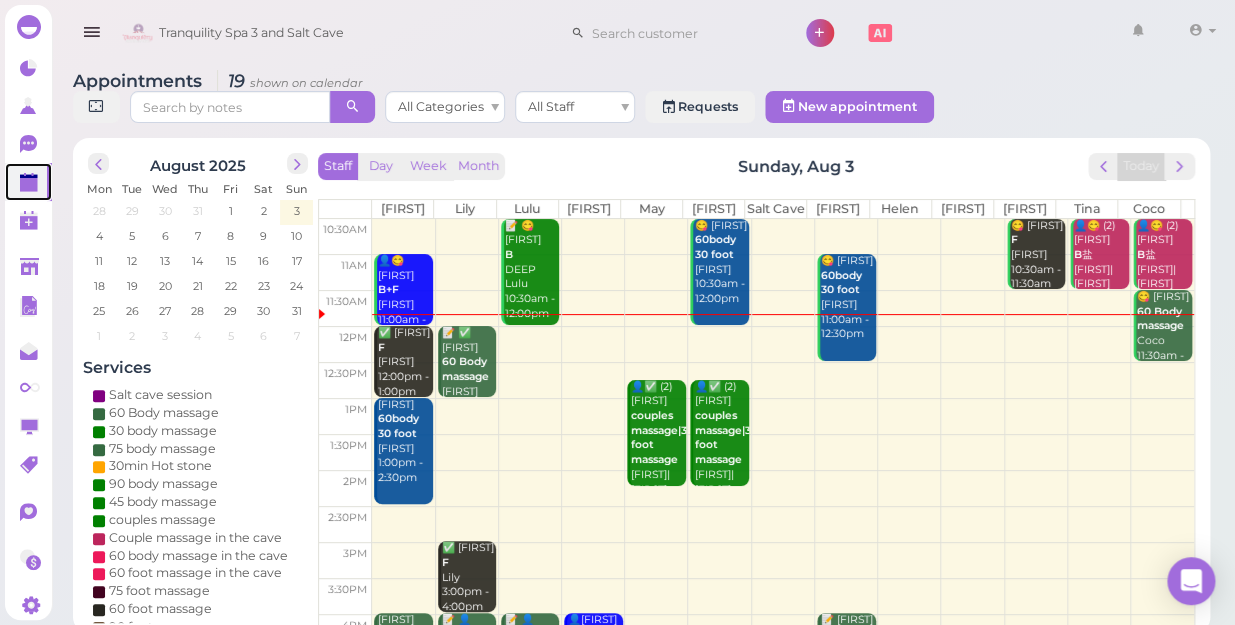 click at bounding box center (783, 560) 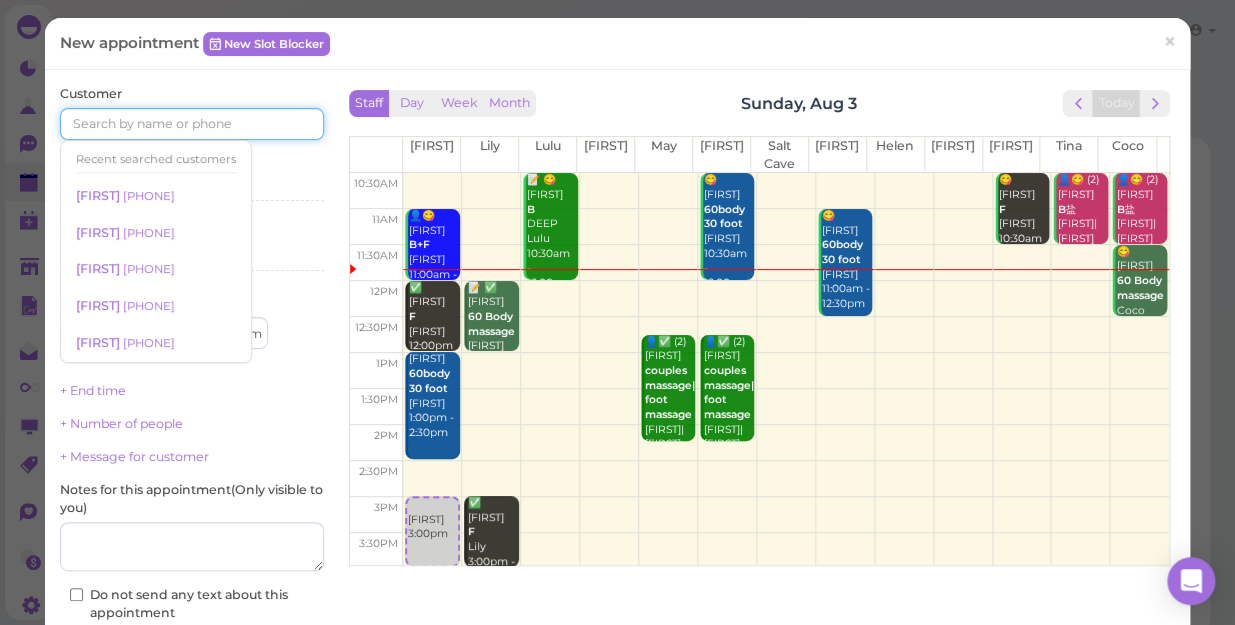 click at bounding box center [192, 124] 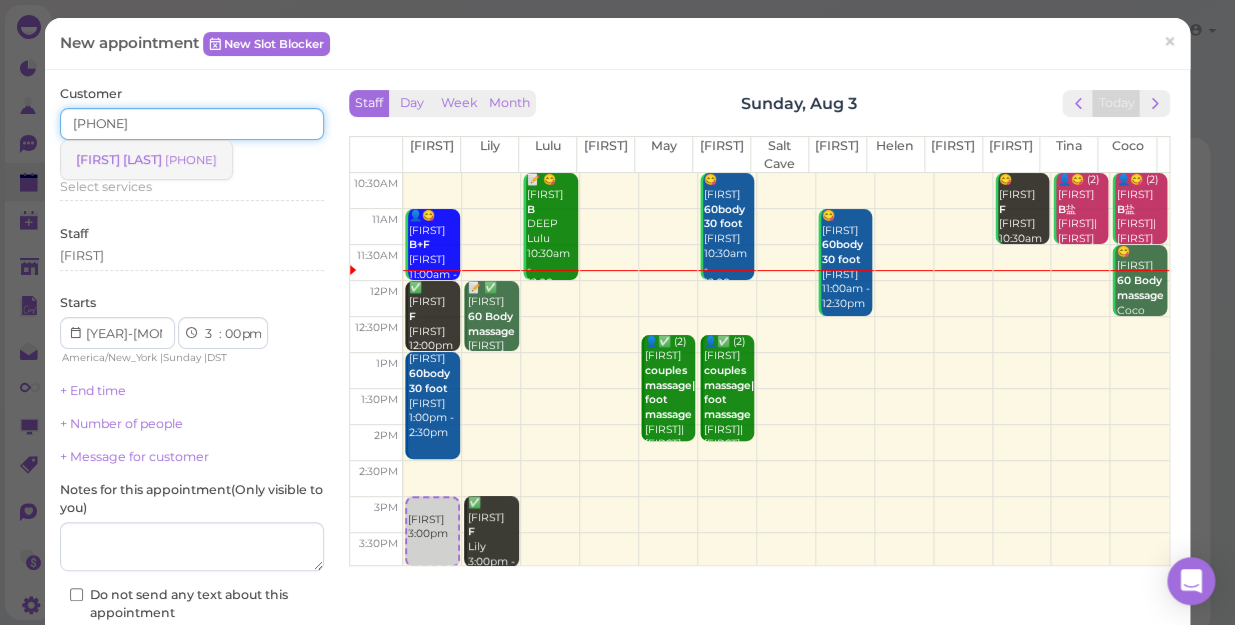 type on "[PHONE]" 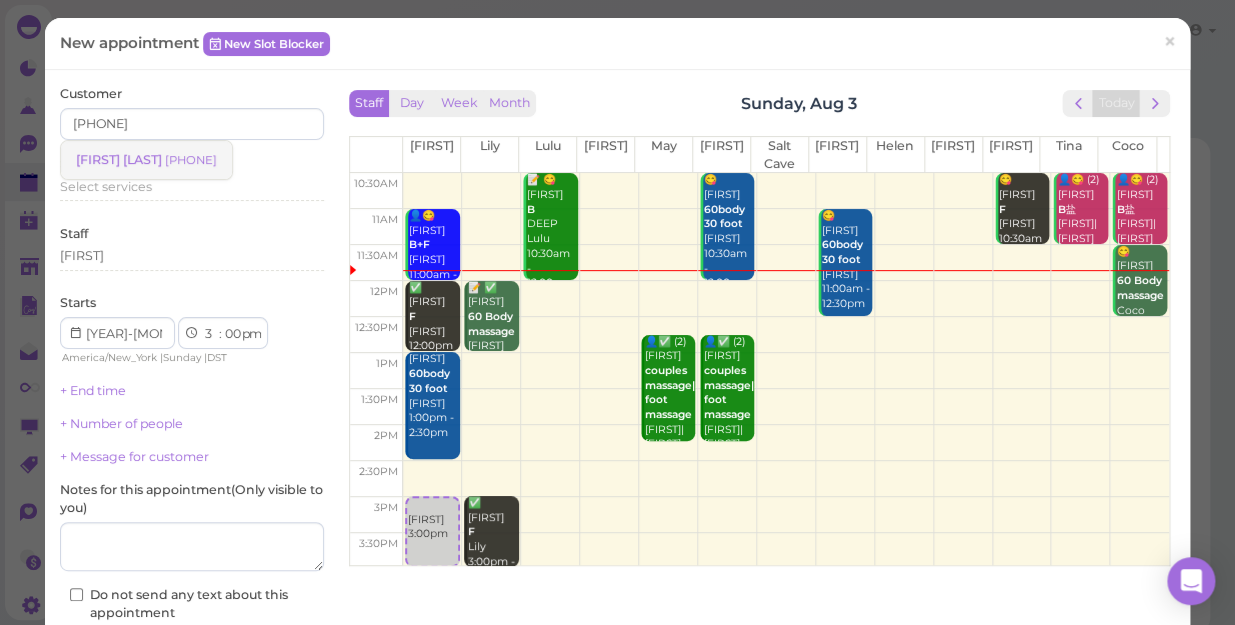 click on "[PHONE]" at bounding box center (191, 160) 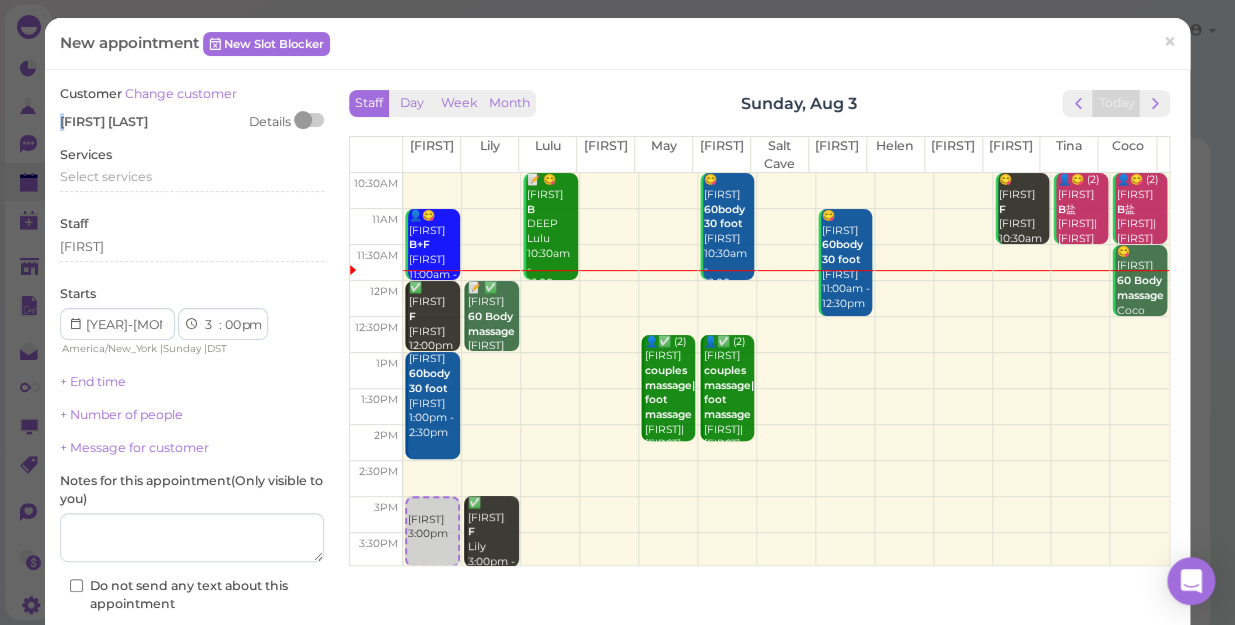 click on "Customer
Change customer
kiren apgar
Details
Services
Select services
Staff
Sunny
Starts
1
2
3
4
5
6
7
8
9
10
11
12
:
00
05
10
15
20
25
30
35
40
45
50
55
am
pm
America/New_York
|  Sunday
|  DST
+ End time" at bounding box center (192, 388) 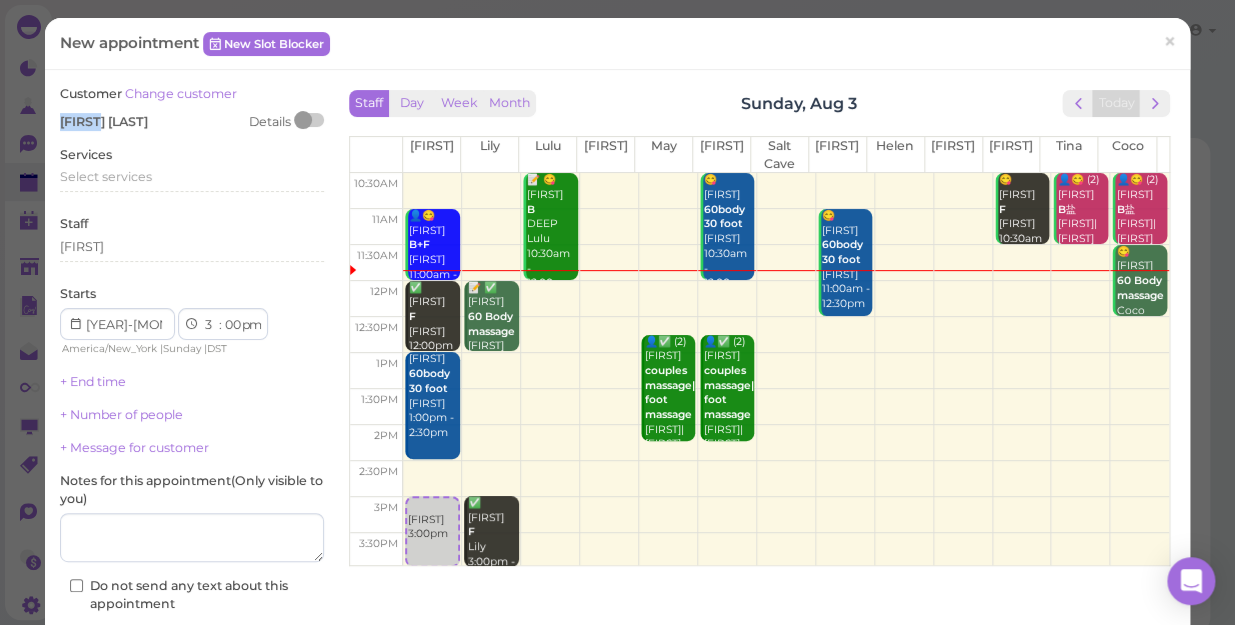click on "kiren apgar" at bounding box center [104, 121] 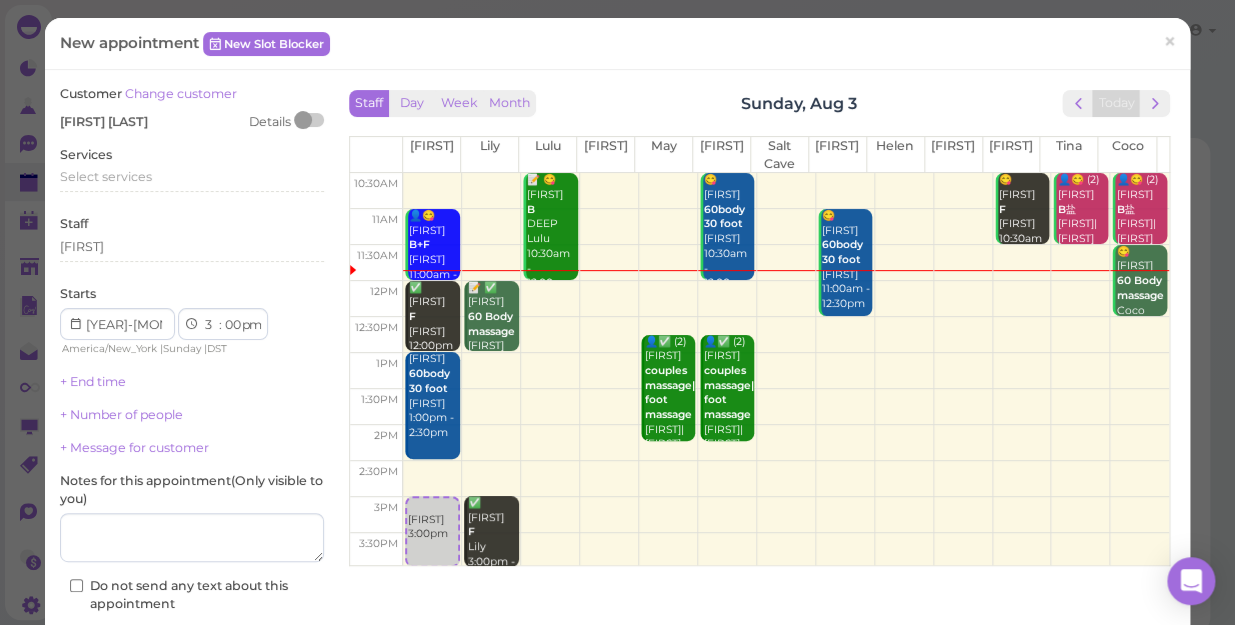 drag, startPoint x: 64, startPoint y: 121, endPoint x: 164, endPoint y: 154, distance: 105.30432 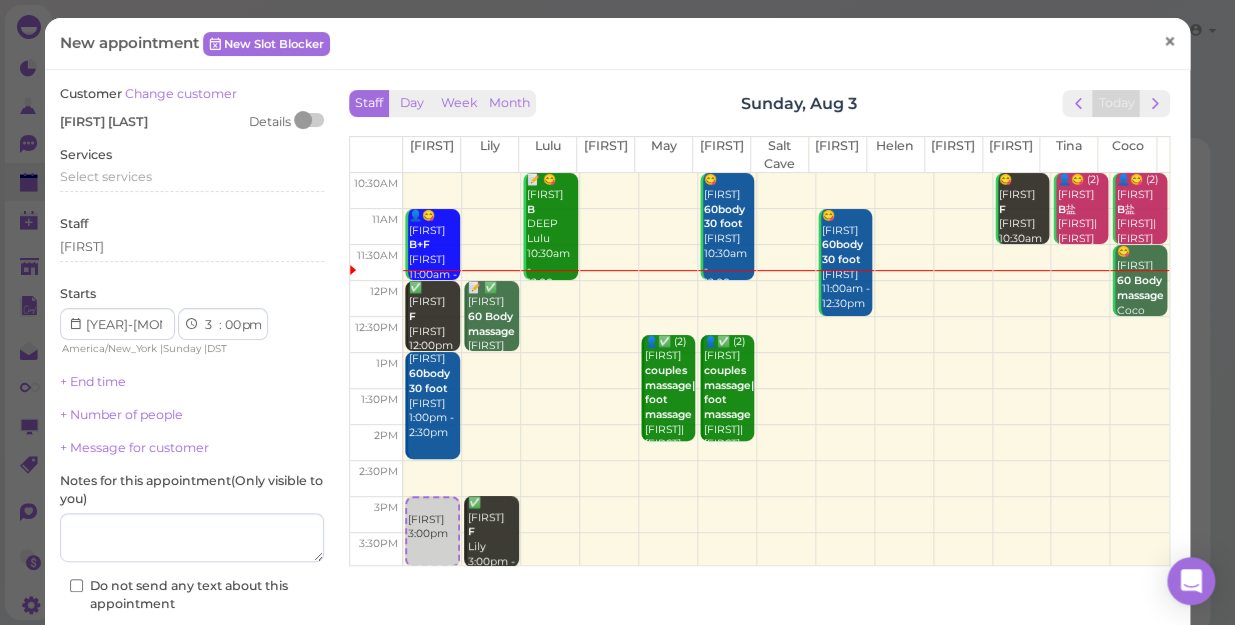 click on "×" at bounding box center (1169, 42) 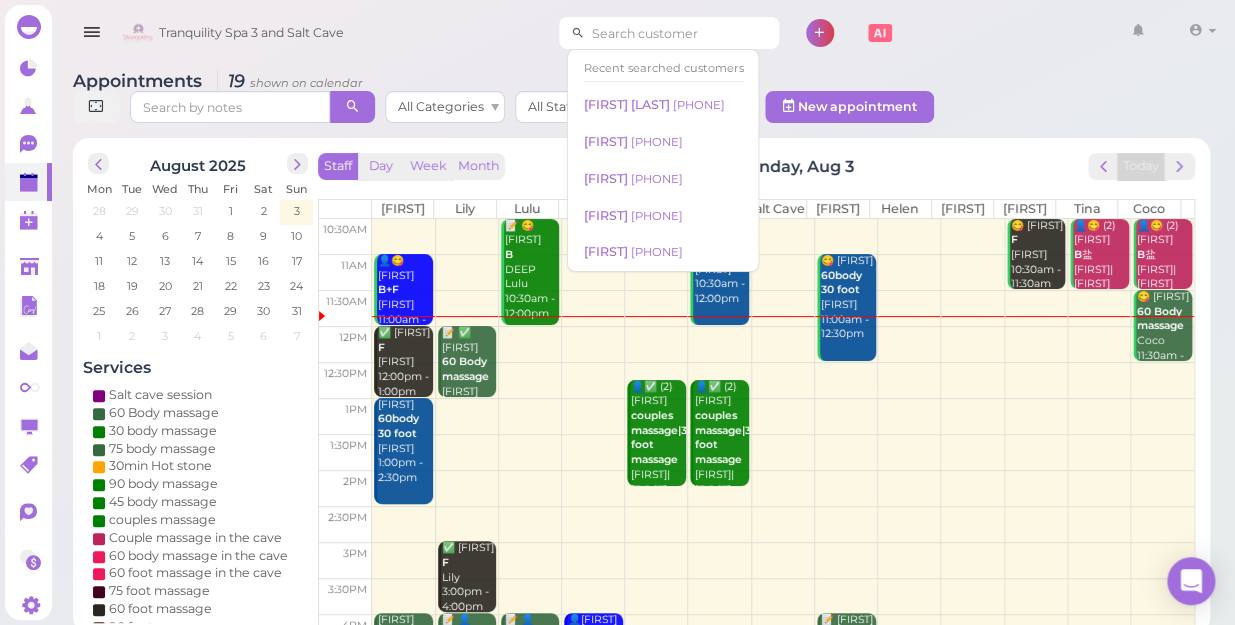 click at bounding box center (682, 33) 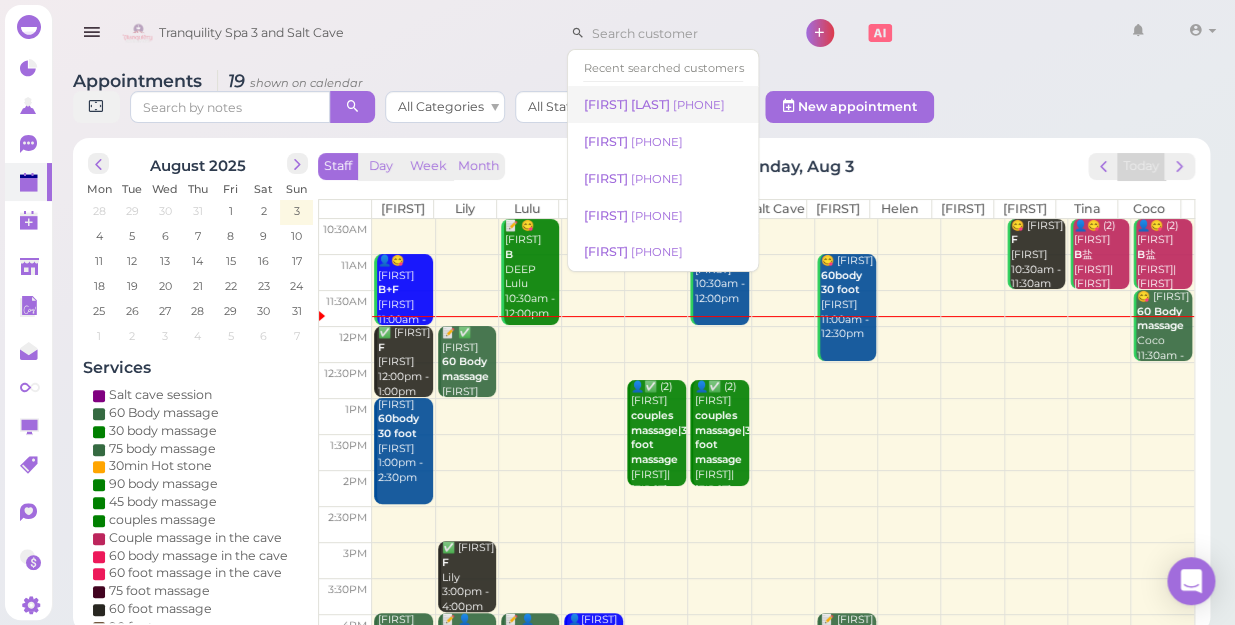 click on "[PHONE]" at bounding box center (698, 105) 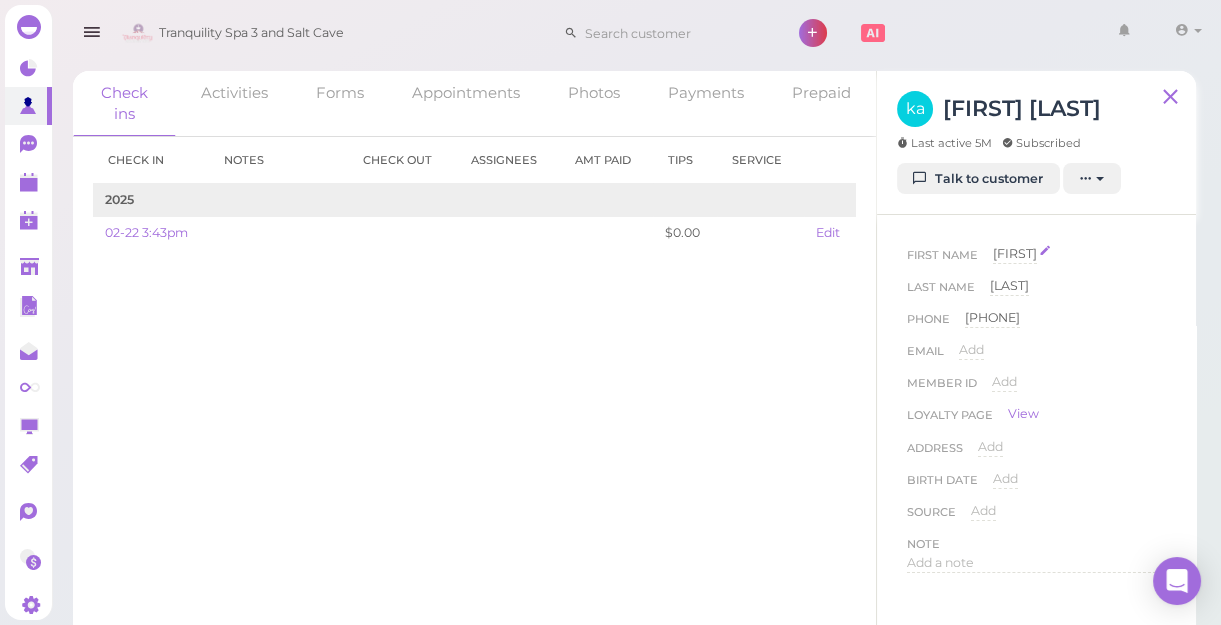 click on "kiren" at bounding box center [1015, 253] 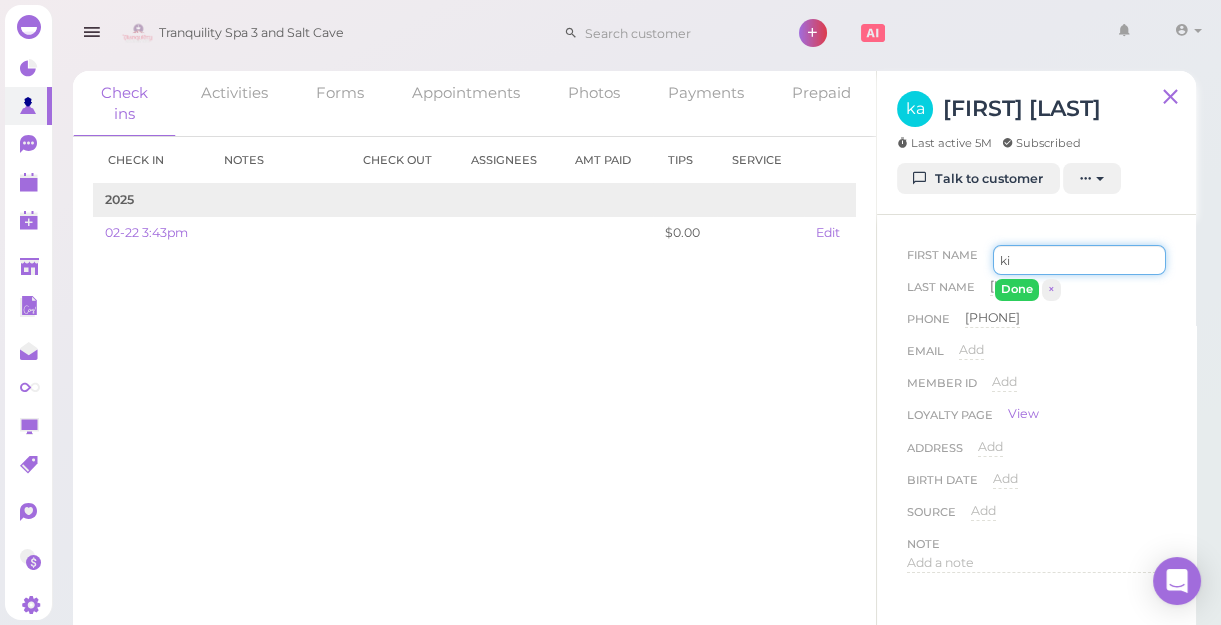type on "k" 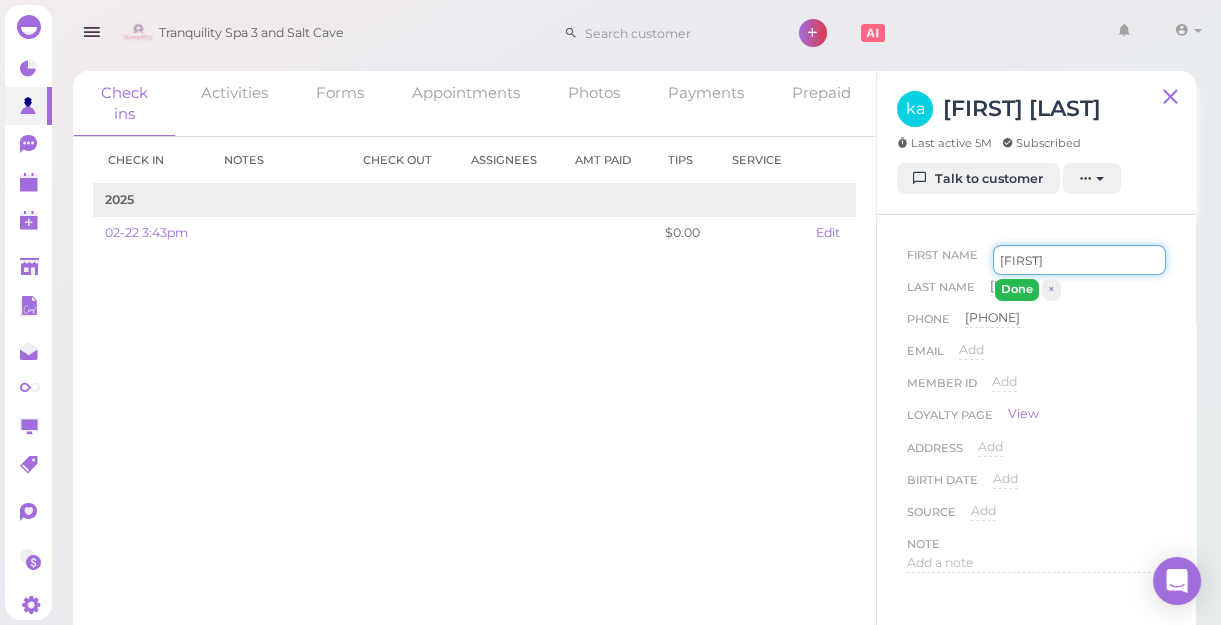 type on "[FIRST]" 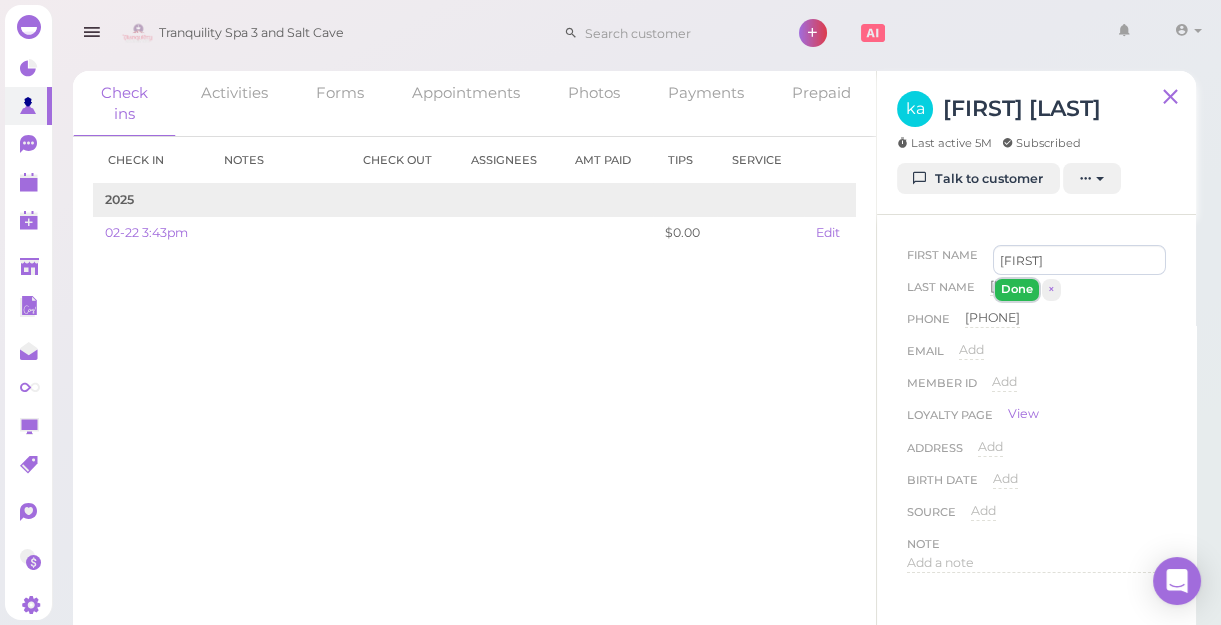 click on "Done" at bounding box center [1017, 289] 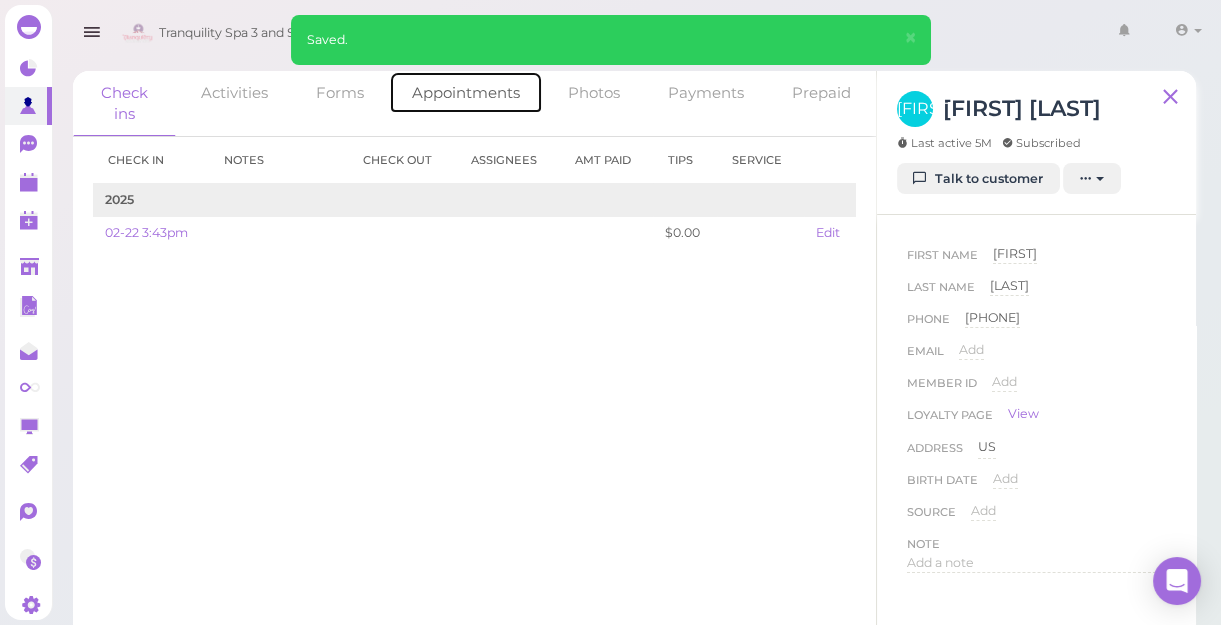 click on "Appointments" at bounding box center (466, 92) 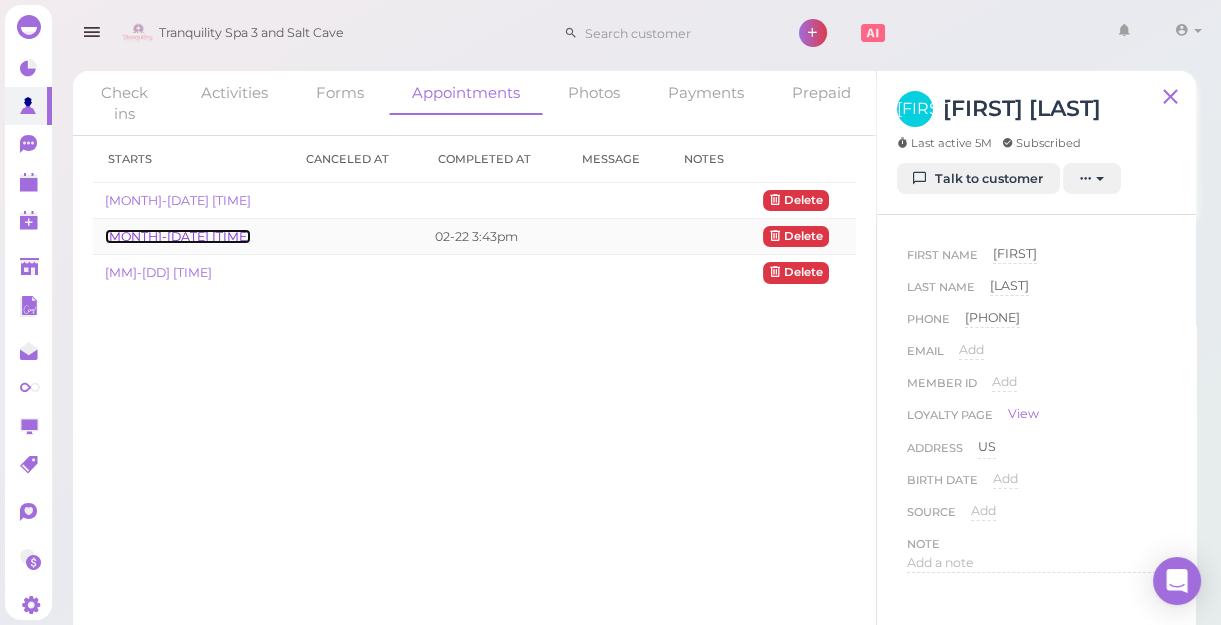 click on "02-22 3:05pm" at bounding box center (178, 236) 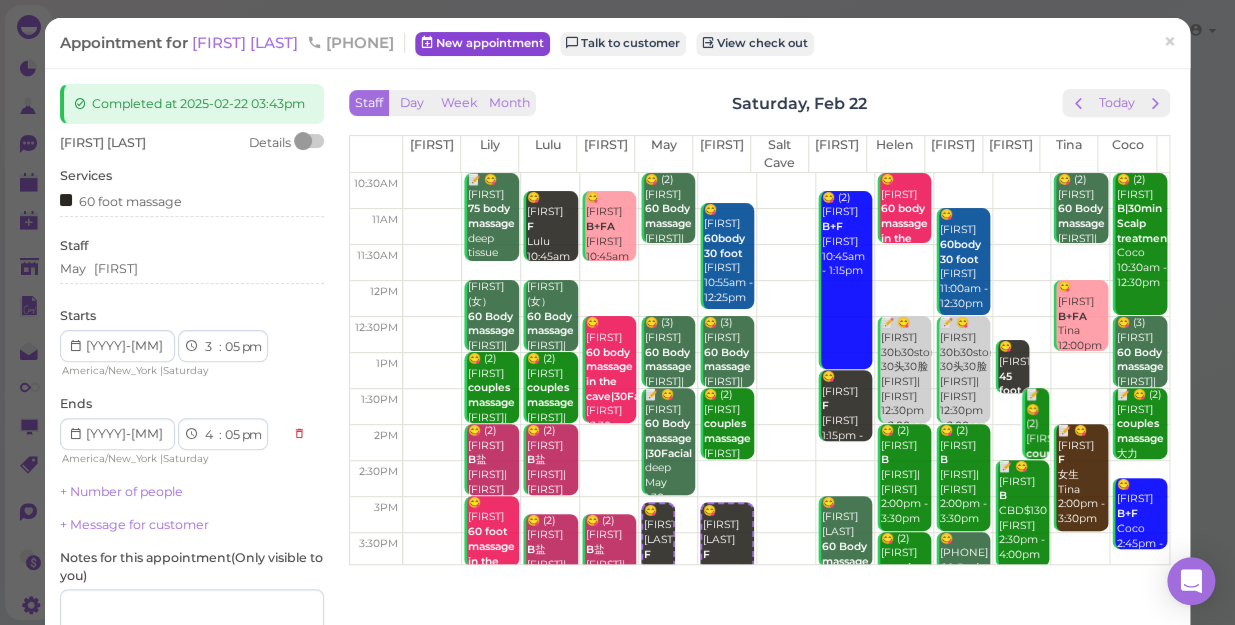 click on "New appointment" at bounding box center [482, 44] 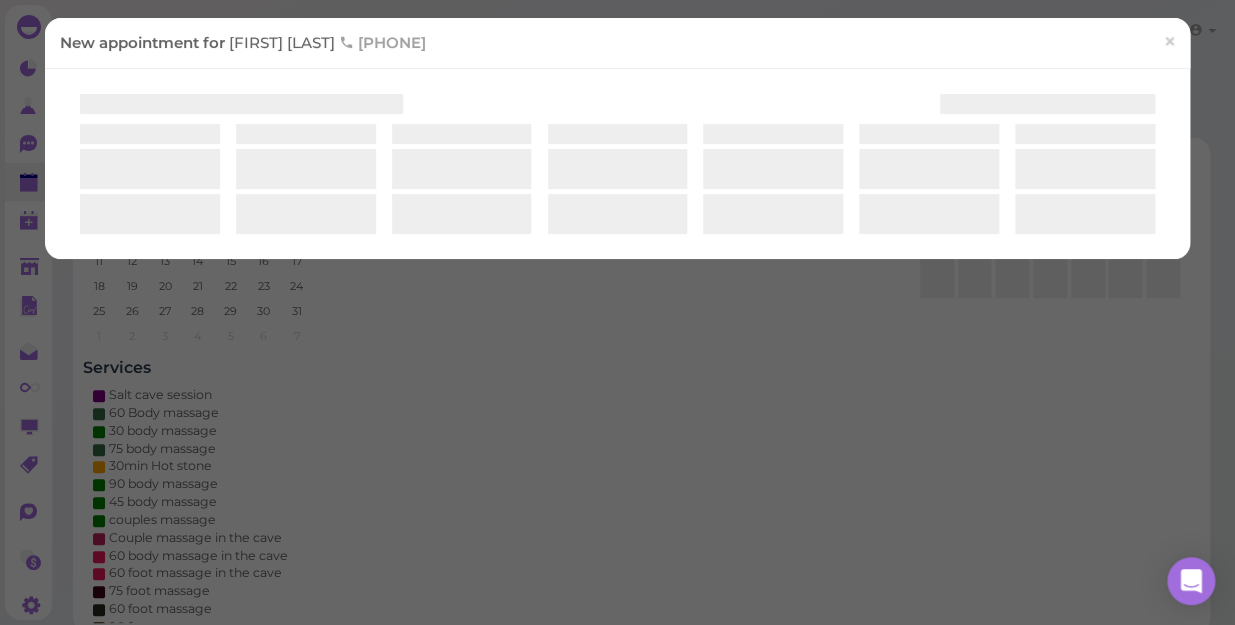 select on "1" 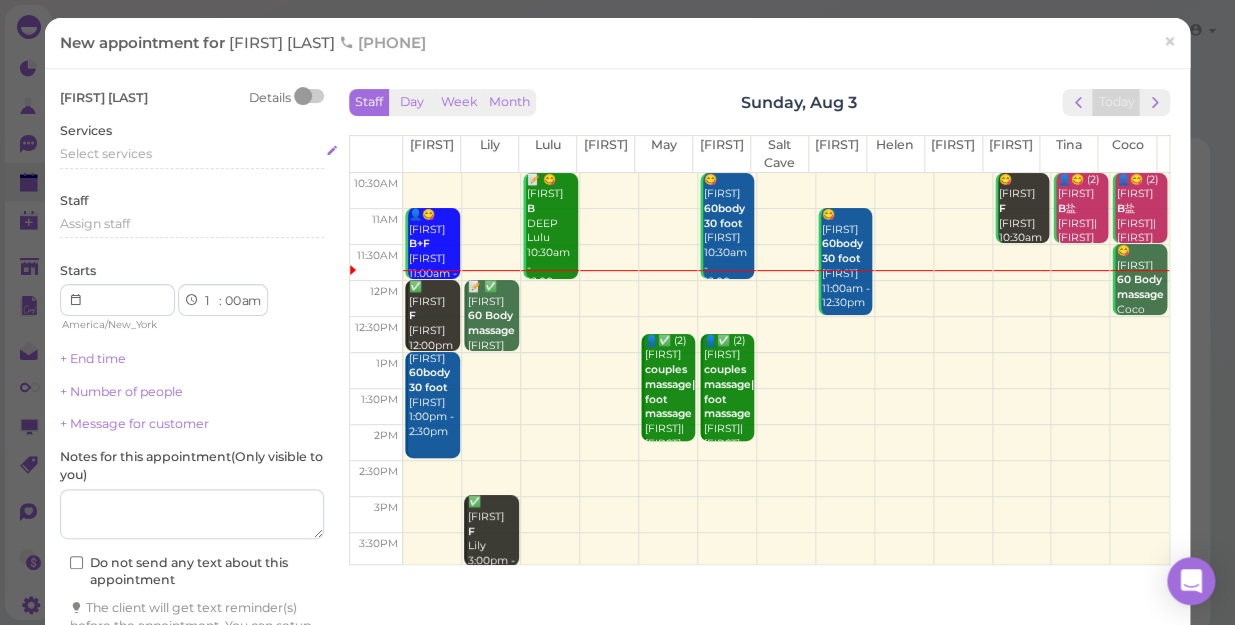 click on "Select services" at bounding box center (192, 157) 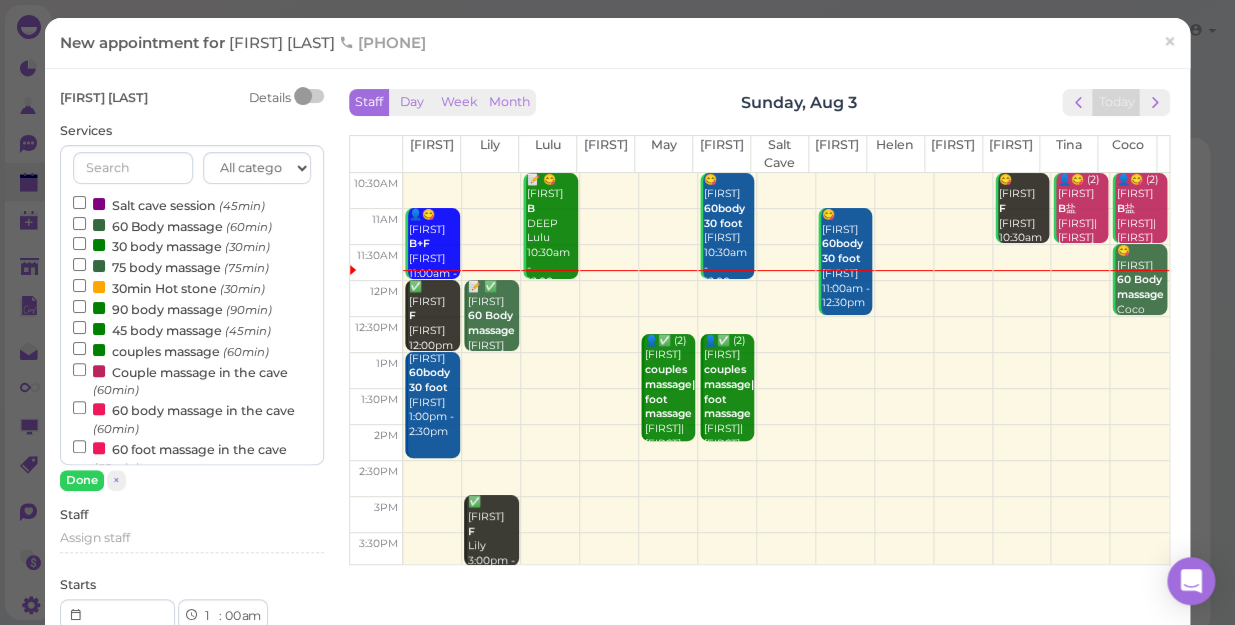 click on "60 Body massage
(60min)" at bounding box center [172, 225] 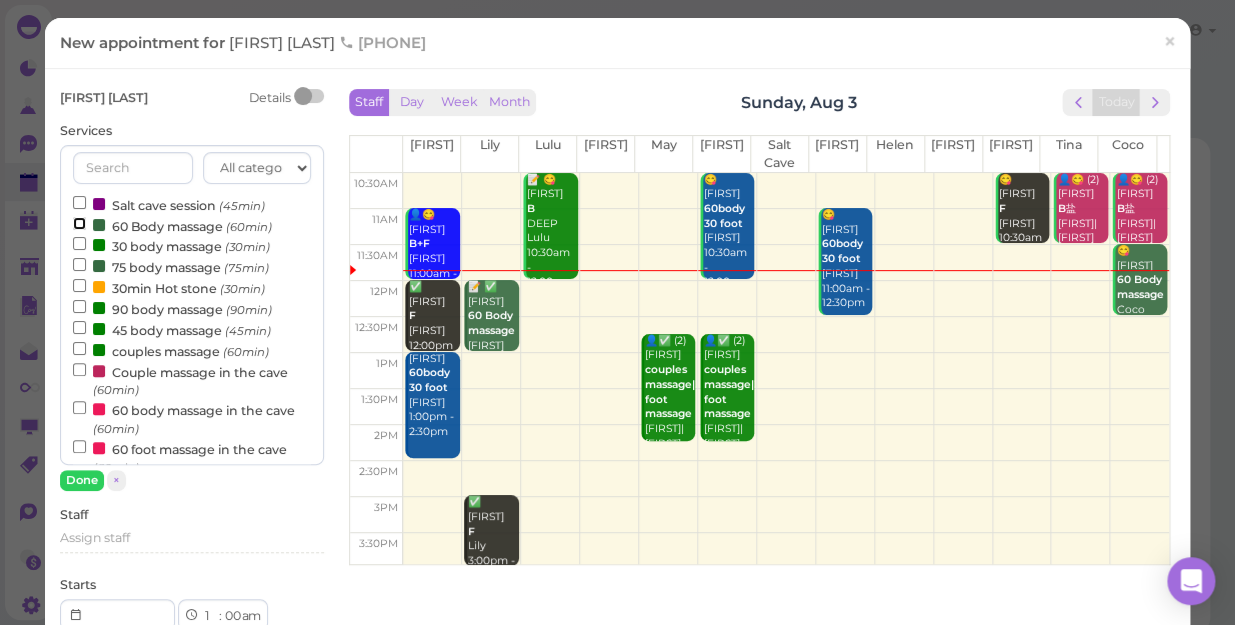 click on "60 Body massage
(60min)" at bounding box center (79, 223) 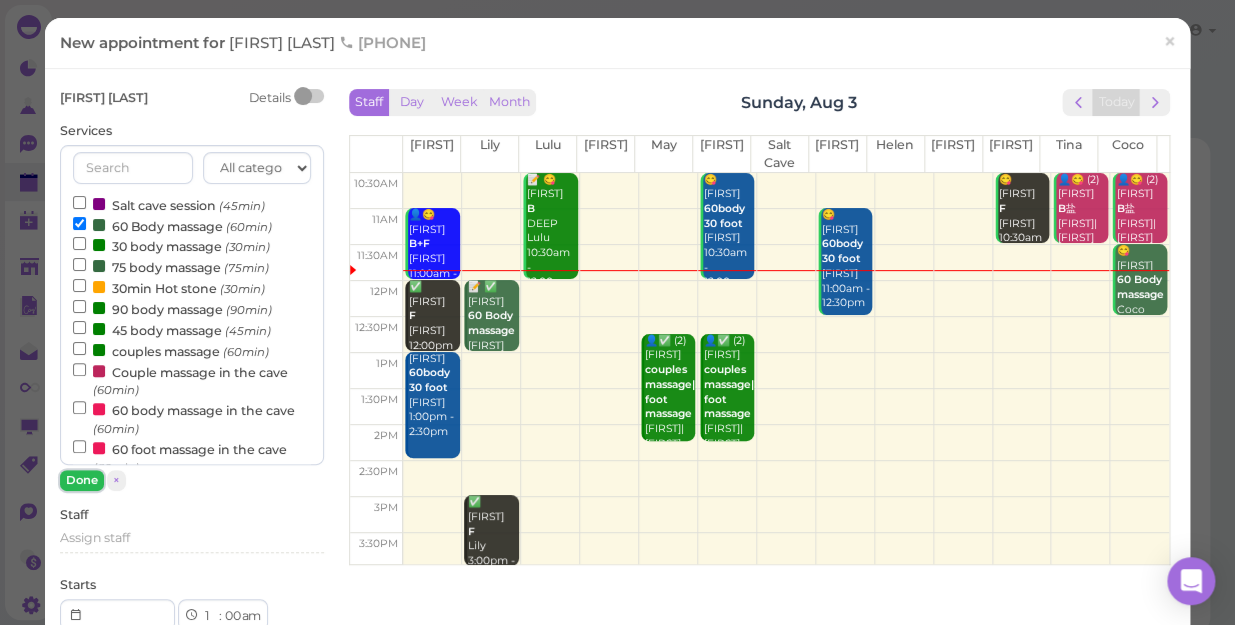 click on "Done" at bounding box center (82, 480) 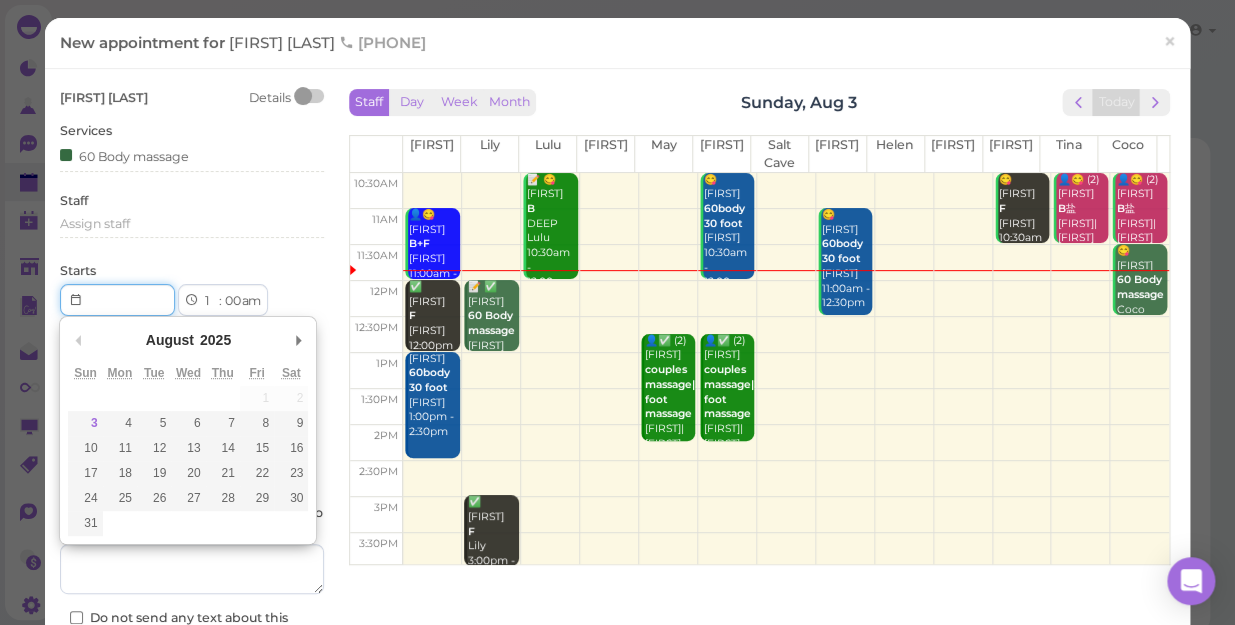 click at bounding box center [117, 300] 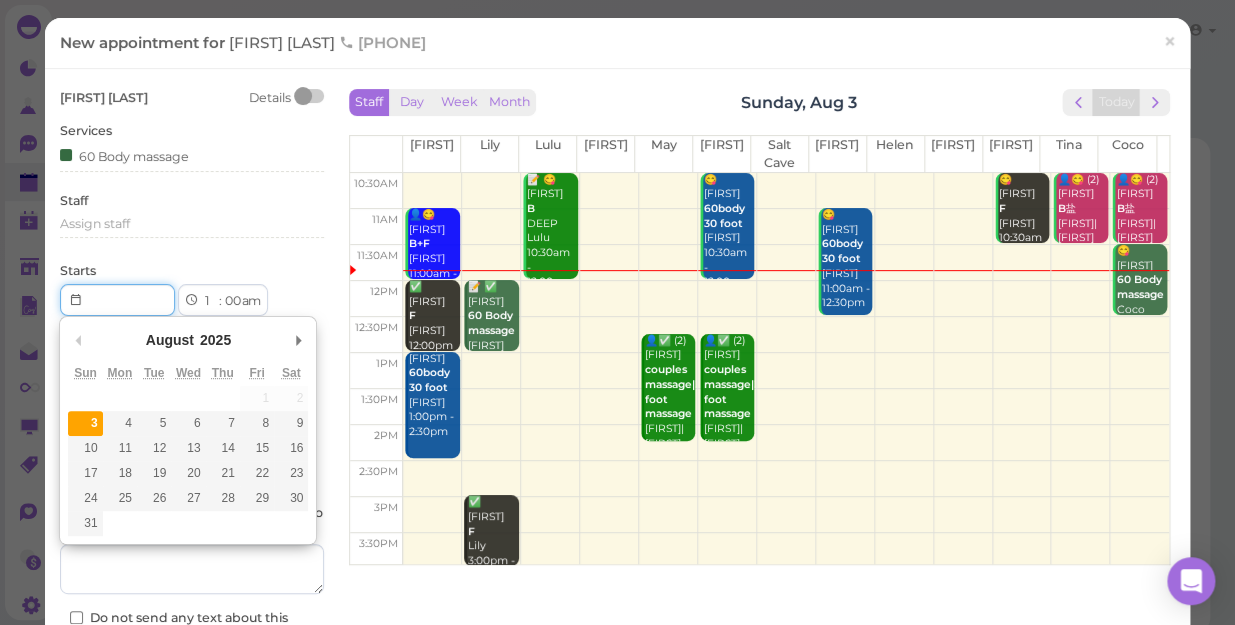 type on "[DATE]" 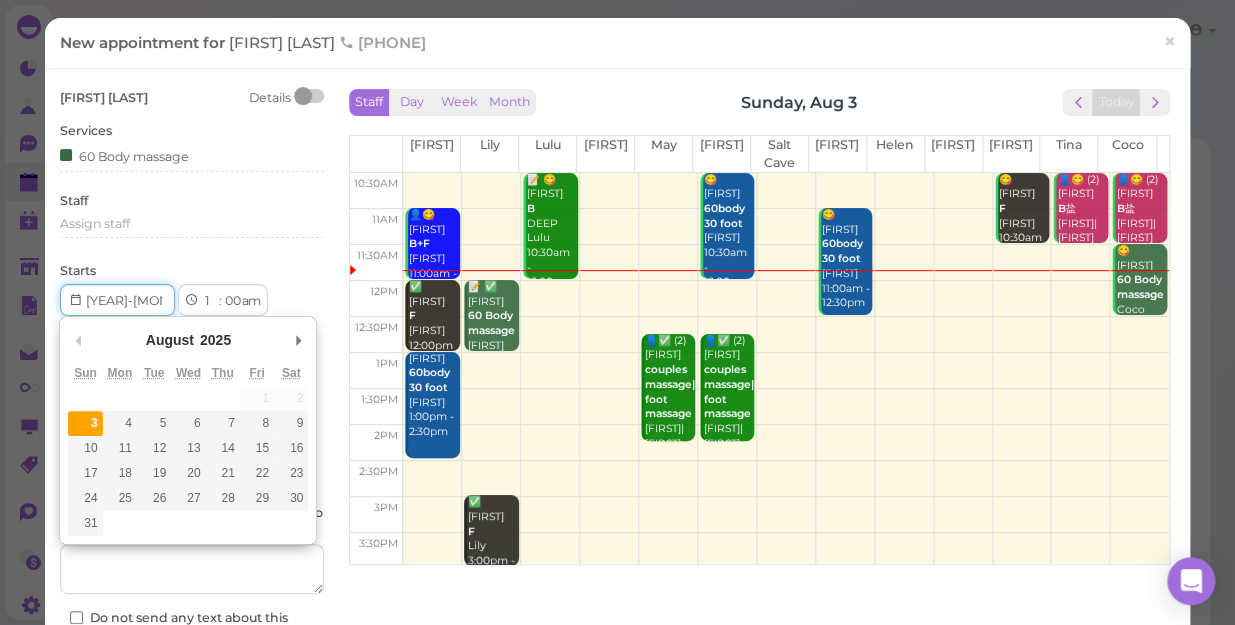 type on "Invalid date" 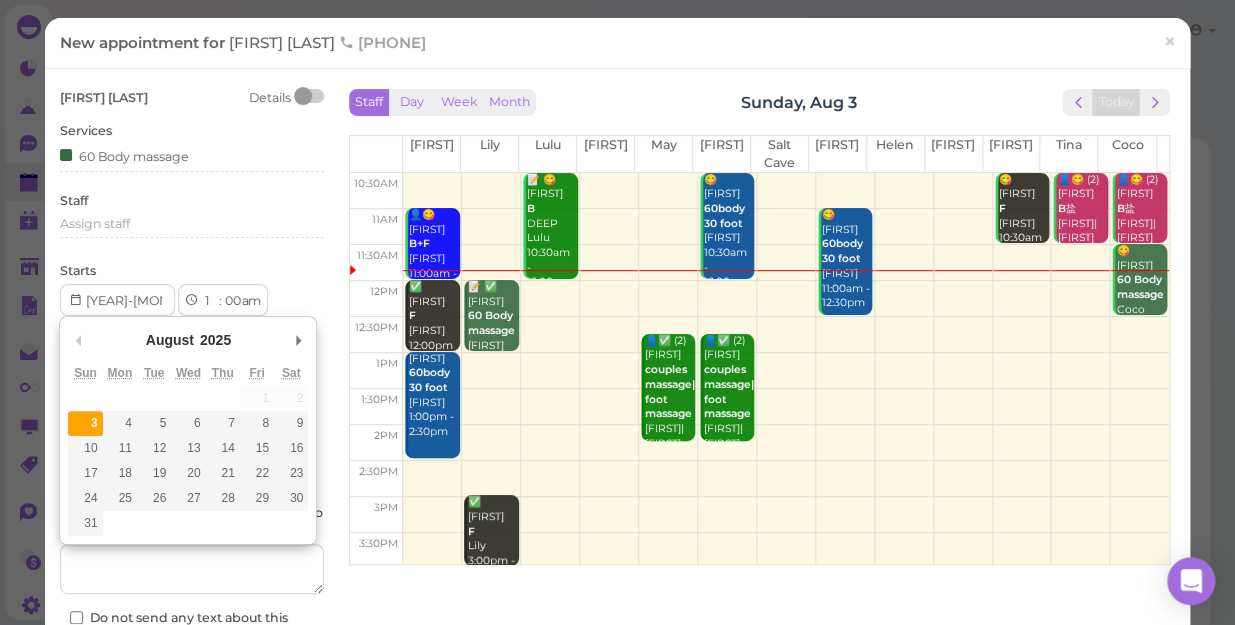 select 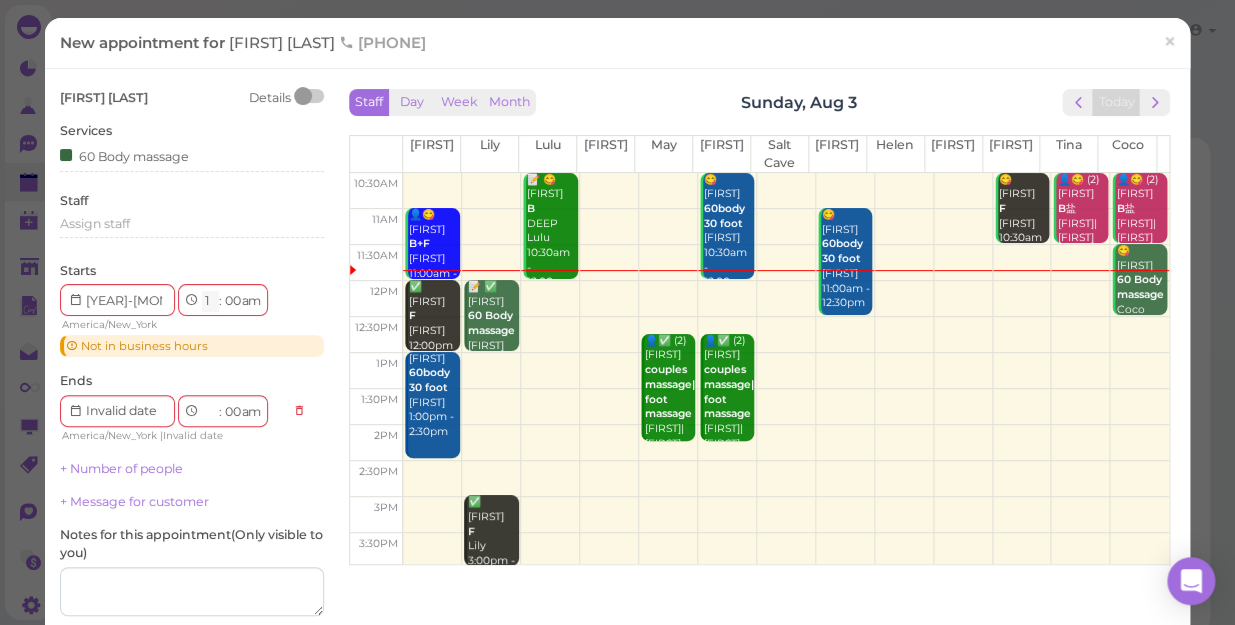 click on "1
2
3
4
5
6
7
8
9
10
11
12" at bounding box center [210, 301] 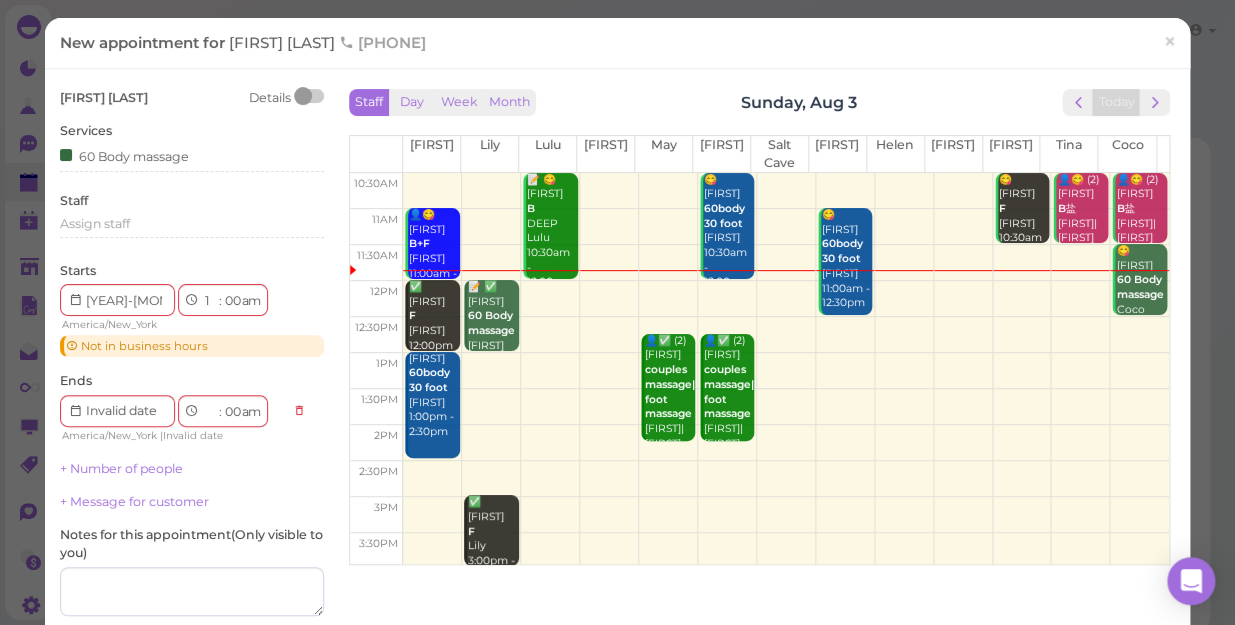 select on "3" 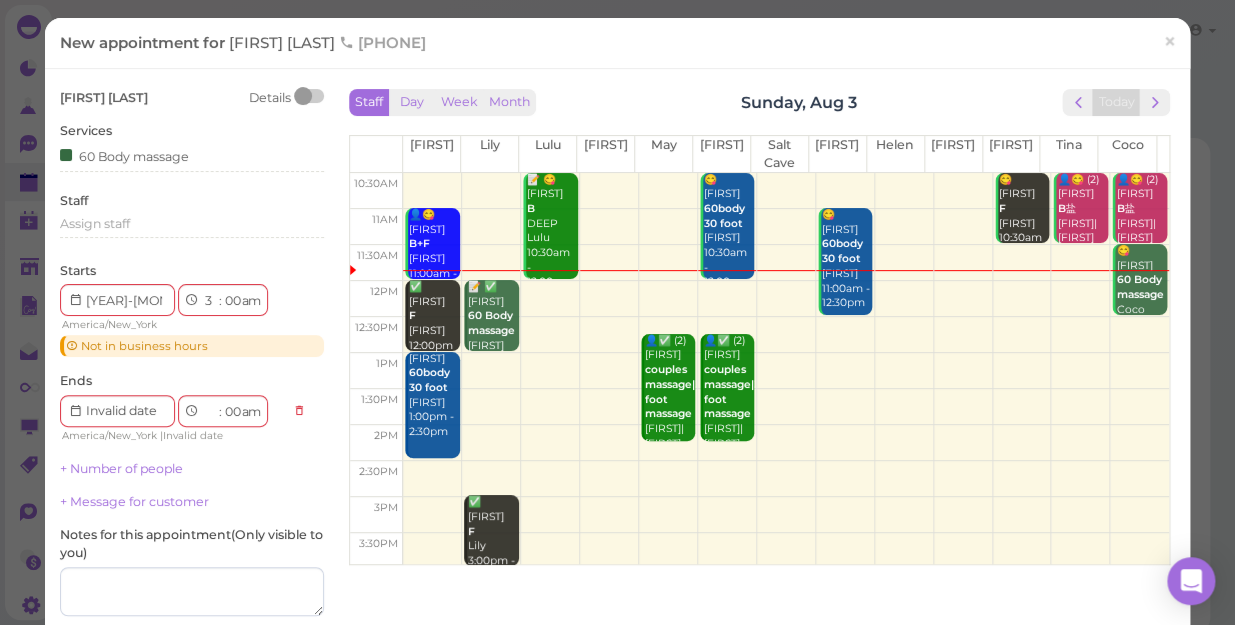 click on "1
2
3
4
5
6
7
8
9
10
11
12" at bounding box center (210, 301) 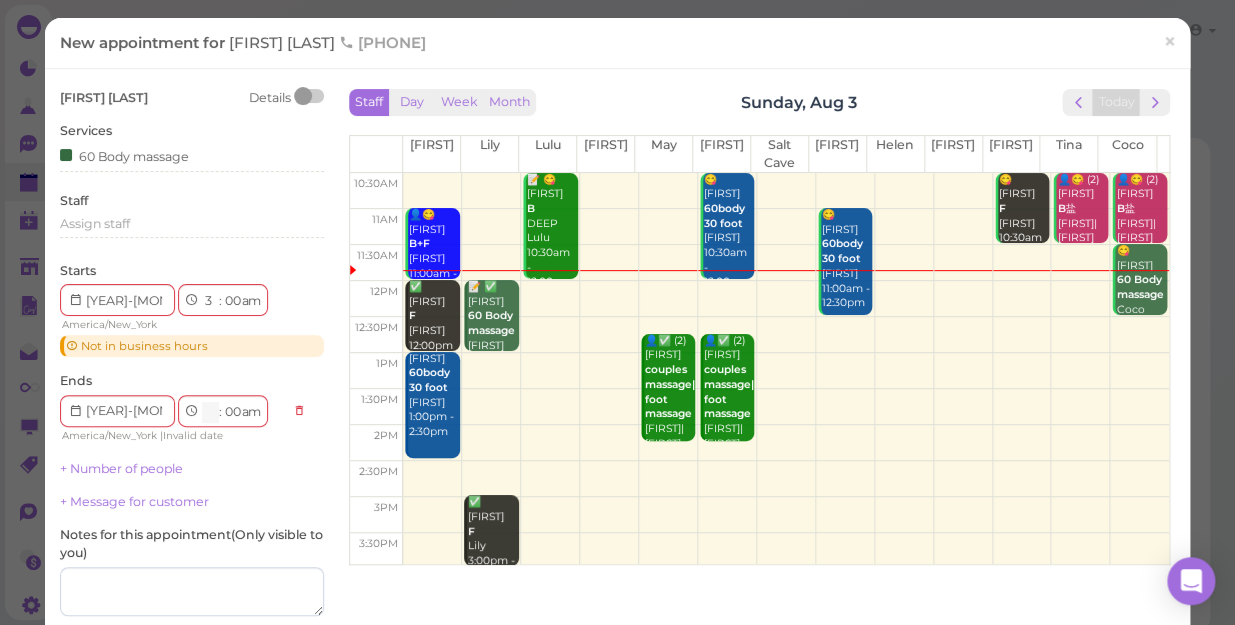 select on "pm" 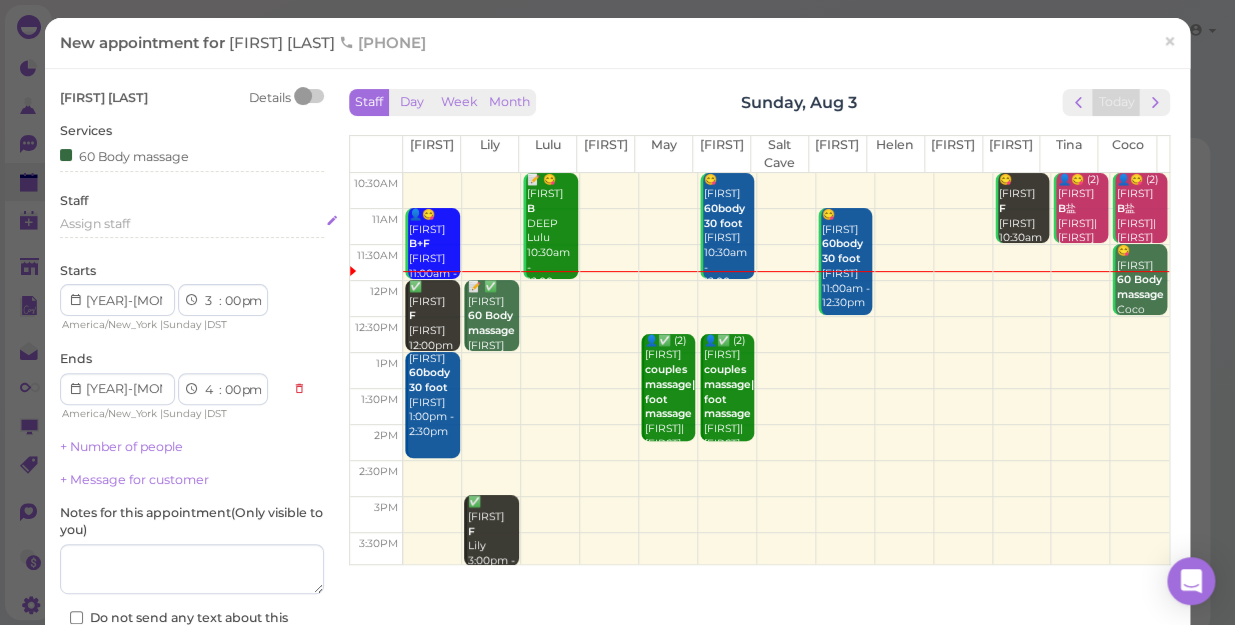 click on "Assign staff" at bounding box center (192, 224) 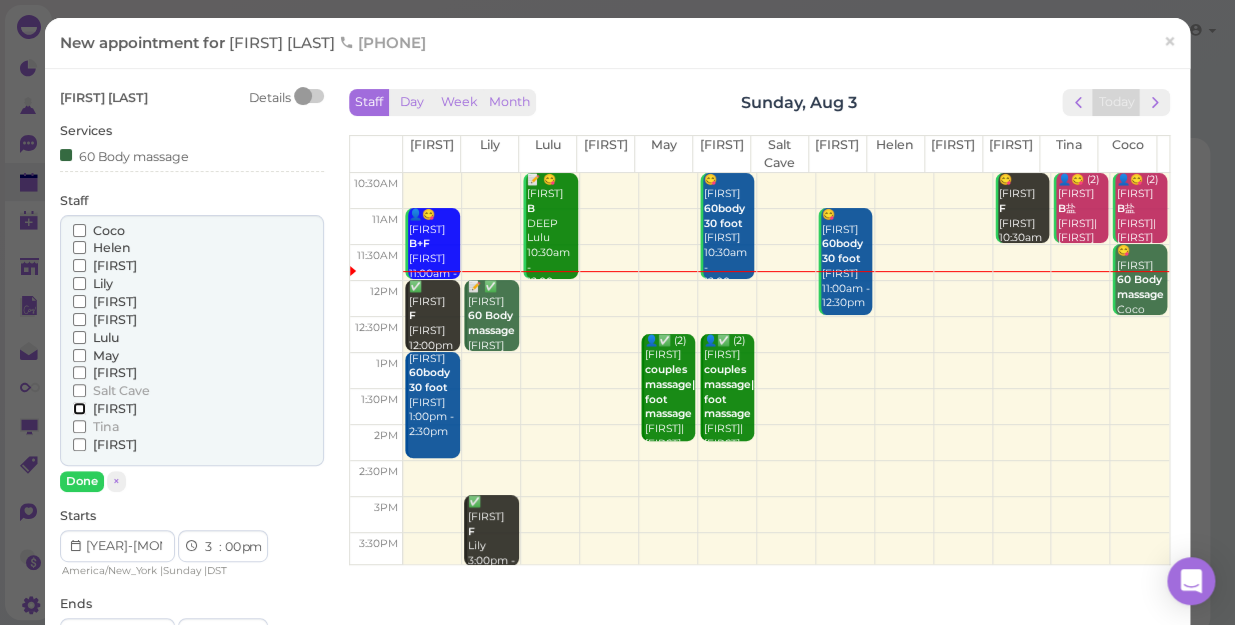 click on "[FIRST]" at bounding box center [79, 408] 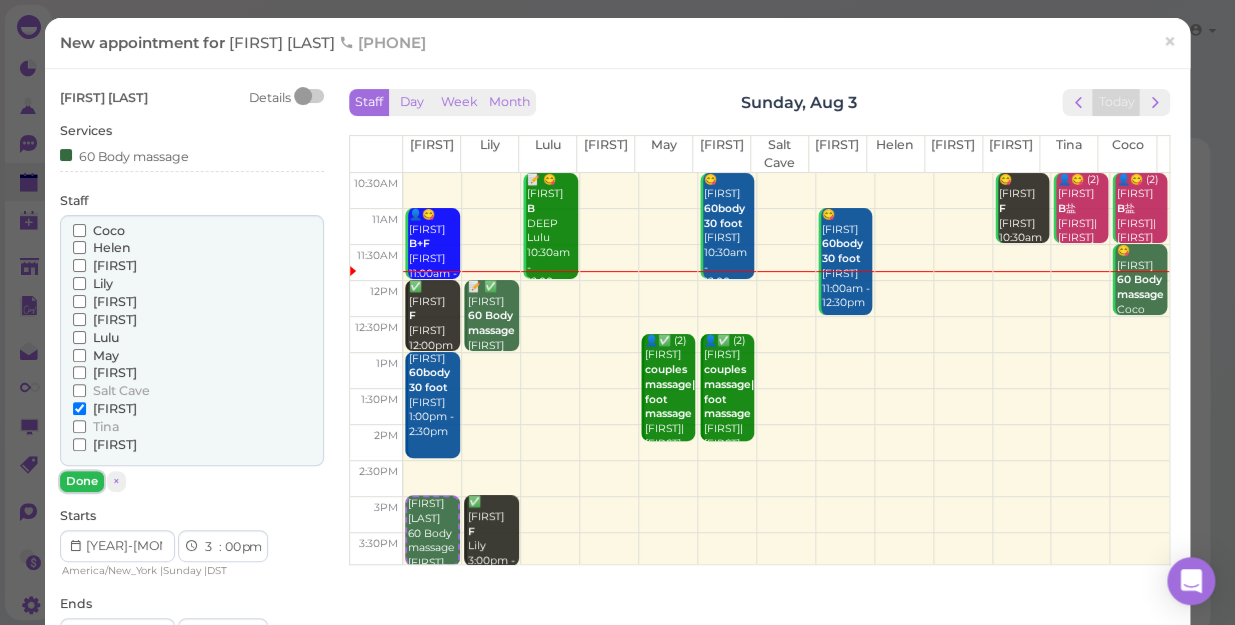 click on "Done" at bounding box center [82, 481] 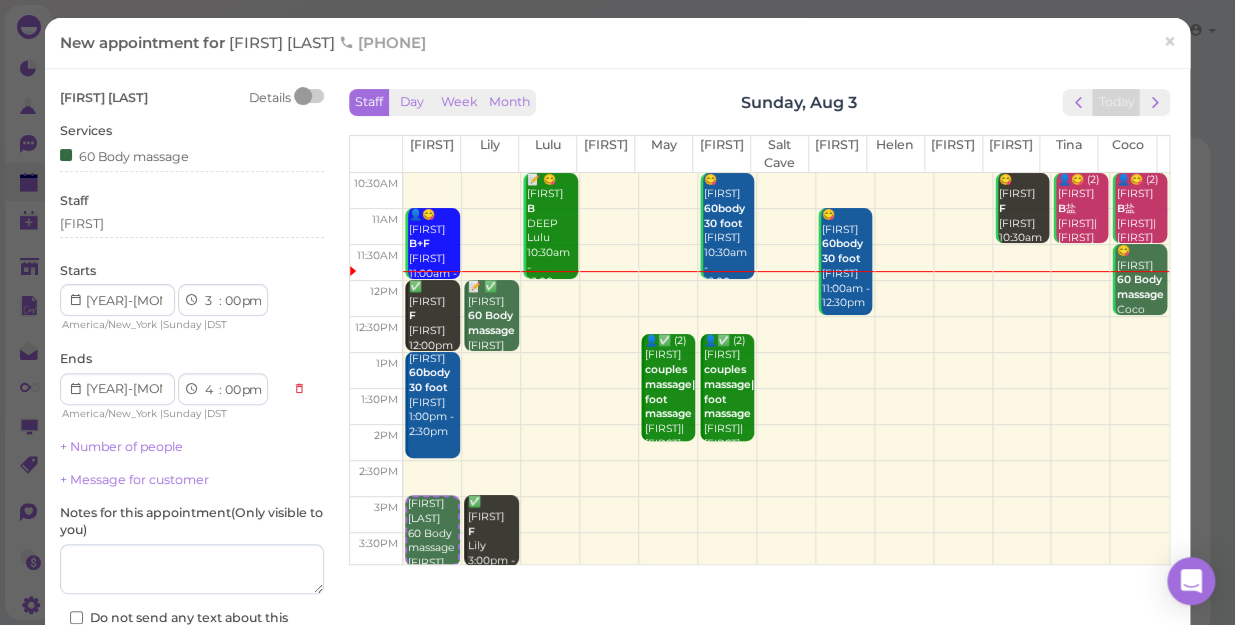 scroll, scrollTop: 180, scrollLeft: 0, axis: vertical 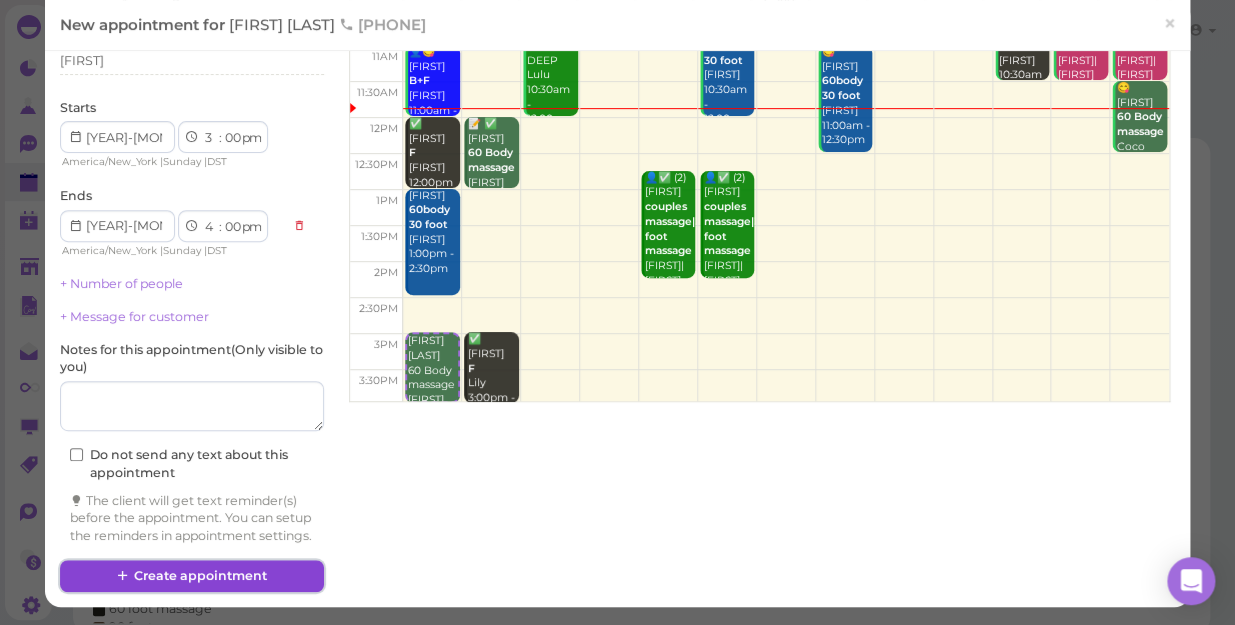click on "Create appointment" at bounding box center [192, 576] 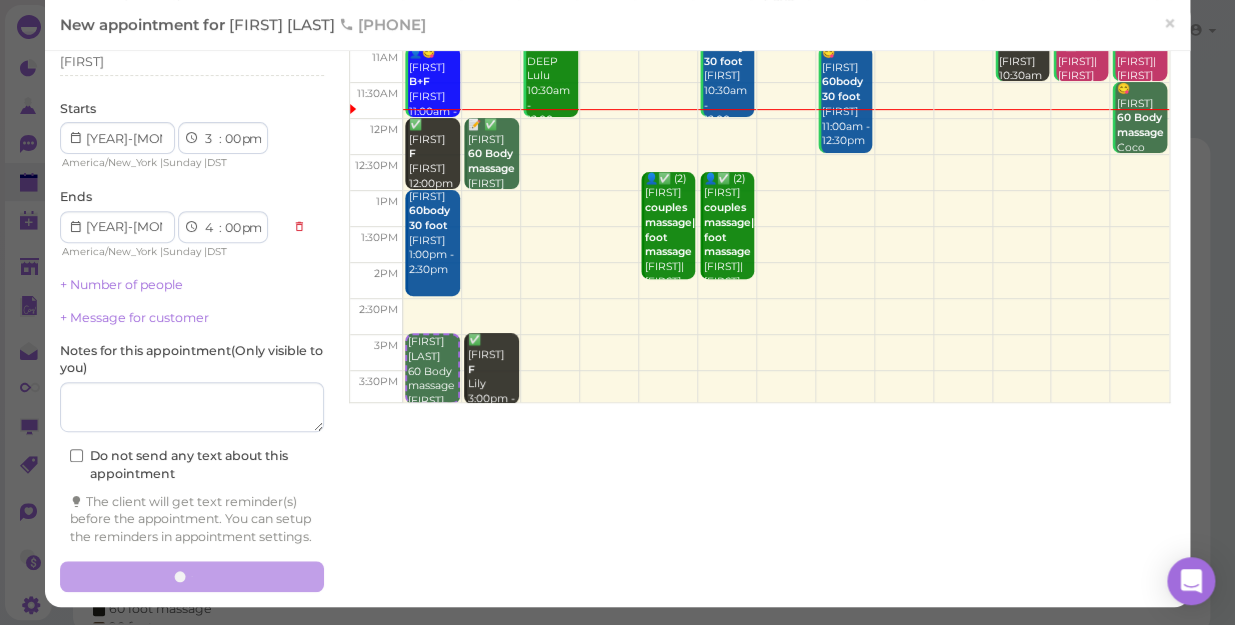 scroll, scrollTop: 0, scrollLeft: 0, axis: both 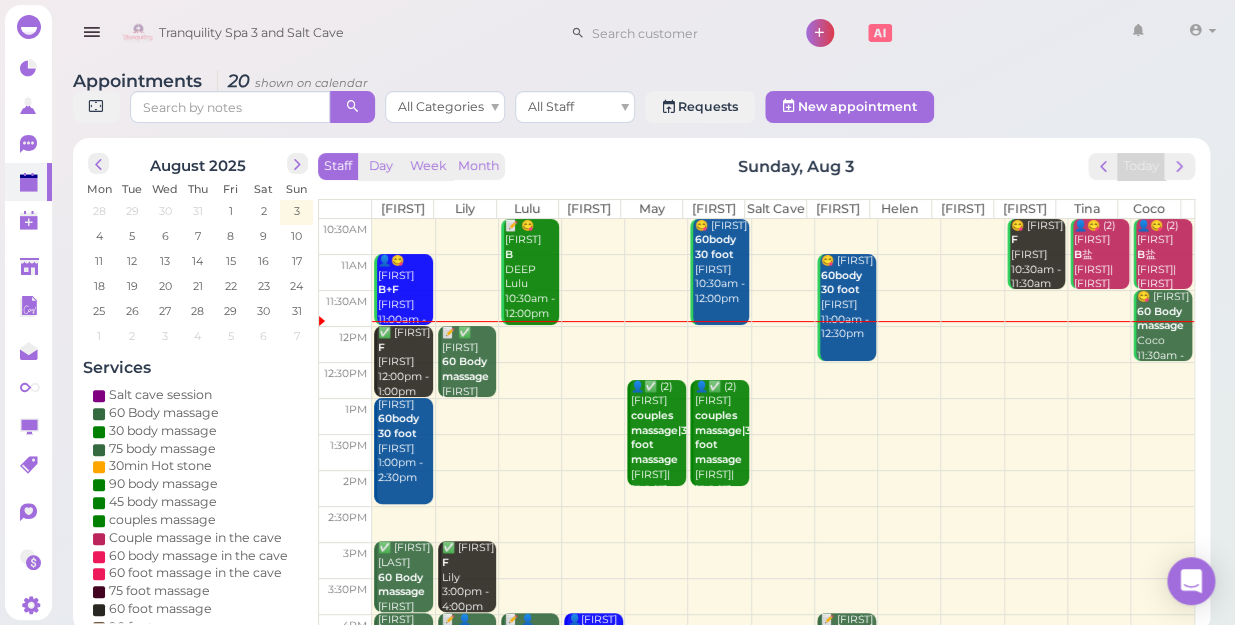 click at bounding box center (783, 524) 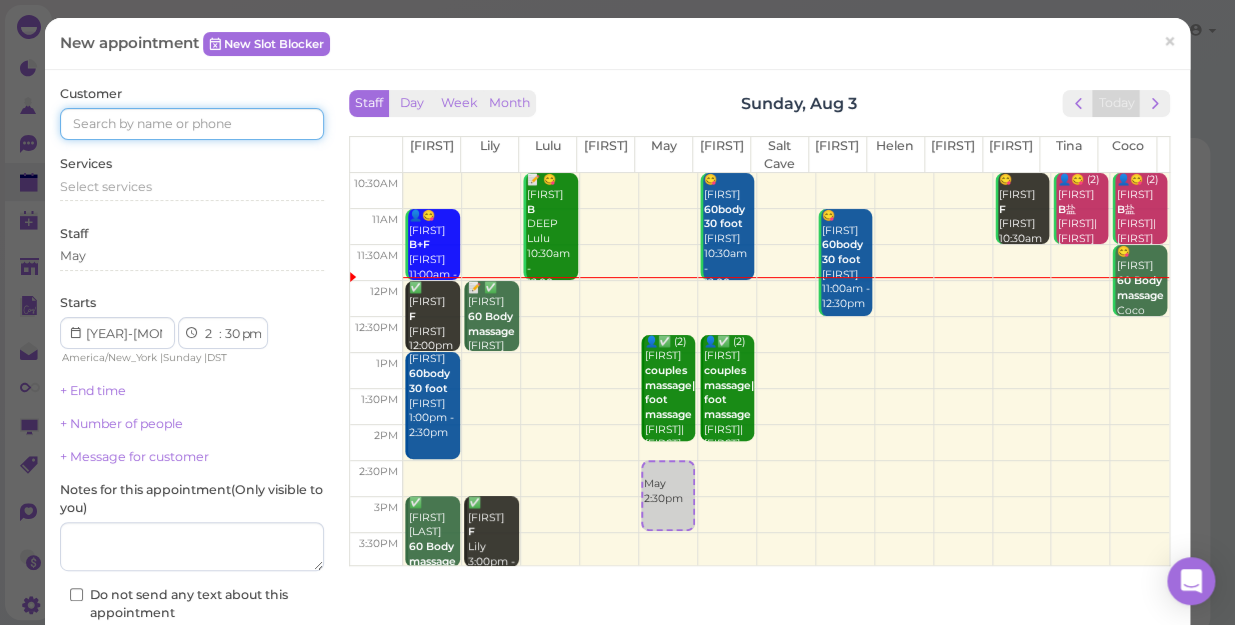 click at bounding box center (192, 124) 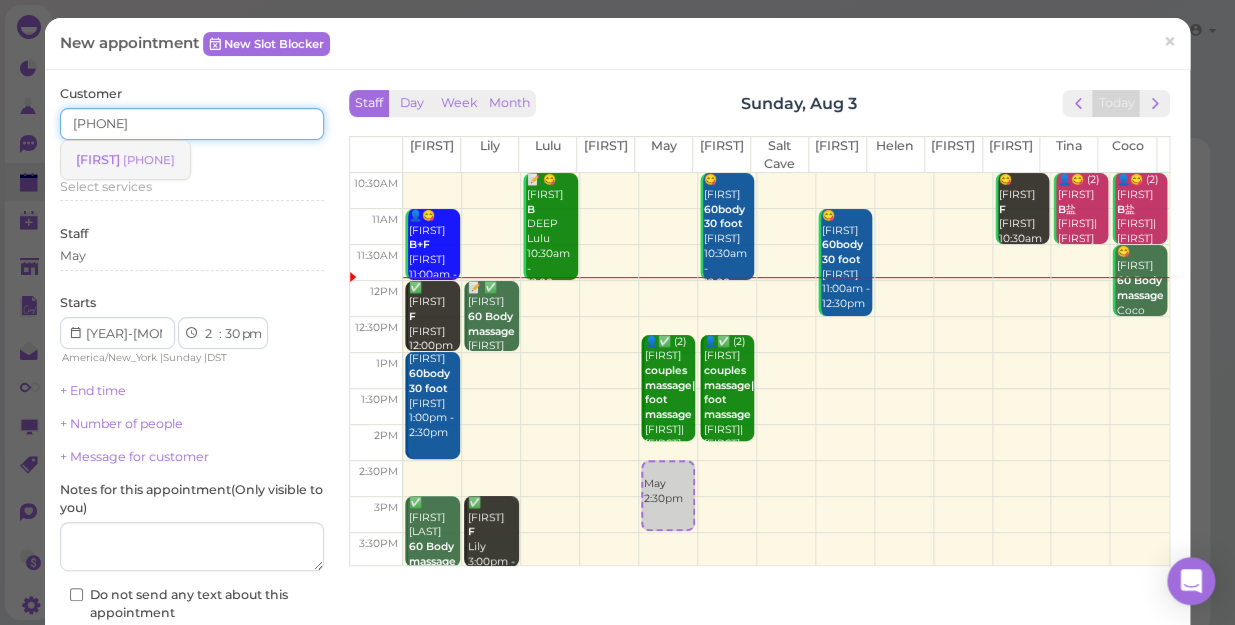 type on "[PHONE]" 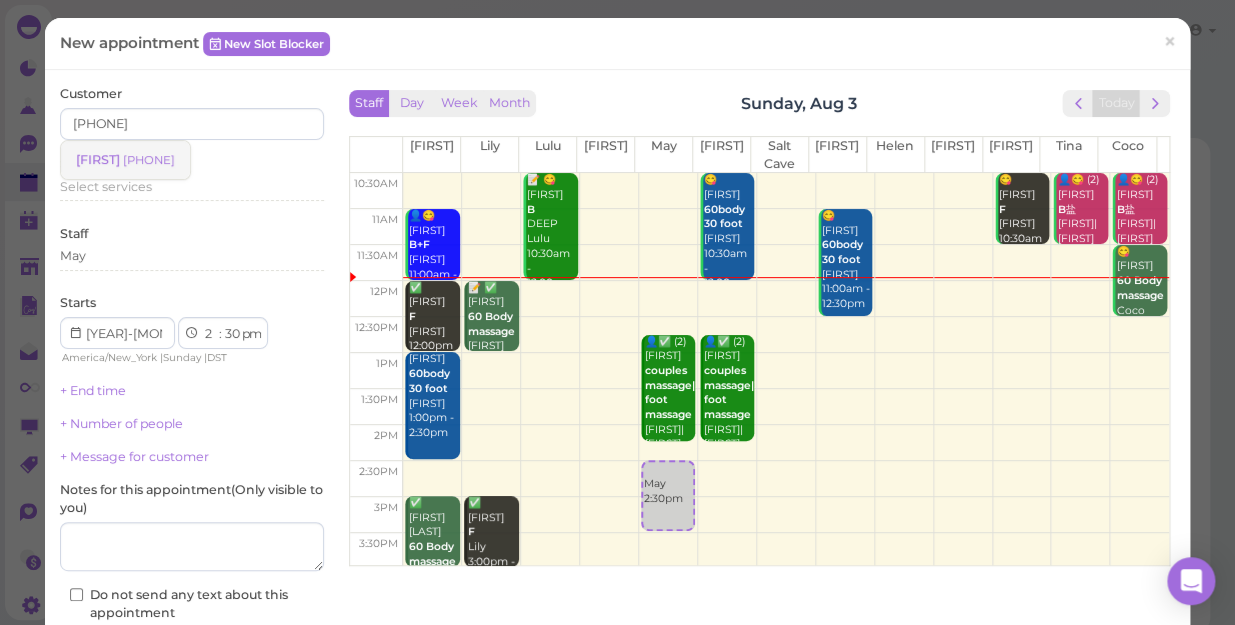 click on "[PHONE]" at bounding box center (149, 160) 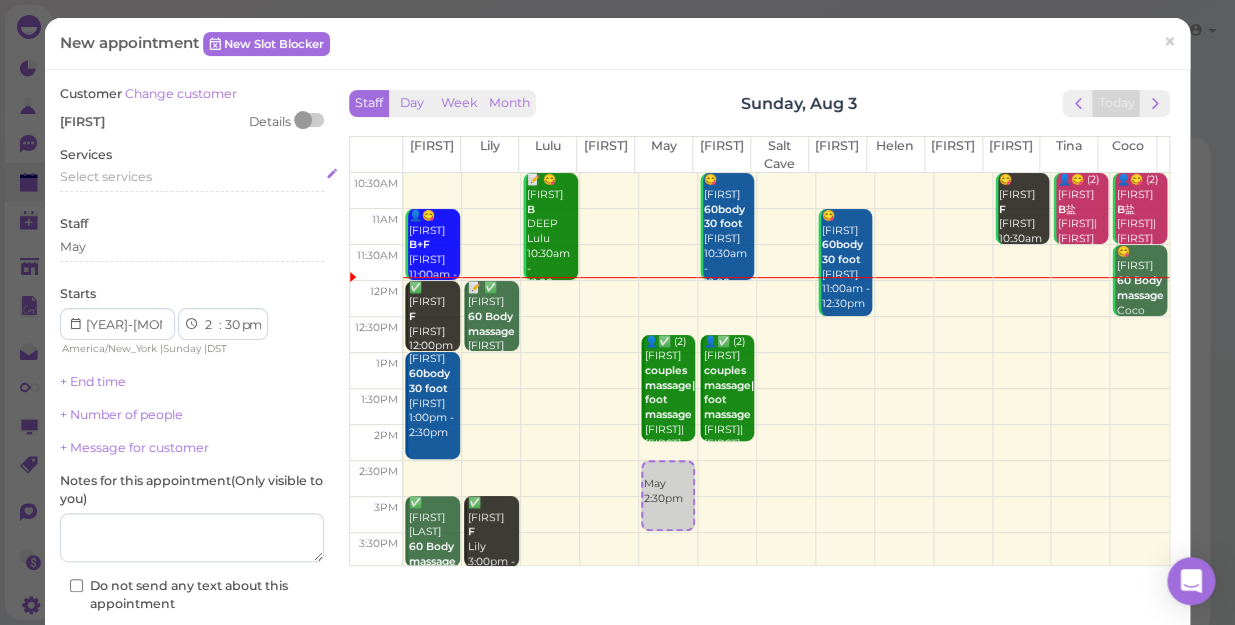 click on "Select services" at bounding box center (106, 176) 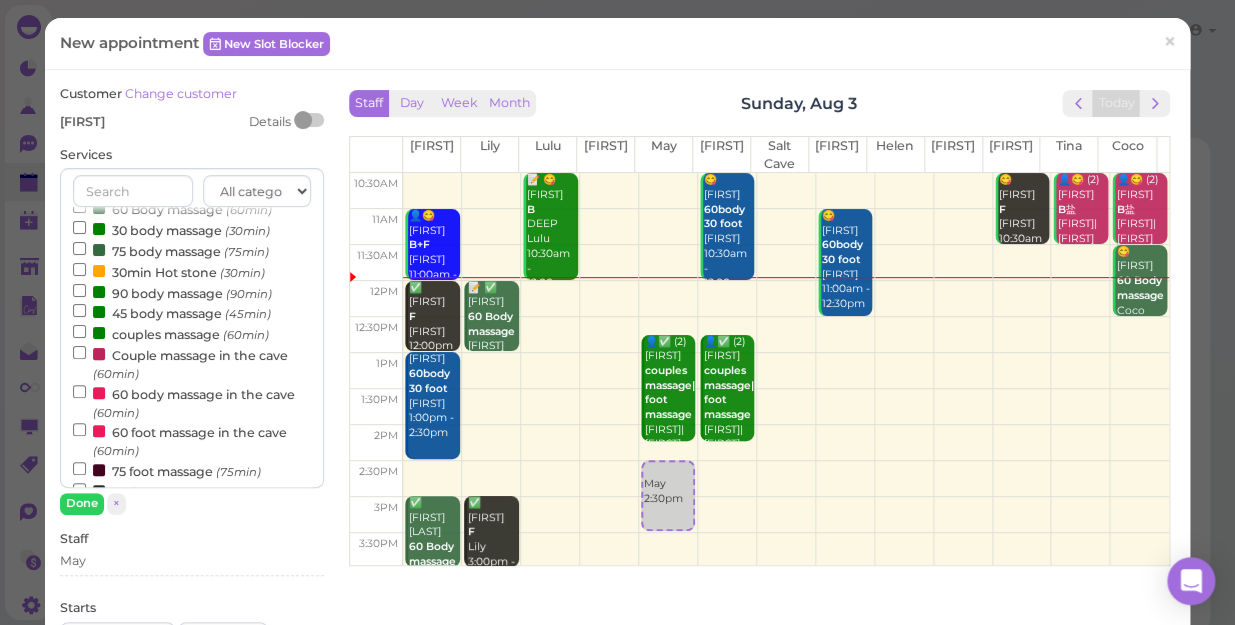 scroll, scrollTop: 0, scrollLeft: 0, axis: both 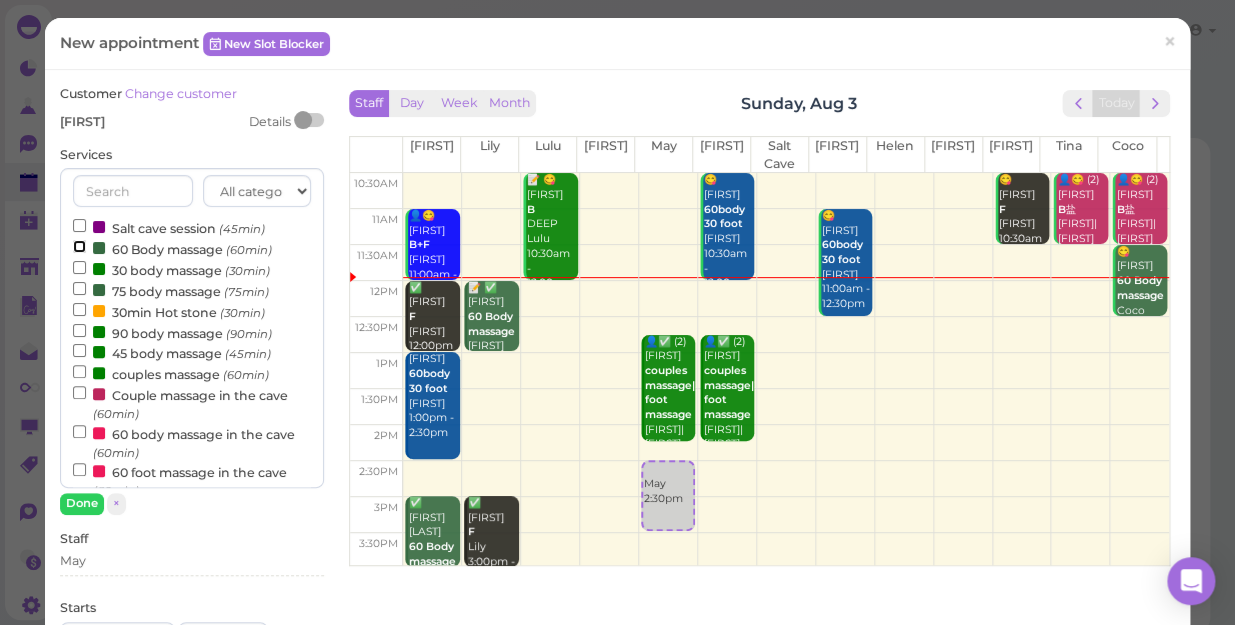 click on "60 Body massage
(60min)" at bounding box center (79, 246) 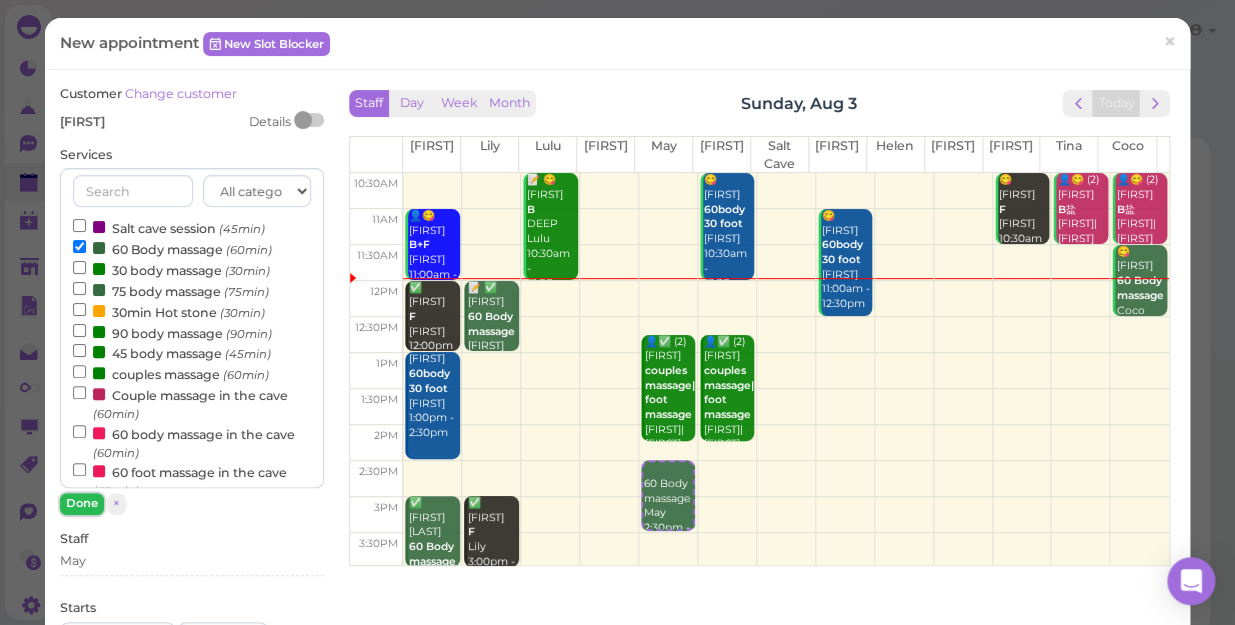 click on "Done" at bounding box center [82, 503] 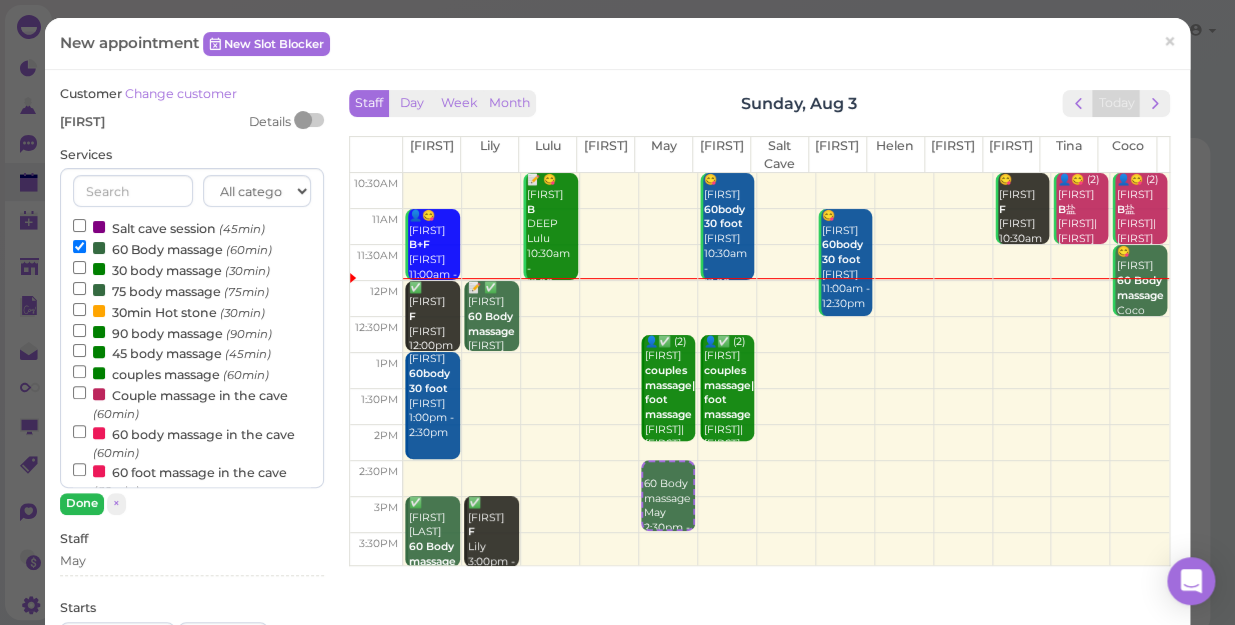 click on "+ Message for customer" at bounding box center [134, 817] 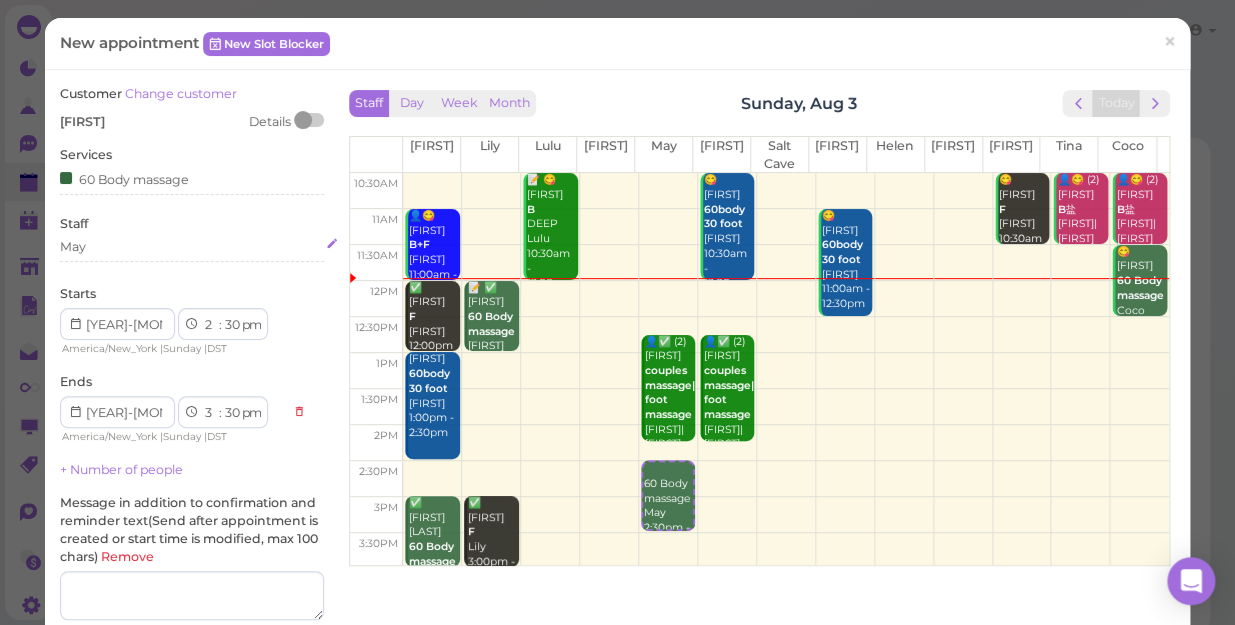 click on "May" at bounding box center (192, 247) 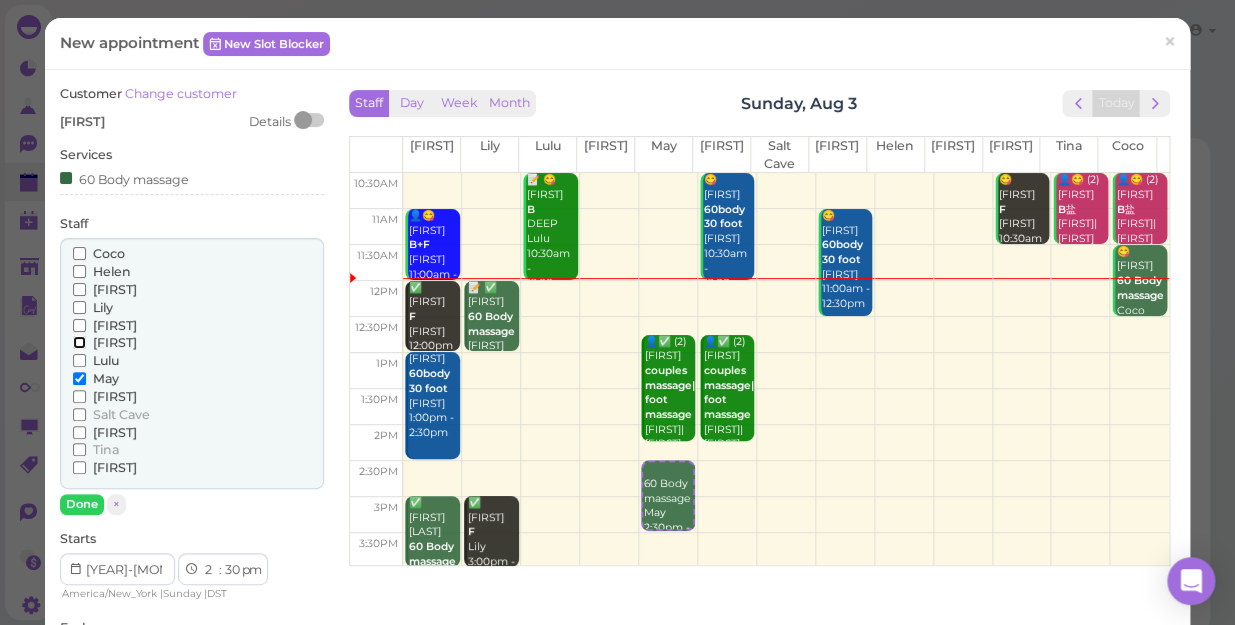 click on "[FIRST]" at bounding box center [79, 342] 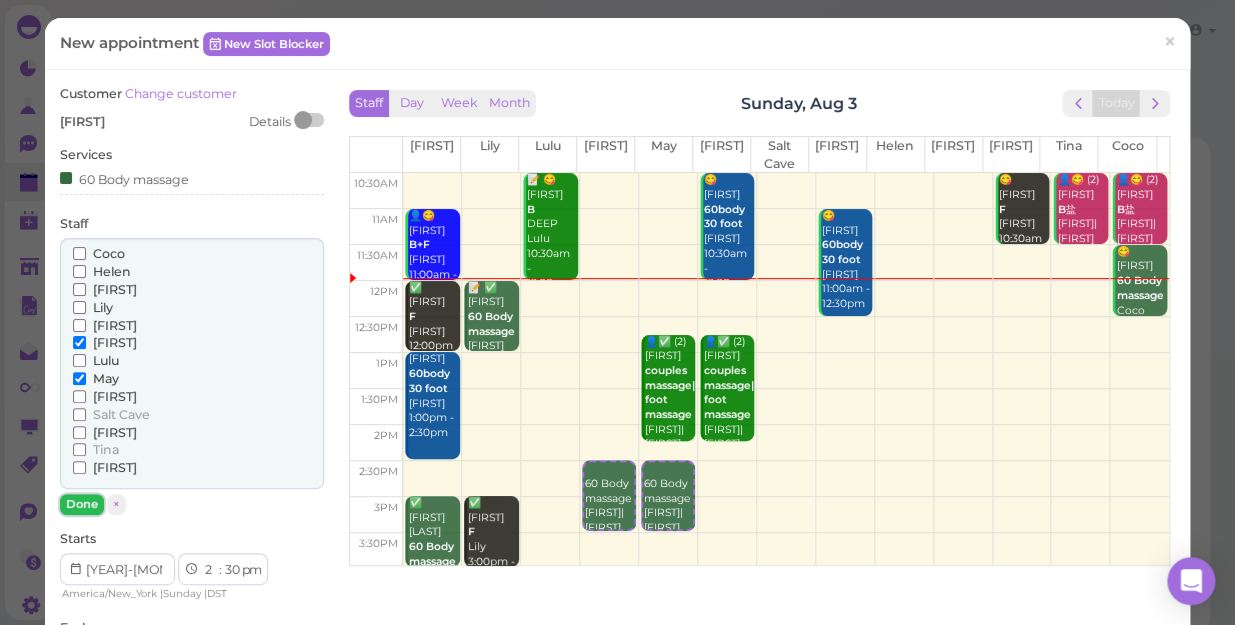 click on "Done" at bounding box center [82, 504] 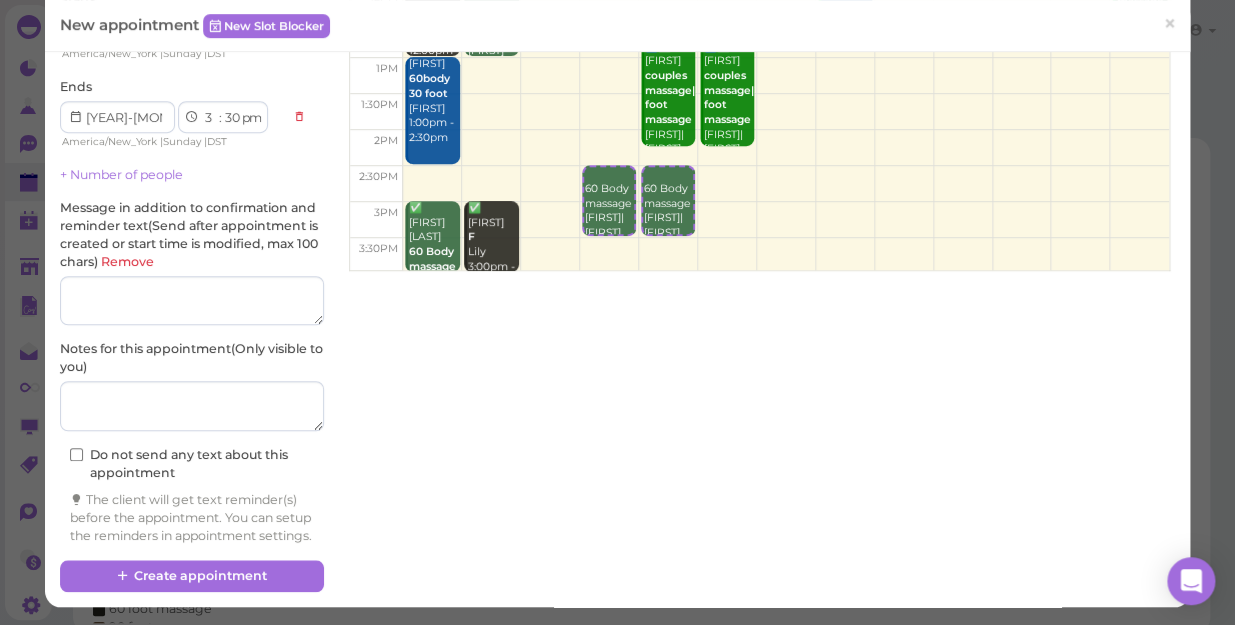 scroll, scrollTop: 311, scrollLeft: 0, axis: vertical 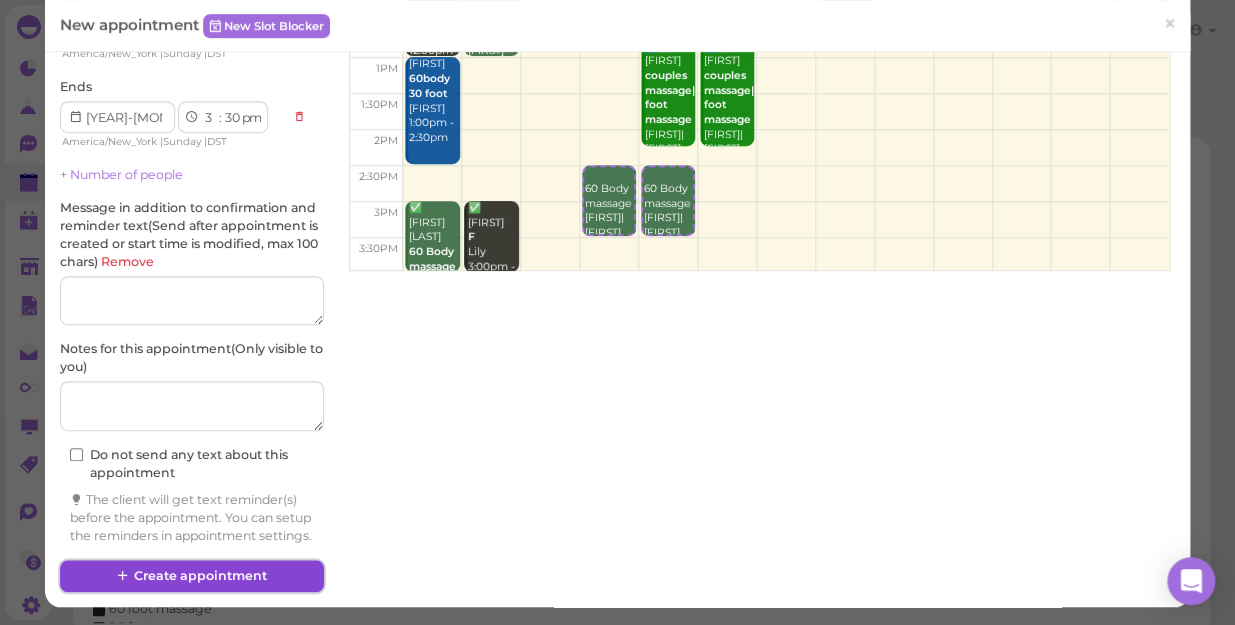 click on "Create appointment" at bounding box center (192, 576) 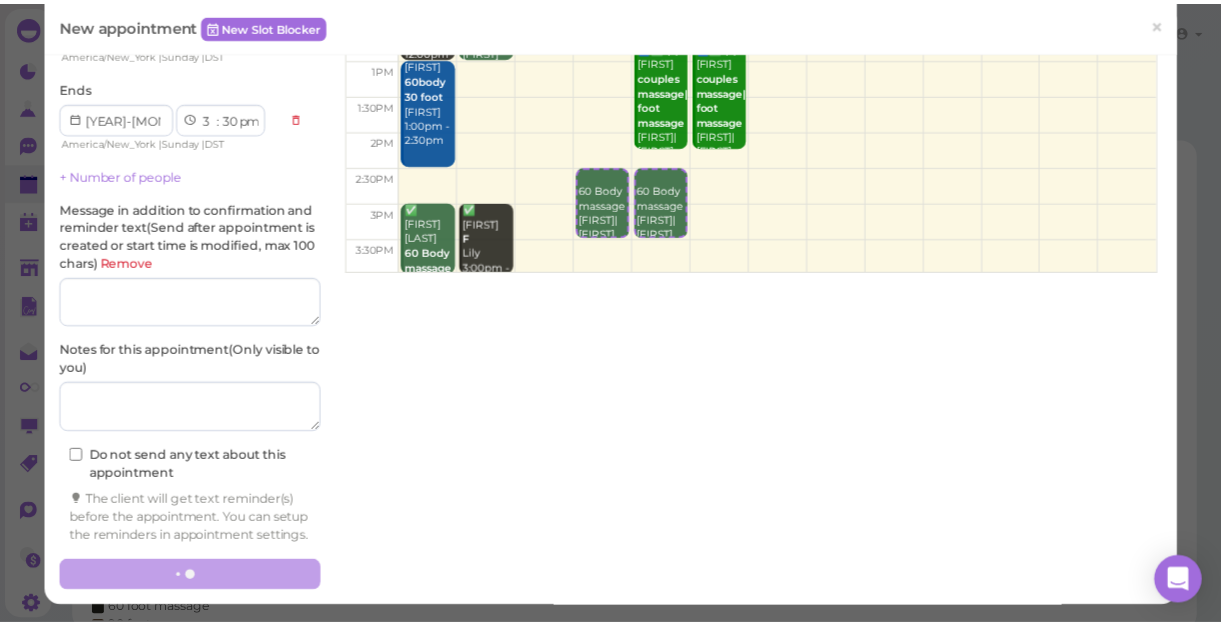 scroll, scrollTop: 310, scrollLeft: 0, axis: vertical 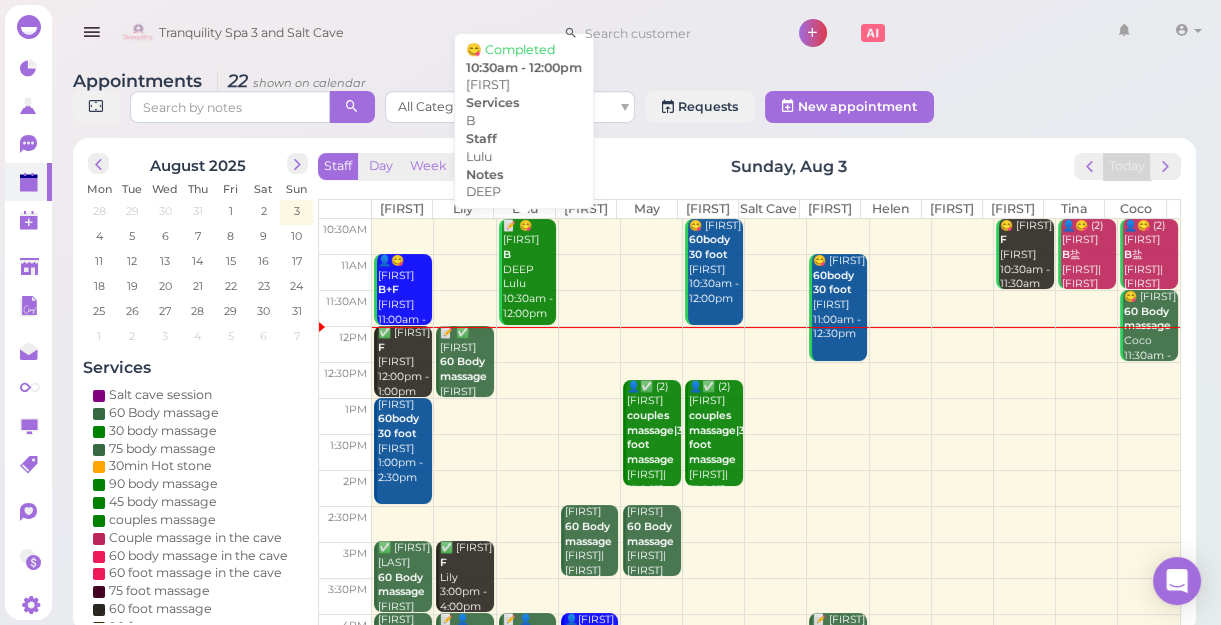 click on "📝 😋 Brian B DEEP Lulu 10:30am - 12:00pm" at bounding box center (529, 270) 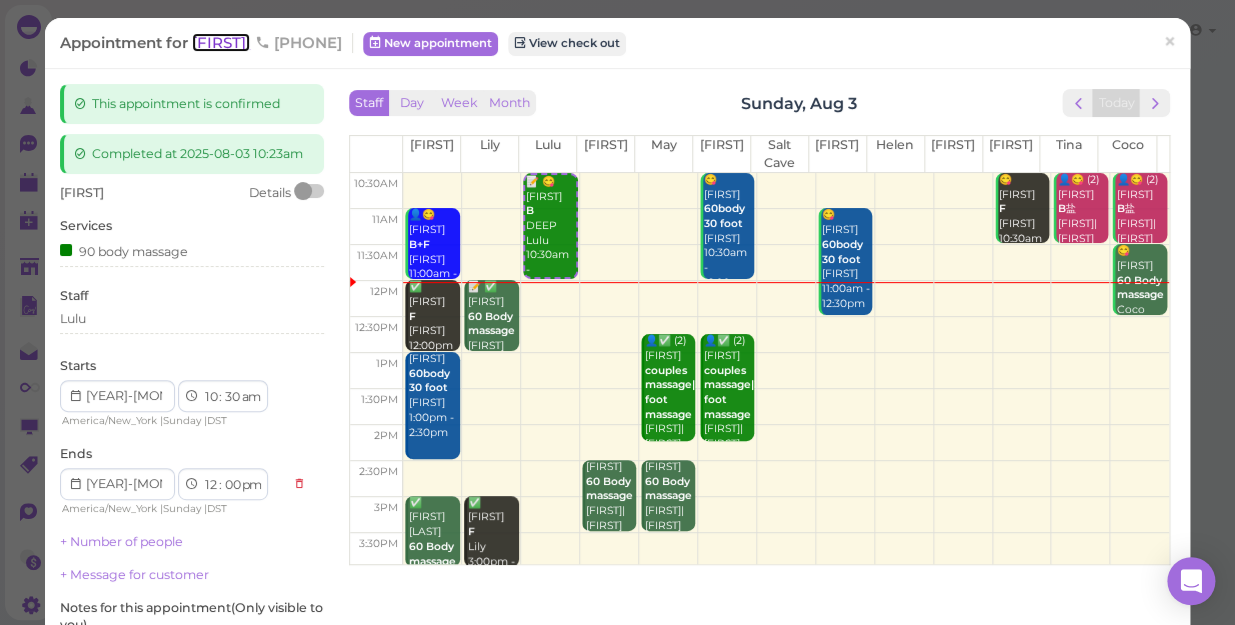 click on "[FIRST]" at bounding box center [221, 42] 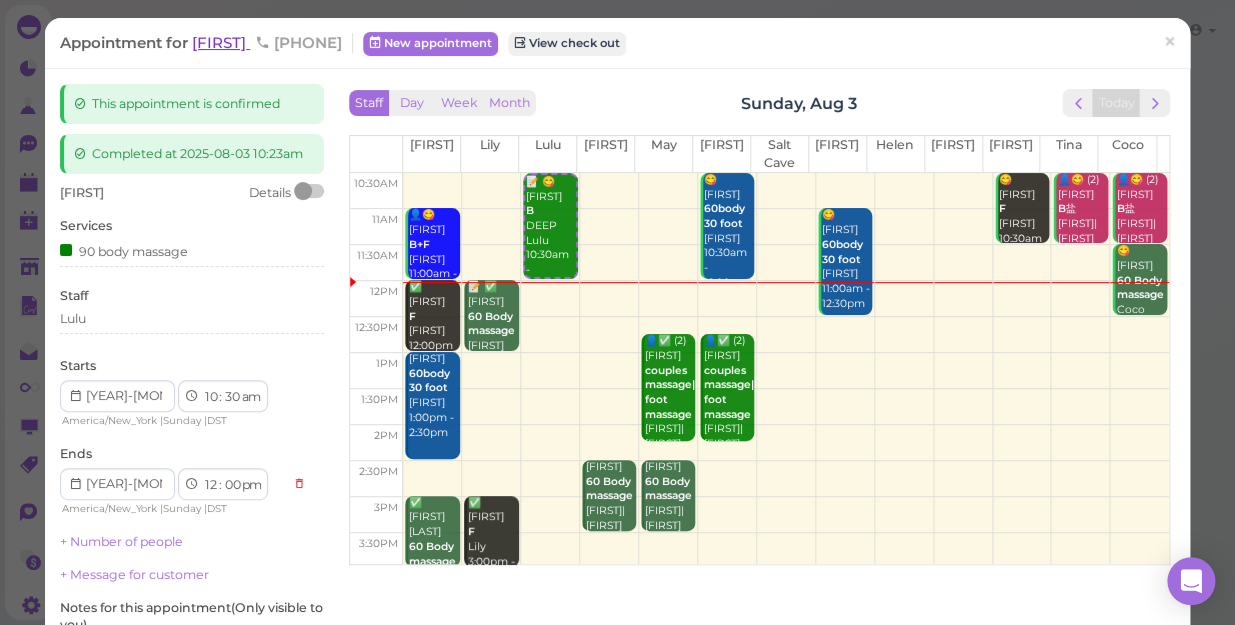 click on "Tranquility Spa 3 and Salt Cave" at bounding box center [251, 33] 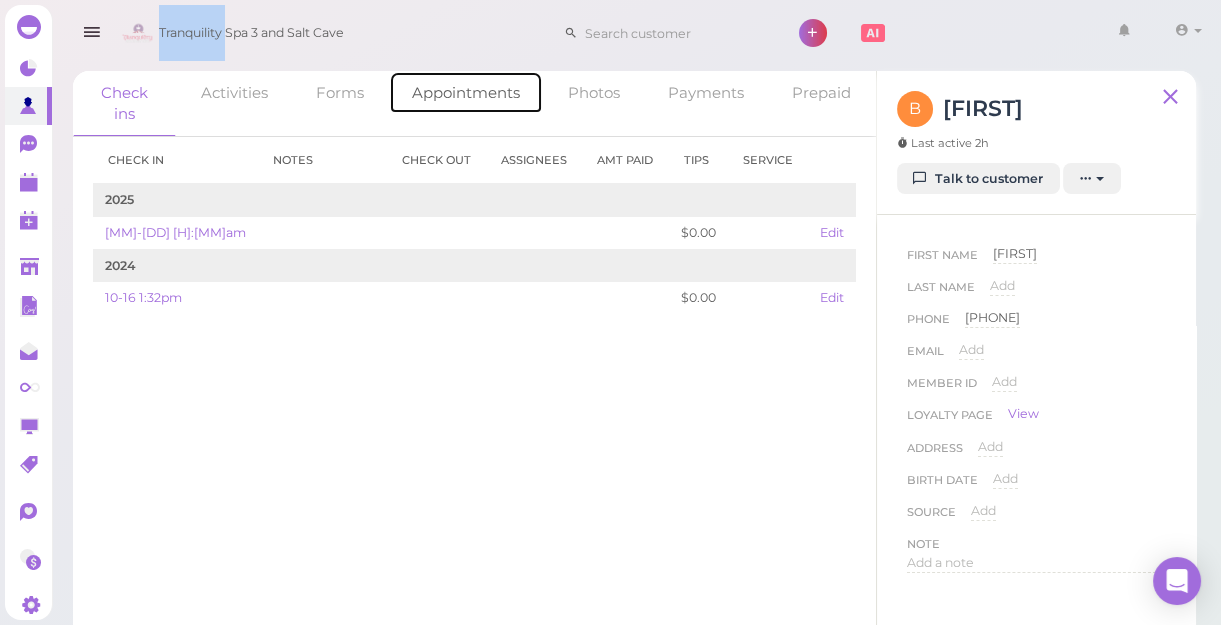drag, startPoint x: 211, startPoint y: 49, endPoint x: 461, endPoint y: 90, distance: 253.33969 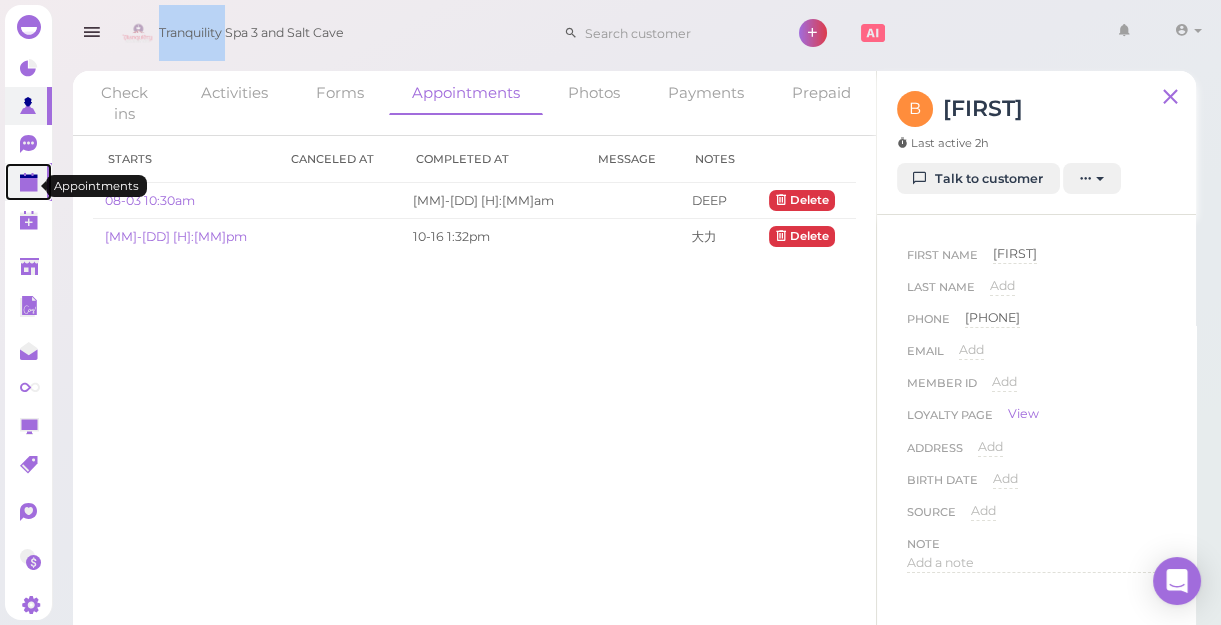 click 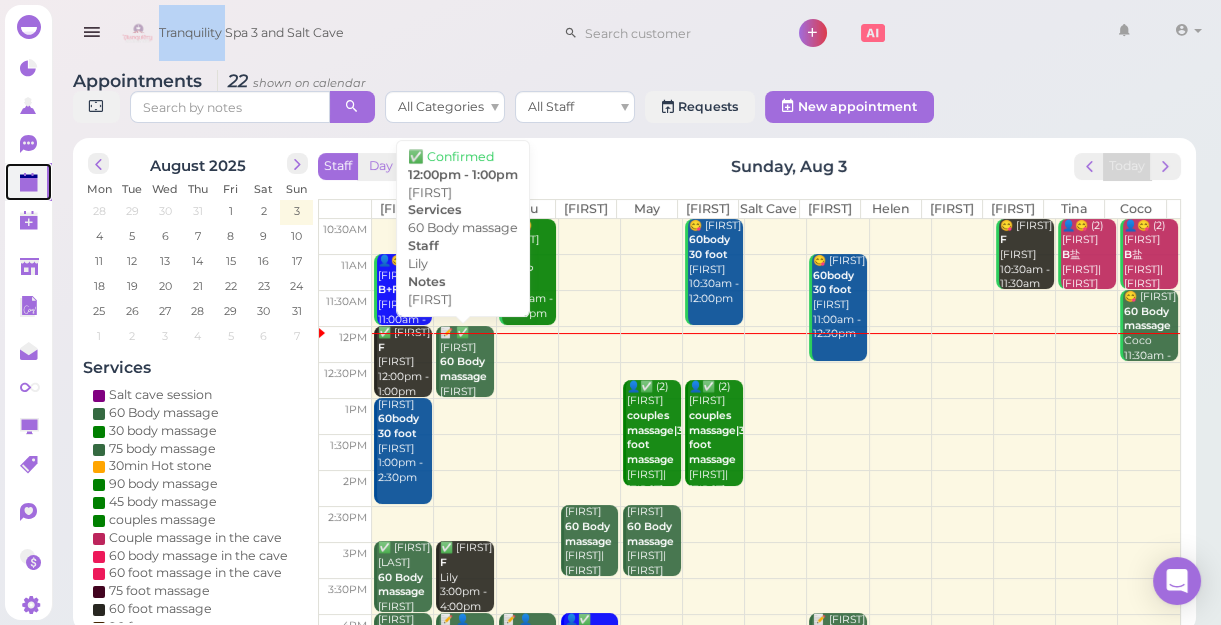 click on "60 Body massage" at bounding box center (463, 369) 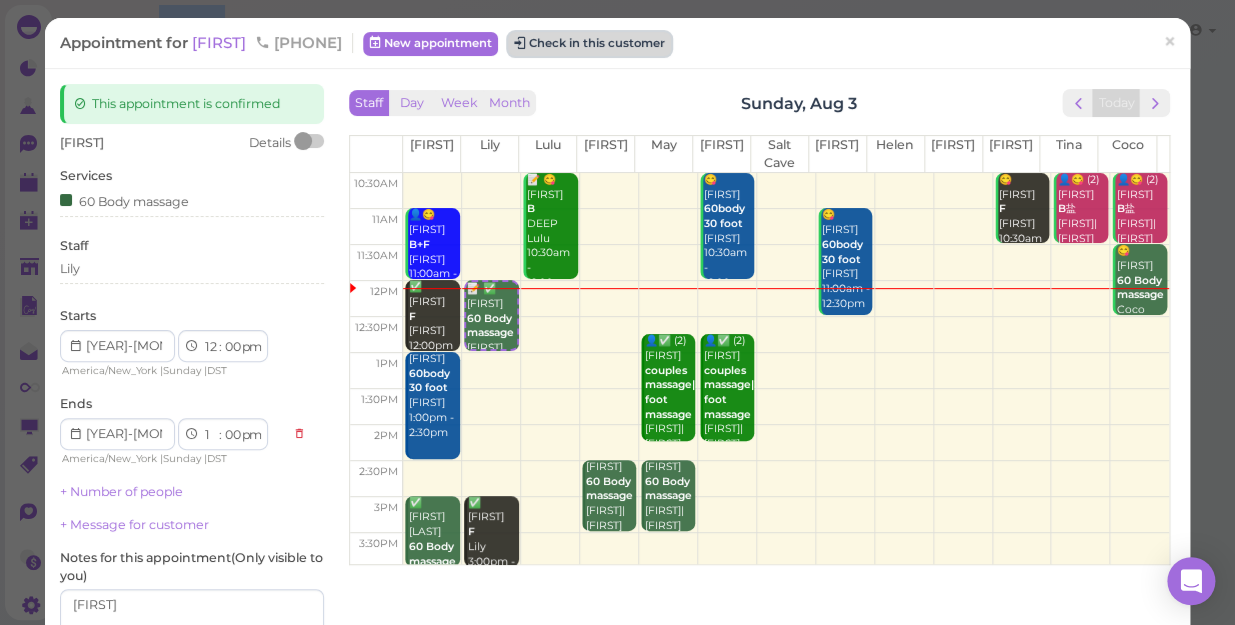click on "Check in this customer" at bounding box center [589, 44] 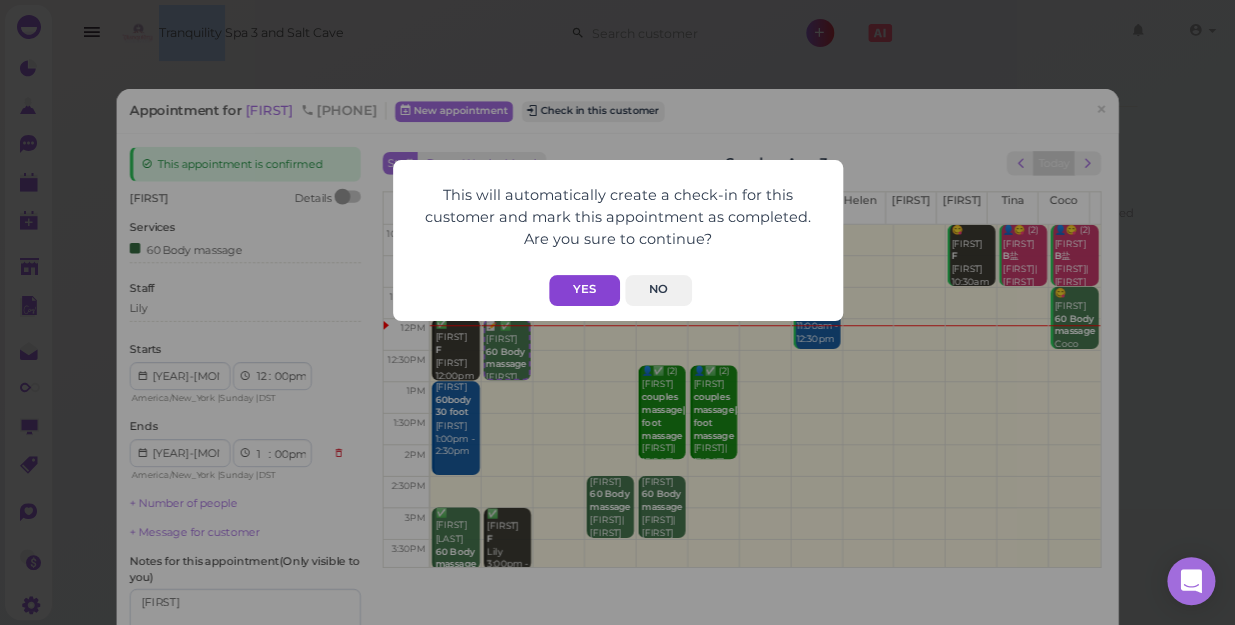 click on "Yes" at bounding box center (584, 290) 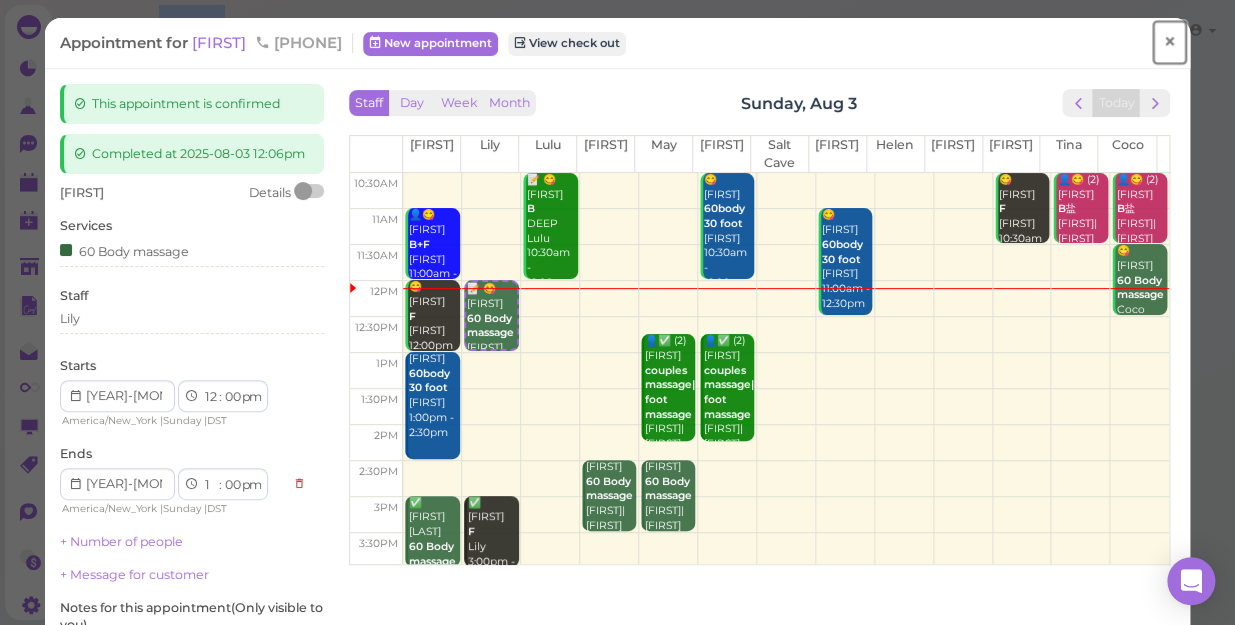 click on "×" at bounding box center [1169, 42] 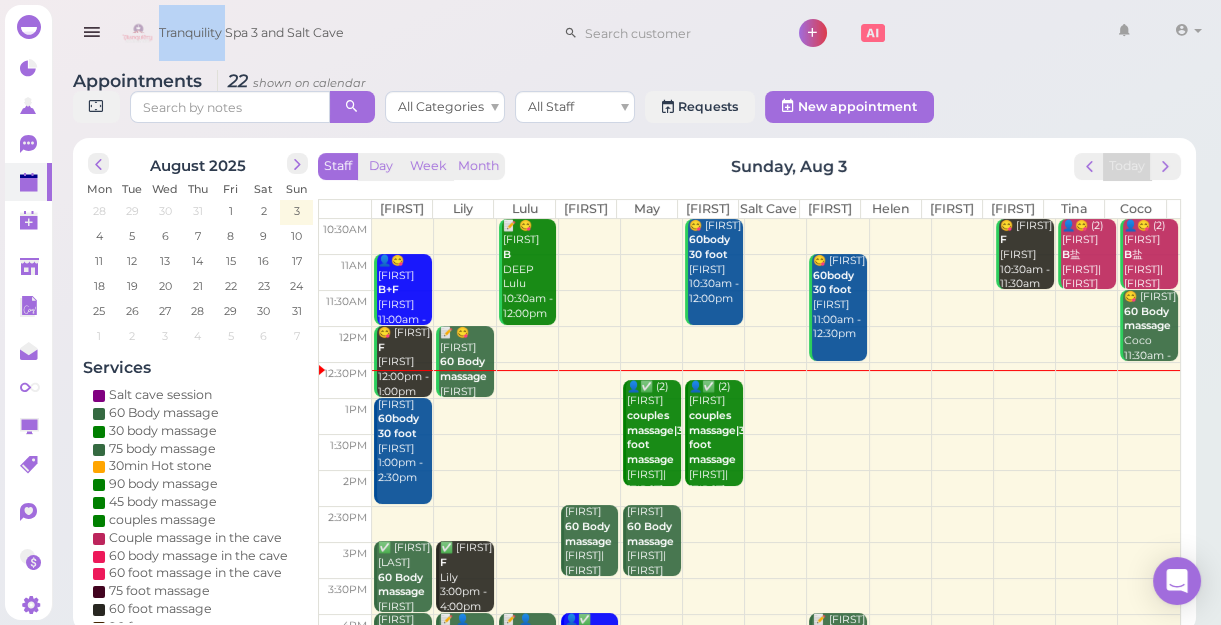 click at bounding box center (776, 452) 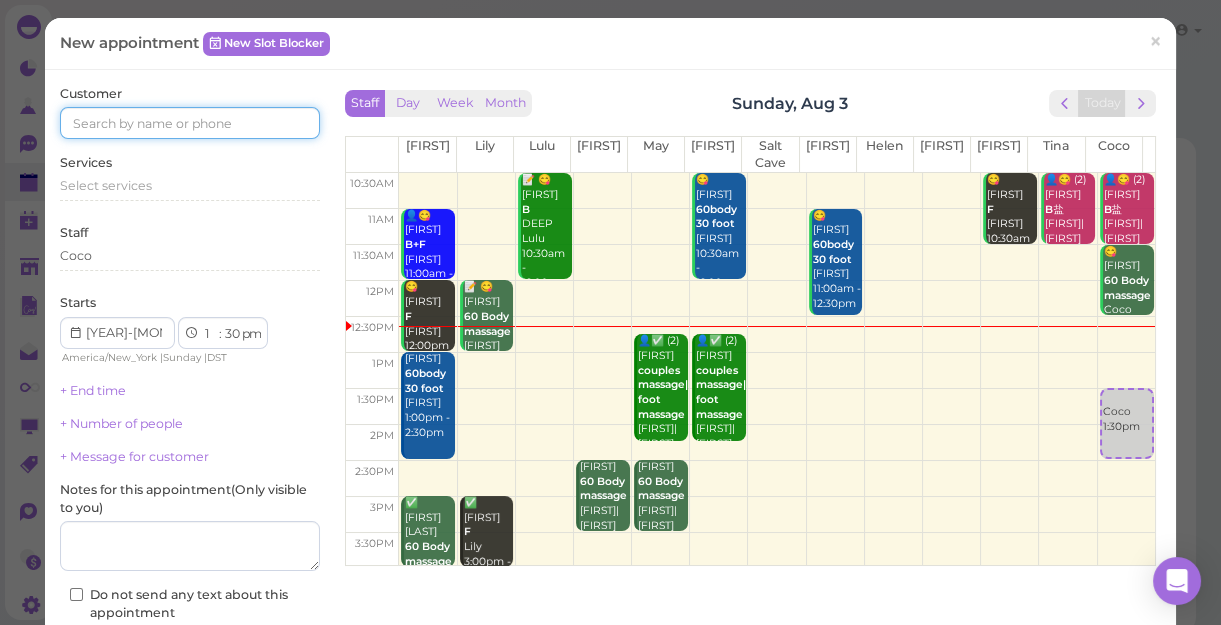 click at bounding box center (190, 123) 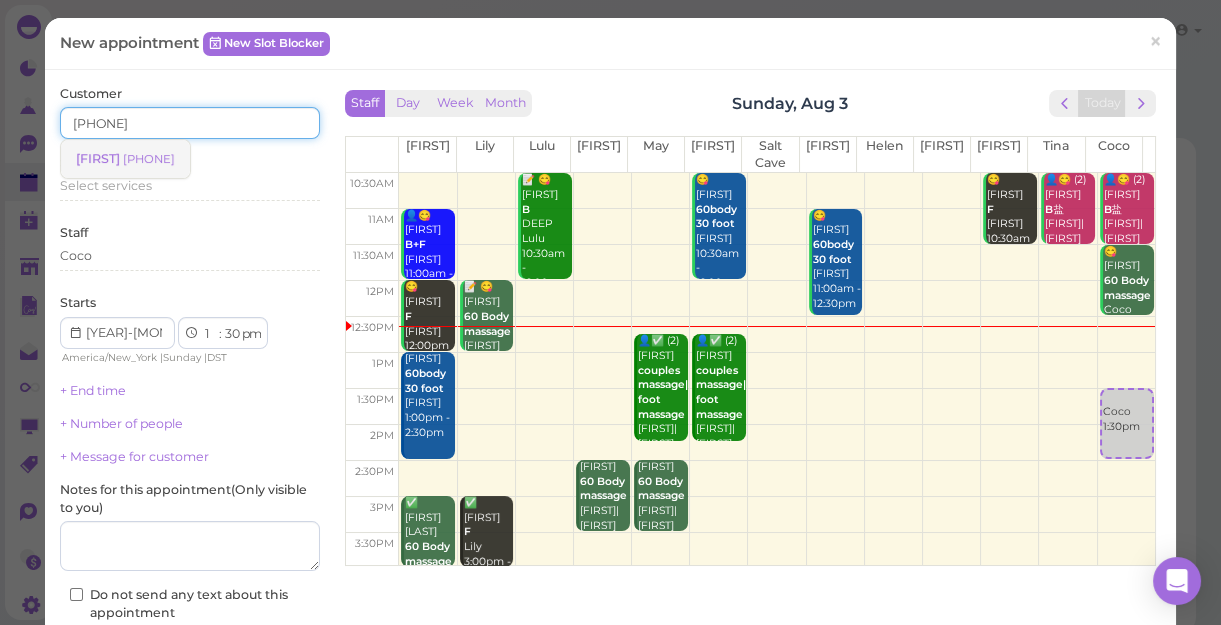 type on "[PHONE]" 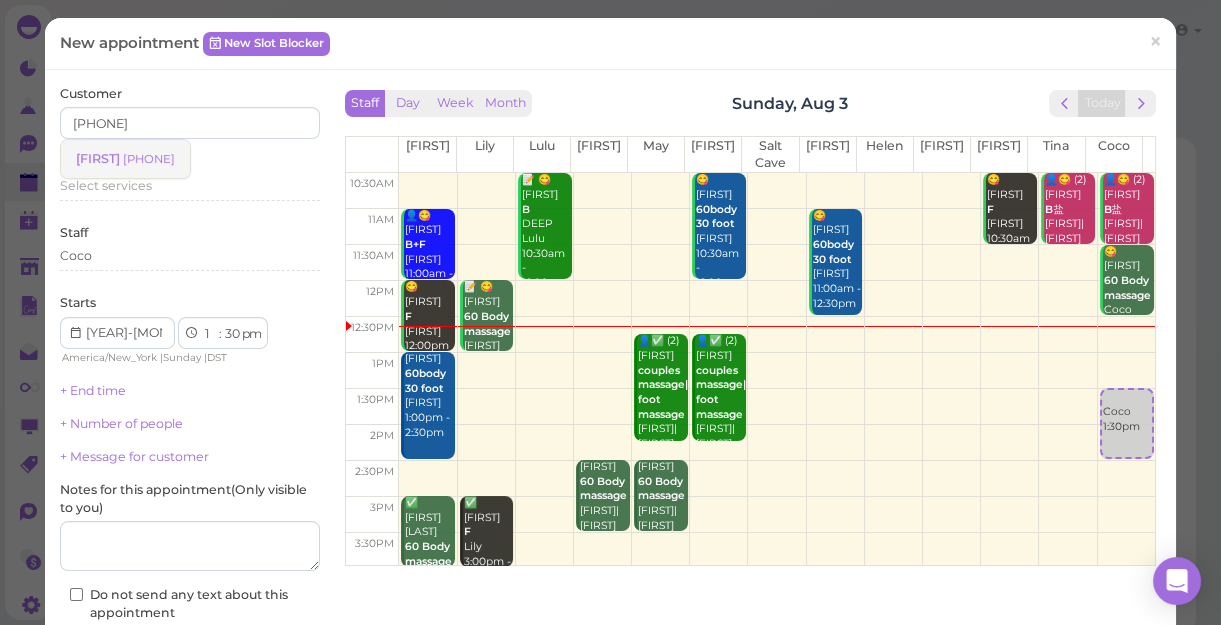 click on "[PHONE]" at bounding box center [149, 159] 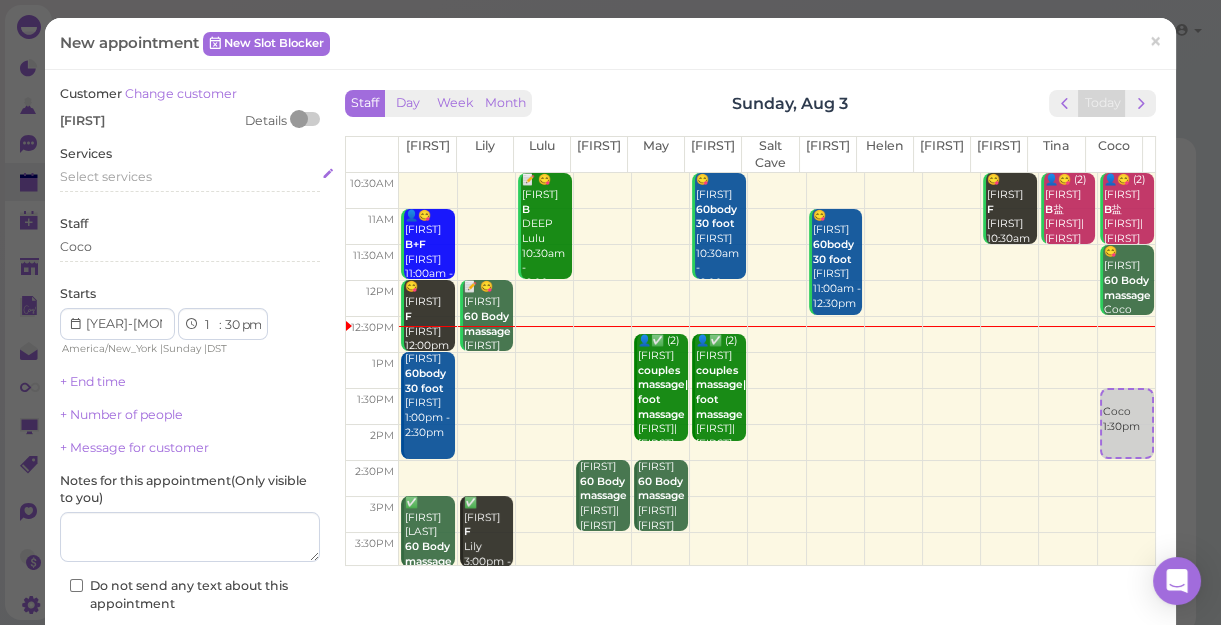 click on "Select services" at bounding box center (106, 176) 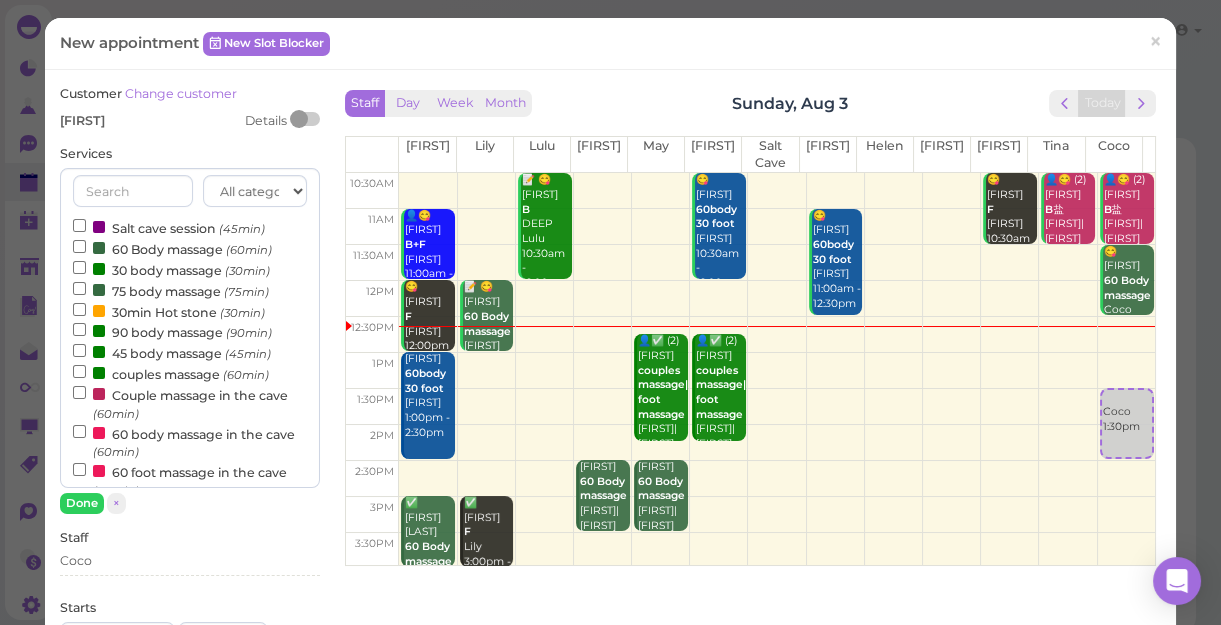 click on "60 Body massage
(60min)" at bounding box center [172, 248] 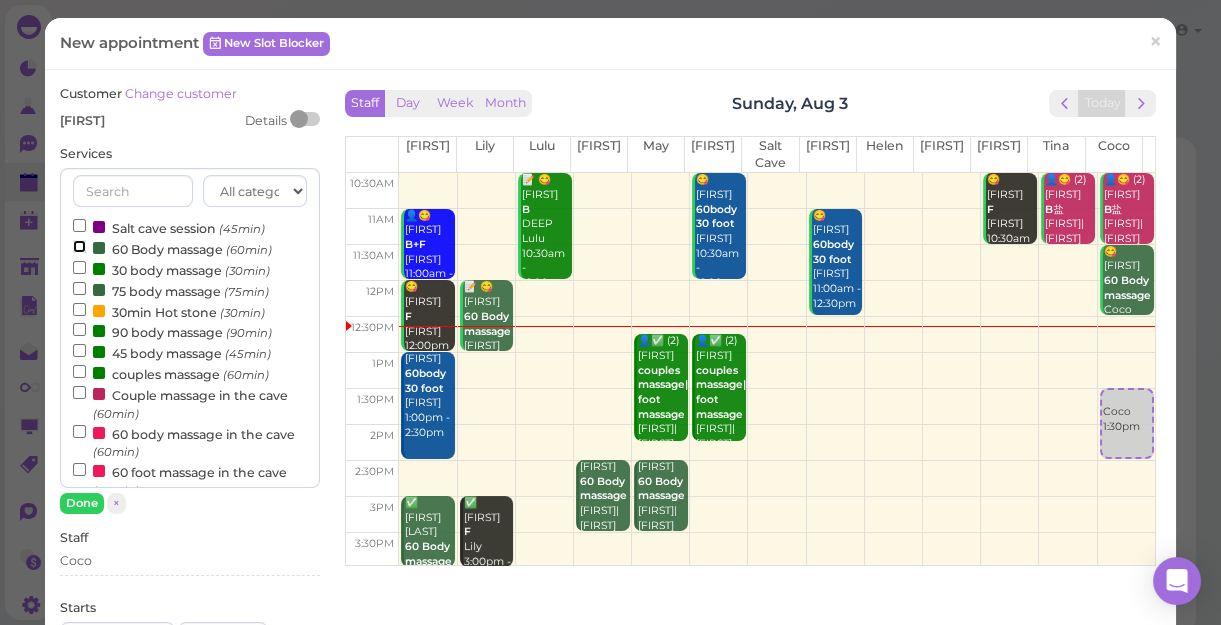 click on "60 Body massage
(60min)" at bounding box center [79, 246] 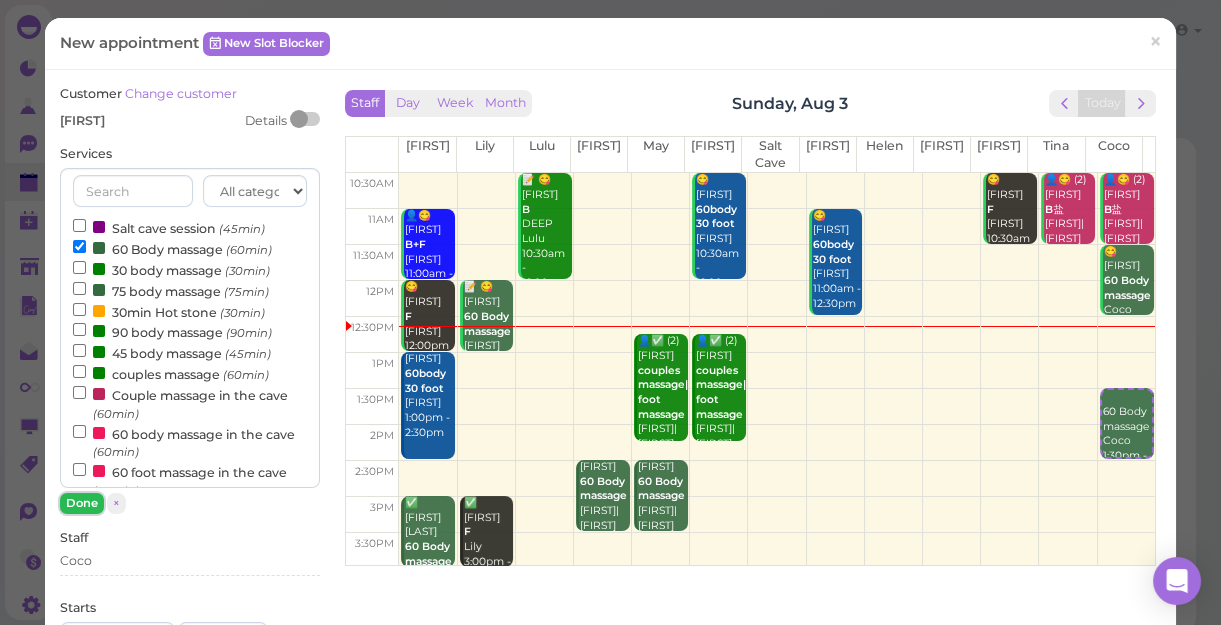 click on "Done" at bounding box center (82, 503) 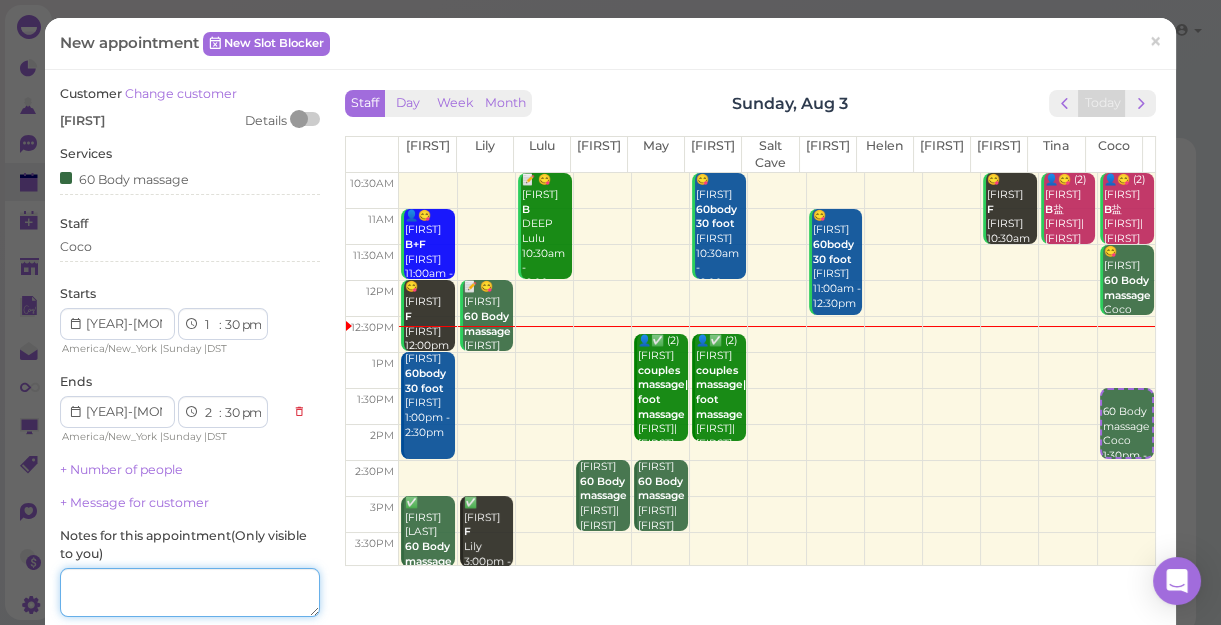 click at bounding box center [190, 593] 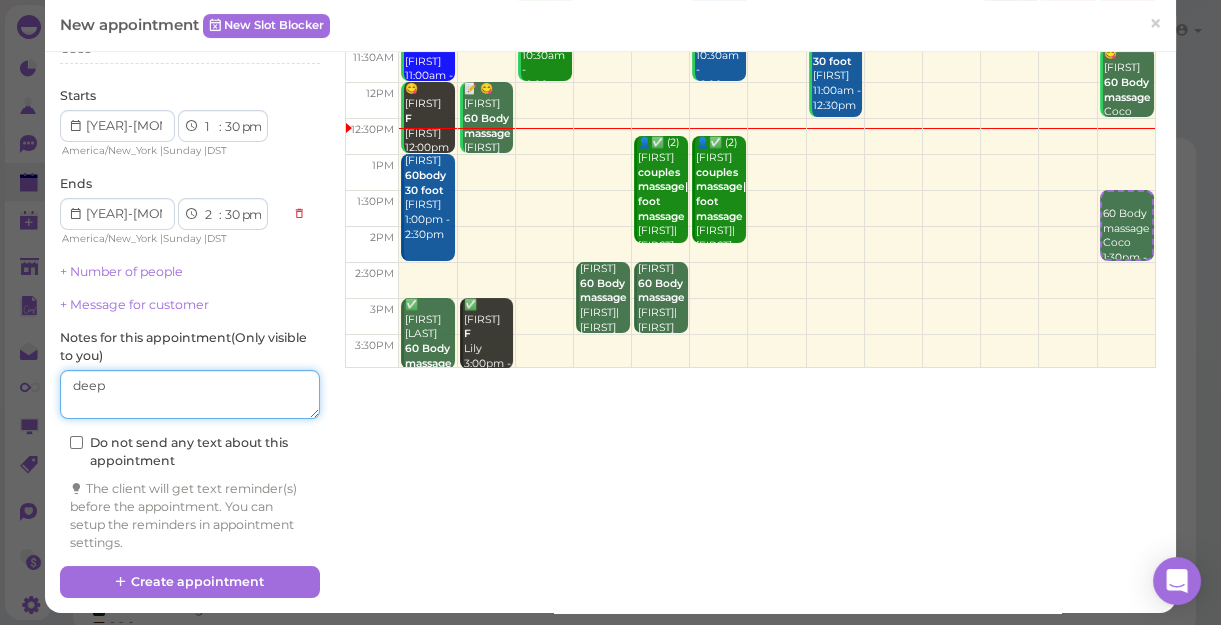 scroll, scrollTop: 203, scrollLeft: 0, axis: vertical 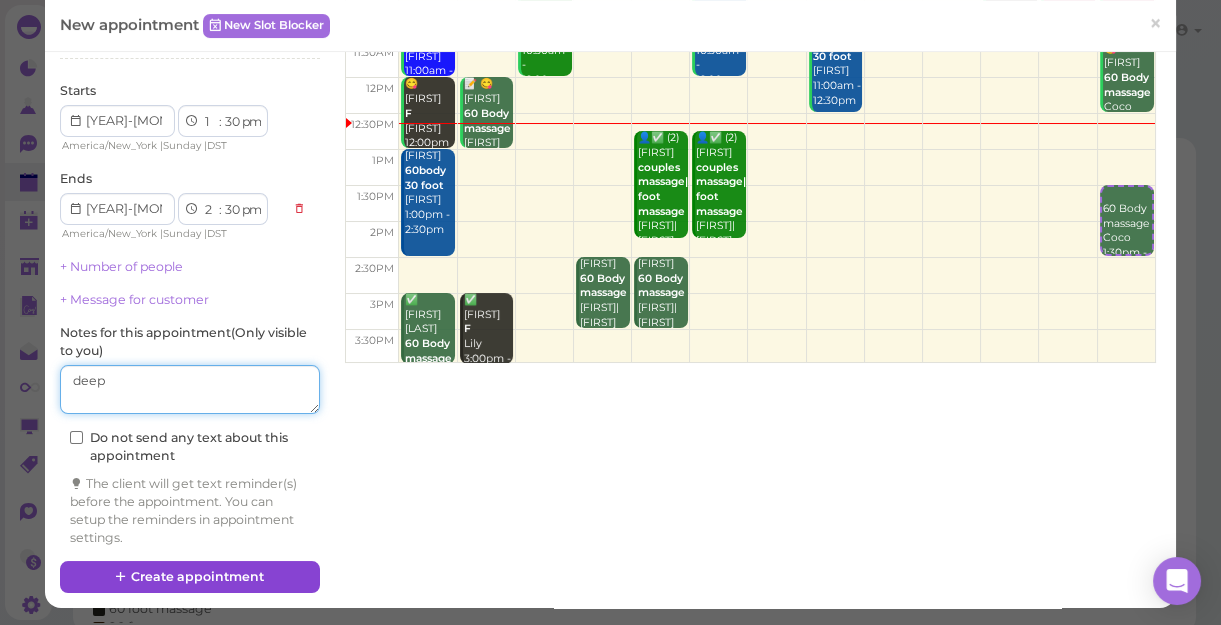 type on "deep" 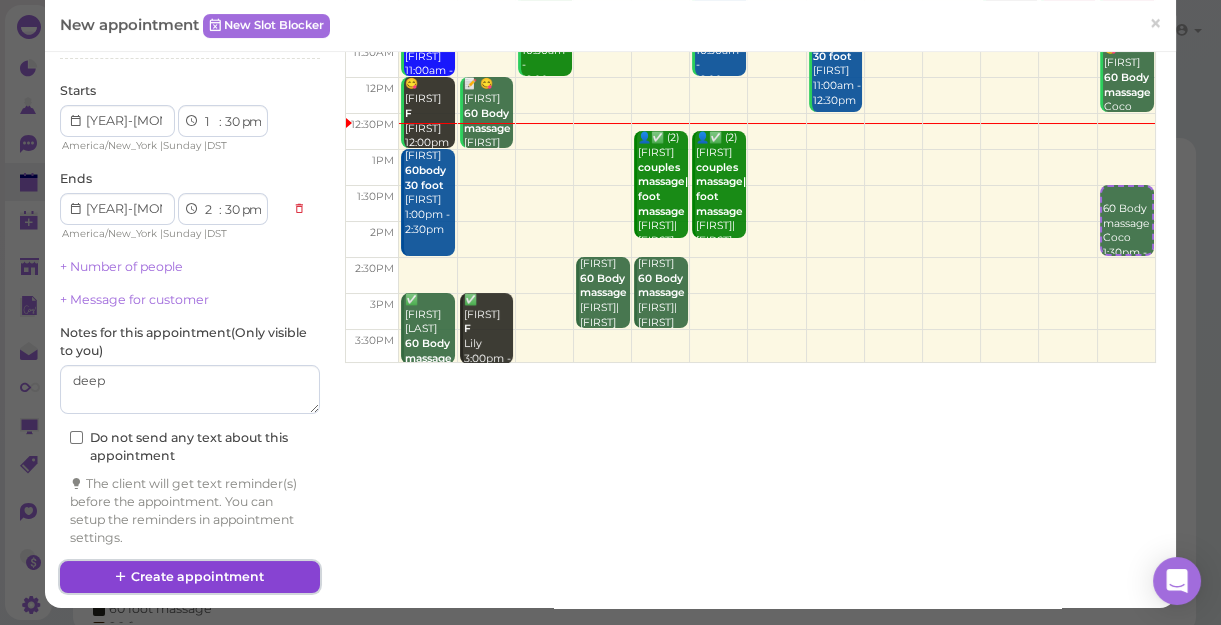 click on "Create appointment" at bounding box center (190, 577) 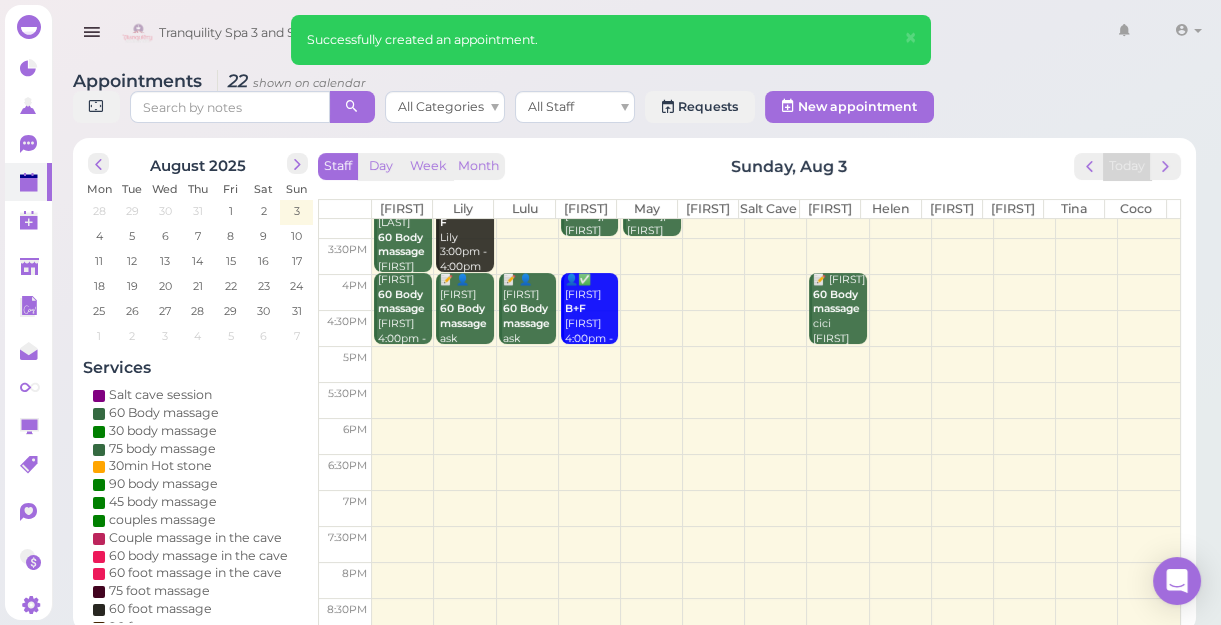 scroll, scrollTop: 343, scrollLeft: 0, axis: vertical 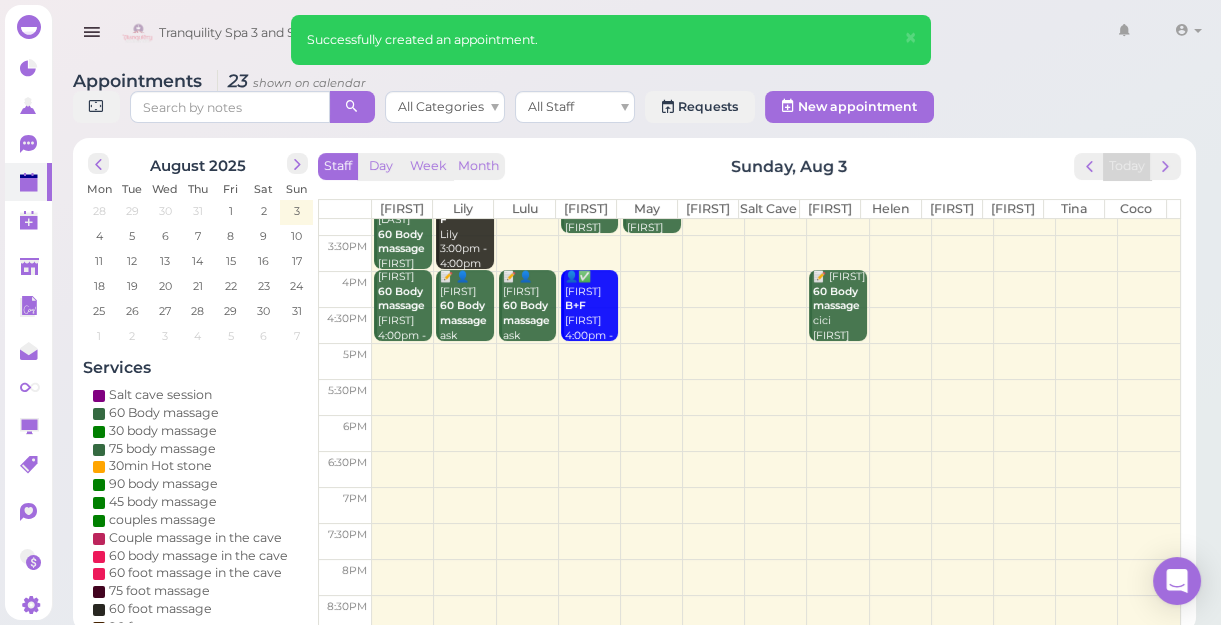 click at bounding box center [776, 289] 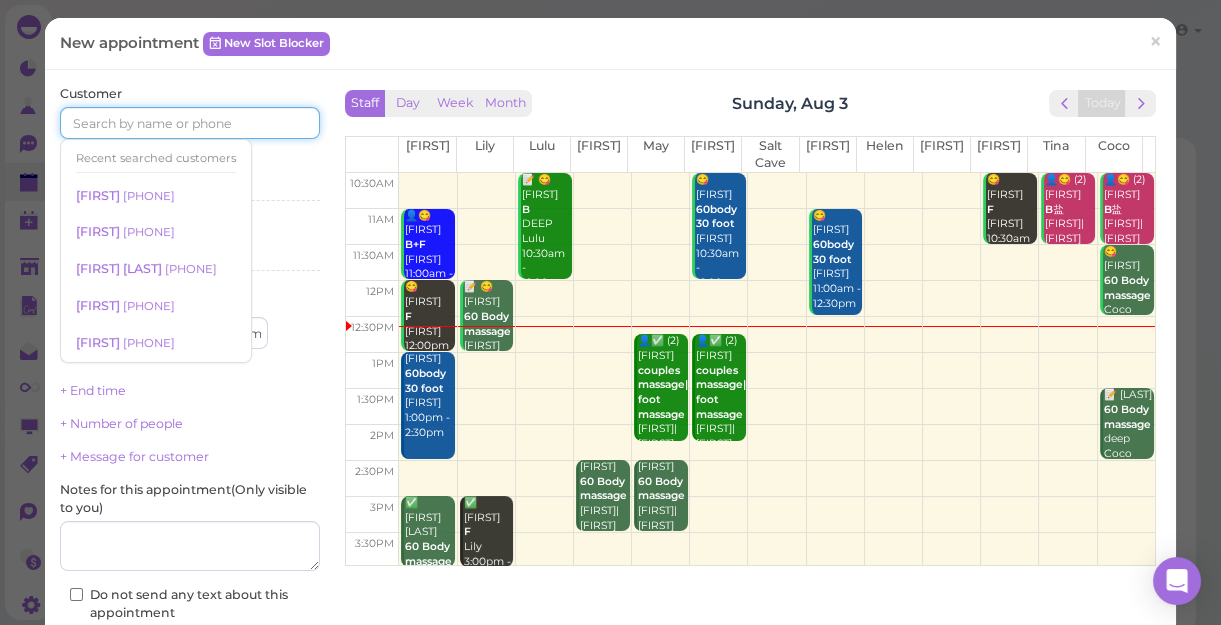 click at bounding box center [190, 123] 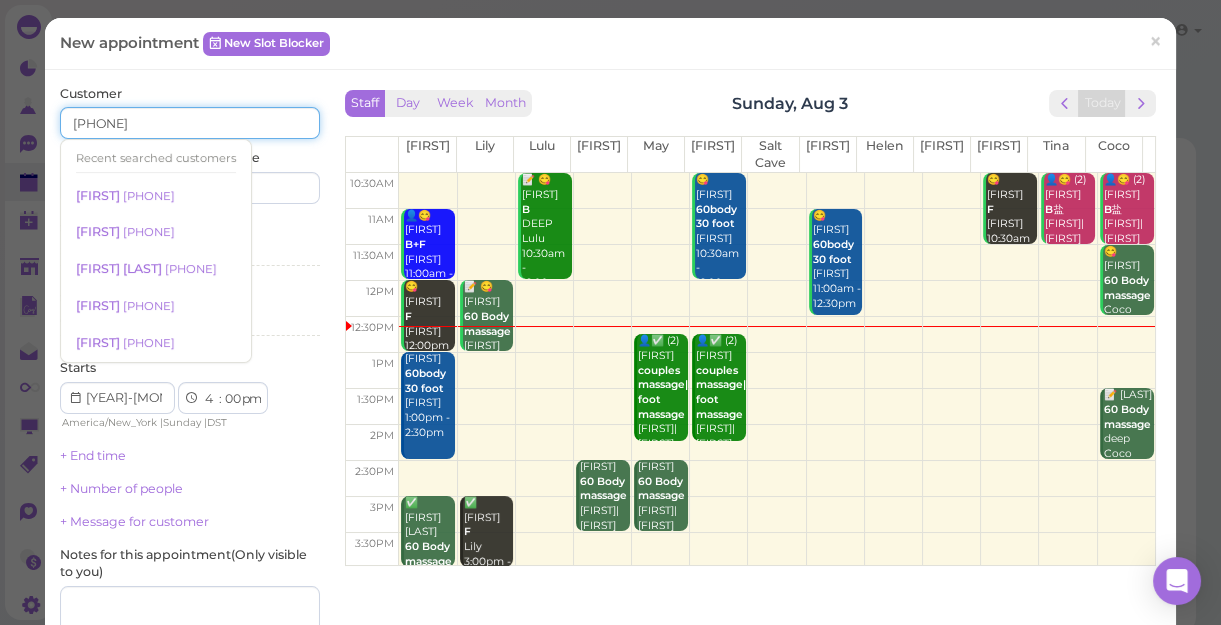 type on "[PHONE]" 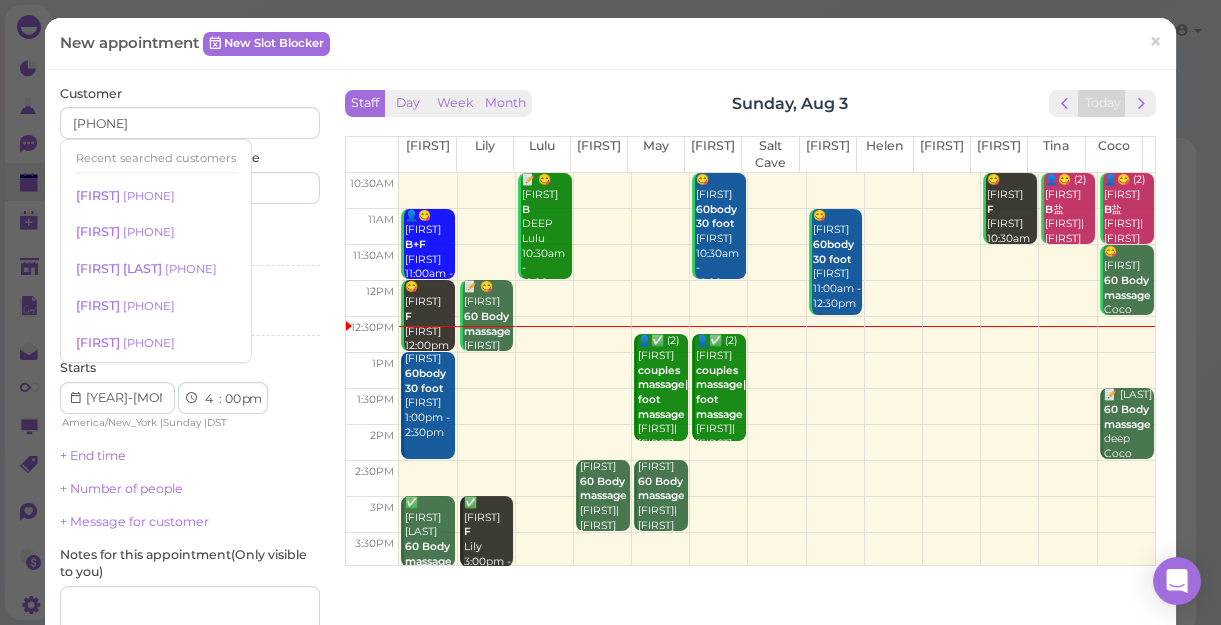 click on "Services
Select services" at bounding box center (190, 246) 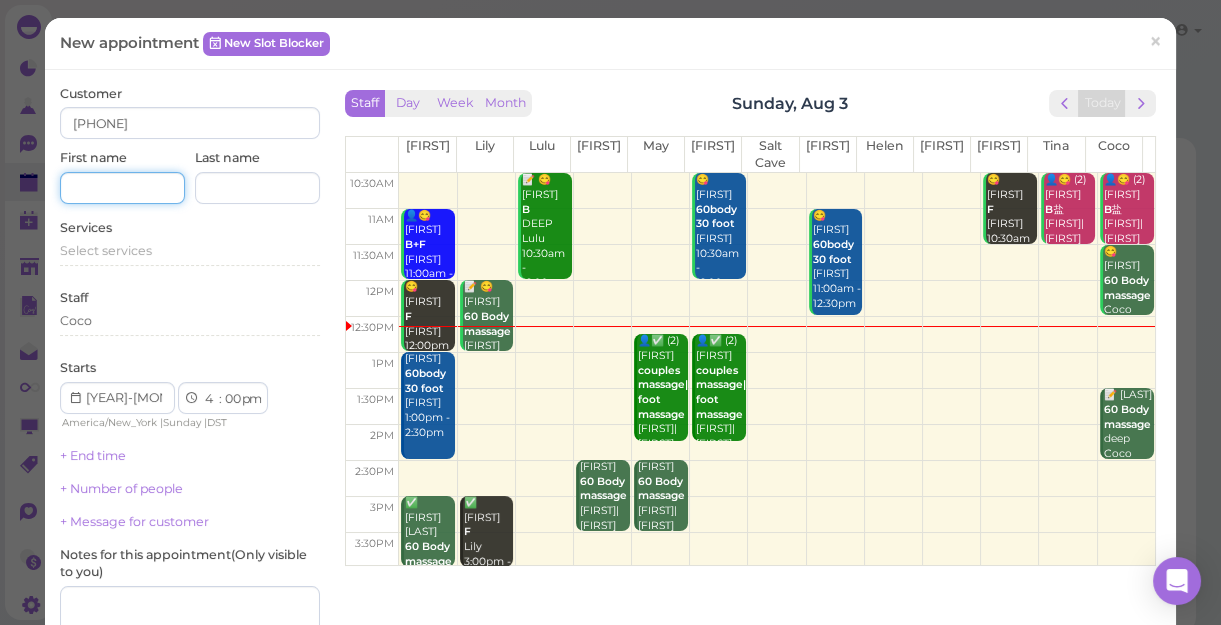 click at bounding box center (122, 188) 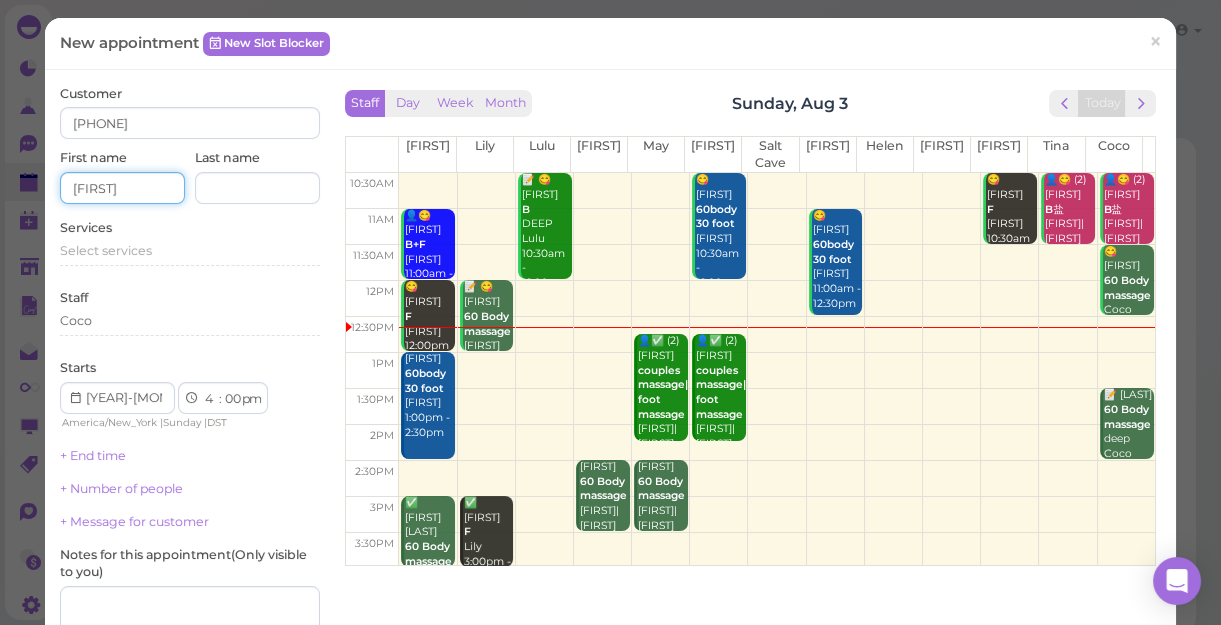 click on "shaceena" at bounding box center (122, 188) 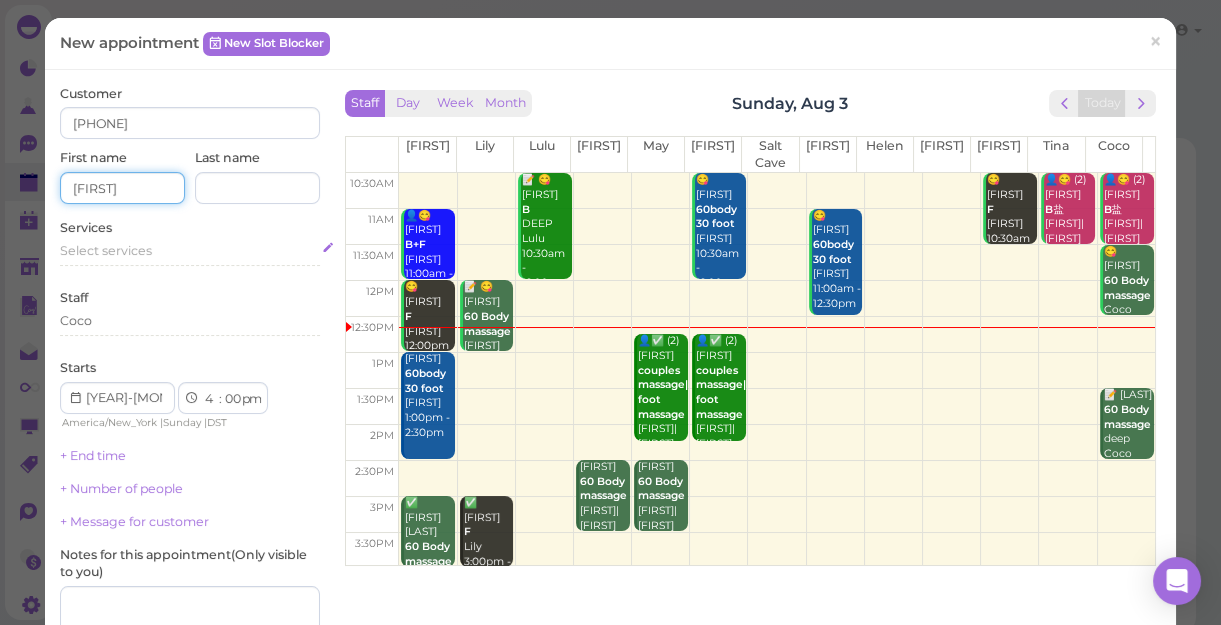 type on "[FIRST]" 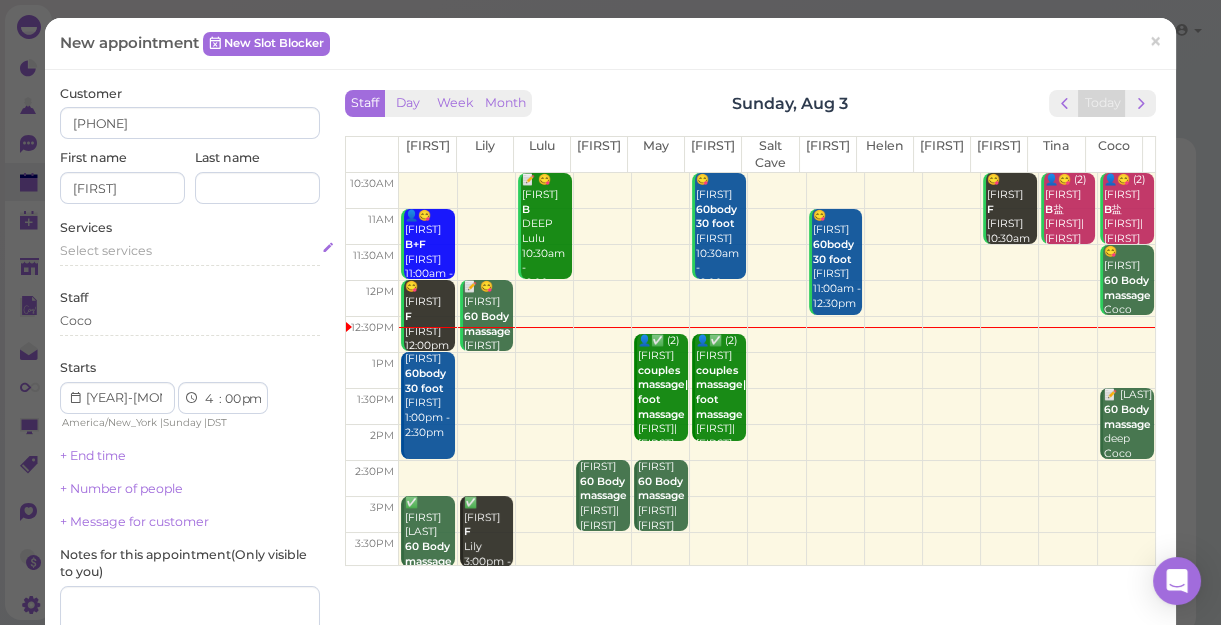 click on "Select services" at bounding box center [106, 250] 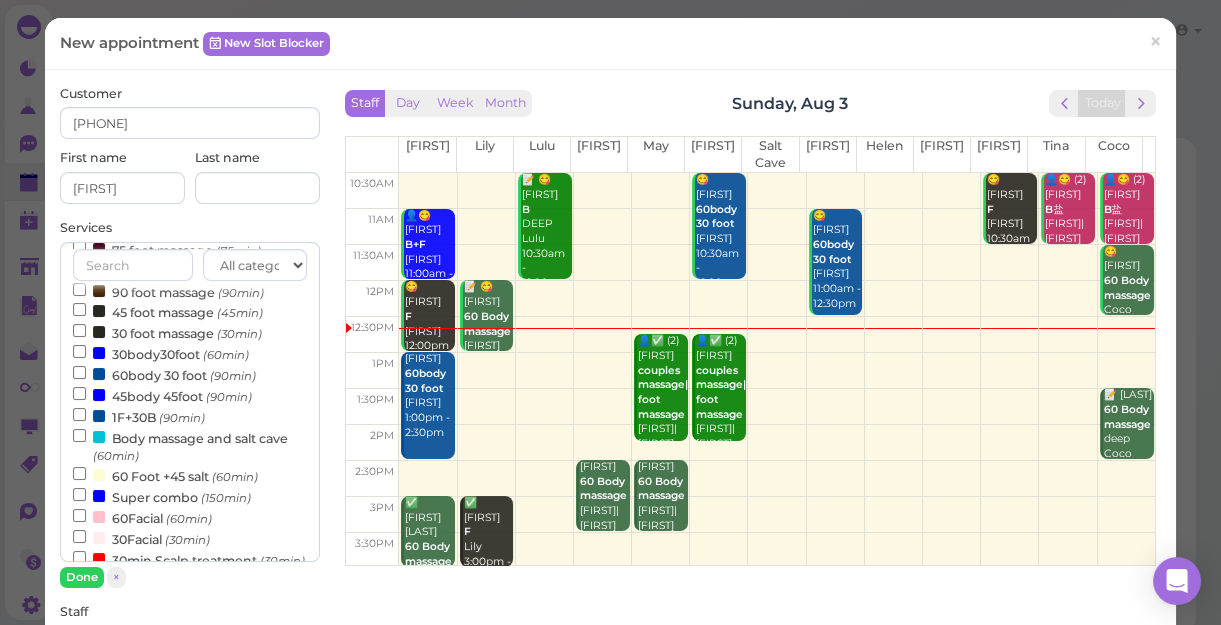 scroll, scrollTop: 363, scrollLeft: 0, axis: vertical 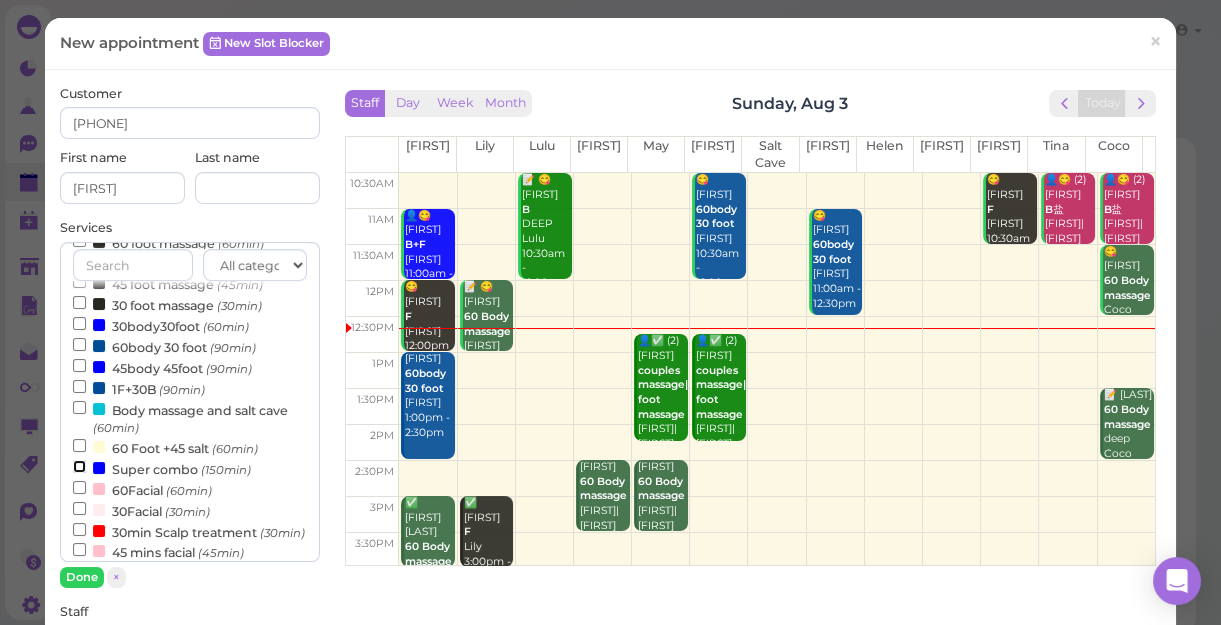 click on "Super combo
(150min)" at bounding box center [79, 466] 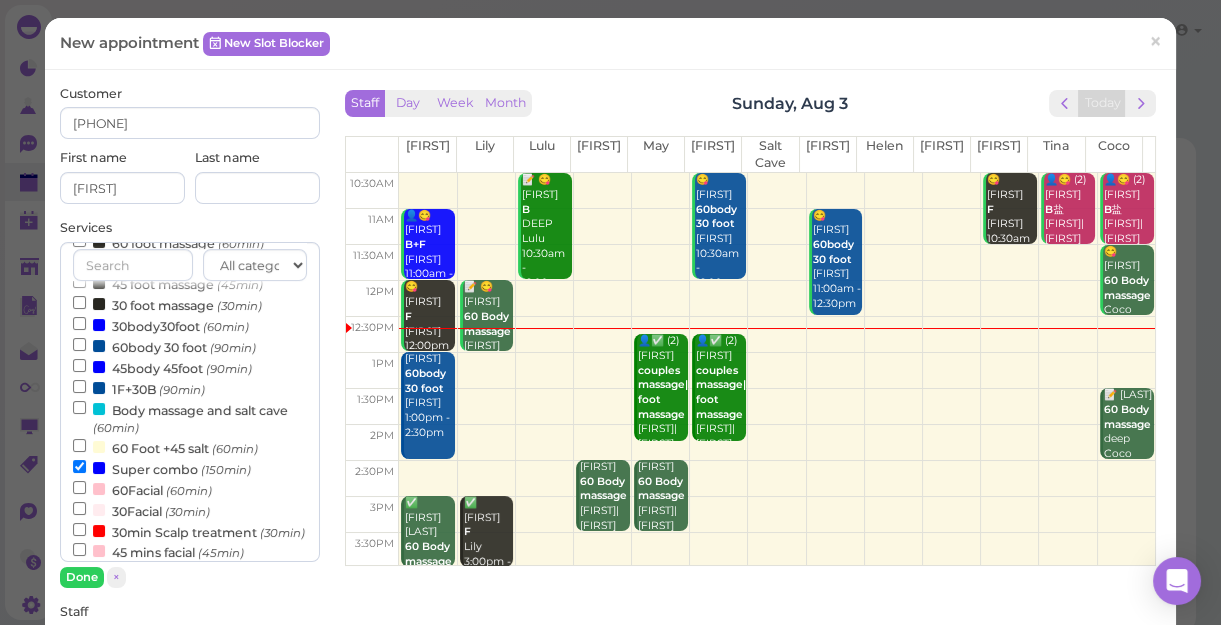 scroll, scrollTop: 643, scrollLeft: 0, axis: vertical 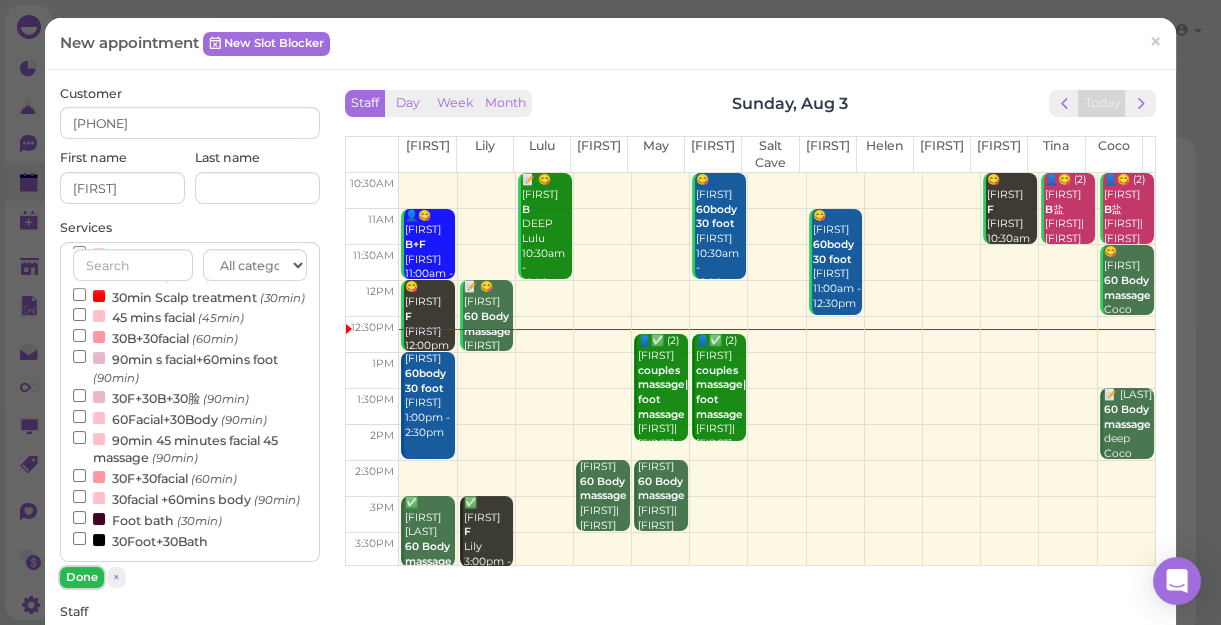 click on "Done" at bounding box center (82, 577) 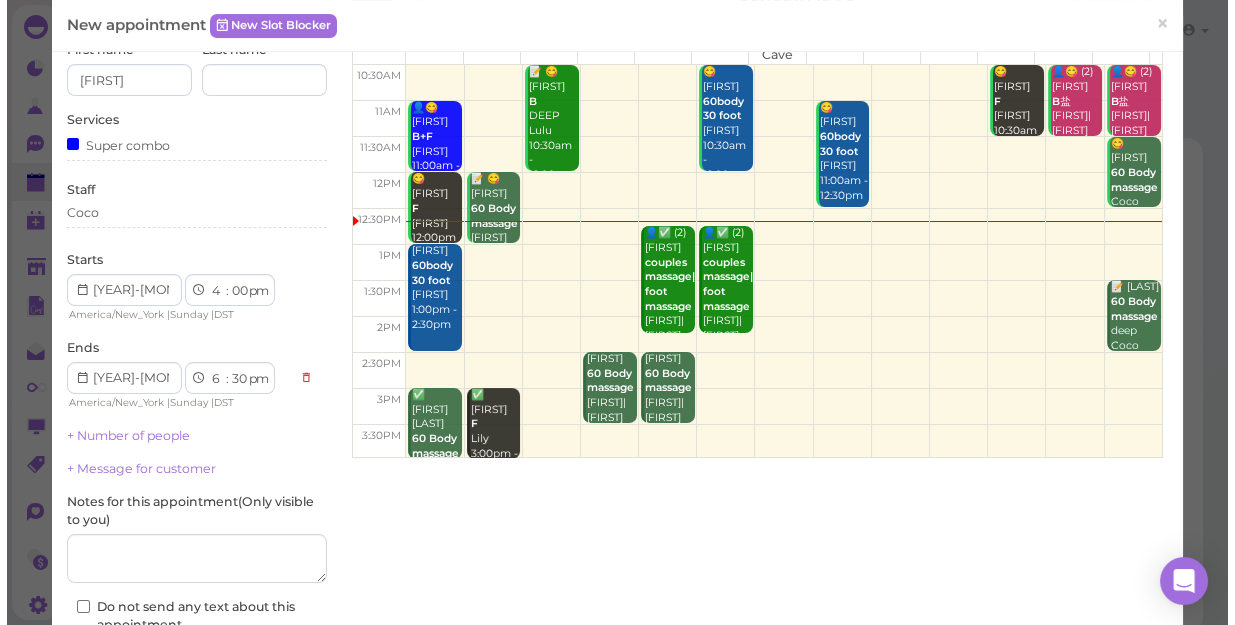 scroll, scrollTop: 272, scrollLeft: 0, axis: vertical 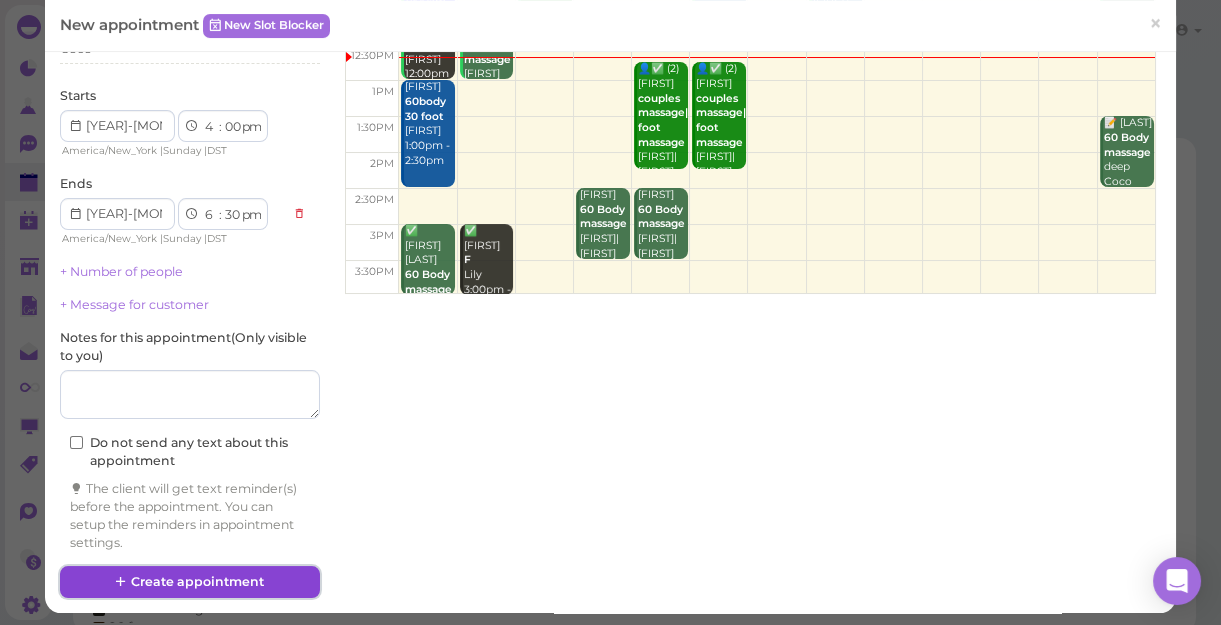 click on "Create appointment" at bounding box center (190, 582) 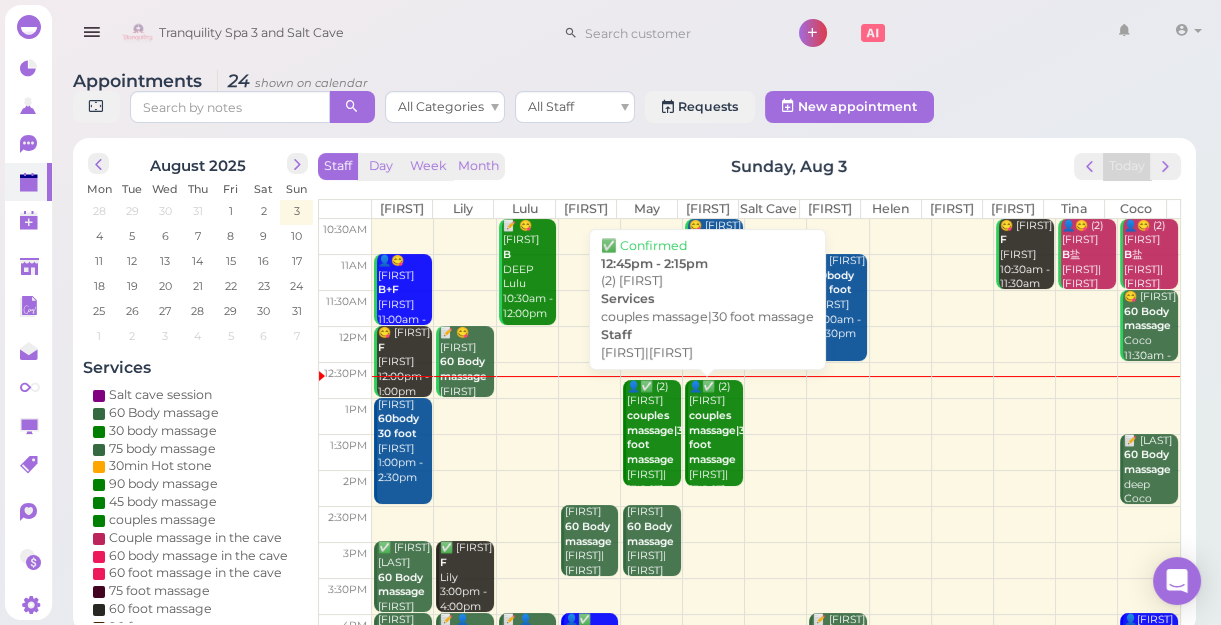 click on "couples massage|30 foot massage" at bounding box center (720, 437) 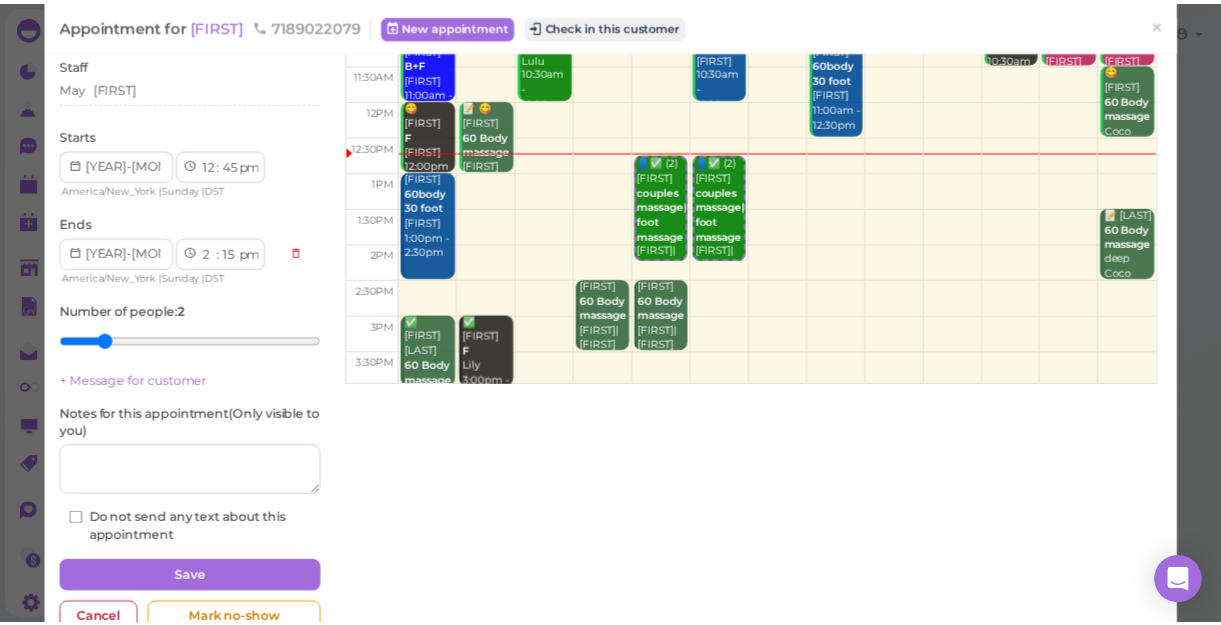 scroll, scrollTop: 90, scrollLeft: 0, axis: vertical 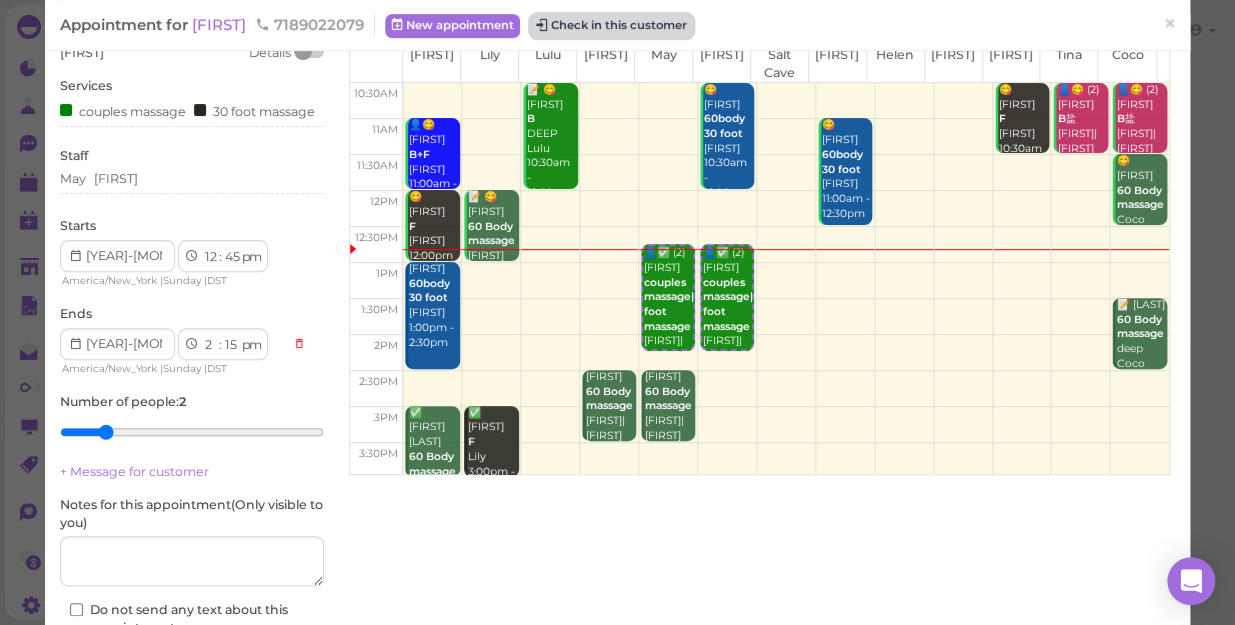 click on "Check in this customer" at bounding box center (611, 26) 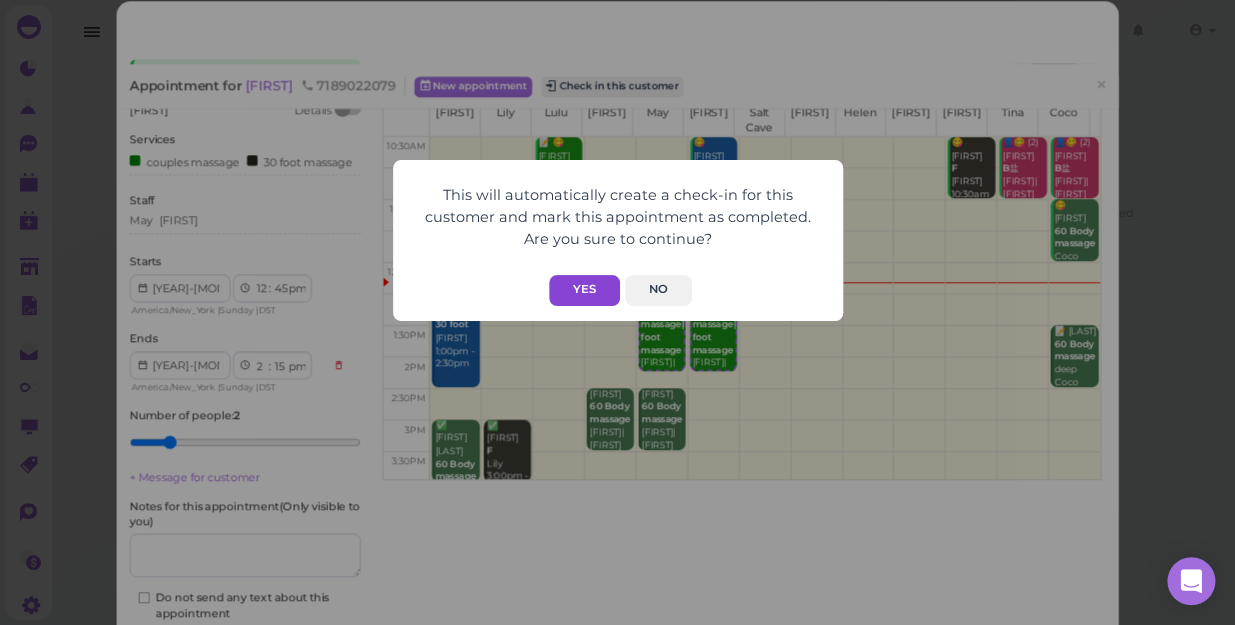 click on "Yes" at bounding box center (584, 290) 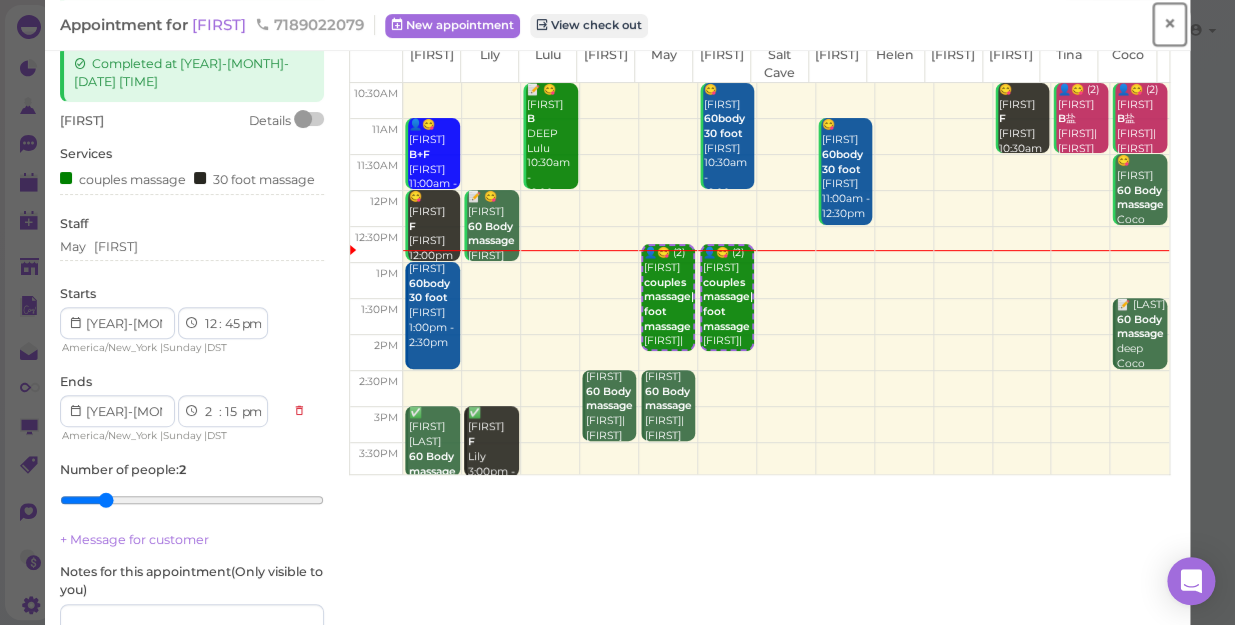 click on "×" at bounding box center [1169, 24] 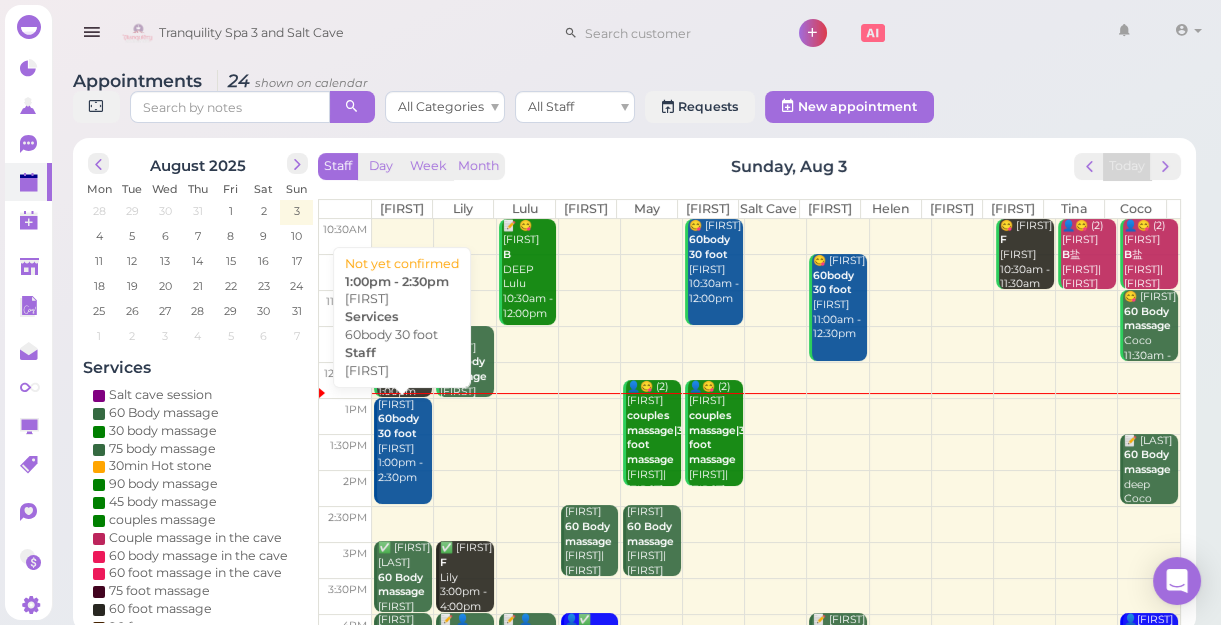 click on "Elisabeth 60body 30 foot Sunny  1:00pm - 2:30pm" at bounding box center (404, 442) 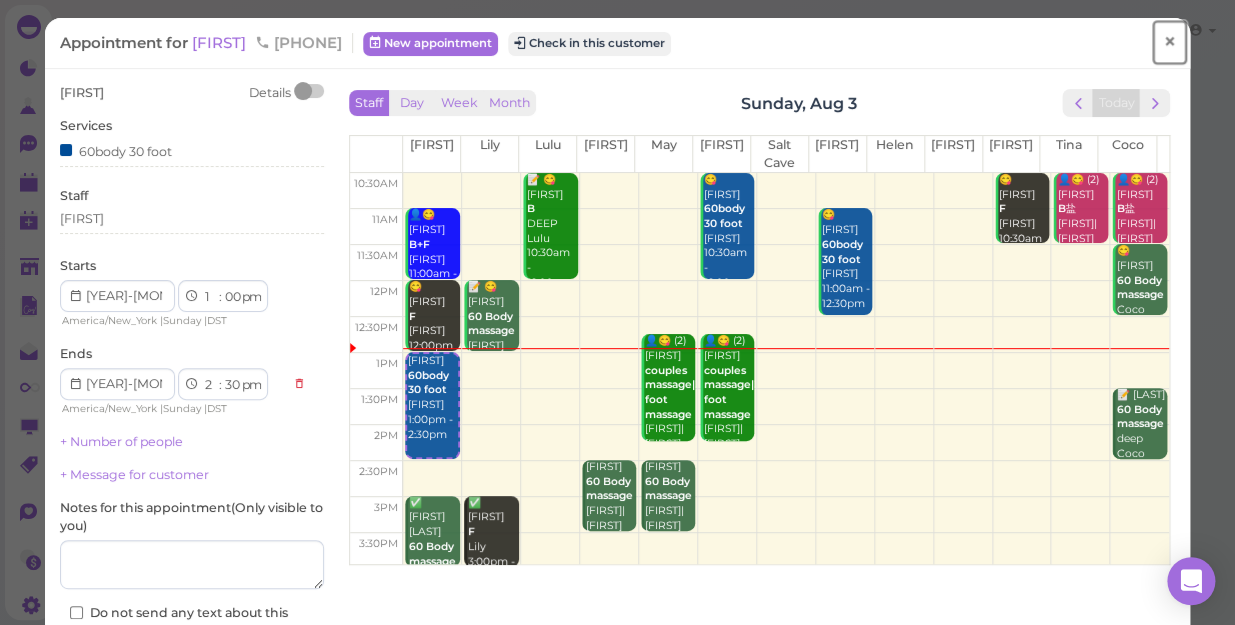 click on "×" at bounding box center [1169, 42] 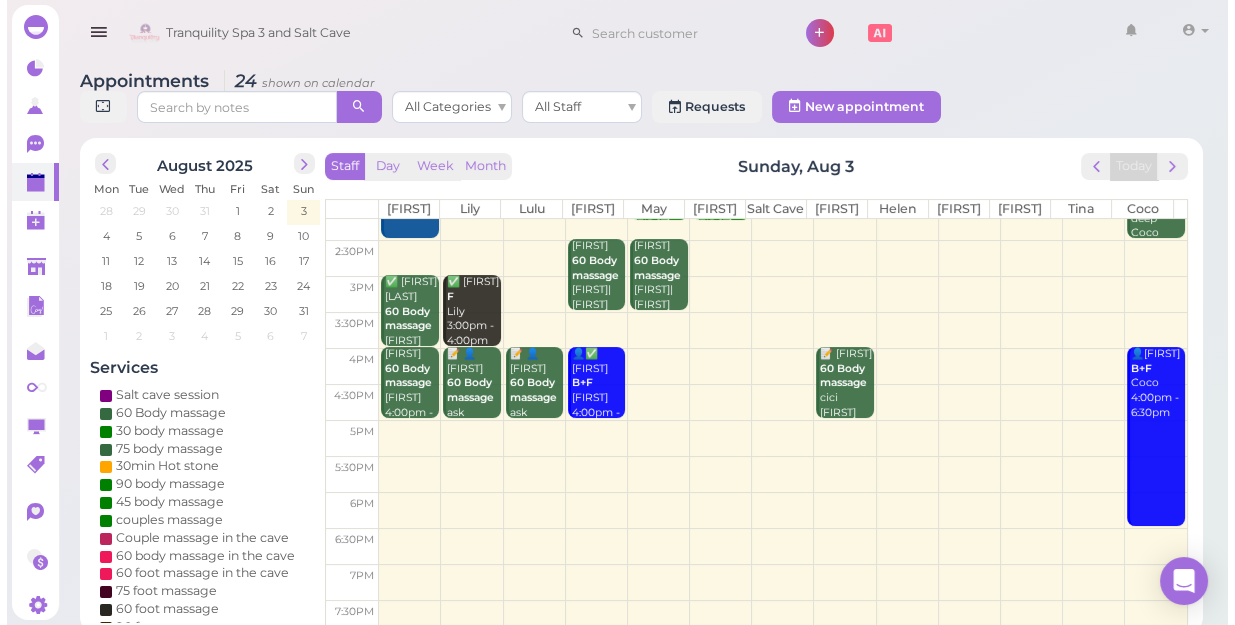 scroll, scrollTop: 272, scrollLeft: 0, axis: vertical 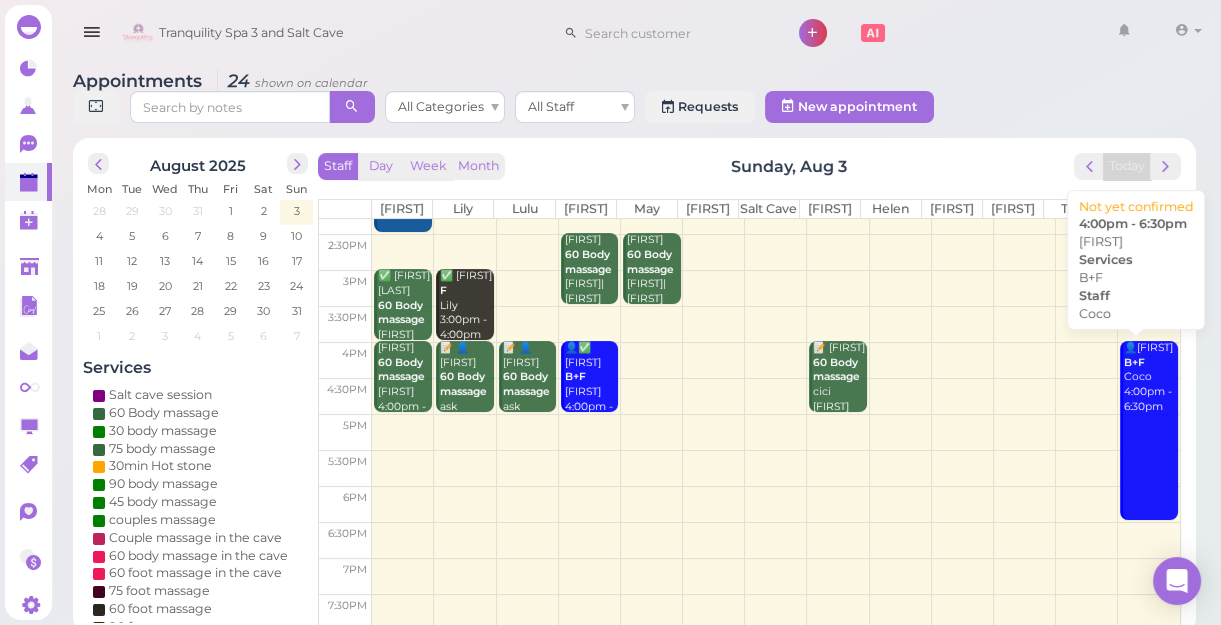 click on "👤[FIRST] B+F [FIRST] 4:00pm - 6:30pm" at bounding box center (1150, 377) 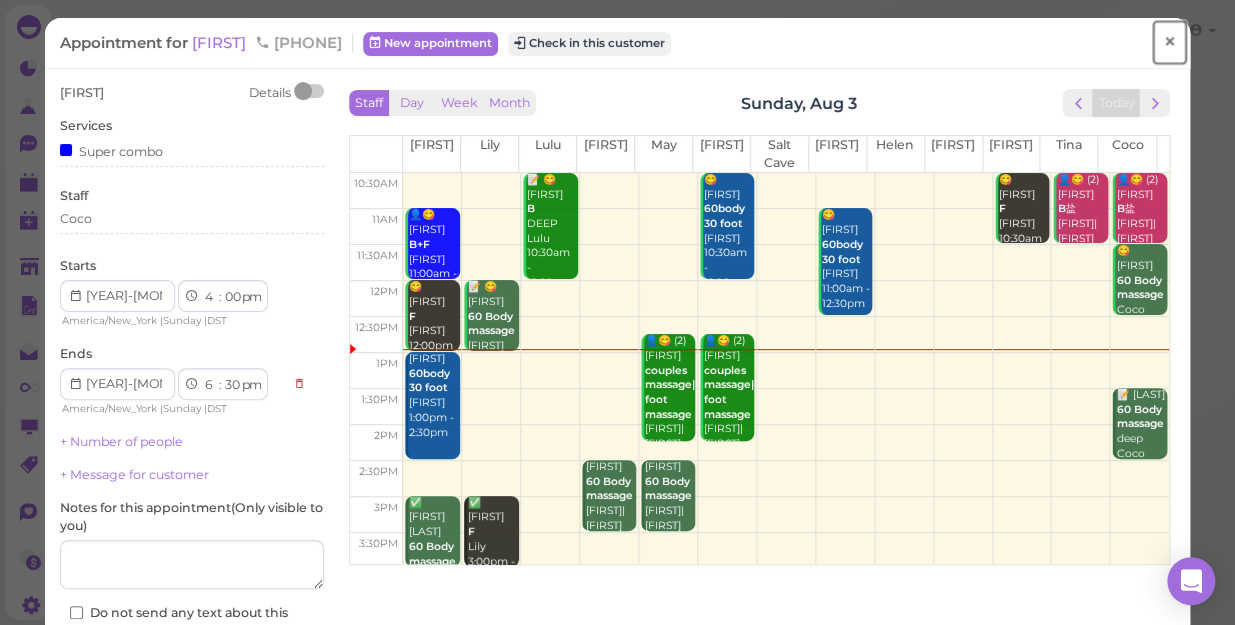 click on "×" at bounding box center (1169, 42) 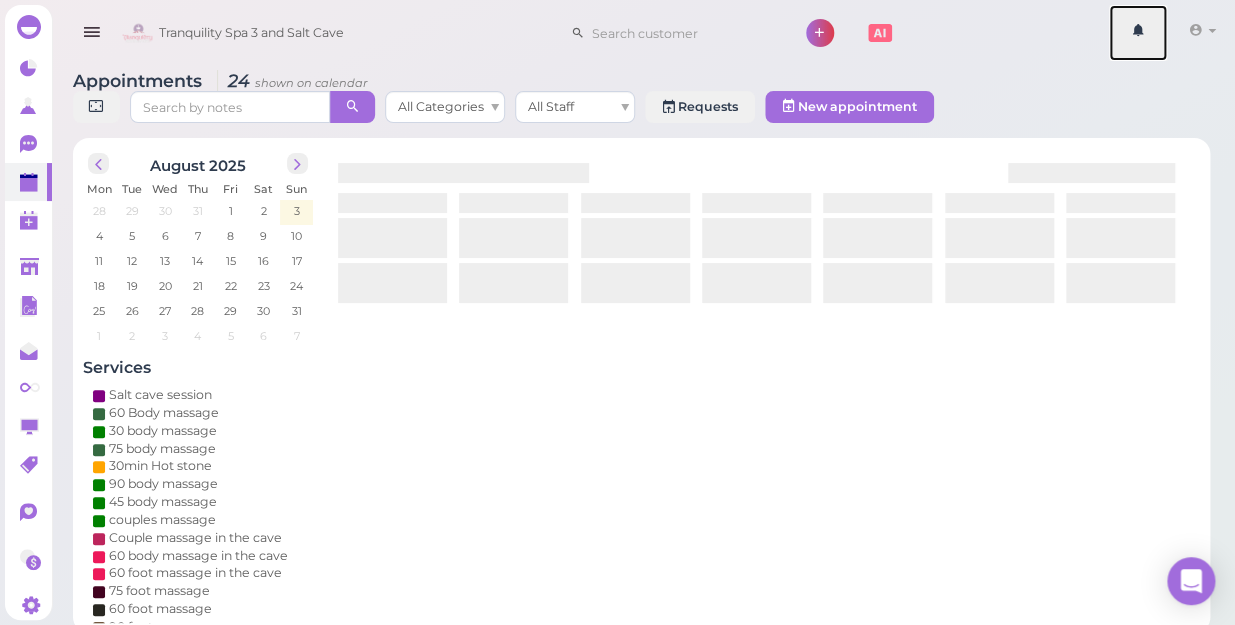 click at bounding box center (1138, 33) 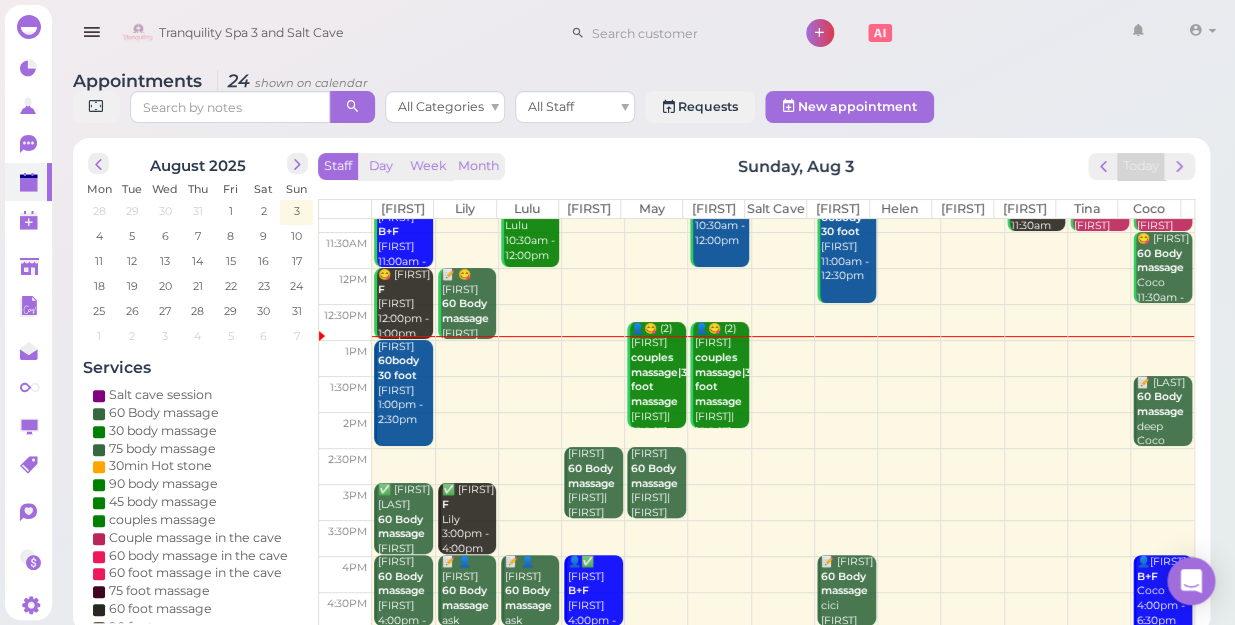 scroll, scrollTop: 90, scrollLeft: 0, axis: vertical 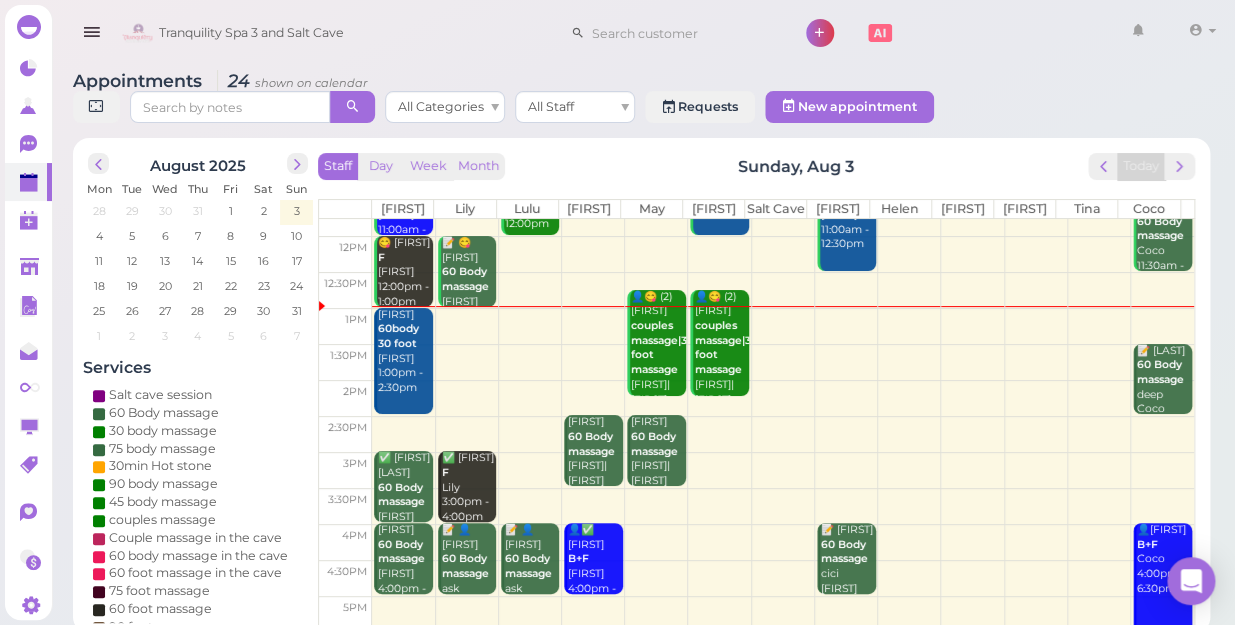 drag, startPoint x: 1233, startPoint y: 61, endPoint x: 1237, endPoint y: -68, distance: 129.062 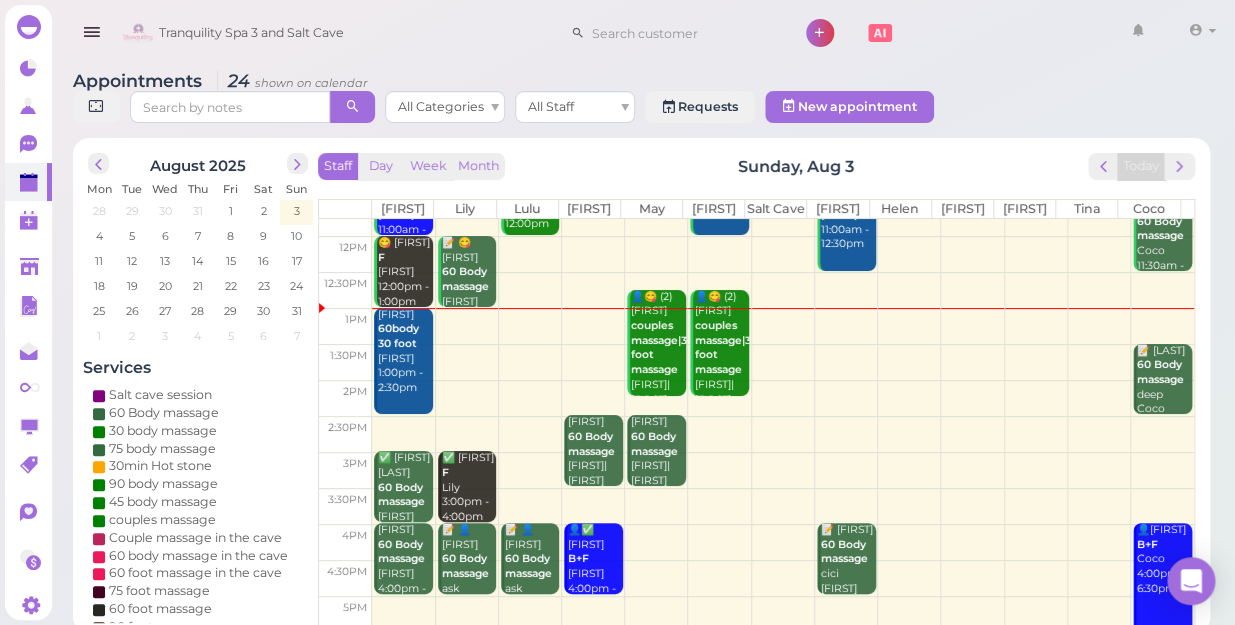 click at bounding box center [783, 398] 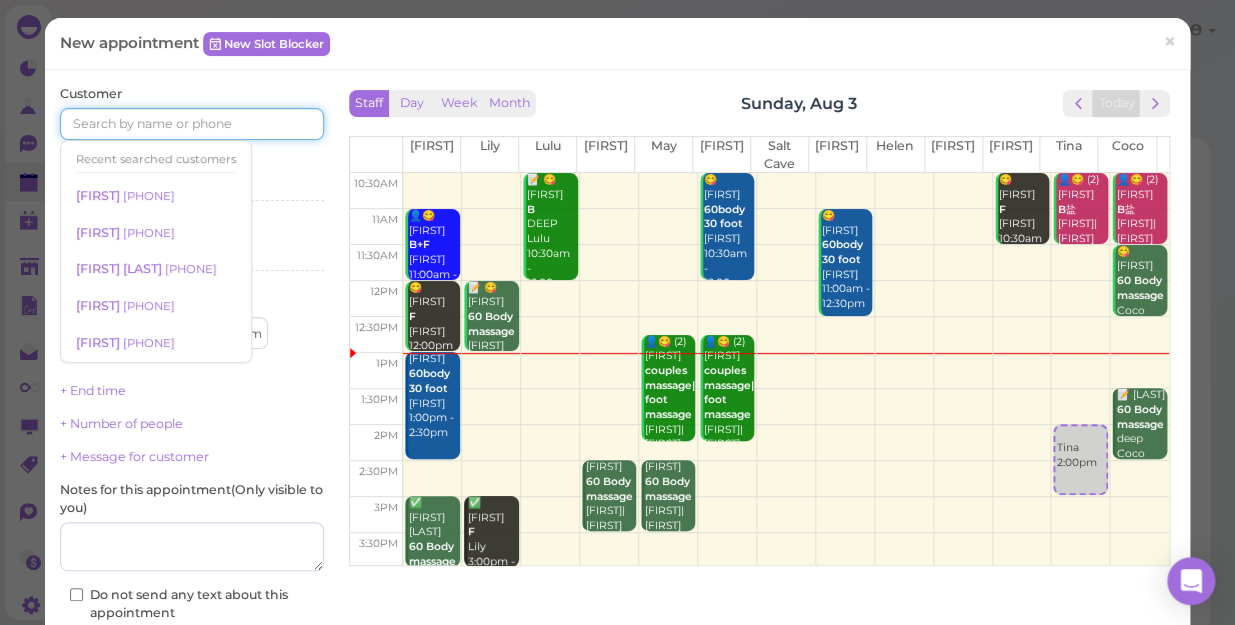 click at bounding box center [192, 124] 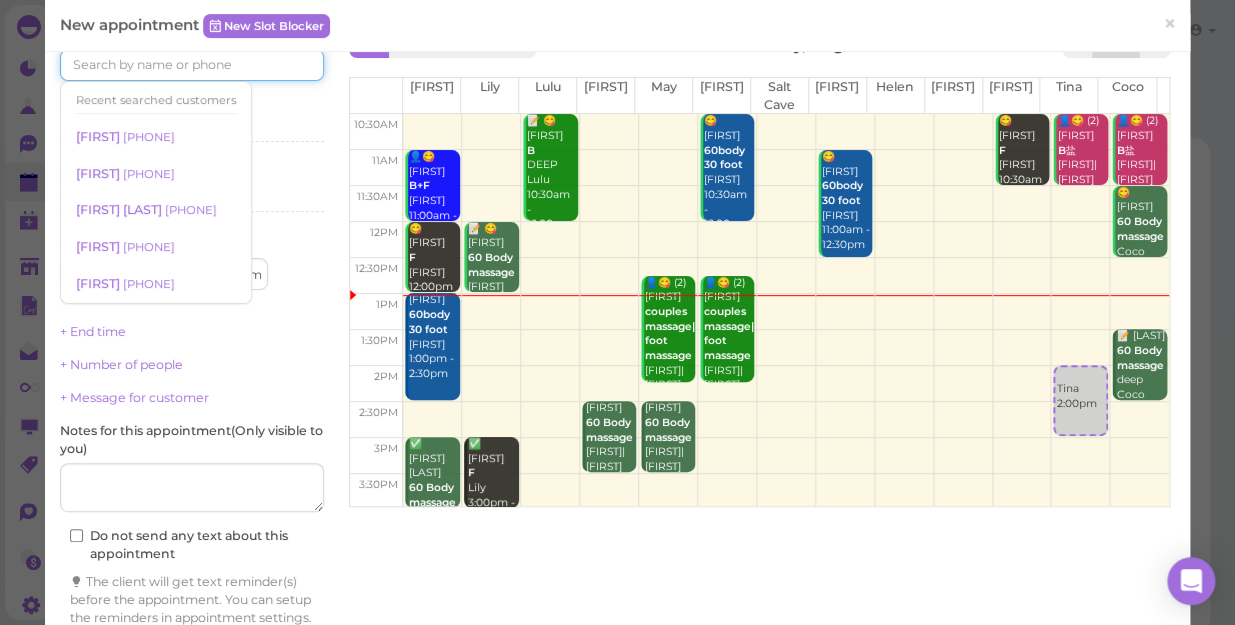 scroll, scrollTop: 157, scrollLeft: 0, axis: vertical 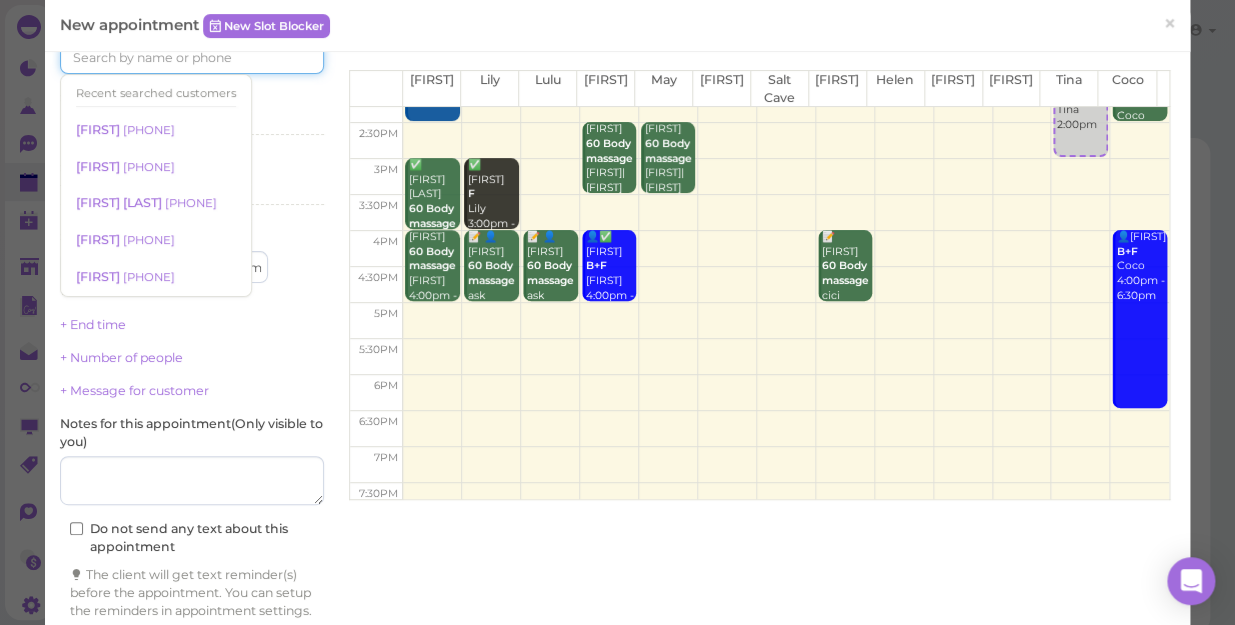 click at bounding box center [786, 321] 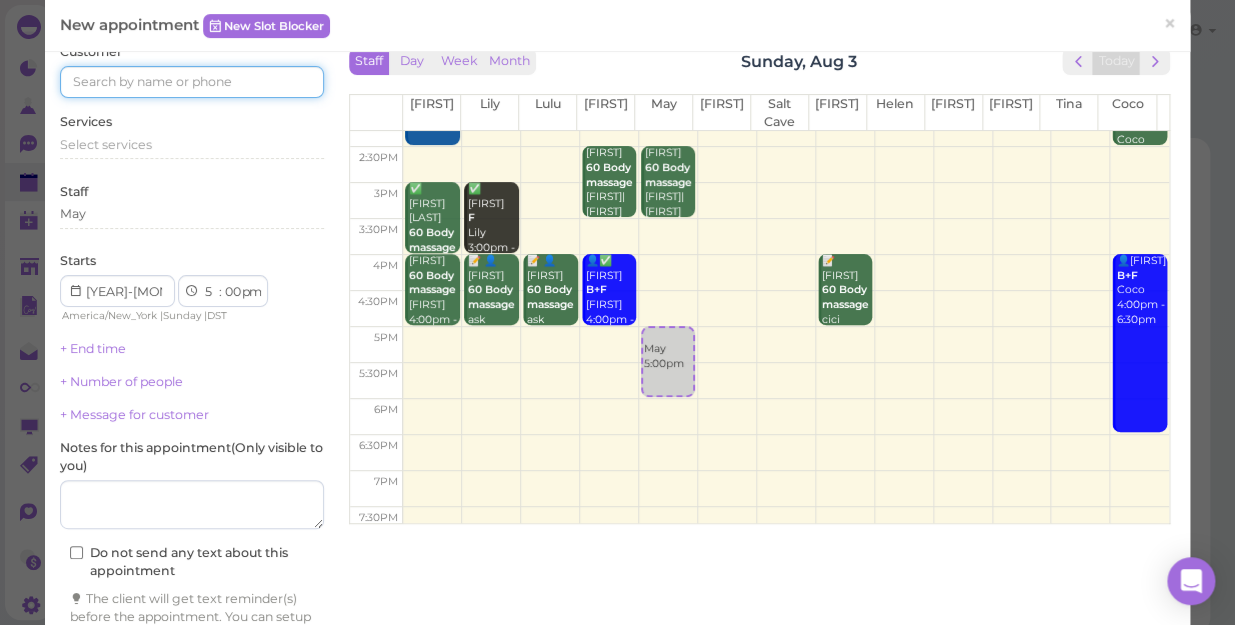 scroll, scrollTop: 0, scrollLeft: 0, axis: both 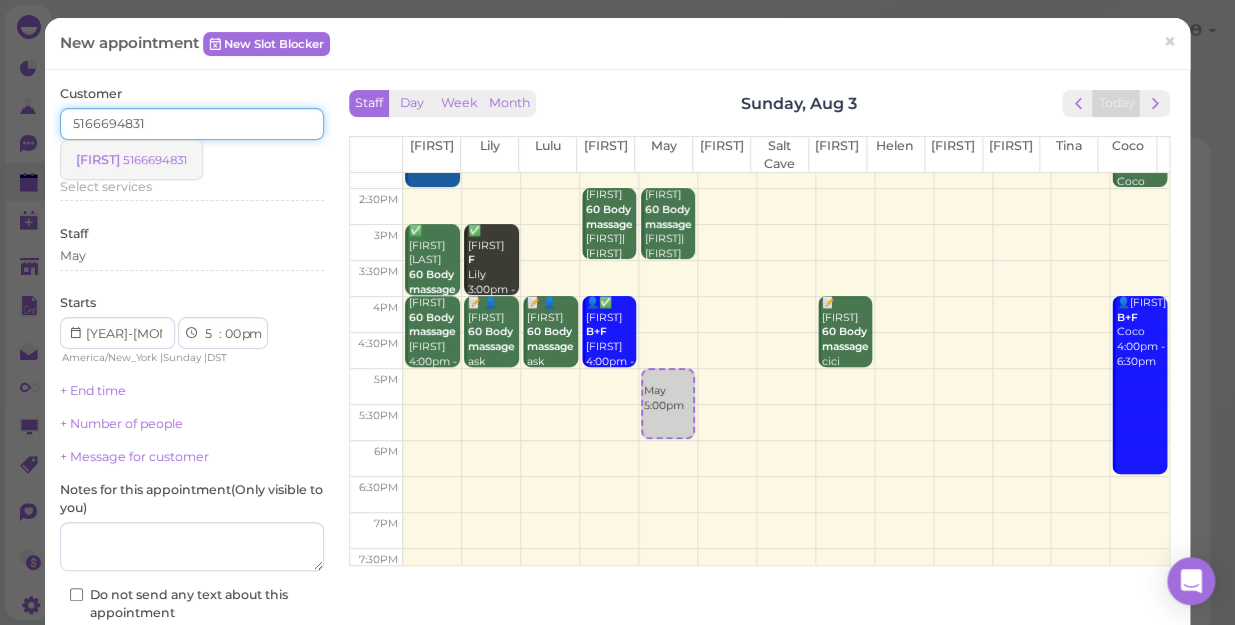 type on "5166694831" 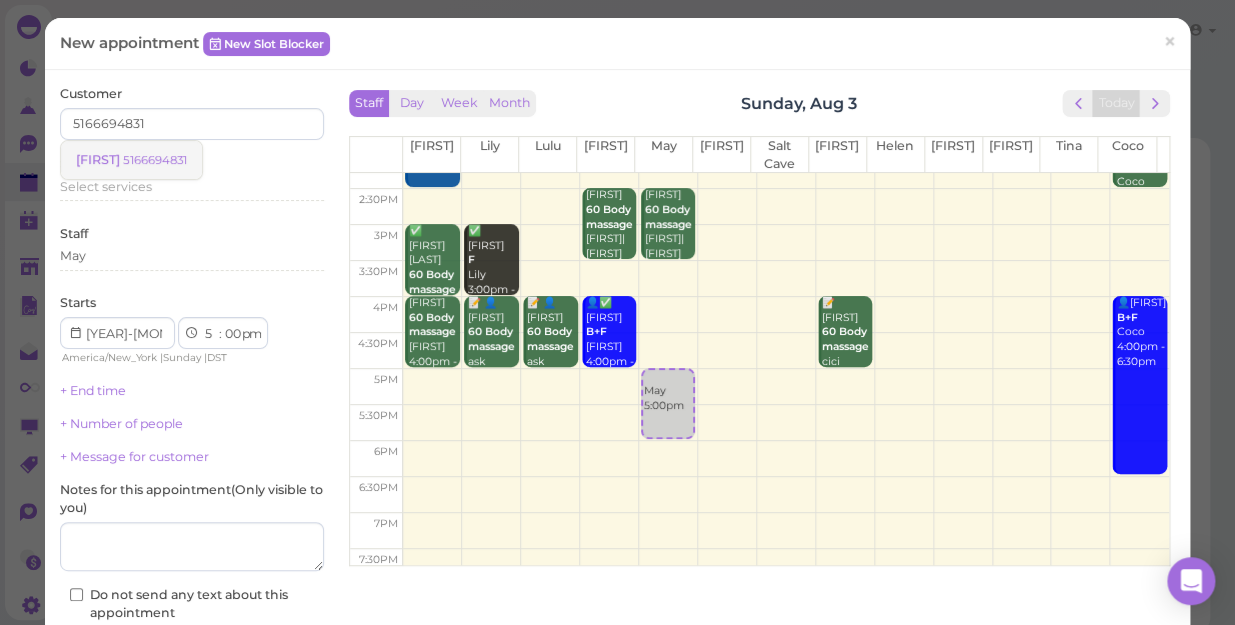 click on "5166694831" at bounding box center [155, 160] 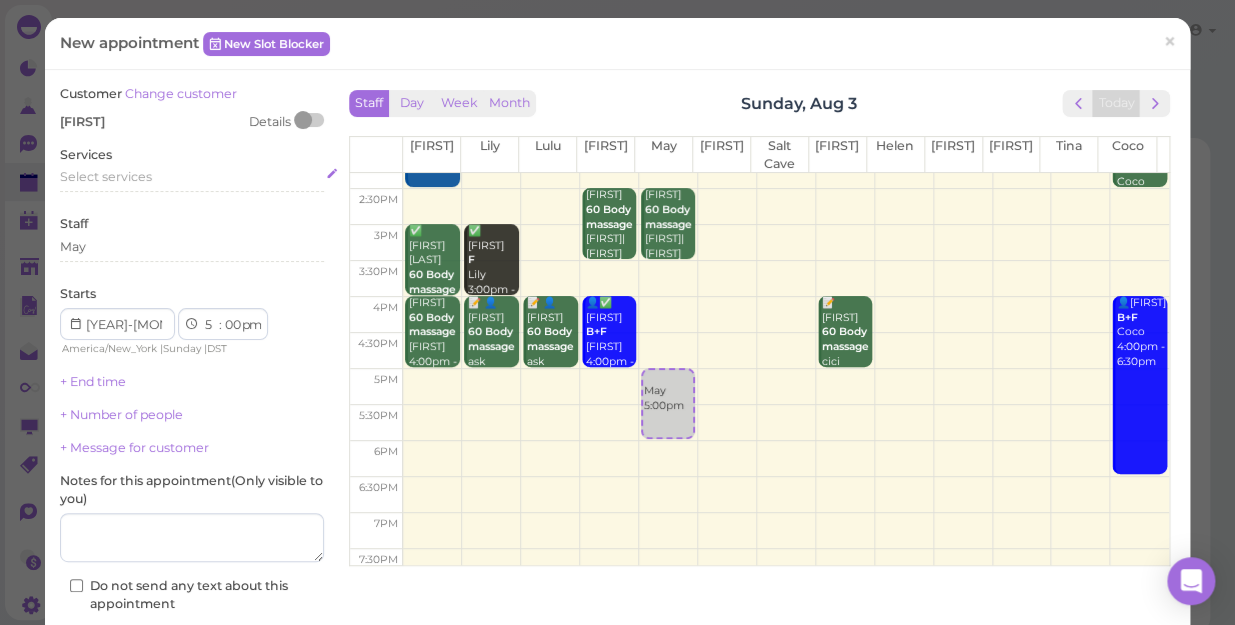 click on "Select services" at bounding box center [106, 176] 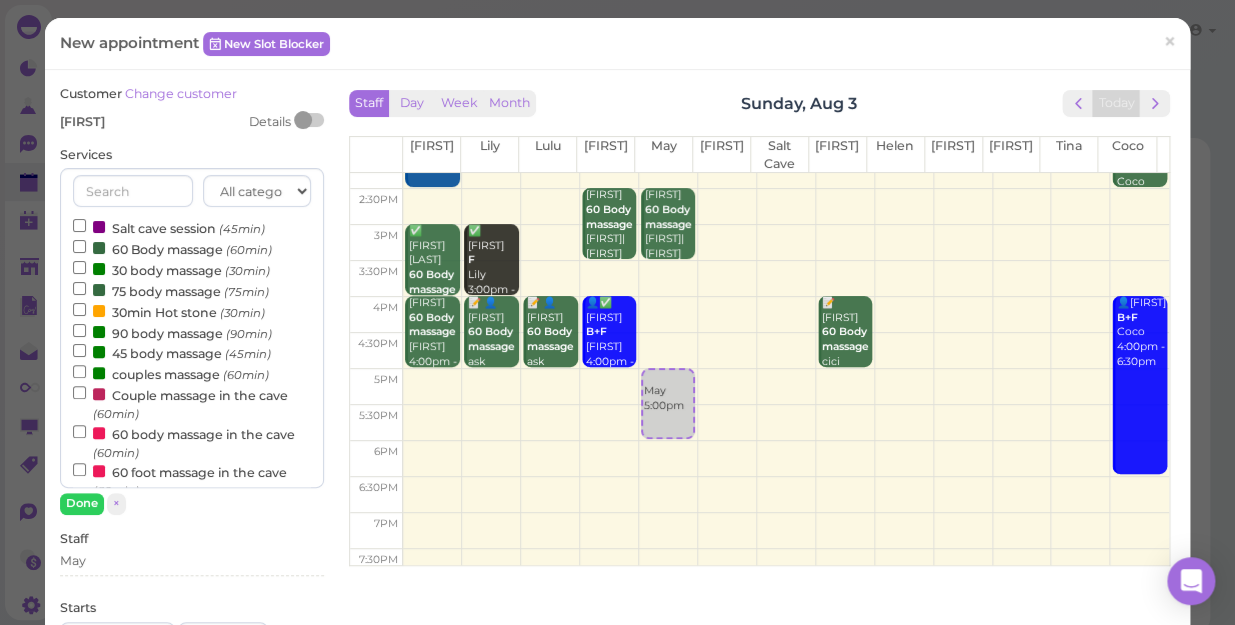 click on "60 Body massage
(60min)" at bounding box center (172, 248) 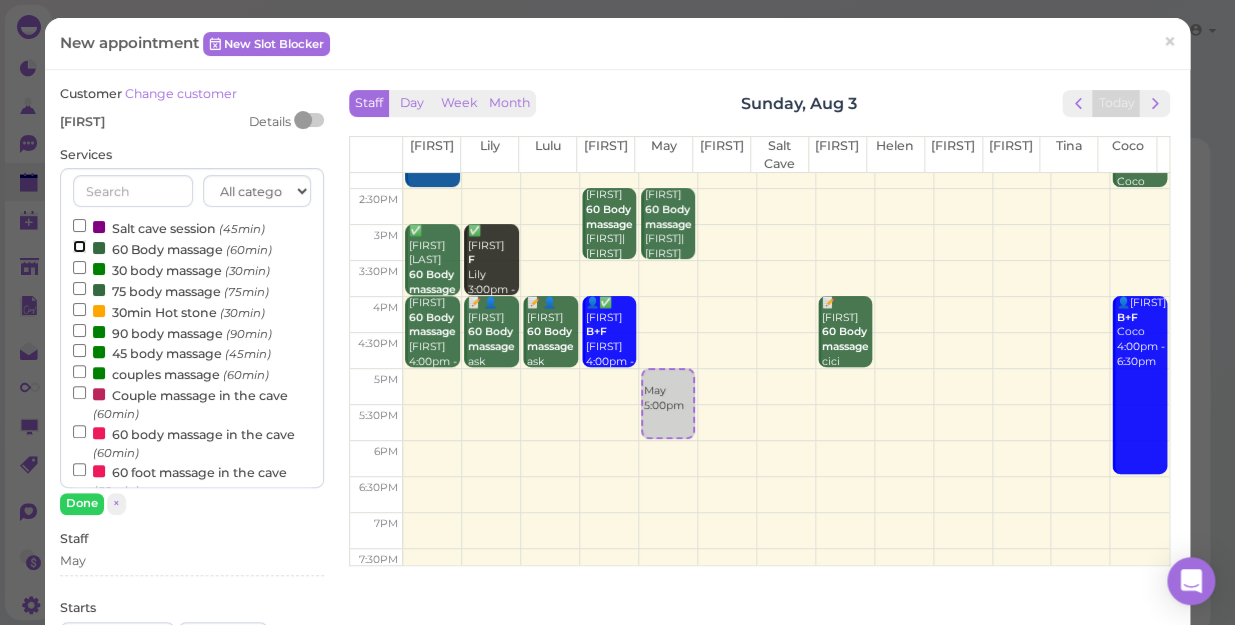 click on "60 Body massage
(60min)" at bounding box center [79, 246] 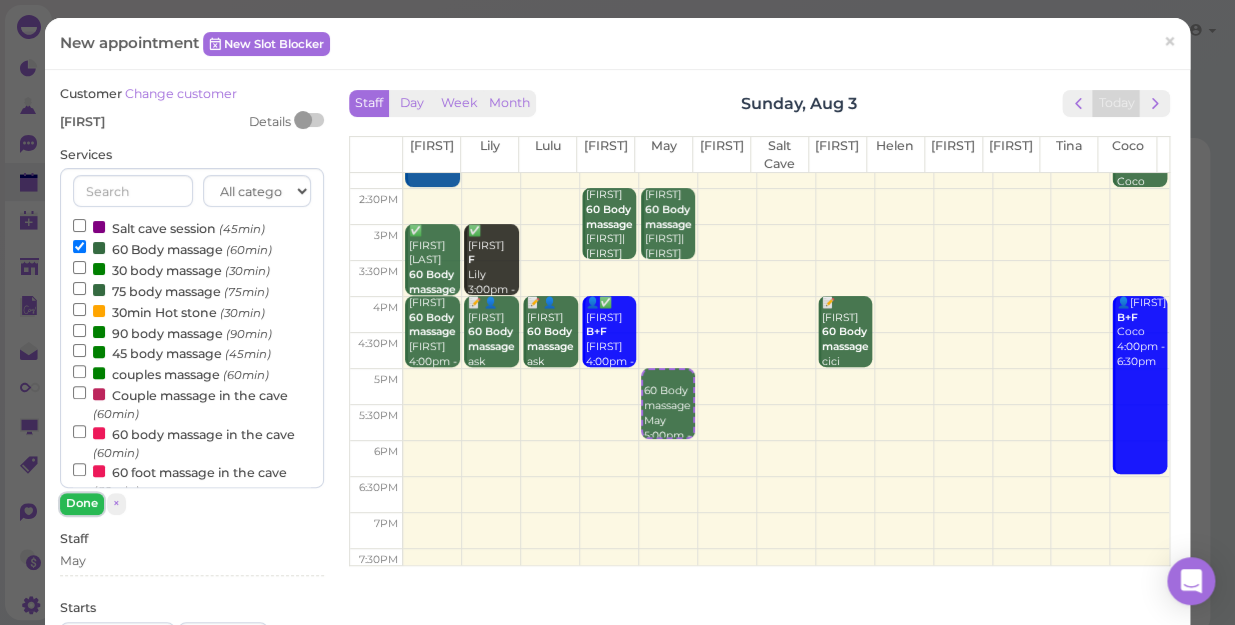 click on "Done" at bounding box center (82, 503) 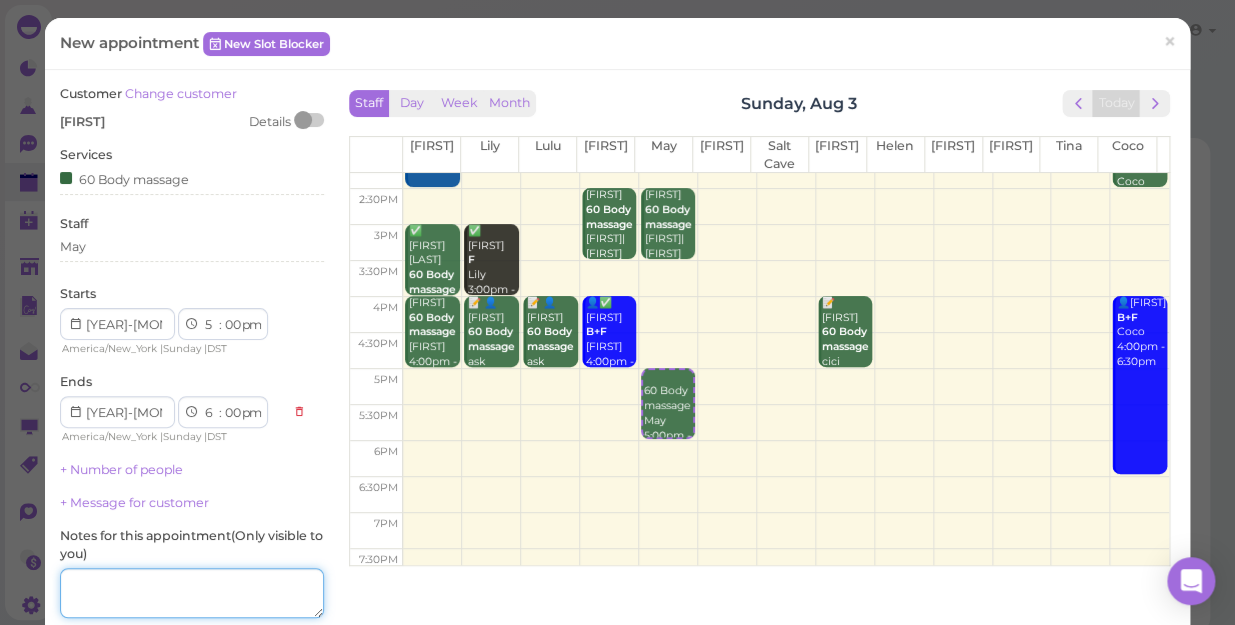 click at bounding box center [192, 593] 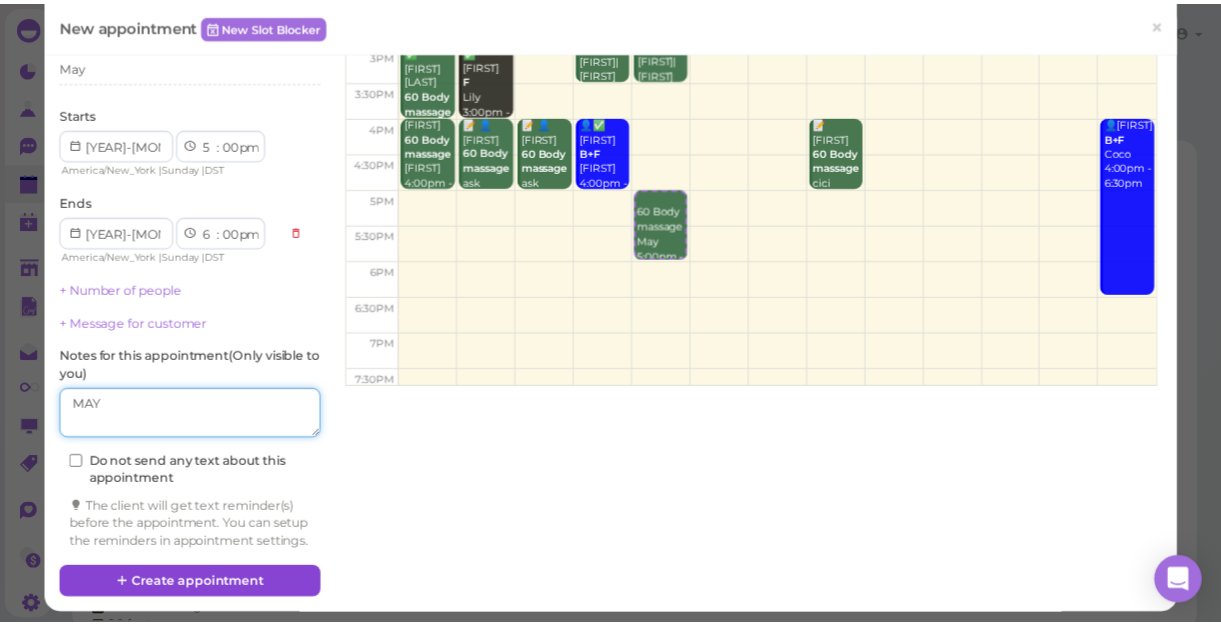 scroll, scrollTop: 181, scrollLeft: 0, axis: vertical 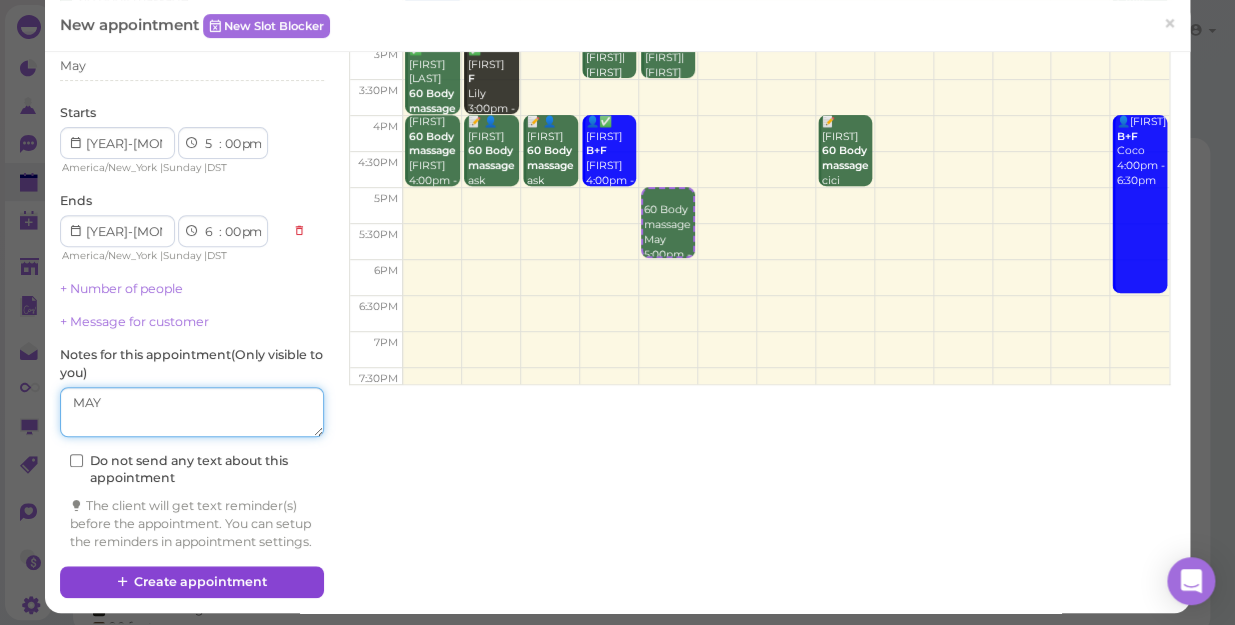 type on "MAY" 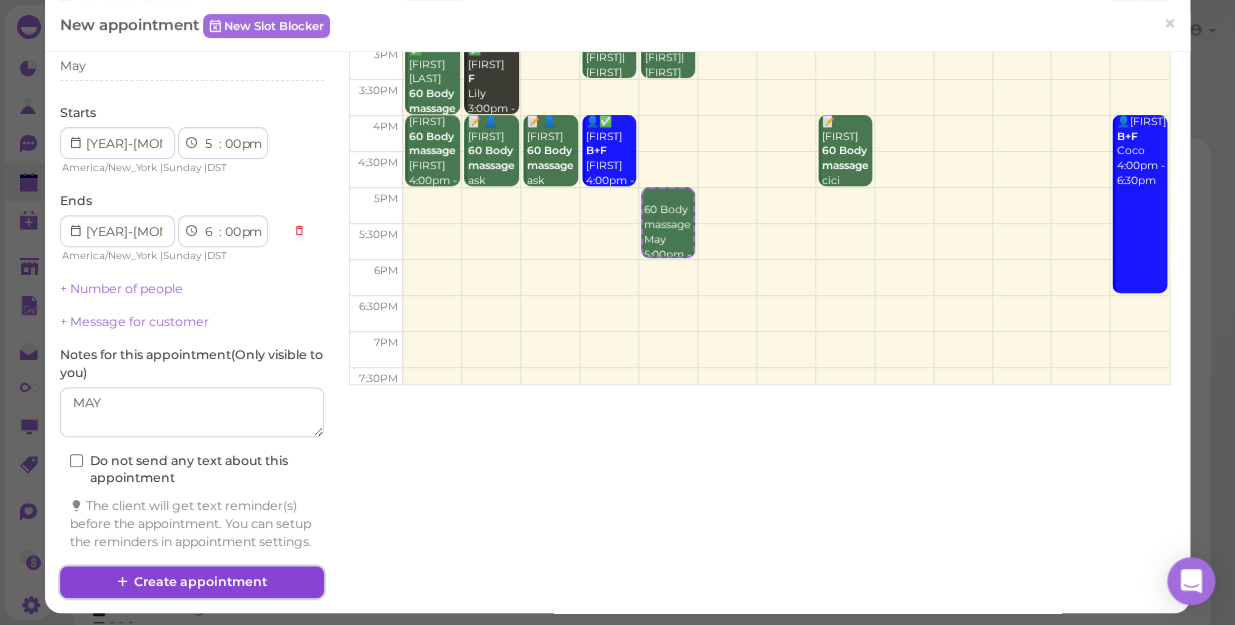 click on "Create appointment" at bounding box center [192, 582] 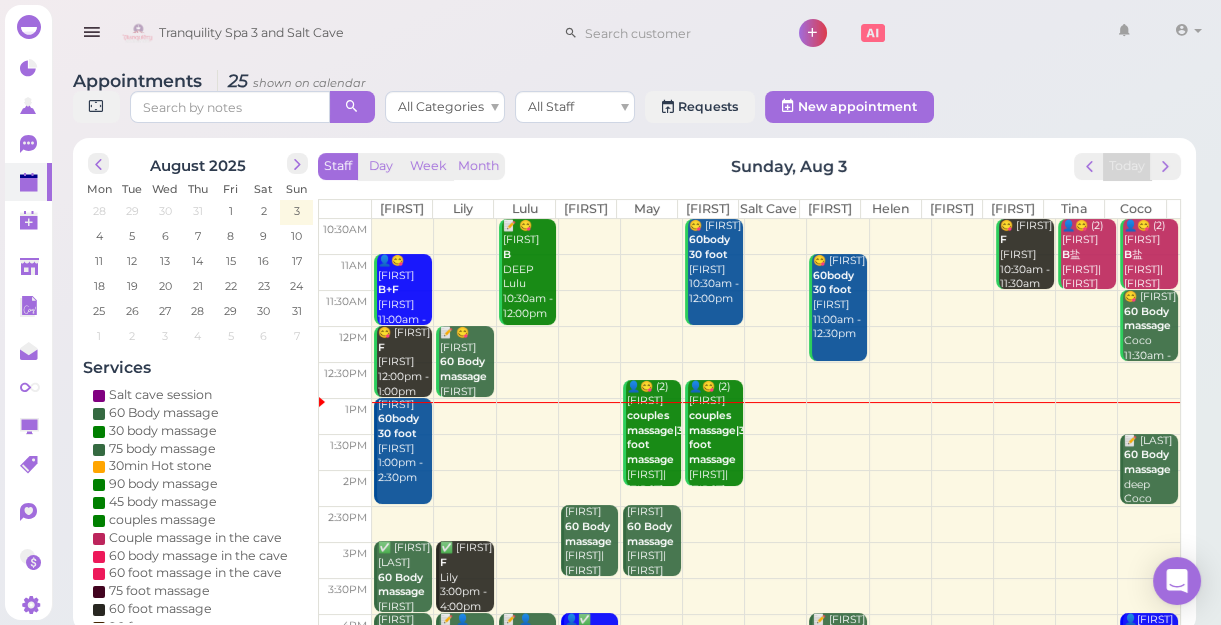click at bounding box center (776, 488) 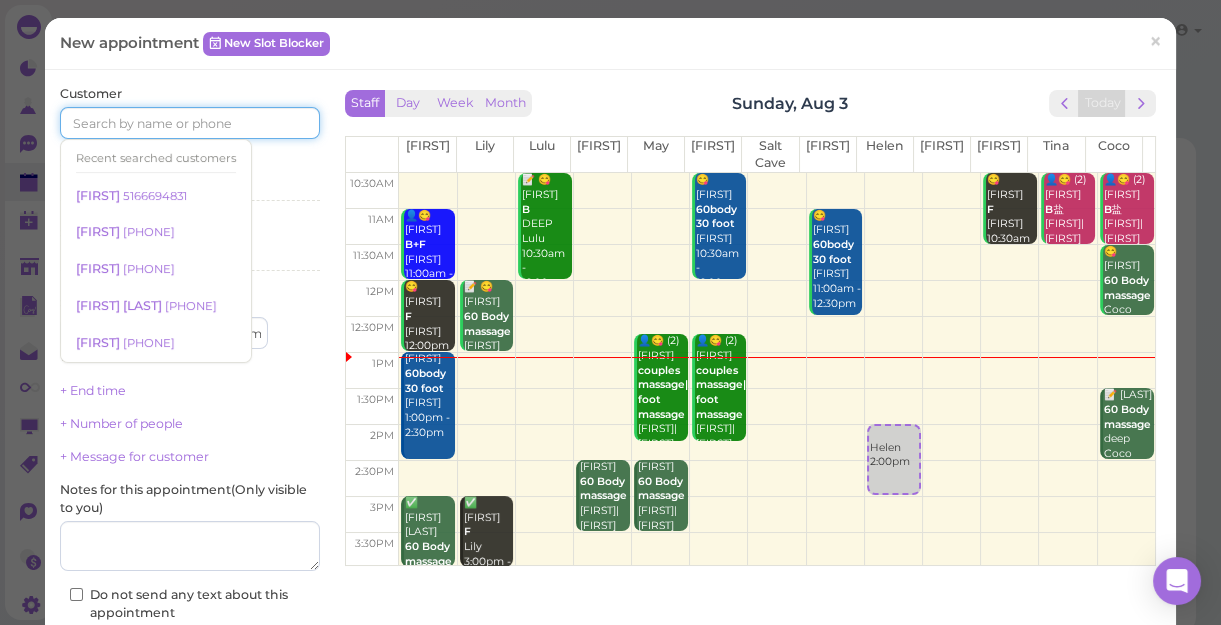 click at bounding box center (190, 123) 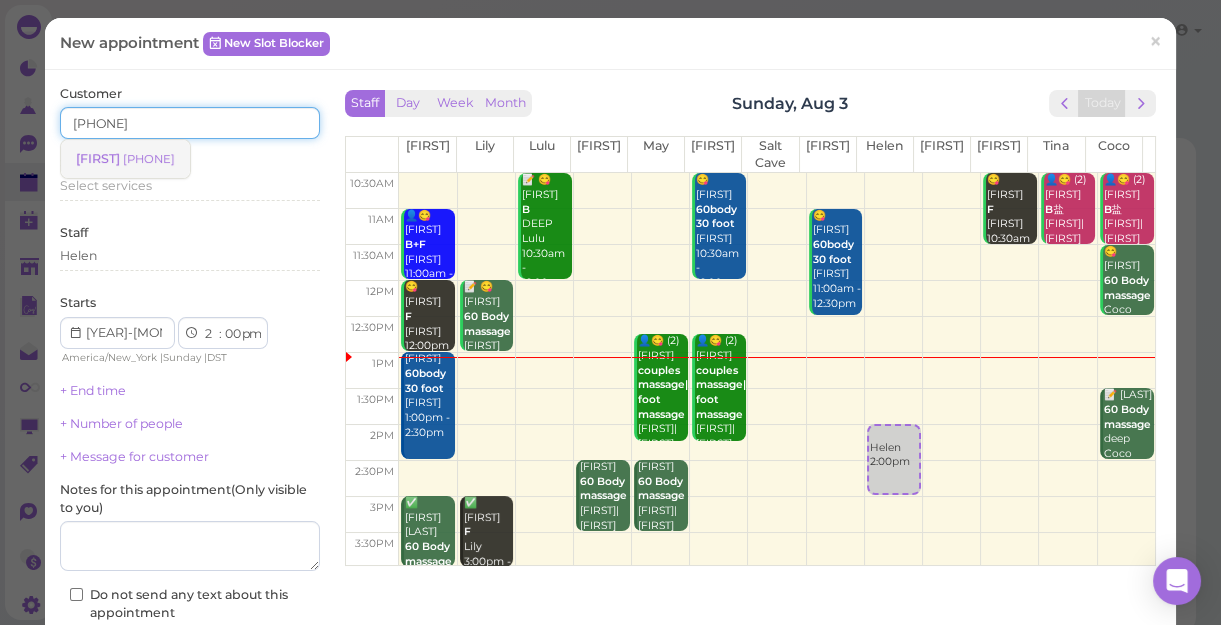 type on "[PHONE]" 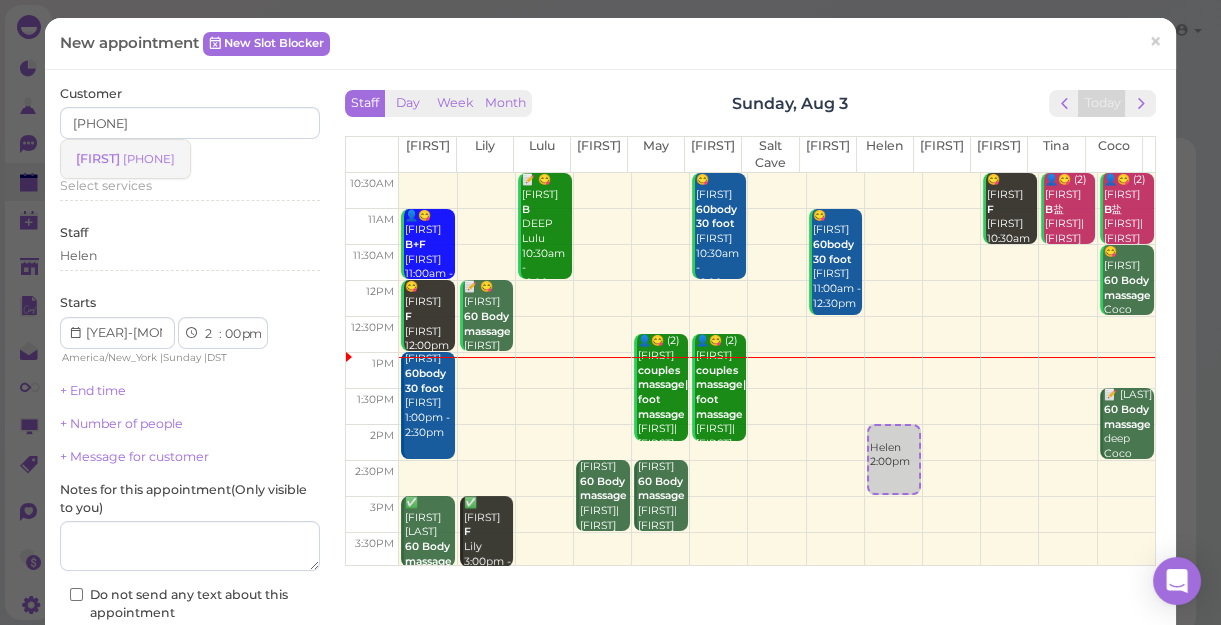 click on "[PHONE]" at bounding box center (149, 159) 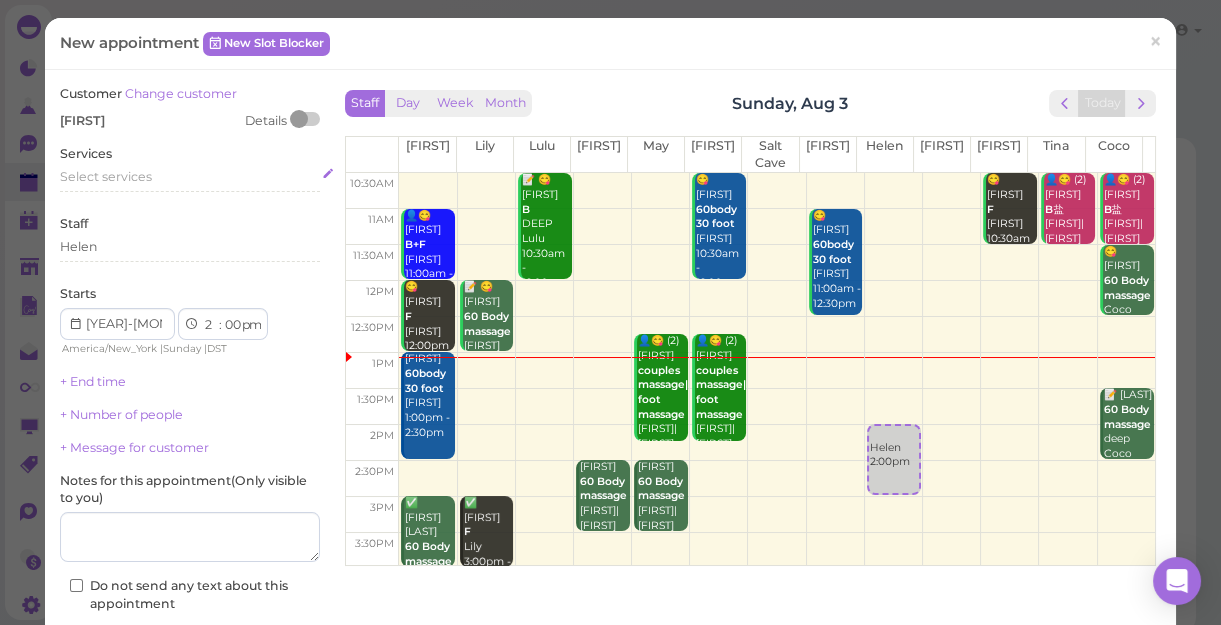 click on "Select services" at bounding box center [190, 177] 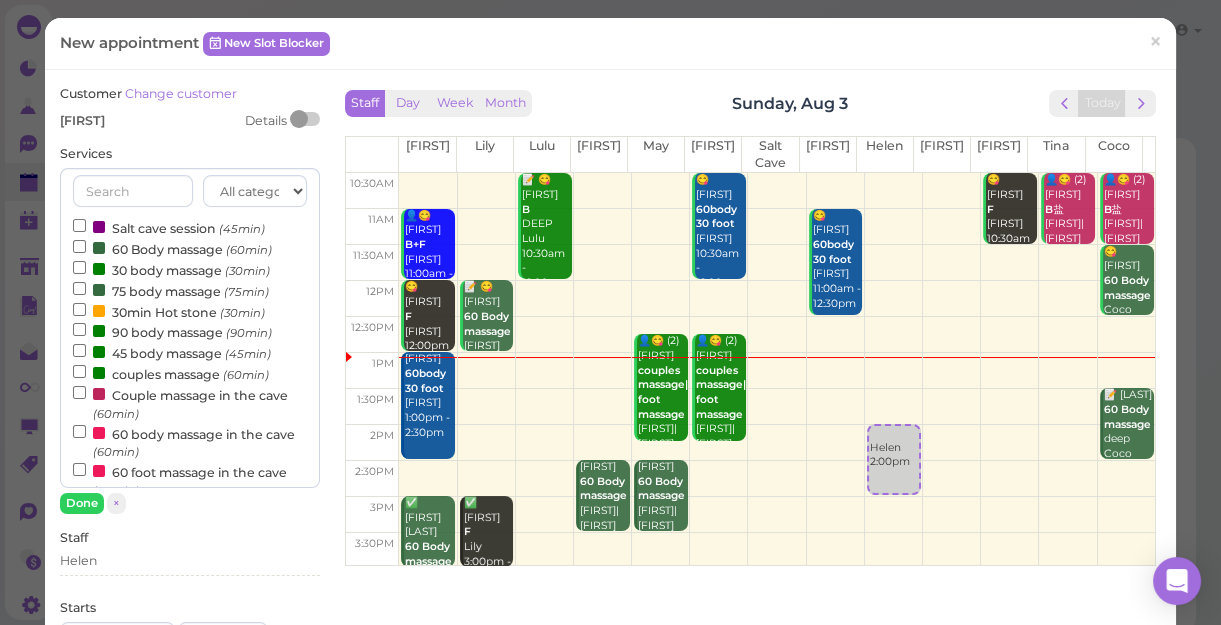 click on "60 Body massage
(60min)" at bounding box center [172, 248] 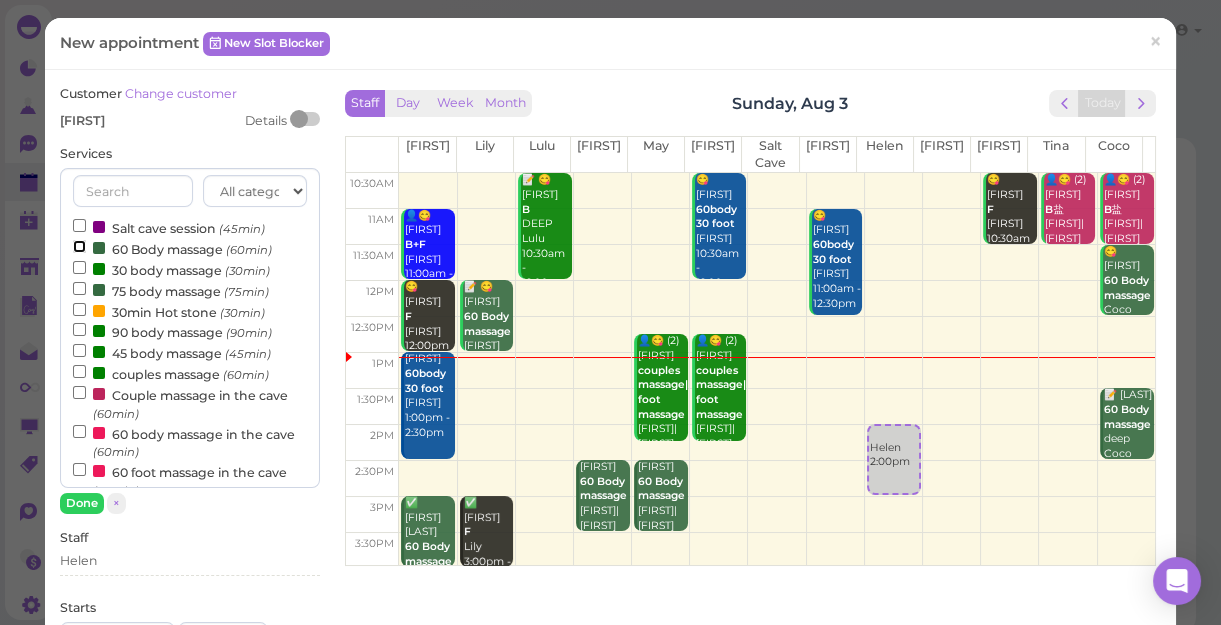 click on "60 Body massage
(60min)" at bounding box center [79, 246] 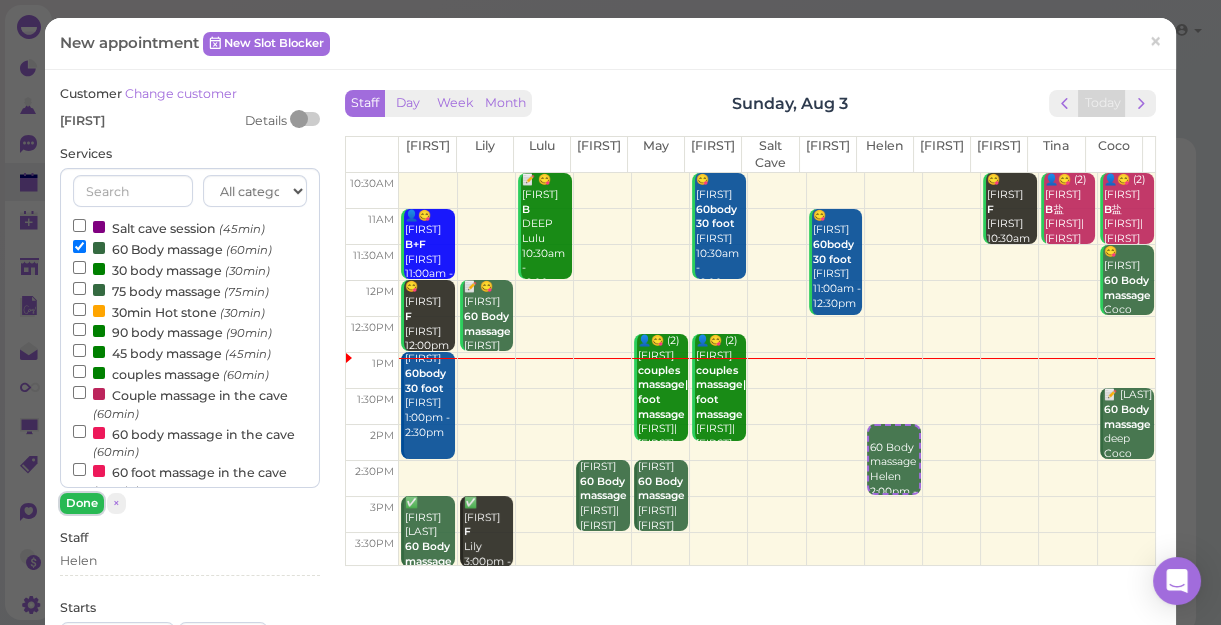 click on "Done" at bounding box center (82, 503) 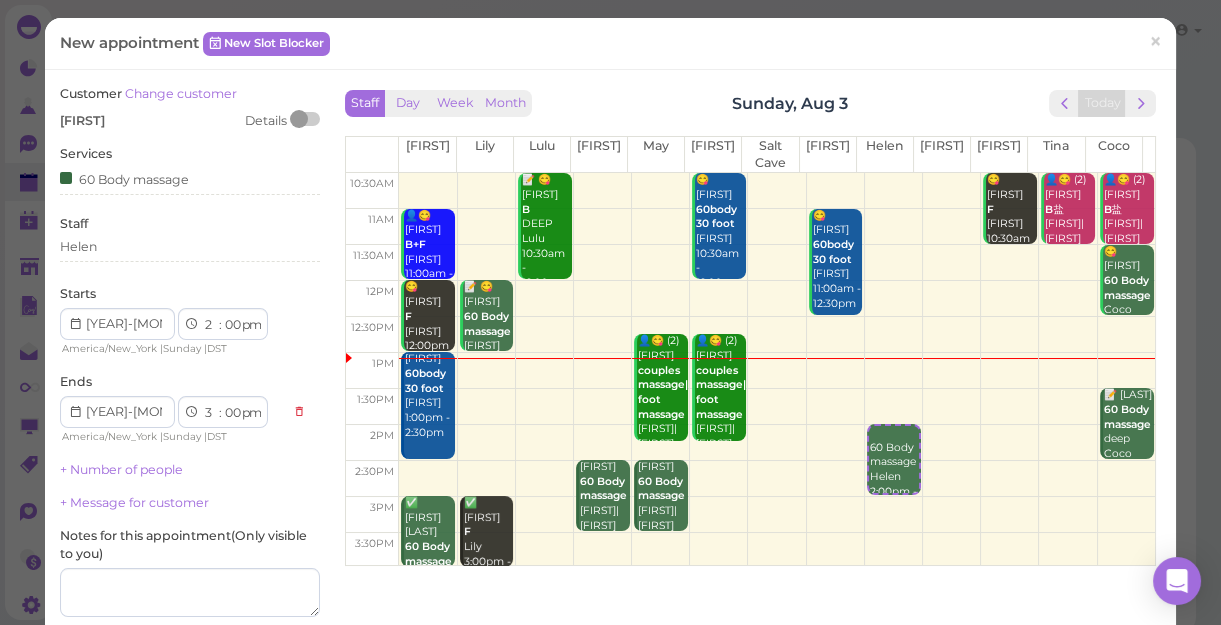 click on "Staff
Helen" at bounding box center [190, 242] 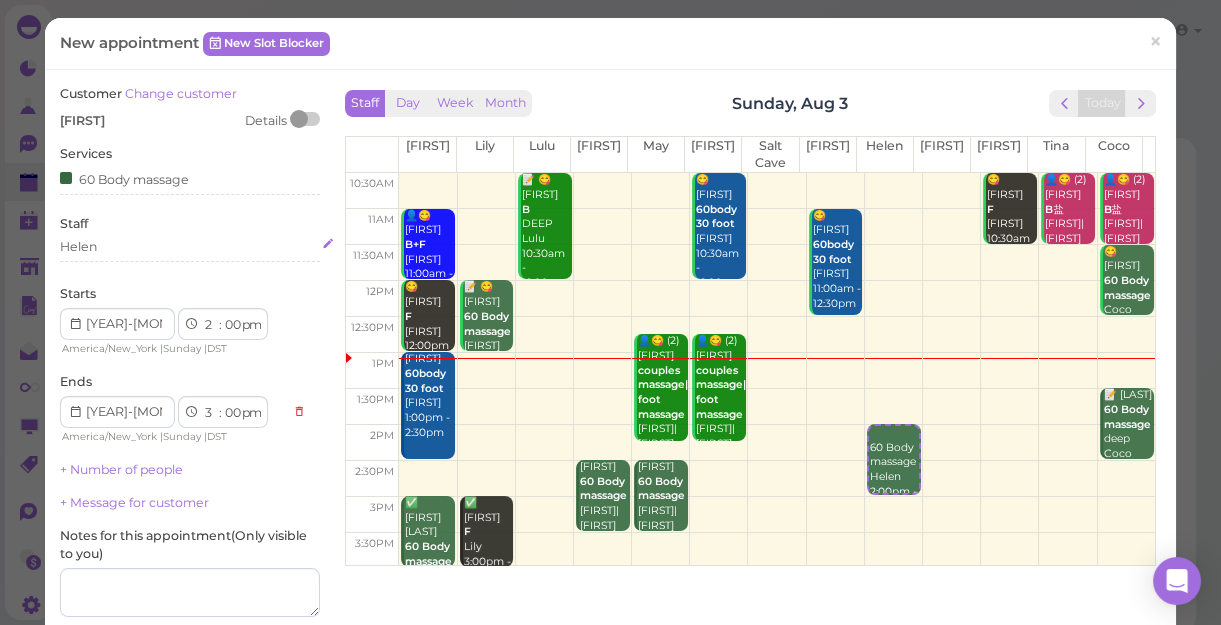 click on "Helen" at bounding box center [190, 247] 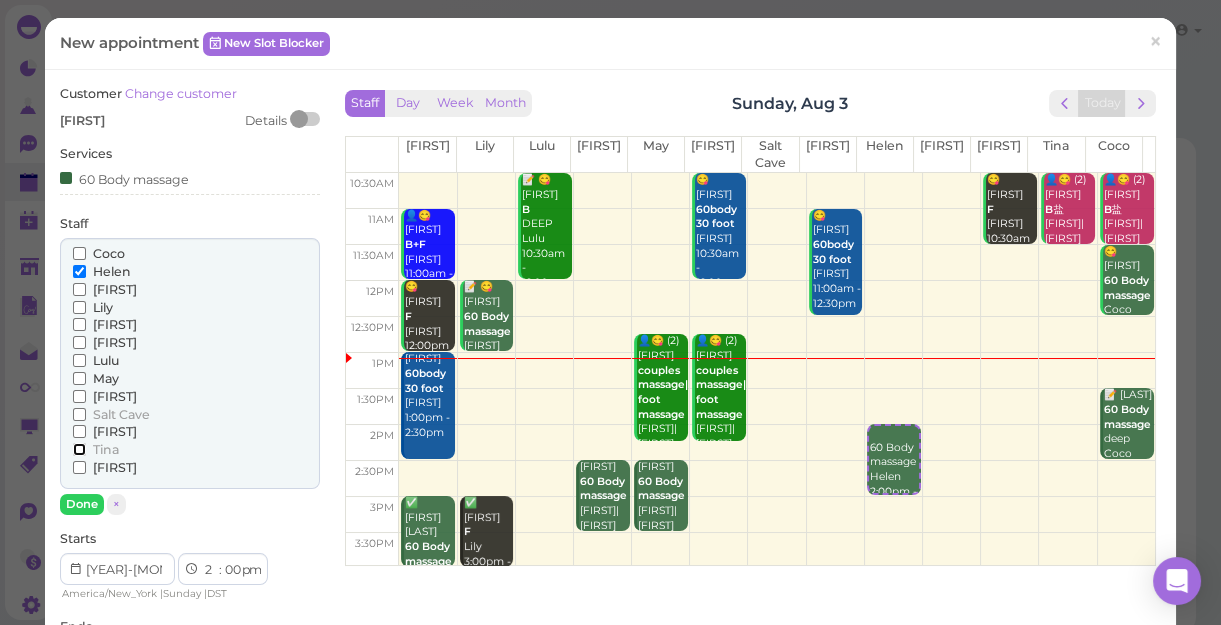click on "Tina" at bounding box center (79, 449) 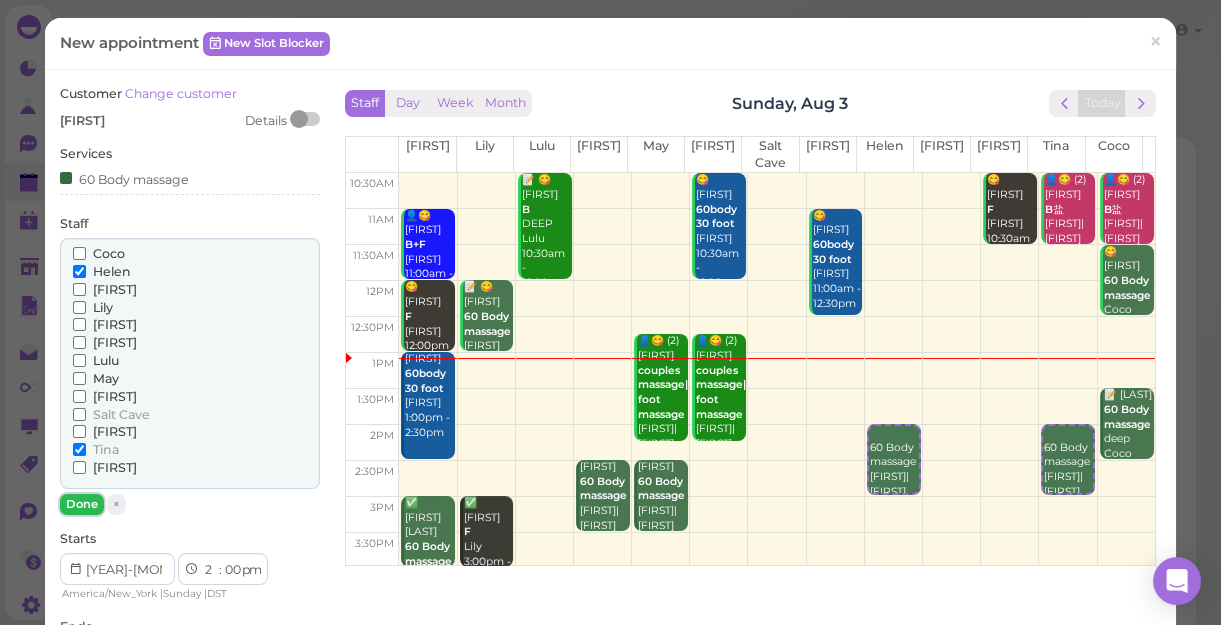 click on "Done" at bounding box center (82, 504) 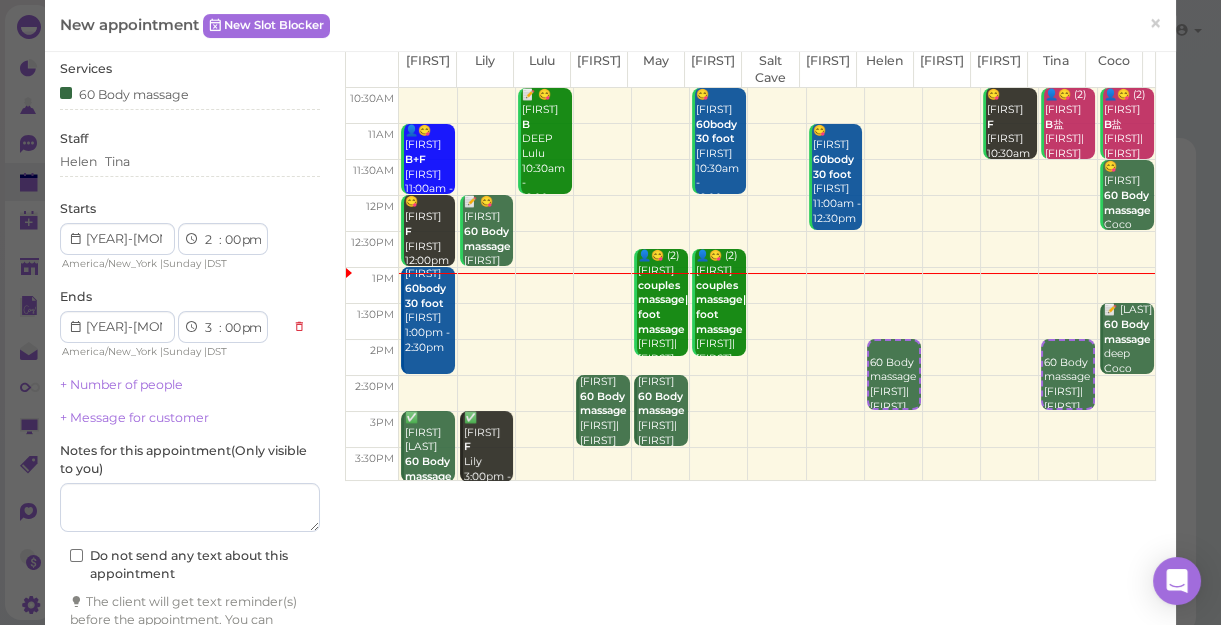 scroll, scrollTop: 203, scrollLeft: 0, axis: vertical 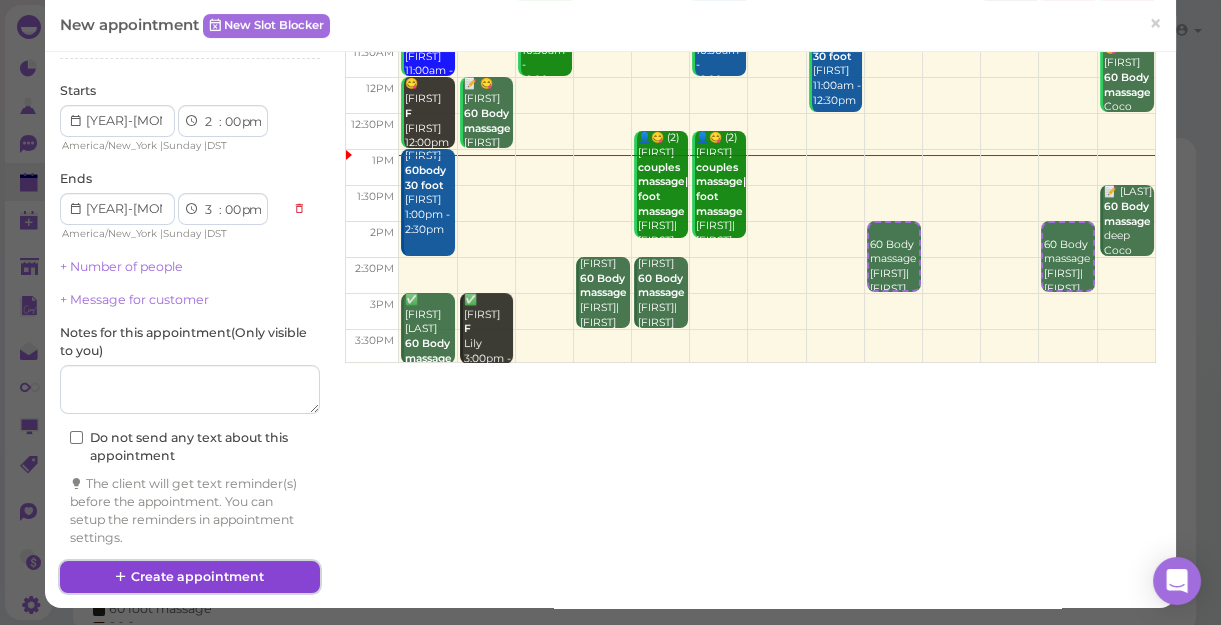 click on "Create appointment" at bounding box center (190, 577) 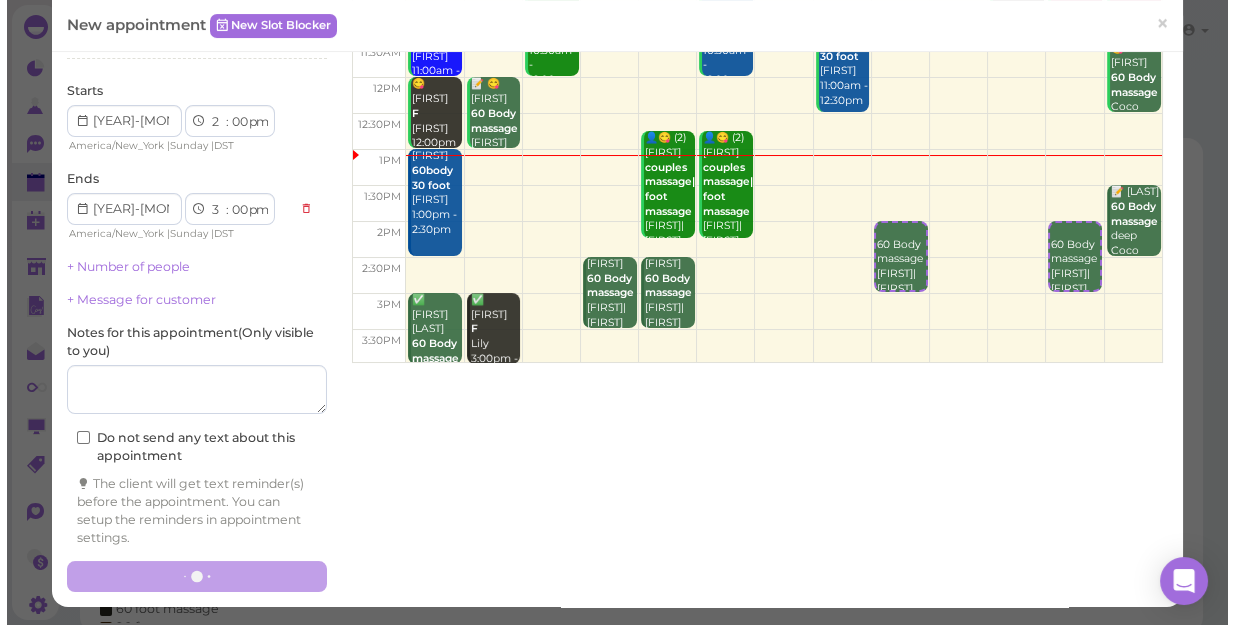 scroll, scrollTop: 0, scrollLeft: 0, axis: both 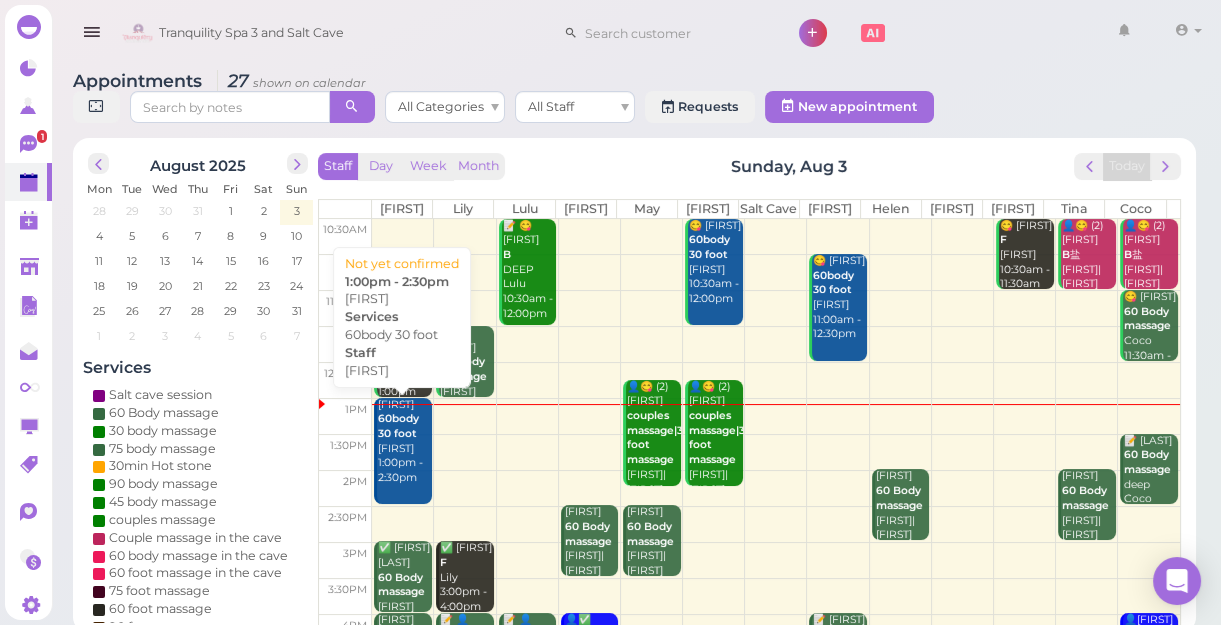 click on "Elisabeth 60body 30 foot Sunny  1:00pm - 2:30pm" at bounding box center [404, 442] 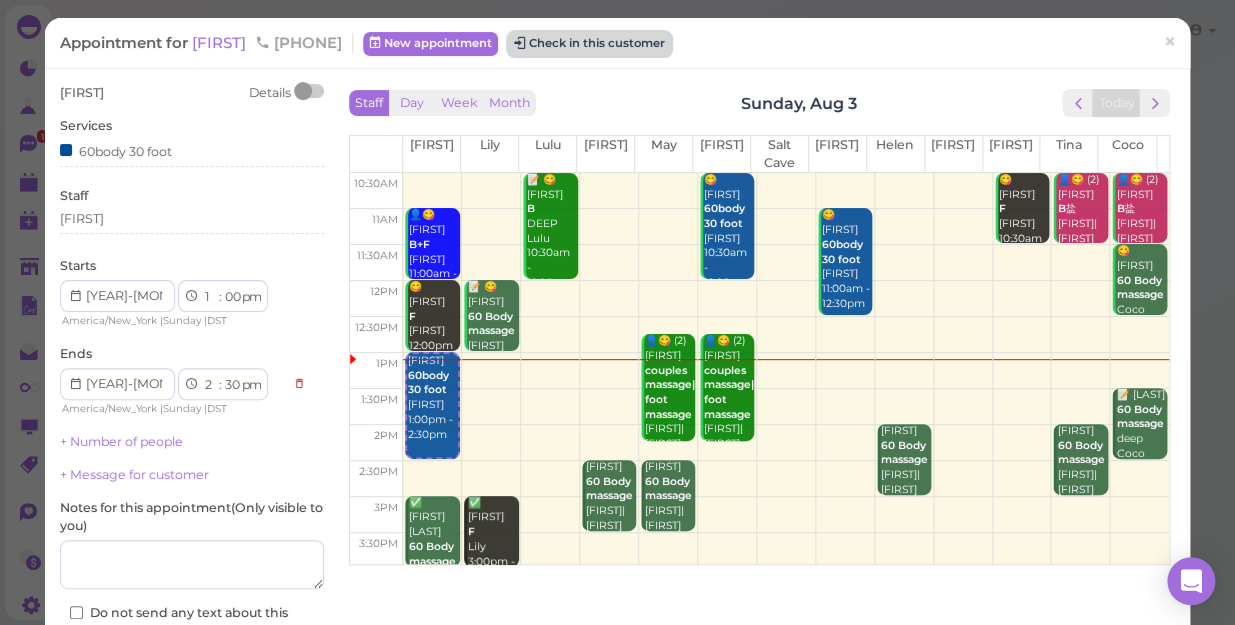 click on "Check in this customer" at bounding box center (589, 44) 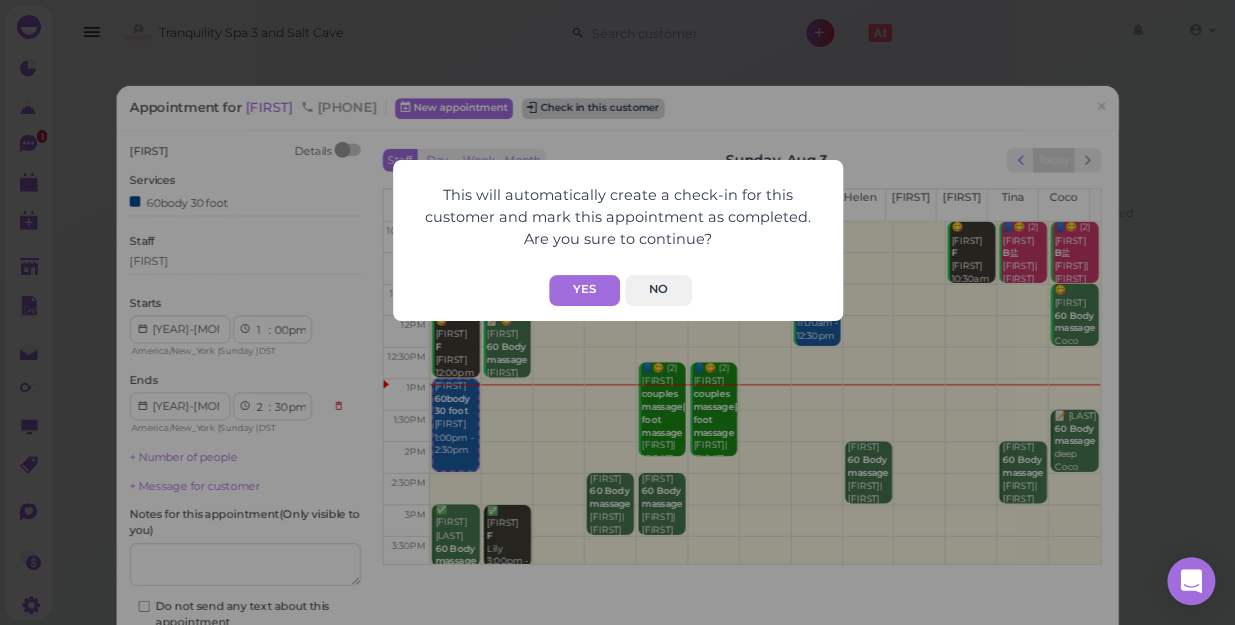 click on "This will automatically create a check-in for this customer and mark this appointment as completed. Are you sure to continue? Yes No" 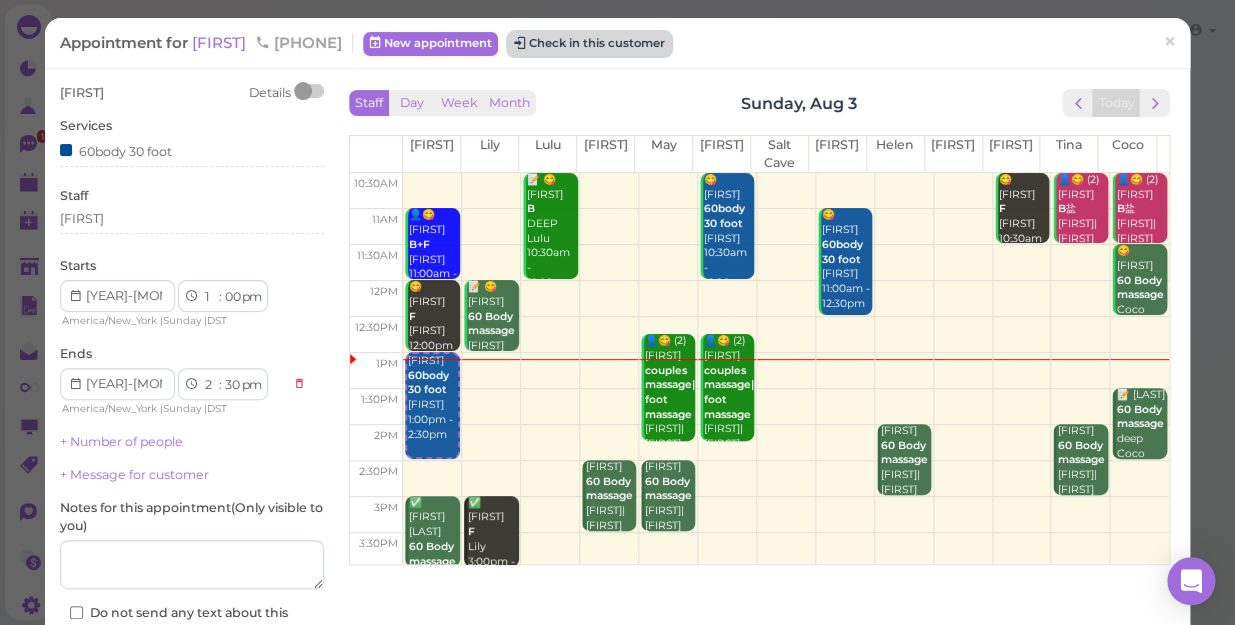 click on "Check in this customer" at bounding box center [589, 44] 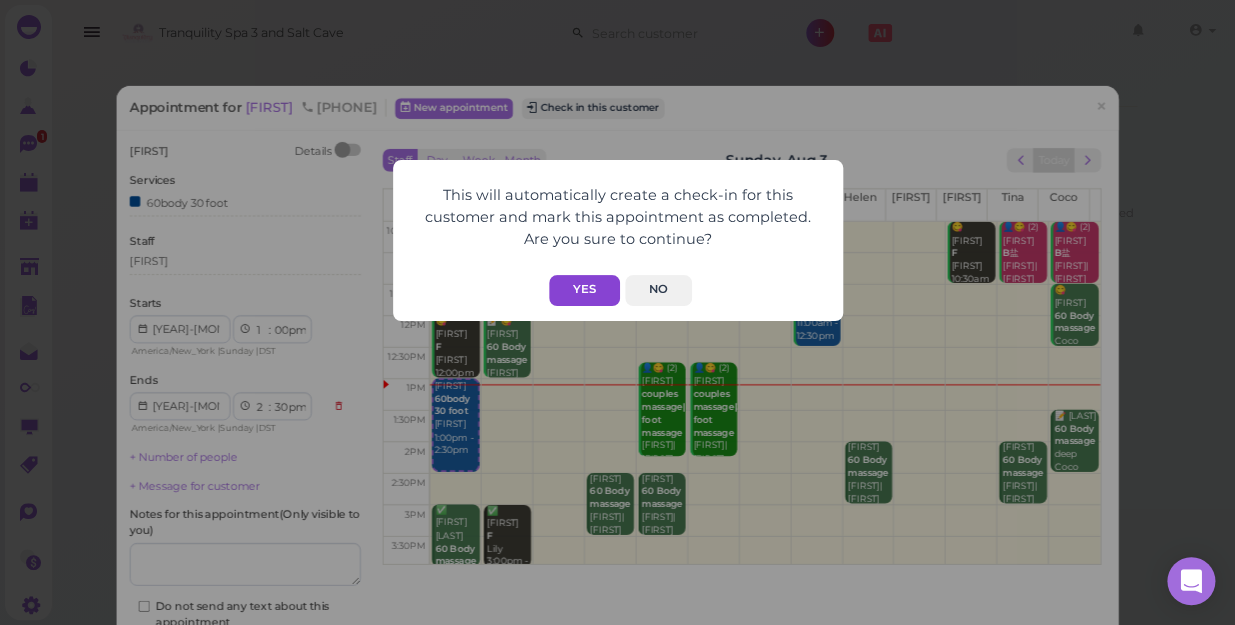 click on "Yes" at bounding box center (584, 290) 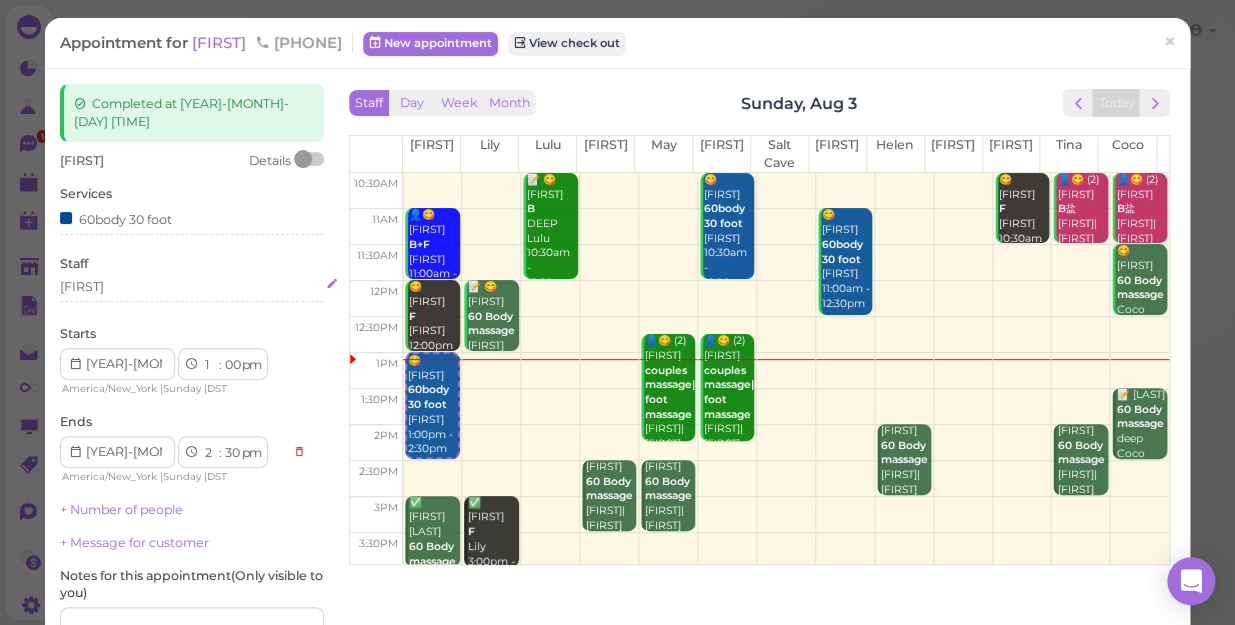 click on "[FIRST]" at bounding box center (192, 287) 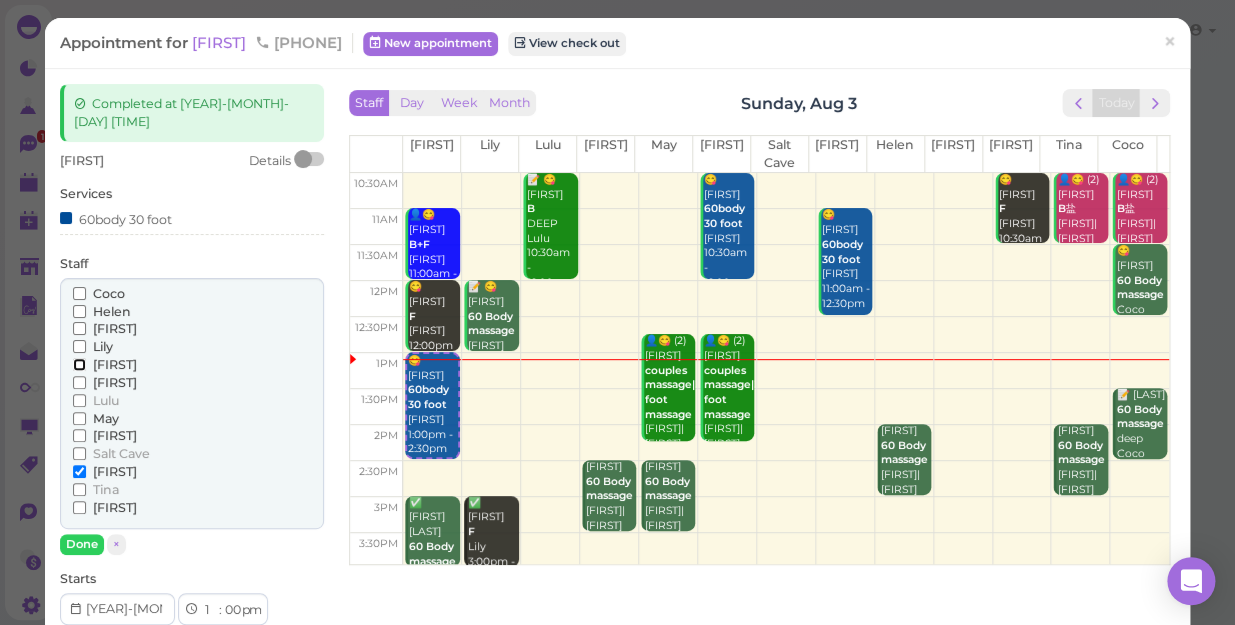 click on "[FIRST]" at bounding box center (79, 364) 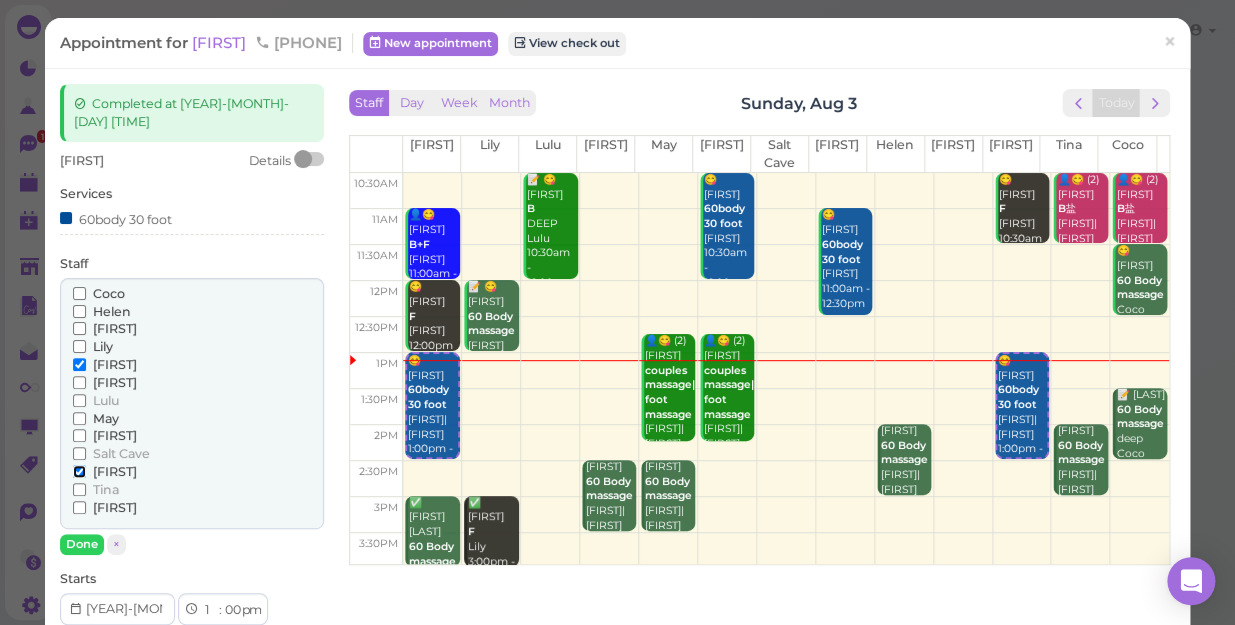 click on "[FIRST]" at bounding box center (79, 471) 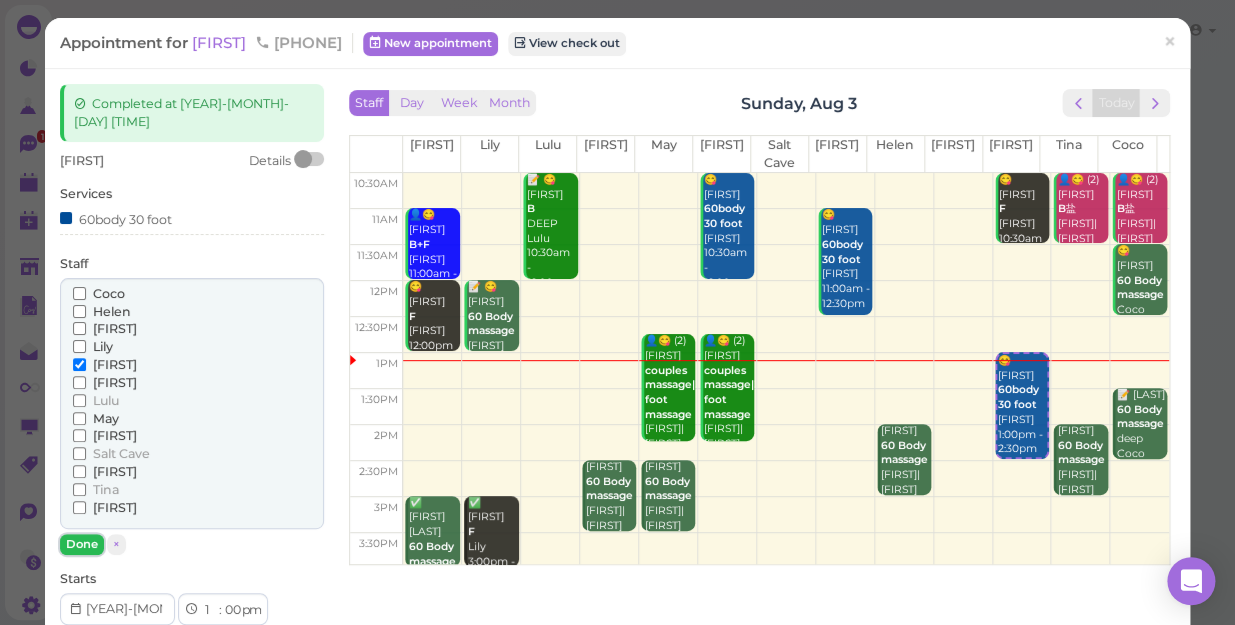 click on "Done" at bounding box center (82, 544) 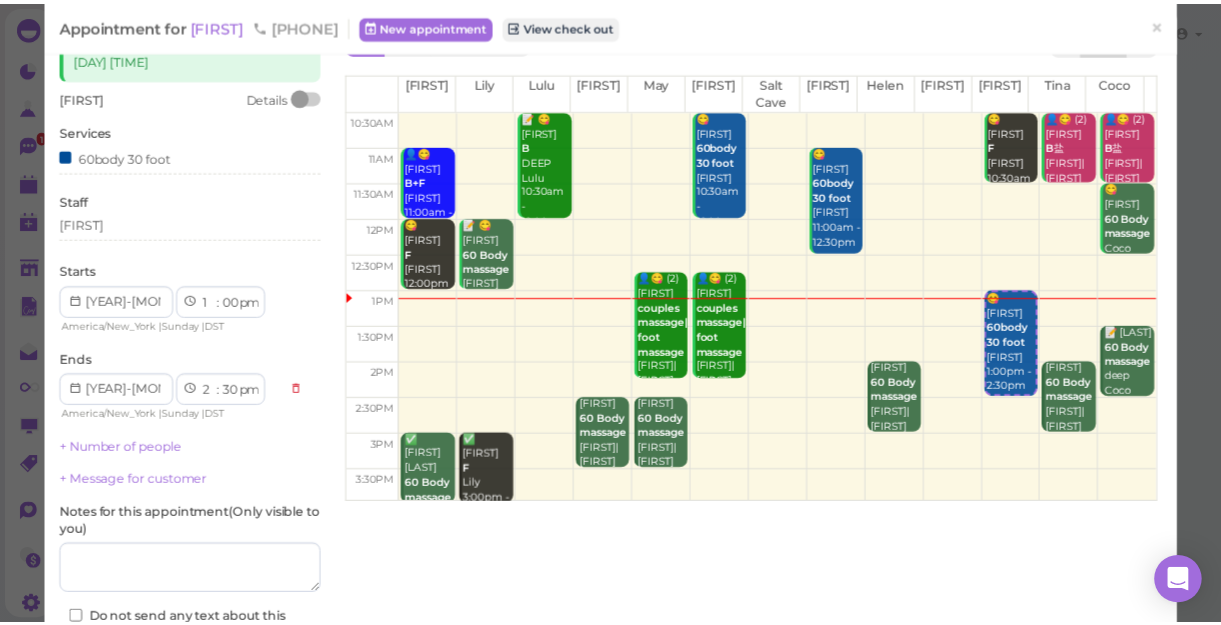 scroll, scrollTop: 195, scrollLeft: 0, axis: vertical 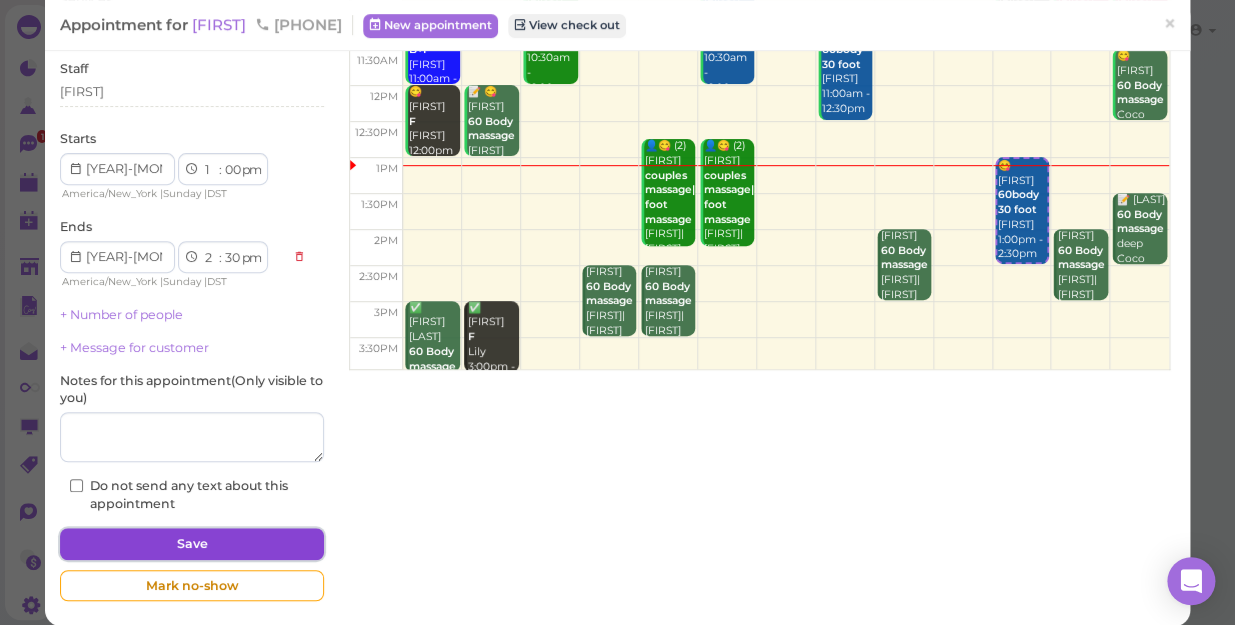 click on "Save" at bounding box center (192, 544) 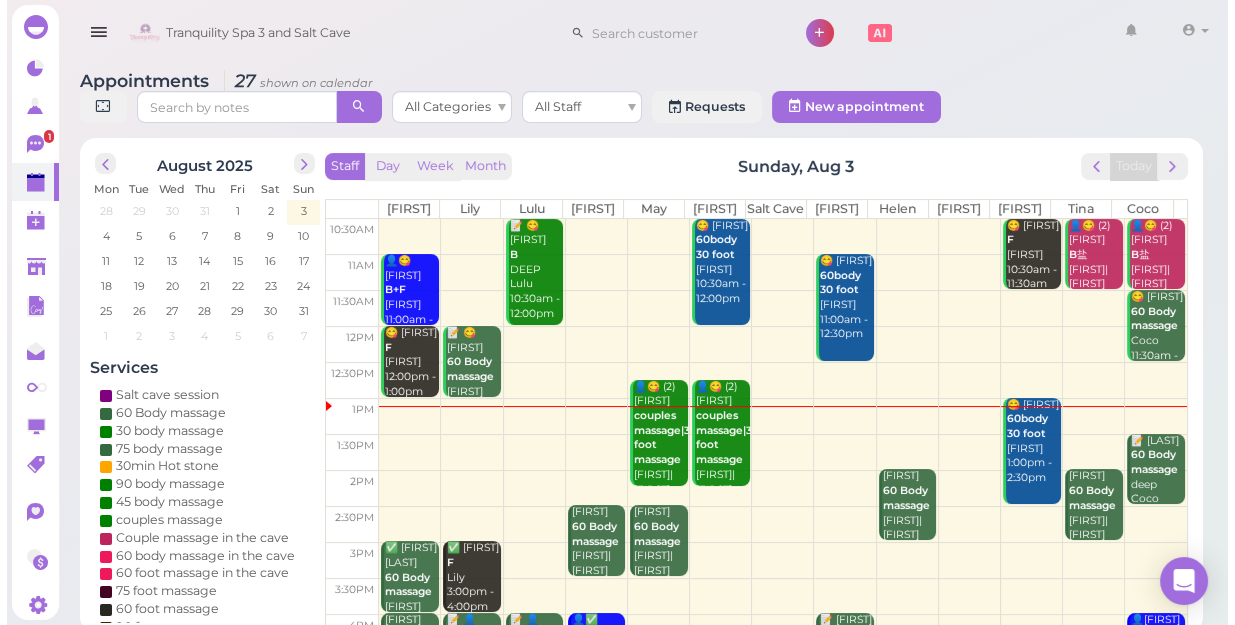 scroll, scrollTop: 0, scrollLeft: 0, axis: both 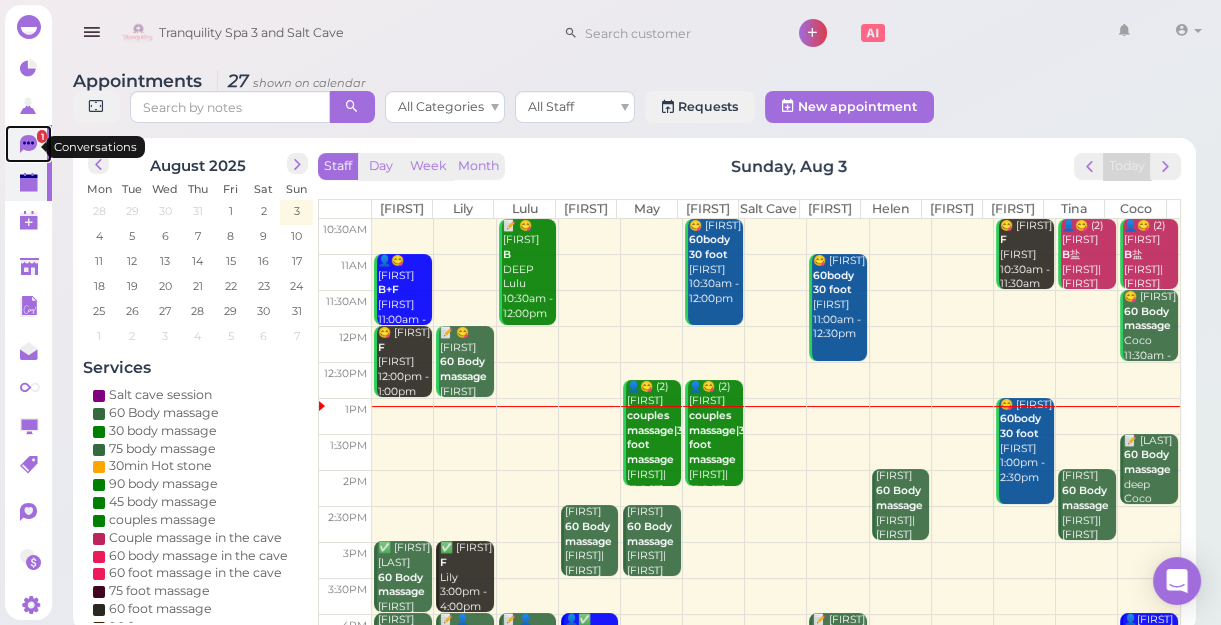 click 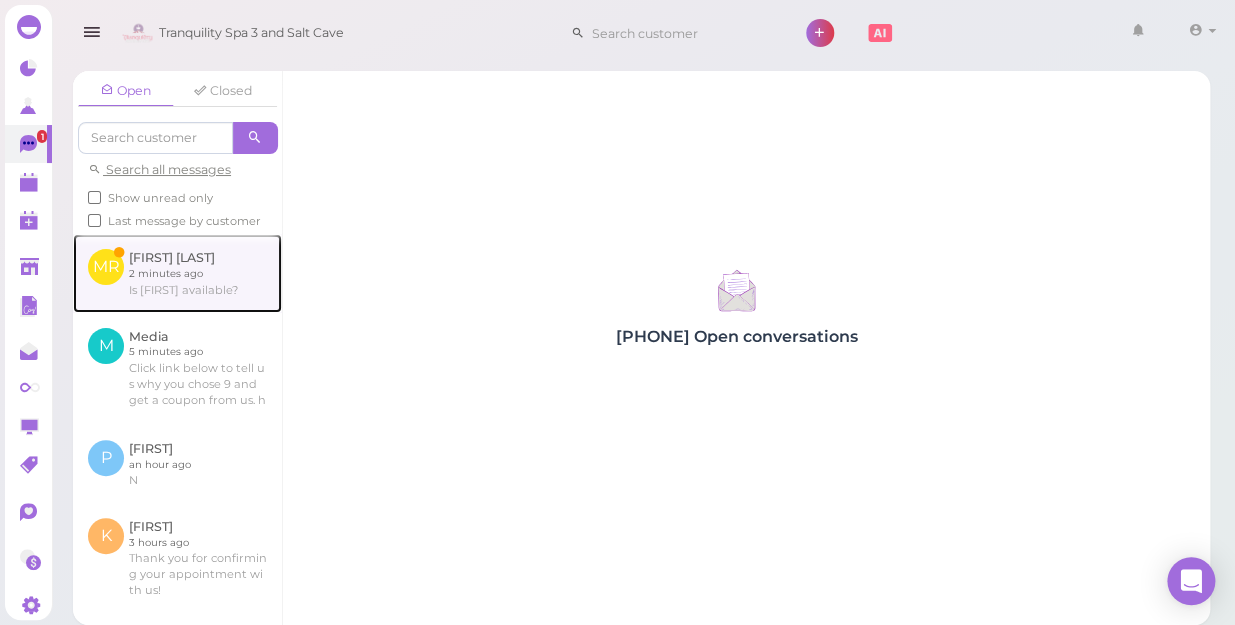 click at bounding box center (177, 273) 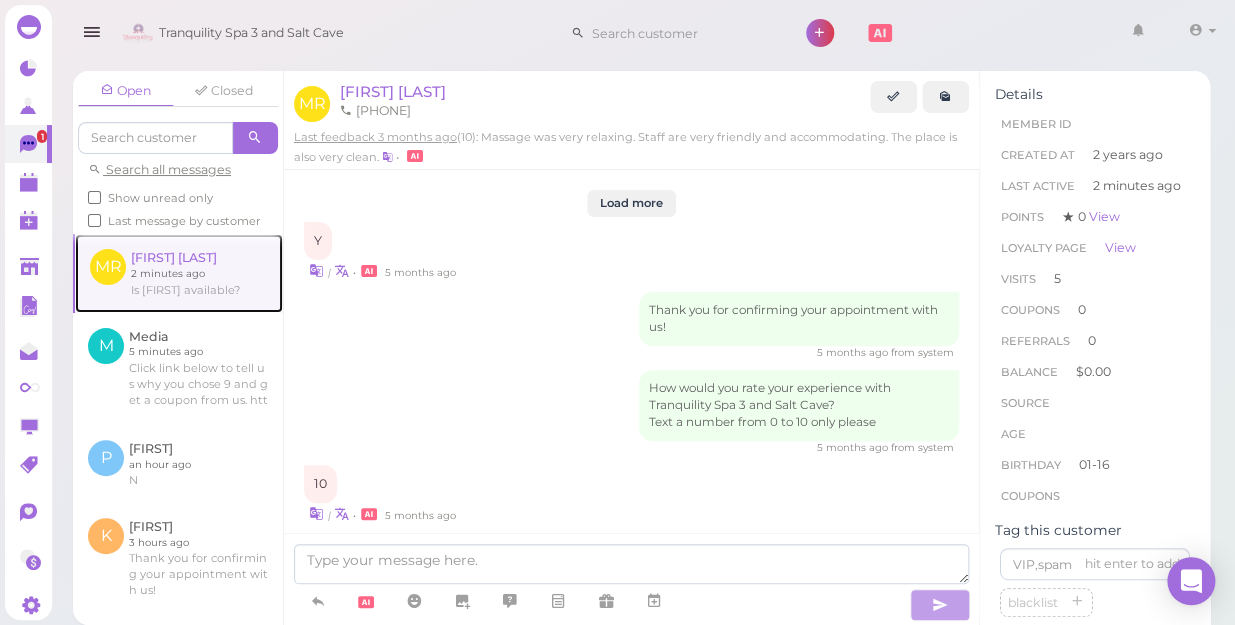 scroll, scrollTop: 2234, scrollLeft: 0, axis: vertical 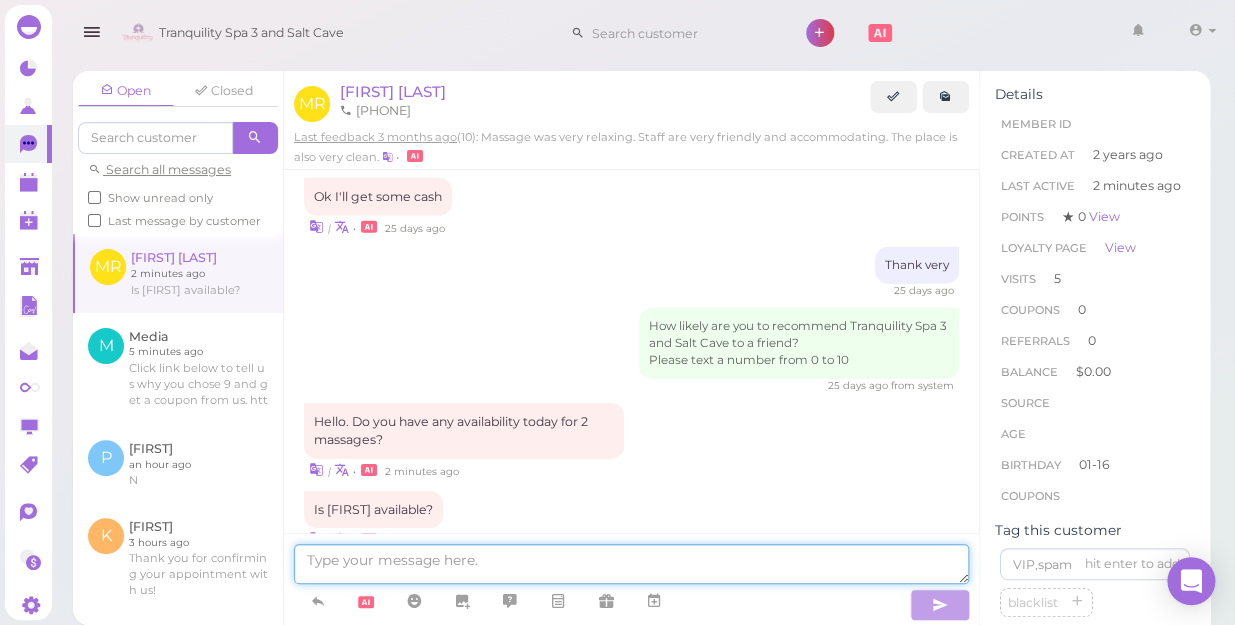 click at bounding box center [631, 564] 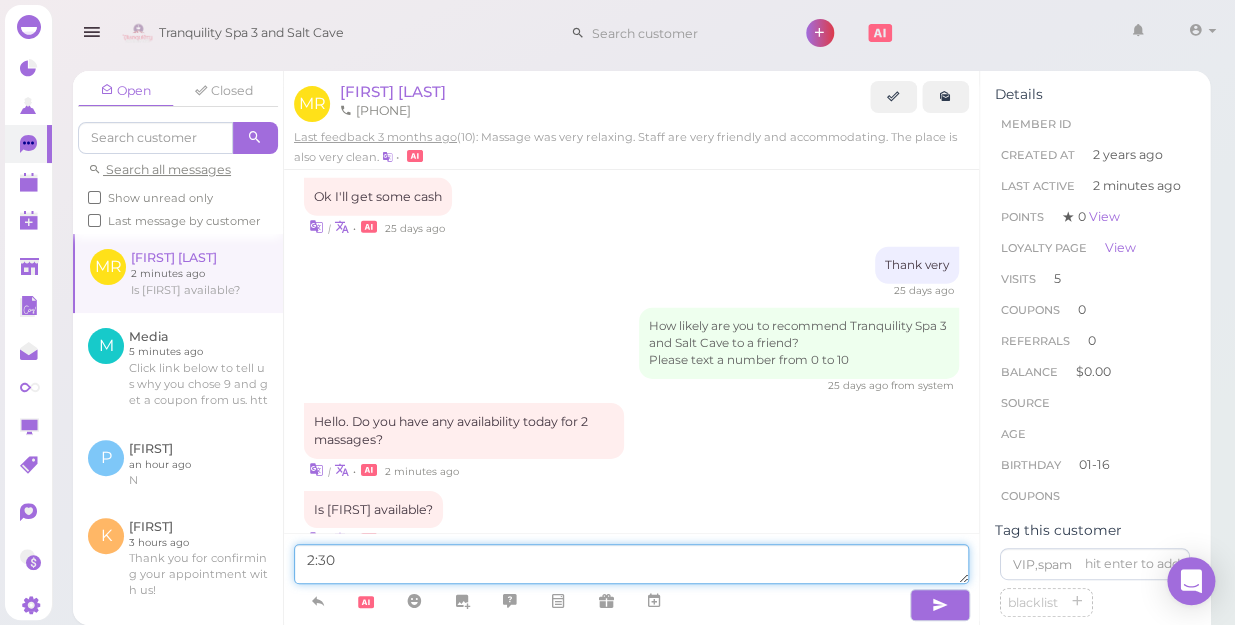 click on "2:30" at bounding box center [631, 564] 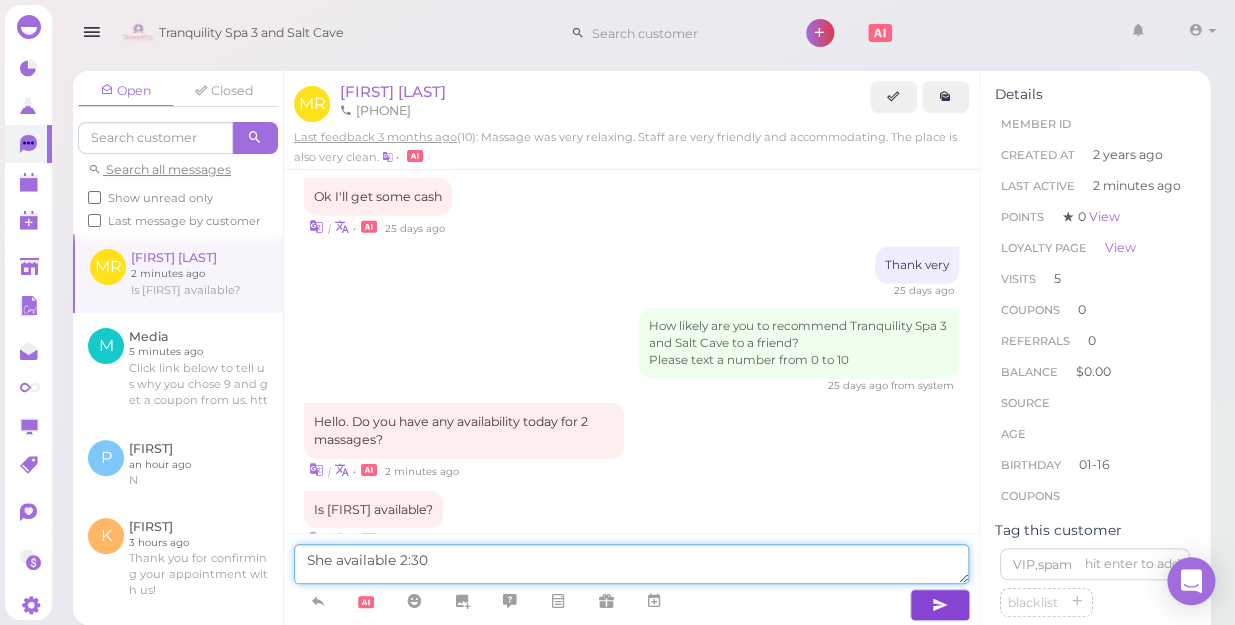 type on "She available 2:30" 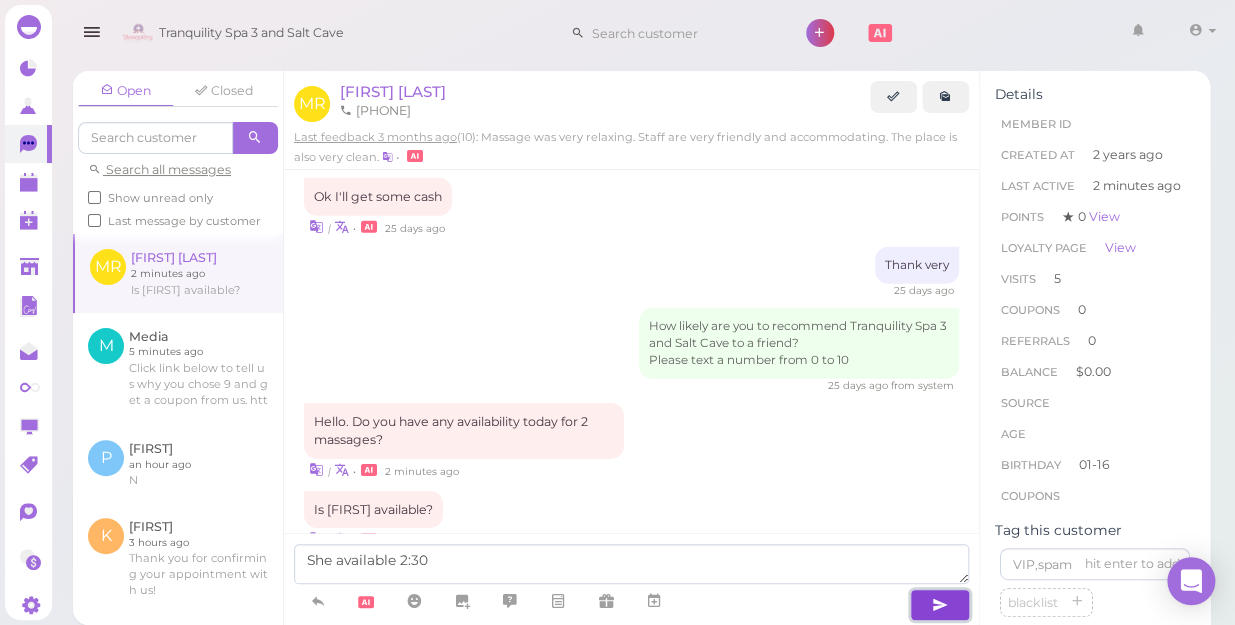 click at bounding box center (940, 605) 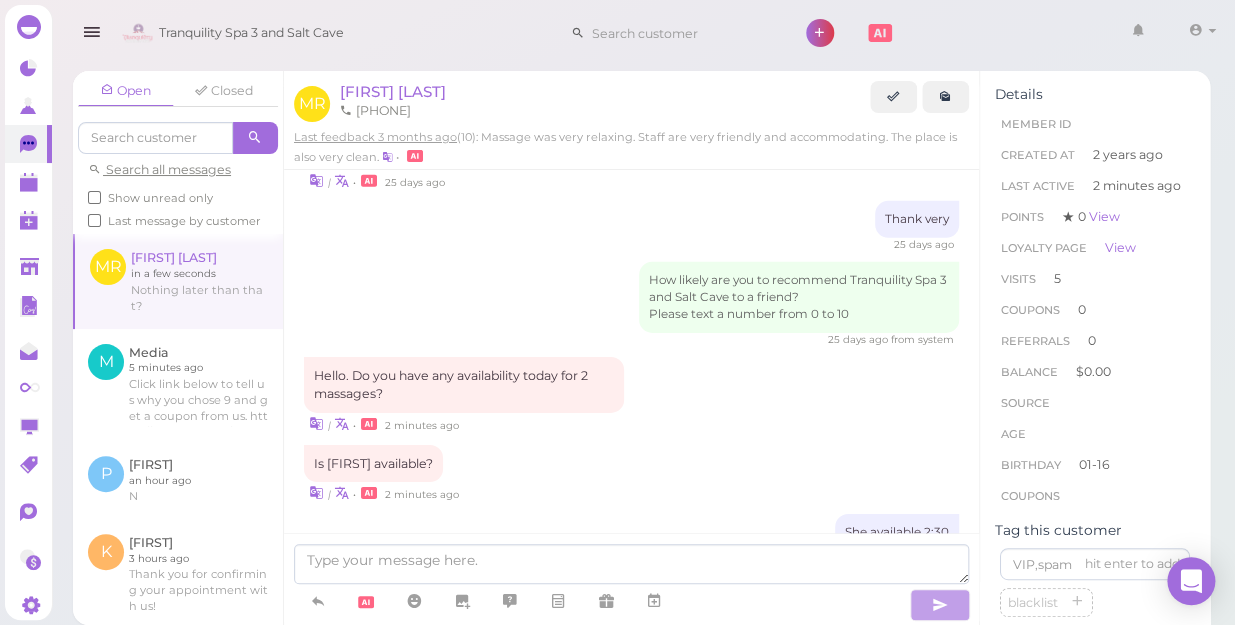 scroll, scrollTop: 2365, scrollLeft: 0, axis: vertical 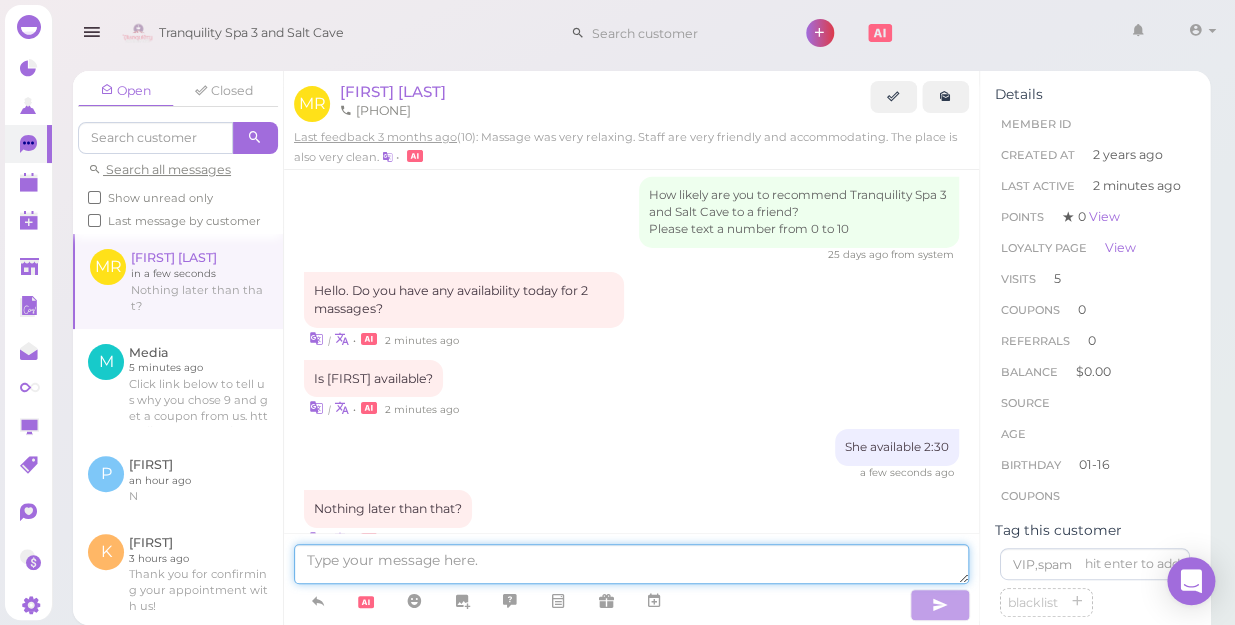 click at bounding box center [631, 564] 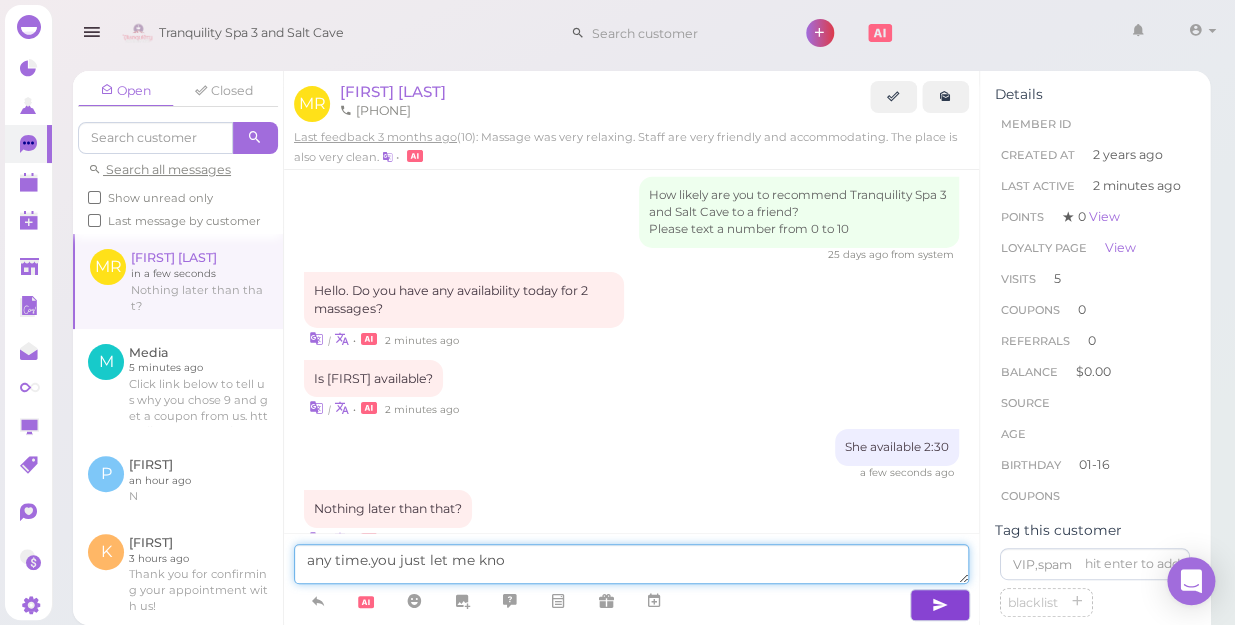 type on "any time.you just let me know" 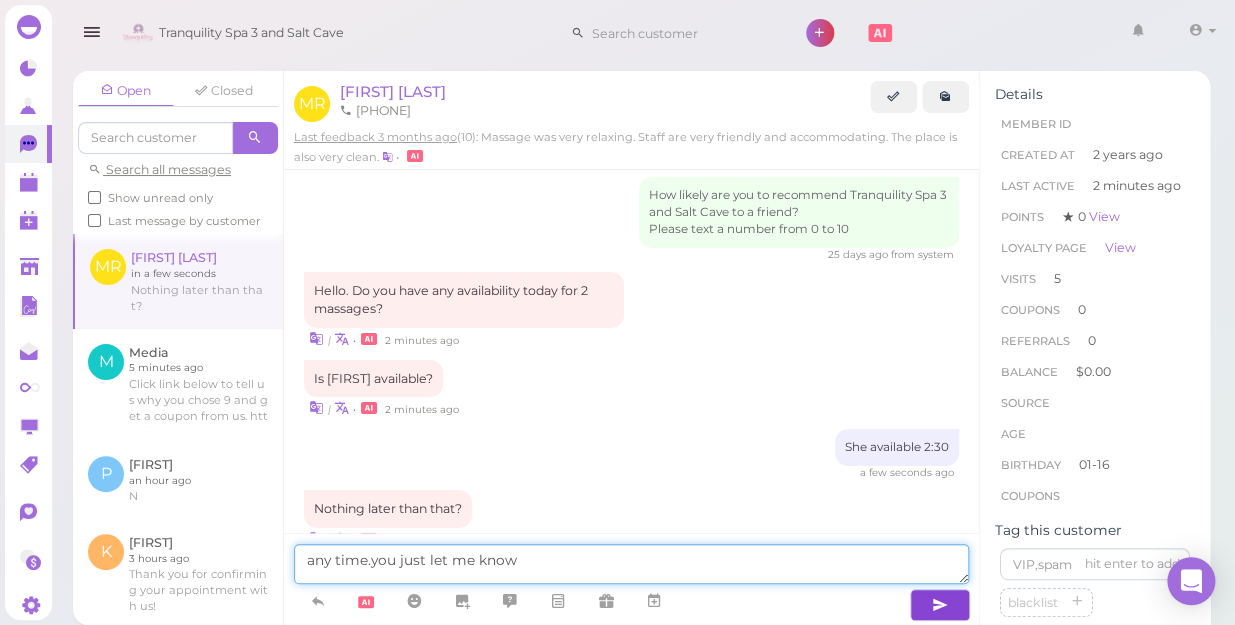 type 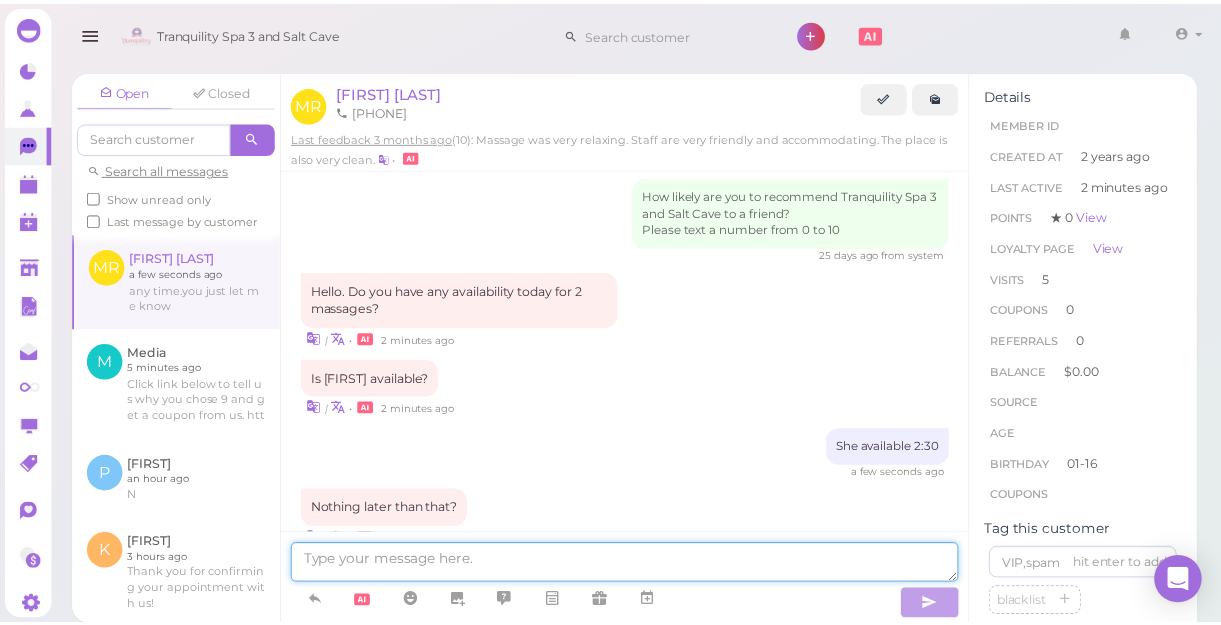 scroll, scrollTop: 2412, scrollLeft: 0, axis: vertical 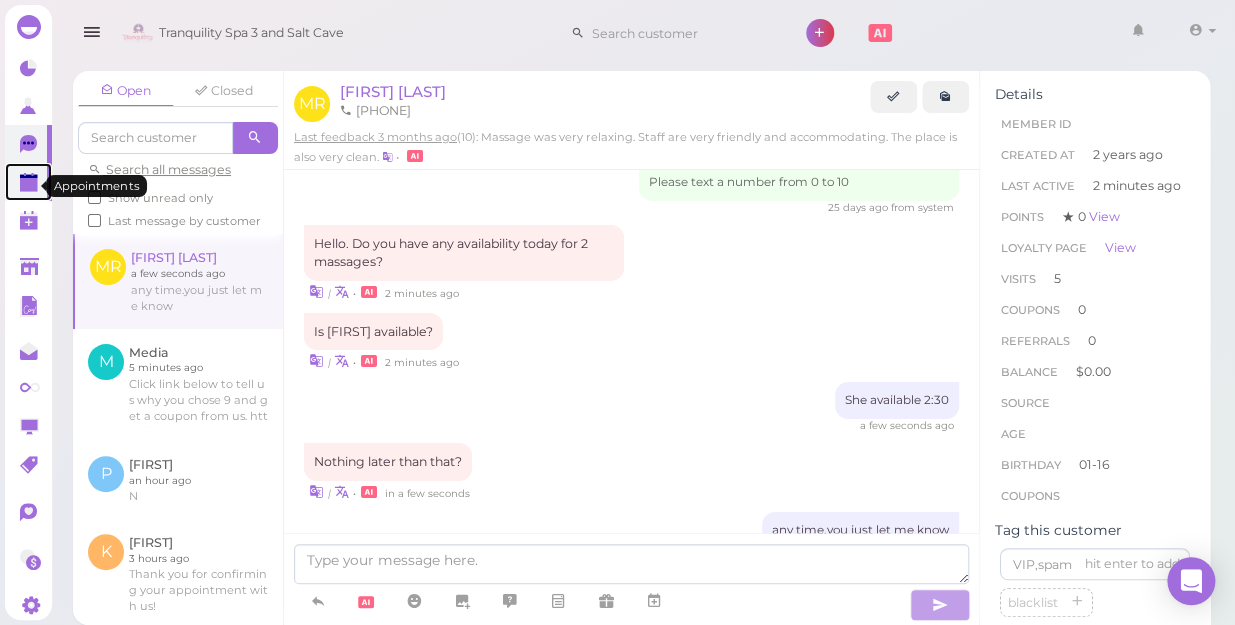 click 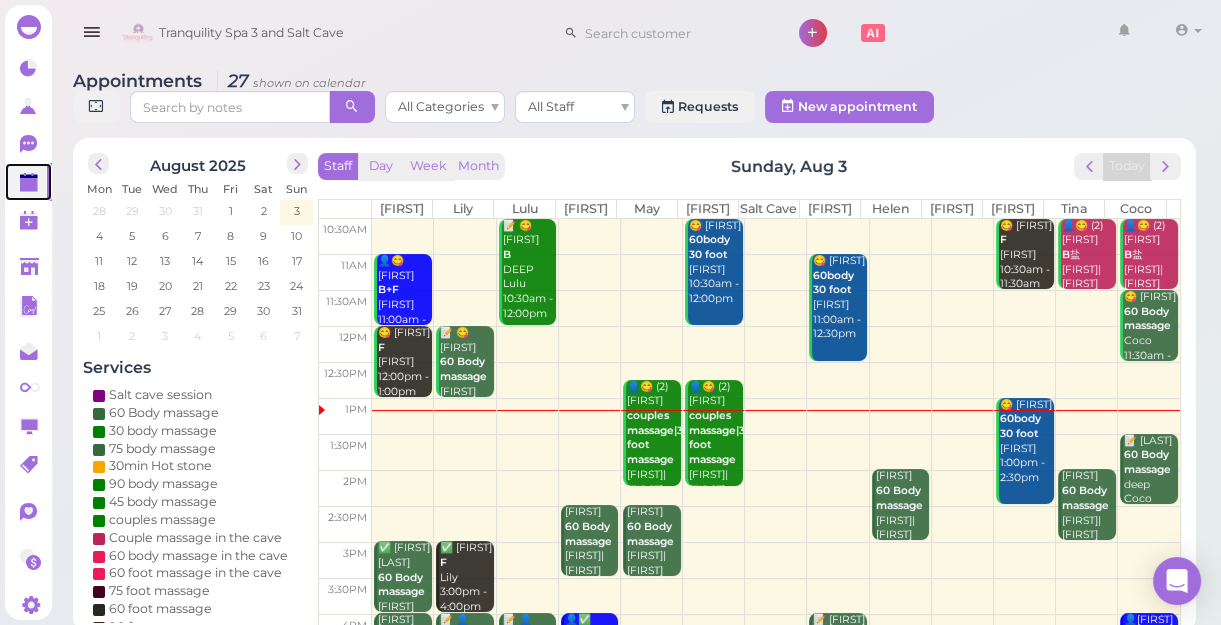click at bounding box center (776, 524) 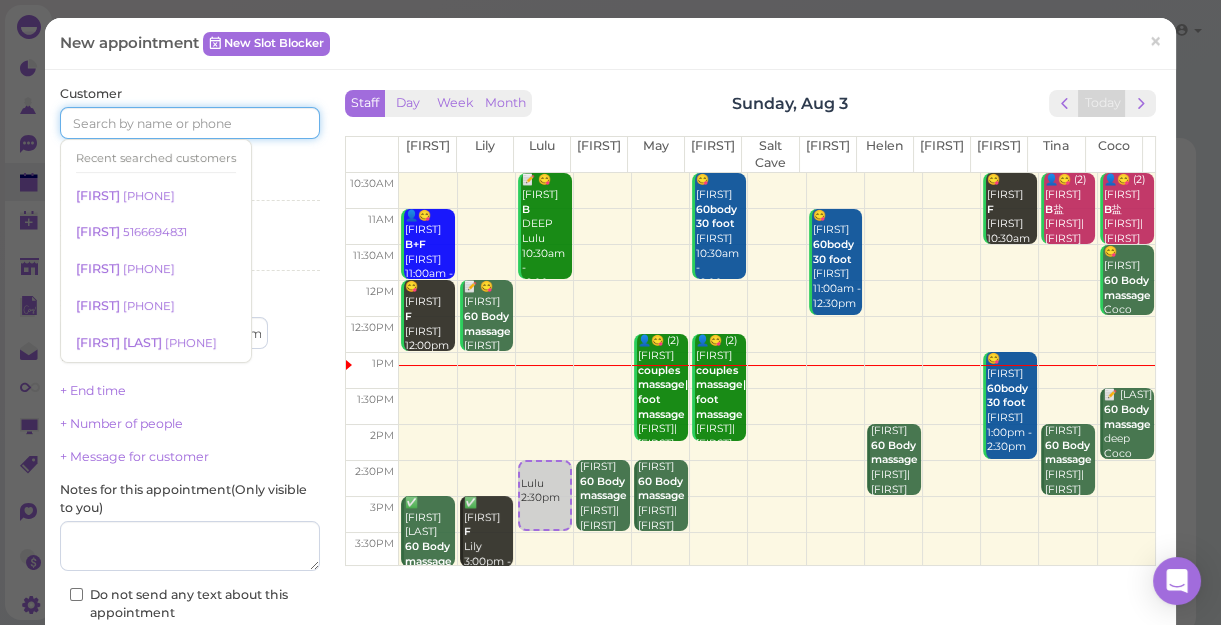 click at bounding box center (190, 123) 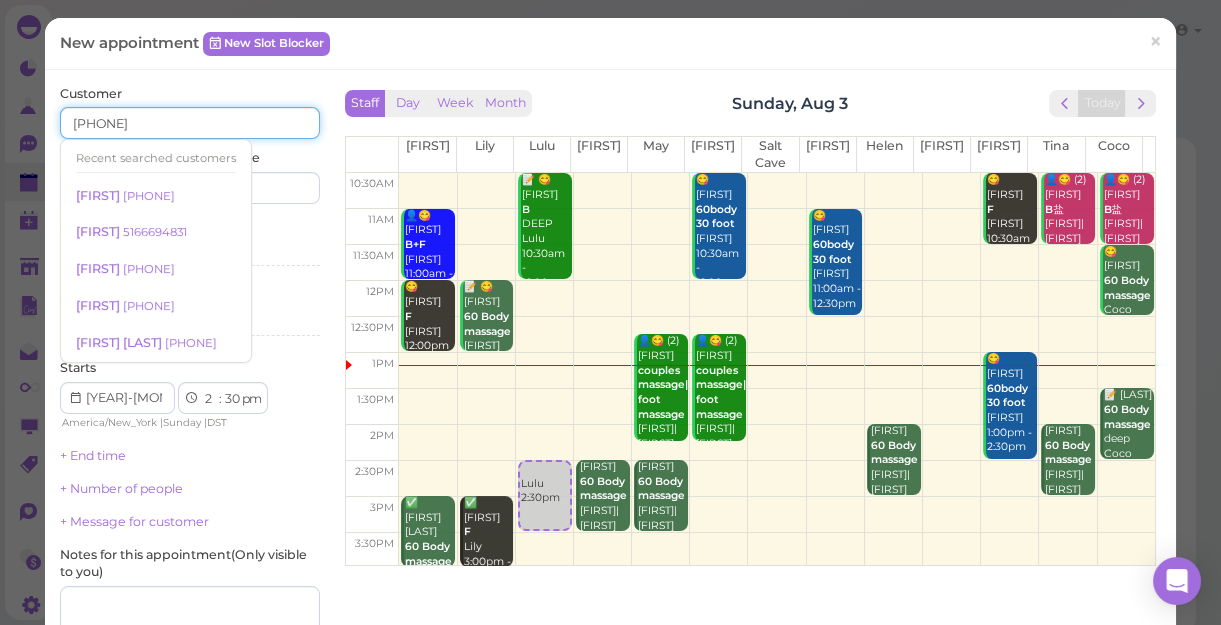 type on "[PHONE]" 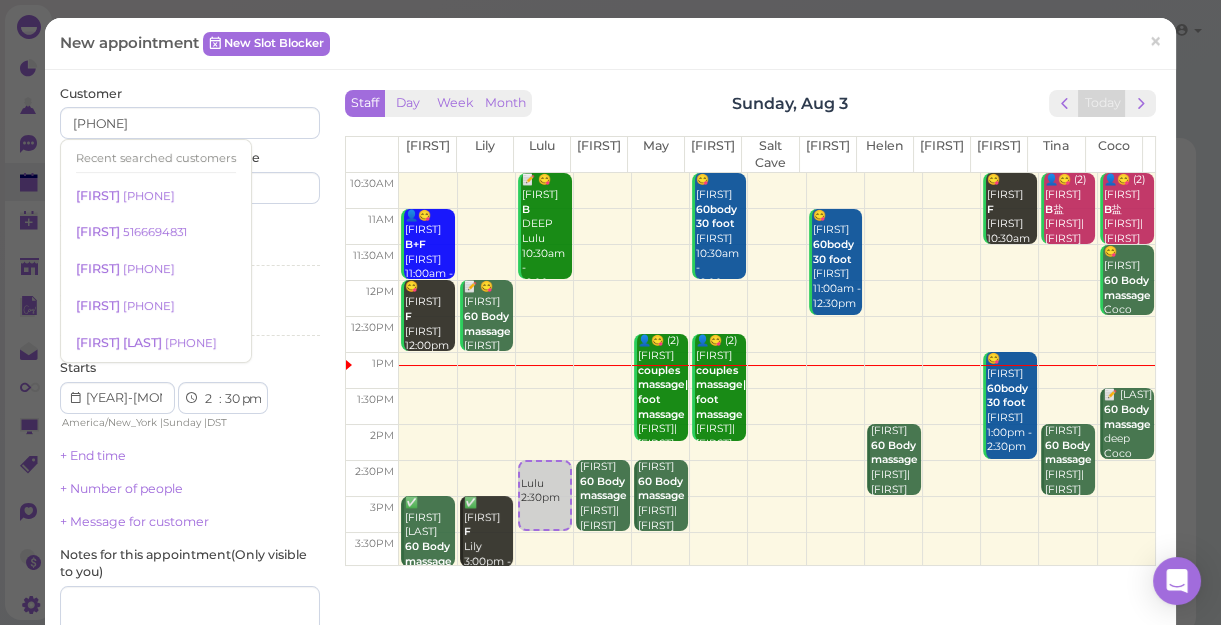 click on "Services
Select services" at bounding box center [190, 246] 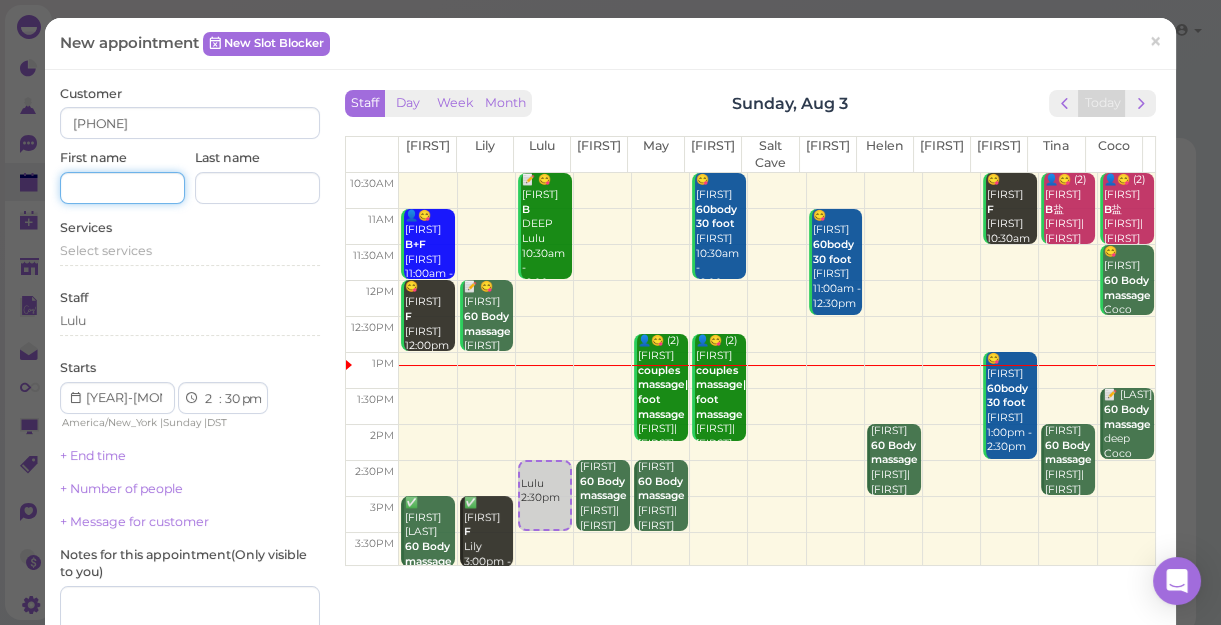 click at bounding box center [122, 188] 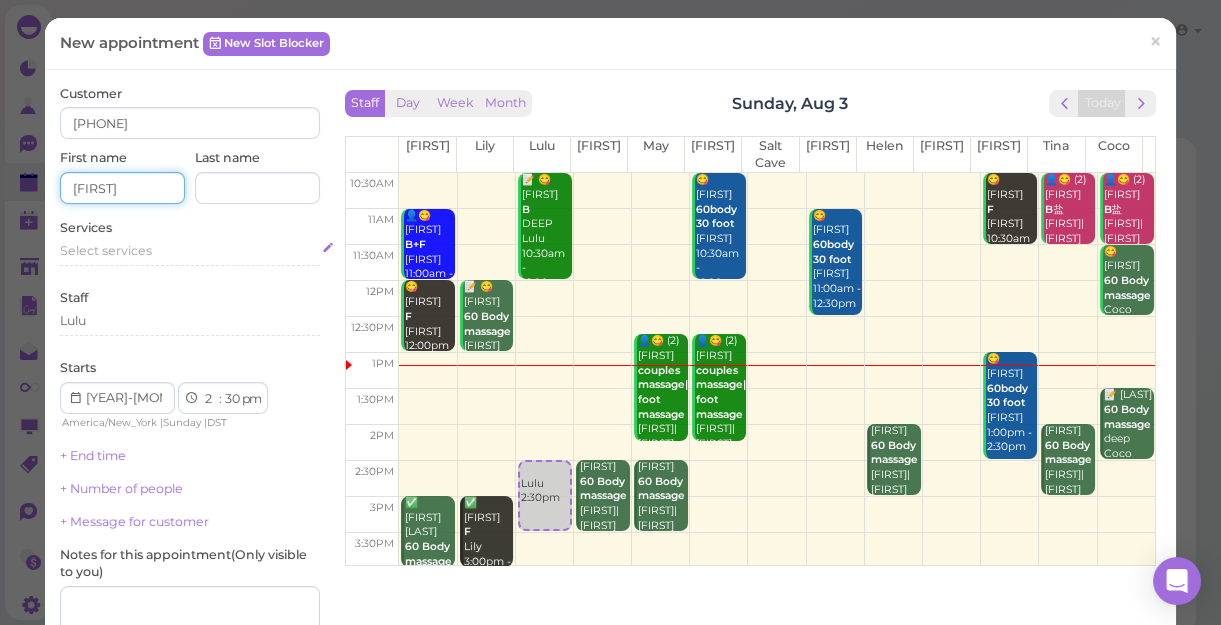 type on "[FIRST]" 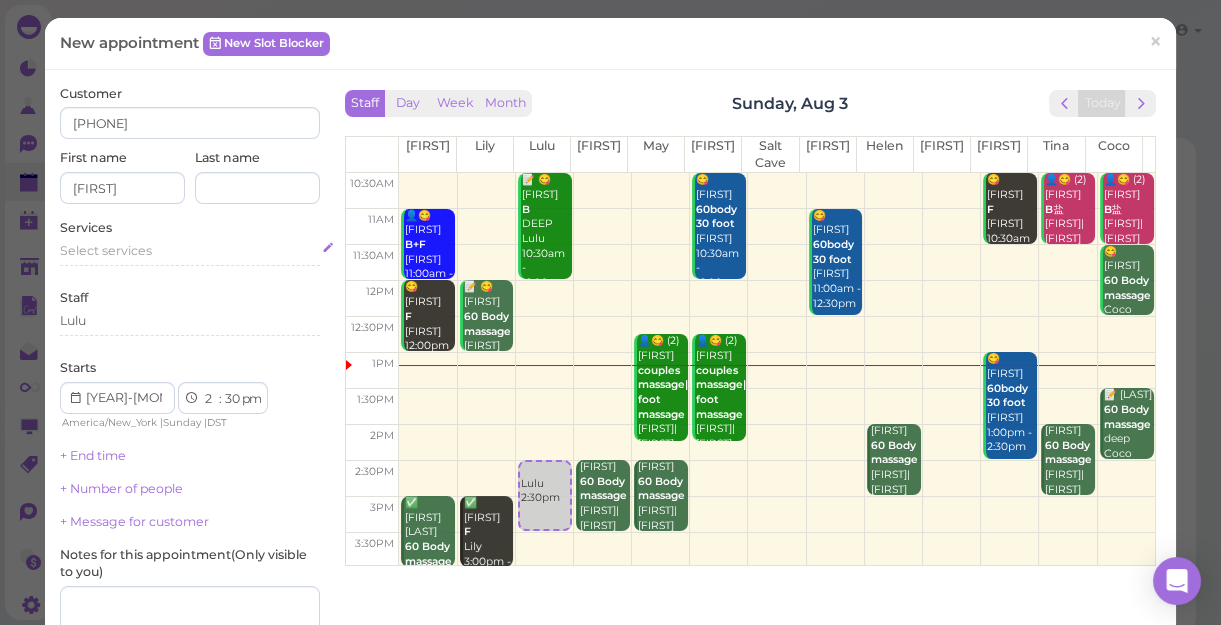 click on "Select services" at bounding box center [106, 250] 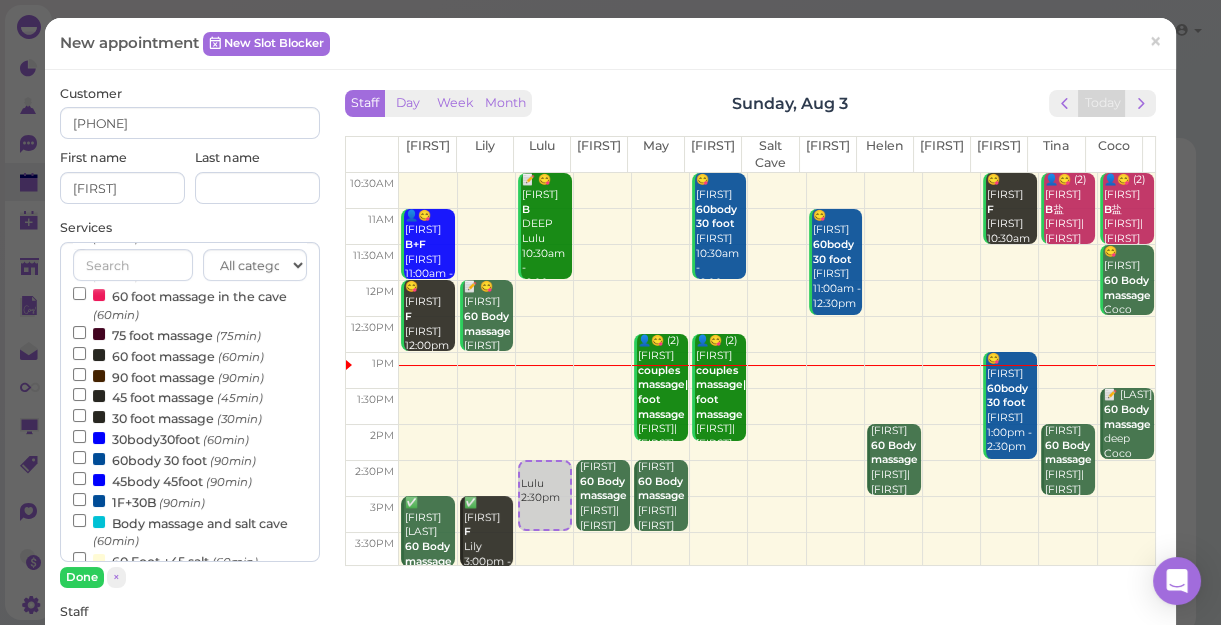 scroll, scrollTop: 272, scrollLeft: 0, axis: vertical 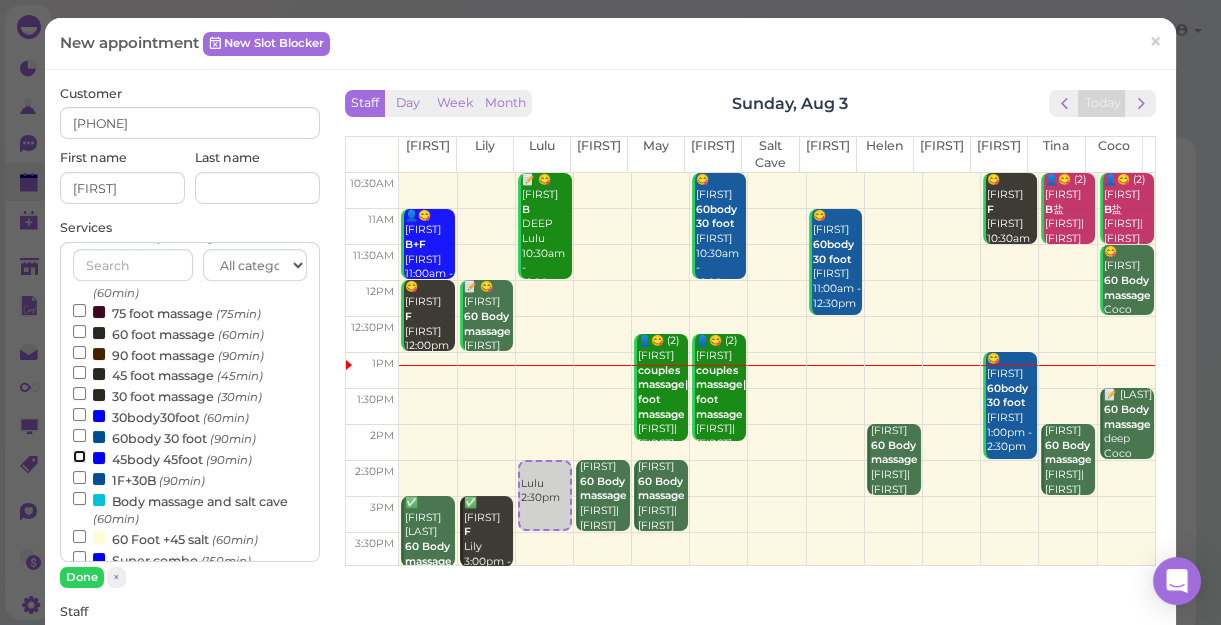 click on "45body 45foot
(90min)" at bounding box center [79, 456] 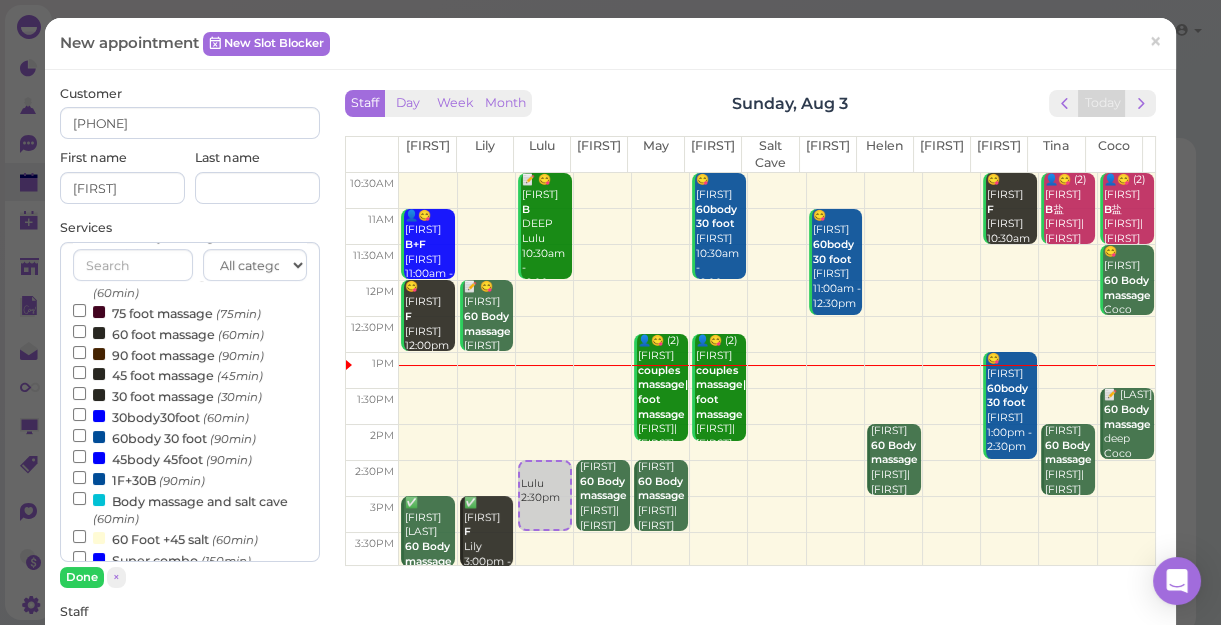 scroll, scrollTop: 643, scrollLeft: 0, axis: vertical 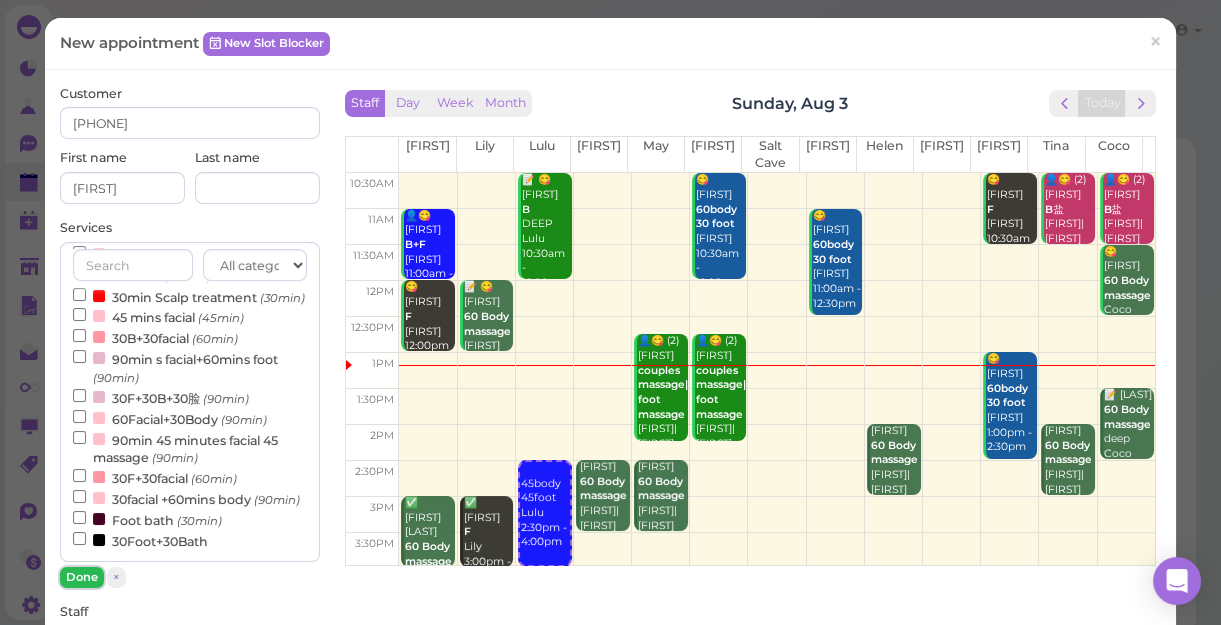 click on "Done" at bounding box center [82, 577] 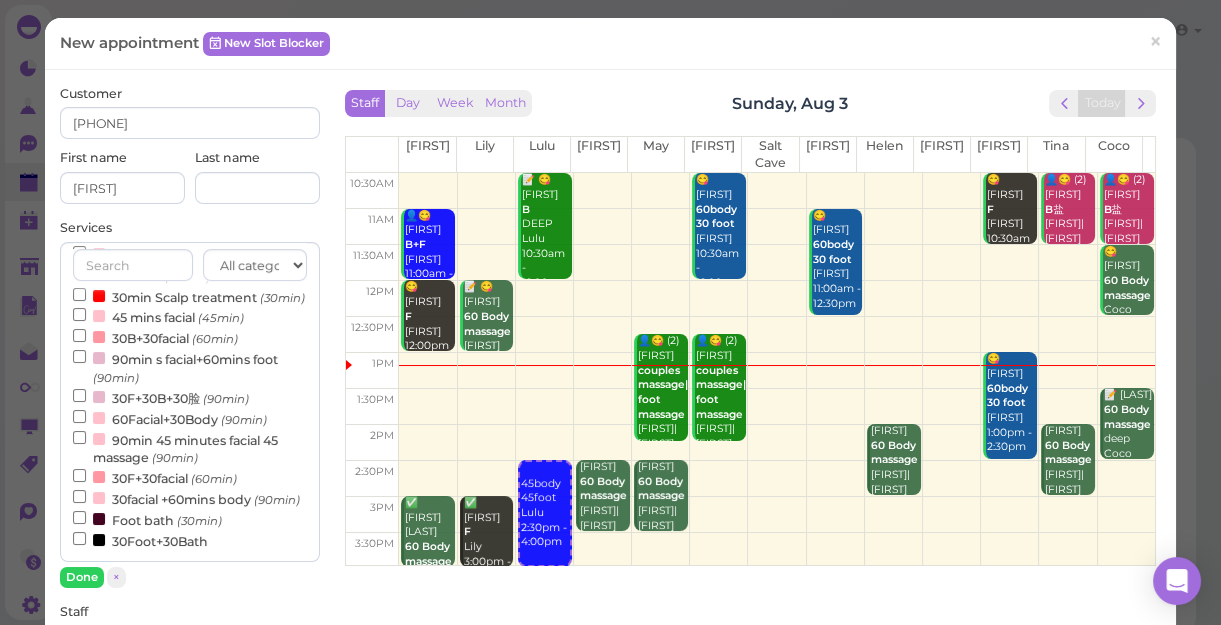 click on "+ Message for customer" at bounding box center (134, 890) 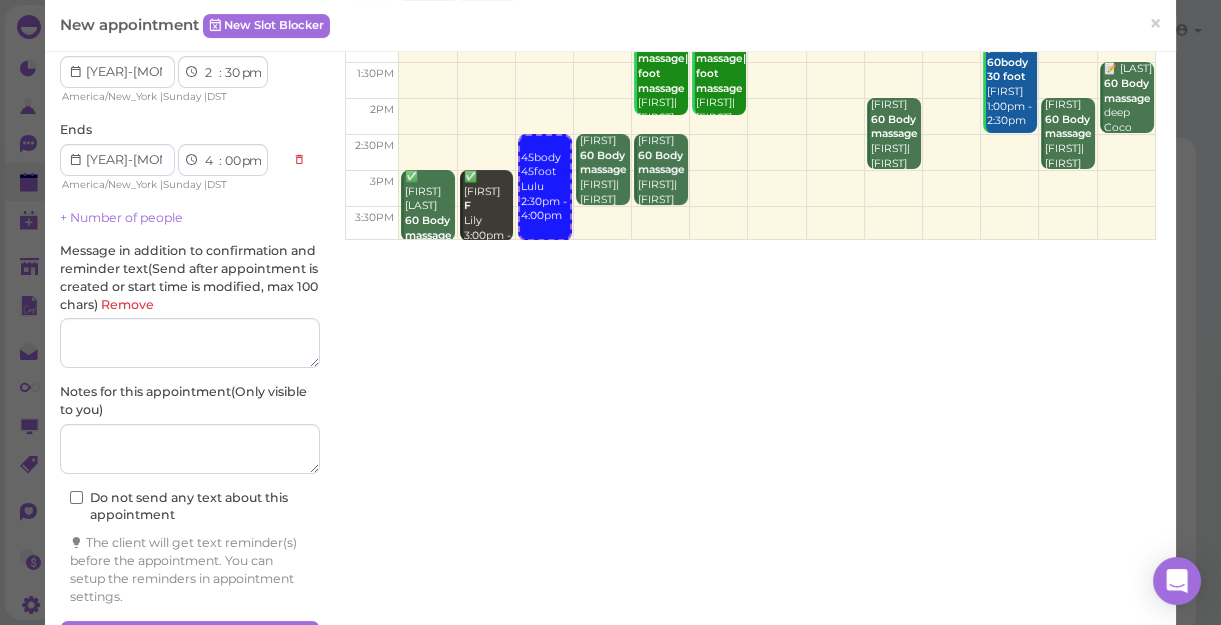scroll, scrollTop: 385, scrollLeft: 0, axis: vertical 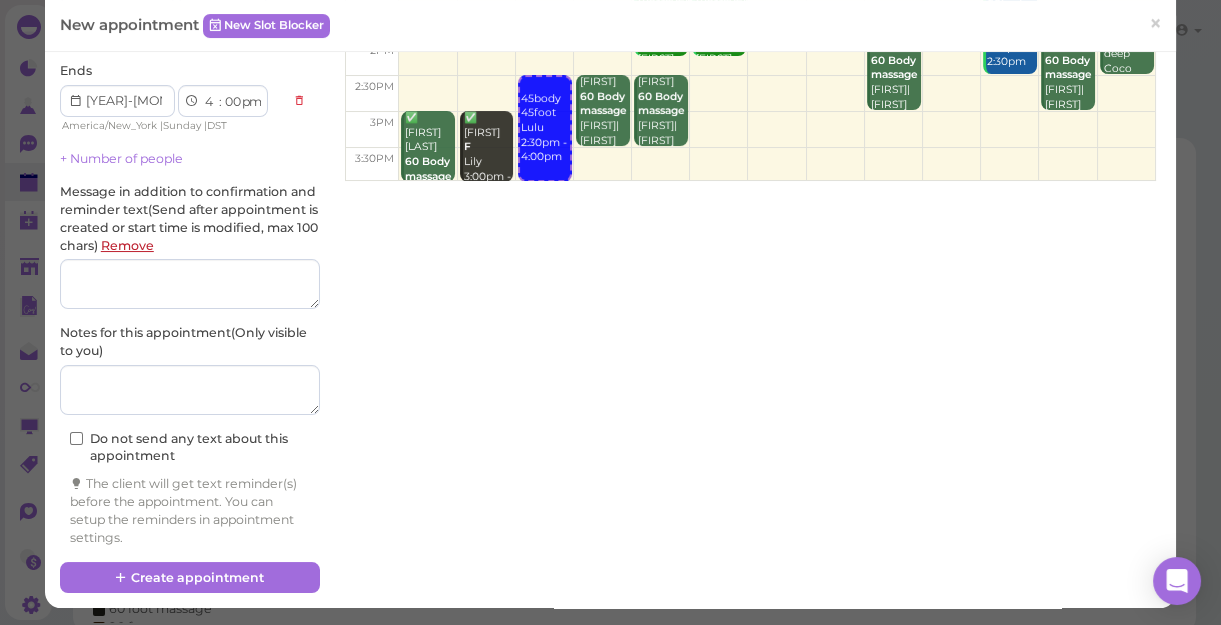 click on "Remove" at bounding box center (127, 245) 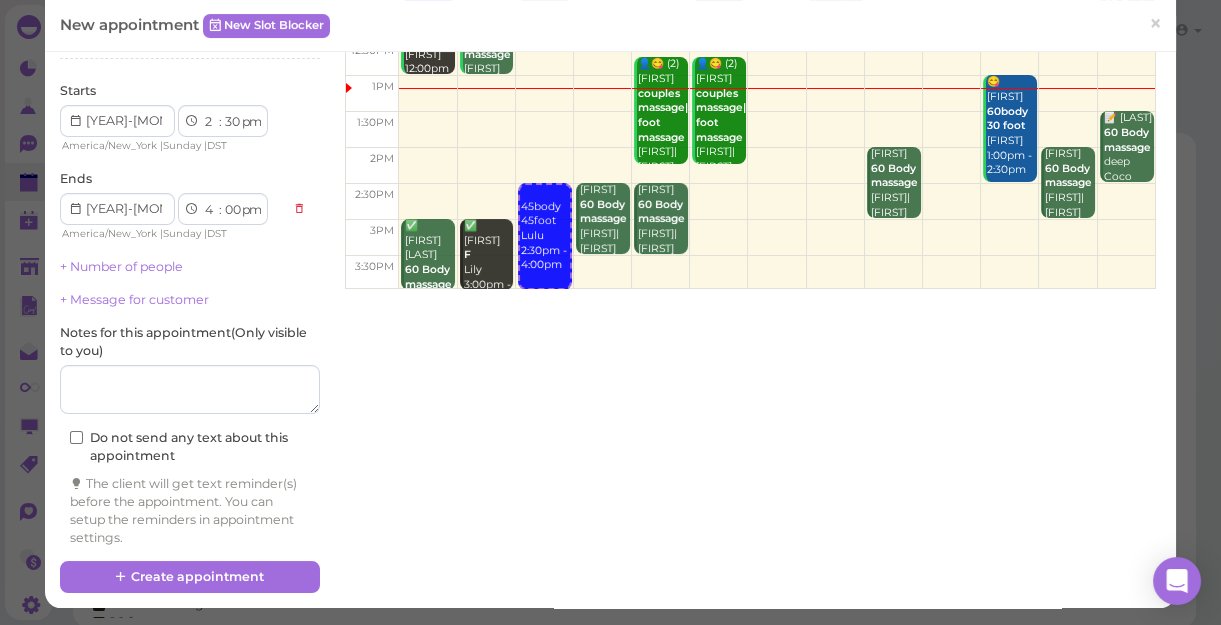 scroll, scrollTop: 7, scrollLeft: 0, axis: vertical 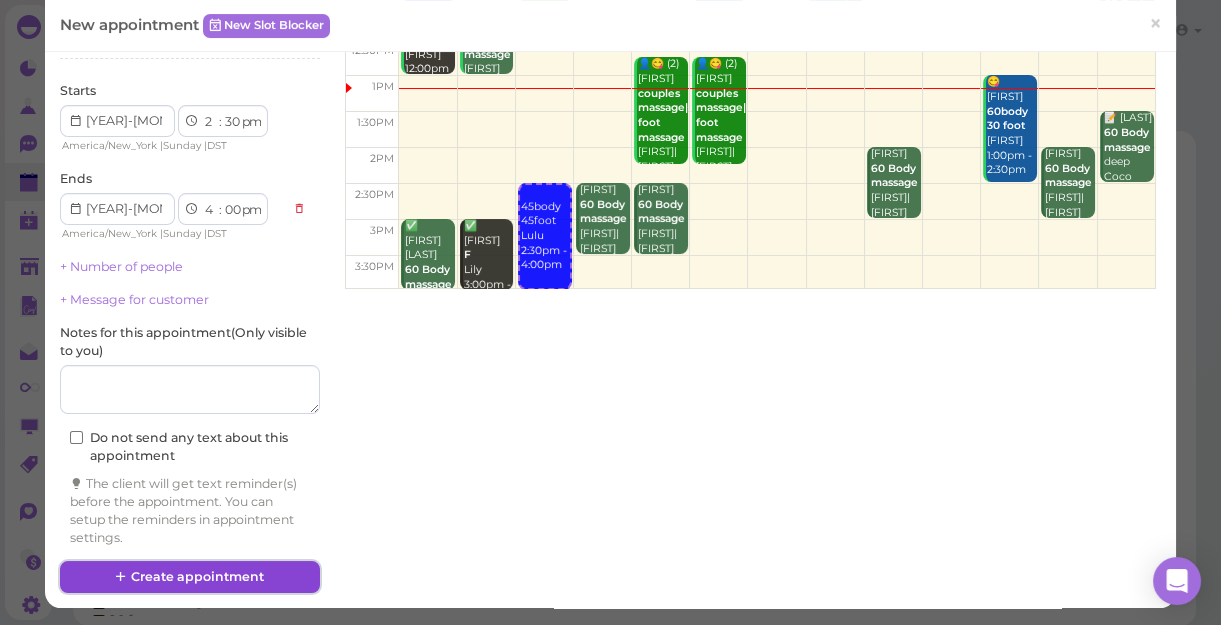 click on "Create appointment" at bounding box center (190, 577) 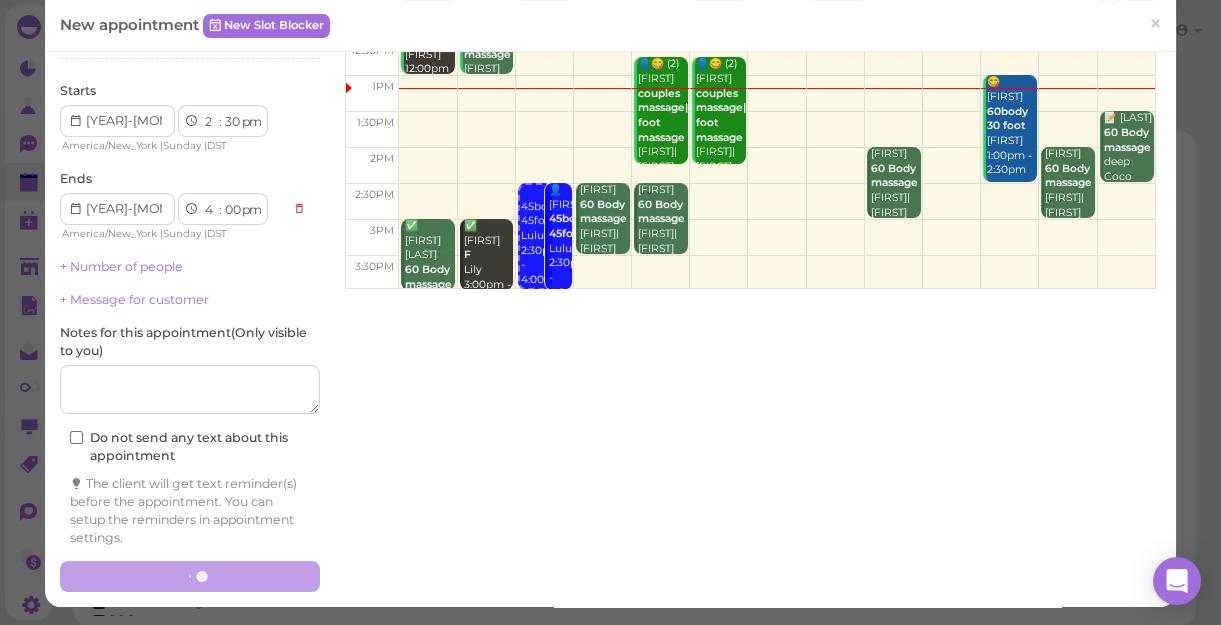 scroll, scrollTop: 276, scrollLeft: 0, axis: vertical 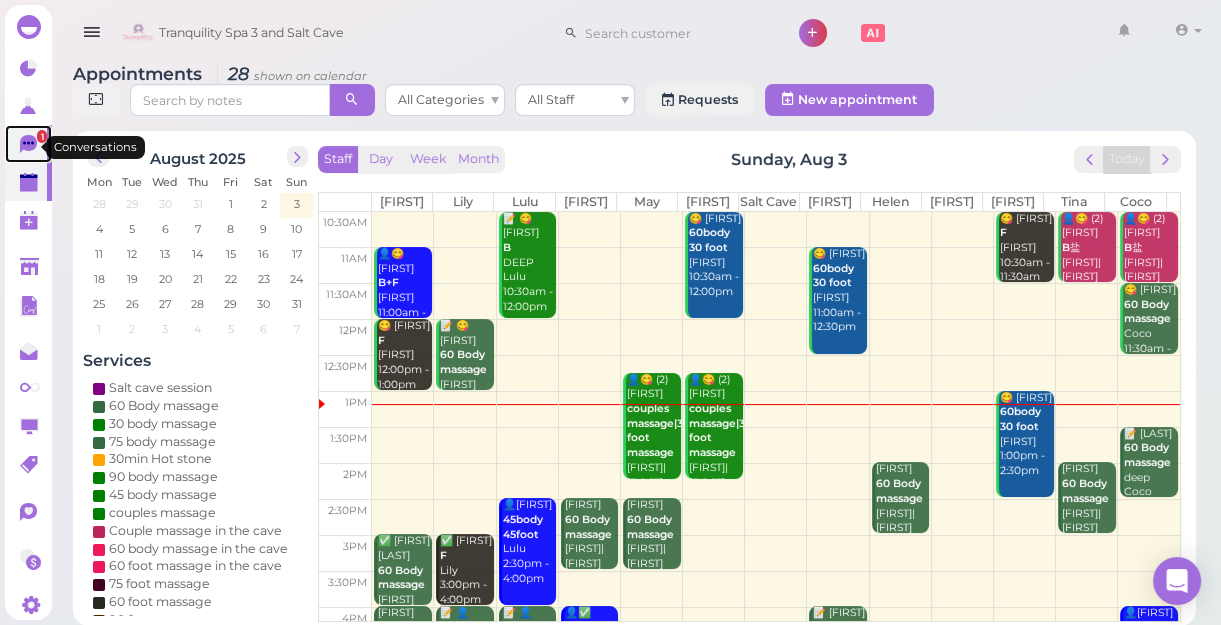 click on "1" at bounding box center [42, 136] 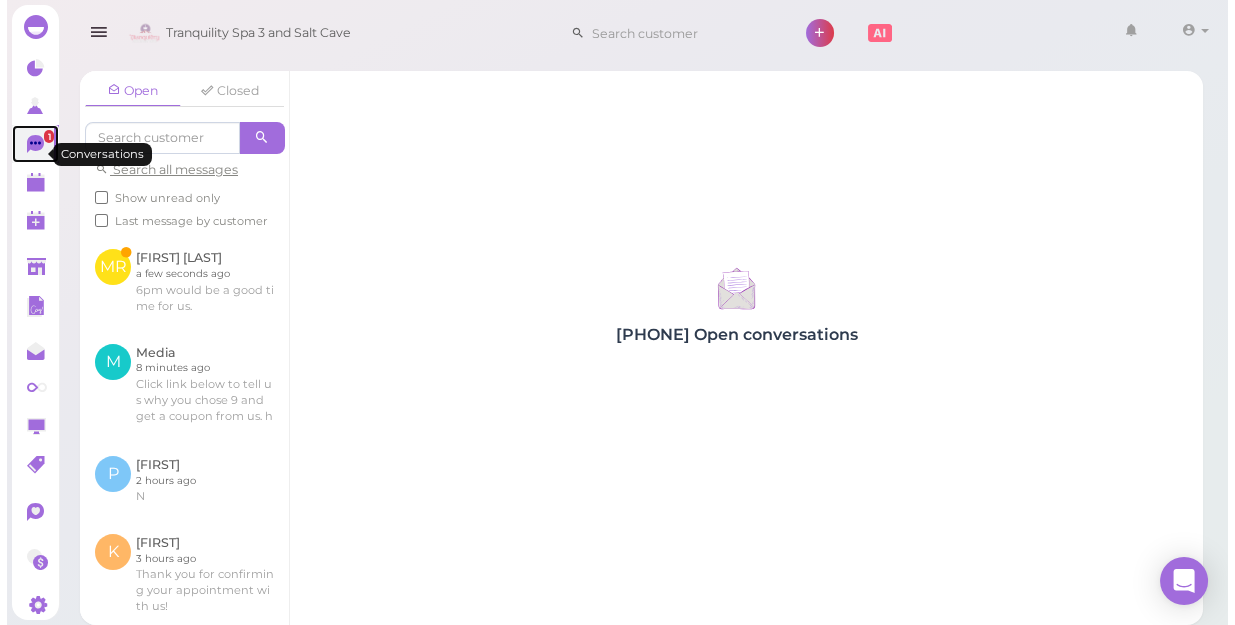 scroll, scrollTop: 0, scrollLeft: 0, axis: both 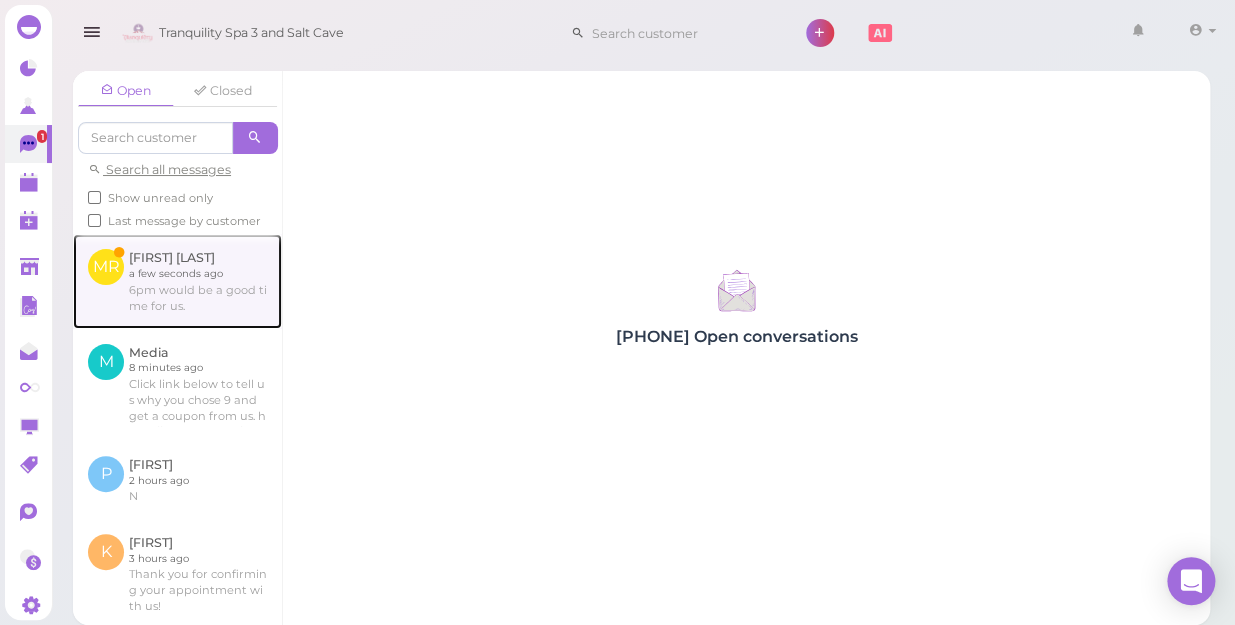 click at bounding box center (177, 281) 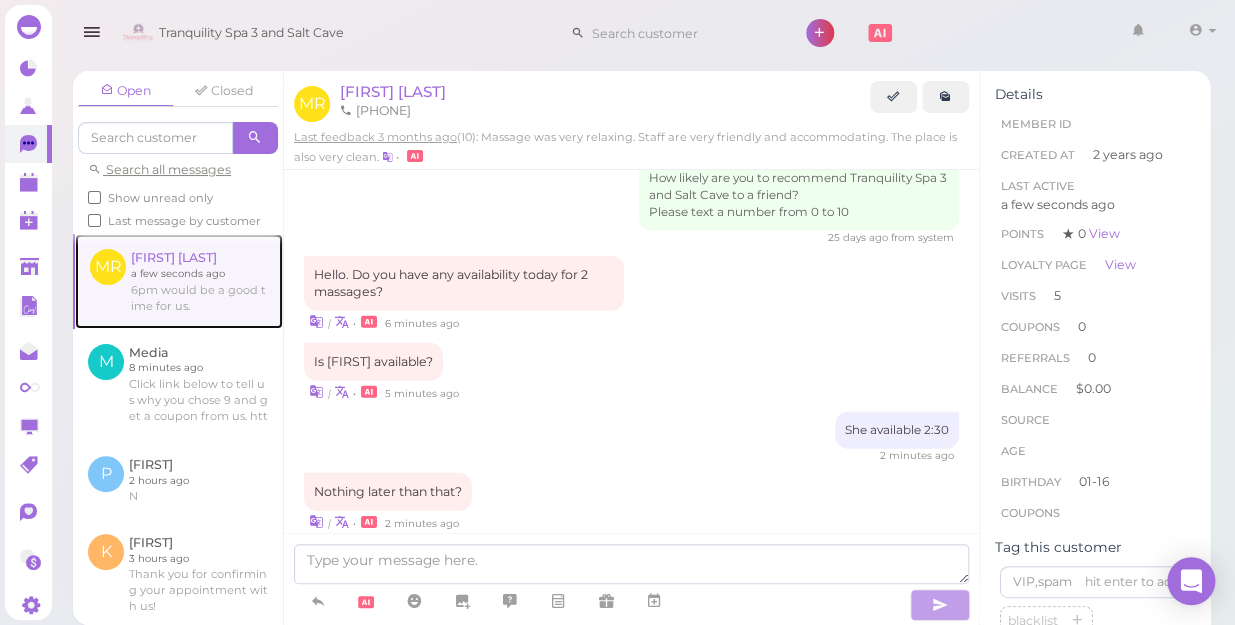 scroll, scrollTop: 2183, scrollLeft: 0, axis: vertical 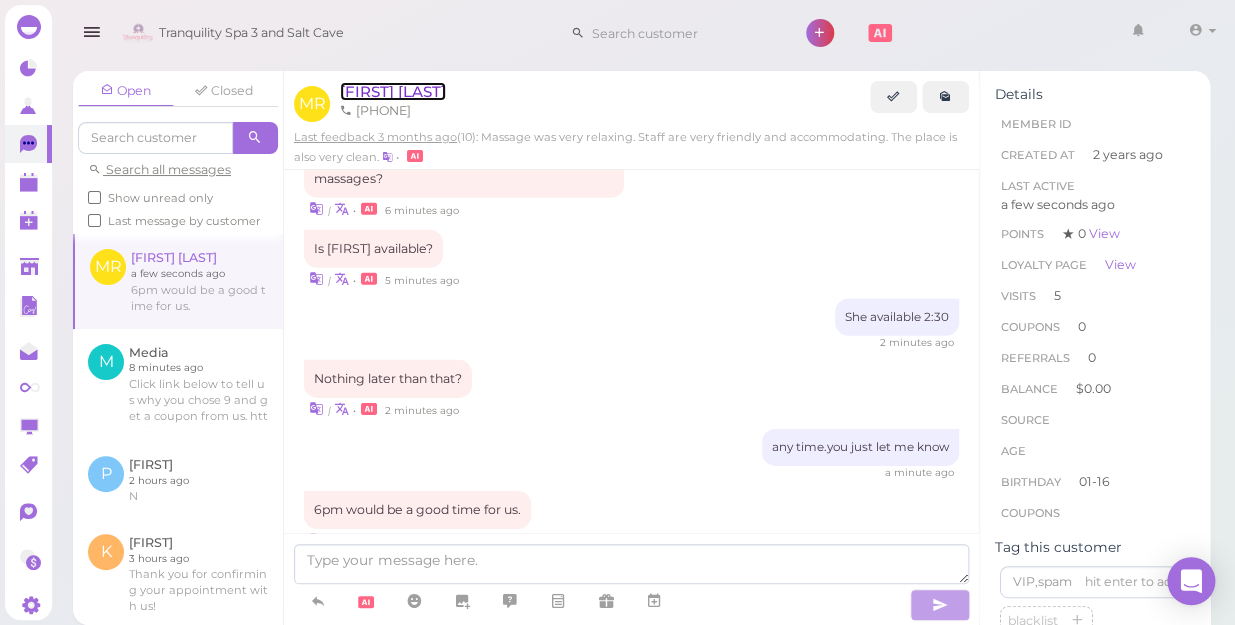 click on "[FIRST] [LAST]" at bounding box center (393, 91) 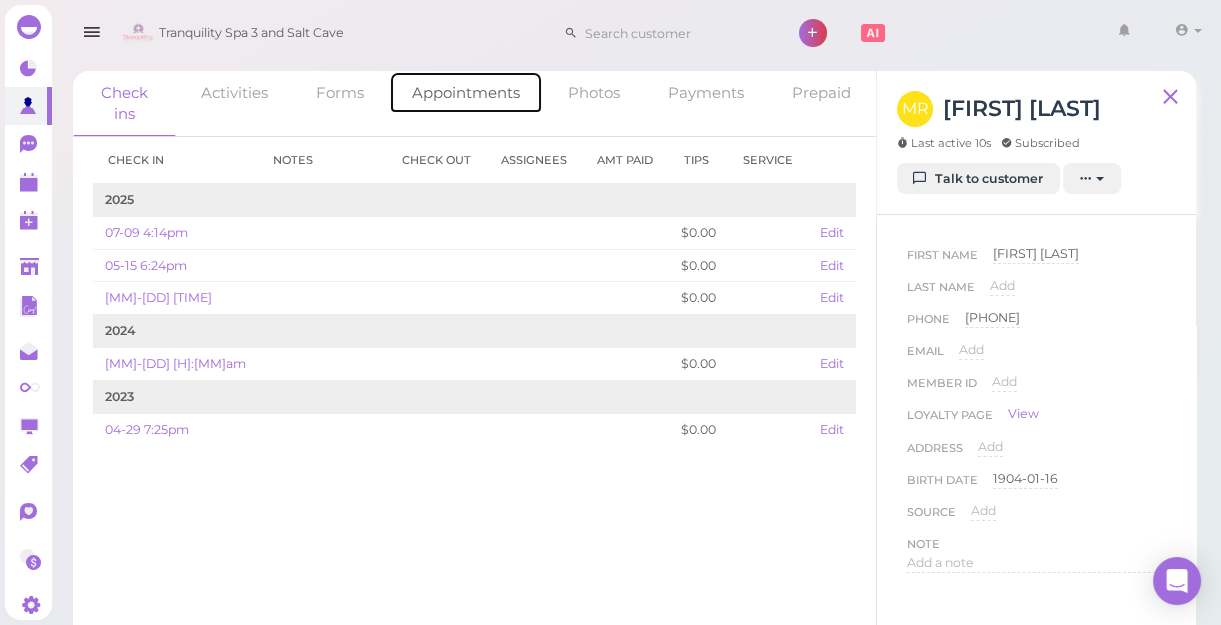 click on "Appointments" at bounding box center [466, 92] 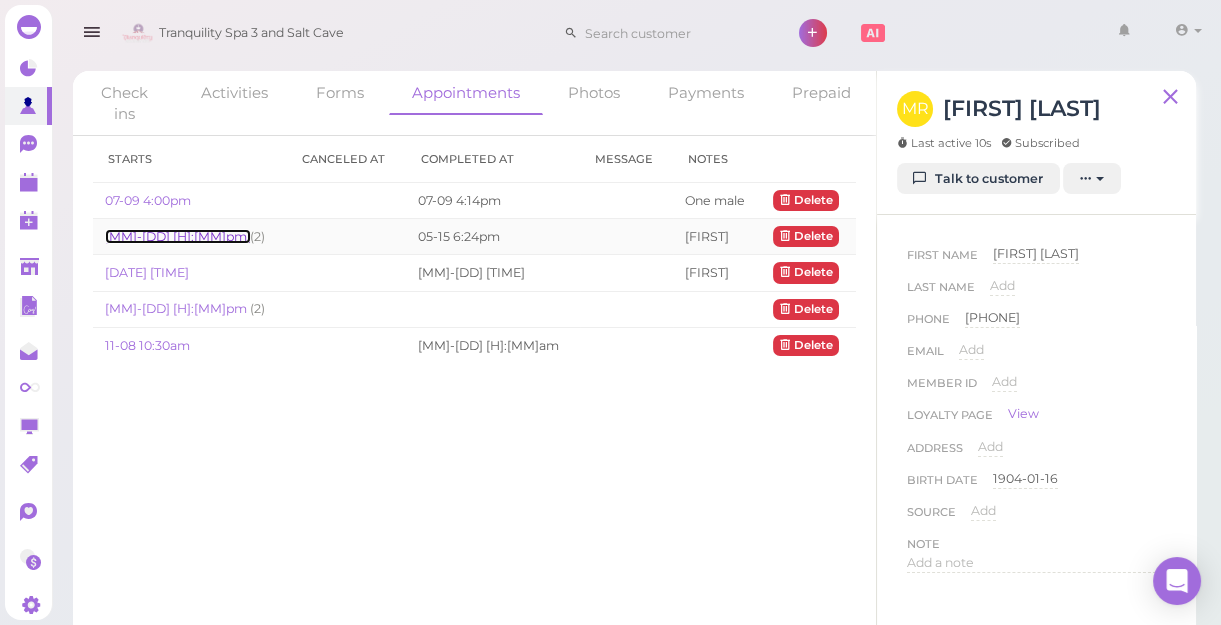 click on "05-15 6:30pm" at bounding box center (177, 236) 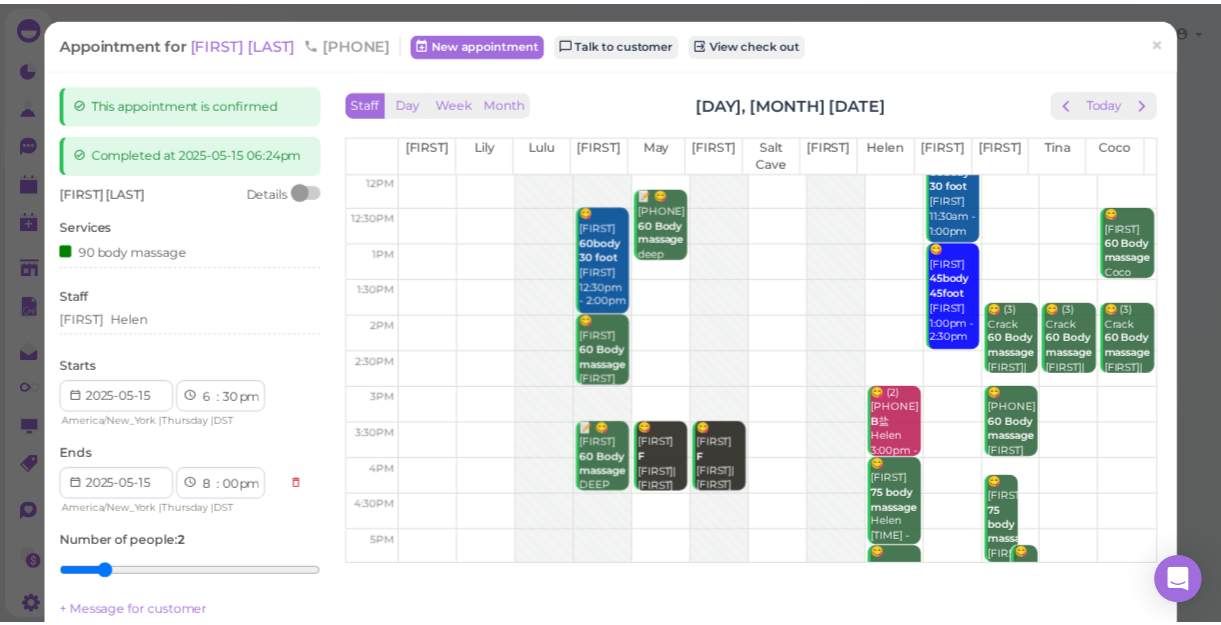 scroll, scrollTop: 361, scrollLeft: 0, axis: vertical 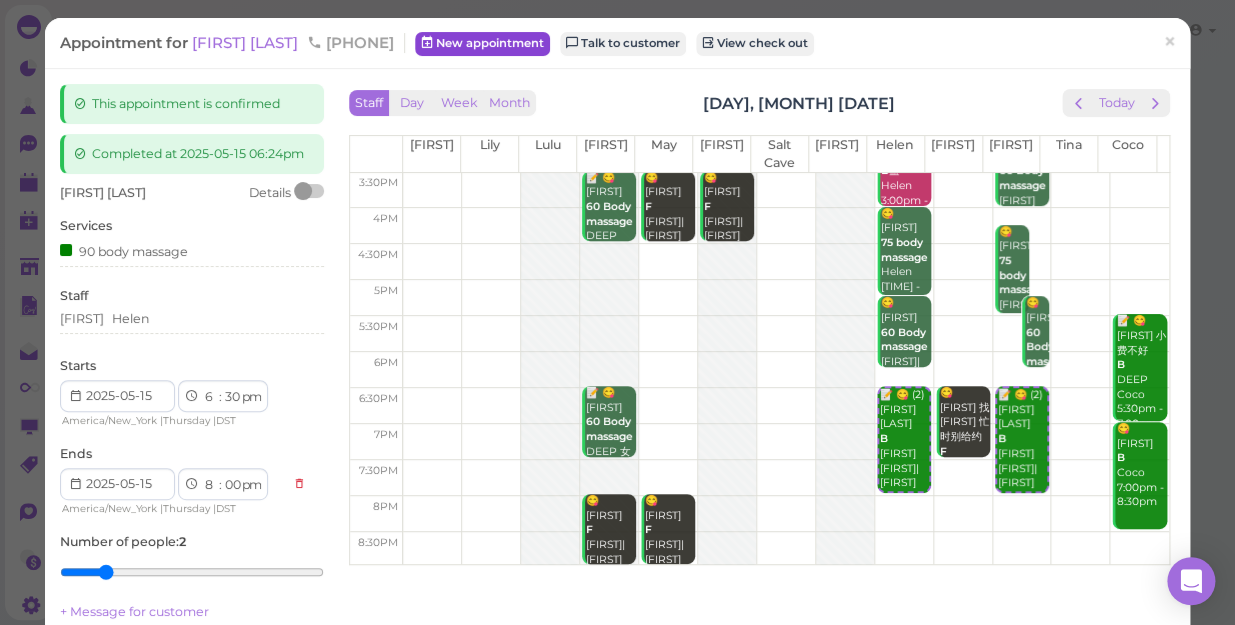click on "New appointment" at bounding box center [482, 44] 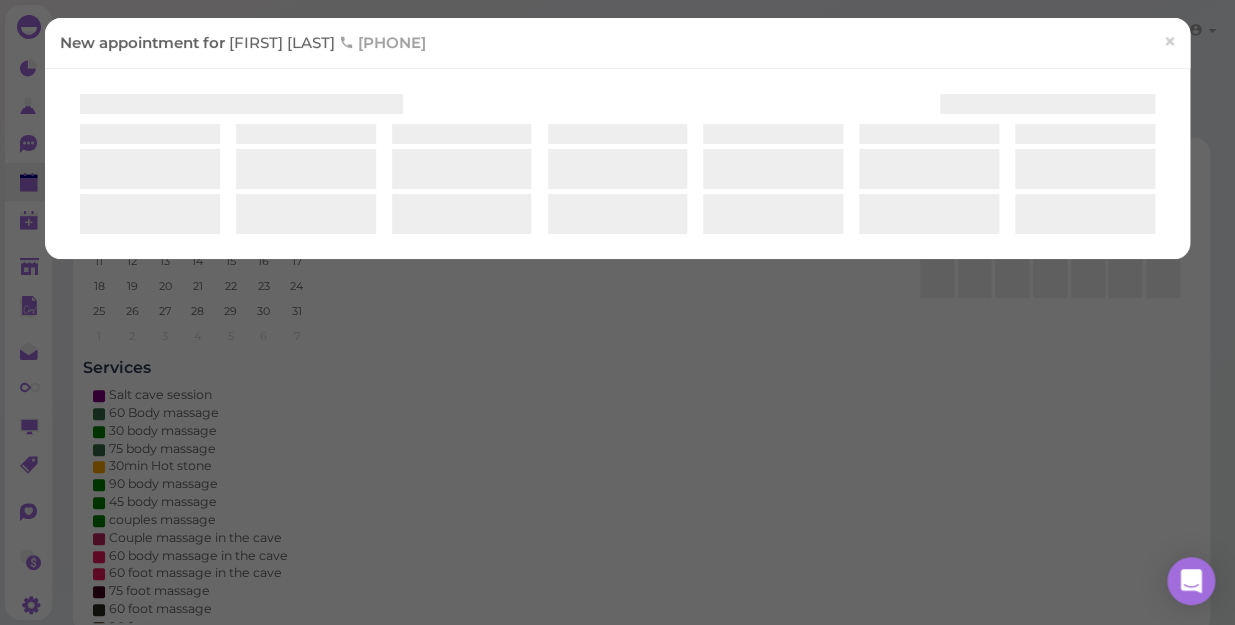 select on "1" 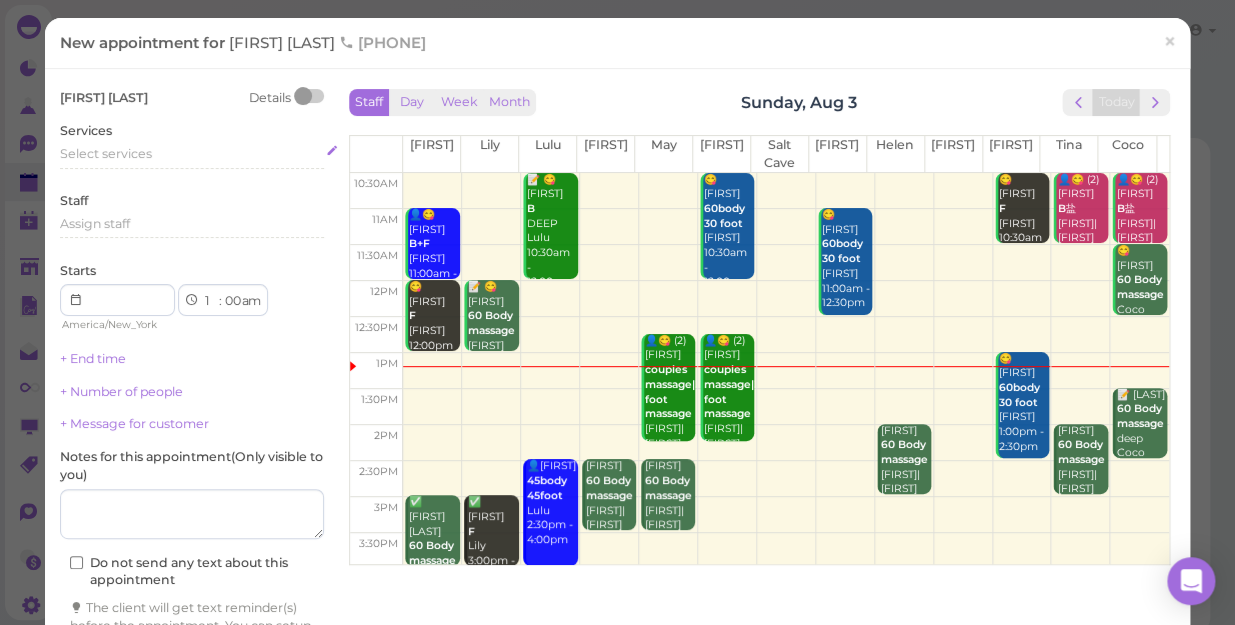 click on "Select services" at bounding box center [192, 154] 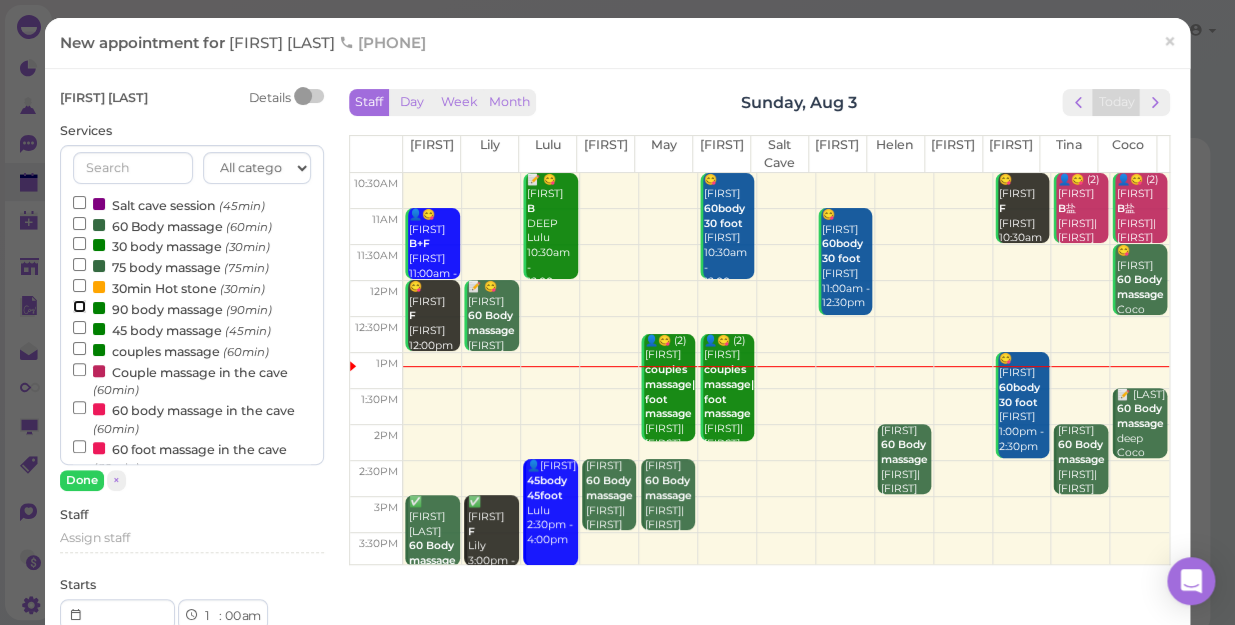 click on "90 body massage
(90min)" at bounding box center [79, 306] 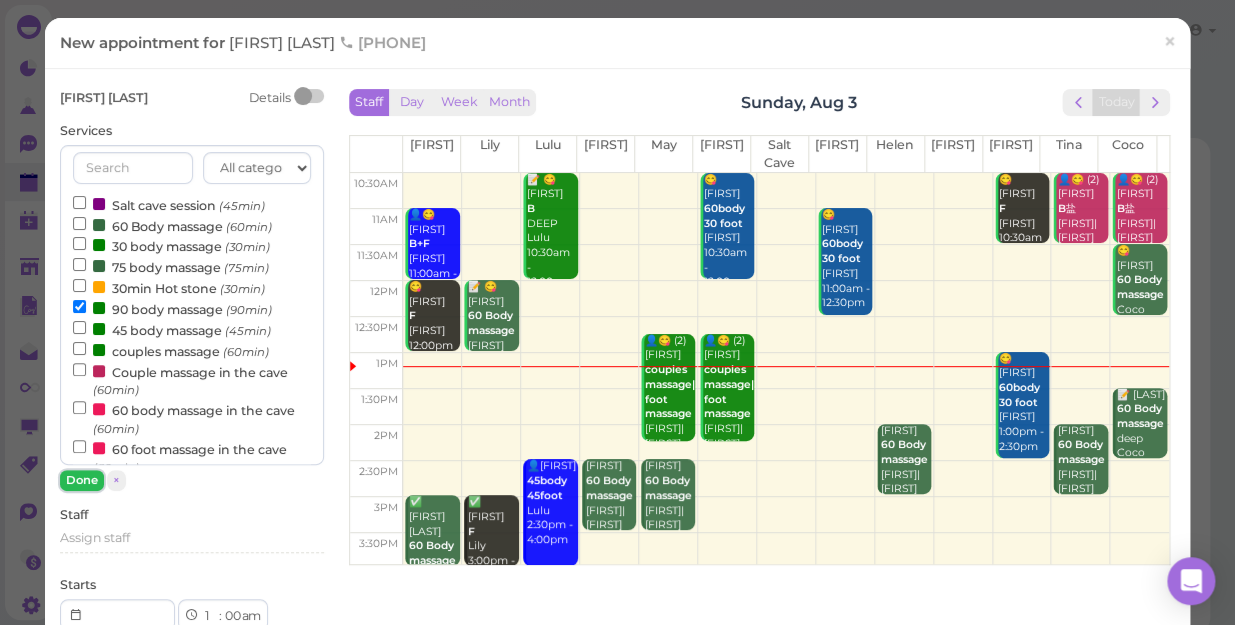 click on "Done" at bounding box center (82, 480) 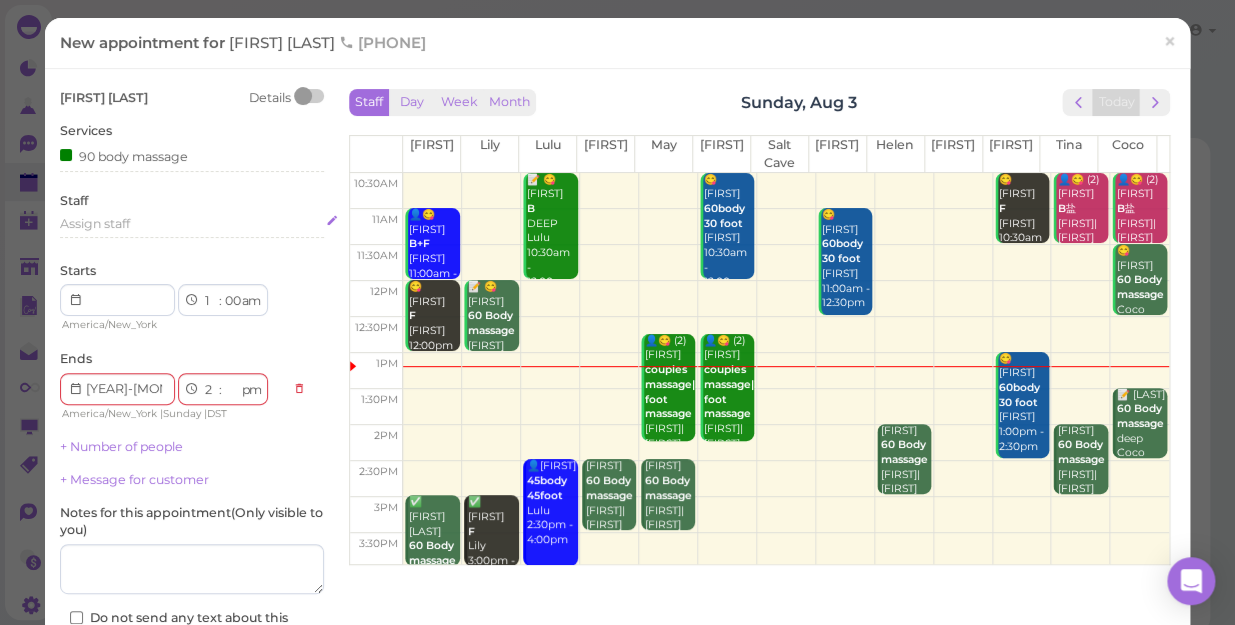 click on "Assign staff" at bounding box center [192, 224] 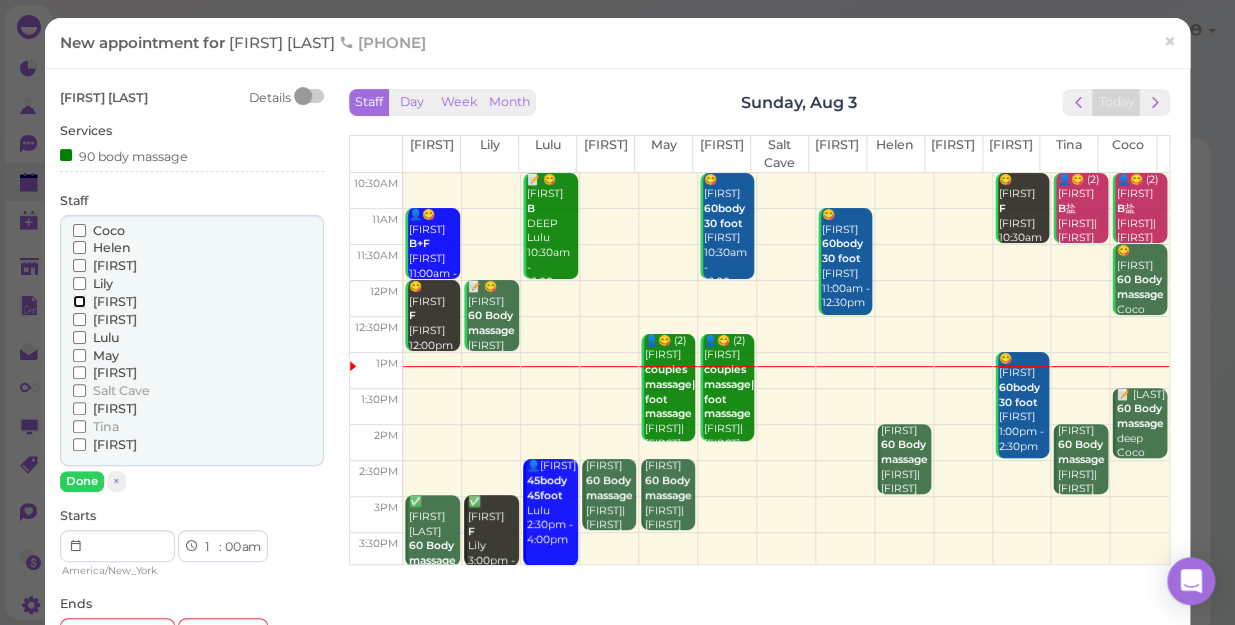click on "[FIRST]" at bounding box center (79, 301) 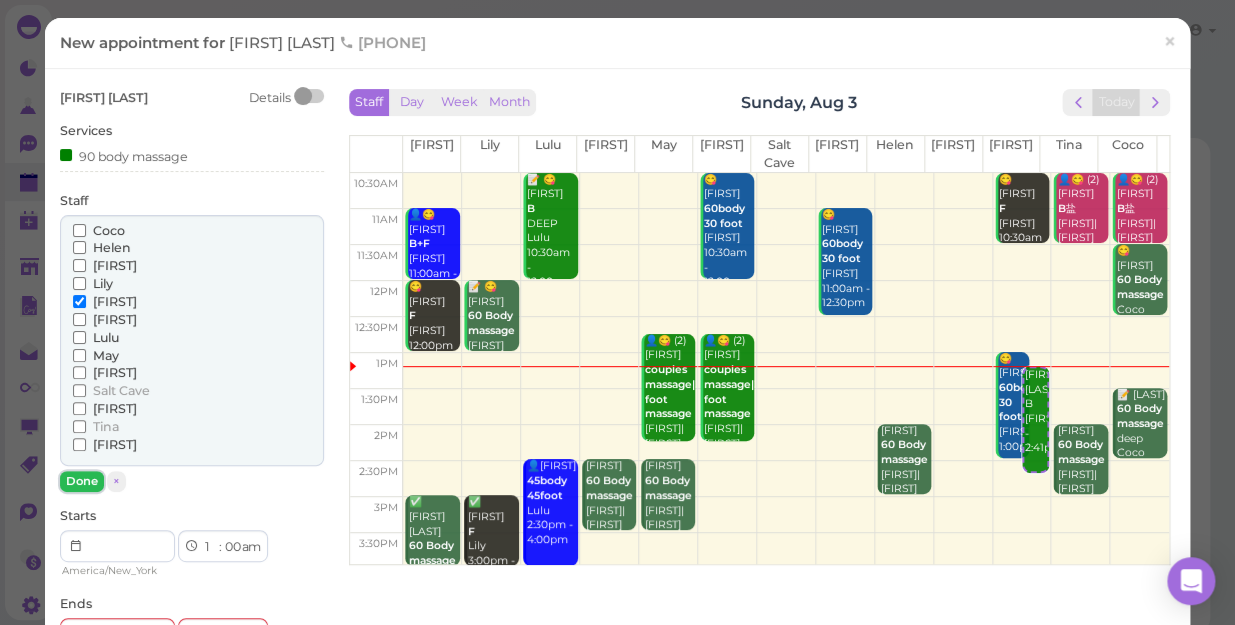 click on "Done" at bounding box center (82, 481) 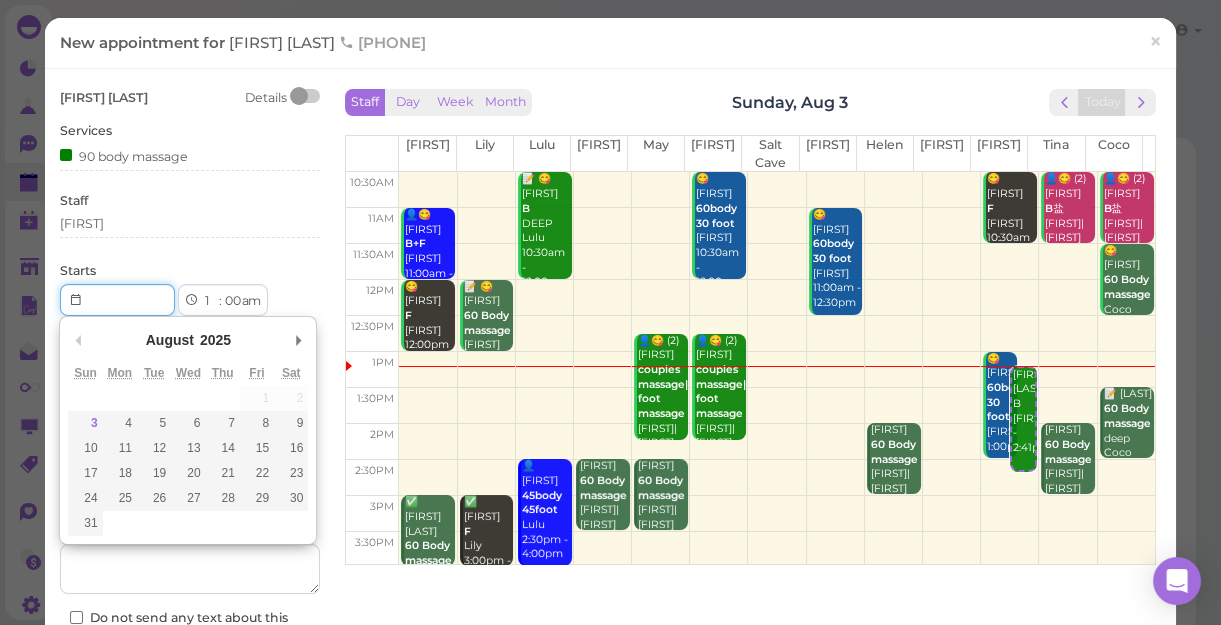 click at bounding box center (117, 300) 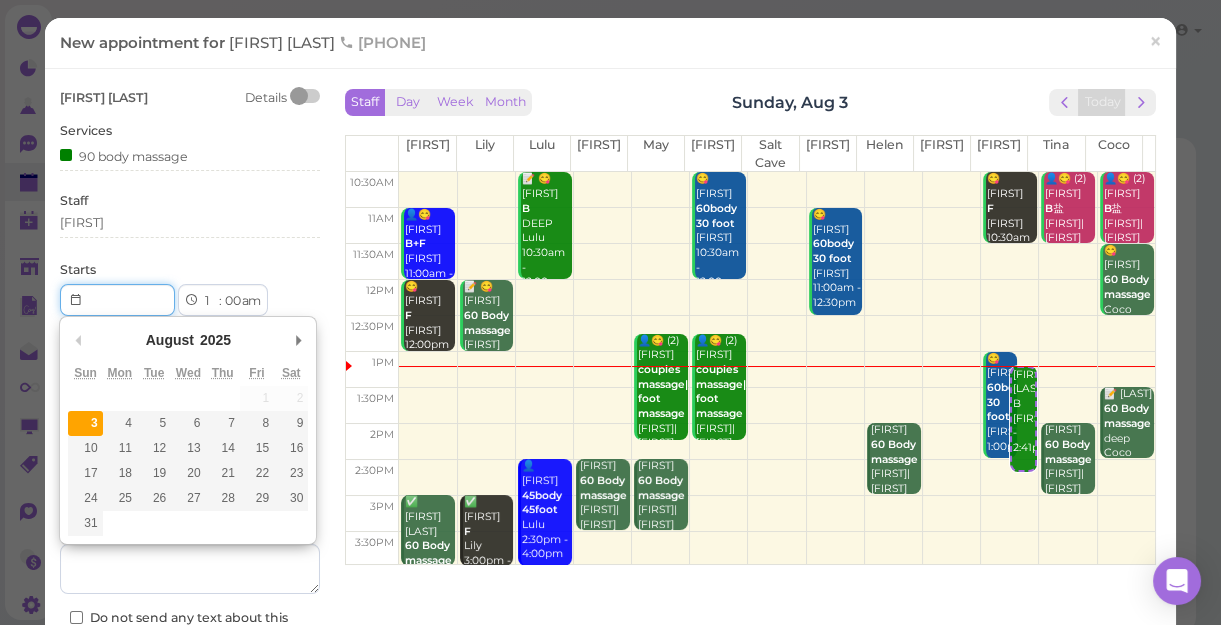 type on "[DATE]" 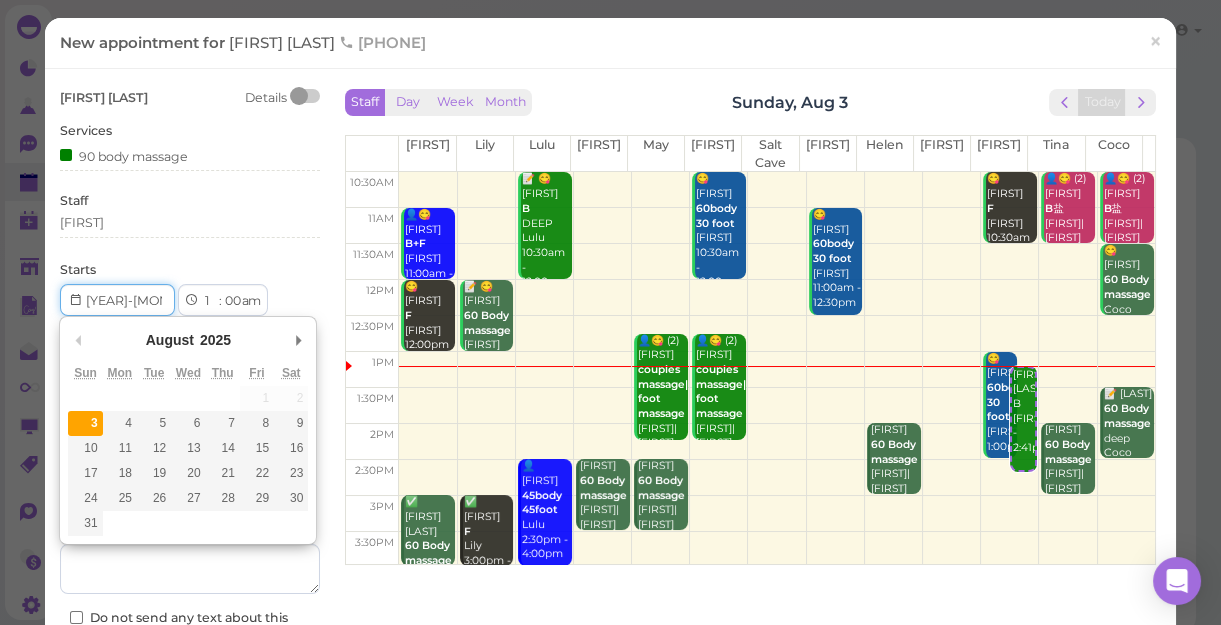 type on "Invalid date" 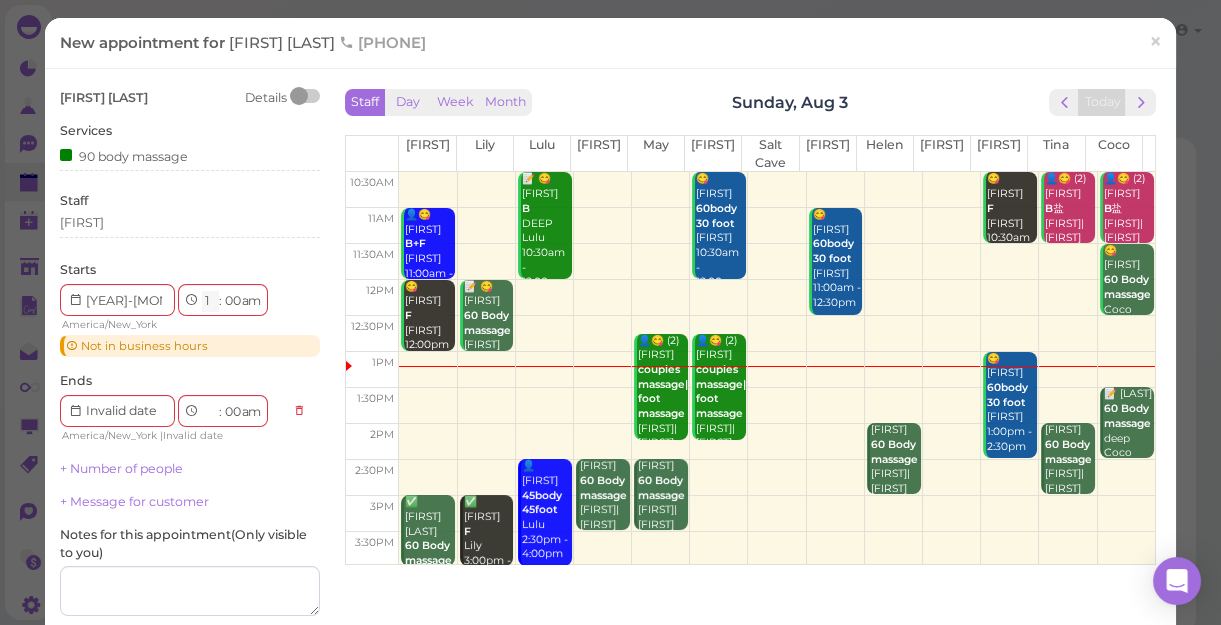 click on "1
2
3
4
5
6
7
8
9
10
11
12" at bounding box center [210, 301] 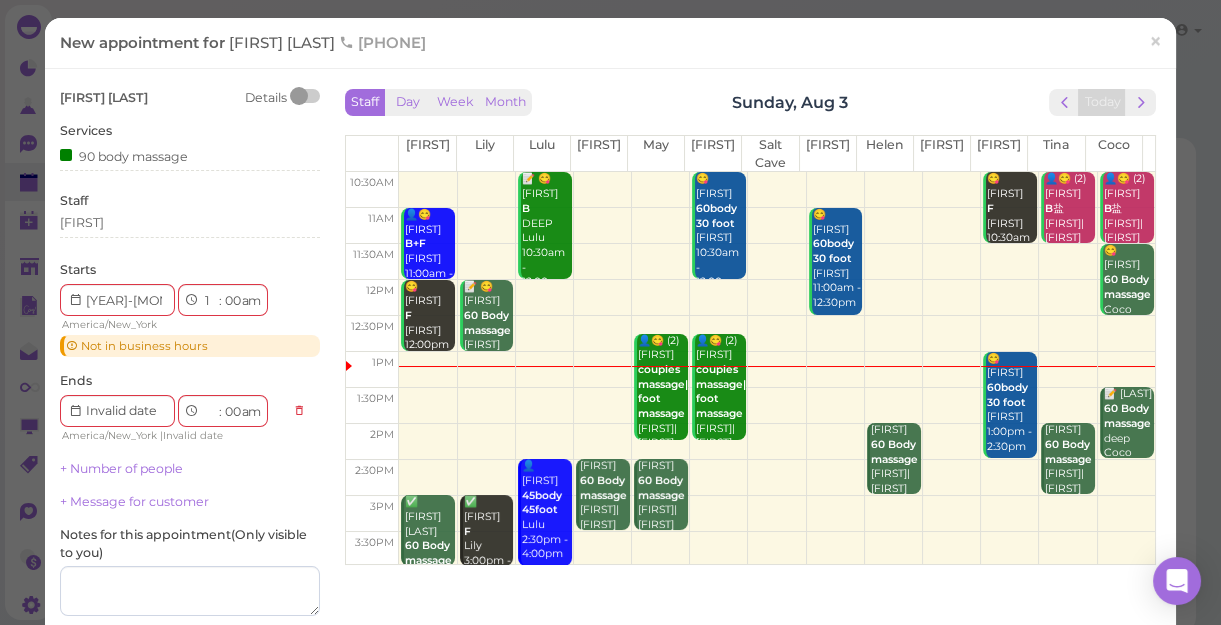 select on "6" 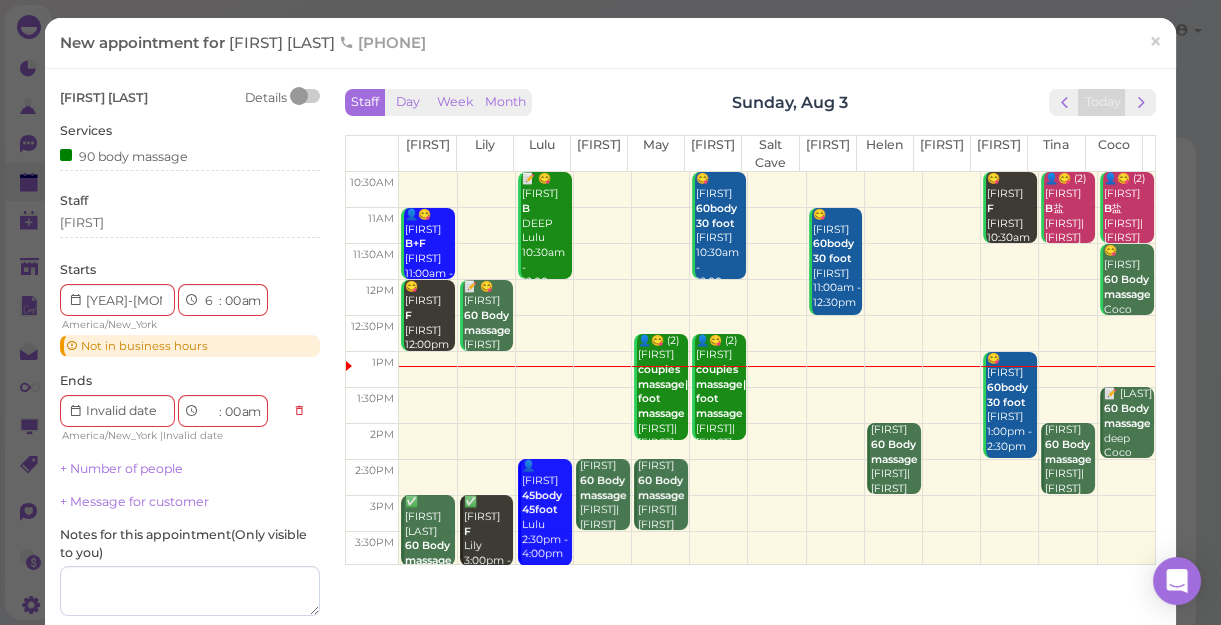 click on "1
2
3
4
5
6
7
8
9
10
11
12" at bounding box center (210, 301) 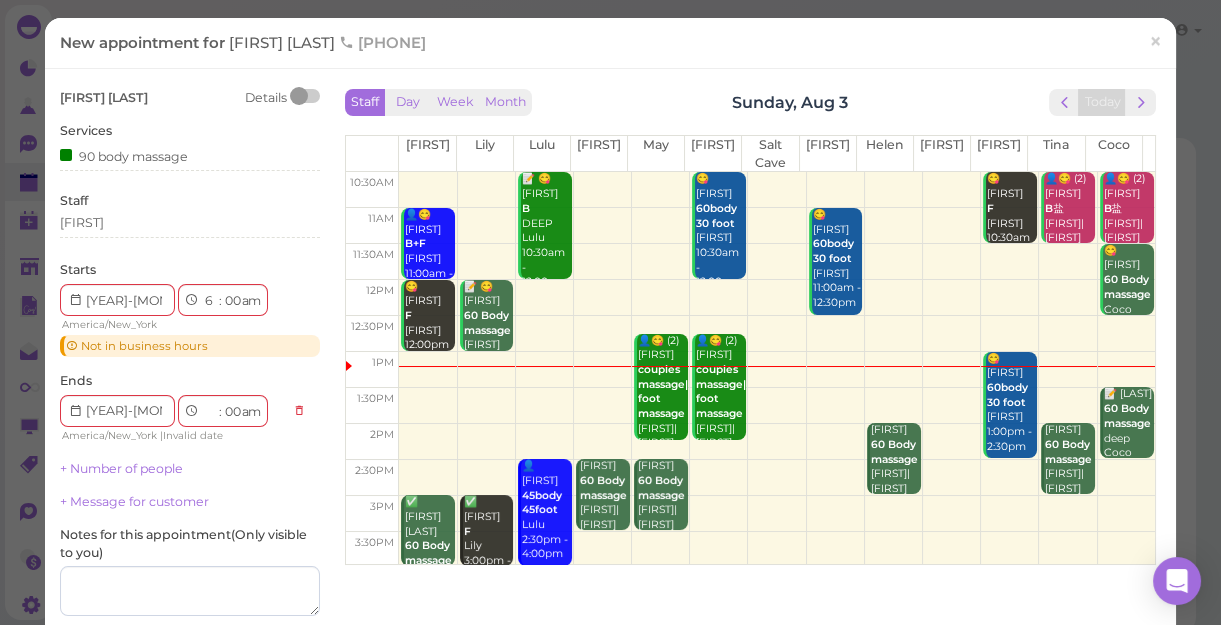 select on "pm" 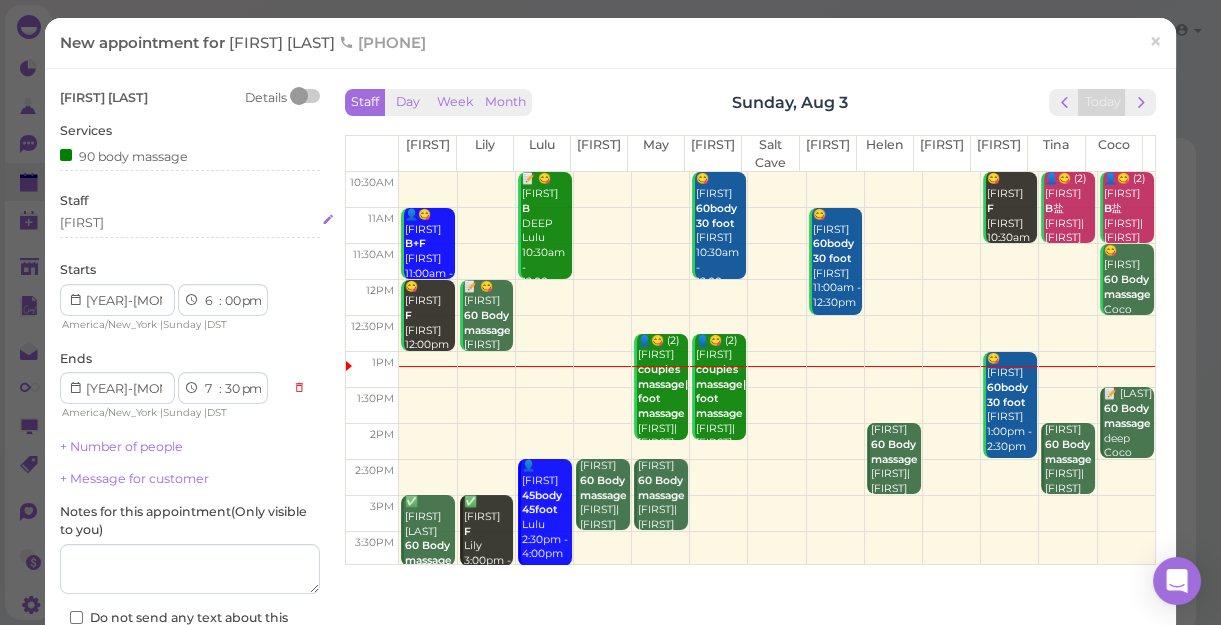 click on "[FIRST]" at bounding box center [190, 223] 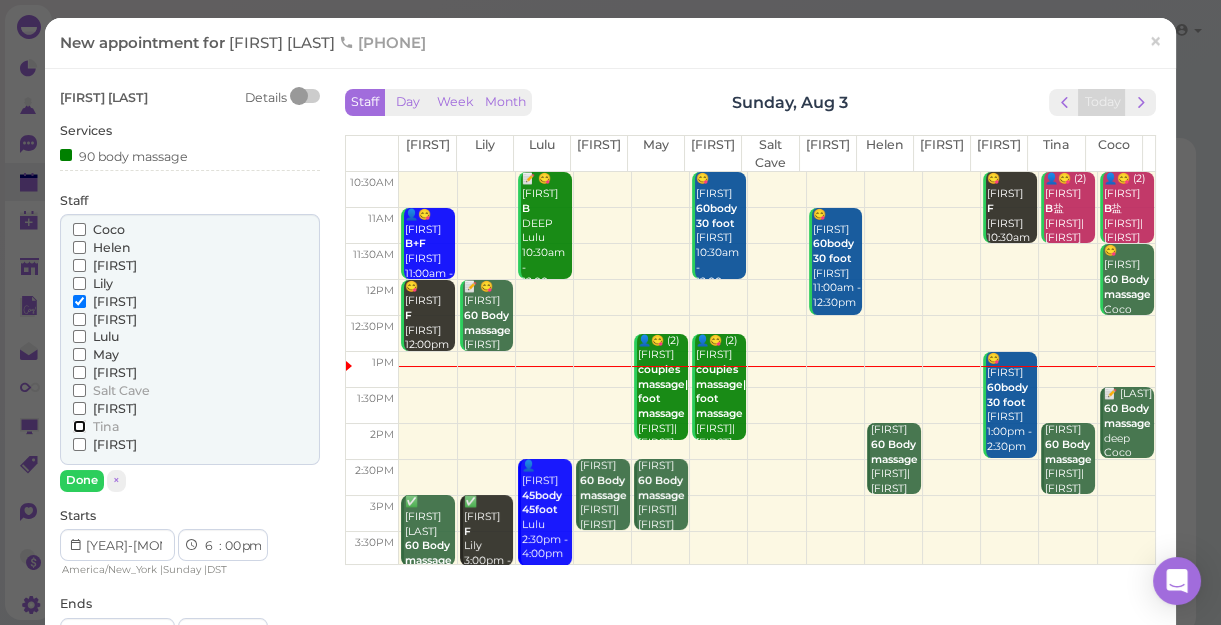 click on "Tina" at bounding box center (79, 426) 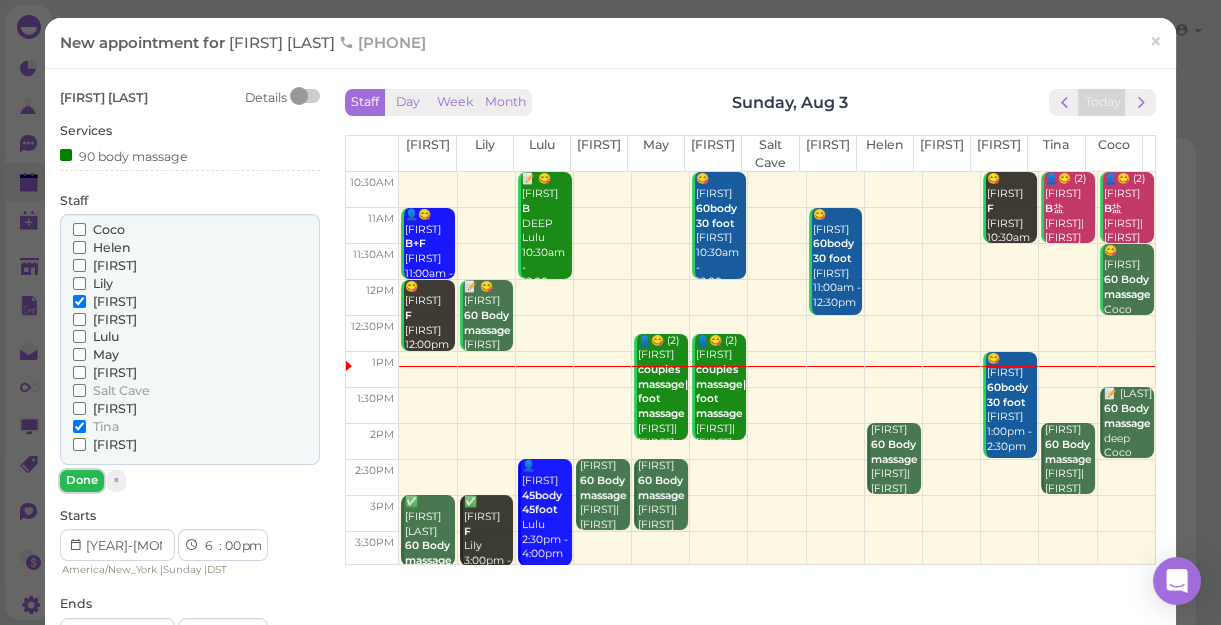 click on "Done" at bounding box center [82, 480] 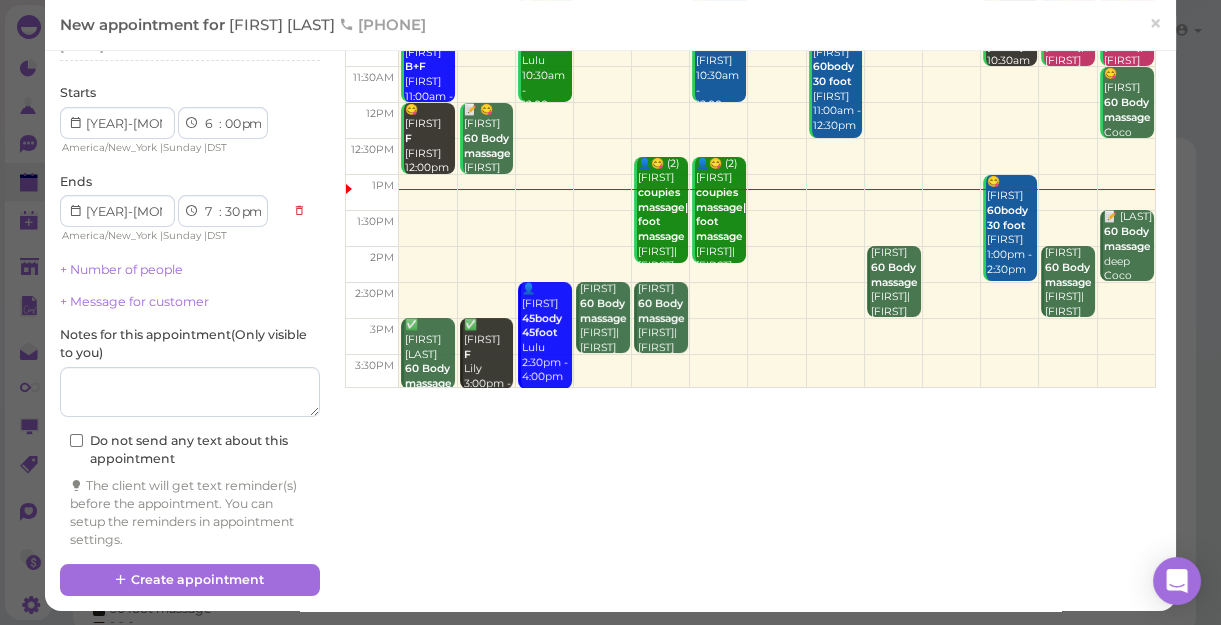 scroll, scrollTop: 179, scrollLeft: 0, axis: vertical 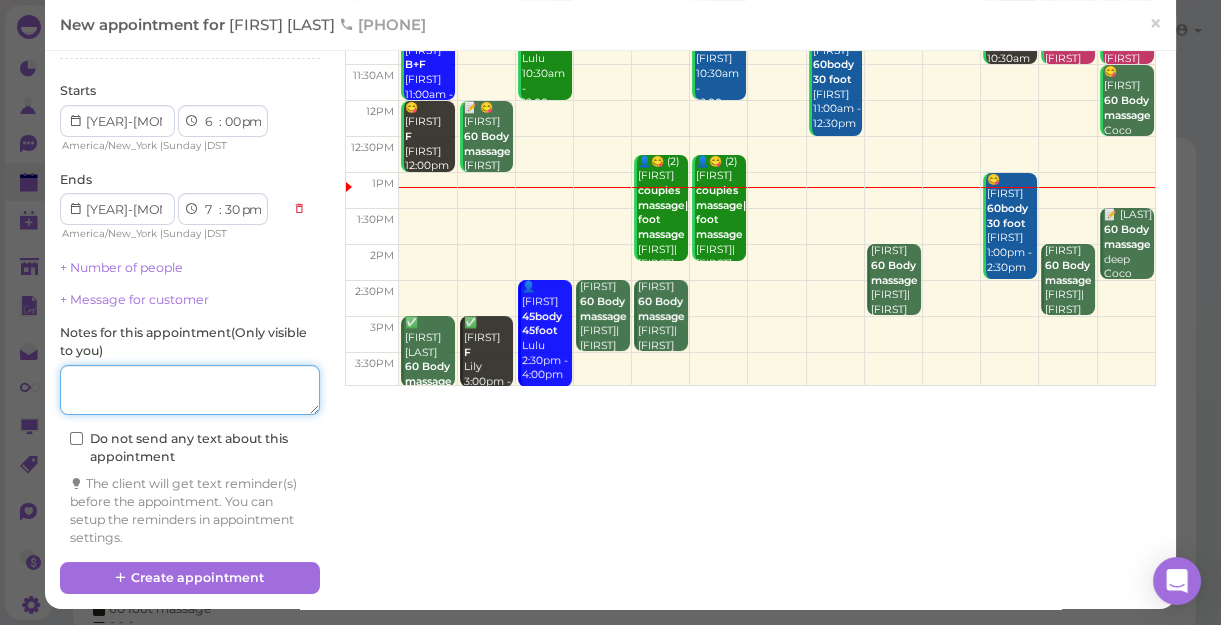 click at bounding box center [190, 390] 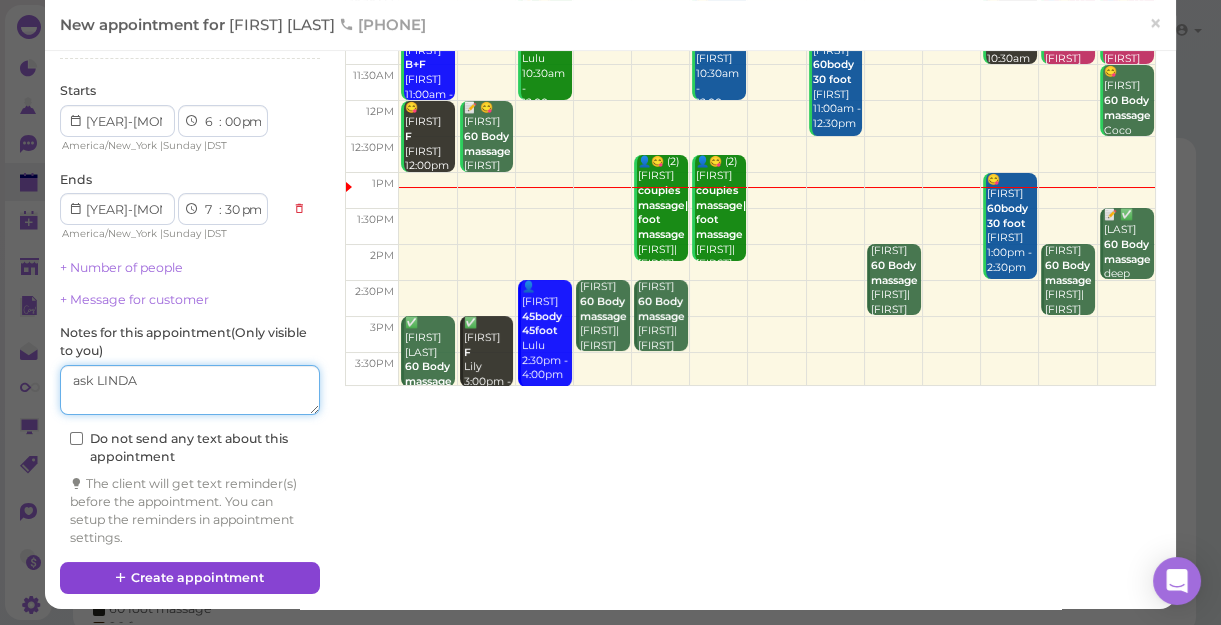 type on "ask LINDA" 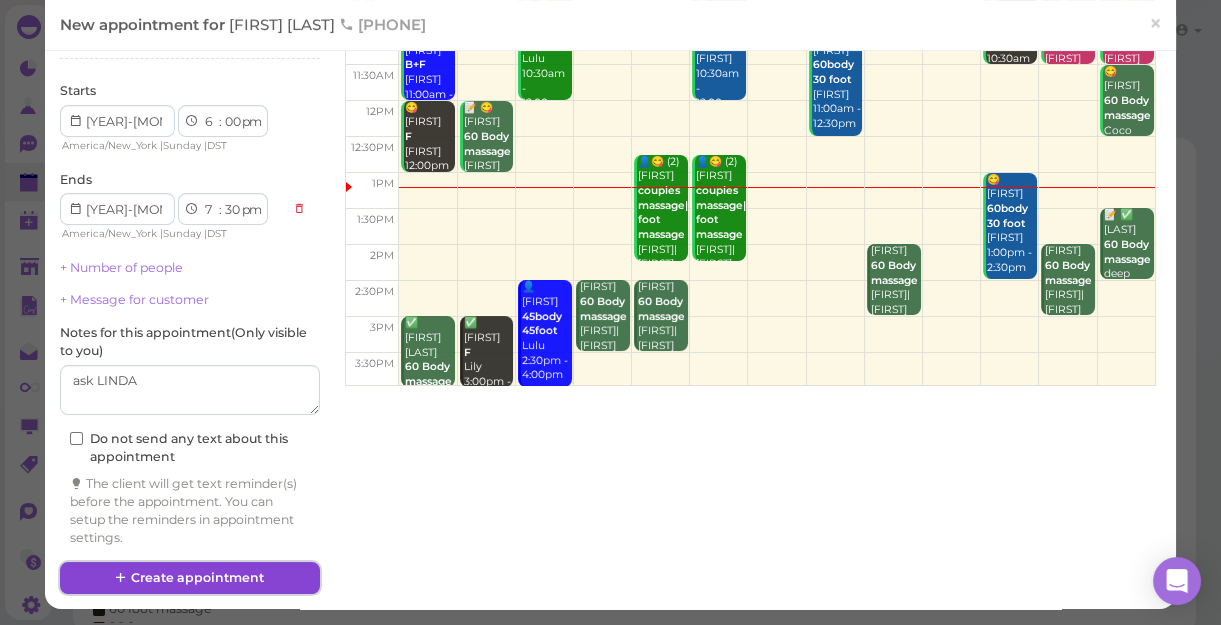 click on "Create appointment" at bounding box center (190, 578) 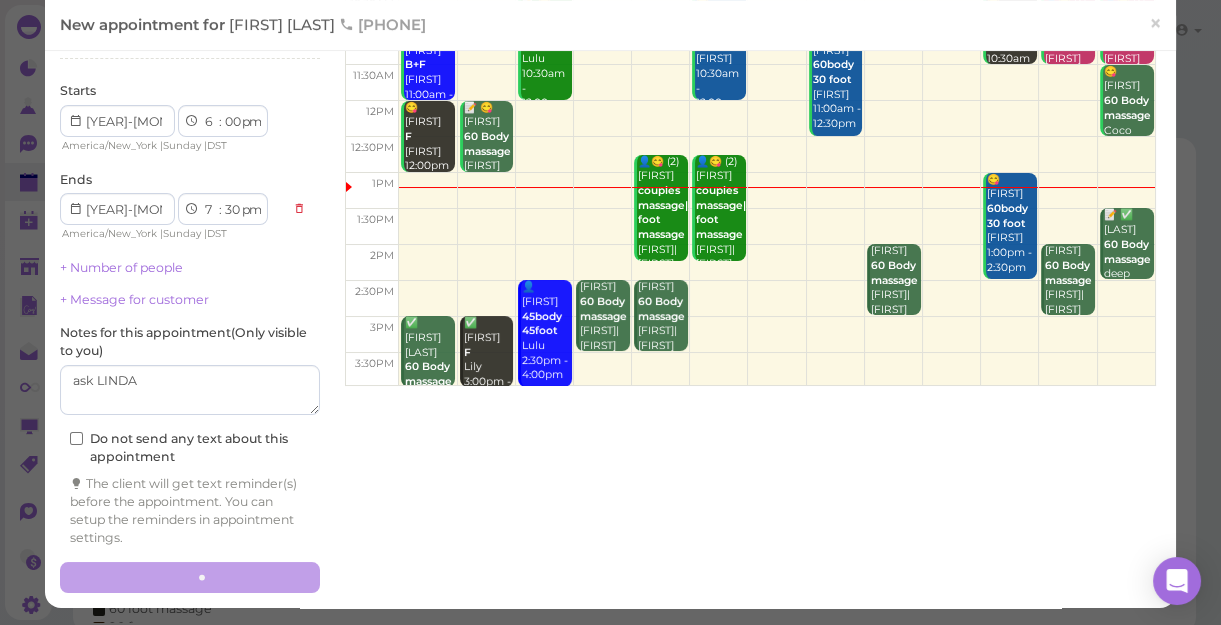 scroll, scrollTop: 178, scrollLeft: 0, axis: vertical 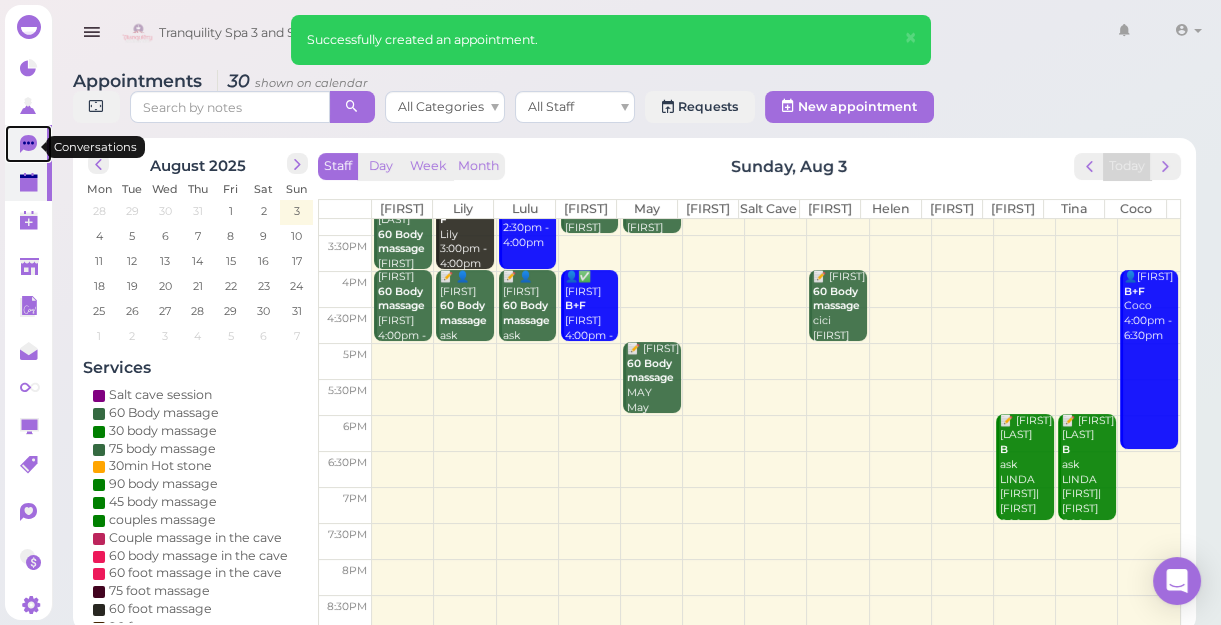click 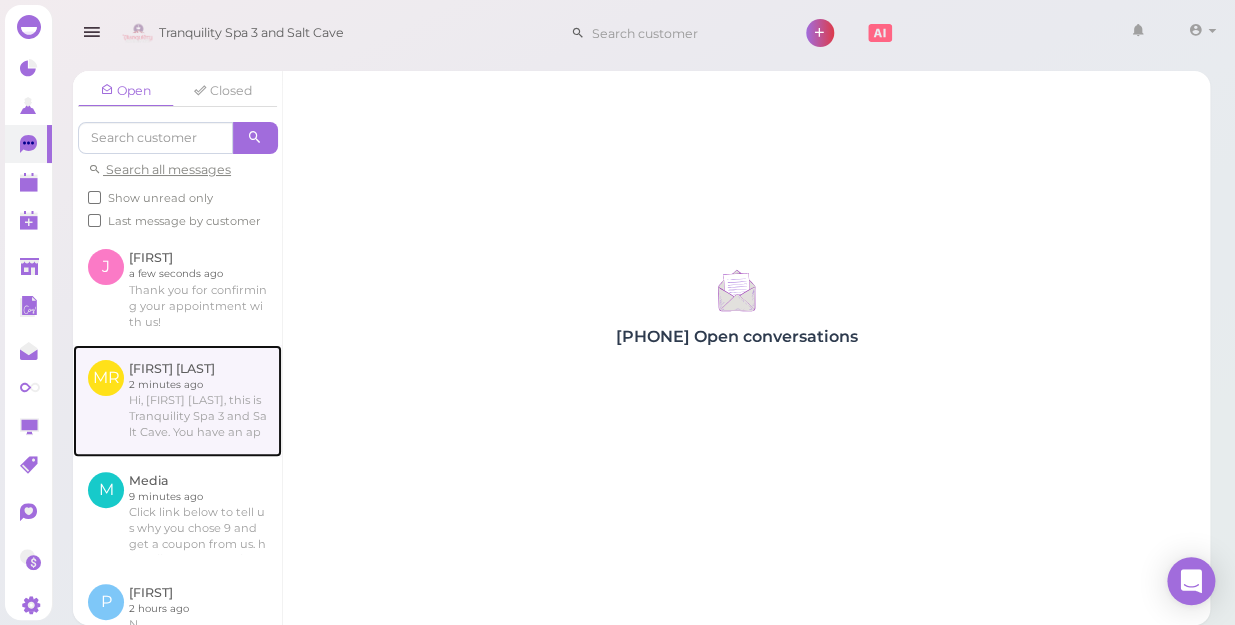 click at bounding box center [177, 401] 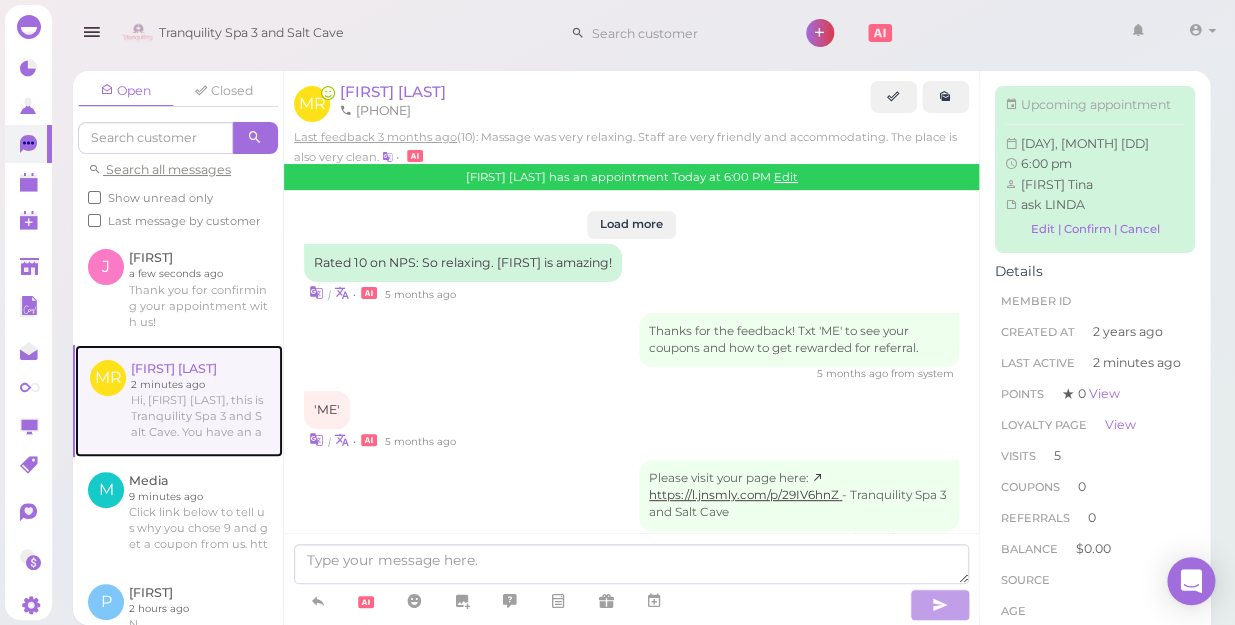 scroll, scrollTop: 2256, scrollLeft: 0, axis: vertical 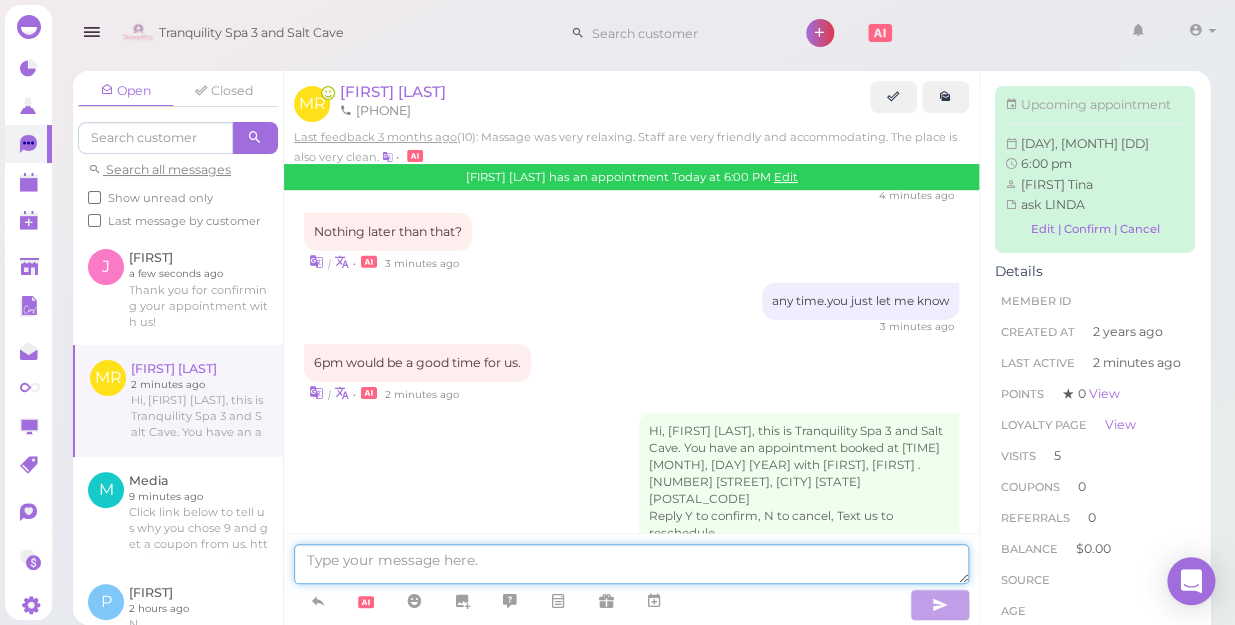 click at bounding box center [631, 564] 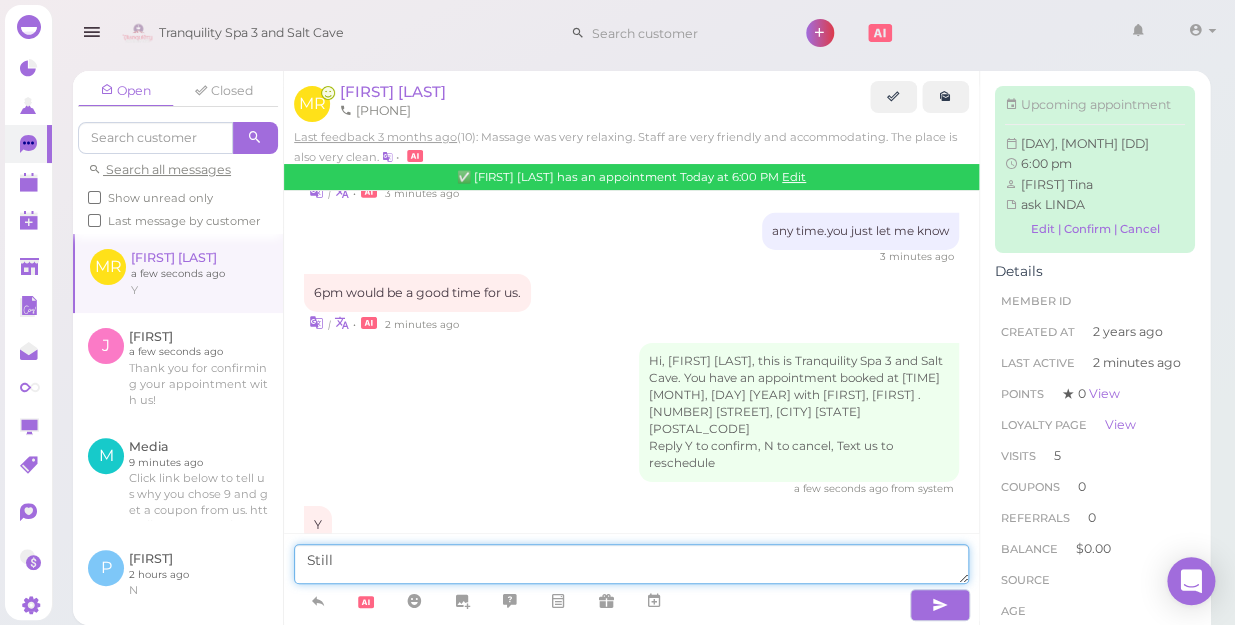 scroll, scrollTop: 2404, scrollLeft: 0, axis: vertical 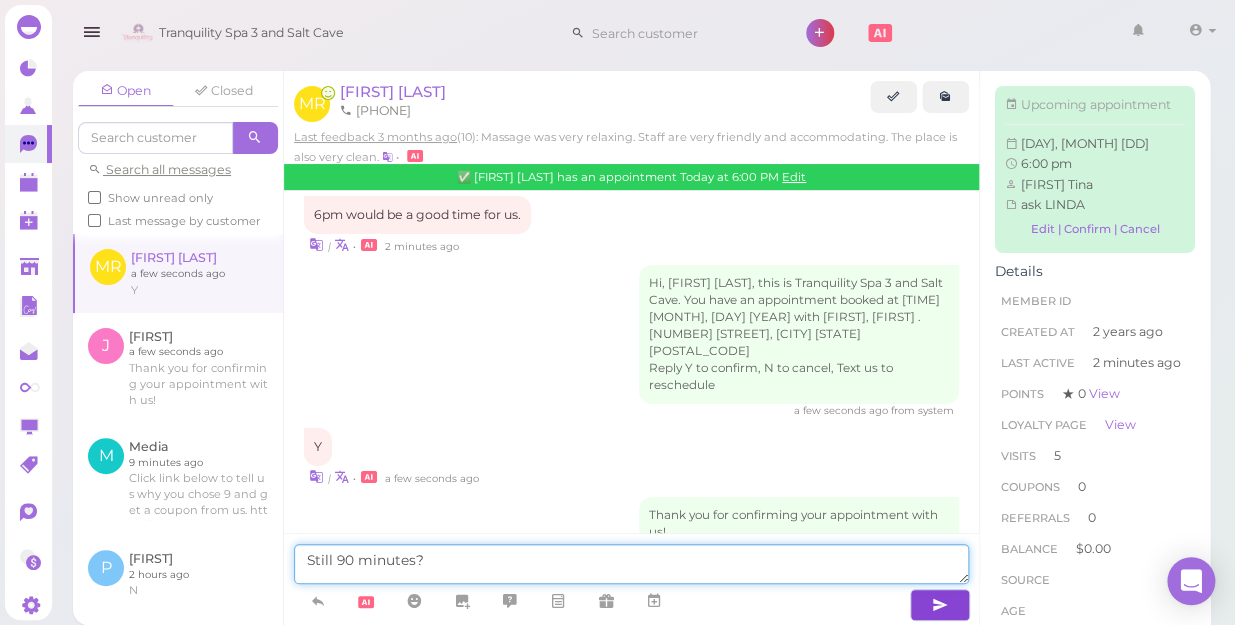 type on "Still 90 minutes?" 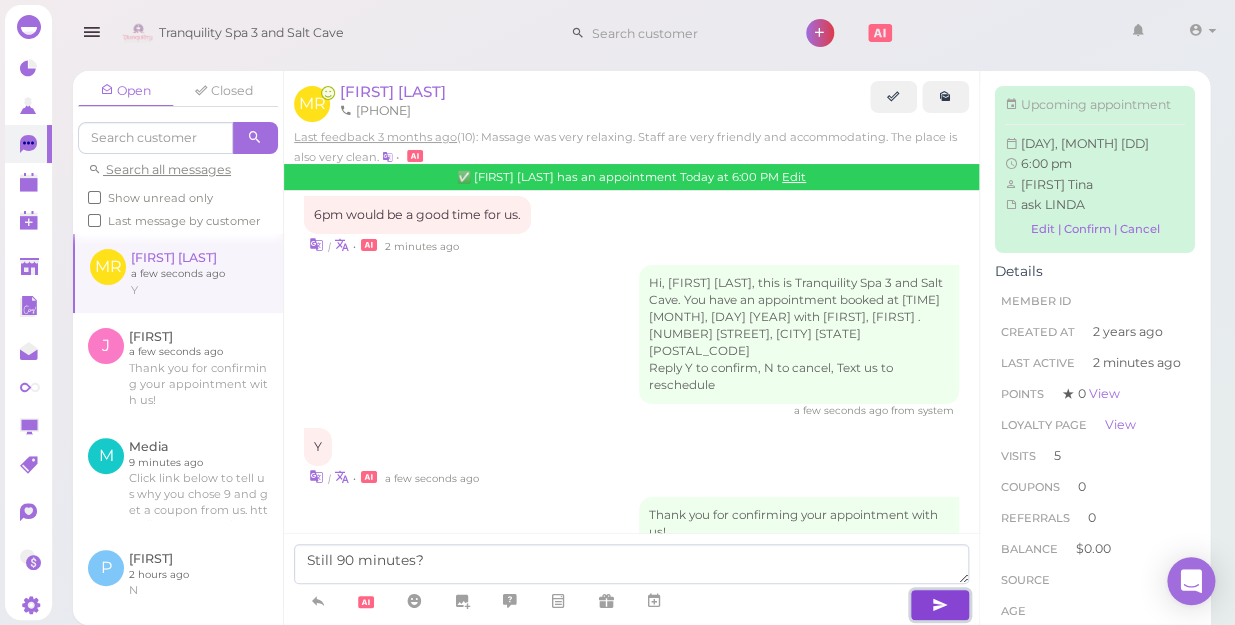 click at bounding box center [940, 605] 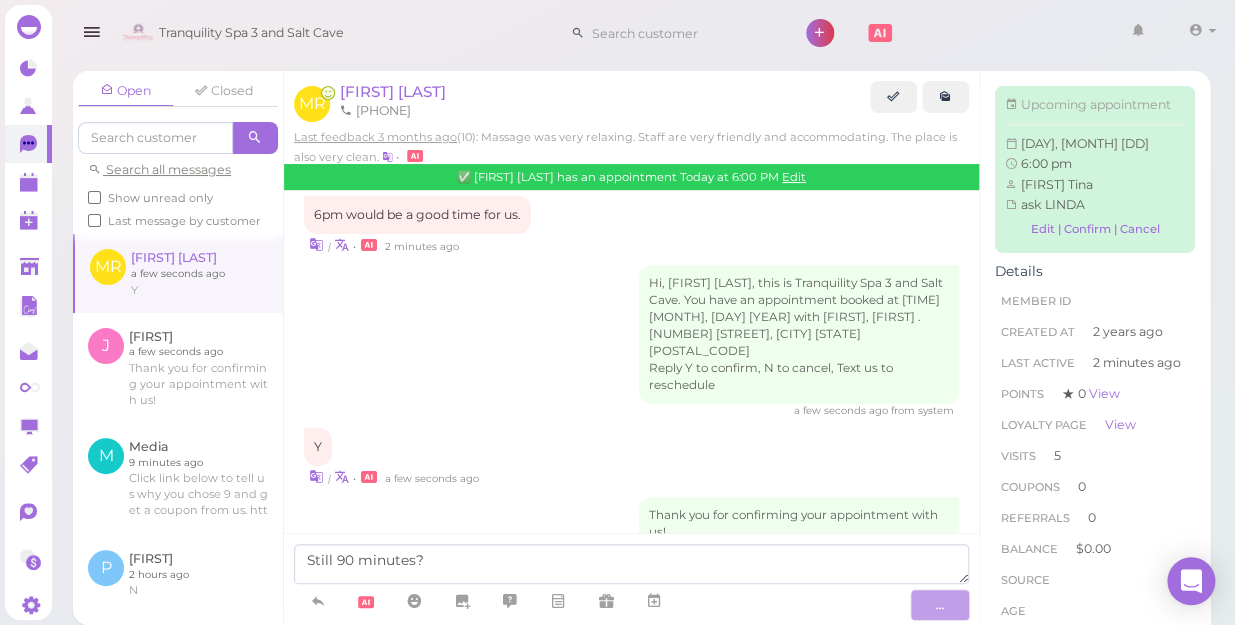 type 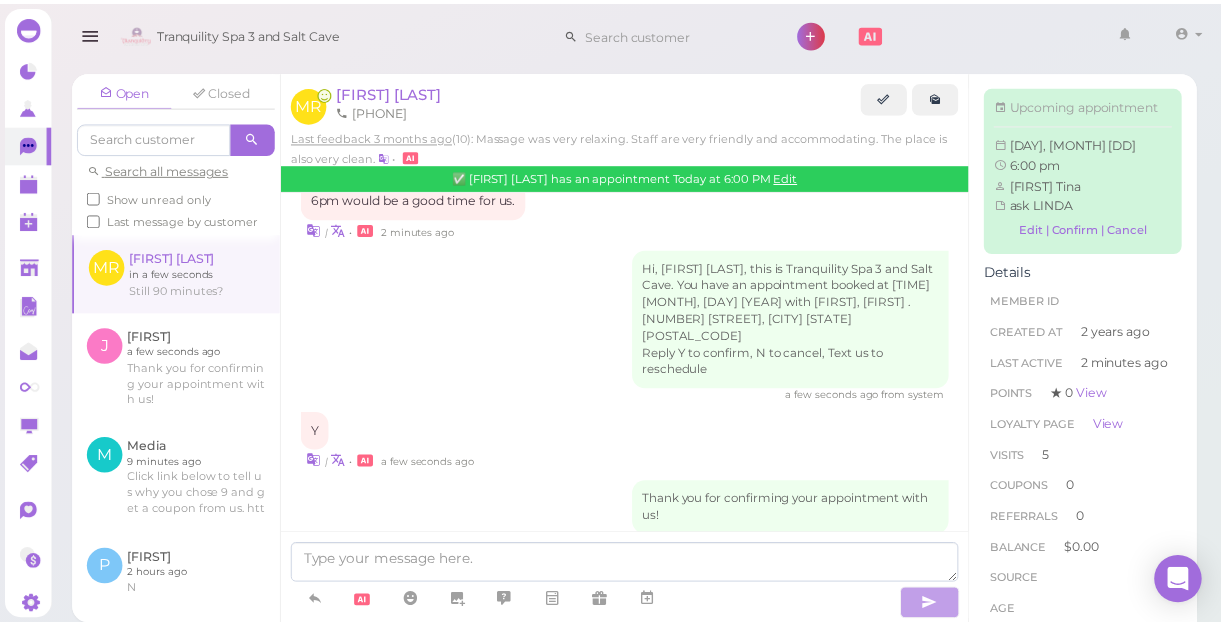 scroll, scrollTop: 2465, scrollLeft: 0, axis: vertical 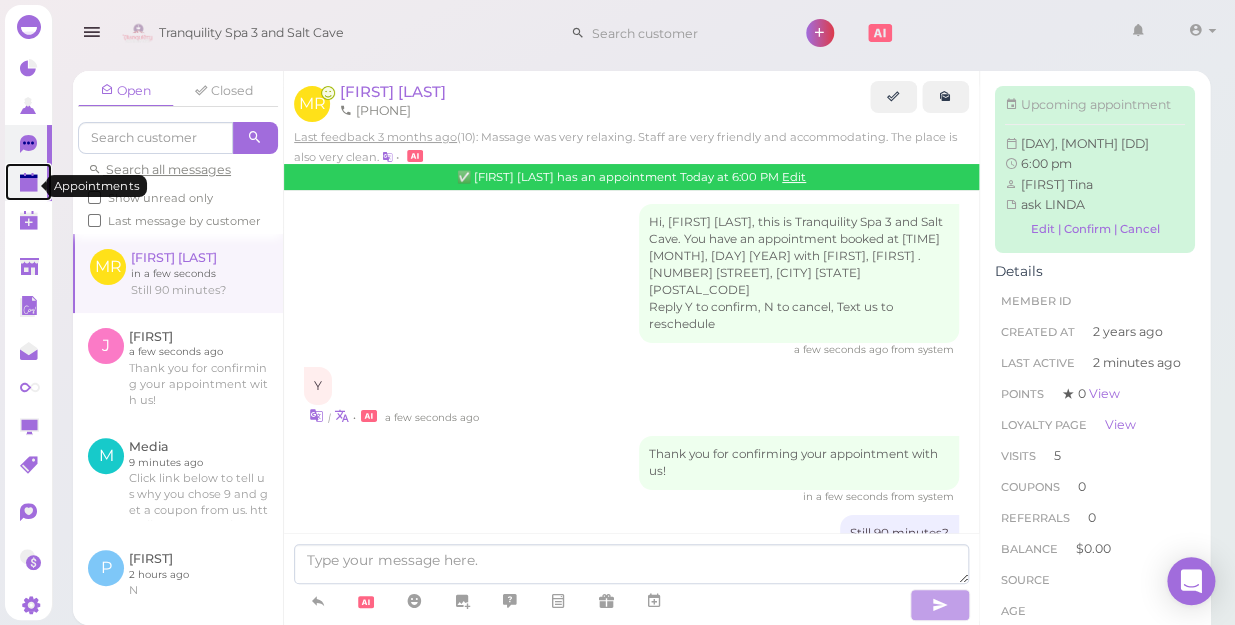 click 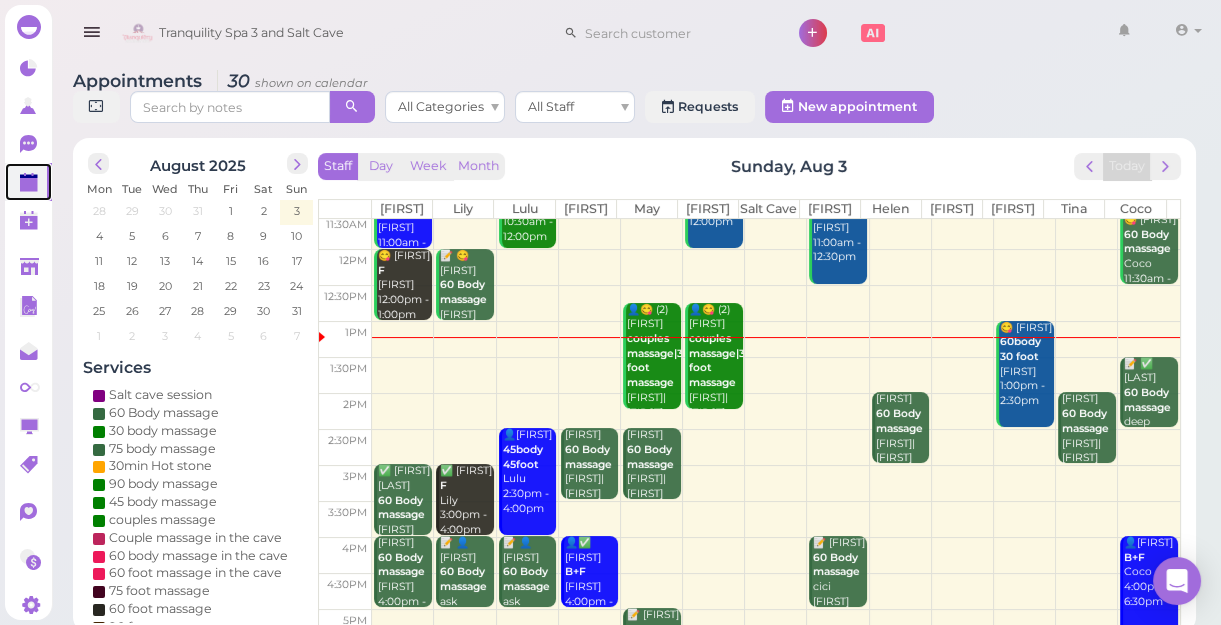 scroll, scrollTop: 272, scrollLeft: 0, axis: vertical 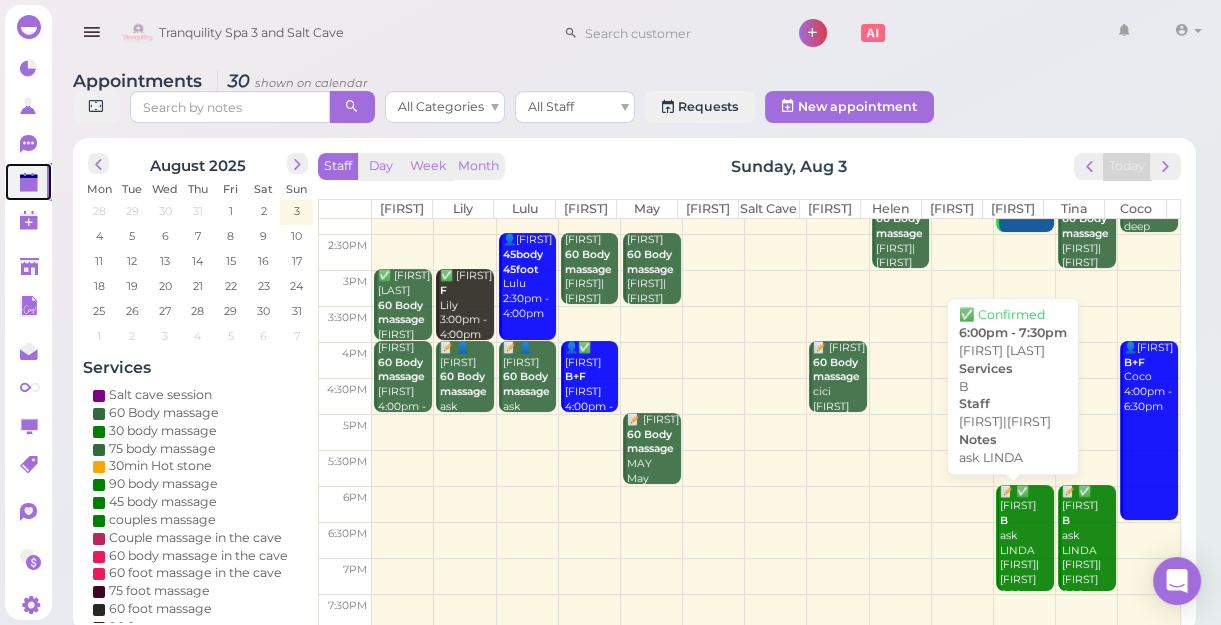 click on "📝 ✅ [FIRST] [LAST] B ask [FIRST] [FIRST]|[FIRST] [TIME] - [TIME]" at bounding box center [1026, 551] 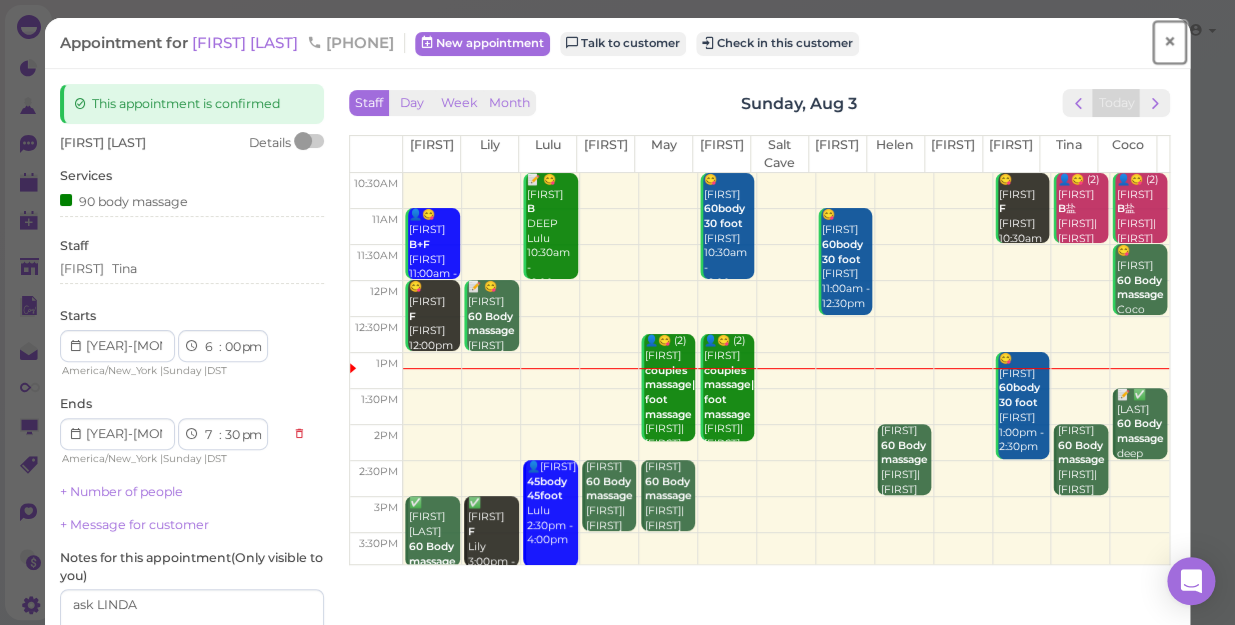 click on "×" at bounding box center (1169, 42) 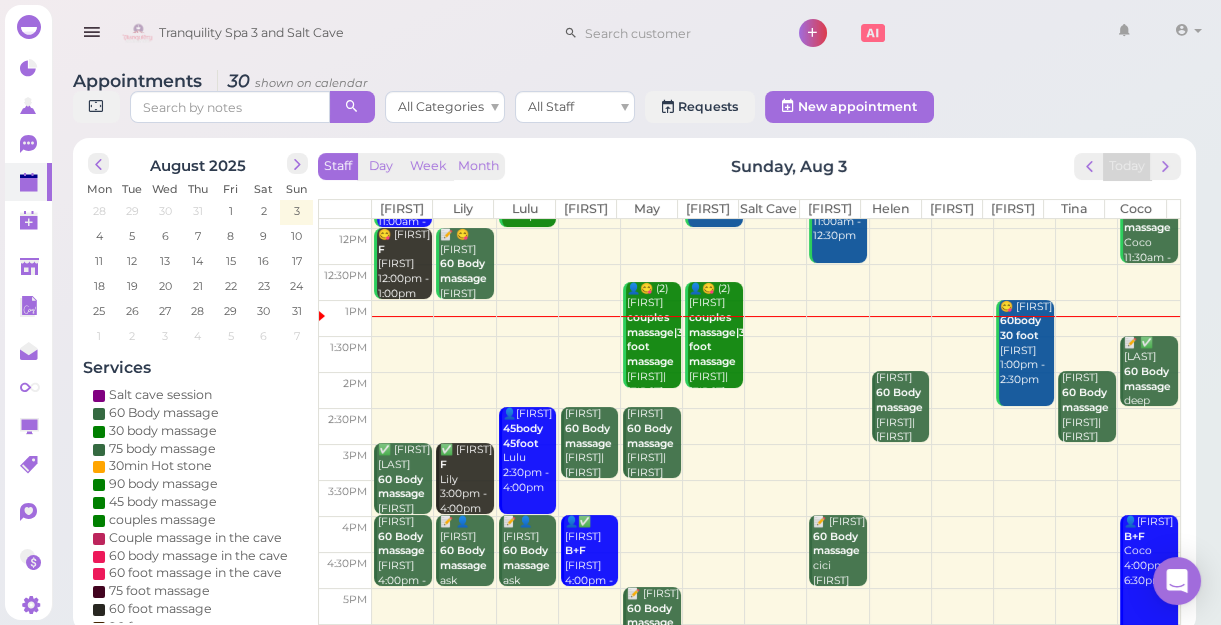 scroll, scrollTop: 90, scrollLeft: 0, axis: vertical 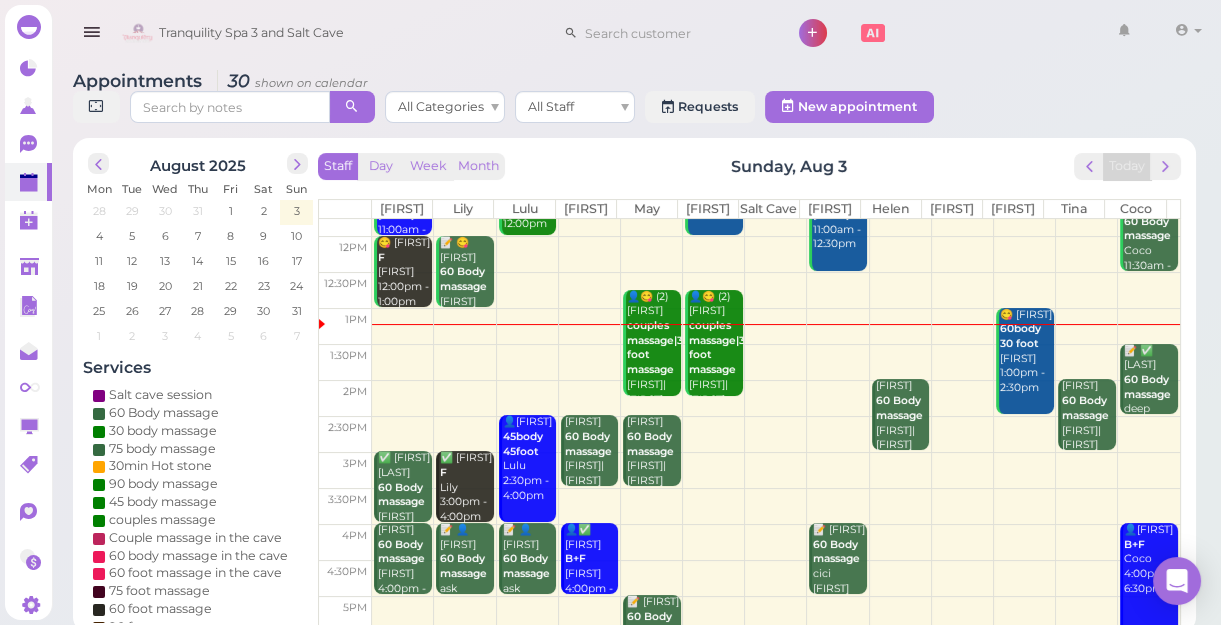 click at bounding box center [776, 362] 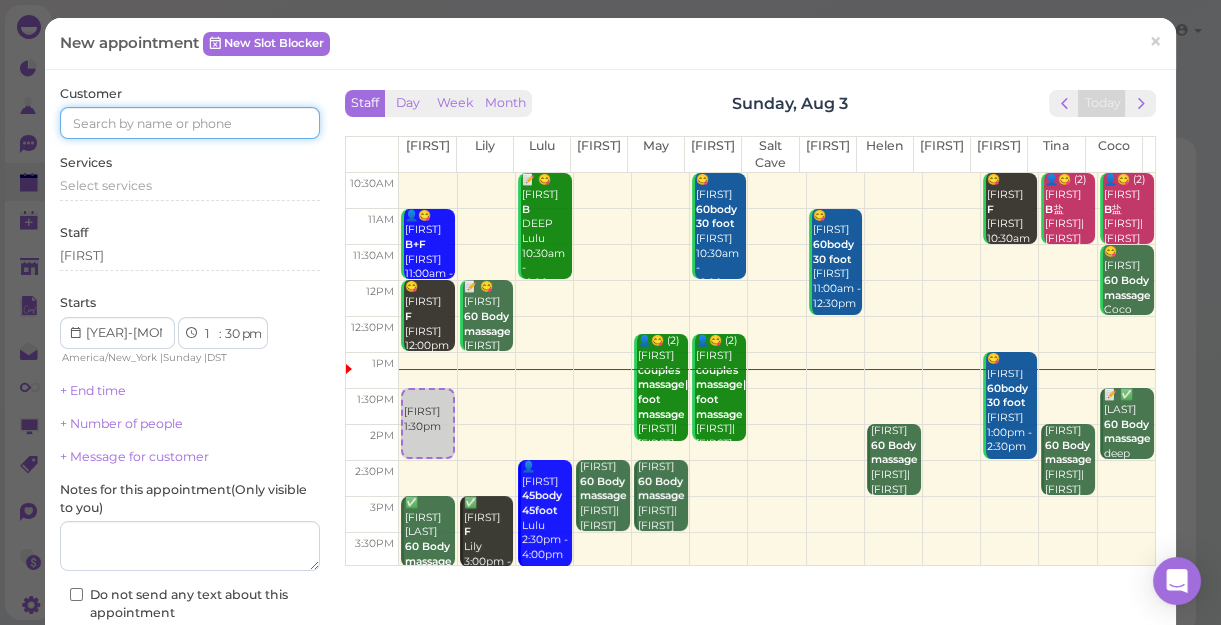 click at bounding box center (190, 123) 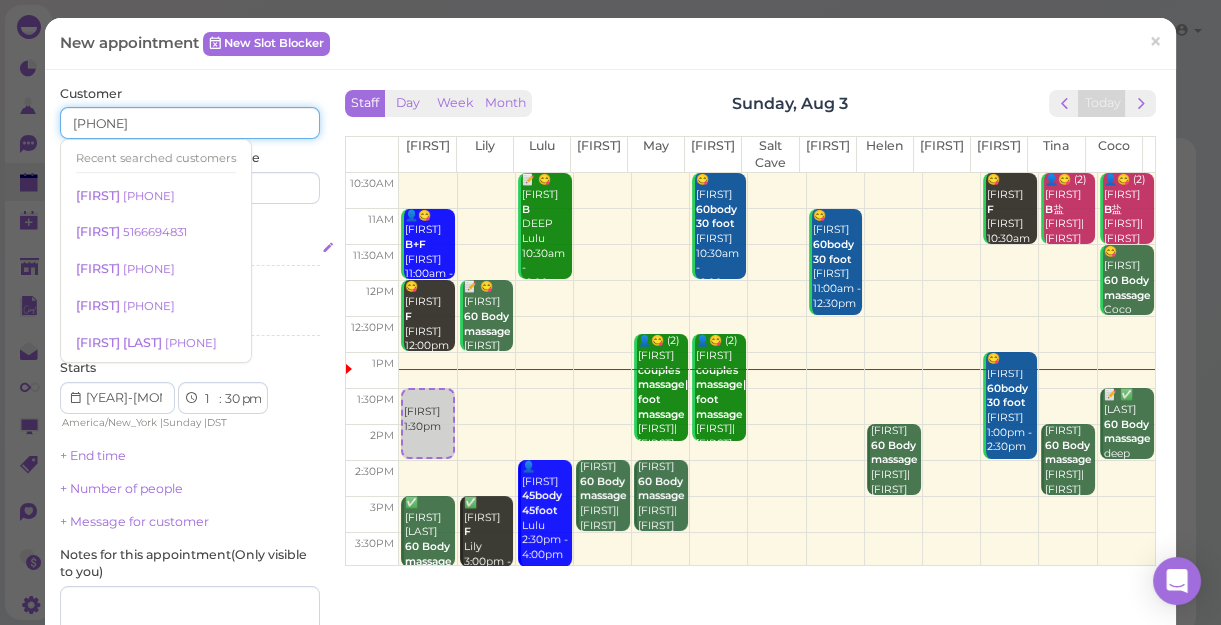 type on "[PHONE]" 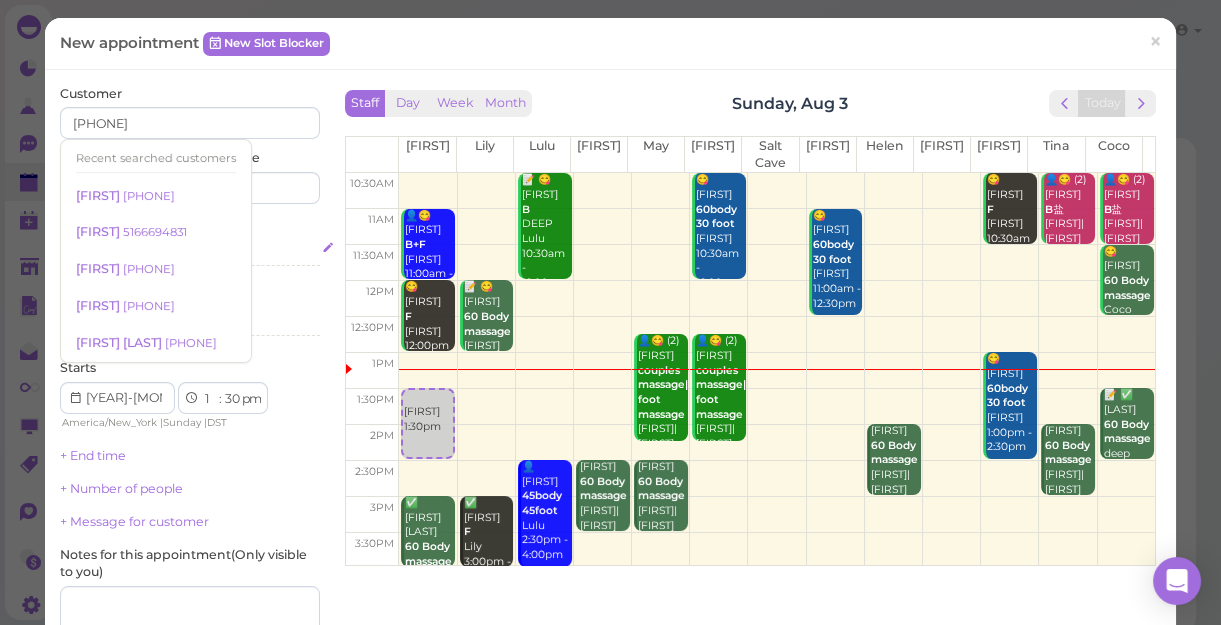 click on "Select services" at bounding box center [190, 251] 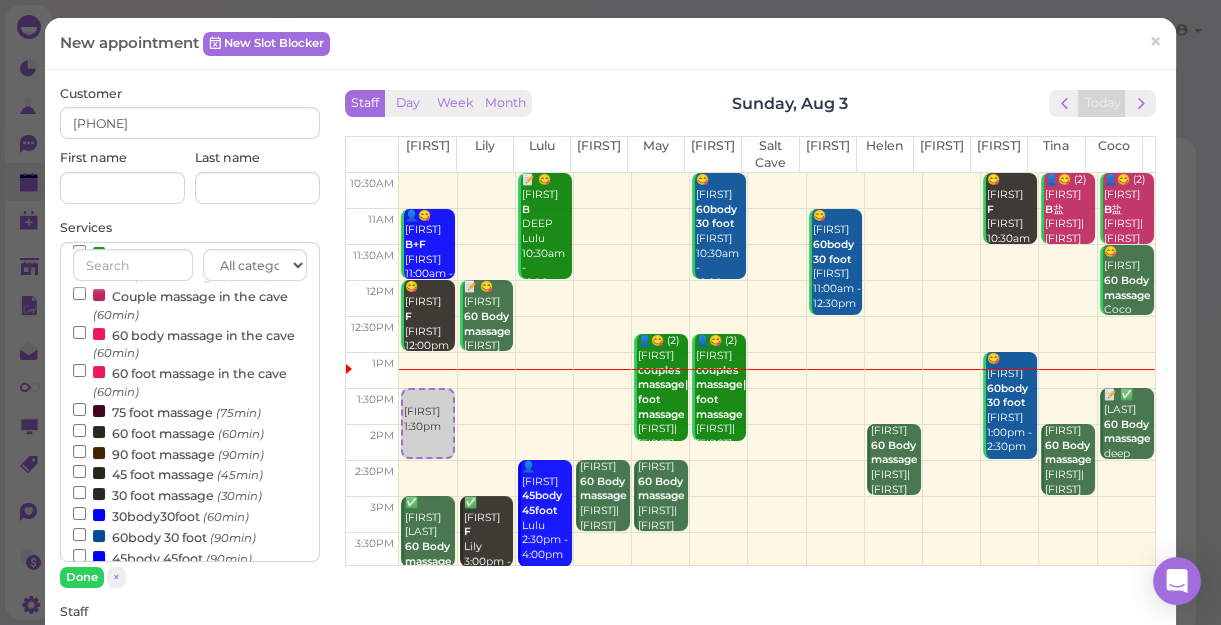 scroll, scrollTop: 181, scrollLeft: 0, axis: vertical 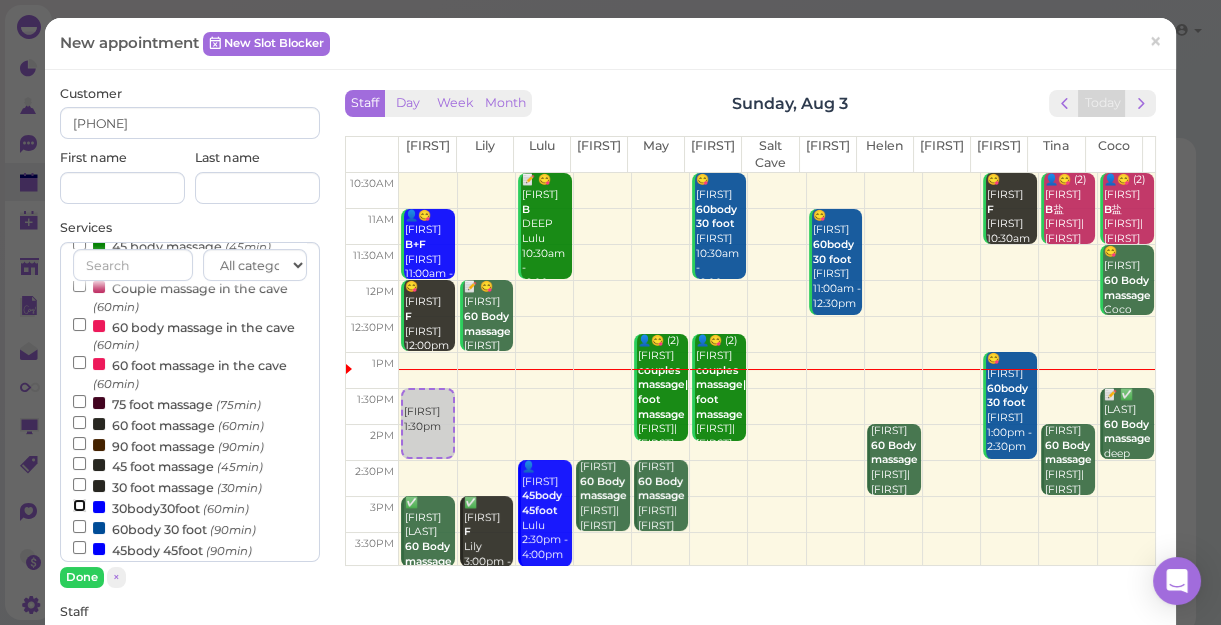 click on "30body30foot
(60min)" at bounding box center (79, 505) 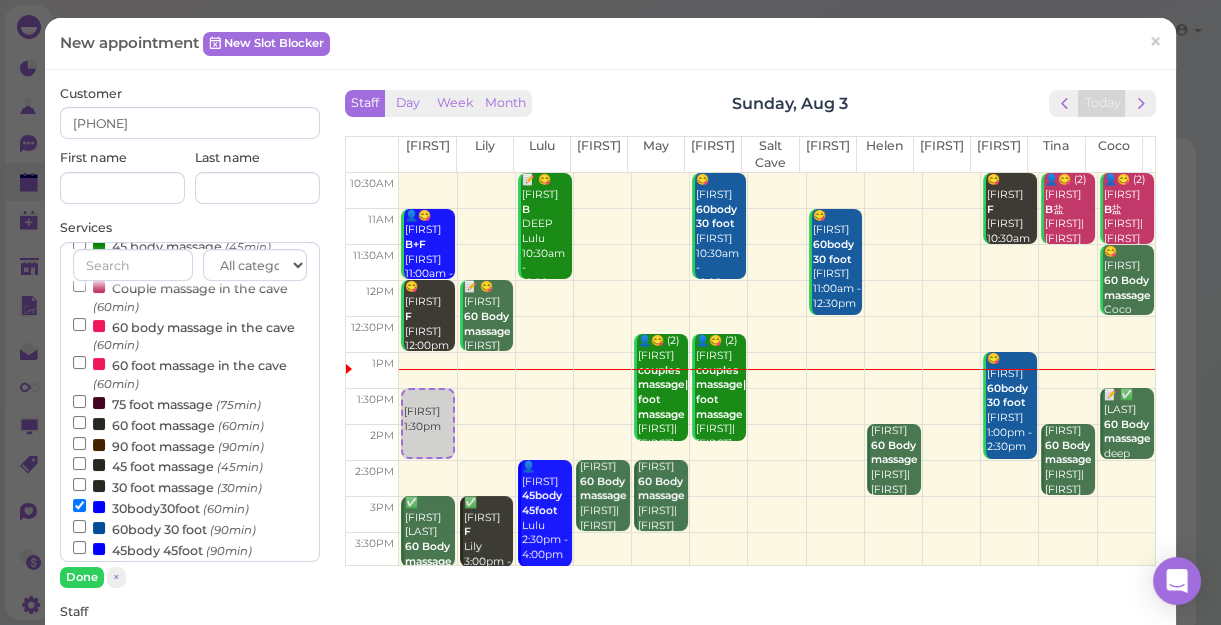 scroll, scrollTop: 643, scrollLeft: 0, axis: vertical 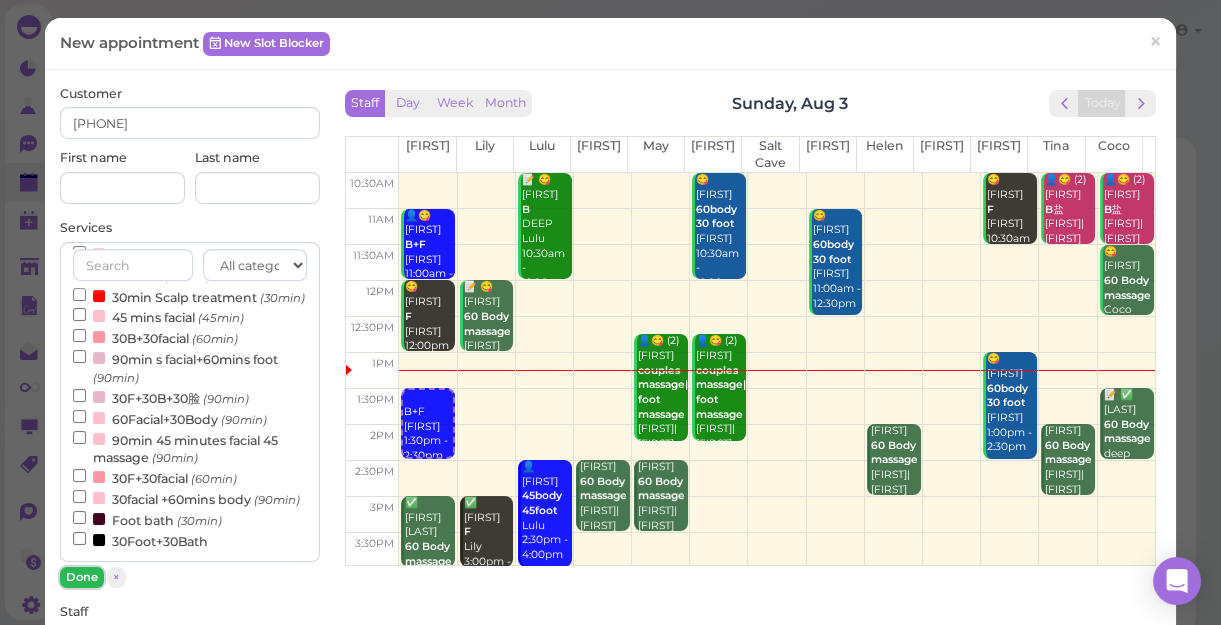 click on "Done" at bounding box center [82, 577] 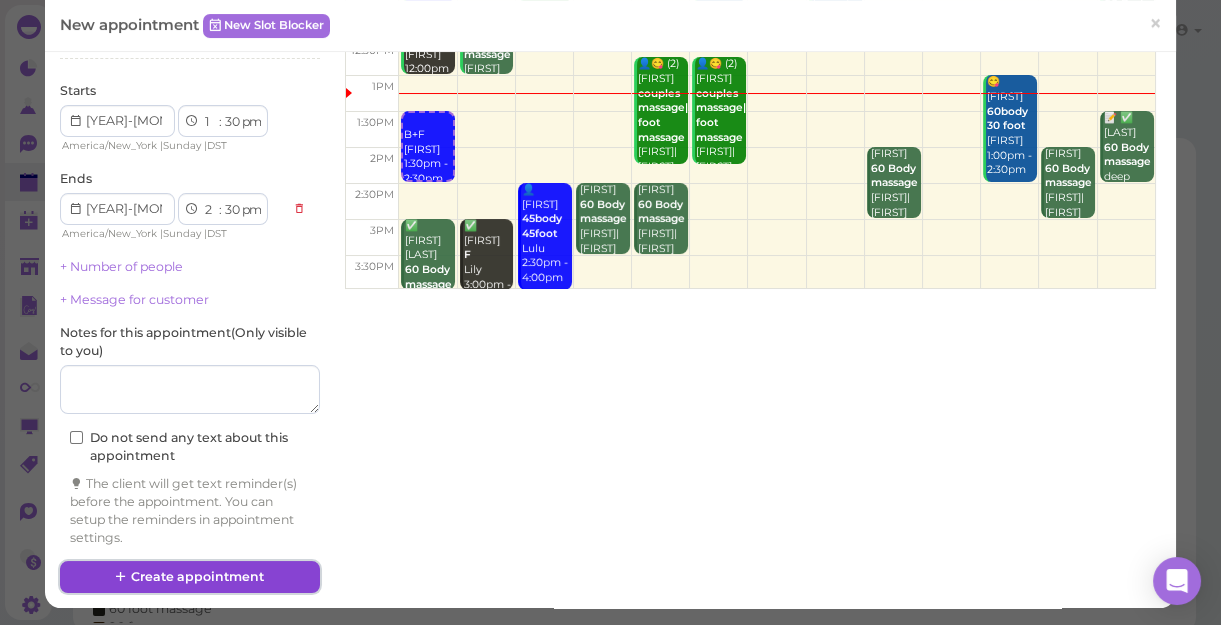 click on "Create appointment" at bounding box center (190, 577) 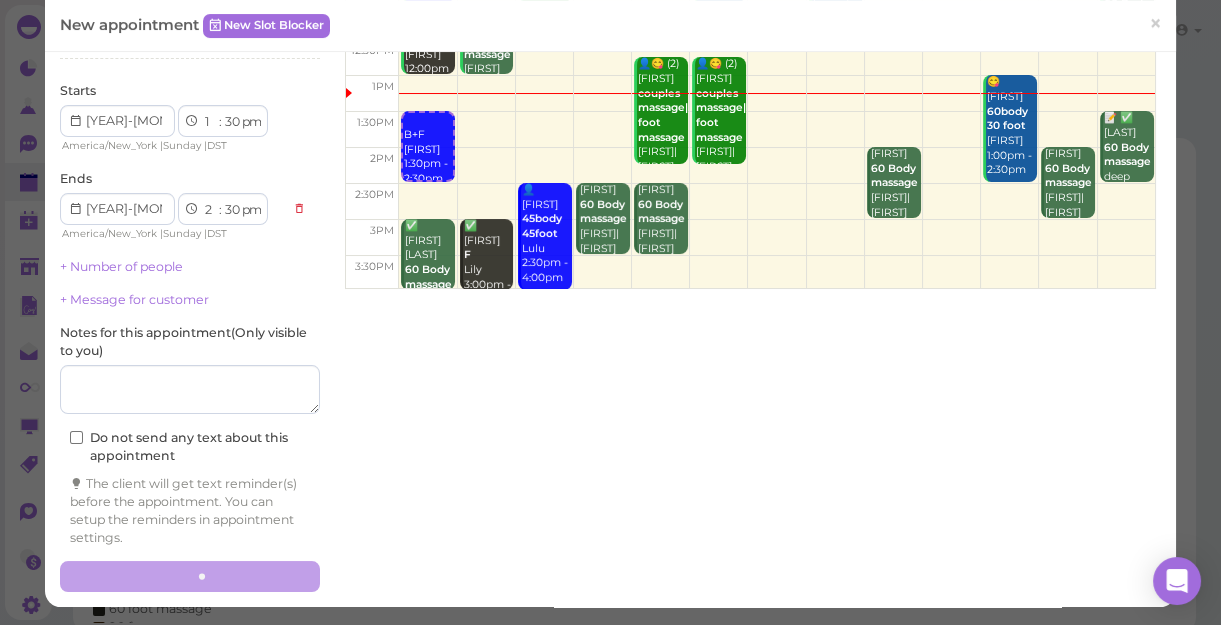 scroll, scrollTop: 276, scrollLeft: 0, axis: vertical 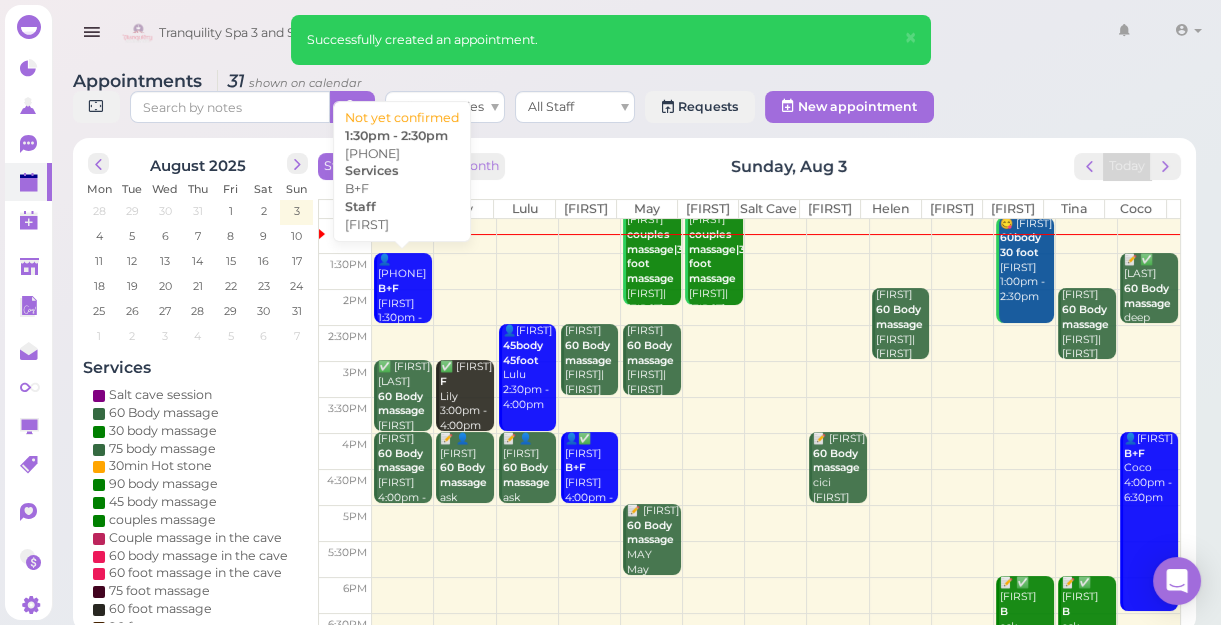 click on "👤5168711740 B+F Sunny  1:30pm - 2:30pm" at bounding box center (404, 297) 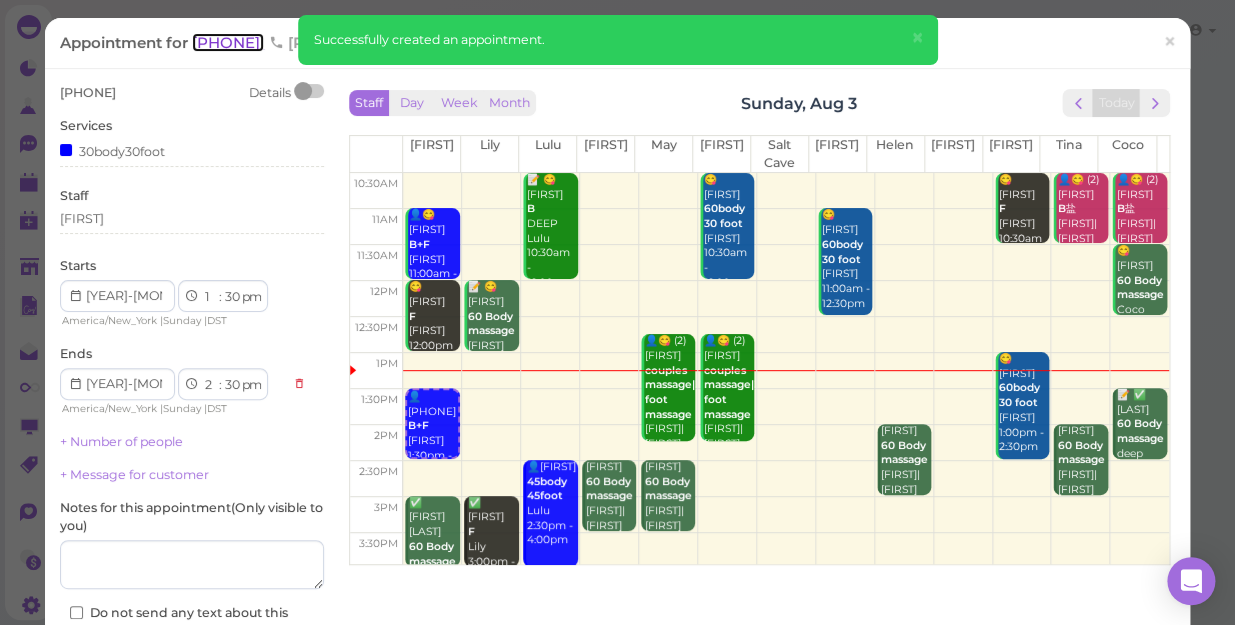 click on "[PHONE]" at bounding box center [228, 42] 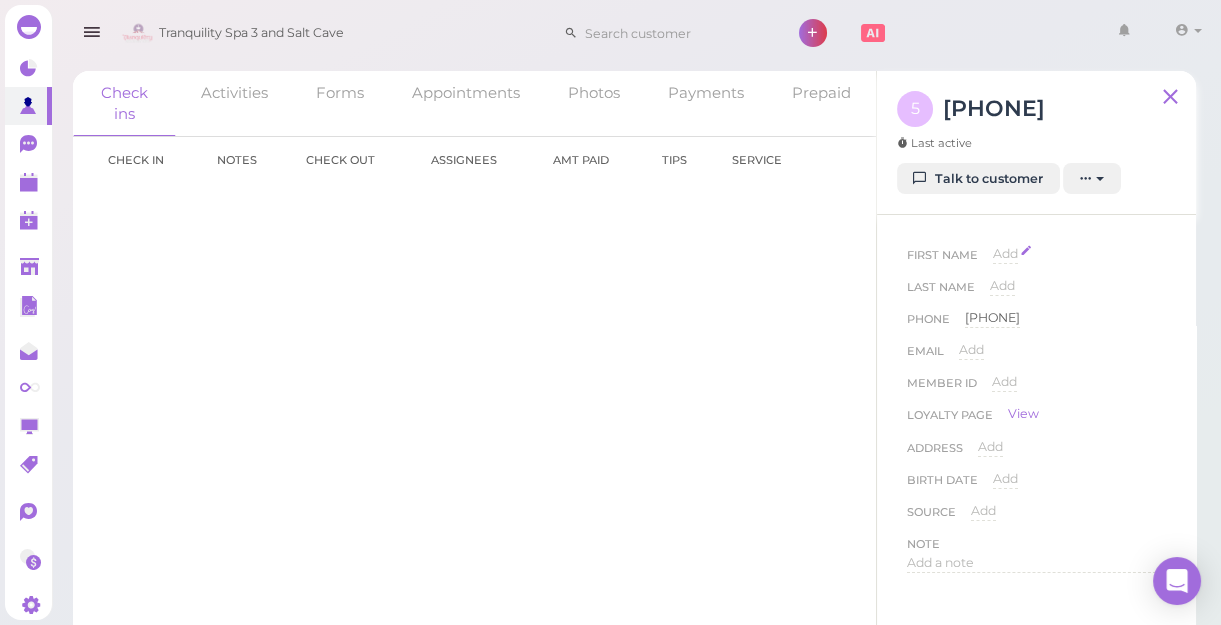 click on "Add" at bounding box center (1005, 253) 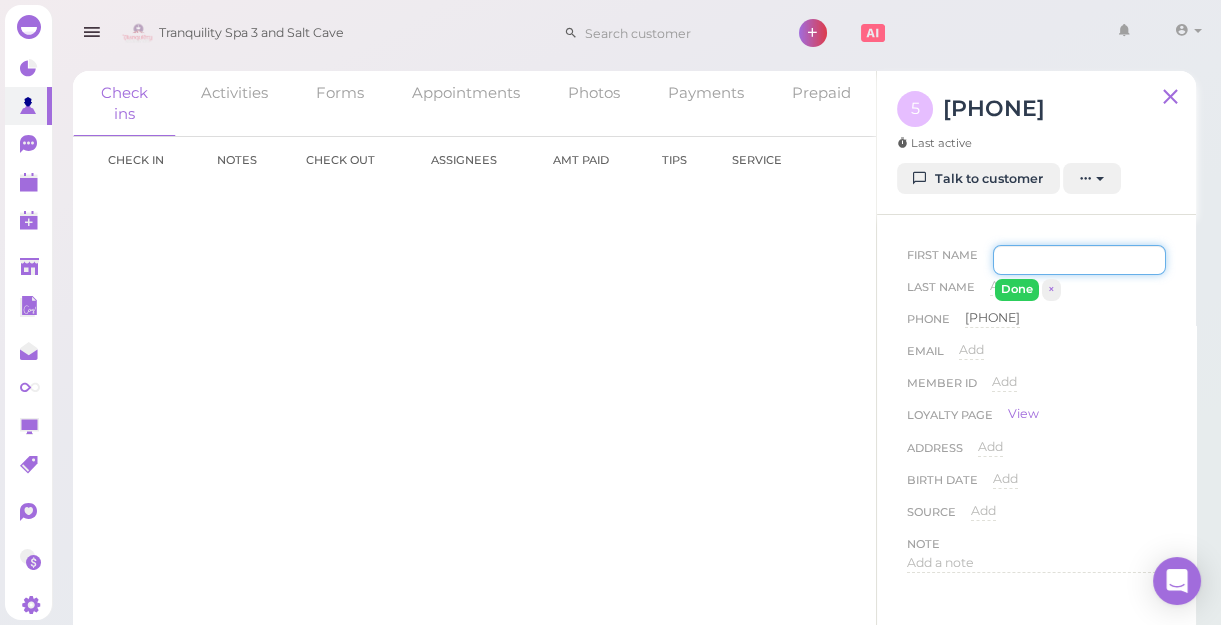 type on "S" 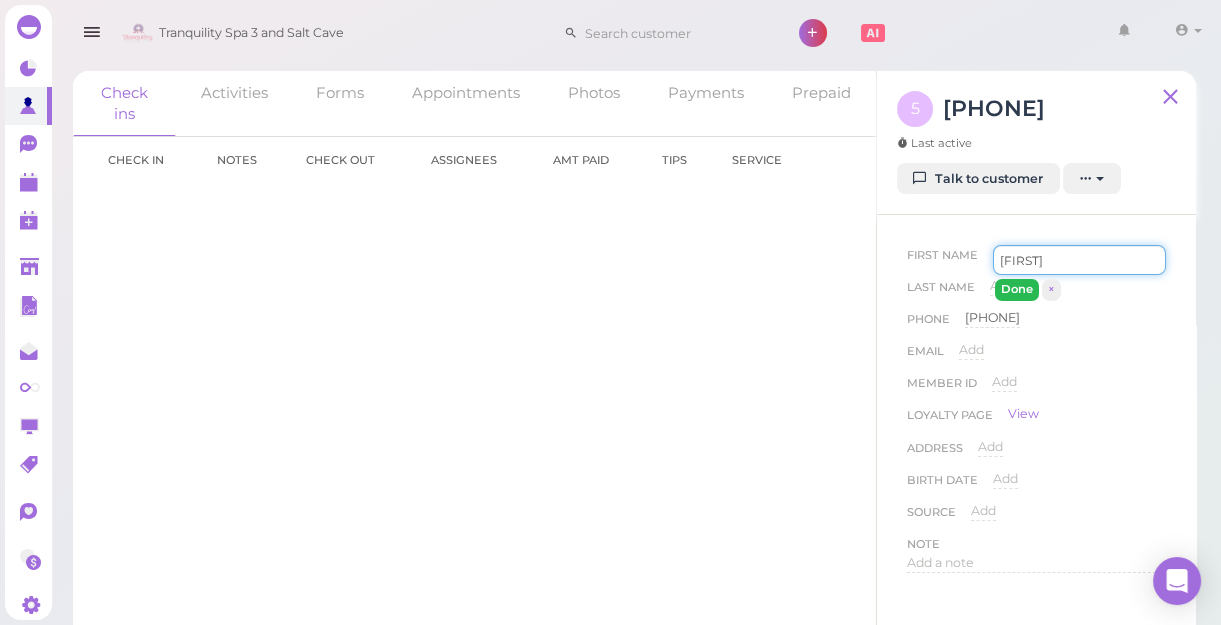 type on "[FIRST]" 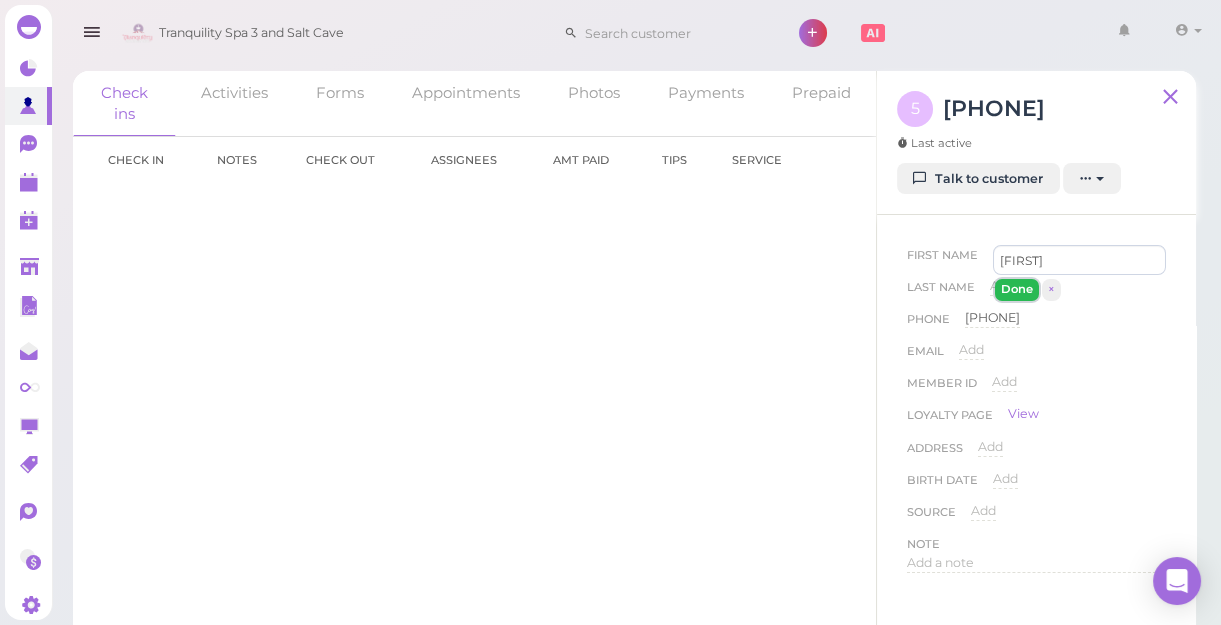 click on "Done" at bounding box center (1017, 289) 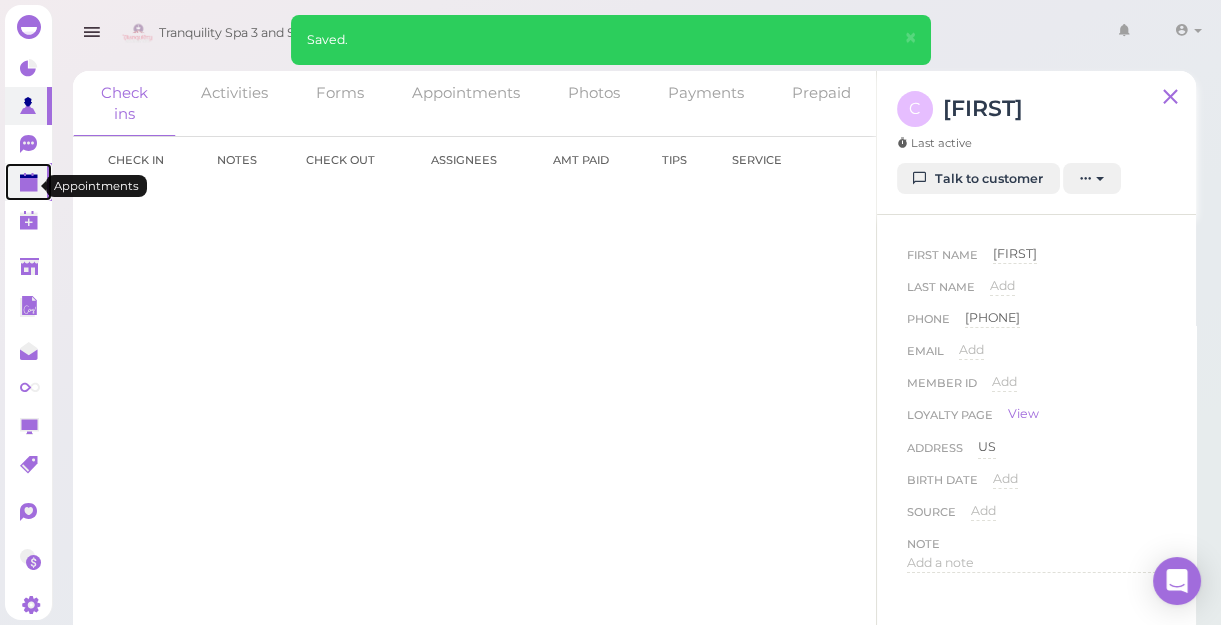 click 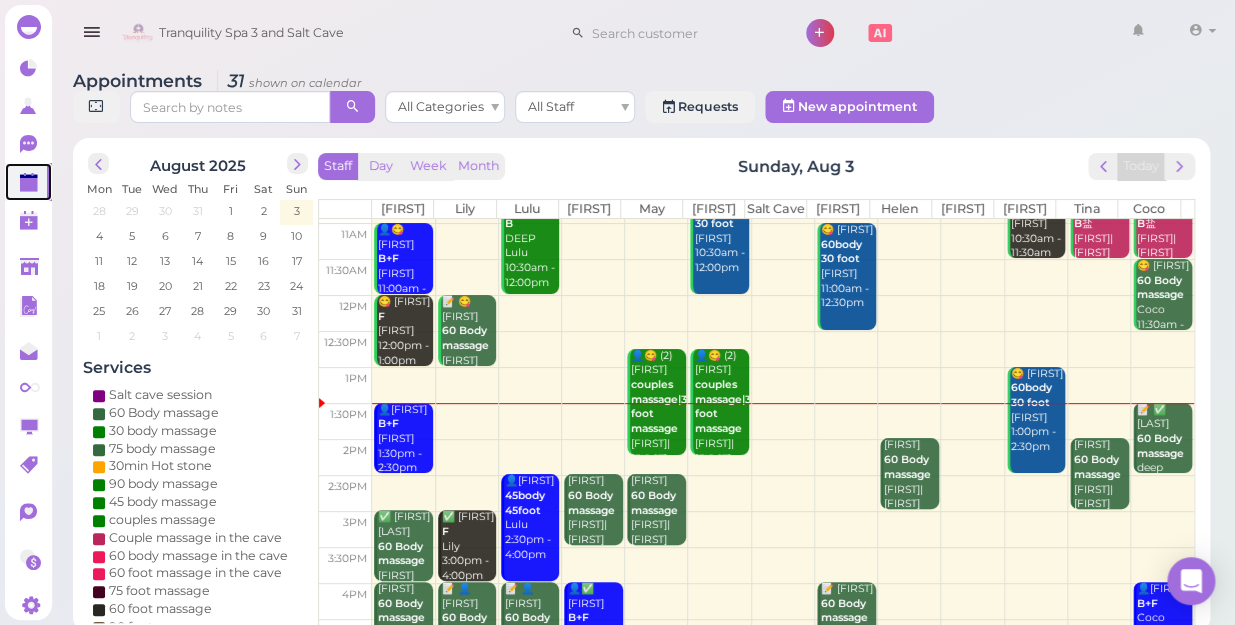 scroll, scrollTop: 0, scrollLeft: 0, axis: both 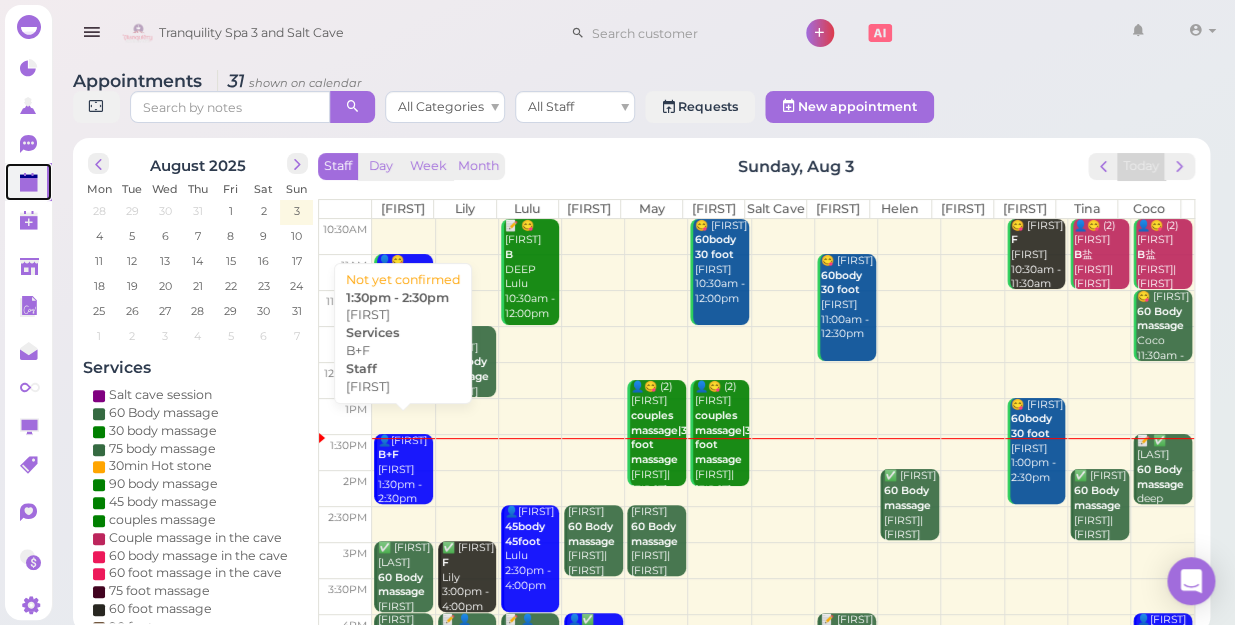 click on "👤Christin B+F Sunny  1:30pm - 2:30pm" at bounding box center [405, 470] 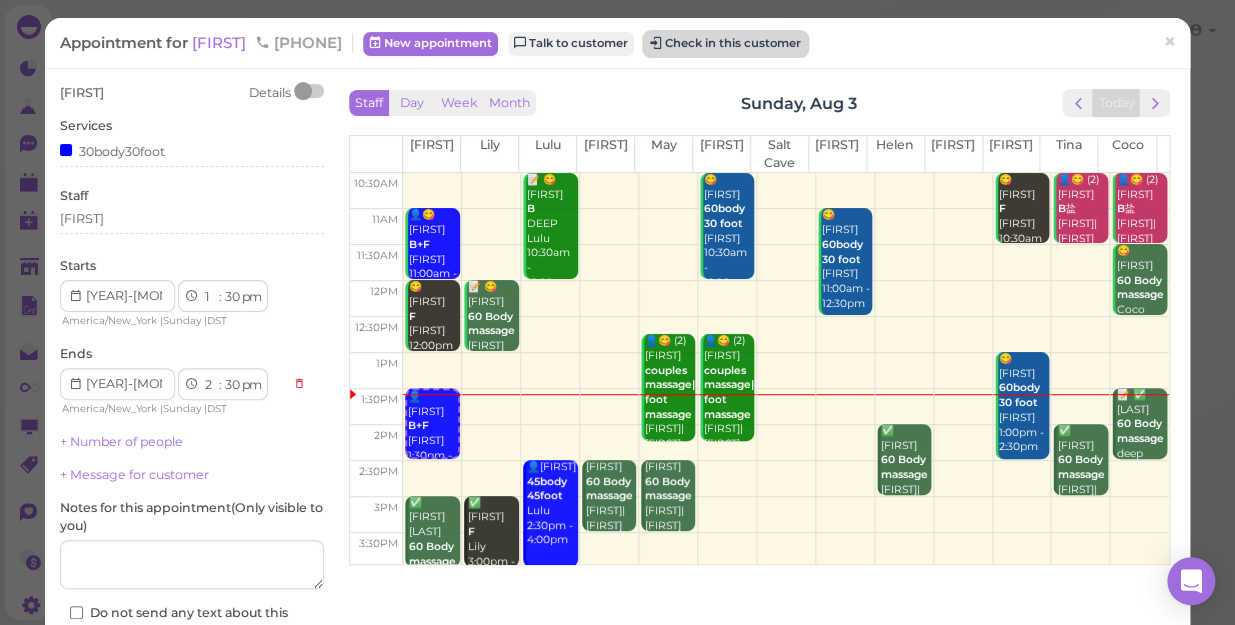 click on "Check in this customer" at bounding box center (725, 44) 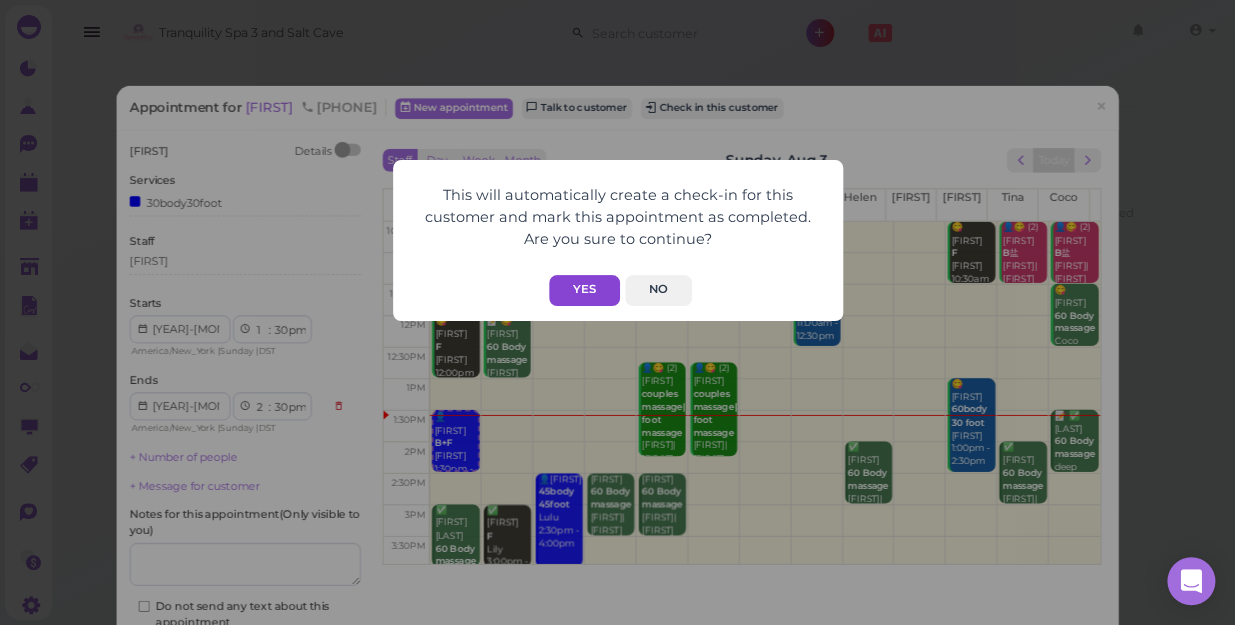 click on "Yes" at bounding box center (584, 290) 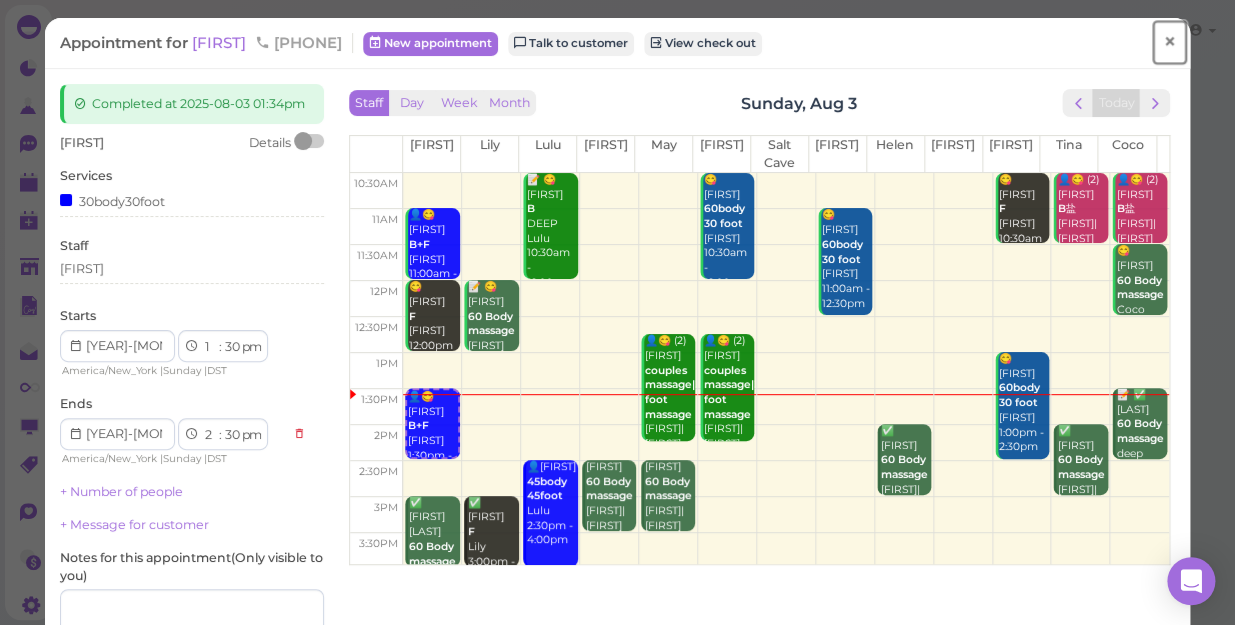 click on "×" at bounding box center [1169, 42] 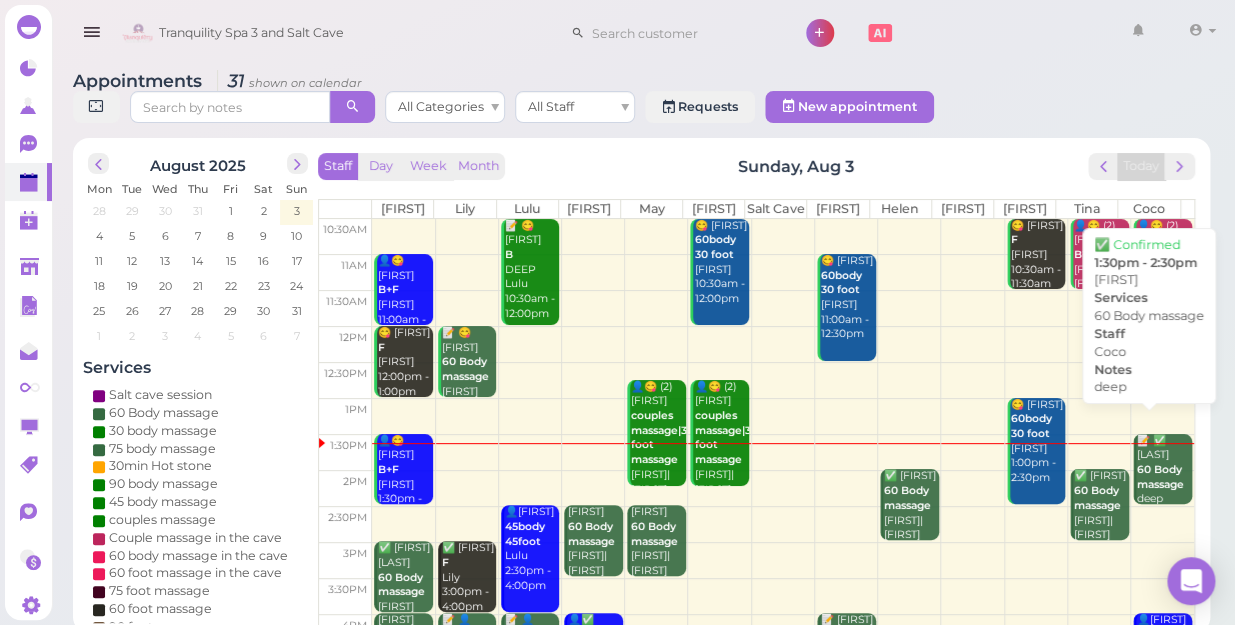 click on "60 Body massage" at bounding box center [1160, 477] 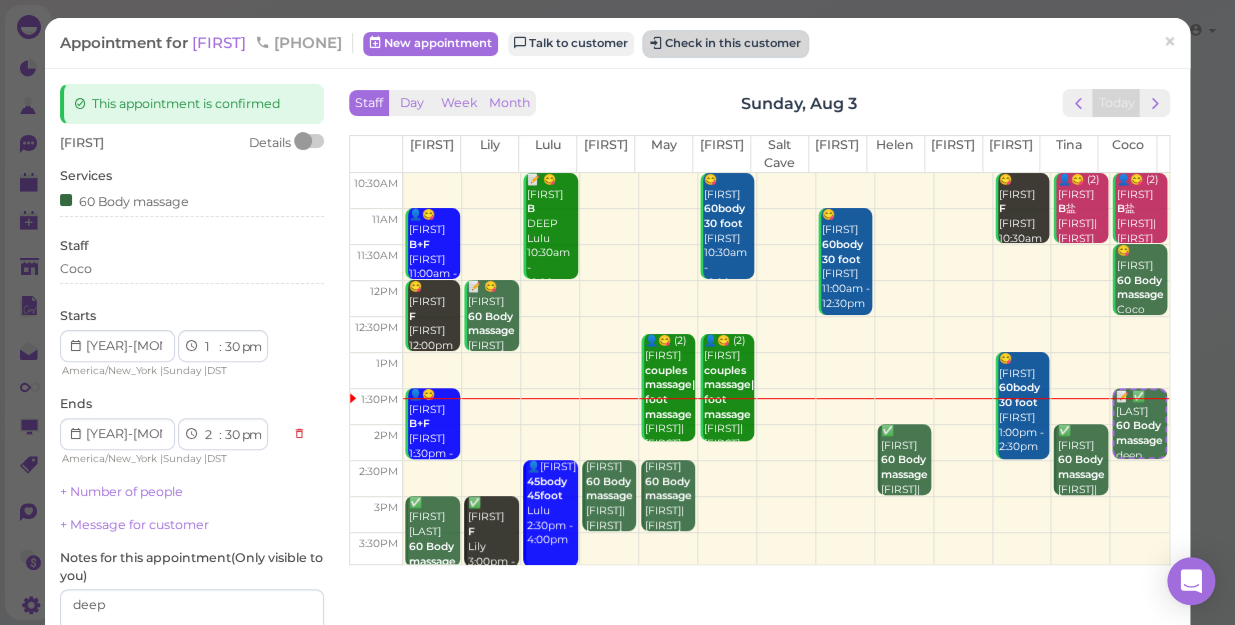 click on "Check in this customer" at bounding box center (725, 44) 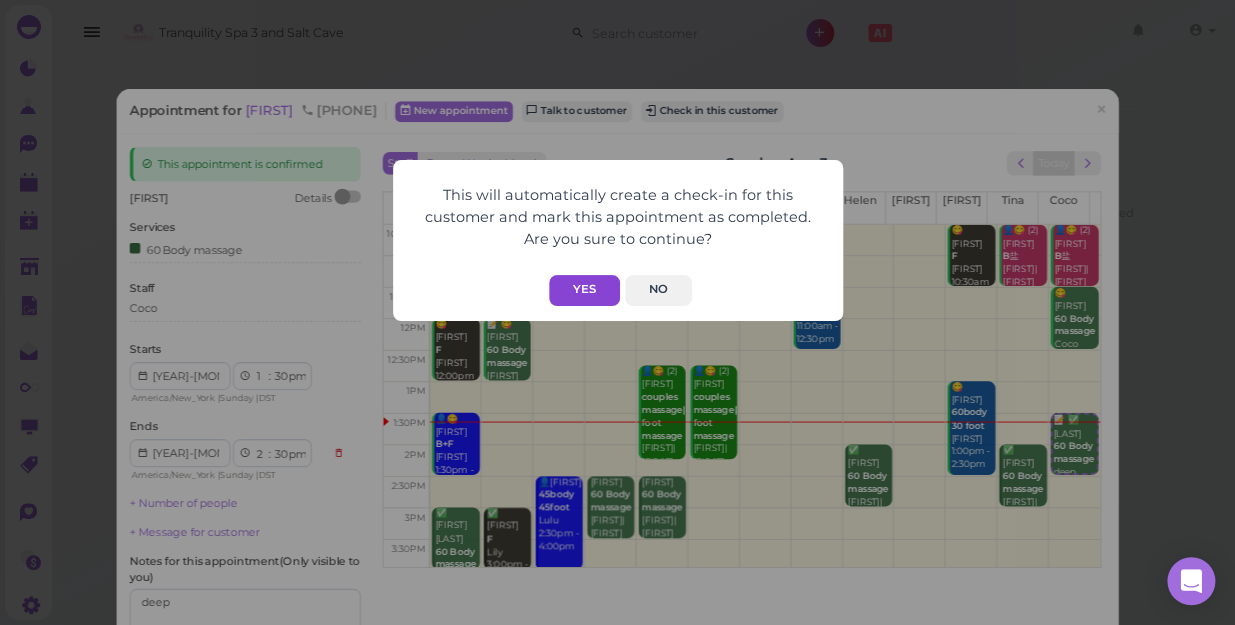 click on "Yes" at bounding box center [584, 290] 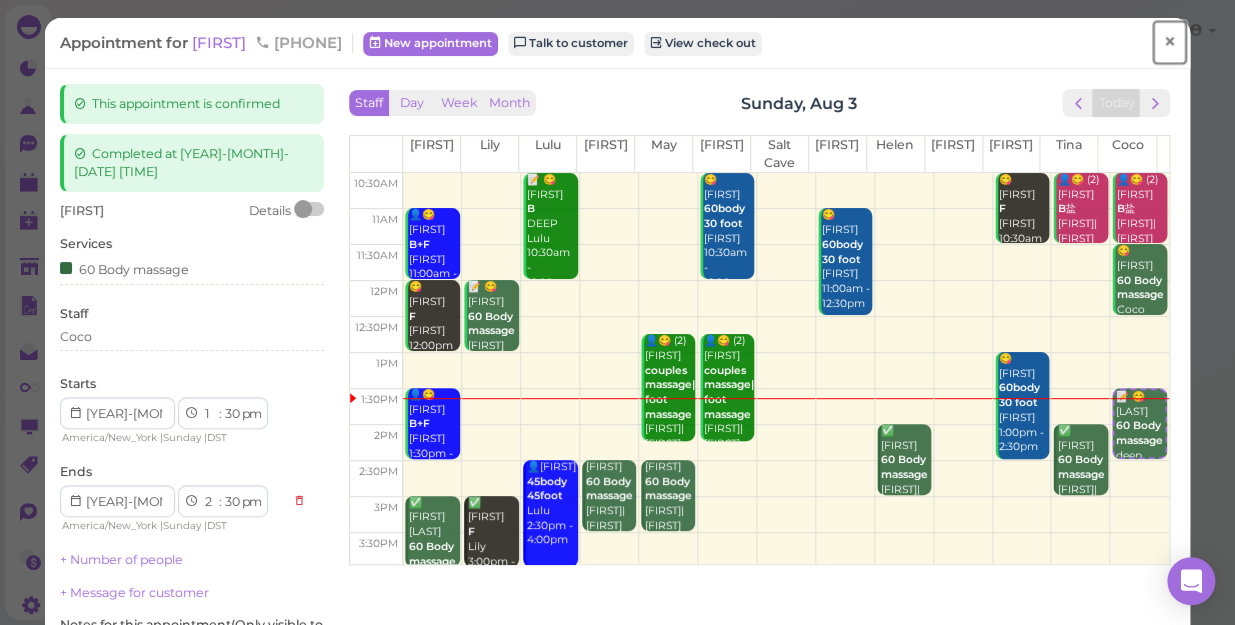 click on "×" at bounding box center [1169, 42] 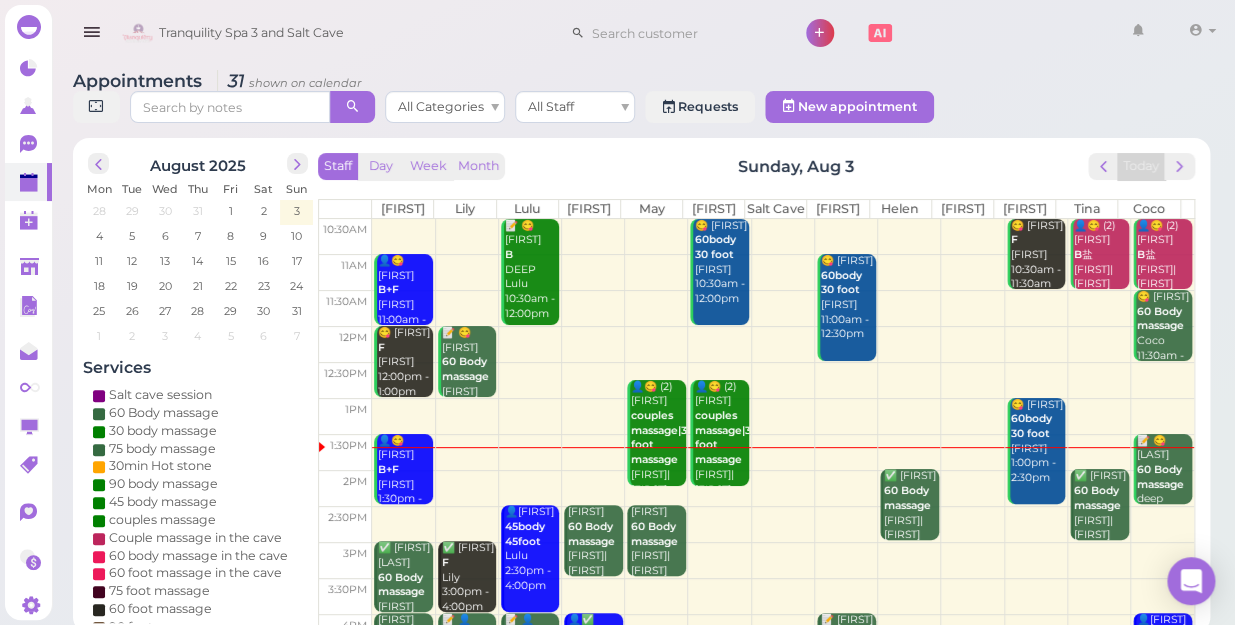 click at bounding box center (783, 488) 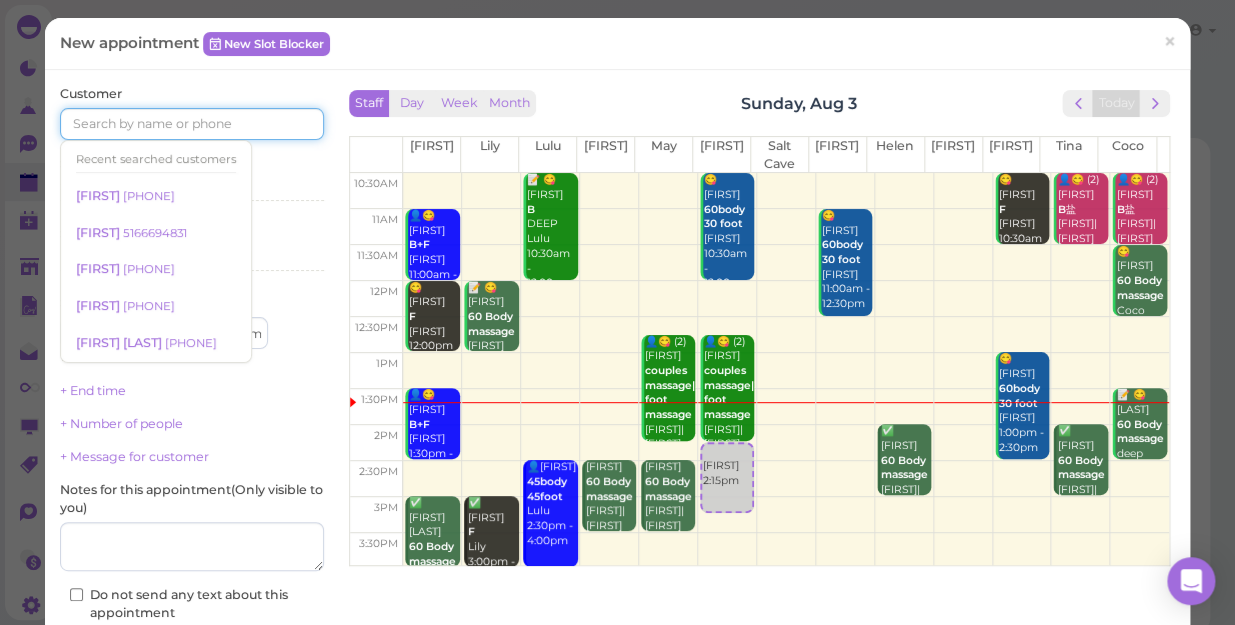 click at bounding box center (192, 124) 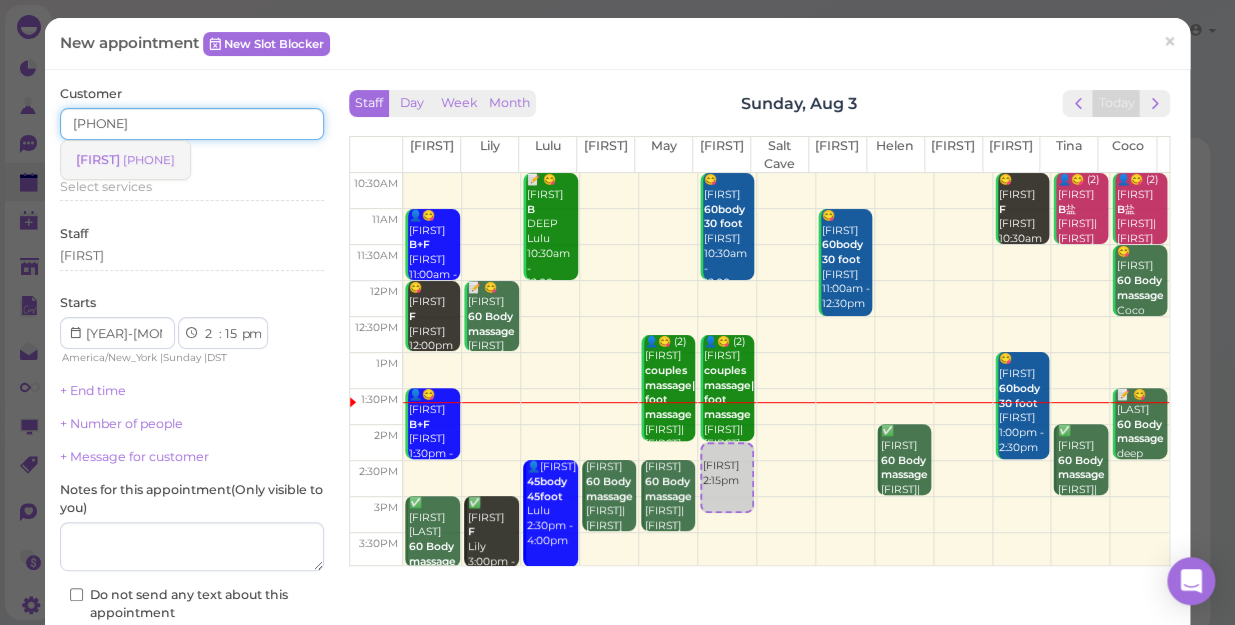 type on "[PHONE]" 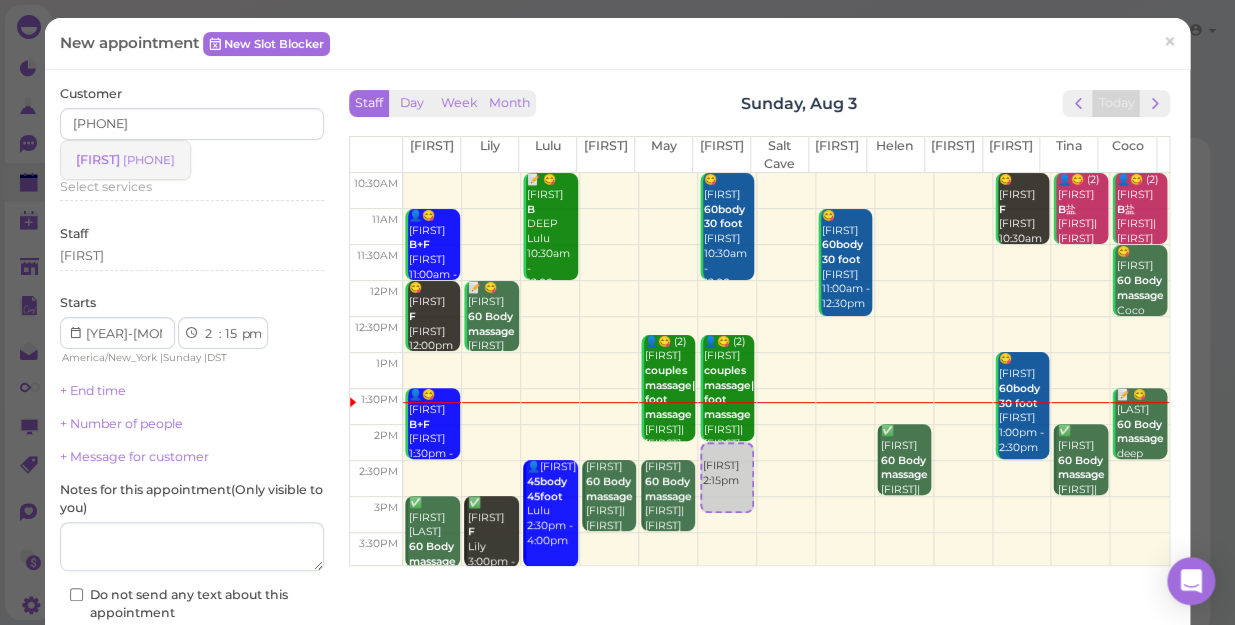 click on "[PHONE]" at bounding box center [149, 160] 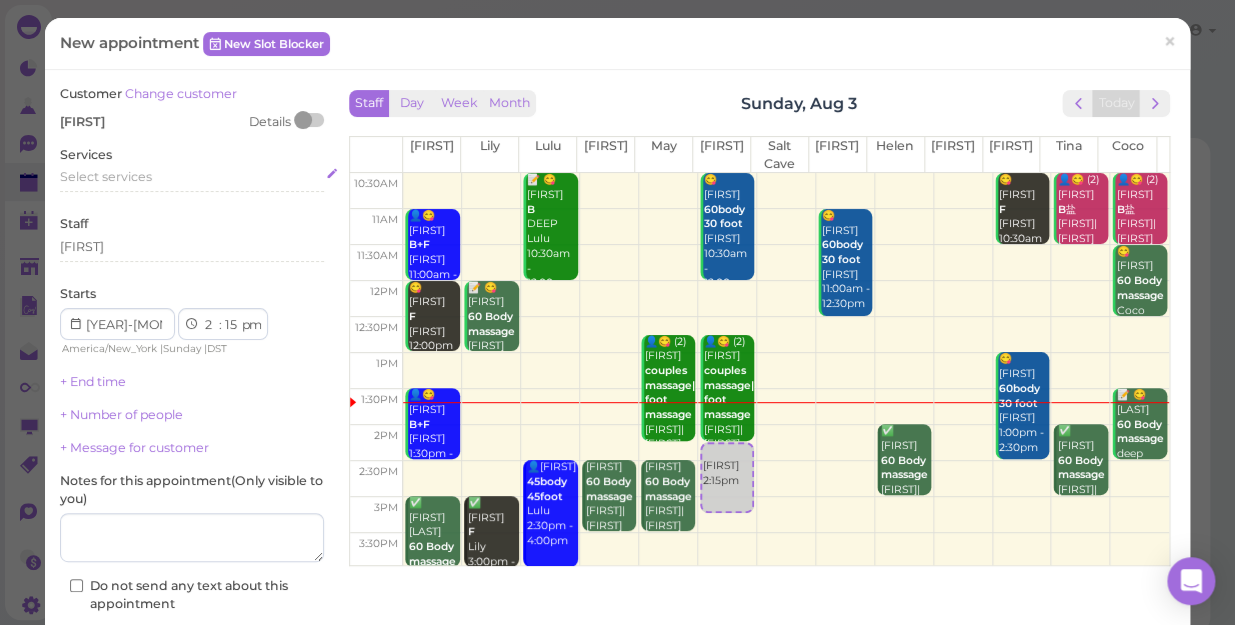 click on "Select services" at bounding box center (106, 176) 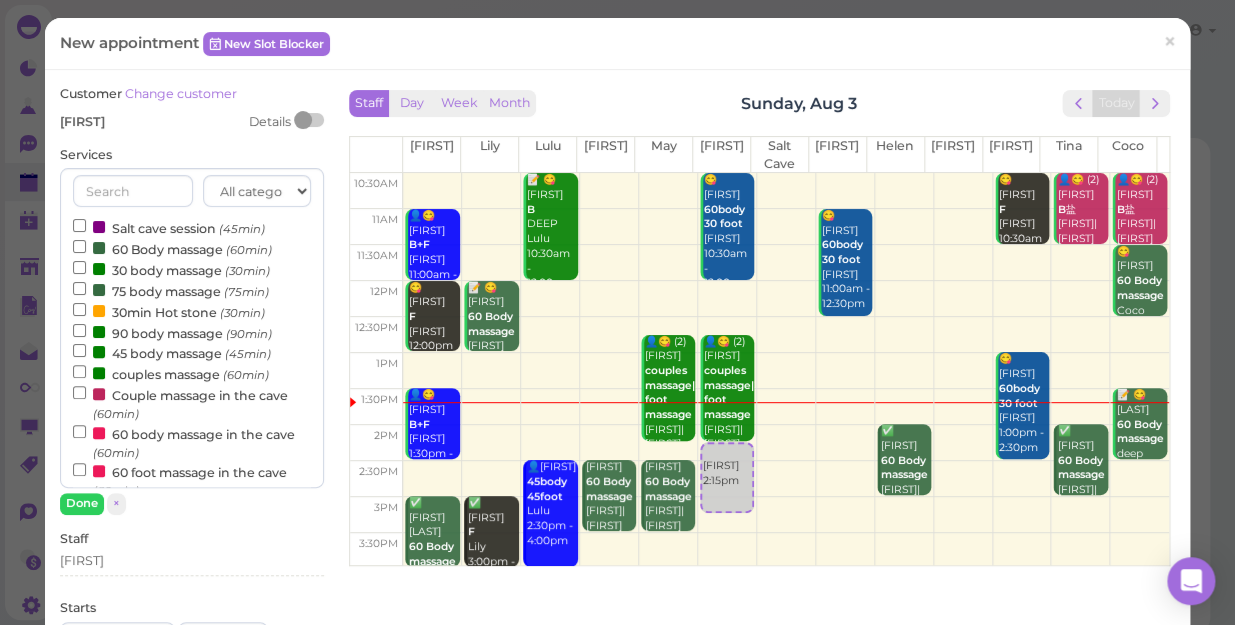 scroll, scrollTop: 90, scrollLeft: 0, axis: vertical 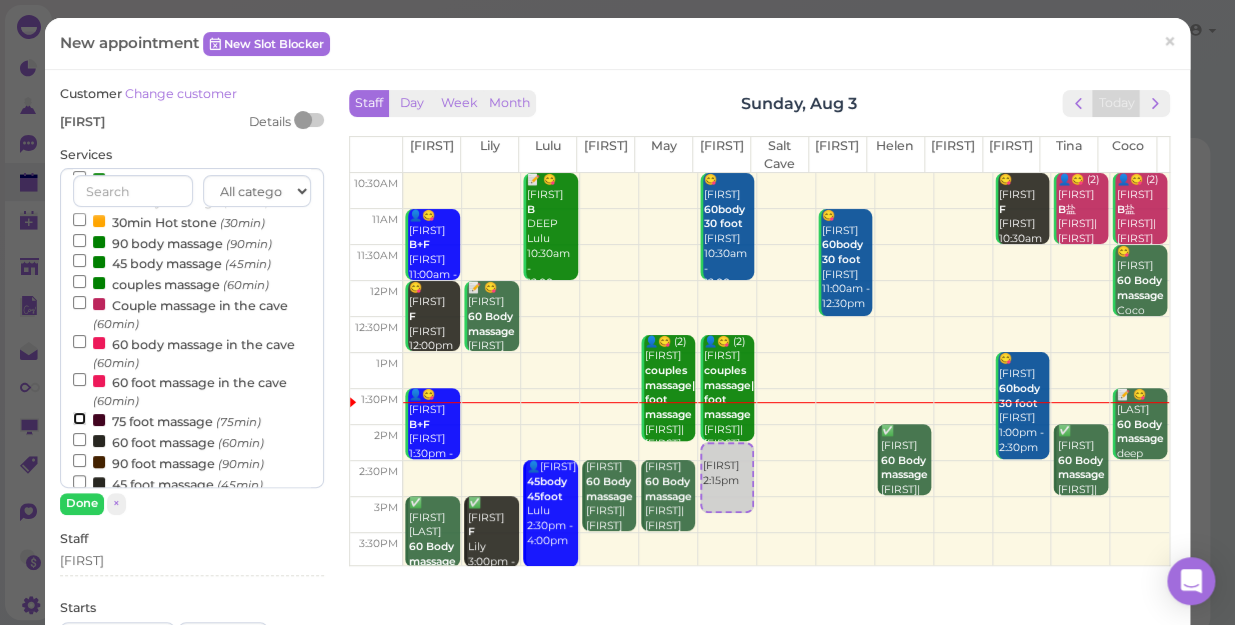 click on "75 foot massage
(75min)" at bounding box center (79, 418) 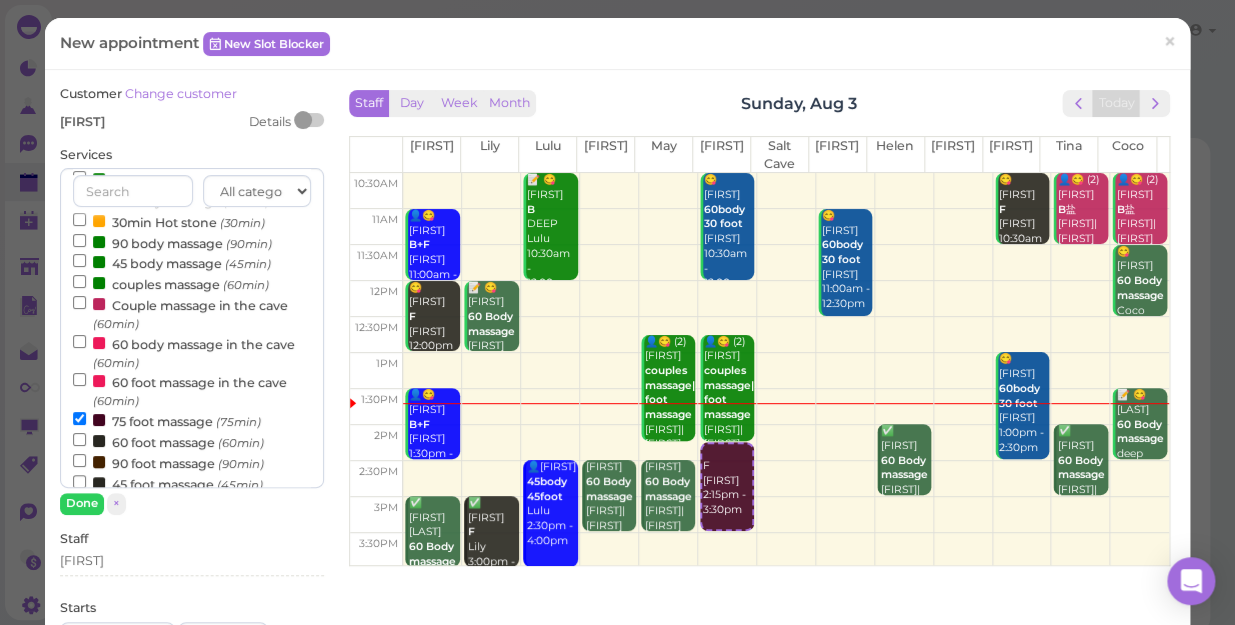 scroll, scrollTop: 643, scrollLeft: 0, axis: vertical 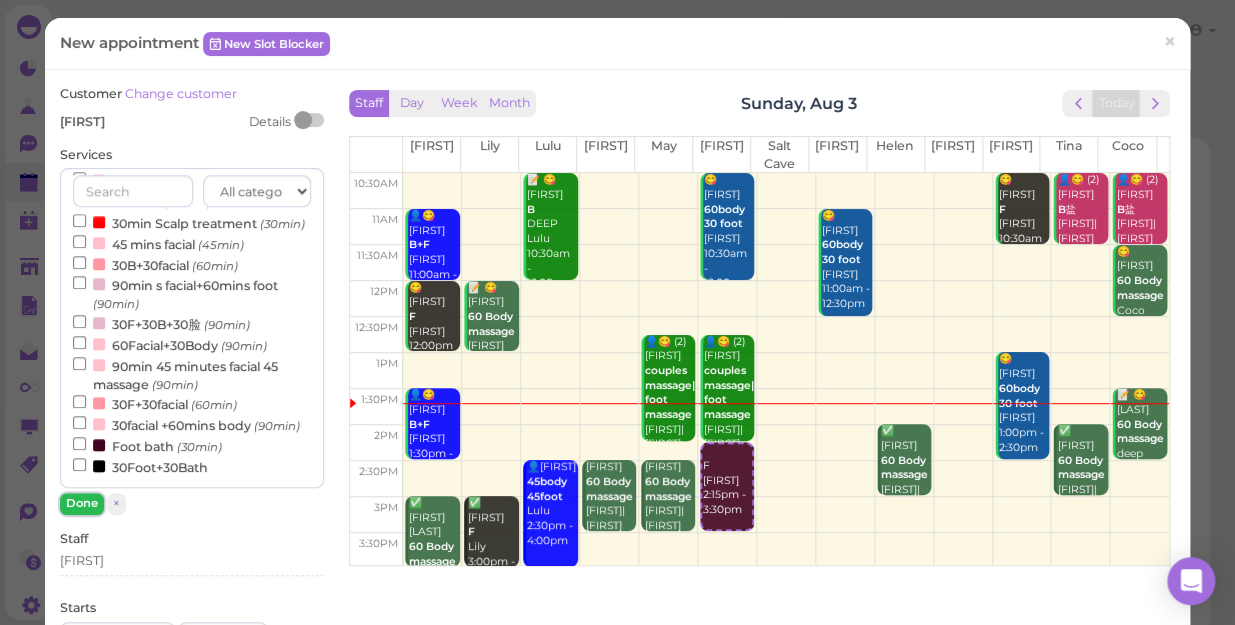 click on "Done" at bounding box center [82, 503] 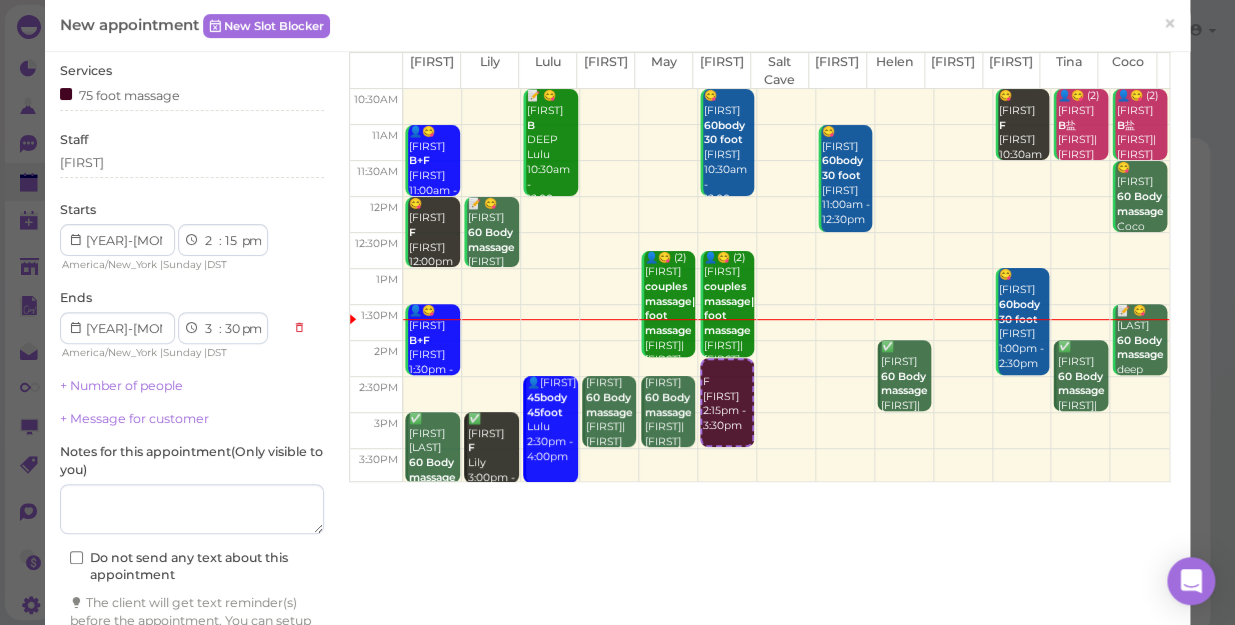 scroll, scrollTop: 203, scrollLeft: 0, axis: vertical 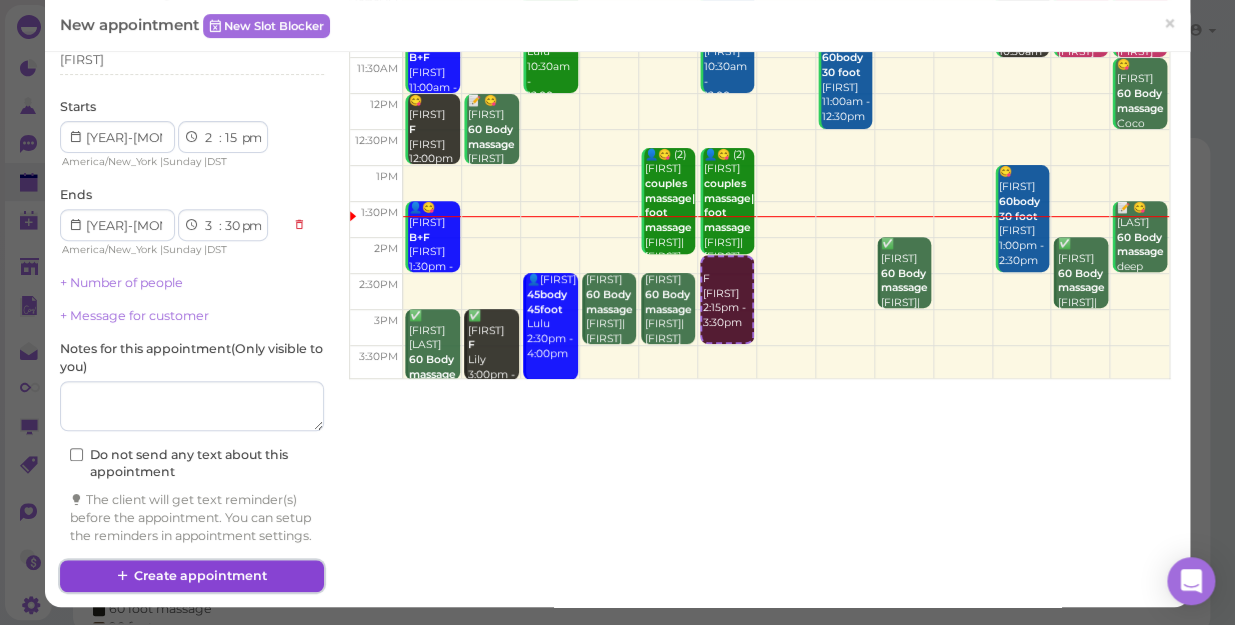 click on "Create appointment" at bounding box center (192, 576) 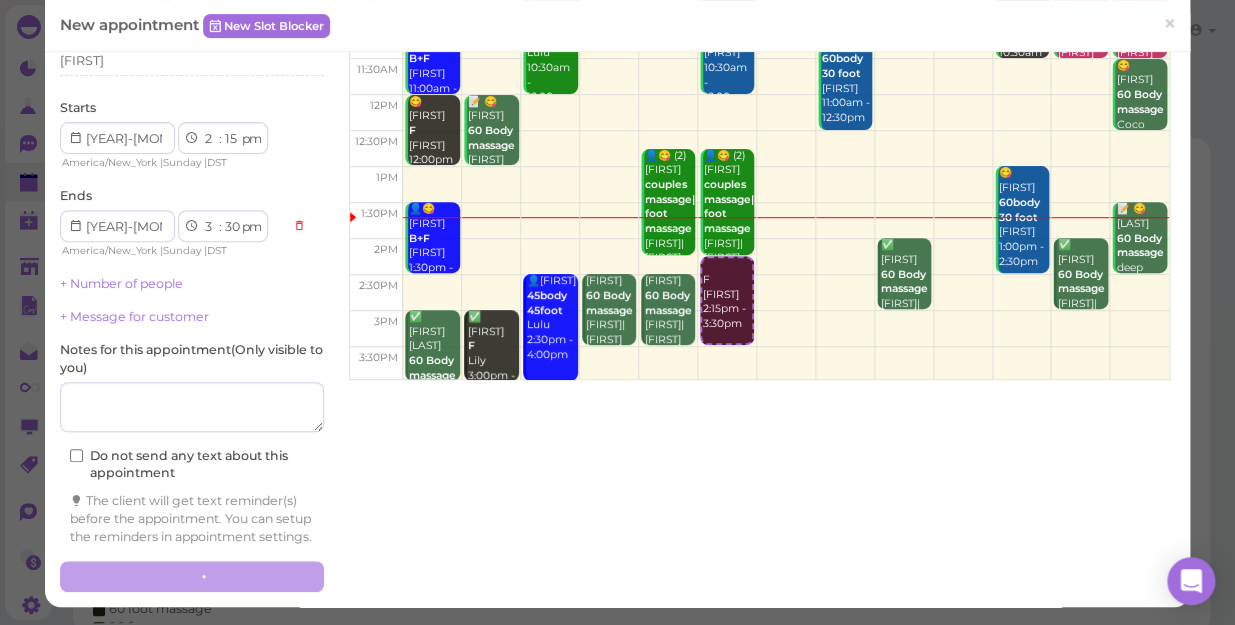 scroll, scrollTop: 202, scrollLeft: 0, axis: vertical 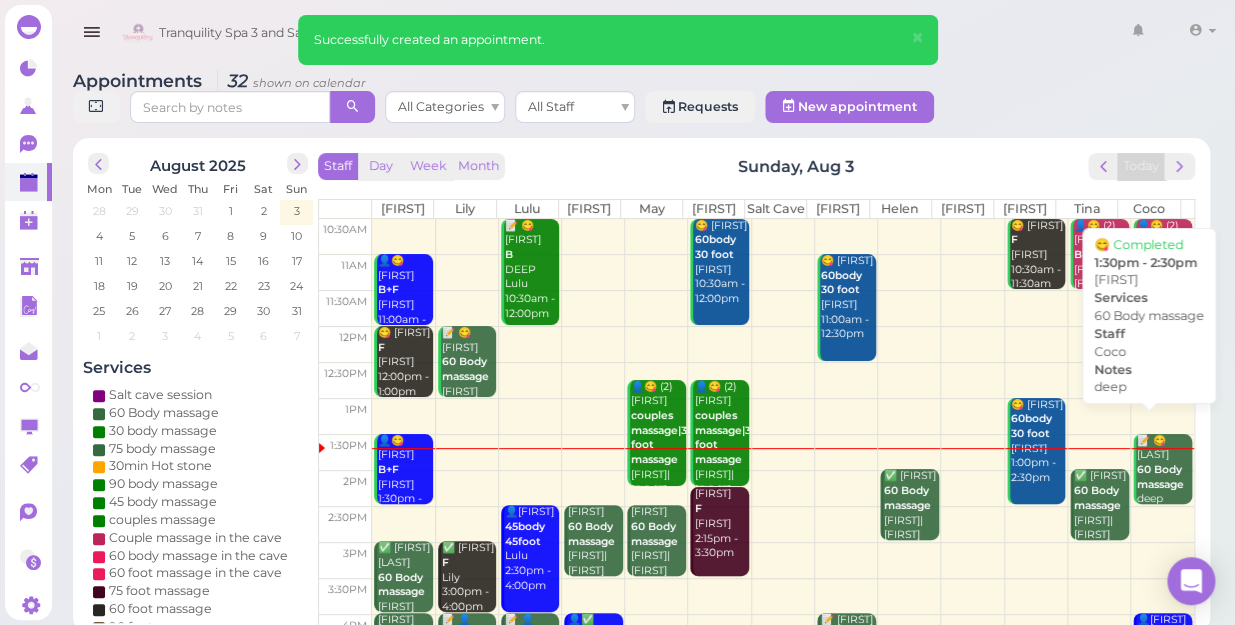 click on "60 Body massage" at bounding box center (1160, 477) 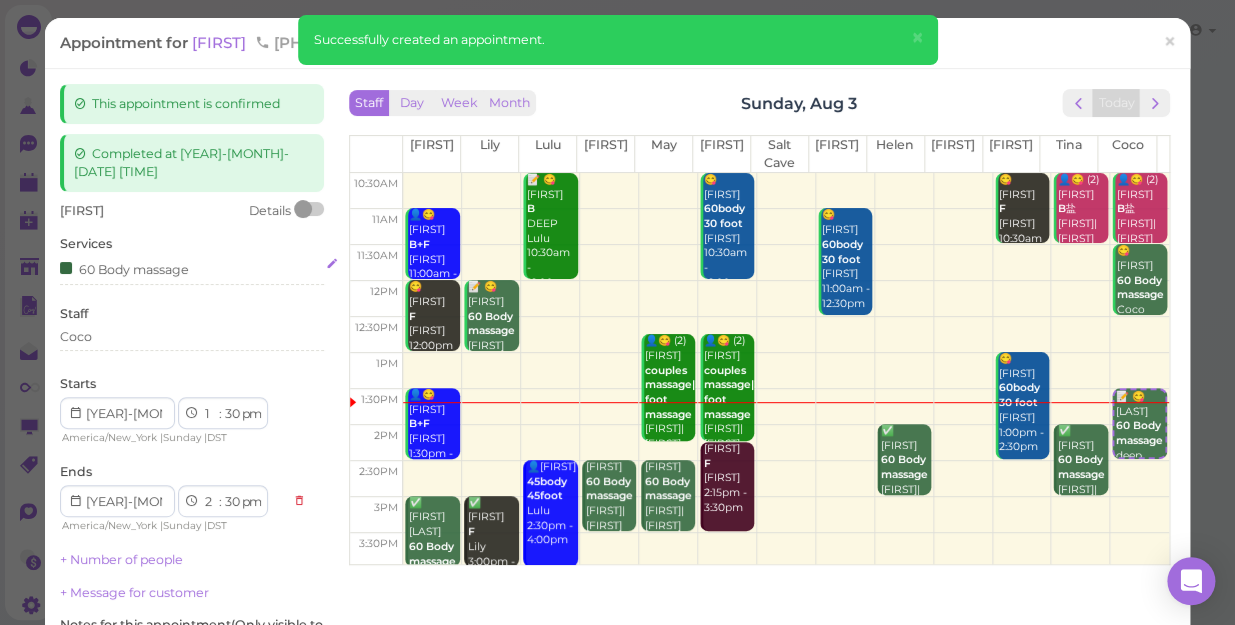 click on "60 Body massage" at bounding box center (124, 268) 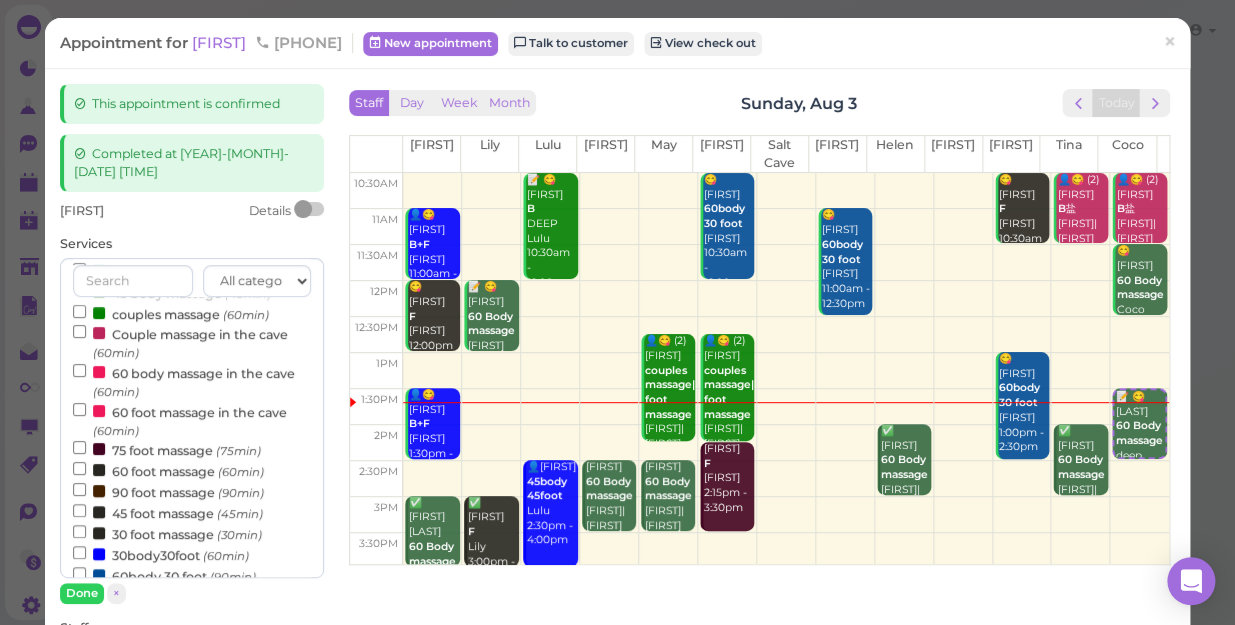 scroll, scrollTop: 181, scrollLeft: 0, axis: vertical 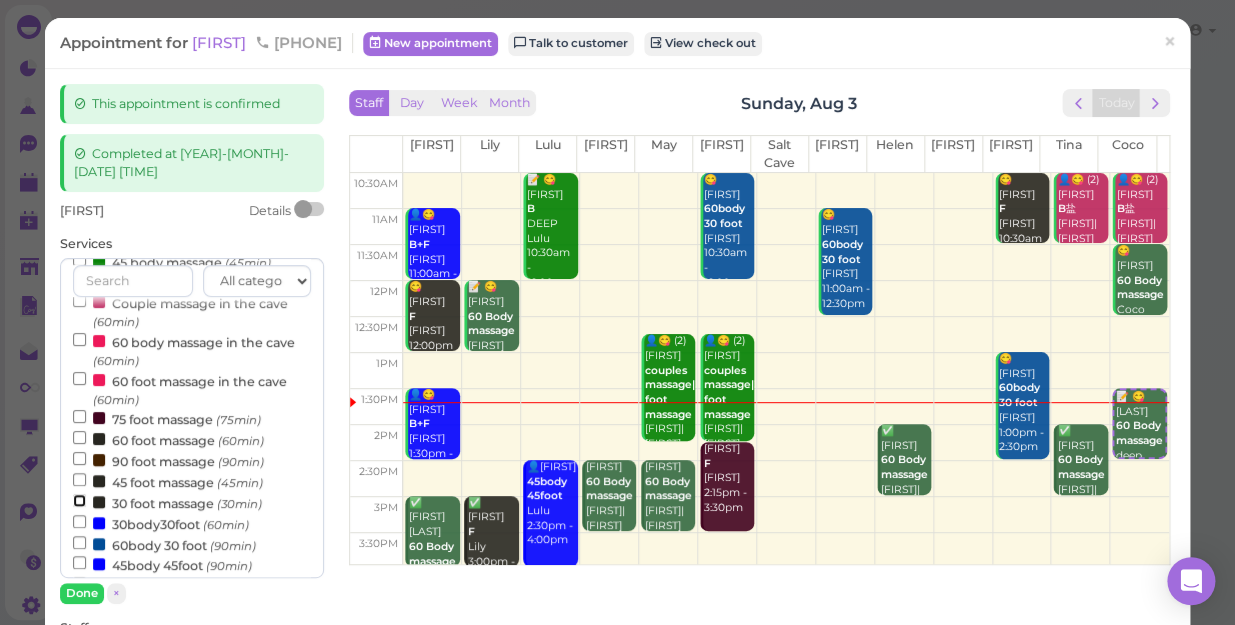 click on "30 foot massage
(30min)" at bounding box center [79, 500] 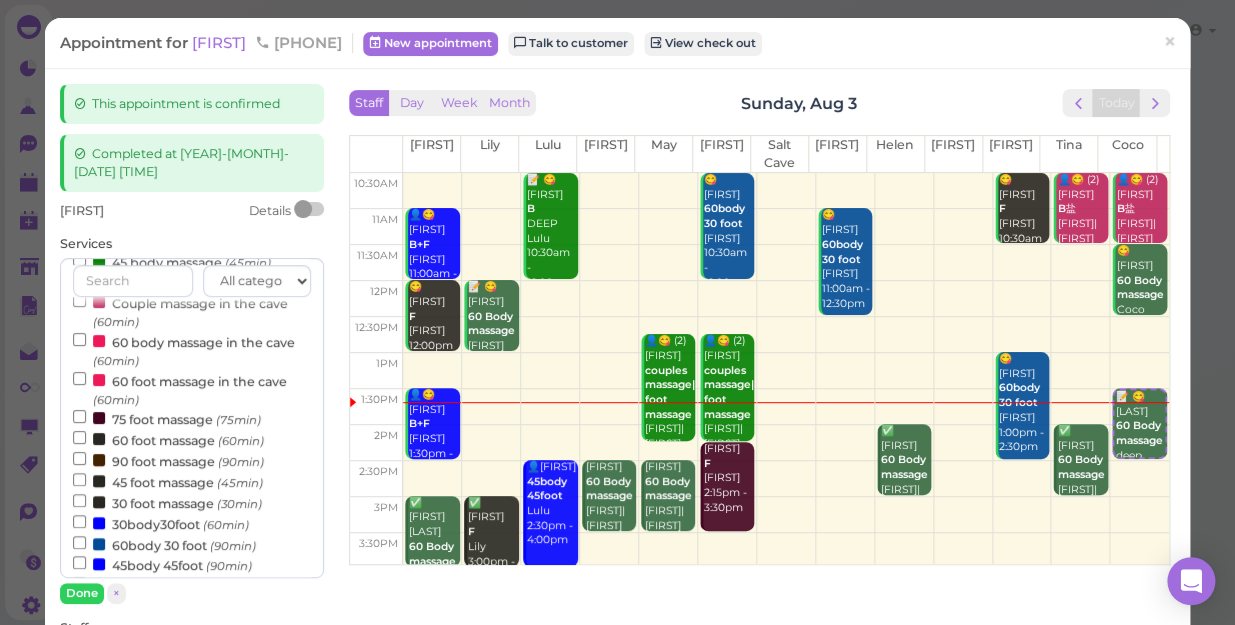 select on "3" 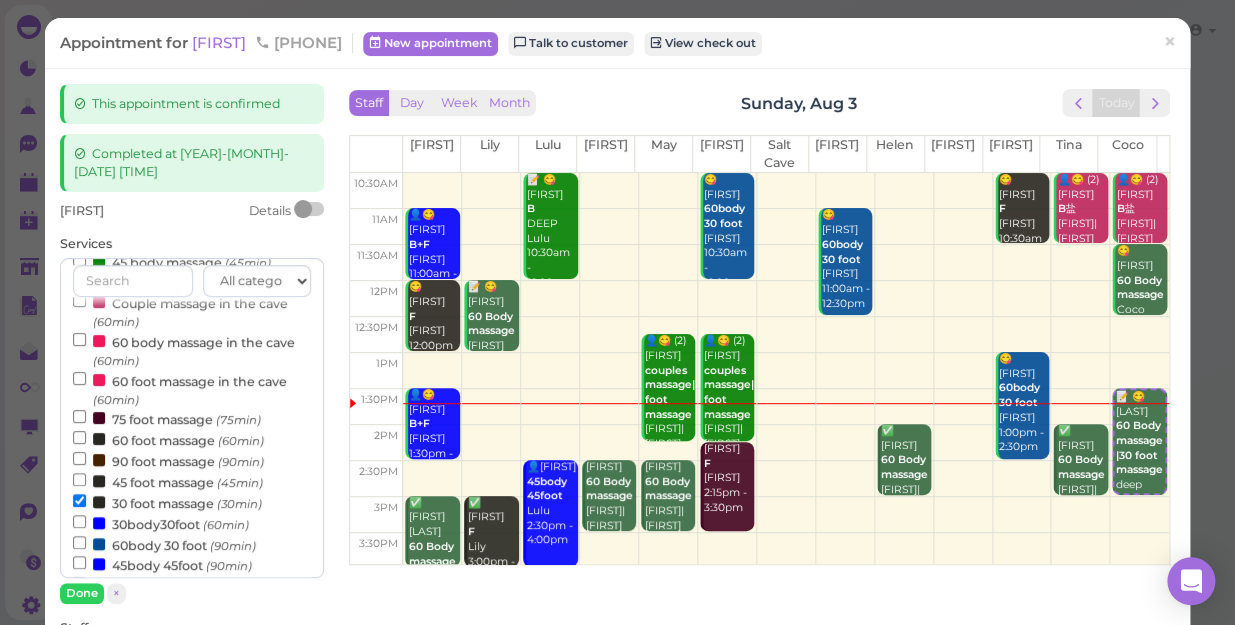 scroll, scrollTop: 643, scrollLeft: 0, axis: vertical 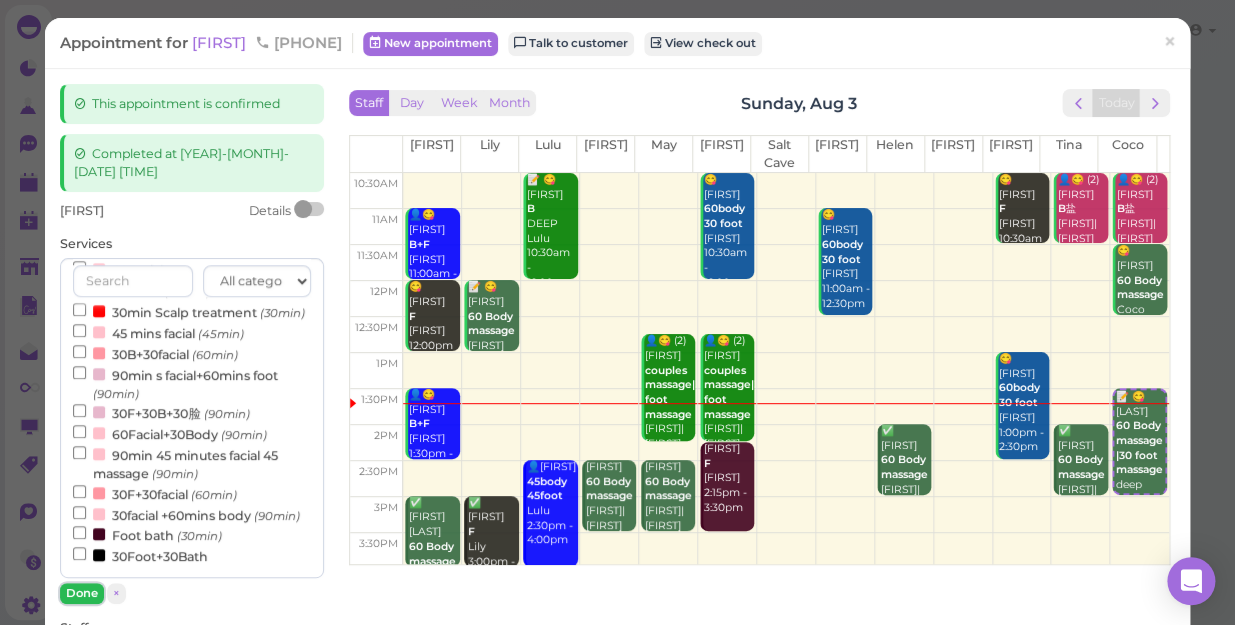 click on "Done" at bounding box center (82, 593) 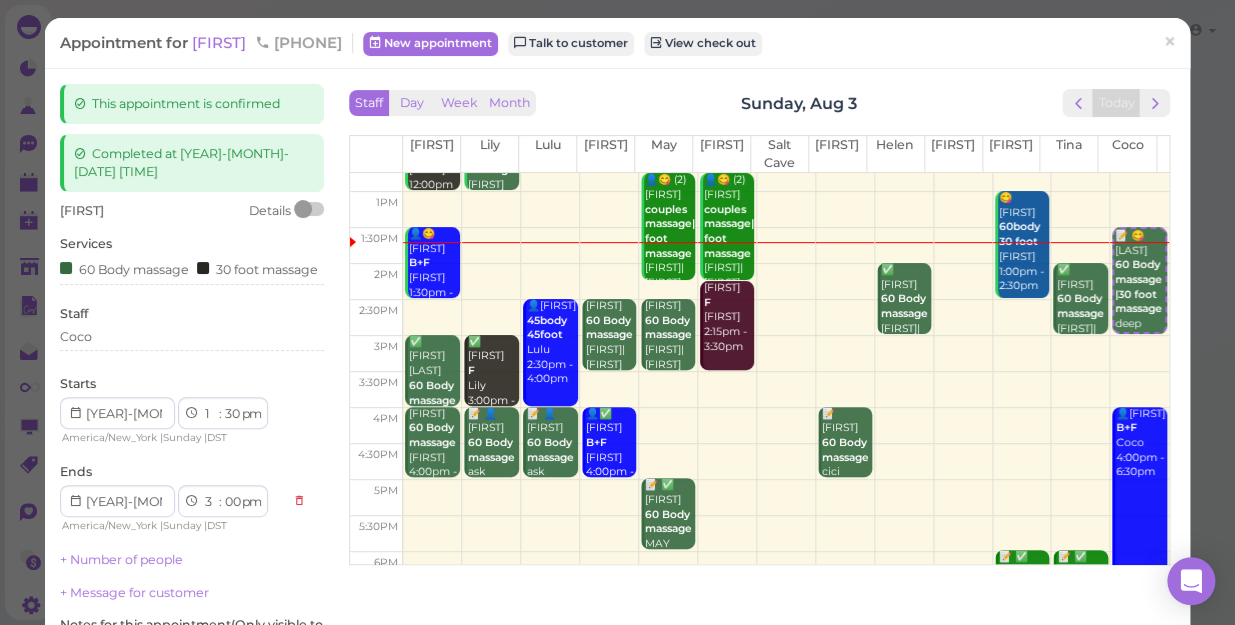 scroll, scrollTop: 361, scrollLeft: 0, axis: vertical 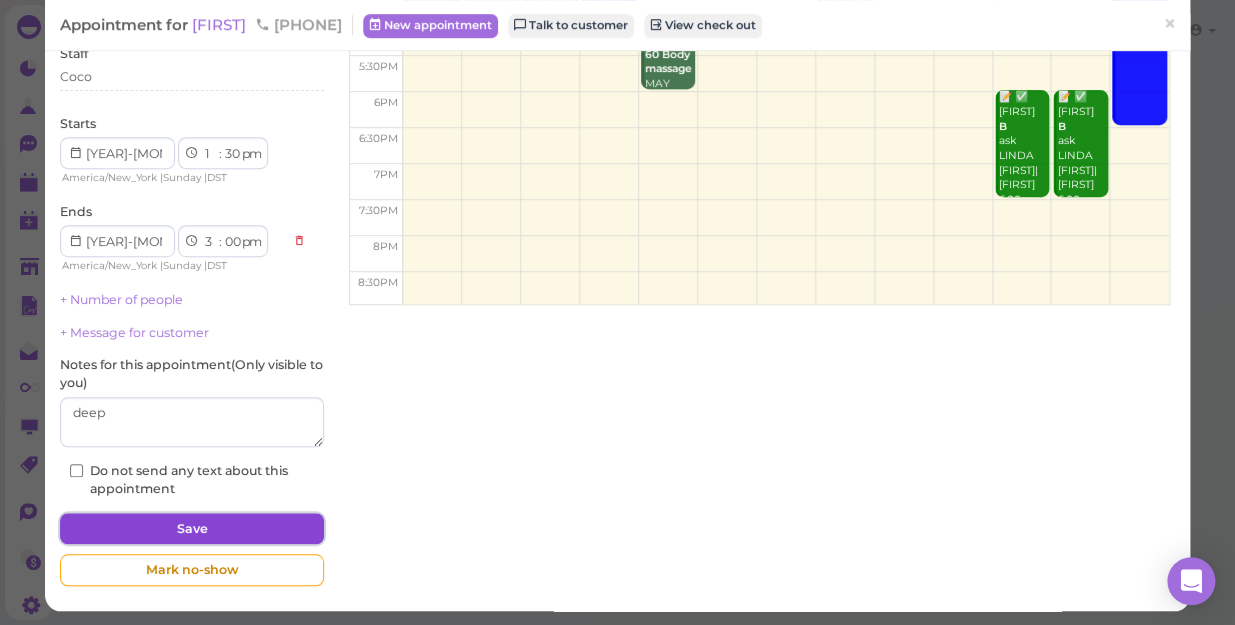 click on "Save" at bounding box center (192, 529) 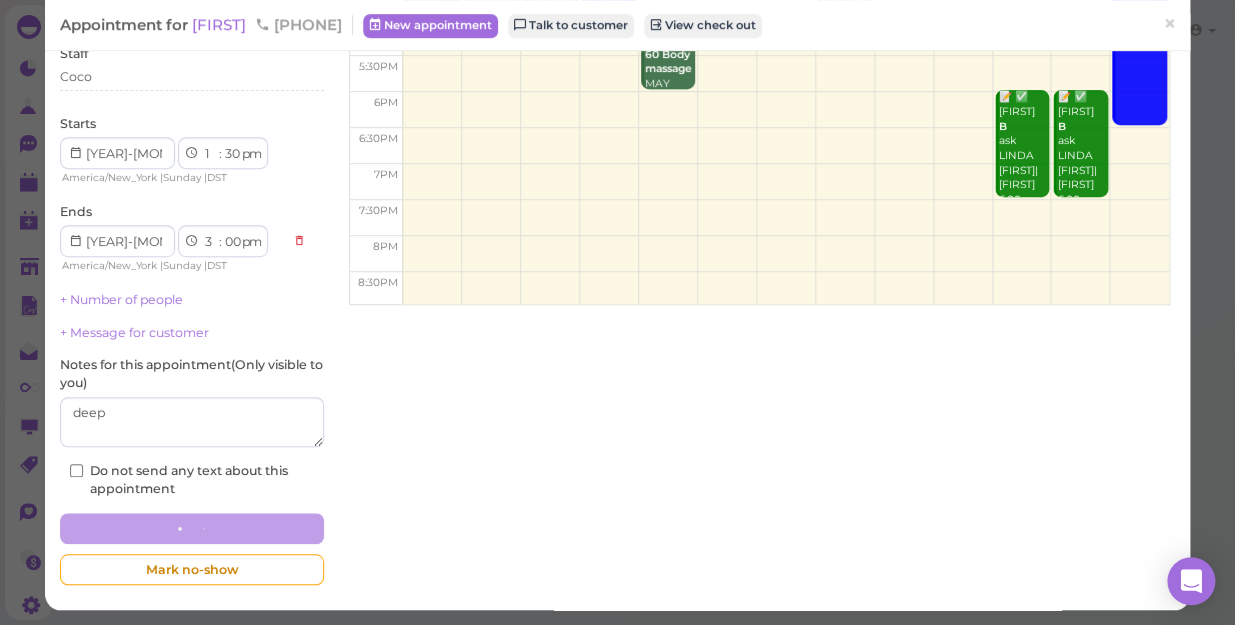 scroll, scrollTop: 0, scrollLeft: 0, axis: both 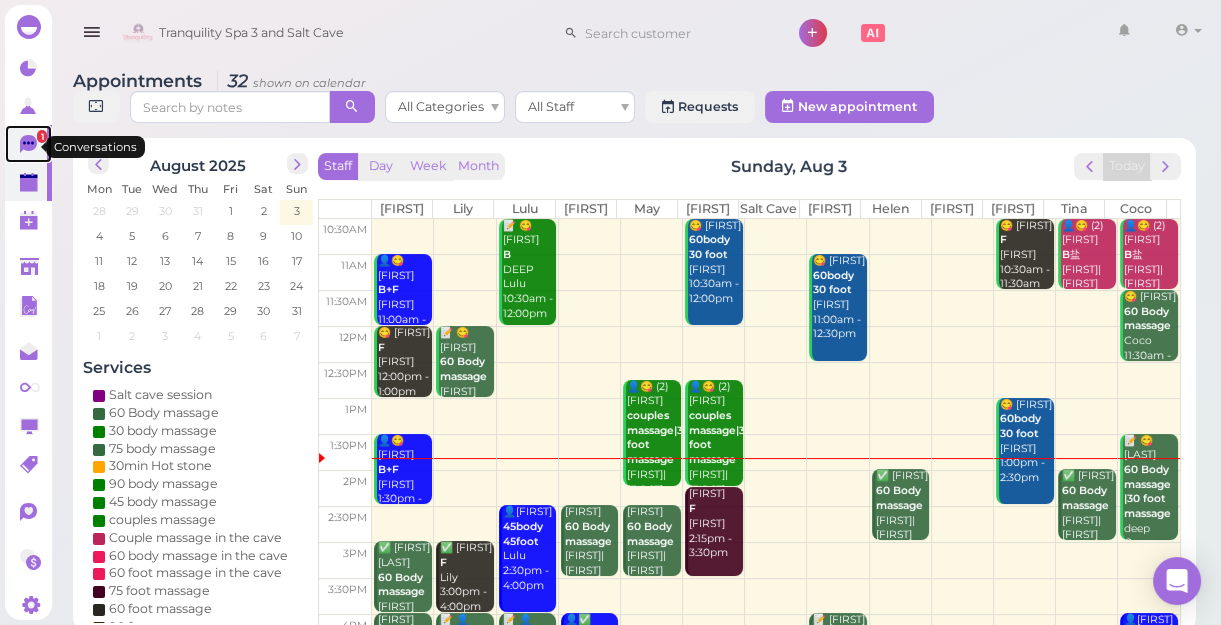 click 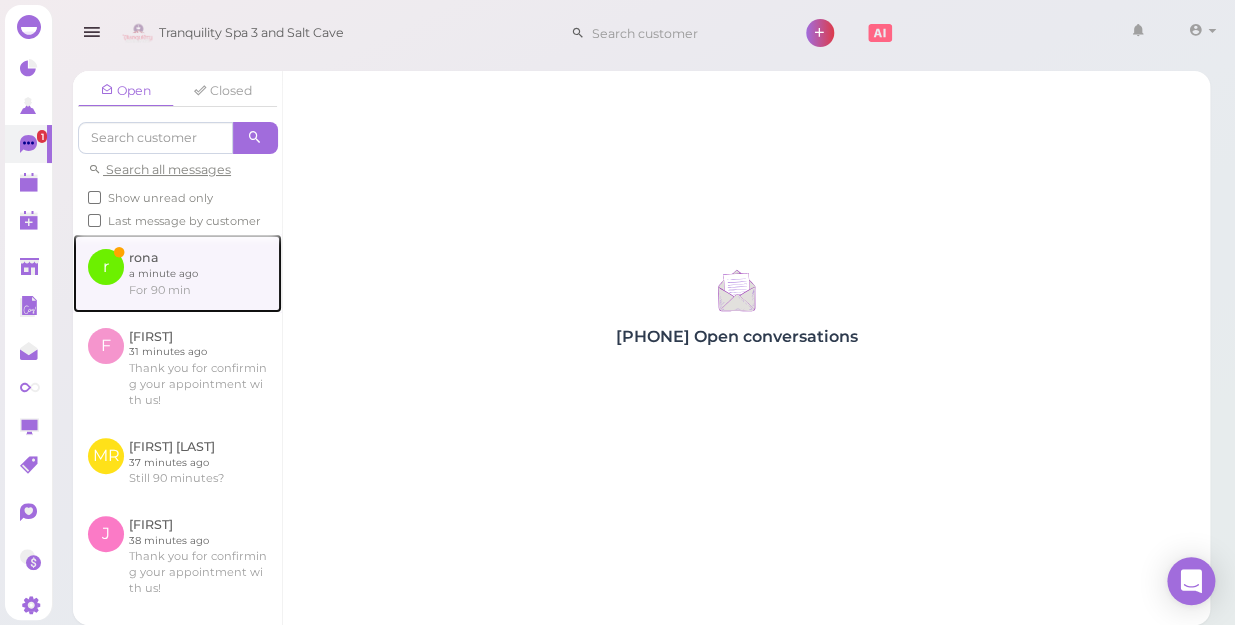 click at bounding box center [177, 273] 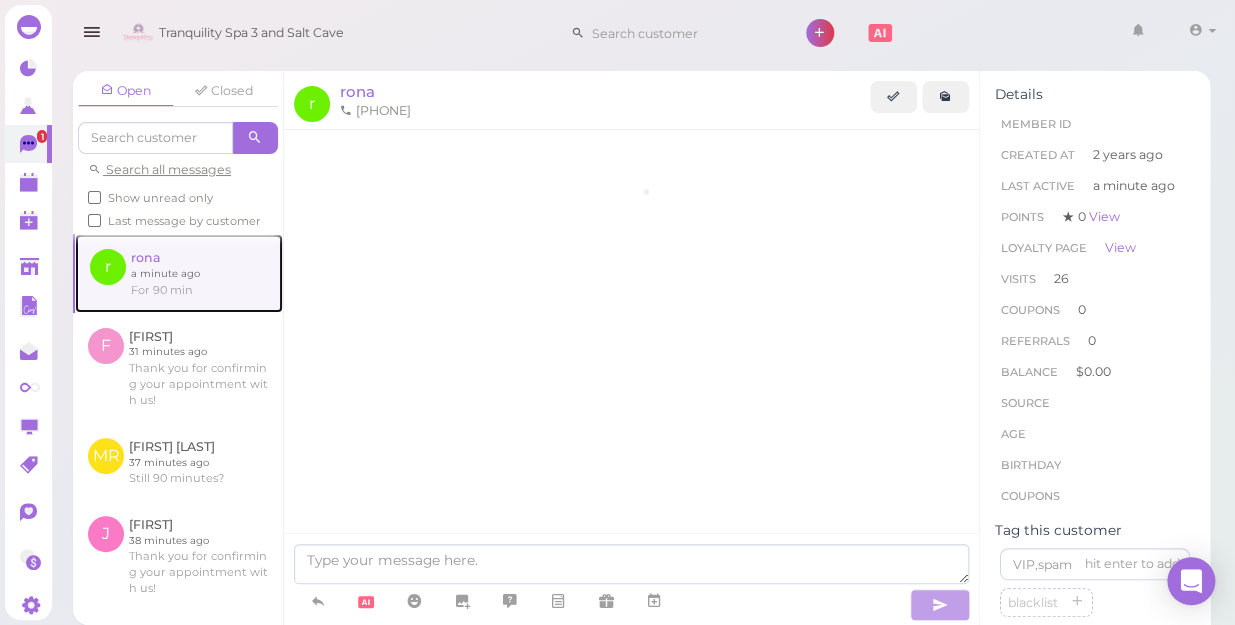 scroll, scrollTop: 2330, scrollLeft: 0, axis: vertical 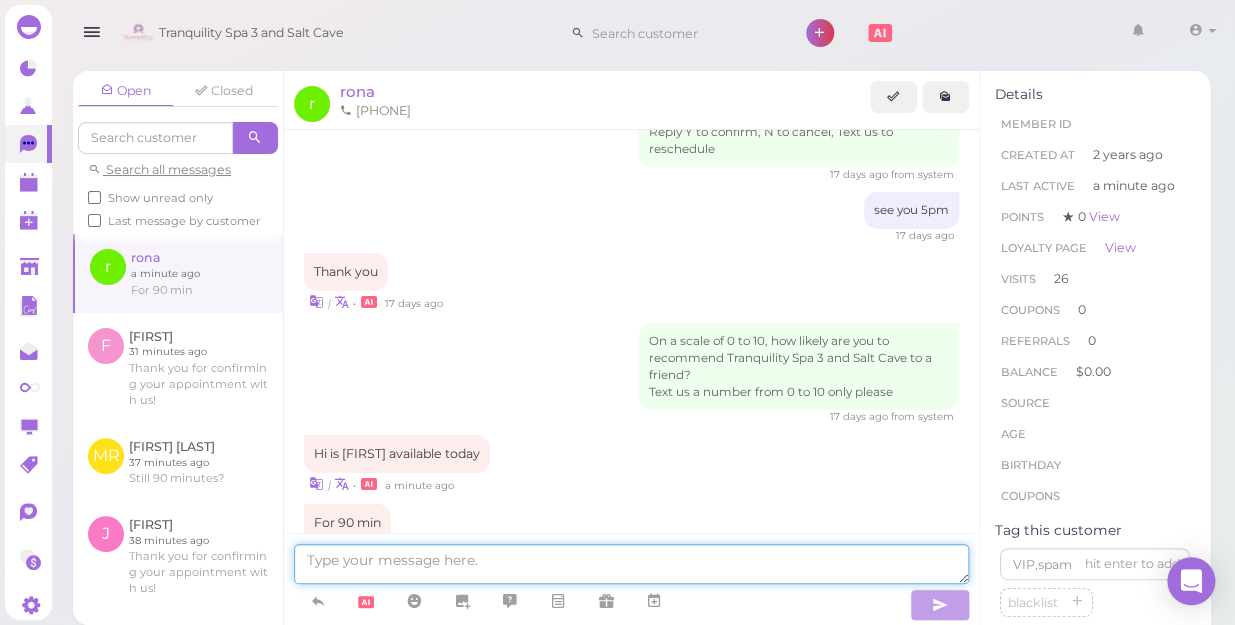 click at bounding box center [631, 564] 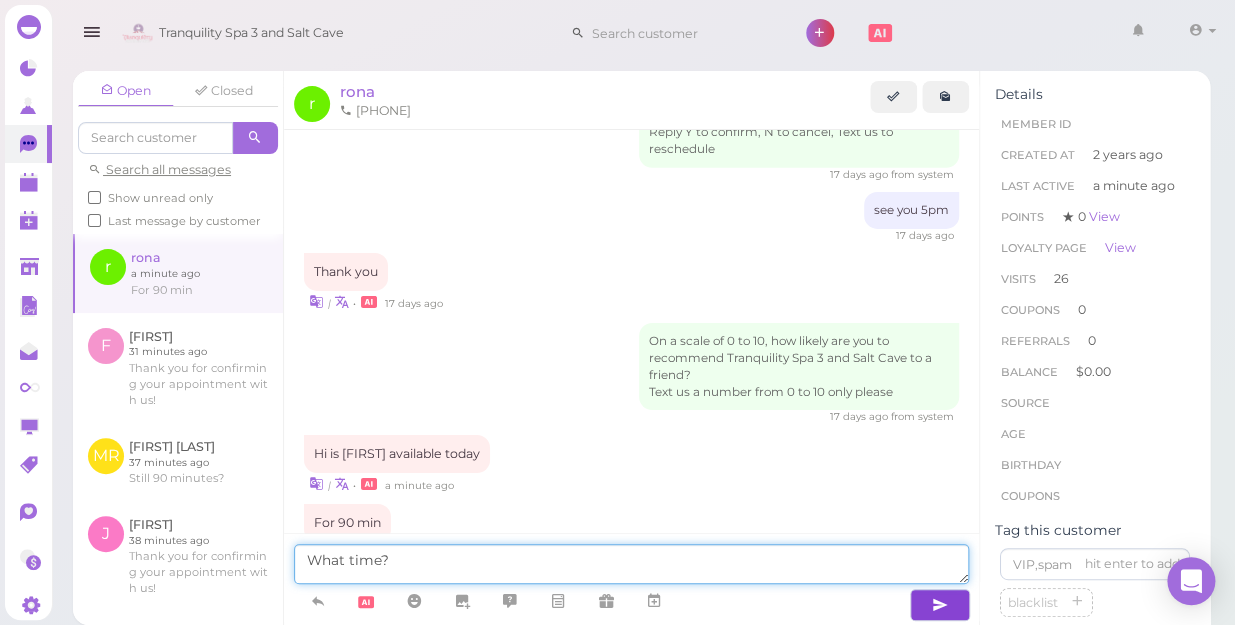 type on "What time?" 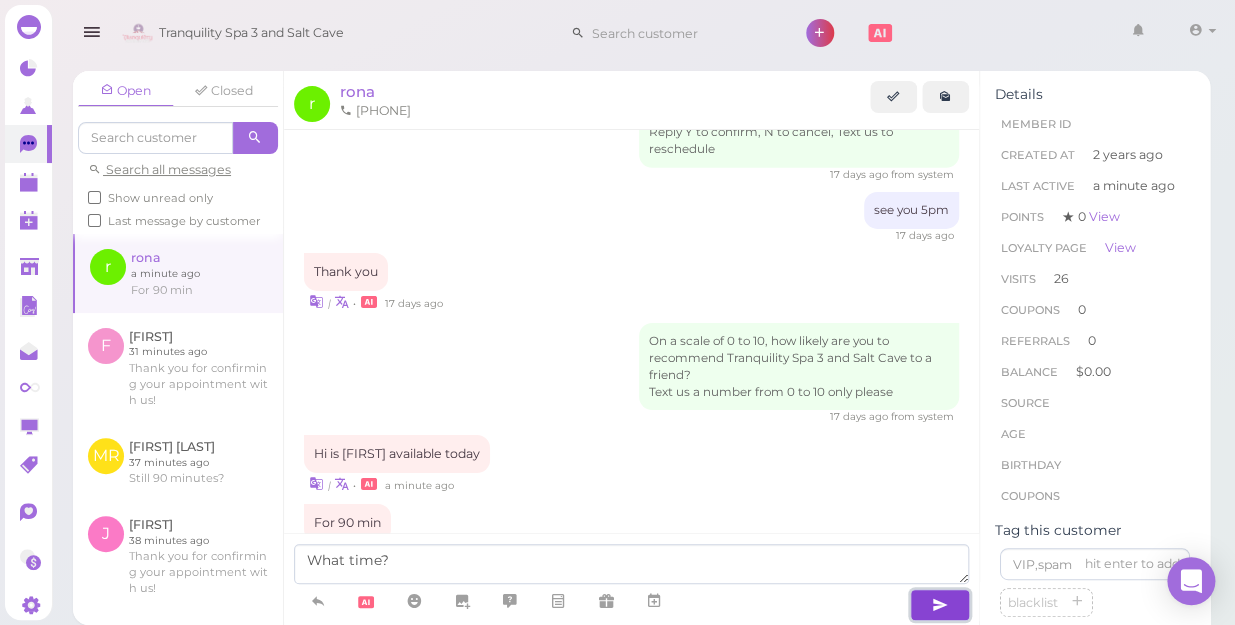click at bounding box center (940, 605) 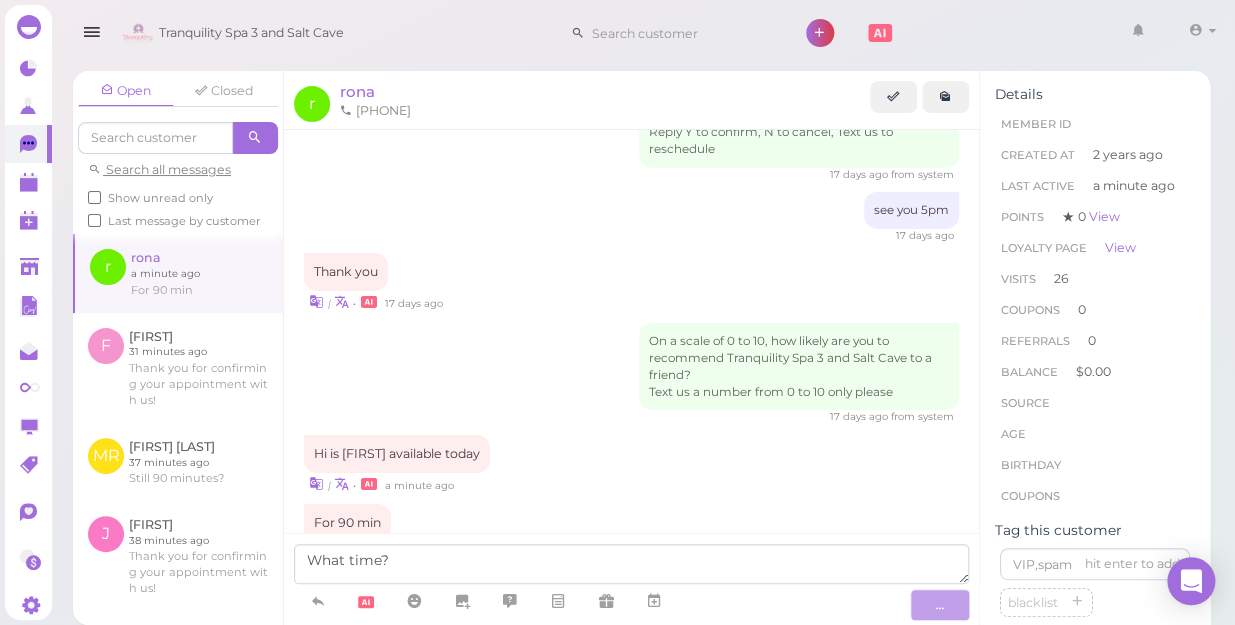type 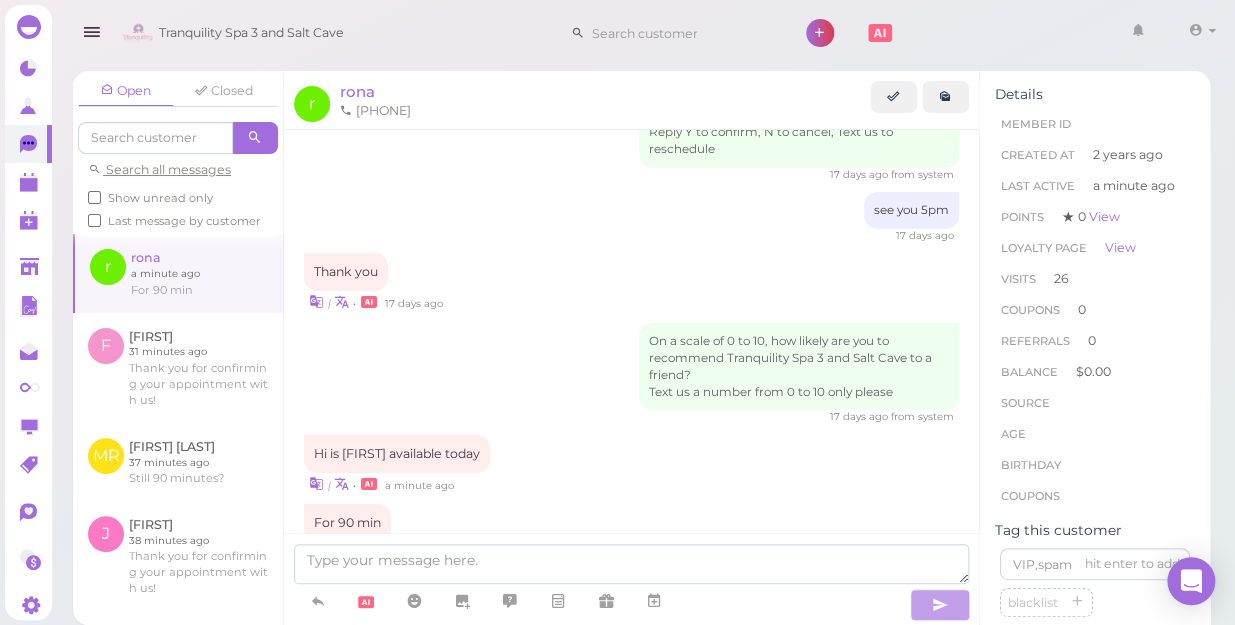 scroll, scrollTop: 2376, scrollLeft: 0, axis: vertical 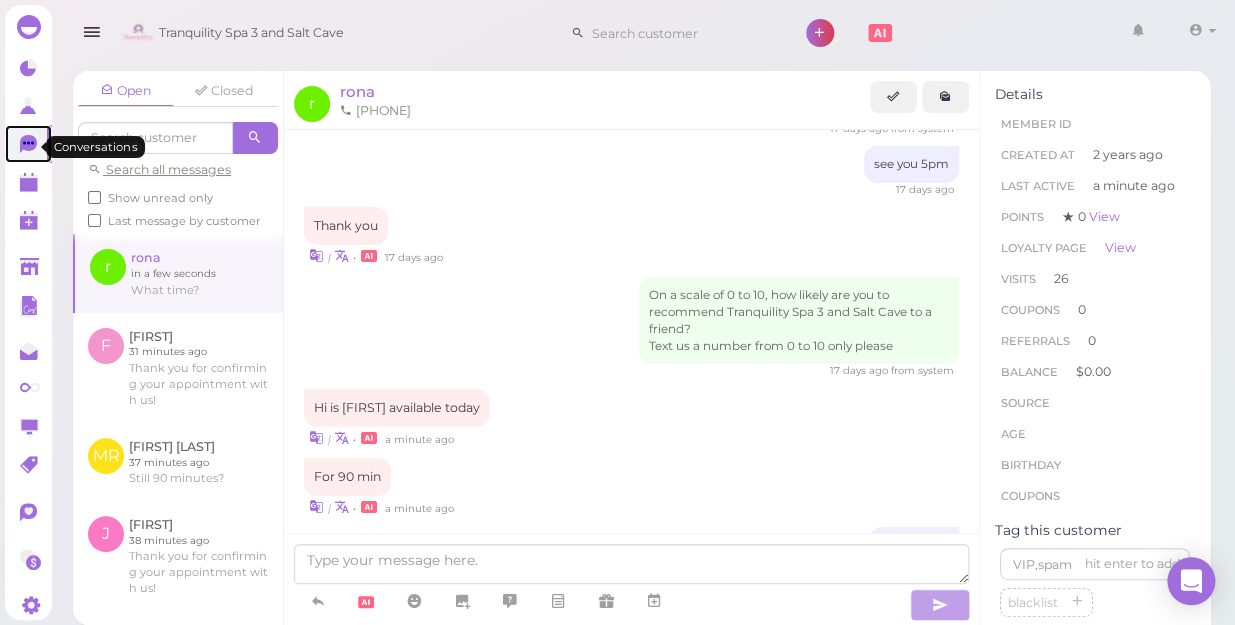 click 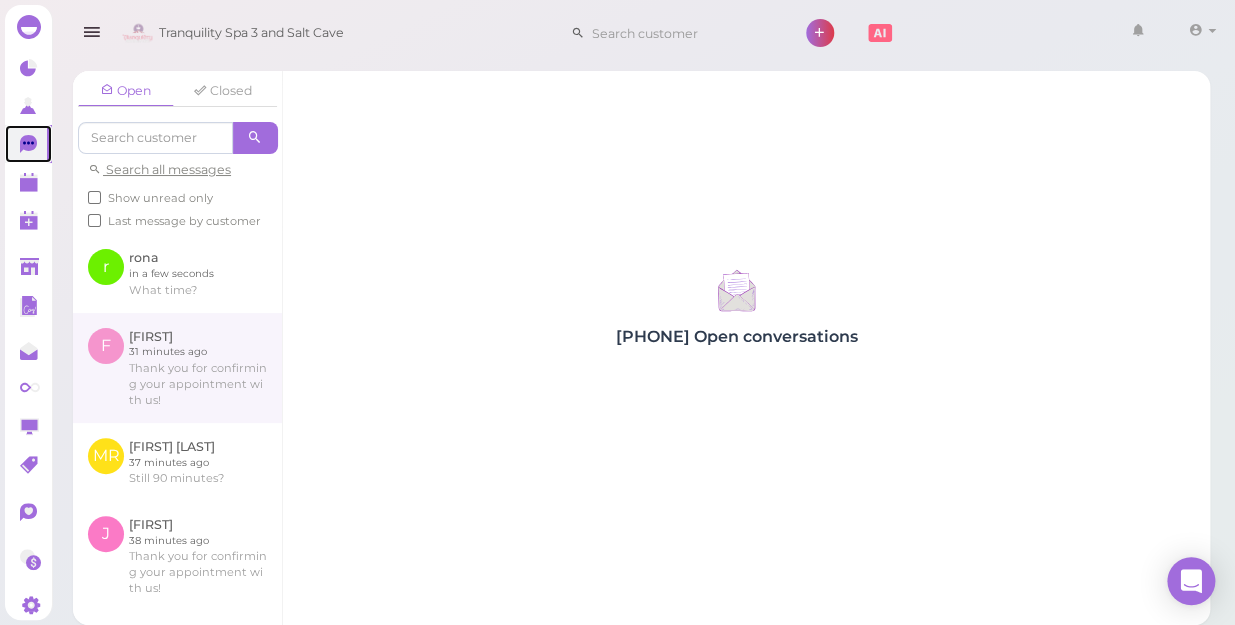 scroll, scrollTop: 90, scrollLeft: 0, axis: vertical 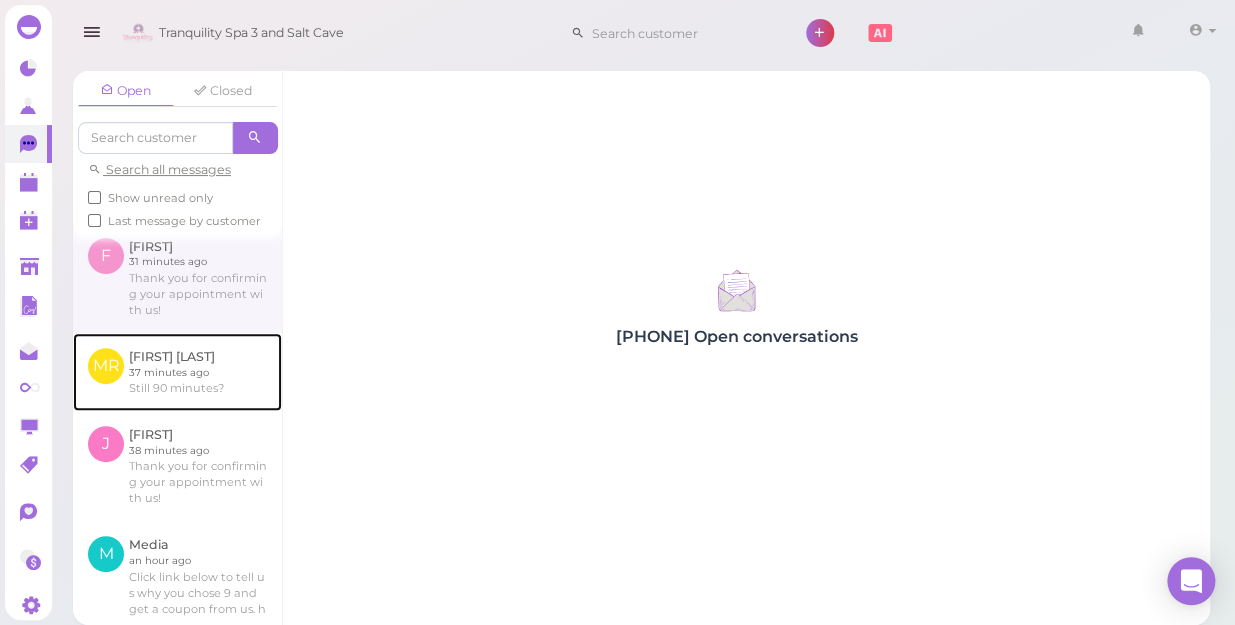 click at bounding box center (177, 372) 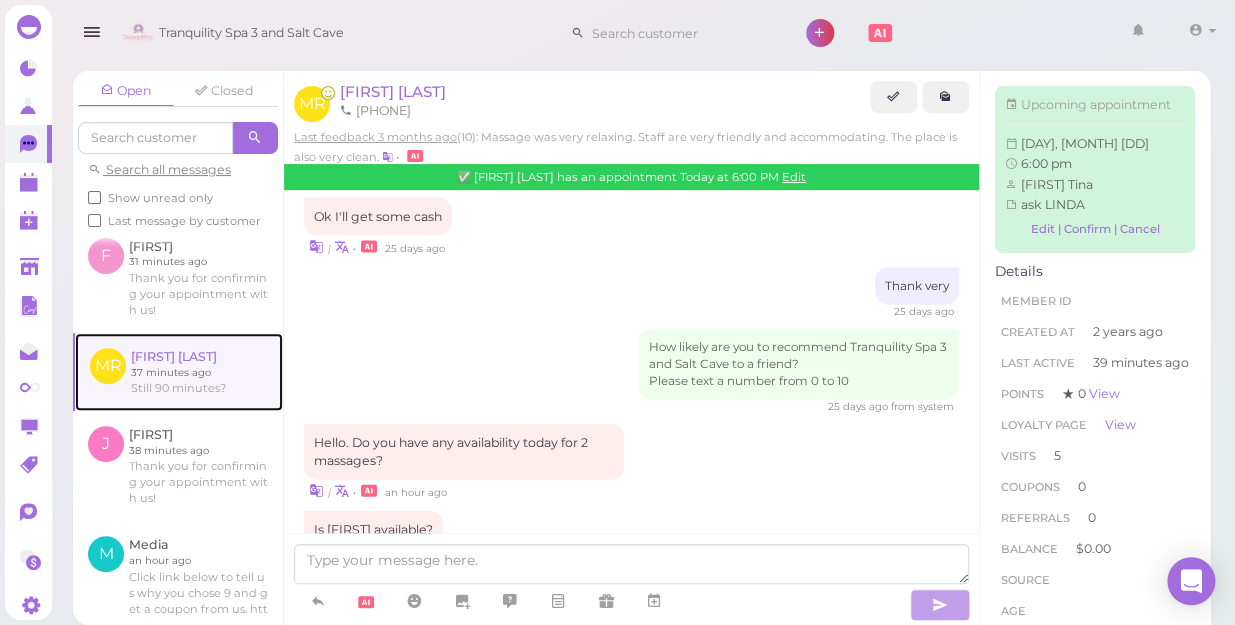 scroll, scrollTop: 1610, scrollLeft: 0, axis: vertical 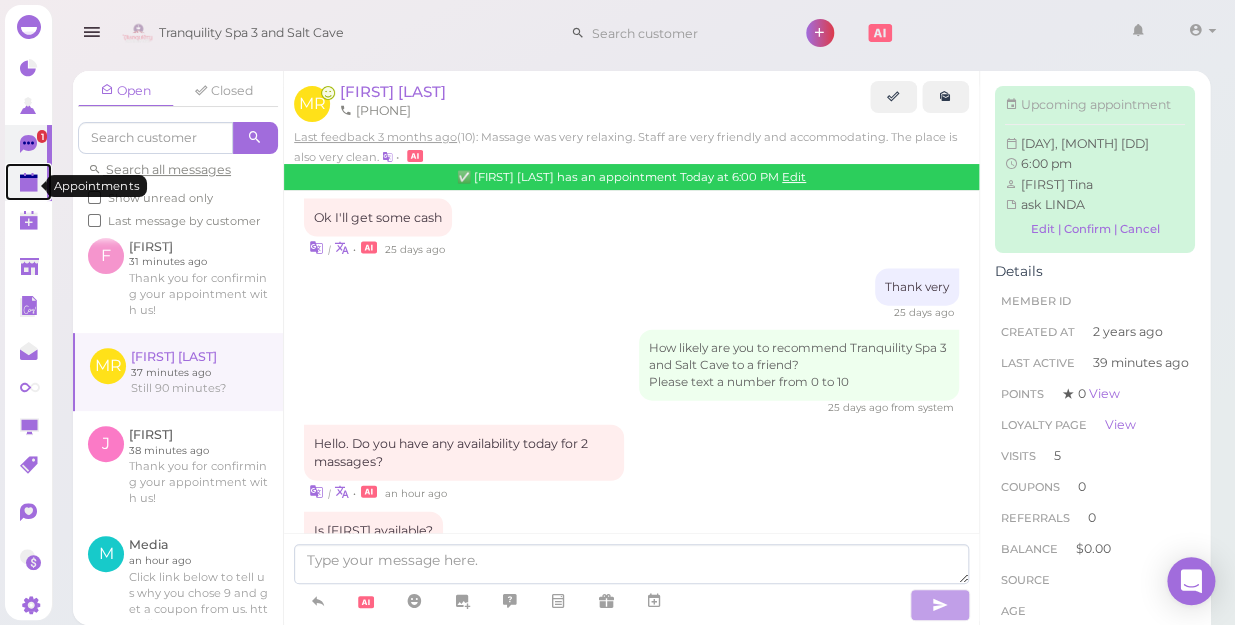 click 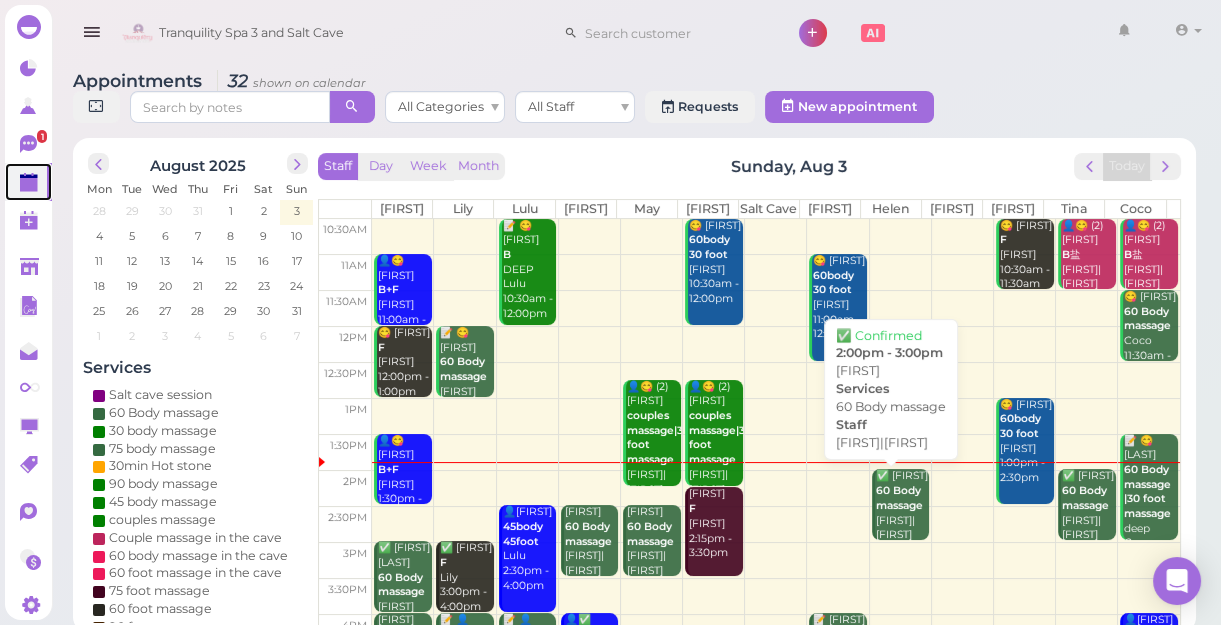 click on "60 Body massage" at bounding box center [899, 498] 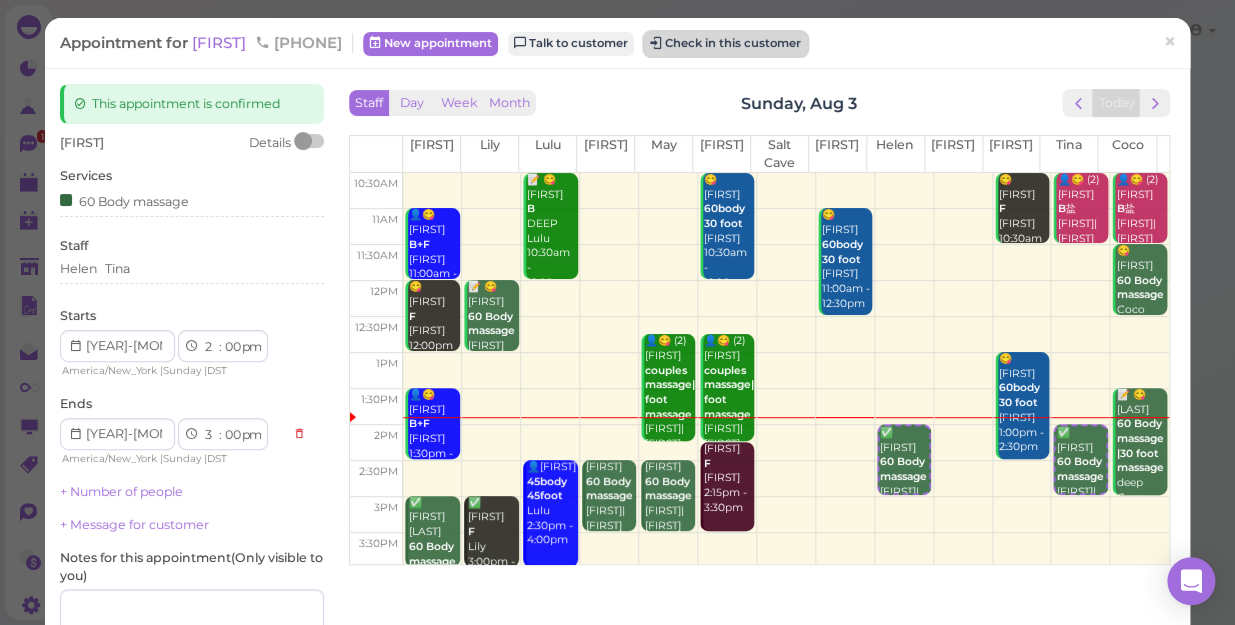 click on "Check in this customer" at bounding box center [725, 44] 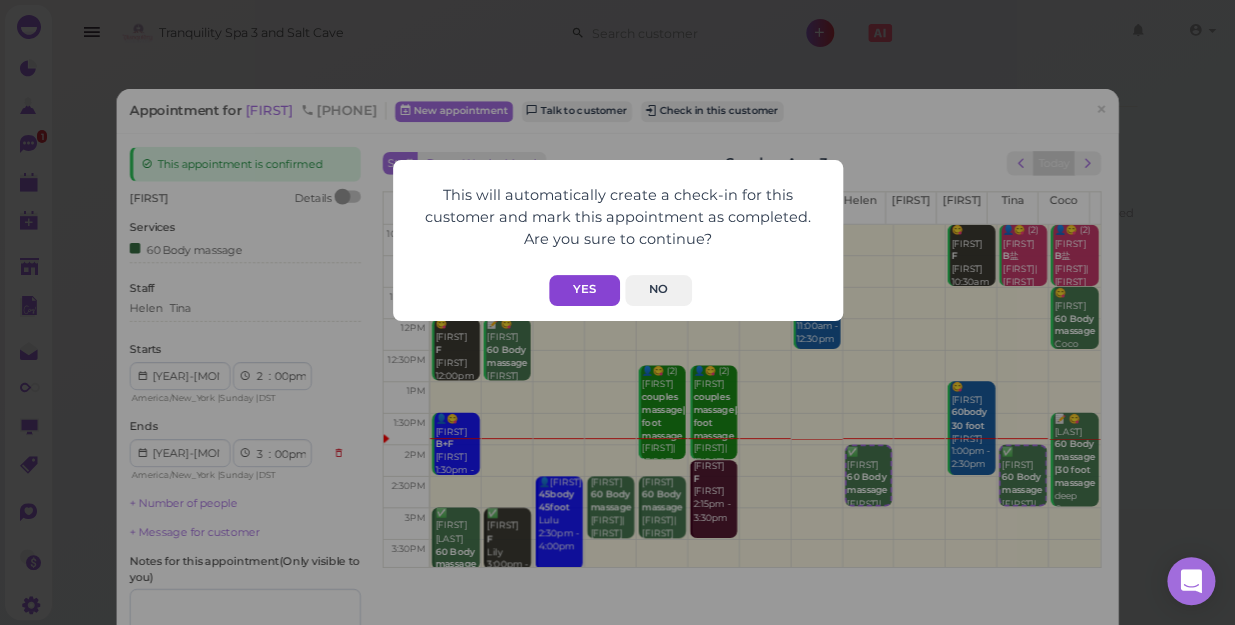 click on "Yes" at bounding box center (584, 290) 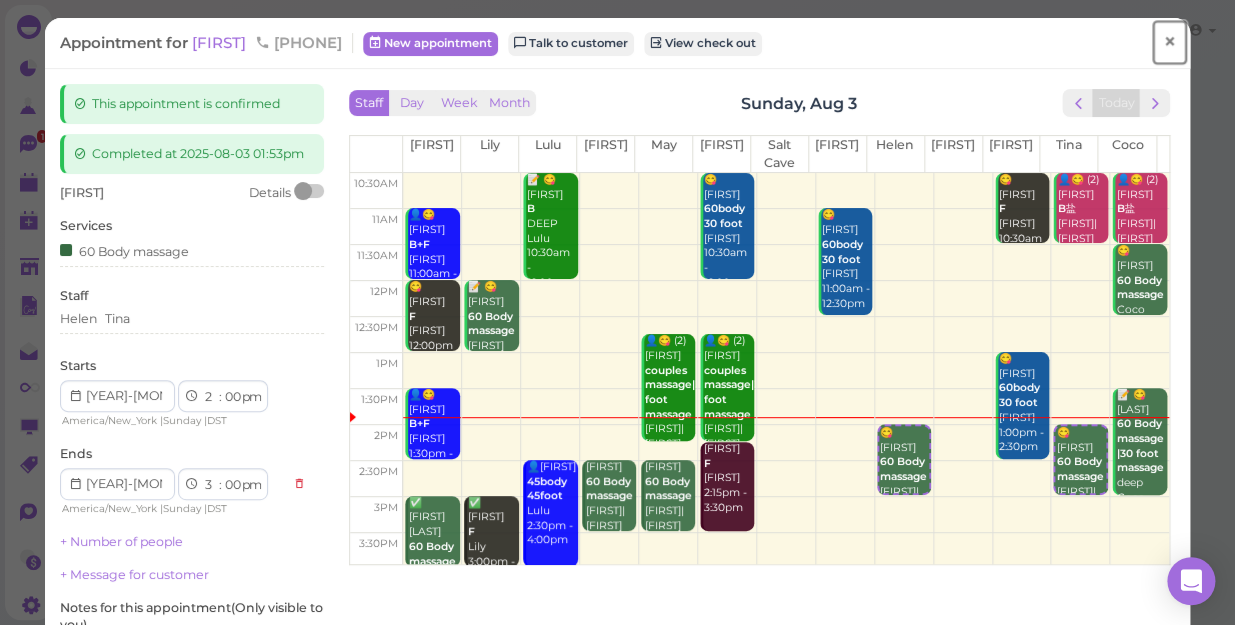 click on "×" at bounding box center (1169, 42) 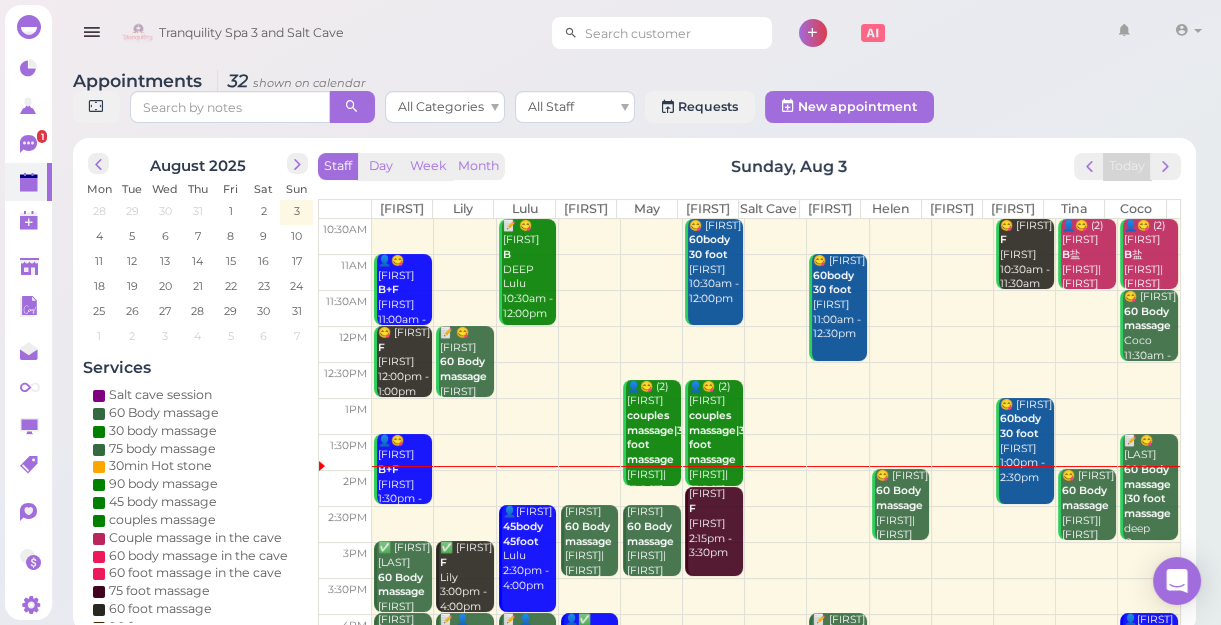 click at bounding box center (675, 33) 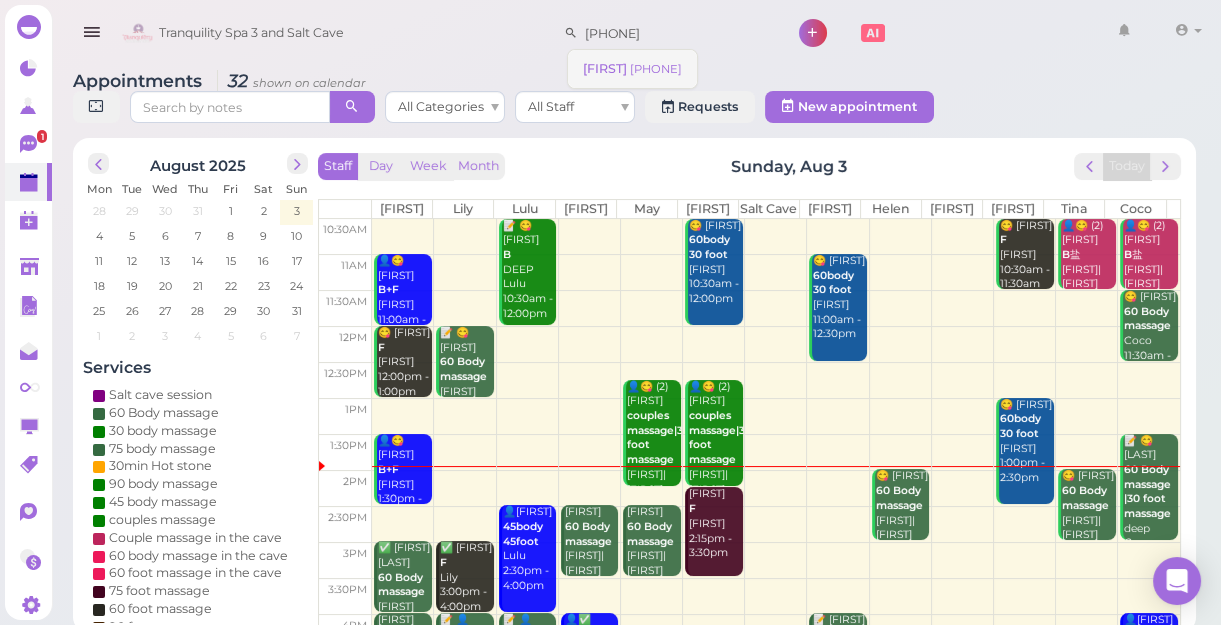 type on "[PHONE]" 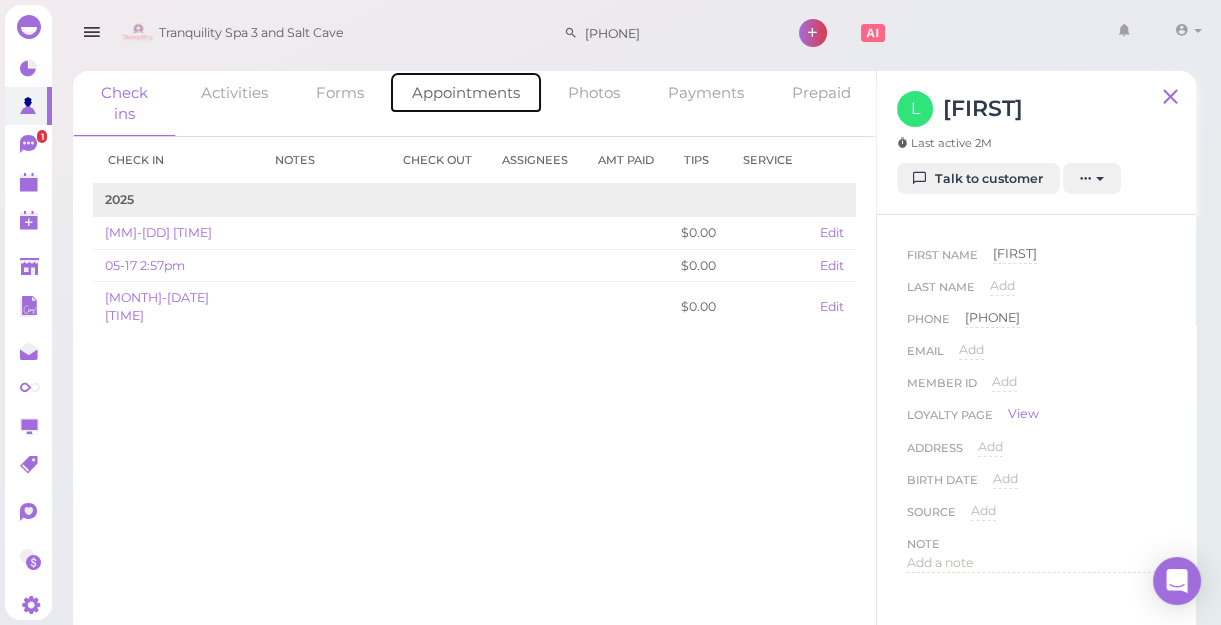 click on "Appointments" at bounding box center [466, 92] 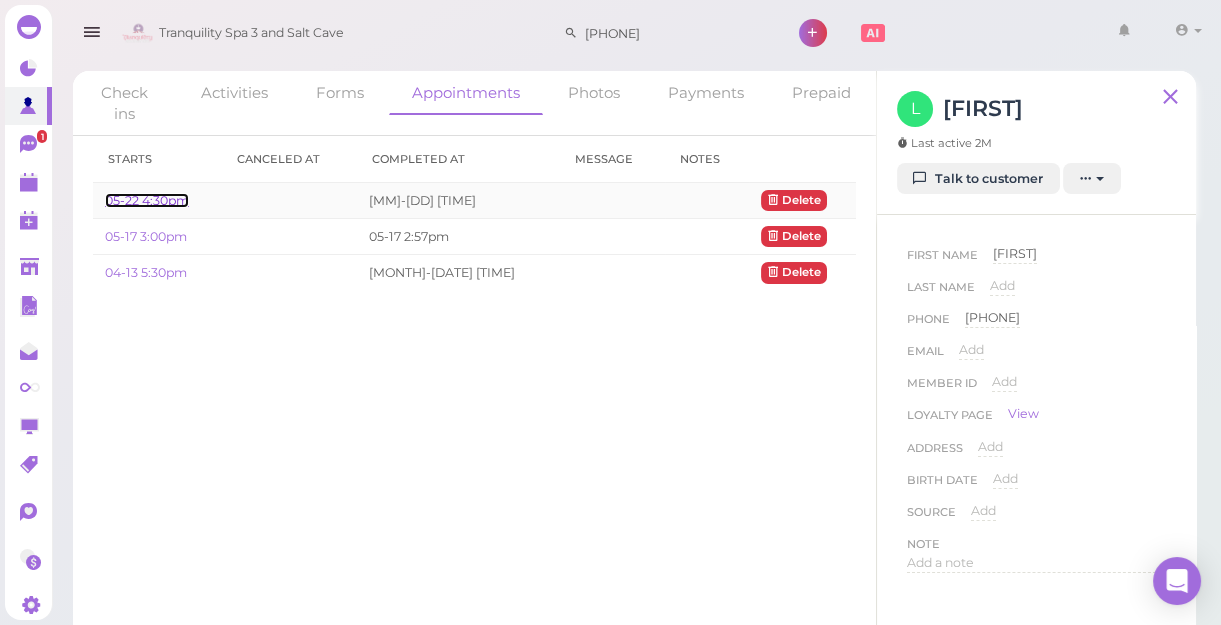 click on "05-22 4:30pm" at bounding box center (147, 200) 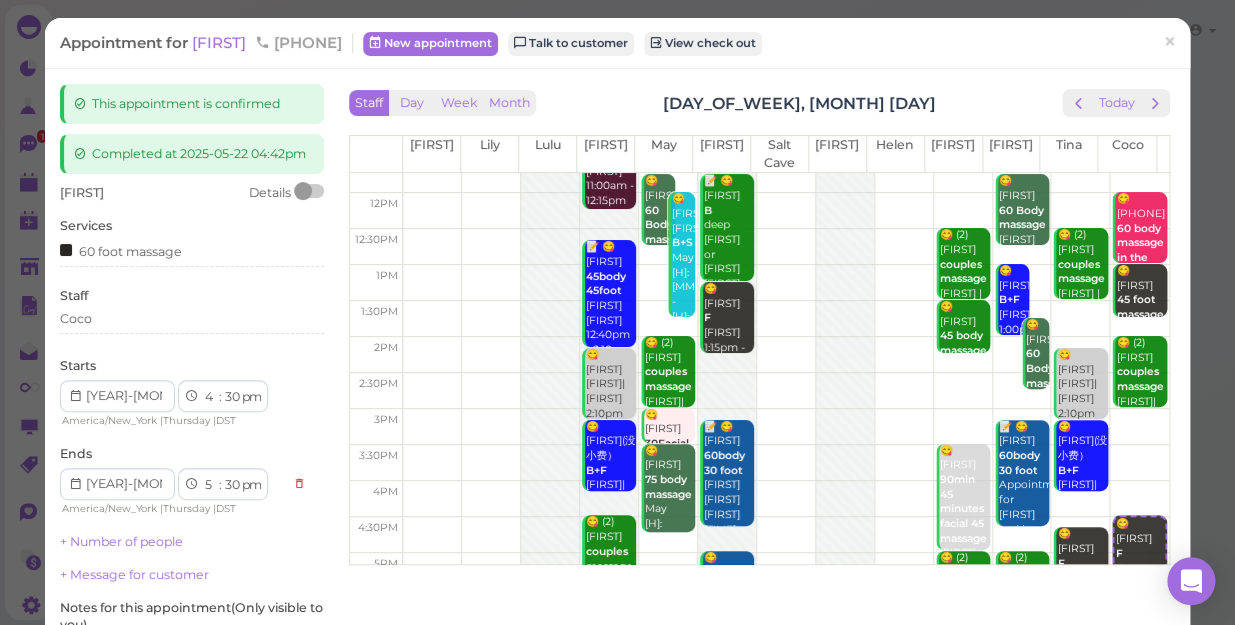 scroll, scrollTop: 0, scrollLeft: 0, axis: both 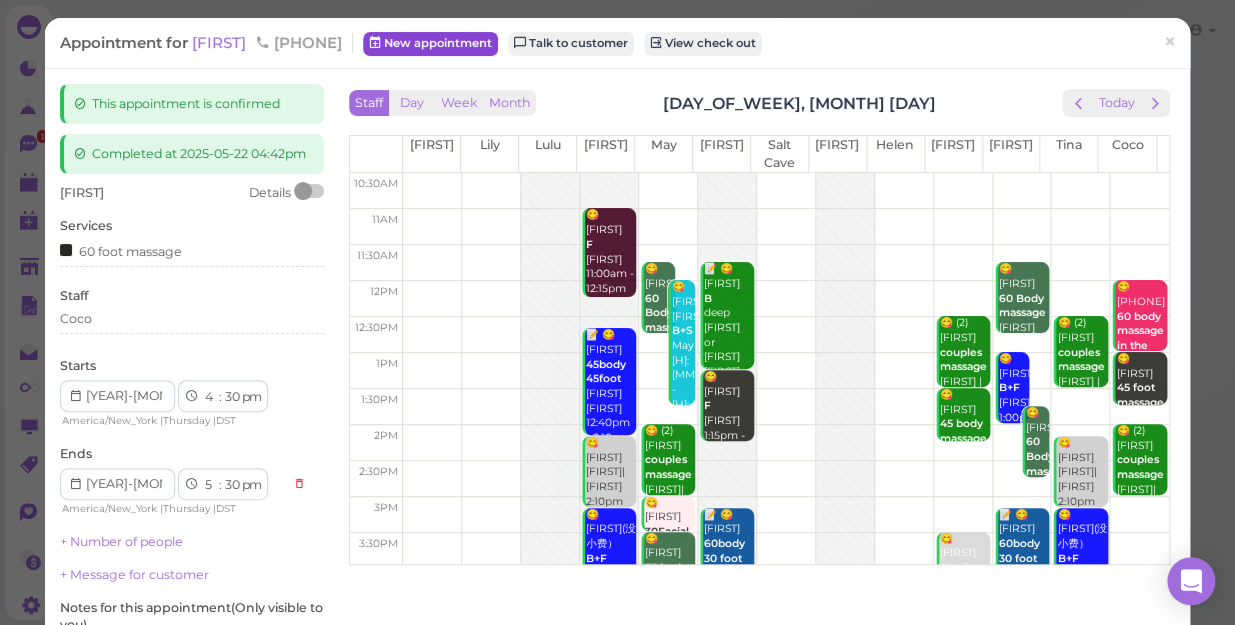 click on "New appointment" at bounding box center (430, 44) 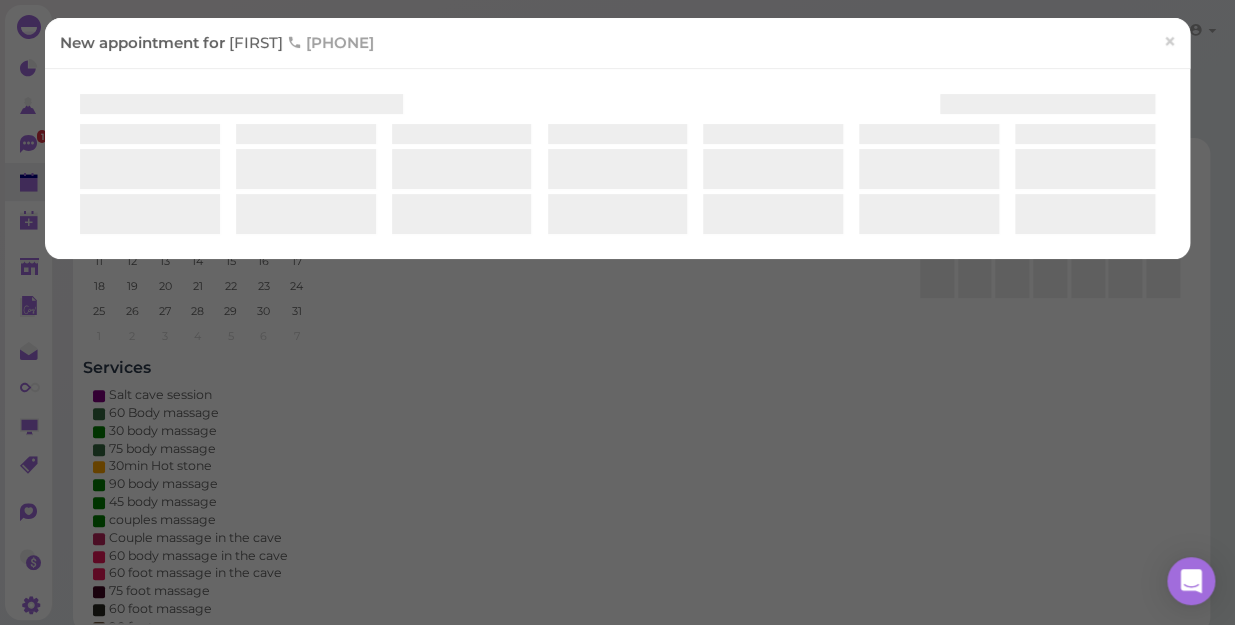 select on "1" 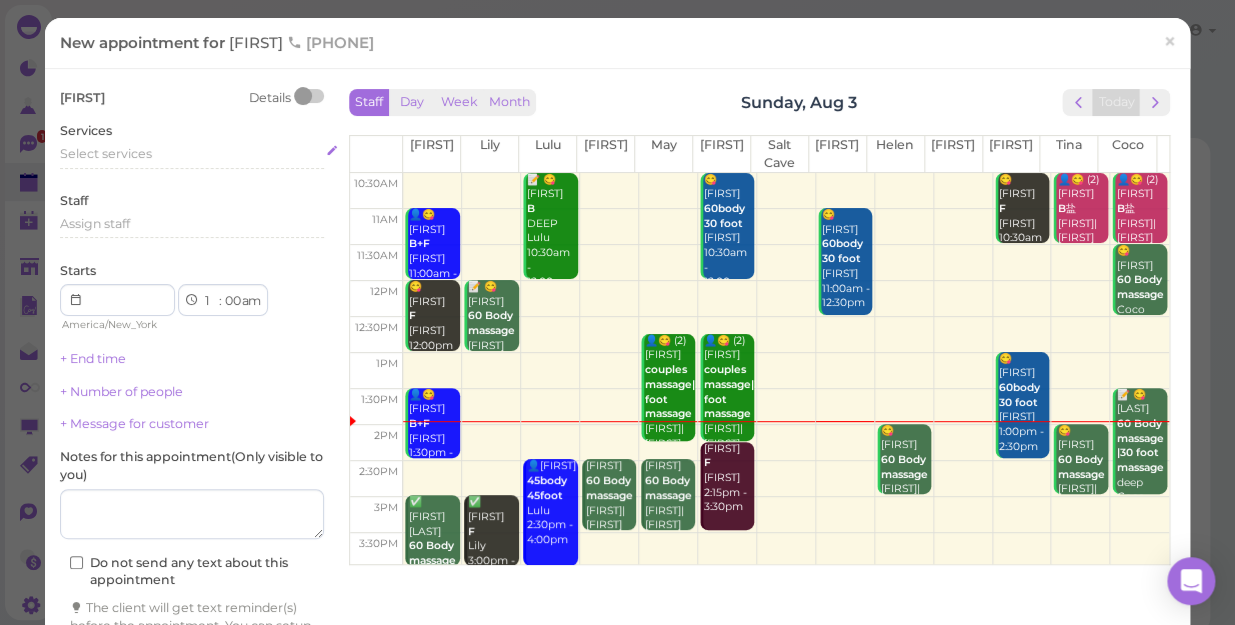 click on "Select services" at bounding box center [192, 154] 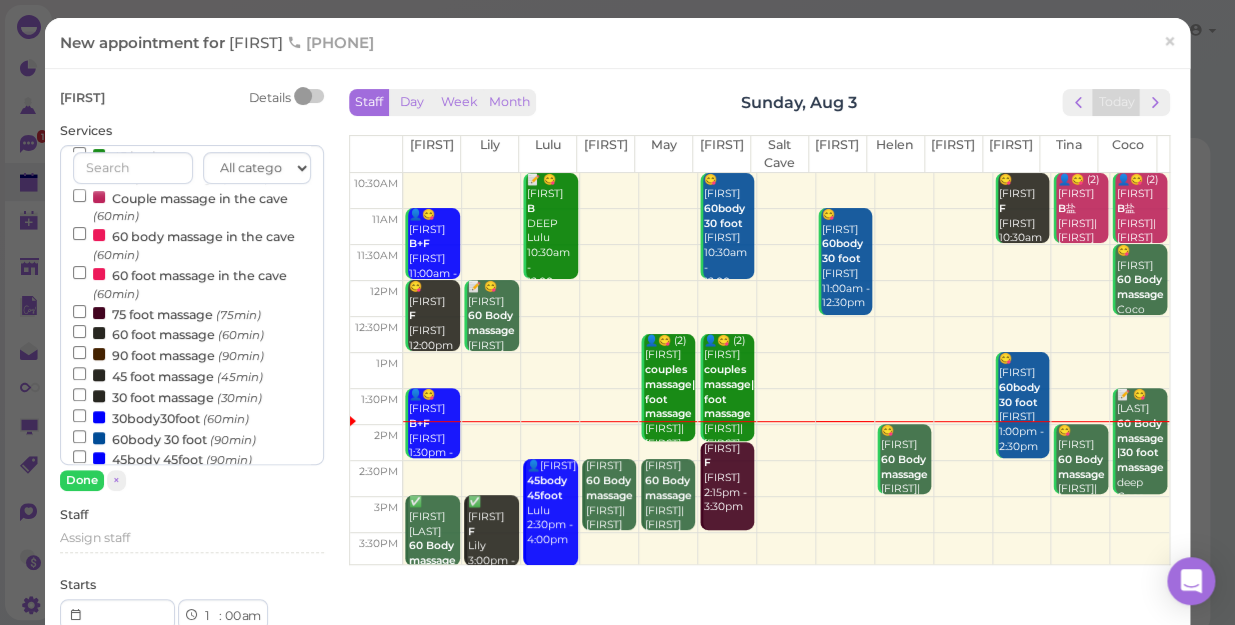 scroll, scrollTop: 181, scrollLeft: 0, axis: vertical 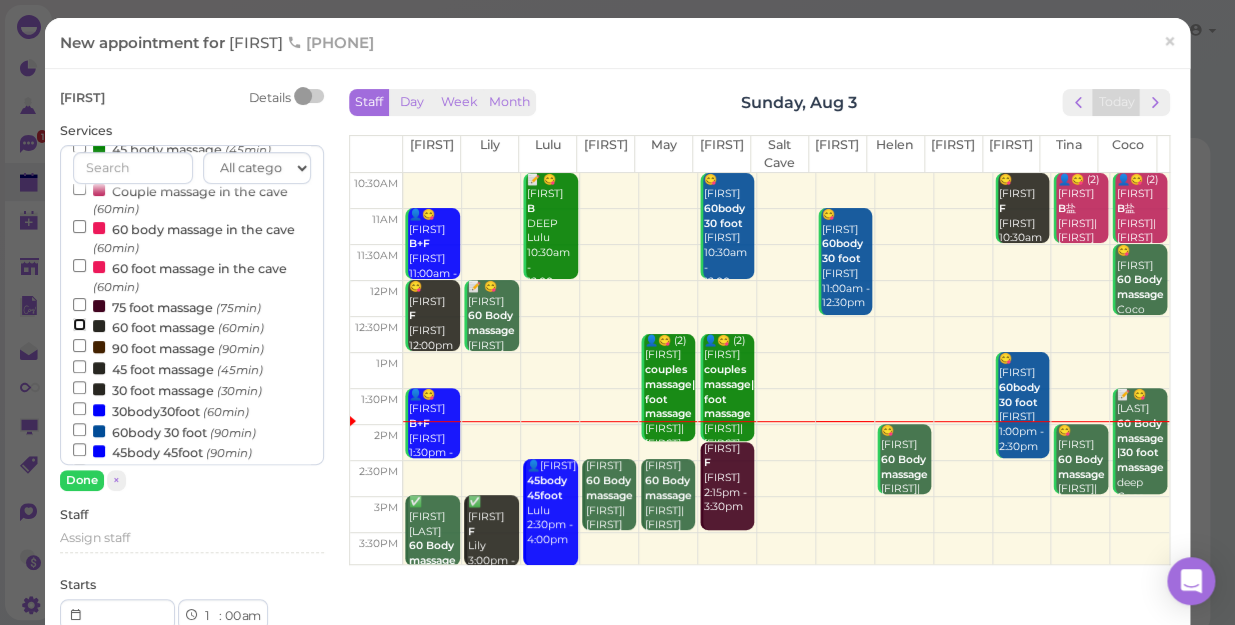 click on "60 foot massage
(60min)" at bounding box center (79, 324) 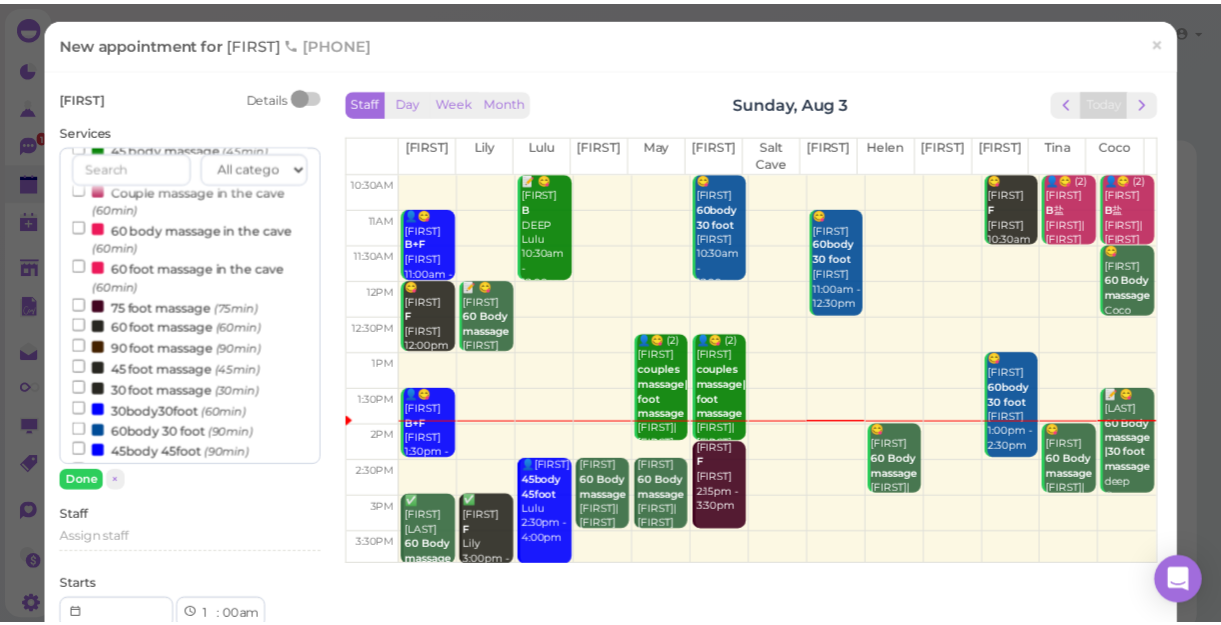 scroll, scrollTop: 643, scrollLeft: 0, axis: vertical 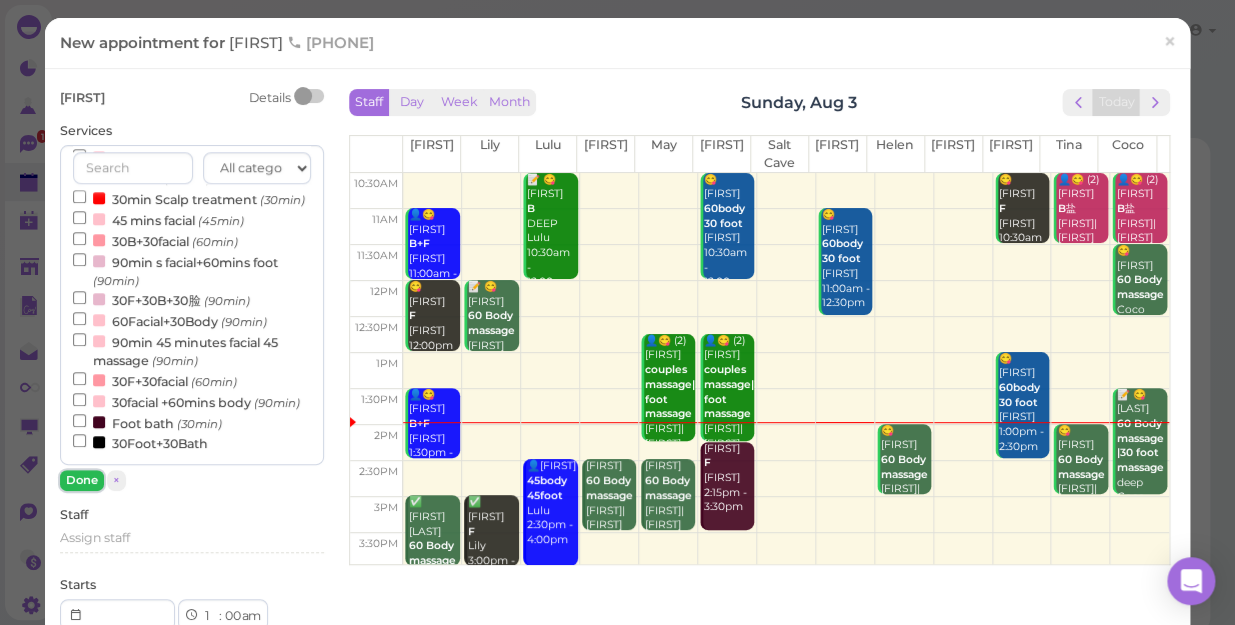 click on "Done" at bounding box center (82, 480) 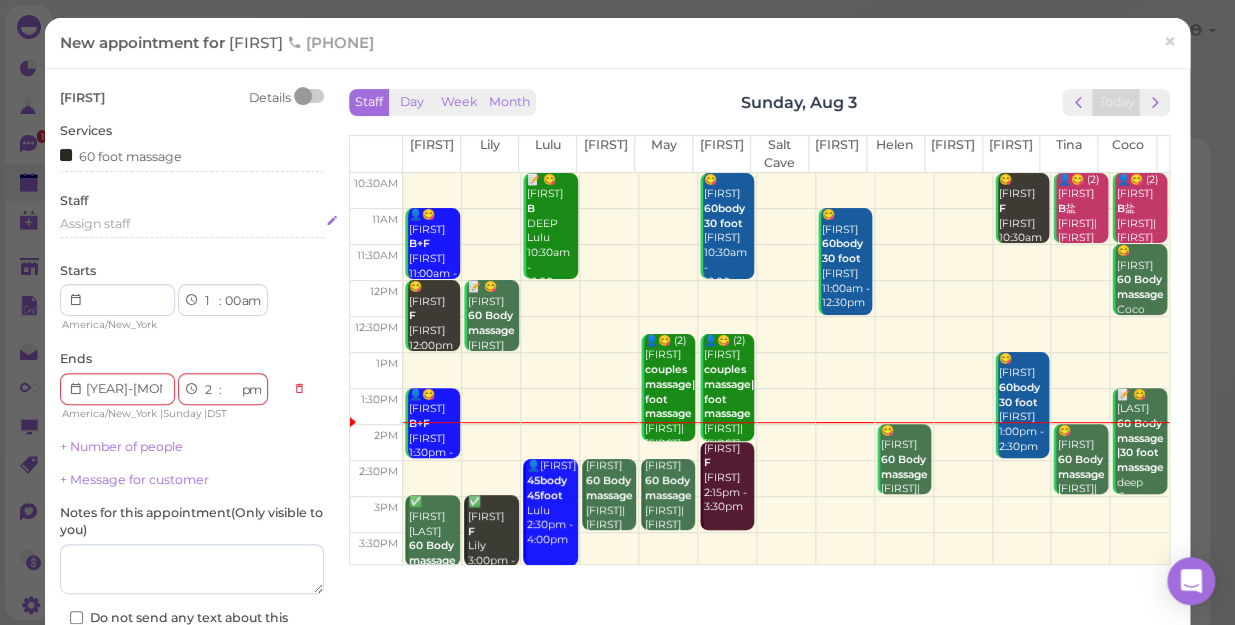click on "Assign staff" at bounding box center (192, 224) 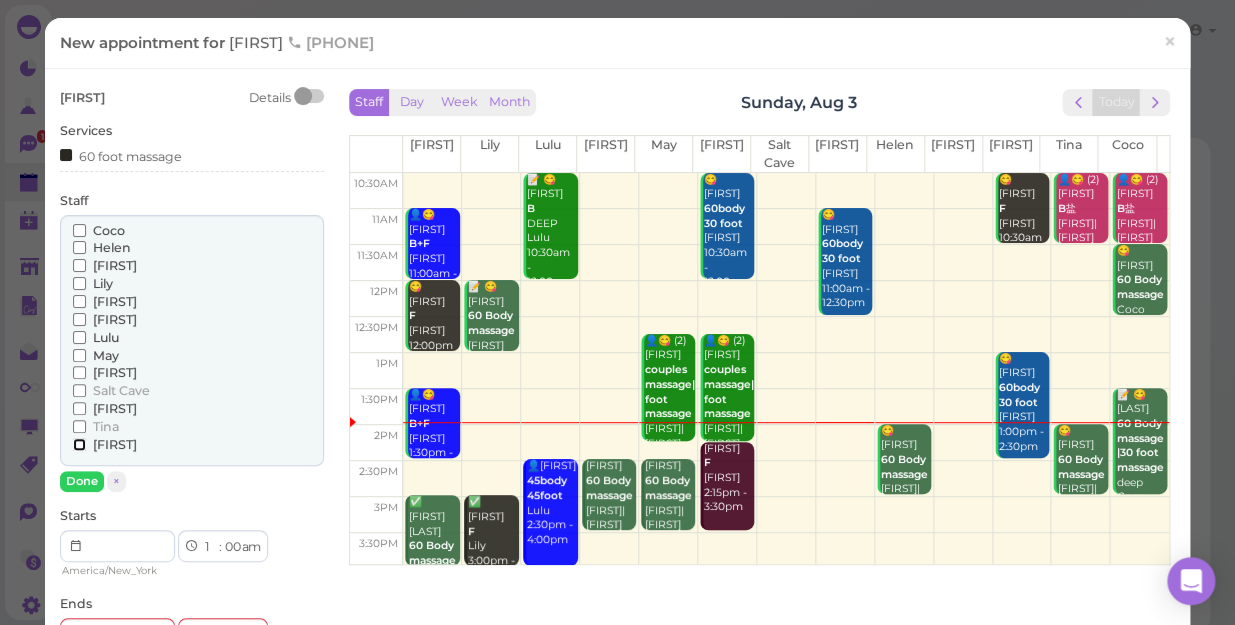 click on "[FIRST]" at bounding box center [79, 444] 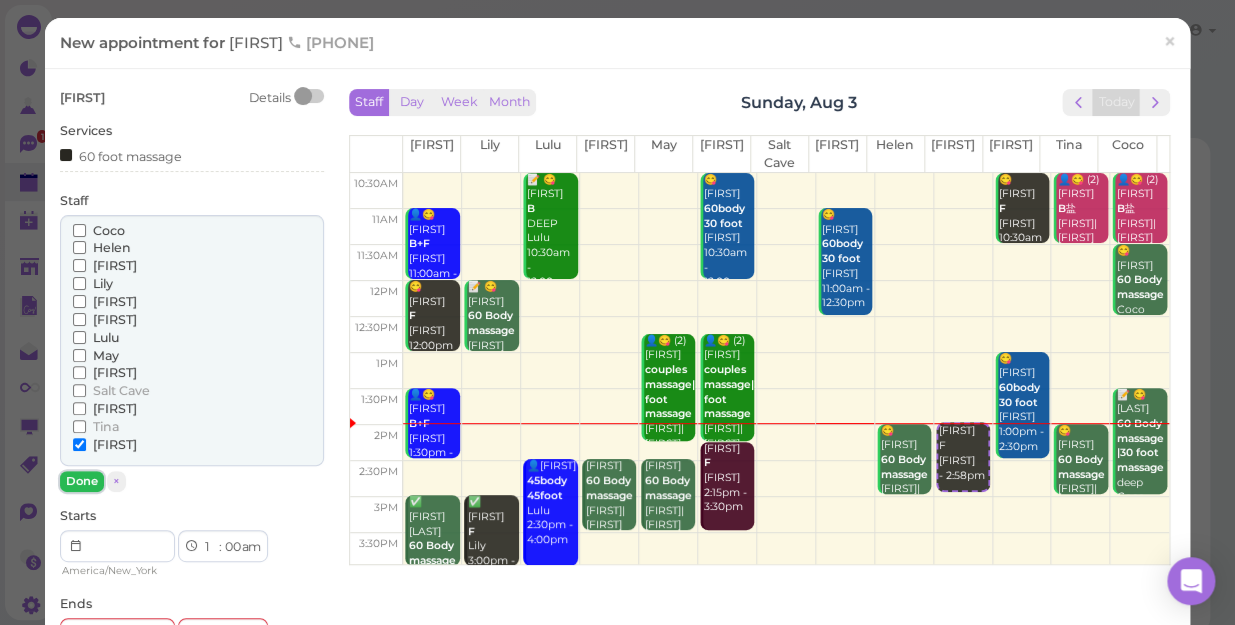 click on "Done" at bounding box center [82, 481] 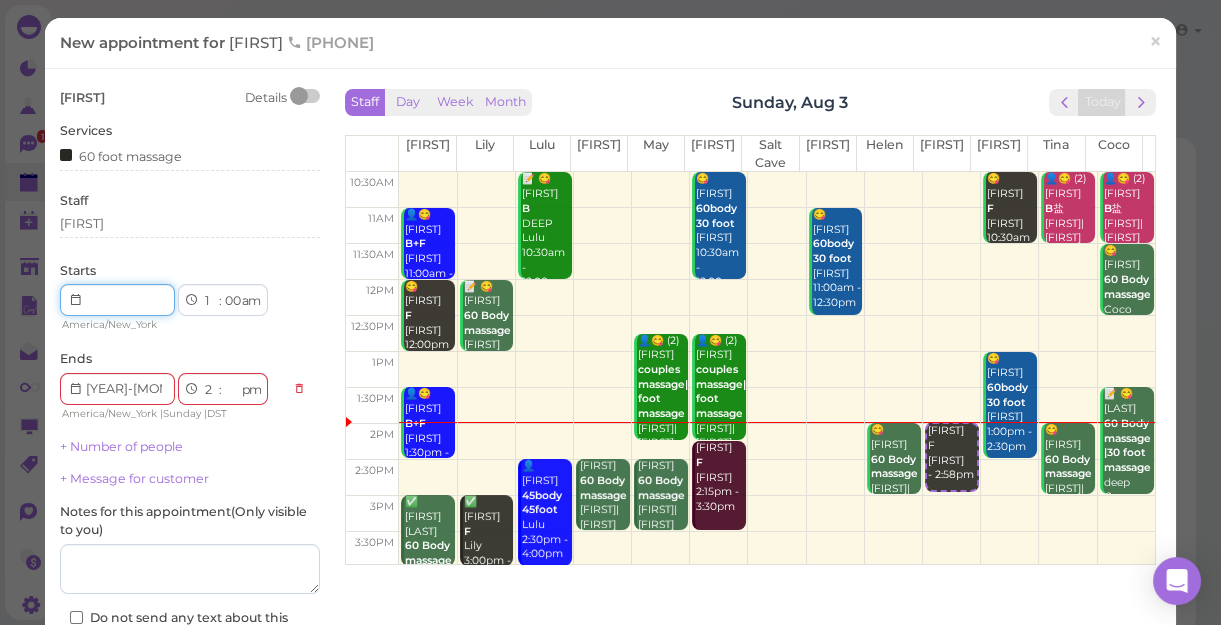 click at bounding box center [117, 300] 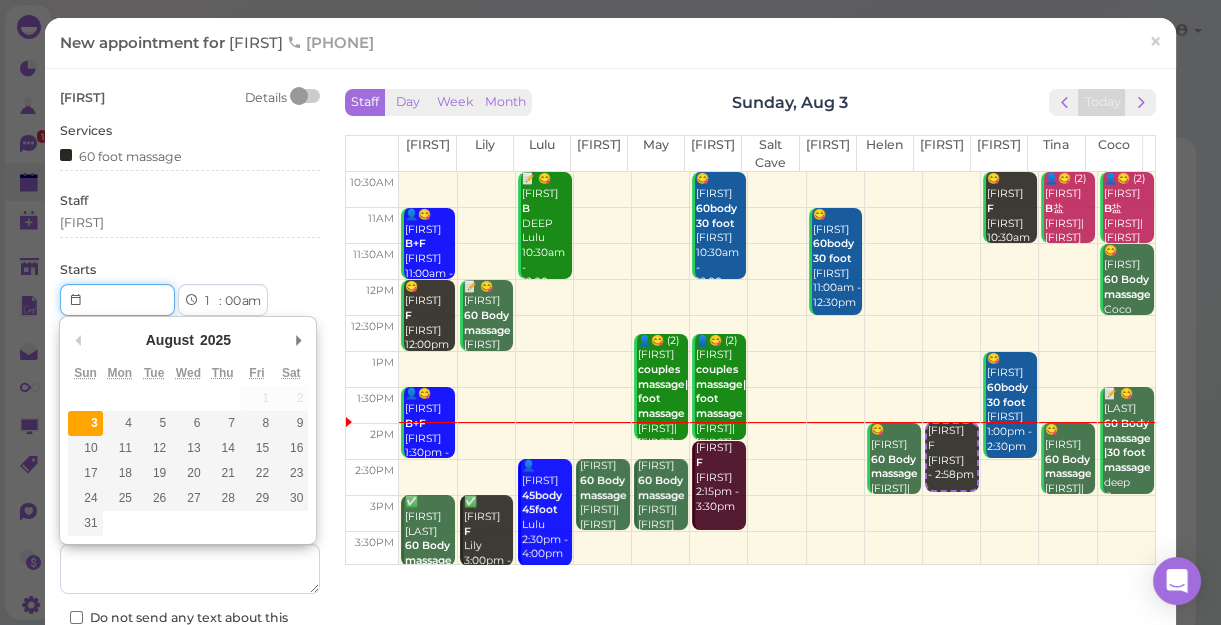 type on "[DATE]" 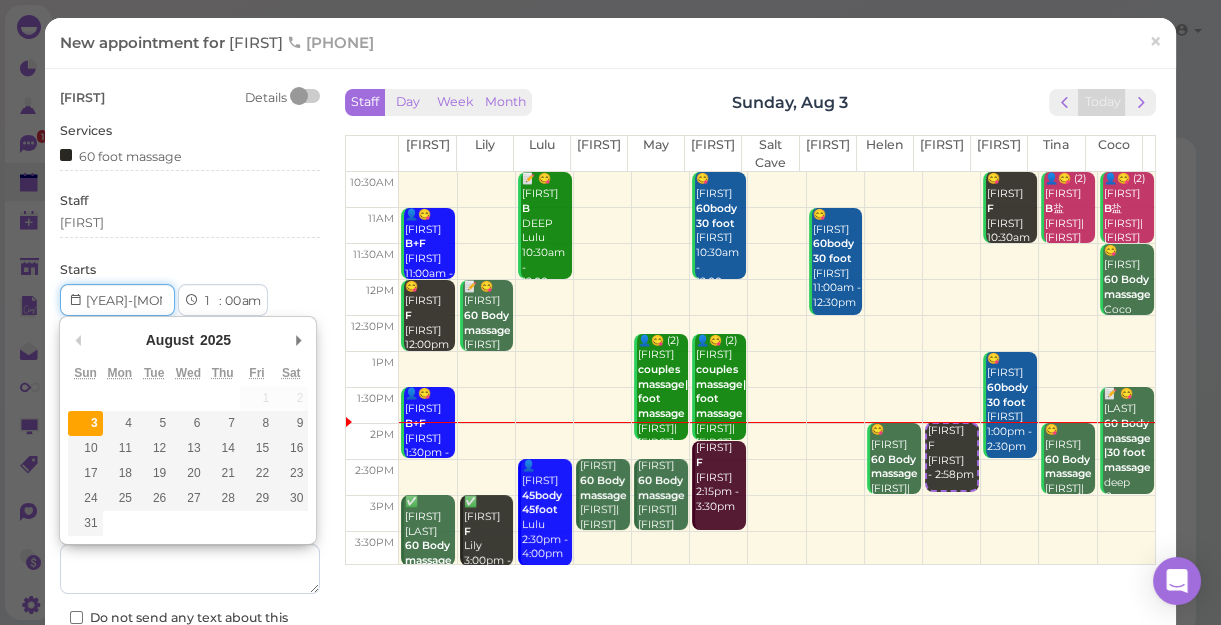 type on "Invalid date" 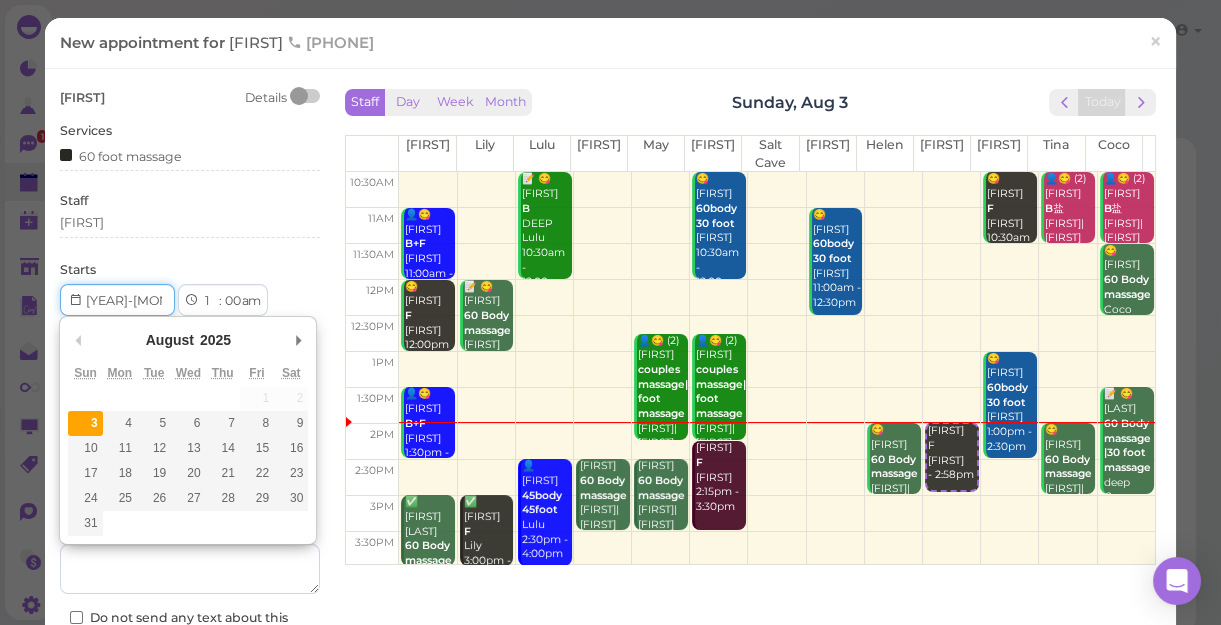 select 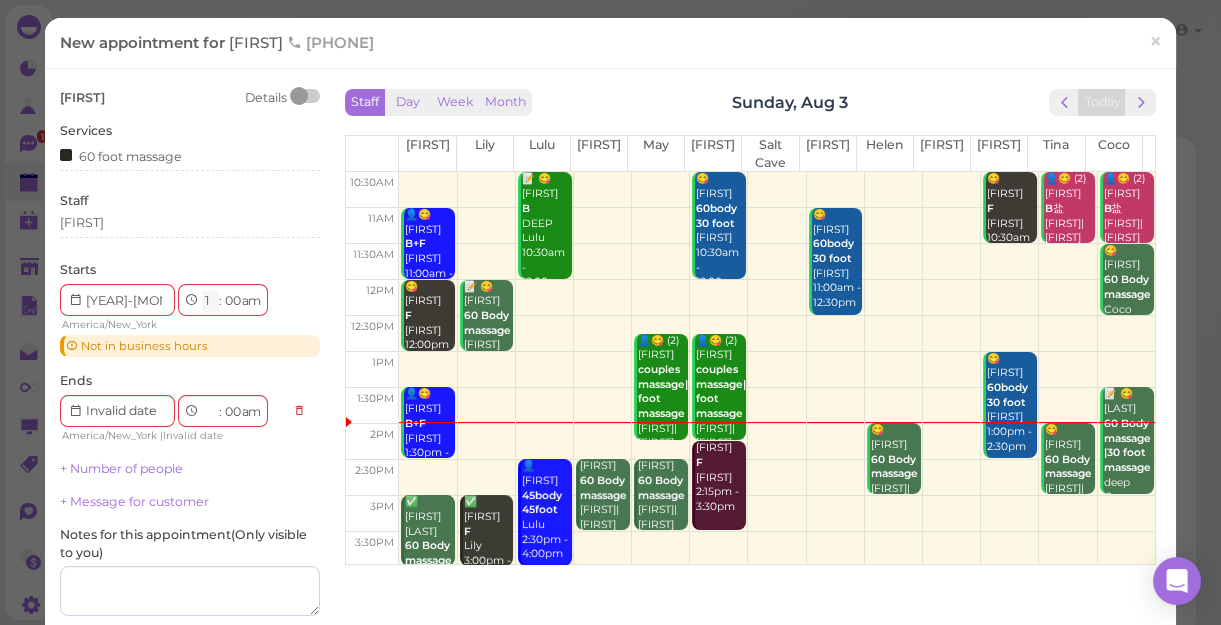 click on "1
2
3
4
5
6
7
8
9
10
11
12" at bounding box center (210, 301) 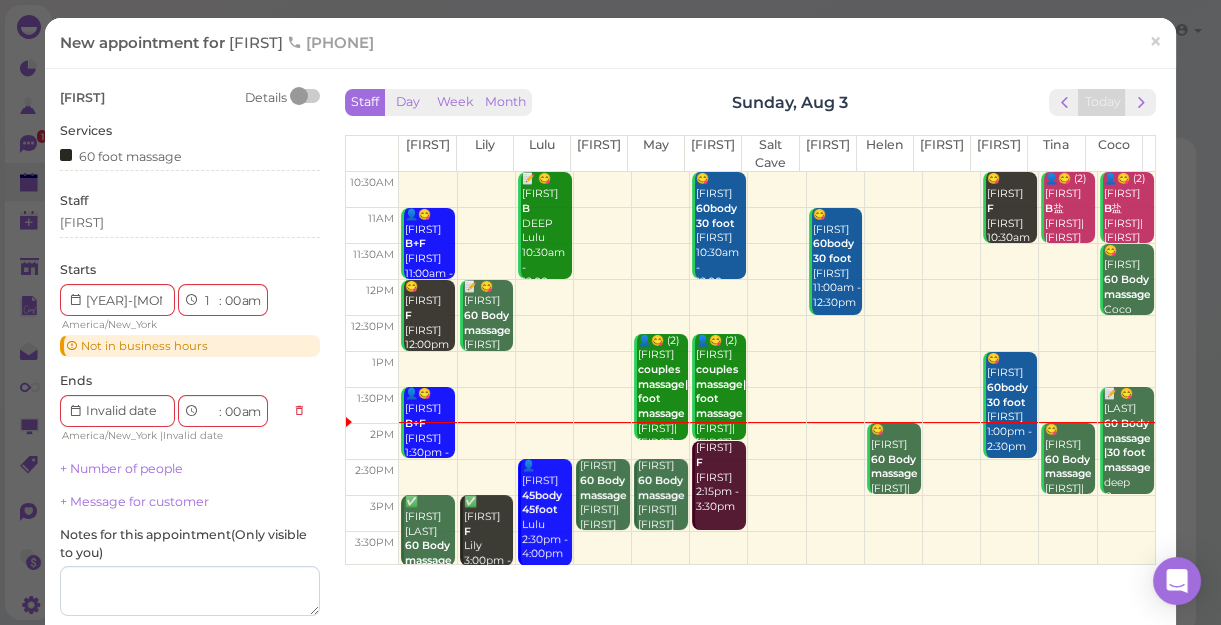 select on "2" 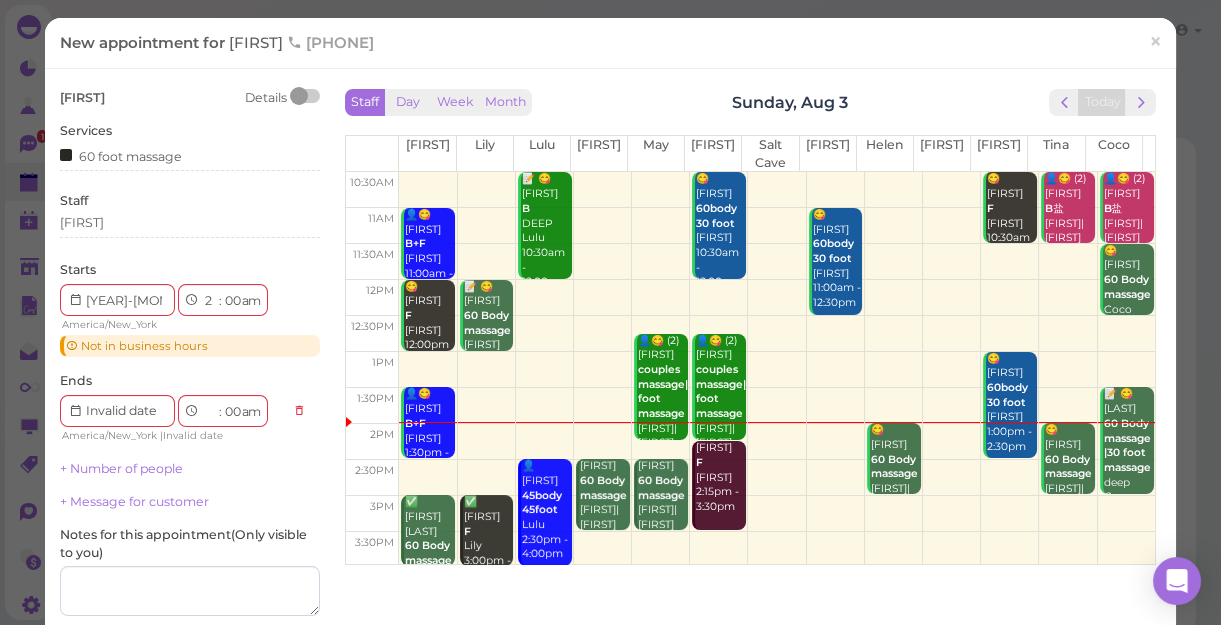 click on "1
2
3
4
5
6
7
8
9
10
11
12" at bounding box center (210, 301) 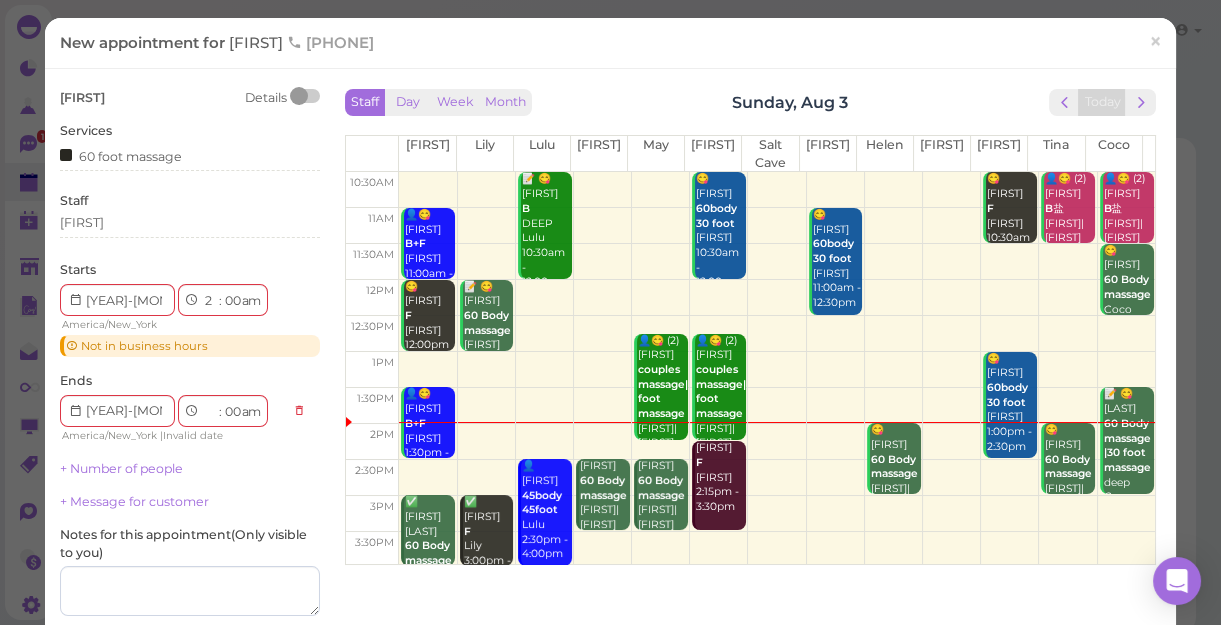 select on "pm" 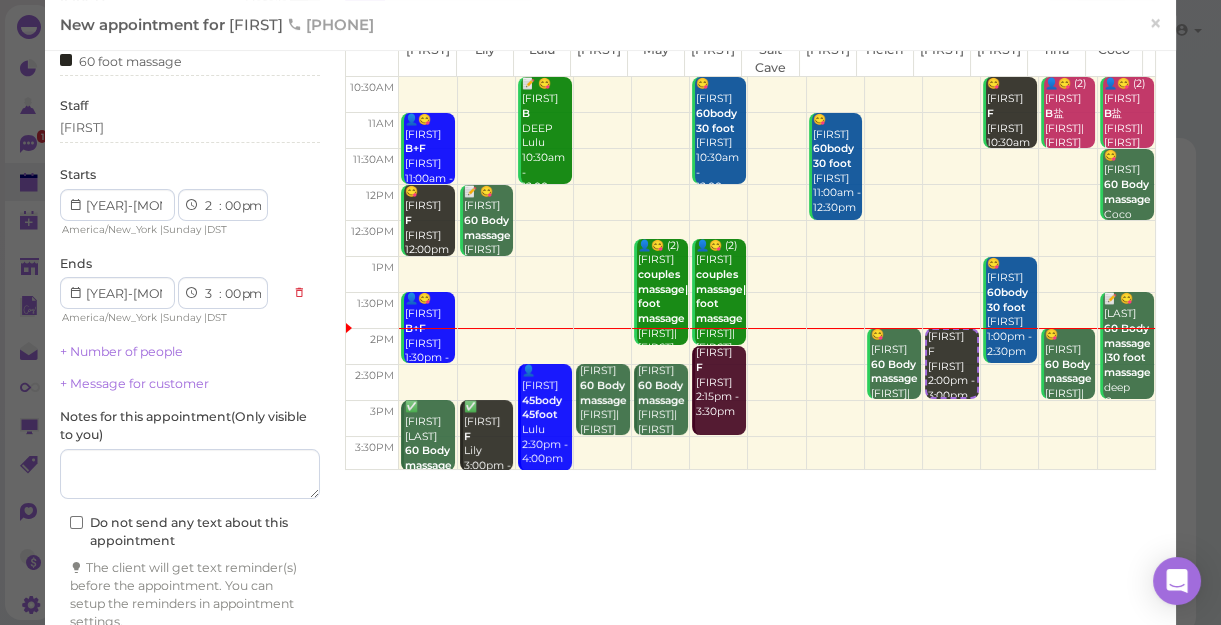 scroll, scrollTop: 179, scrollLeft: 0, axis: vertical 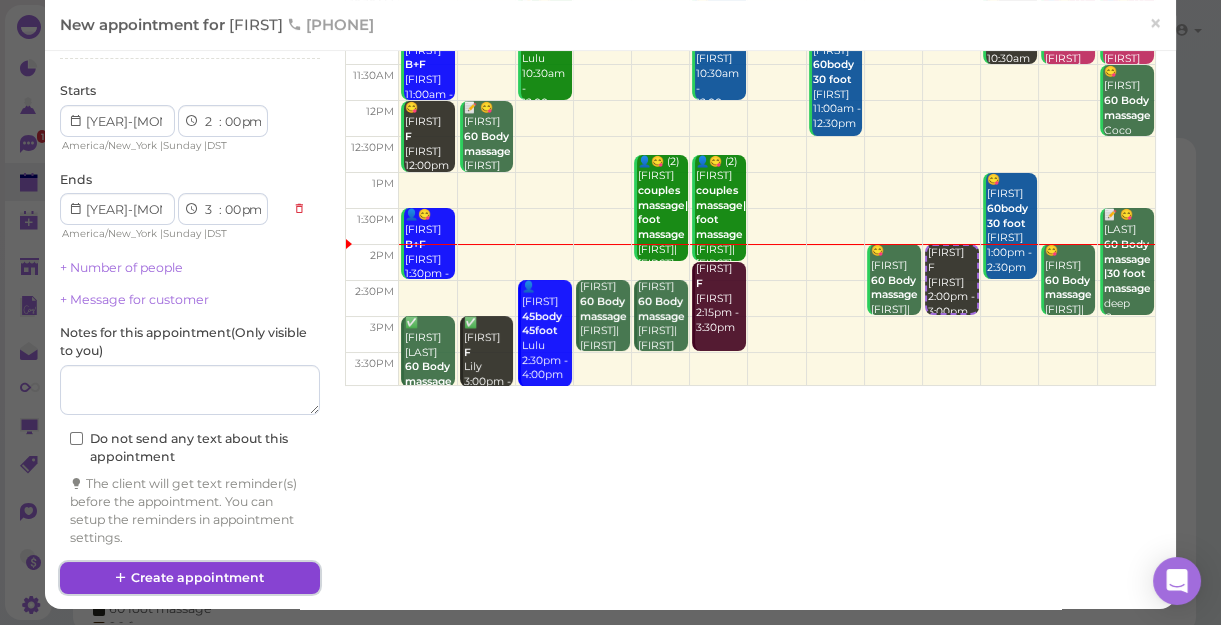 click on "Create appointment" at bounding box center (190, 578) 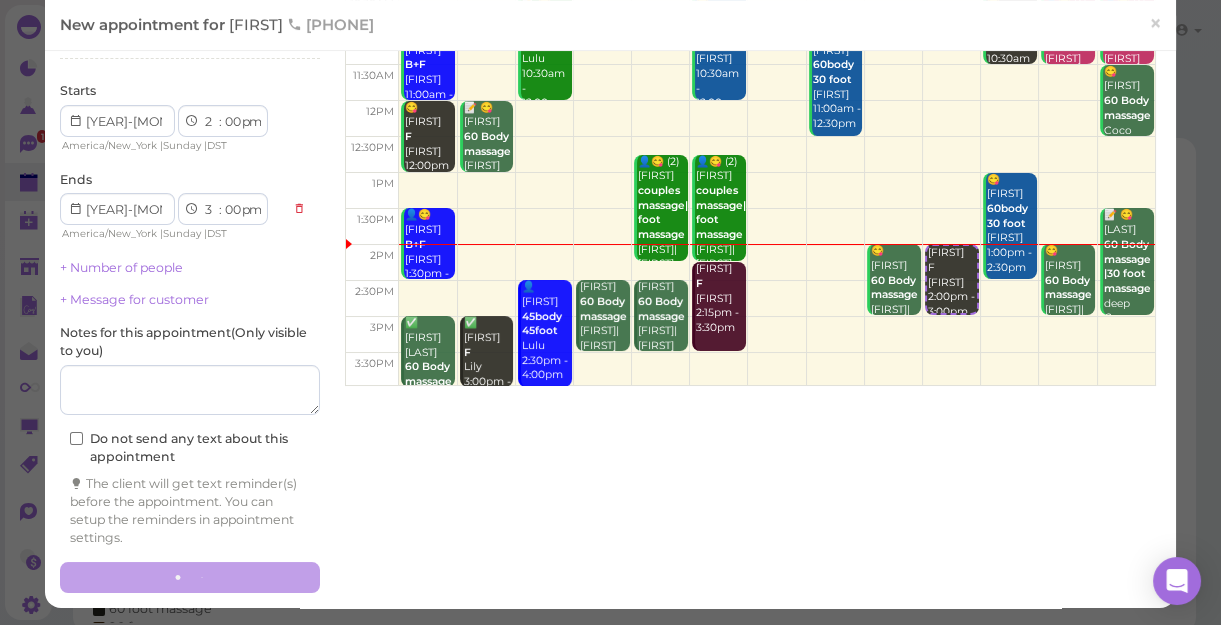 scroll, scrollTop: 178, scrollLeft: 0, axis: vertical 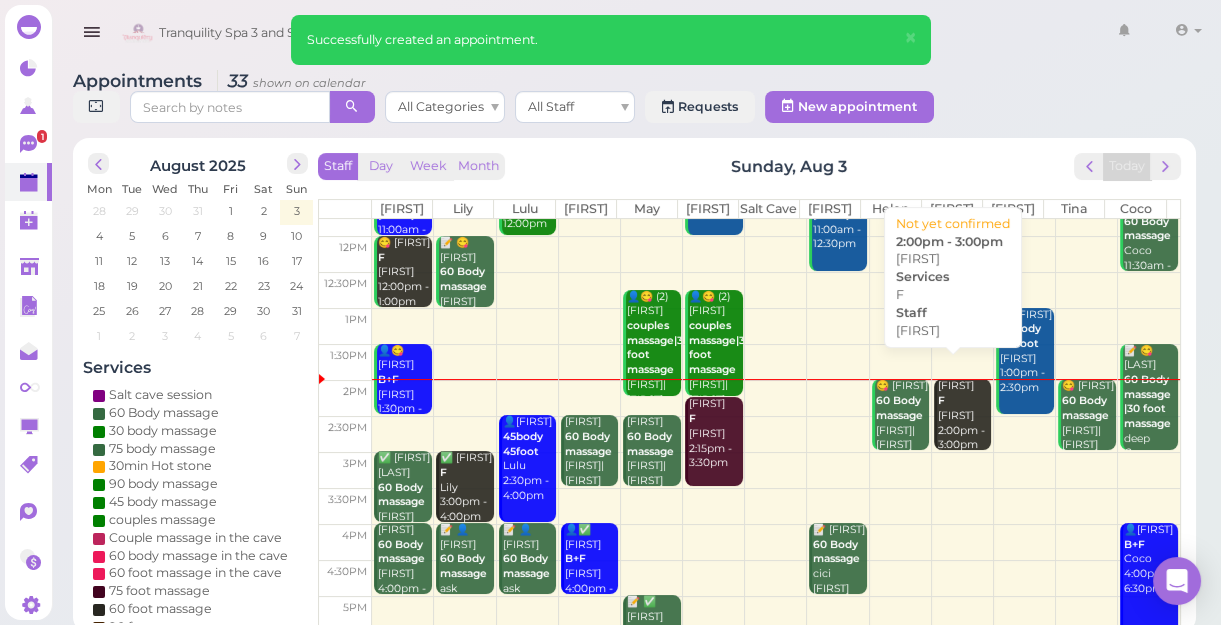 click on "Laura F Tom 2:00pm - 3:00pm" at bounding box center (964, 415) 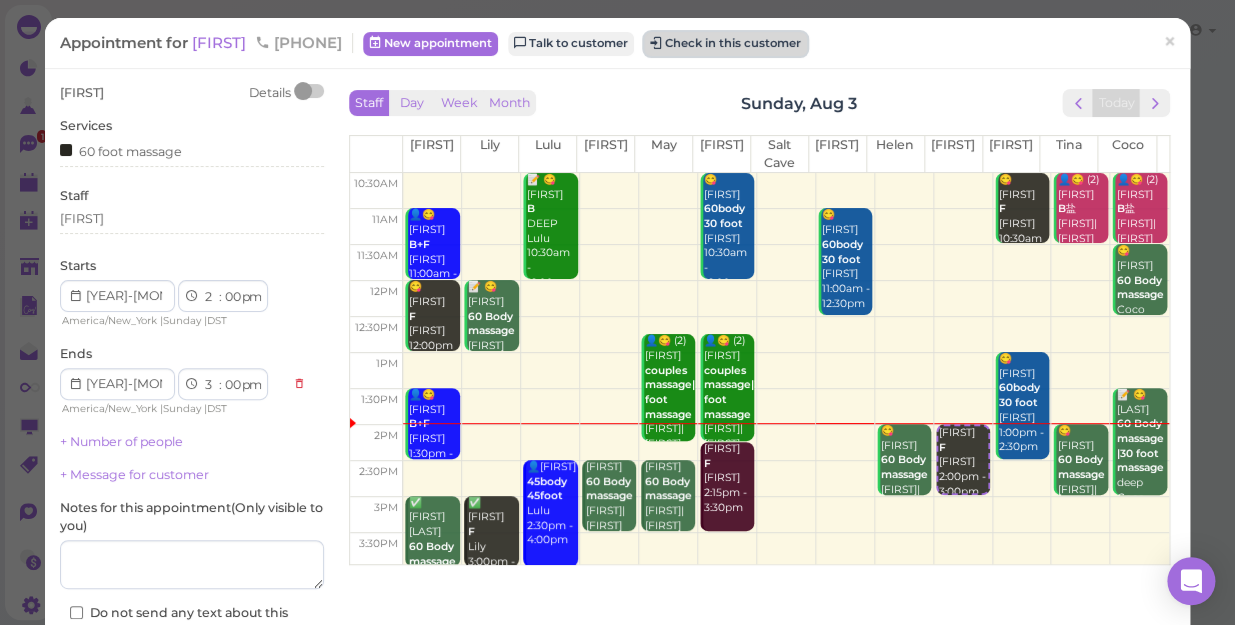click on "Check in this customer" at bounding box center (725, 44) 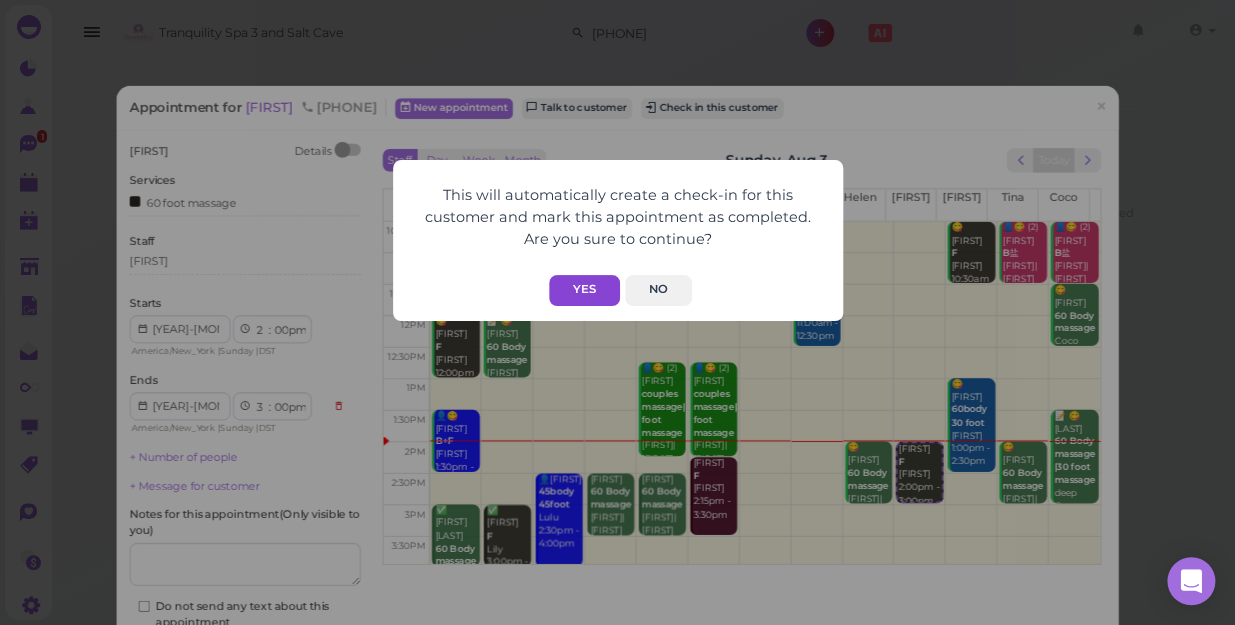 click on "Yes" at bounding box center [584, 290] 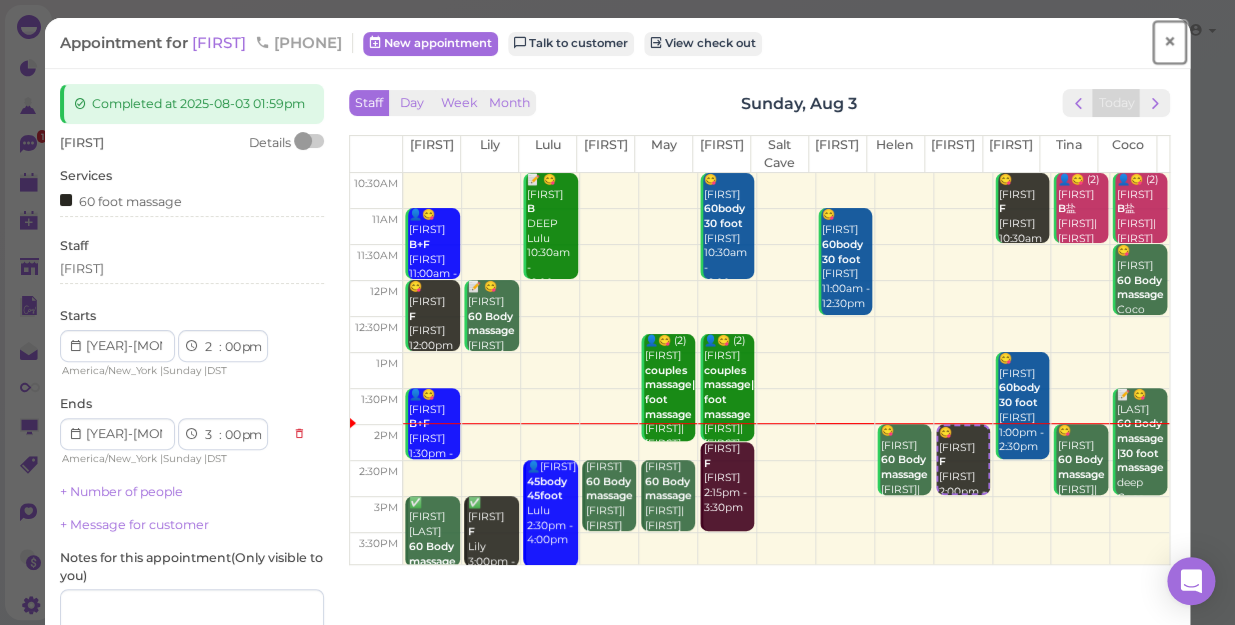 click on "×" at bounding box center [1169, 42] 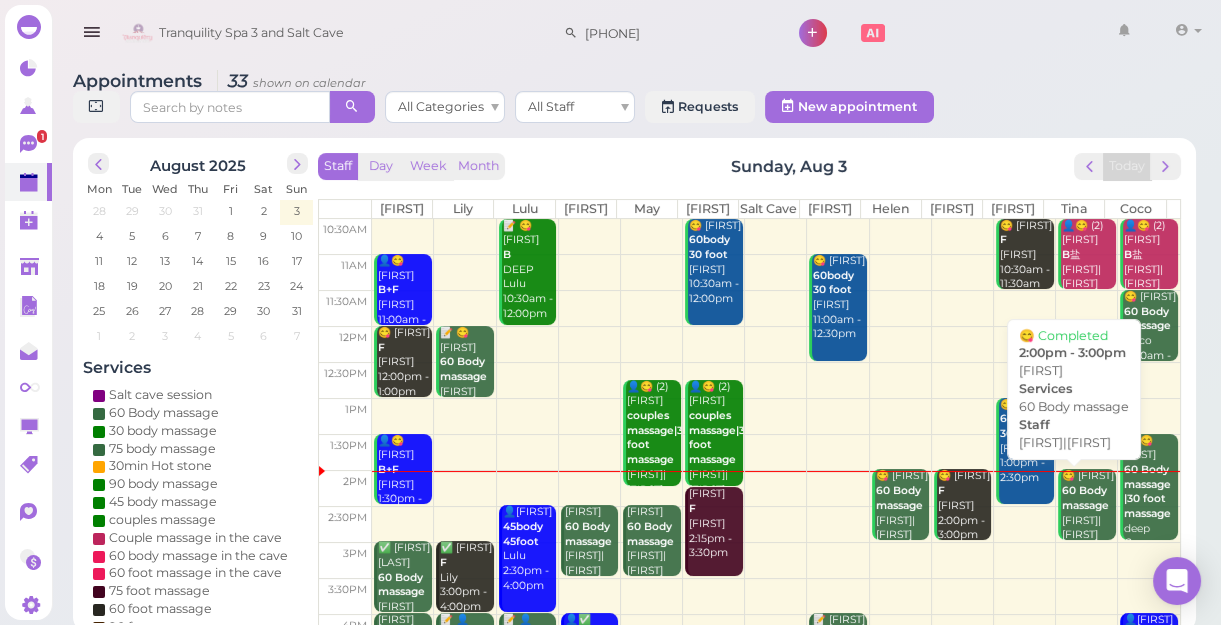 click on "😋 John 60 Body massage  Helen|Tina  2:00pm - 3:00pm" at bounding box center [1088, 520] 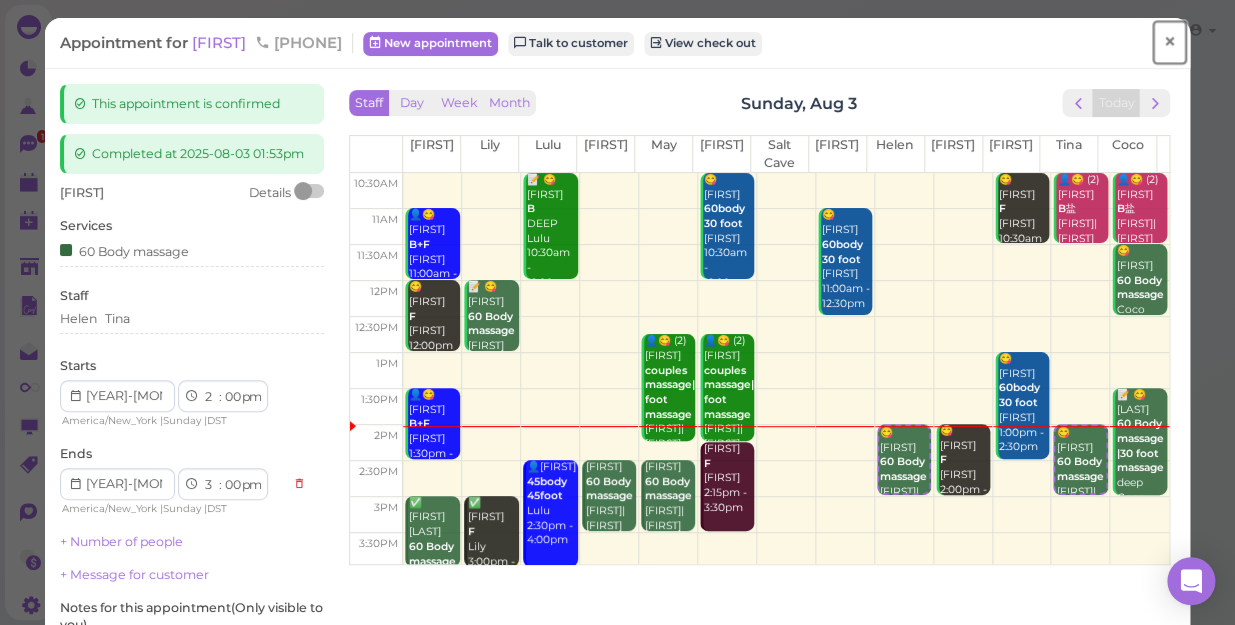 click on "×" at bounding box center (1169, 42) 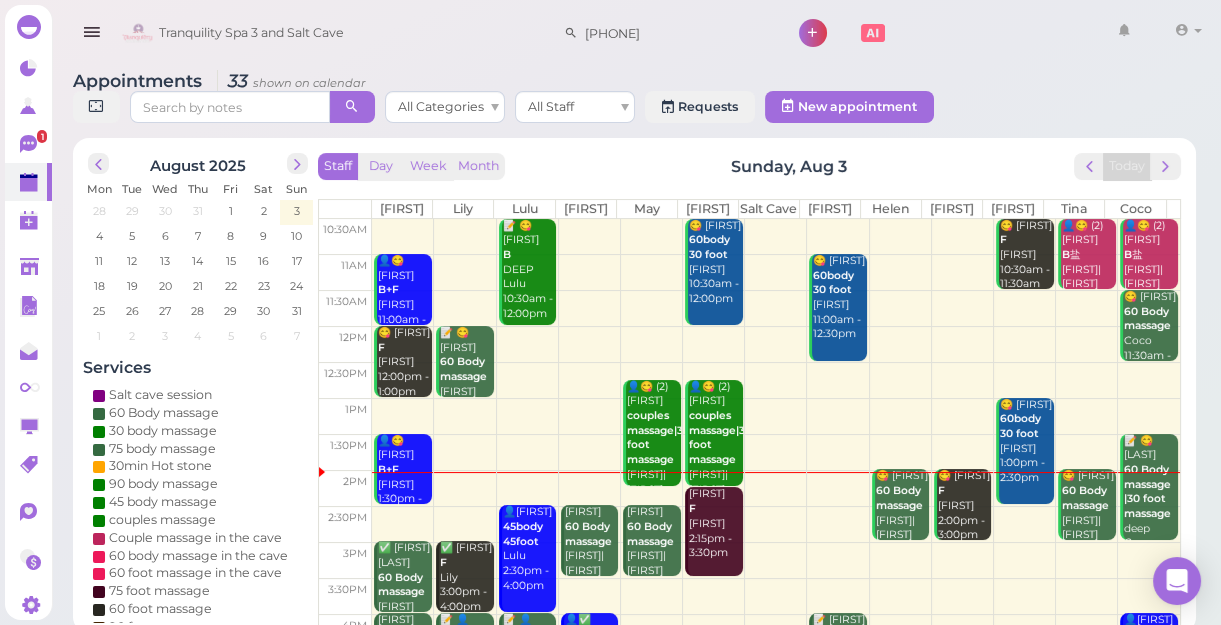 click on "Appointments
33
shown on calendar
All Categories
All Staff
Requests
New appointment" at bounding box center [634, 99] 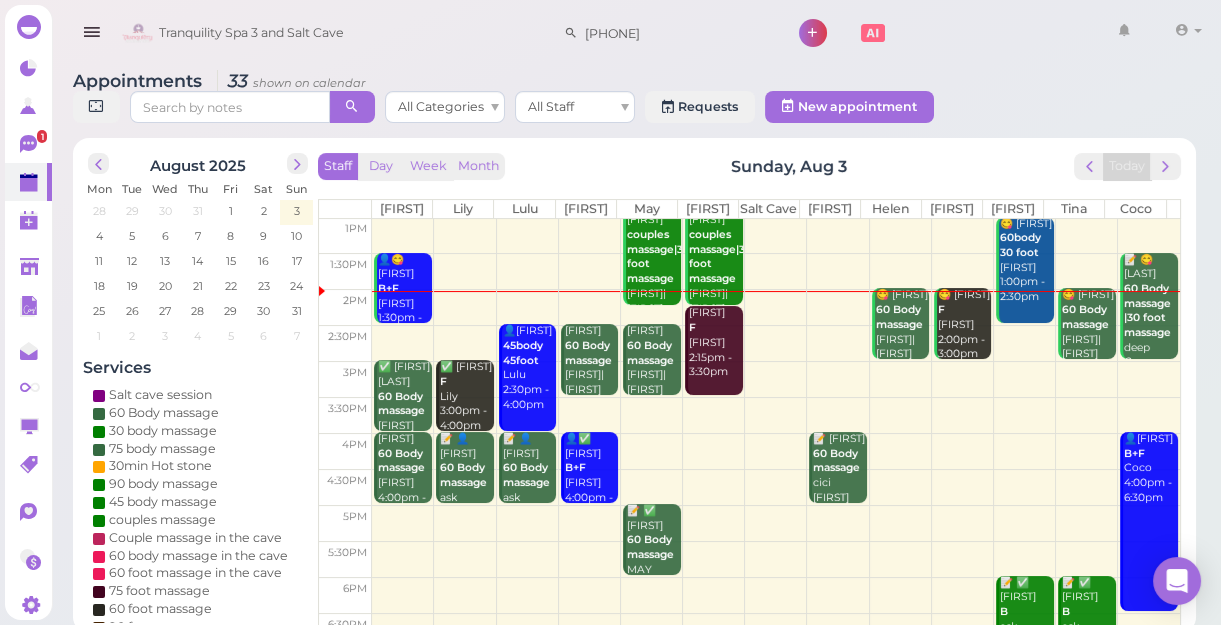 click at bounding box center [776, 379] 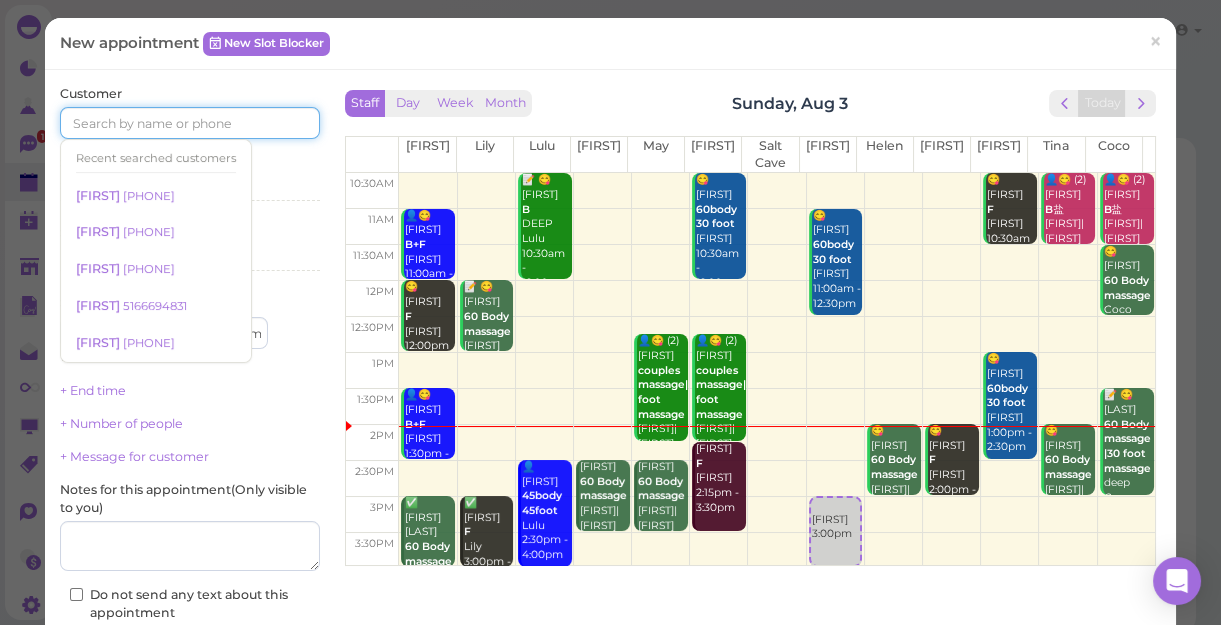 click at bounding box center [190, 123] 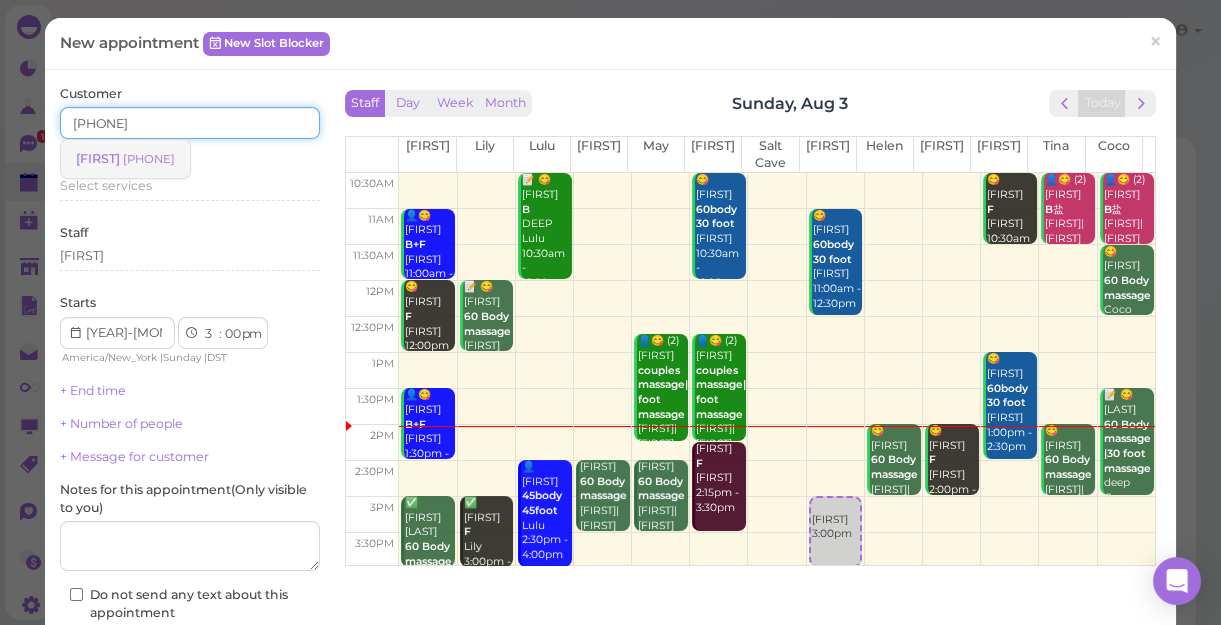 type on "[PHONE]" 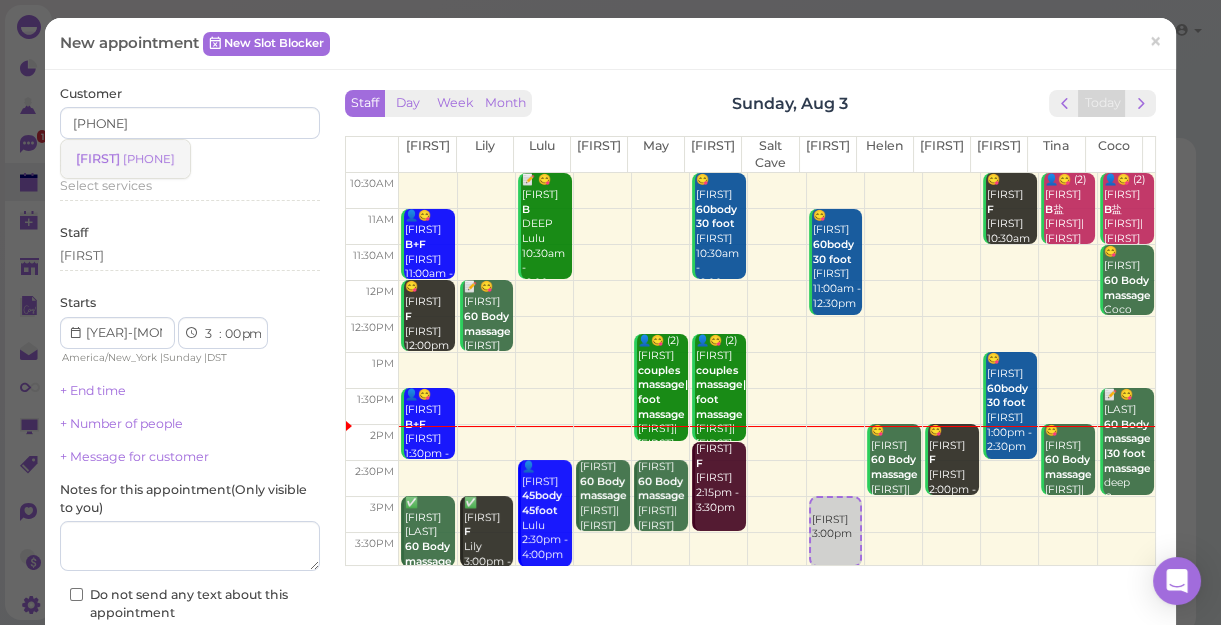 click on "[PHONE]" at bounding box center [149, 159] 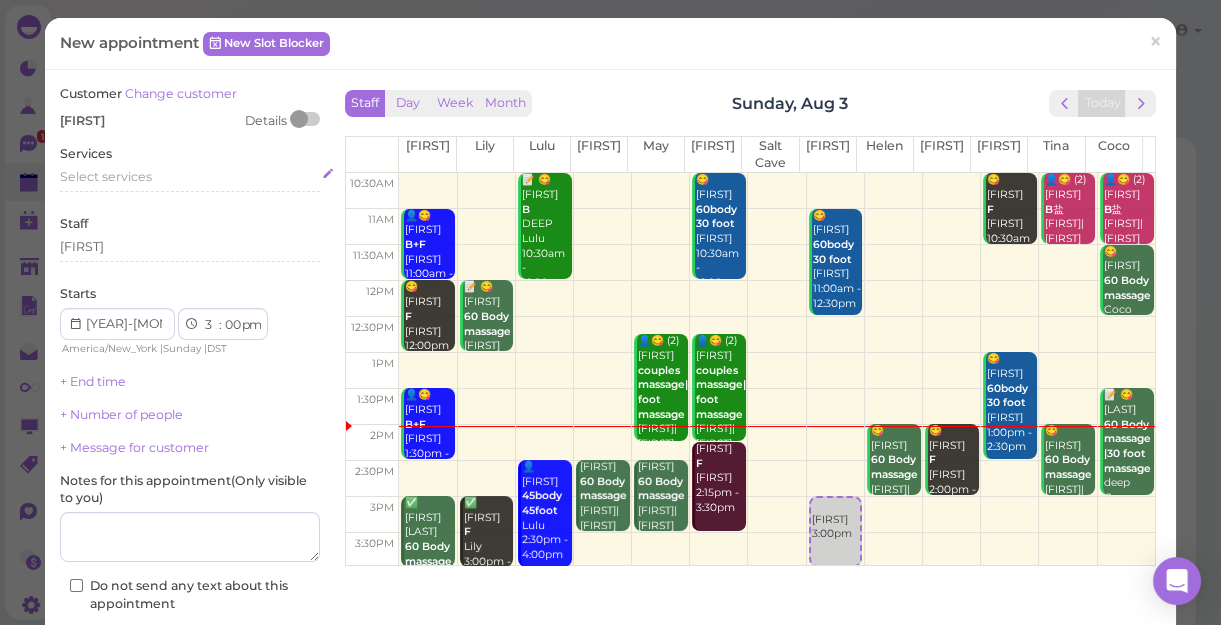 click on "Select services" at bounding box center [190, 177] 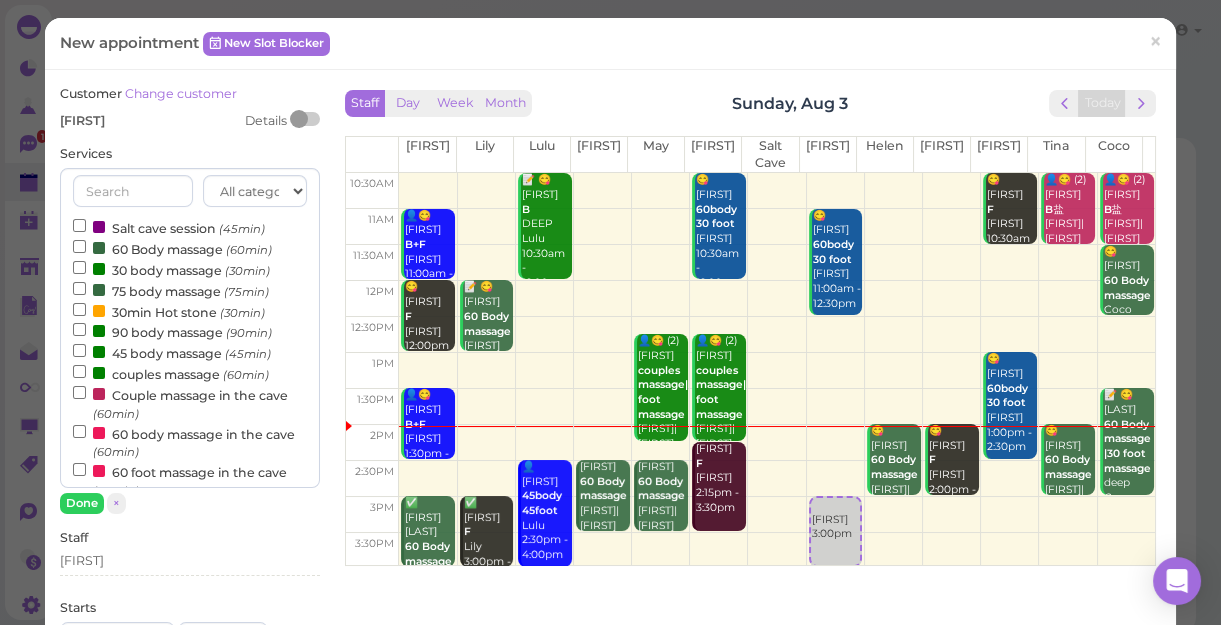 click on "60 Body massage
(60min)" at bounding box center (172, 248) 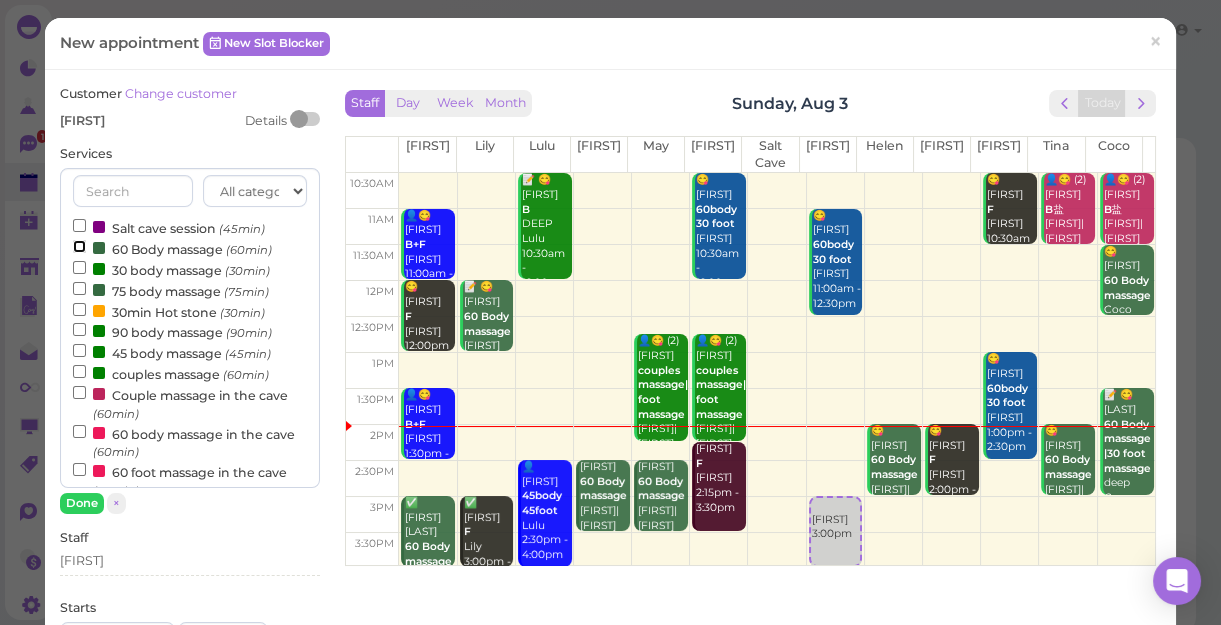 click on "60 Body massage
(60min)" at bounding box center [79, 246] 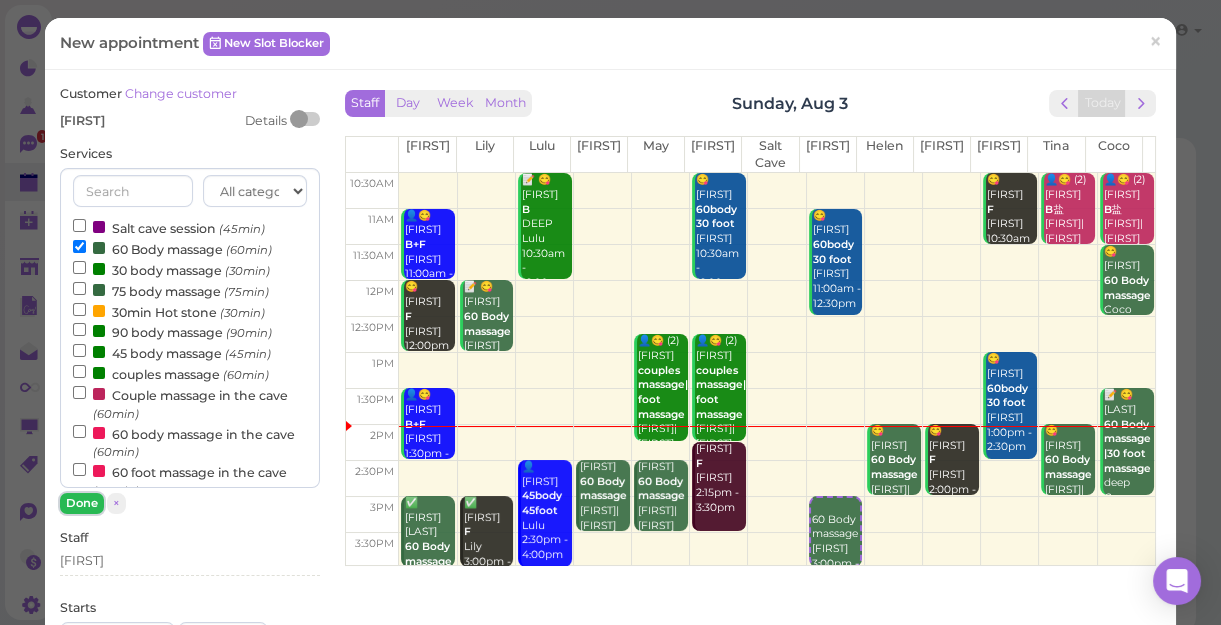 click on "Done" at bounding box center [82, 503] 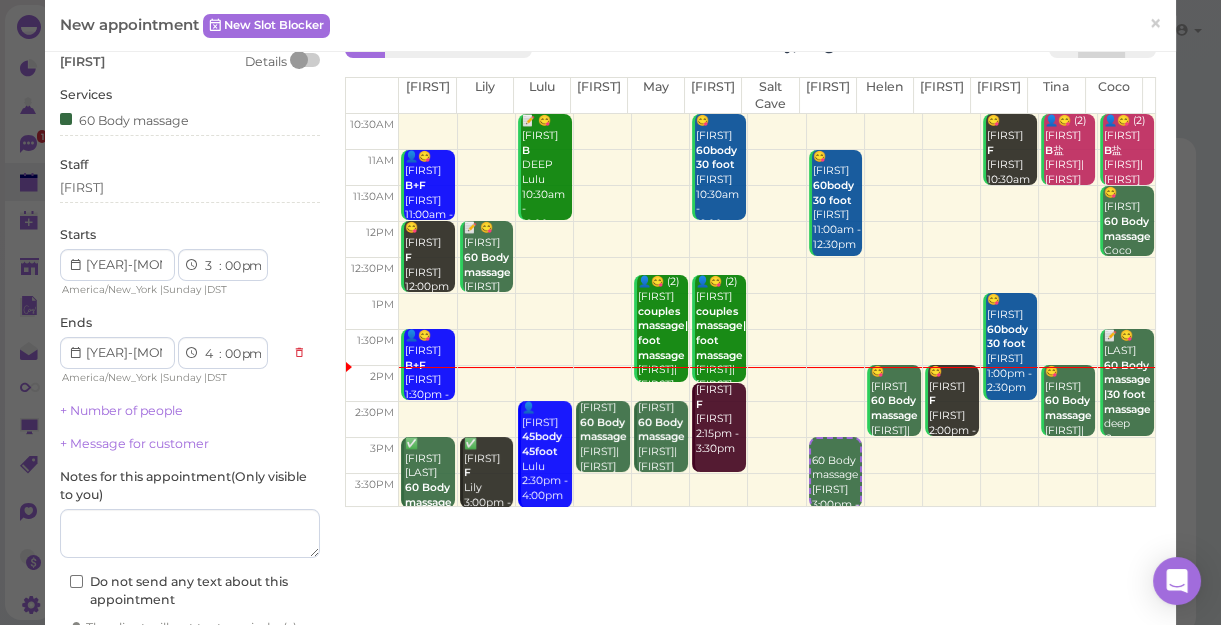scroll, scrollTop: 90, scrollLeft: 0, axis: vertical 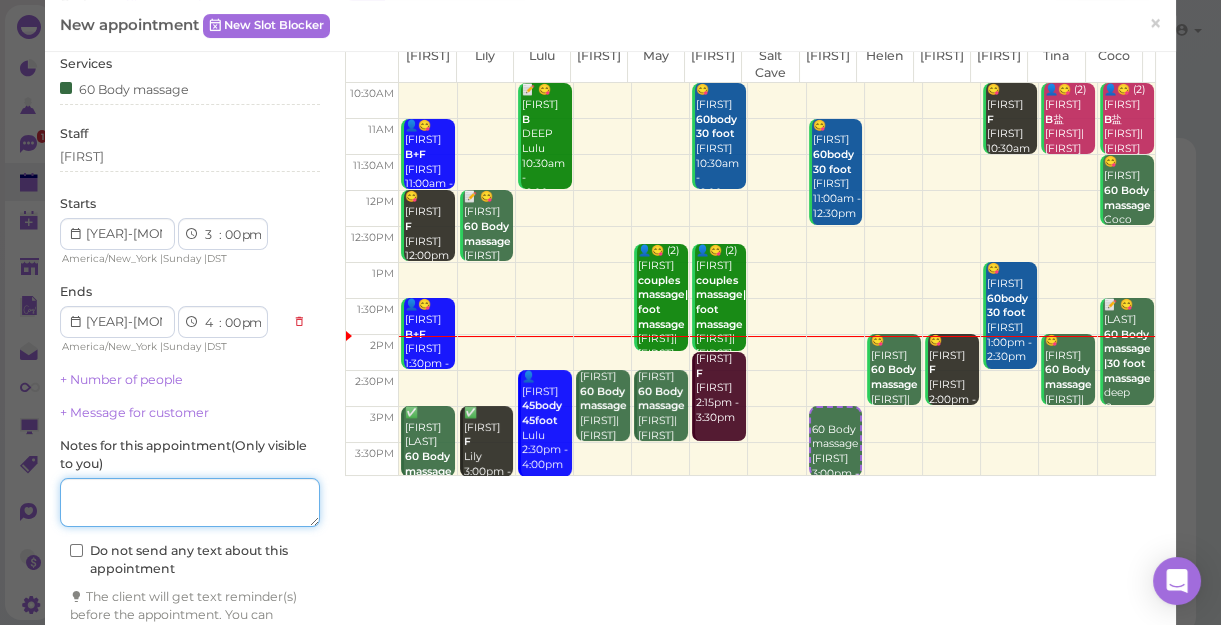 click at bounding box center [190, 503] 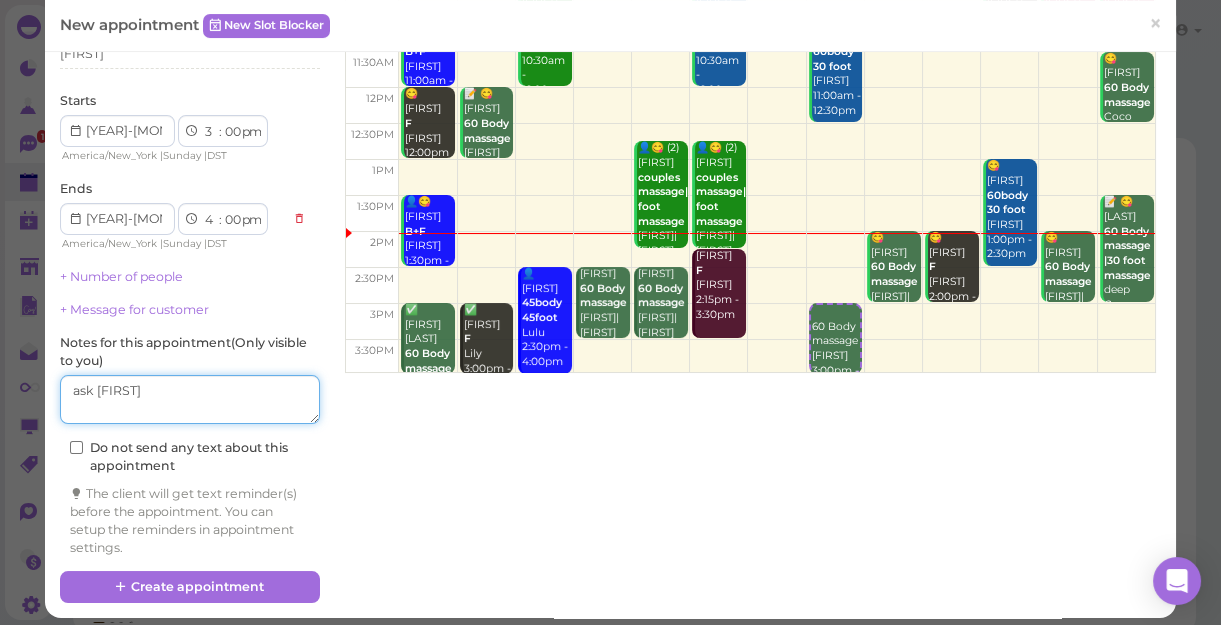 scroll, scrollTop: 203, scrollLeft: 0, axis: vertical 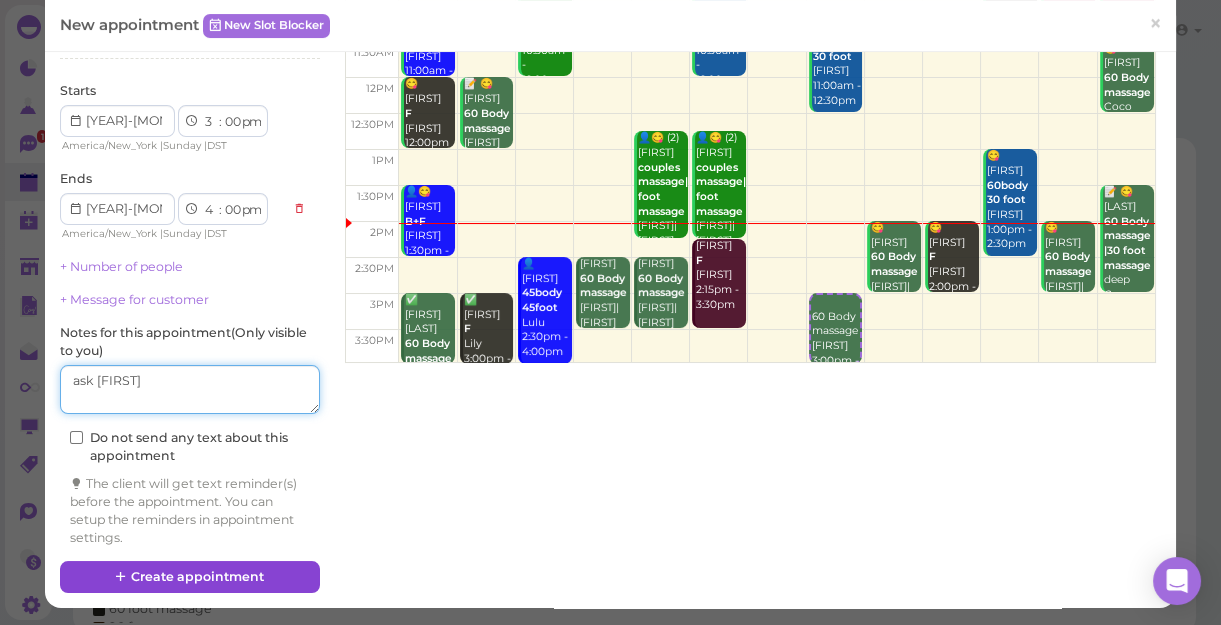 type on "ask [FIRST]" 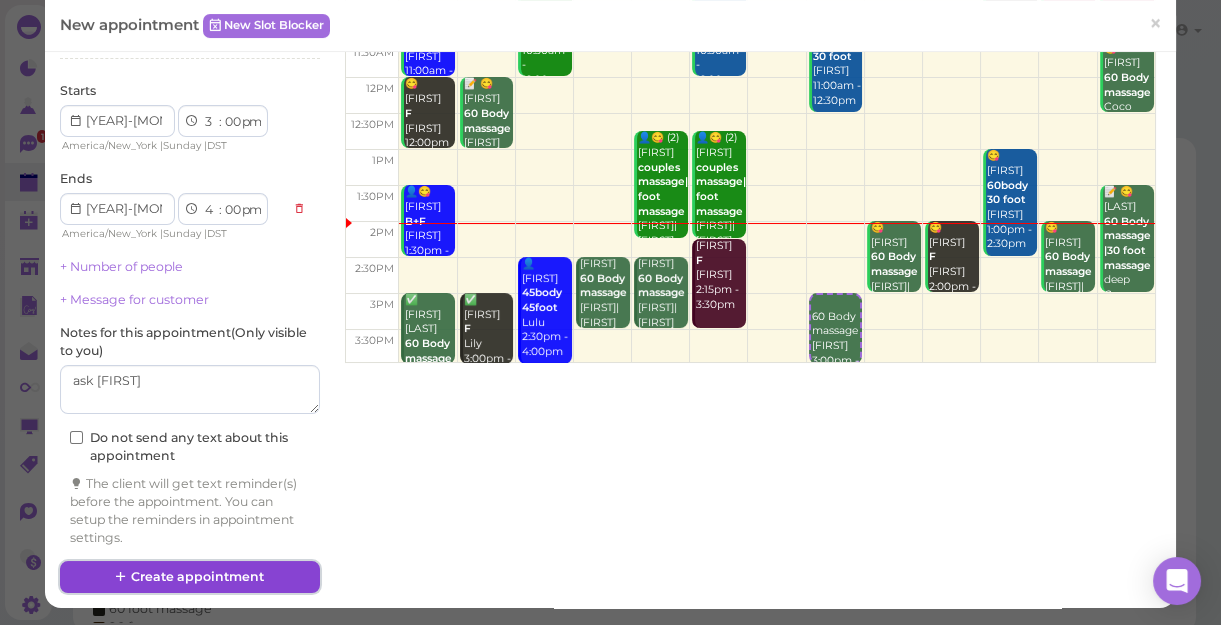 click on "Create appointment" at bounding box center [190, 577] 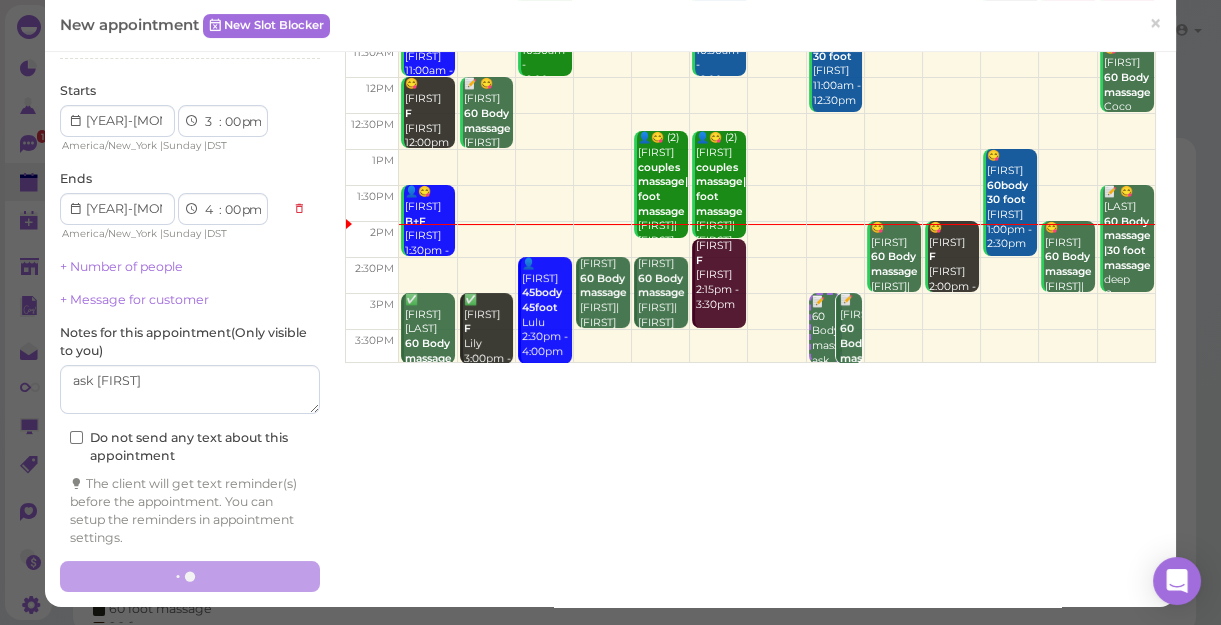 scroll, scrollTop: 202, scrollLeft: 0, axis: vertical 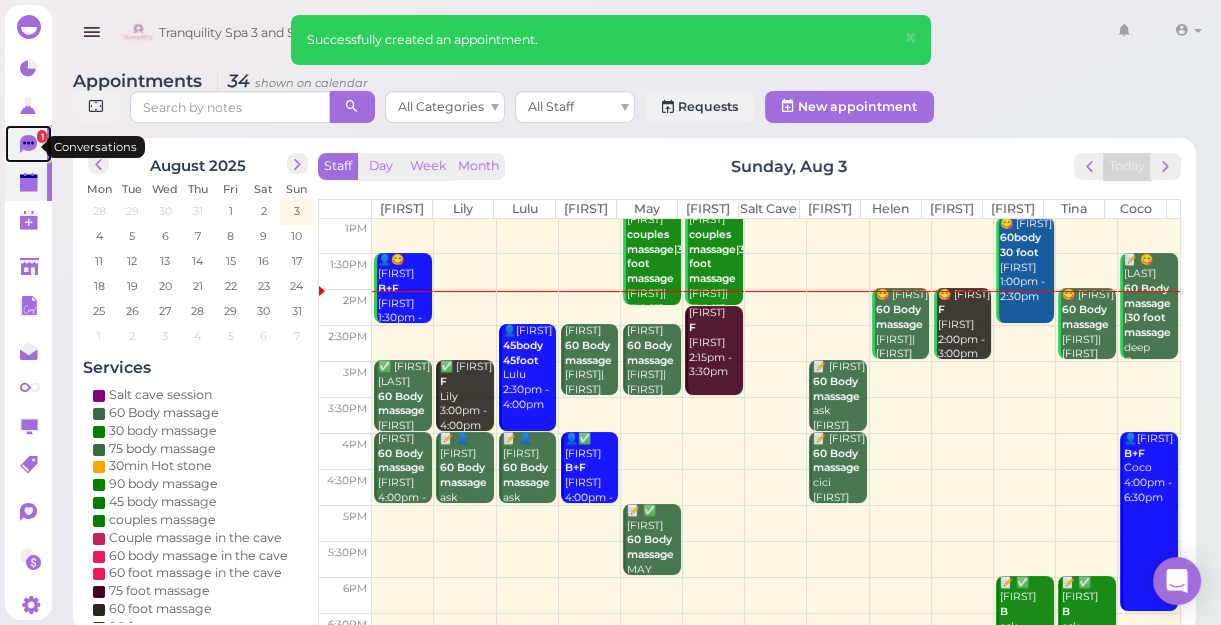 click 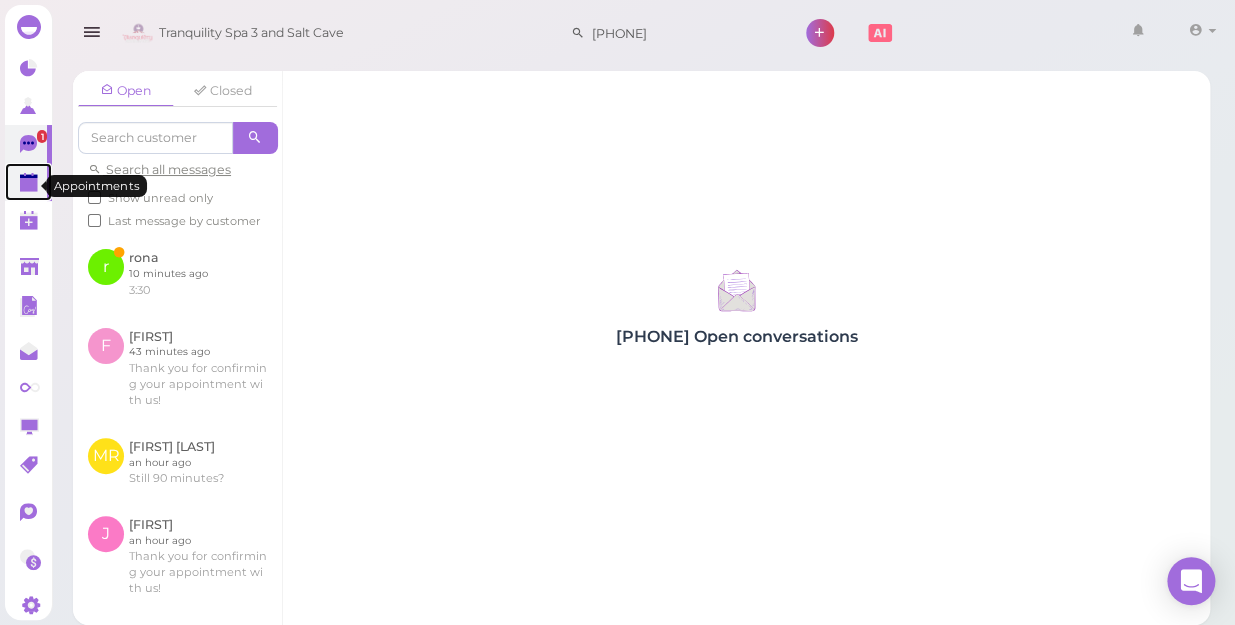 click 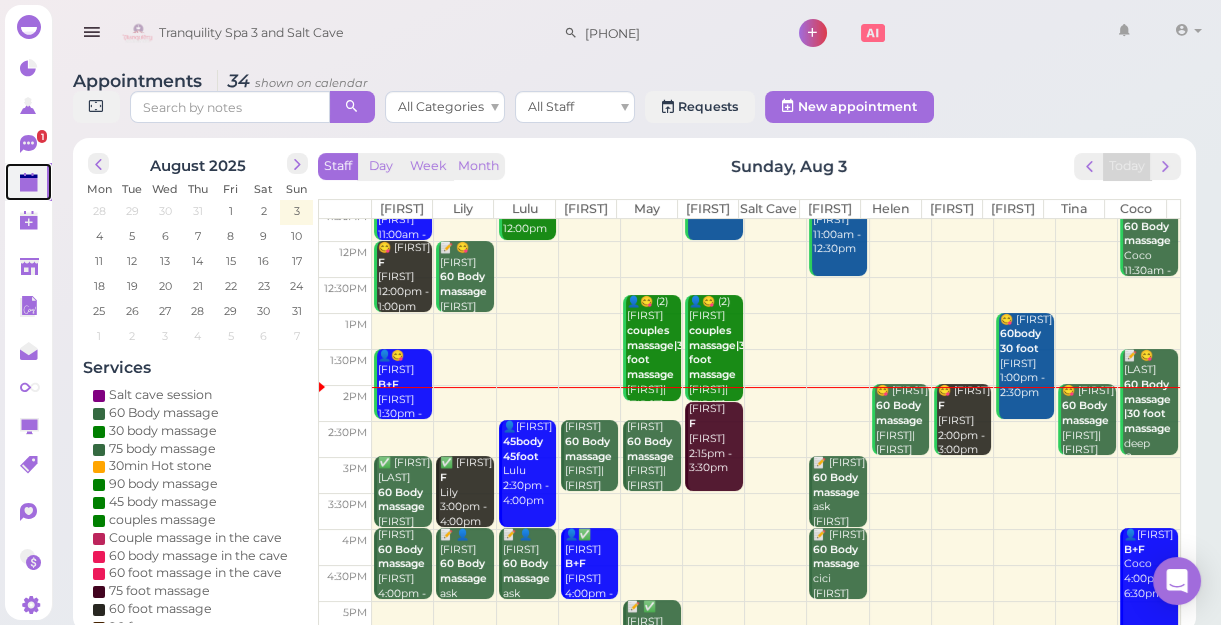 scroll, scrollTop: 70, scrollLeft: 0, axis: vertical 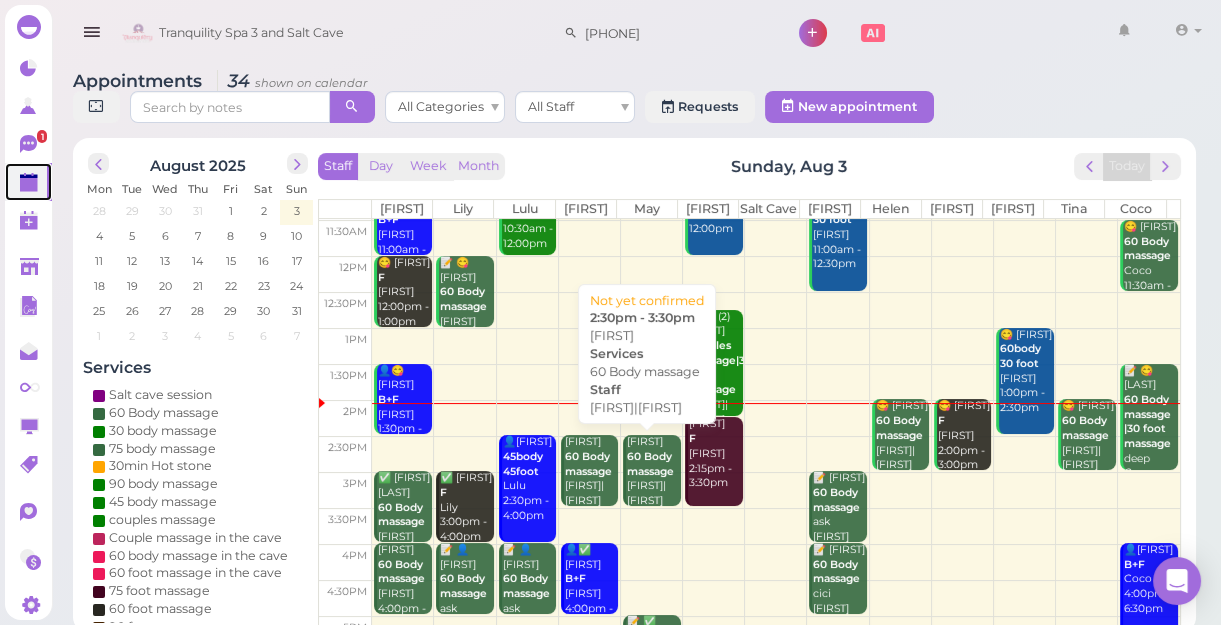 click on "DIANA 60 Body massage  Lisa|May 2:30pm - 3:30pm" at bounding box center (653, 486) 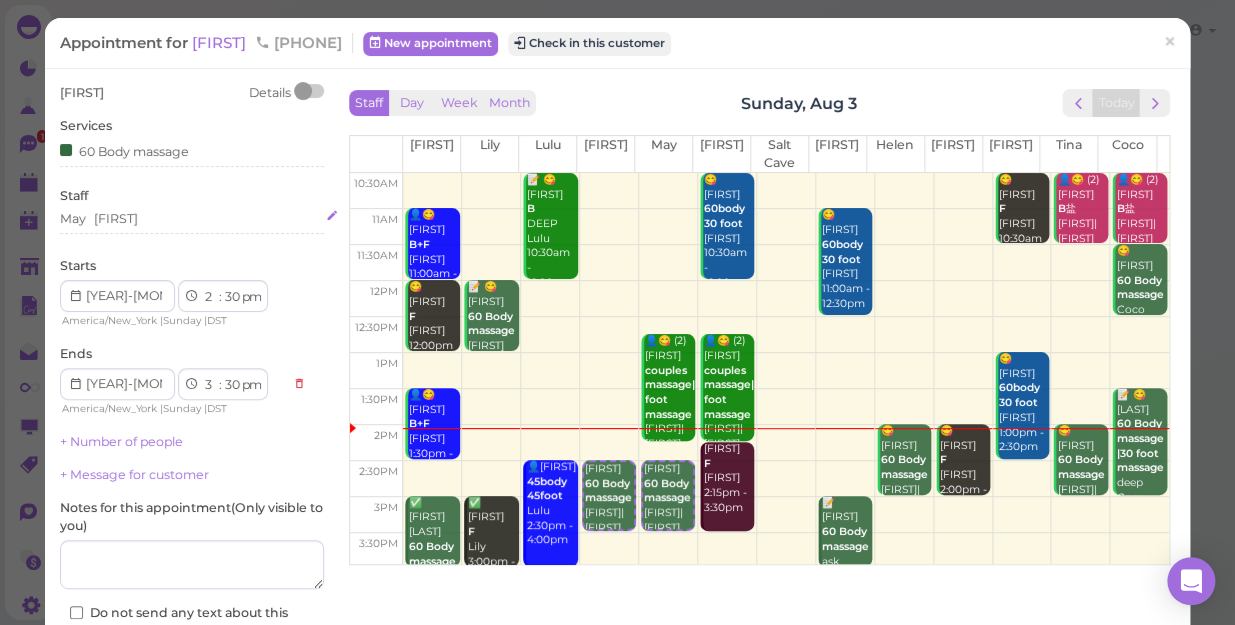 click on "May
Lisa" at bounding box center [192, 222] 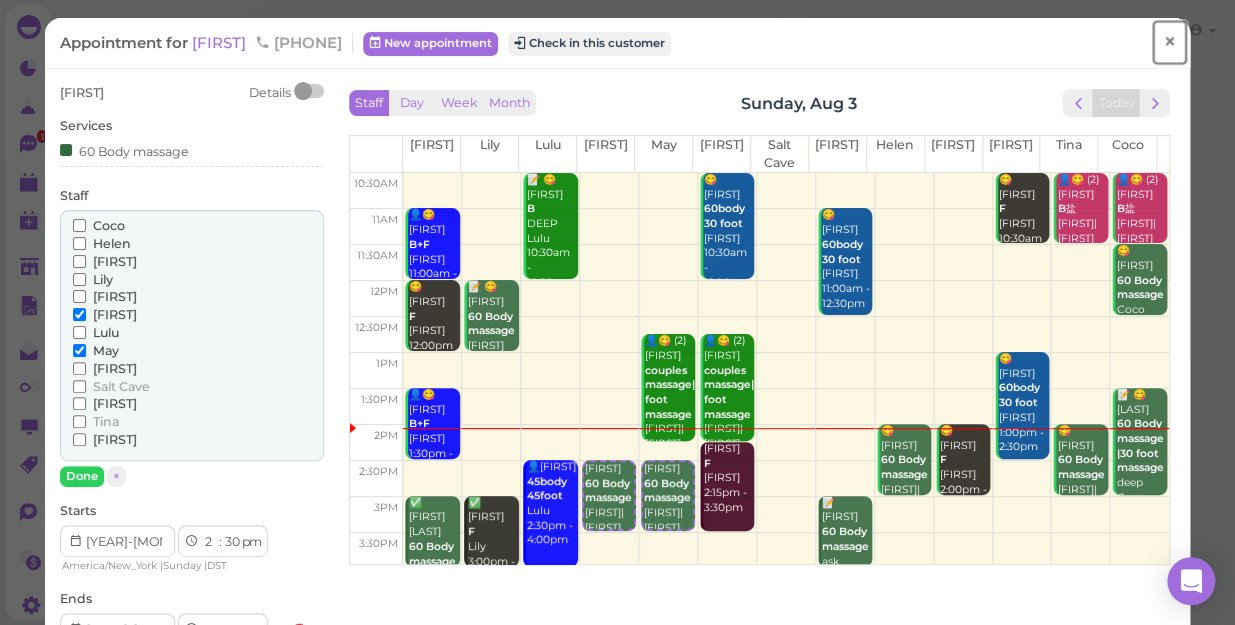 click on "×" at bounding box center [1169, 42] 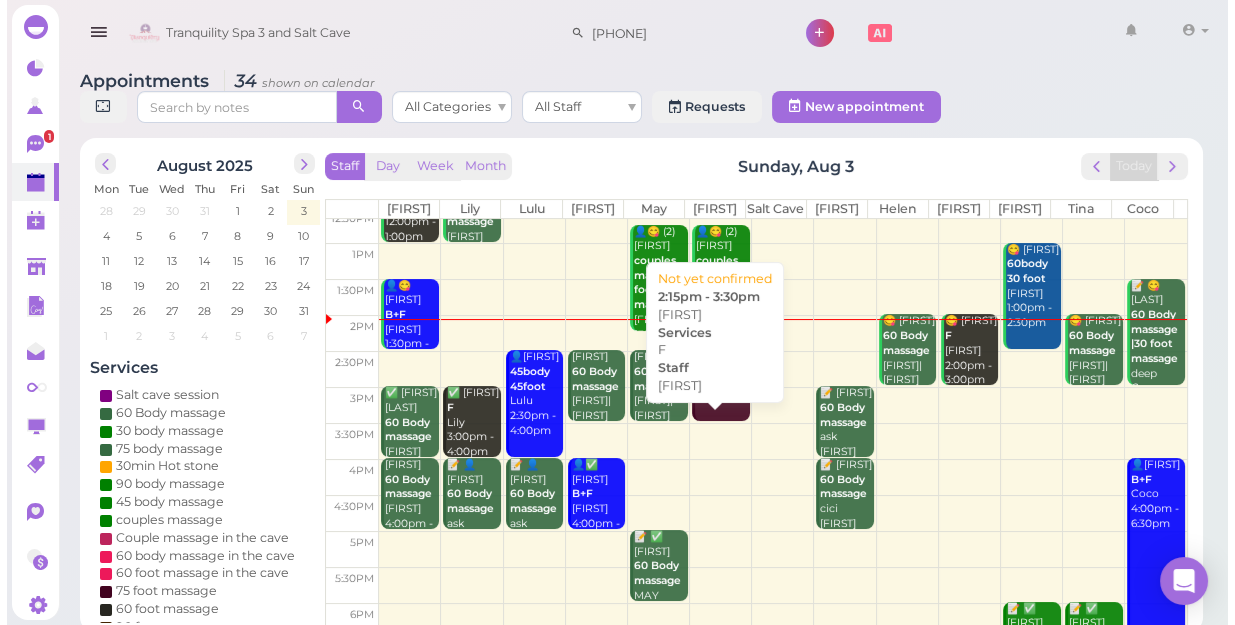 scroll, scrollTop: 181, scrollLeft: 0, axis: vertical 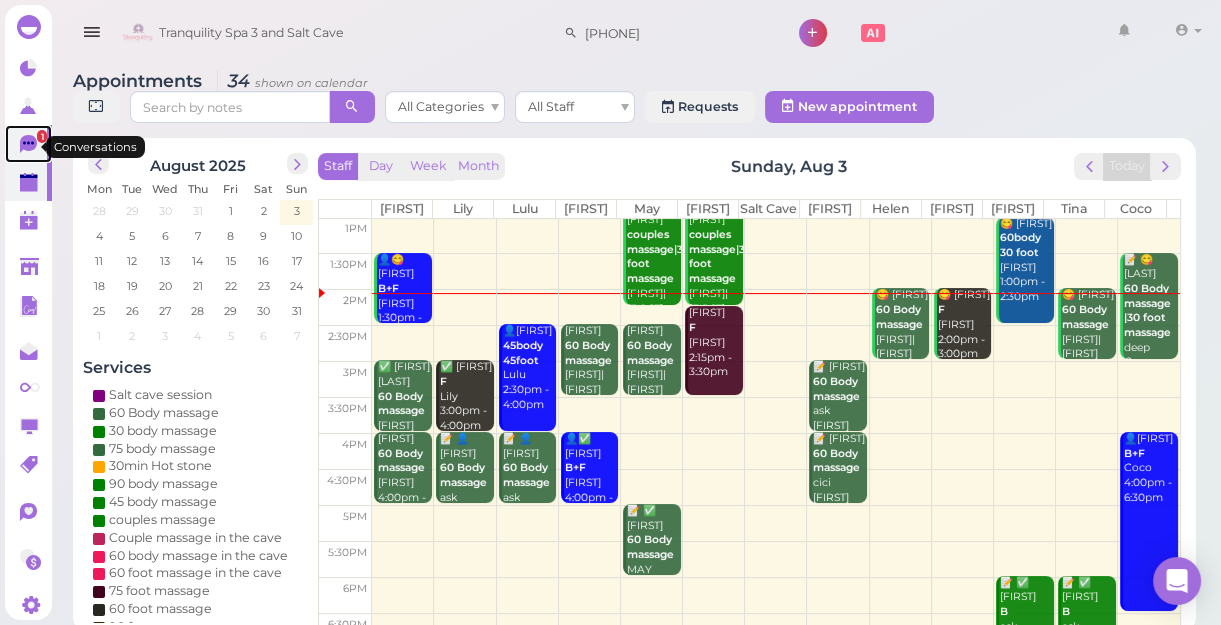 click on "1" at bounding box center [42, 136] 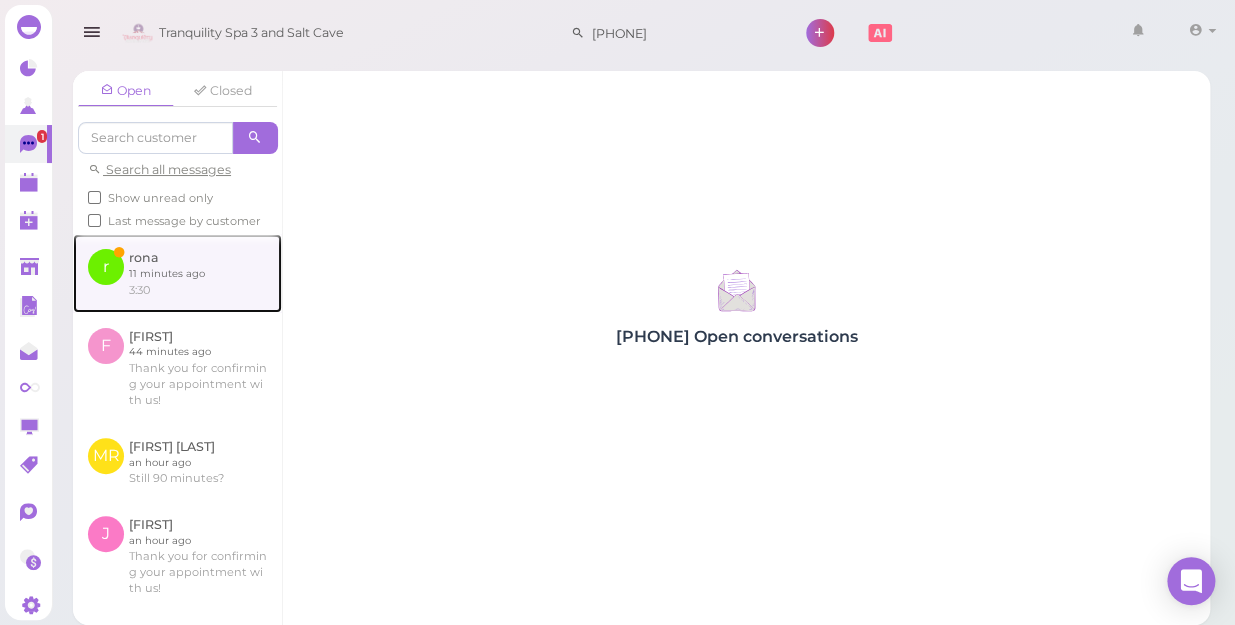 click at bounding box center (177, 273) 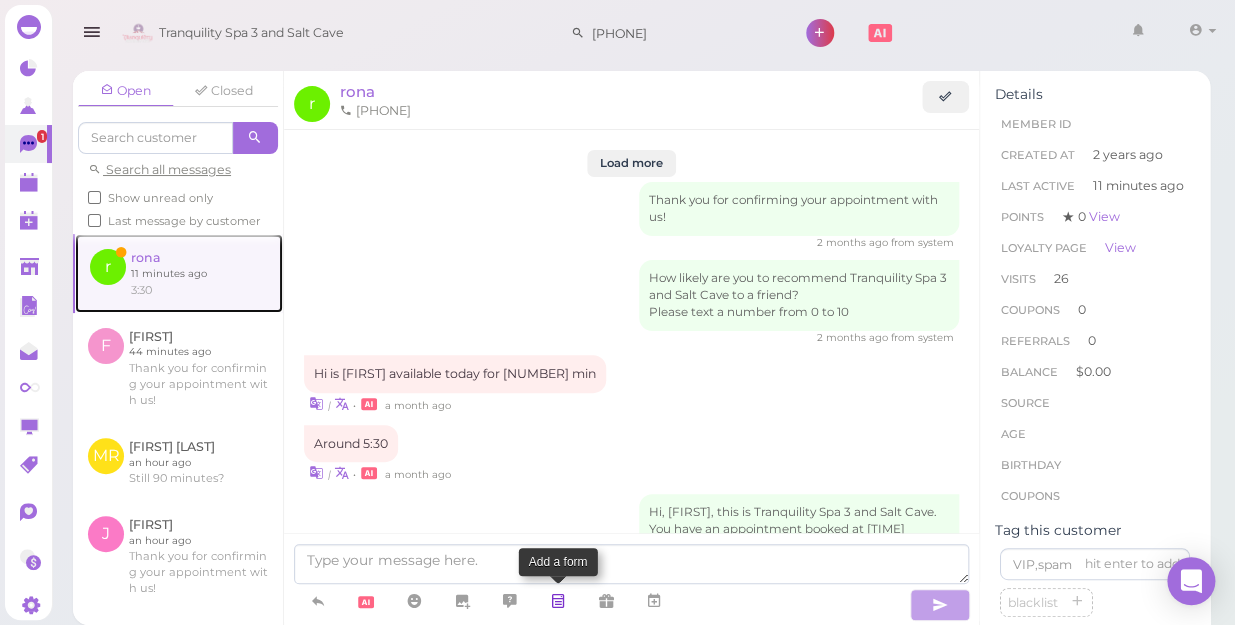 scroll, scrollTop: 2244, scrollLeft: 0, axis: vertical 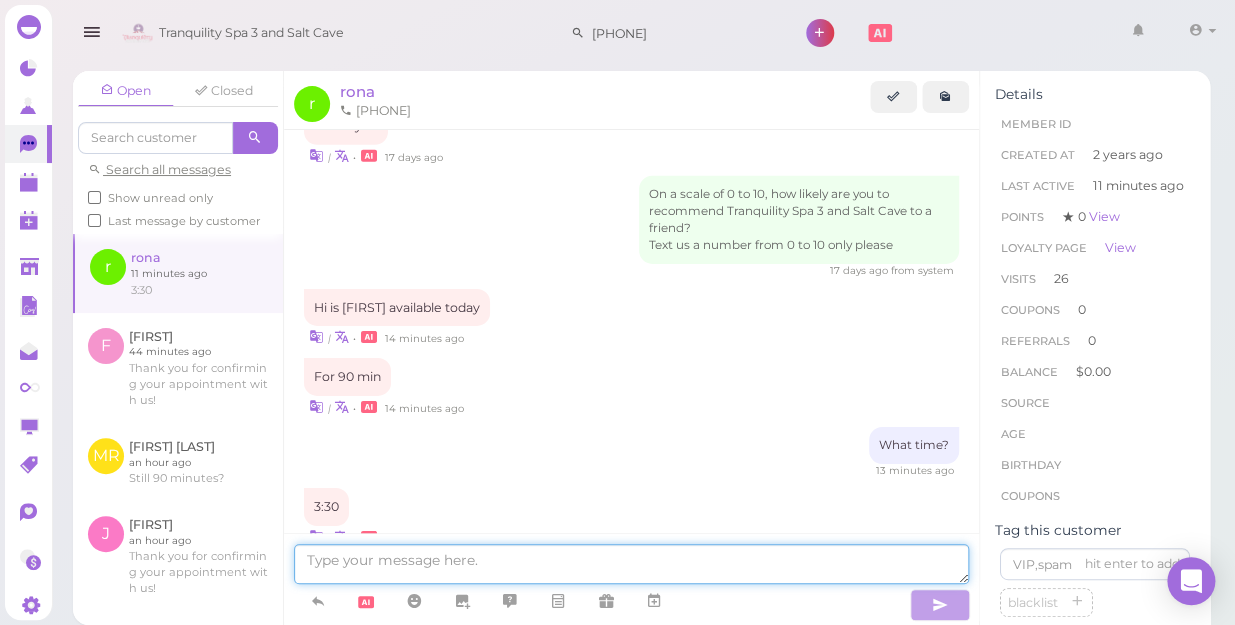 click at bounding box center [631, 564] 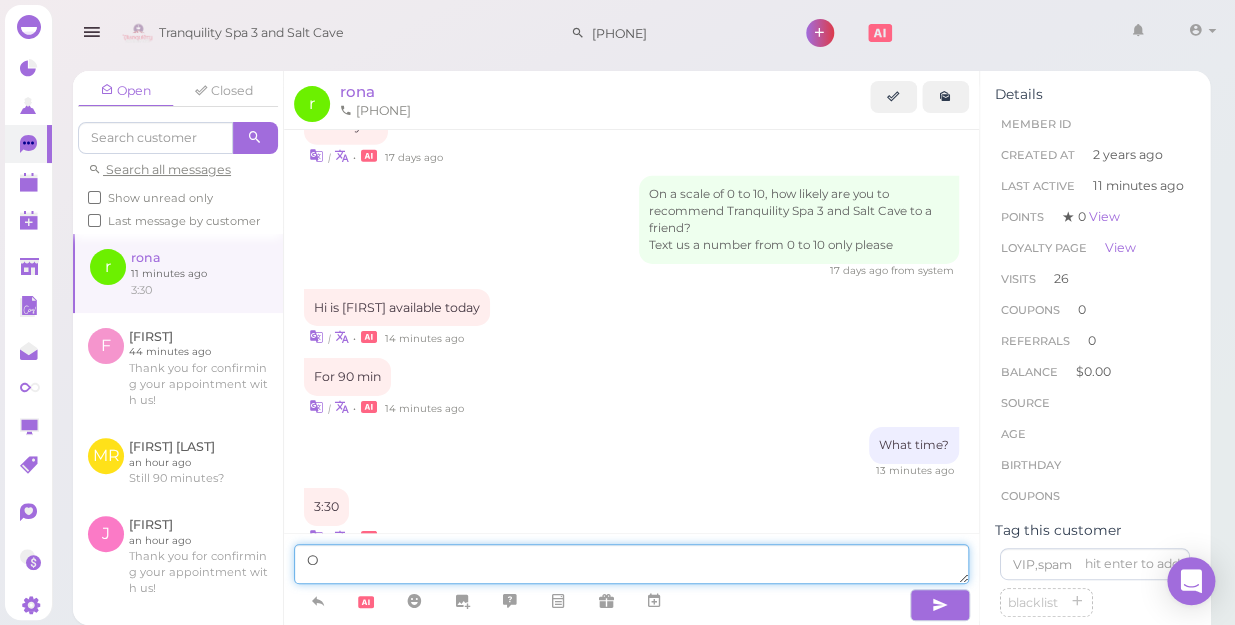 type on "OK" 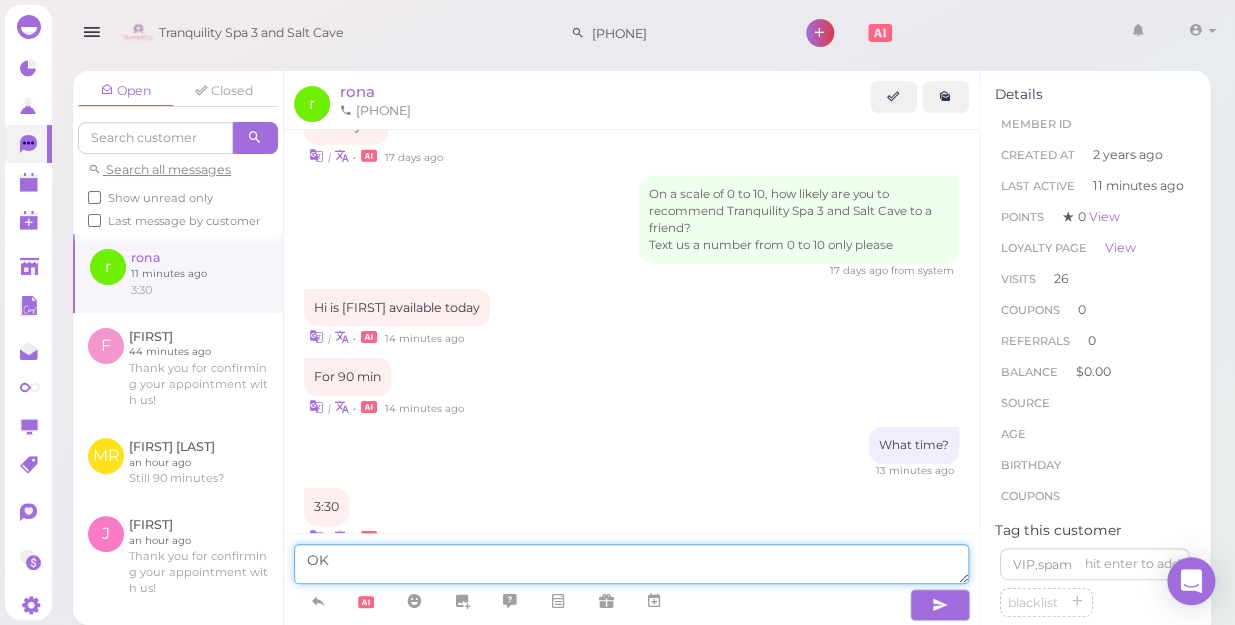 type 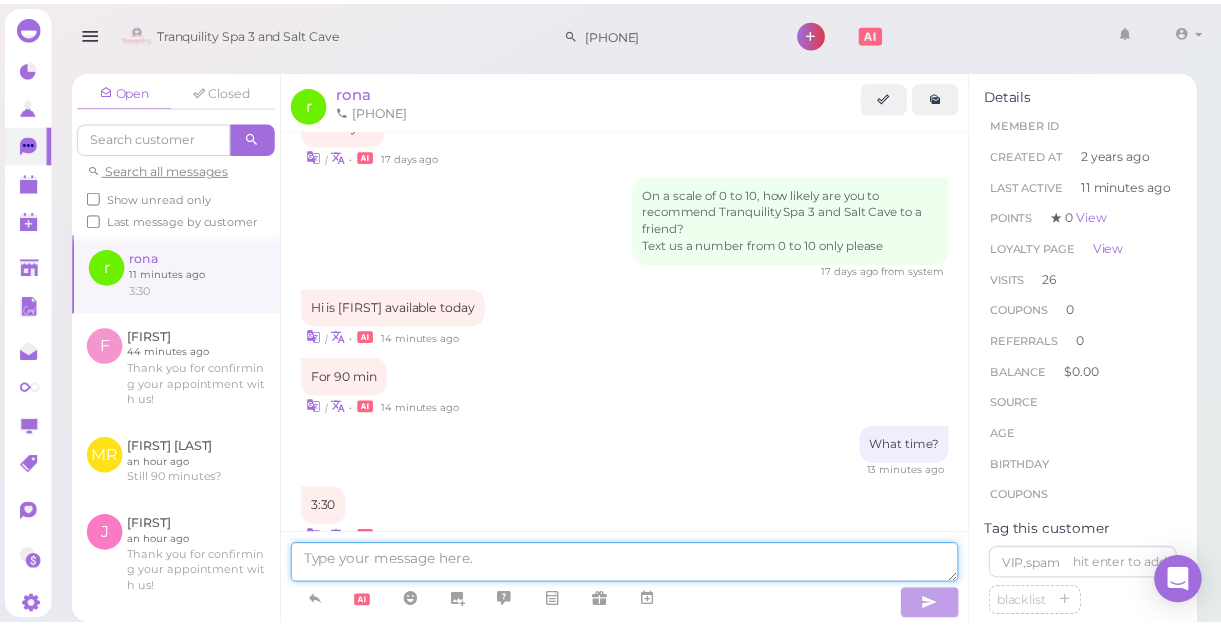 scroll, scrollTop: 2291, scrollLeft: 0, axis: vertical 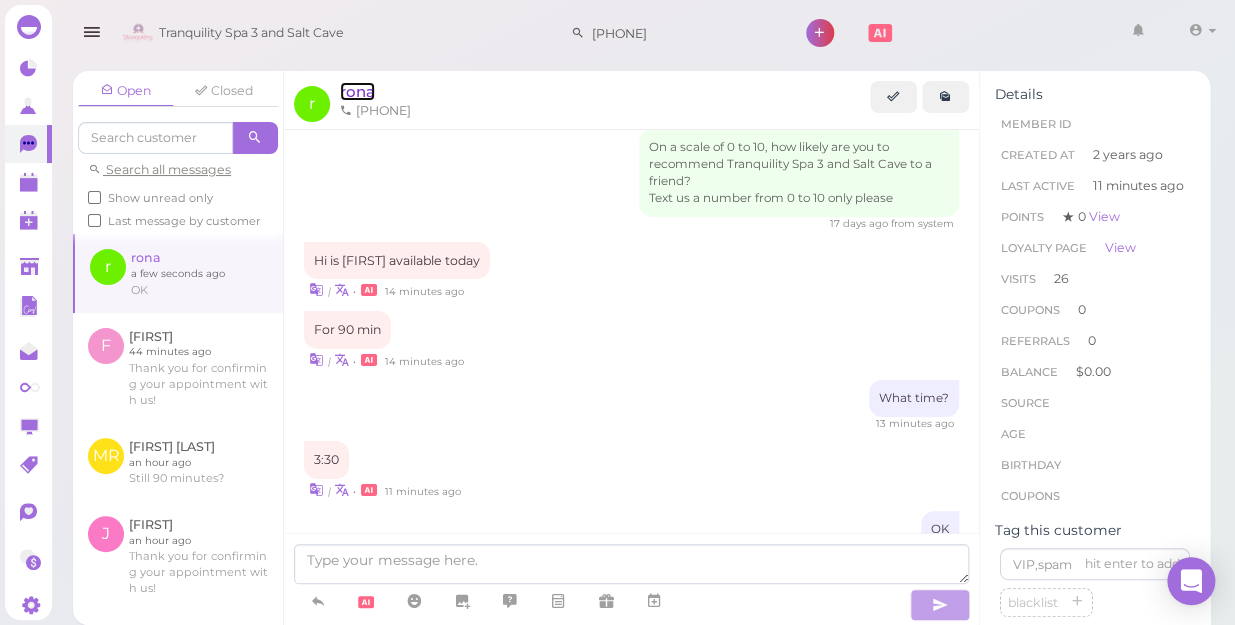 click on "rona" at bounding box center [357, 91] 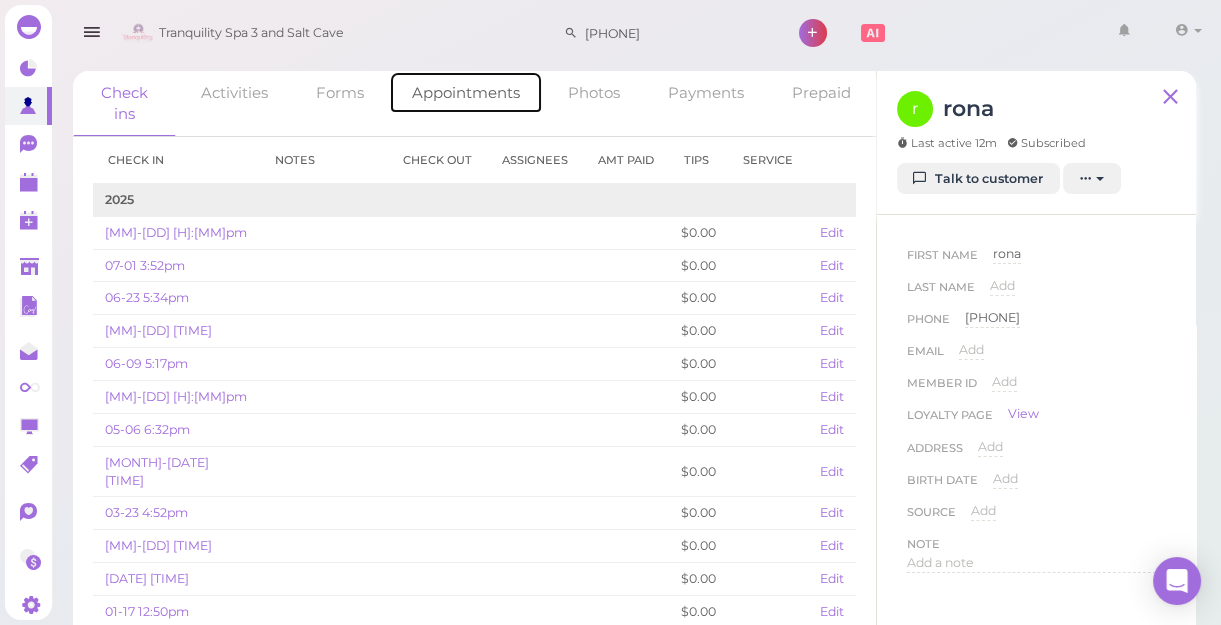 click on "Appointments" at bounding box center [466, 92] 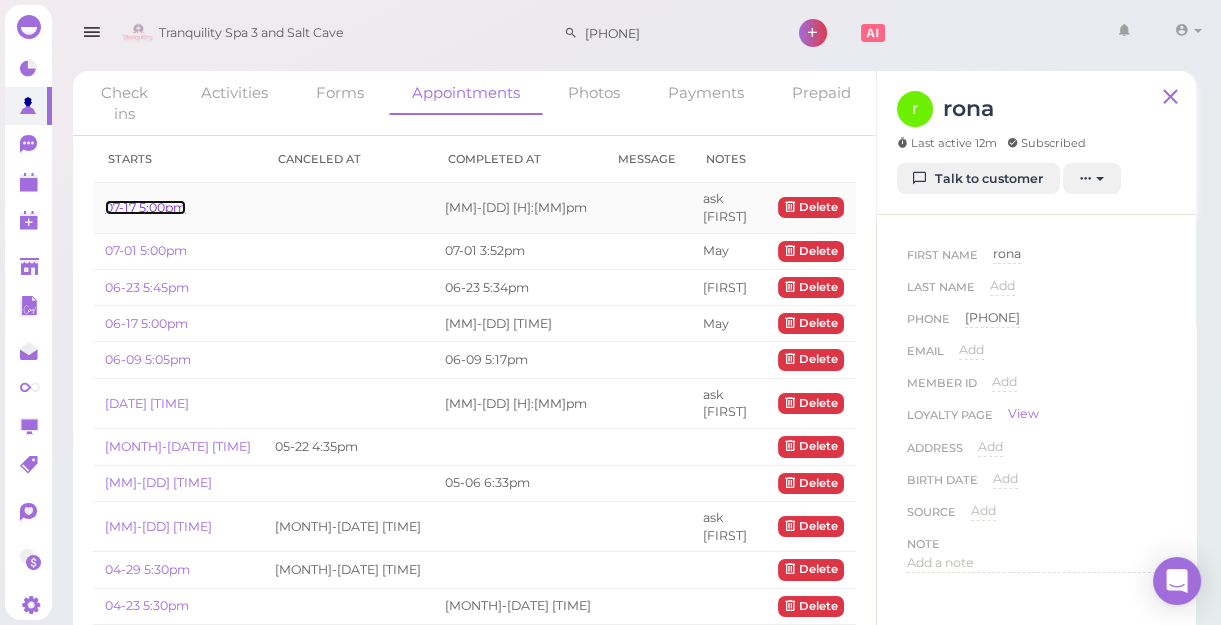 click on "07-17 5:00pm" at bounding box center [145, 207] 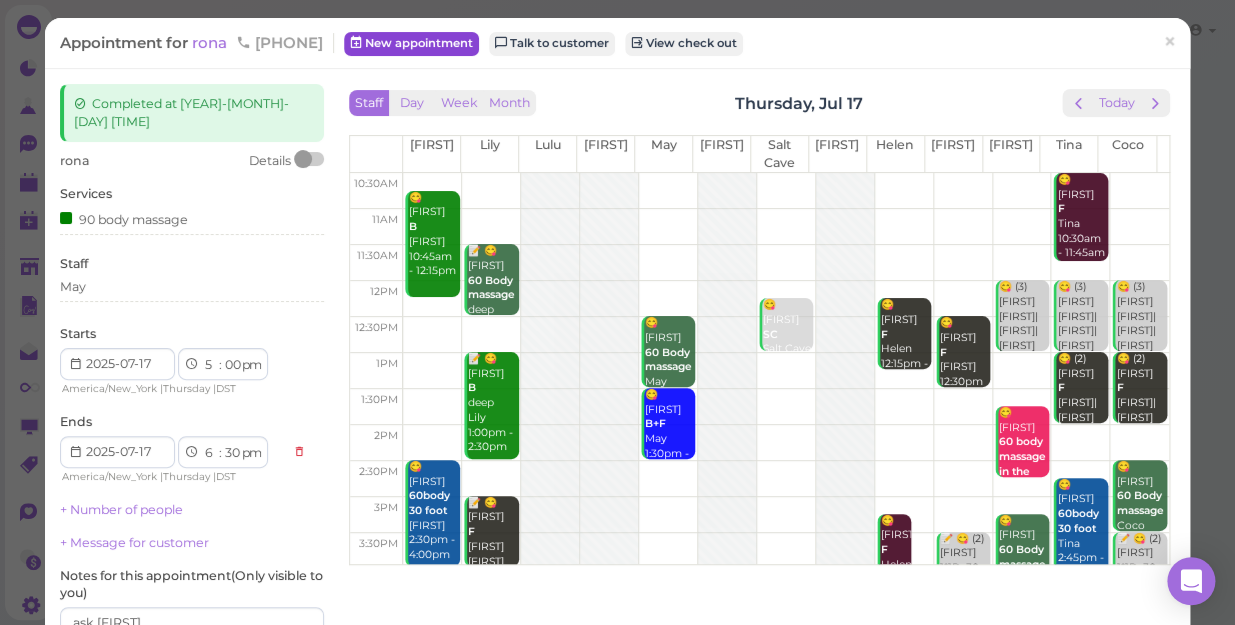 click on "New appointment" at bounding box center (411, 44) 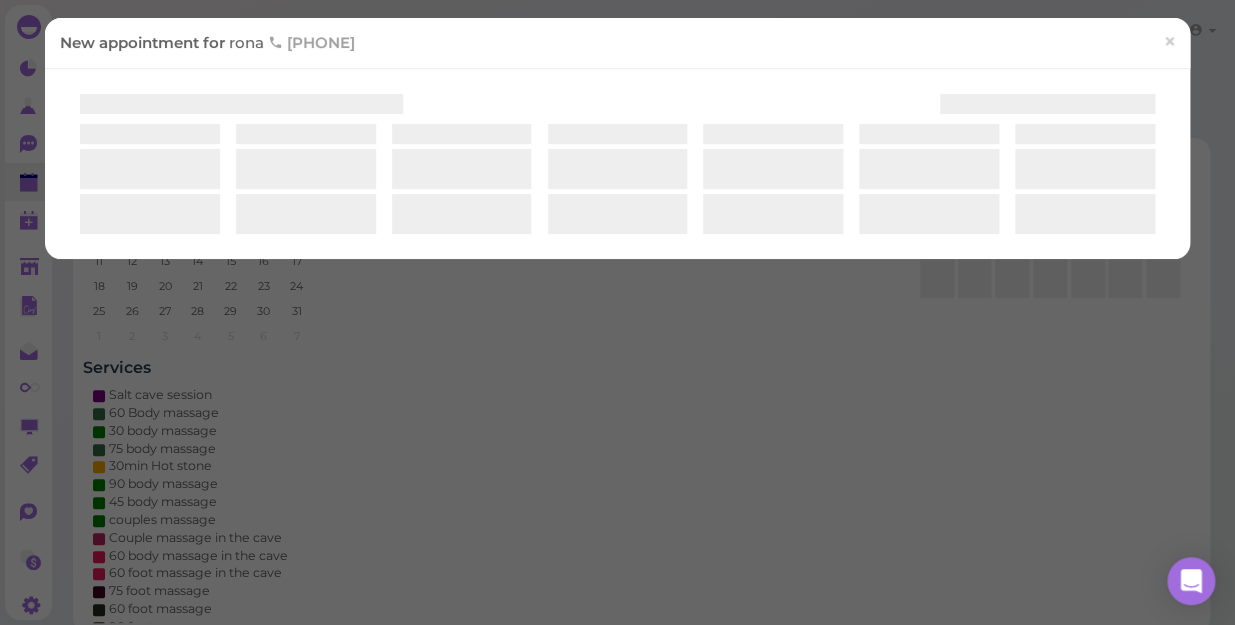select on "1" 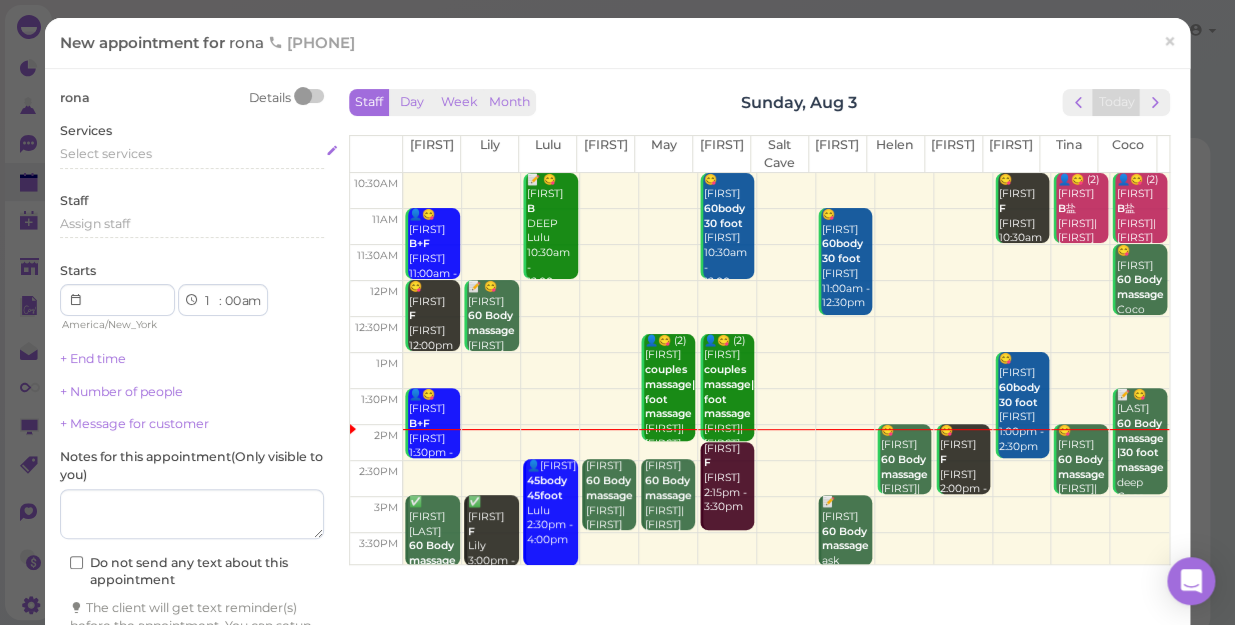 click on "Select services" at bounding box center [106, 153] 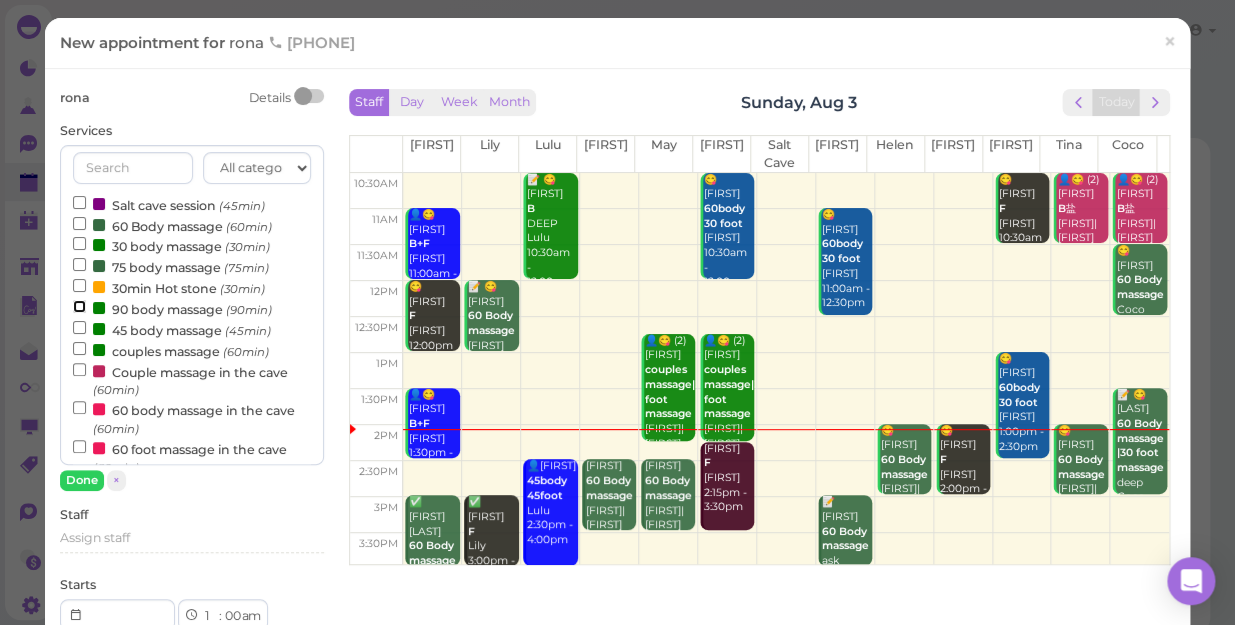 click on "90 body massage
(90min)" at bounding box center [79, 306] 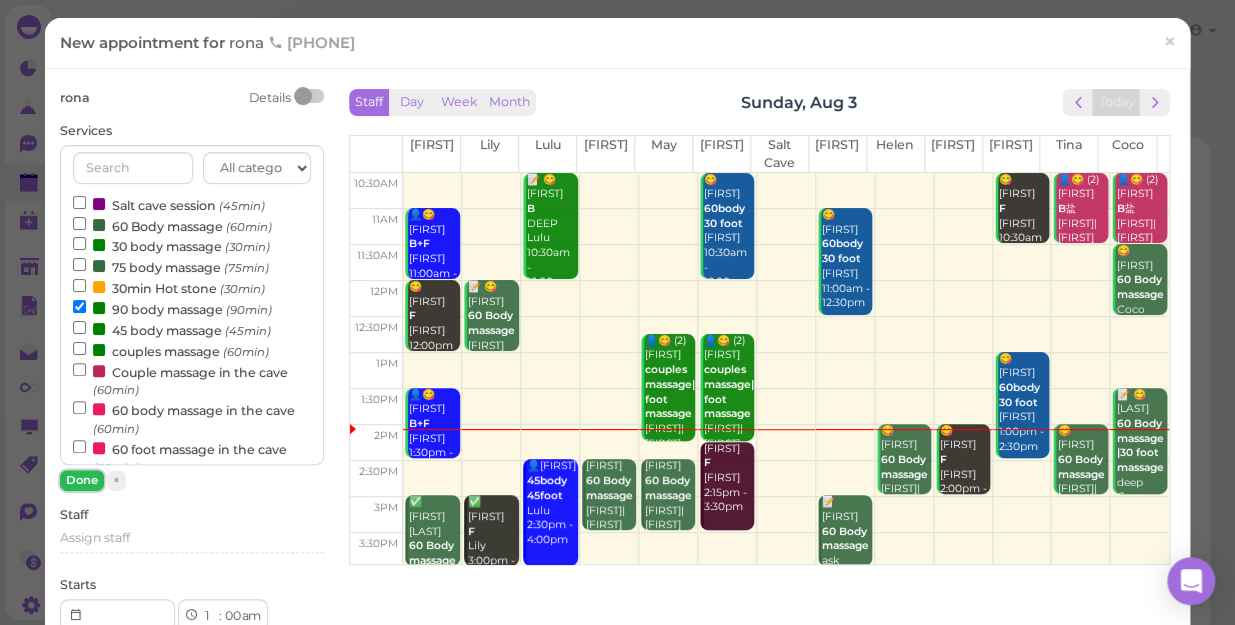 click on "Done" at bounding box center [82, 480] 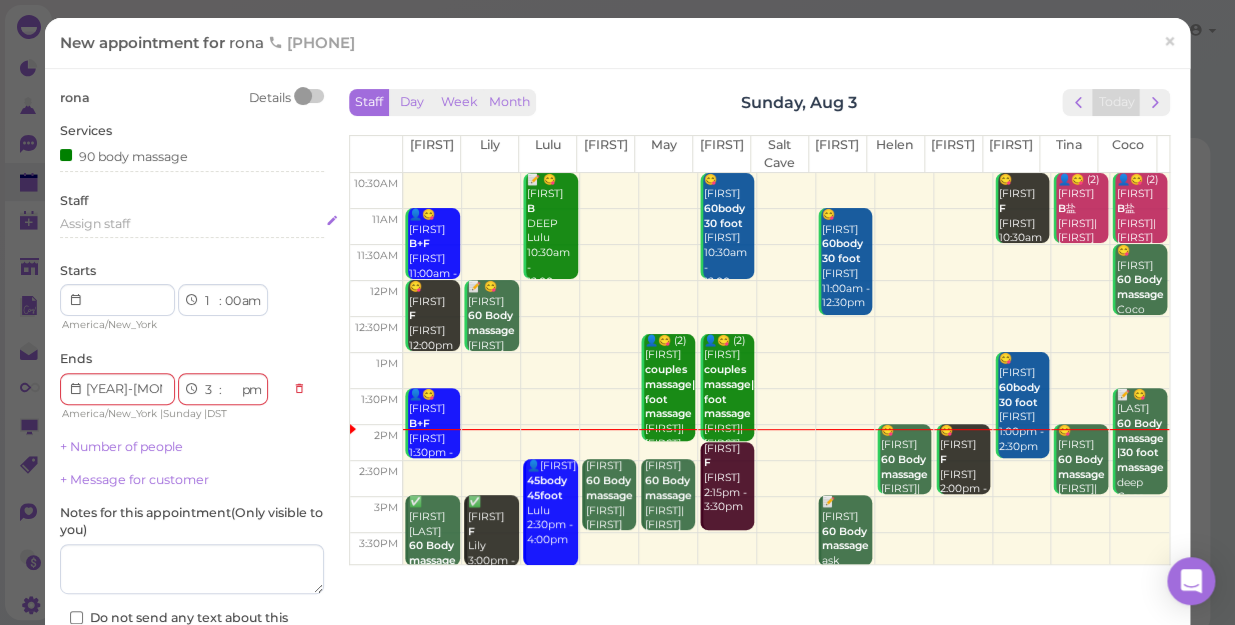 click on "Assign staff" at bounding box center [192, 224] 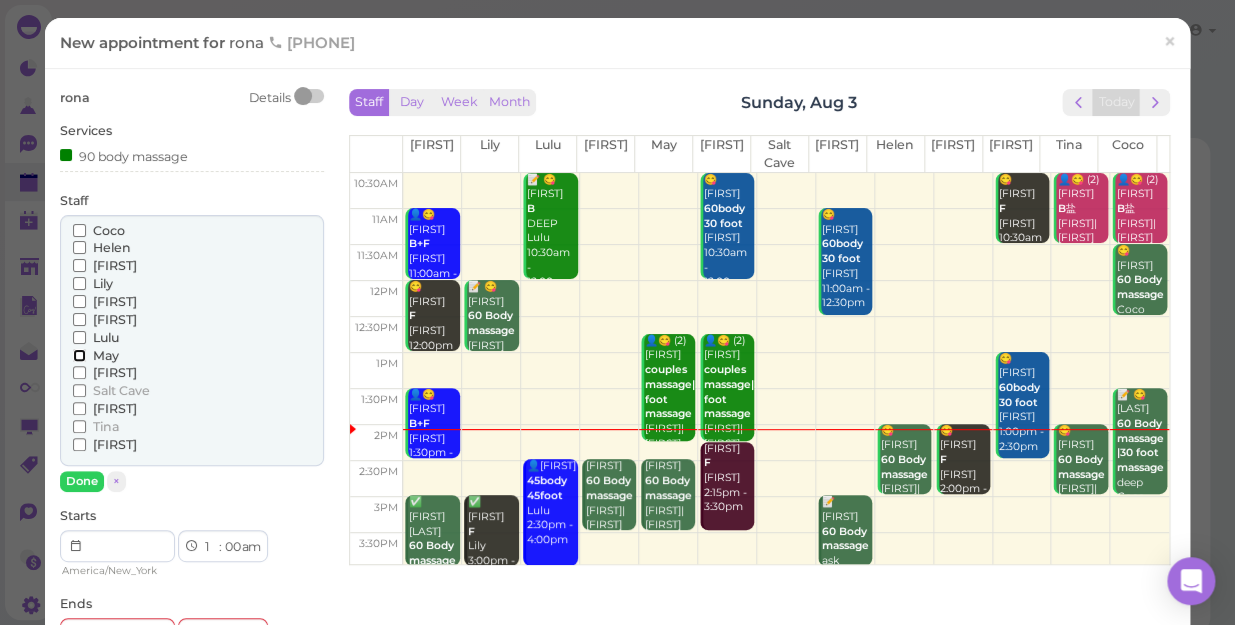 click on "May" at bounding box center [79, 355] 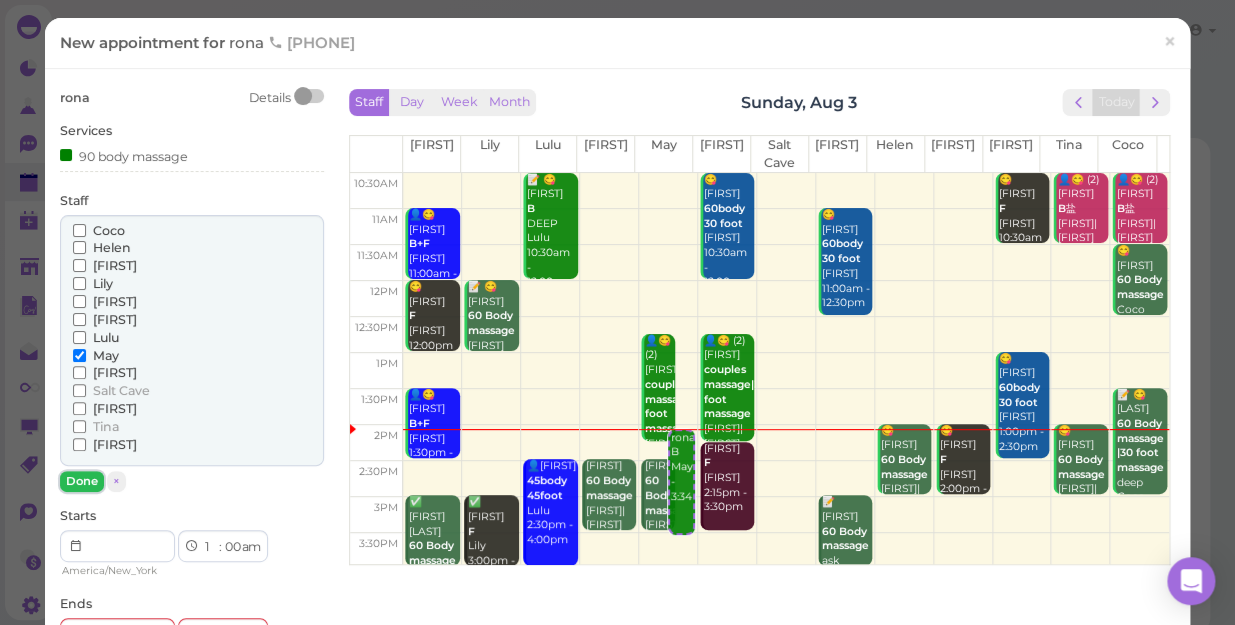 click on "Done" at bounding box center (82, 481) 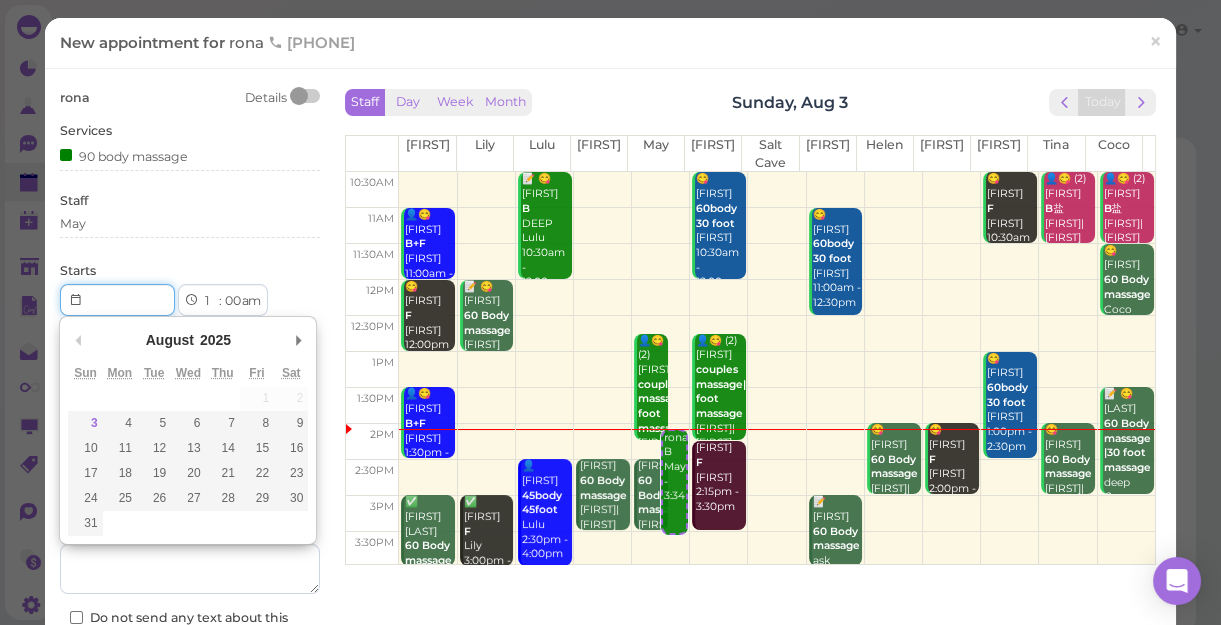 click at bounding box center [117, 300] 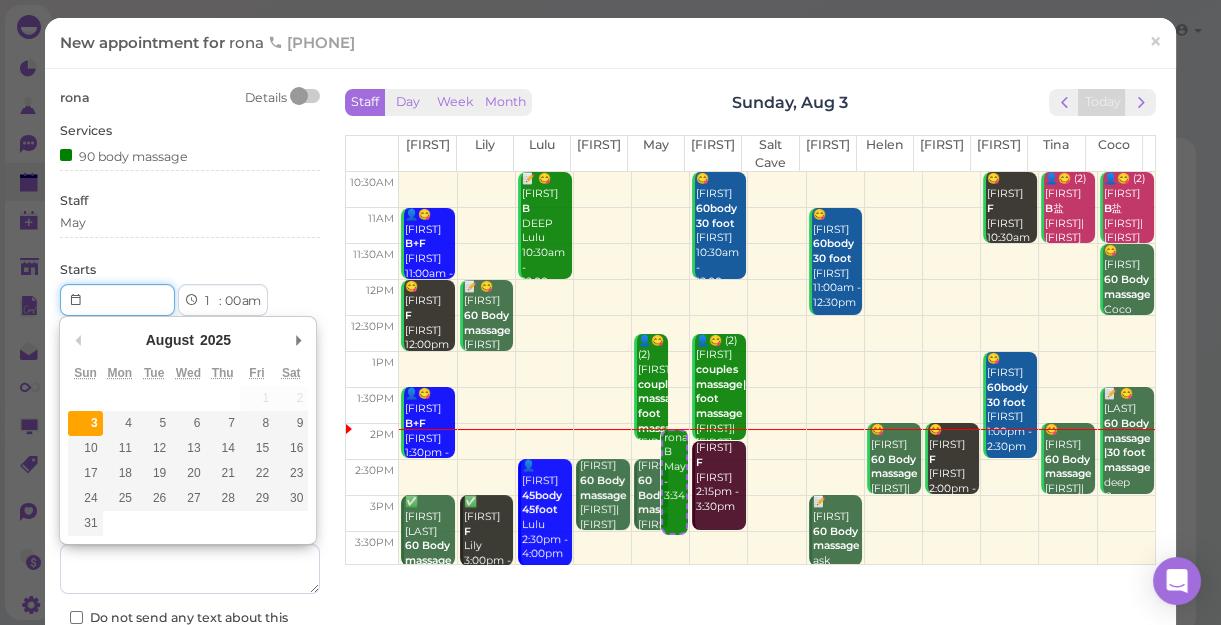 type on "[DATE]" 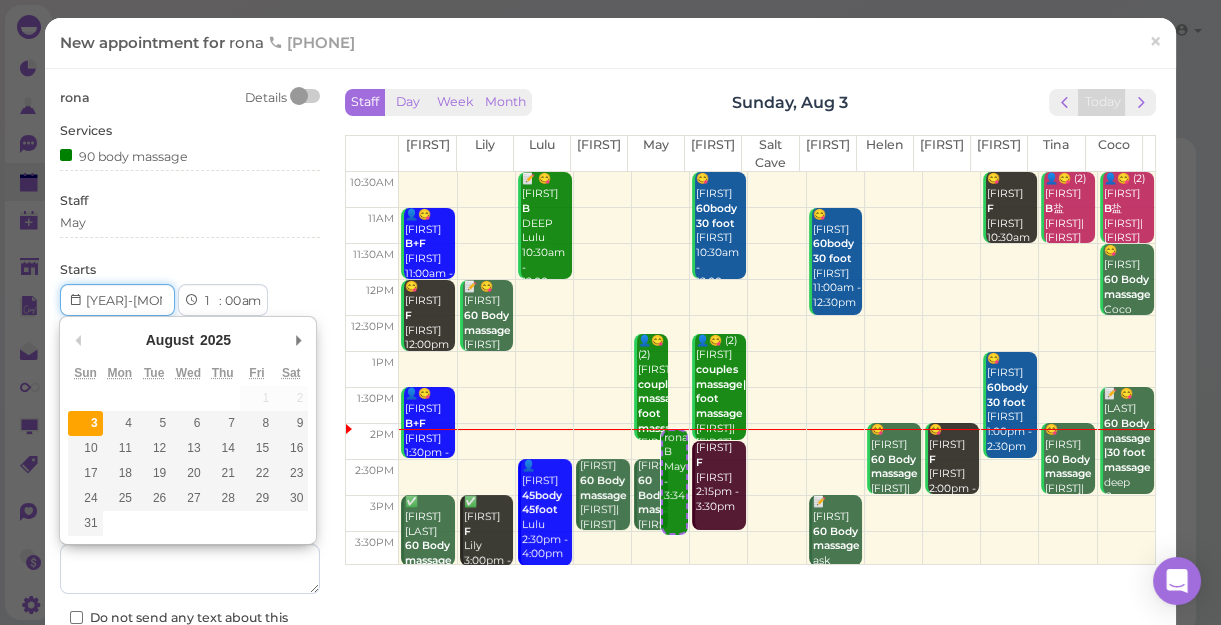 type on "Invalid date" 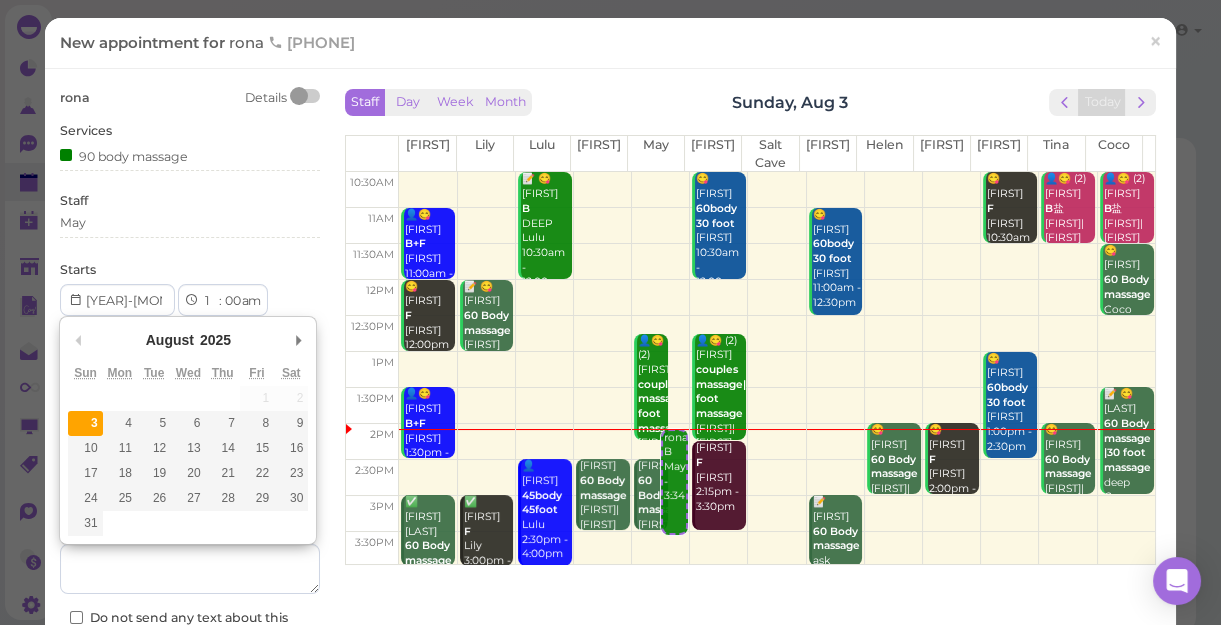 select 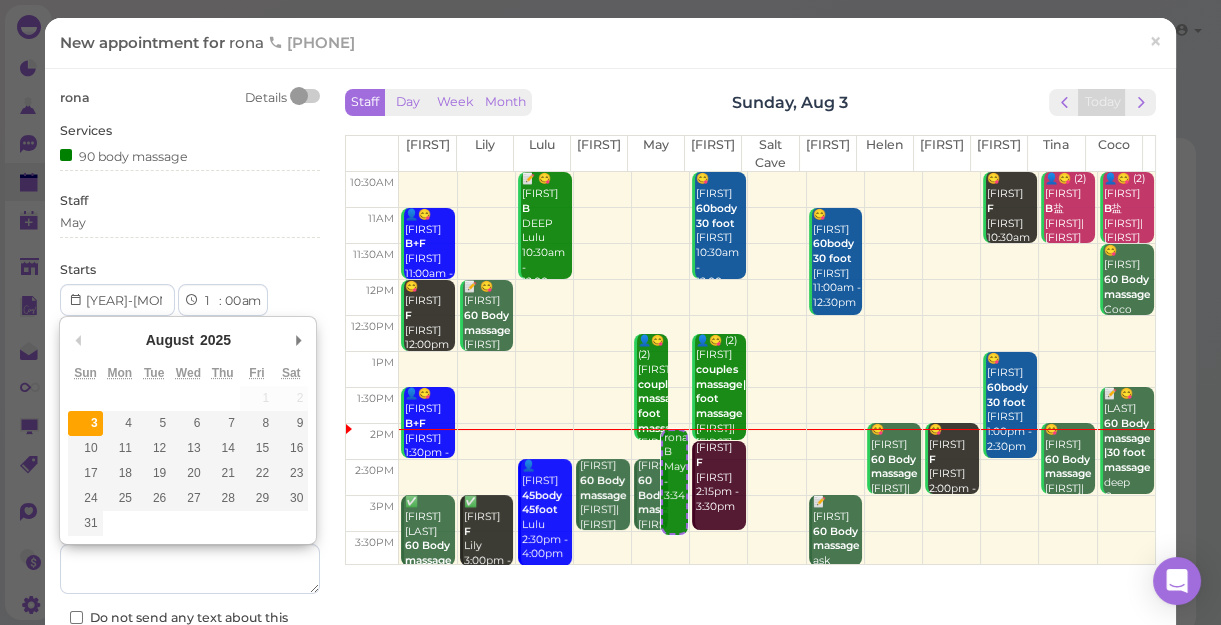 select on "am" 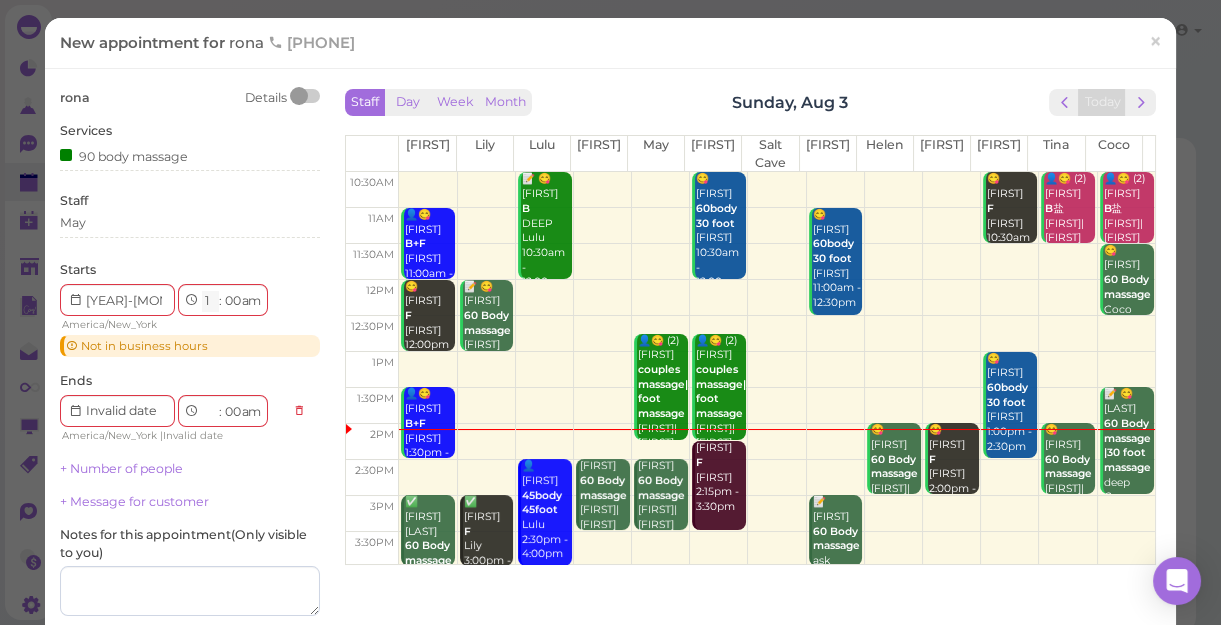 click on "1
2
3
4
5
6
7
8
9
10
11
12" at bounding box center [210, 301] 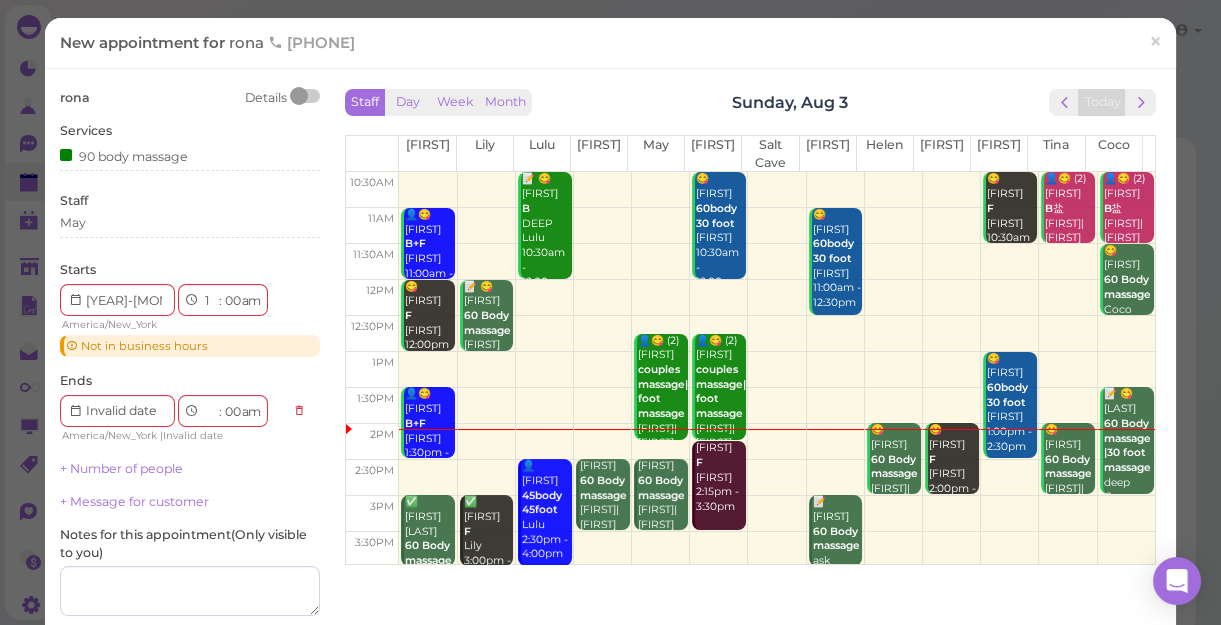 select on "3" 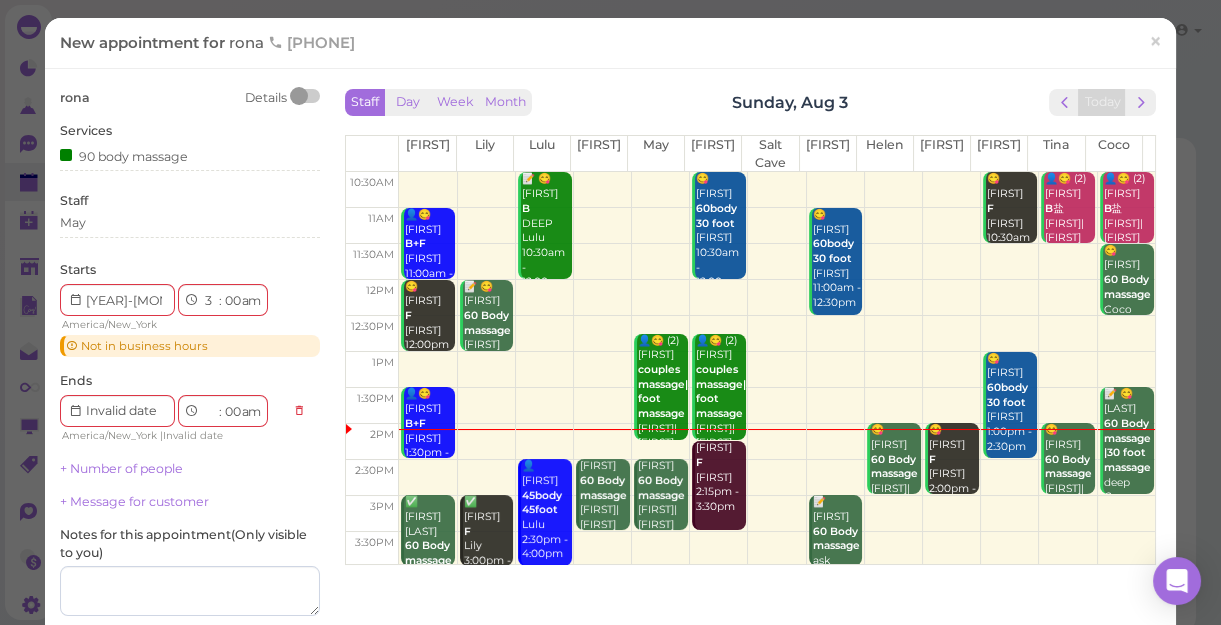 click on "1
2
3
4
5
6
7
8
9
10
11
12" at bounding box center (210, 301) 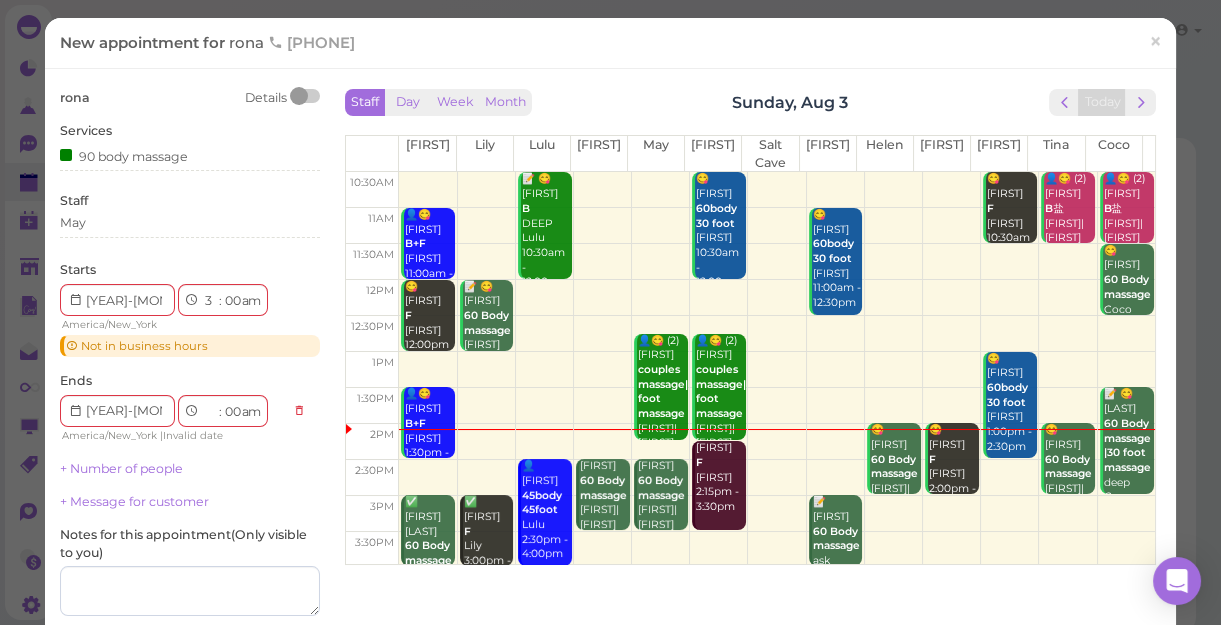 select on "pm" 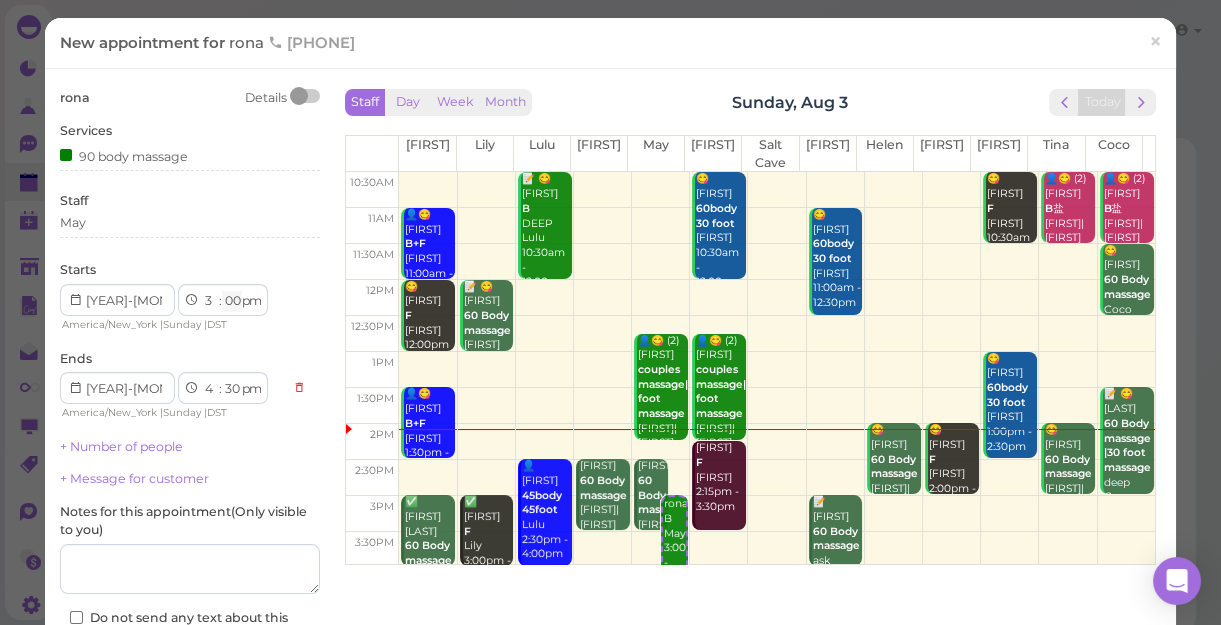 click on "00
05
10
15
20
25
30
35
40
45
50
55" at bounding box center [232, 301] 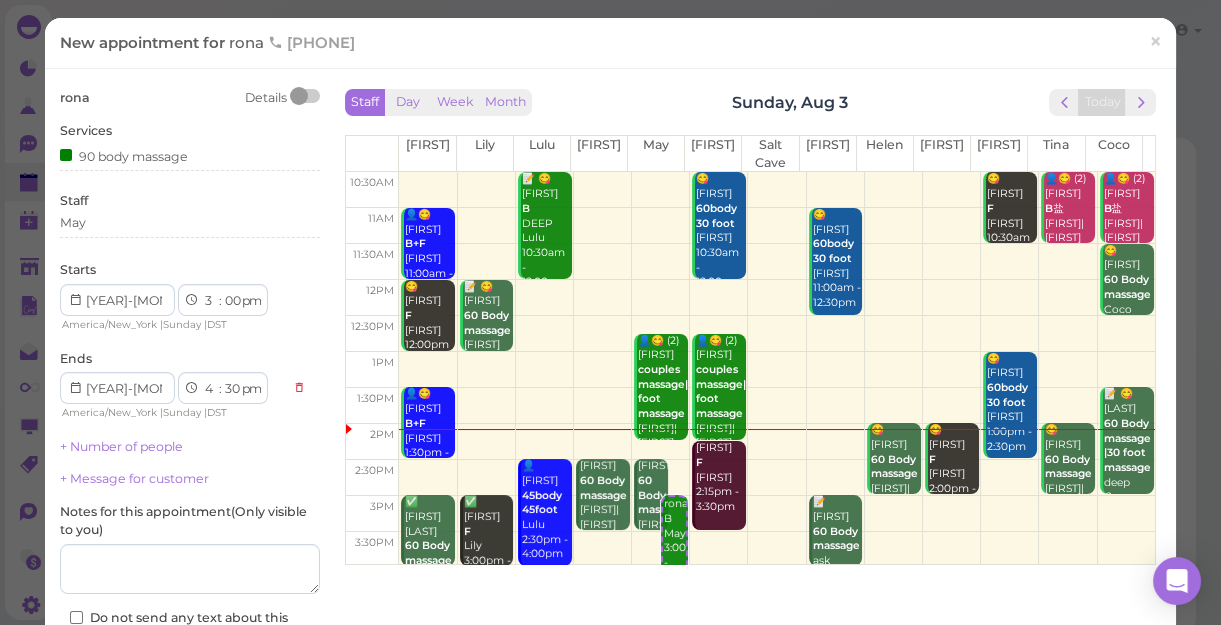 select on "30" 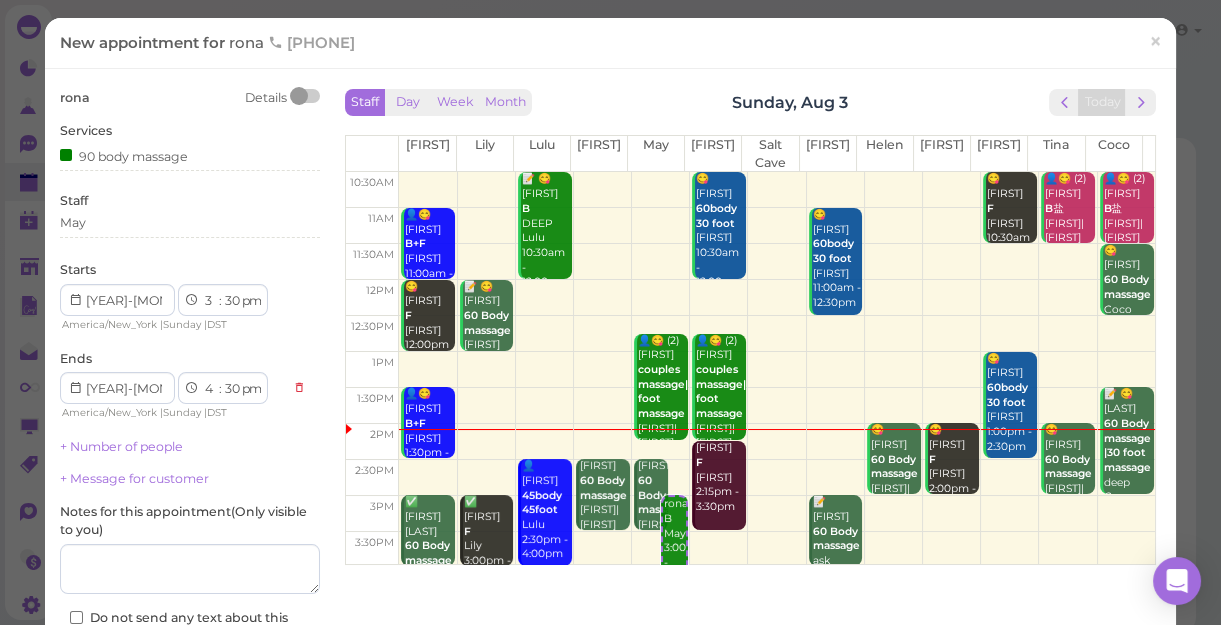 click on "00
05
10
15
20
25
30
35
40
45
50
55" at bounding box center [232, 301] 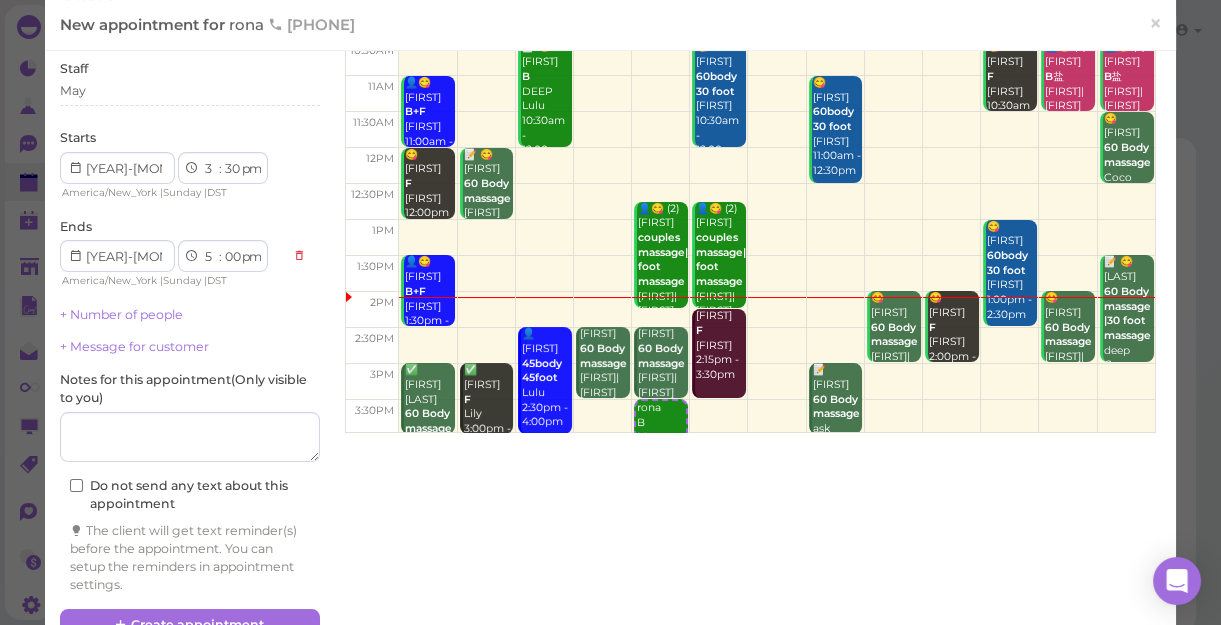 scroll, scrollTop: 179, scrollLeft: 0, axis: vertical 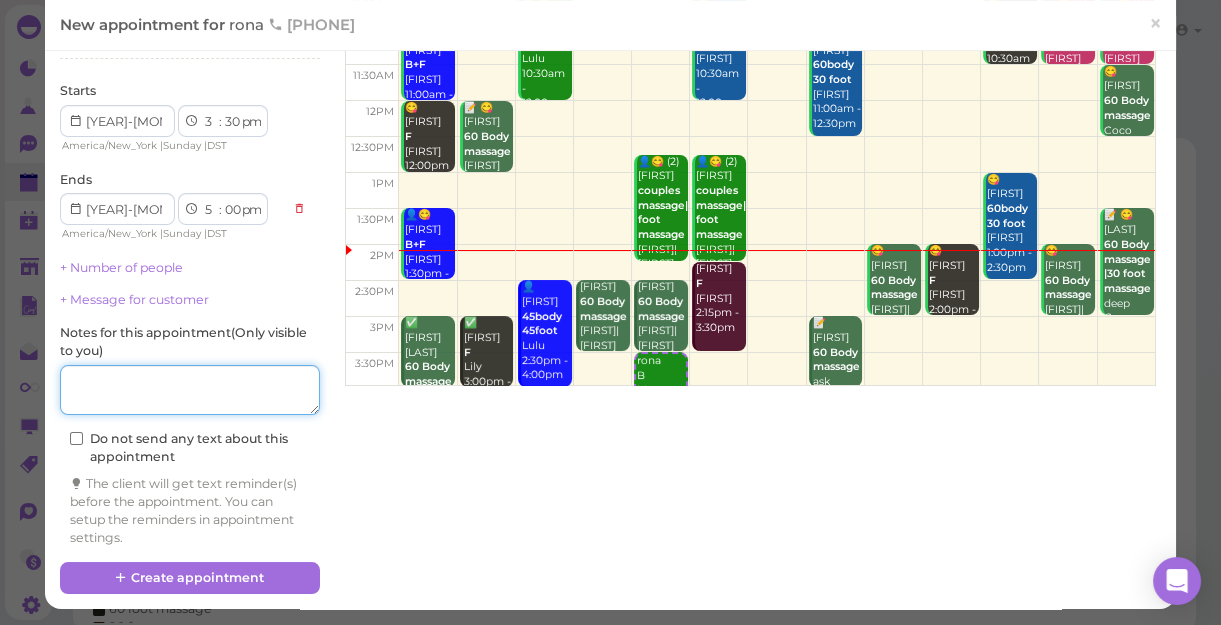 click at bounding box center [190, 390] 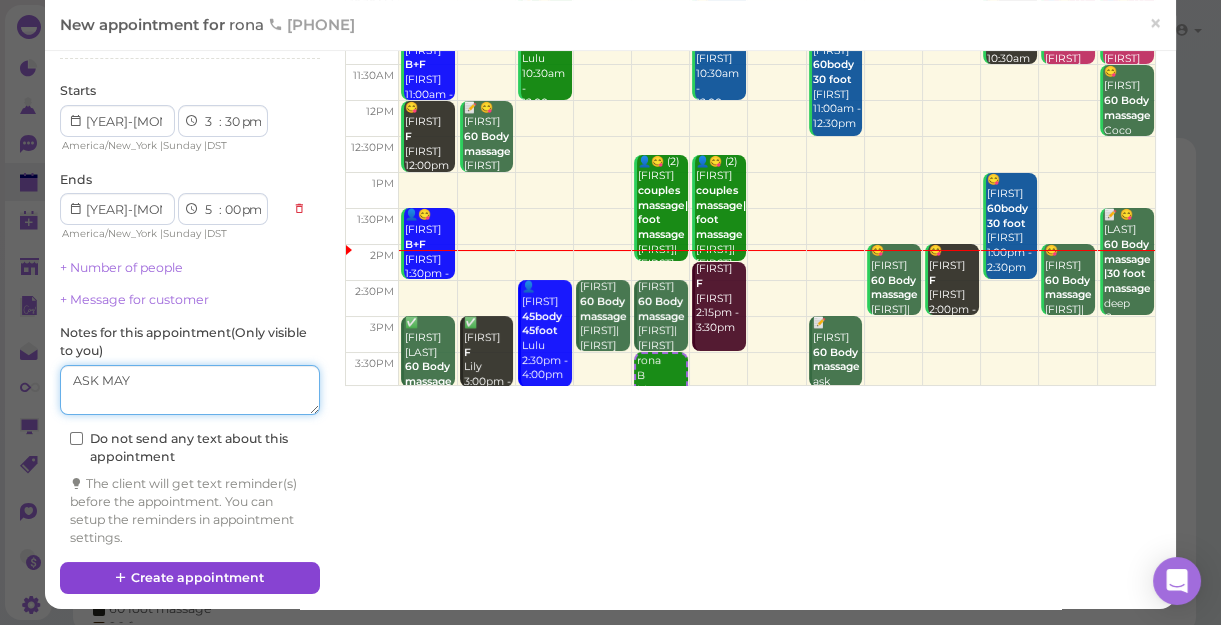 type on "ASK MAY" 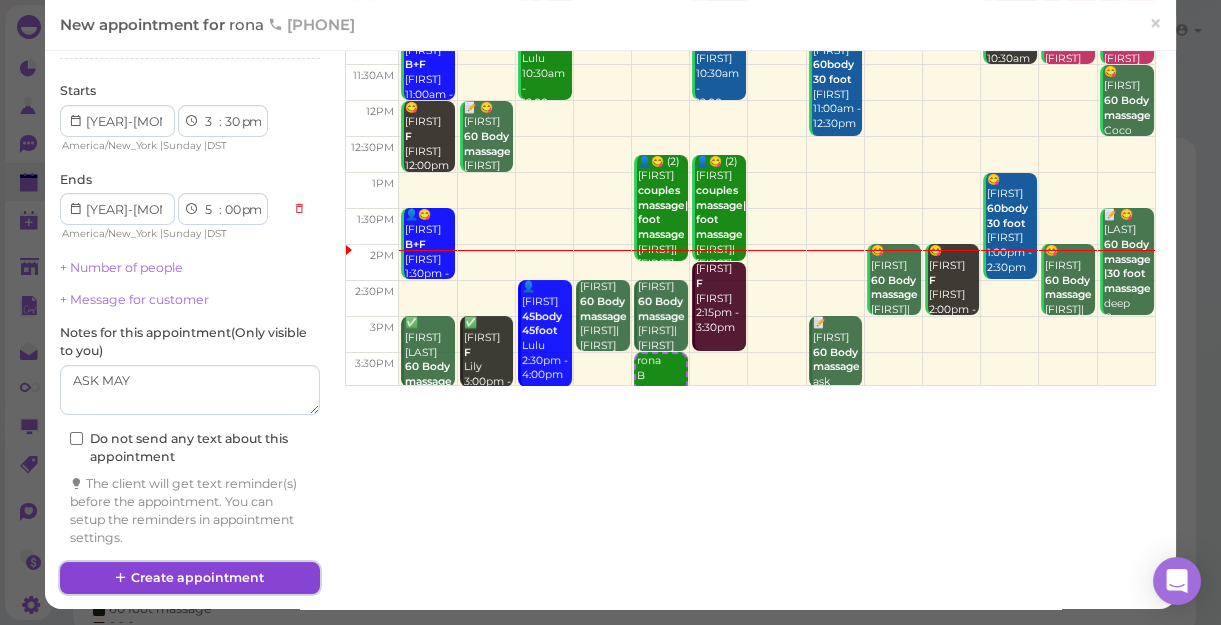 click on "Create appointment" at bounding box center [190, 578] 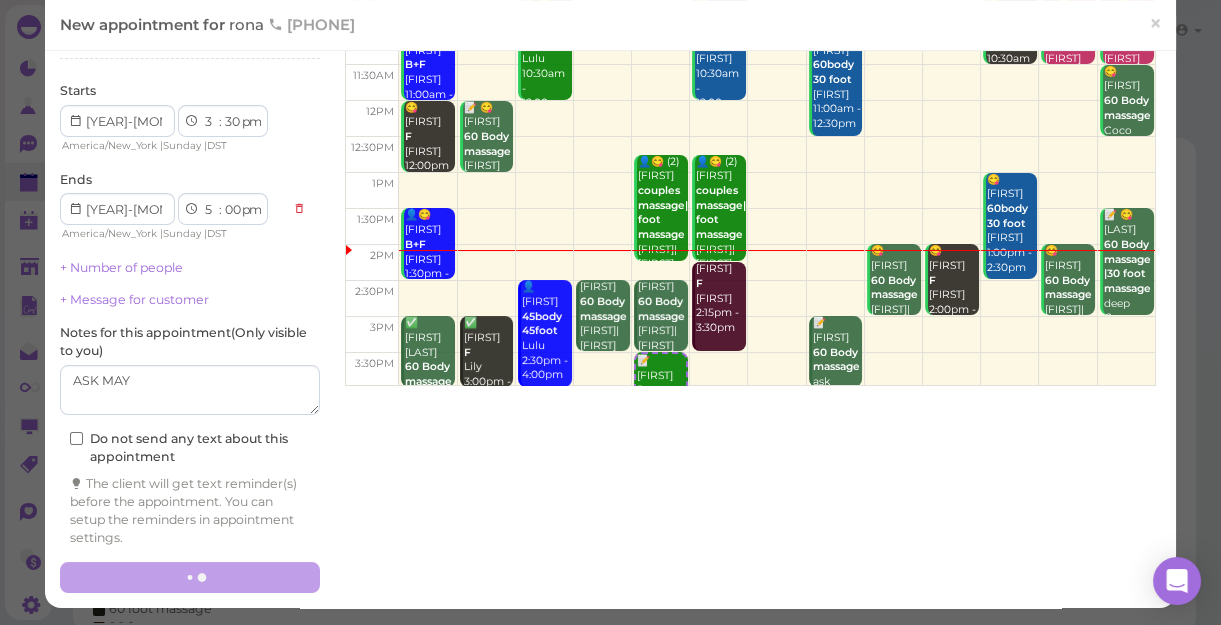 scroll, scrollTop: 178, scrollLeft: 0, axis: vertical 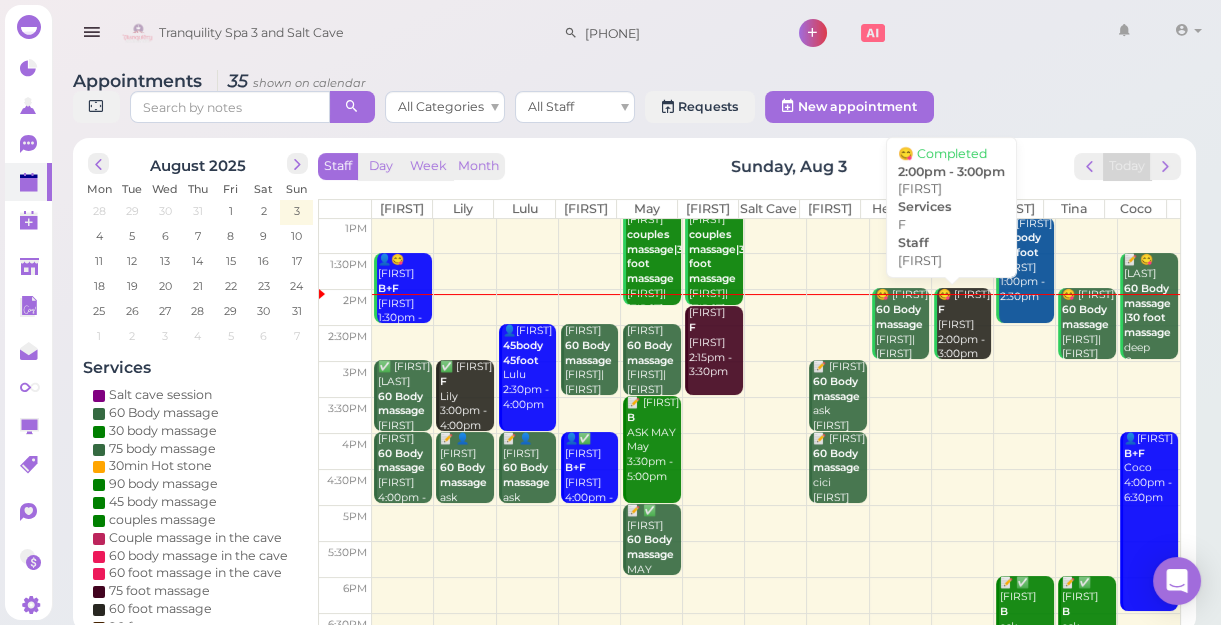 click on "😋 Laura F Tom 2:00pm - 3:00pm" at bounding box center [964, 324] 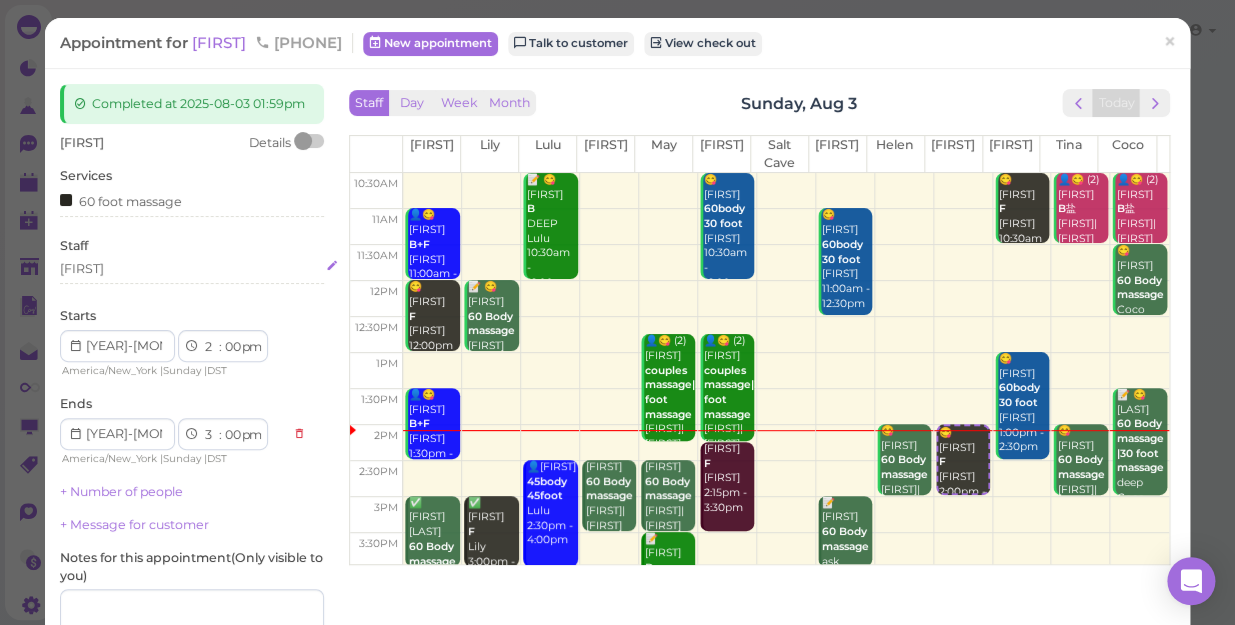 click on "[FIRST]" at bounding box center [192, 269] 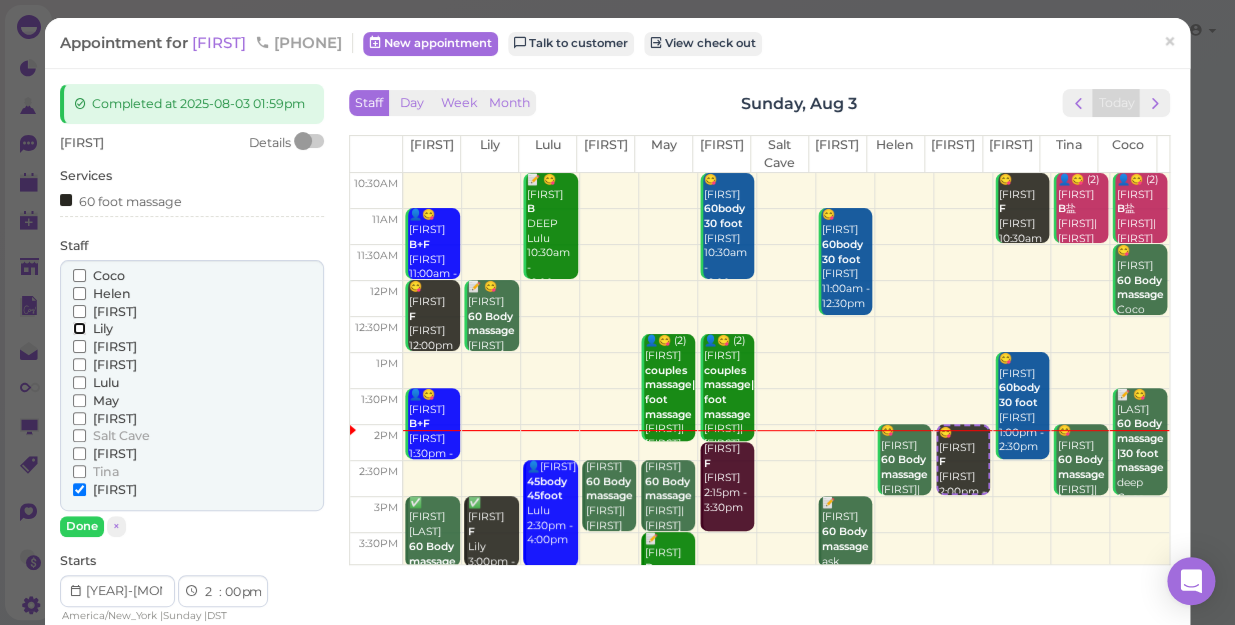 click on "Lily" at bounding box center [79, 328] 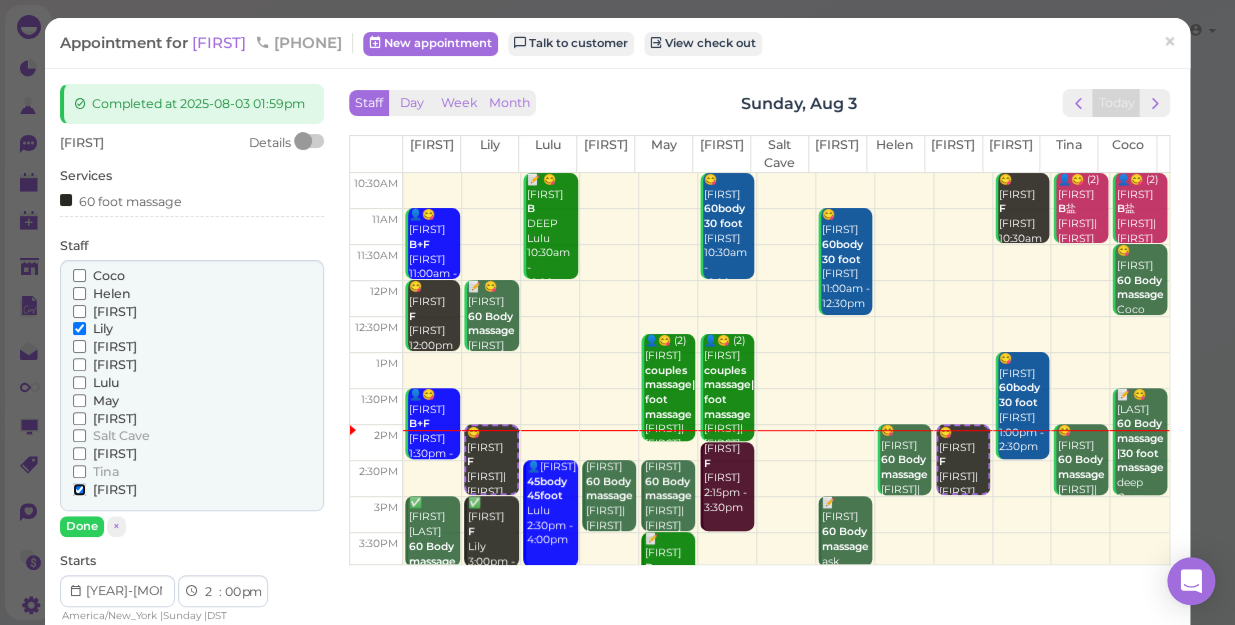 click on "[FIRST]" at bounding box center [79, 489] 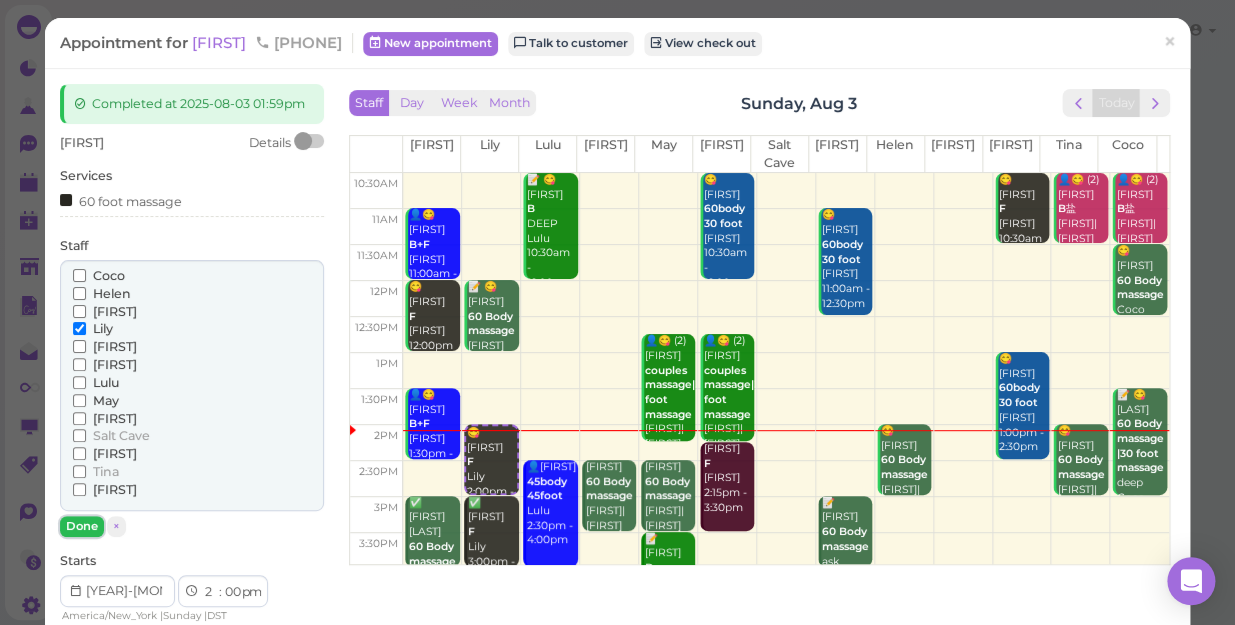 click on "Done" at bounding box center [82, 526] 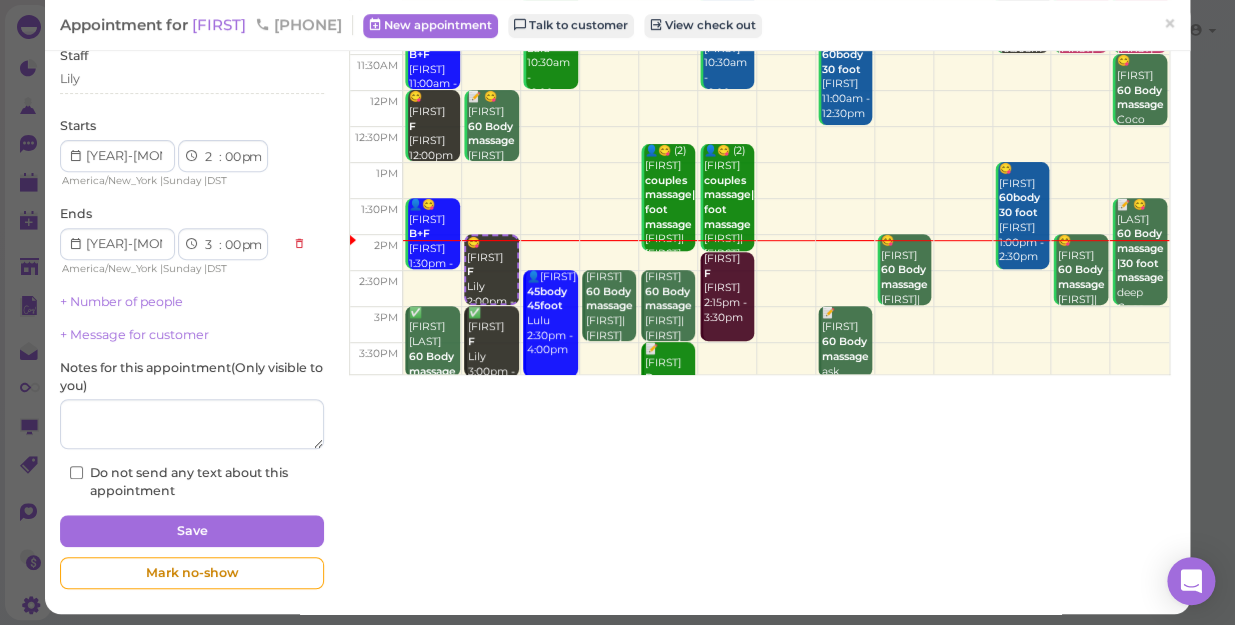 scroll, scrollTop: 195, scrollLeft: 0, axis: vertical 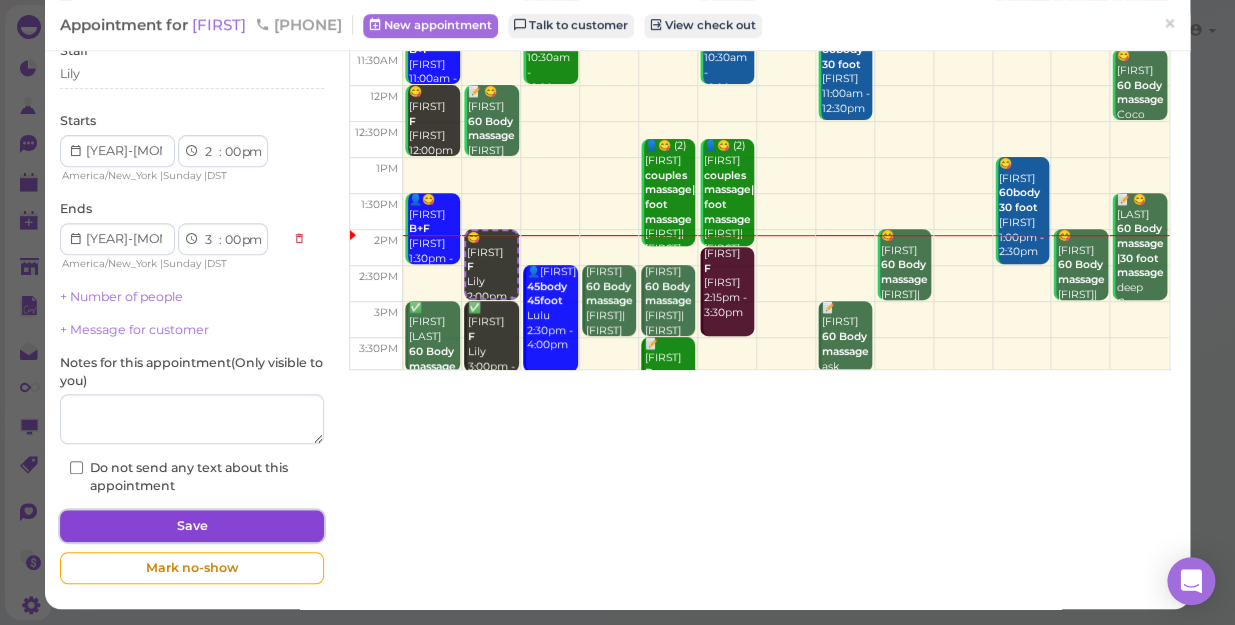 click on "Save" at bounding box center [192, 526] 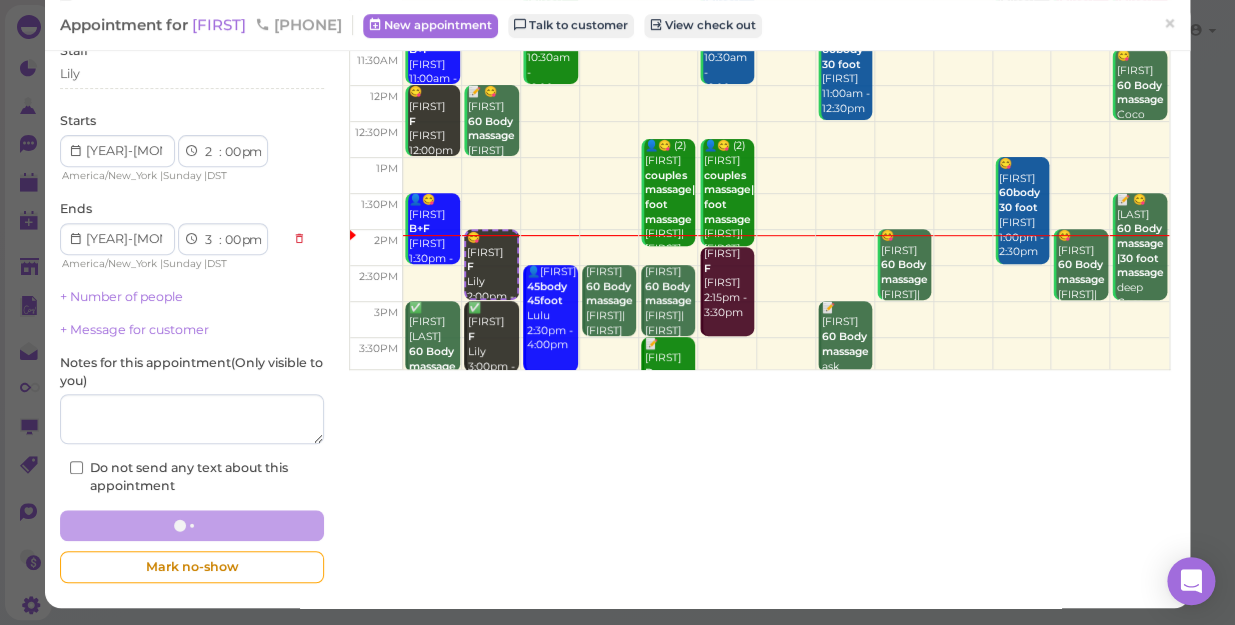 scroll, scrollTop: 0, scrollLeft: 0, axis: both 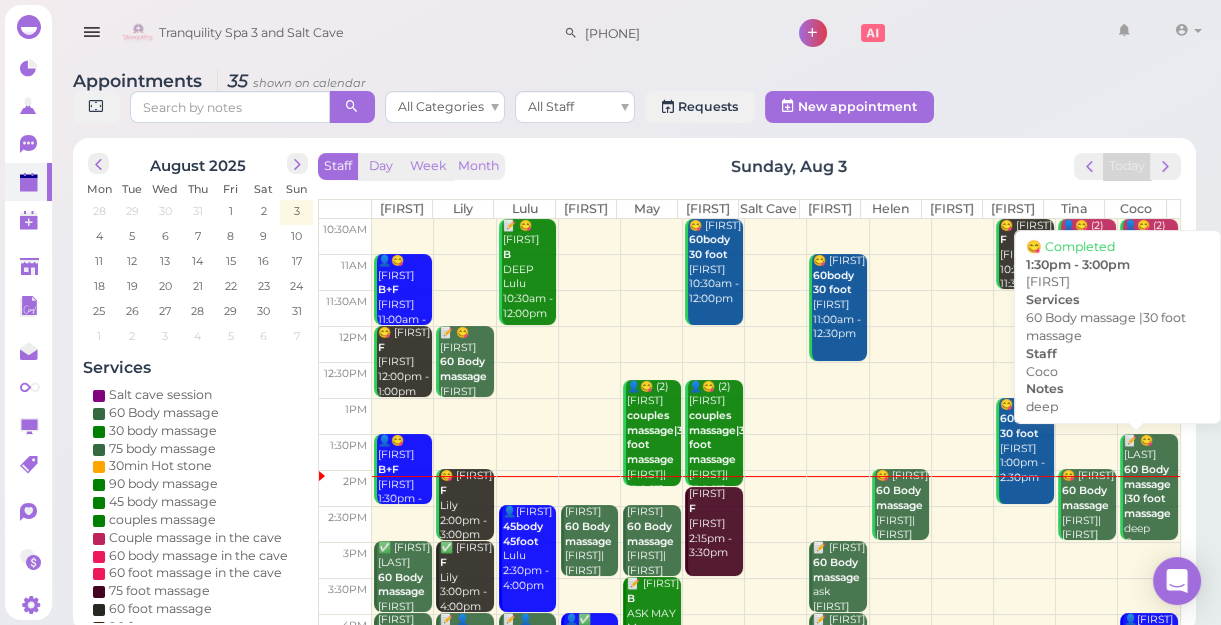 click on "60 Body massage |30 foot massage" at bounding box center (1147, 491) 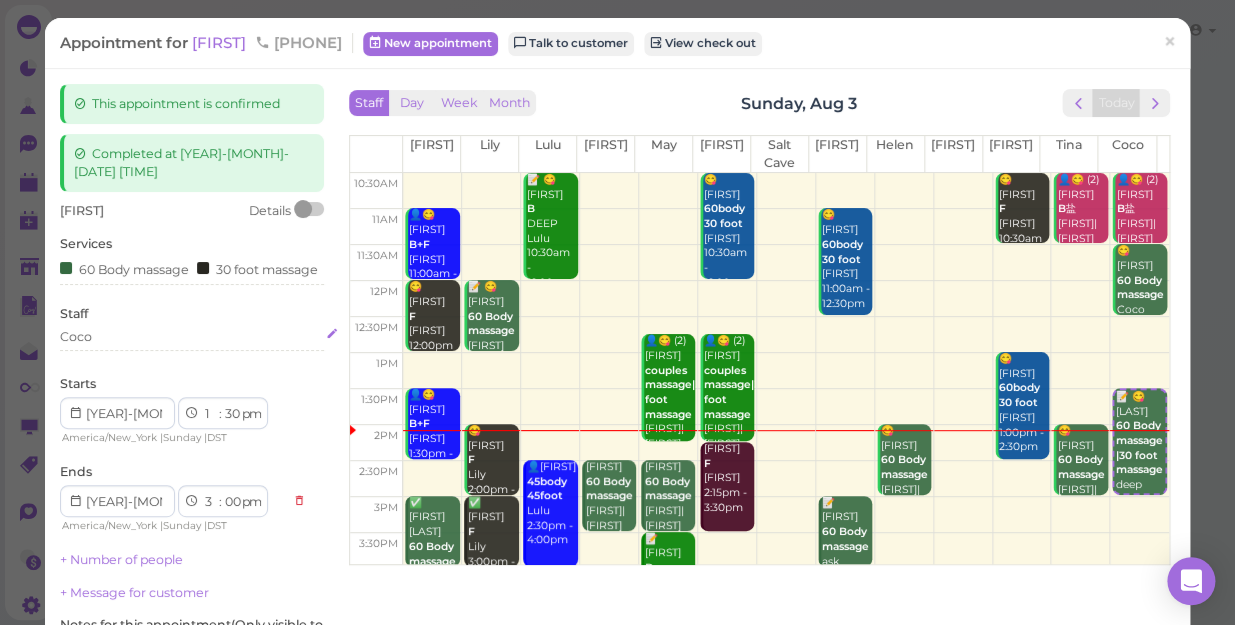 click on "Coco" at bounding box center [192, 337] 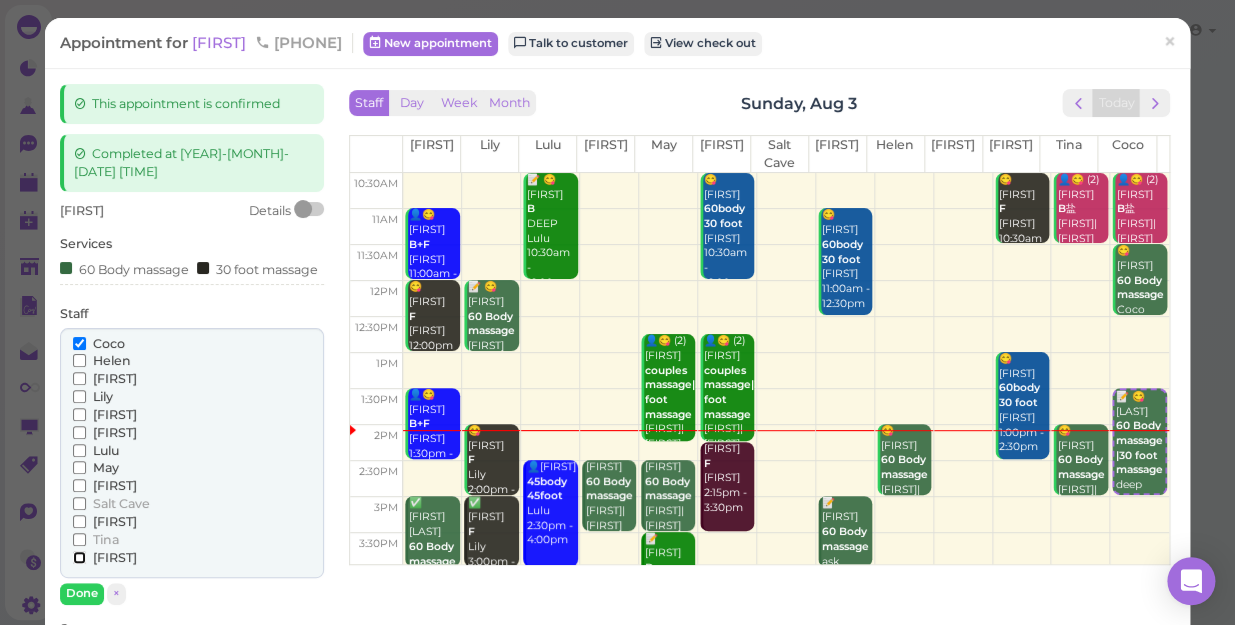 click on "[FIRST]" at bounding box center [79, 557] 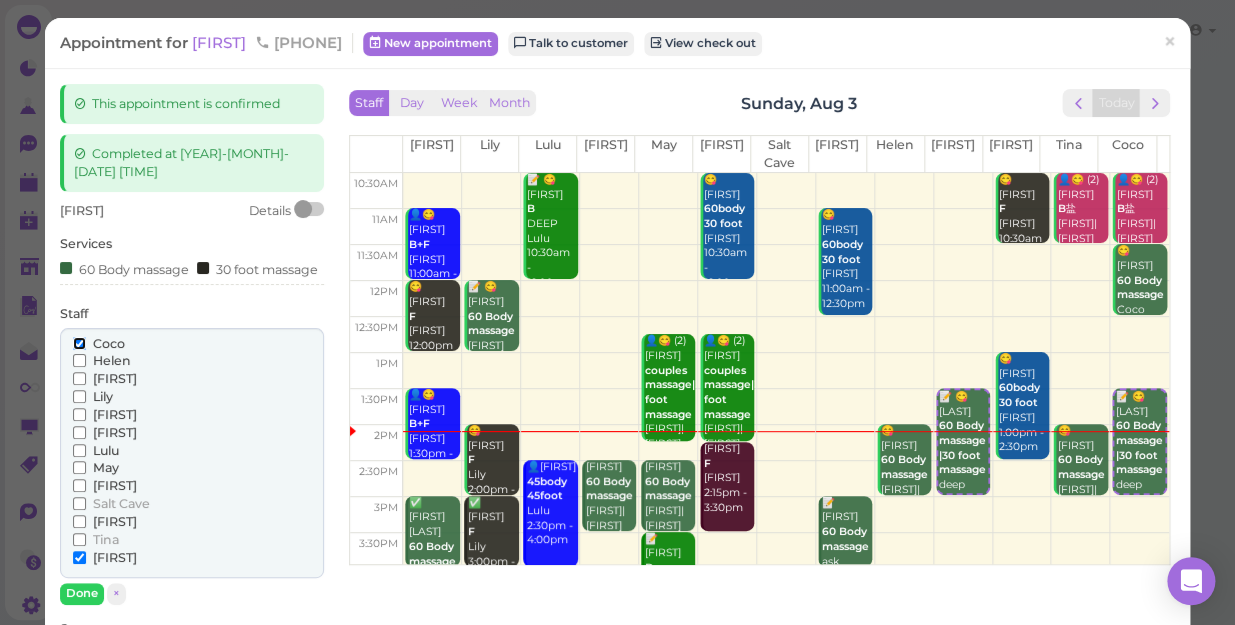 click on "Coco" at bounding box center (79, 343) 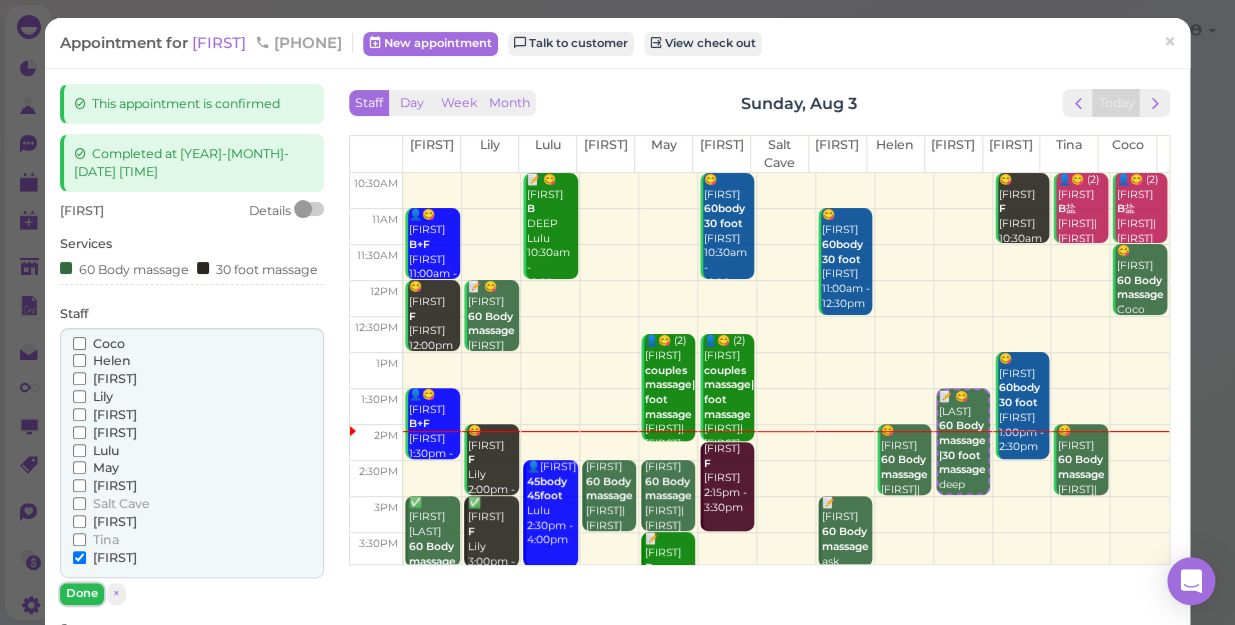 click on "Done" at bounding box center [82, 593] 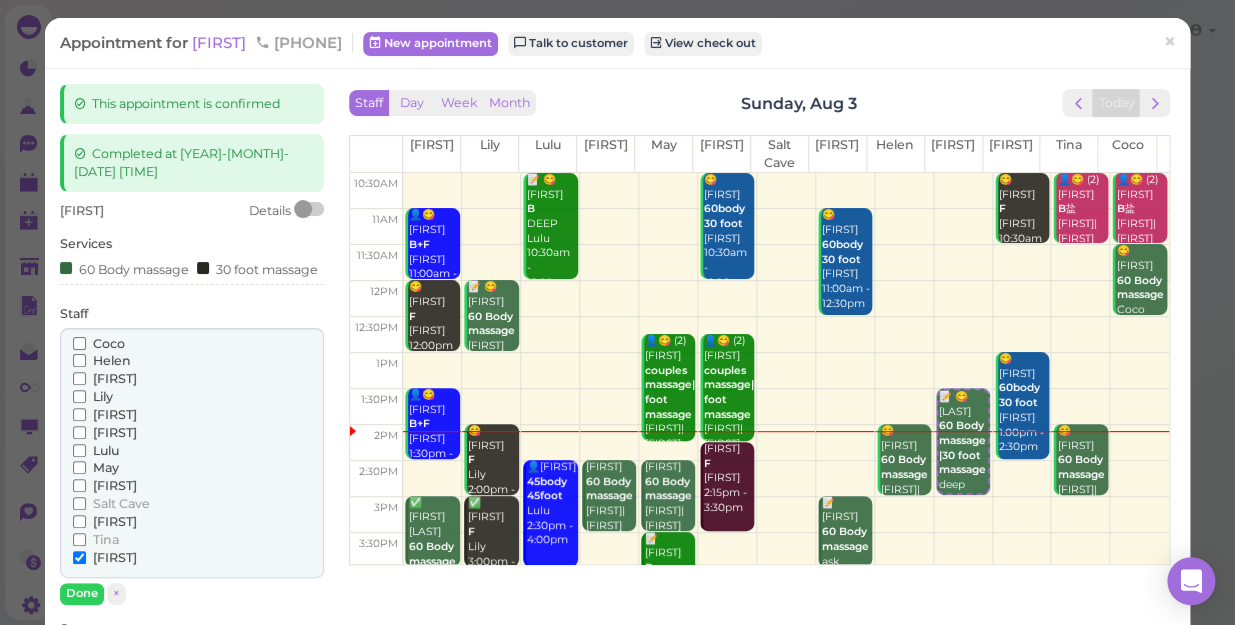 click on "+ Message for customer" at bounding box center (134, 837) 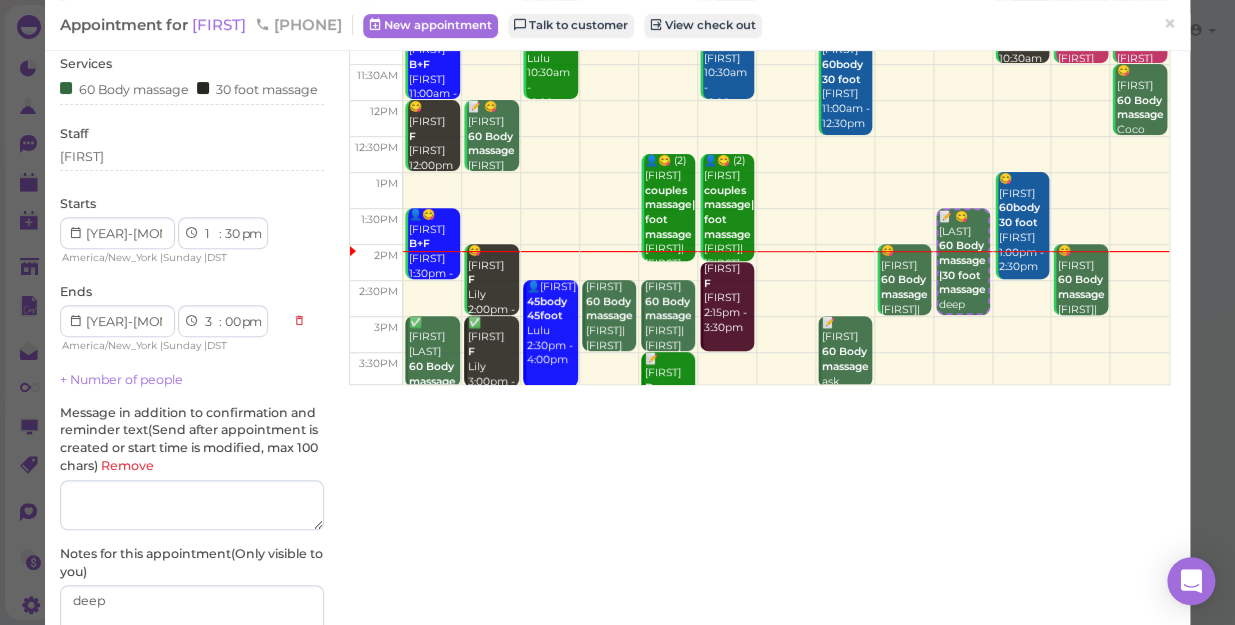 scroll, scrollTop: 181, scrollLeft: 0, axis: vertical 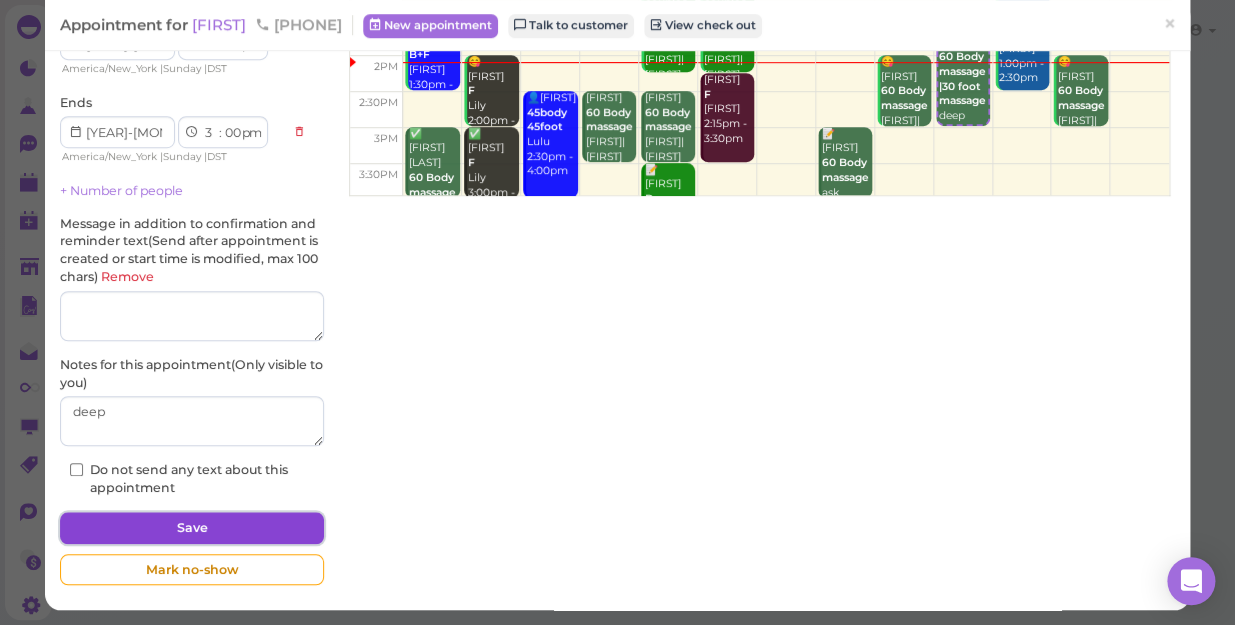 click on "Save" at bounding box center (192, 528) 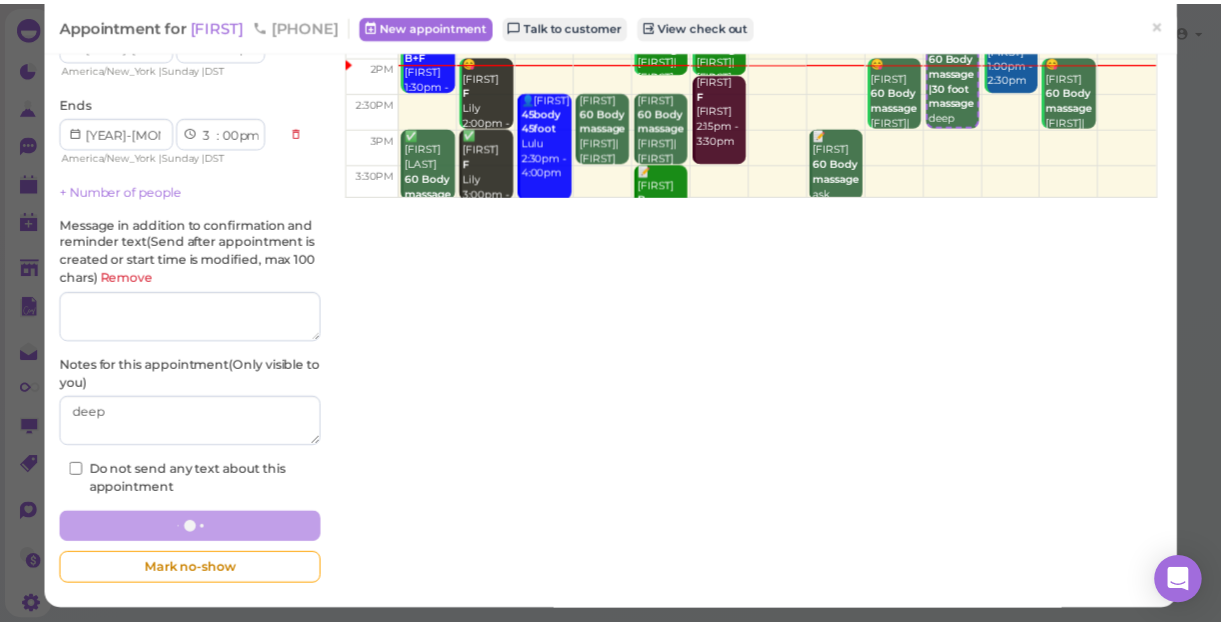 scroll, scrollTop: 368, scrollLeft: 0, axis: vertical 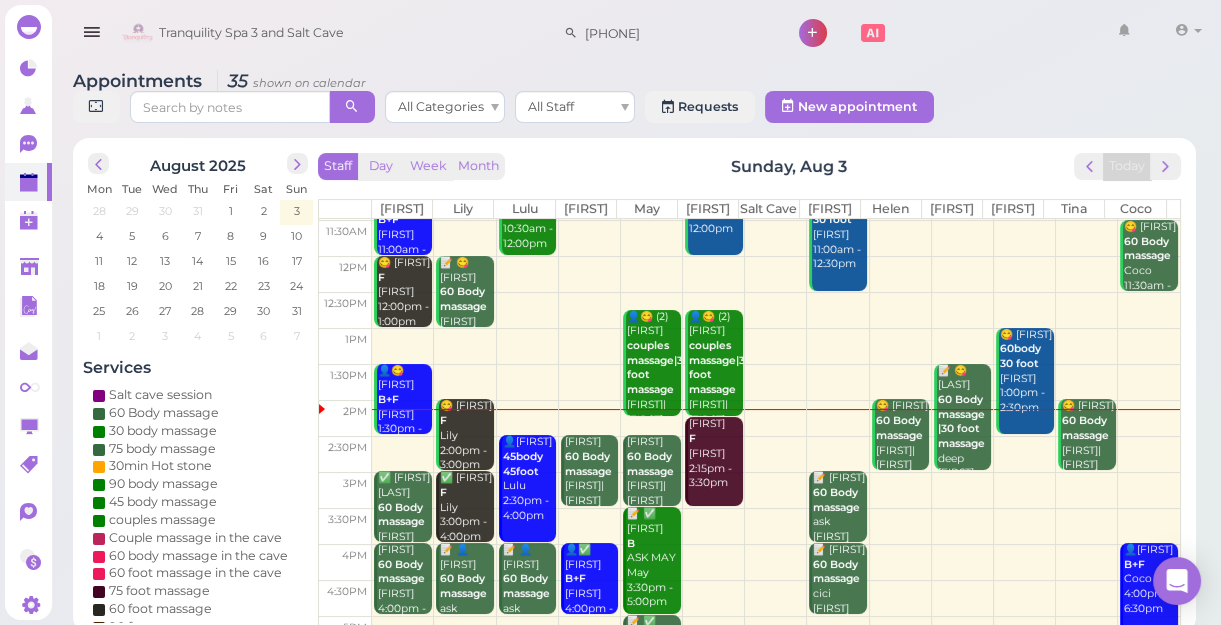 click at bounding box center (776, 490) 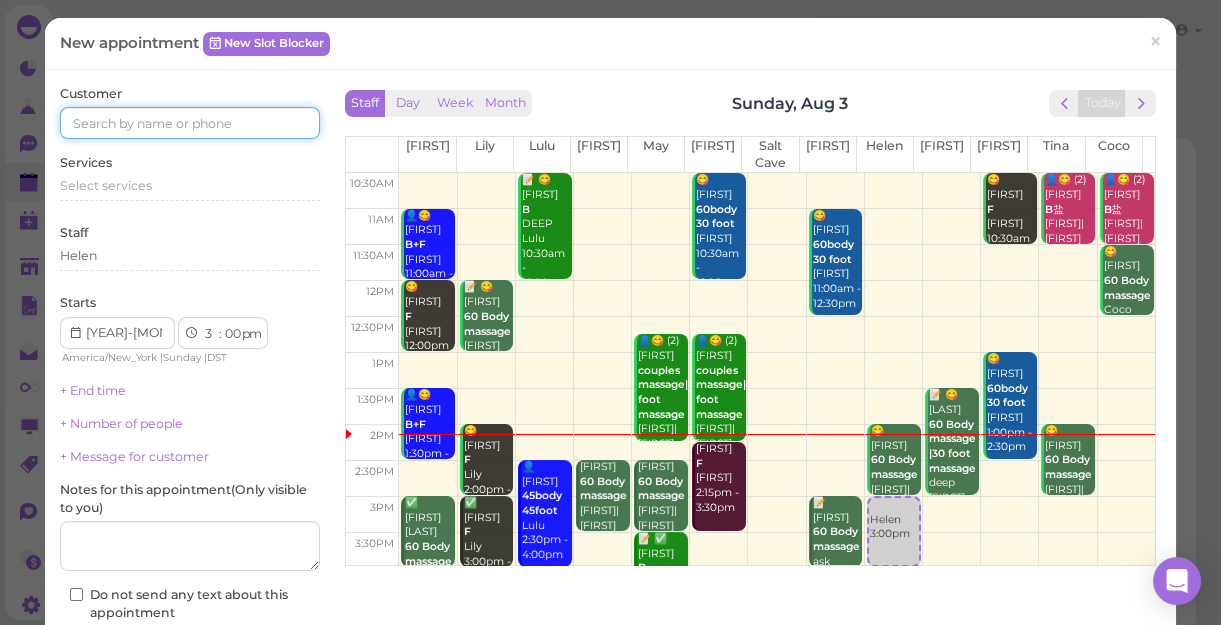 click at bounding box center [190, 123] 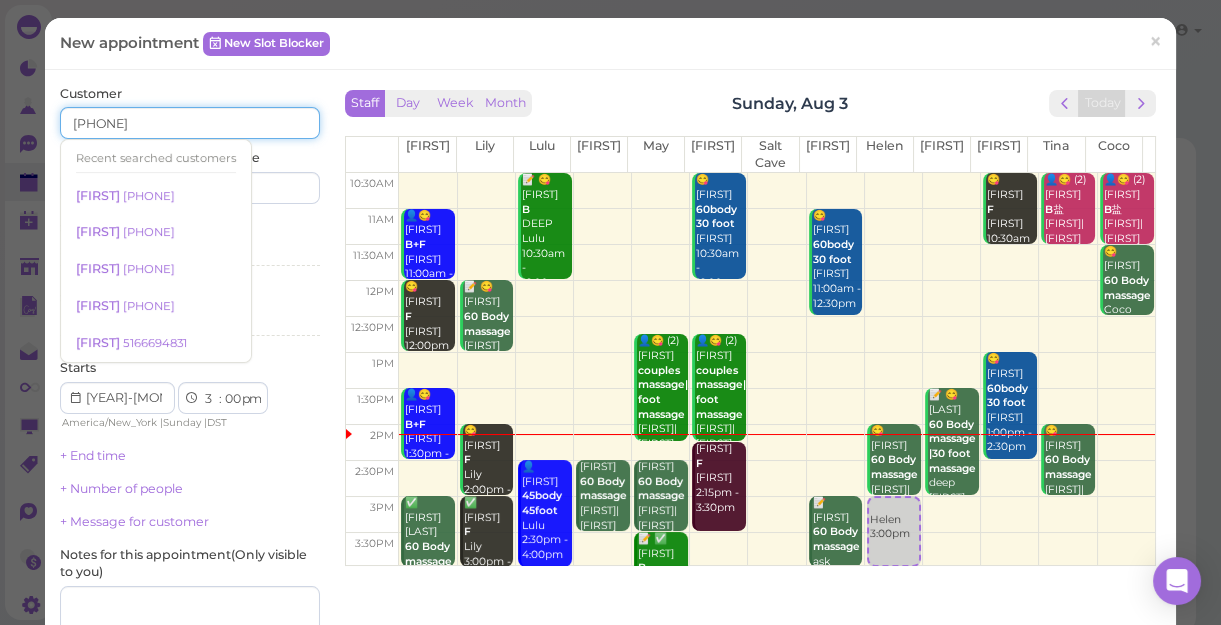 type on "[PHONE]" 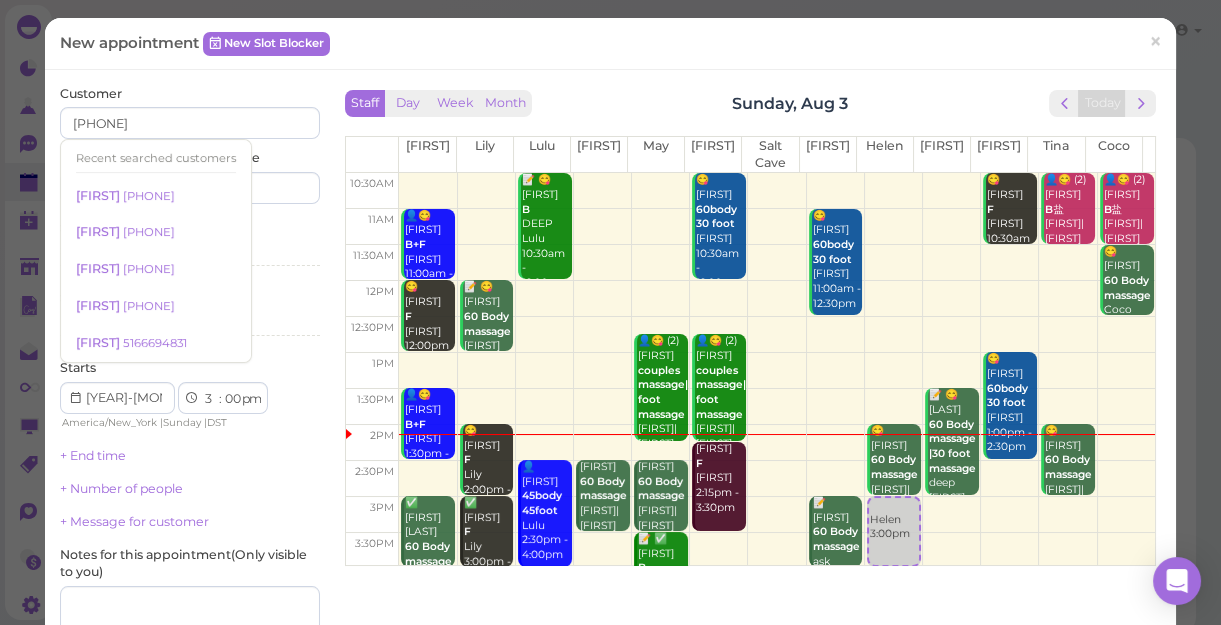 click on "Services
Select services" at bounding box center (190, 246) 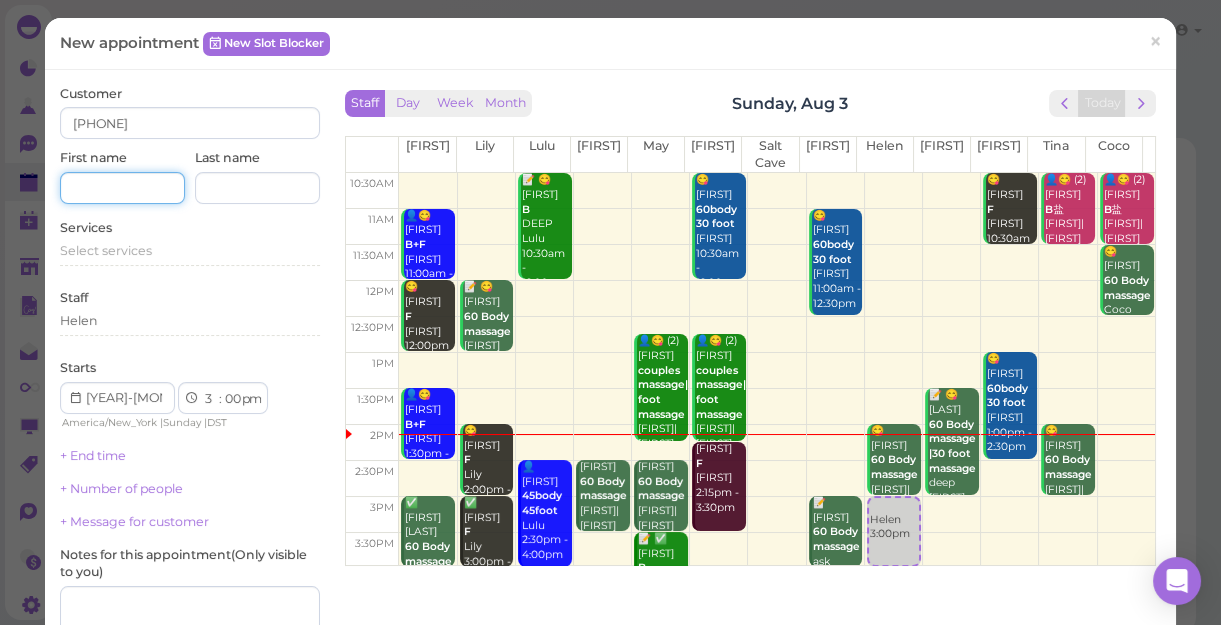 click at bounding box center [122, 188] 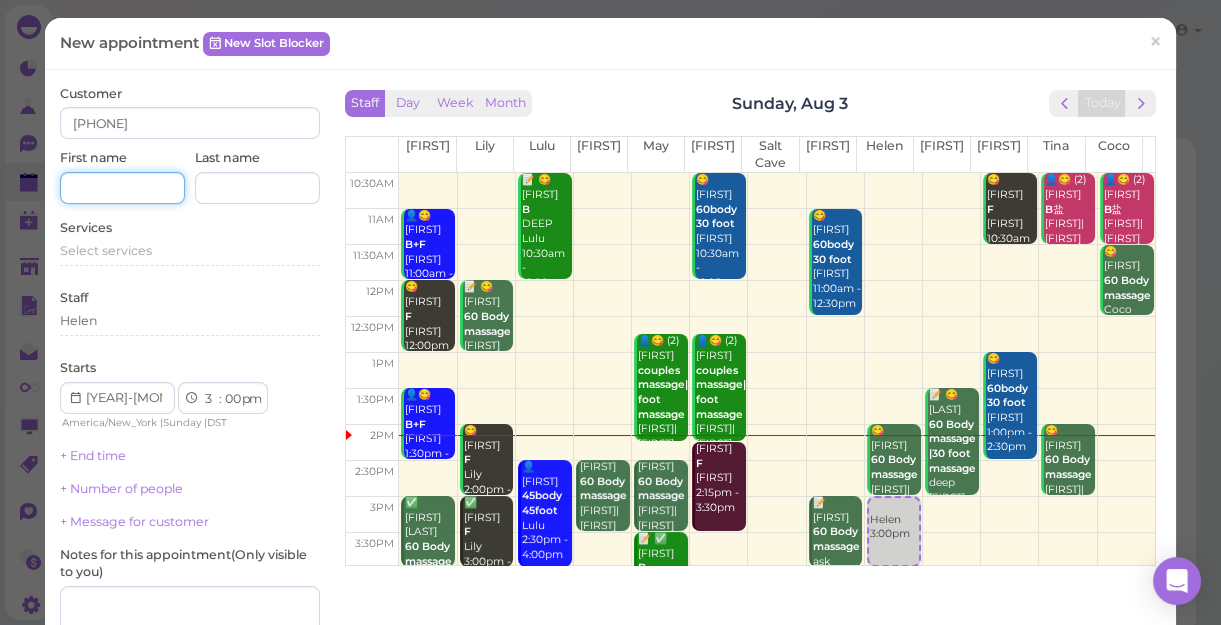 type on "j" 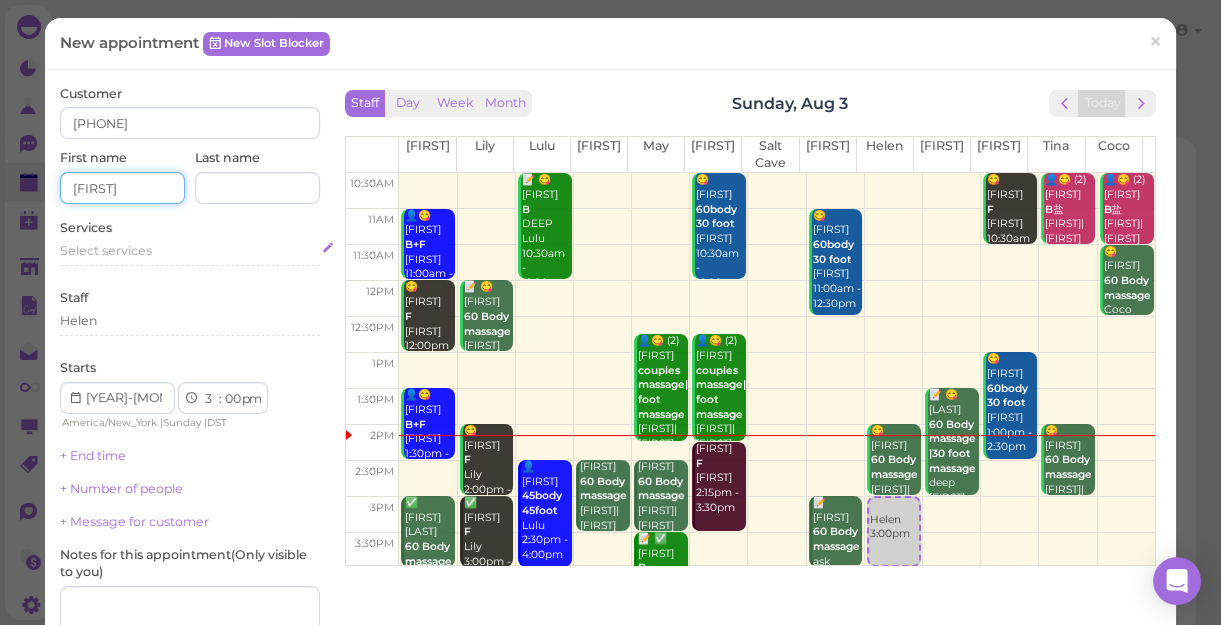 type on "[FIRST]" 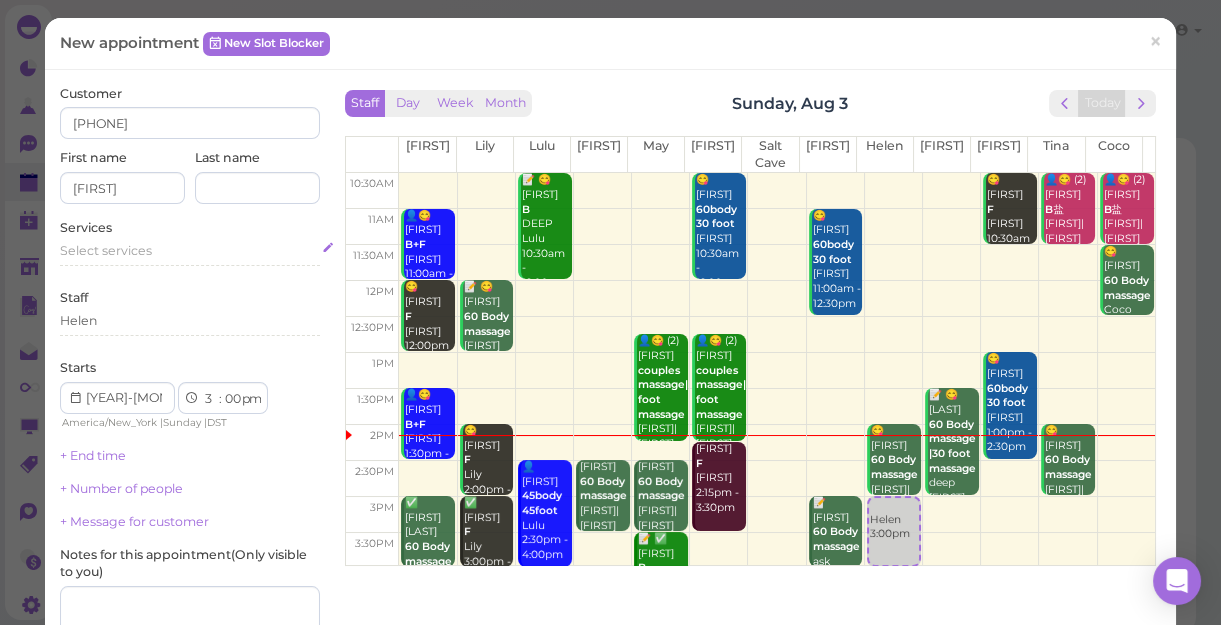 click on "Select services" at bounding box center (190, 251) 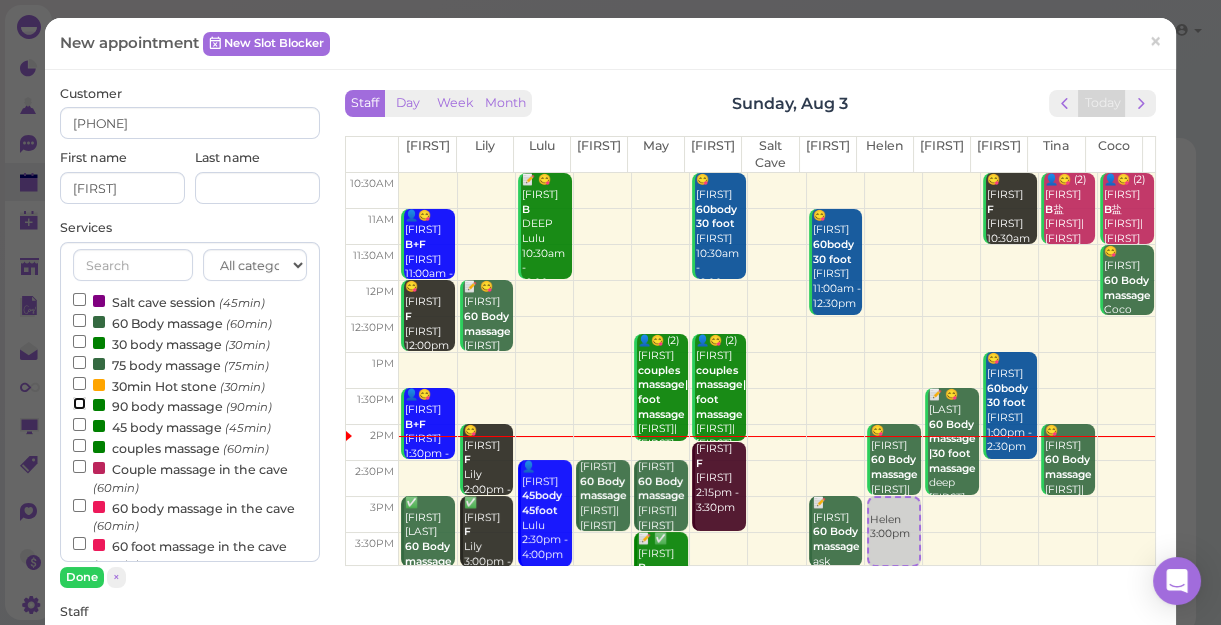 click on "90 body massage
(90min)" at bounding box center (79, 403) 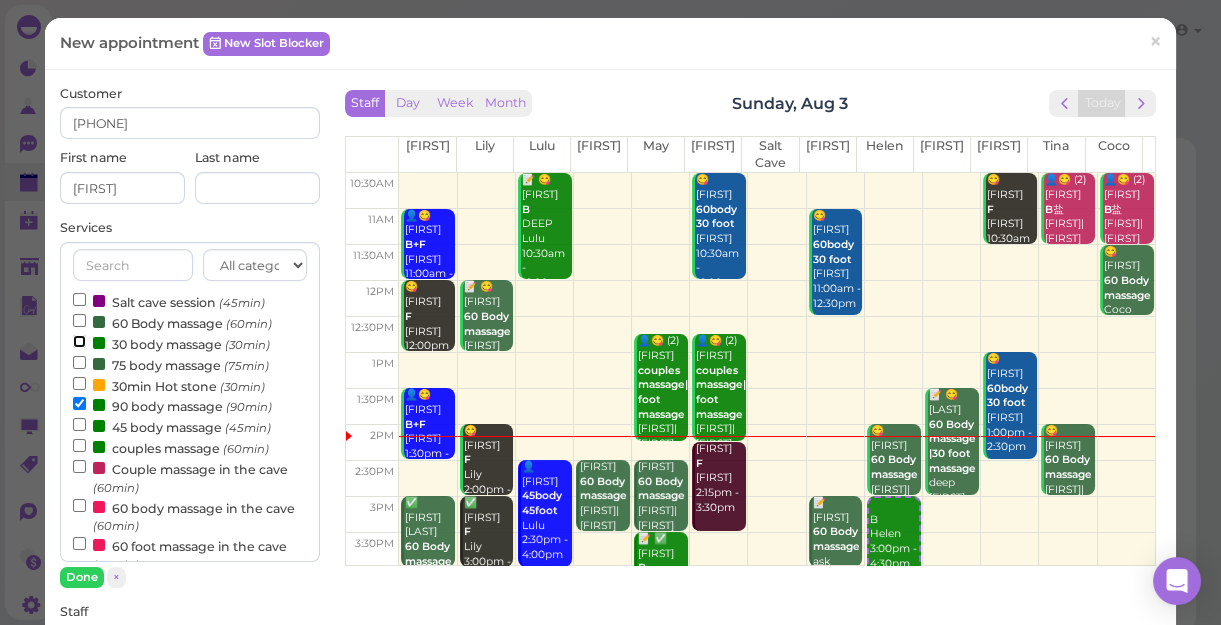 click on "30 body massage
(30min)" at bounding box center [79, 341] 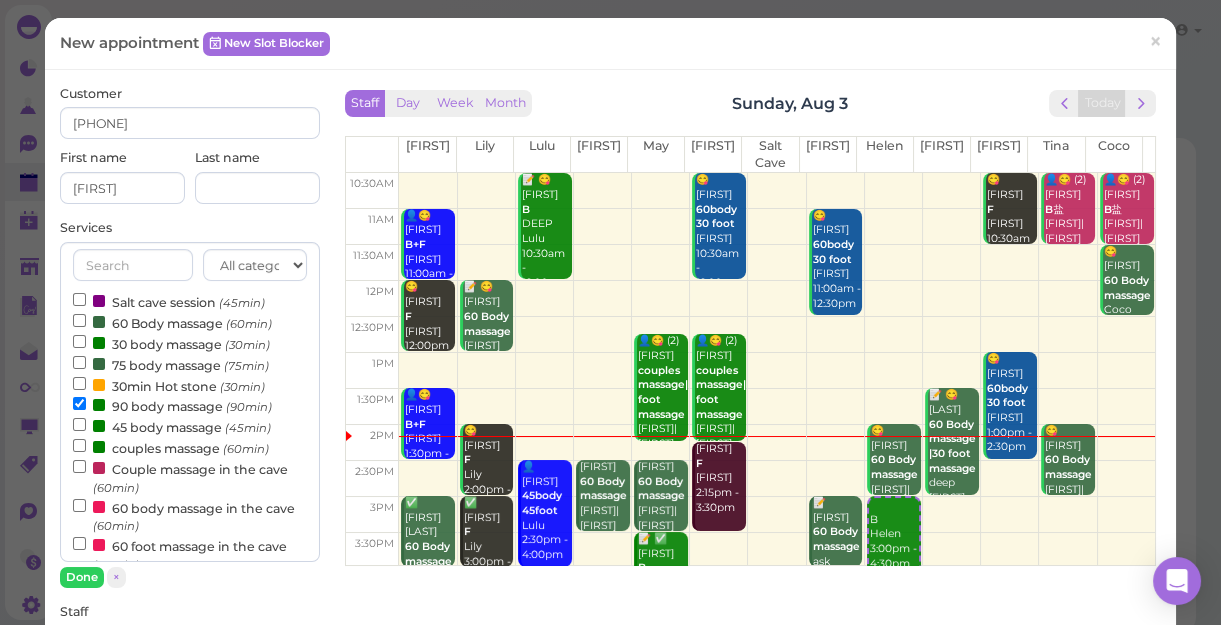 select on "5" 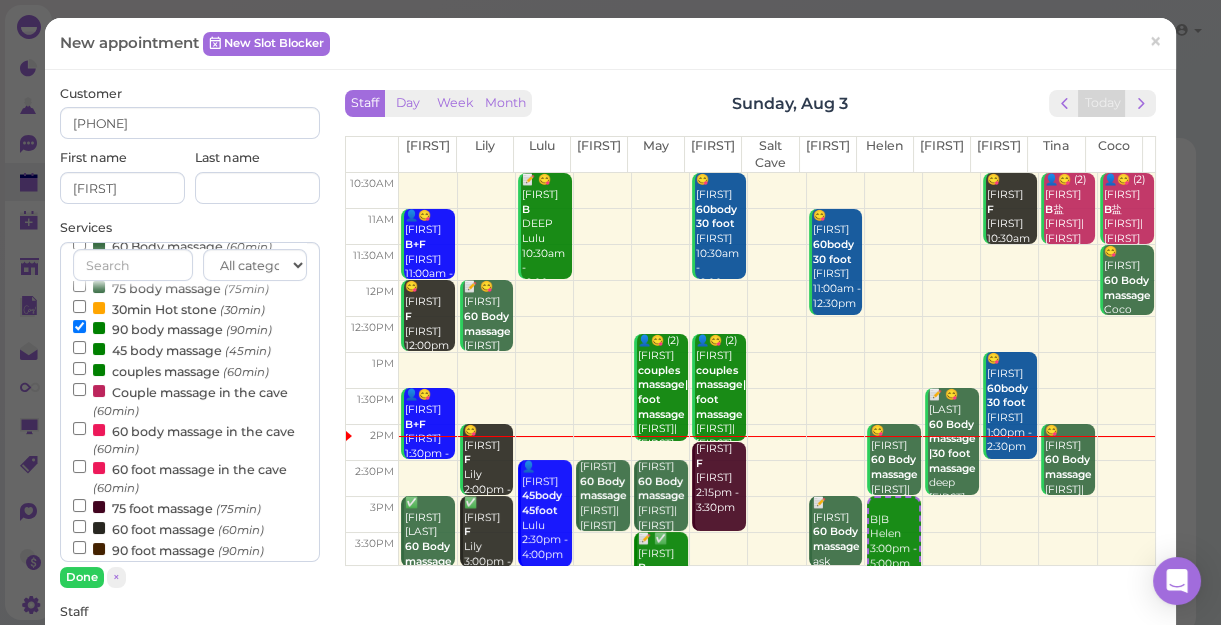 scroll, scrollTop: 181, scrollLeft: 0, axis: vertical 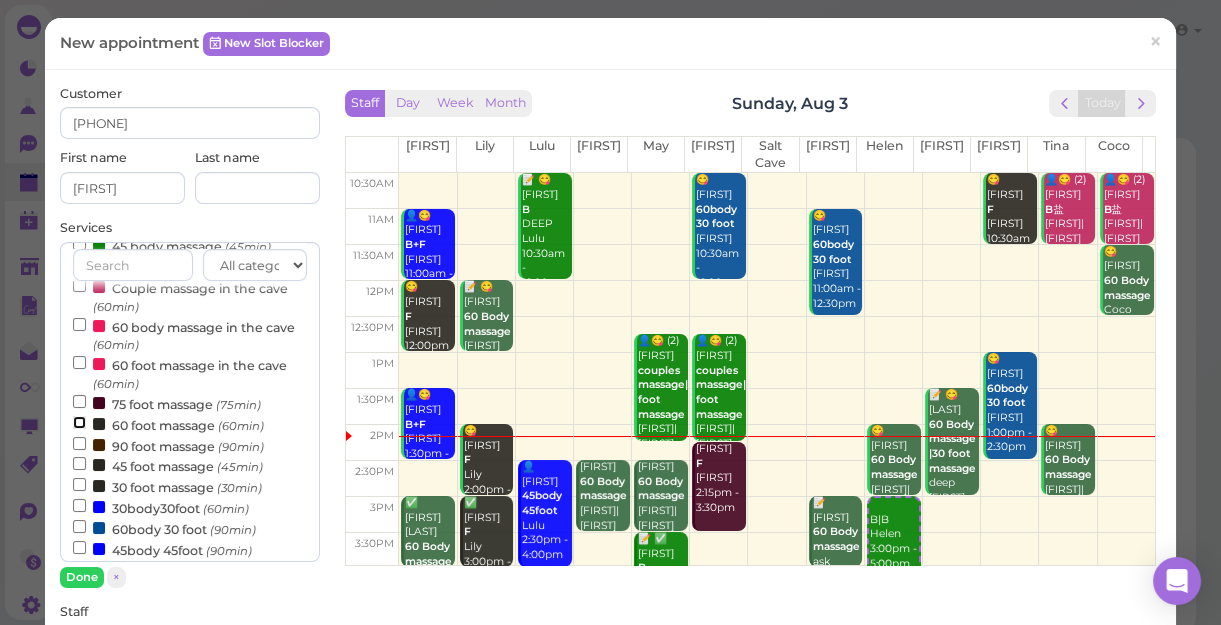 click on "60 foot massage
(60min)" at bounding box center (79, 422) 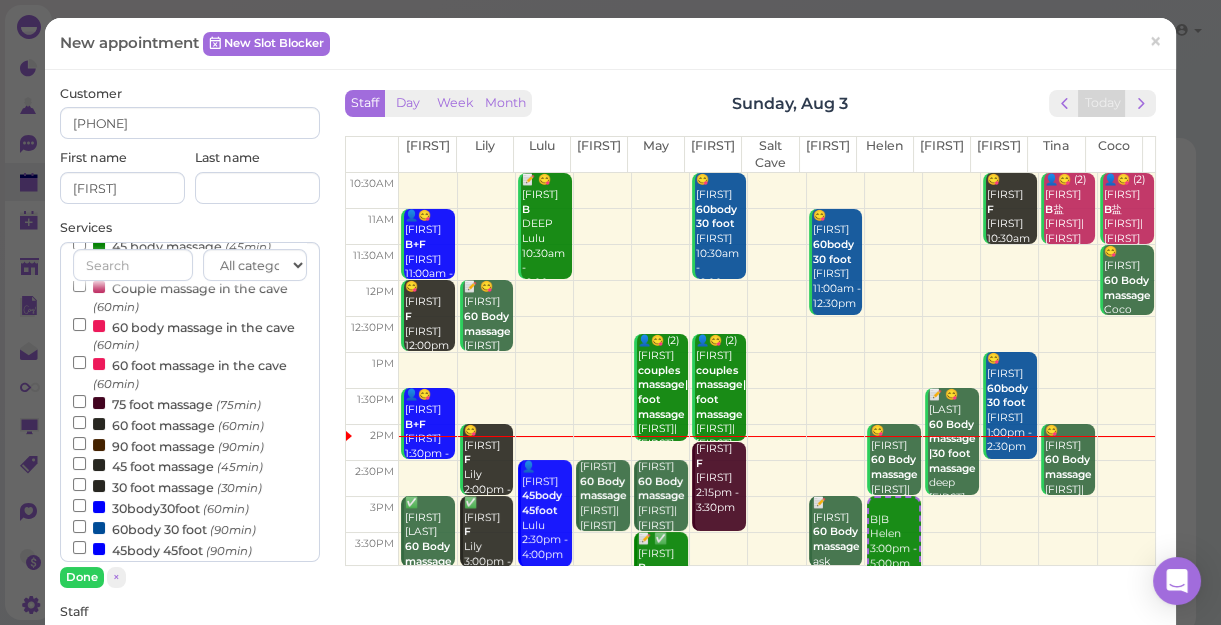 select on "6" 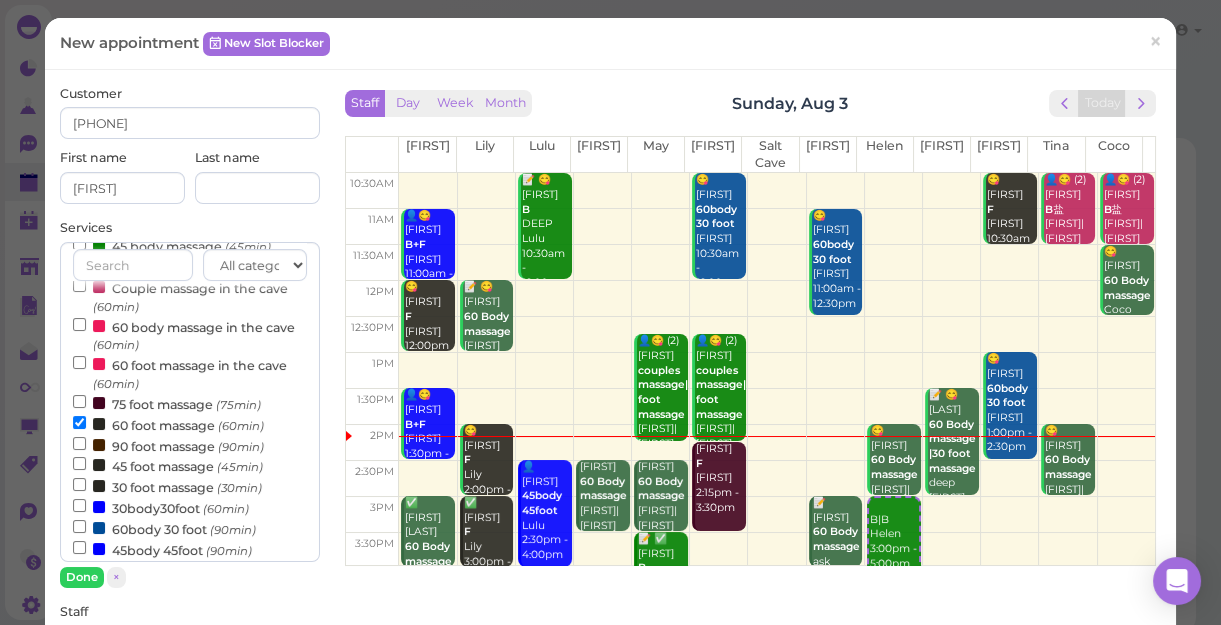 scroll, scrollTop: 643, scrollLeft: 0, axis: vertical 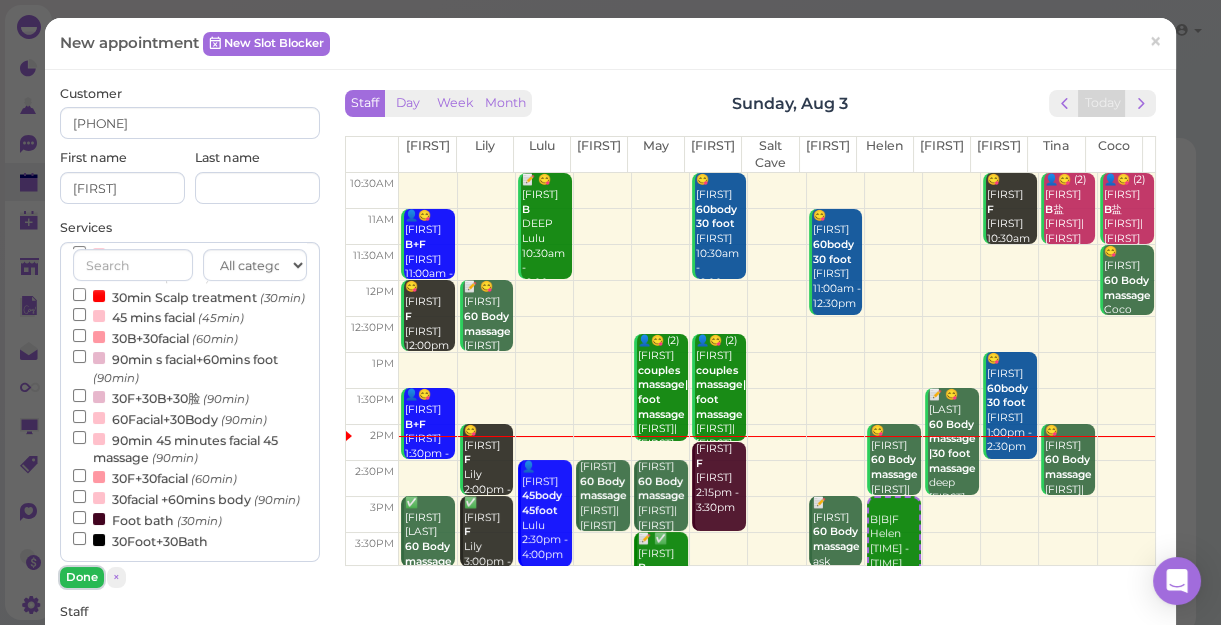 click on "Done" at bounding box center (82, 577) 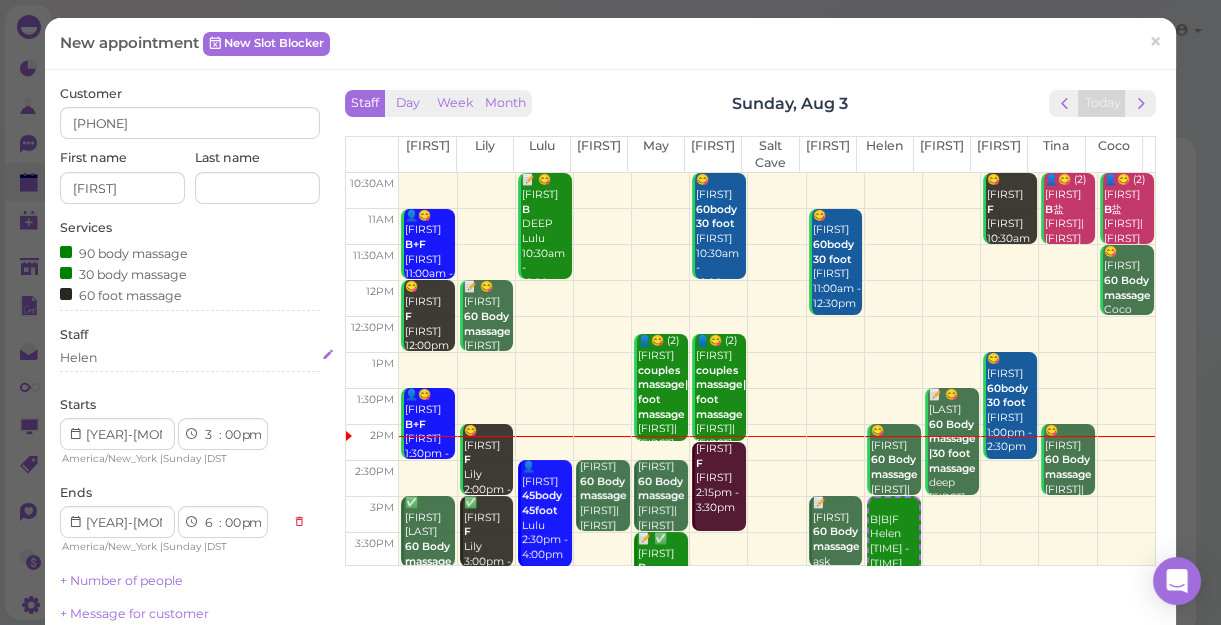 click on "Helen" at bounding box center [190, 358] 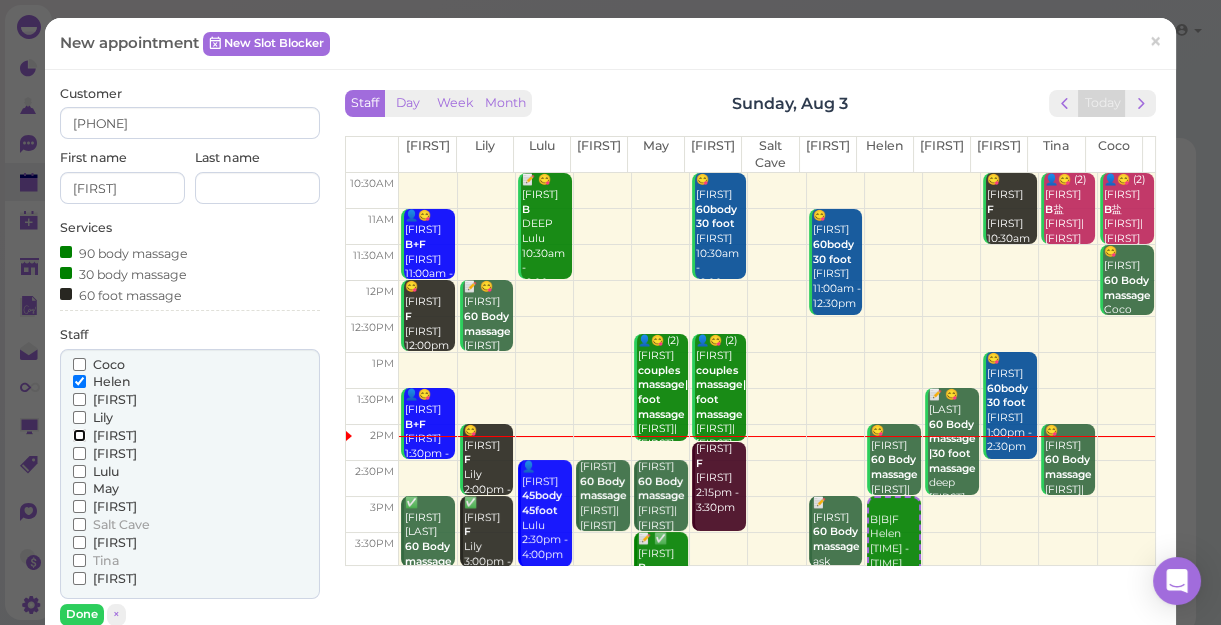 click on "[FIRST]" at bounding box center [79, 435] 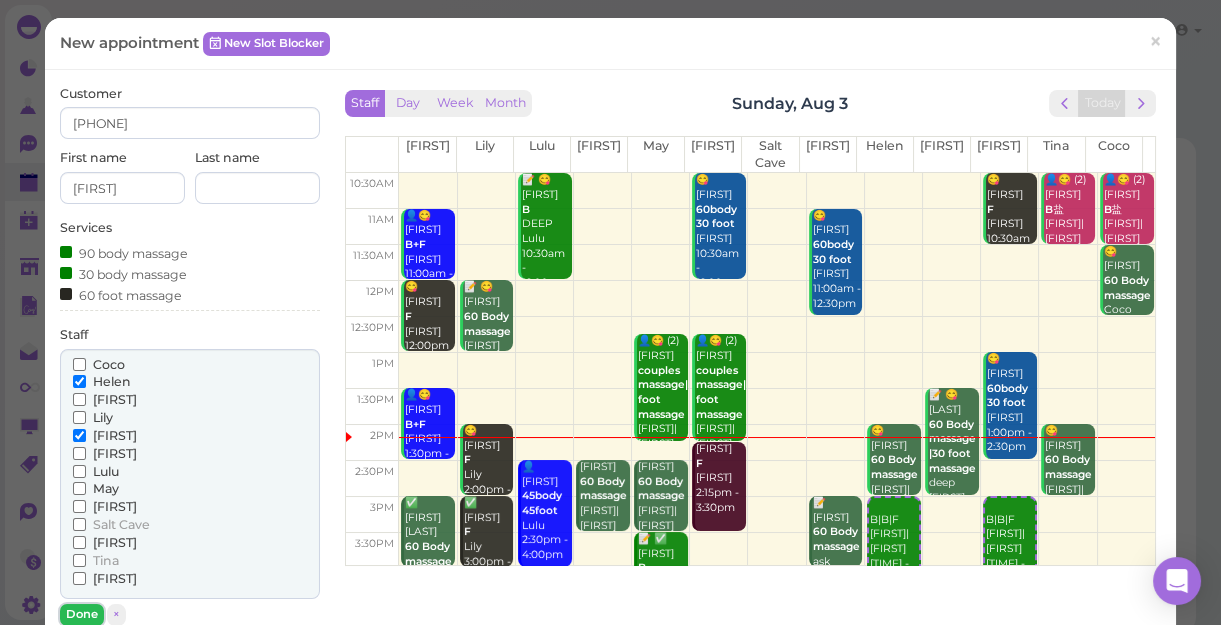 click on "Done" at bounding box center [82, 614] 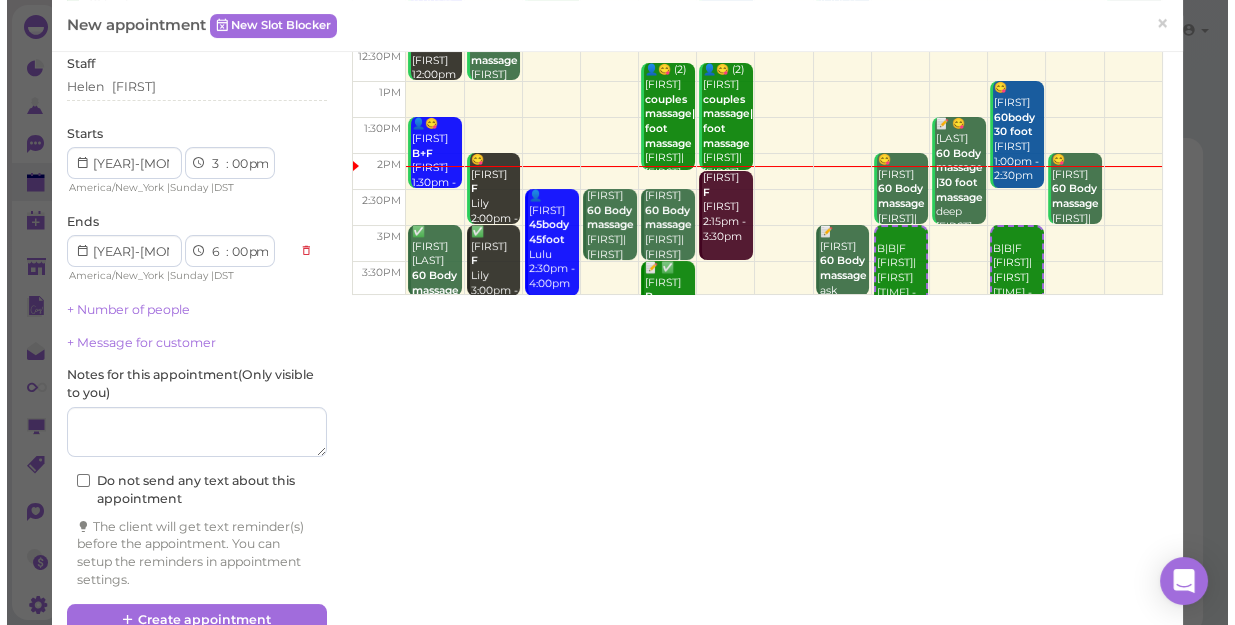 scroll, scrollTop: 272, scrollLeft: 0, axis: vertical 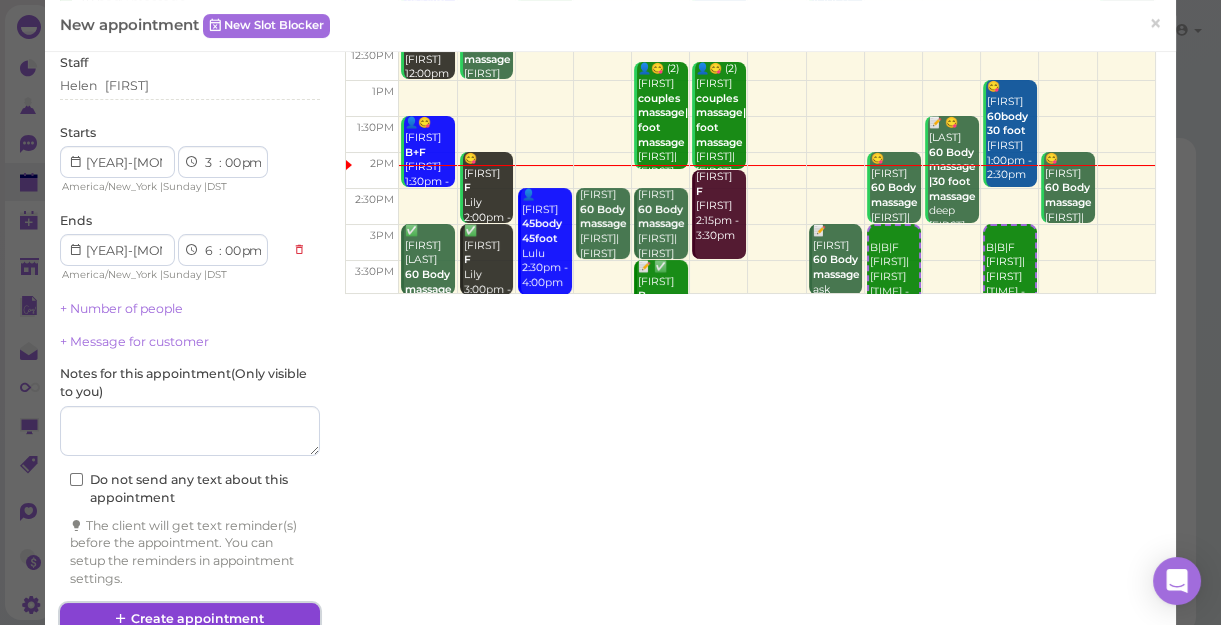 click on "Create appointment" at bounding box center (190, 619) 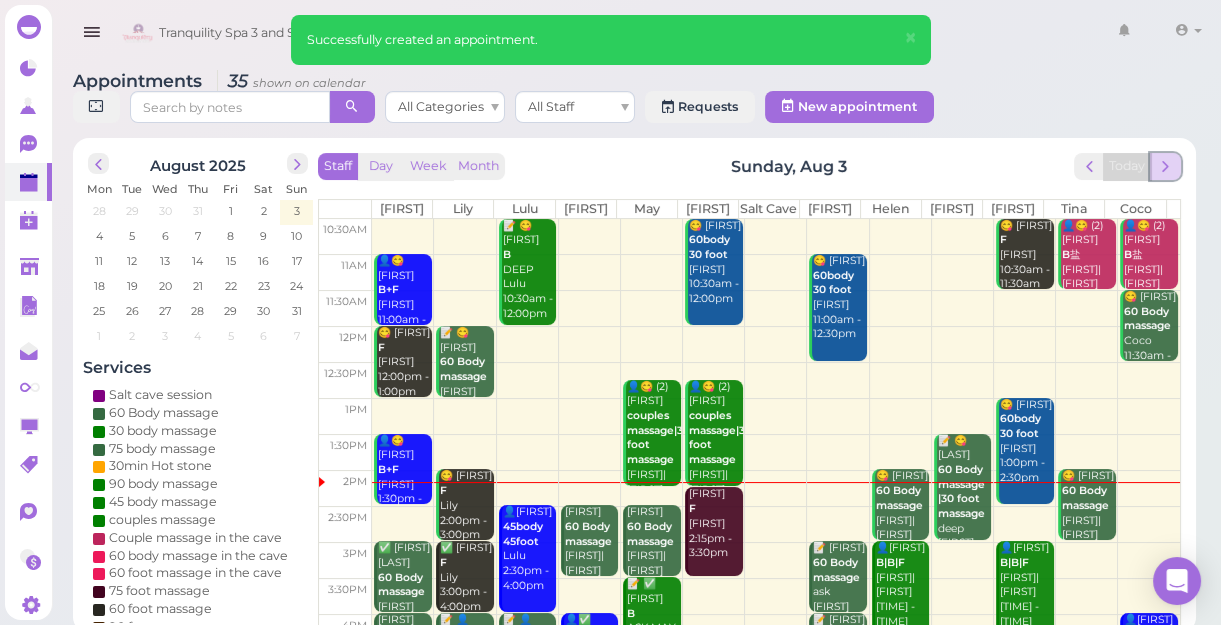 click at bounding box center (1165, 166) 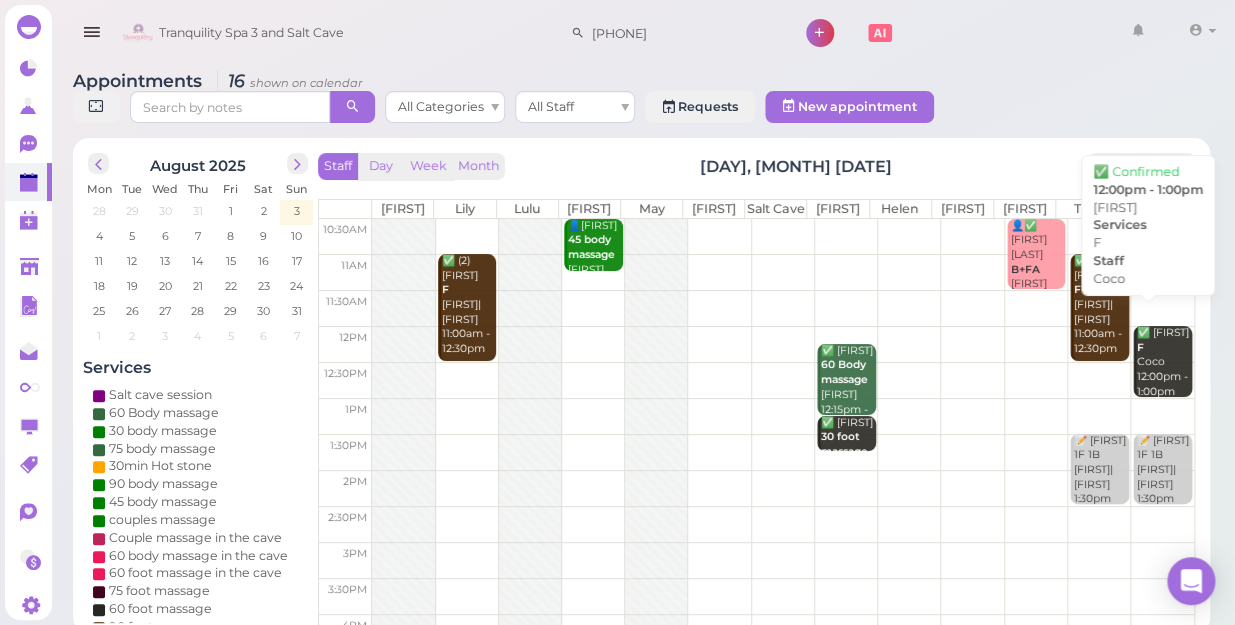 click on "✅ Kathy F Coco 12:00pm - 1:00pm" at bounding box center [1164, 362] 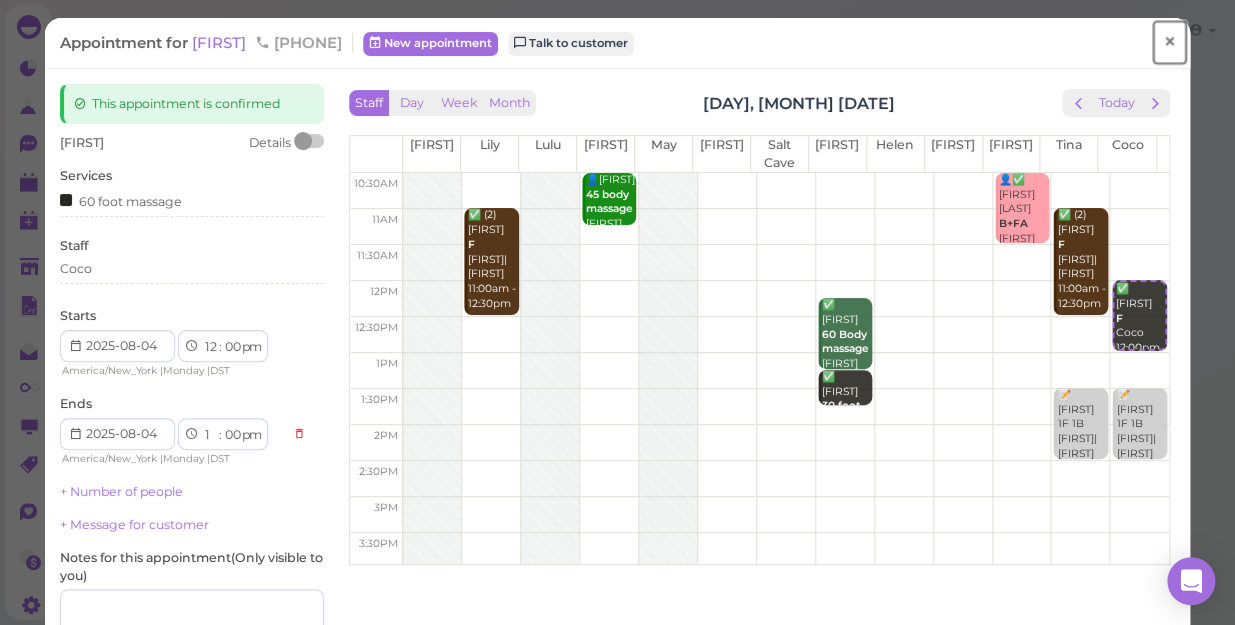 click on "×" at bounding box center [1169, 42] 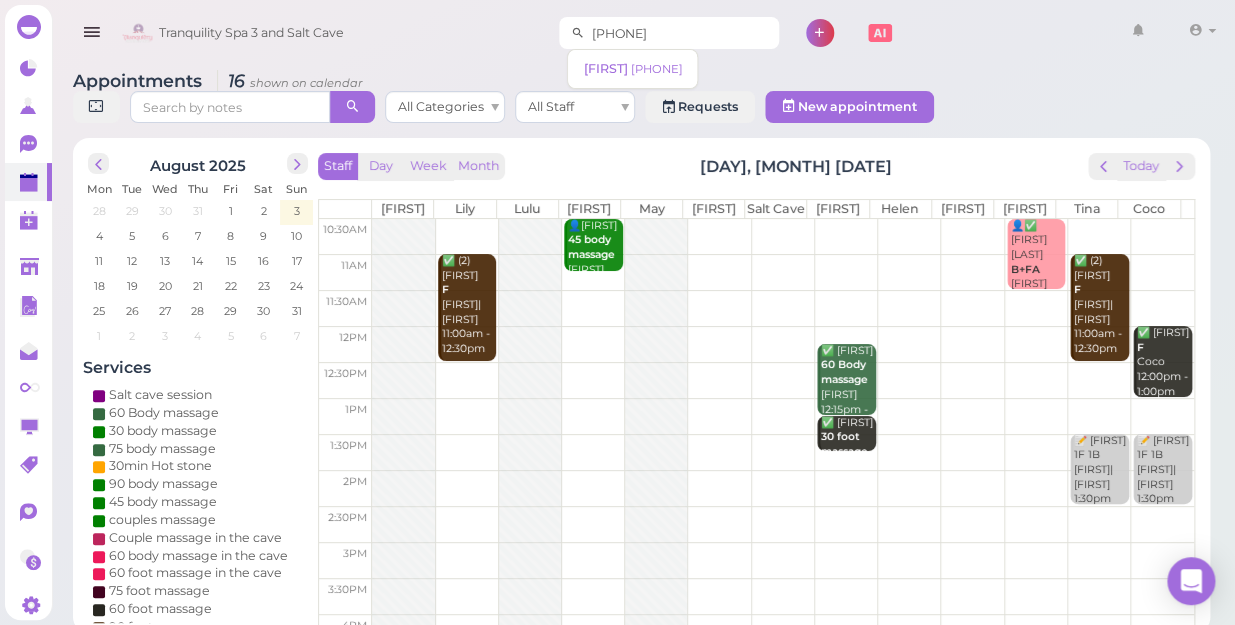click on "[PHONE]" at bounding box center (682, 33) 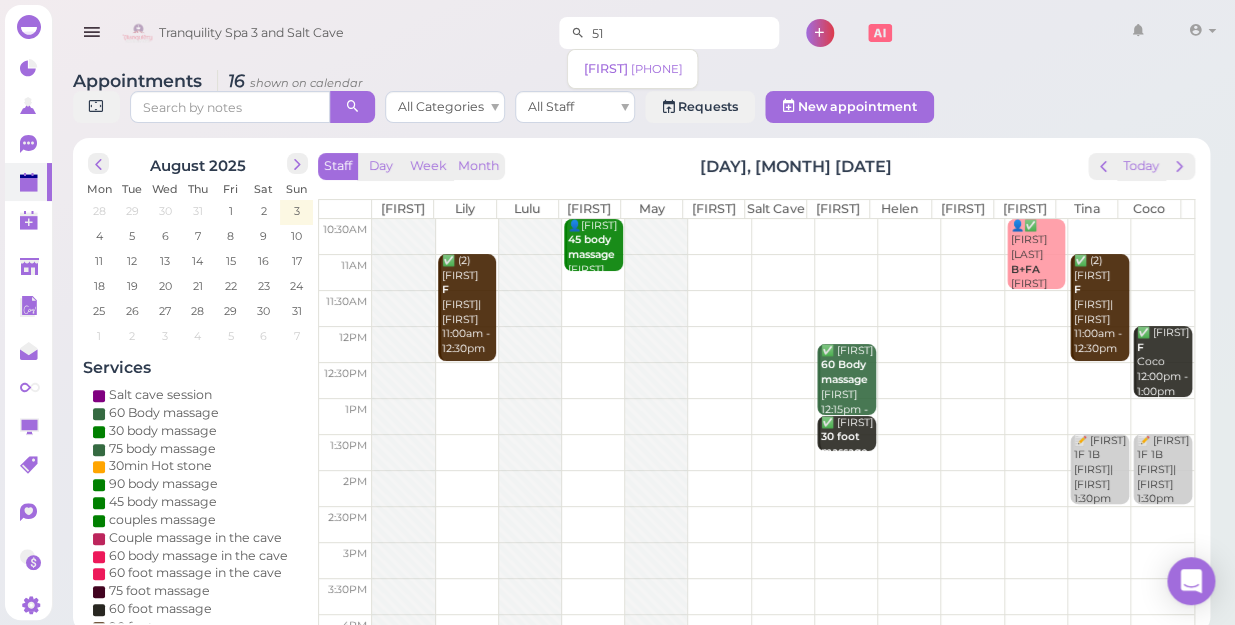 type on "5" 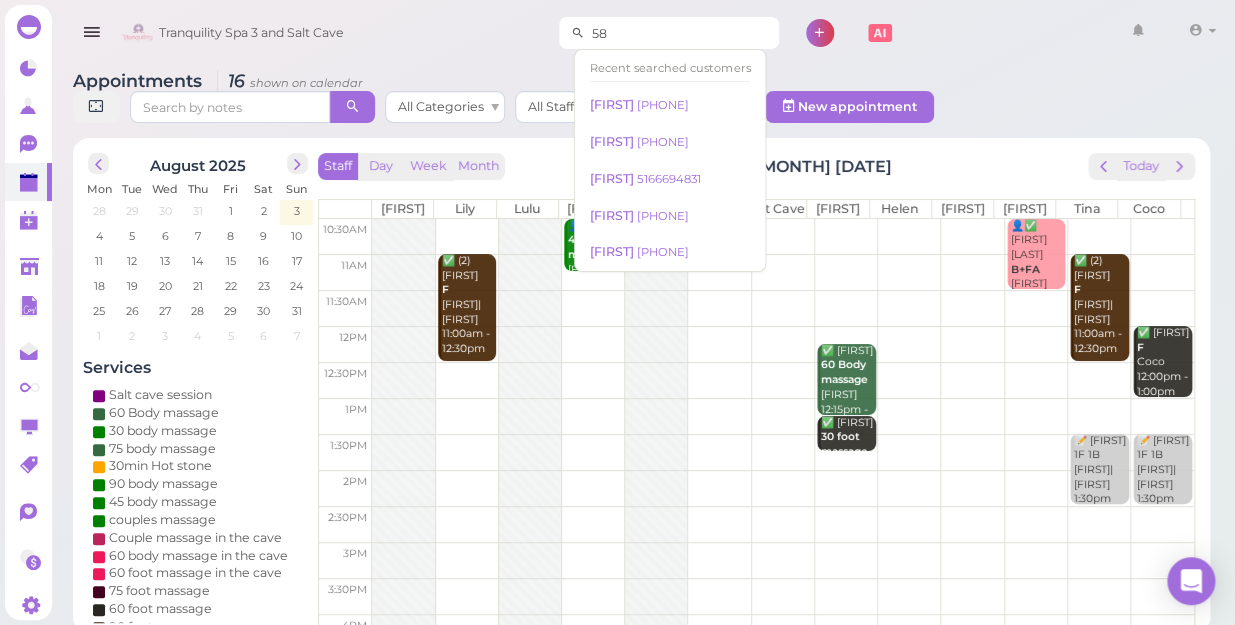 type on "5" 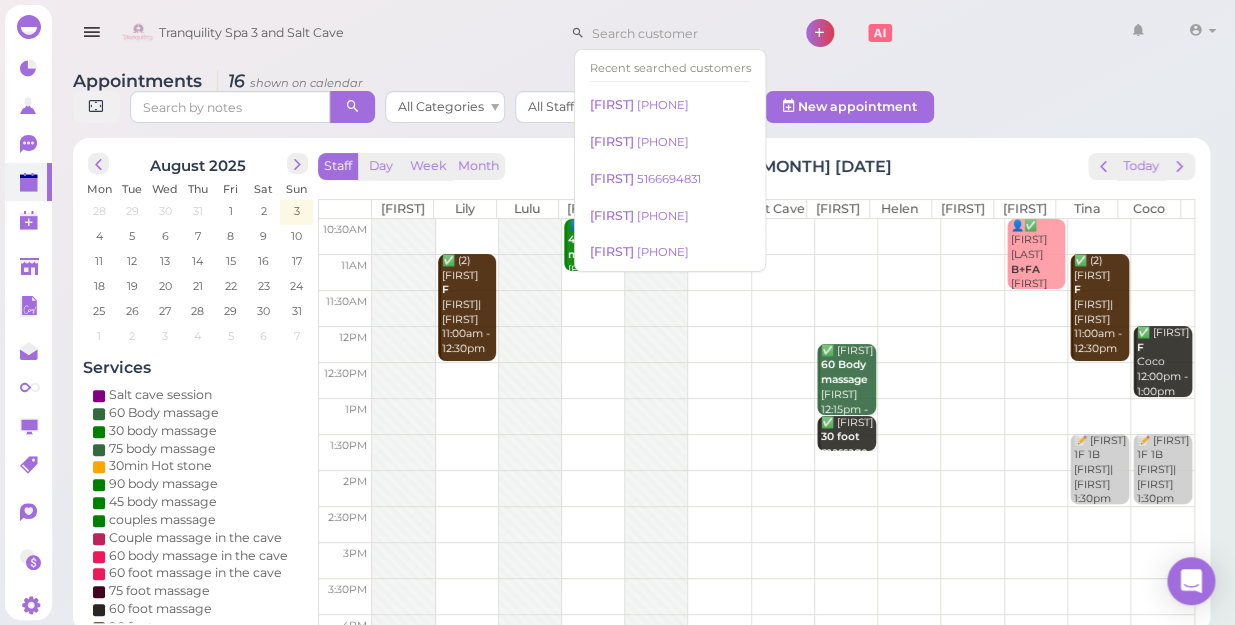 type 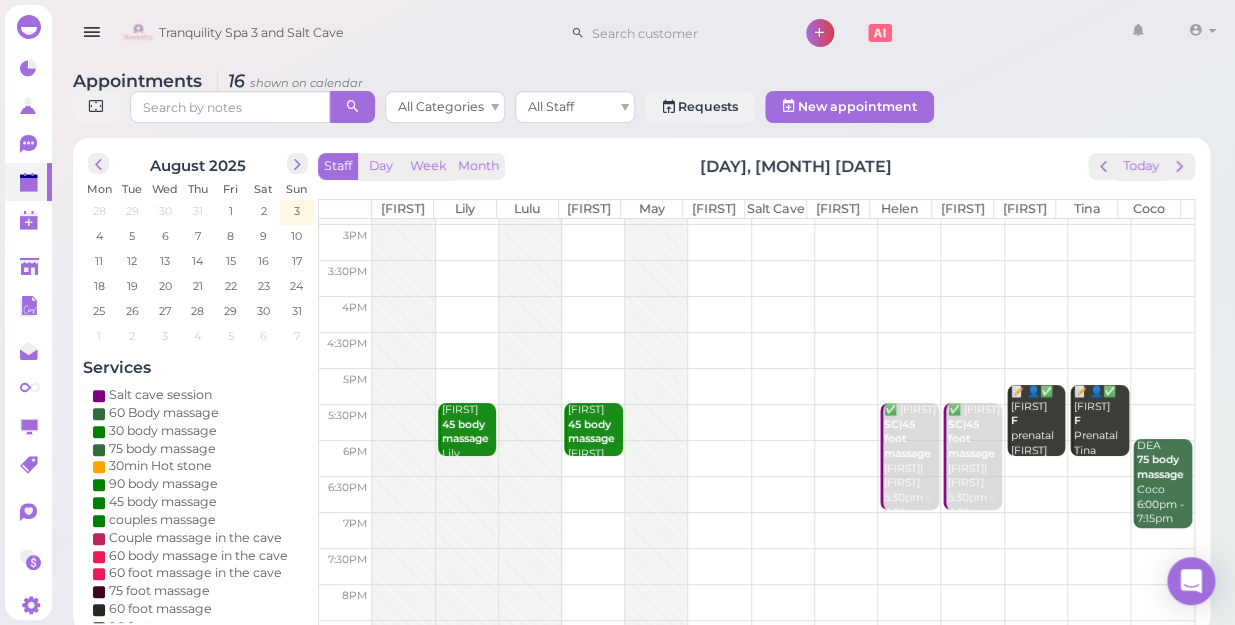scroll, scrollTop: 343, scrollLeft: 0, axis: vertical 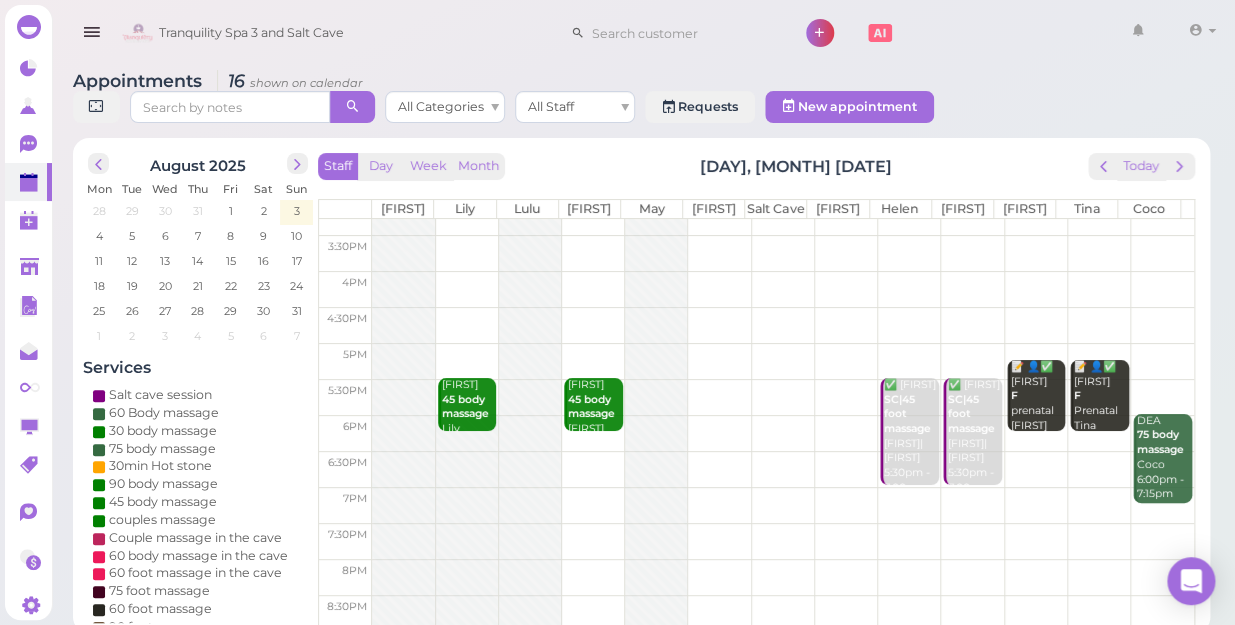 click at bounding box center [783, 361] 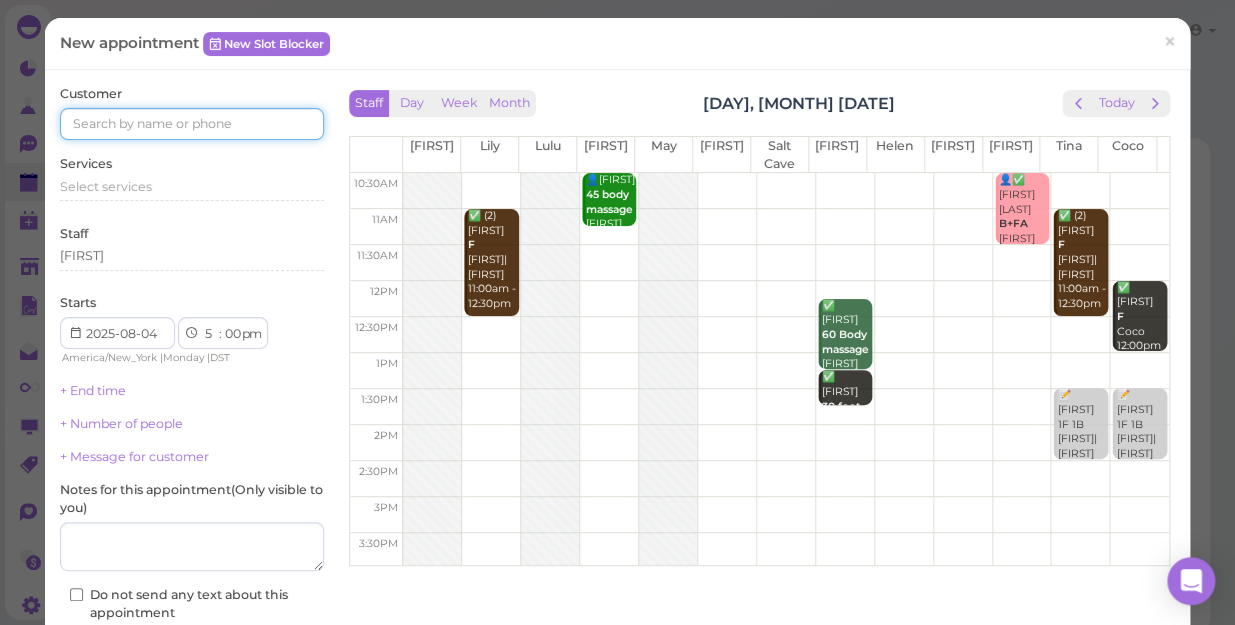 click at bounding box center (192, 124) 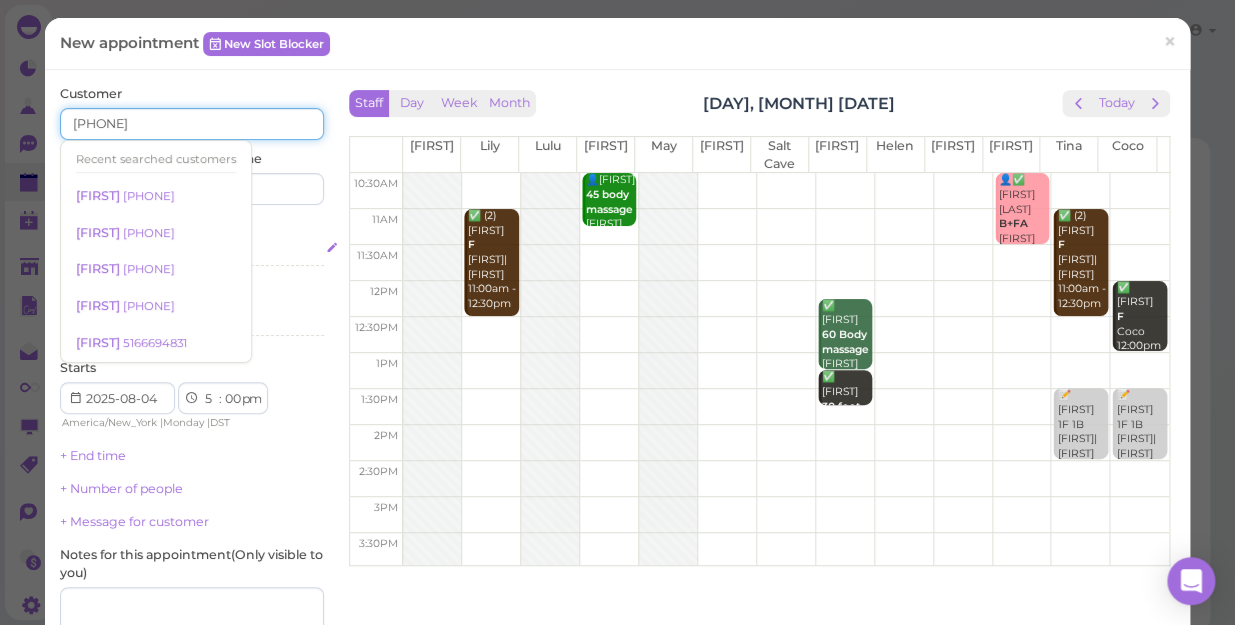 type on "5854103465" 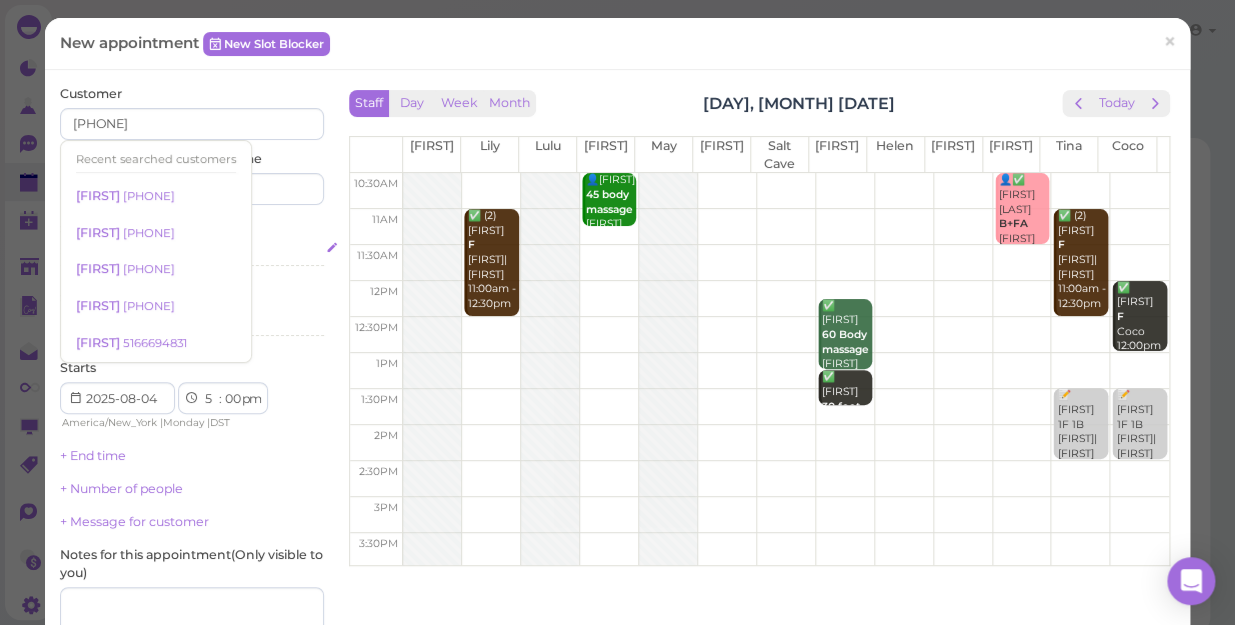 click on "Select services" at bounding box center [192, 251] 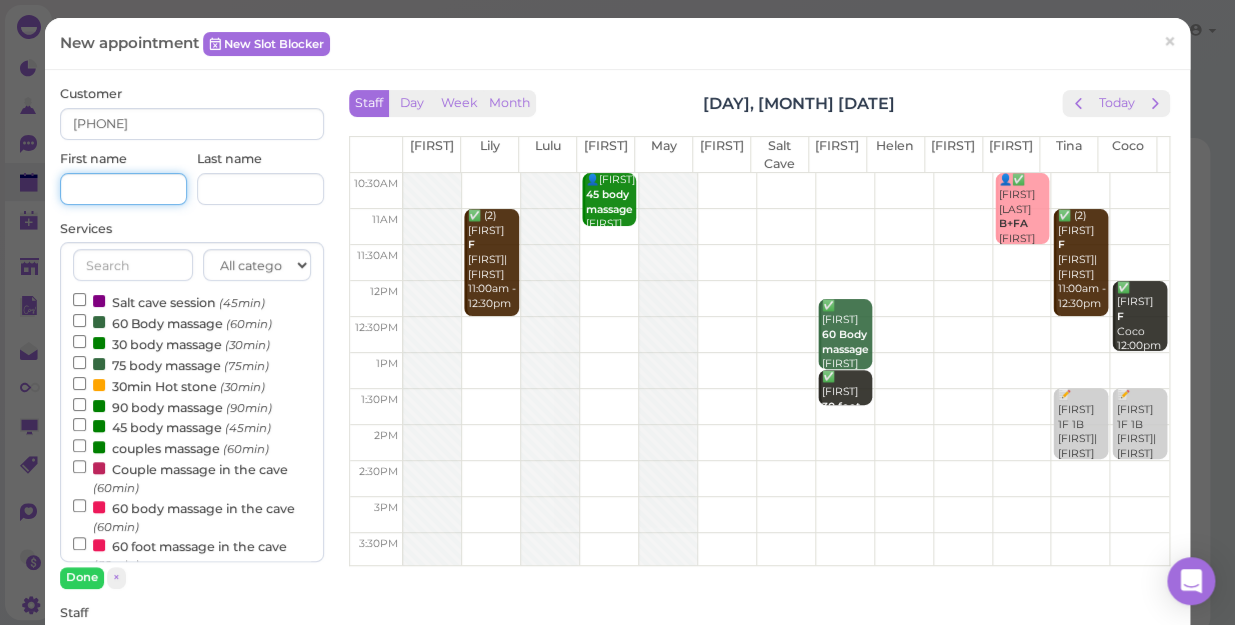 click at bounding box center (123, 189) 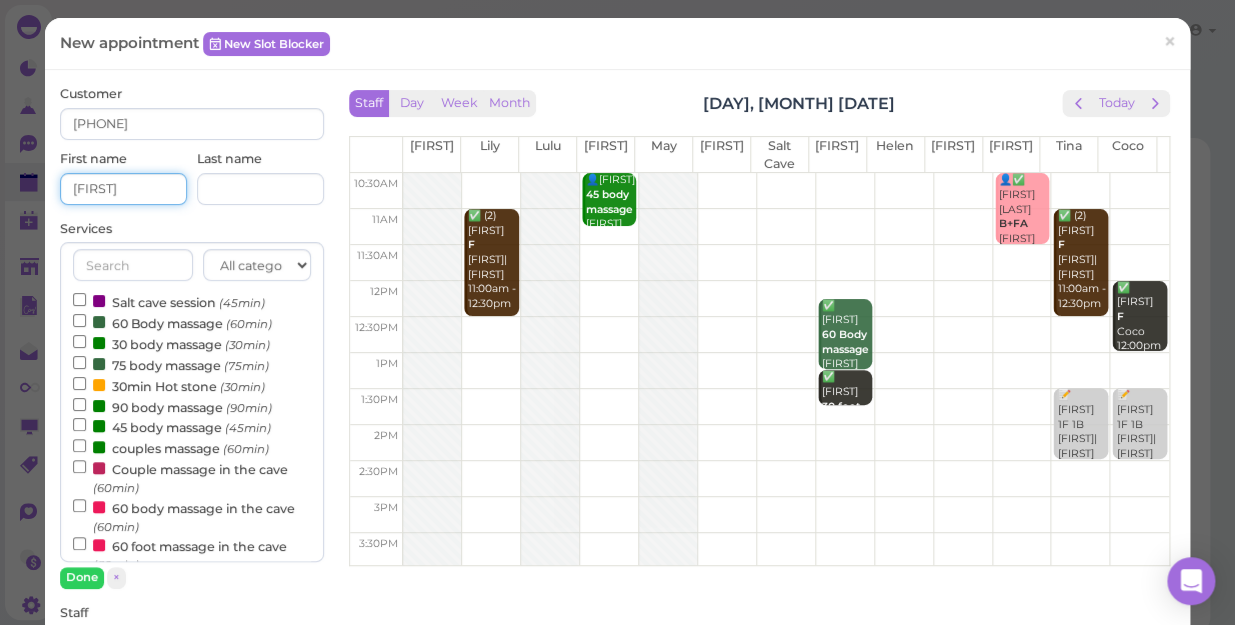 type on "Haley" 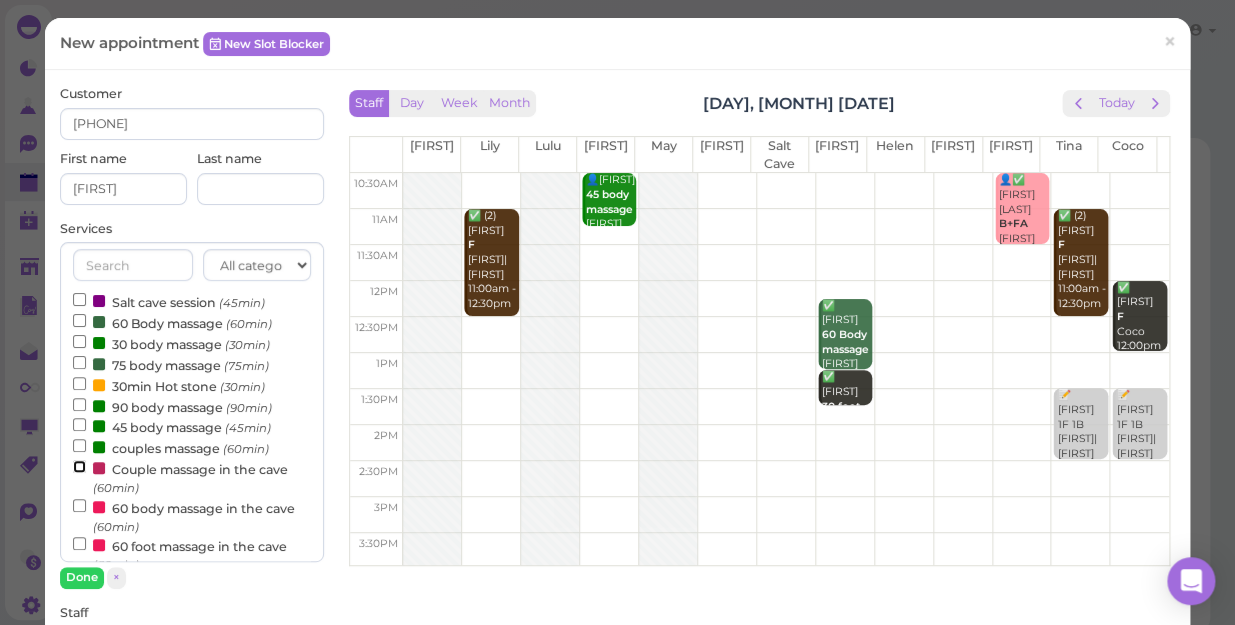 click on "Couple massage in the cave
(60min)" at bounding box center [79, 466] 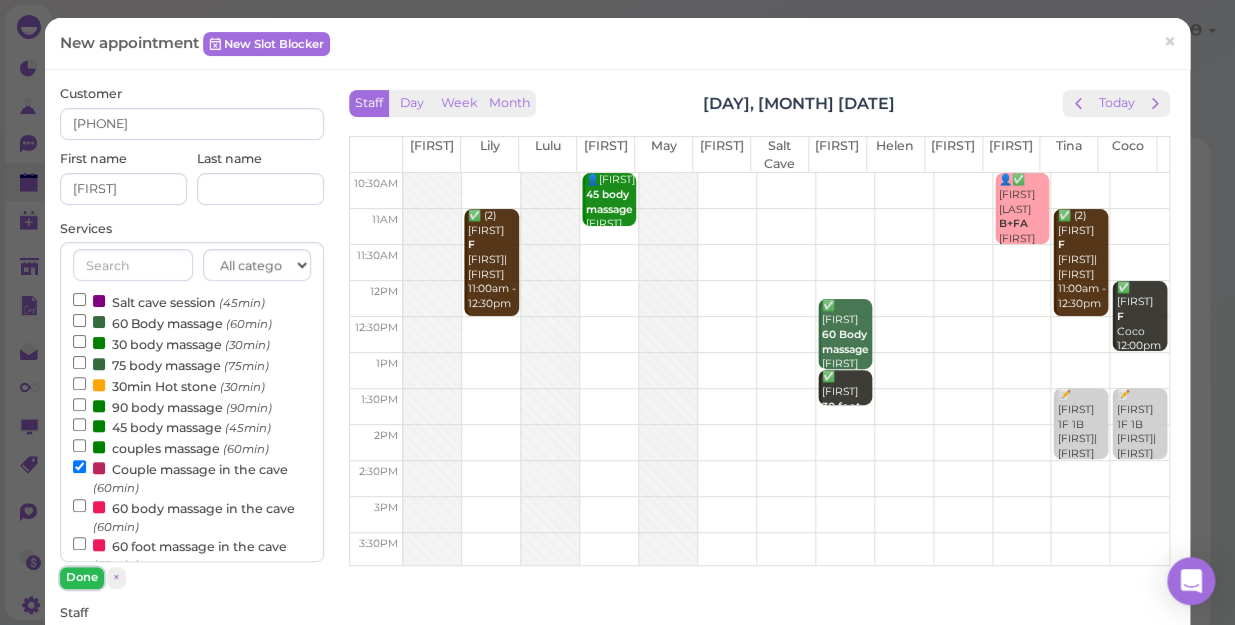 click on "Done" at bounding box center [82, 577] 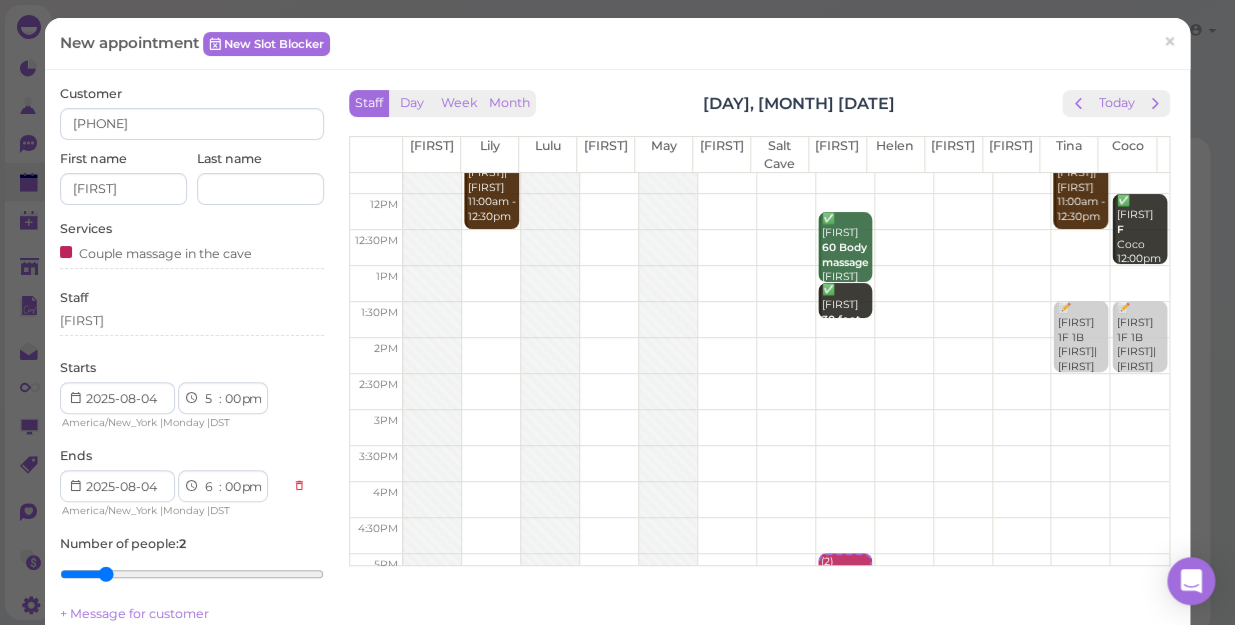 scroll, scrollTop: 272, scrollLeft: 0, axis: vertical 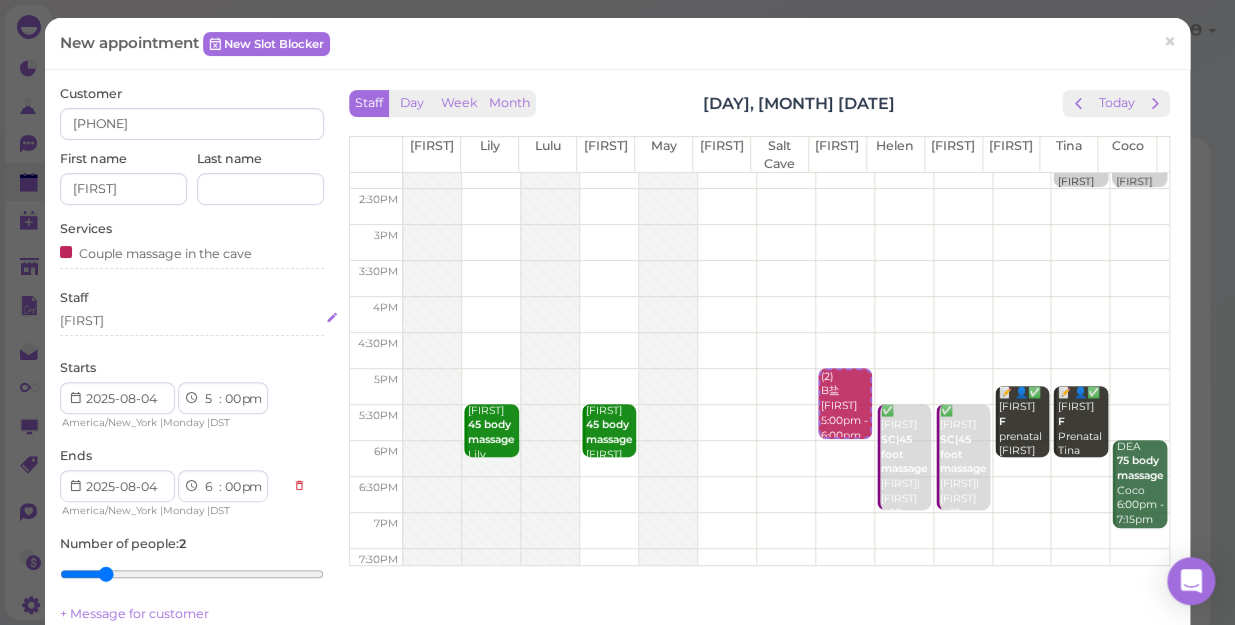 click on "[FIRST]" at bounding box center [192, 321] 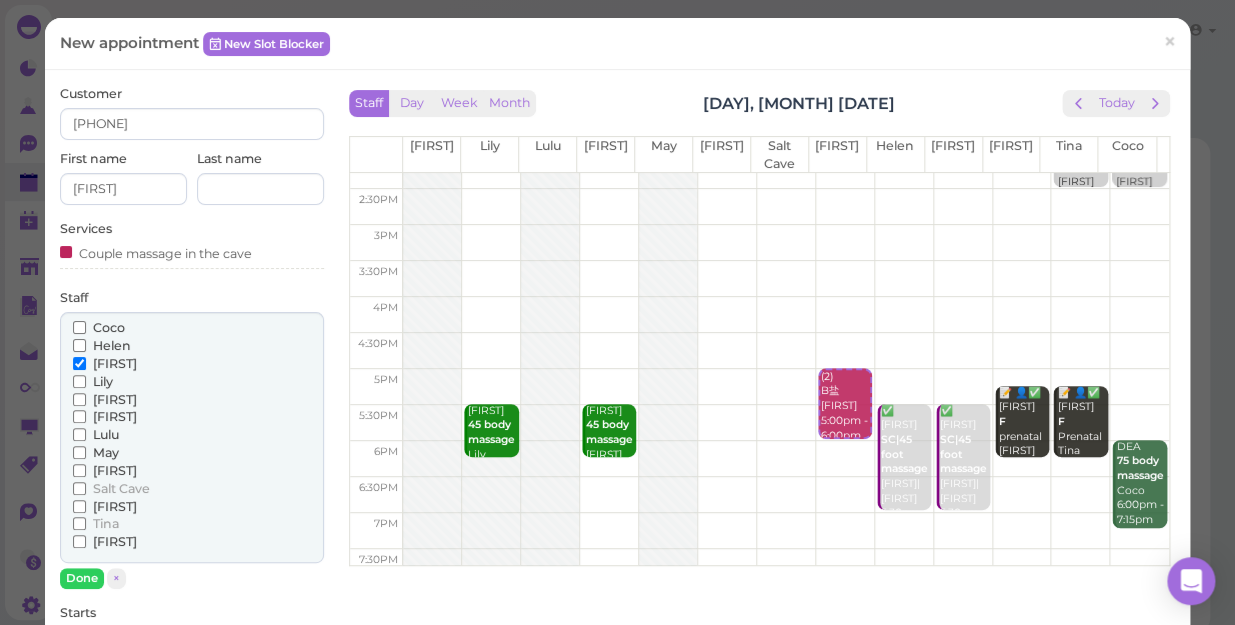 click on "Coco" at bounding box center [79, 327] 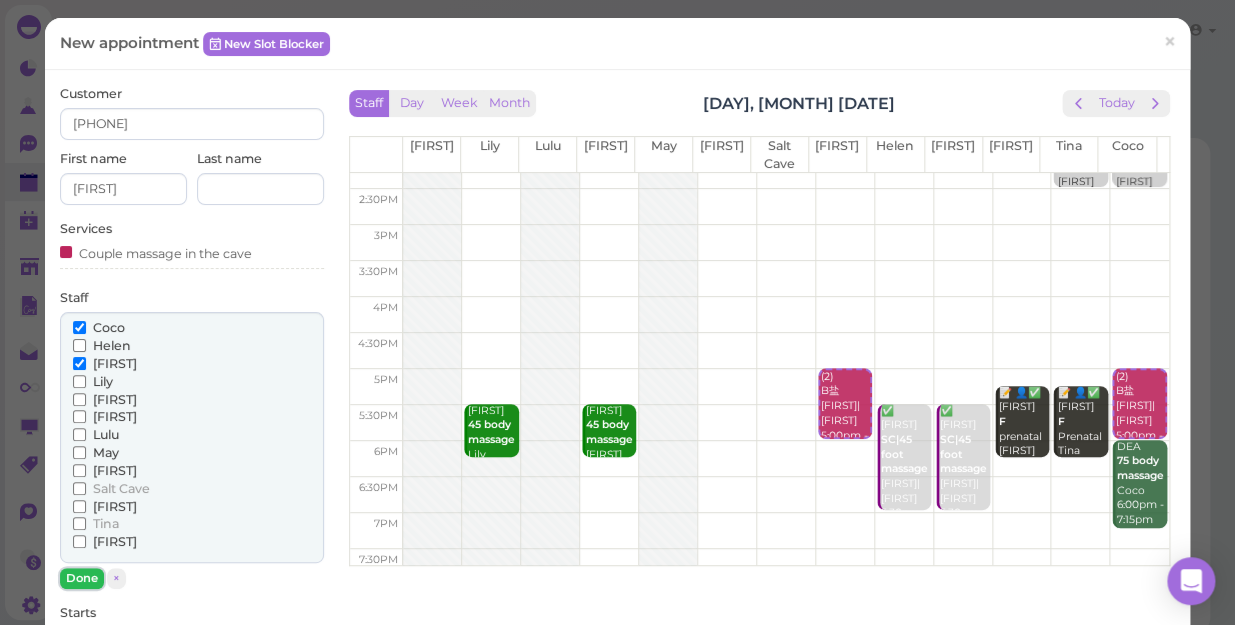 click on "Done" at bounding box center (82, 578) 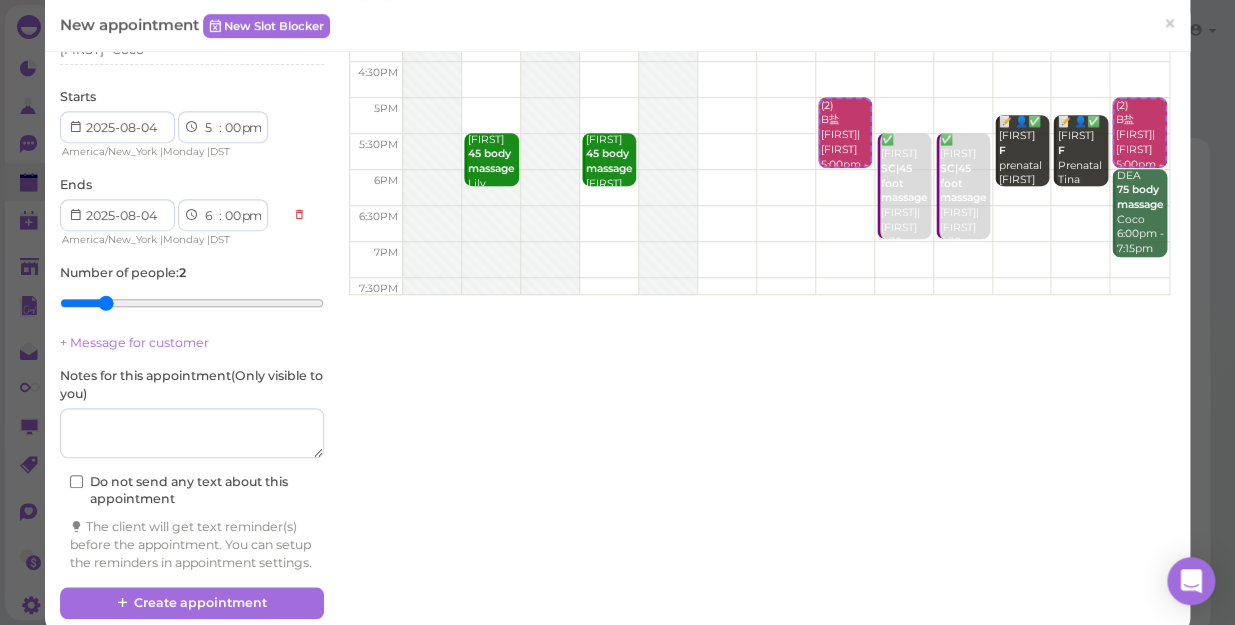 scroll, scrollTop: 272, scrollLeft: 0, axis: vertical 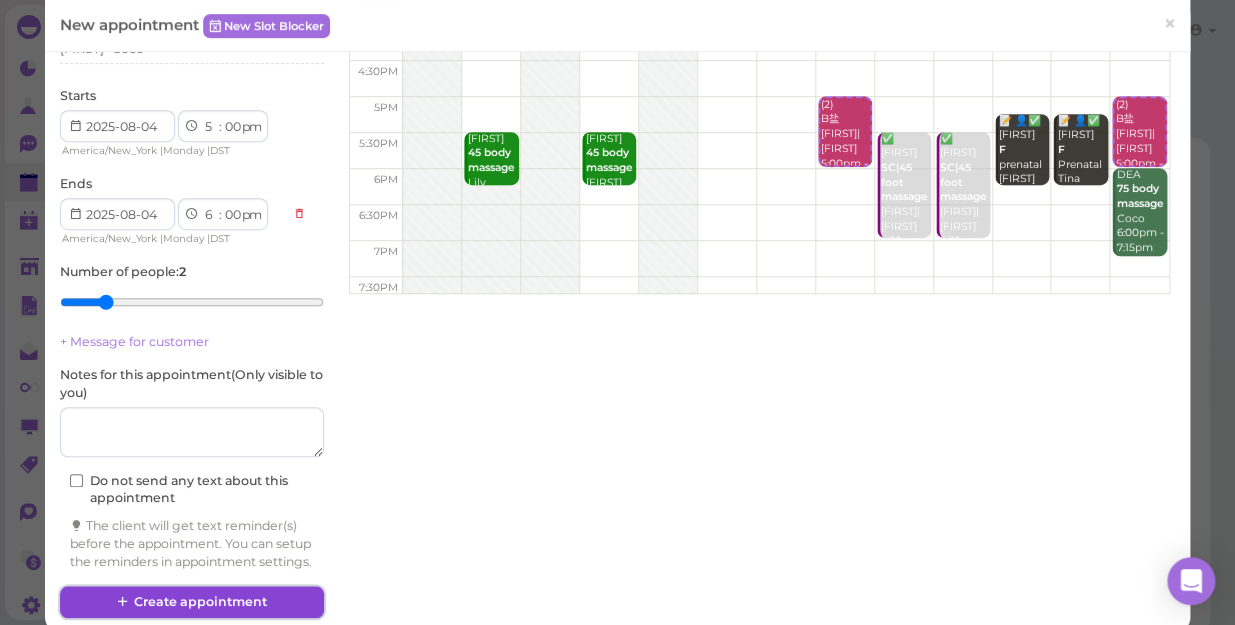 click on "Create appointment" at bounding box center (192, 602) 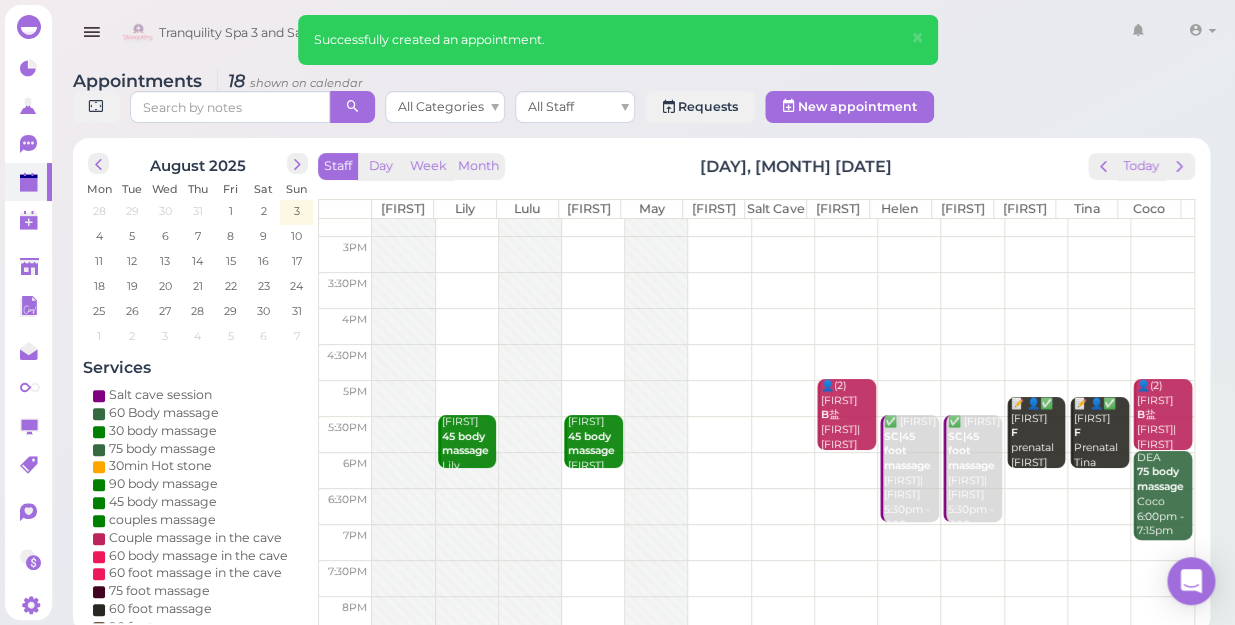 scroll, scrollTop: 343, scrollLeft: 0, axis: vertical 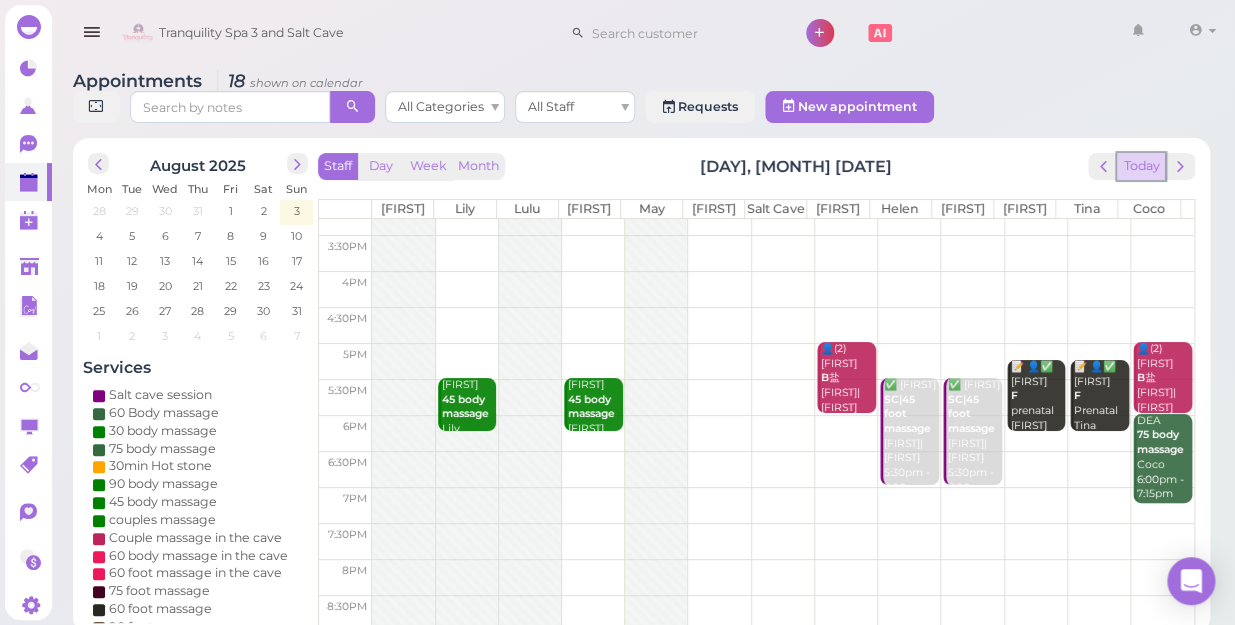 click on "Today" at bounding box center [1141, 166] 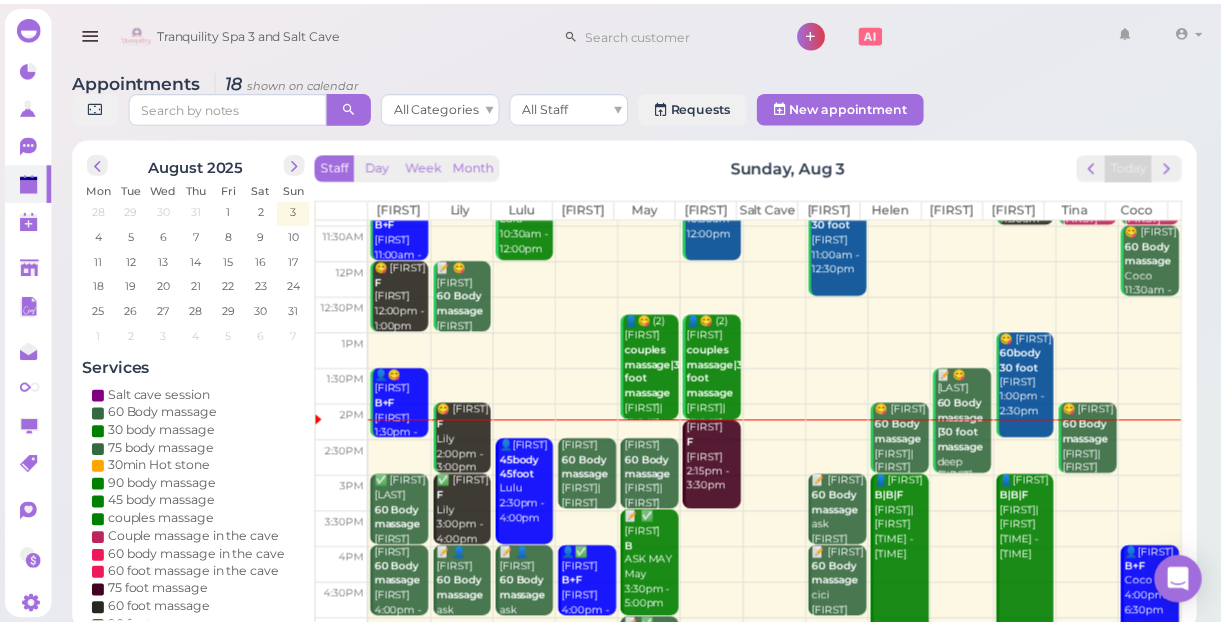 scroll, scrollTop: 181, scrollLeft: 0, axis: vertical 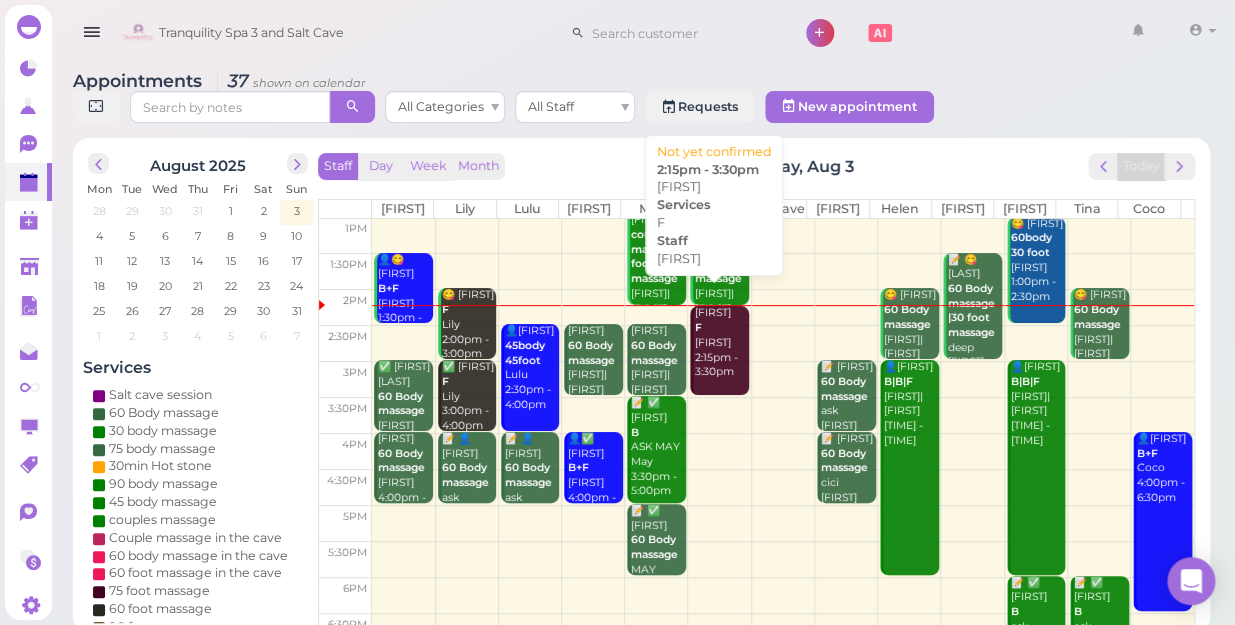 click on "Joanne F Mike 2:15pm - 3:30pm" at bounding box center (721, 342) 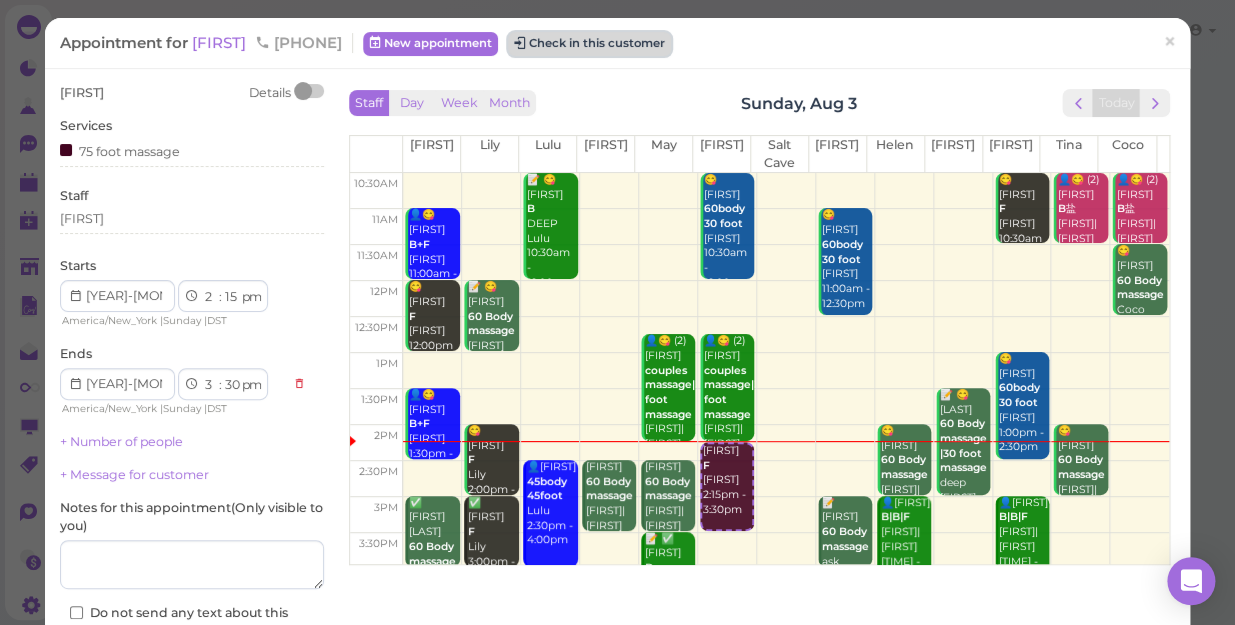 click on "Check in this customer" at bounding box center [589, 44] 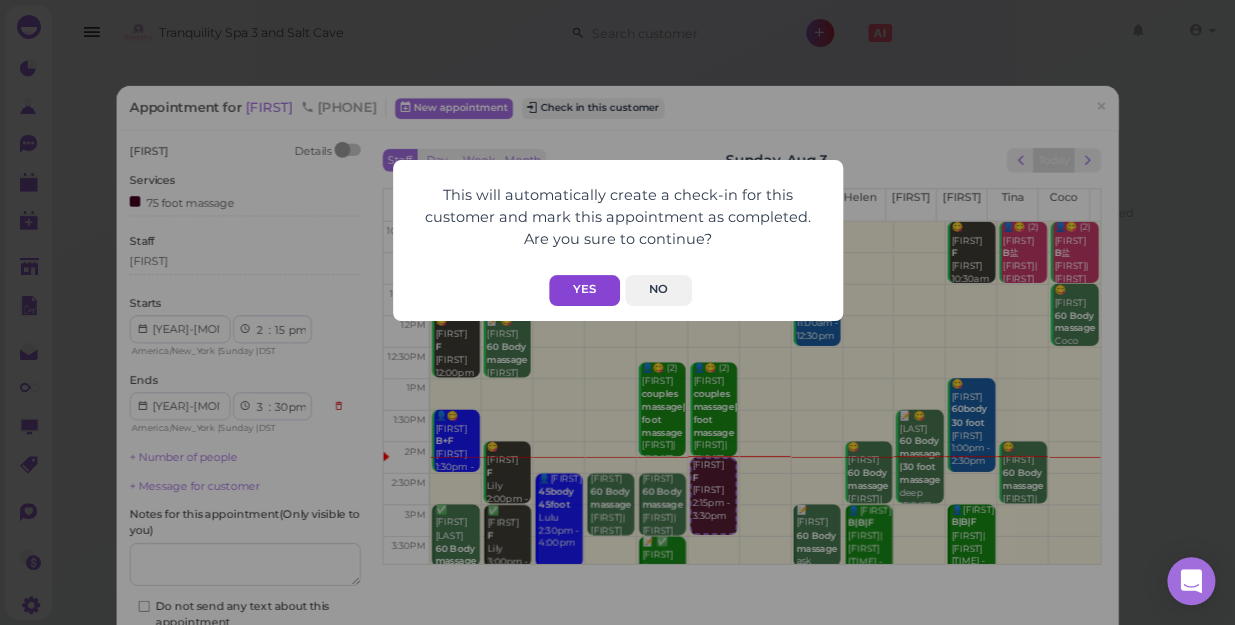 click on "Yes" at bounding box center (584, 290) 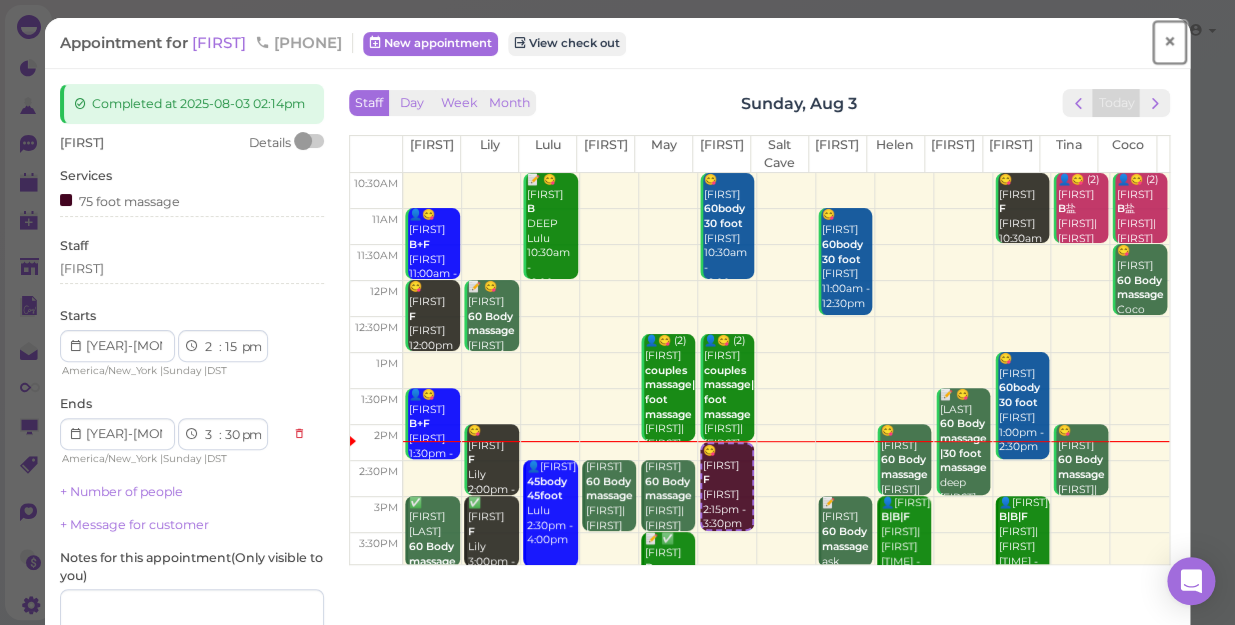 click on "×" at bounding box center (1169, 42) 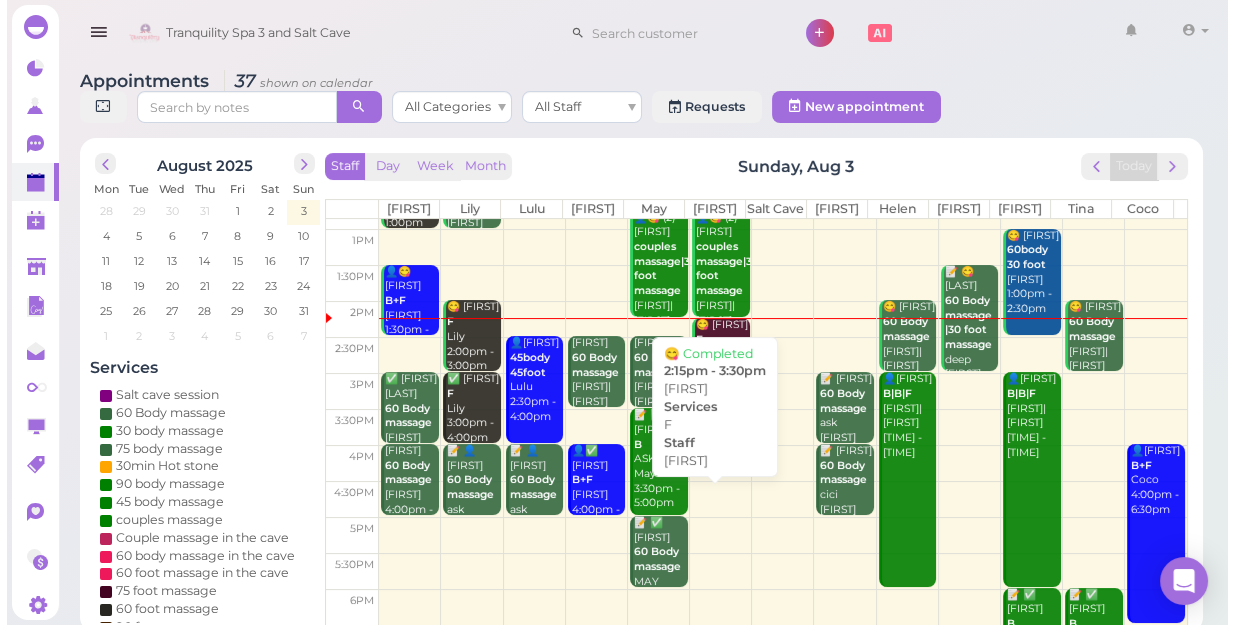 scroll, scrollTop: 181, scrollLeft: 0, axis: vertical 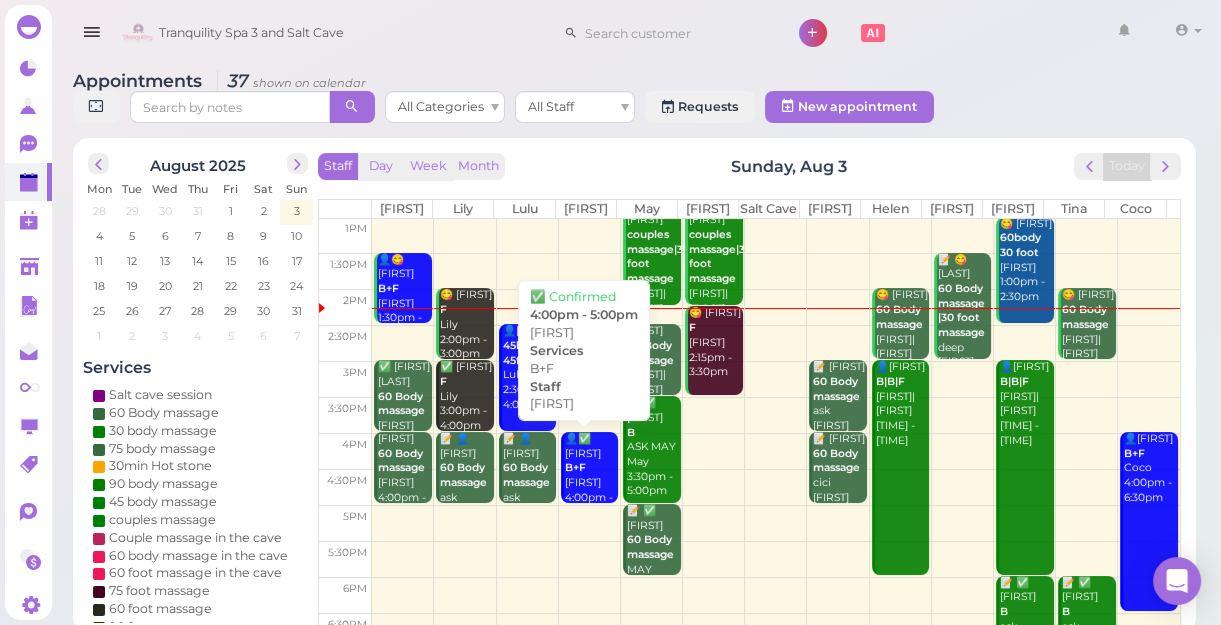 click on "👤✅ Christelle B+F Lisa 4:00pm - 5:00pm" at bounding box center (591, 476) 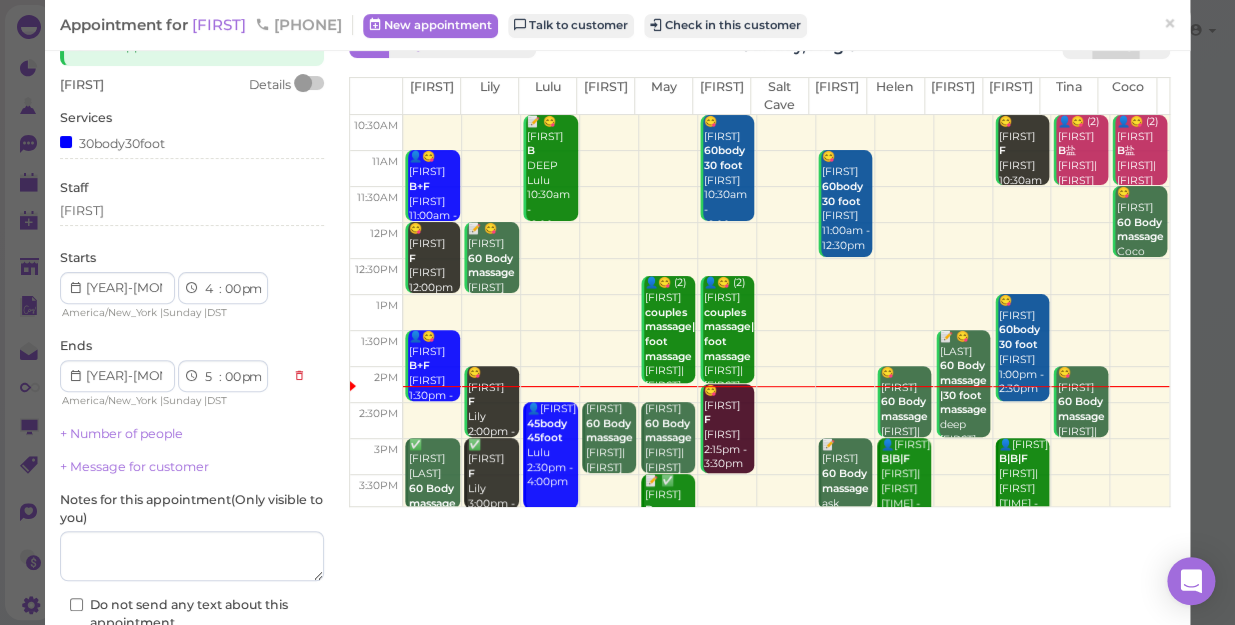 scroll, scrollTop: 90, scrollLeft: 0, axis: vertical 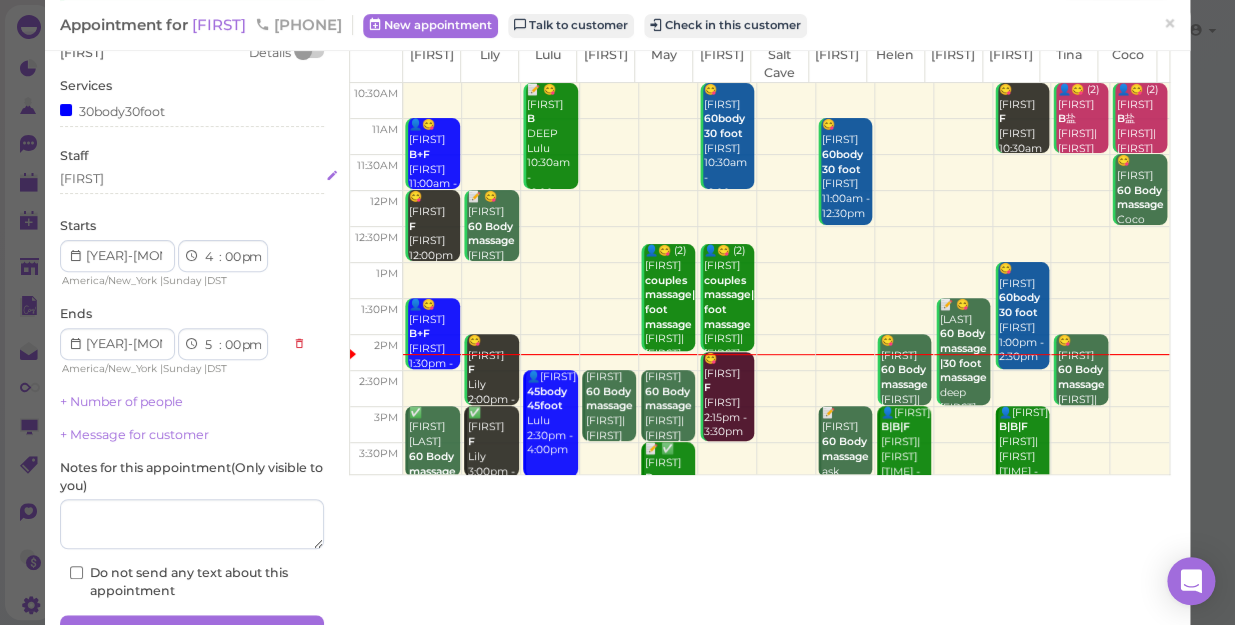 click on "[FIRST]" at bounding box center (192, 179) 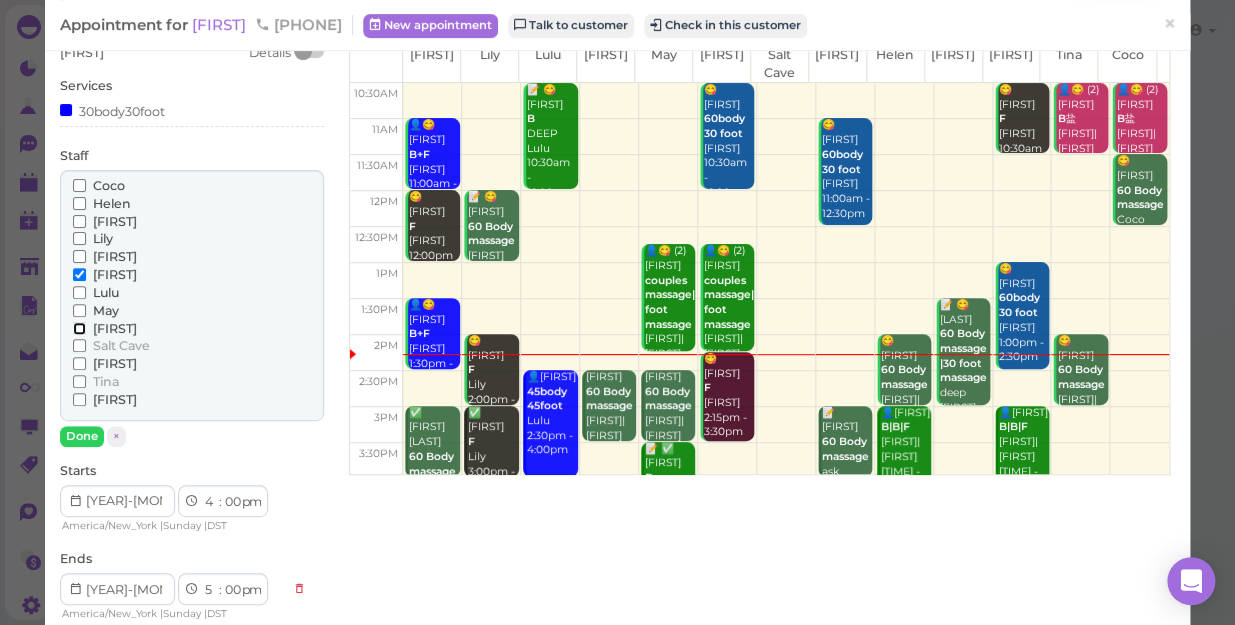 click on "[FIRST]" at bounding box center [79, 328] 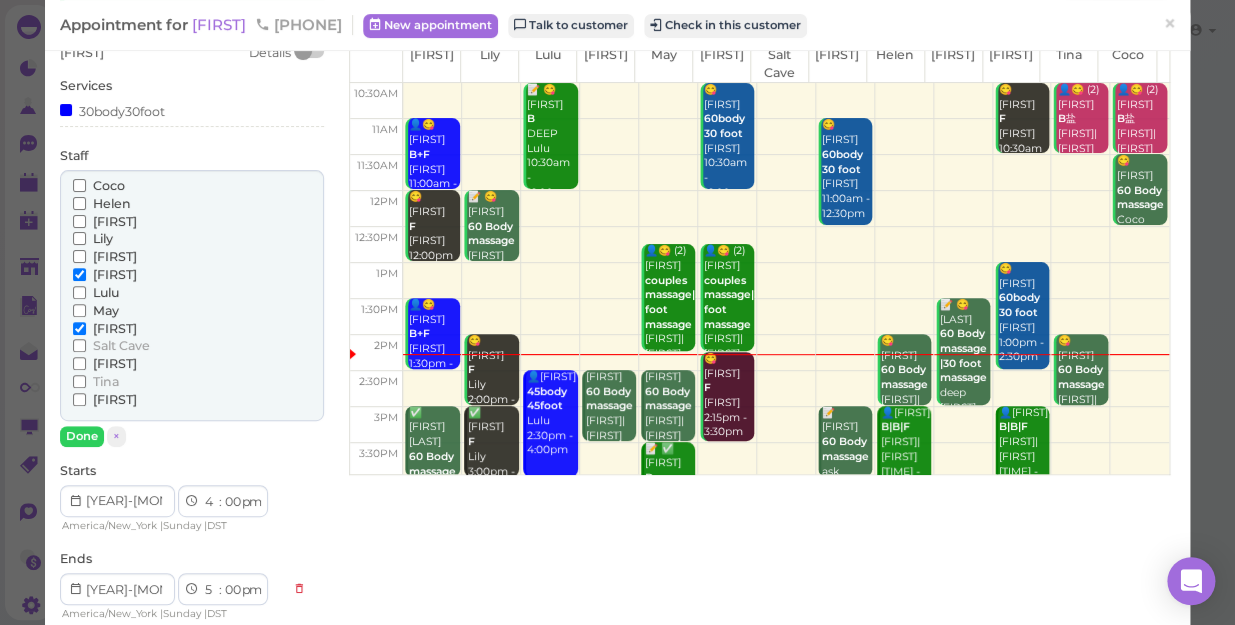 click on "[FIRST]" at bounding box center (105, 275) 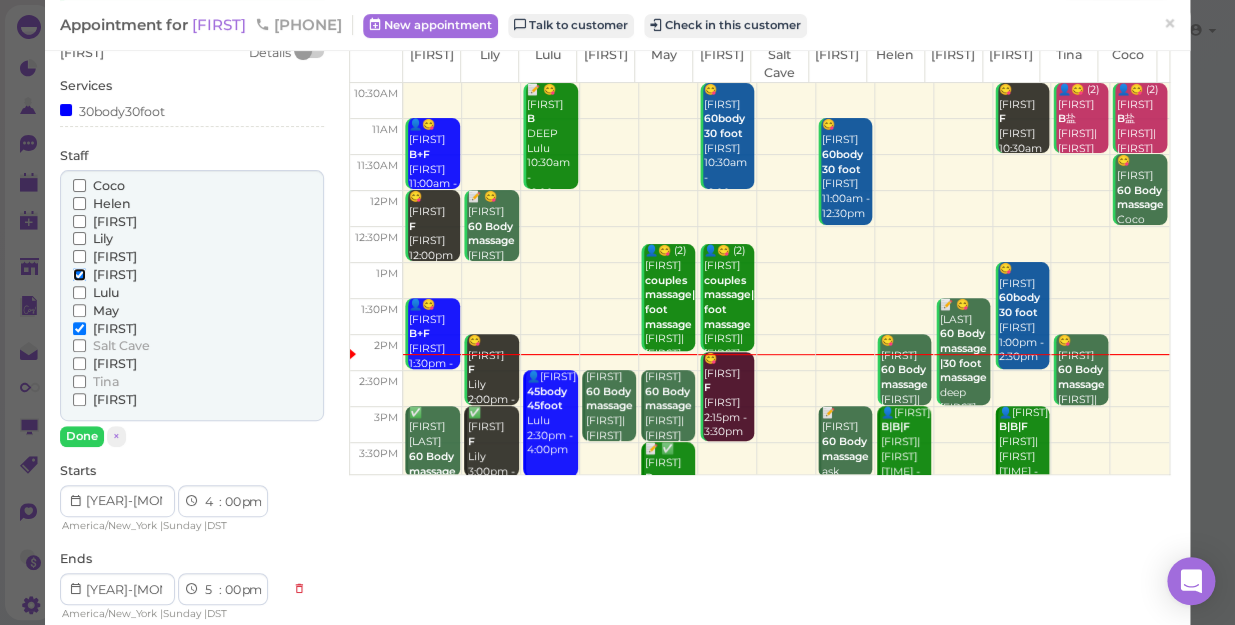 click on "[FIRST]" at bounding box center [79, 274] 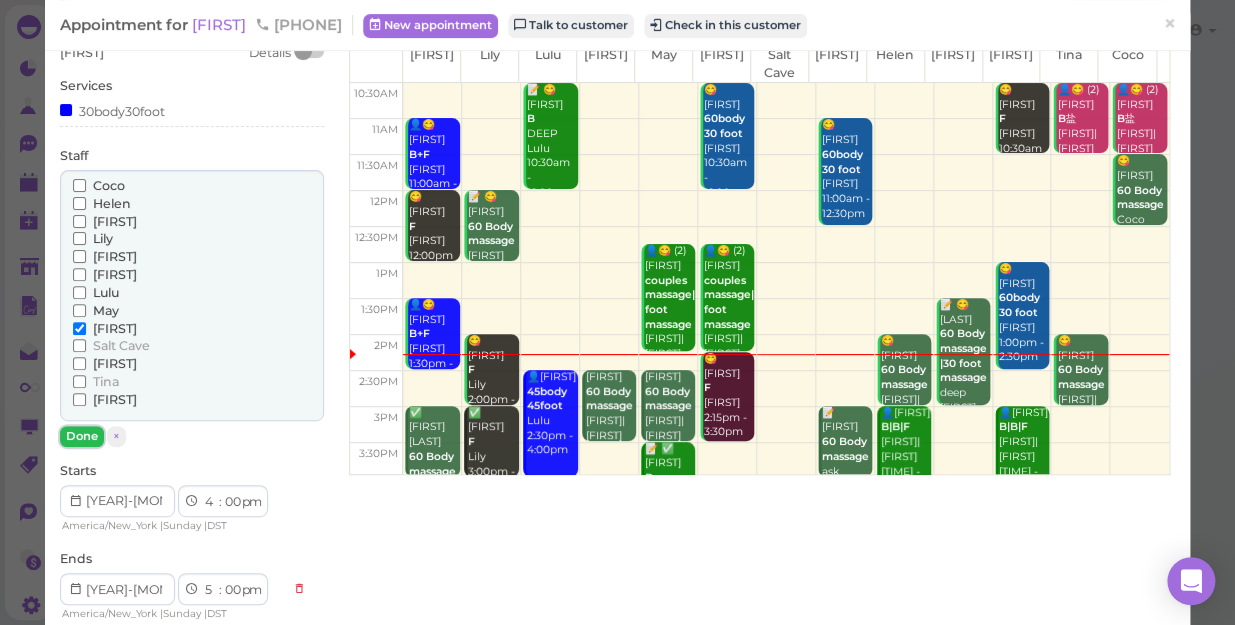 click on "Done" at bounding box center (82, 436) 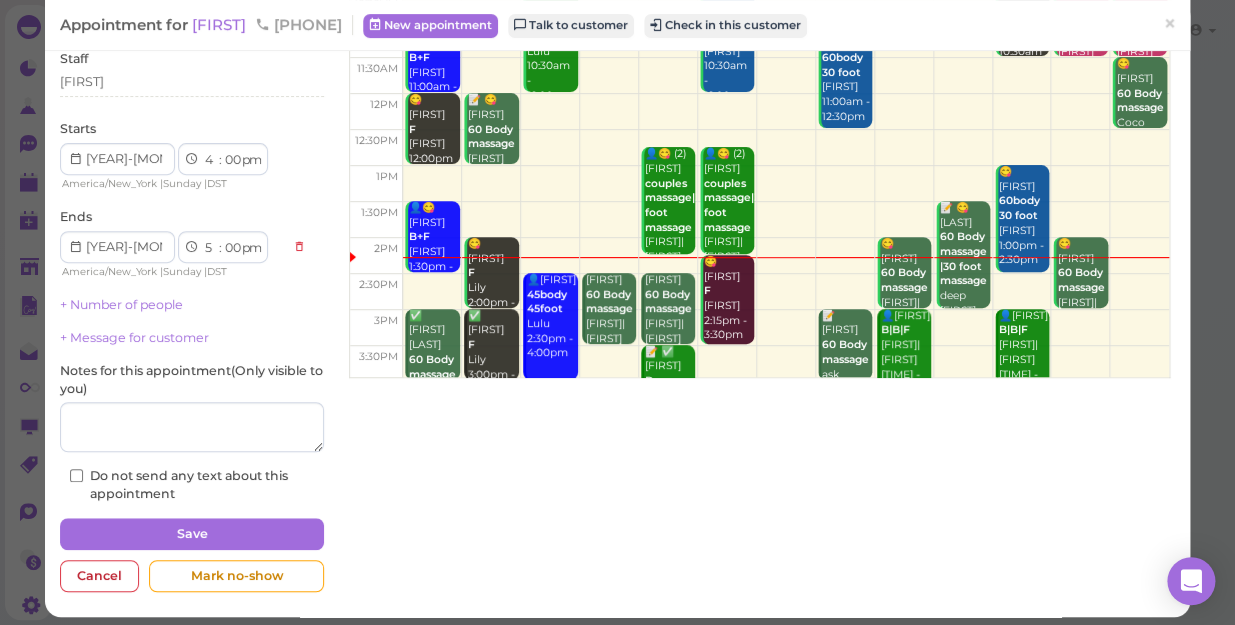 scroll, scrollTop: 195, scrollLeft: 0, axis: vertical 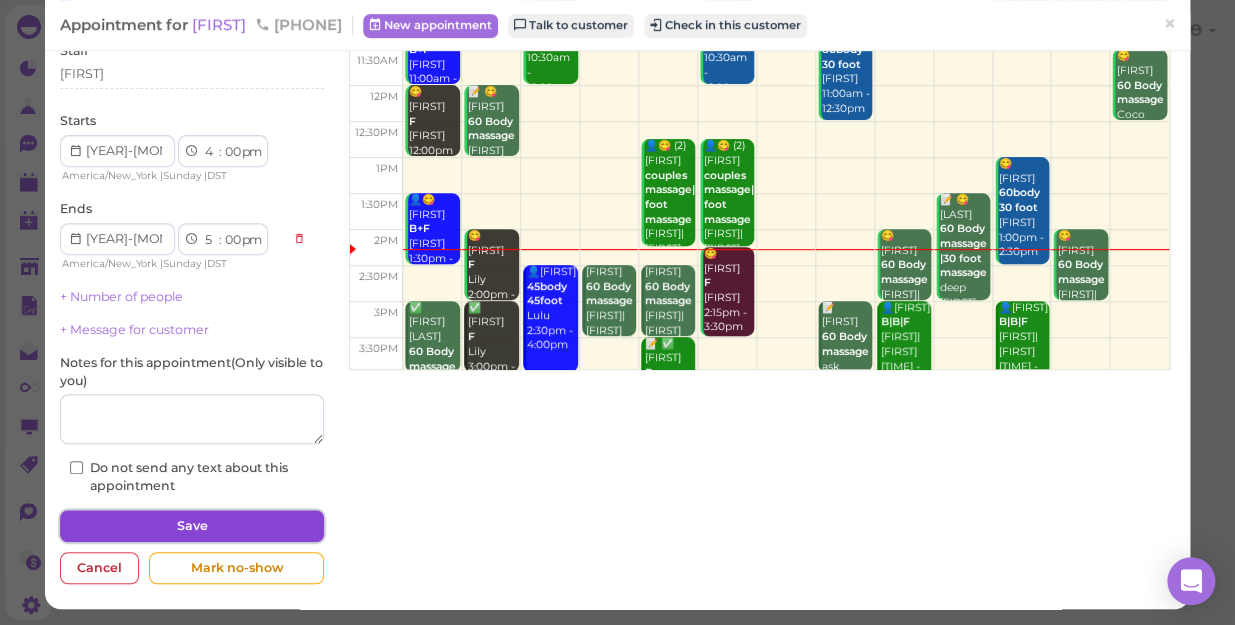click on "Save" at bounding box center [192, 526] 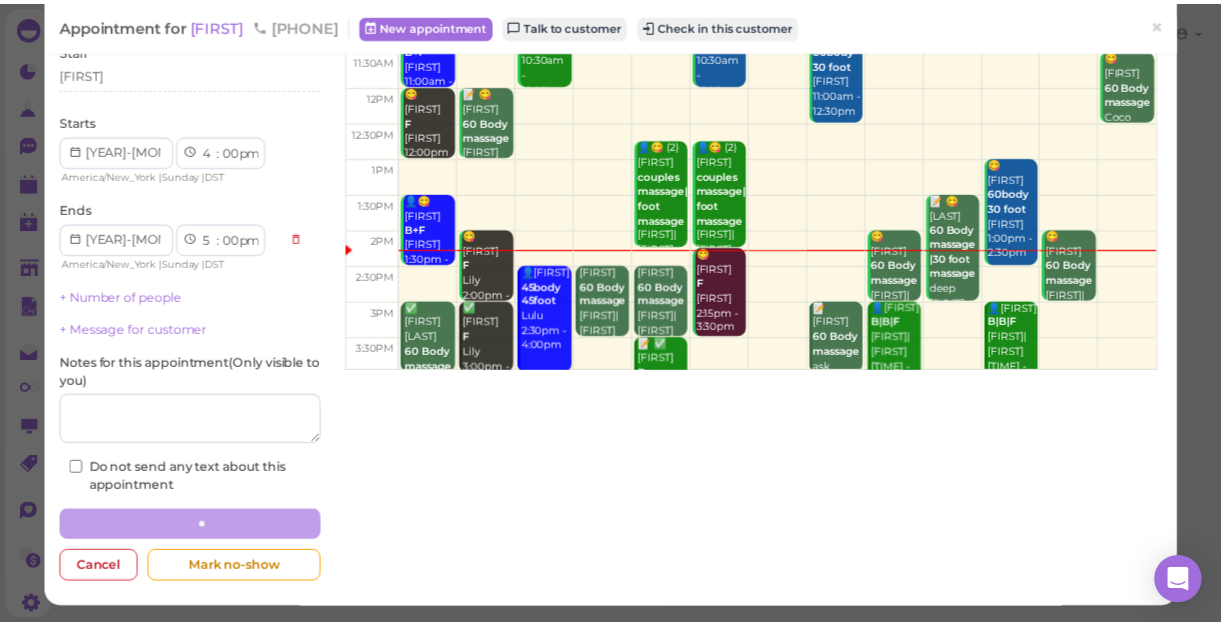 scroll, scrollTop: 0, scrollLeft: 0, axis: both 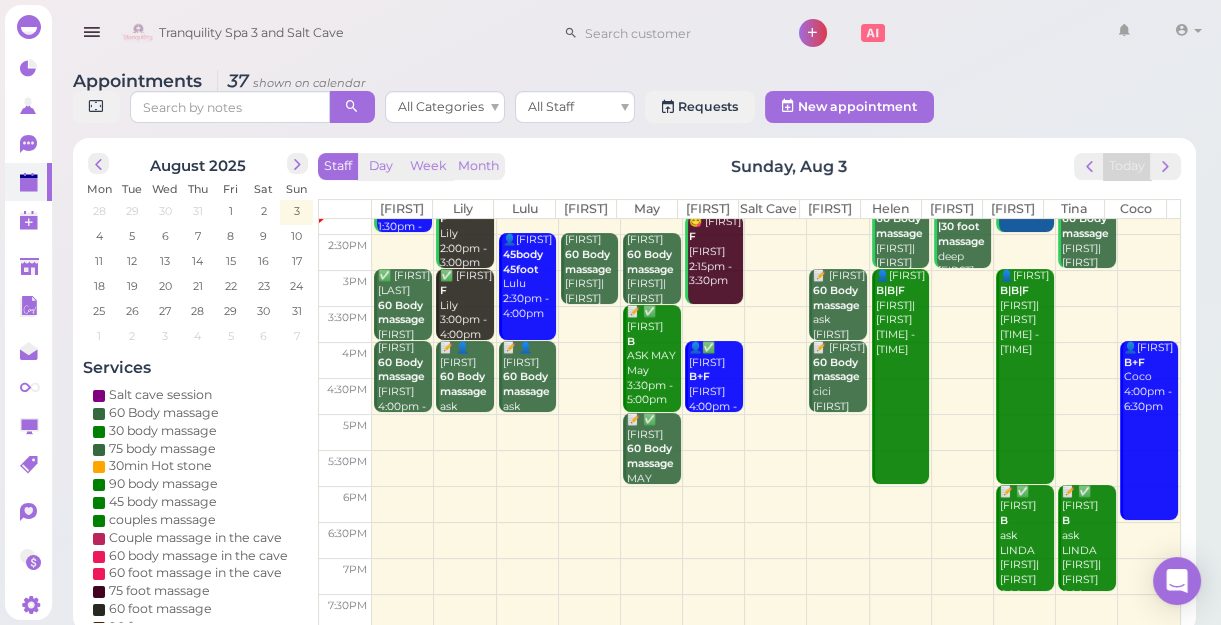 click at bounding box center [776, 324] 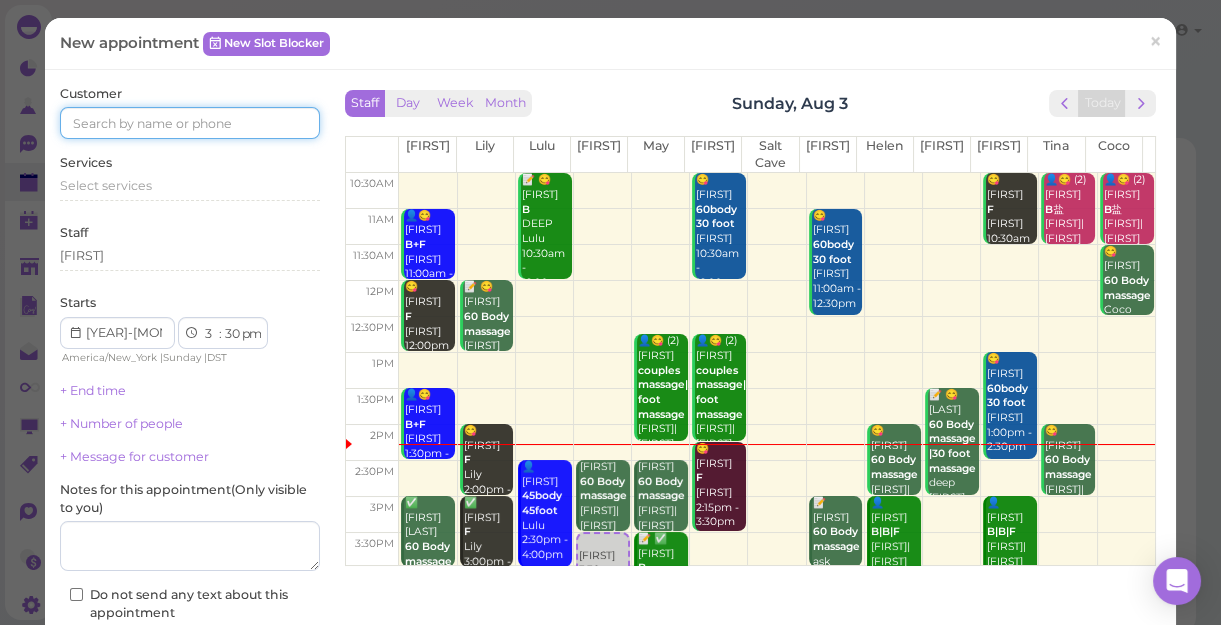click at bounding box center (190, 123) 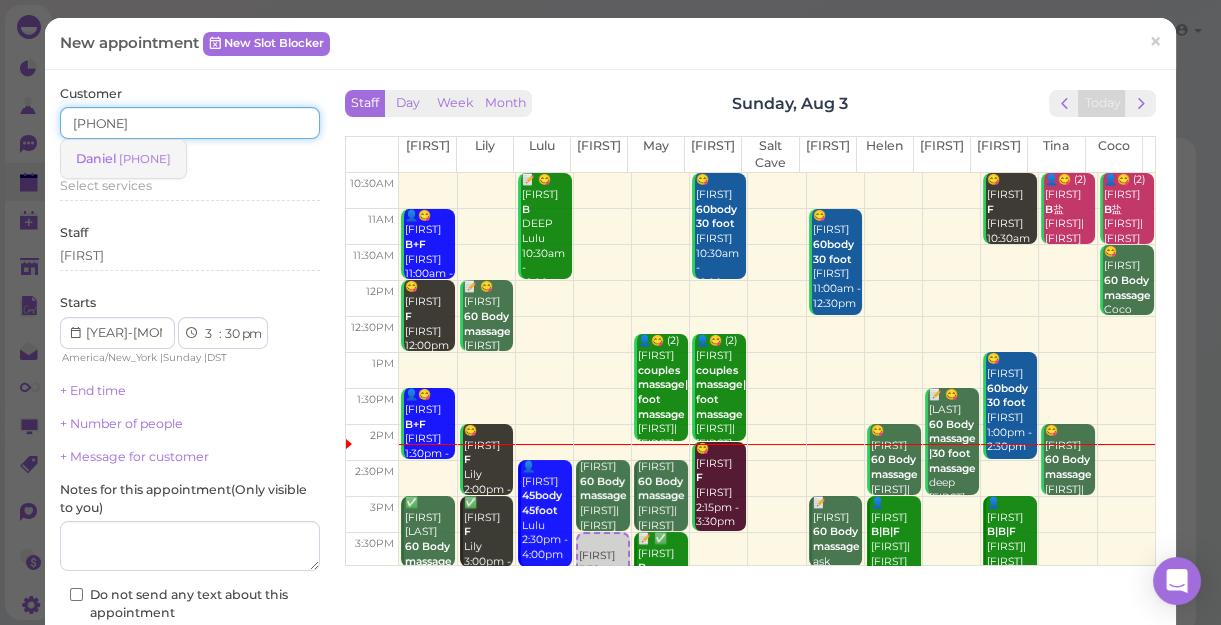 type on "[PHONE]" 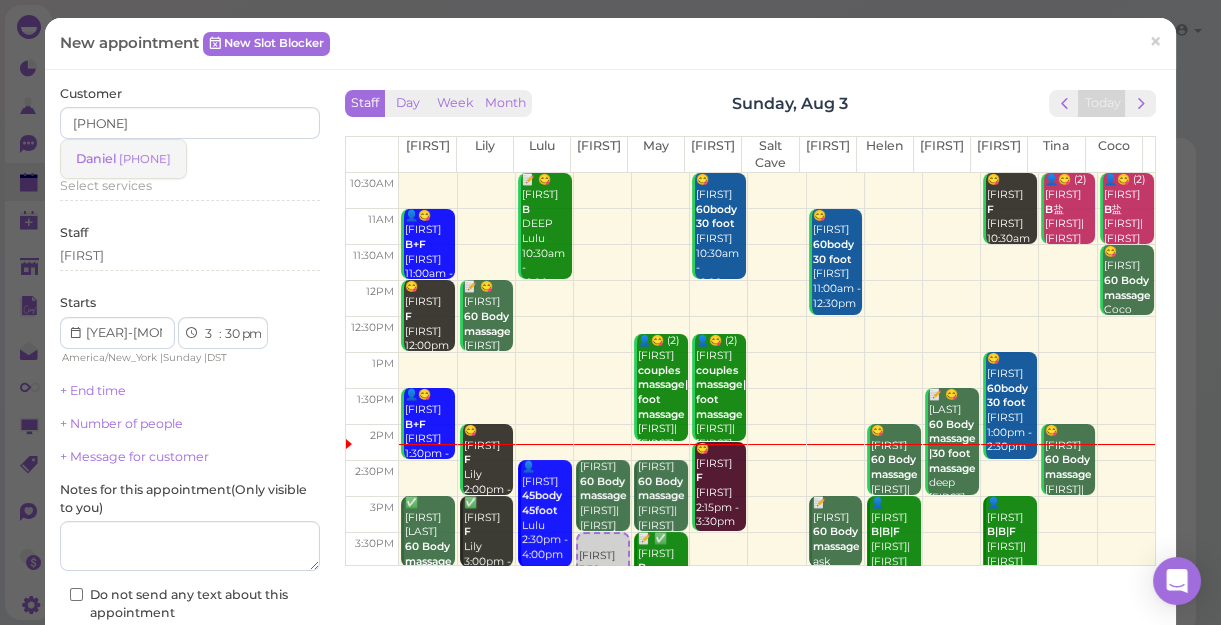 click on "[PHONE]" at bounding box center [145, 159] 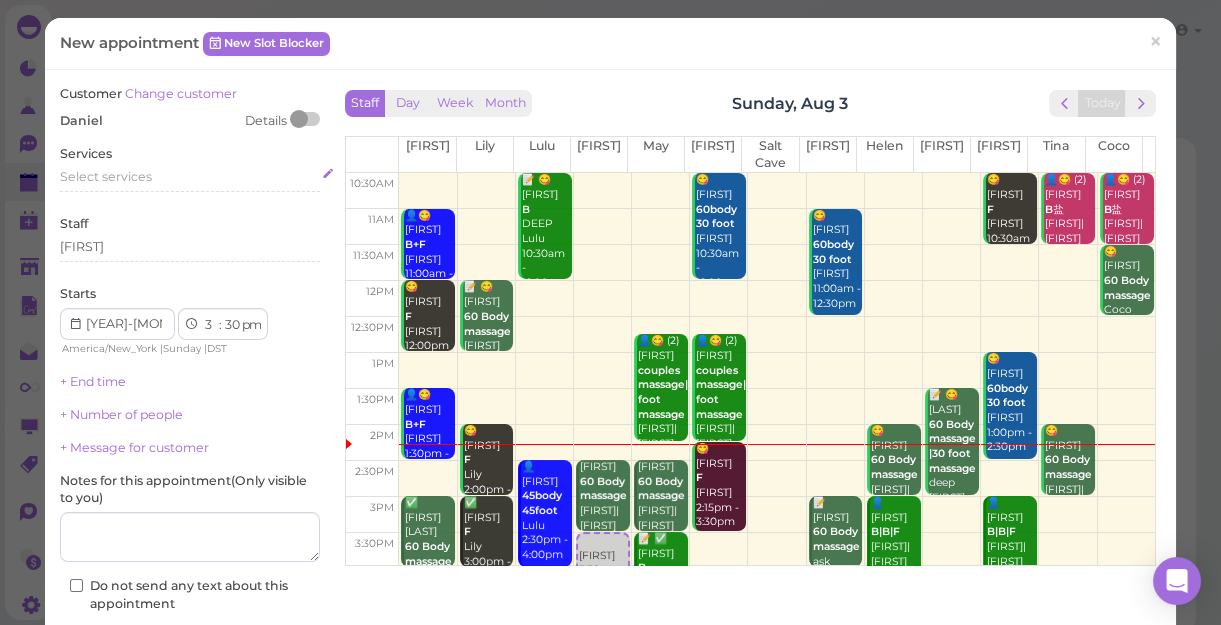 click on "Select services" at bounding box center (106, 176) 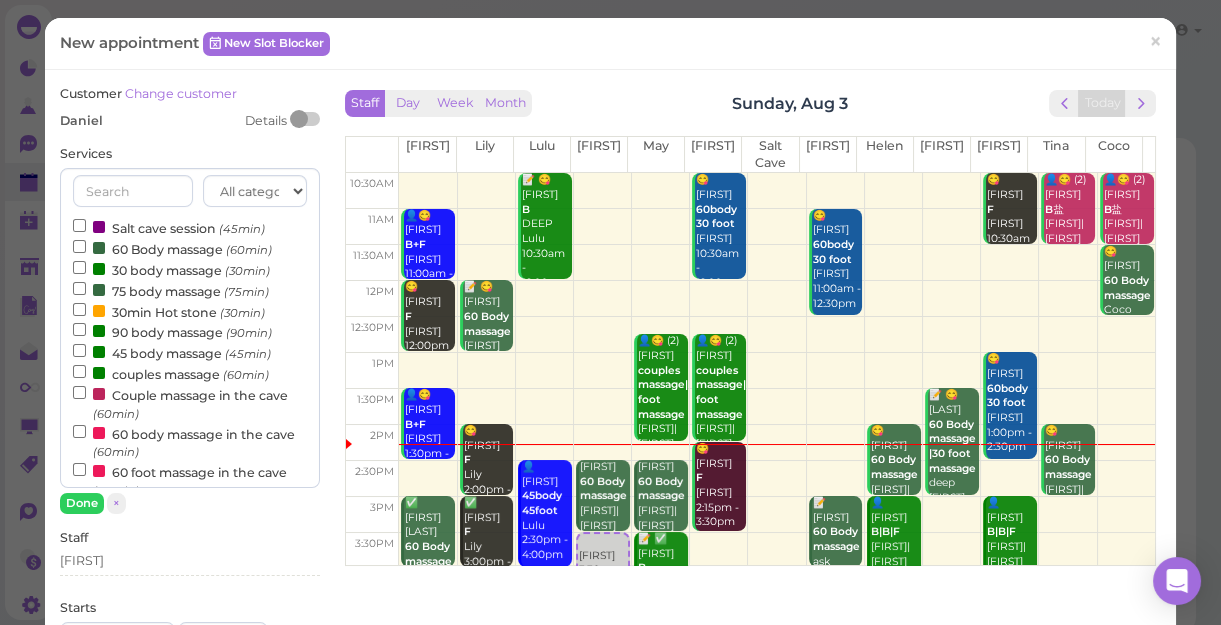 click on "90 body massage
(90min)" at bounding box center [172, 331] 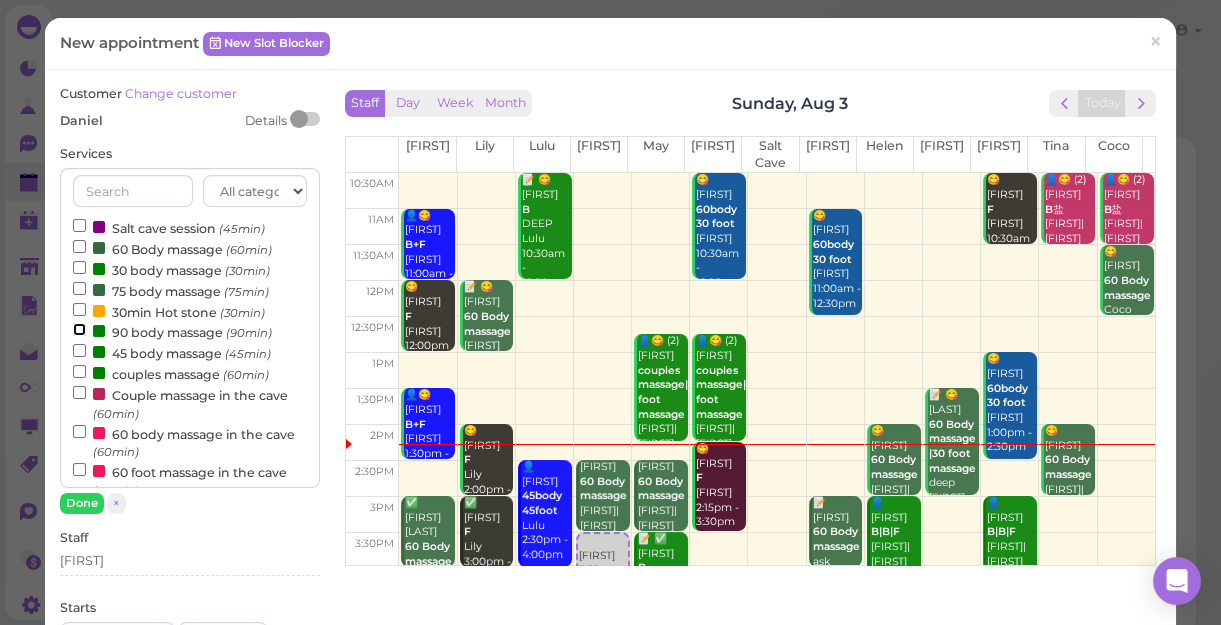 click on "90 body massage
(90min)" at bounding box center (79, 329) 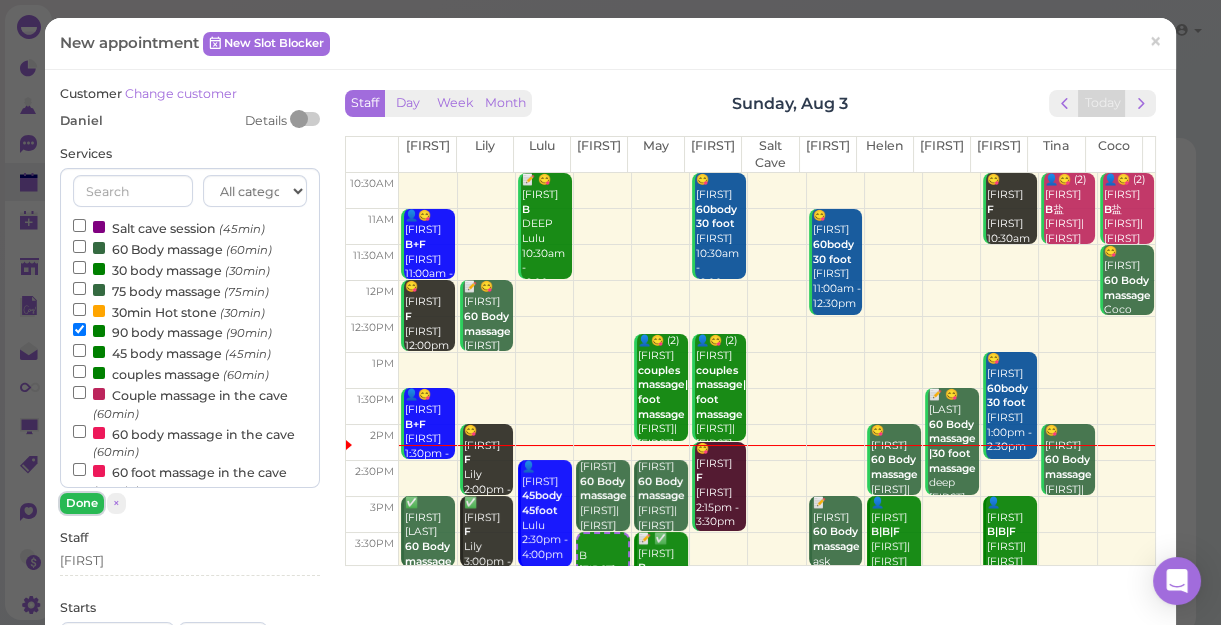 click on "Done" at bounding box center (82, 503) 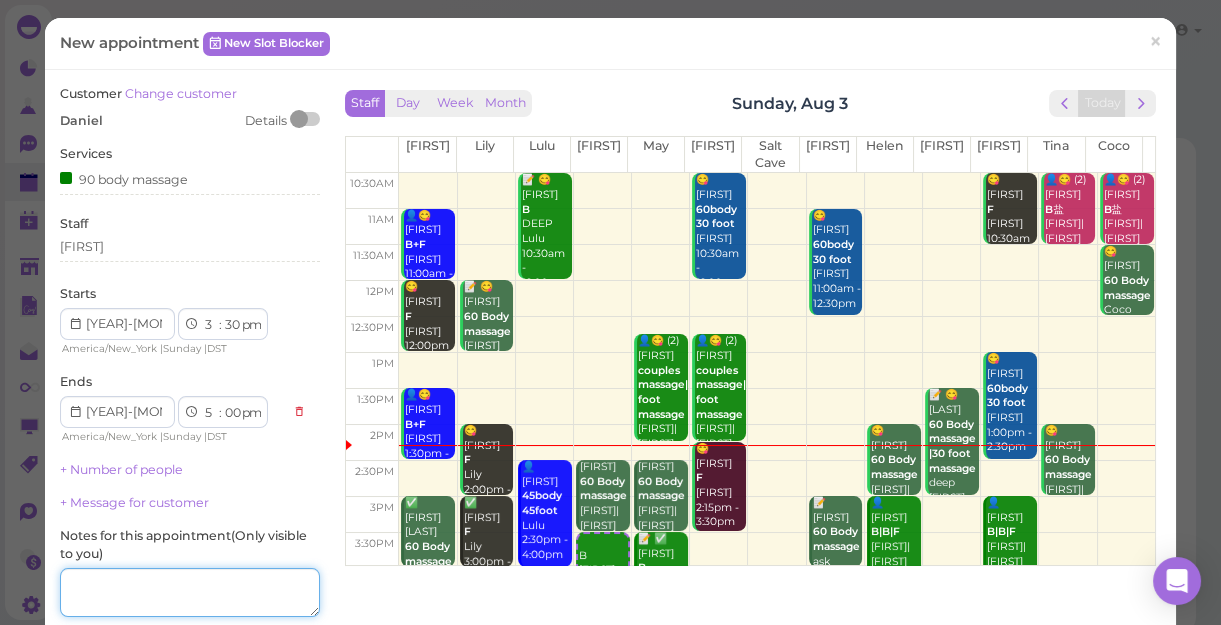 click at bounding box center (190, 593) 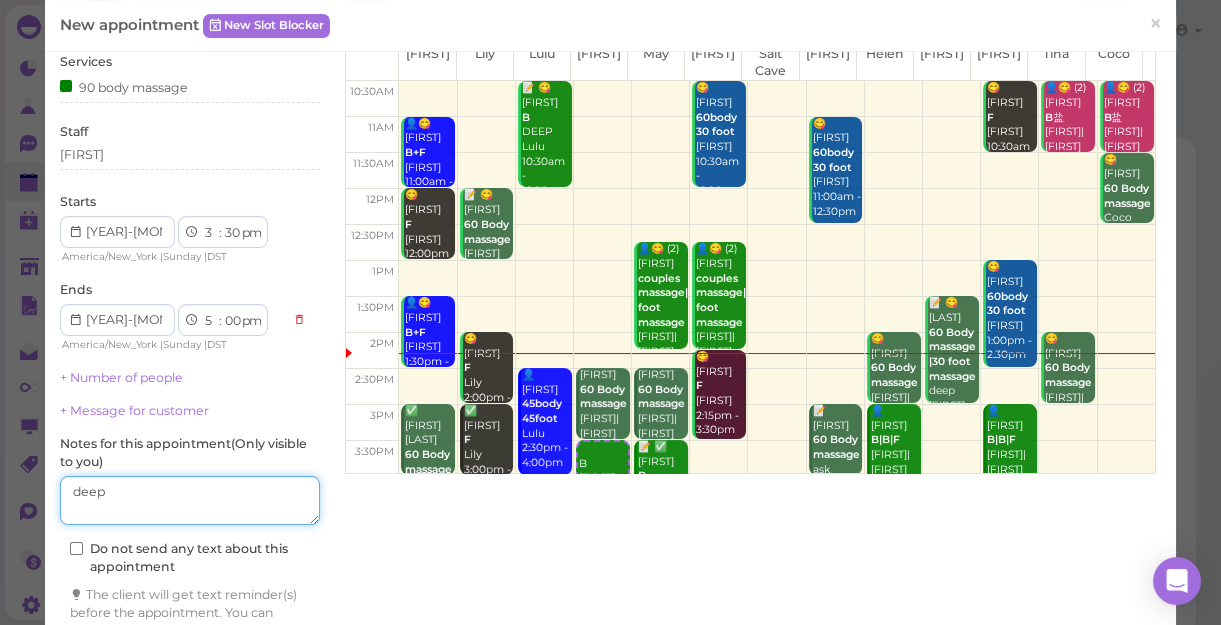 scroll, scrollTop: 181, scrollLeft: 0, axis: vertical 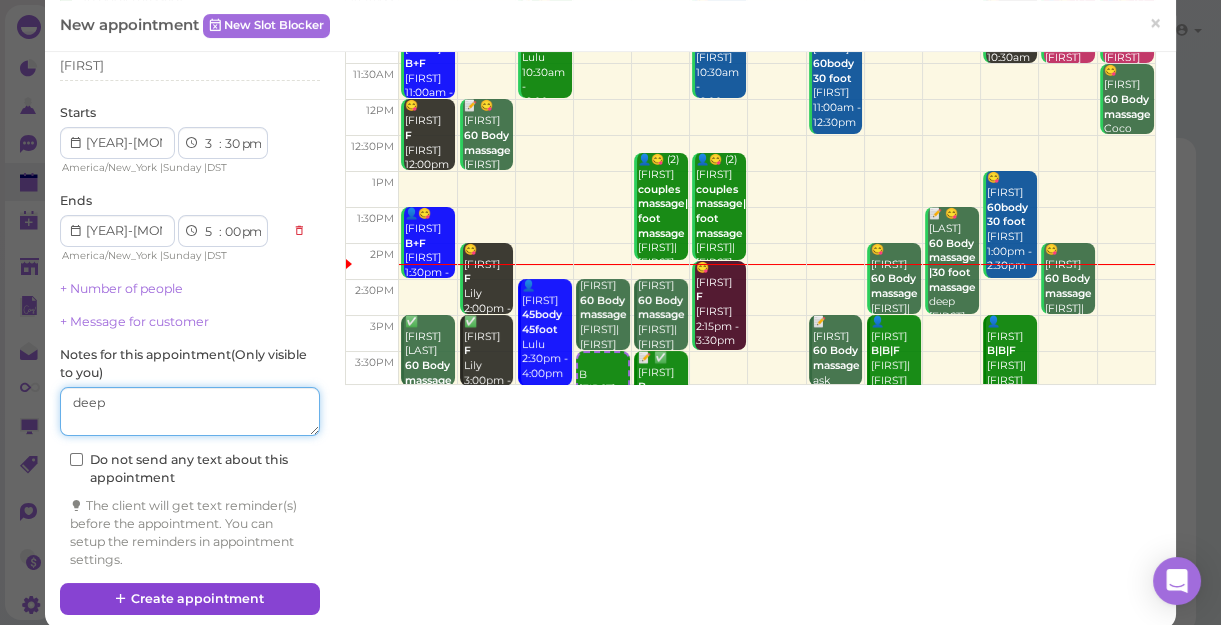 type on "deep" 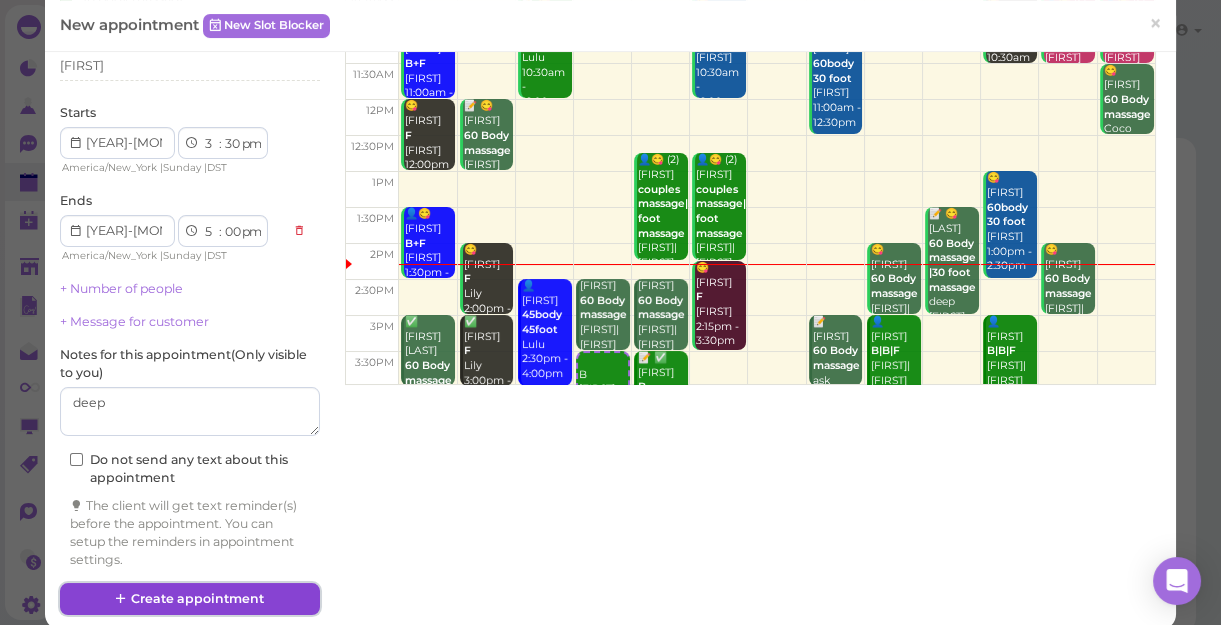 click on "Create appointment" at bounding box center [190, 599] 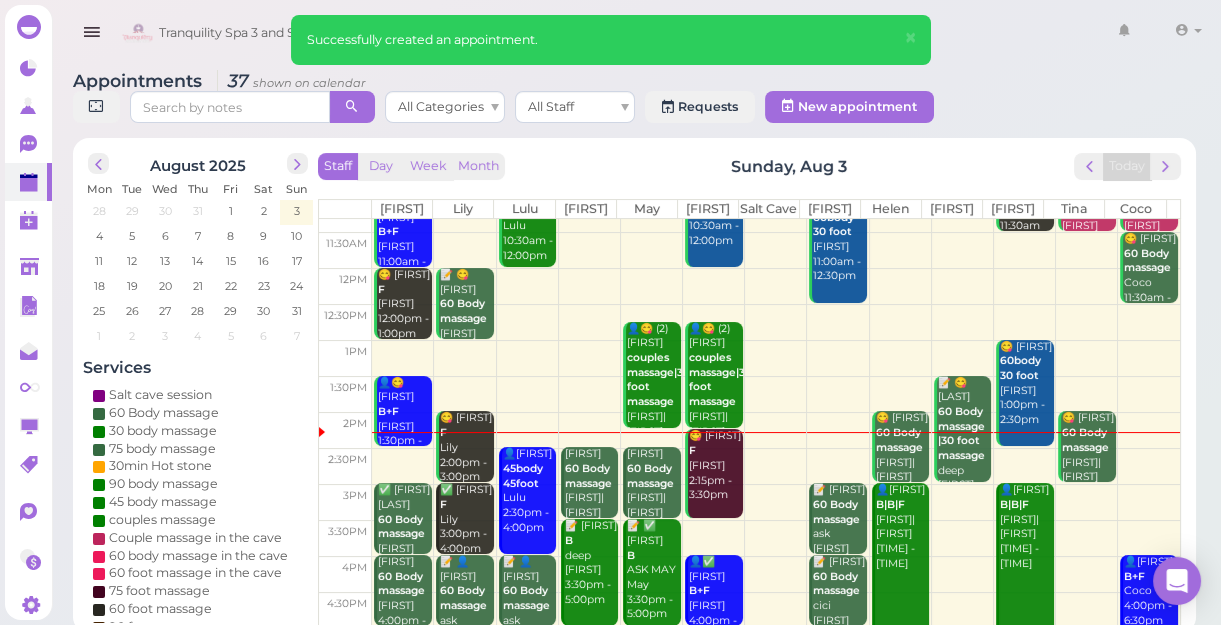 scroll, scrollTop: 90, scrollLeft: 0, axis: vertical 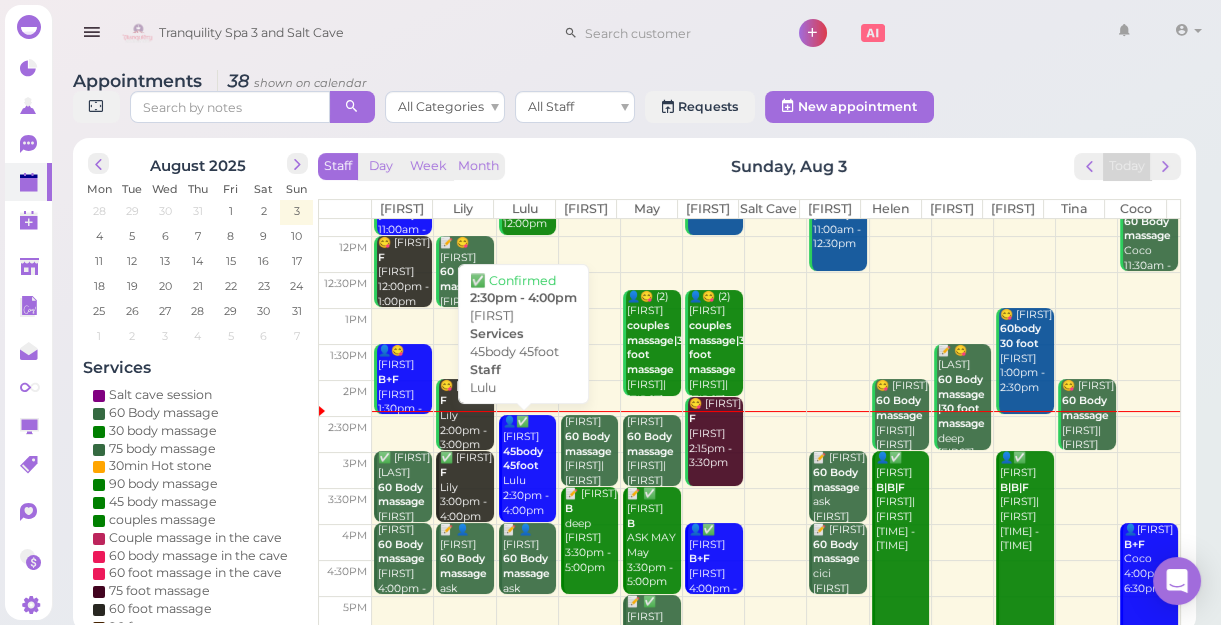 click on "👤✅ John 45body 45foot Lulu 2:30pm - 4:00pm" at bounding box center (529, 466) 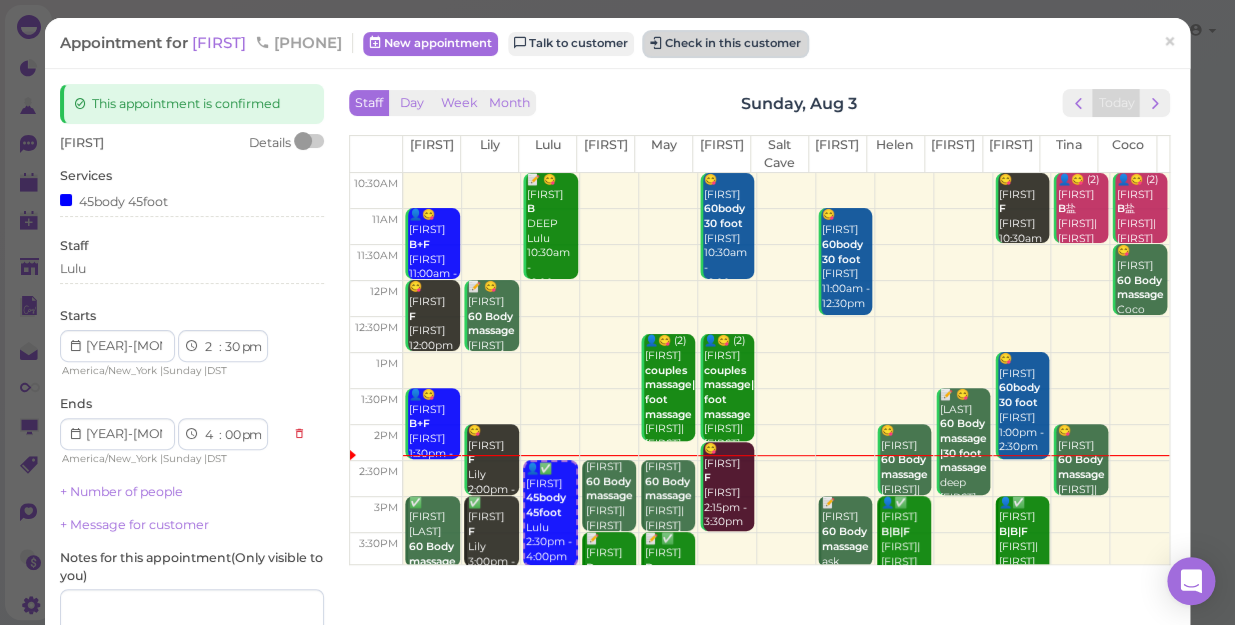 click on "Check in this customer" at bounding box center (725, 44) 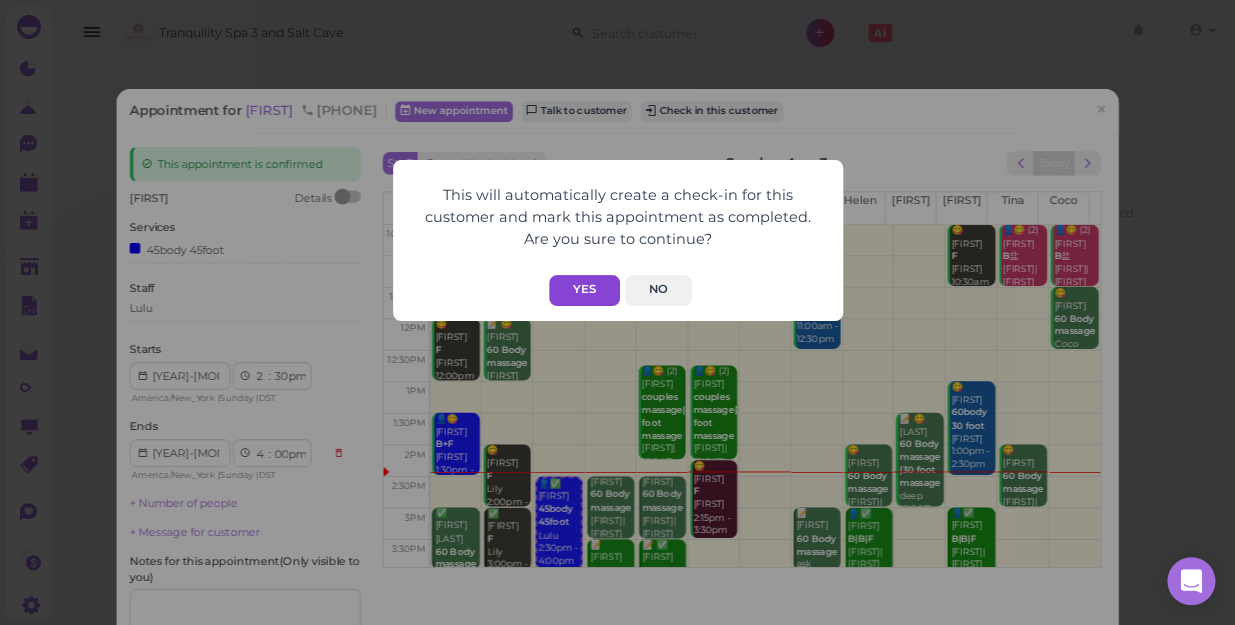 click on "Yes" at bounding box center (584, 290) 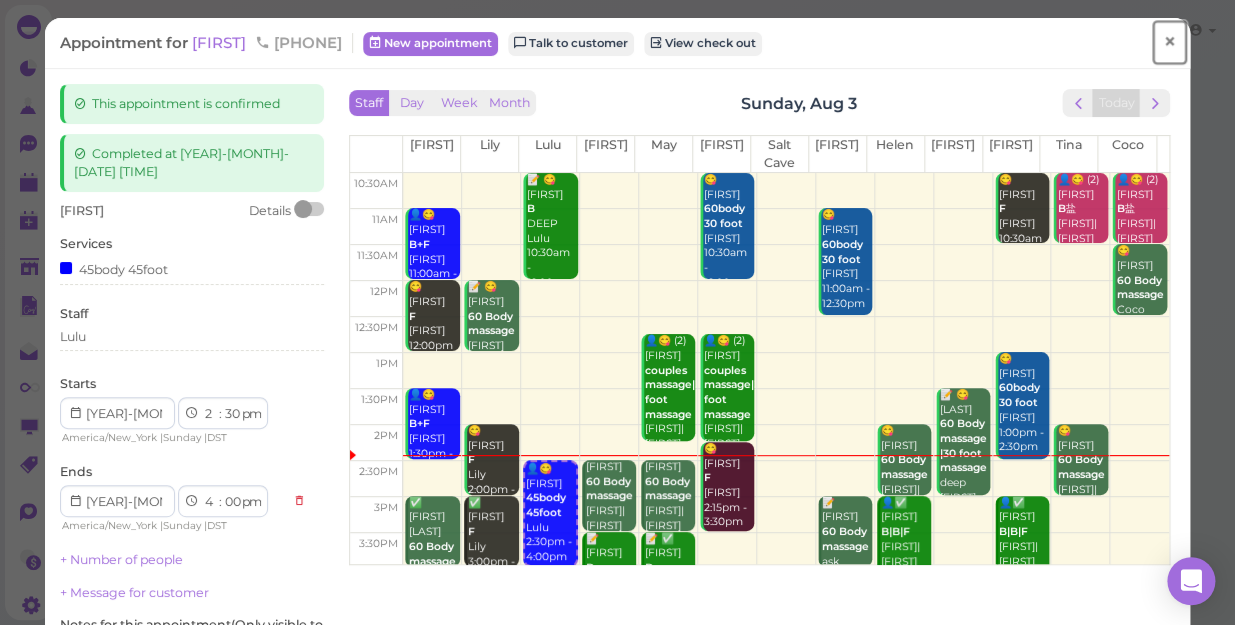 click on "×" at bounding box center (1169, 42) 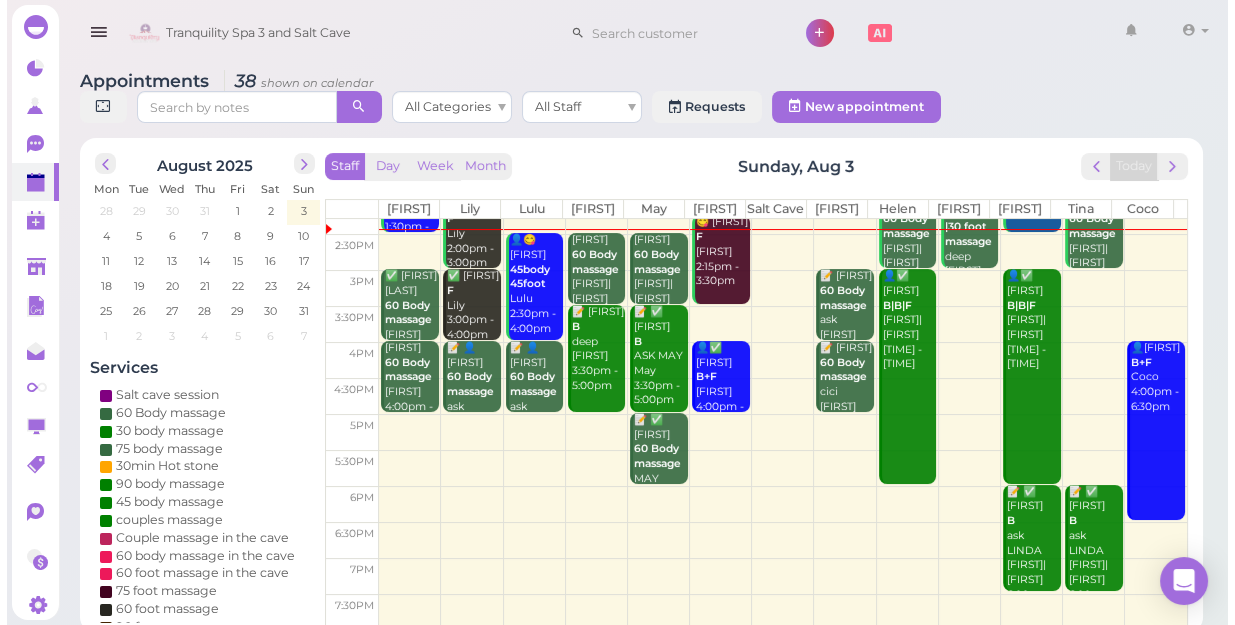 scroll, scrollTop: 181, scrollLeft: 0, axis: vertical 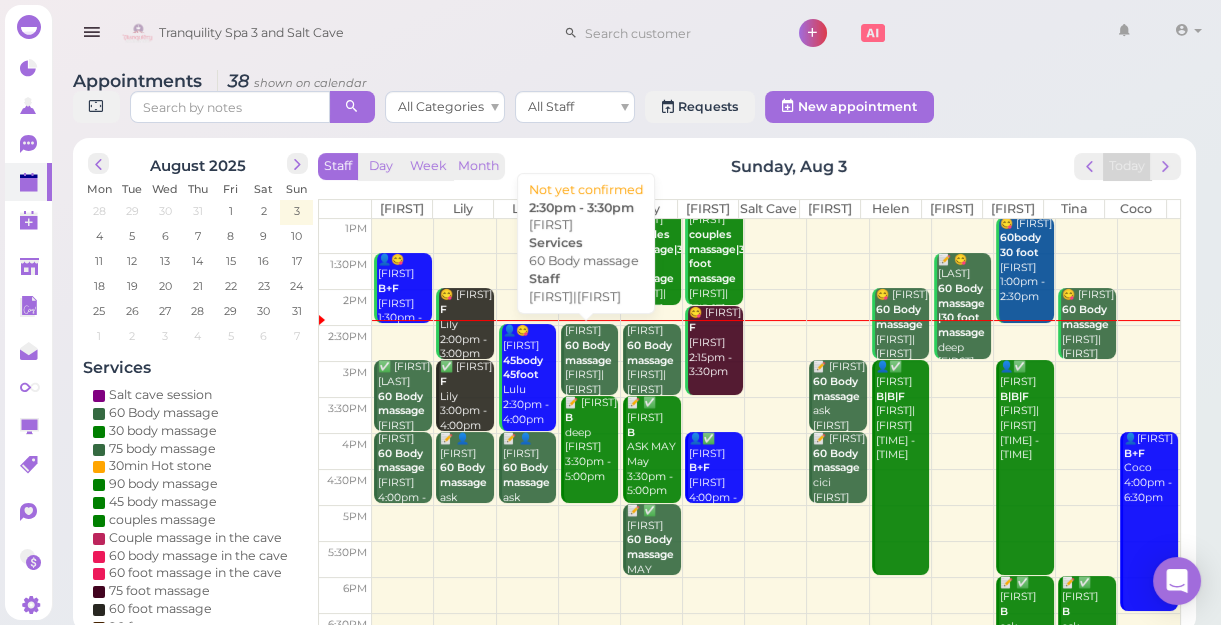 click on "60 Body massage" at bounding box center (588, 353) 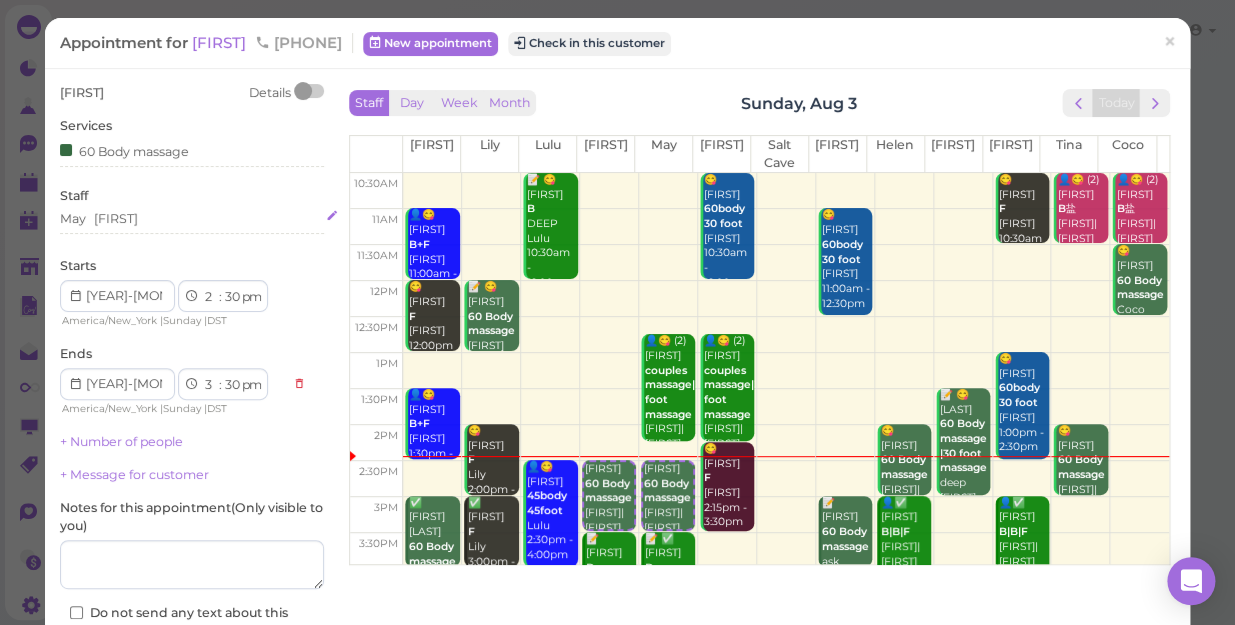 click on "[FIRST]" at bounding box center (116, 219) 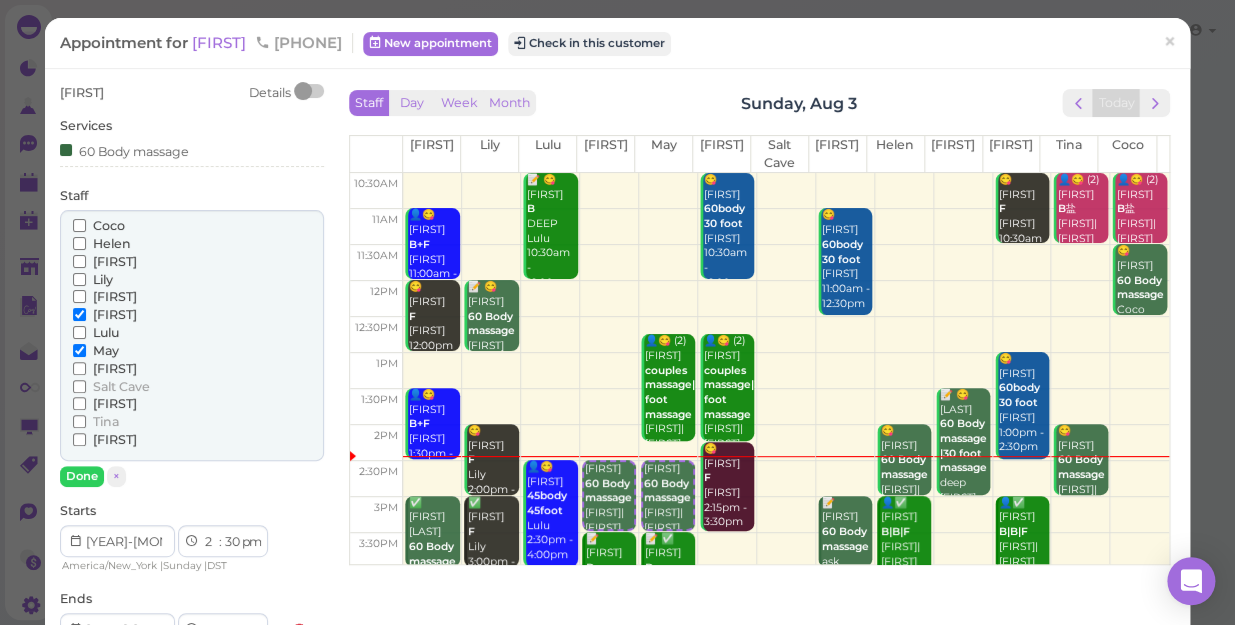 click on "Coco" at bounding box center [79, 225] 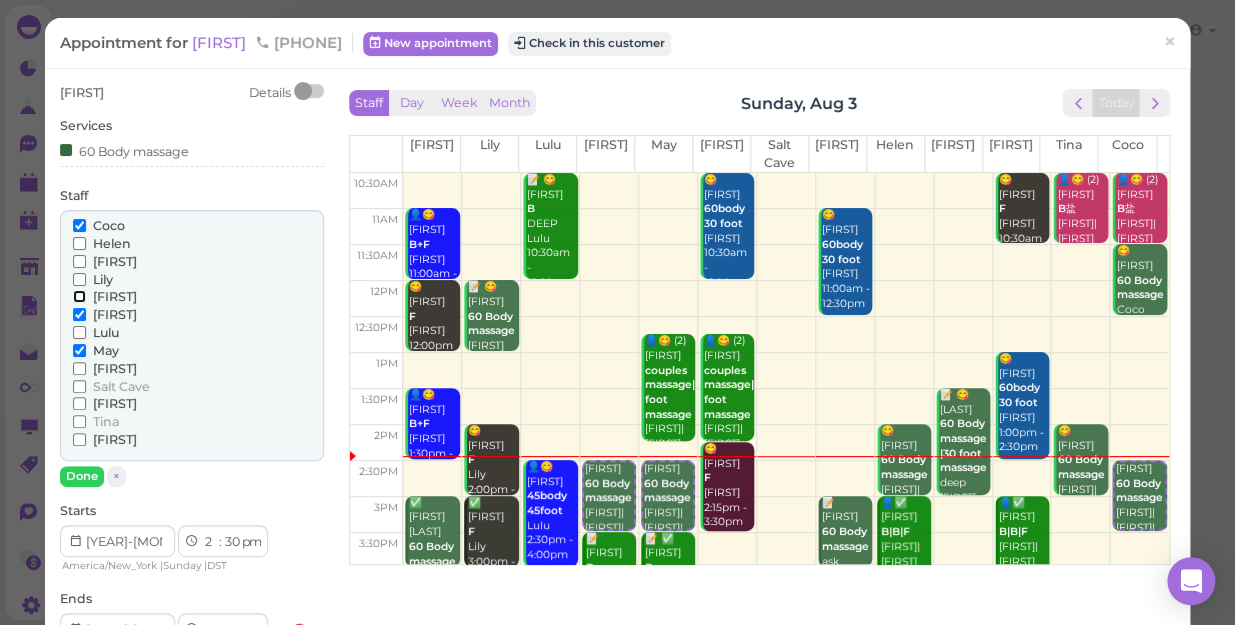 click on "[FIRST]" at bounding box center (79, 296) 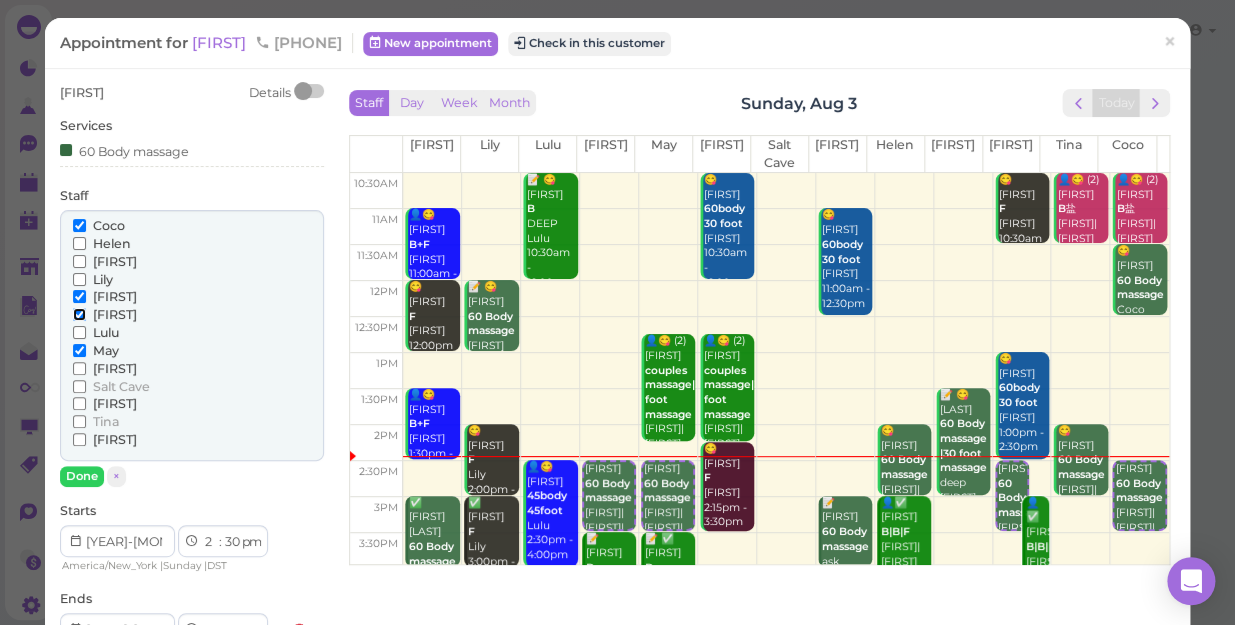 click on "[FIRST]" at bounding box center [79, 314] 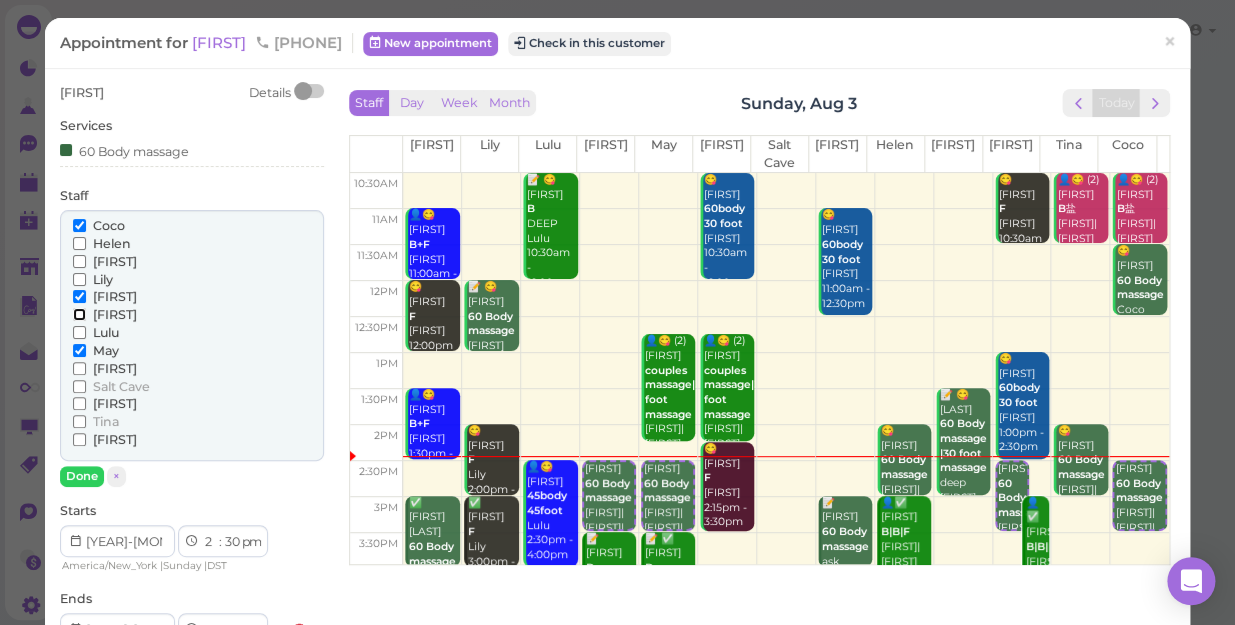 click on "[FIRST]" at bounding box center [79, 314] 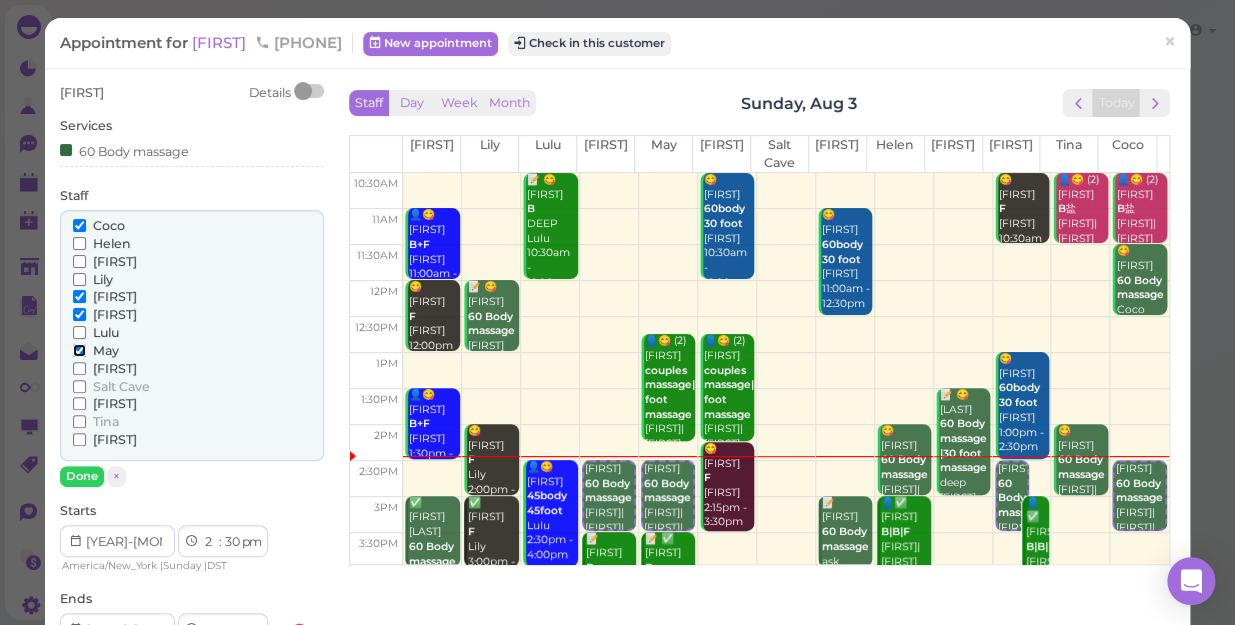 click on "May" at bounding box center (79, 350) 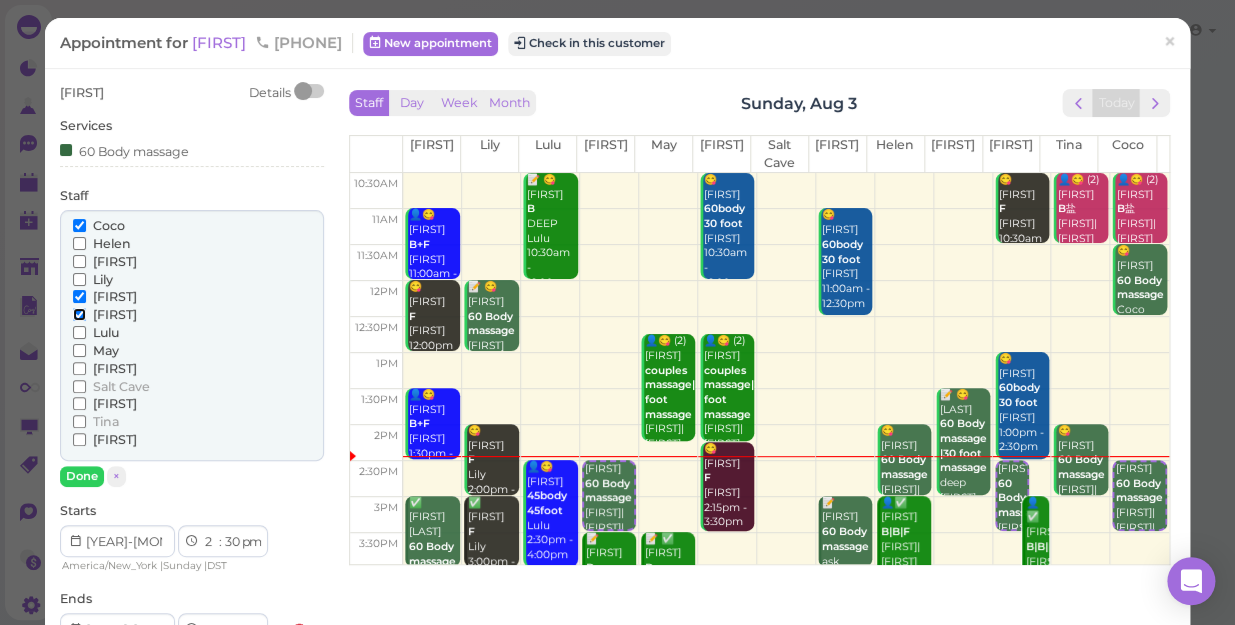 click on "[FIRST]" at bounding box center [79, 314] 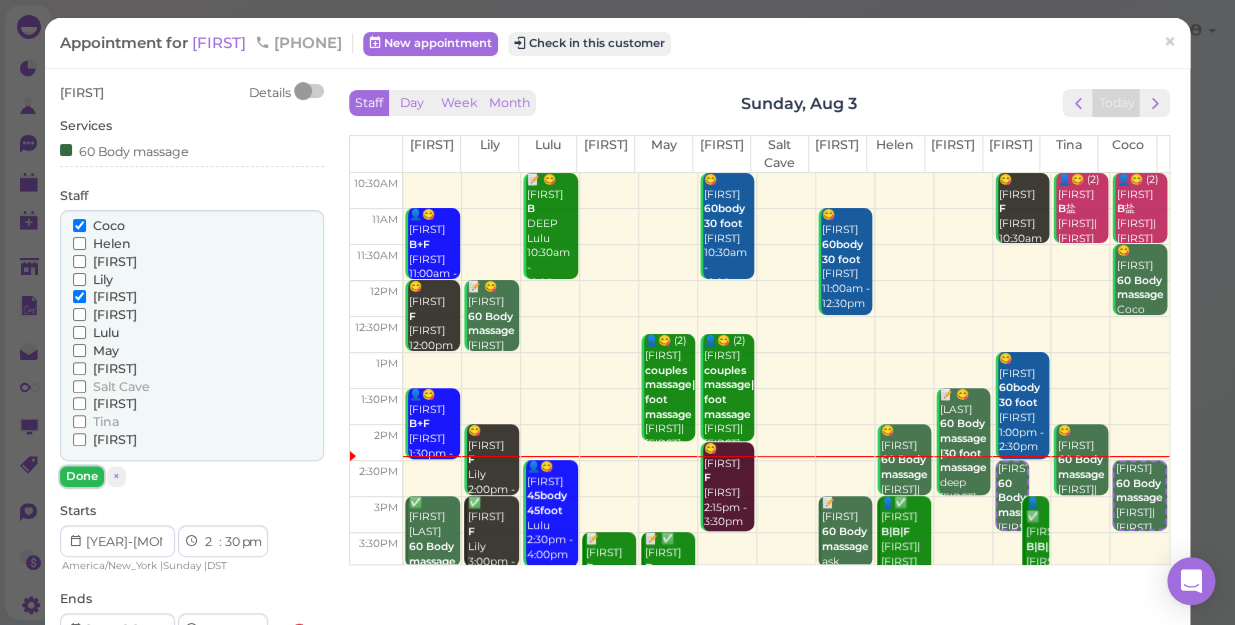 click on "Done" at bounding box center (82, 476) 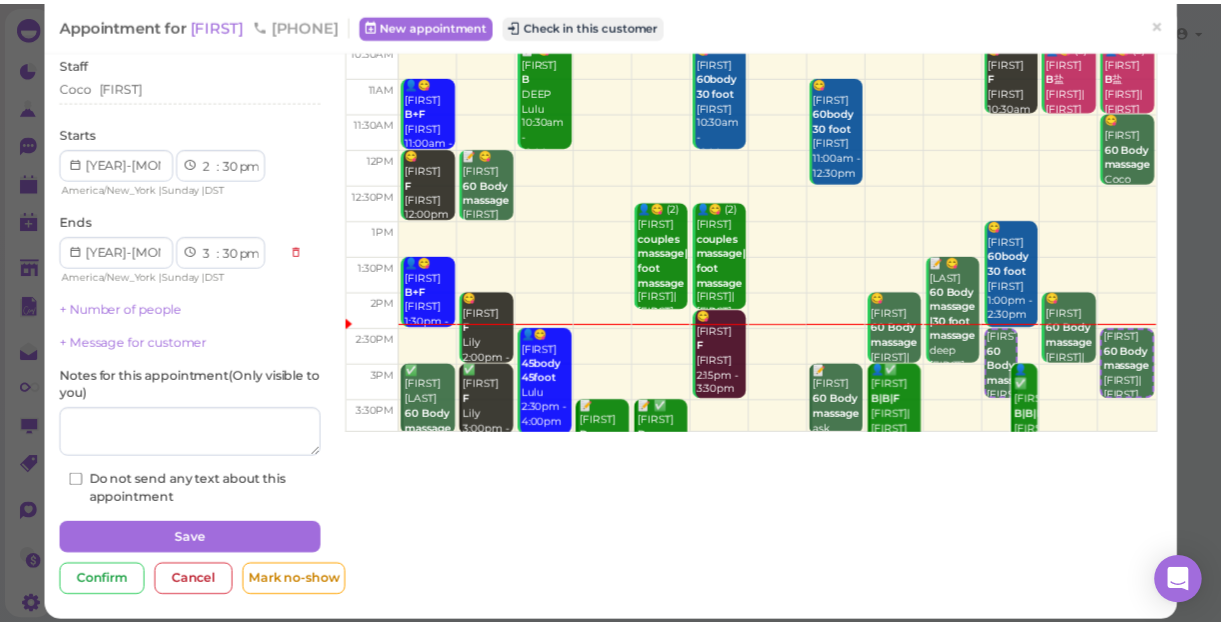 scroll, scrollTop: 145, scrollLeft: 0, axis: vertical 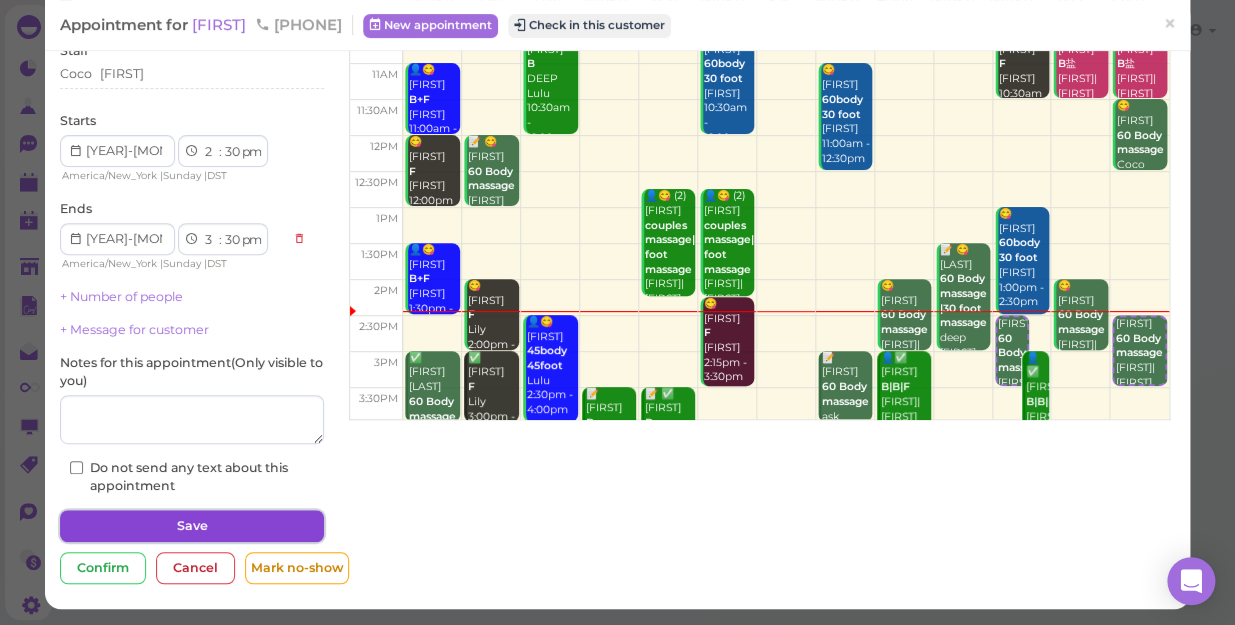 click on "Save" at bounding box center (192, 526) 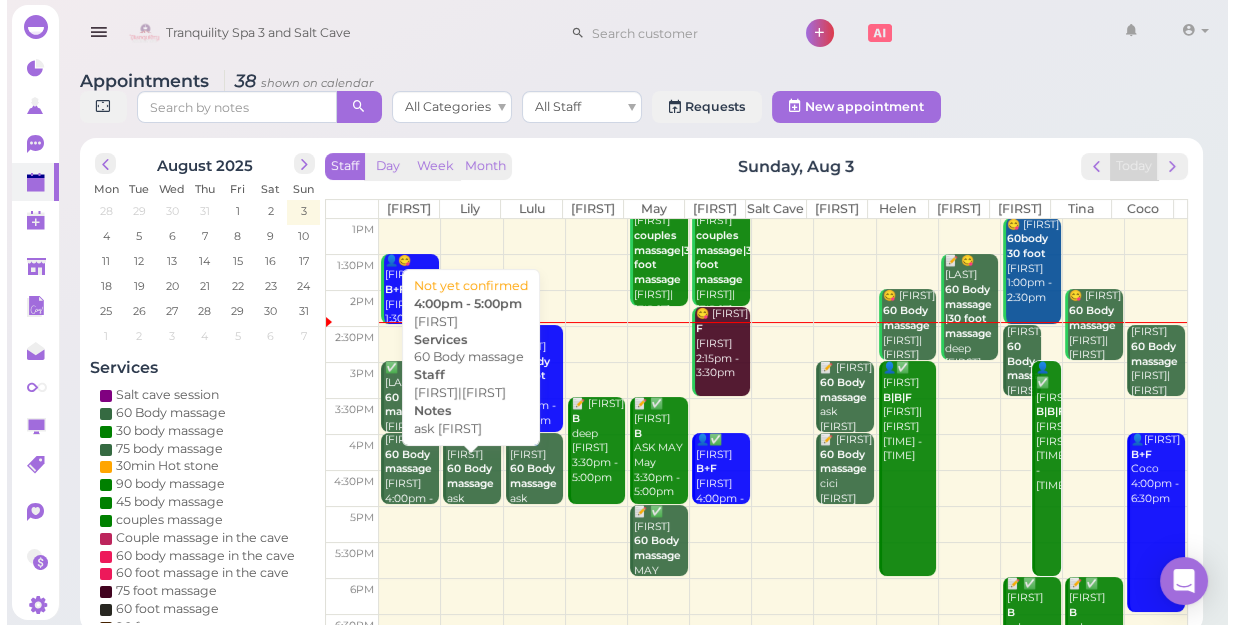 scroll, scrollTop: 181, scrollLeft: 0, axis: vertical 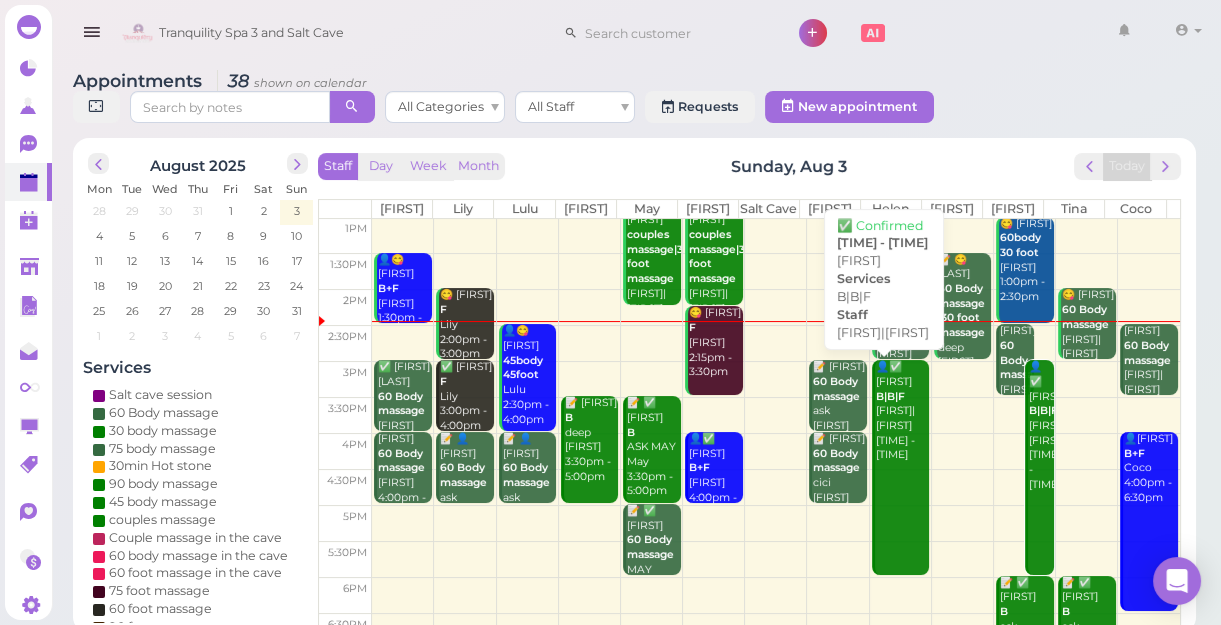 click on "👤✅ Jordan B|B|F Helen|Linda 3:00pm - 6:00pm" at bounding box center [902, 411] 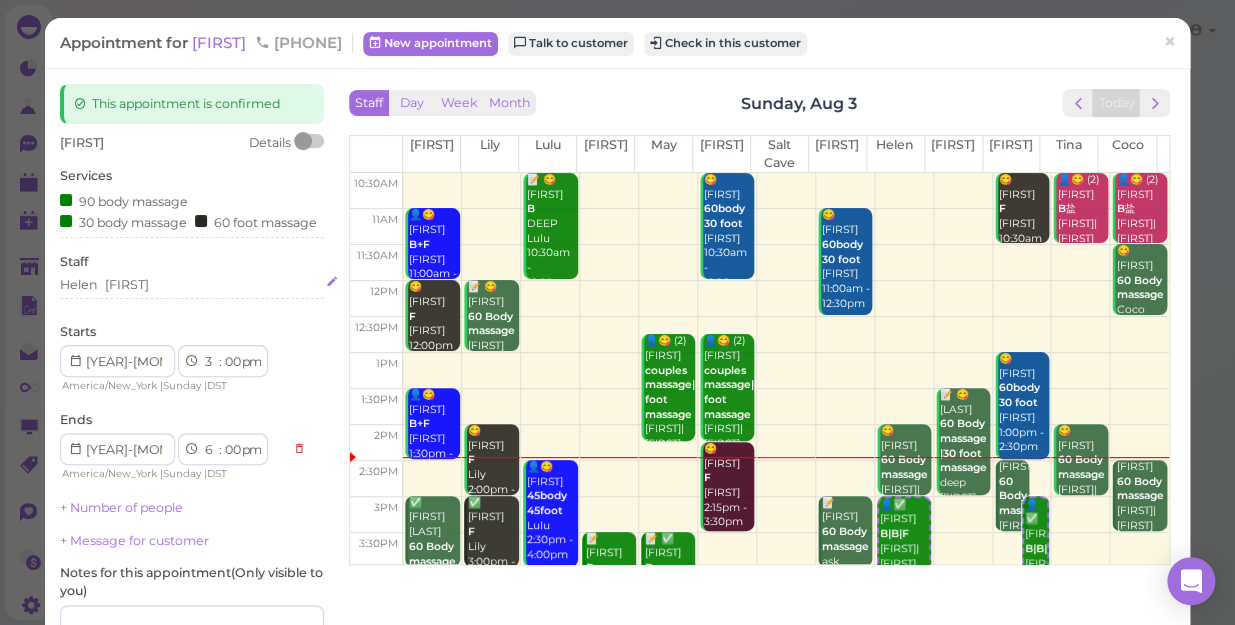 click on "Helen
Linda" at bounding box center [192, 285] 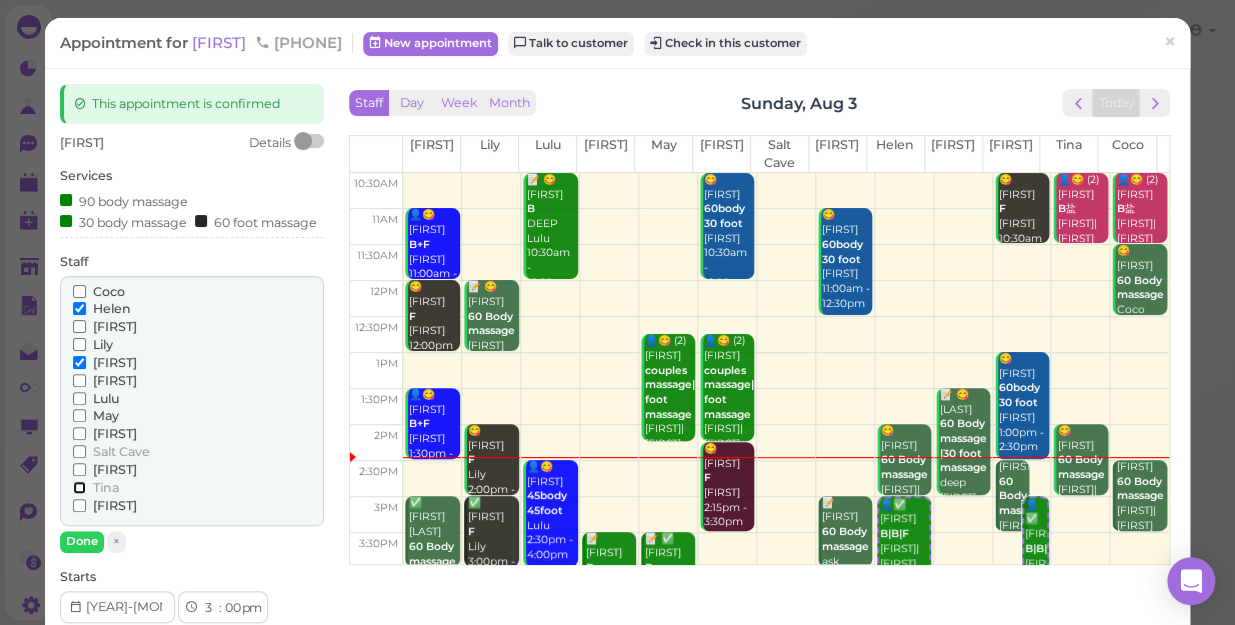 click on "Tina" at bounding box center (79, 487) 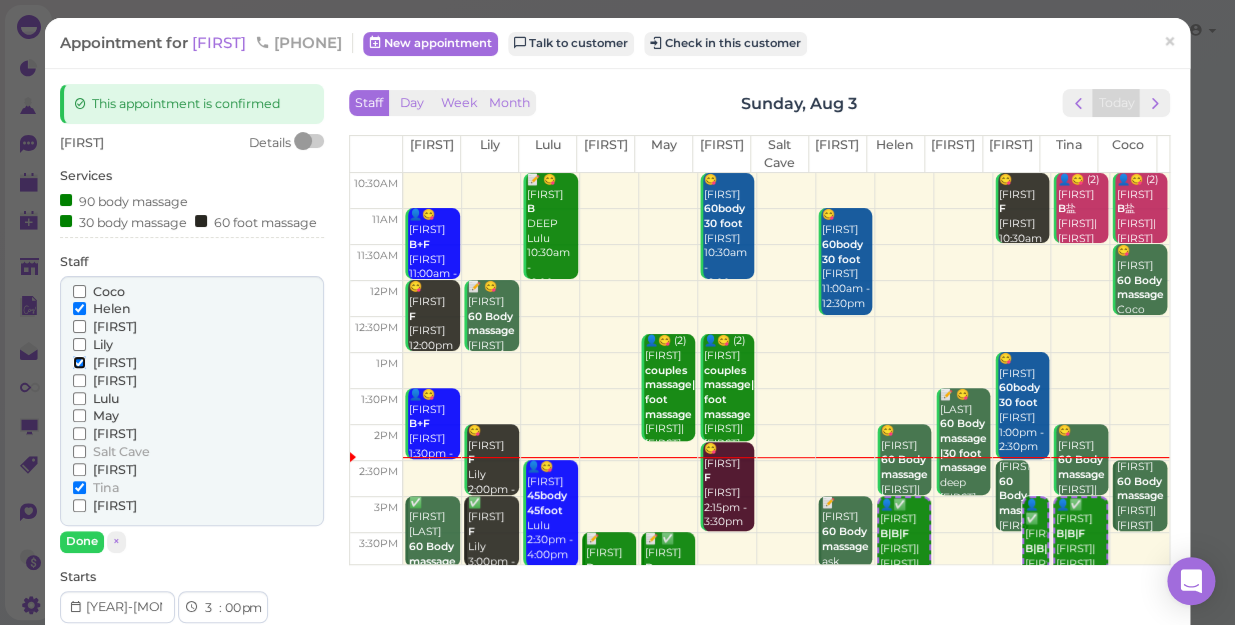 click on "[FIRST]" at bounding box center [79, 362] 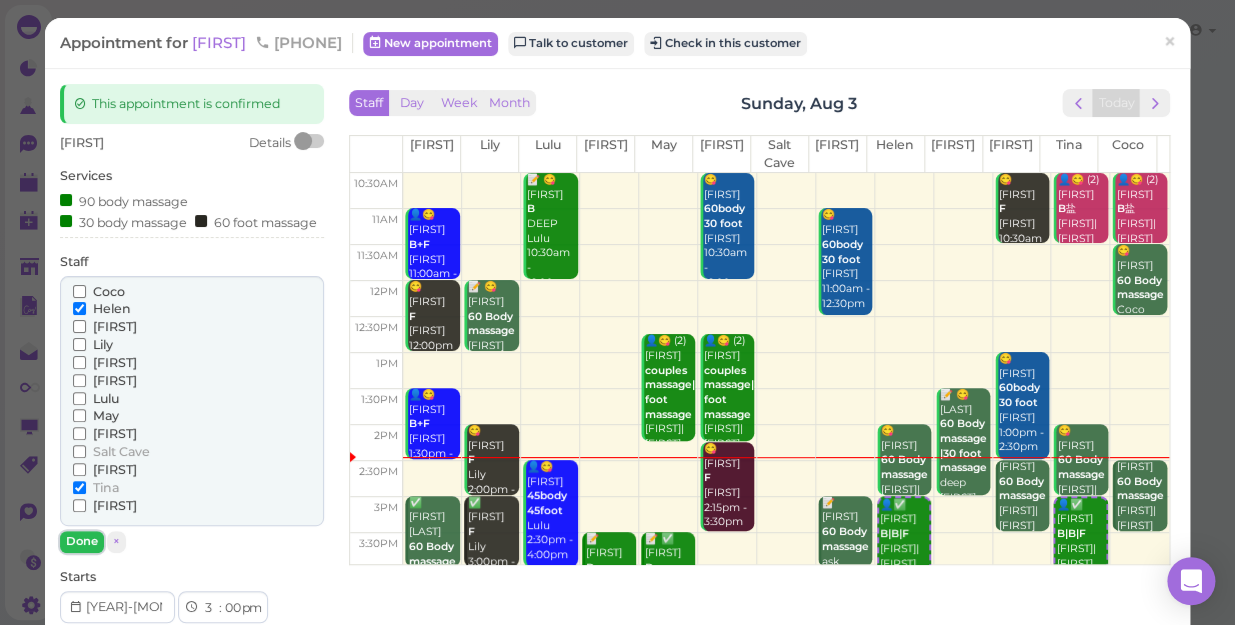 click on "Done" at bounding box center [82, 541] 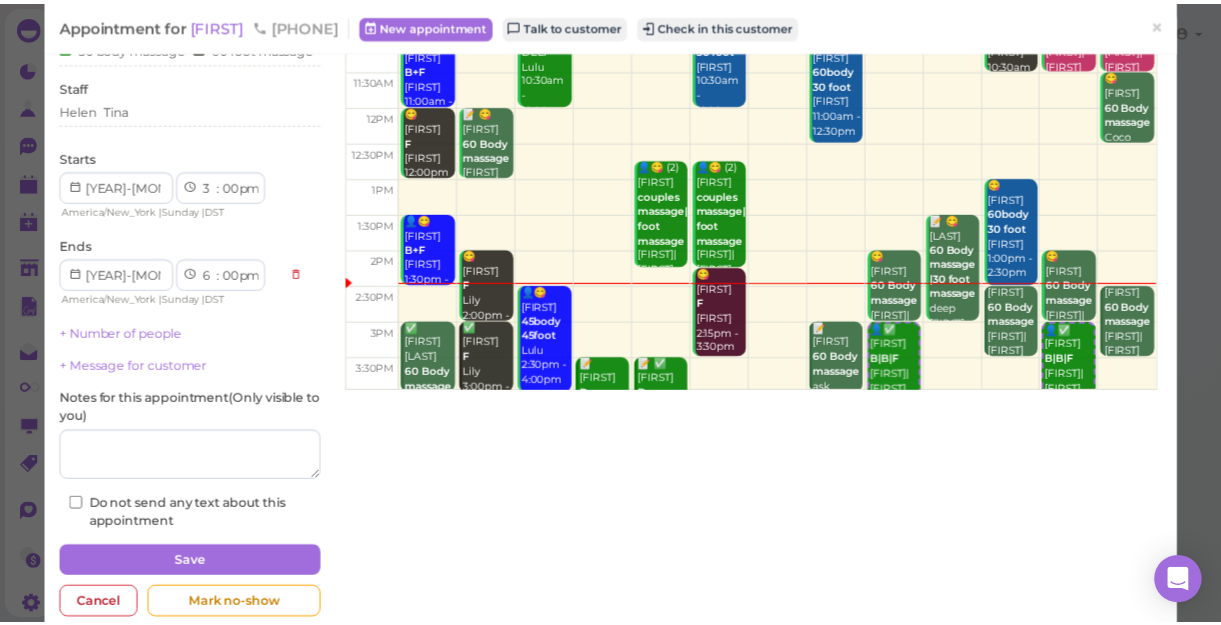 scroll, scrollTop: 181, scrollLeft: 0, axis: vertical 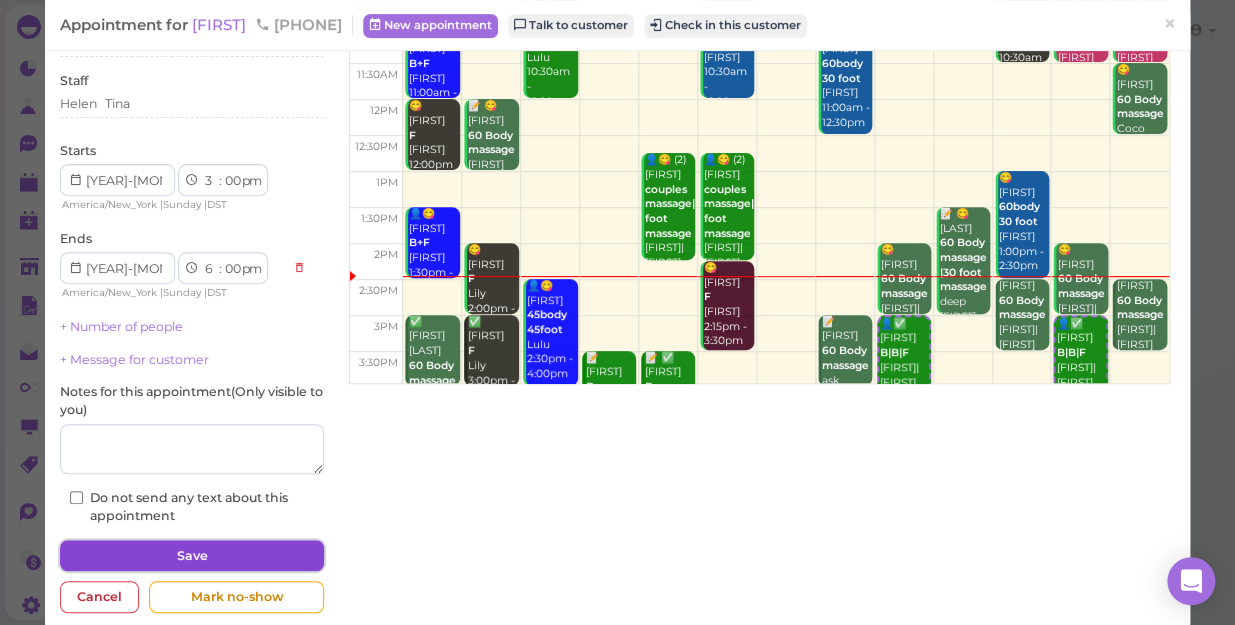 click on "Save" at bounding box center [192, 556] 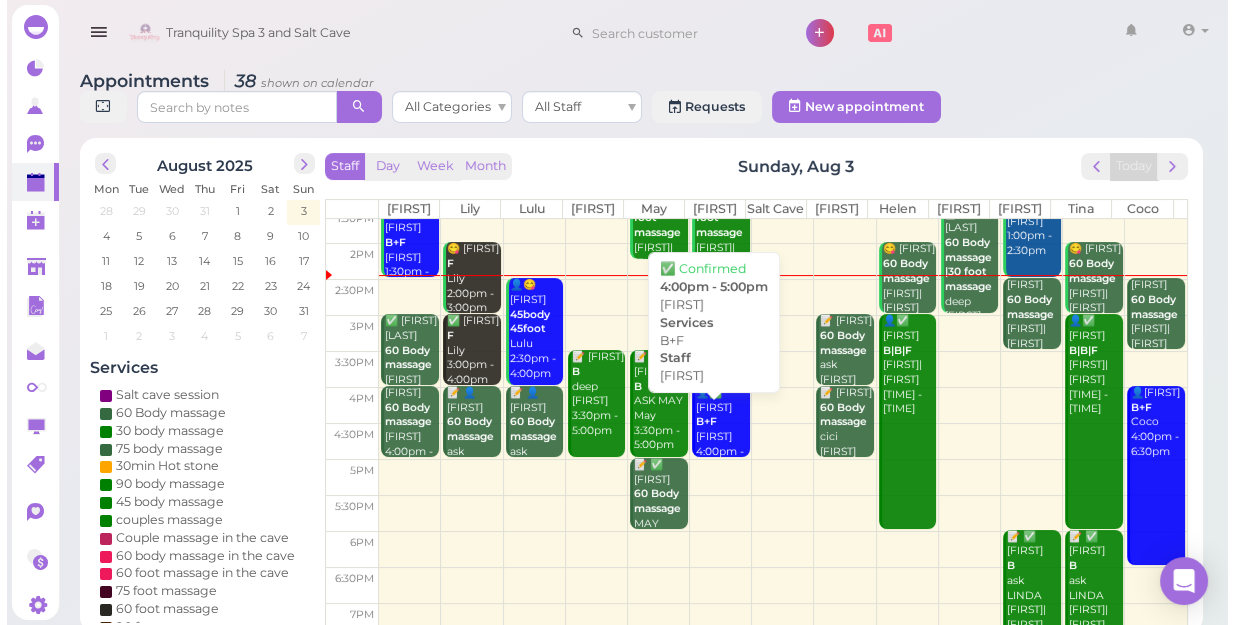scroll, scrollTop: 272, scrollLeft: 0, axis: vertical 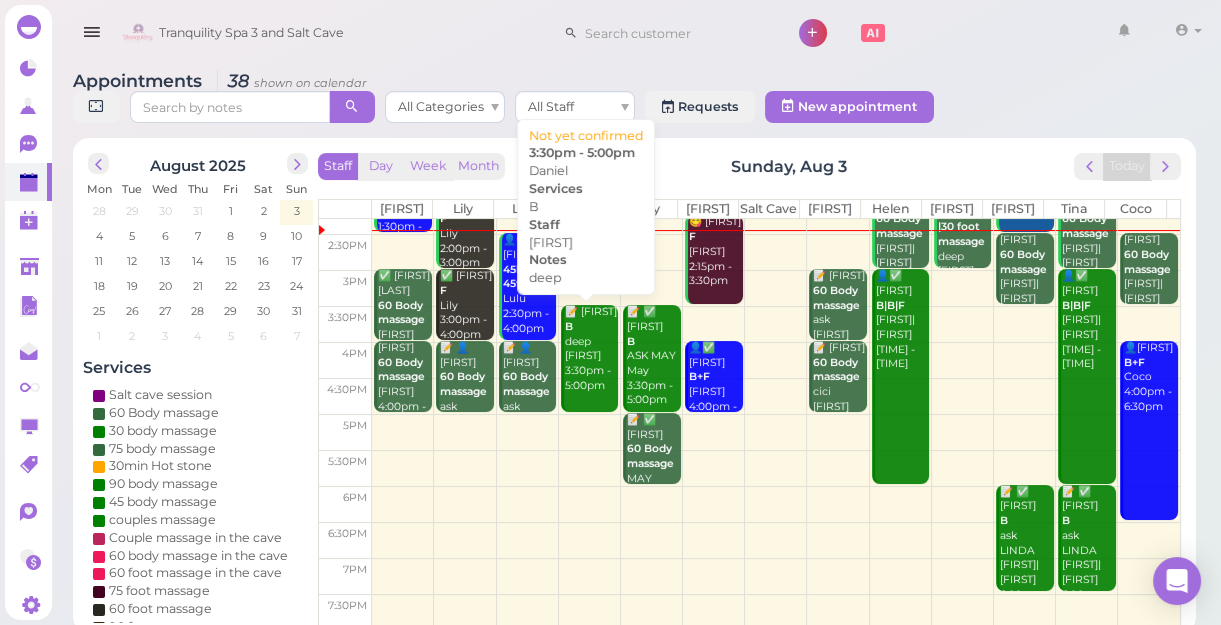 click on "📝 Daniel B deep Lisa 3:30pm - 5:00pm" at bounding box center [591, 349] 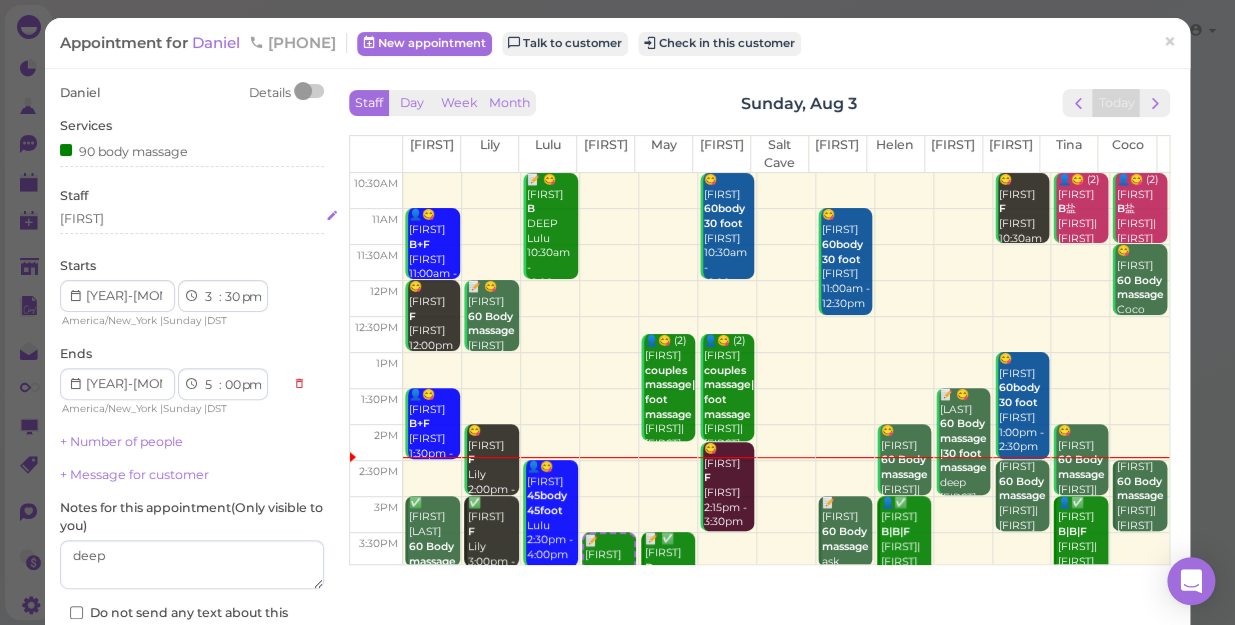 click on "[FIRST]" at bounding box center (192, 219) 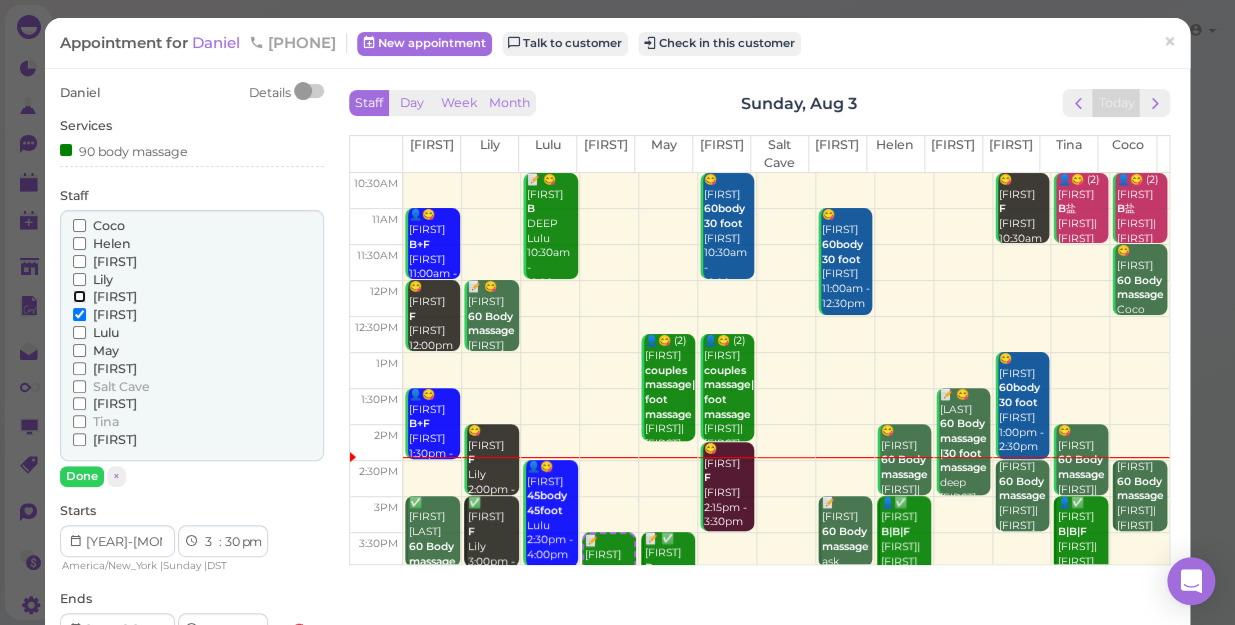 click on "[FIRST]" at bounding box center (79, 296) 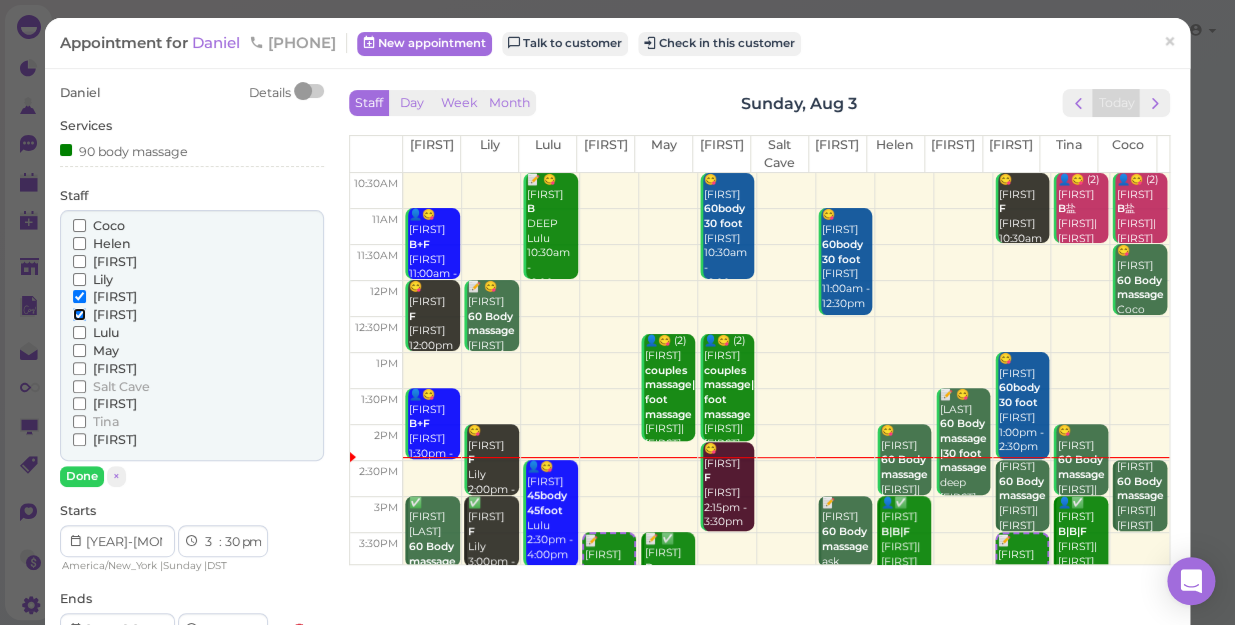 click on "[FIRST]" at bounding box center [79, 314] 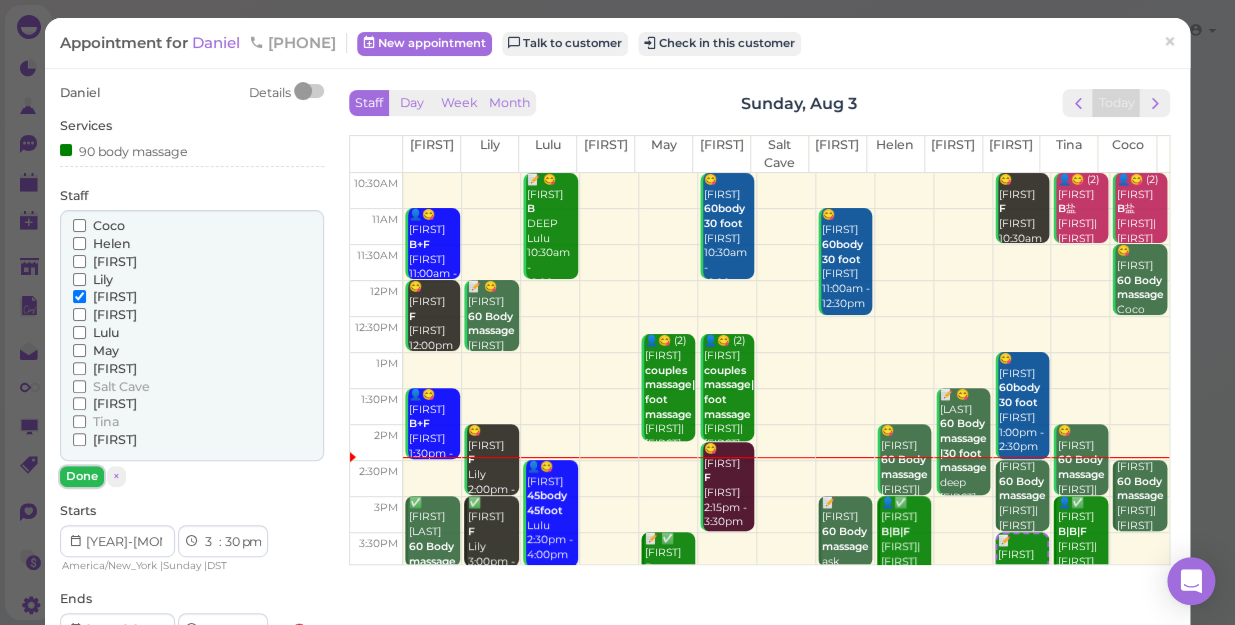 click on "Done" at bounding box center [82, 476] 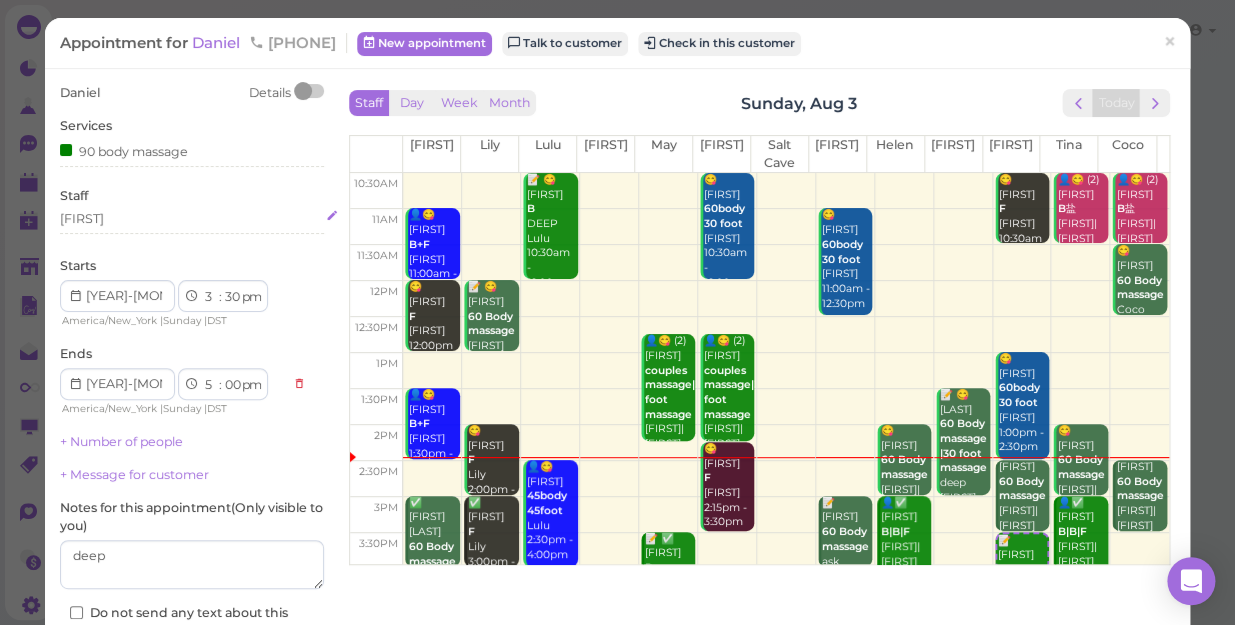 click on "[FIRST]" at bounding box center (192, 219) 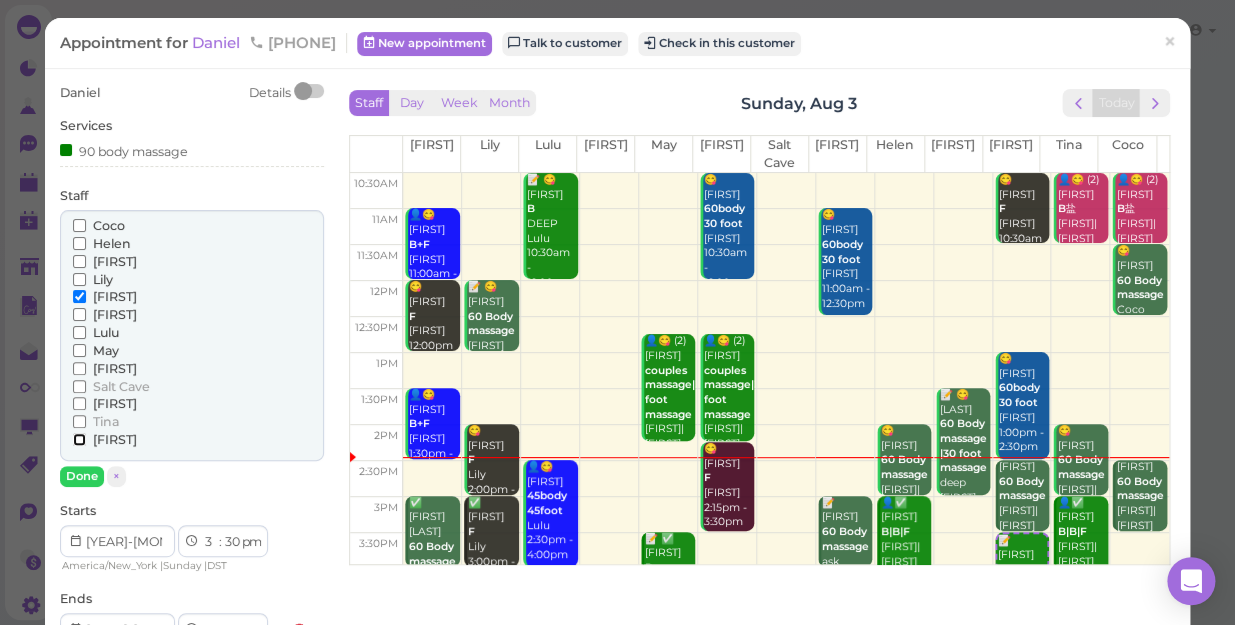 click on "[FIRST]" at bounding box center [79, 439] 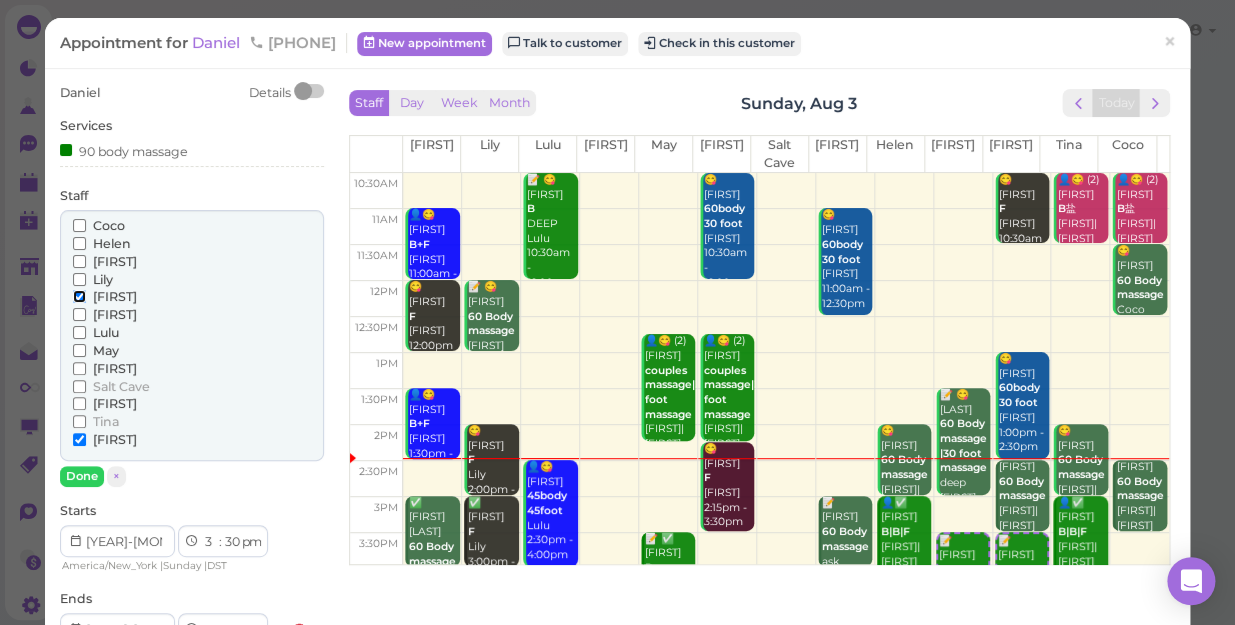 click on "[FIRST]" at bounding box center (79, 296) 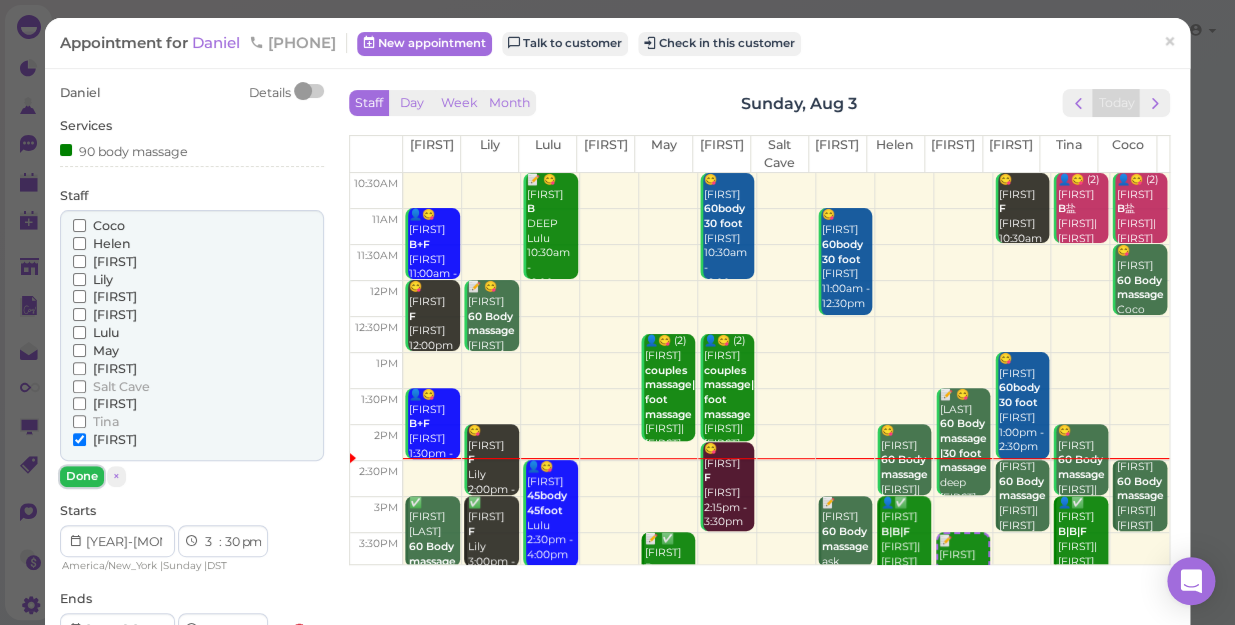 click on "Done" at bounding box center [82, 476] 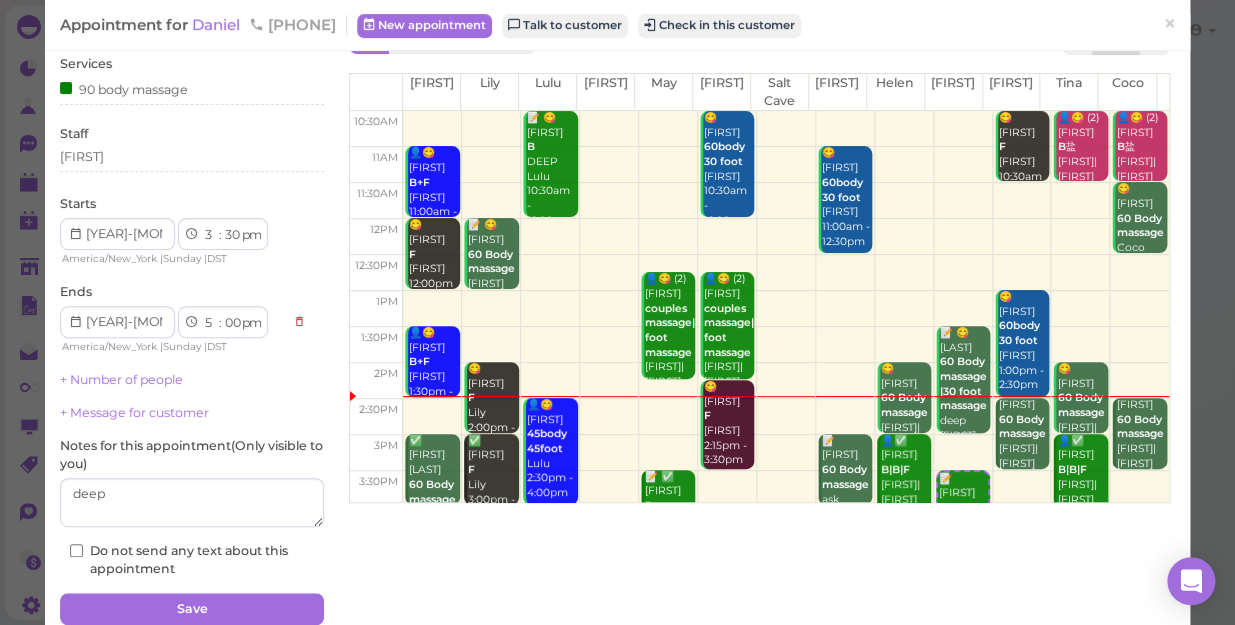 scroll, scrollTop: 145, scrollLeft: 0, axis: vertical 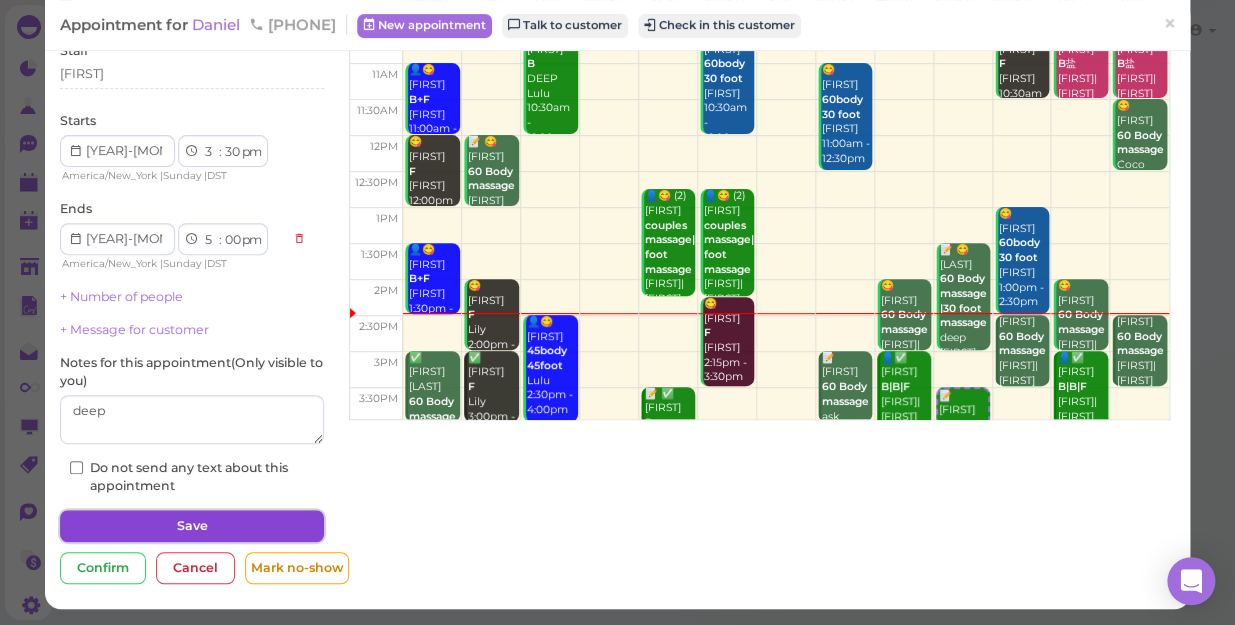 click on "Save" at bounding box center [192, 526] 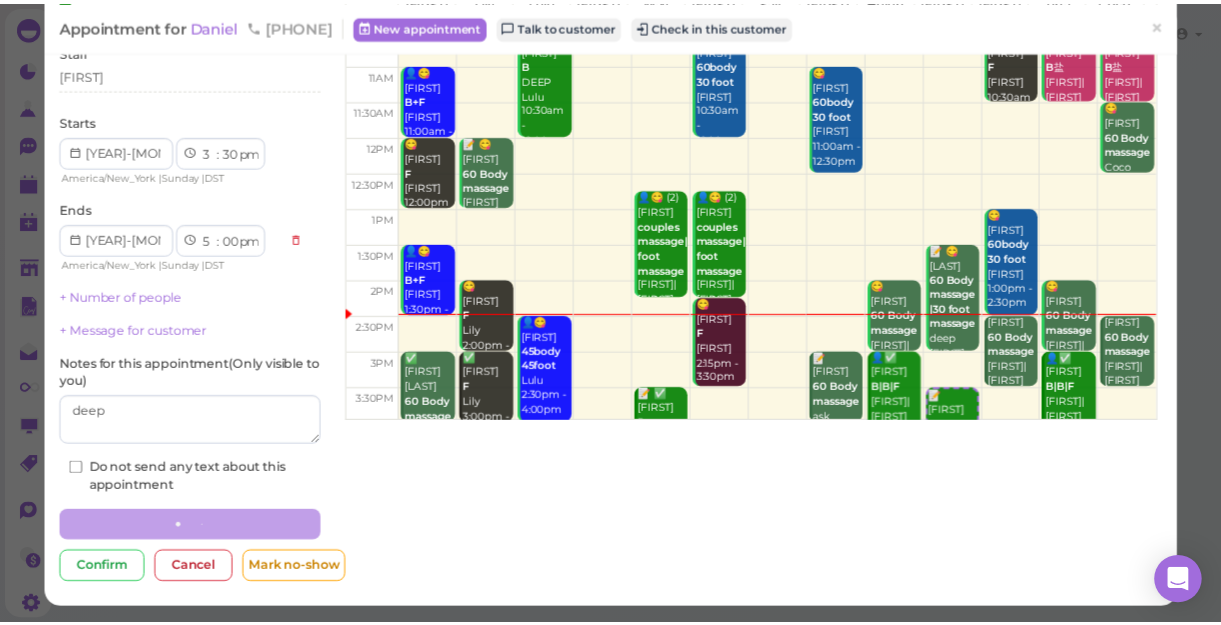 scroll, scrollTop: 0, scrollLeft: 0, axis: both 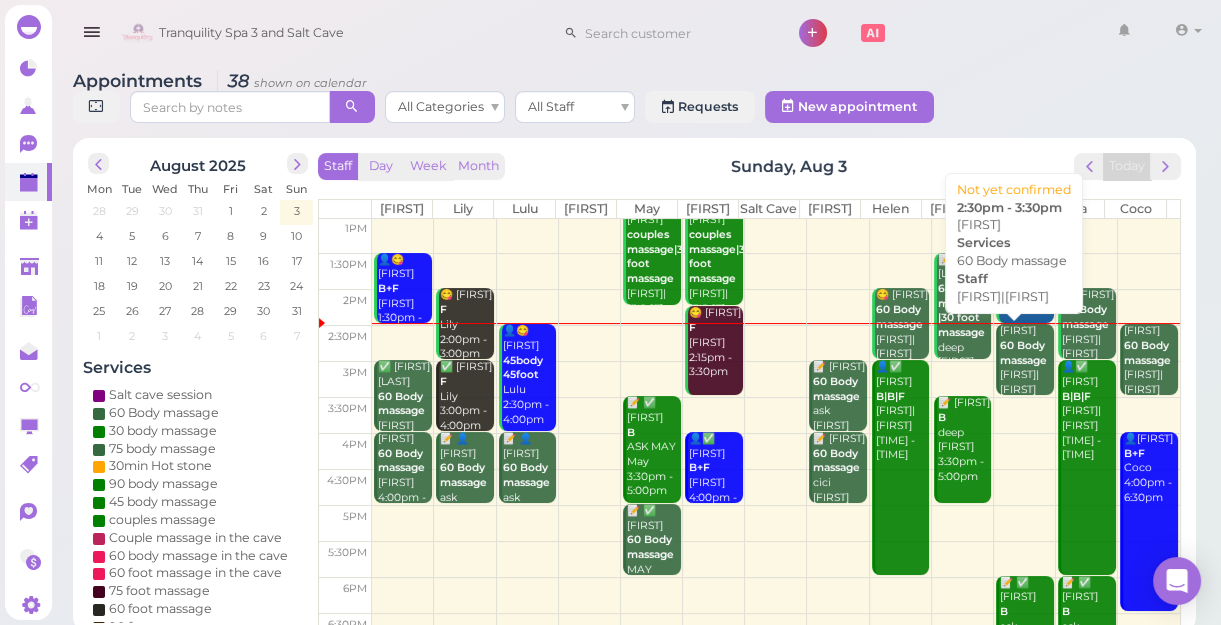 click on "DIANA 60 Body massage  Coco|Linda 2:30pm - 3:30pm" at bounding box center (1026, 375) 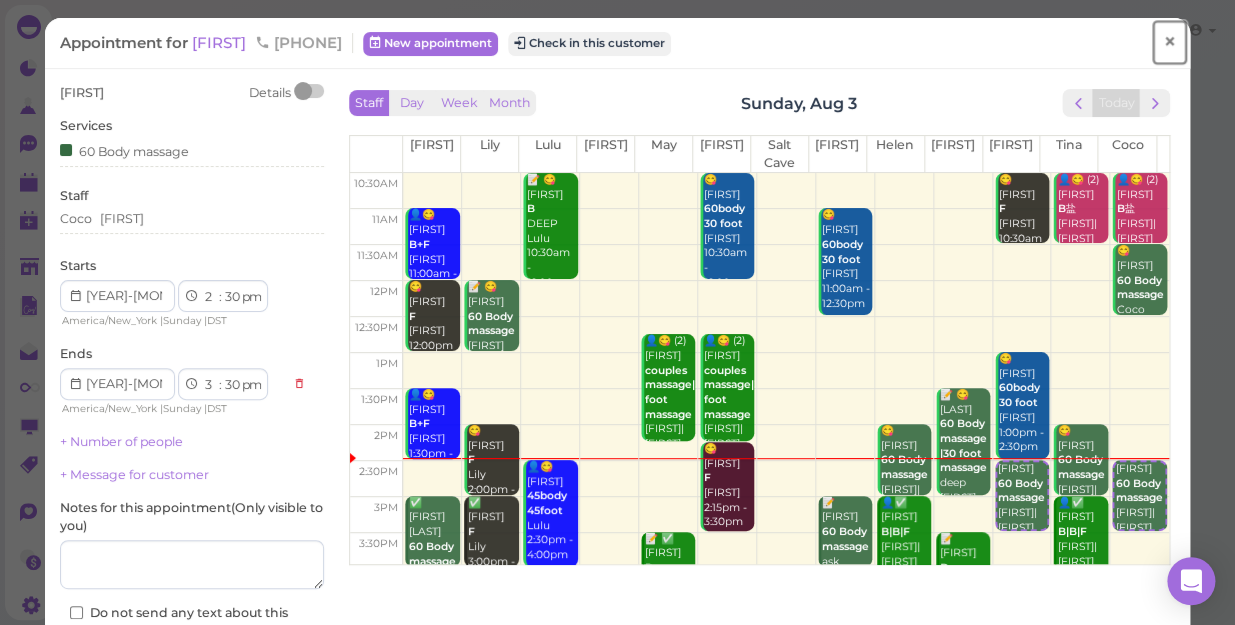 click on "×" at bounding box center (1169, 42) 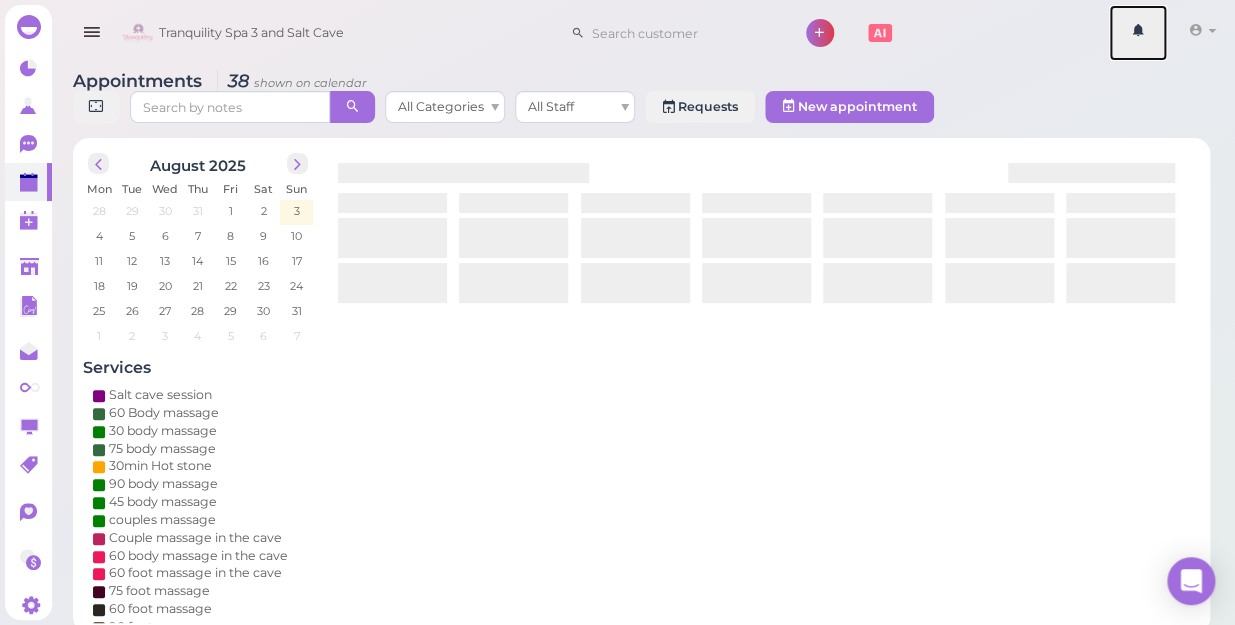 click at bounding box center [1138, 33] 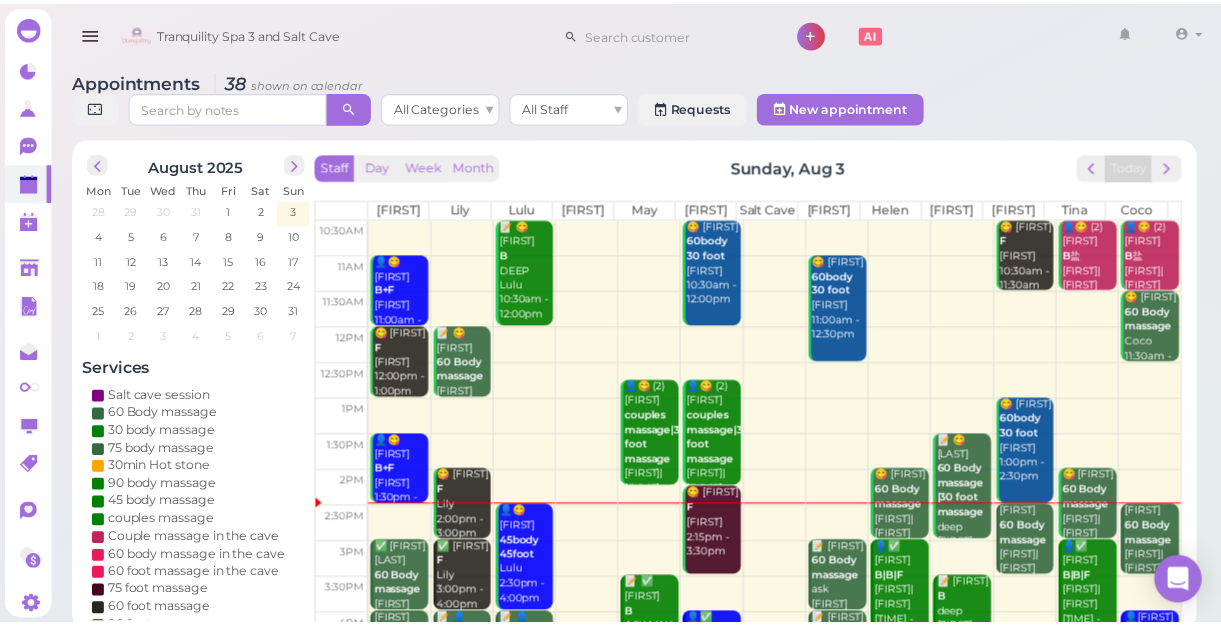 scroll, scrollTop: 181, scrollLeft: 0, axis: vertical 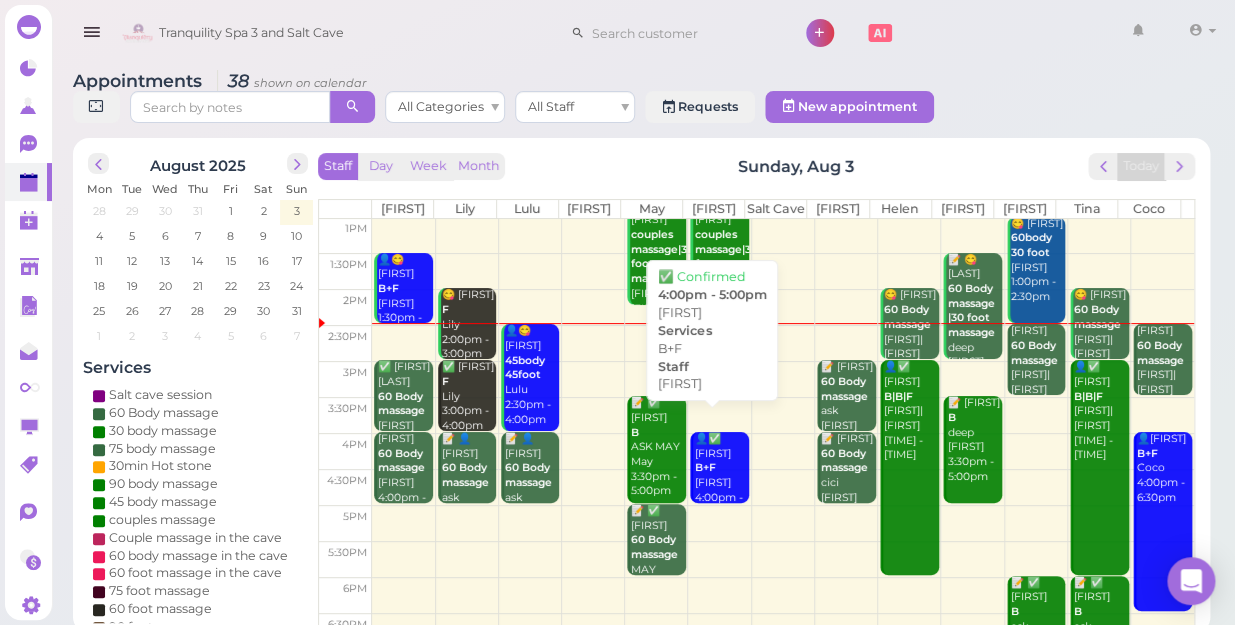 click on "👤✅ Christelle B+F Mike 4:00pm - 5:00pm" at bounding box center (721, 476) 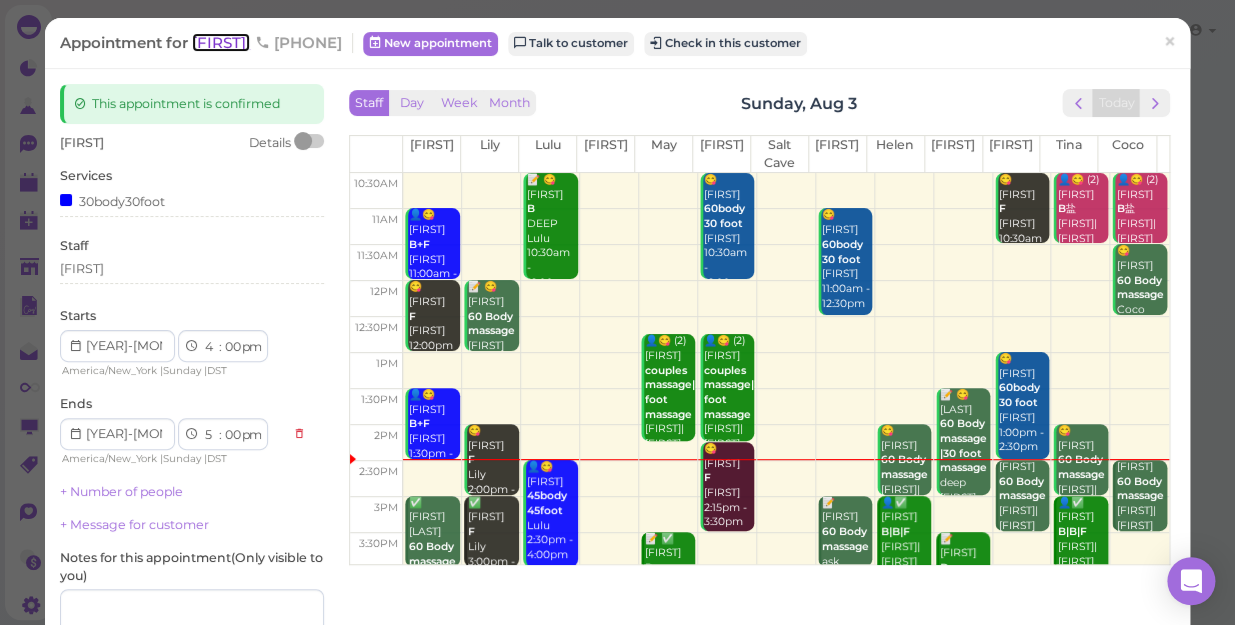 click on "[FIRST]" at bounding box center [221, 42] 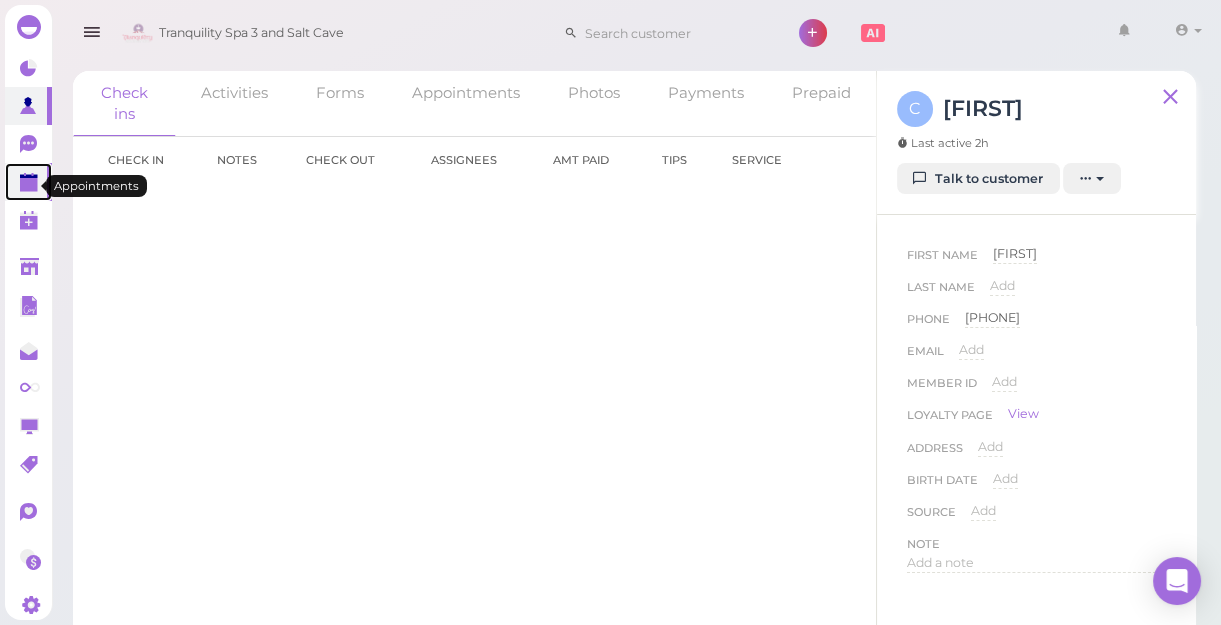 click 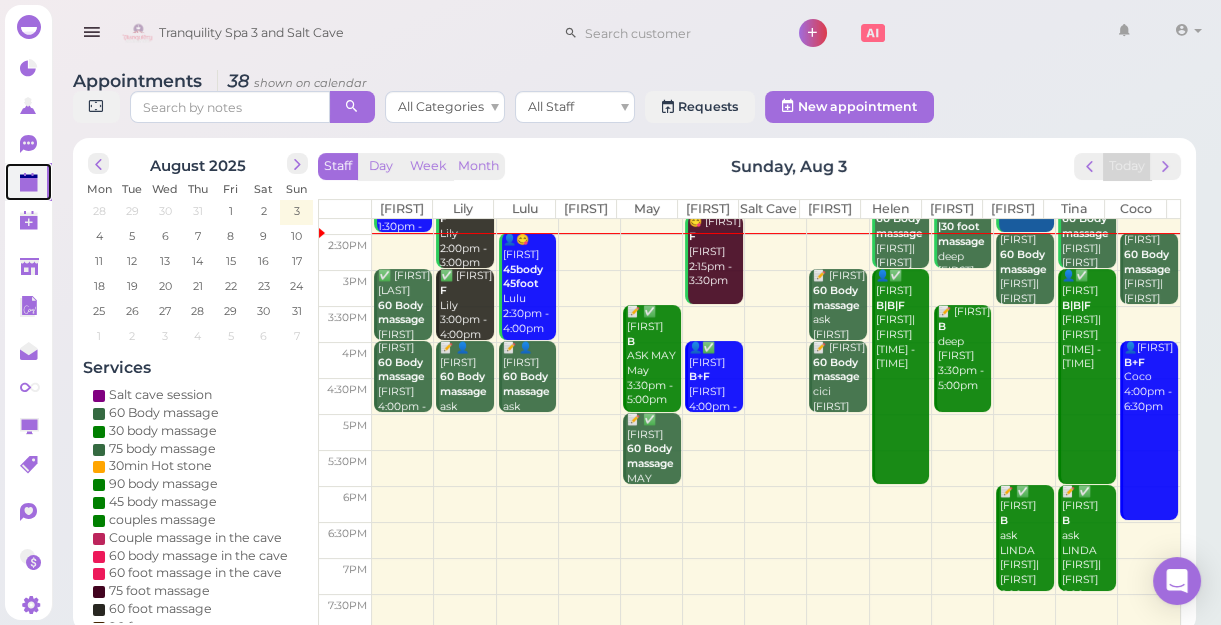 scroll, scrollTop: 181, scrollLeft: 0, axis: vertical 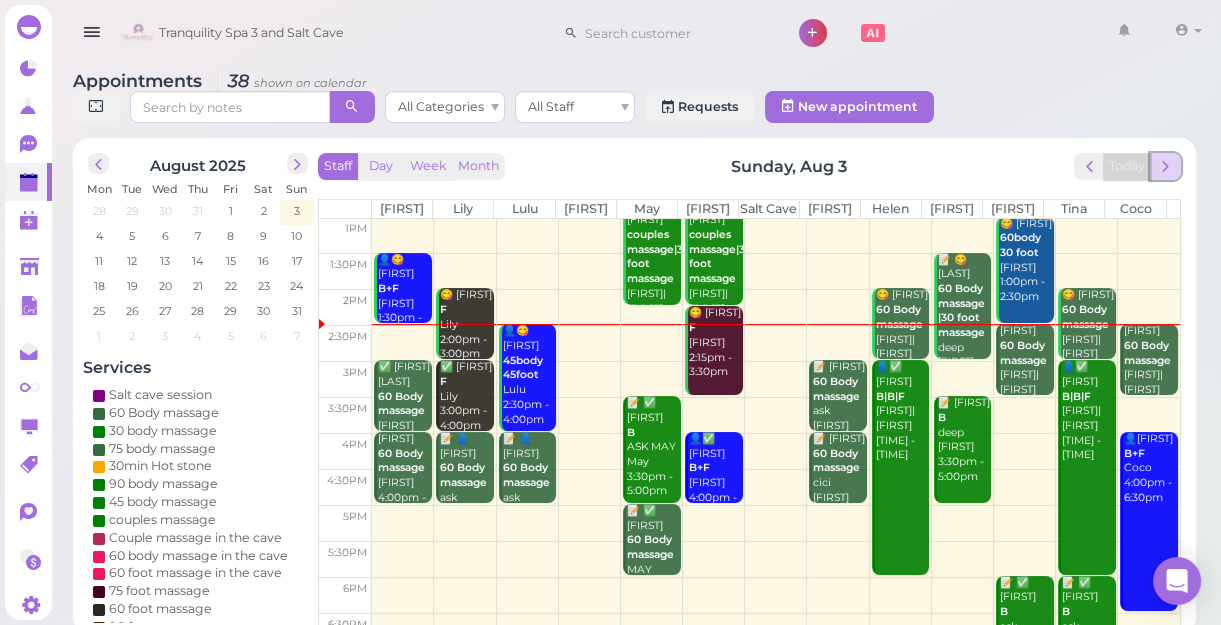 click at bounding box center [1165, 166] 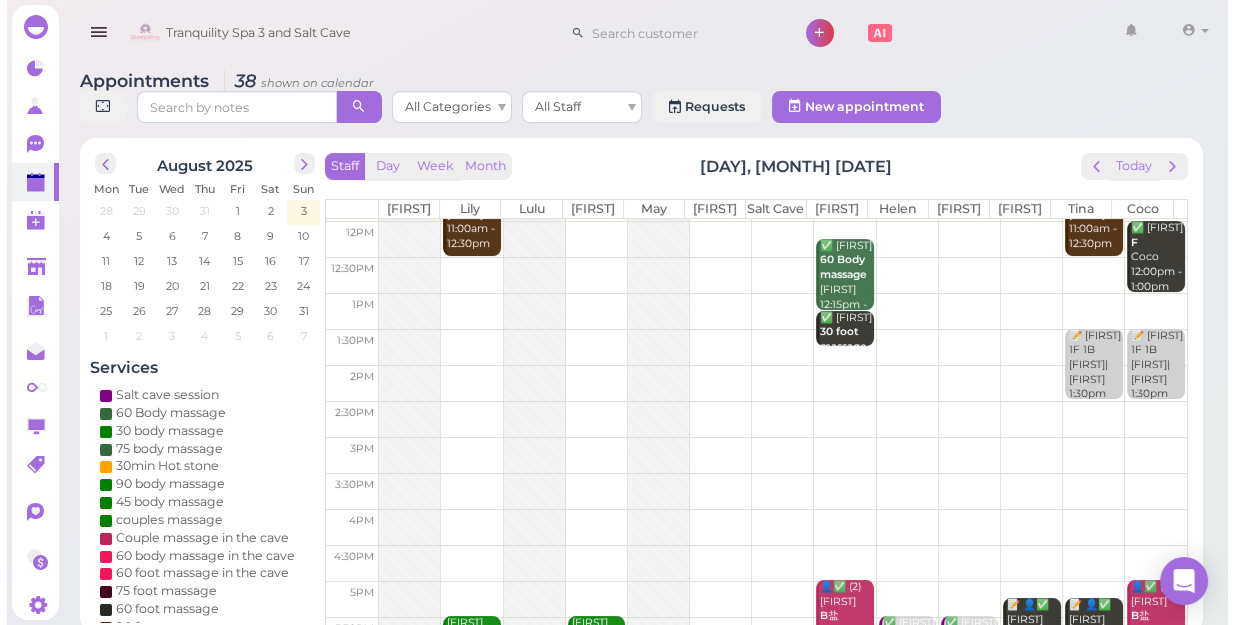 scroll, scrollTop: 343, scrollLeft: 0, axis: vertical 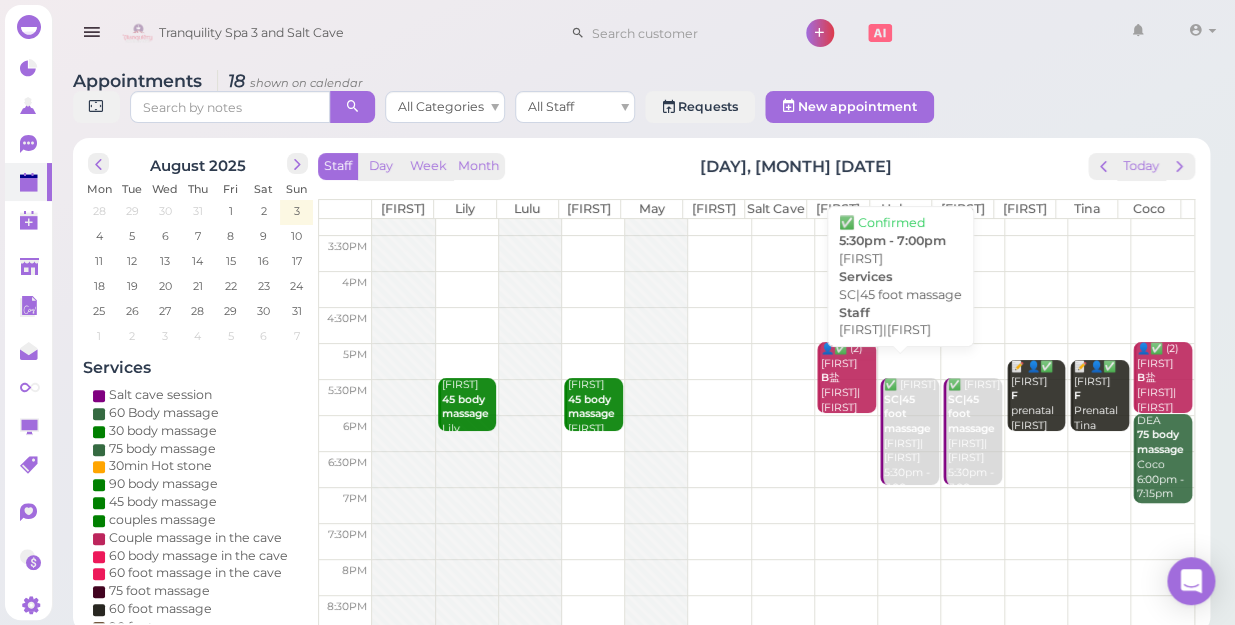 click on "✅ Meredith SC|45 foot massage  Helen|Tom 5:30pm - 7:00pm" at bounding box center [911, 437] 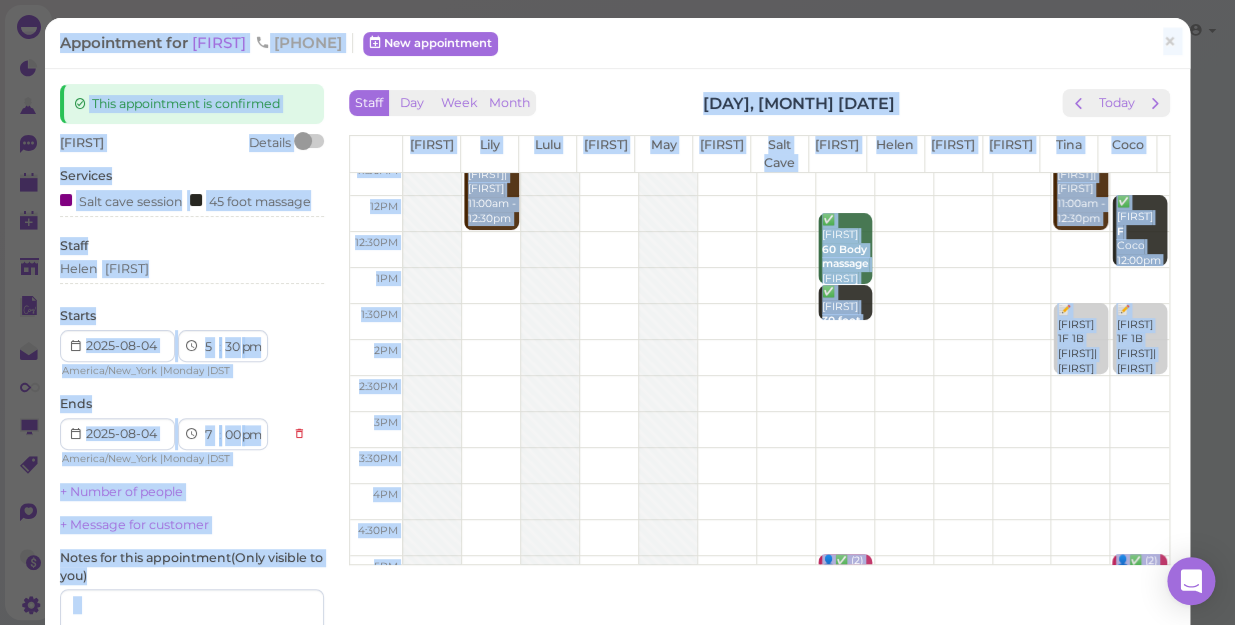 scroll, scrollTop: 272, scrollLeft: 0, axis: vertical 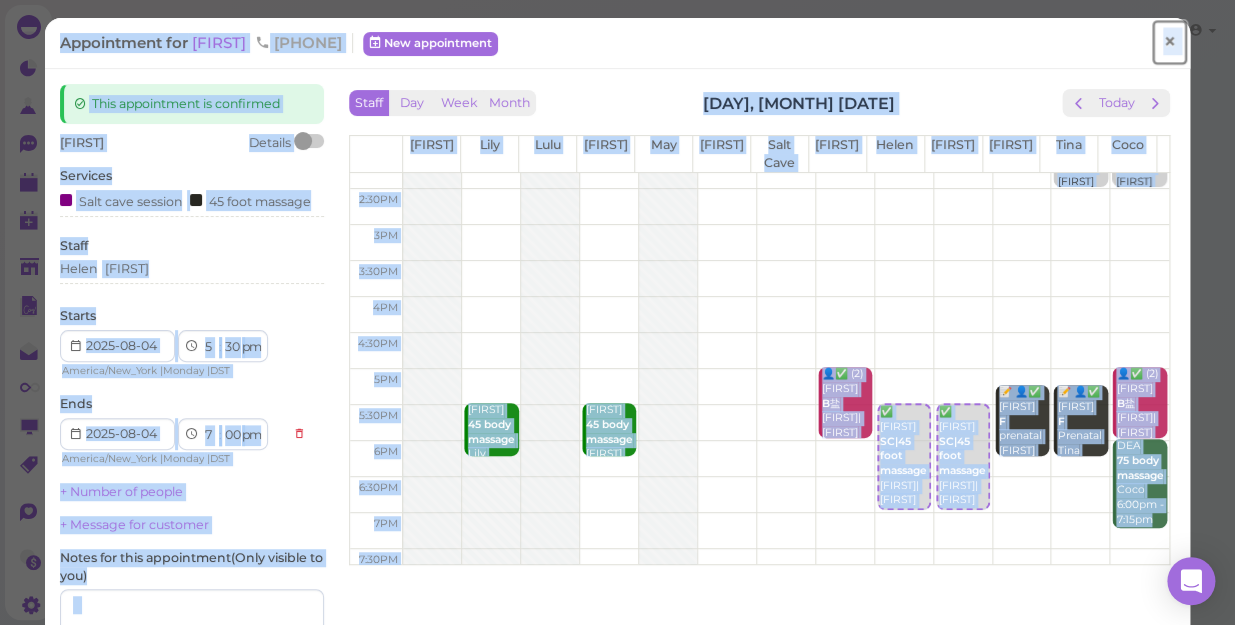click on "×" at bounding box center (1169, 42) 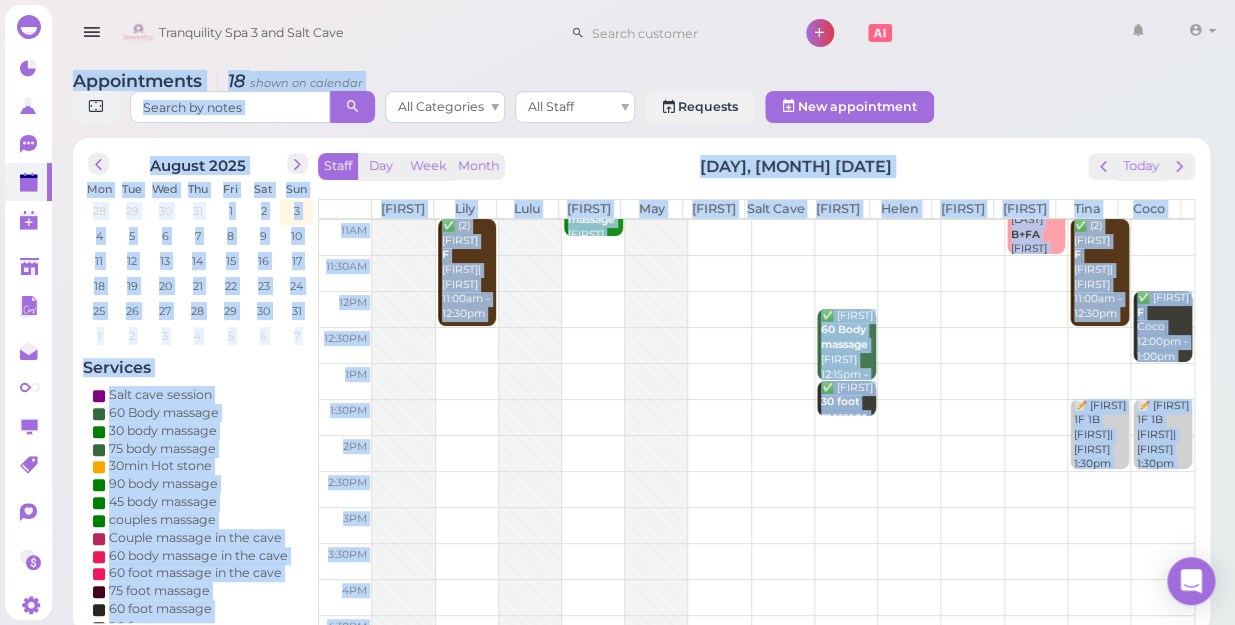 scroll, scrollTop: 0, scrollLeft: 0, axis: both 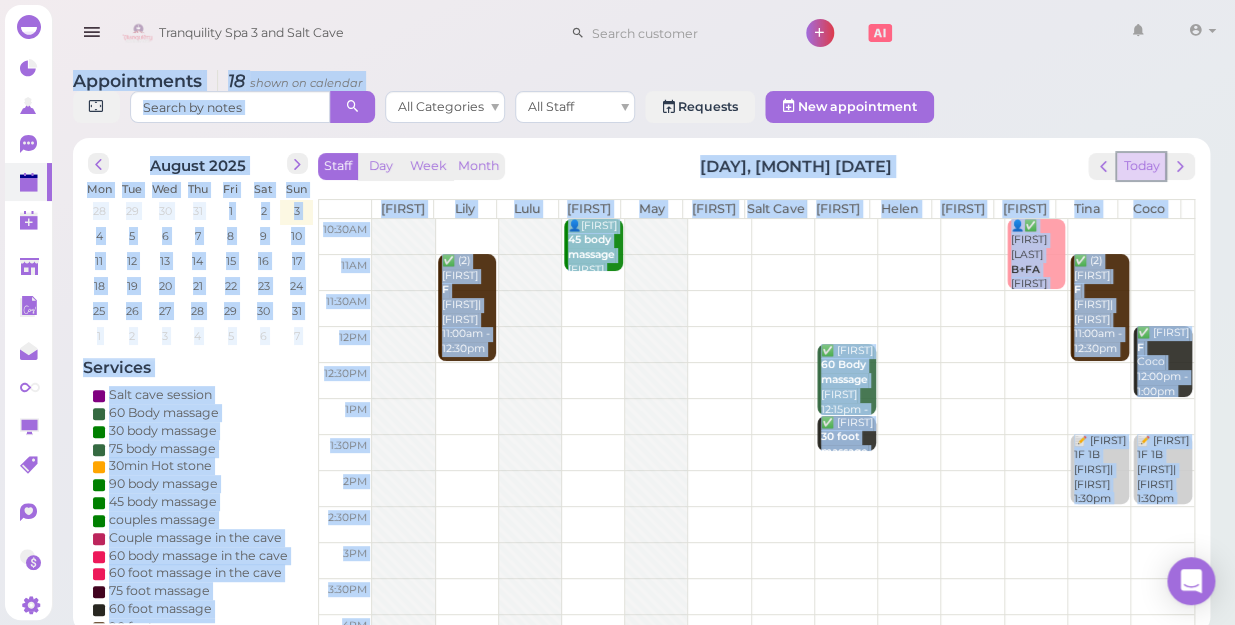 click on "Today" at bounding box center (1141, 166) 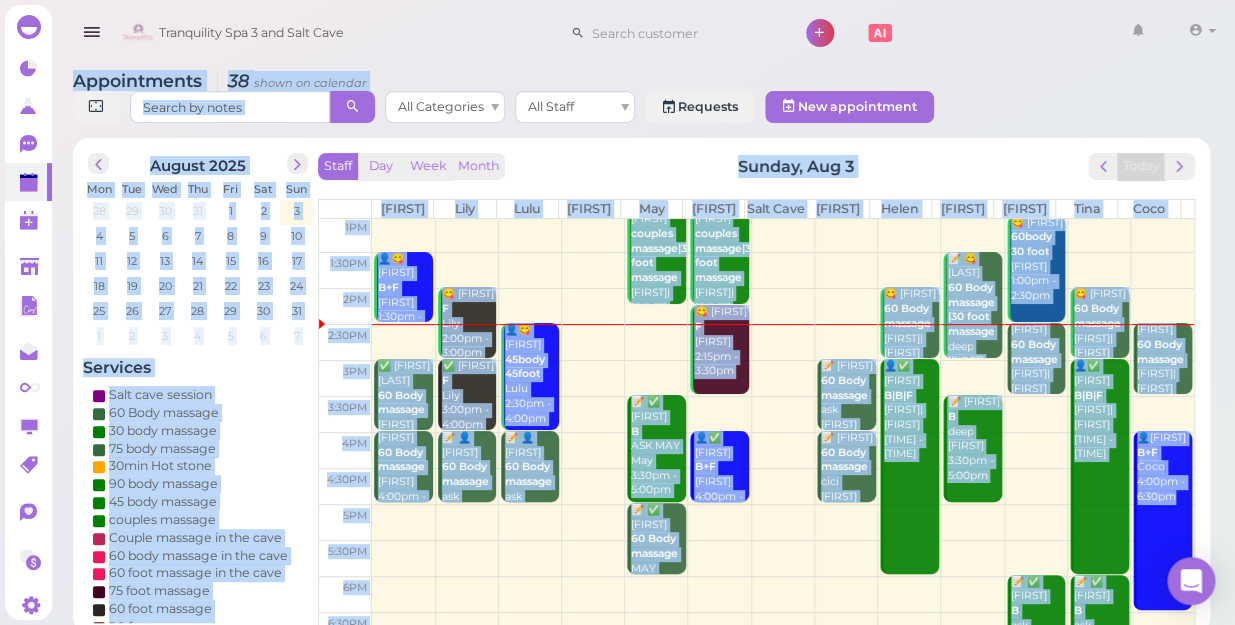 scroll, scrollTop: 181, scrollLeft: 0, axis: vertical 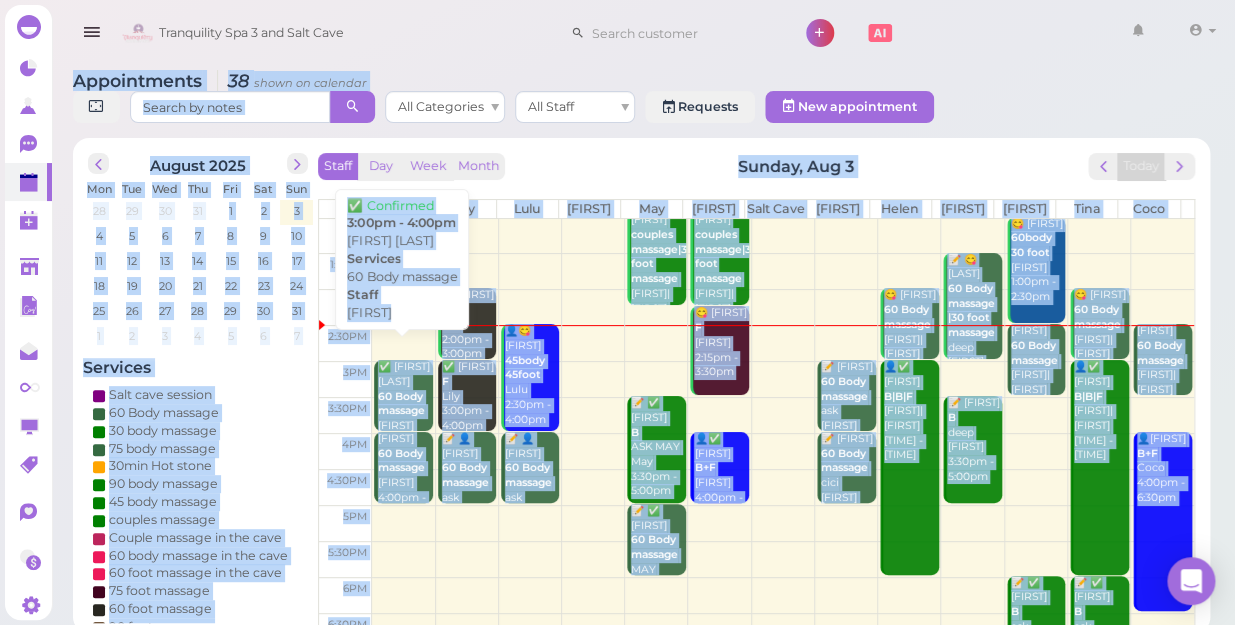 click on "60 Body massage" at bounding box center [401, 404] 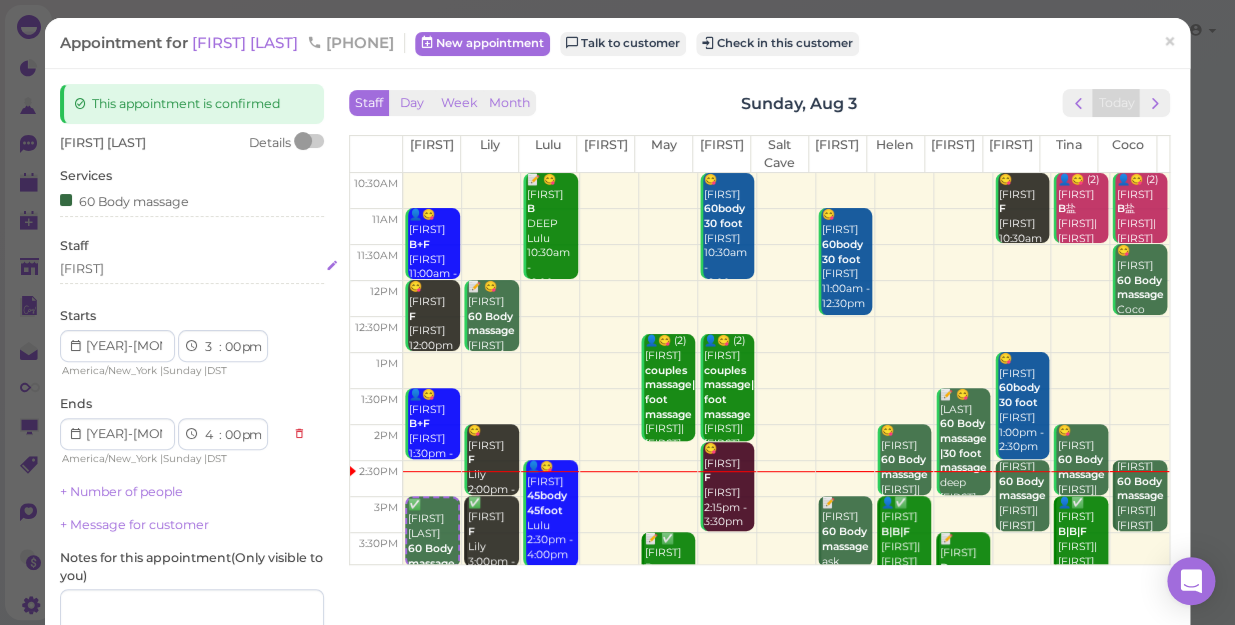 click on "[FIRST]" at bounding box center (192, 272) 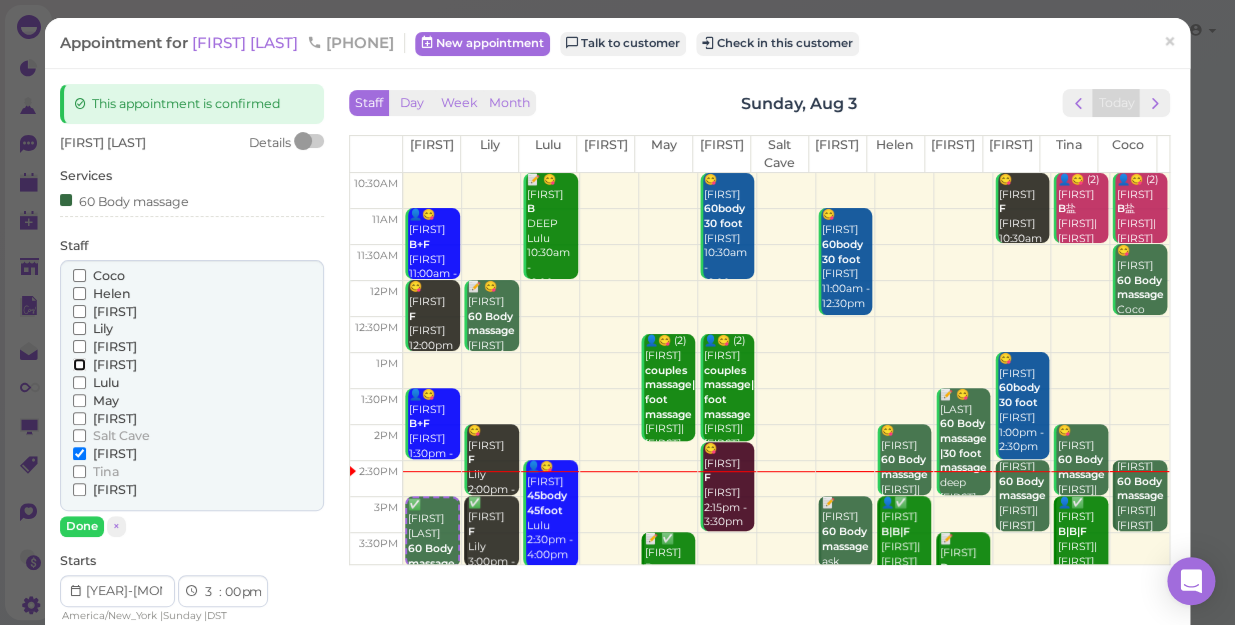 click on "[FIRST]" at bounding box center [79, 364] 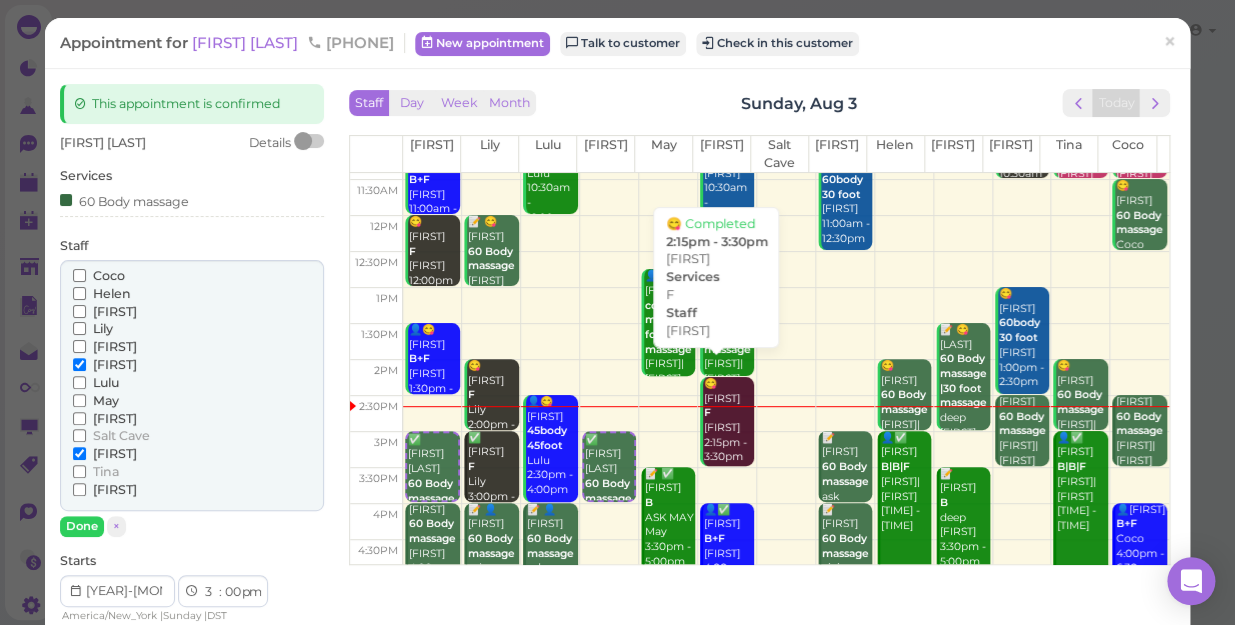 scroll, scrollTop: 181, scrollLeft: 0, axis: vertical 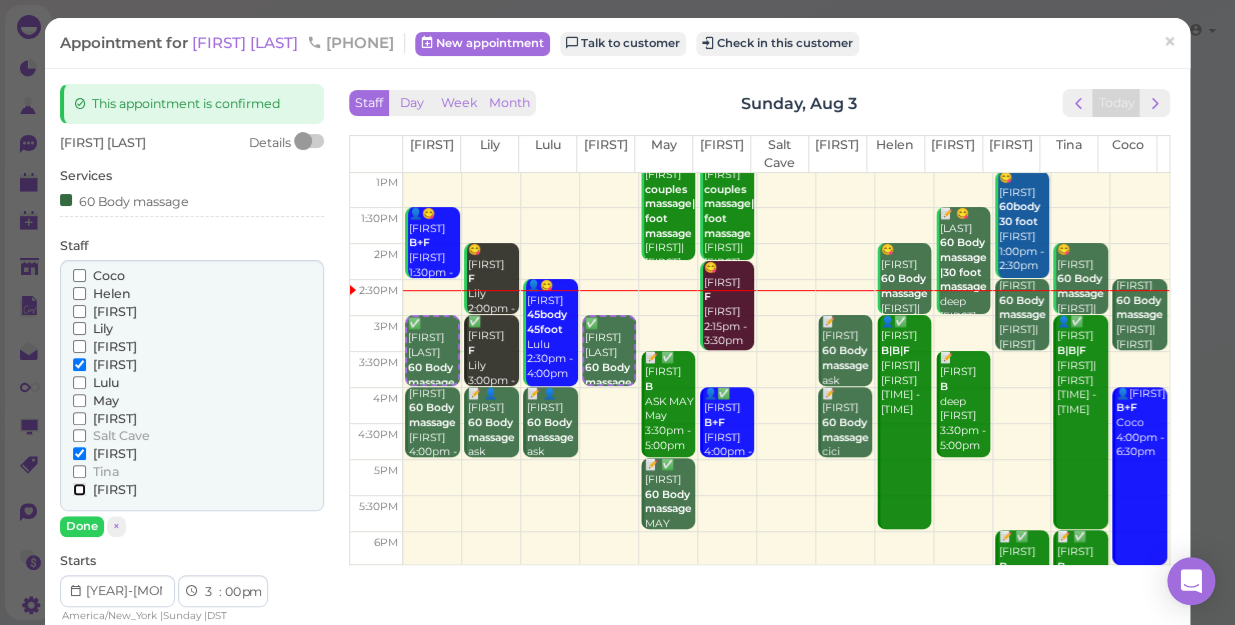 click on "[FIRST]" at bounding box center [79, 489] 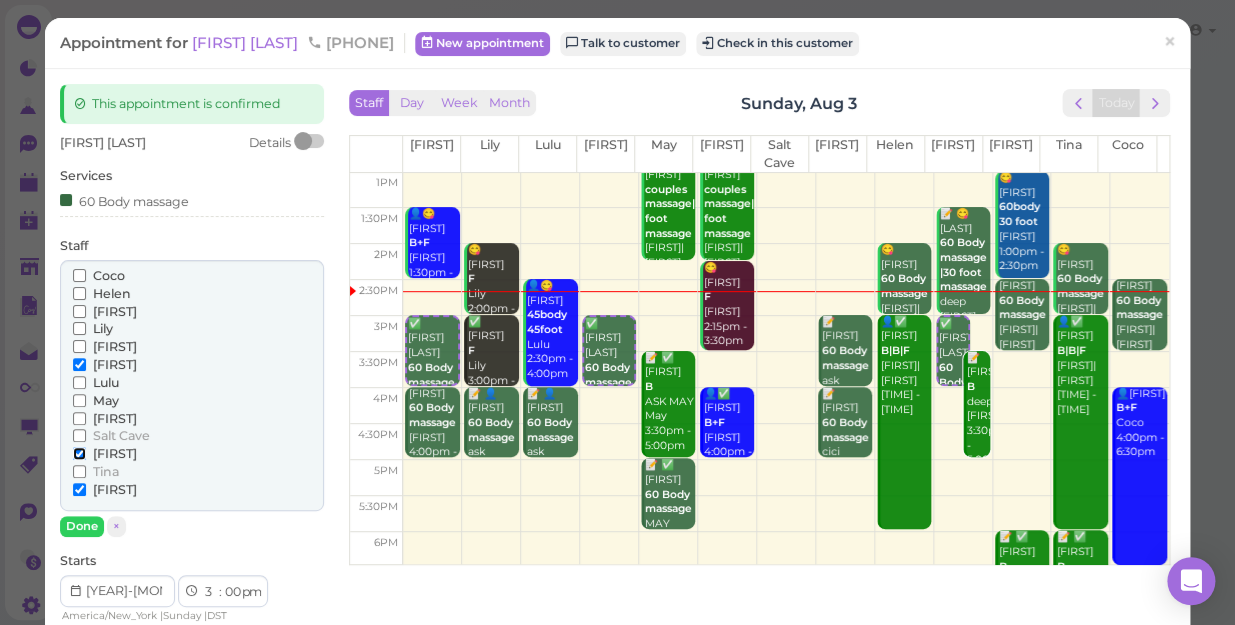 click on "[FIRST]" at bounding box center [79, 453] 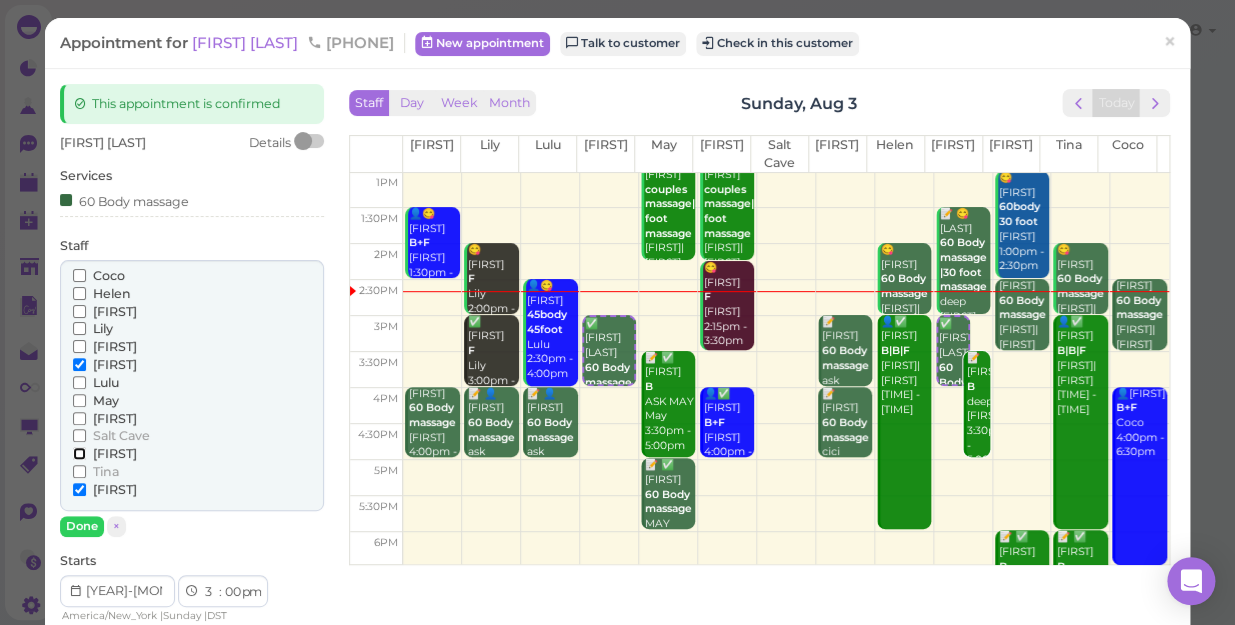click on "[FIRST]" at bounding box center [79, 453] 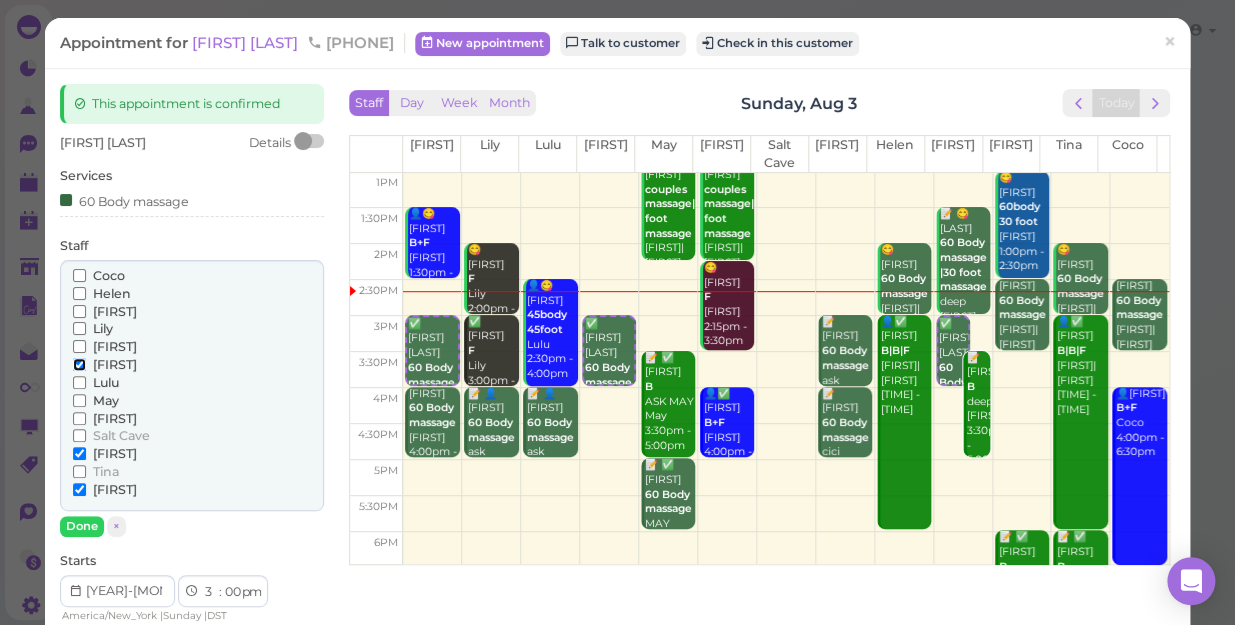 click on "[FIRST]" at bounding box center (79, 364) 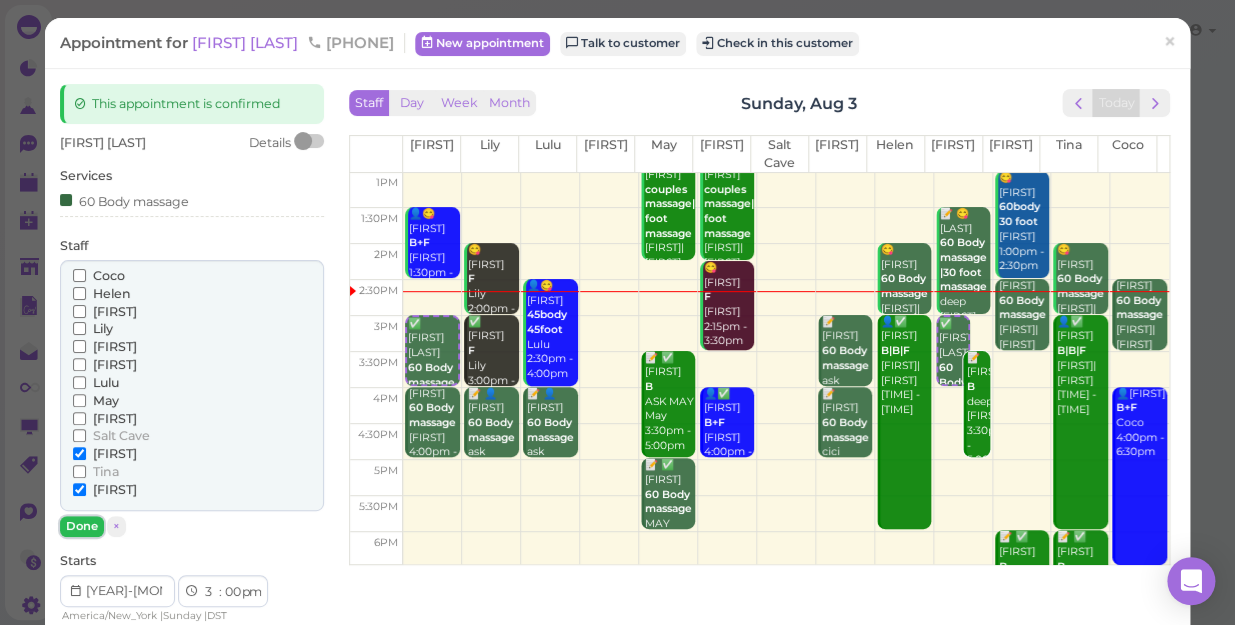 click on "Done" at bounding box center [82, 526] 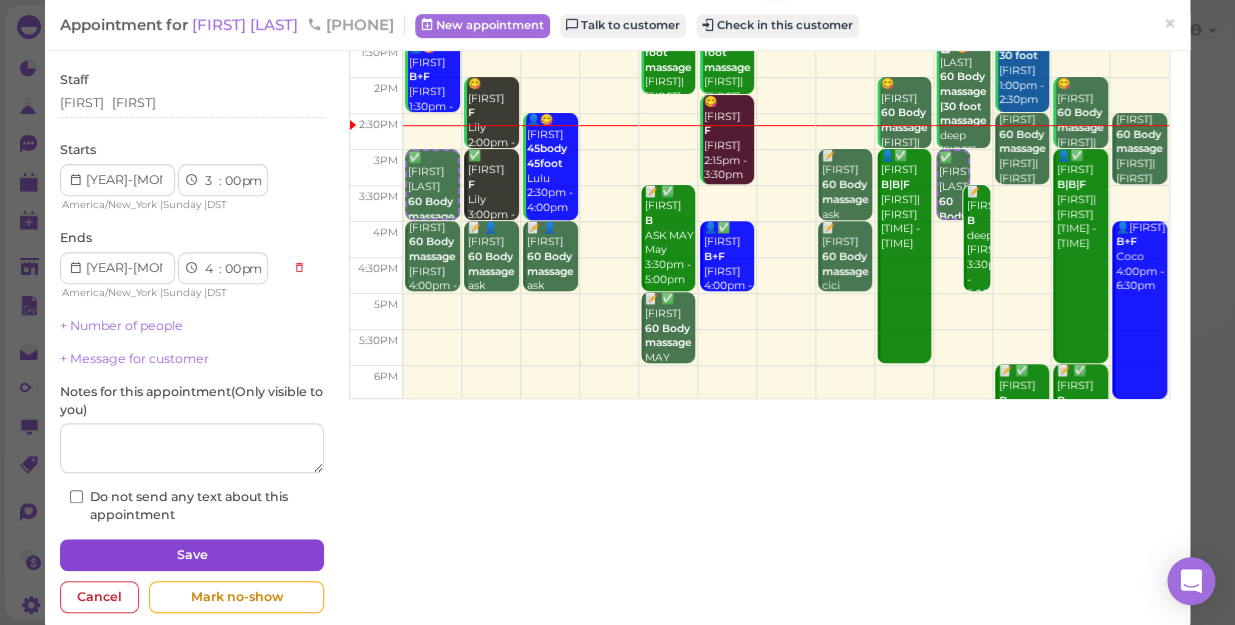 scroll, scrollTop: 195, scrollLeft: 0, axis: vertical 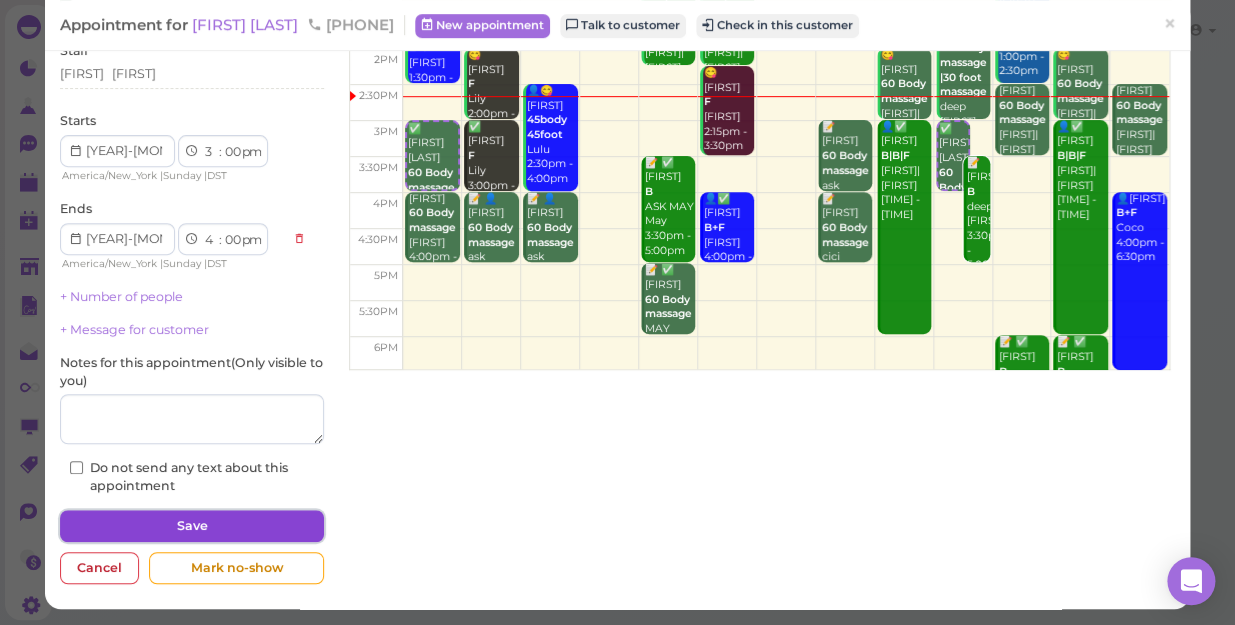 click on "Save" at bounding box center (192, 526) 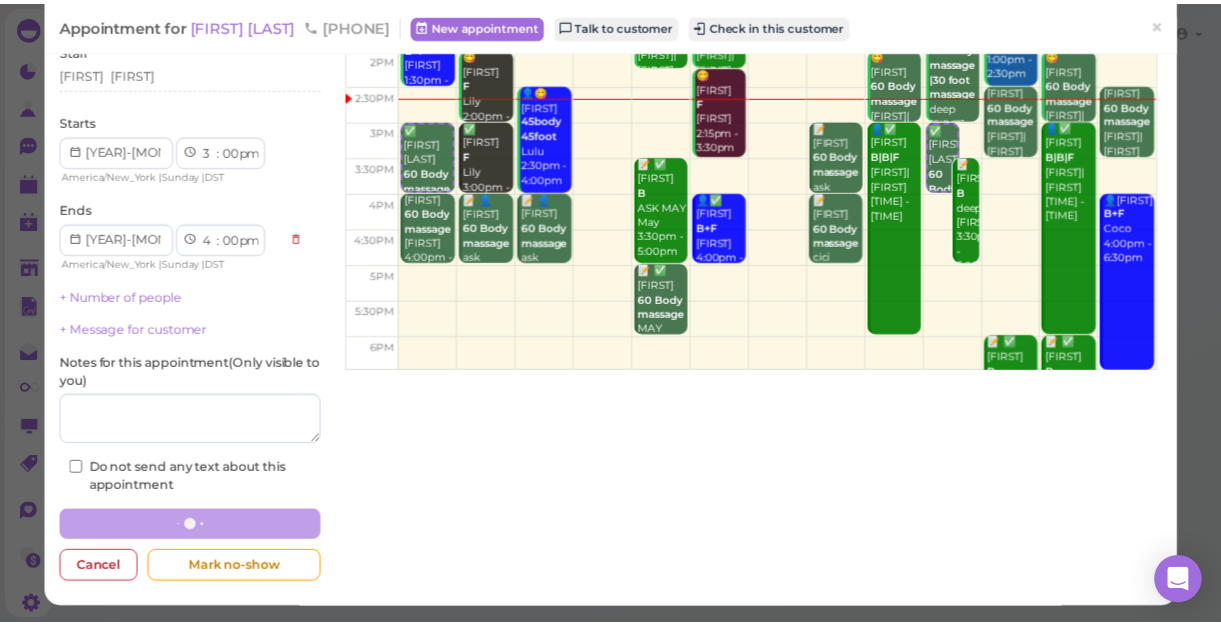 scroll, scrollTop: 0, scrollLeft: 0, axis: both 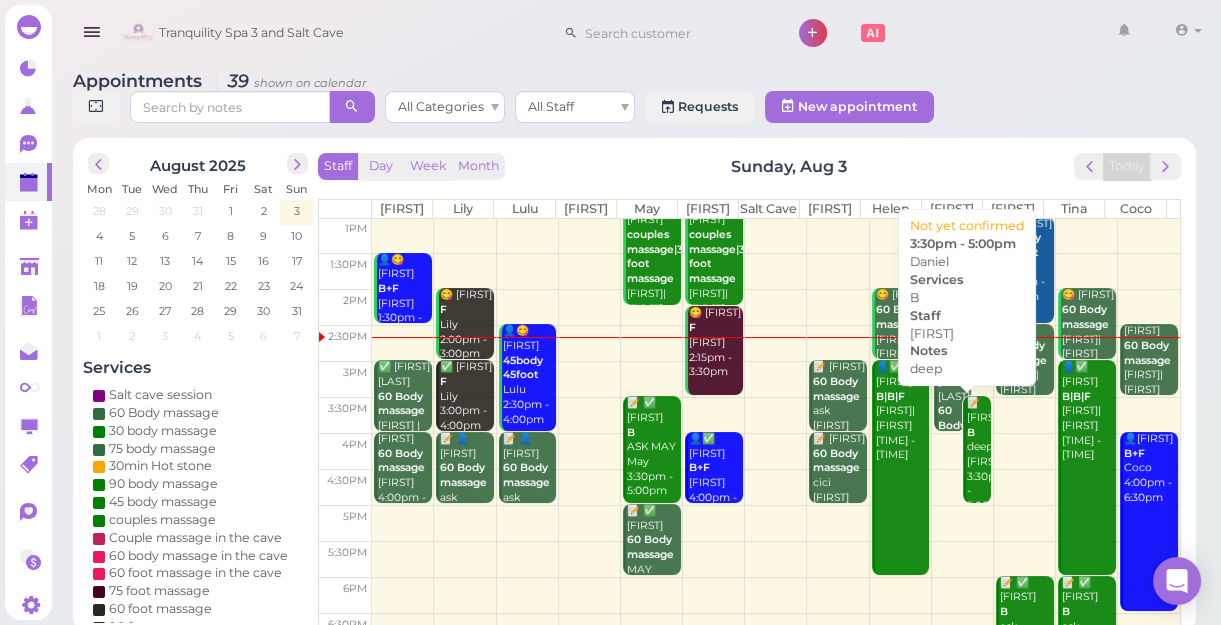 click on "📝 Daniel B deep Tom 3:30pm - 5:00pm" at bounding box center (979, 455) 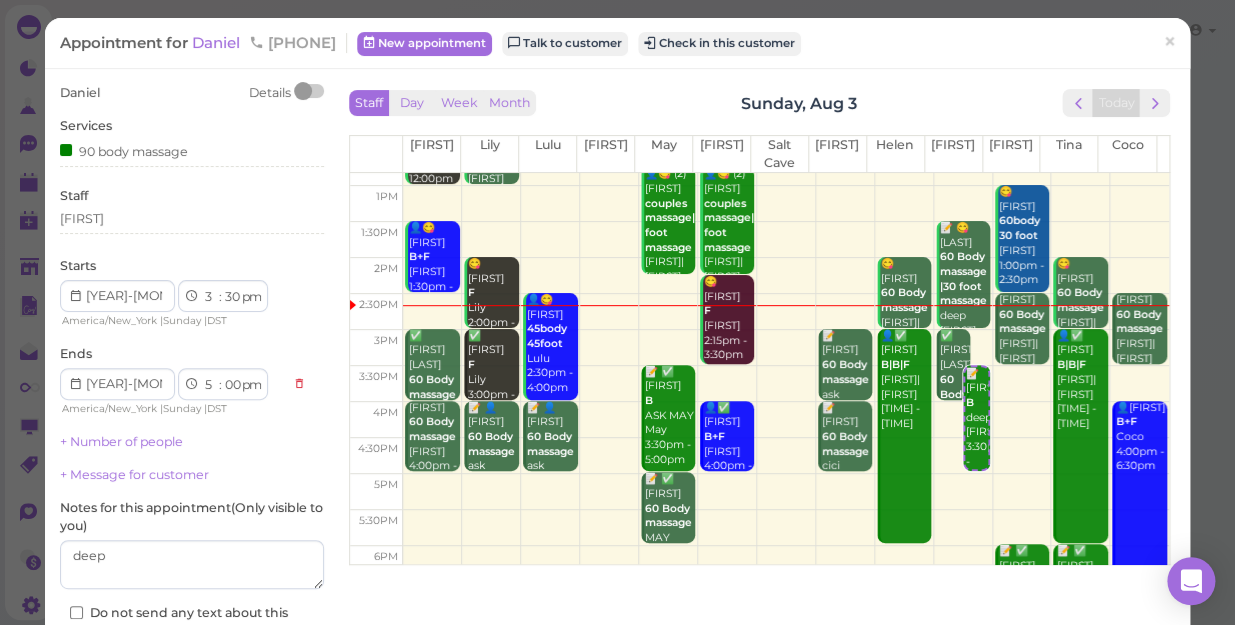 scroll, scrollTop: 181, scrollLeft: 0, axis: vertical 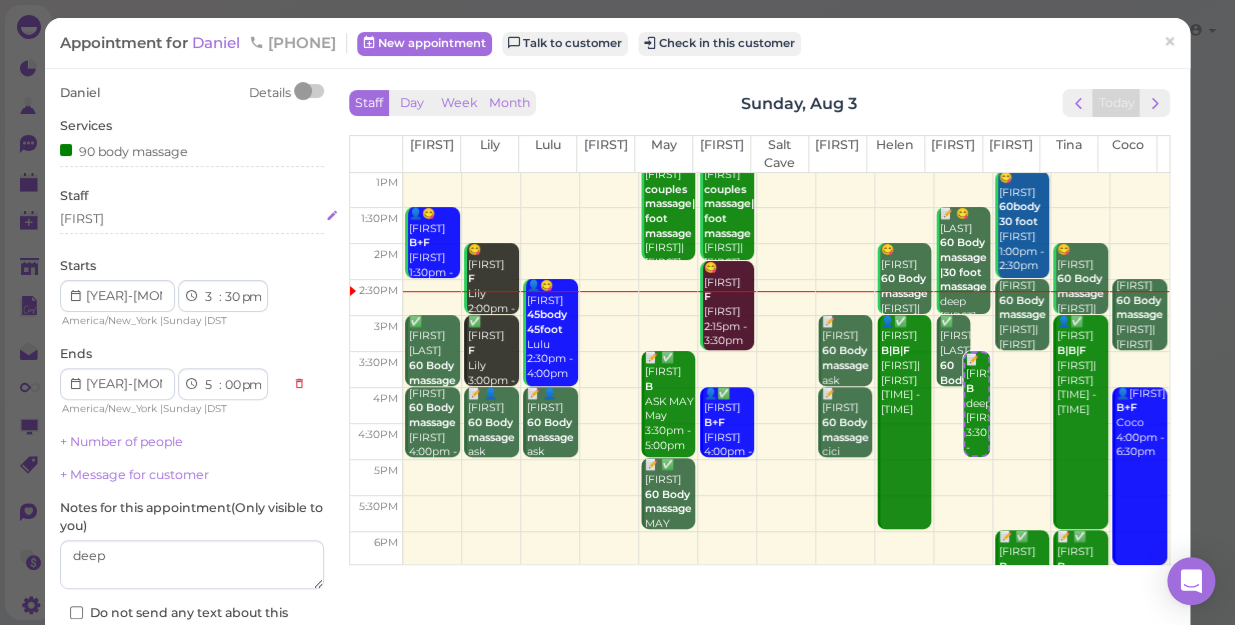 click on "[FIRST]" at bounding box center (192, 219) 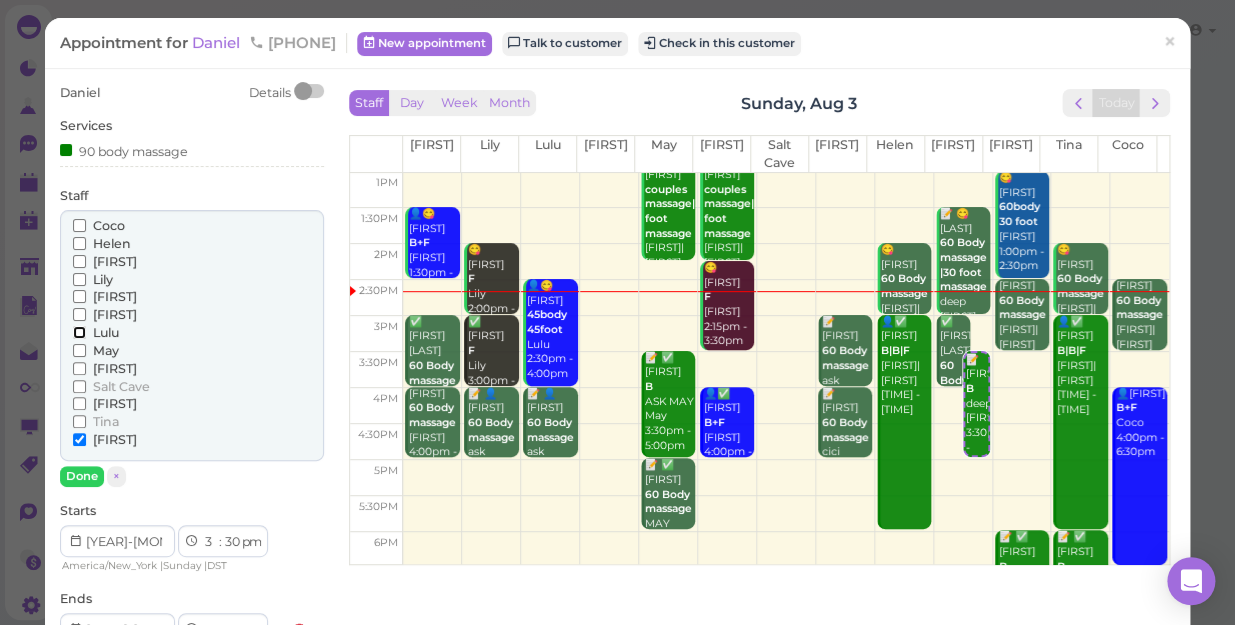 click on "Lulu" at bounding box center (79, 332) 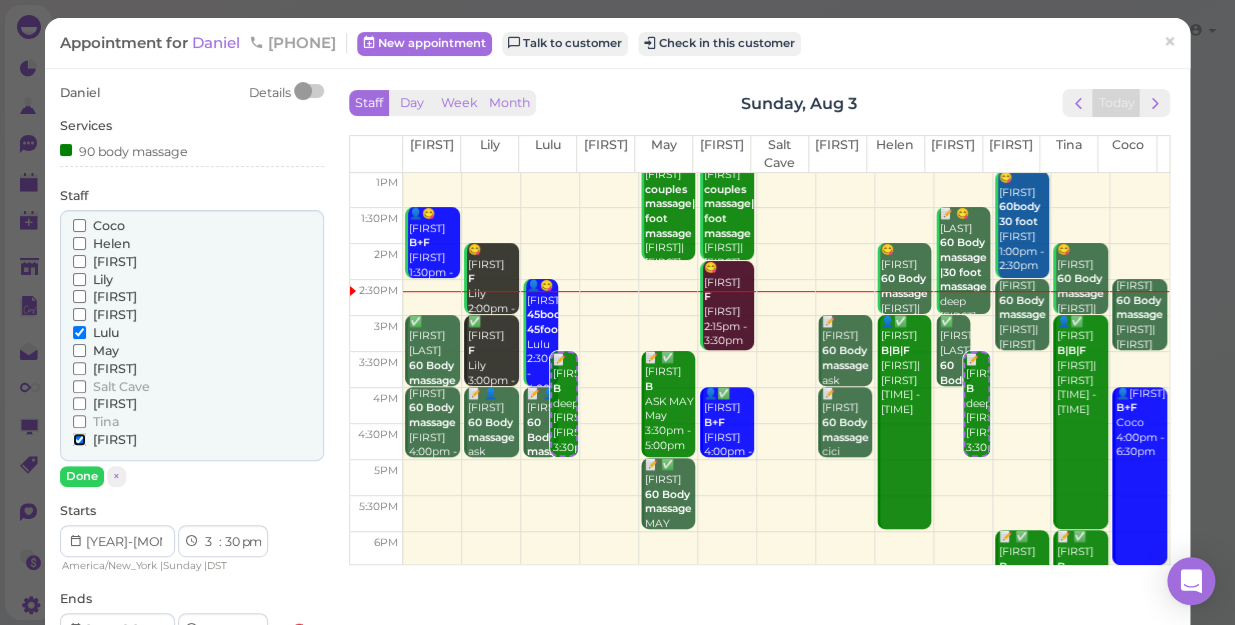 click on "[FIRST]" at bounding box center (79, 439) 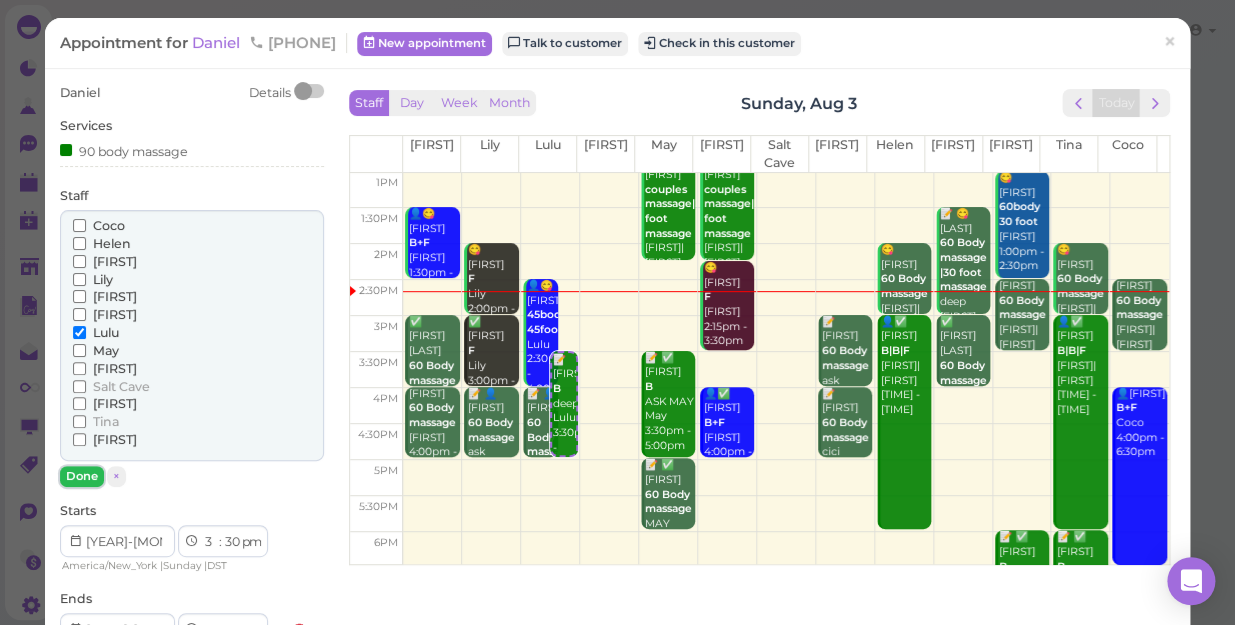 click on "Done" at bounding box center (82, 476) 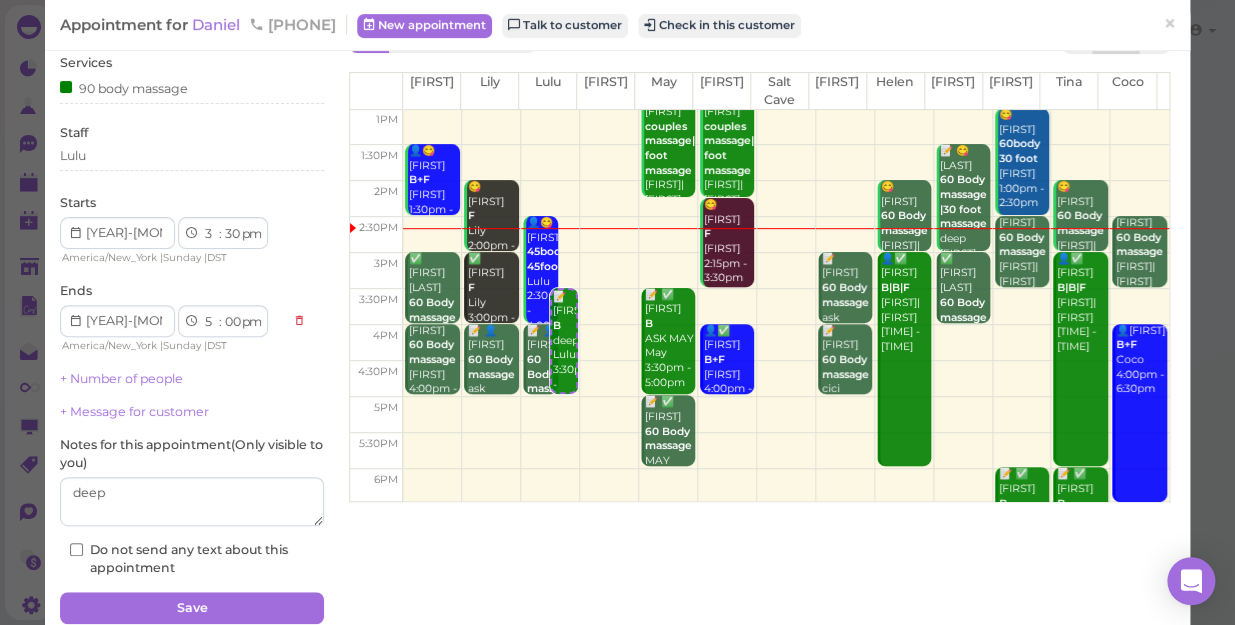 scroll, scrollTop: 145, scrollLeft: 0, axis: vertical 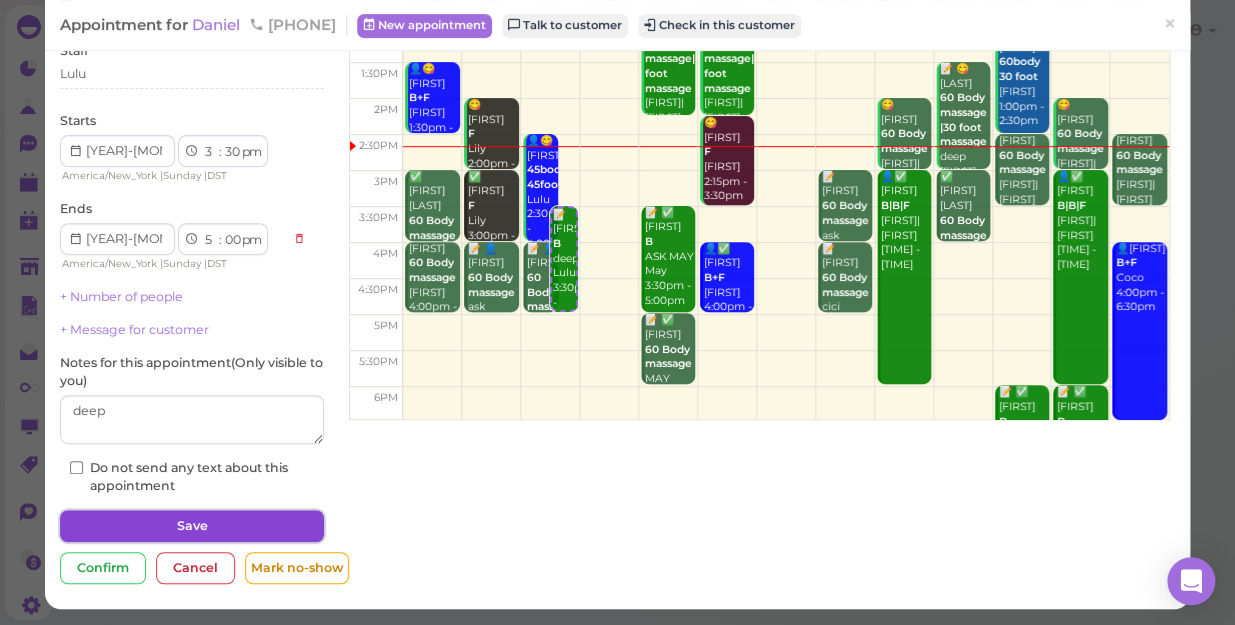 click on "Save" at bounding box center [192, 526] 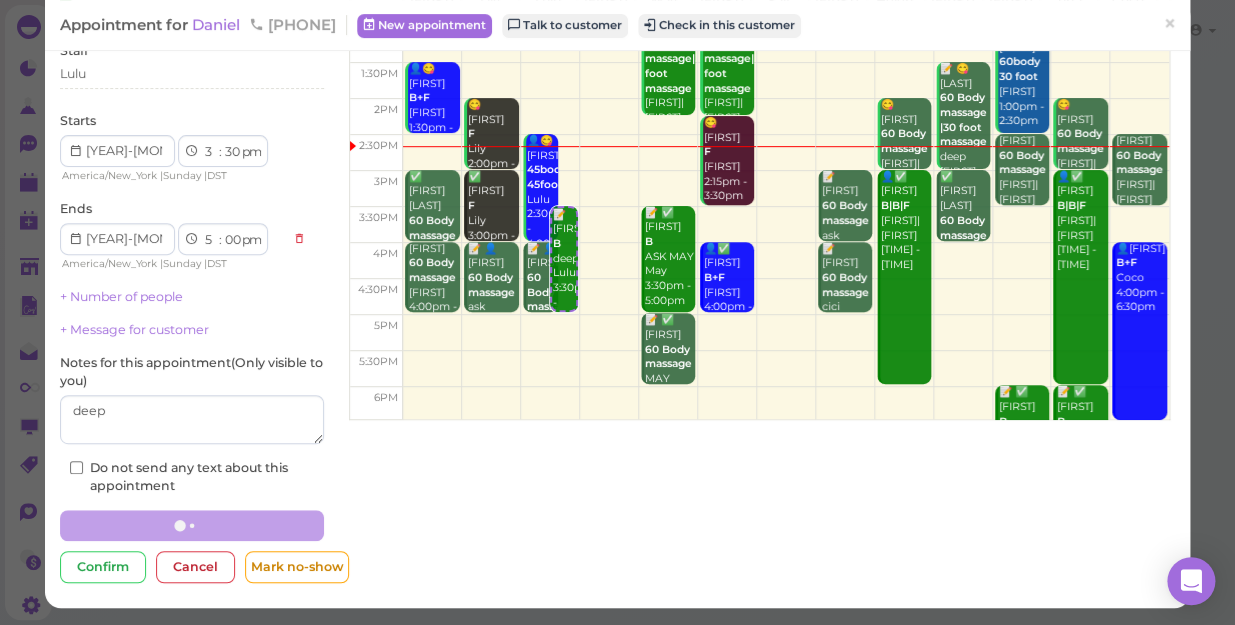 scroll, scrollTop: 0, scrollLeft: 0, axis: both 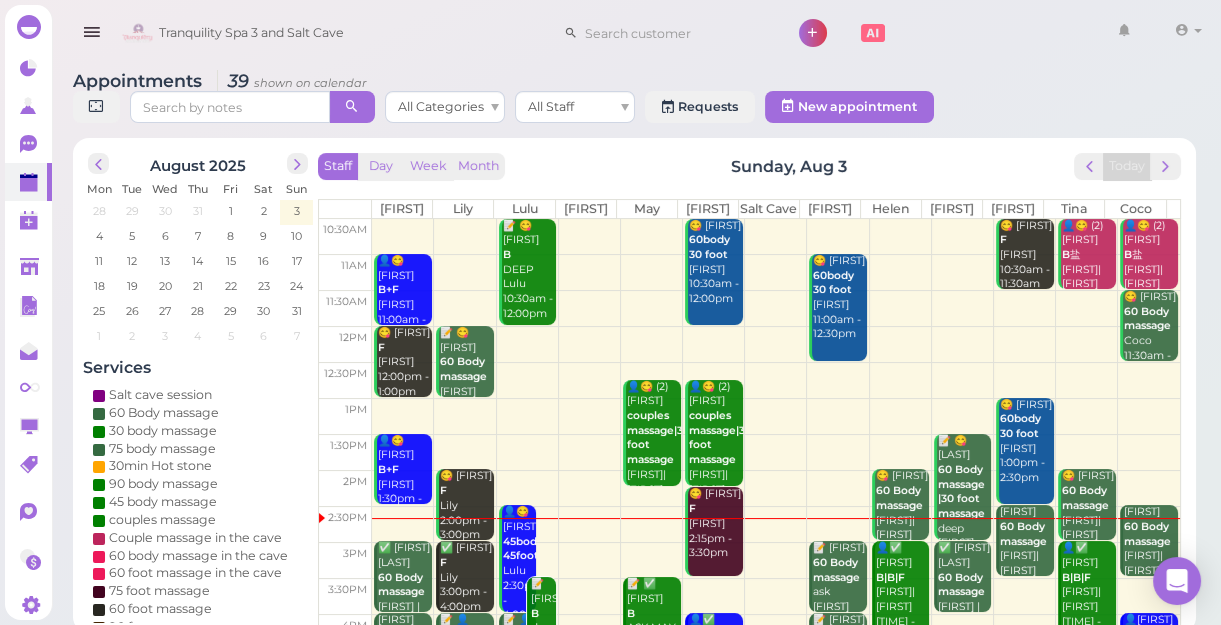 click on "👤😋 John 45body 45foot Lulu 2:30pm - 4:00pm" at bounding box center [519, 564] 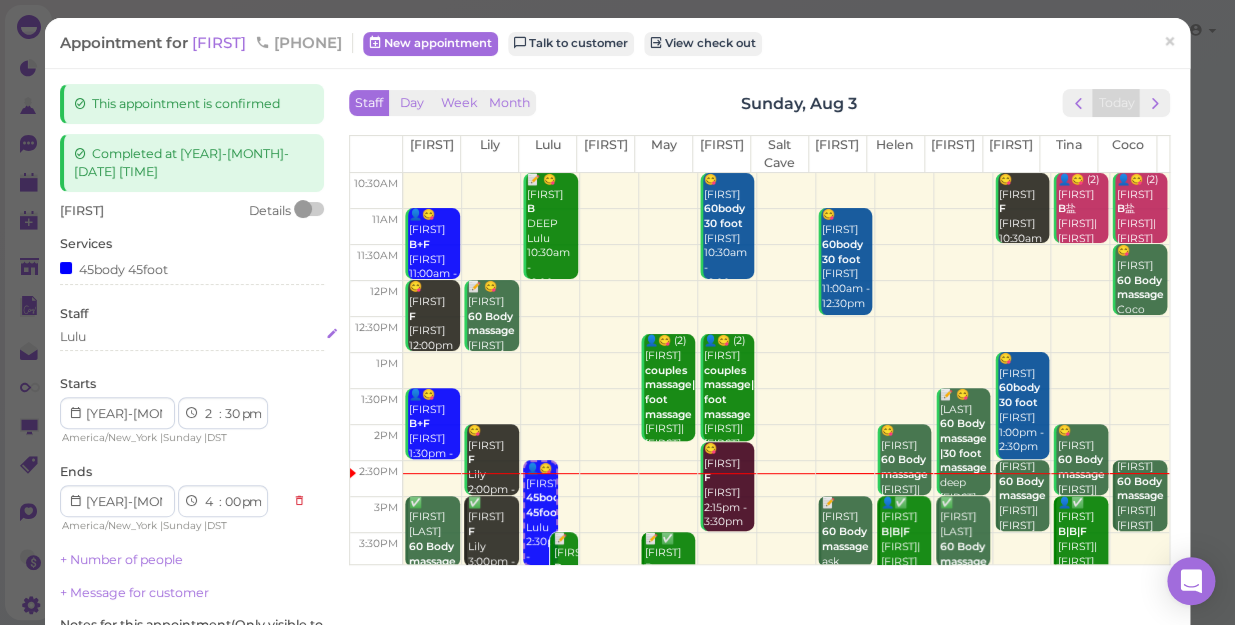 click on "Lulu" at bounding box center [192, 337] 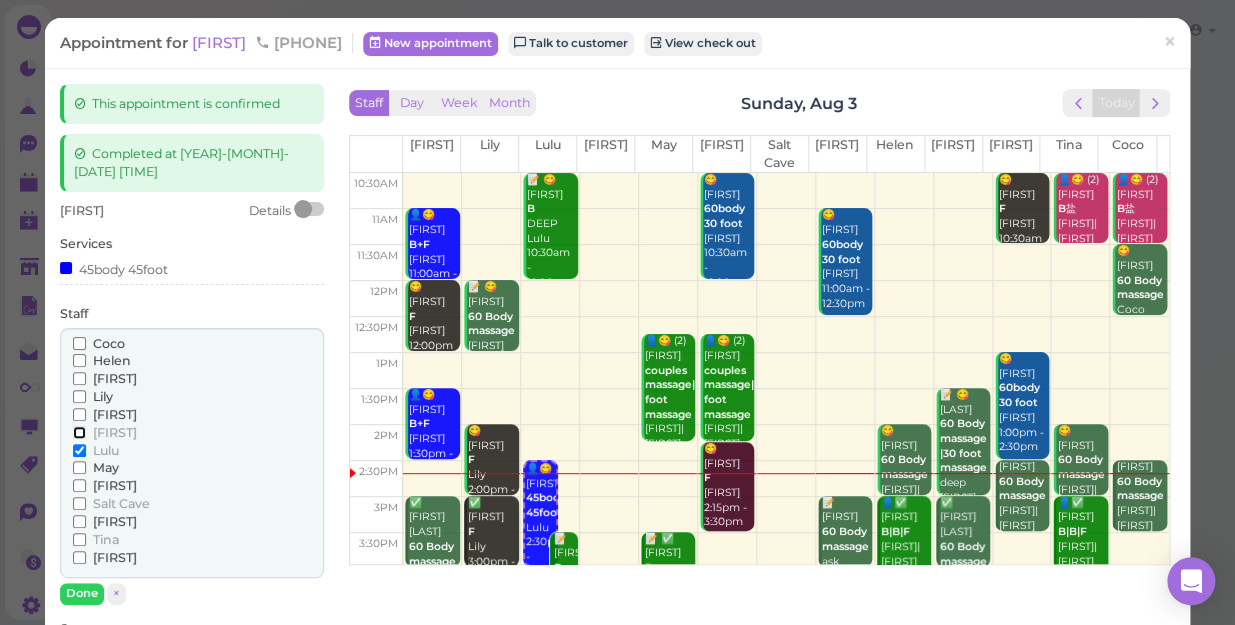 click on "[FIRST]" at bounding box center [79, 432] 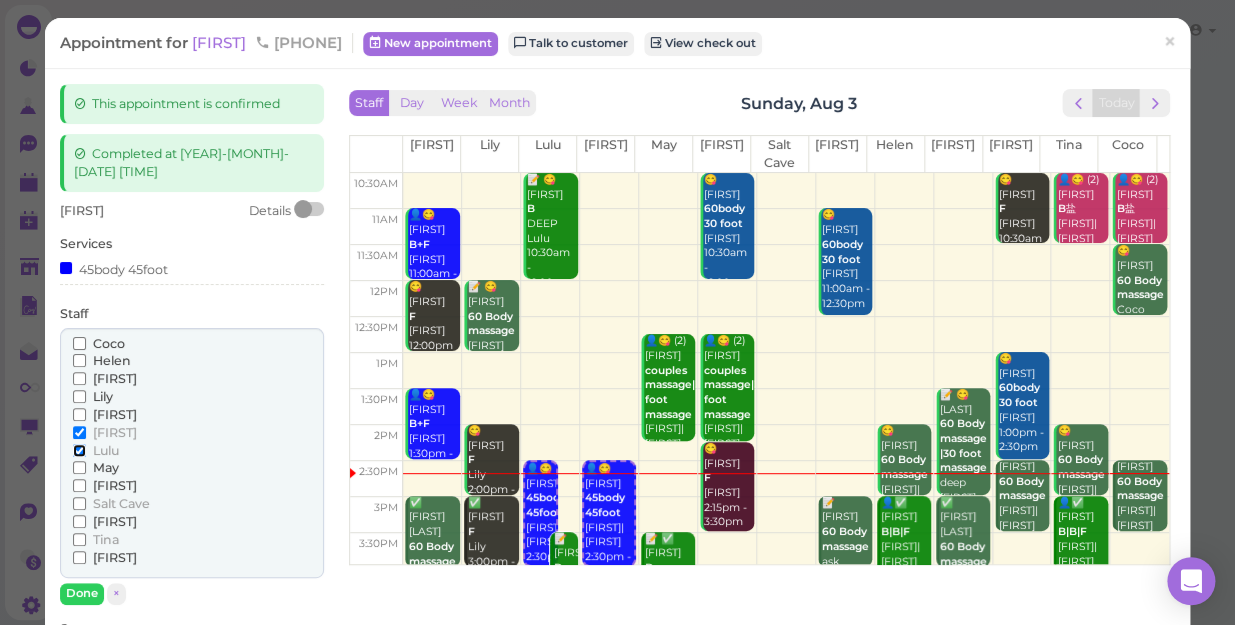 click on "Lulu" at bounding box center [79, 450] 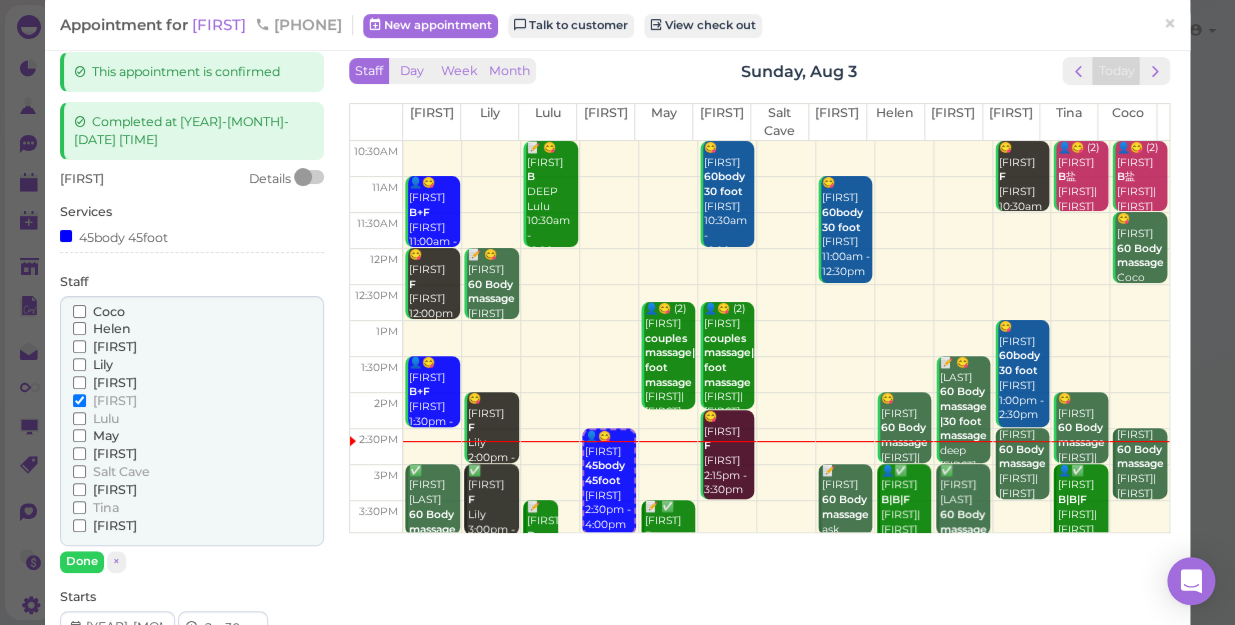 scroll, scrollTop: 90, scrollLeft: 0, axis: vertical 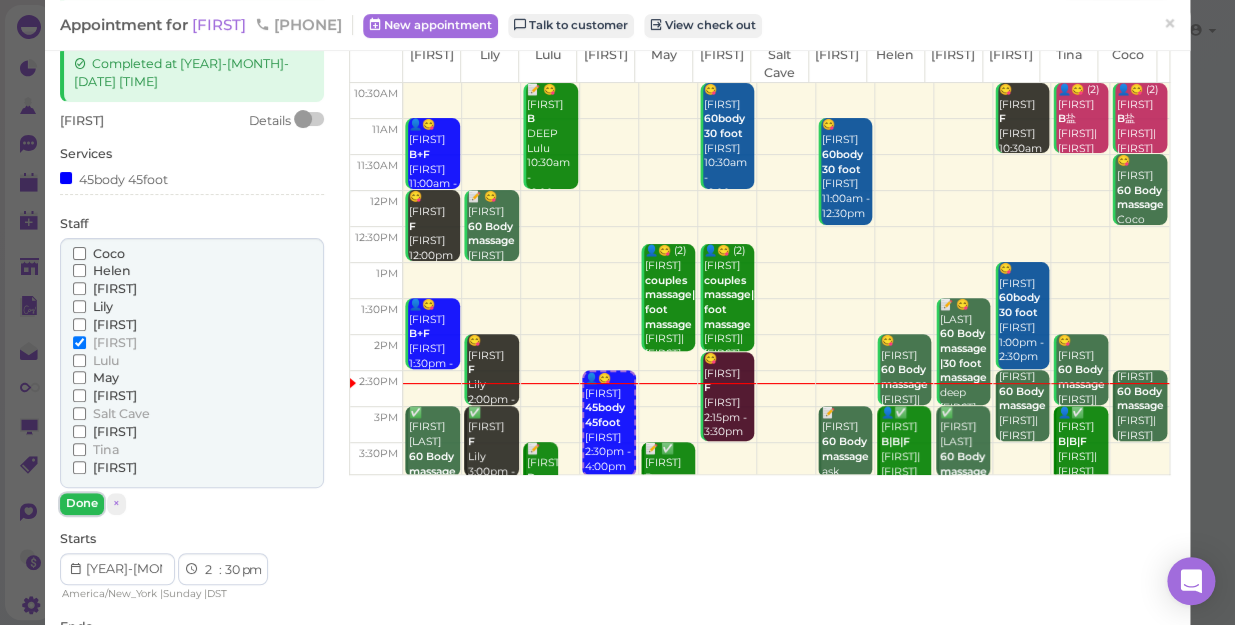 click on "Done" at bounding box center (82, 503) 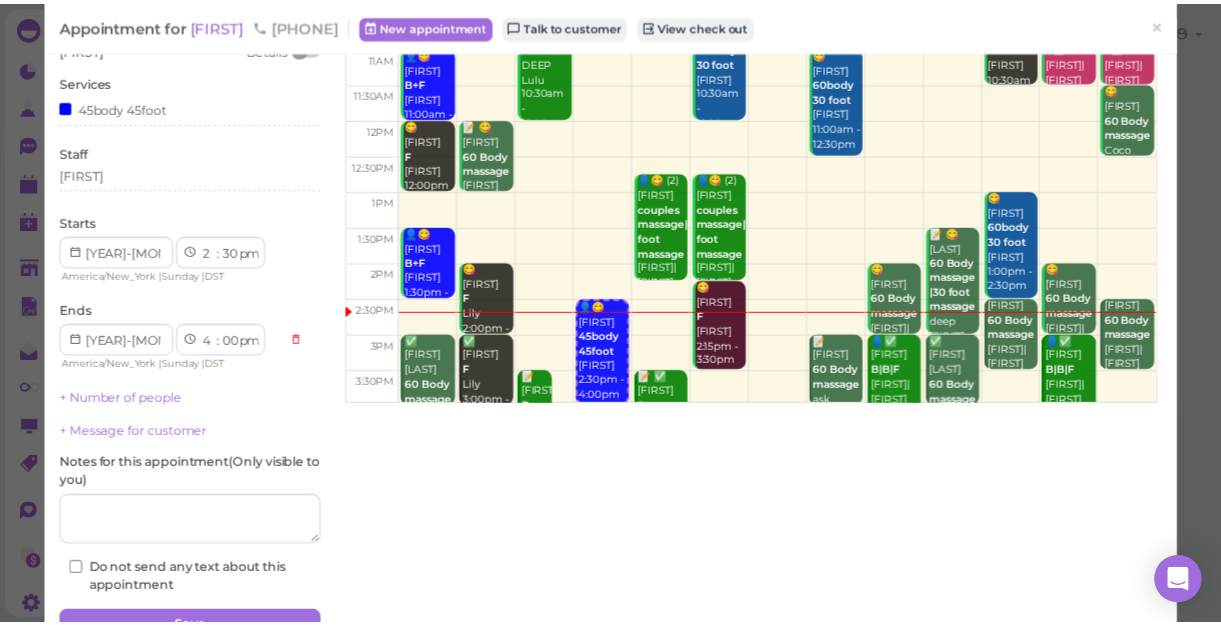 scroll, scrollTop: 245, scrollLeft: 0, axis: vertical 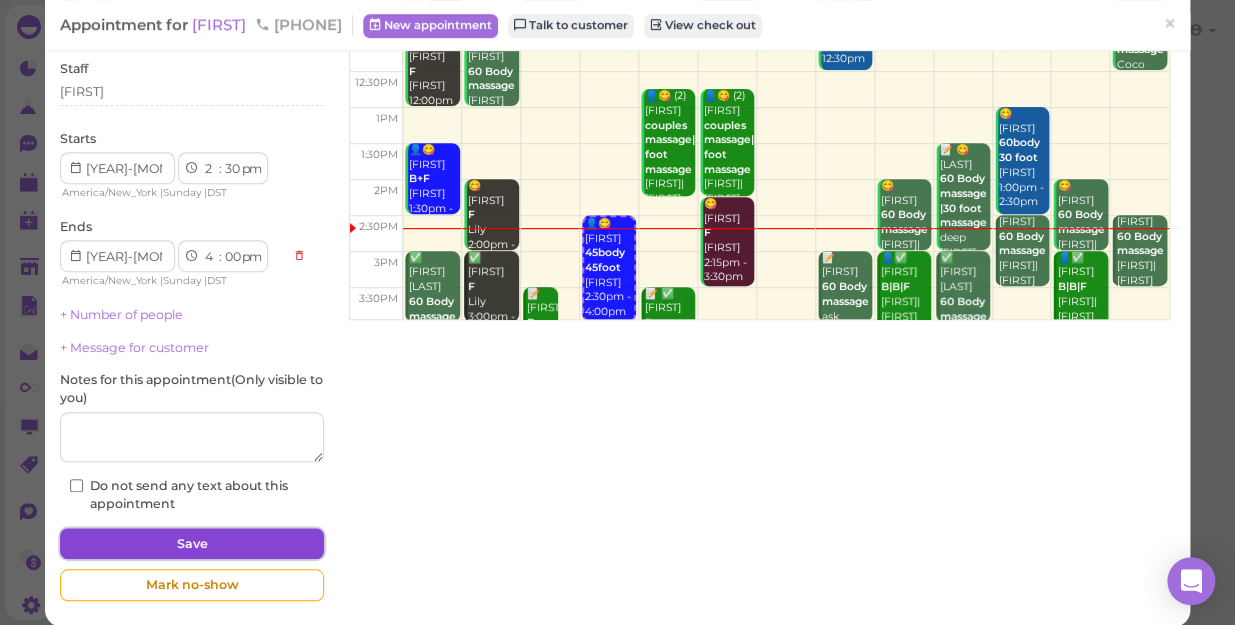 click on "Save" at bounding box center [192, 544] 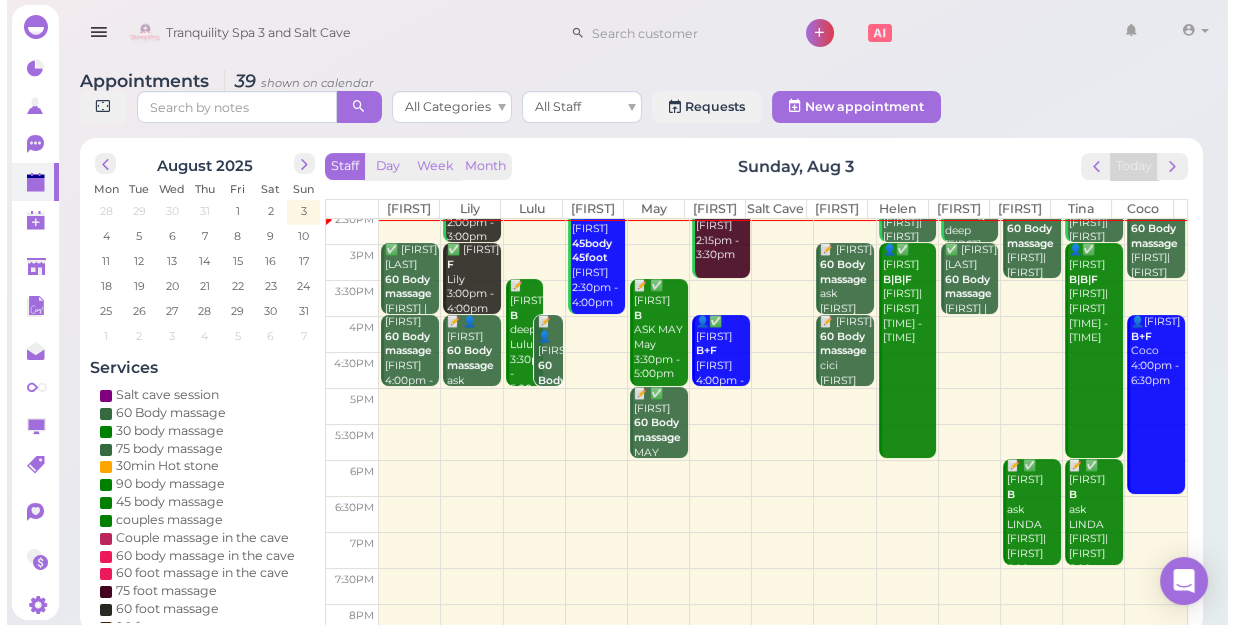 scroll, scrollTop: 252, scrollLeft: 0, axis: vertical 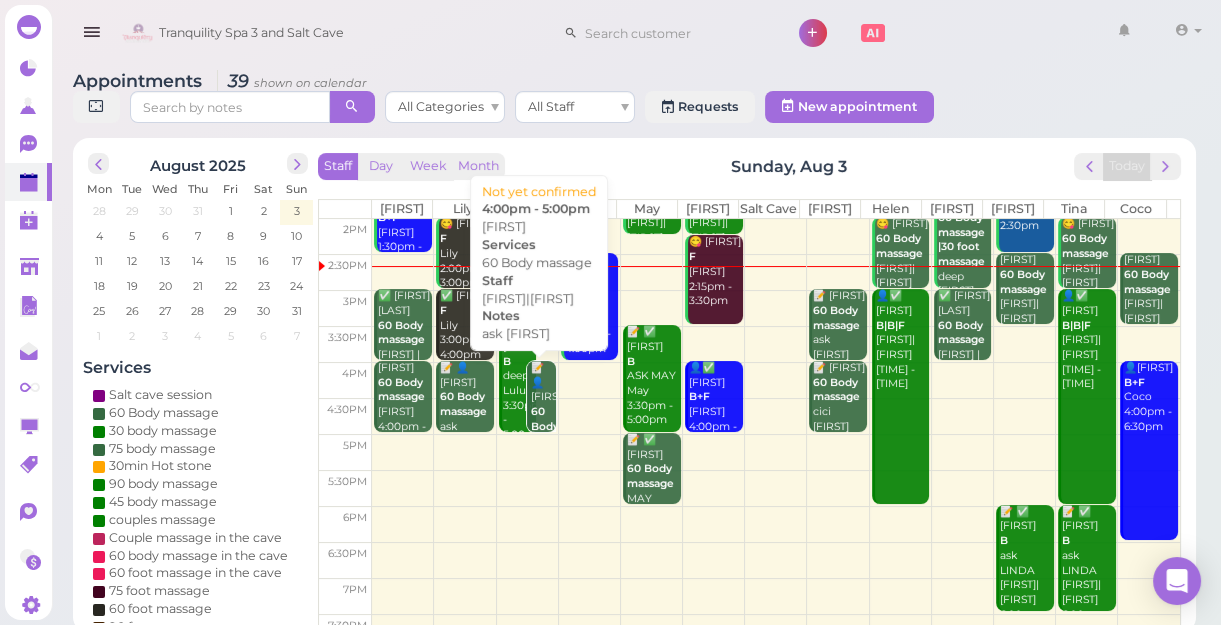 click on "📝 👤Arain 60 Body massage  ask LILY Lily|Lulu 4:00pm - 5:00pm" at bounding box center (543, 456) 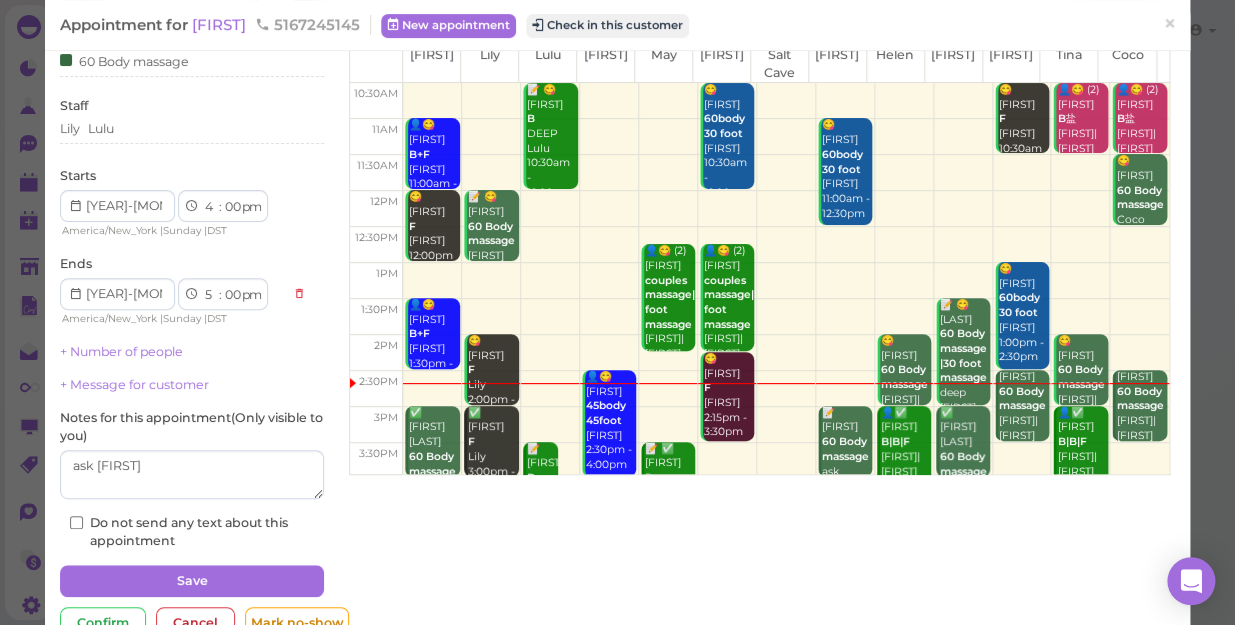 scroll, scrollTop: 145, scrollLeft: 0, axis: vertical 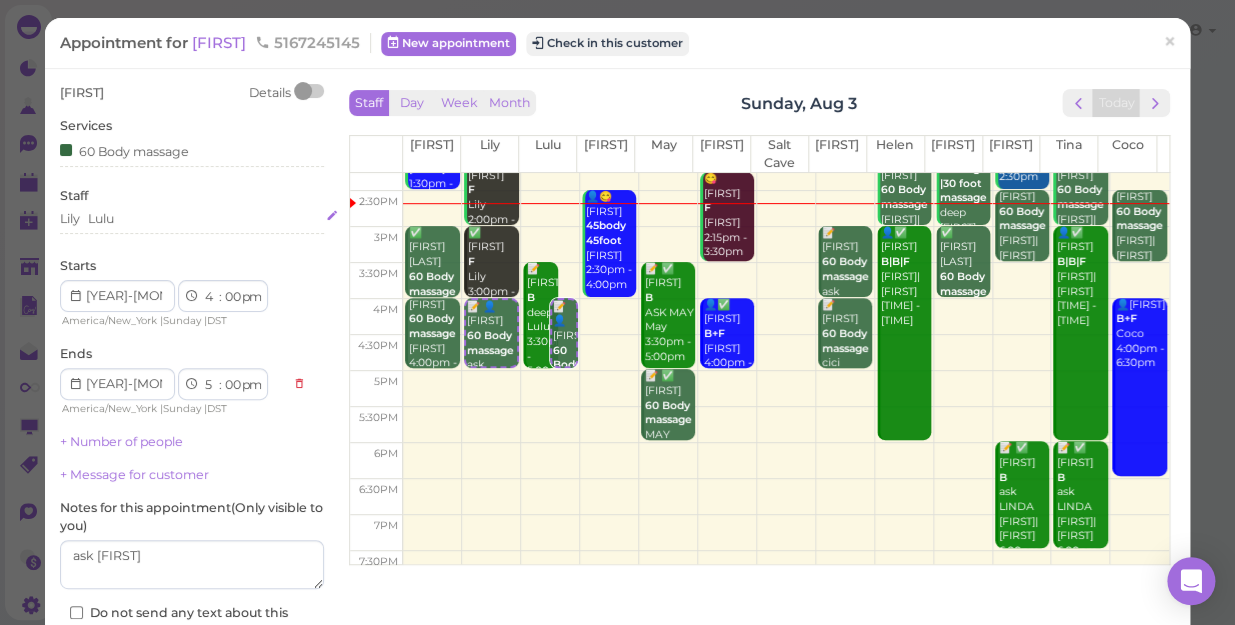 click on "Lily
Lulu" at bounding box center (192, 219) 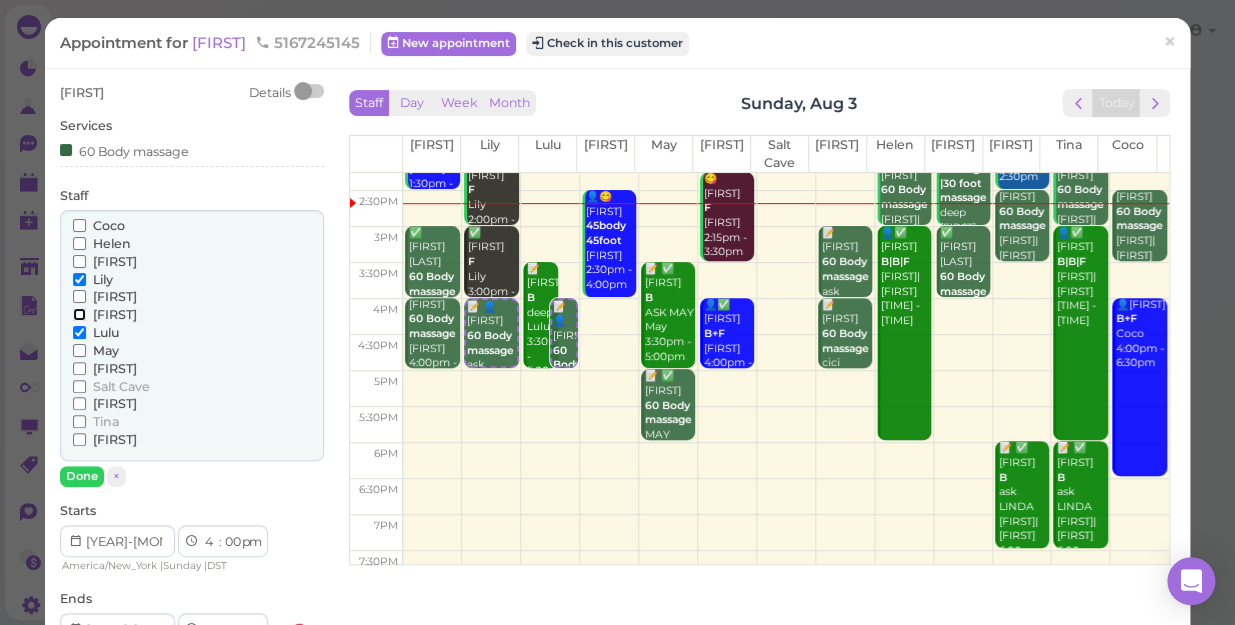 click on "[FIRST]" at bounding box center [79, 314] 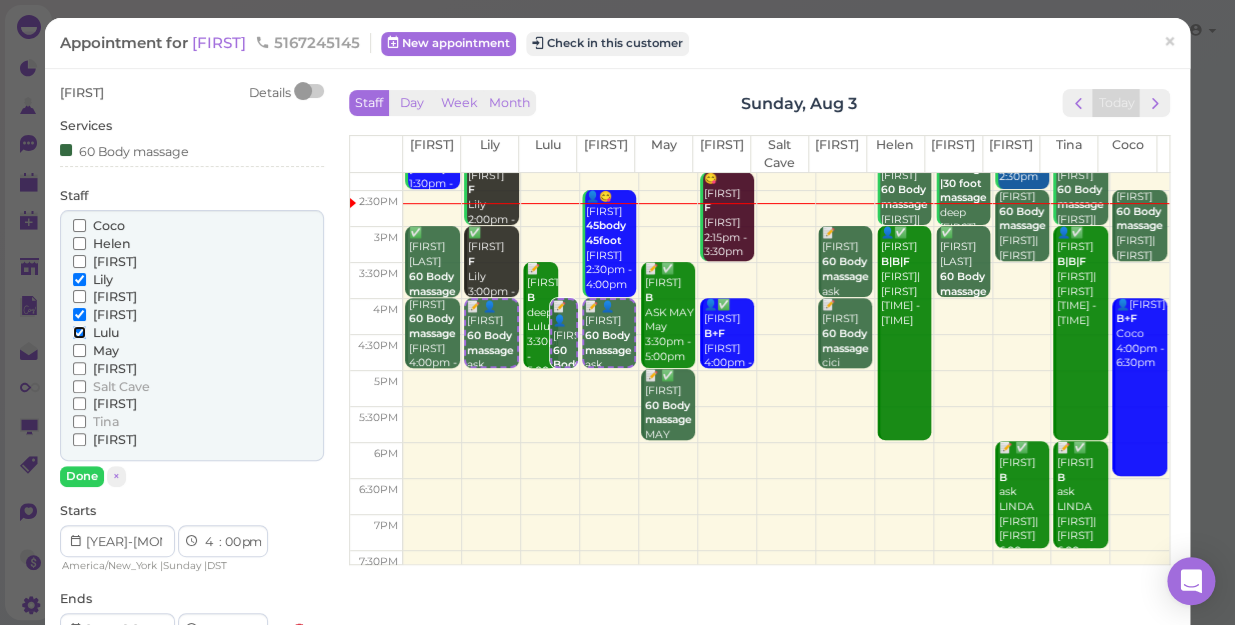 click on "Lulu" at bounding box center (79, 332) 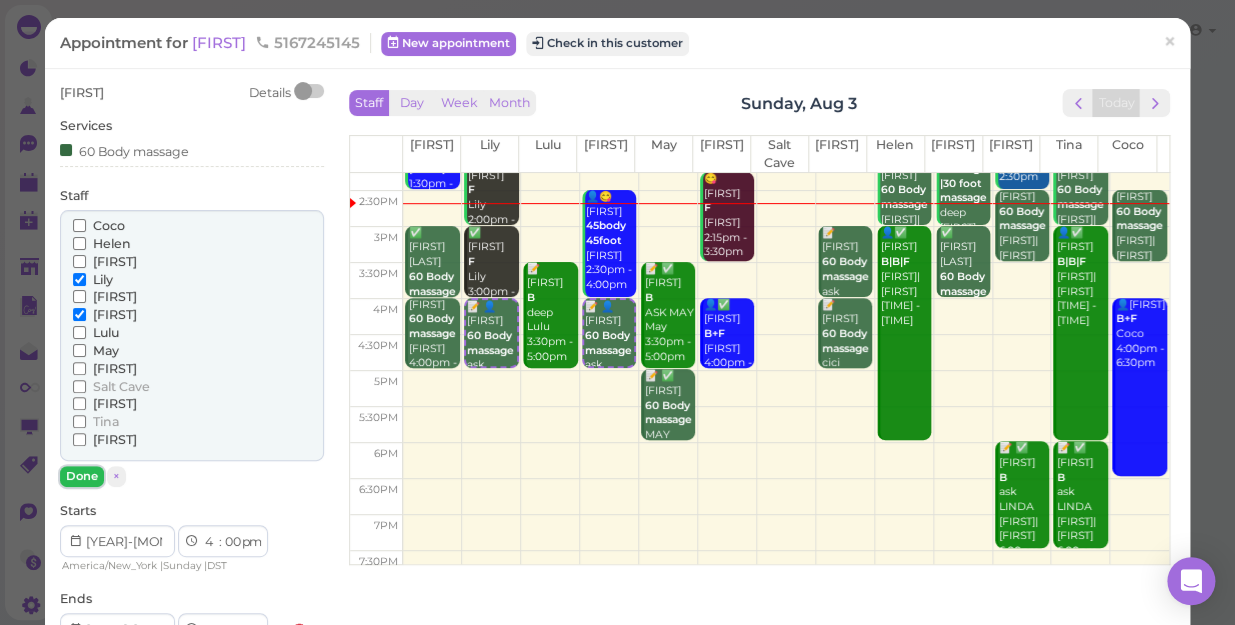 click on "Done" at bounding box center [82, 476] 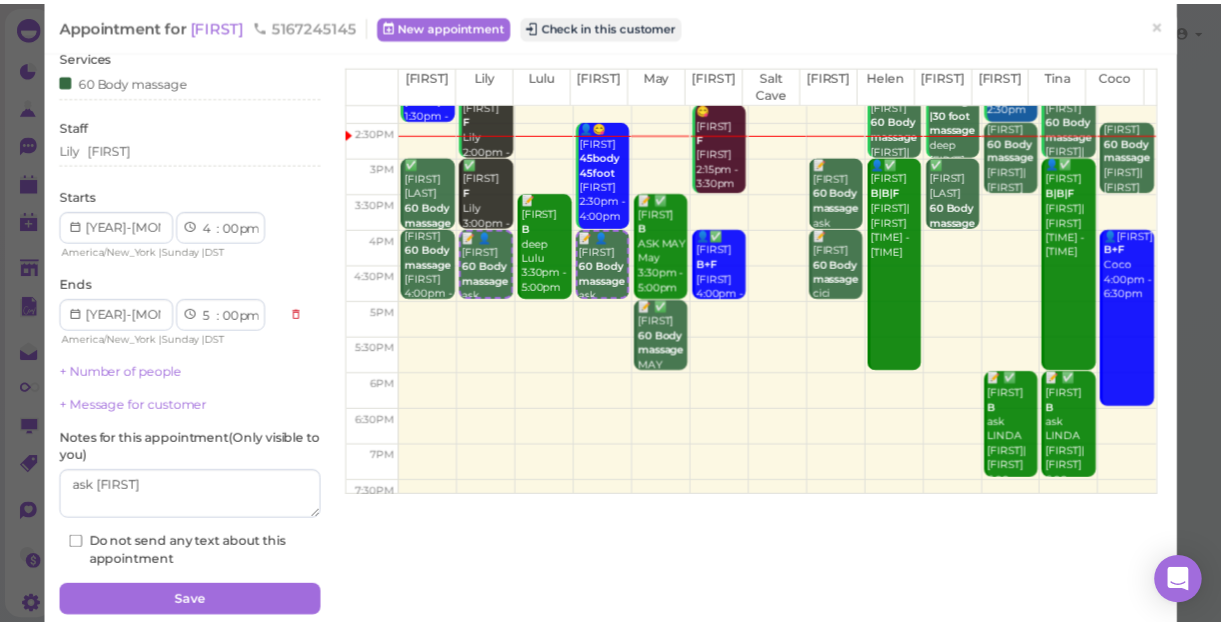 scroll, scrollTop: 145, scrollLeft: 0, axis: vertical 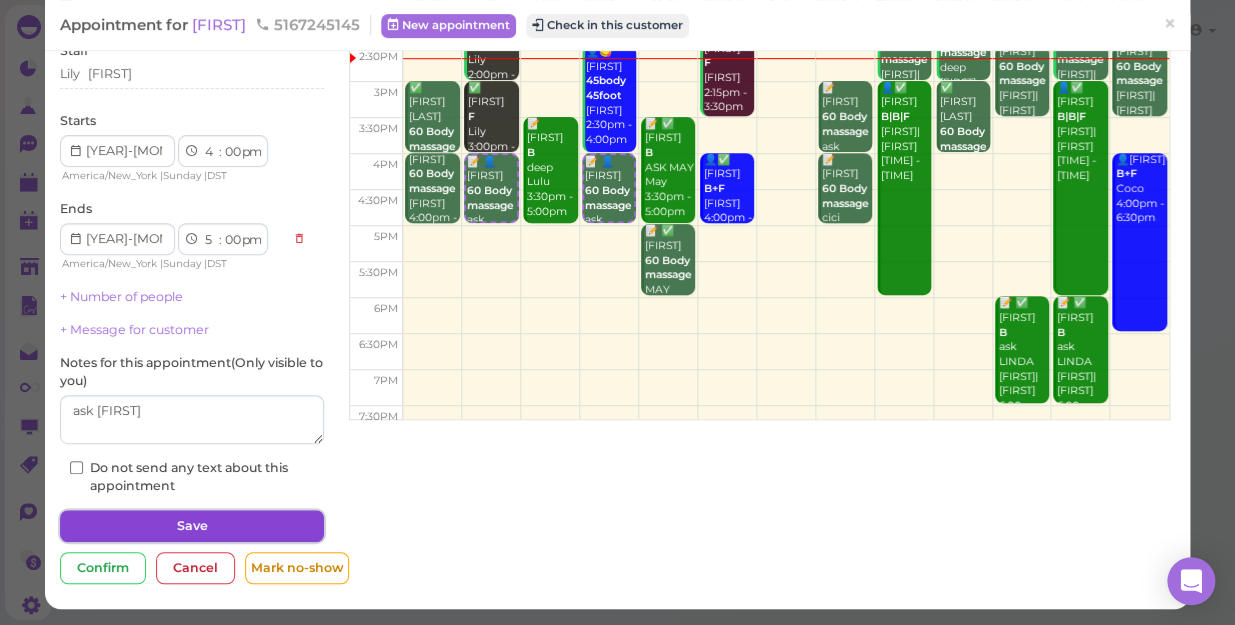 click on "Save" at bounding box center [192, 526] 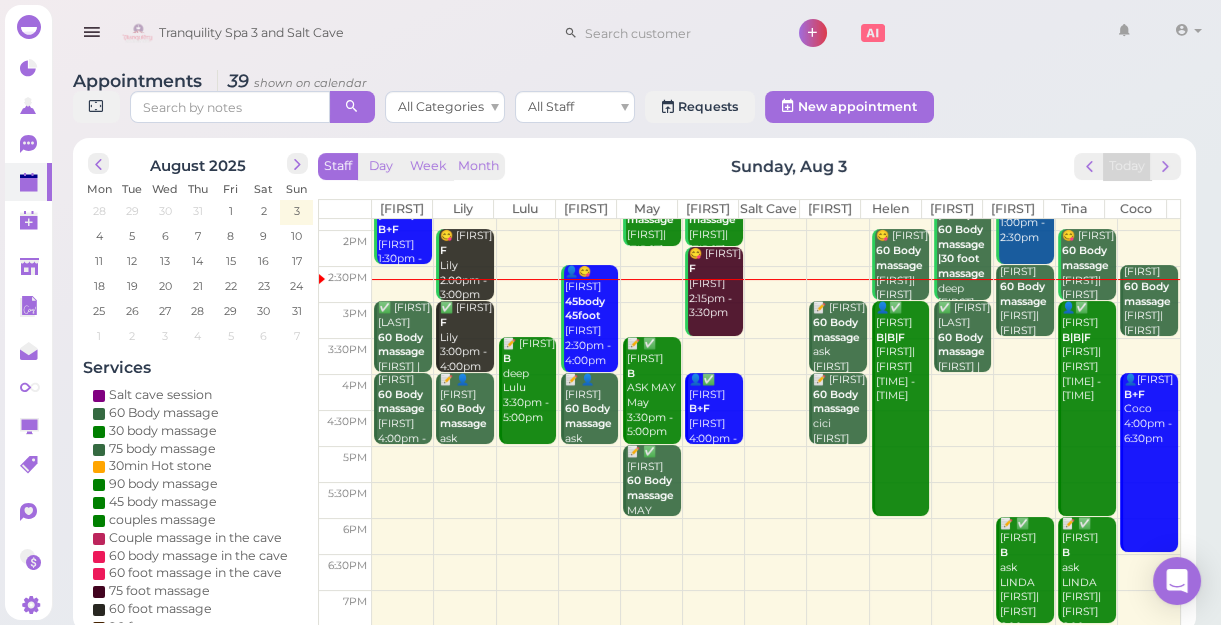 scroll, scrollTop: 272, scrollLeft: 0, axis: vertical 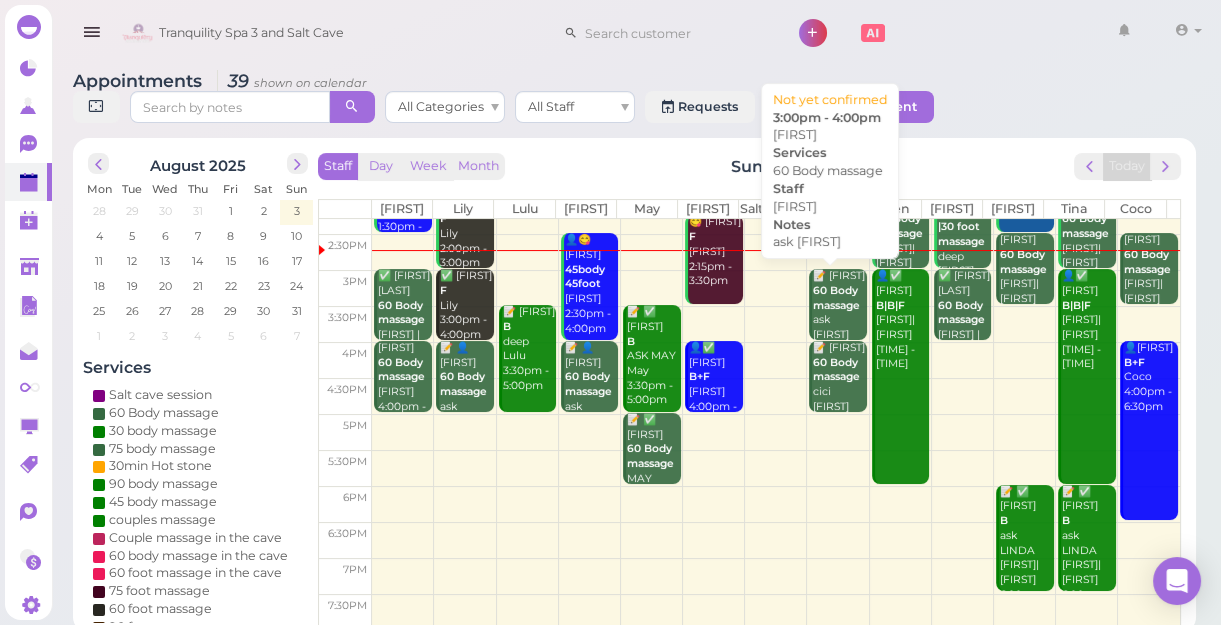click on "📝 Sandy 60 Body massage  ask JESSICA Jessica  3:00pm - 4:00pm" at bounding box center [839, 328] 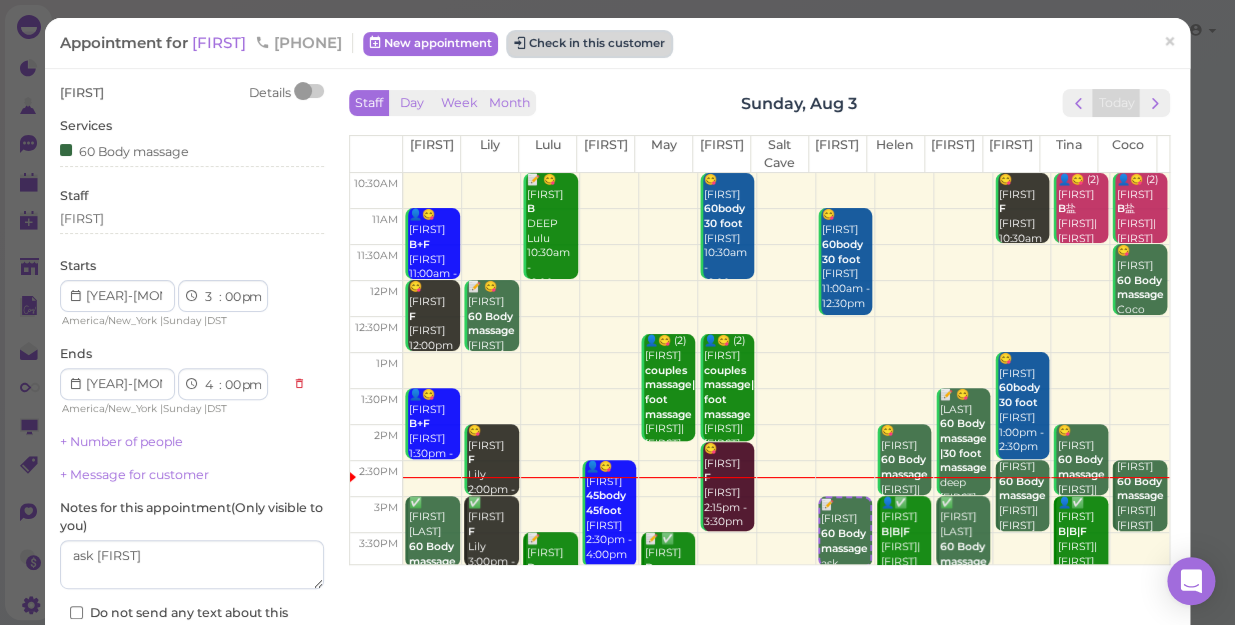 click on "Check in this customer" at bounding box center (589, 44) 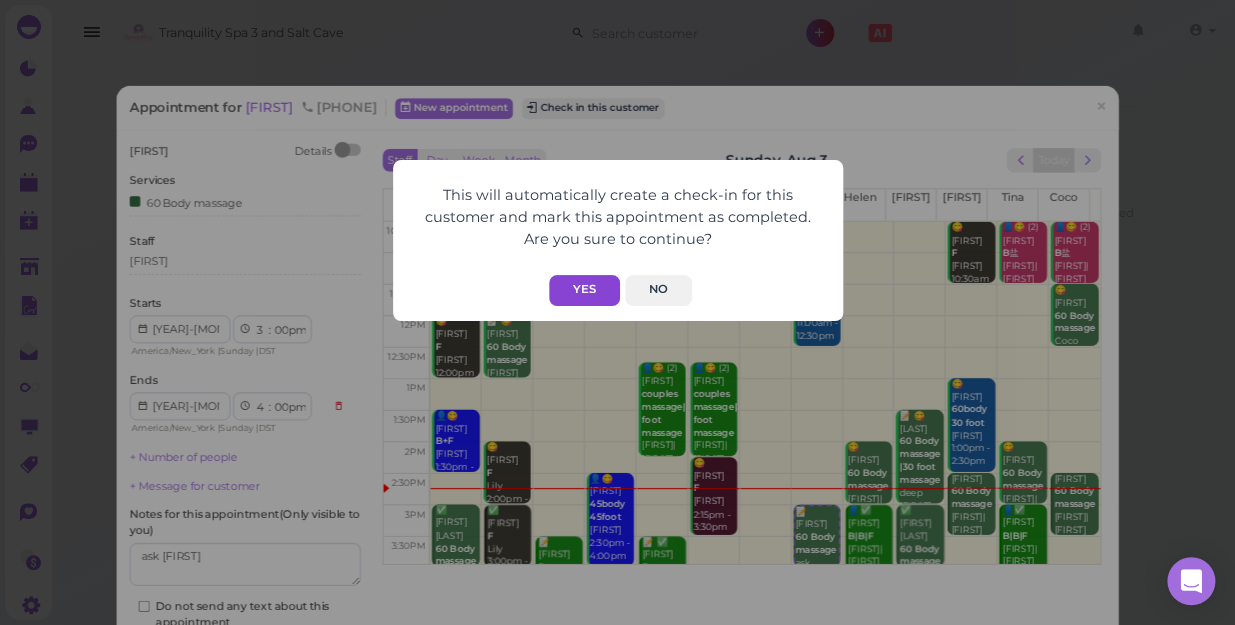 click on "Yes" at bounding box center (584, 290) 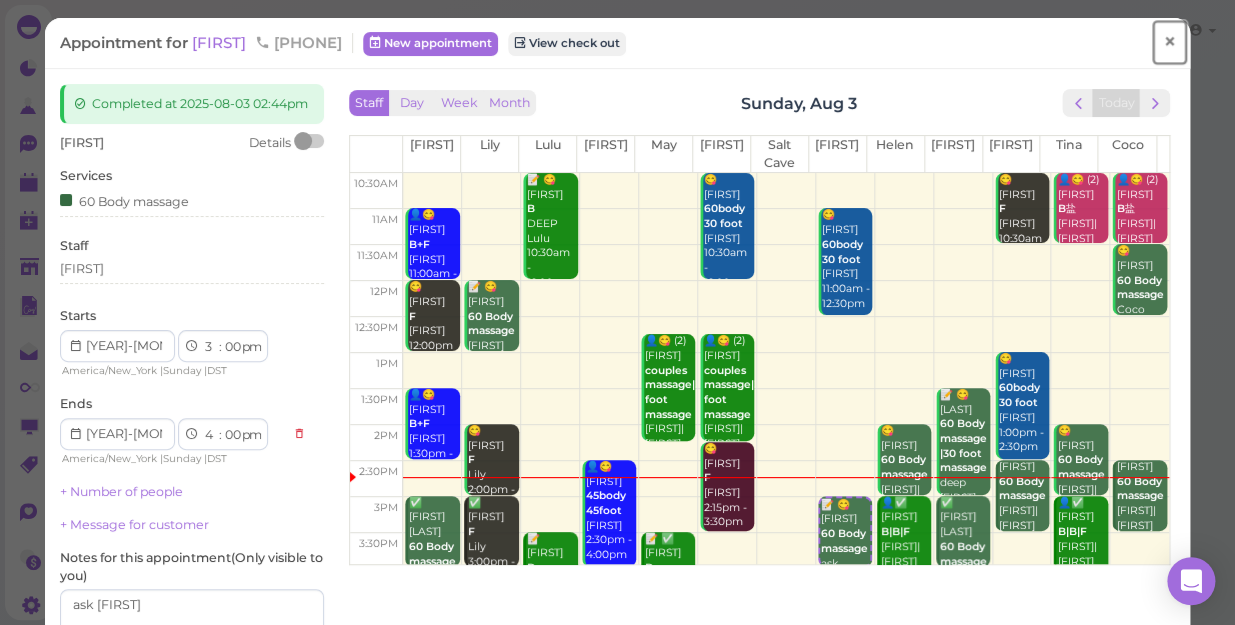 click on "×" at bounding box center (1169, 42) 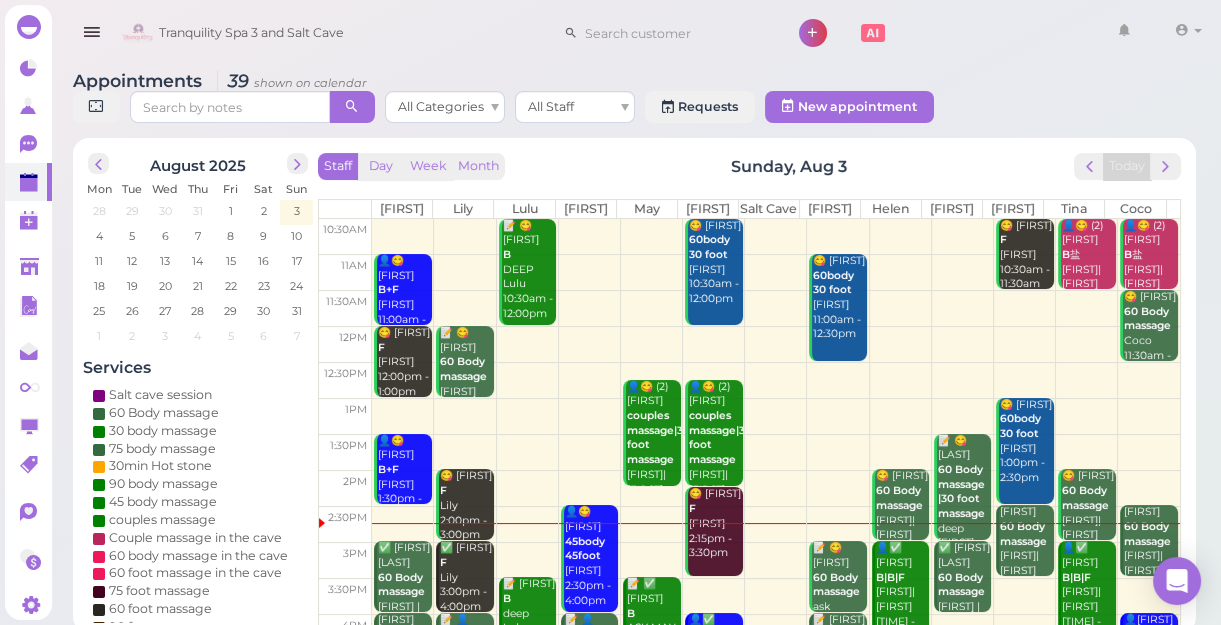 scroll, scrollTop: 181, scrollLeft: 0, axis: vertical 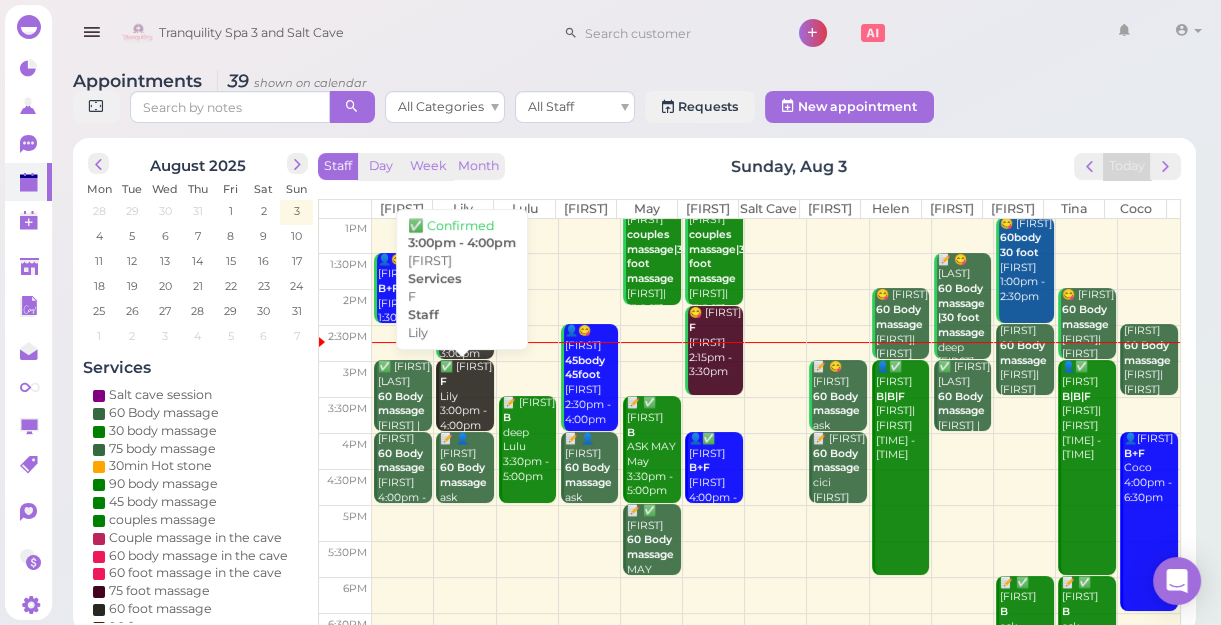 click on "✅ jeck F Lily 3:00pm - 4:00pm" at bounding box center (466, 396) 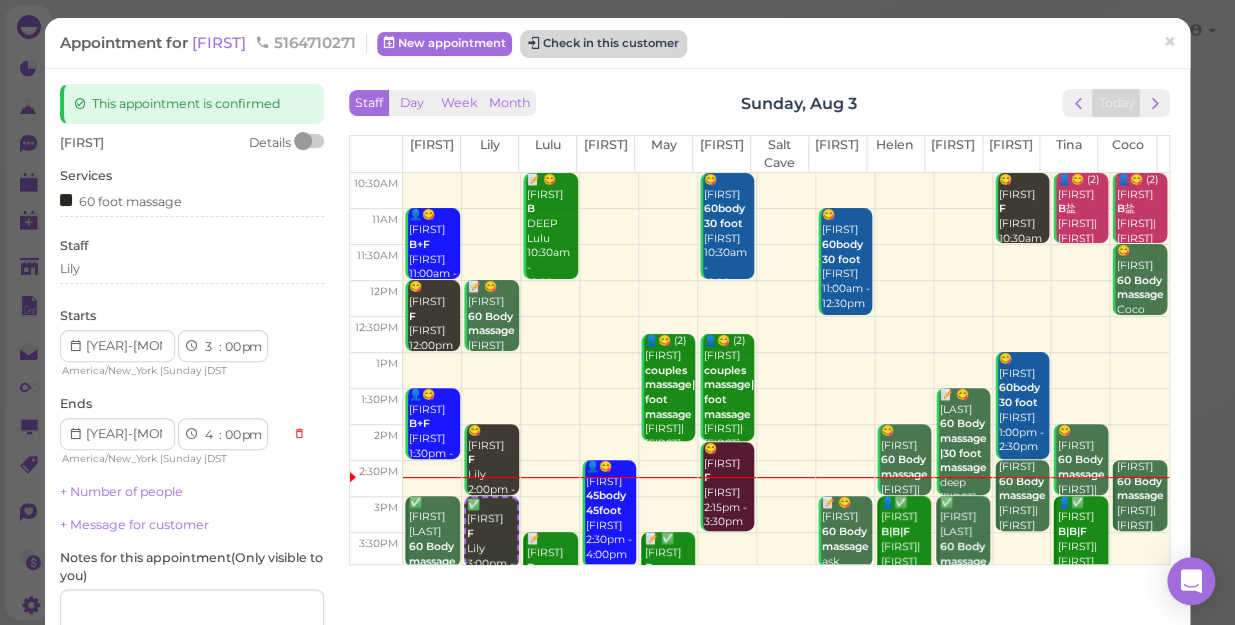 click on "Check in this customer" at bounding box center (603, 44) 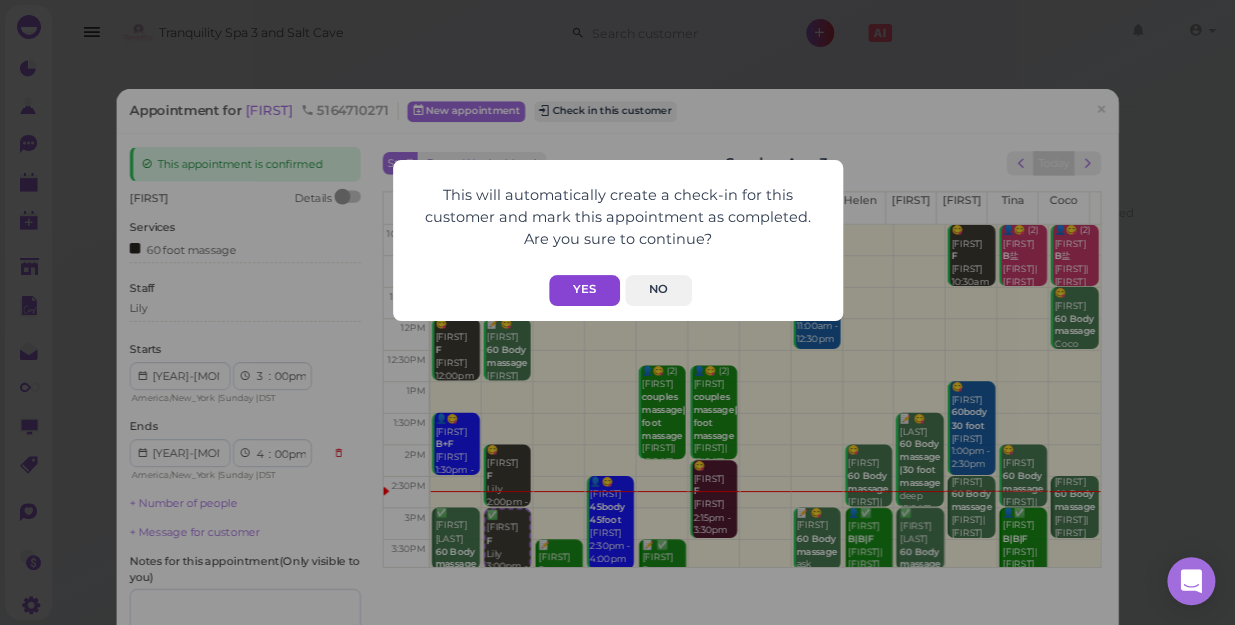 click on "Yes" at bounding box center (584, 290) 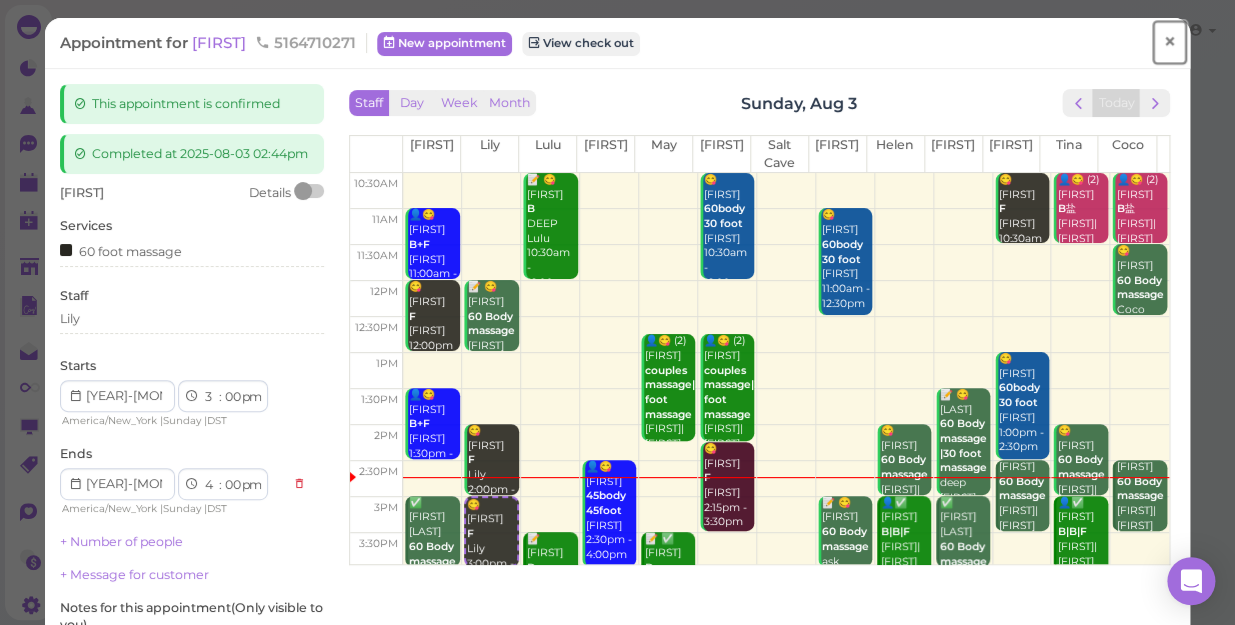 click on "×" at bounding box center [1169, 42] 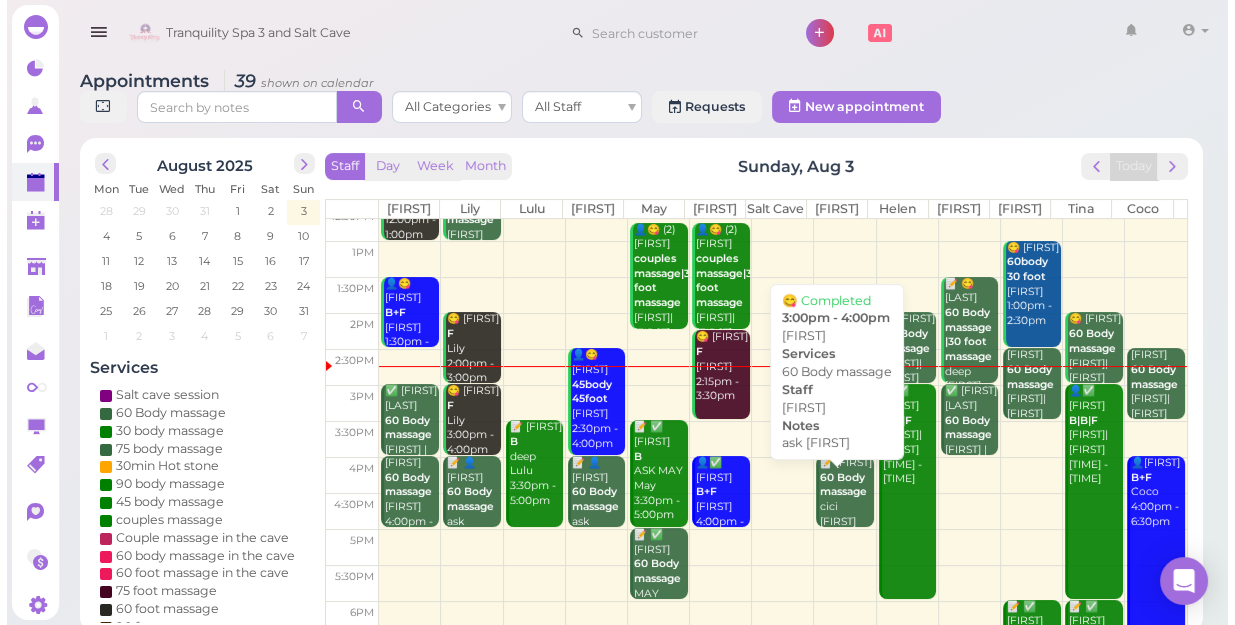 scroll, scrollTop: 181, scrollLeft: 0, axis: vertical 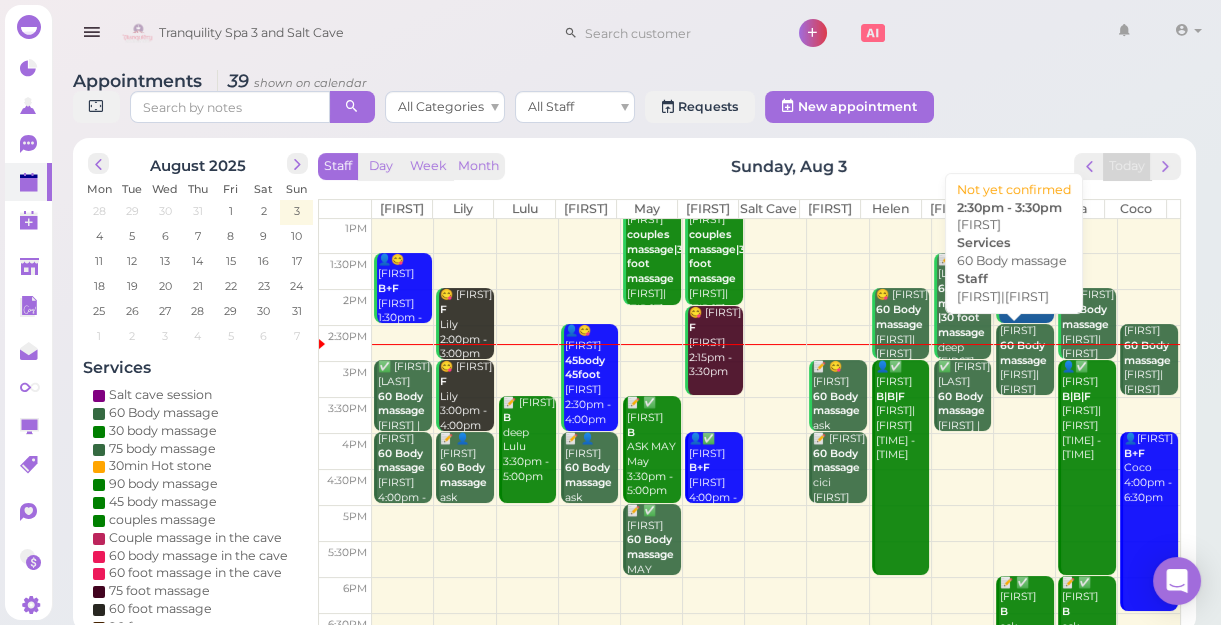 click on "DIANA 60 Body massage  Coco|Linda 2:30pm - 3:30pm" at bounding box center (1026, 375) 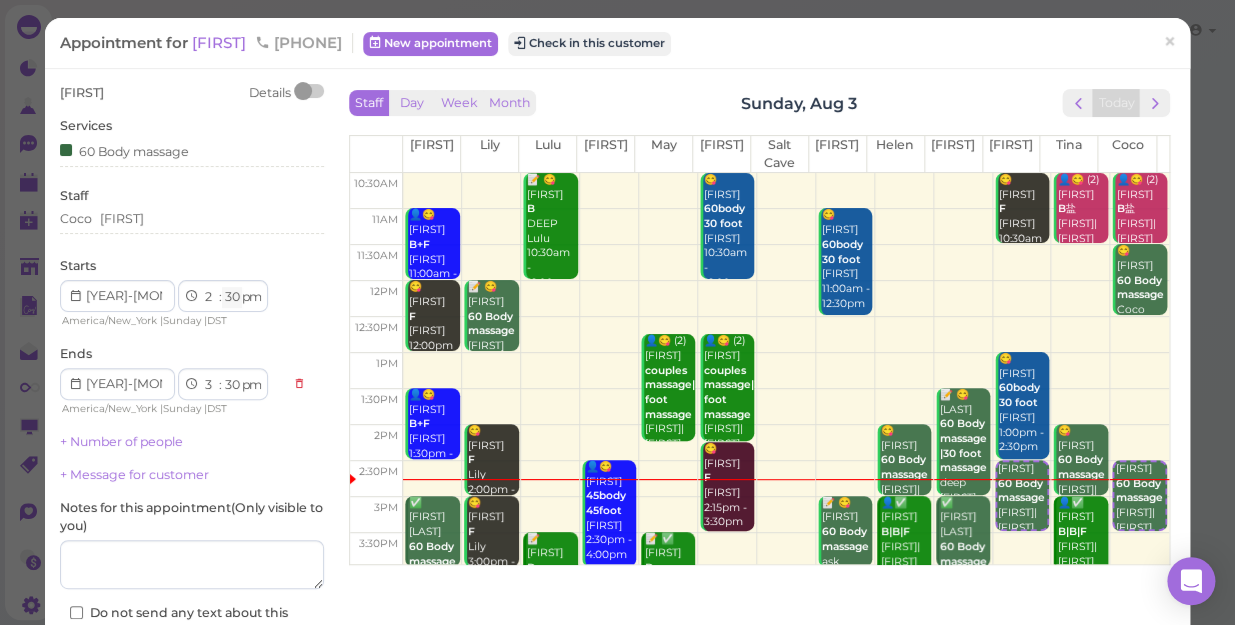 click on "00
05
10
15
20
25
30
35
40
45
50
55" at bounding box center (232, 297) 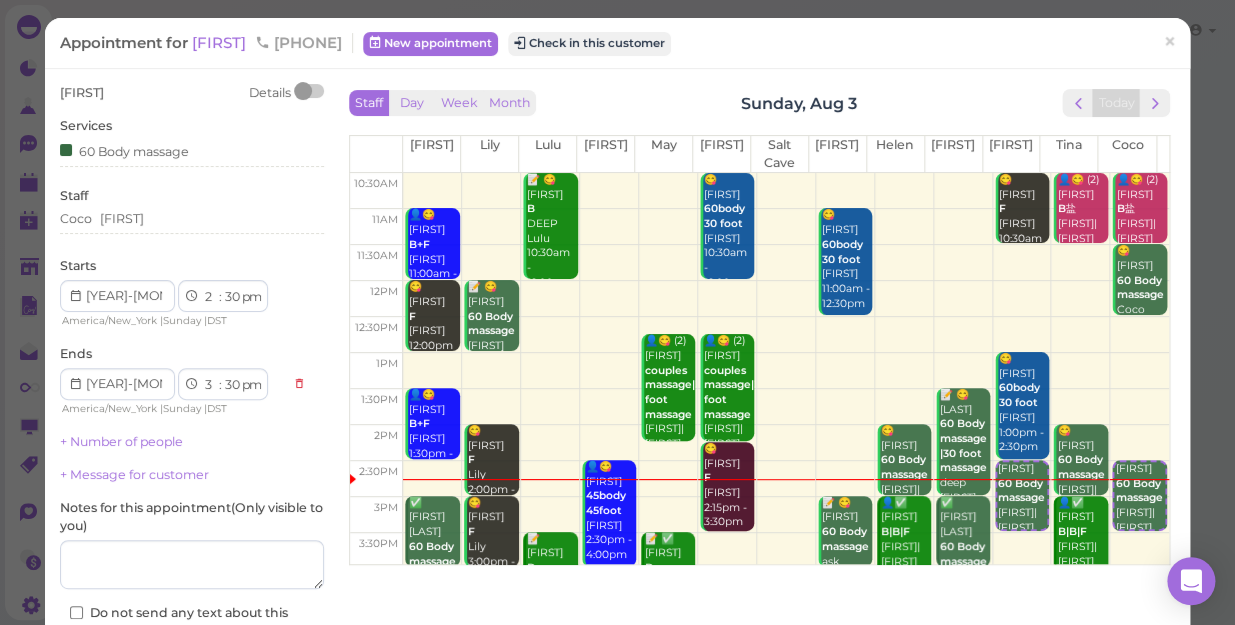 select on "45" 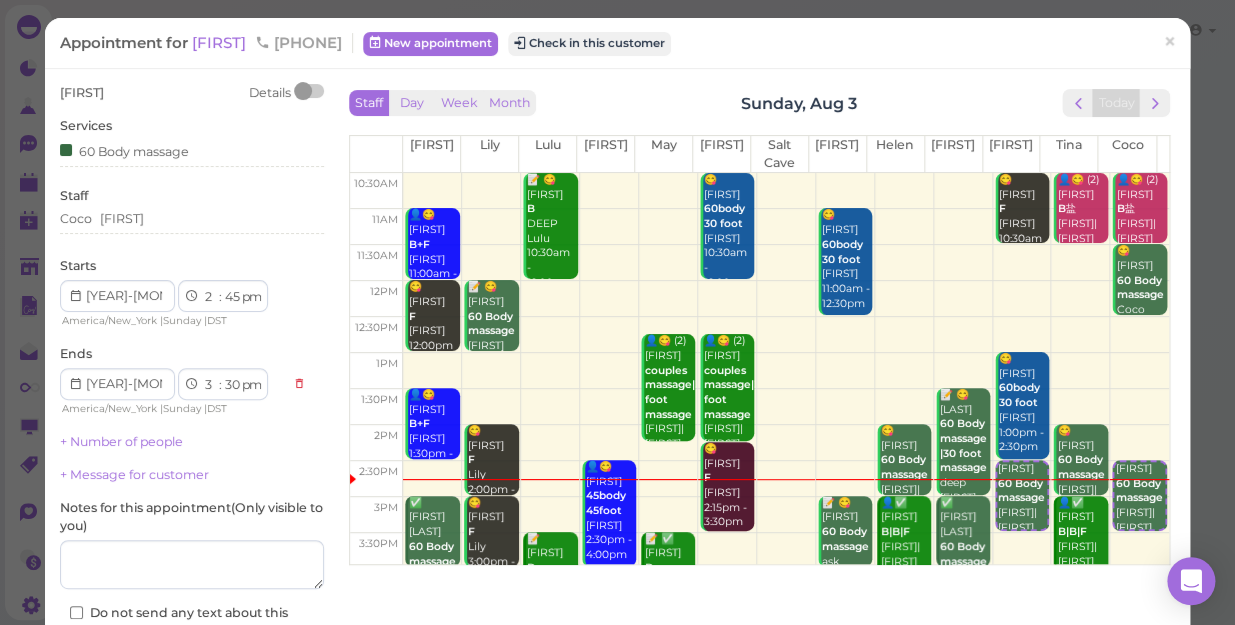 click on "00
05
10
15
20
25
30
35
40
45
50
55" at bounding box center (232, 297) 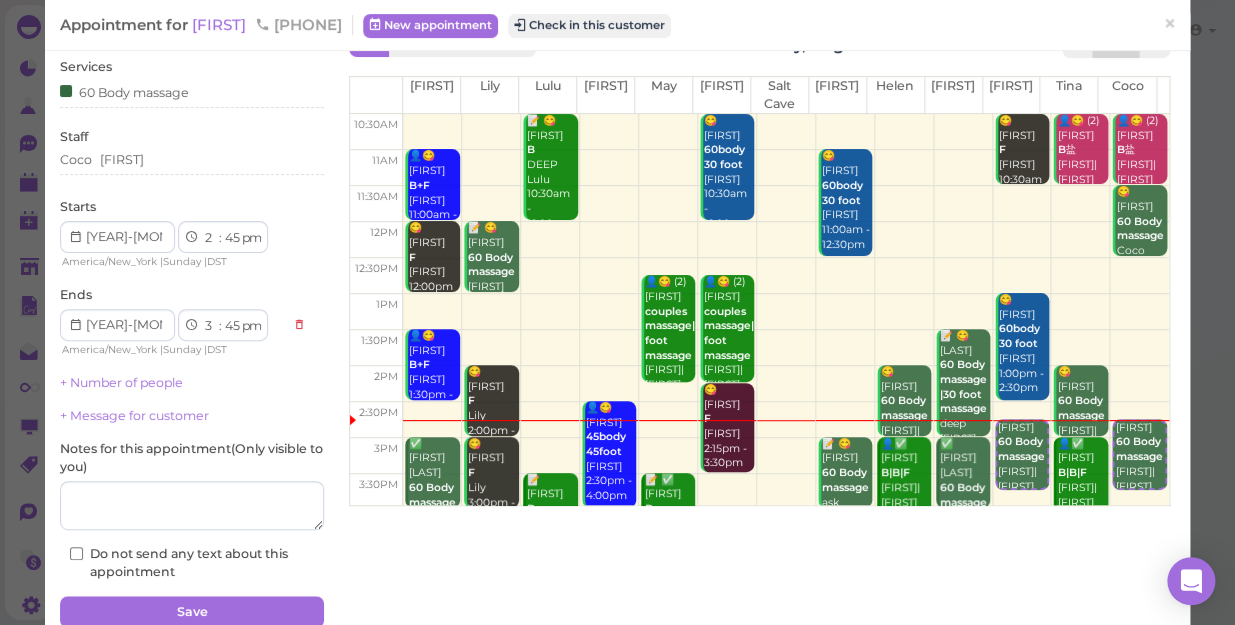 scroll, scrollTop: 145, scrollLeft: 0, axis: vertical 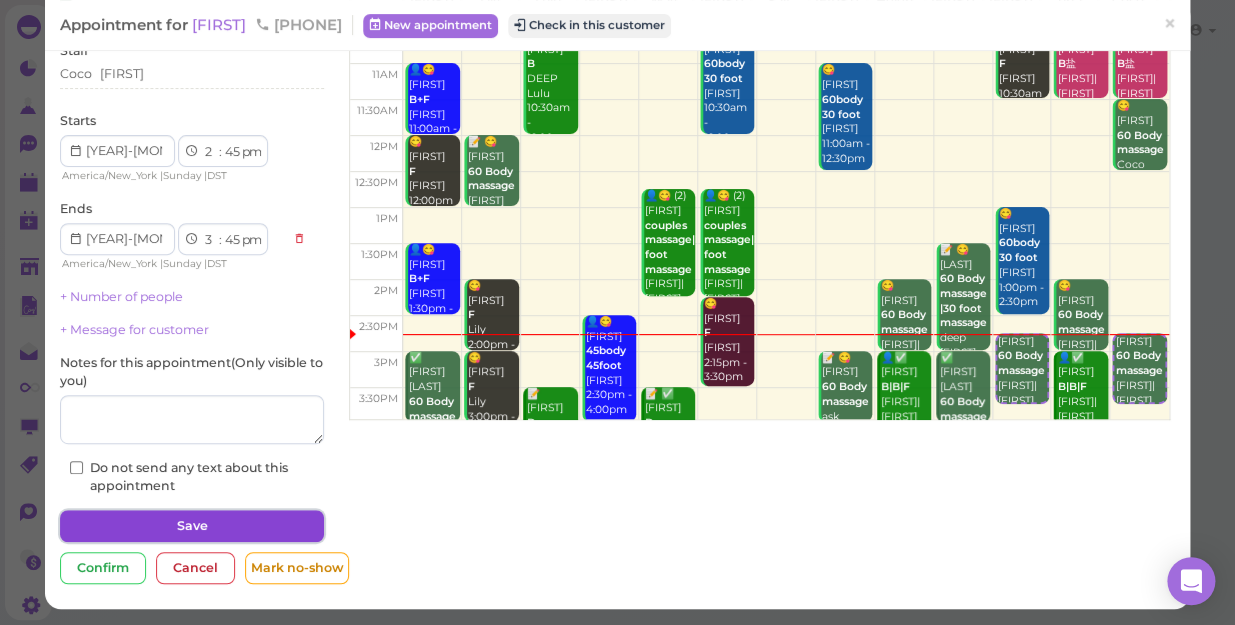 click on "Save" at bounding box center (192, 526) 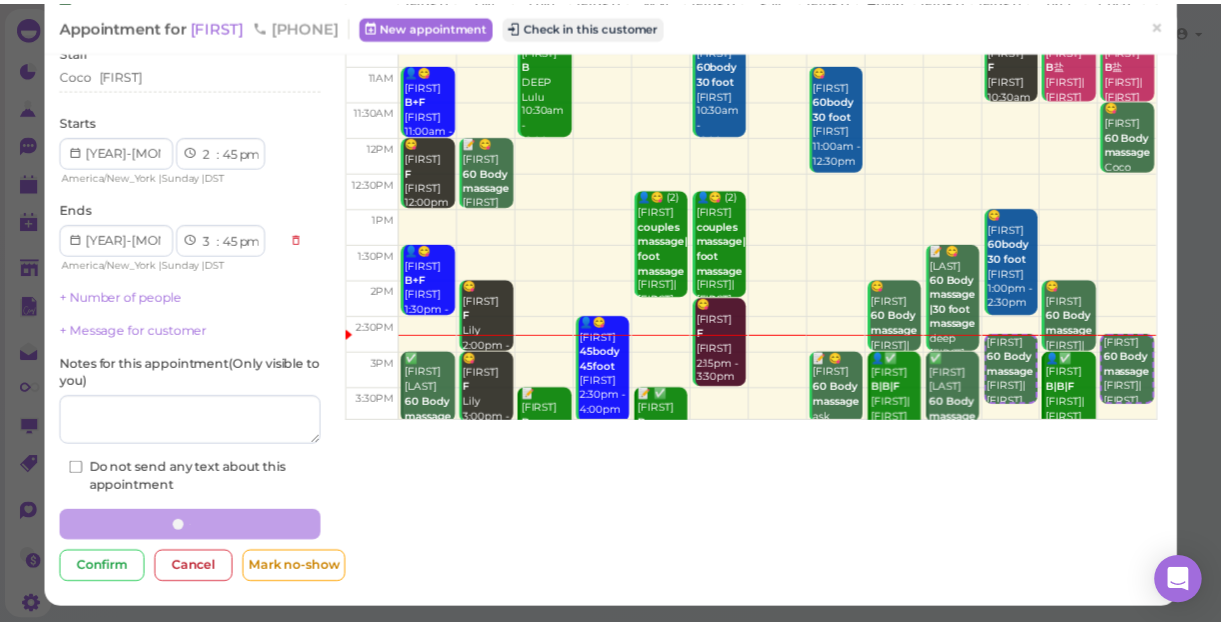 scroll, scrollTop: 0, scrollLeft: 0, axis: both 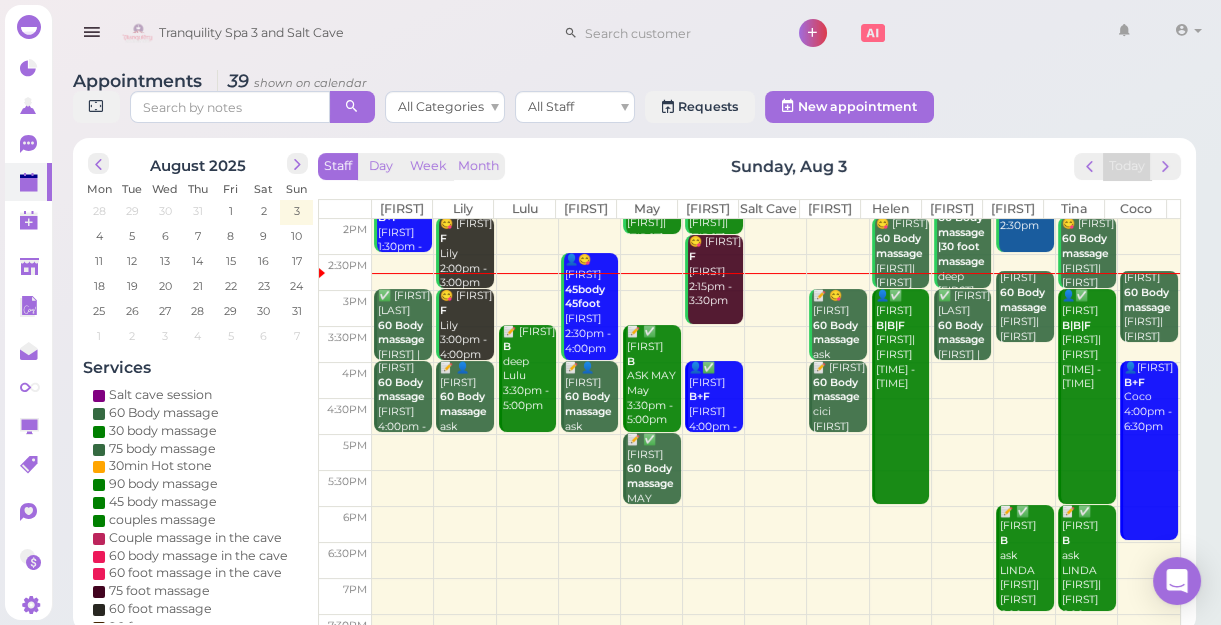 click at bounding box center (776, 344) 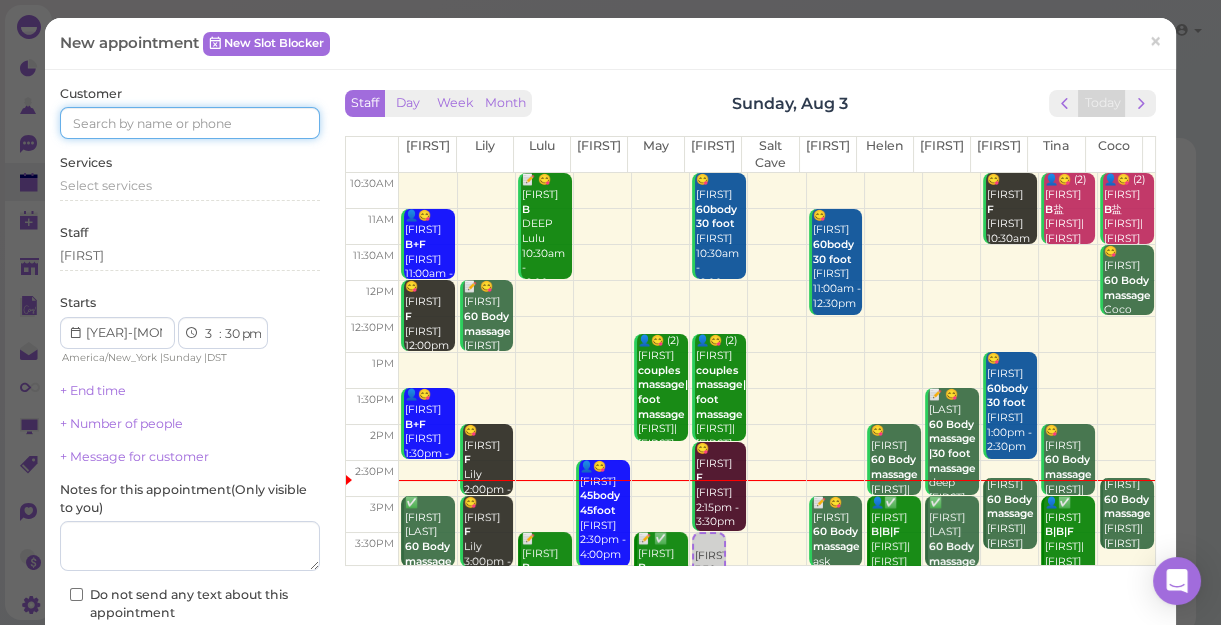 click at bounding box center (190, 123) 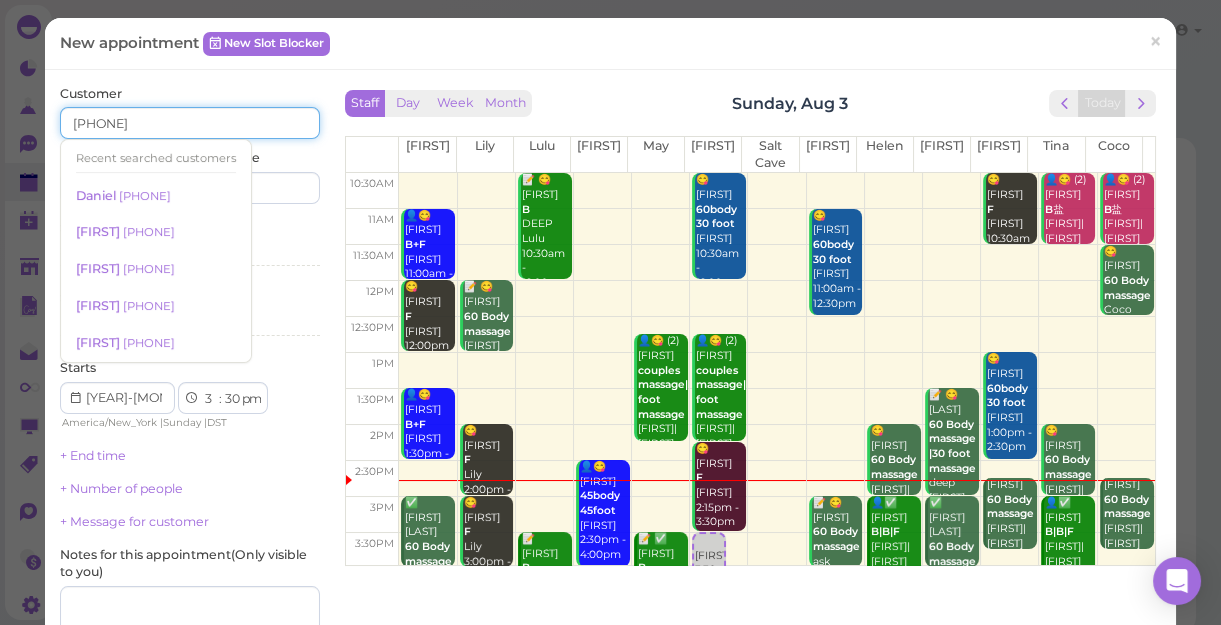 type on "[PHONE]" 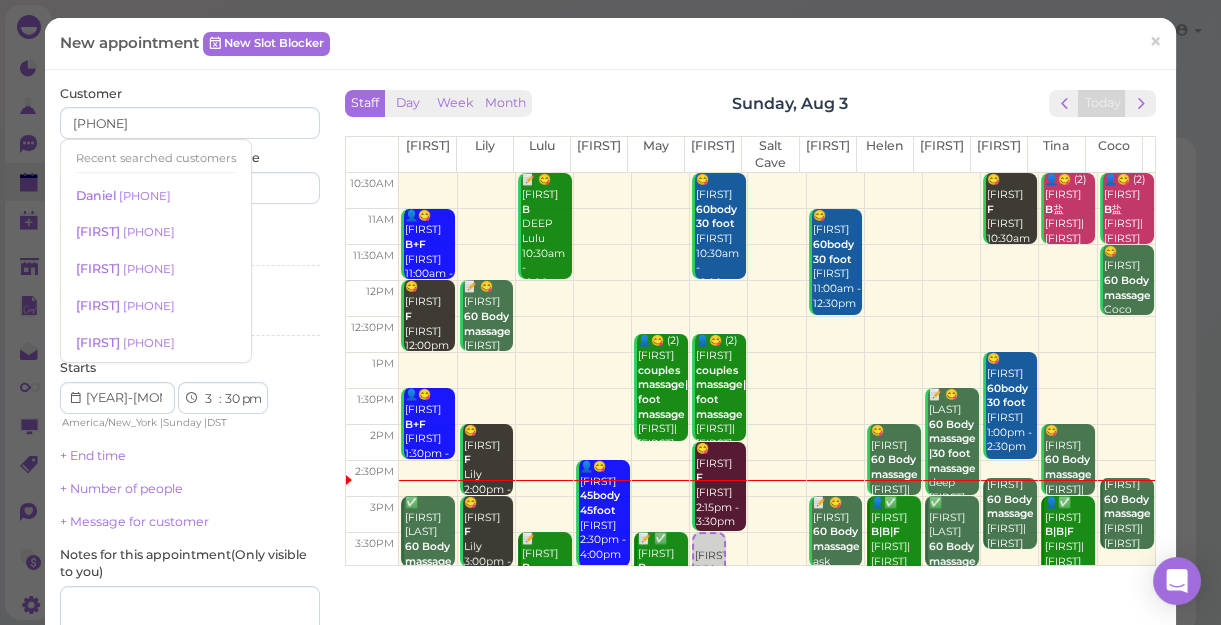 click on "Services
Select services" at bounding box center (190, 246) 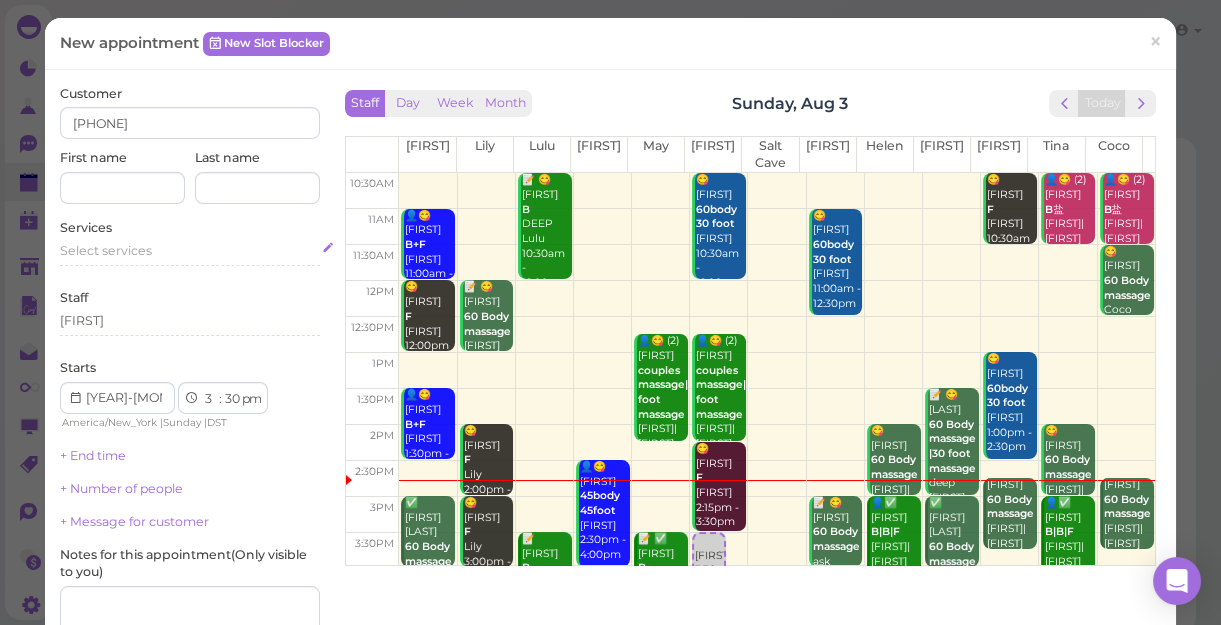 click on "Select services" at bounding box center (106, 250) 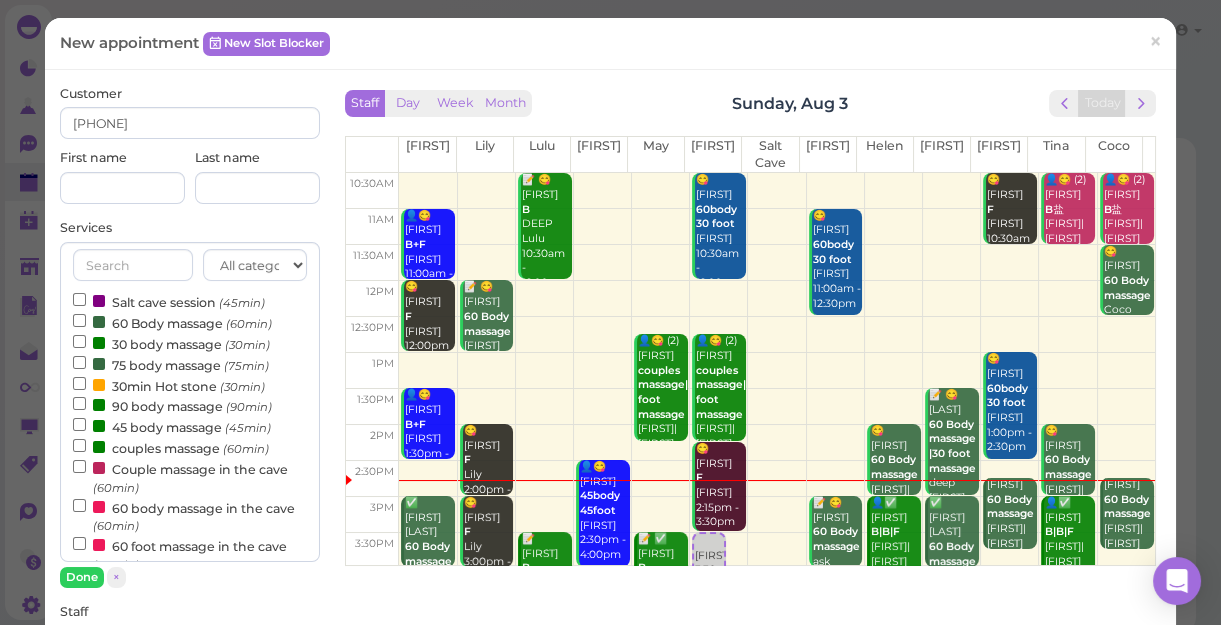 click on "90 body massage
(90min)" at bounding box center (172, 405) 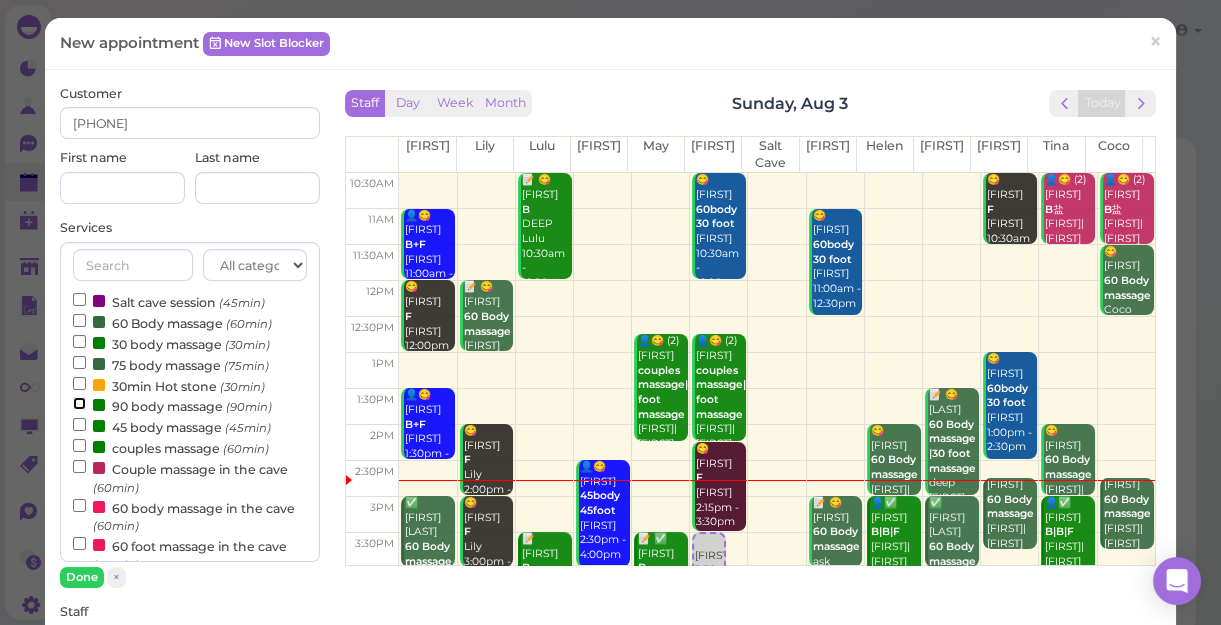 click on "90 body massage
(90min)" at bounding box center [79, 403] 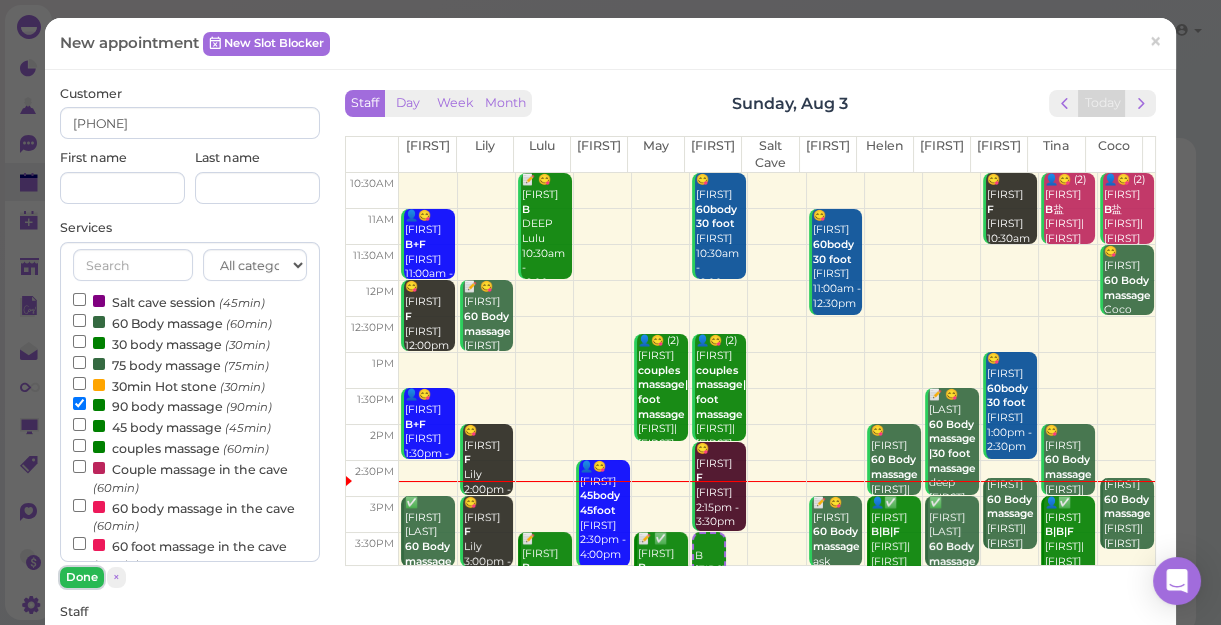 click on "Done" at bounding box center [82, 577] 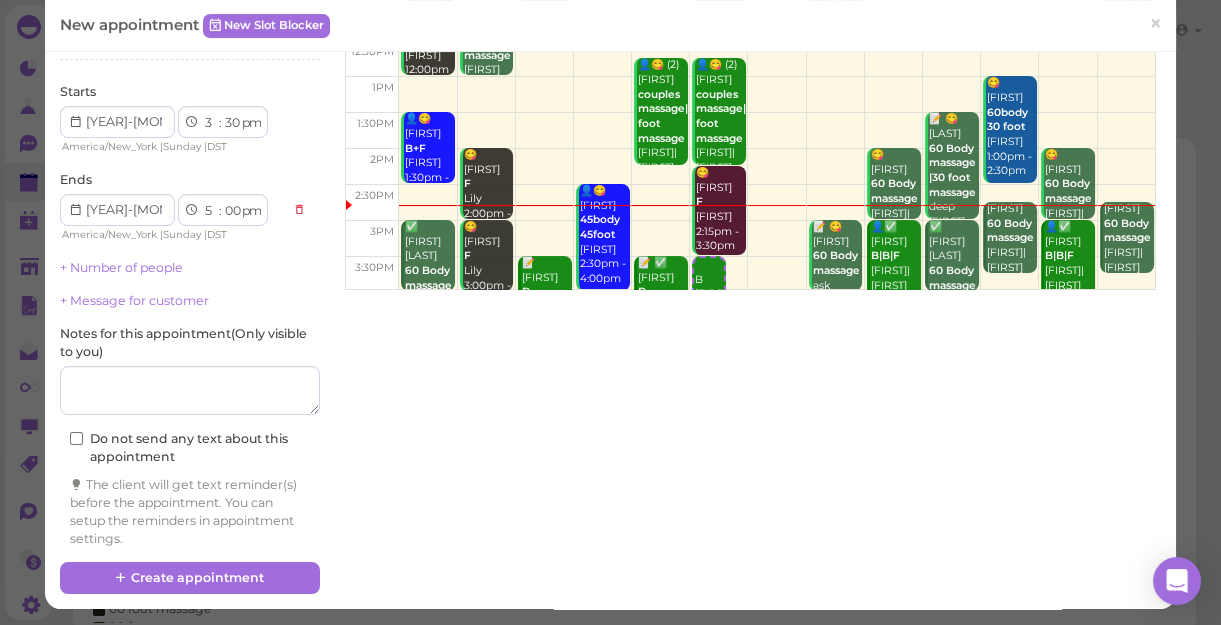 scroll, scrollTop: 277, scrollLeft: 0, axis: vertical 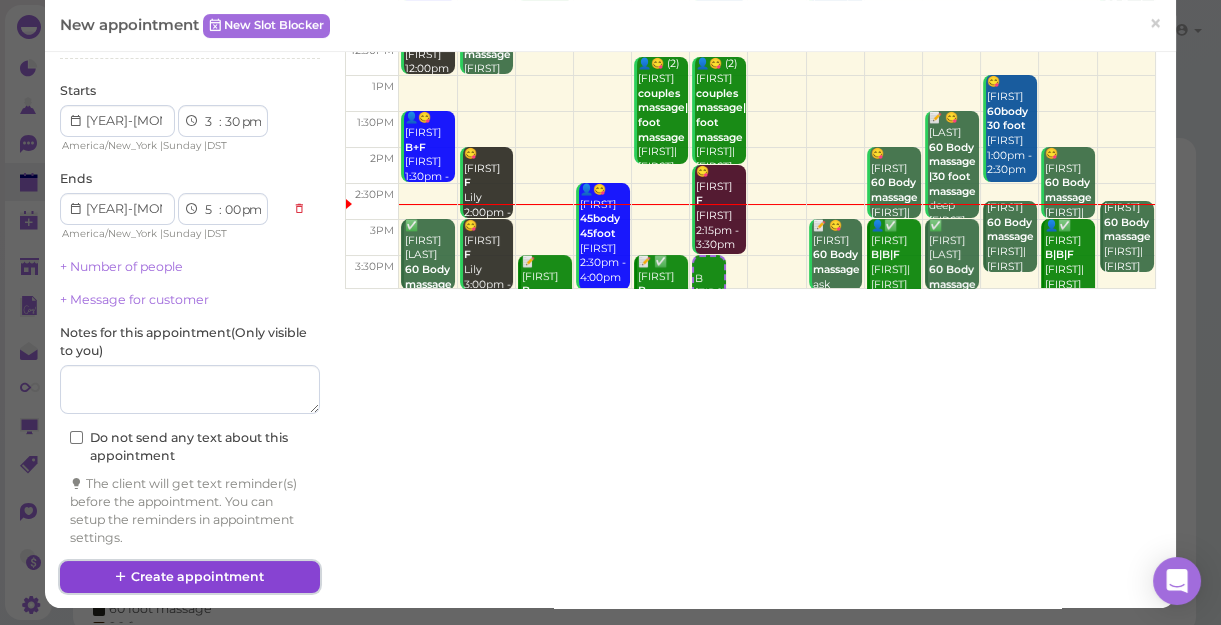click on "Create appointment" at bounding box center (190, 577) 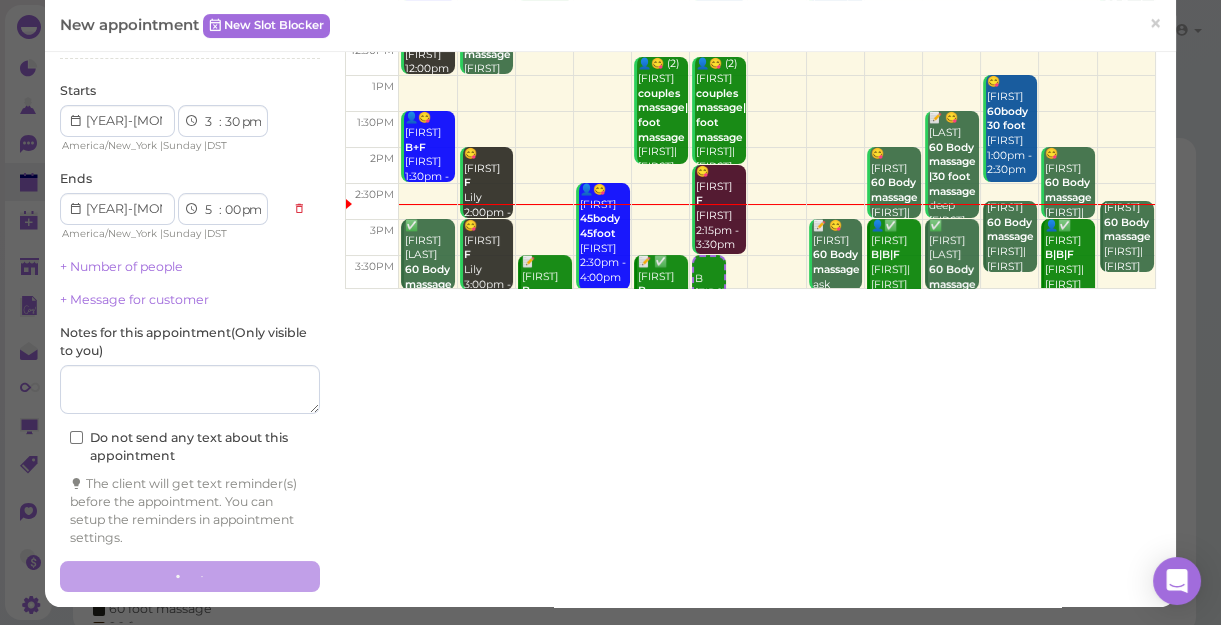 scroll, scrollTop: 0, scrollLeft: 0, axis: both 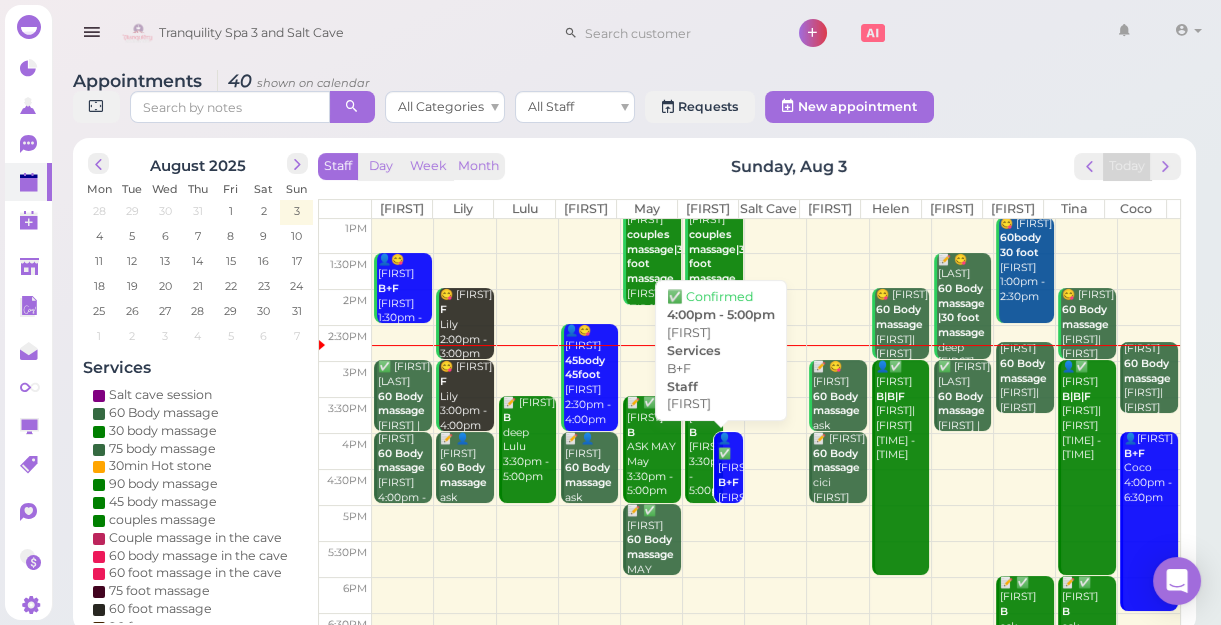 click on "👤✅ Christelle B+F Mike 4:00pm - 5:00pm" at bounding box center (730, 491) 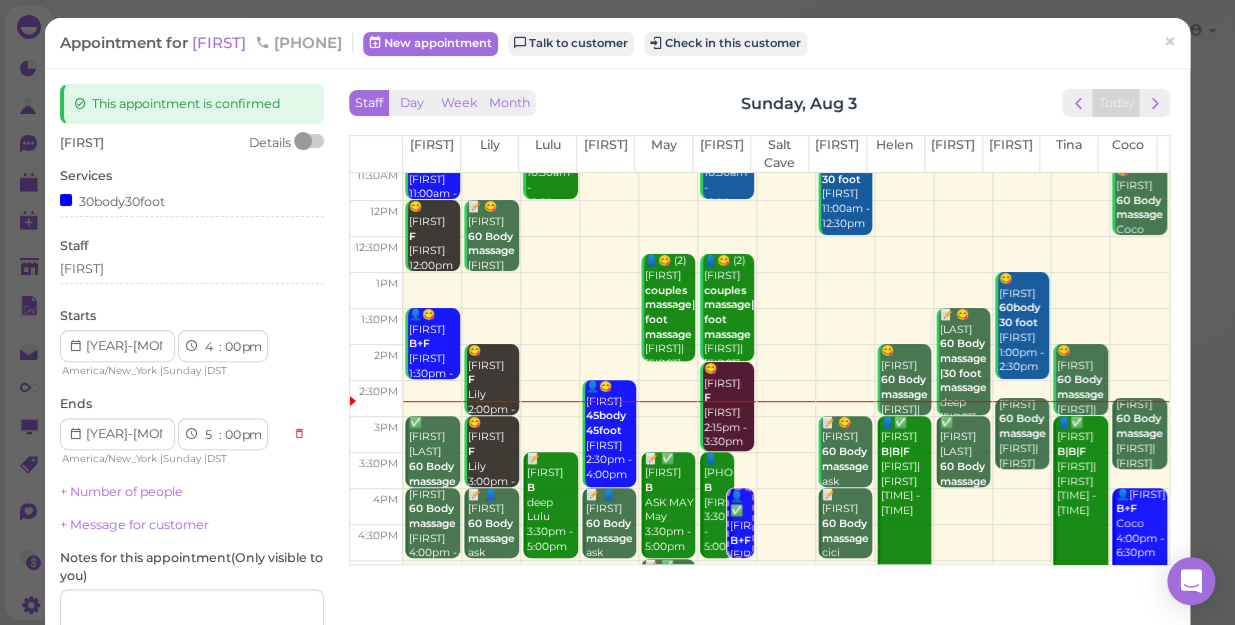 scroll, scrollTop: 181, scrollLeft: 0, axis: vertical 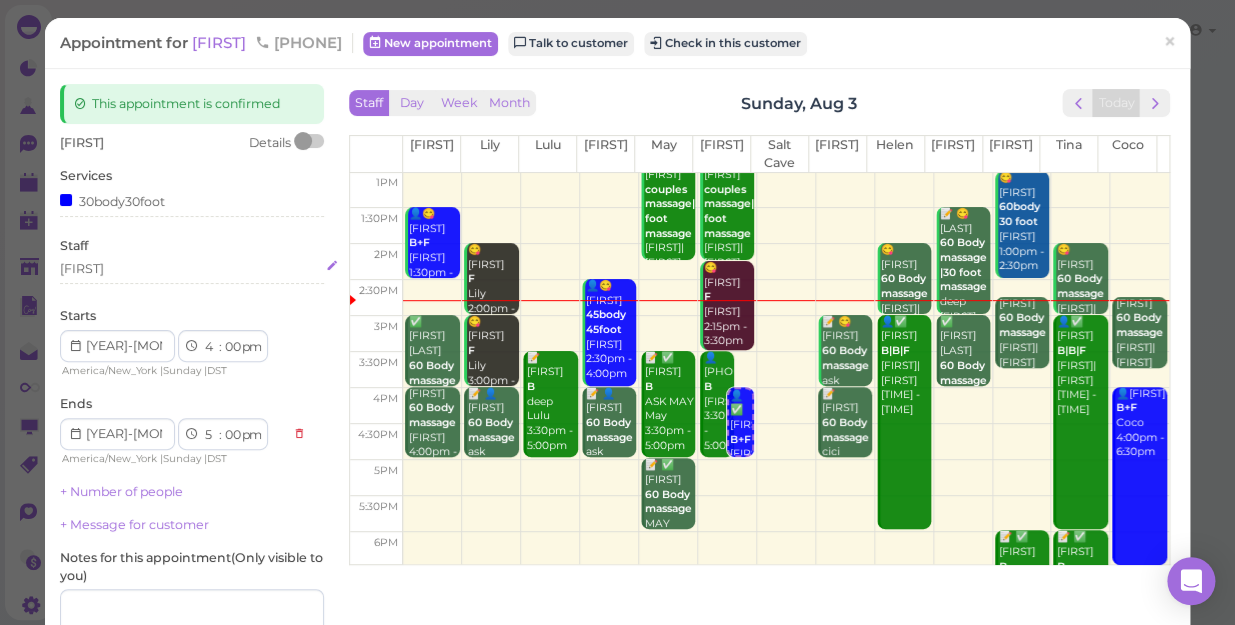 click on "[FIRST]" at bounding box center [192, 269] 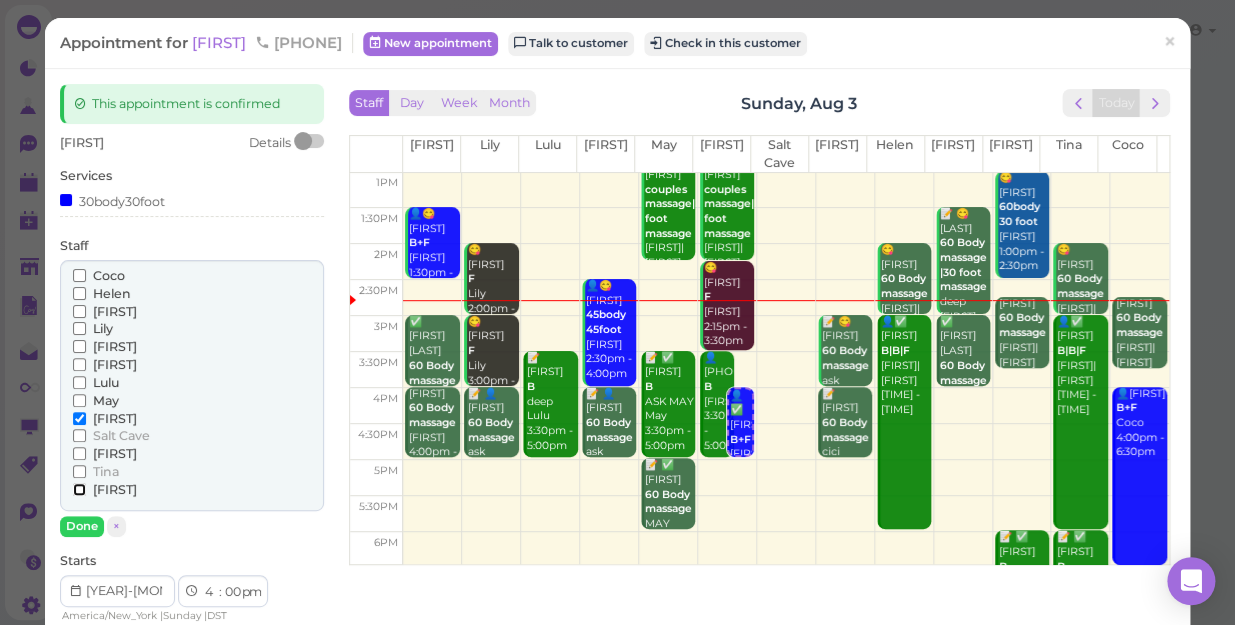 click on "[FIRST]" at bounding box center [79, 489] 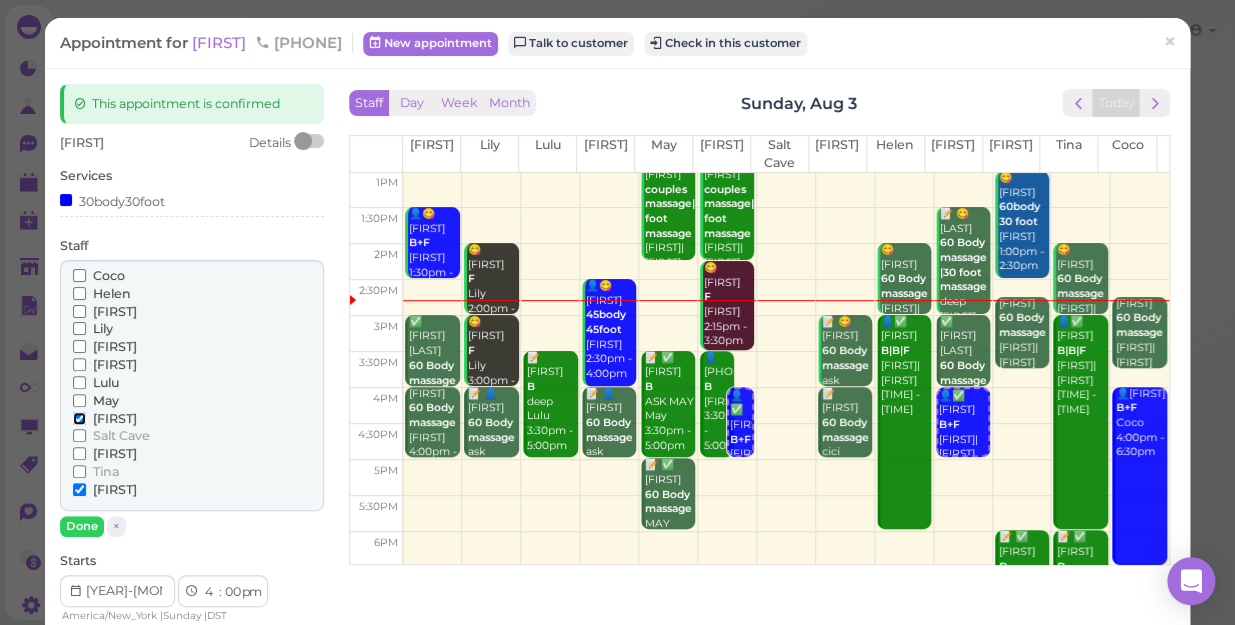 click on "[FIRST]" at bounding box center (79, 418) 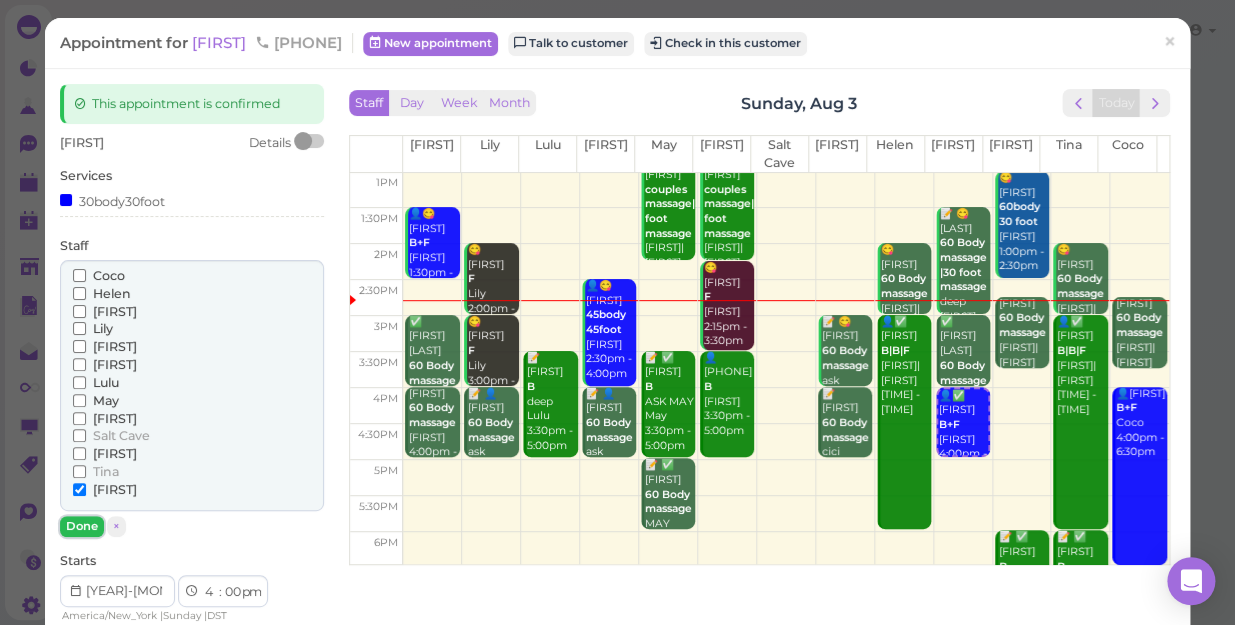 click on "Done" at bounding box center (82, 526) 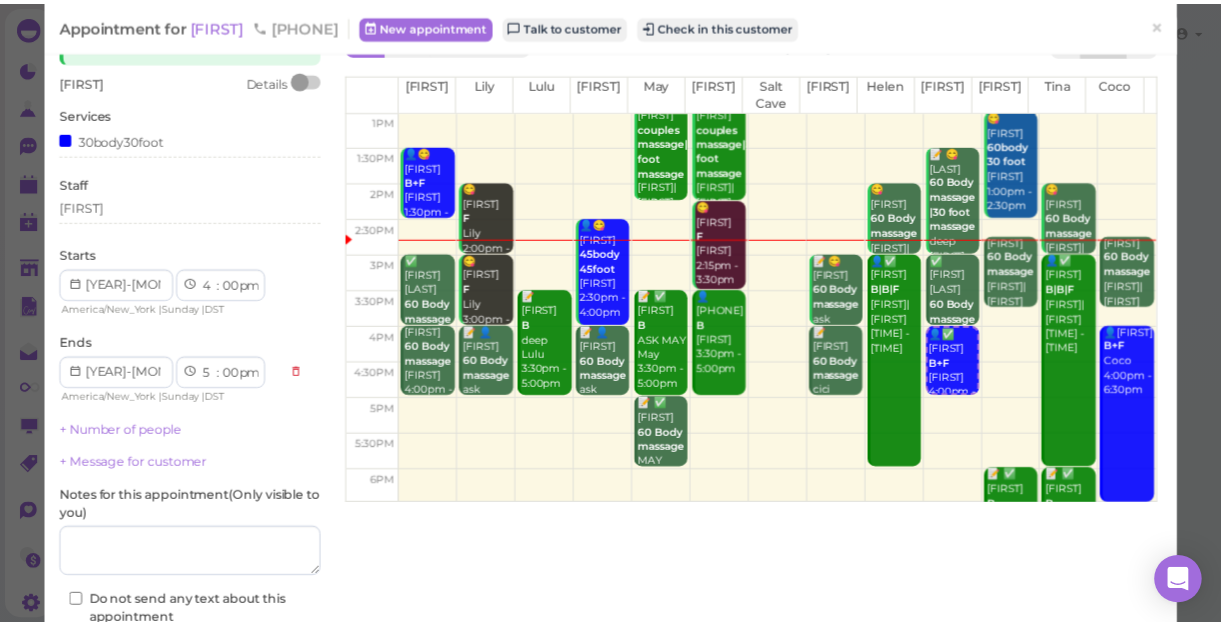 scroll, scrollTop: 181, scrollLeft: 0, axis: vertical 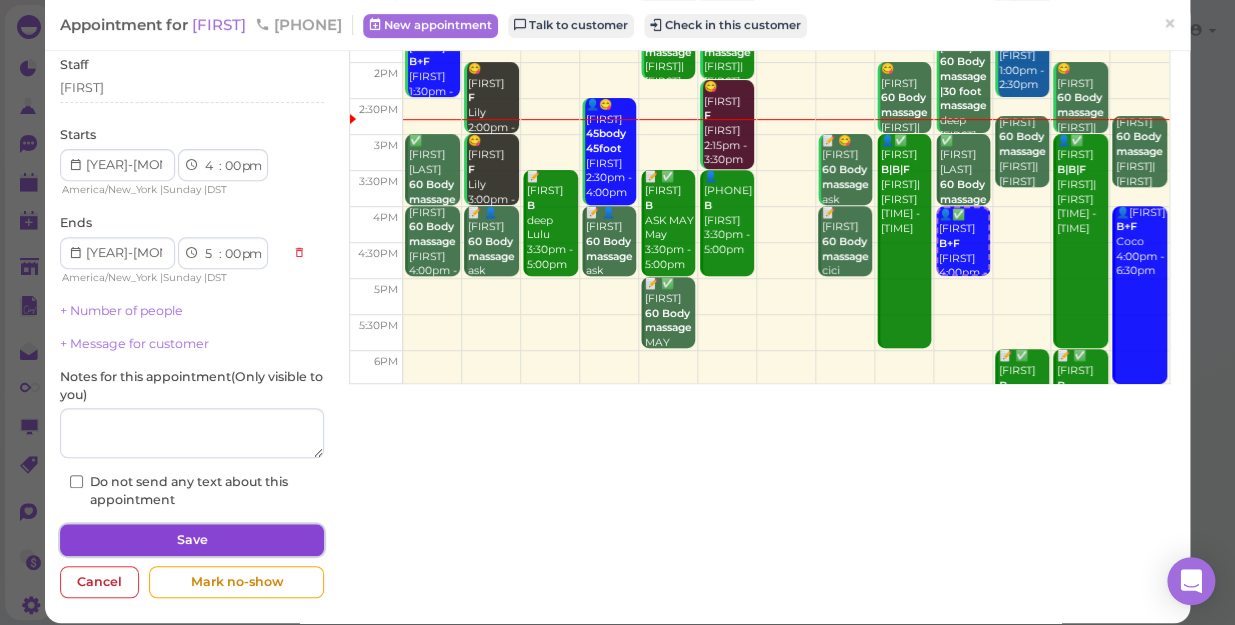 click on "Save" at bounding box center (192, 540) 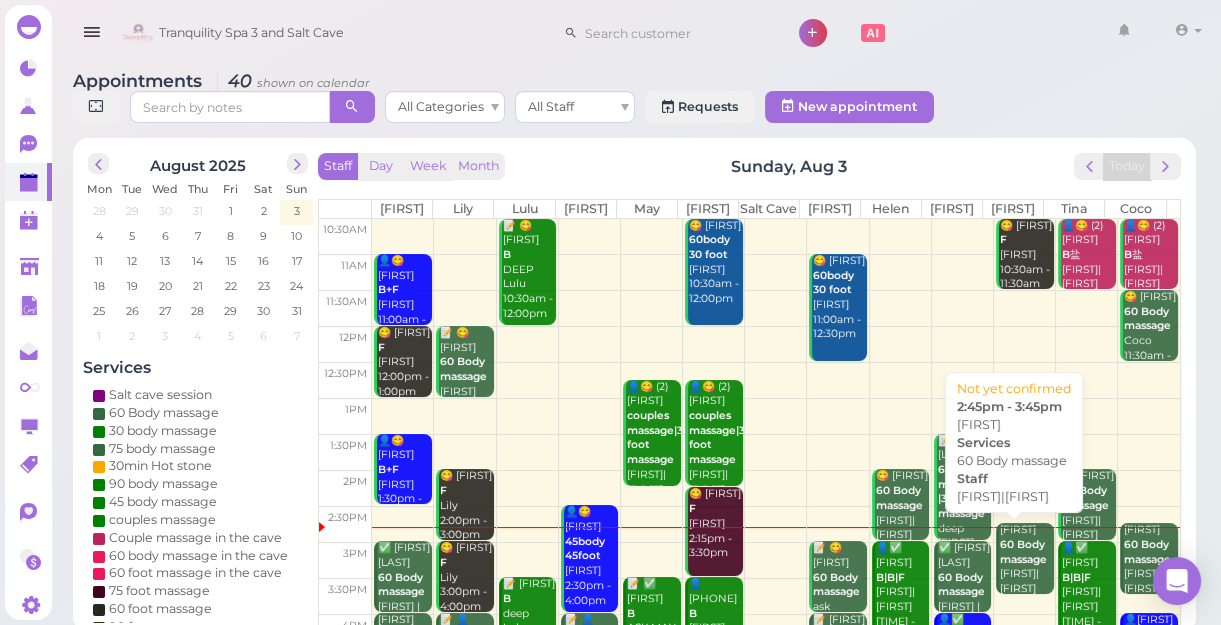 click on "60 Body massage" at bounding box center [1023, 552] 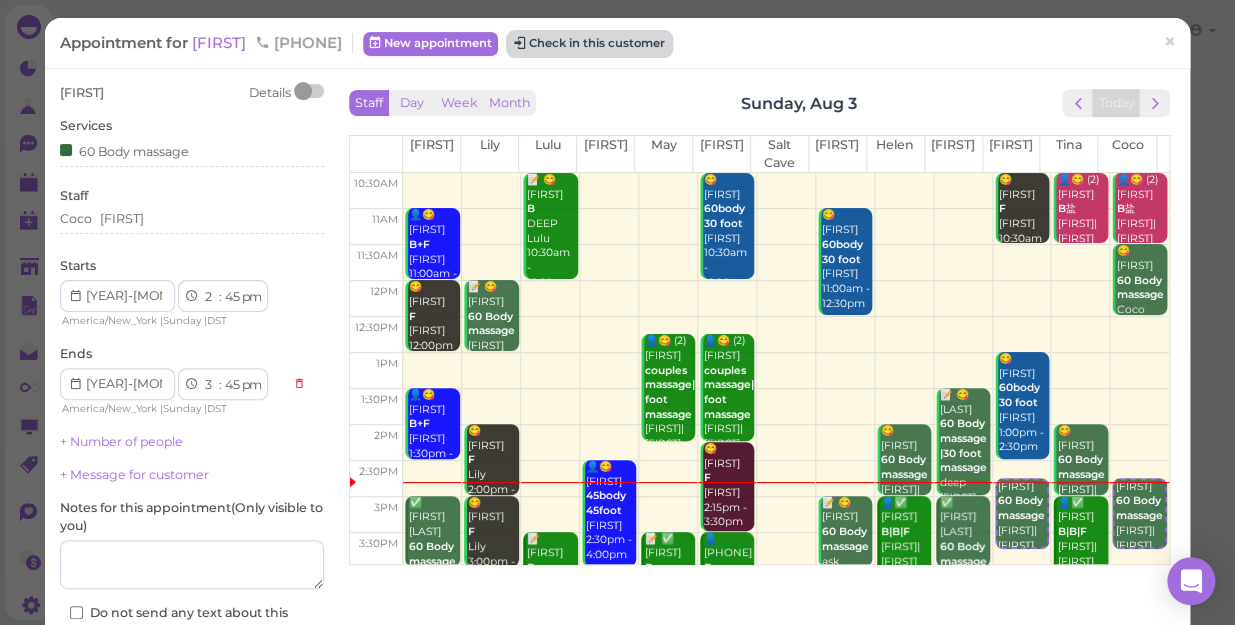 click on "Check in this customer" at bounding box center (589, 44) 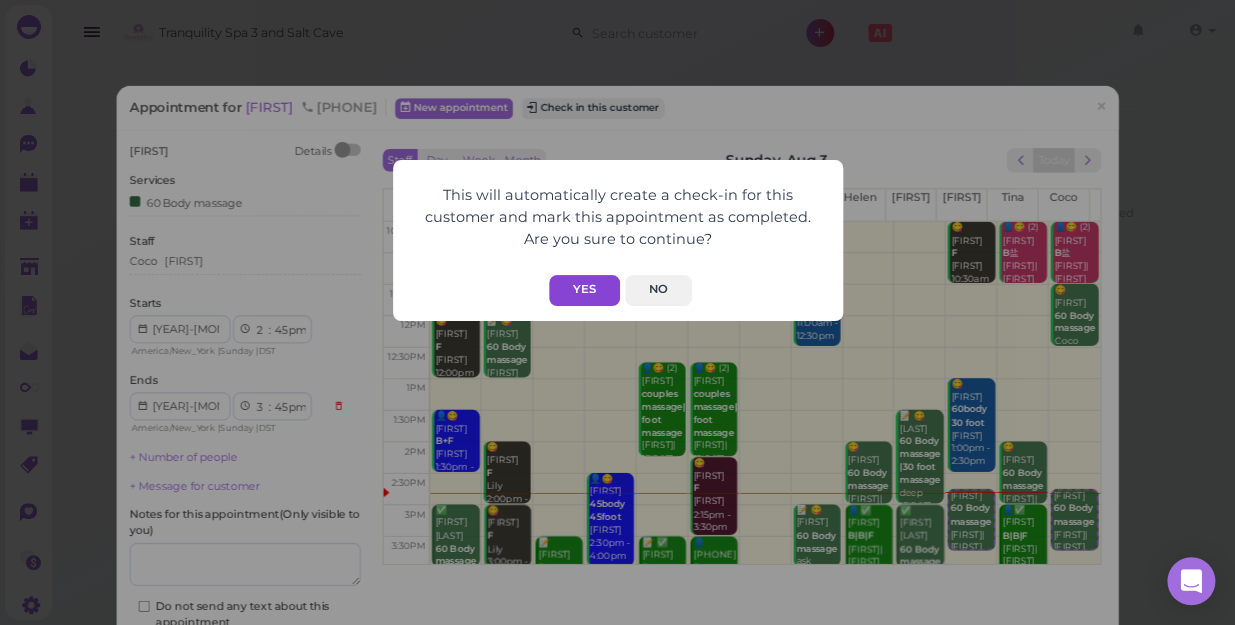 click on "Yes" at bounding box center [584, 290] 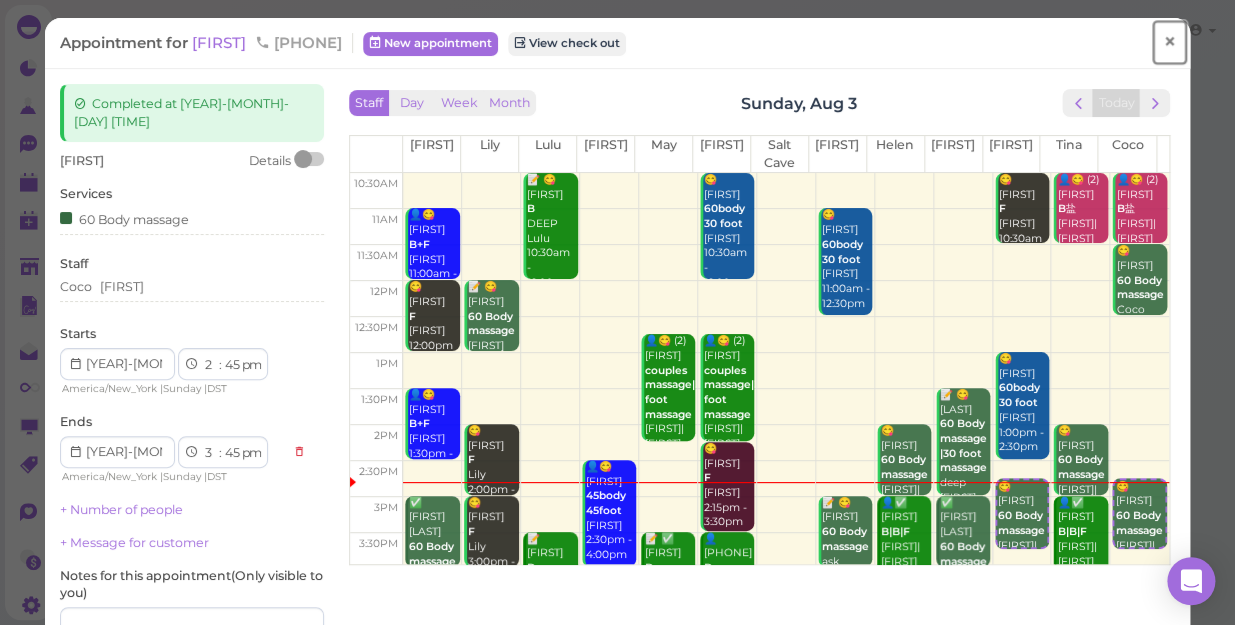 click on "×" at bounding box center [1169, 42] 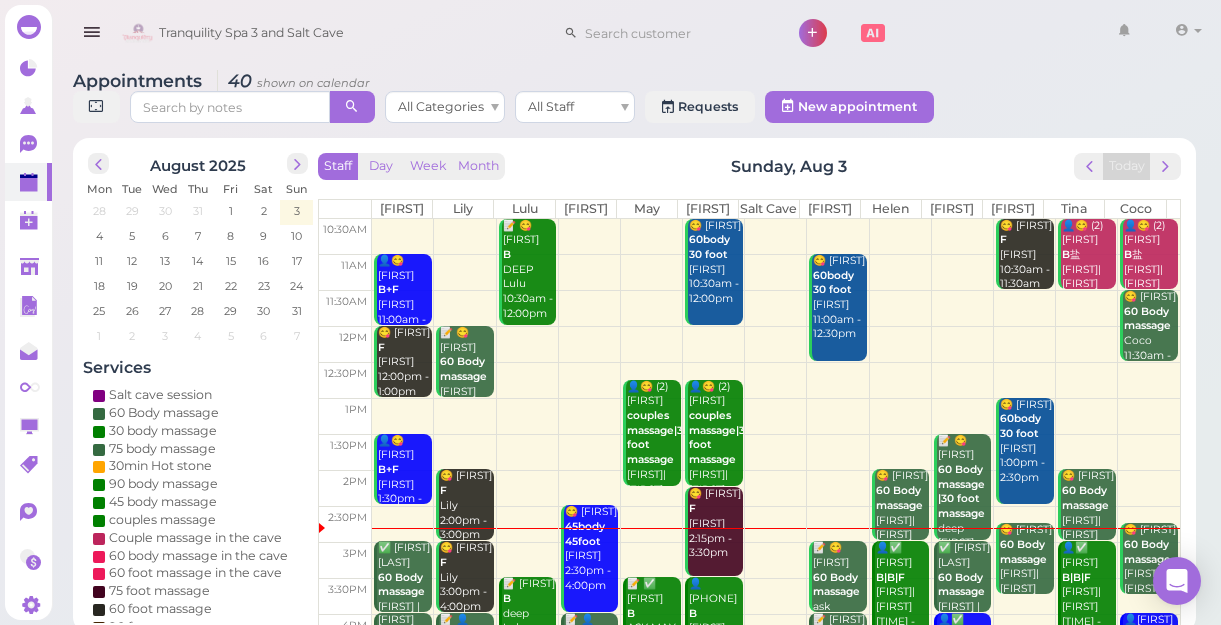 scroll, scrollTop: 0, scrollLeft: 0, axis: both 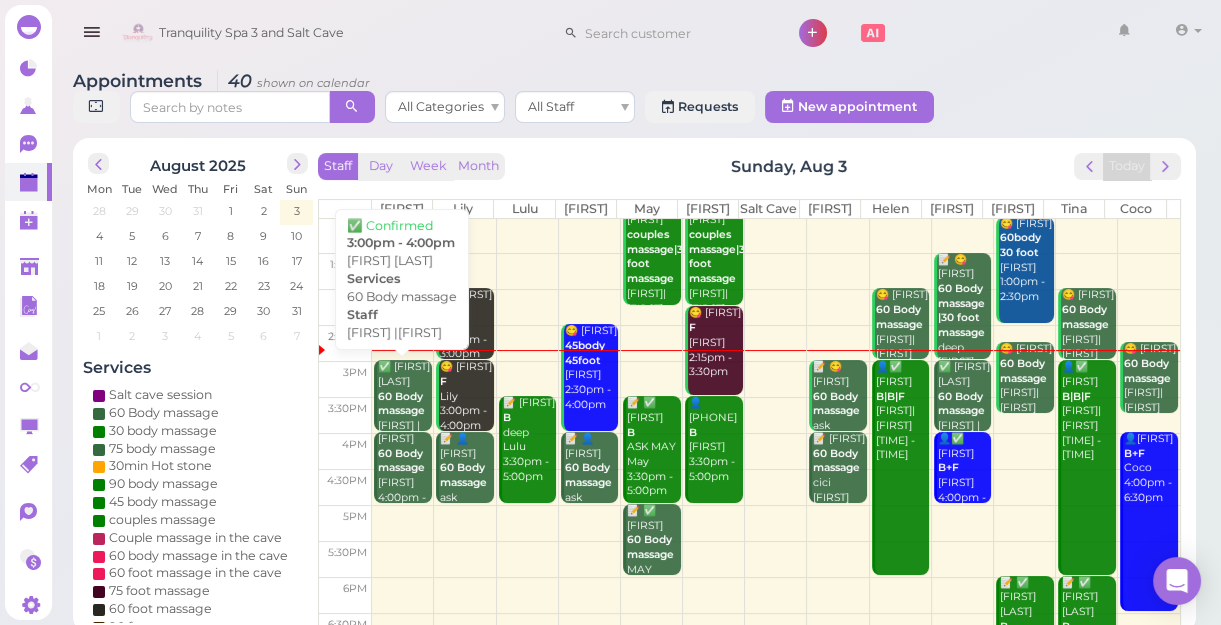 click on "60 Body massage" at bounding box center (401, 404) 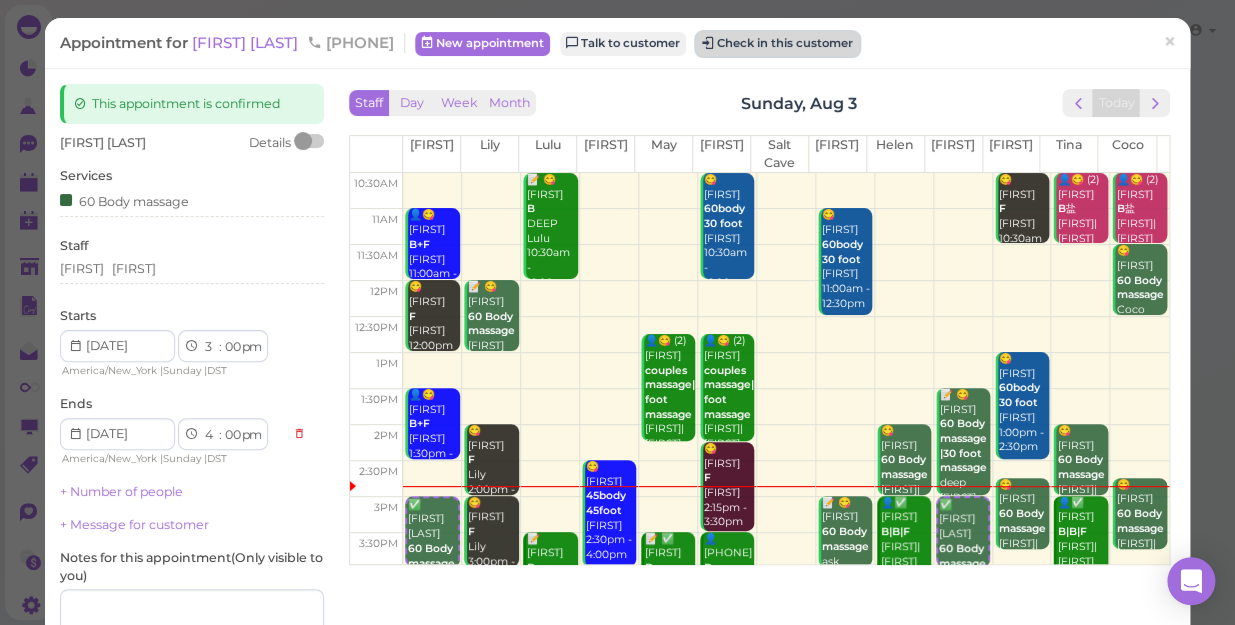 click on "Check in this customer" at bounding box center [777, 44] 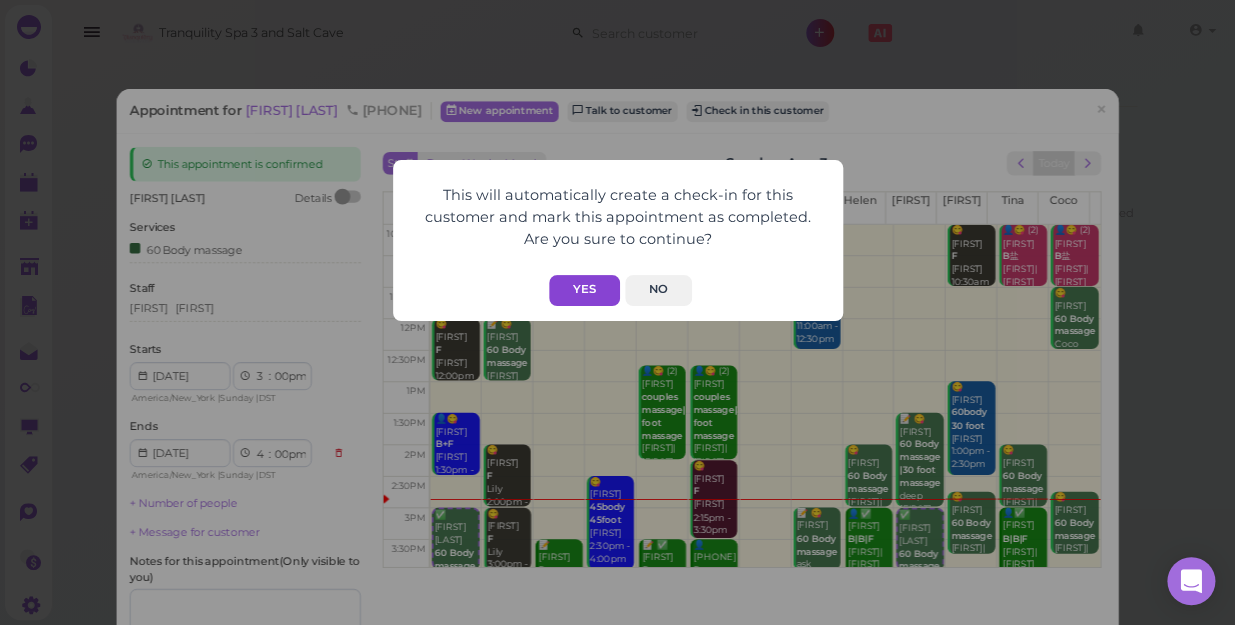 click on "Yes" at bounding box center (584, 290) 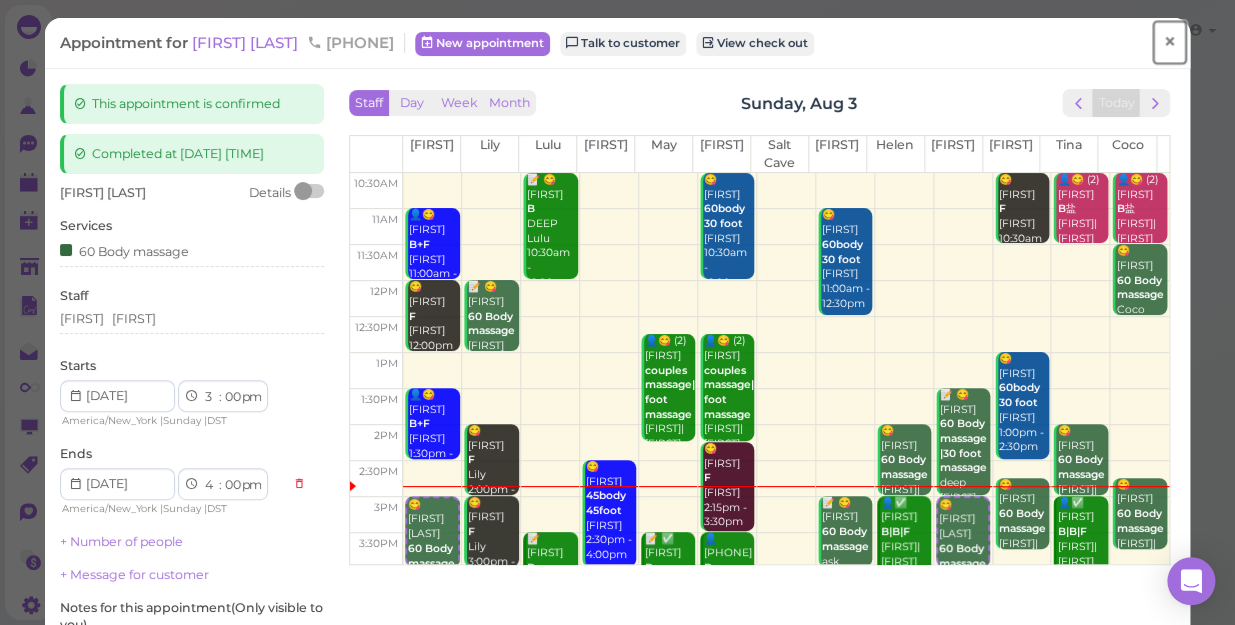 click on "×" at bounding box center [1169, 42] 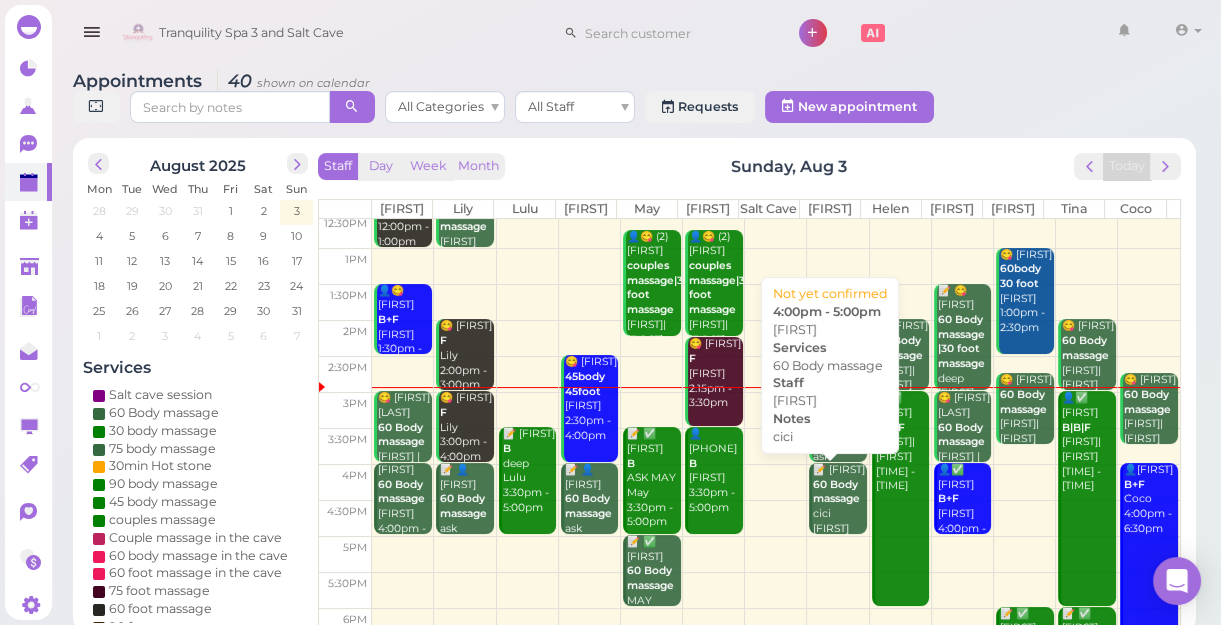 scroll, scrollTop: 181, scrollLeft: 0, axis: vertical 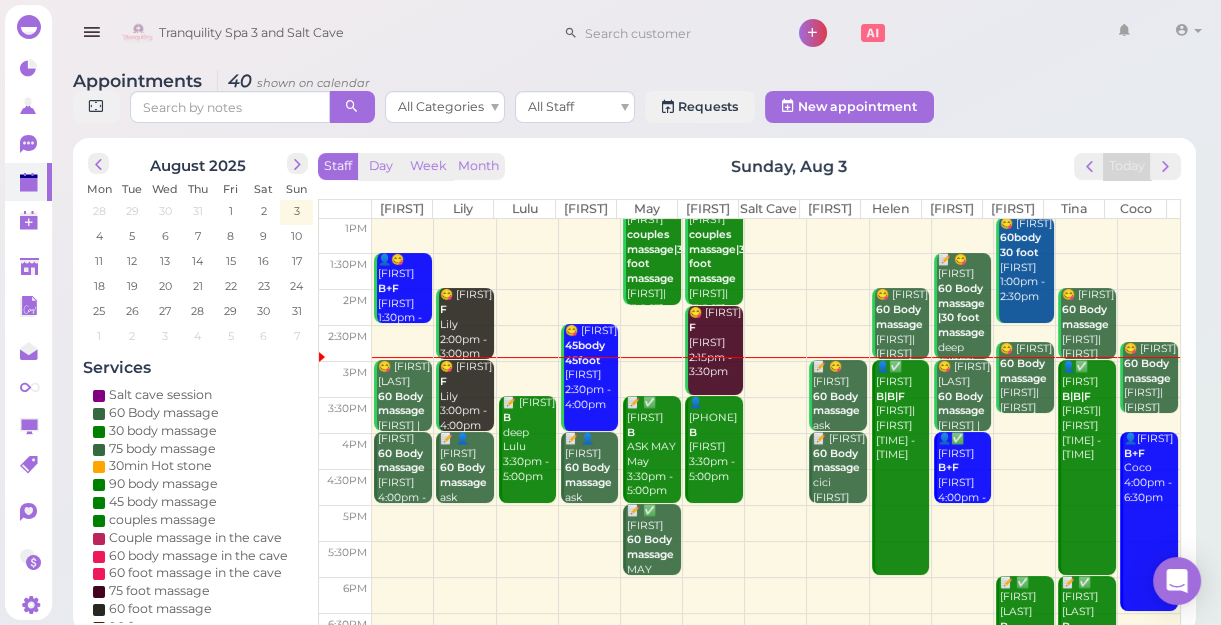 click at bounding box center [776, 523] 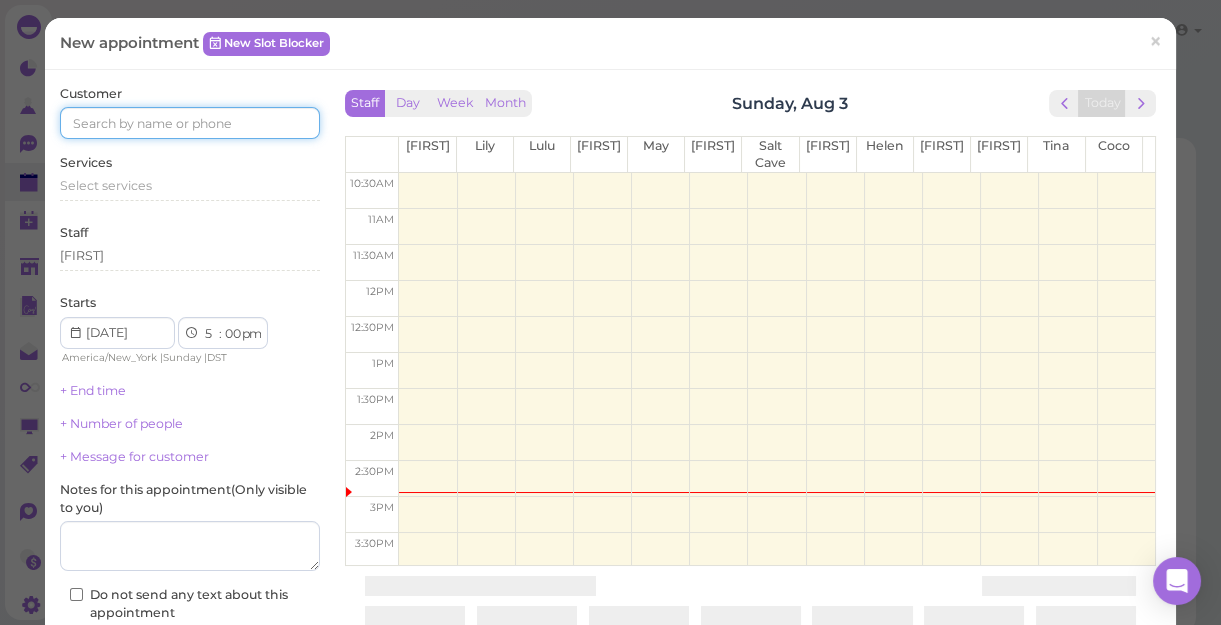 click at bounding box center (190, 123) 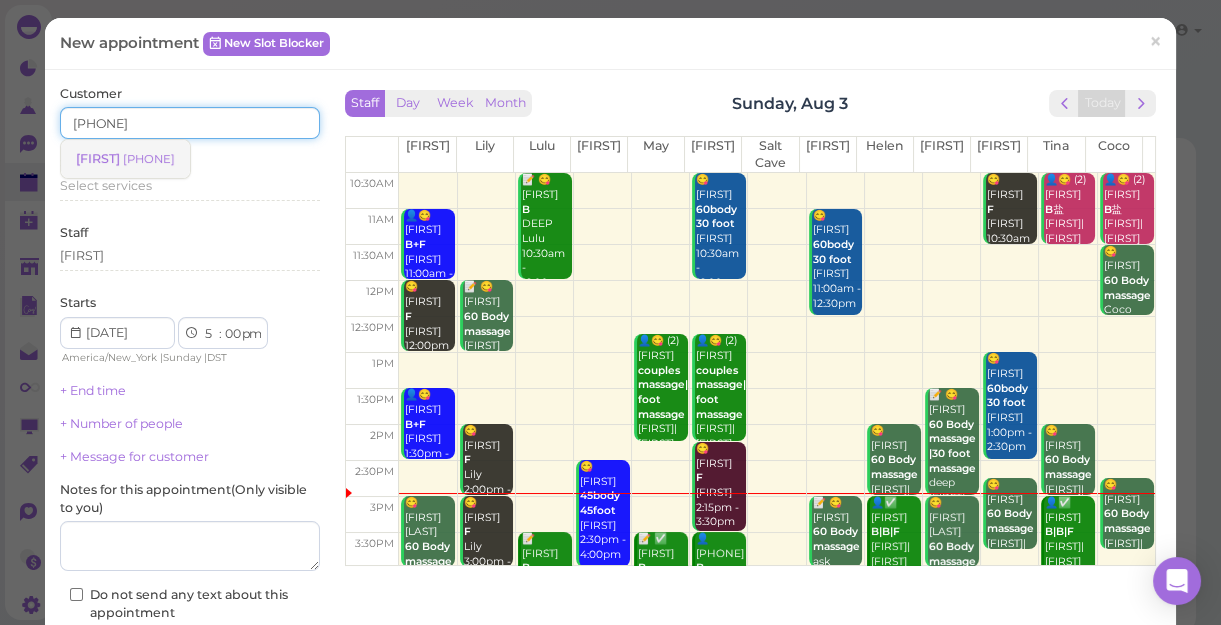 type on "[PHONE]" 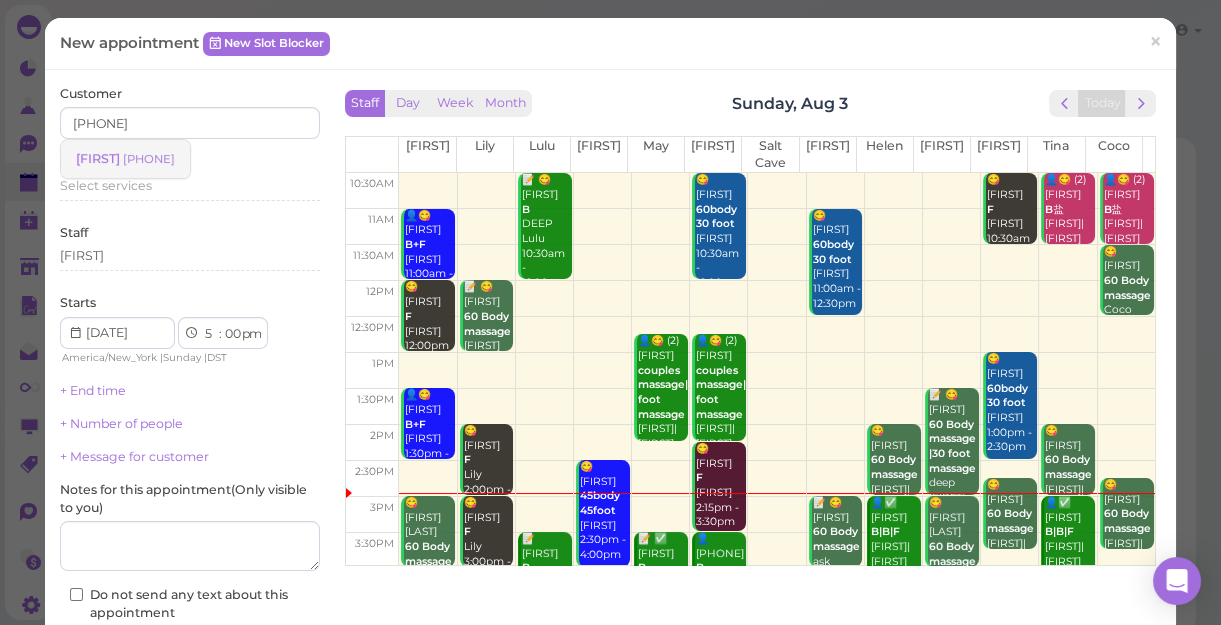 click on "[PHONE]" at bounding box center (149, 159) 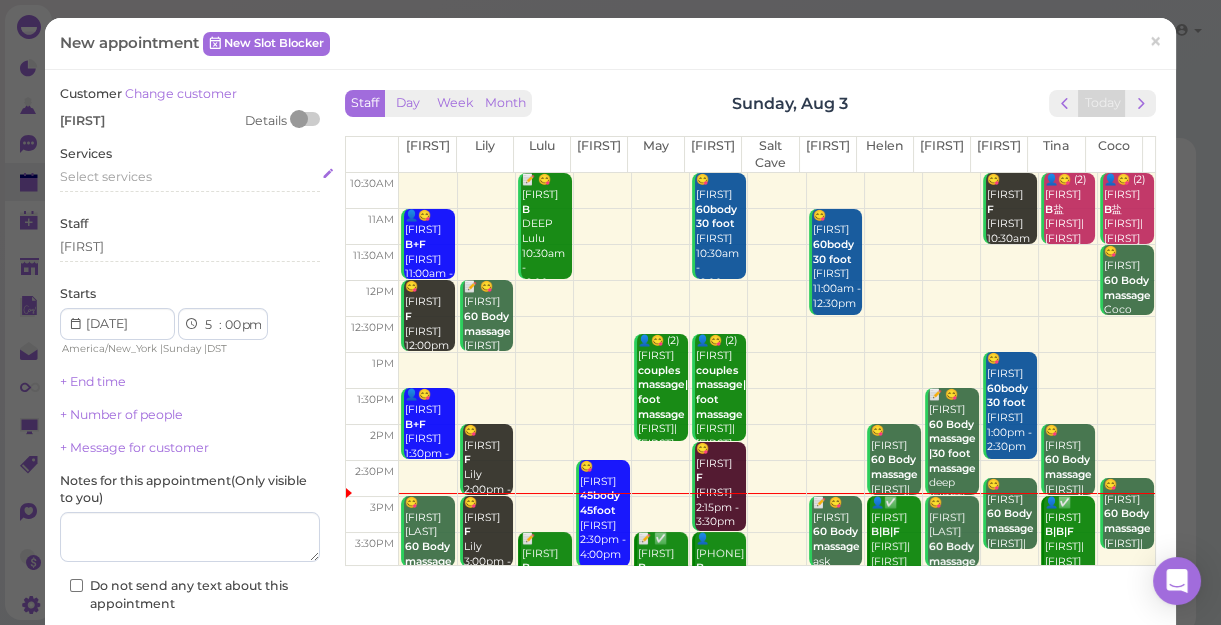 click on "Select services" at bounding box center [190, 177] 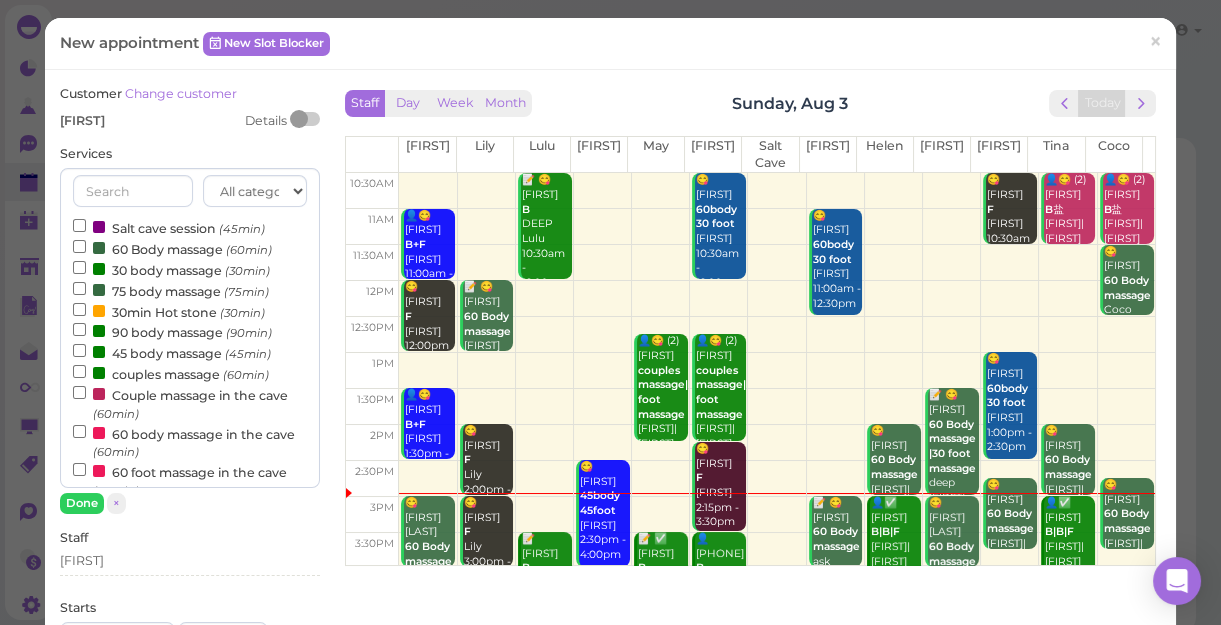 click on "60 Body massage
(60min)" at bounding box center (172, 248) 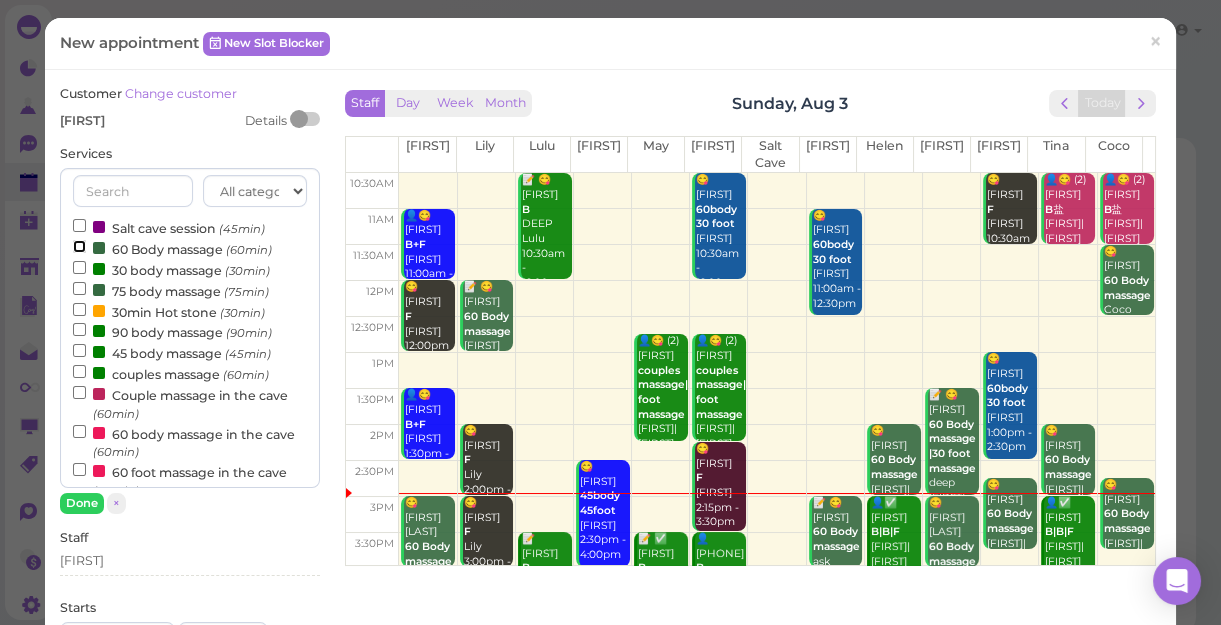 click on "60 Body massage
(60min)" at bounding box center [79, 246] 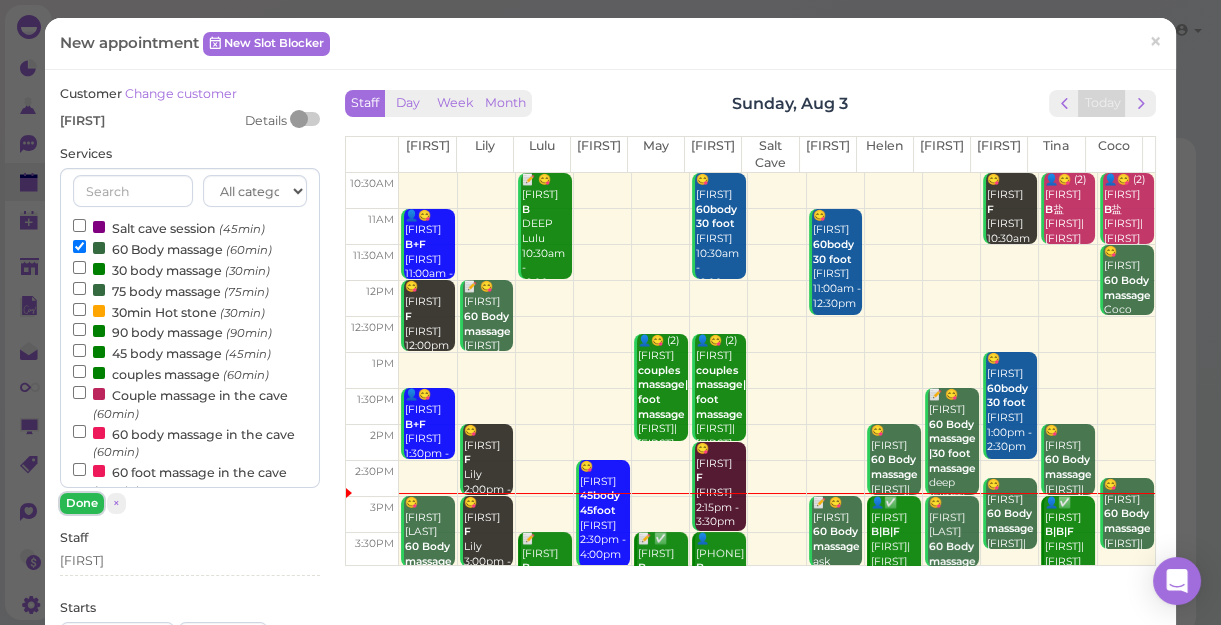 click on "Done" at bounding box center [82, 503] 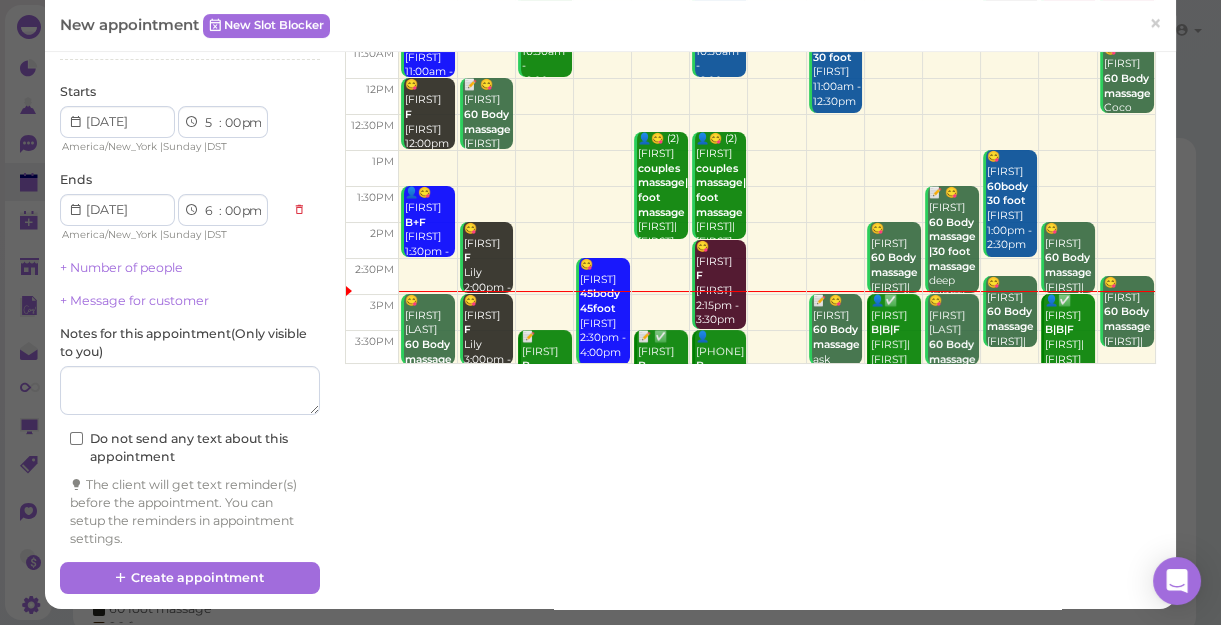 scroll, scrollTop: 203, scrollLeft: 0, axis: vertical 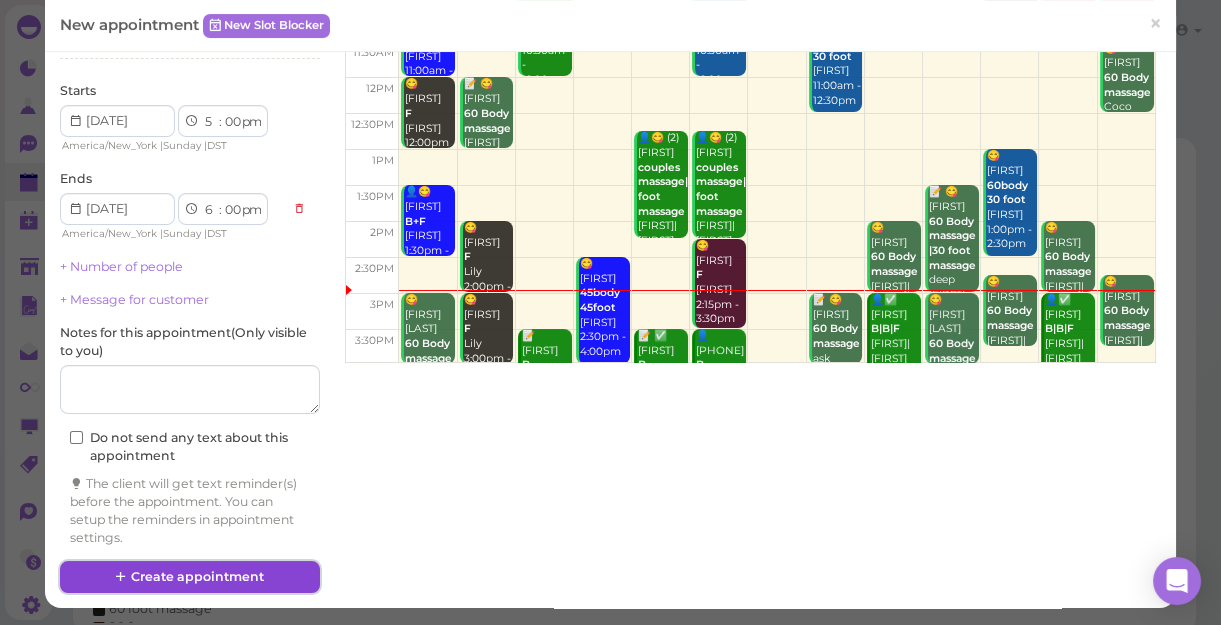 click on "Create appointment" at bounding box center [190, 577] 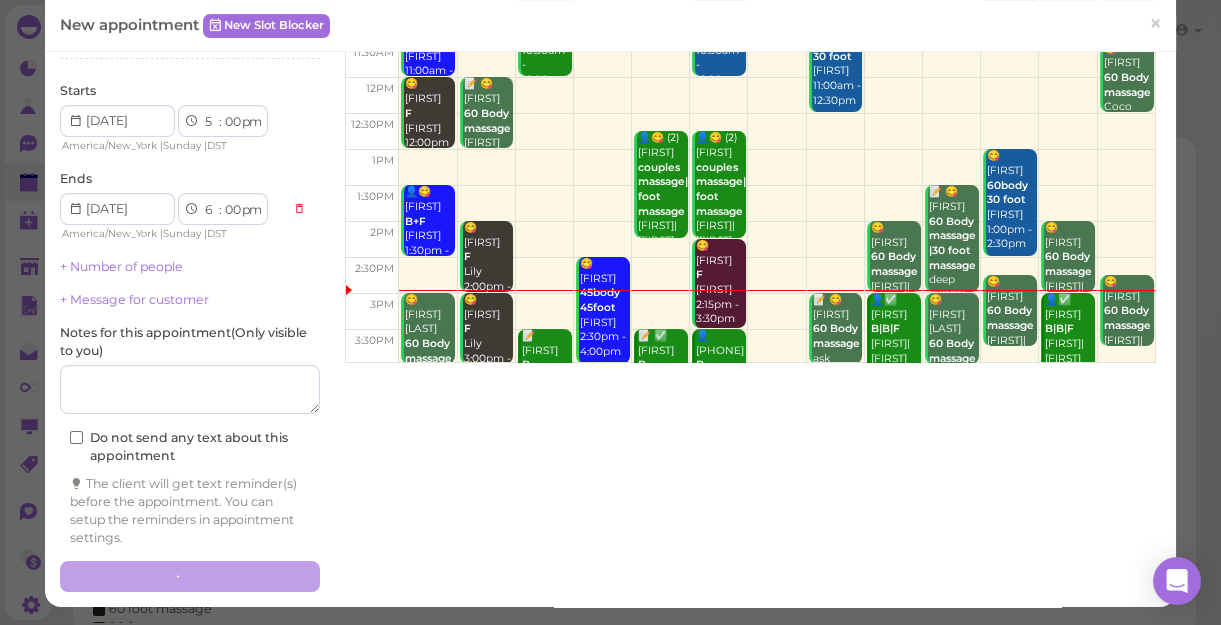 scroll, scrollTop: 202, scrollLeft: 0, axis: vertical 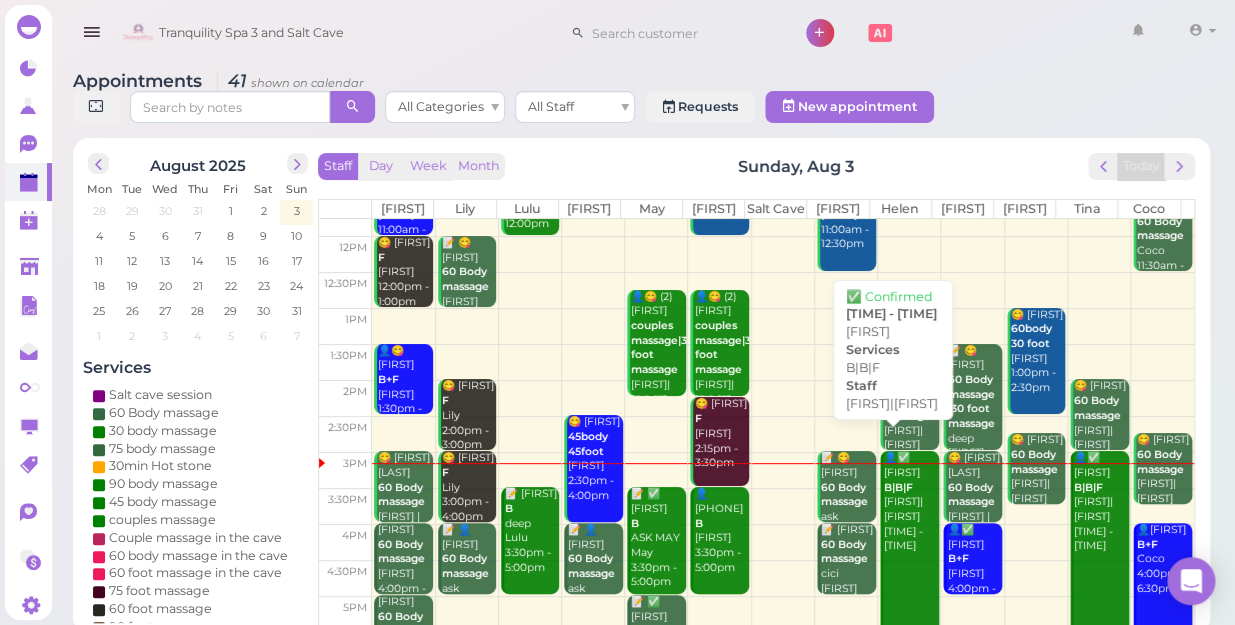 click on "👤✅ (2) [FIRST] [LAST] [INITIAL] [INITIAL] [FIRST]|[FIRST]  3:00pm - 6:00pm" at bounding box center (909, 558) 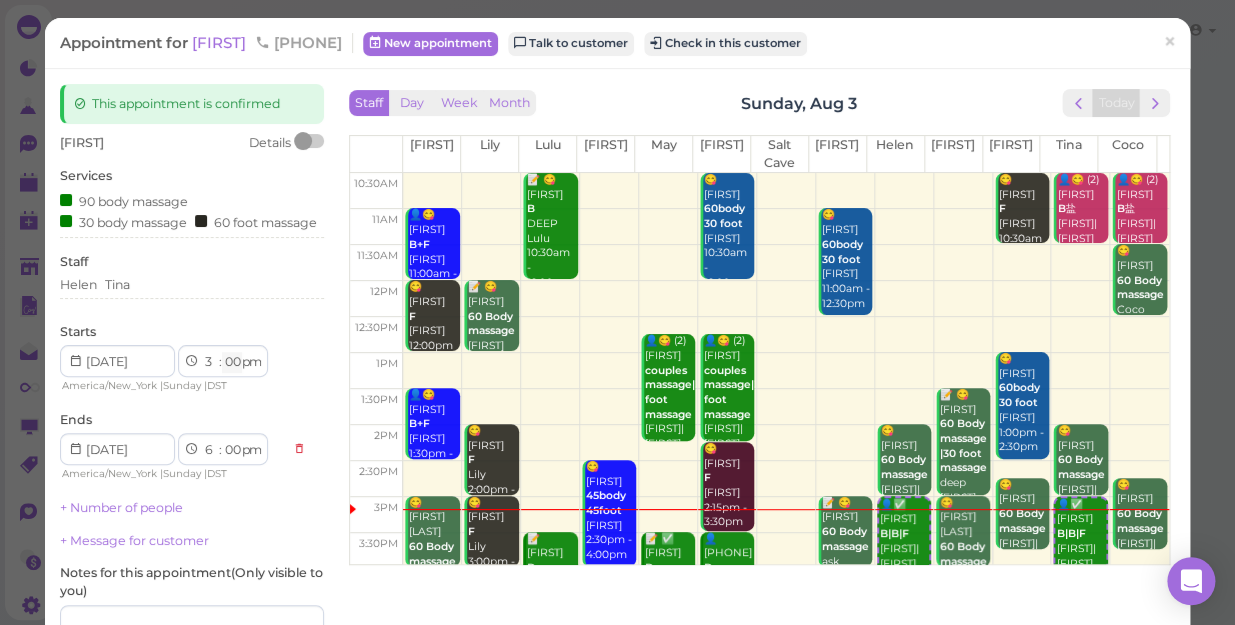 click on "00
05
10
15
20
25
30
35
40
45
50
55" at bounding box center (232, 362) 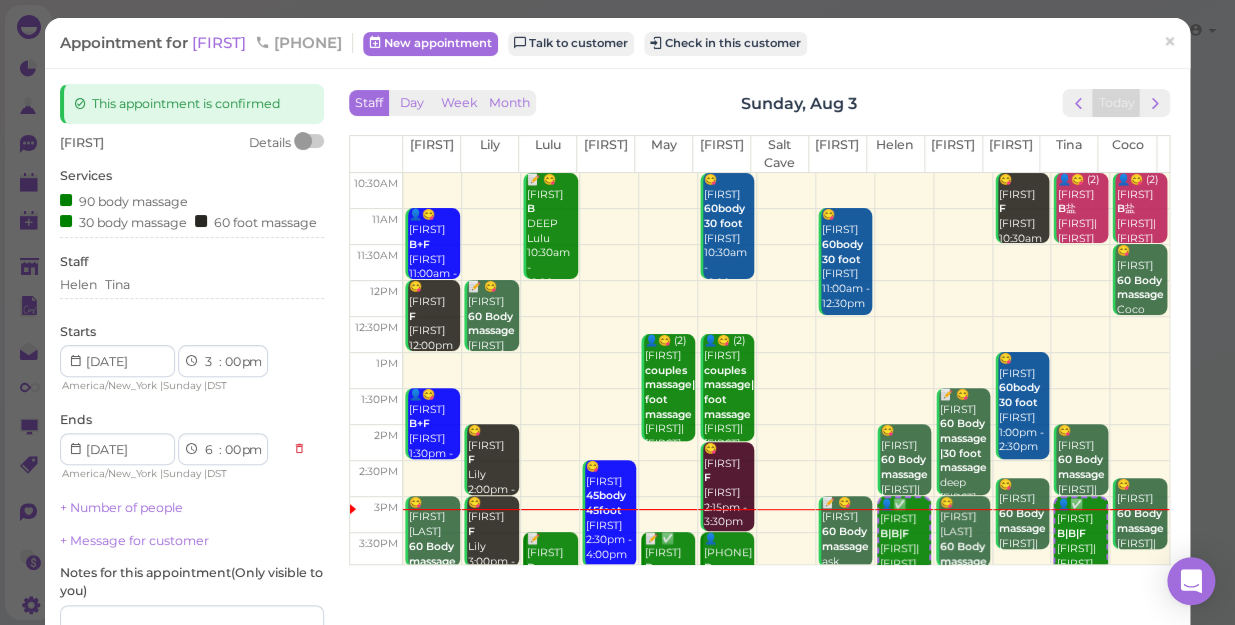 select on "15" 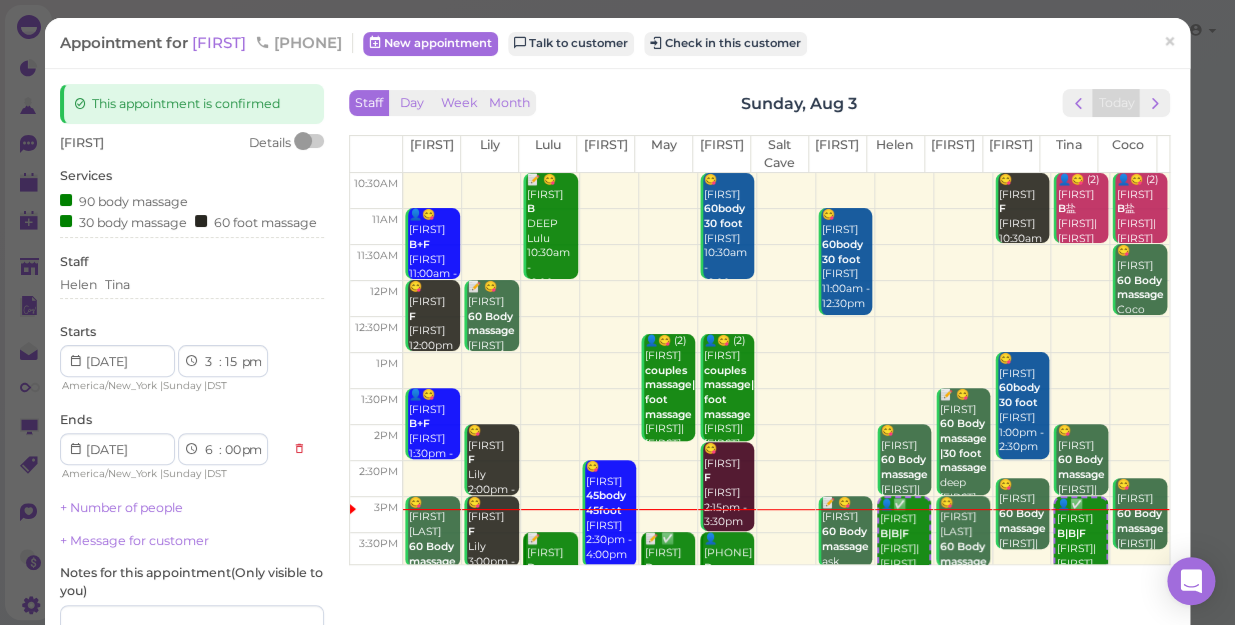 click on "00
05
10
15
20
25
30
35
40
45
50
55" at bounding box center [232, 362] 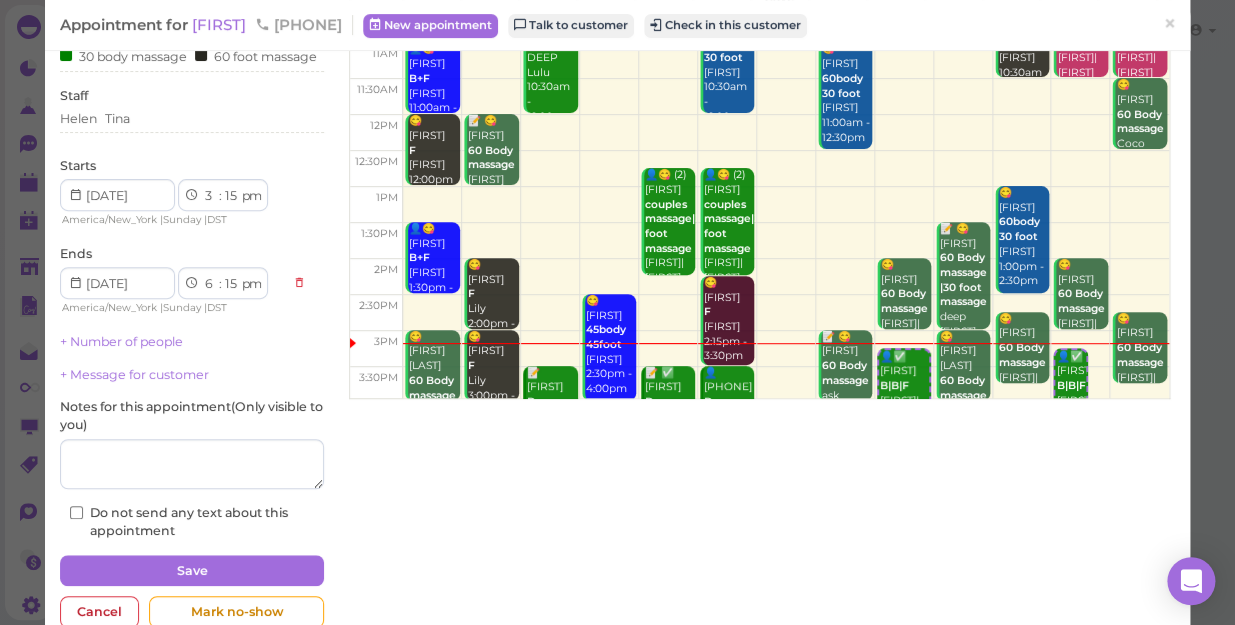 scroll, scrollTop: 181, scrollLeft: 0, axis: vertical 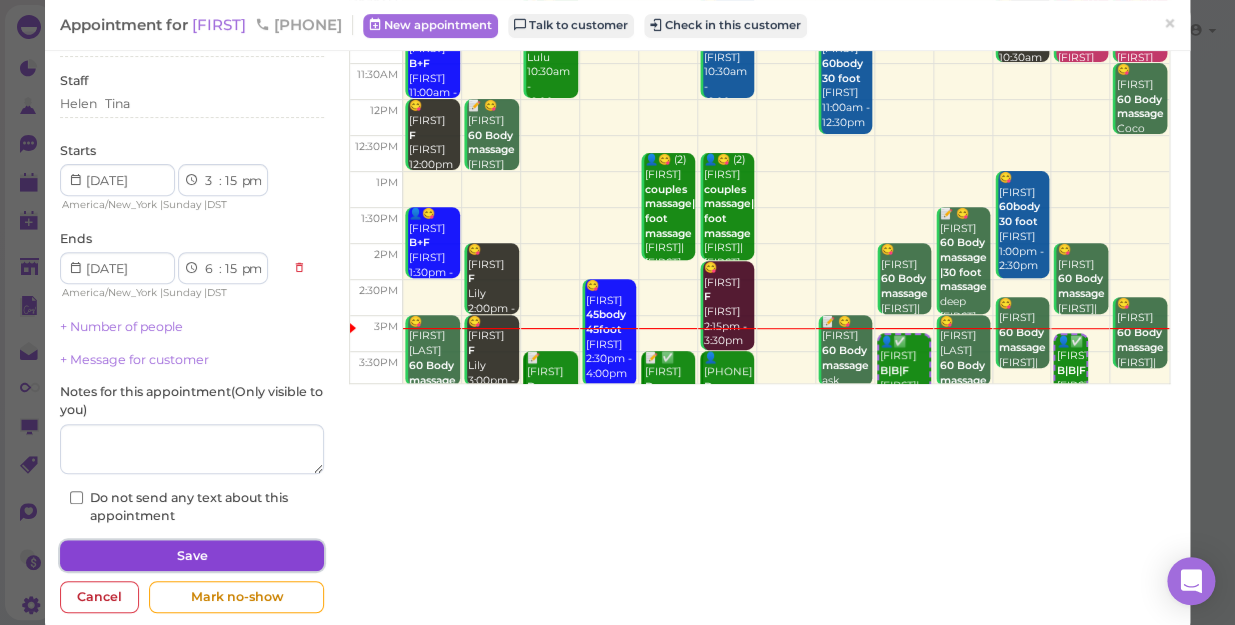 click on "Save" at bounding box center (192, 556) 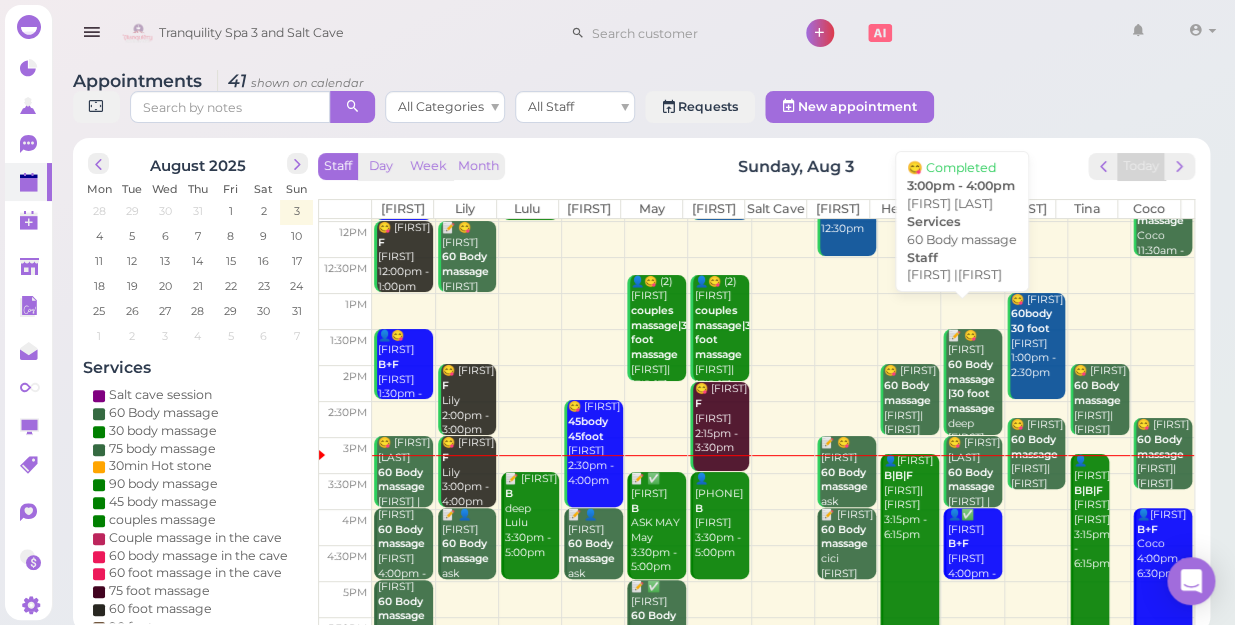 scroll, scrollTop: 272, scrollLeft: 0, axis: vertical 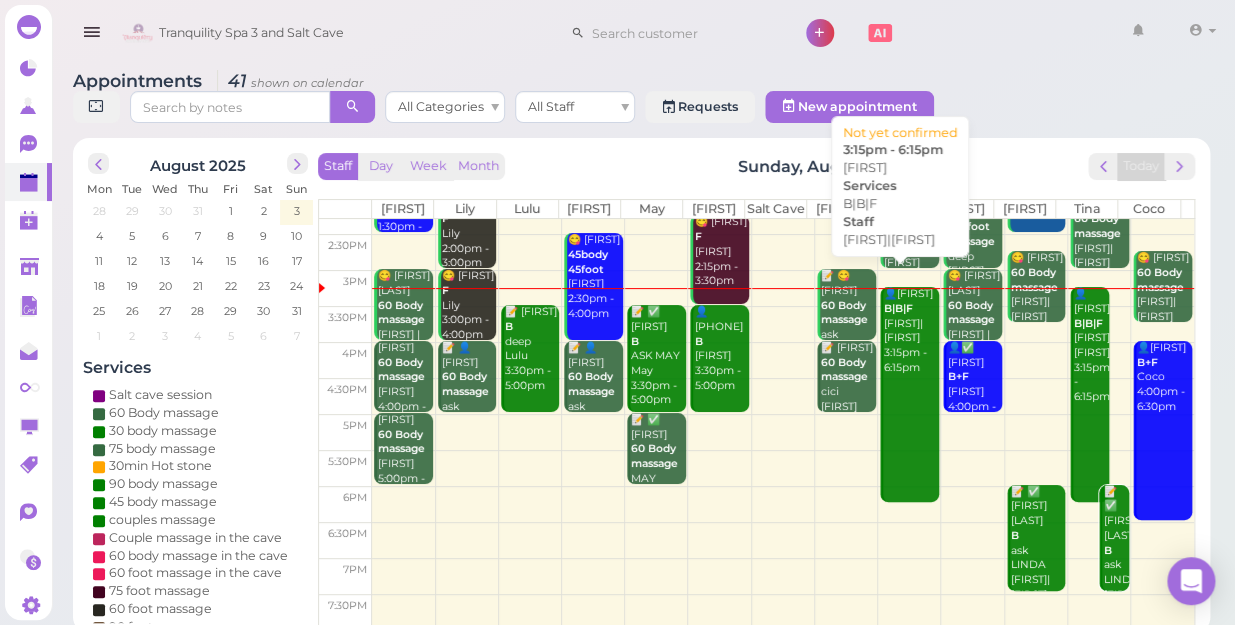 click on "👤[FIRST] [LAST] [INITIAL] [INITIAL] [FIRST]|[FIRST]  3:15pm - 6:15pm" at bounding box center (909, 394) 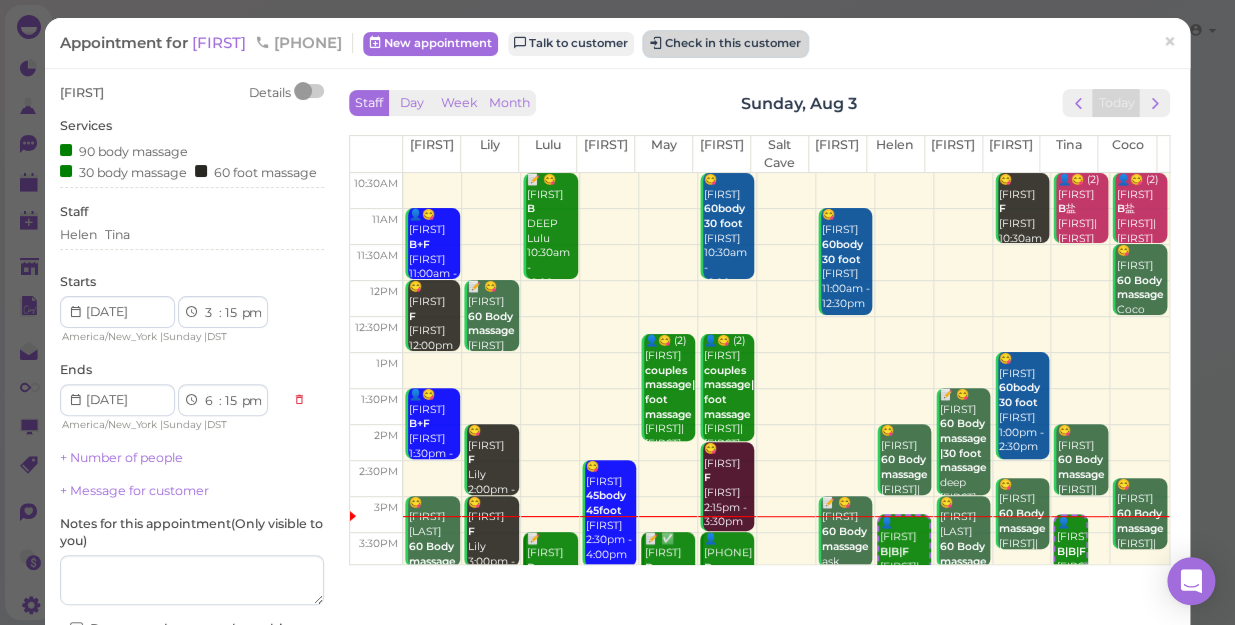 click on "Check in this customer" at bounding box center [725, 44] 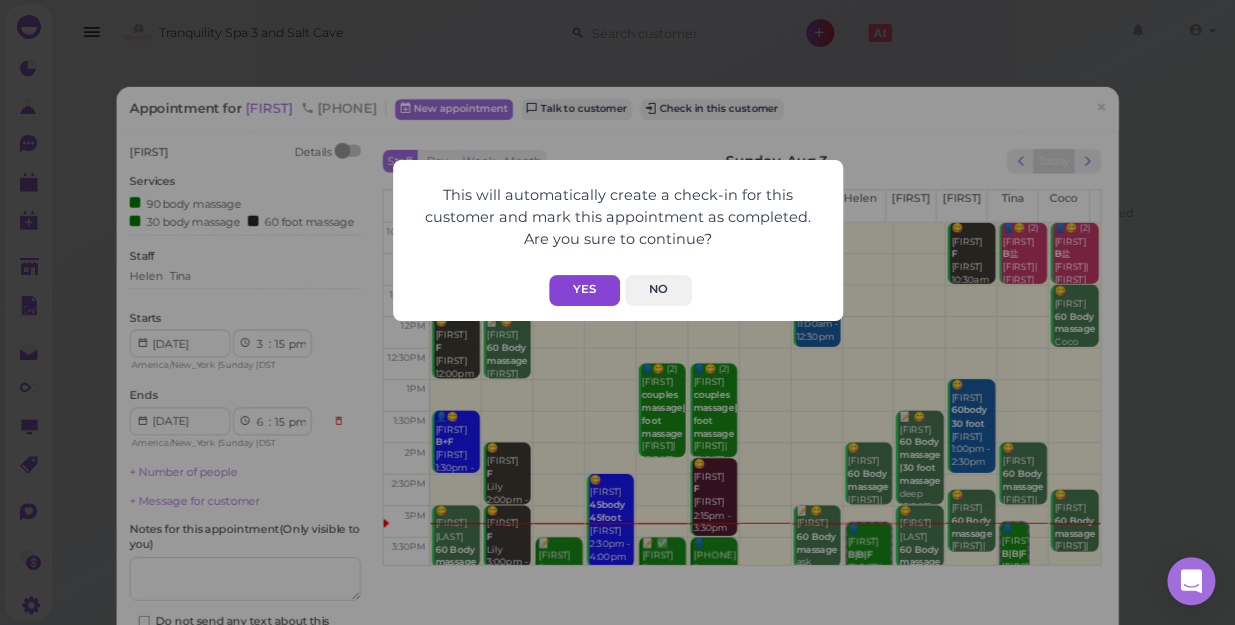 click on "Yes" at bounding box center [584, 290] 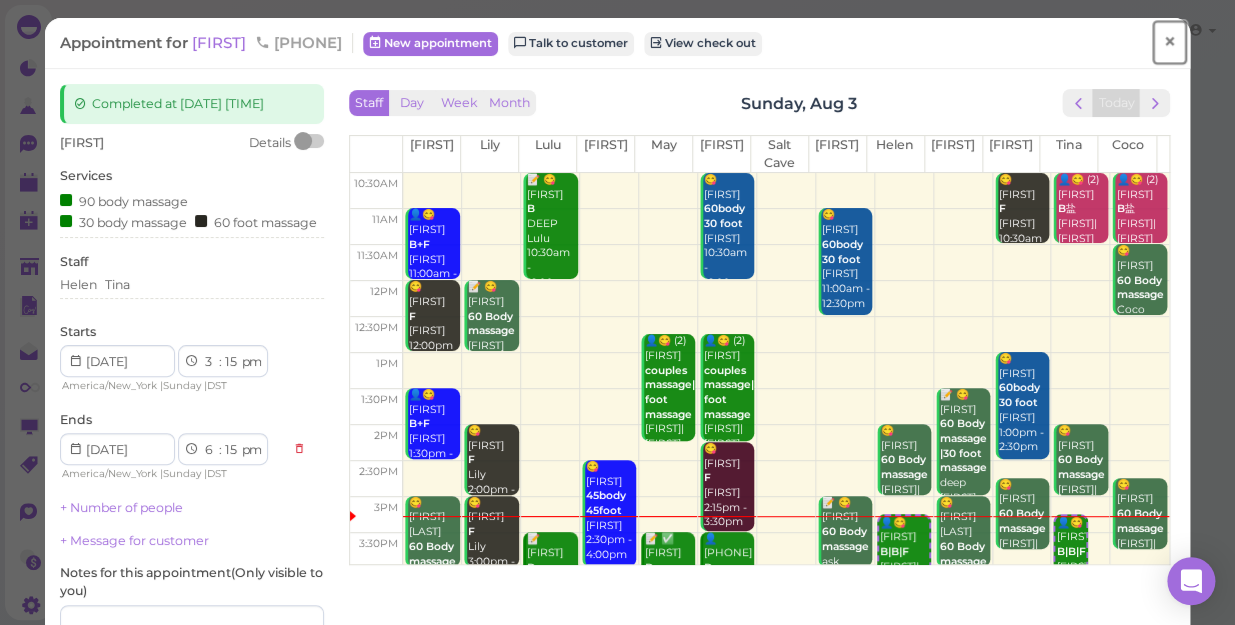 click on "×" at bounding box center [1169, 42] 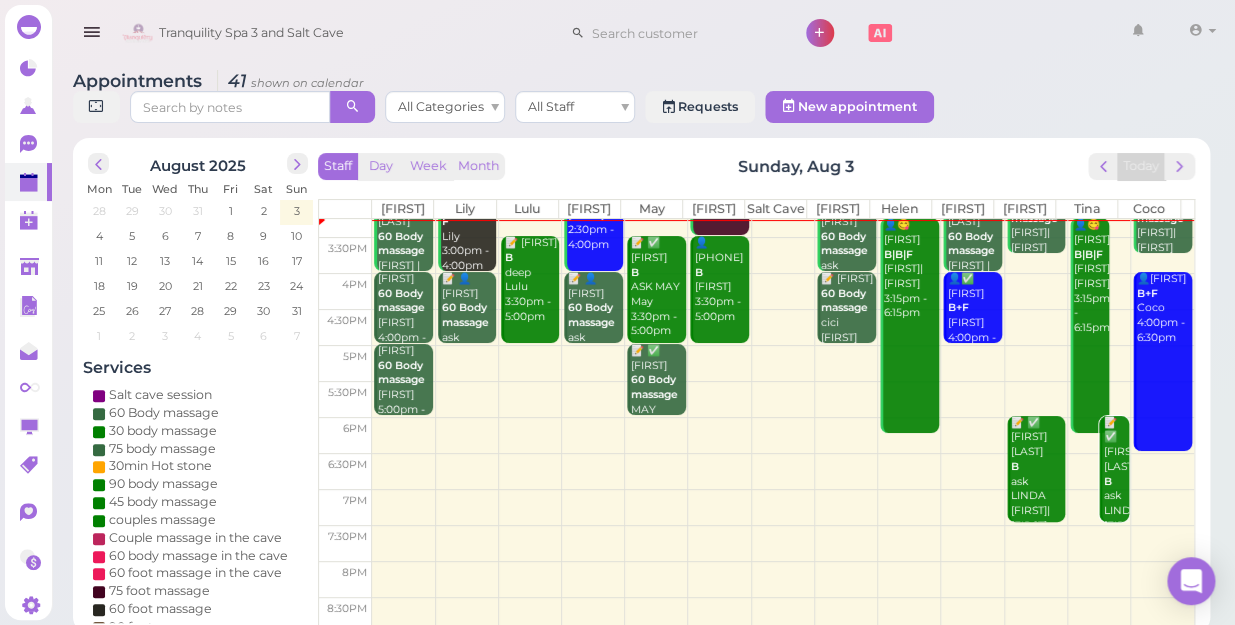 scroll, scrollTop: 343, scrollLeft: 0, axis: vertical 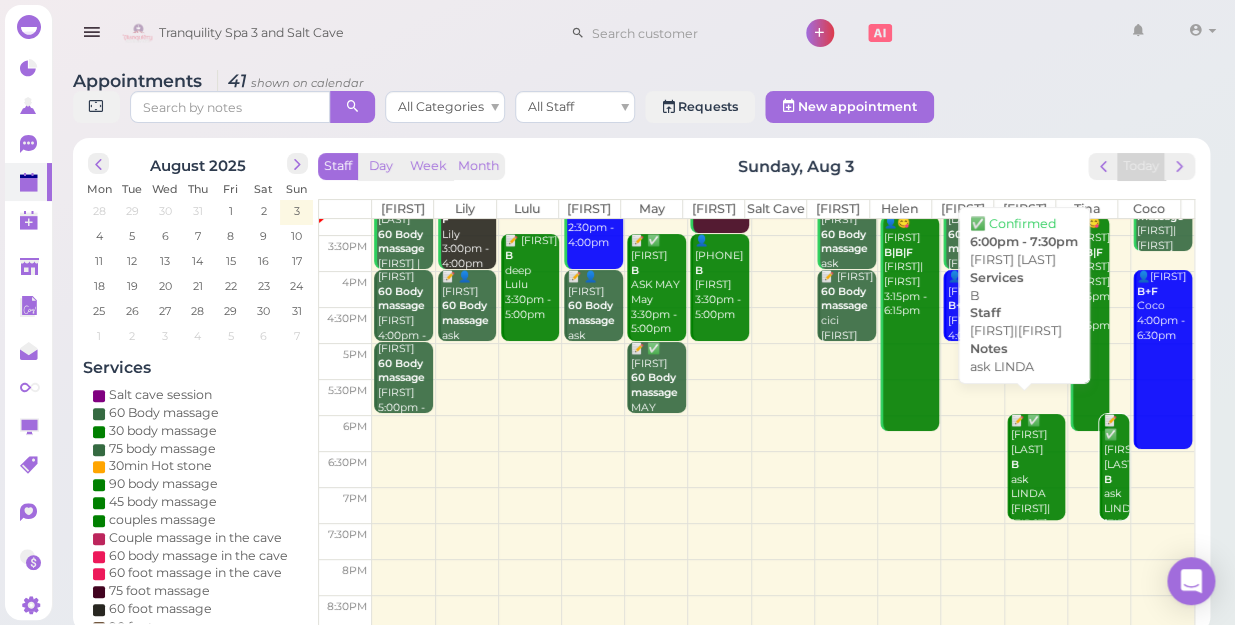 click on "📝 ✅ [FIRST] [LAST] B ask [FIRST] [FIRST]|[FIRST] [TIME] - [TIME]" at bounding box center (1038, 487) 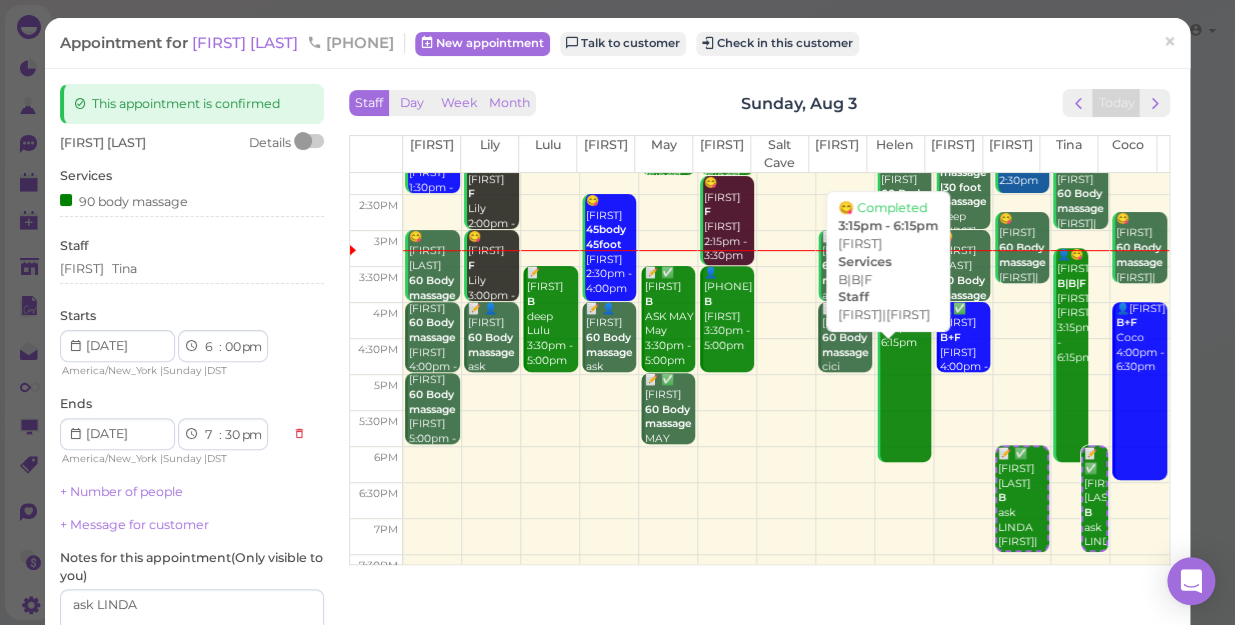 scroll, scrollTop: 272, scrollLeft: 0, axis: vertical 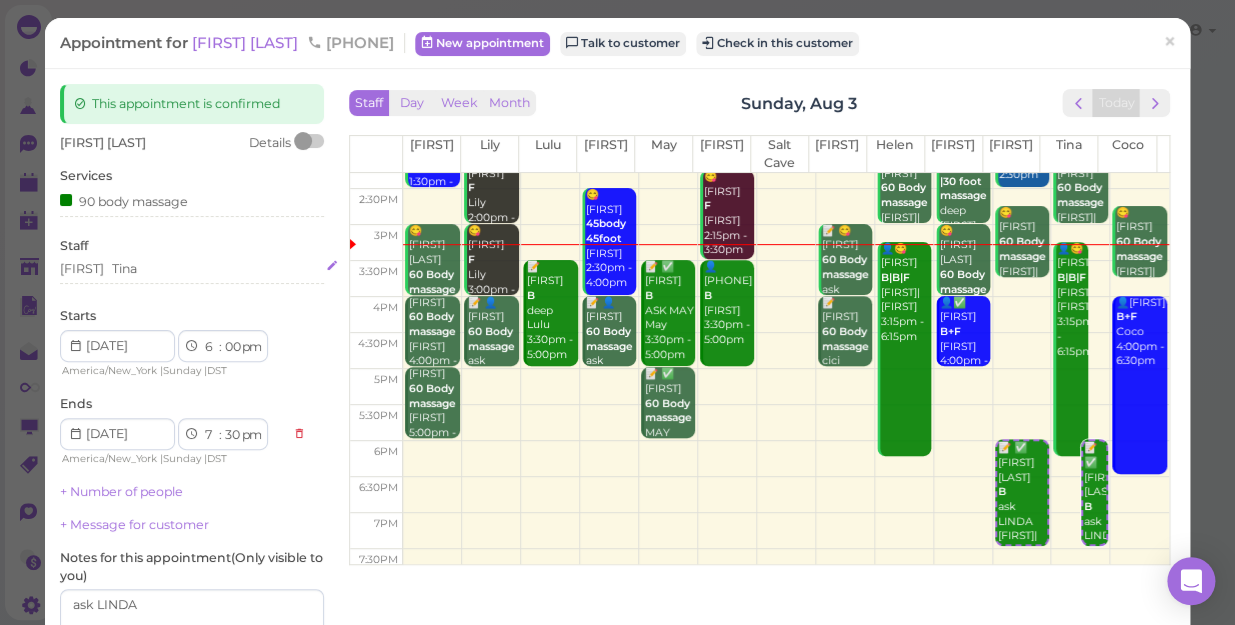 click on "[FIRST]
[FIRST]" at bounding box center (192, 269) 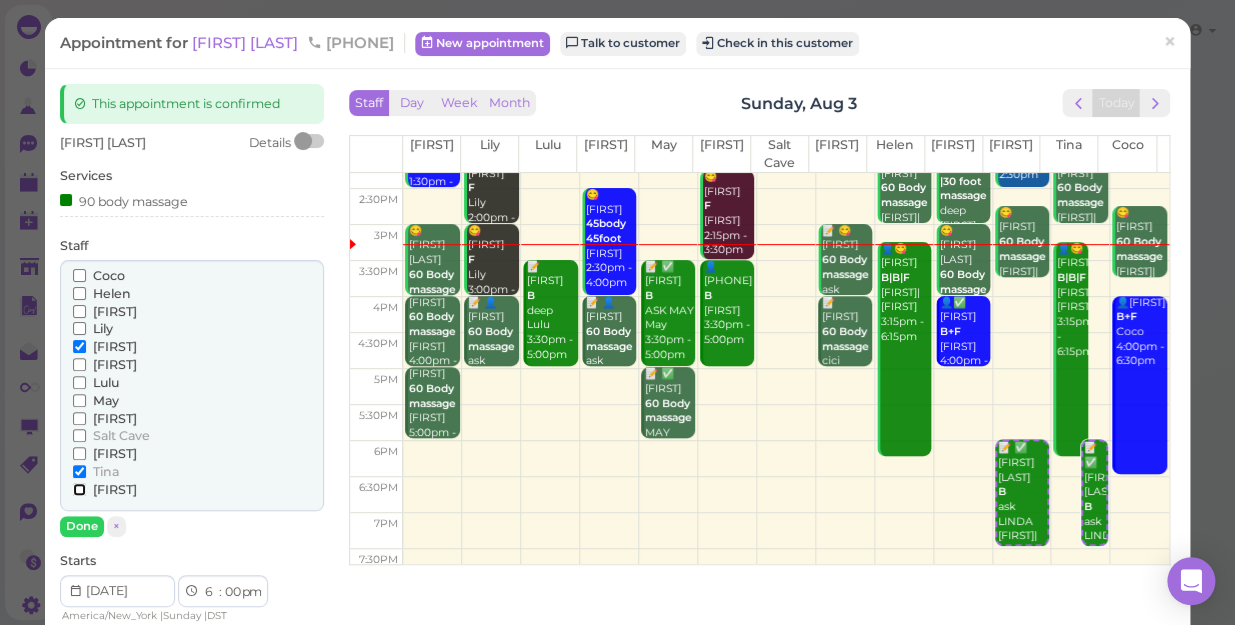 click on "[FIRST]" at bounding box center (79, 489) 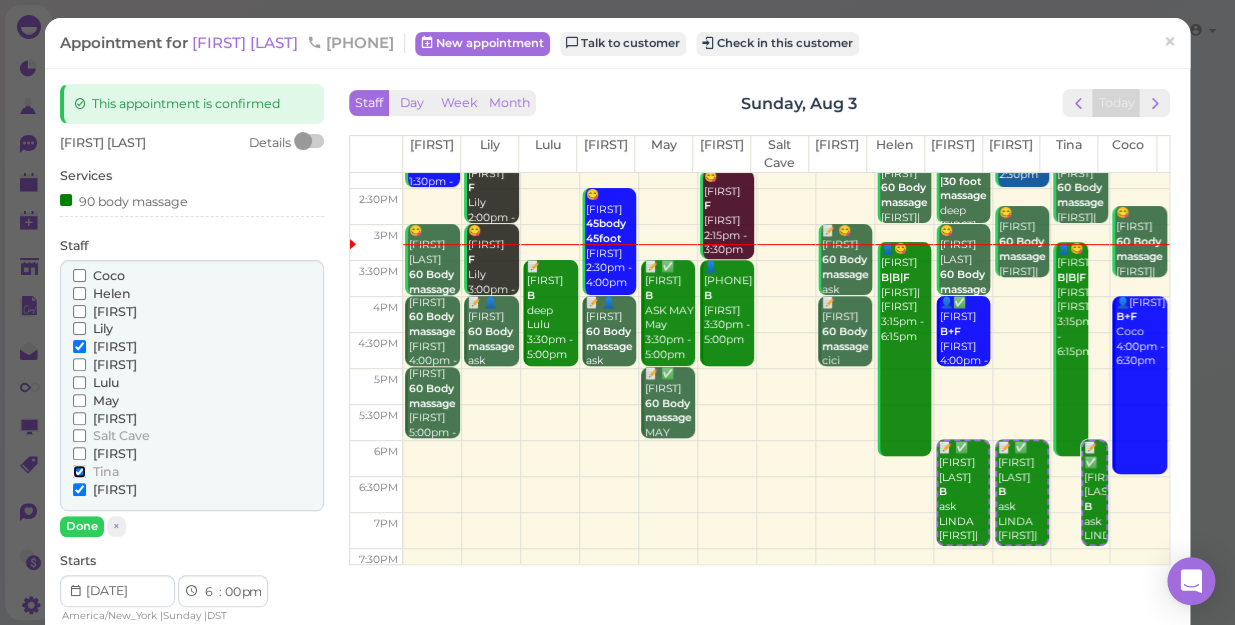 click on "Tina" at bounding box center [79, 471] 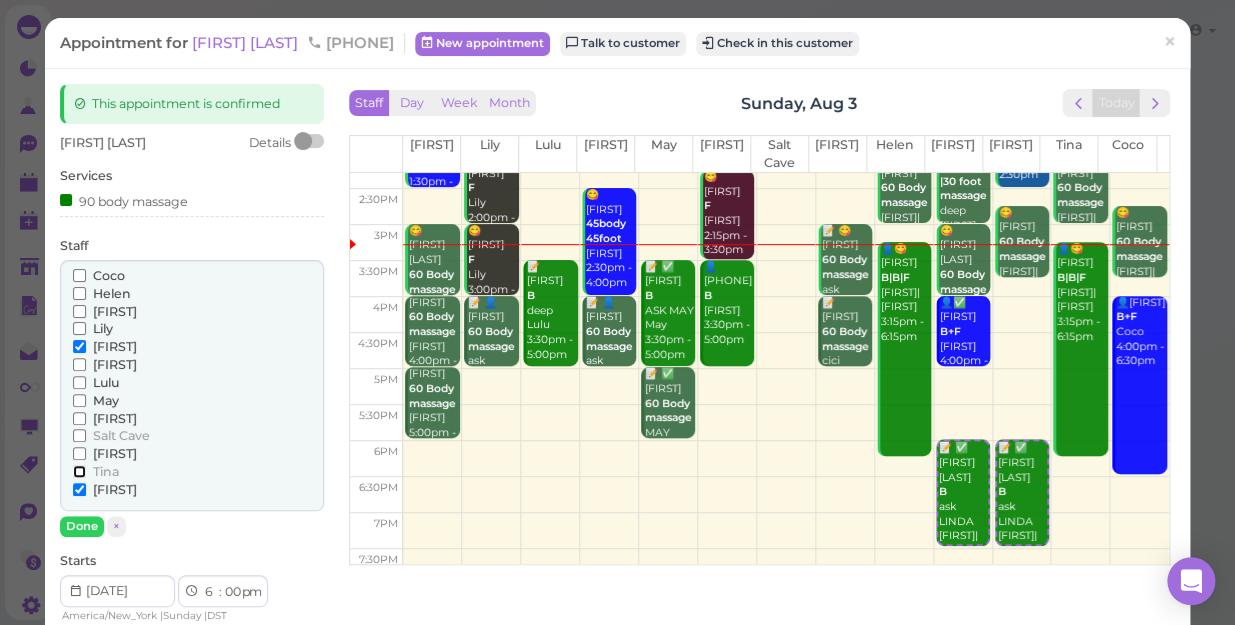 click on "Tina" at bounding box center [79, 471] 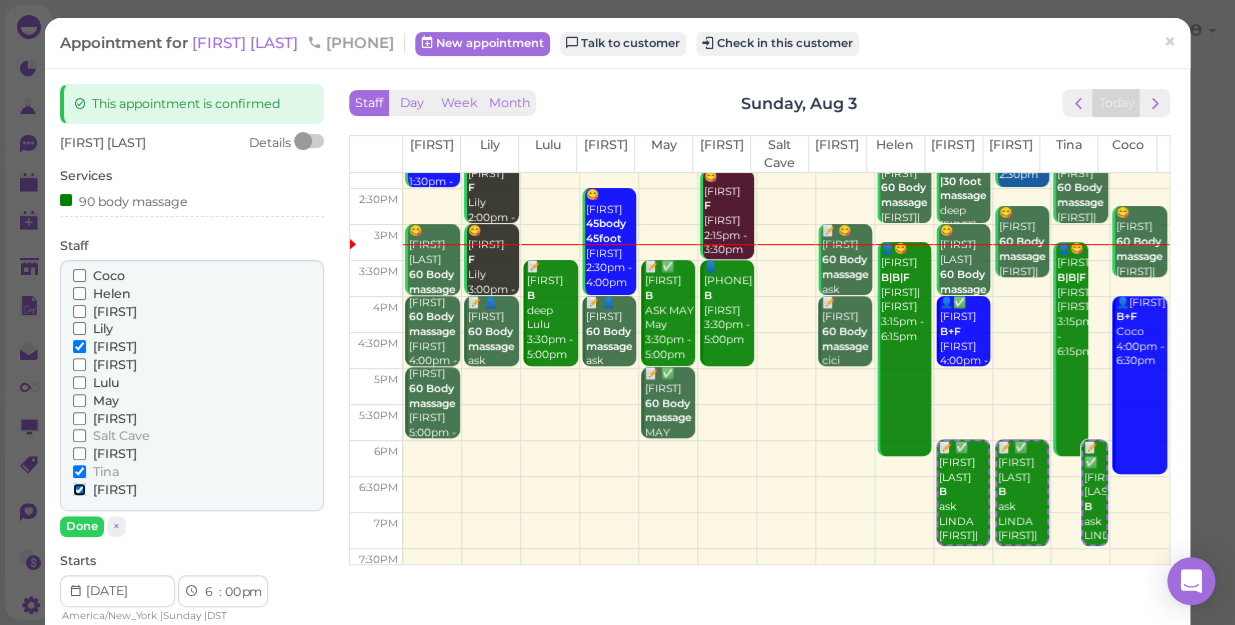 click on "[FIRST]" at bounding box center (79, 489) 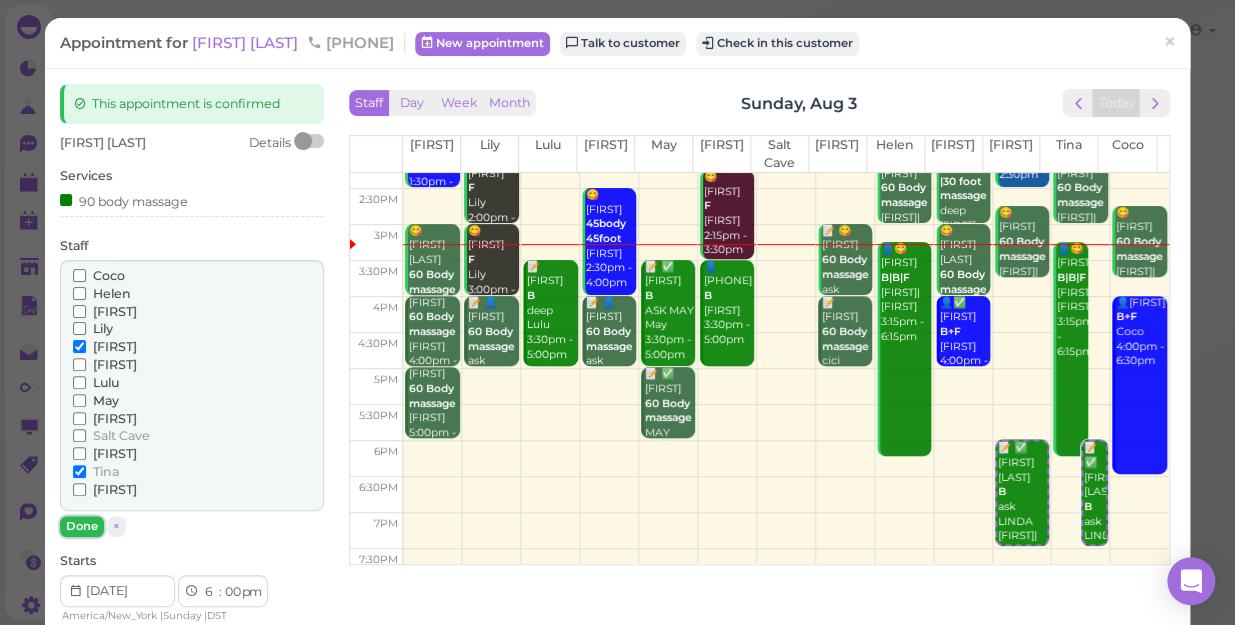 click on "Done" at bounding box center (82, 526) 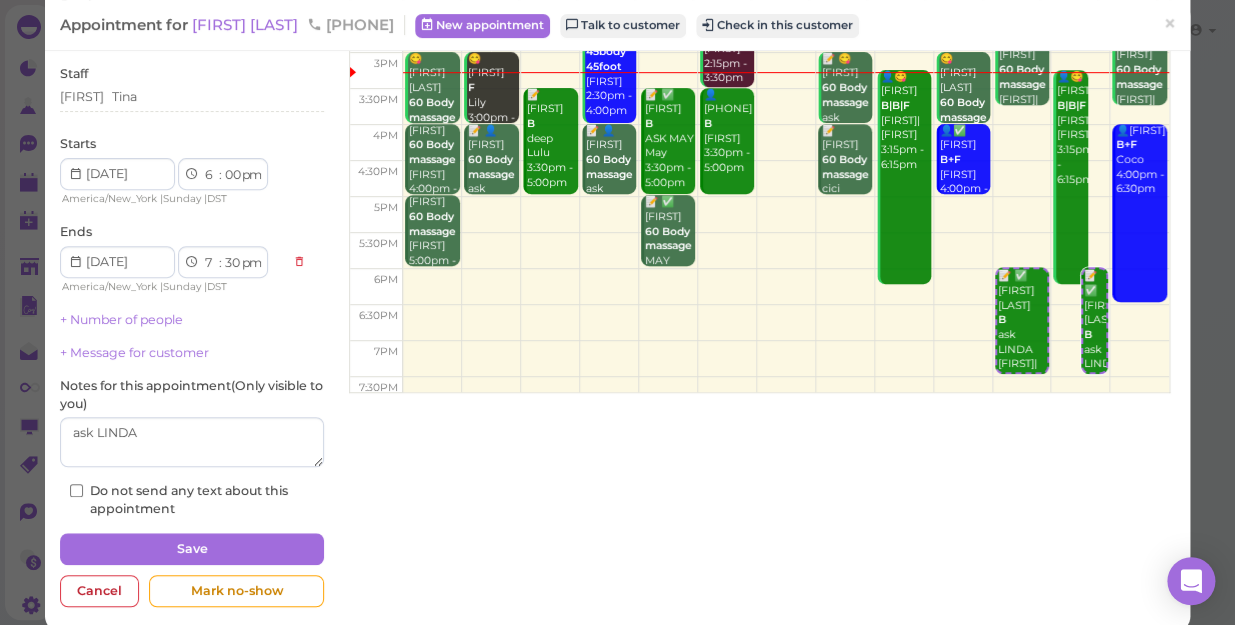 scroll, scrollTop: 195, scrollLeft: 0, axis: vertical 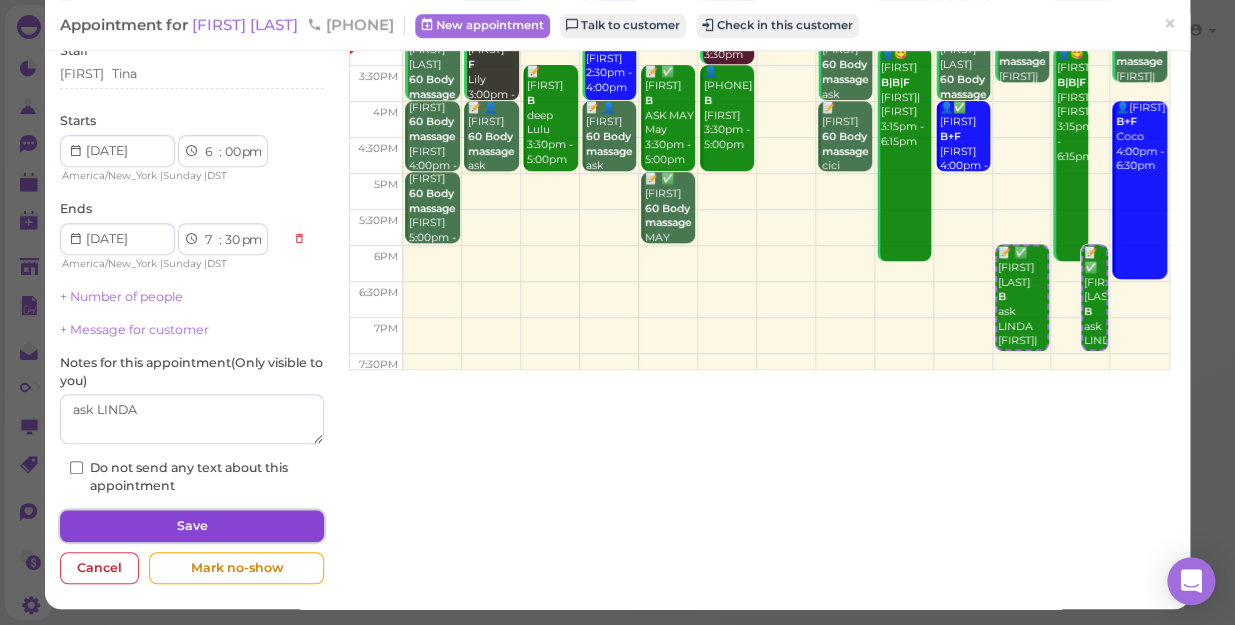 click on "Save" at bounding box center (192, 526) 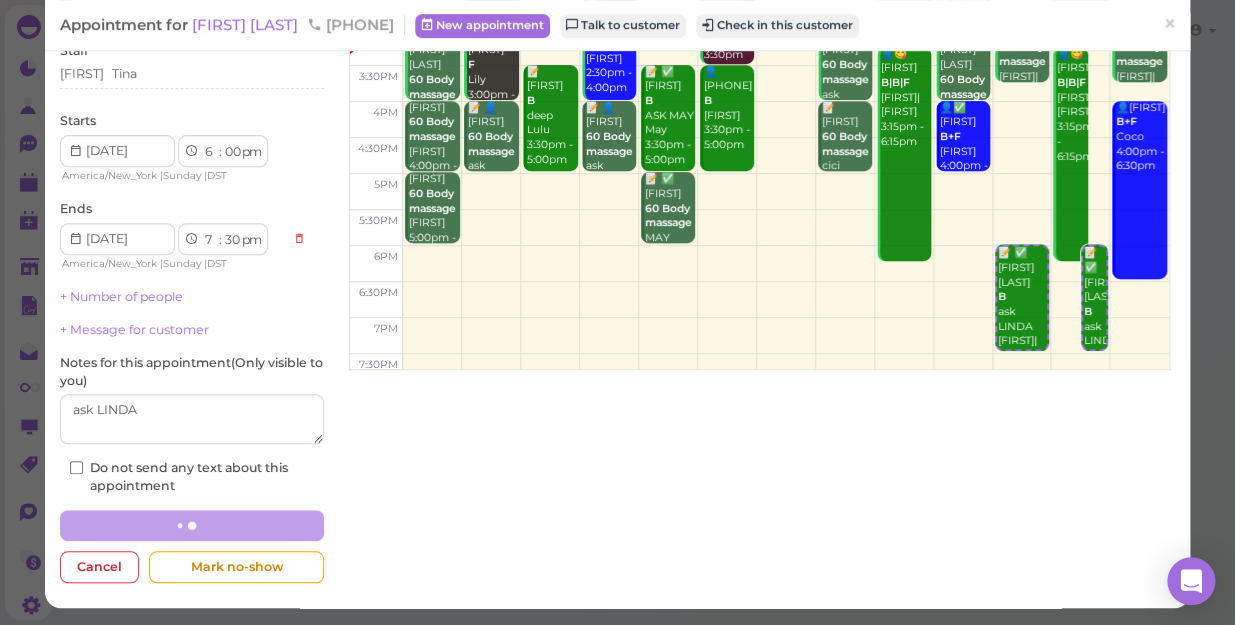 scroll, scrollTop: 0, scrollLeft: 0, axis: both 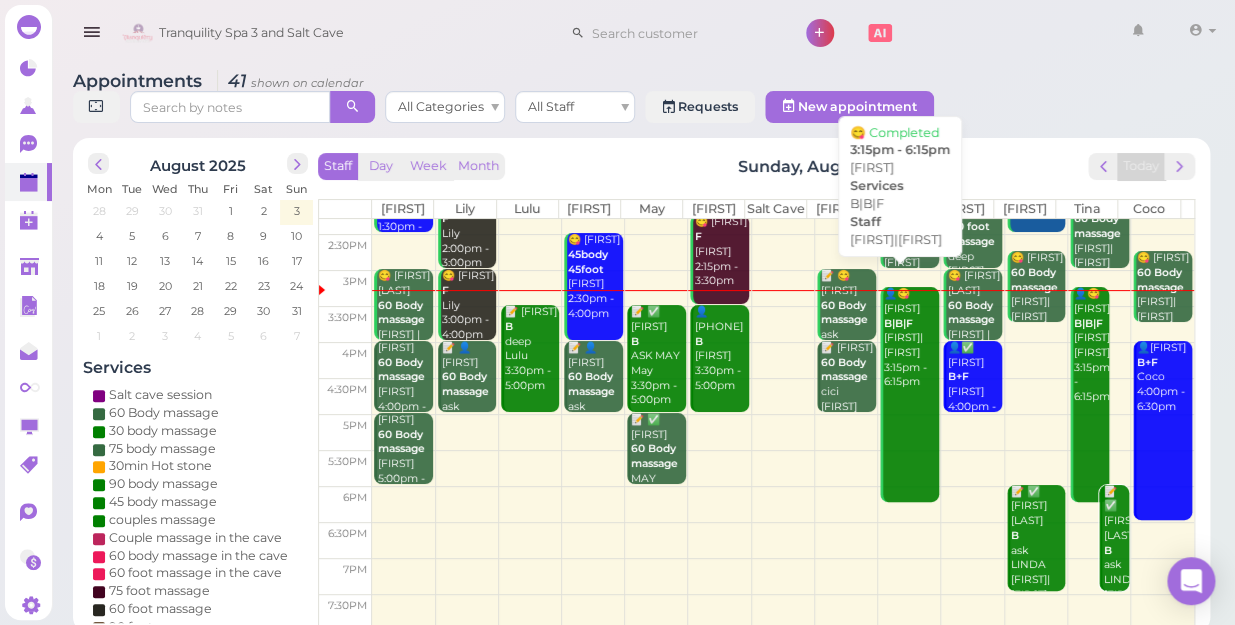 click on "👤😋 [FIRST] B|B|F [FIRST]| [FIRST]  3:15pm - 6:15pm" at bounding box center [909, 394] 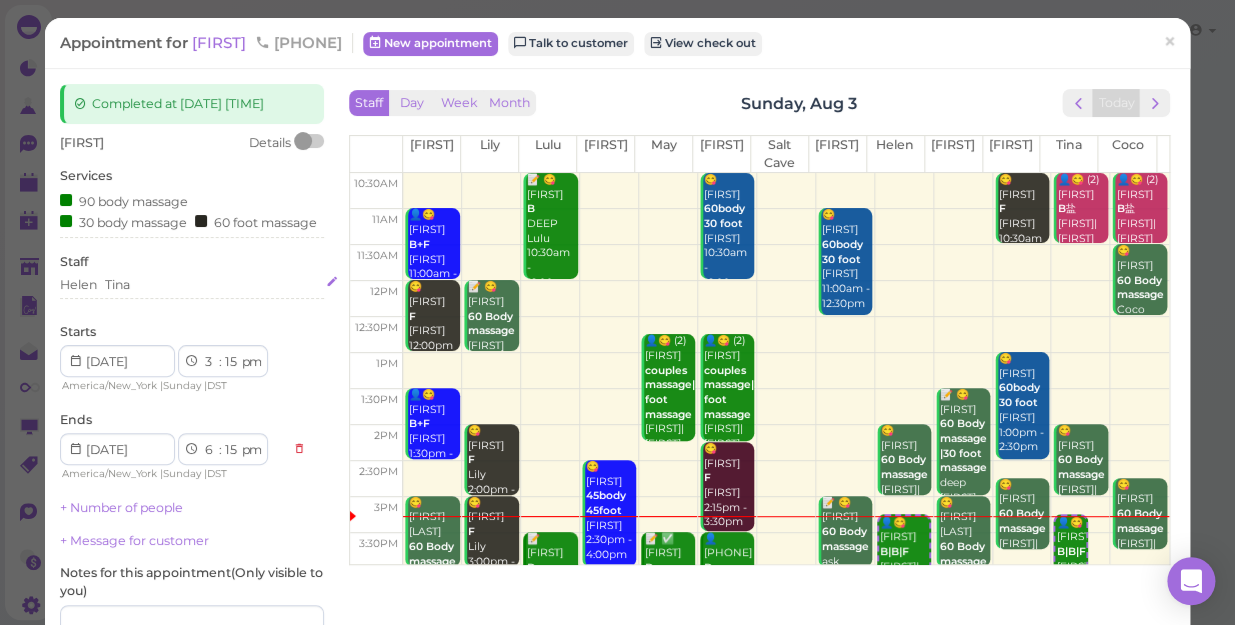 click on "Tina" at bounding box center [117, 285] 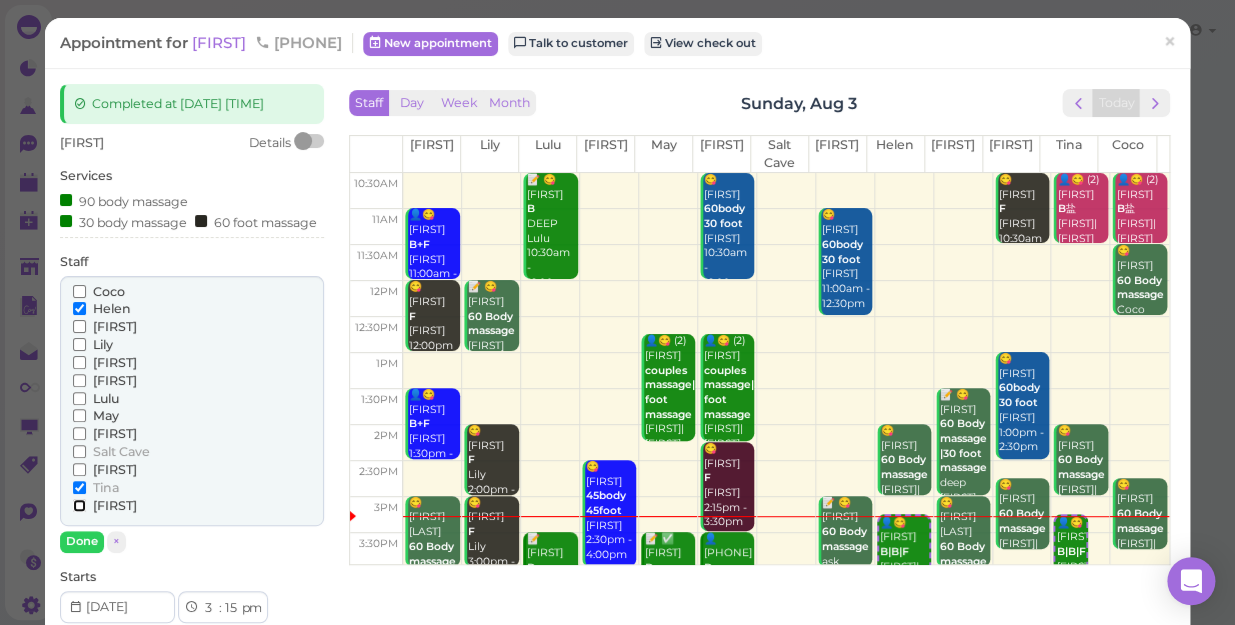 click on "[FIRST]" at bounding box center (79, 505) 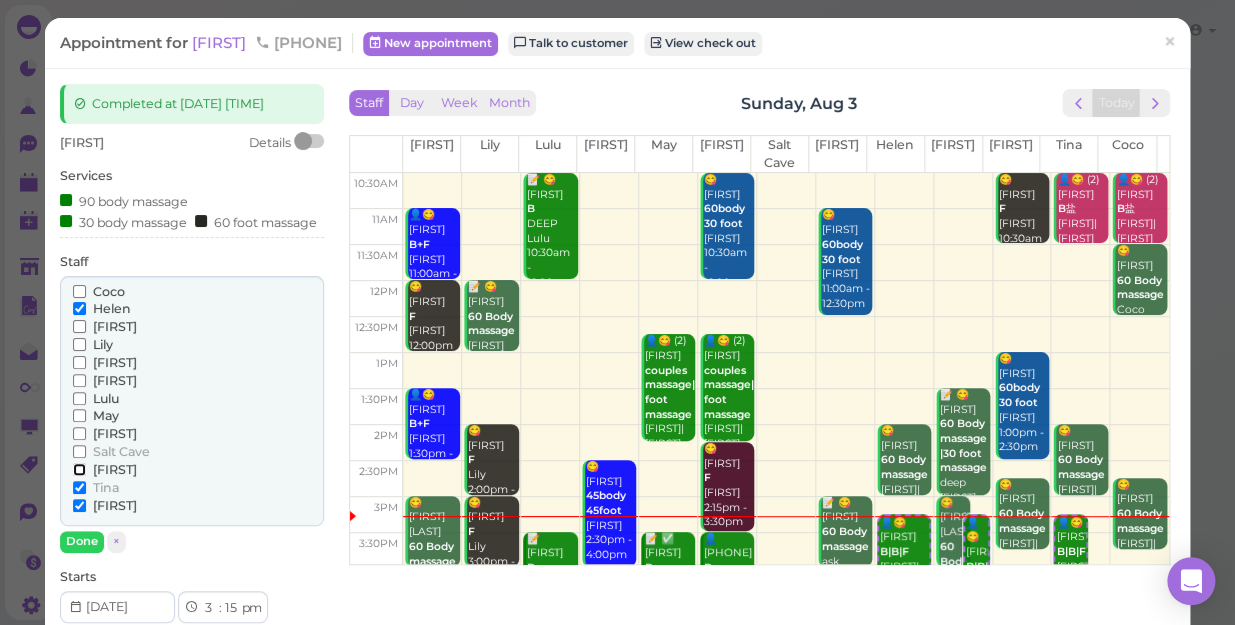 click on "[FIRST]" at bounding box center [79, 469] 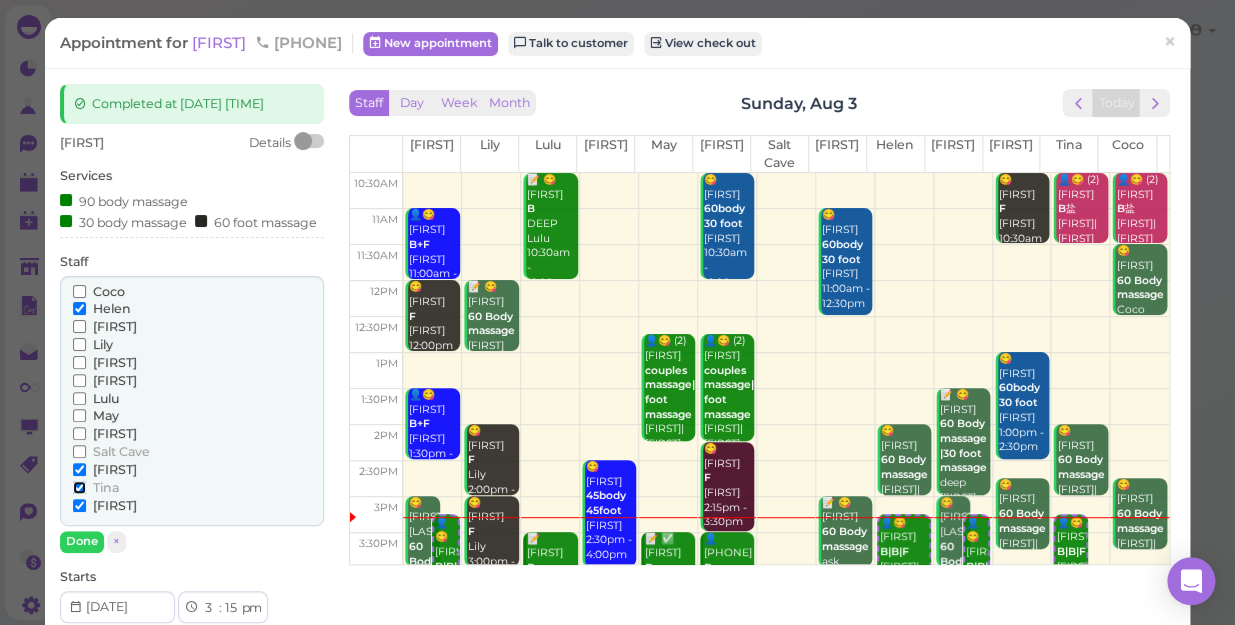 click on "Tina" at bounding box center (79, 487) 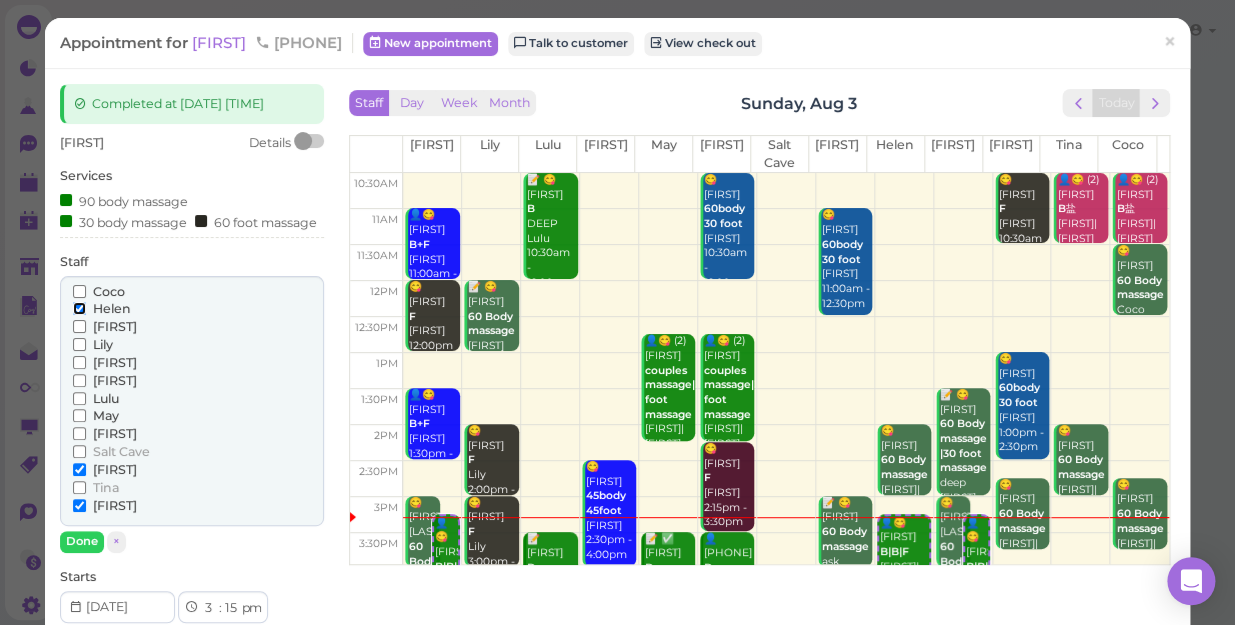 click on "Helen" at bounding box center [79, 308] 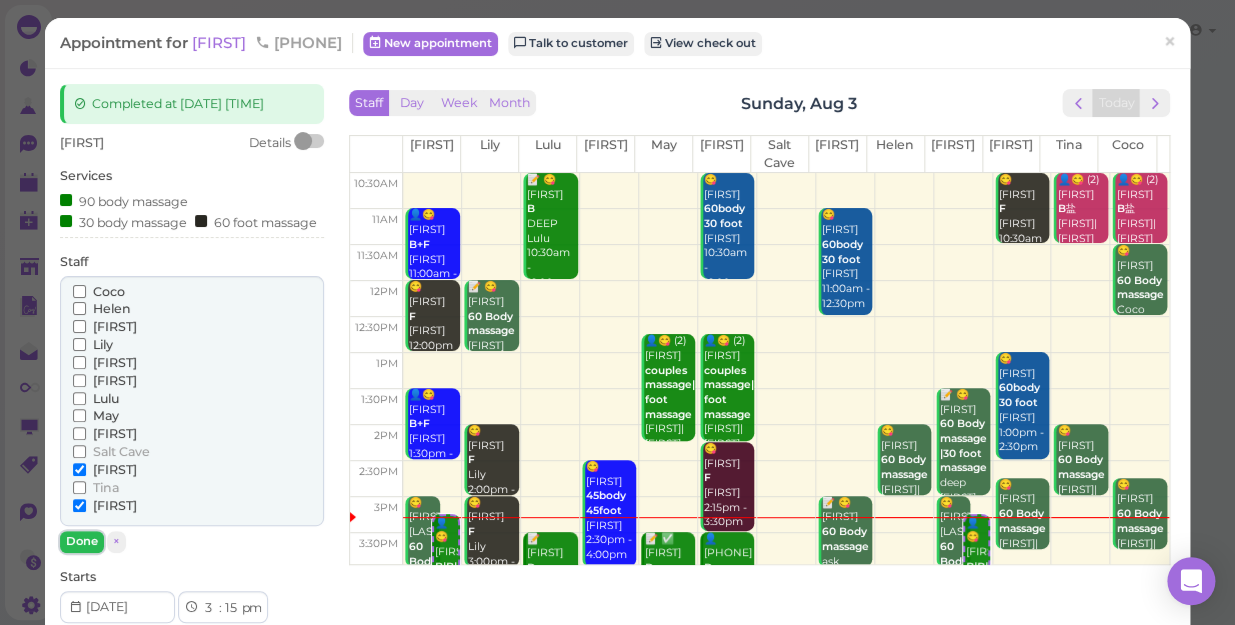 click on "Done" at bounding box center [82, 541] 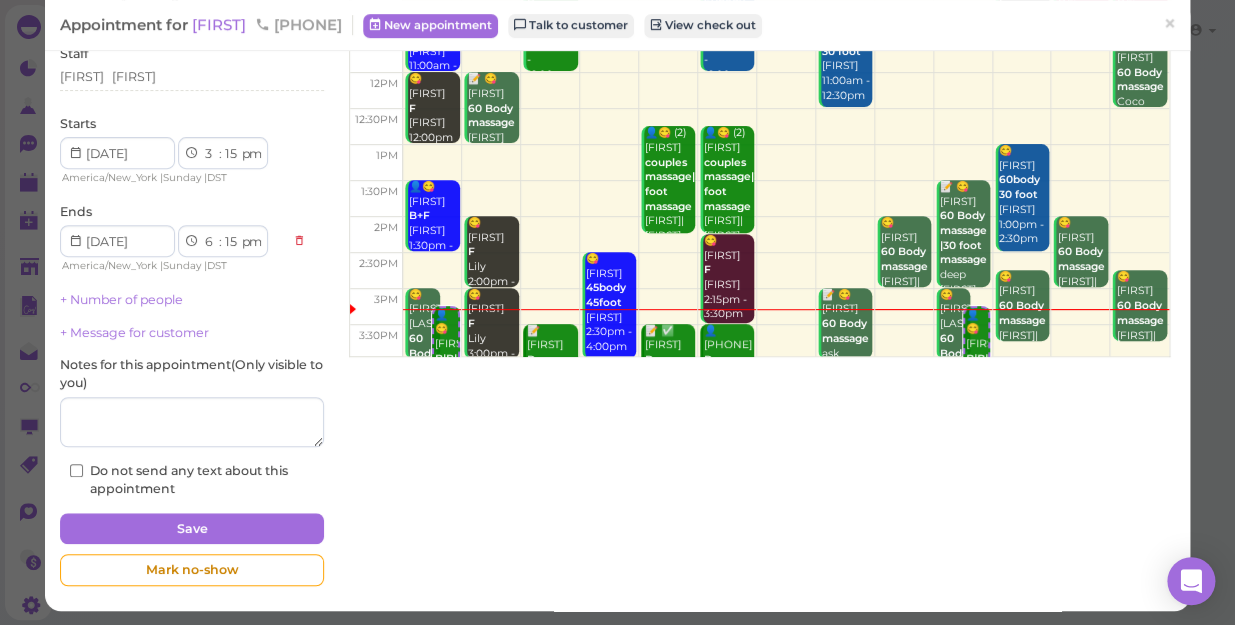 scroll, scrollTop: 232, scrollLeft: 0, axis: vertical 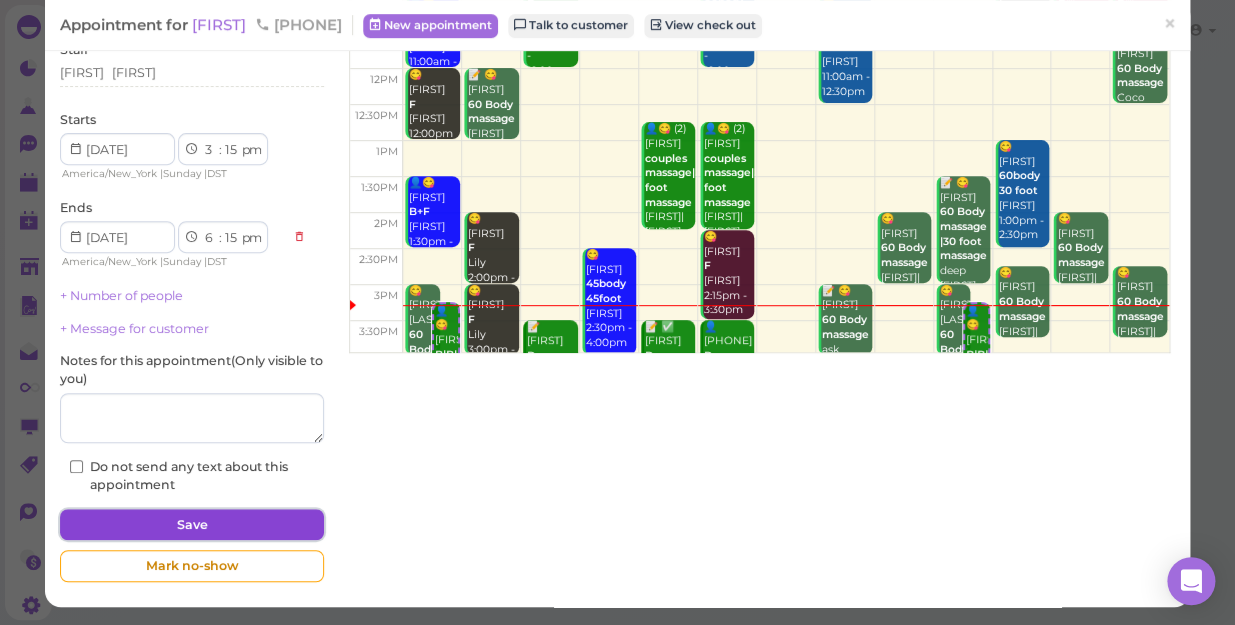 click on "Save" at bounding box center [192, 525] 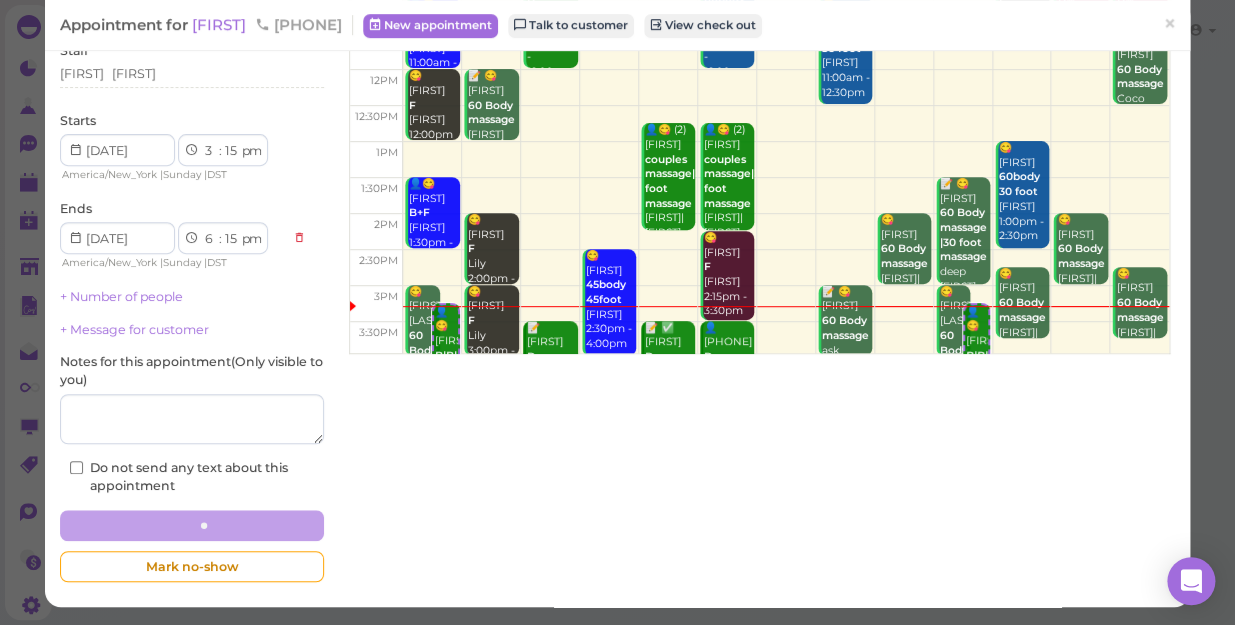 scroll, scrollTop: 0, scrollLeft: 0, axis: both 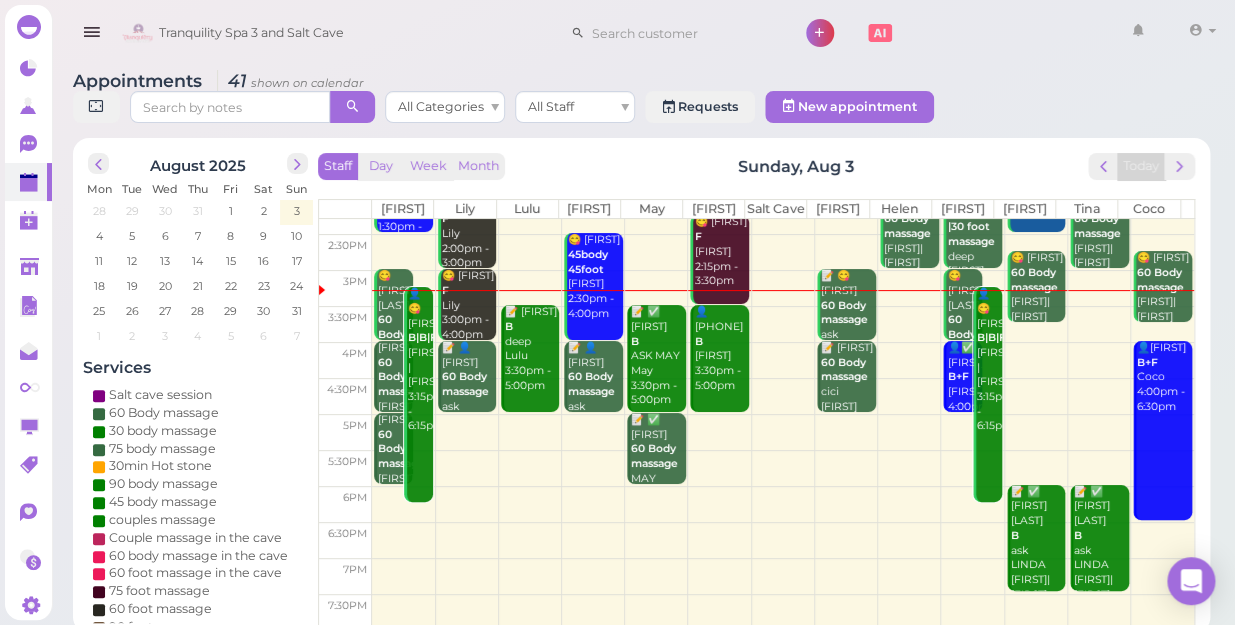 click on "60 Body massage" at bounding box center (401, 334) 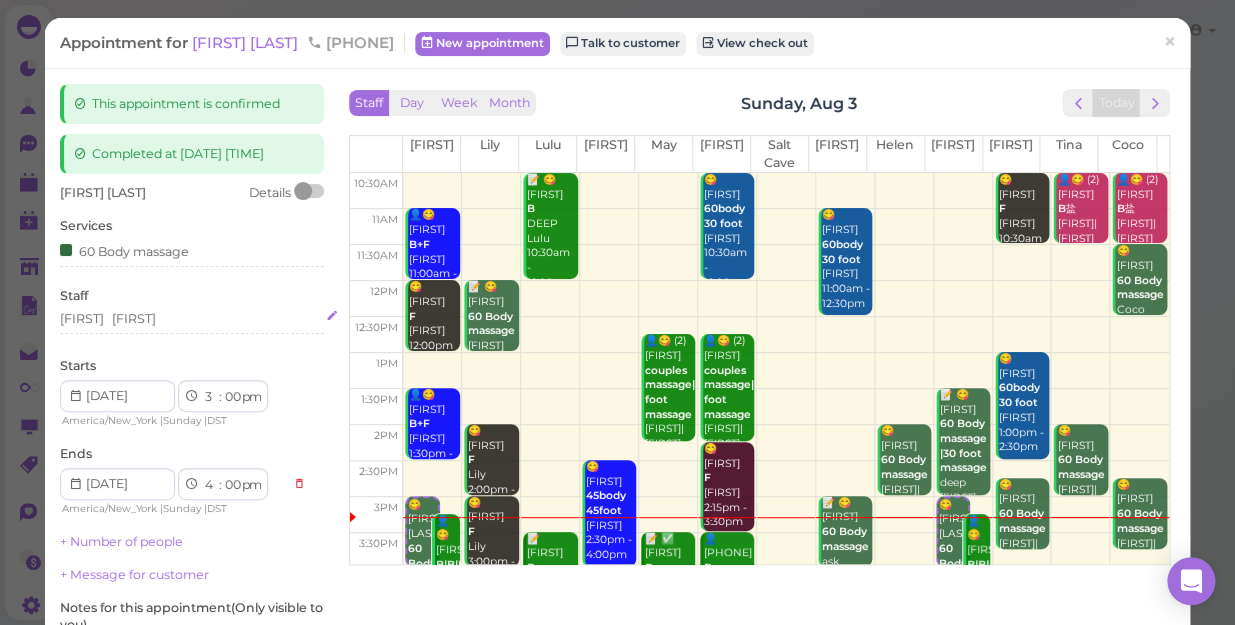 click on "[FIRST]
[FIRST]" at bounding box center (192, 319) 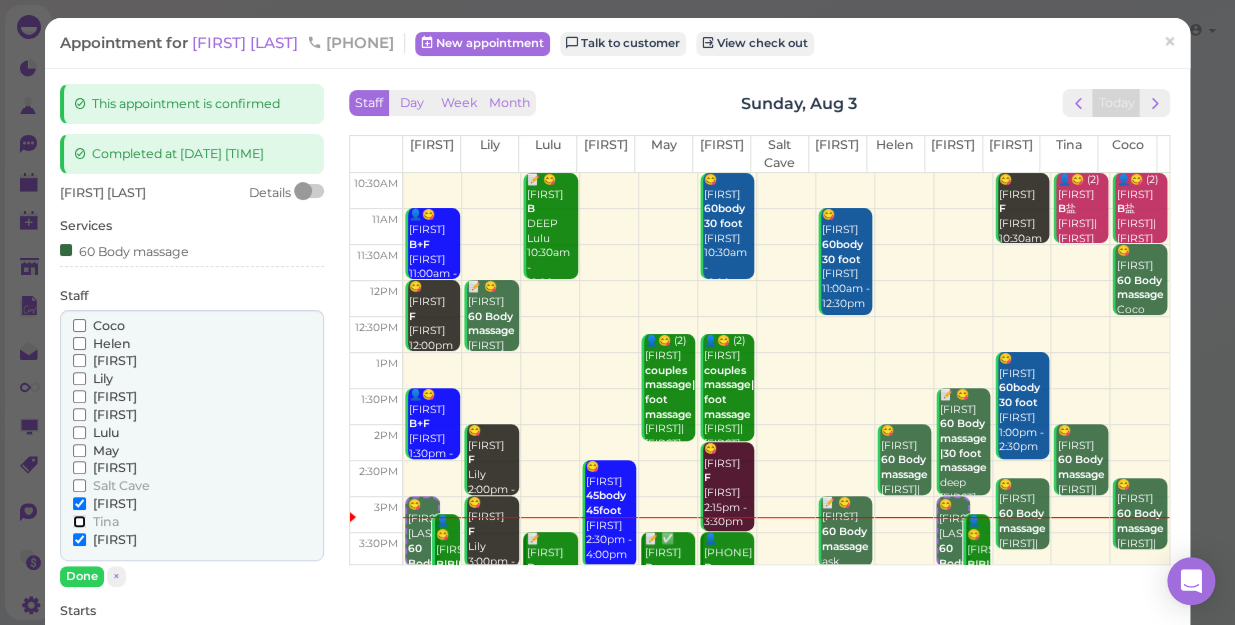 click on "Tina" at bounding box center [79, 521] 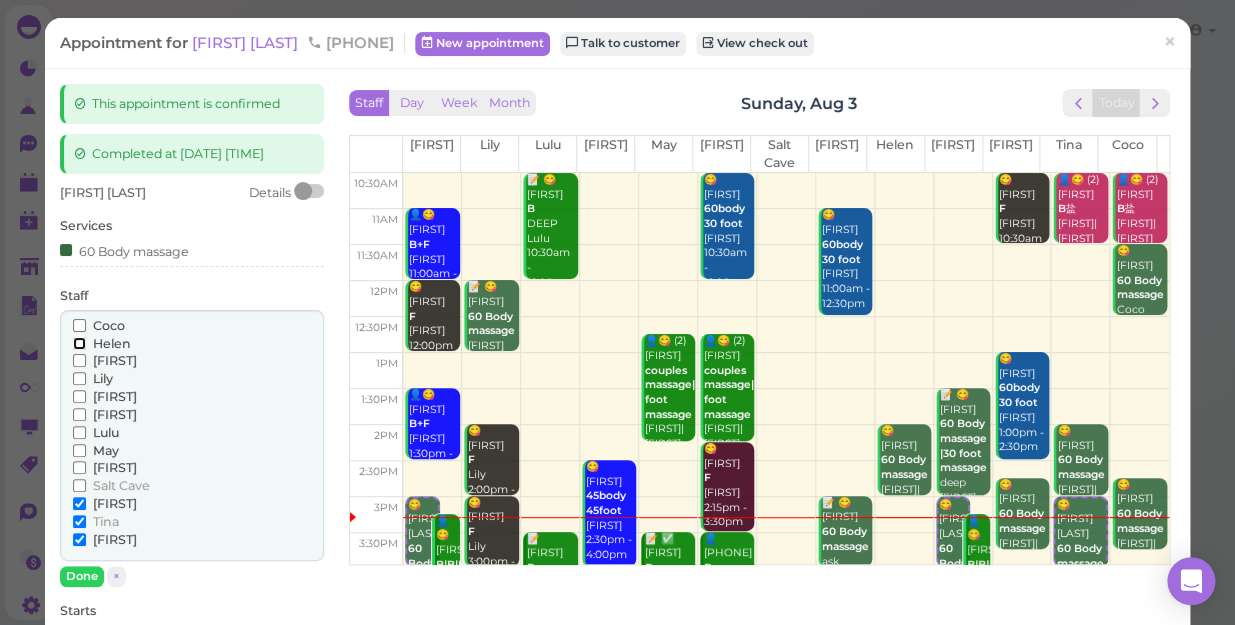 click on "Helen" at bounding box center [79, 343] 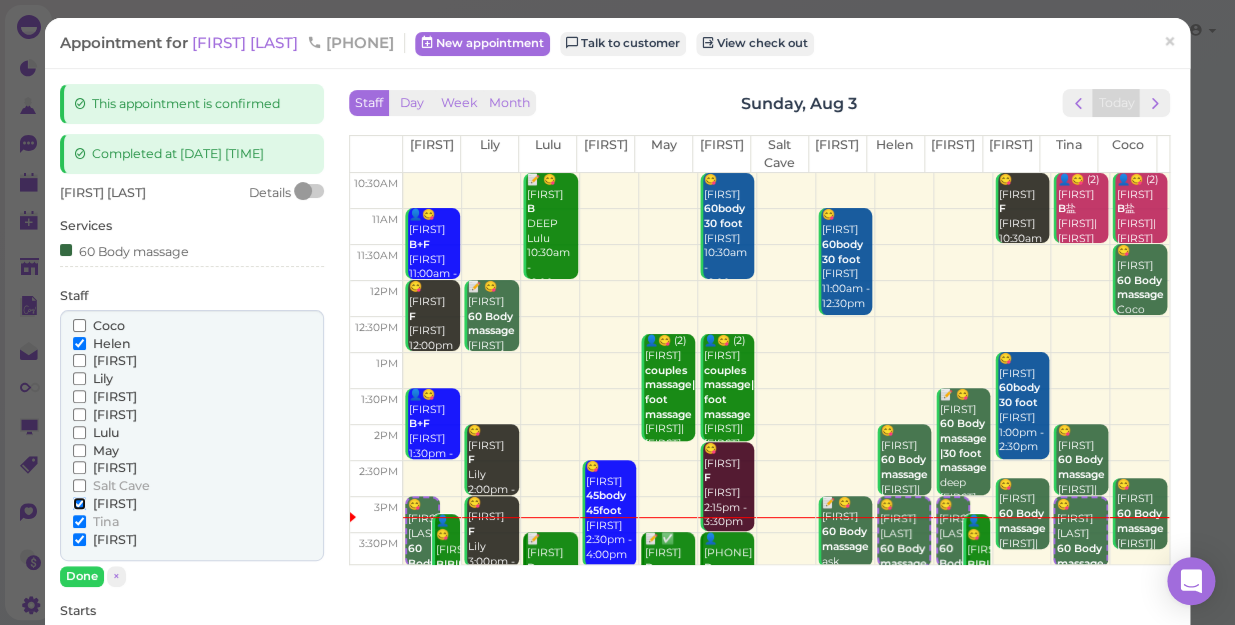 click on "[FIRST]" at bounding box center [79, 503] 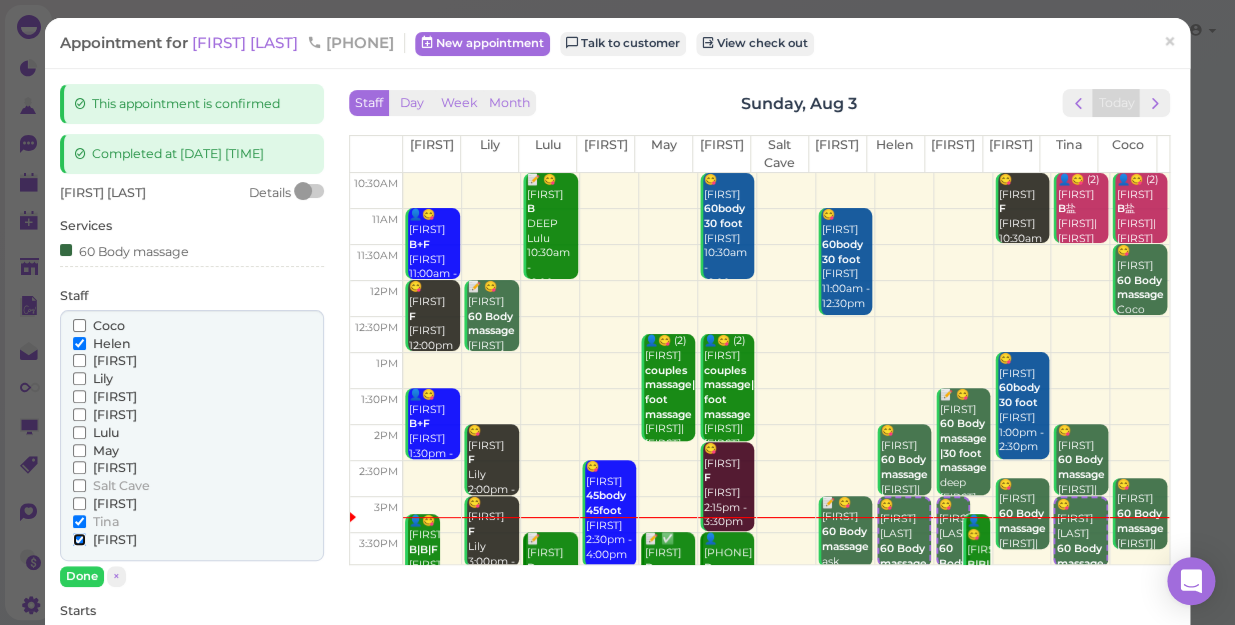 click on "[FIRST]" at bounding box center (79, 539) 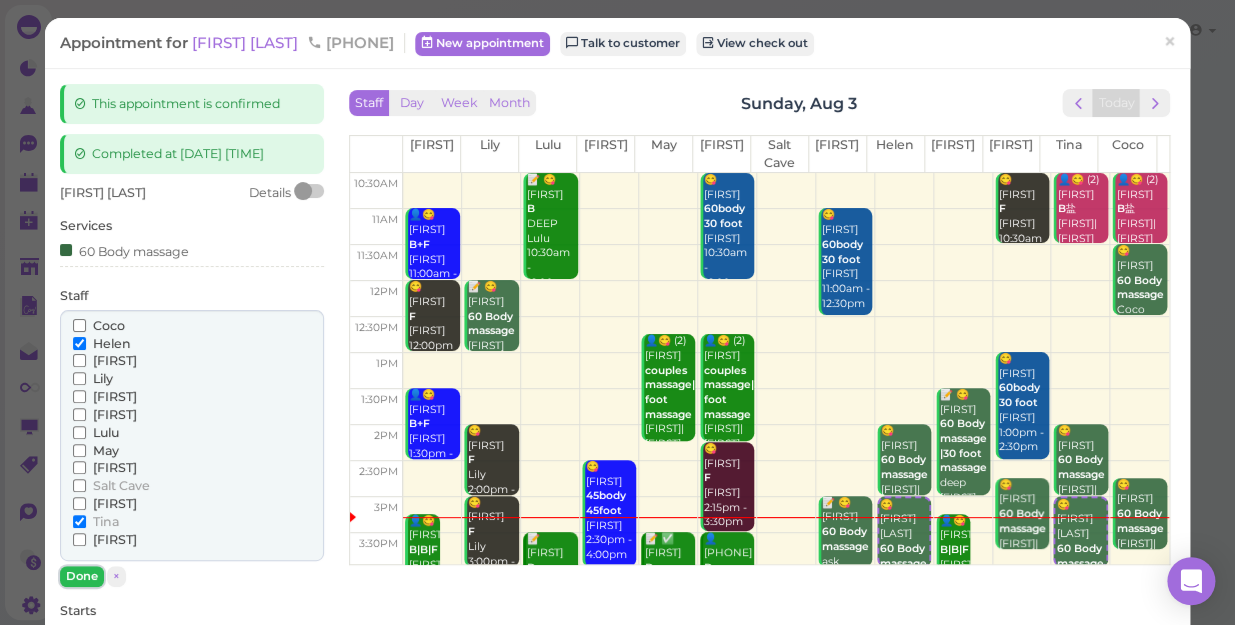 click on "Done" at bounding box center (82, 576) 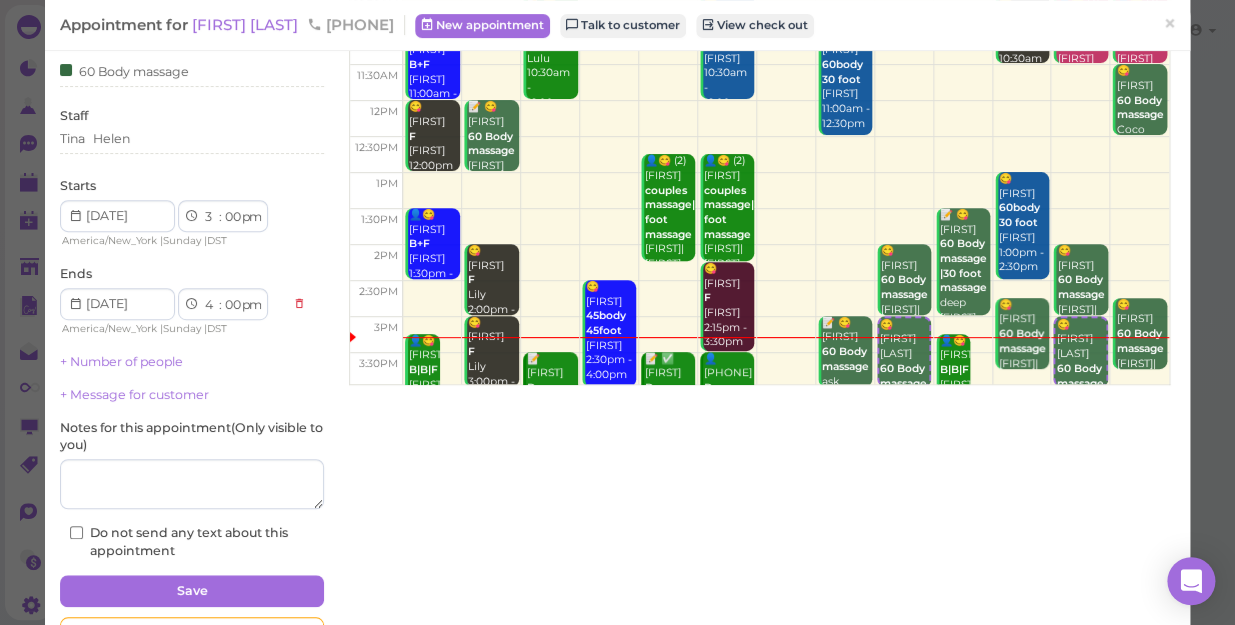 scroll, scrollTop: 181, scrollLeft: 0, axis: vertical 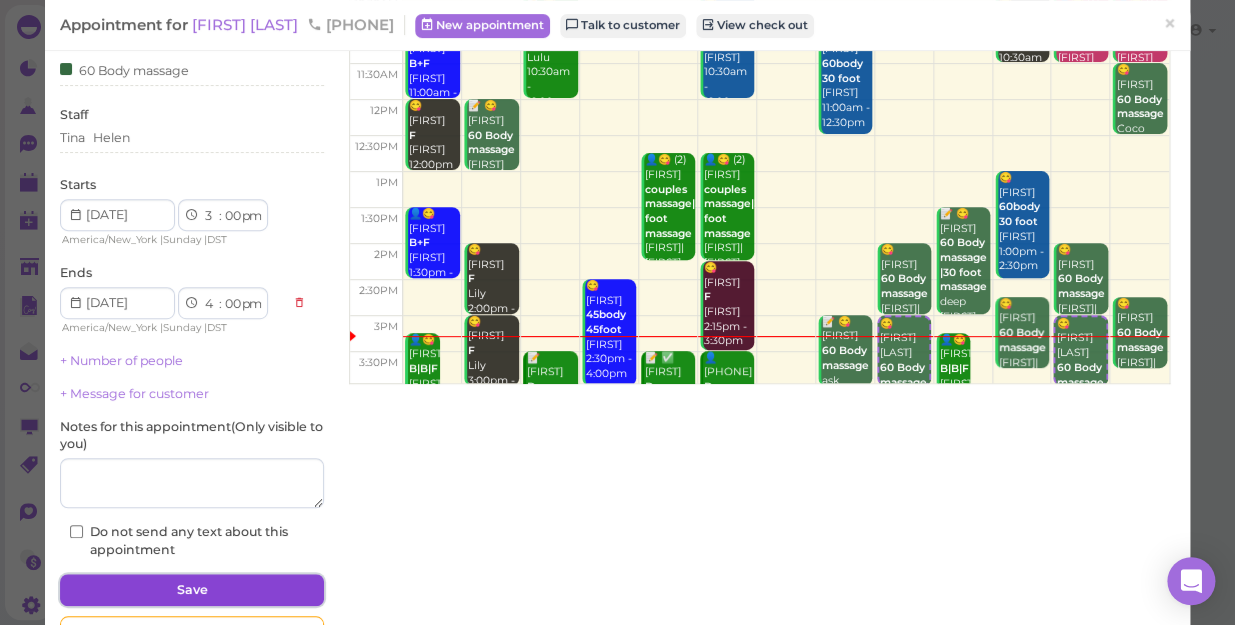 click on "Save" at bounding box center (192, 590) 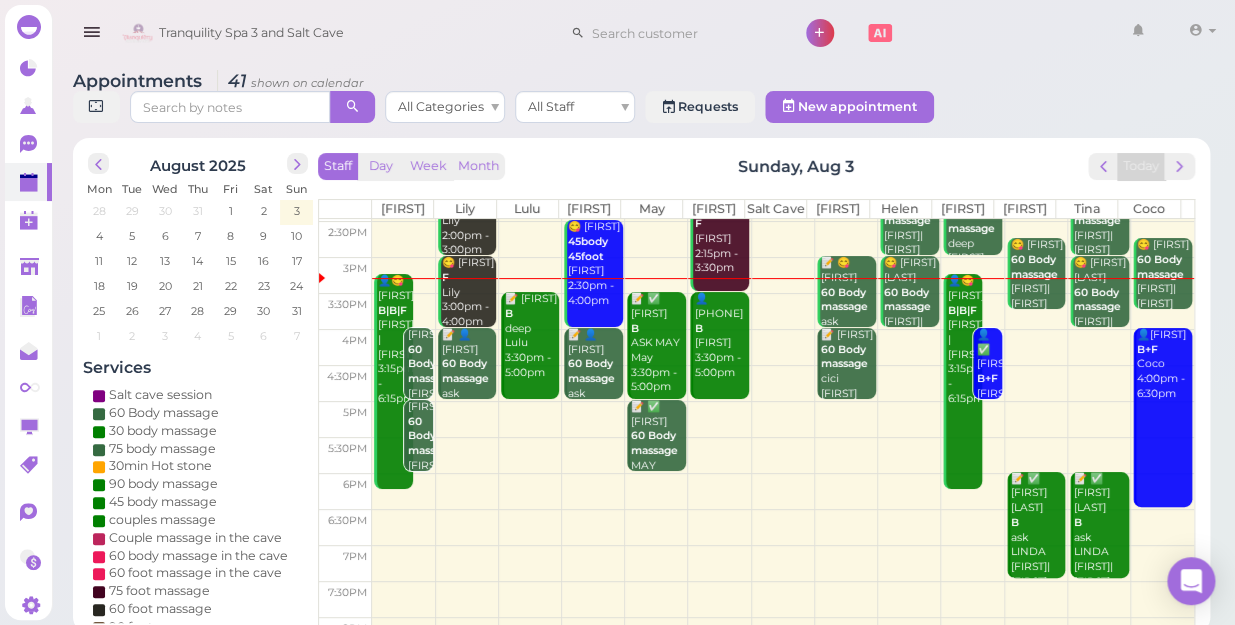 scroll, scrollTop: 252, scrollLeft: 0, axis: vertical 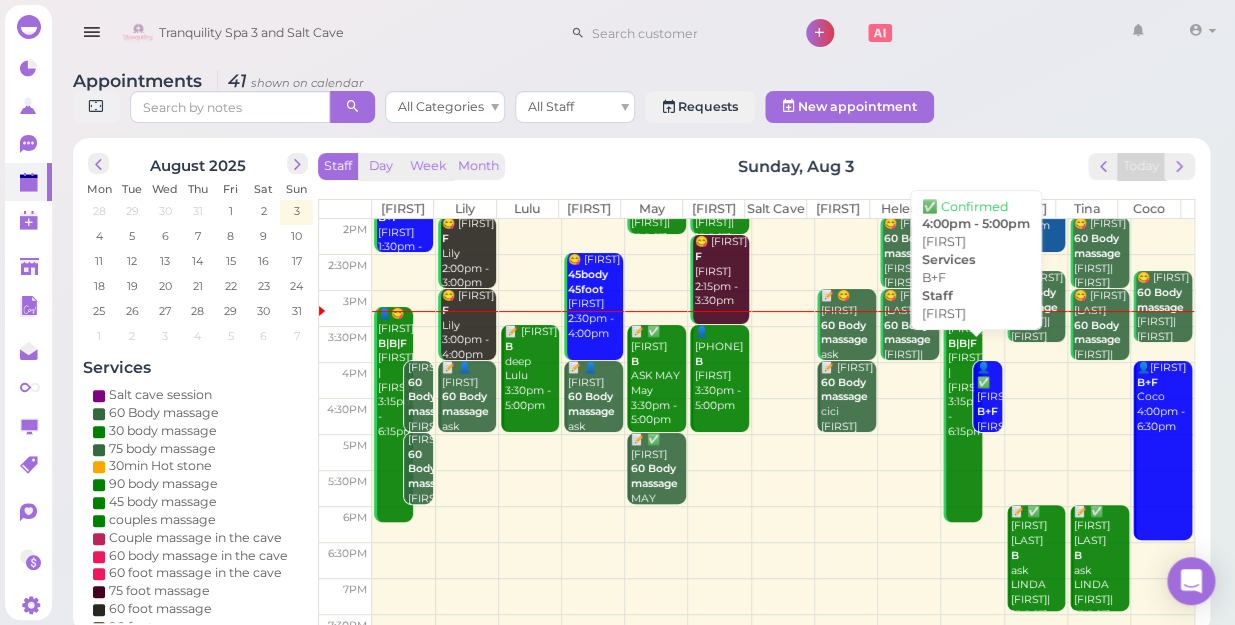 click on "B+F" at bounding box center [987, 411] 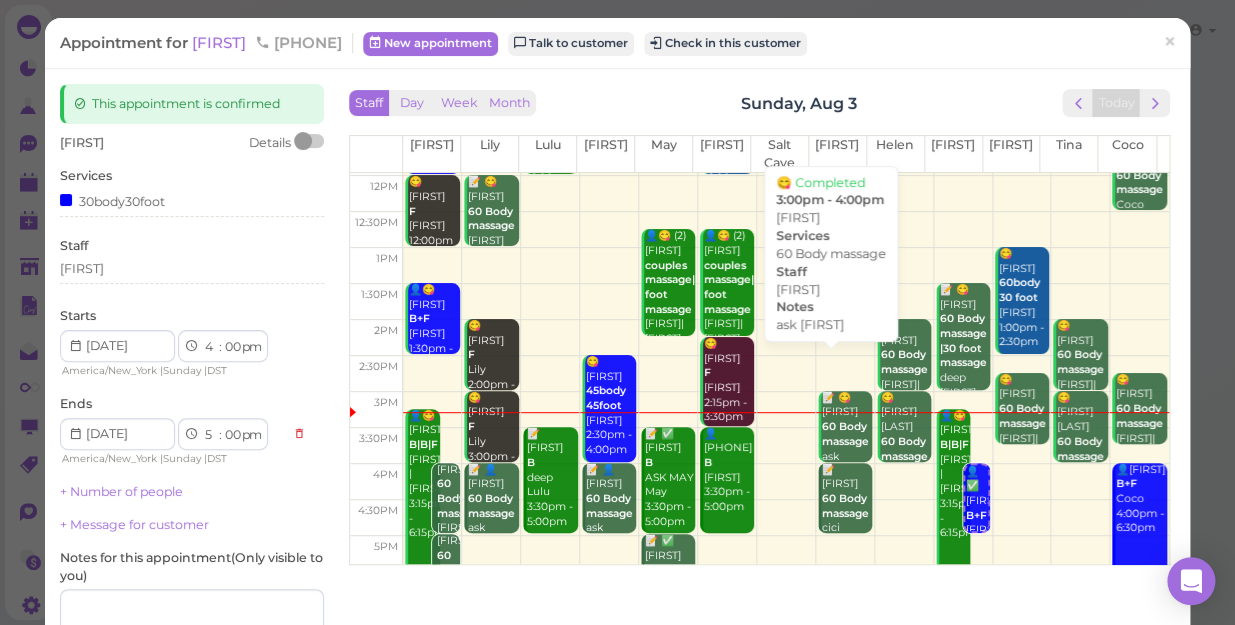 scroll, scrollTop: 272, scrollLeft: 0, axis: vertical 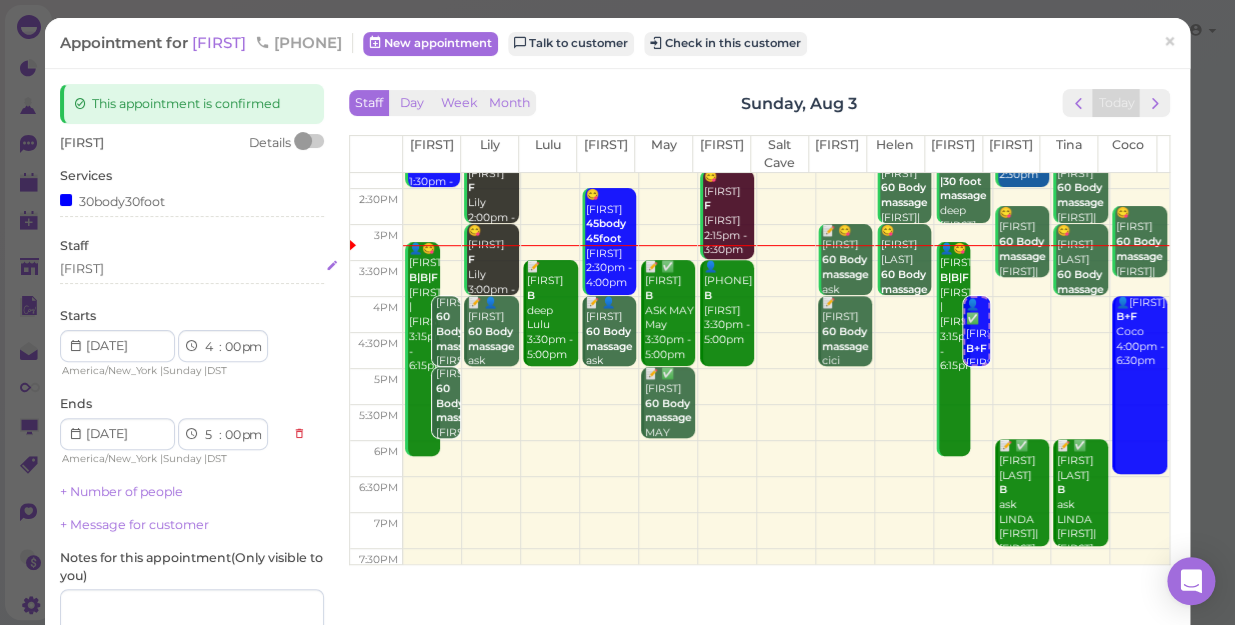 click on "[FIRST]" at bounding box center [192, 269] 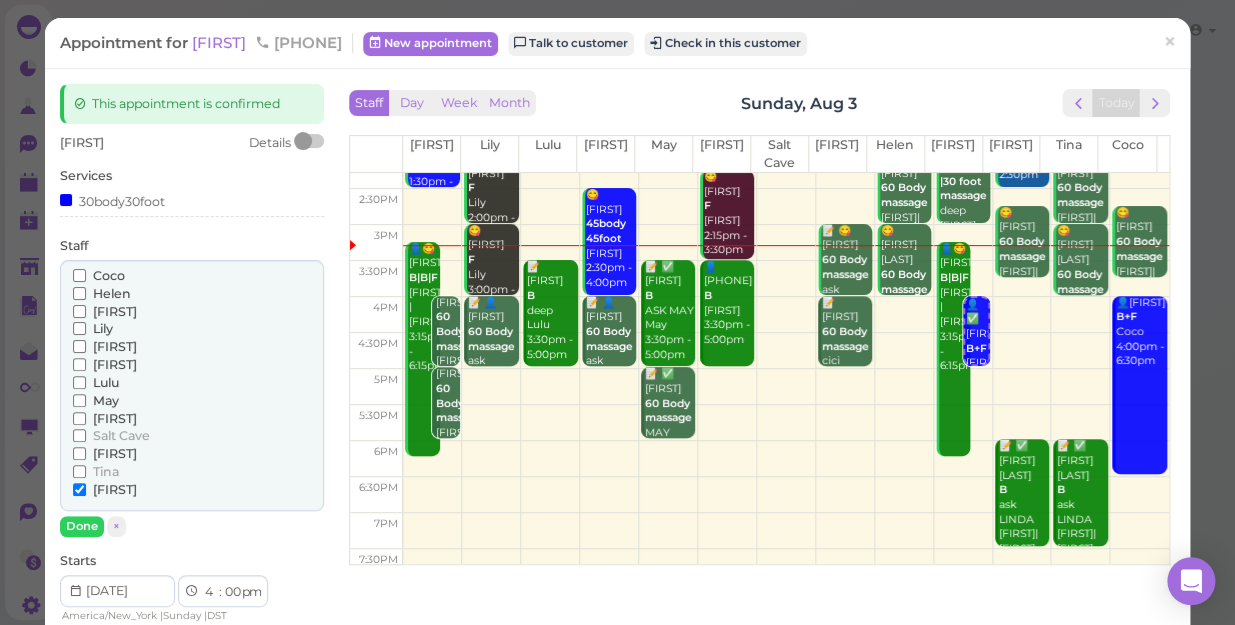 click on "[FIRST]
[FIRST]
[FIRST]
[FIRST]
[FIRST]
[FIRST]
[FIRST]" at bounding box center [192, 385] 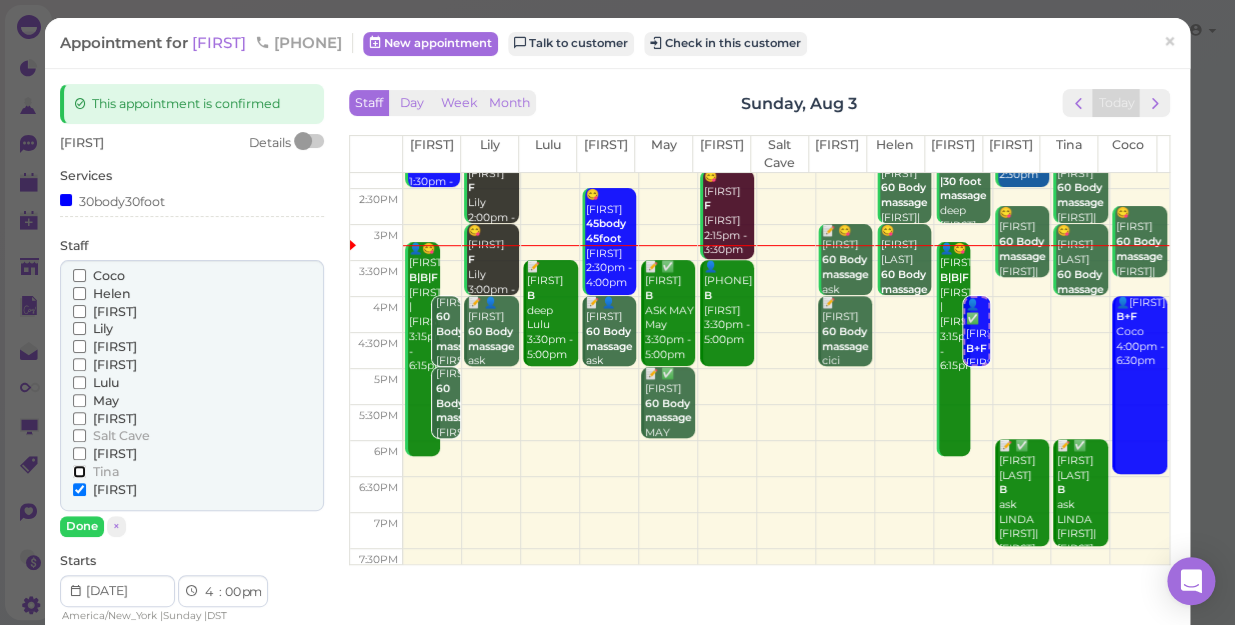 click on "Tina" at bounding box center (79, 471) 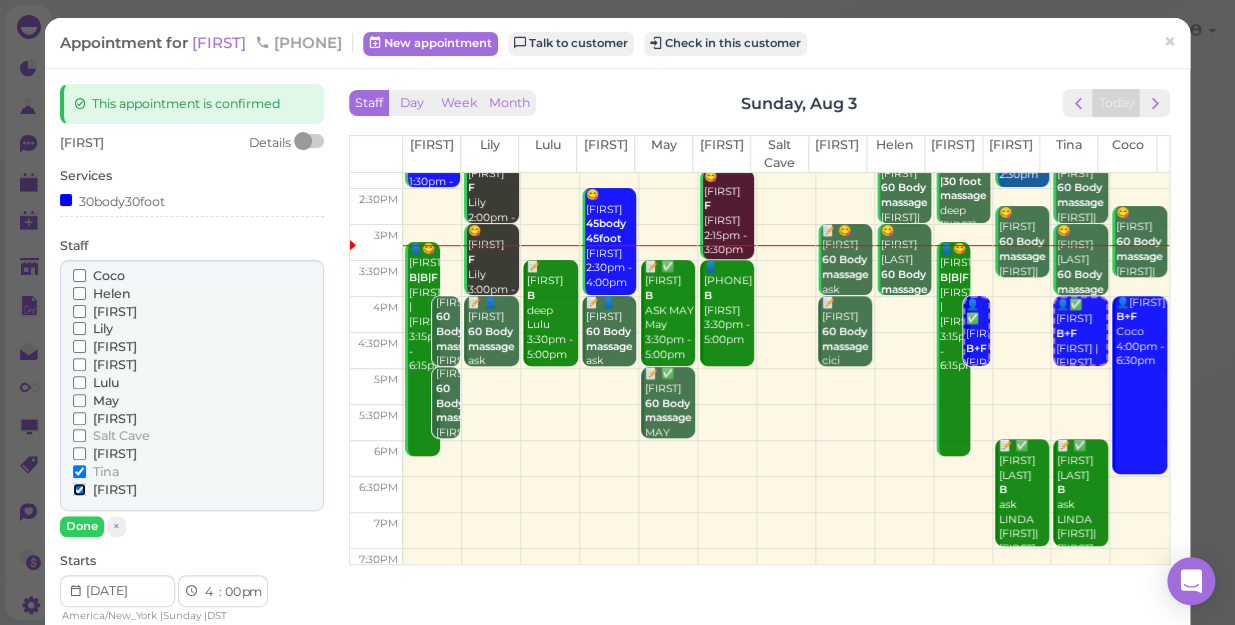 click on "[FIRST]" at bounding box center (79, 489) 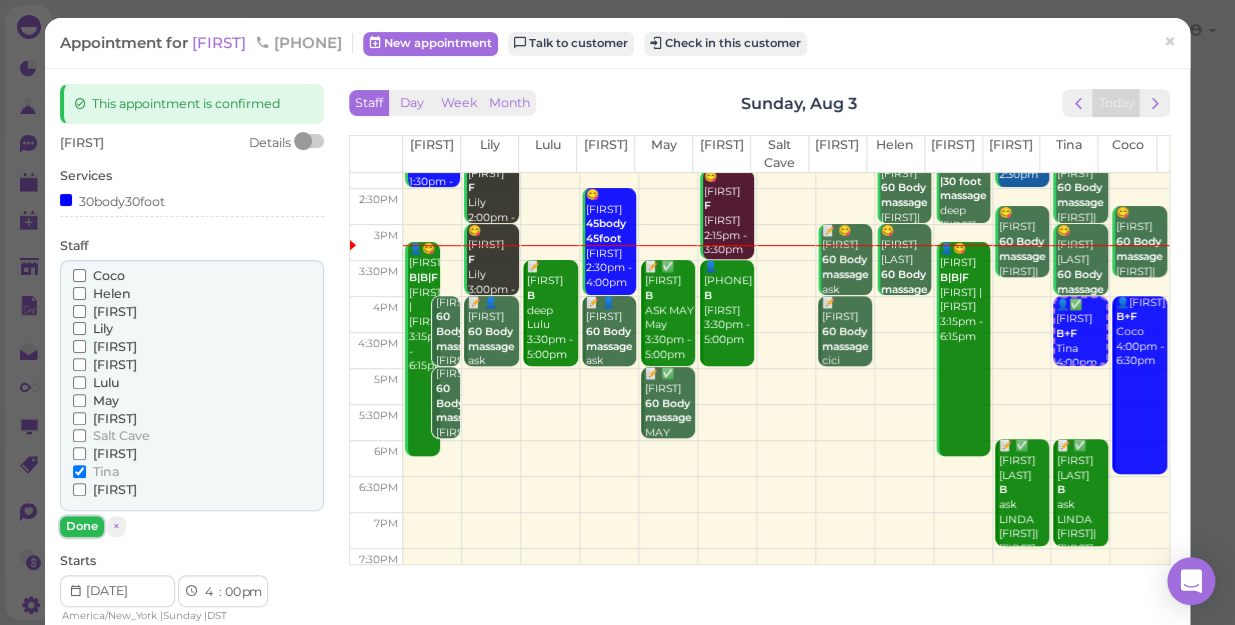 click on "Done" at bounding box center [82, 526] 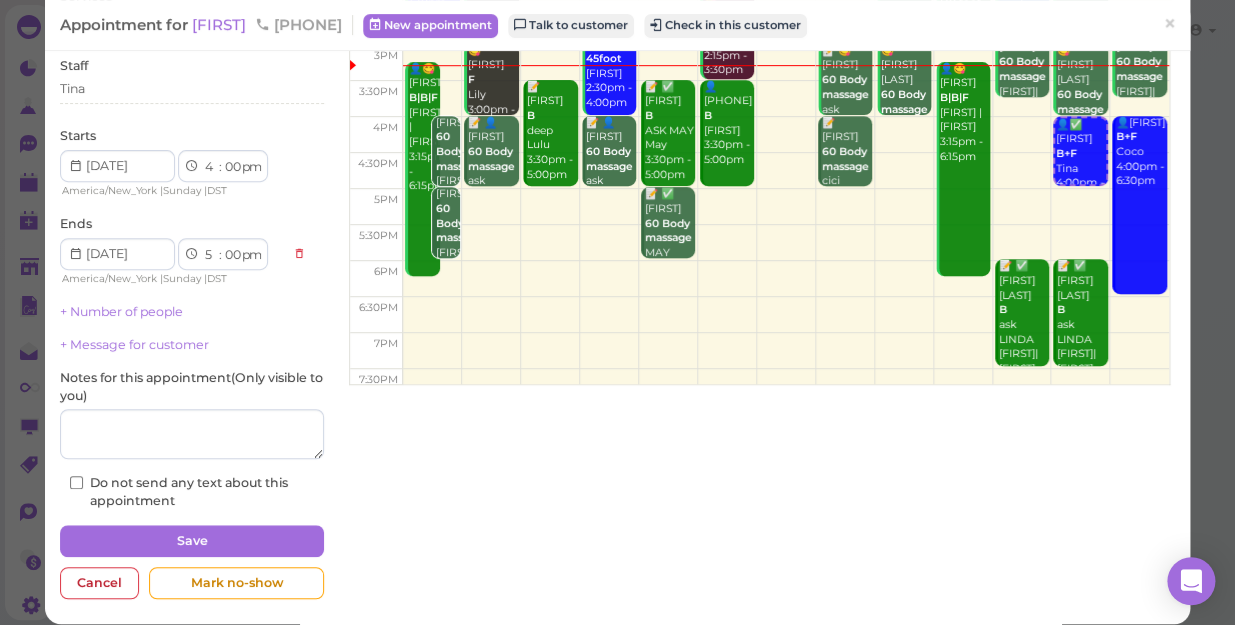 scroll, scrollTop: 181, scrollLeft: 0, axis: vertical 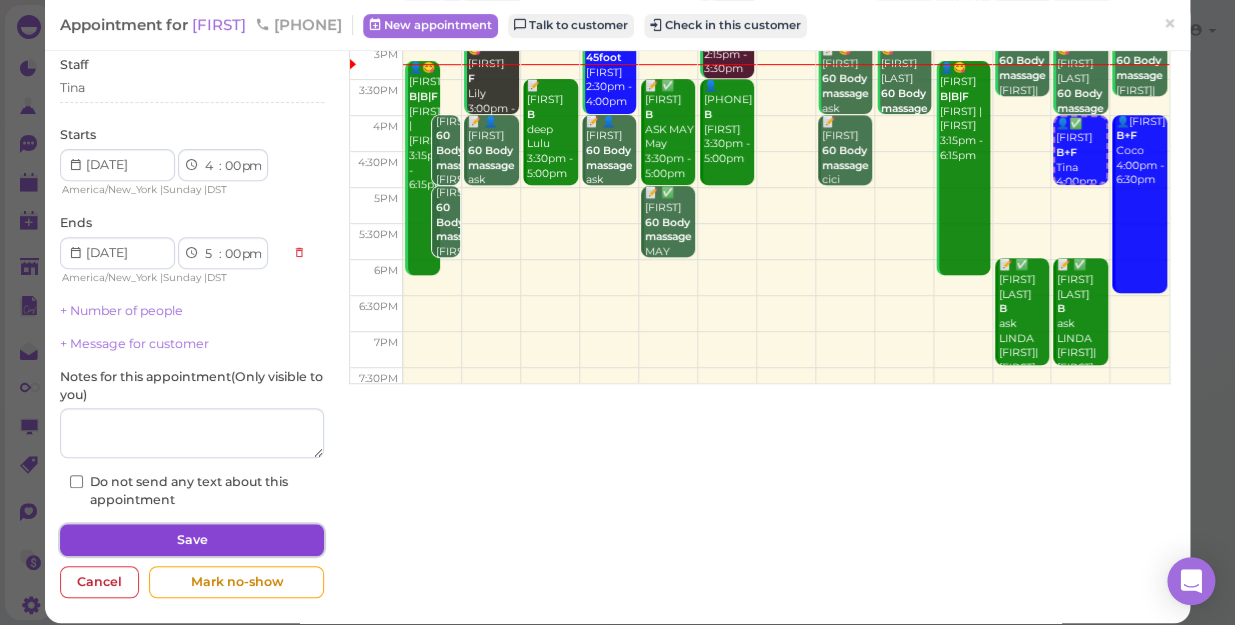 click on "Save" at bounding box center (192, 540) 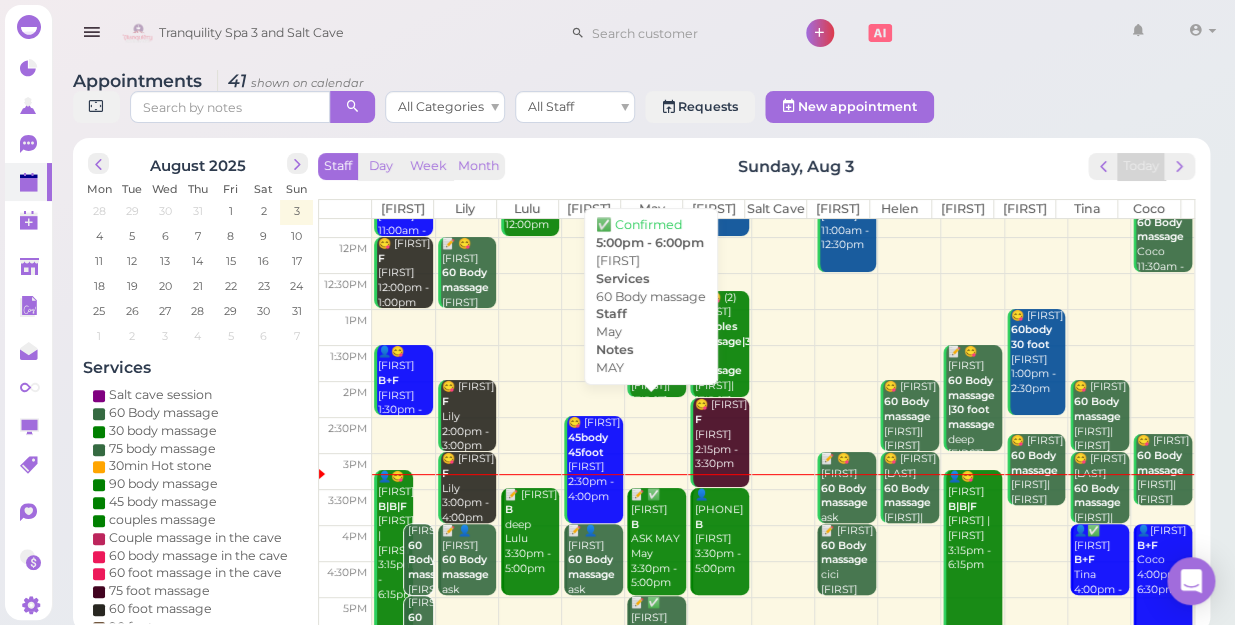 scroll, scrollTop: 272, scrollLeft: 0, axis: vertical 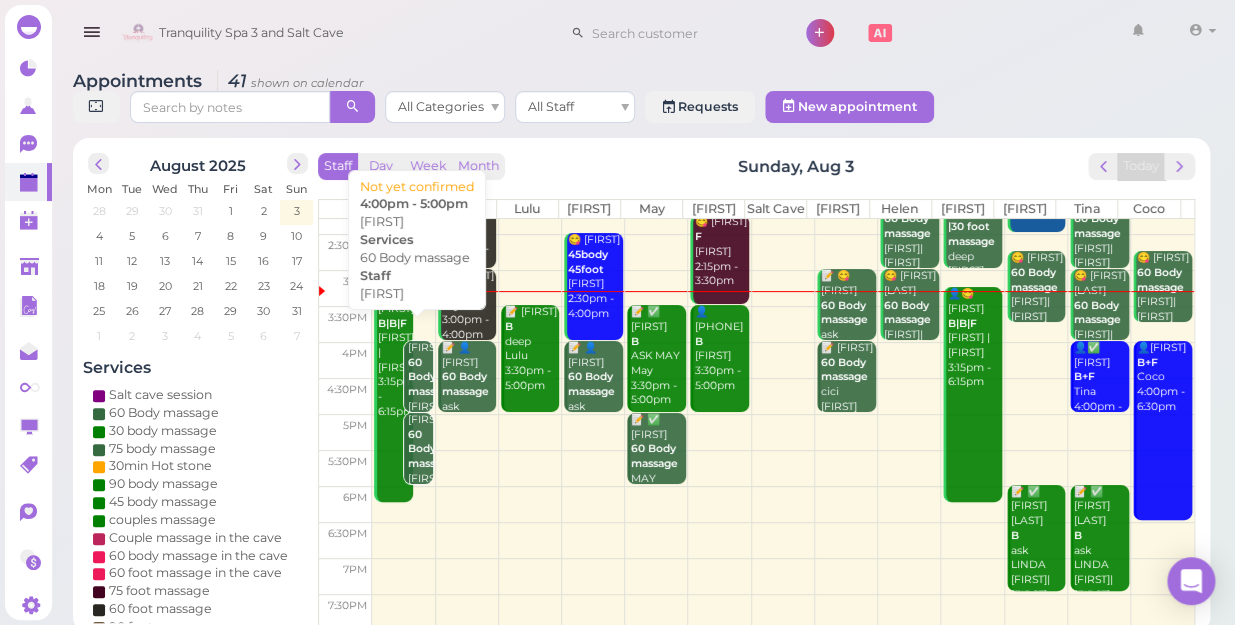 click on "60 Body massage" at bounding box center (431, 377) 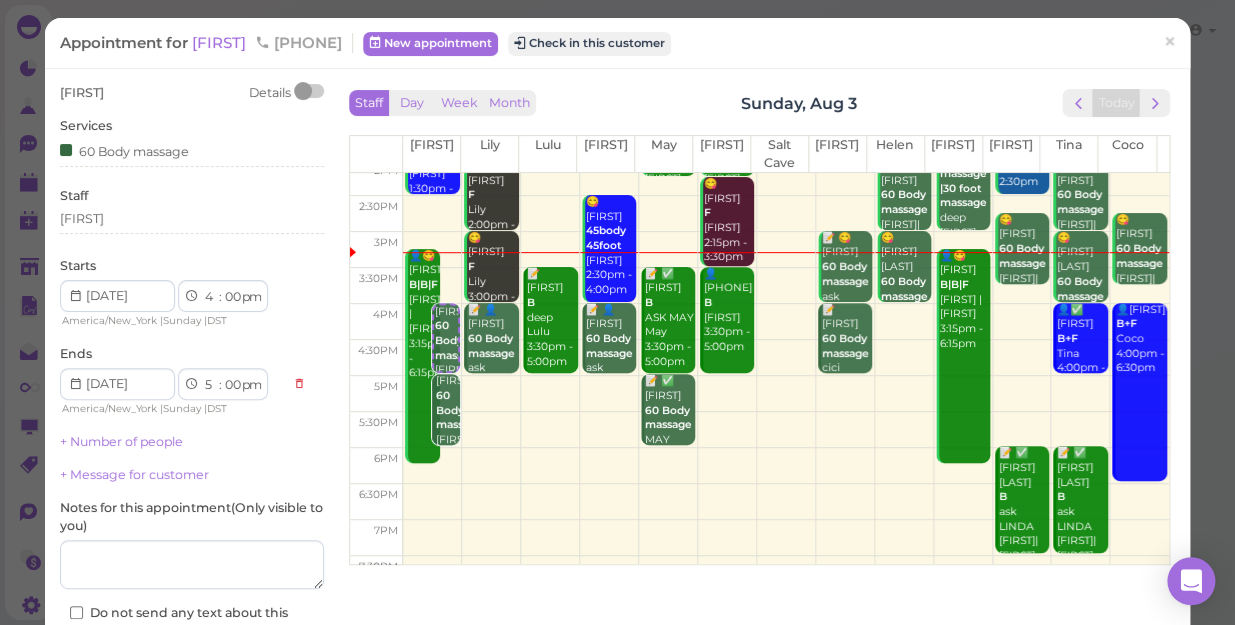 scroll, scrollTop: 272, scrollLeft: 0, axis: vertical 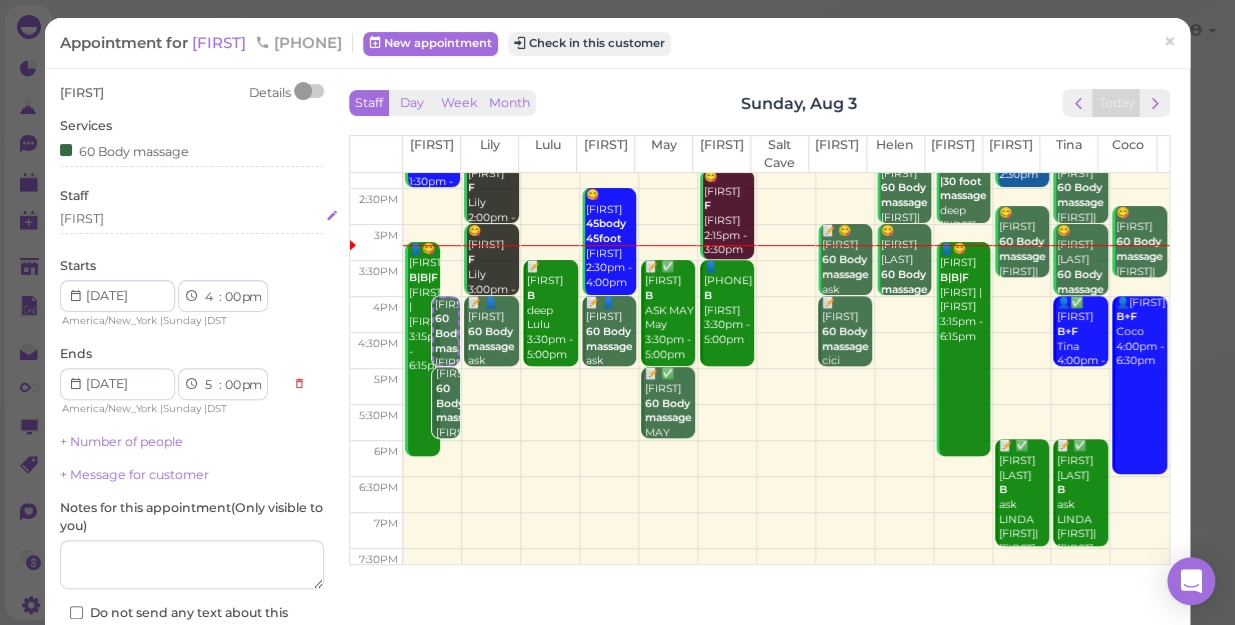click on "[FIRST]" at bounding box center [192, 219] 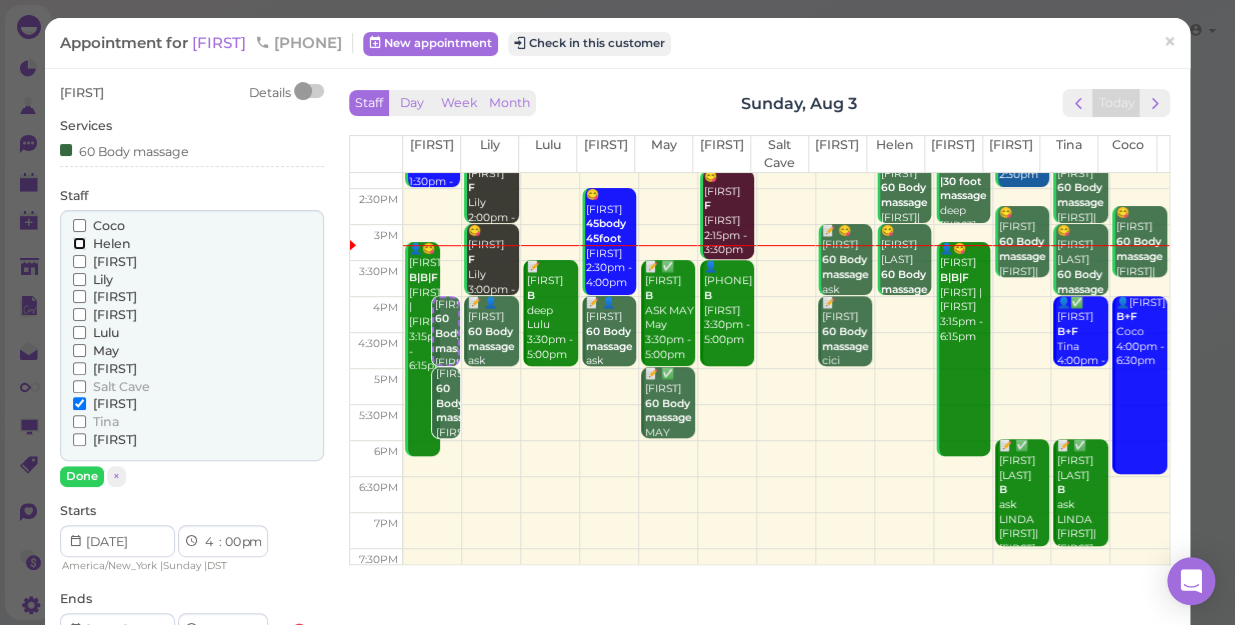 click on "Helen" at bounding box center [79, 243] 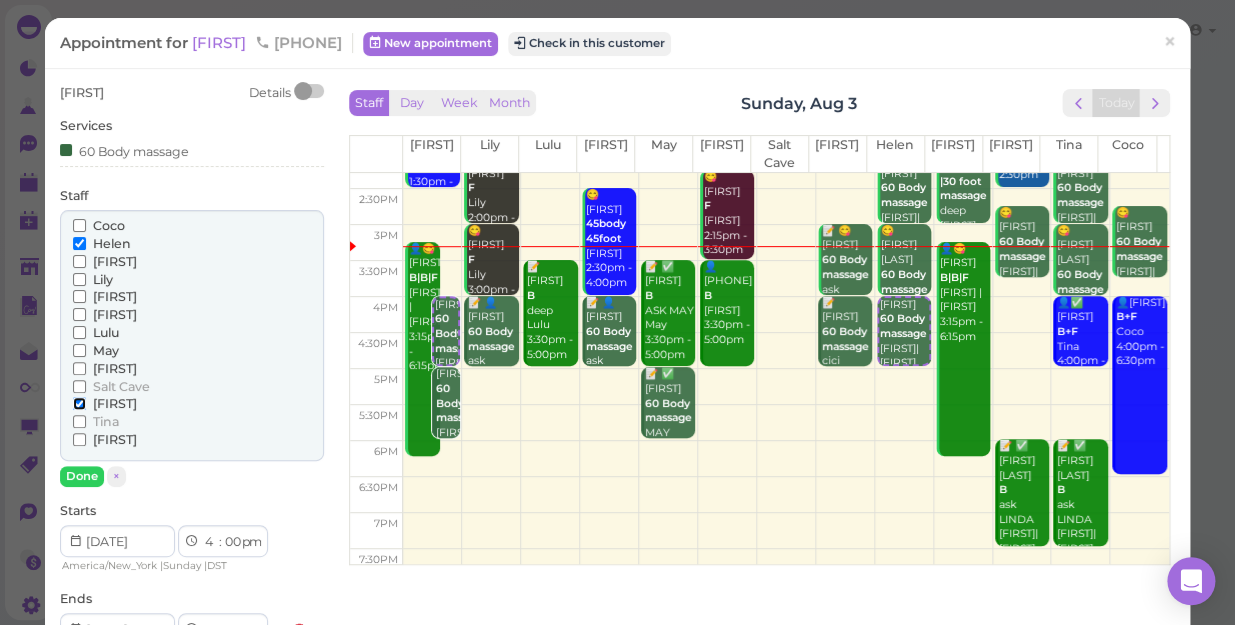 click on "[FIRST]" at bounding box center [79, 403] 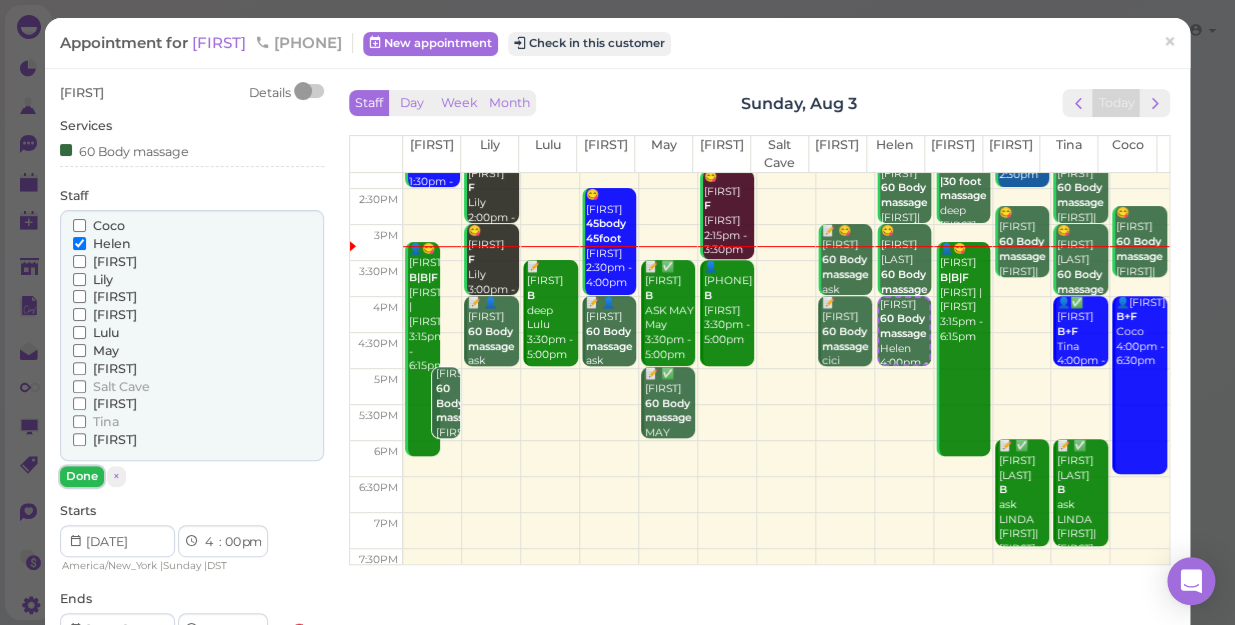 click on "Done" at bounding box center [82, 476] 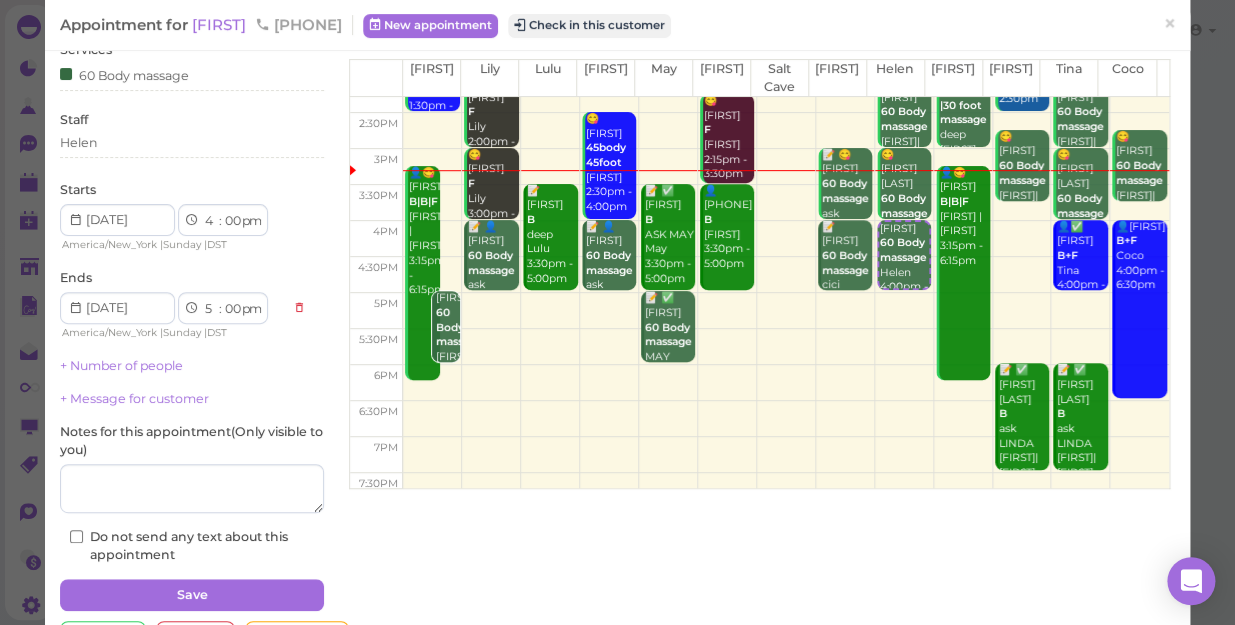 scroll, scrollTop: 145, scrollLeft: 0, axis: vertical 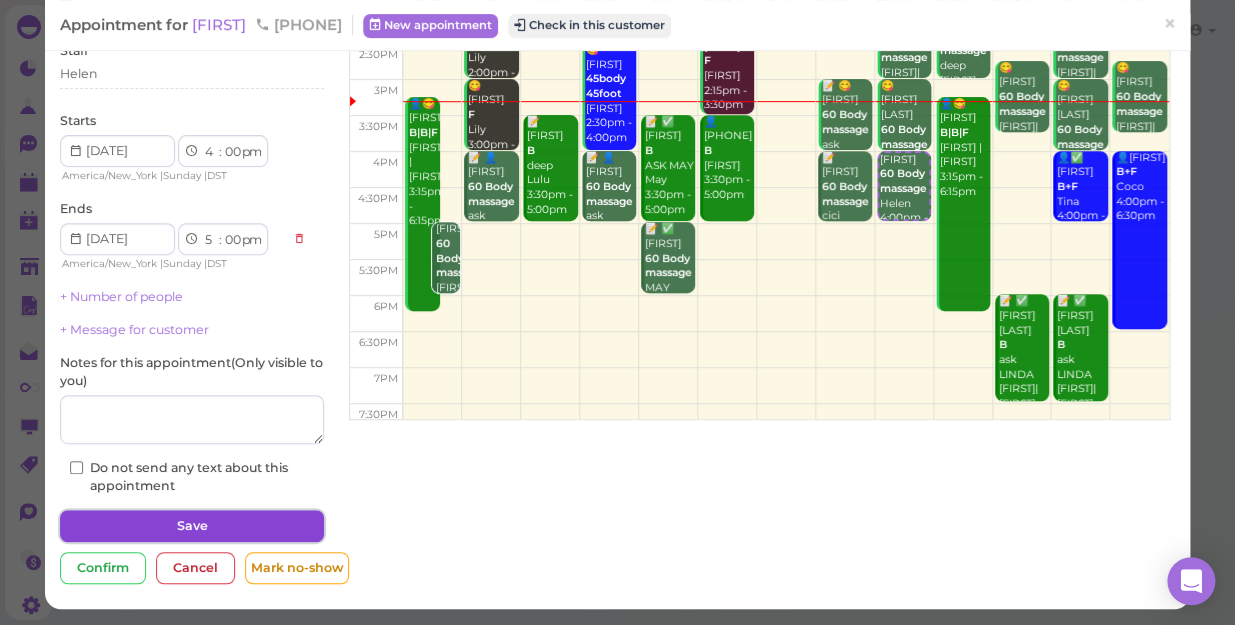click on "Save" at bounding box center (192, 526) 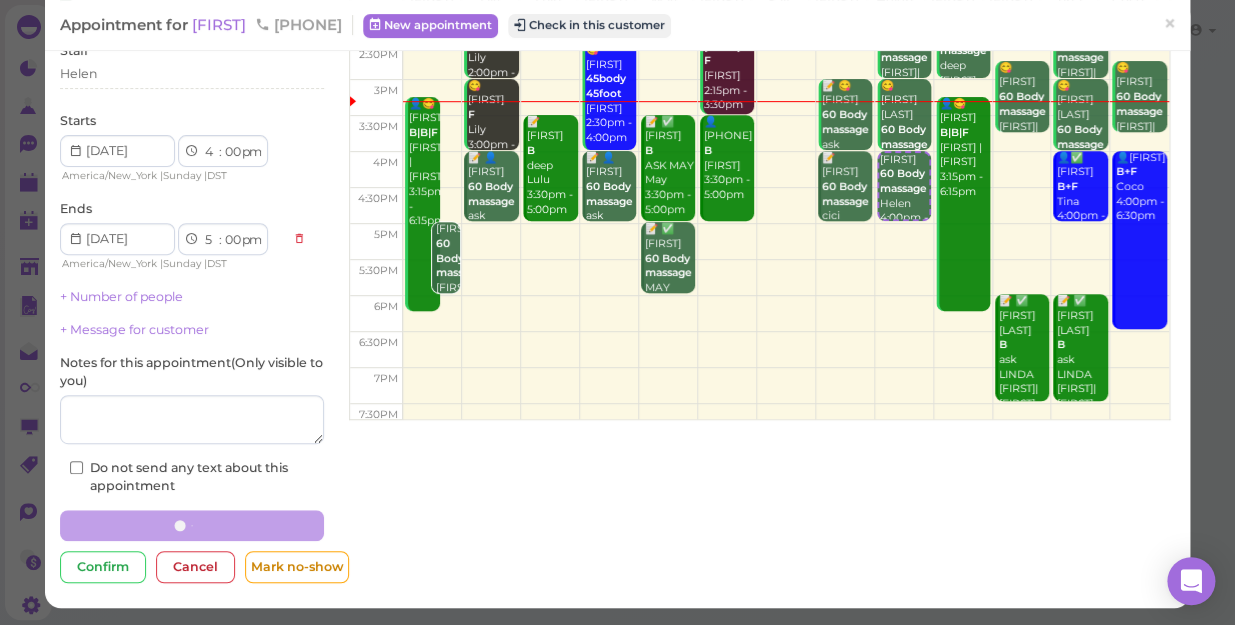 scroll, scrollTop: 144, scrollLeft: 0, axis: vertical 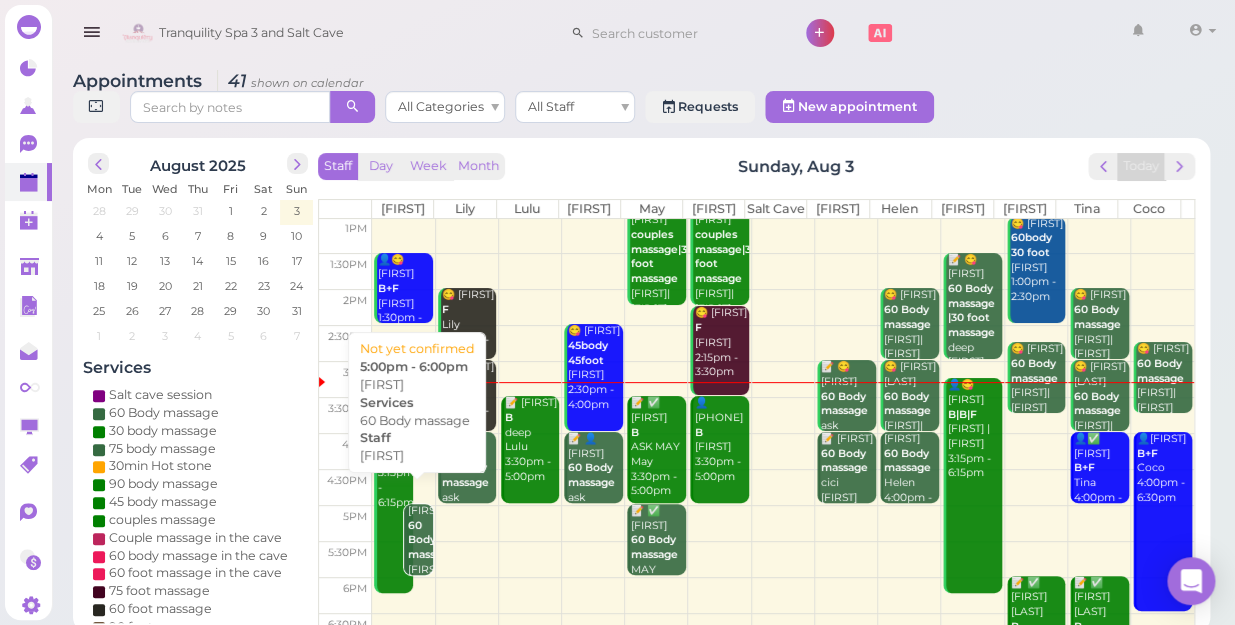 click on "60 Body massage" at bounding box center [431, 540] 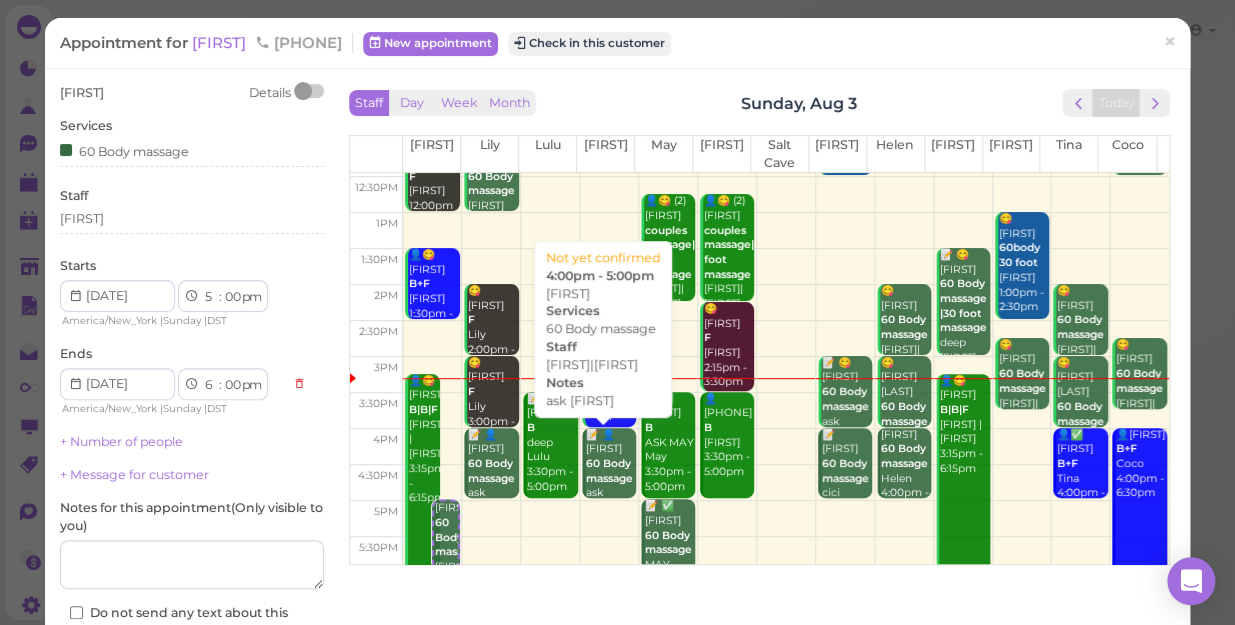scroll, scrollTop: 181, scrollLeft: 0, axis: vertical 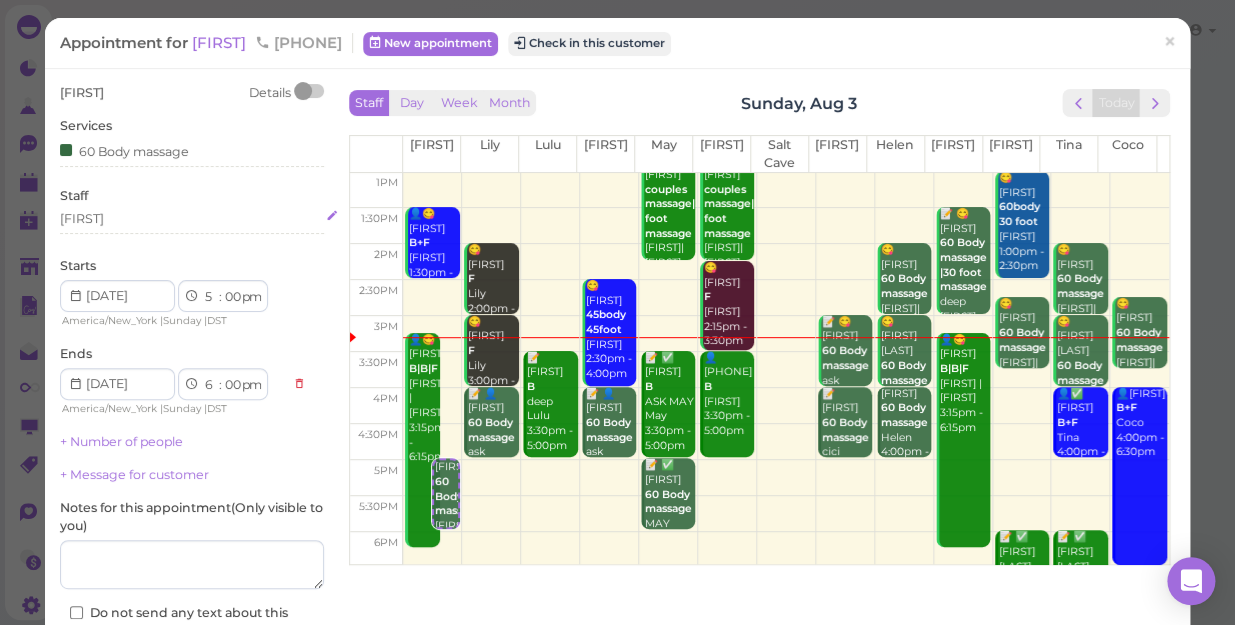 click on "[FIRST]" at bounding box center [192, 219] 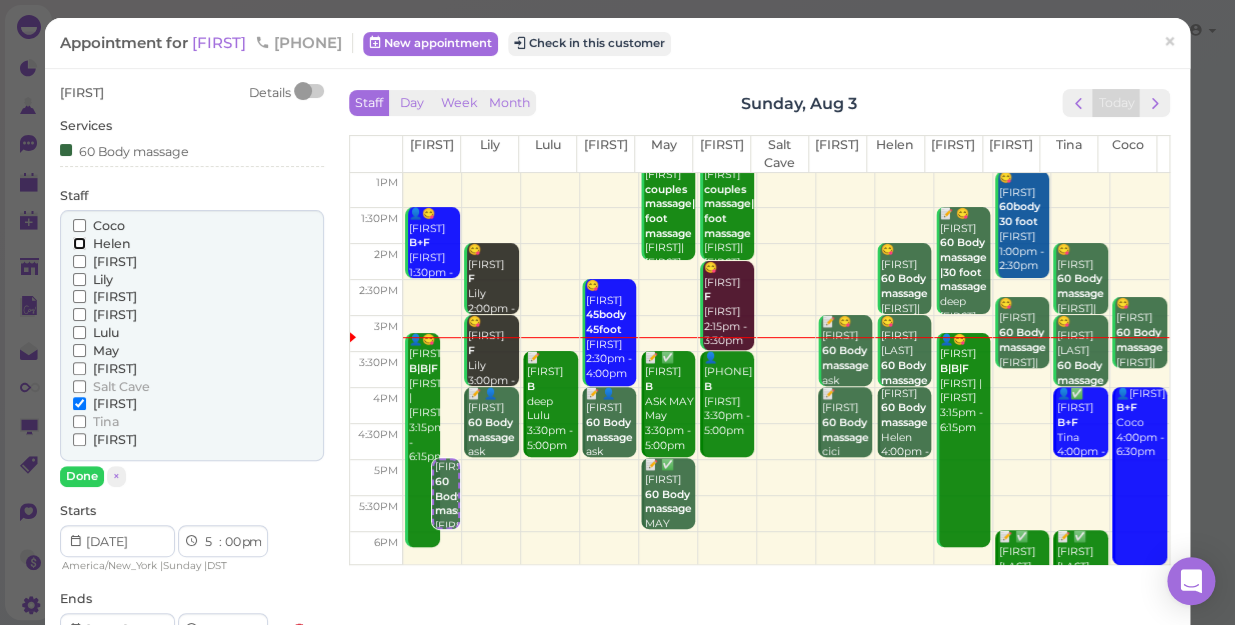 click on "Helen" at bounding box center [79, 243] 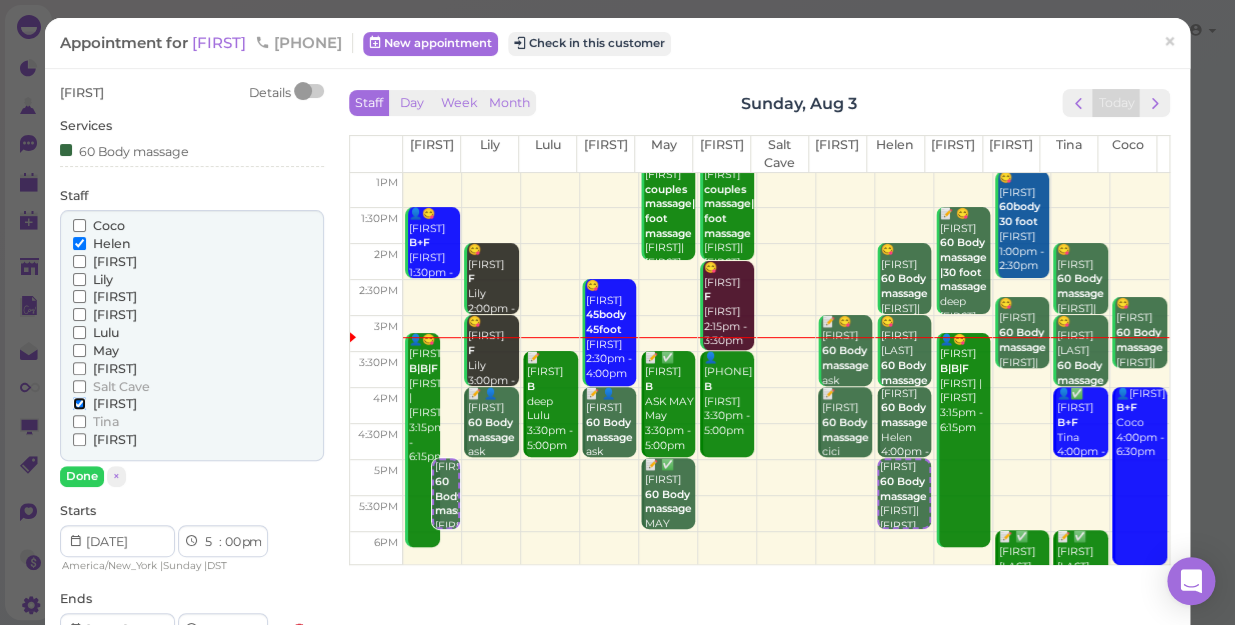 click on "[FIRST]" at bounding box center [79, 403] 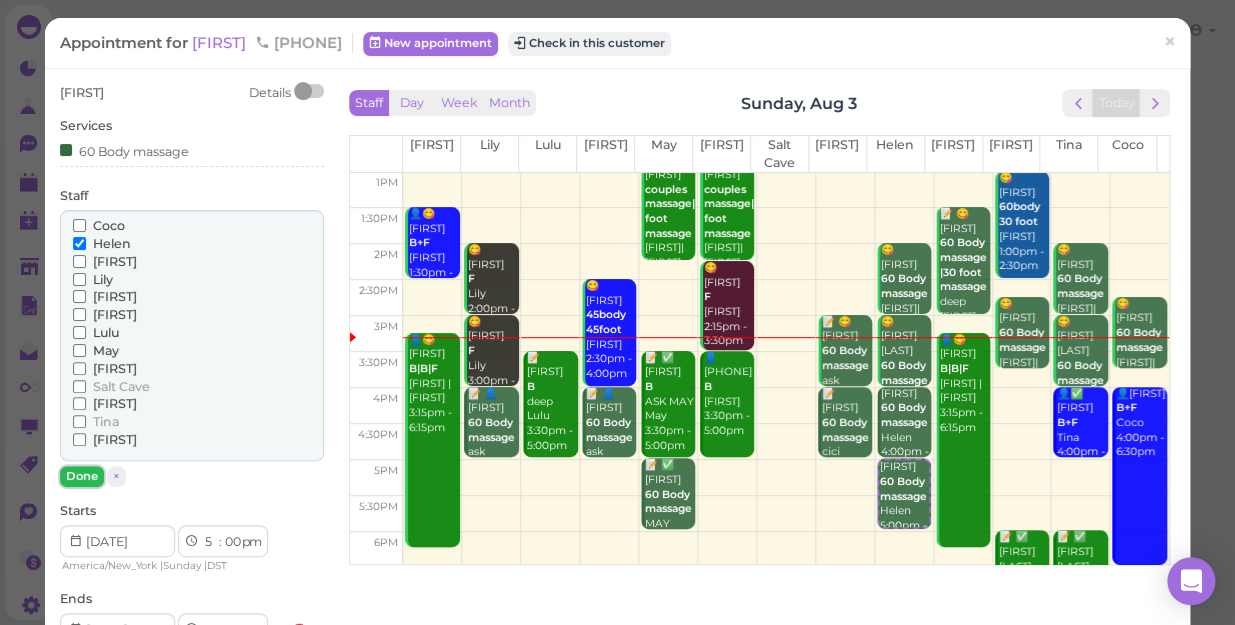 click on "Done" at bounding box center (82, 476) 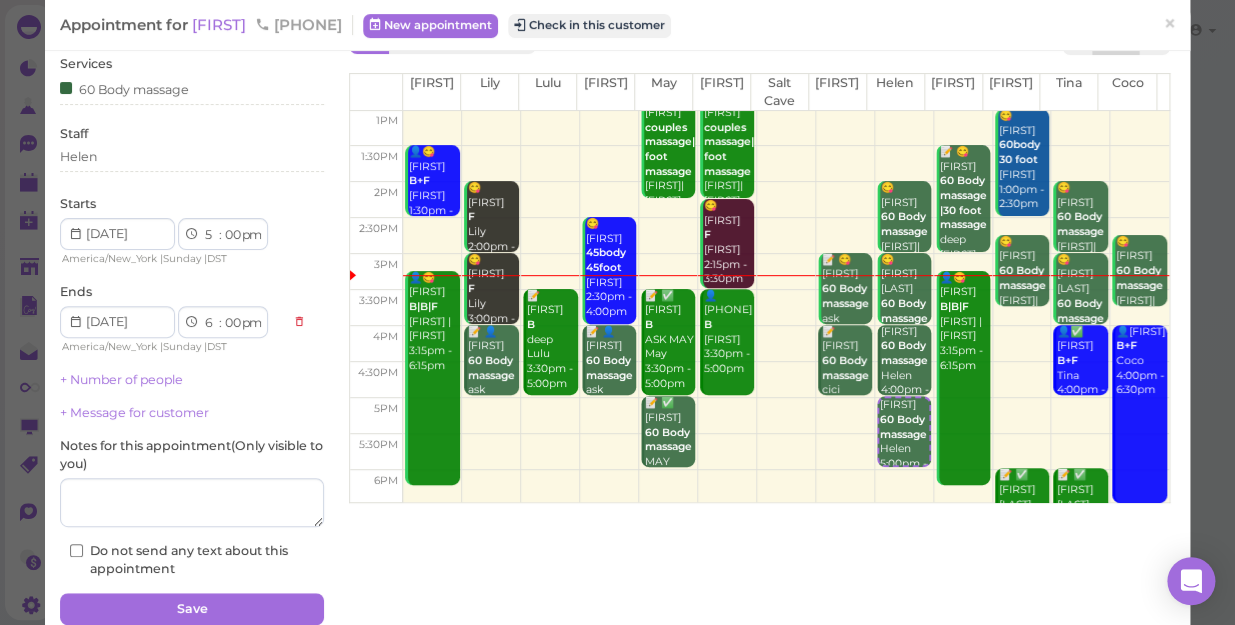 scroll, scrollTop: 145, scrollLeft: 0, axis: vertical 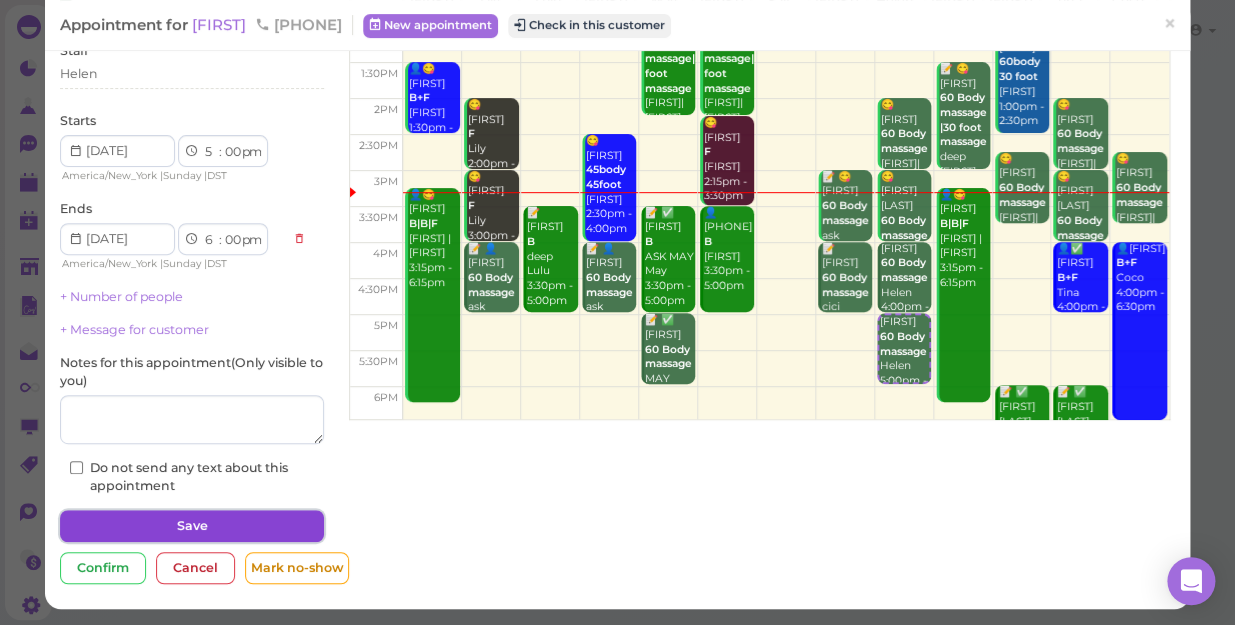 click on "Save" at bounding box center (192, 526) 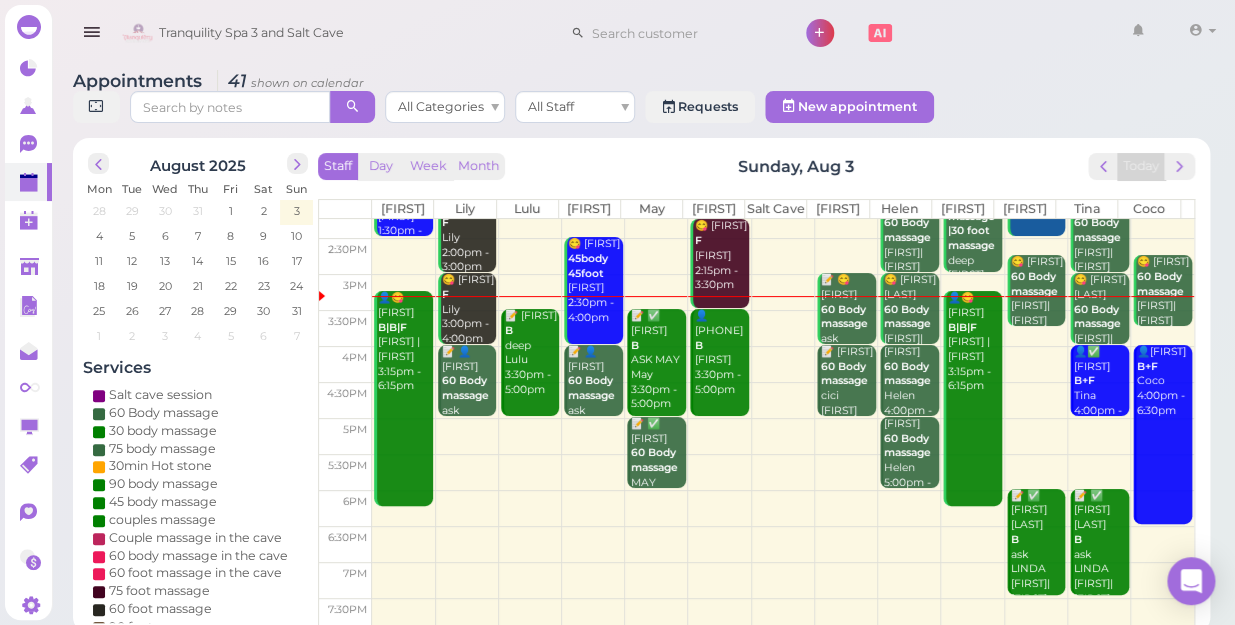 scroll, scrollTop: 272, scrollLeft: 0, axis: vertical 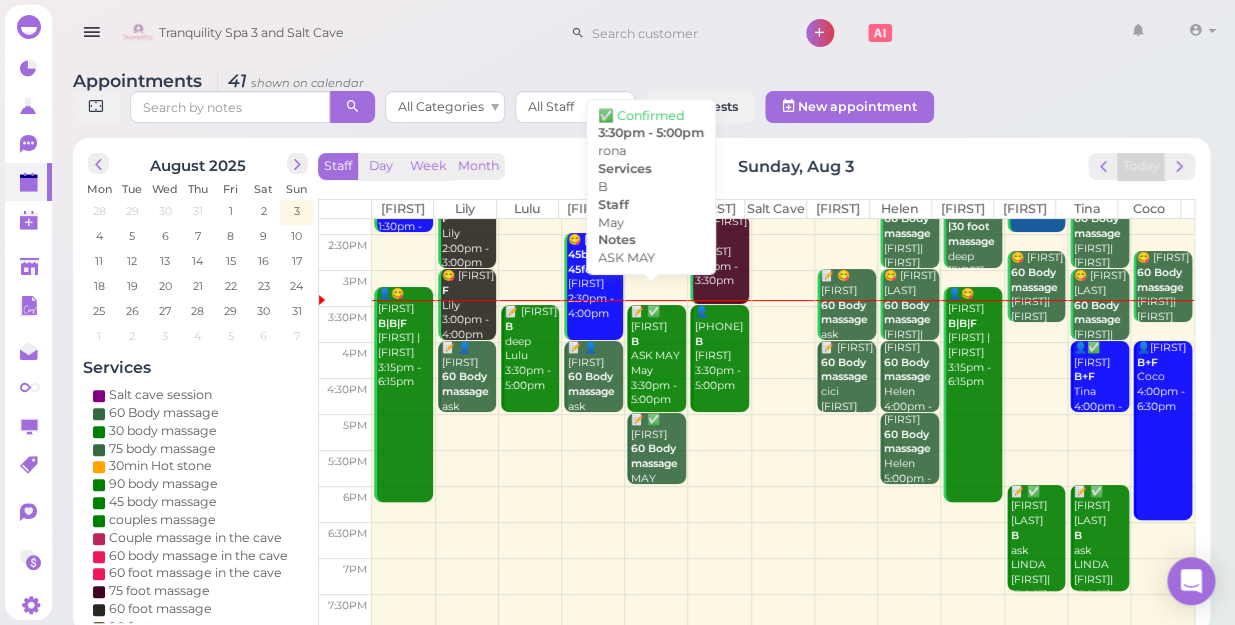 click on "📝 ✅ [FIRST] [LAST] ASK [FIRST] [FIRST] 3:30pm - 5:00pm" at bounding box center (658, 356) 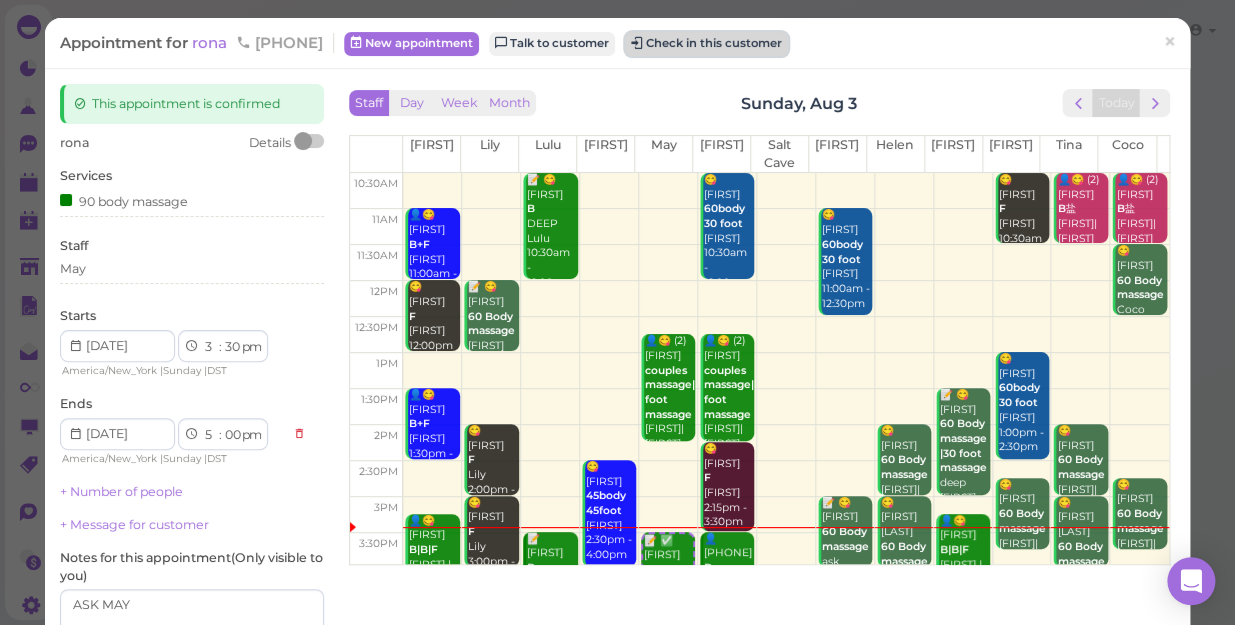 click on "Check in this customer" at bounding box center (706, 44) 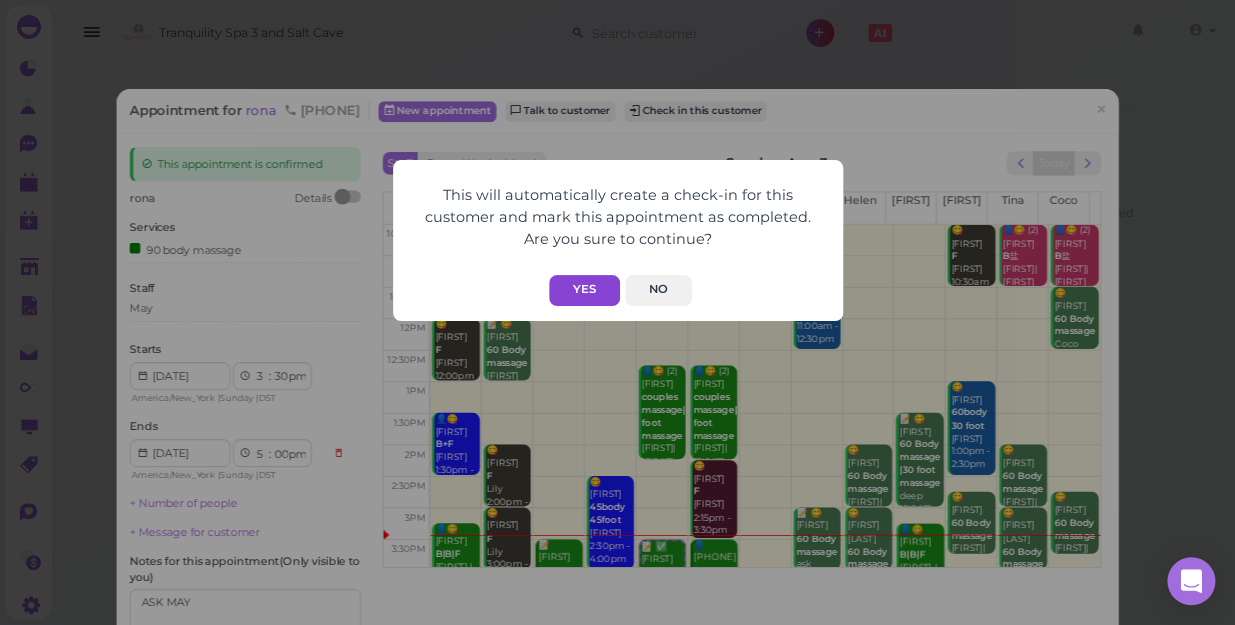 click on "Yes" at bounding box center [584, 290] 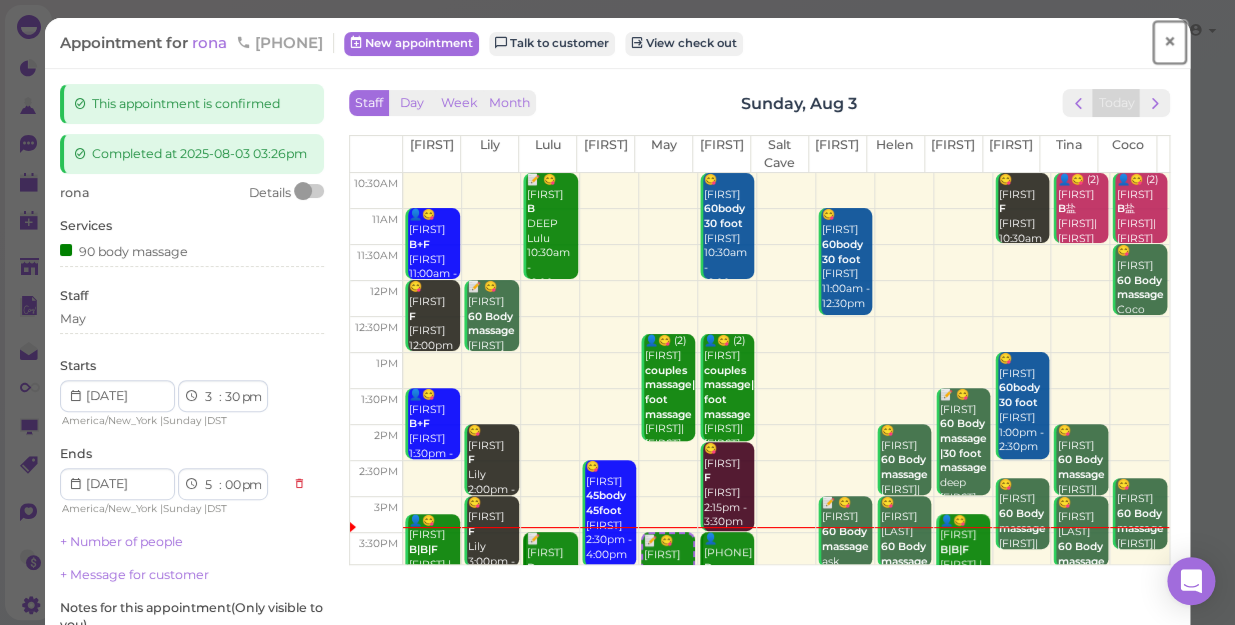 click on "×" at bounding box center [1169, 42] 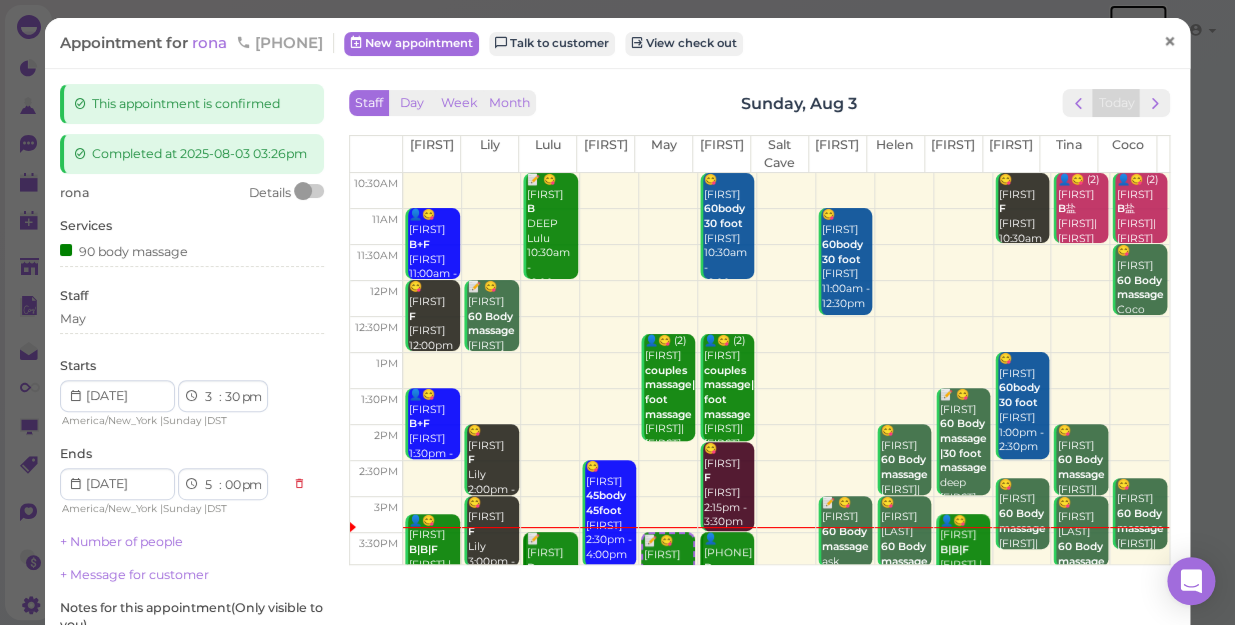 click at bounding box center [1138, 33] 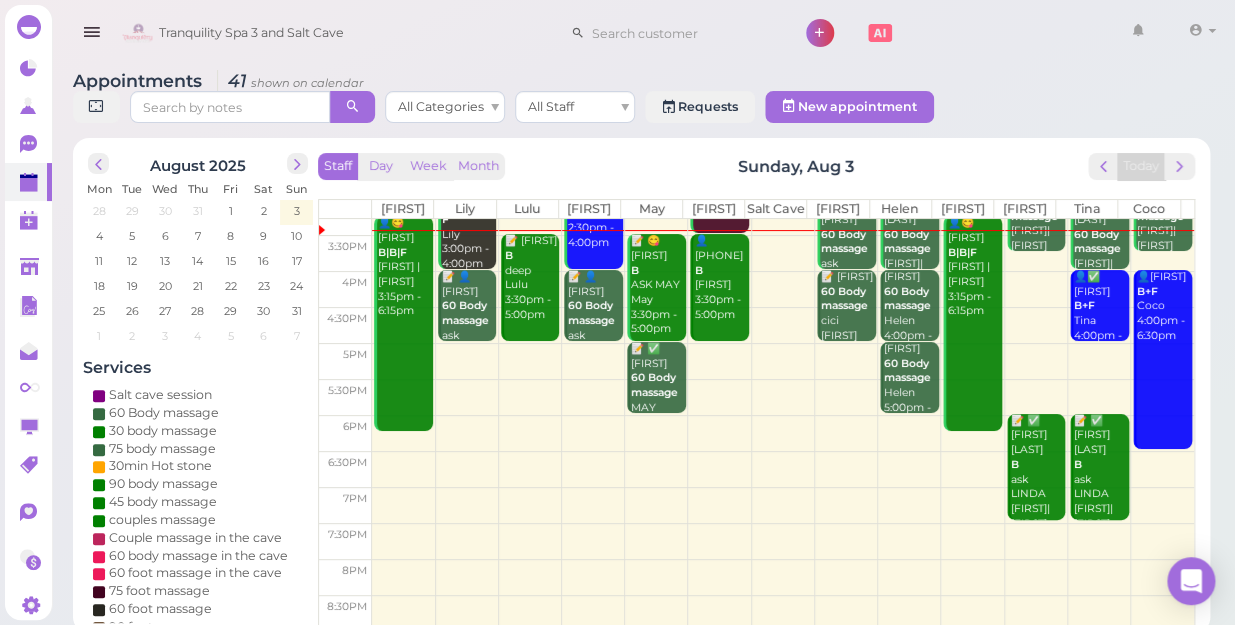 scroll, scrollTop: 252, scrollLeft: 0, axis: vertical 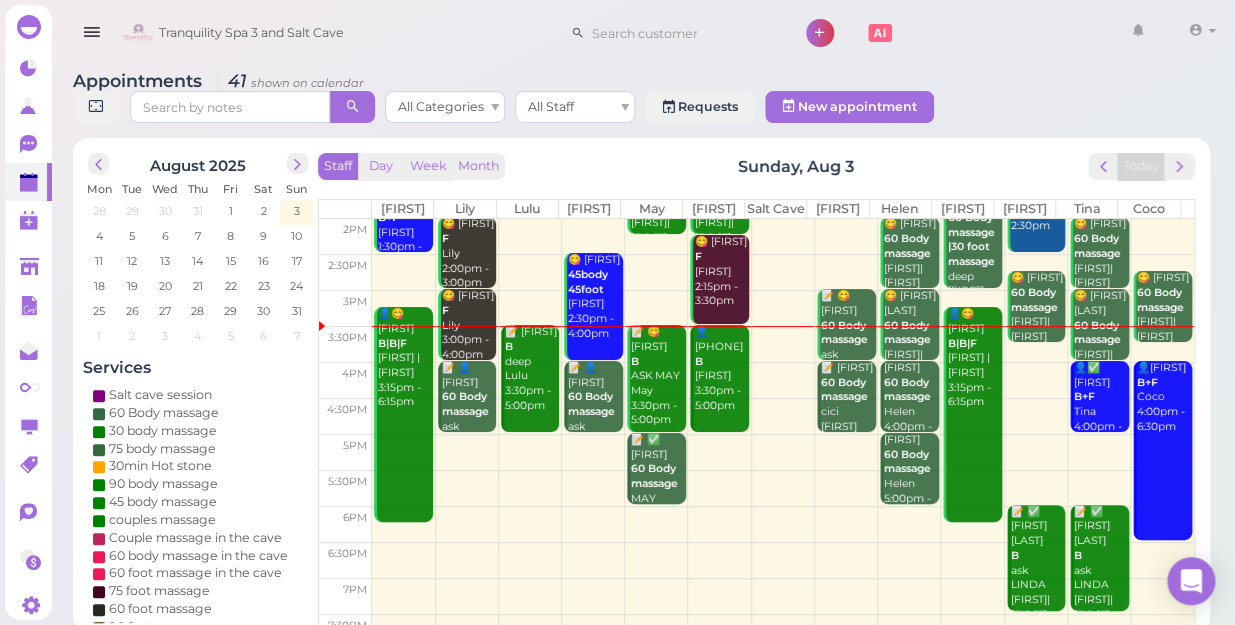 click at bounding box center [783, 488] 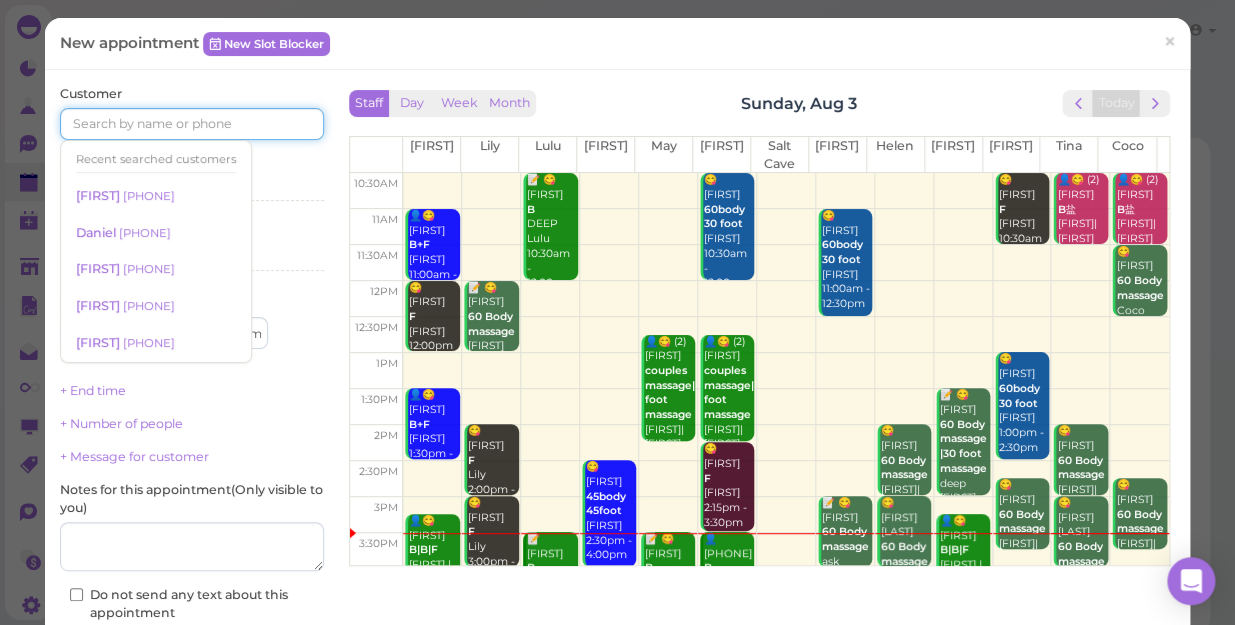 click at bounding box center [192, 124] 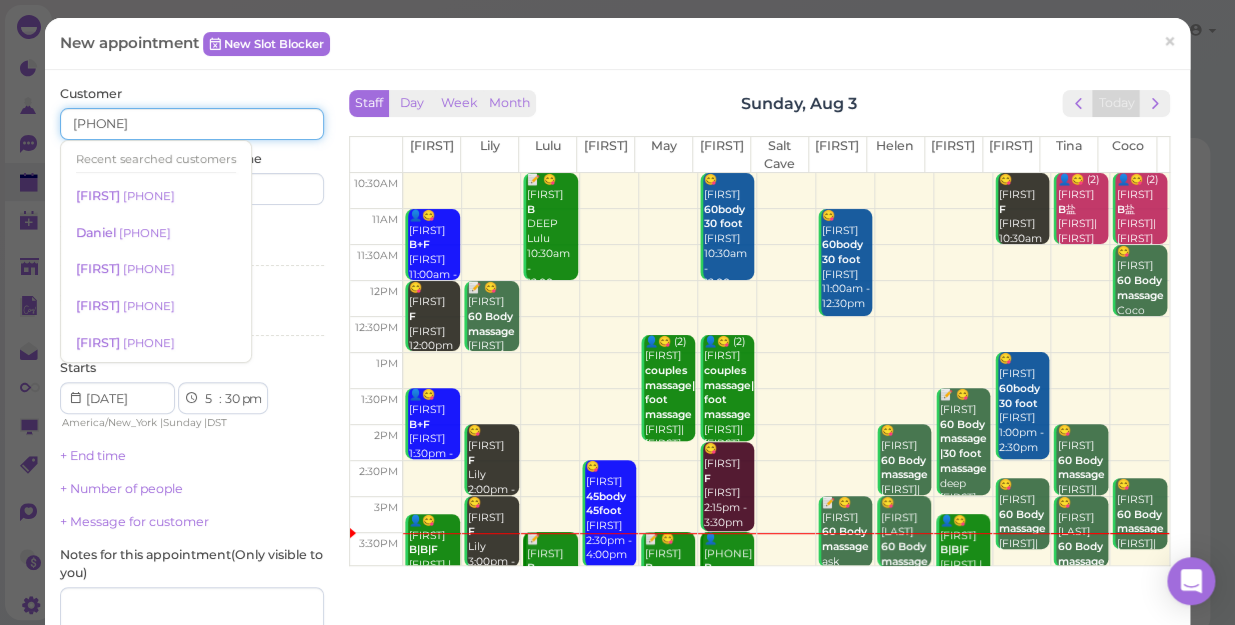 type on "[PHONE]" 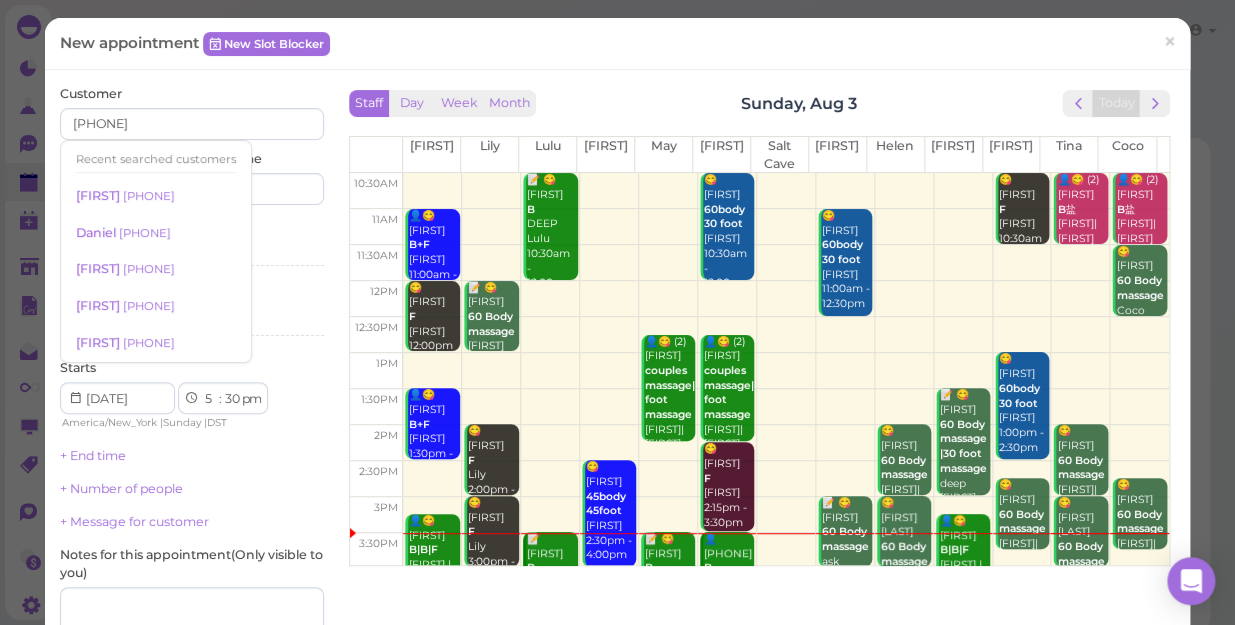 click on "Services
Select services" at bounding box center (192, 247) 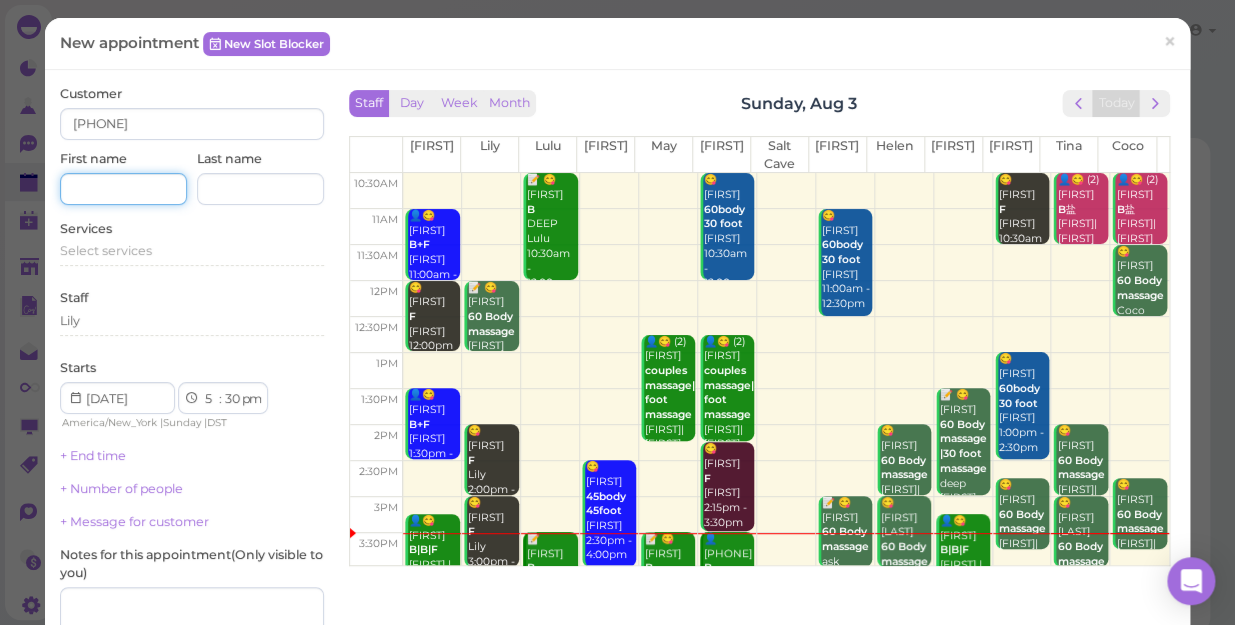 click at bounding box center (123, 189) 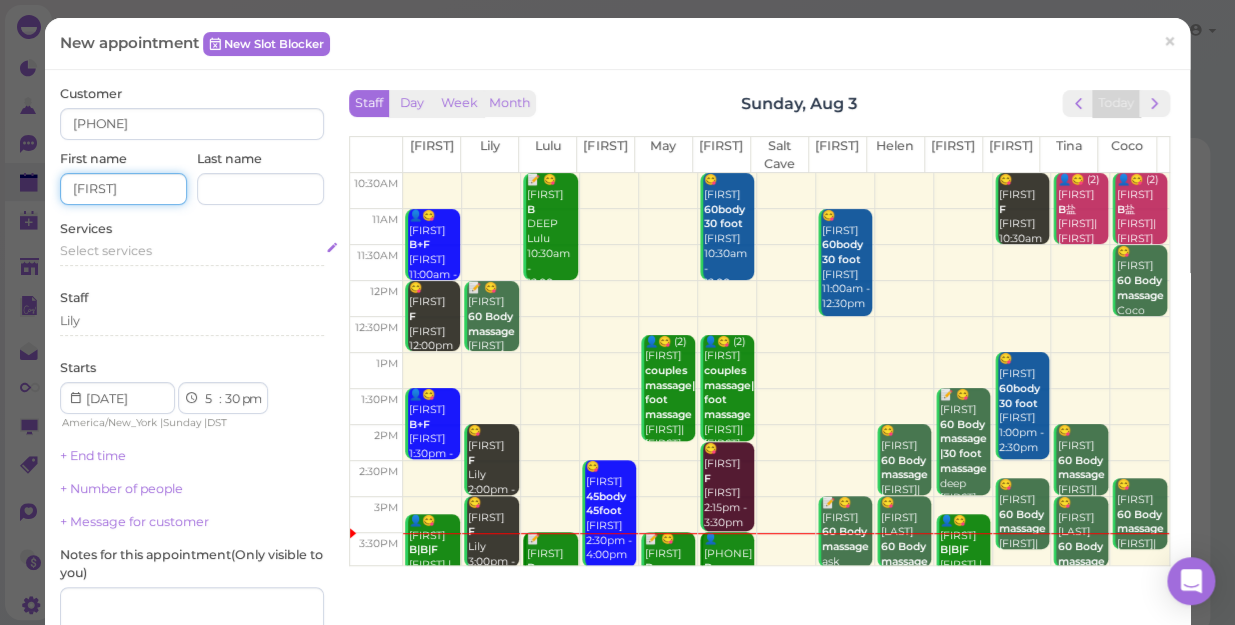 type on "[FIRST]" 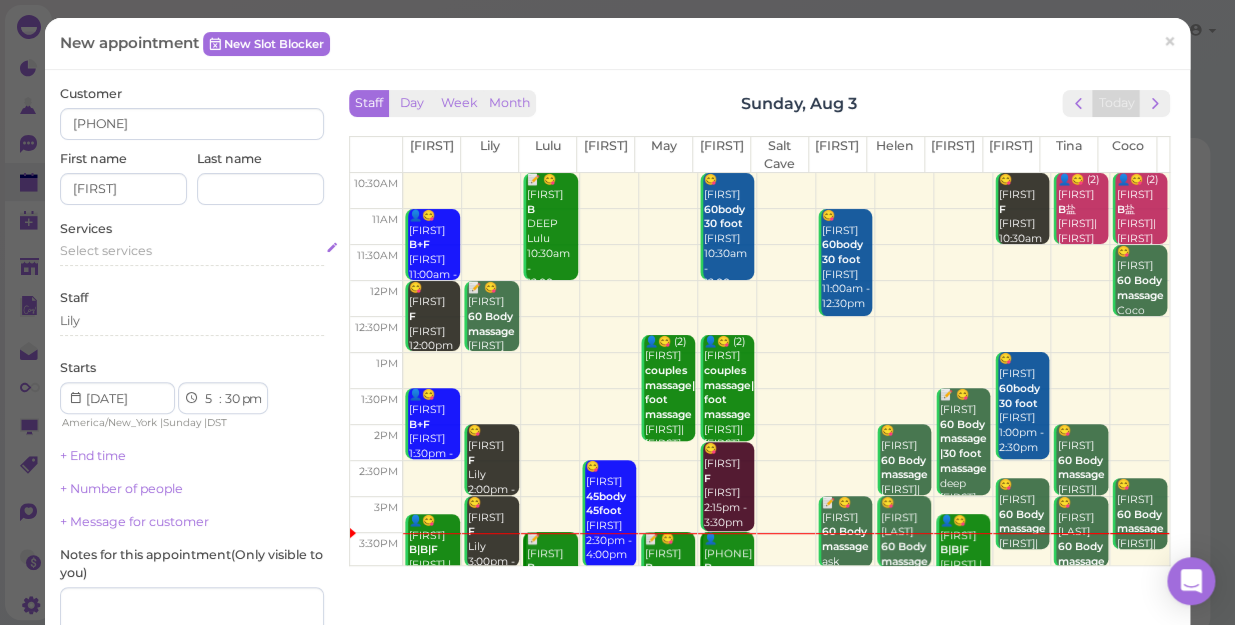 click on "Select services" at bounding box center [106, 250] 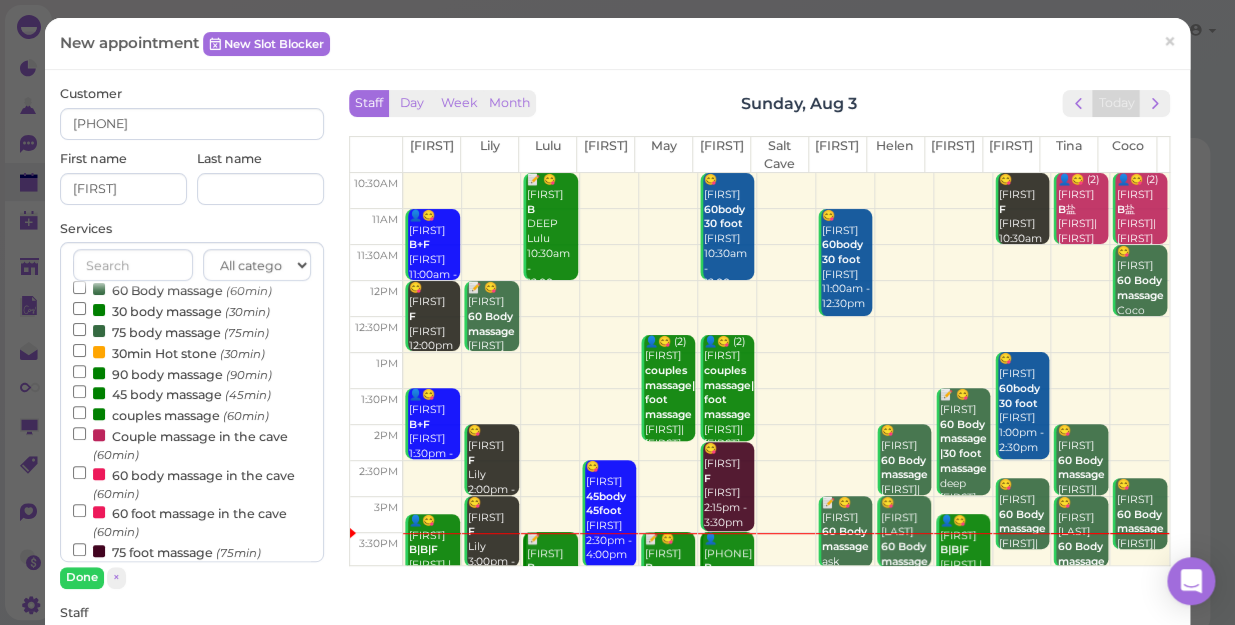 scroll, scrollTop: 90, scrollLeft: 0, axis: vertical 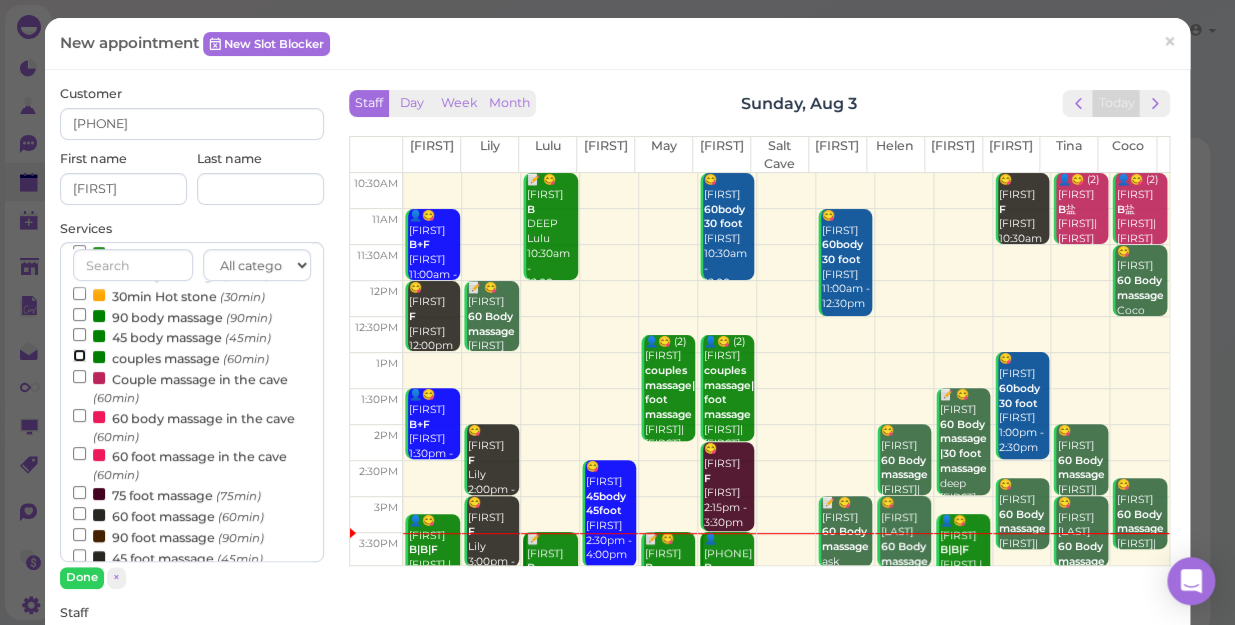 click on "couples massage
(60min)" at bounding box center (79, 355) 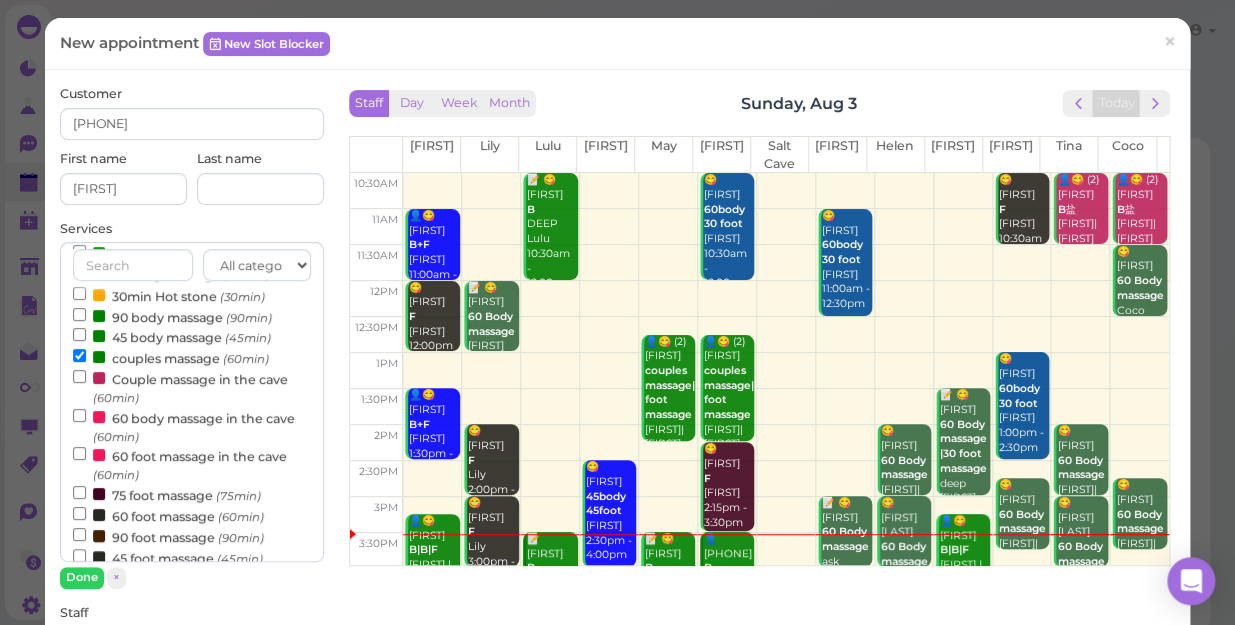 scroll, scrollTop: 643, scrollLeft: 0, axis: vertical 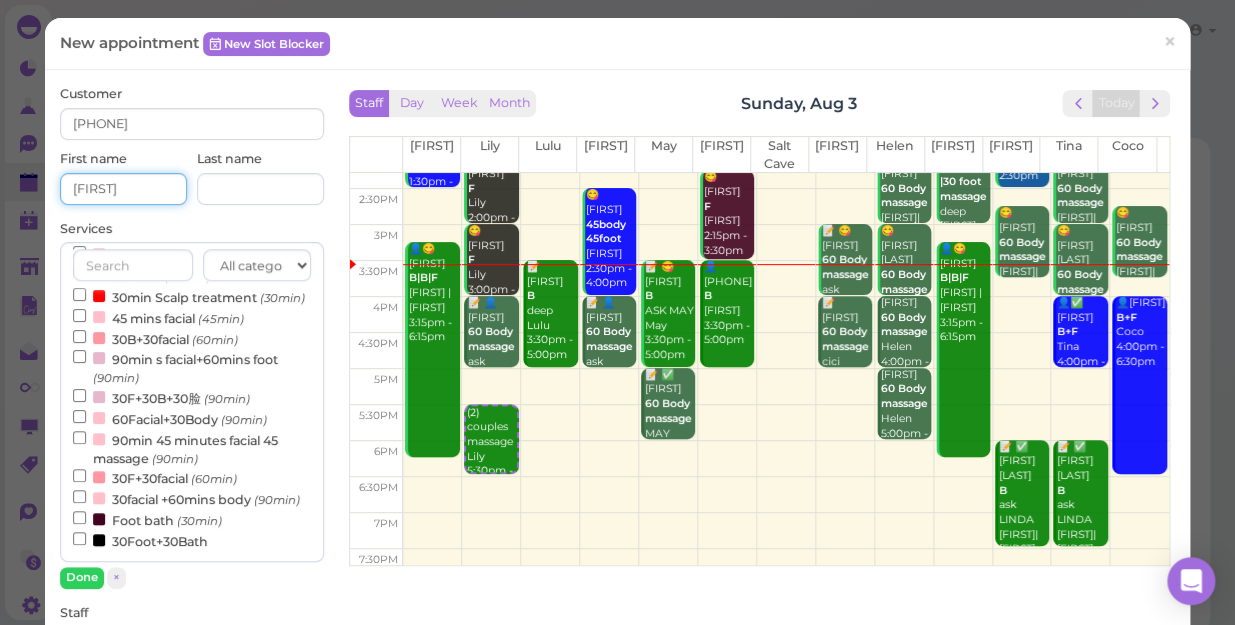 click on "[FIRST]" at bounding box center [123, 189] 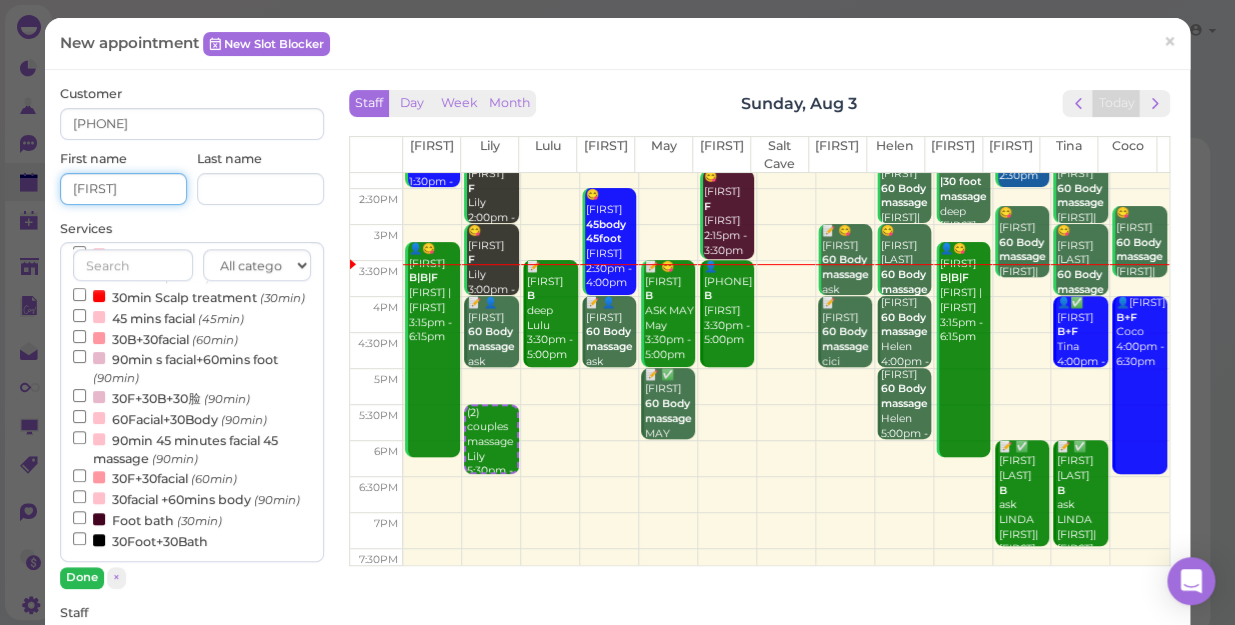 type on "[FIRST]" 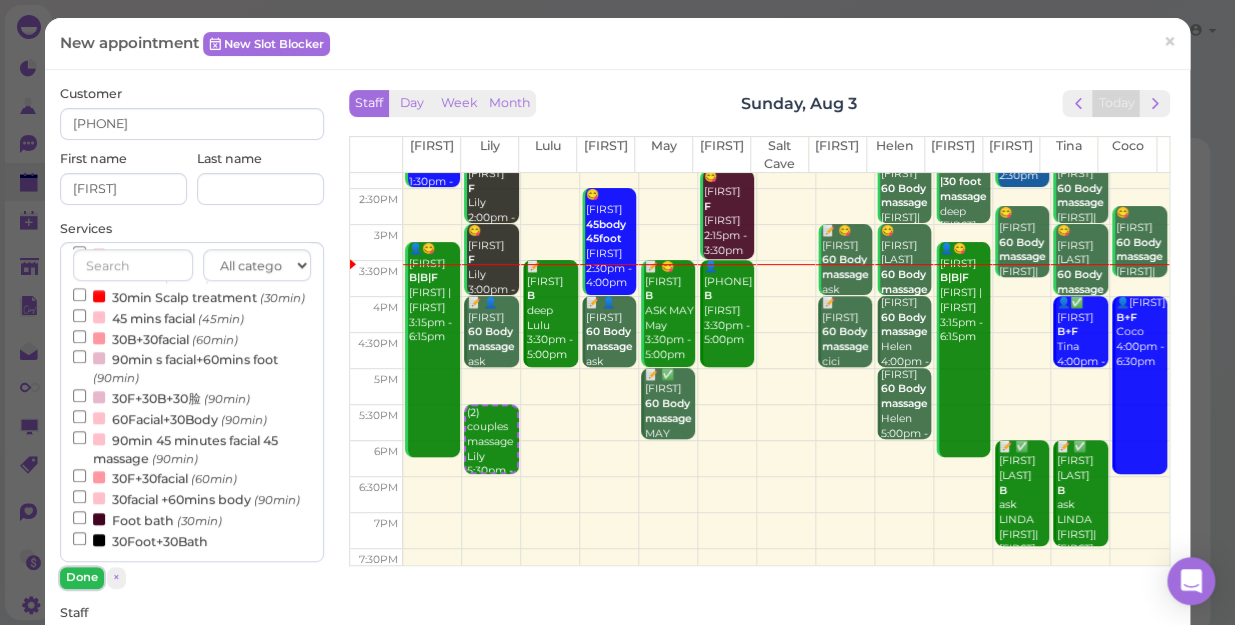 click on "Done" at bounding box center (82, 577) 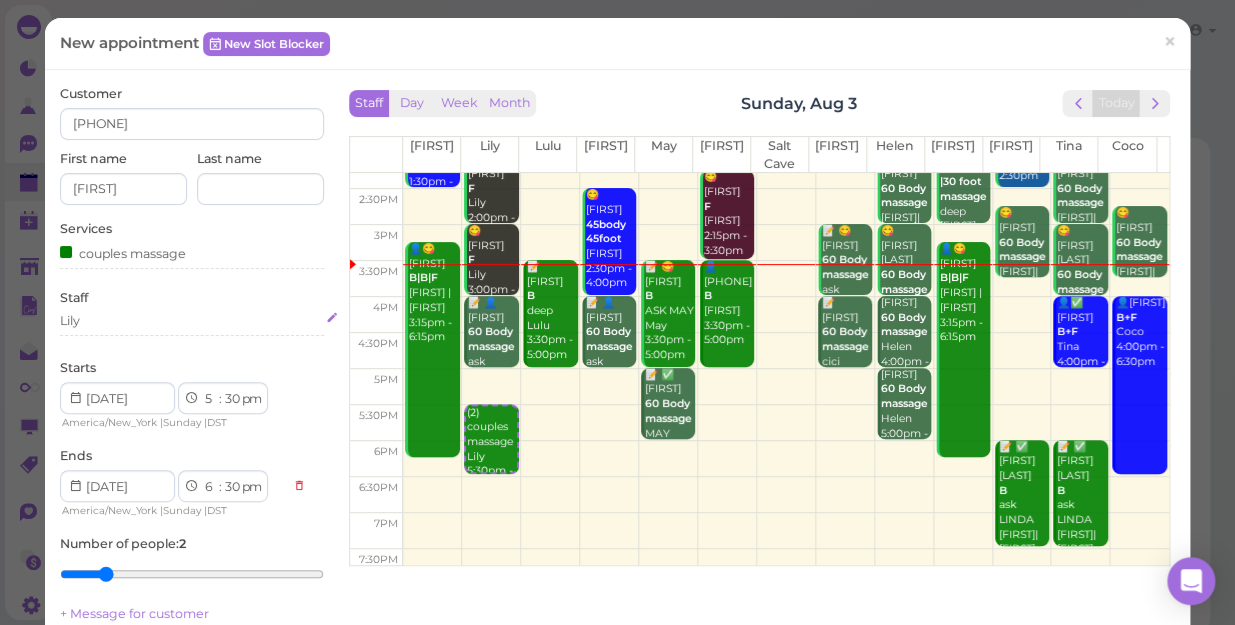 click on "Lily" at bounding box center [192, 321] 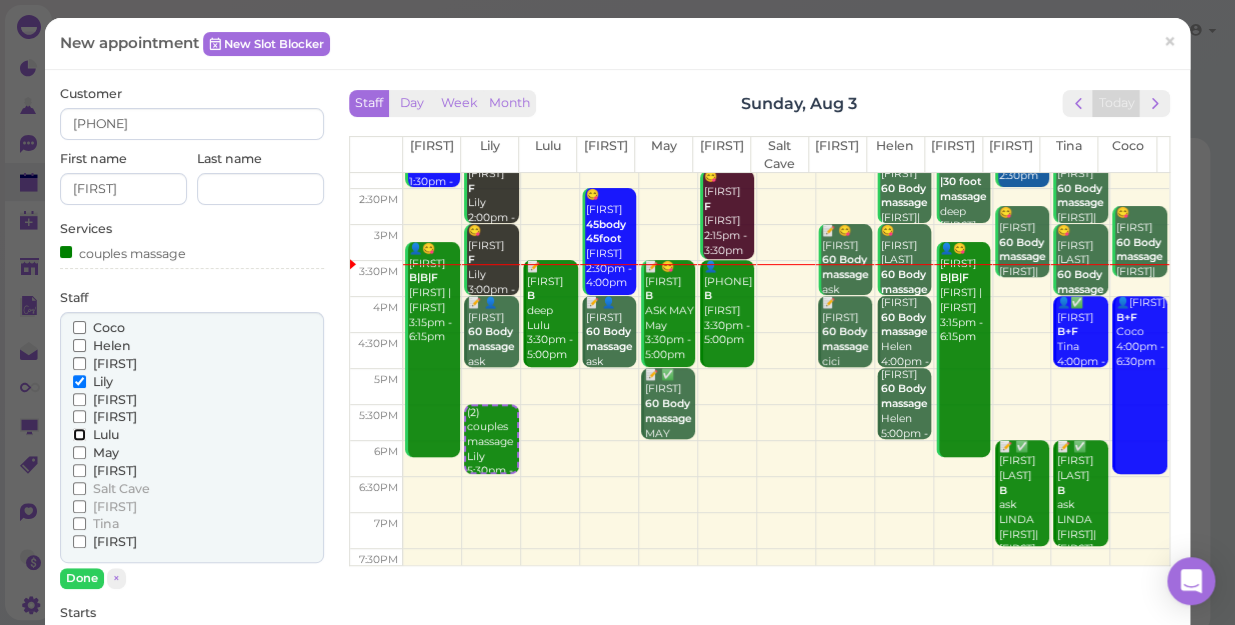 click on "Lulu" at bounding box center [79, 434] 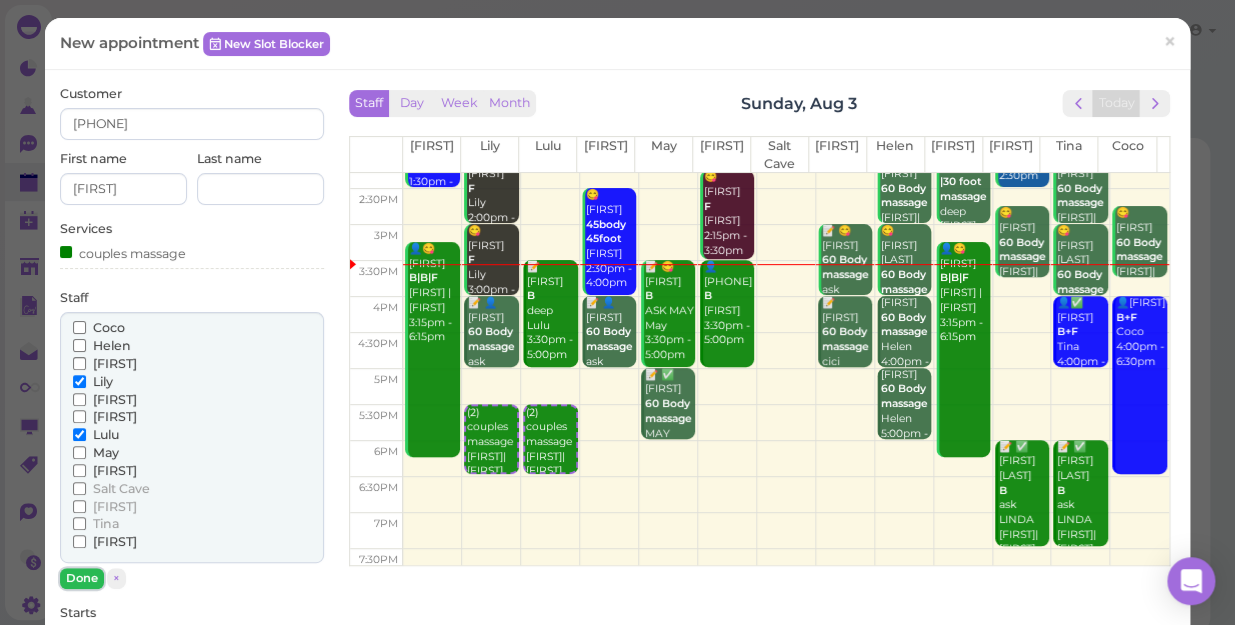 click on "Done" at bounding box center [82, 578] 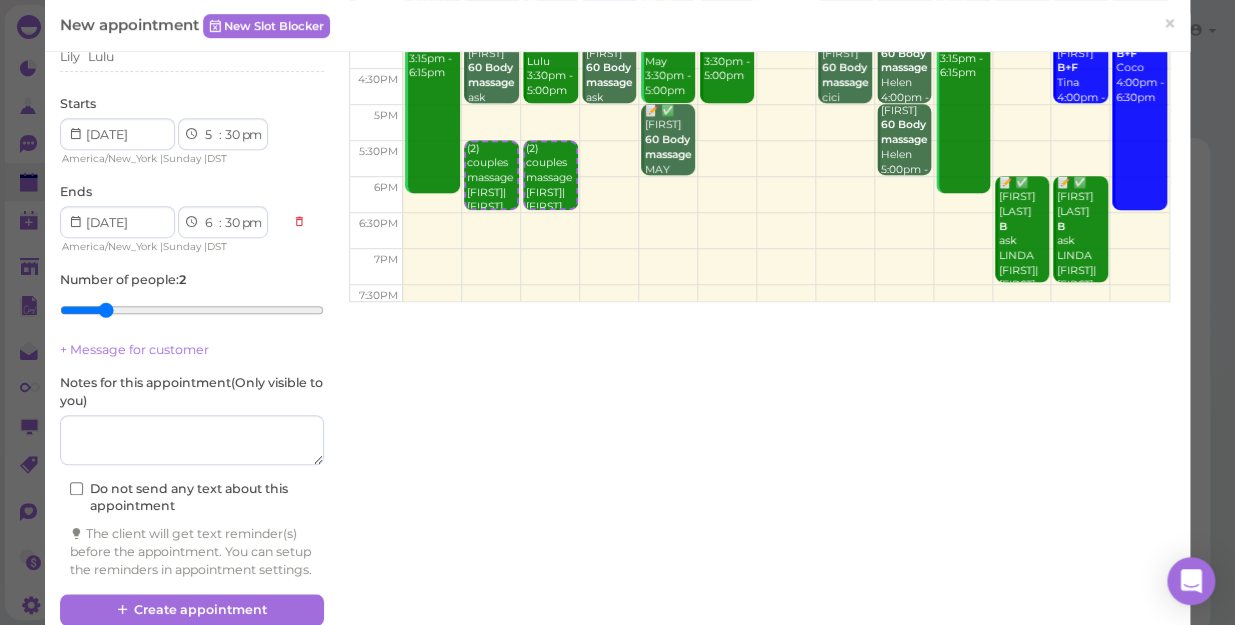 scroll, scrollTop: 272, scrollLeft: 0, axis: vertical 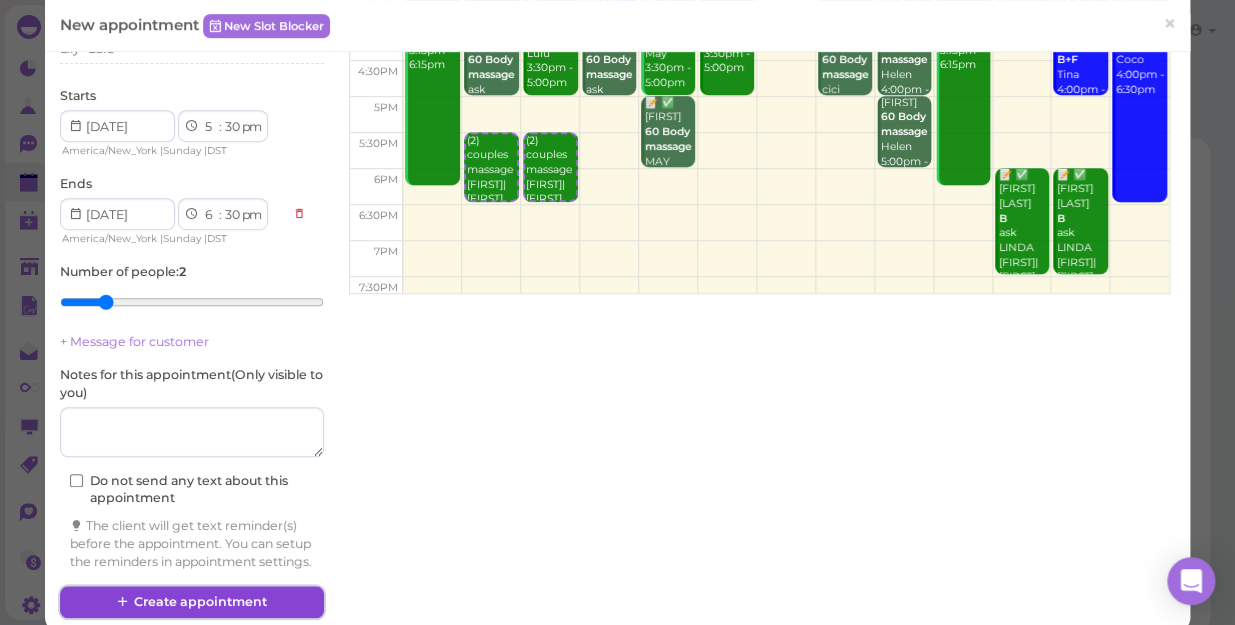 click on "Create appointment" at bounding box center (192, 602) 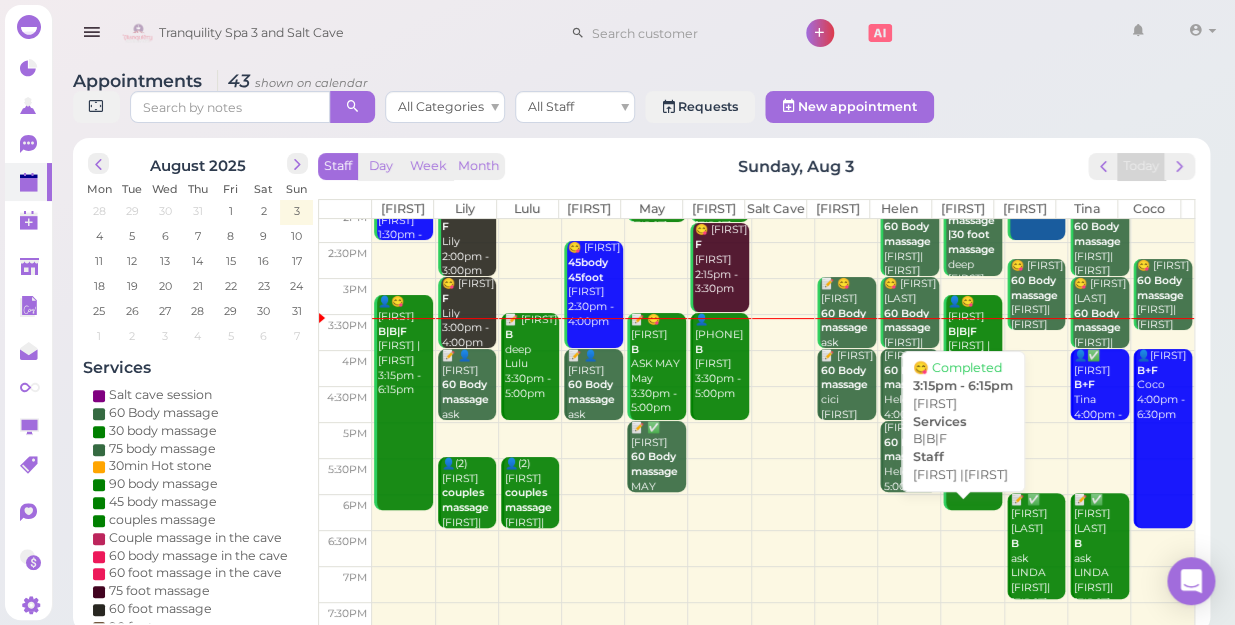 scroll, scrollTop: 272, scrollLeft: 0, axis: vertical 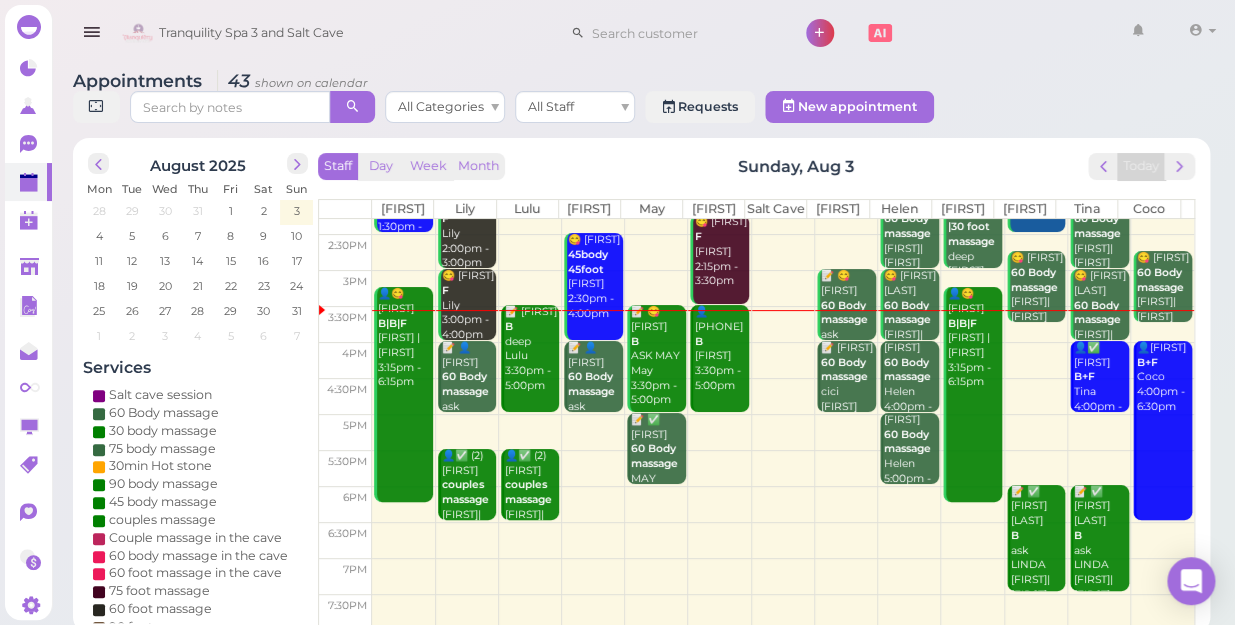 click at bounding box center [783, 324] 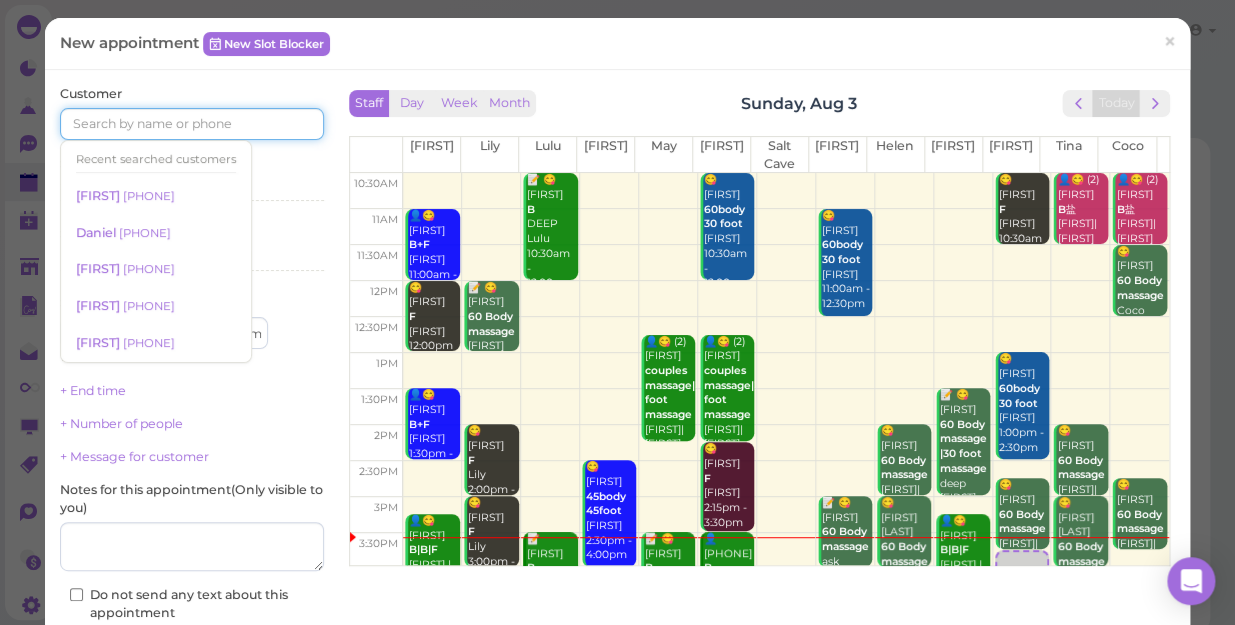 click at bounding box center [192, 124] 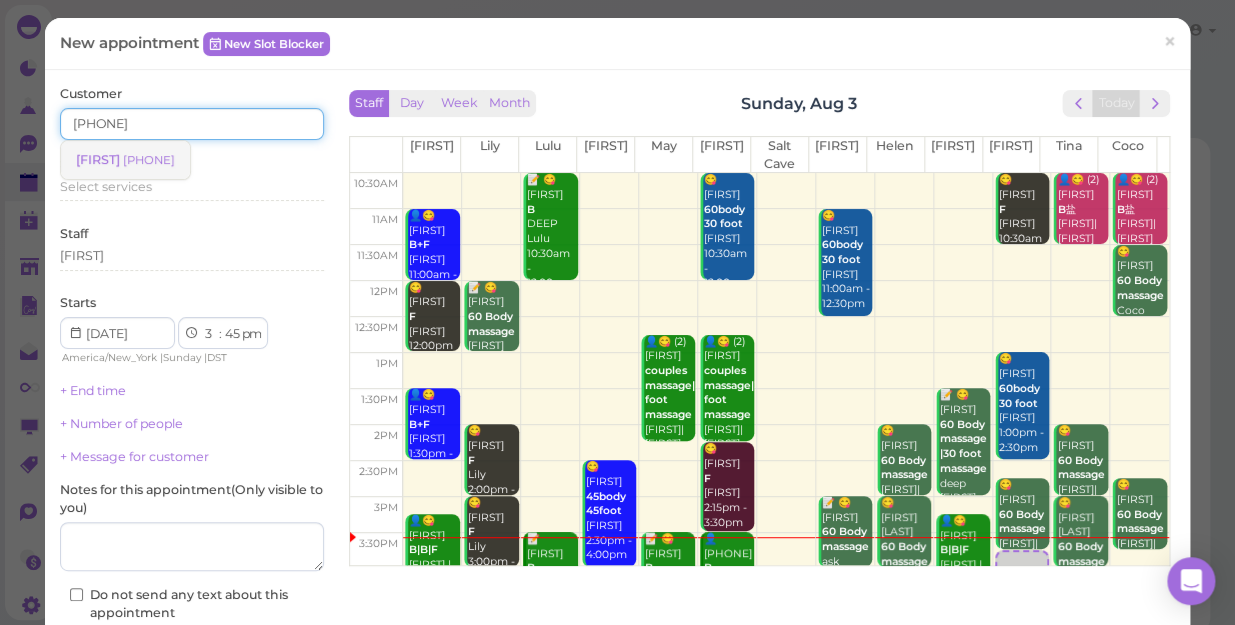 type on "[PHONE]" 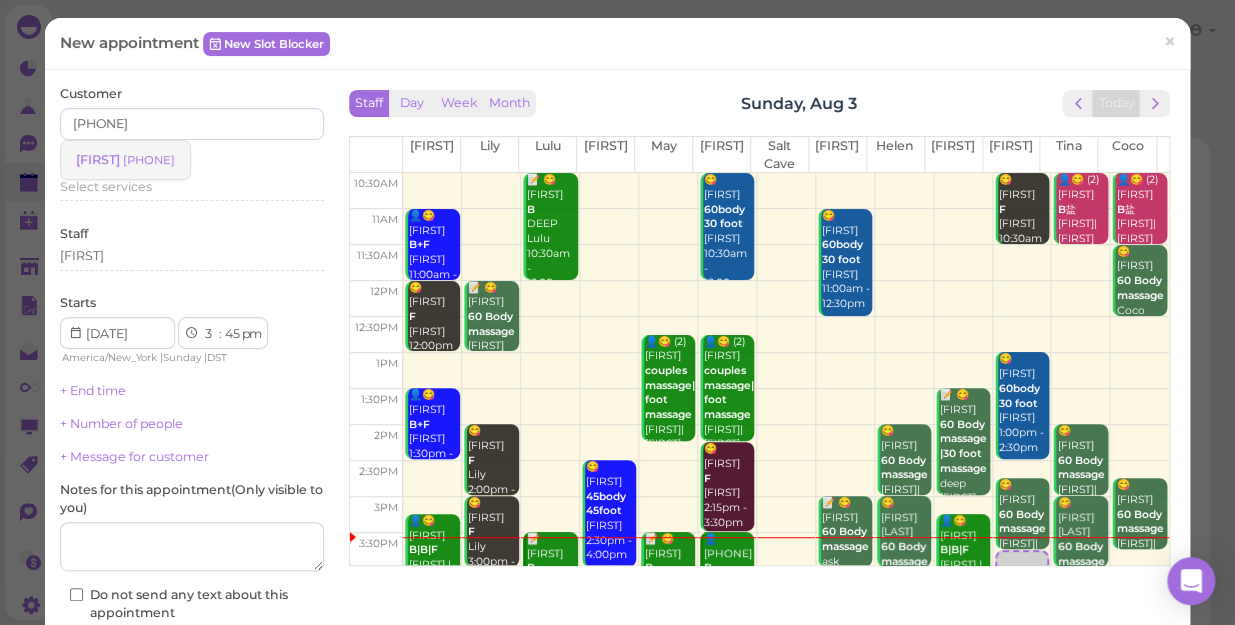 click on "[PHONE]" at bounding box center (149, 160) 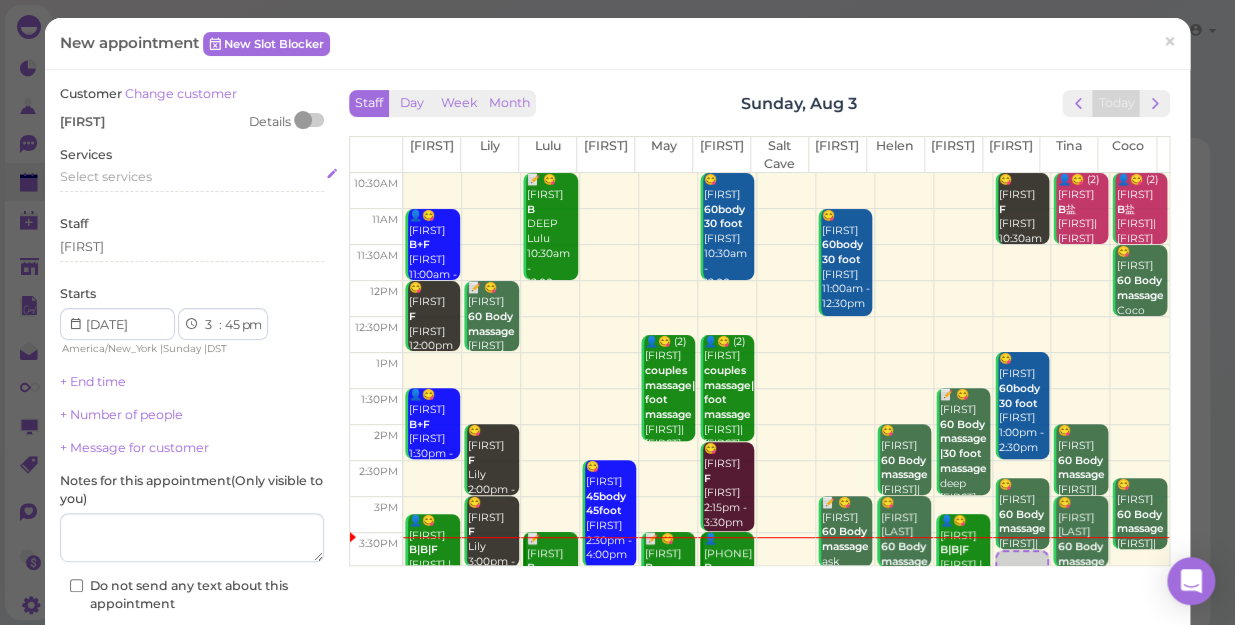 click on "Select services" at bounding box center (106, 176) 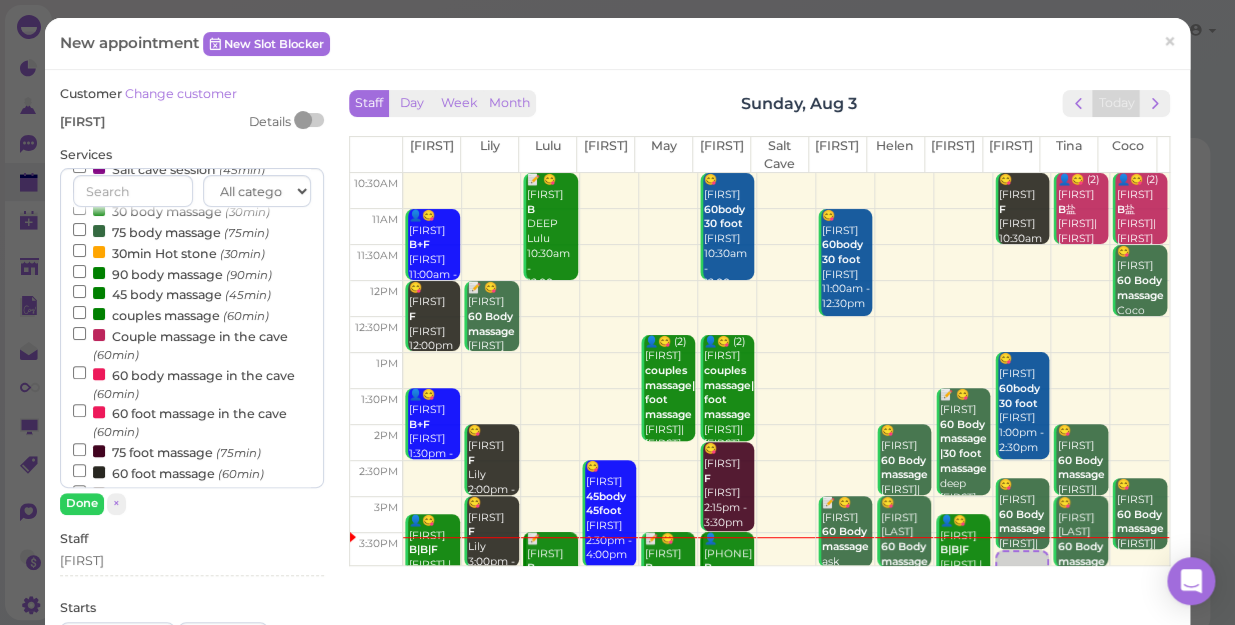 scroll, scrollTop: 181, scrollLeft: 0, axis: vertical 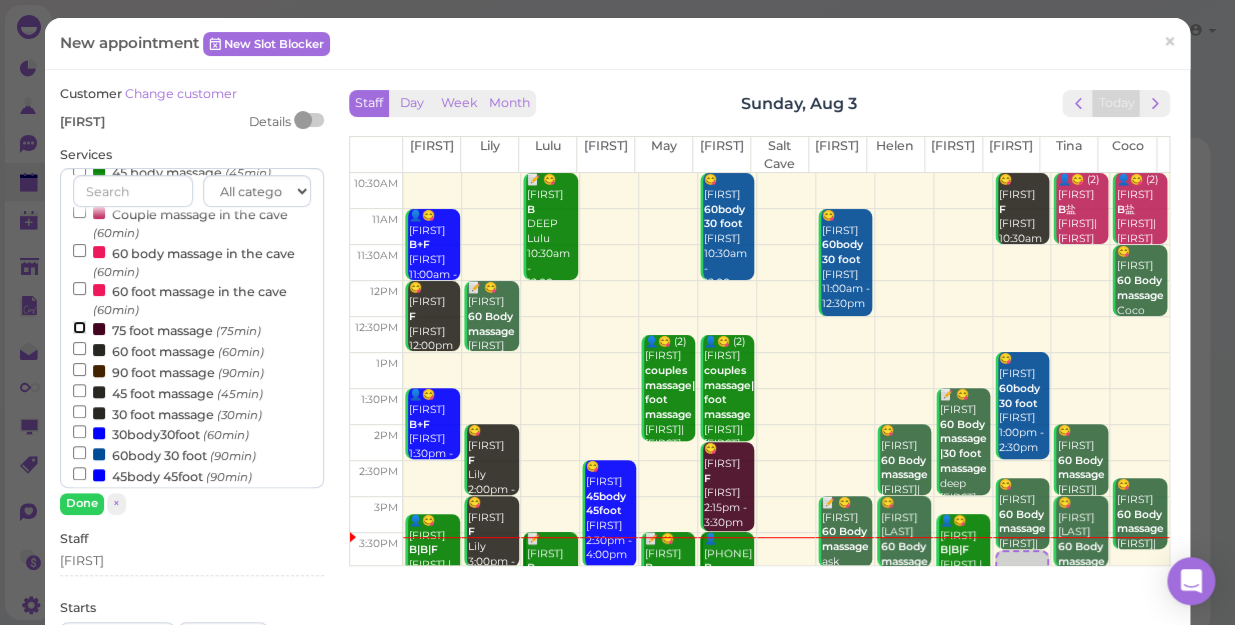 click on "75 foot massage
(75min)" at bounding box center (79, 327) 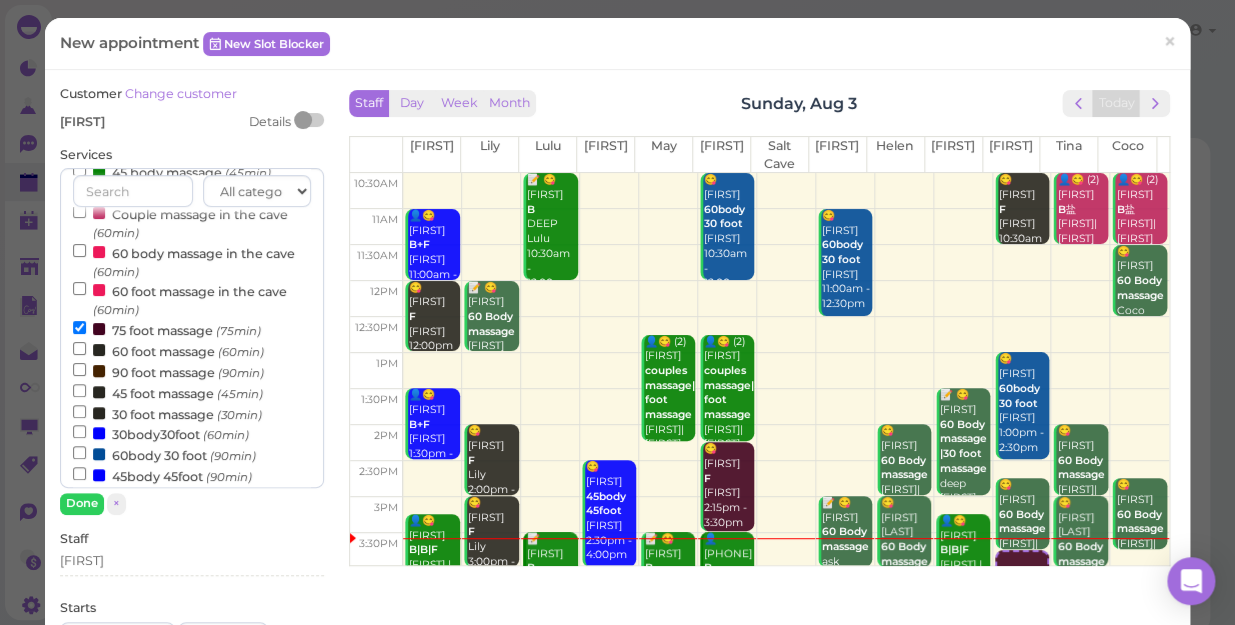 scroll, scrollTop: 643, scrollLeft: 0, axis: vertical 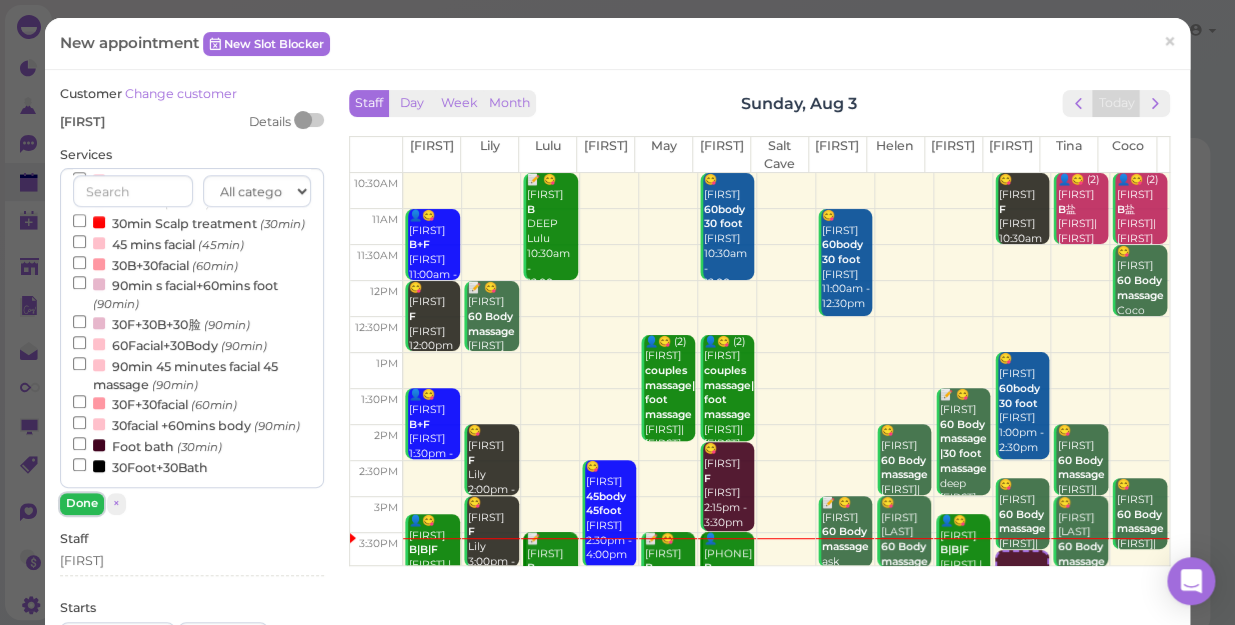 click on "Done" at bounding box center [82, 503] 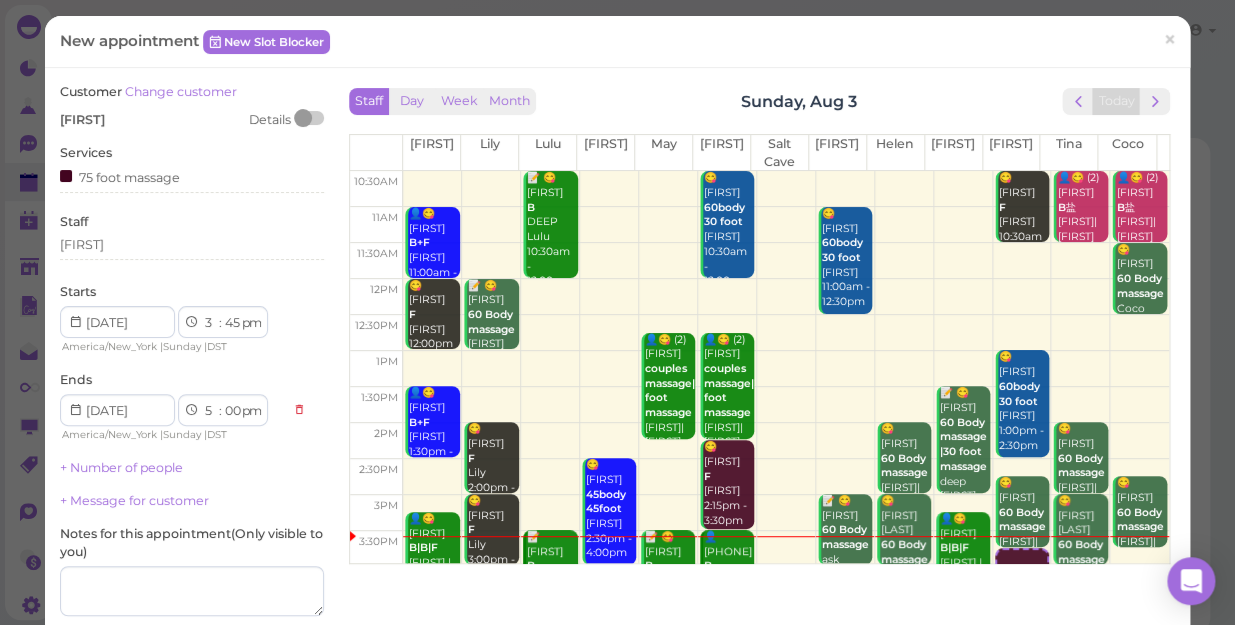 scroll, scrollTop: 0, scrollLeft: 0, axis: both 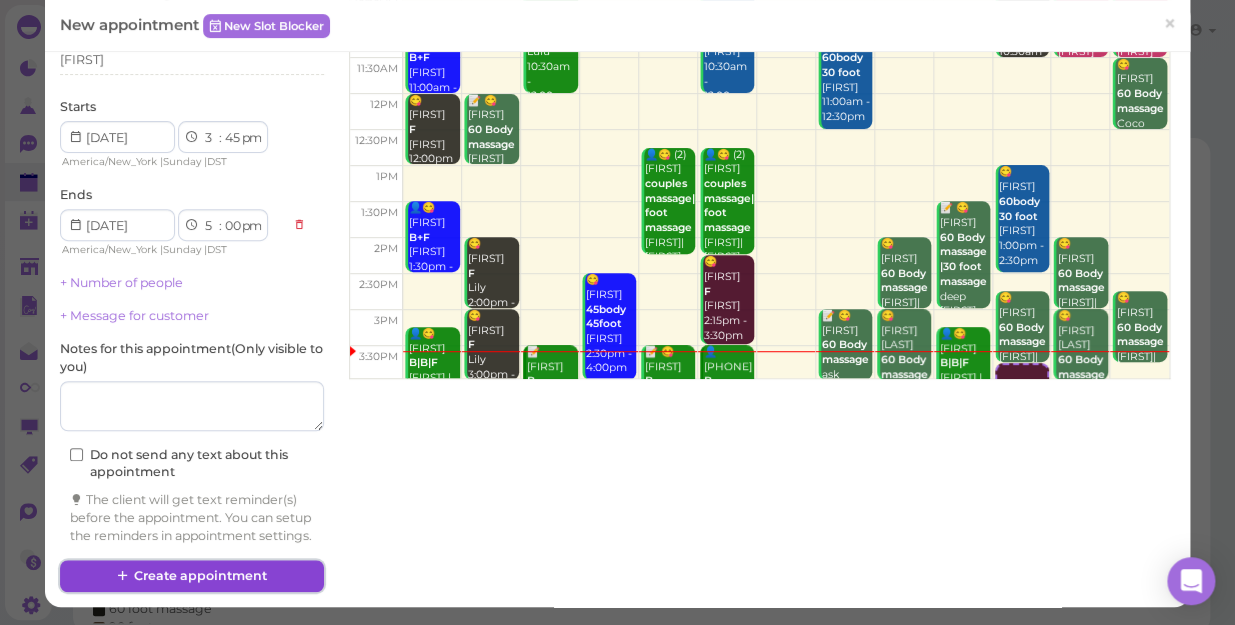click on "Create appointment" at bounding box center (192, 576) 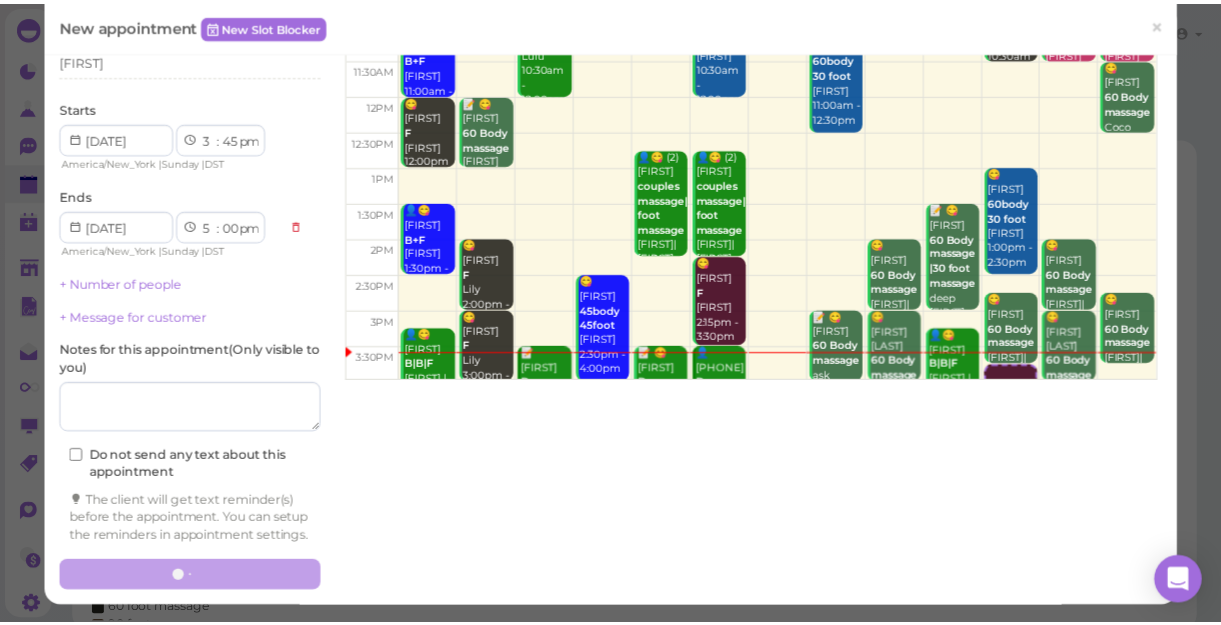 scroll, scrollTop: 202, scrollLeft: 0, axis: vertical 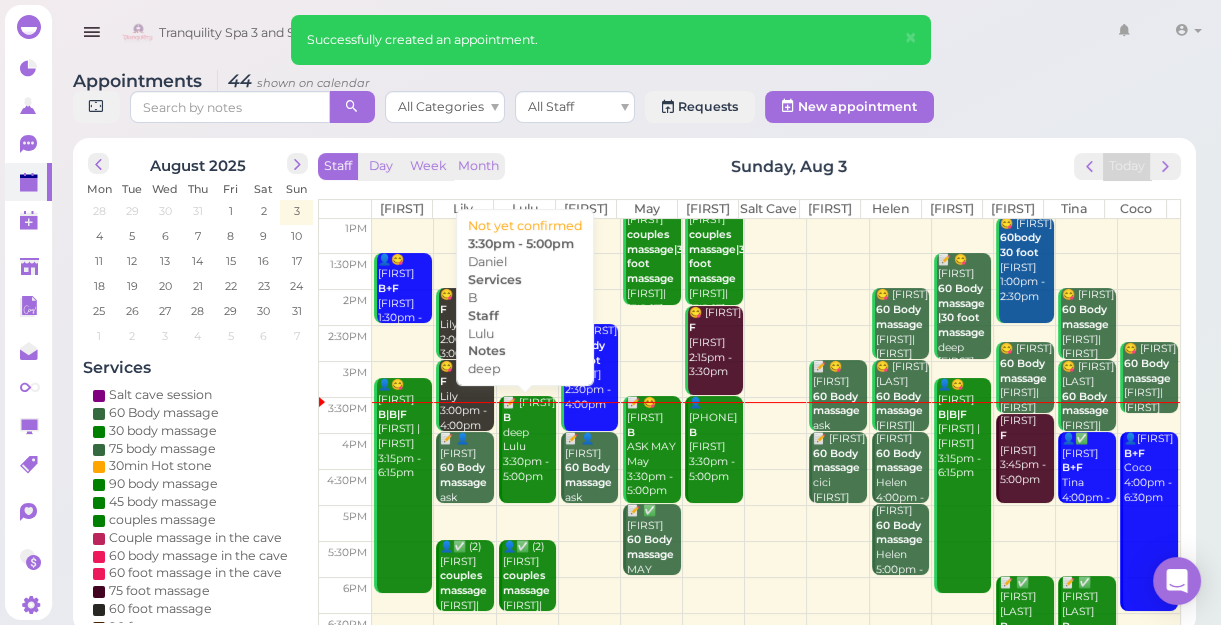 click on "📝 [FIRST] [LAST] 3:30pm - 5:00pm" at bounding box center (529, 440) 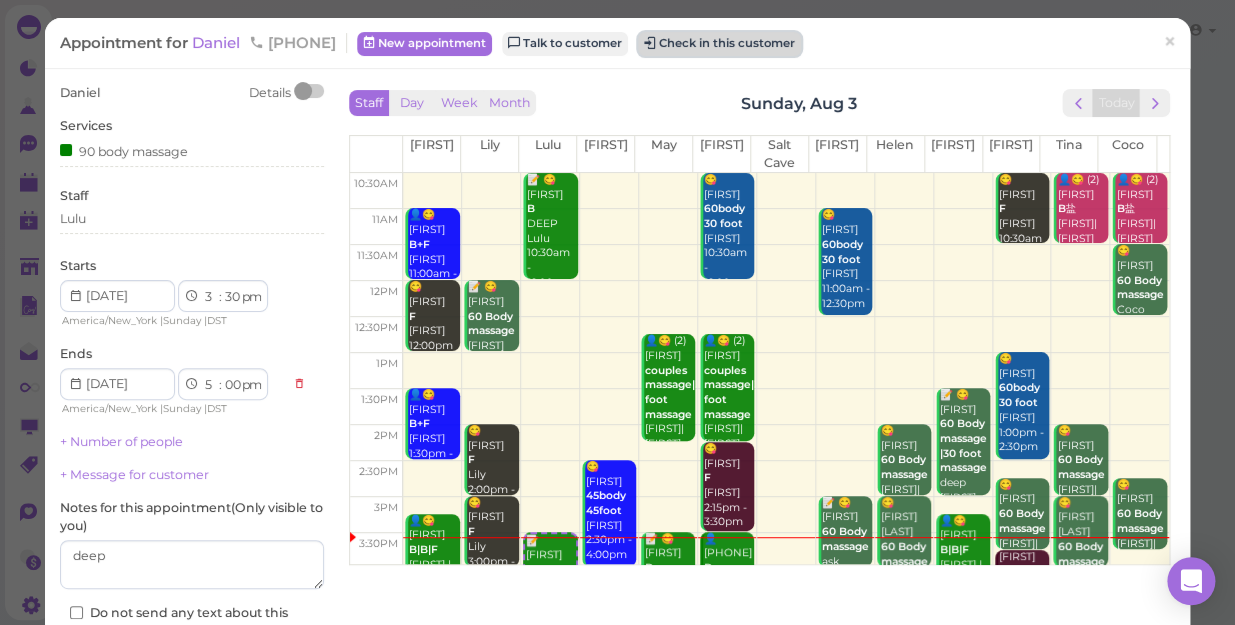click on "Check in this customer" at bounding box center (719, 44) 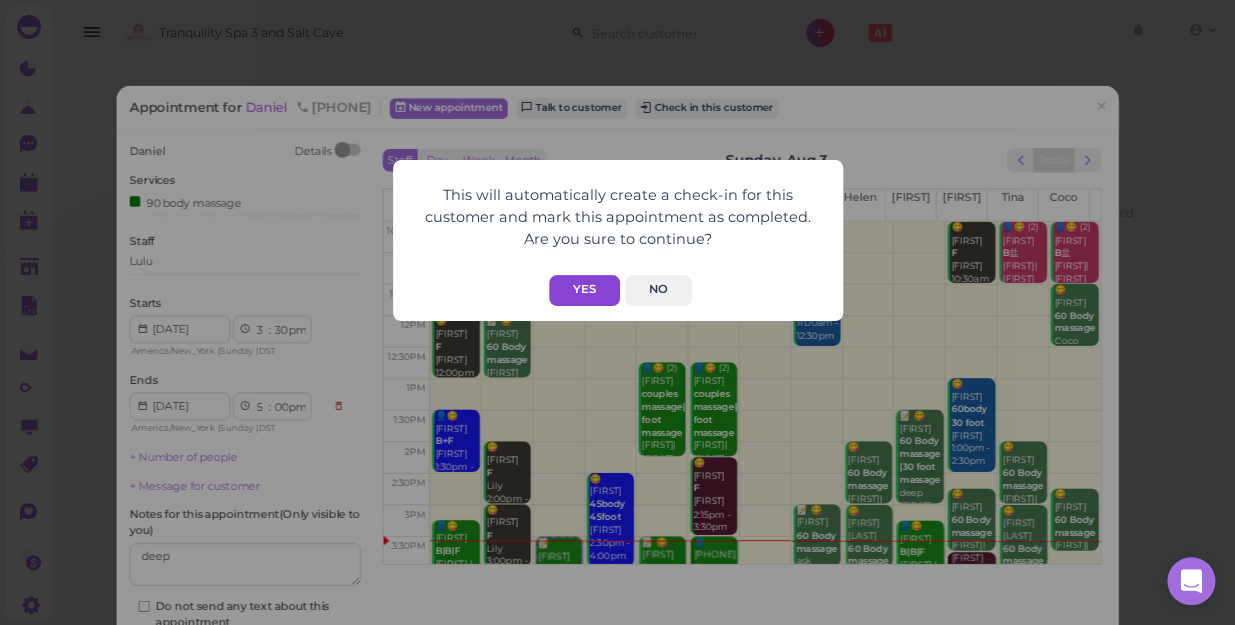click on "Yes" at bounding box center [584, 290] 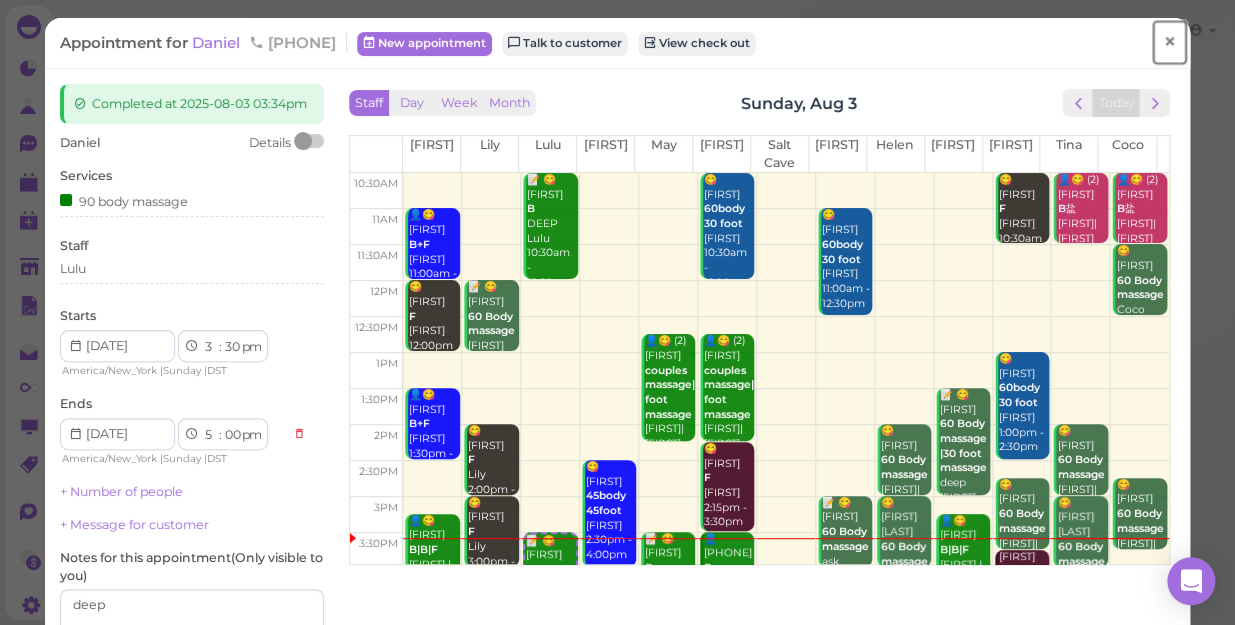 click on "×" at bounding box center [1169, 42] 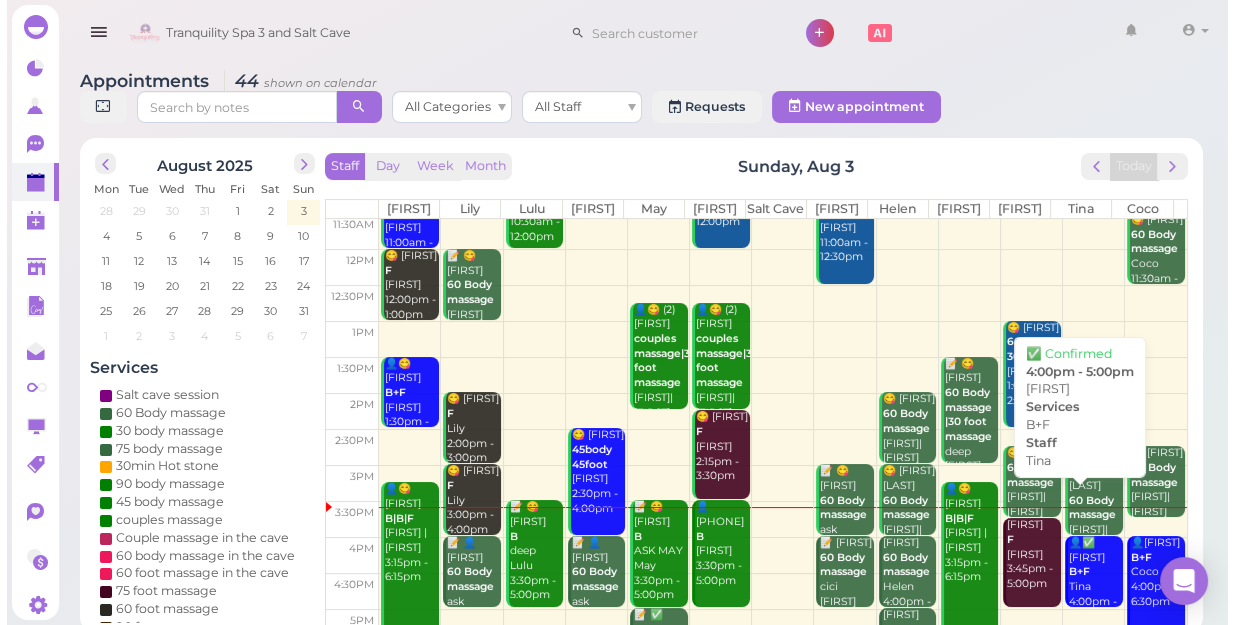 scroll, scrollTop: 181, scrollLeft: 0, axis: vertical 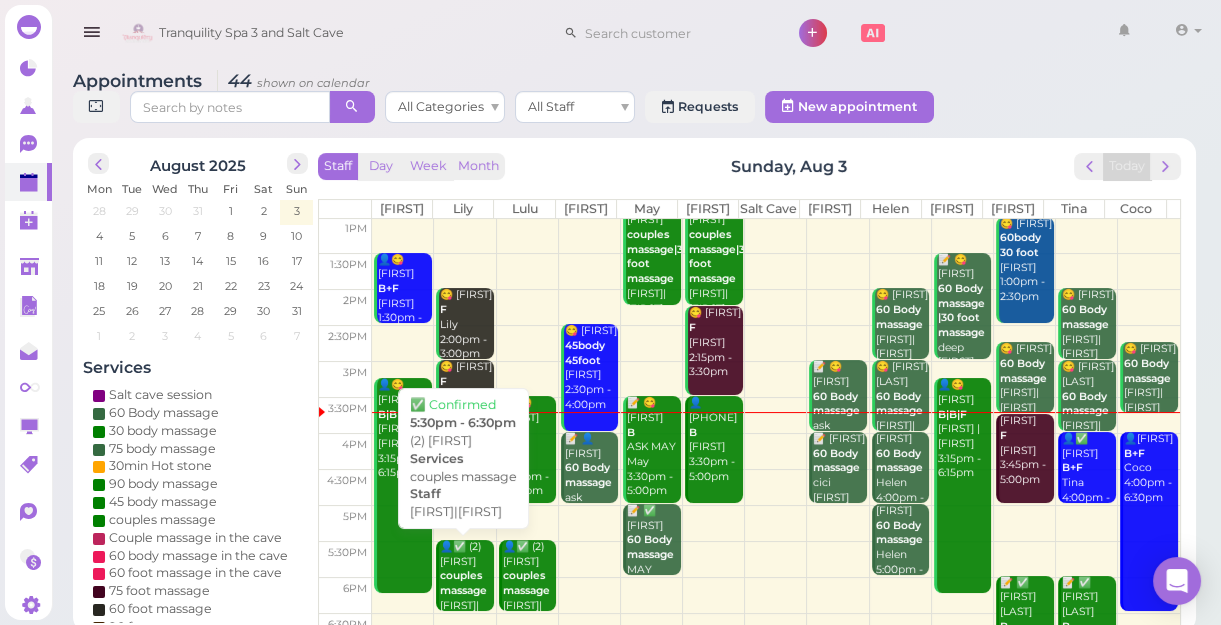 click on "couples massage" at bounding box center (463, 583) 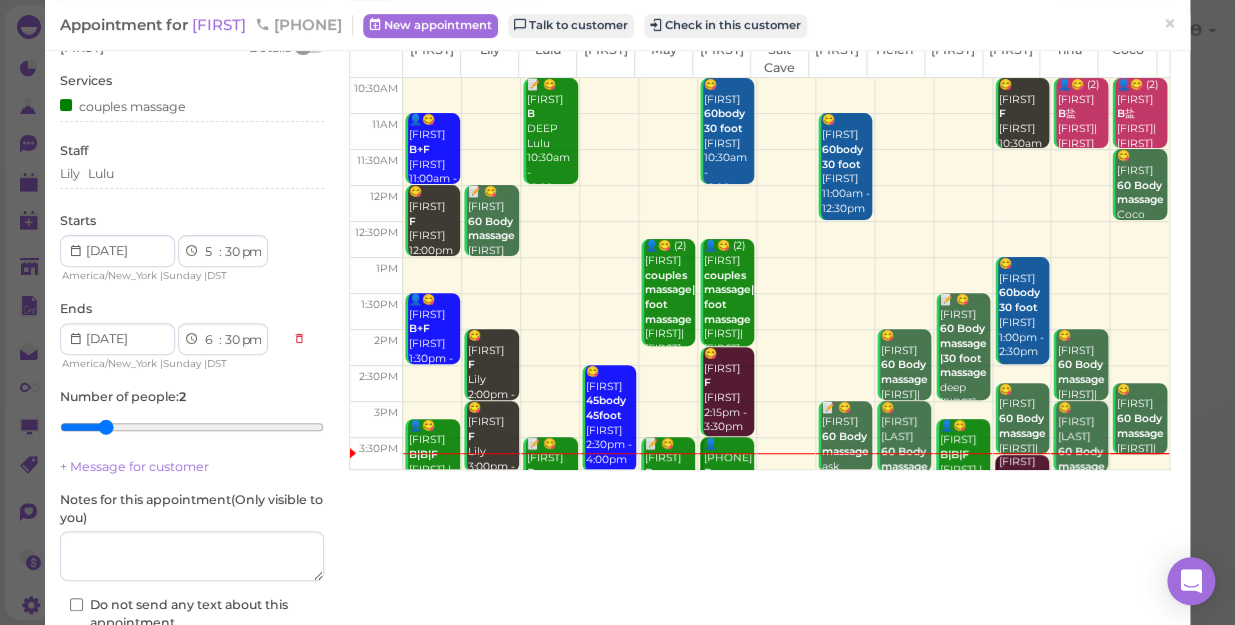 scroll, scrollTop: 0, scrollLeft: 0, axis: both 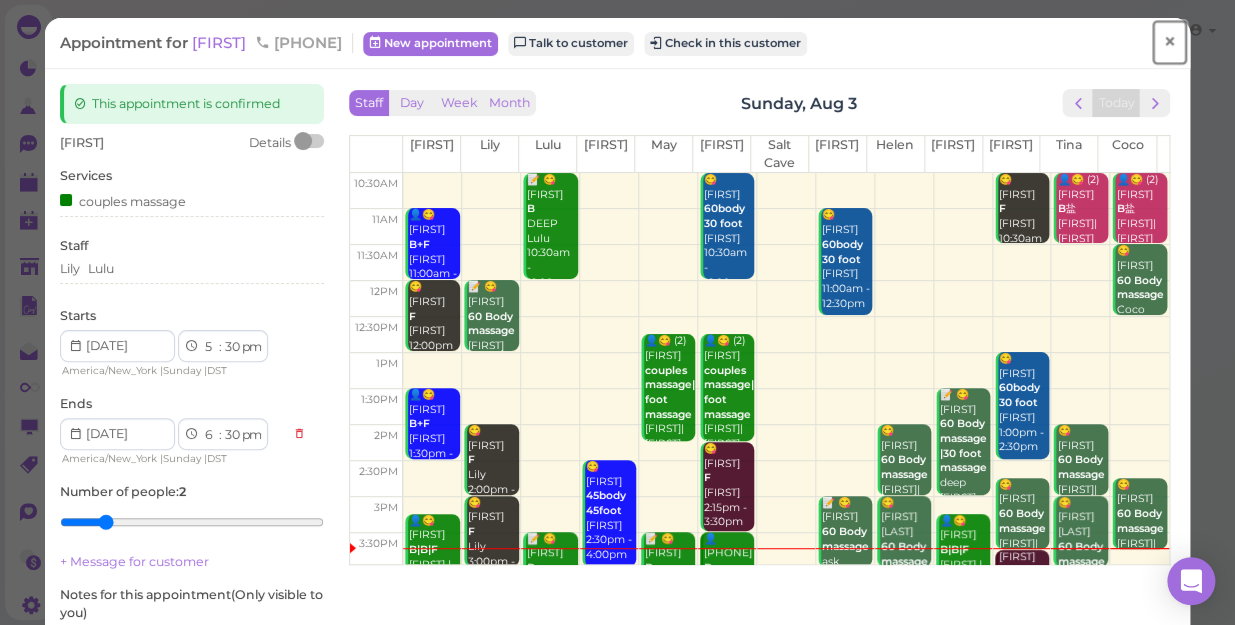 click on "×" at bounding box center (1169, 42) 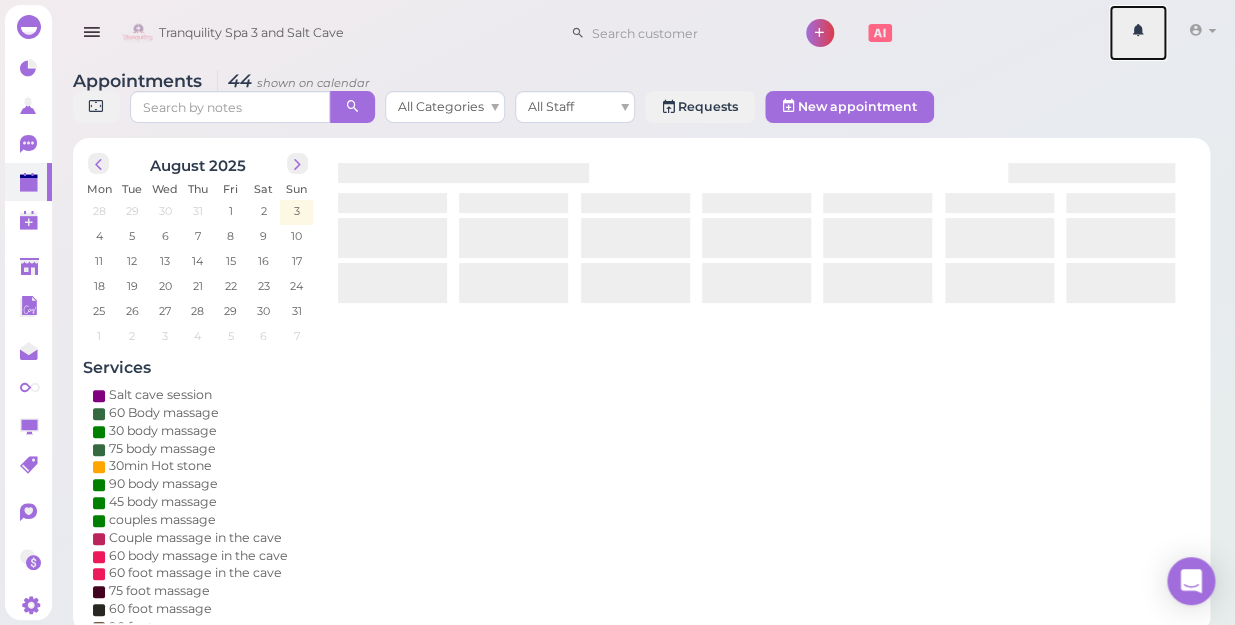 click at bounding box center [1138, 33] 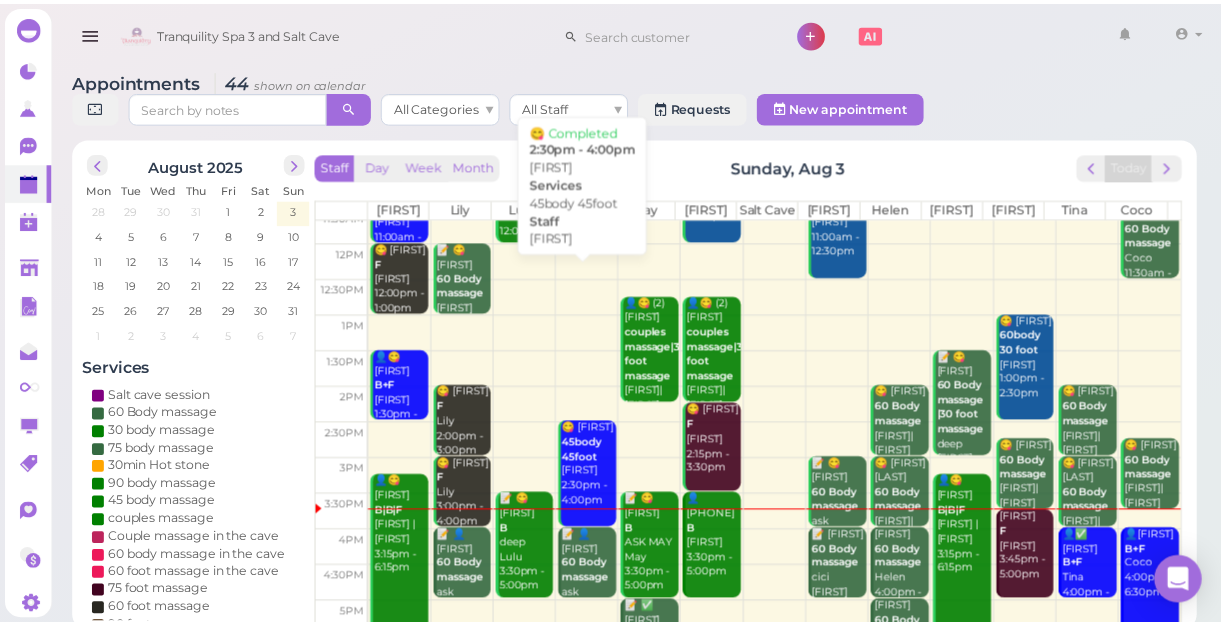 scroll, scrollTop: 272, scrollLeft: 0, axis: vertical 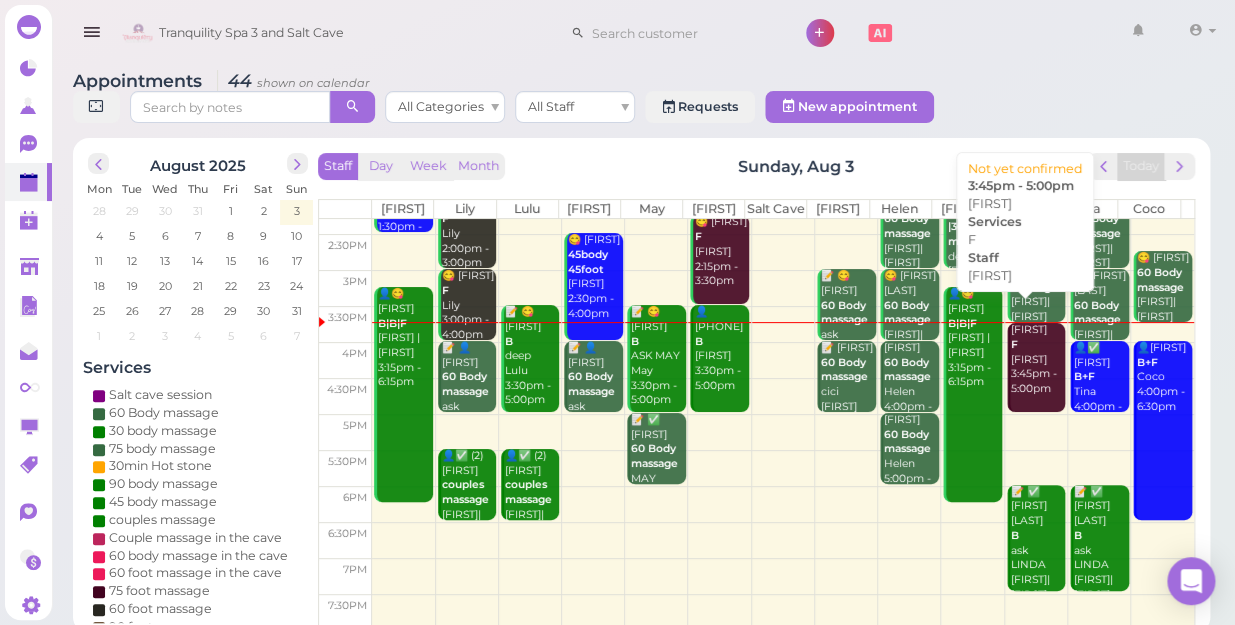 click on "[FIRST] [FIRST] [TIME] - [TIME]" at bounding box center [1038, 359] 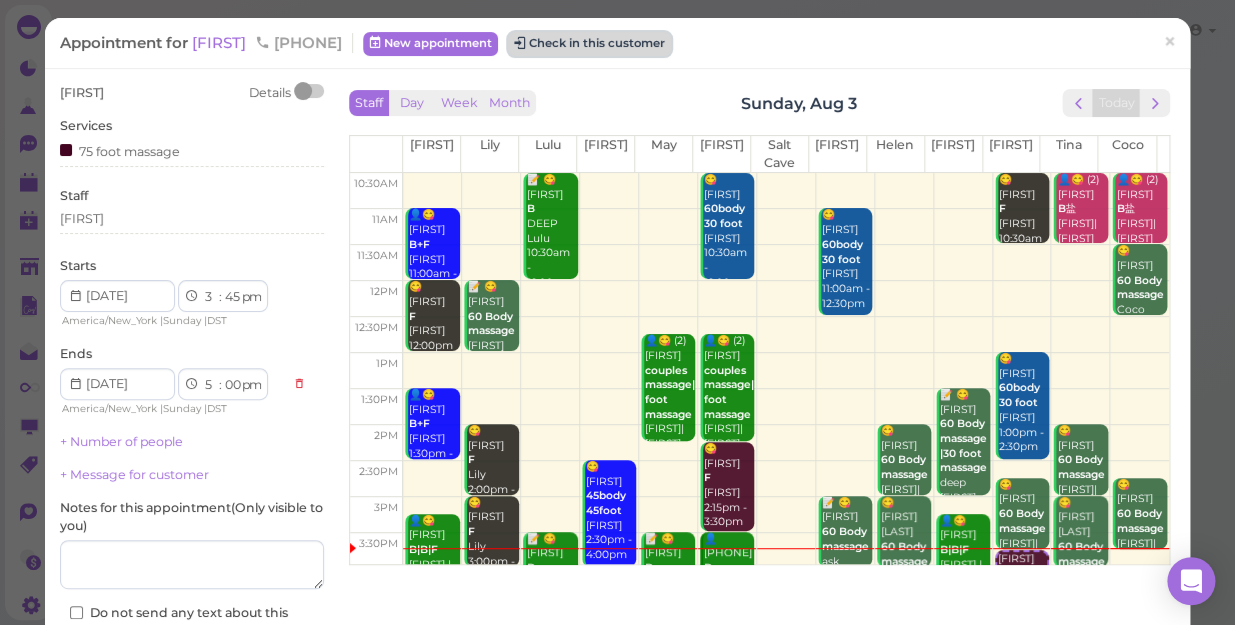 click on "Check in this customer" at bounding box center (589, 44) 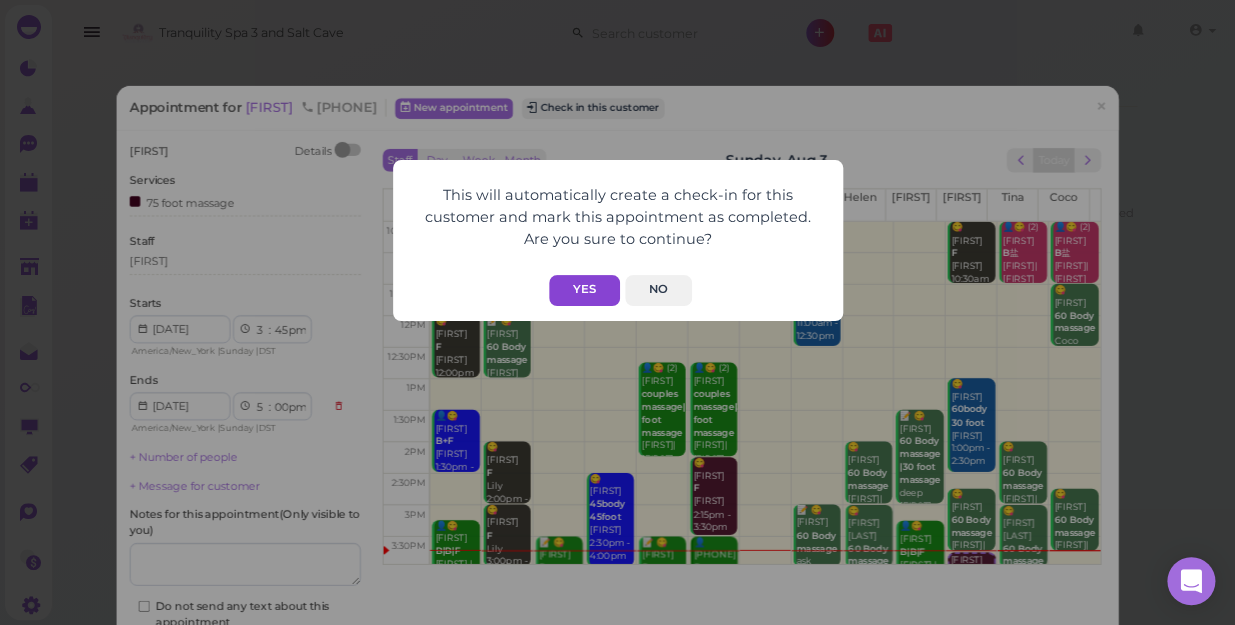 click on "Yes" at bounding box center (584, 290) 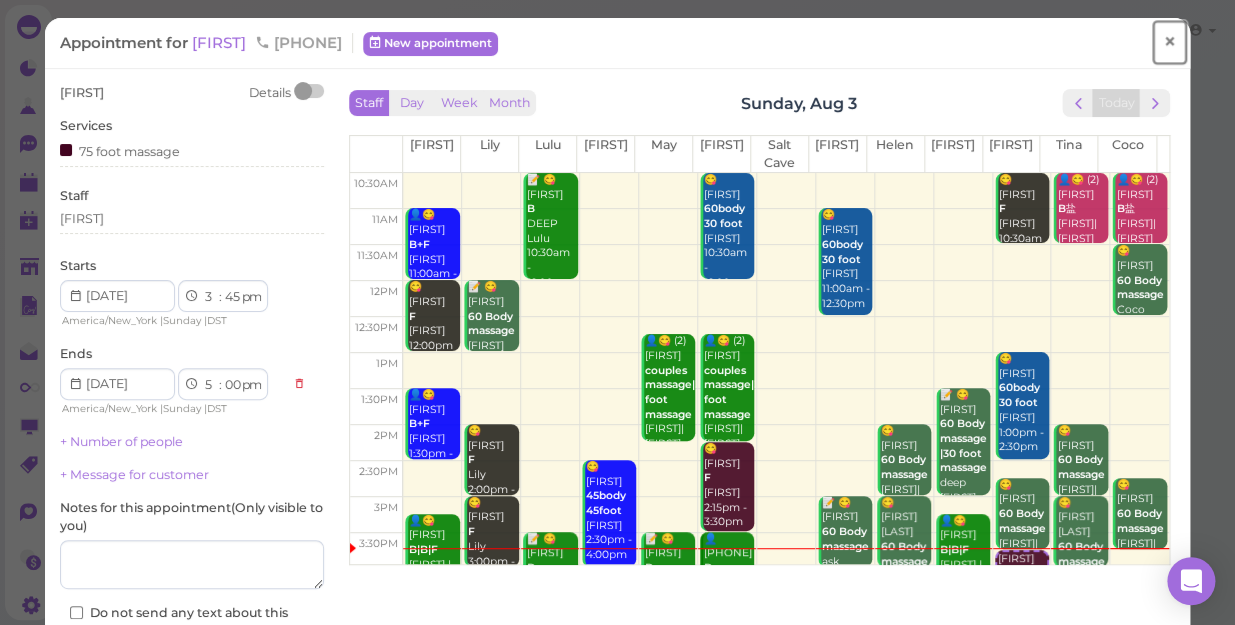 click on "×" at bounding box center (1169, 42) 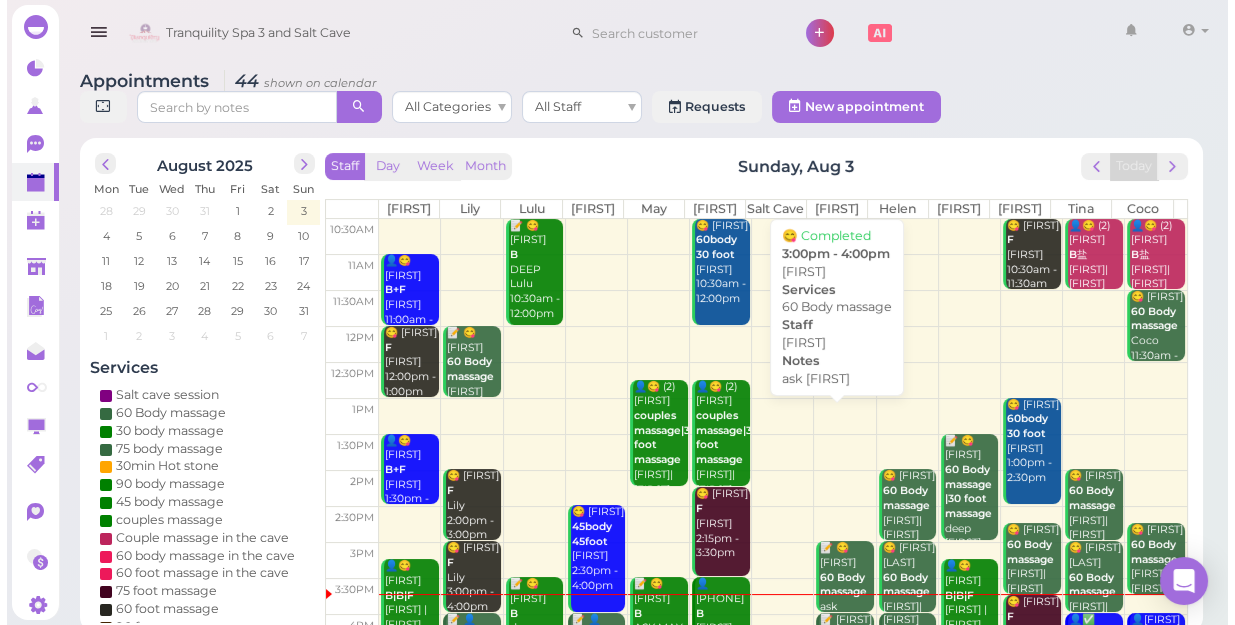 scroll, scrollTop: 272, scrollLeft: 0, axis: vertical 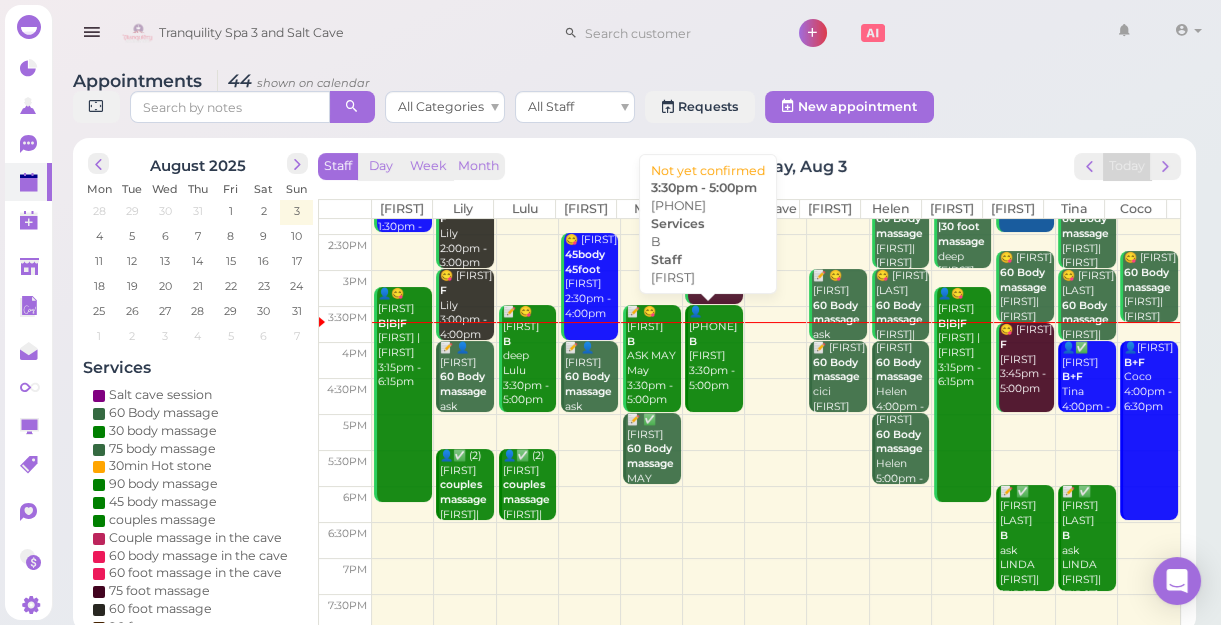 click on "👤[PHONE] B [FIRST] 3:30pm - 5:00pm" at bounding box center [715, 349] 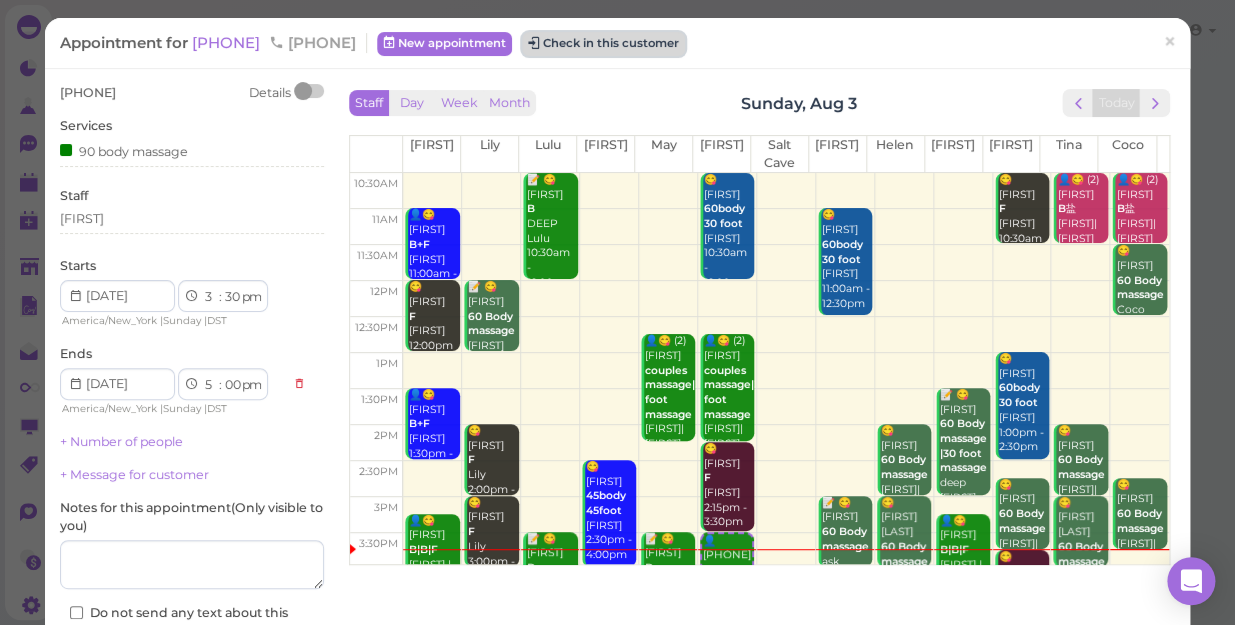 click on "Check in this customer" at bounding box center [603, 44] 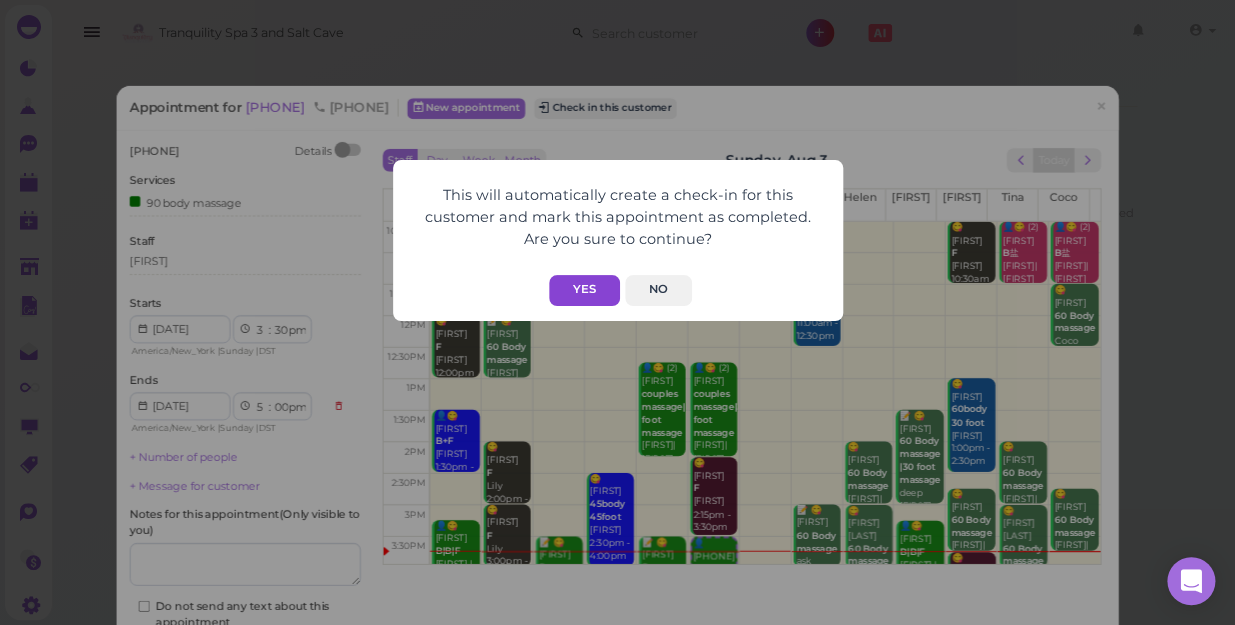 click on "Yes" at bounding box center (584, 290) 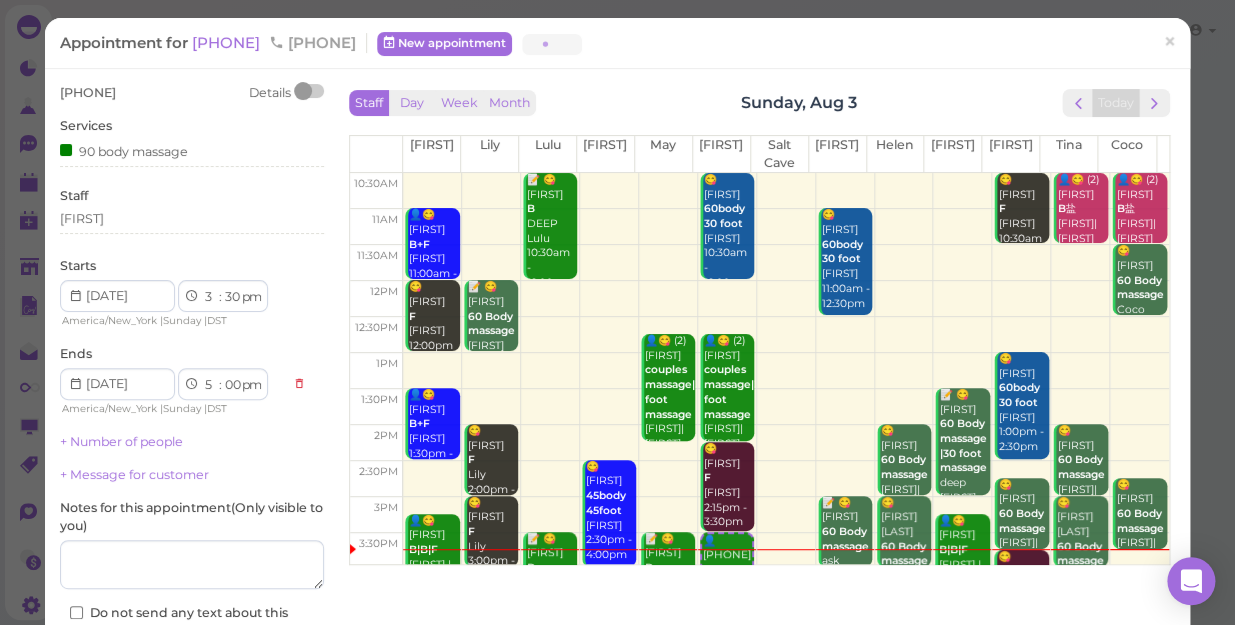 click on "Yes" at bounding box center (584, 250) 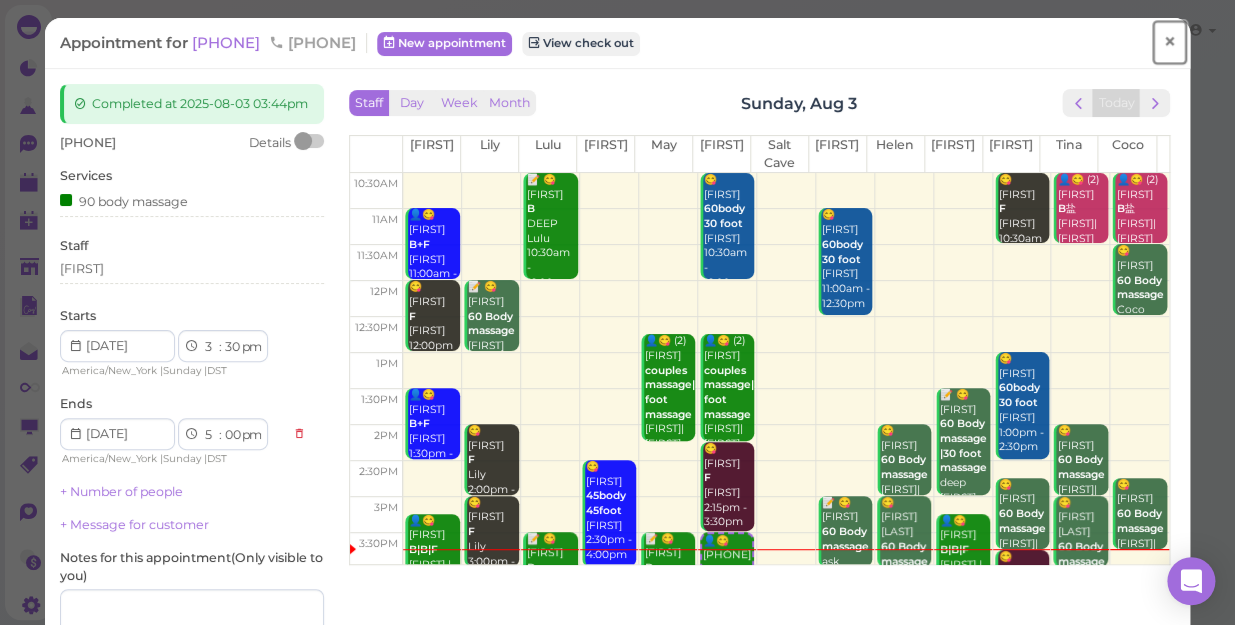 click on "×" at bounding box center [1169, 42] 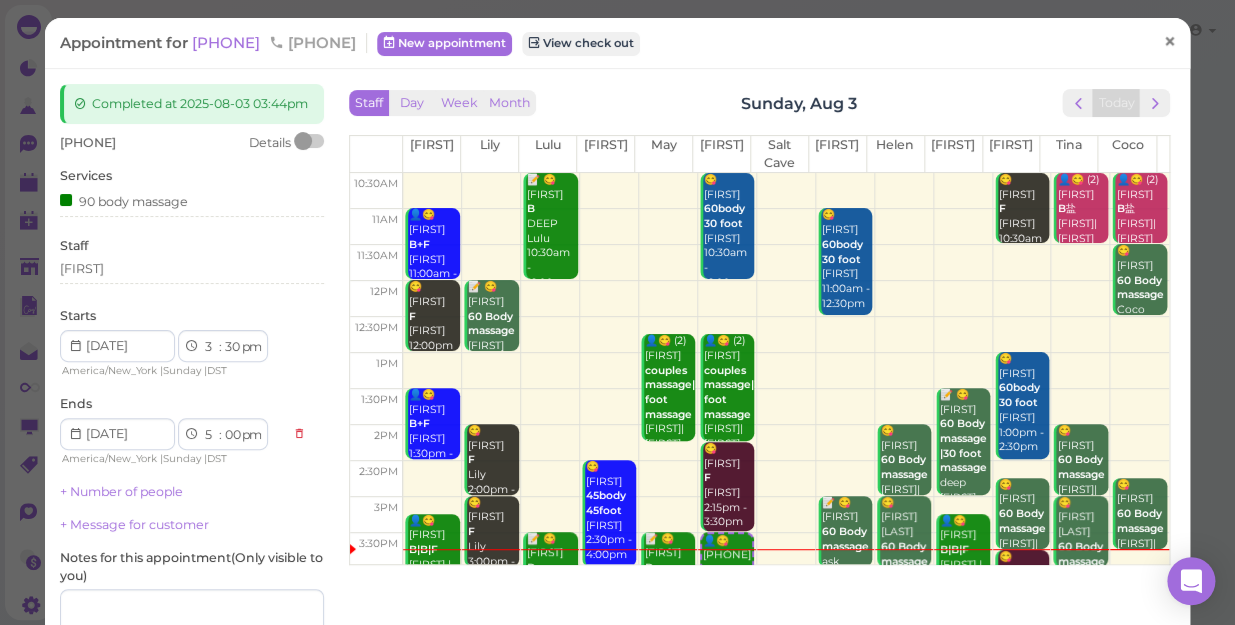 click at bounding box center (1138, 33) 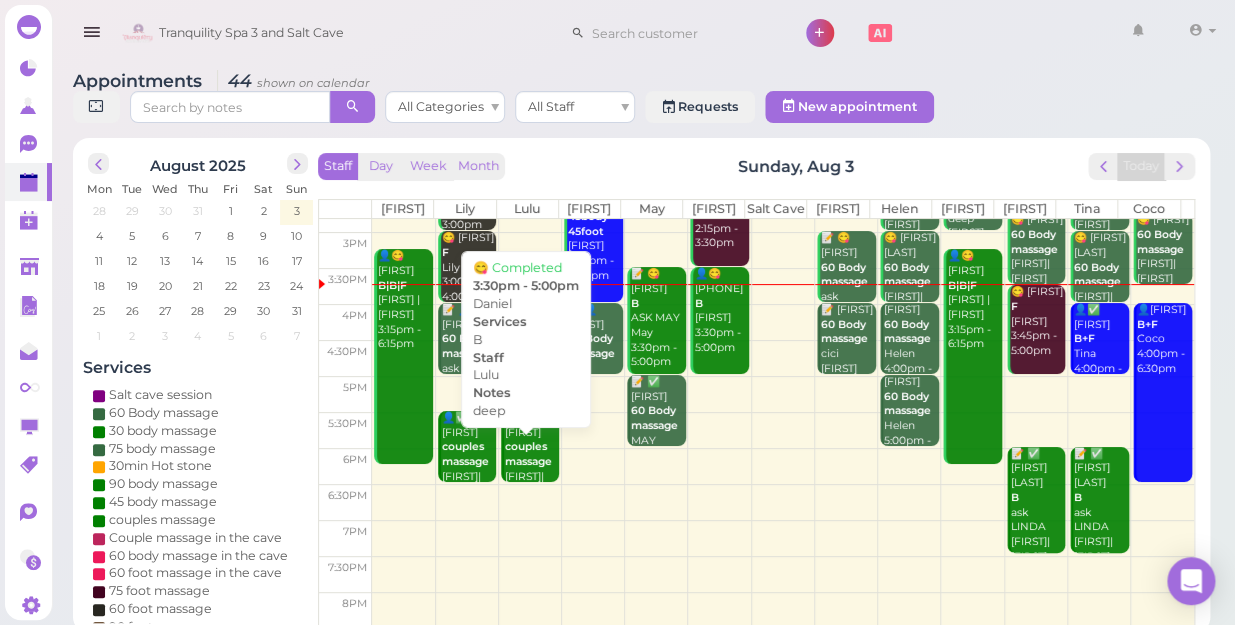 scroll, scrollTop: 343, scrollLeft: 0, axis: vertical 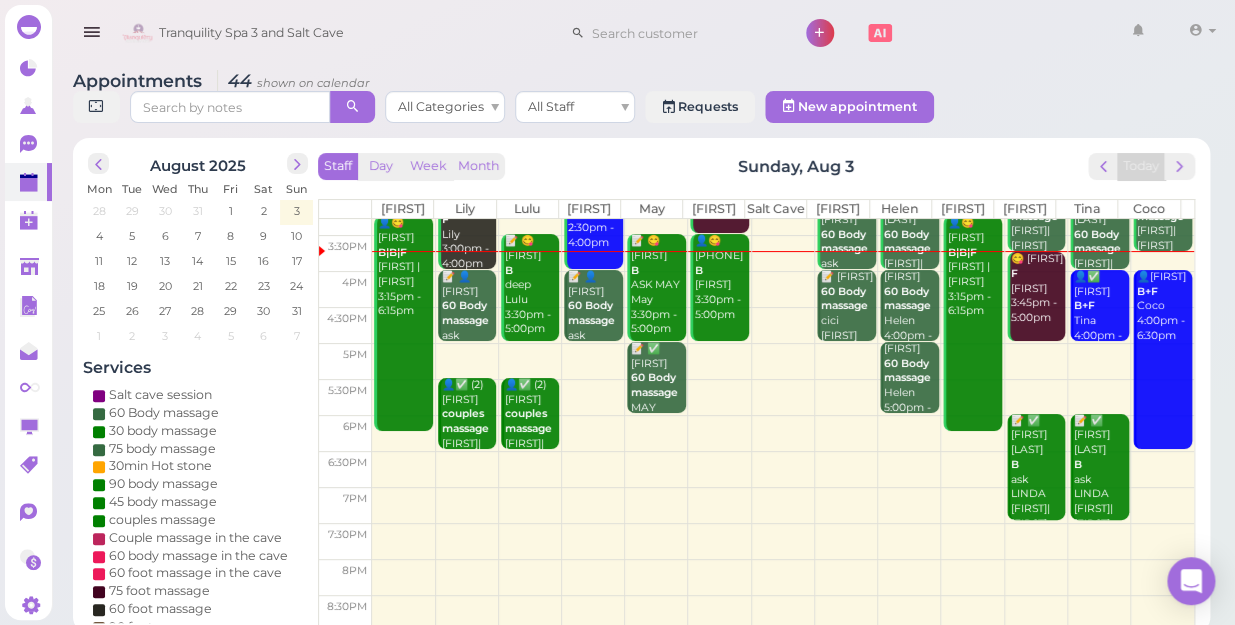 click at bounding box center [783, 361] 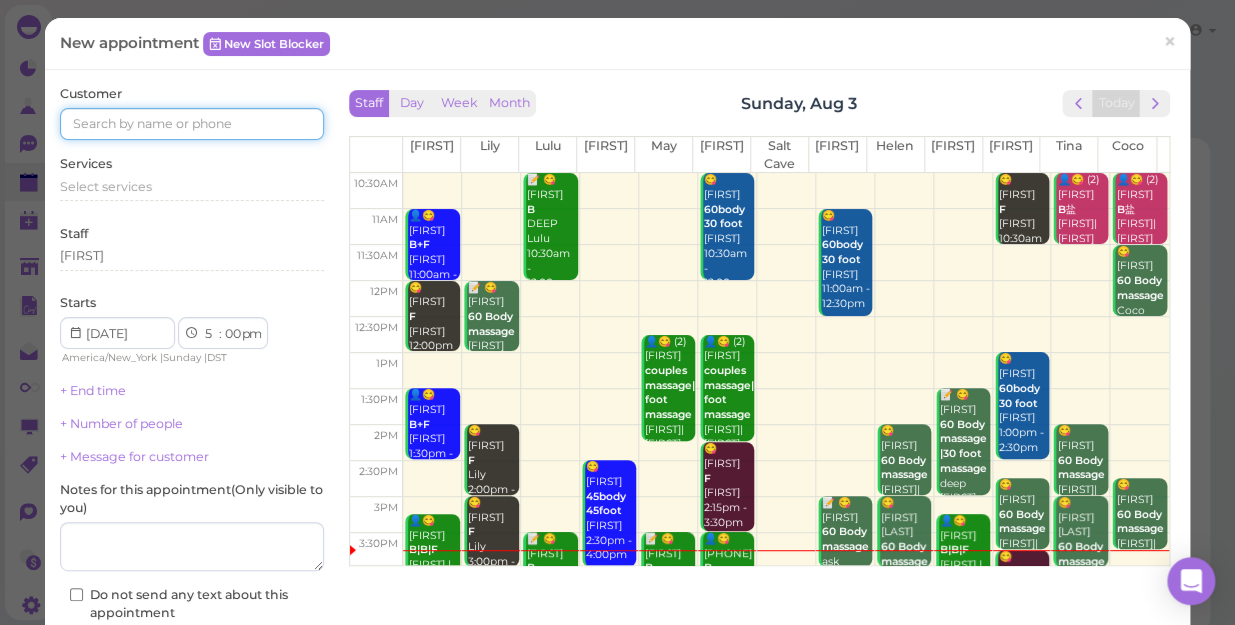 click at bounding box center (192, 124) 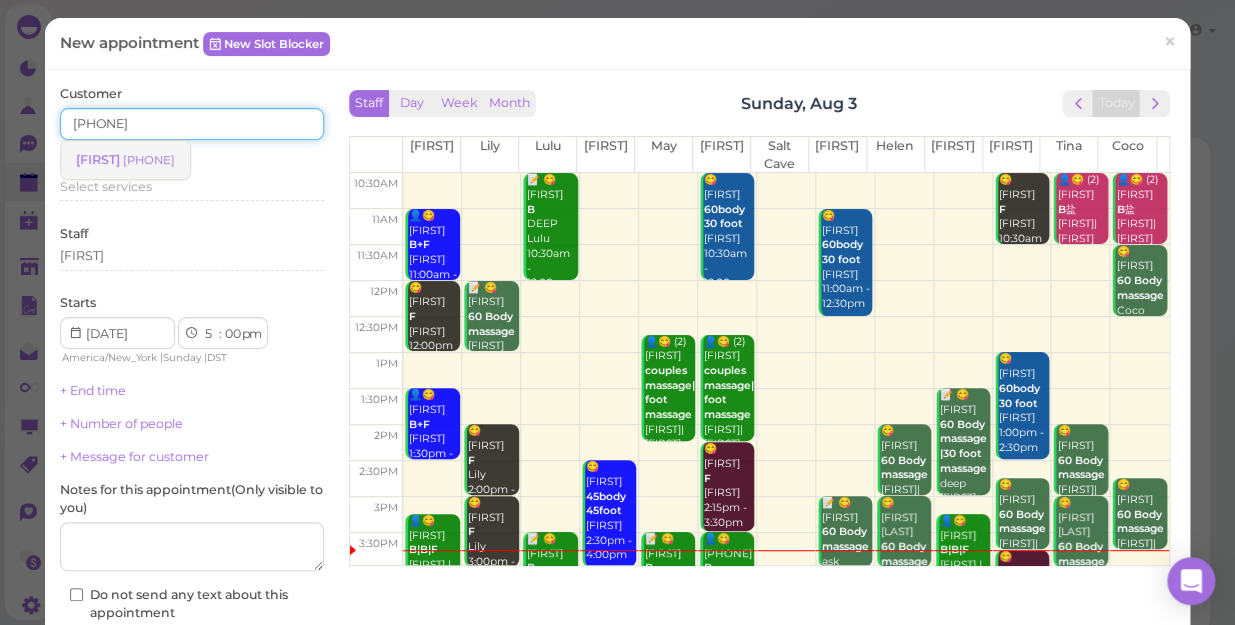 type on "[PHONE]" 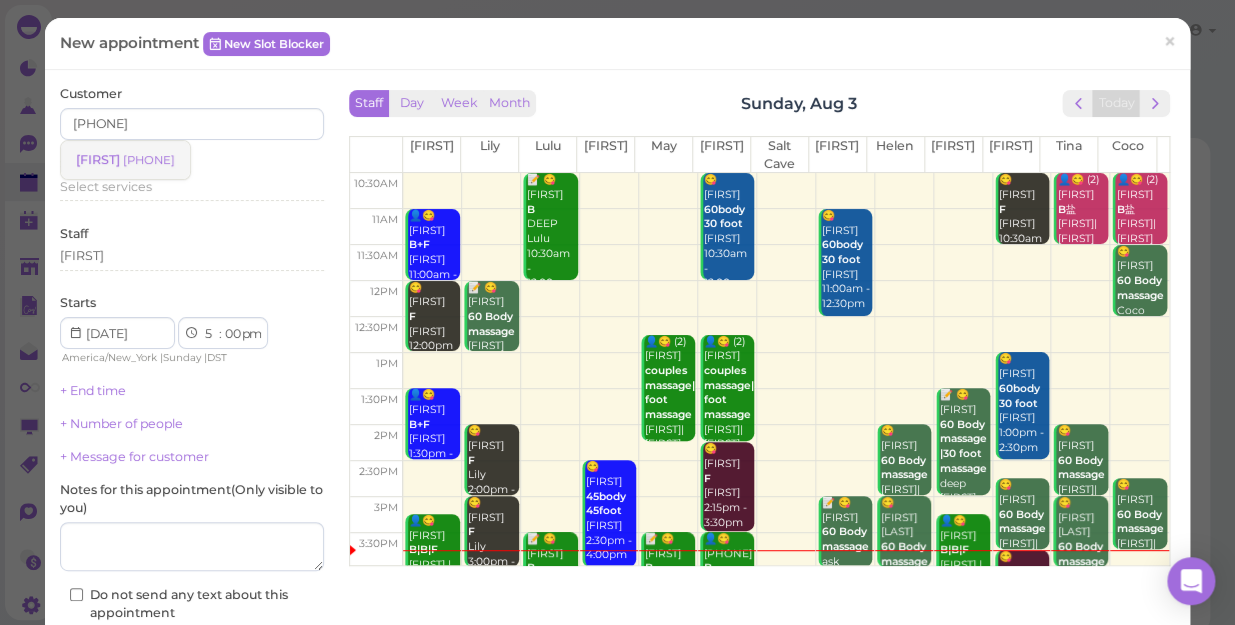 click on "[PHONE]" at bounding box center [149, 160] 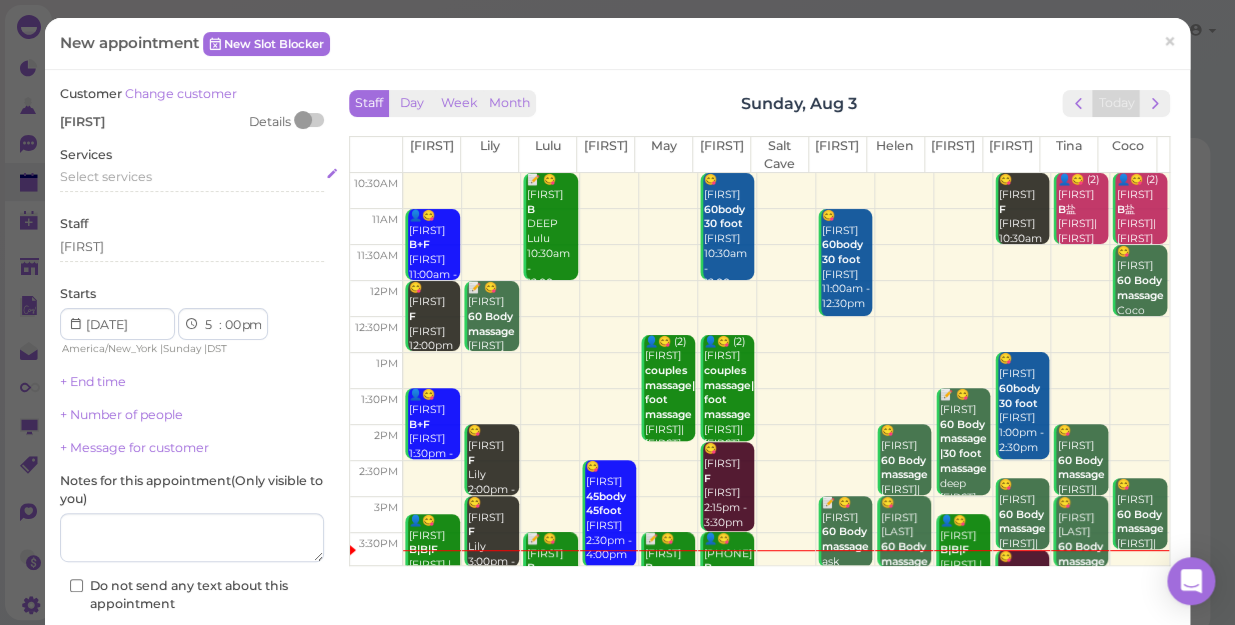 click on "Select services" at bounding box center (106, 176) 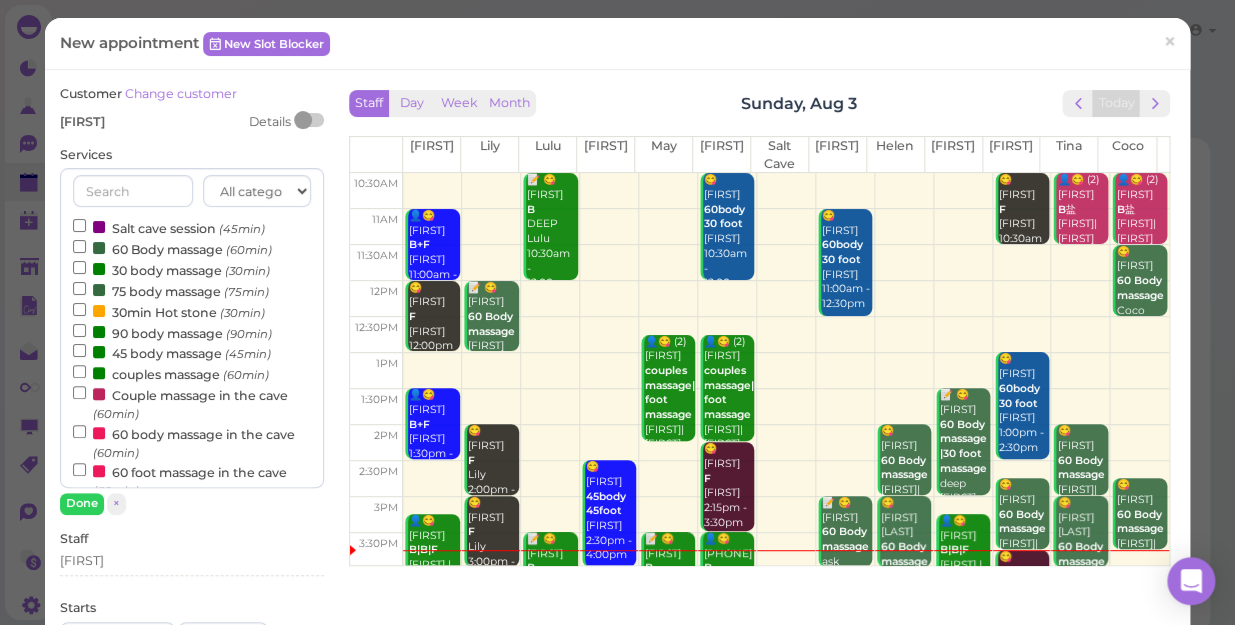 click on "60 Body massage
(60min)" at bounding box center [172, 248] 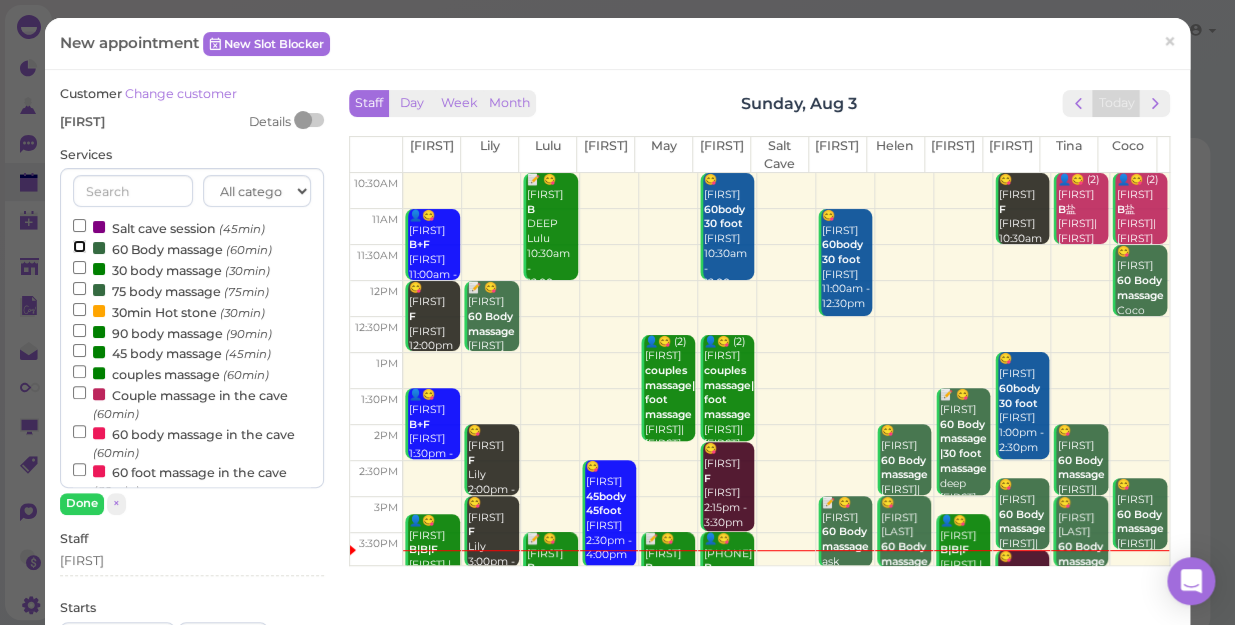 click on "60 Body massage
(60min)" at bounding box center (79, 246) 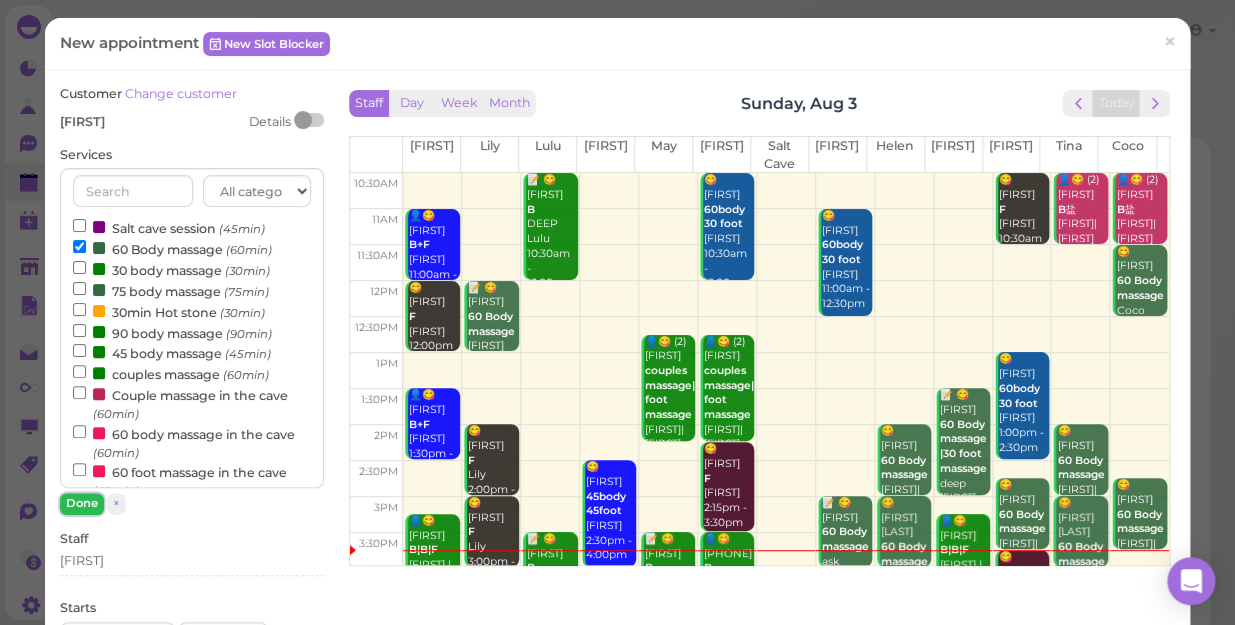click on "Done" at bounding box center (82, 503) 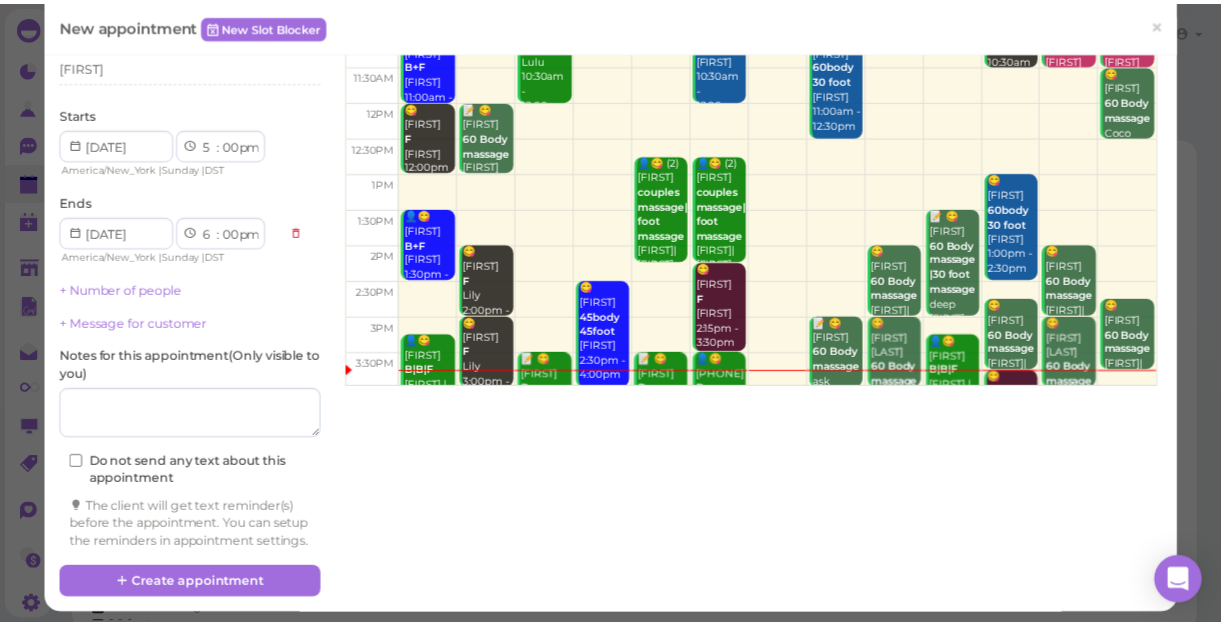 scroll, scrollTop: 181, scrollLeft: 0, axis: vertical 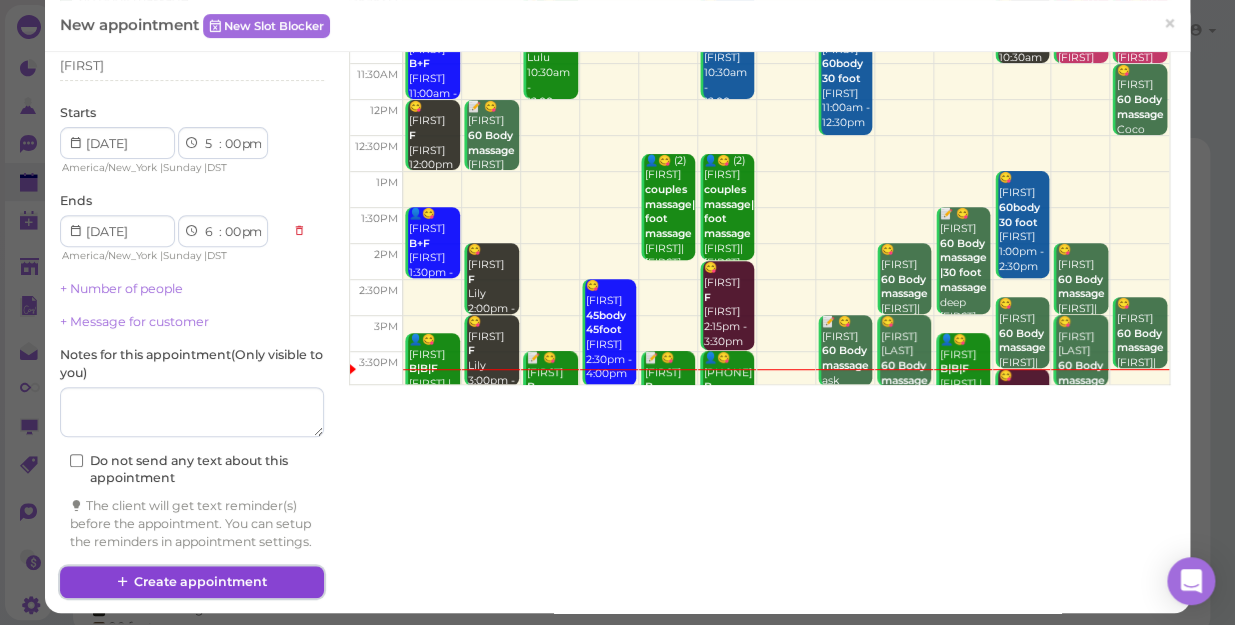 click on "Create appointment" at bounding box center [192, 582] 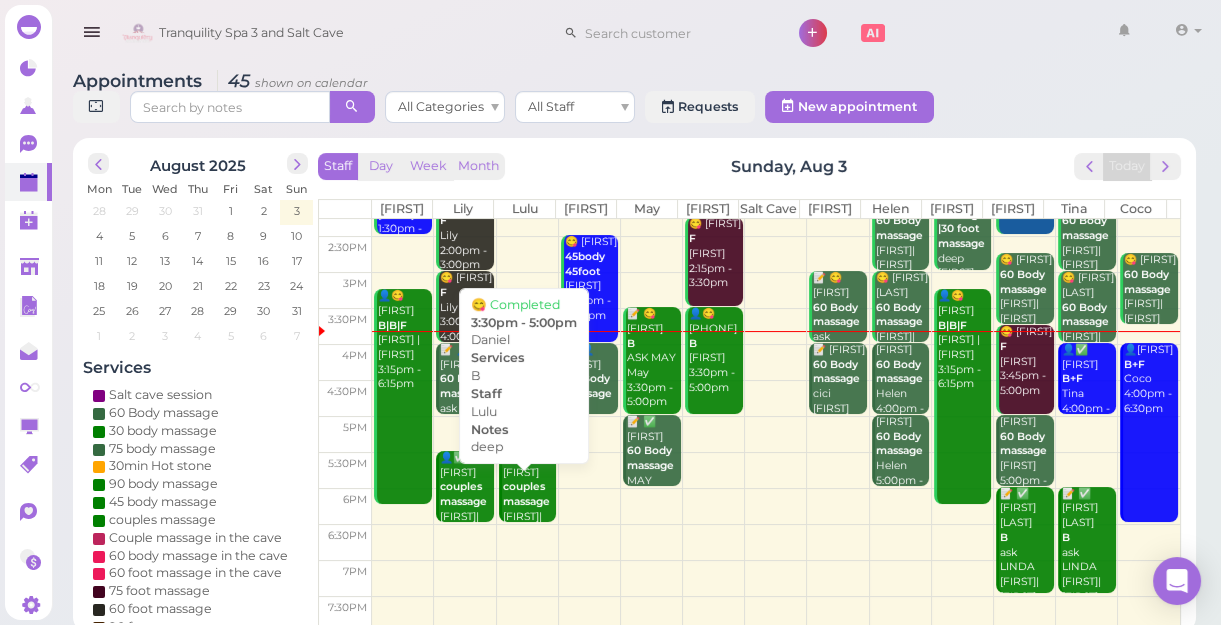 scroll, scrollTop: 272, scrollLeft: 0, axis: vertical 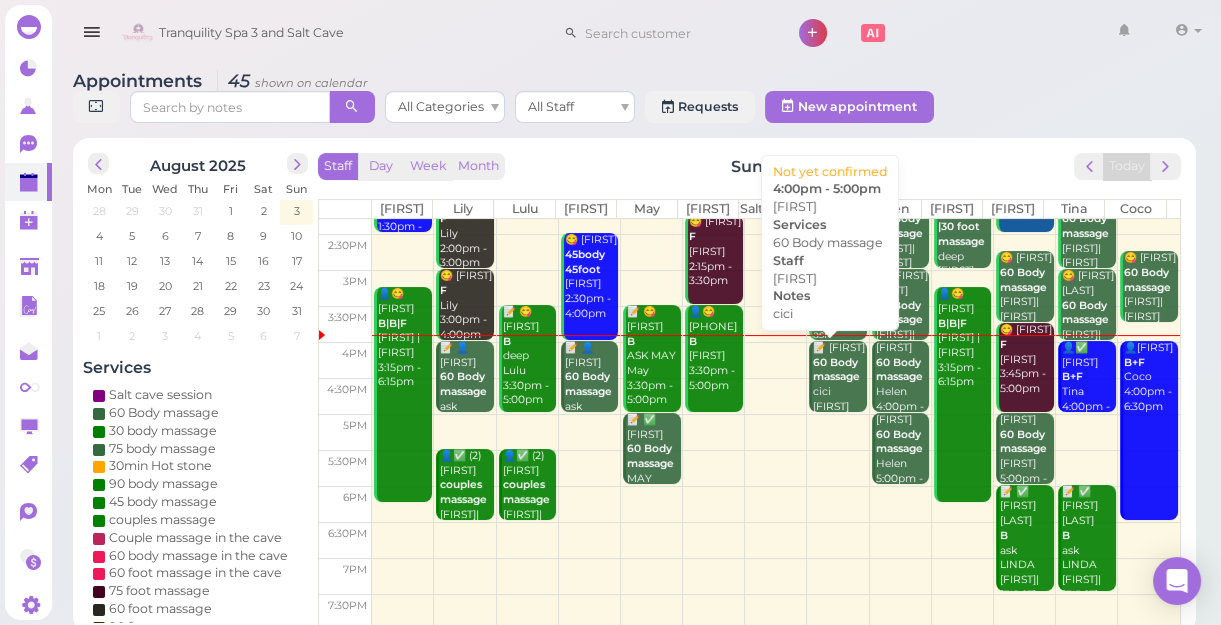 click on "📝 [FIRST] 60 Body massage  [FIRST] [FIRST] [TIME] - [TIME]" at bounding box center (839, 392) 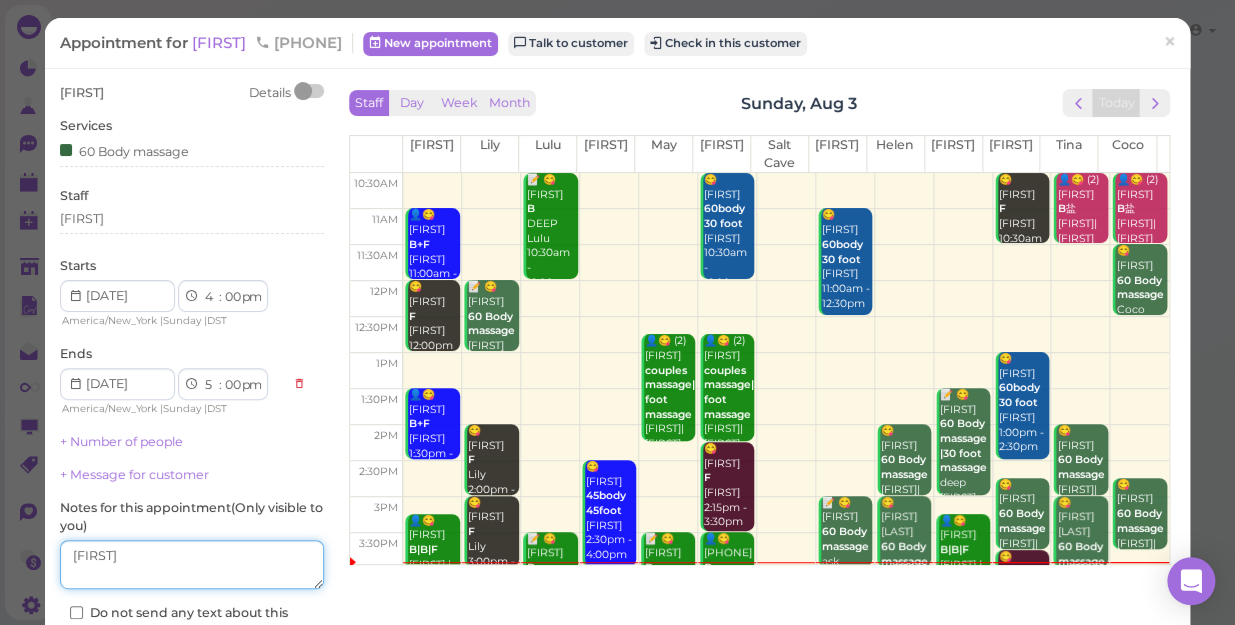 type on "c" 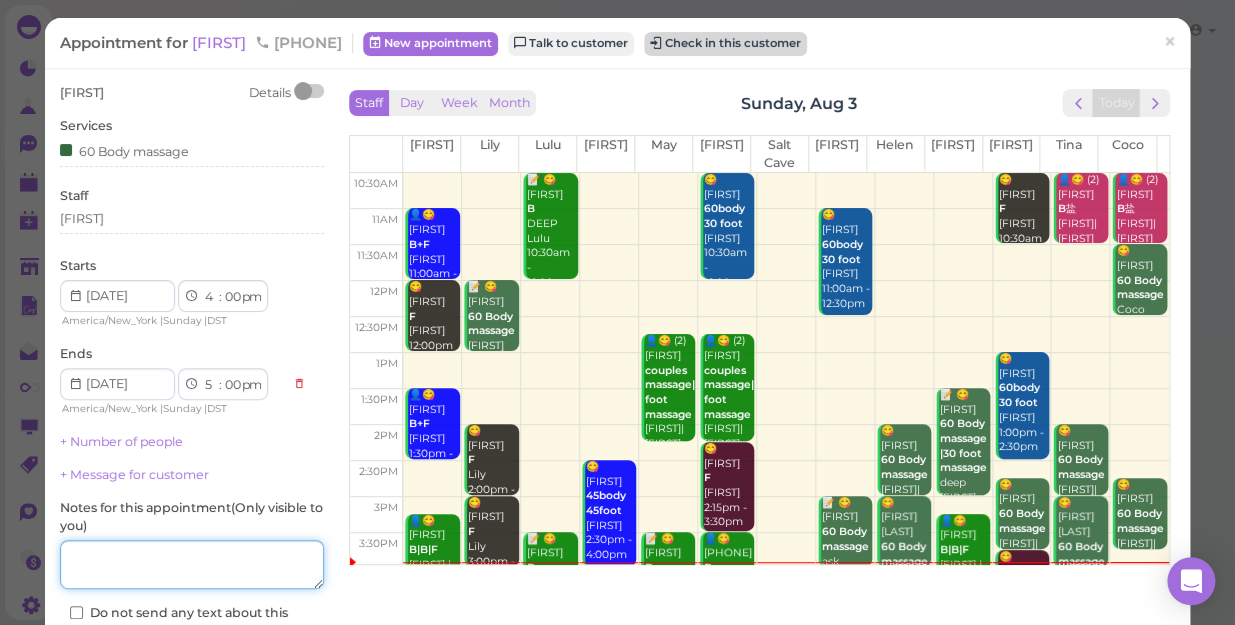 type 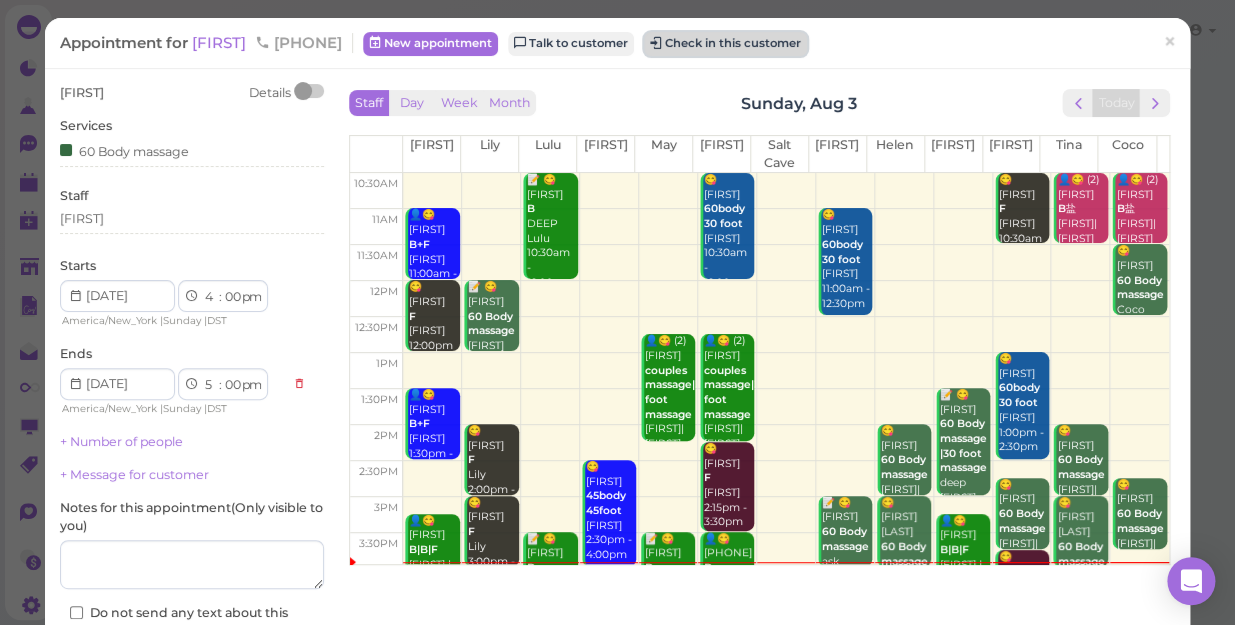 click on "Check in this customer" at bounding box center [725, 44] 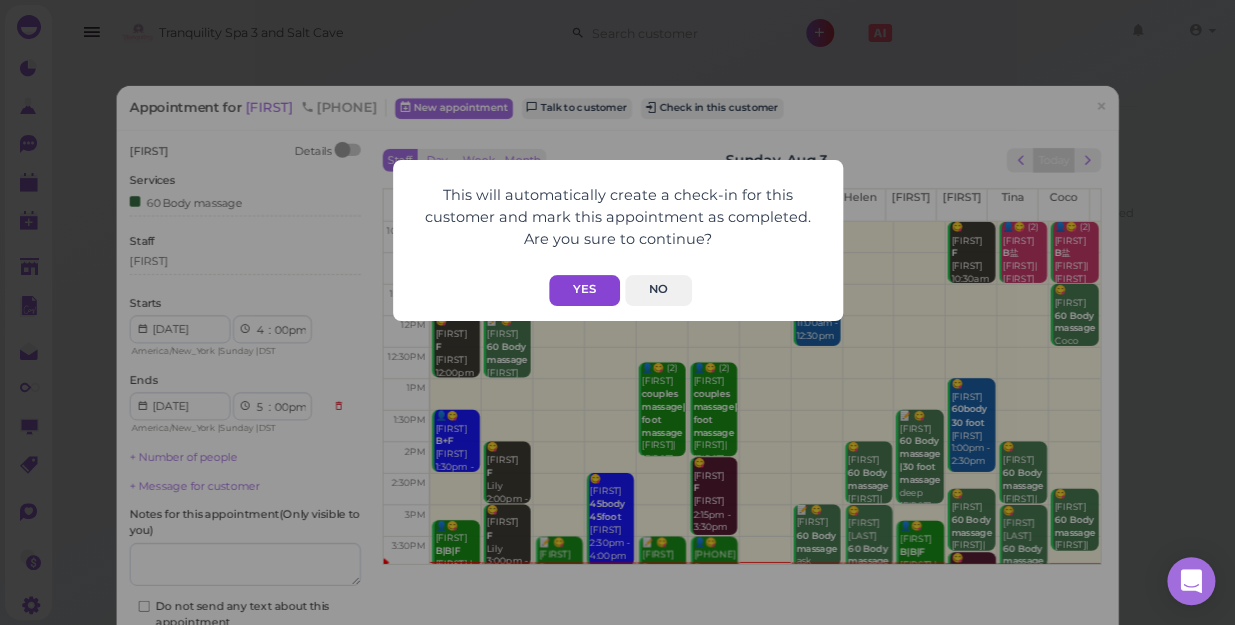 click on "Yes" at bounding box center [584, 290] 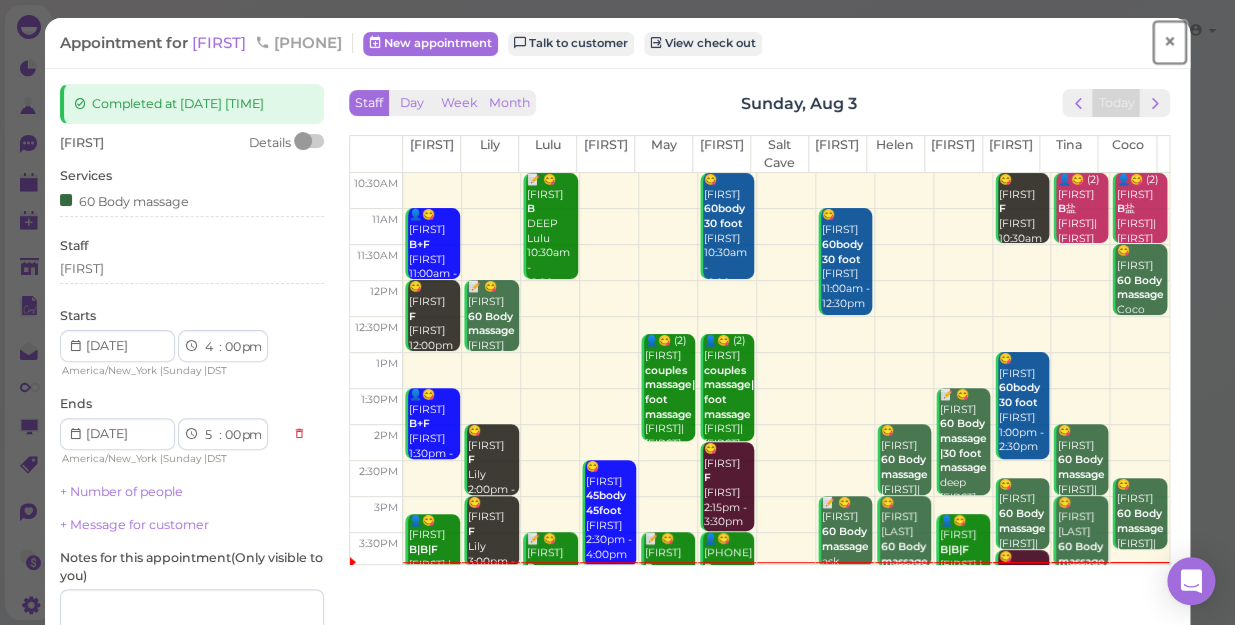 click on "×" at bounding box center (1169, 42) 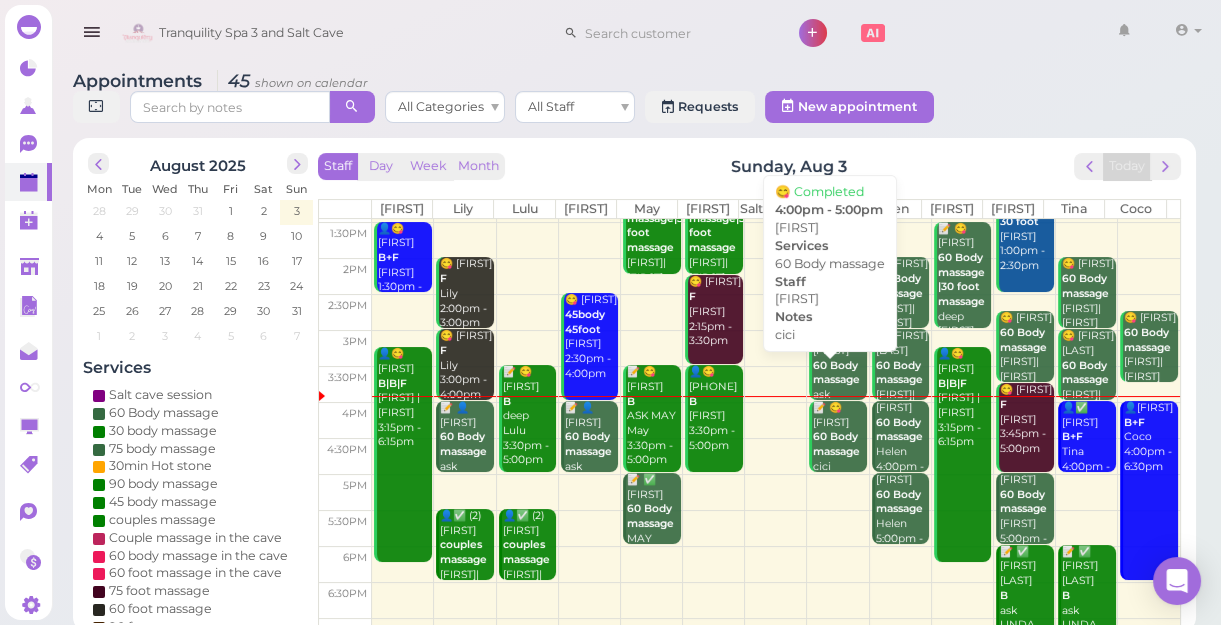 scroll, scrollTop: 343, scrollLeft: 0, axis: vertical 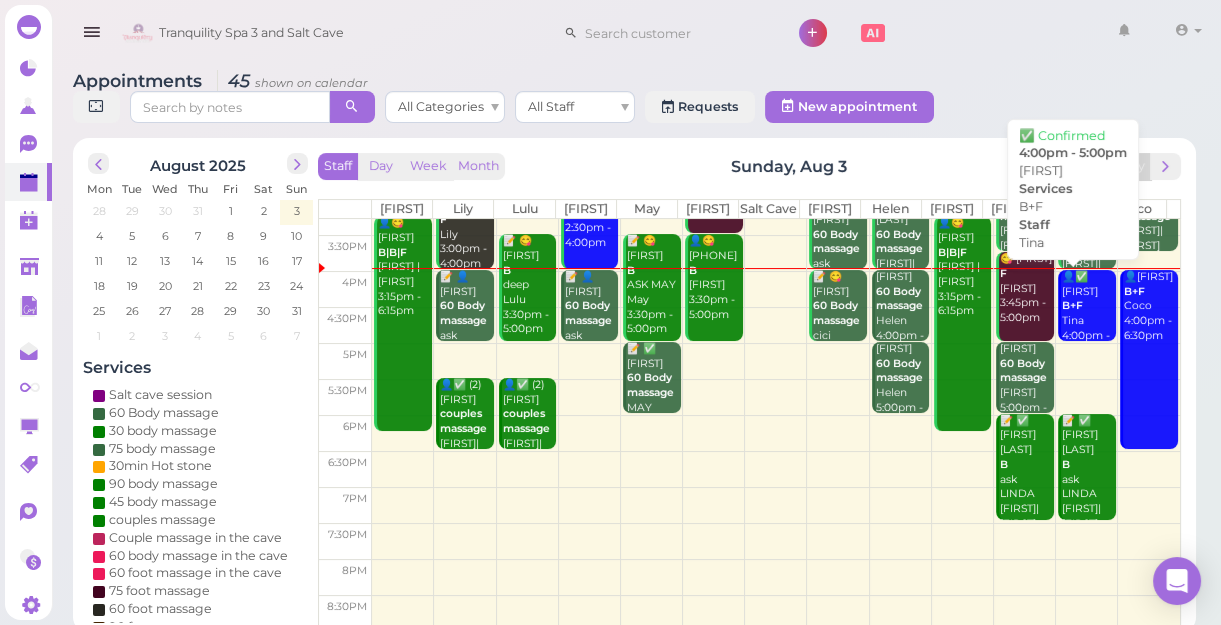 click on "👤[FIRST] B+F [FIRST]  4:00pm - 5:00pm" at bounding box center [1088, 314] 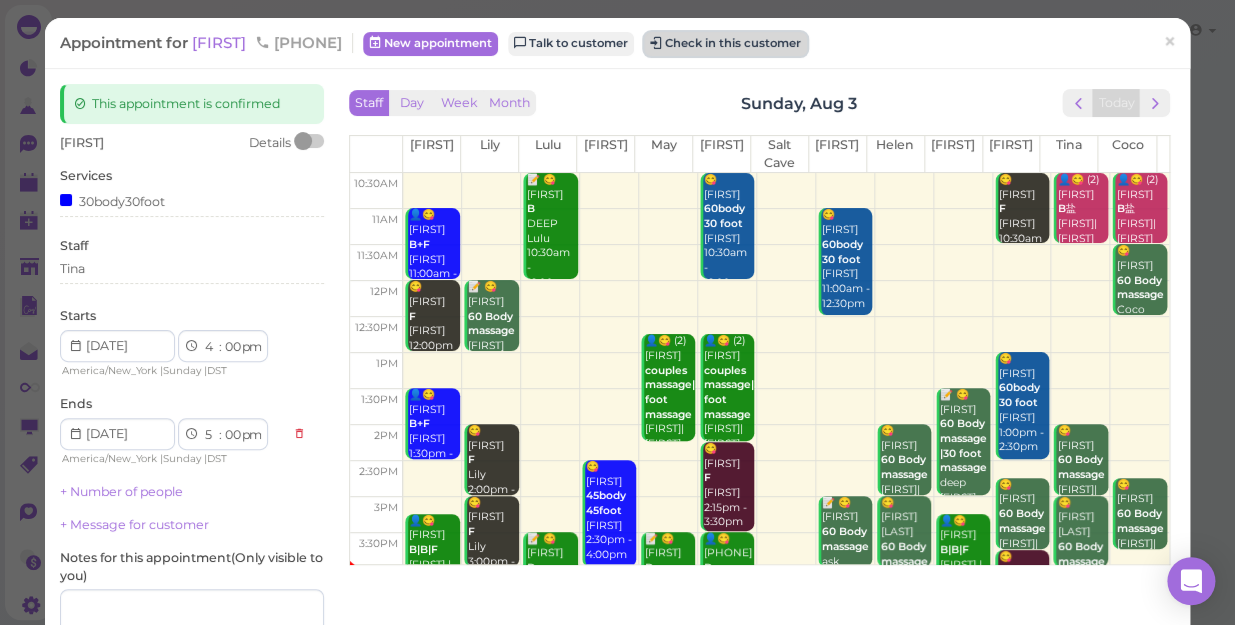 click on "Check in this customer" at bounding box center (725, 44) 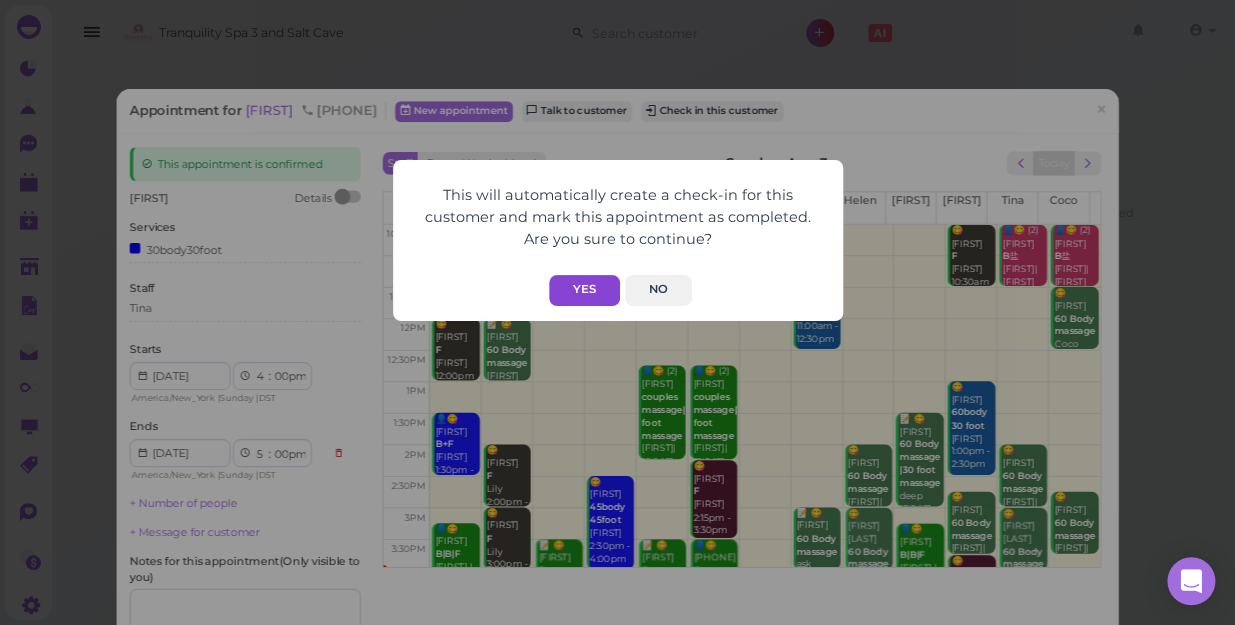 click on "Yes" at bounding box center [584, 290] 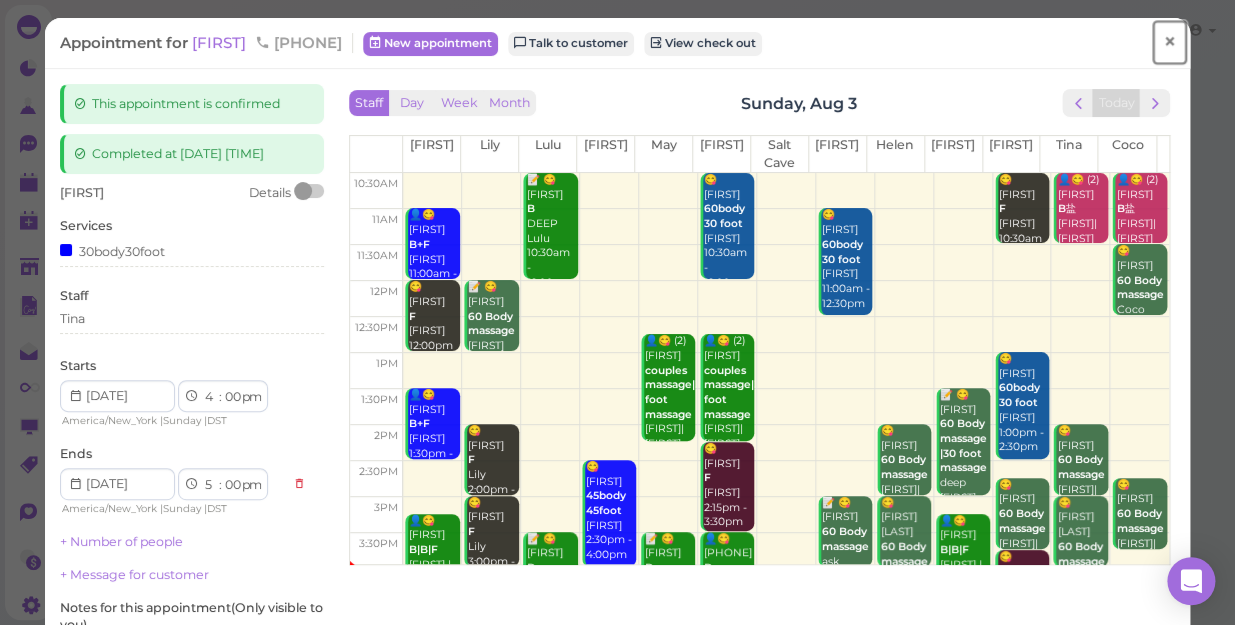 click on "×" at bounding box center [1169, 42] 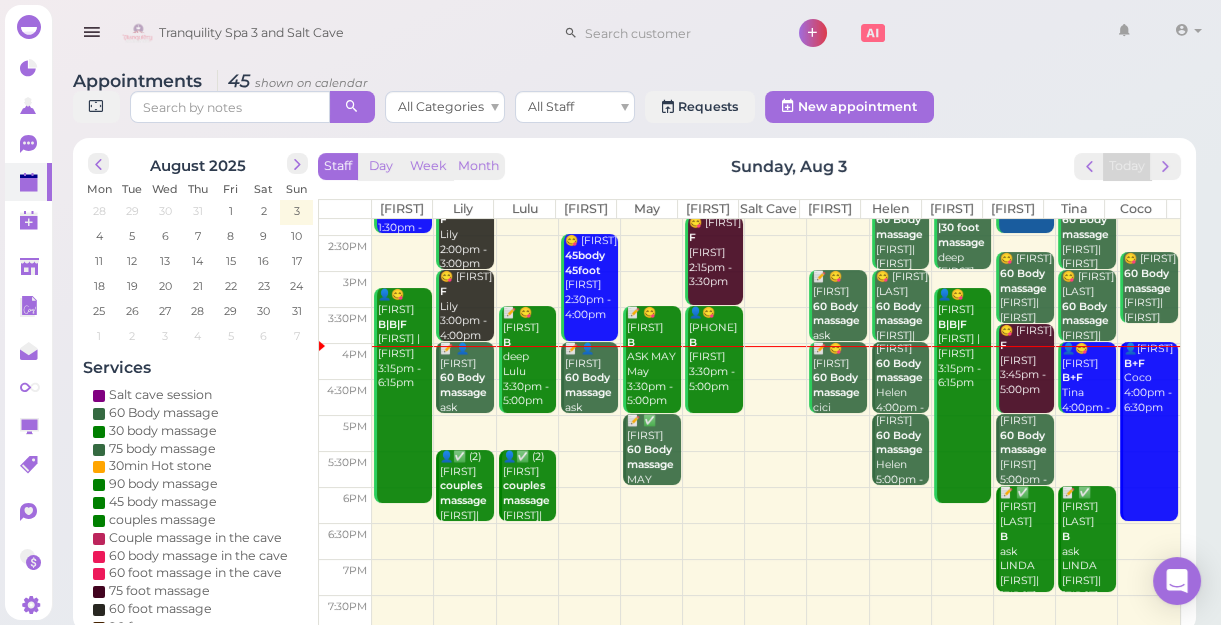 scroll, scrollTop: 272, scrollLeft: 0, axis: vertical 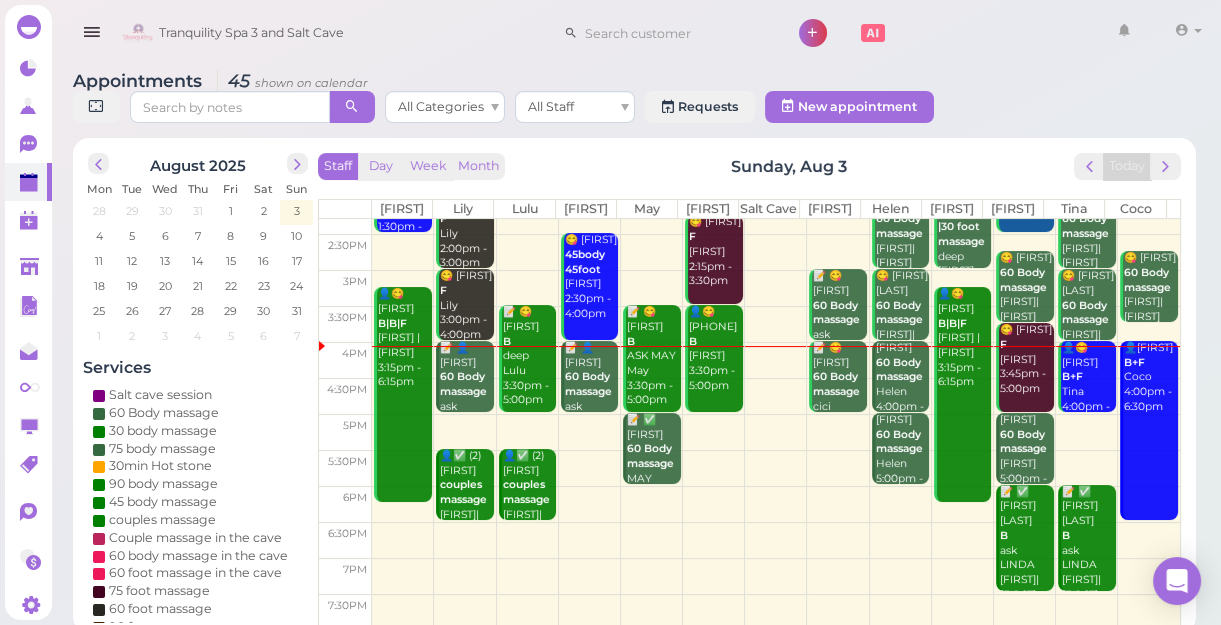 click at bounding box center (776, 432) 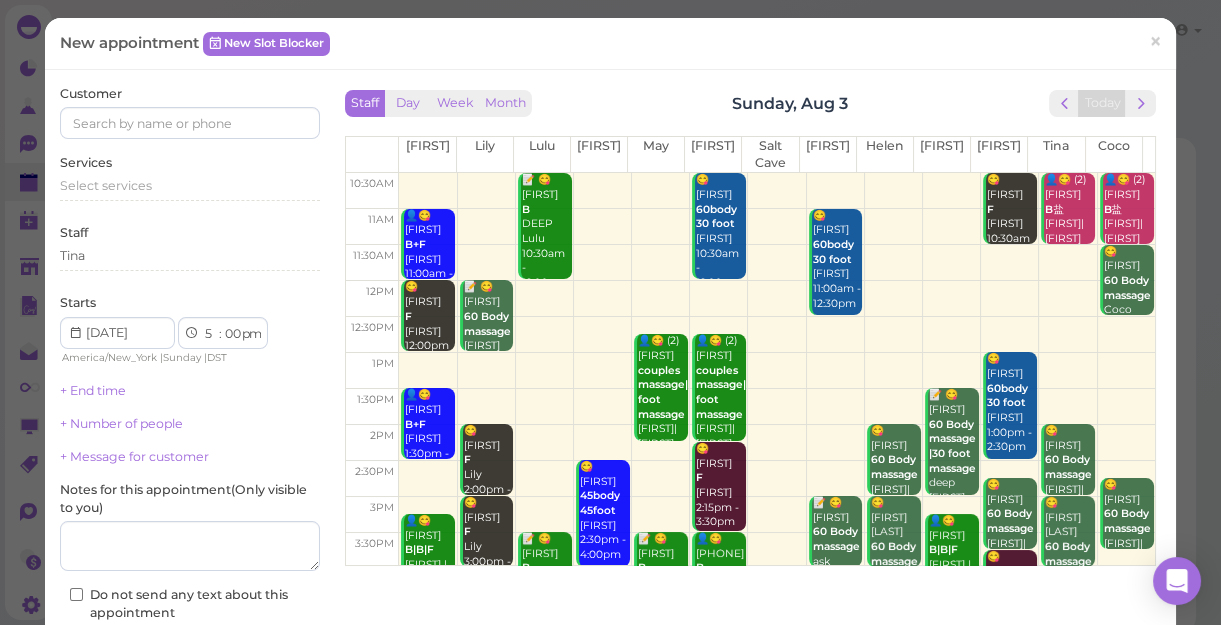 scroll, scrollTop: 272, scrollLeft: 0, axis: vertical 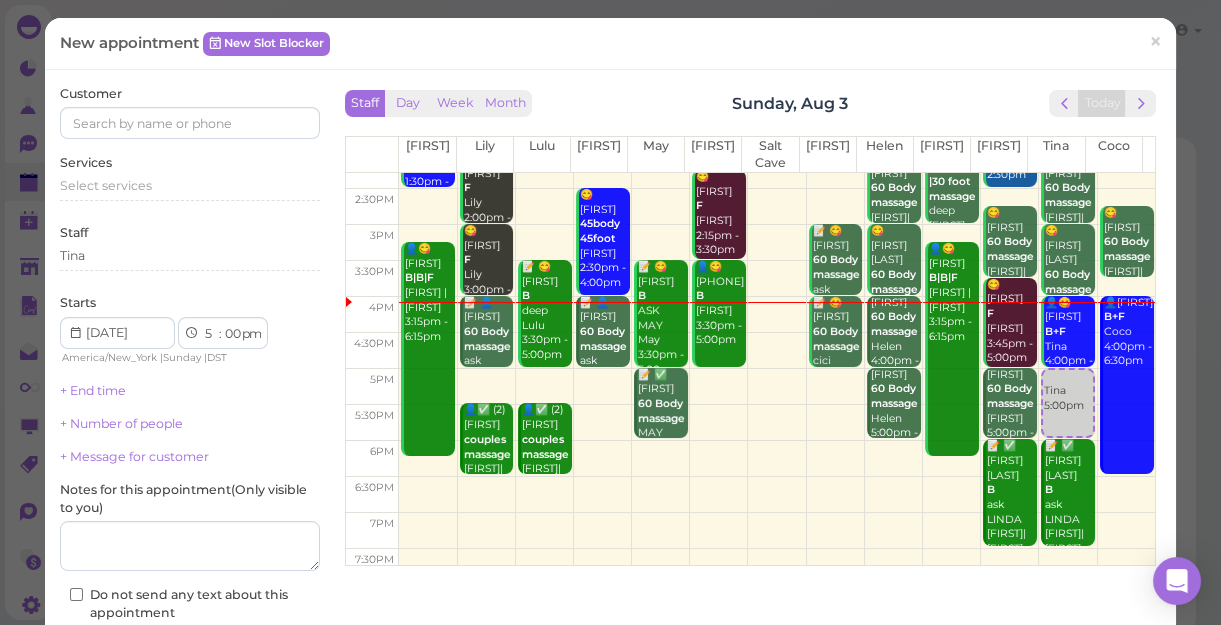 click at bounding box center [777, 387] 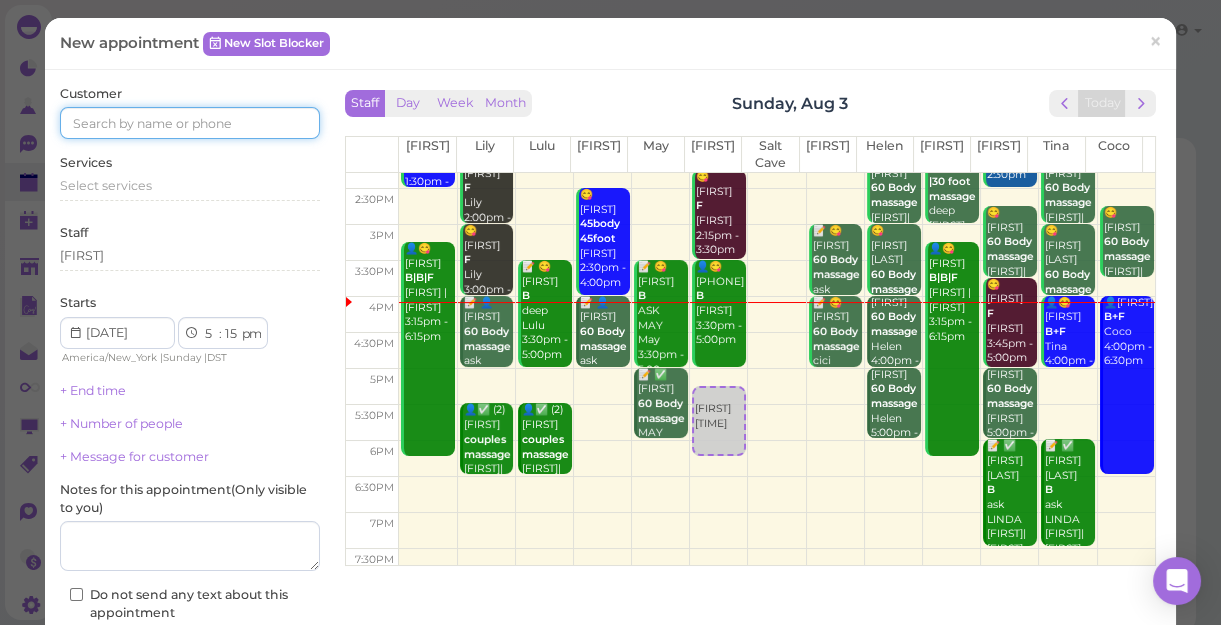 click at bounding box center (190, 123) 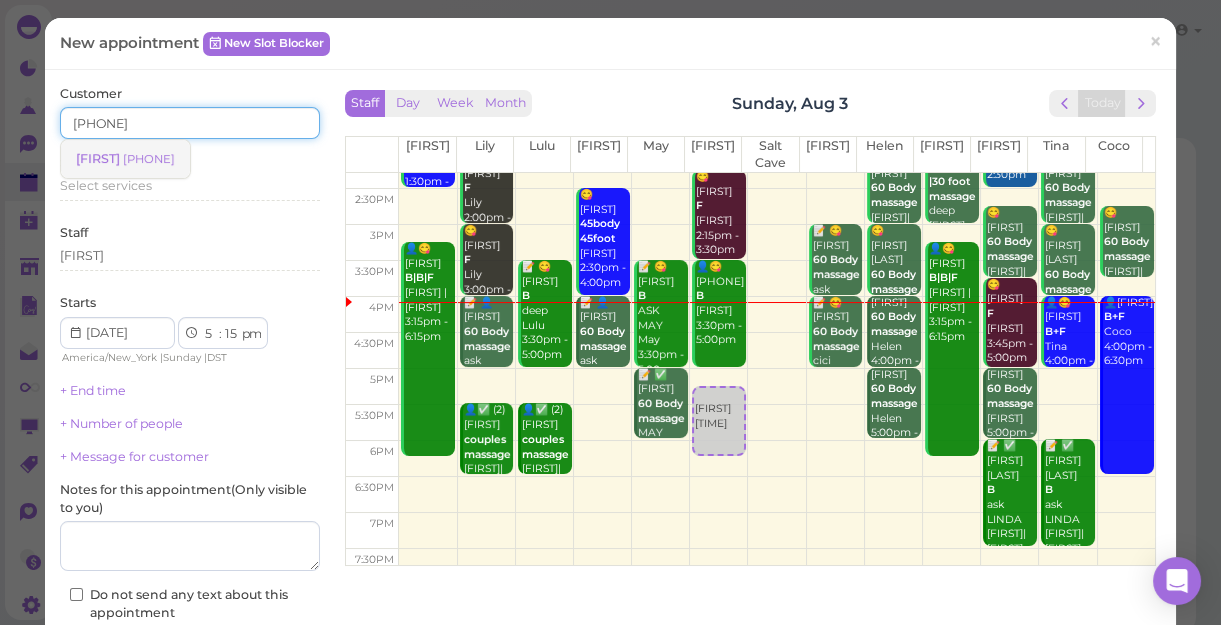 type on "[PHONE]" 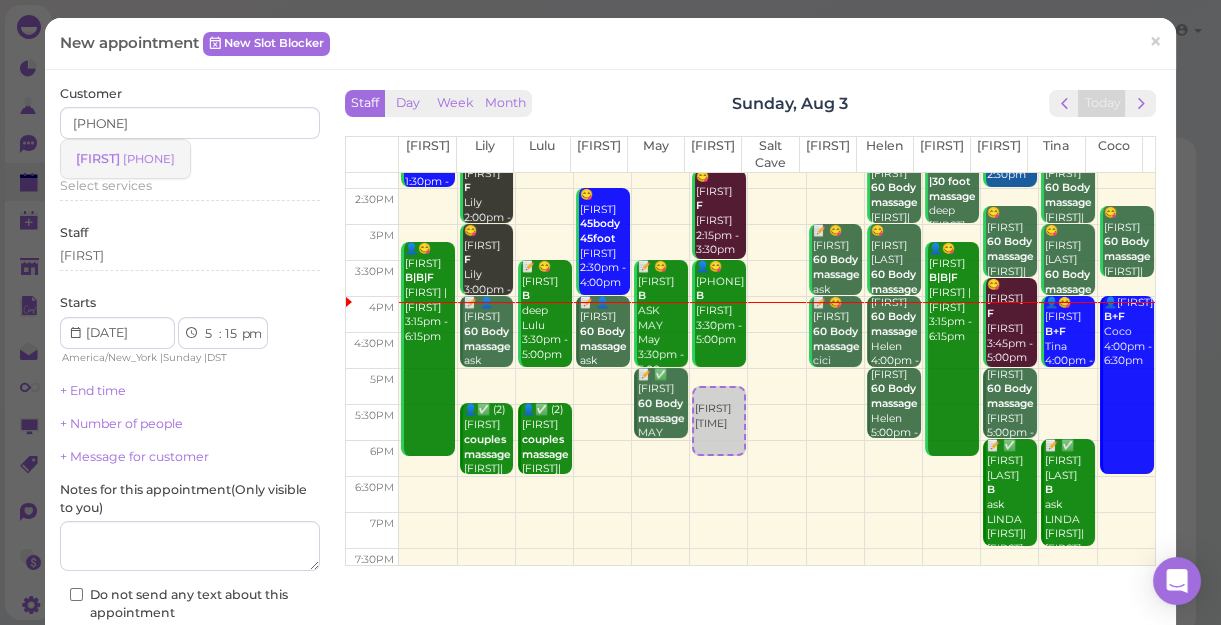 click on "[PHONE]" at bounding box center [149, 159] 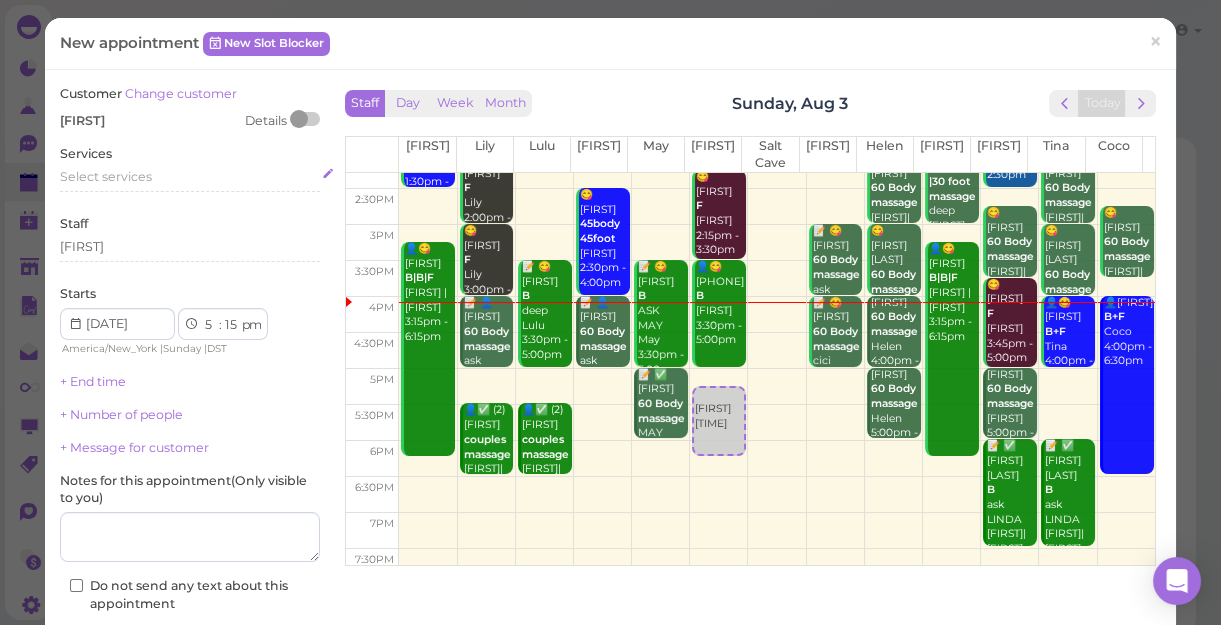 click on "Select services" at bounding box center [190, 177] 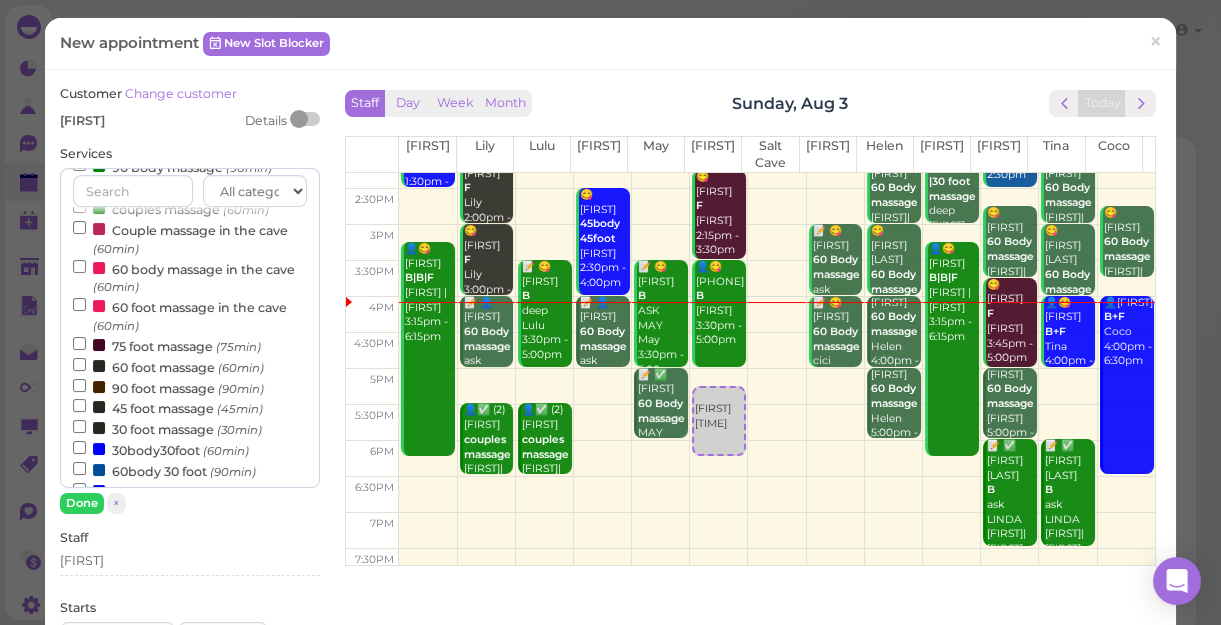 scroll, scrollTop: 181, scrollLeft: 0, axis: vertical 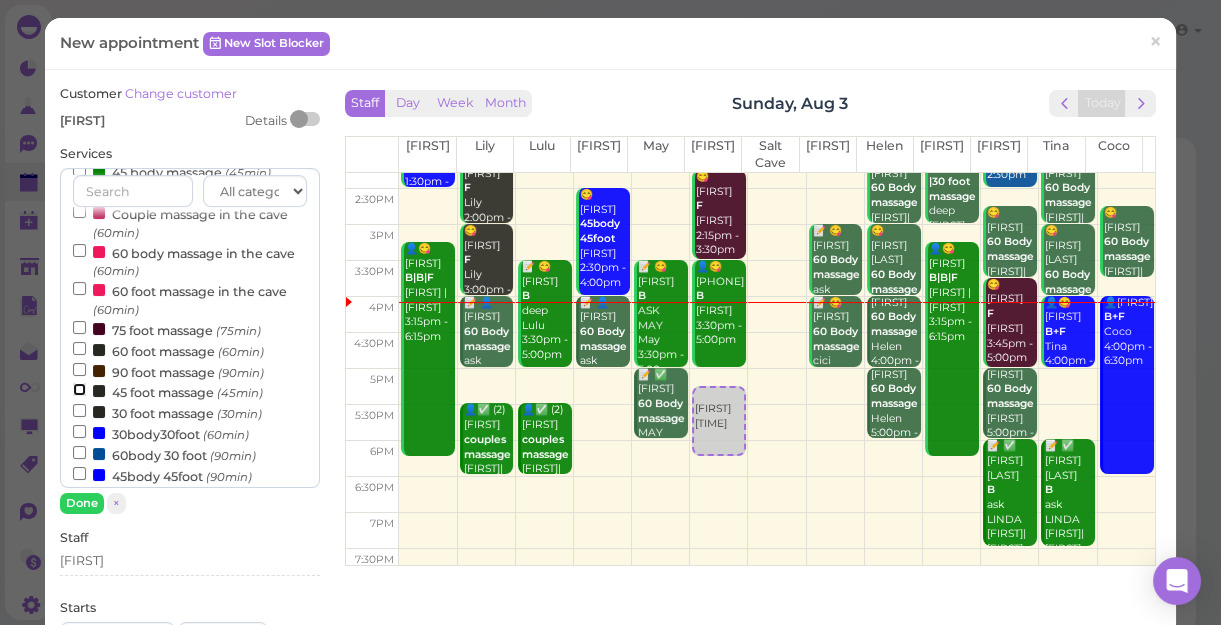 click on "45 foot massage
(45min)" at bounding box center (79, 389) 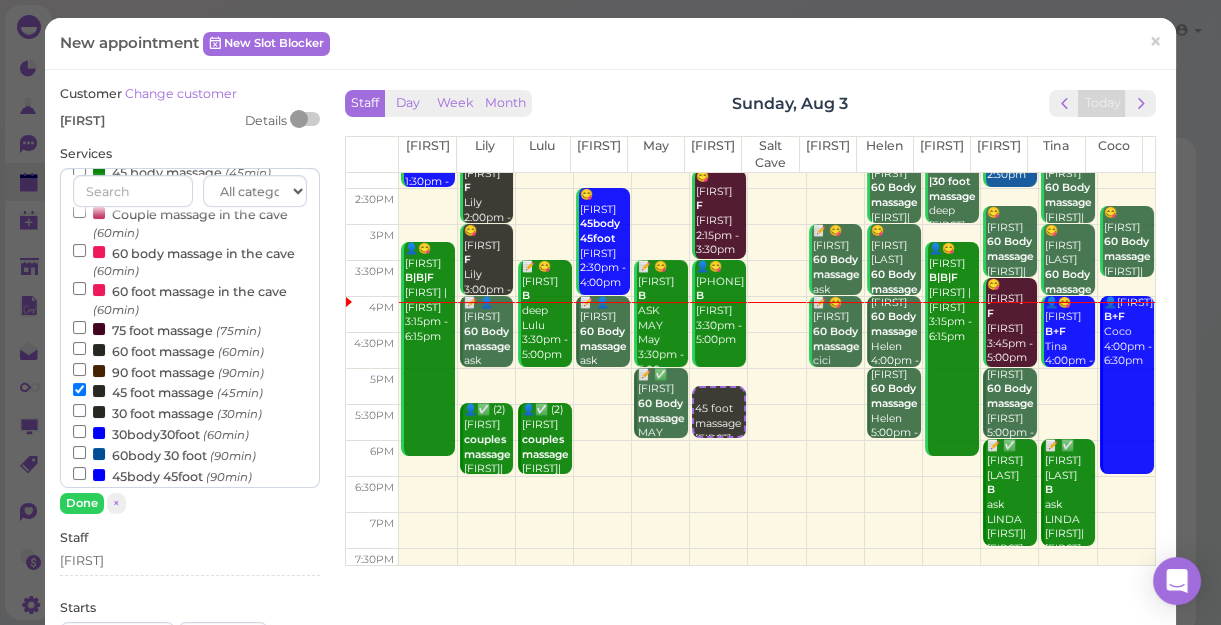 scroll, scrollTop: 643, scrollLeft: 0, axis: vertical 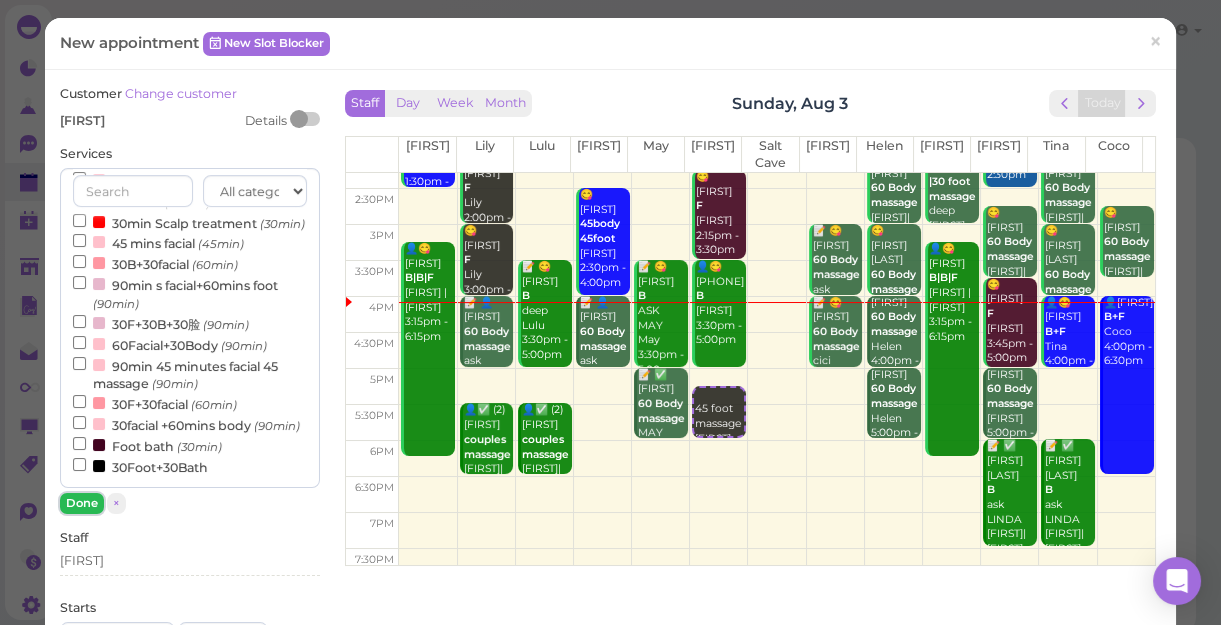 click on "Done" at bounding box center [82, 503] 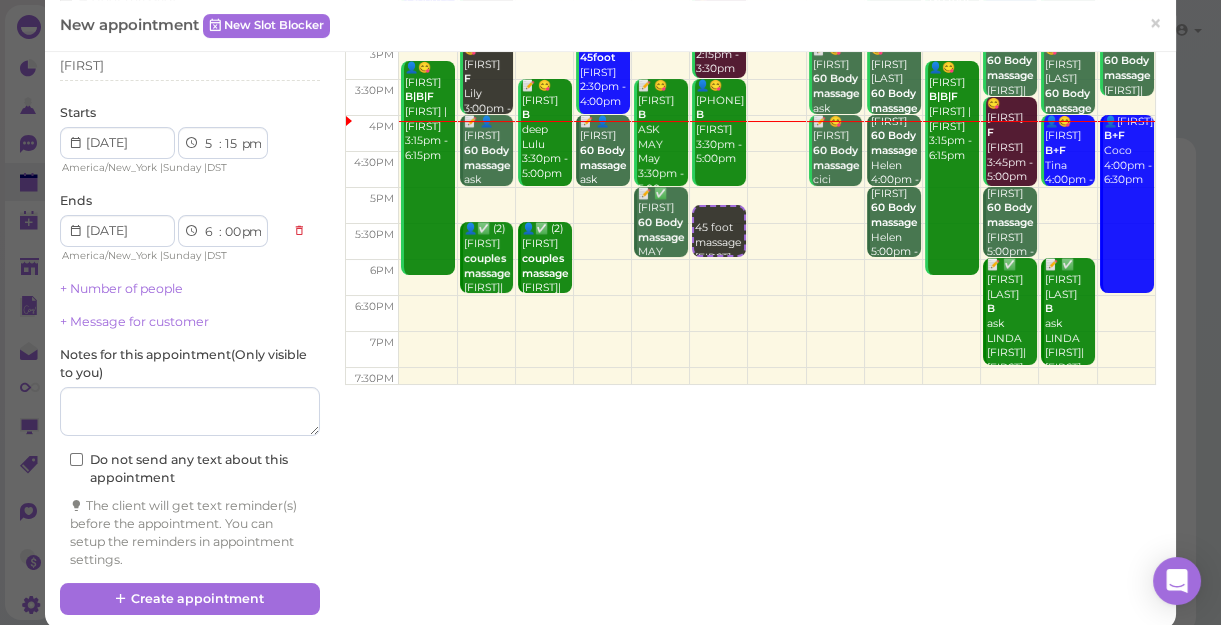 scroll, scrollTop: 203, scrollLeft: 0, axis: vertical 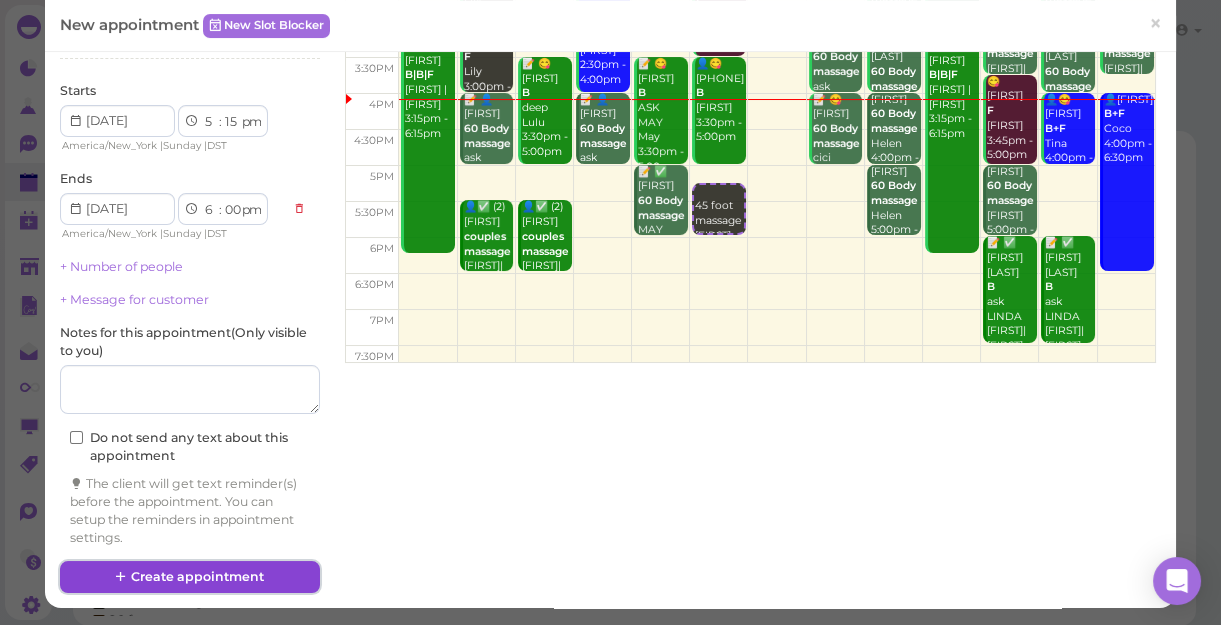 click on "Create appointment" at bounding box center (190, 577) 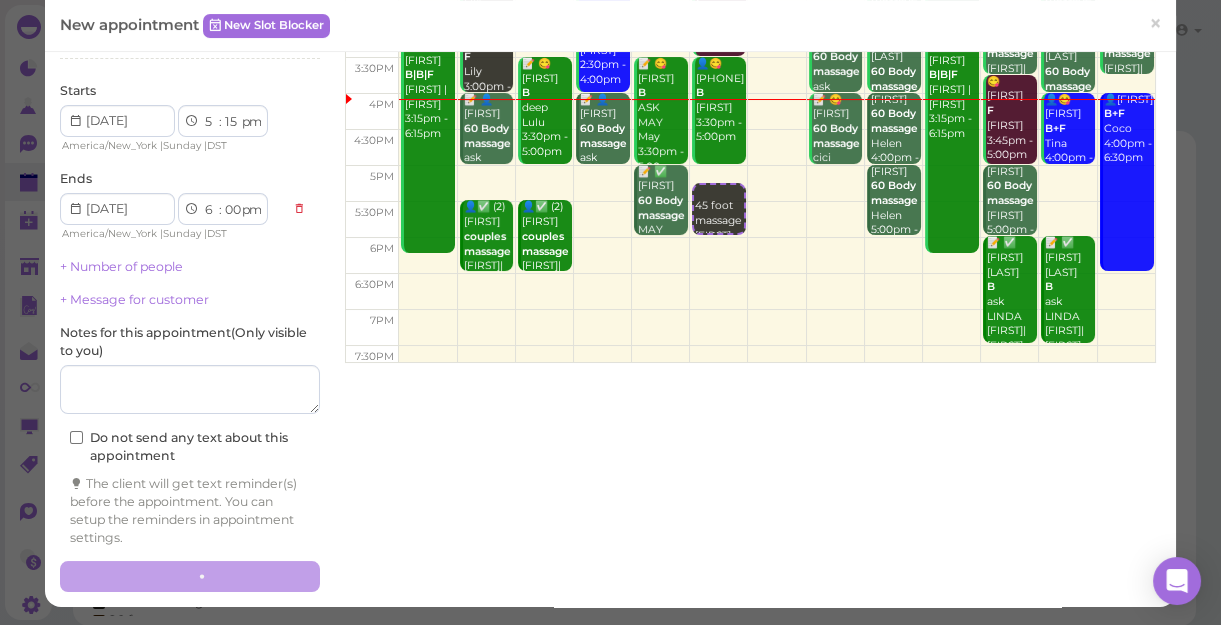 scroll, scrollTop: 202, scrollLeft: 0, axis: vertical 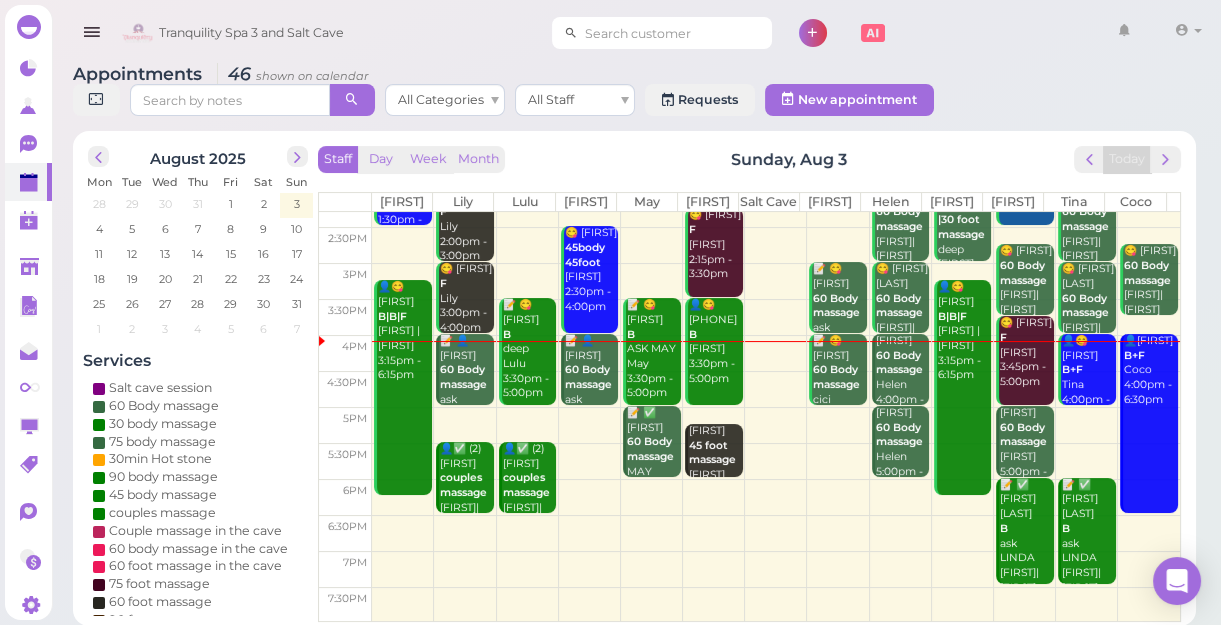 click at bounding box center (675, 33) 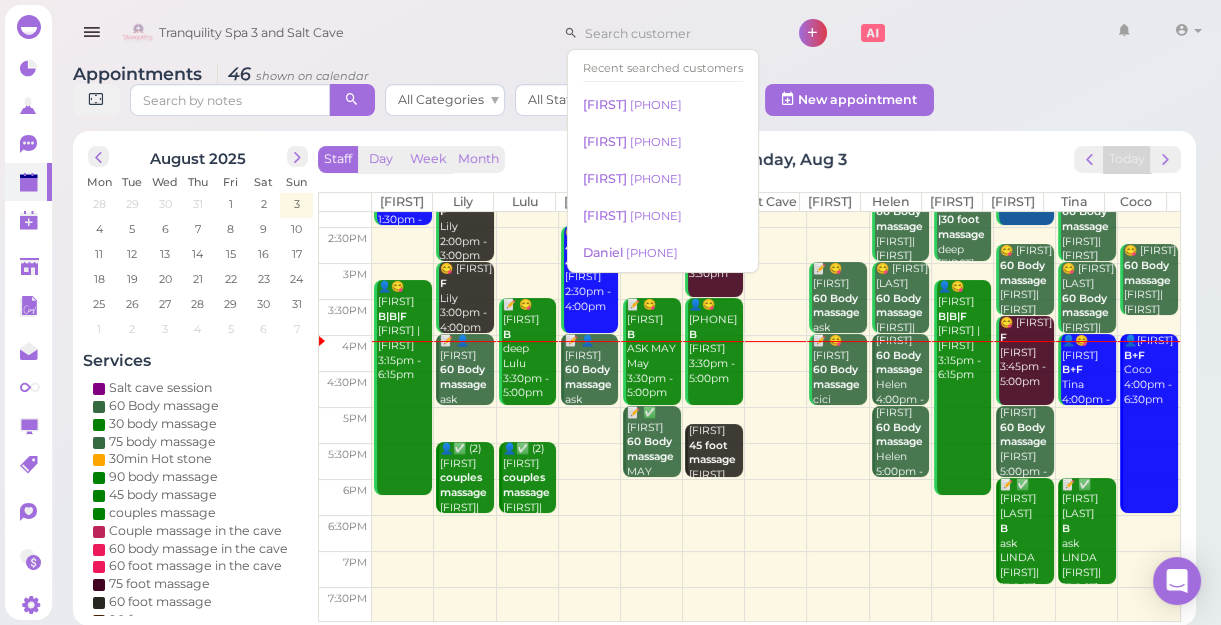 click on "Appointments
46
shown on calendar
All Categories
All Staff
Requests
New appointment" at bounding box center (634, 92) 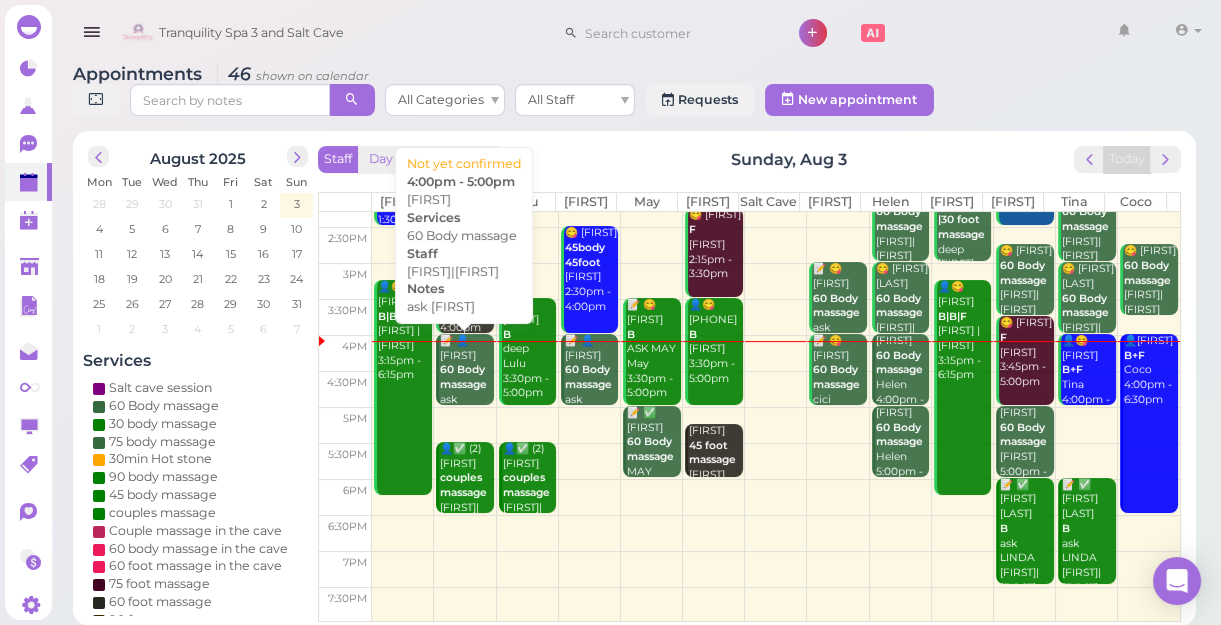 click on "60 Body massage" at bounding box center (463, 377) 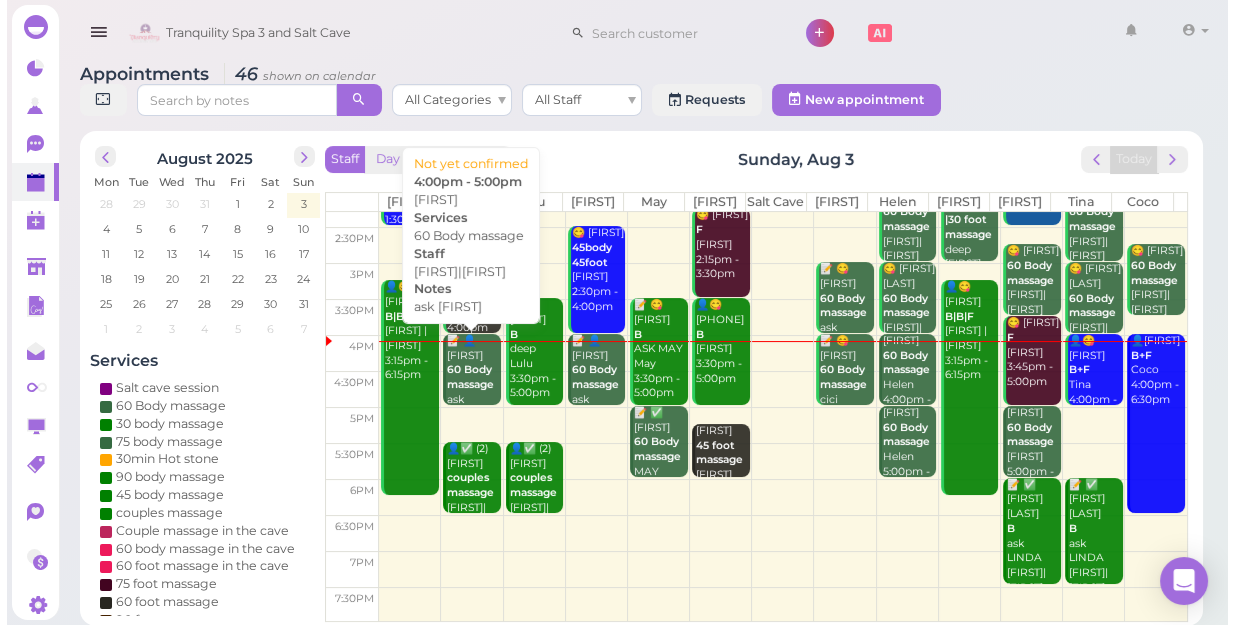 scroll, scrollTop: 0, scrollLeft: 0, axis: both 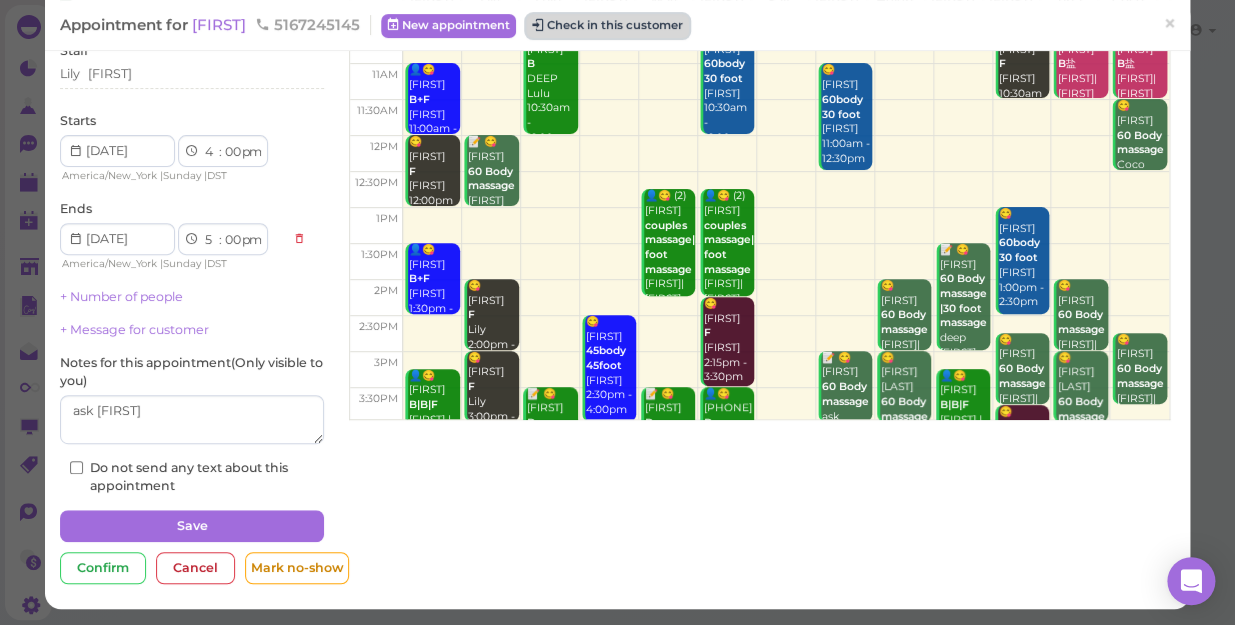click on "Check in this customer" at bounding box center [607, 26] 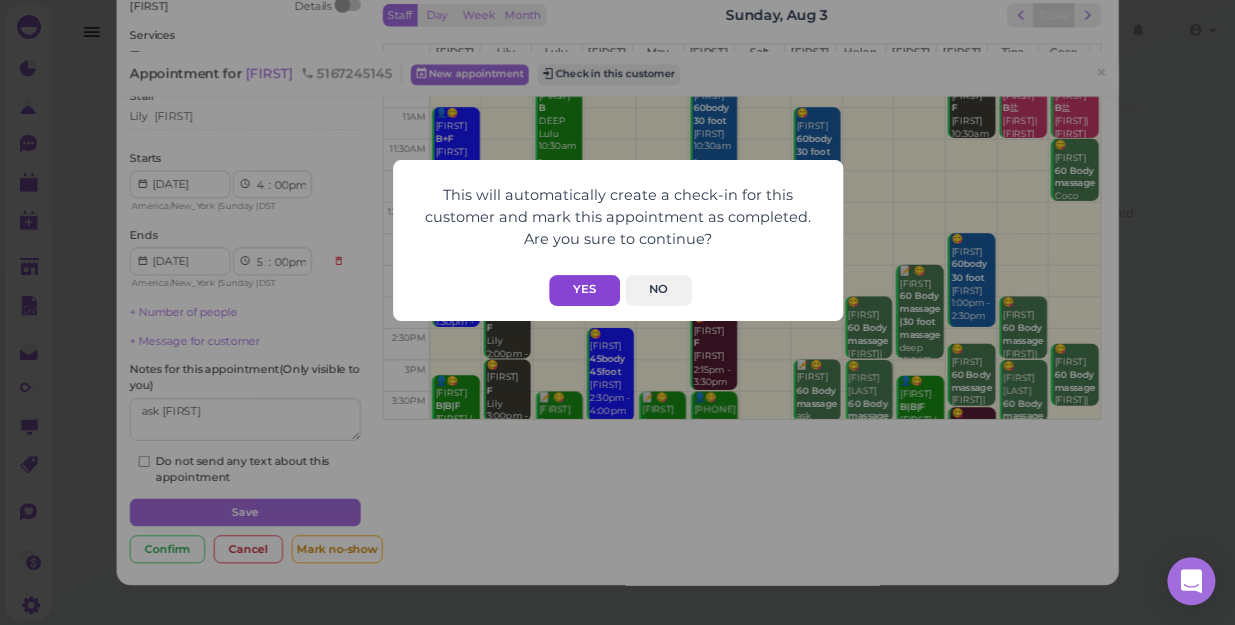 click on "Yes" at bounding box center [584, 290] 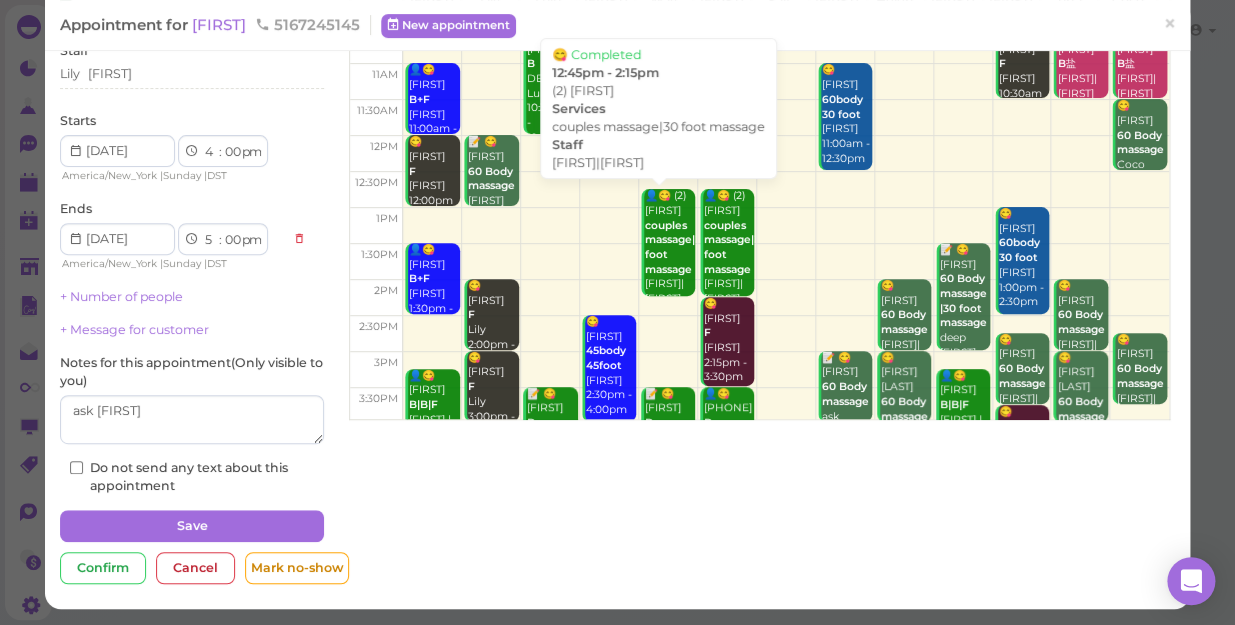 scroll, scrollTop: 212, scrollLeft: 0, axis: vertical 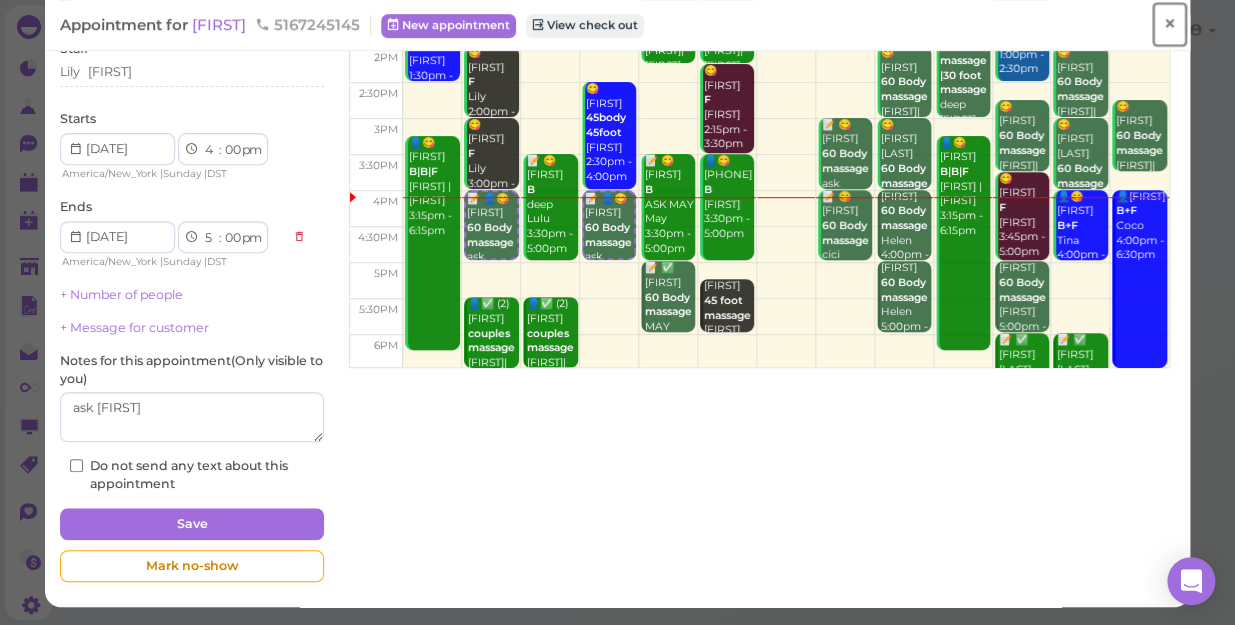 click on "×" at bounding box center [1169, 24] 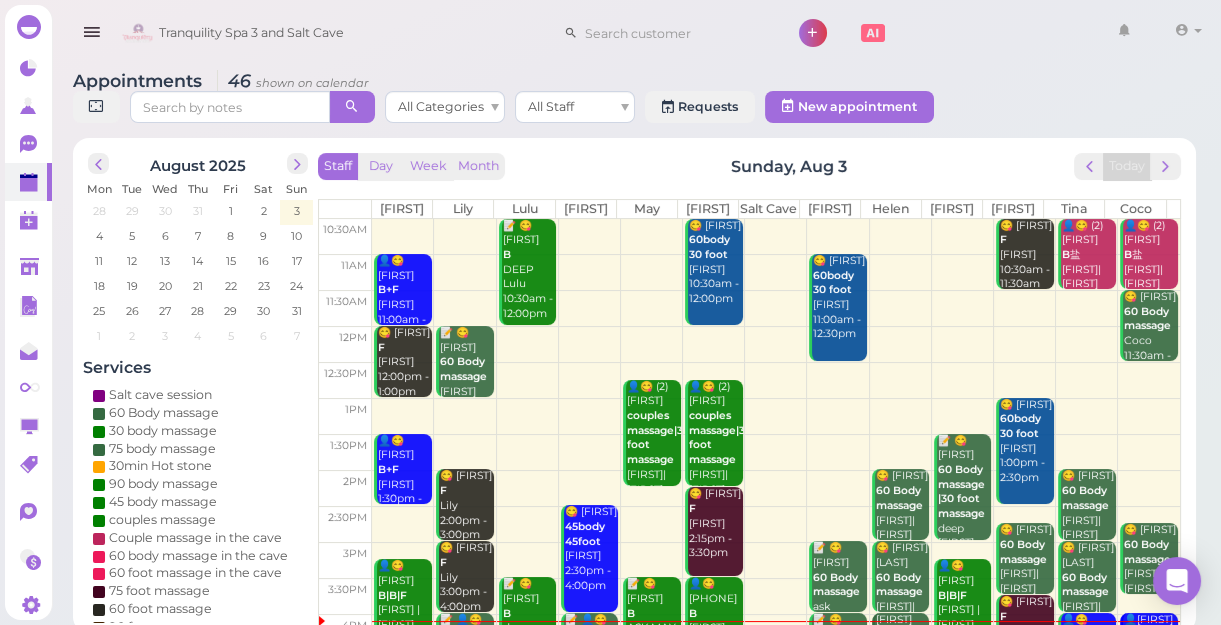scroll, scrollTop: 343, scrollLeft: 0, axis: vertical 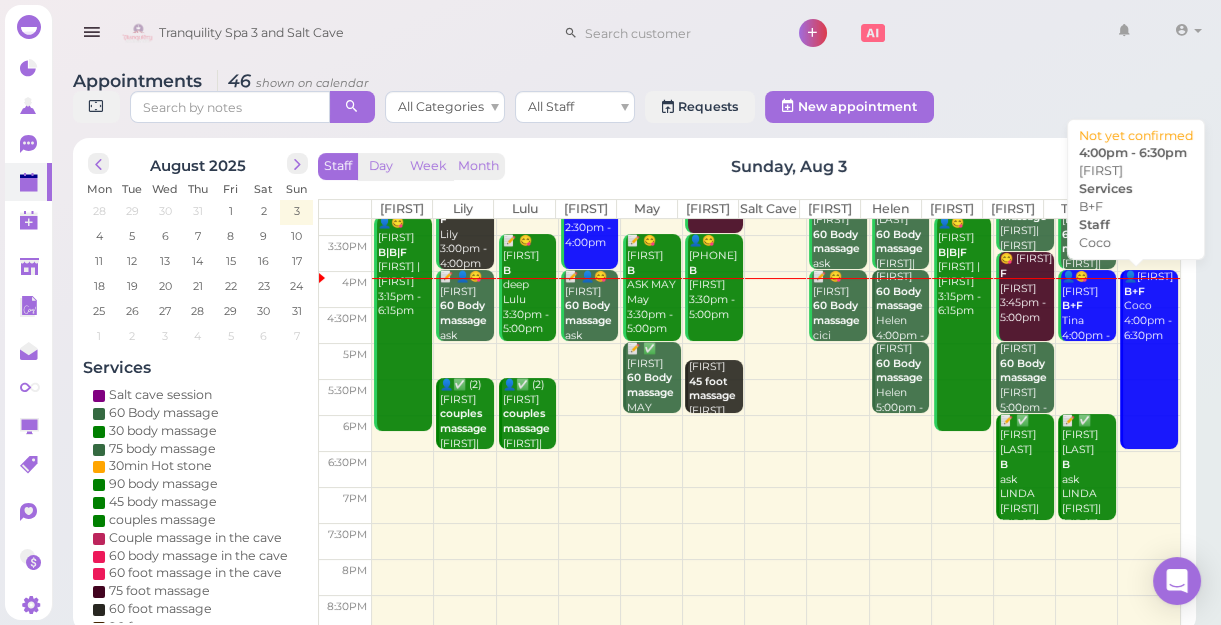 click on "👤[FIRST] B+F [FIRST] 4:00pm - 6:30pm" at bounding box center (1149, 359) 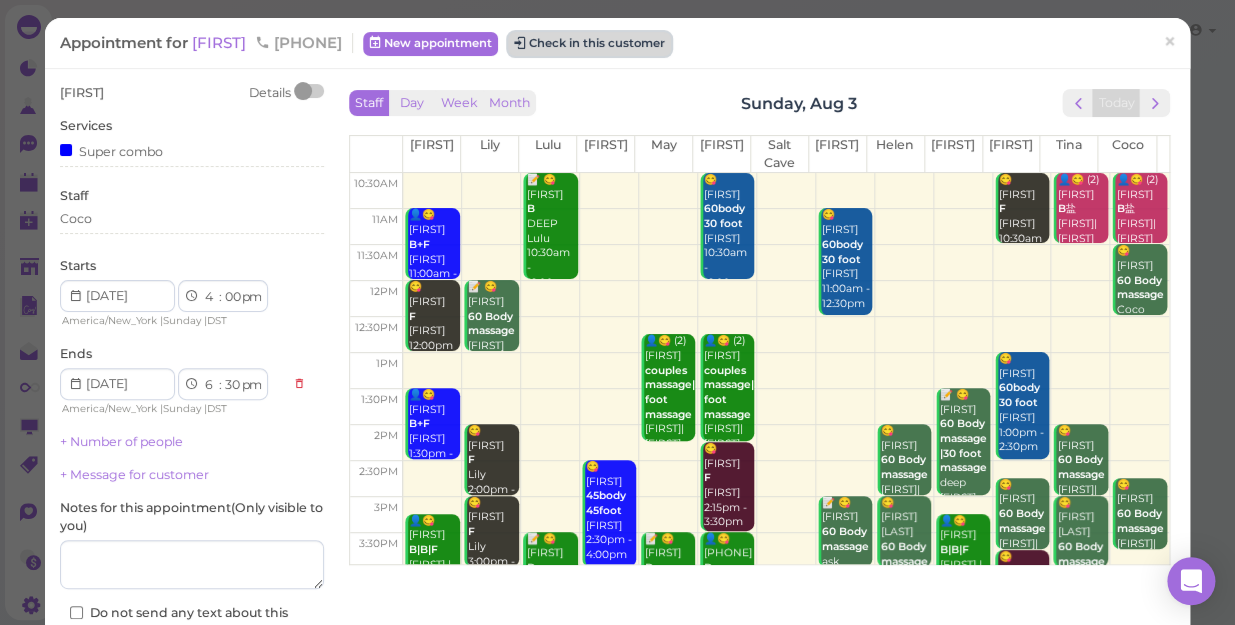 click on "Check in this customer" at bounding box center (589, 44) 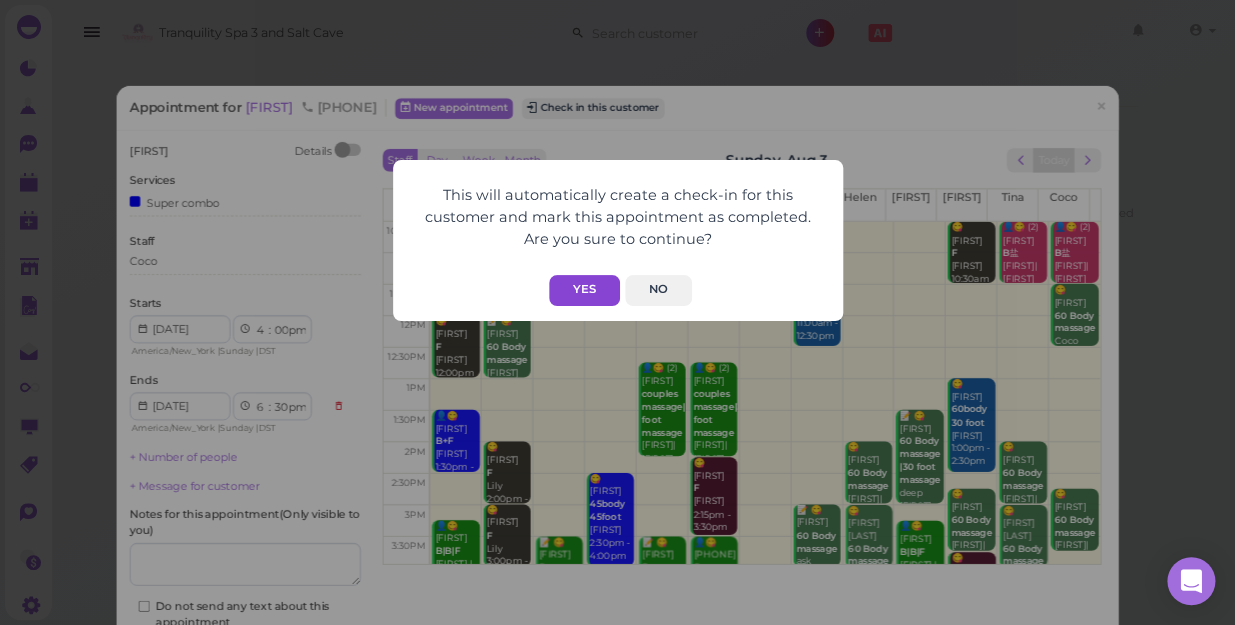 click on "Yes" at bounding box center [584, 290] 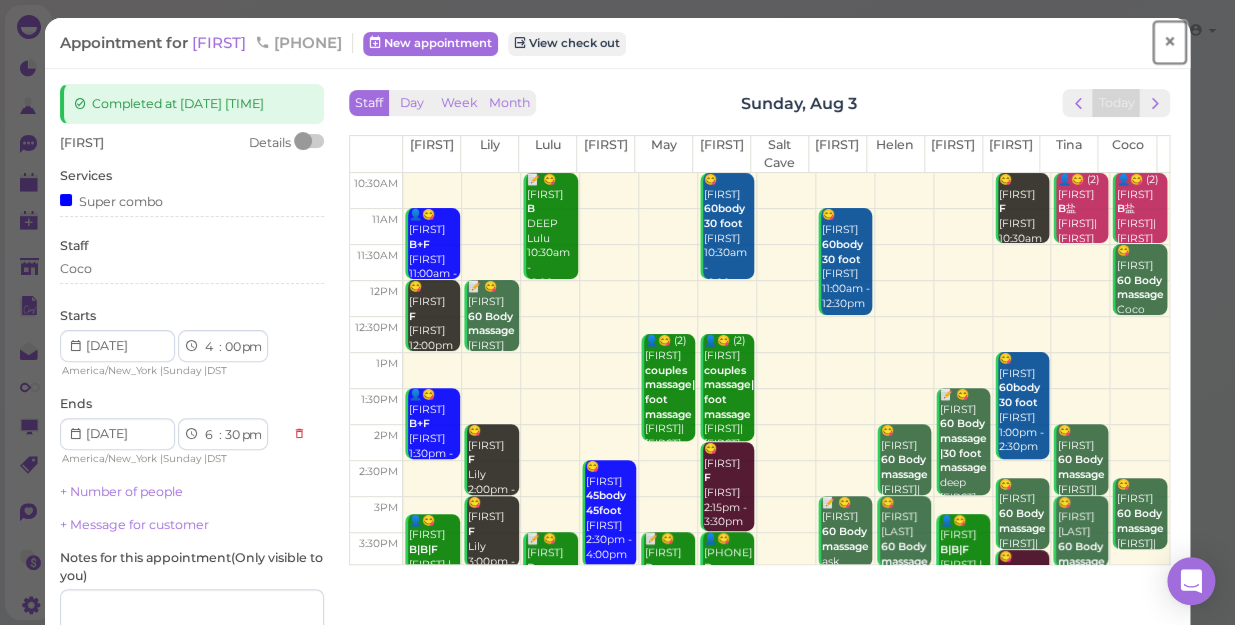 click on "×" at bounding box center [1169, 42] 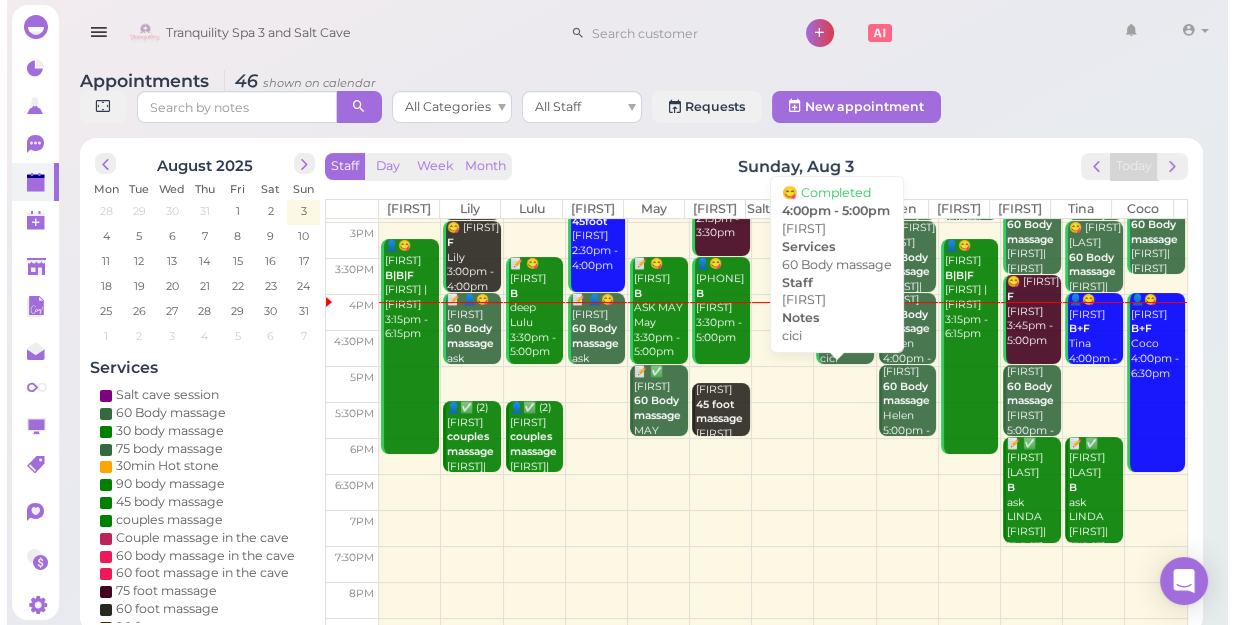 scroll, scrollTop: 343, scrollLeft: 0, axis: vertical 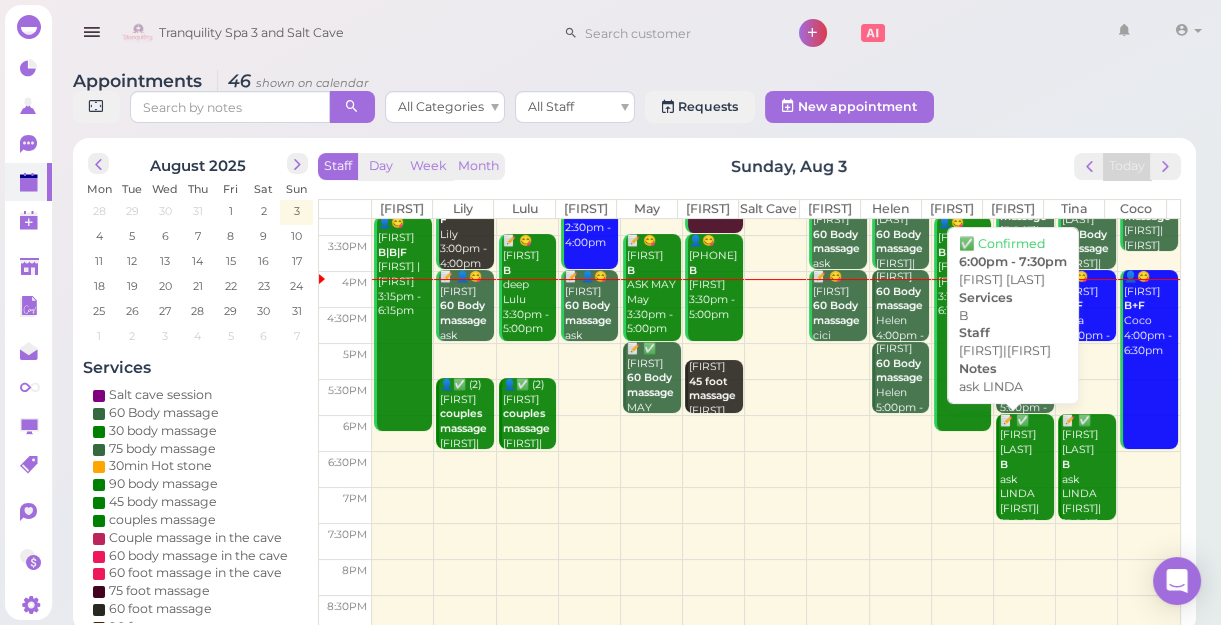 click on "📝 ✅ [FIRST] [LAST] B ask [FIRST] [FIRST]|[FIRST] [TIME] - [TIME]" at bounding box center [1026, 487] 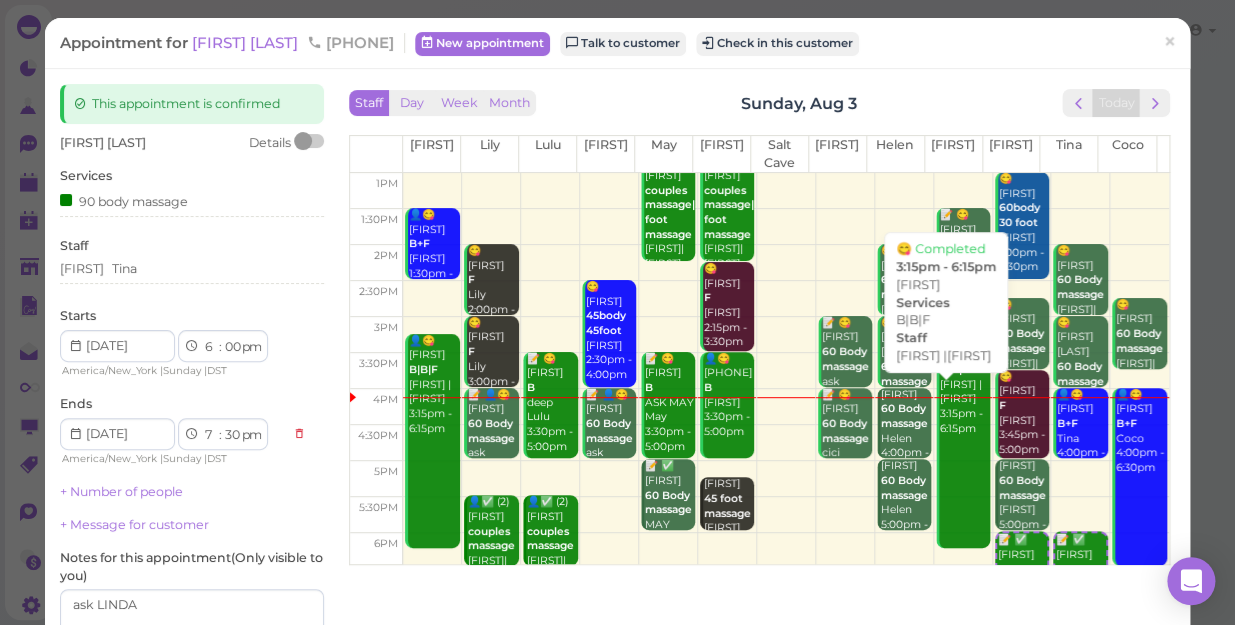 scroll, scrollTop: 181, scrollLeft: 0, axis: vertical 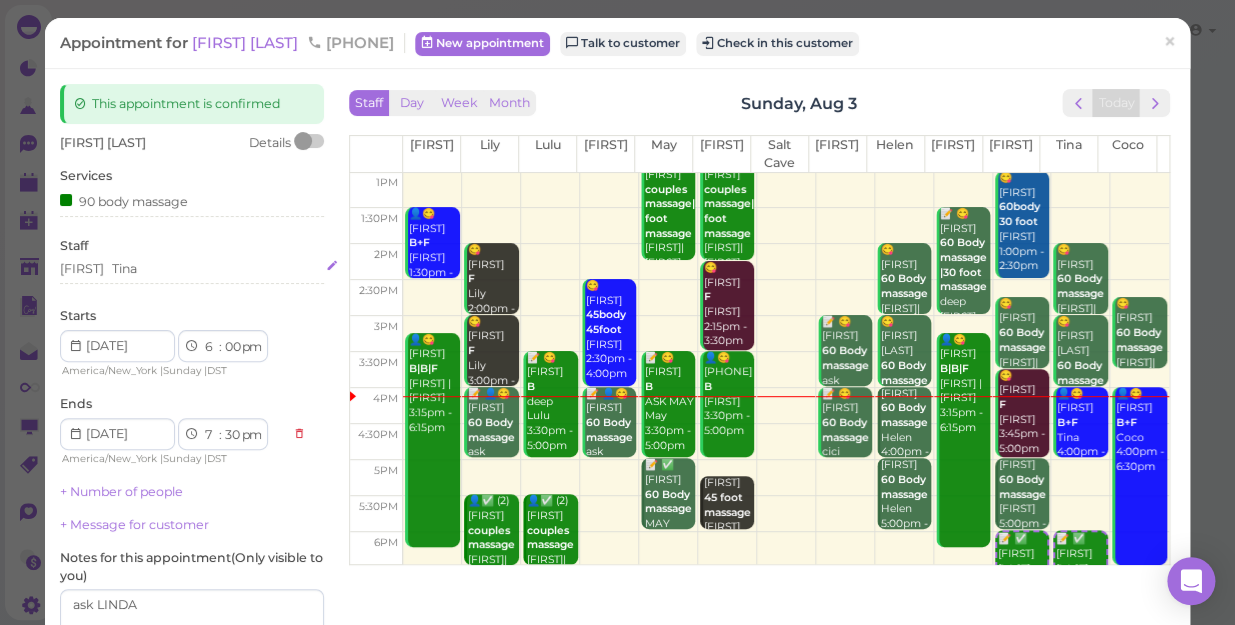 click on "[FIRST]
[FIRST]" at bounding box center (192, 269) 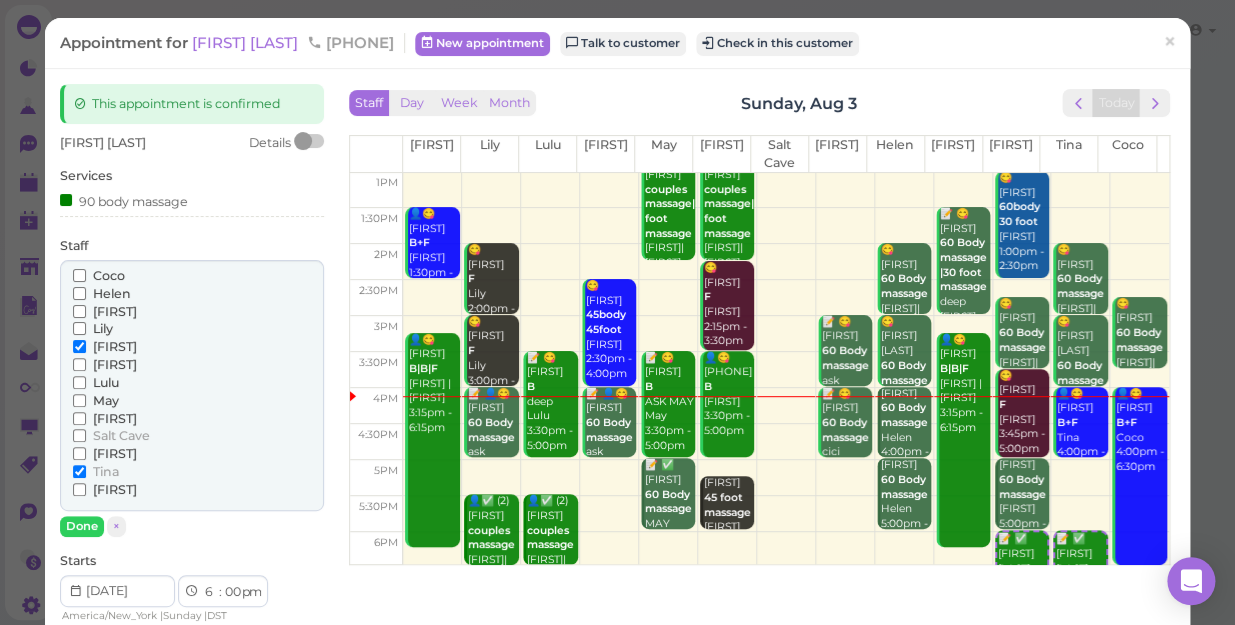 click on "Coco" at bounding box center (192, 276) 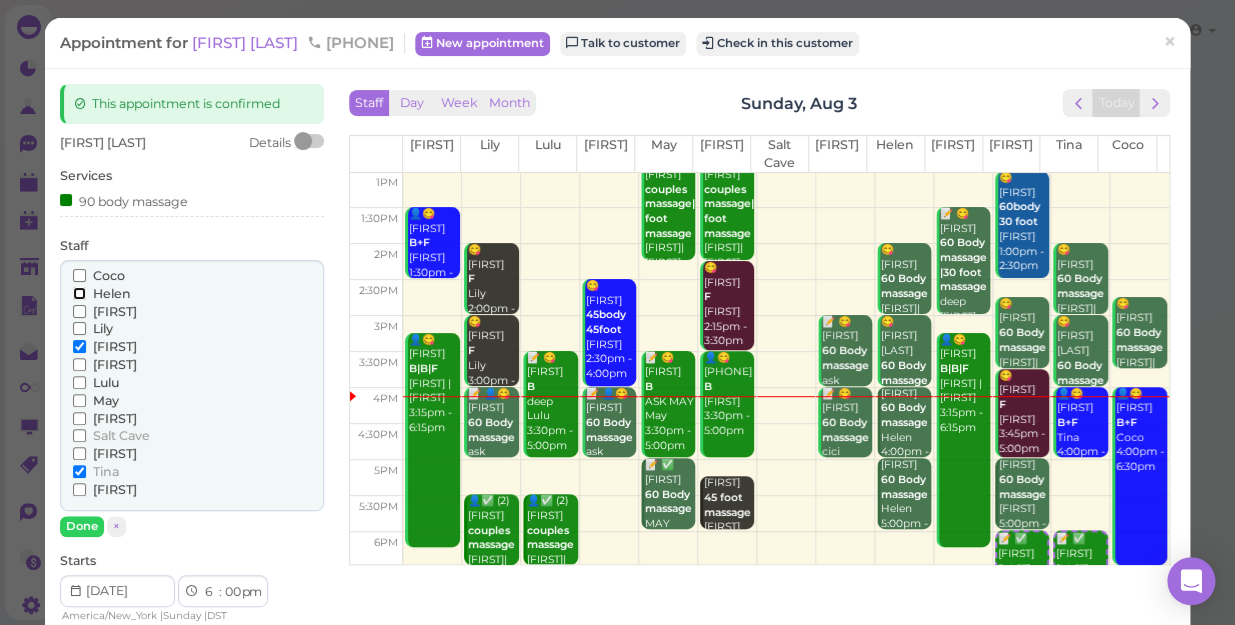 click on "Helen" at bounding box center (79, 293) 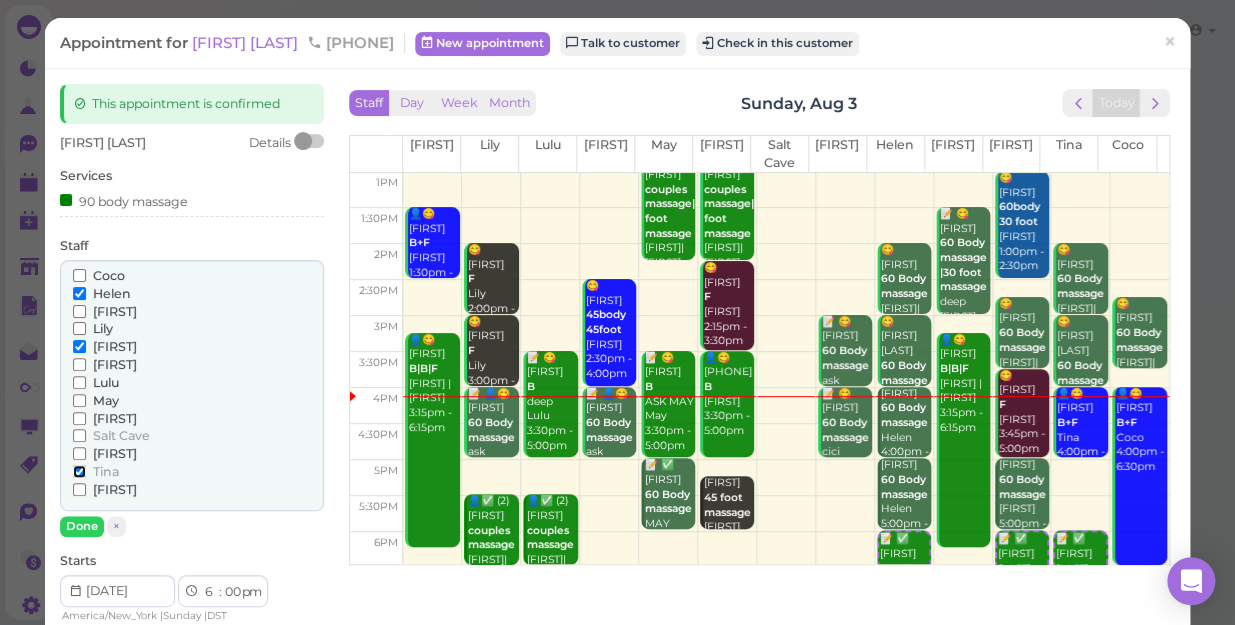 click on "Tina" at bounding box center (79, 471) 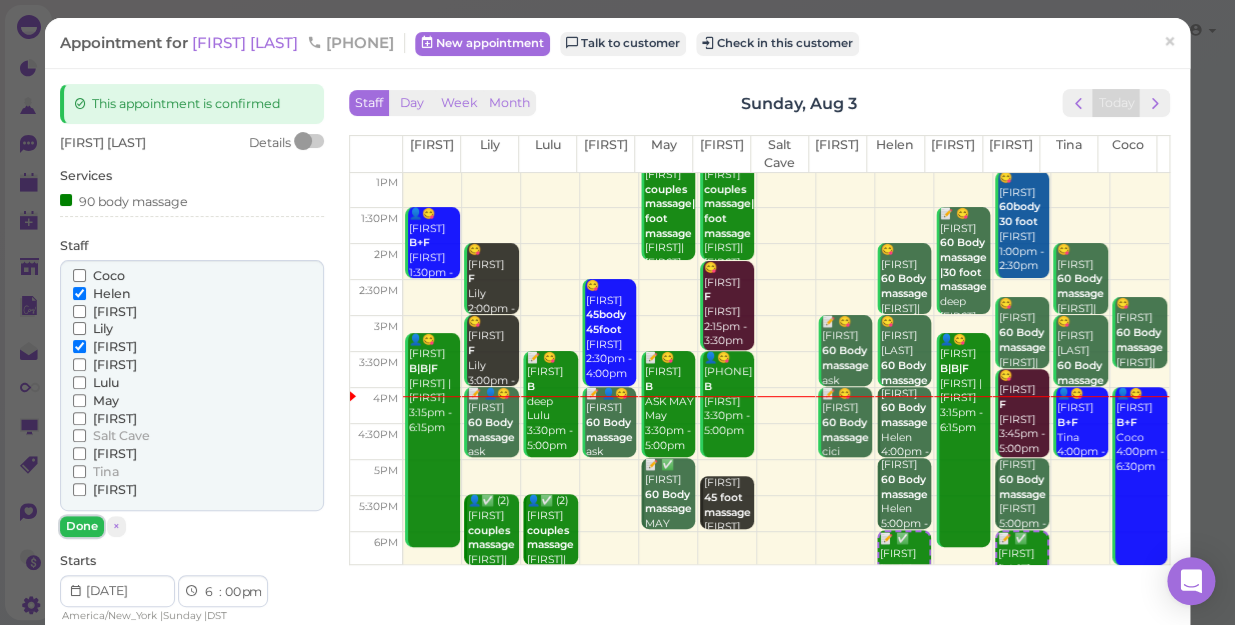 click on "Done" at bounding box center [82, 526] 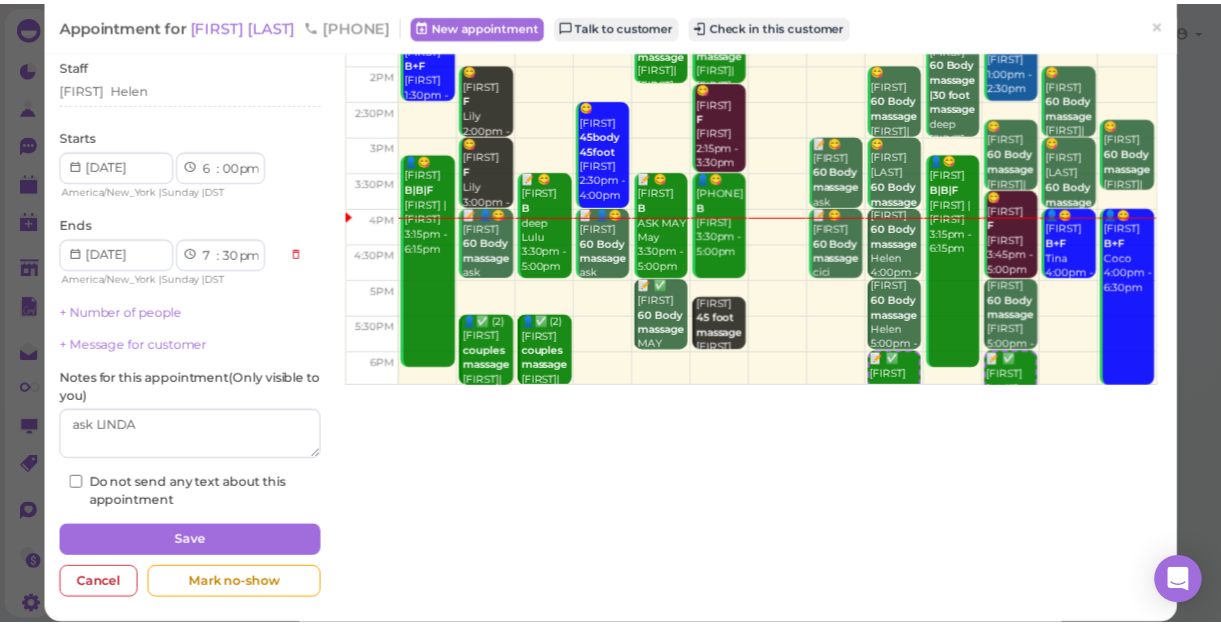scroll, scrollTop: 181, scrollLeft: 0, axis: vertical 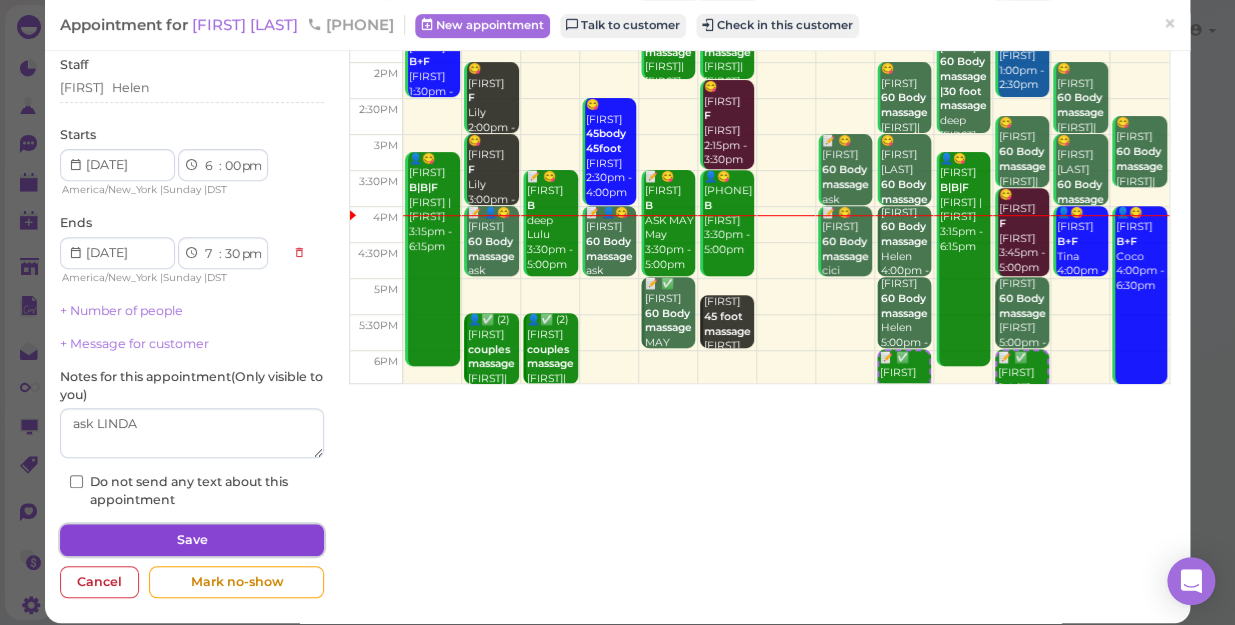 click on "Save" at bounding box center (192, 540) 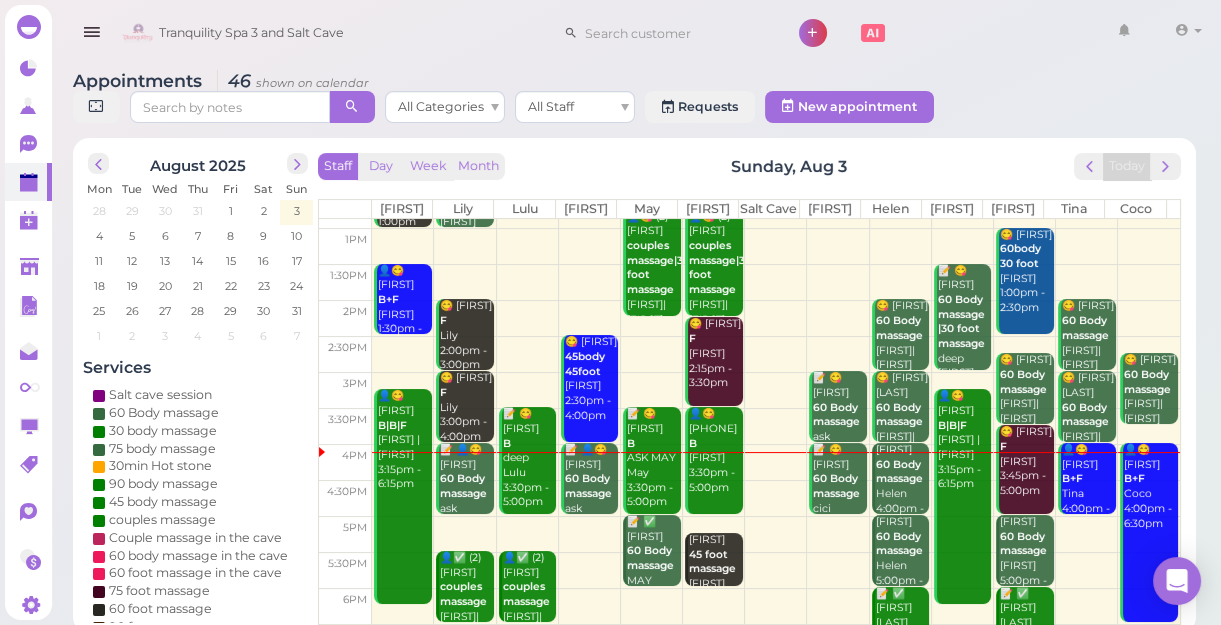 scroll, scrollTop: 343, scrollLeft: 0, axis: vertical 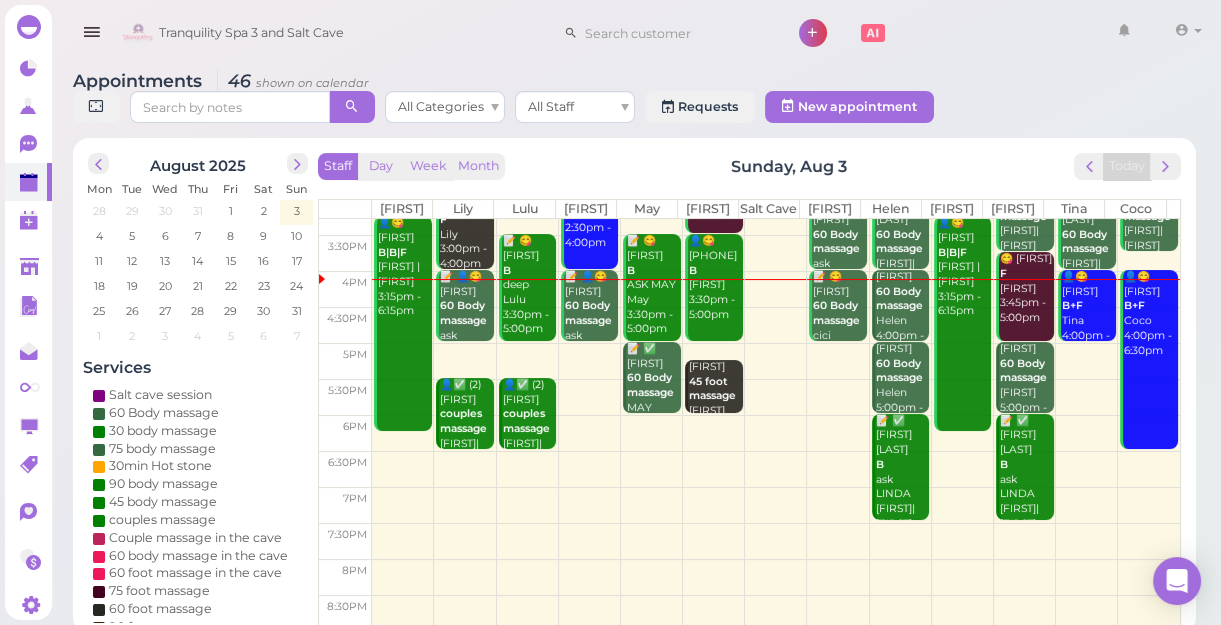 click at bounding box center [776, 433] 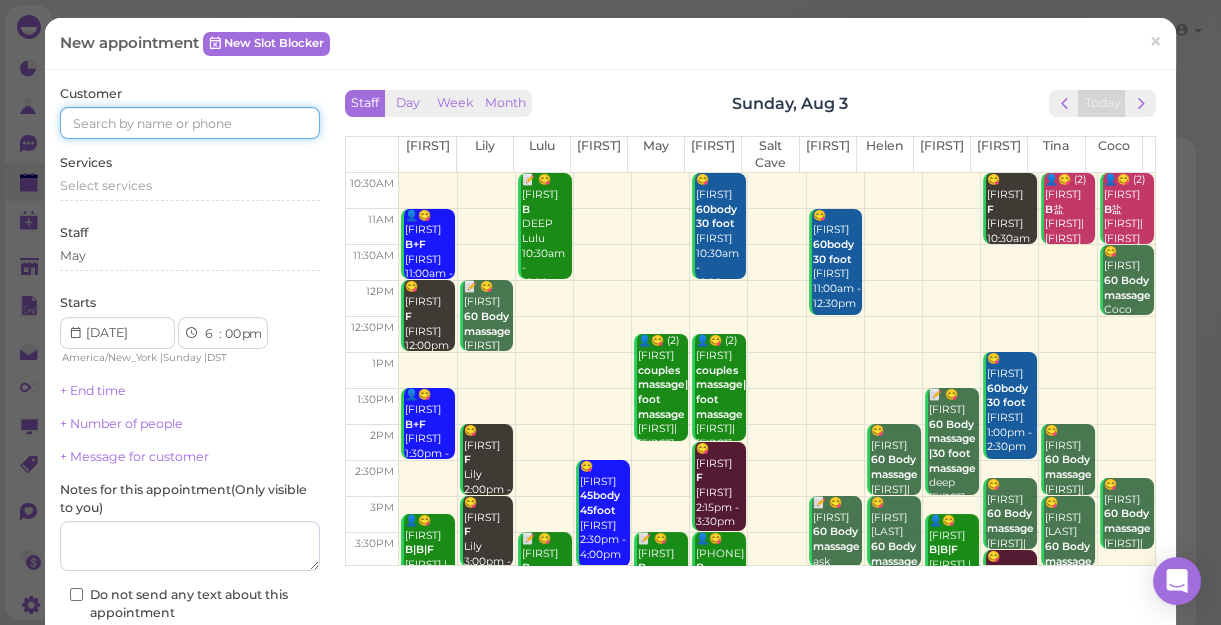 click at bounding box center [190, 123] 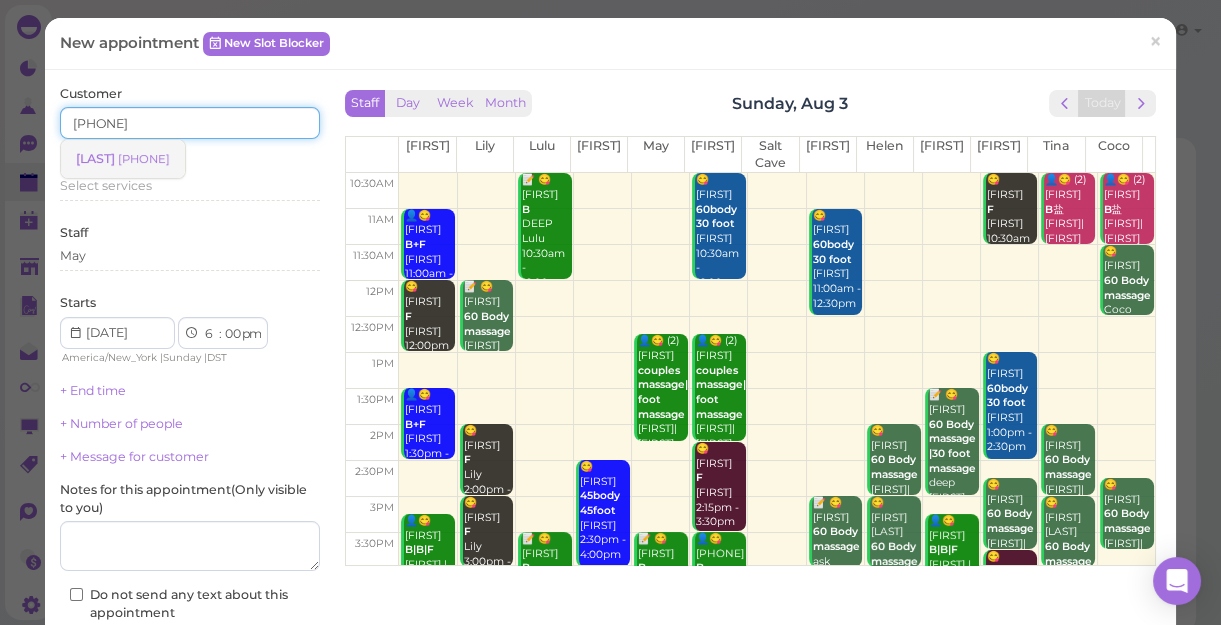 type on "[PHONE]" 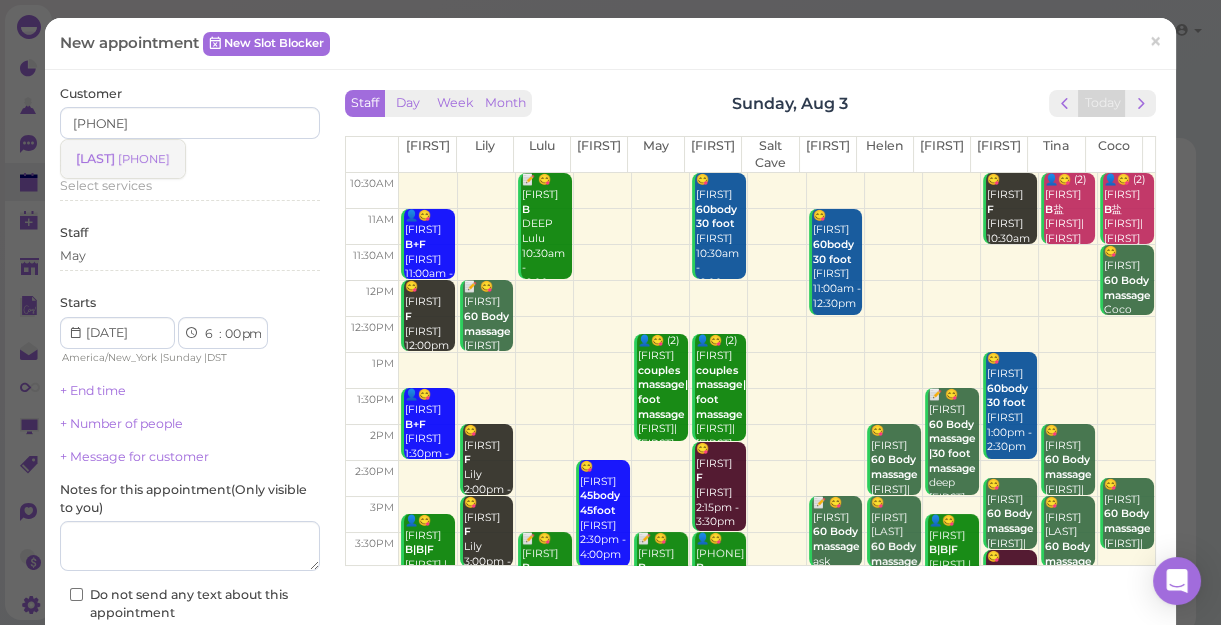 click on "[PHONE]" at bounding box center [144, 159] 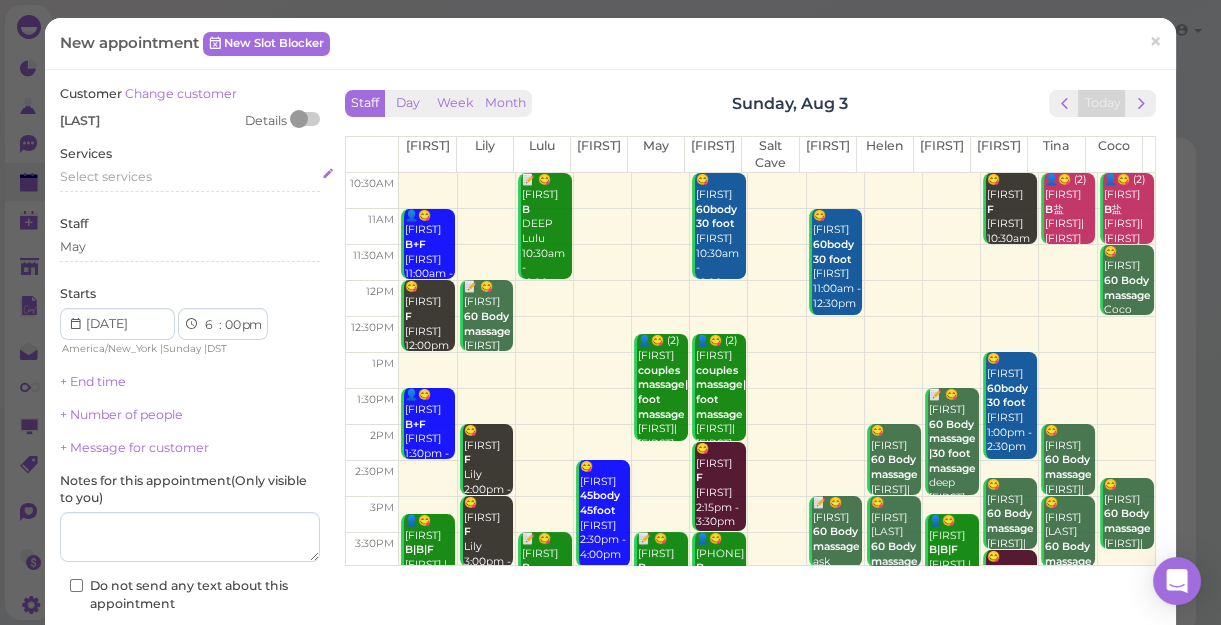 click on "Select services" at bounding box center [190, 177] 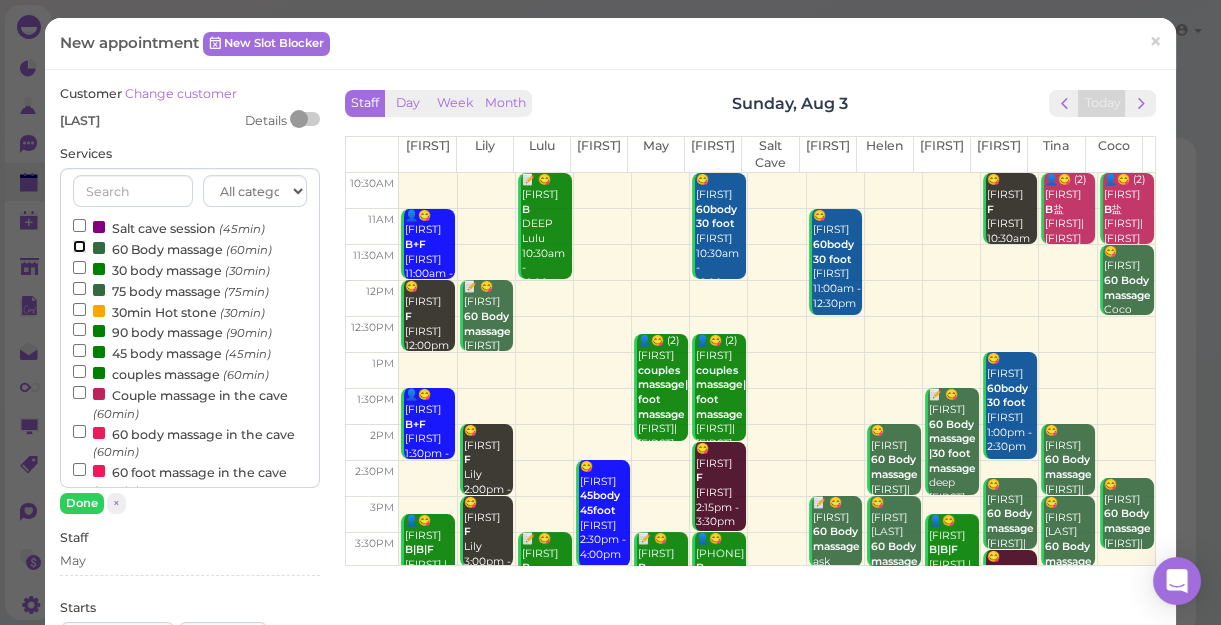 click on "60 Body massage
(60min)" at bounding box center [79, 246] 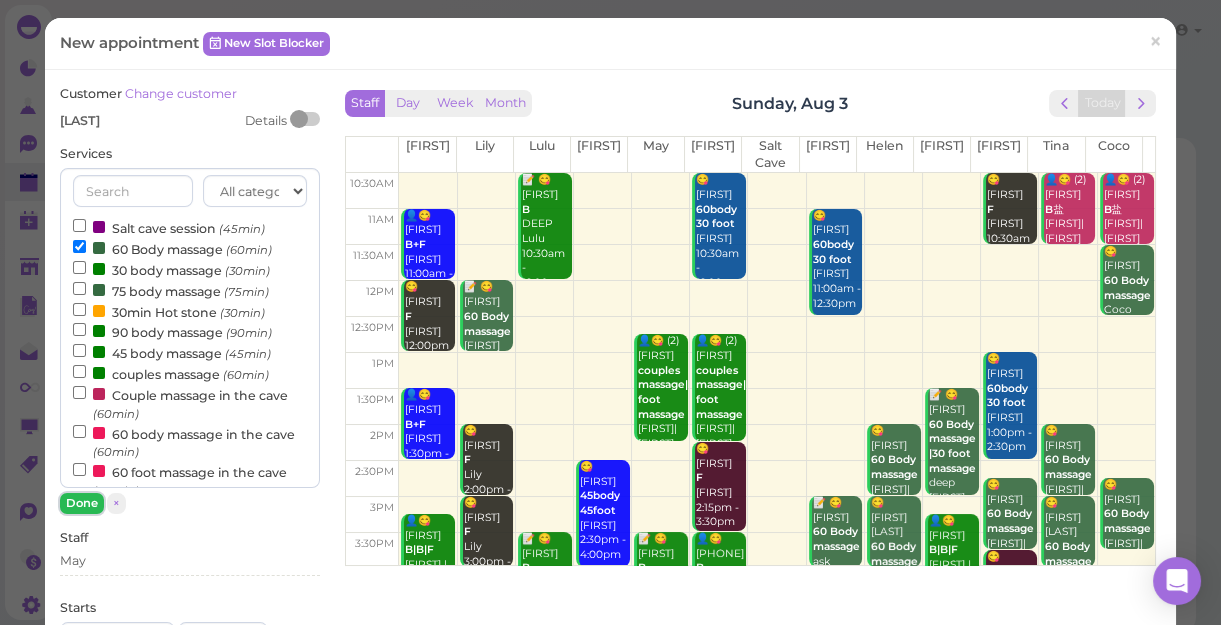 click on "Done" at bounding box center (82, 503) 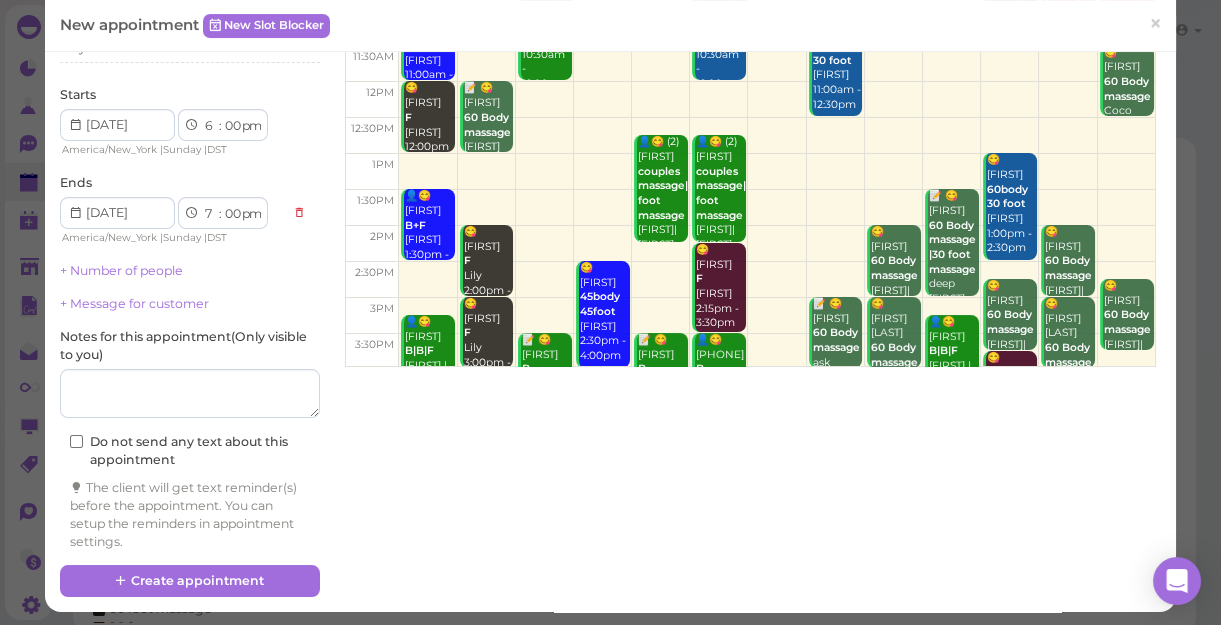 scroll, scrollTop: 203, scrollLeft: 0, axis: vertical 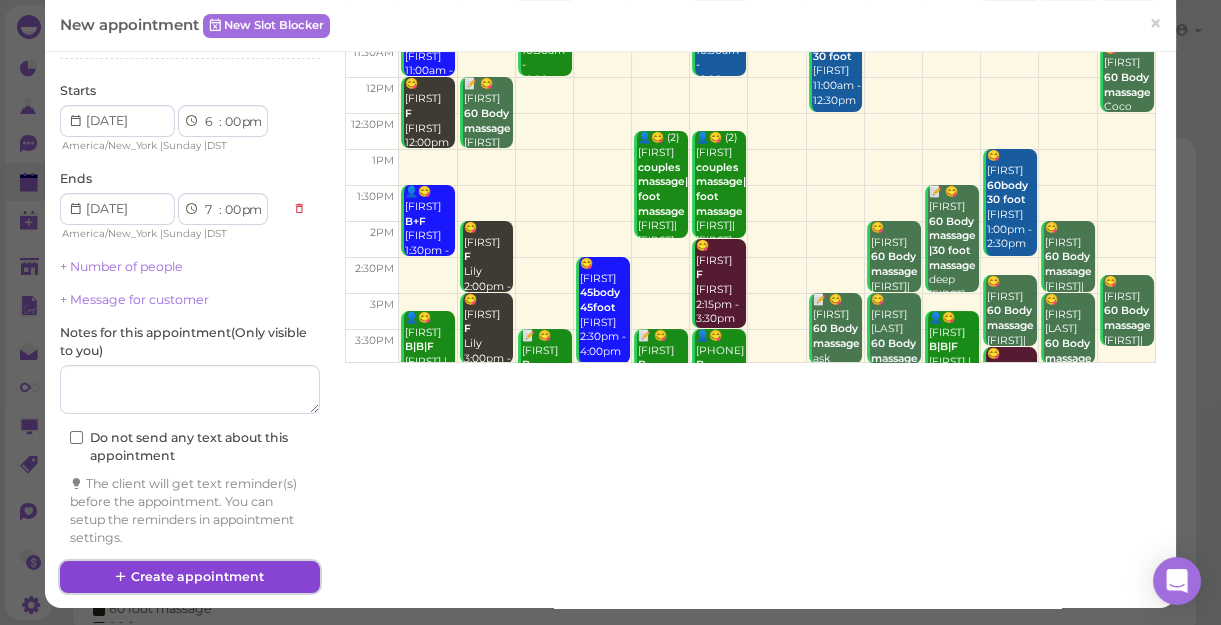 click on "Create appointment" at bounding box center [190, 577] 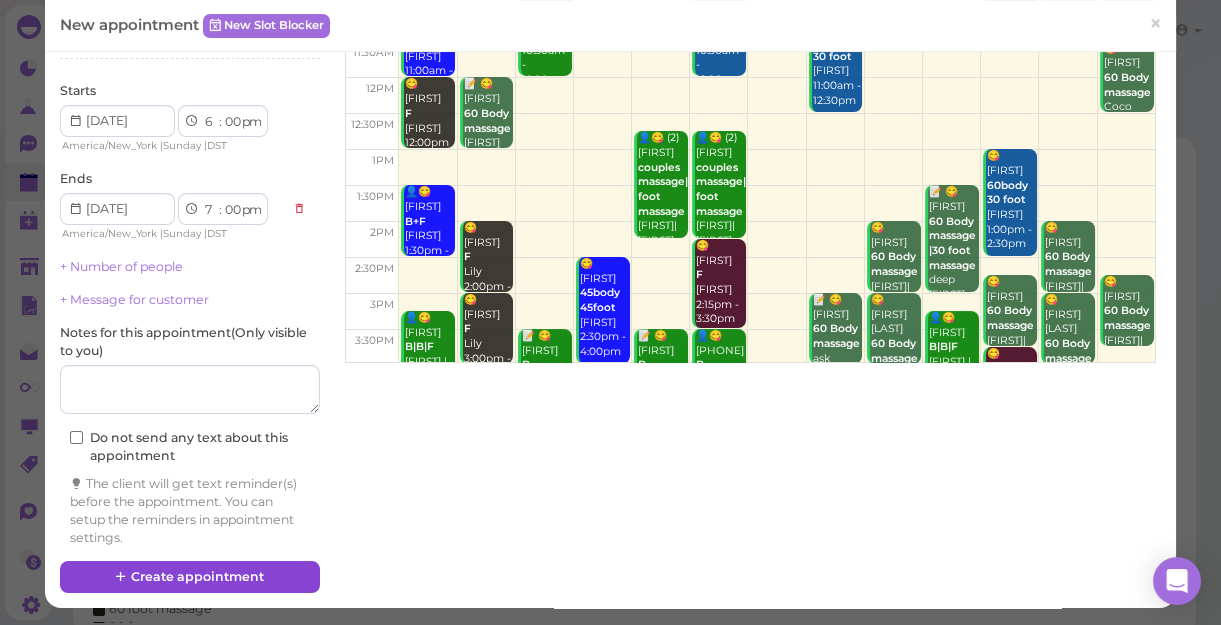 scroll, scrollTop: 202, scrollLeft: 0, axis: vertical 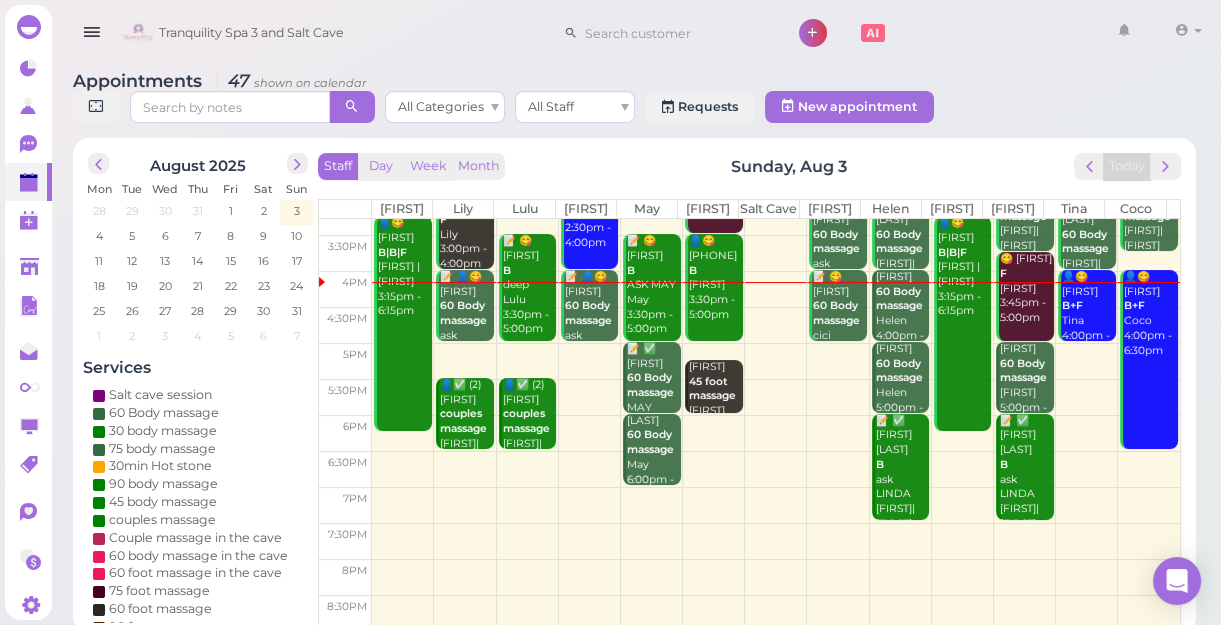 click at bounding box center (776, 361) 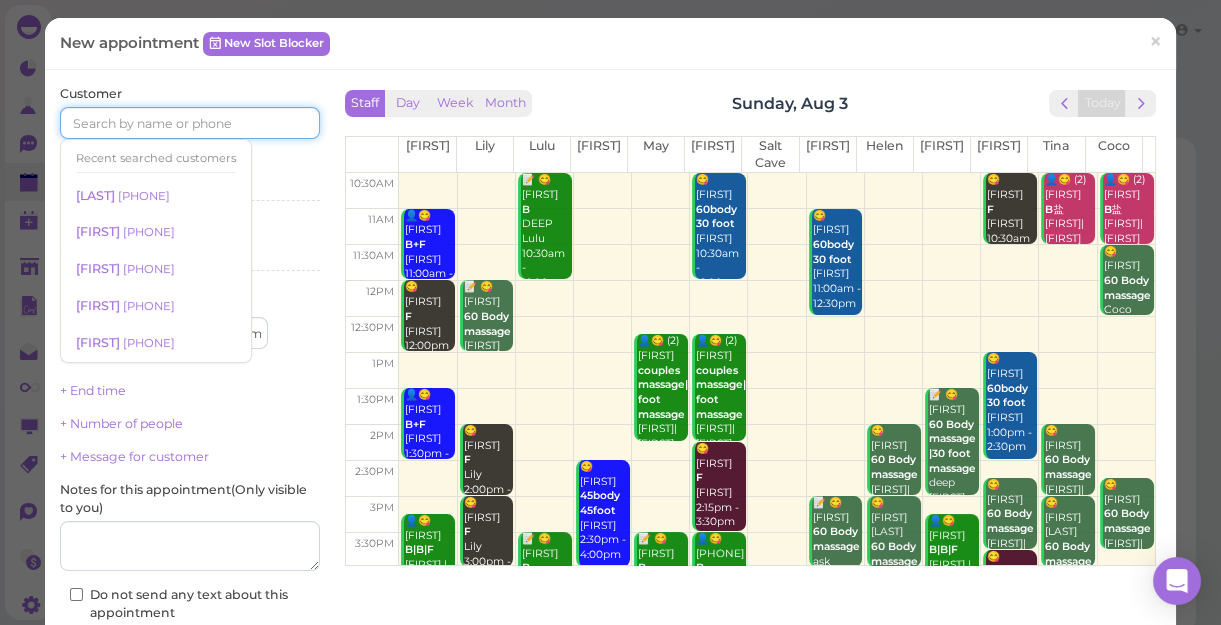 click at bounding box center (190, 123) 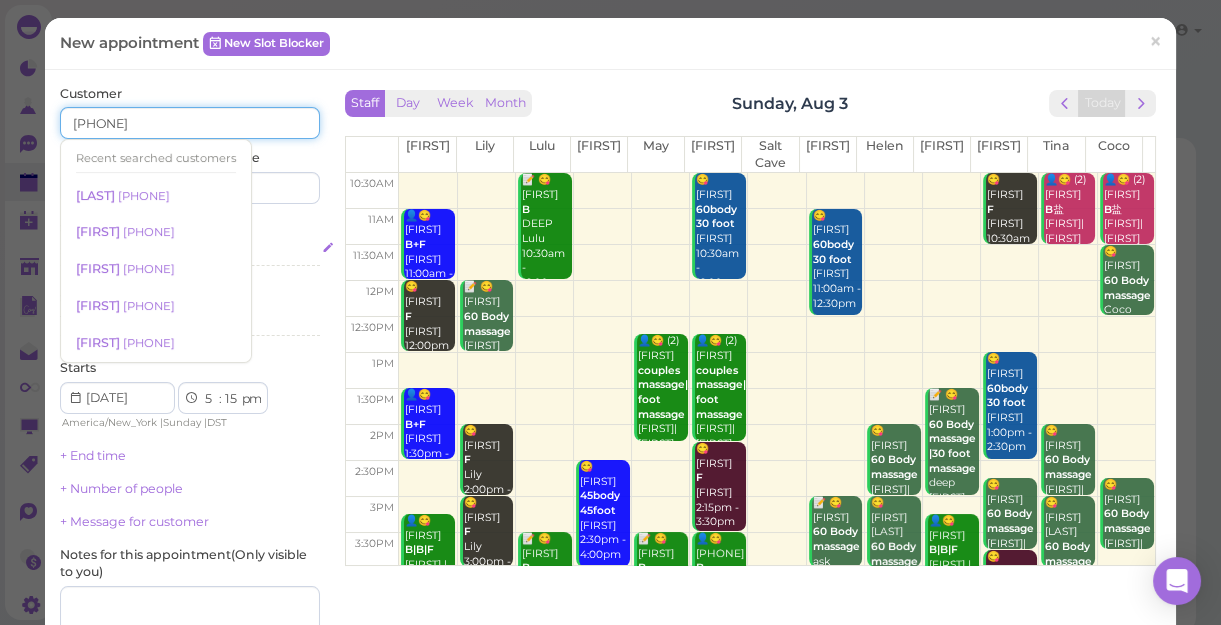 type on "[PHONE]" 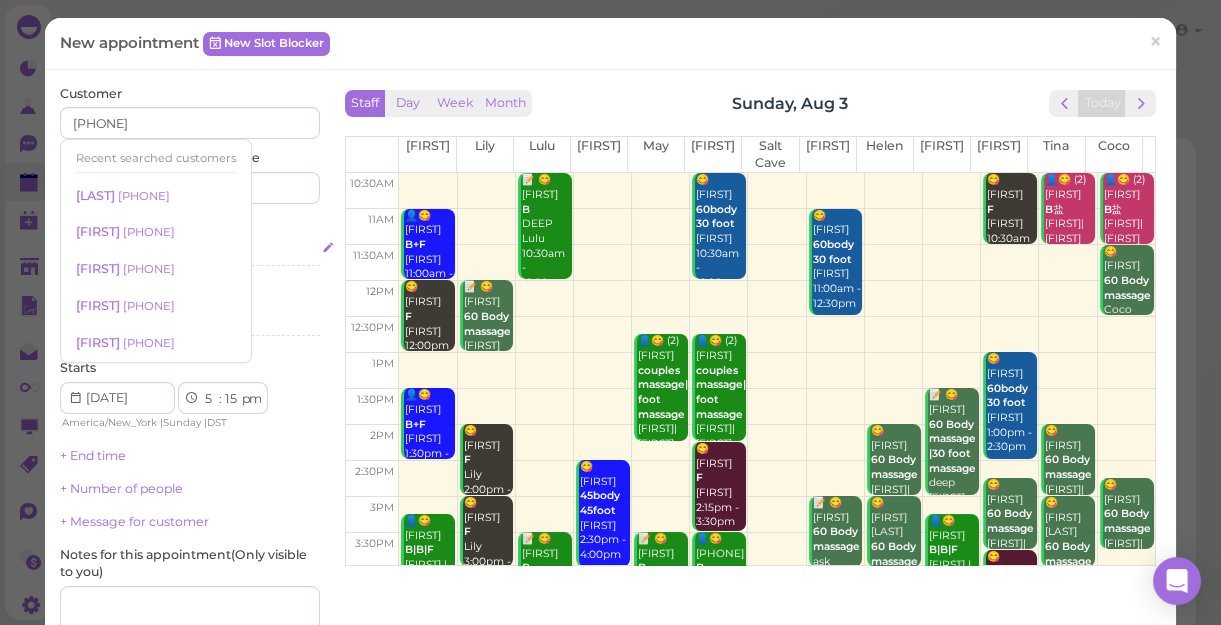 click on "Select services" at bounding box center [190, 251] 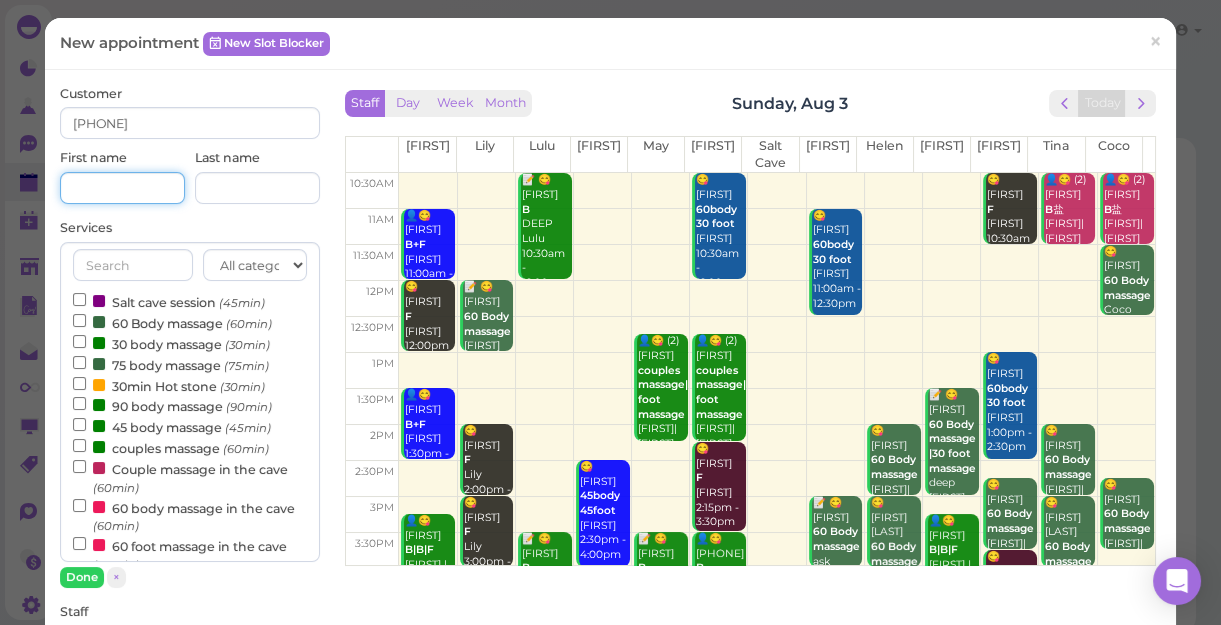 click at bounding box center (122, 188) 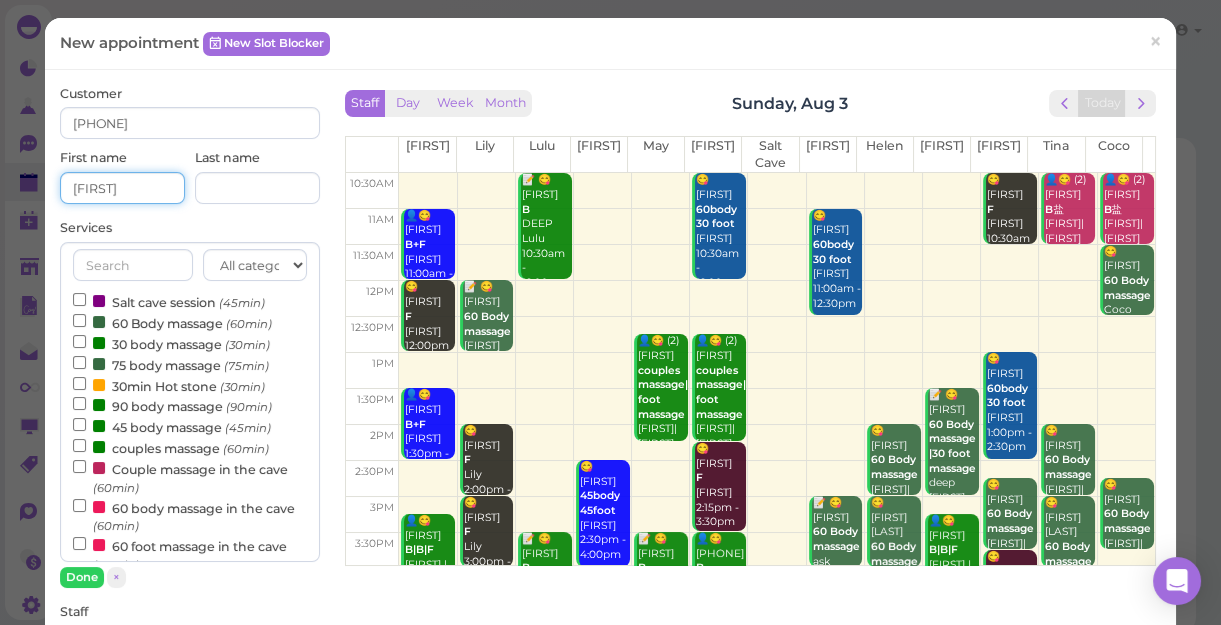 type on "[FIRST]" 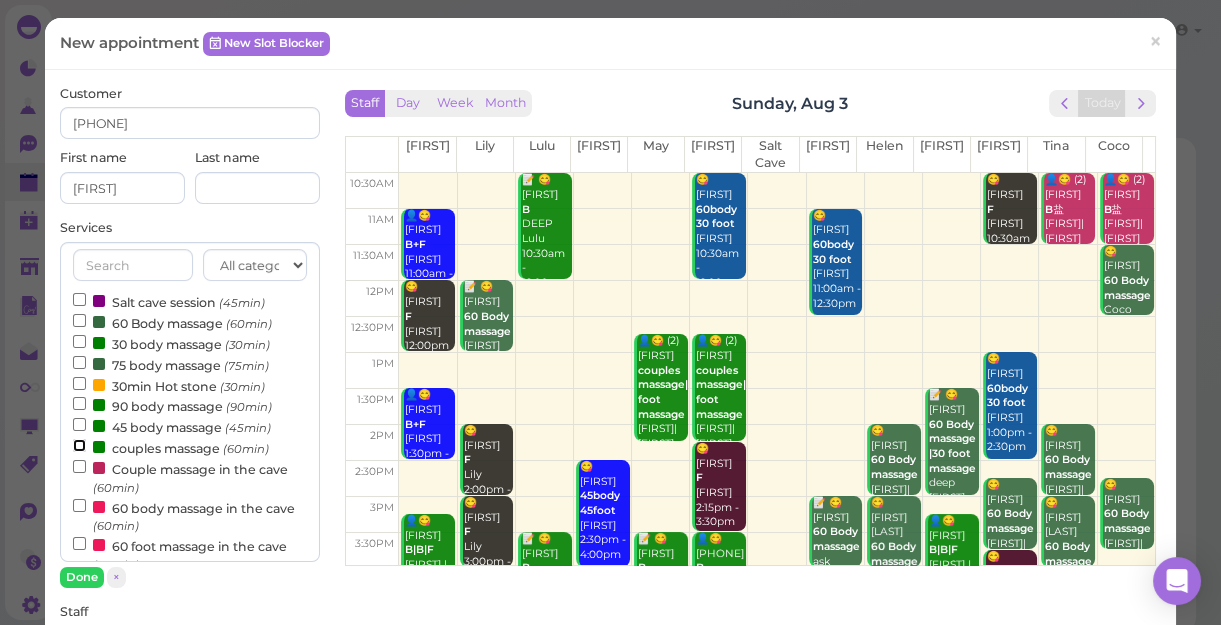 click on "couples massage
(60min)" at bounding box center [79, 445] 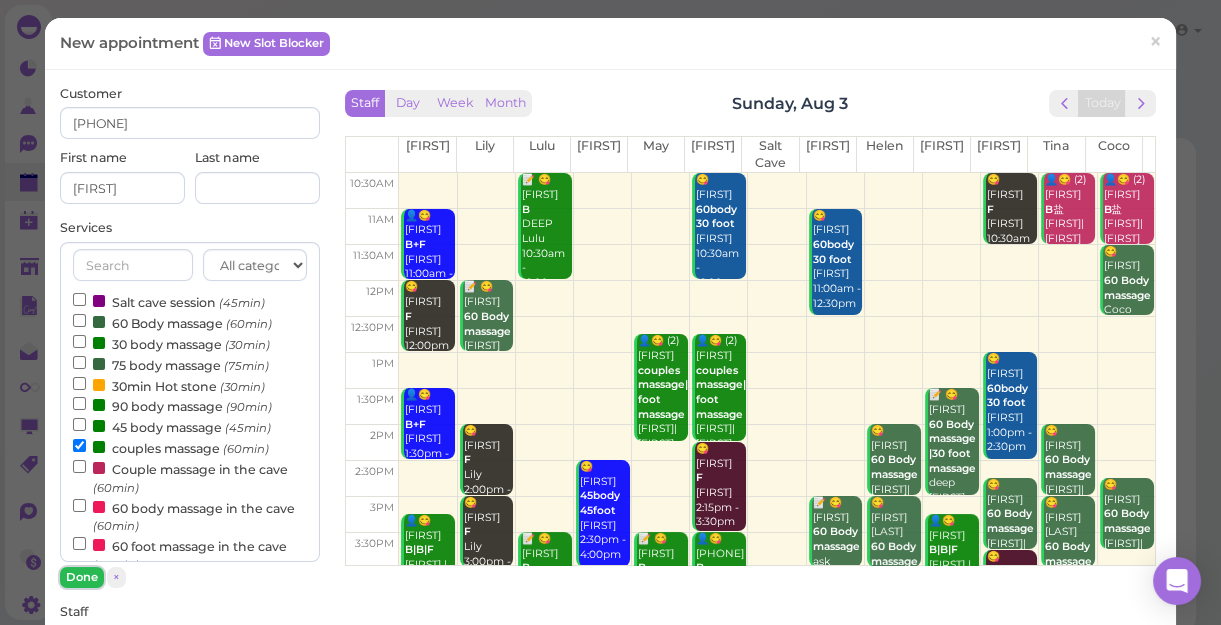 click on "Done" at bounding box center (82, 577) 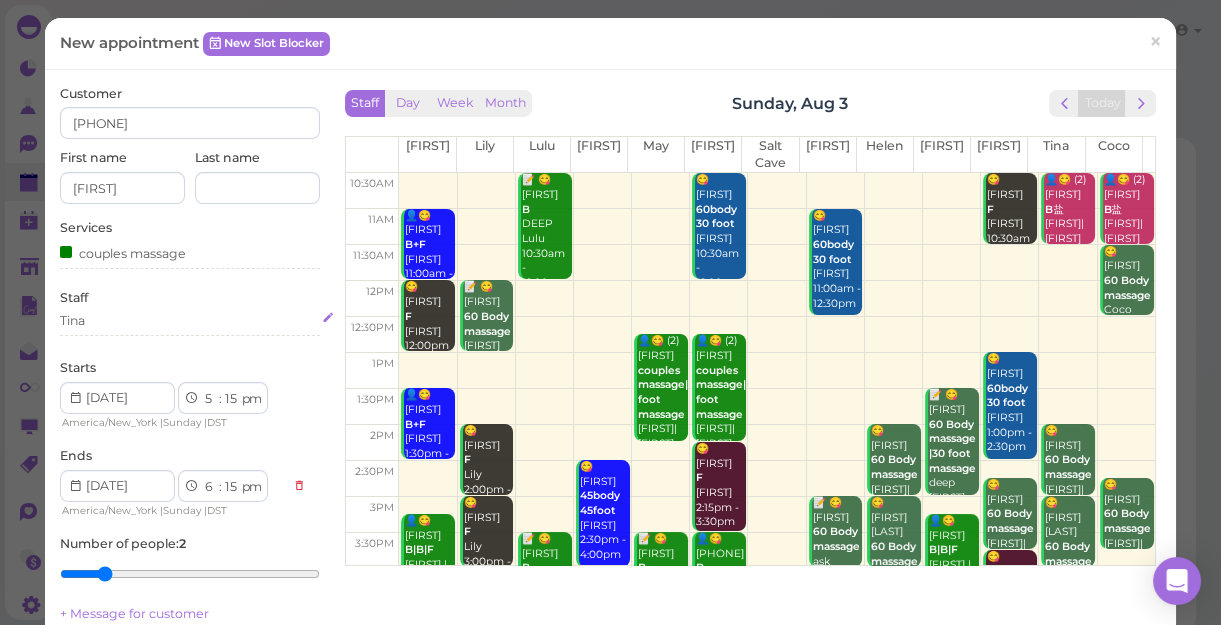 click on "Tina" at bounding box center (190, 321) 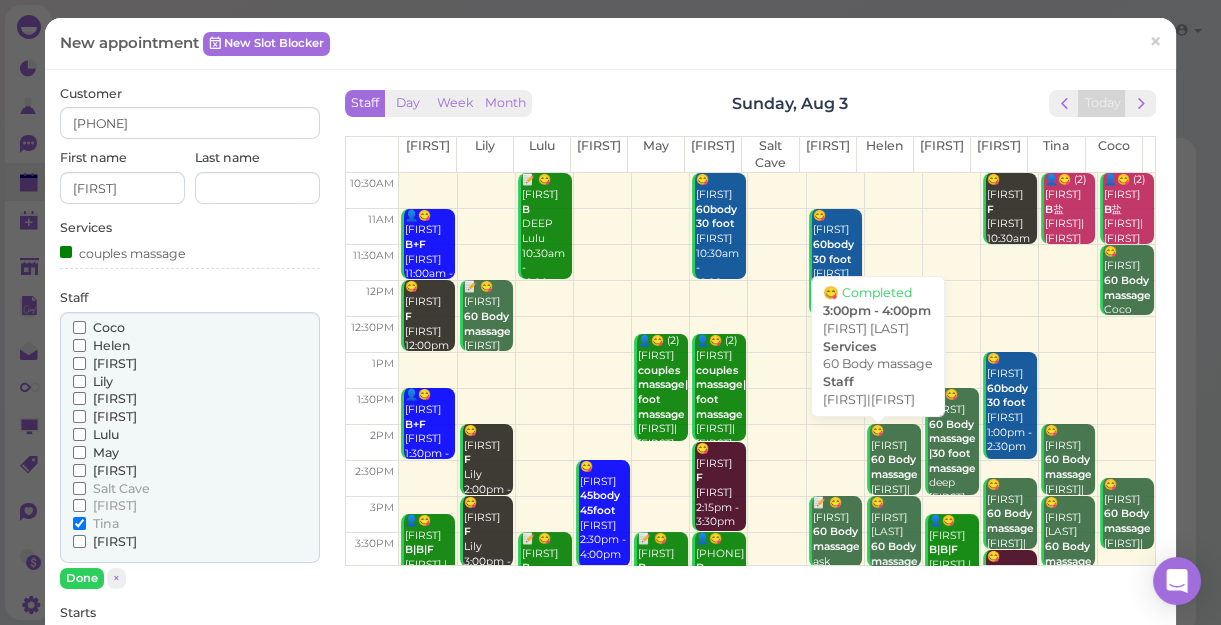 scroll, scrollTop: 272, scrollLeft: 0, axis: vertical 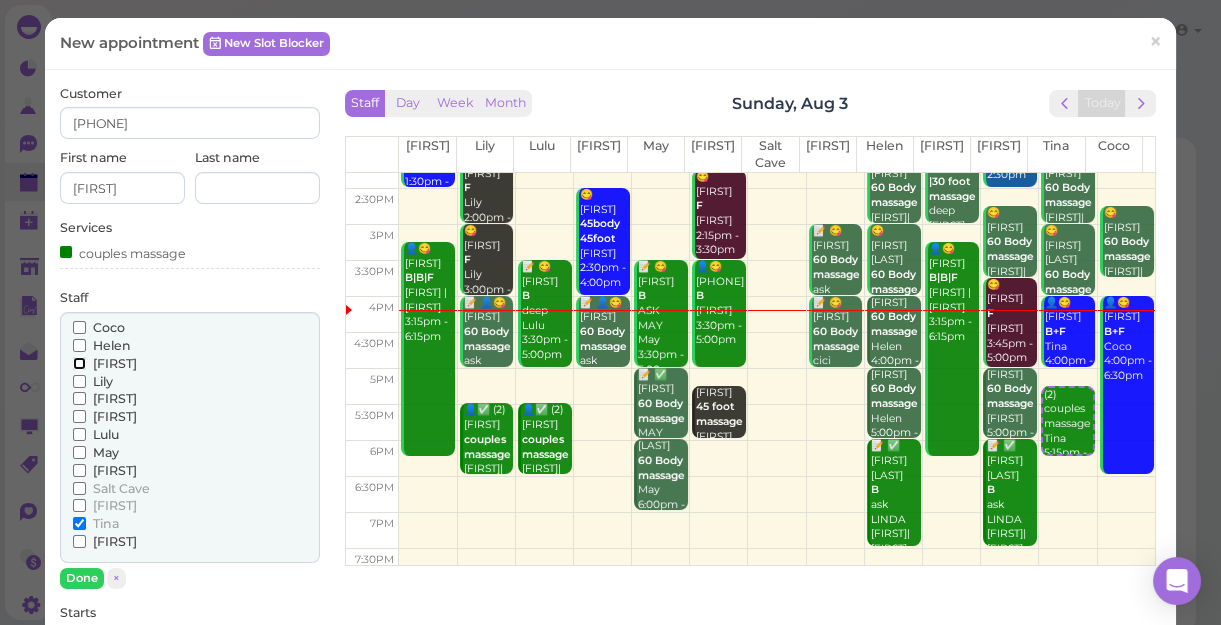 click on "[FIRST]" at bounding box center (79, 363) 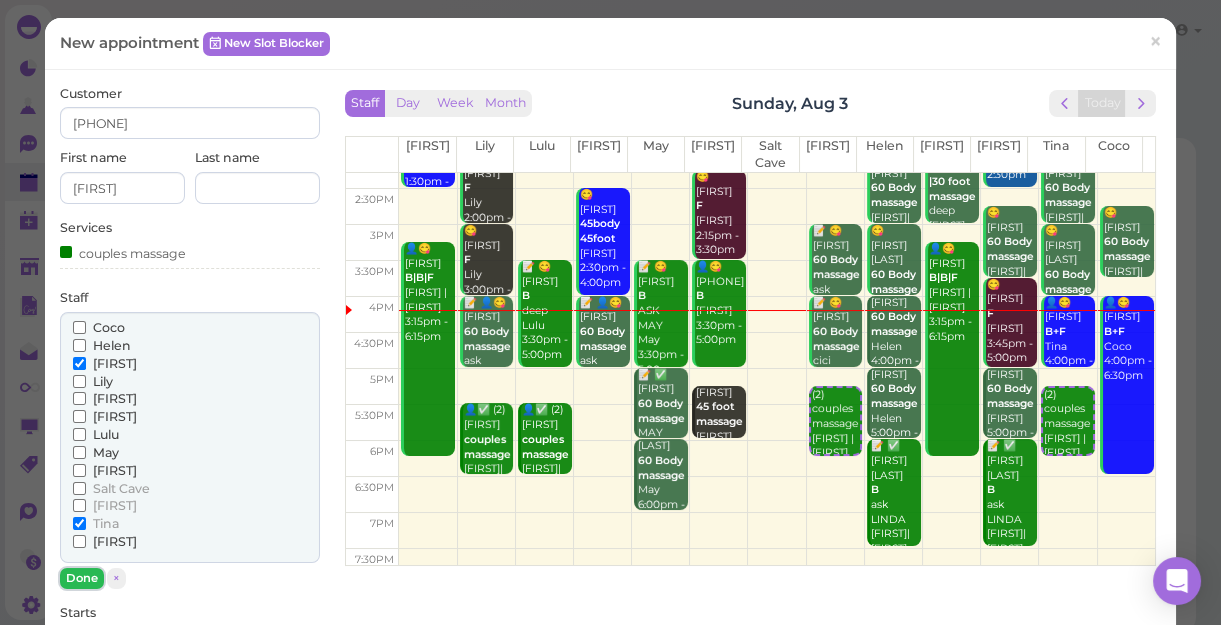 click on "Done" at bounding box center [82, 578] 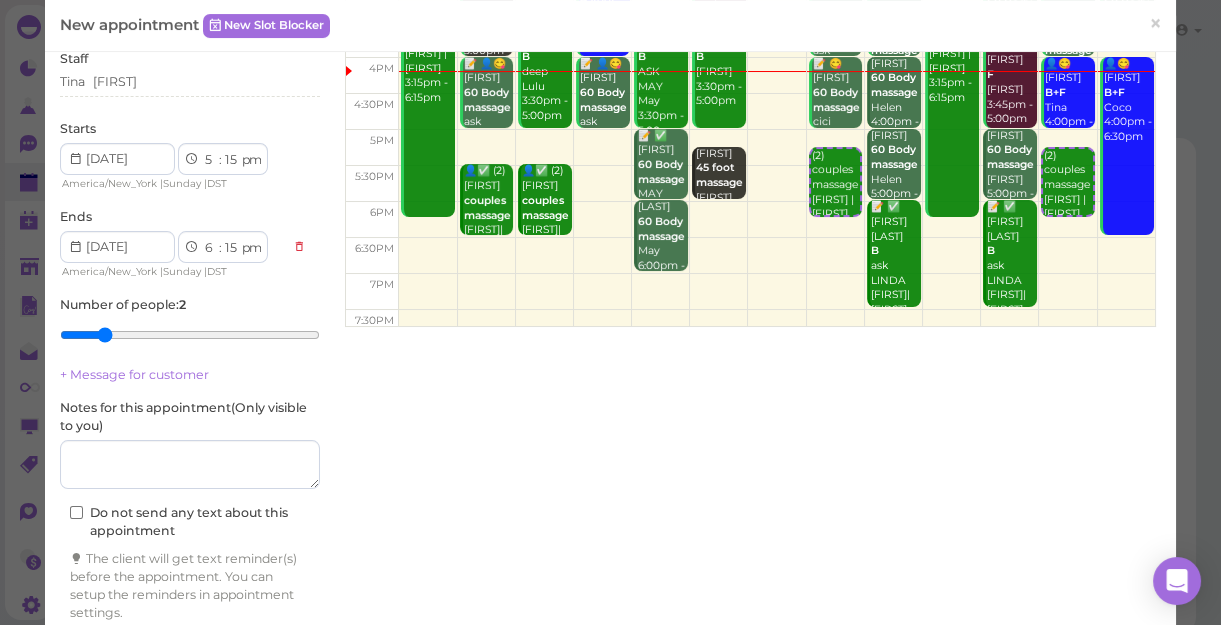 scroll, scrollTop: 272, scrollLeft: 0, axis: vertical 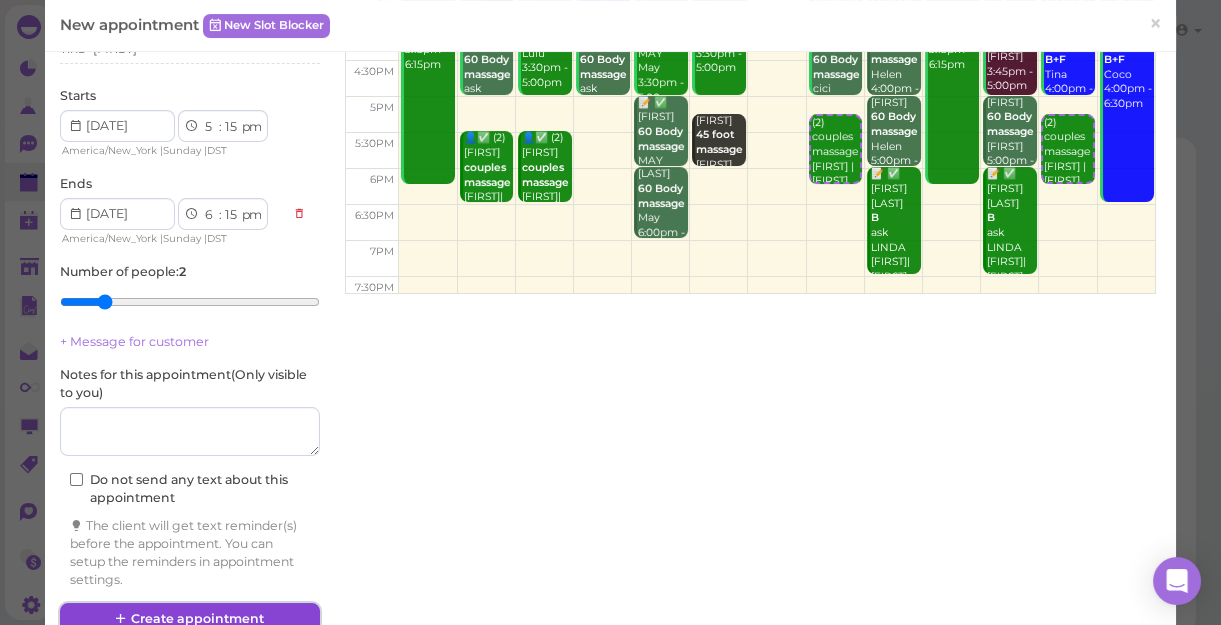 click on "Create appointment" at bounding box center (190, 619) 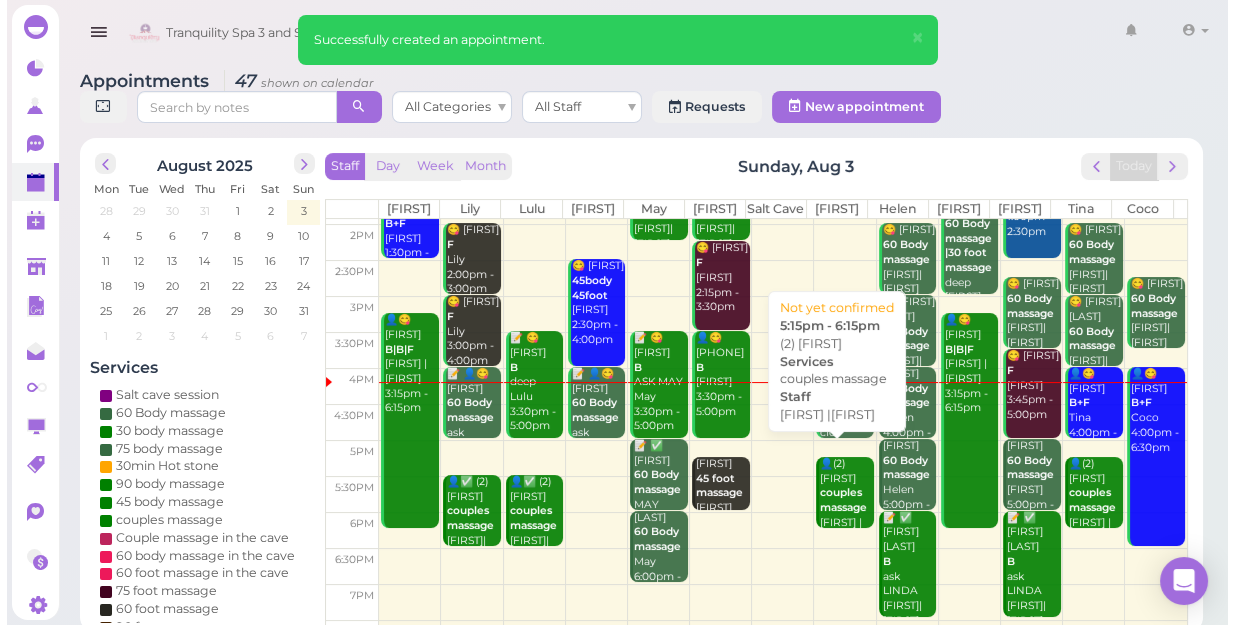 scroll, scrollTop: 272, scrollLeft: 0, axis: vertical 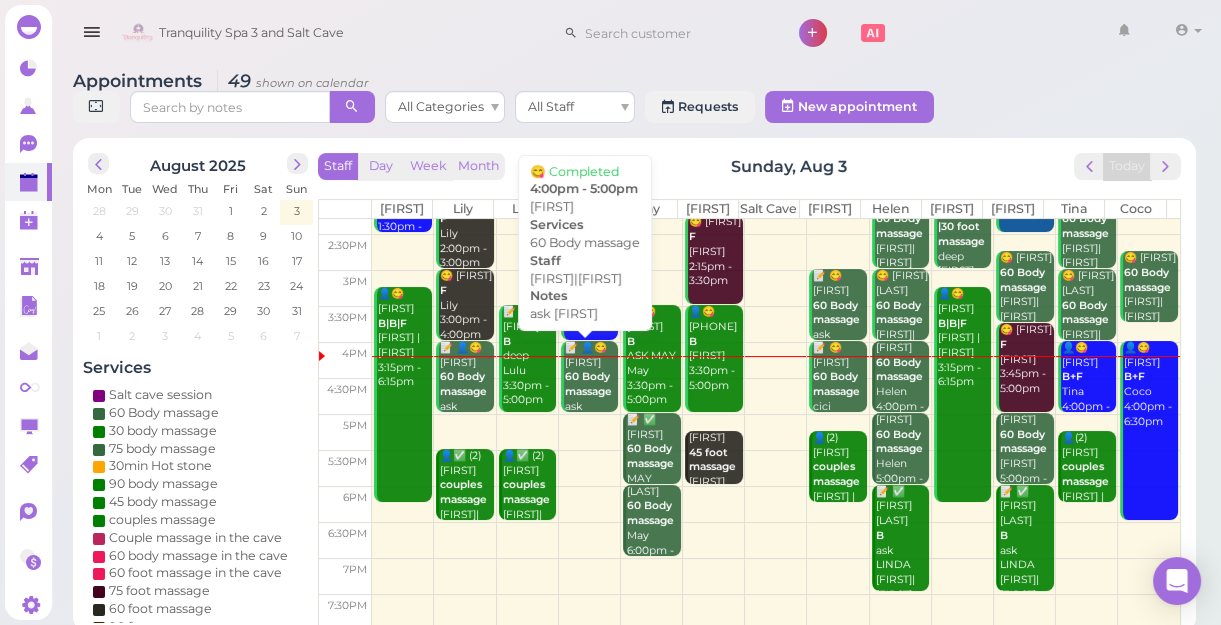 click on "60 Body massage" at bounding box center [588, 384] 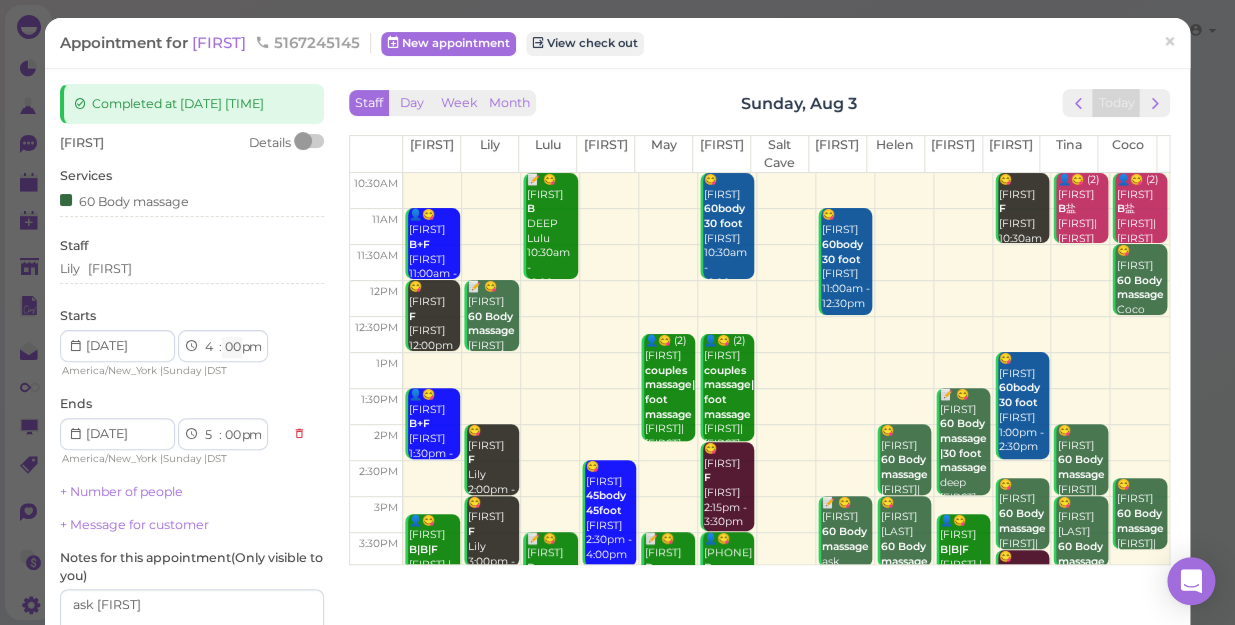 click on "00
05
10
15
20
25
30
35
40
45
50
55" at bounding box center [232, 347] 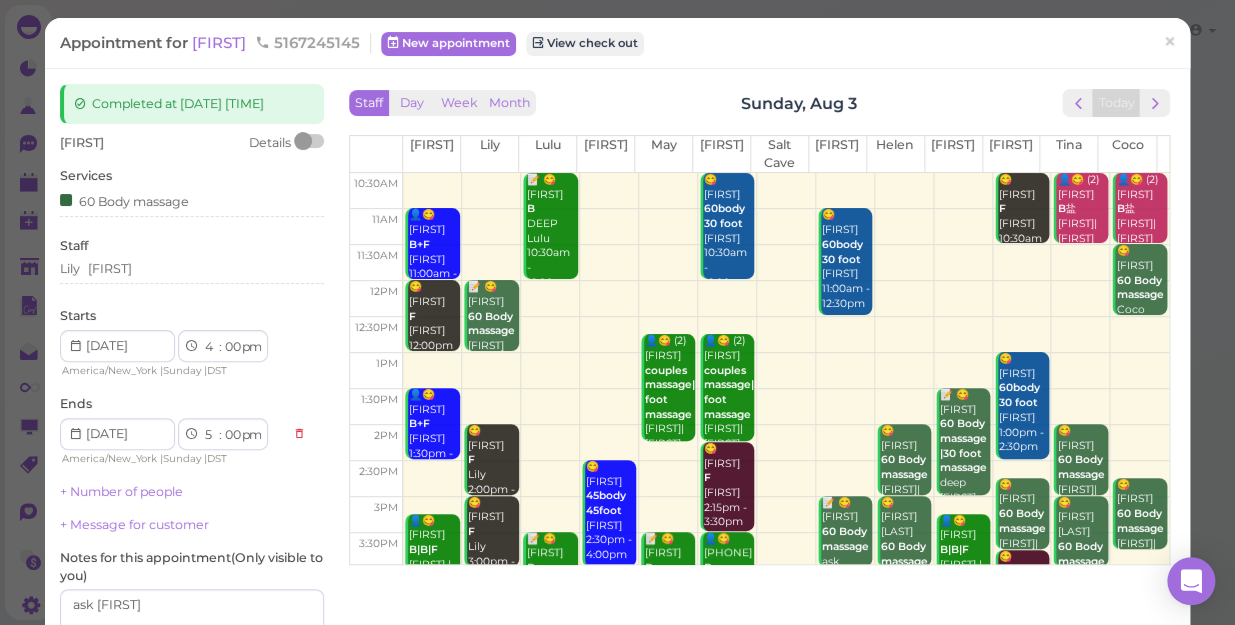 select on "15" 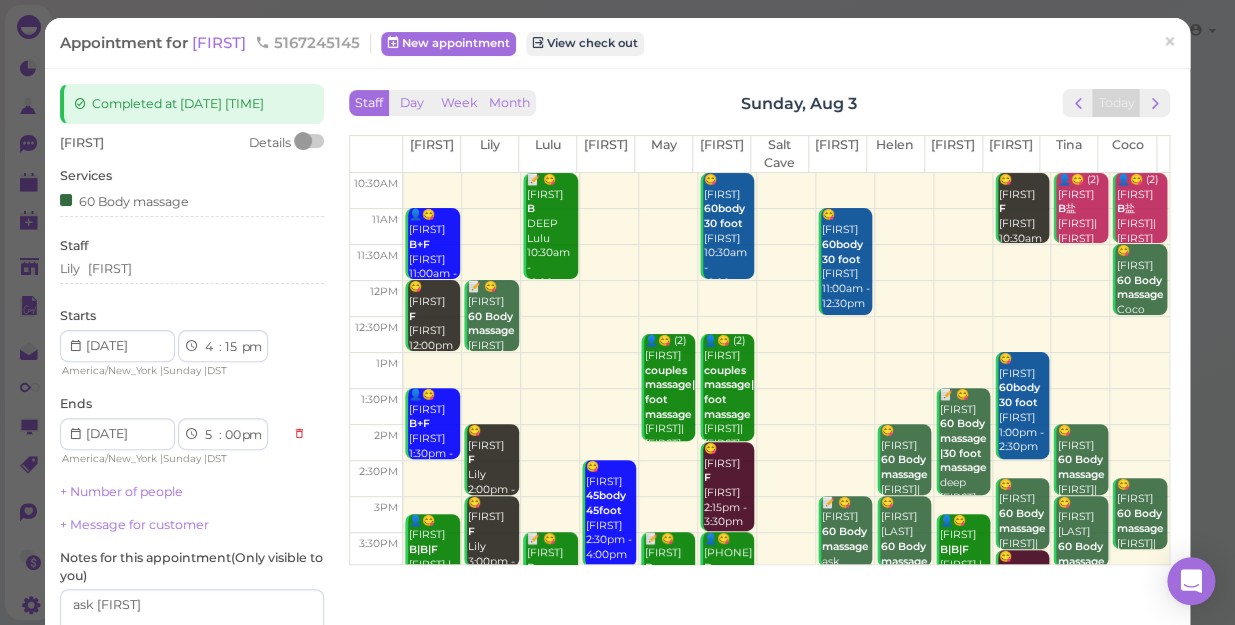click on "00
05
10
15
20
25
30
35
40
45
50
55" at bounding box center (232, 347) 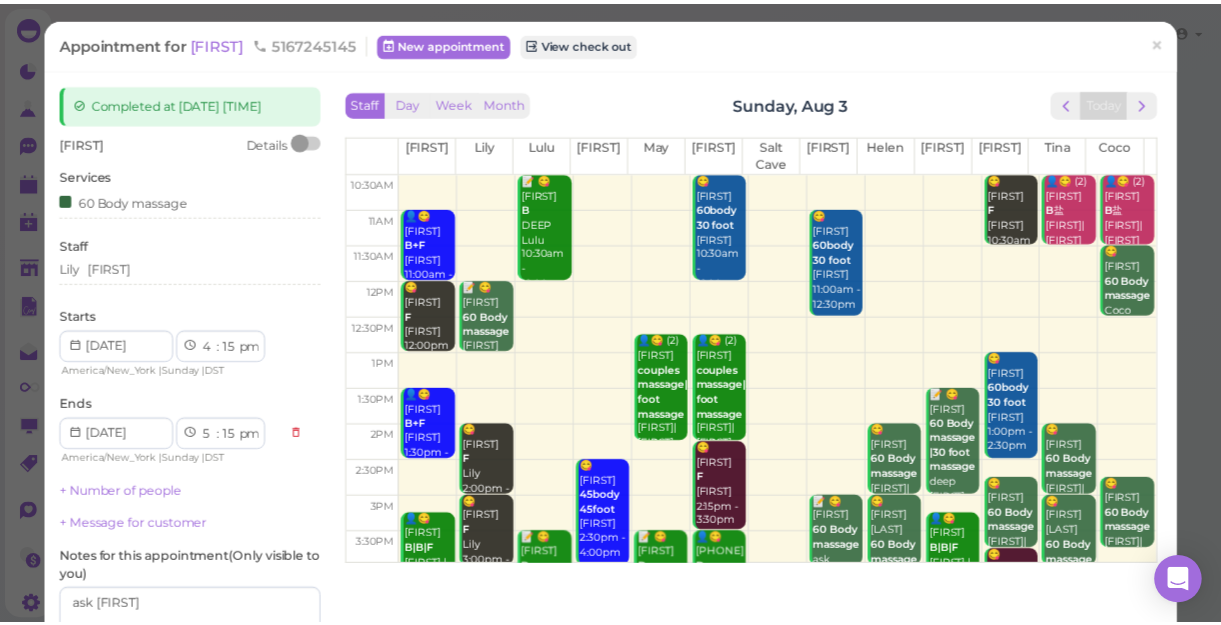 scroll, scrollTop: 181, scrollLeft: 0, axis: vertical 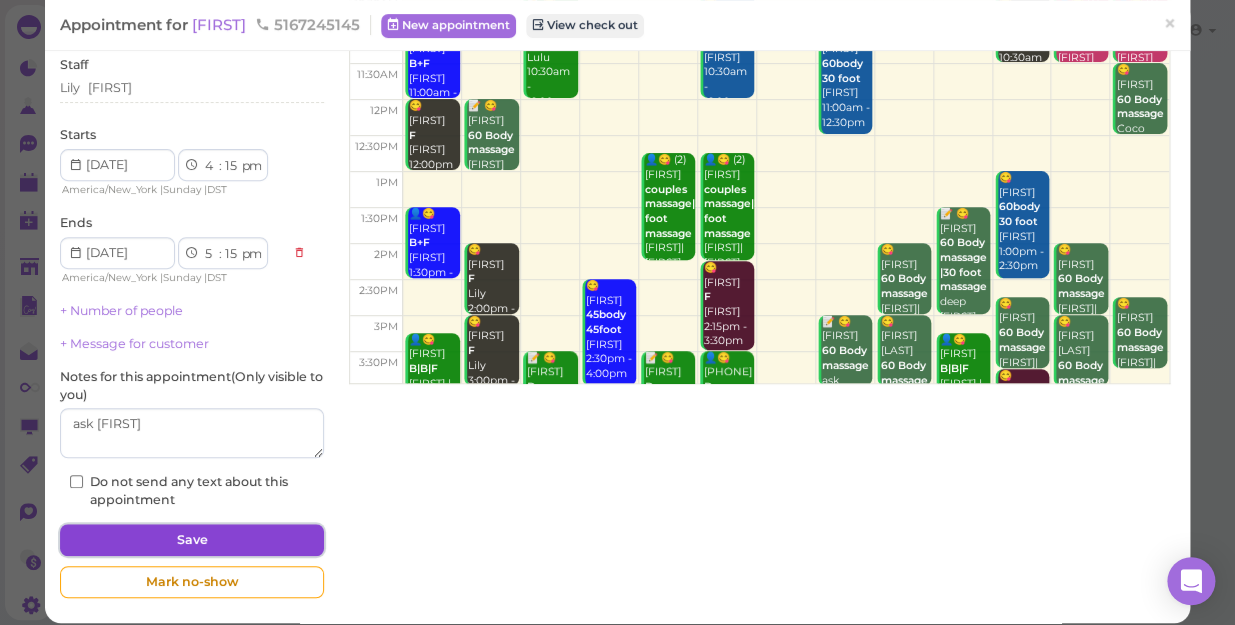 click on "Save" at bounding box center [192, 540] 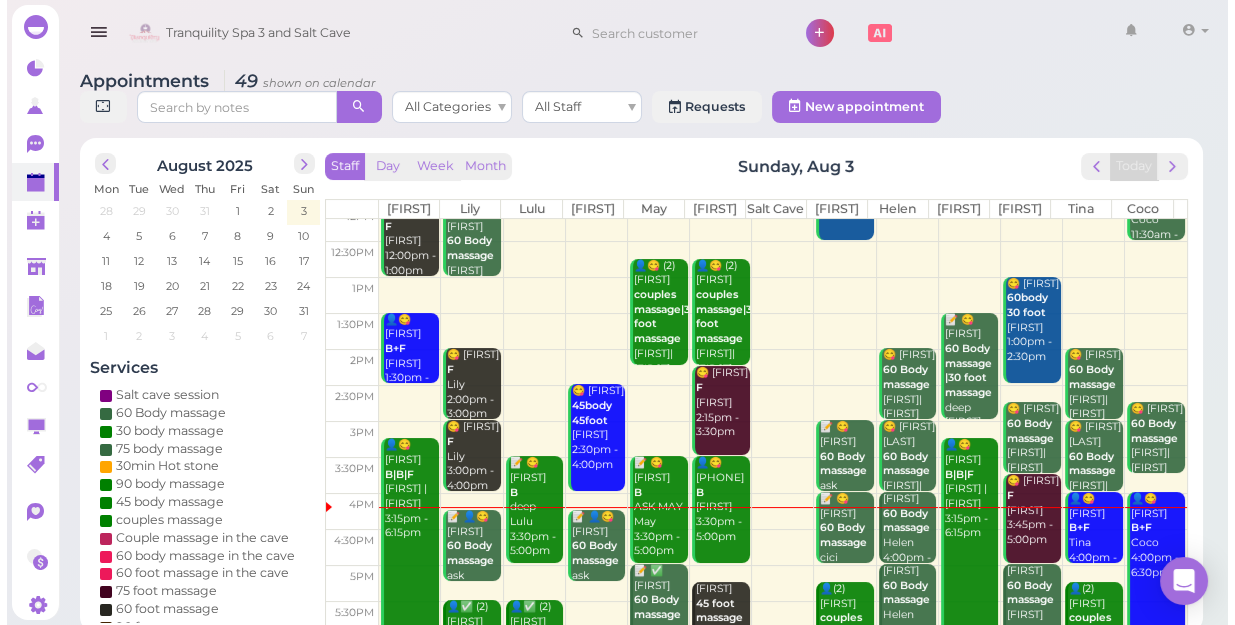 scroll, scrollTop: 343, scrollLeft: 0, axis: vertical 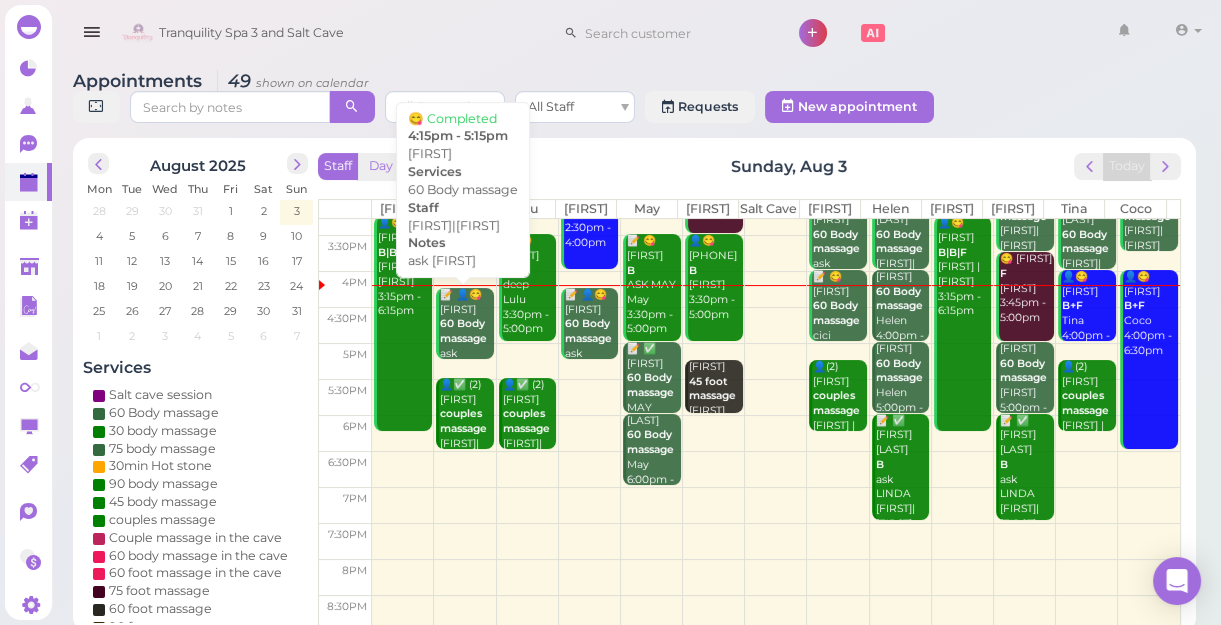 click on "60 Body massage" at bounding box center [463, 331] 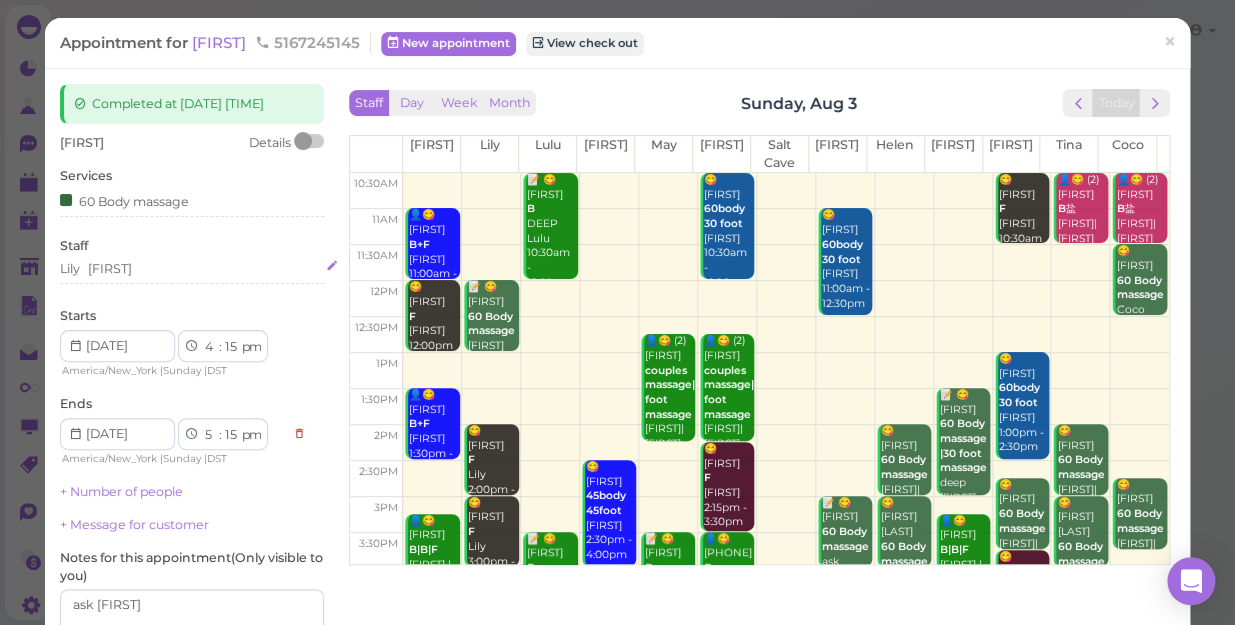 click on "[FIRST]
[FIRST]" at bounding box center [192, 269] 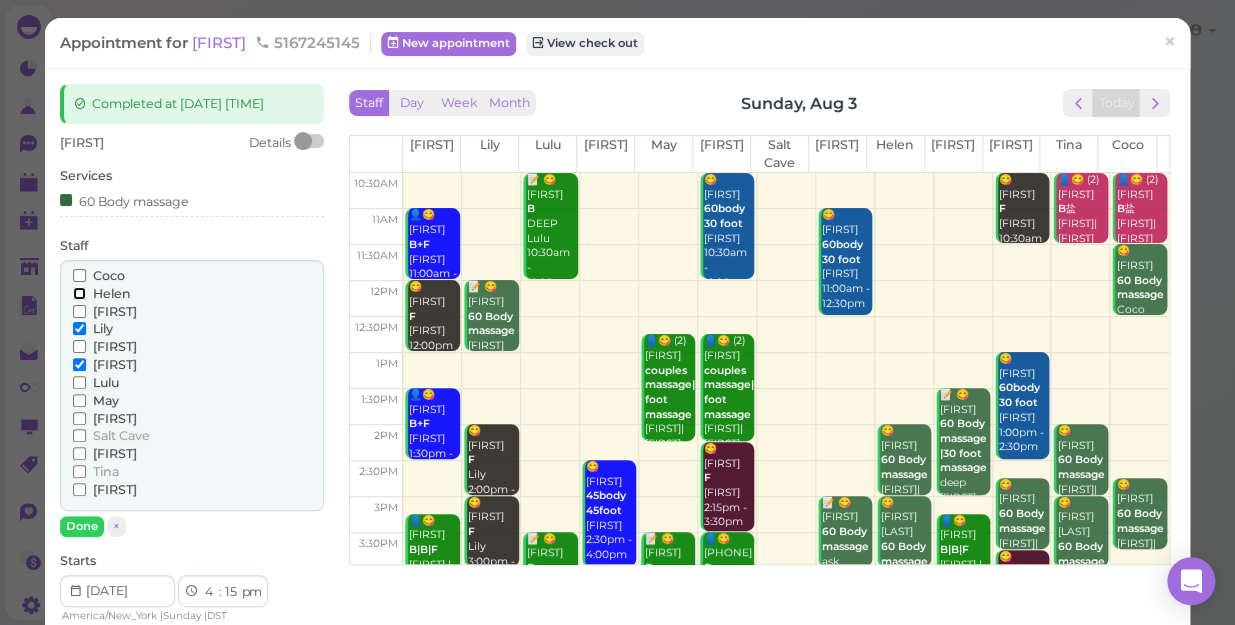 click on "Helen" at bounding box center (79, 293) 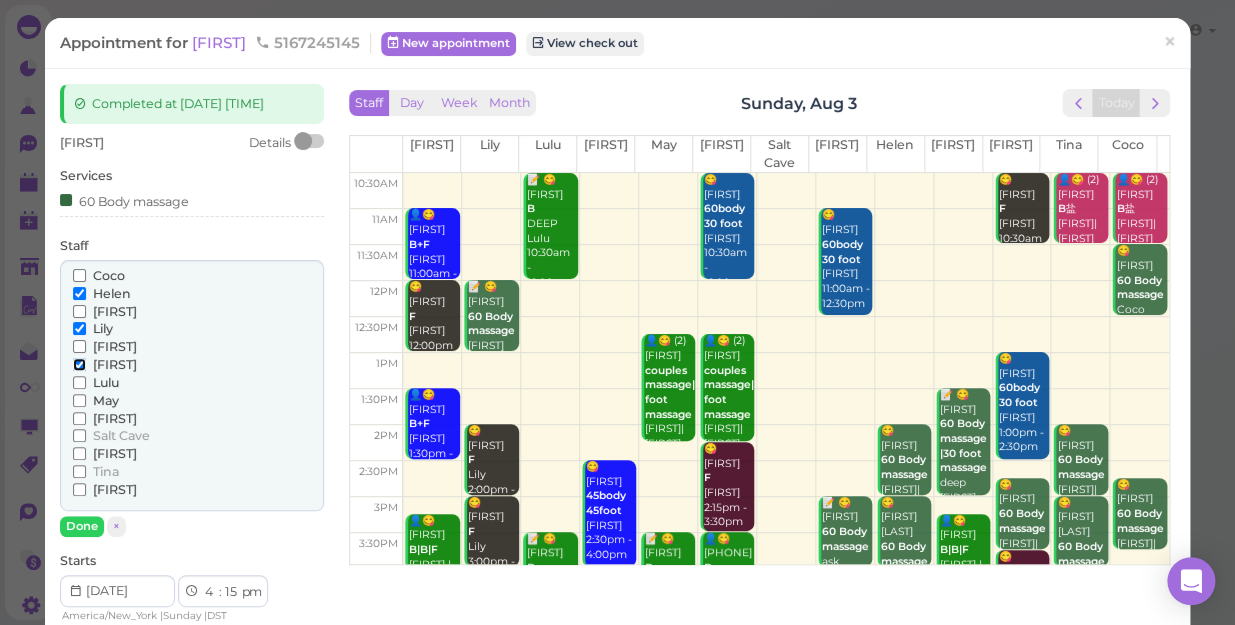 click on "[FIRST]" at bounding box center (79, 364) 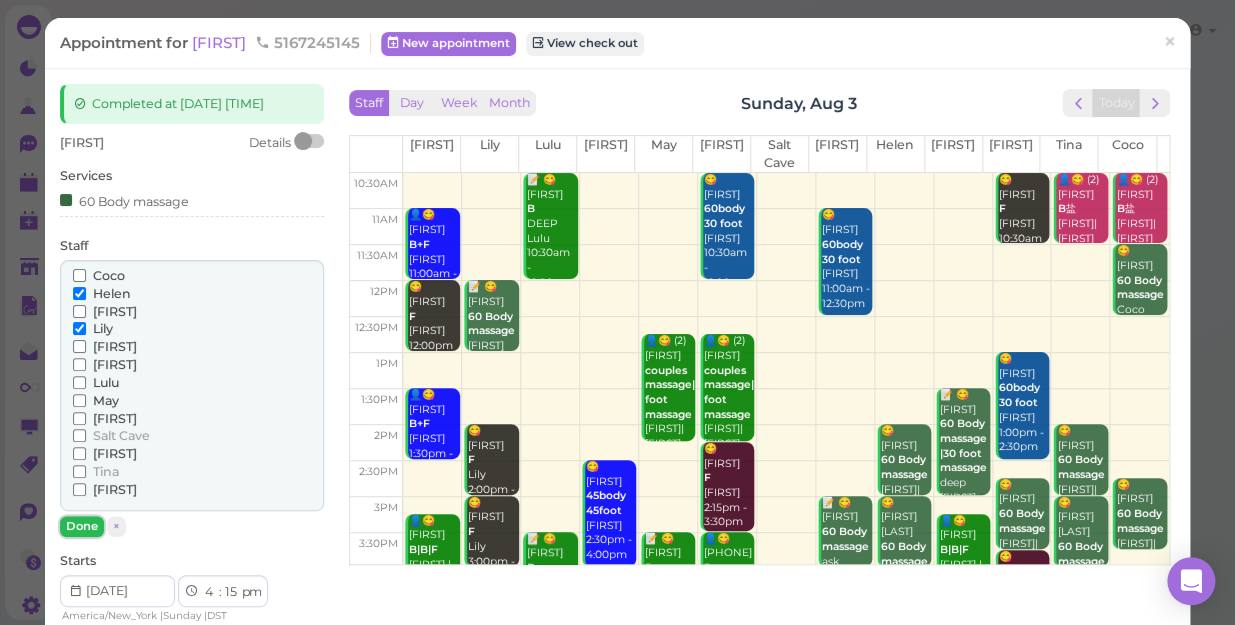 click on "Done" at bounding box center (82, 526) 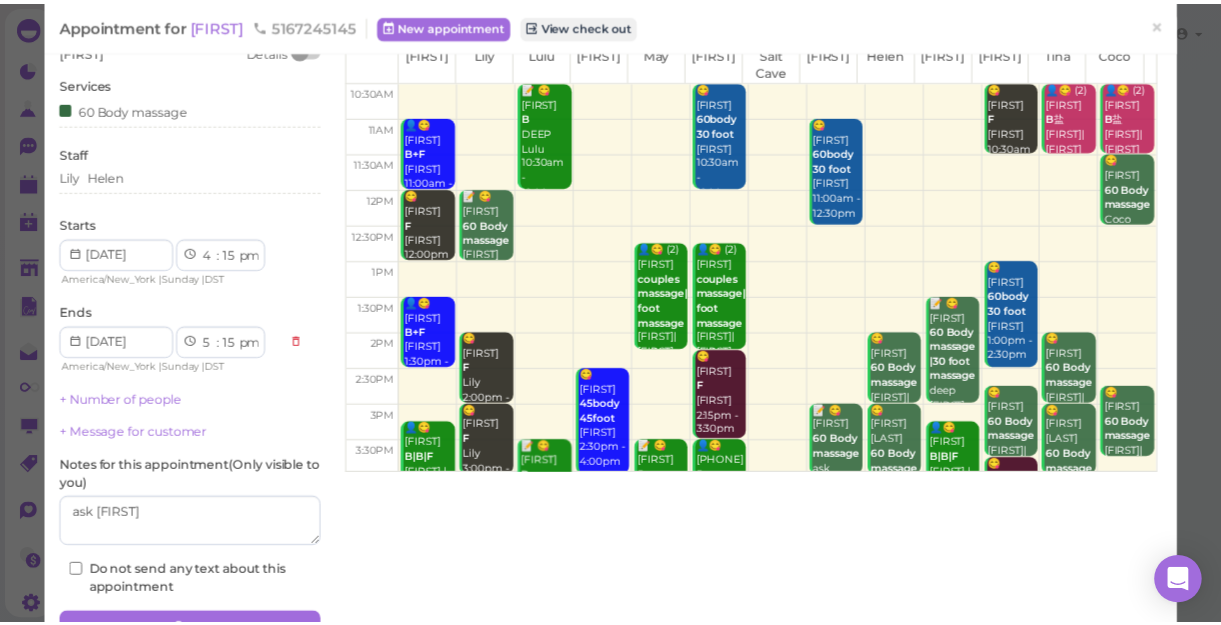 scroll, scrollTop: 181, scrollLeft: 0, axis: vertical 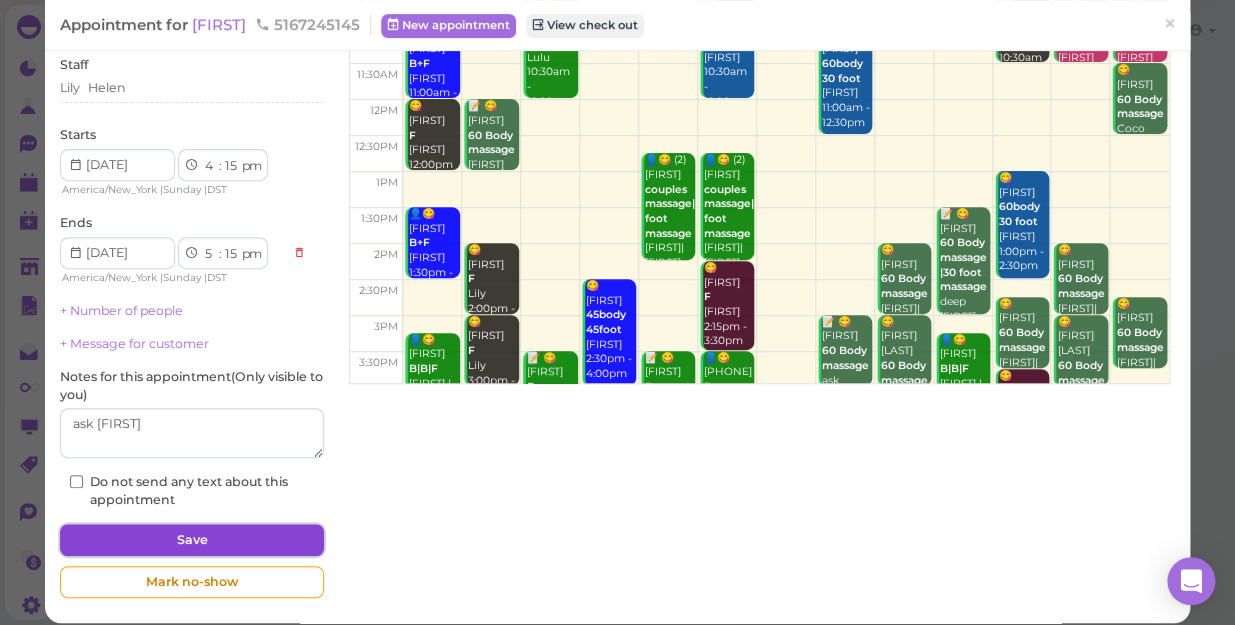 click on "Save" at bounding box center (192, 540) 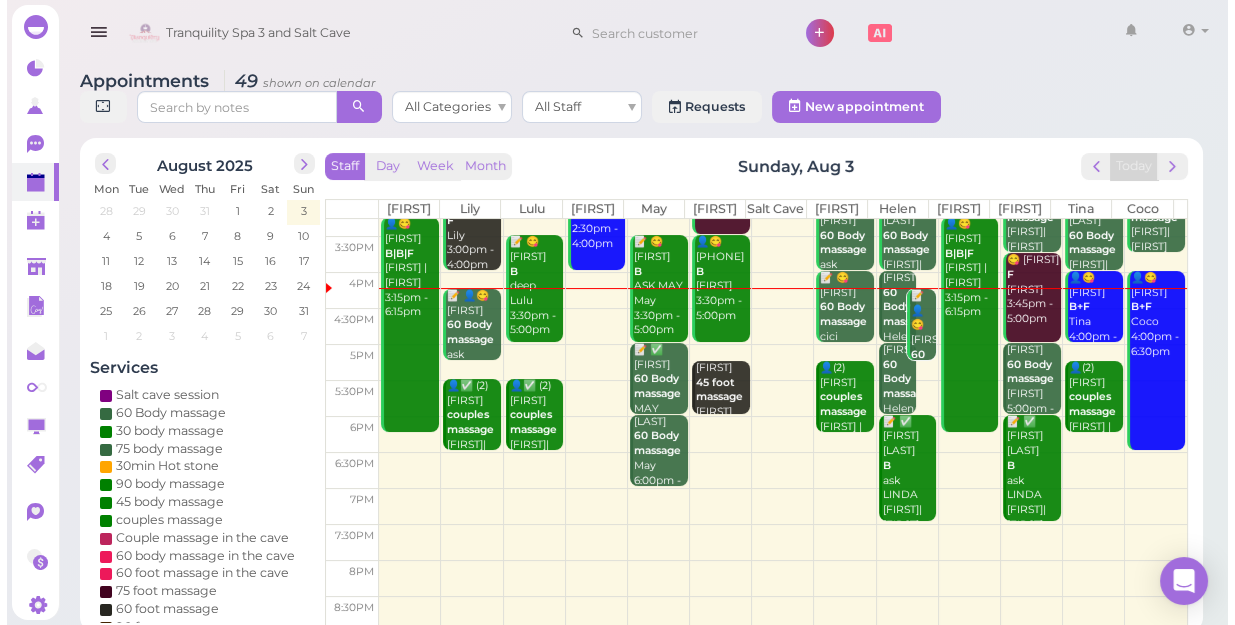 scroll, scrollTop: 343, scrollLeft: 0, axis: vertical 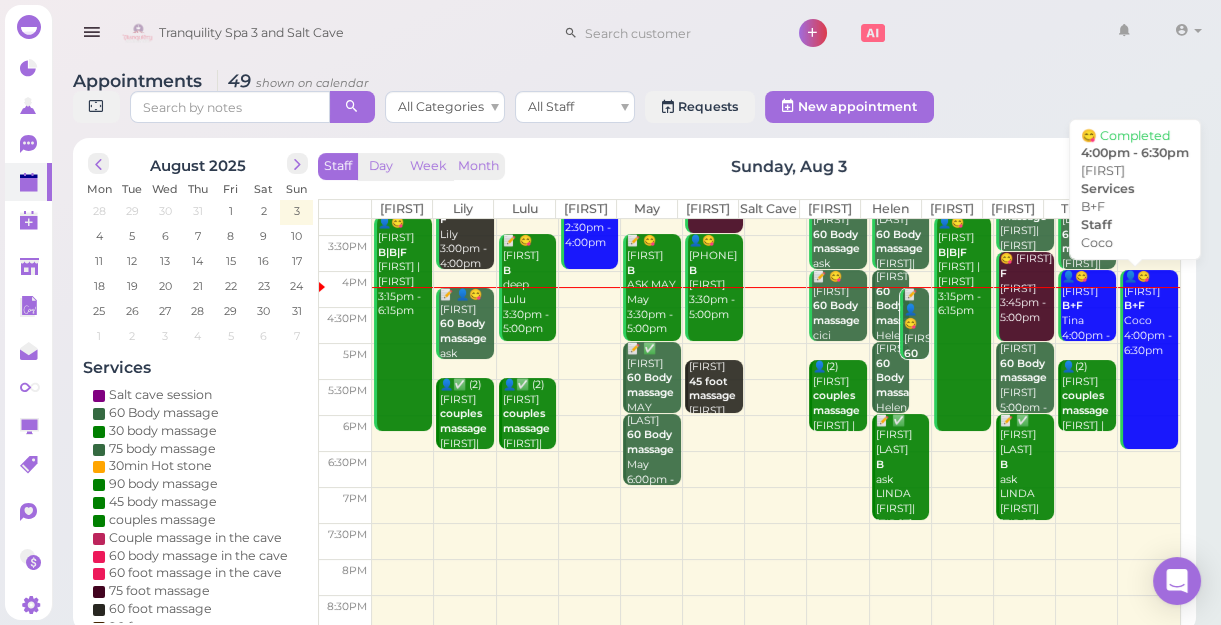click on "👤😋 [FIRST] [LAST] [INITIAL] [INITIAL] [FIRST] 4:00pm - 6:30pm" at bounding box center (1149, 359) 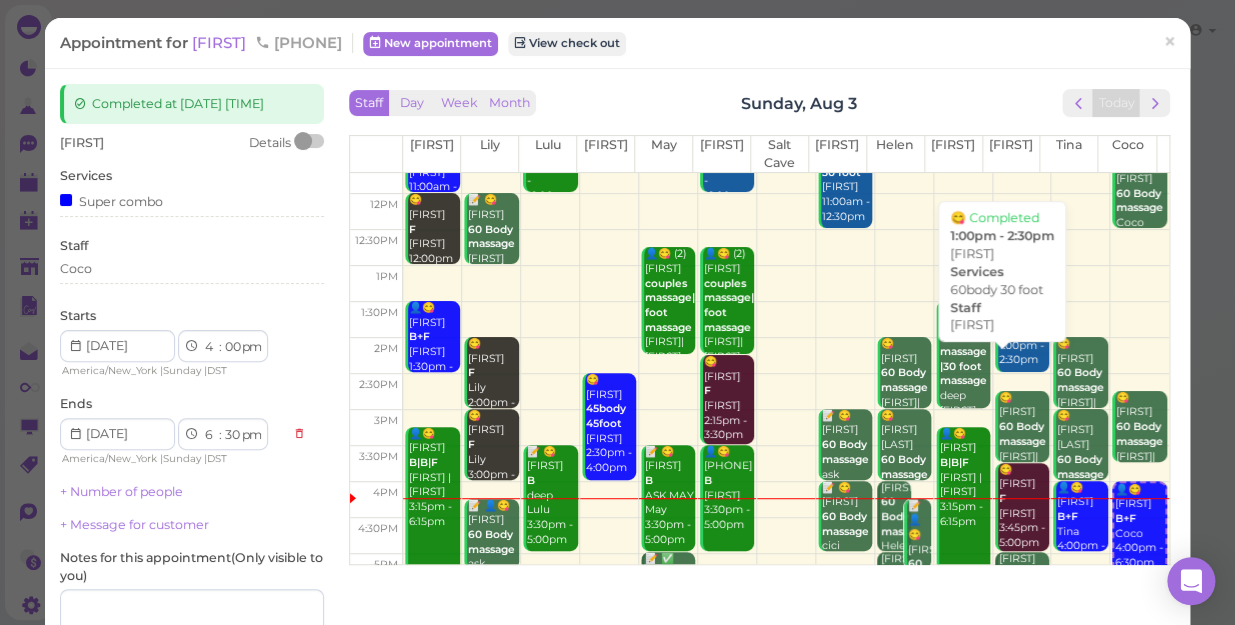 scroll, scrollTop: 272, scrollLeft: 0, axis: vertical 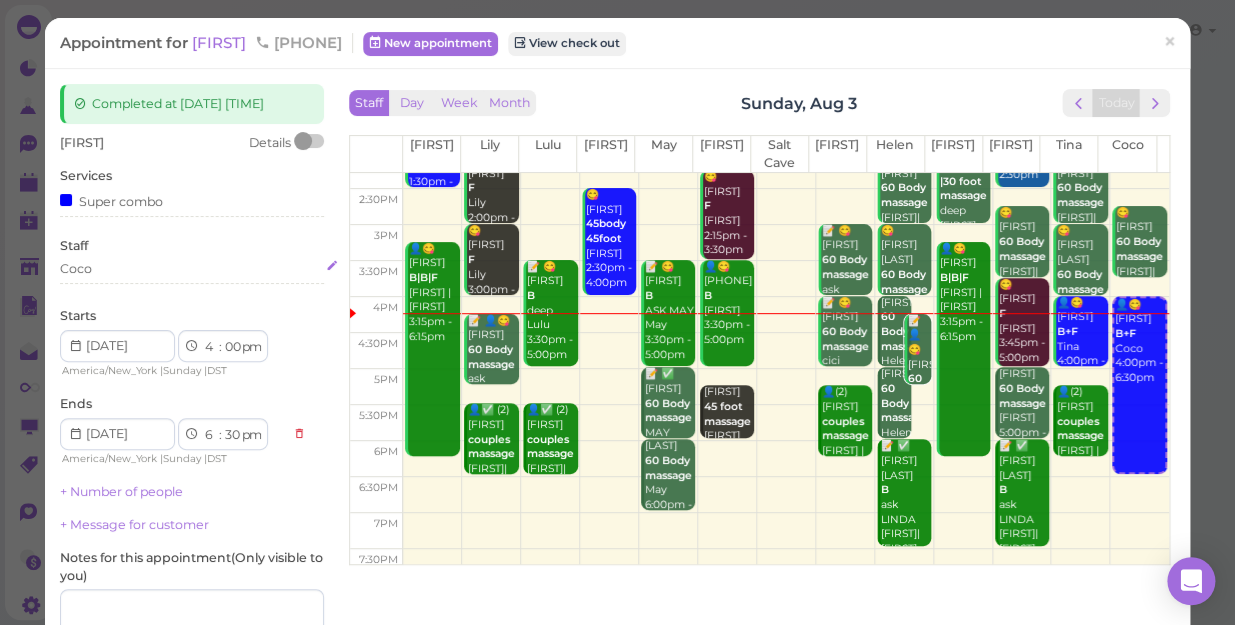 click on "Coco" at bounding box center [192, 269] 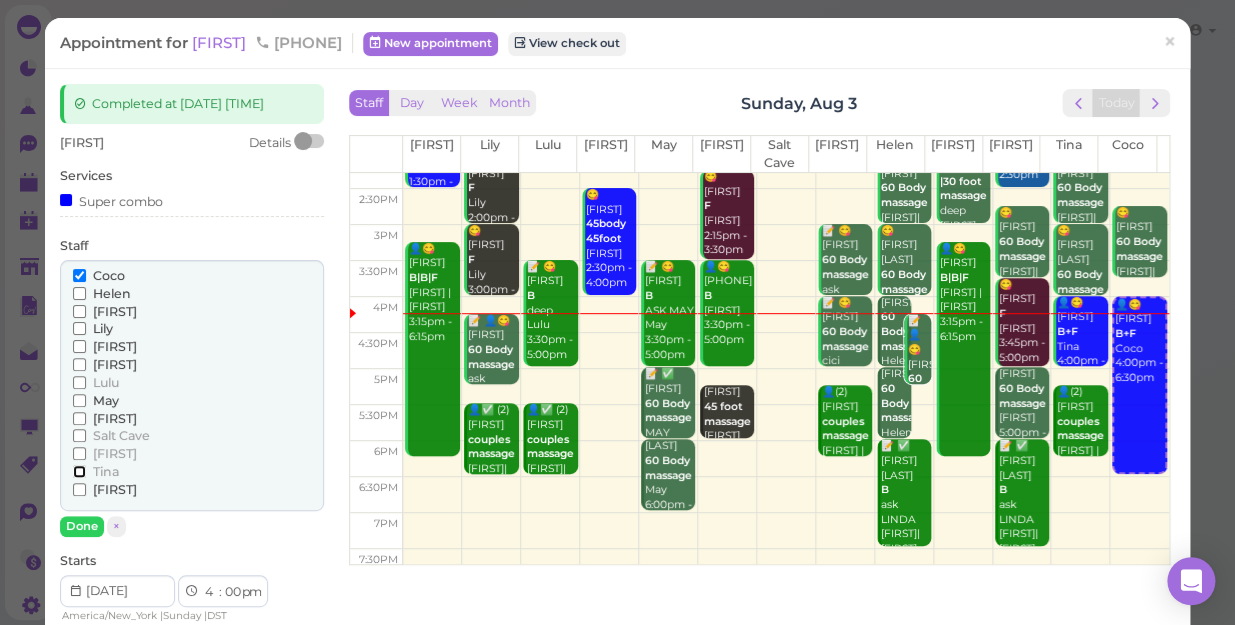 click on "Tina" at bounding box center [79, 471] 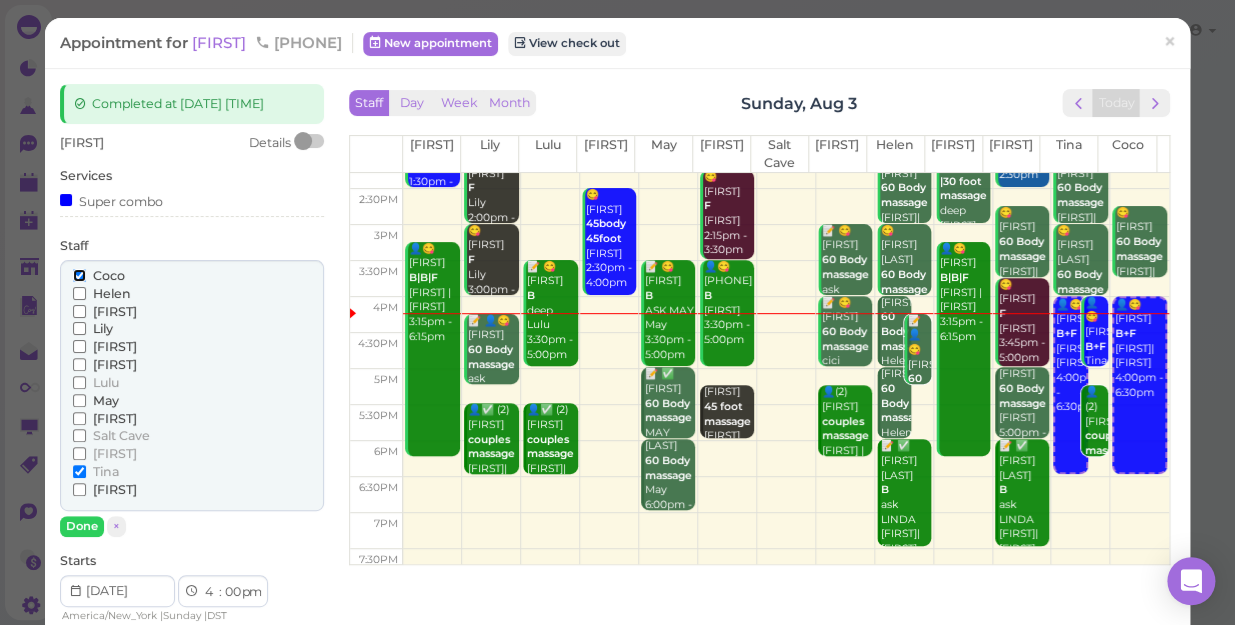 click on "Coco" at bounding box center [79, 275] 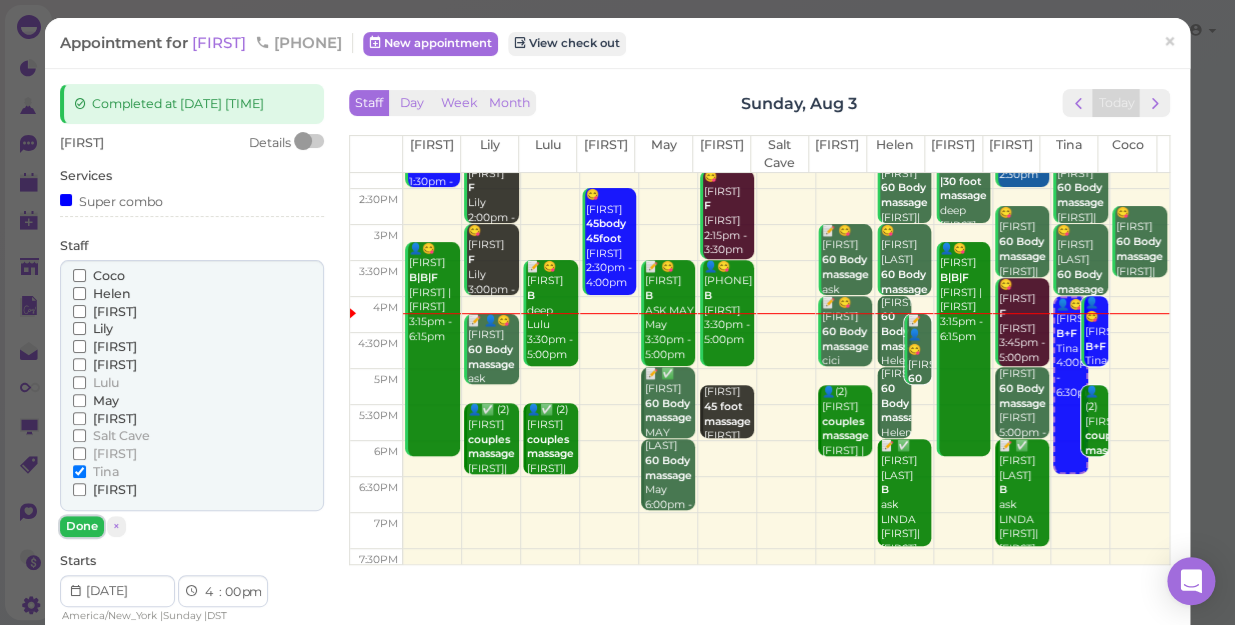 click on "Done" at bounding box center (82, 526) 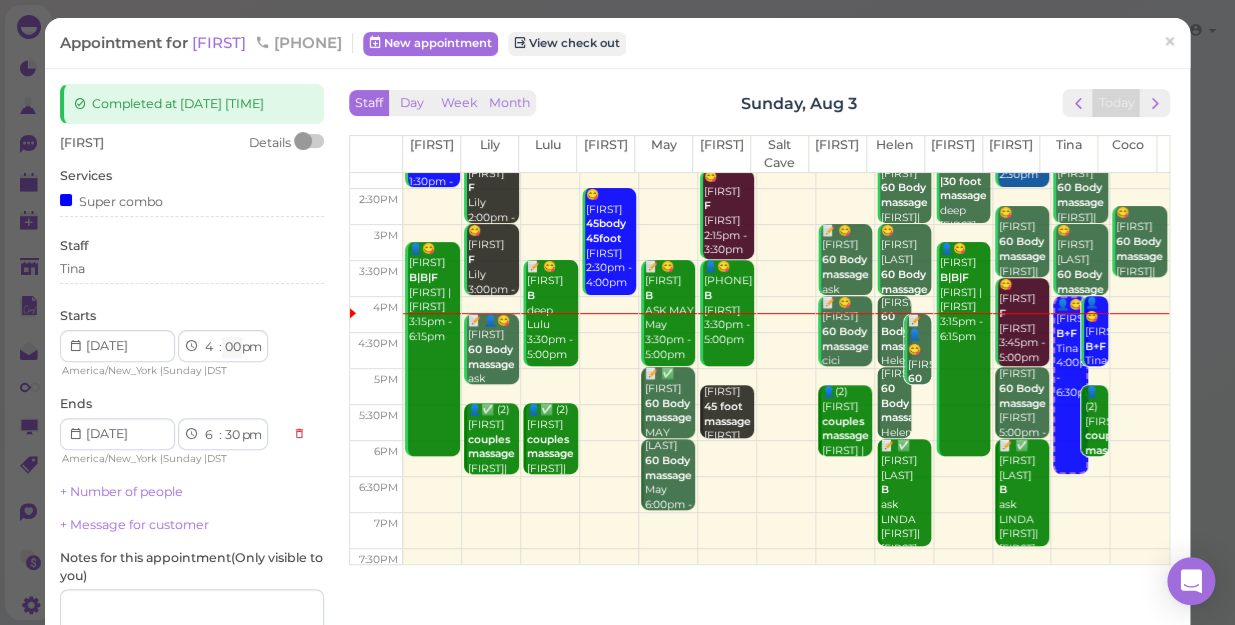 click on "00
05
10
15
20
25
30
35
40
45
50
55" at bounding box center (232, 347) 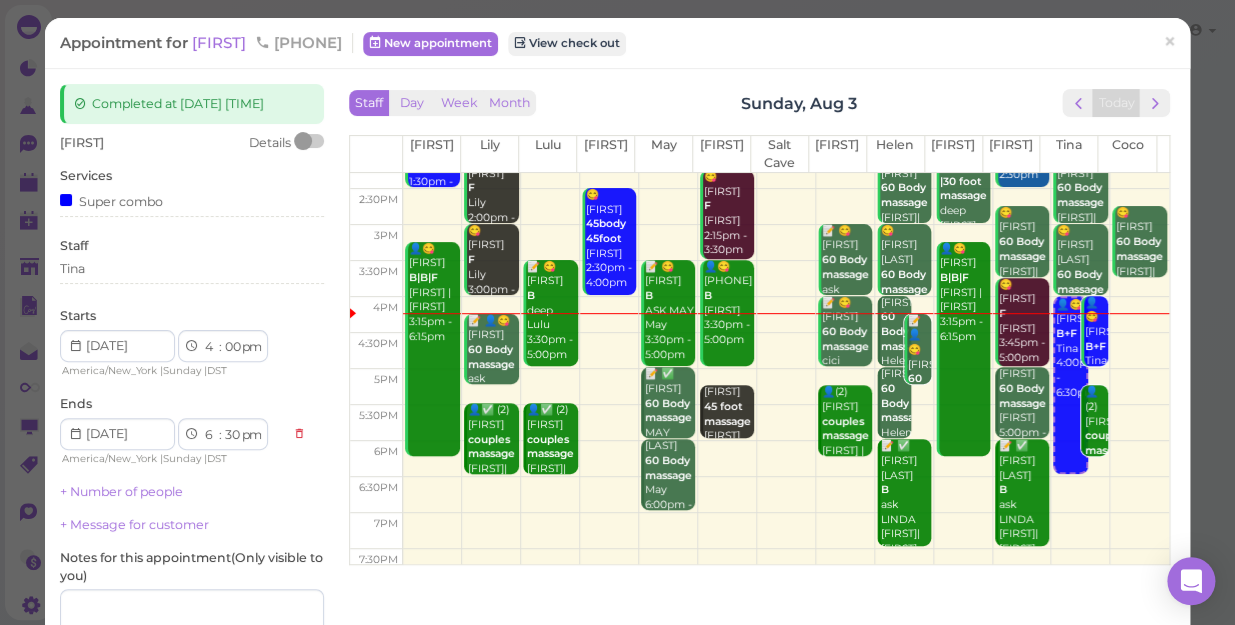 select on "10" 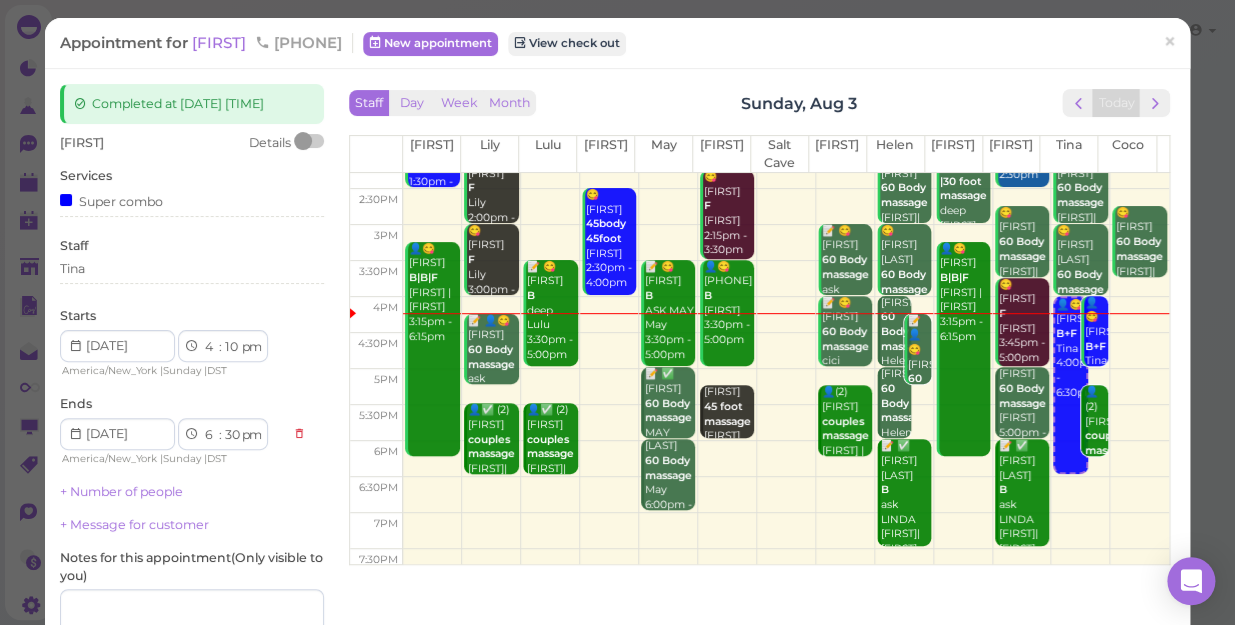 click on "00
05
10
15
20
25
30
35
40
45
50
55" at bounding box center [232, 347] 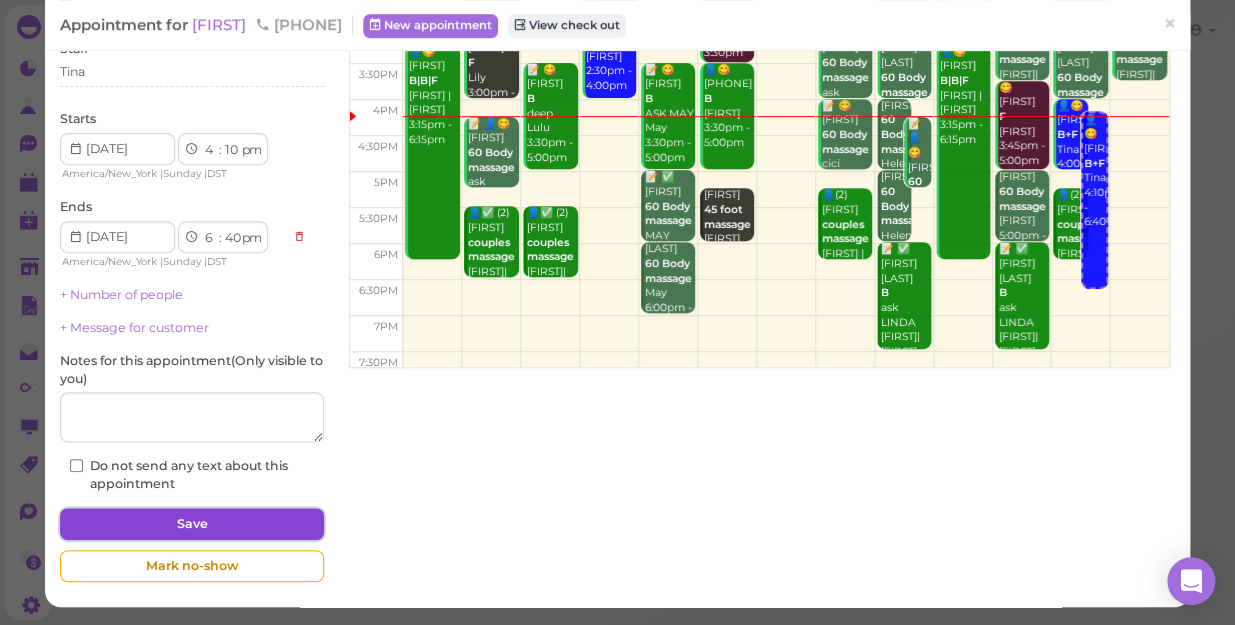 click on "Save" at bounding box center [192, 524] 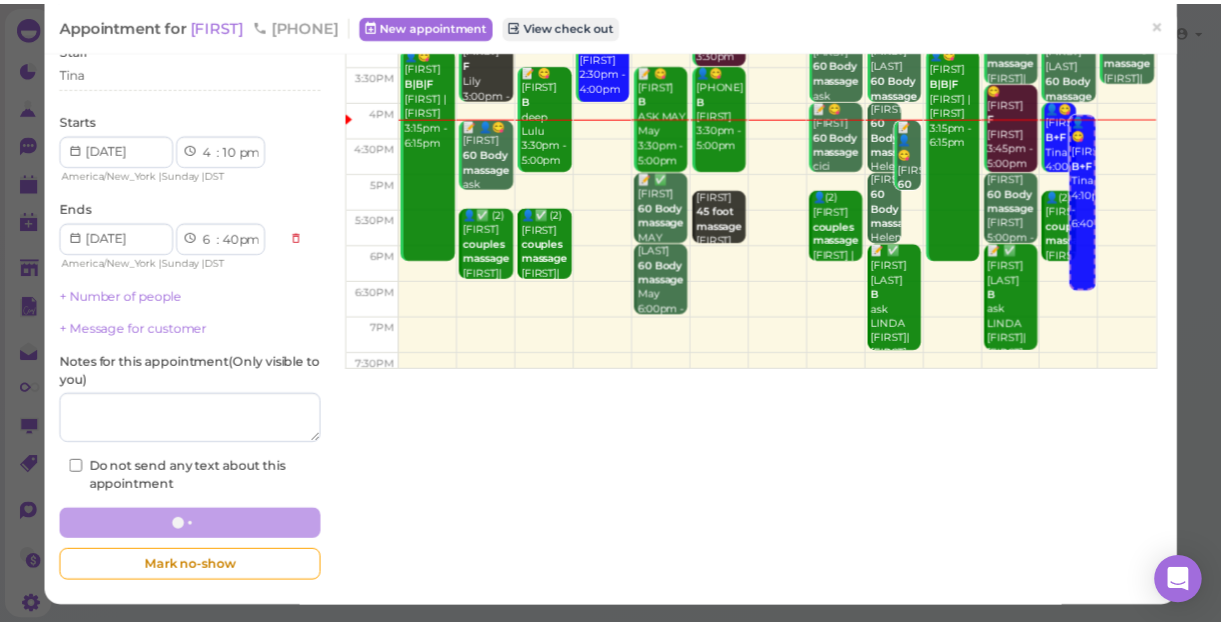 scroll, scrollTop: 212, scrollLeft: 0, axis: vertical 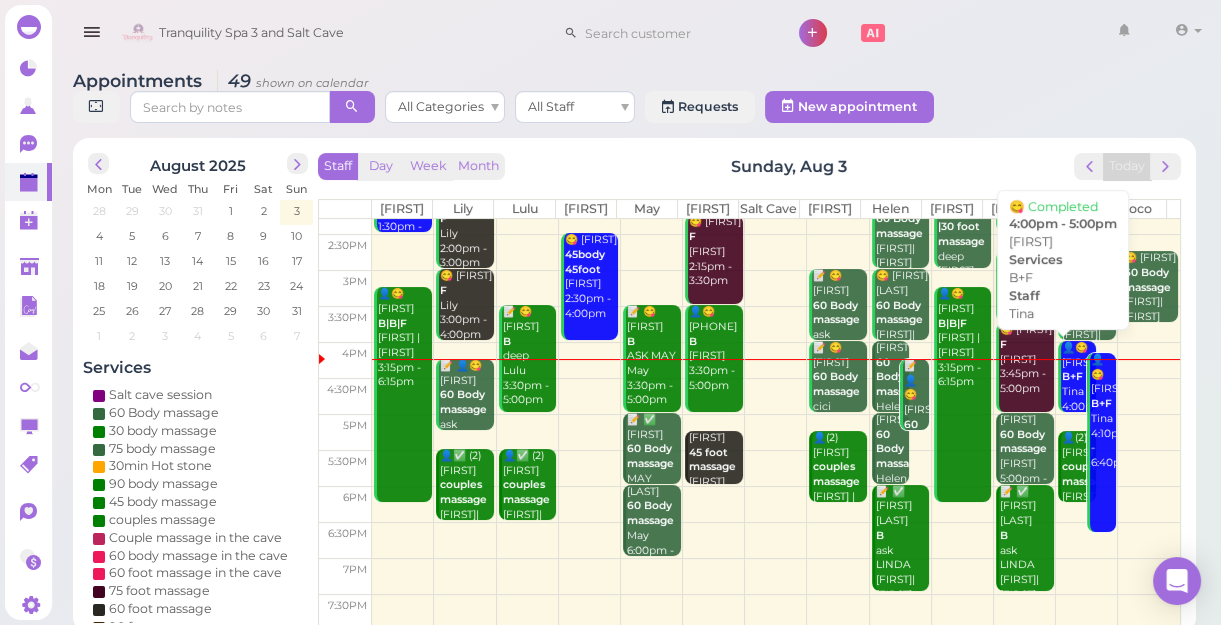 click on "👤😋 [FIRST] B+F [FIRST] [TIME] - [TIME]" at bounding box center [1078, 392] 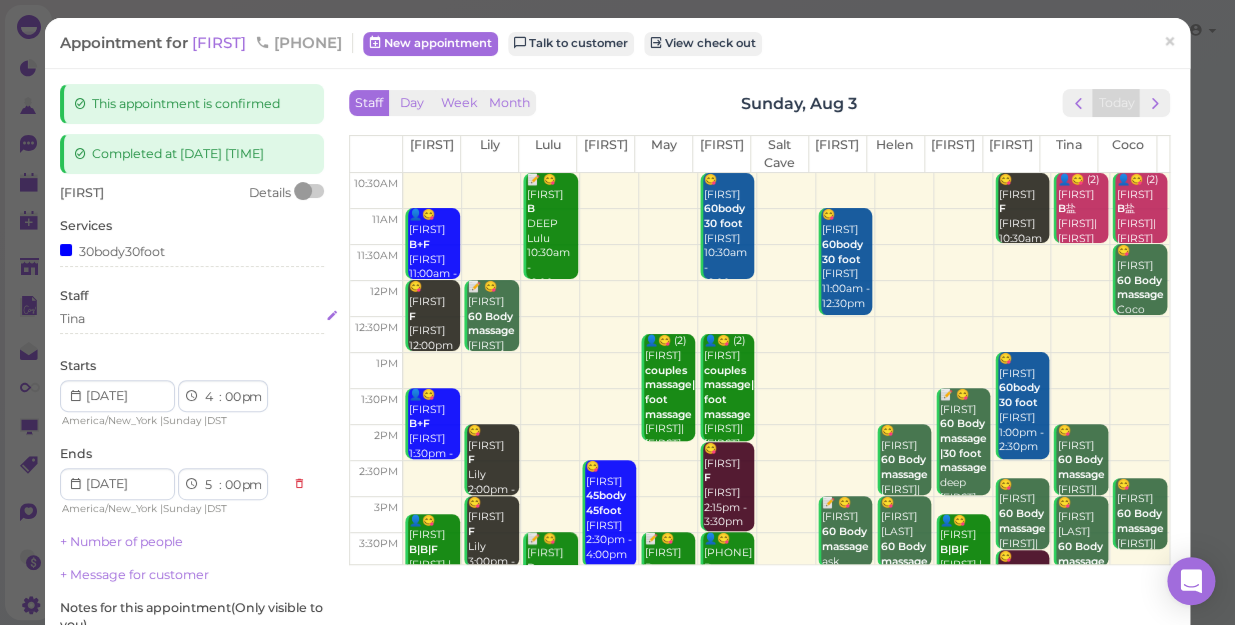 click on "Tina" at bounding box center (192, 319) 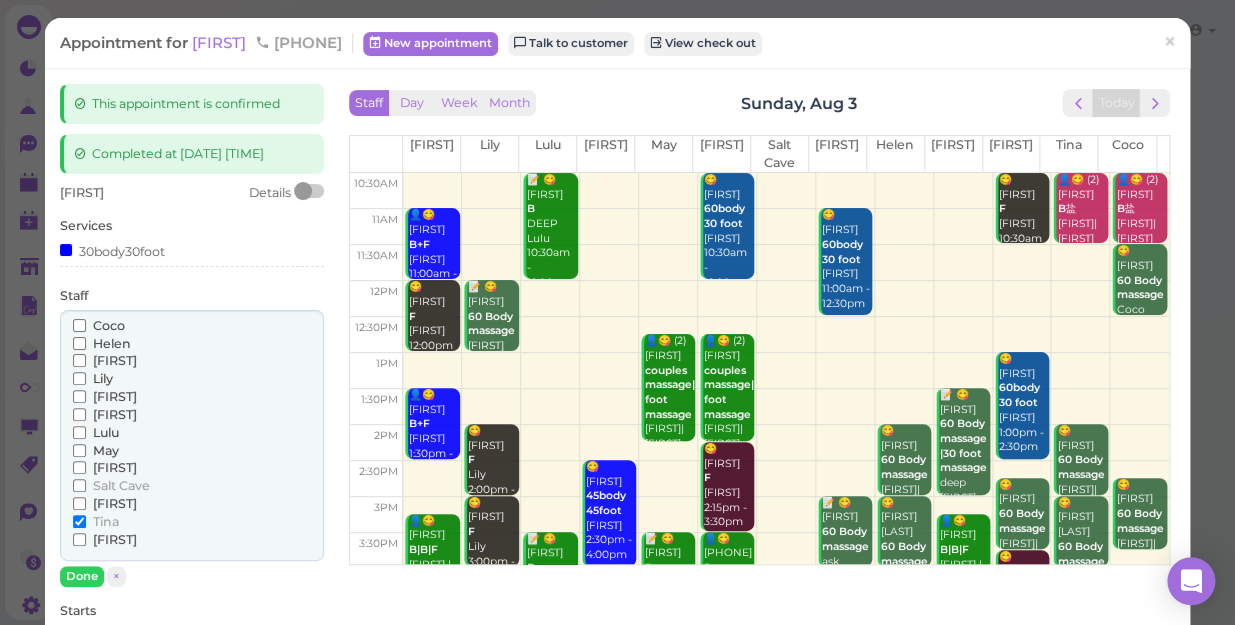 click on "Coco" at bounding box center (79, 325) 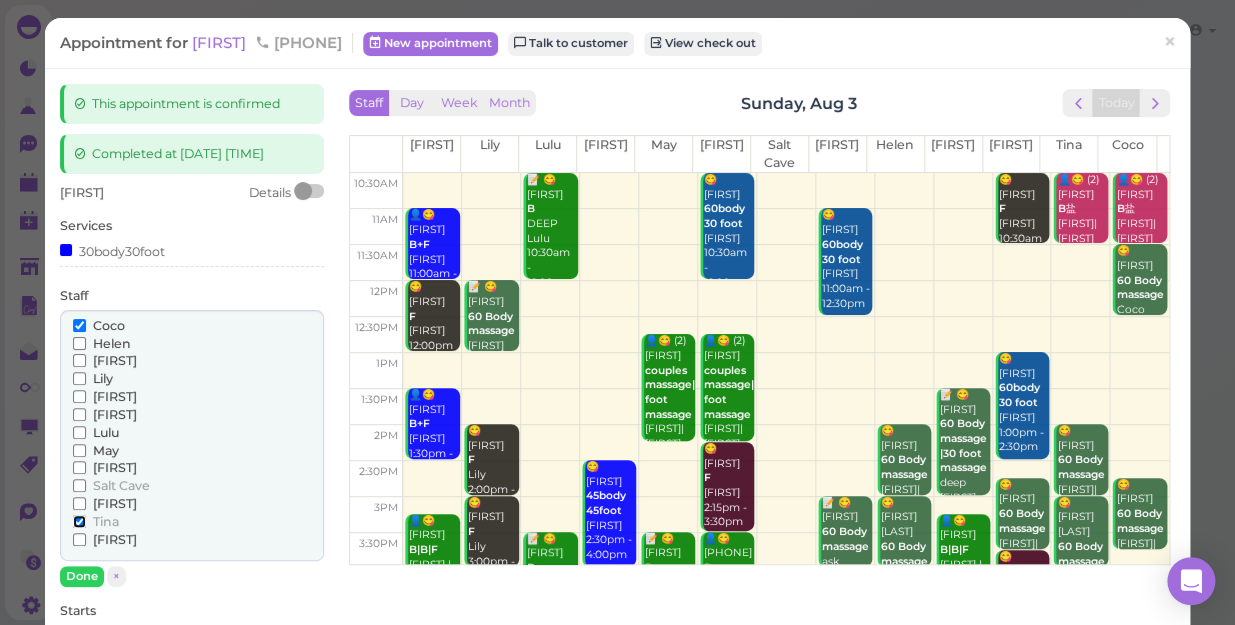 click on "Tina" at bounding box center [79, 521] 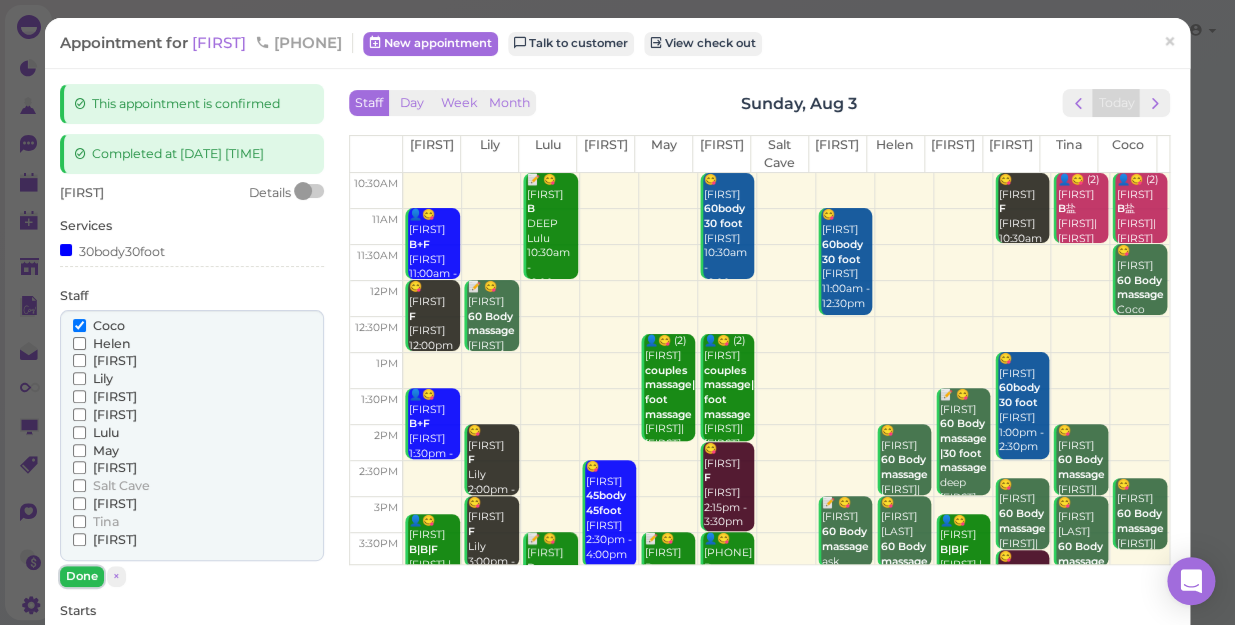 click on "Done" at bounding box center [82, 576] 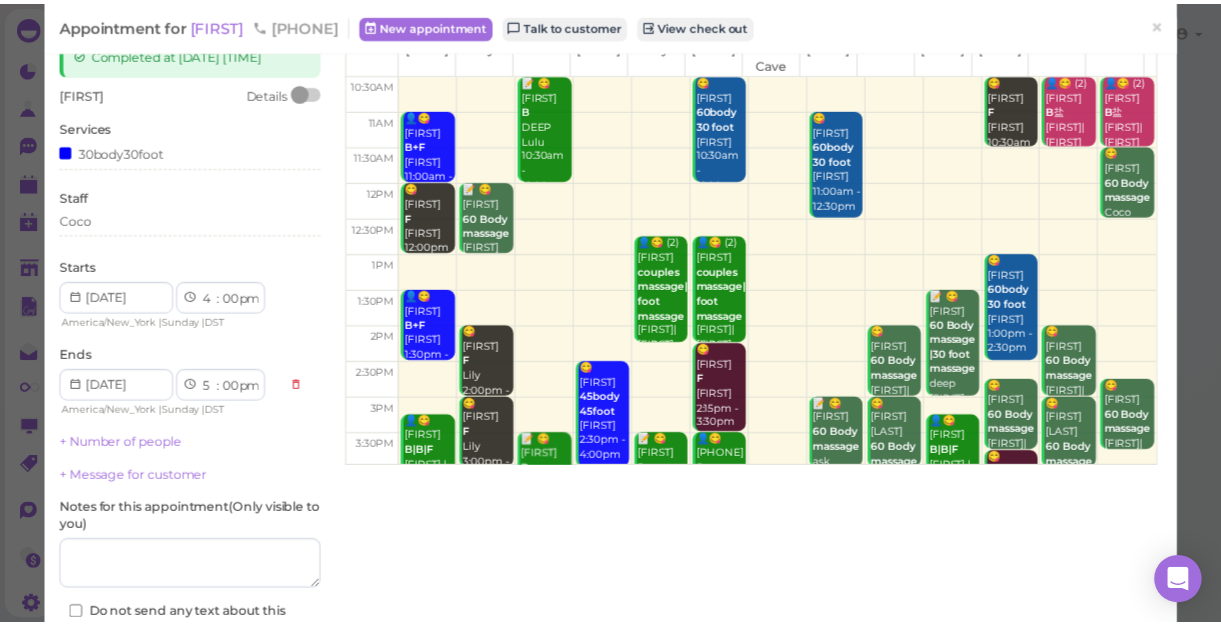 scroll, scrollTop: 245, scrollLeft: 0, axis: vertical 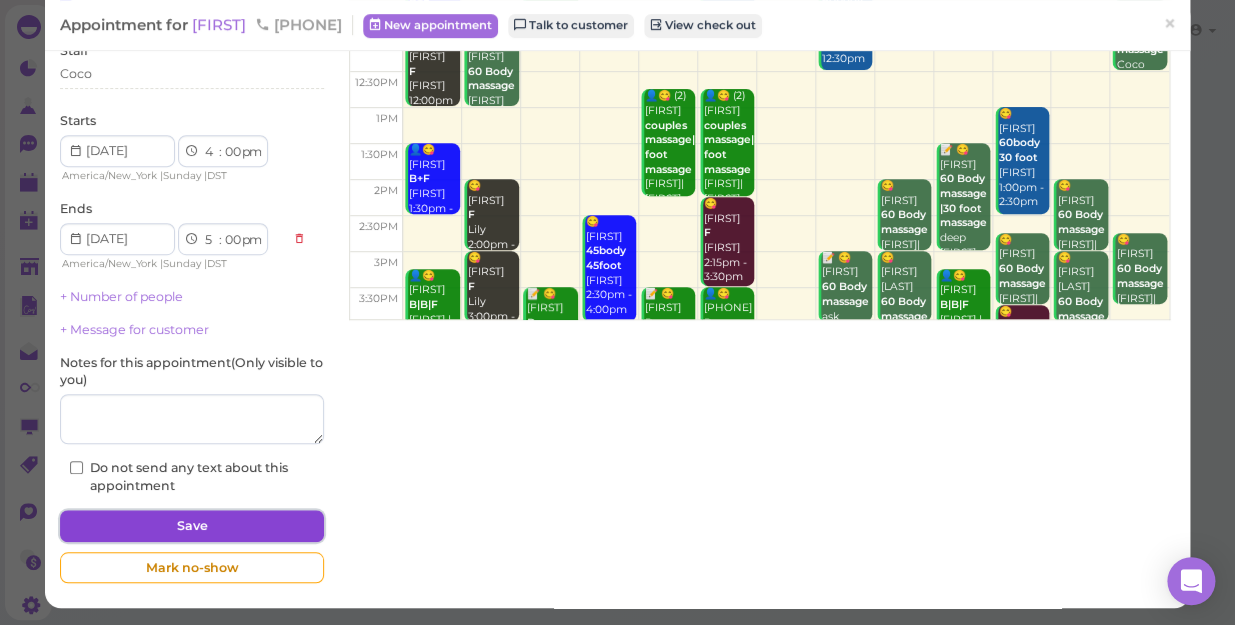 click on "Save" at bounding box center (192, 526) 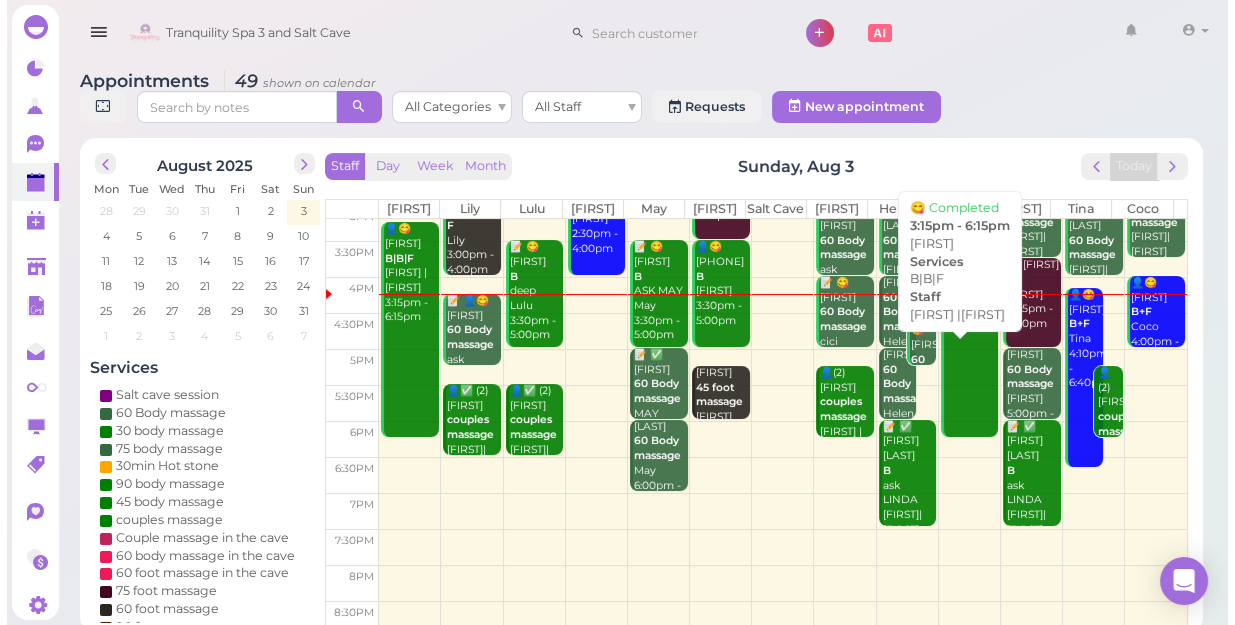 scroll, scrollTop: 343, scrollLeft: 0, axis: vertical 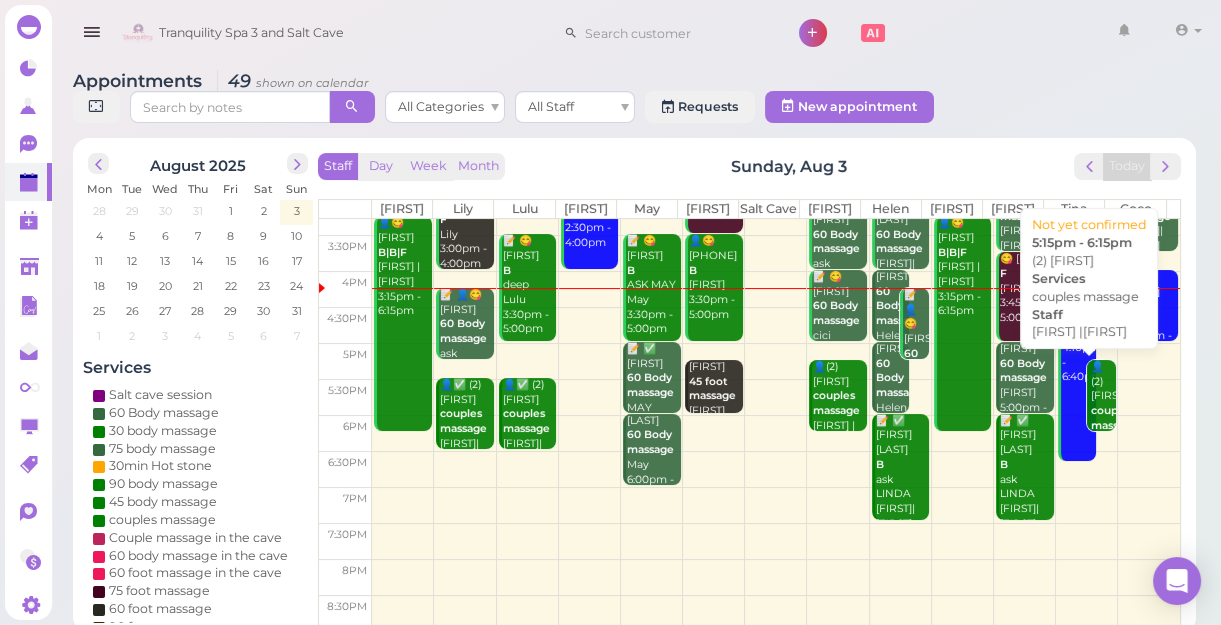 click on "👤(2) [FIRST] couples massage [FIRST] |[FIRST]  5:15pm - 6:15pm" at bounding box center [1103, 441] 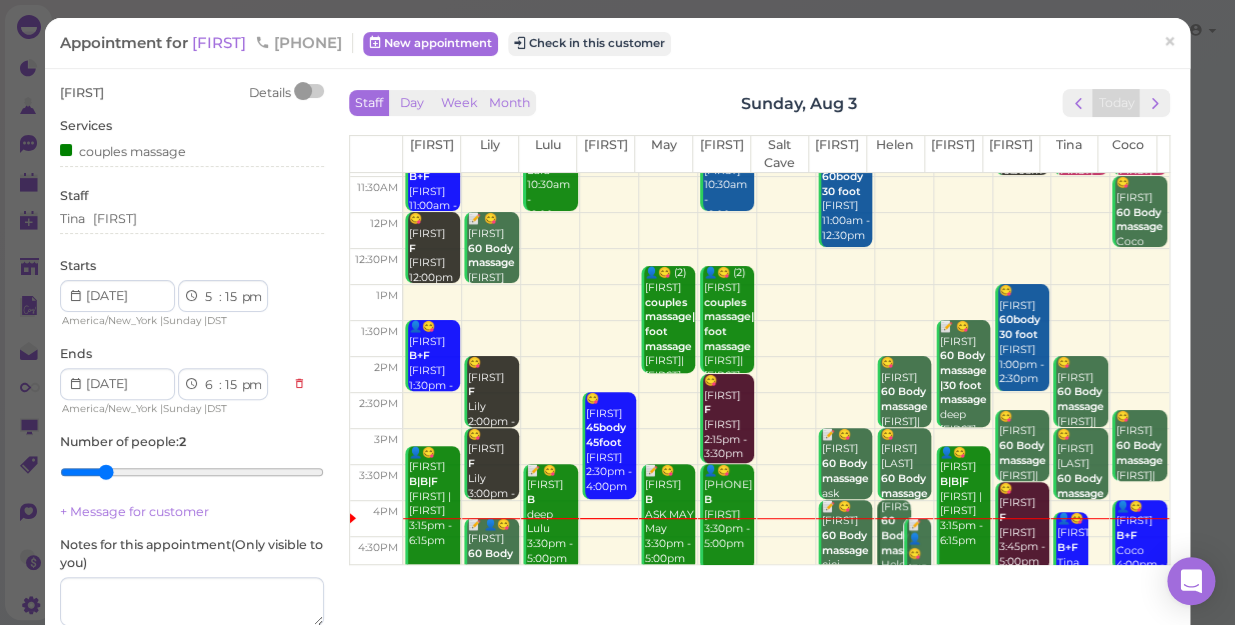 scroll, scrollTop: 272, scrollLeft: 0, axis: vertical 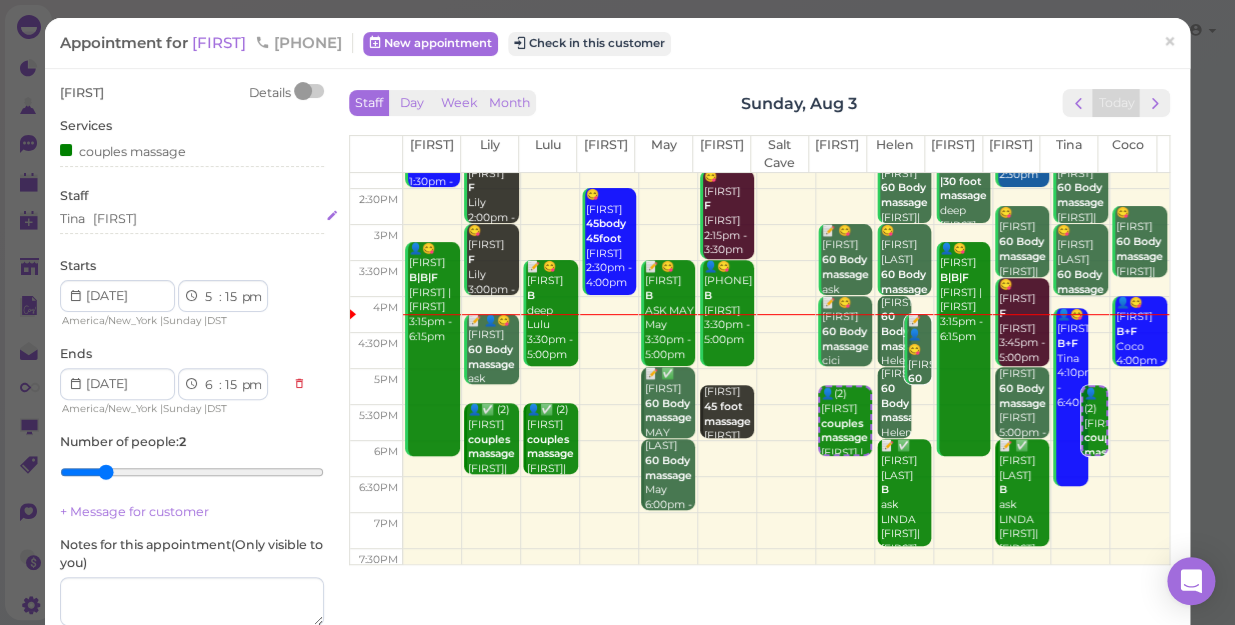 click on "[FIRST]
[FIRST]" at bounding box center (192, 219) 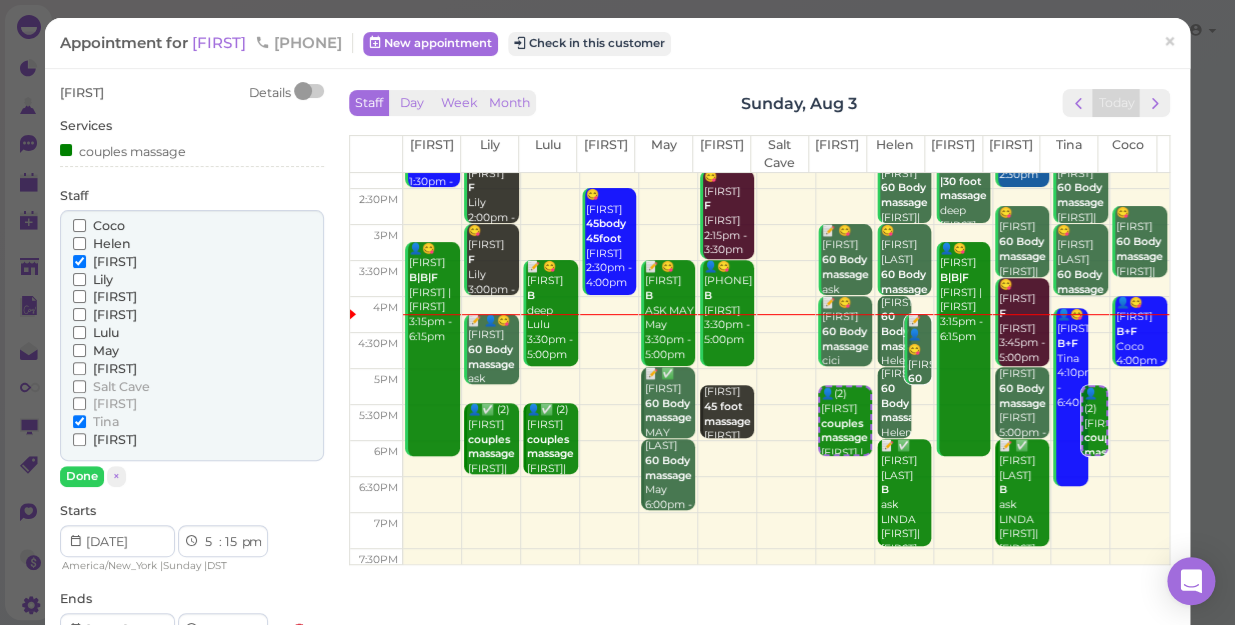 click on "Coco" at bounding box center [79, 225] 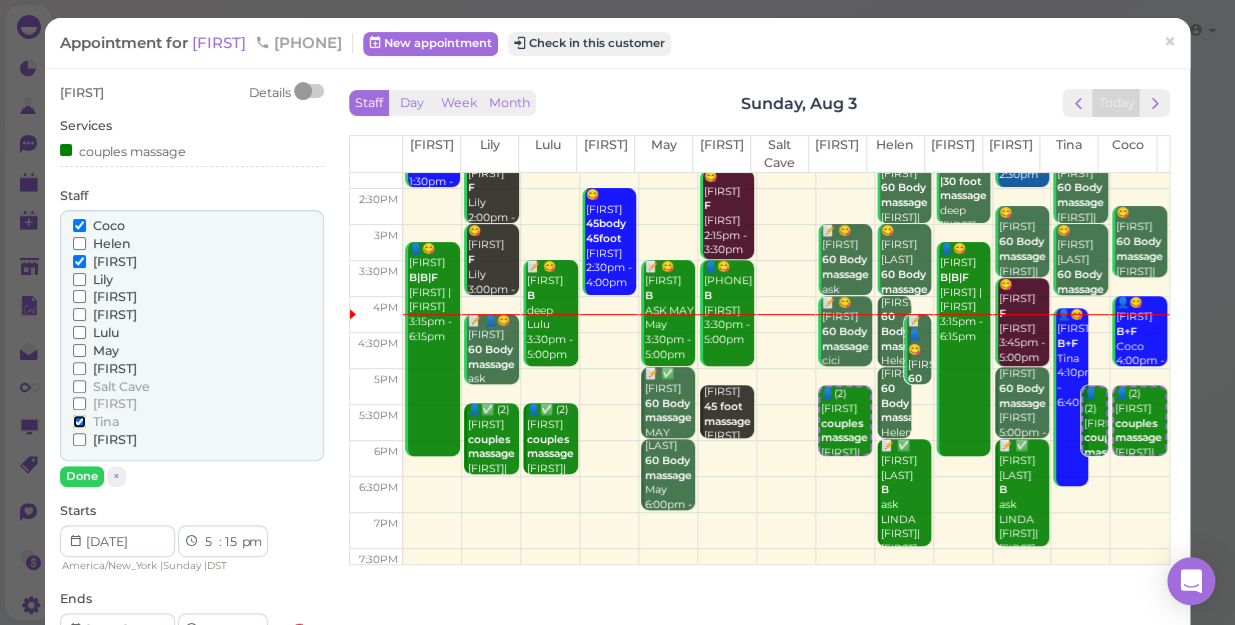 click on "Tina" at bounding box center (79, 421) 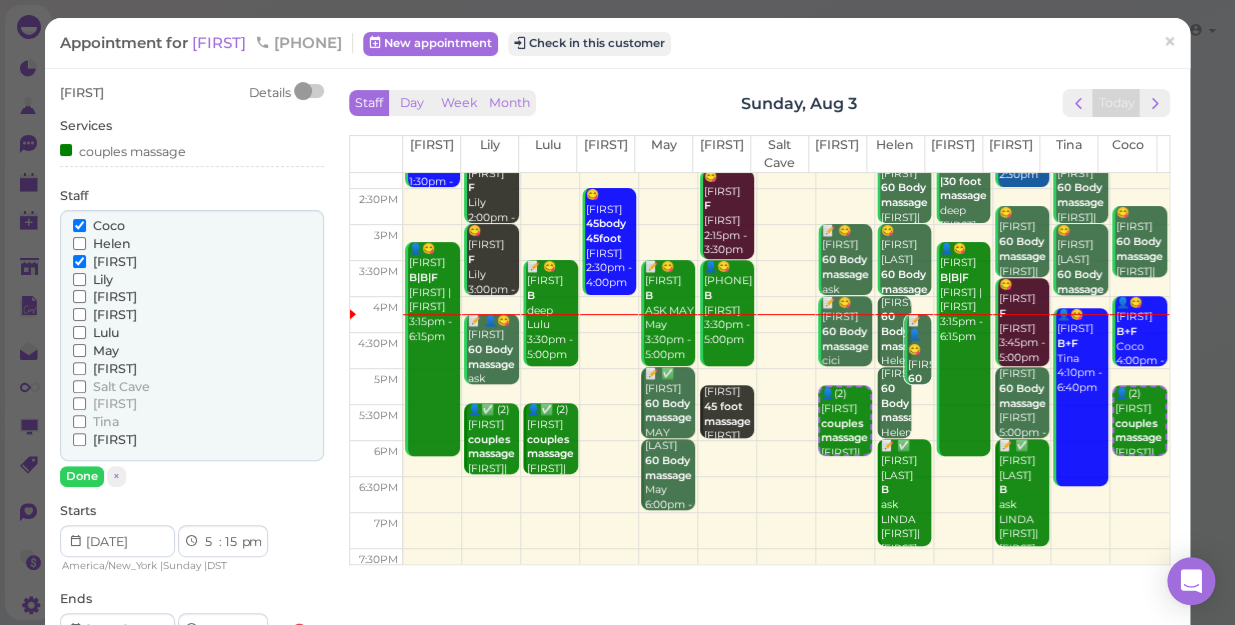 click on "Coco
Helen
Jessica
Lily
Linda
Lisa
Lulu
May" at bounding box center [192, 348] 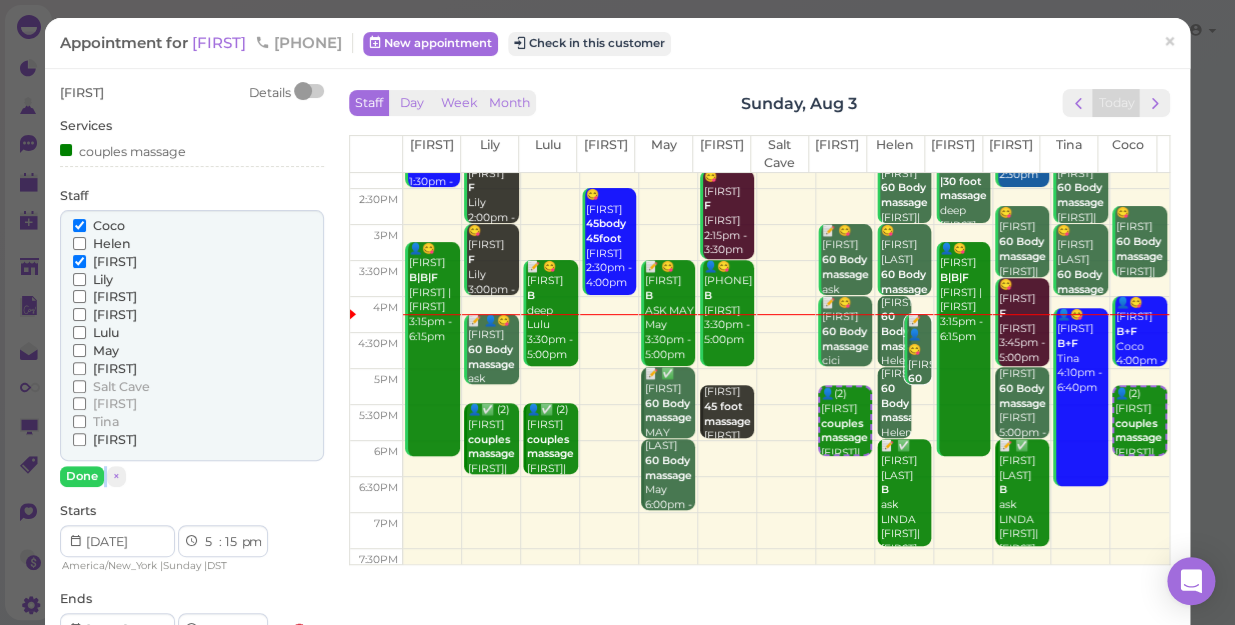 click on "Coco
Helen
Jessica
Lily
Linda
Lisa
Lulu
May" at bounding box center [192, 348] 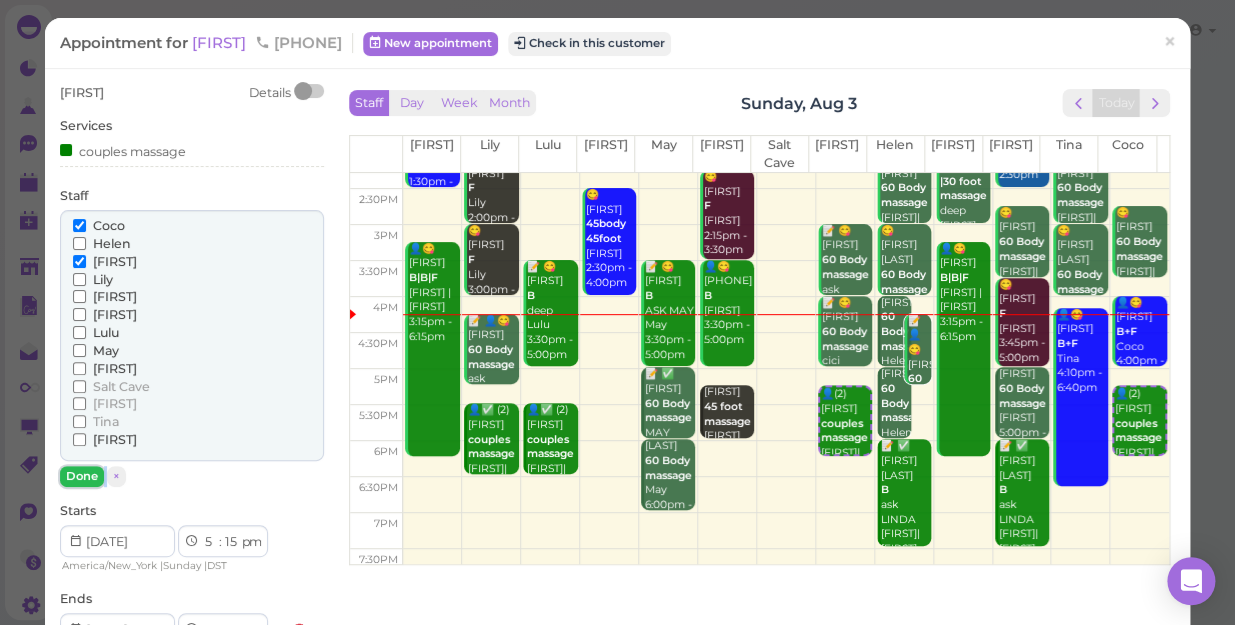 click on "Done" at bounding box center (82, 476) 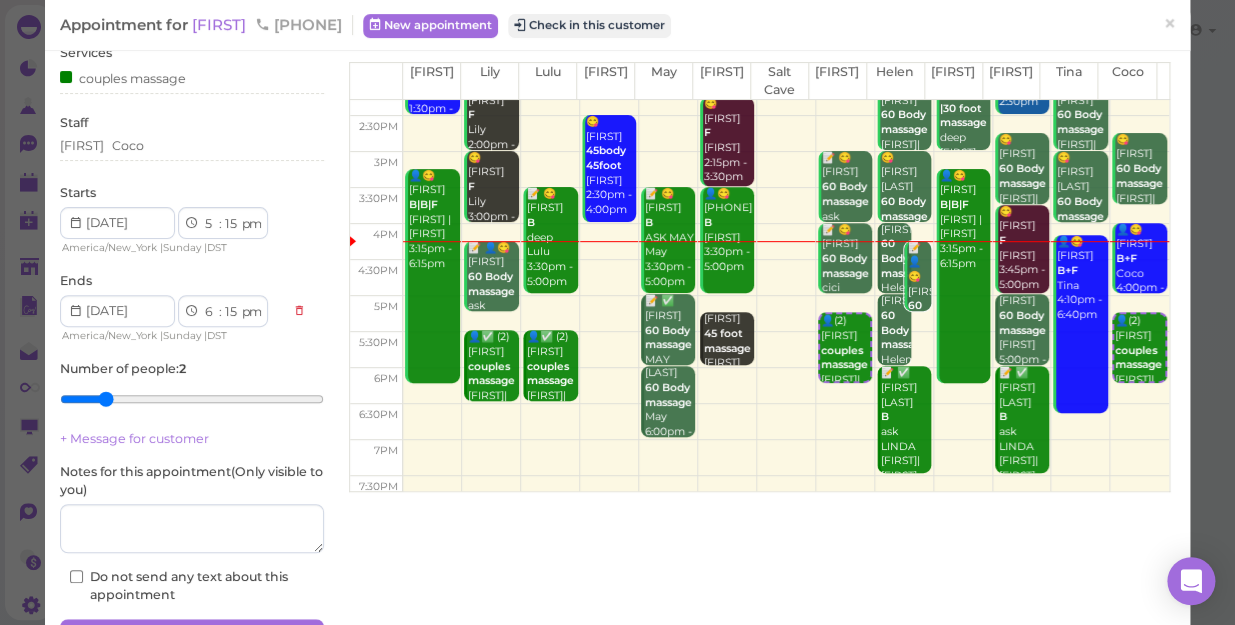 scroll, scrollTop: 182, scrollLeft: 0, axis: vertical 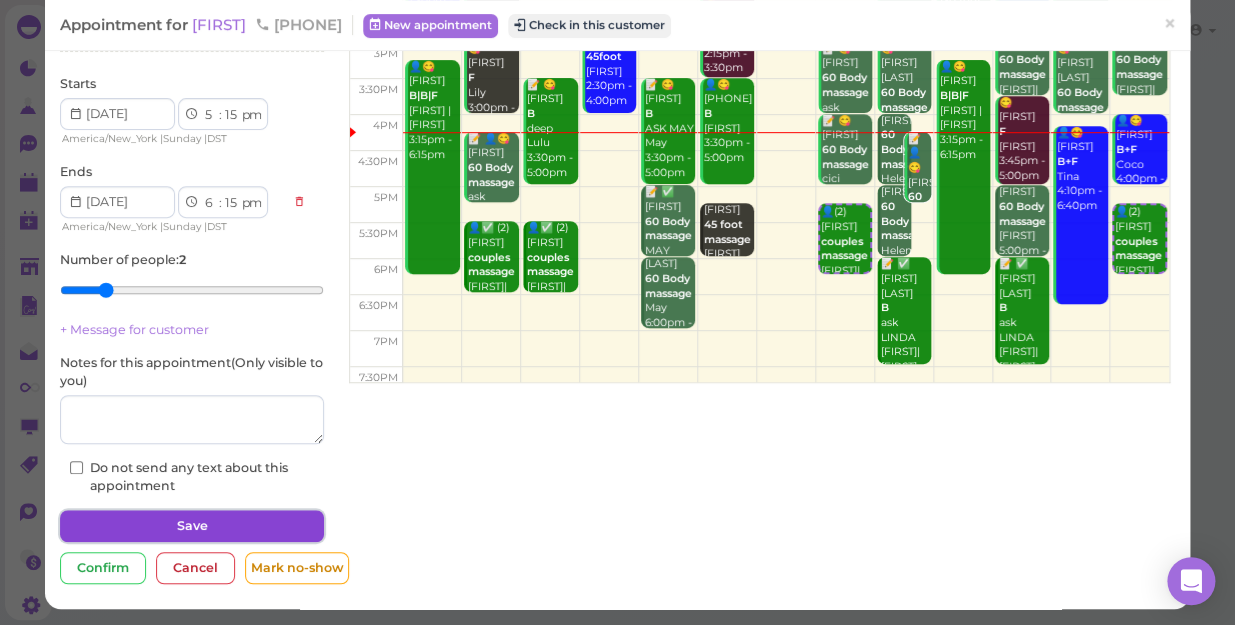 click on "Save" at bounding box center (192, 526) 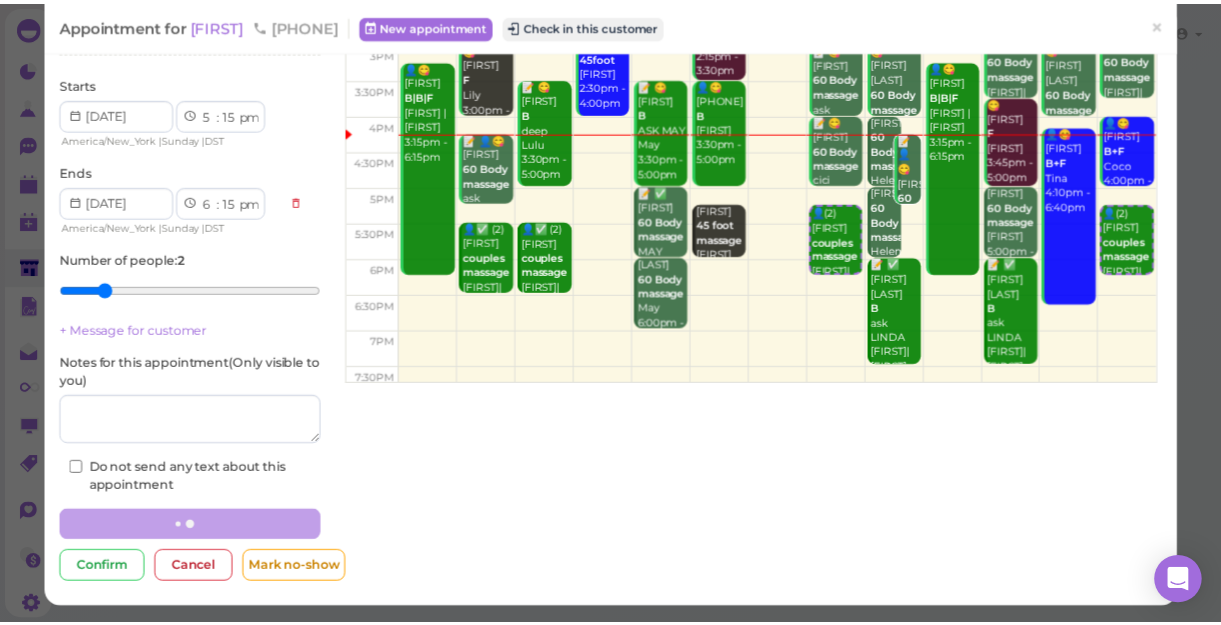 scroll, scrollTop: 181, scrollLeft: 0, axis: vertical 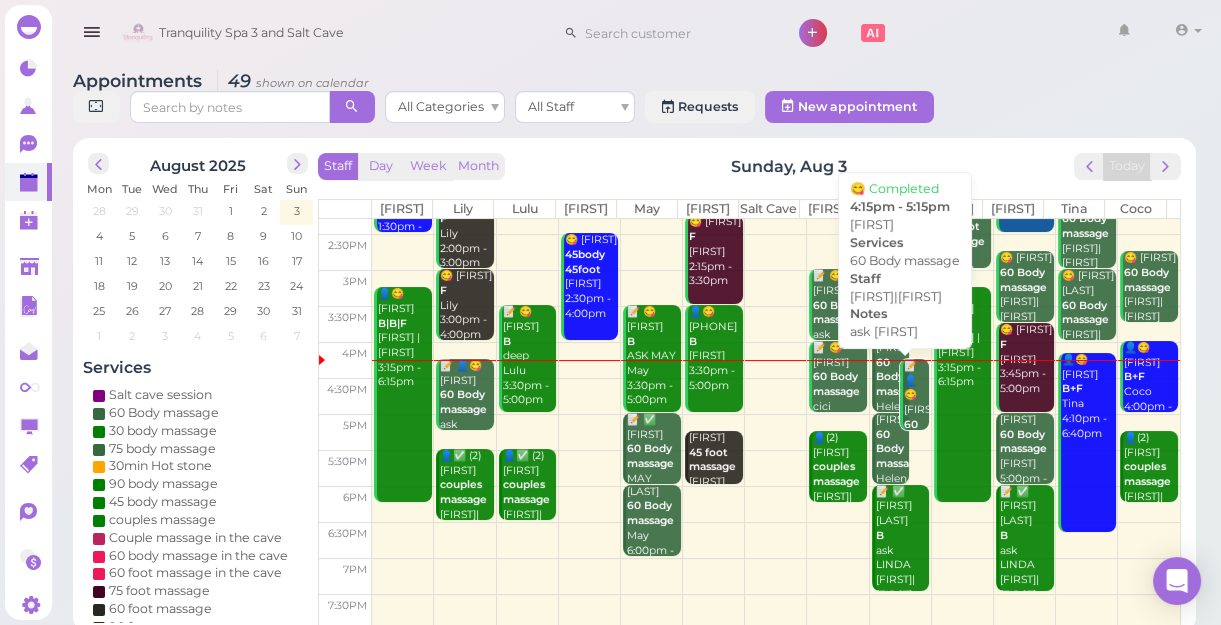 click on "📝 👤😋 [FIRST] 60 Body massage  ask LILY [FIRST]|[FIRST] 4:15pm - 5:15pm" at bounding box center (916, 462) 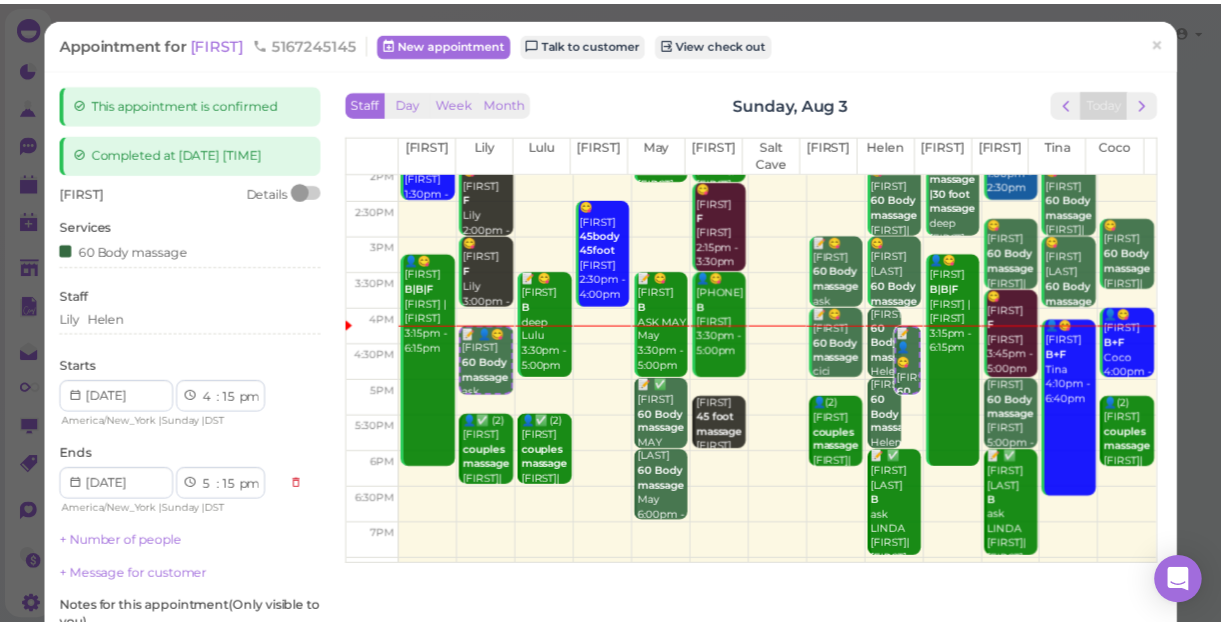 scroll, scrollTop: 272, scrollLeft: 0, axis: vertical 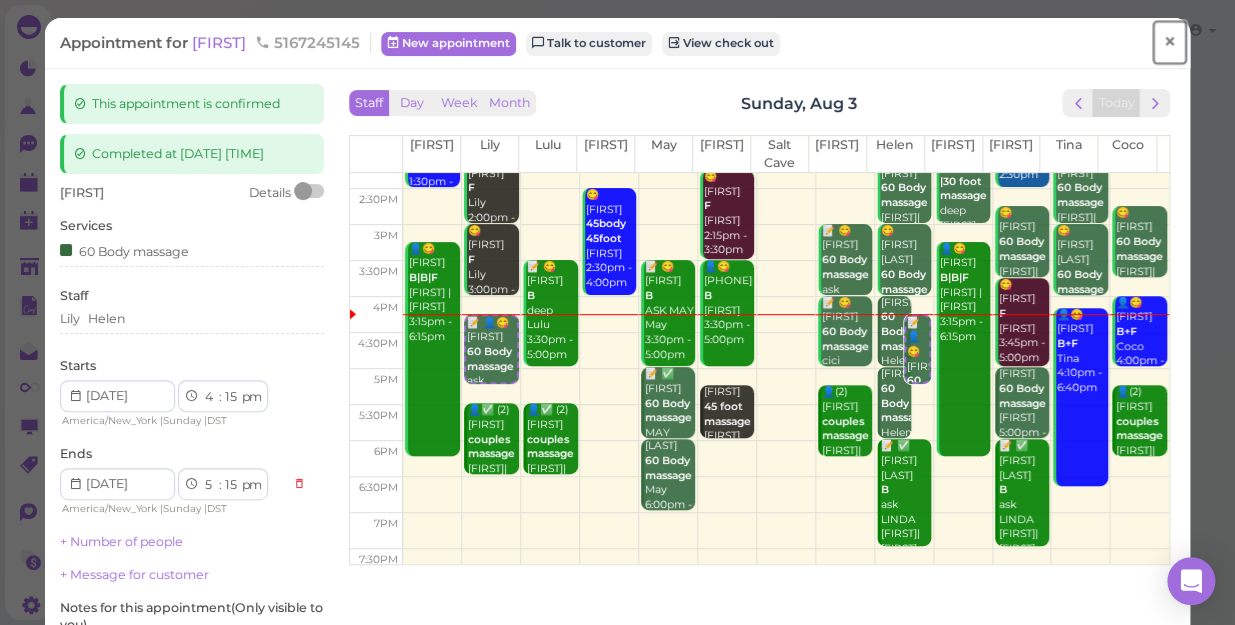 click on "×" at bounding box center [1169, 42] 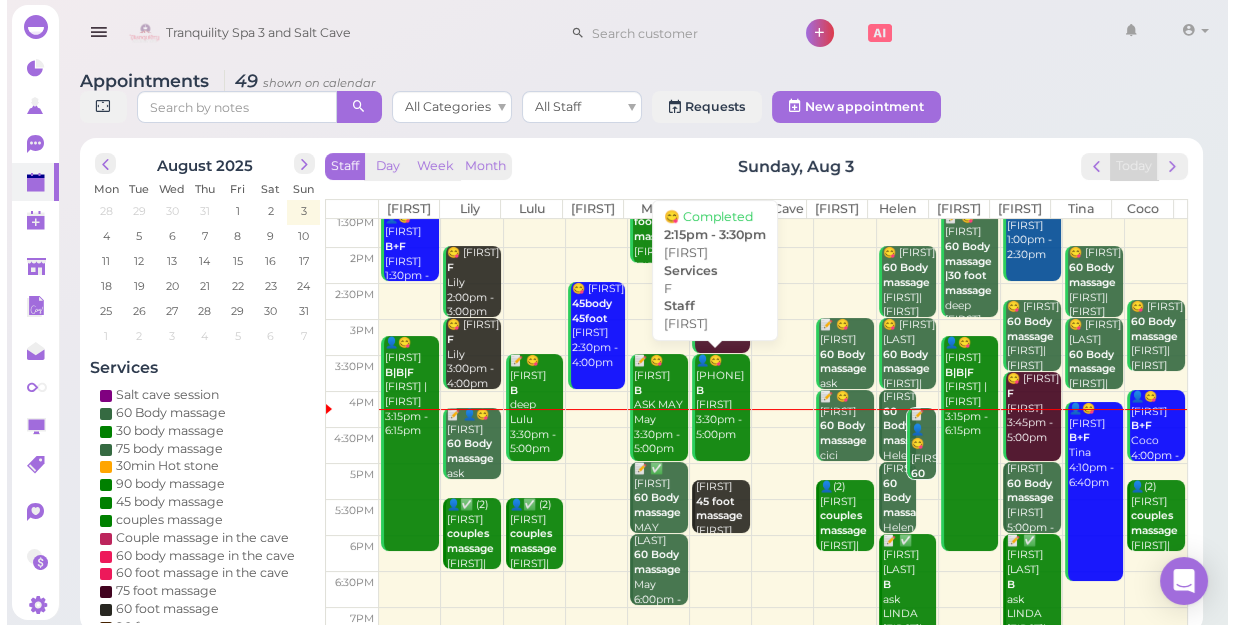 scroll, scrollTop: 272, scrollLeft: 0, axis: vertical 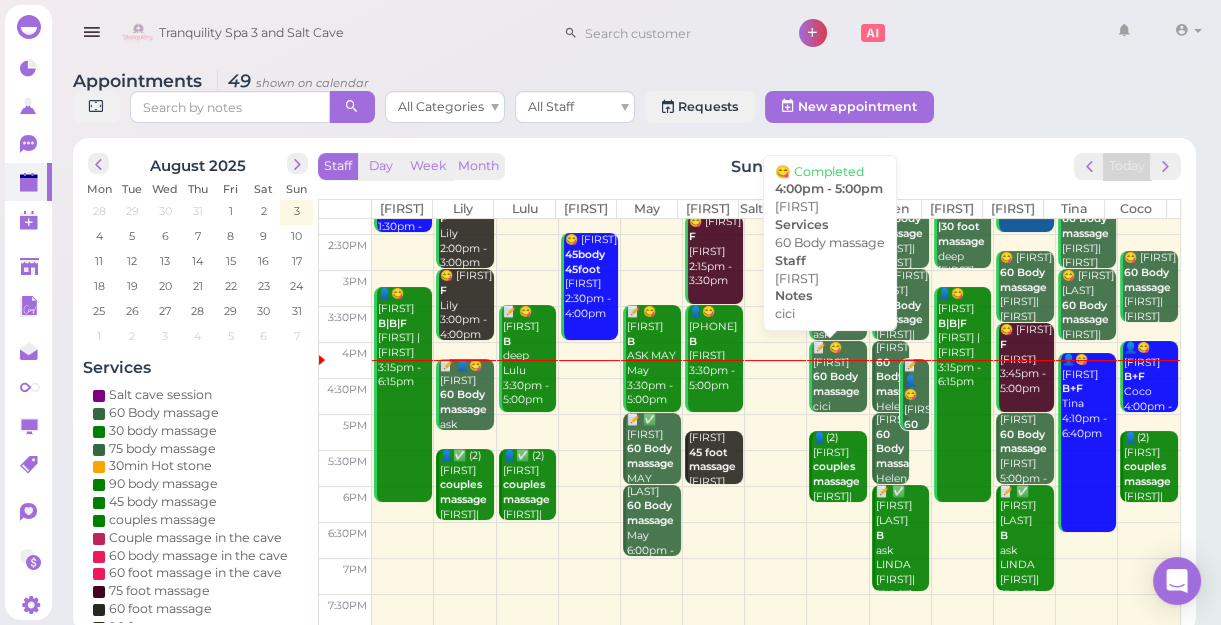 click on "60 Body massage" at bounding box center (836, 384) 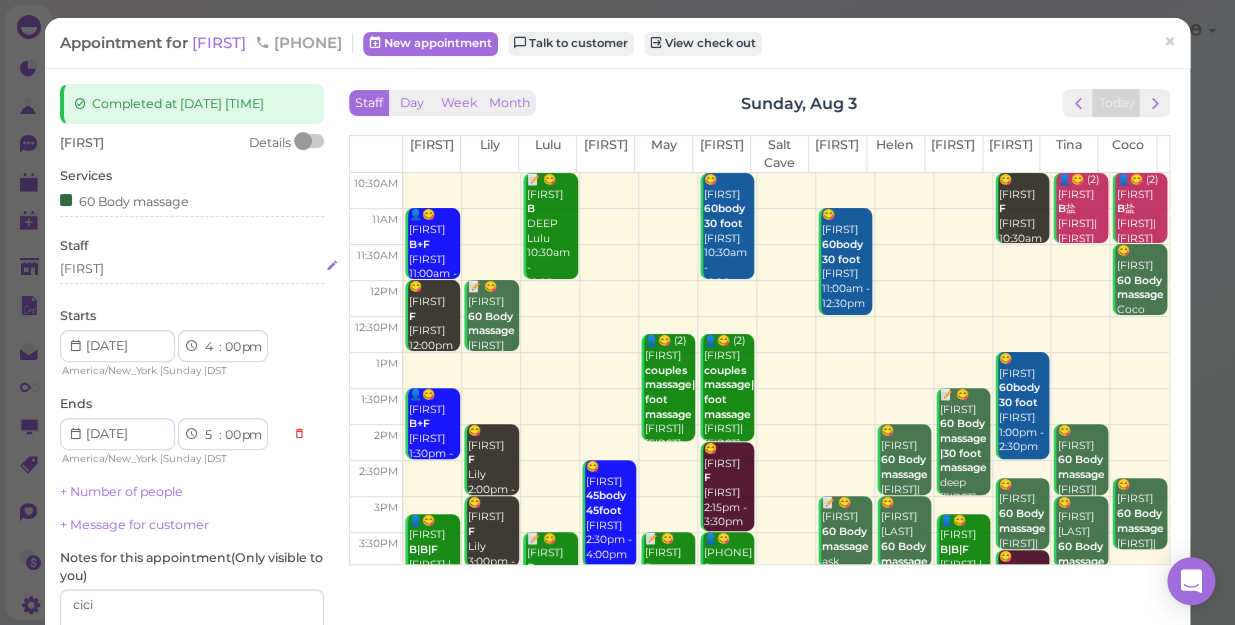click on "[FIRST]" at bounding box center [192, 269] 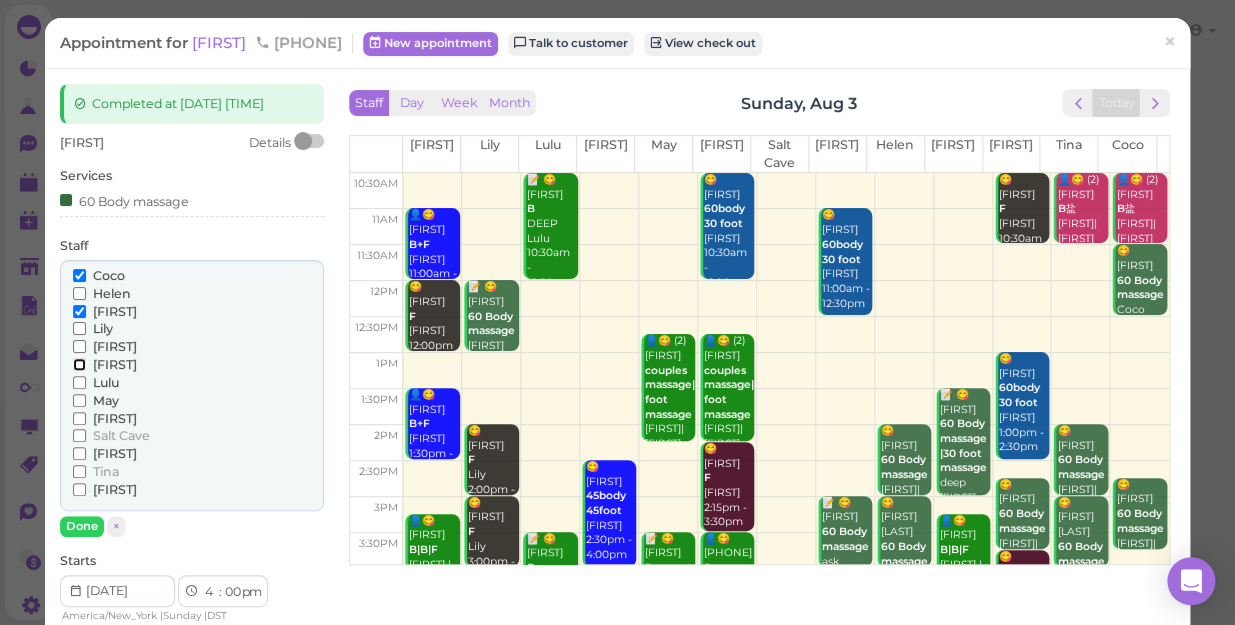 click on "[FIRST]" at bounding box center (79, 364) 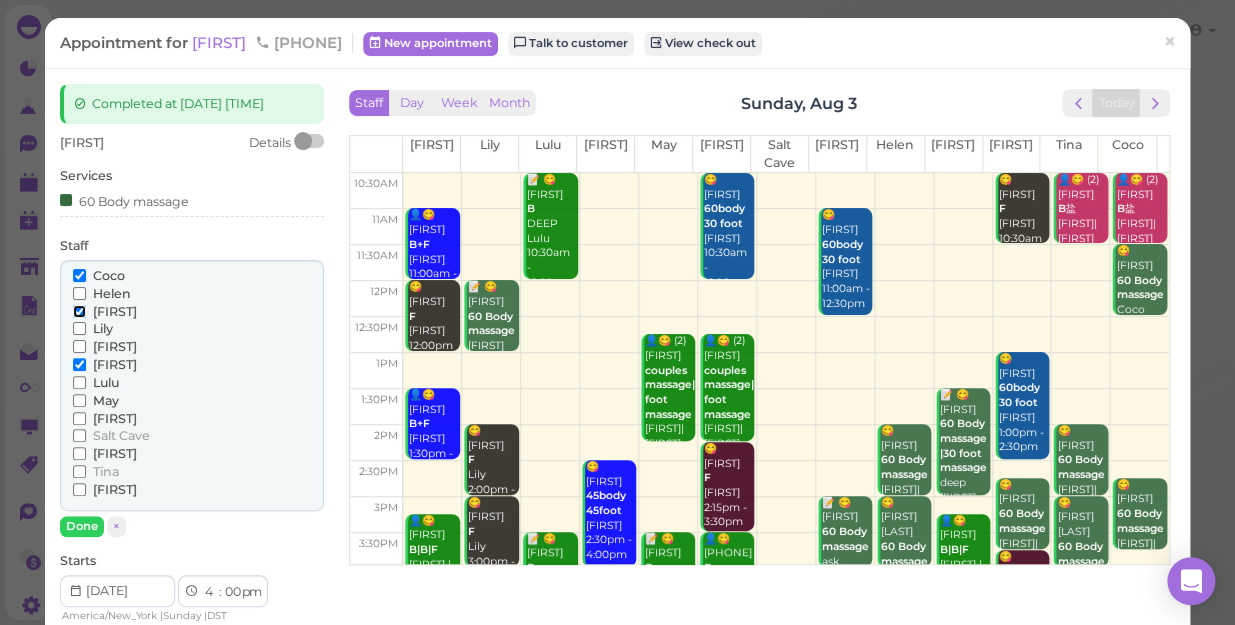 click on "[FIRST]" at bounding box center (79, 311) 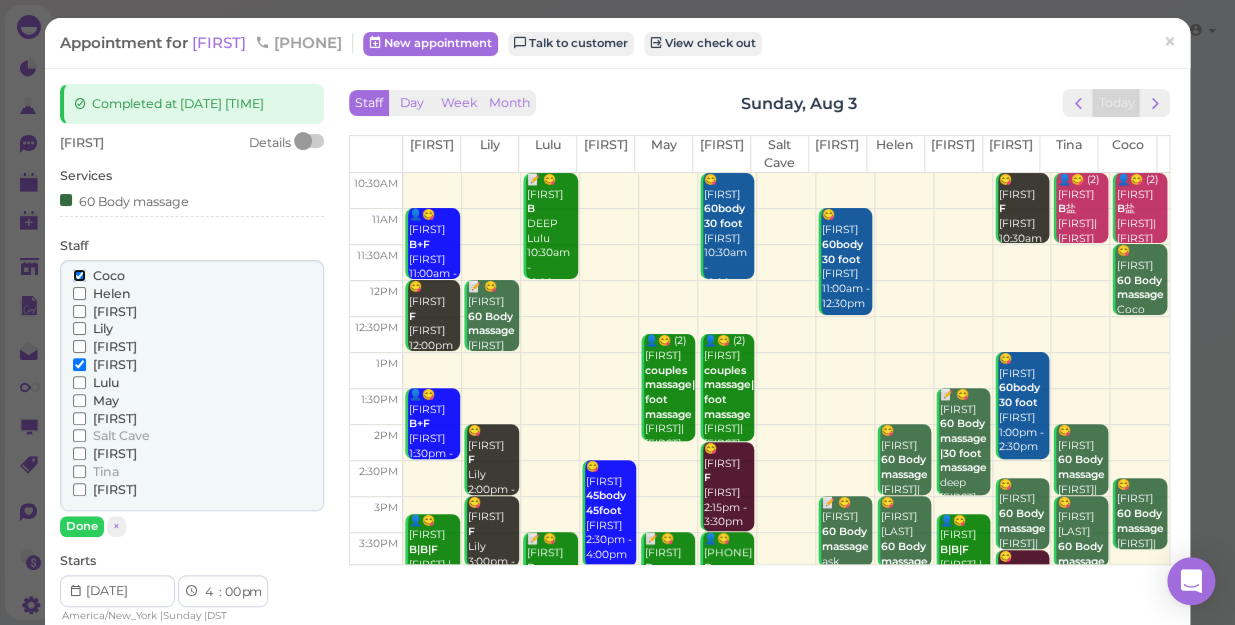 click on "Coco" at bounding box center [79, 275] 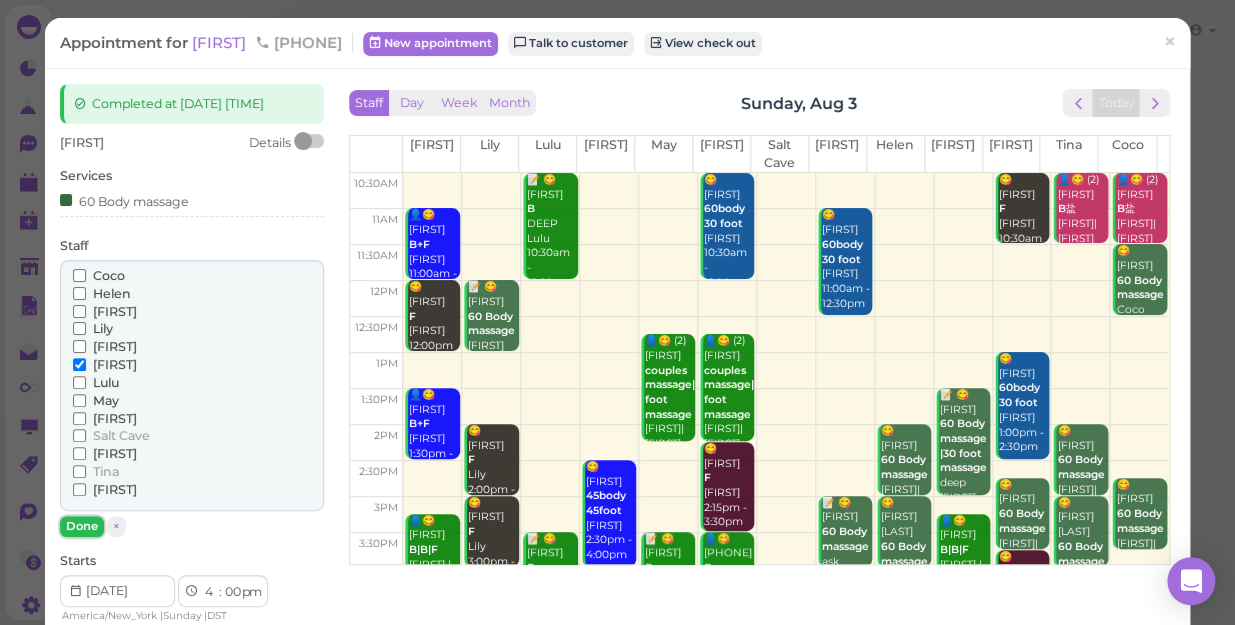 click on "Done" at bounding box center [82, 526] 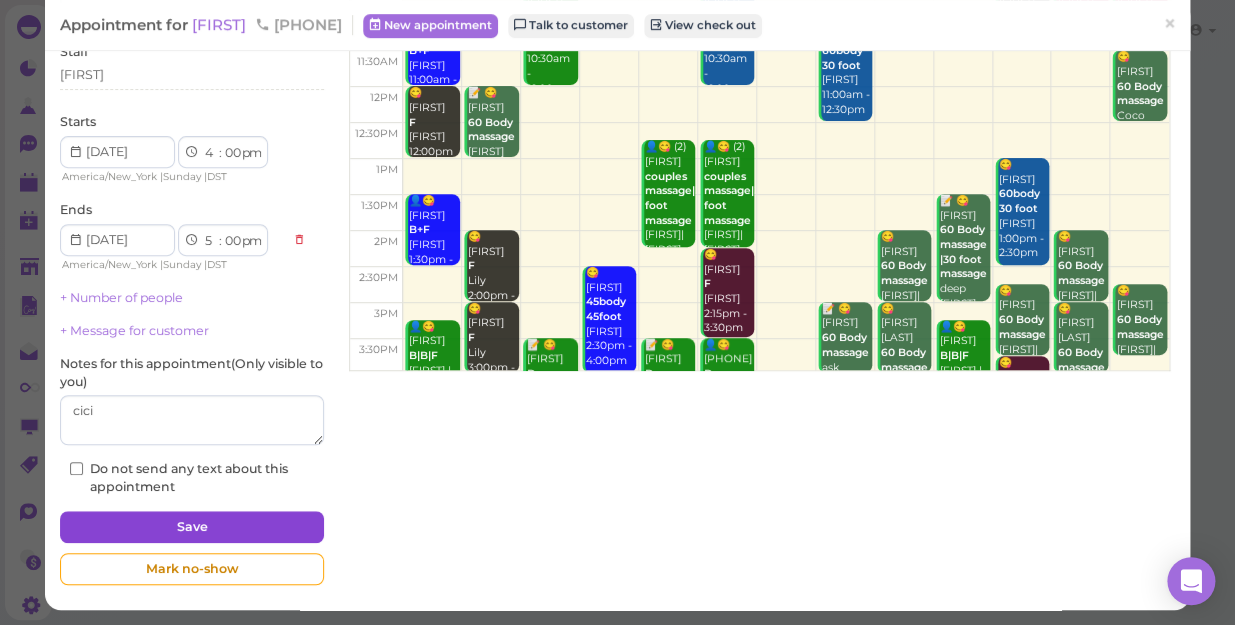 scroll, scrollTop: 195, scrollLeft: 0, axis: vertical 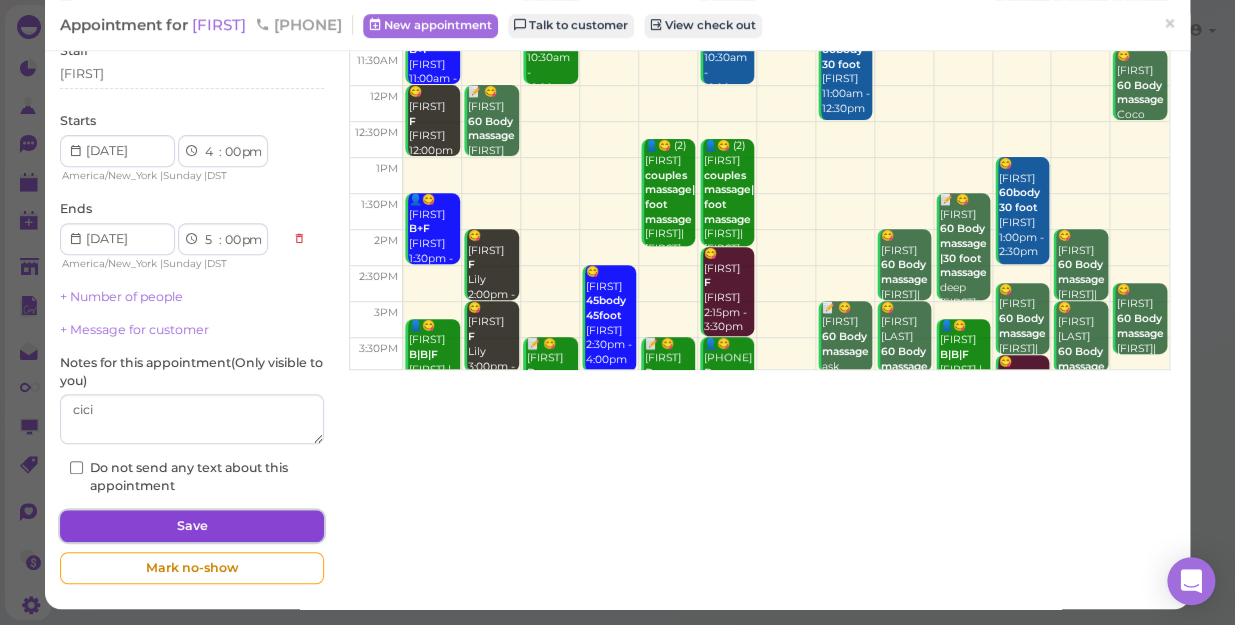 click on "Save" at bounding box center [192, 526] 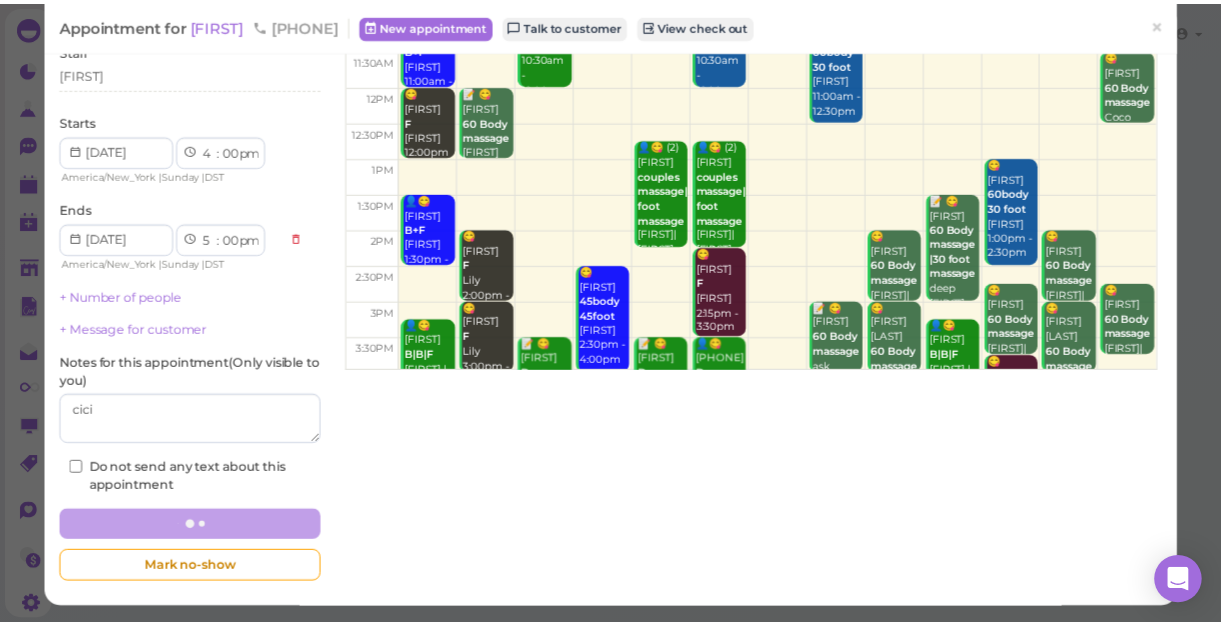 scroll, scrollTop: 0, scrollLeft: 0, axis: both 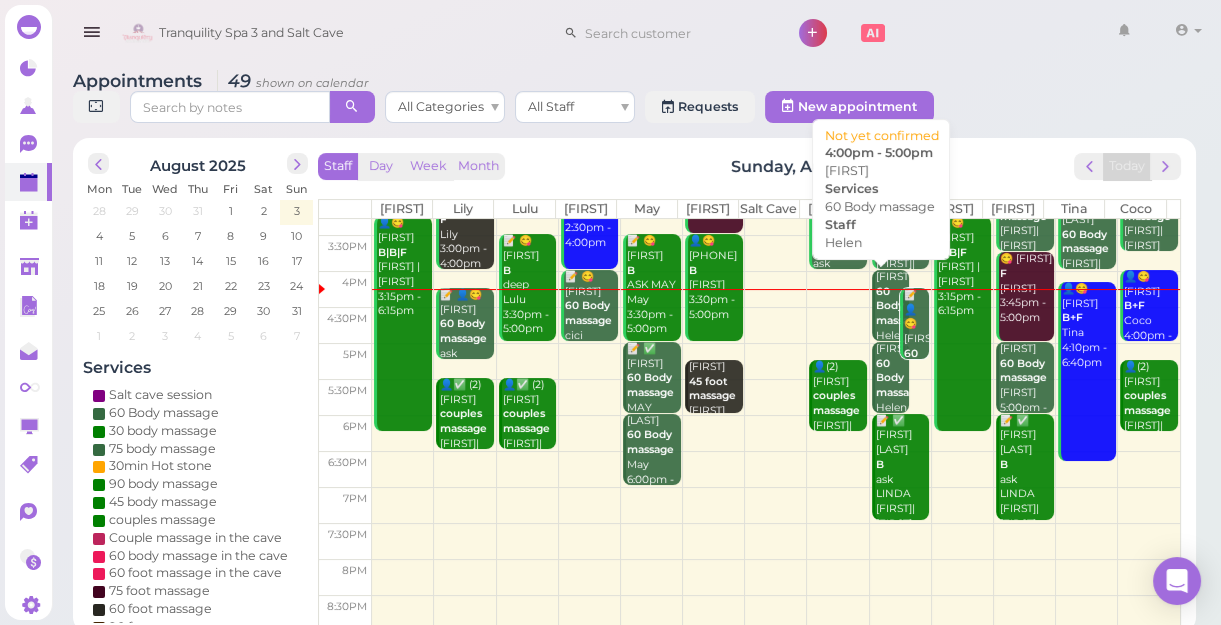 click on "60 Body massage" at bounding box center [899, 306] 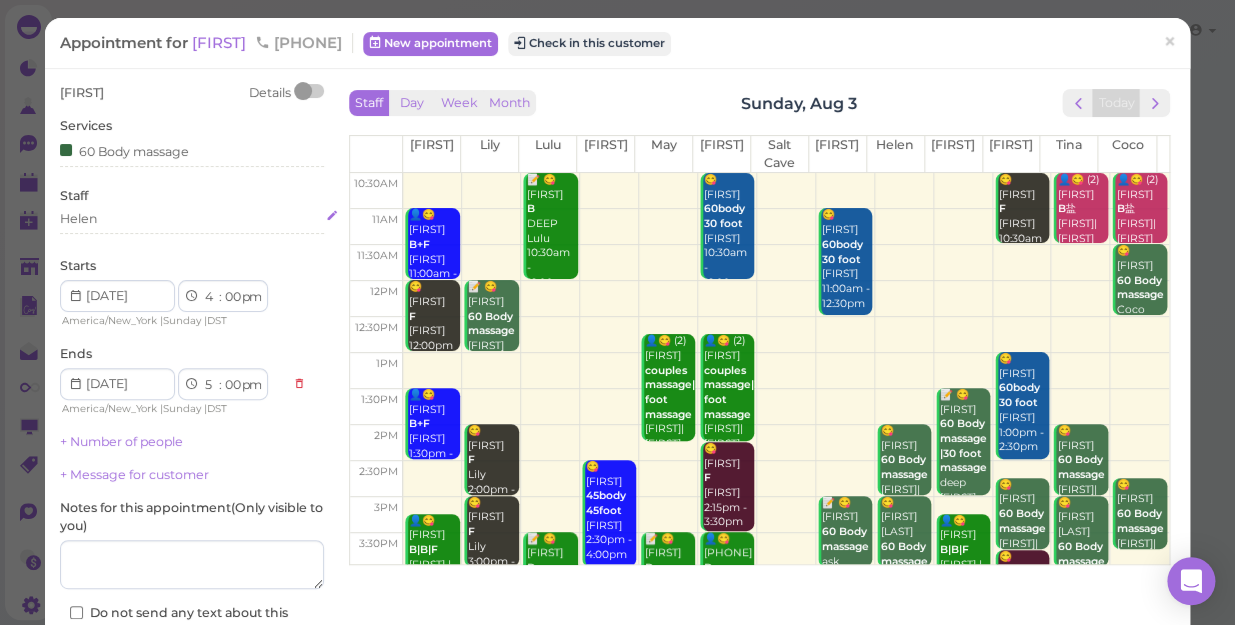 click on "Helen" at bounding box center [192, 219] 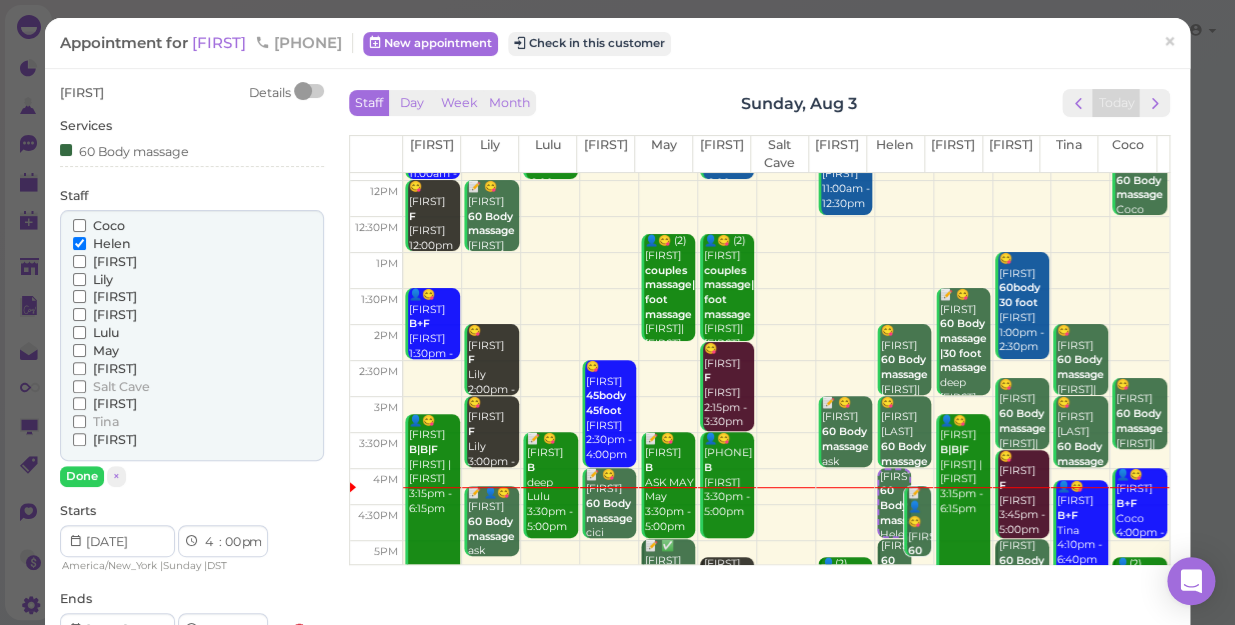 scroll, scrollTop: 272, scrollLeft: 0, axis: vertical 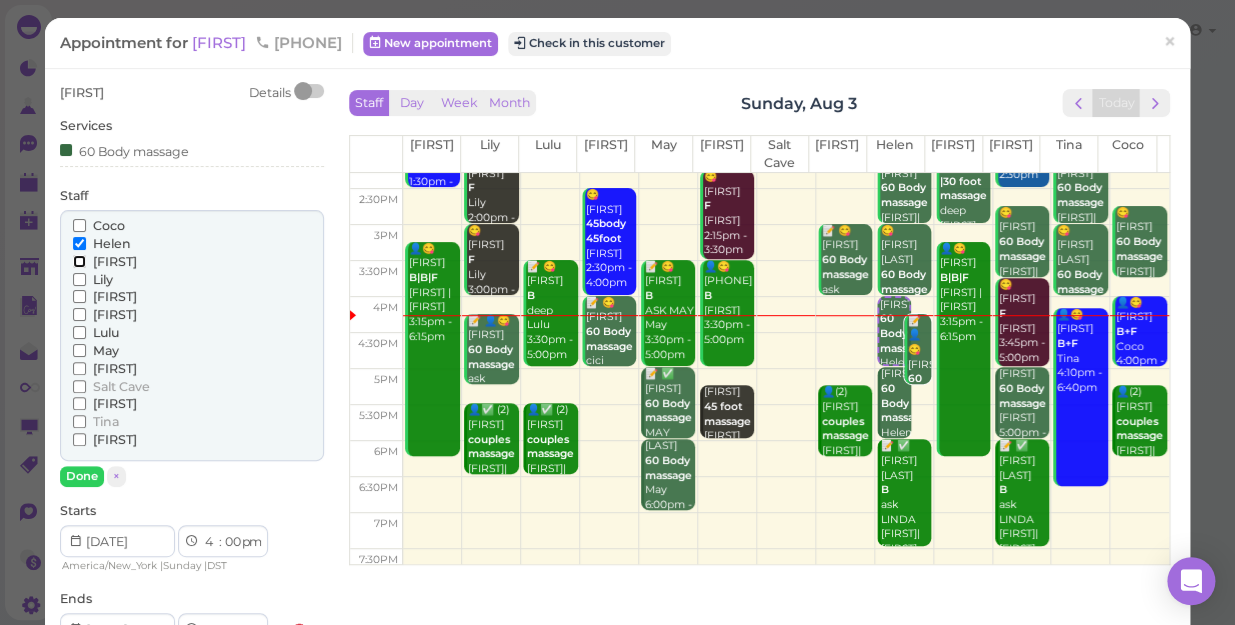 click on "[FIRST]" at bounding box center [79, 261] 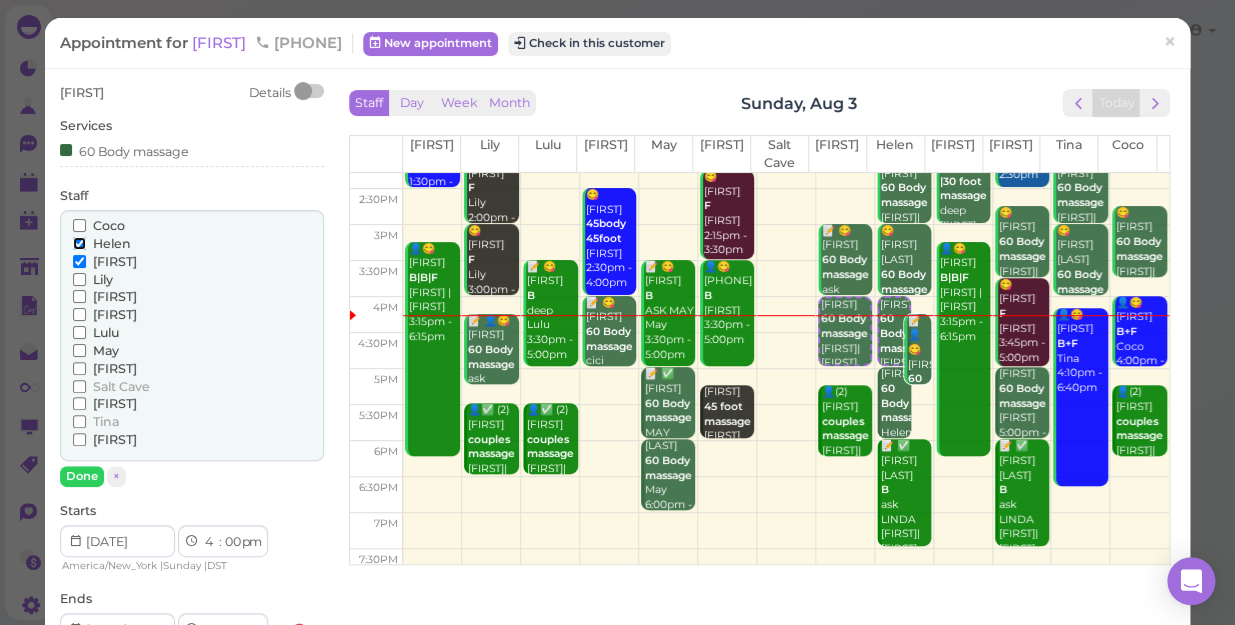 click on "Helen" at bounding box center (79, 243) 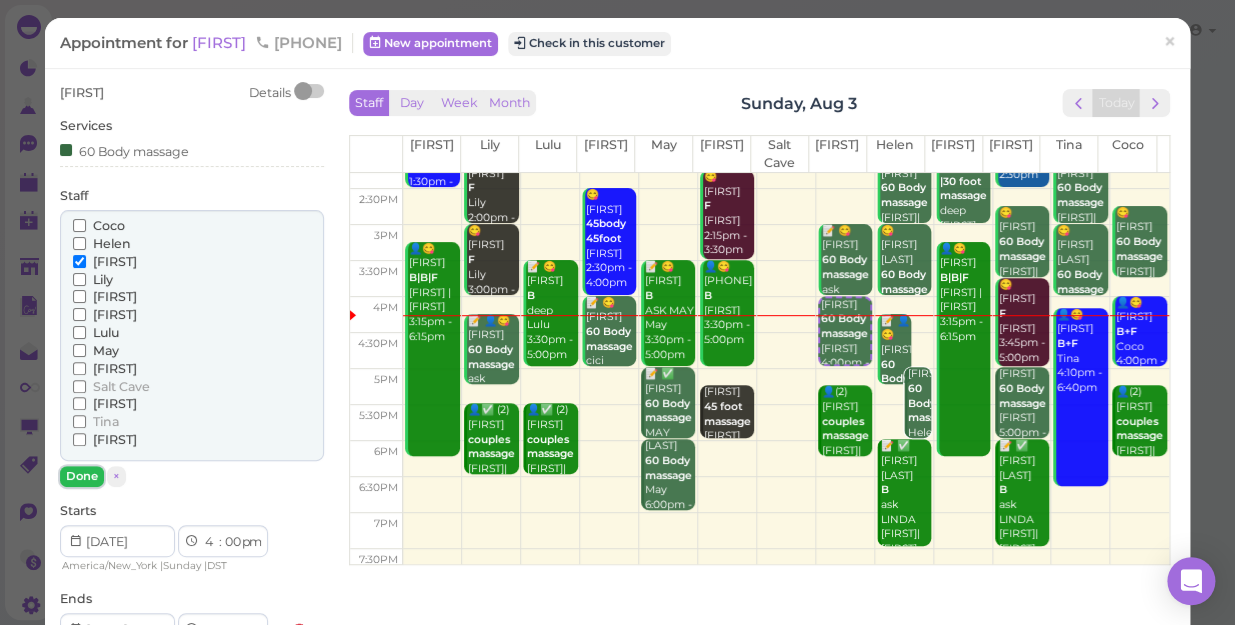 click on "Done" at bounding box center (82, 476) 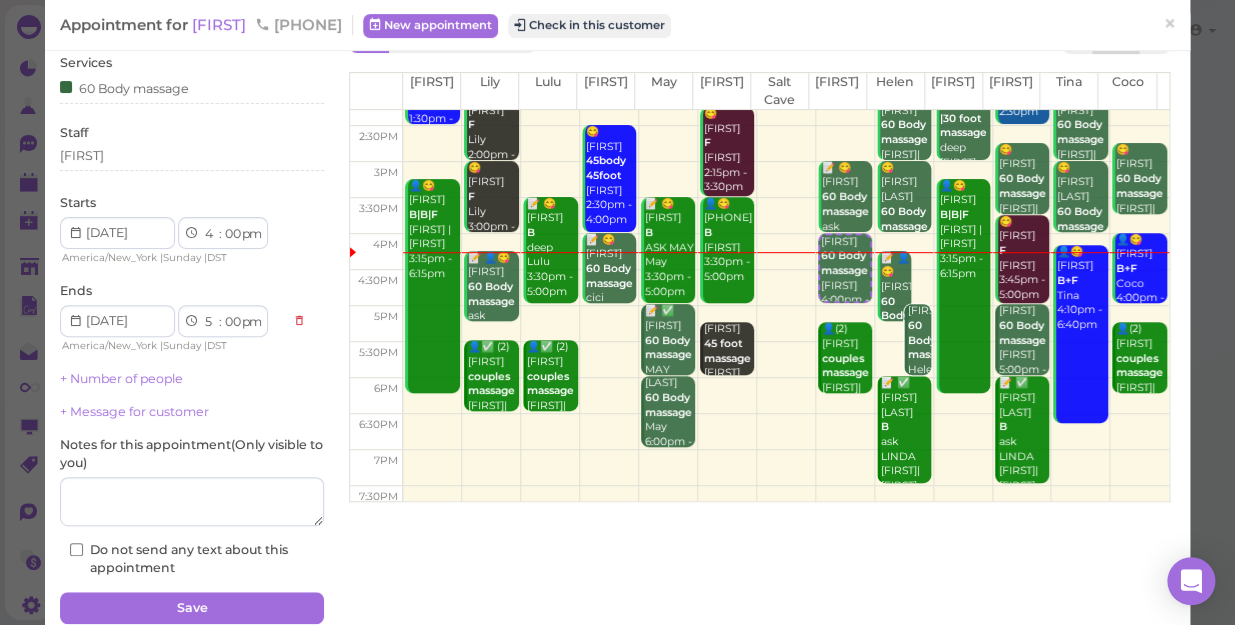 scroll, scrollTop: 145, scrollLeft: 0, axis: vertical 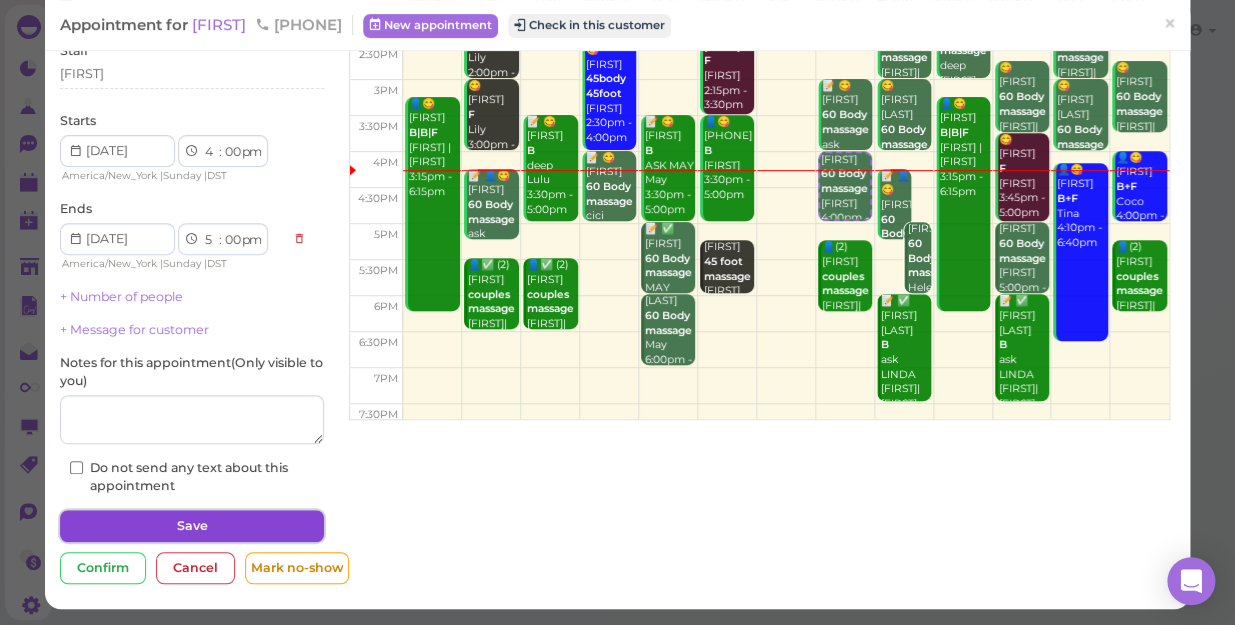 click on "Save" at bounding box center [192, 526] 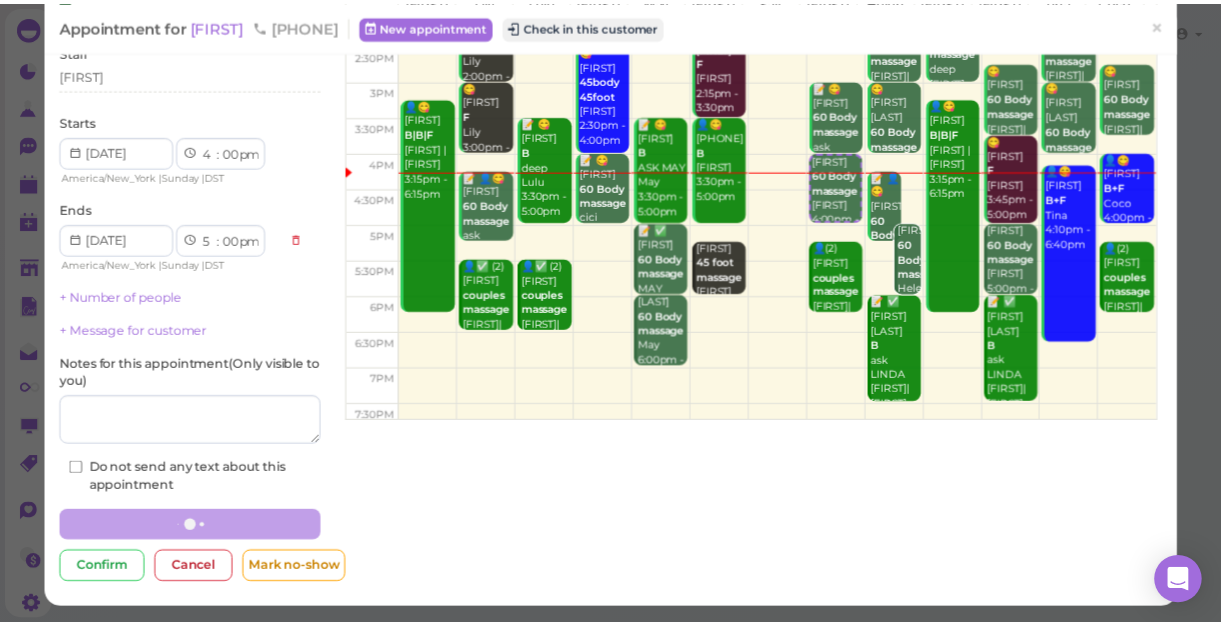 scroll, scrollTop: 144, scrollLeft: 0, axis: vertical 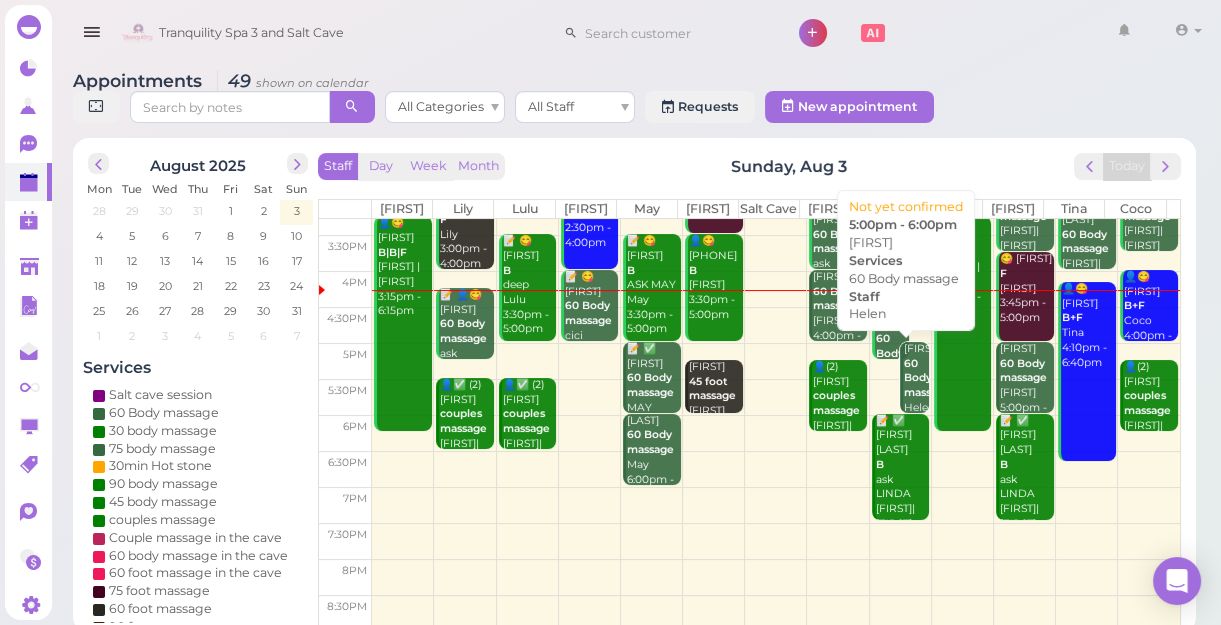 click on "60 Body massage" at bounding box center [927, 378] 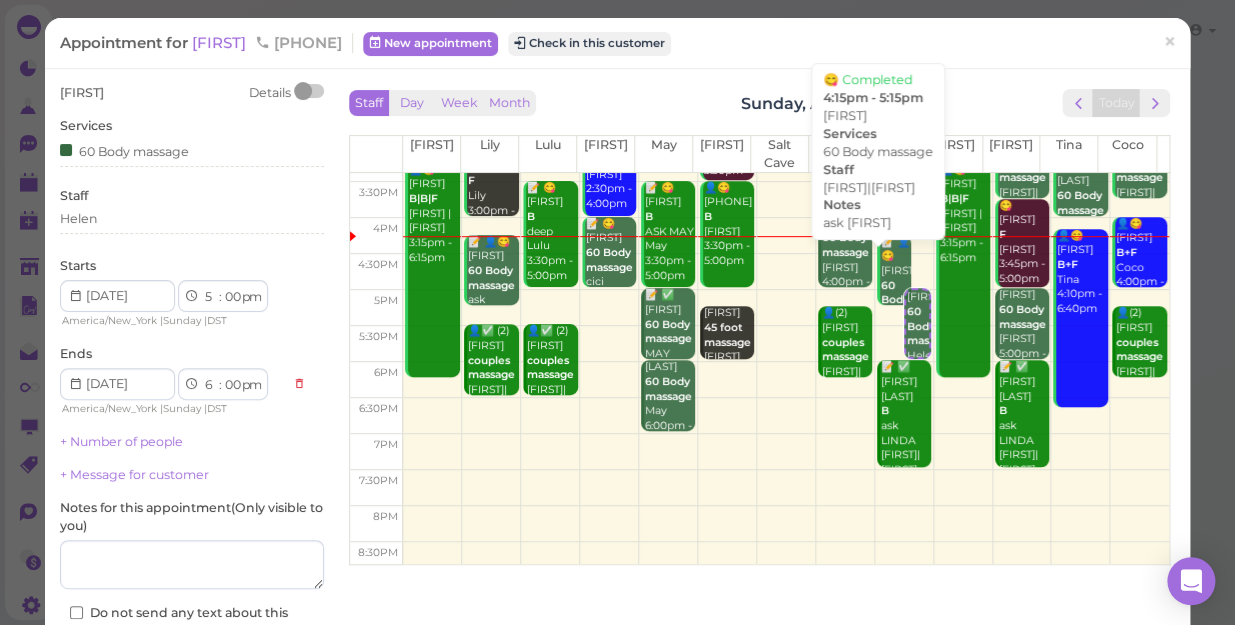 scroll, scrollTop: 361, scrollLeft: 0, axis: vertical 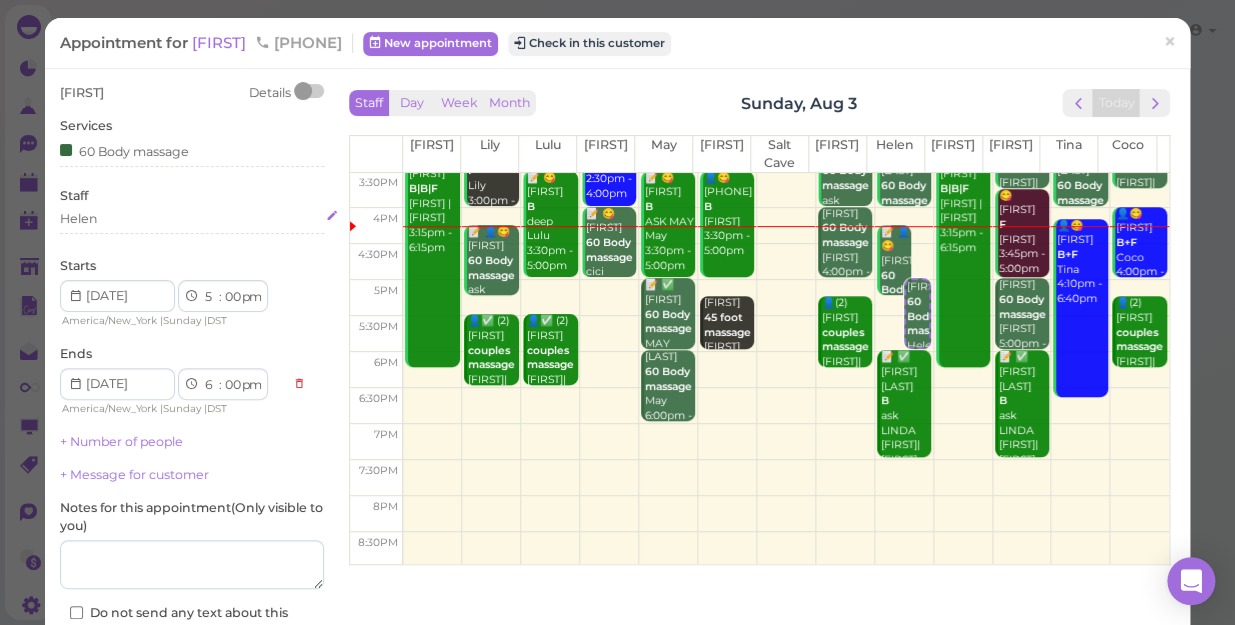 click on "Helen" at bounding box center [192, 219] 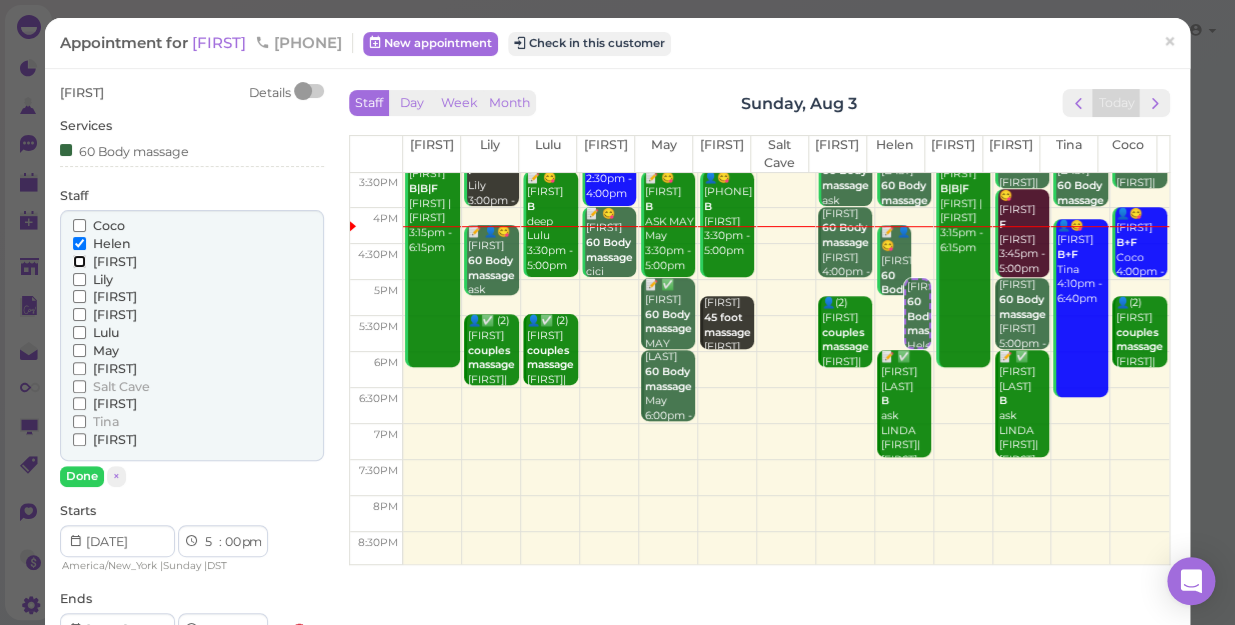 click on "[FIRST]" at bounding box center [79, 261] 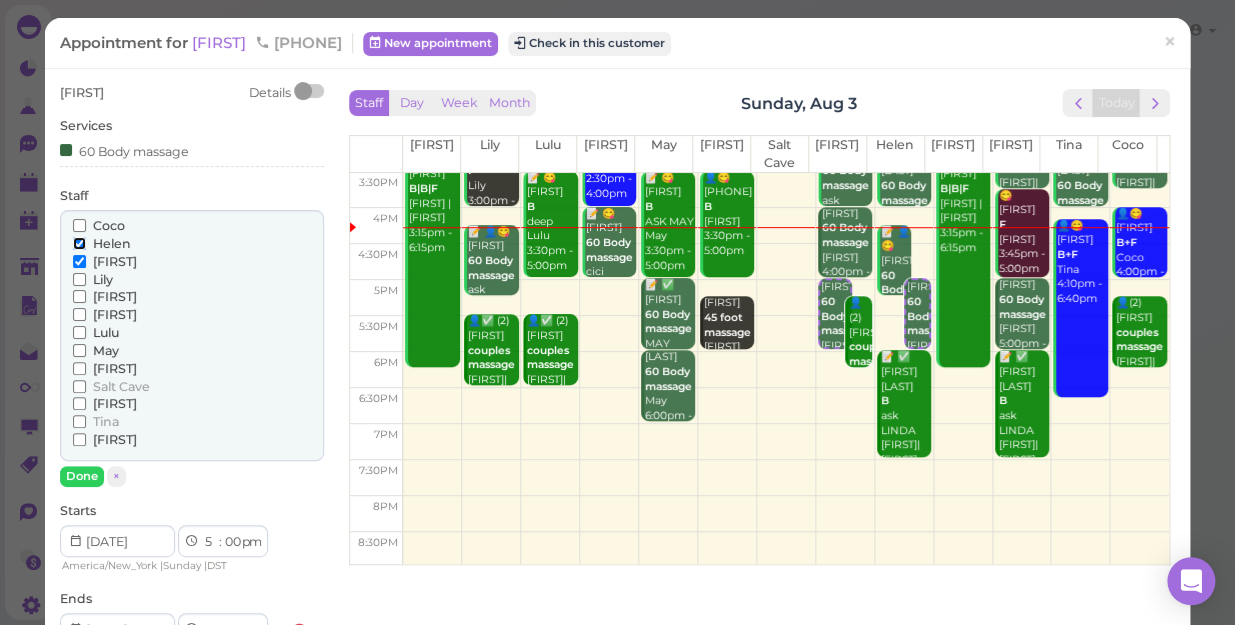 click on "Helen" at bounding box center (79, 243) 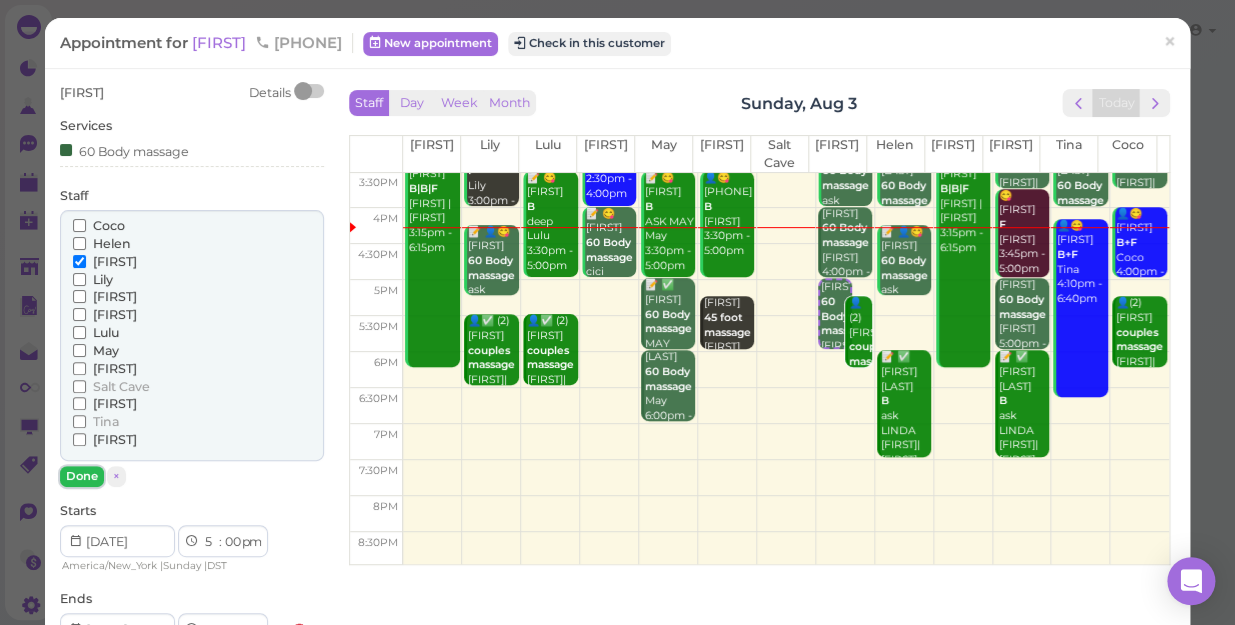 click on "Done" at bounding box center [82, 476] 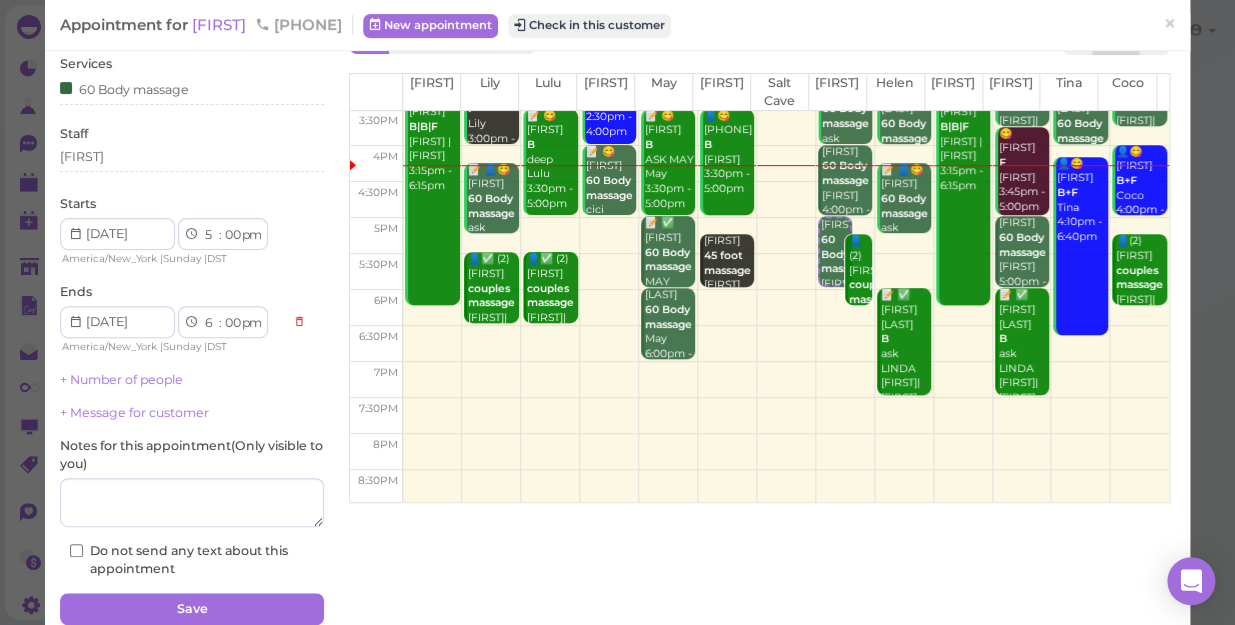 scroll, scrollTop: 145, scrollLeft: 0, axis: vertical 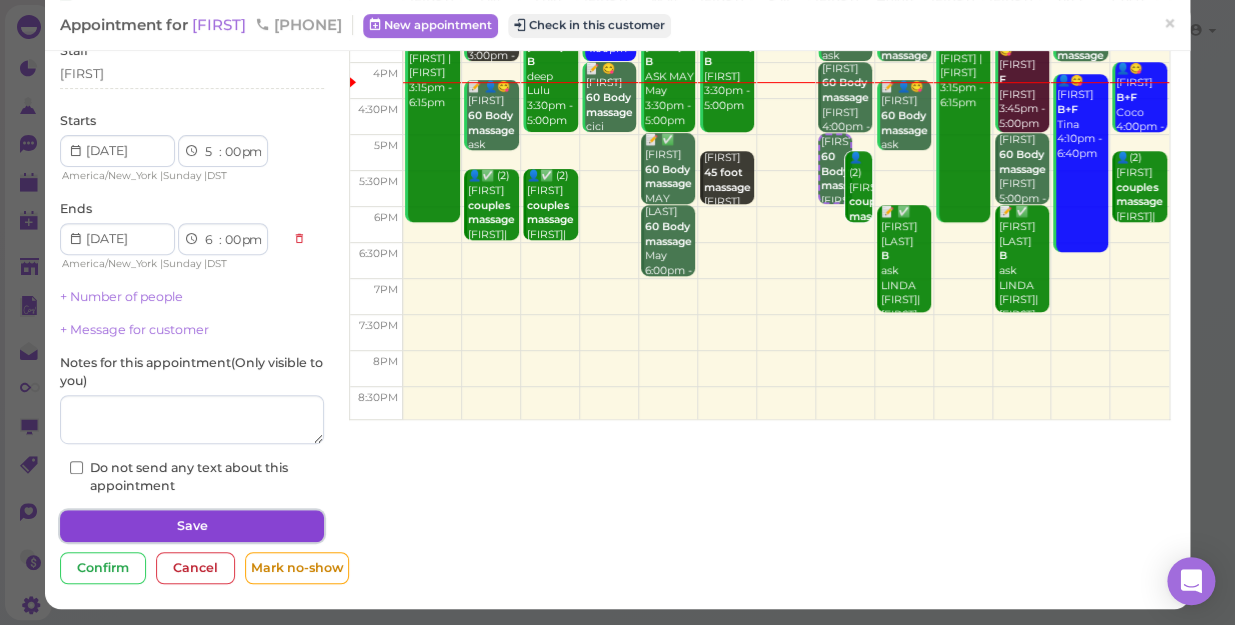 click on "Save" at bounding box center [192, 526] 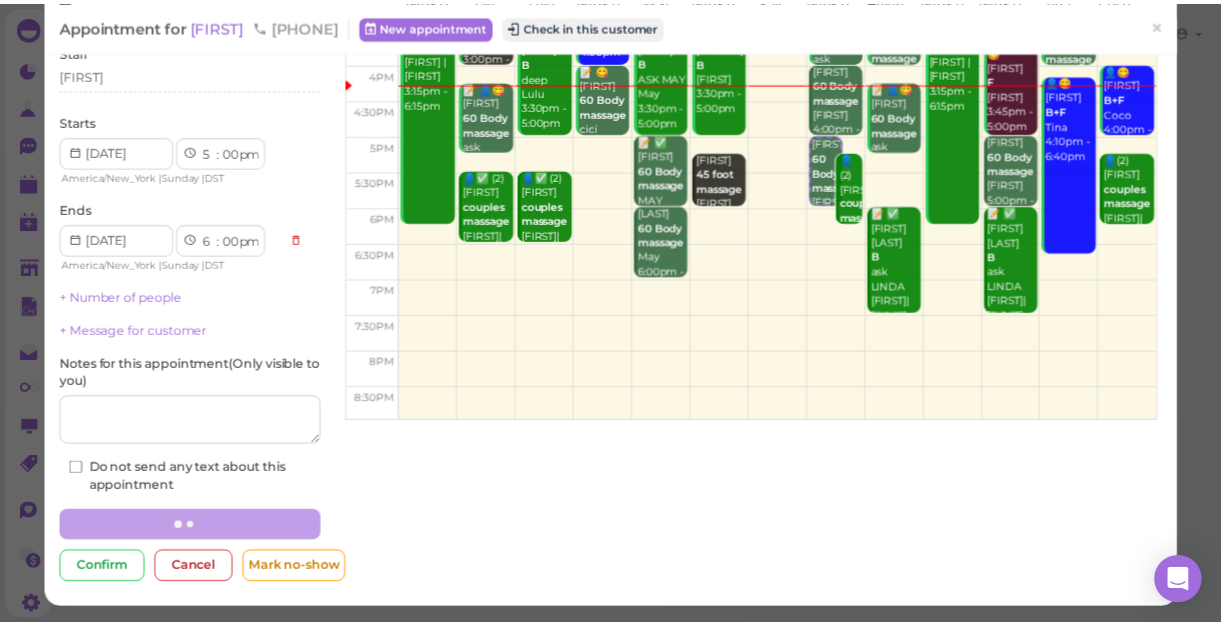scroll, scrollTop: 0, scrollLeft: 0, axis: both 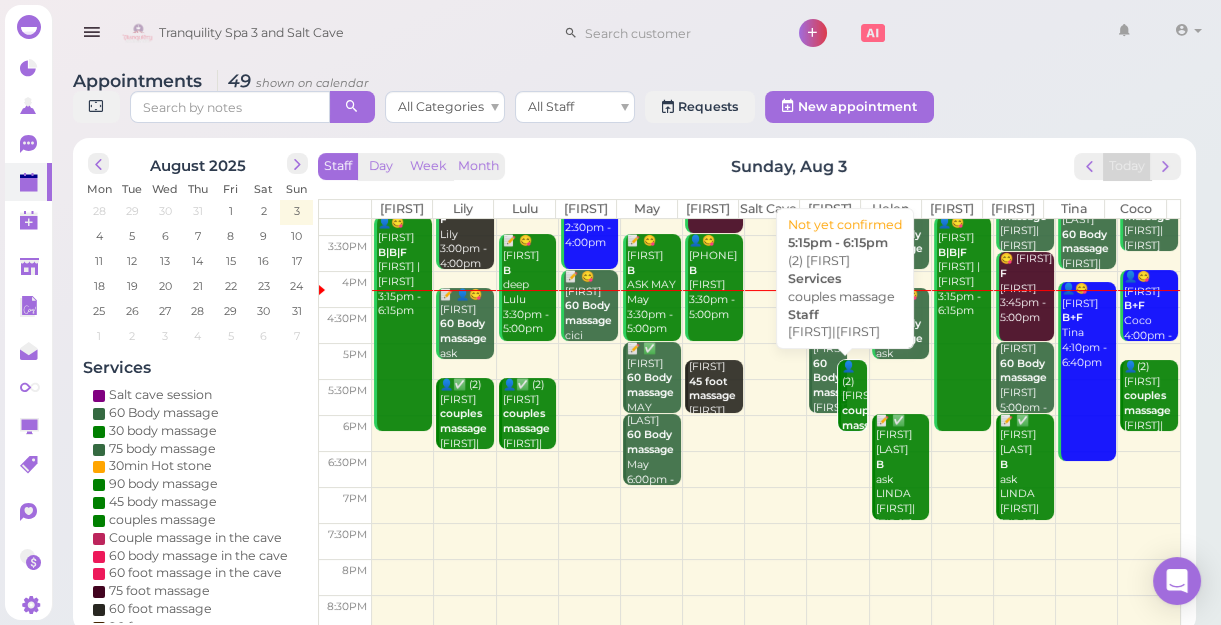 click on "couples massage" at bounding box center (865, 418) 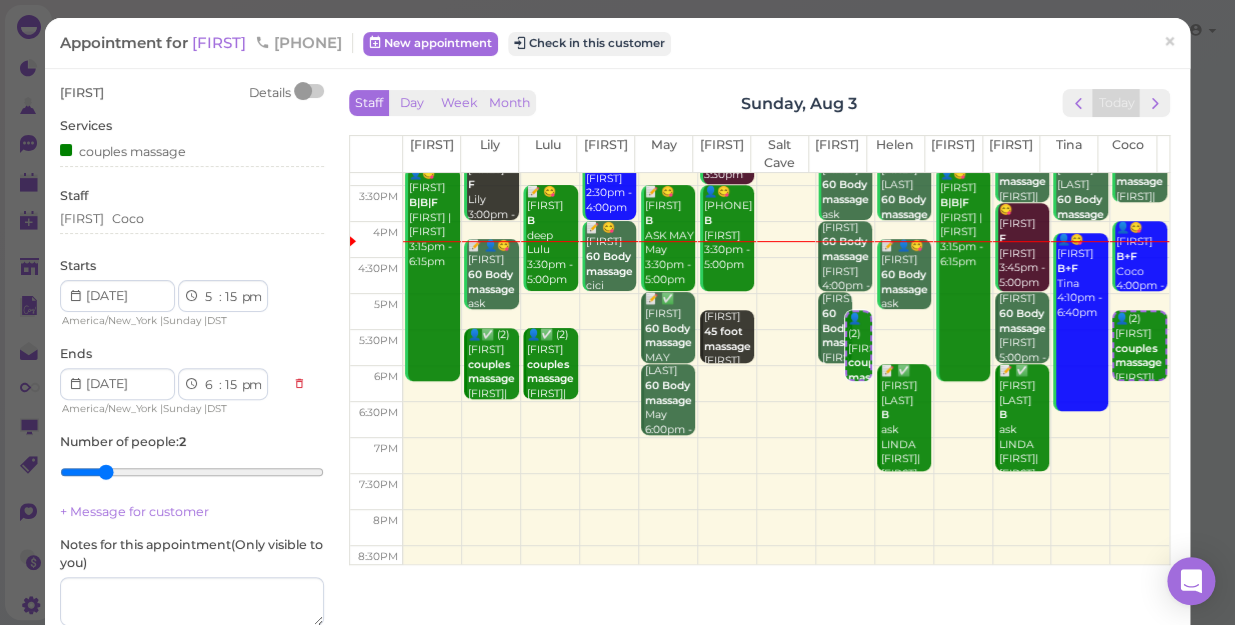 scroll, scrollTop: 361, scrollLeft: 0, axis: vertical 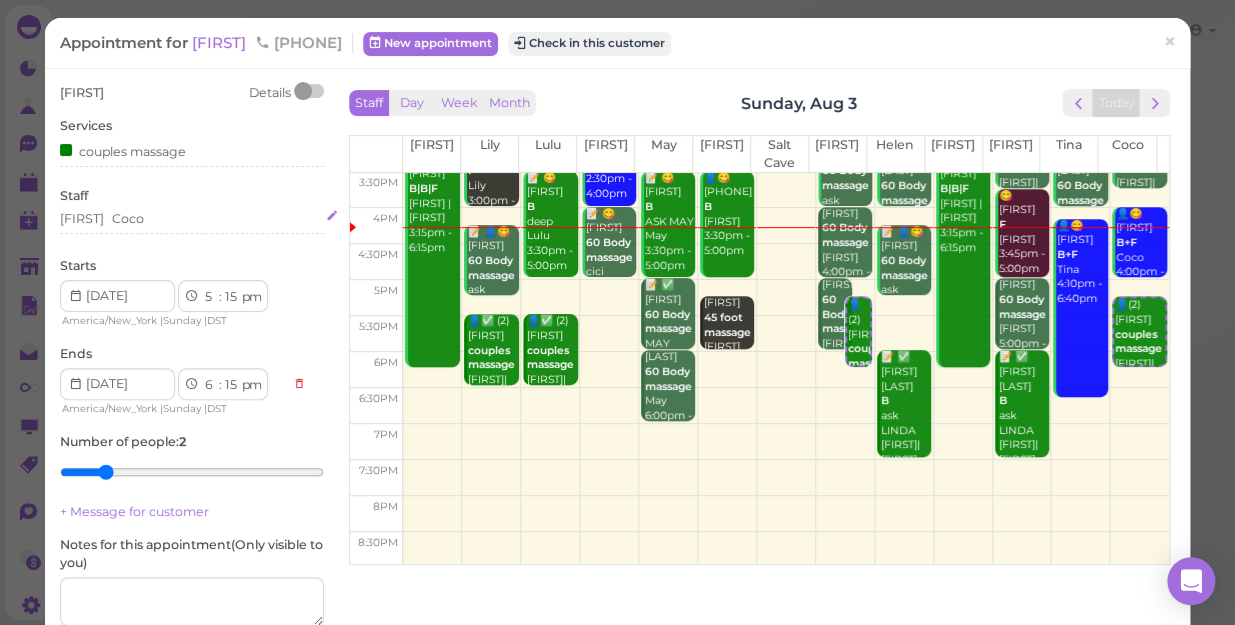 click on "[FIRST]
[FIRST]" at bounding box center [192, 219] 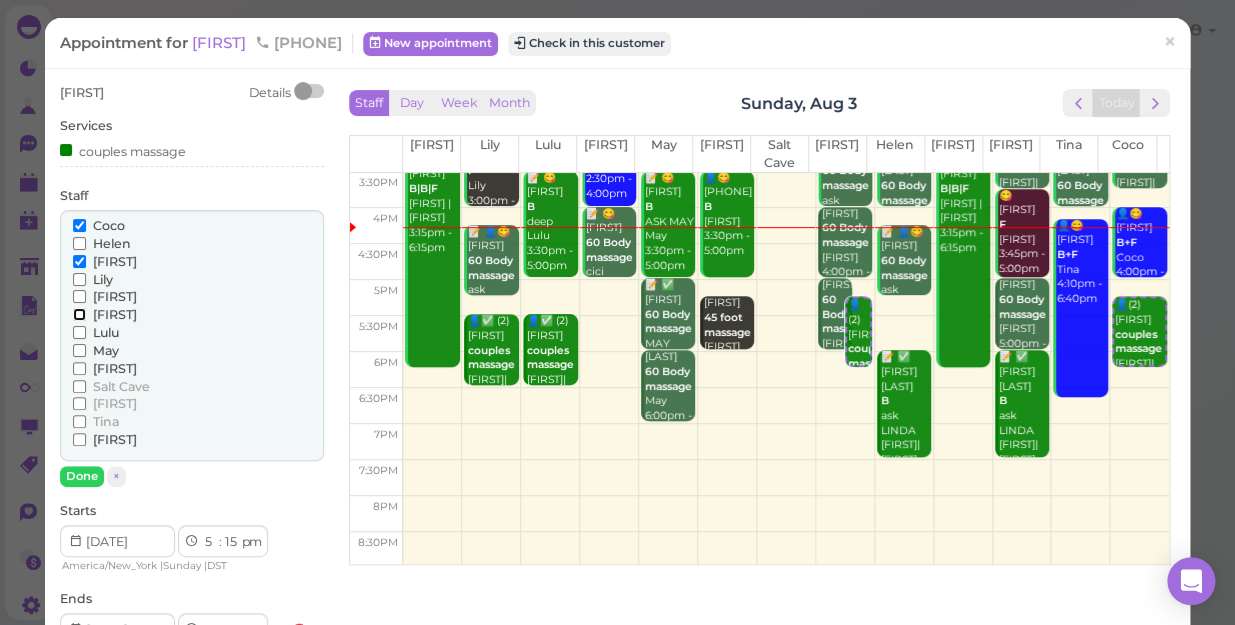 click on "[FIRST]" at bounding box center [79, 314] 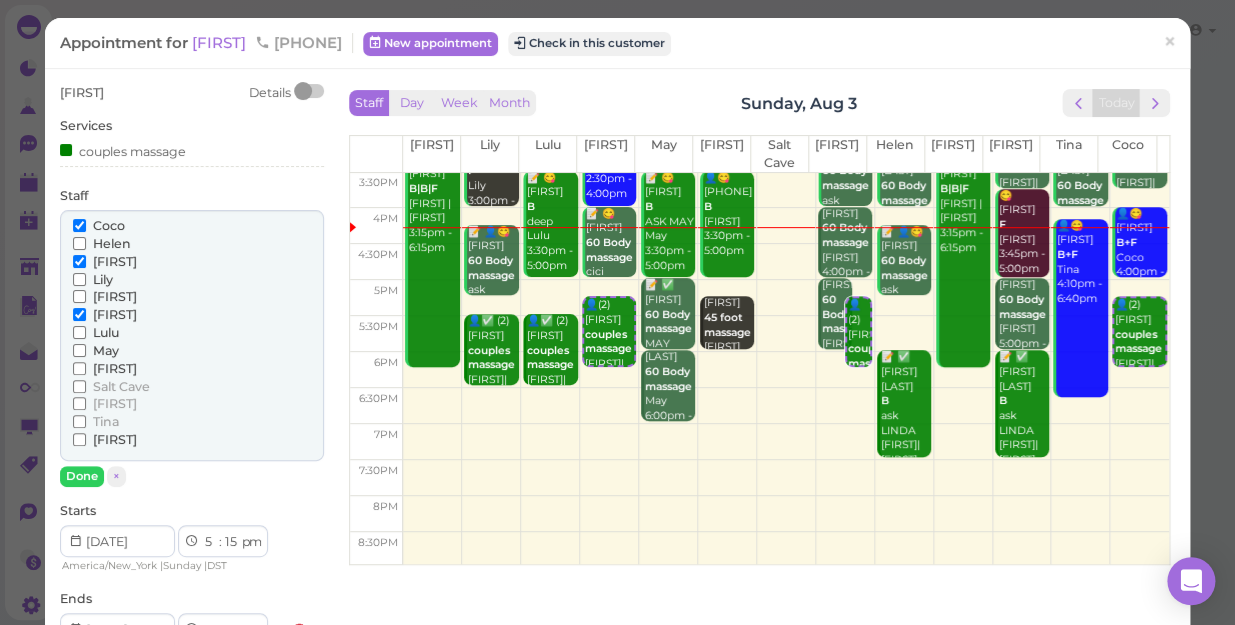 click on "[FIRST]" at bounding box center (105, 262) 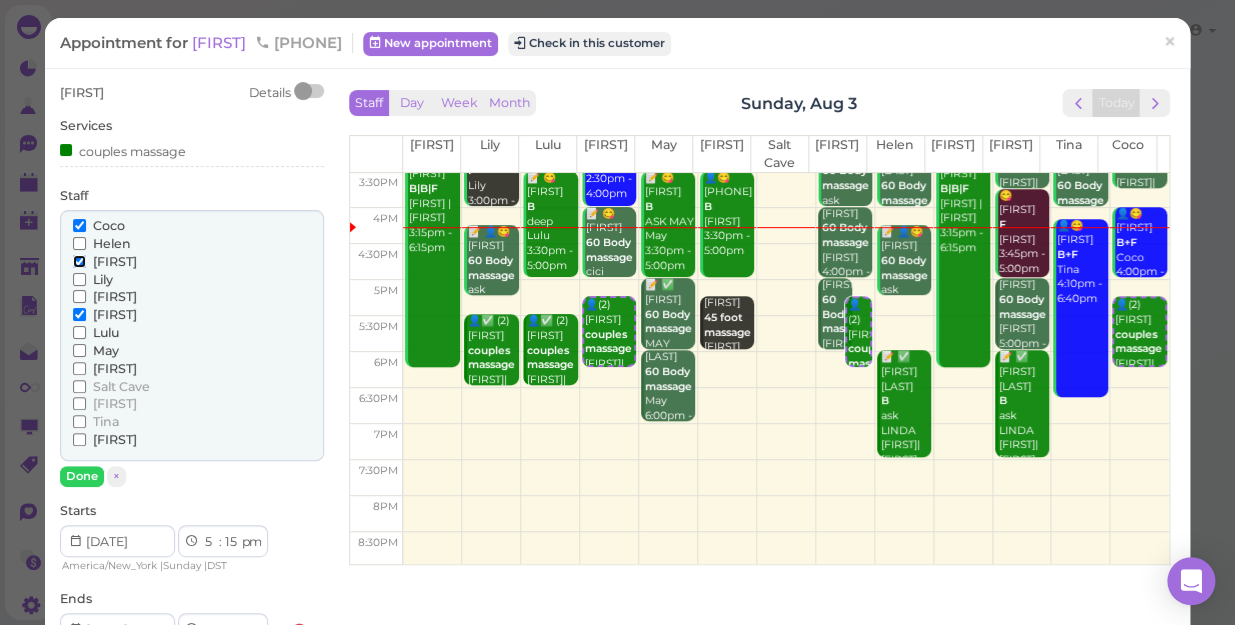 click on "[FIRST]" at bounding box center (79, 261) 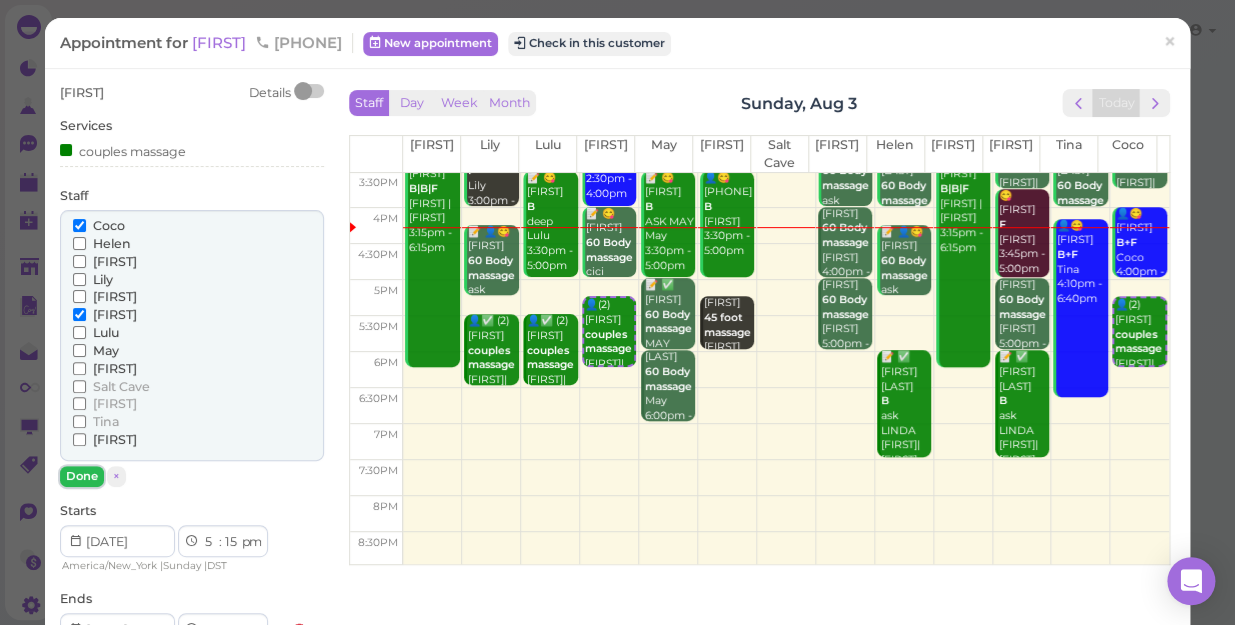 click on "Done" at bounding box center (82, 476) 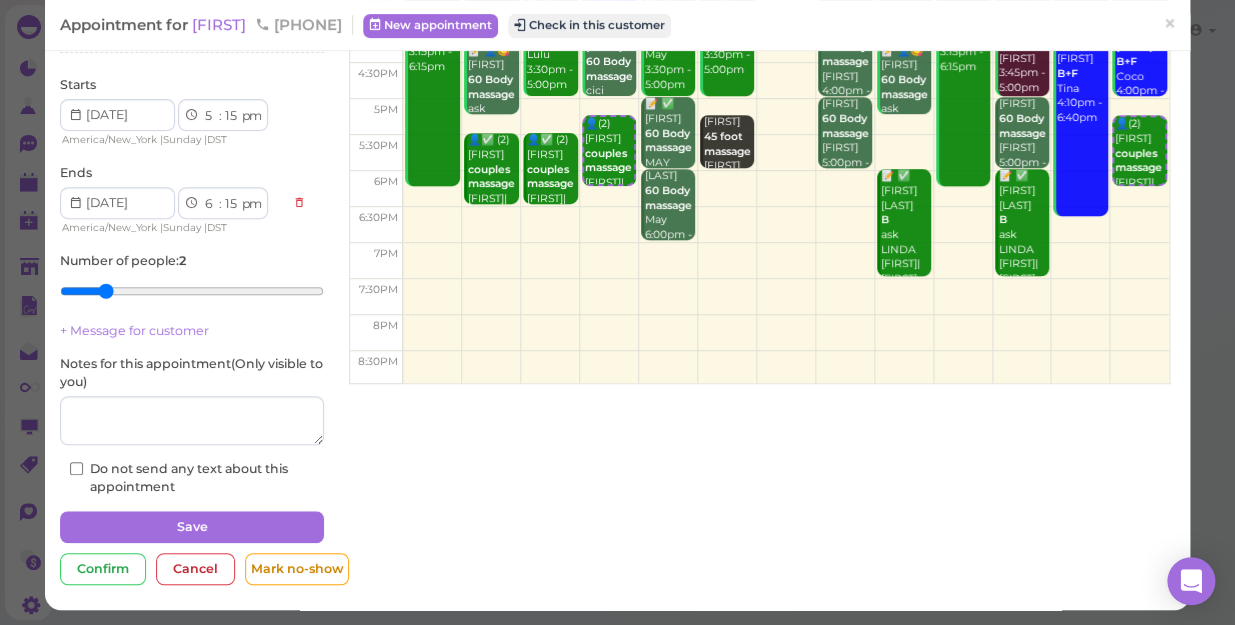 scroll, scrollTop: 182, scrollLeft: 0, axis: vertical 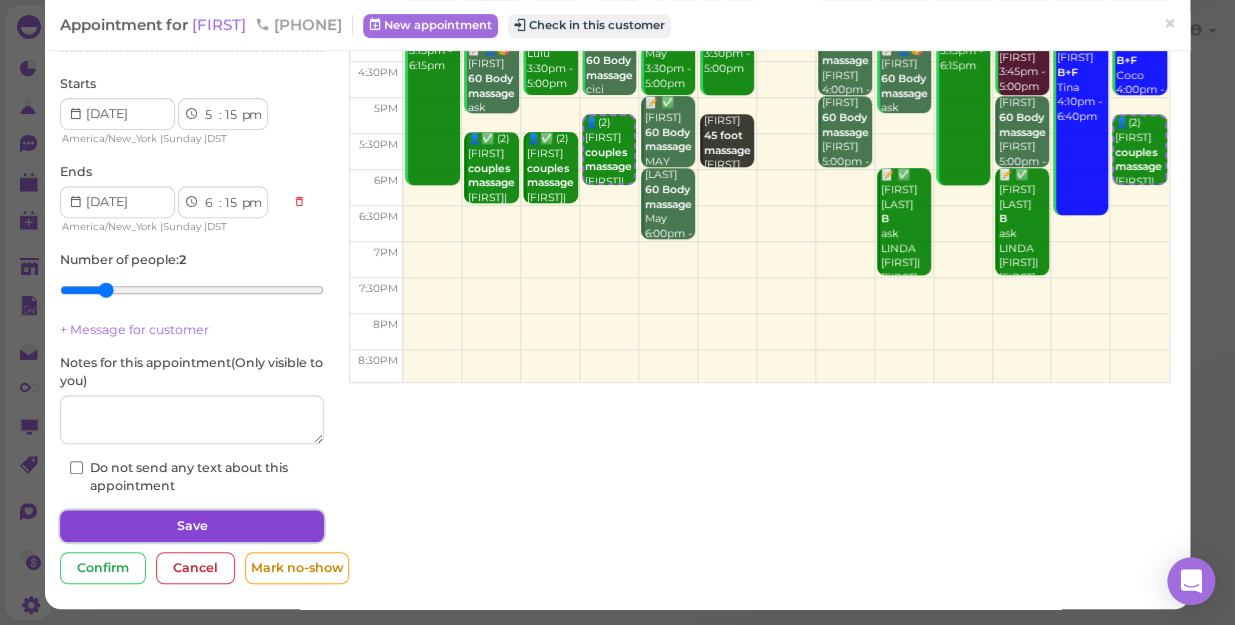 click on "Save" at bounding box center [192, 526] 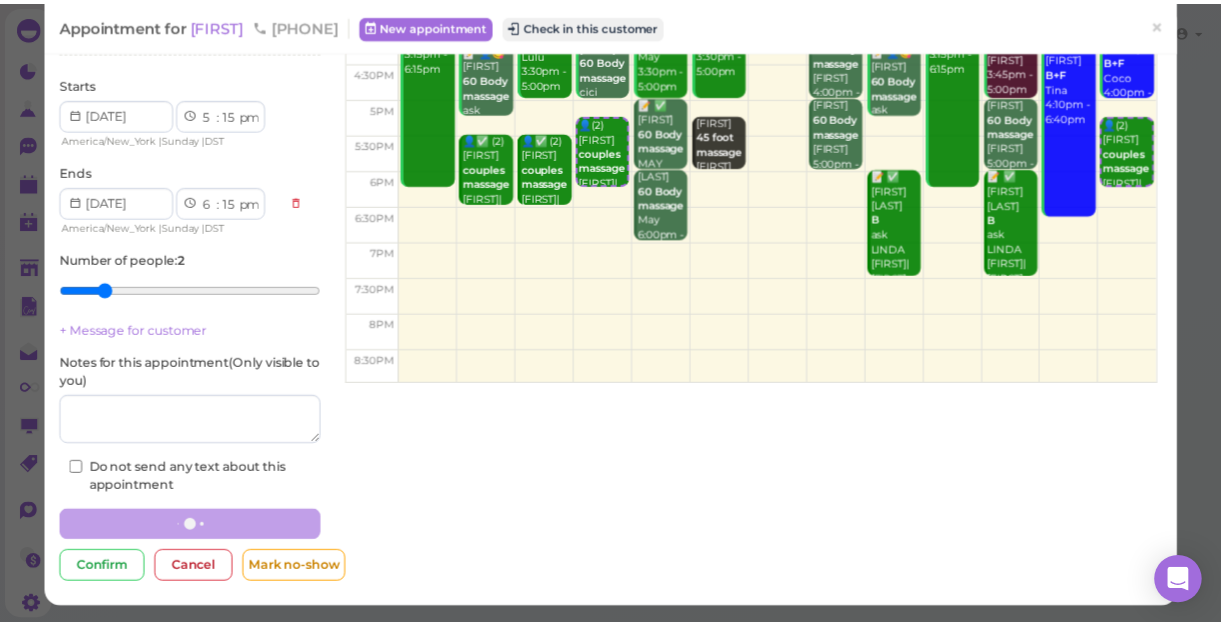 scroll, scrollTop: 0, scrollLeft: 0, axis: both 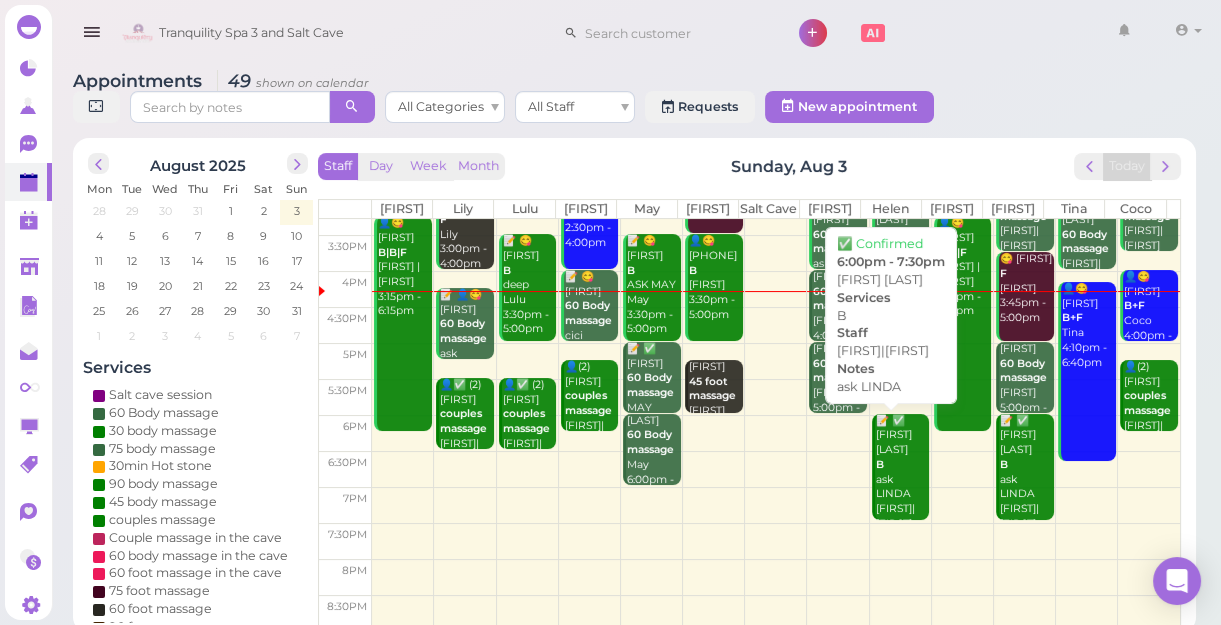 click on "📝 ✅ [FIRST] [LAST] B ask [FIRST] [FIRST]|[FIRST] [TIME] - [TIME]" at bounding box center [902, 487] 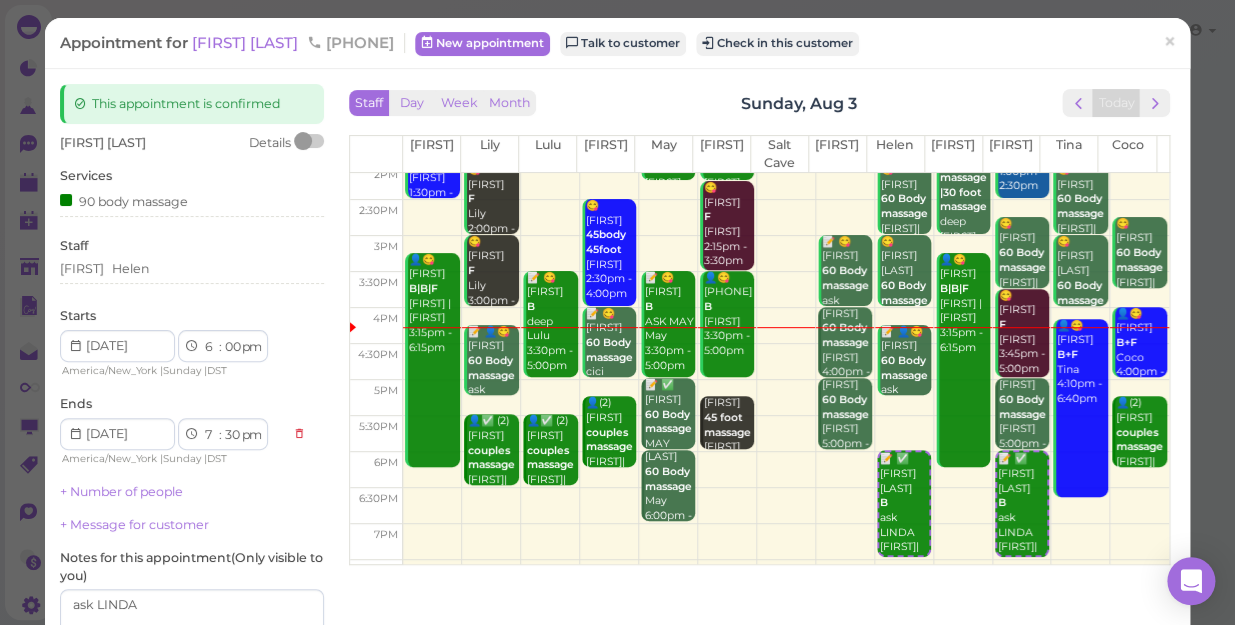 scroll, scrollTop: 272, scrollLeft: 0, axis: vertical 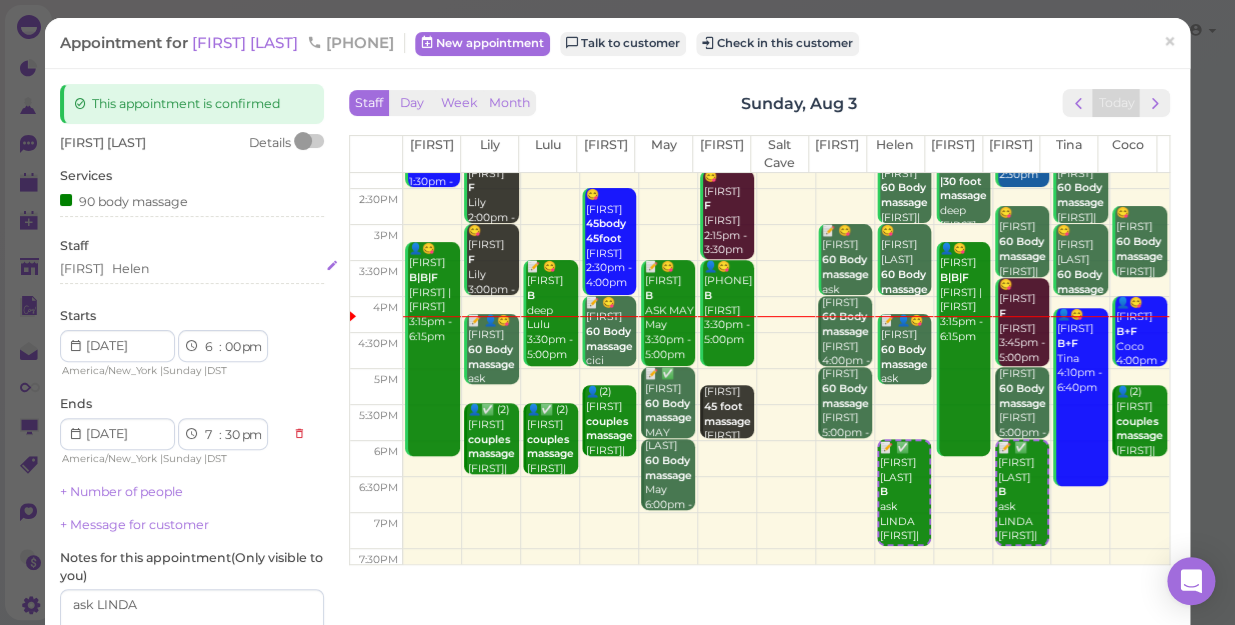 click on "[FIRST]
[FIRST]" at bounding box center (192, 269) 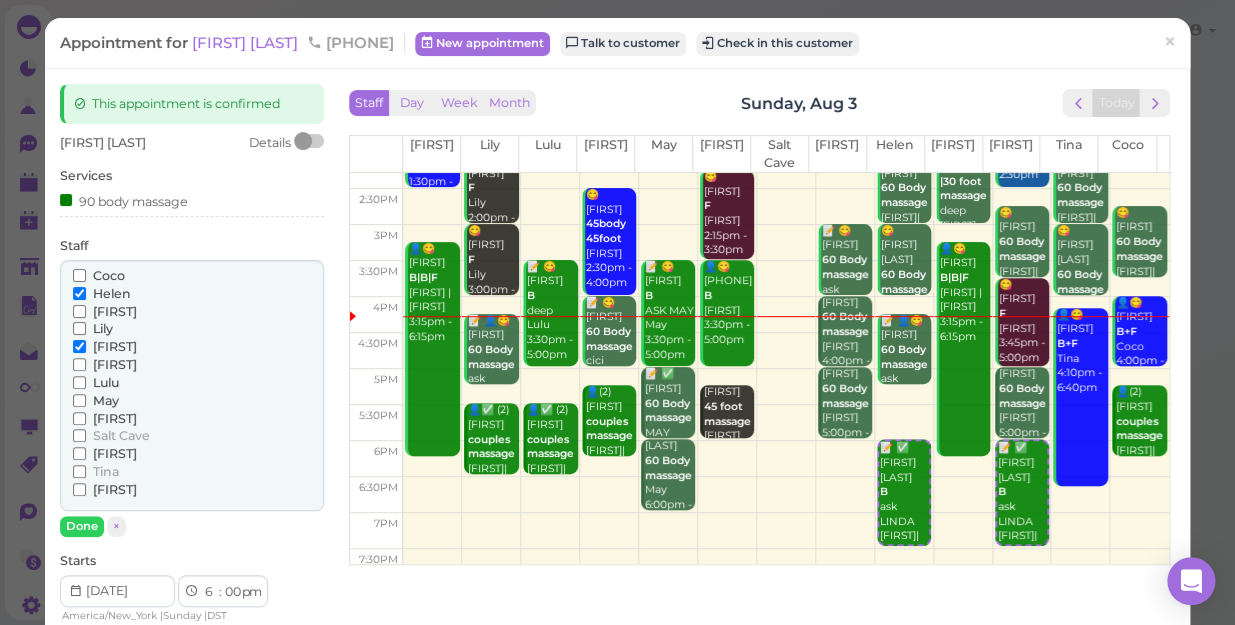 click on "[FIRST]
[FIRST]
[FIRST]
[FIRST]
[FIRST]
[FIRST]
[FIRST]" at bounding box center (192, 385) 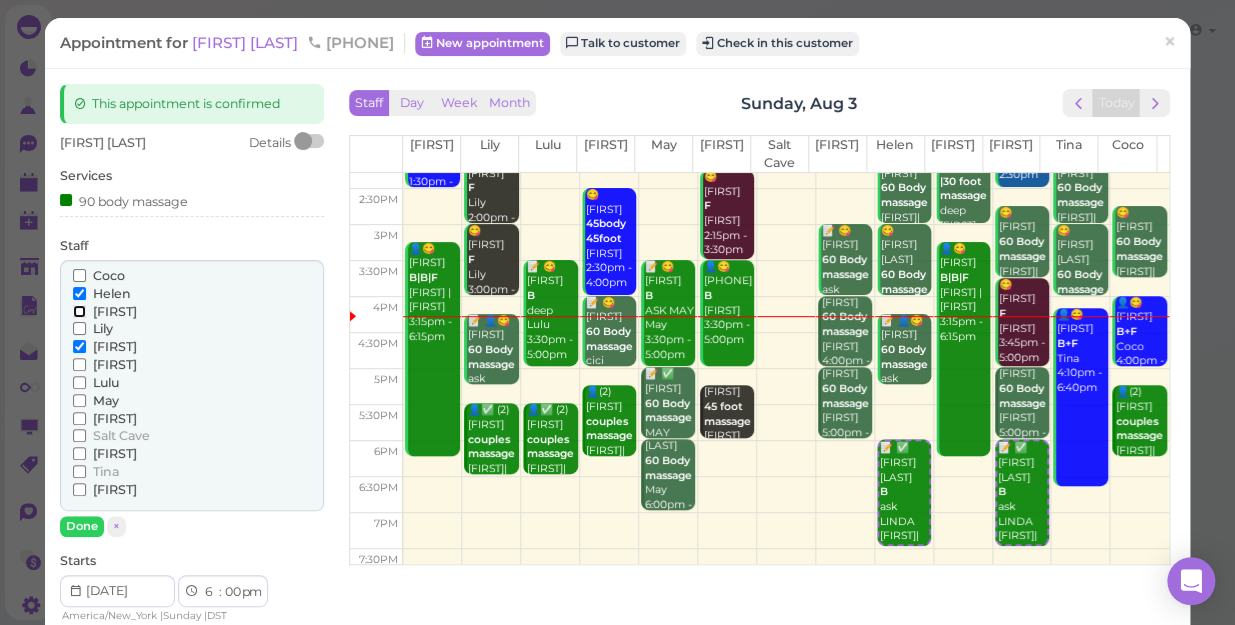 click on "[FIRST]" at bounding box center (79, 311) 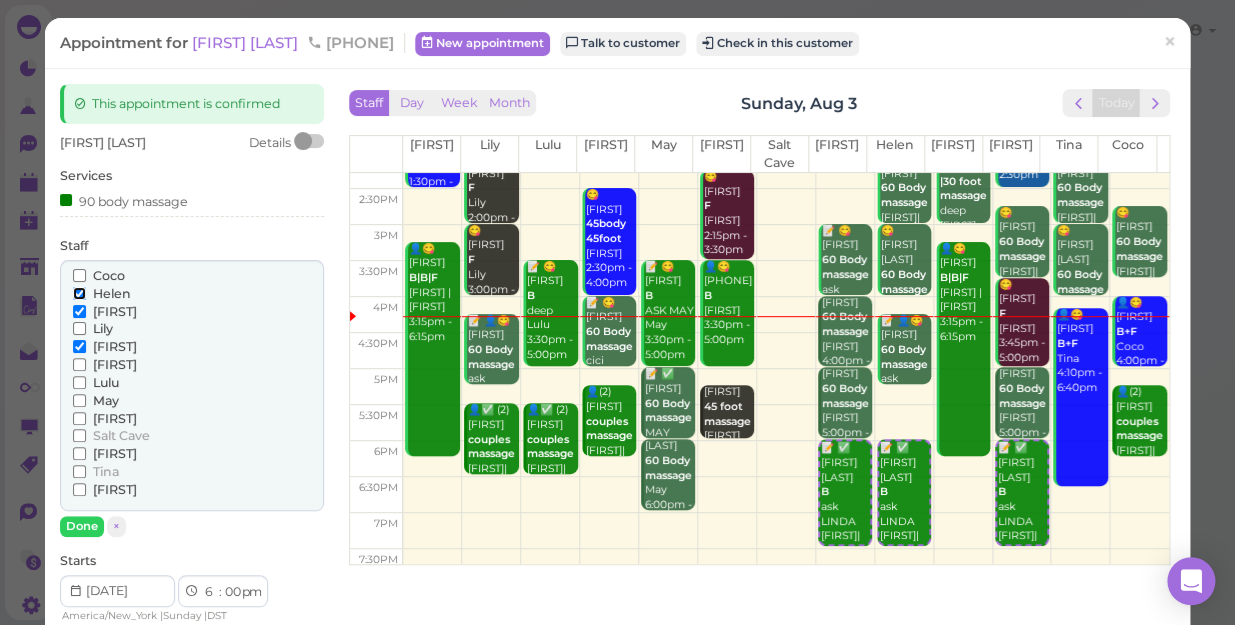 click on "Helen" at bounding box center (79, 293) 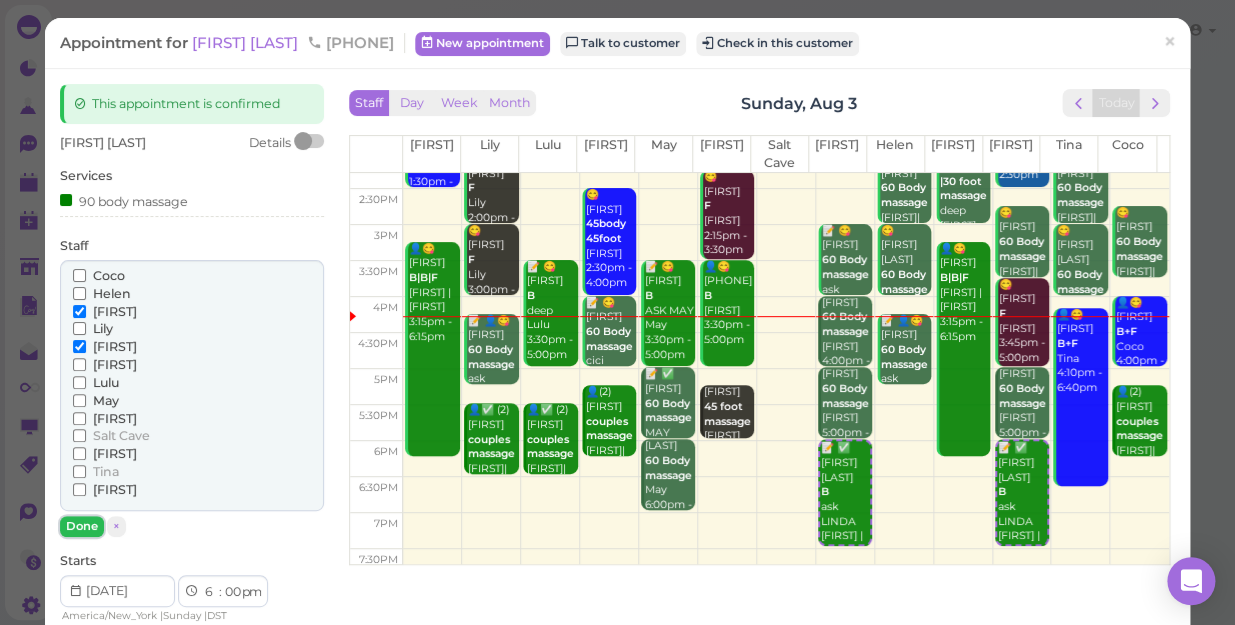 click on "Done" at bounding box center [82, 526] 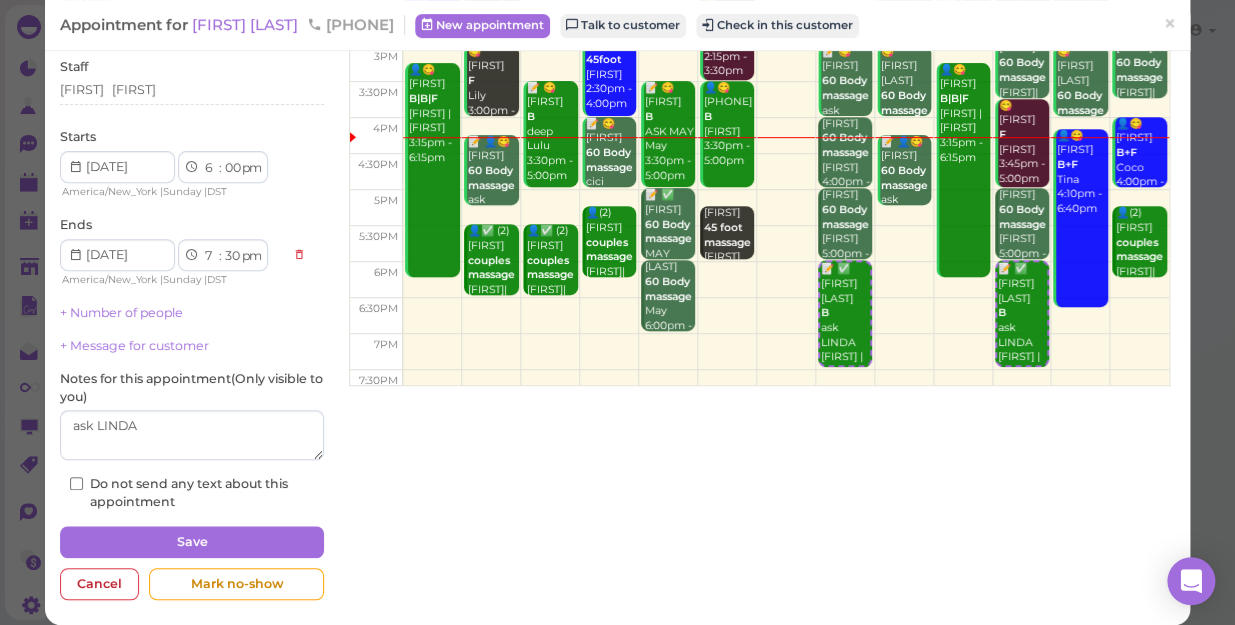 scroll, scrollTop: 195, scrollLeft: 0, axis: vertical 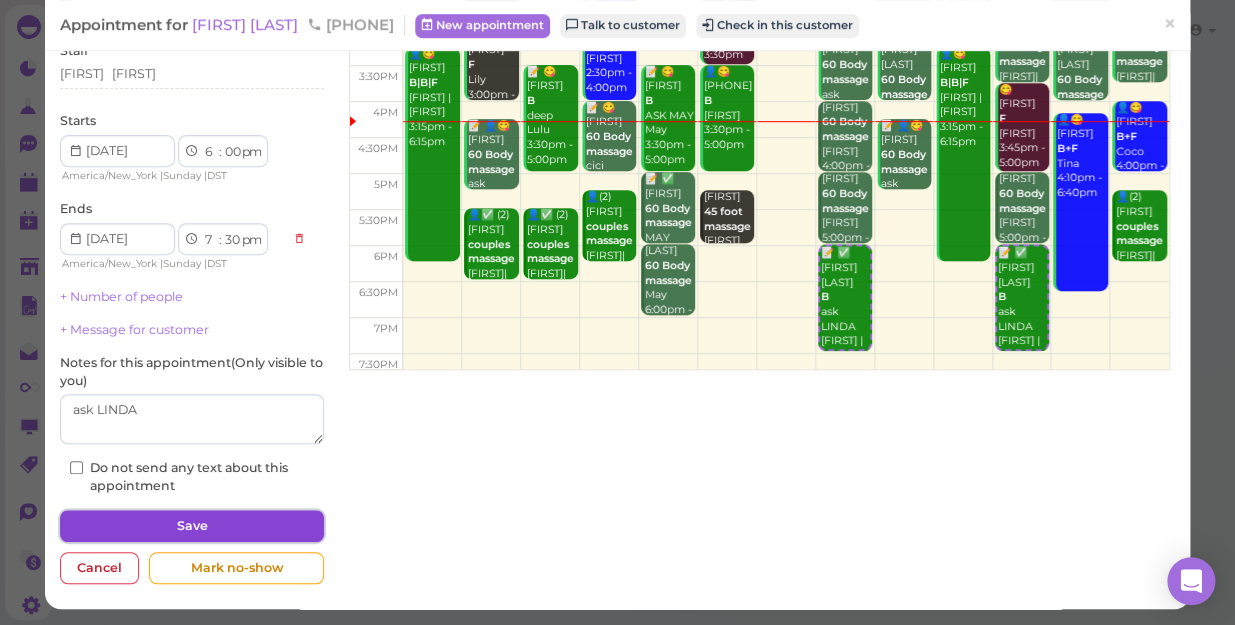 click on "Save" at bounding box center (192, 526) 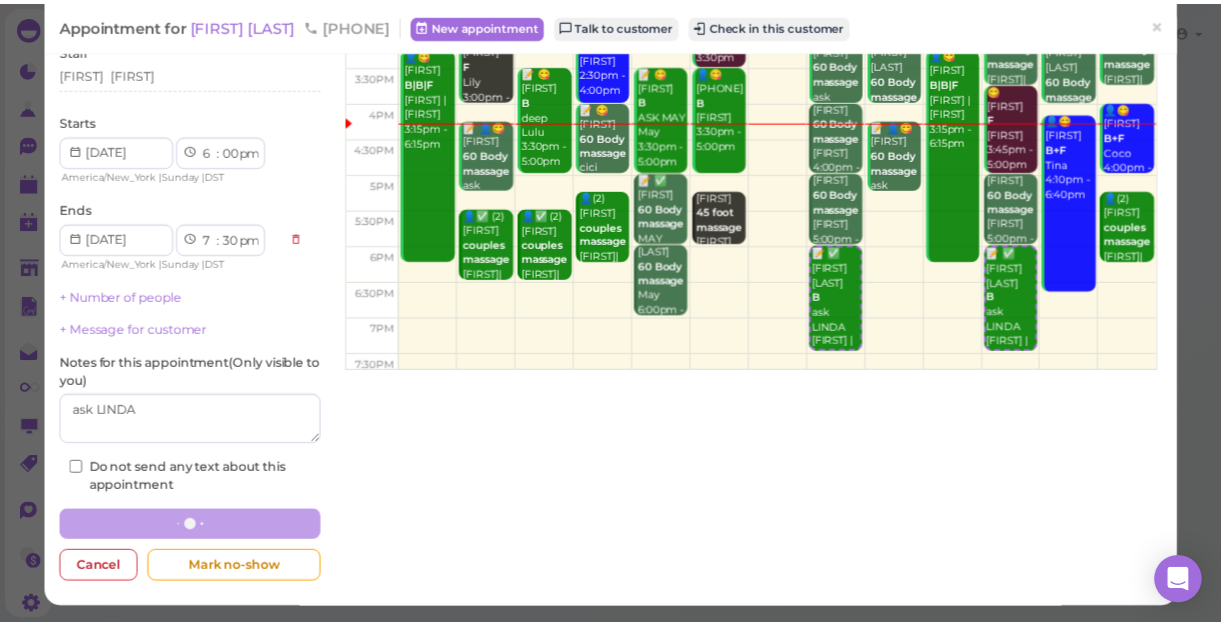 scroll, scrollTop: 194, scrollLeft: 0, axis: vertical 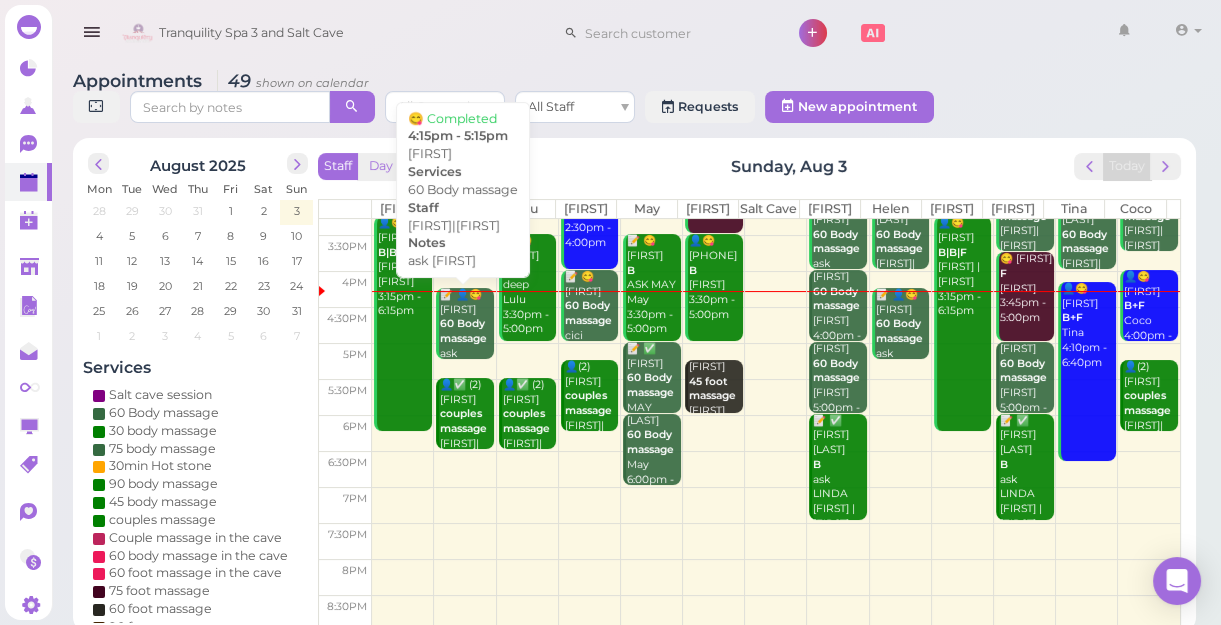 click on "60 Body massage" at bounding box center (463, 331) 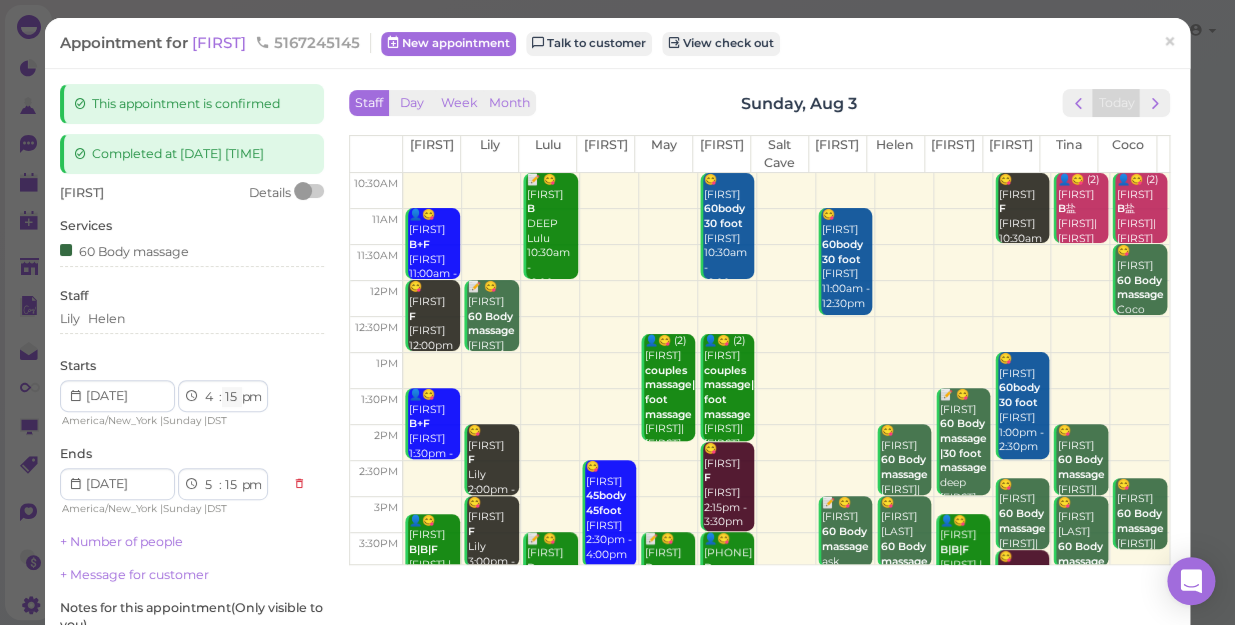 click on "00
05
10
15
20
25
30
35
40
45
50
55" at bounding box center (232, 397) 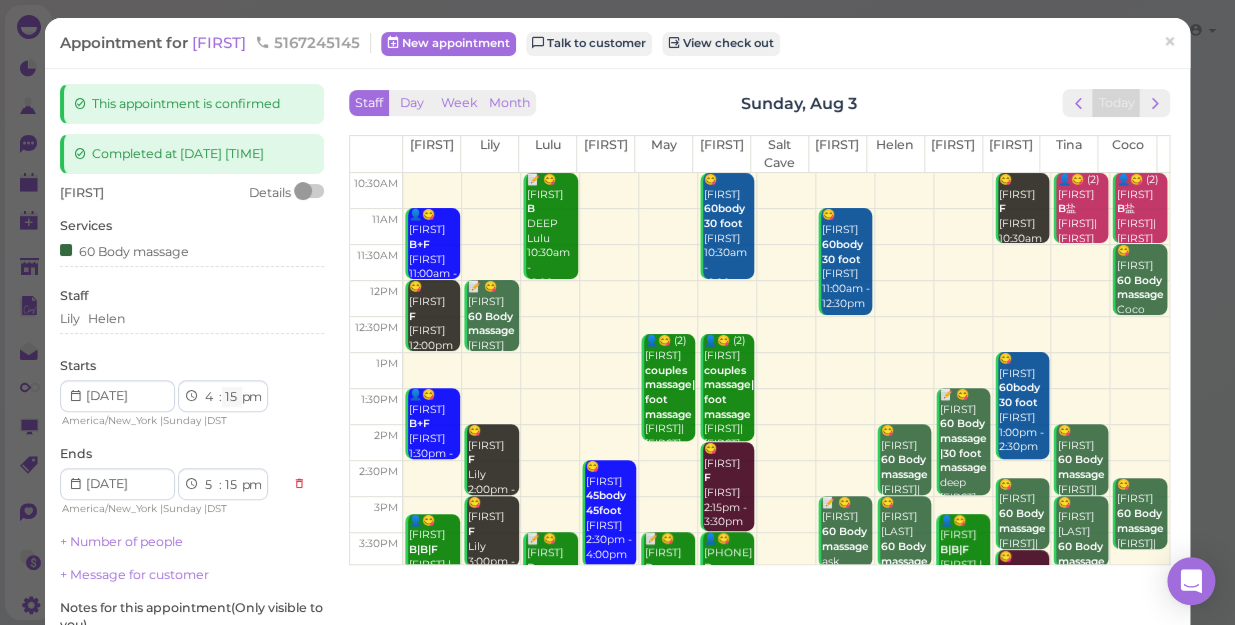 click on "00
05
10
15
20
25
30
35
40
45
50
55" at bounding box center (232, 397) 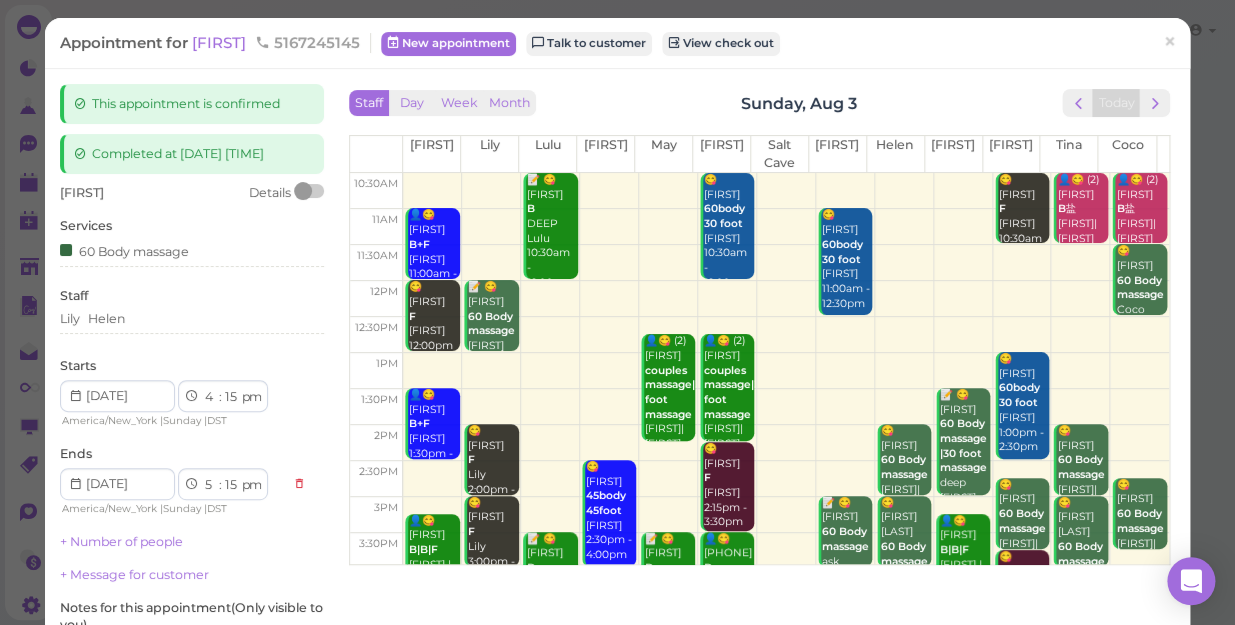 click on "[FIRST]
[FIRST]
[FIRST]
Starts
[NUMBER]
[NUMBER]
[NUMBER]
[NUMBER]
[NUMBER]
[NUMBER]
[NUMBER]
[NUMBER]
[NUMBER]
[NUMBER]
[NUMBER]
[NUMBER]
:
[NUMBER]
[NUMBER]
[NUMBER]
[NUMBER]
[NUMBER]
[NUMBER]
[NUMBER]
[NUMBER]
[NUMBER]
[NUMBER]
[NUMBER]
[NUMBER]
[AMPM]
[AMPM]
[TIMEZONE]
|  [DAY]
|  DST
Ends
[NUMBER]
[NUMBER]
[NUMBER]" at bounding box center (192, 462) 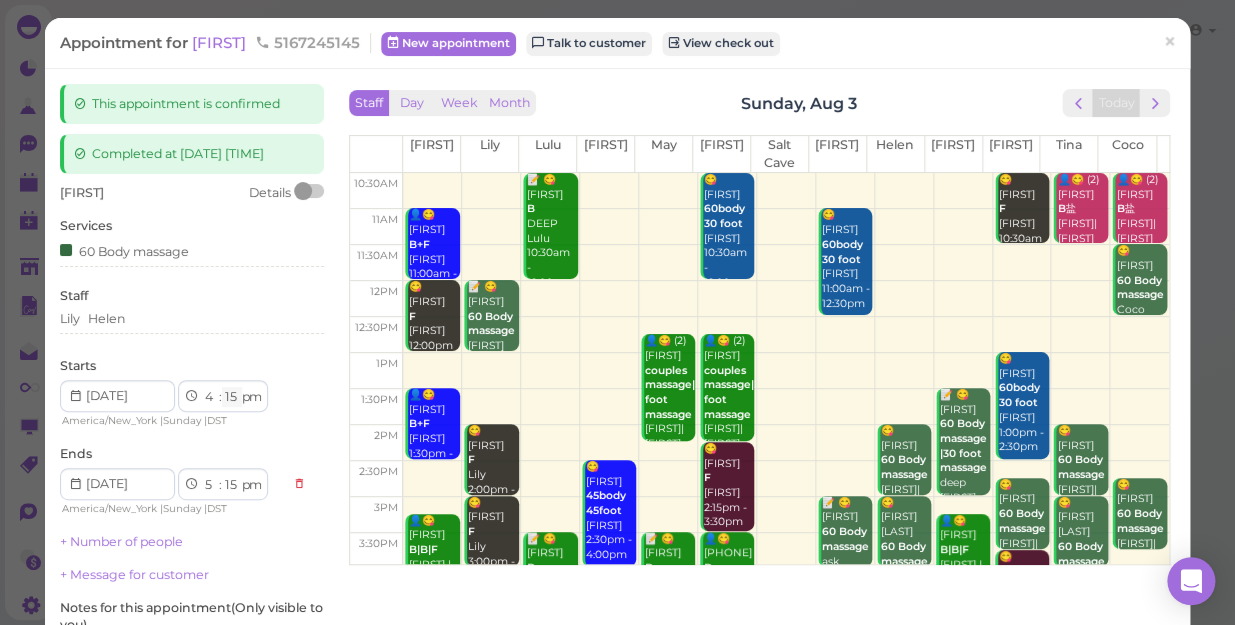 click on "00
05
10
15
20
25
30
35
40
45
50
55" at bounding box center (232, 397) 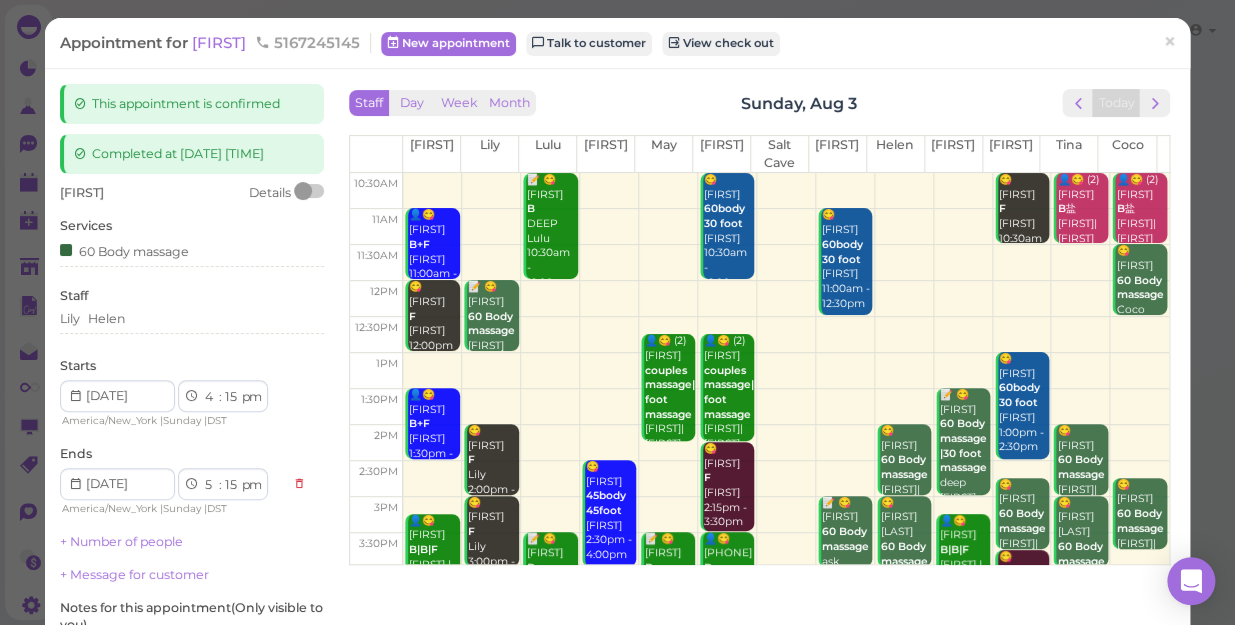 select on "20" 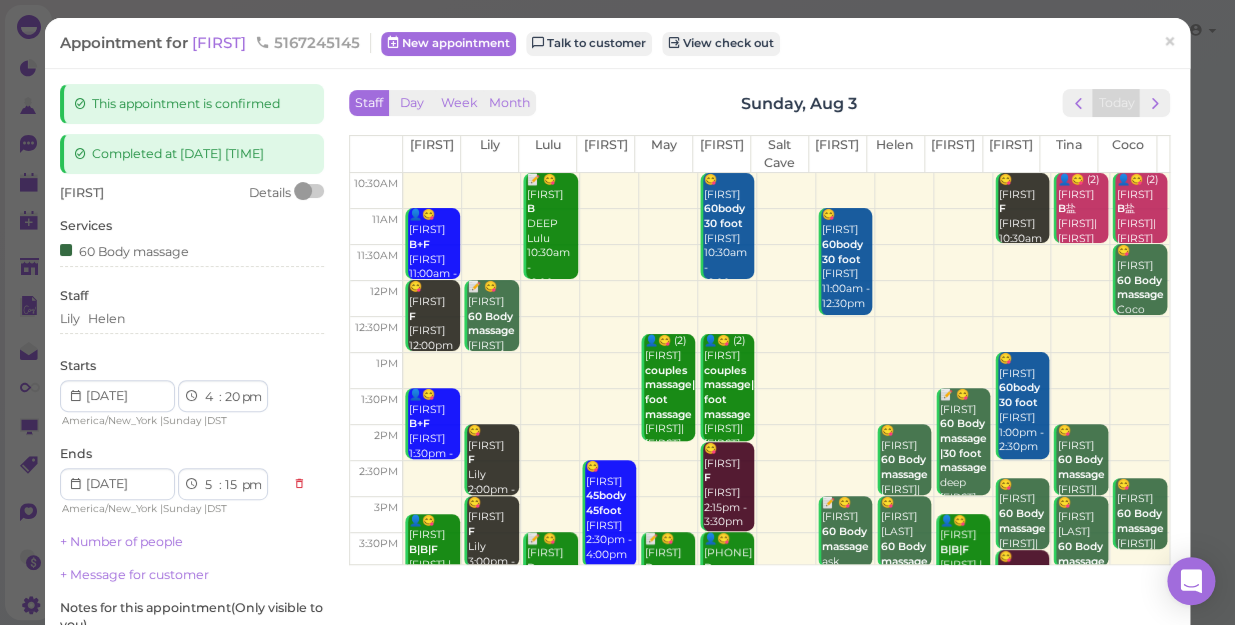 click on "00
05
10
15
20
25
30
35
40
45
50
55" at bounding box center [232, 397] 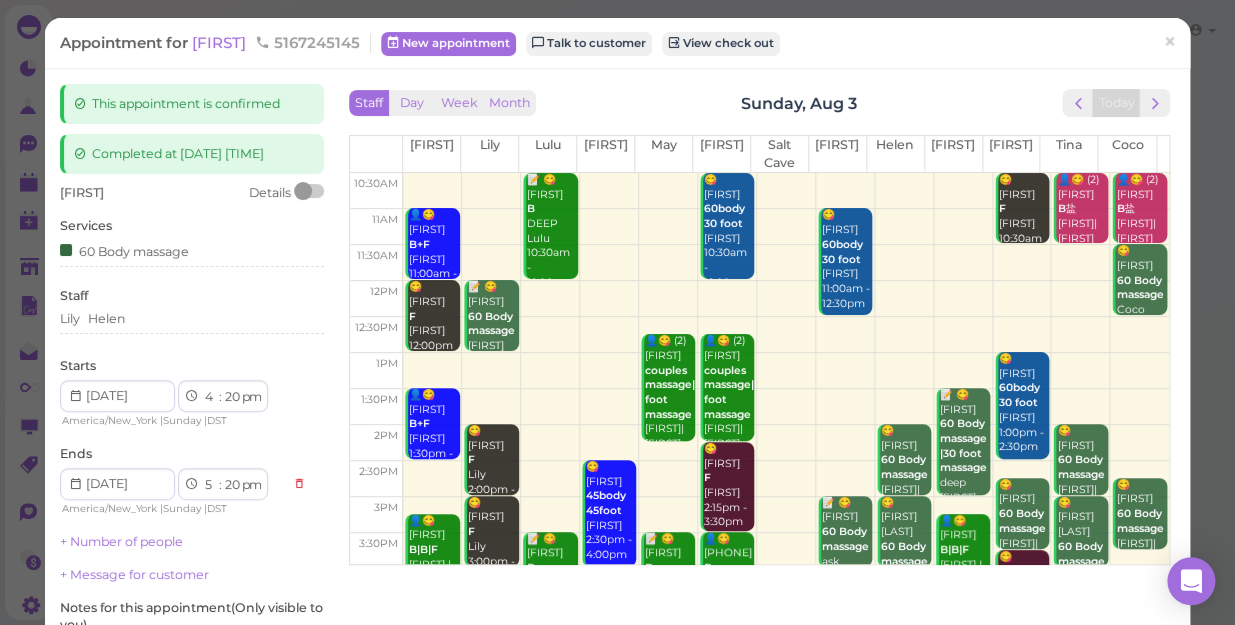 click on "[FIRST]
[FIRST]
[FIRST]
Starts
[NUMBER]
[NUMBER]
[NUMBER]
[NUMBER]
[NUMBER]
[NUMBER]
[NUMBER]
[NUMBER]
[NUMBER]
[NUMBER]
[NUMBER]
[NUMBER]
:
[NUMBER]
[NUMBER]
[NUMBER]
[NUMBER]
[NUMBER]
[NUMBER]
[NUMBER]
[NUMBER]
[NUMBER]
[NUMBER]
[NUMBER]
[NUMBER]
[AMPM]
[AMPM]
[TIMEZONE]
|  [DAY]
|  DST
Ends
[NUMBER]
[NUMBER]
[NUMBER]" at bounding box center [192, 462] 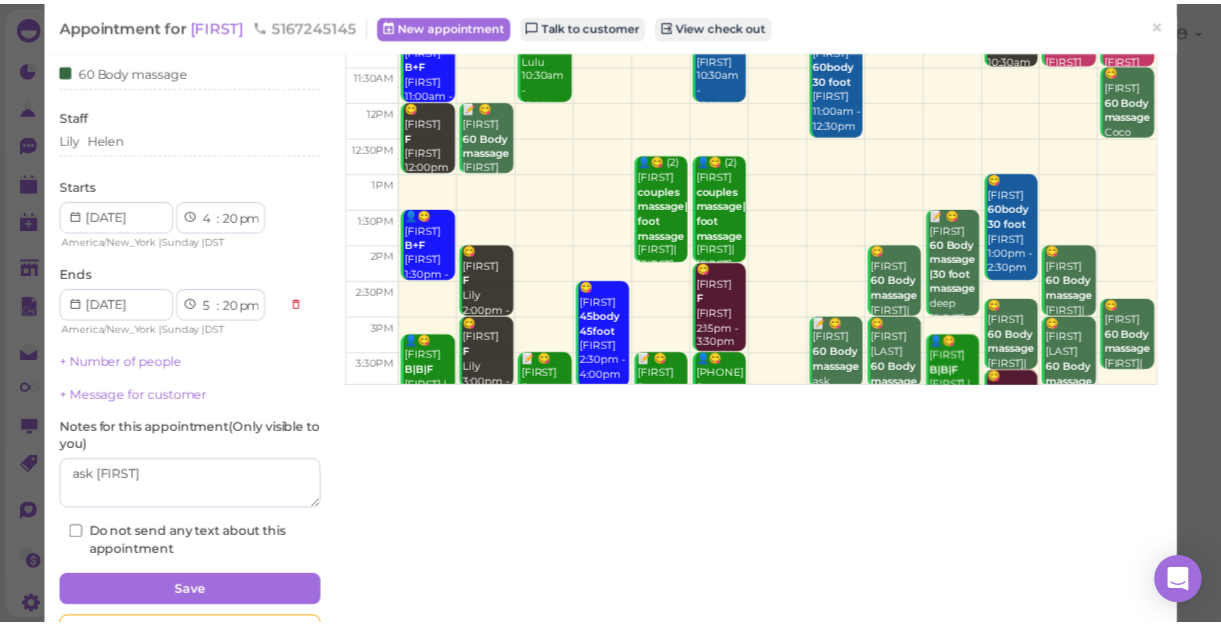 scroll, scrollTop: 181, scrollLeft: 0, axis: vertical 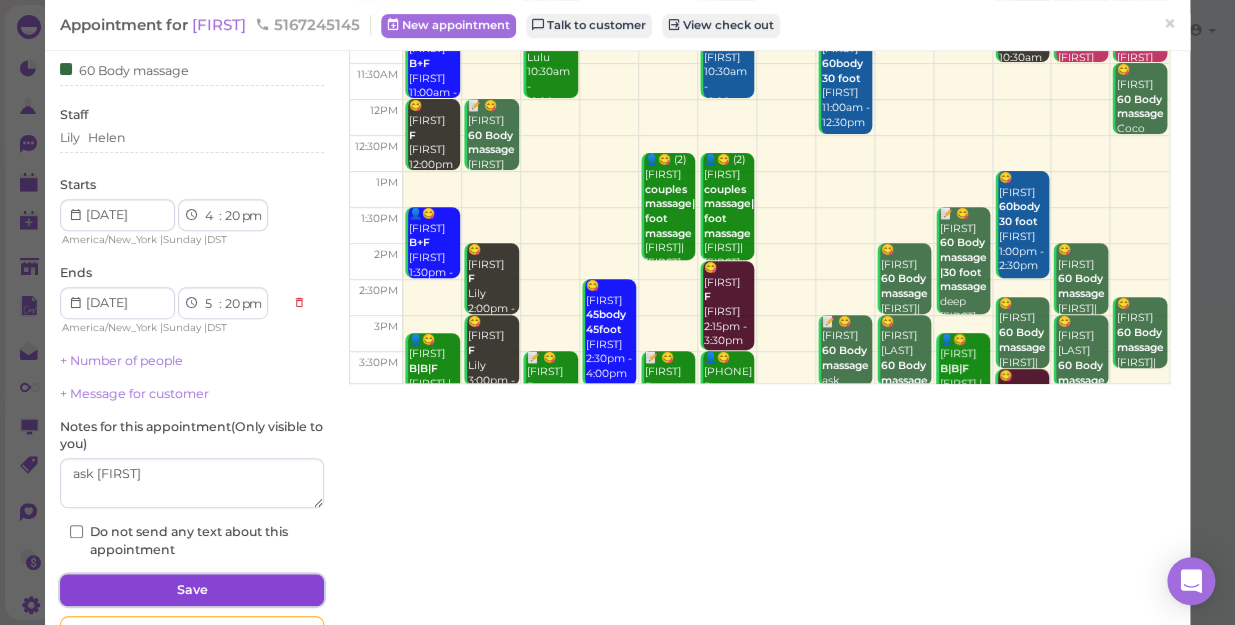 click on "Save" at bounding box center (192, 590) 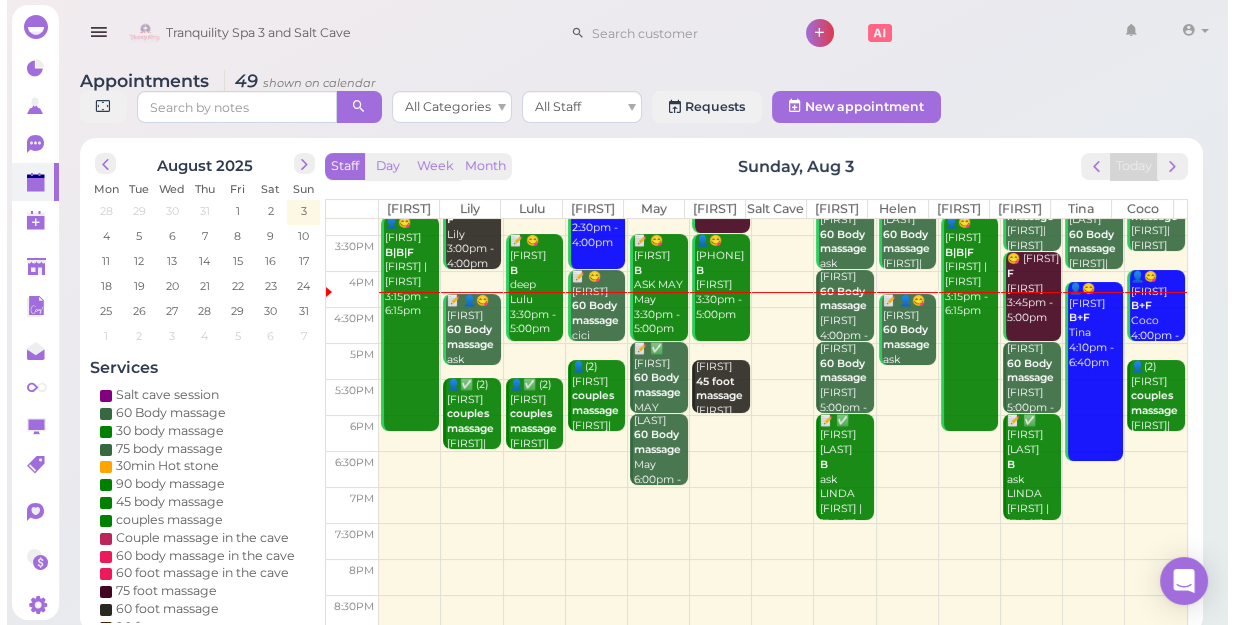 scroll, scrollTop: 252, scrollLeft: 0, axis: vertical 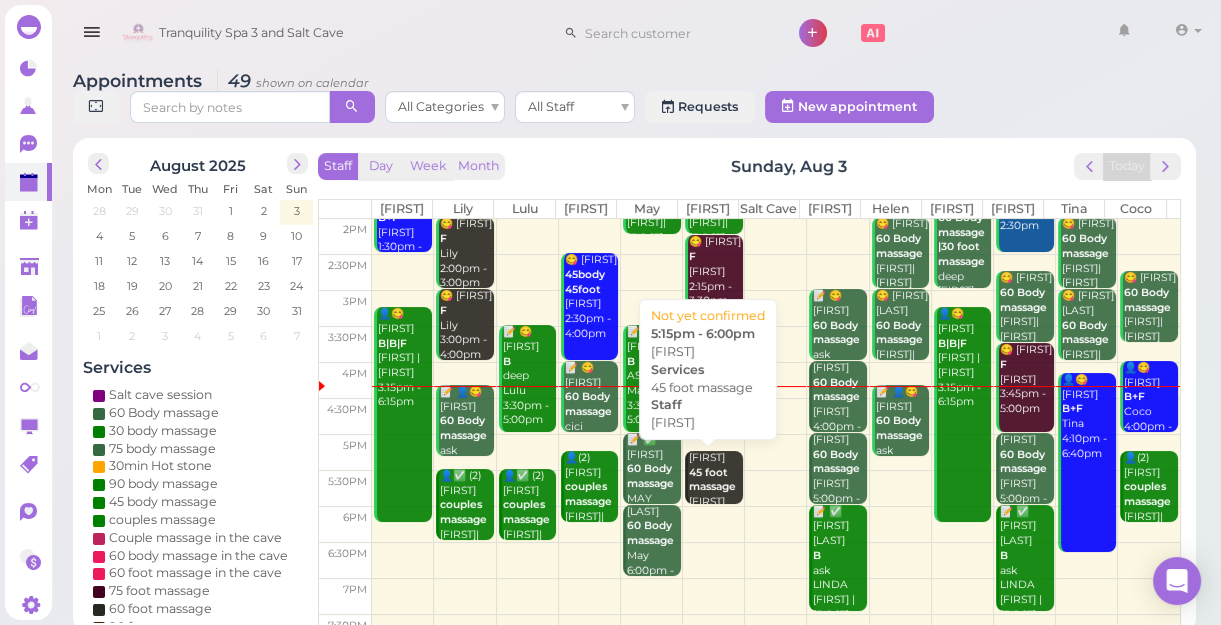 click on "45 foot massage" at bounding box center [712, 480] 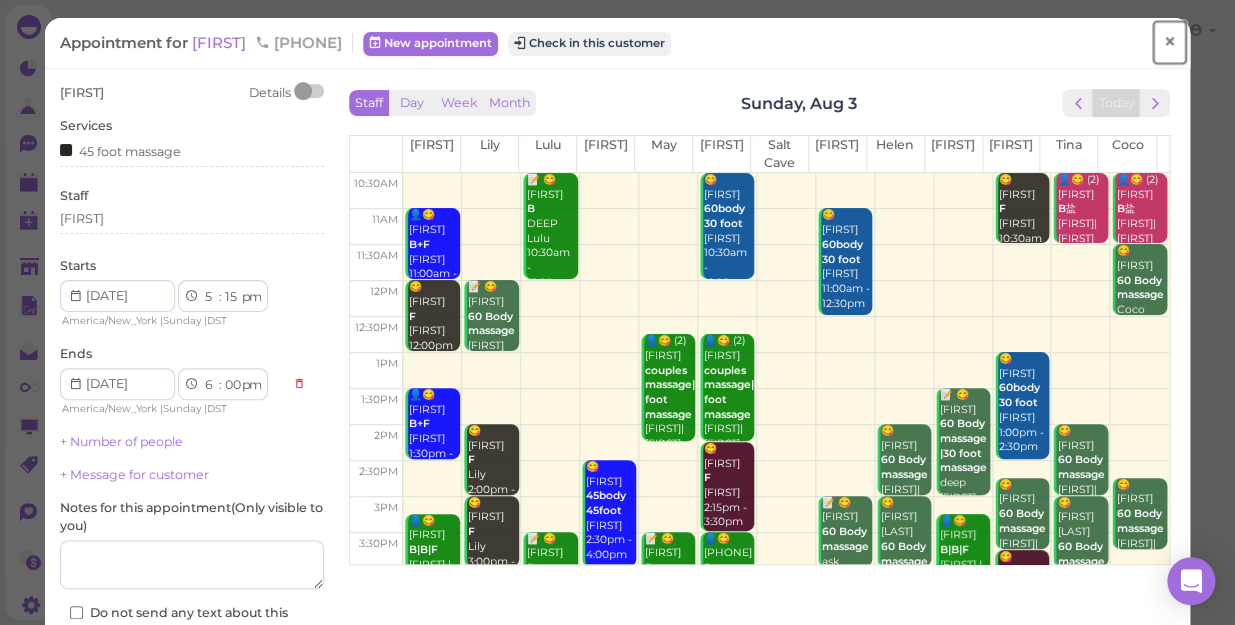 click on "×" at bounding box center (1169, 42) 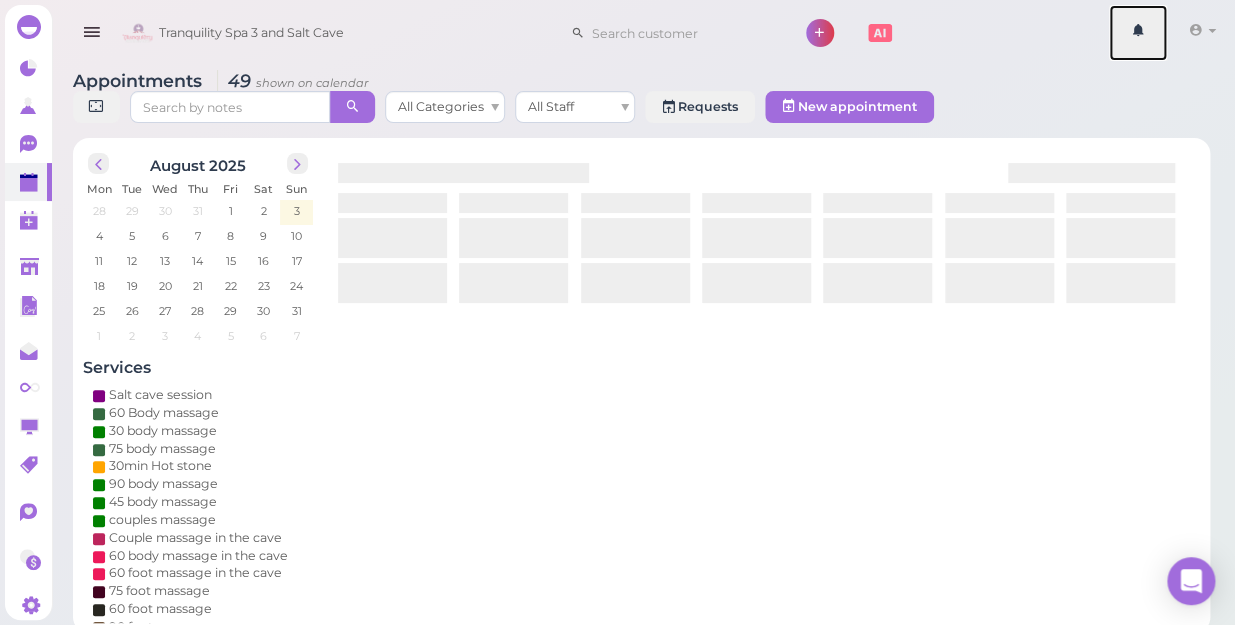 click at bounding box center [1138, 33] 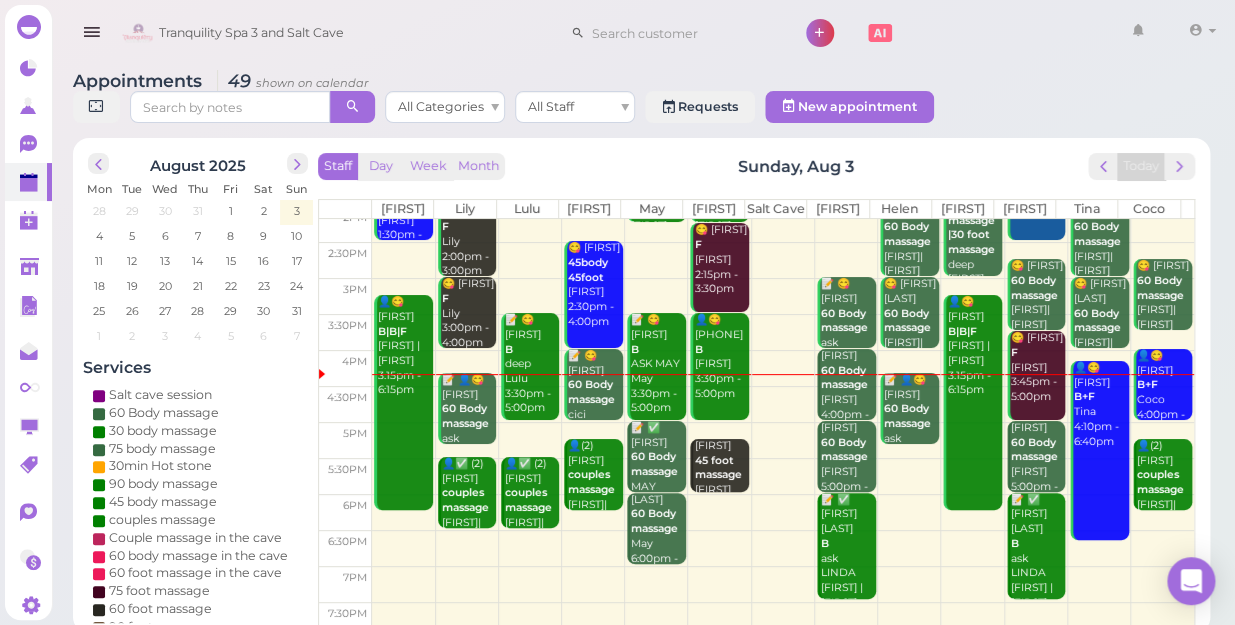 scroll, scrollTop: 272, scrollLeft: 0, axis: vertical 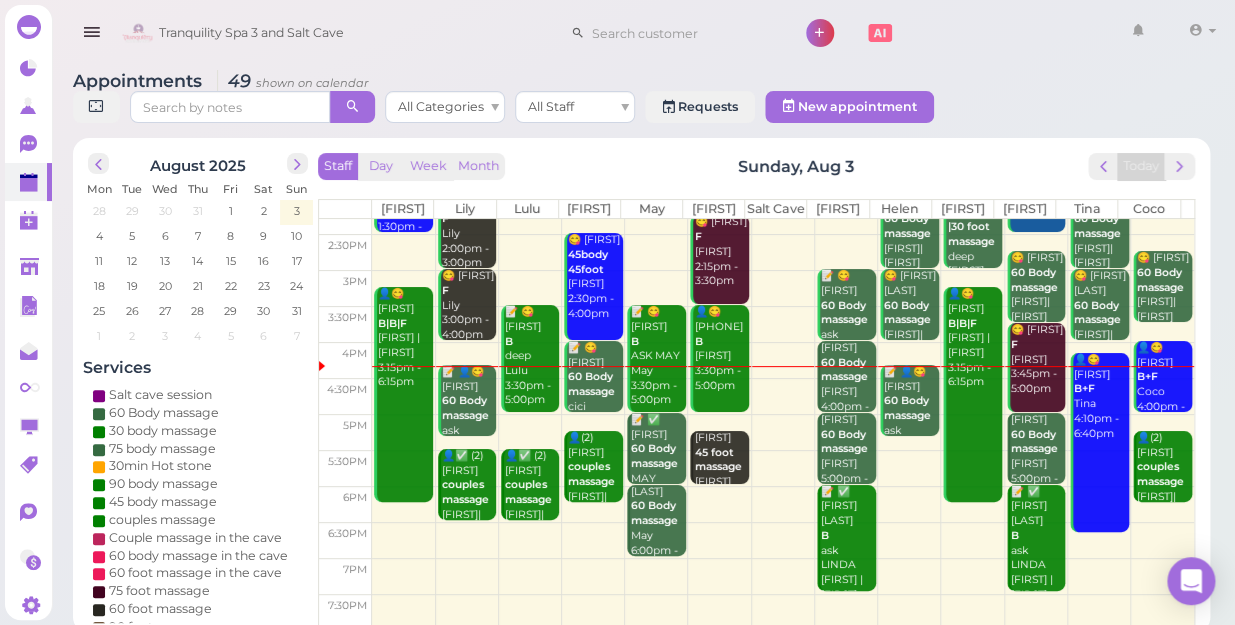 click on "60 Body massage" at bounding box center [844, 370] 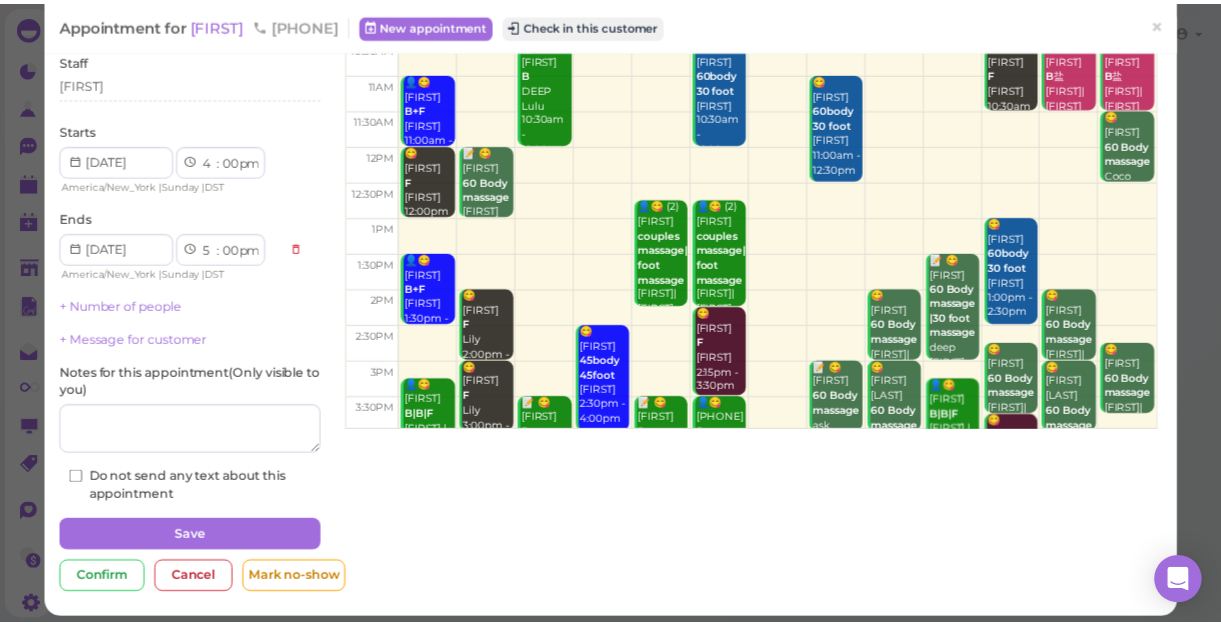scroll, scrollTop: 145, scrollLeft: 0, axis: vertical 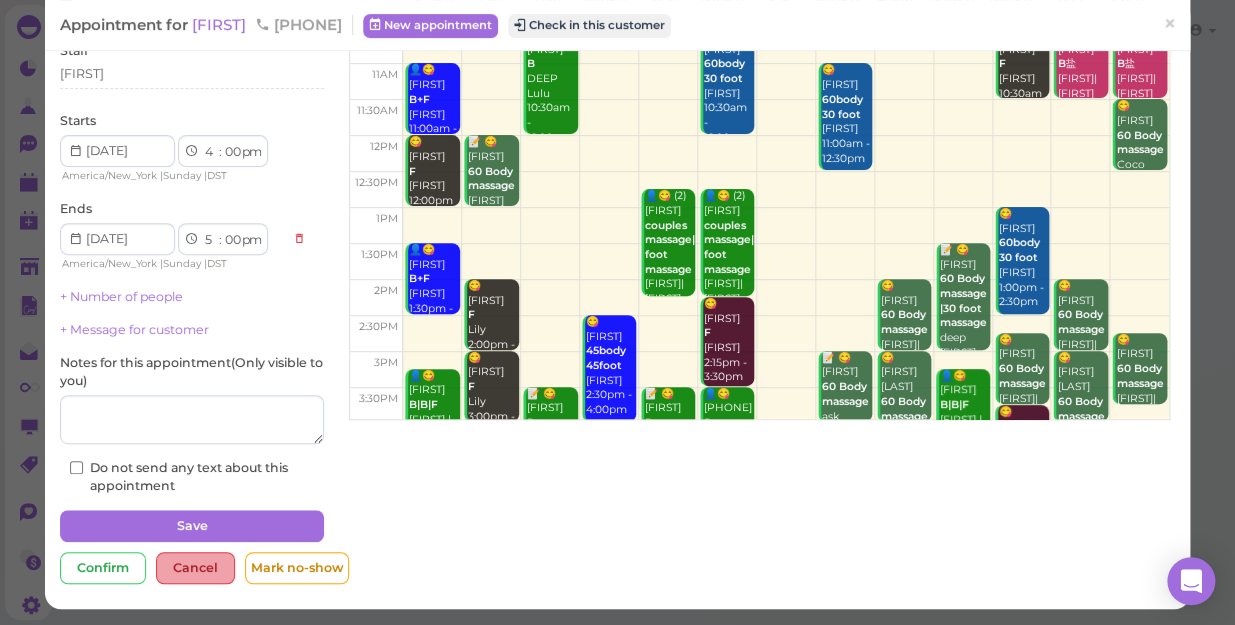 click on "Cancel" at bounding box center [195, 568] 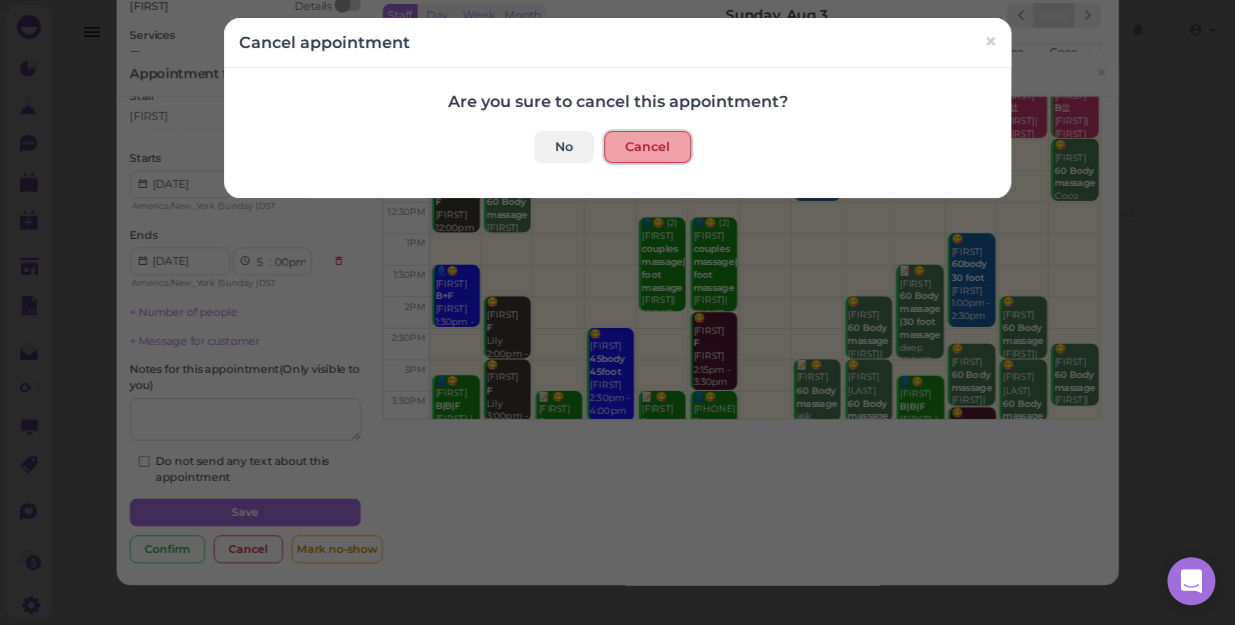 click on "Cancel" at bounding box center [647, 147] 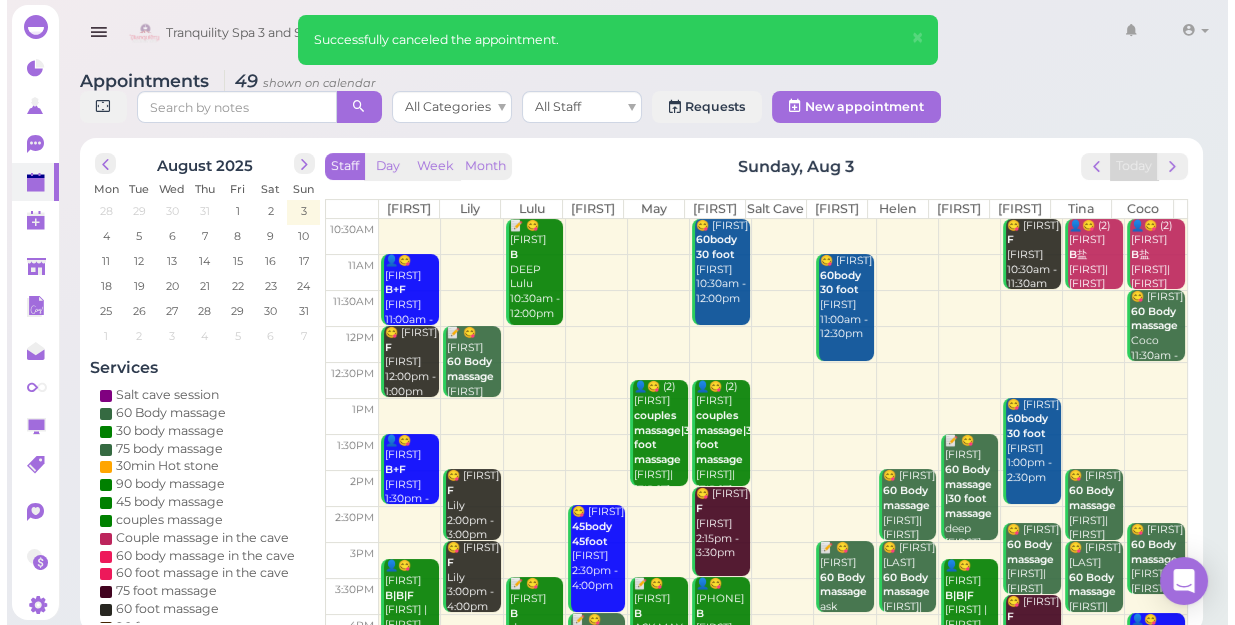 scroll, scrollTop: 343, scrollLeft: 0, axis: vertical 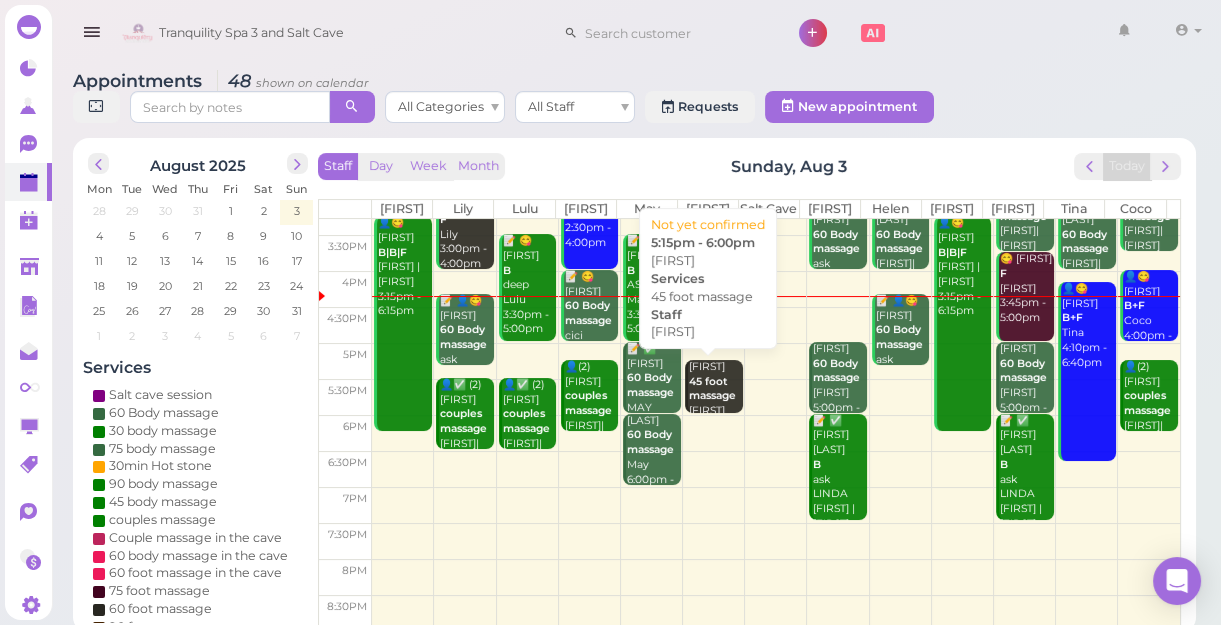 click on "45 foot massage" at bounding box center [712, 389] 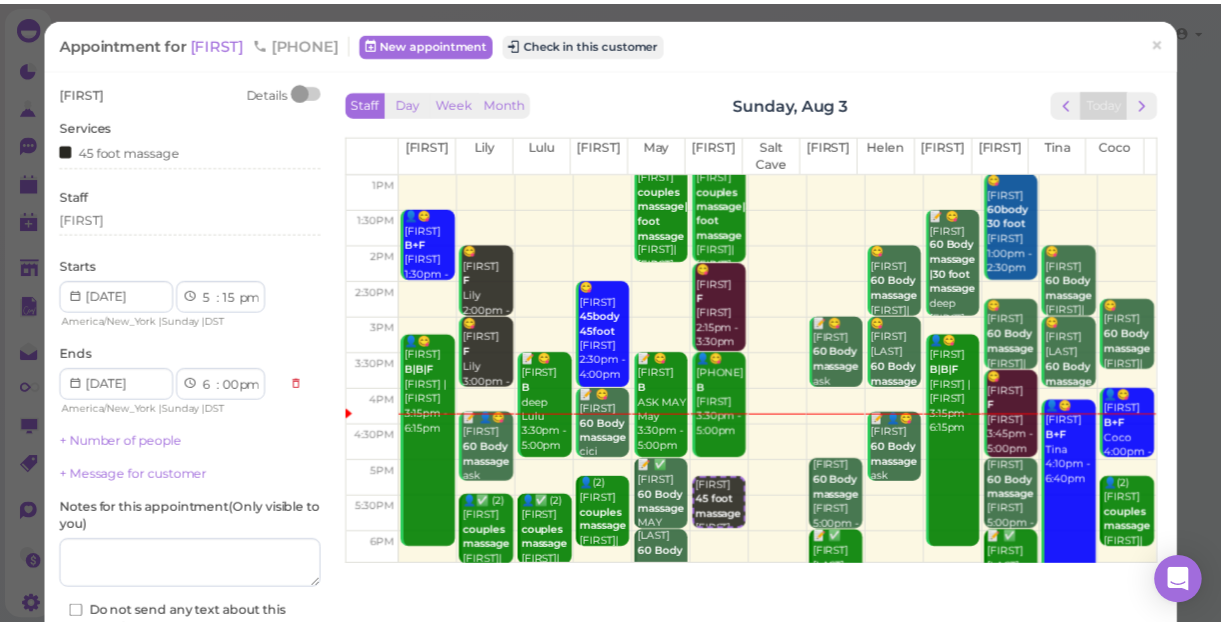 scroll, scrollTop: 181, scrollLeft: 0, axis: vertical 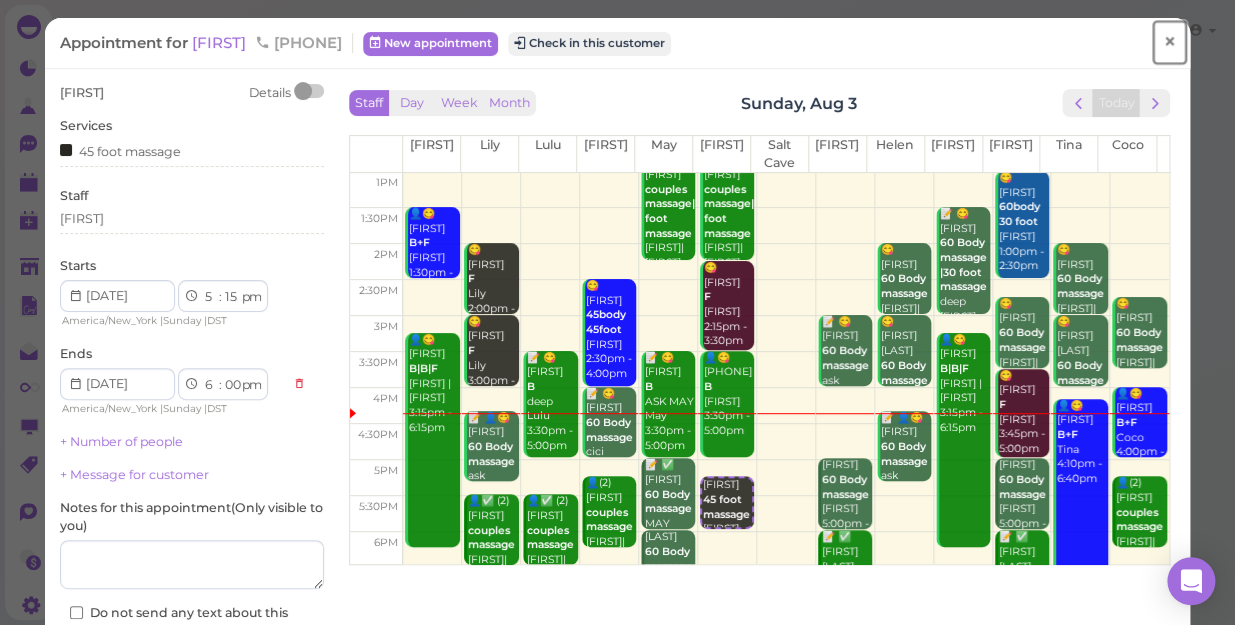 click on "×" at bounding box center [1169, 42] 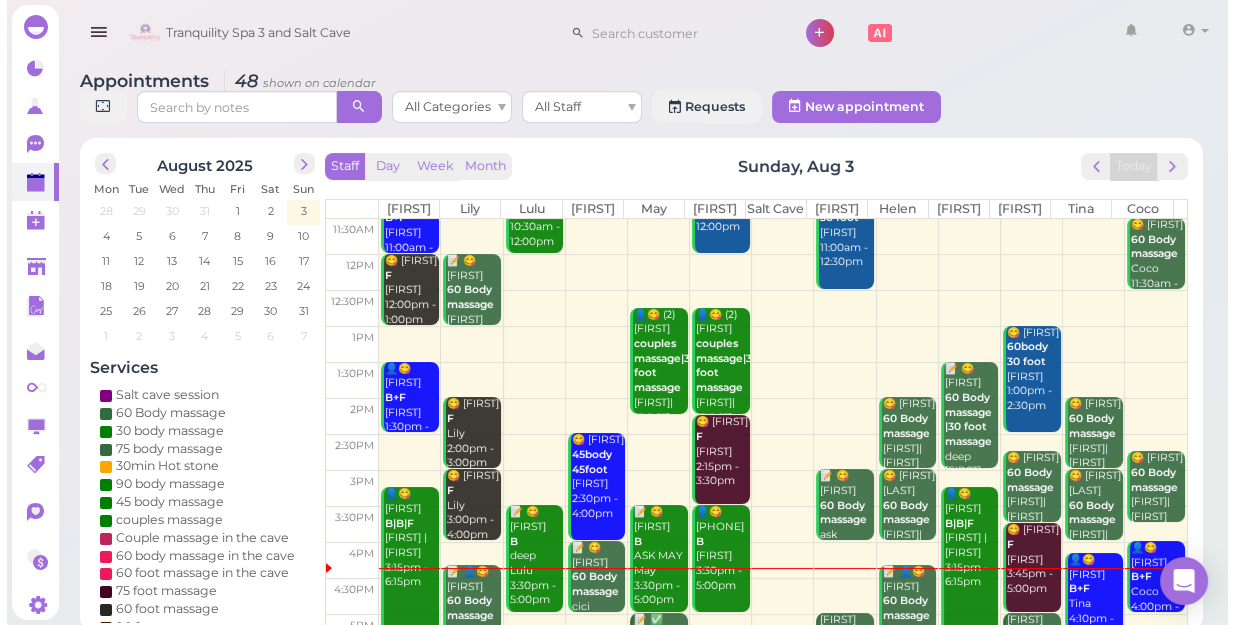 scroll, scrollTop: 272, scrollLeft: 0, axis: vertical 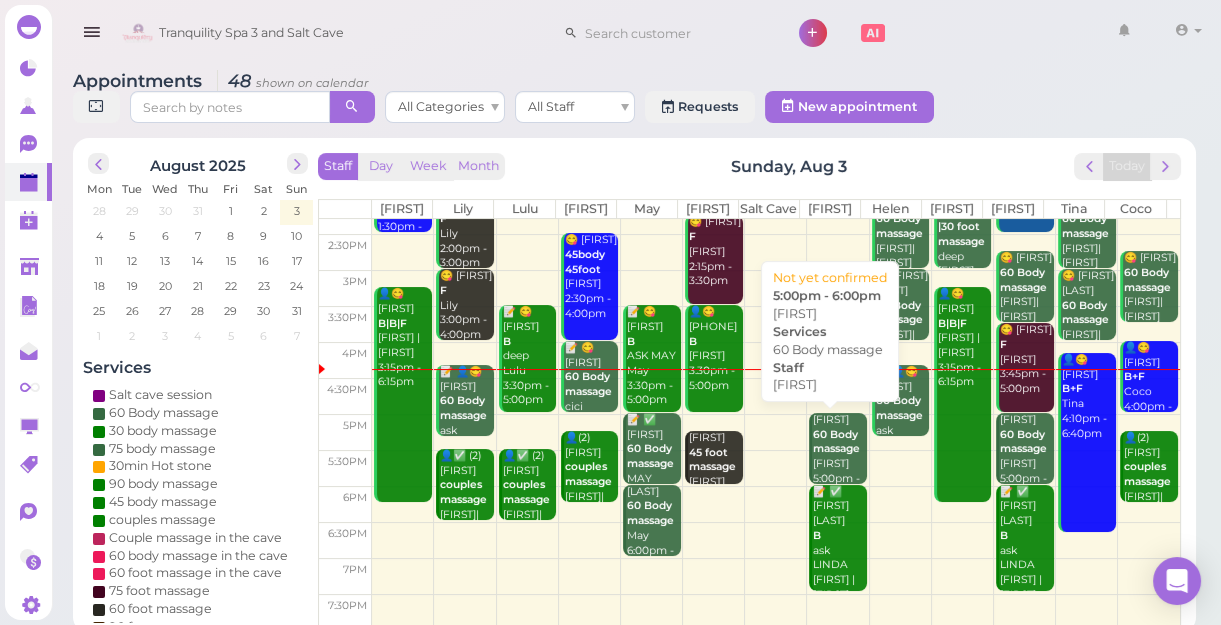 click on "60 Body massage" at bounding box center [836, 442] 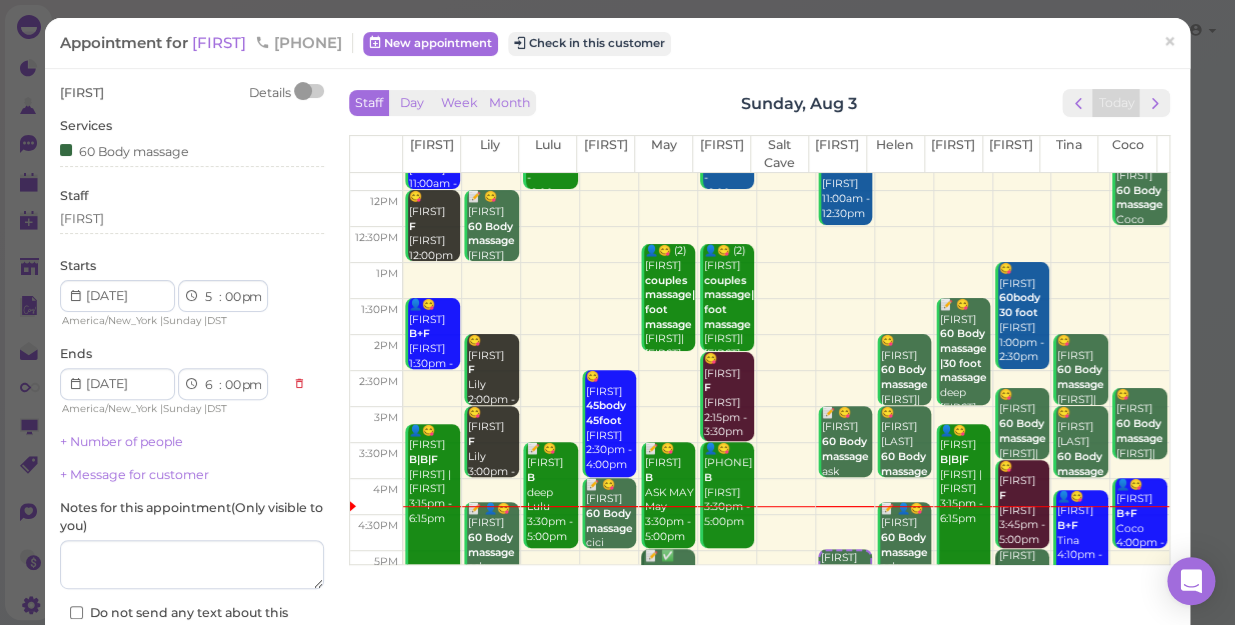scroll, scrollTop: 181, scrollLeft: 0, axis: vertical 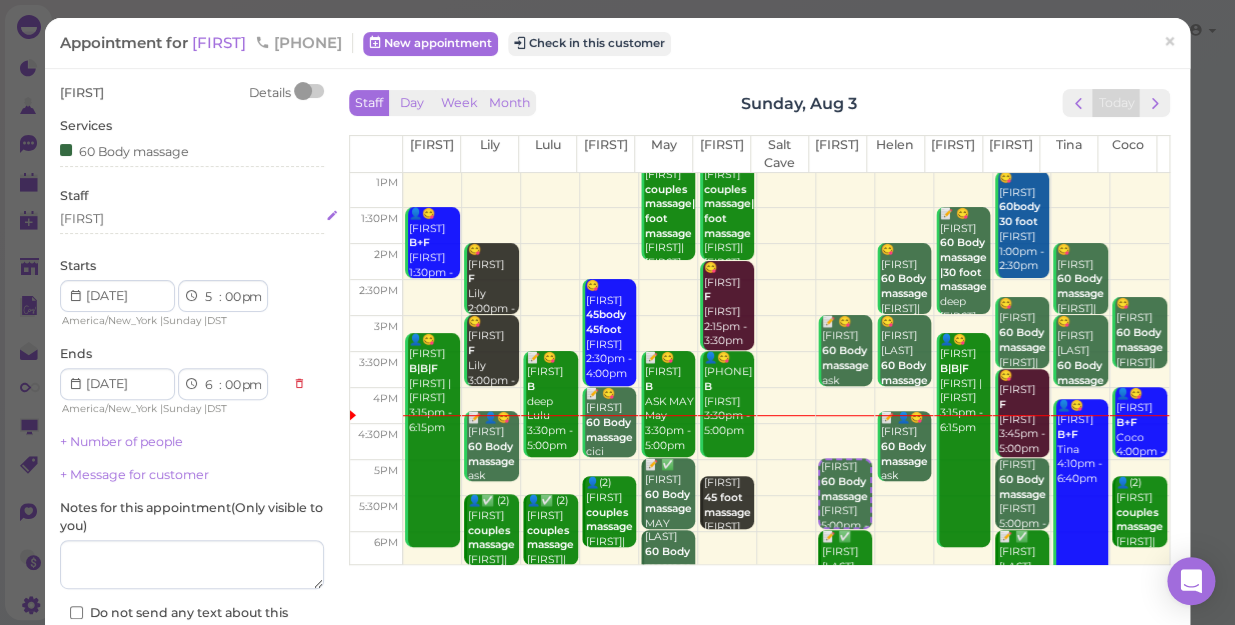 click on "[FIRST]" at bounding box center [192, 219] 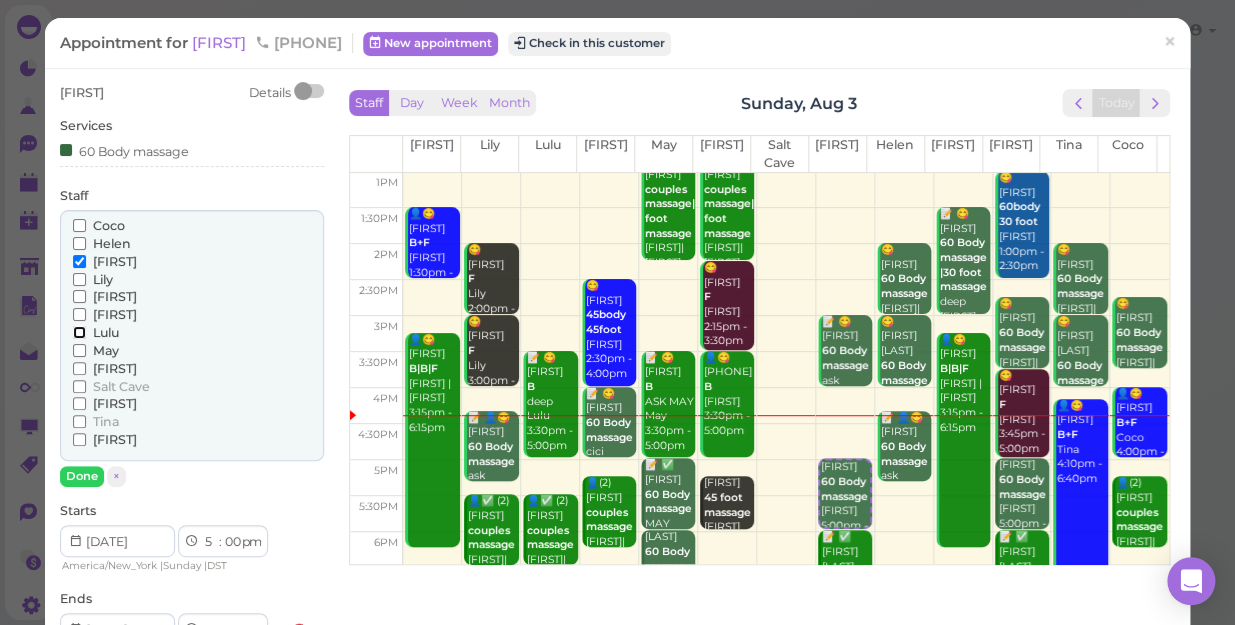click on "Lulu" at bounding box center (79, 332) 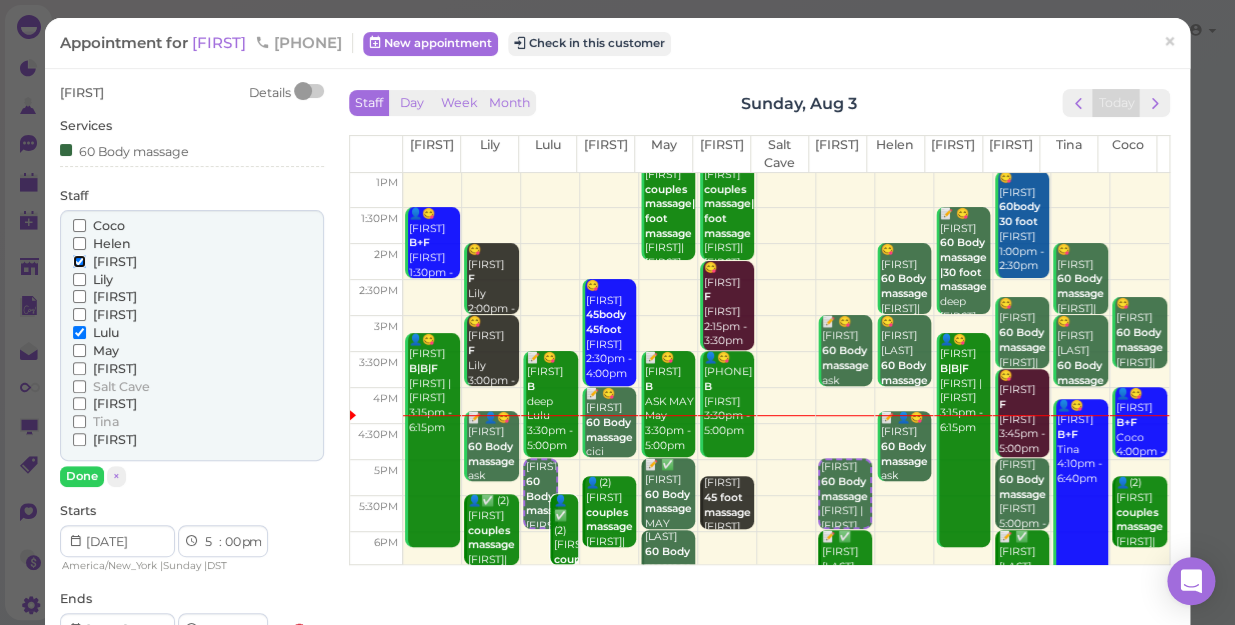 click on "[FIRST]" at bounding box center [79, 261] 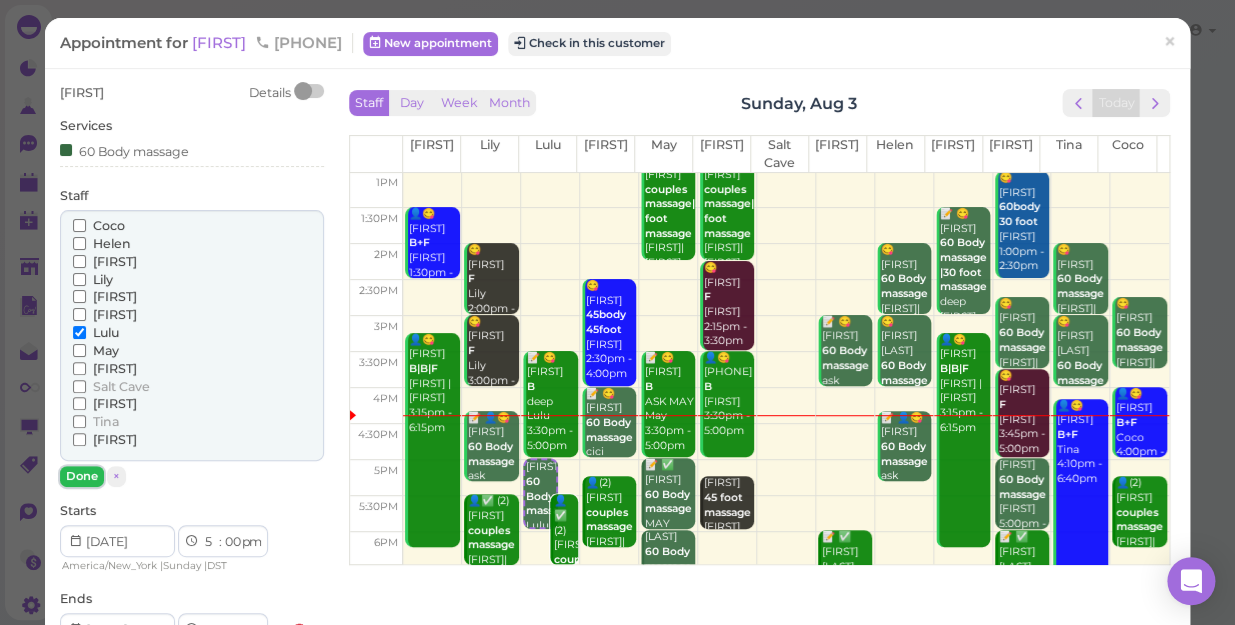 click on "Done" at bounding box center [82, 476] 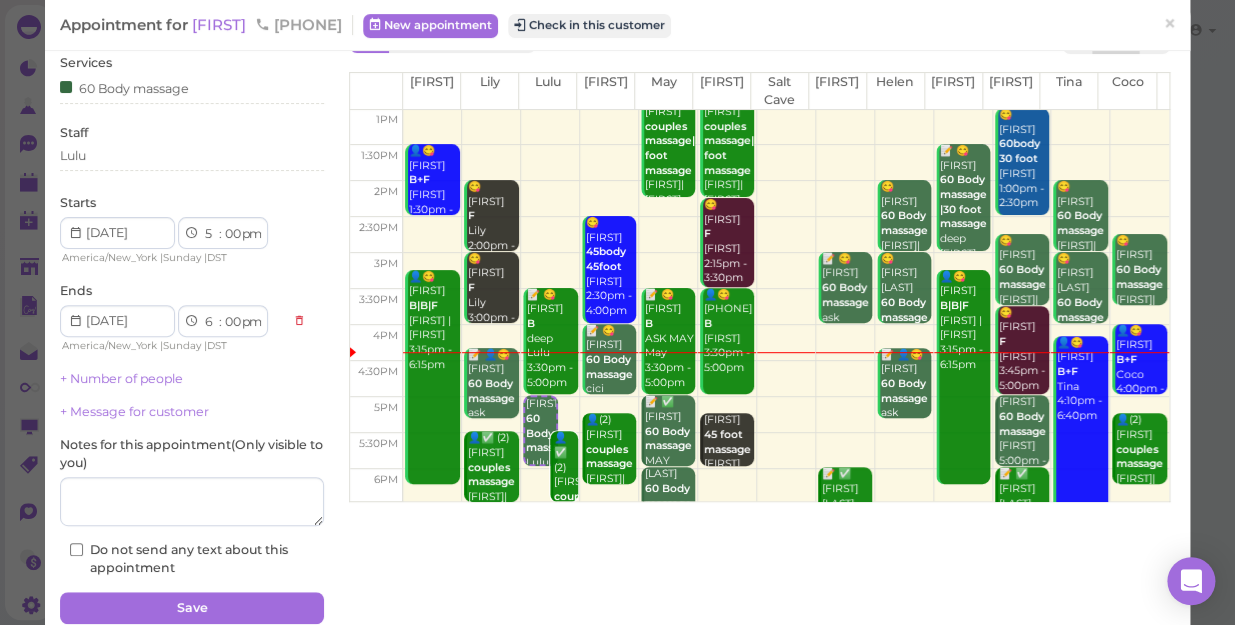 scroll, scrollTop: 145, scrollLeft: 0, axis: vertical 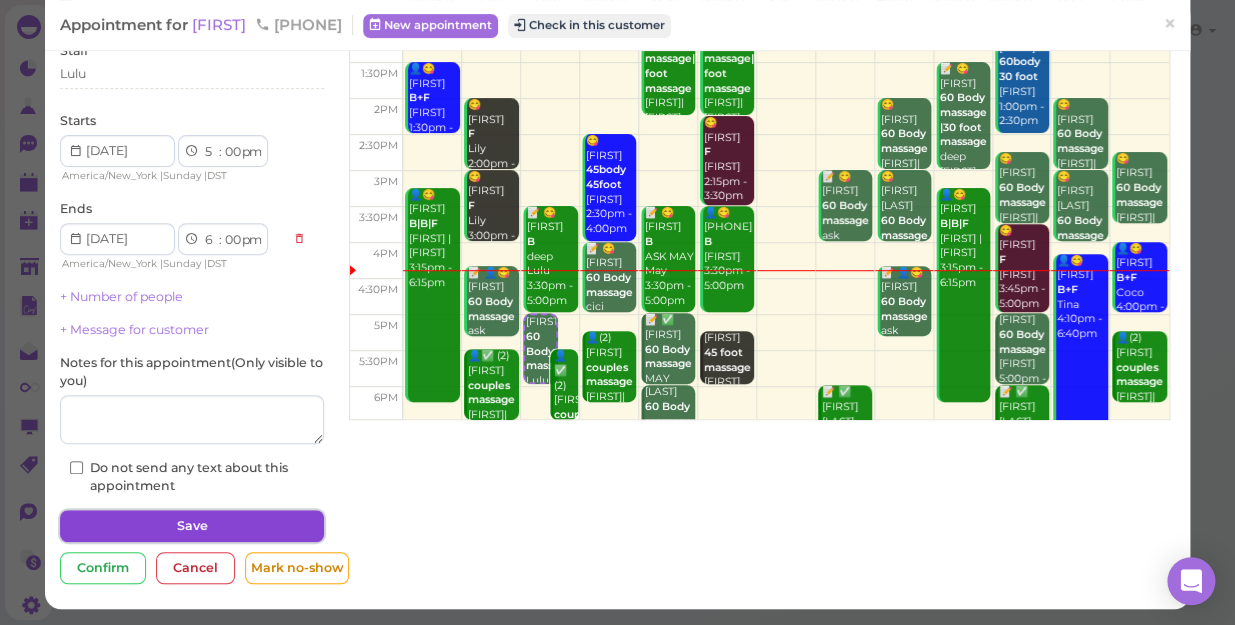 click on "Save" at bounding box center (192, 526) 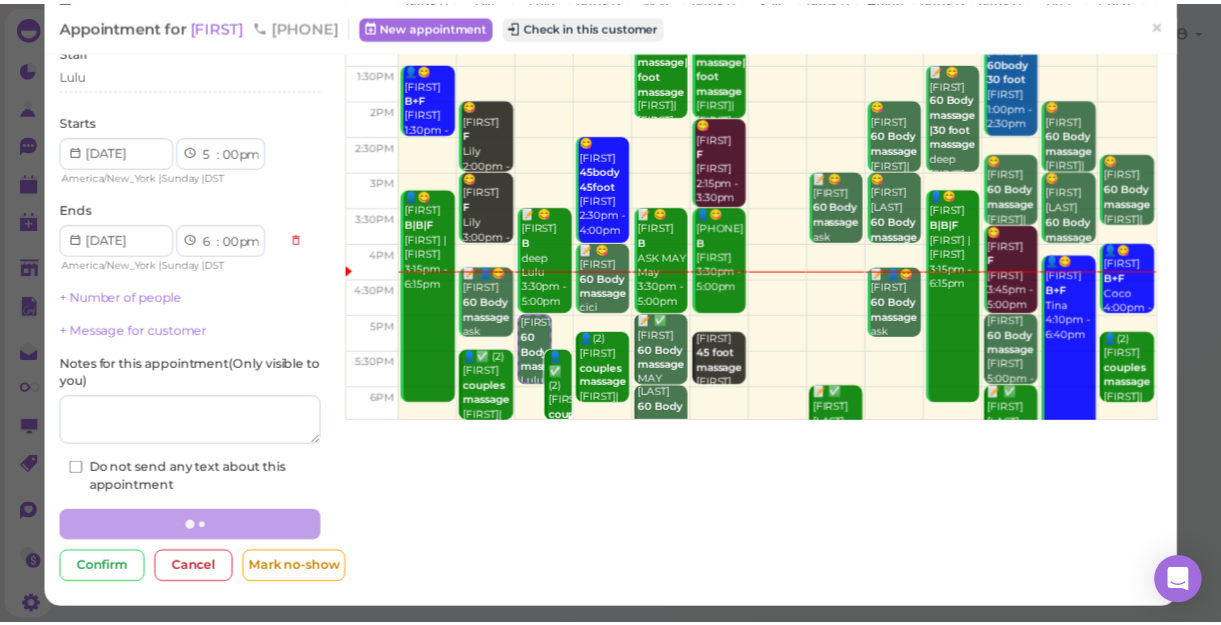 scroll, scrollTop: 0, scrollLeft: 0, axis: both 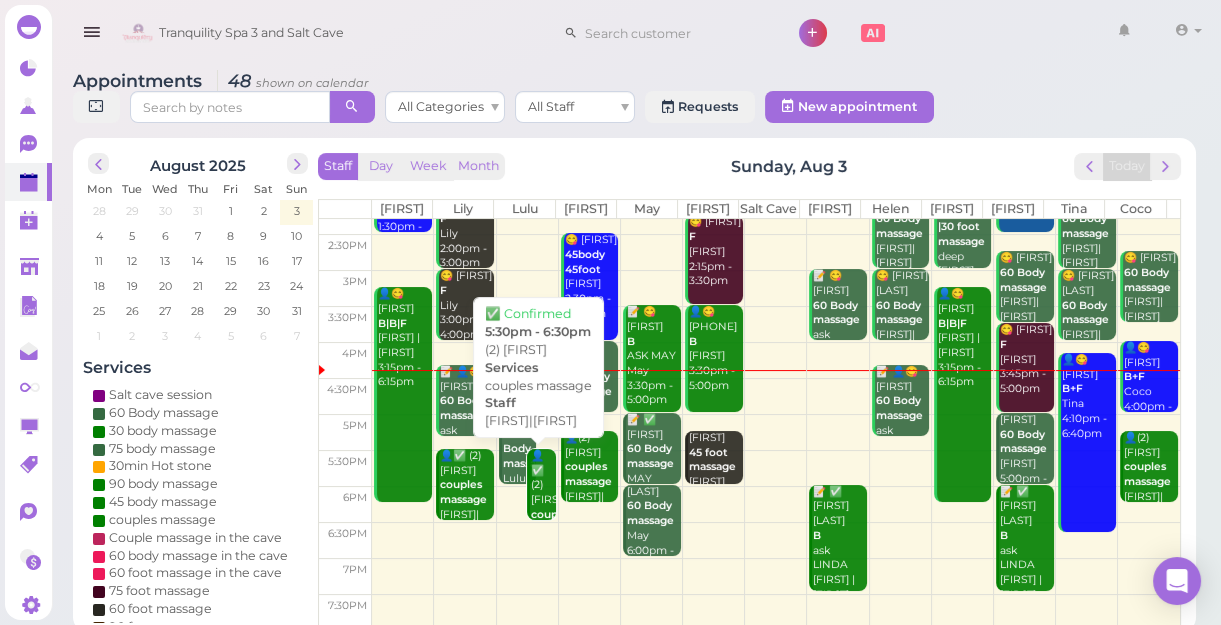 click on "couples massage" at bounding box center (554, 522) 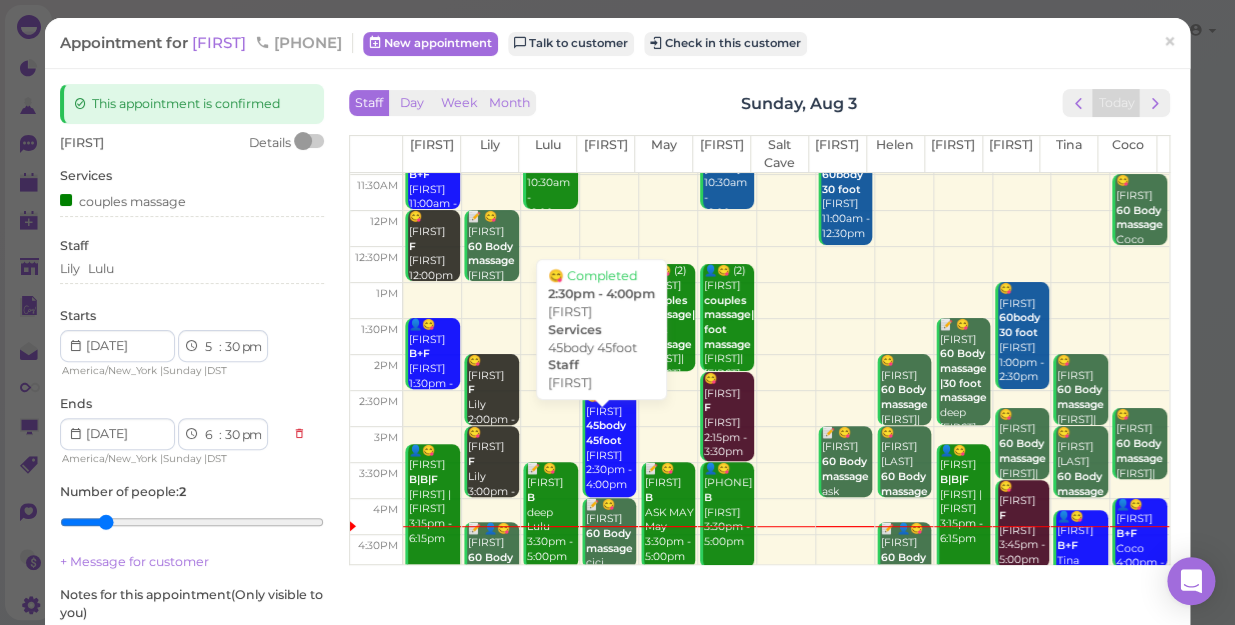 scroll, scrollTop: 272, scrollLeft: 0, axis: vertical 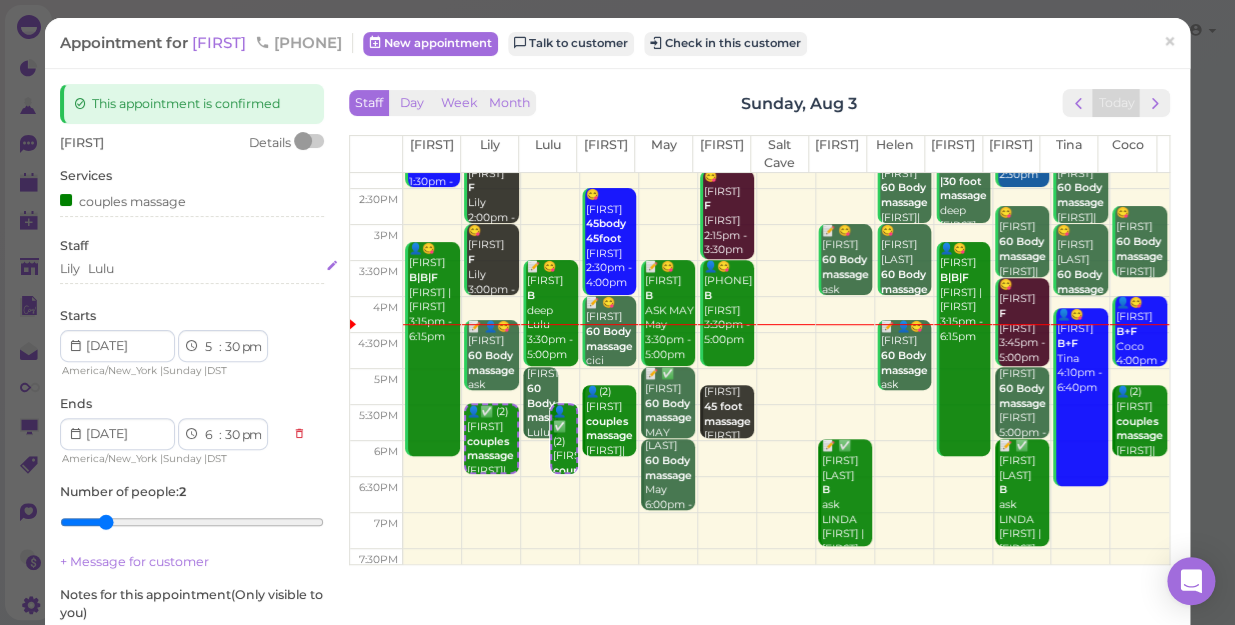 click on "Lily
Lulu" at bounding box center [192, 269] 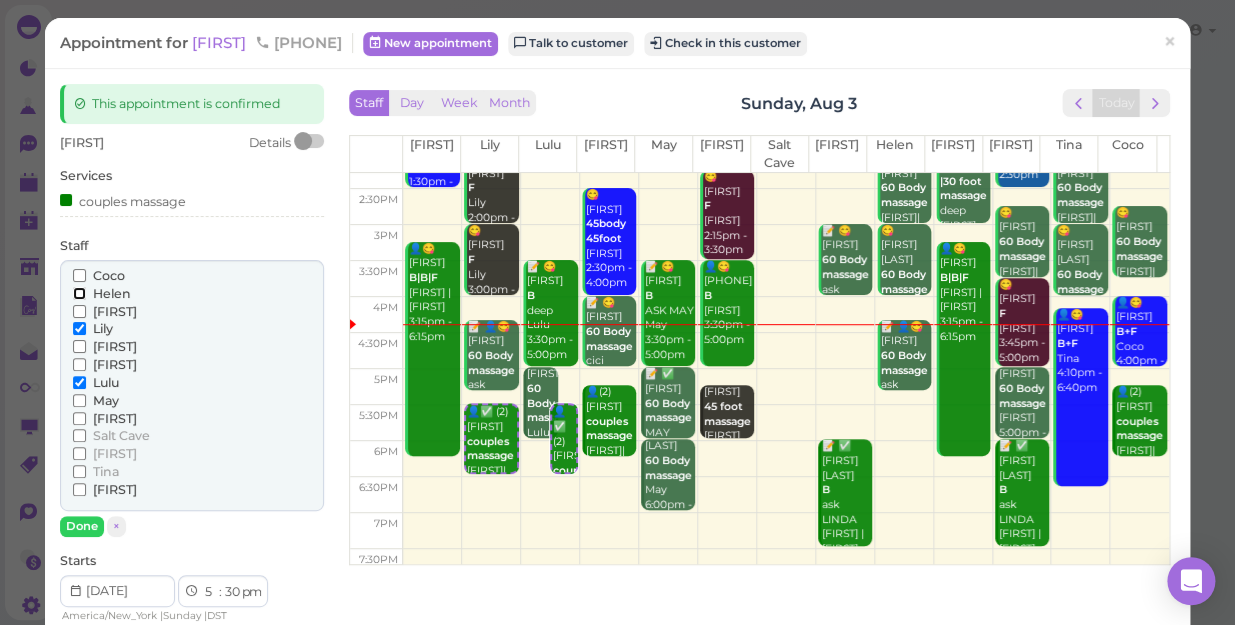 click on "Helen" at bounding box center (79, 293) 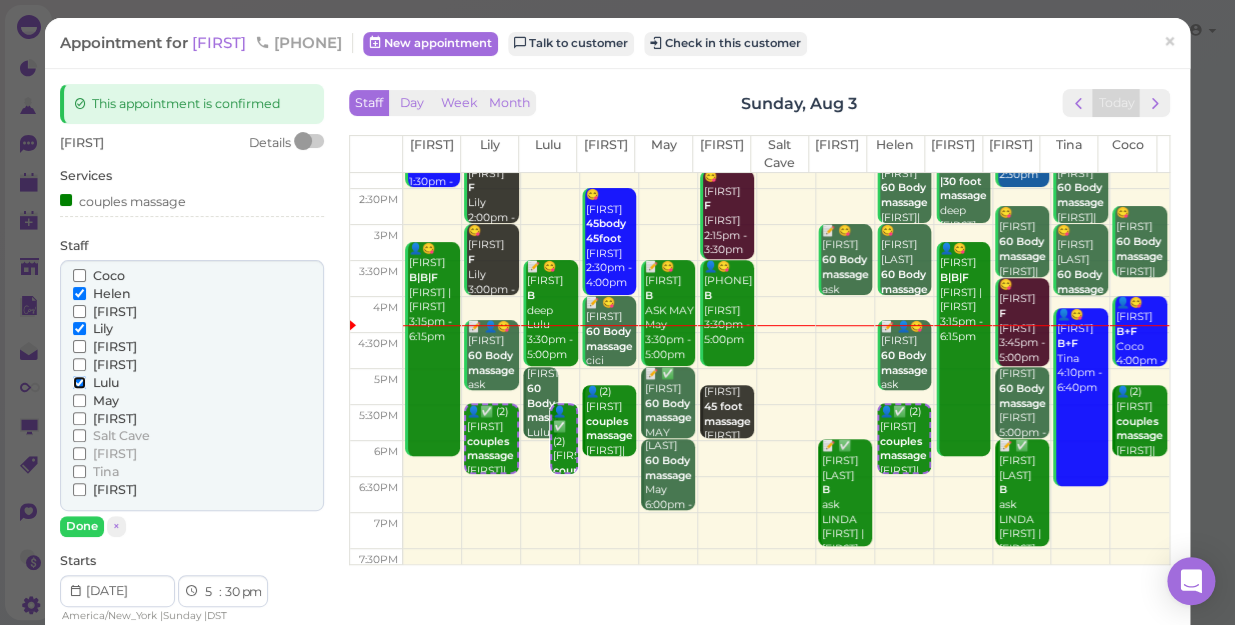 click on "Lulu" at bounding box center [79, 382] 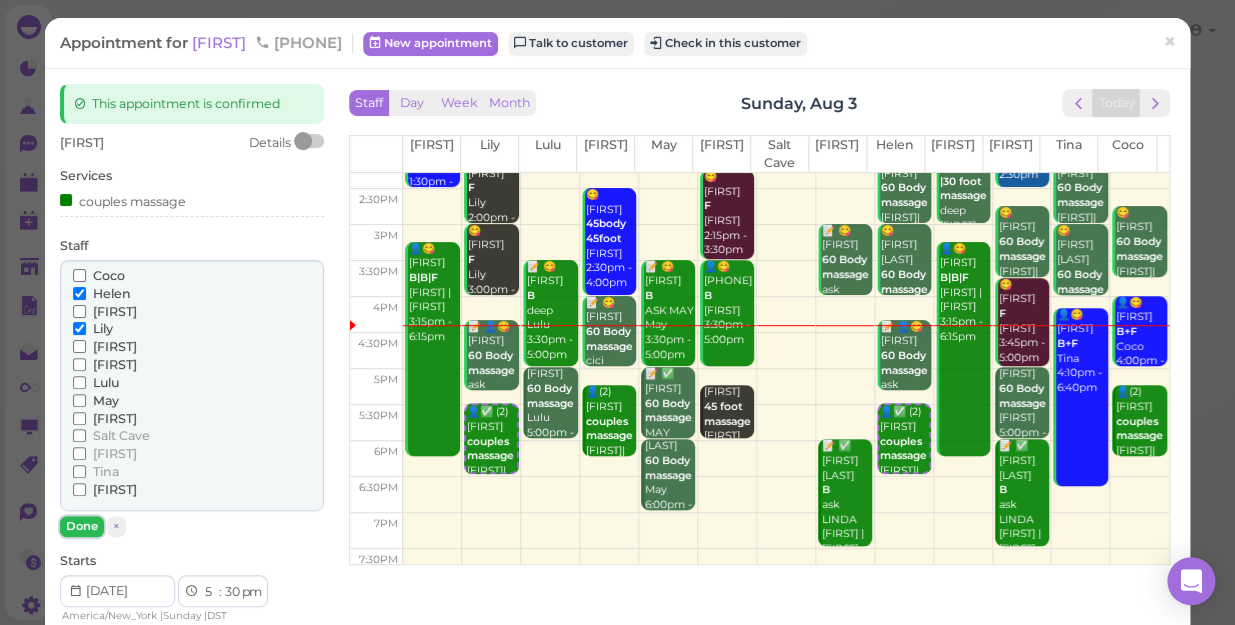 click on "Done" at bounding box center [82, 526] 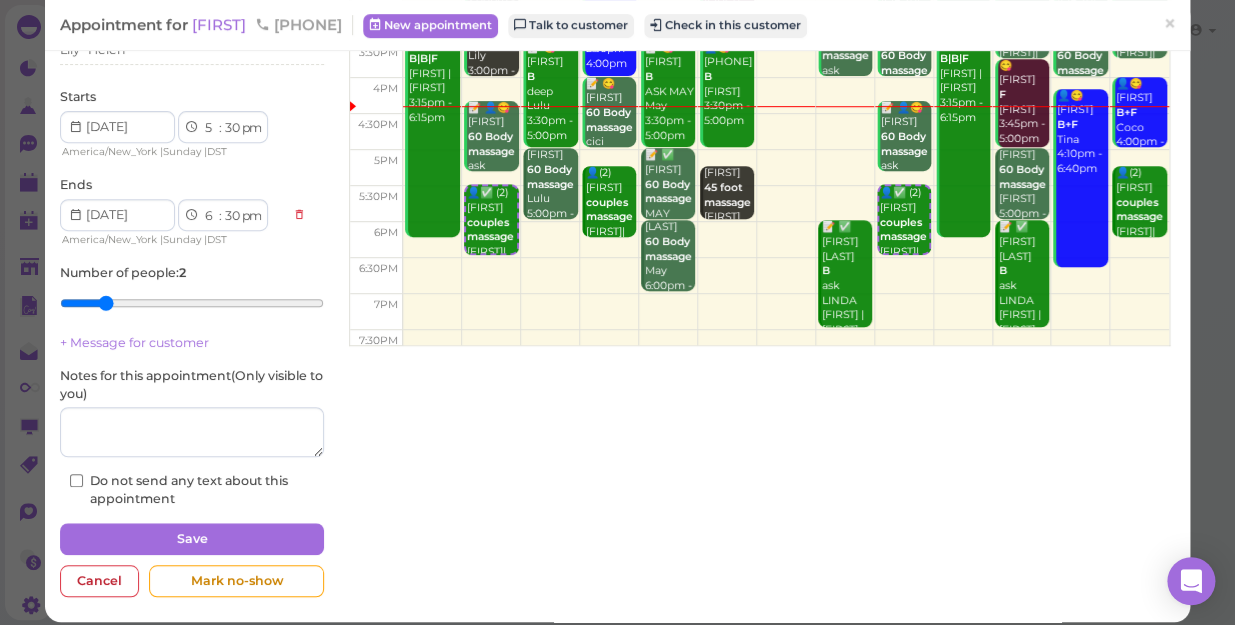 scroll, scrollTop: 232, scrollLeft: 0, axis: vertical 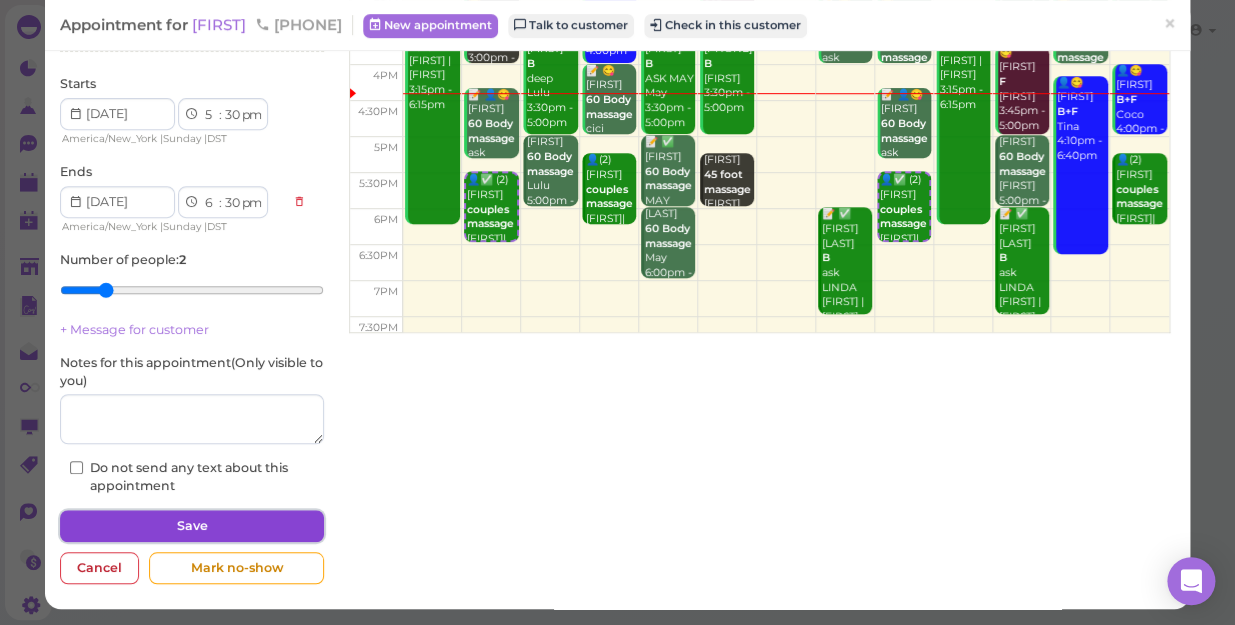 click on "Save" at bounding box center [192, 526] 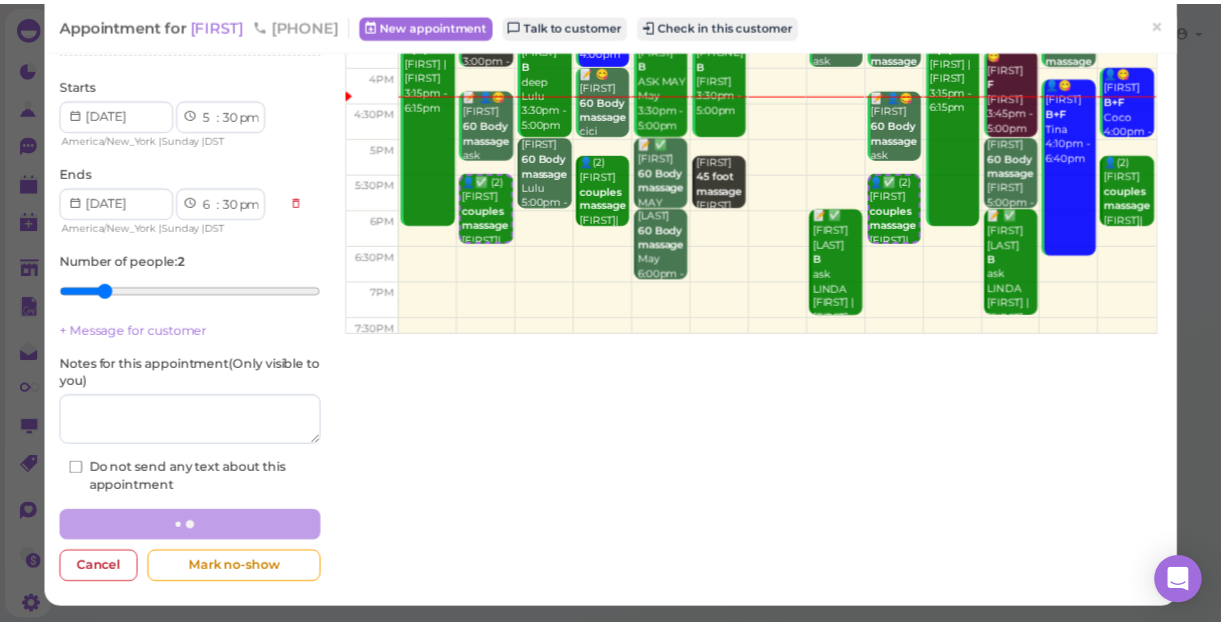 scroll, scrollTop: 0, scrollLeft: 0, axis: both 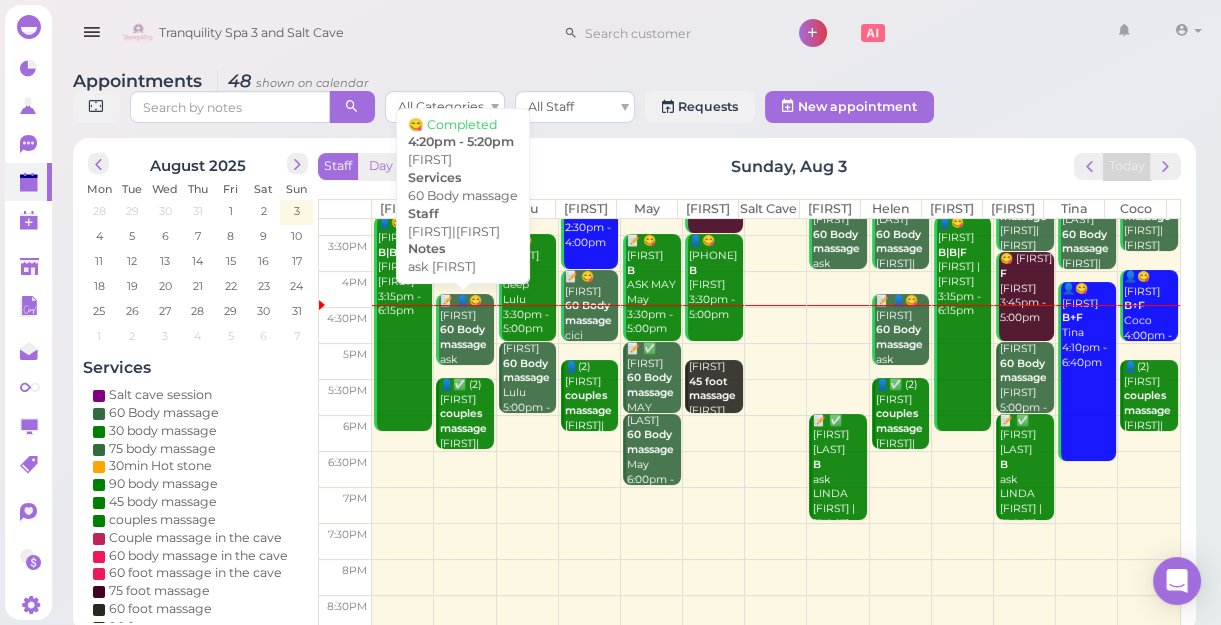 click on "60 Body massage" at bounding box center [463, 337] 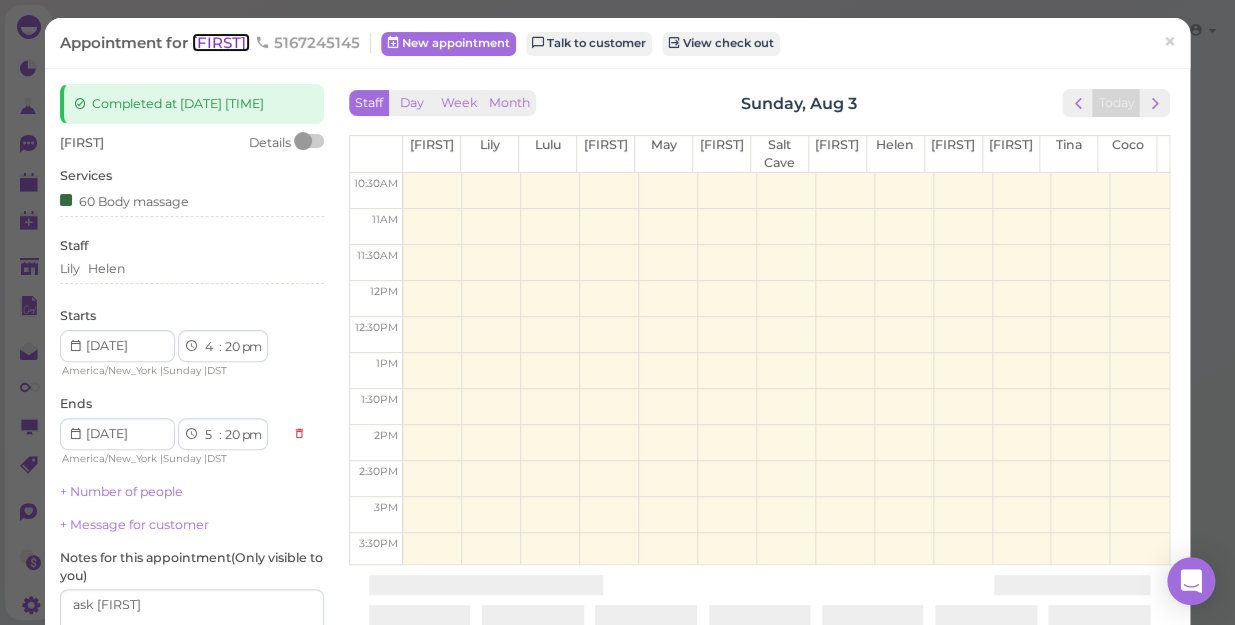 click on "[FIRST]" at bounding box center (221, 42) 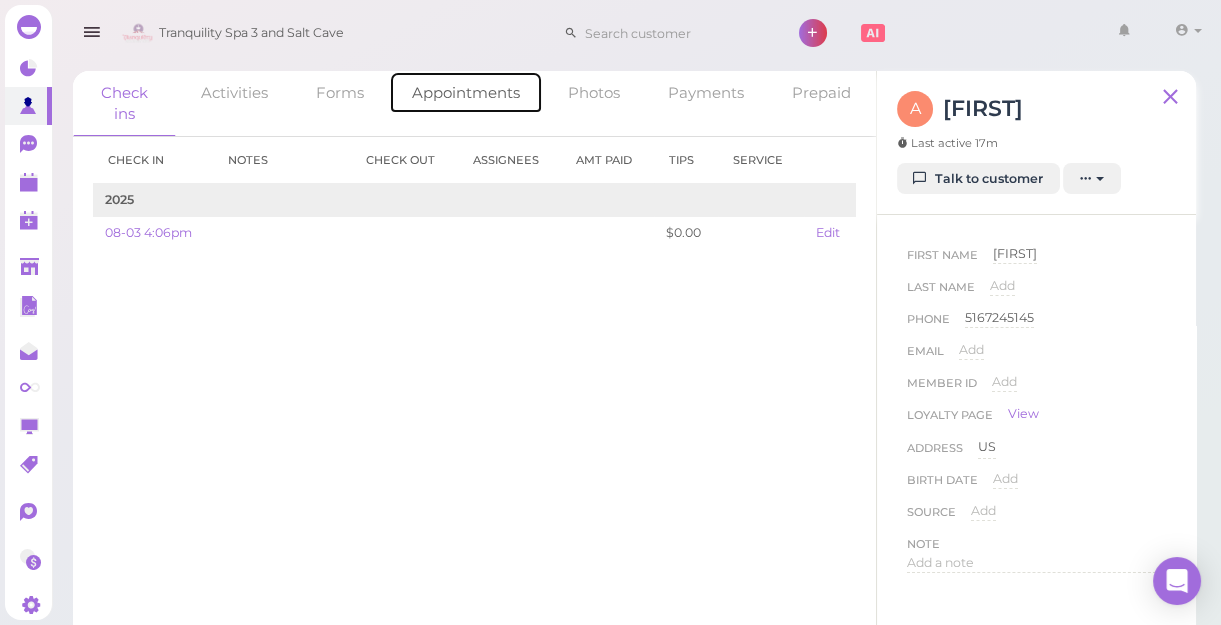click on "Appointments" at bounding box center (466, 92) 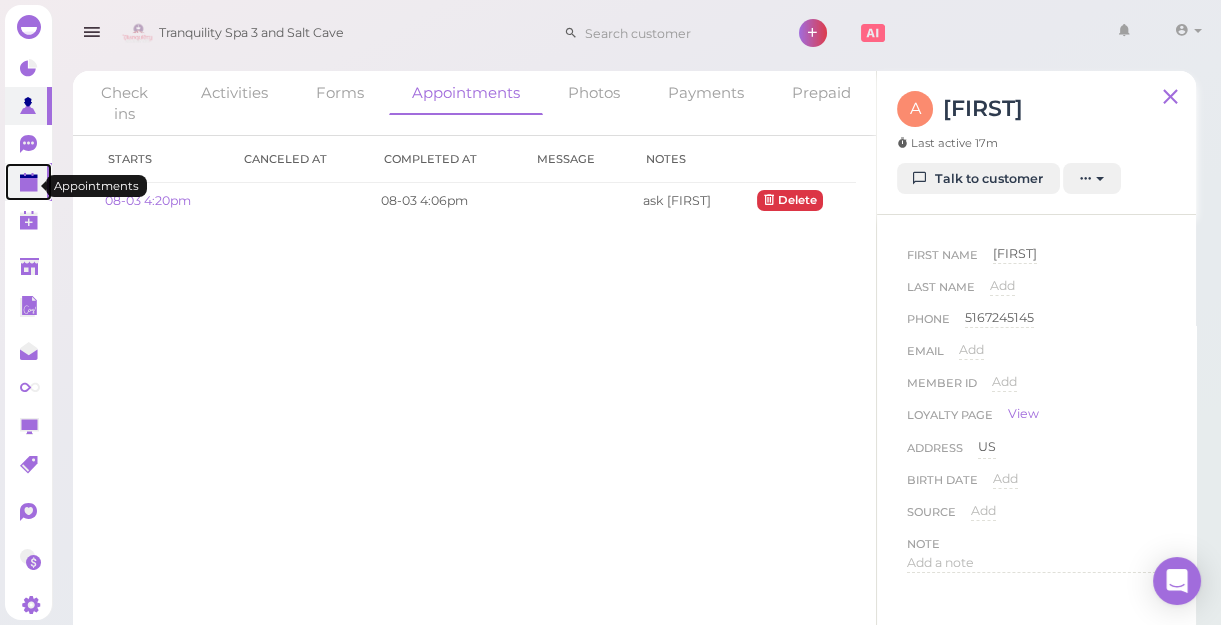click 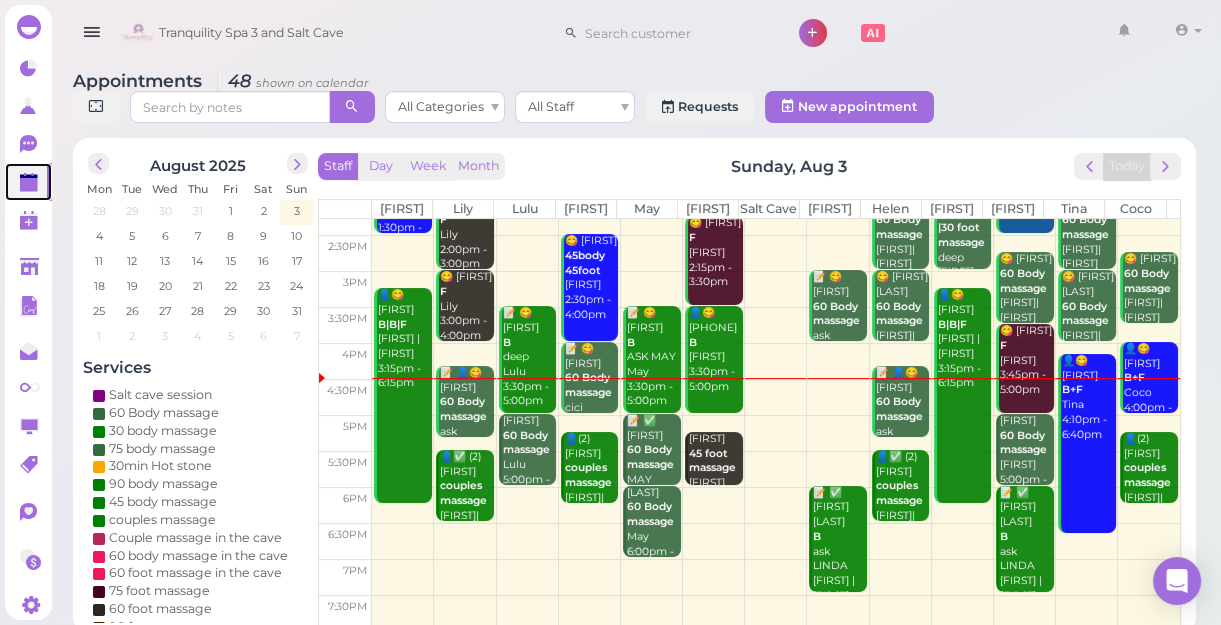 scroll, scrollTop: 272, scrollLeft: 0, axis: vertical 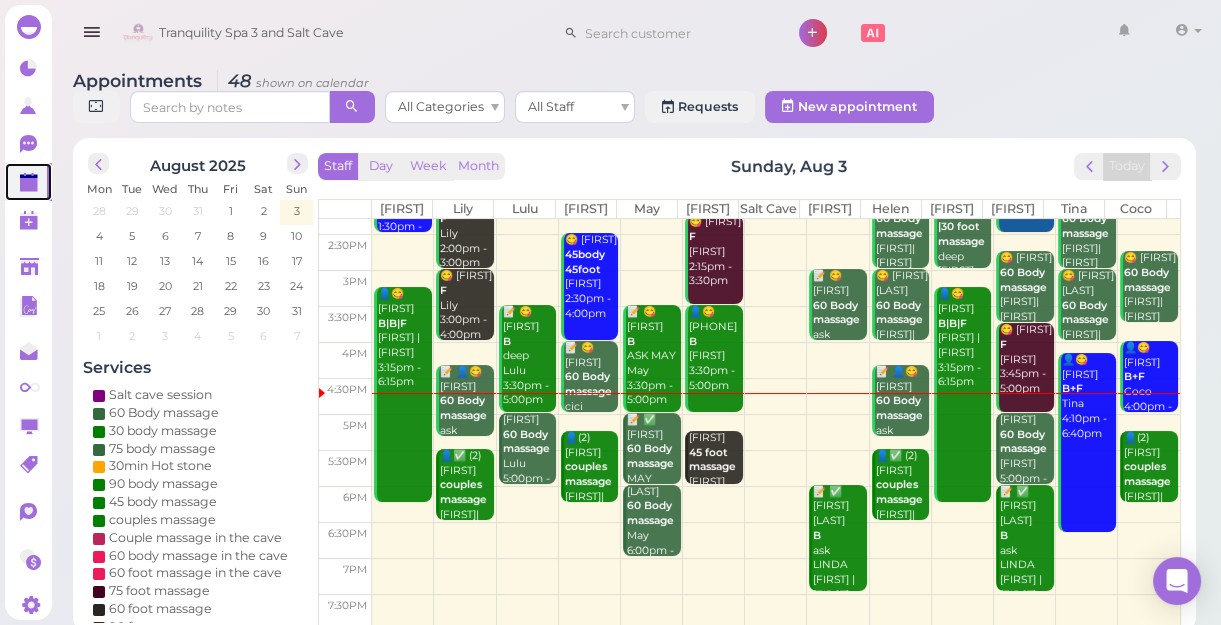 click at bounding box center [776, 504] 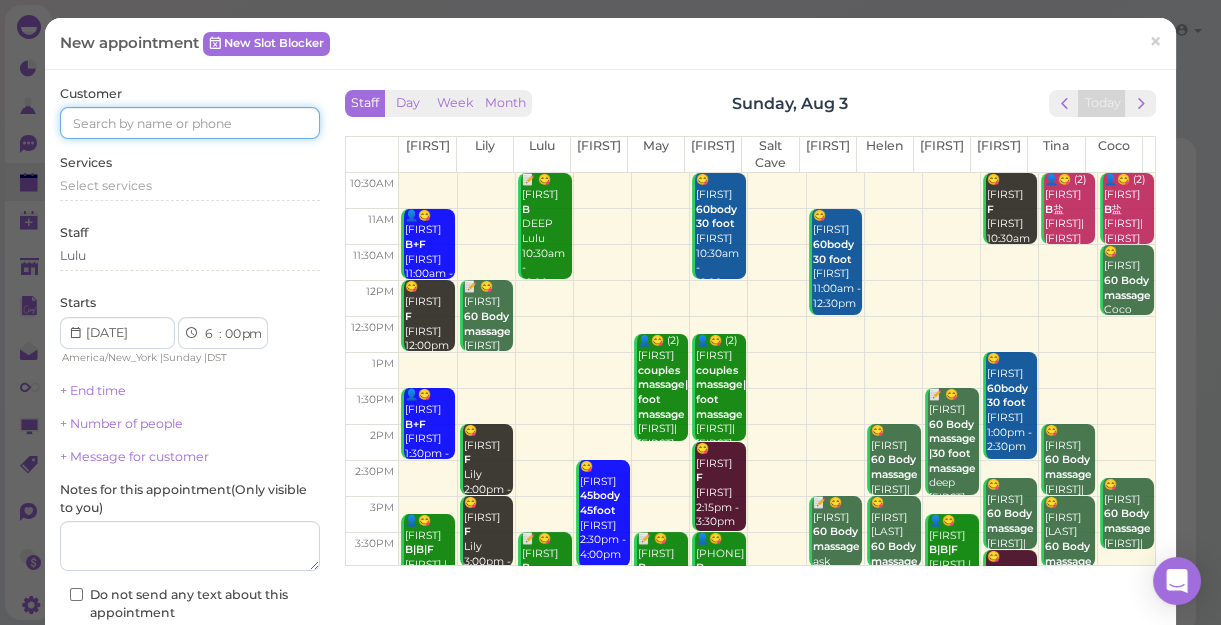 click at bounding box center [190, 123] 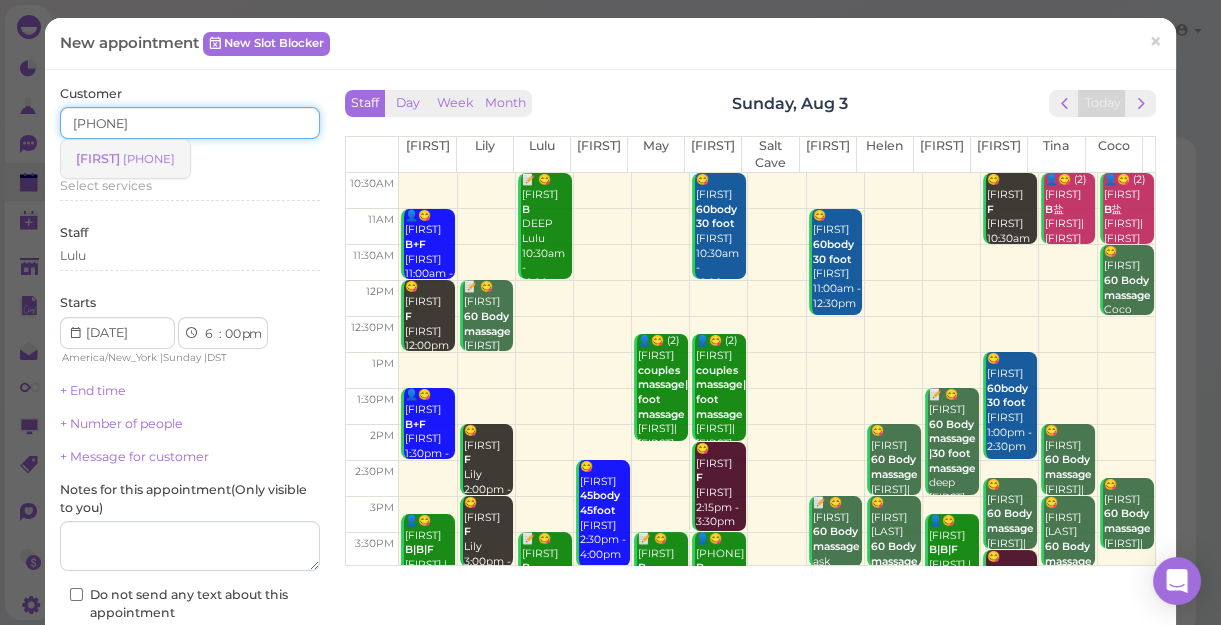 type on "[PHONE]" 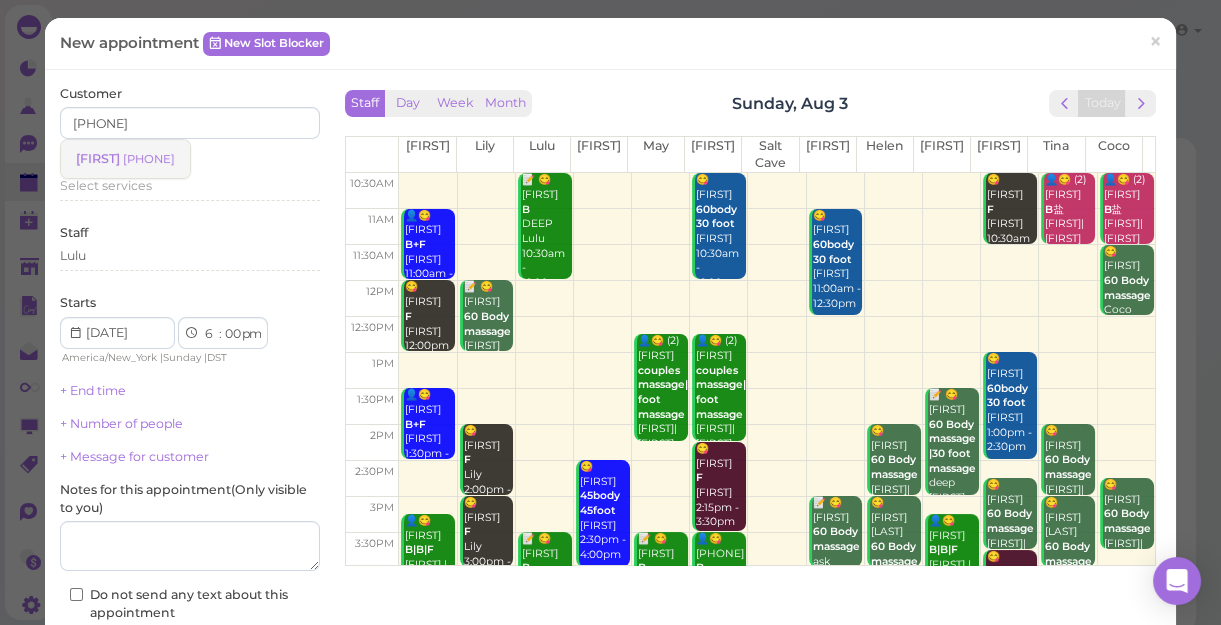 click on "[PHONE]" at bounding box center (149, 159) 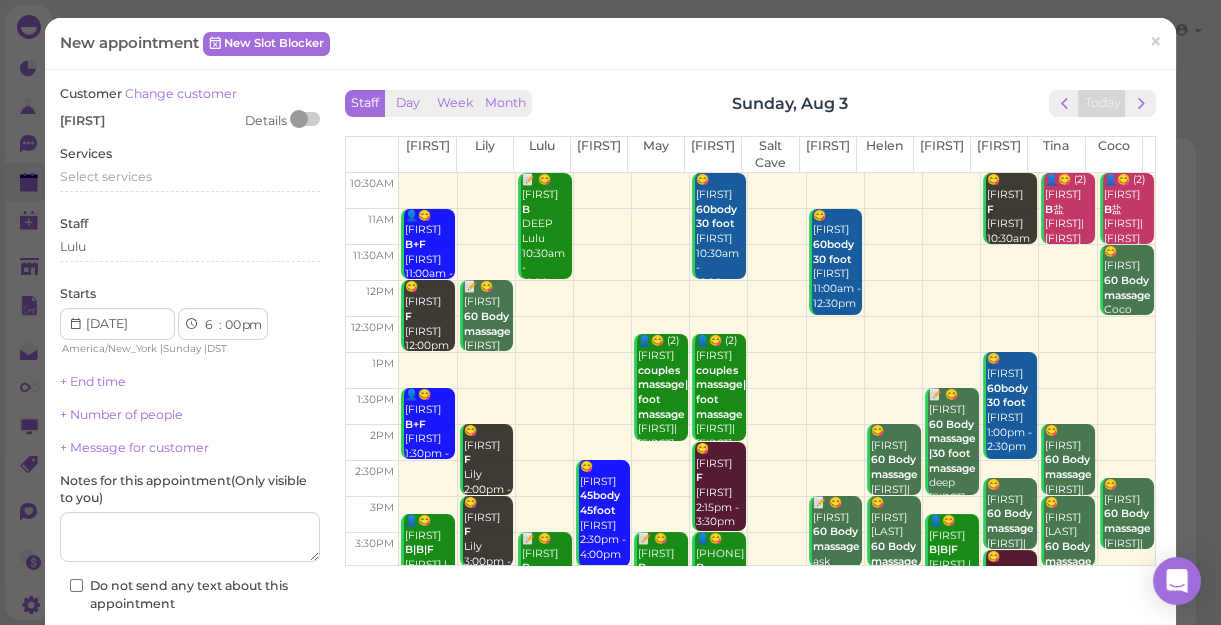 click on "Services
Select services" at bounding box center [190, 172] 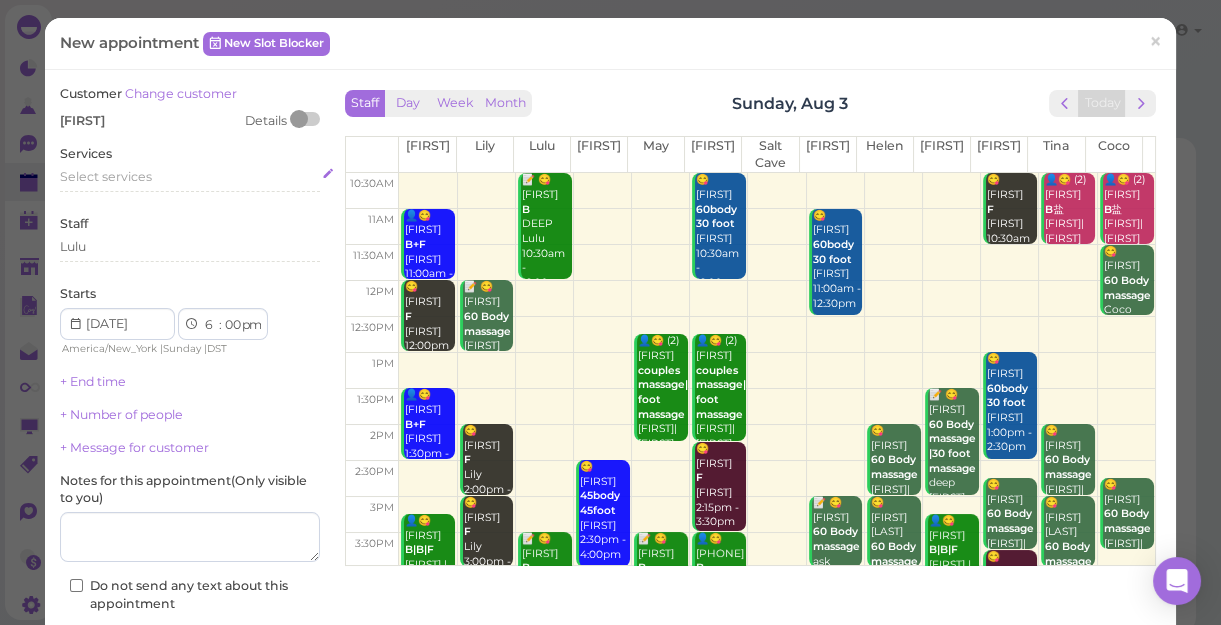 click on "Select services" at bounding box center [106, 176] 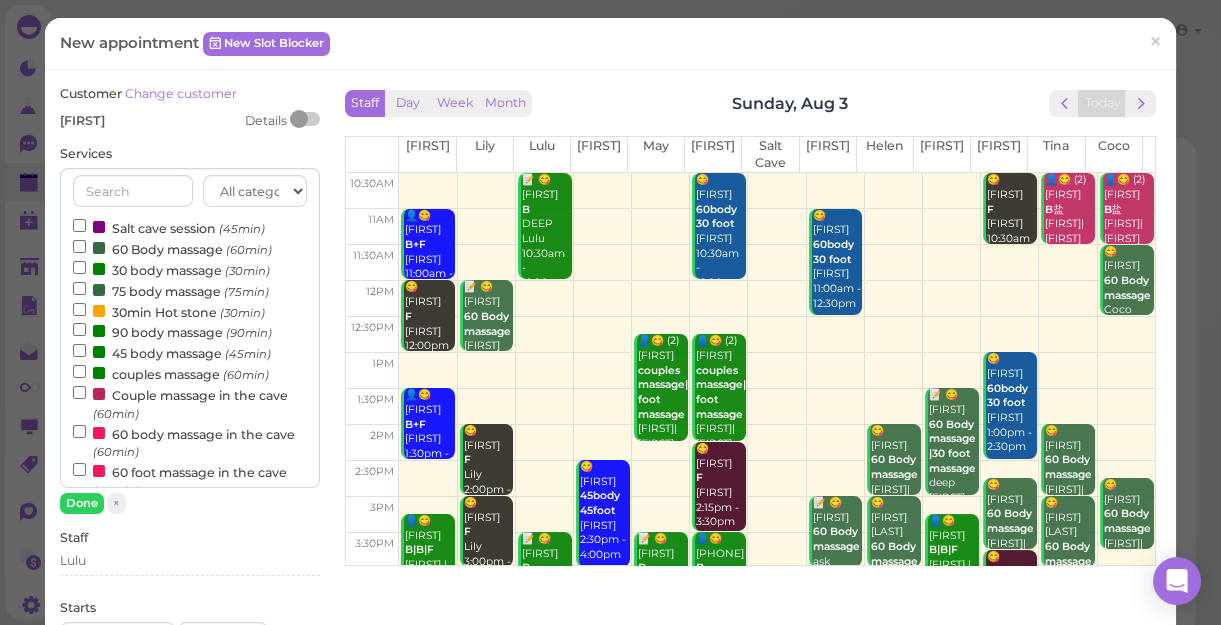 click on "75 body massage
([MINUTES]min)" at bounding box center (171, 290) 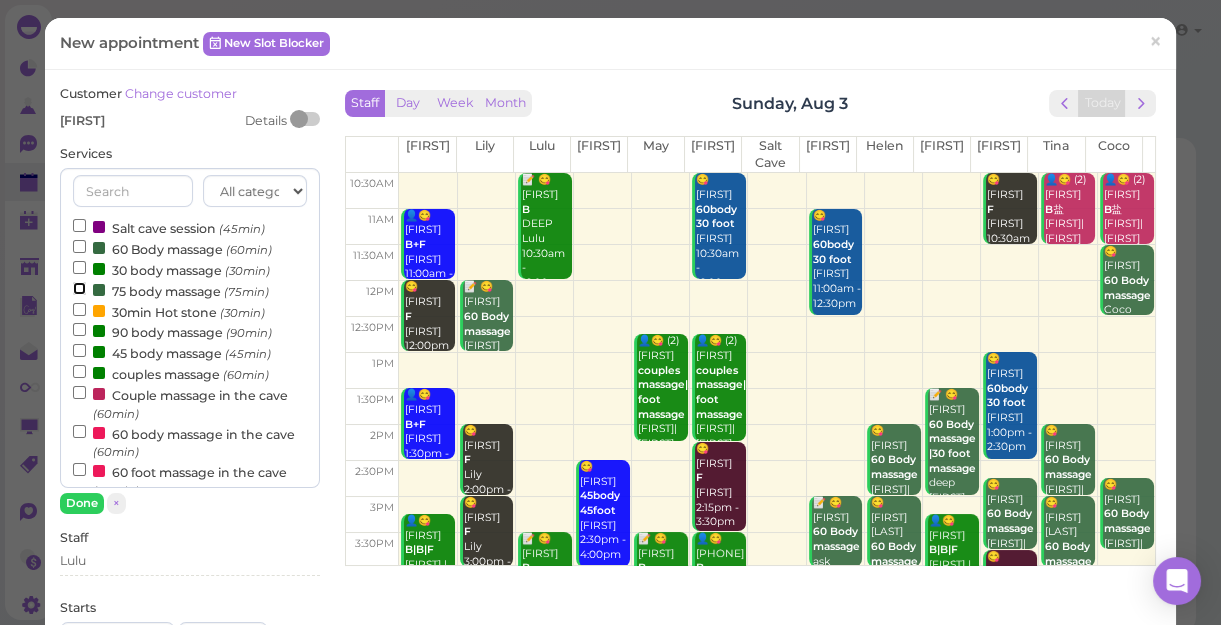 click on "75 body massage
([MINUTES]min)" at bounding box center (79, 288) 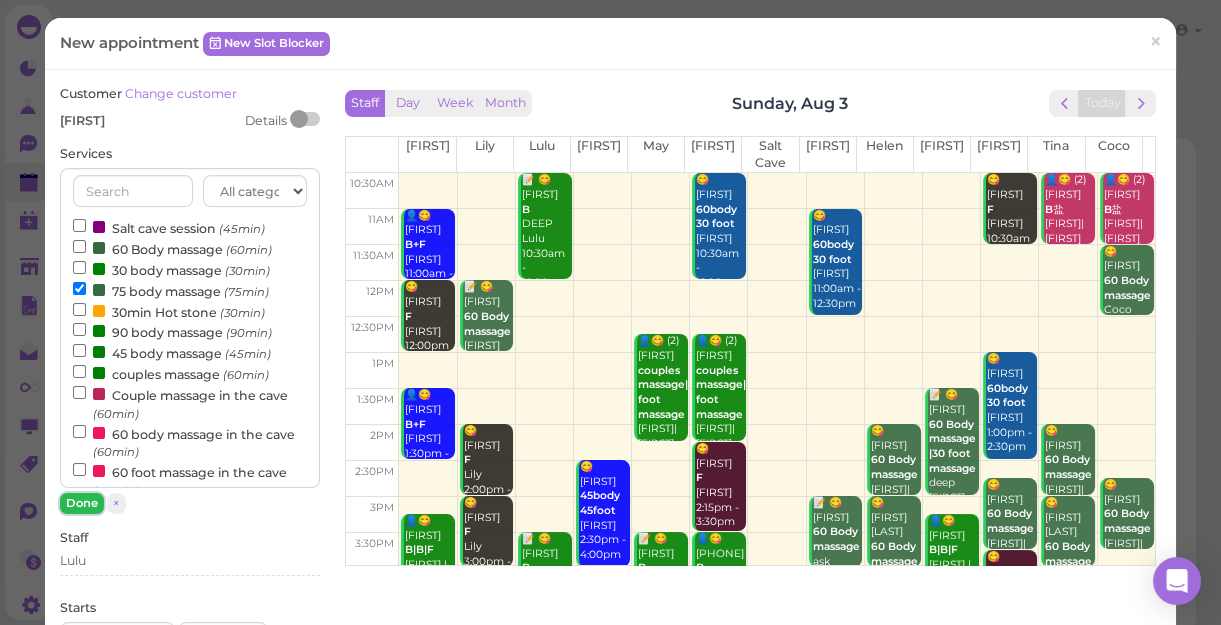 drag, startPoint x: 82, startPoint y: 498, endPoint x: 91, endPoint y: 493, distance: 10.29563 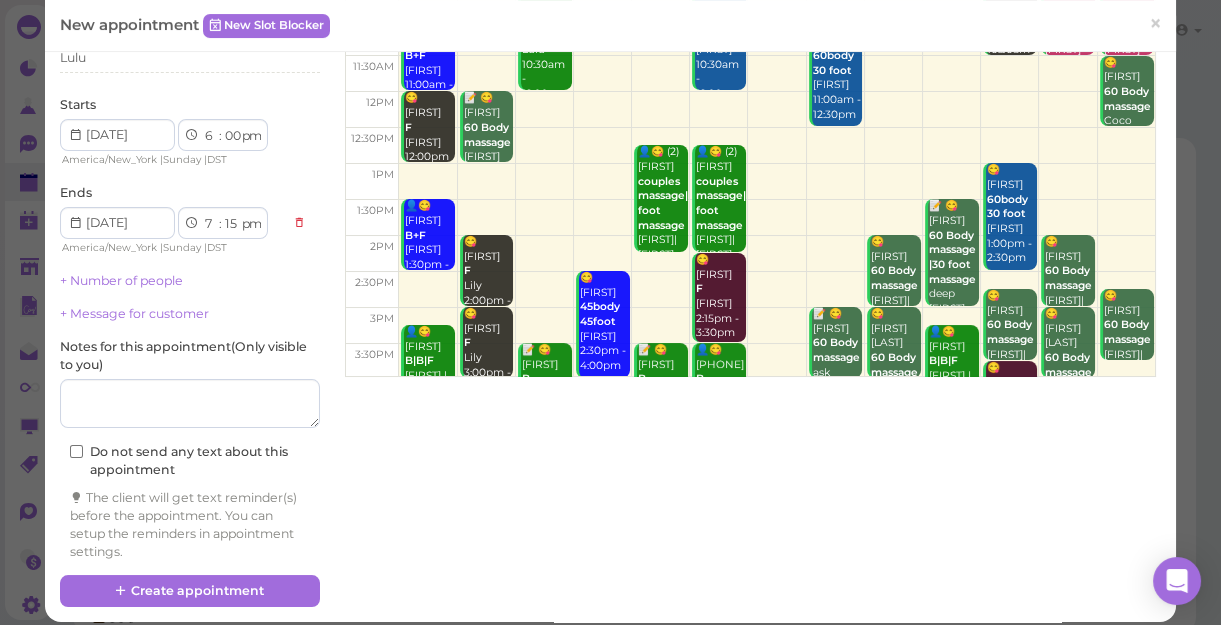scroll, scrollTop: 203, scrollLeft: 0, axis: vertical 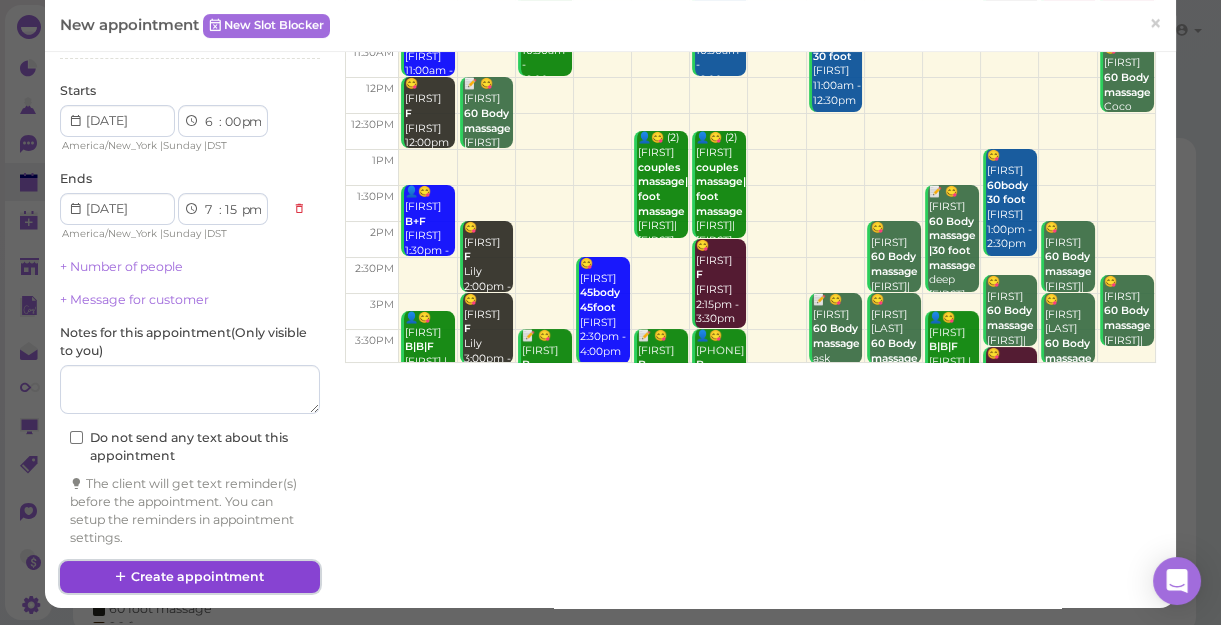 click on "Create appointment" at bounding box center (190, 577) 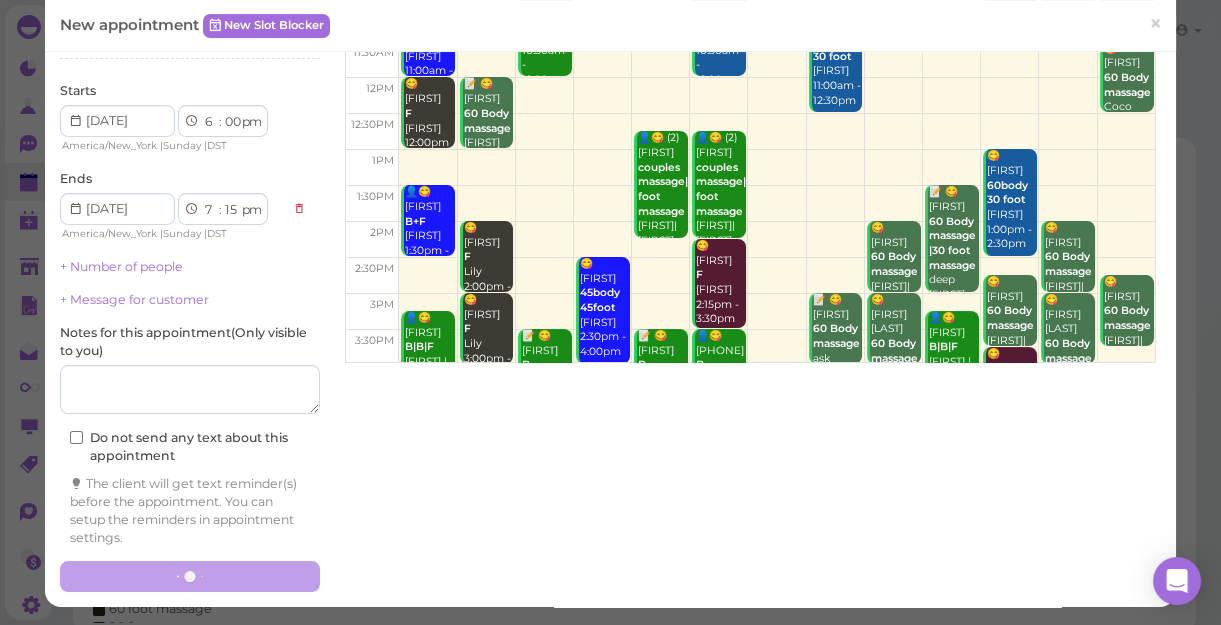 scroll, scrollTop: 0, scrollLeft: 0, axis: both 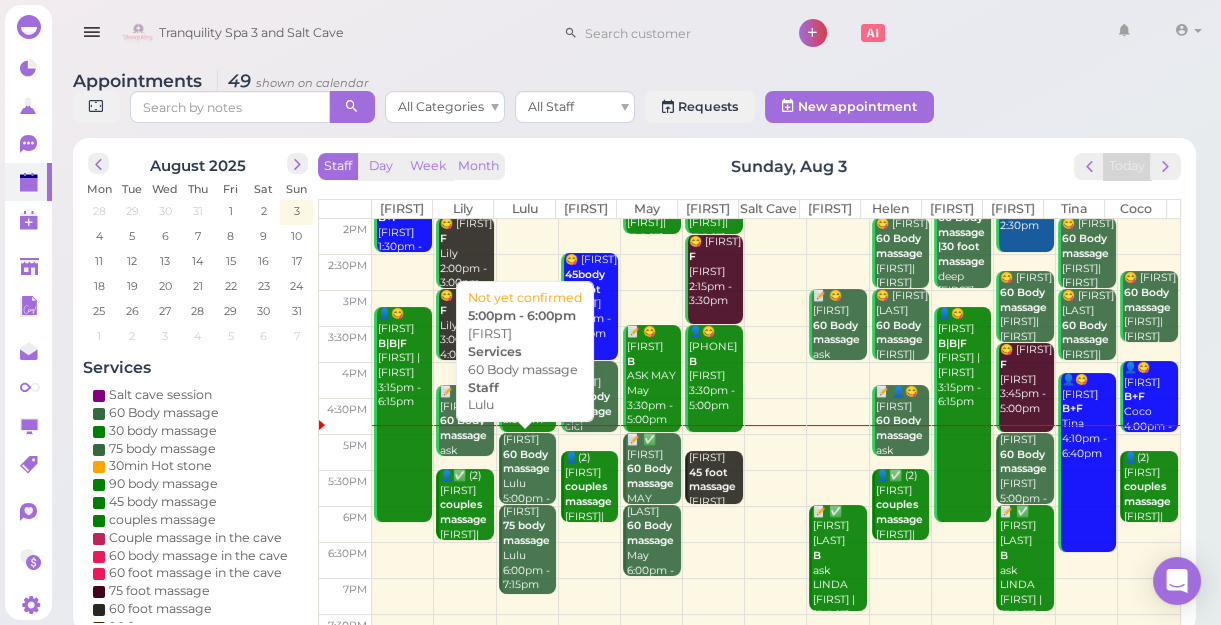 click on "60 Body massage" at bounding box center [526, 462] 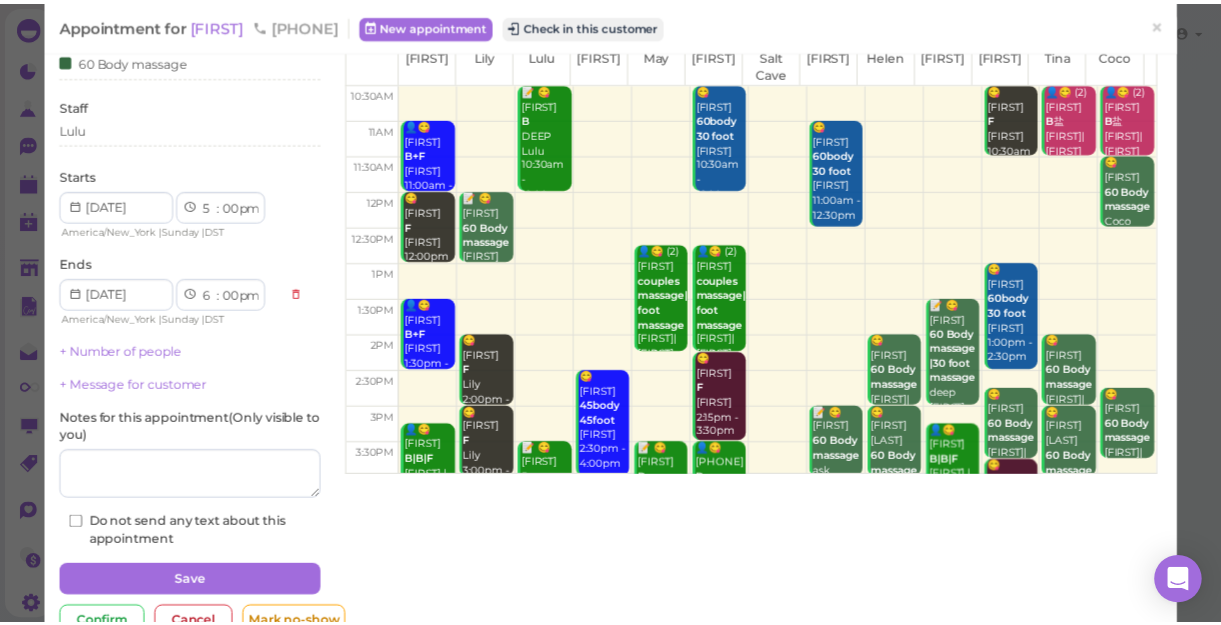 scroll, scrollTop: 0, scrollLeft: 0, axis: both 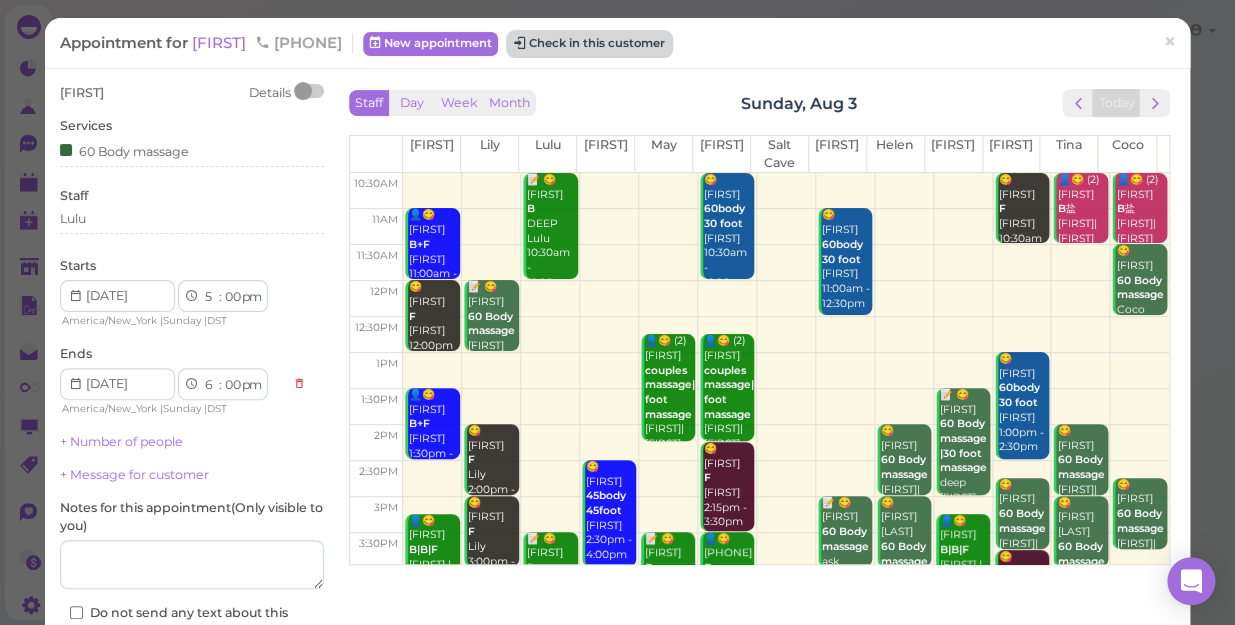 click on "Check in this customer" at bounding box center (589, 44) 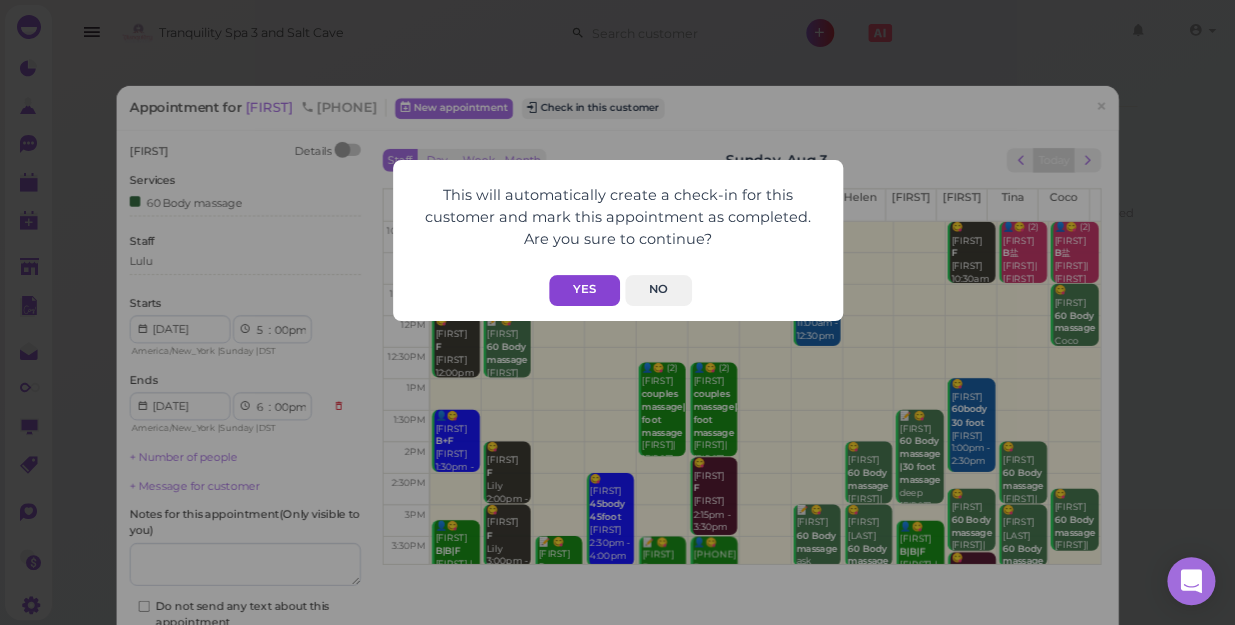 click on "Yes" at bounding box center (584, 290) 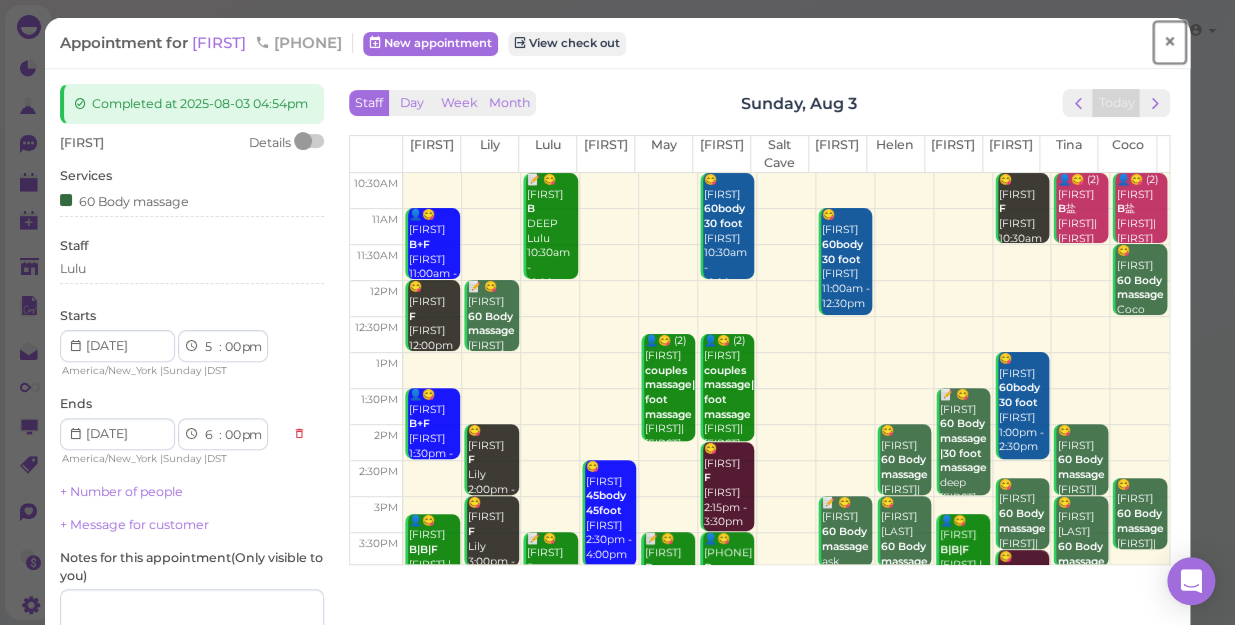 click on "×" at bounding box center [1169, 42] 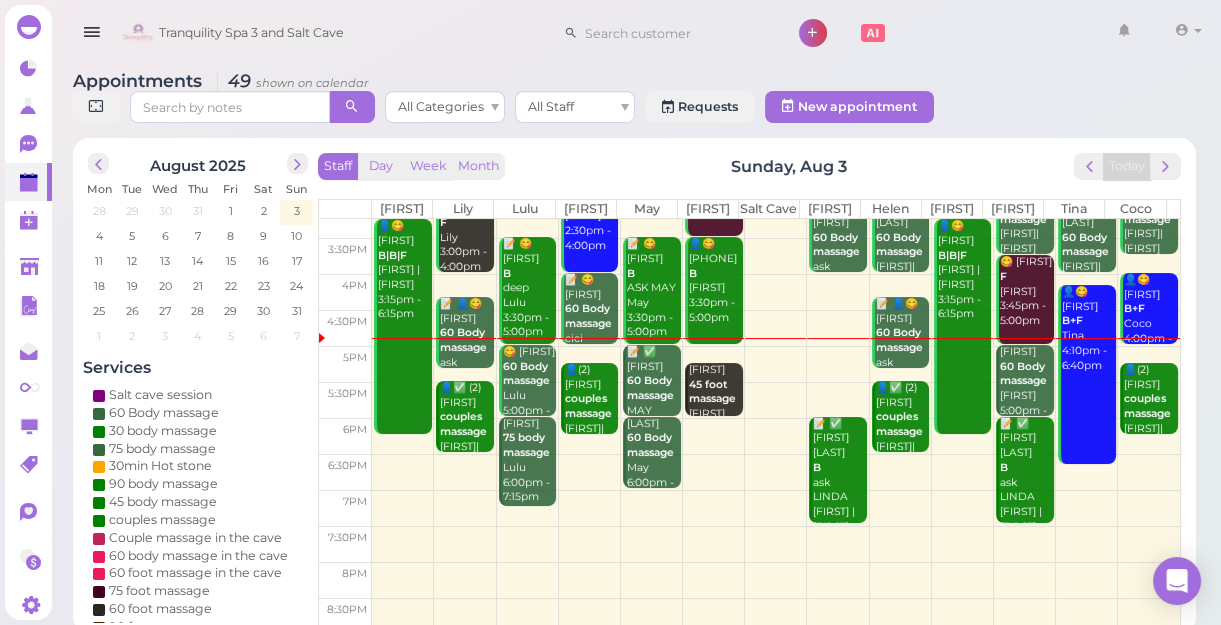 scroll, scrollTop: 343, scrollLeft: 0, axis: vertical 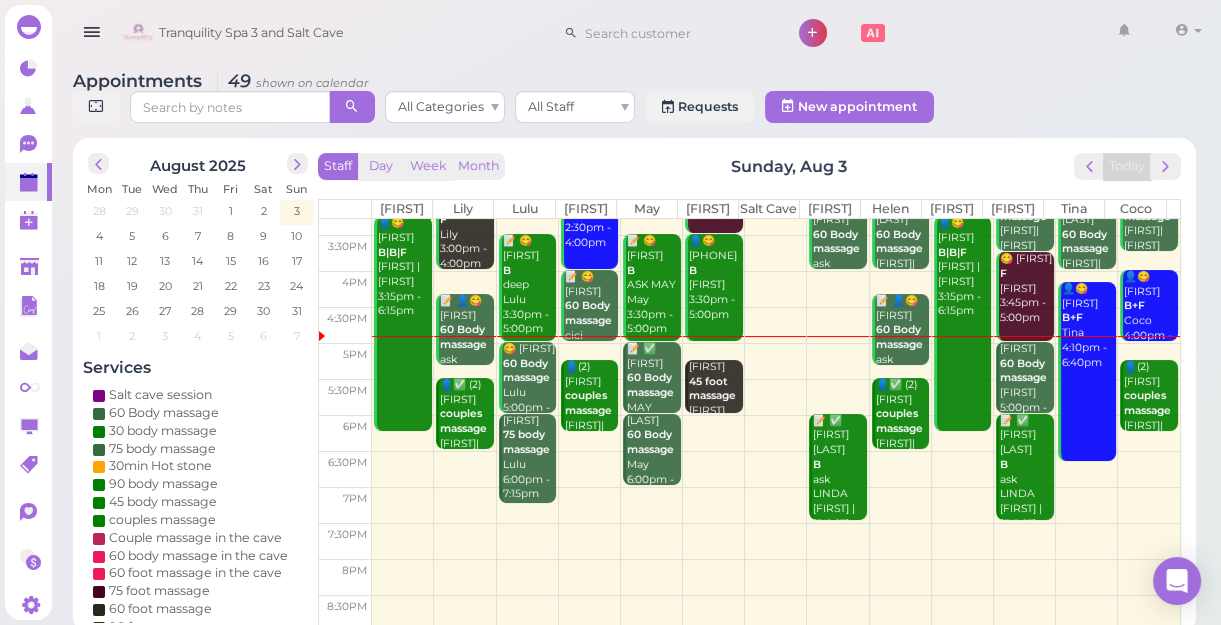 click at bounding box center (776, 469) 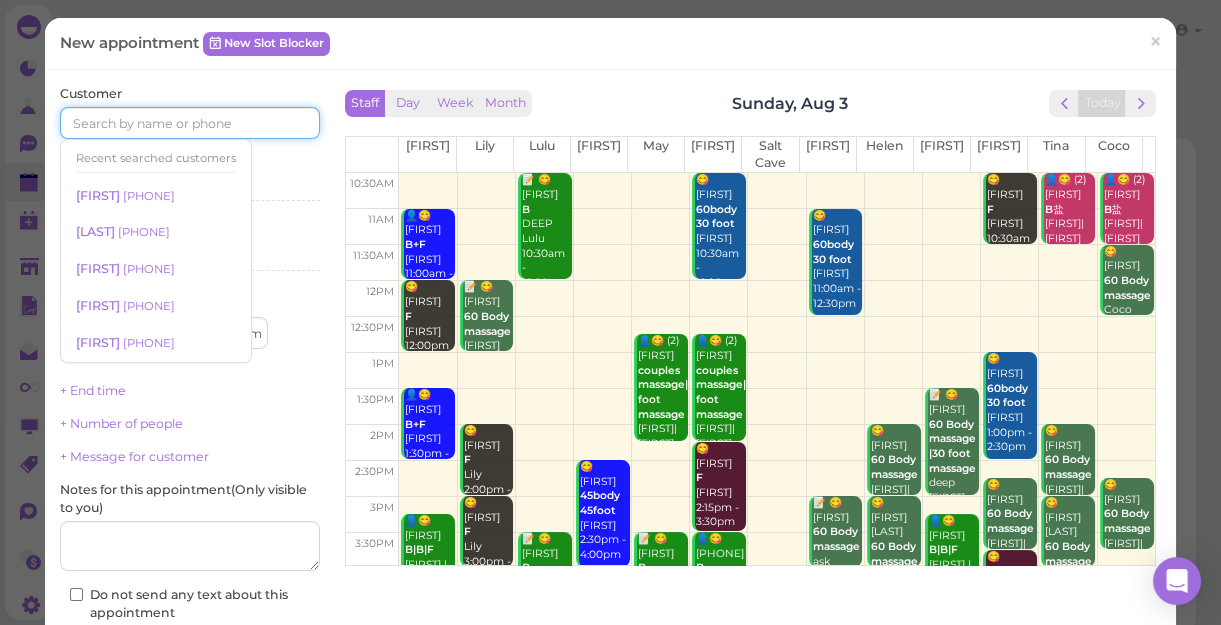 click at bounding box center (190, 123) 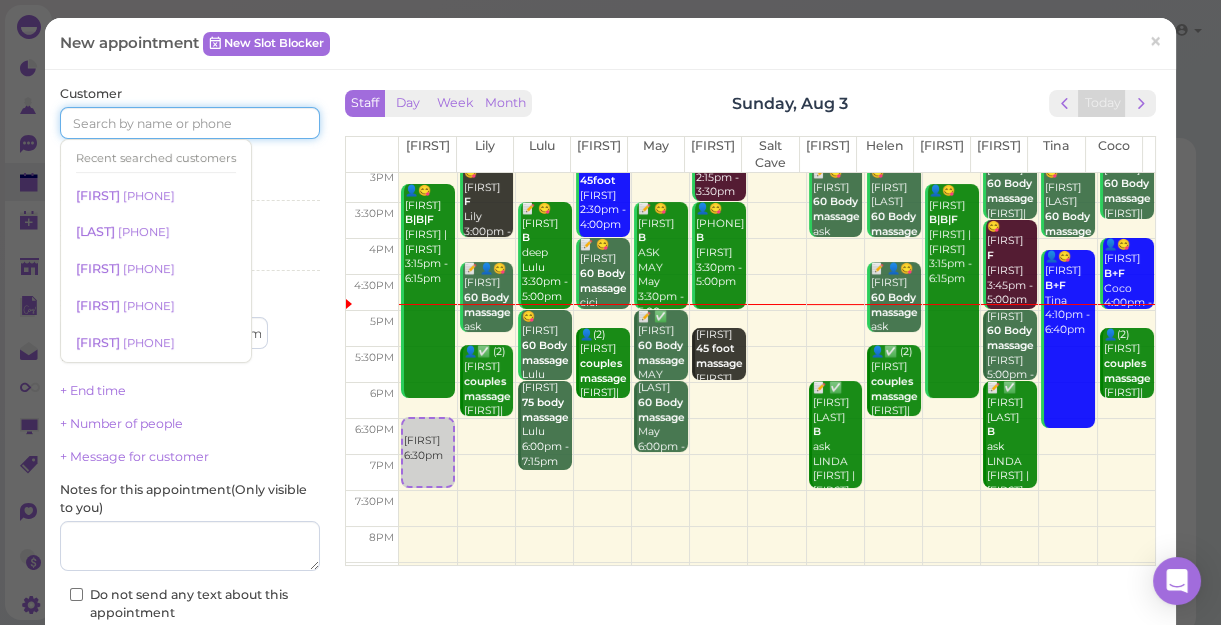 scroll, scrollTop: 361, scrollLeft: 0, axis: vertical 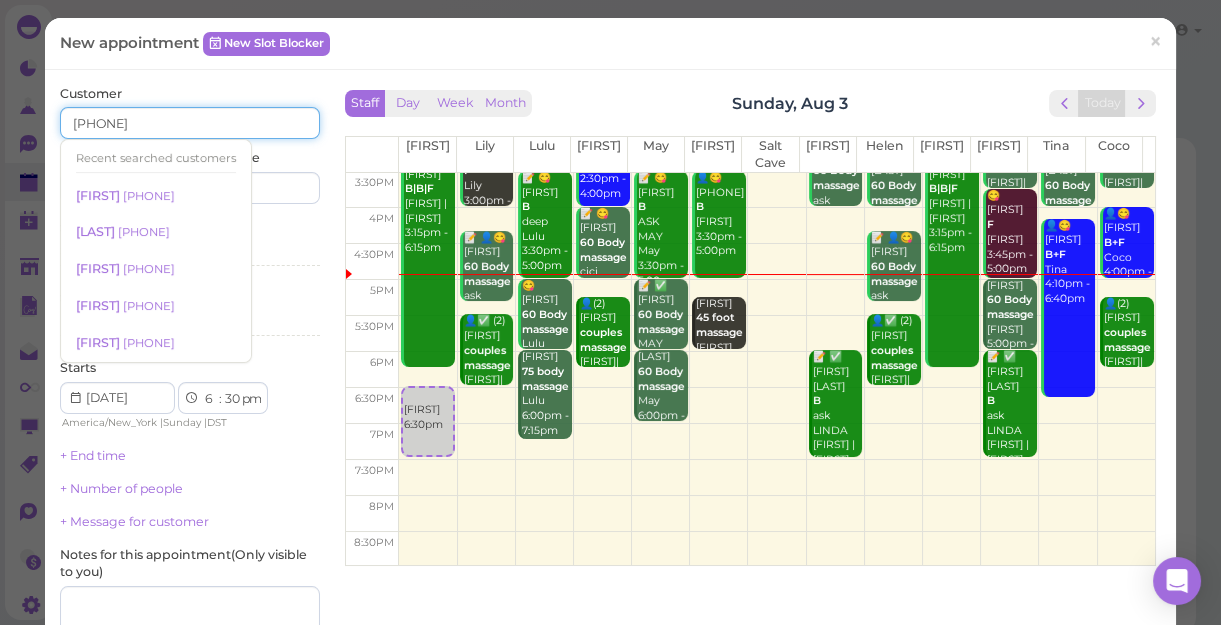 type on "[PHONE]" 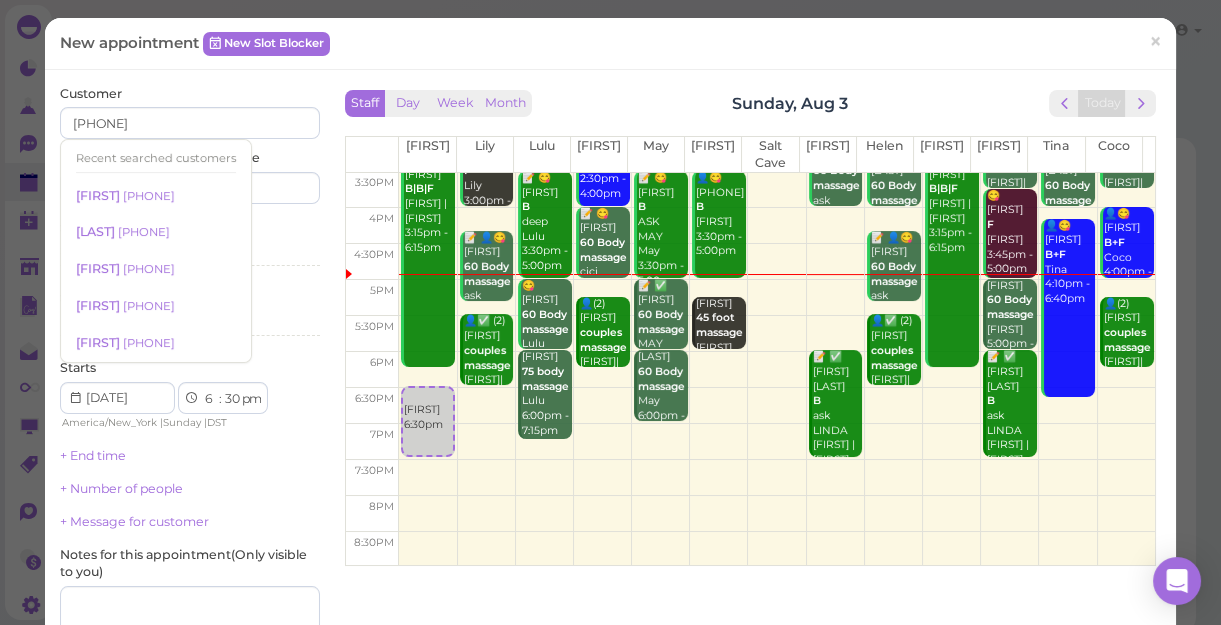 click on "Services
Select services" at bounding box center [190, 246] 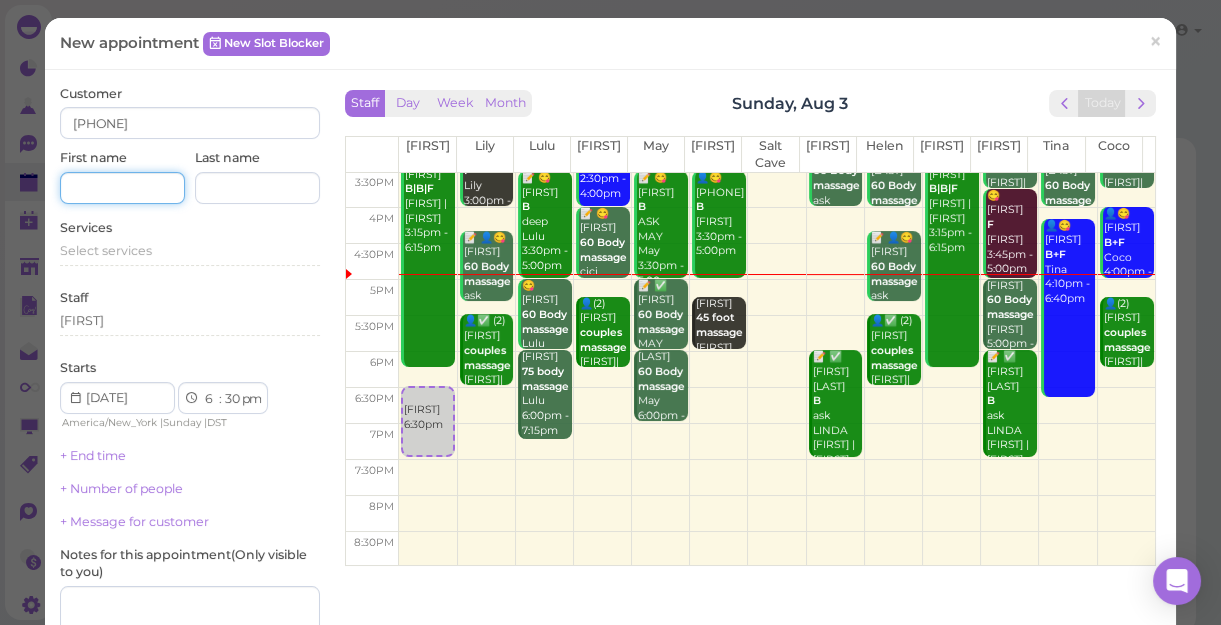 click at bounding box center (122, 188) 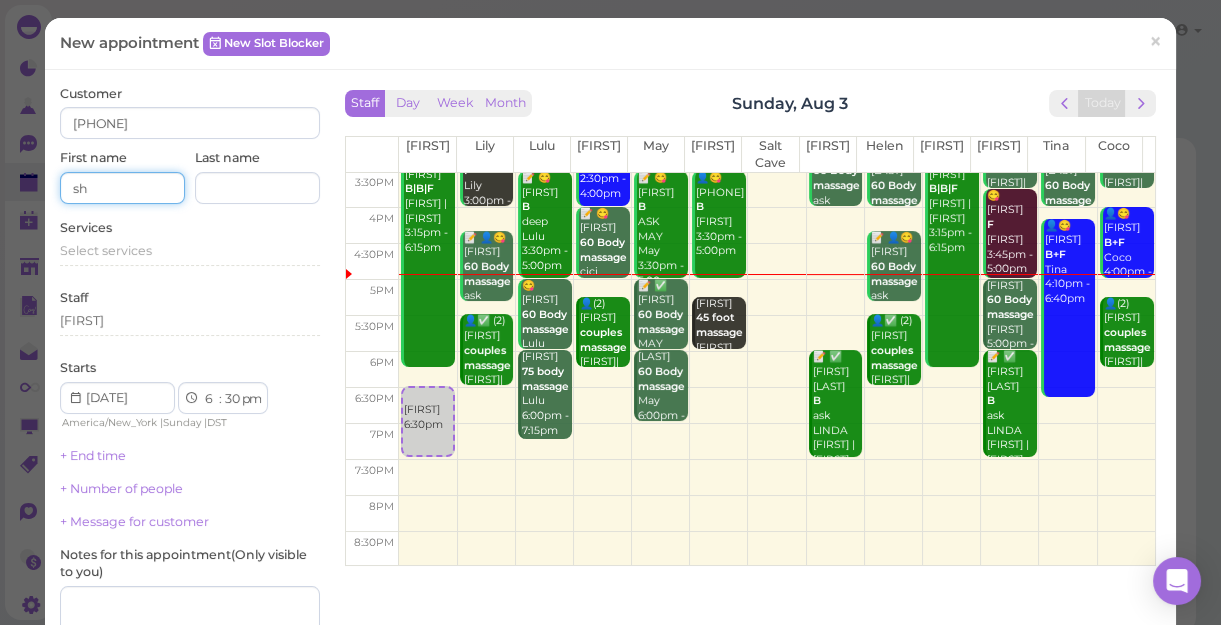 type on "s" 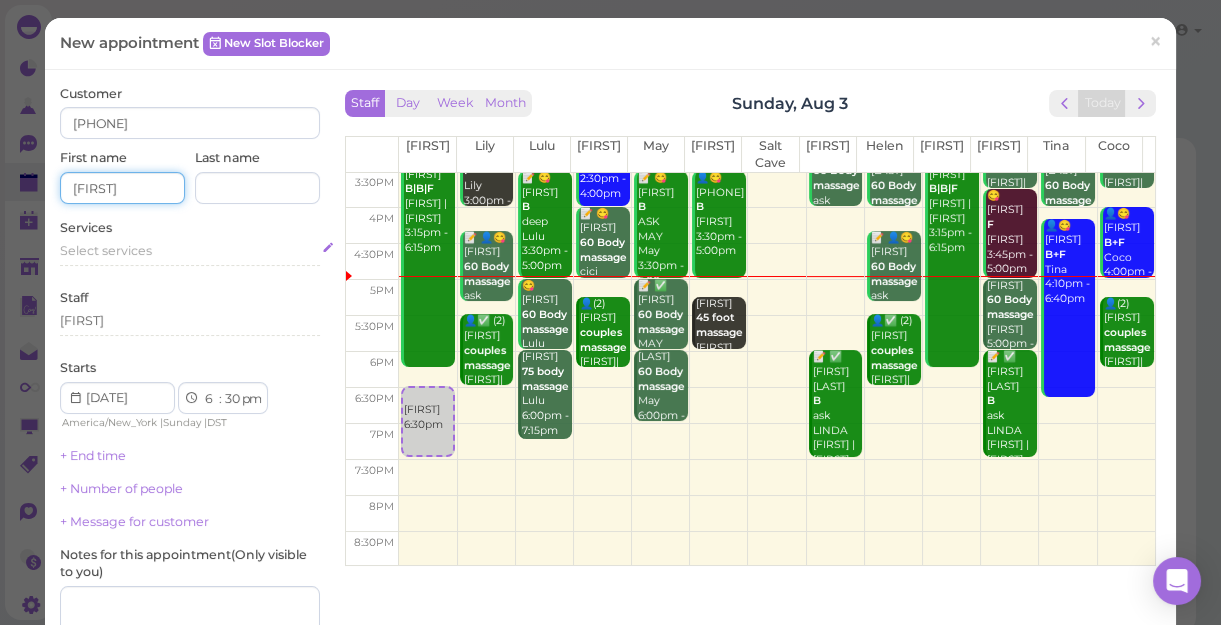 type on "[FIRST]" 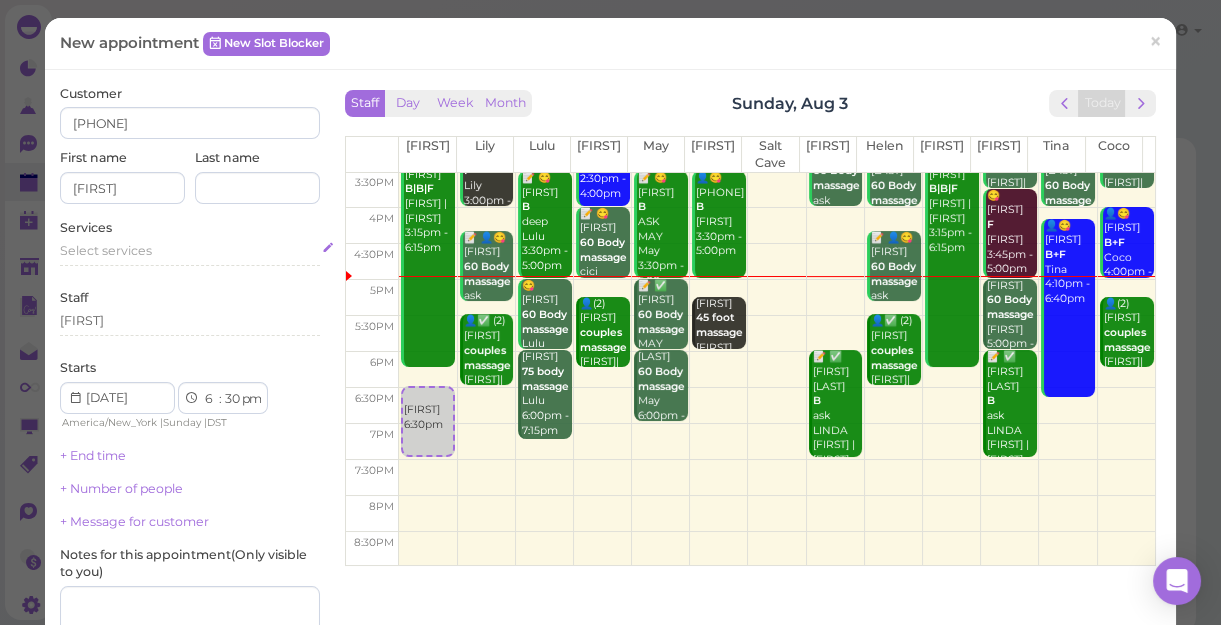 click on "Select services" at bounding box center [190, 251] 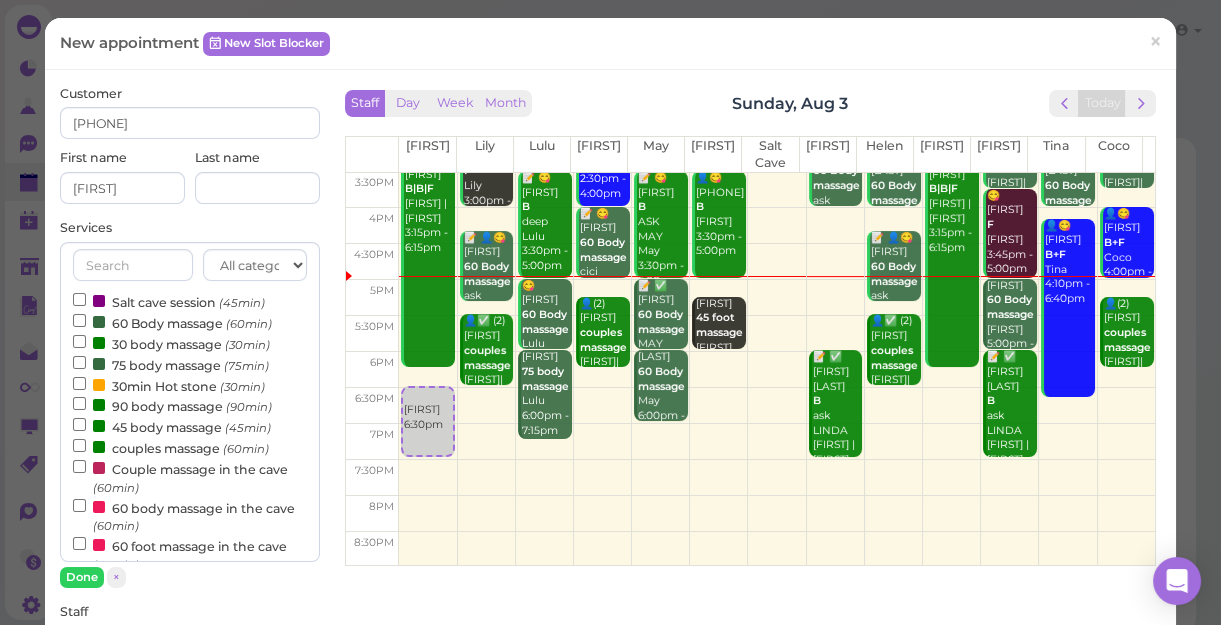 click on "couples massage
(60min)" at bounding box center [171, 447] 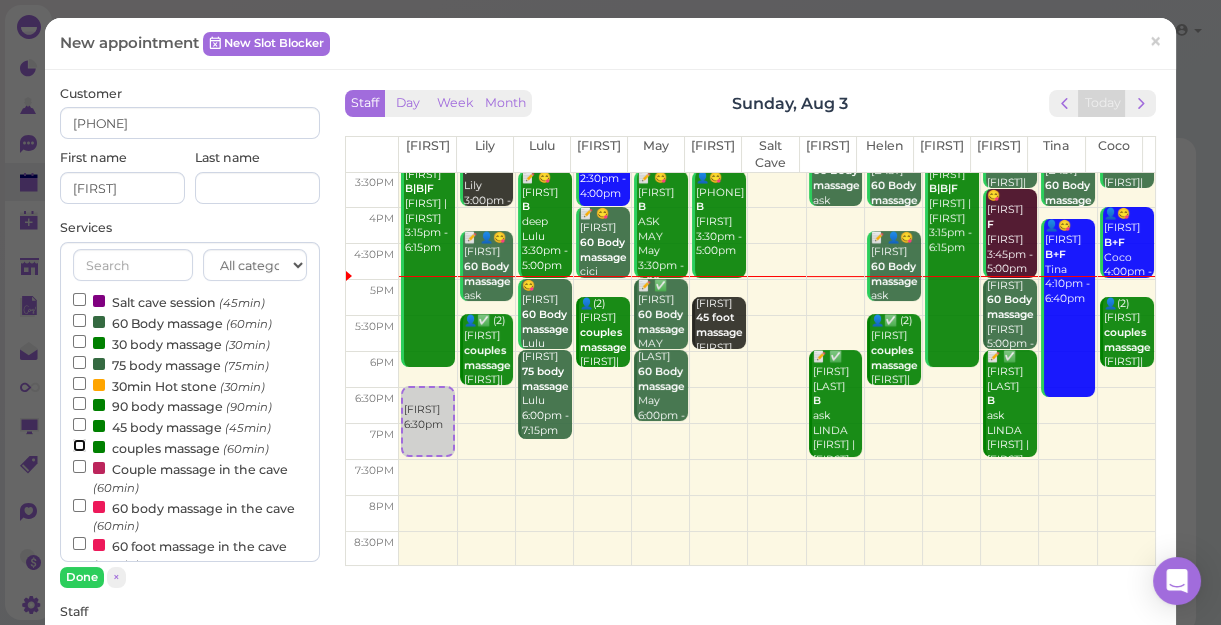 click on "couples massage
(60min)" at bounding box center [79, 445] 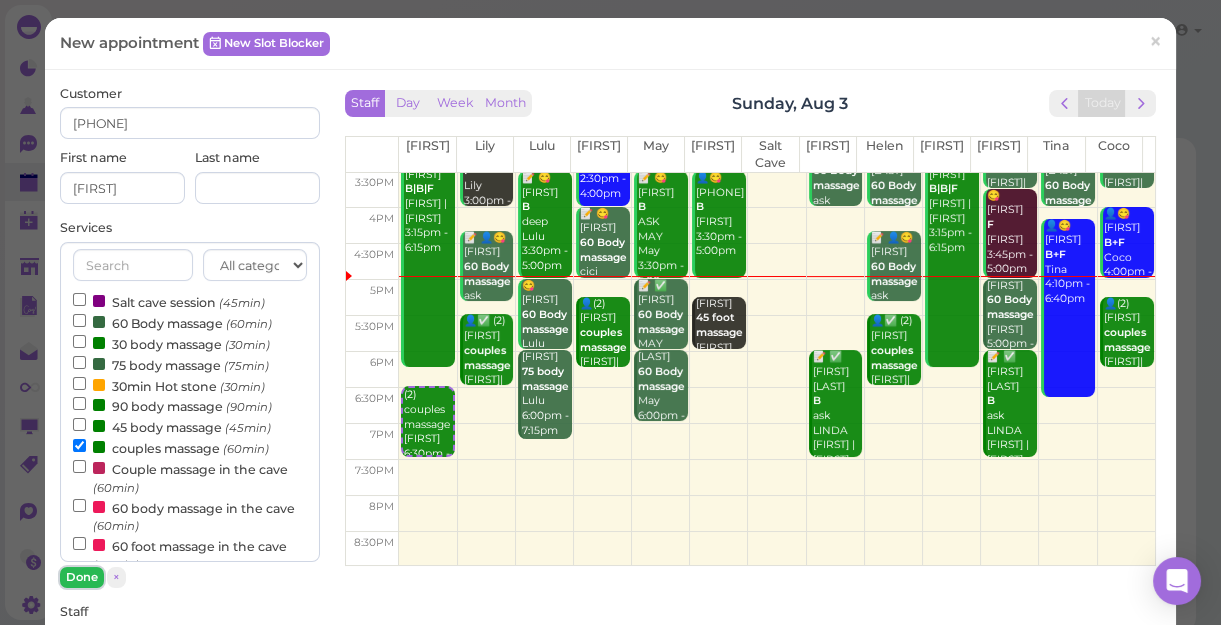 click on "Done" at bounding box center (82, 577) 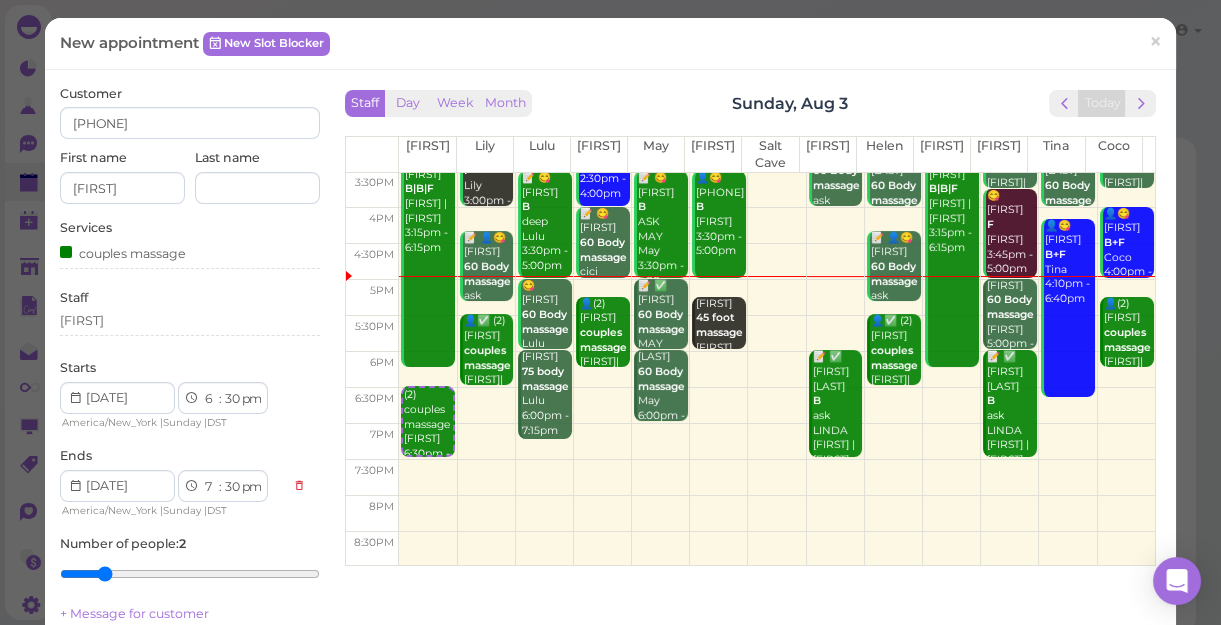 click on "Staff
[FIRST]" at bounding box center (190, 316) 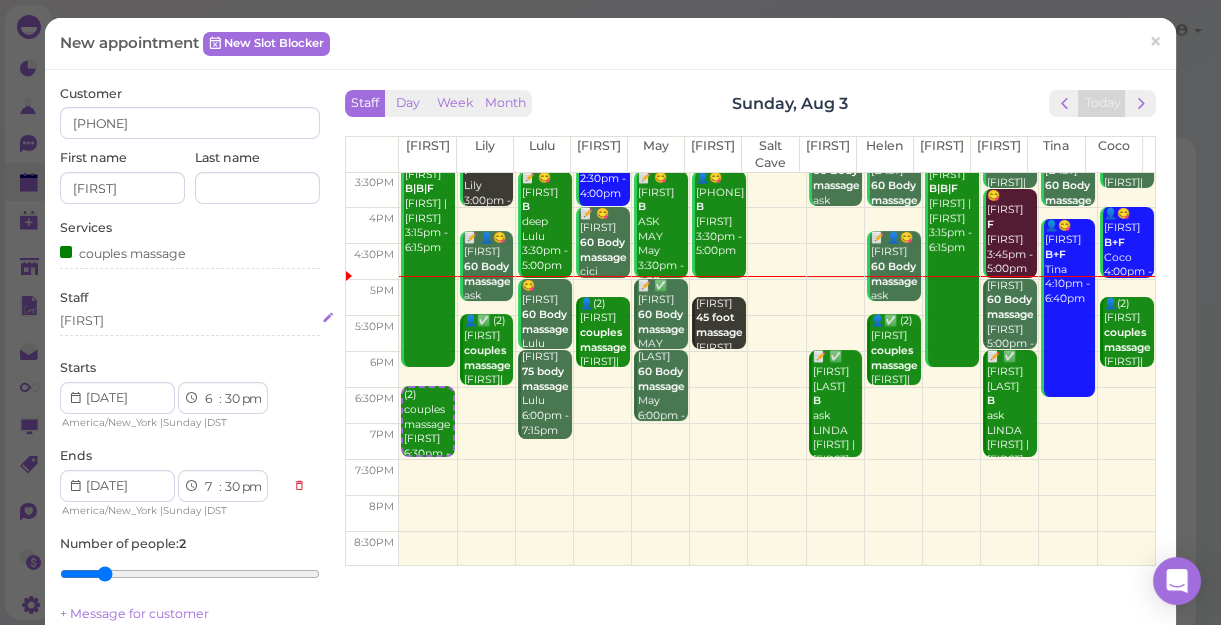 click on "[FIRST]" at bounding box center [190, 321] 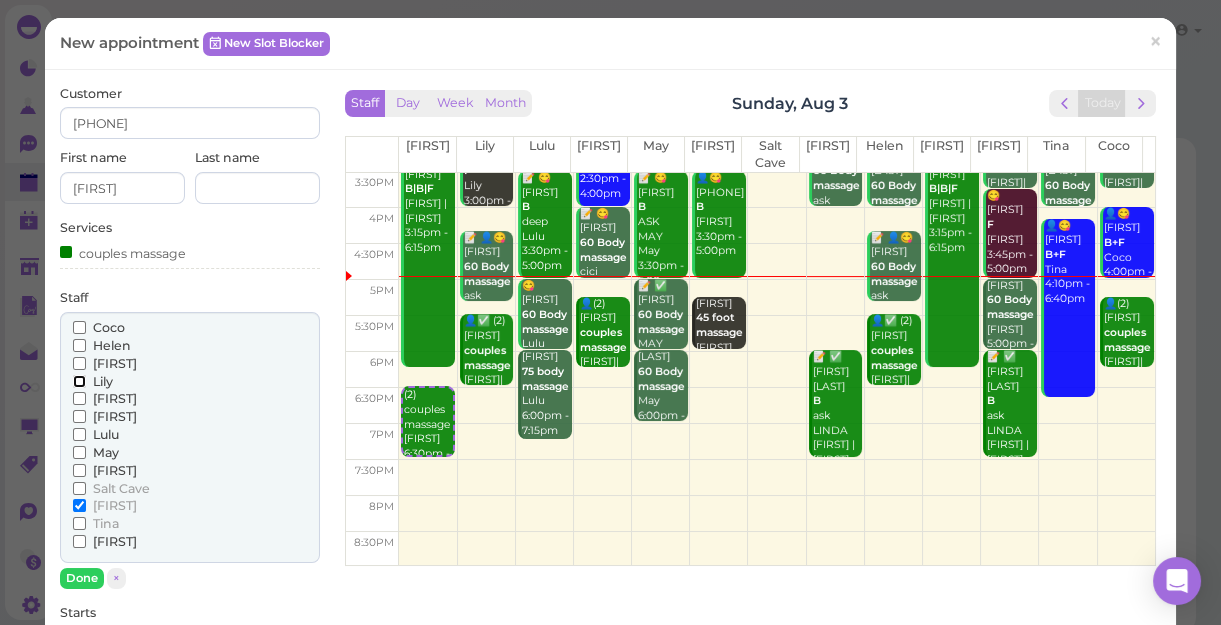 click on "Lily" at bounding box center [79, 381] 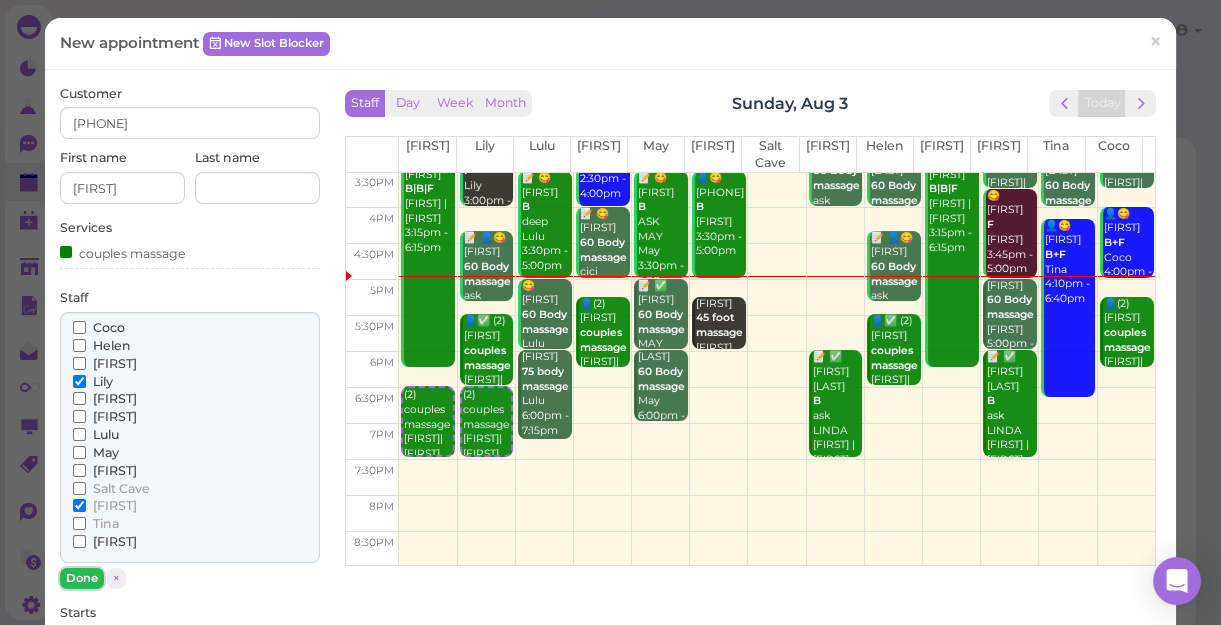 click on "Done" at bounding box center [82, 578] 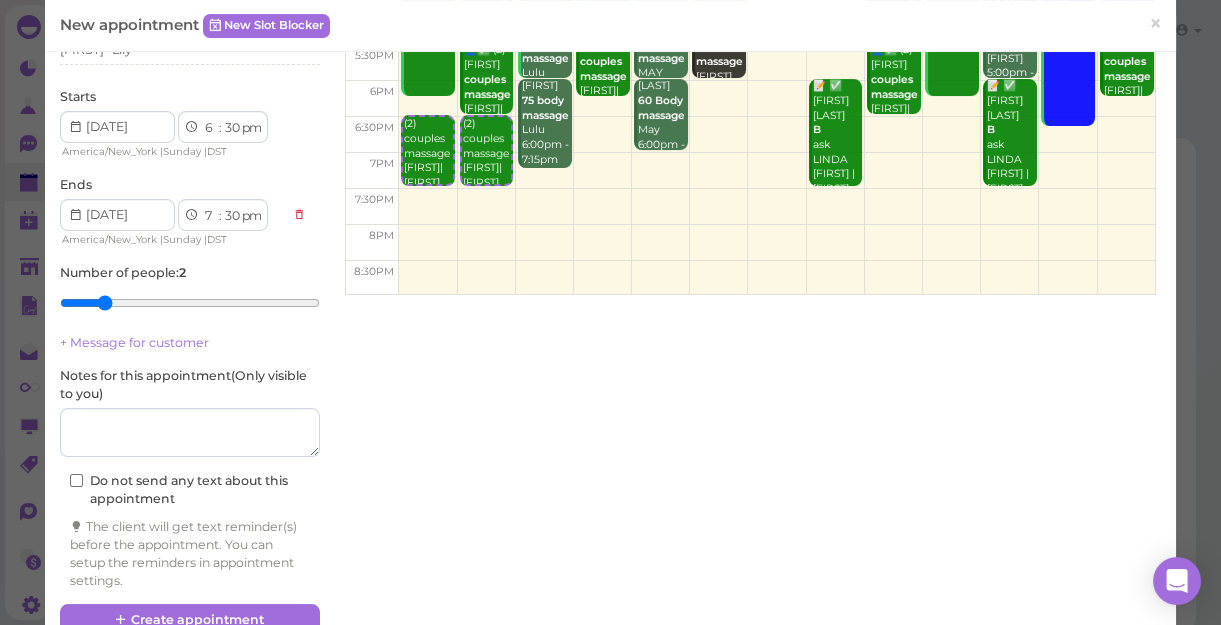 scroll, scrollTop: 272, scrollLeft: 0, axis: vertical 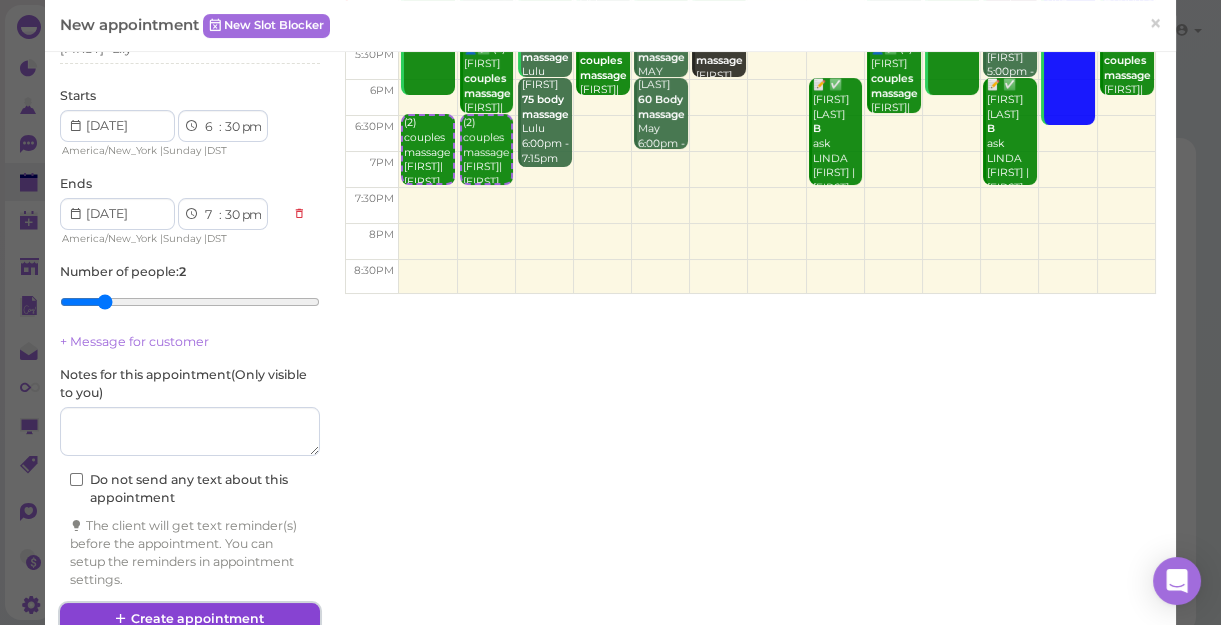 click on "Create appointment" at bounding box center (190, 619) 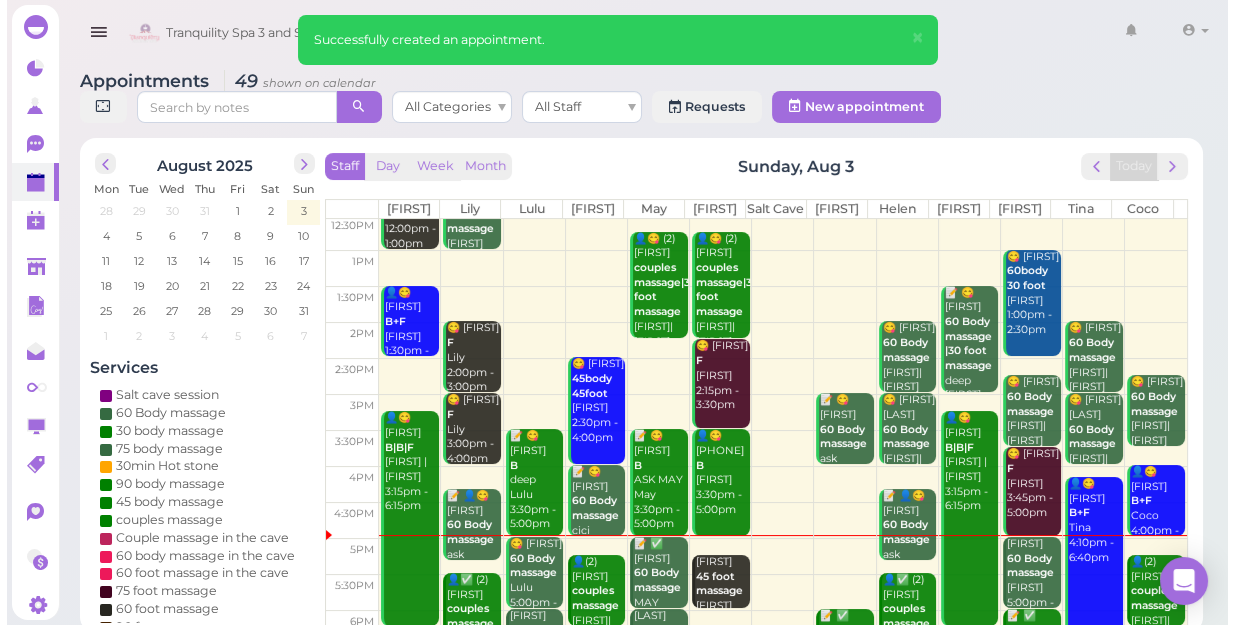 scroll, scrollTop: 343, scrollLeft: 0, axis: vertical 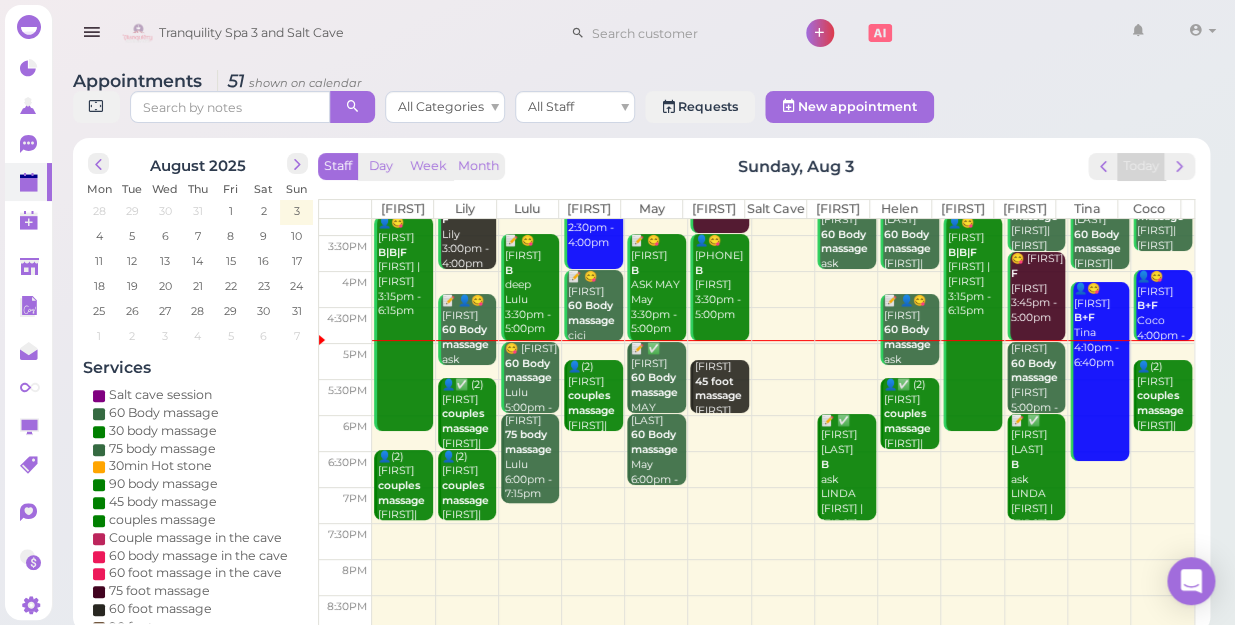 click at bounding box center [783, 469] 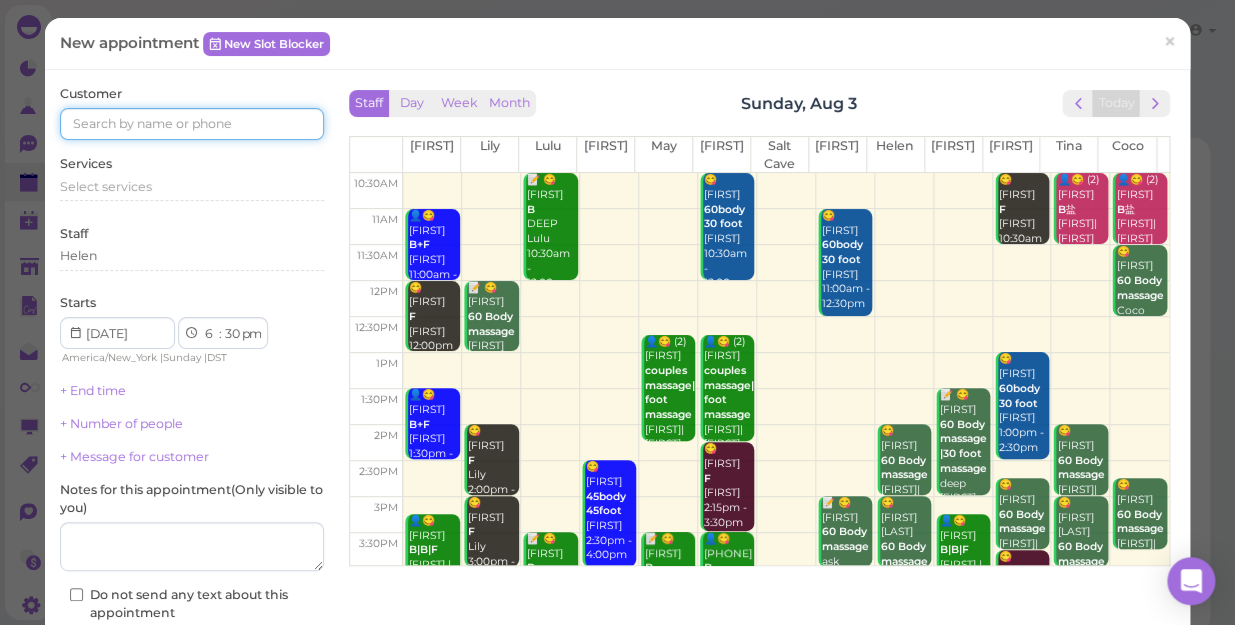 click at bounding box center [192, 124] 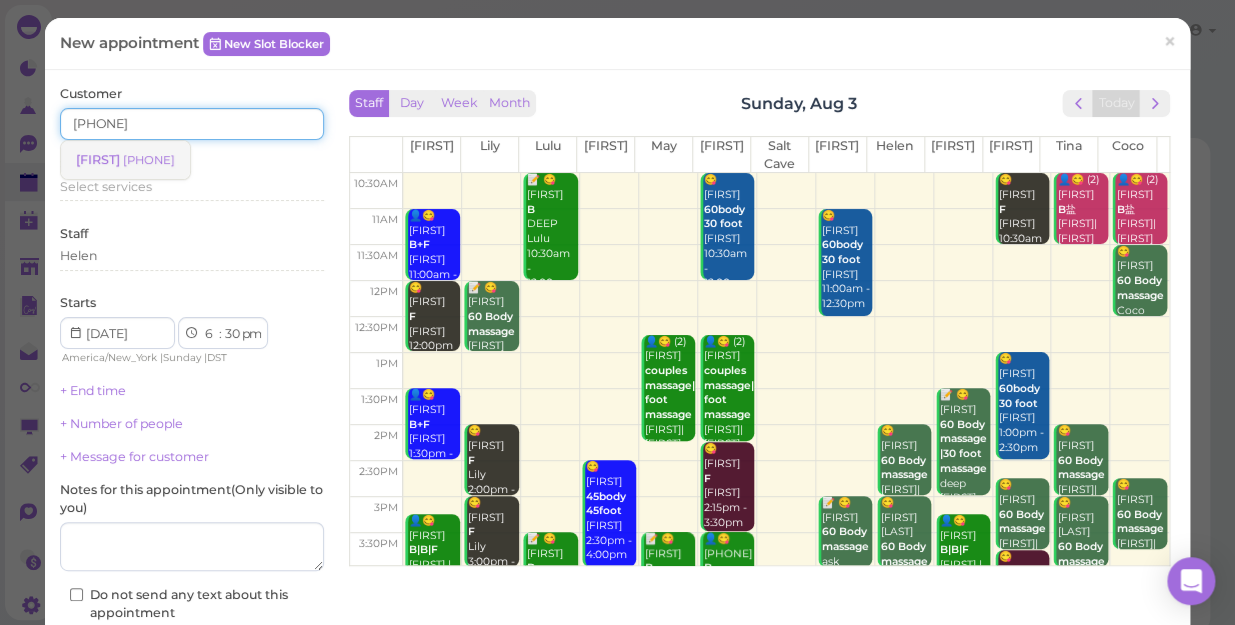 type on "[PHONE]" 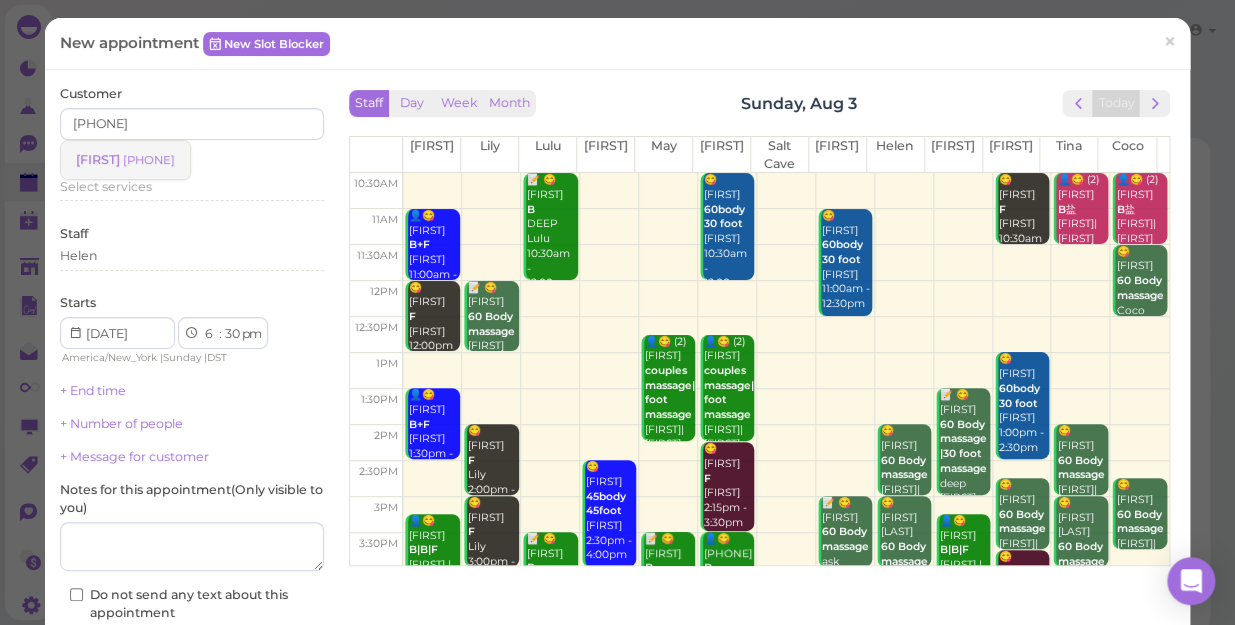 click on "[PHONE]" at bounding box center [149, 160] 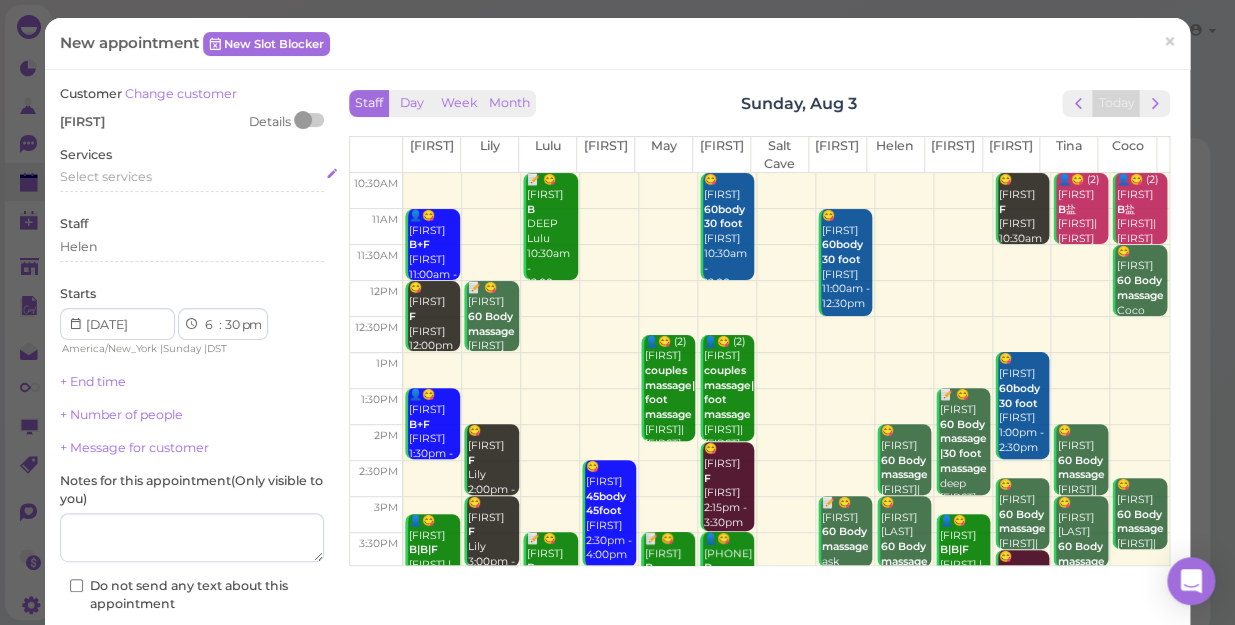 click on "Select services" at bounding box center [192, 177] 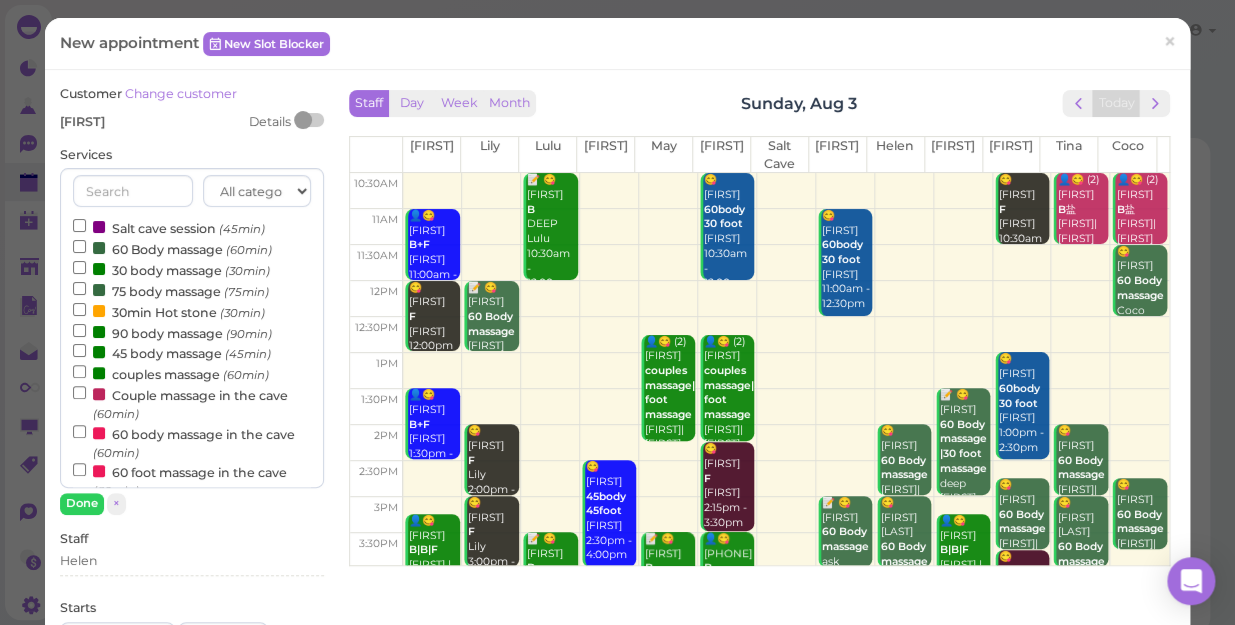 click on "60 Body massage
(60min)" at bounding box center [172, 248] 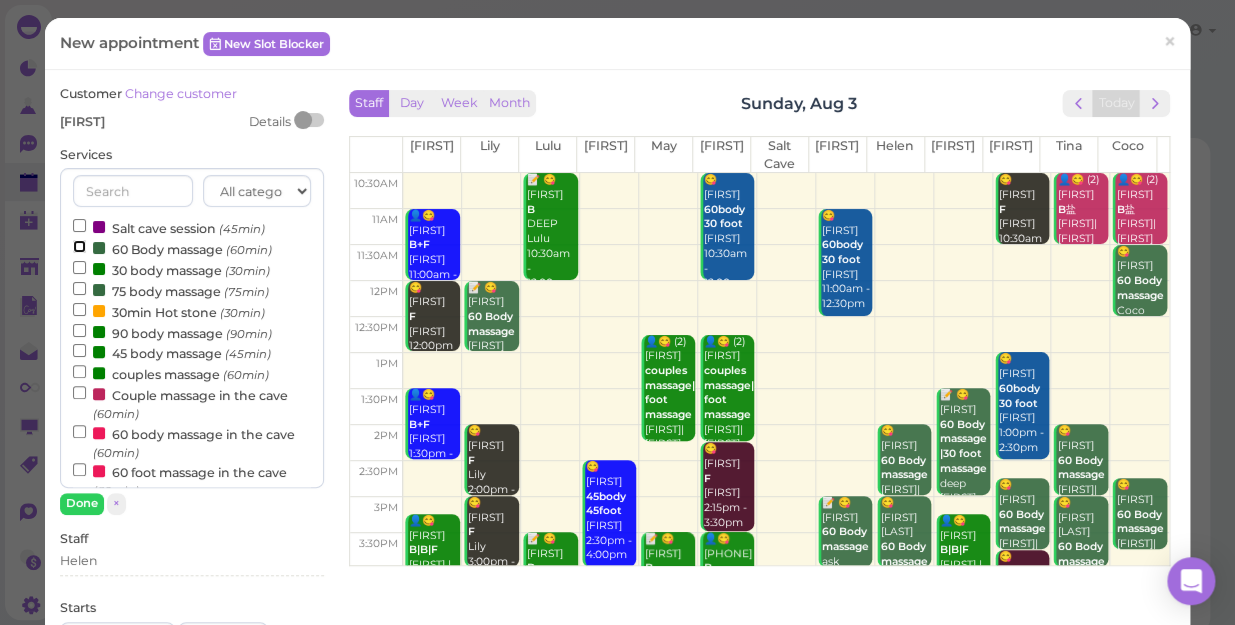 click on "60 Body massage
(60min)" at bounding box center (79, 246) 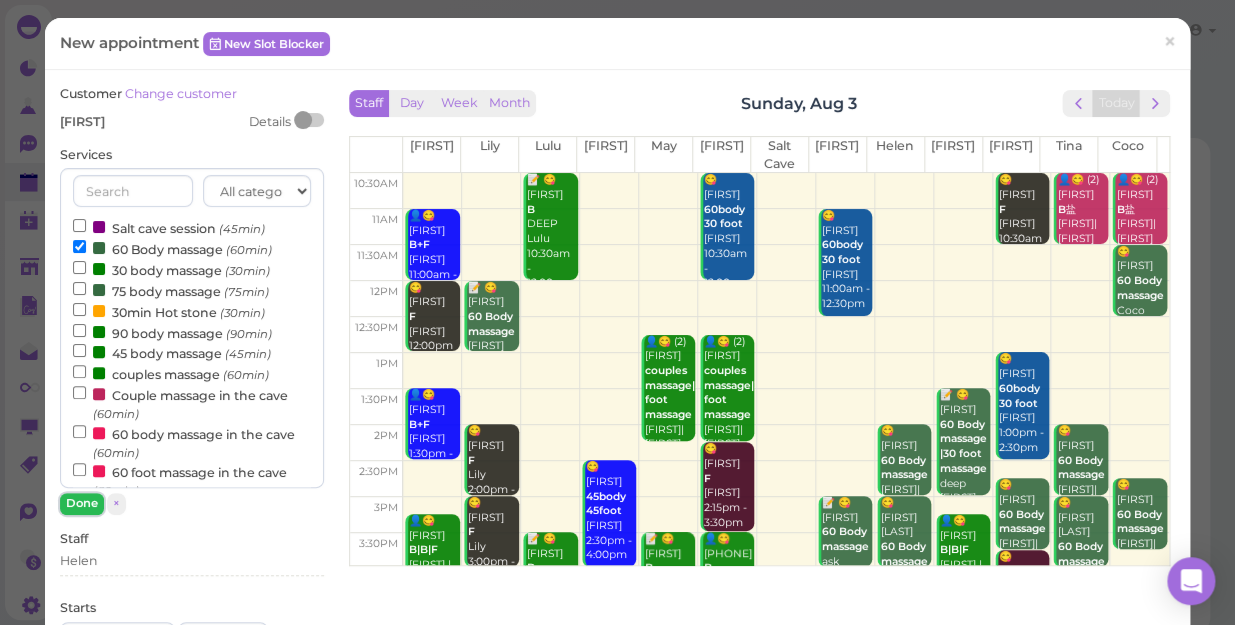 click on "Done" at bounding box center [82, 503] 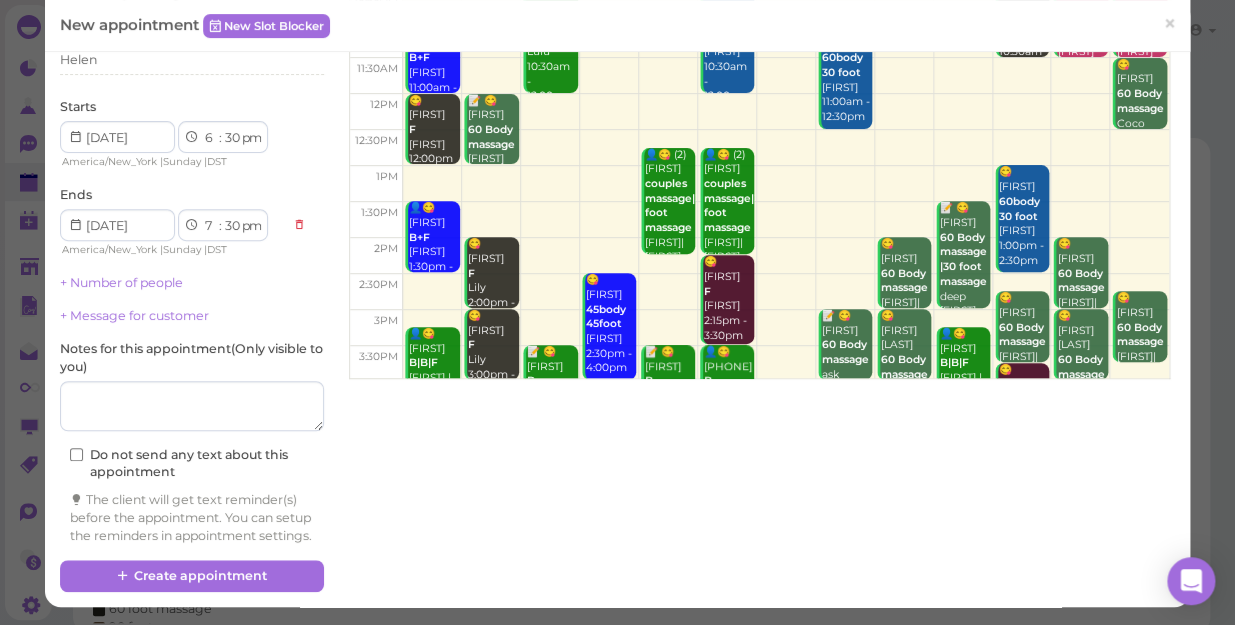 scroll, scrollTop: 203, scrollLeft: 0, axis: vertical 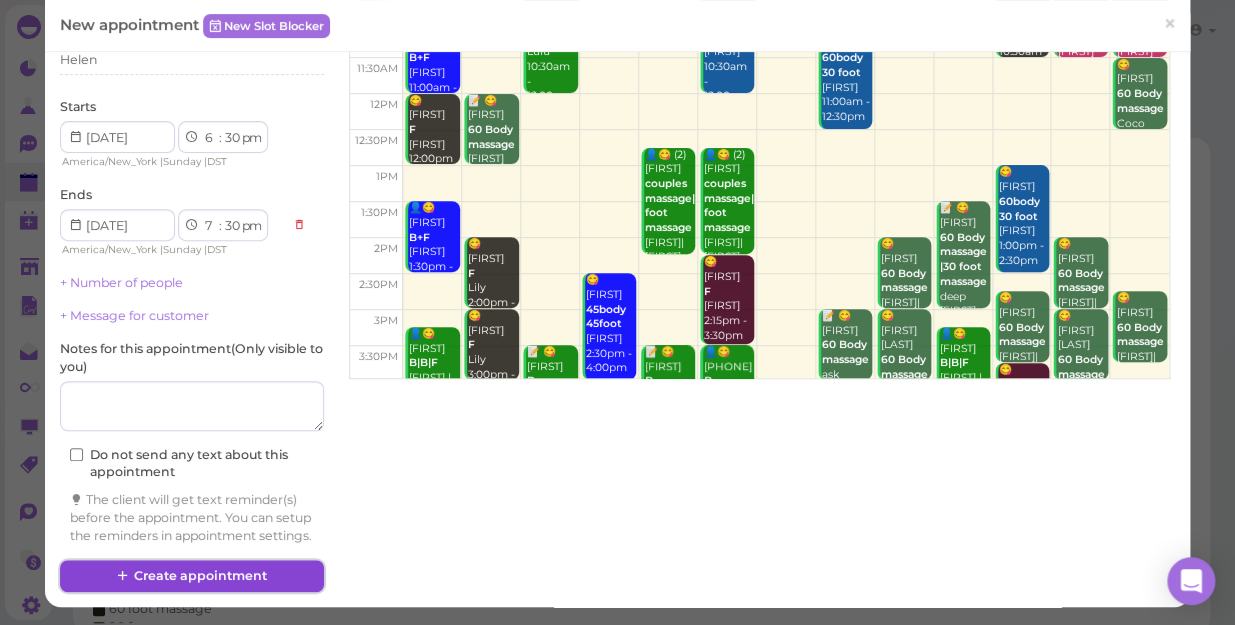 click on "Create appointment" at bounding box center (192, 576) 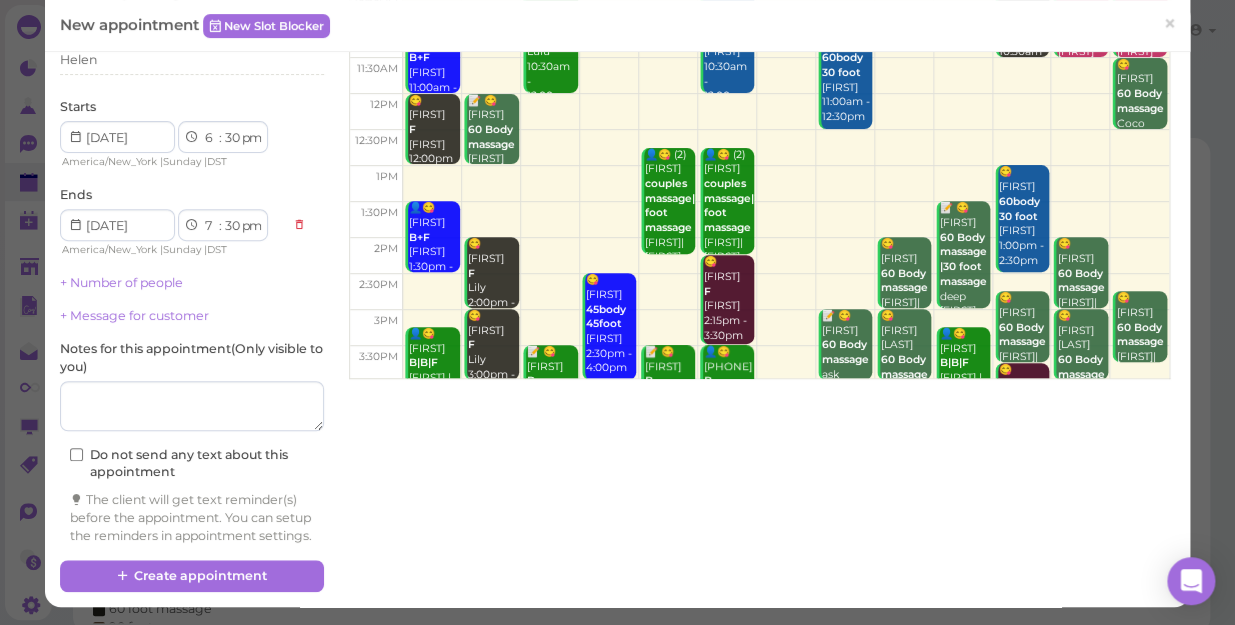 scroll, scrollTop: 202, scrollLeft: 0, axis: vertical 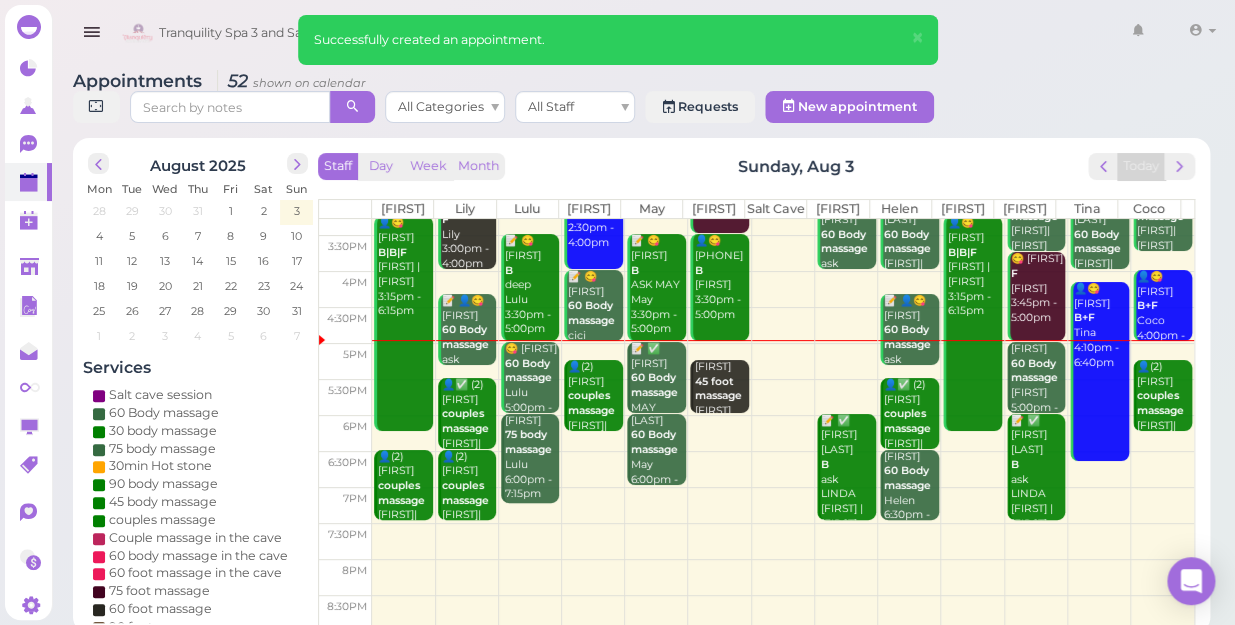 click at bounding box center (783, 469) 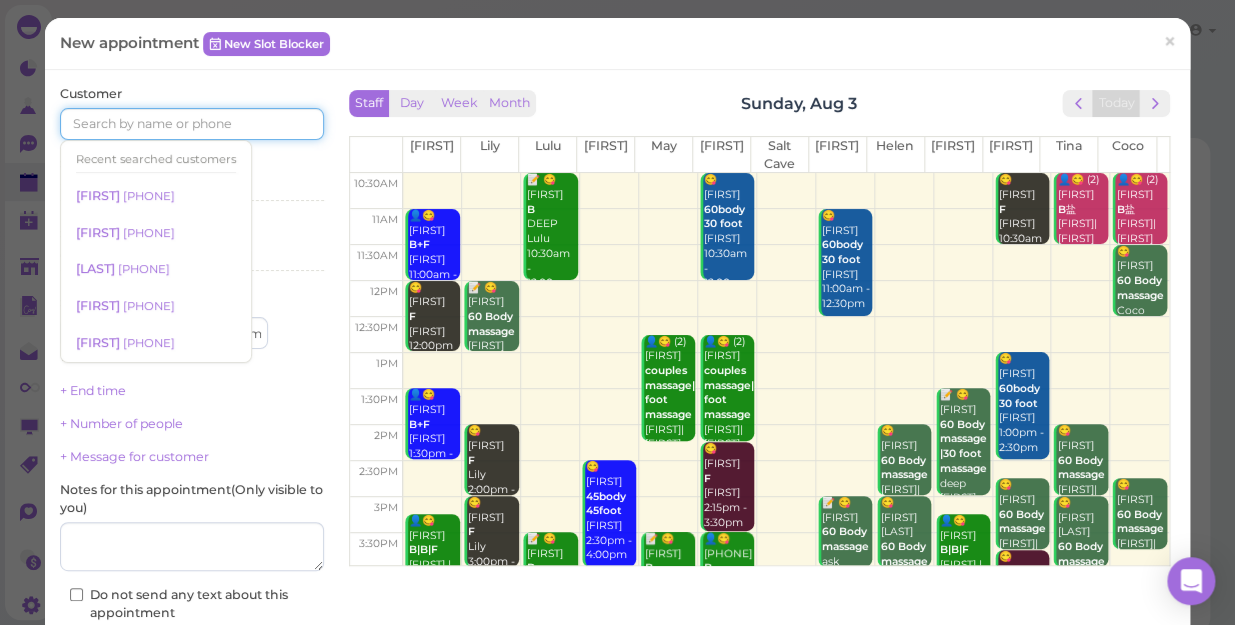 click at bounding box center (192, 124) 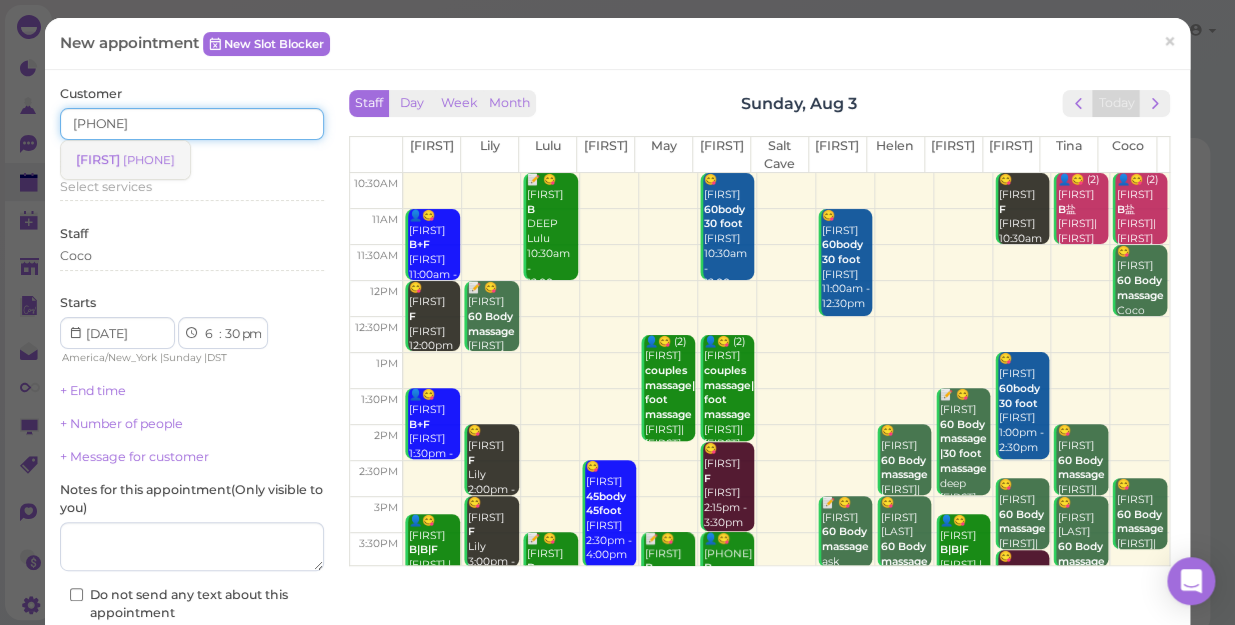 type on "[PHONE]" 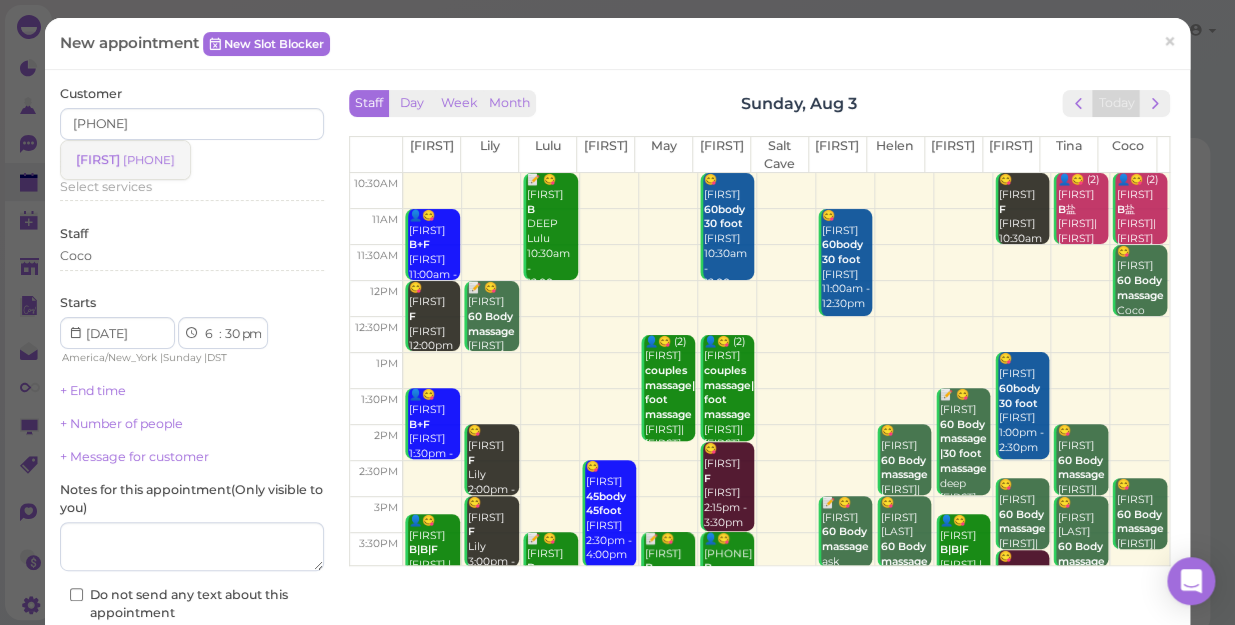 click on "[PHONE]" at bounding box center [149, 160] 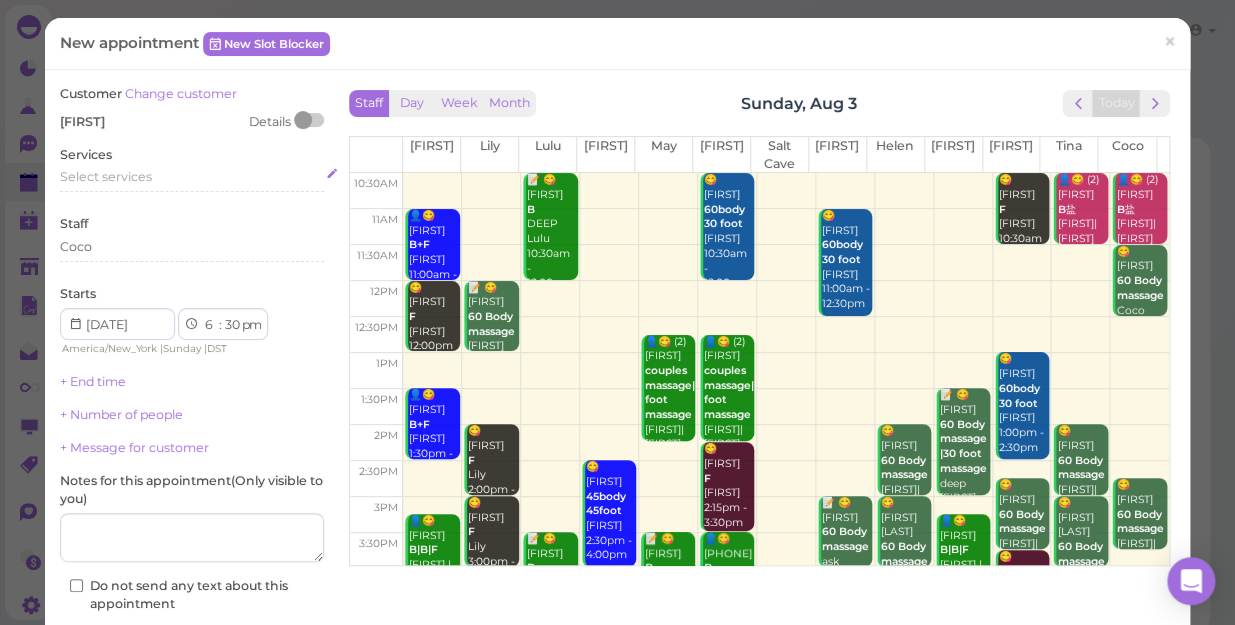 click on "Select services" at bounding box center [192, 177] 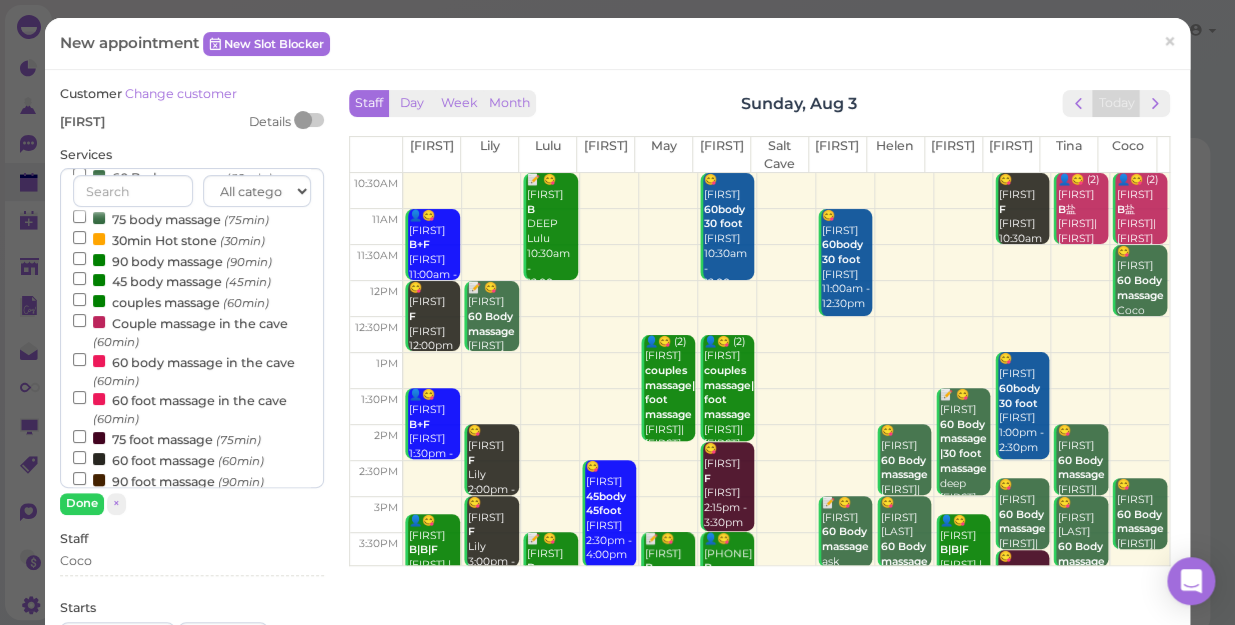 scroll, scrollTop: 181, scrollLeft: 0, axis: vertical 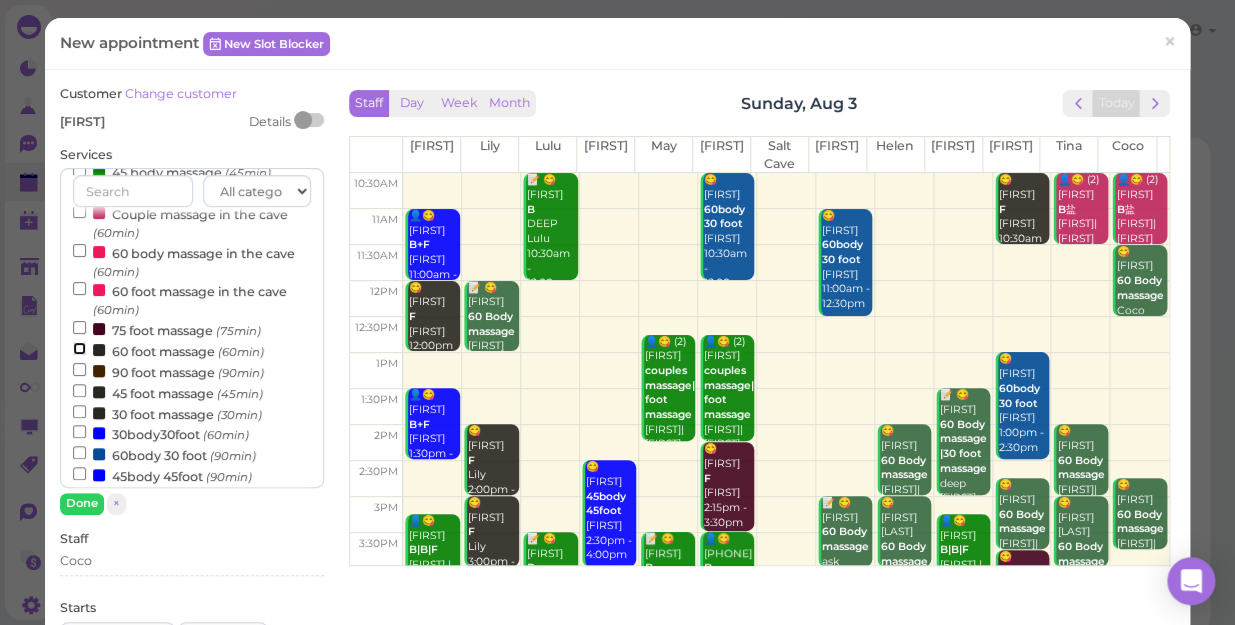 click on "60 foot massage
(60min)" at bounding box center (79, 348) 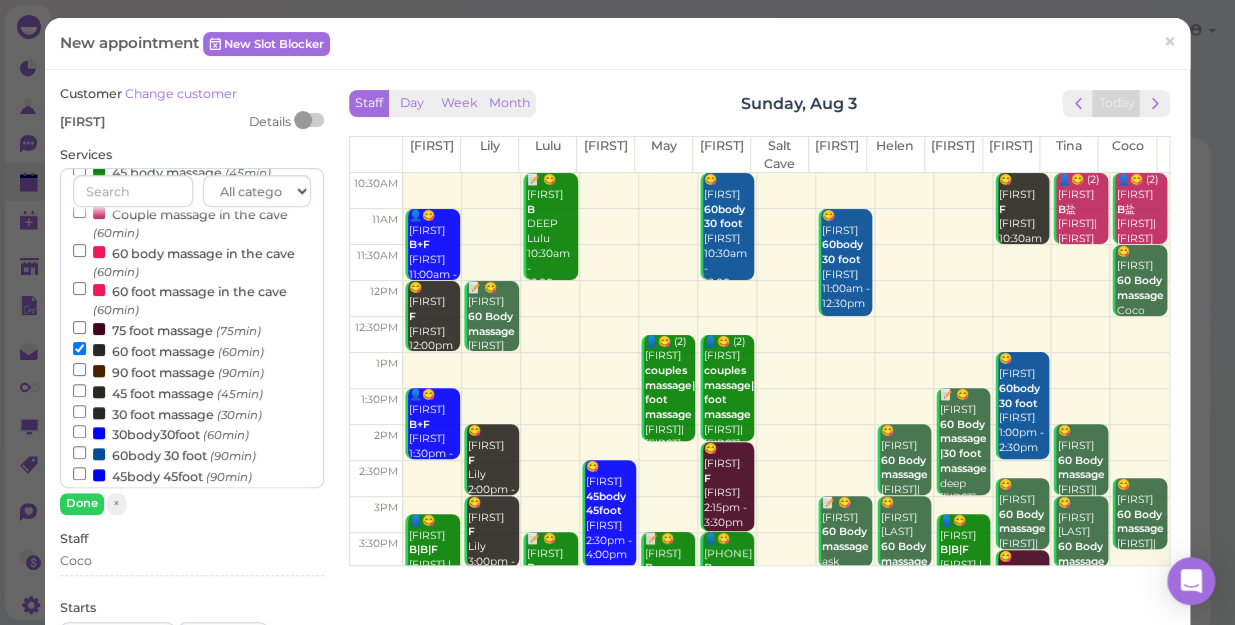 scroll, scrollTop: 643, scrollLeft: 0, axis: vertical 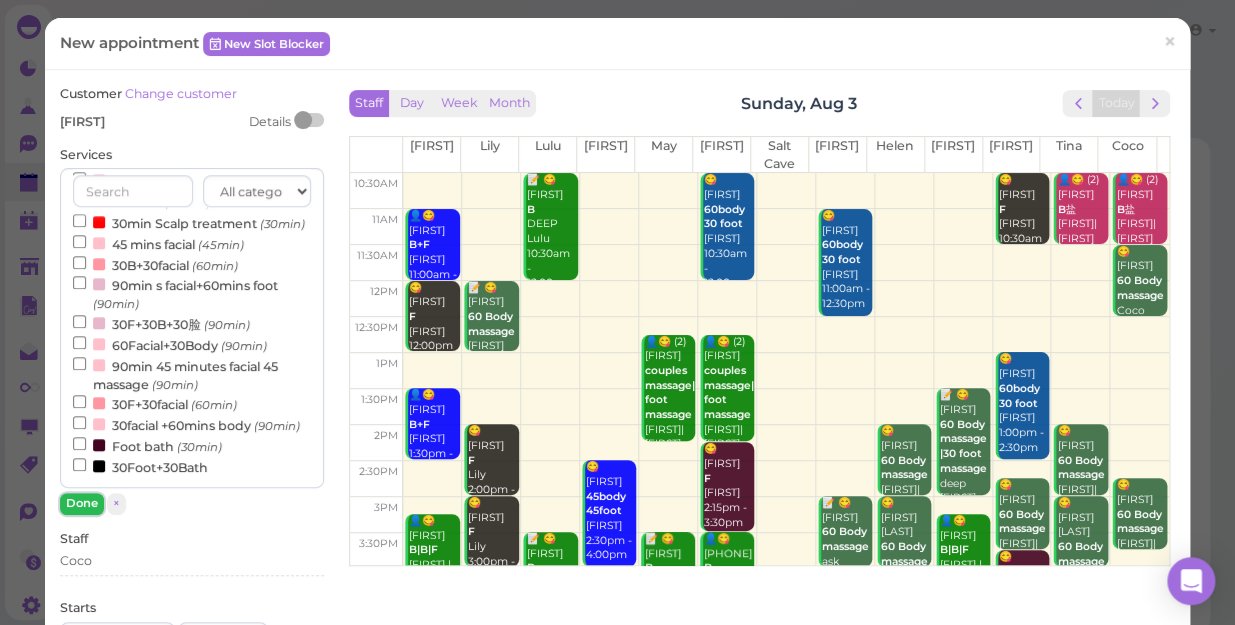 click on "Done" at bounding box center (82, 503) 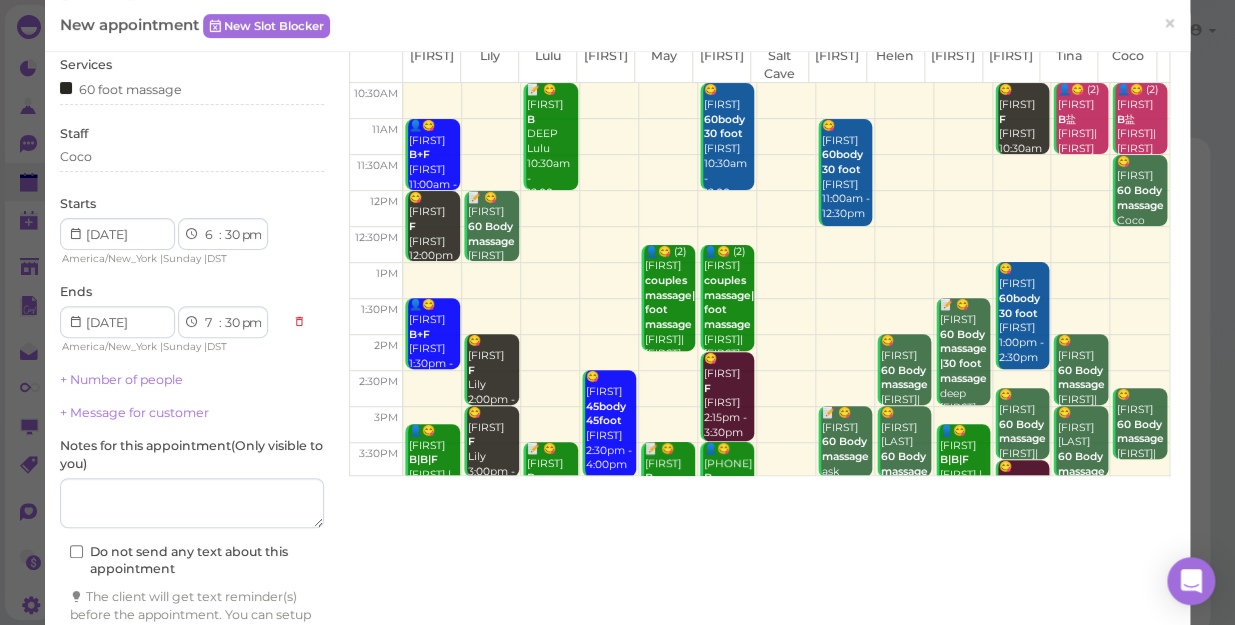 scroll, scrollTop: 203, scrollLeft: 0, axis: vertical 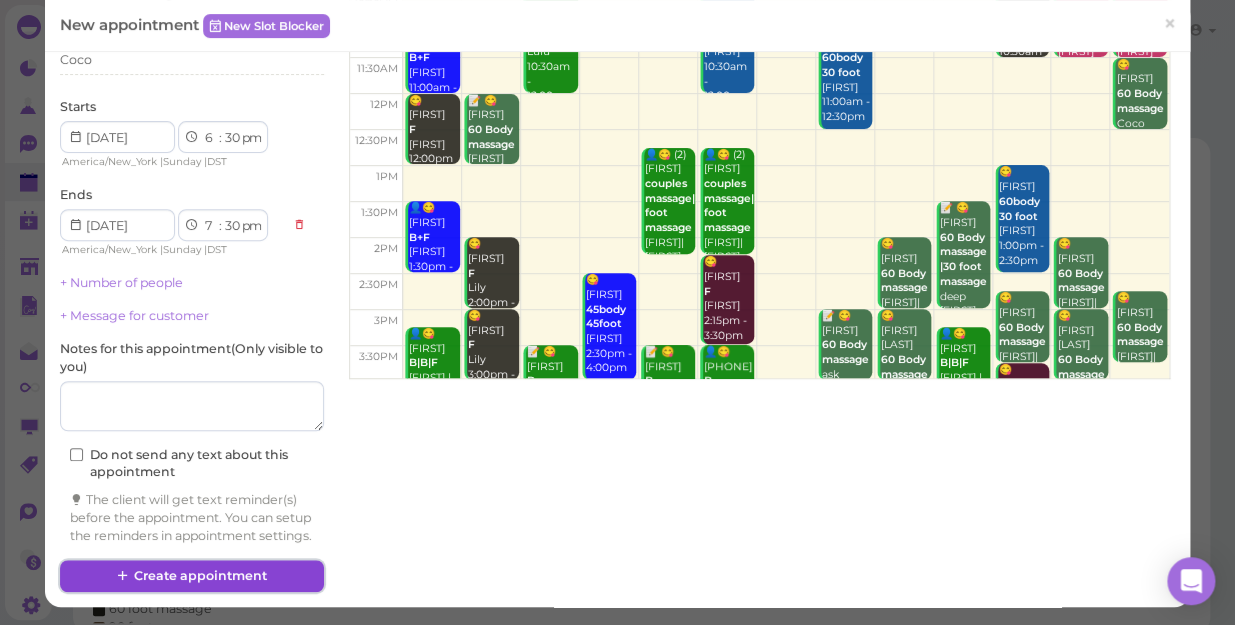 click on "Create appointment" at bounding box center [192, 576] 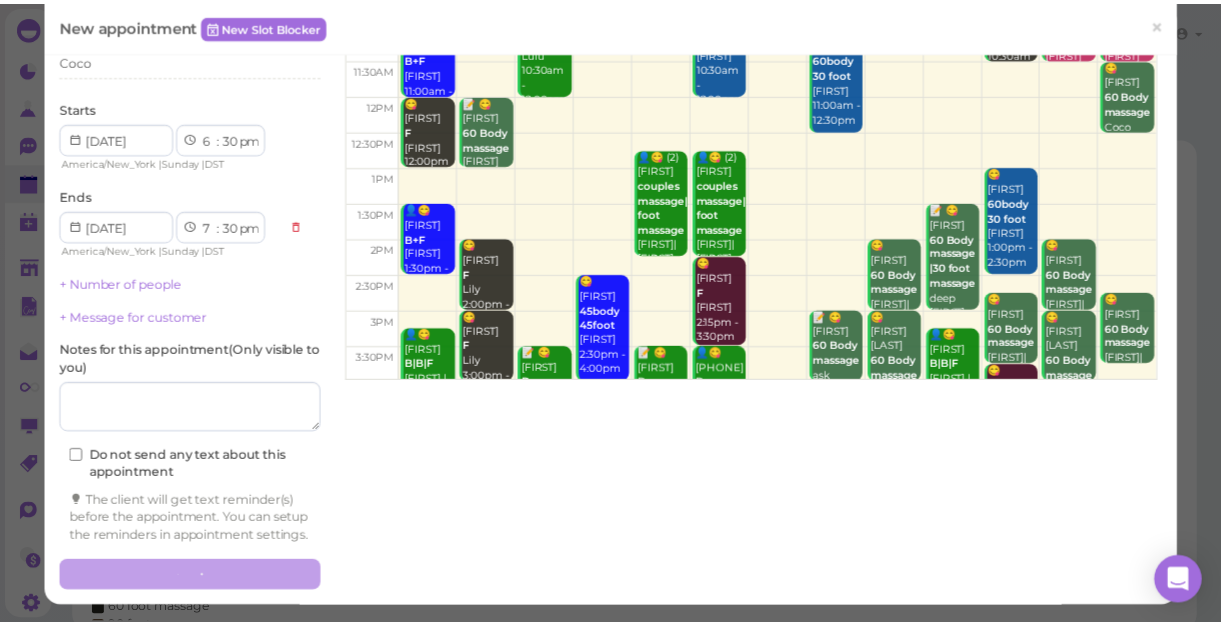 scroll, scrollTop: 0, scrollLeft: 0, axis: both 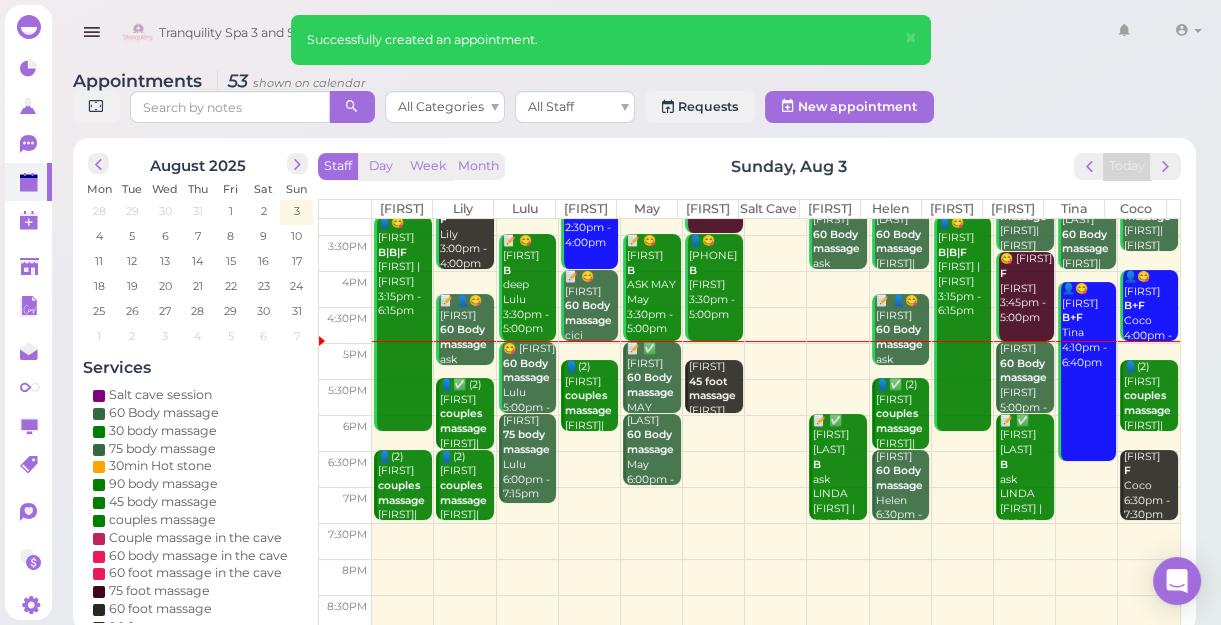 click on "Appointments
53
shown on calendar
All Categories
All Staff
Requests
New appointment" at bounding box center [634, 99] 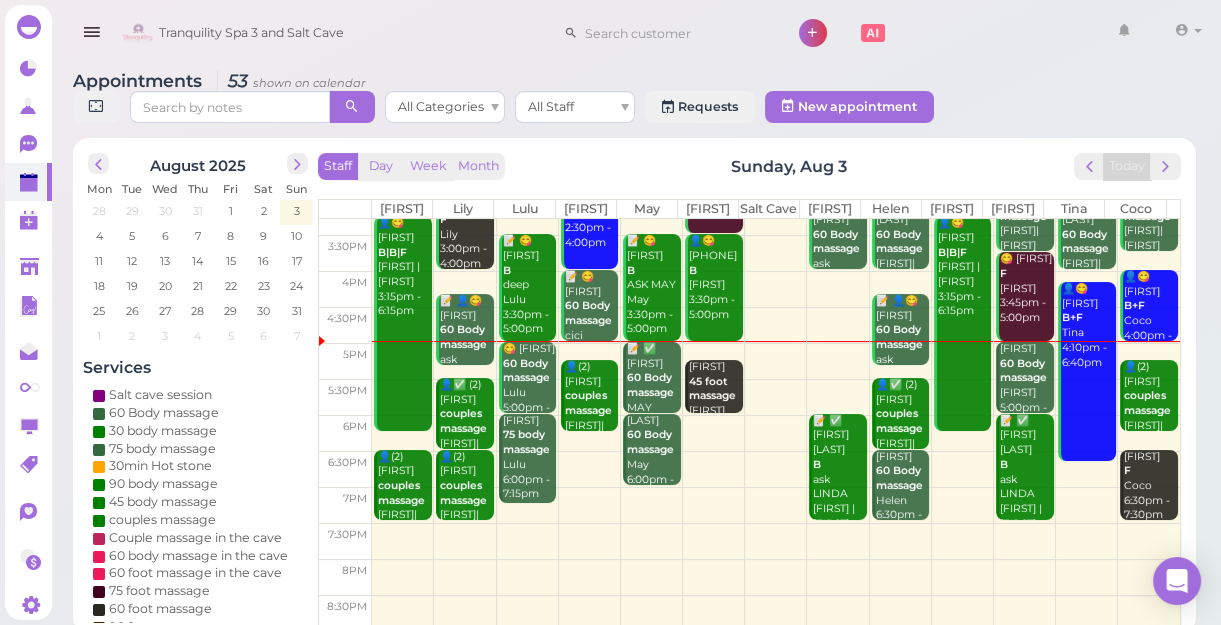 click on "60 Body massage" at bounding box center [650, 385] 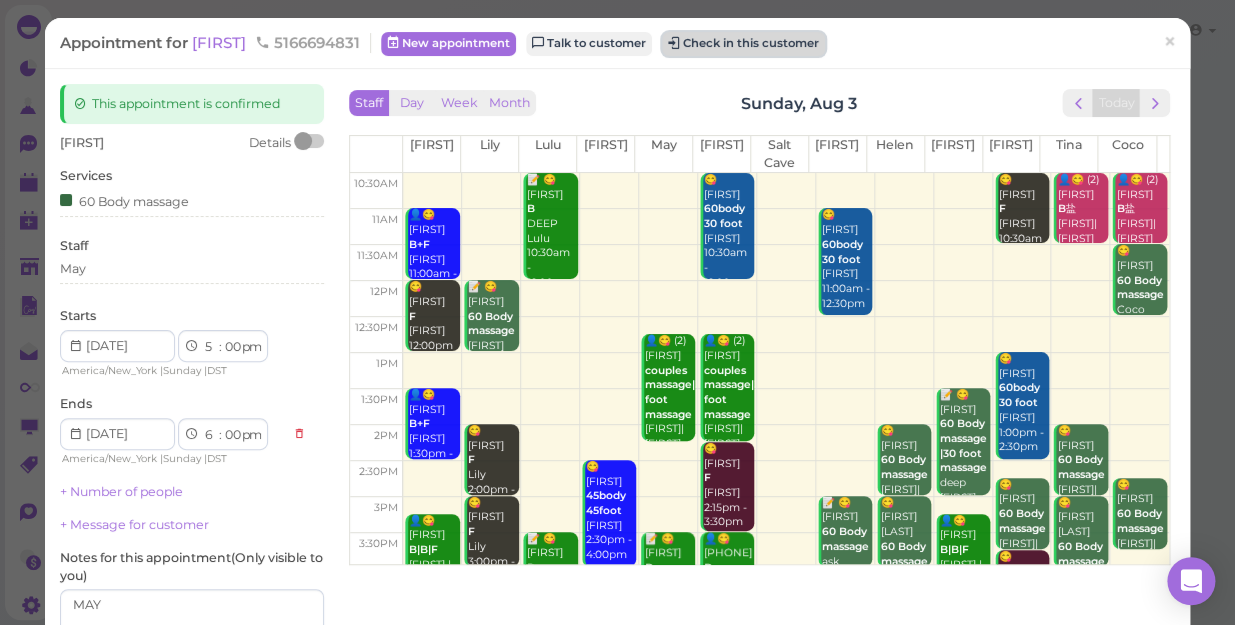 click on "Check in this customer" at bounding box center (743, 44) 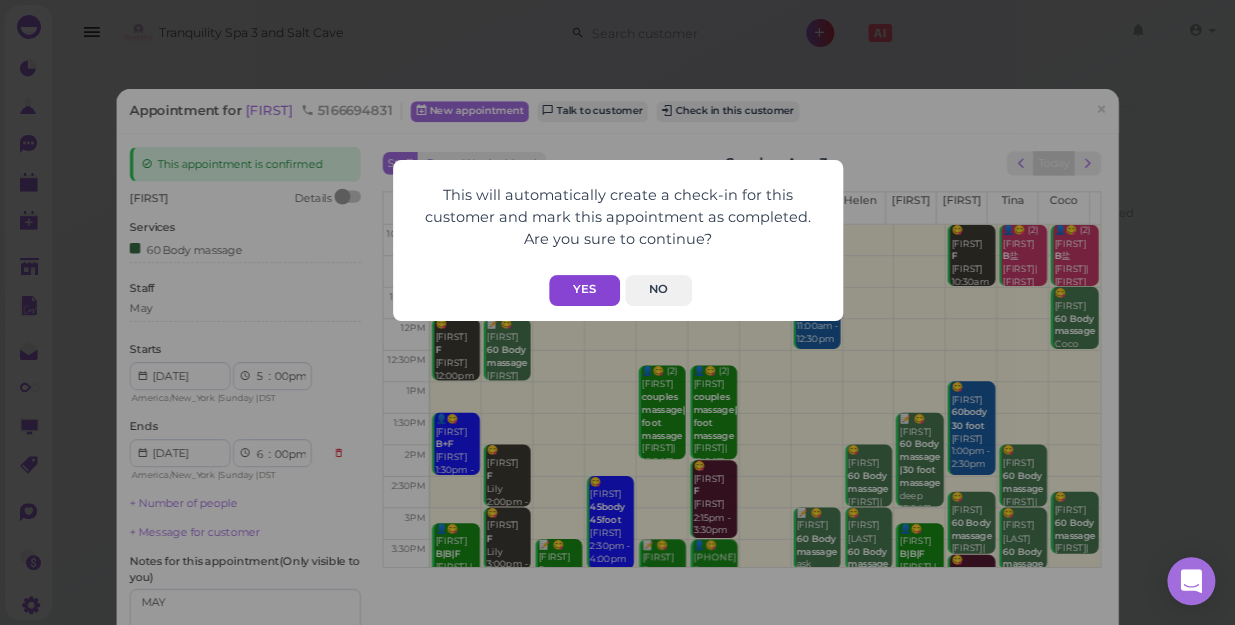 click on "Yes" at bounding box center [584, 290] 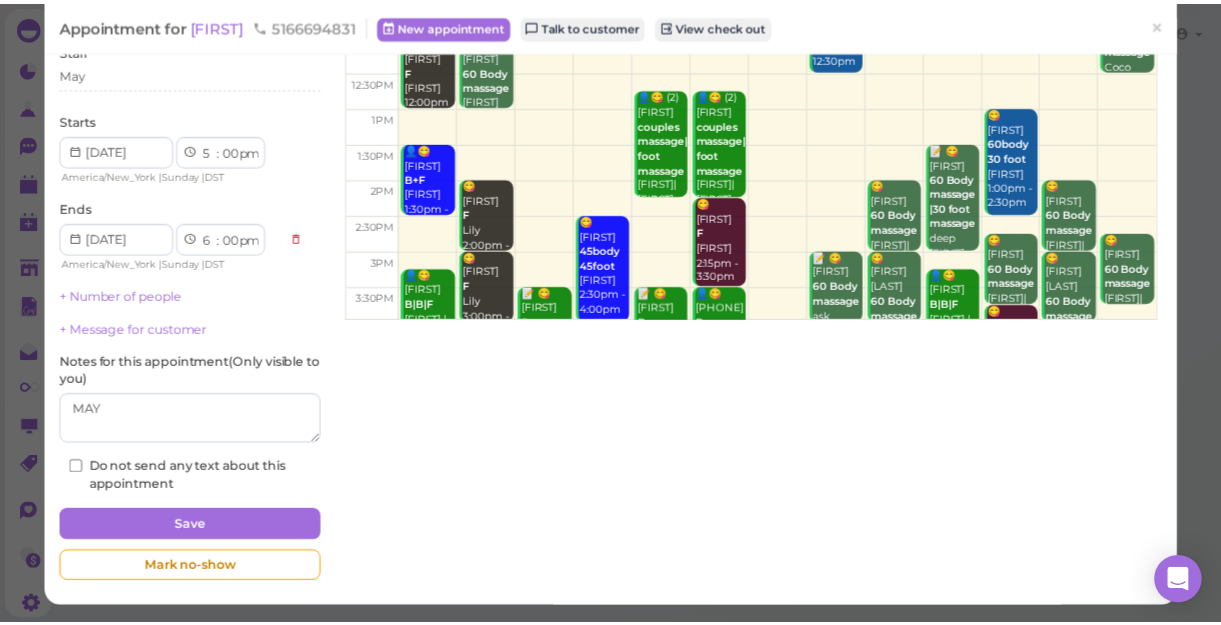 scroll, scrollTop: 262, scrollLeft: 0, axis: vertical 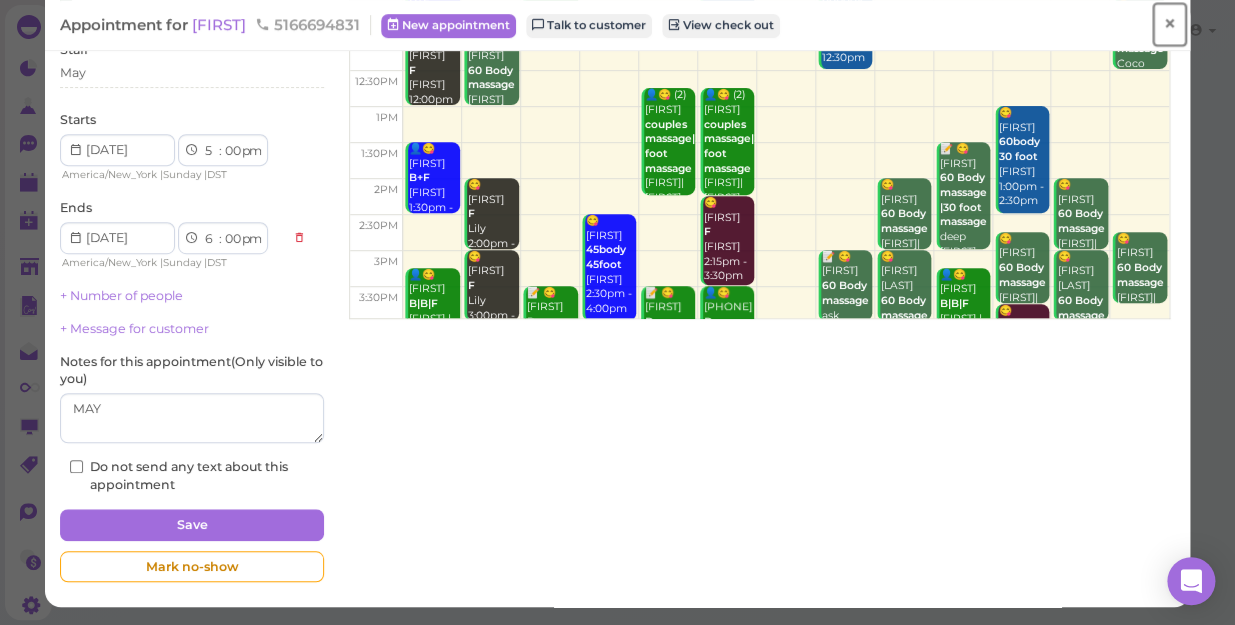click on "×" at bounding box center (1169, 24) 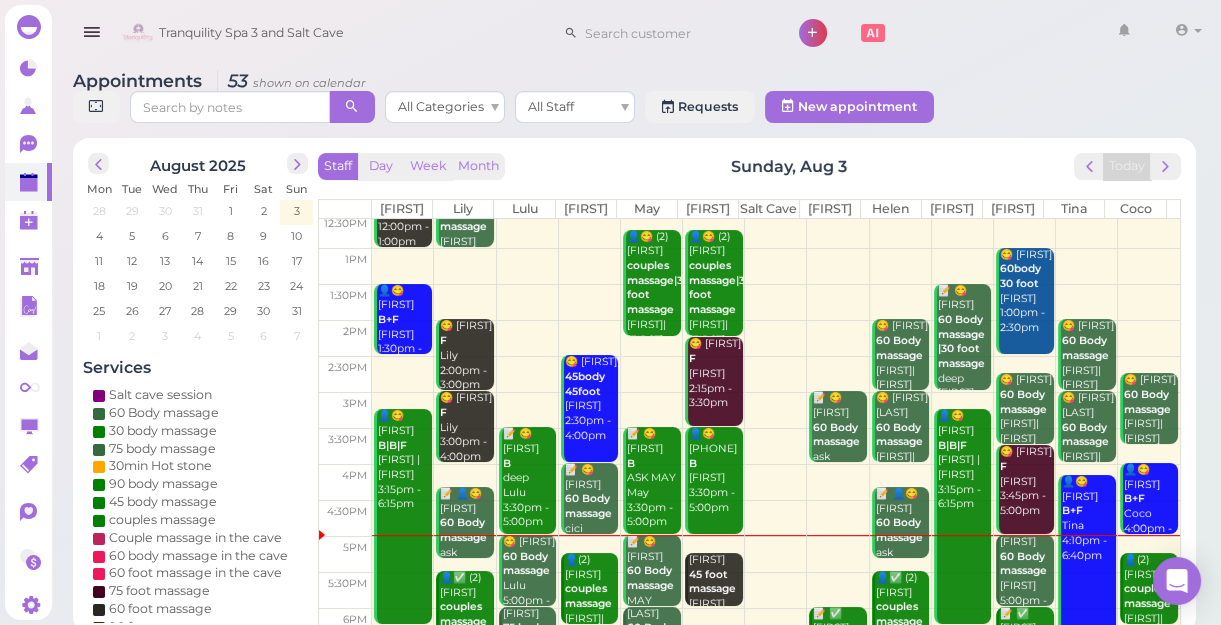 scroll, scrollTop: 272, scrollLeft: 0, axis: vertical 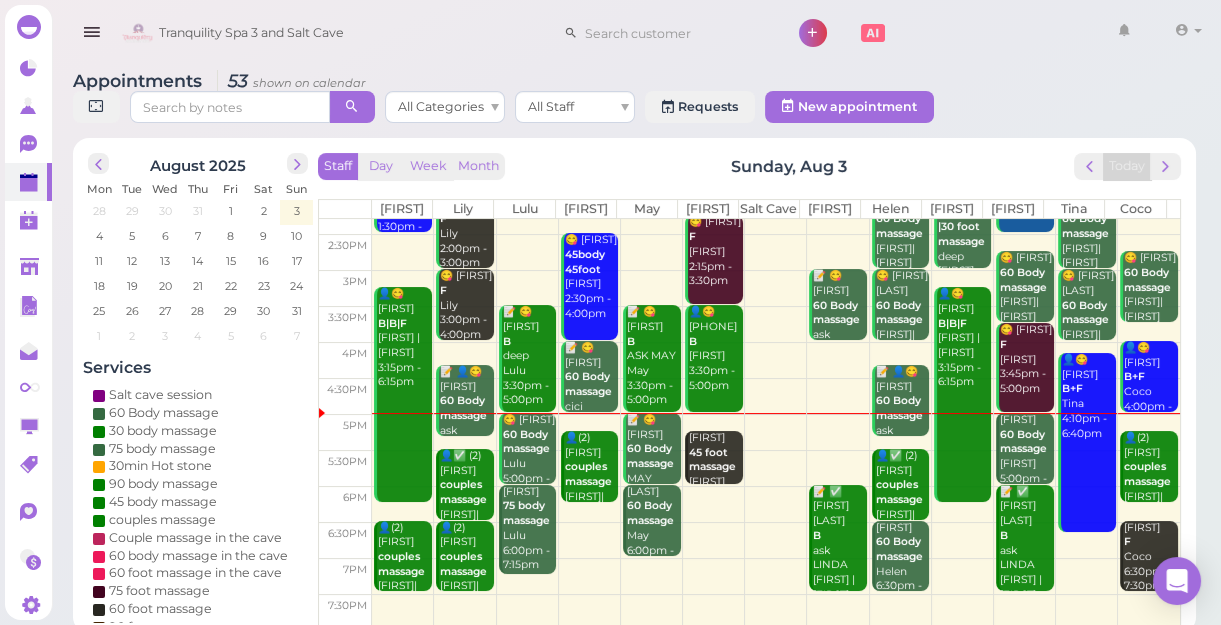 click at bounding box center [776, 504] 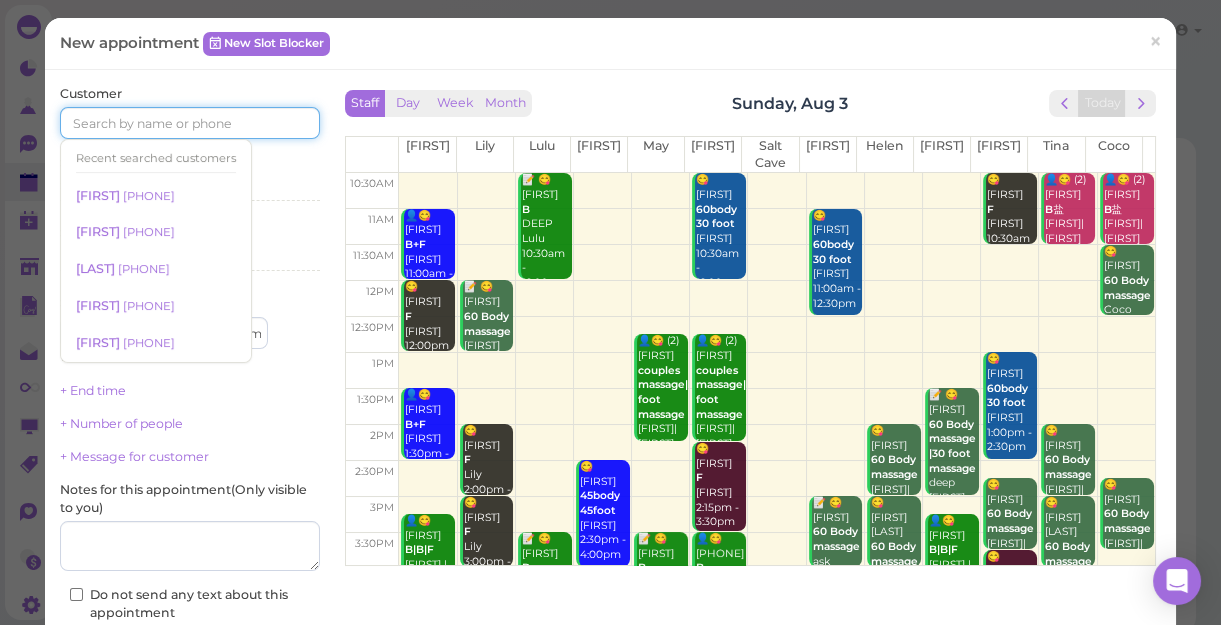 click at bounding box center (190, 123) 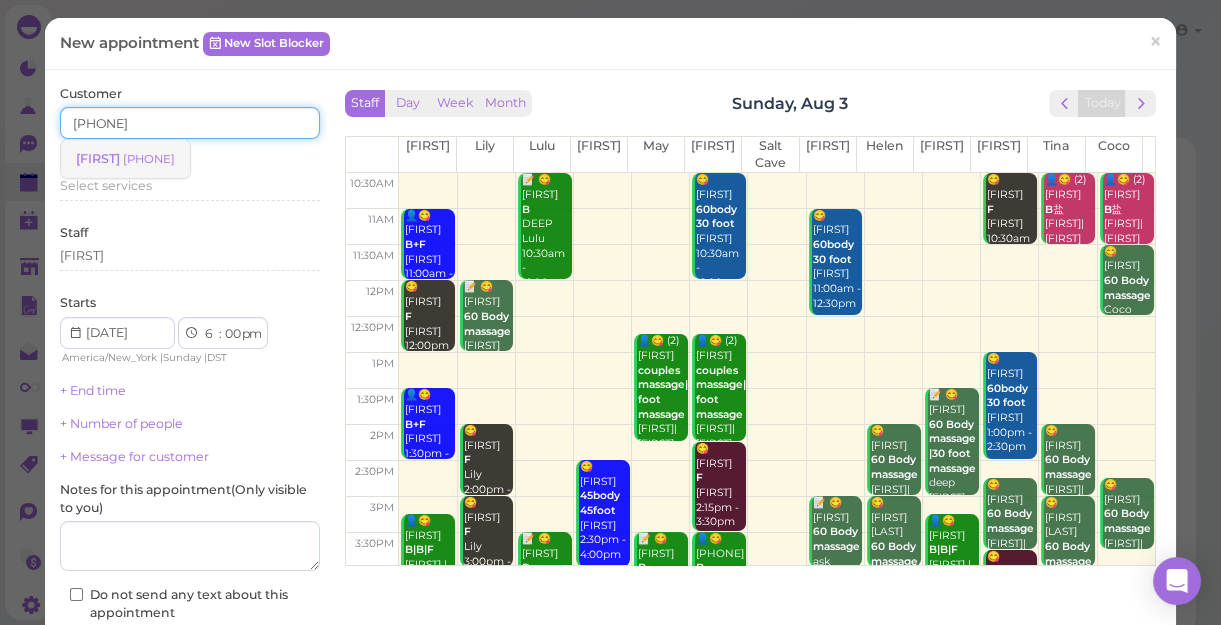type on "[PHONE]" 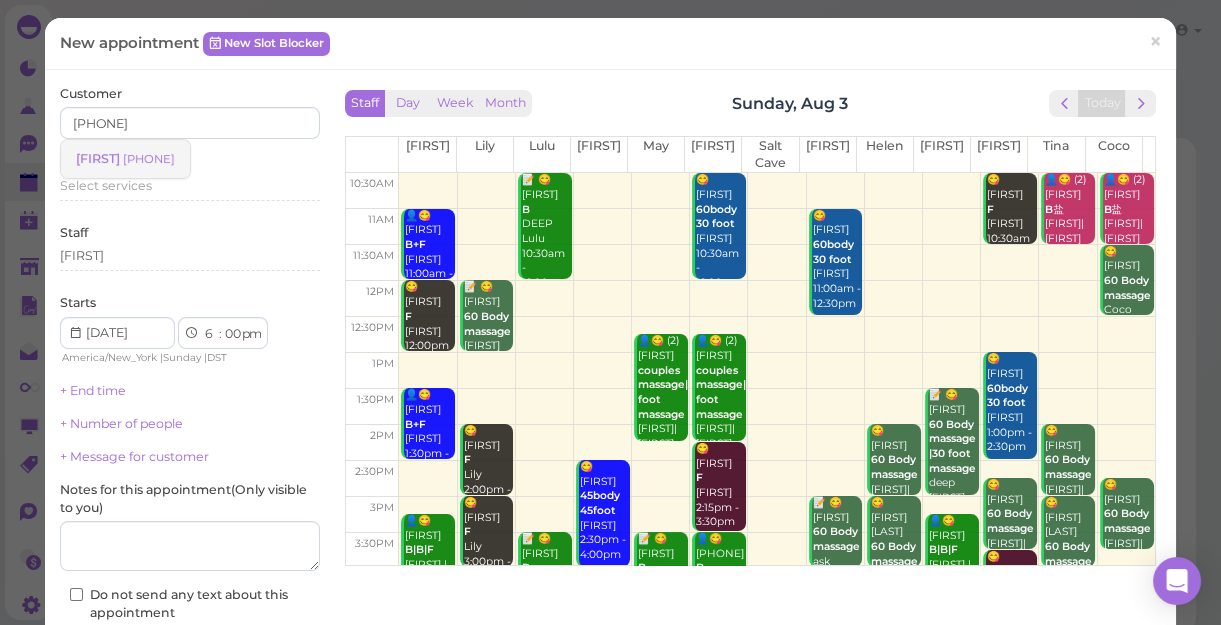 click on "[PHONE]" at bounding box center (149, 159) 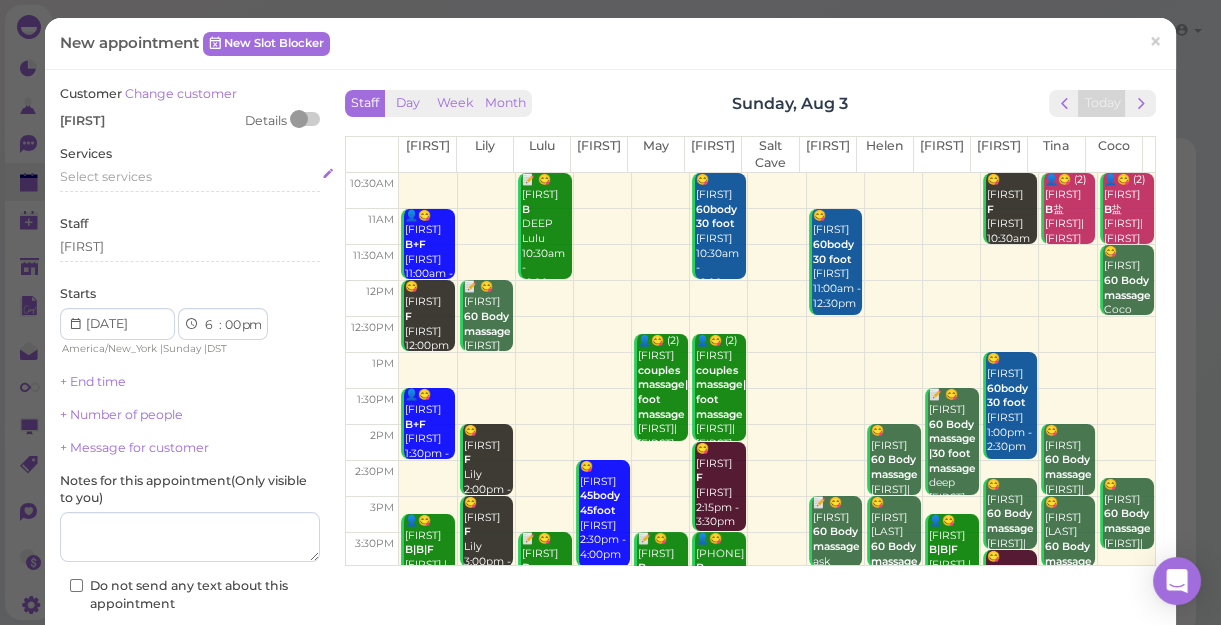 click on "Select services" at bounding box center (190, 177) 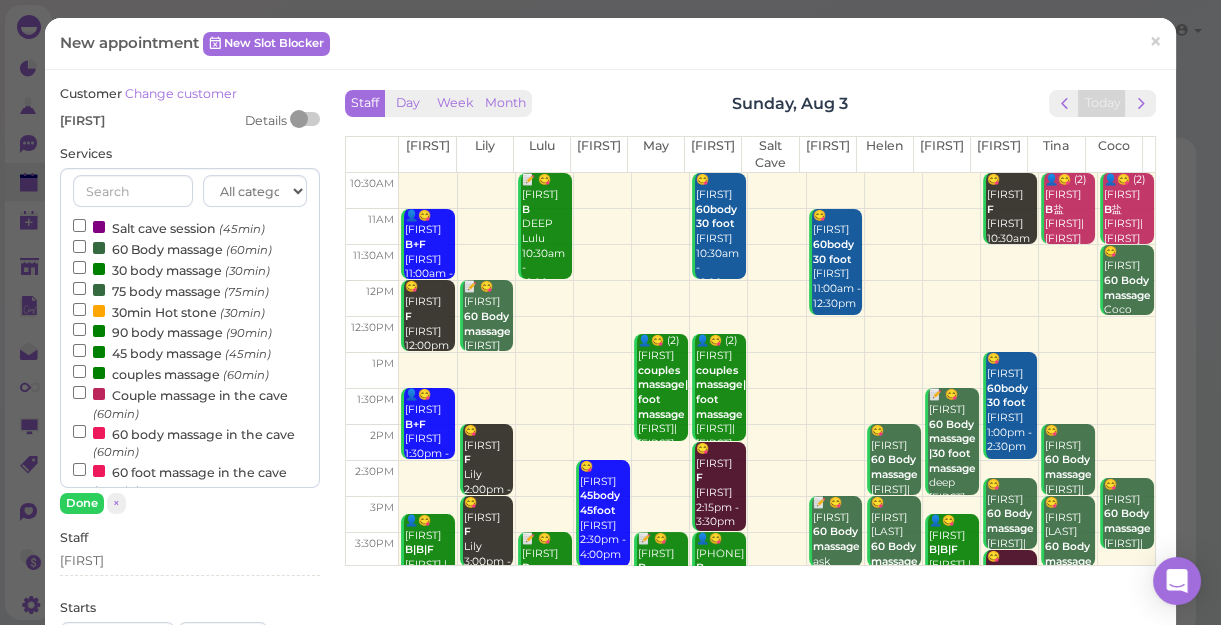 scroll, scrollTop: 90, scrollLeft: 0, axis: vertical 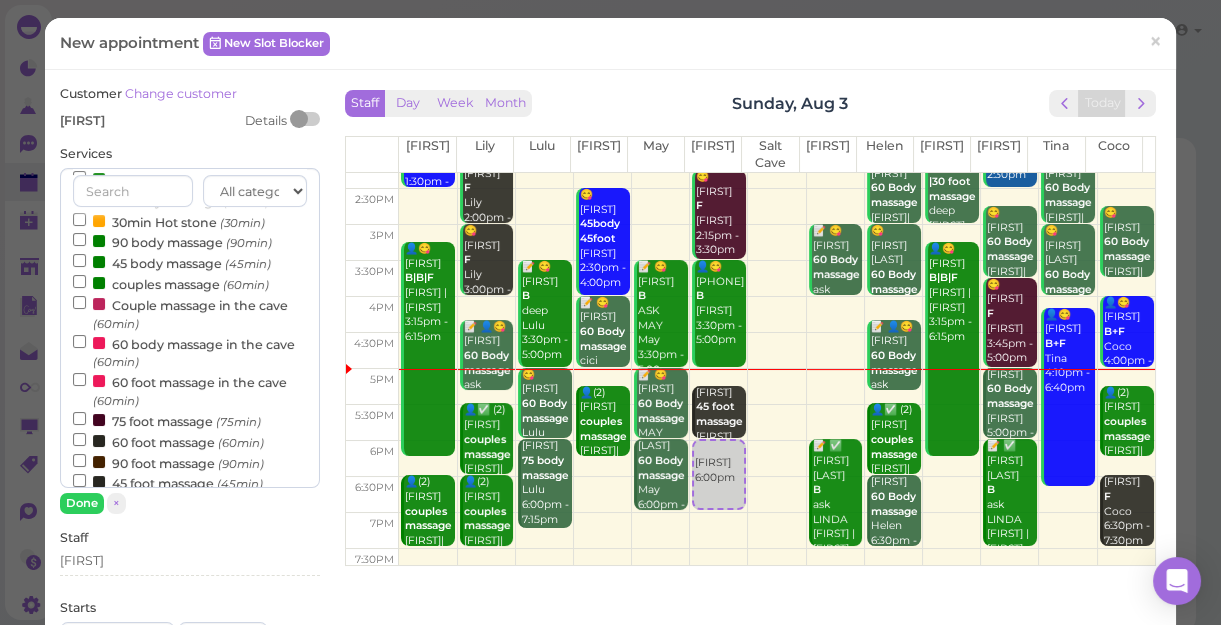click at bounding box center (777, 495) 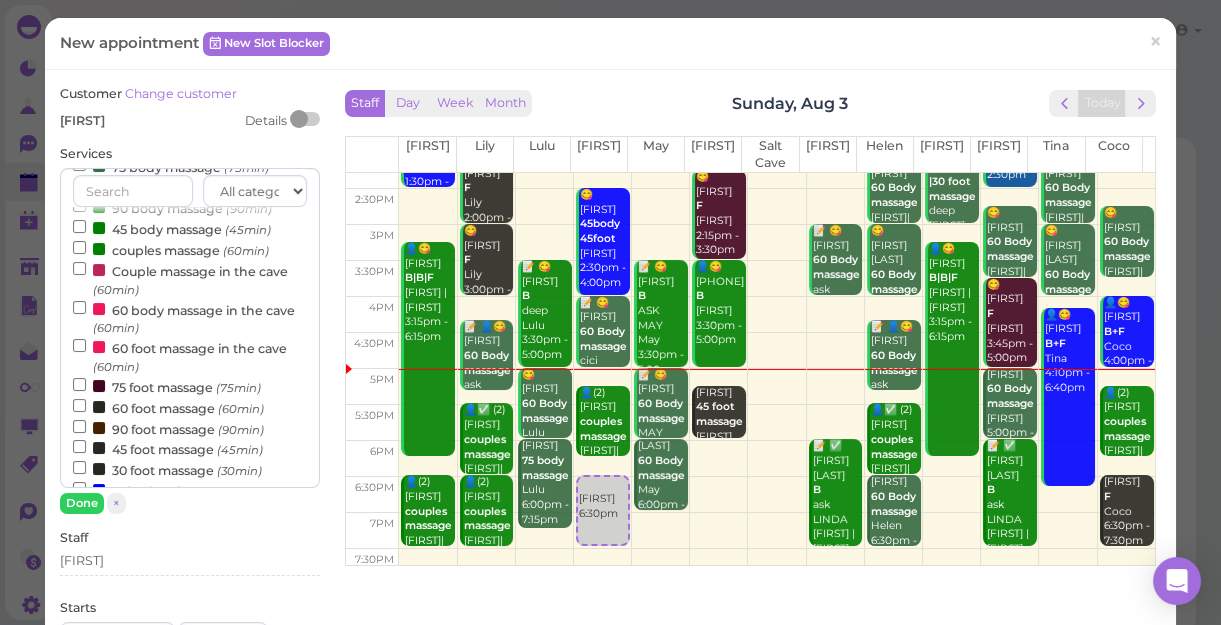 scroll, scrollTop: 181, scrollLeft: 0, axis: vertical 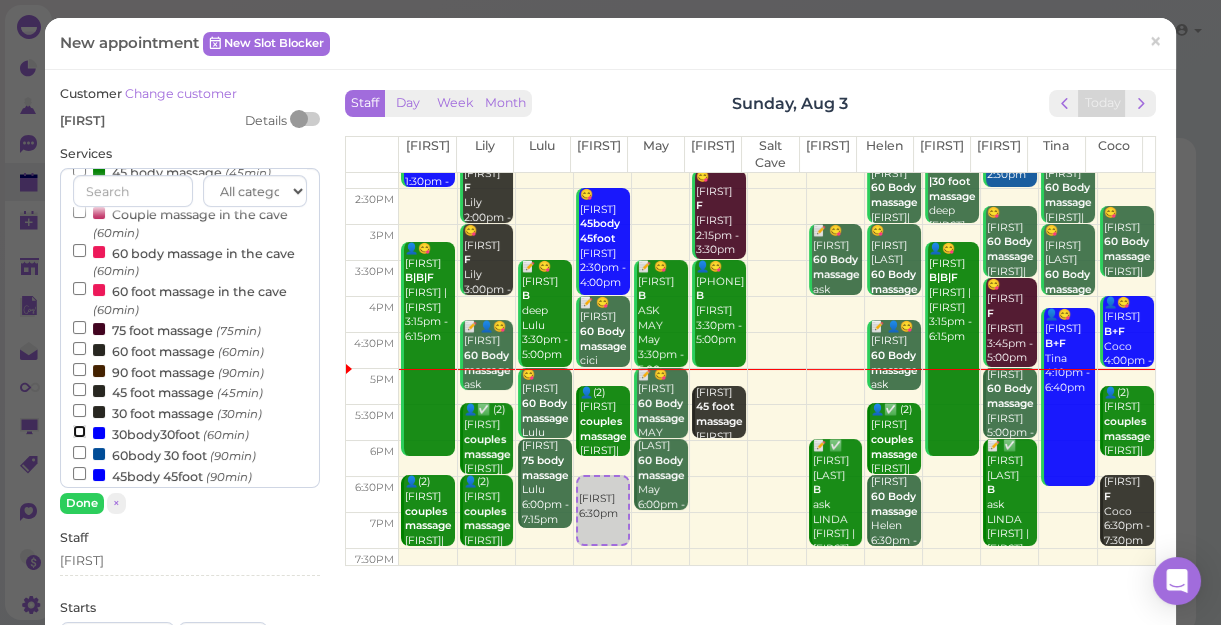 click on "30body30foot
(60min)" at bounding box center (79, 431) 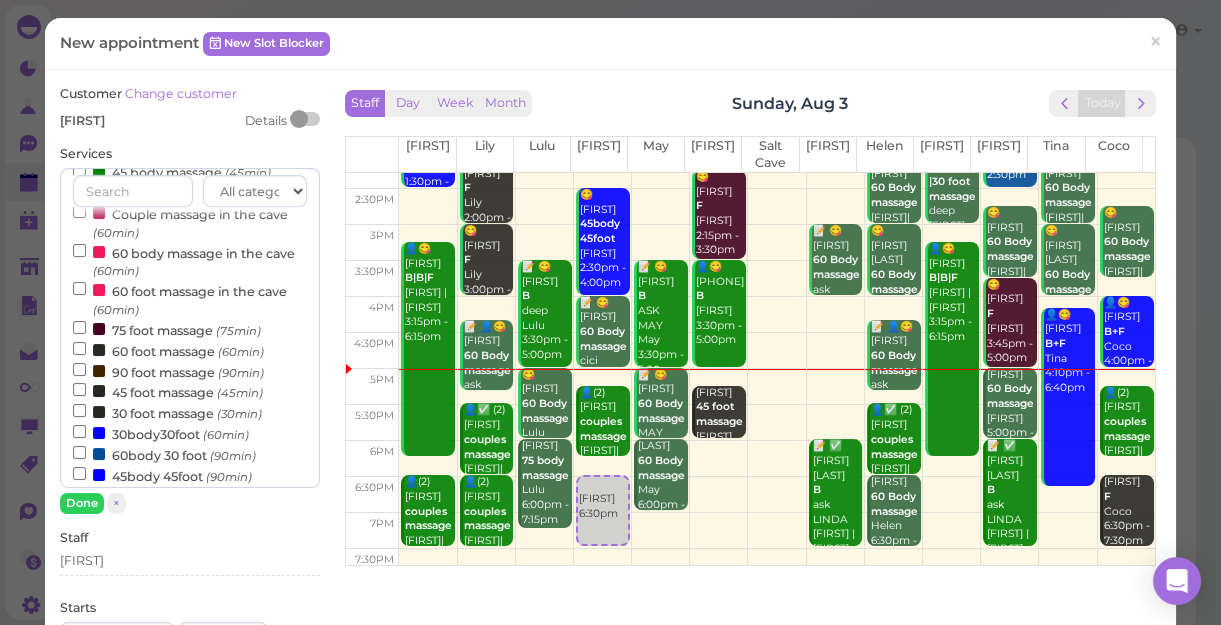 scroll, scrollTop: 643, scrollLeft: 0, axis: vertical 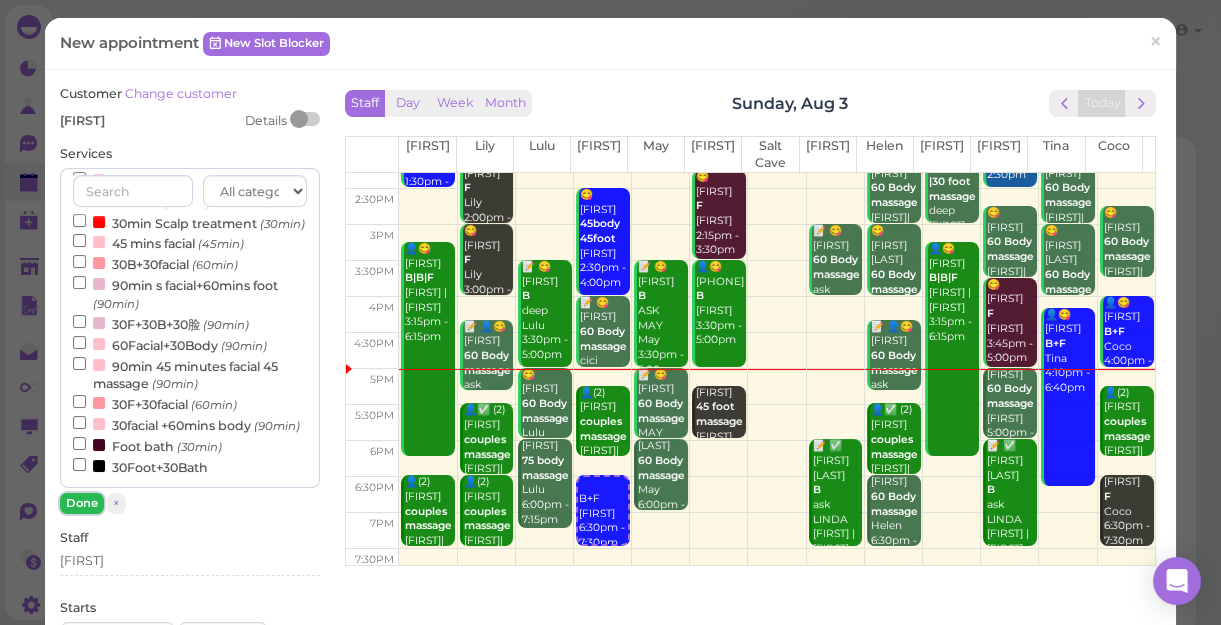 click on "Done" at bounding box center [82, 503] 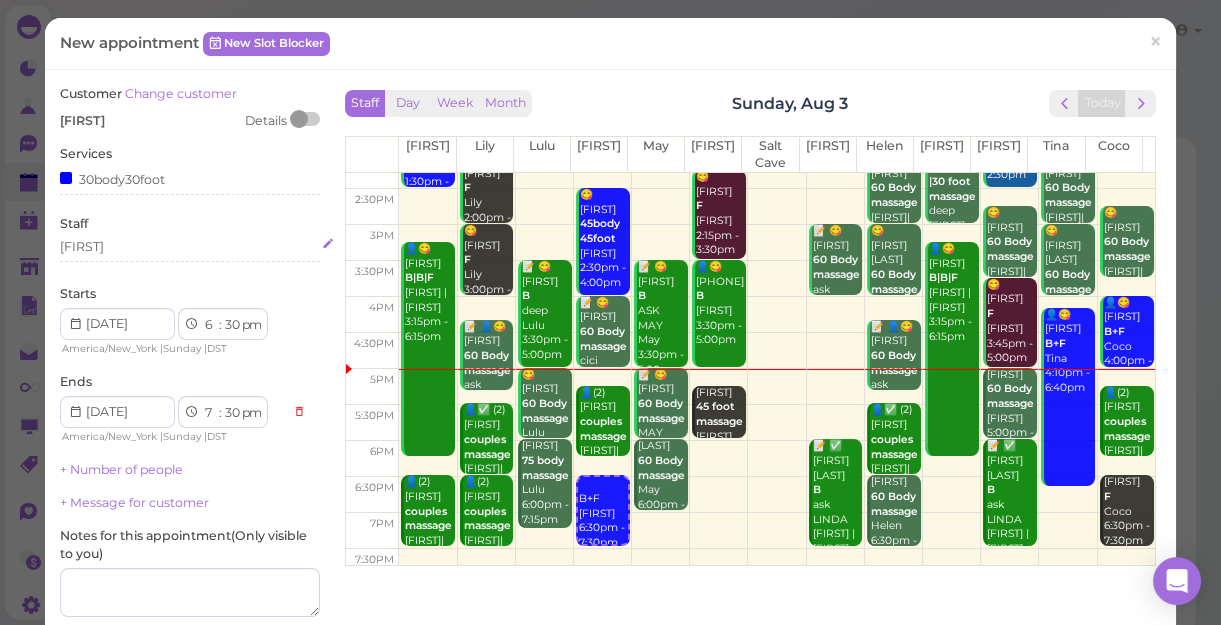 click on "[FIRST]" at bounding box center (190, 247) 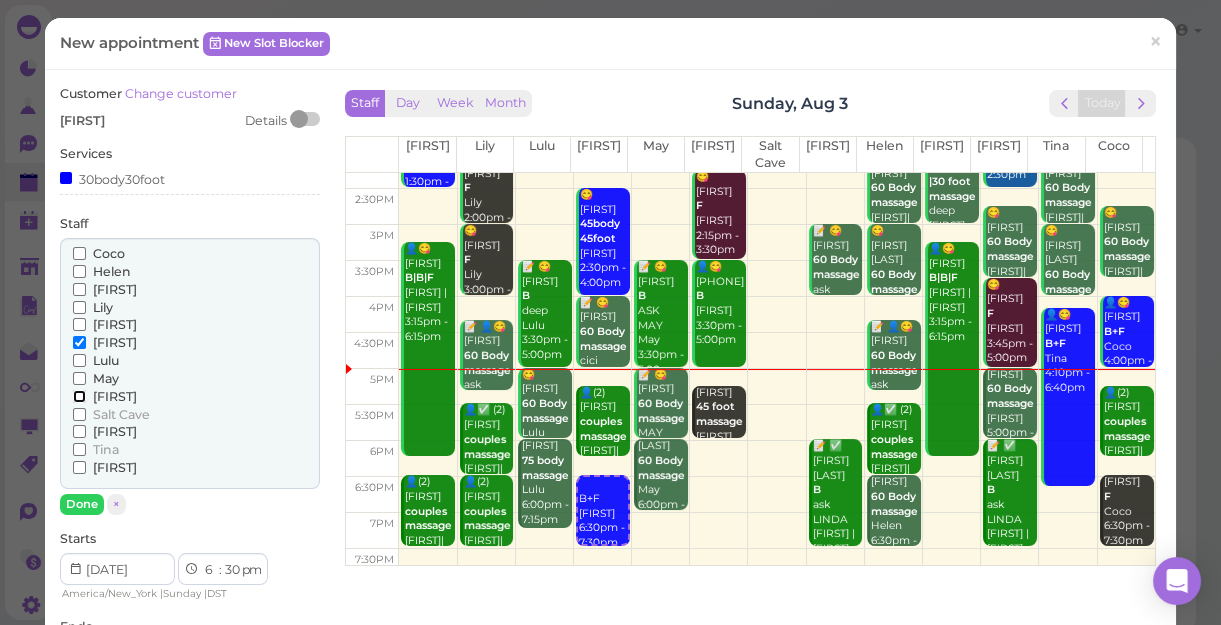 click on "[FIRST]" at bounding box center (79, 396) 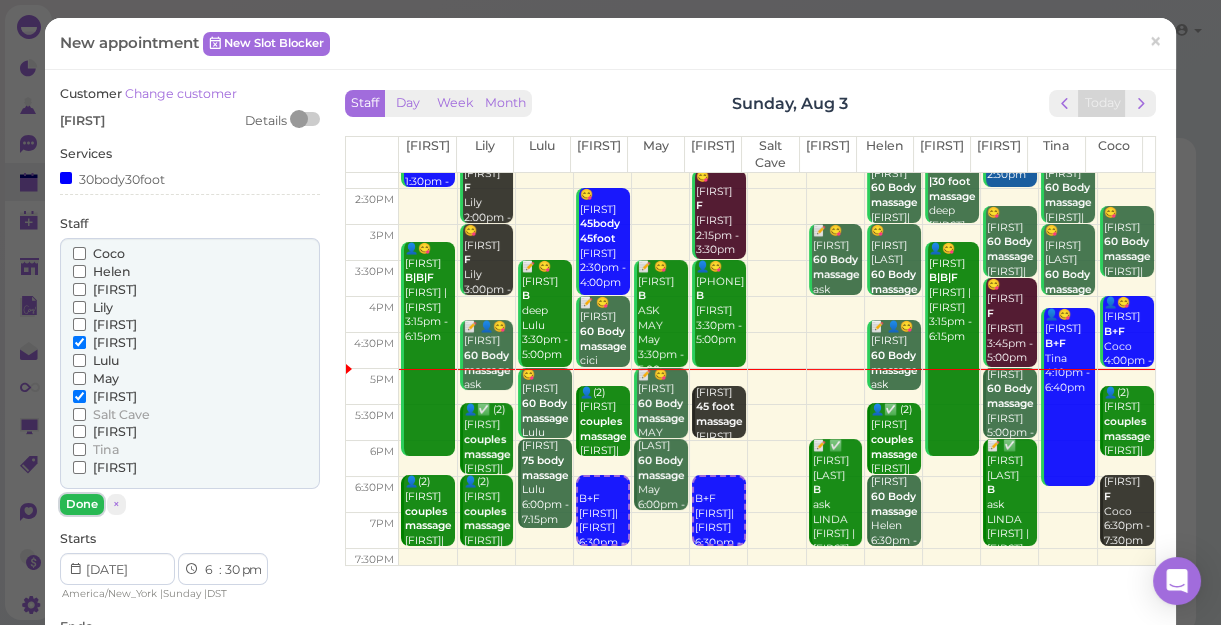 click on "Done" at bounding box center [82, 504] 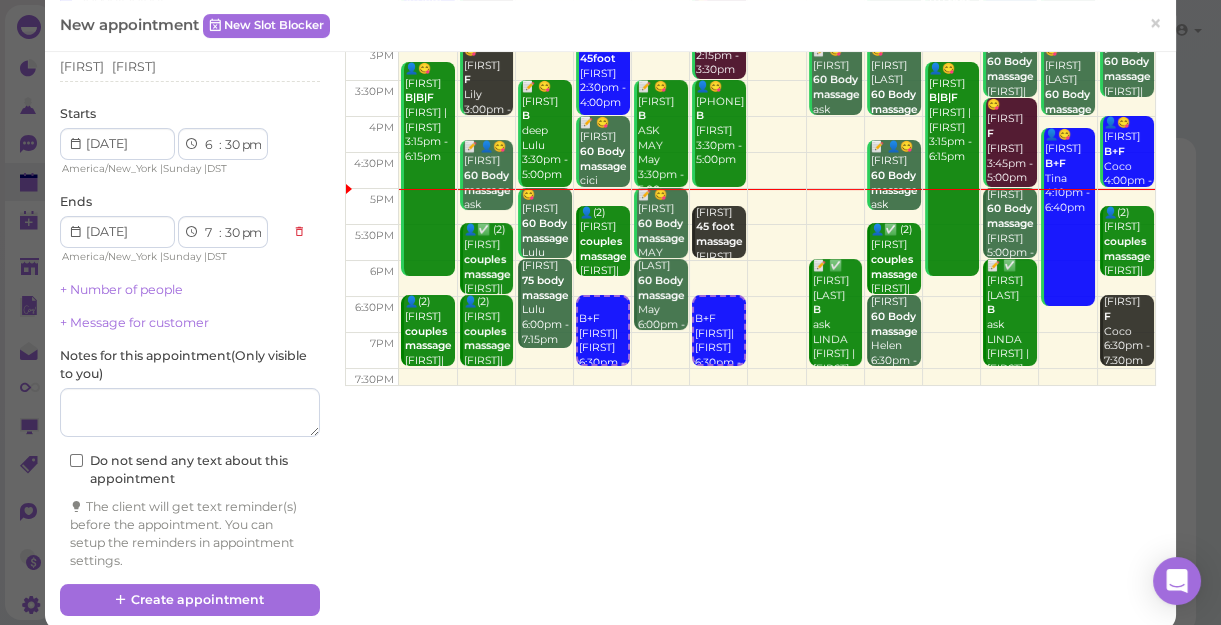 scroll, scrollTop: 181, scrollLeft: 0, axis: vertical 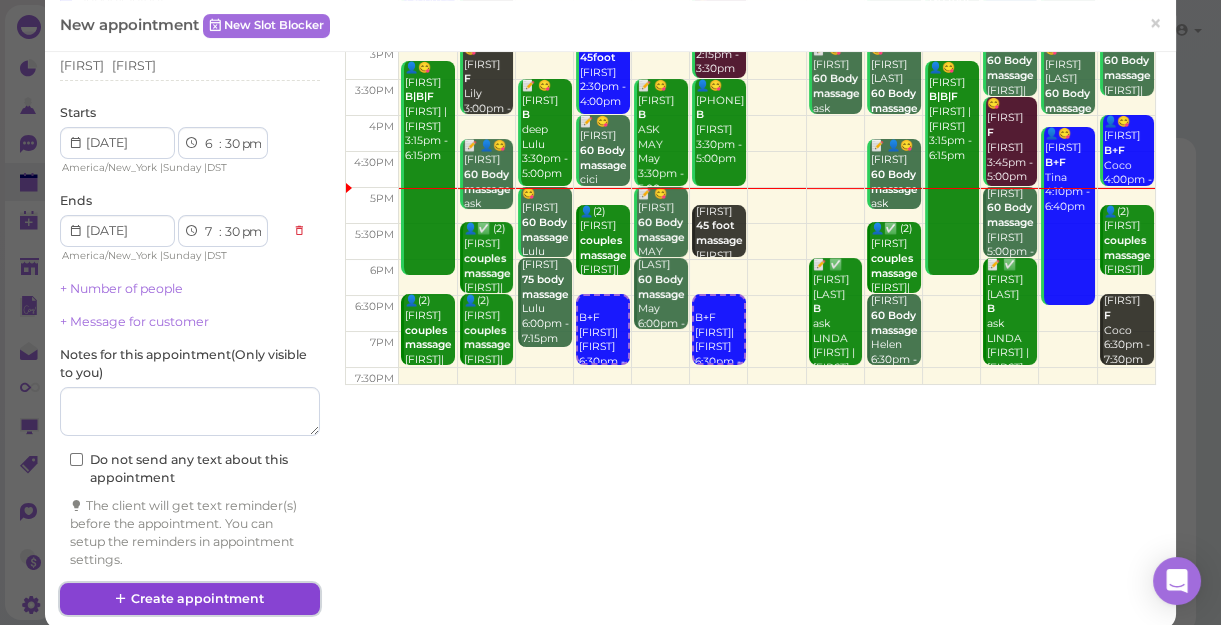 click on "Create appointment" at bounding box center (190, 599) 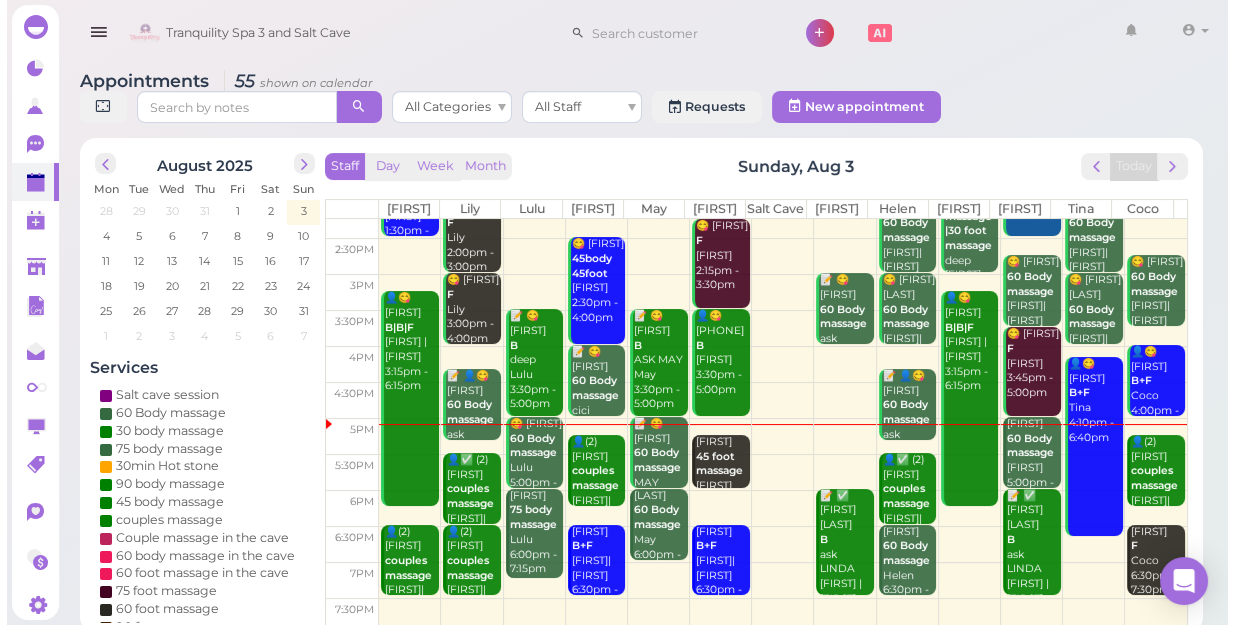 scroll, scrollTop: 272, scrollLeft: 0, axis: vertical 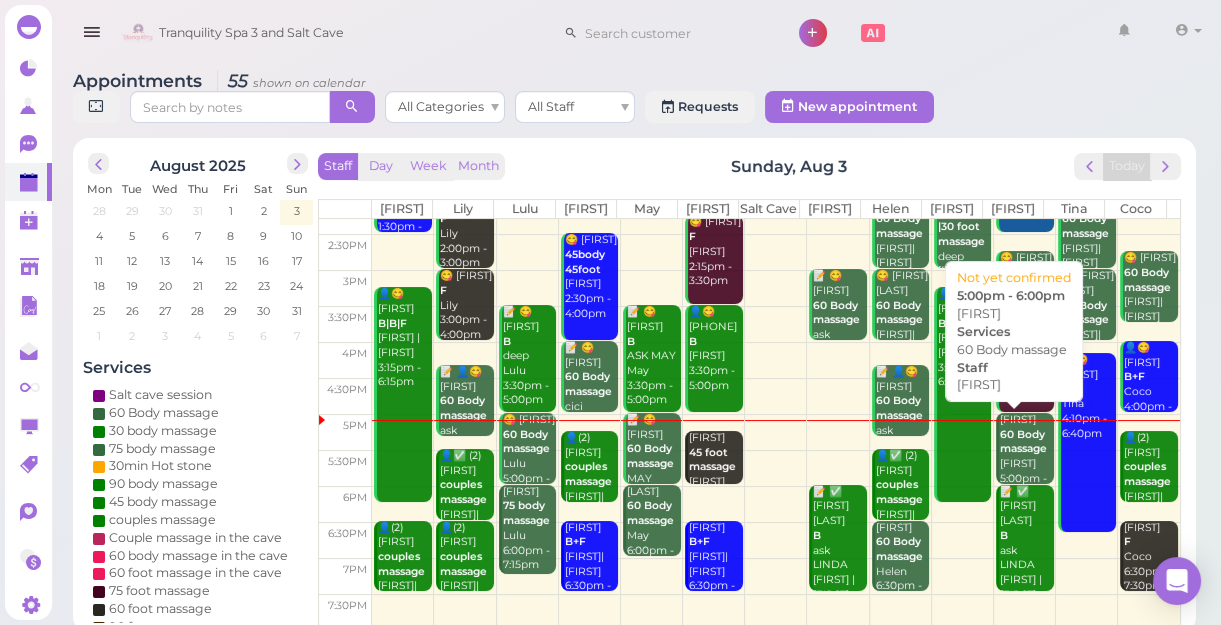click on "60 Body massage" at bounding box center [1023, 442] 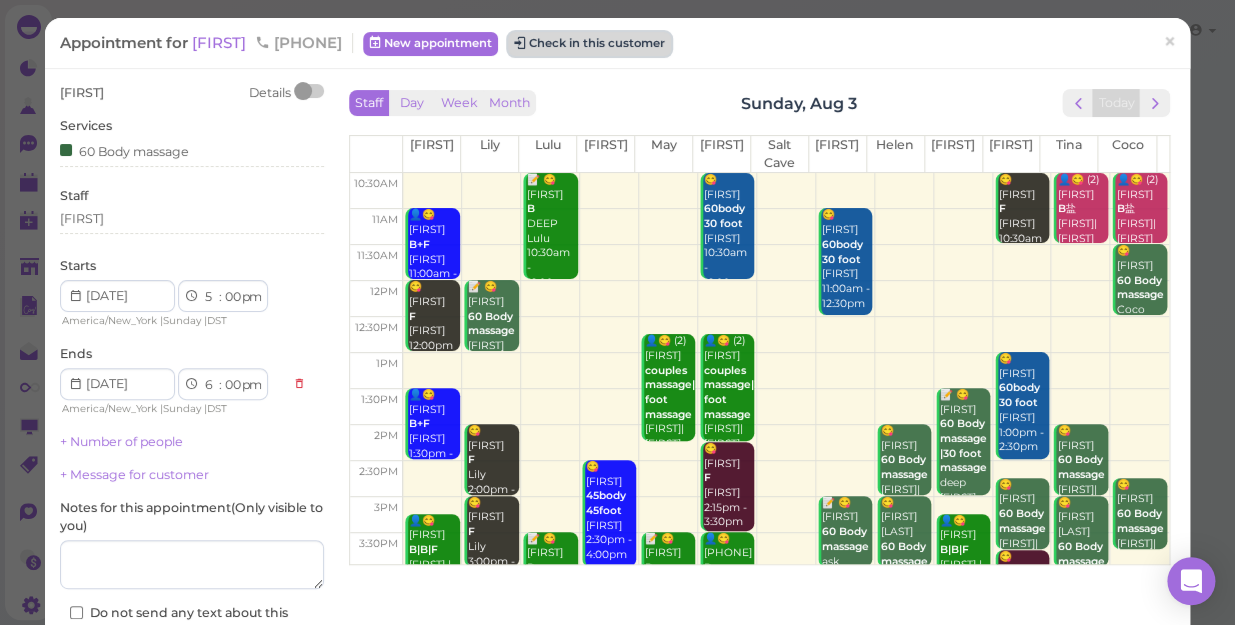 click on "Check in this customer" at bounding box center [589, 44] 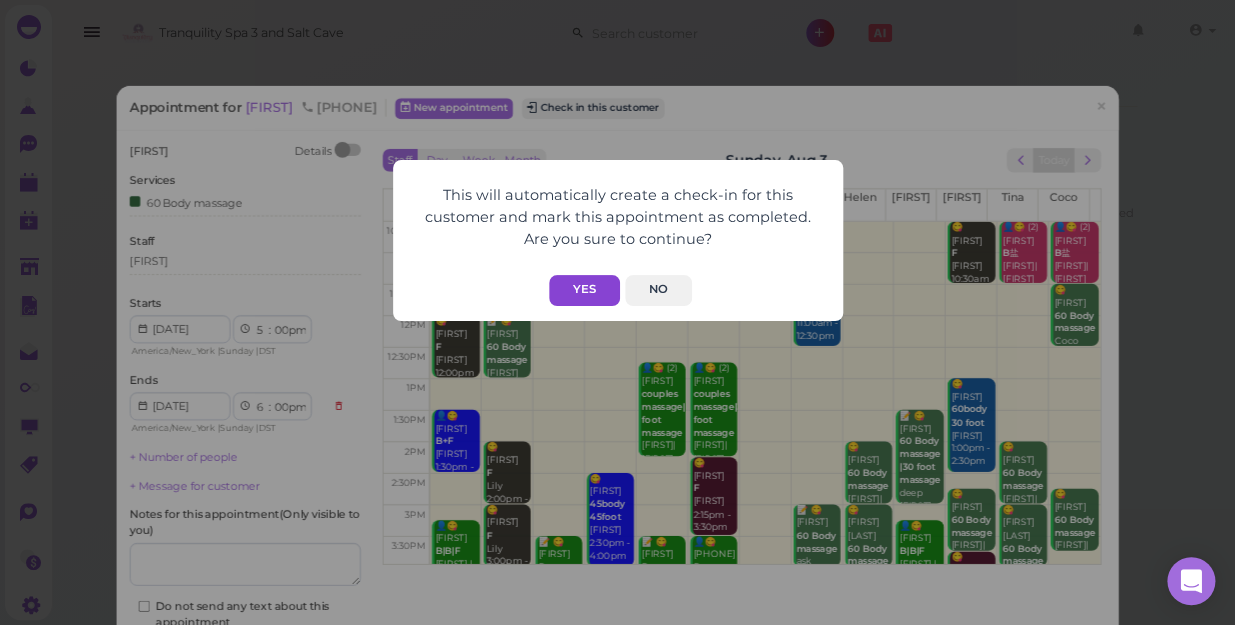 click on "Yes" at bounding box center (584, 290) 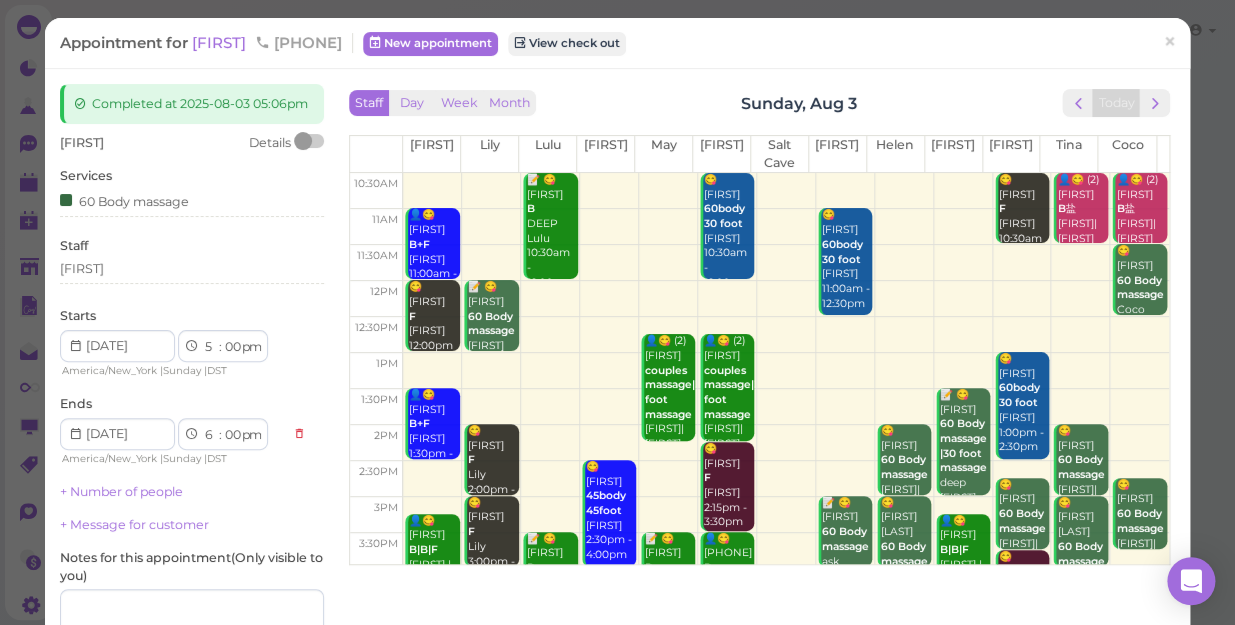 scroll, scrollTop: 90, scrollLeft: 0, axis: vertical 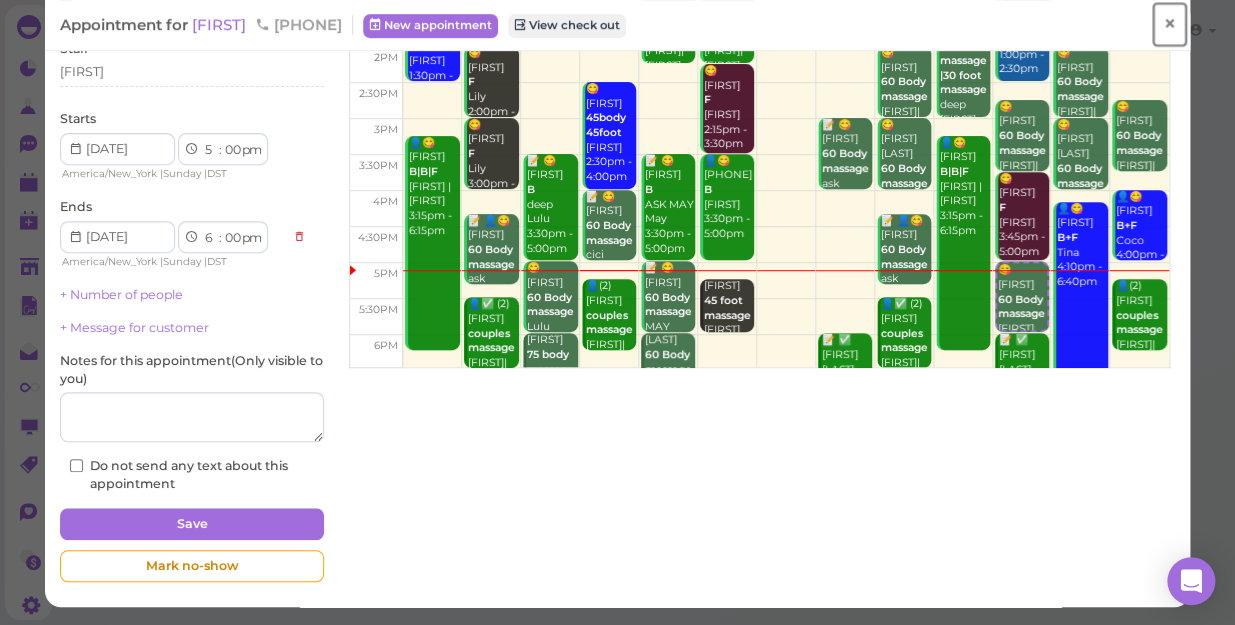 click on "×" at bounding box center (1169, 24) 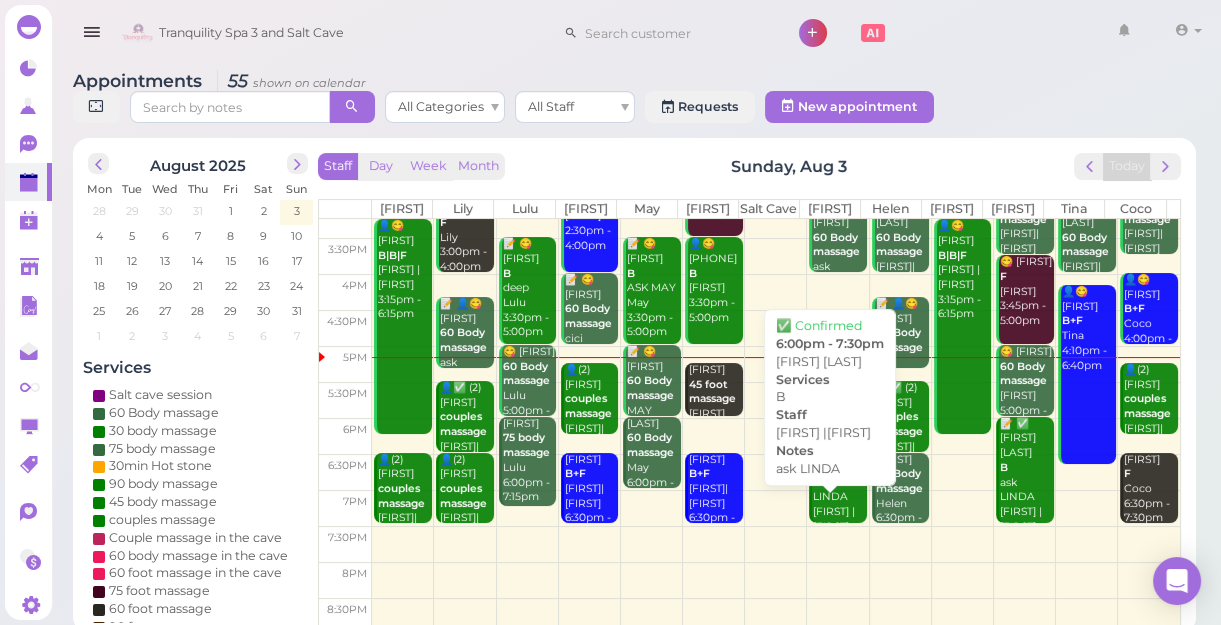 scroll, scrollTop: 343, scrollLeft: 0, axis: vertical 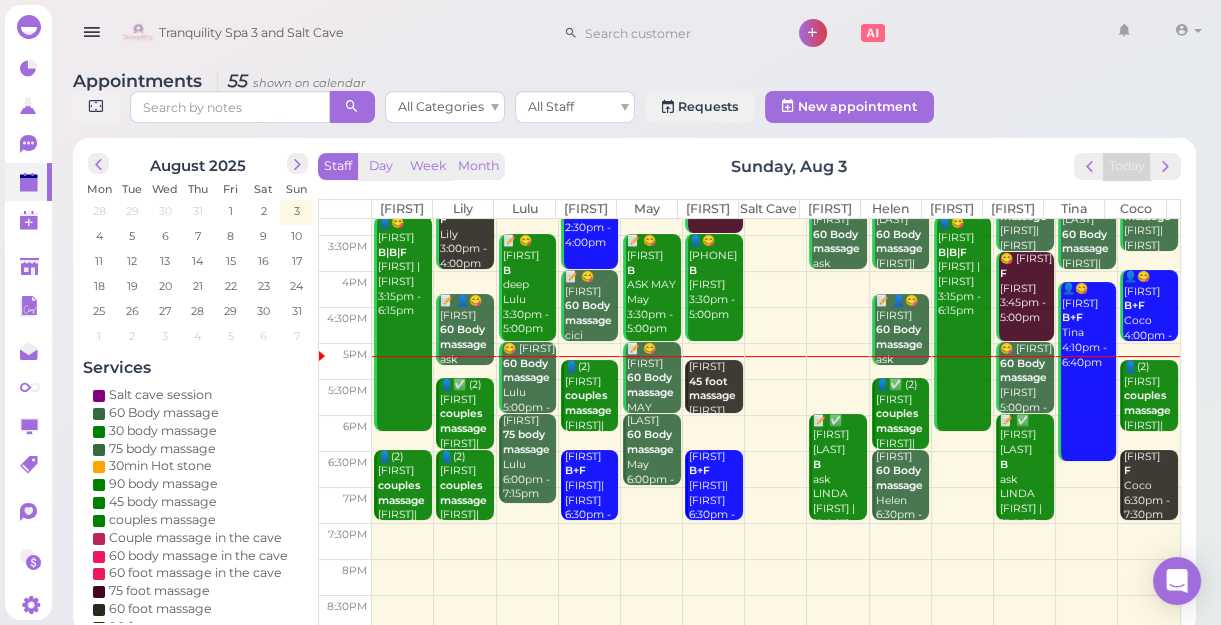 click at bounding box center [776, 505] 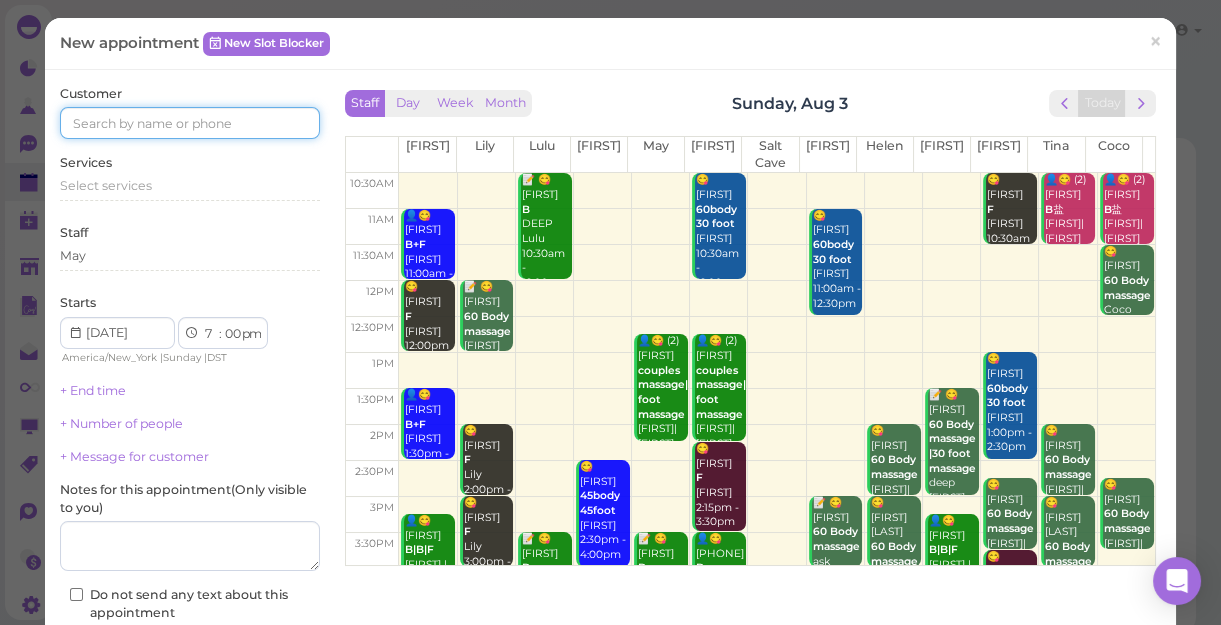 click at bounding box center (190, 123) 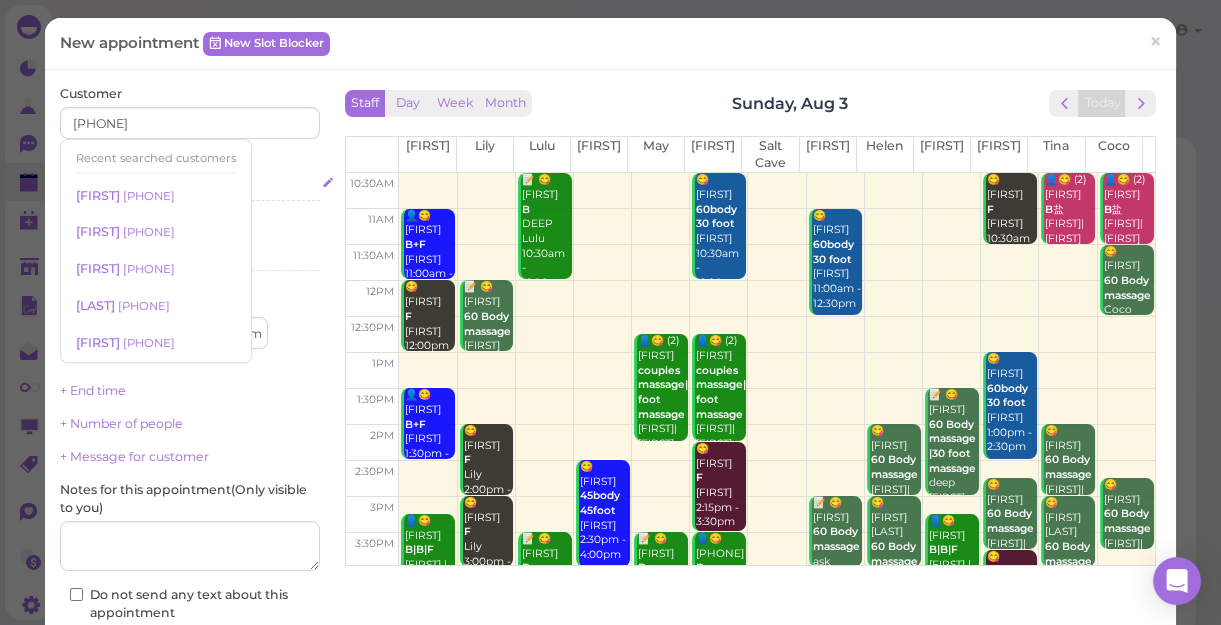 click on "Select services" at bounding box center [190, 186] 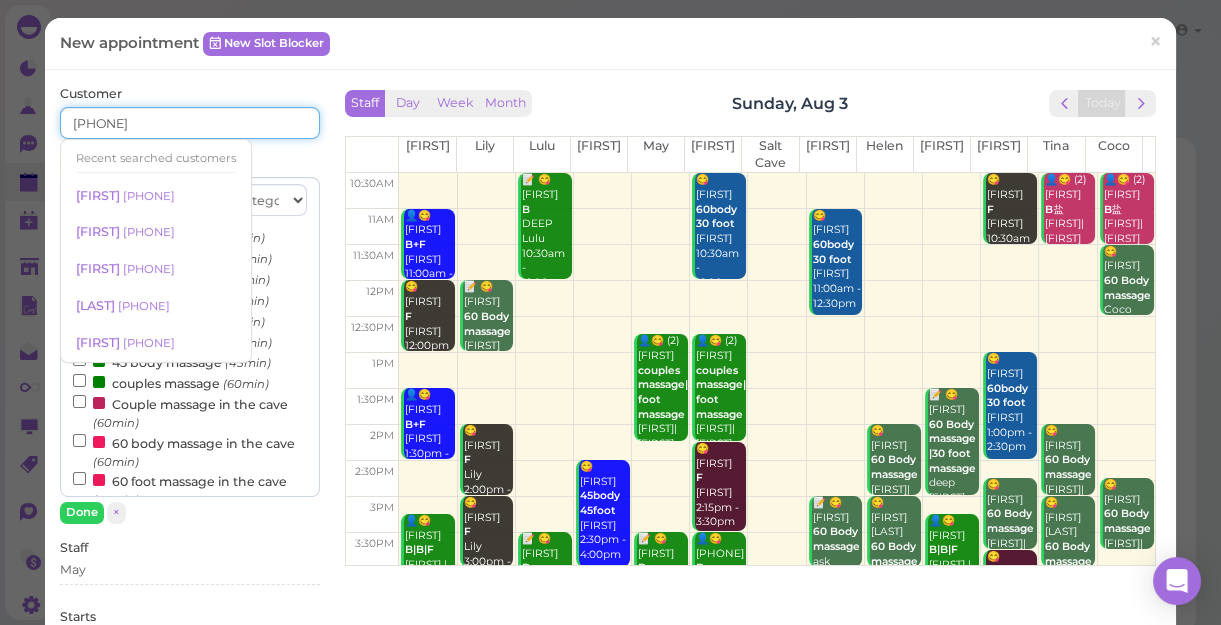 click on "[PHONE]" at bounding box center (190, 123) 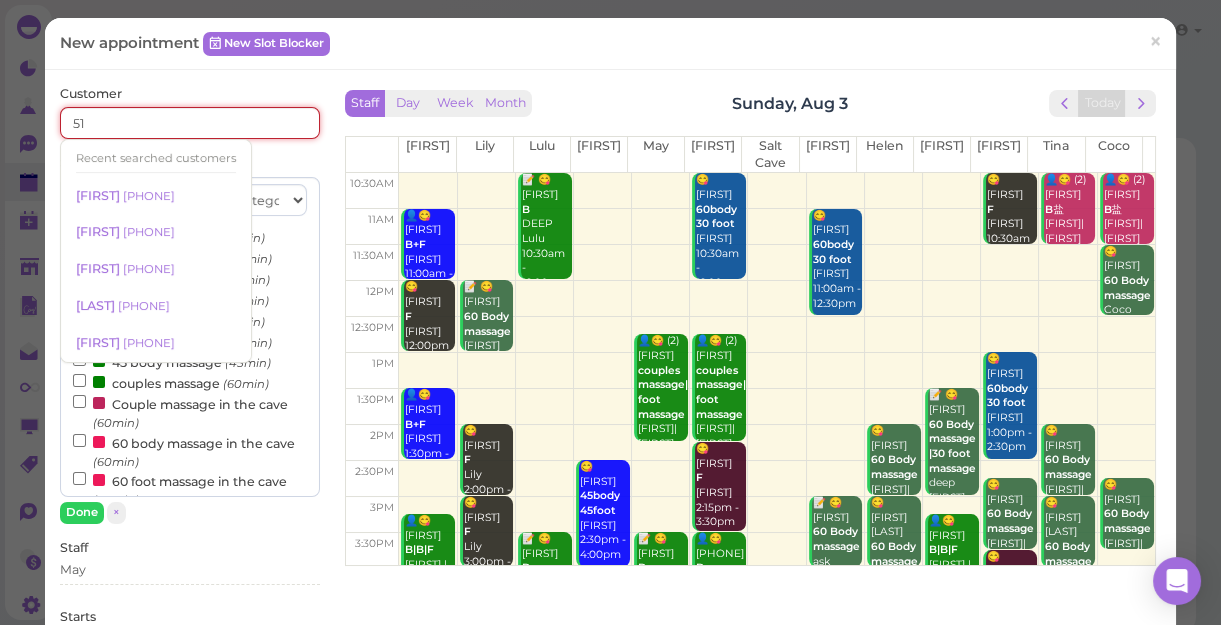 type on "5" 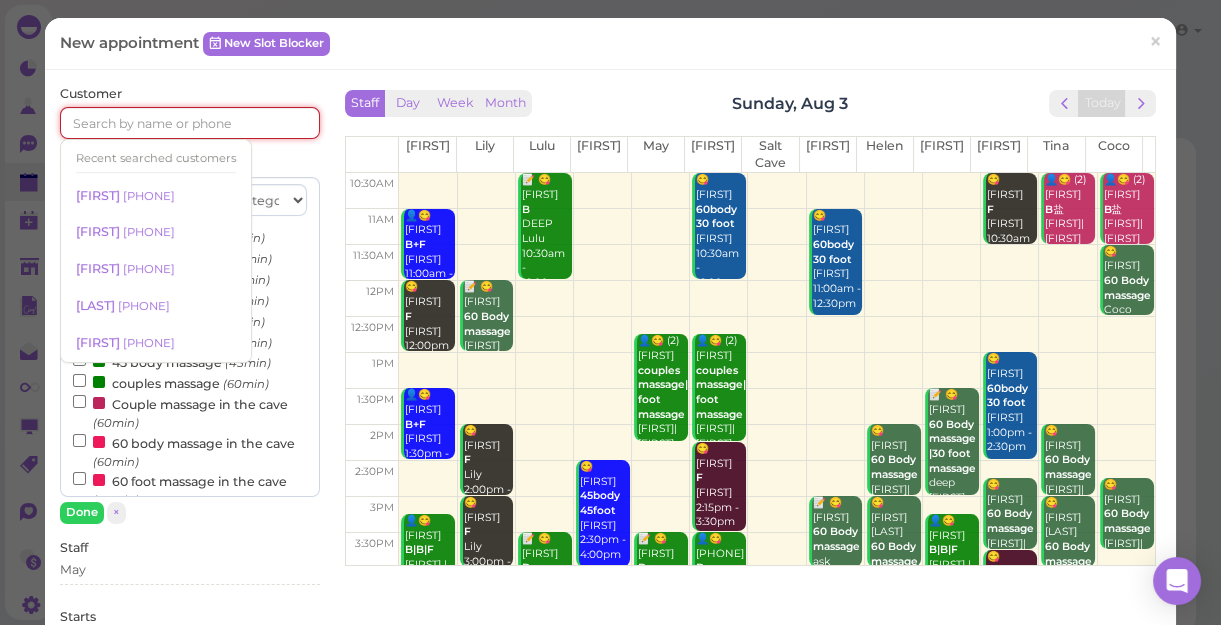 type 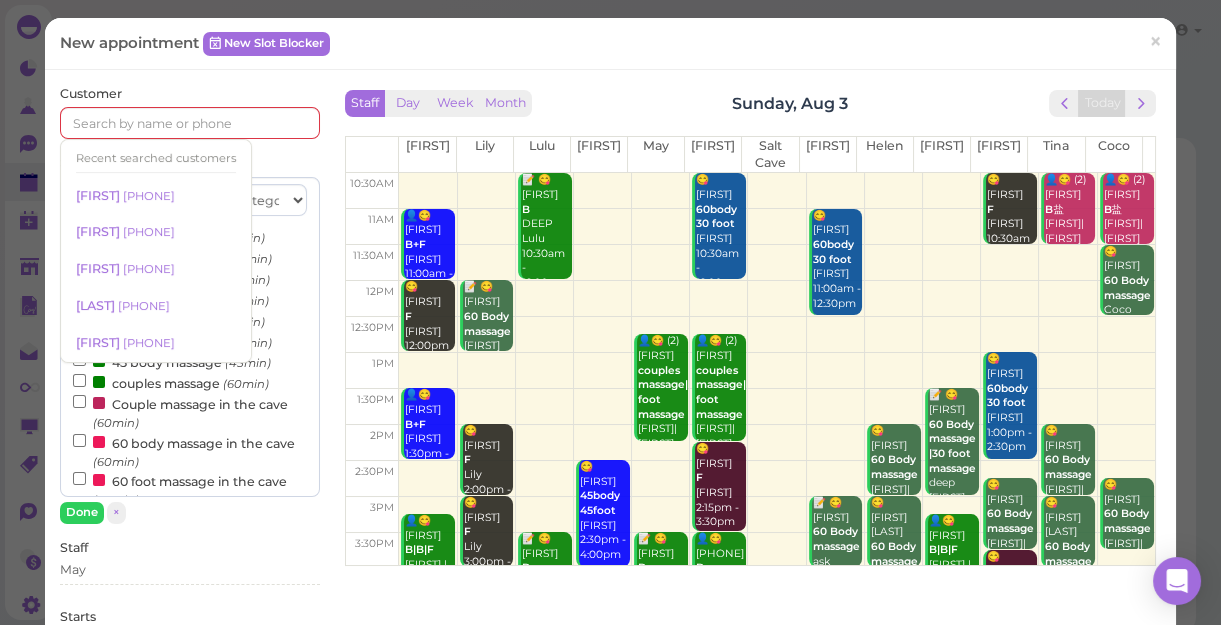 click on "Customer
Recent searched customers
Cece
[PHONE]
Christina
[PHONE]
Stephanie
[PHONE]
Collins
[PHONE]
Rosalie
[PHONE]" at bounding box center (190, 112) 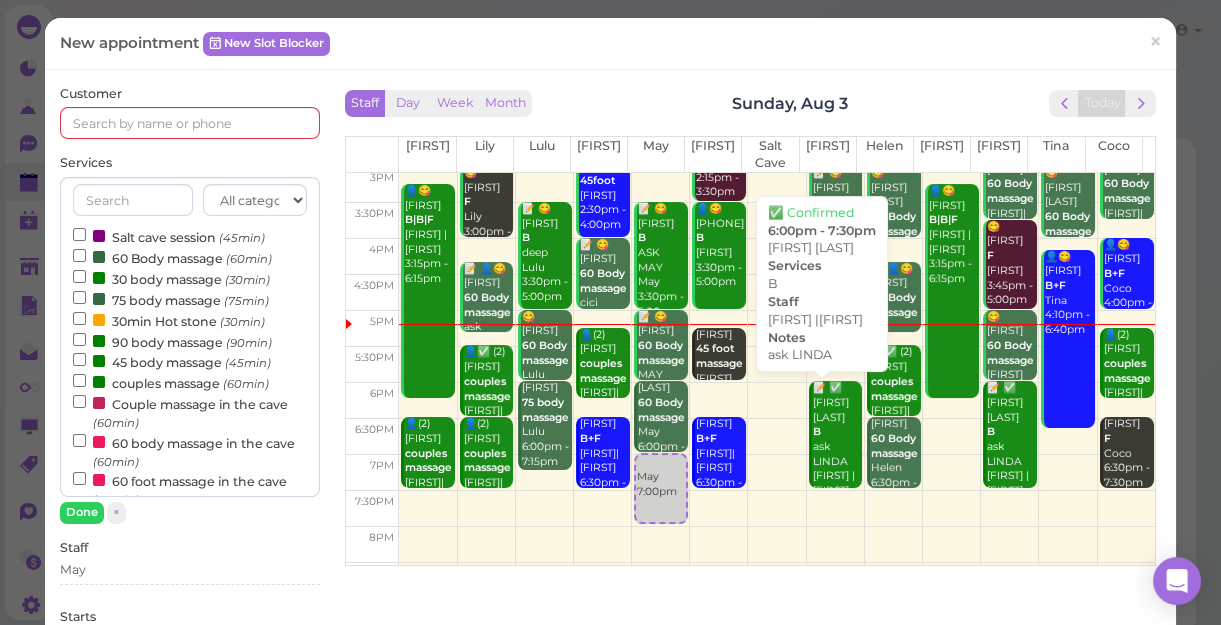 scroll, scrollTop: 361, scrollLeft: 0, axis: vertical 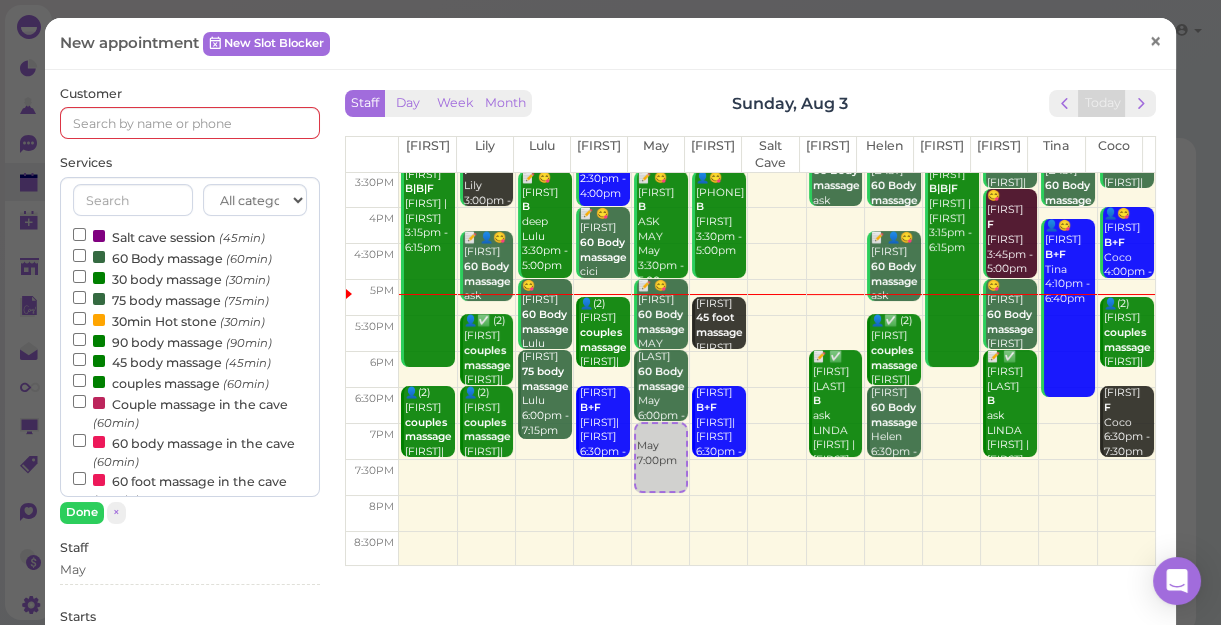 click on "×" at bounding box center [1155, 41] 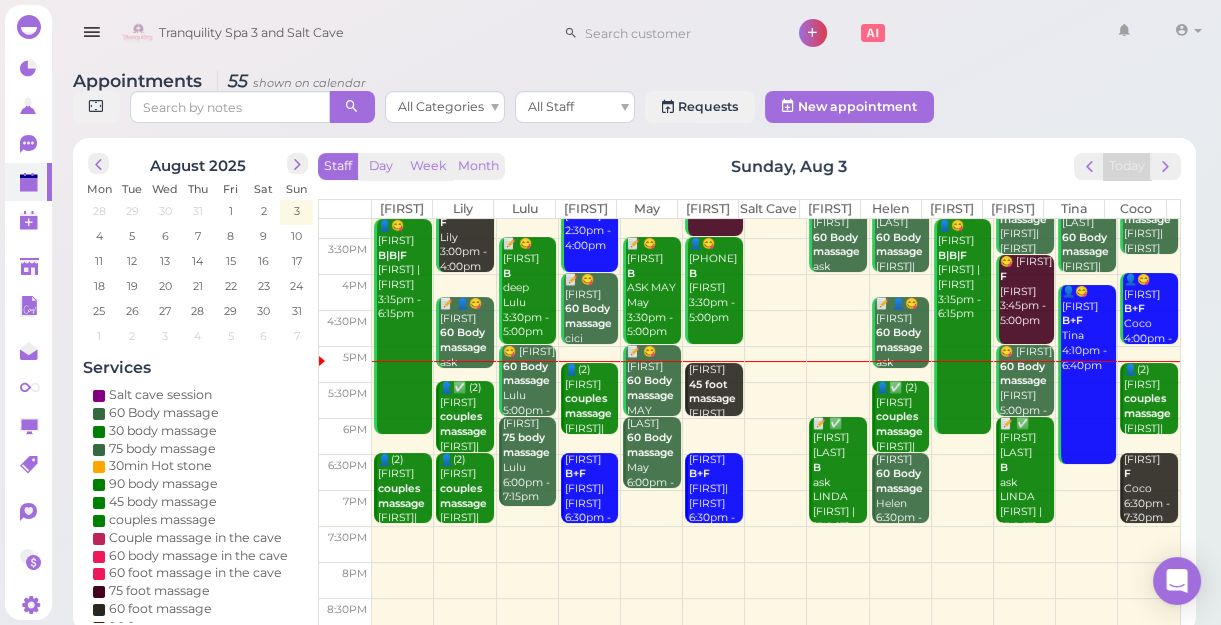 scroll, scrollTop: 343, scrollLeft: 0, axis: vertical 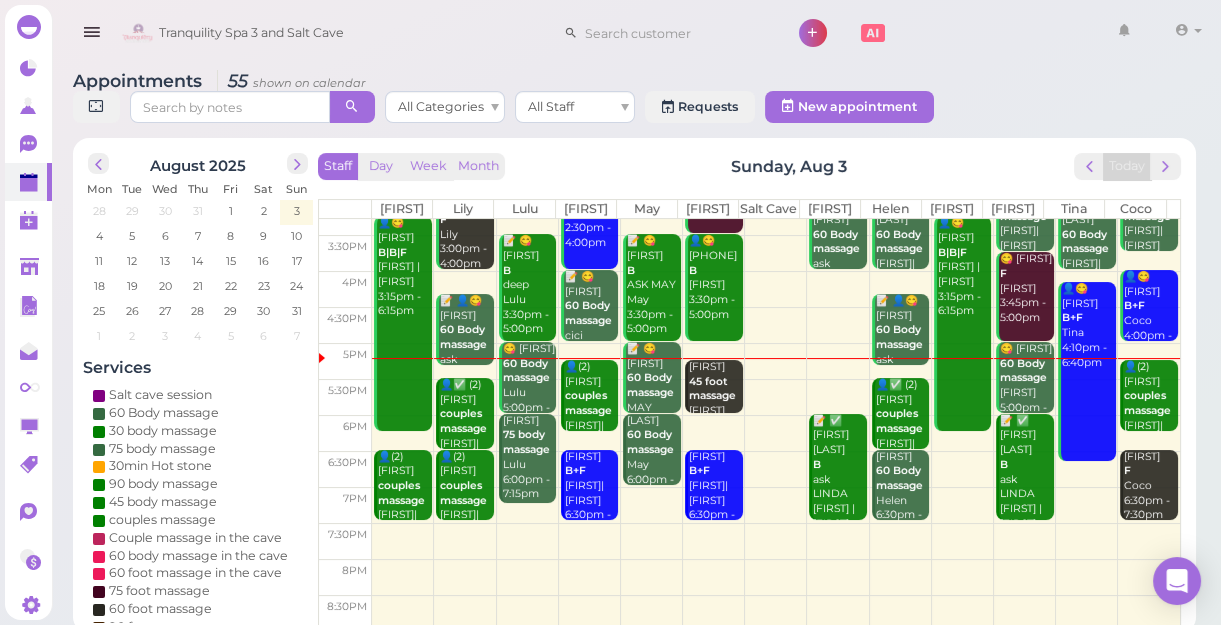 click at bounding box center (776, 505) 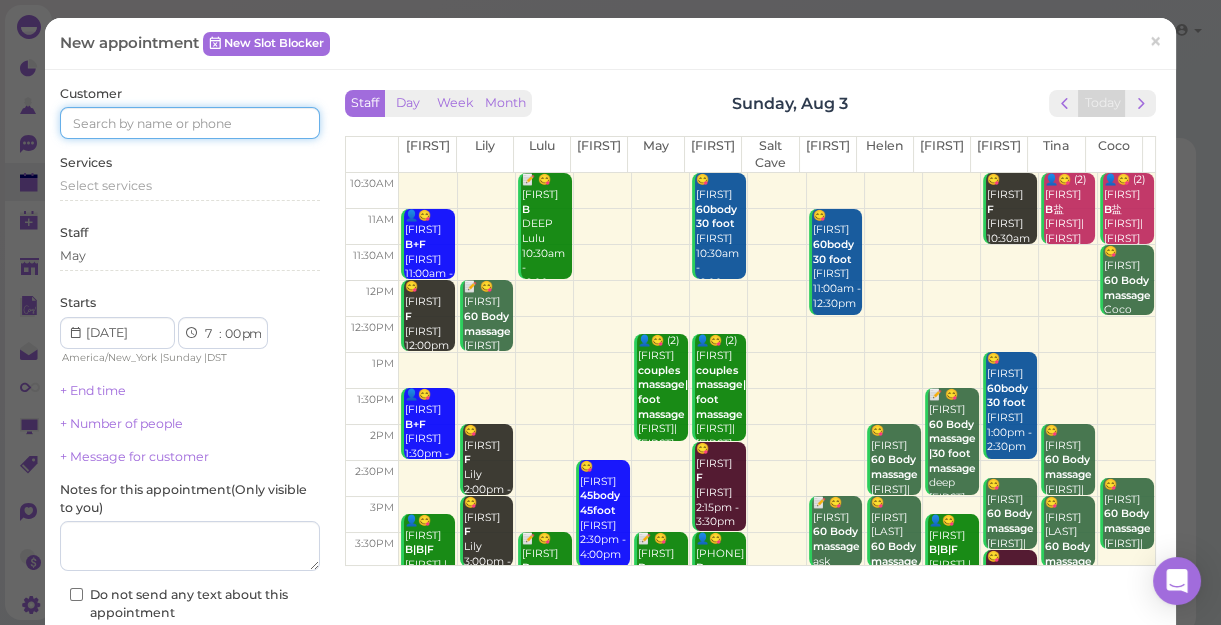 click at bounding box center [190, 123] 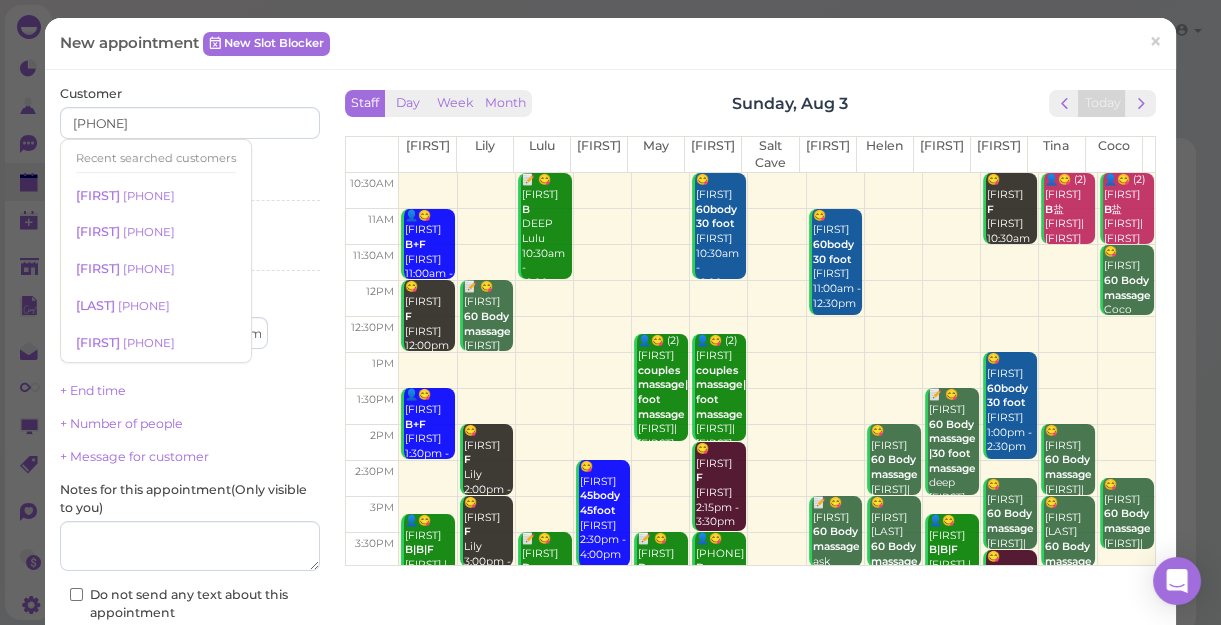 click on "Services
Select services" at bounding box center [190, 181] 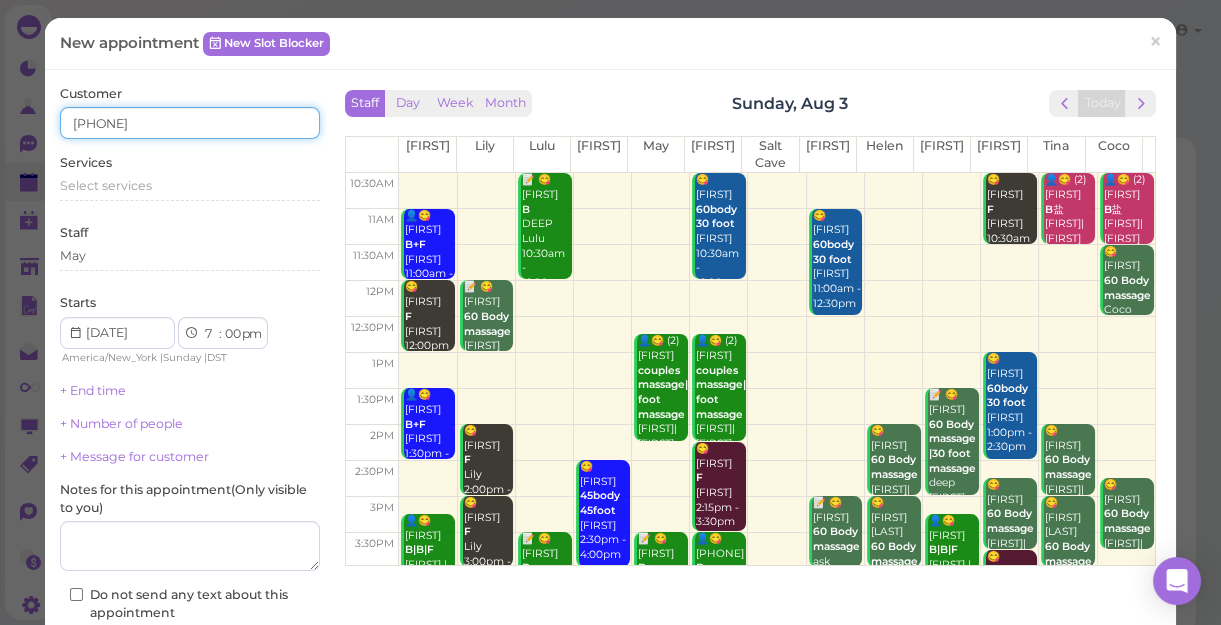 click on "[PHONE]" at bounding box center (190, 123) 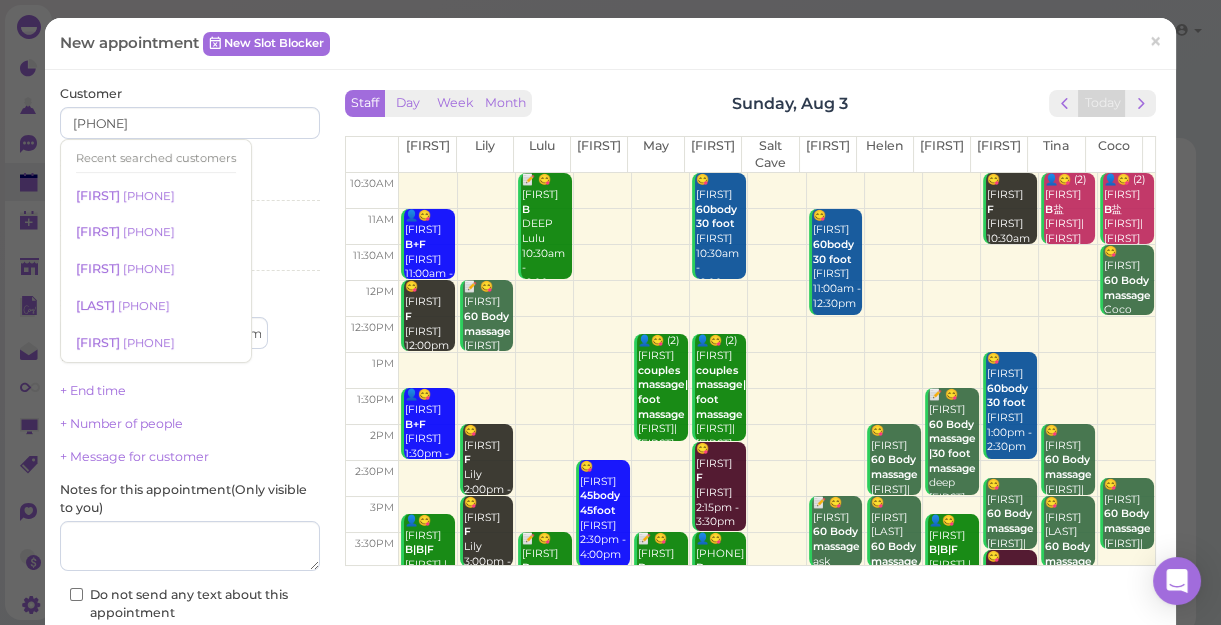 click on "Recent searched customers" at bounding box center [156, 158] 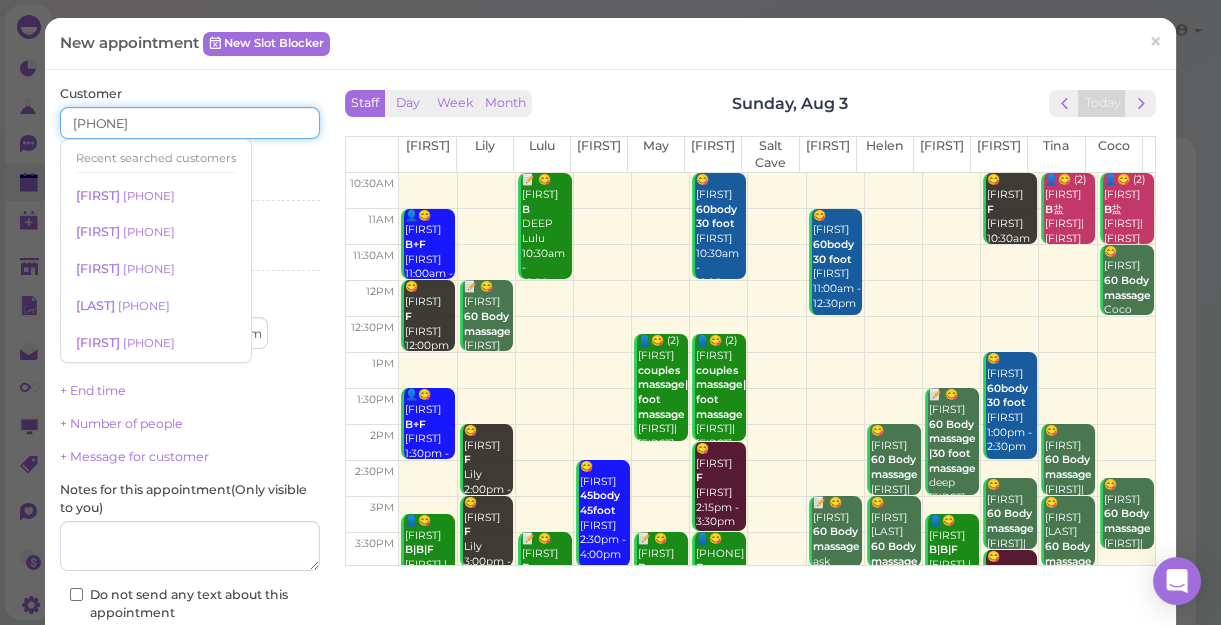 click on "[PHONE]" at bounding box center (190, 123) 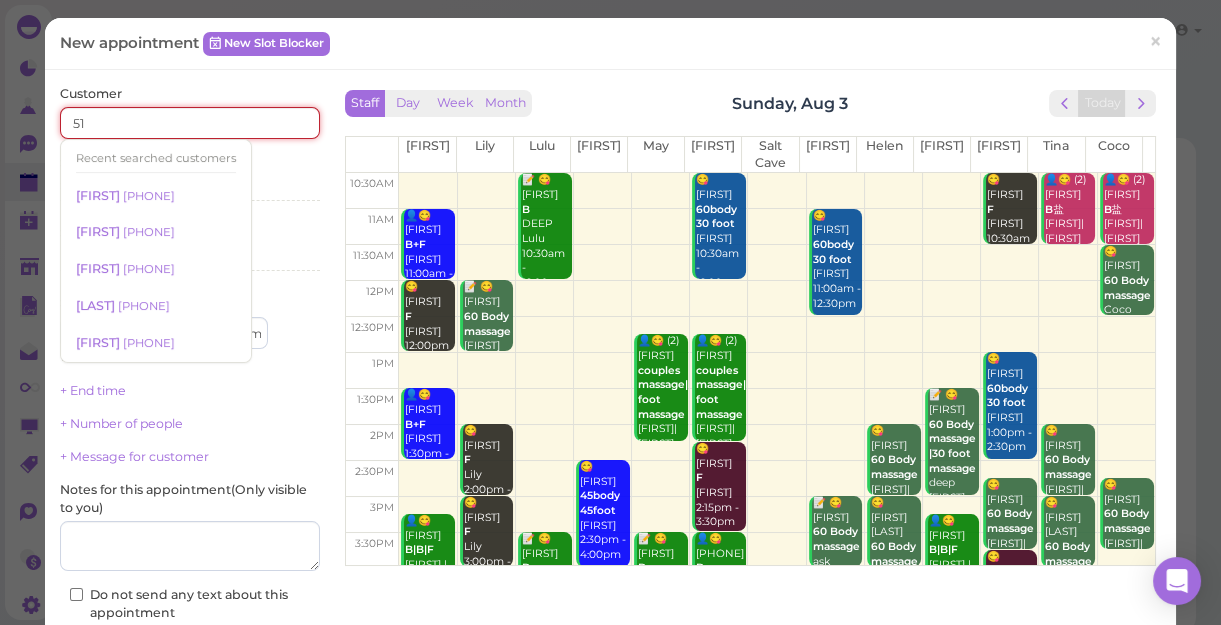 type on "5" 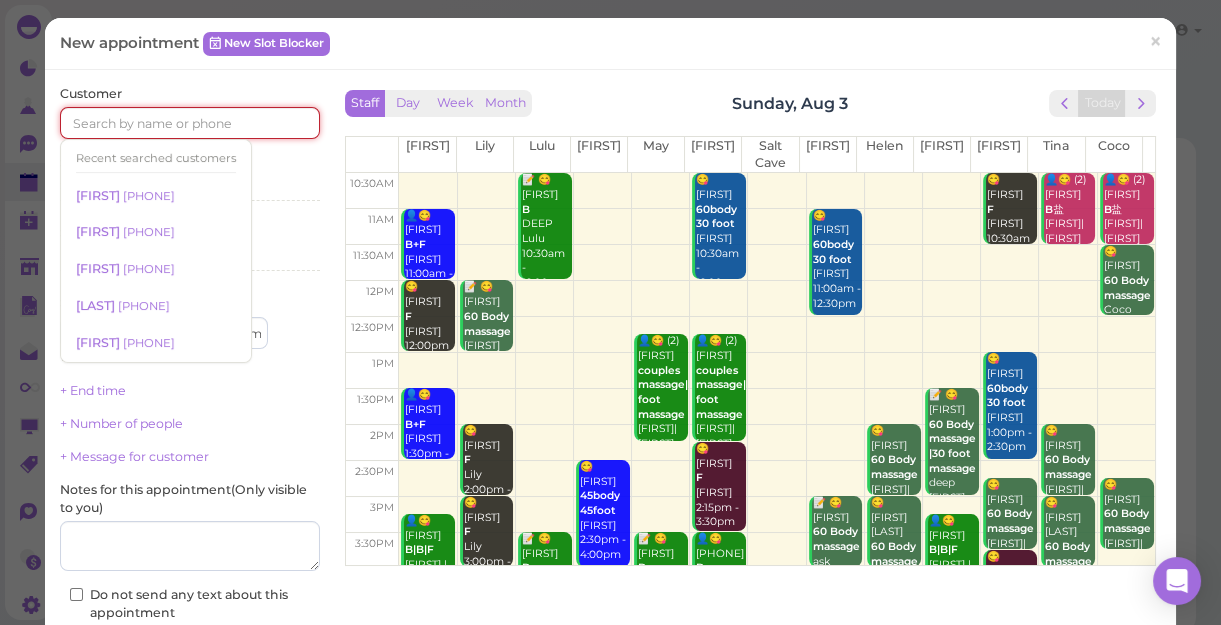 type 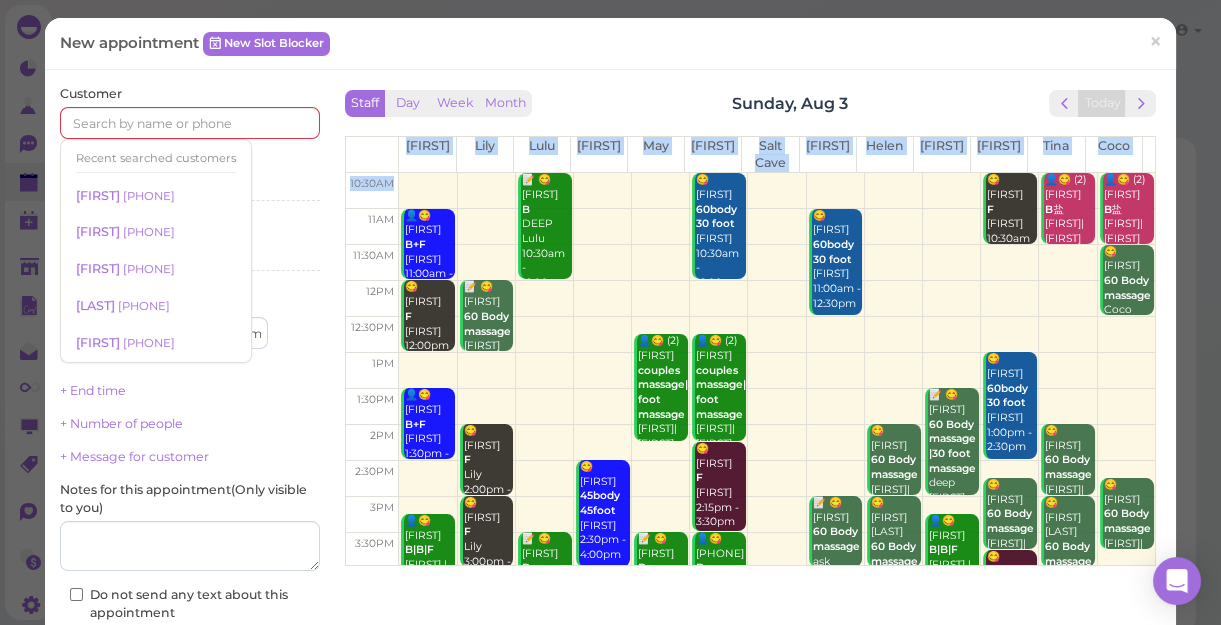 click on "Staff Day Week Month Sunday, Aug 3 Today Sunny  [FIRST] [FIRST] [FIRST] [FIRST] [FIRST] [FIRST] [FIRST] [FIRST] [FIRST] [FIRST] [FIRST] [FIRST] [FIRST] [FIRST] [FIRST] [FIRST] [FIRST] [FIRST] [FIRST] [FIRST] [FIRST] [FIRST] 👤😋 [FIRST] B+F Sunny  11:00am - 12:00pm 😋 [FIRST] F Sunny  12:00pm - 1:00pm 👤😋 [FIRST] B+F Sunny  1:30pm - 2:30pm 👤😋 [FIRST] B|B|F Sunny | [FIRST] 3:15pm - 6:15pm 👤(2) [FIRST] couples massage [FIRST]| [FIRST]  6:30pm - 7:30pm 📝 😋 [FIRST] 60 Body massage  [FIRST] [FIRST] 12:00pm - 1:00pm 😋 [FIRST] F [FIRST] 2:00pm - 3:00pm 😋 [FIRST] F [FIRST] 3:00pm - 4:00pm 📝 👤😋 [FIRST] 60 Body massage  ask [FIRST] [FIRST]|[FIRST] 4:20pm - 5:20pm 👤✅ (2) [FIRST] couples massage [FIRST]|[FIRST] 5:30pm - 6:30pm 👤(2) [FIRST] couples massage [FIRST]|[FIRST]  6:30pm - 7:30pm 📝 😋 [FIRST] B DEEP [FIRST] 10:30am - 12:00pm 📝 😋 [FIRST] B deep [FIRST] 3:30pm - 5:00pm 😋 [FIRST] 60 Body massage  [FIRST] 5:00pm - 6:00pm [FIRST] 75 body massage  [FIRST]" at bounding box center [750, 322] 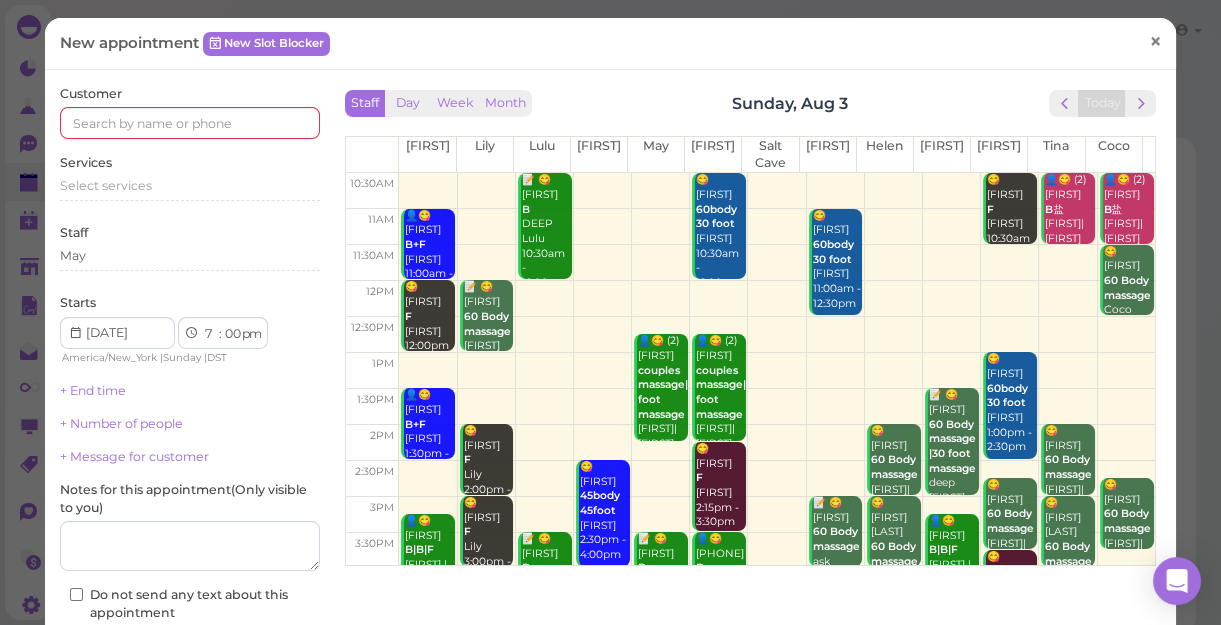click on "×" at bounding box center [1155, 42] 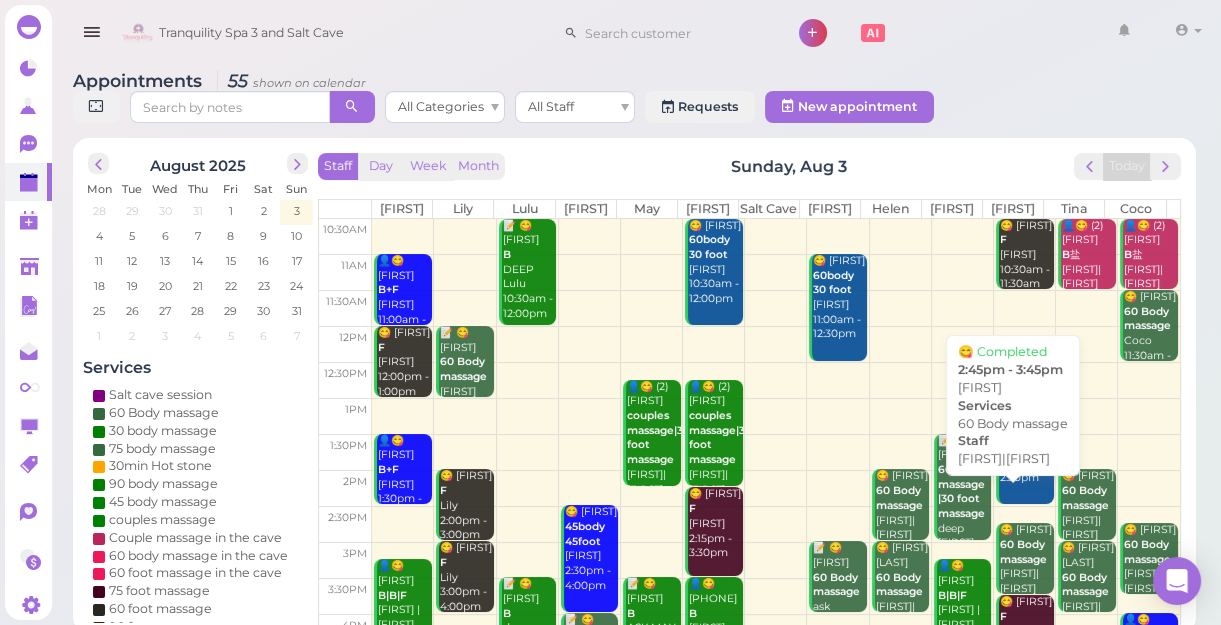 scroll, scrollTop: 272, scrollLeft: 0, axis: vertical 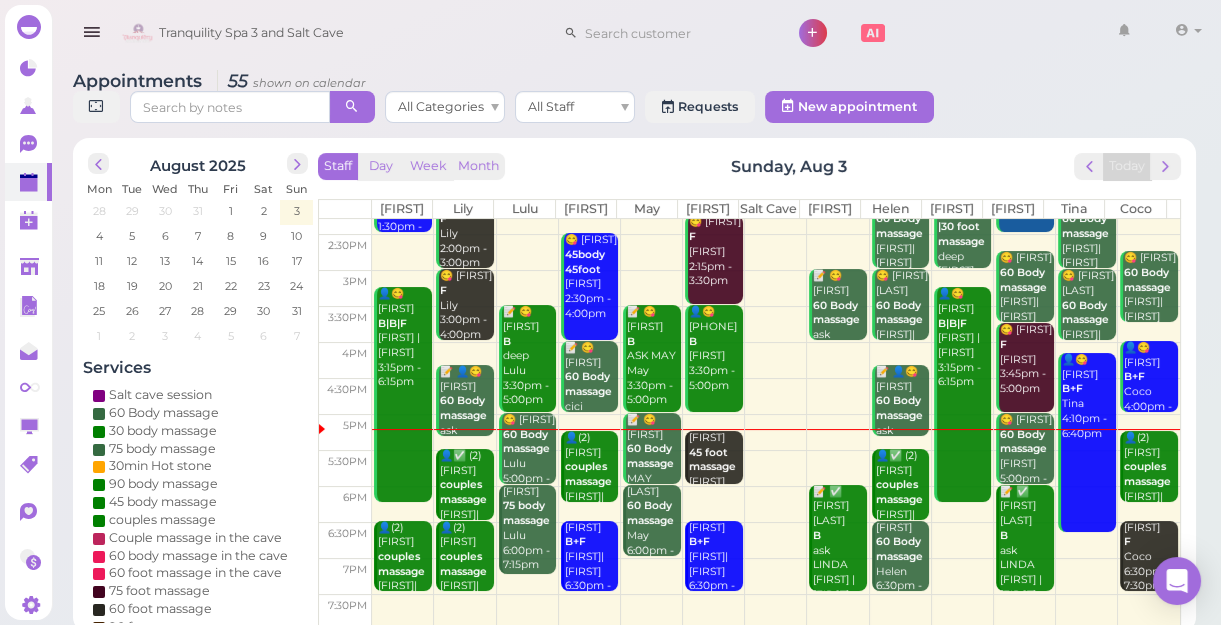 click at bounding box center [776, 576] 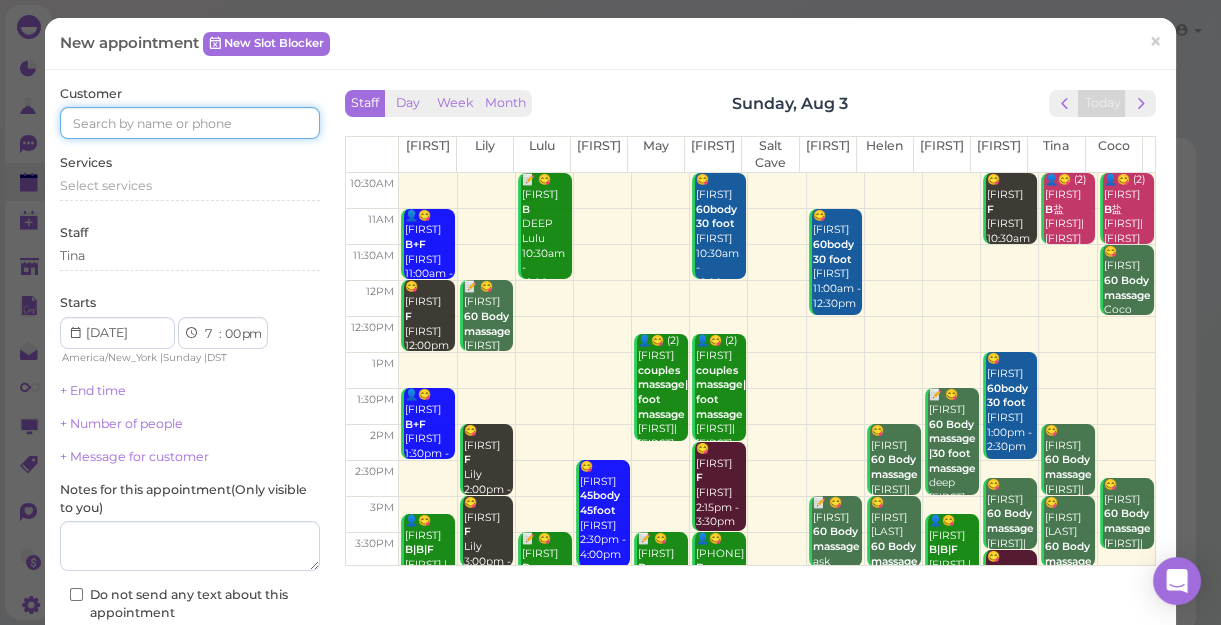click at bounding box center (190, 123) 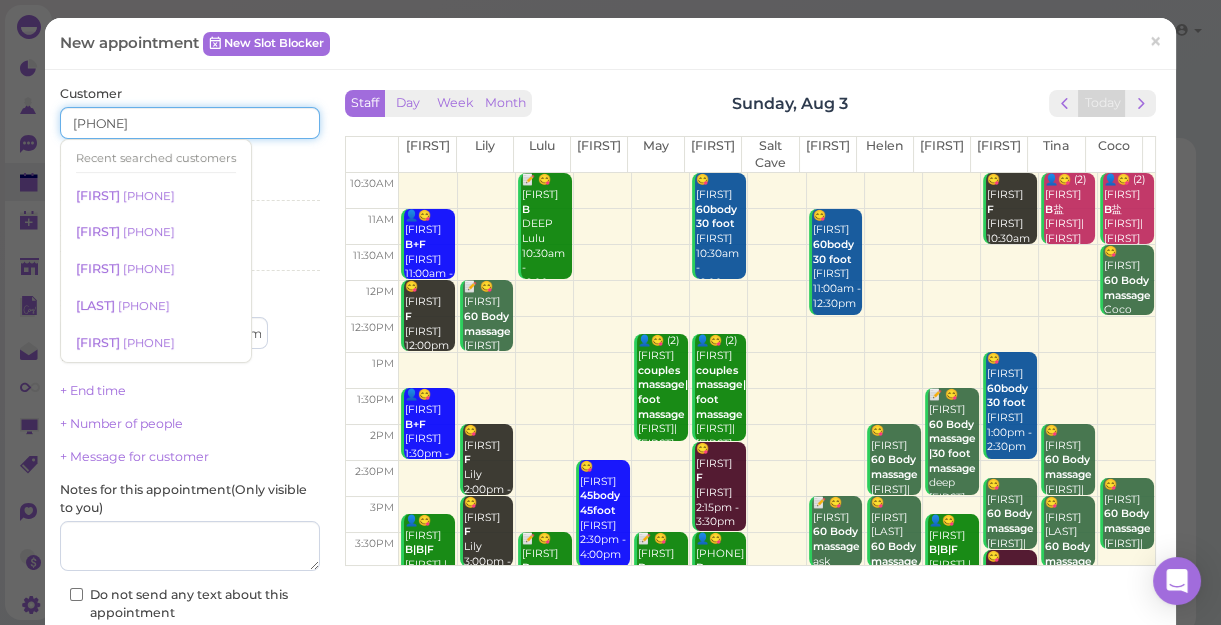 type on "[PHONE]" 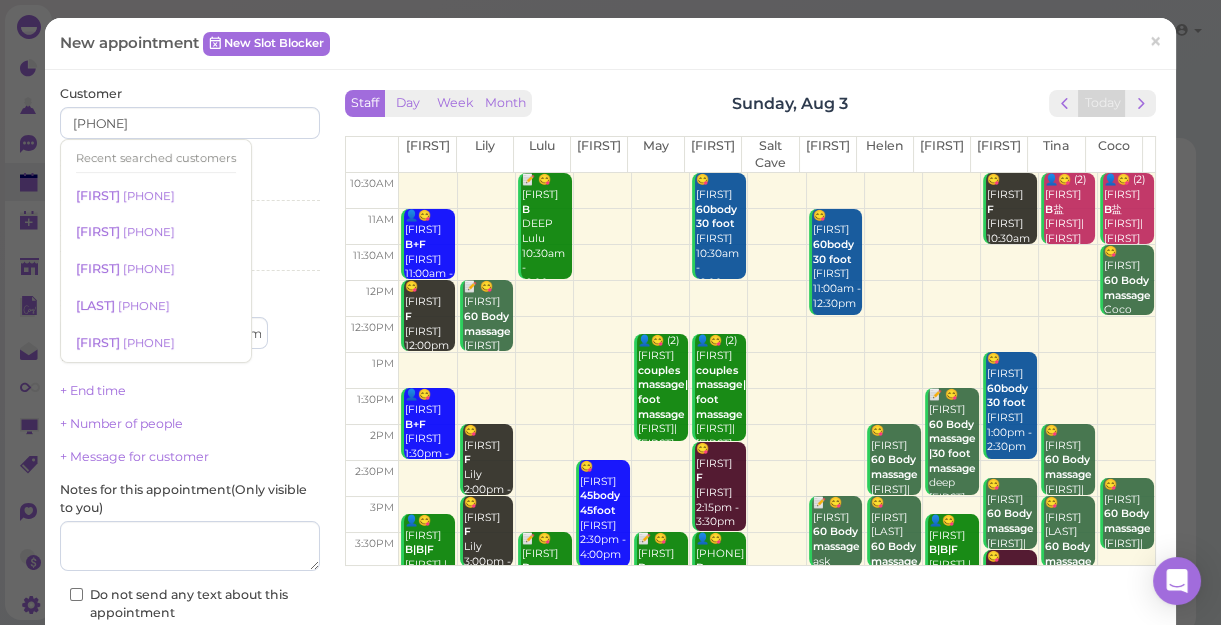 click on "Services
Select services" at bounding box center (190, 181) 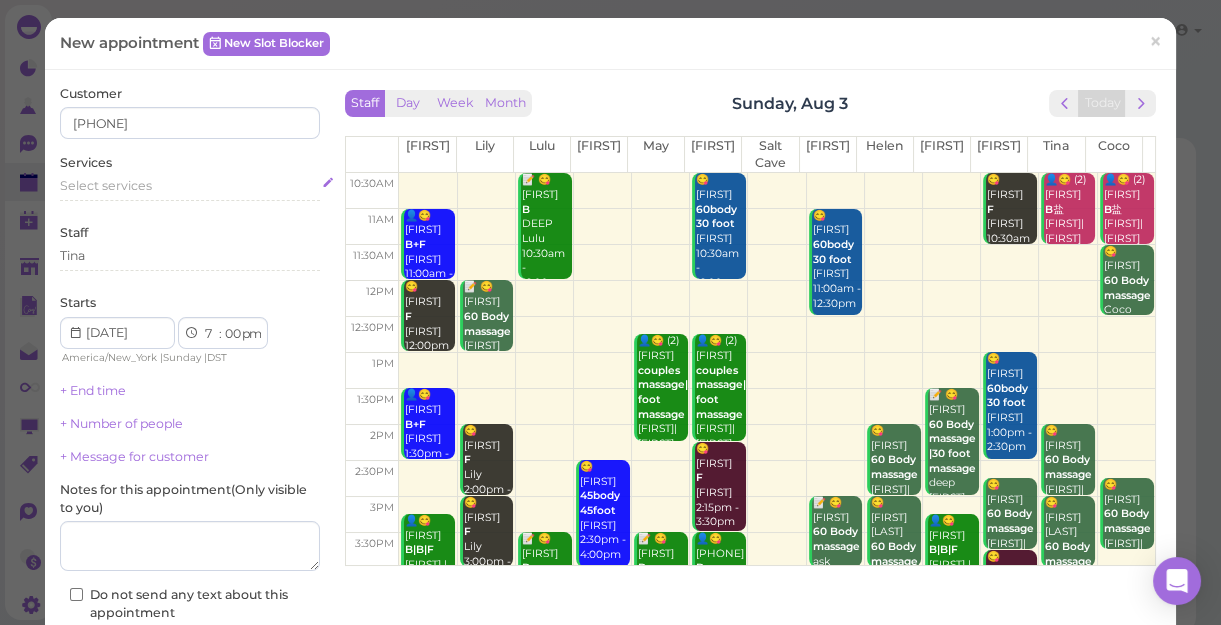click on "Select services" at bounding box center (106, 185) 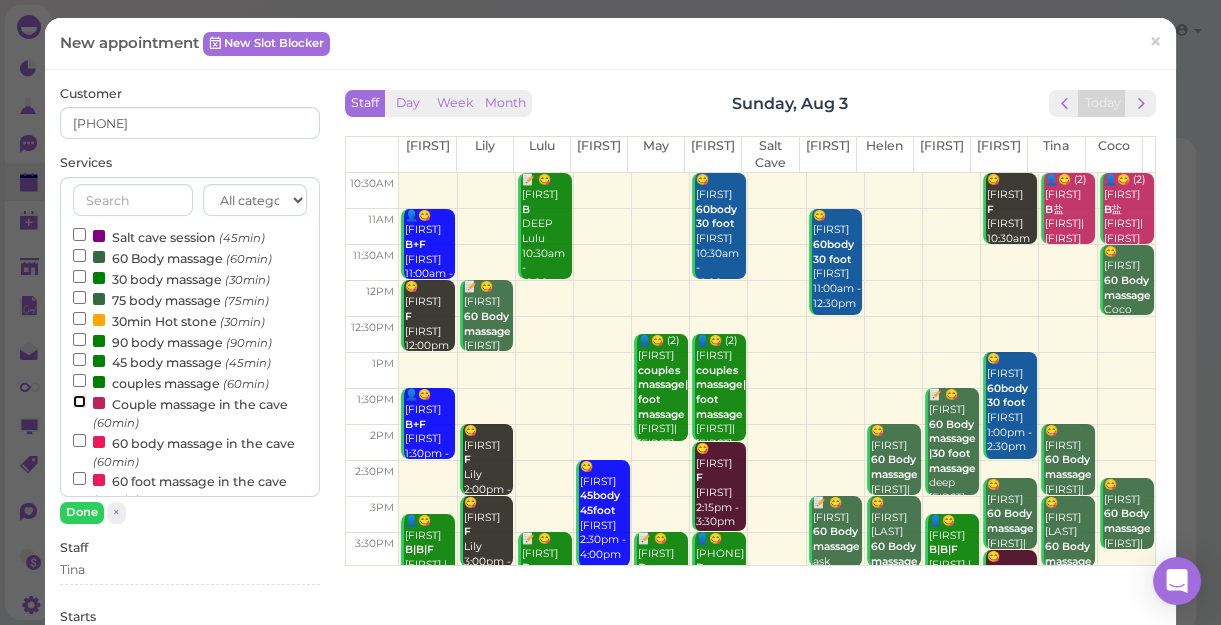 click on "Couple massage in the cave
(60min)" at bounding box center [79, 401] 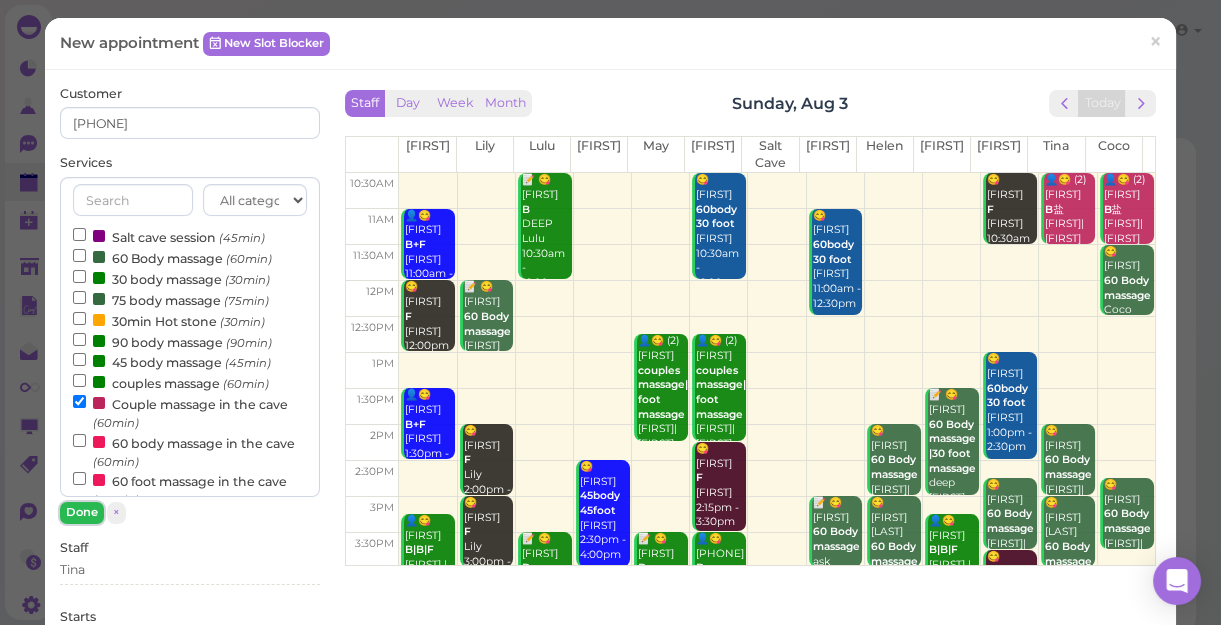 click on "Done" at bounding box center [82, 512] 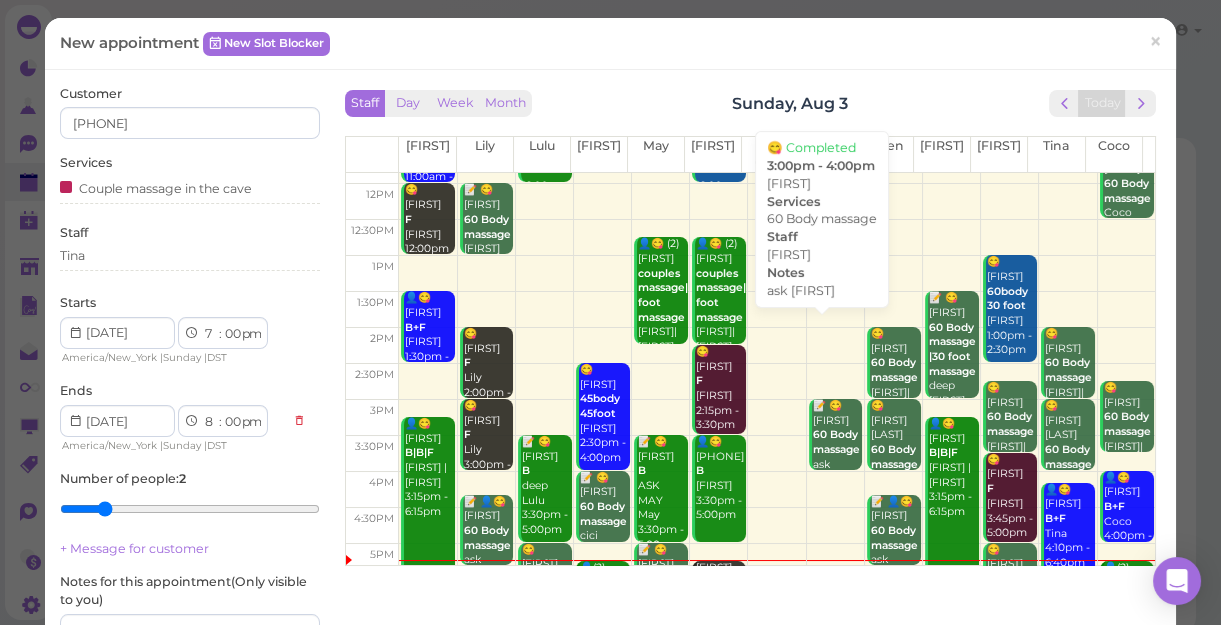 scroll, scrollTop: 272, scrollLeft: 0, axis: vertical 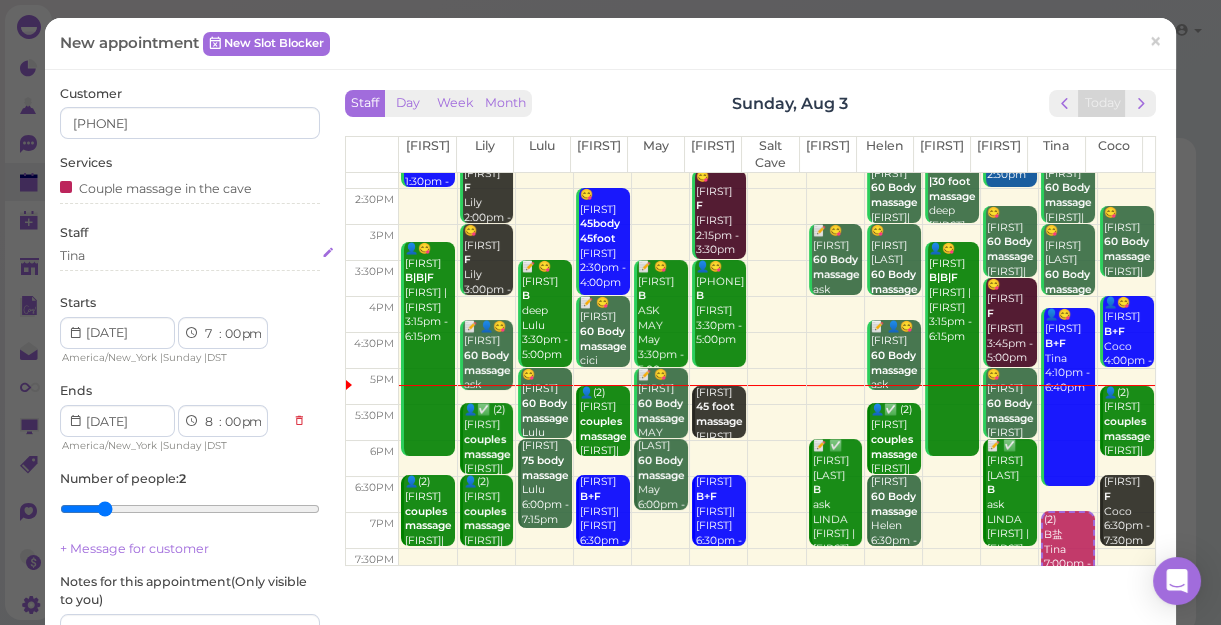 click on "Tina" at bounding box center (190, 256) 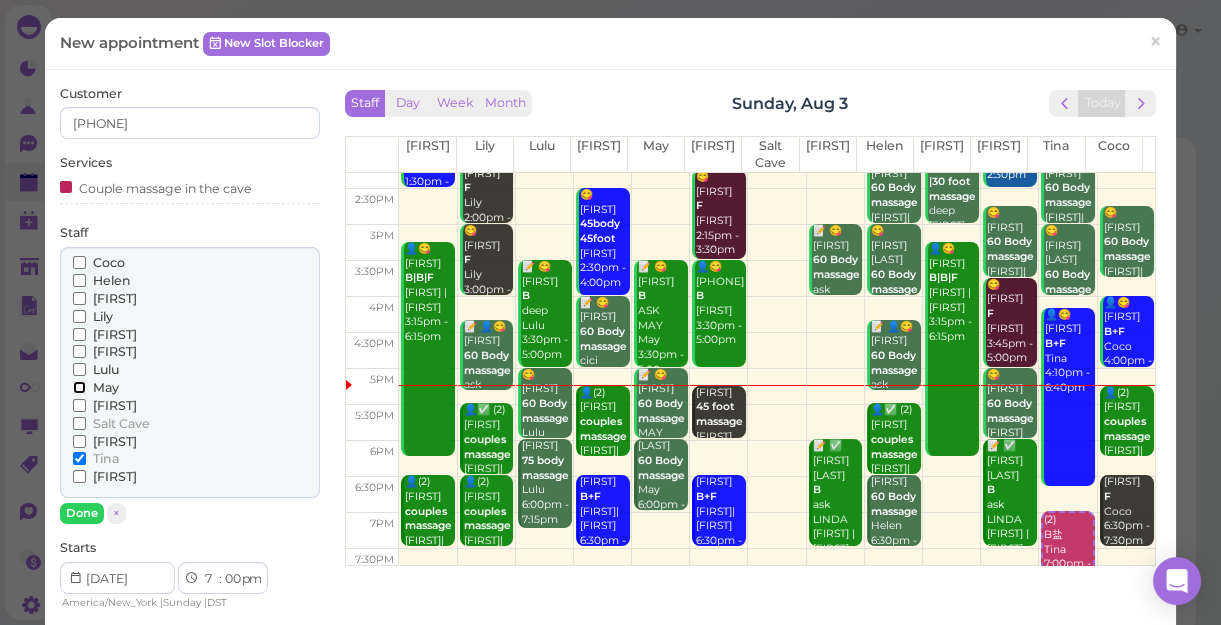 click on "May" at bounding box center [79, 387] 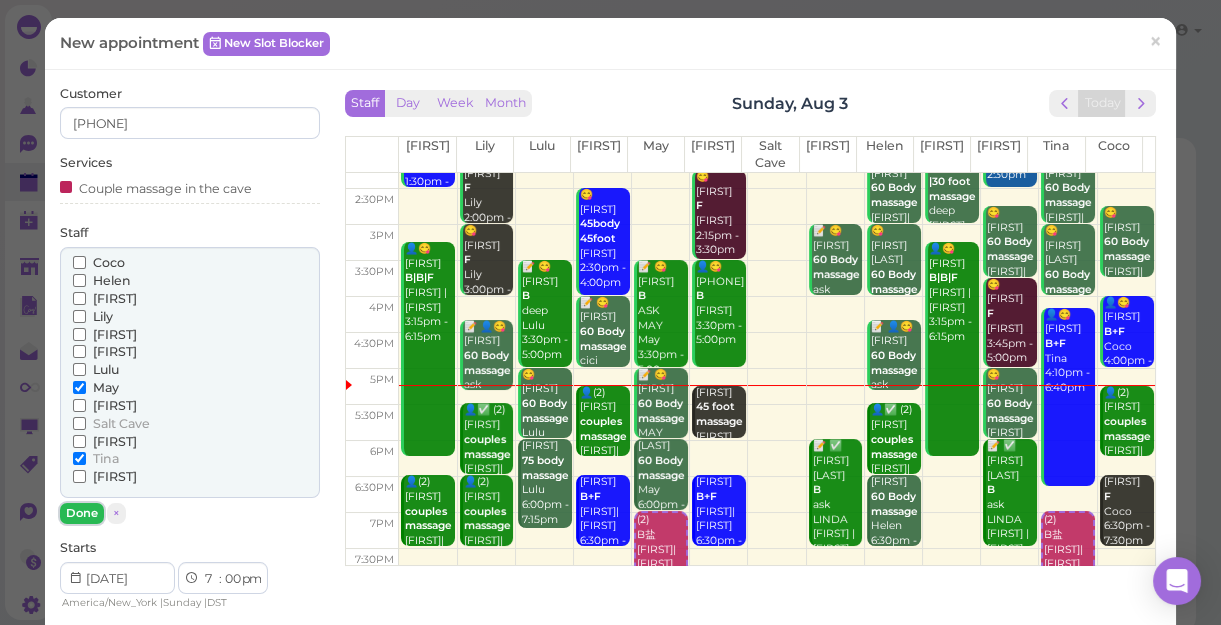 click on "Done" at bounding box center (82, 513) 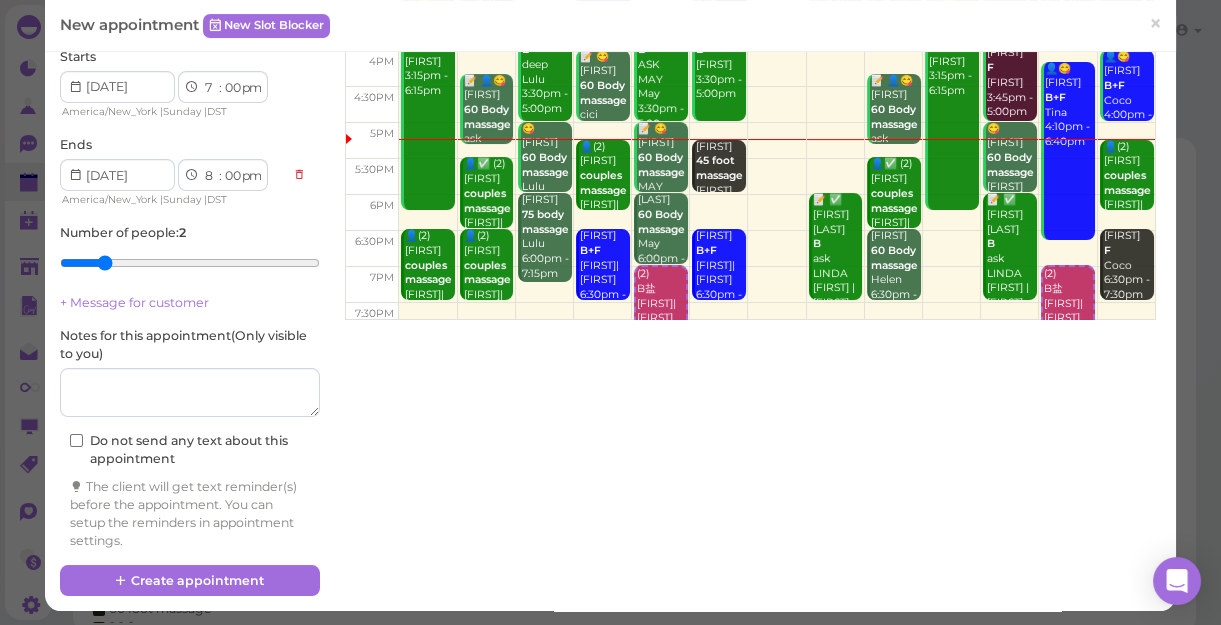 scroll, scrollTop: 249, scrollLeft: 0, axis: vertical 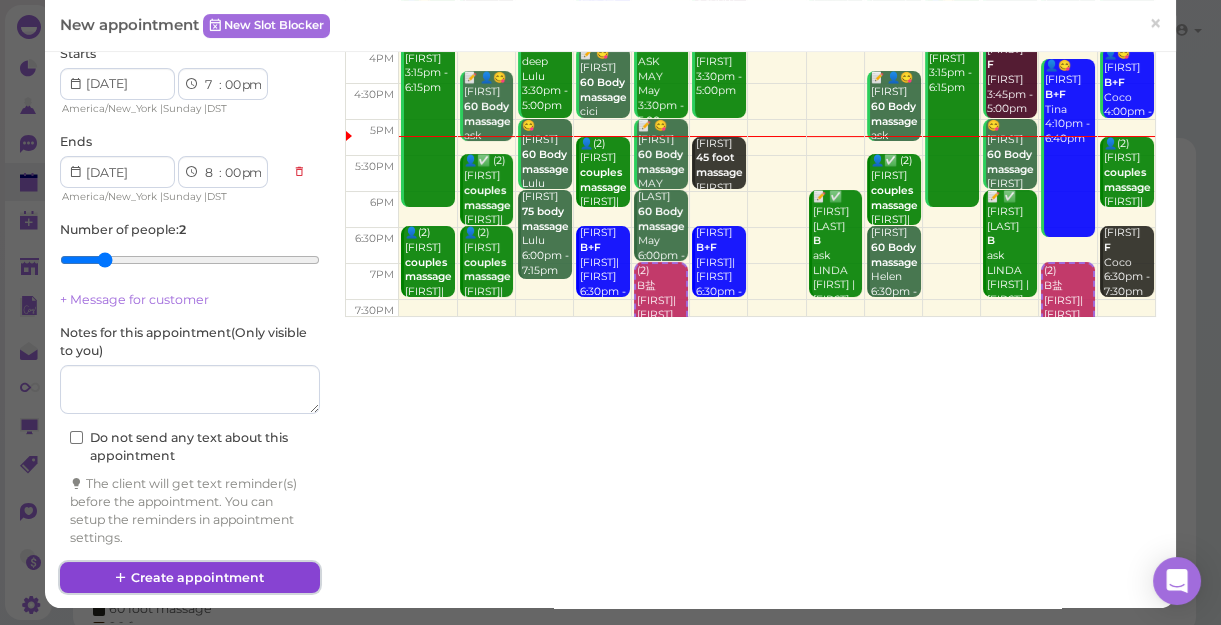 click on "Create appointment" at bounding box center [190, 578] 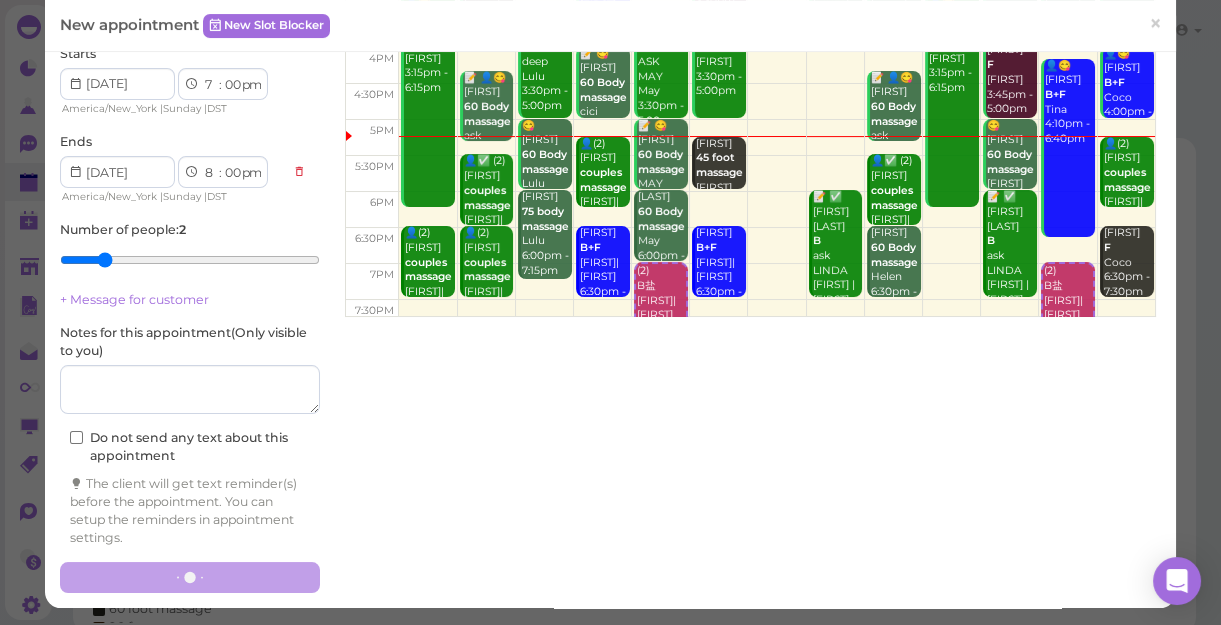 scroll, scrollTop: 248, scrollLeft: 0, axis: vertical 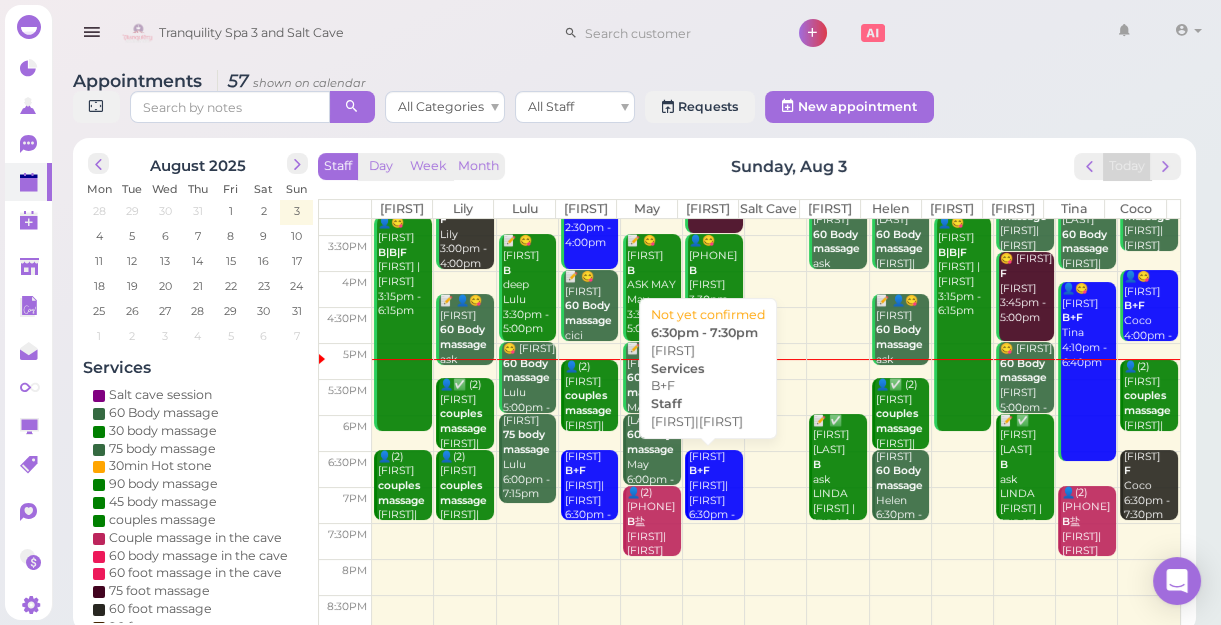 click on "[FIRST] [INITIAL] [INITIAL] [FIRST]|[FIRST] 6:30pm - 7:30pm" at bounding box center [715, 494] 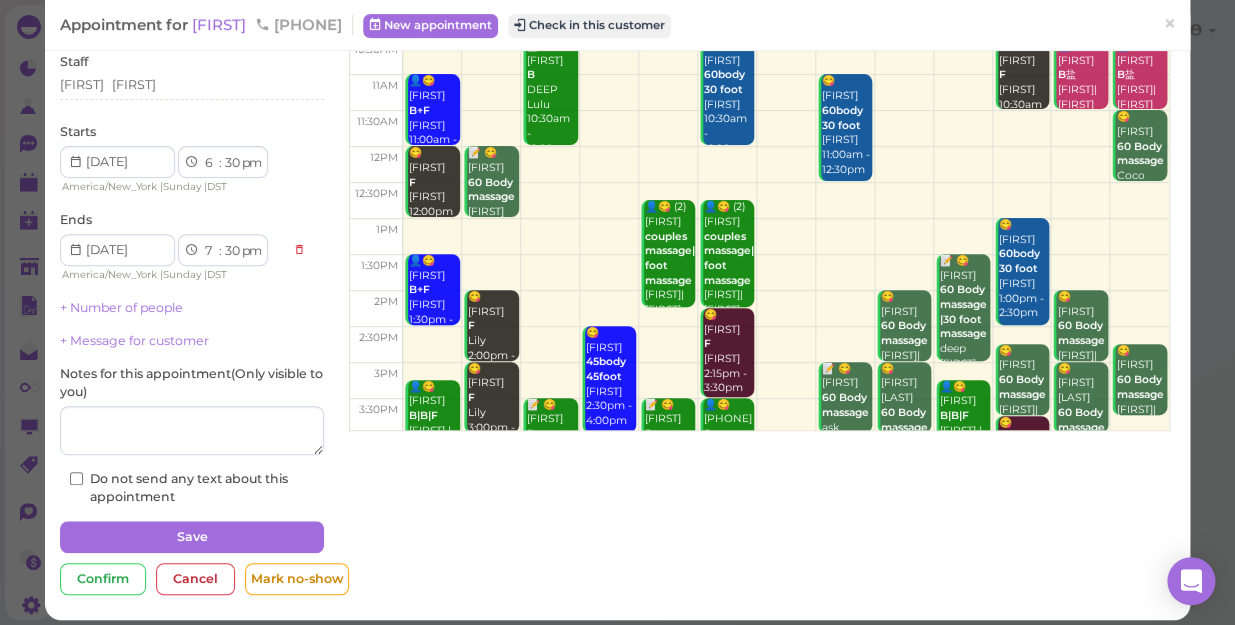 scroll, scrollTop: 145, scrollLeft: 0, axis: vertical 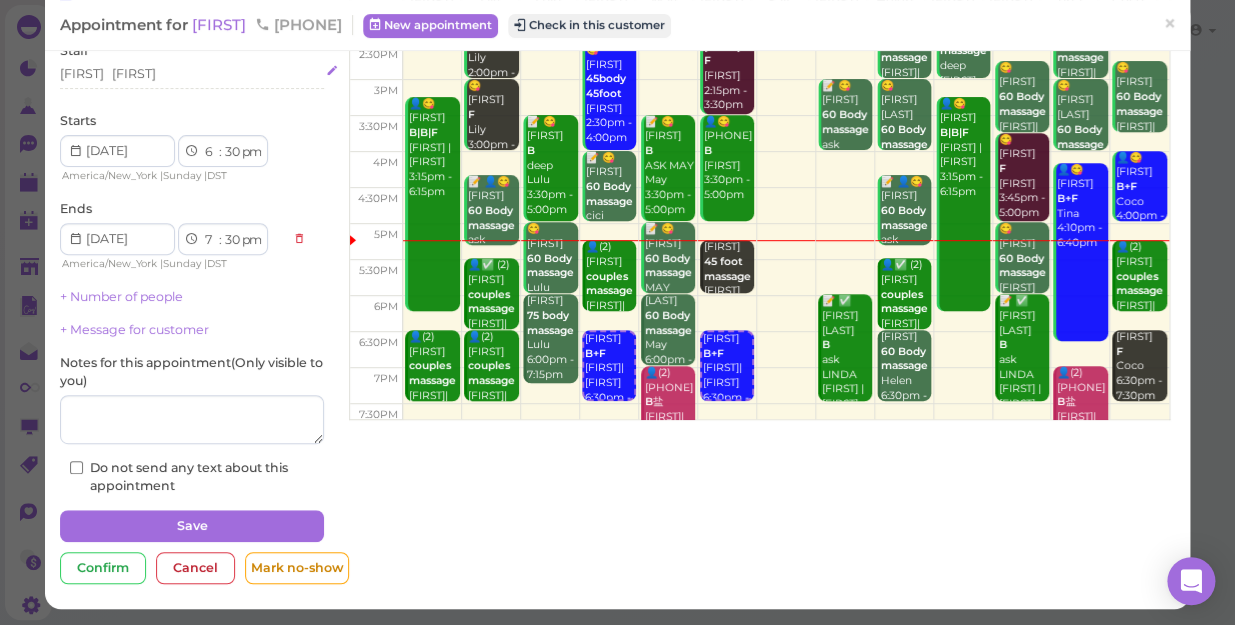click on "[FIRST]
[FIRST]" at bounding box center [192, 74] 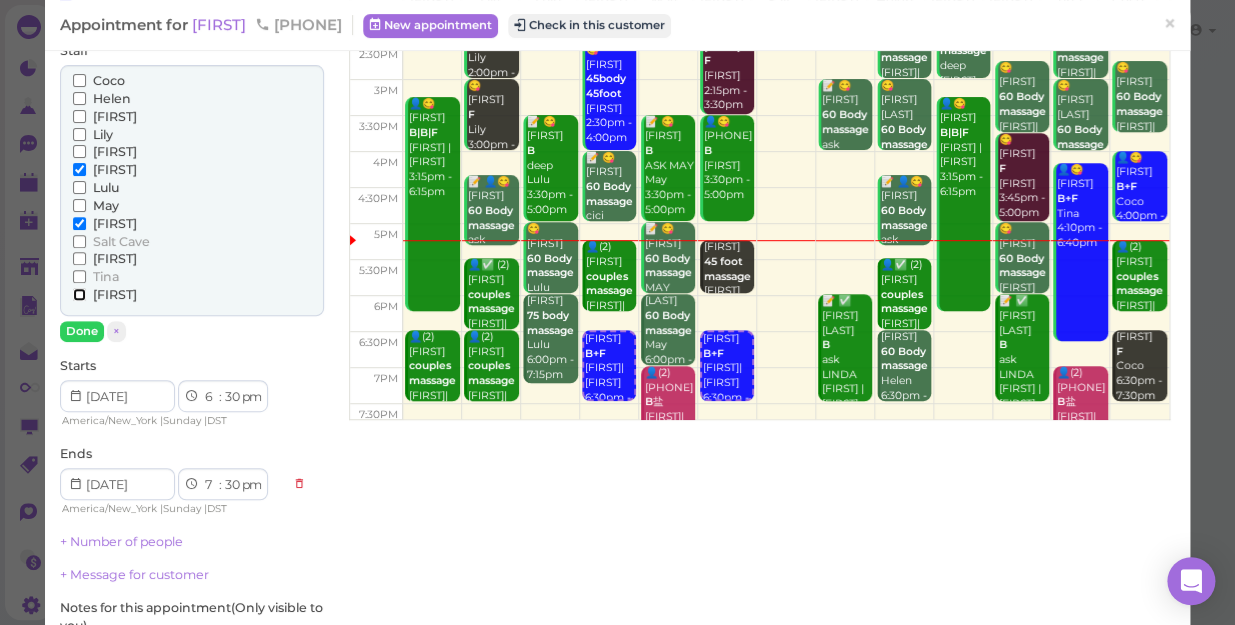 click on "[FIRST]" at bounding box center [79, 294] 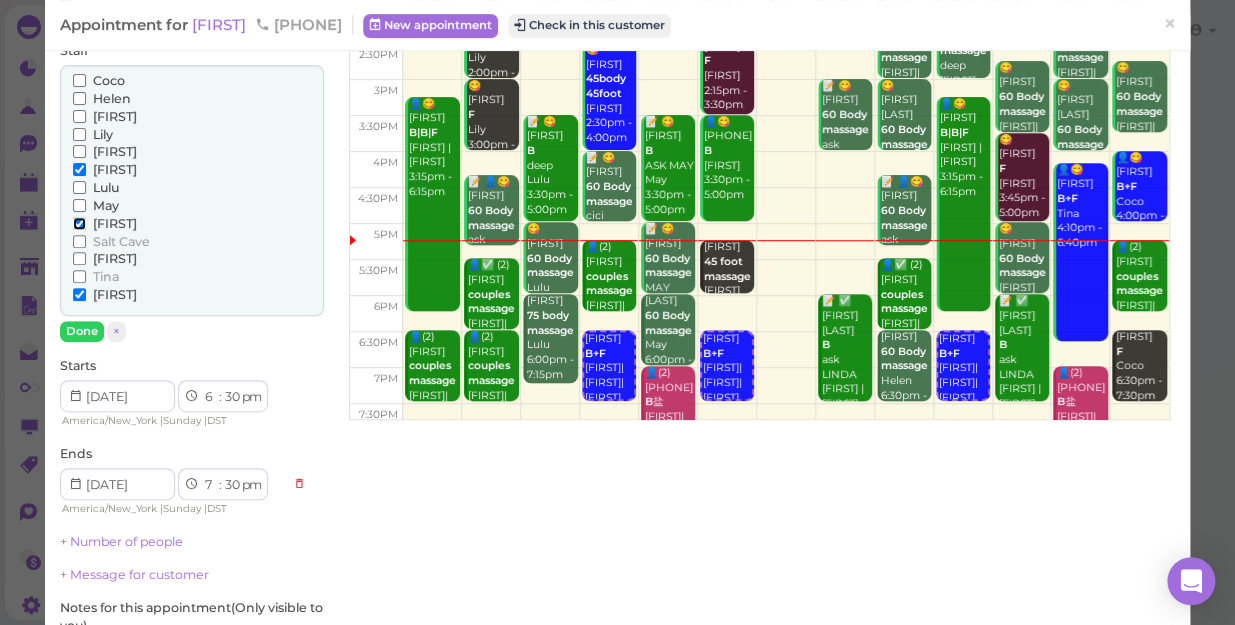click on "[FIRST]" at bounding box center [79, 223] 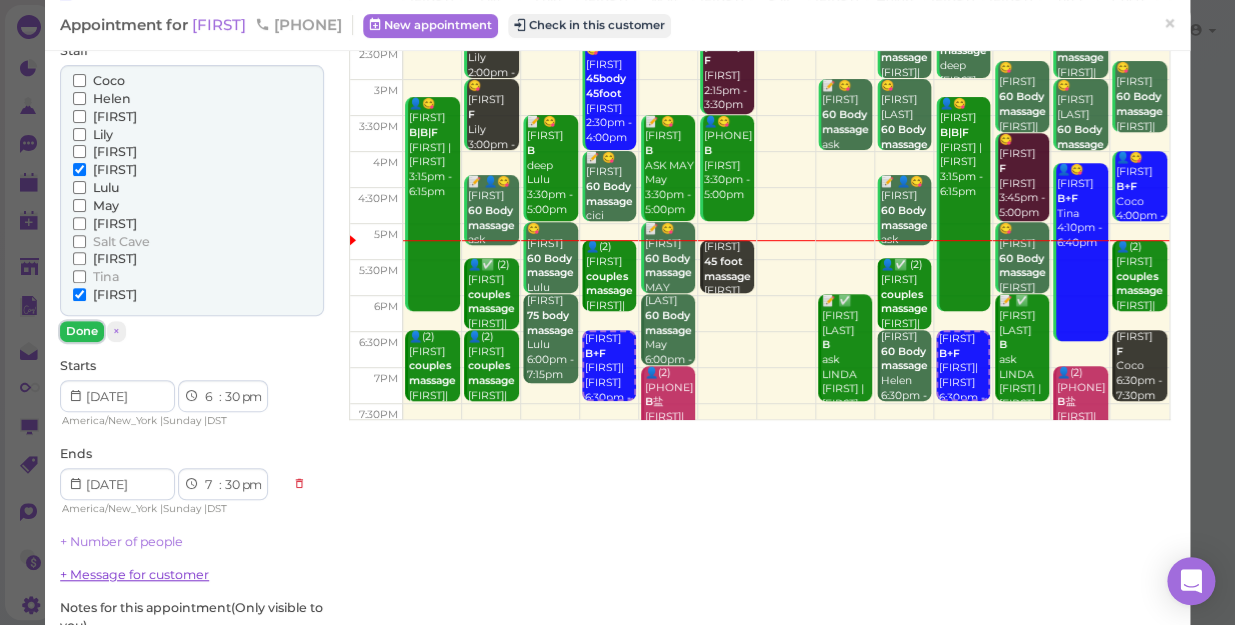 click on "Done" at bounding box center [82, 331] 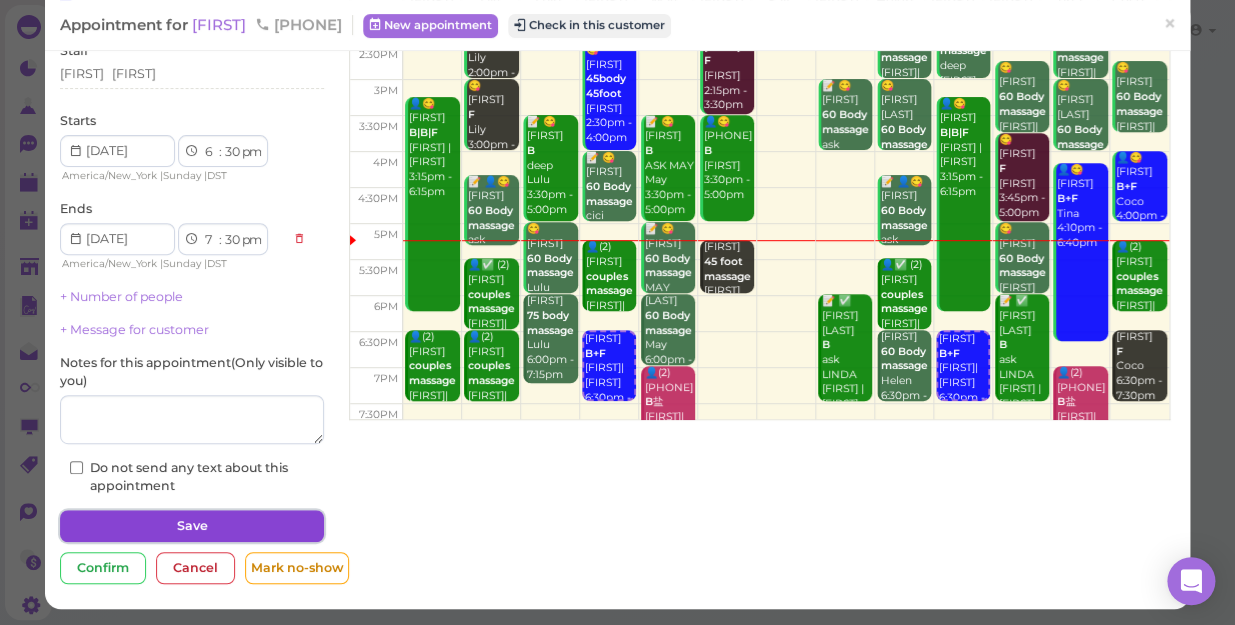 click on "Save" at bounding box center [192, 526] 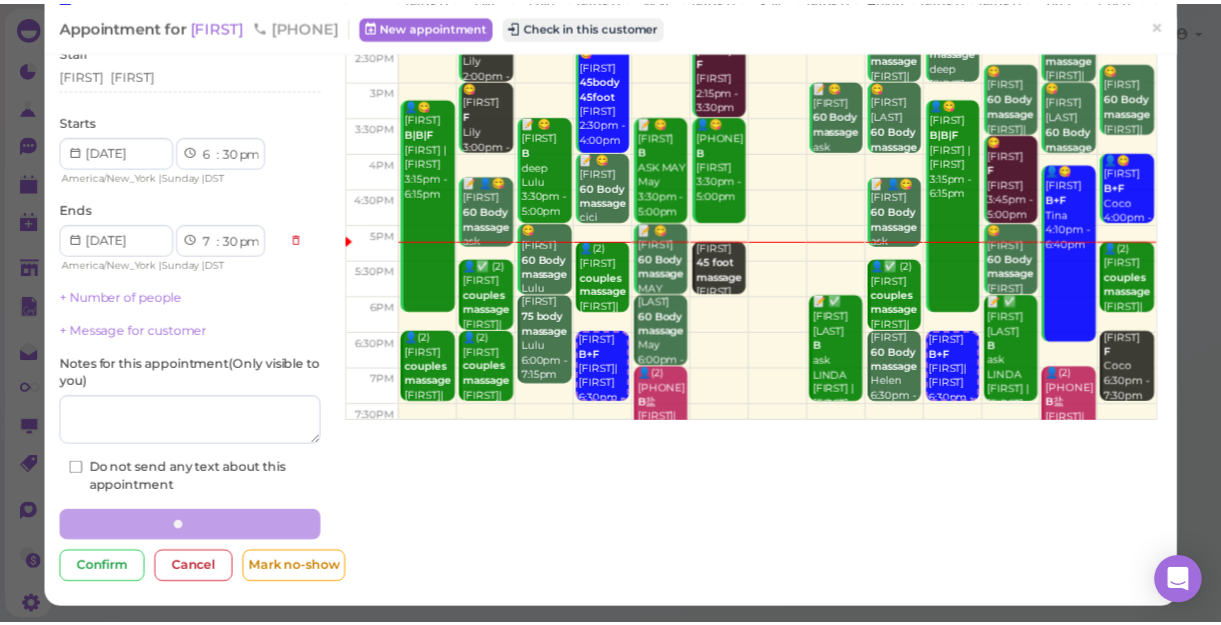 scroll, scrollTop: 144, scrollLeft: 0, axis: vertical 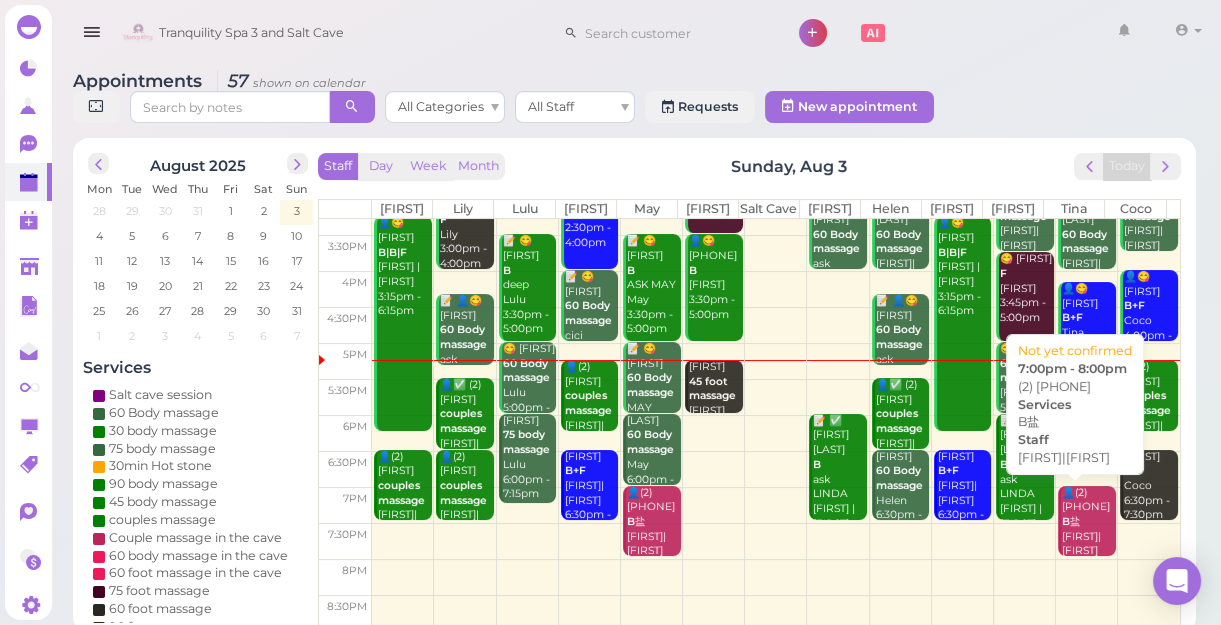 click on "👤(2) [PHONE] [INITIAL] [FIRST]|[FIRST]  7:00pm - 8:00pm" at bounding box center (1088, 537) 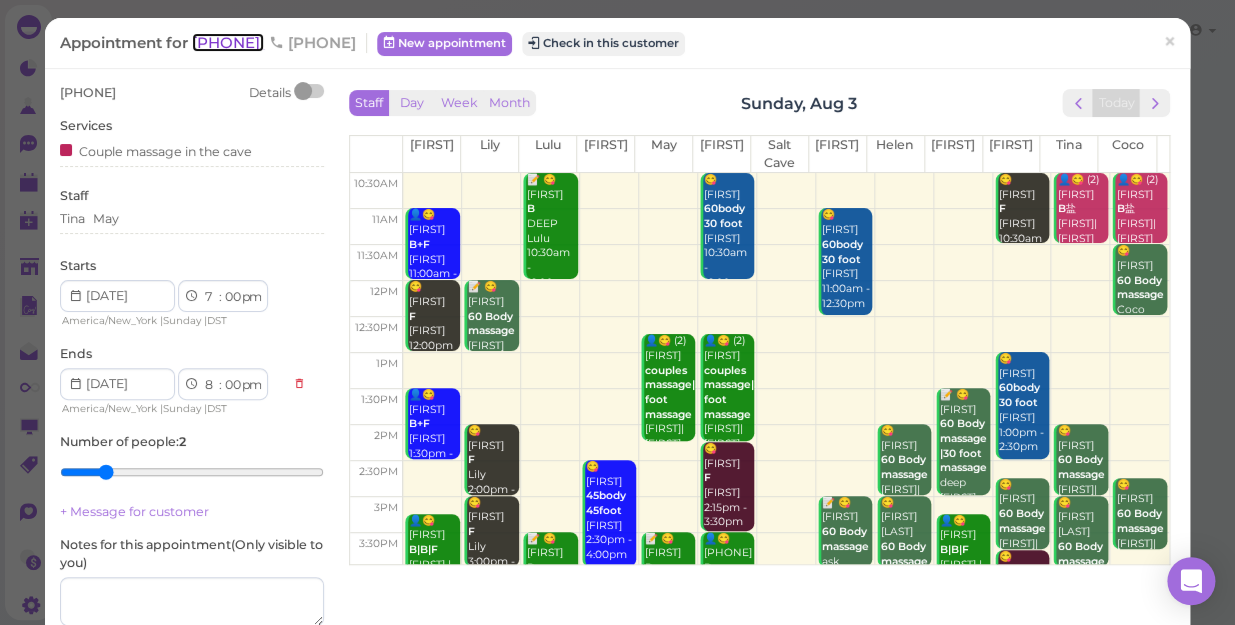 click on "[PHONE]" at bounding box center [228, 42] 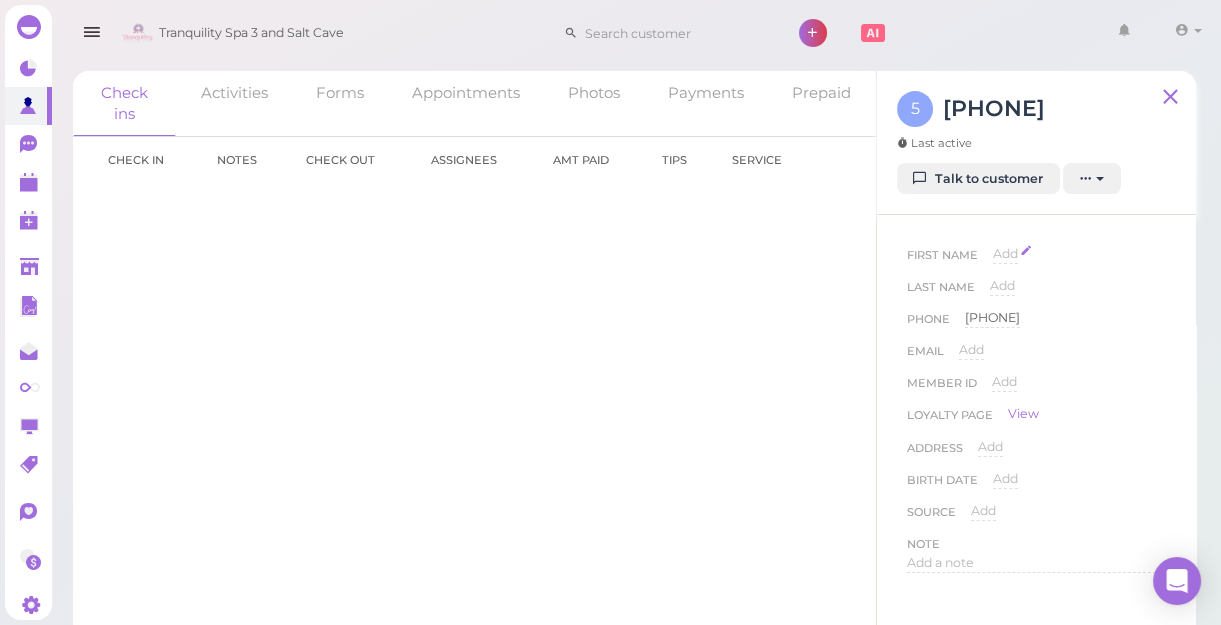 click on "Add" at bounding box center (1005, 254) 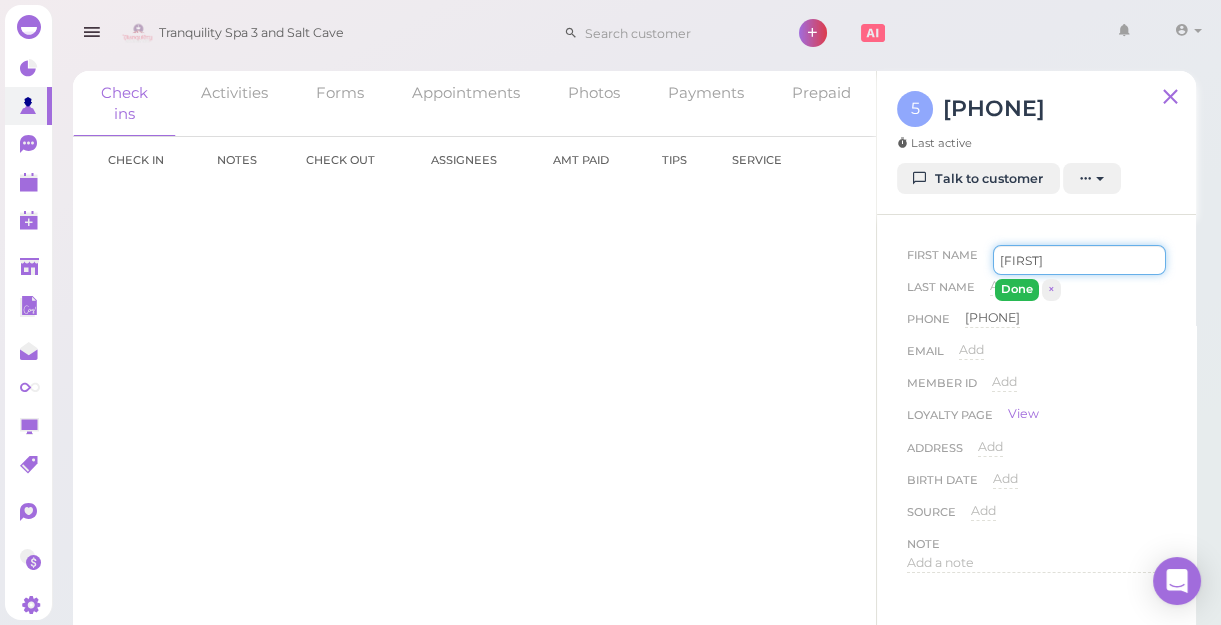type on "[FIRST]" 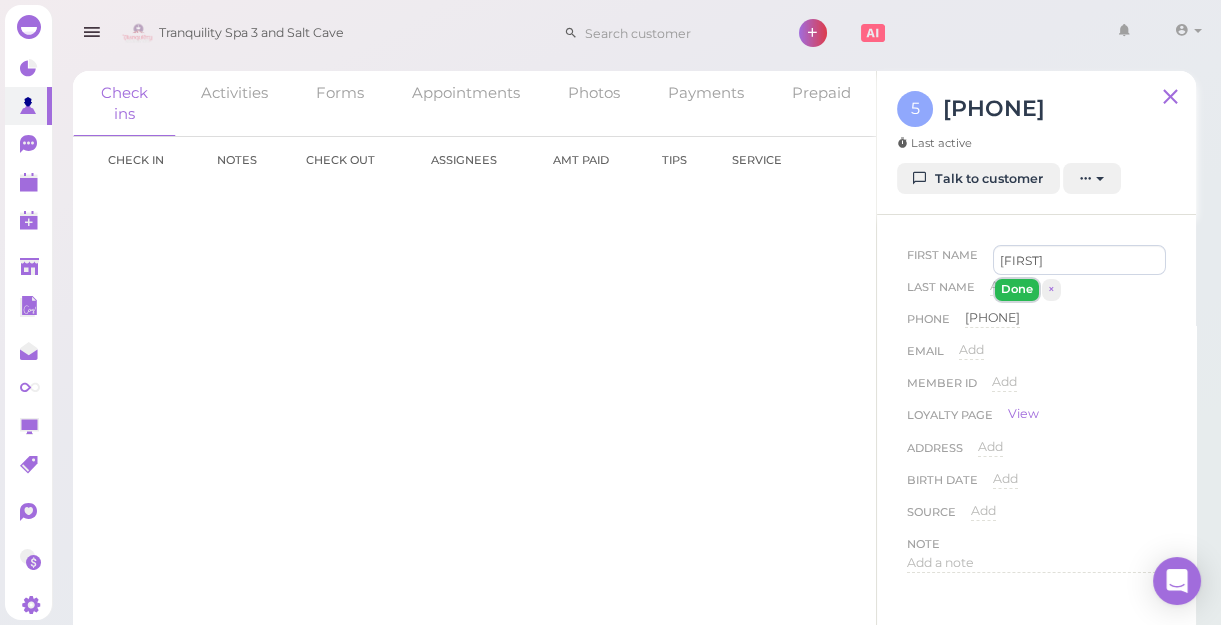 click on "Done" at bounding box center (1017, 289) 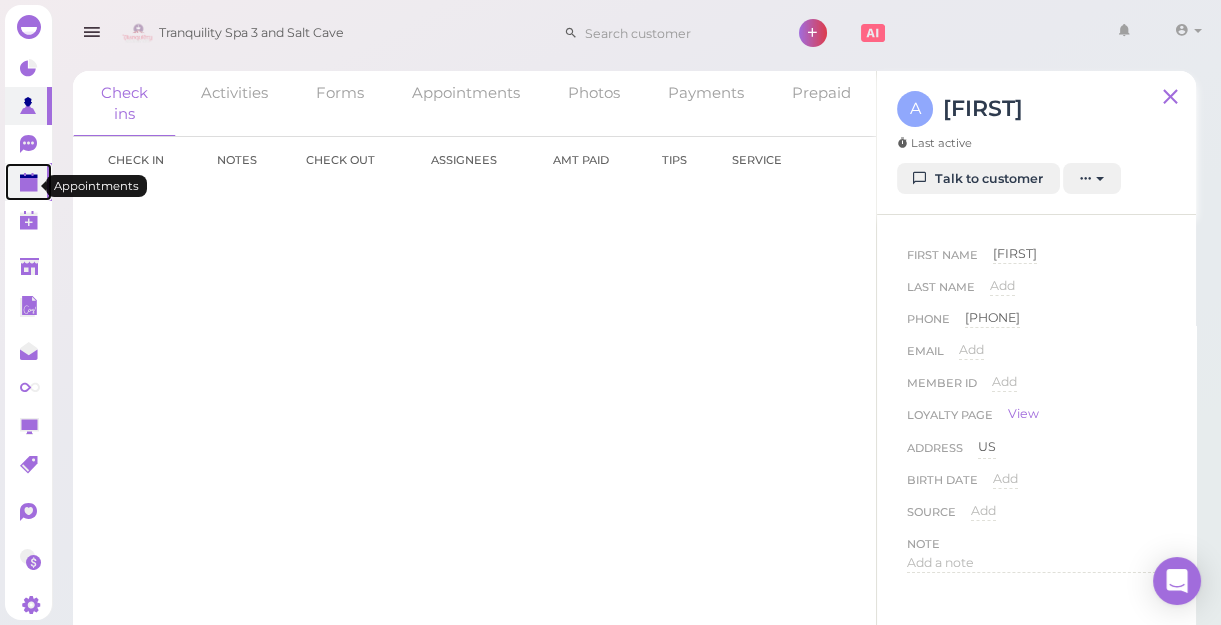 click 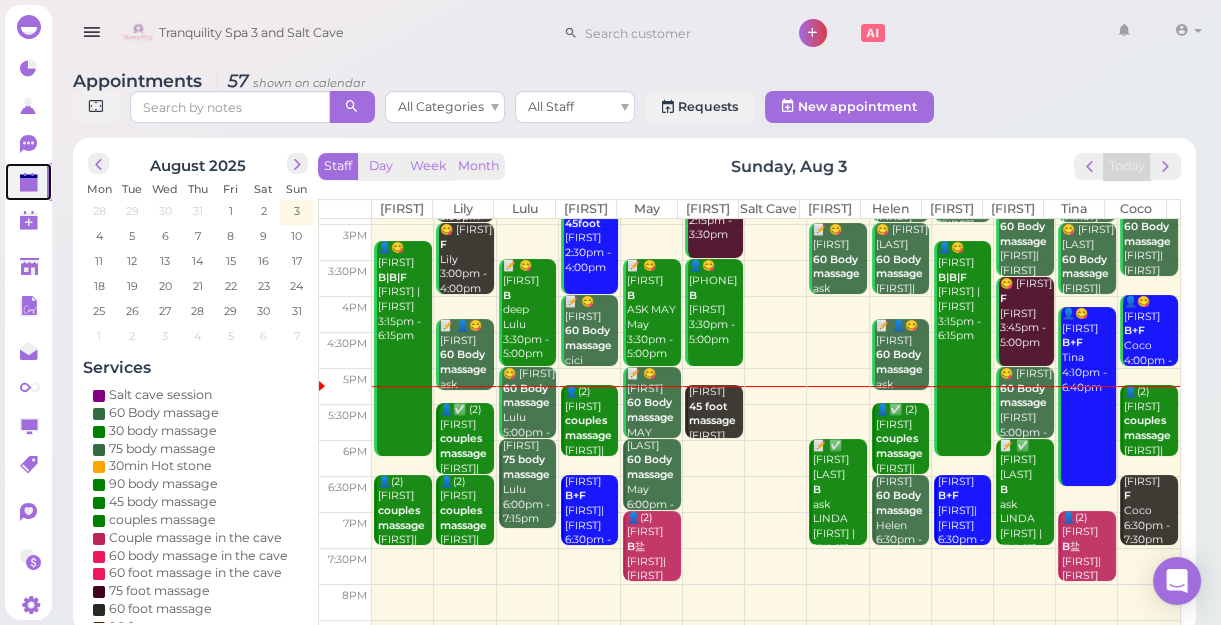scroll, scrollTop: 343, scrollLeft: 0, axis: vertical 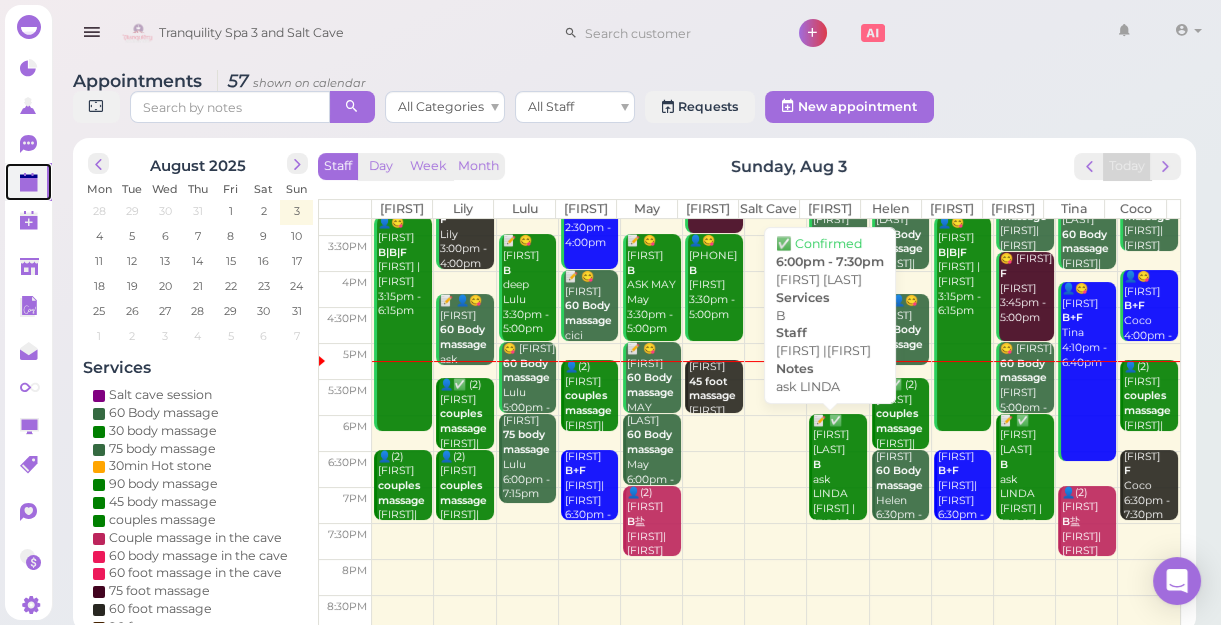 click on "📝 ✅ [FIRST] [LAST] B ask [FIRST] [FIRST] | [FIRST] 6:00pm - 7:30pm" at bounding box center [839, 487] 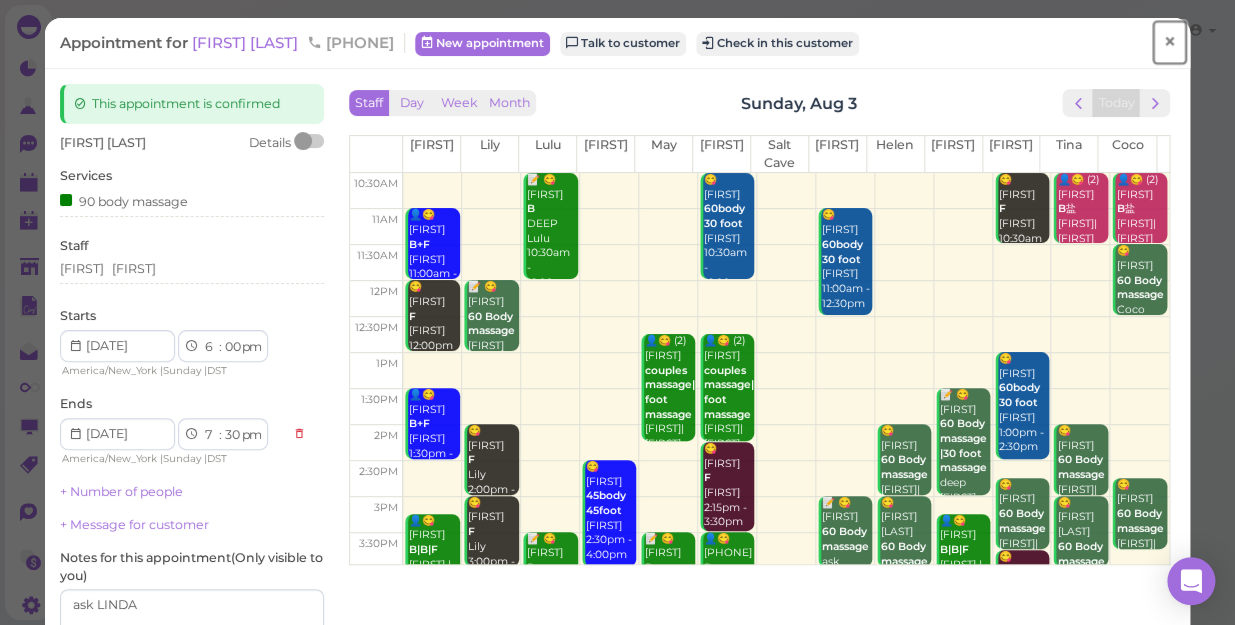 click on "×" at bounding box center (1169, 42) 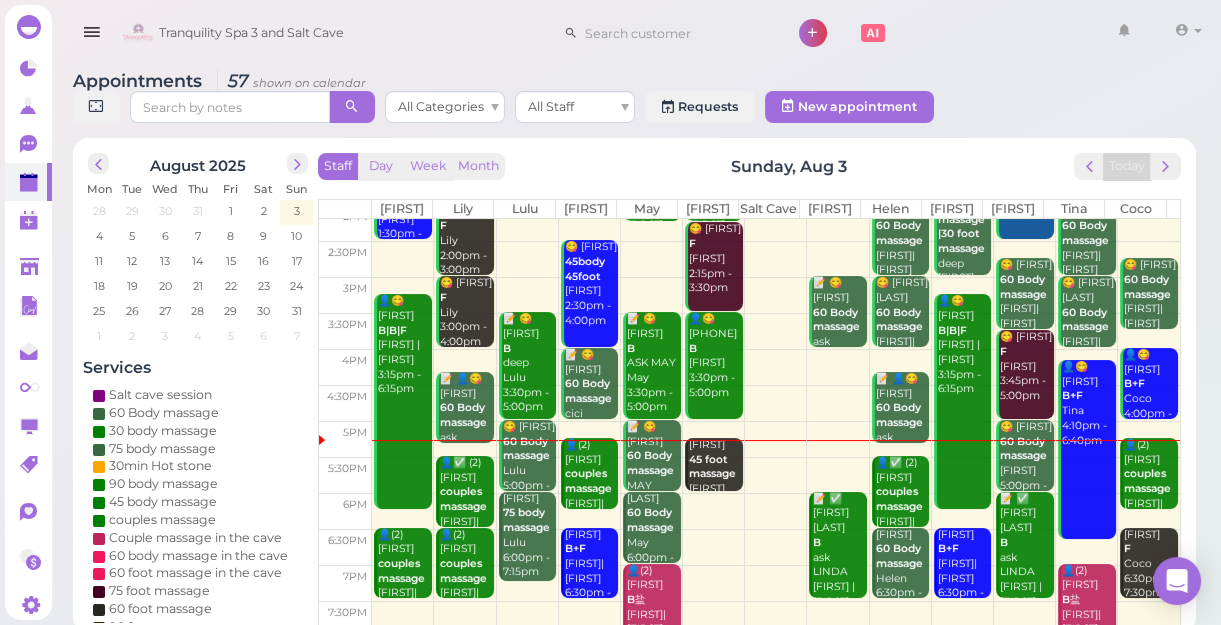 scroll, scrollTop: 343, scrollLeft: 0, axis: vertical 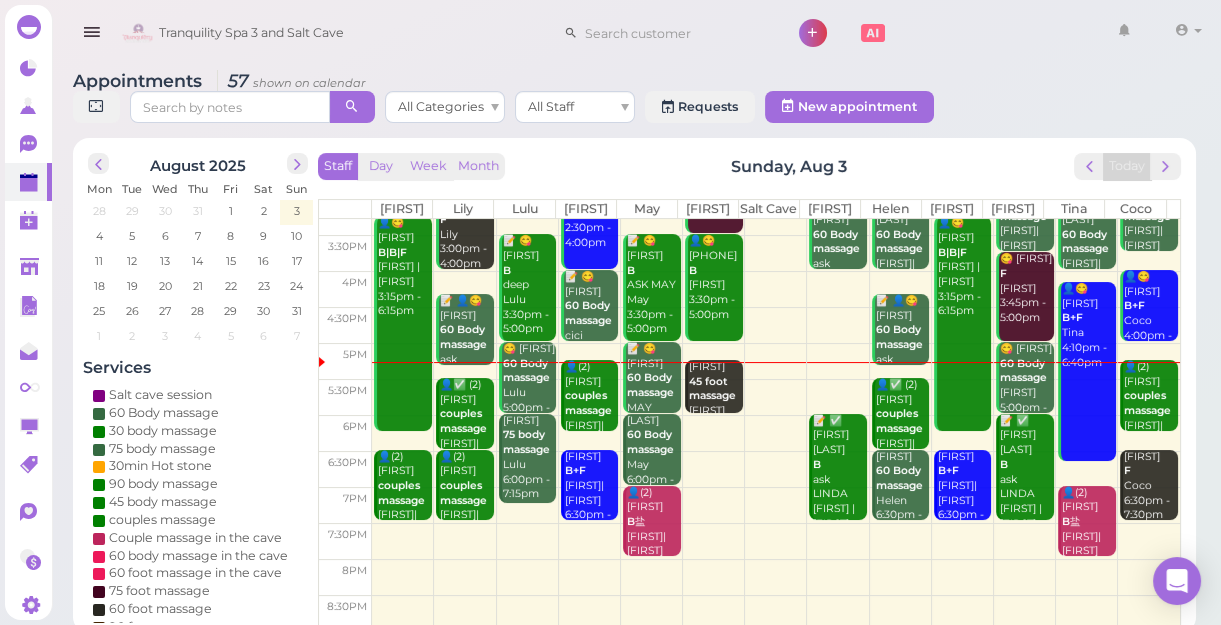 click at bounding box center (776, 541) 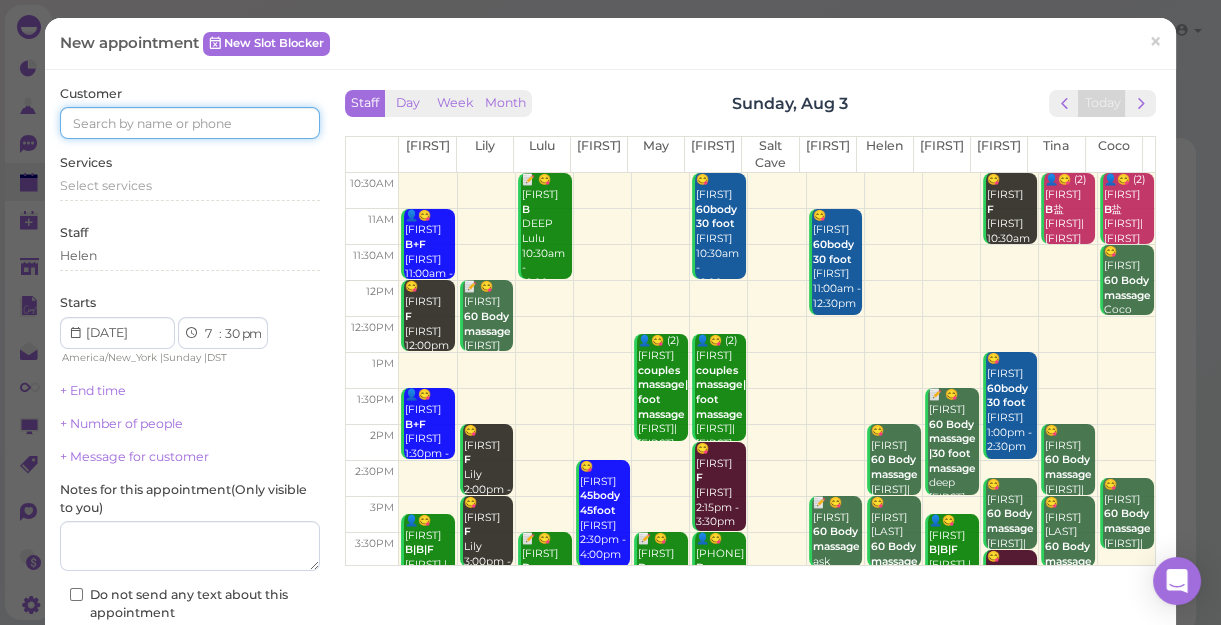 click at bounding box center (190, 123) 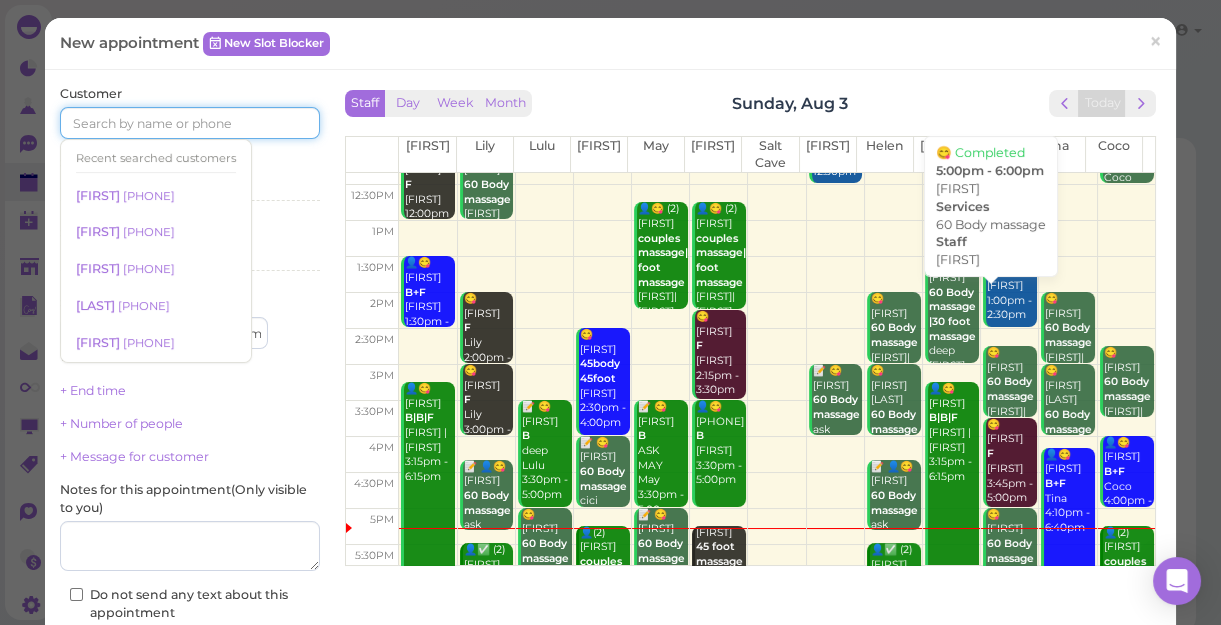 scroll, scrollTop: 361, scrollLeft: 0, axis: vertical 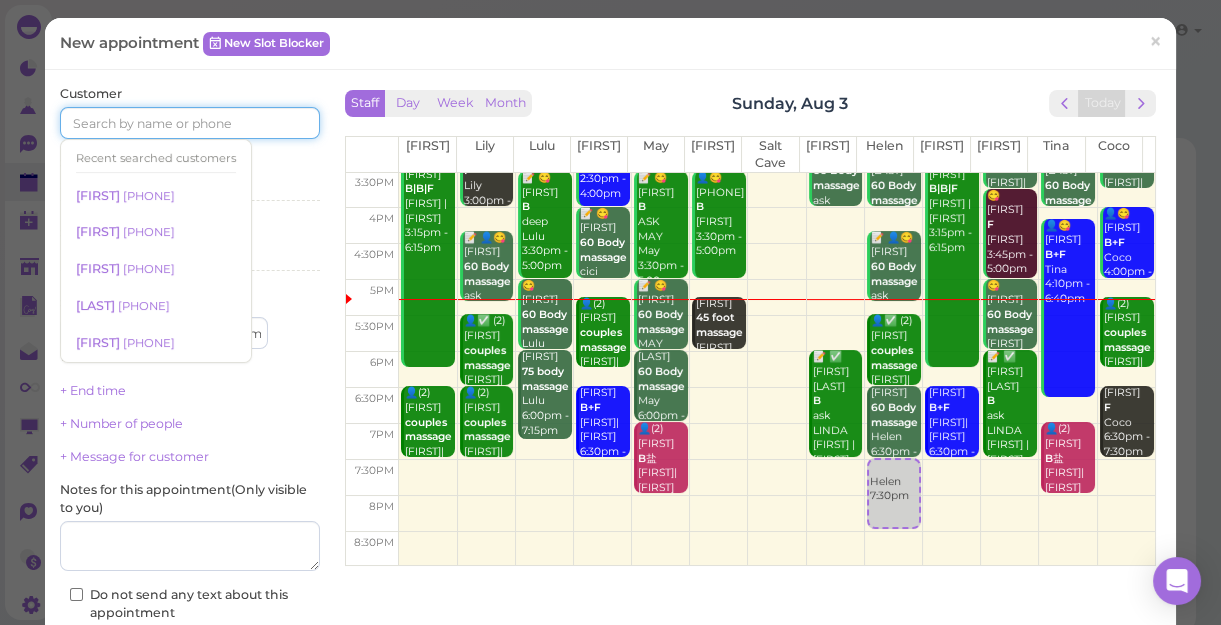 click at bounding box center (777, 478) 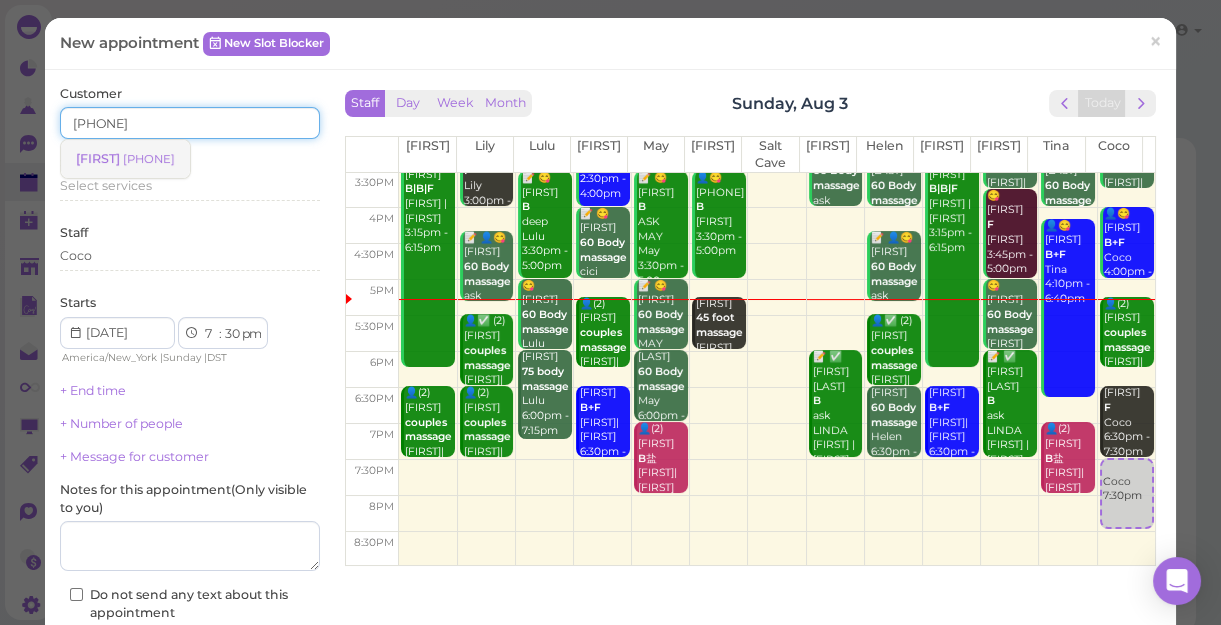 type on "[PHONE]" 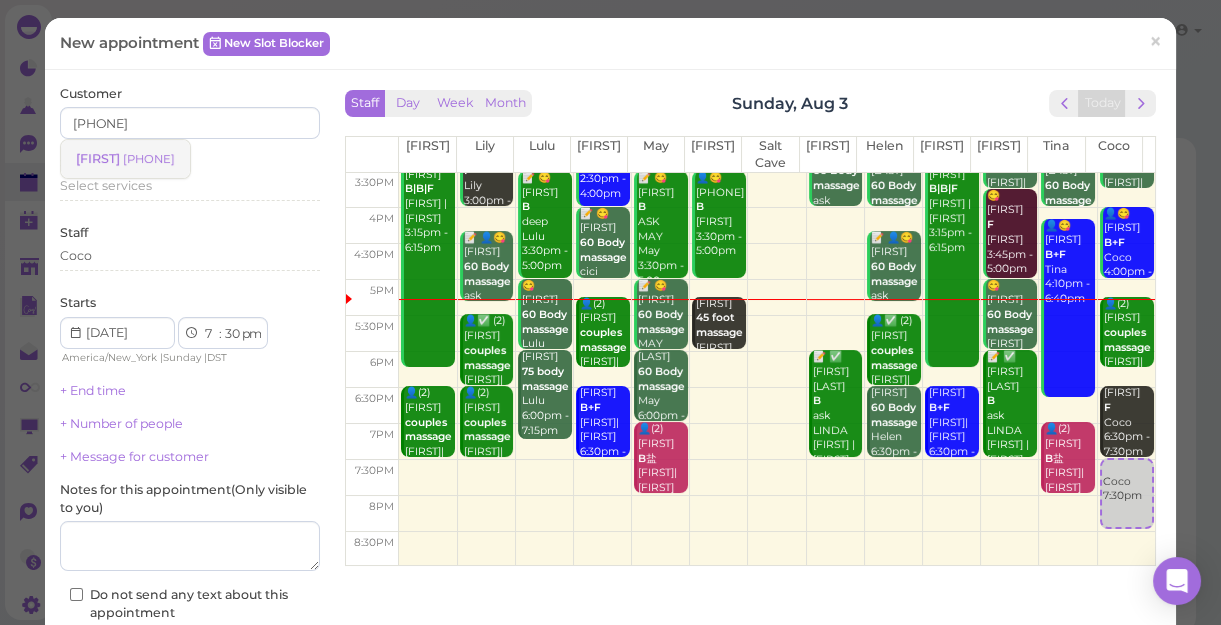 click on "[PHONE]" at bounding box center (149, 159) 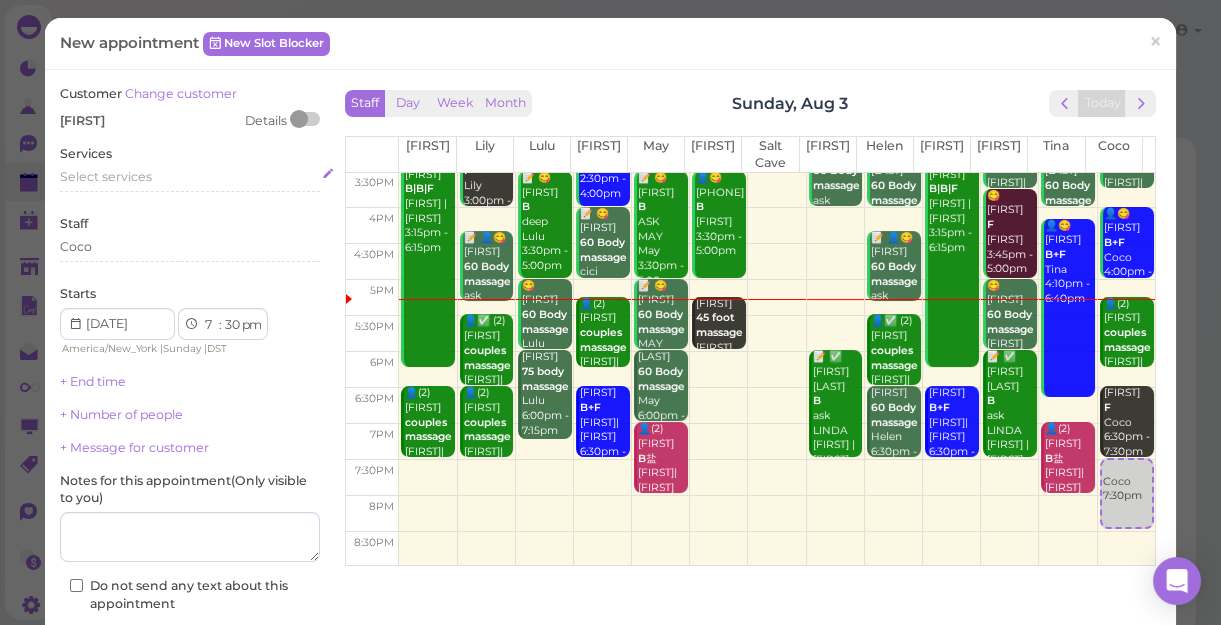 click on "Select services" at bounding box center [190, 177] 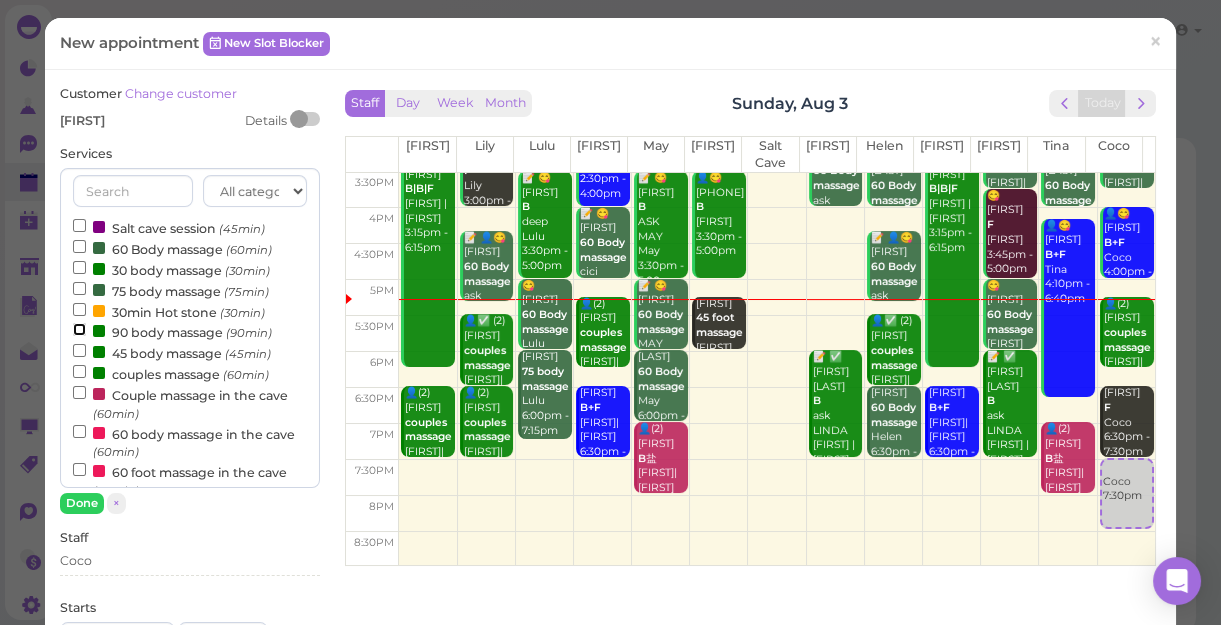click on "90 body massage
(90min)" at bounding box center [79, 329] 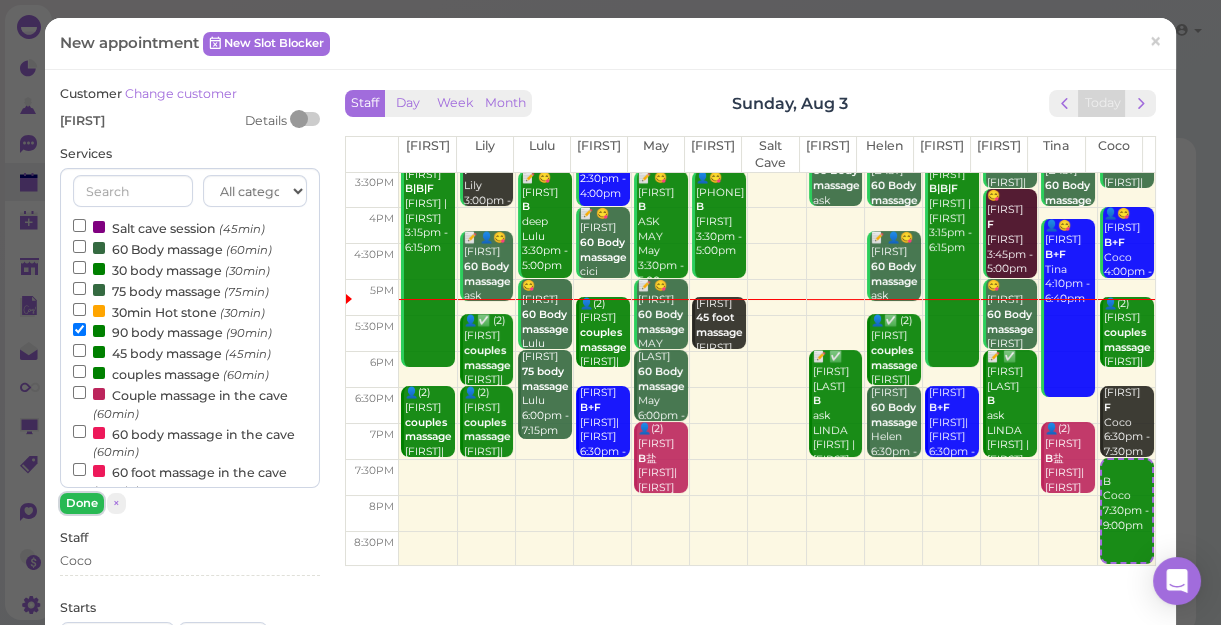 click on "Done" at bounding box center [82, 503] 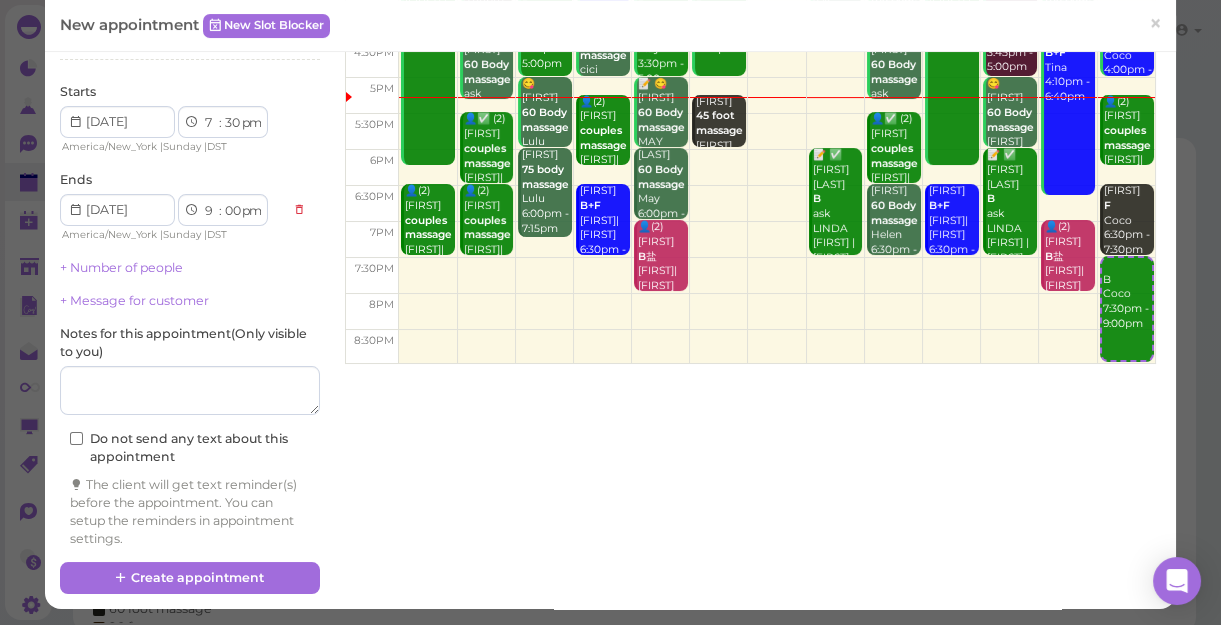scroll, scrollTop: 203, scrollLeft: 0, axis: vertical 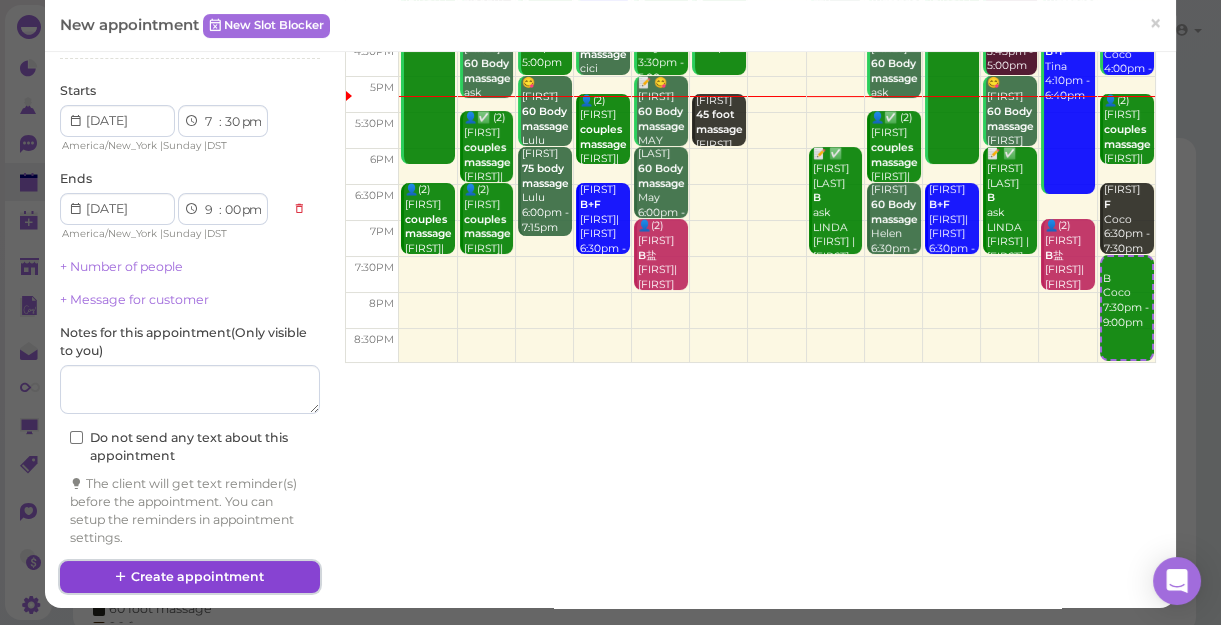 click on "Create appointment" at bounding box center (190, 577) 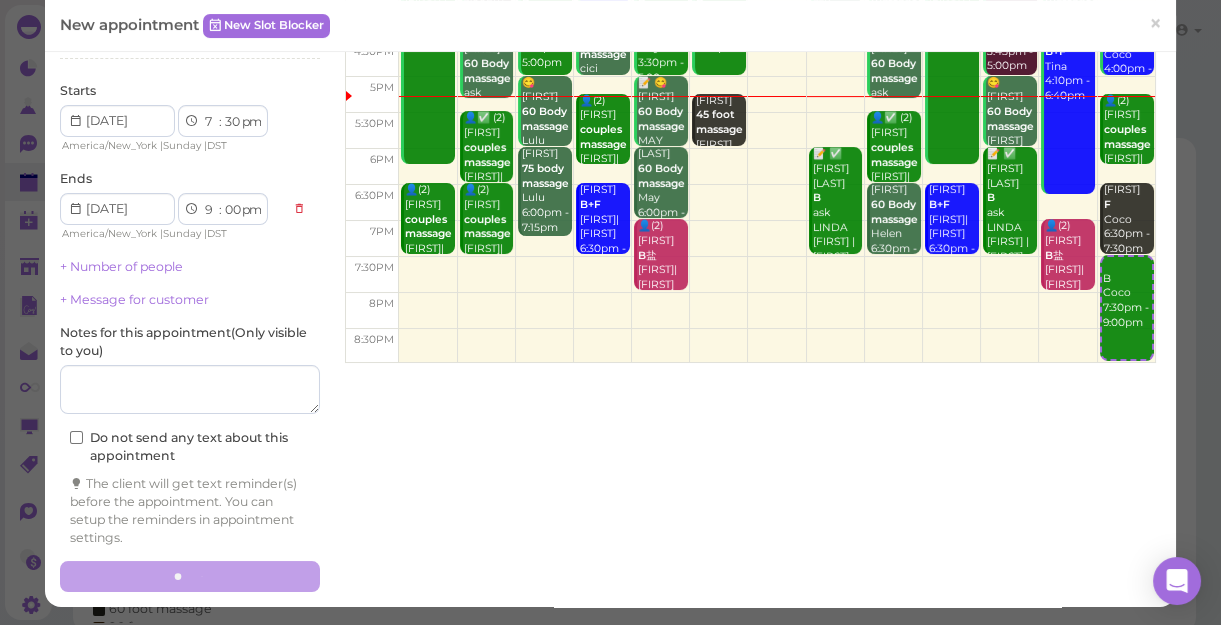 scroll, scrollTop: 202, scrollLeft: 0, axis: vertical 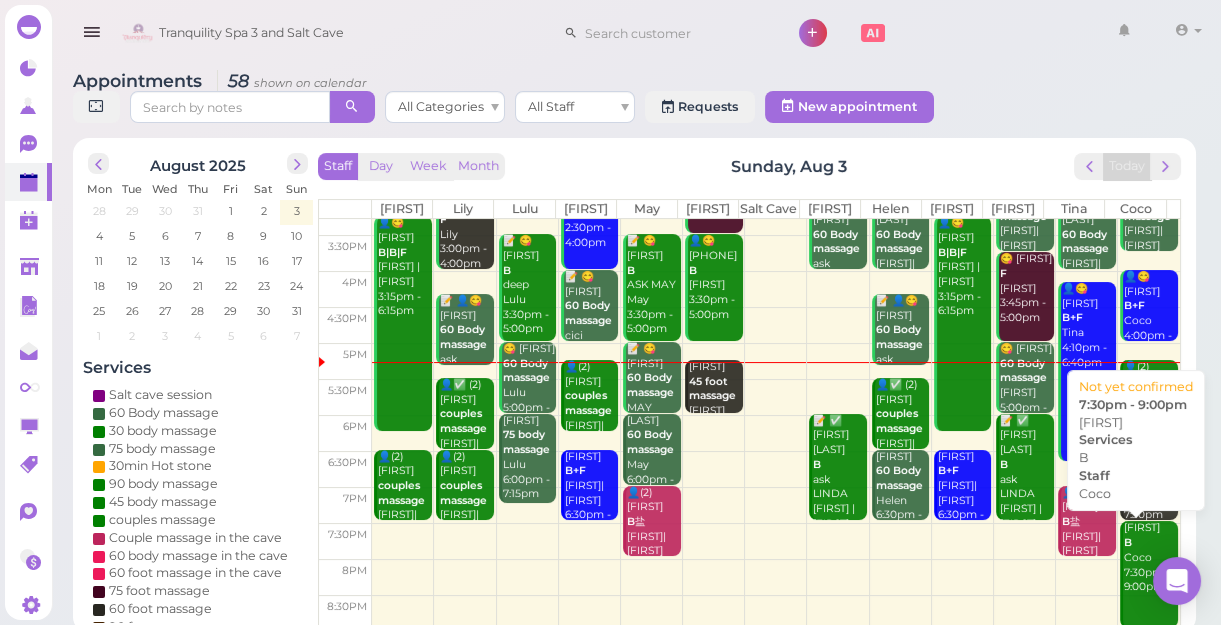 click on "[FIRST] [FIRST] [TIME] - [TIME]" at bounding box center (1150, 557) 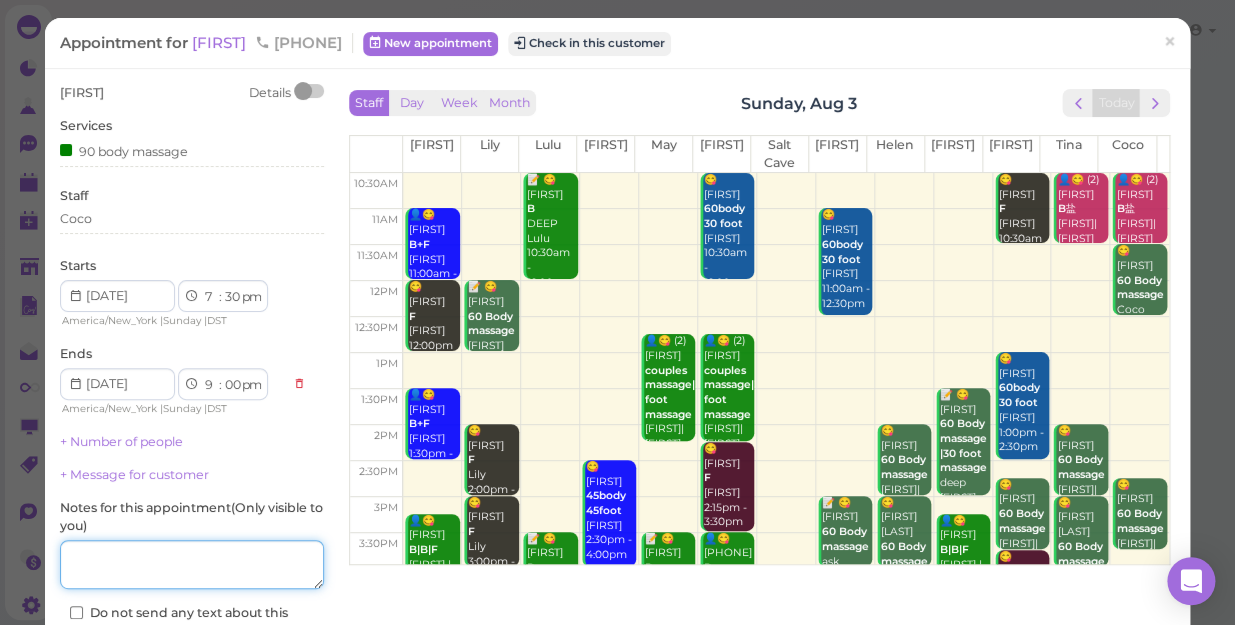 click at bounding box center (192, 565) 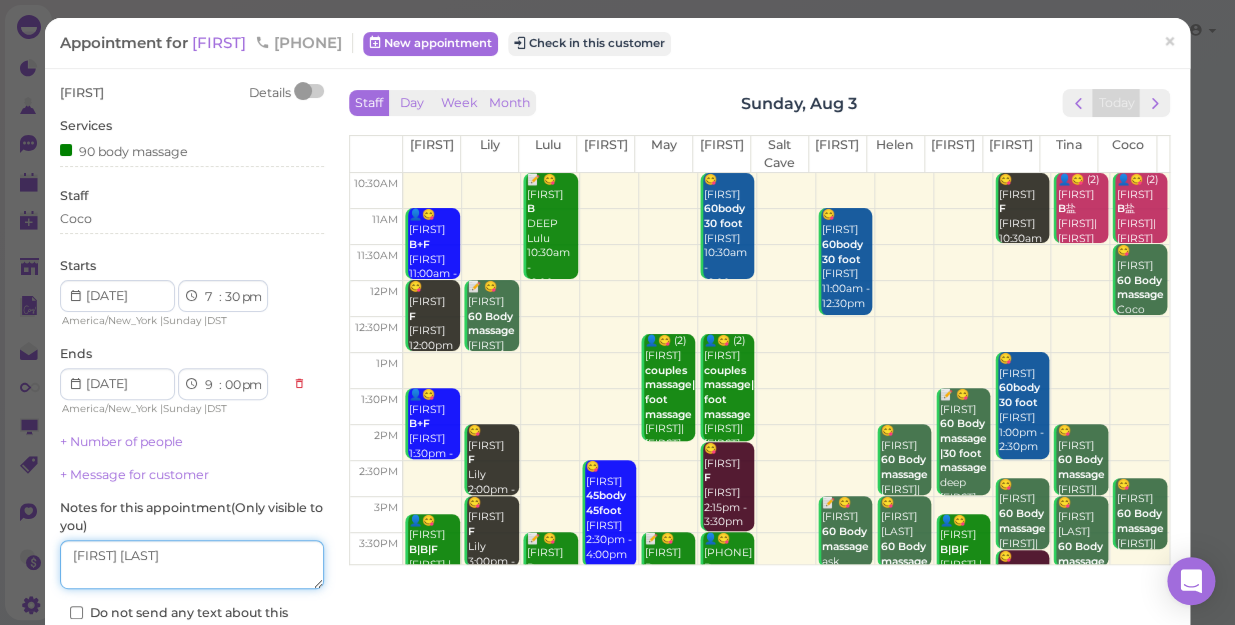 scroll, scrollTop: 145, scrollLeft: 0, axis: vertical 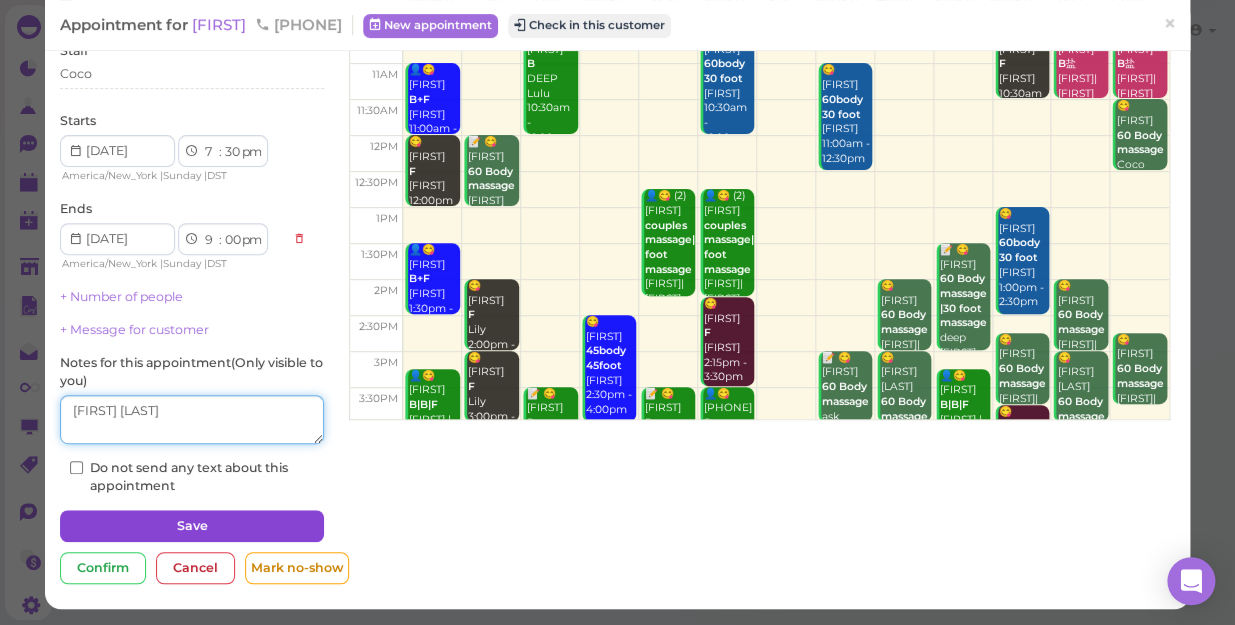 type on "[FIRST] [LAST]" 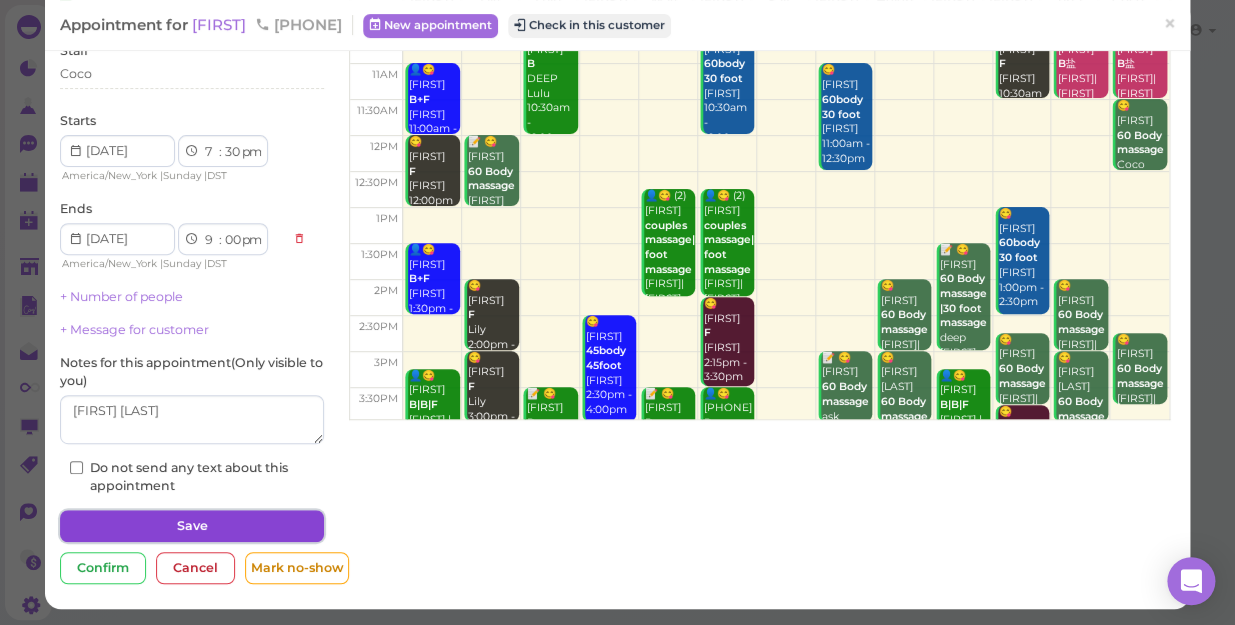 click on "Save" at bounding box center [192, 526] 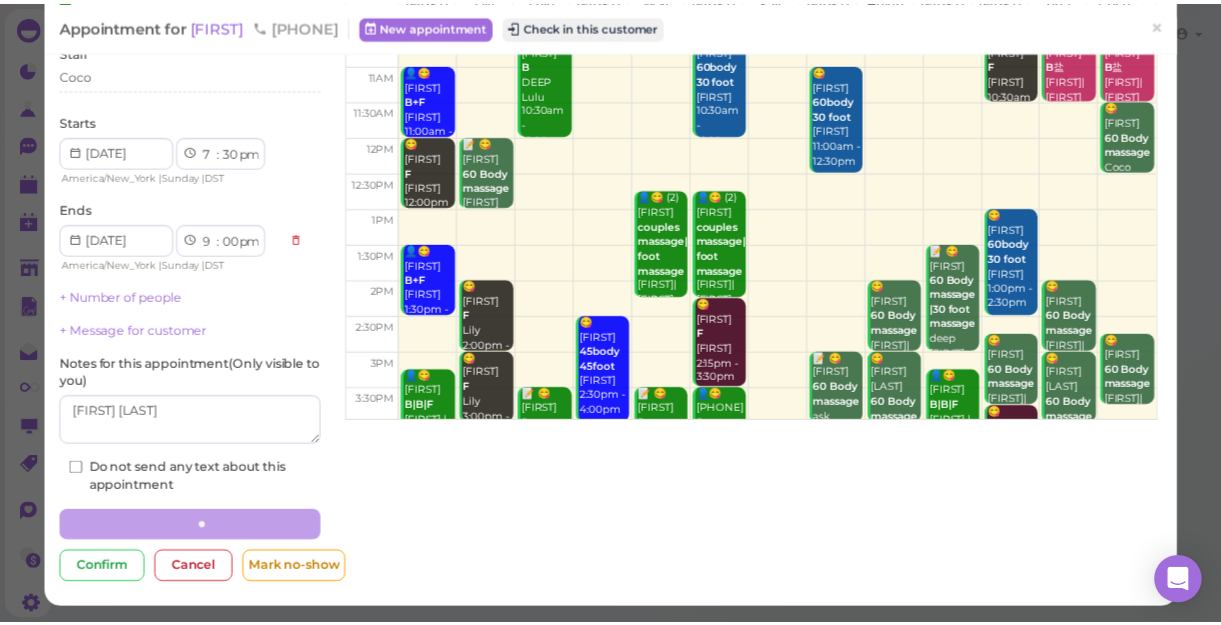 scroll, scrollTop: 0, scrollLeft: 0, axis: both 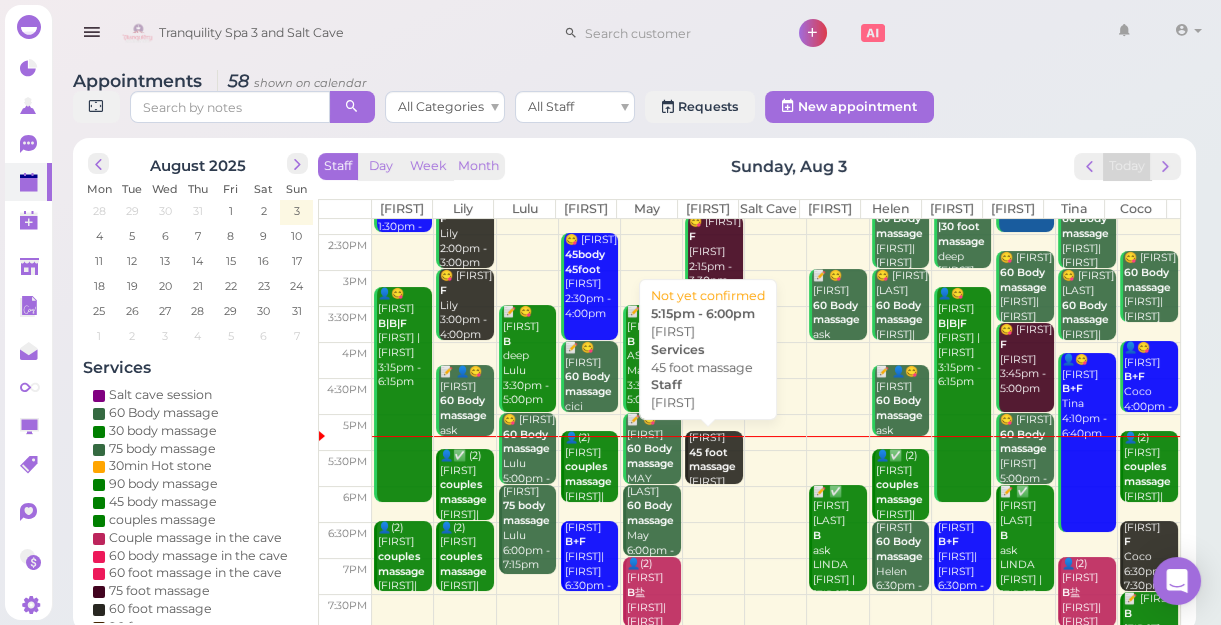 click on "45 foot massage" at bounding box center (712, 460) 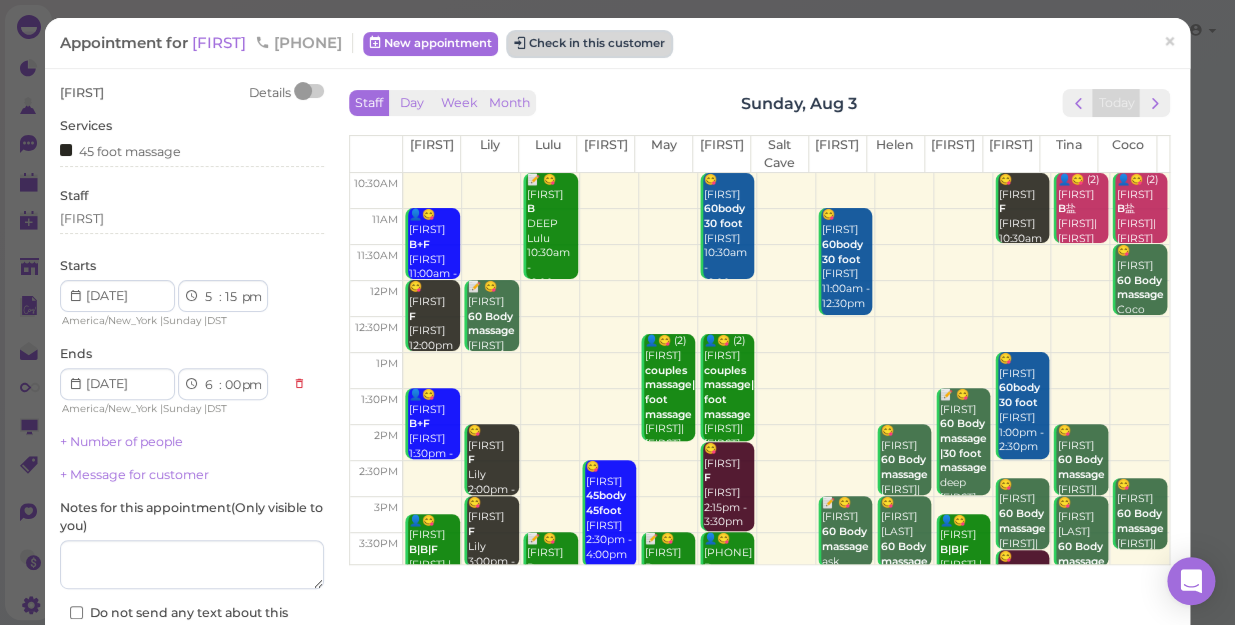 click on "Check in this customer" at bounding box center [589, 44] 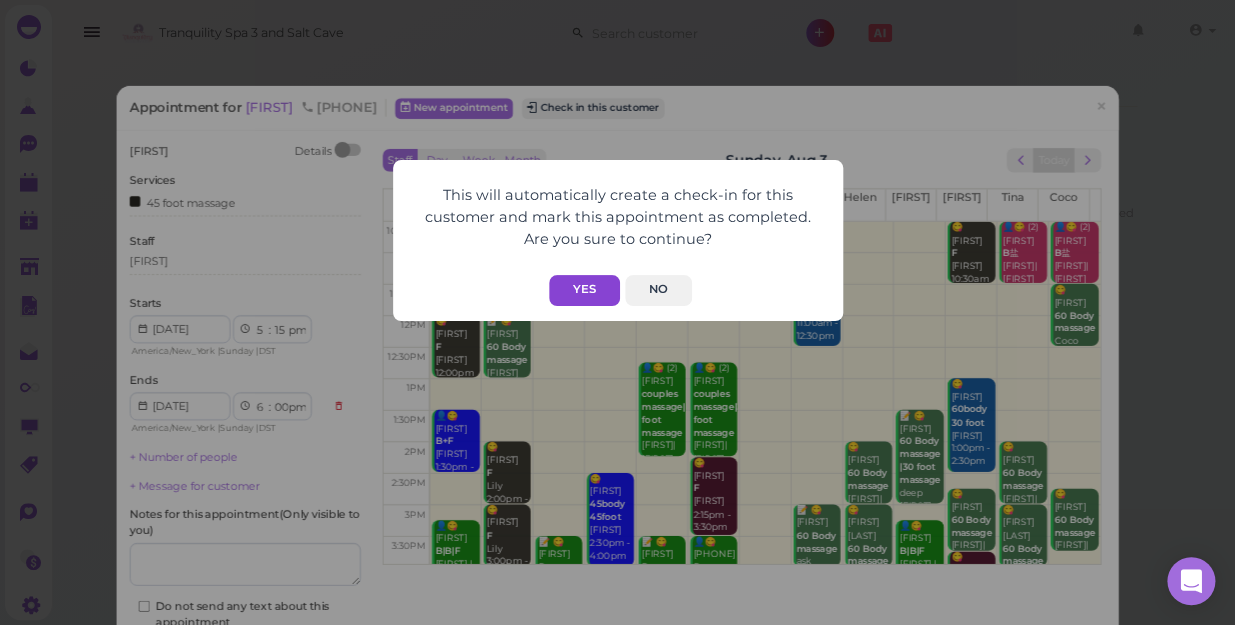 click on "Yes" at bounding box center (584, 290) 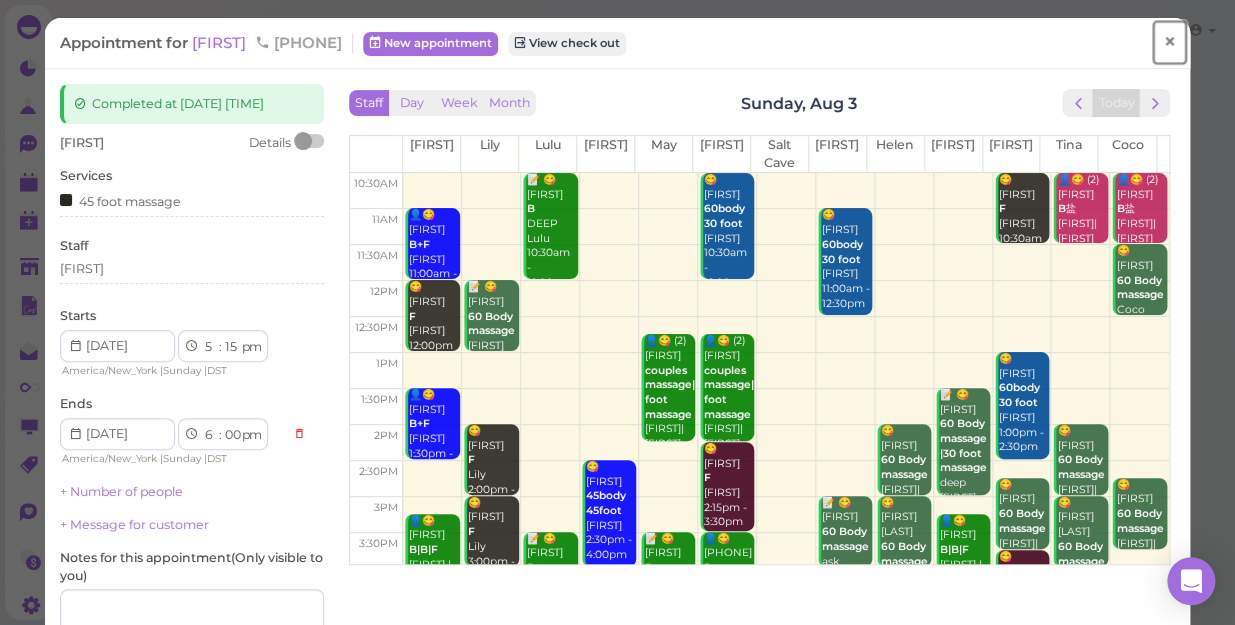 click on "×" at bounding box center (1169, 42) 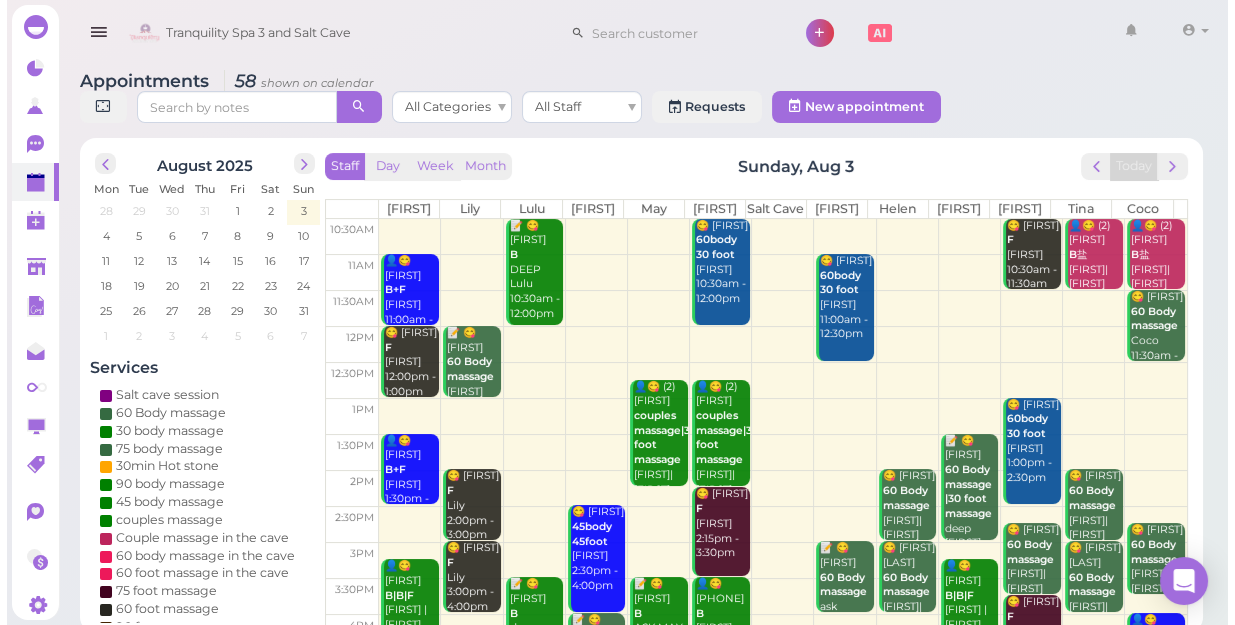 scroll, scrollTop: 343, scrollLeft: 0, axis: vertical 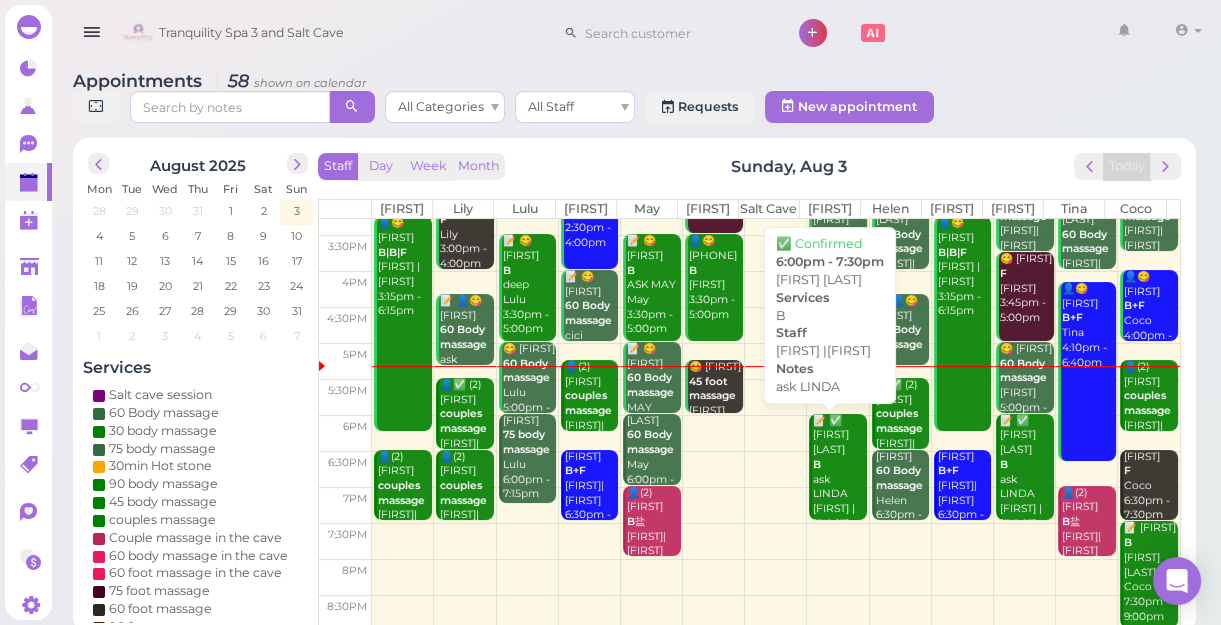 click on "📝 ✅ [FIRST] [LAST] B ask [FIRST] [FIRST] | [FIRST] 6:00pm - 7:30pm" at bounding box center (839, 487) 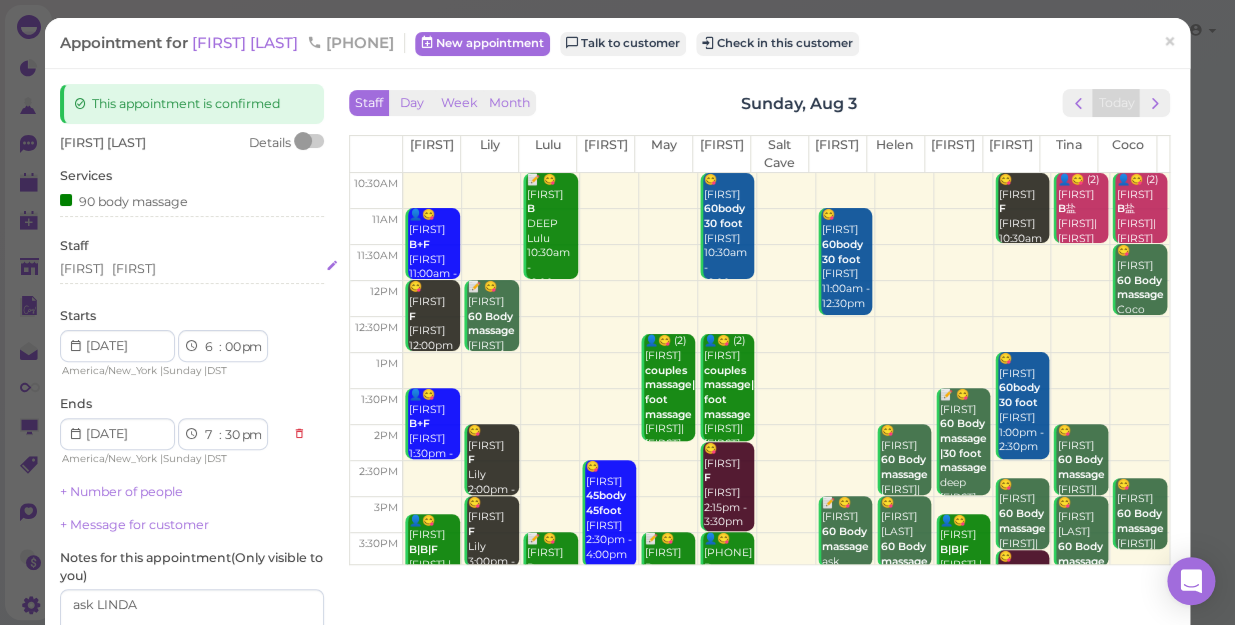 click on "[FIRST]
[FIRST]" at bounding box center [192, 269] 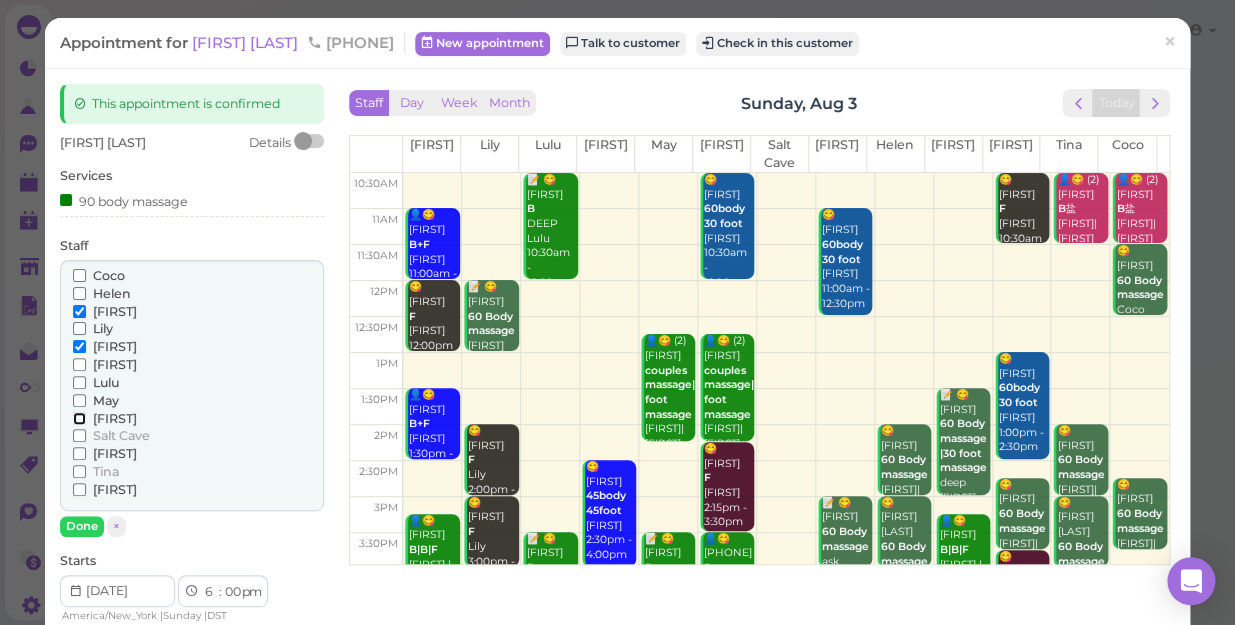 click on "[FIRST]" at bounding box center (79, 418) 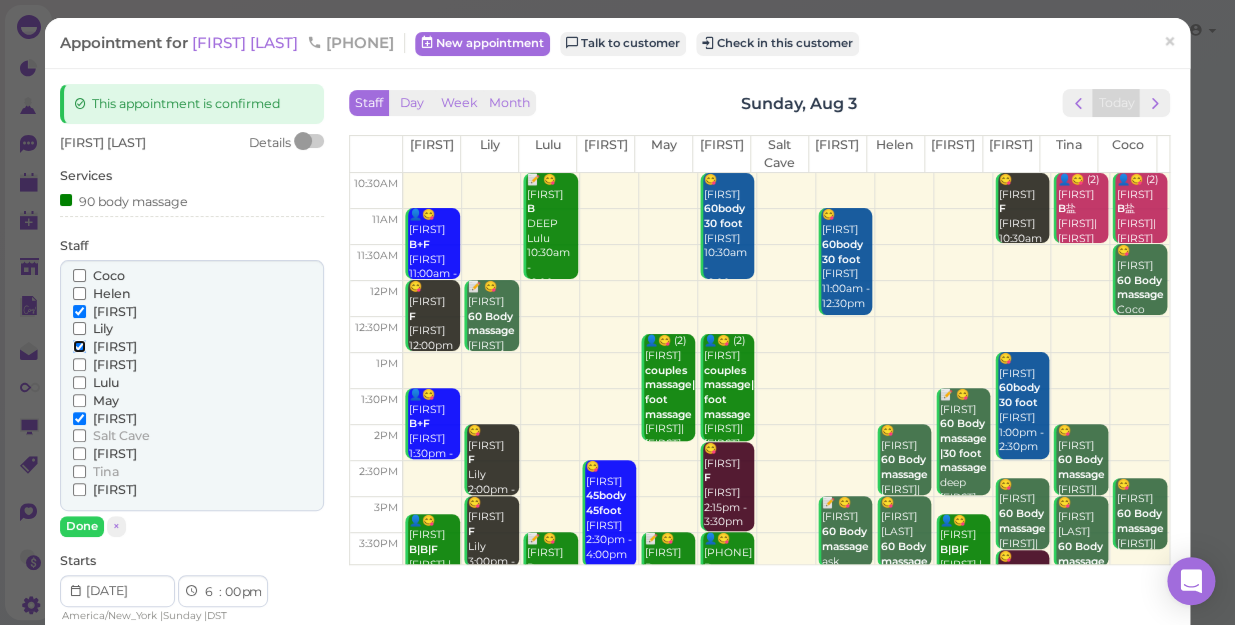 click on "[FIRST]" at bounding box center [79, 346] 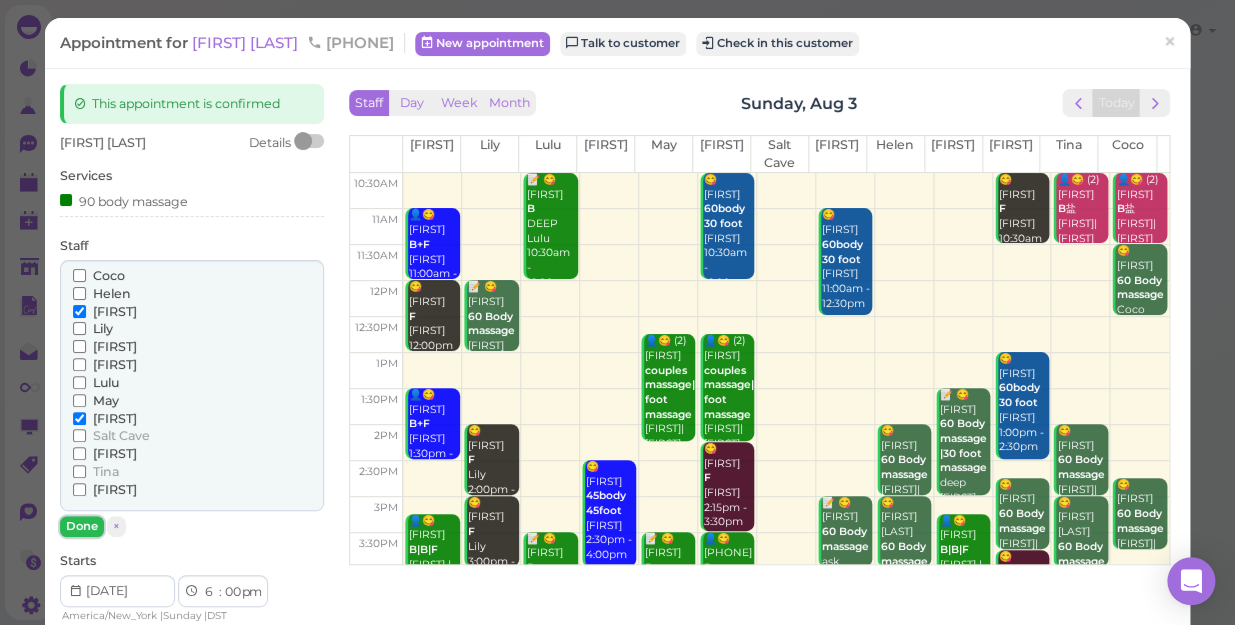 click on "Done" at bounding box center (82, 526) 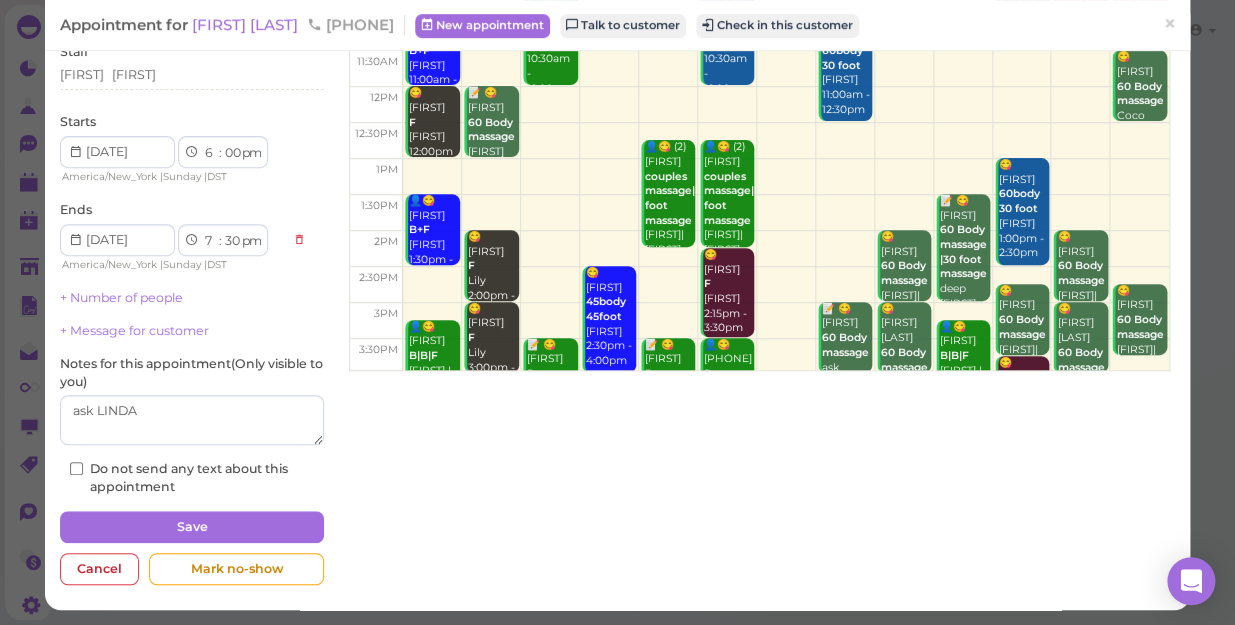 scroll, scrollTop: 195, scrollLeft: 0, axis: vertical 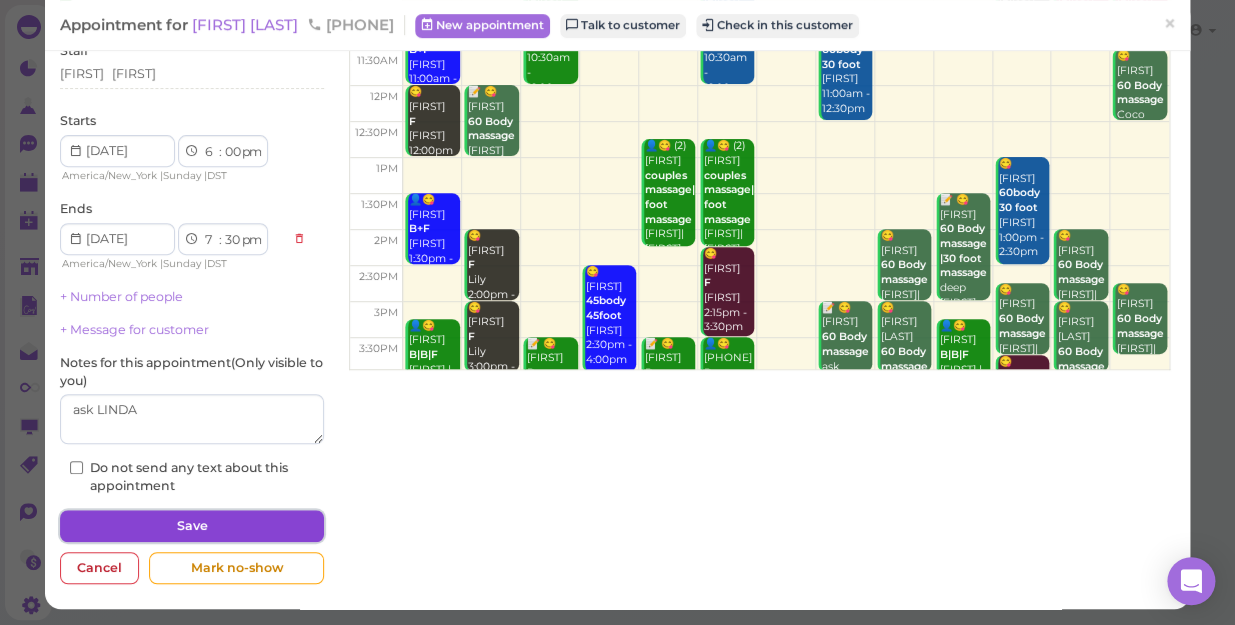 click on "Save" at bounding box center (192, 526) 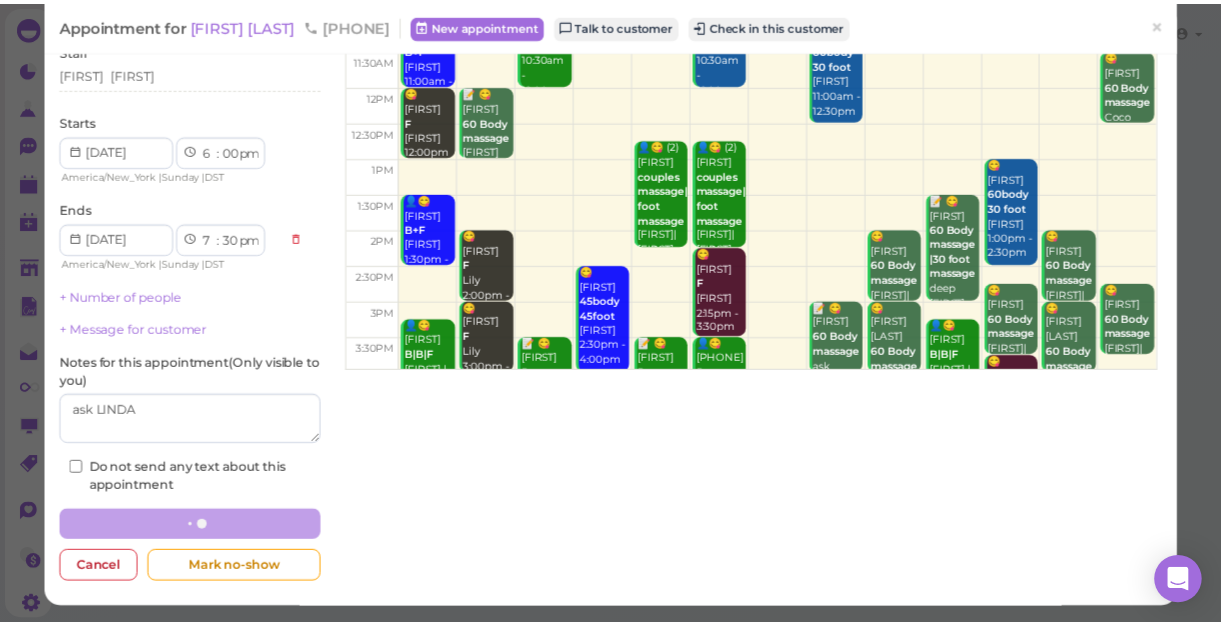 scroll, scrollTop: 0, scrollLeft: 0, axis: both 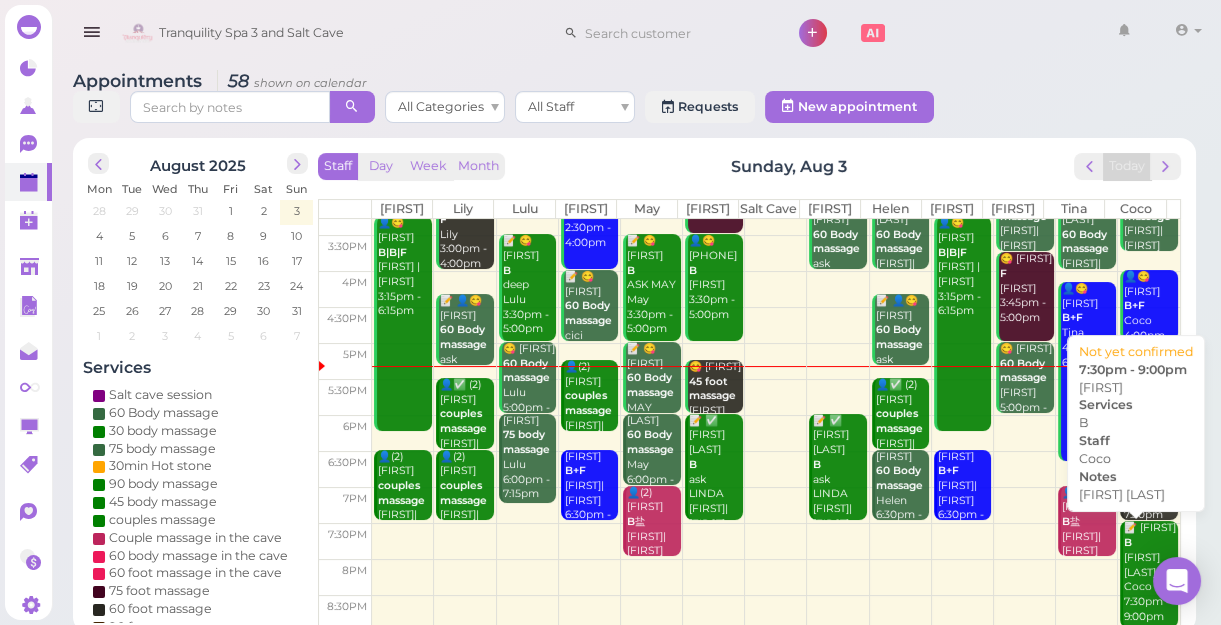 click on "📝 [FIRST] [LAST] [LAST] [LAST] [TIME] - [TIME]" at bounding box center [1150, 572] 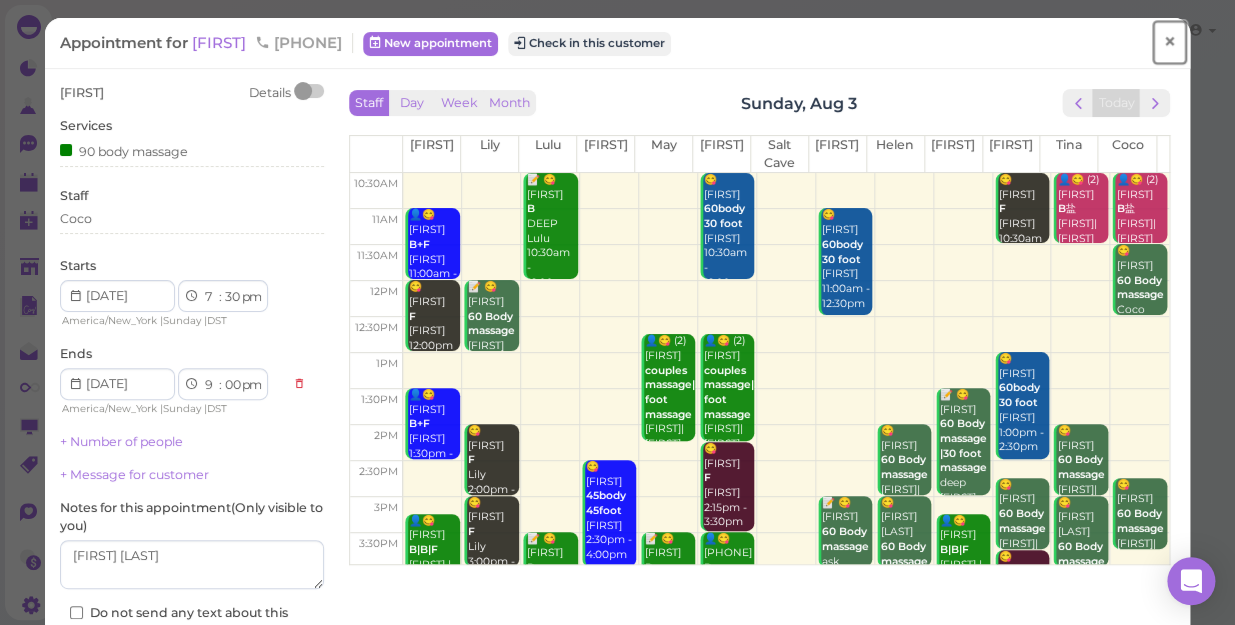 click on "×" at bounding box center [1169, 42] 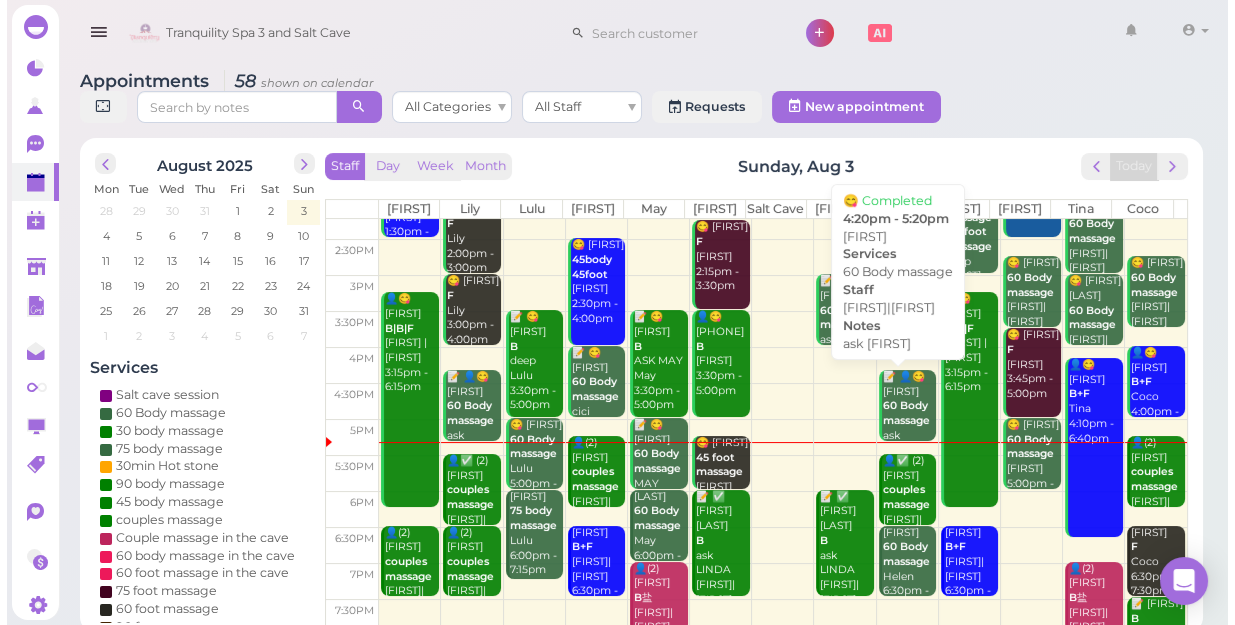 scroll, scrollTop: 272, scrollLeft: 0, axis: vertical 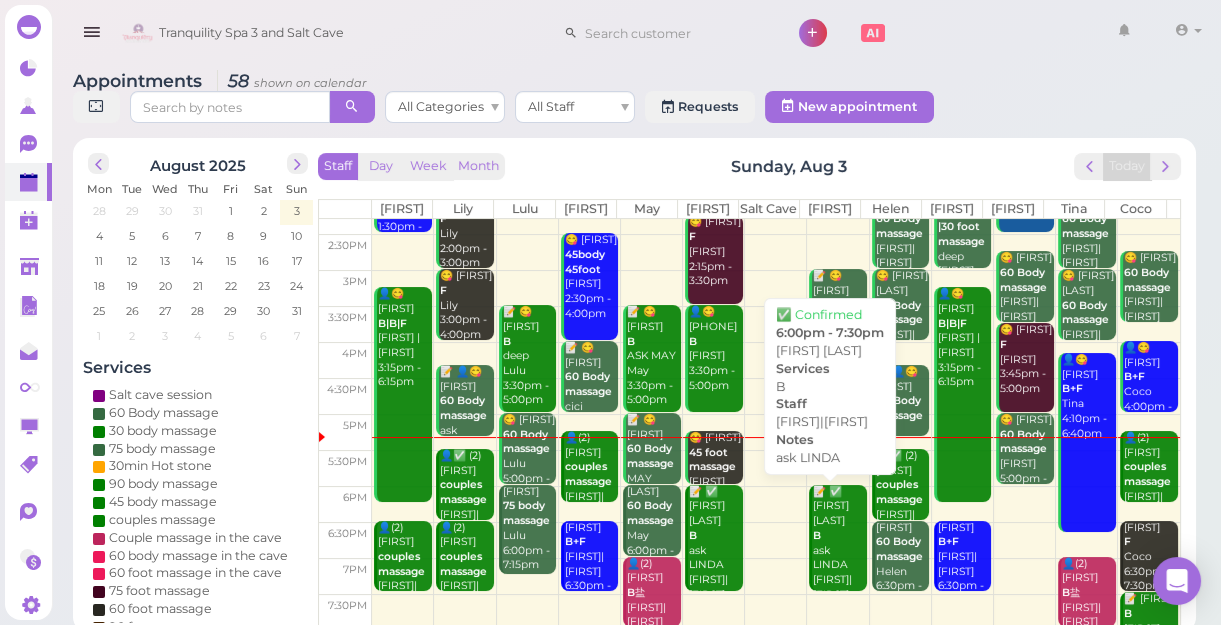 click on "📝 ✅ [FIRST] [LAST] [FIRST] [FIRST] | [FIRST] [FIRST] [TIME] - [TIME]" at bounding box center (838, 538) 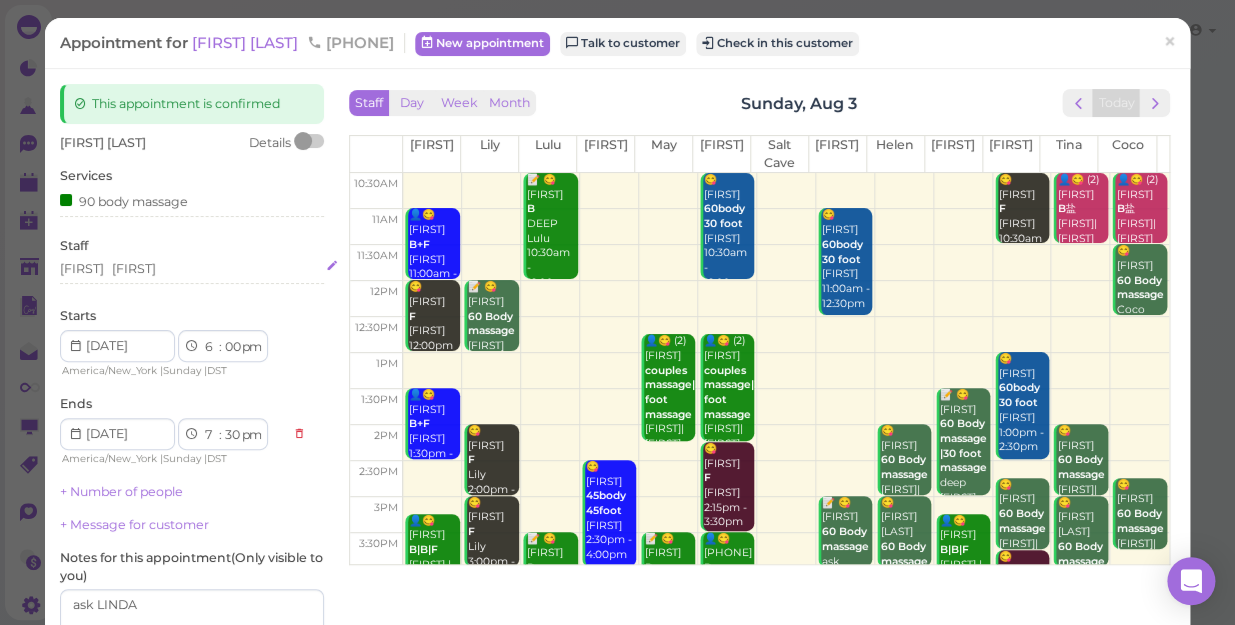 click on "[FIRST]" at bounding box center [134, 269] 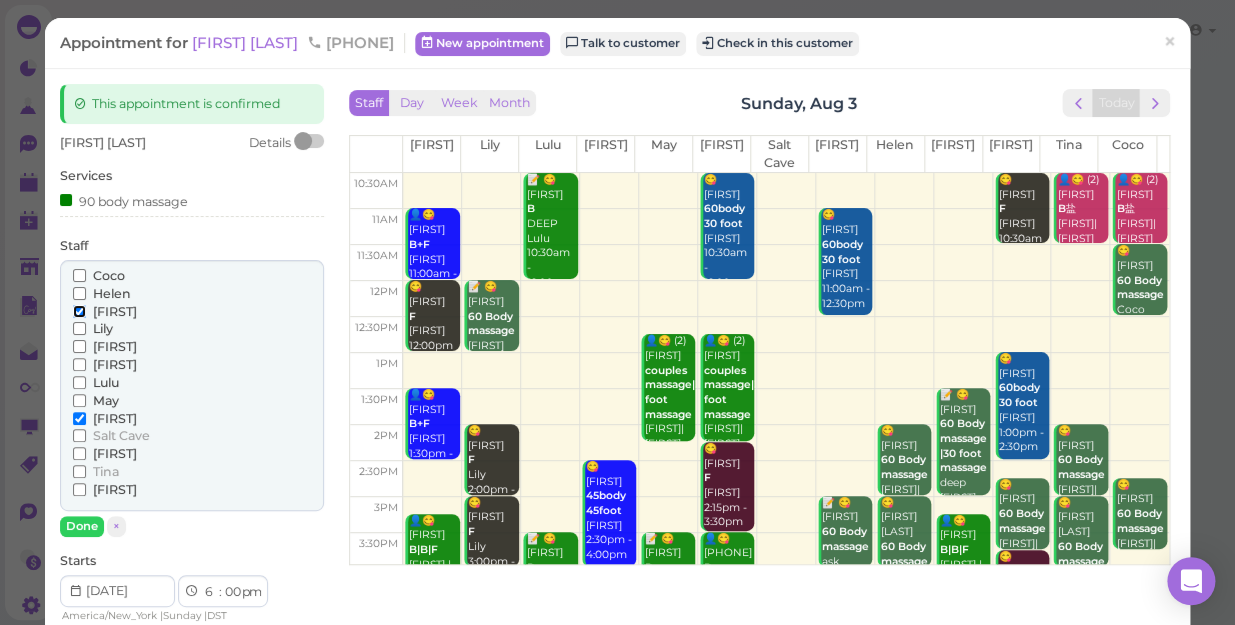 click on "[FIRST]" at bounding box center (79, 311) 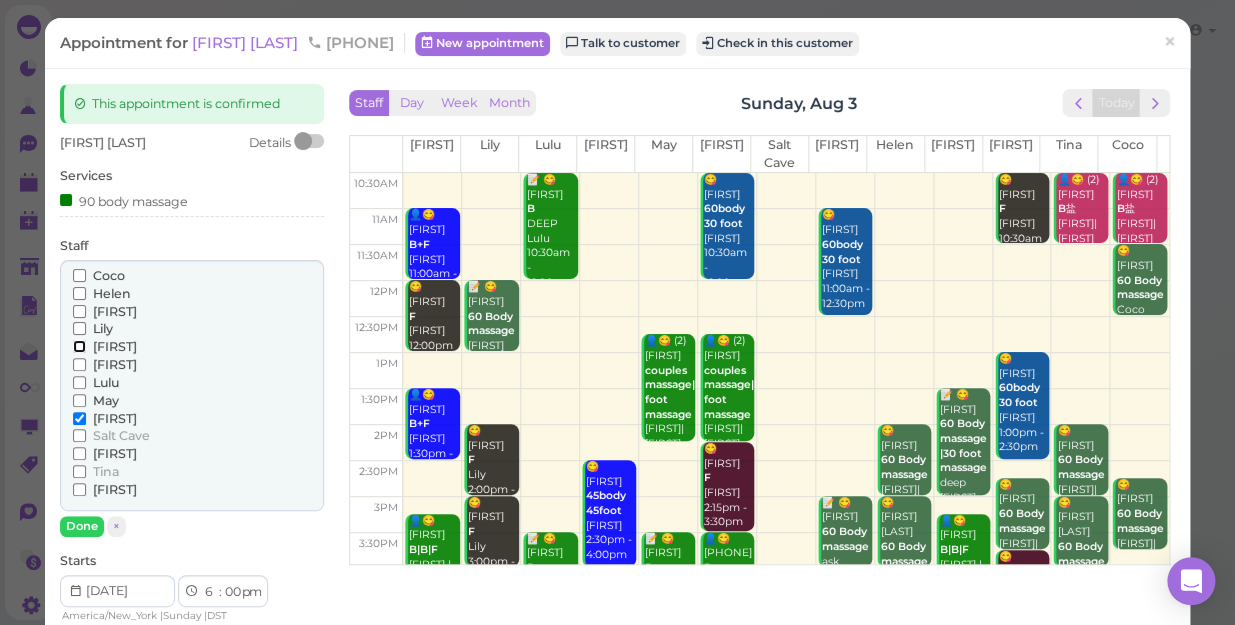 click on "[FIRST]" at bounding box center [79, 346] 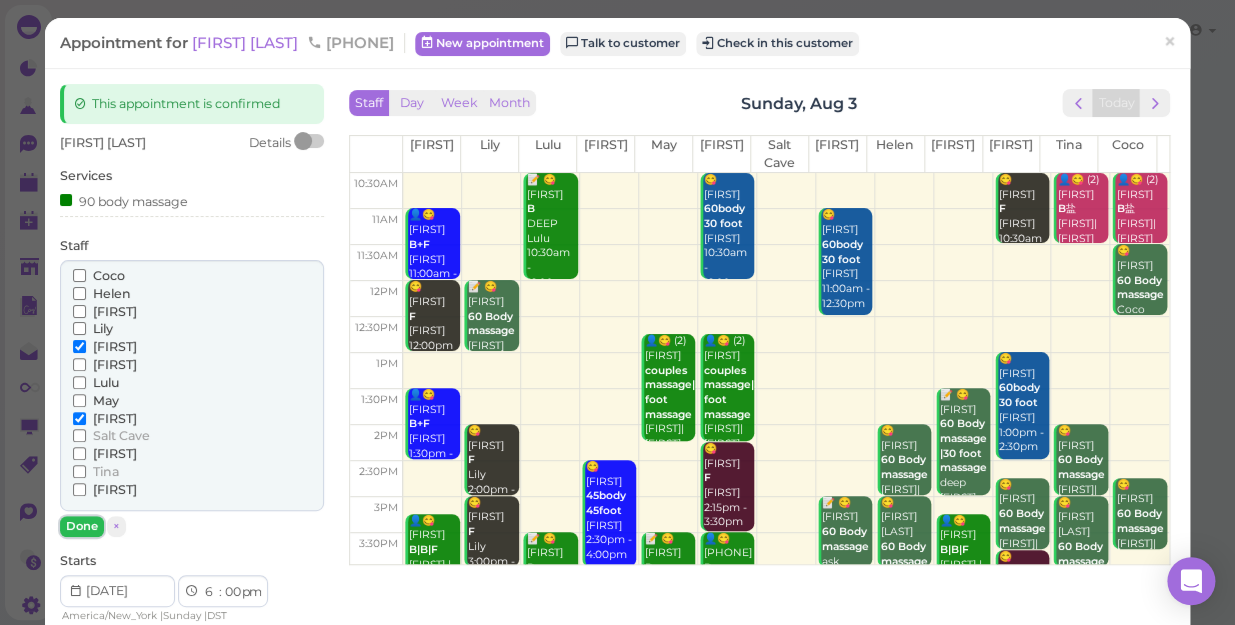 click on "Done" at bounding box center (82, 526) 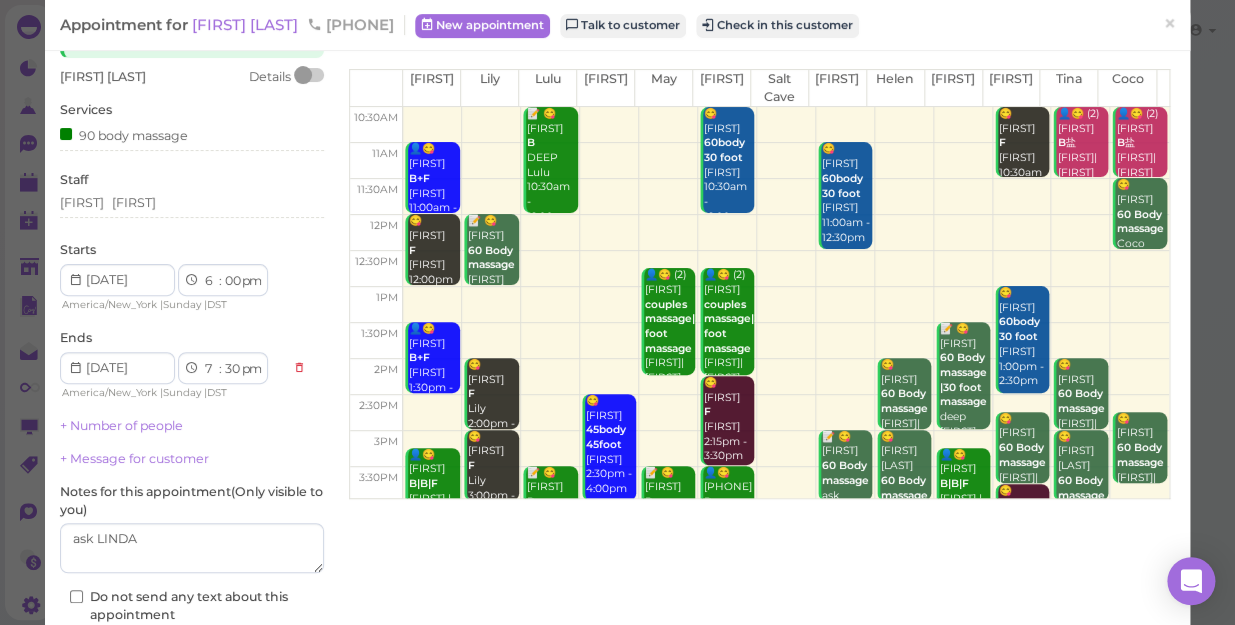 scroll, scrollTop: 195, scrollLeft: 0, axis: vertical 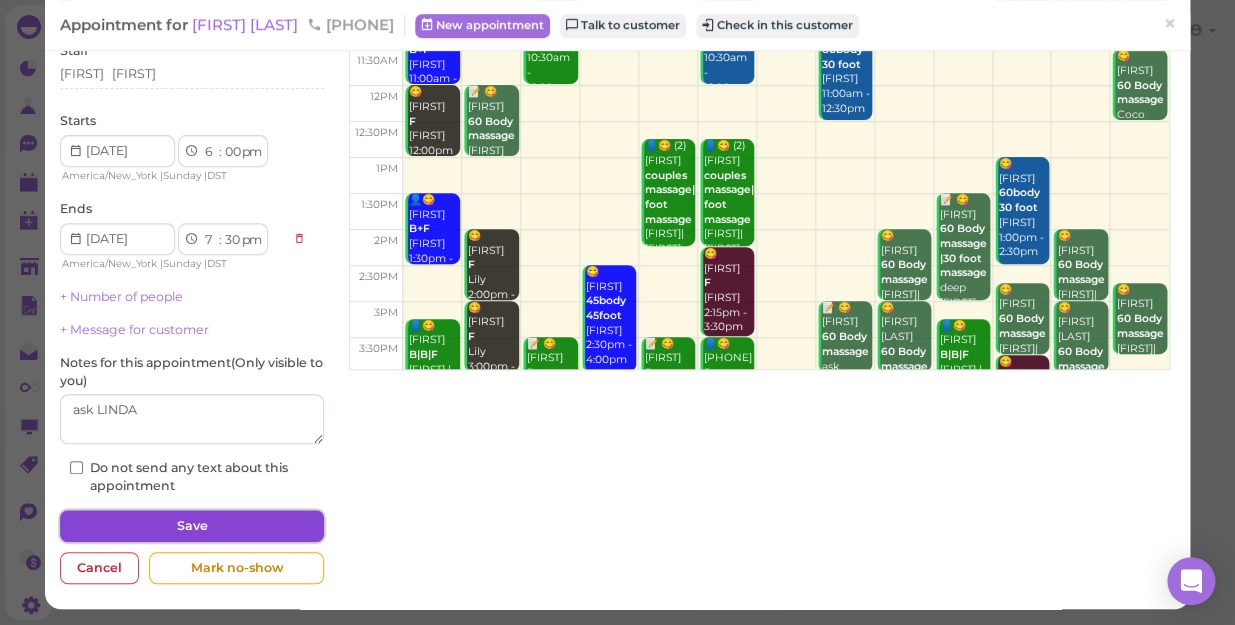 click on "Save" at bounding box center (192, 526) 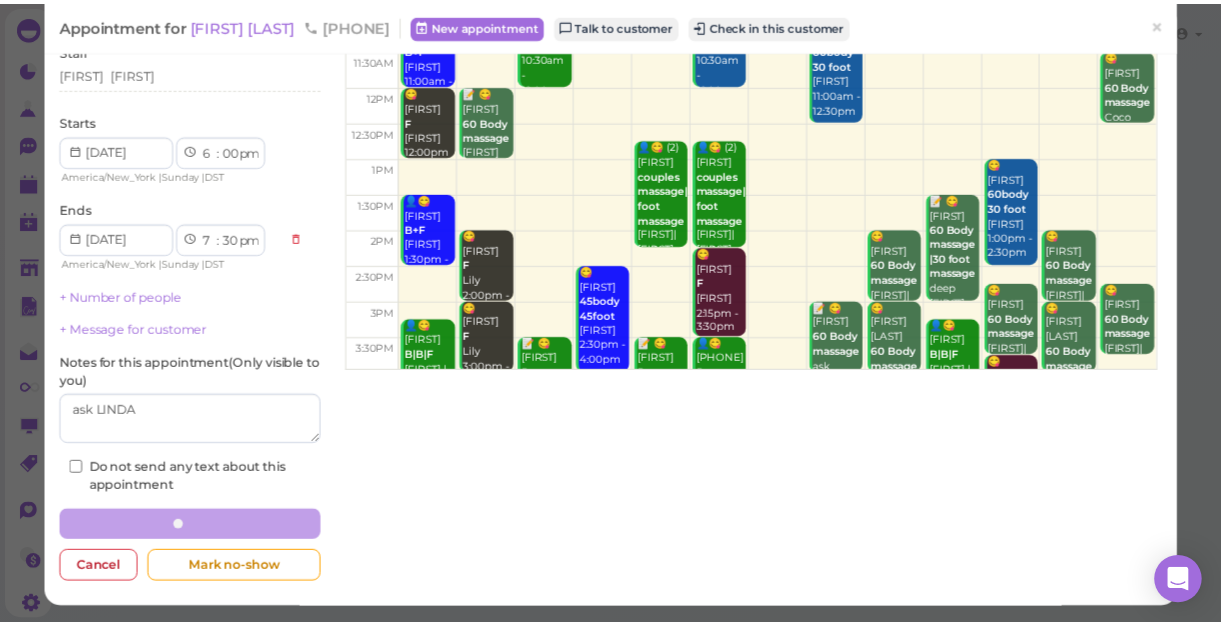 scroll, scrollTop: 0, scrollLeft: 0, axis: both 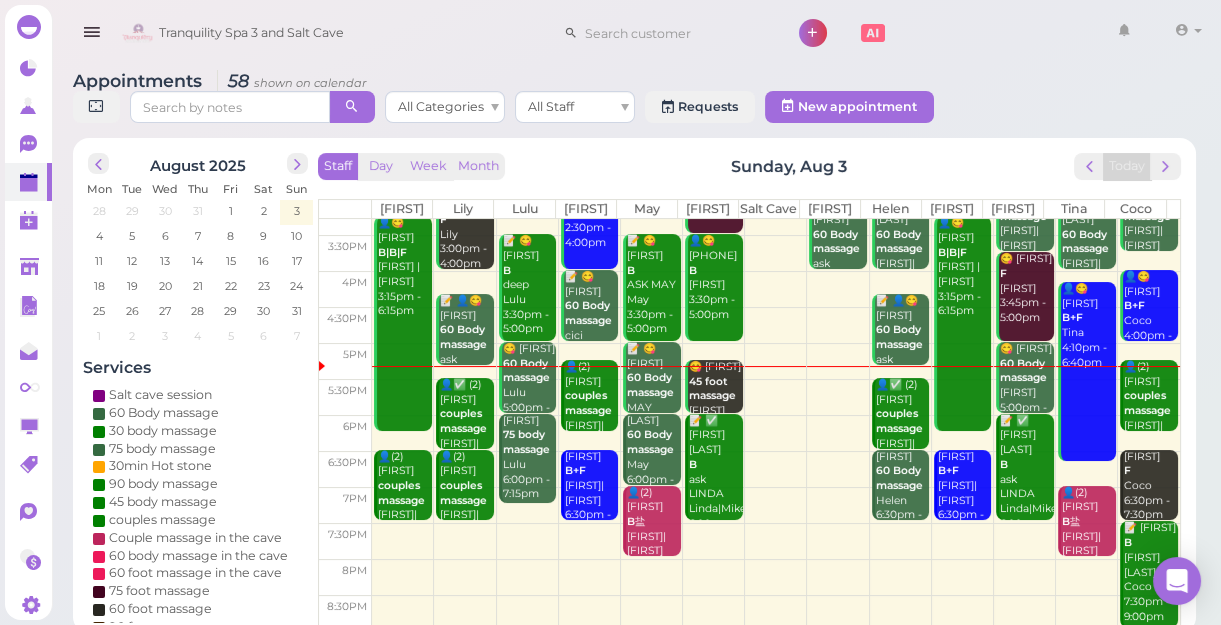 click at bounding box center [776, 397] 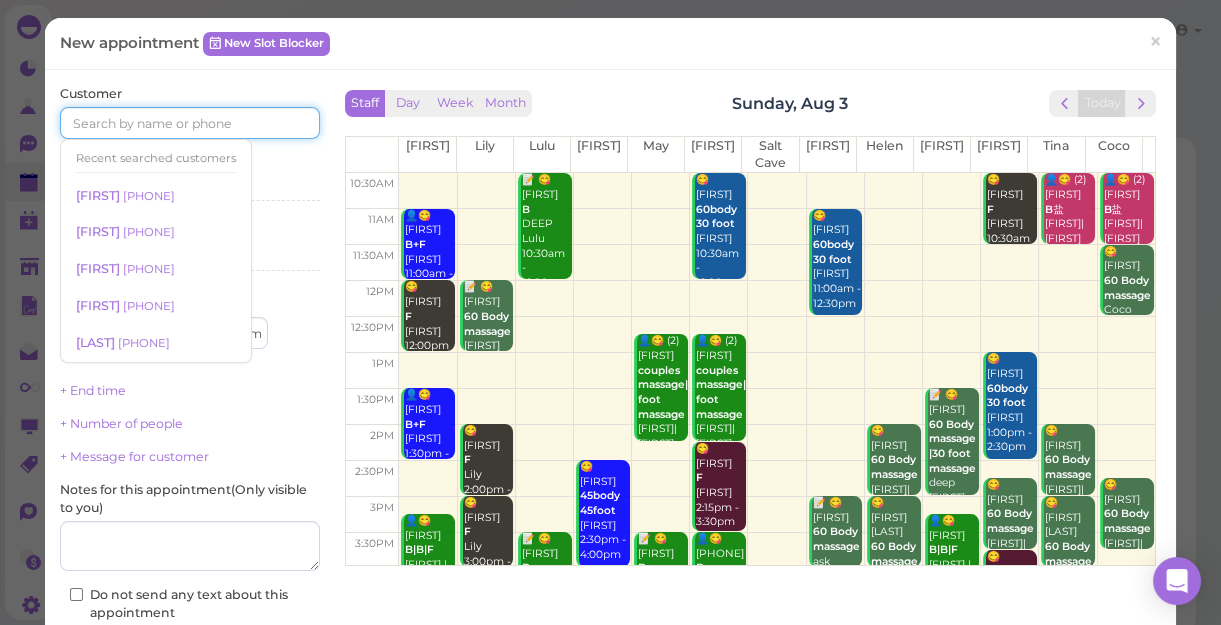 click at bounding box center (190, 123) 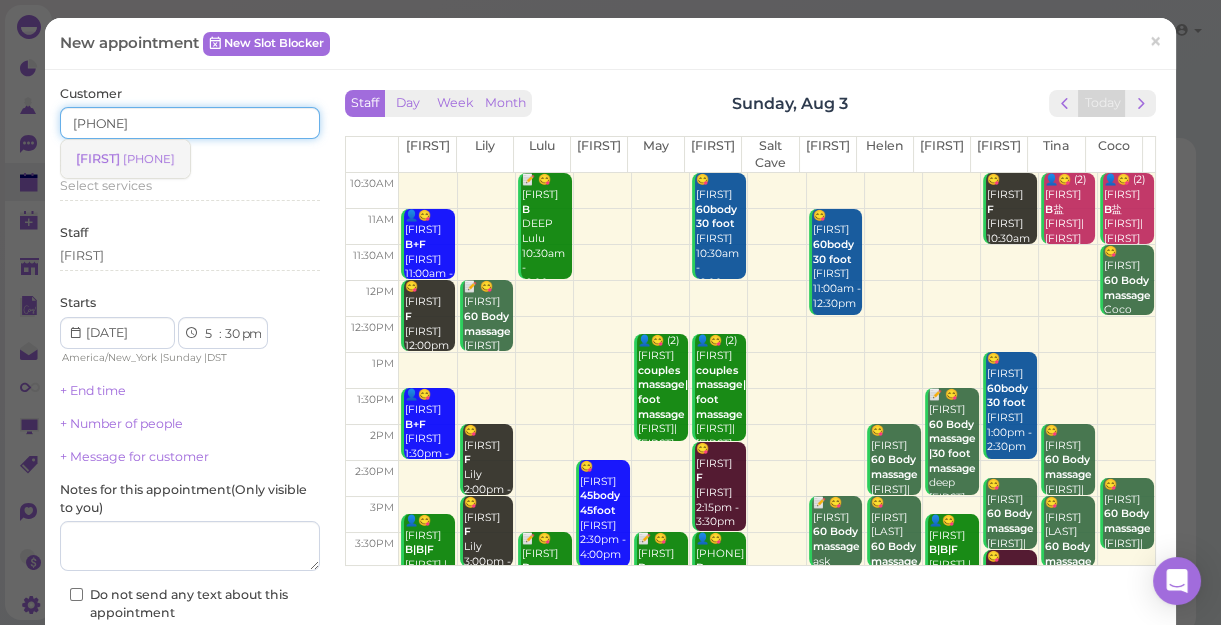 type on "[PHONE]" 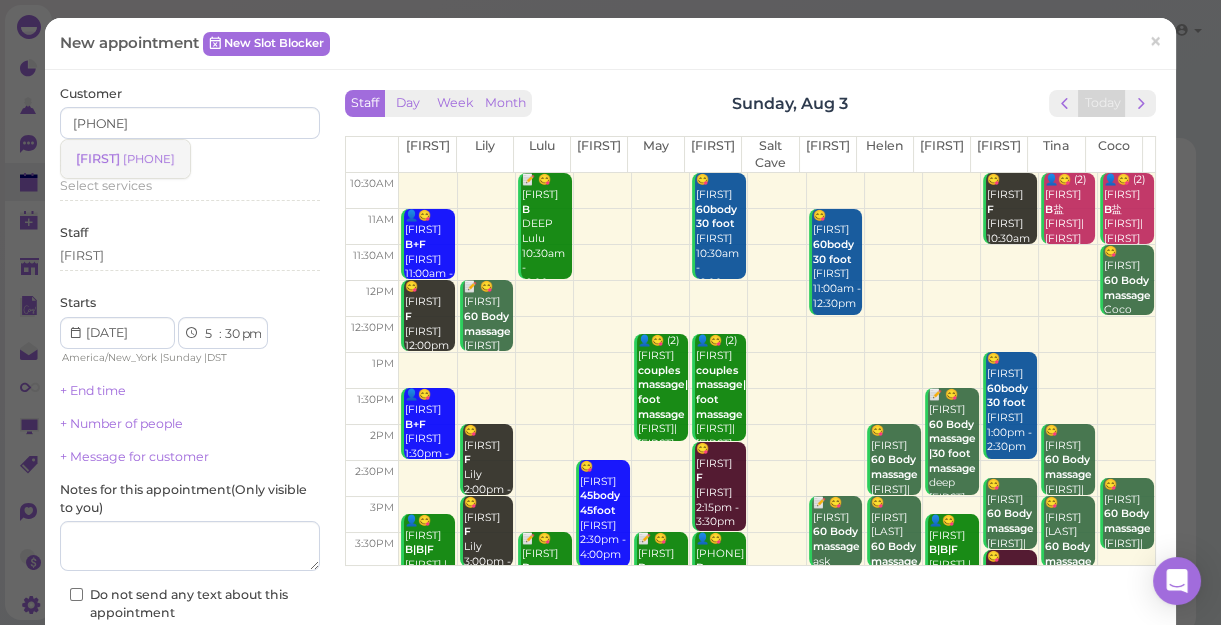 click on "[PHONE]" at bounding box center [149, 159] 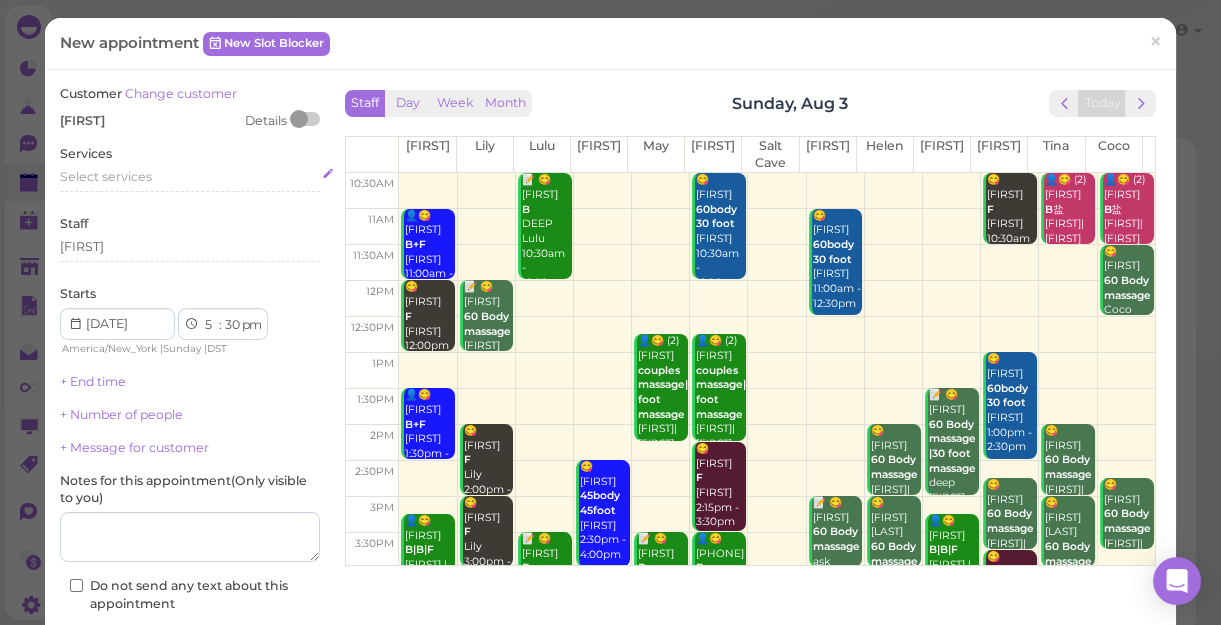 click on "Select services" at bounding box center [106, 176] 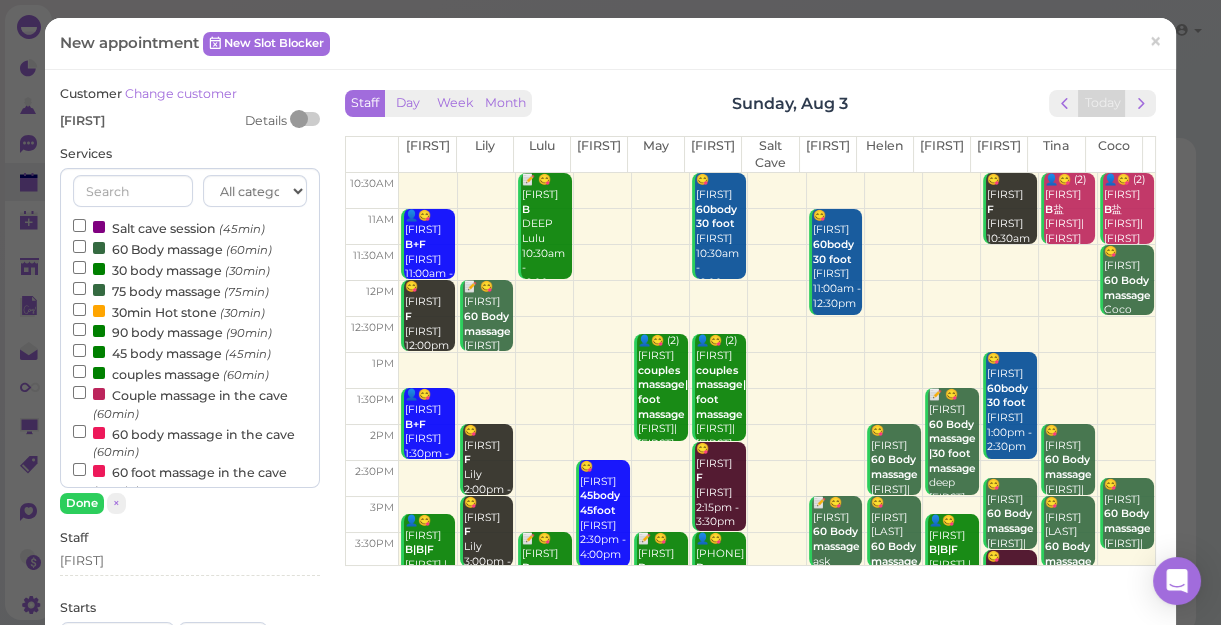 click on "90 body massage
(90min)" at bounding box center (172, 331) 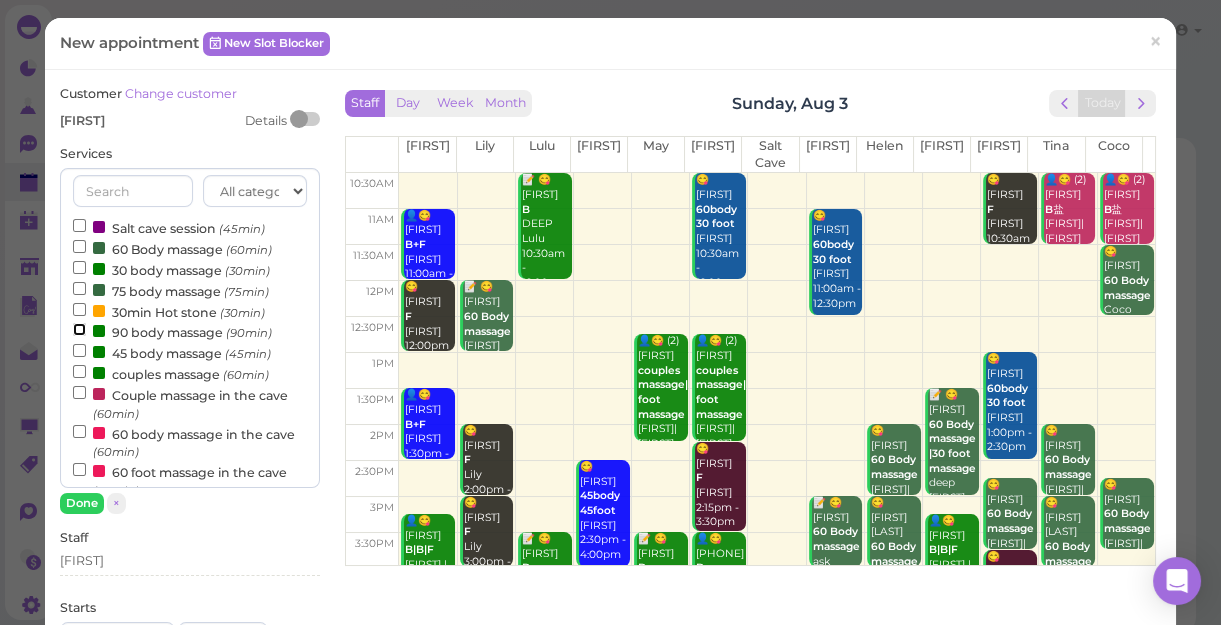 click on "90 body massage
(90min)" at bounding box center (79, 329) 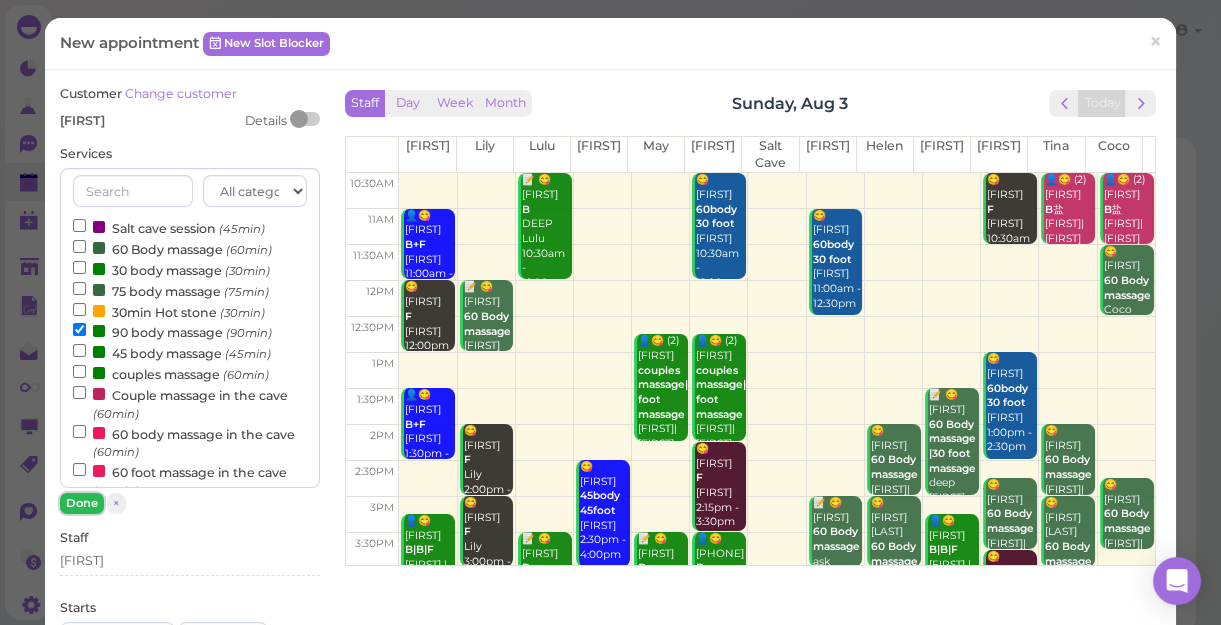 click on "Done" at bounding box center (82, 503) 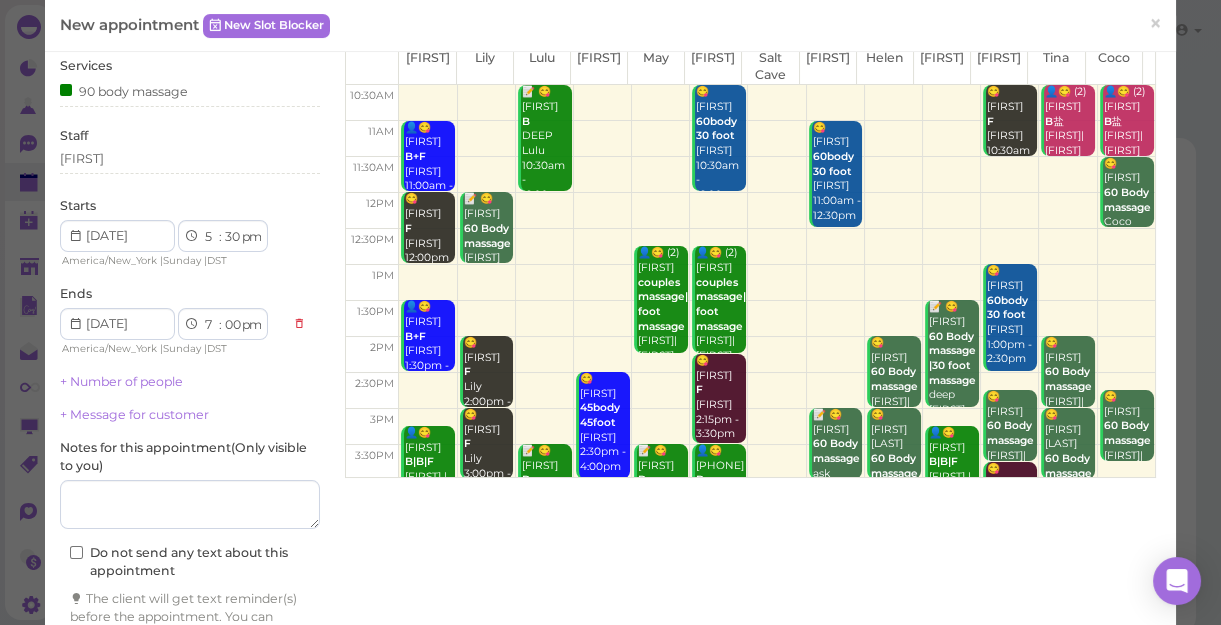 scroll, scrollTop: 181, scrollLeft: 0, axis: vertical 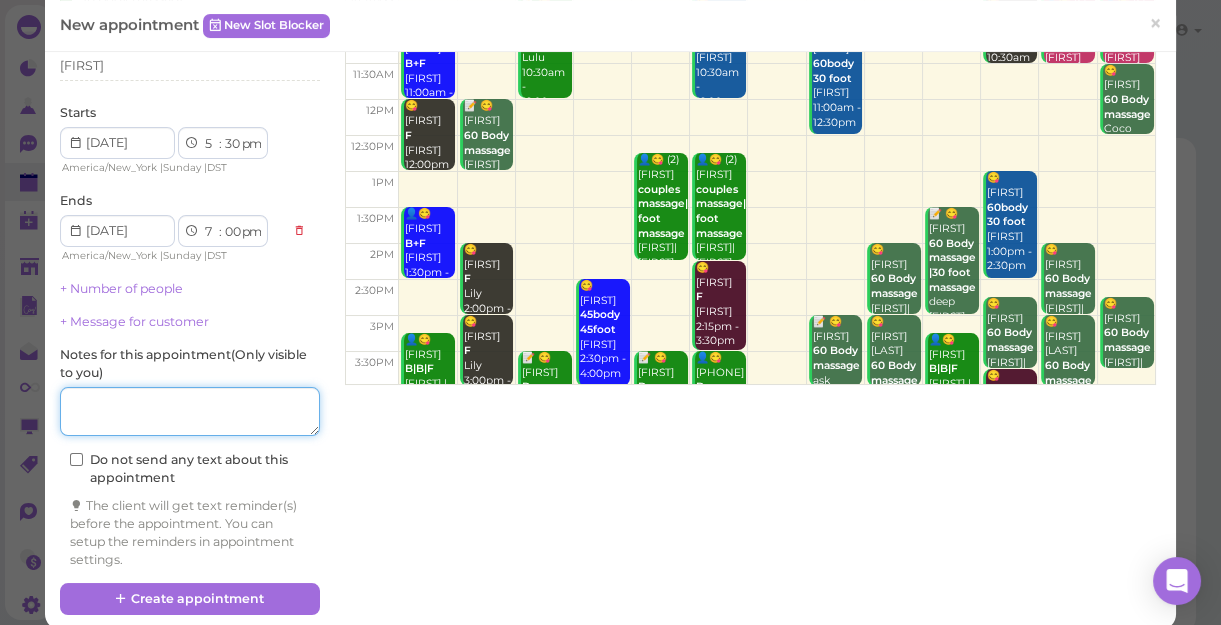 click at bounding box center (190, 412) 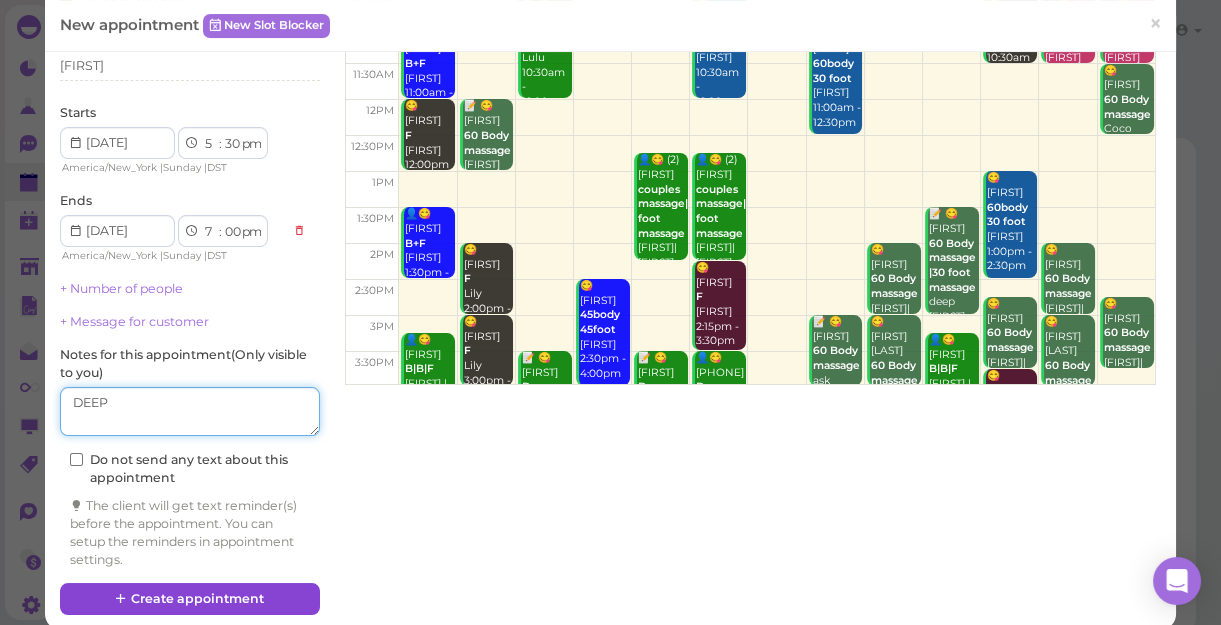 type on "DEEP" 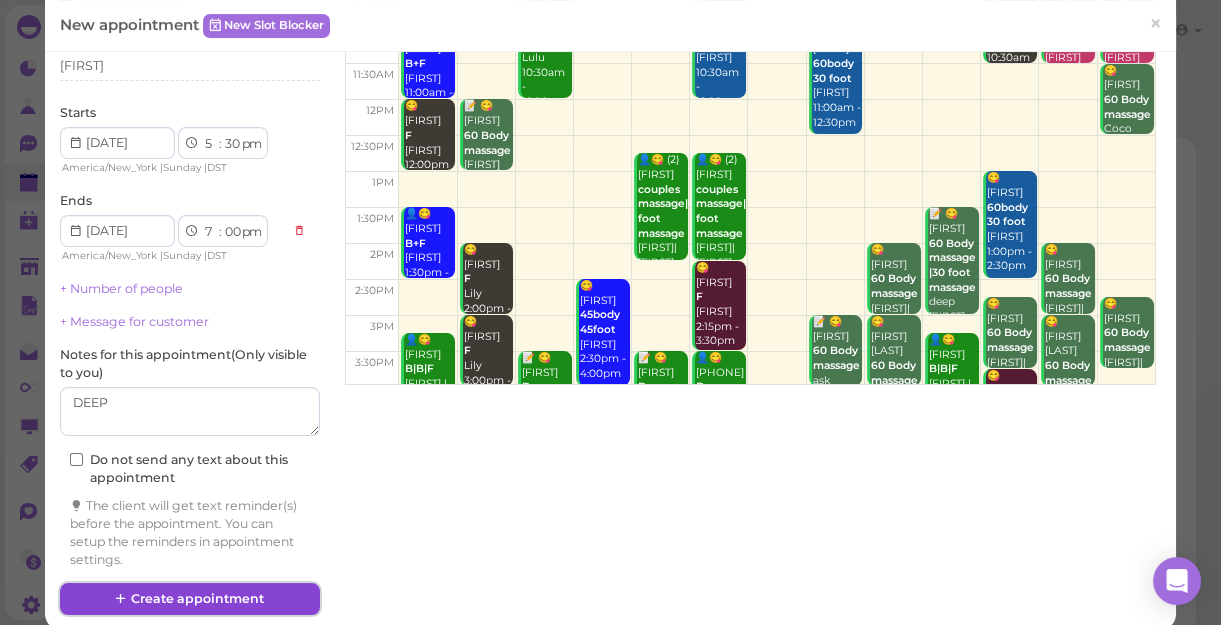 click on "Create appointment" at bounding box center (190, 599) 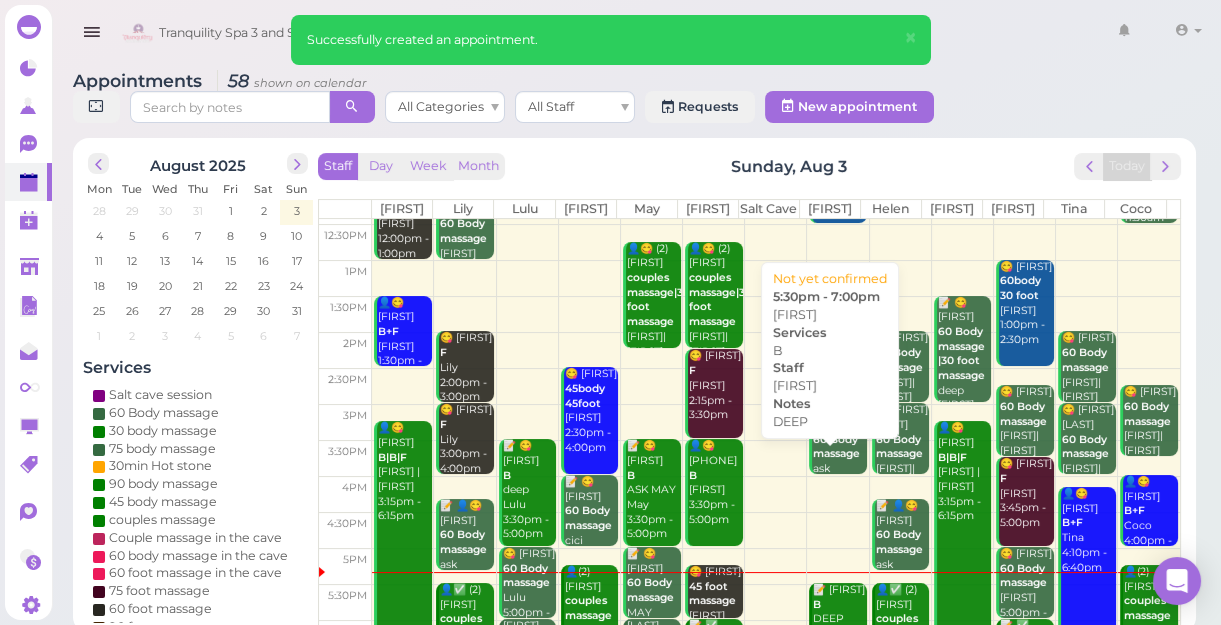 scroll, scrollTop: 272, scrollLeft: 0, axis: vertical 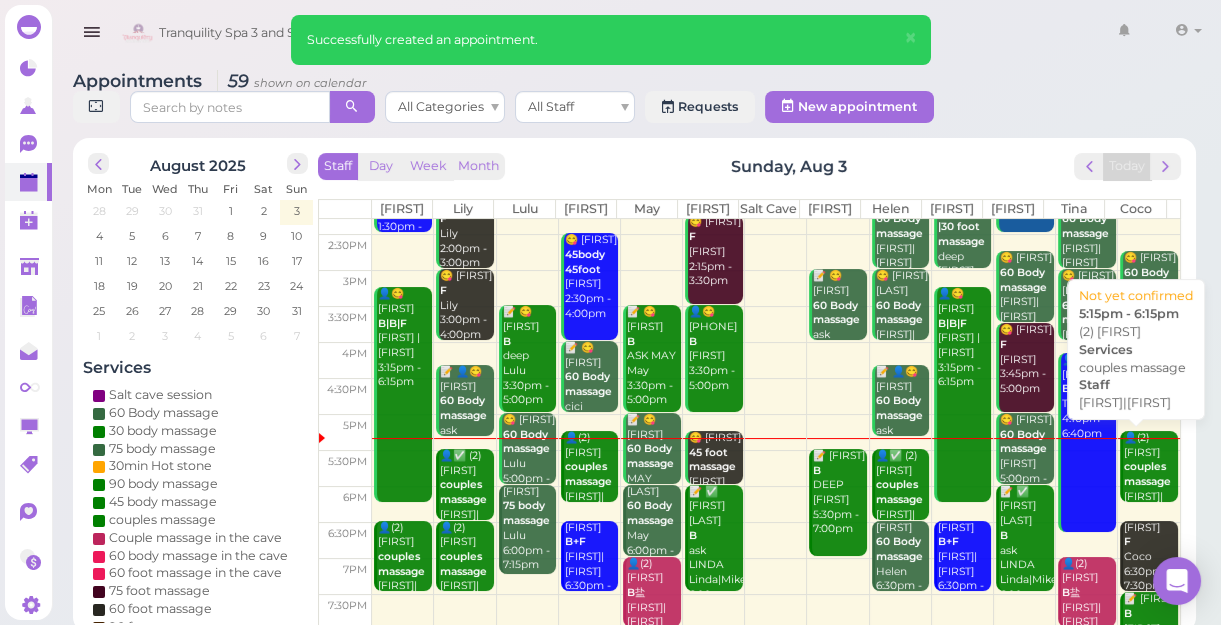 click on "couples massage" at bounding box center (1147, 474) 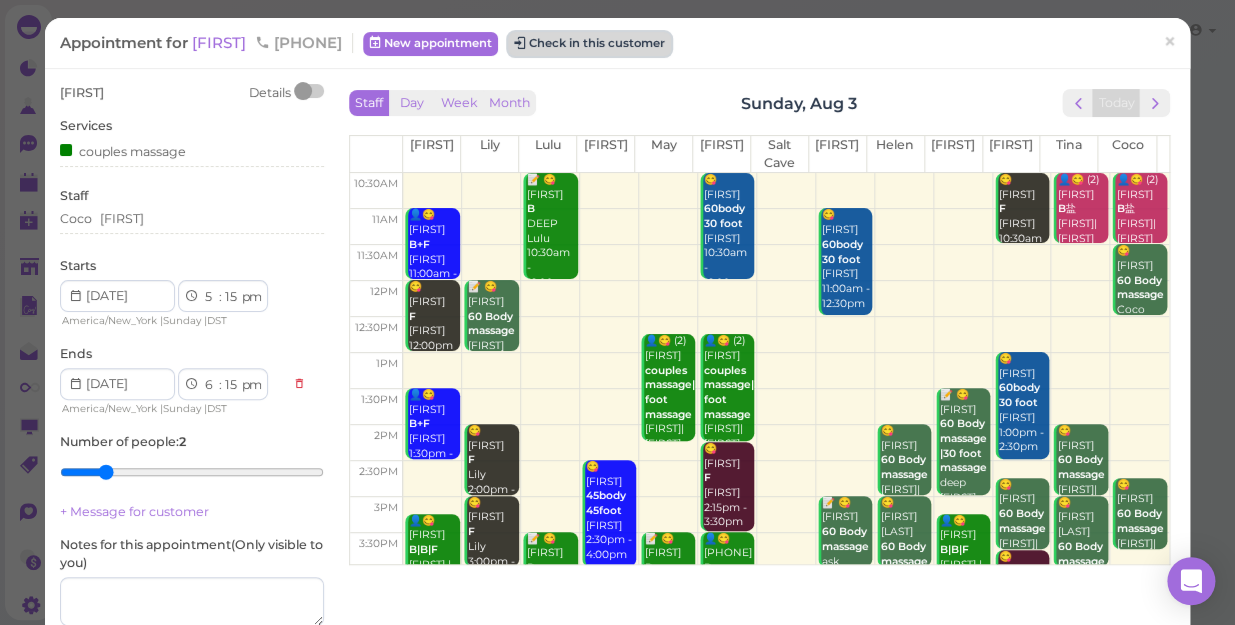 click on "Check in this customer" at bounding box center [589, 44] 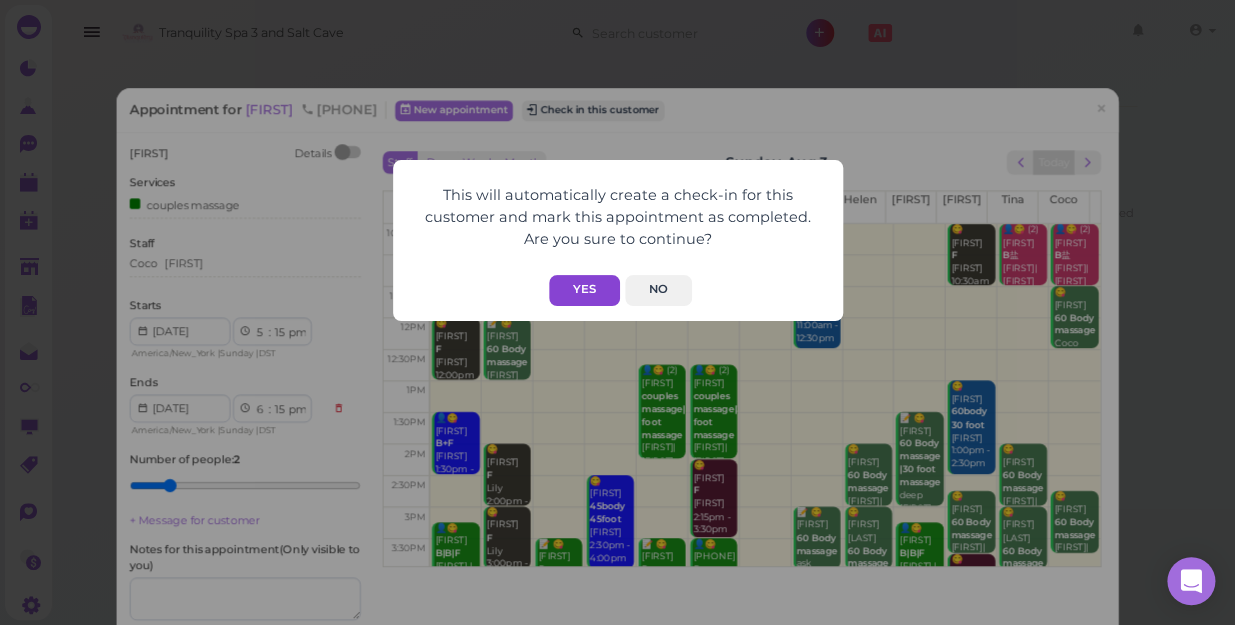 click on "Yes" at bounding box center (584, 290) 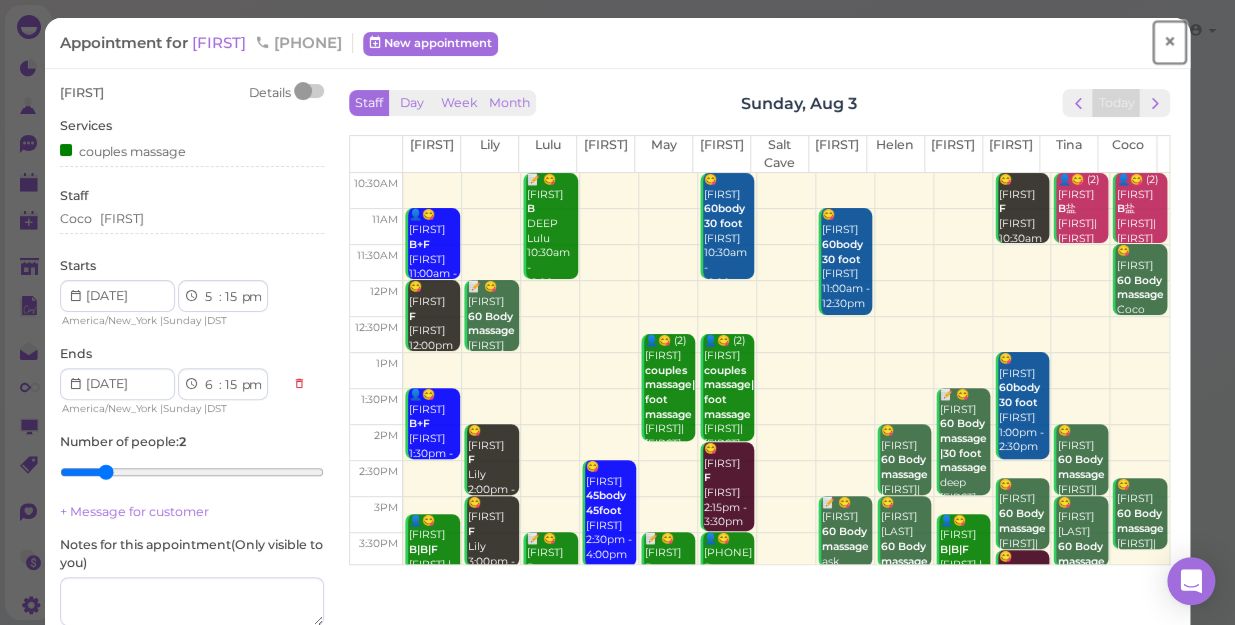 click on "×" at bounding box center (1169, 42) 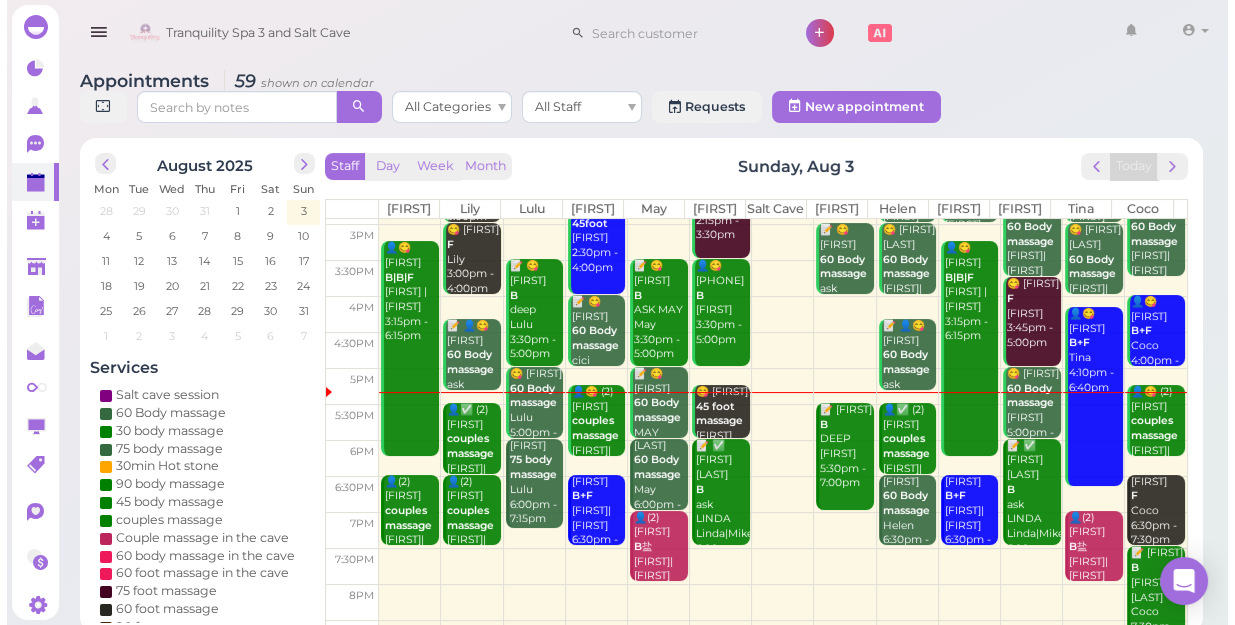 scroll, scrollTop: 343, scrollLeft: 0, axis: vertical 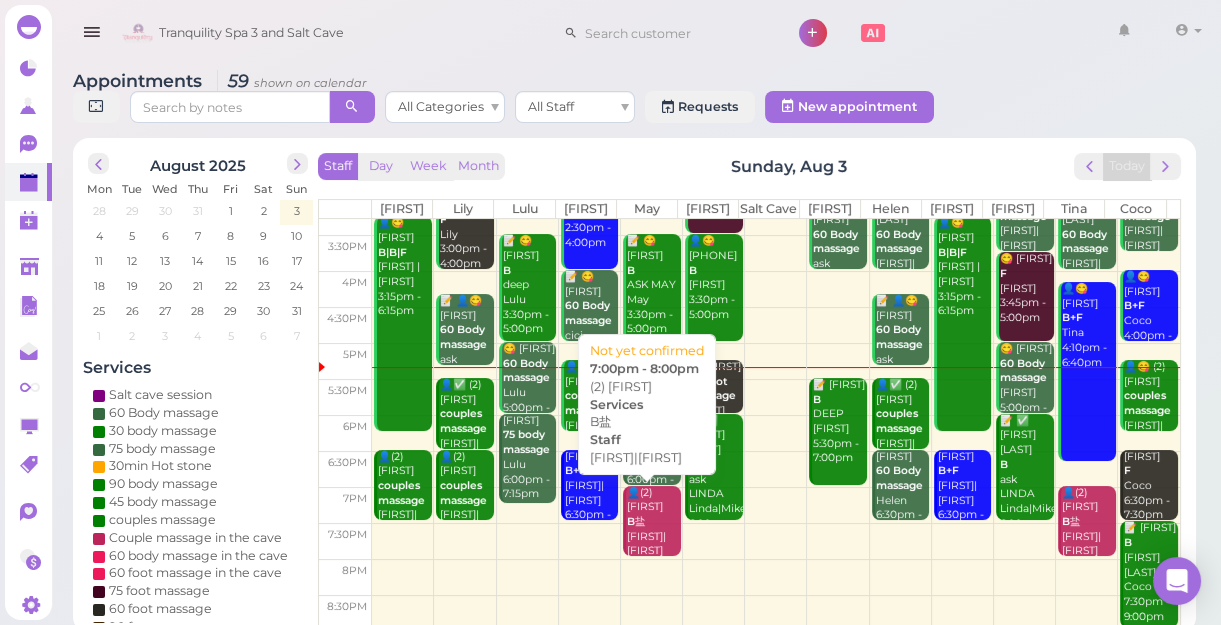 click on "B盐" at bounding box center (636, 521) 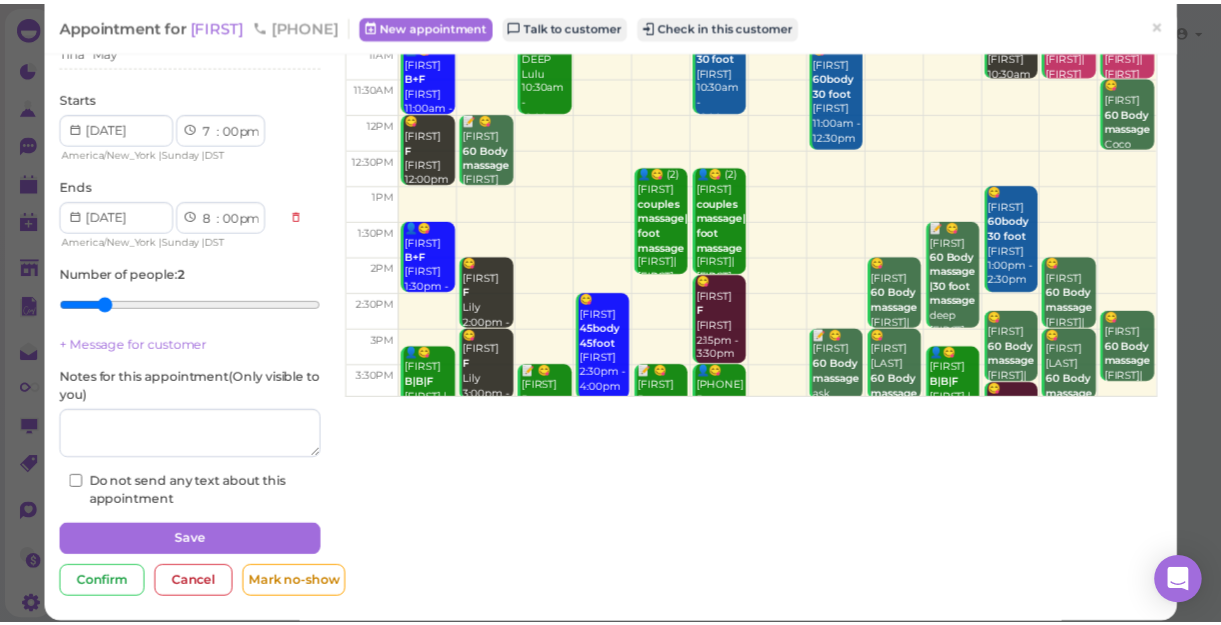 scroll, scrollTop: 182, scrollLeft: 0, axis: vertical 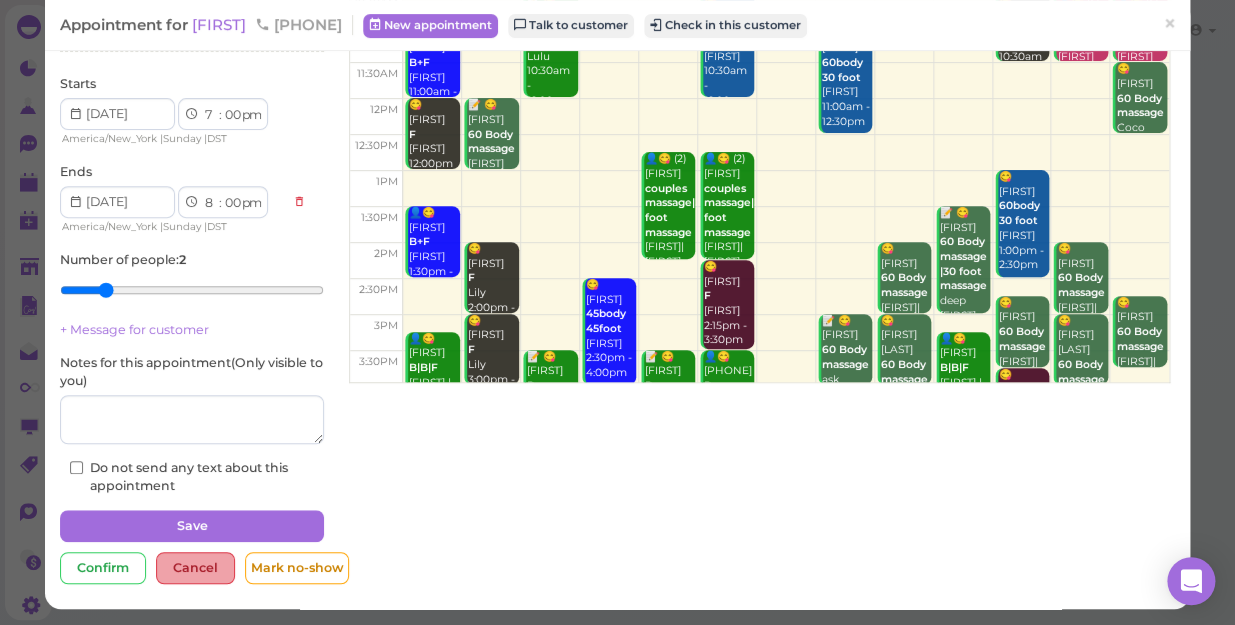 click on "Cancel" at bounding box center [195, 568] 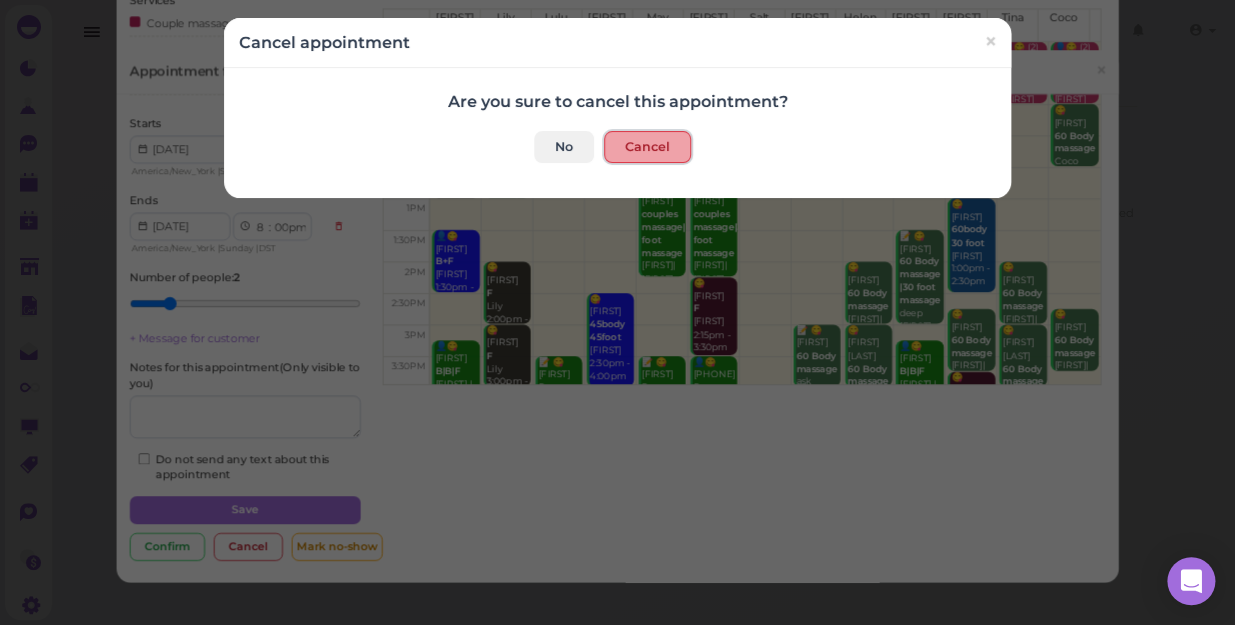 click on "Cancel" at bounding box center (647, 147) 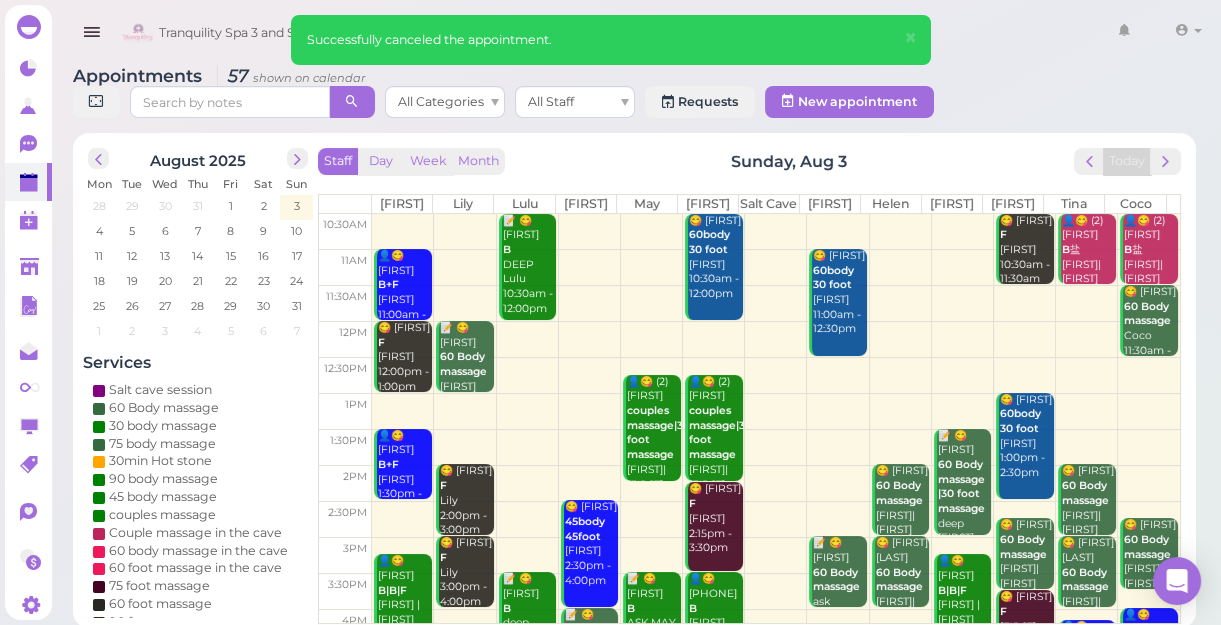 scroll, scrollTop: 7, scrollLeft: 0, axis: vertical 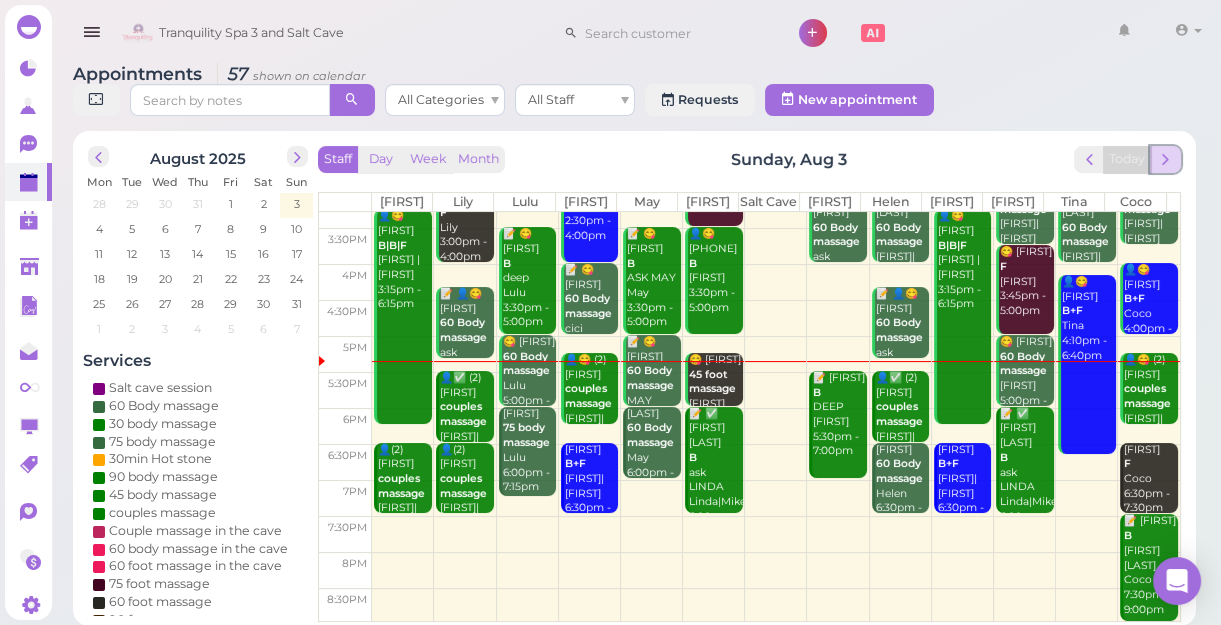 click at bounding box center [1165, 159] 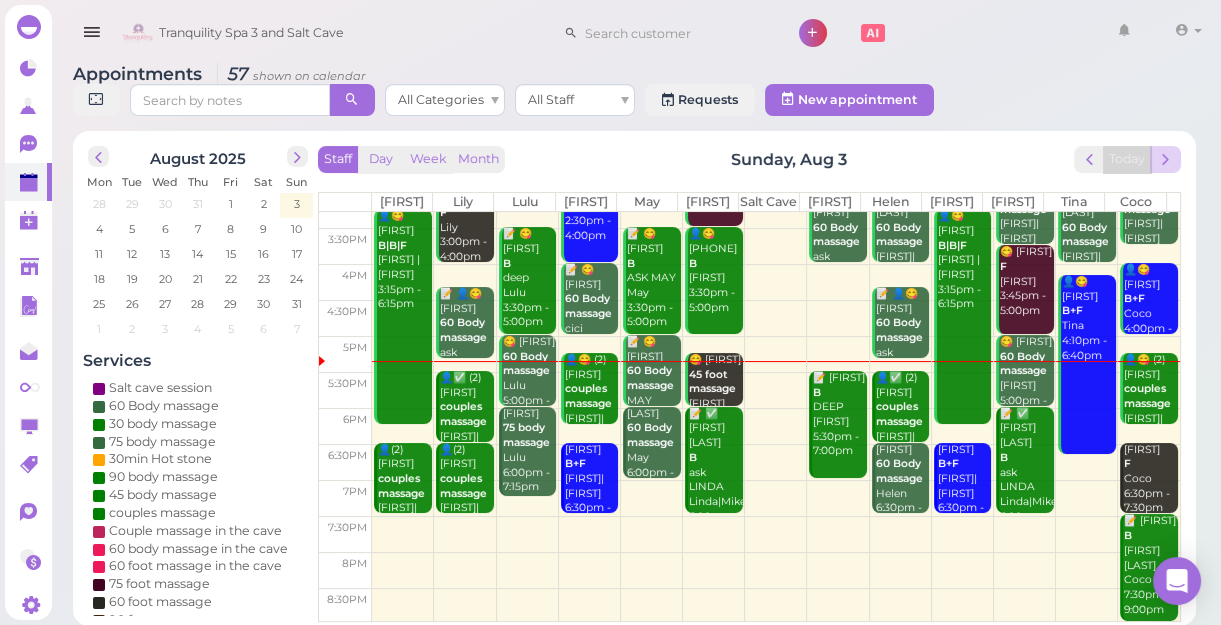scroll, scrollTop: 0, scrollLeft: 0, axis: both 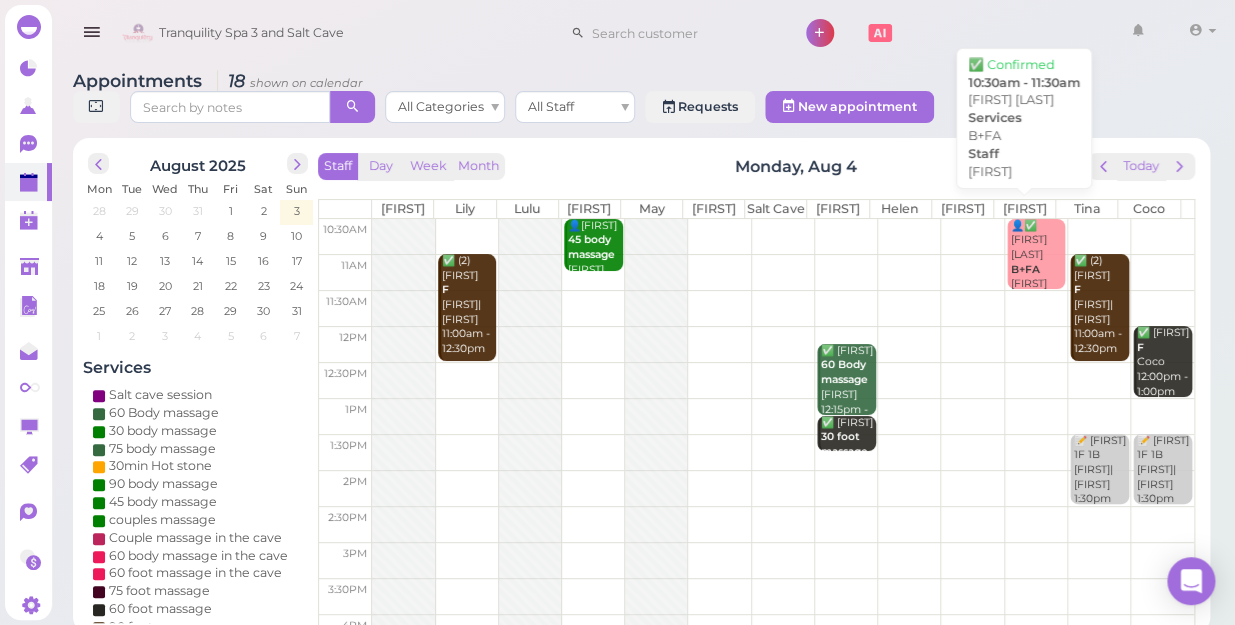 click on "B+FA" at bounding box center [1025, 269] 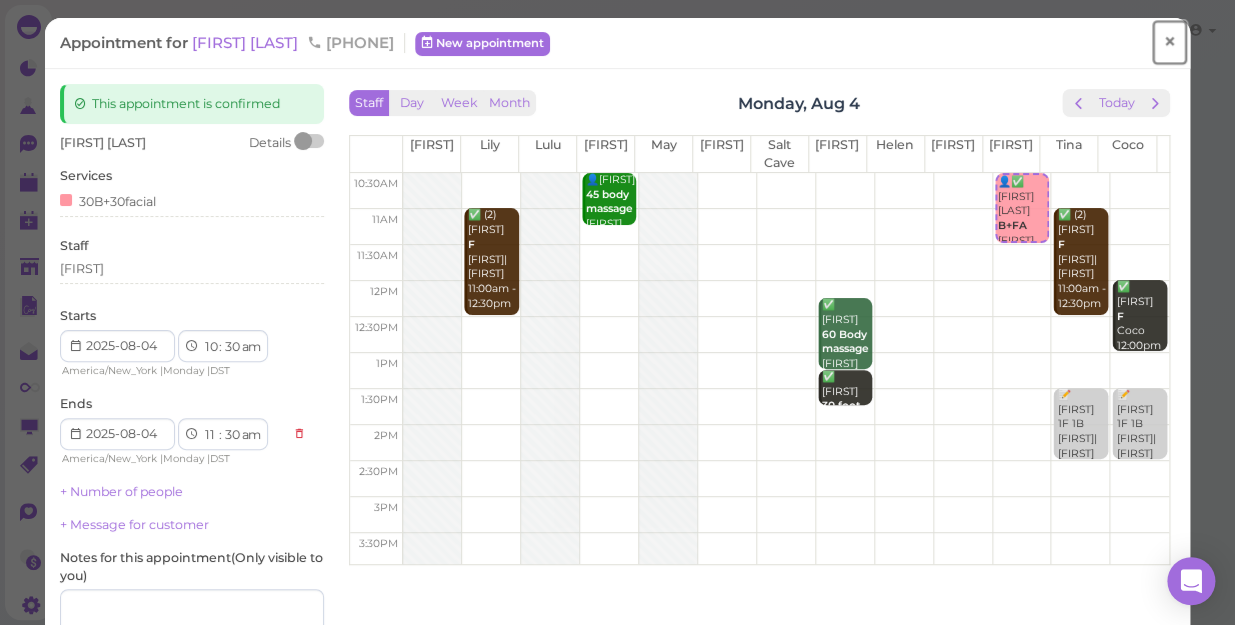 click on "×" at bounding box center [1169, 42] 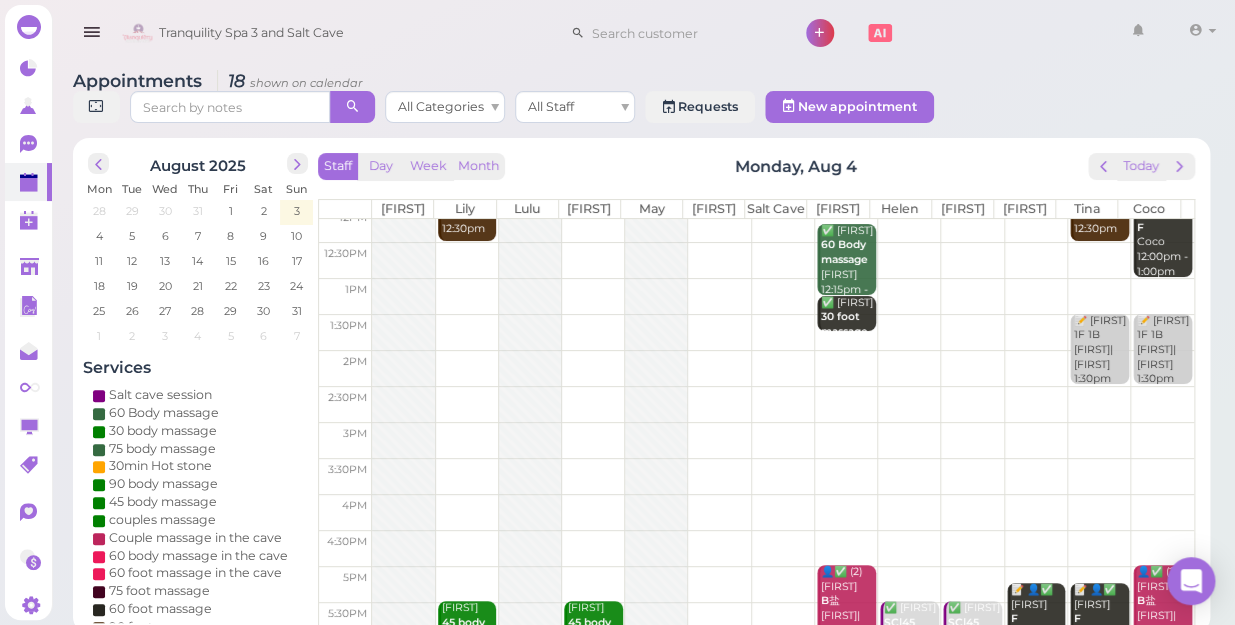 scroll, scrollTop: 0, scrollLeft: 0, axis: both 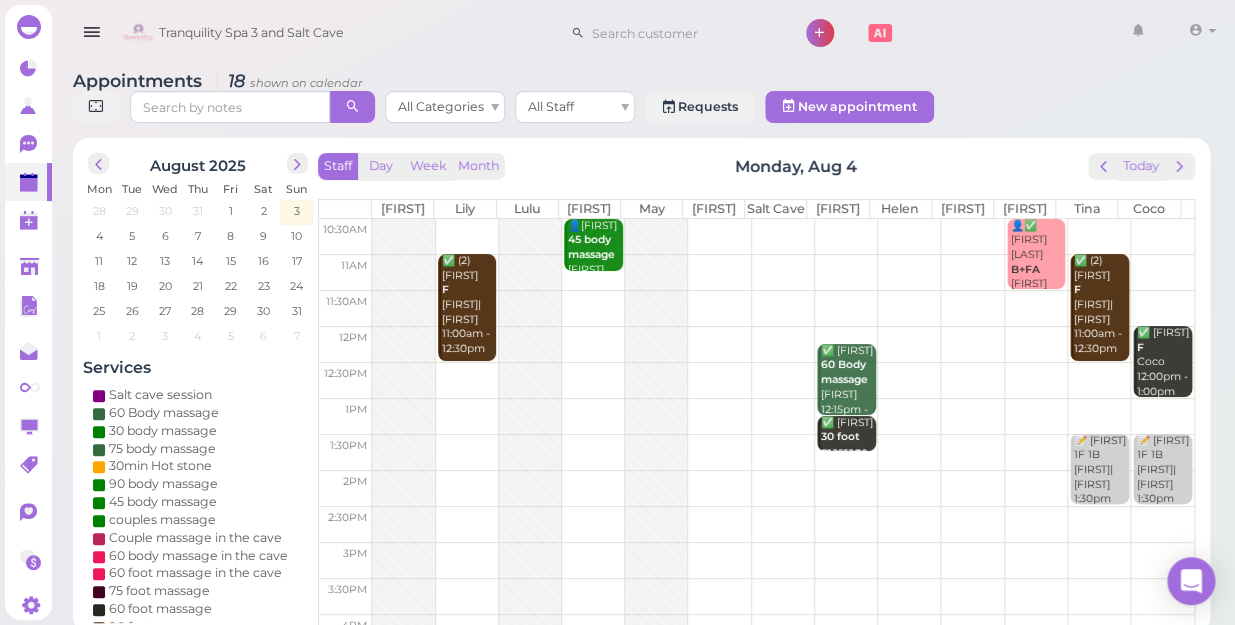 click at bounding box center [783, 344] 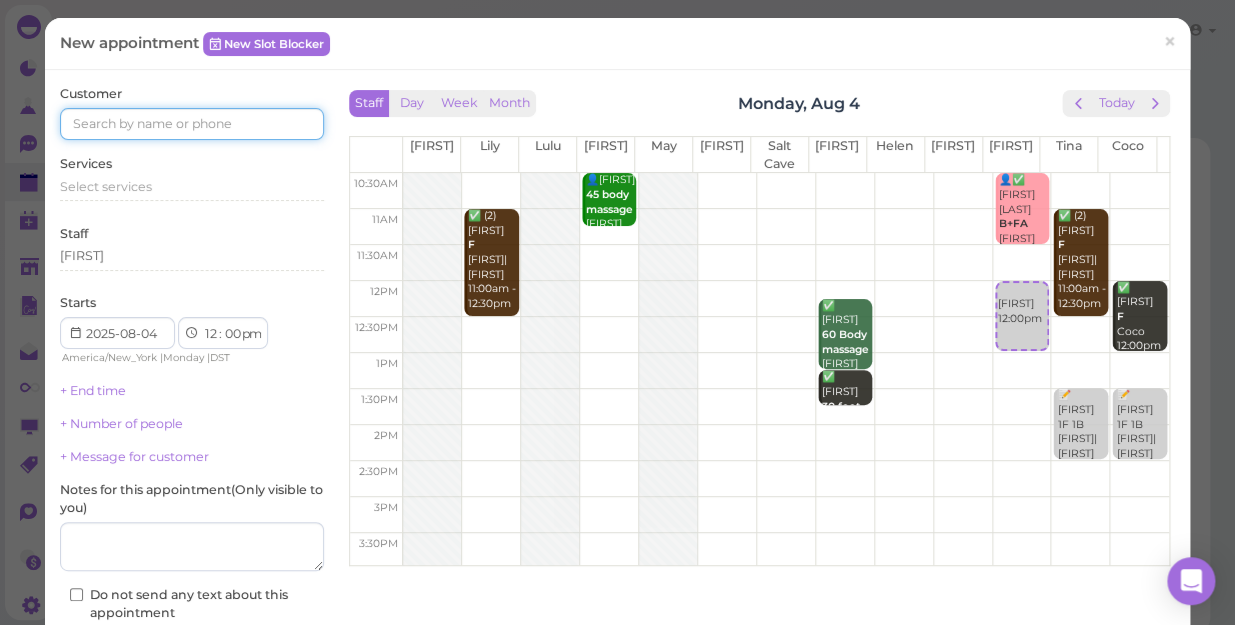 click at bounding box center (192, 124) 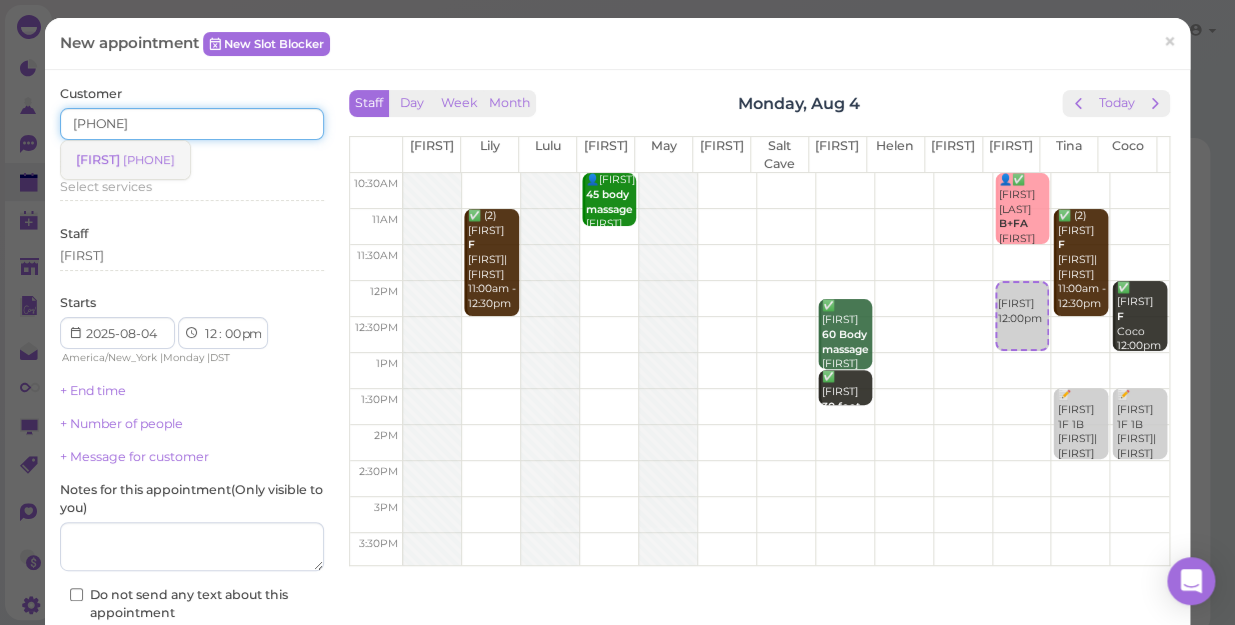 type on "[PHONE]" 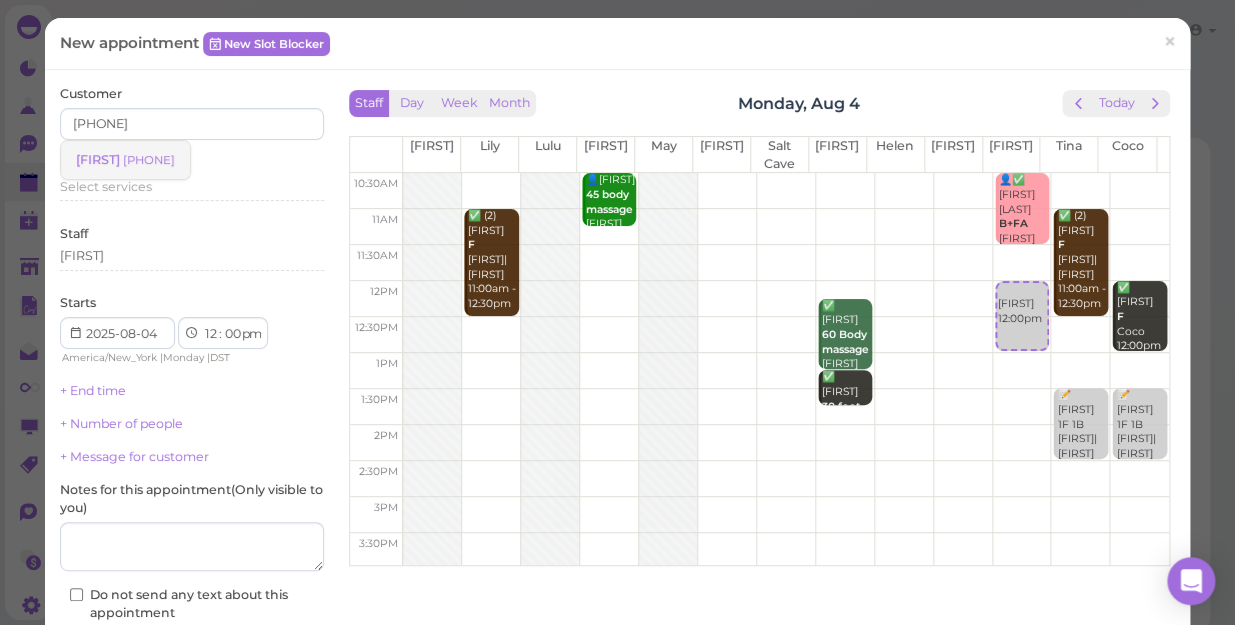 click on "[PHONE]" at bounding box center (149, 160) 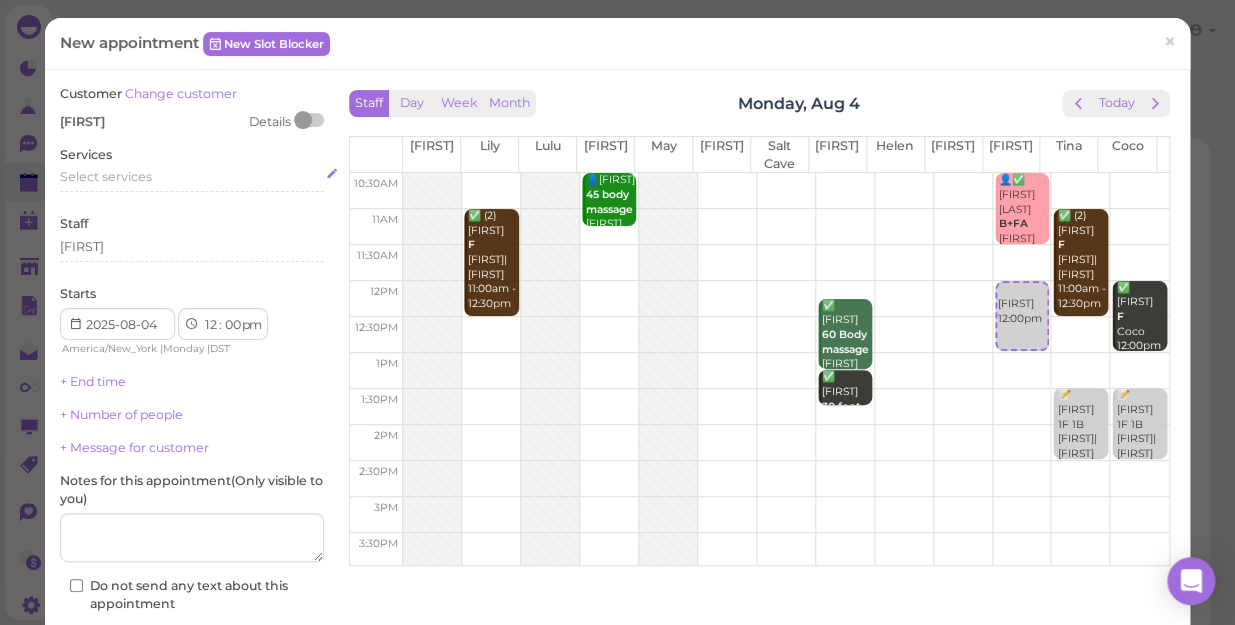 click on "Select services" at bounding box center (106, 176) 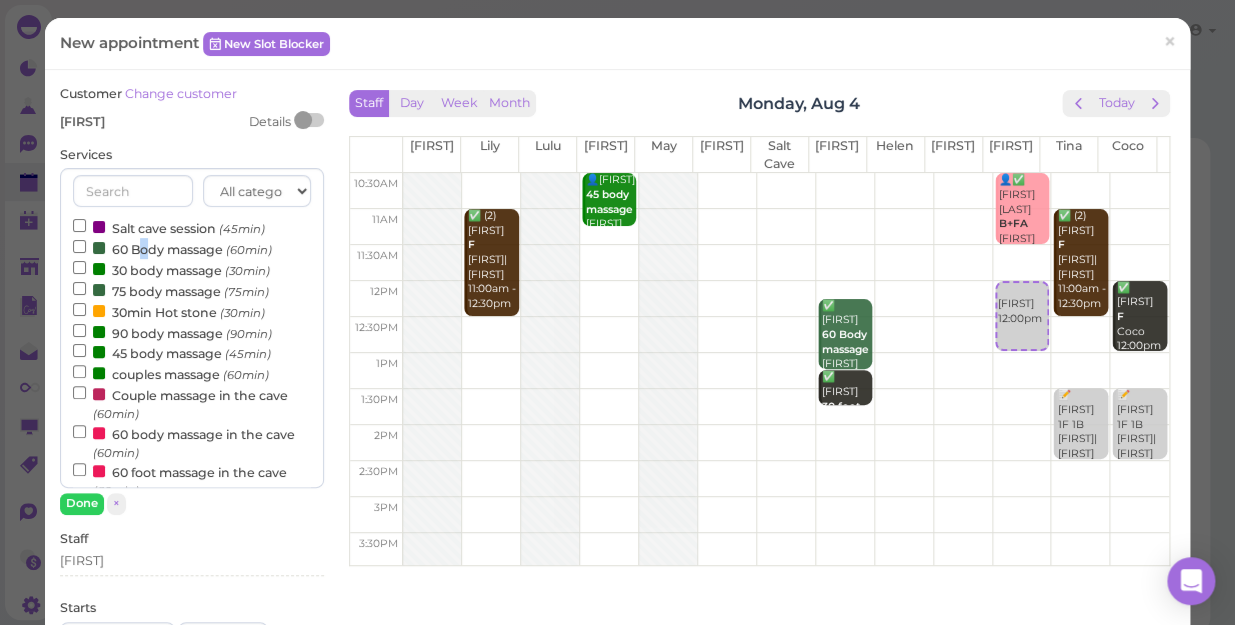 drag, startPoint x: 141, startPoint y: 251, endPoint x: 151, endPoint y: 248, distance: 10.440307 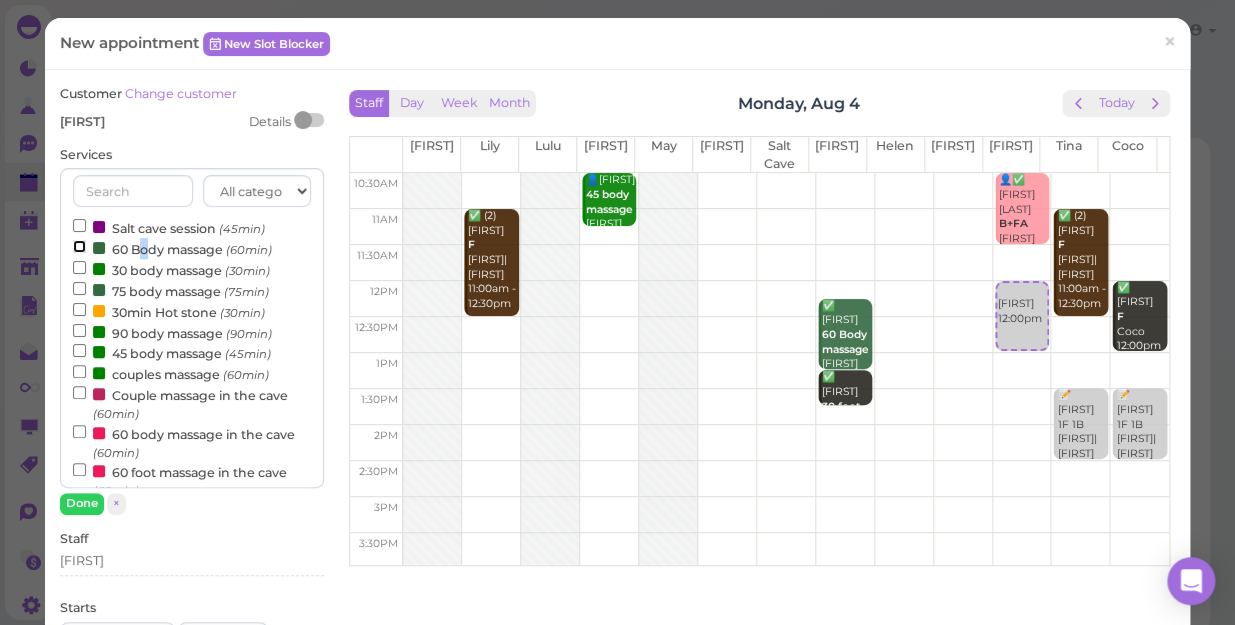 drag, startPoint x: 151, startPoint y: 248, endPoint x: 80, endPoint y: 244, distance: 71.11259 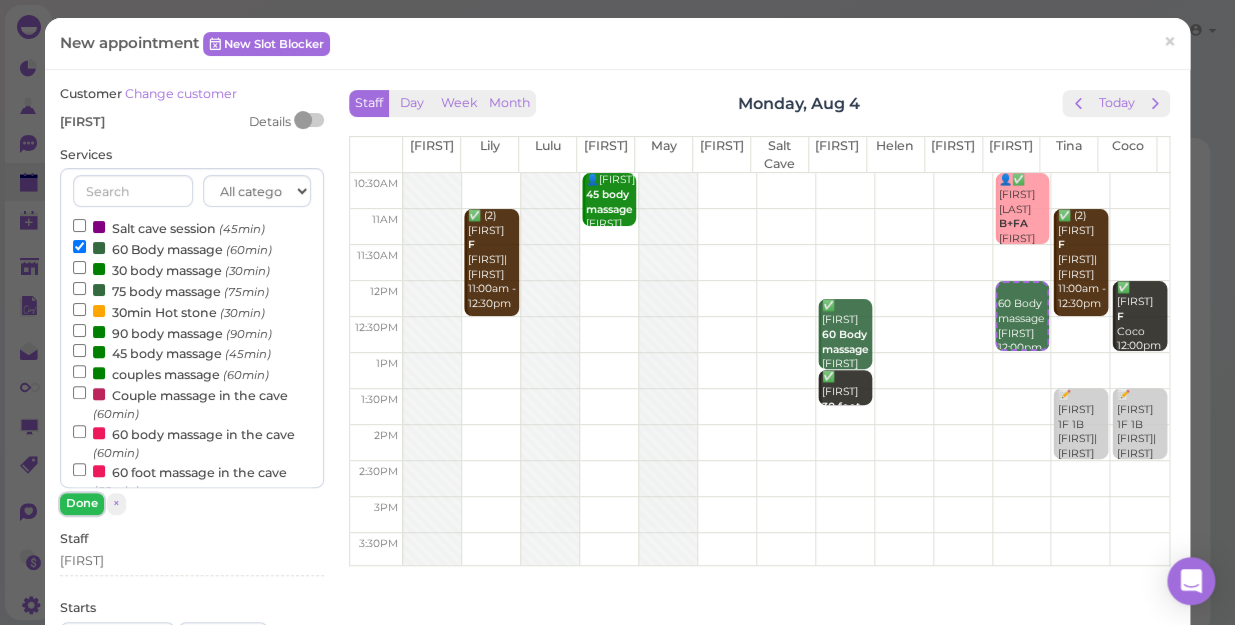 click on "Done" at bounding box center (82, 503) 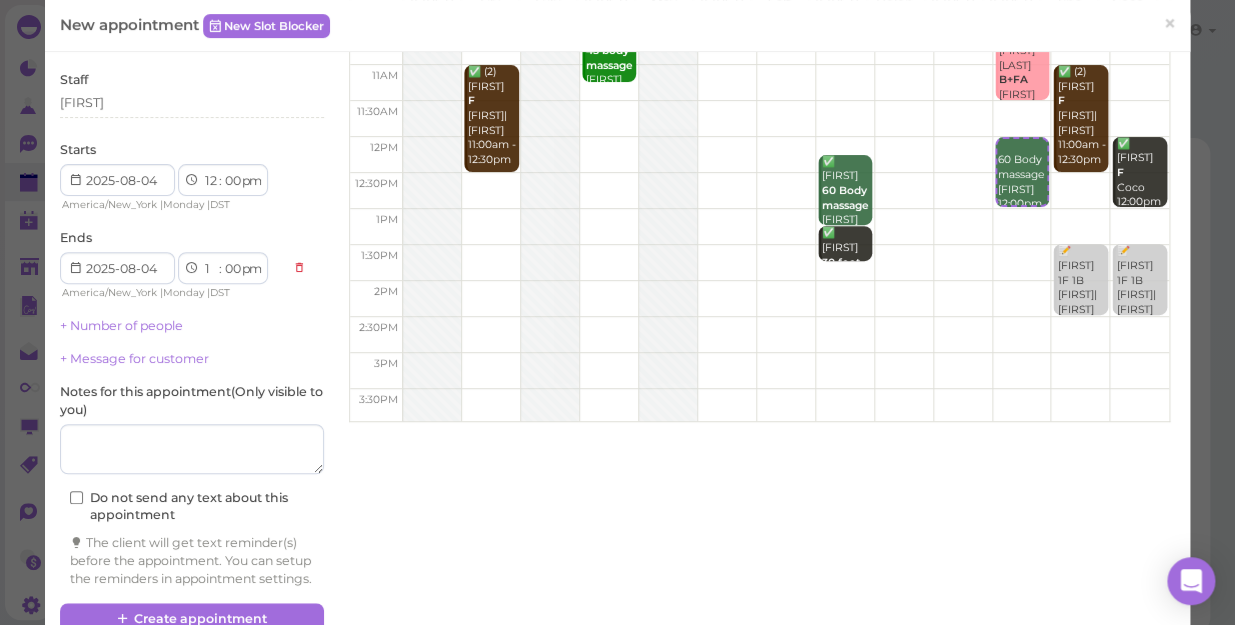 scroll, scrollTop: 203, scrollLeft: 0, axis: vertical 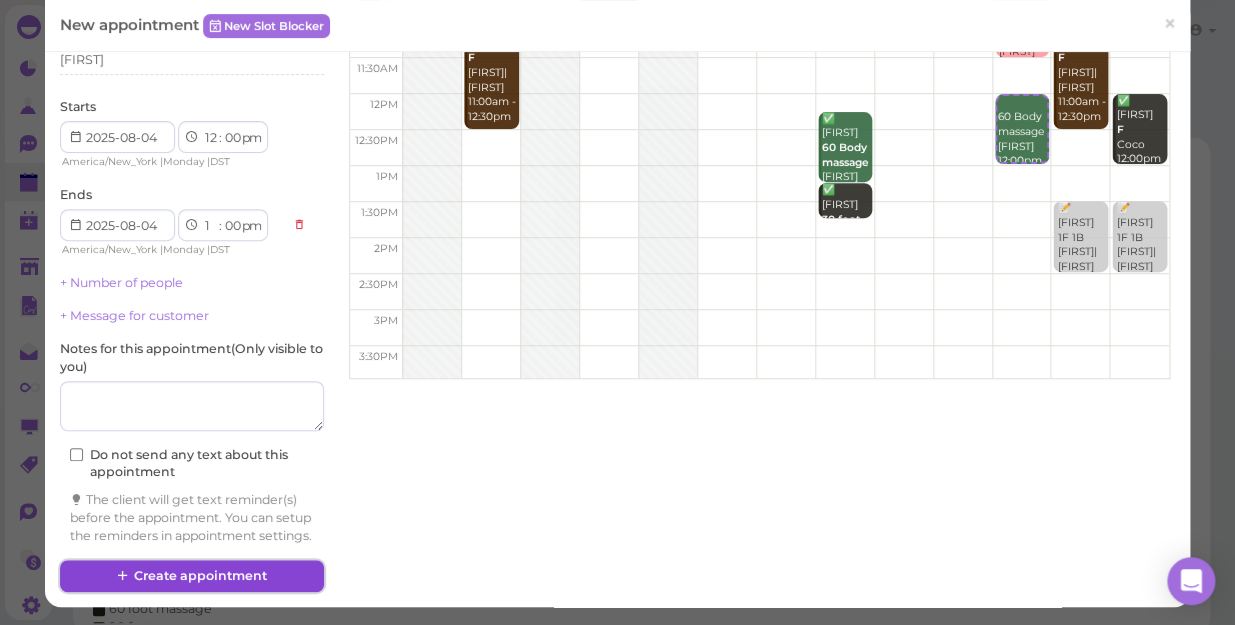click on "Create appointment" at bounding box center [192, 576] 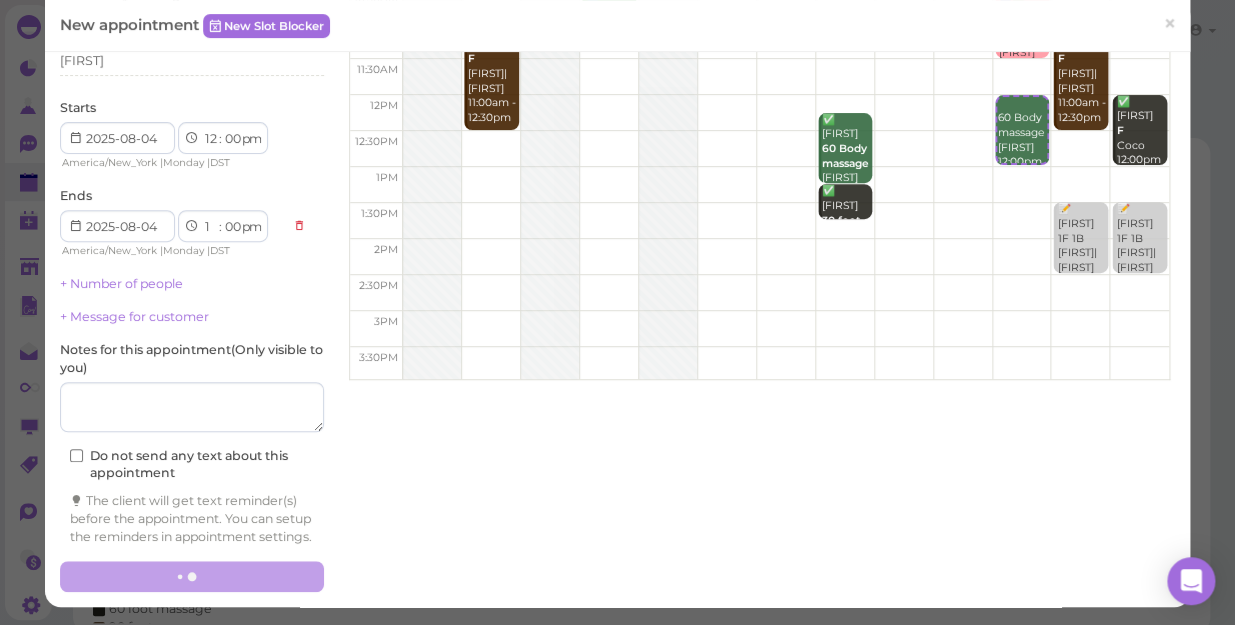 scroll, scrollTop: 202, scrollLeft: 0, axis: vertical 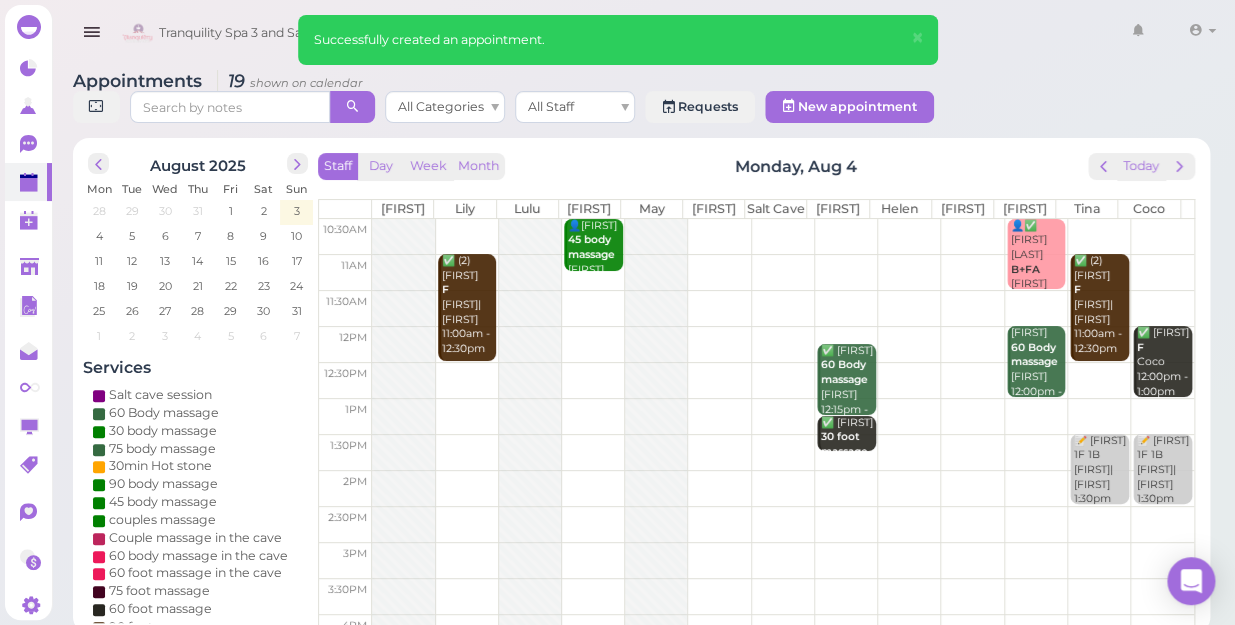 click at bounding box center (783, 344) 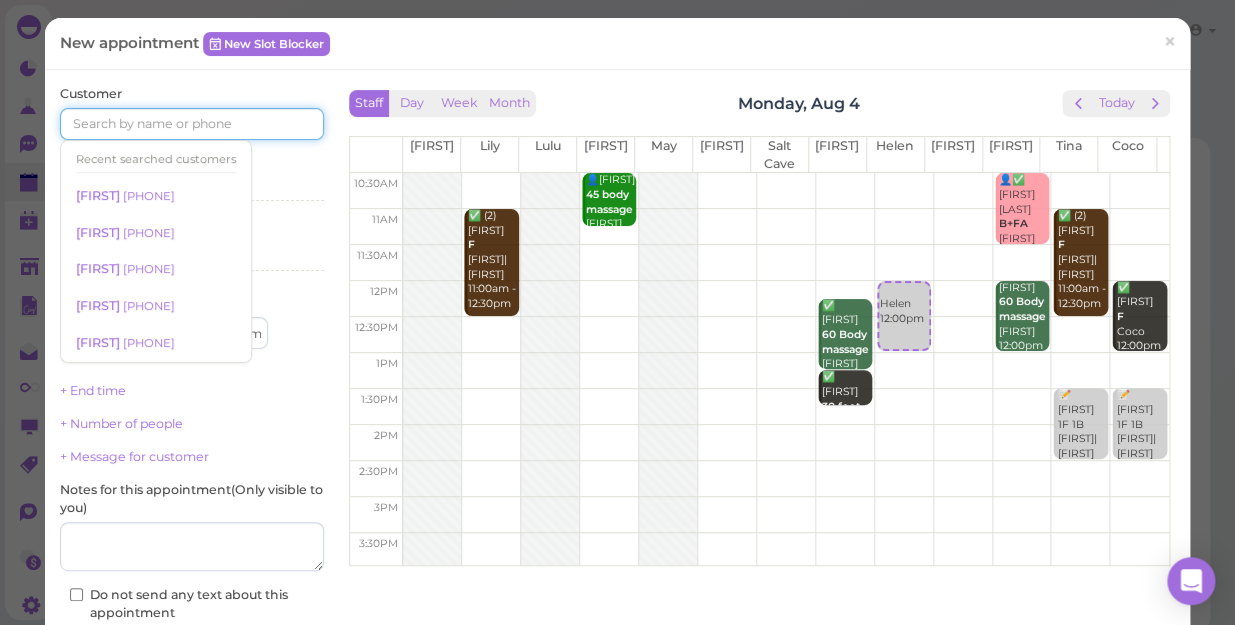 click at bounding box center [192, 124] 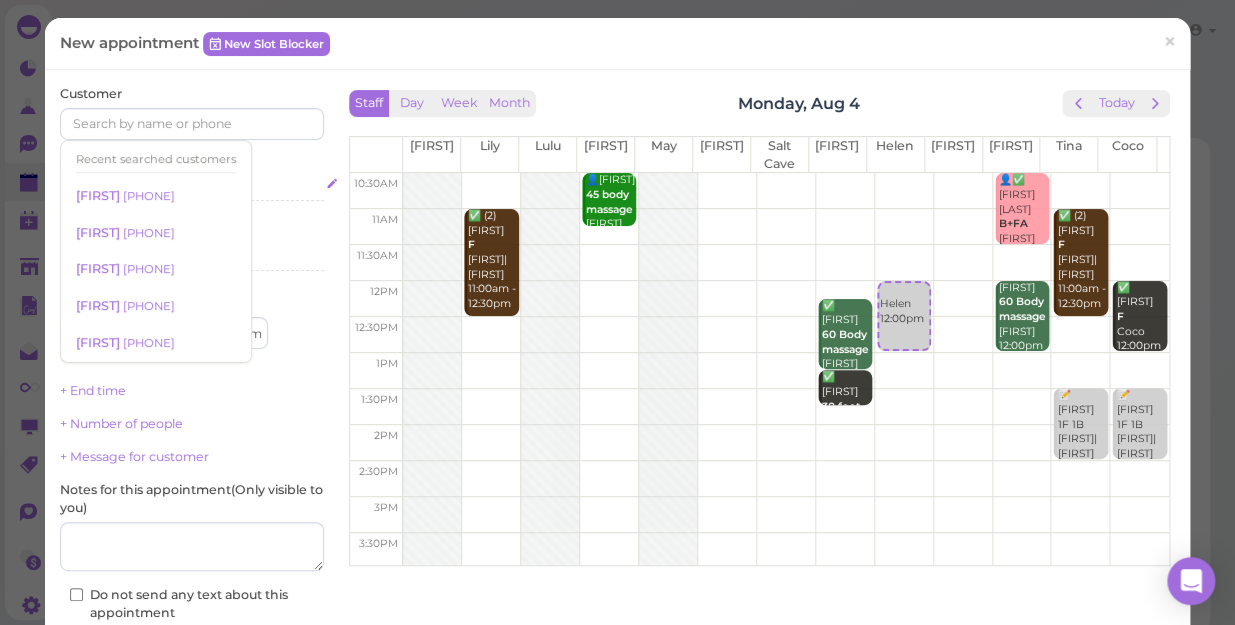 click on "[FIRST]
[PHONE]" at bounding box center [156, 196] 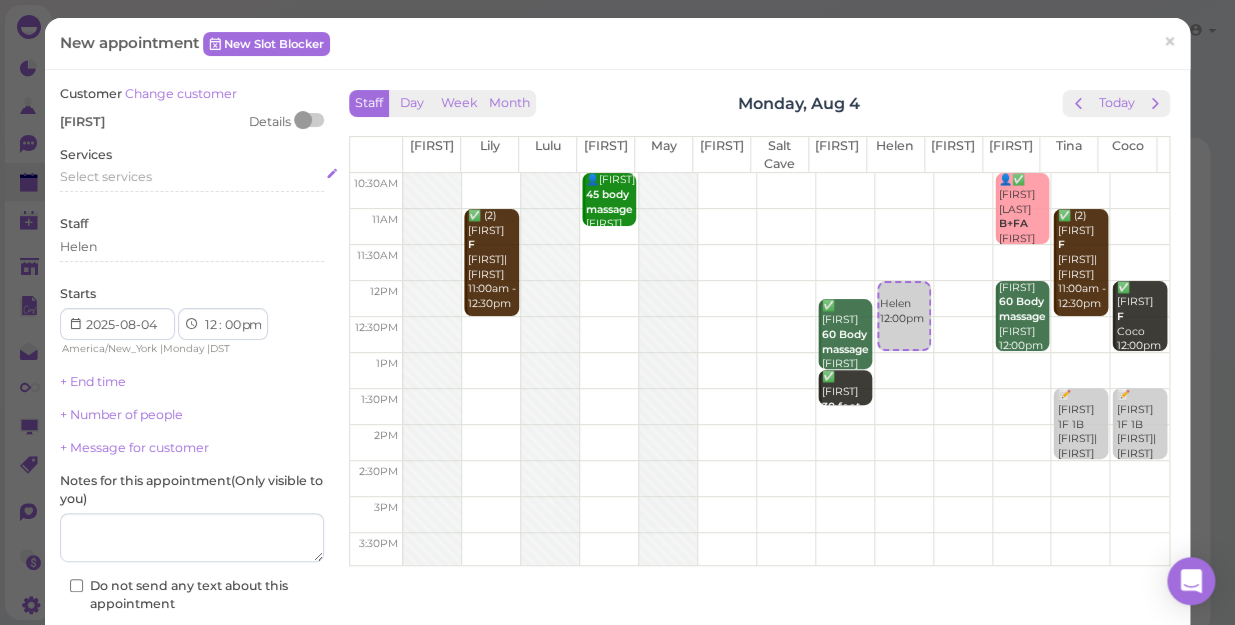 click on "Select services" at bounding box center (106, 176) 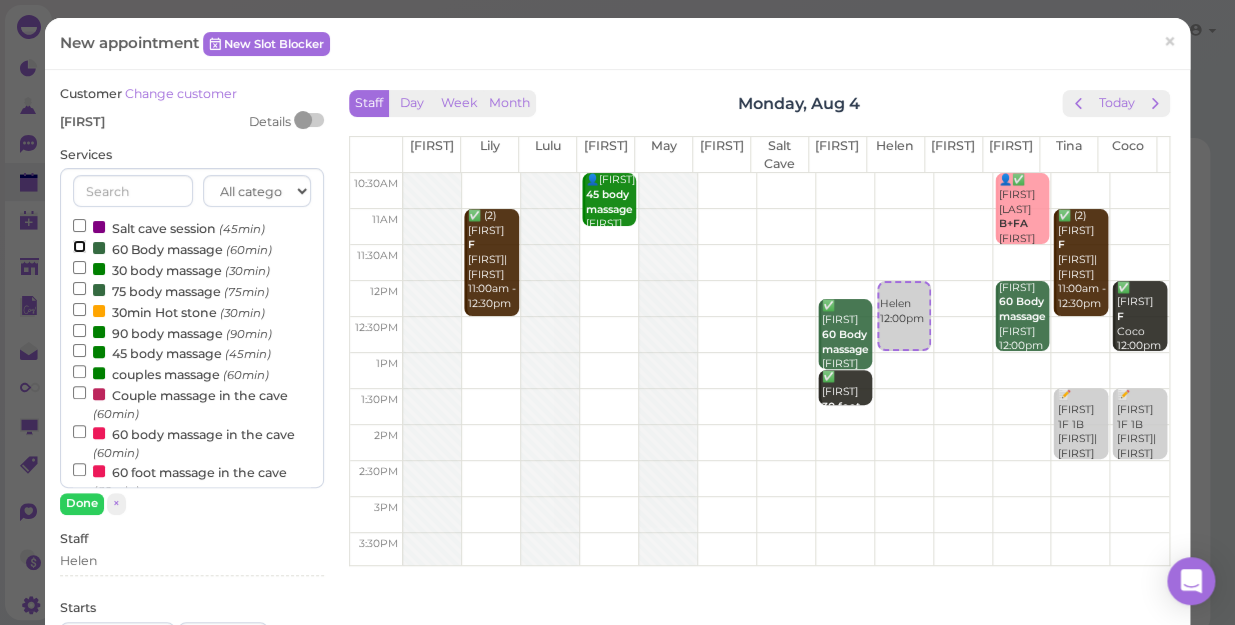 click on "60 Body massage
(60min)" at bounding box center (79, 246) 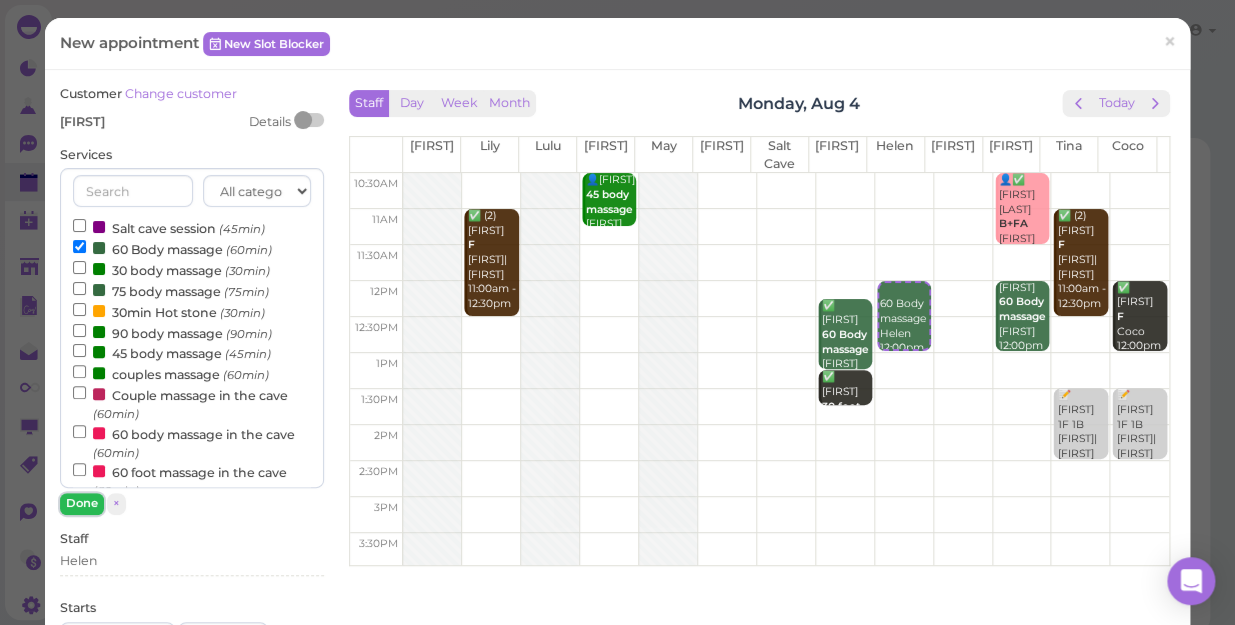 click on "Done" at bounding box center [82, 503] 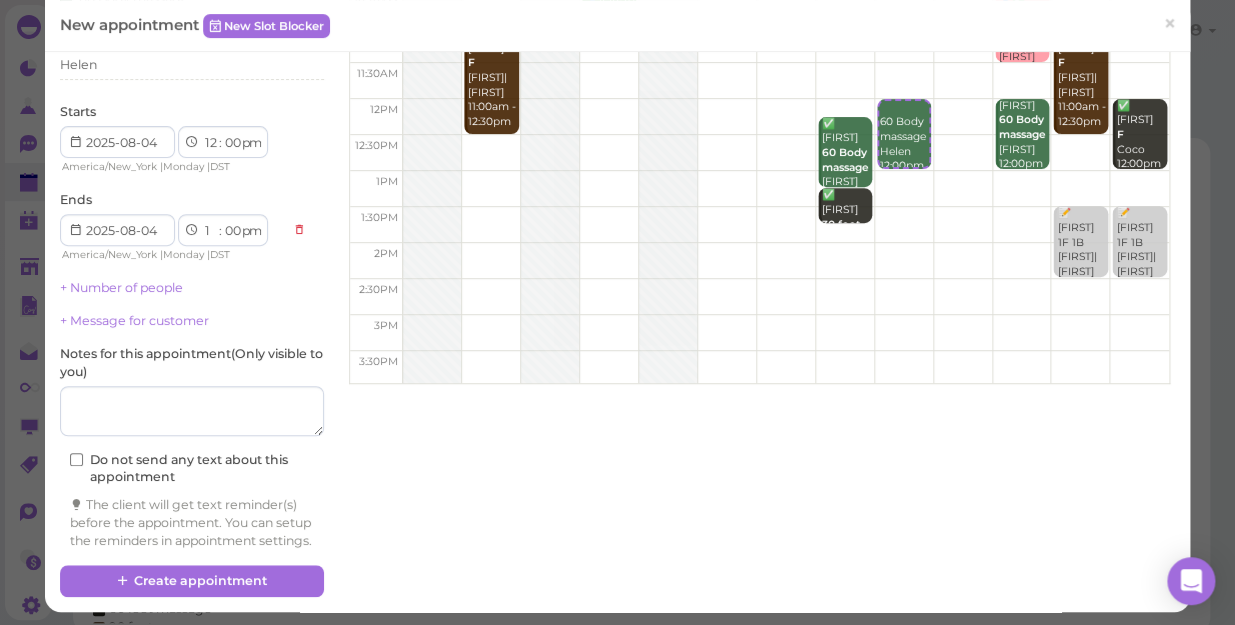 scroll, scrollTop: 203, scrollLeft: 0, axis: vertical 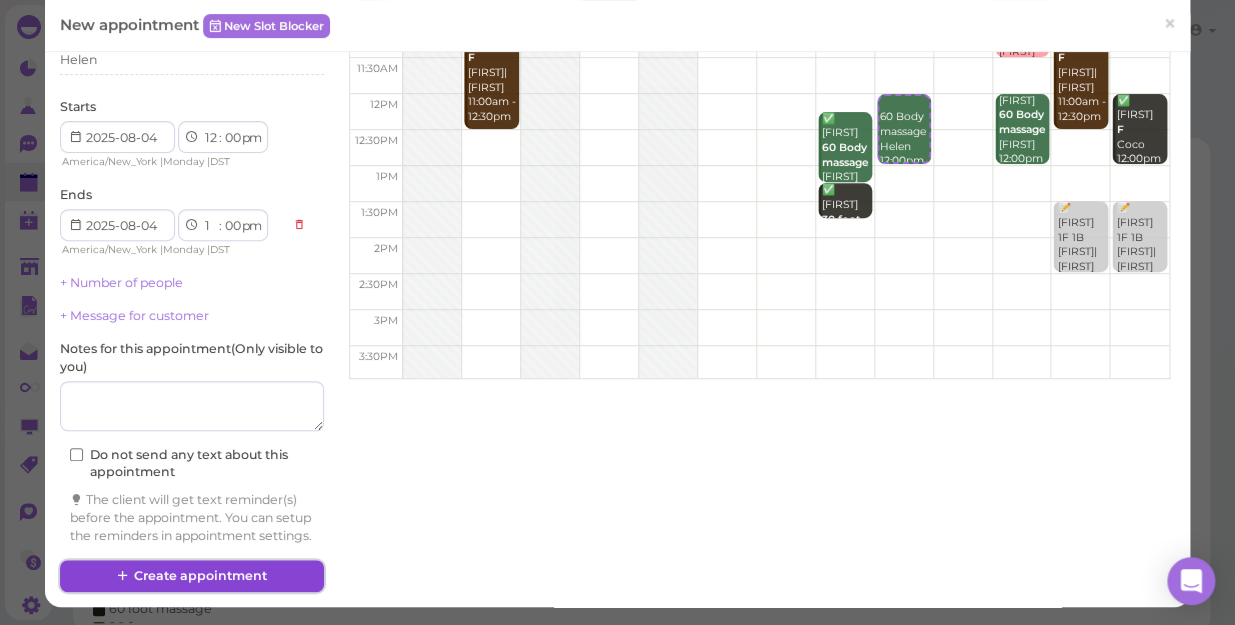 click on "Create appointment" at bounding box center [192, 576] 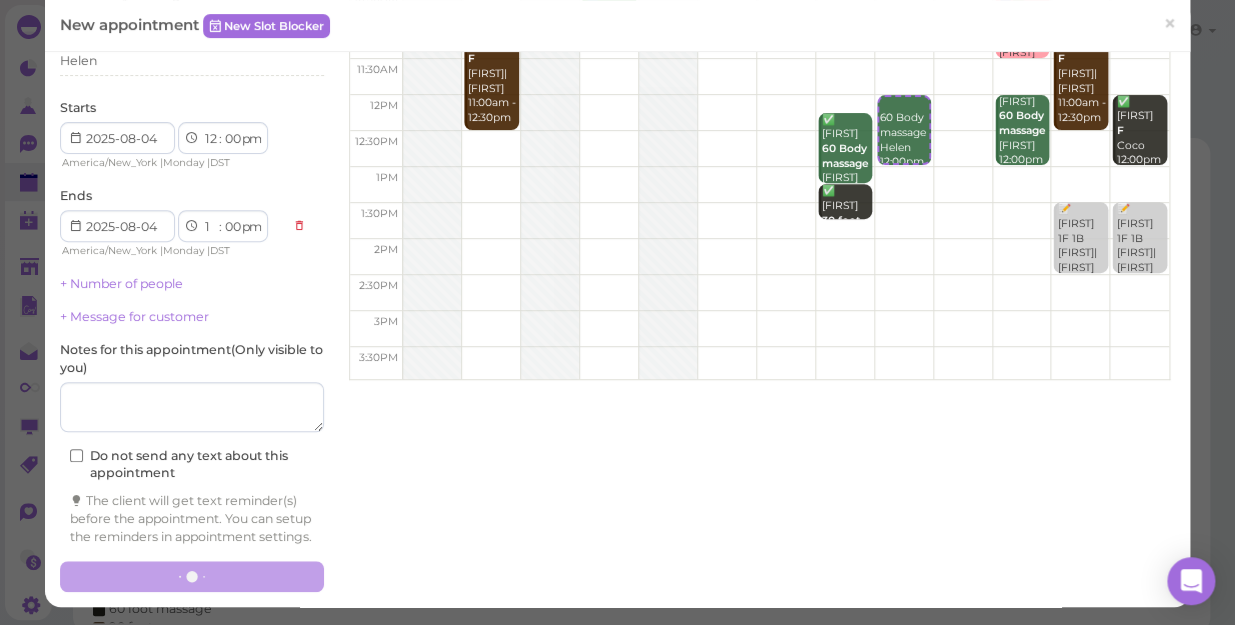 scroll, scrollTop: 0, scrollLeft: 0, axis: both 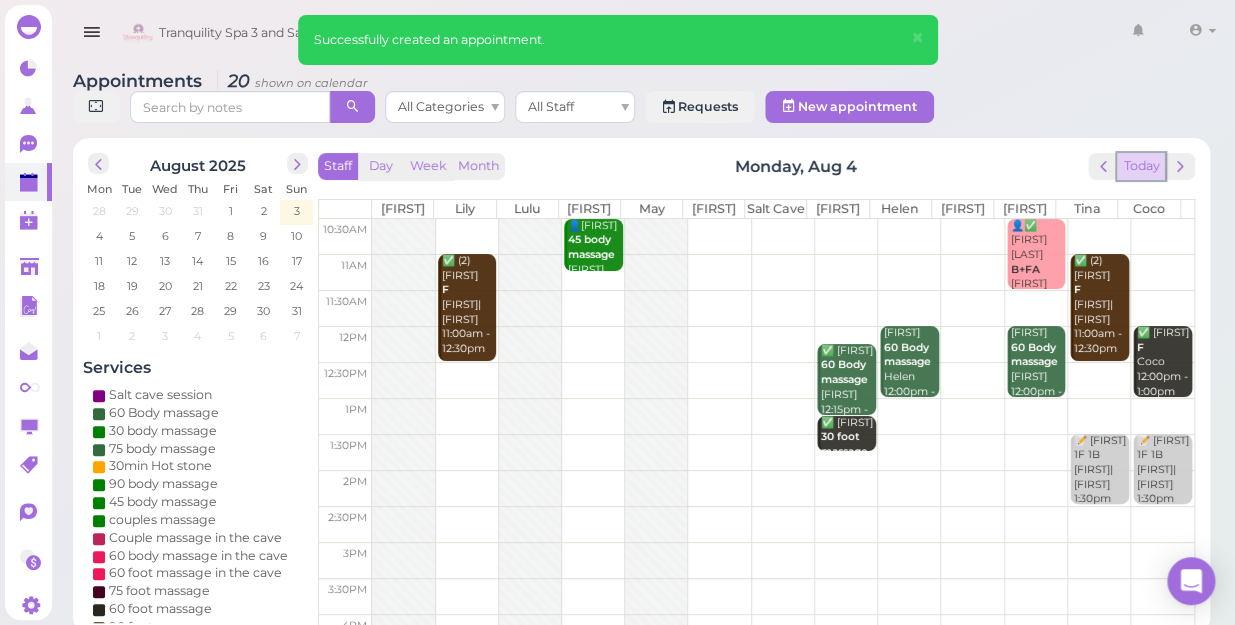 click on "Today" at bounding box center (1141, 166) 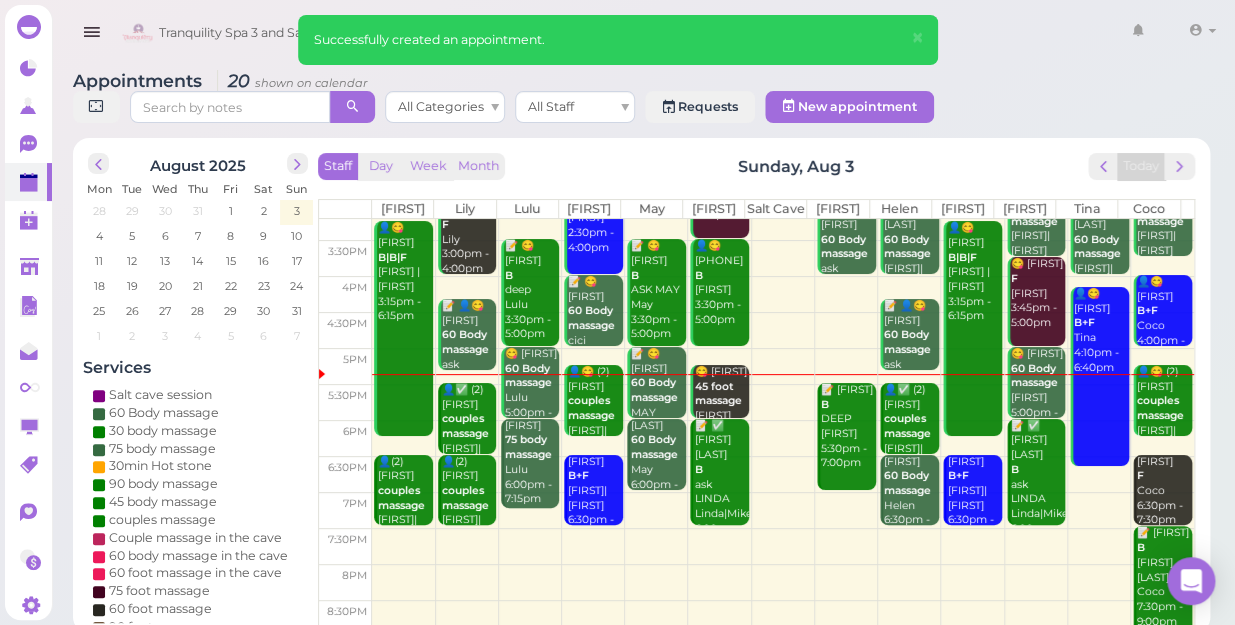scroll, scrollTop: 343, scrollLeft: 0, axis: vertical 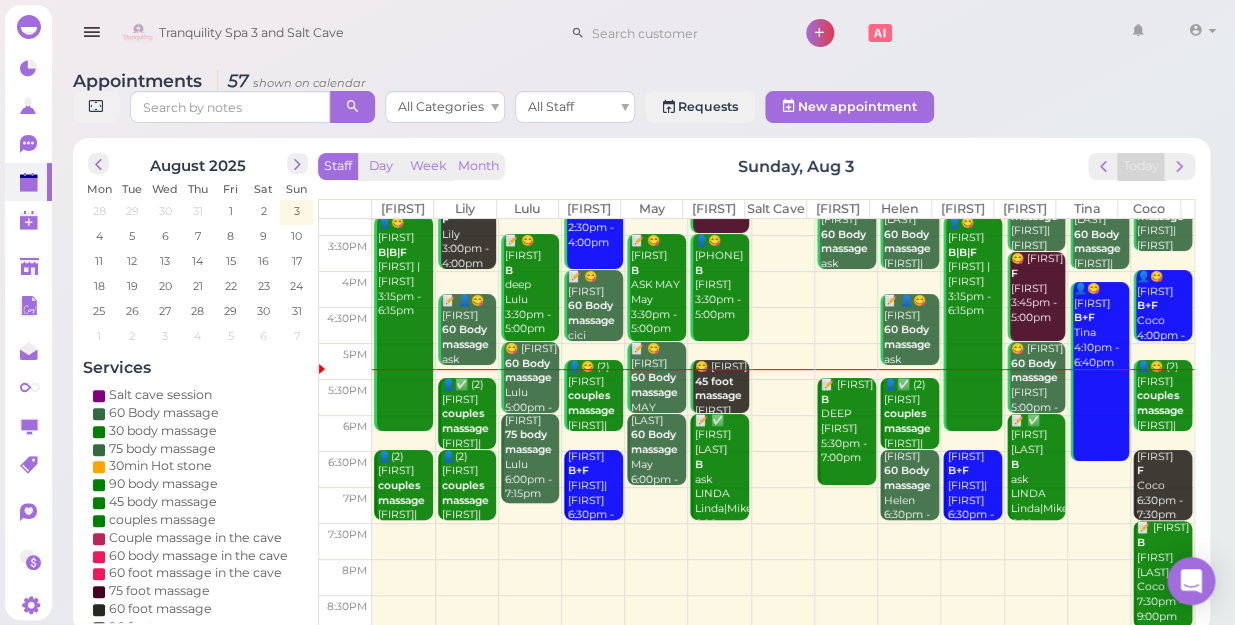 click at bounding box center [783, 541] 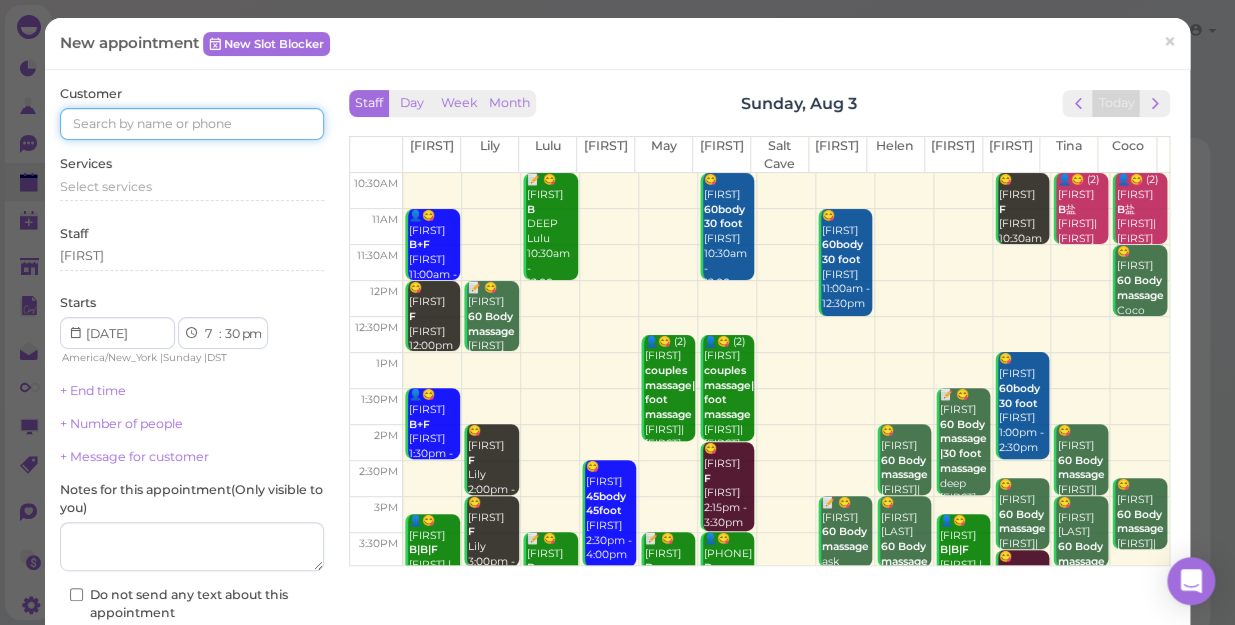 click at bounding box center (192, 124) 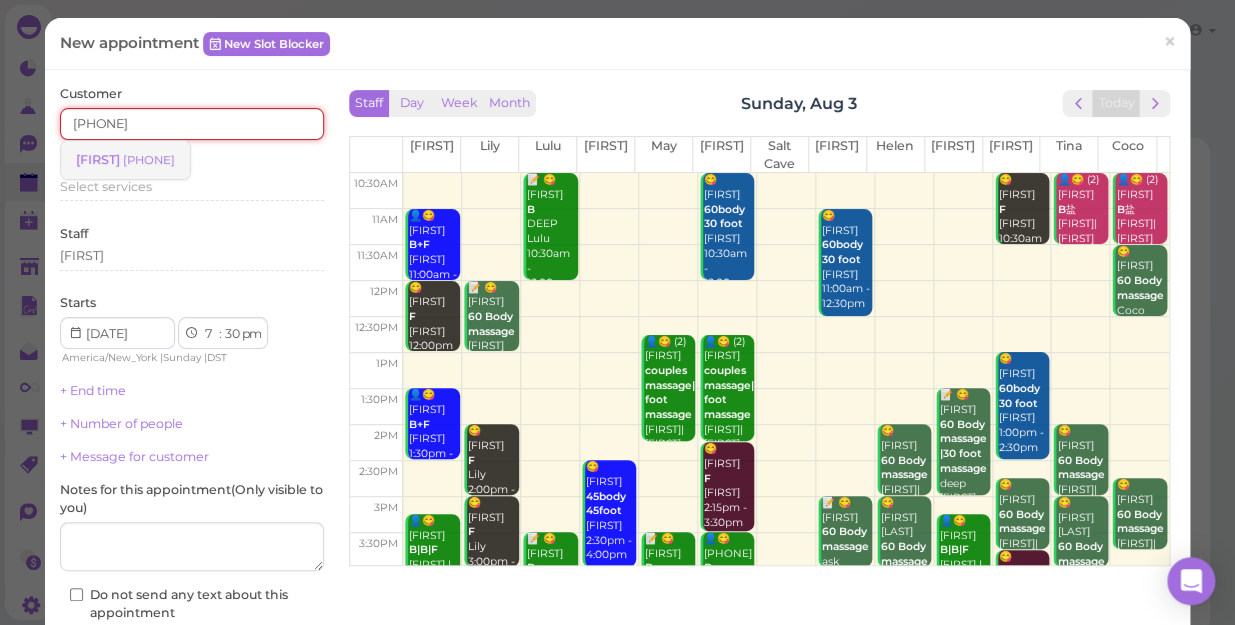 type on "[PHONE]" 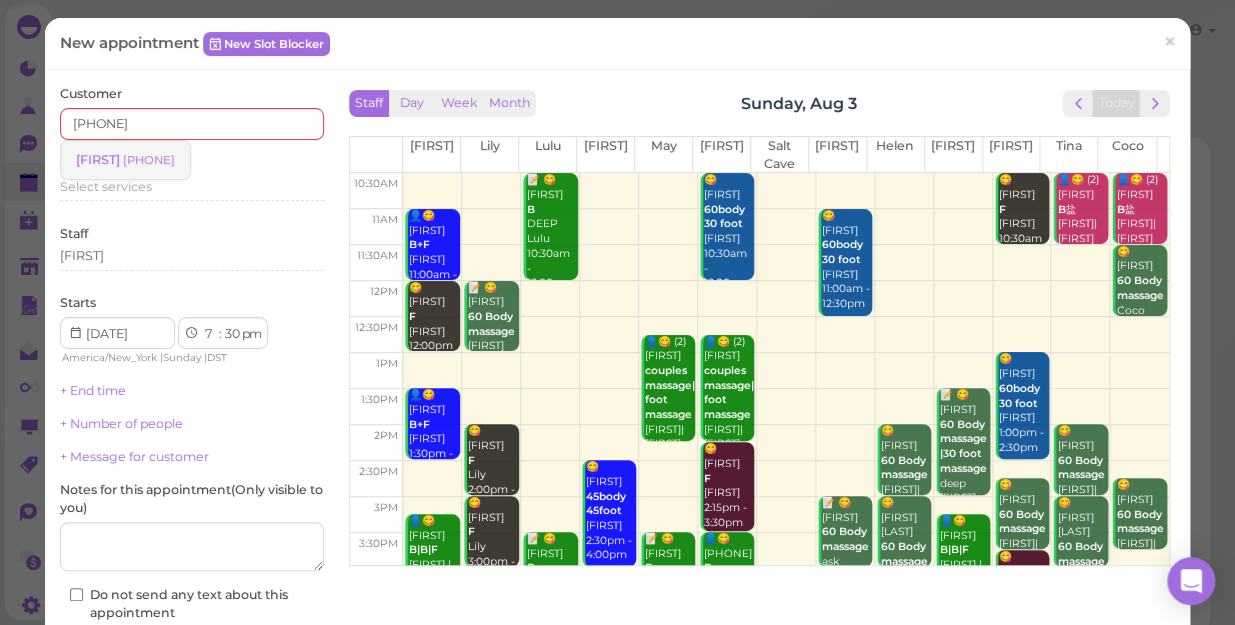 click on "[PHONE]" at bounding box center (149, 160) 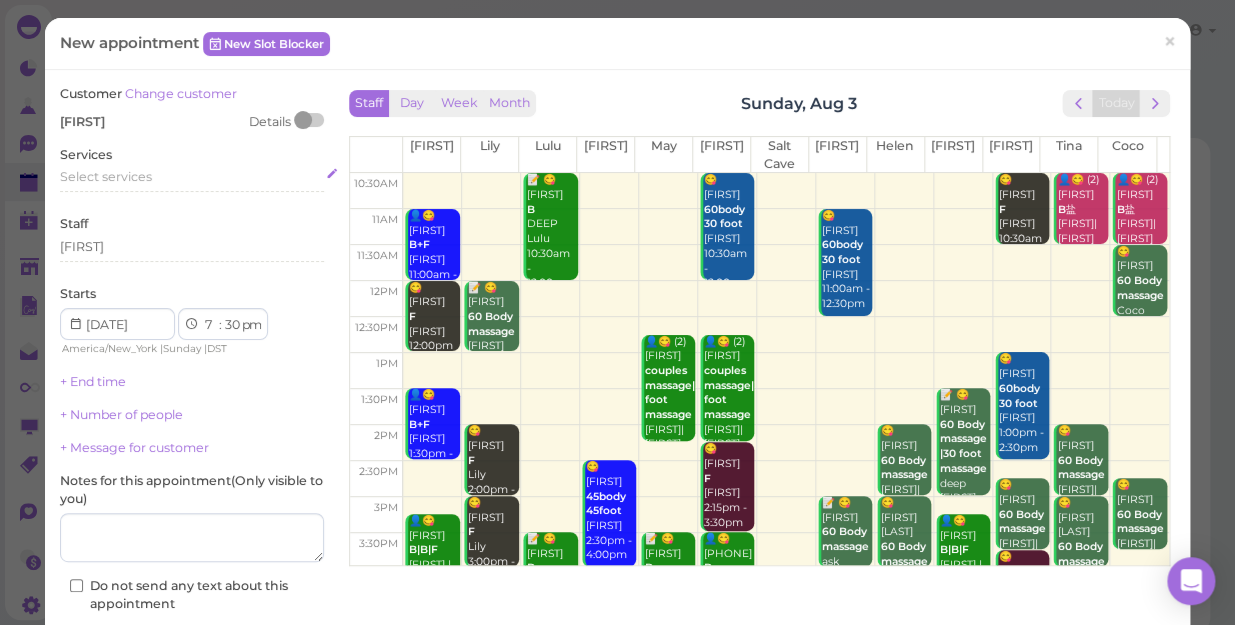 click on "Select services" at bounding box center (106, 176) 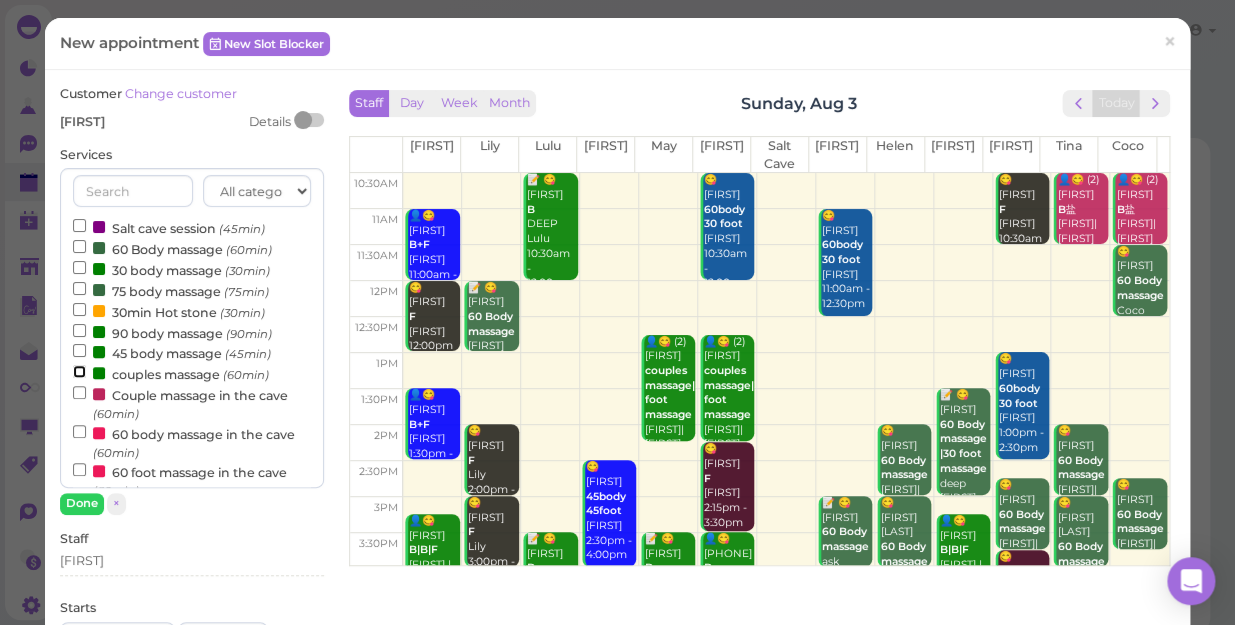 click on "couples massage
(60min)" at bounding box center (79, 371) 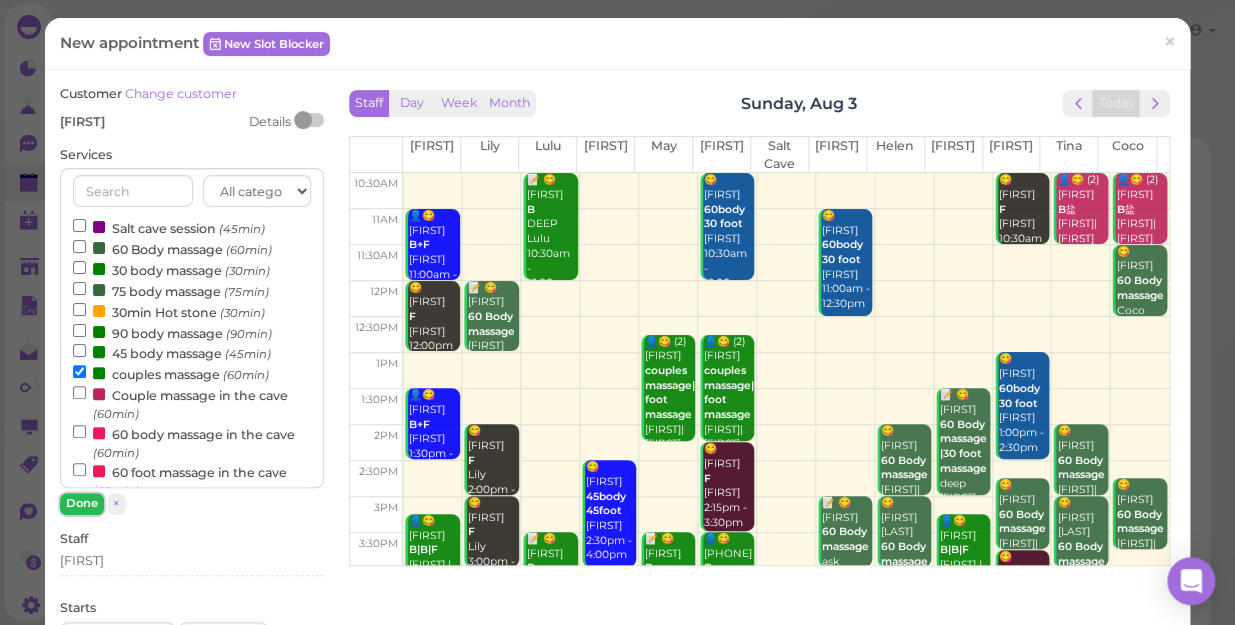 click on "Done" at bounding box center [82, 503] 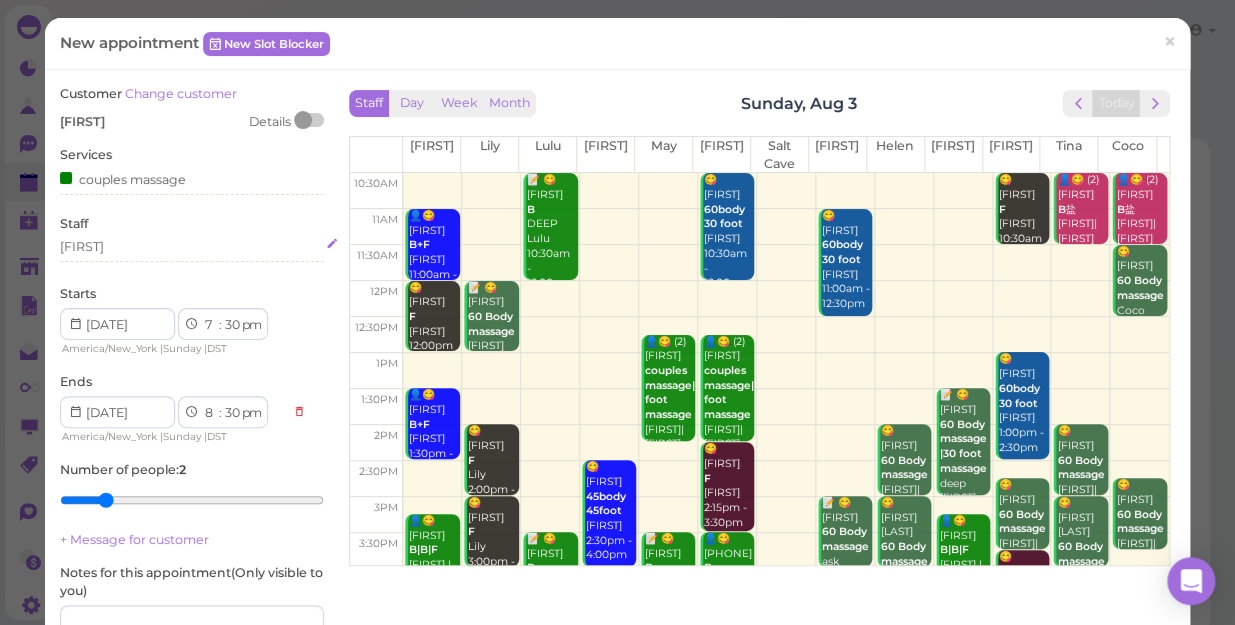 click on "[FIRST]" at bounding box center [192, 247] 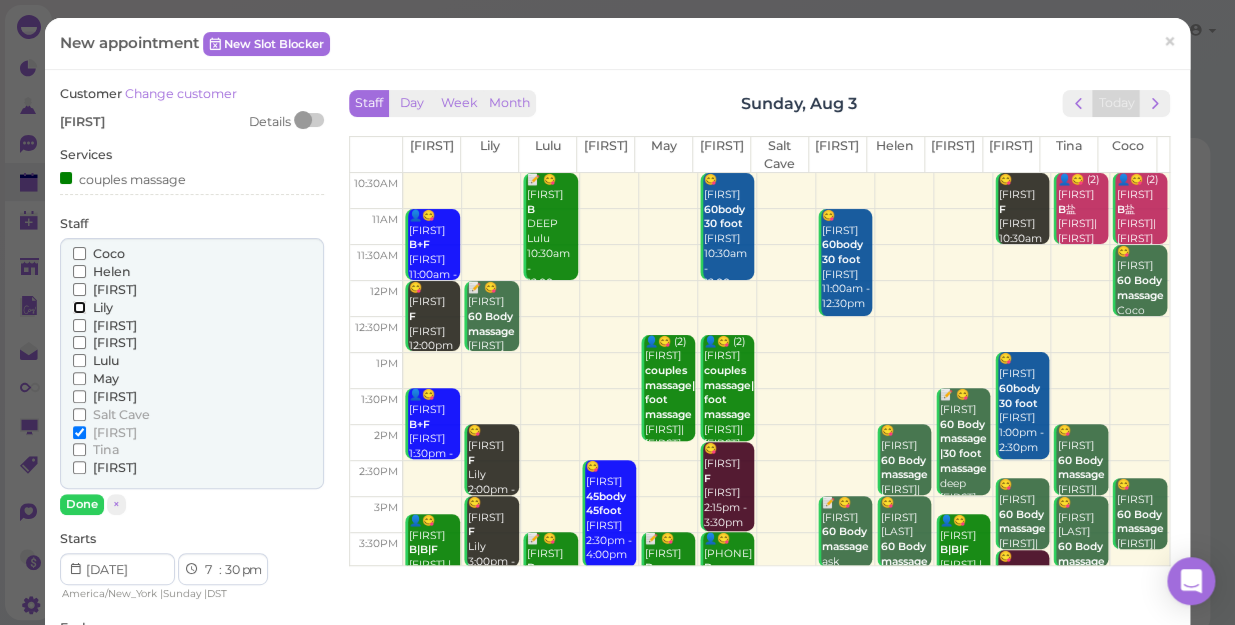 click on "Lily" at bounding box center (79, 307) 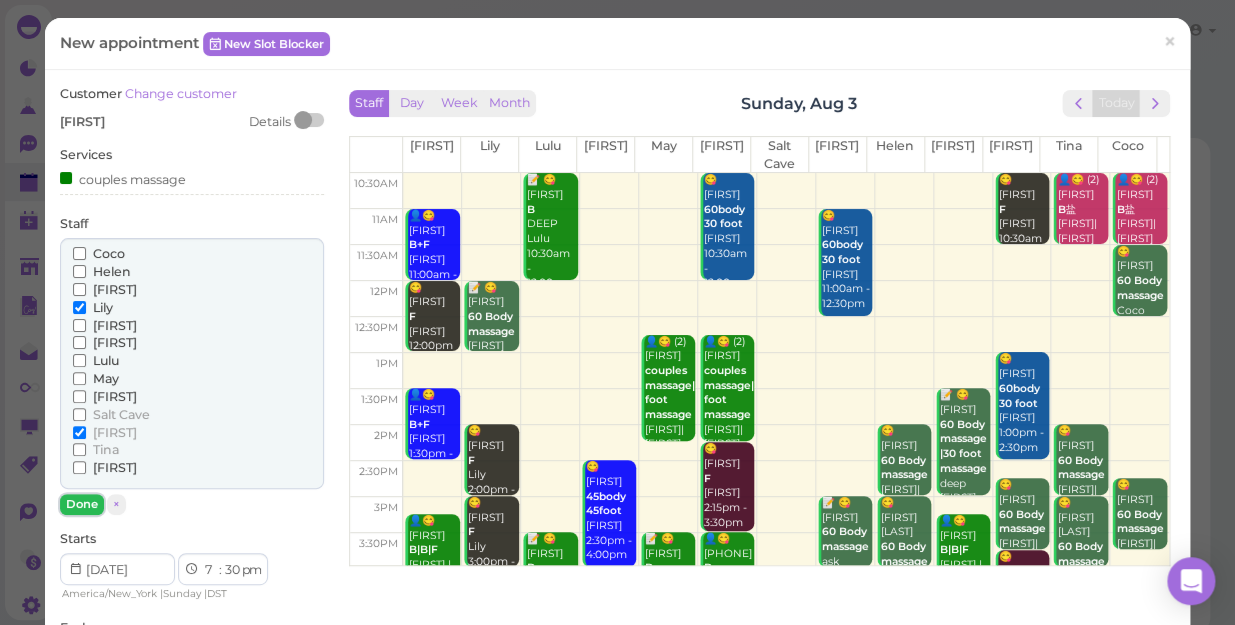 click on "Done" at bounding box center (82, 504) 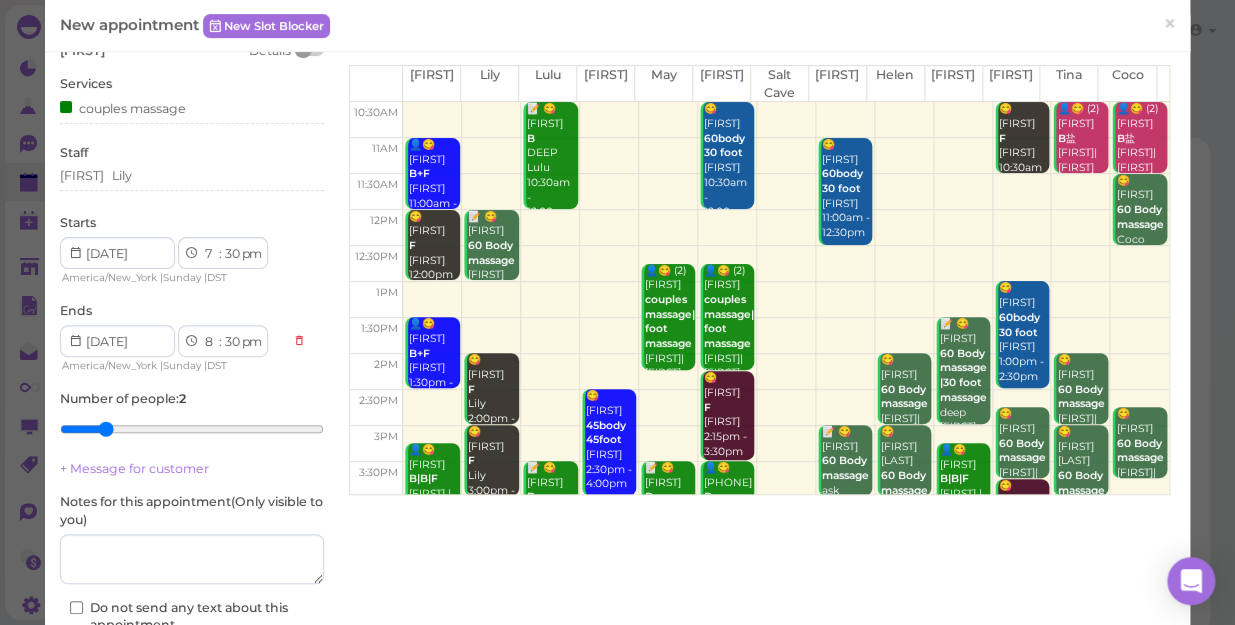 scroll, scrollTop: 240, scrollLeft: 0, axis: vertical 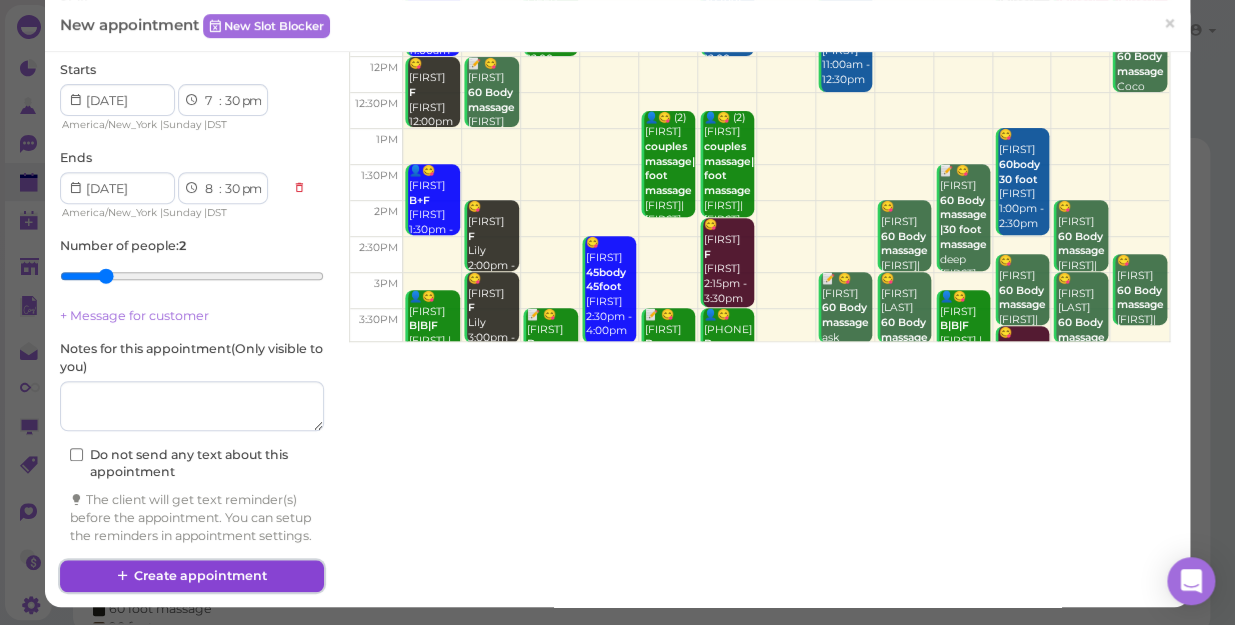 click on "Create appointment" at bounding box center [192, 576] 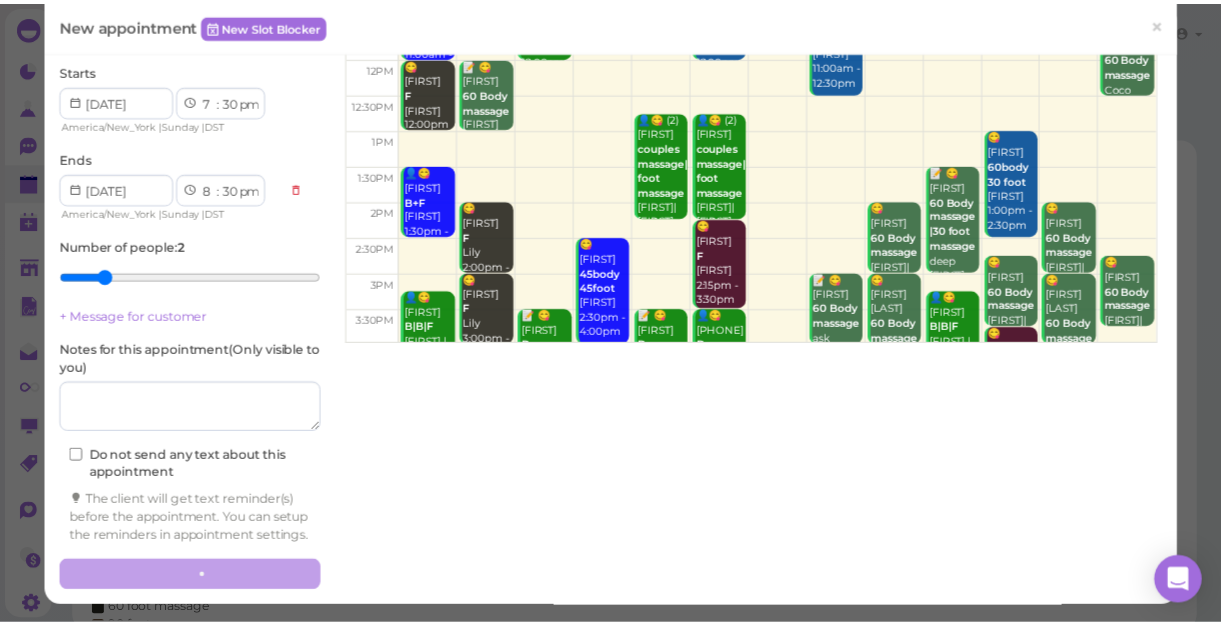 scroll, scrollTop: 240, scrollLeft: 0, axis: vertical 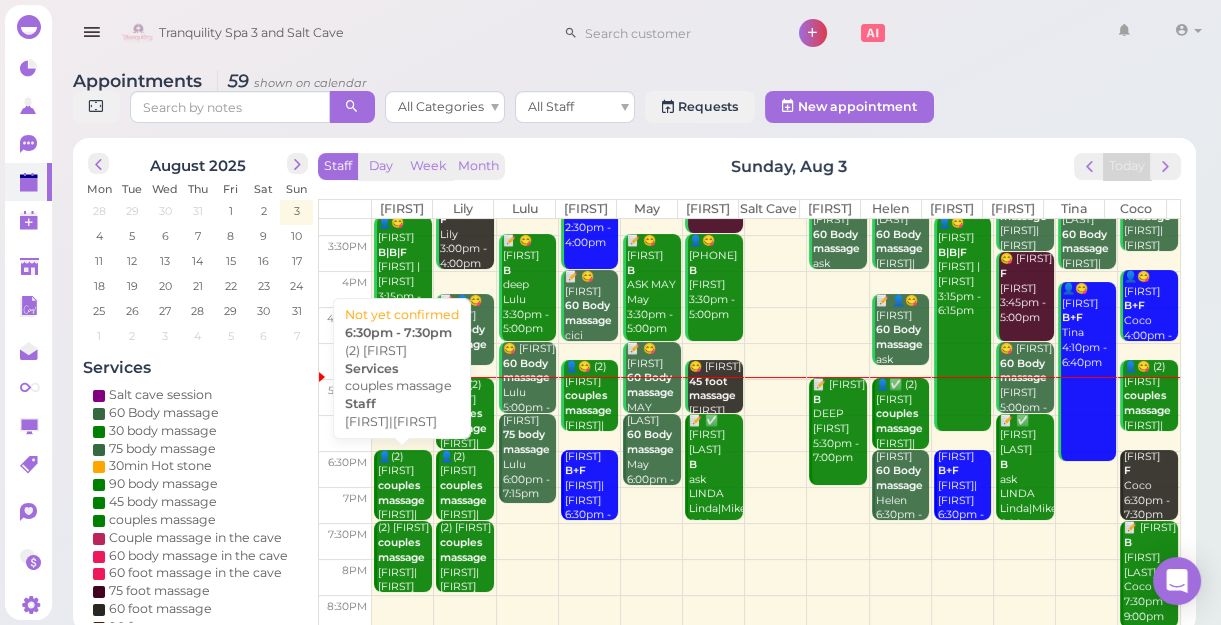click on "couples massage" at bounding box center (401, 493) 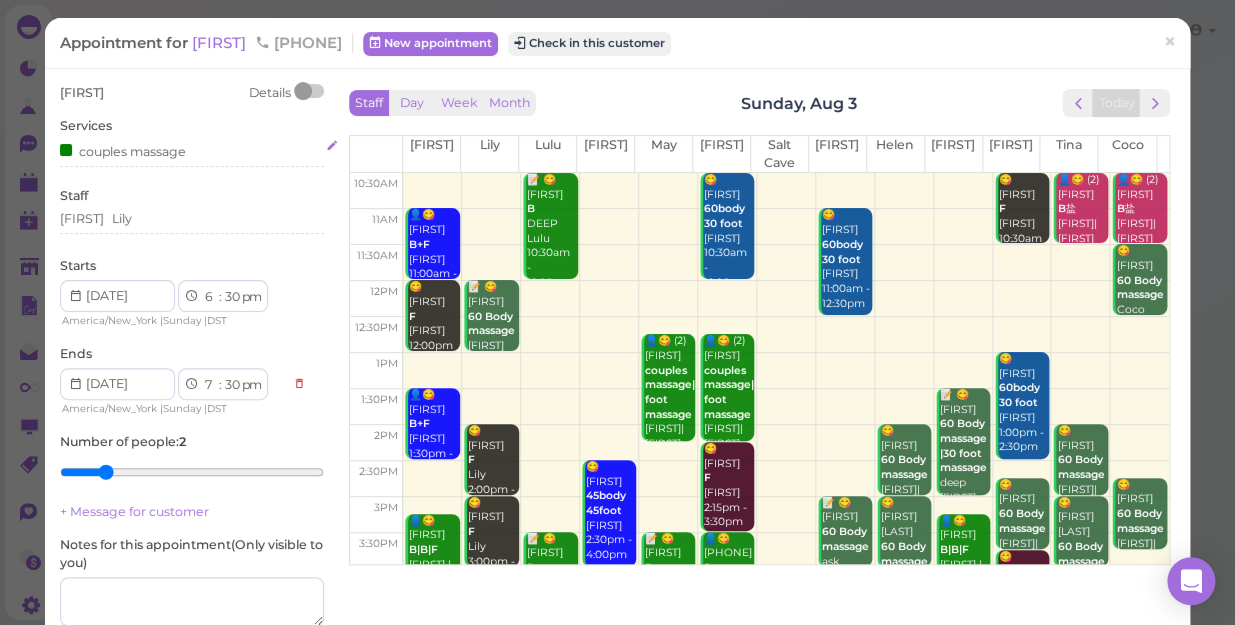 click on "couples massage" at bounding box center [123, 150] 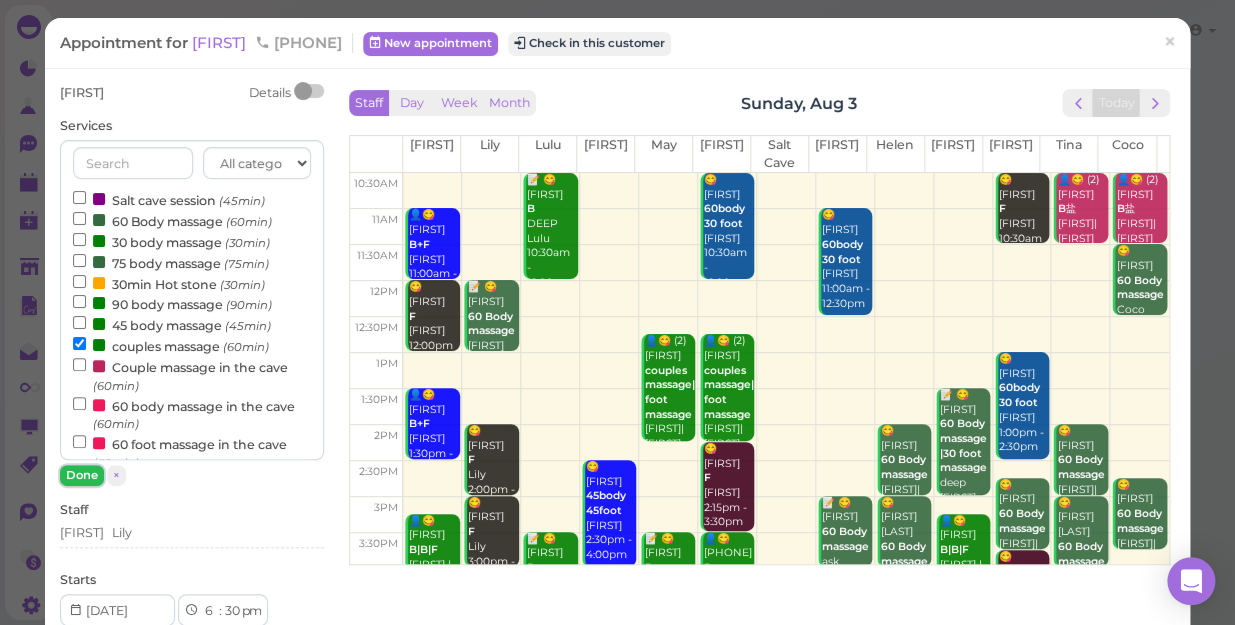 click on "Done" at bounding box center [82, 475] 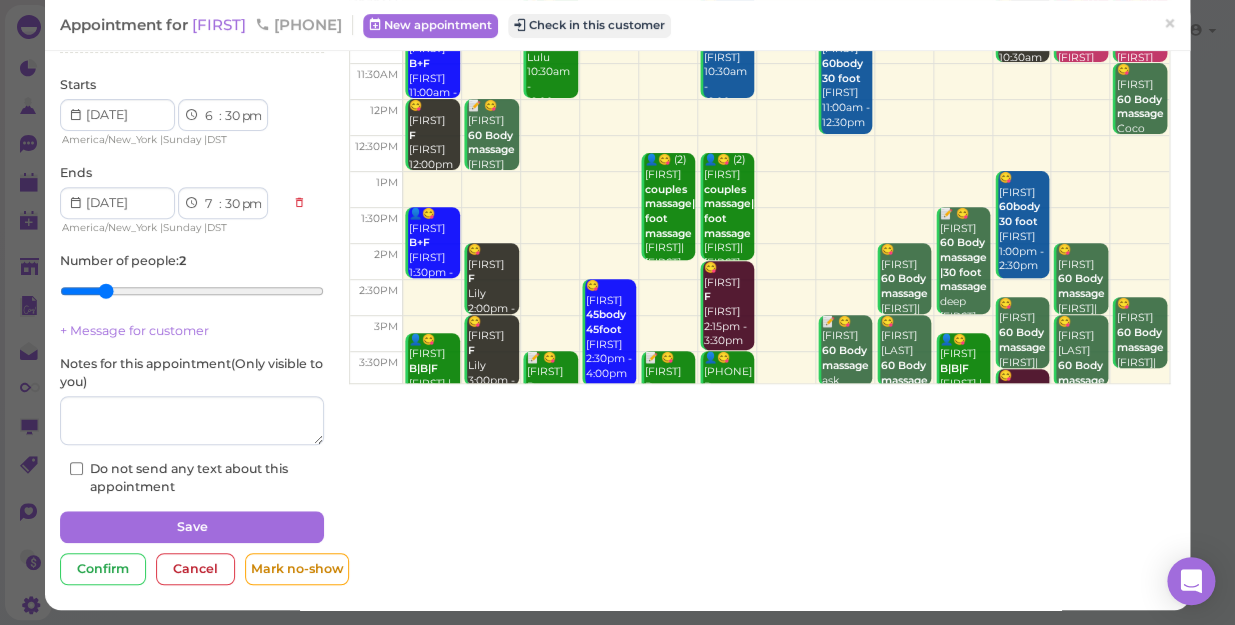 scroll, scrollTop: 182, scrollLeft: 0, axis: vertical 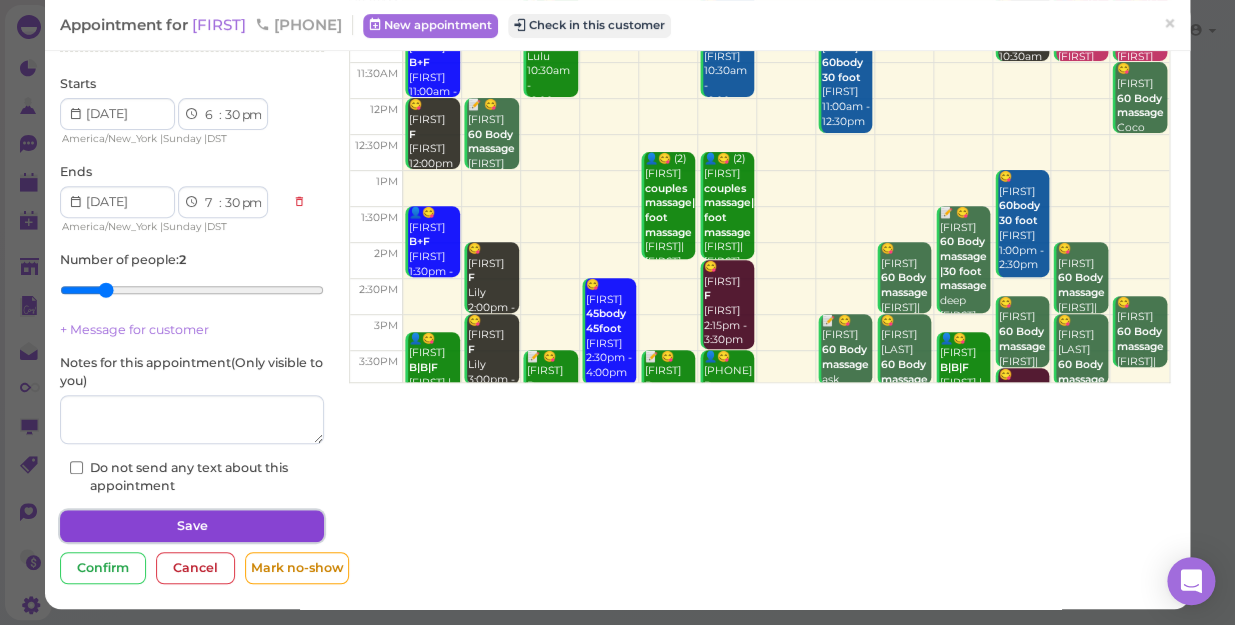 click on "Save" at bounding box center (192, 526) 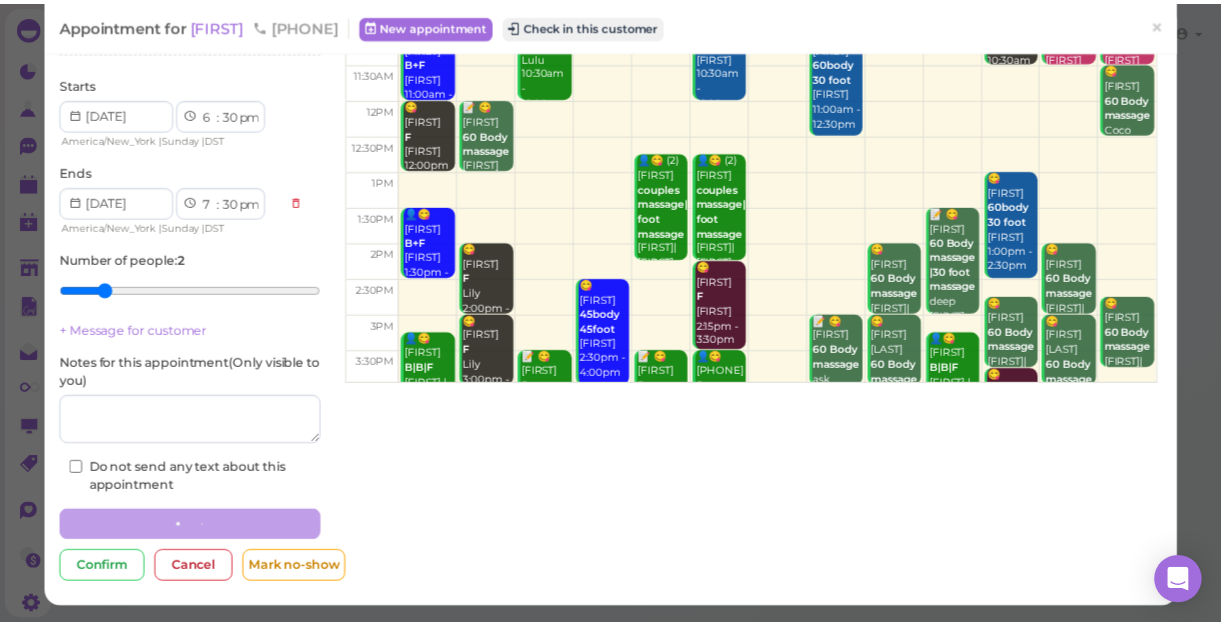 scroll, scrollTop: 0, scrollLeft: 0, axis: both 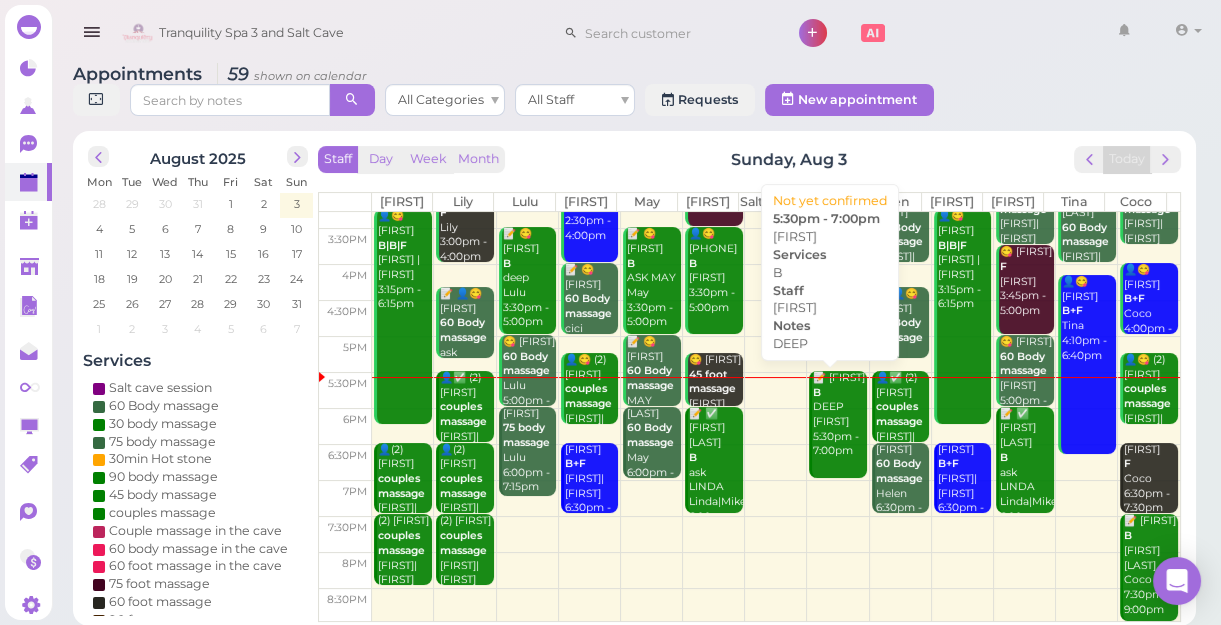 click on "📝 [FIRST] [FIRST] [FIRST] [FIRST] [TIME] - [TIME]" at bounding box center [839, 415] 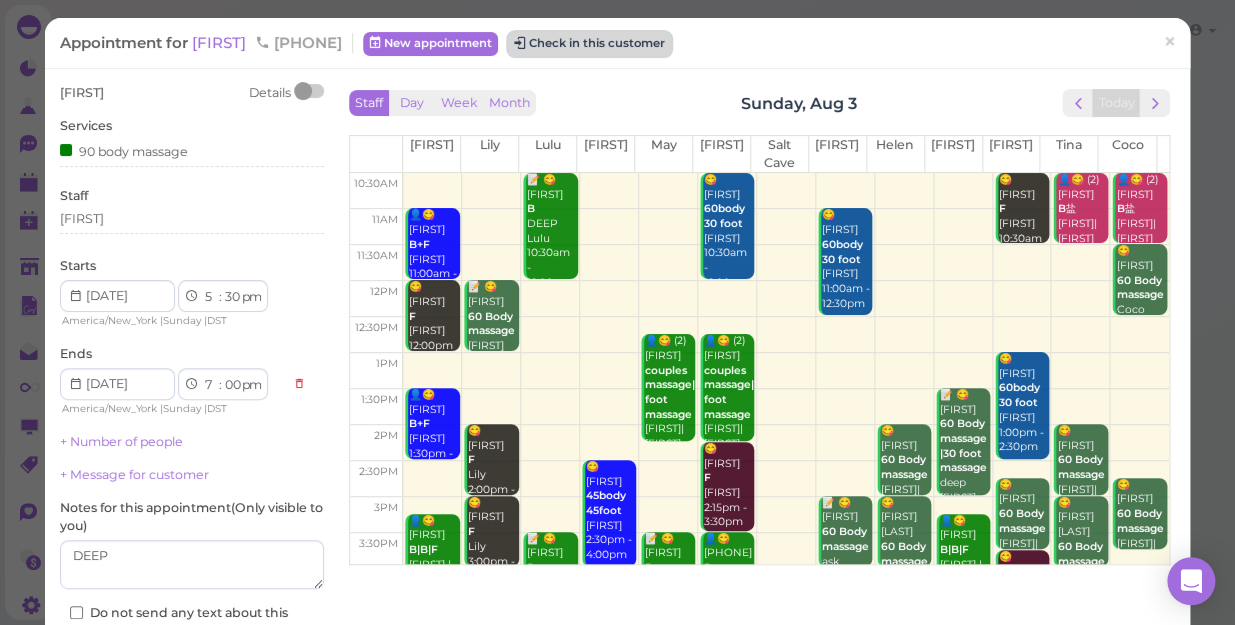 click on "Check in this customer" at bounding box center [589, 44] 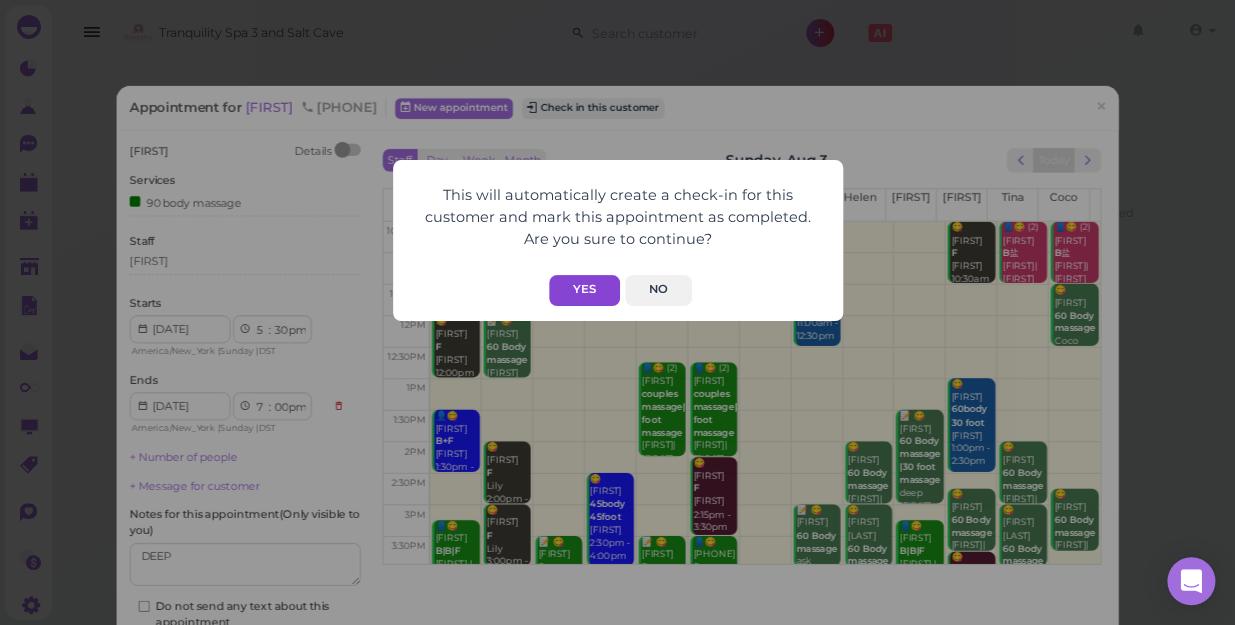 click on "Yes" at bounding box center [584, 290] 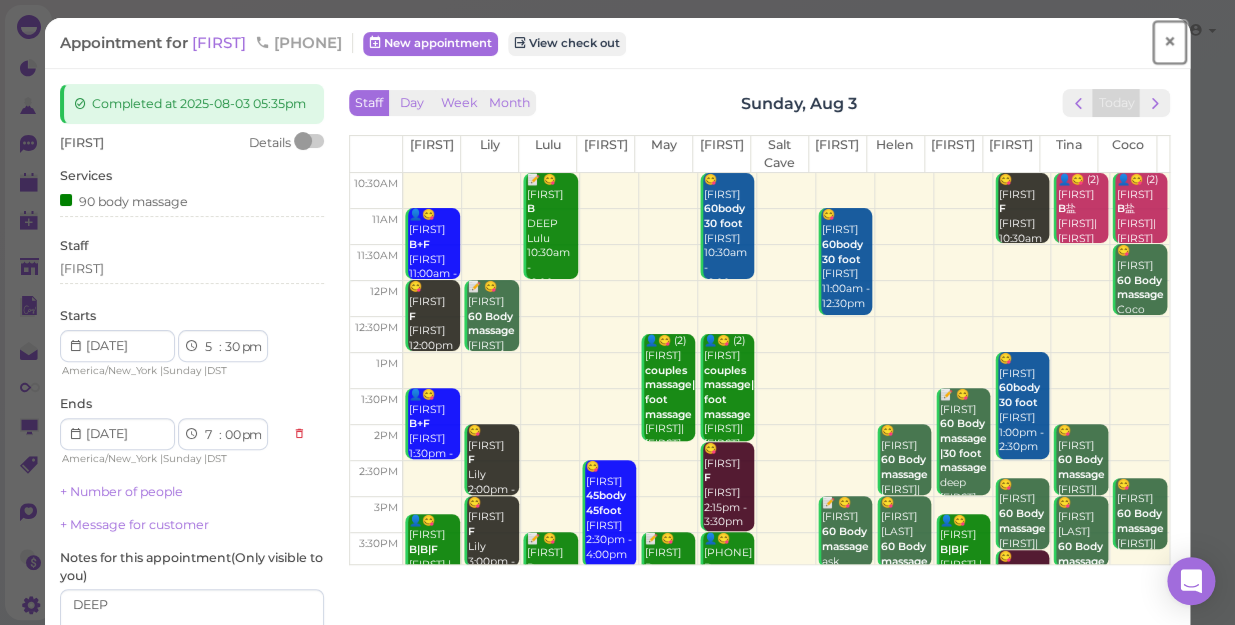 click on "×" at bounding box center (1169, 42) 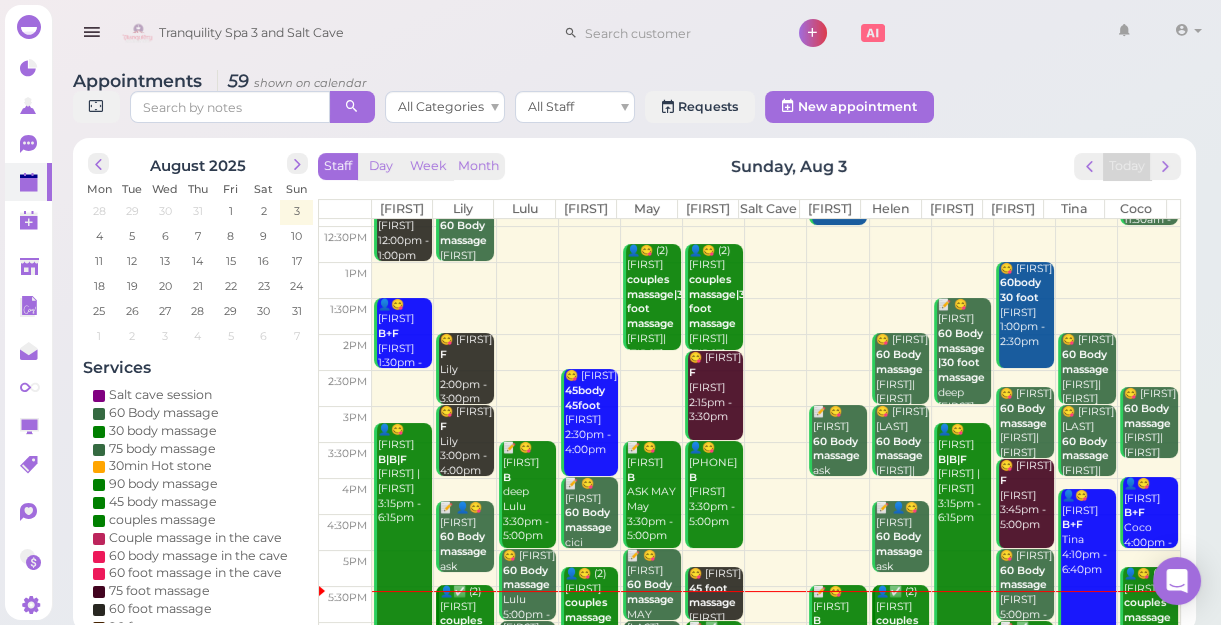 scroll, scrollTop: 343, scrollLeft: 0, axis: vertical 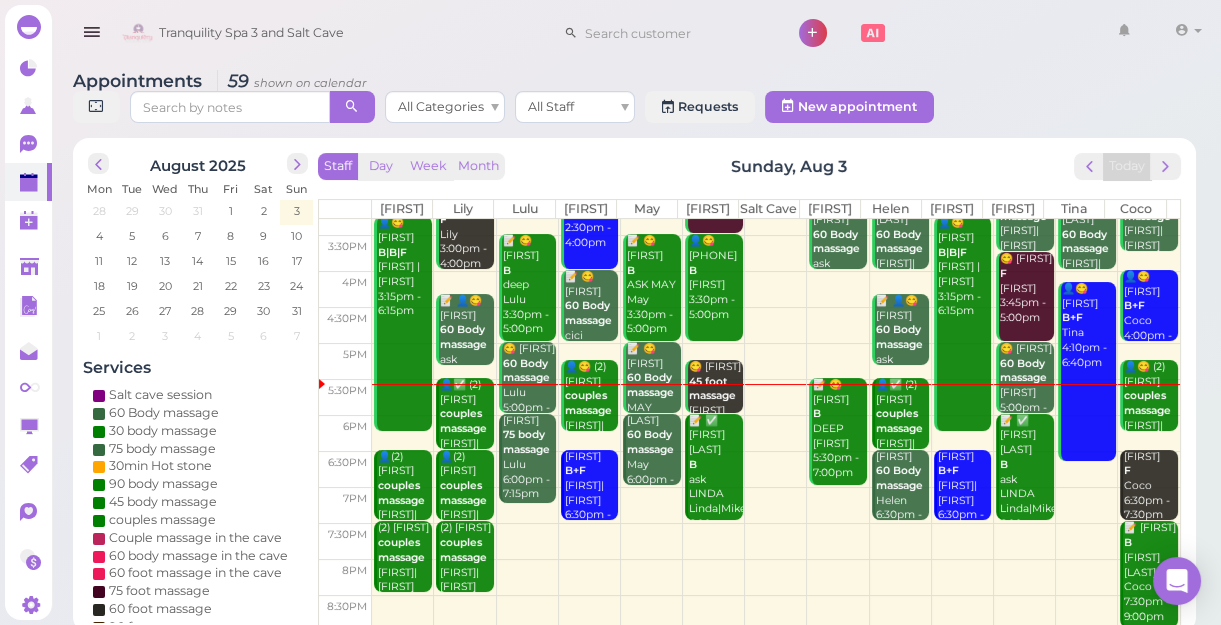 click on "couples massage" at bounding box center [899, 421] 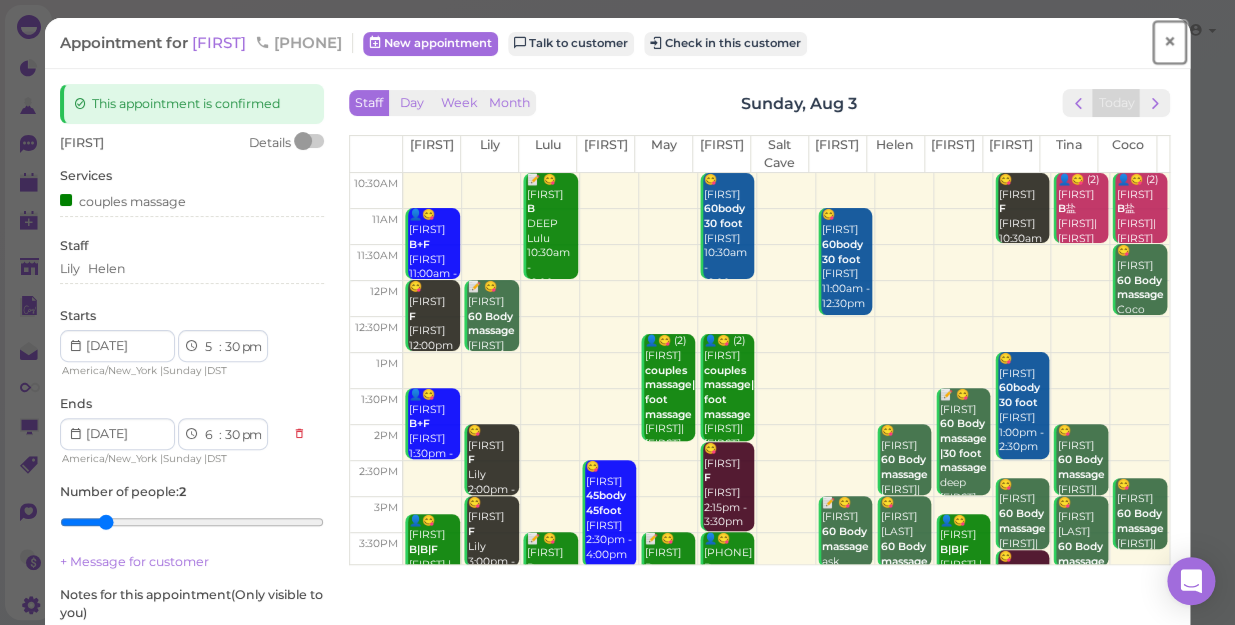 click on "×" at bounding box center (1169, 42) 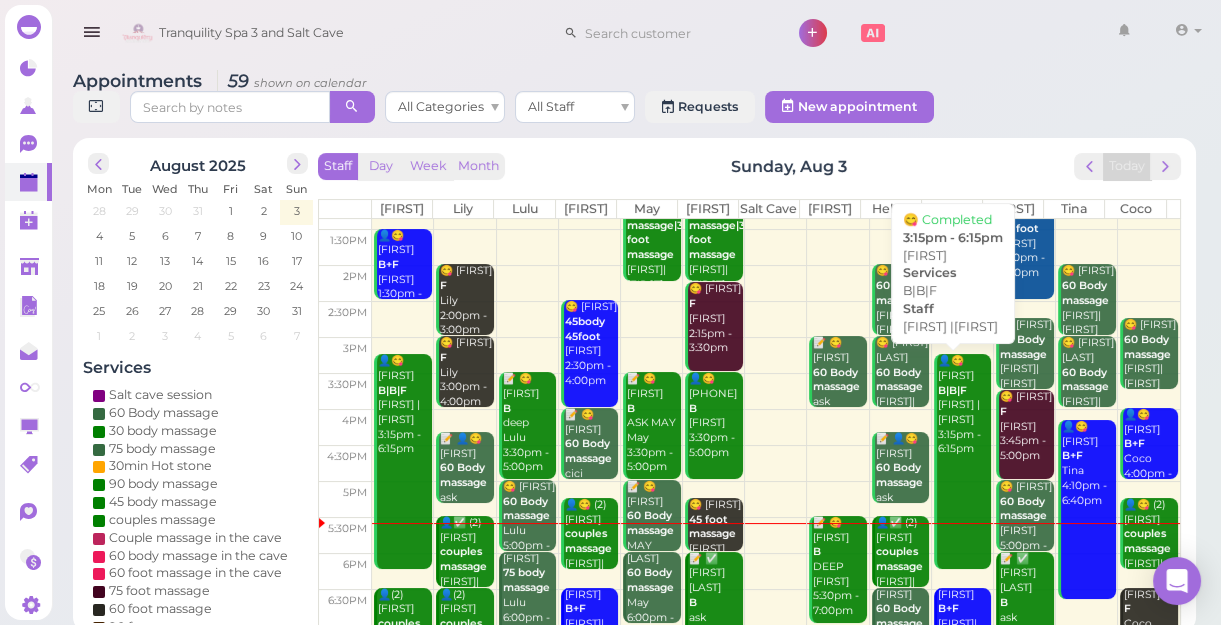 scroll, scrollTop: 343, scrollLeft: 0, axis: vertical 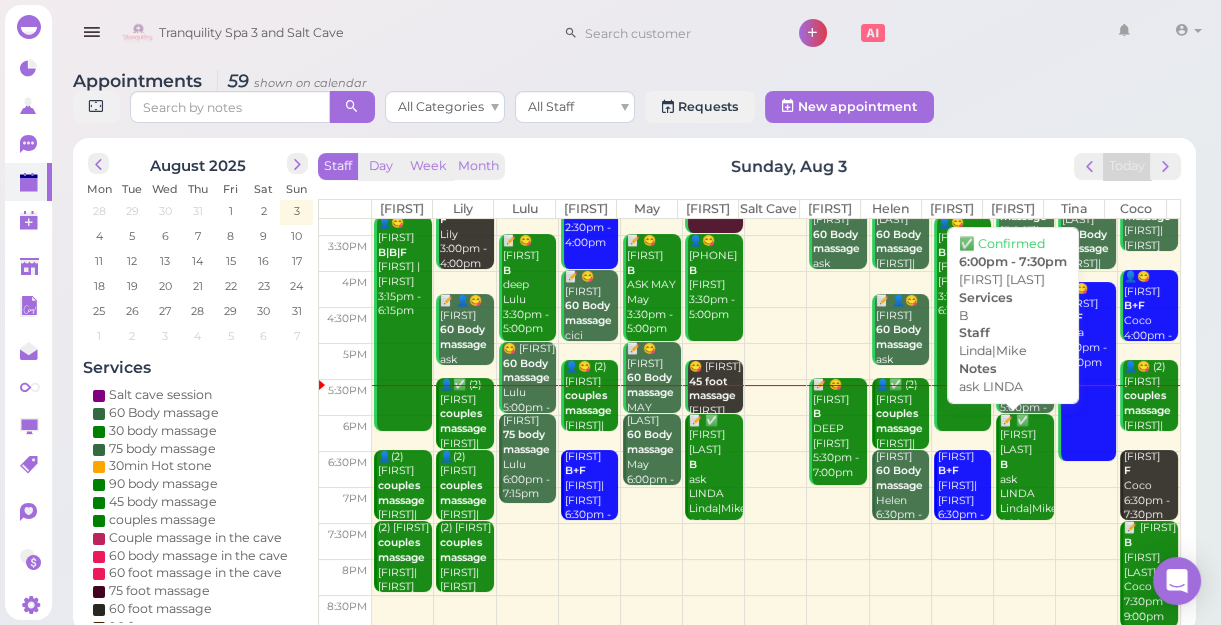 click on "📝 ✅ [FIRST] [LAST] B ask [FIRST] [FIRST]|[FIRST] 6:00pm - 7:30pm" at bounding box center (1026, 480) 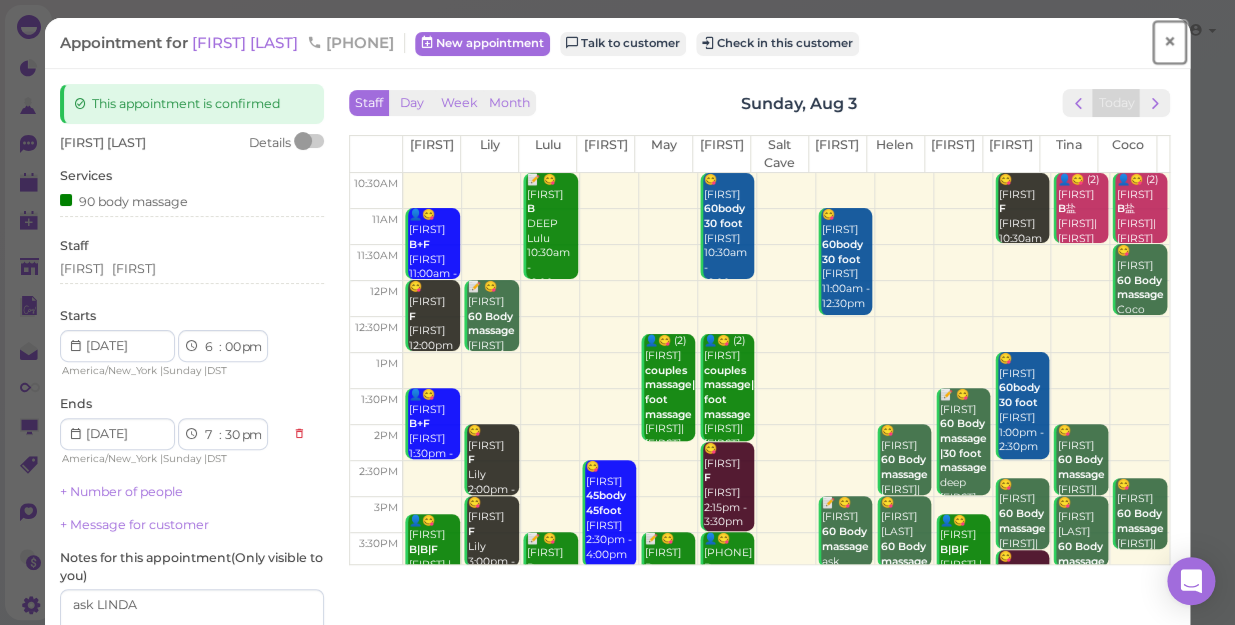 click on "×" at bounding box center (1169, 42) 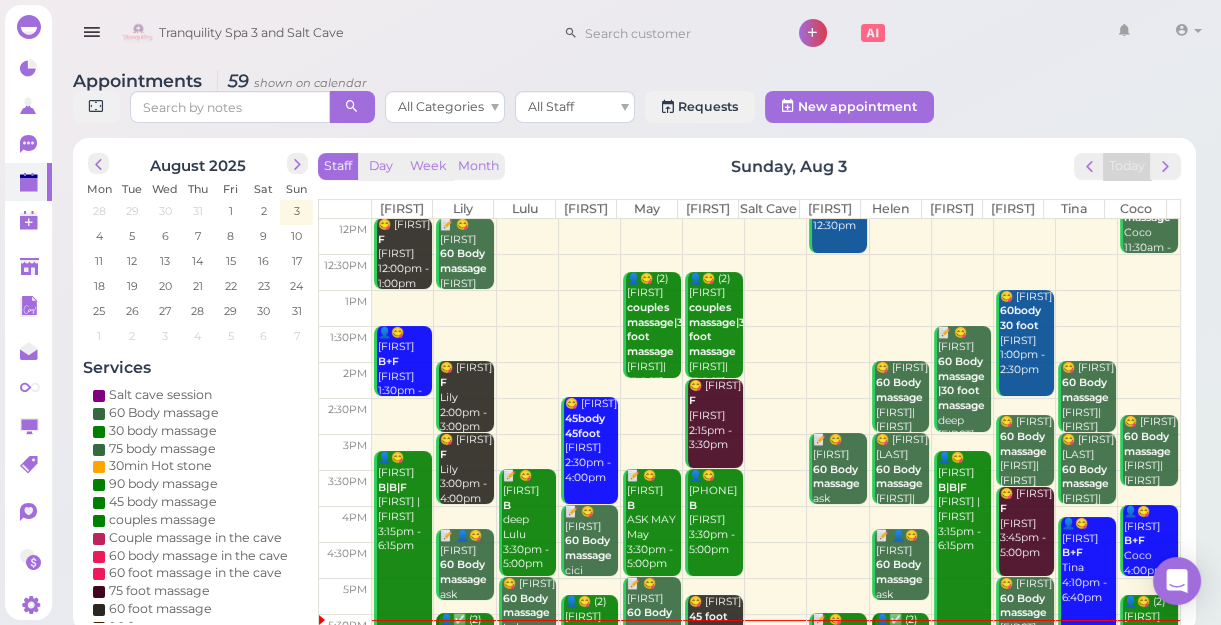 scroll, scrollTop: 343, scrollLeft: 0, axis: vertical 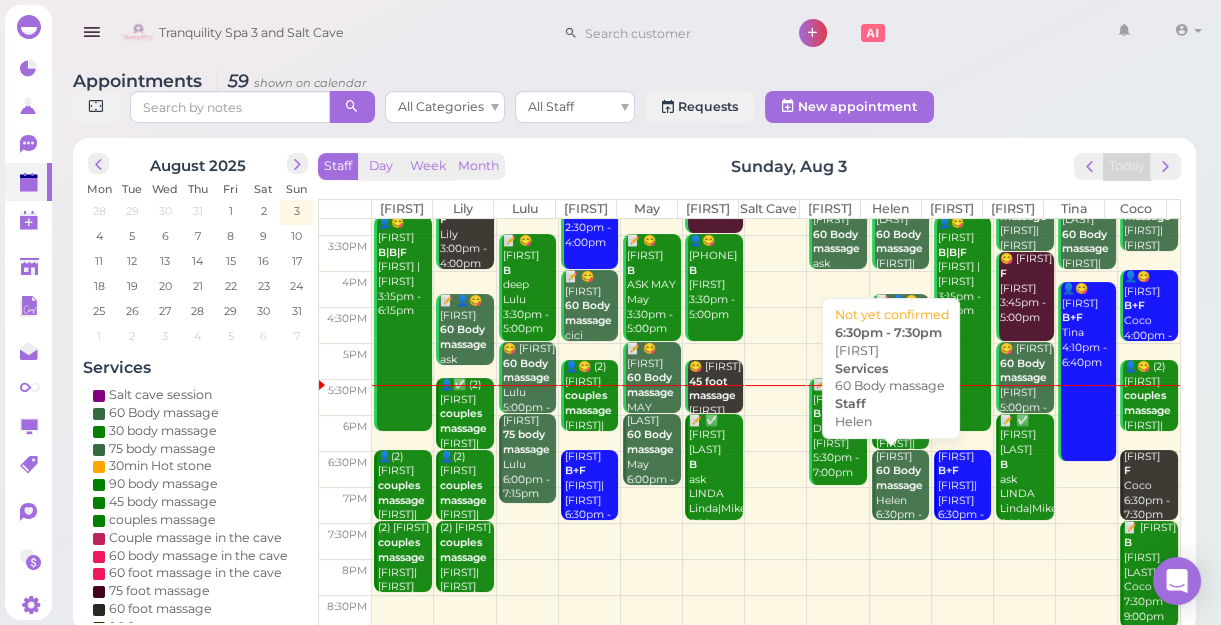 click on "[FIRST] 60 Body massage  [FIRST] [TIME] - [TIME]" at bounding box center (902, 494) 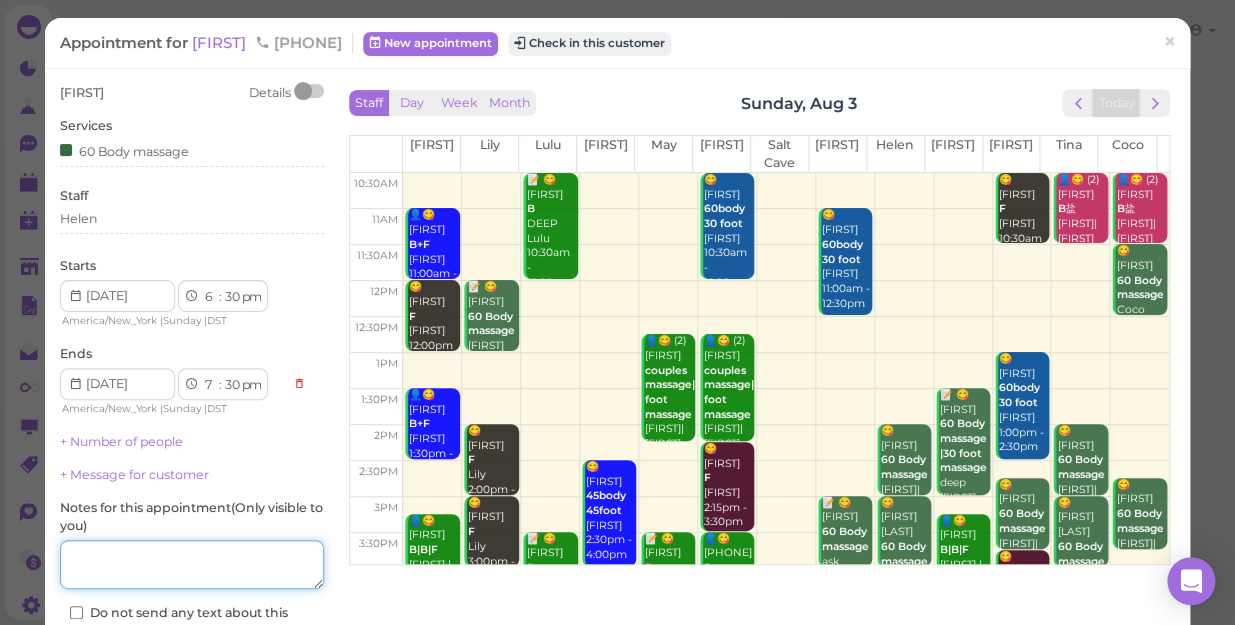 click at bounding box center (192, 565) 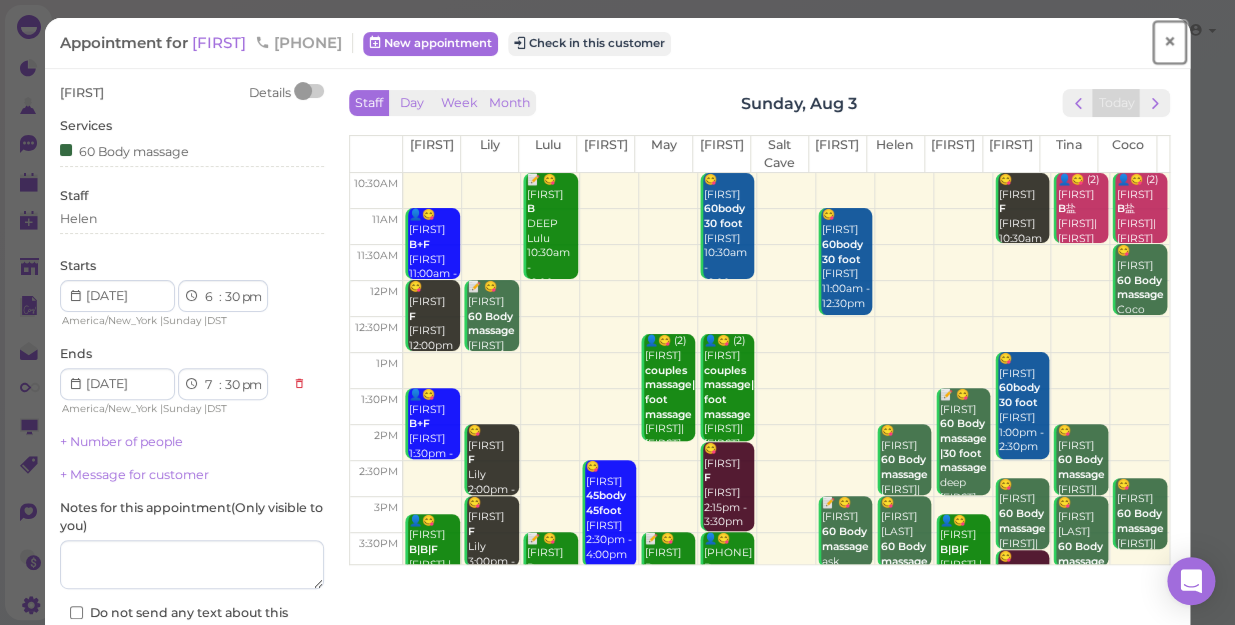 click on "×" at bounding box center [1169, 42] 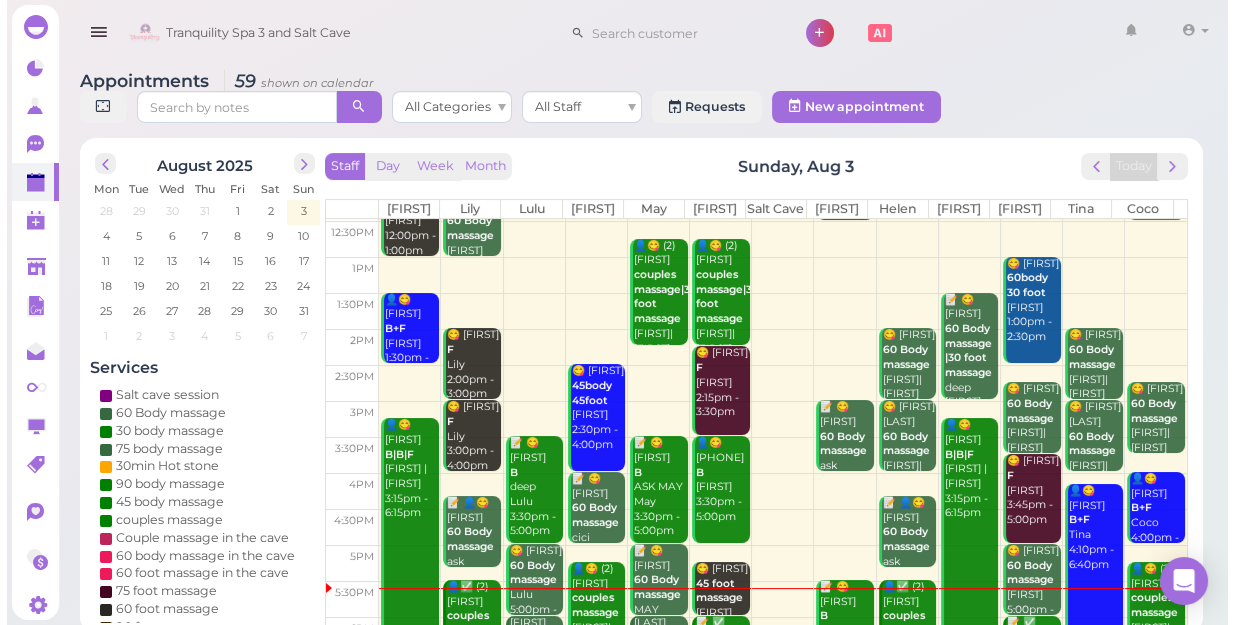 scroll, scrollTop: 343, scrollLeft: 0, axis: vertical 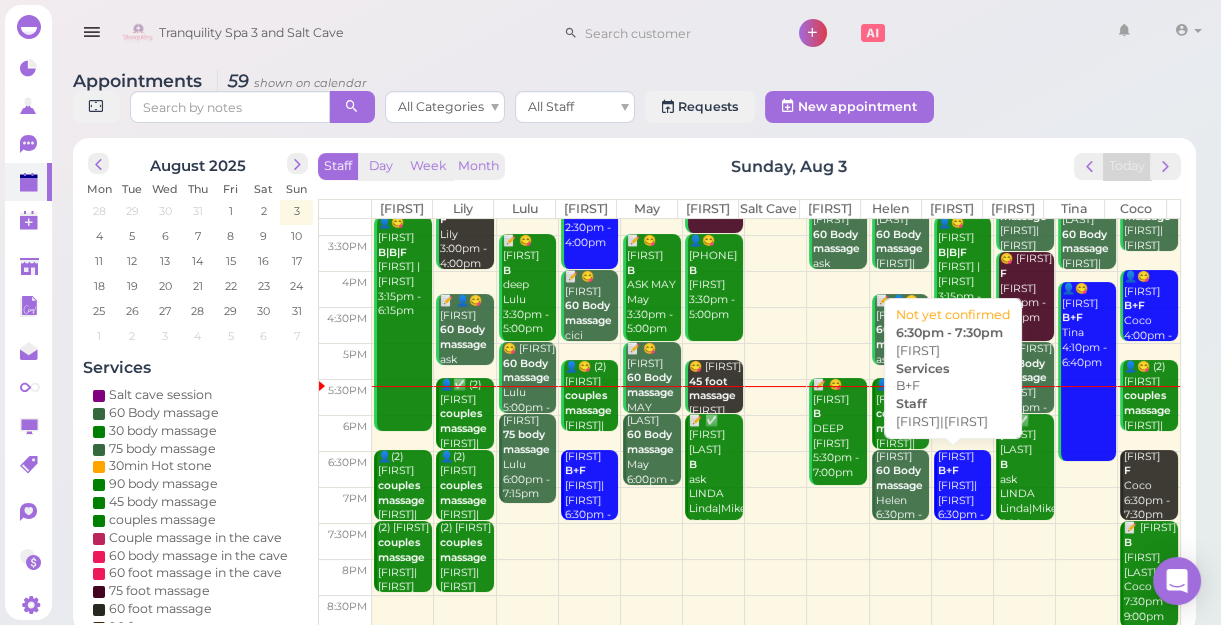 click on "[FIRST] B+F [FIRST] [TIME] - [TIME]" at bounding box center (964, 494) 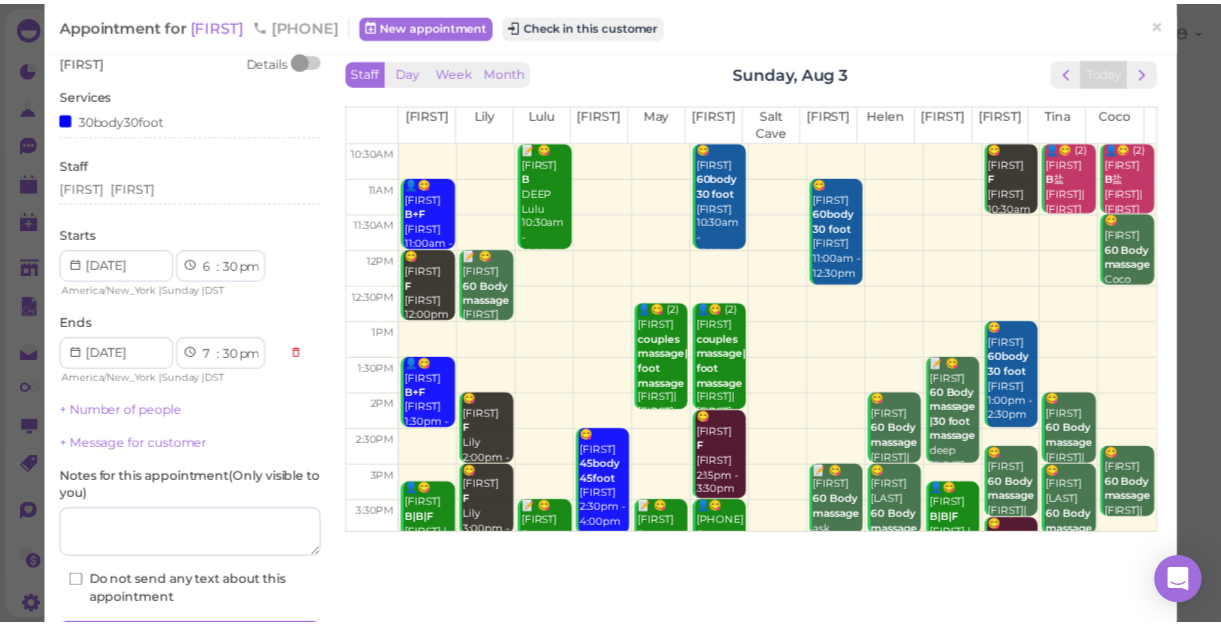 scroll, scrollTop: 0, scrollLeft: 0, axis: both 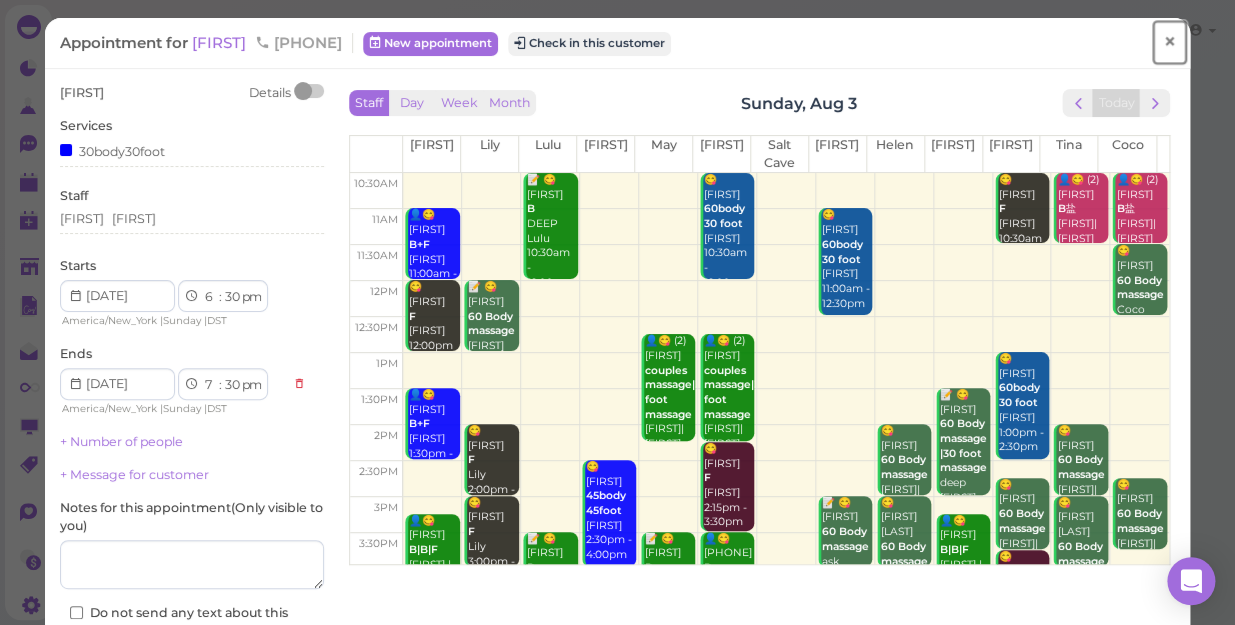 click on "×" at bounding box center (1169, 42) 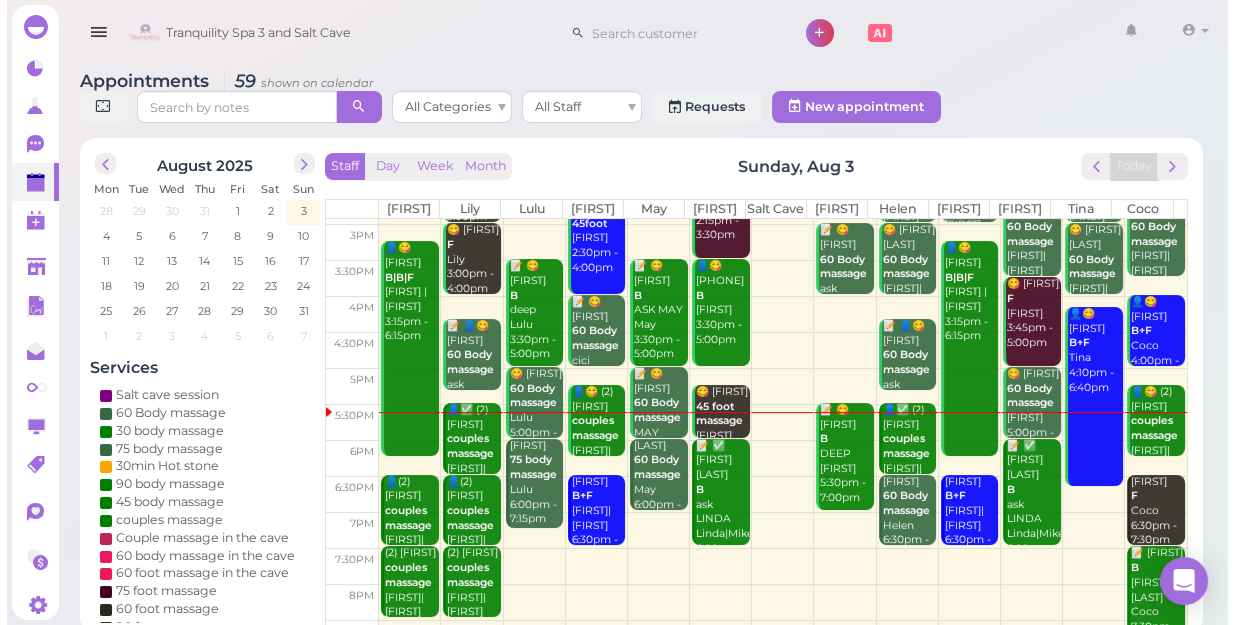scroll, scrollTop: 343, scrollLeft: 0, axis: vertical 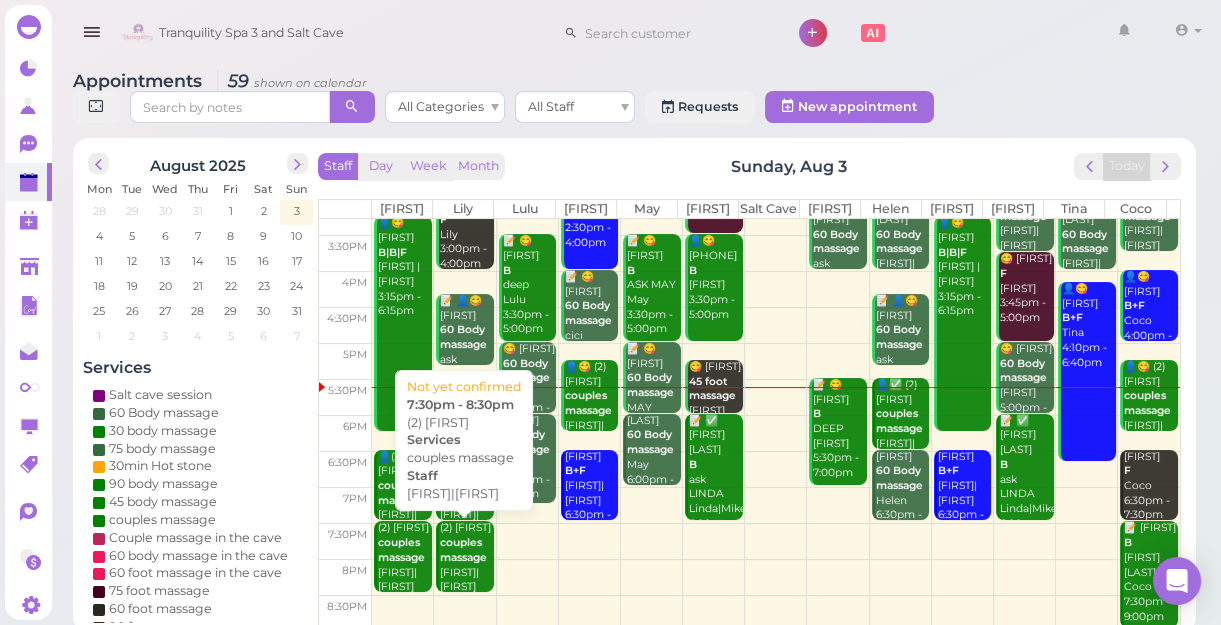 click on "(2) [FIRST] couples massage [FIRST]|[FIRST]  7:30pm - 8:30pm" at bounding box center [466, 572] 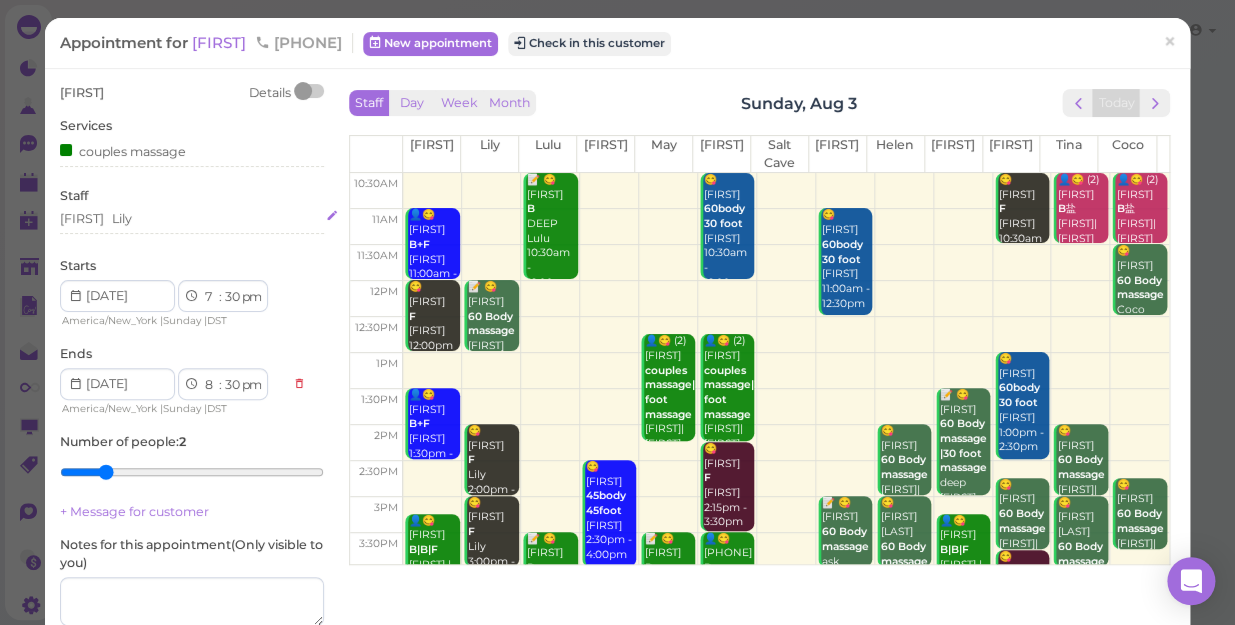 click on "Sunny
Lily" at bounding box center [192, 219] 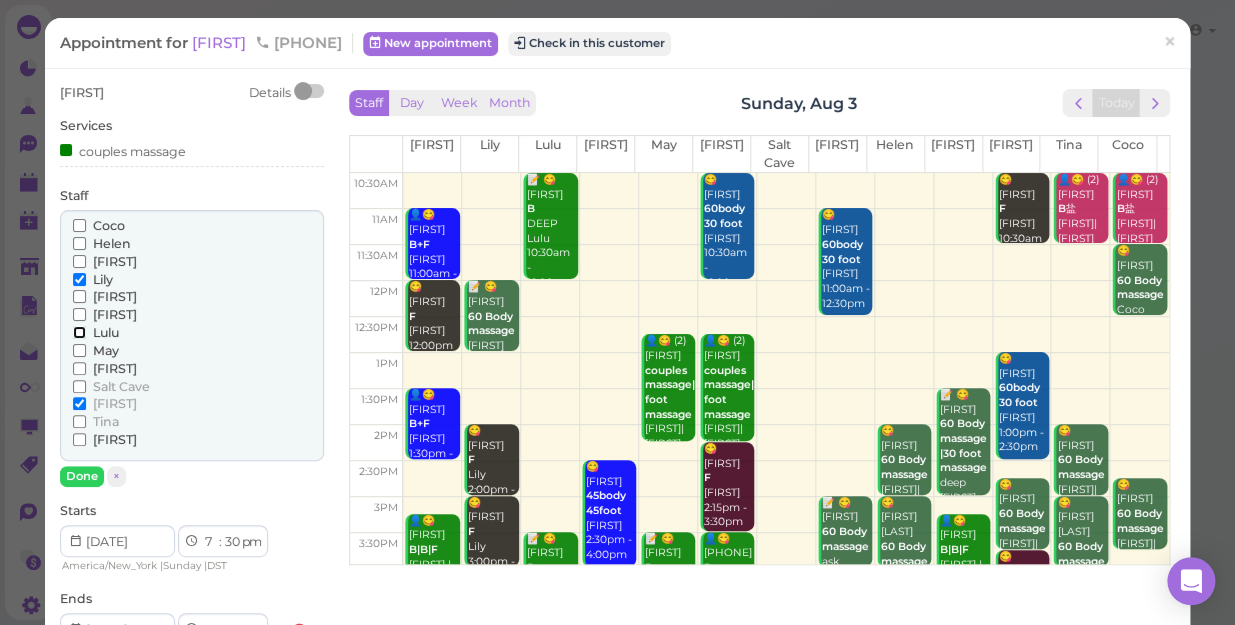 click on "Lulu" at bounding box center (79, 332) 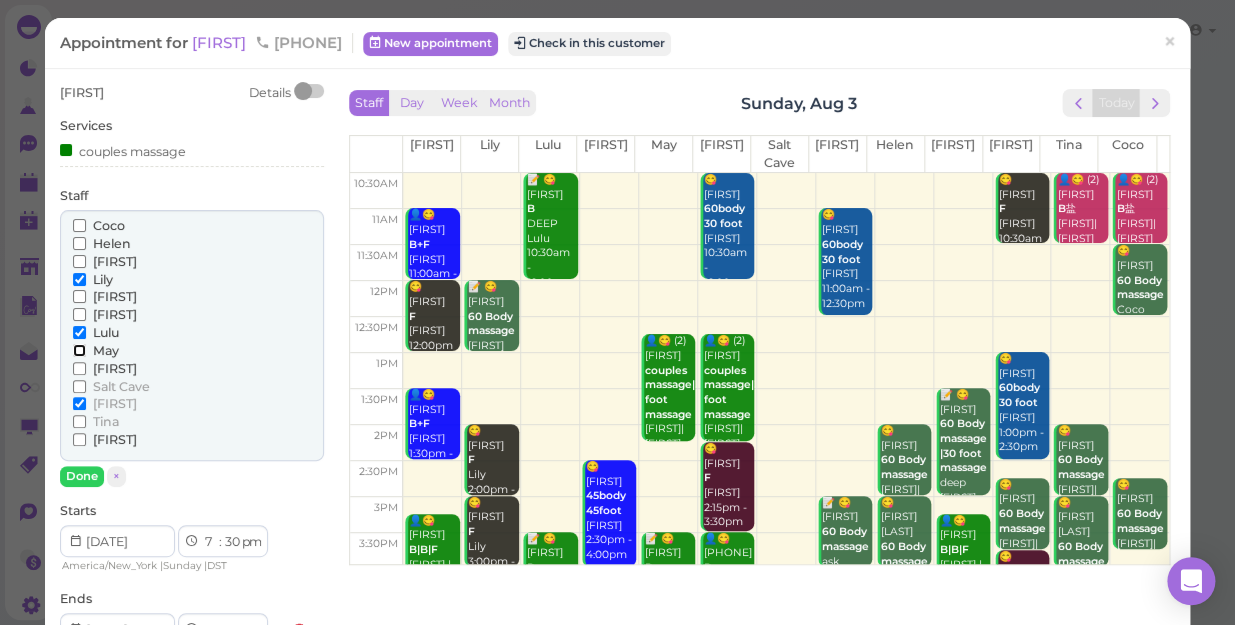 click on "May" at bounding box center (79, 350) 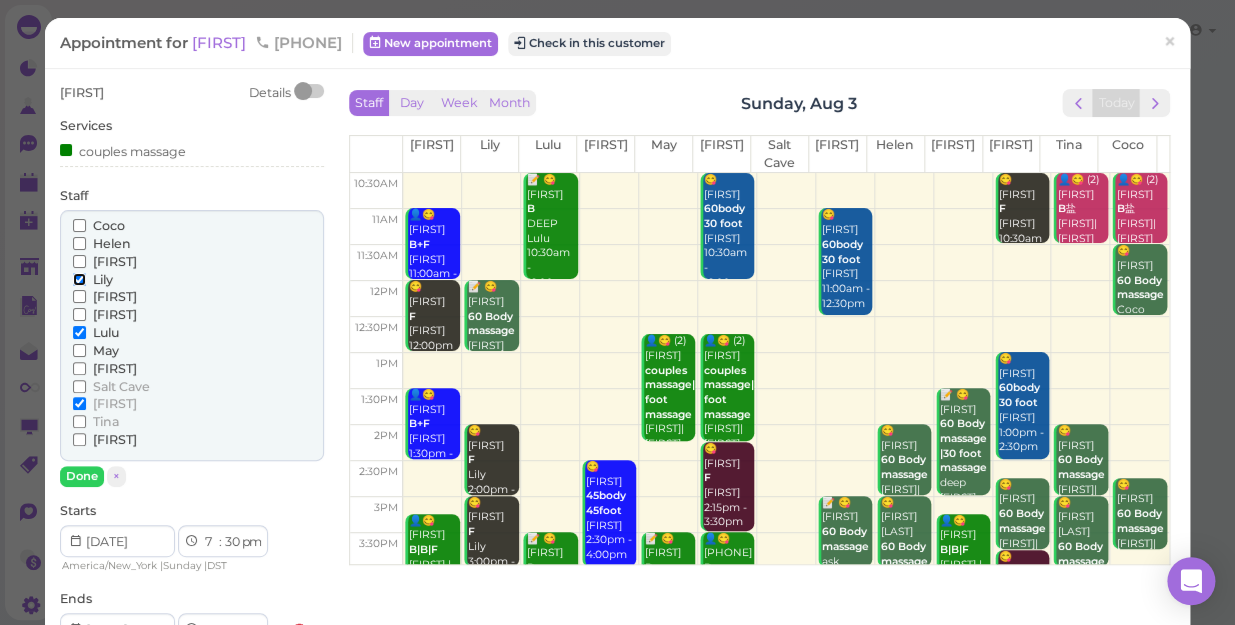 click on "Lily" at bounding box center [79, 279] 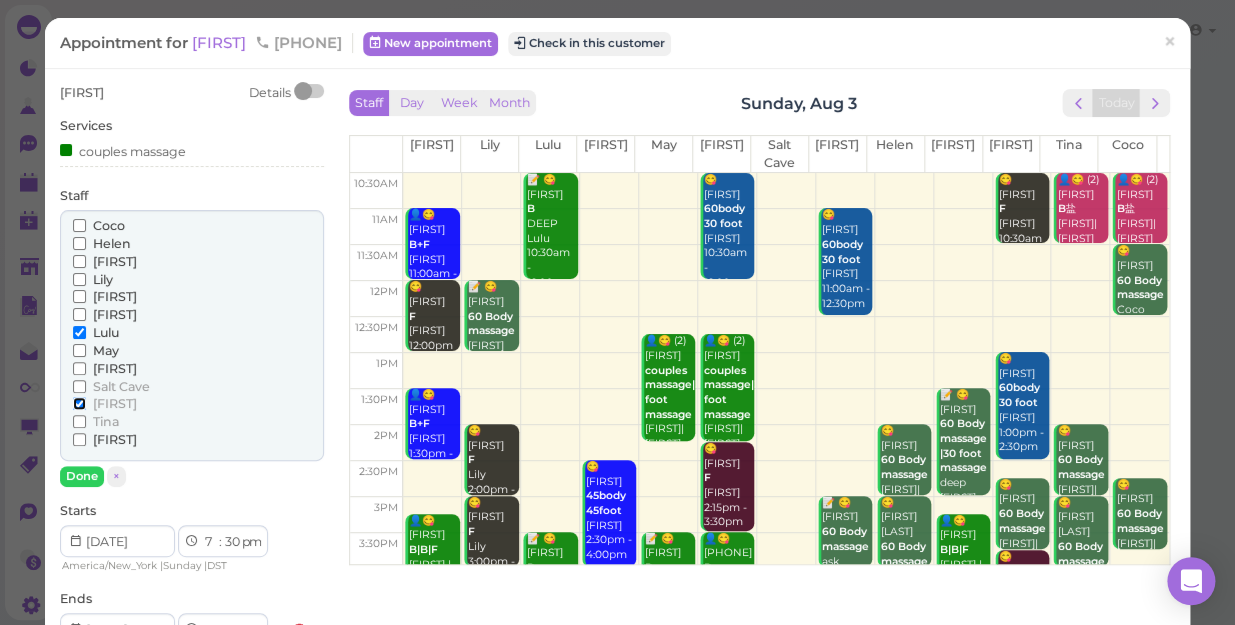 click on "[FIRST]" at bounding box center (79, 403) 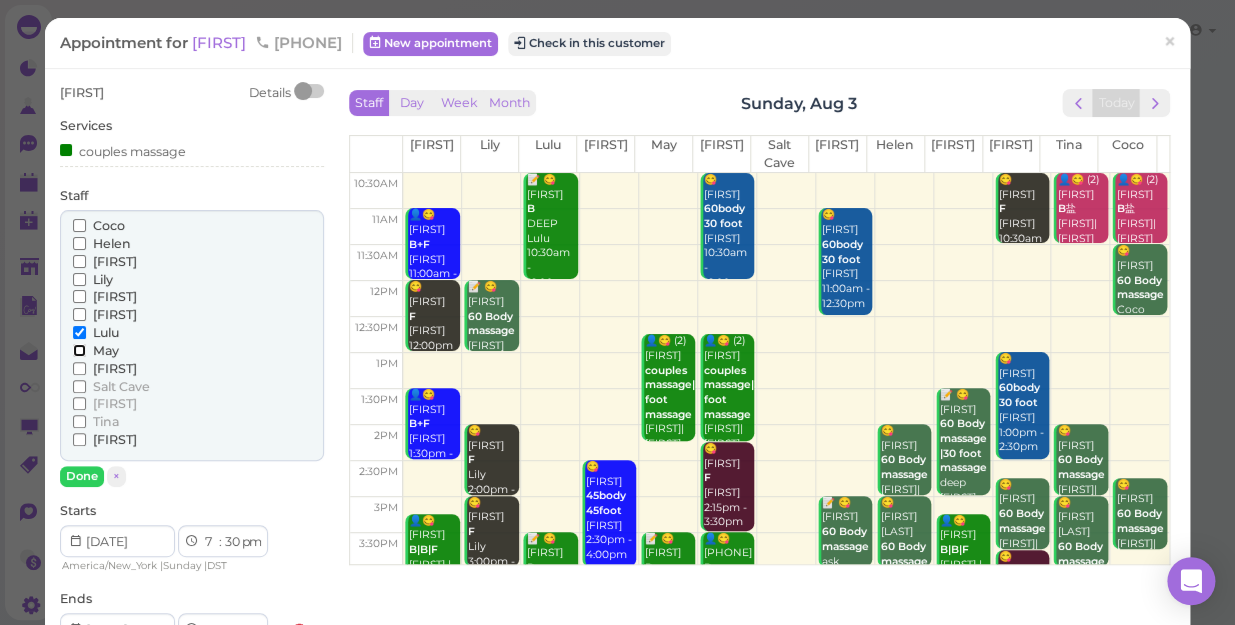 click on "May" at bounding box center [79, 350] 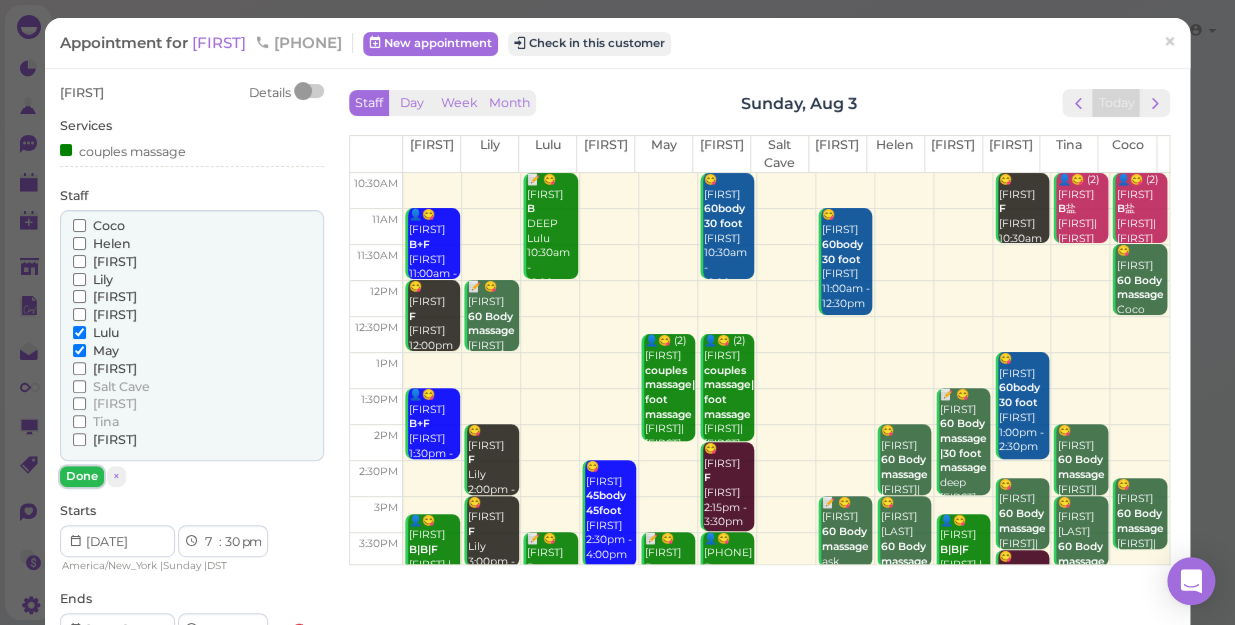 click on "Done" at bounding box center (82, 476) 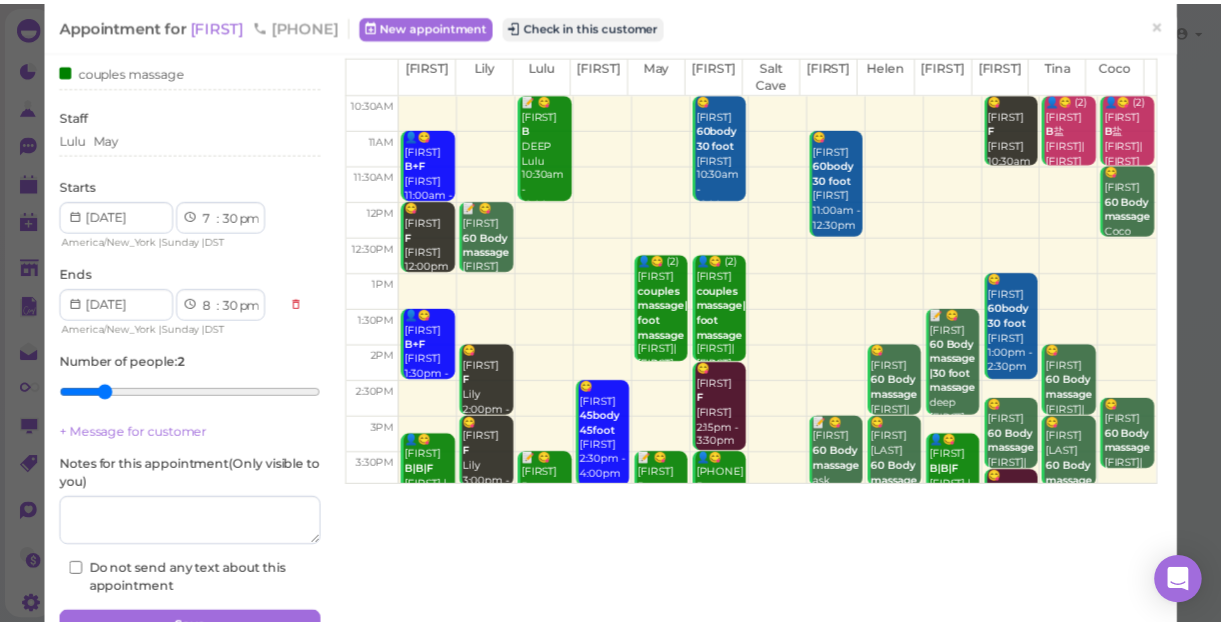 scroll, scrollTop: 181, scrollLeft: 0, axis: vertical 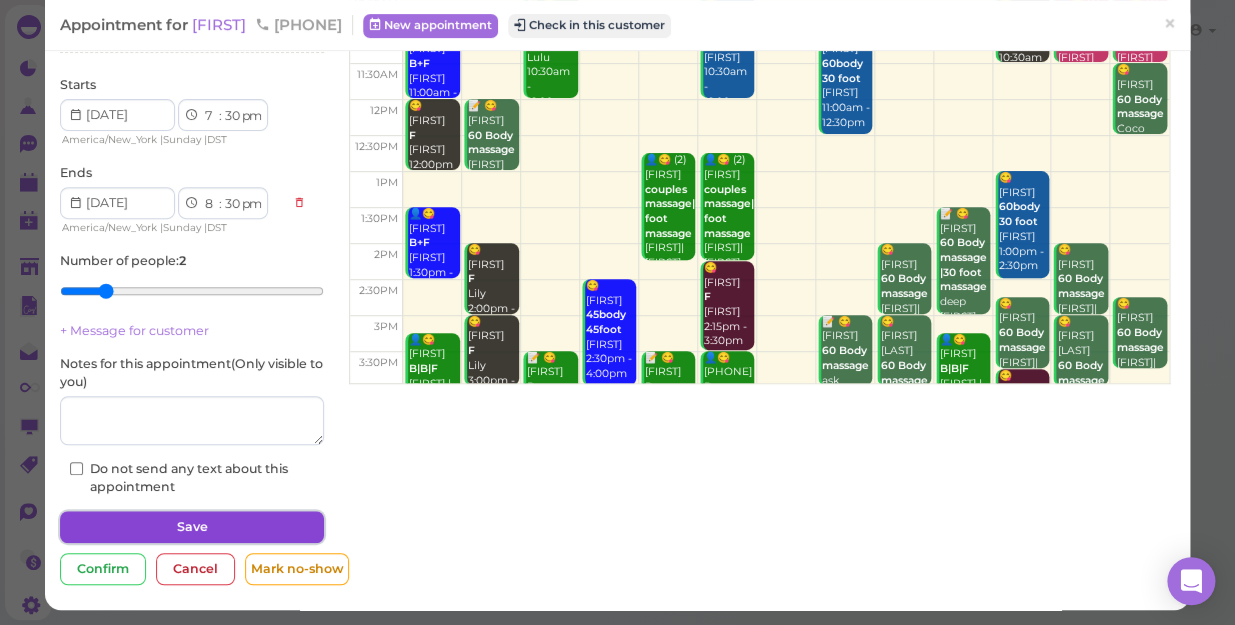 click on "Save" at bounding box center (192, 527) 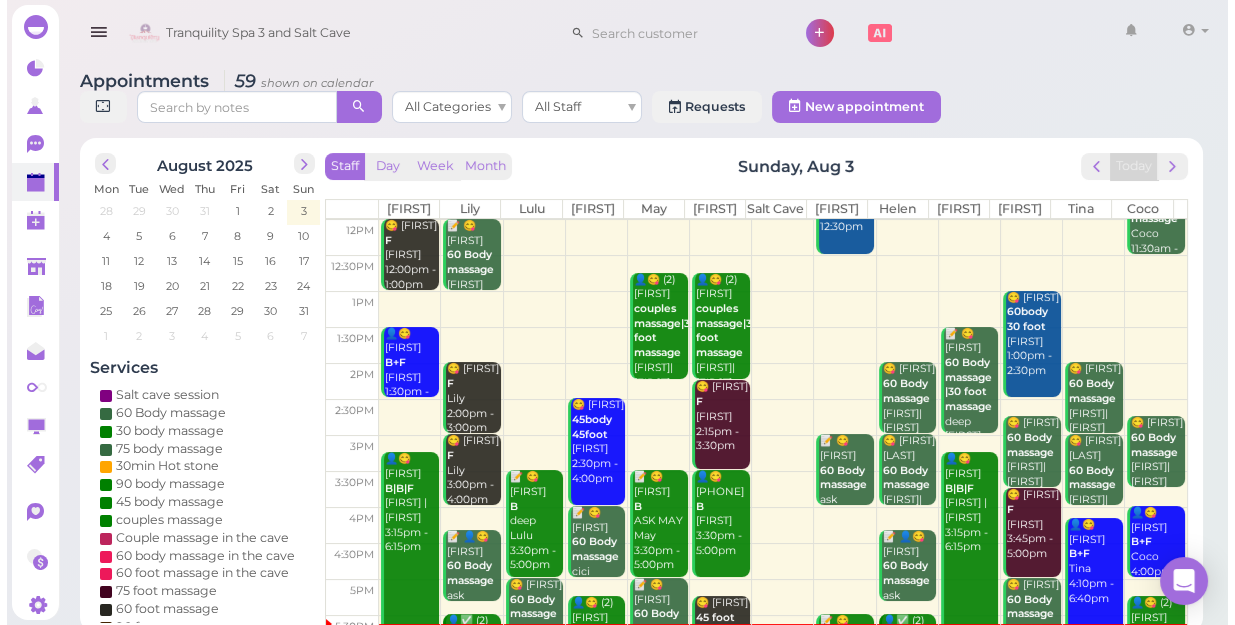 scroll, scrollTop: 343, scrollLeft: 0, axis: vertical 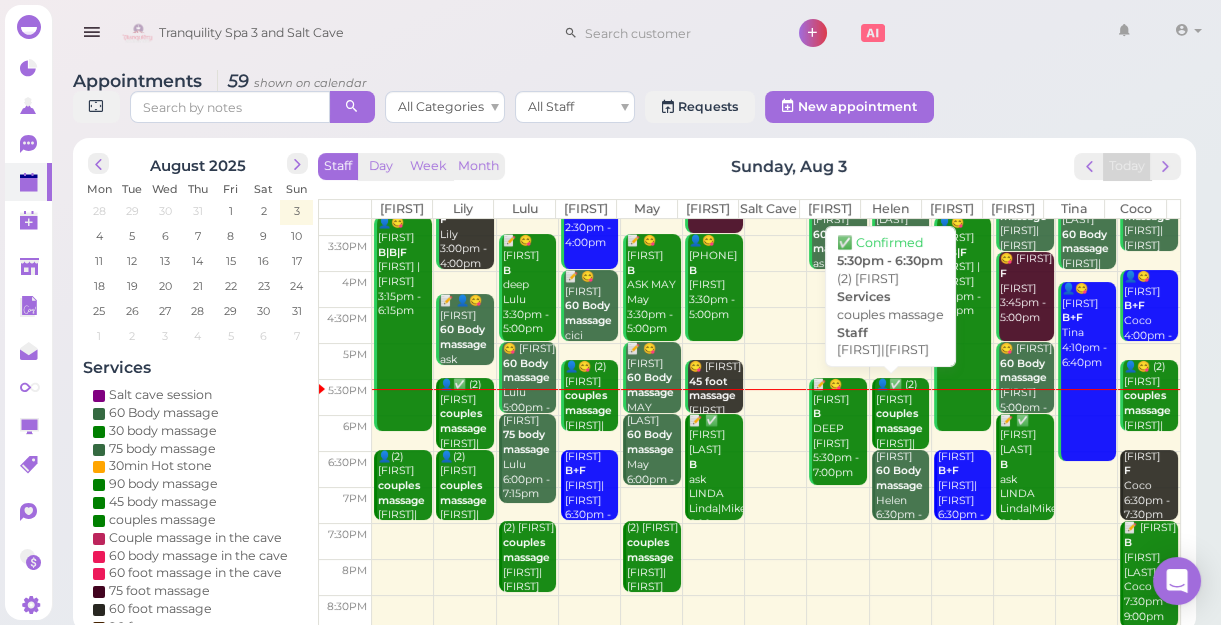 click on "couples massage" at bounding box center [899, 421] 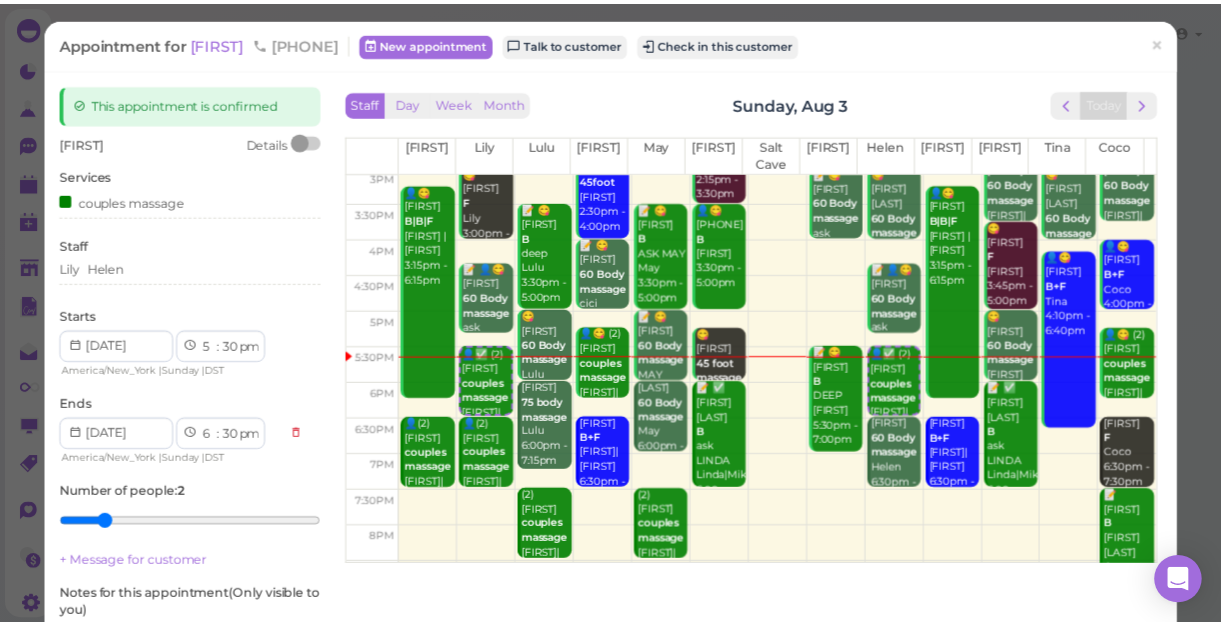 scroll, scrollTop: 361, scrollLeft: 0, axis: vertical 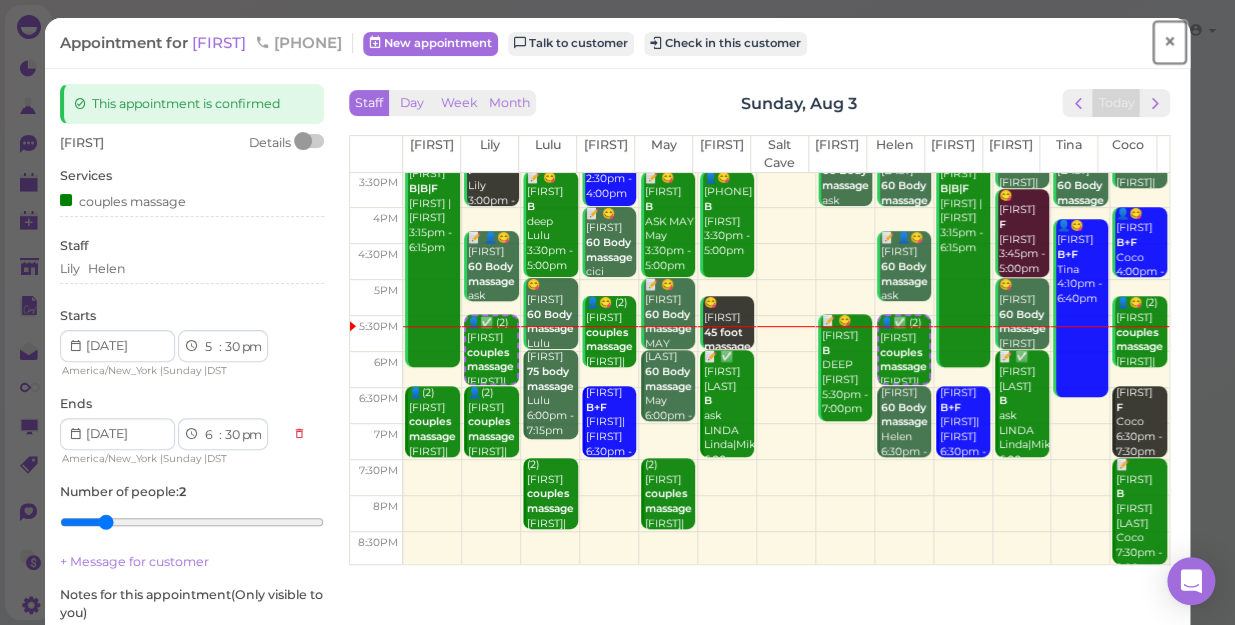 click on "×" at bounding box center [1169, 42] 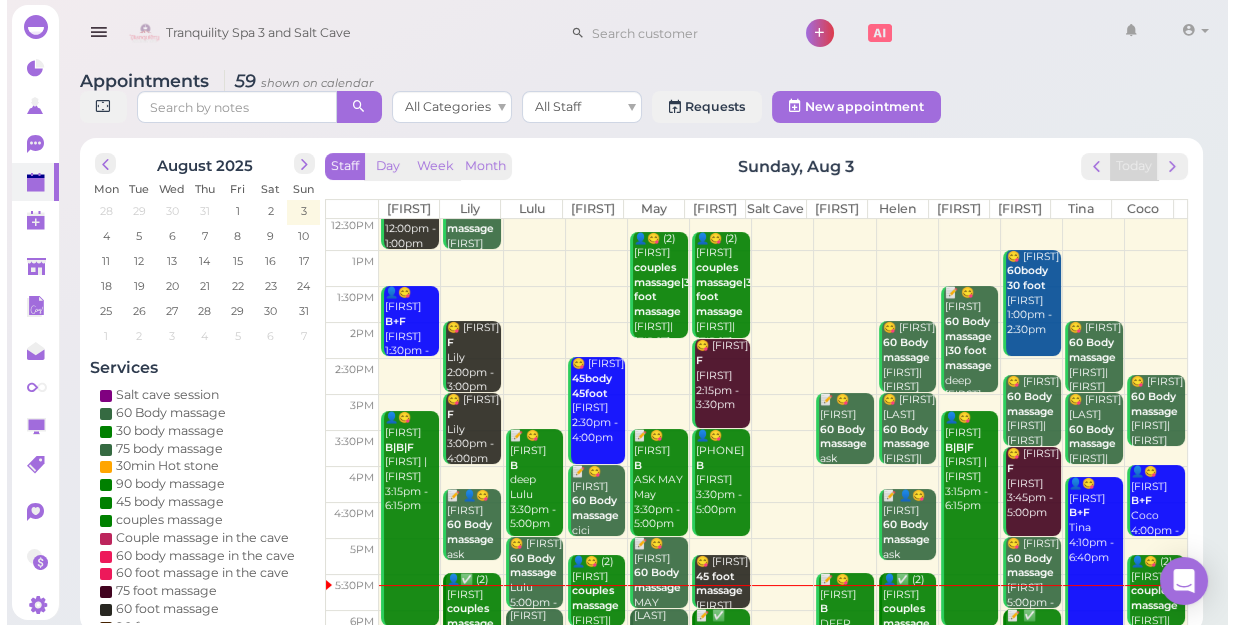 scroll, scrollTop: 343, scrollLeft: 0, axis: vertical 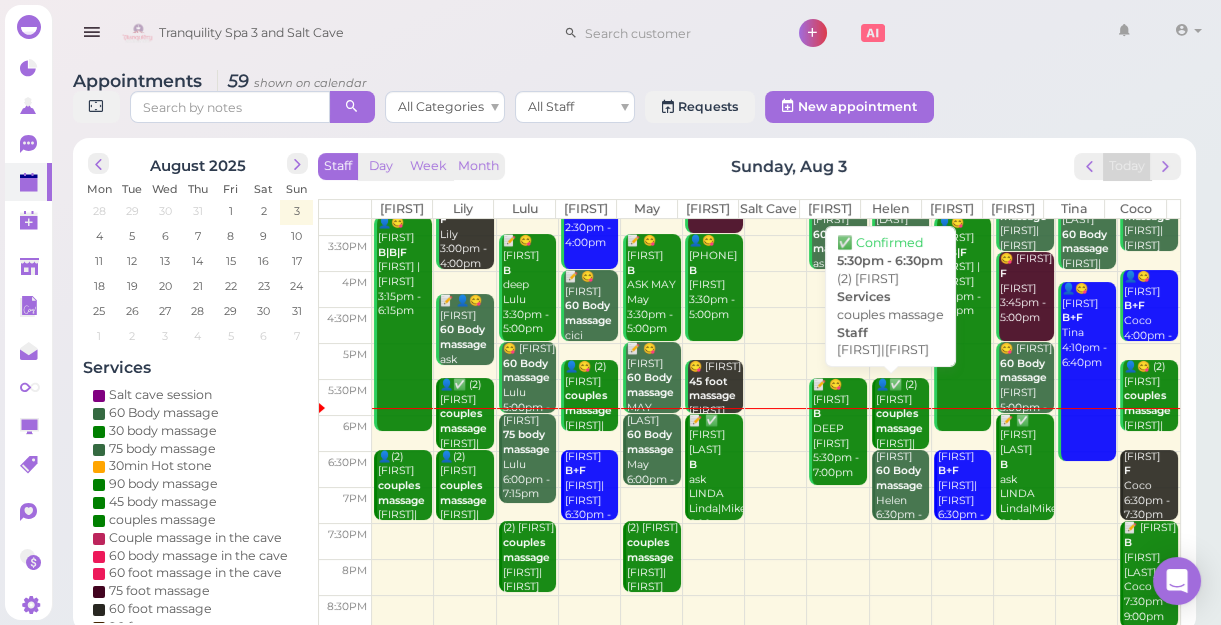 click on "couples massage" at bounding box center [899, 421] 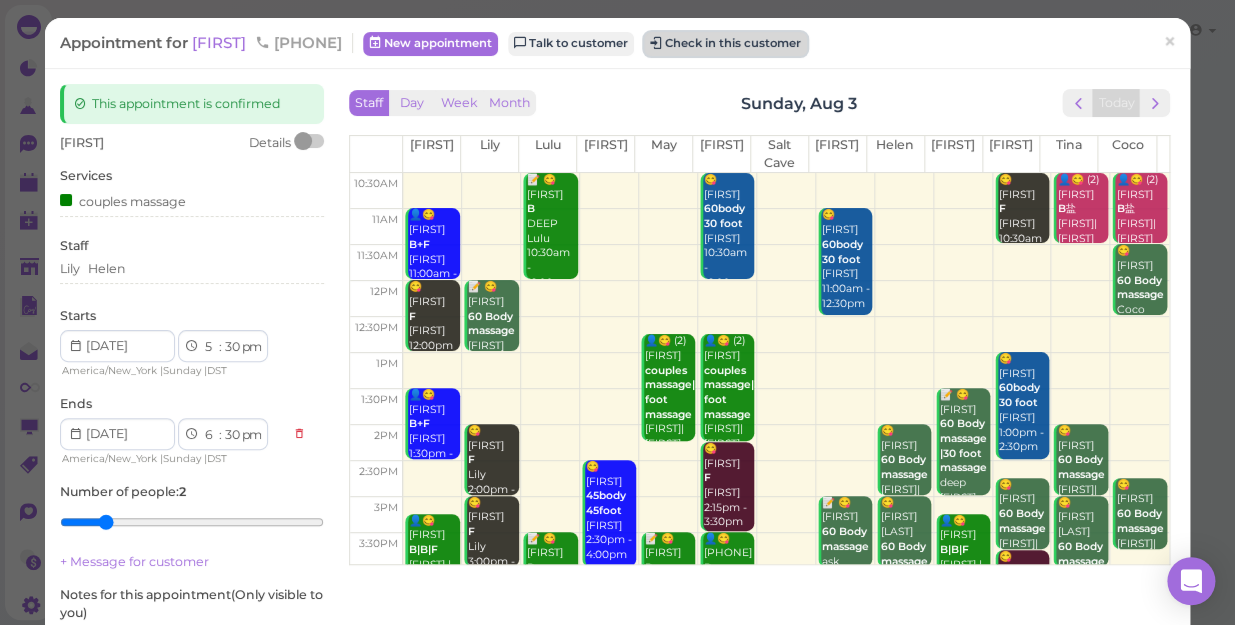click on "Check in this customer" at bounding box center [725, 44] 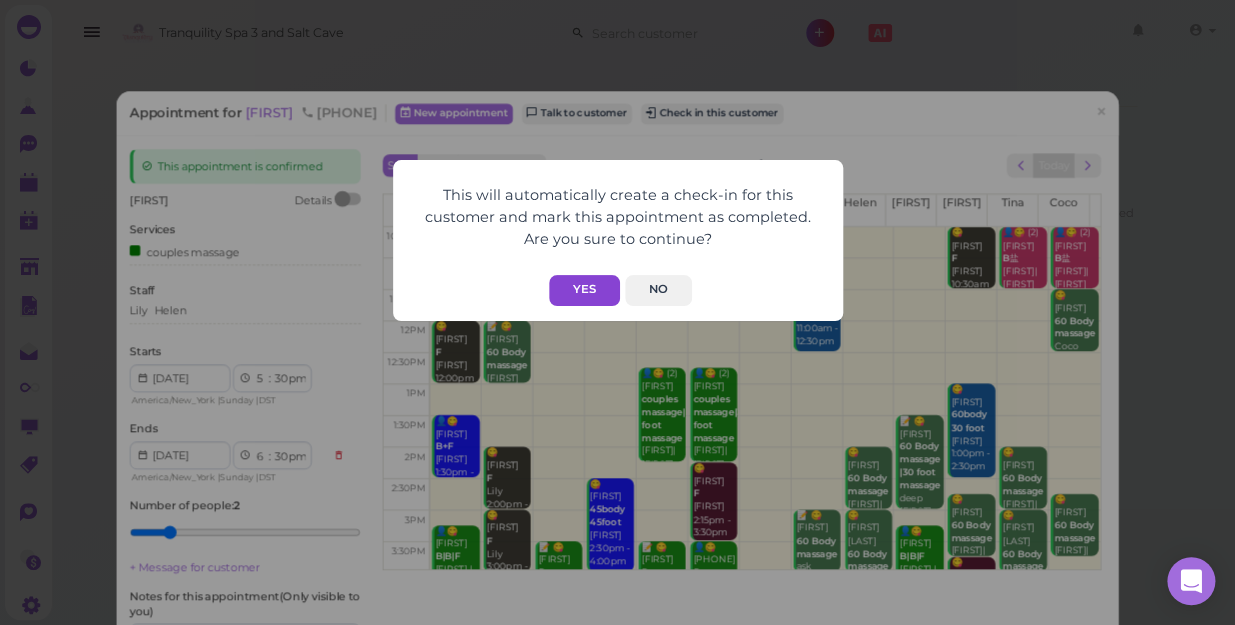 click on "Yes" at bounding box center [584, 290] 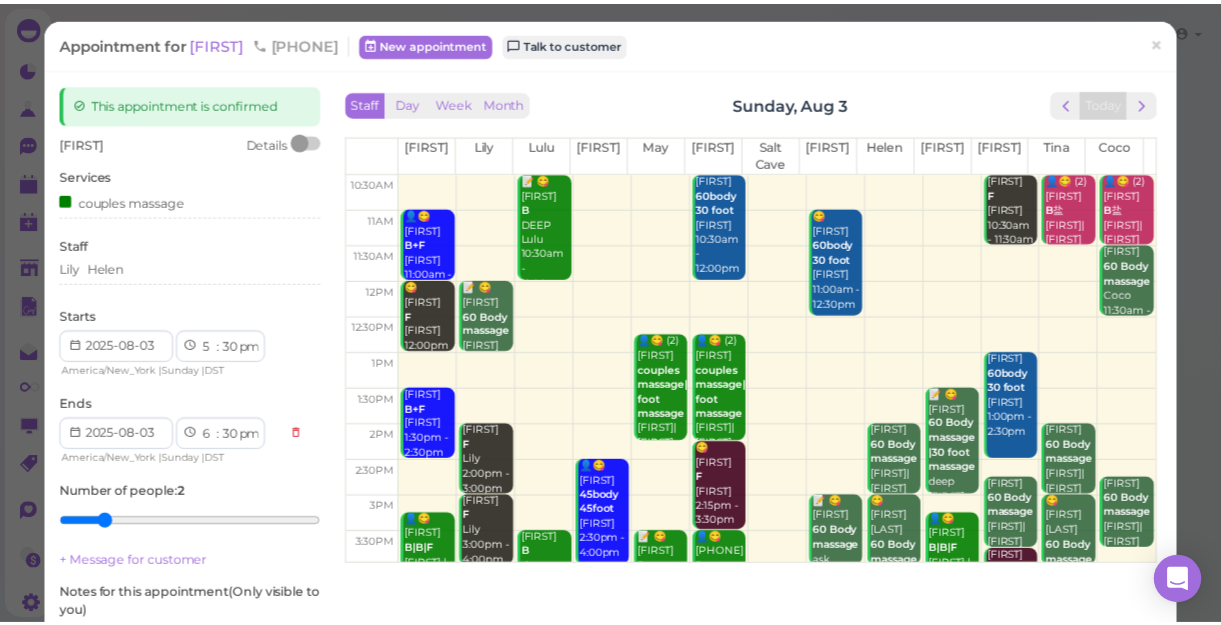 scroll, scrollTop: 0, scrollLeft: 0, axis: both 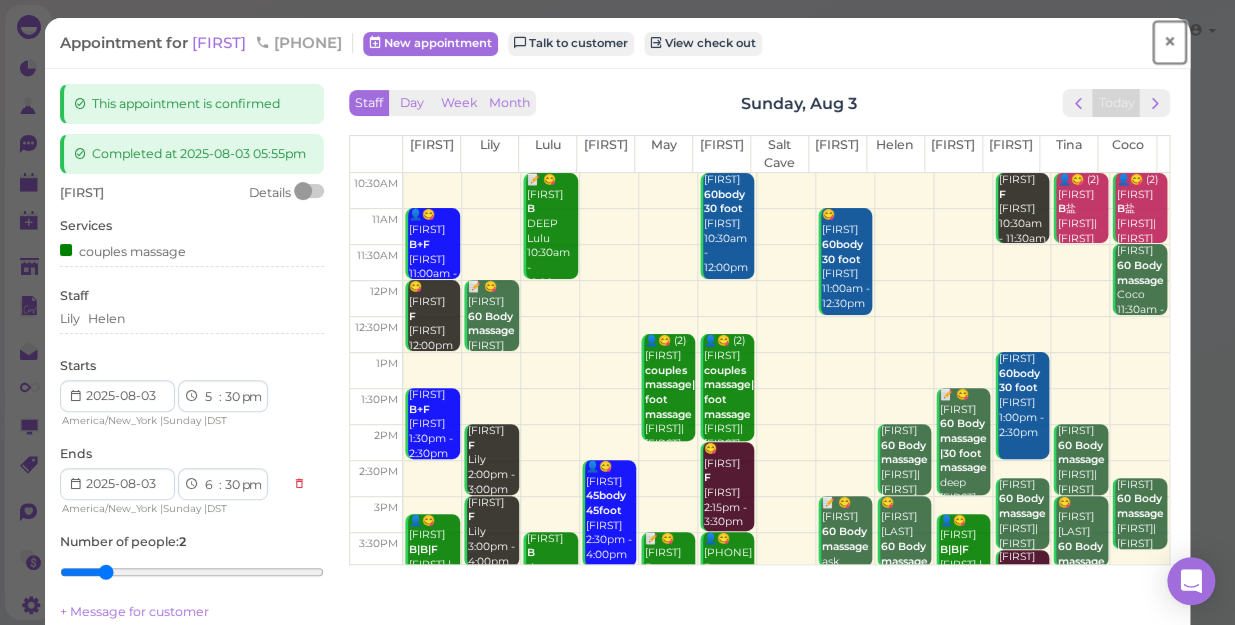 click on "×" at bounding box center (1169, 42) 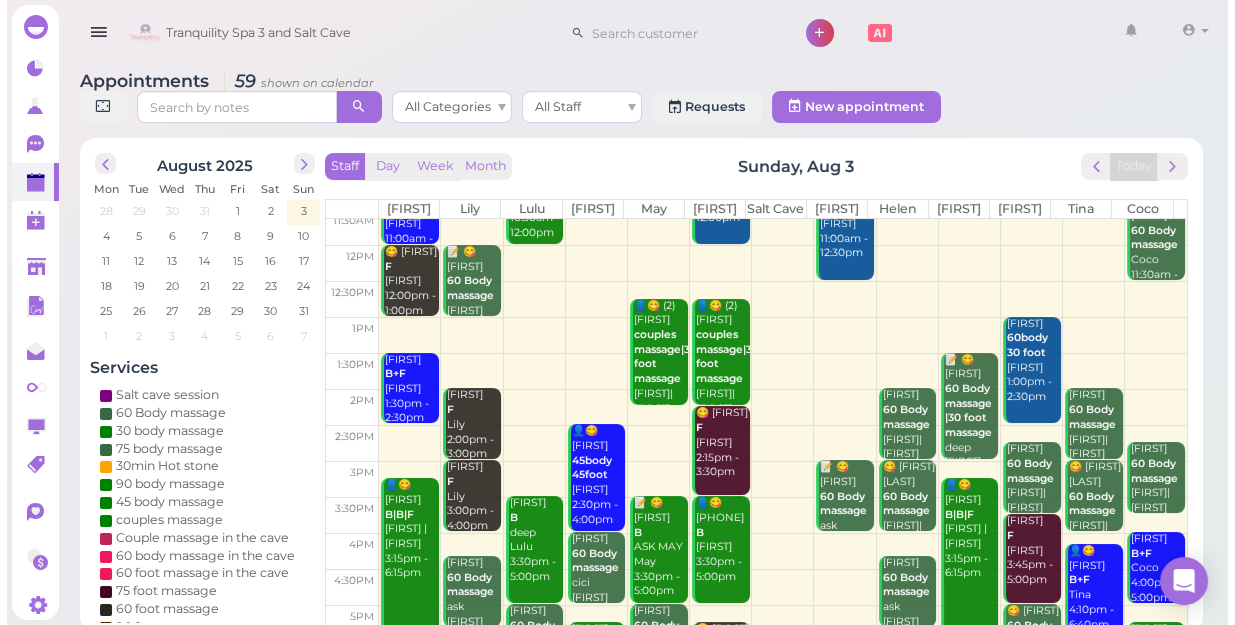 scroll, scrollTop: 272, scrollLeft: 0, axis: vertical 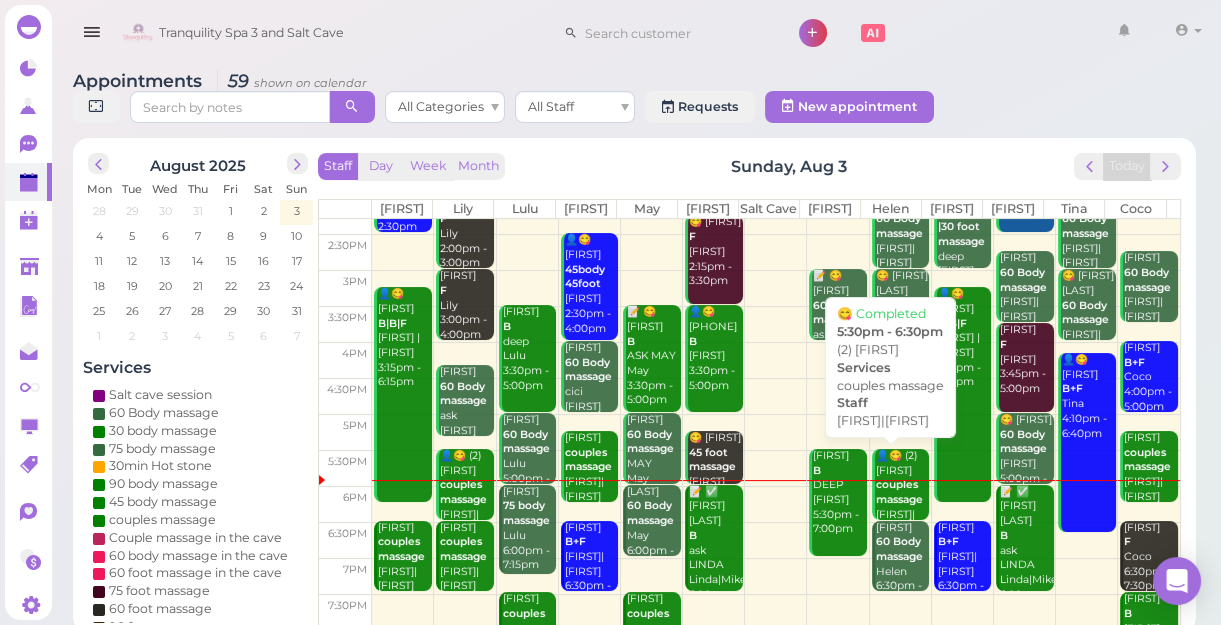 click on "couples massage" at bounding box center (899, 492) 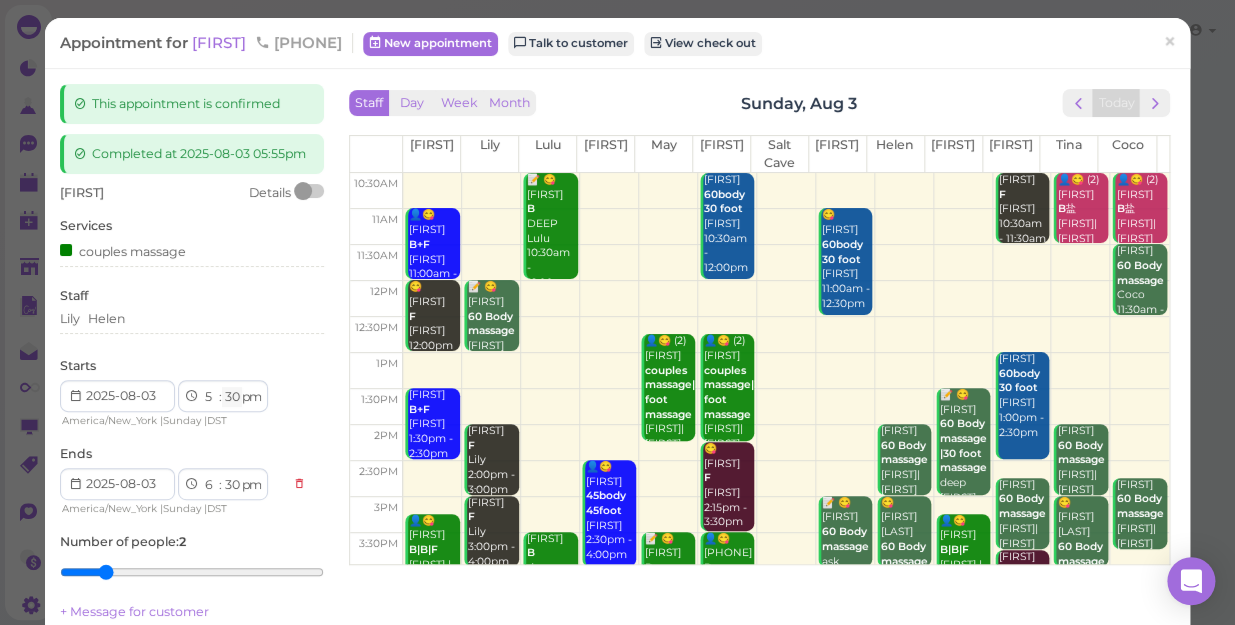 click on "00
05
10
15
20
25
30
35
40
45
50
55" at bounding box center [232, 397] 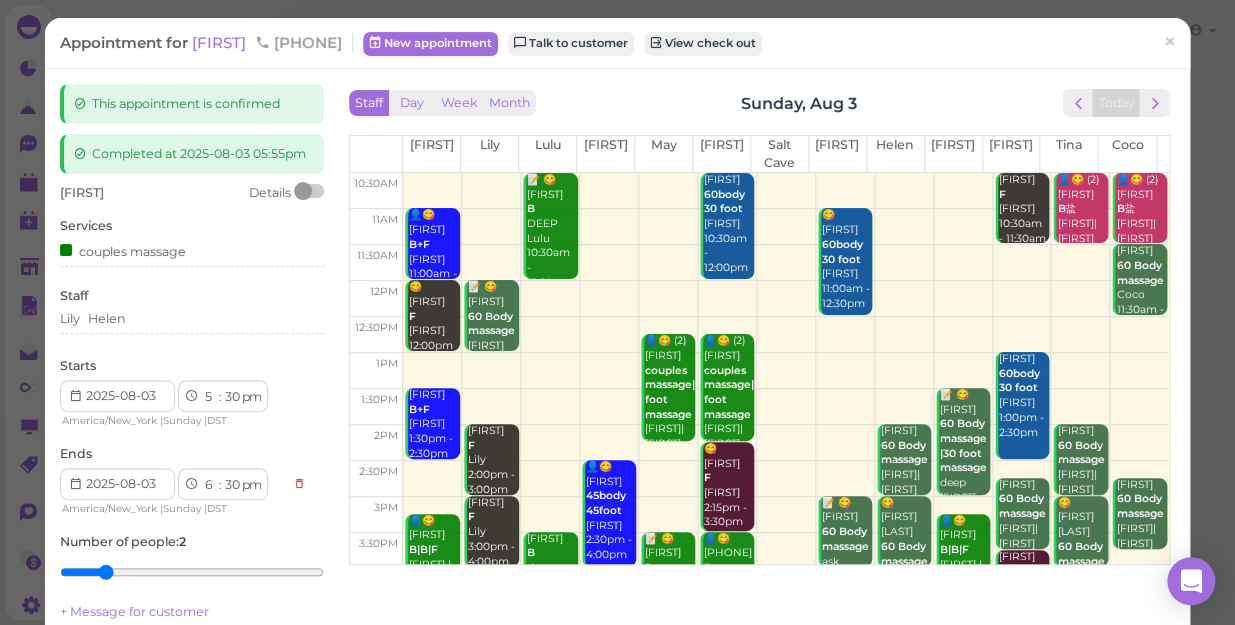 select on "50" 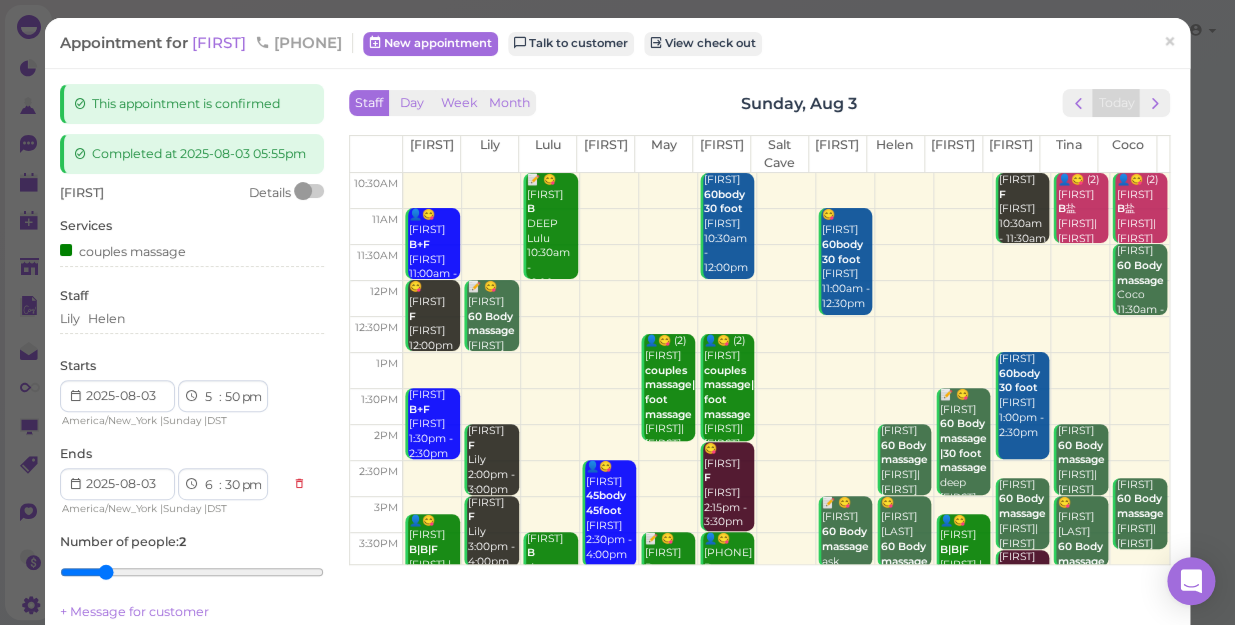 click on "00
05
10
15
20
25
30
35
40
45
50
55" at bounding box center (232, 397) 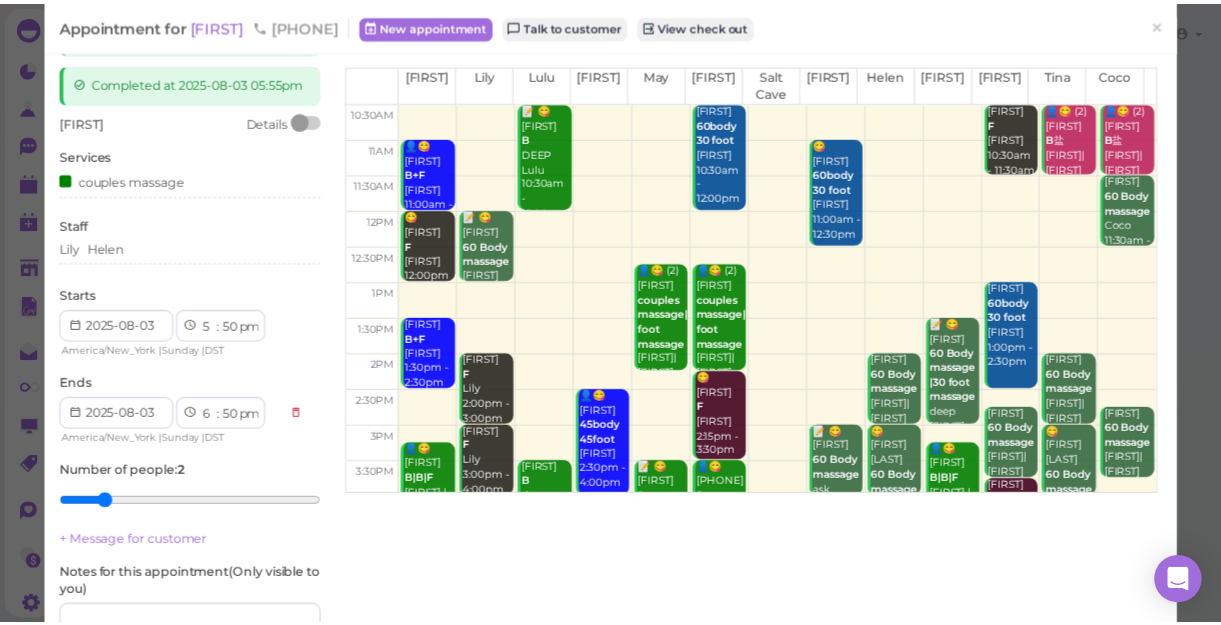 scroll, scrollTop: 272, scrollLeft: 0, axis: vertical 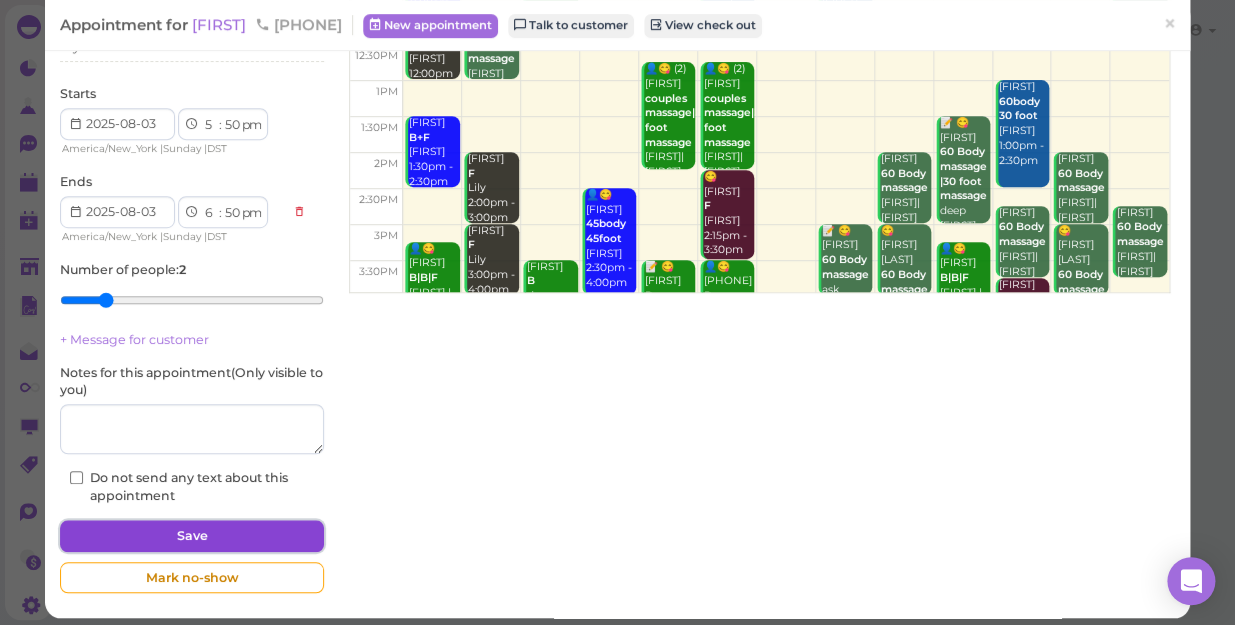 click on "Save" at bounding box center (192, 536) 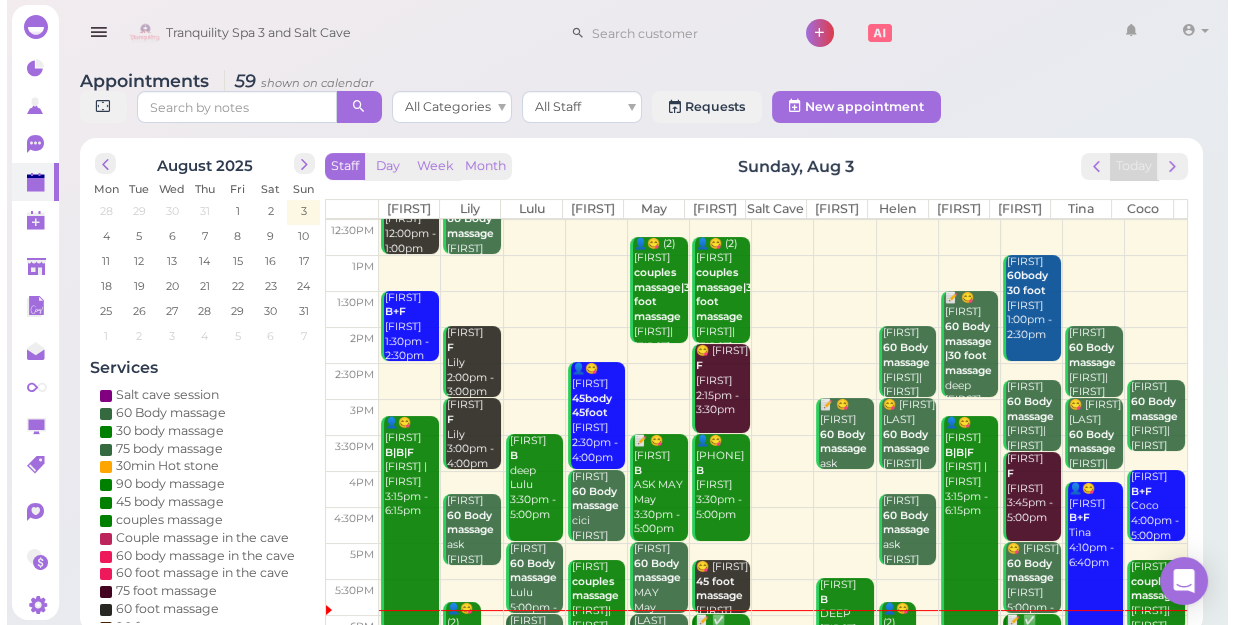 scroll, scrollTop: 272, scrollLeft: 0, axis: vertical 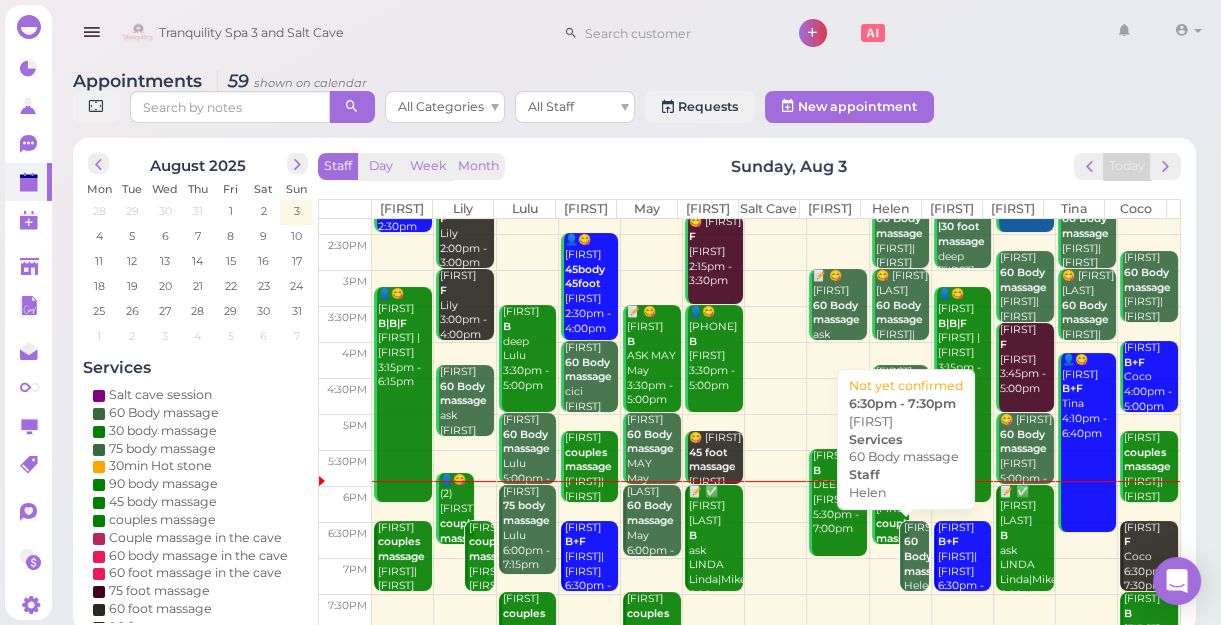 click on "60 Body massage" at bounding box center [927, 556] 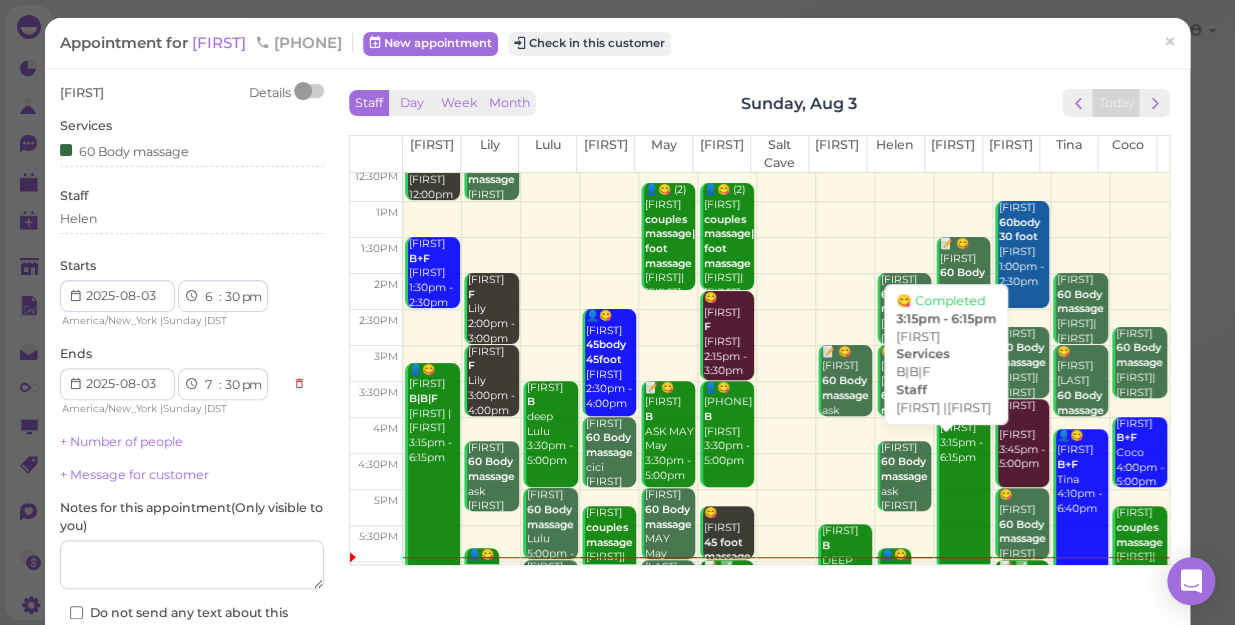 scroll, scrollTop: 272, scrollLeft: 0, axis: vertical 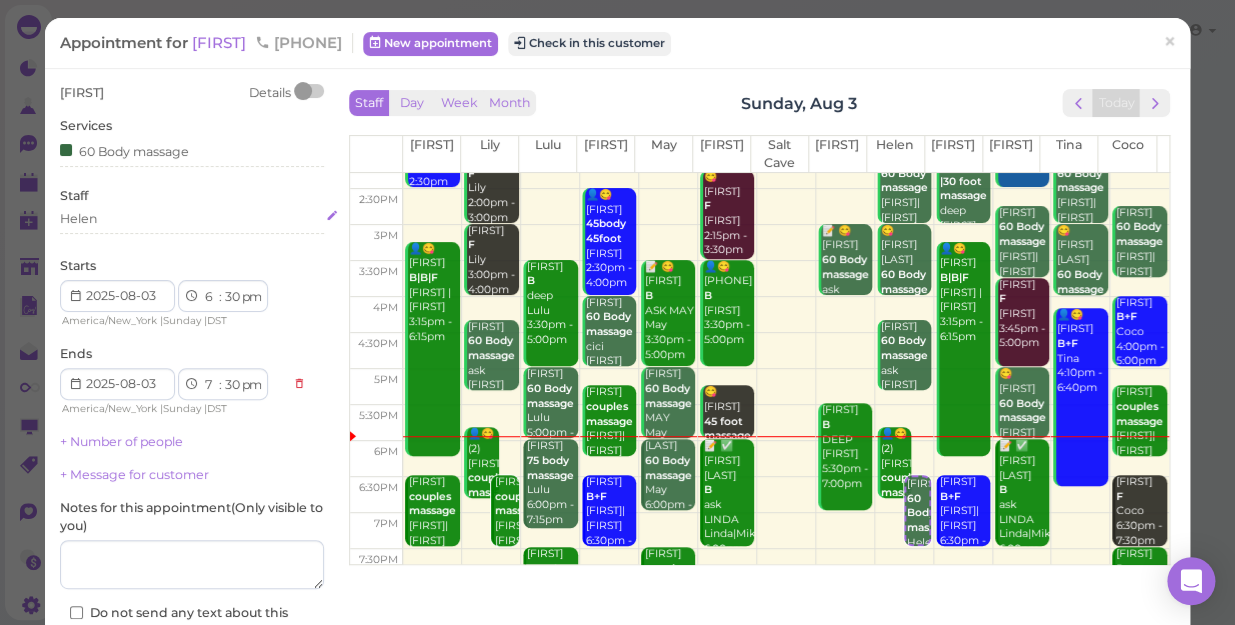 click on "Helen" at bounding box center (192, 219) 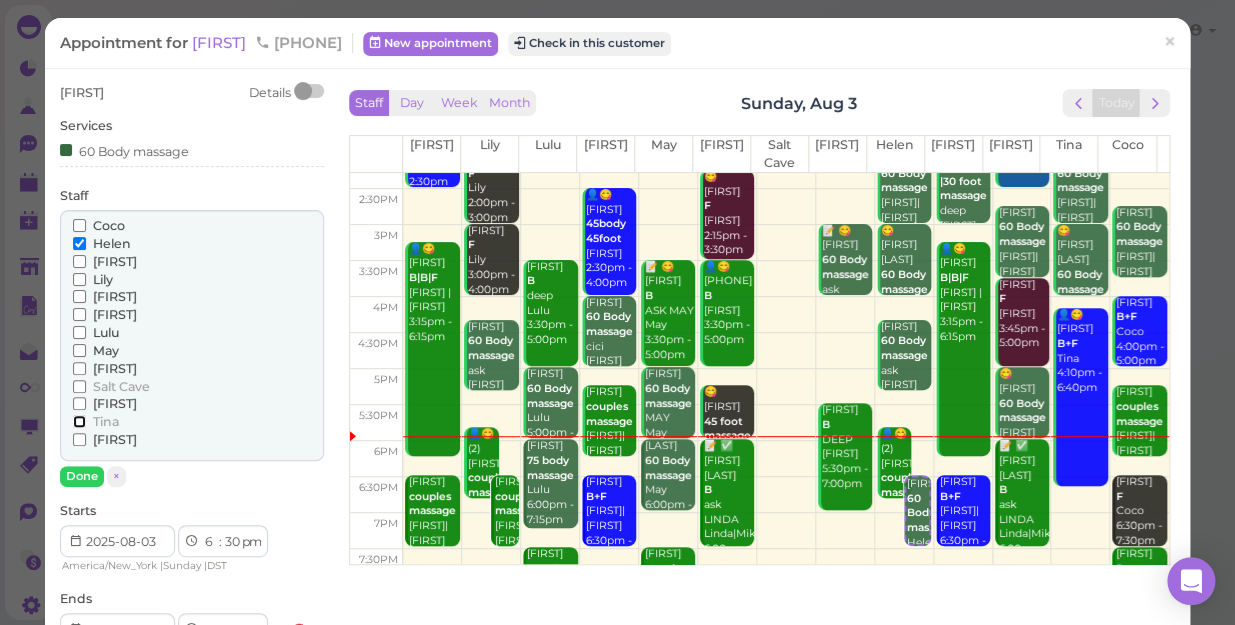 click on "Tina" at bounding box center [79, 421] 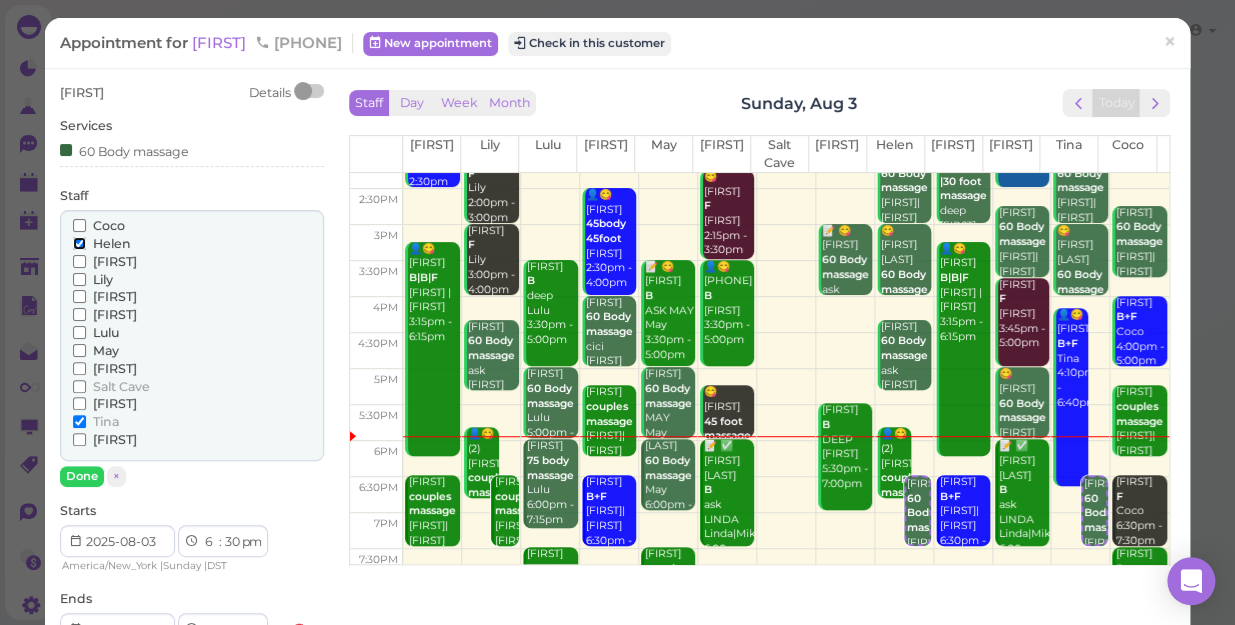 click on "Helen" at bounding box center [79, 243] 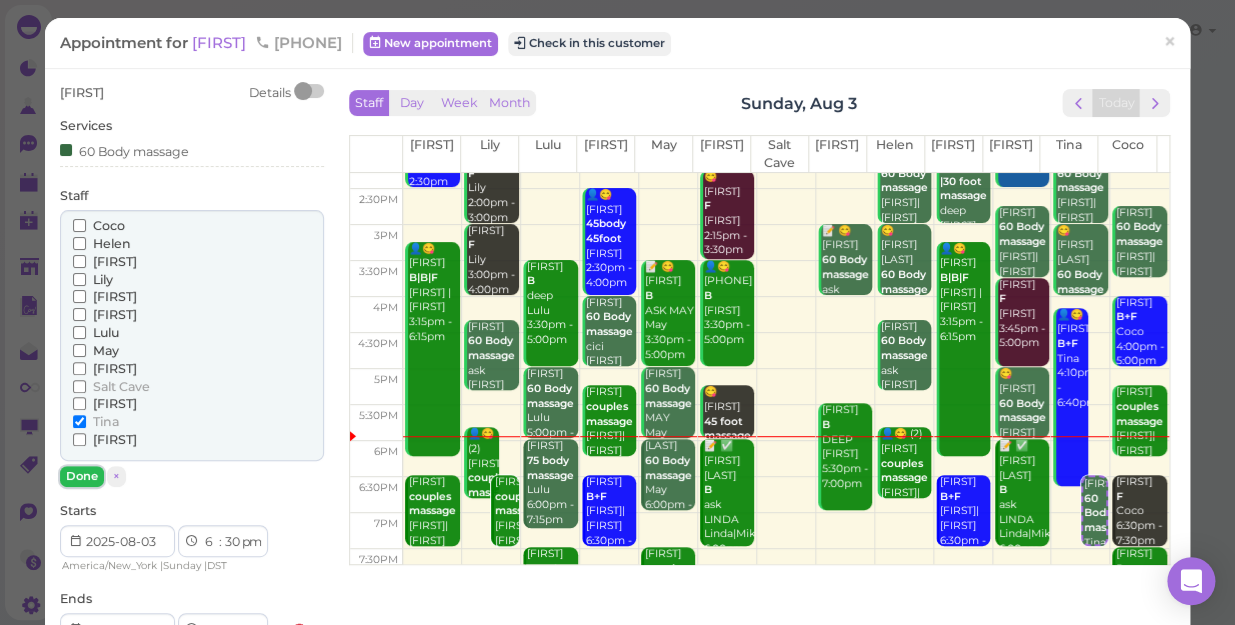 click on "Done" at bounding box center (82, 476) 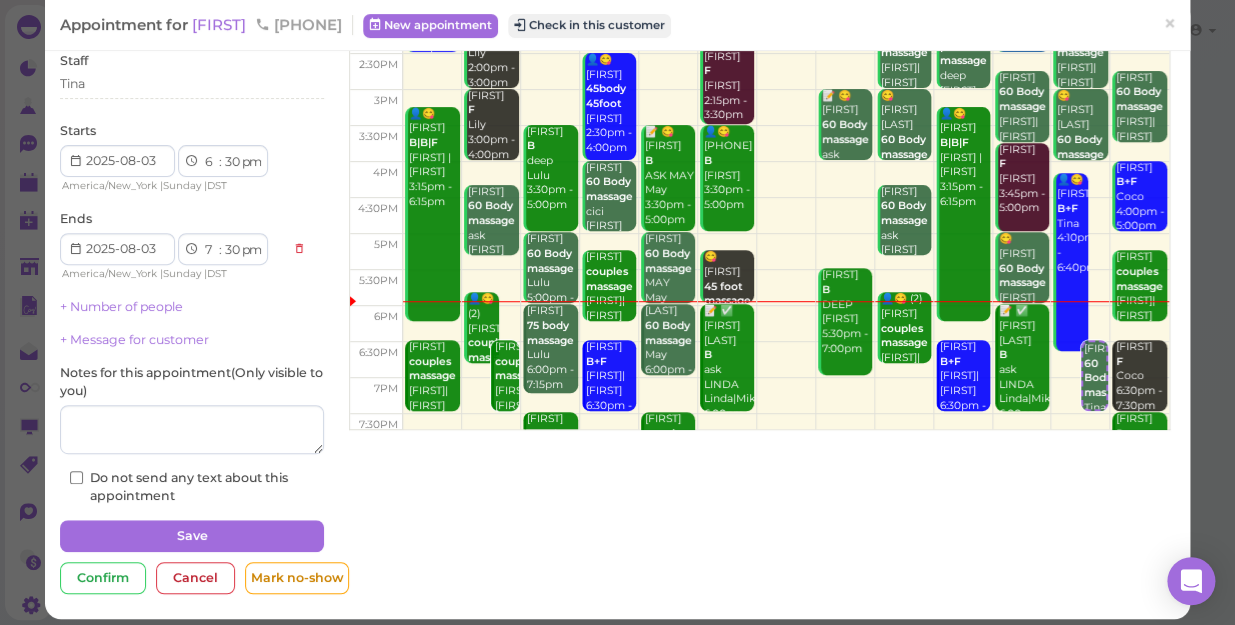 scroll, scrollTop: 145, scrollLeft: 0, axis: vertical 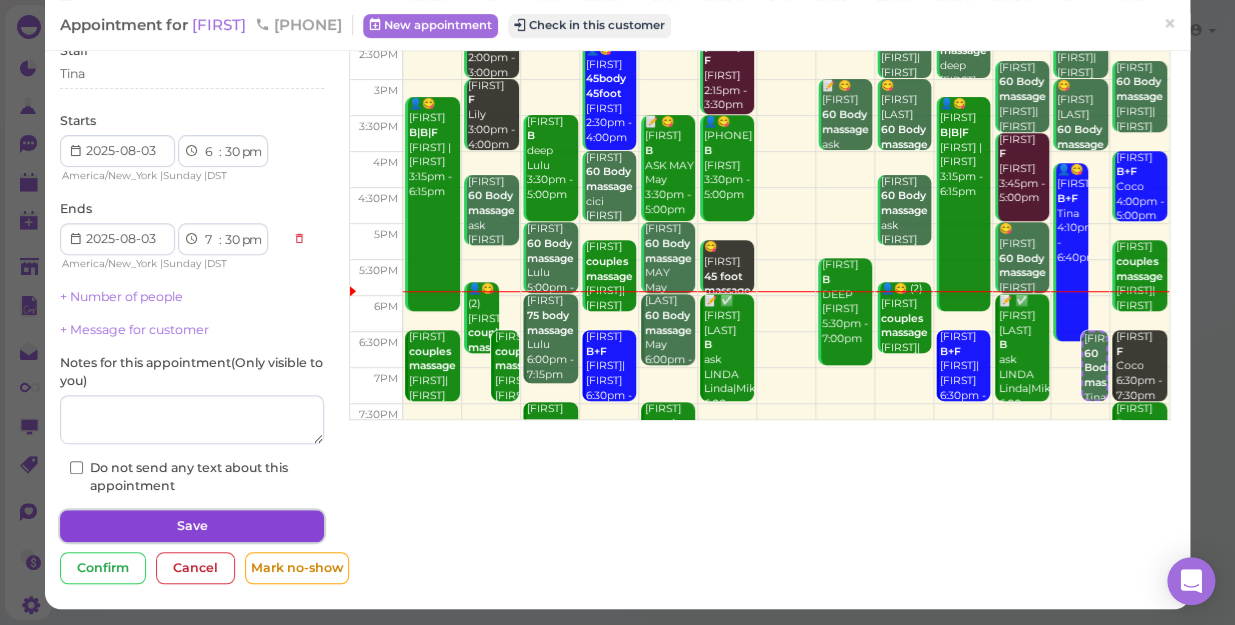 click on "Save" at bounding box center (192, 526) 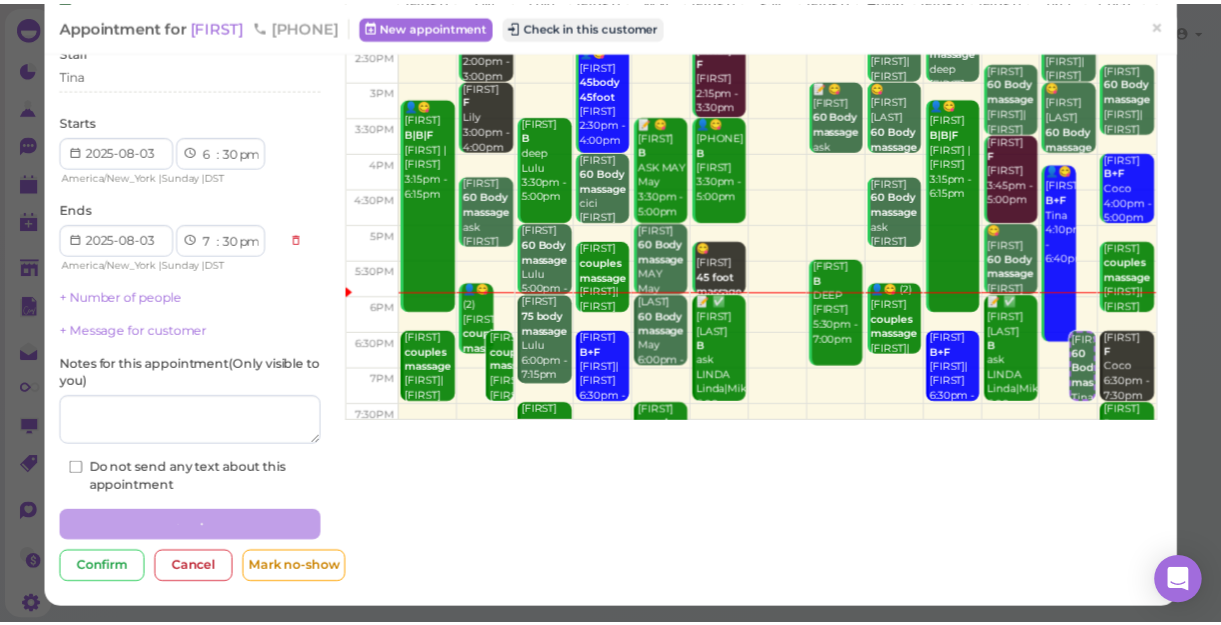 scroll, scrollTop: 0, scrollLeft: 0, axis: both 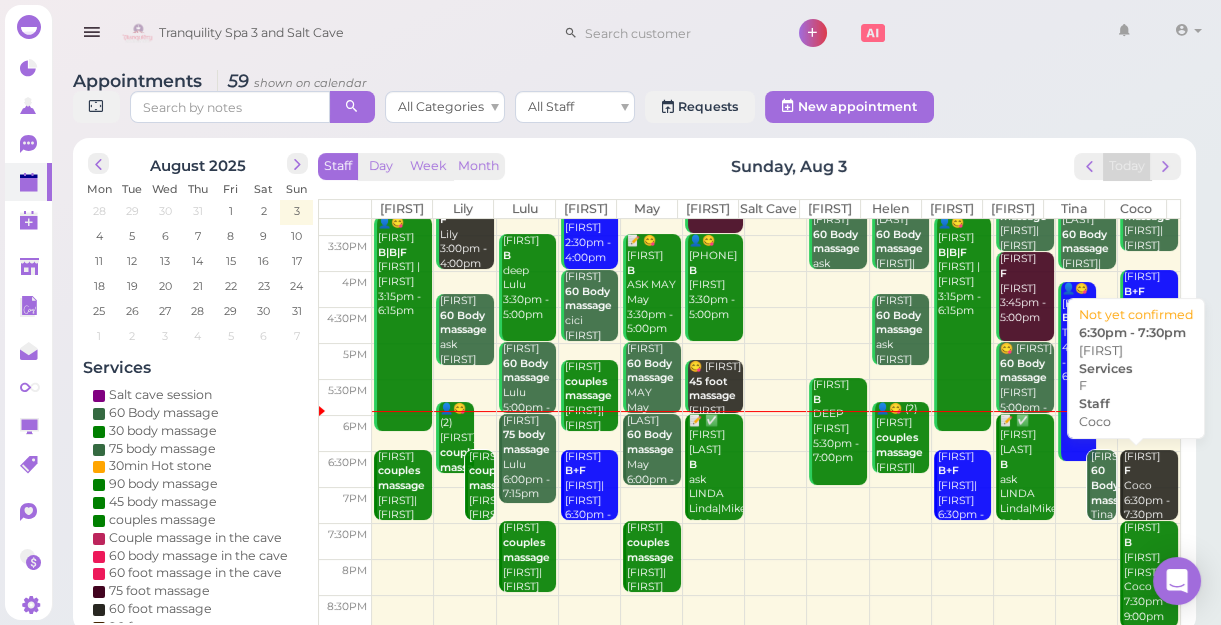 click on "Christina F Coco 6:30pm - 7:30pm" at bounding box center (1150, 486) 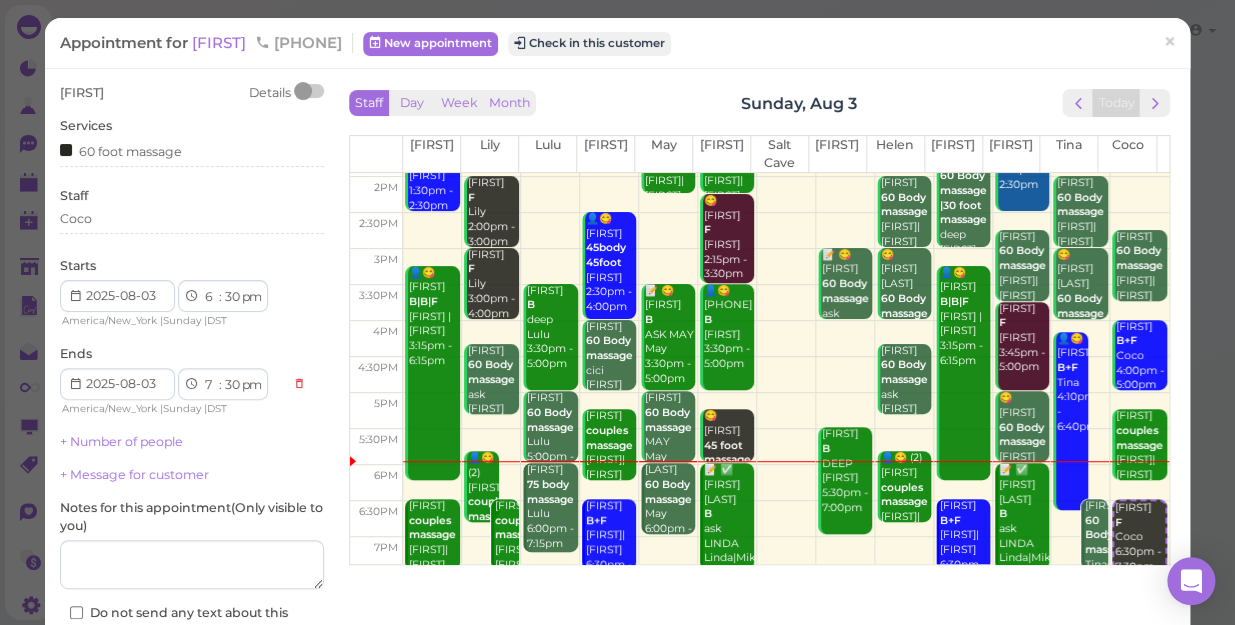 scroll, scrollTop: 361, scrollLeft: 0, axis: vertical 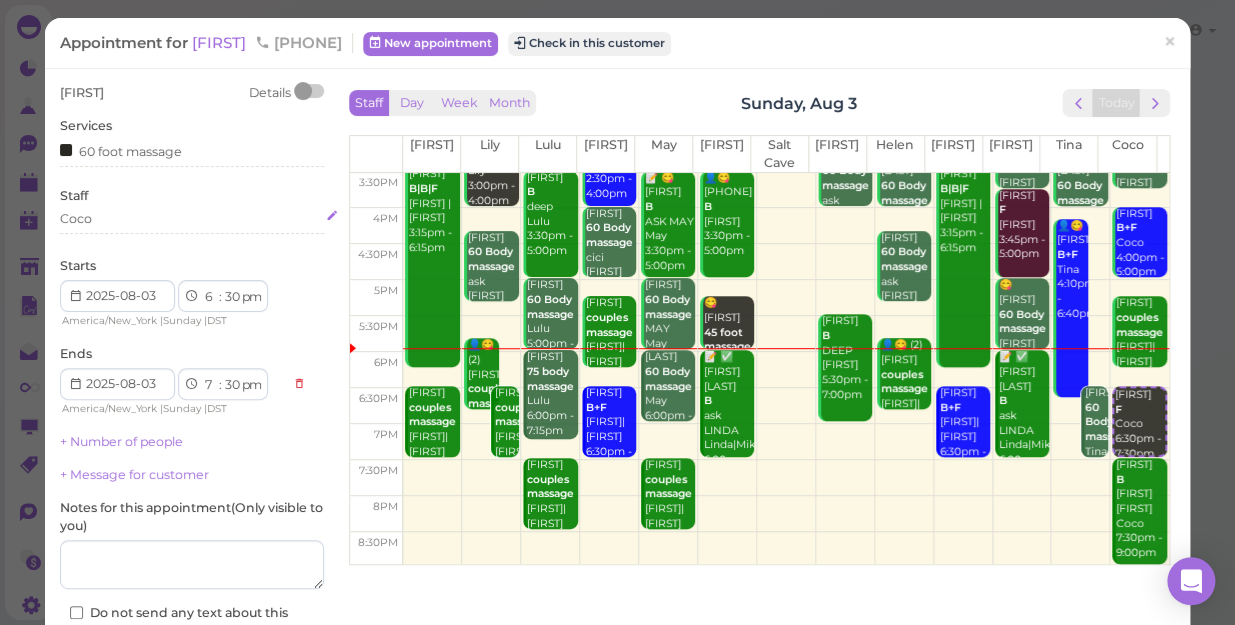 click on "Coco" at bounding box center [192, 219] 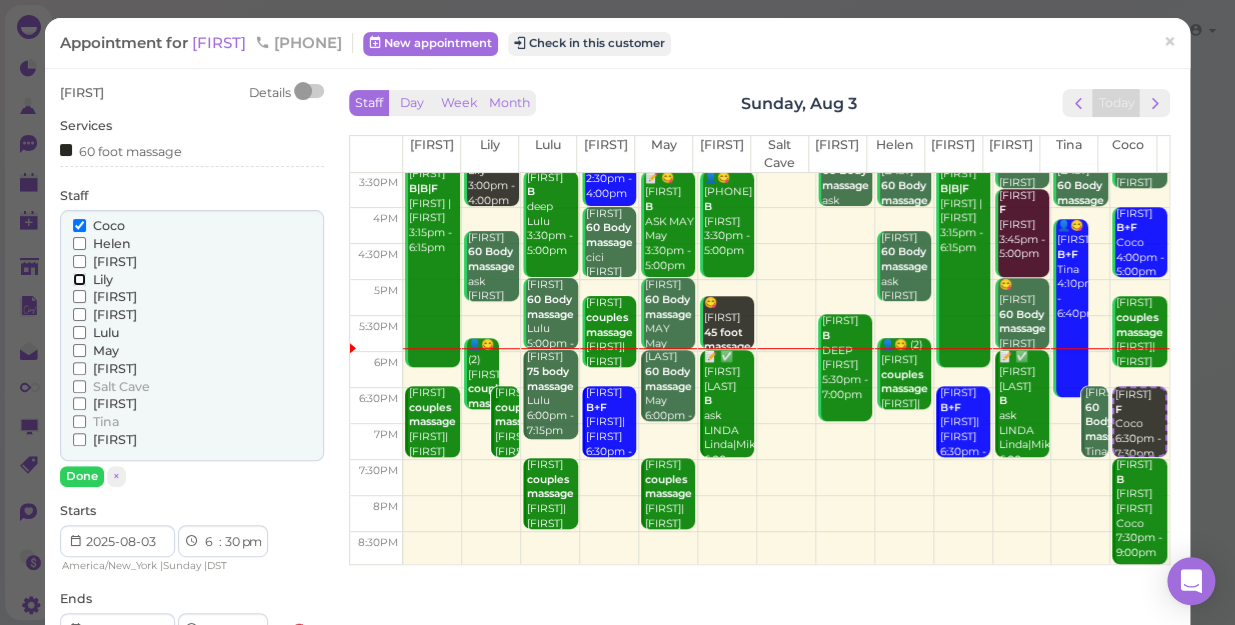 click on "Lily" at bounding box center (79, 279) 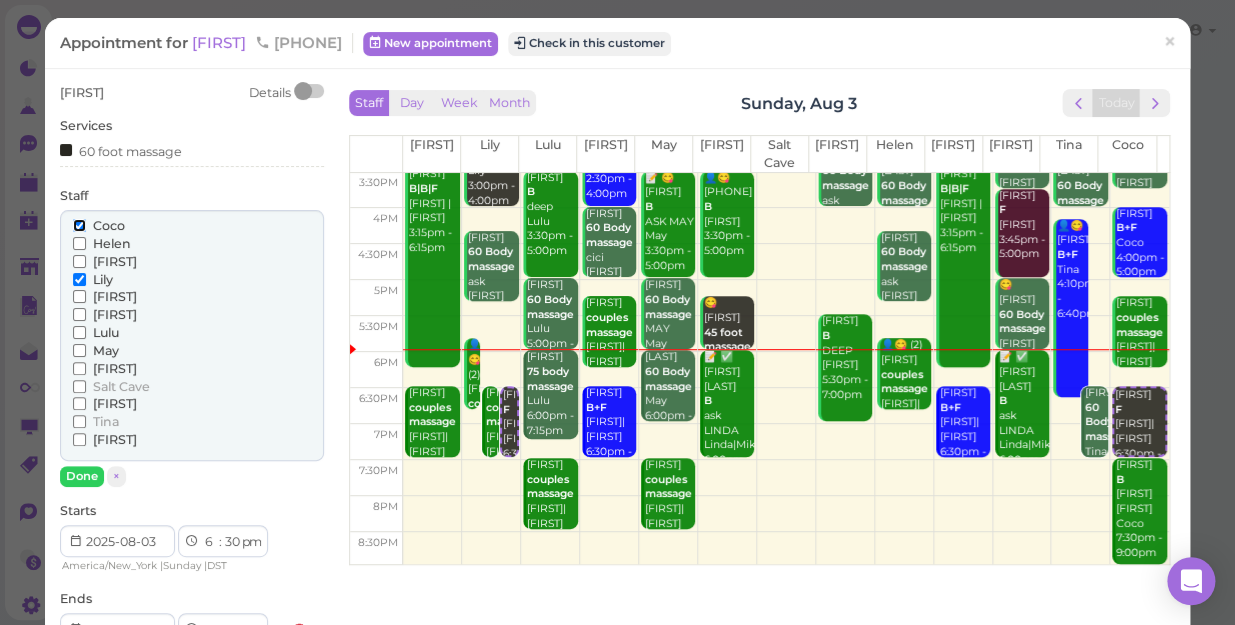 click on "Coco" at bounding box center (79, 225) 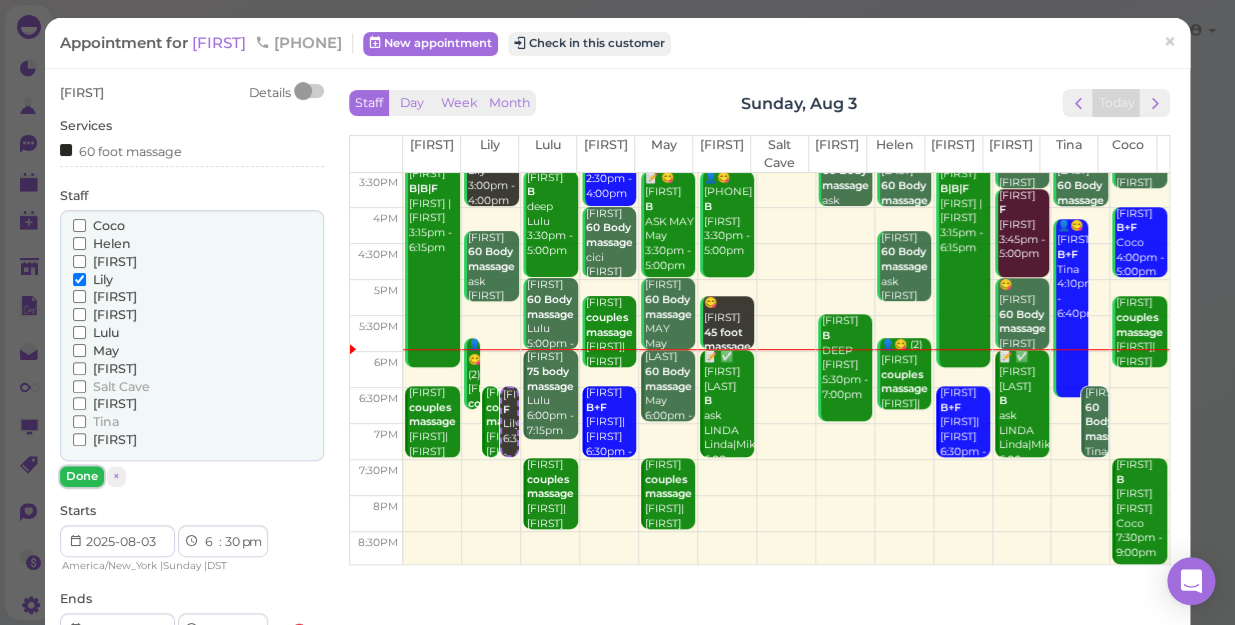 click on "Done" at bounding box center [82, 476] 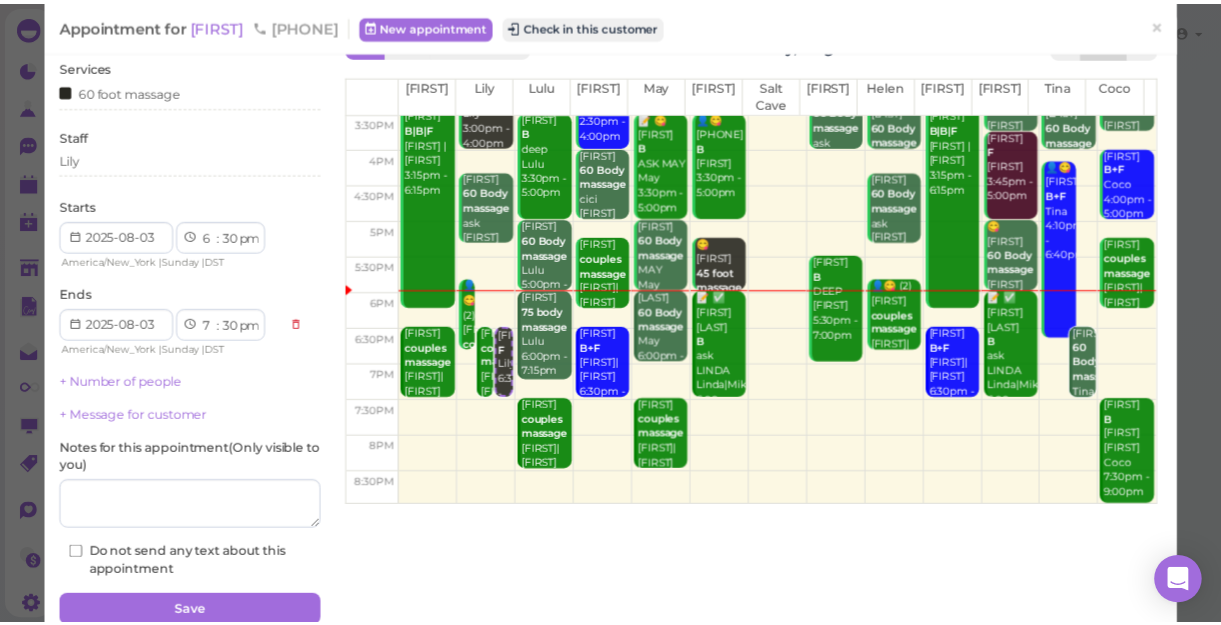 scroll, scrollTop: 145, scrollLeft: 0, axis: vertical 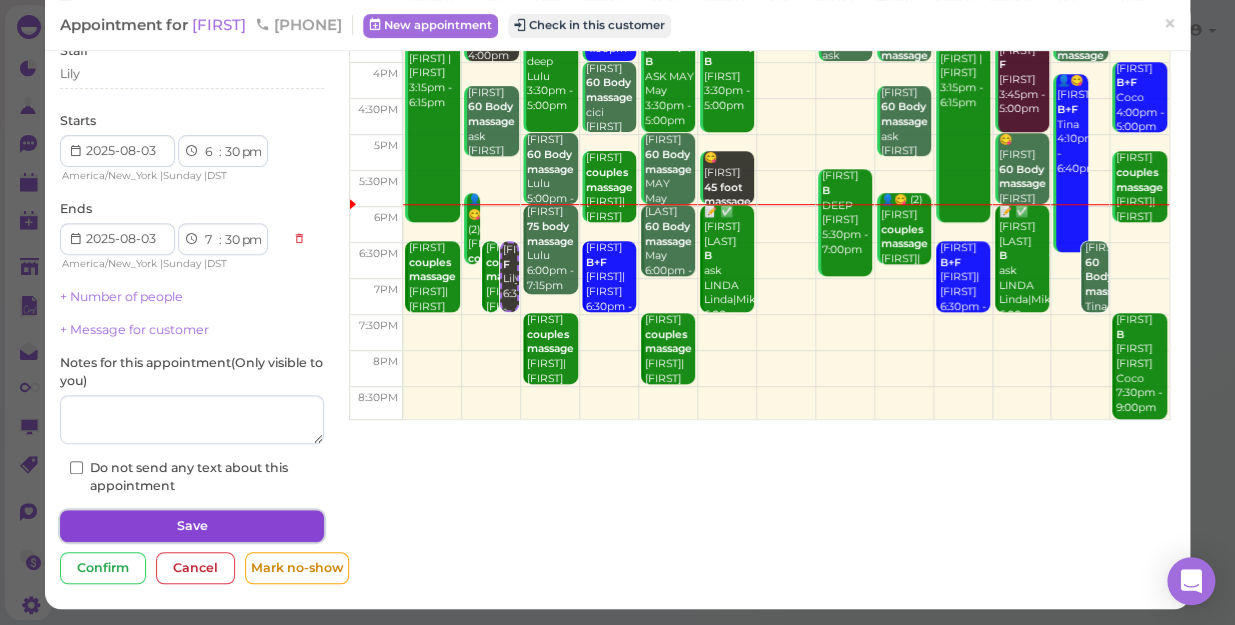 click on "Save" at bounding box center [192, 526] 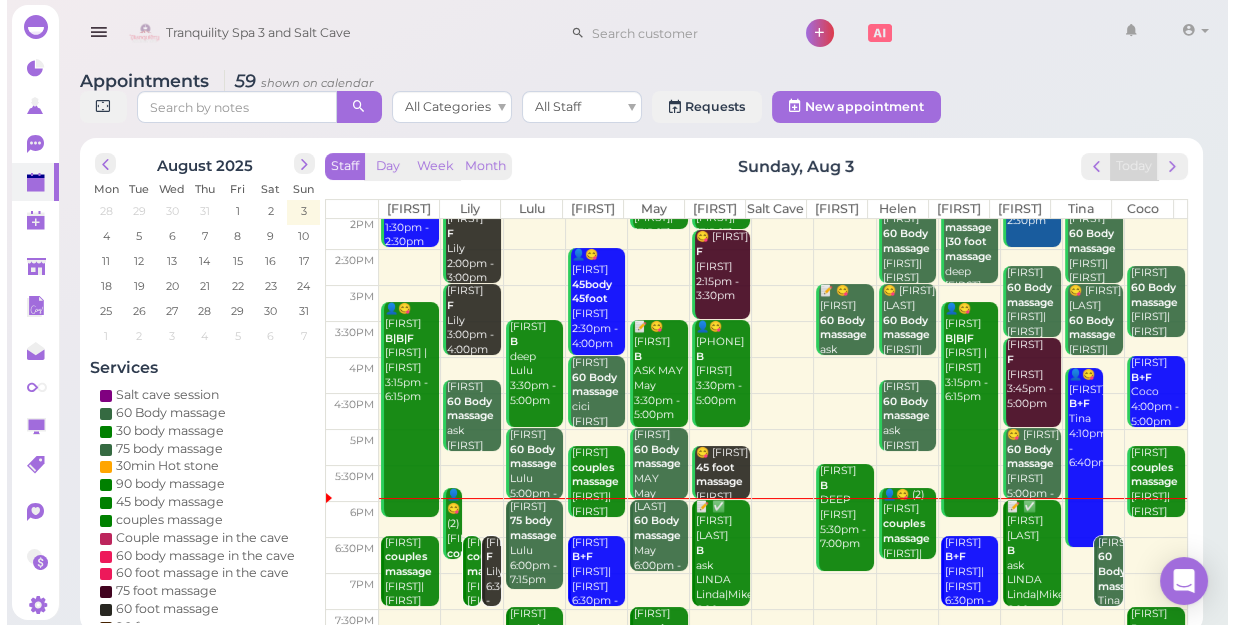 scroll, scrollTop: 272, scrollLeft: 0, axis: vertical 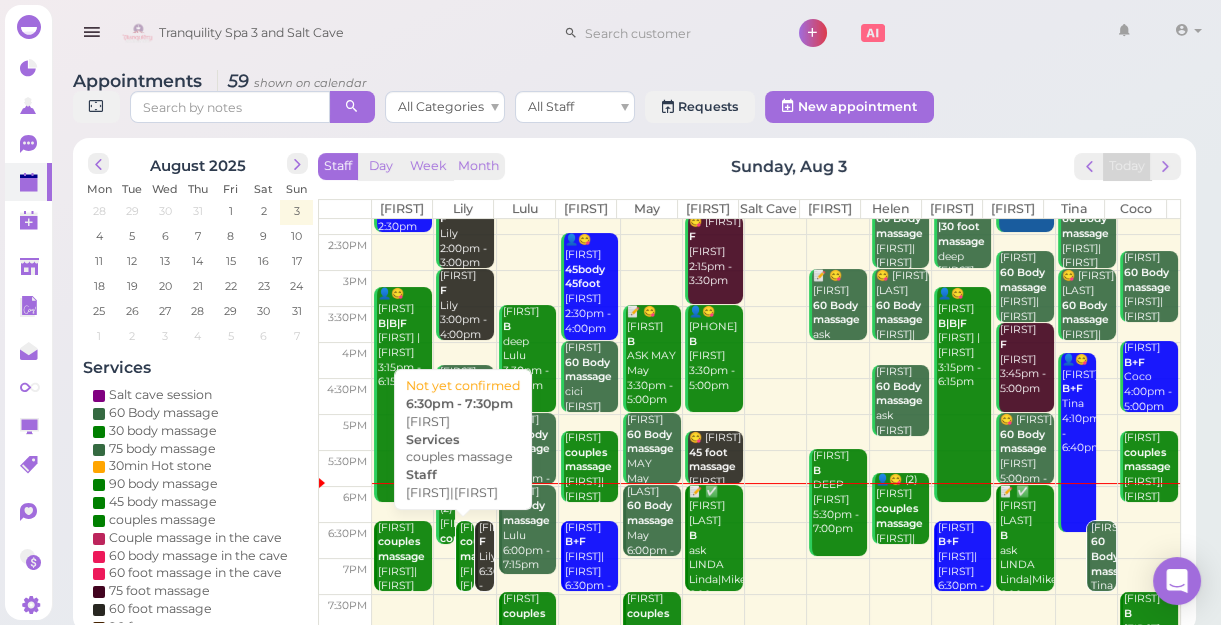 click on "couples massage" at bounding box center [483, 549] 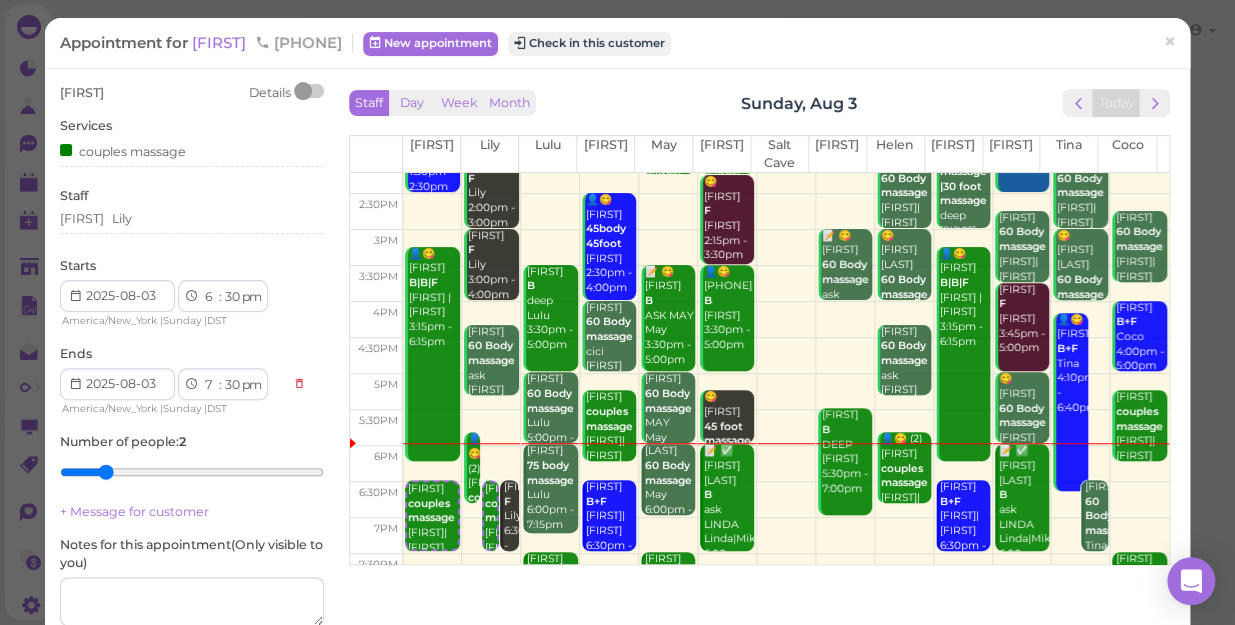 scroll, scrollTop: 272, scrollLeft: 0, axis: vertical 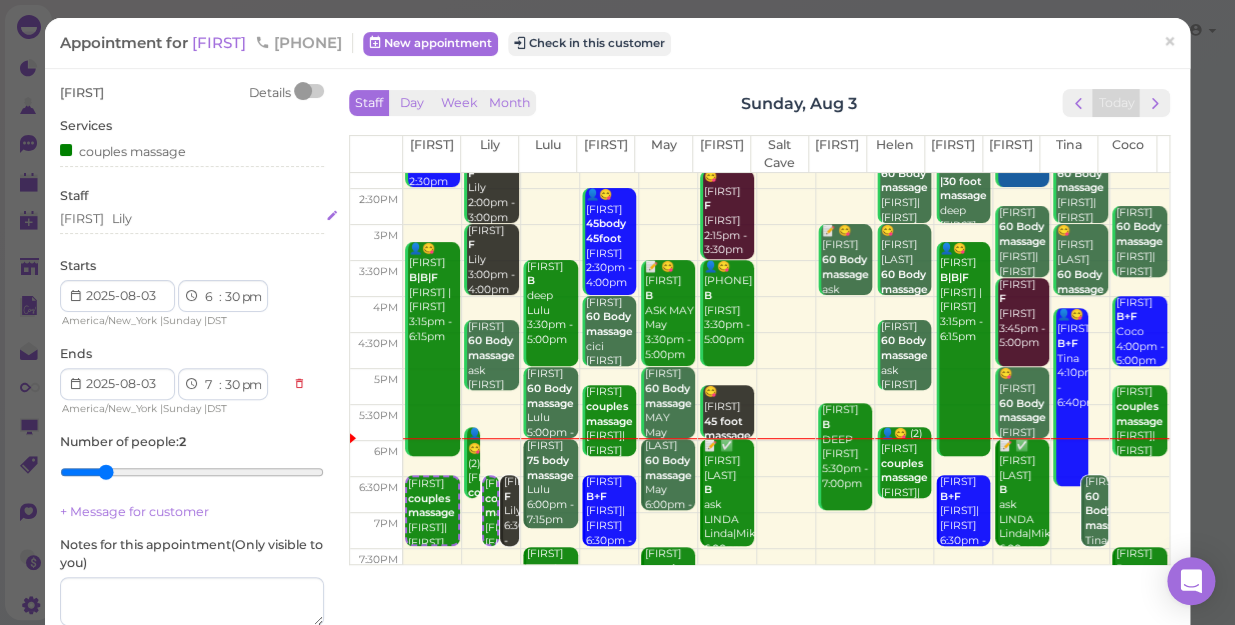 click on "Sunny
Lily" at bounding box center [192, 219] 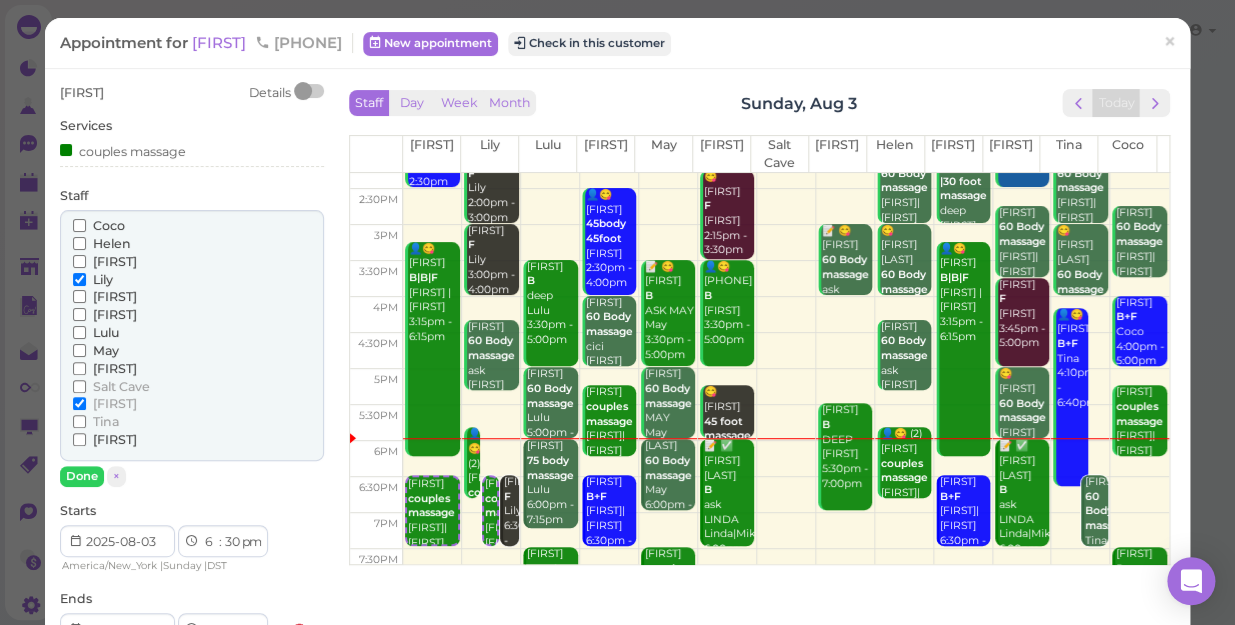 click on "Coco" at bounding box center [79, 225] 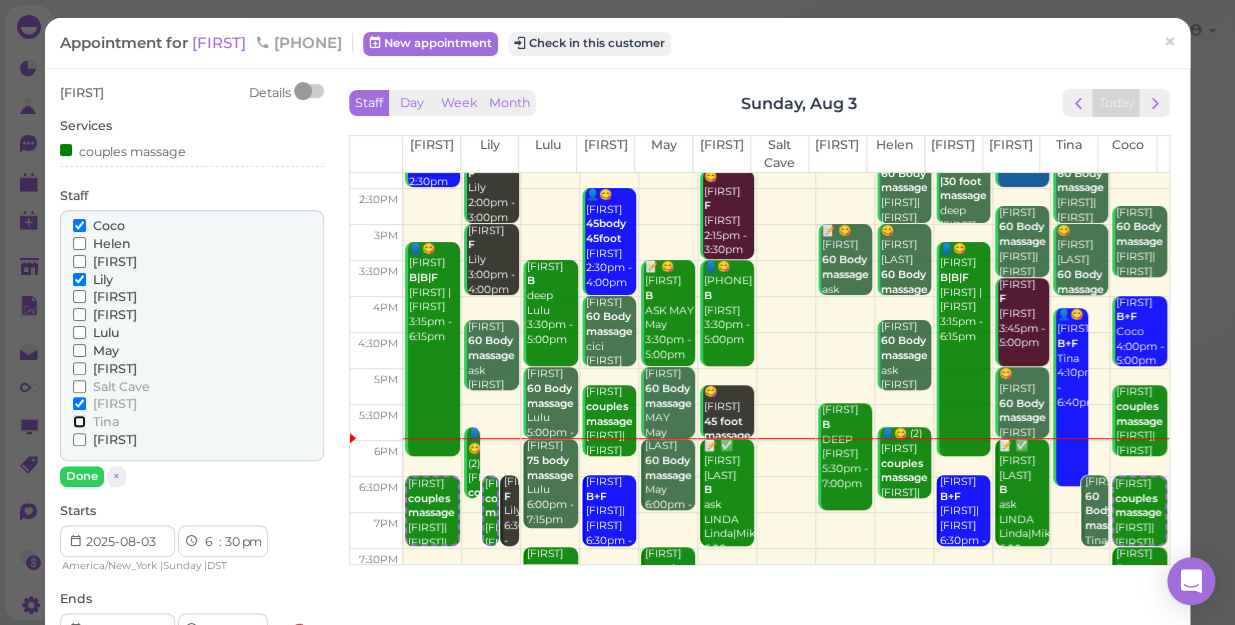 click on "Tina" at bounding box center [79, 421] 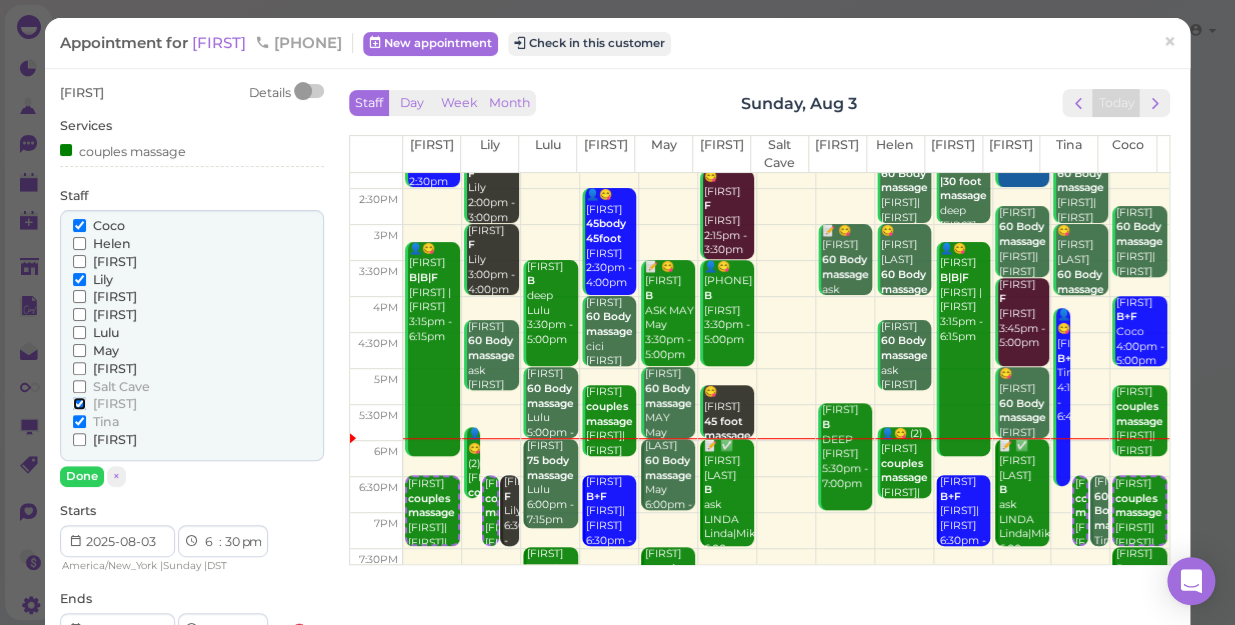 click on "[FIRST]" at bounding box center (79, 403) 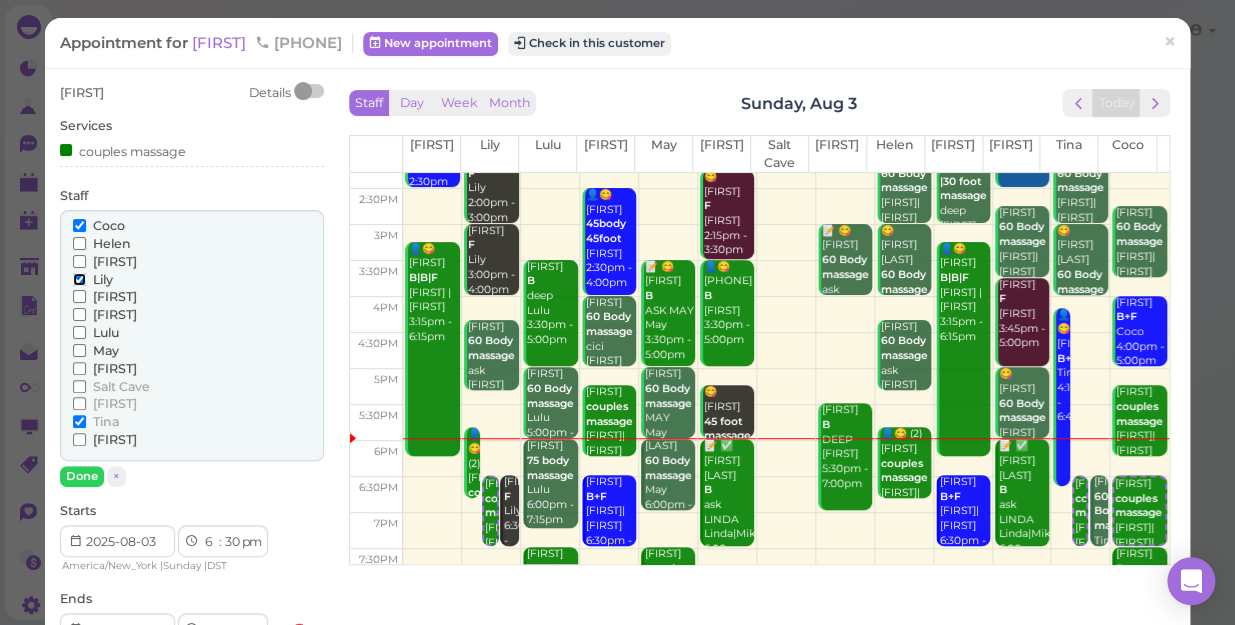 click on "Lily" at bounding box center (79, 279) 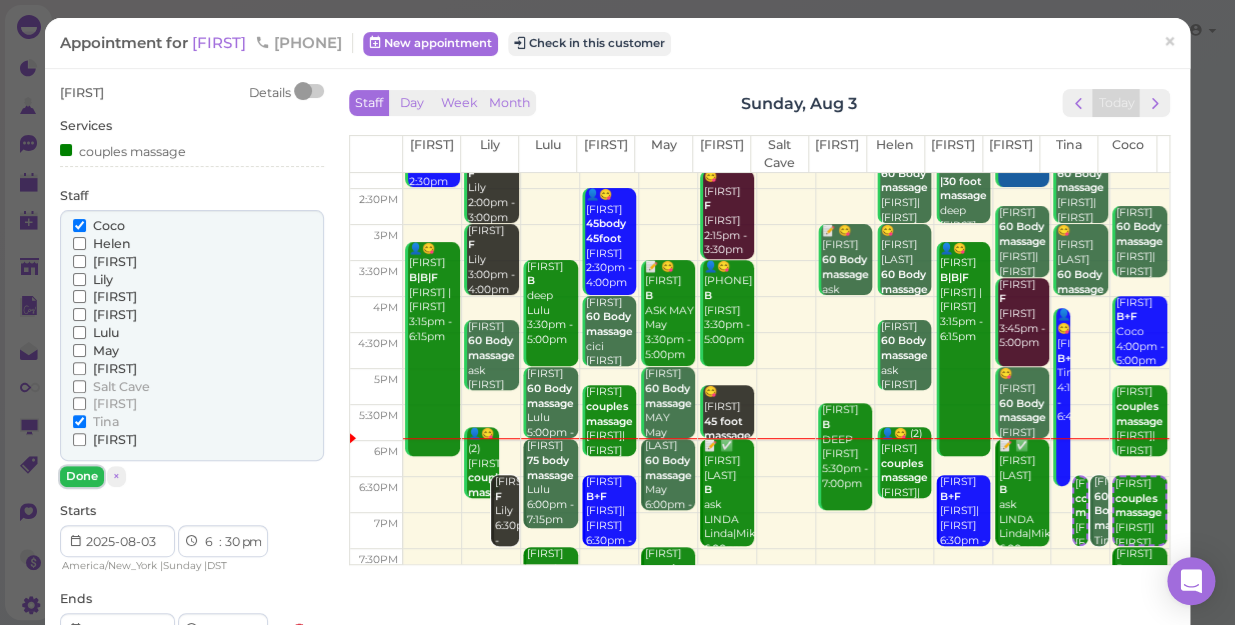 click on "Done" at bounding box center (82, 476) 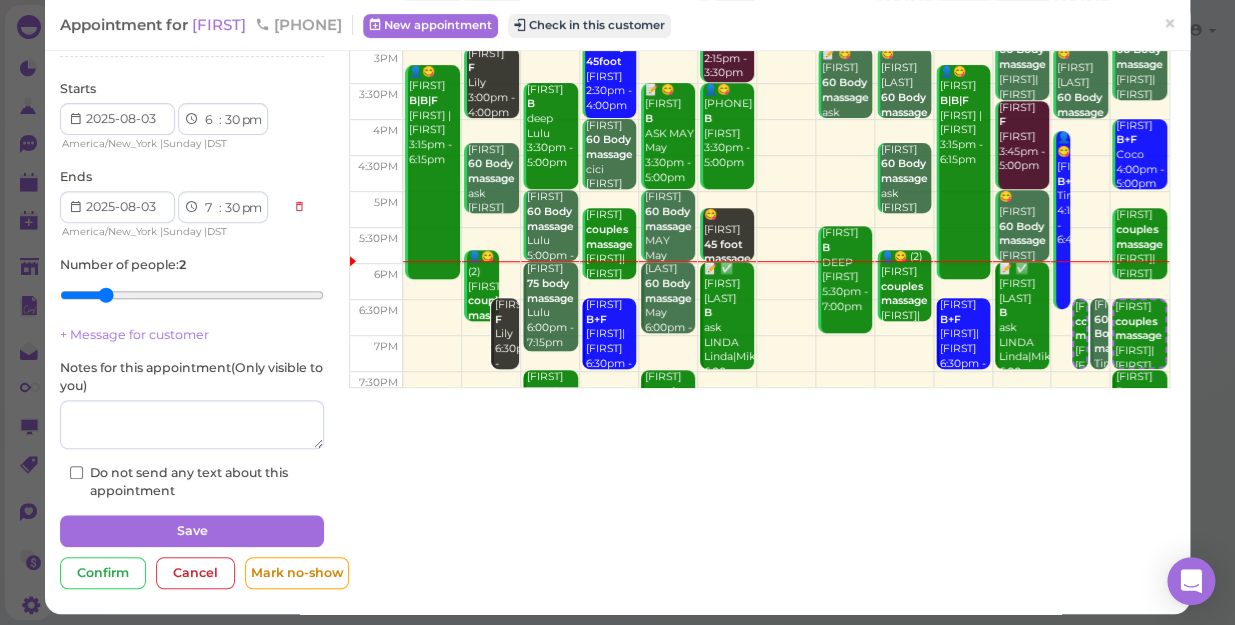 scroll, scrollTop: 182, scrollLeft: 0, axis: vertical 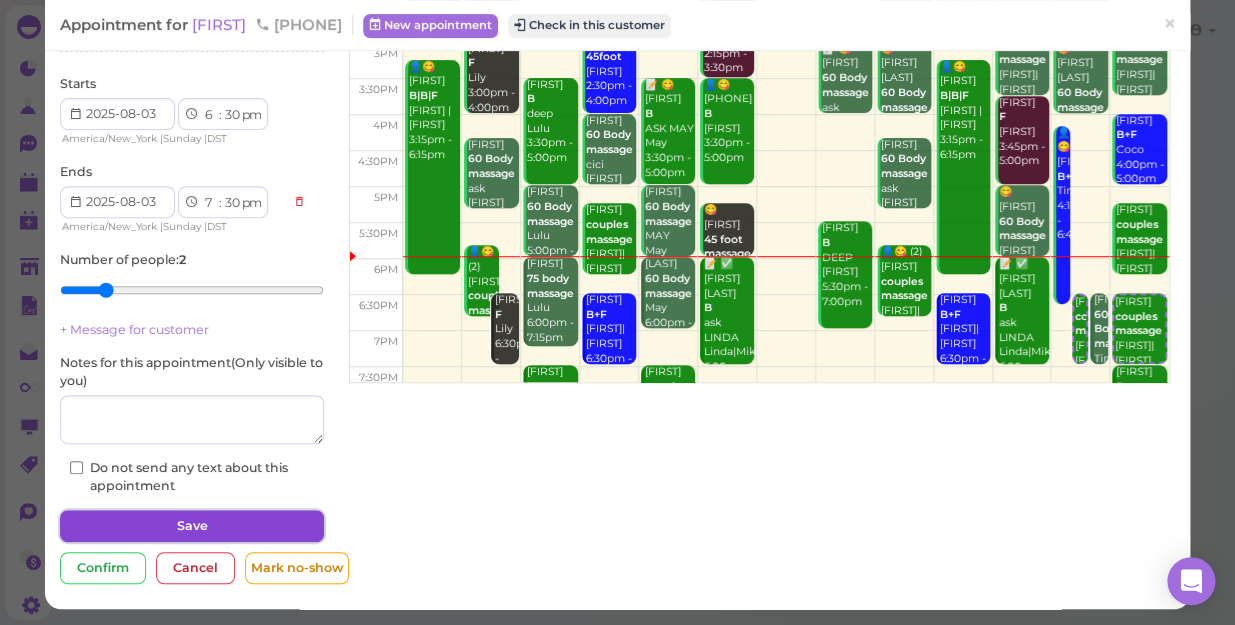 click on "Save" at bounding box center (192, 526) 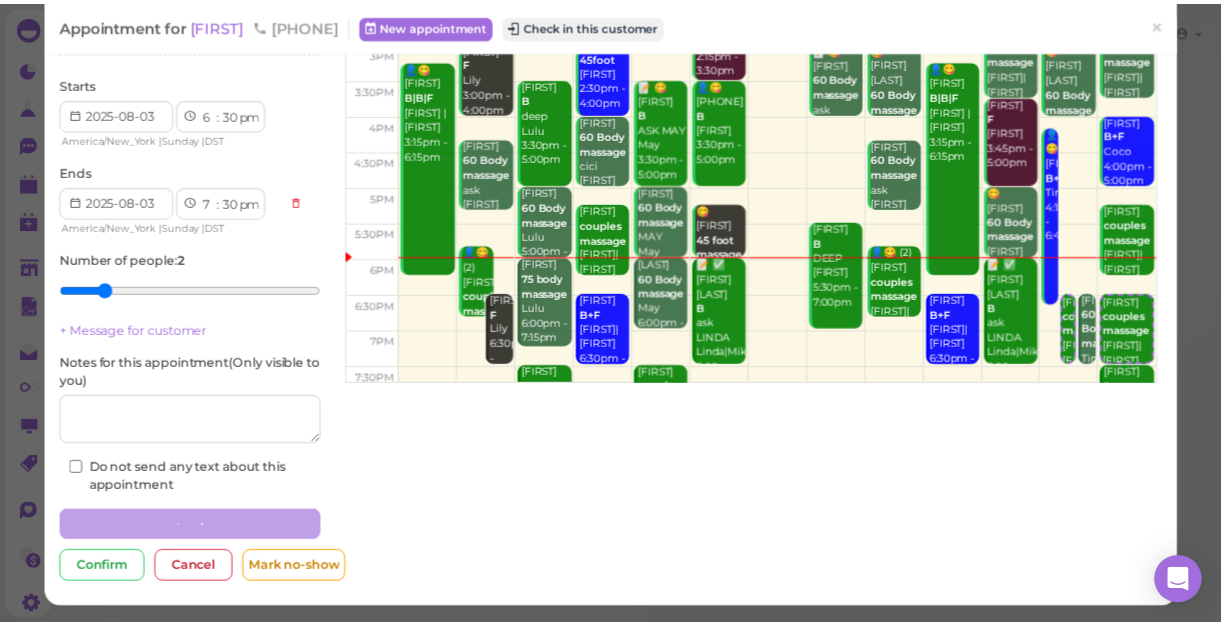 scroll, scrollTop: 0, scrollLeft: 0, axis: both 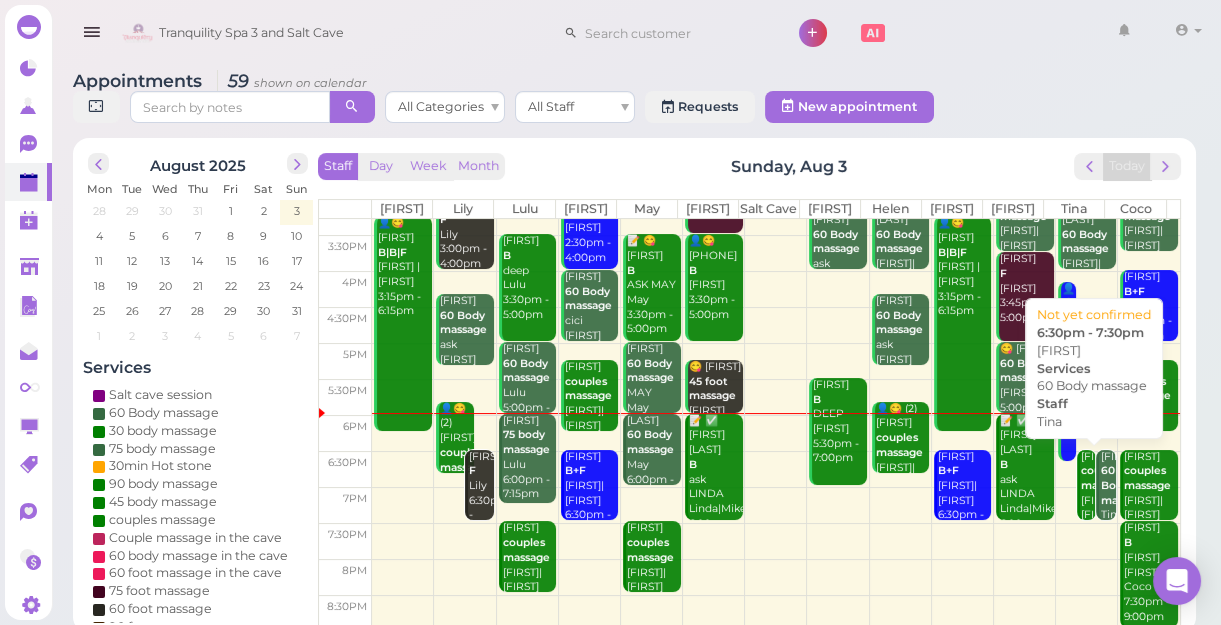 click on "60 Body massage" at bounding box center [1123, 485] 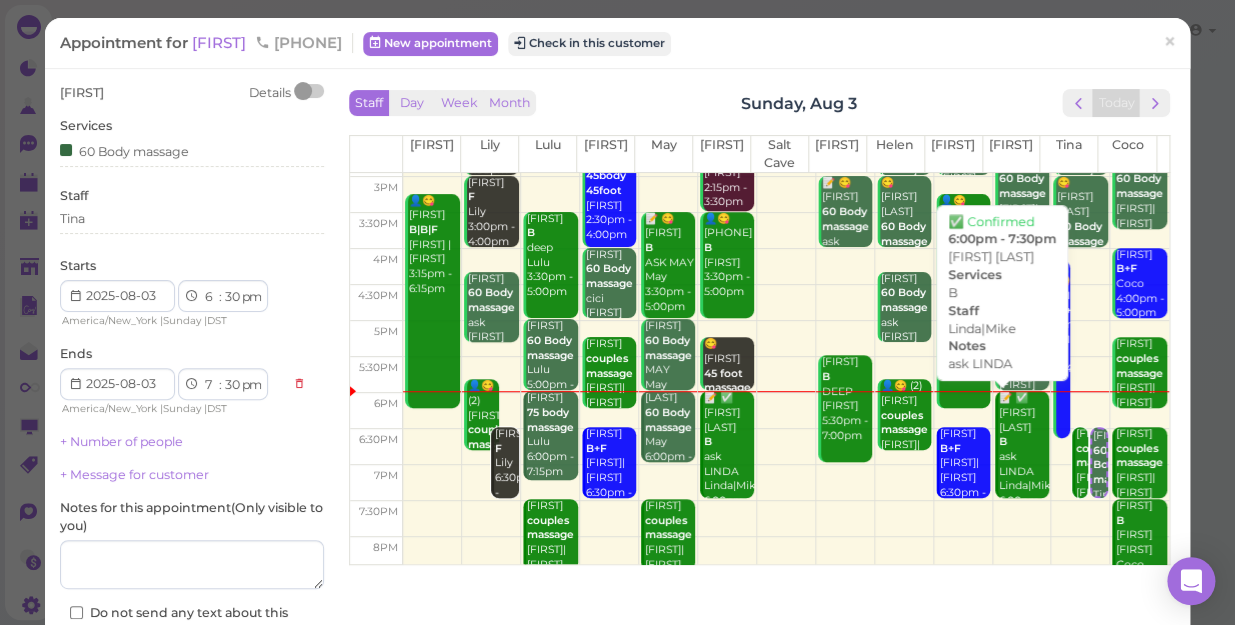 scroll, scrollTop: 361, scrollLeft: 0, axis: vertical 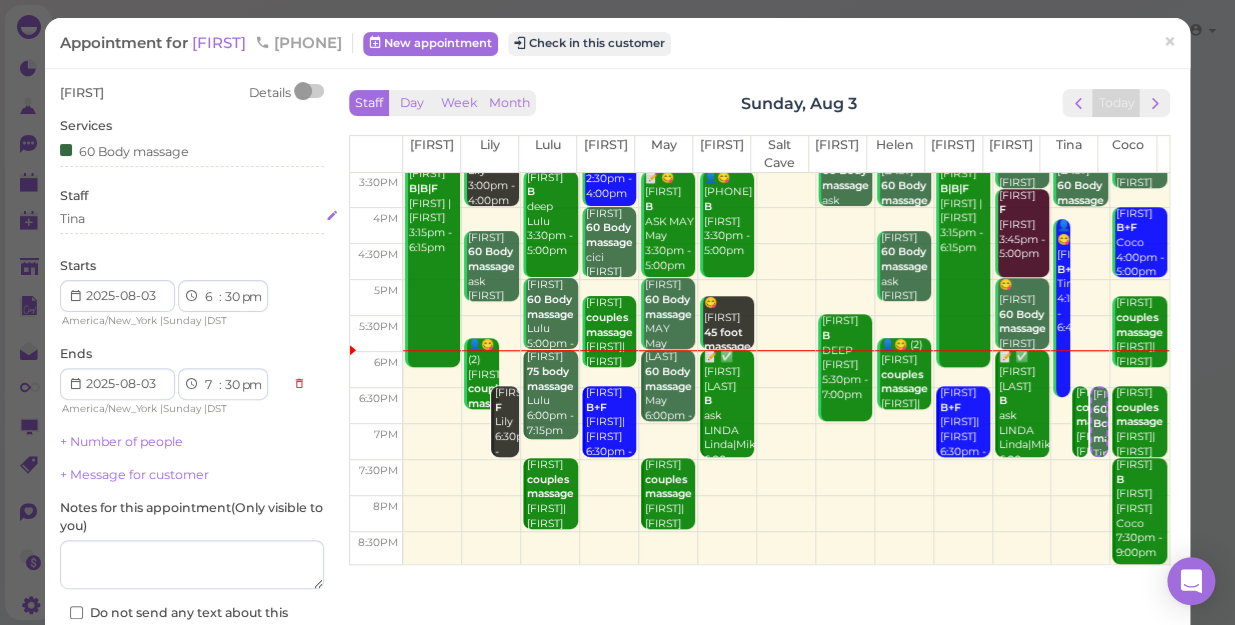 click on "Tina" at bounding box center (192, 219) 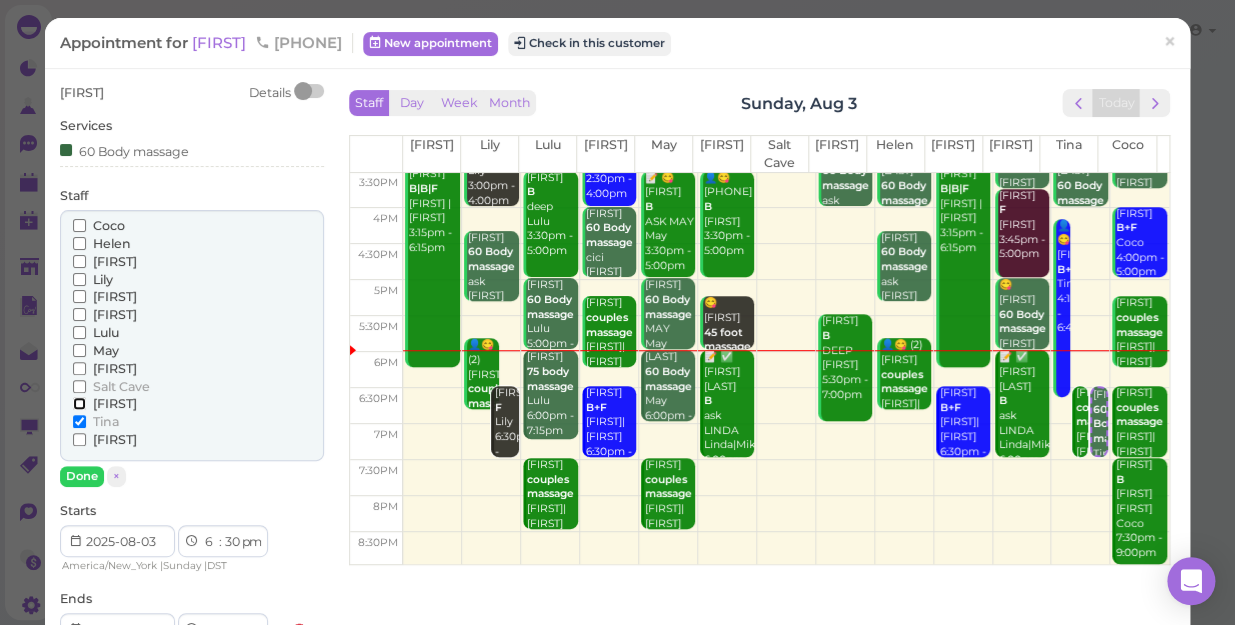 click on "[FIRST]" at bounding box center [79, 403] 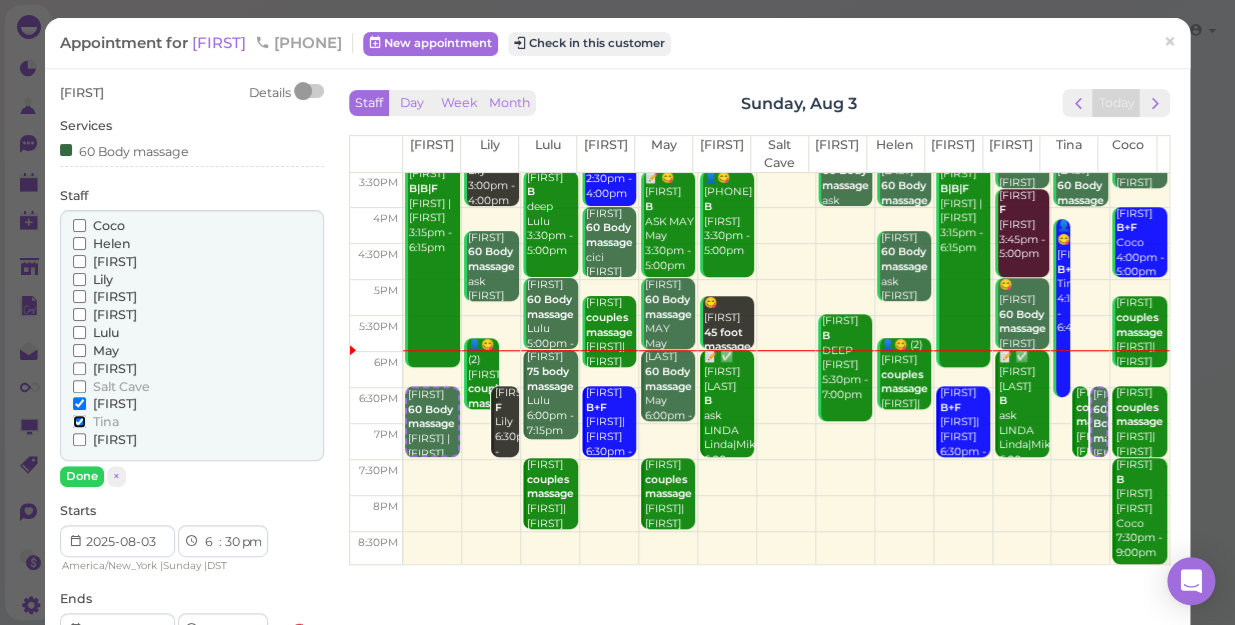 click on "Tina" at bounding box center [79, 421] 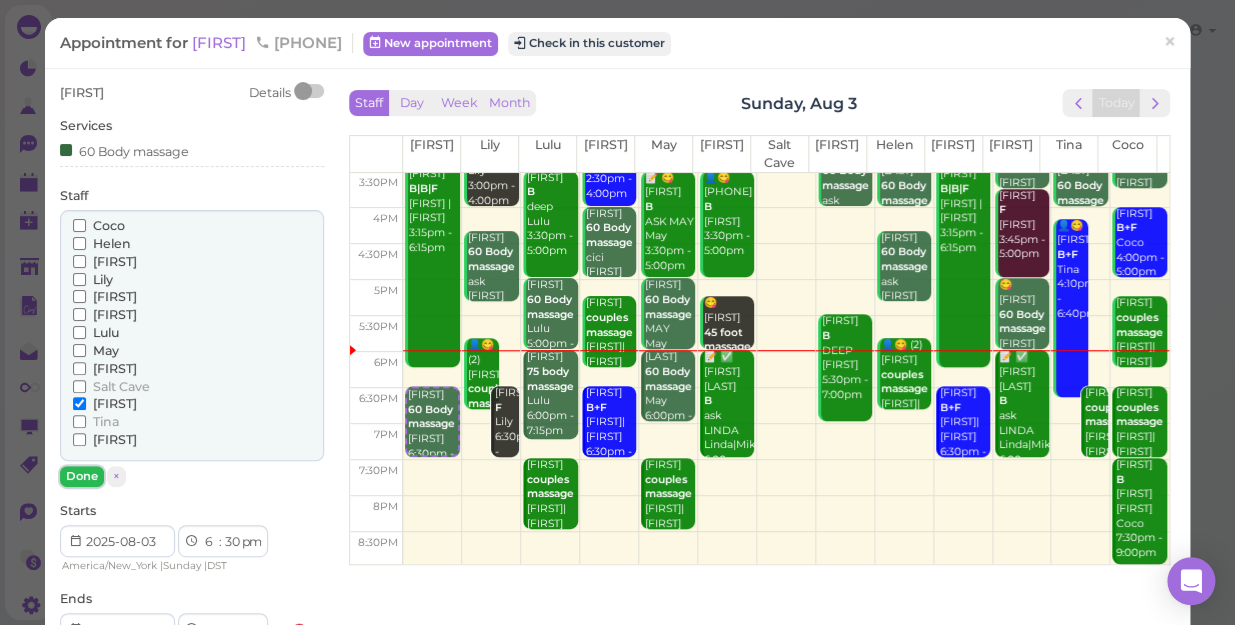 click on "Done" at bounding box center [82, 476] 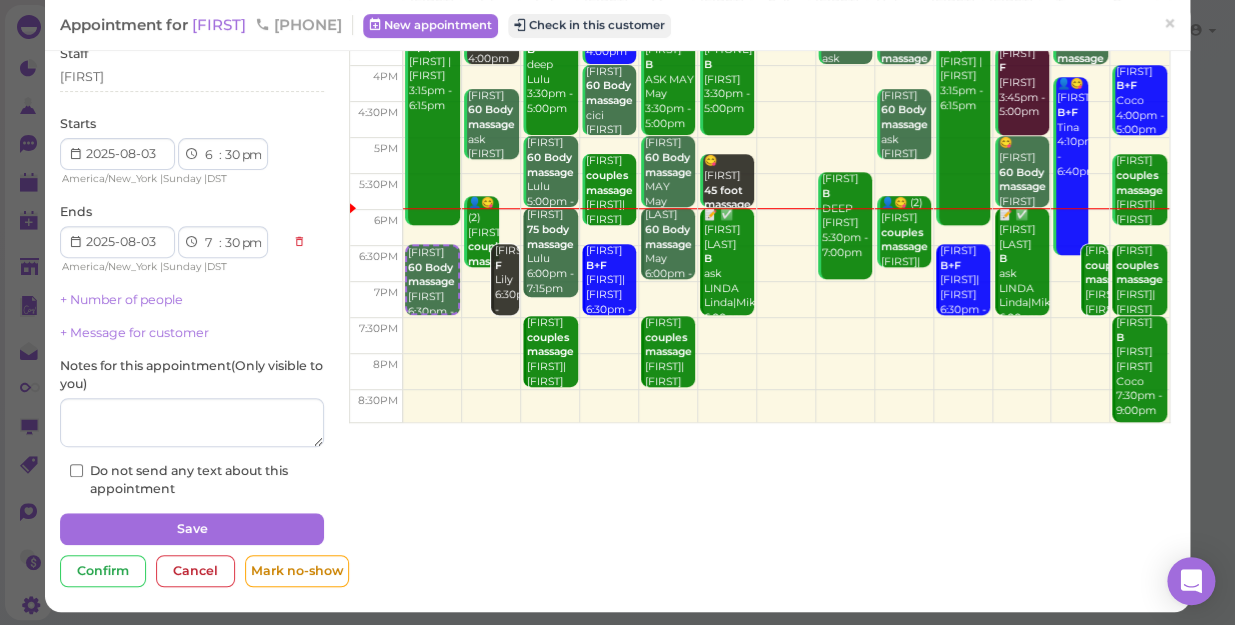scroll, scrollTop: 145, scrollLeft: 0, axis: vertical 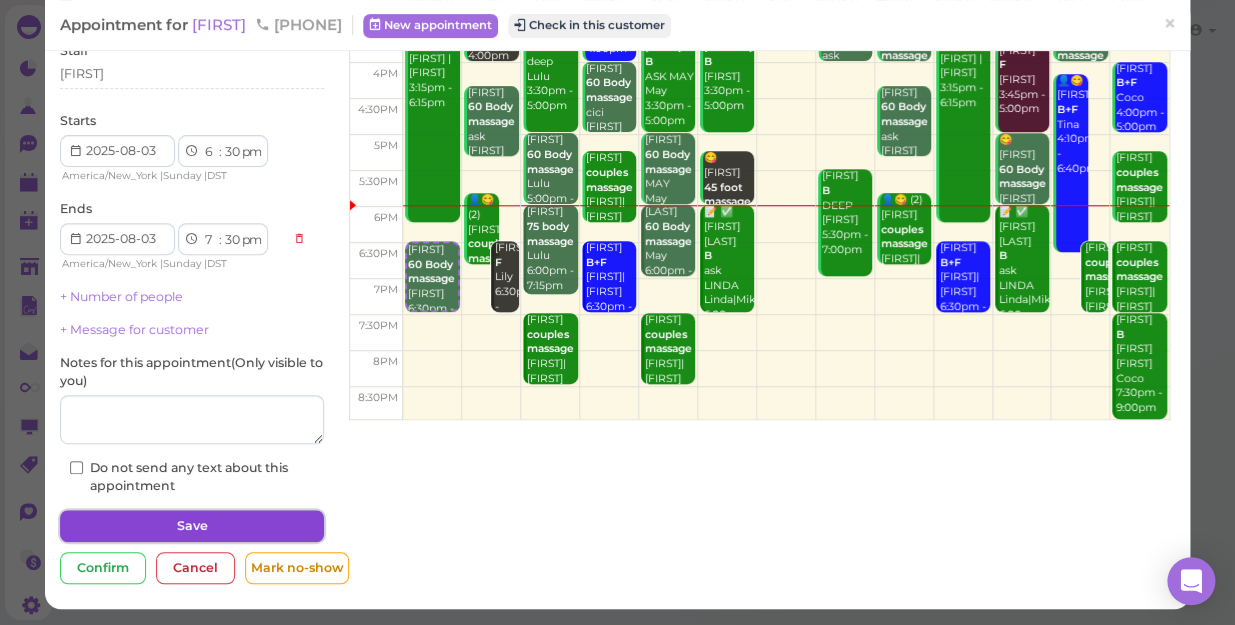 click on "Save" at bounding box center (192, 526) 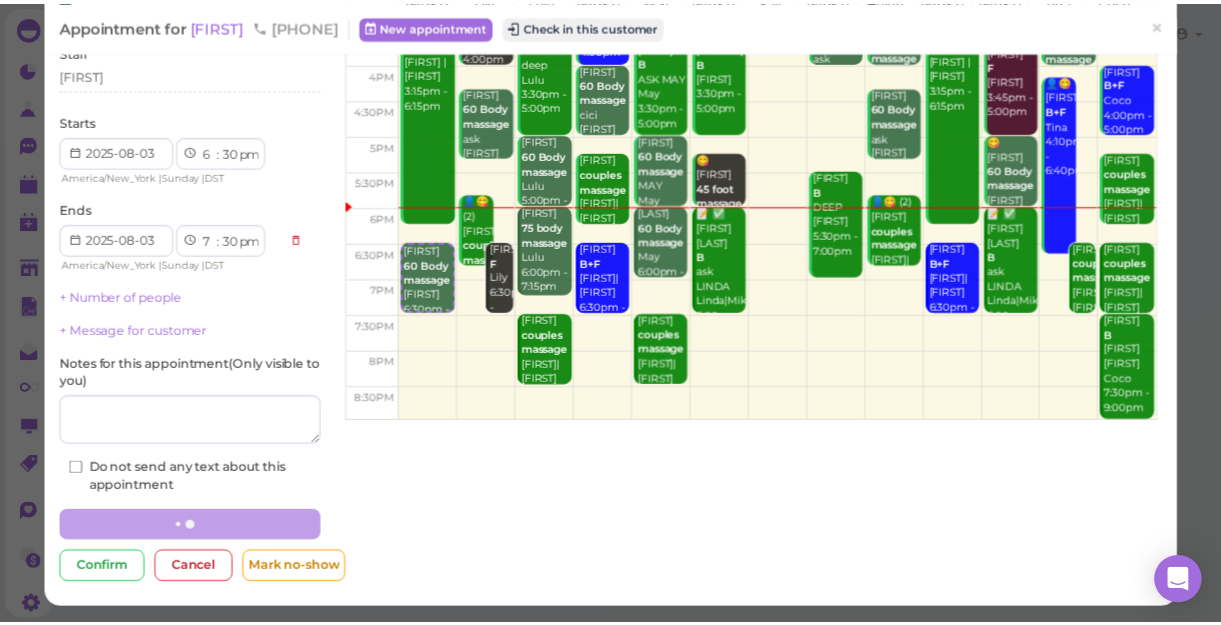 scroll, scrollTop: 0, scrollLeft: 0, axis: both 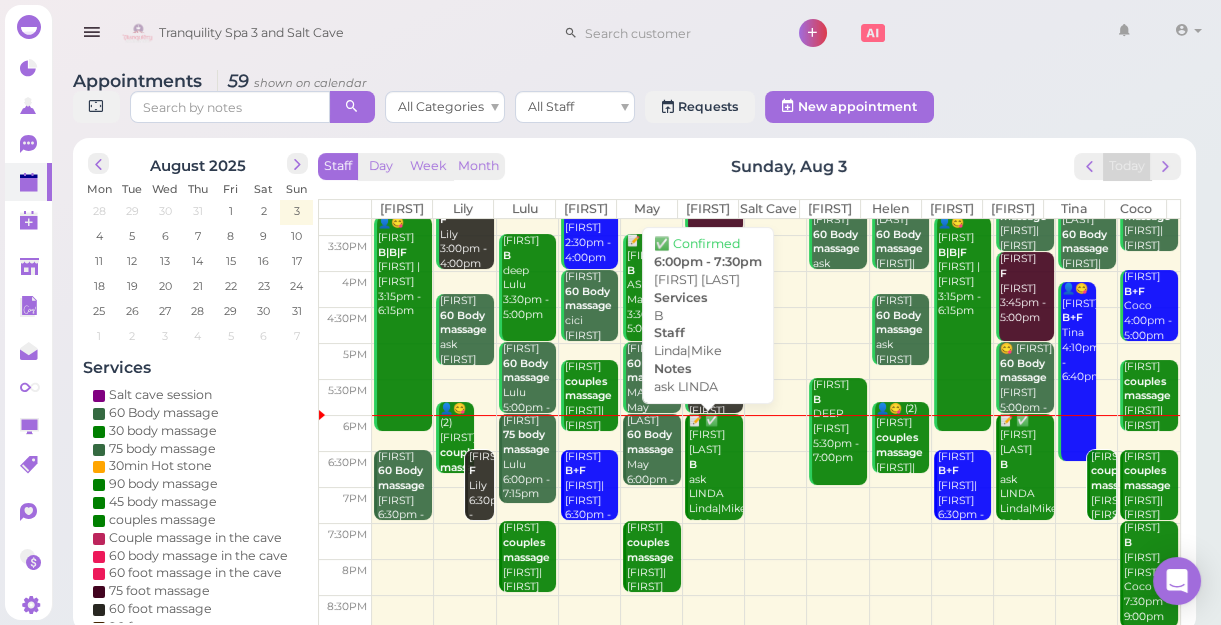 click on "📝 ✅ [FIRST] [LAST] B ask [FIRST] [FIRST]|[FIRST] 6:00pm - 7:30pm" at bounding box center (715, 480) 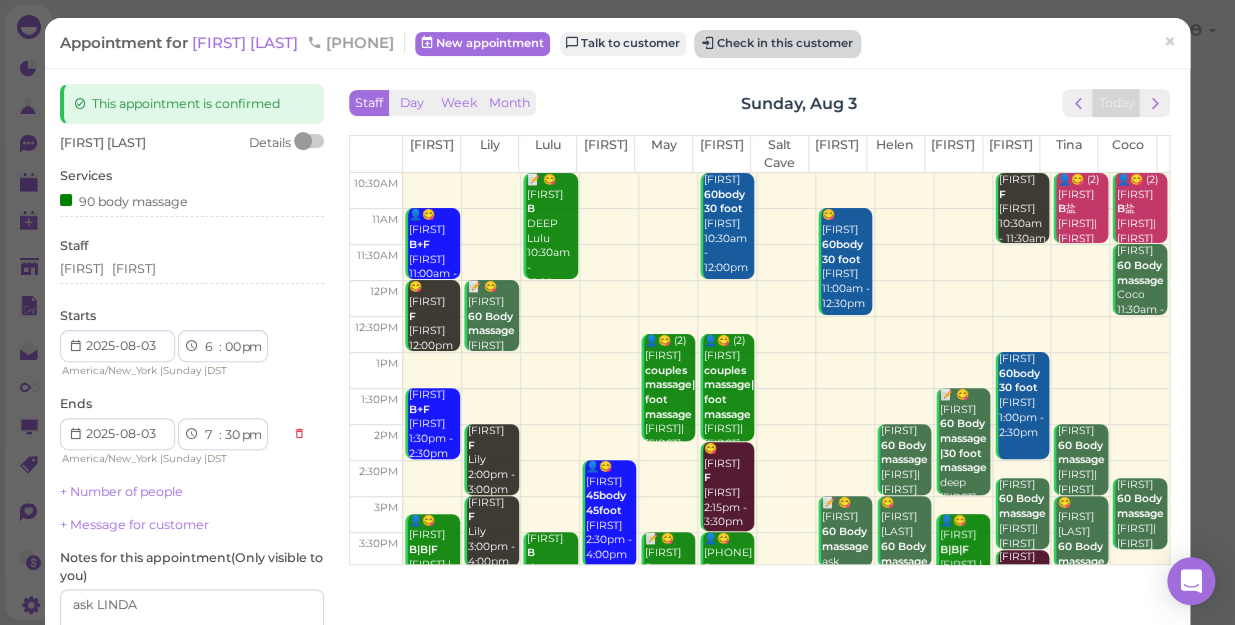 click on "Check in this customer" at bounding box center [777, 44] 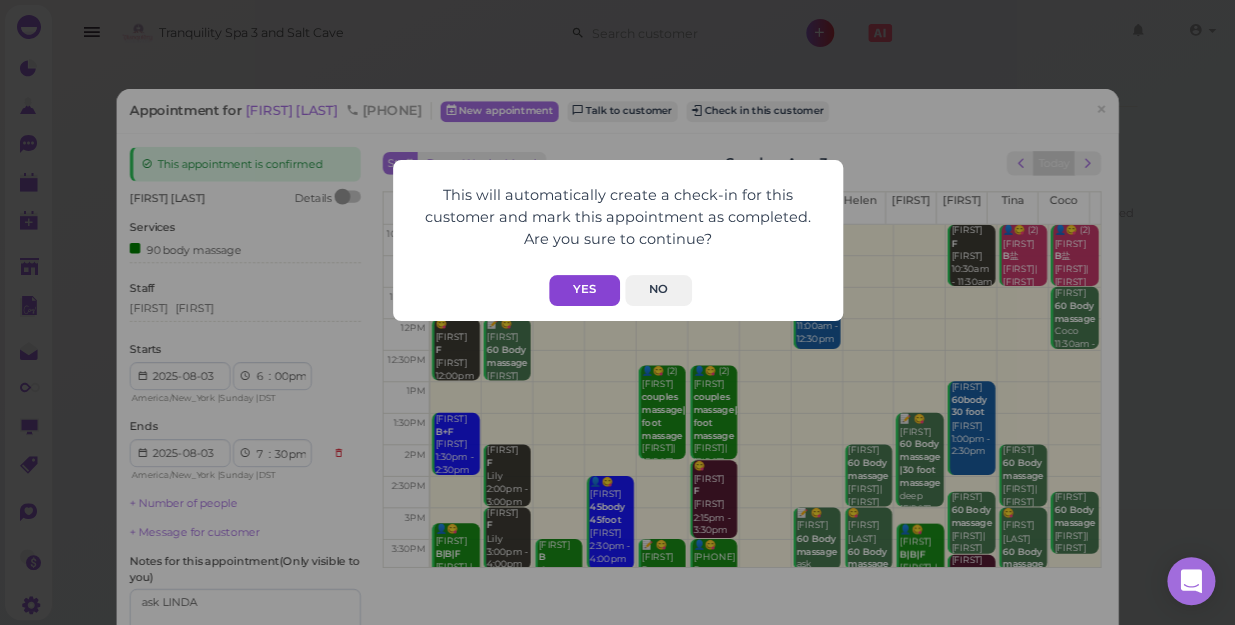 click on "Yes" at bounding box center (584, 290) 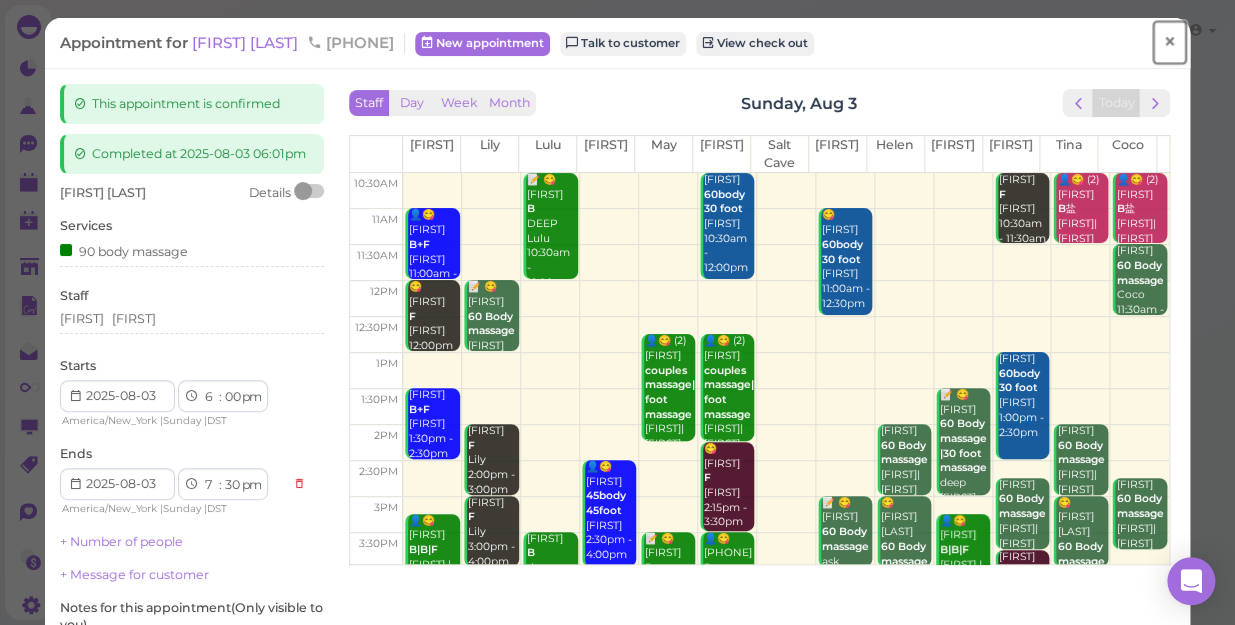 click on "×" at bounding box center [1169, 42] 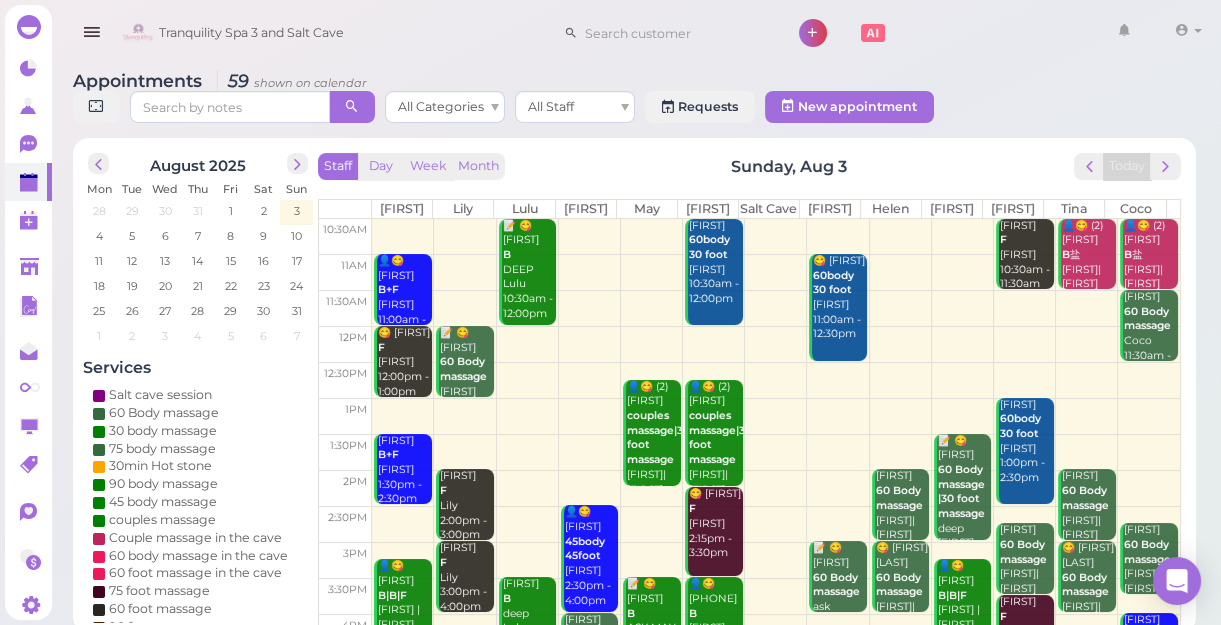 scroll, scrollTop: 343, scrollLeft: 0, axis: vertical 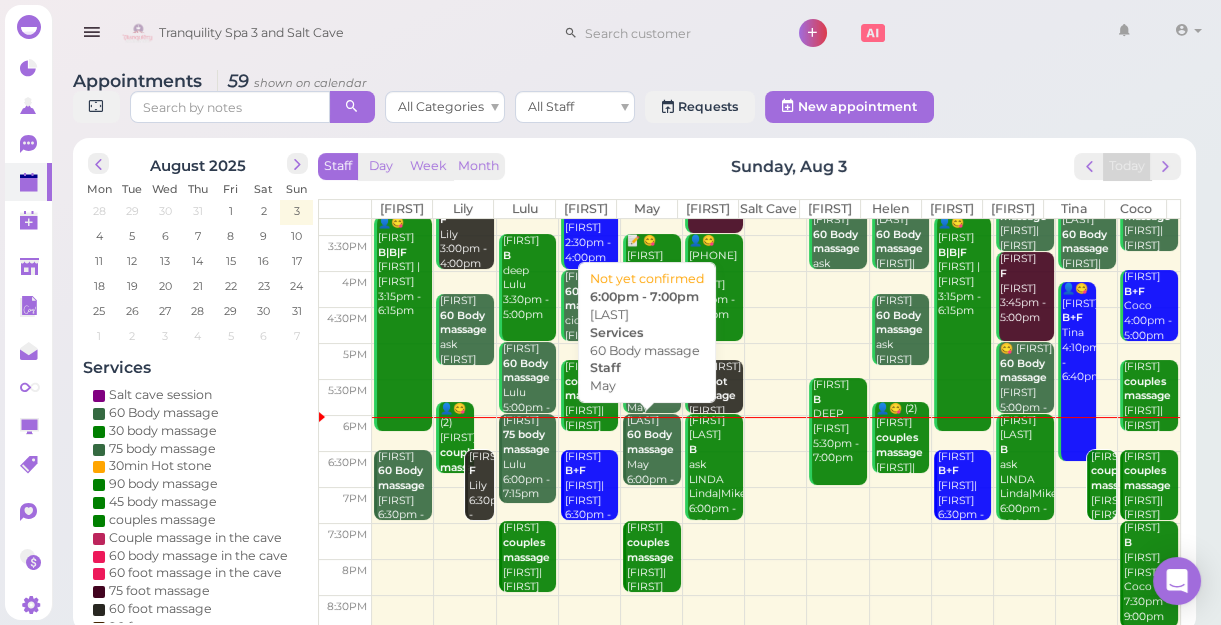 click on "Collins 60 Body massage  May 6:00pm - 7:00pm" at bounding box center [653, 458] 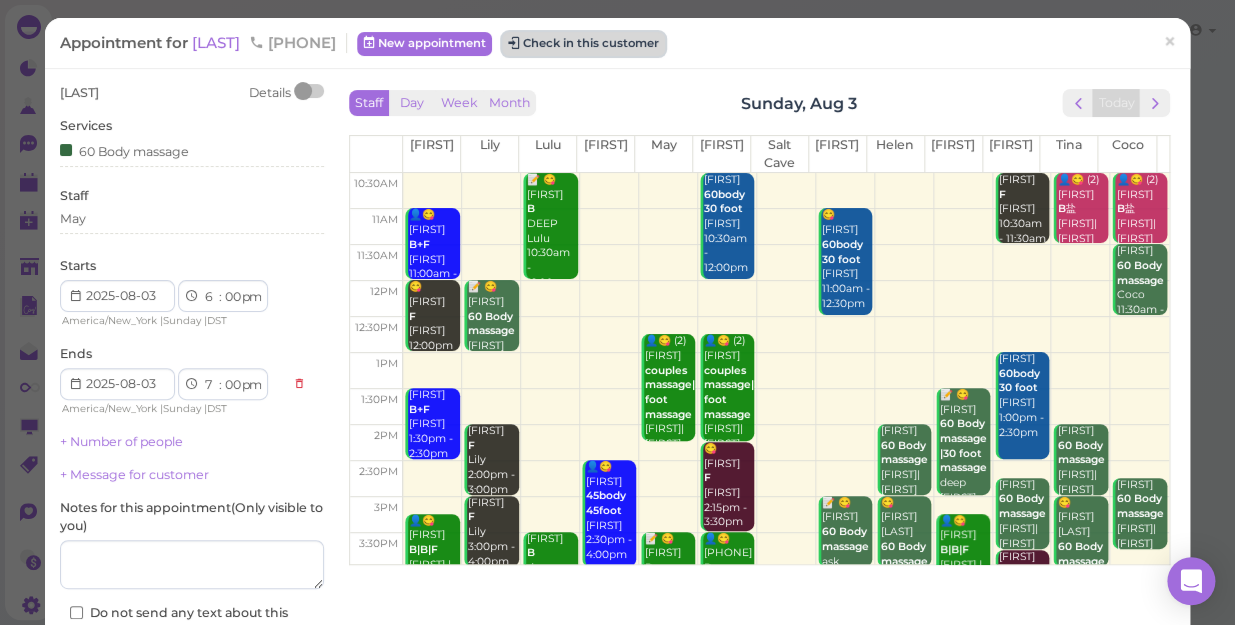 click on "Check in this customer" at bounding box center (583, 44) 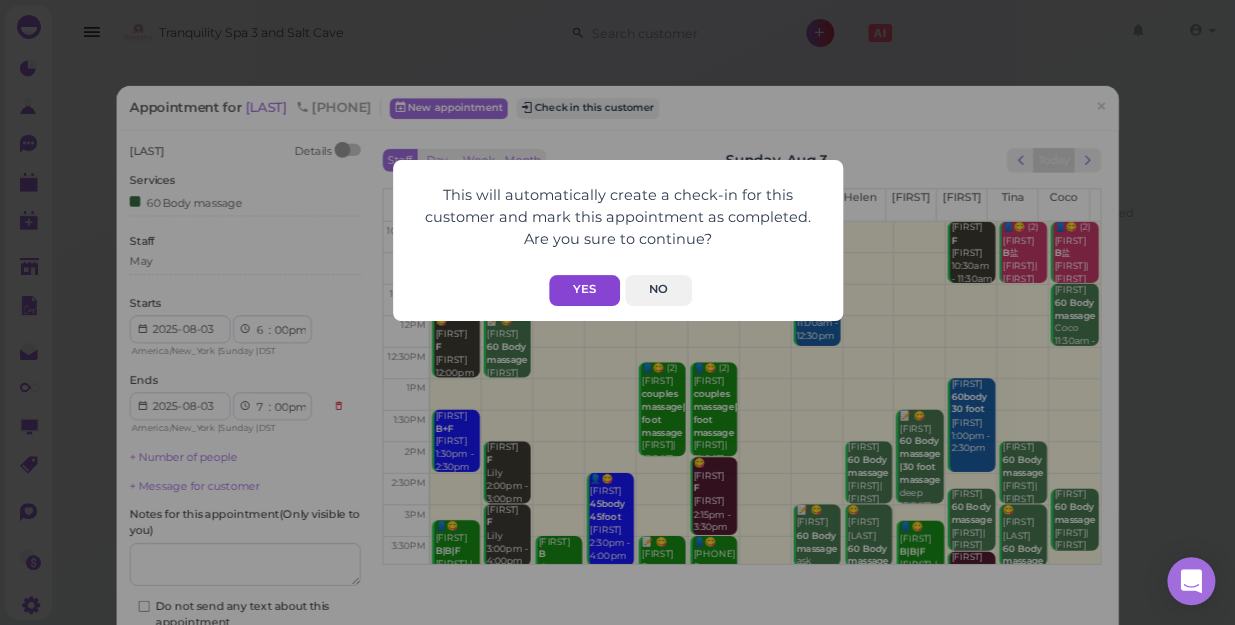 click on "Yes" at bounding box center (584, 290) 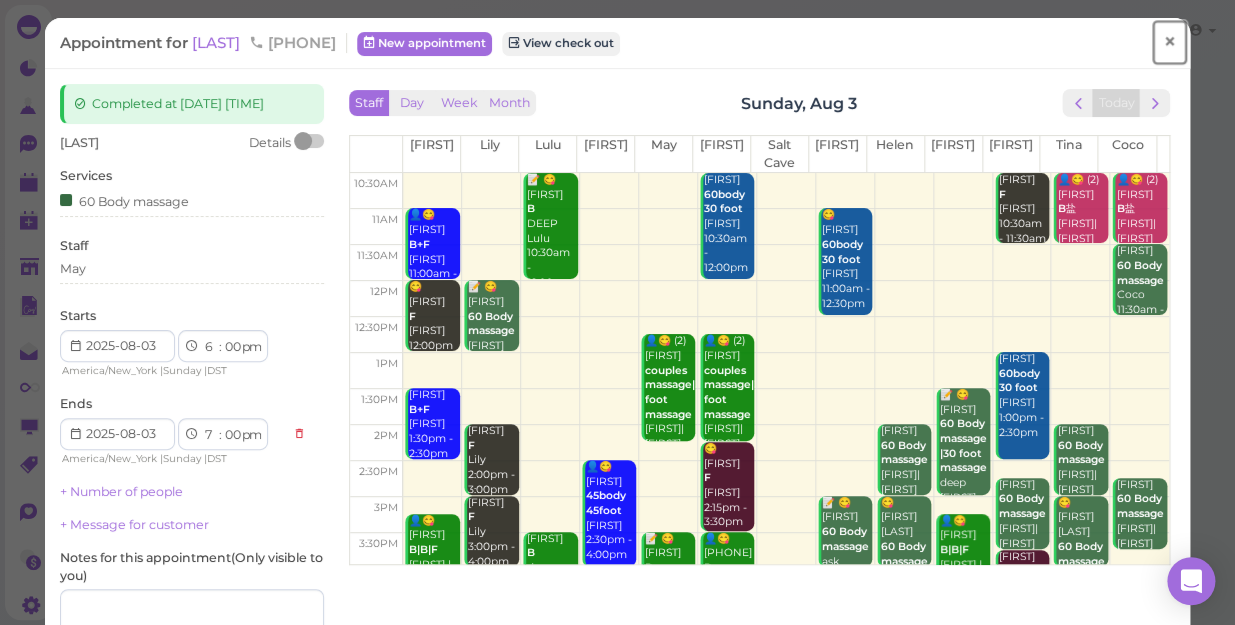 click on "×" at bounding box center [1169, 42] 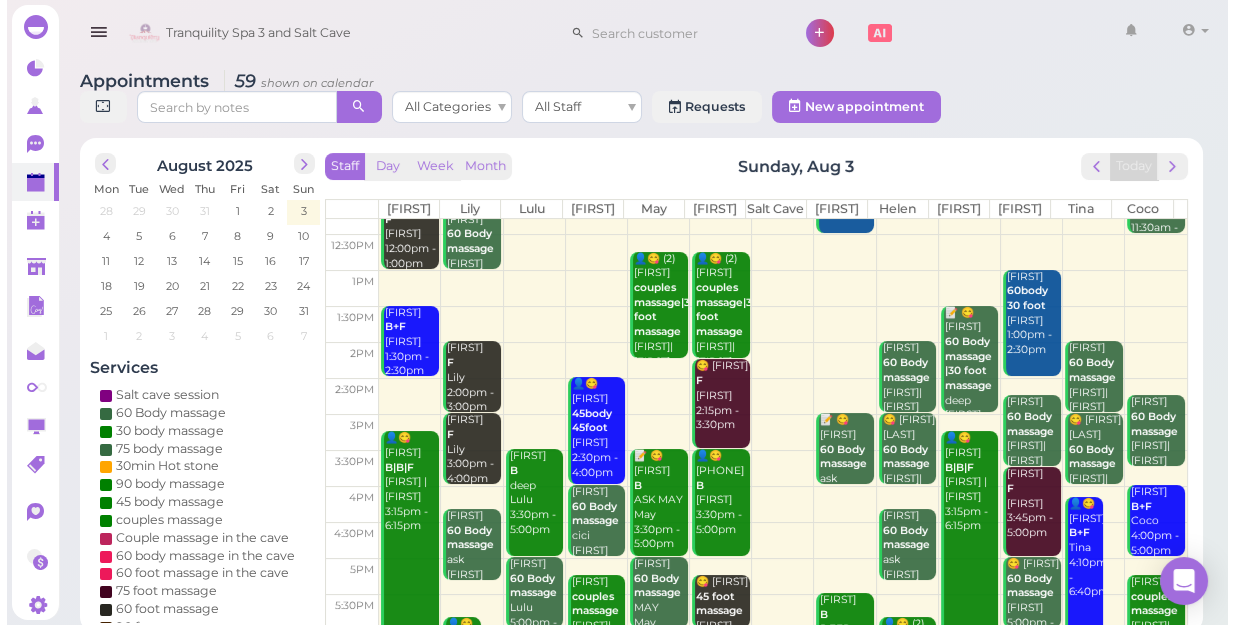scroll, scrollTop: 343, scrollLeft: 0, axis: vertical 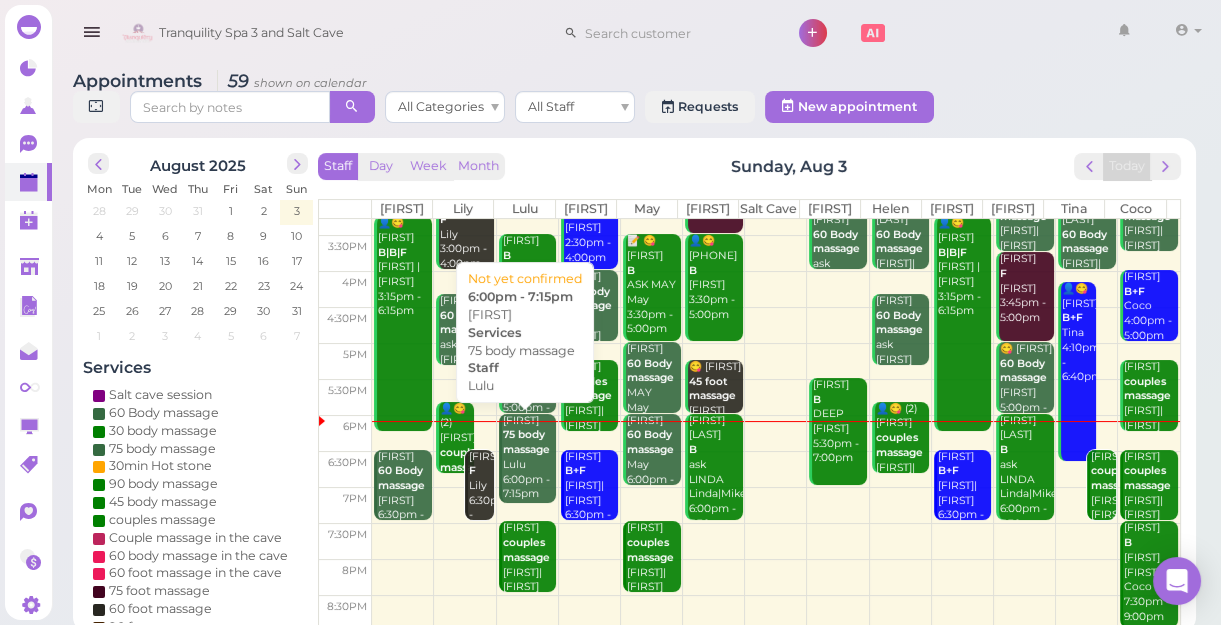 click on "75 body massage" at bounding box center [526, 442] 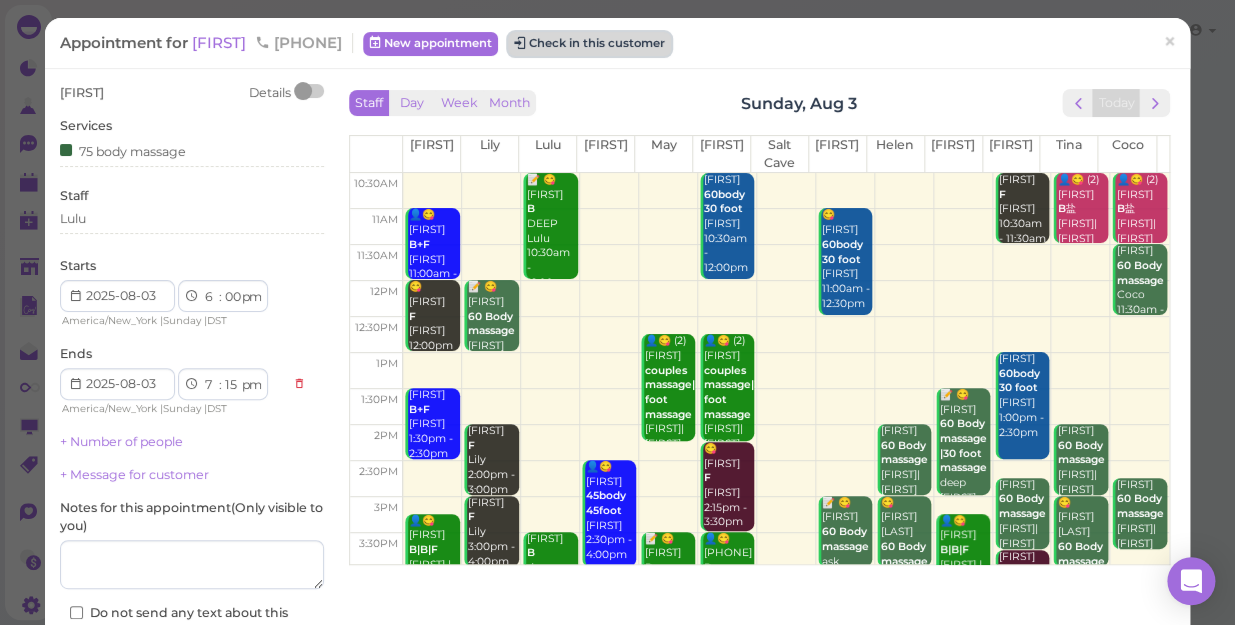 click on "Check in this customer" at bounding box center (589, 44) 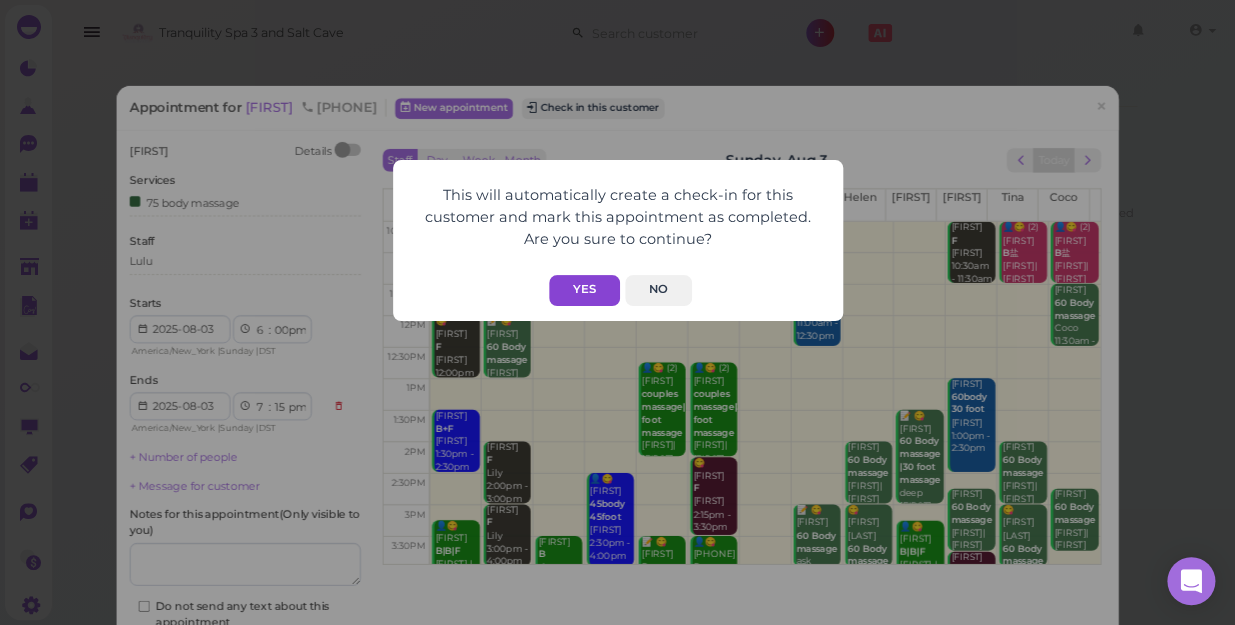 click on "Yes" at bounding box center [584, 290] 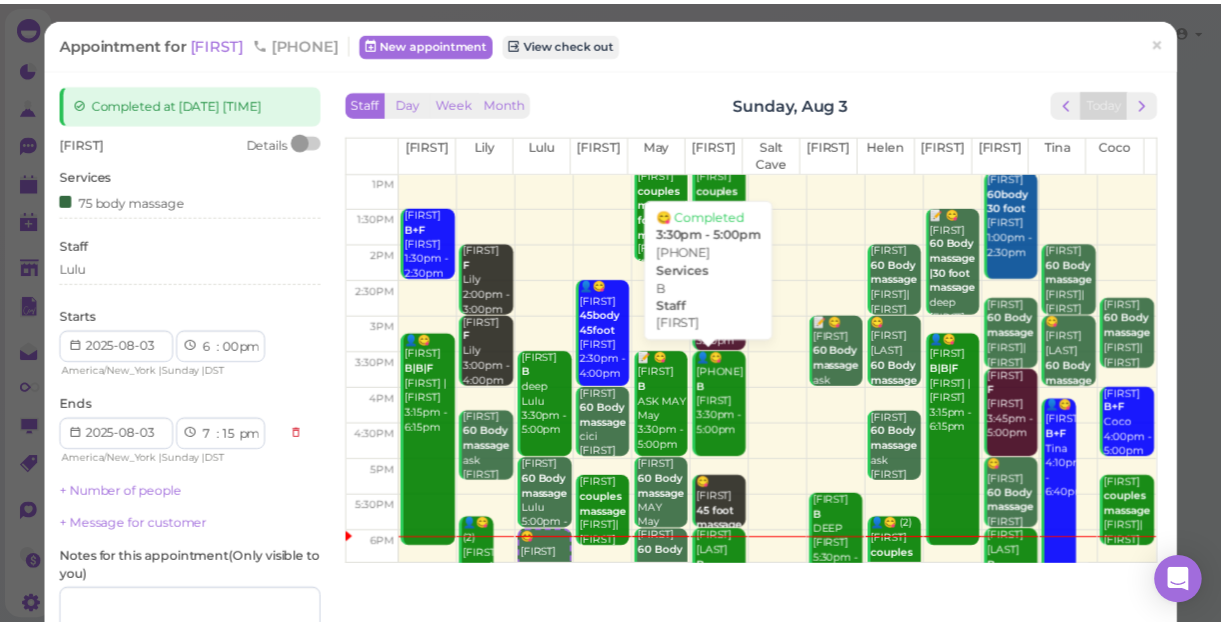 scroll, scrollTop: 361, scrollLeft: 0, axis: vertical 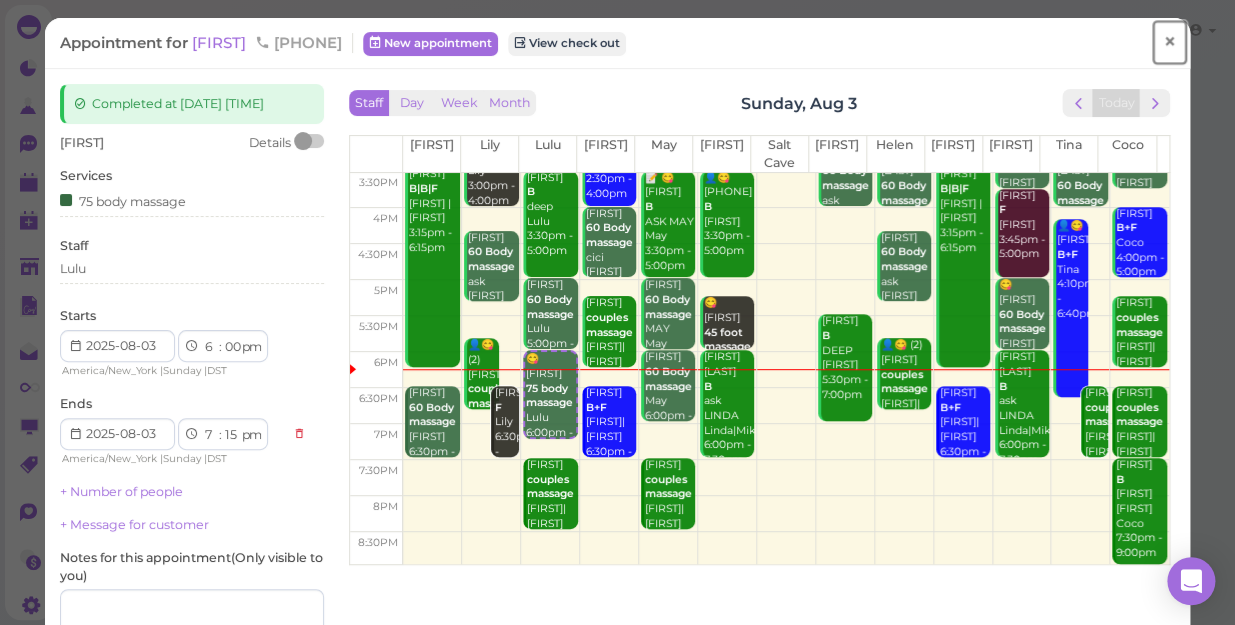 click on "×" at bounding box center [1169, 42] 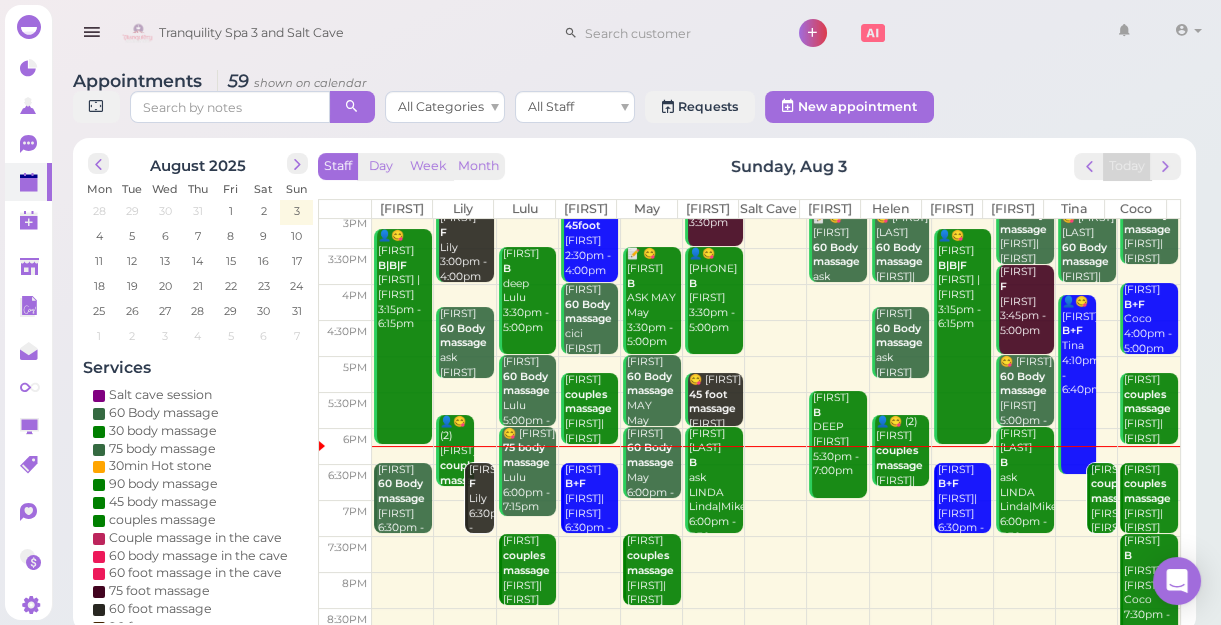 scroll, scrollTop: 343, scrollLeft: 0, axis: vertical 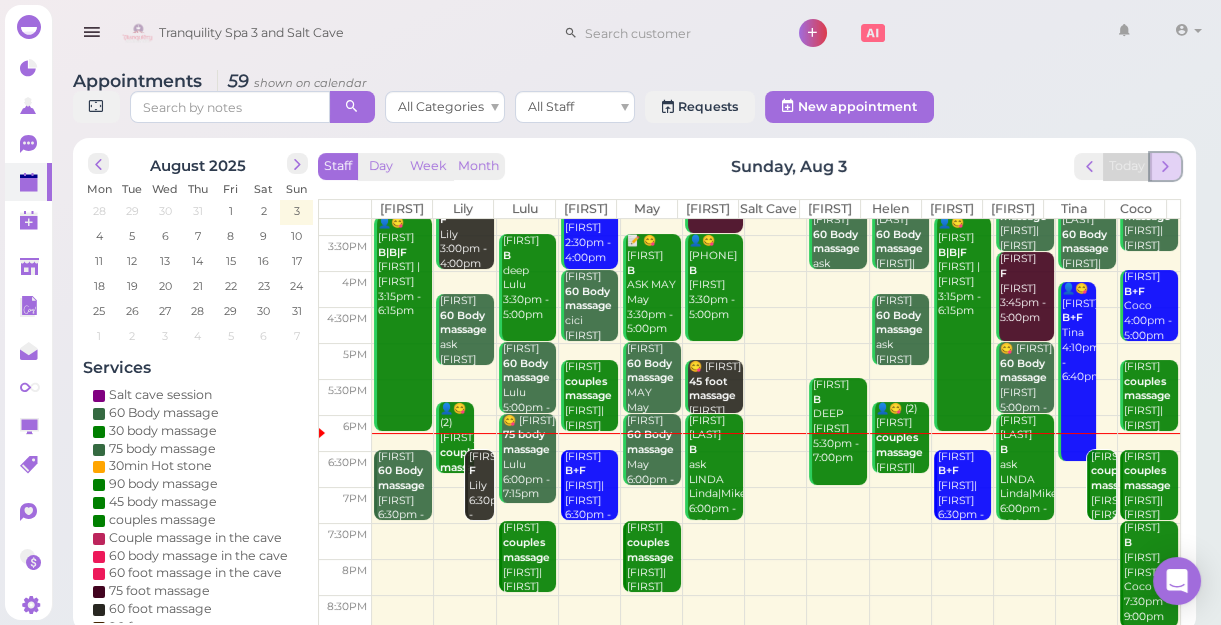 click at bounding box center [1165, 166] 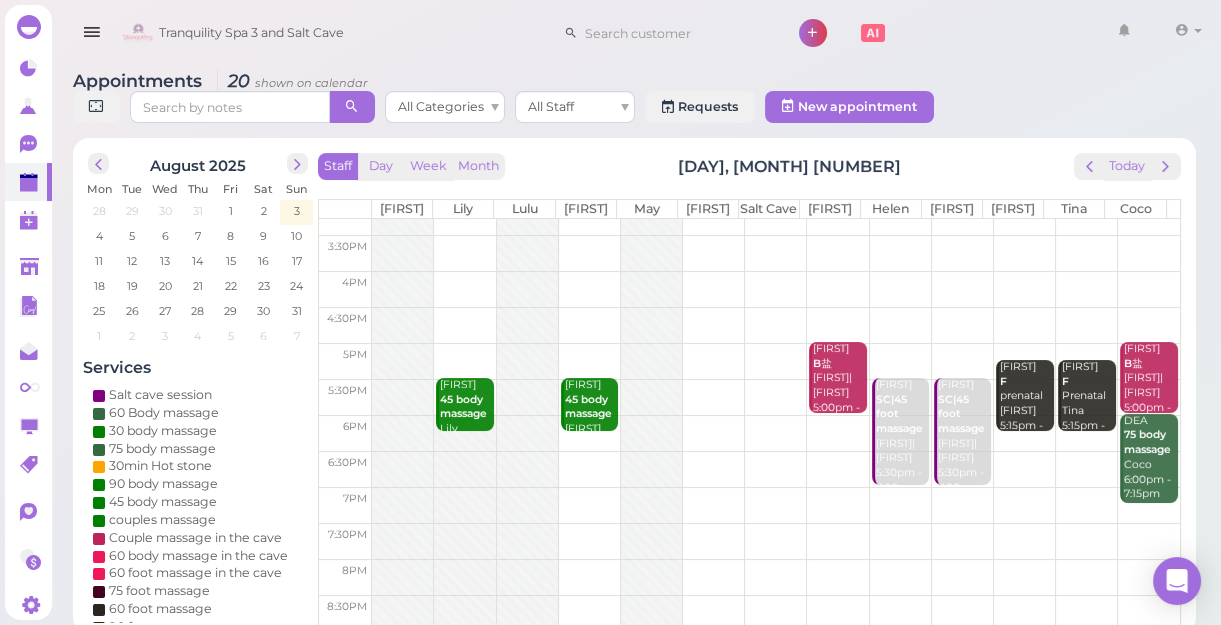 scroll, scrollTop: 252, scrollLeft: 0, axis: vertical 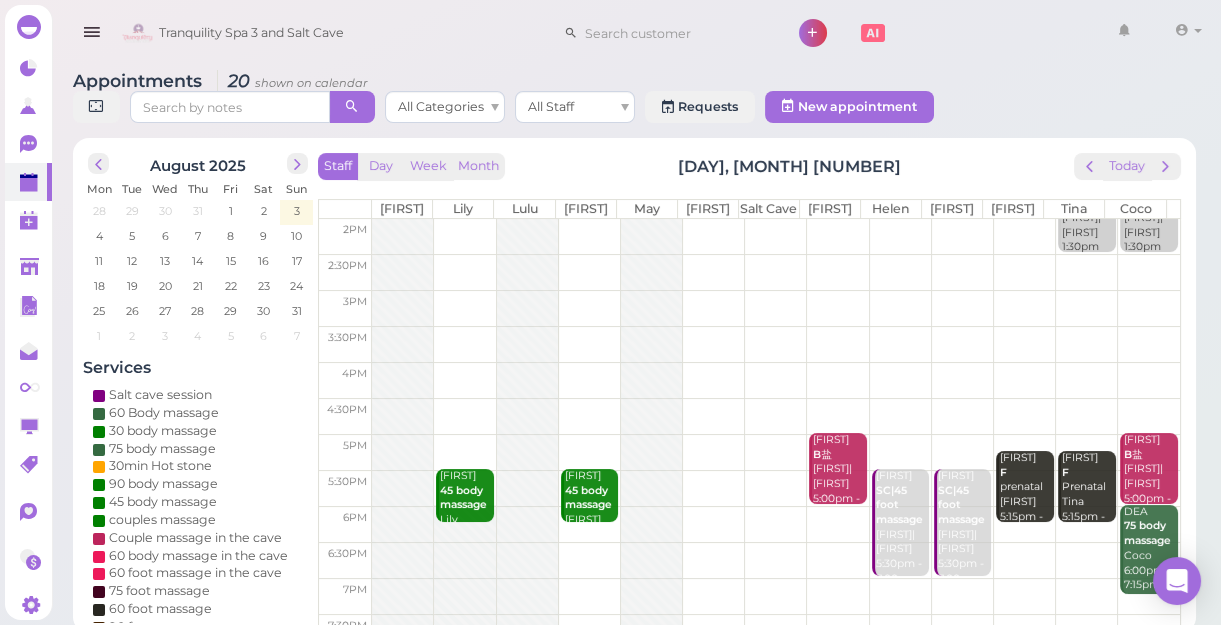 click at bounding box center [776, 308] 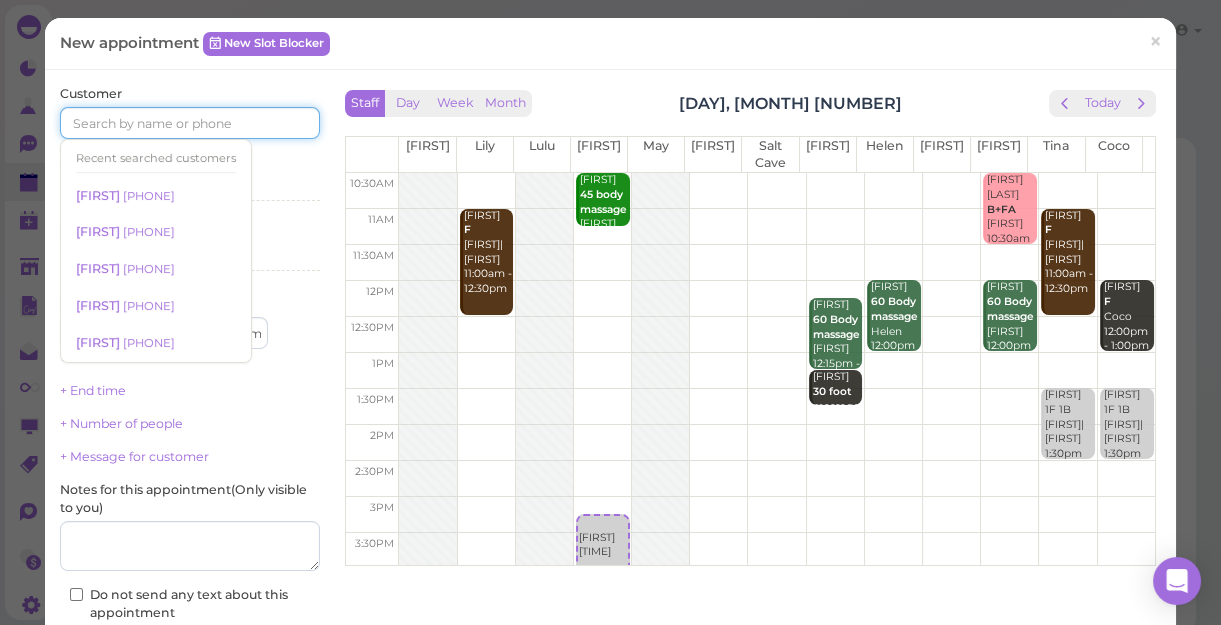 click at bounding box center [190, 123] 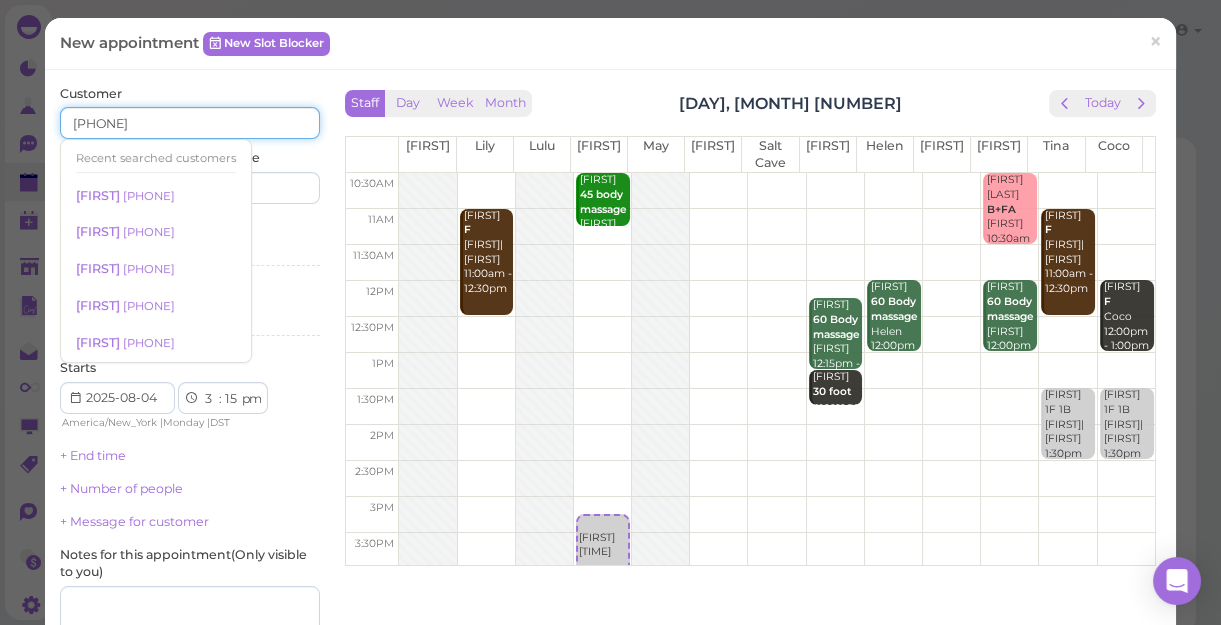 type on "3126188685" 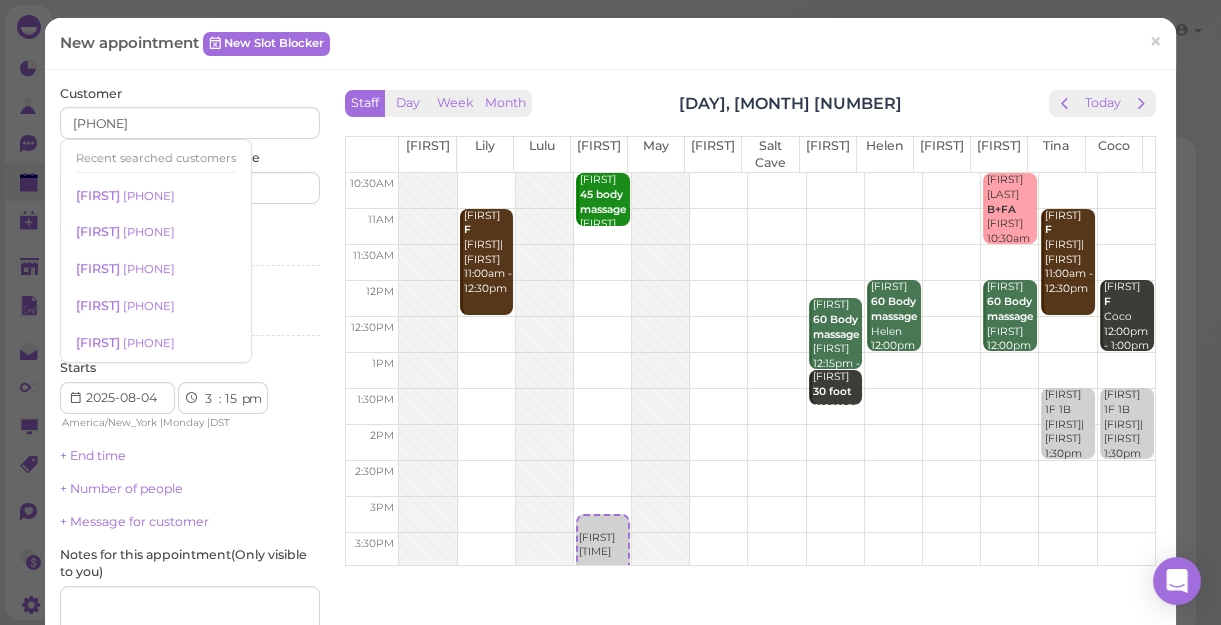 click on "Last name" at bounding box center [257, 176] 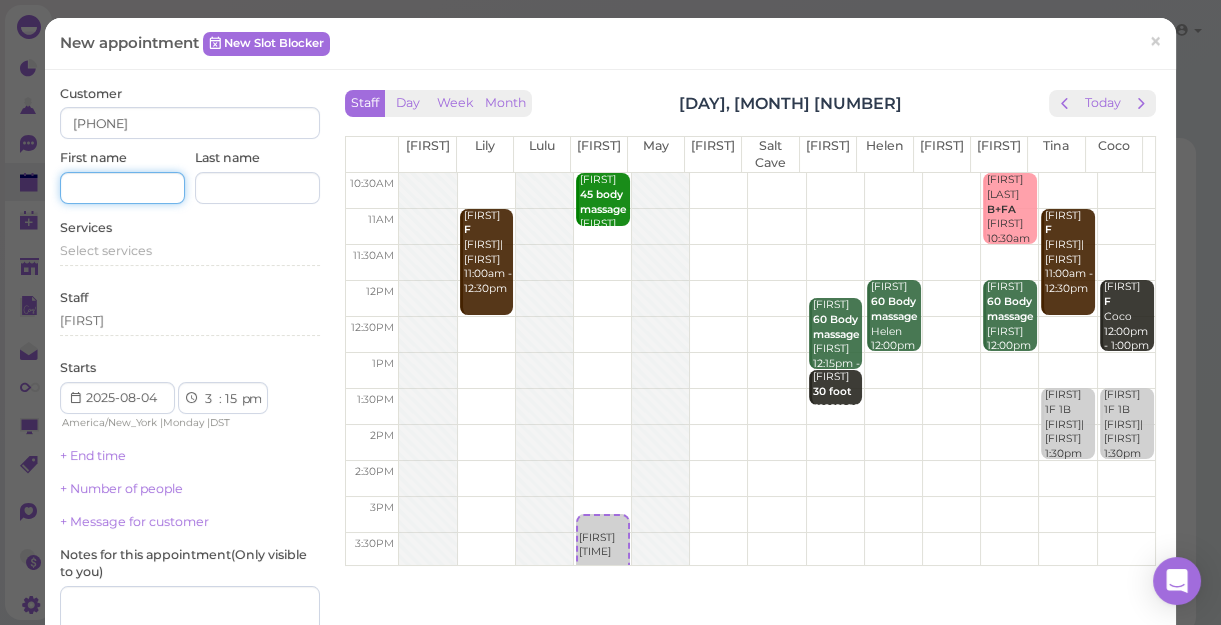 click at bounding box center [122, 188] 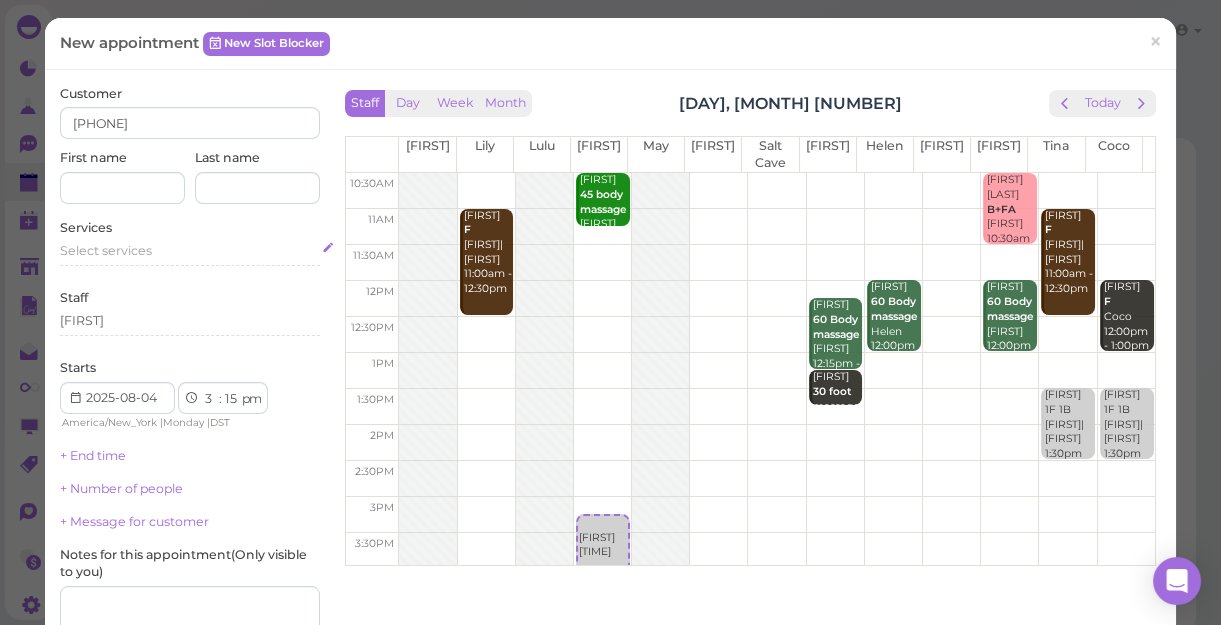 click on "Select services" at bounding box center (106, 250) 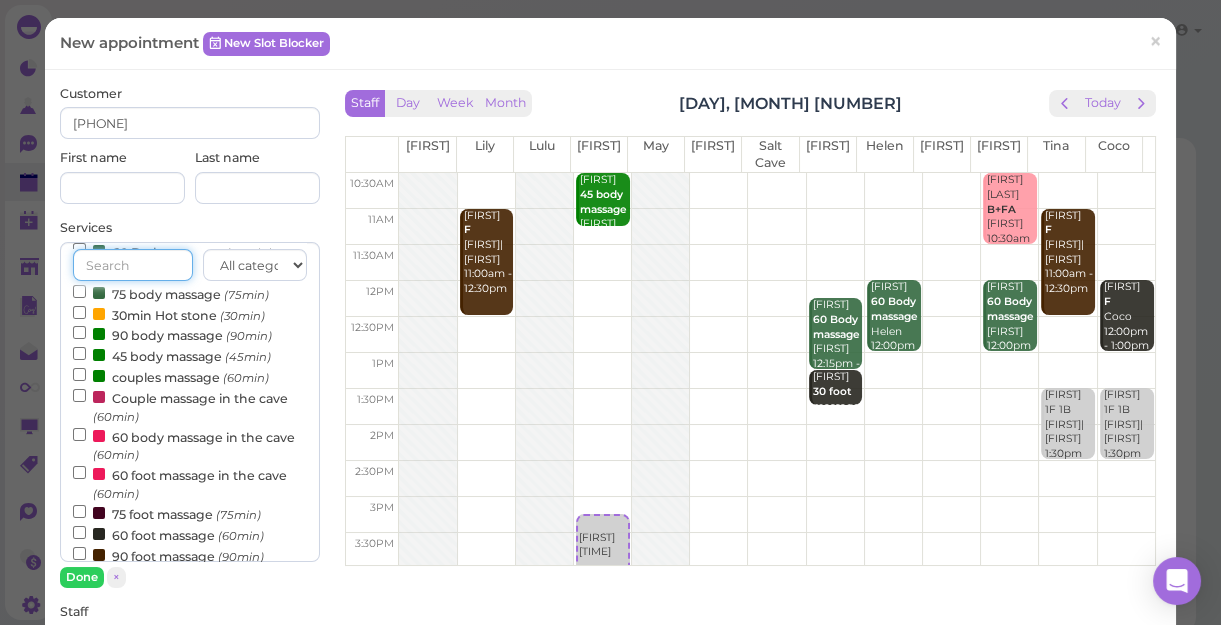 scroll, scrollTop: 181, scrollLeft: 0, axis: vertical 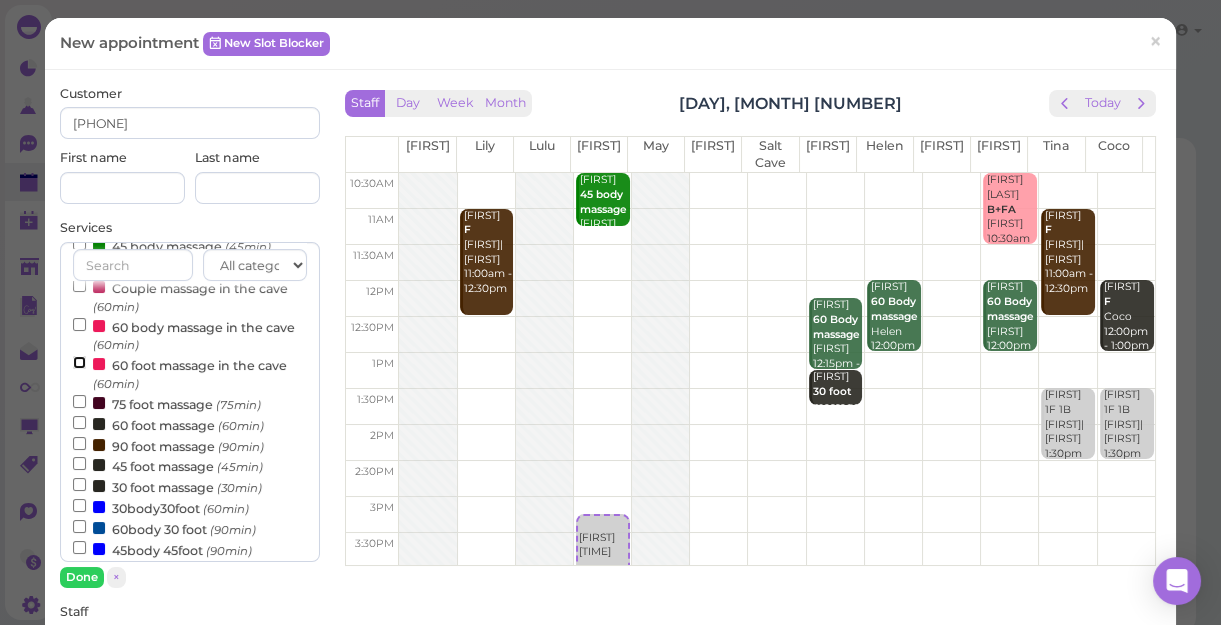 click on "60 foot massage in the cave
(60min)" at bounding box center (79, 362) 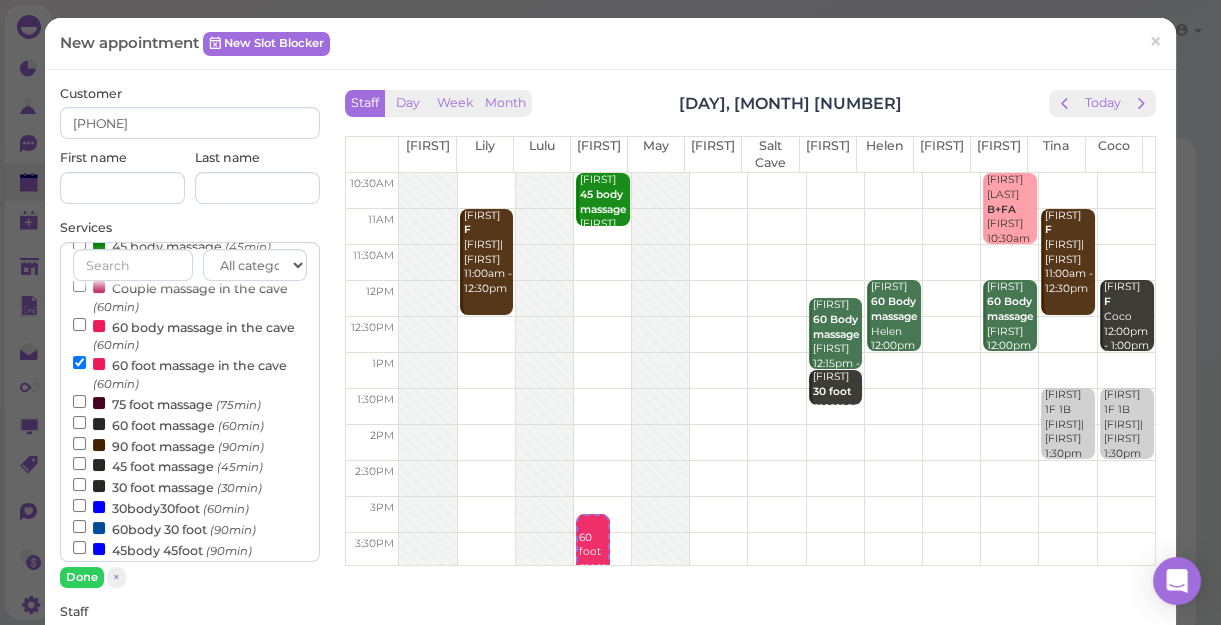 scroll, scrollTop: 643, scrollLeft: 0, axis: vertical 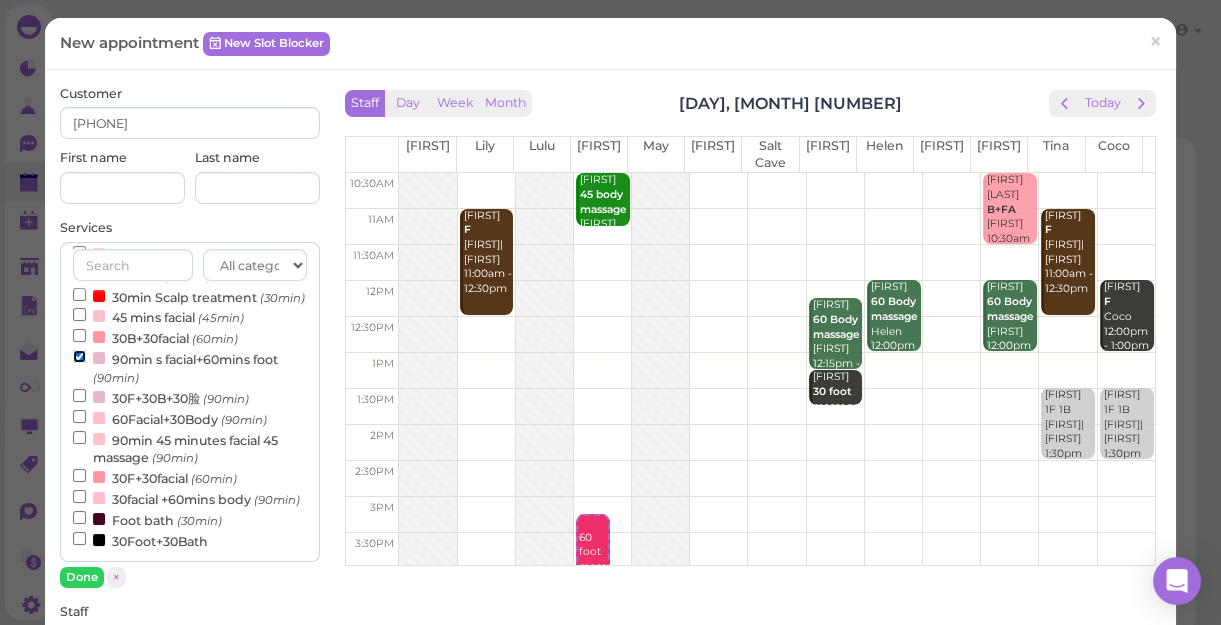 click on "90min s facial+60mins foot
(90min)" at bounding box center (79, 356) 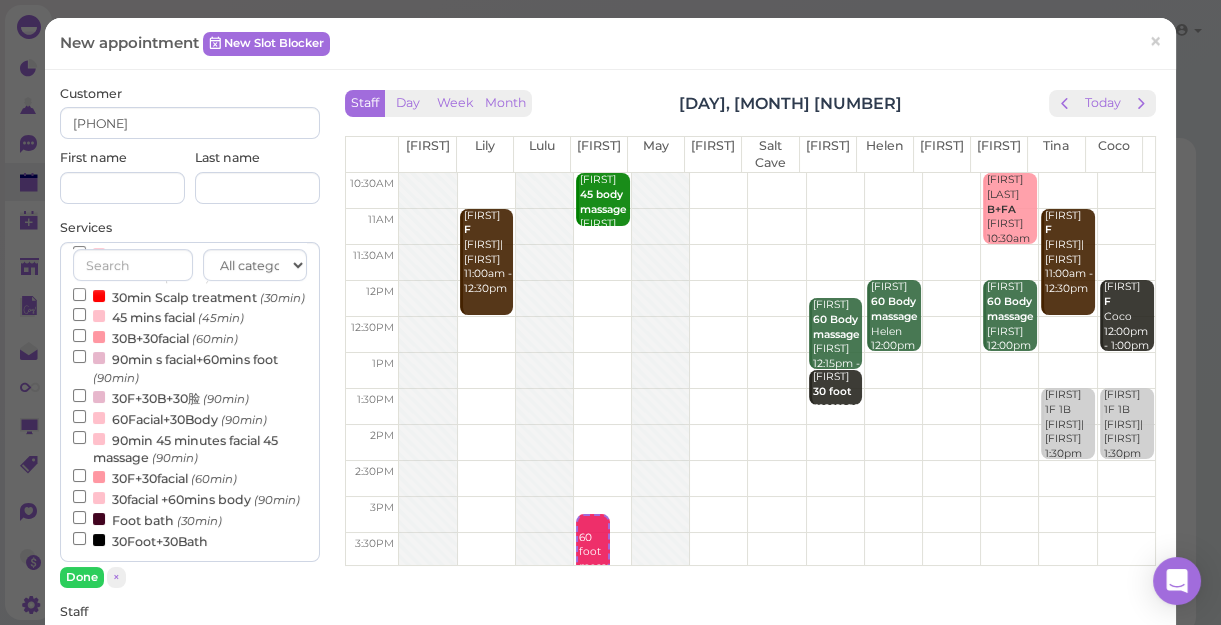 select on "4" 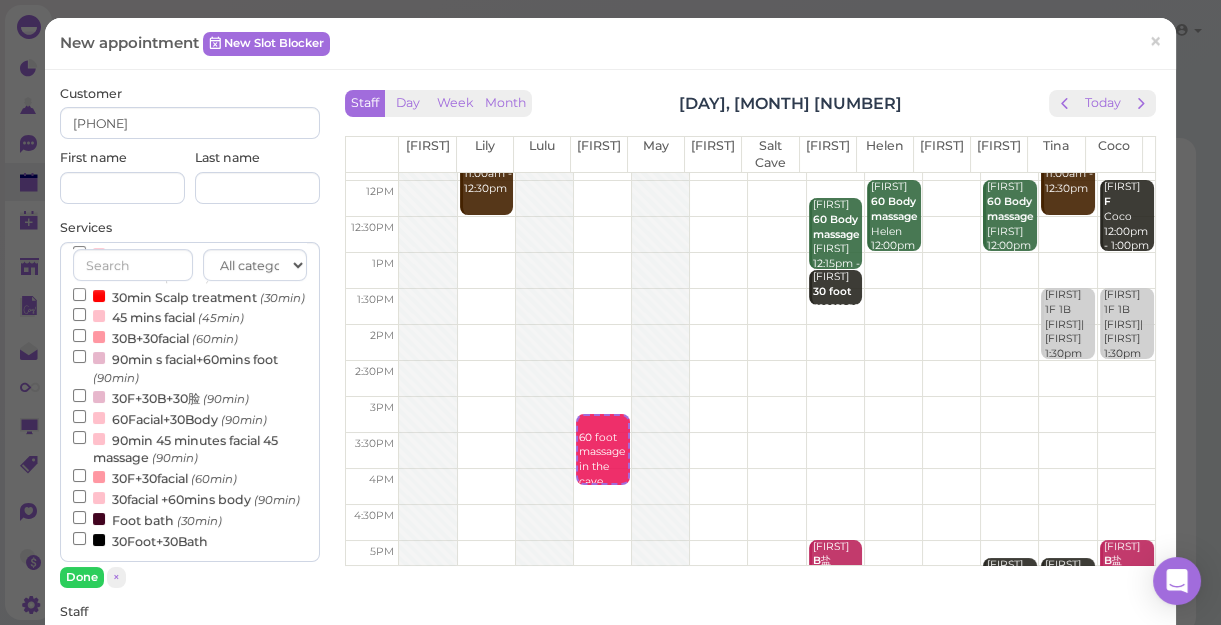scroll, scrollTop: 272, scrollLeft: 0, axis: vertical 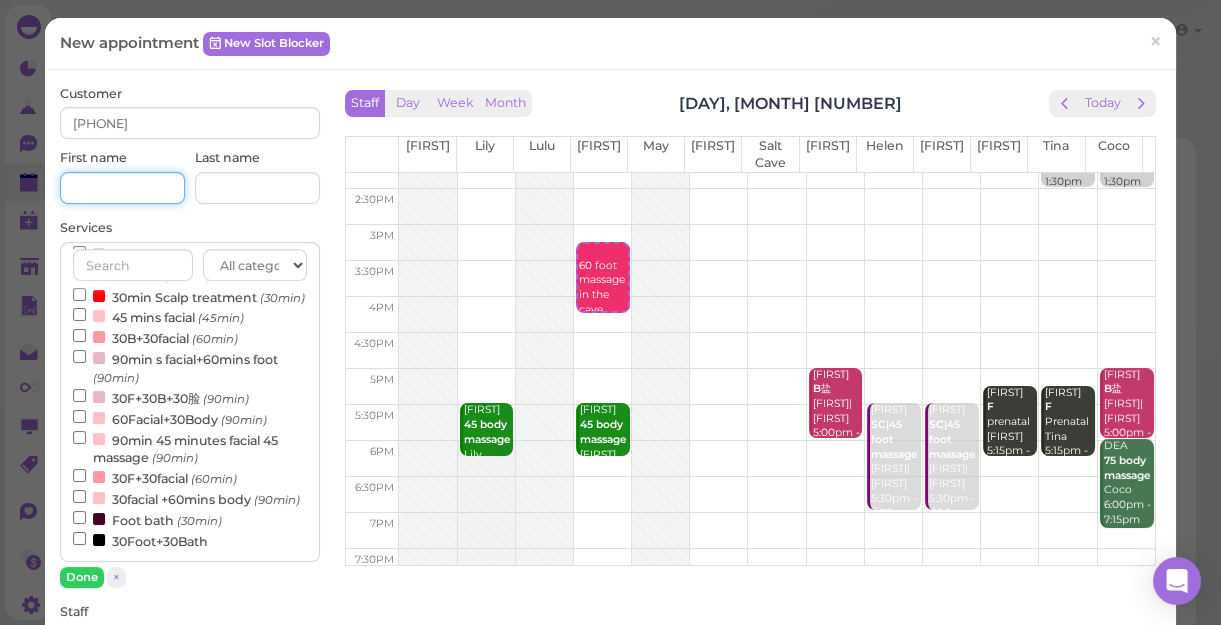 click at bounding box center [122, 188] 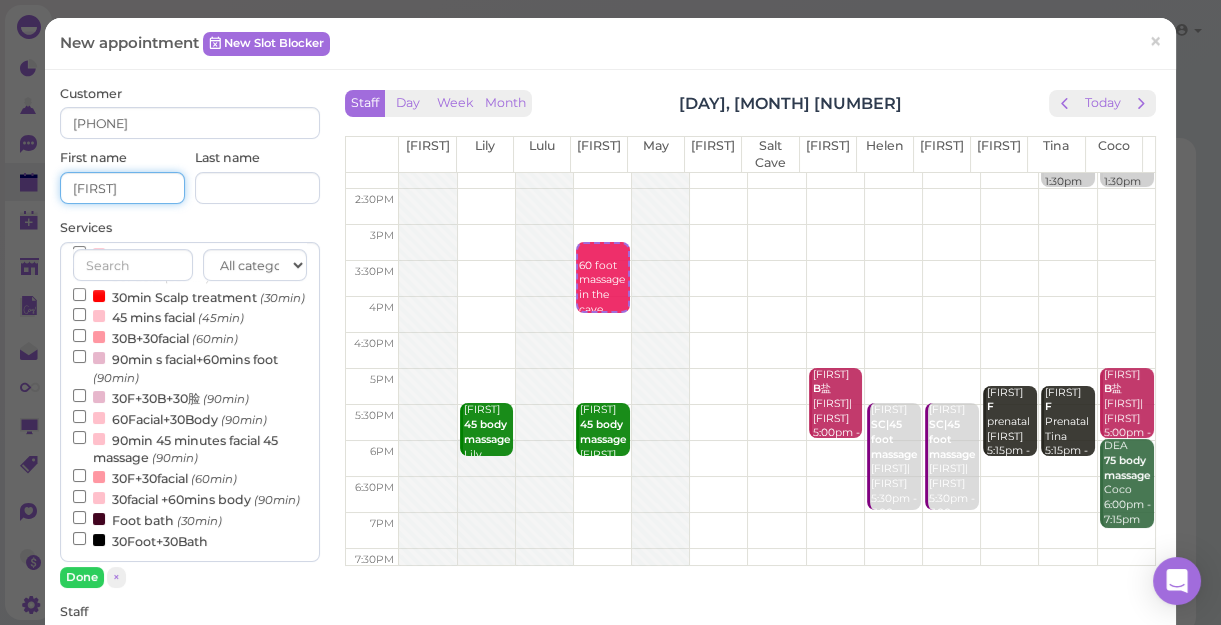 type on "[FIRST]" 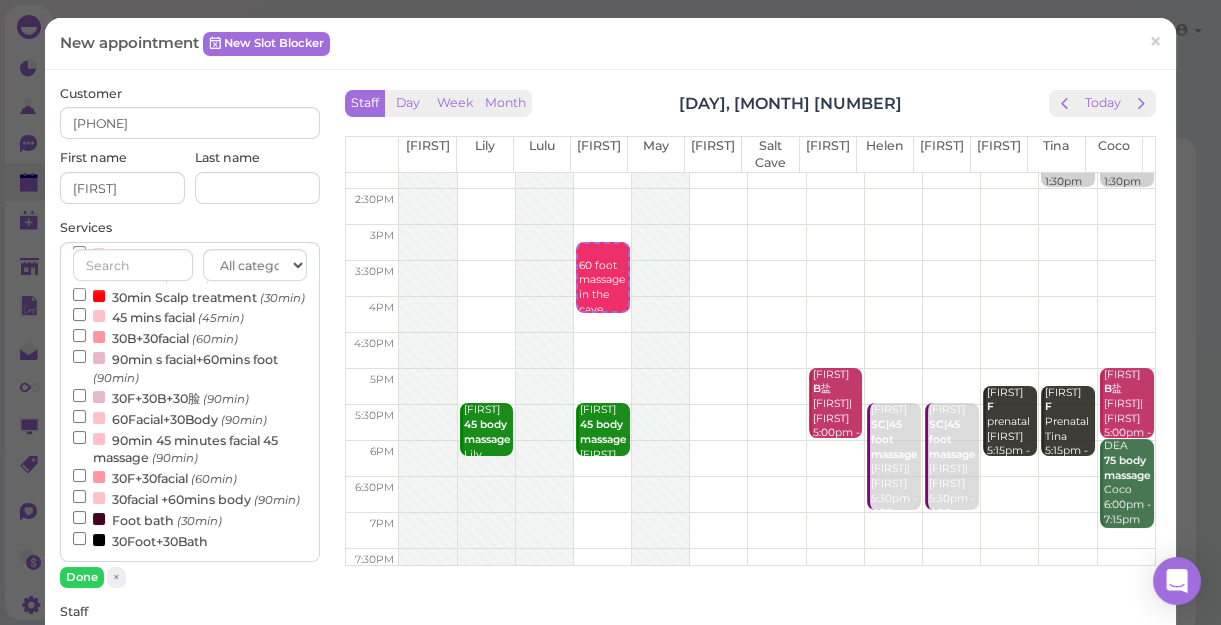 click on "Customer
3126188685
First name
Melissa
Last name
Services
All categories
Relax session
Full body
Full body
full body
Salt cave massage
Salt cave massage
Foot
Foot" at bounding box center (190, 619) 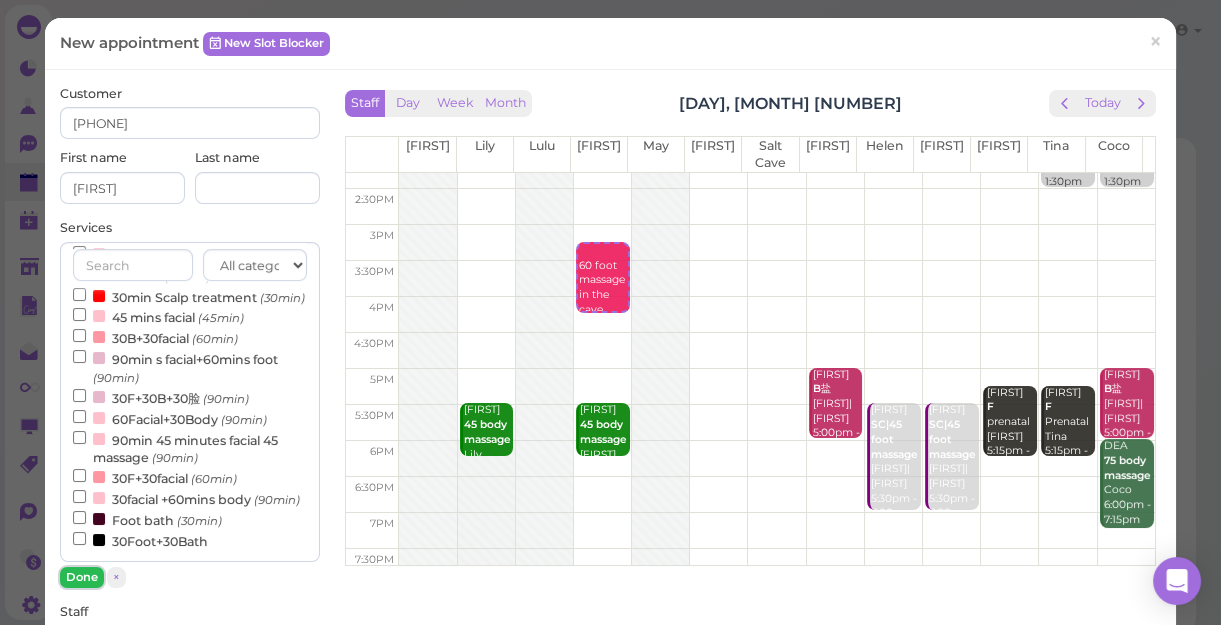 click on "Done" at bounding box center [82, 577] 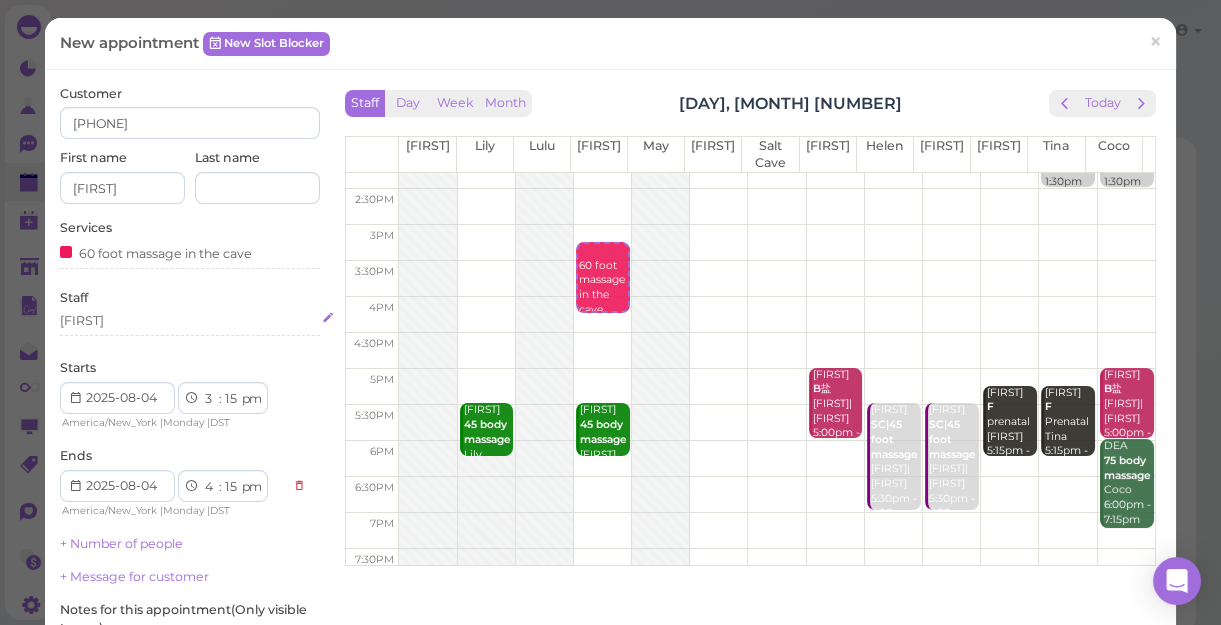 click on "[FIRST]" at bounding box center [190, 321] 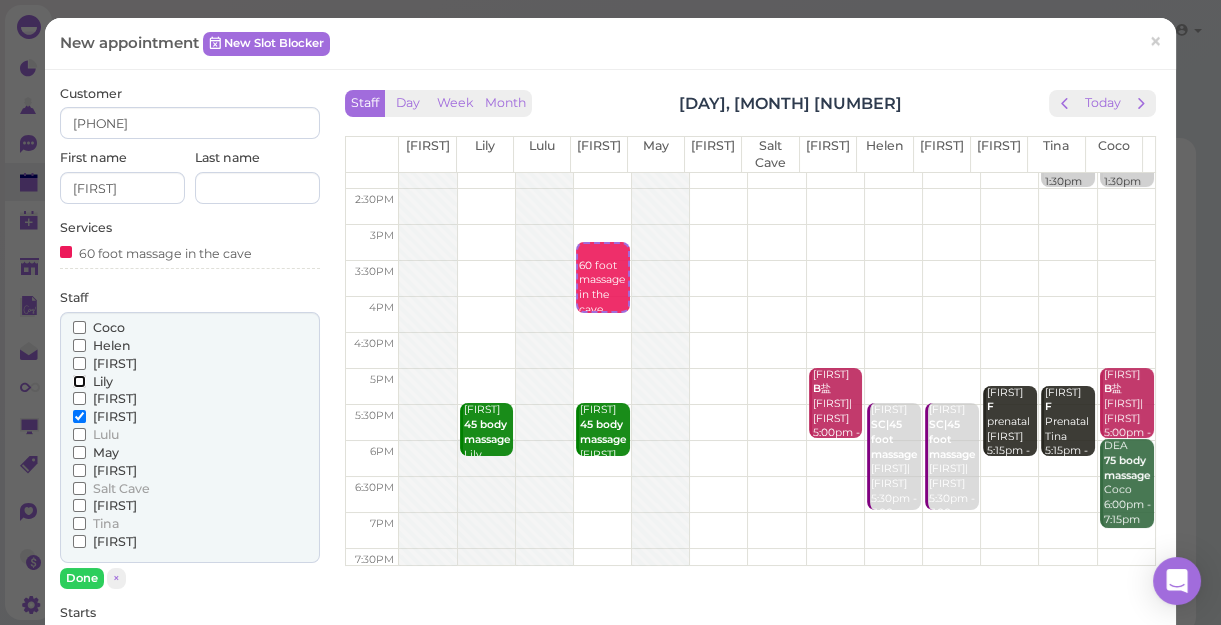 click on "Lily" at bounding box center (79, 381) 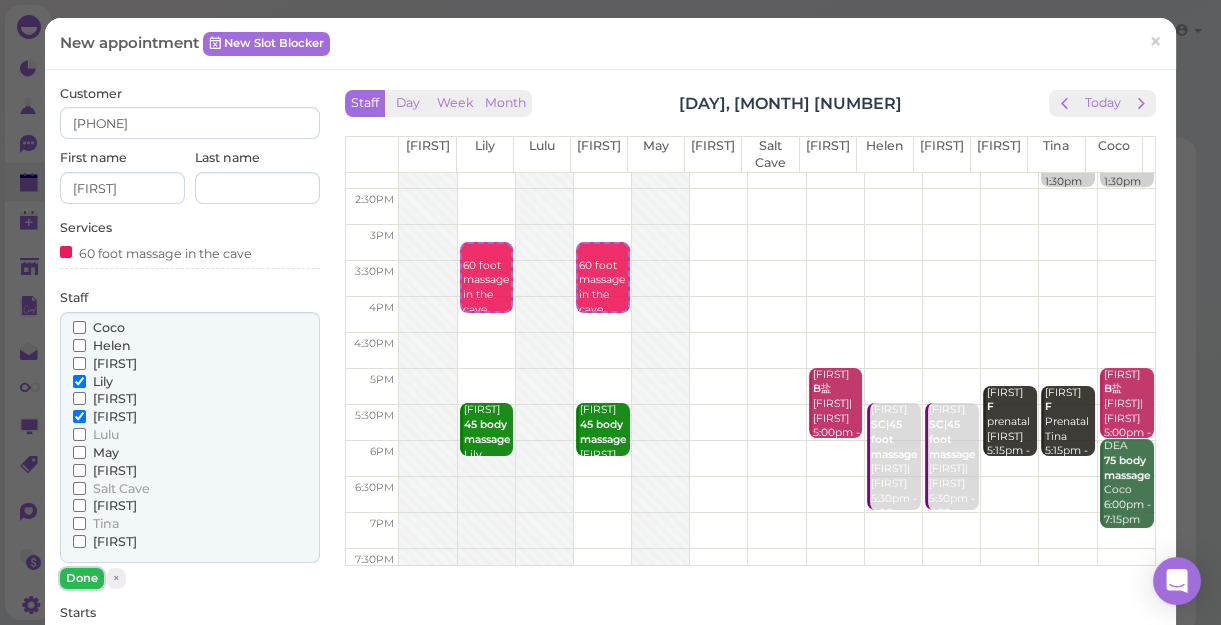 click on "Done" at bounding box center [82, 578] 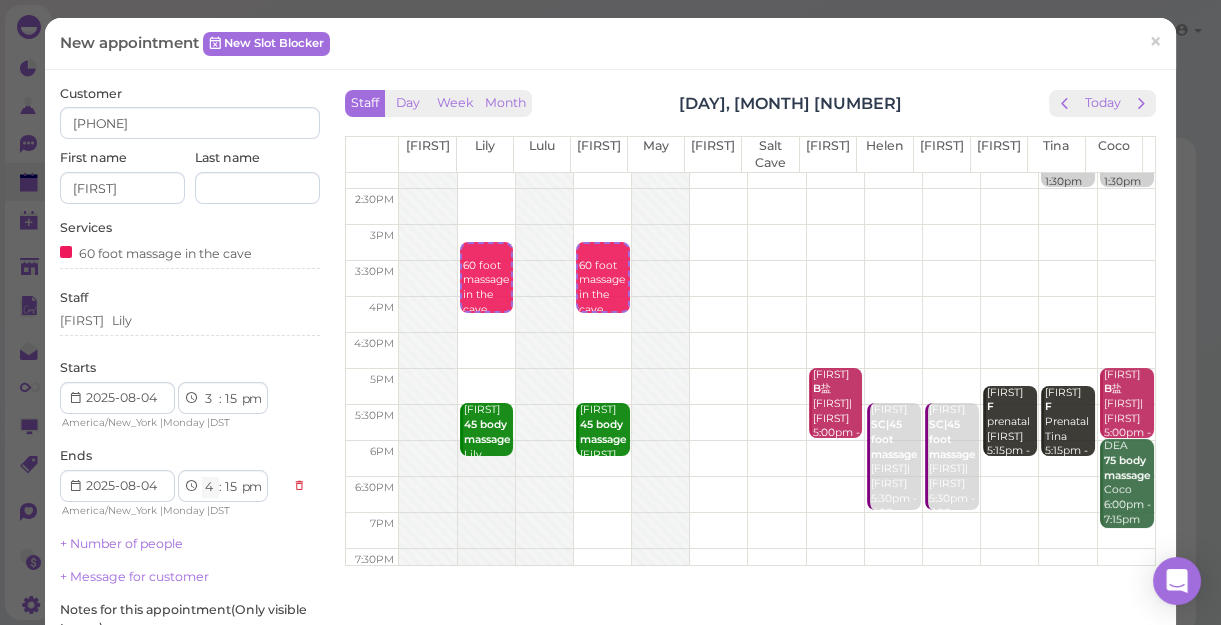 click on "1
2
3
4
5
6
7
8
9
10
11
12" at bounding box center [210, 487] 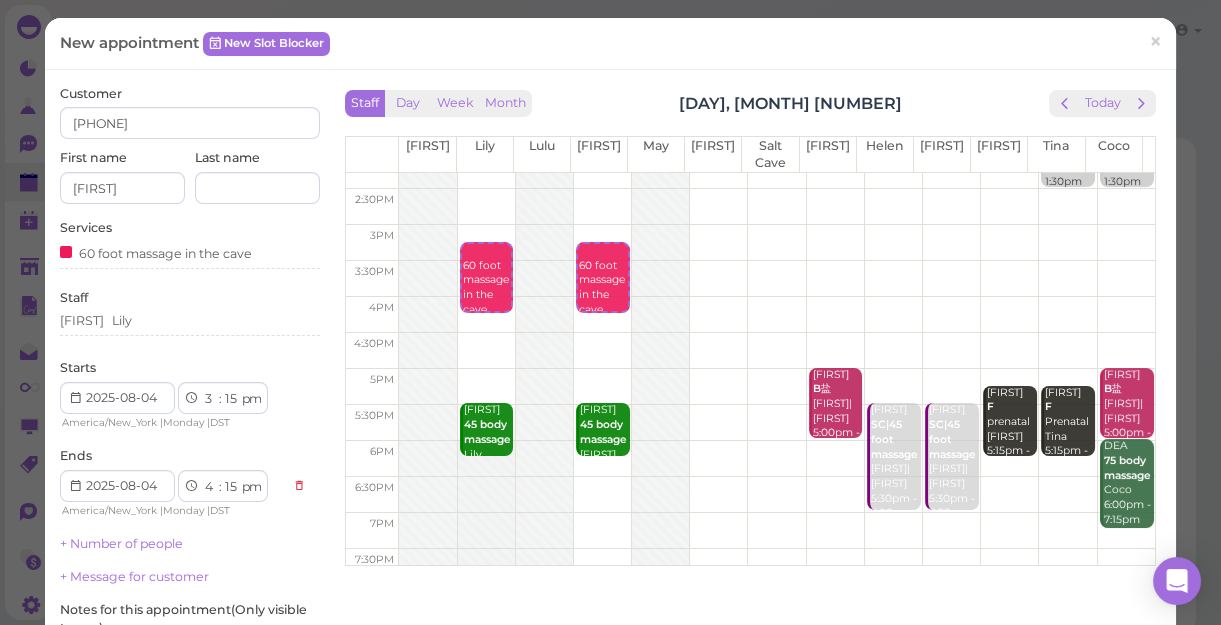 select on "3" 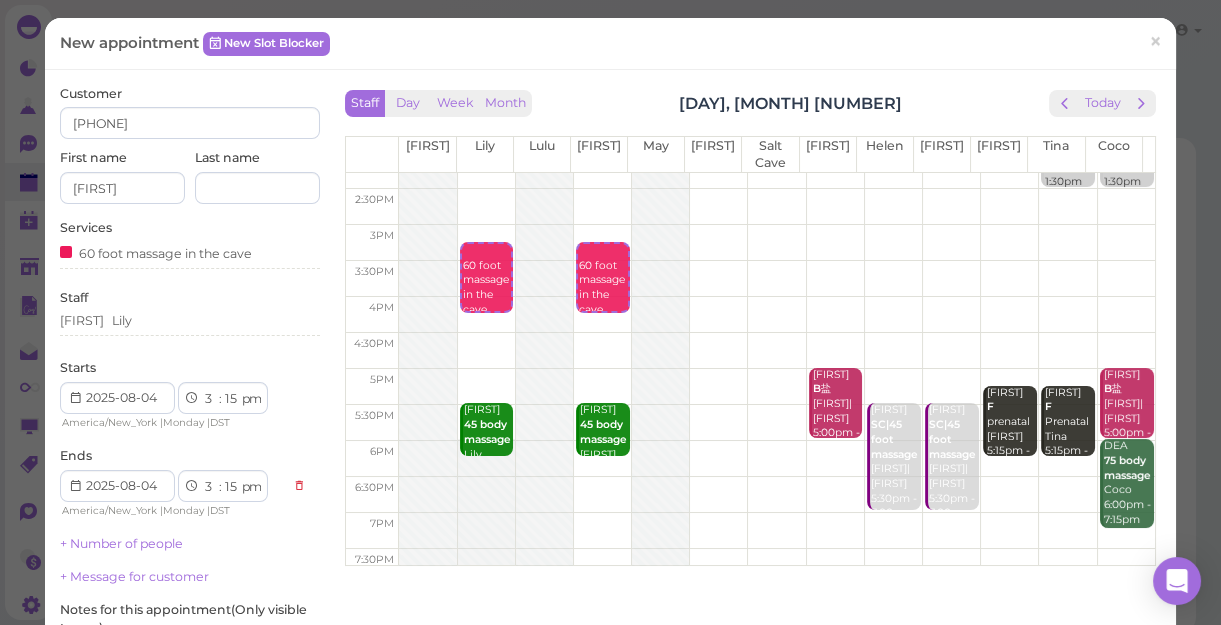 click on "1
2
3
4
5
6
7
8
9
10
11
12" at bounding box center (210, 487) 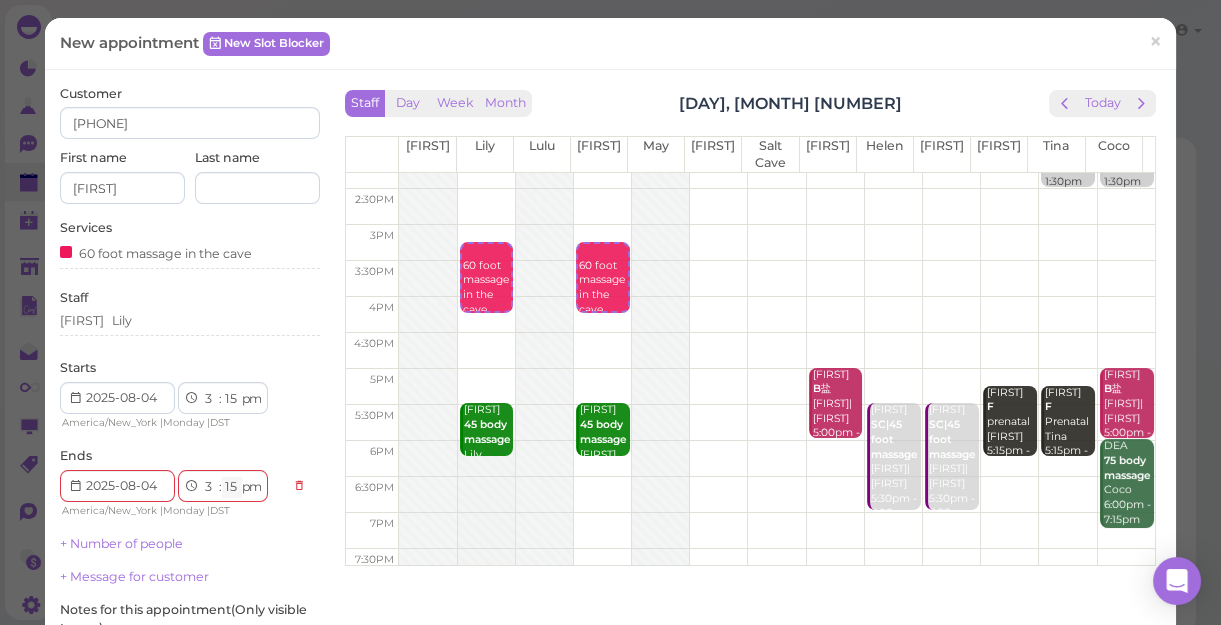 click on "00
05
10
15
20
25
30
35
40
45
50
55" at bounding box center [232, 487] 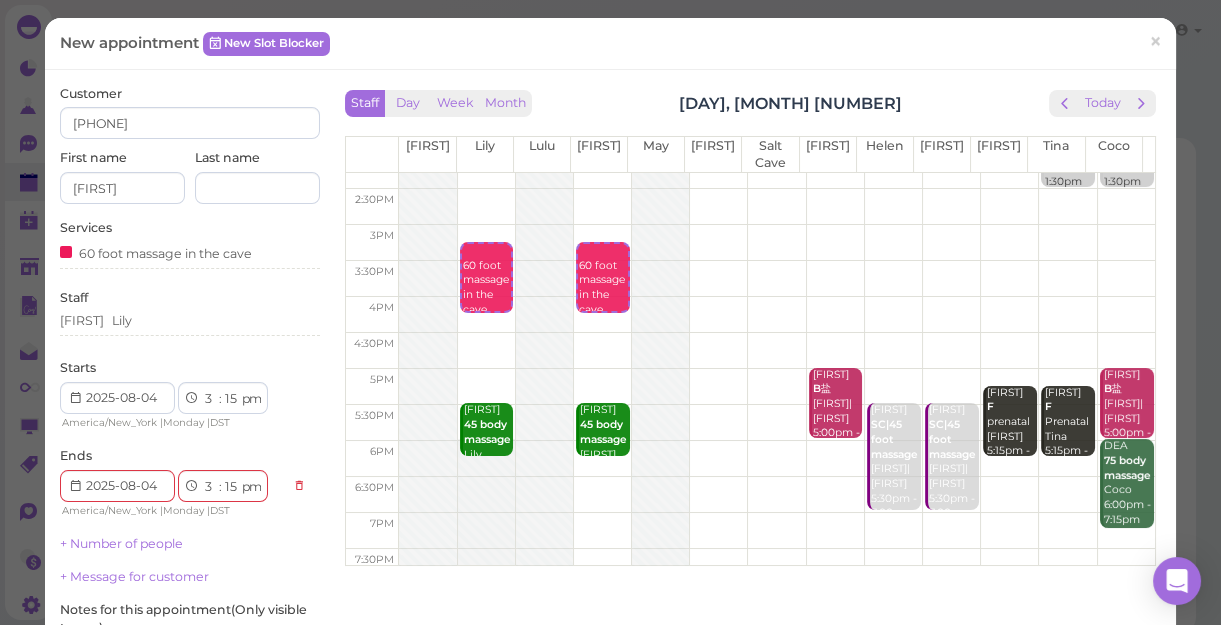 select on "45" 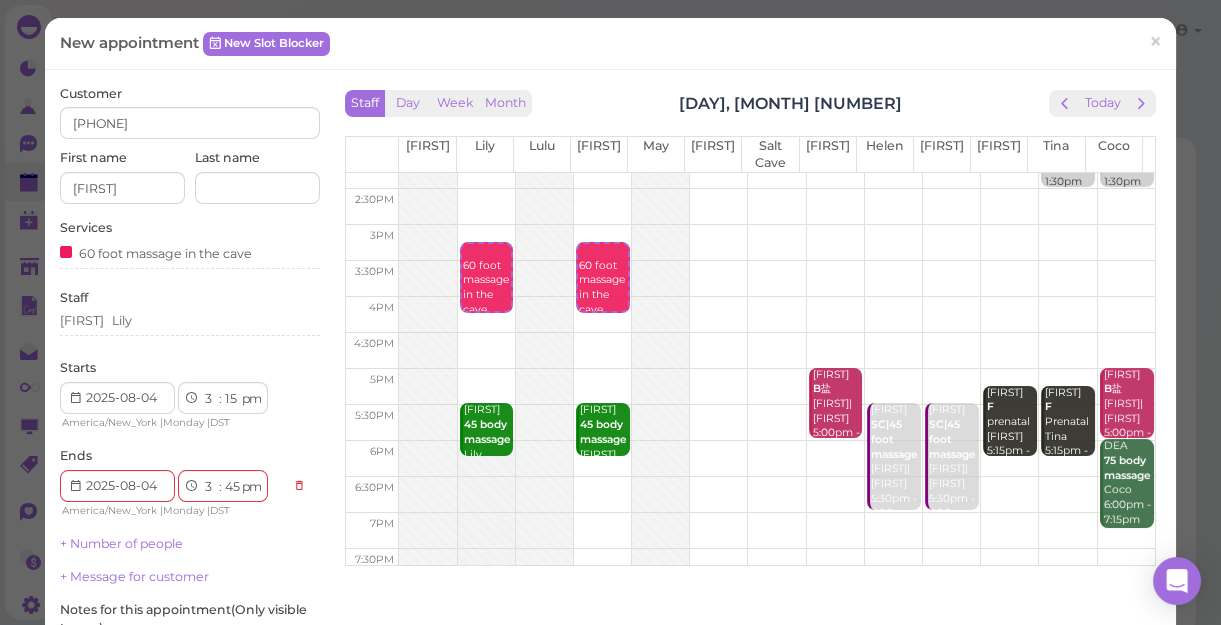 click on "00
05
10
15
20
25
30
35
40
45
50
55" at bounding box center (232, 487) 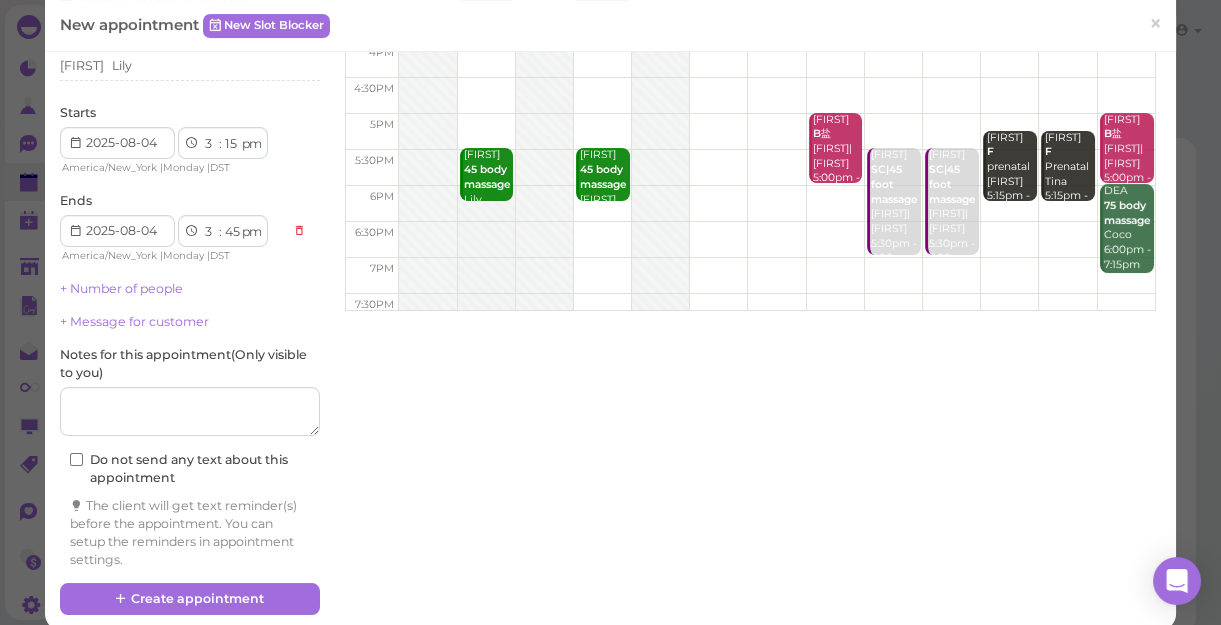 scroll, scrollTop: 277, scrollLeft: 0, axis: vertical 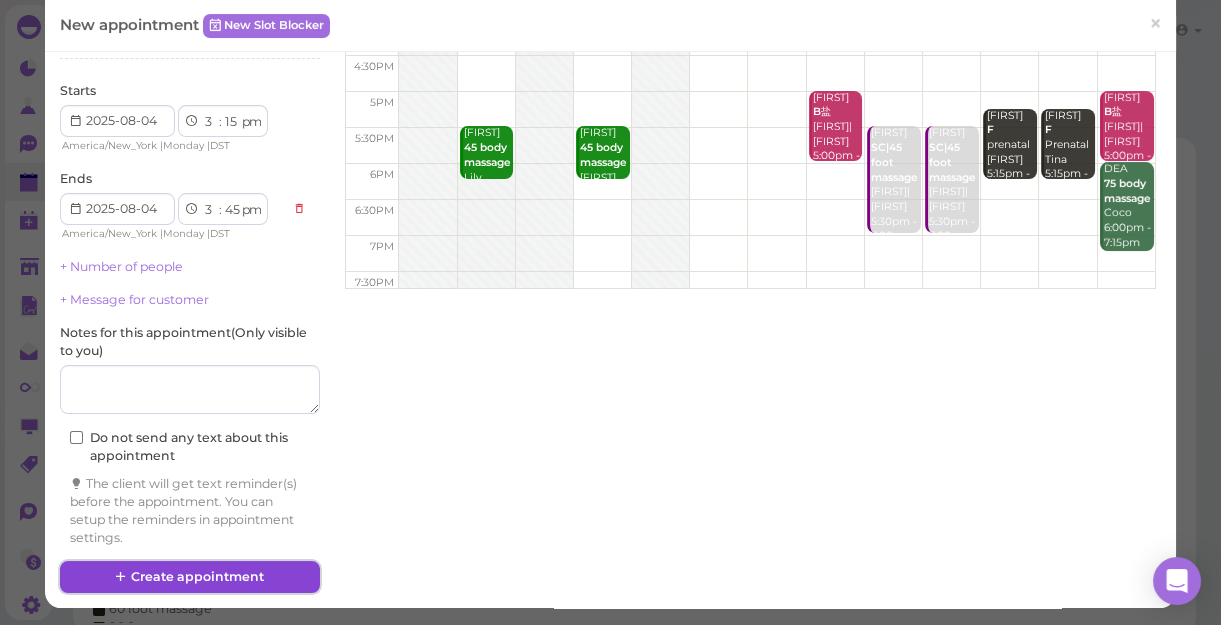 click on "Create appointment" at bounding box center (190, 577) 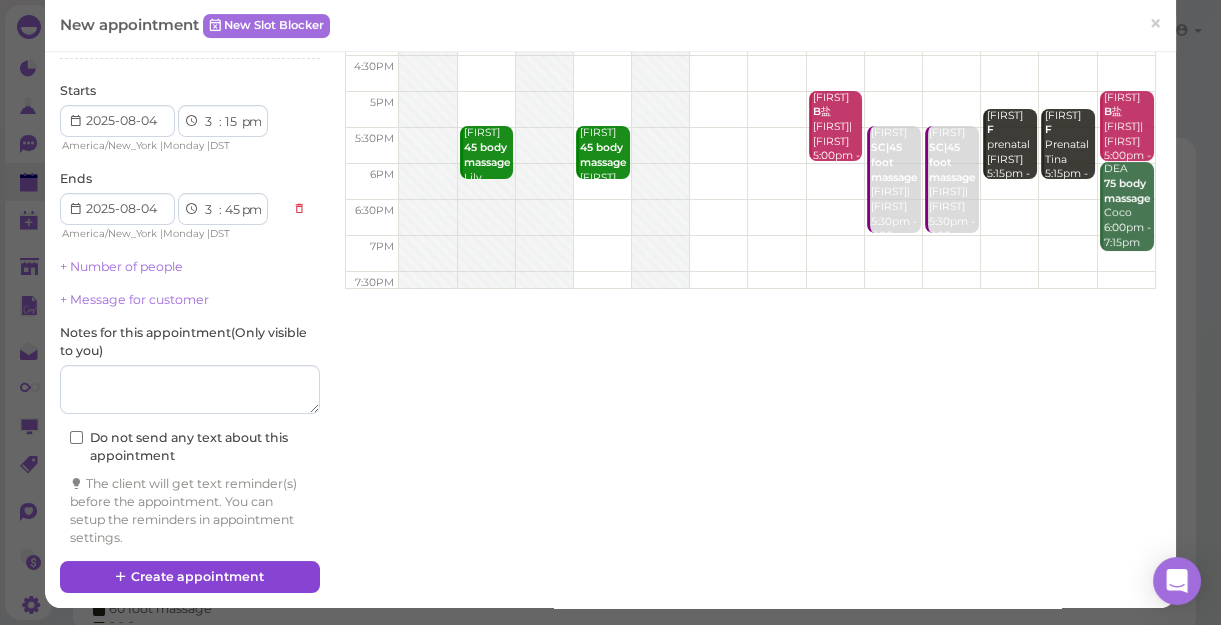 select on "4" 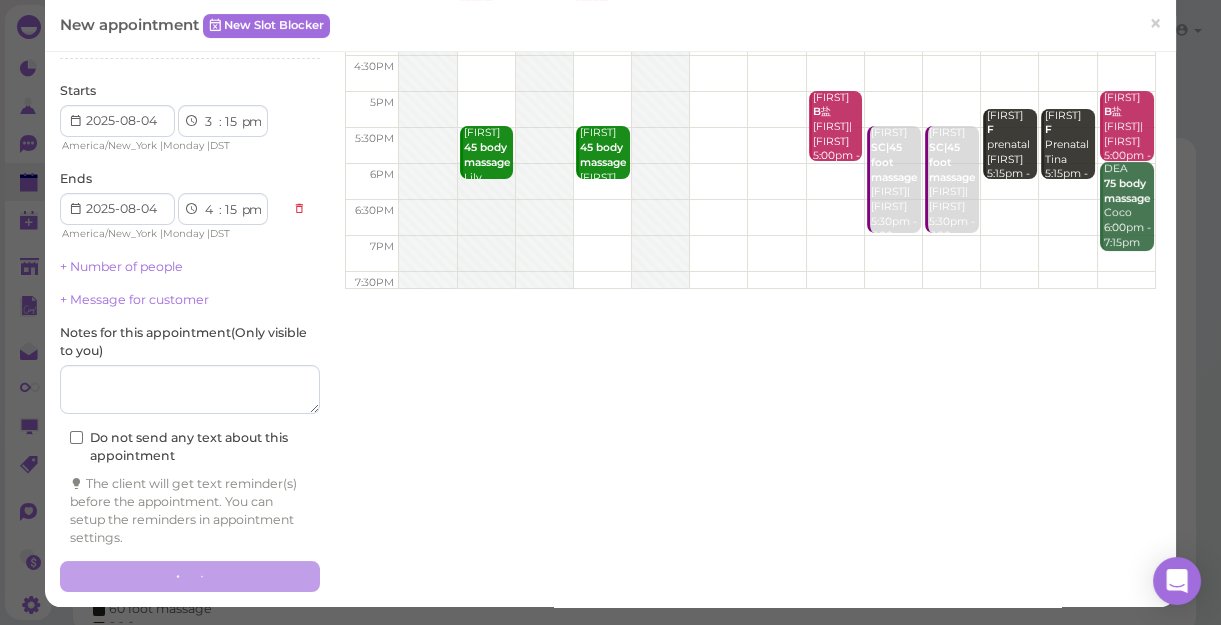 scroll, scrollTop: 276, scrollLeft: 0, axis: vertical 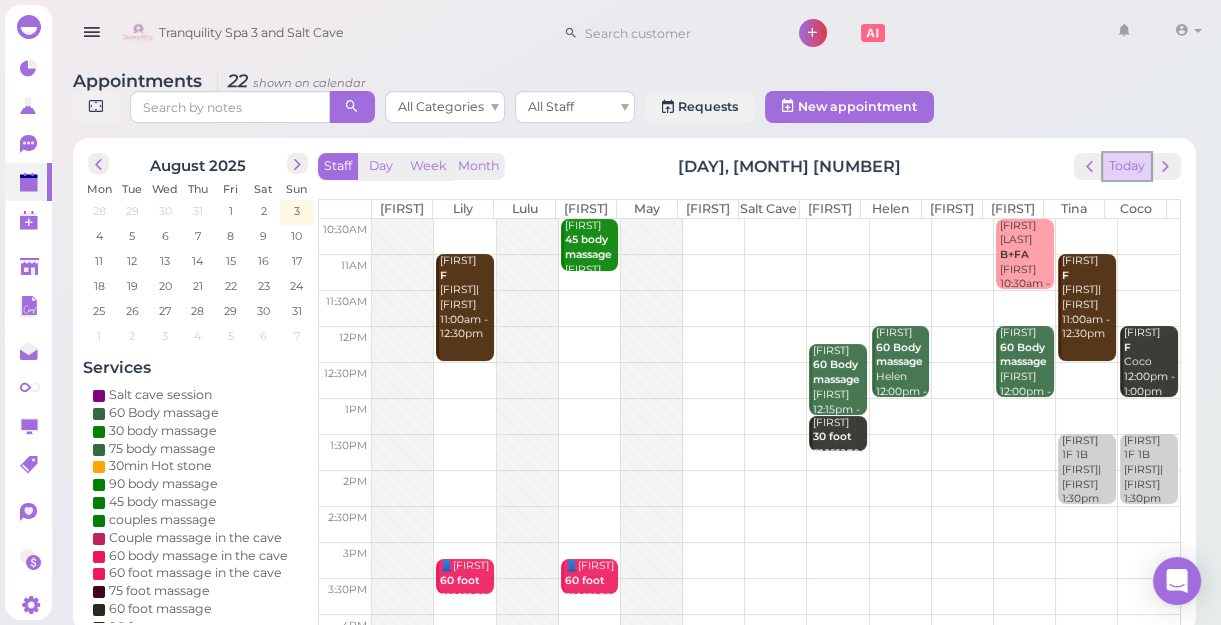 click on "Today" at bounding box center [1127, 166] 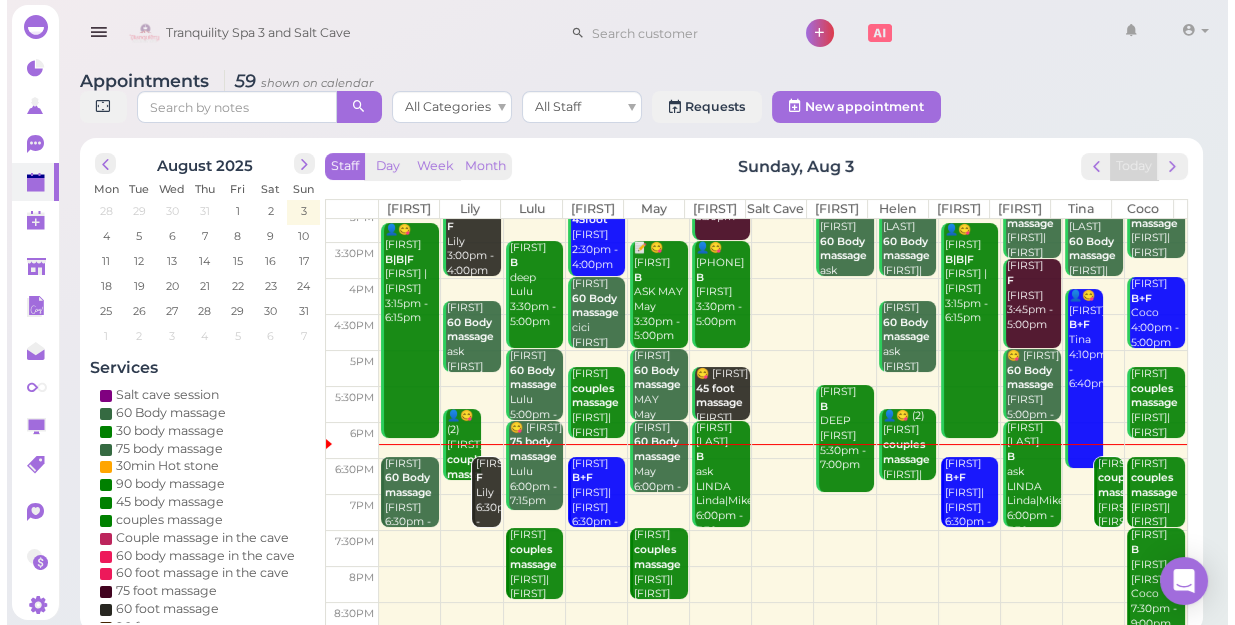 scroll, scrollTop: 343, scrollLeft: 0, axis: vertical 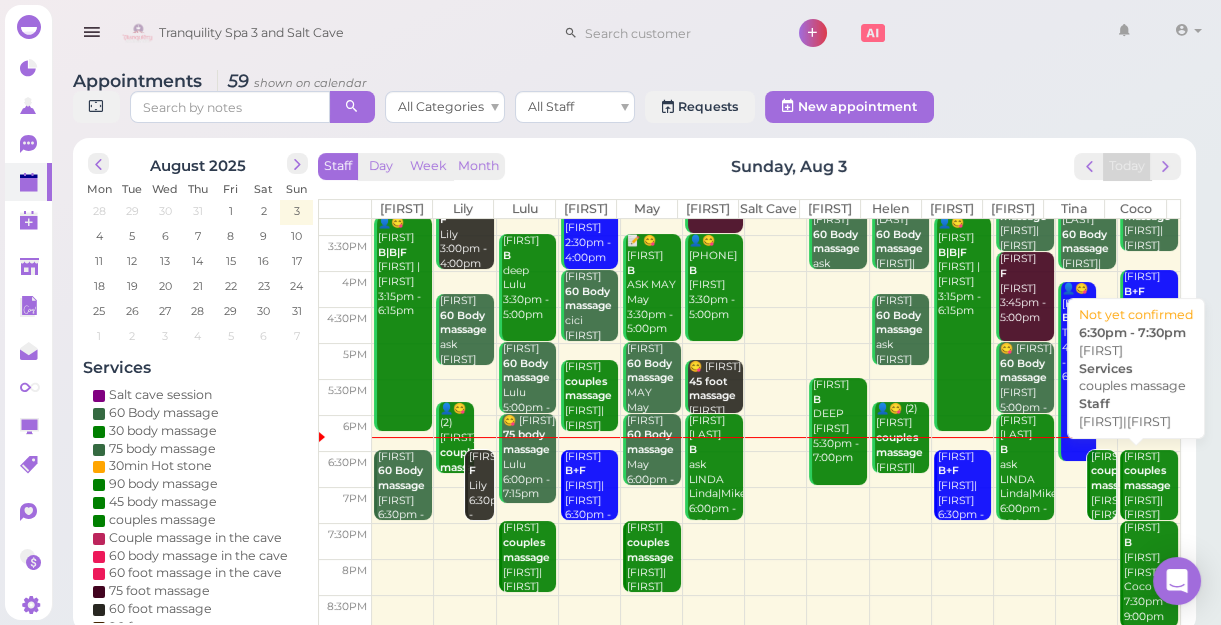click on "couples massage" at bounding box center [1147, 478] 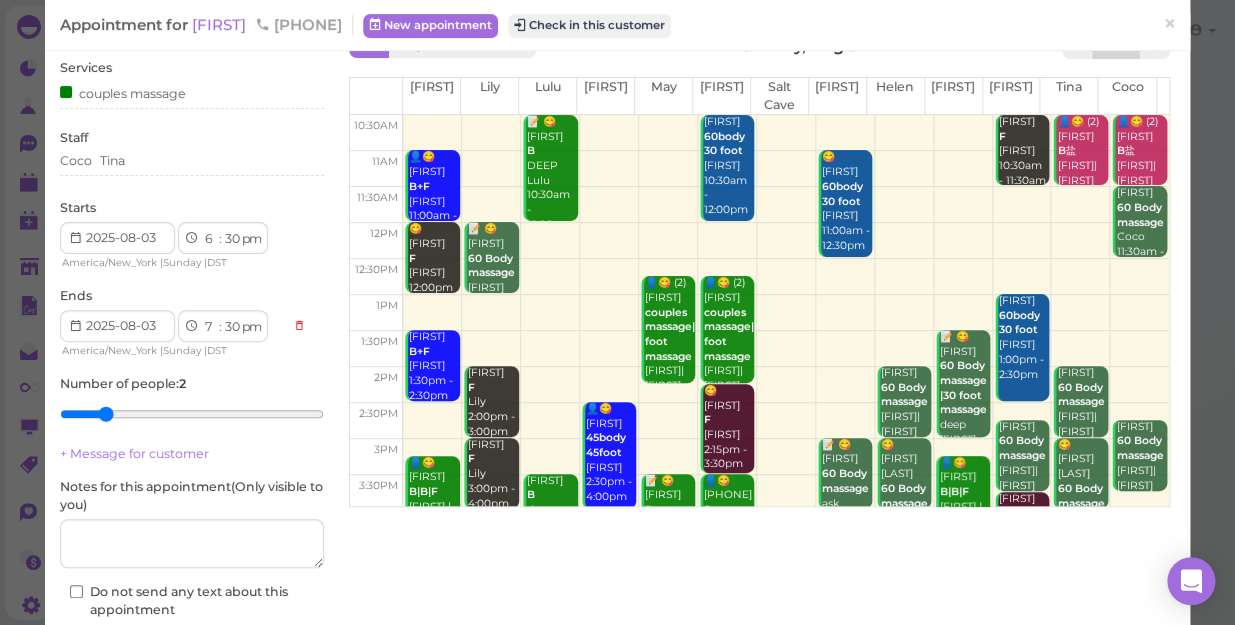 scroll, scrollTop: 90, scrollLeft: 0, axis: vertical 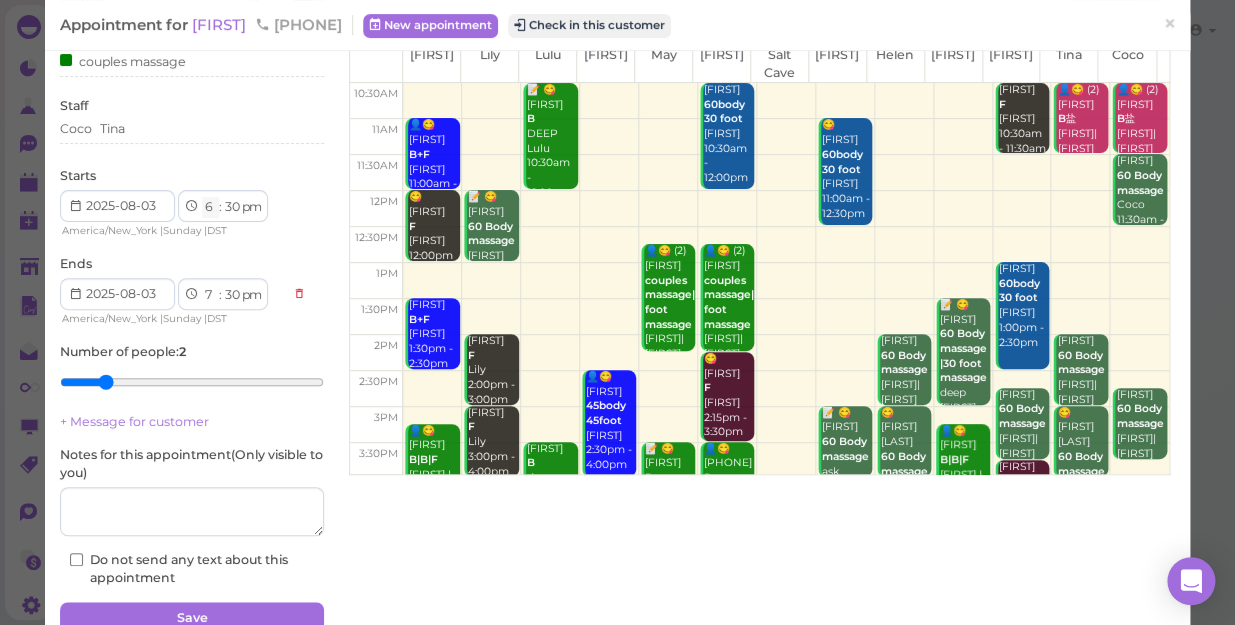 click on "1
2
3
4
5
6
7
8
9
10
11
12" at bounding box center (210, 207) 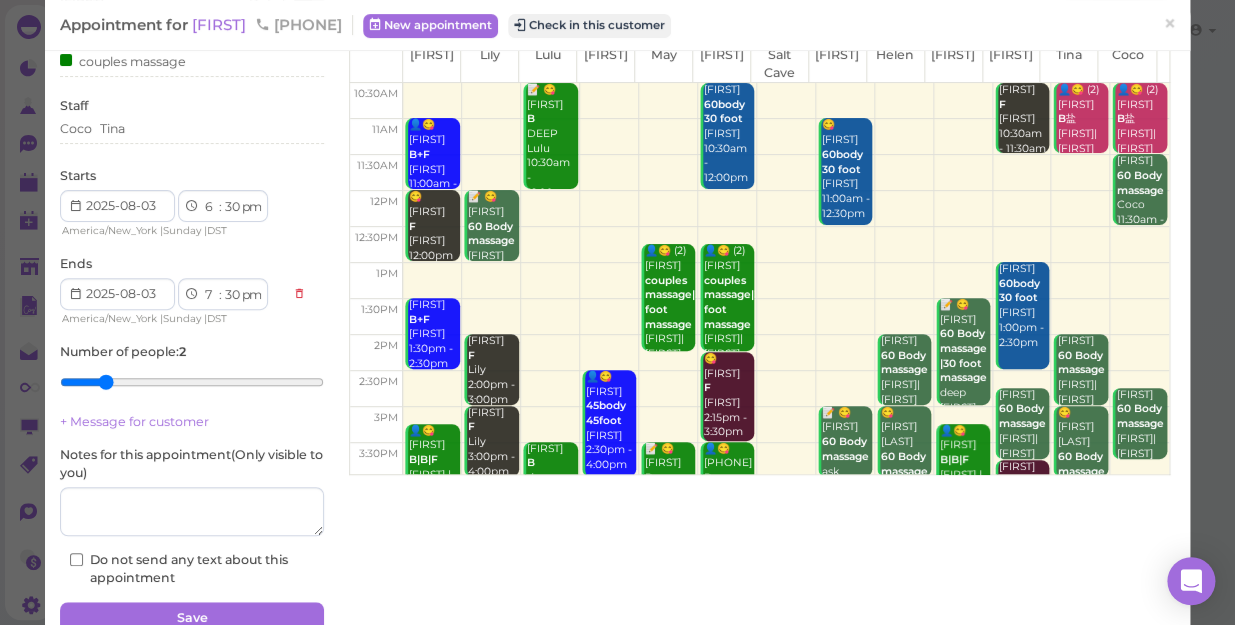 select on "7" 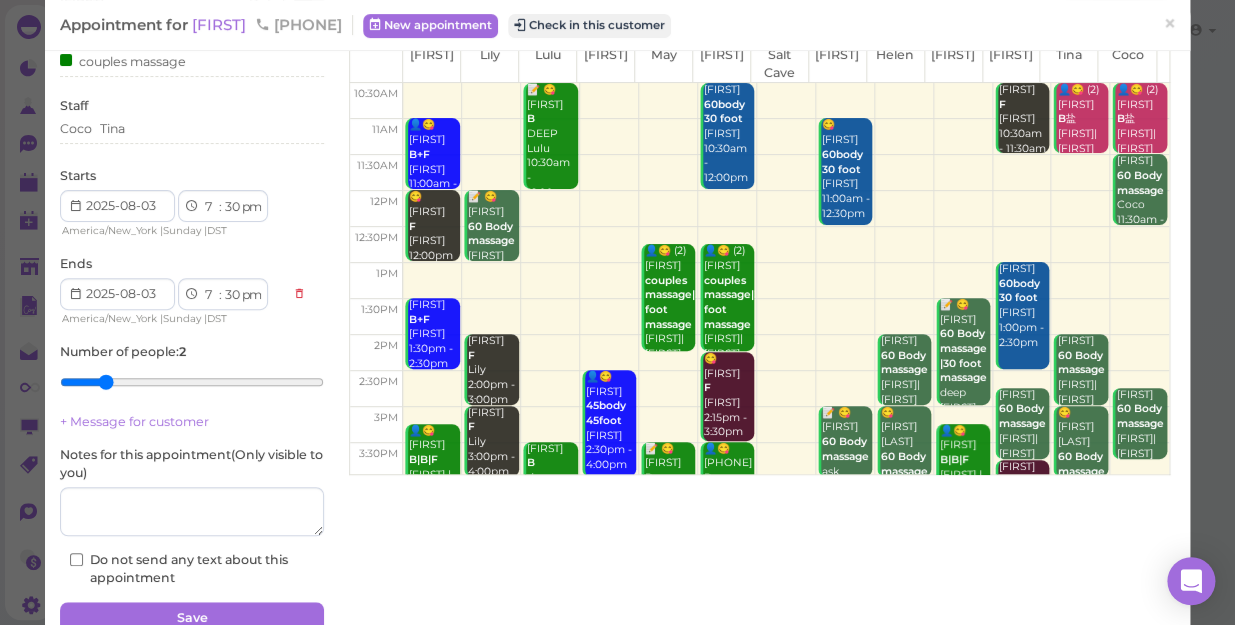 click on "1
2
3
4
5
6
7
8
9
10
11
12" at bounding box center (210, 207) 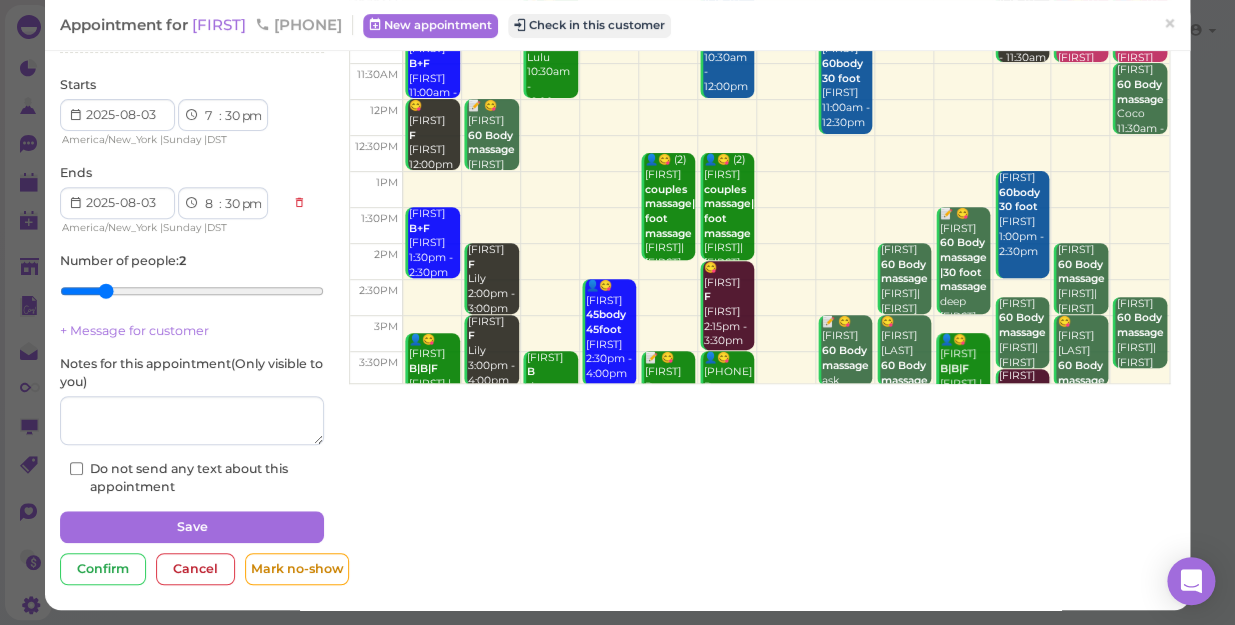 scroll, scrollTop: 182, scrollLeft: 0, axis: vertical 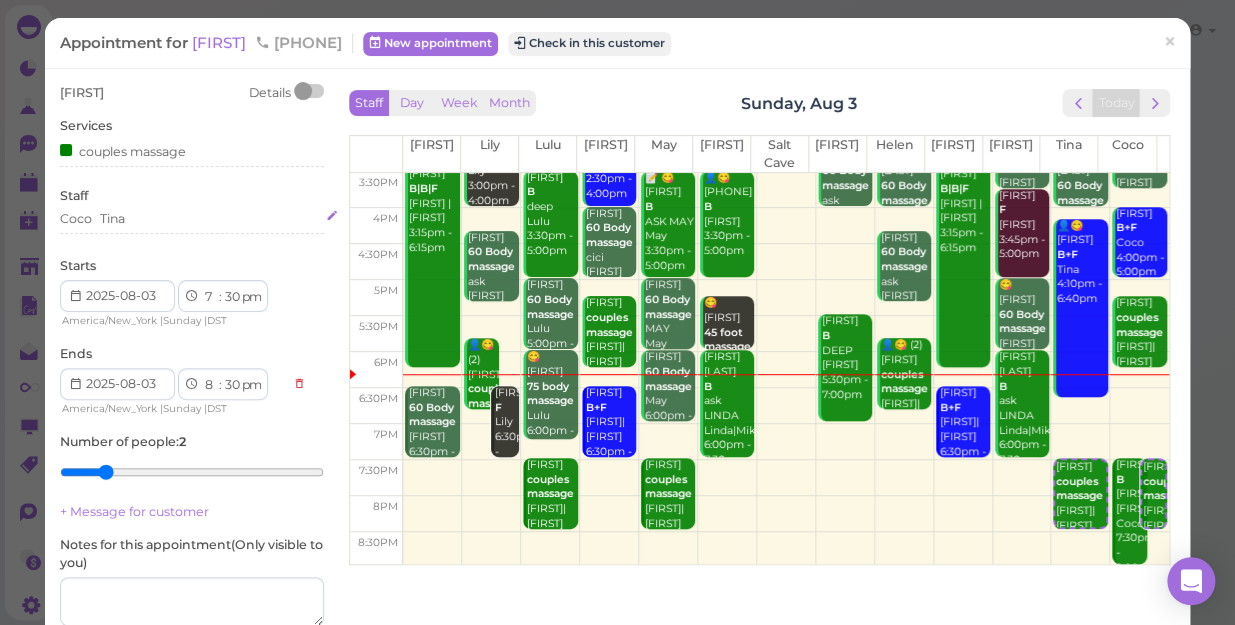click on "Coco
Tina" at bounding box center [192, 219] 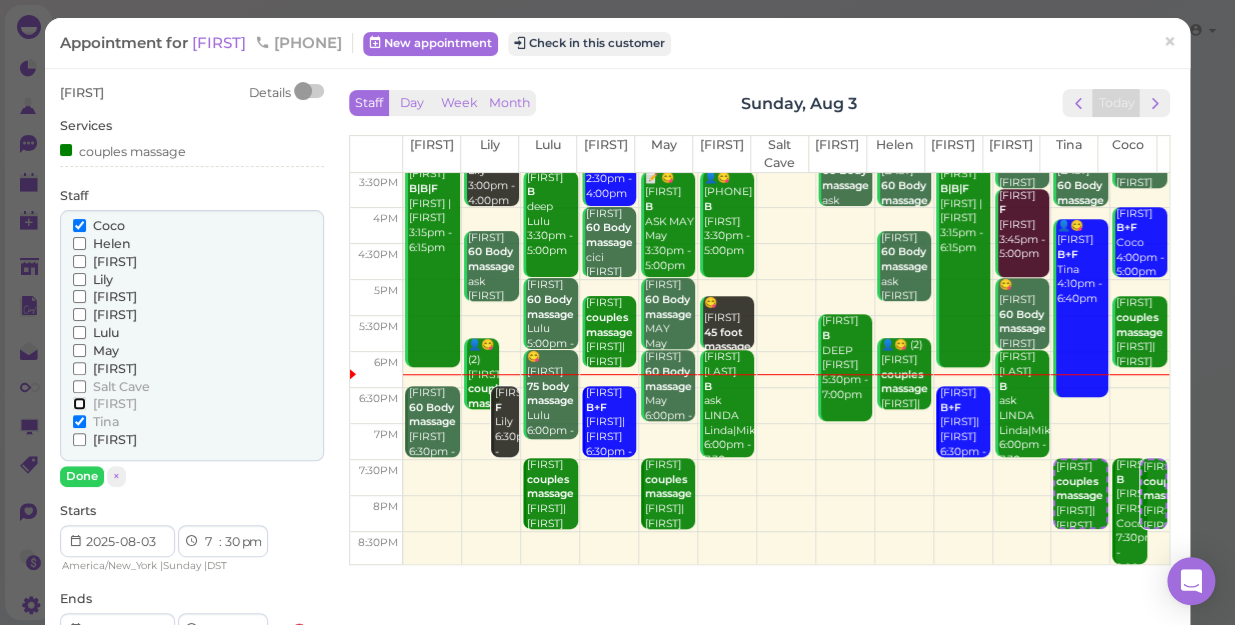click on "[FIRST]" at bounding box center (79, 403) 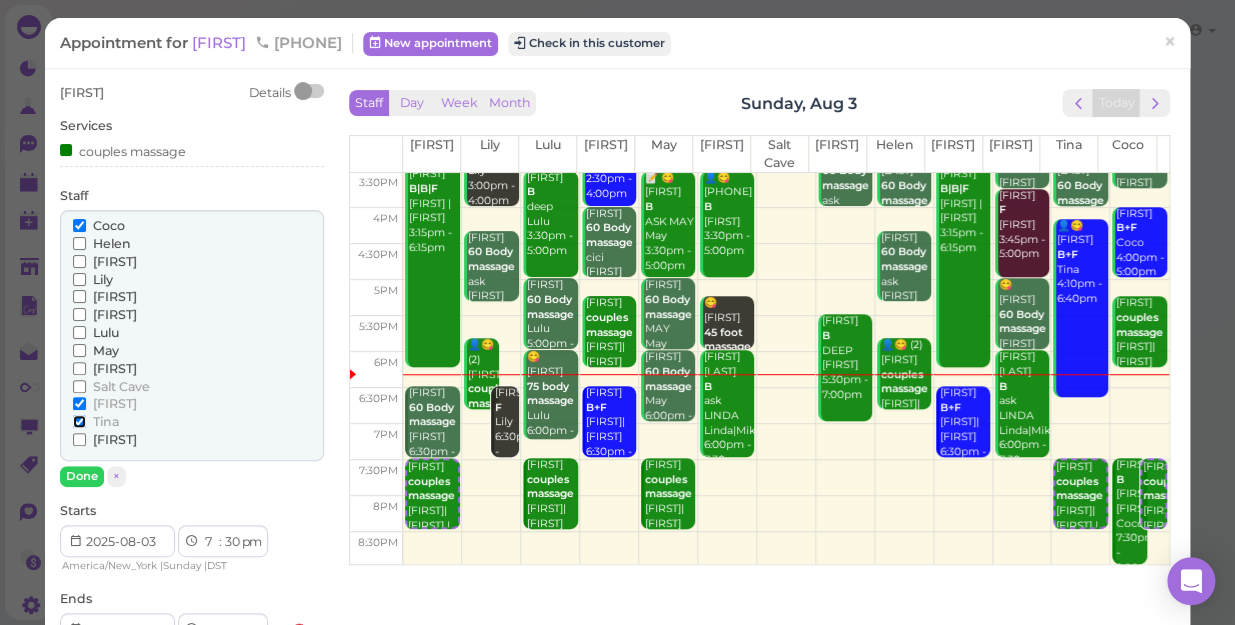 click on "Tina" at bounding box center [79, 421] 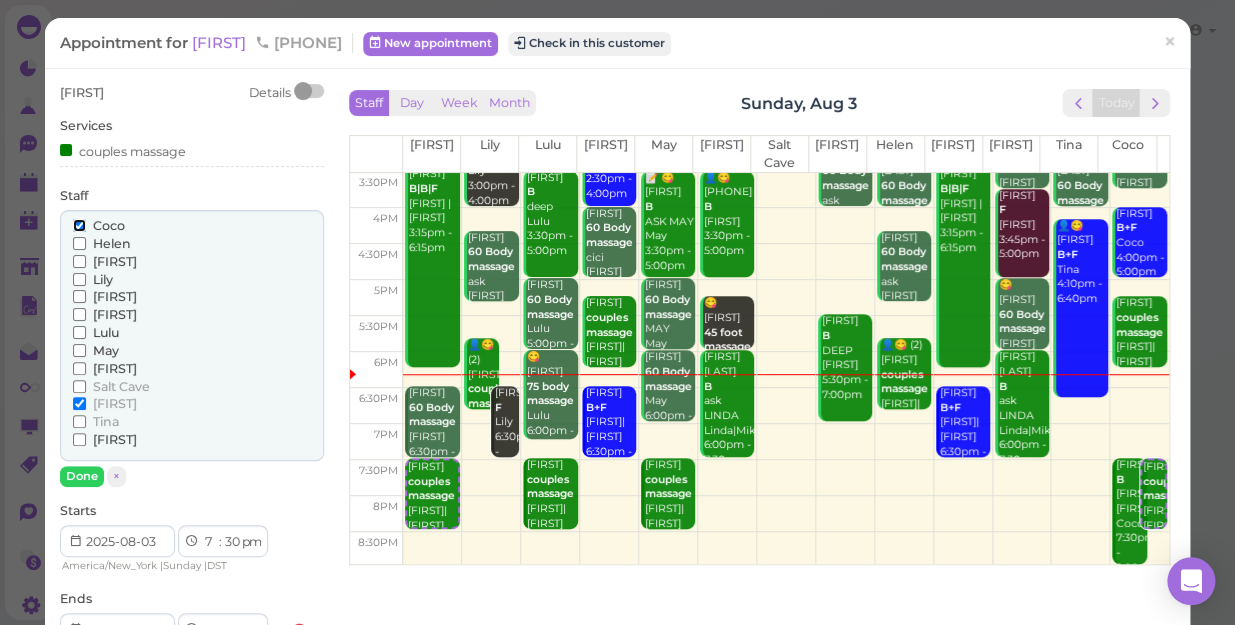 click on "Coco" at bounding box center [79, 225] 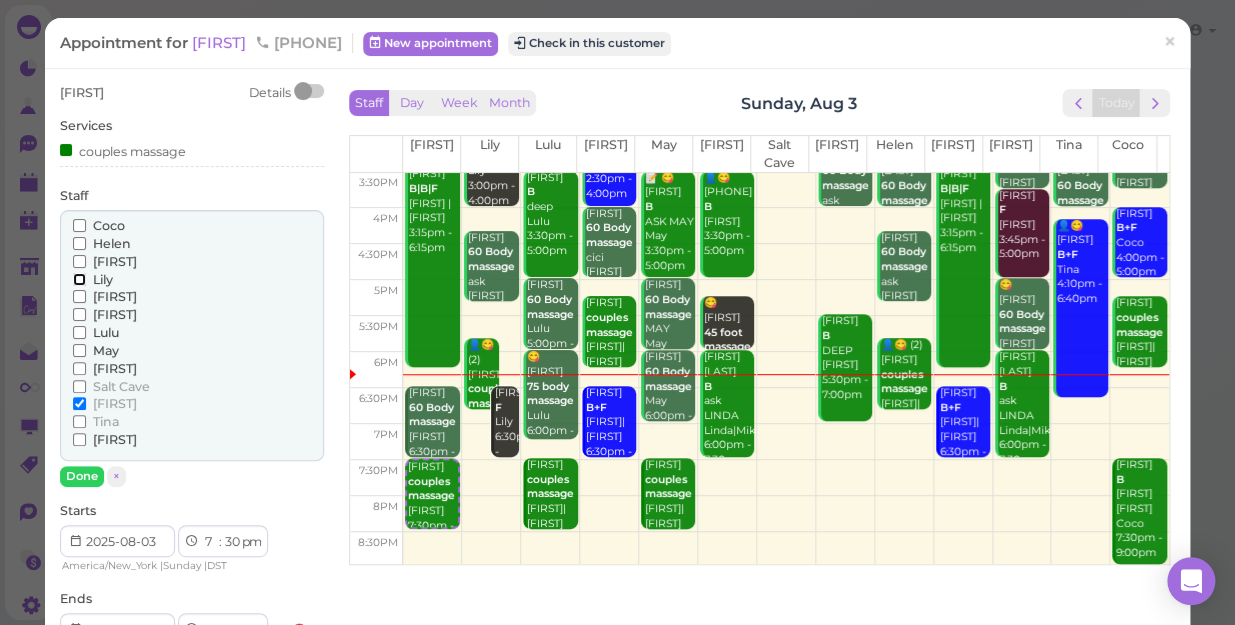 click on "Lily" at bounding box center [79, 279] 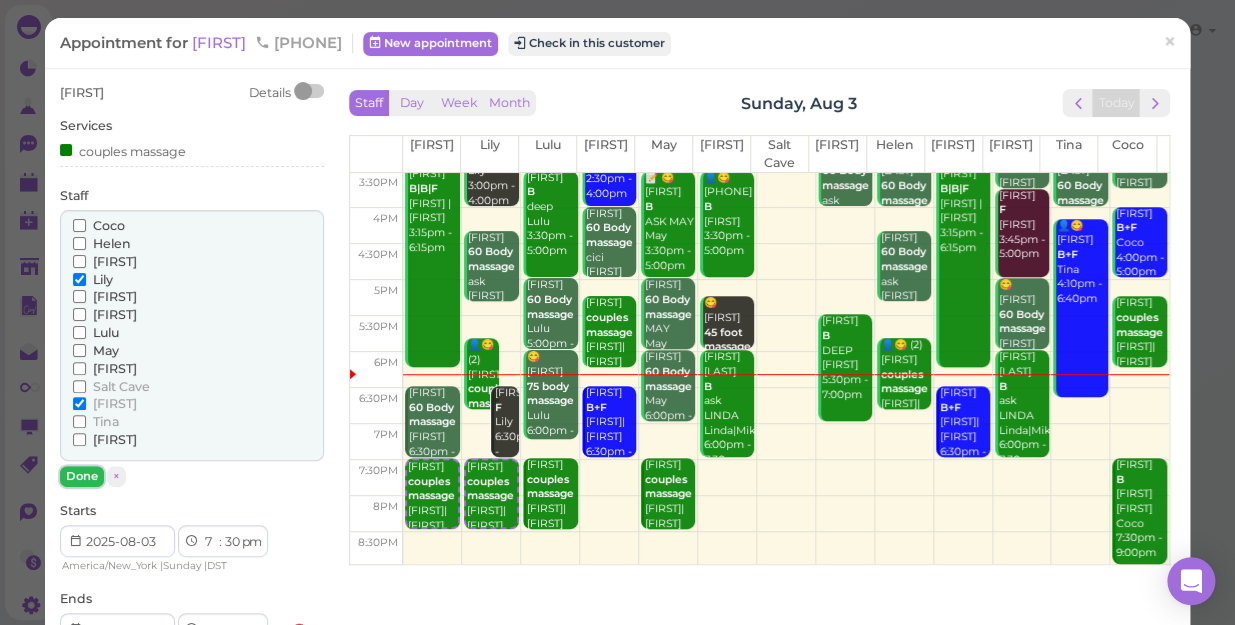 click on "Done" at bounding box center (82, 476) 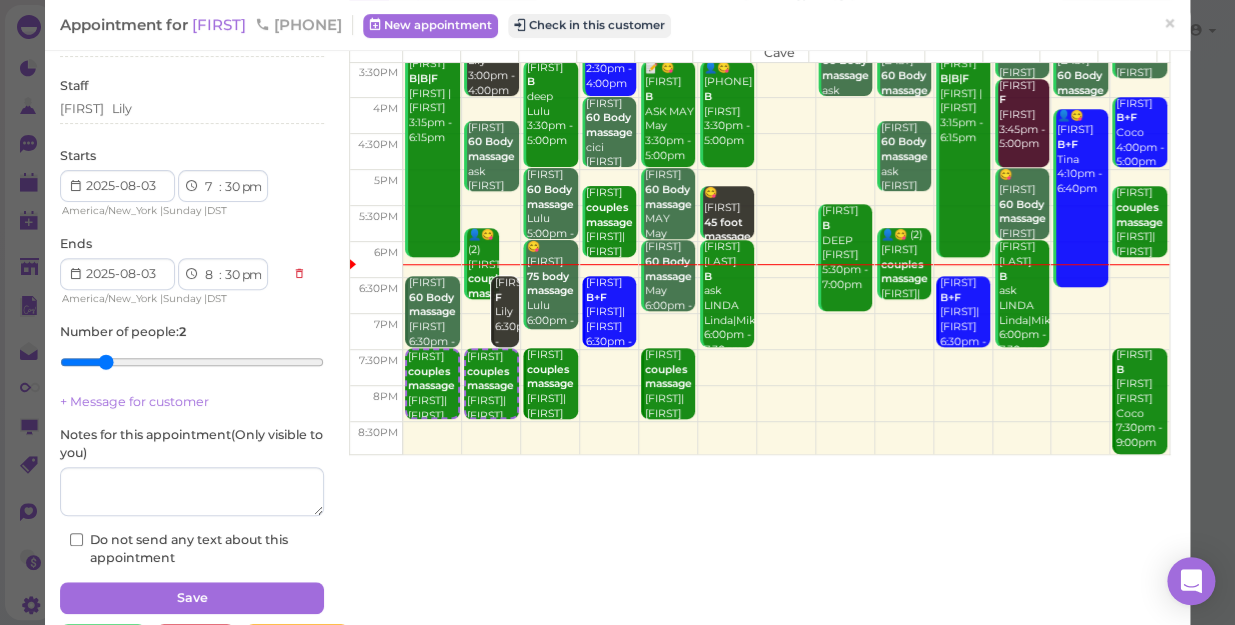 scroll, scrollTop: 182, scrollLeft: 0, axis: vertical 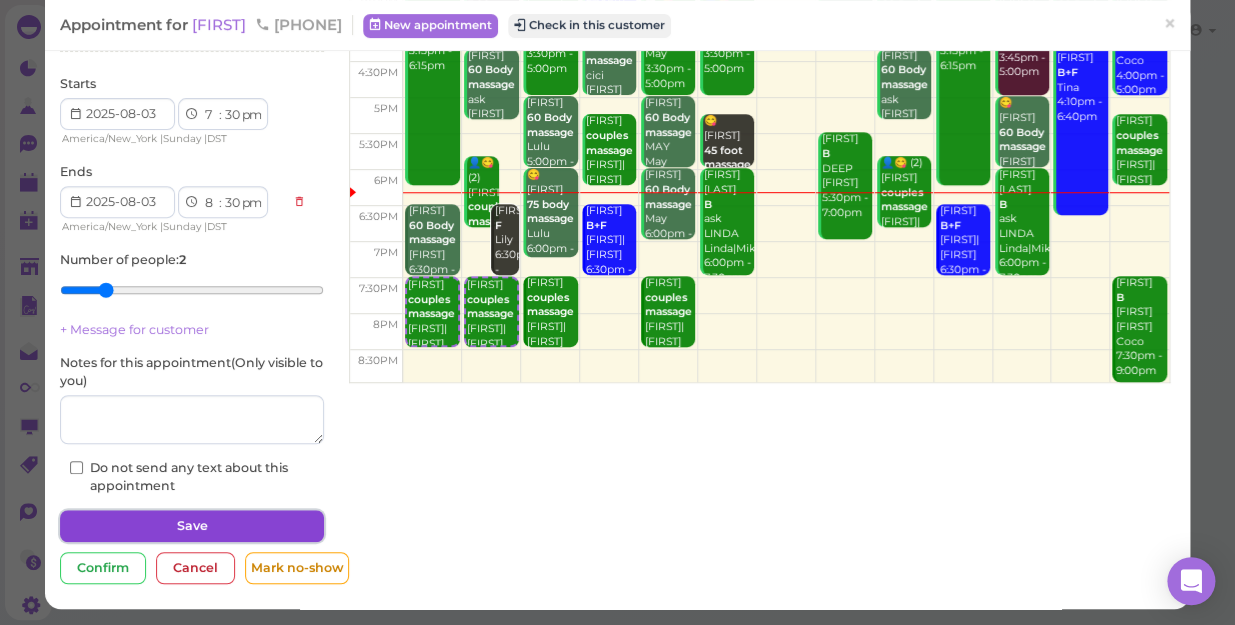 click on "Save" at bounding box center (192, 526) 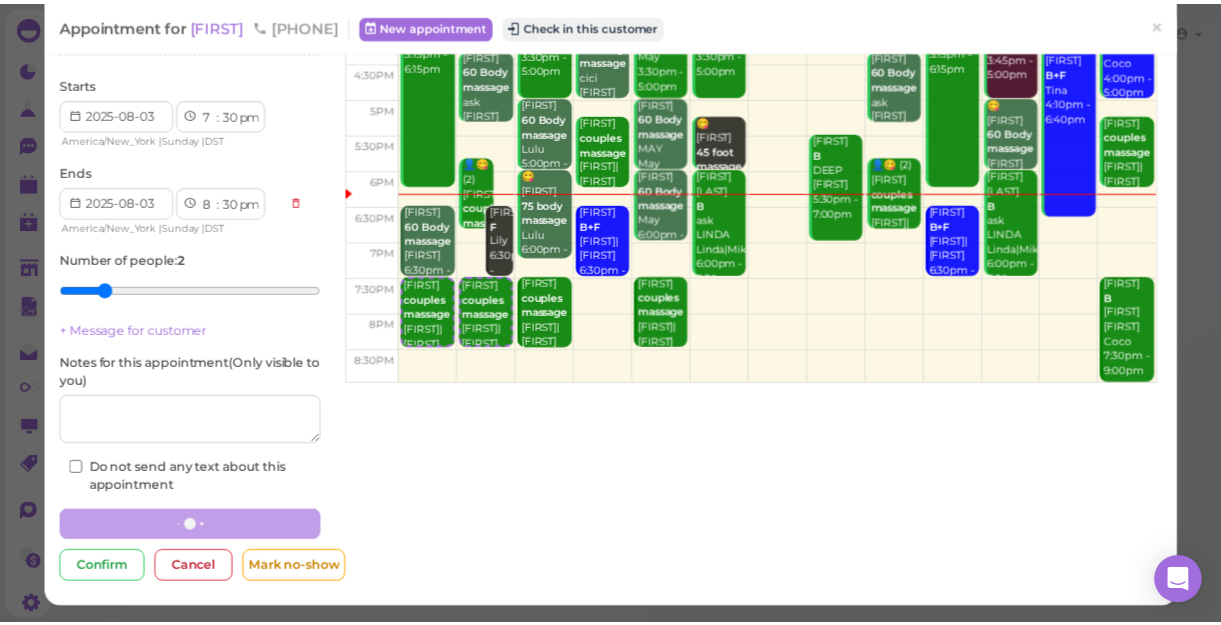 scroll, scrollTop: 181, scrollLeft: 0, axis: vertical 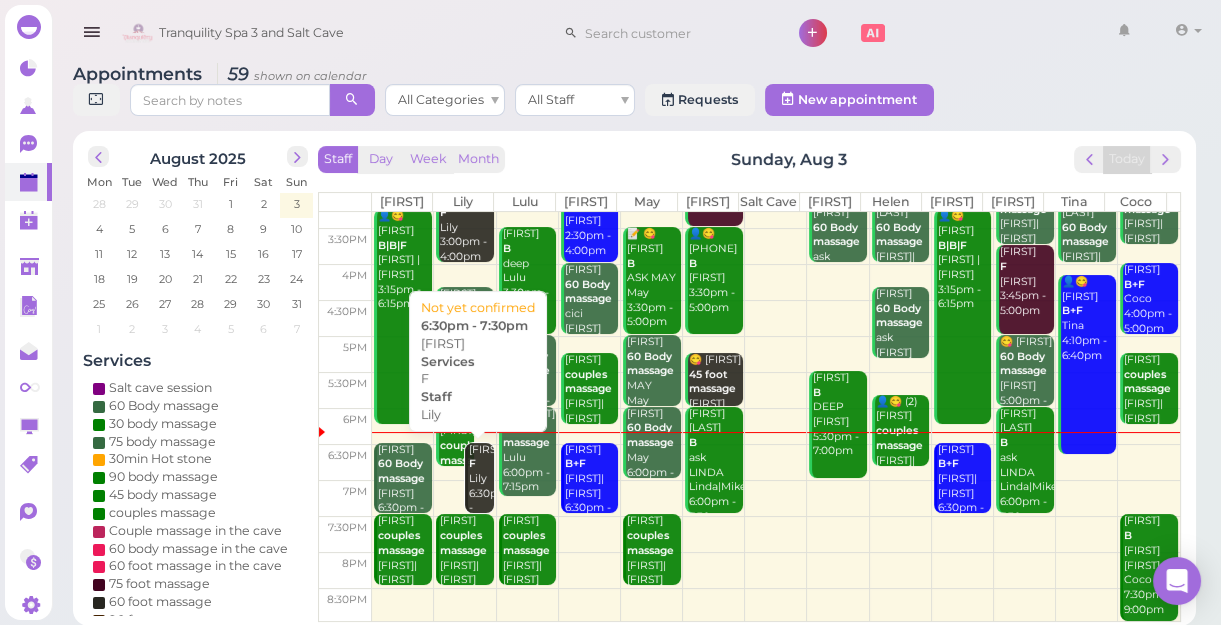 click on "Christina F Lily 6:30pm - 7:30pm" at bounding box center (481, 487) 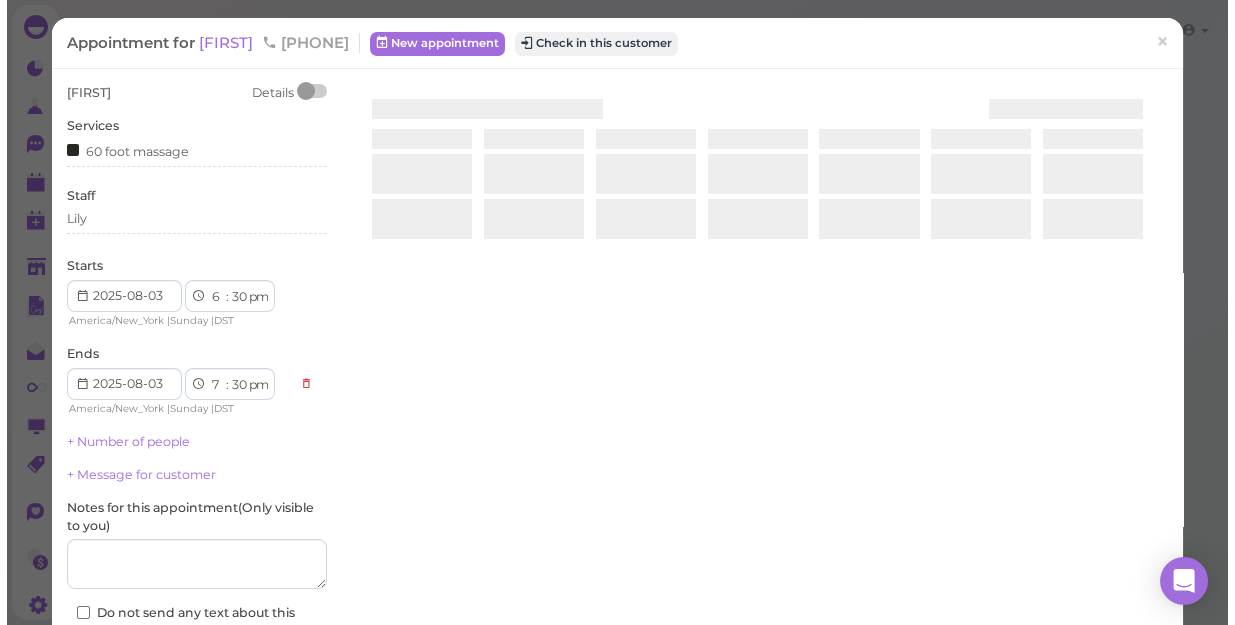 scroll, scrollTop: 0, scrollLeft: 0, axis: both 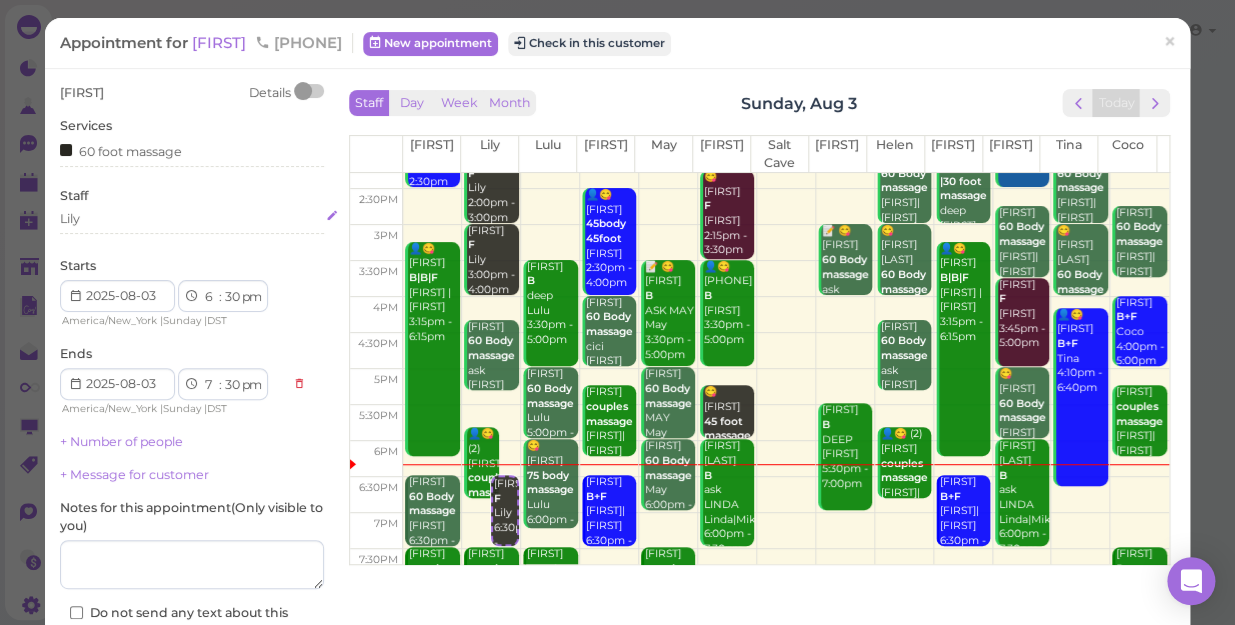 click on "Lily" at bounding box center (192, 219) 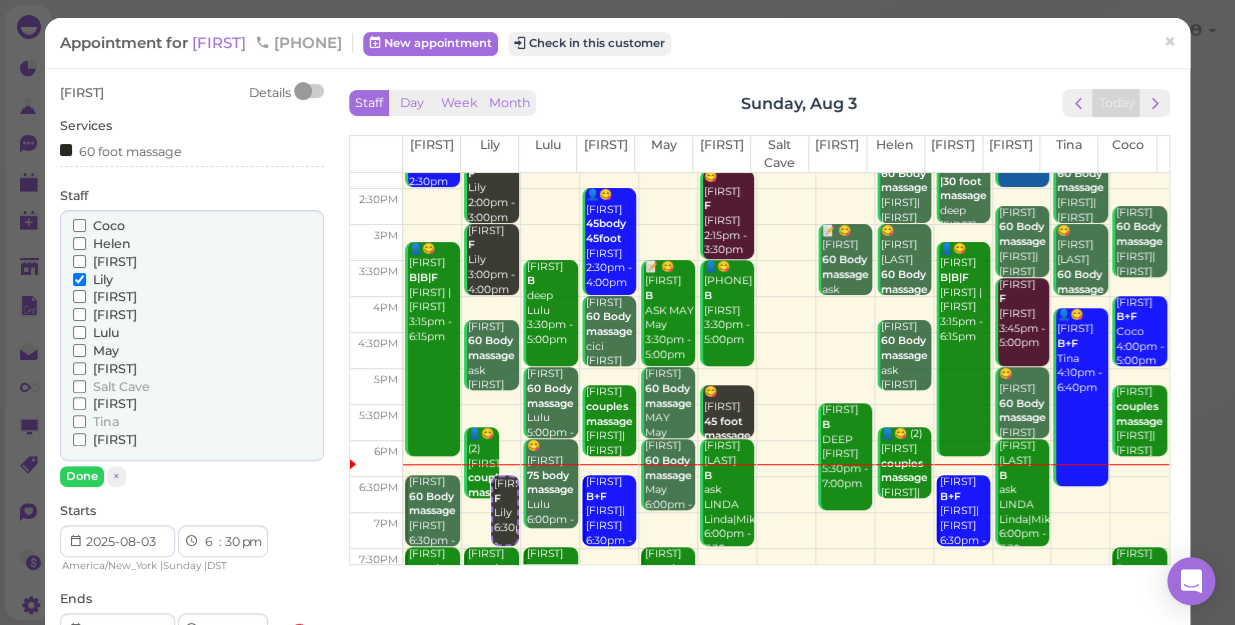 click on "Coco" at bounding box center [79, 225] 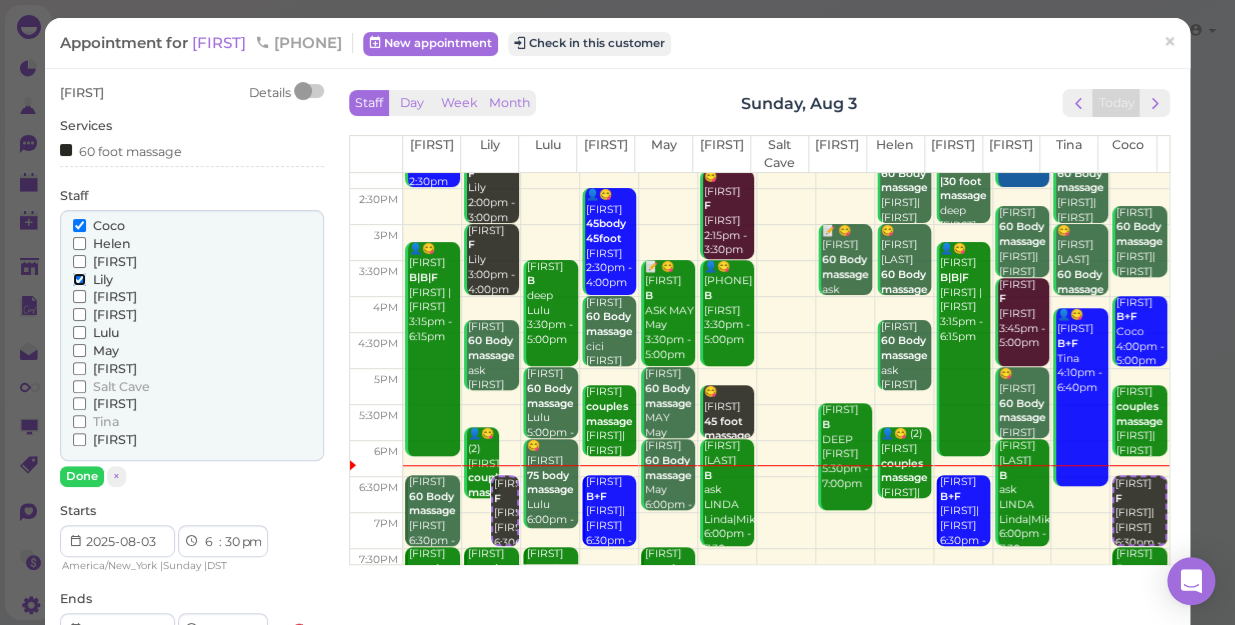 click on "Lily" at bounding box center (79, 279) 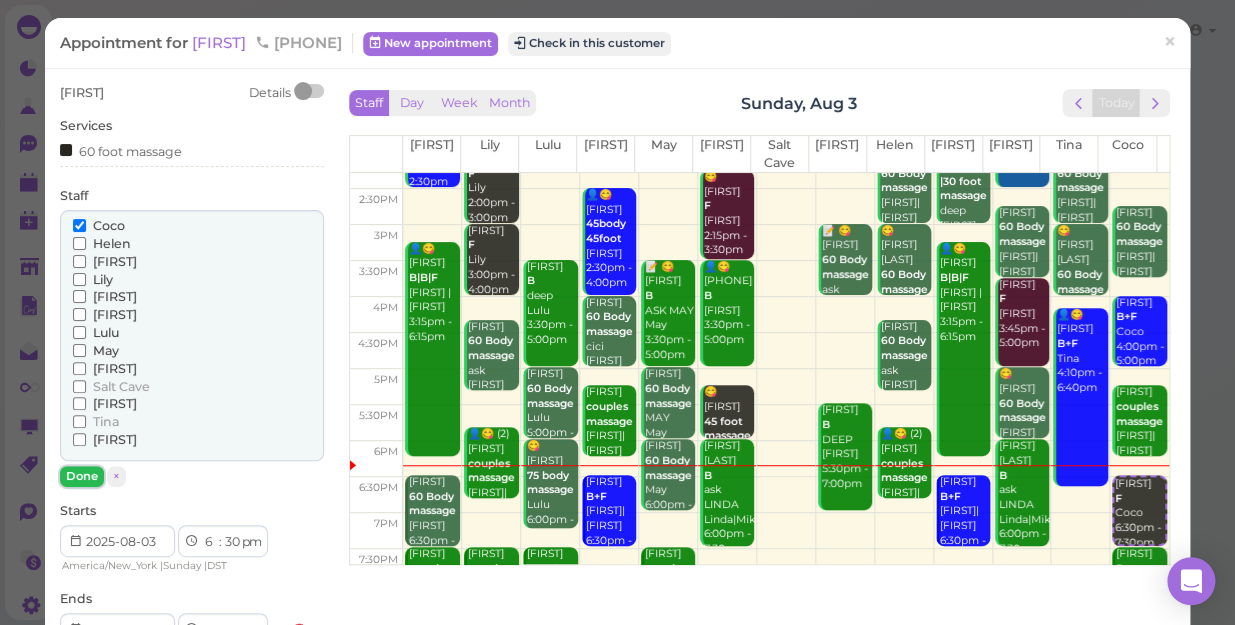 click on "Done" at bounding box center [82, 476] 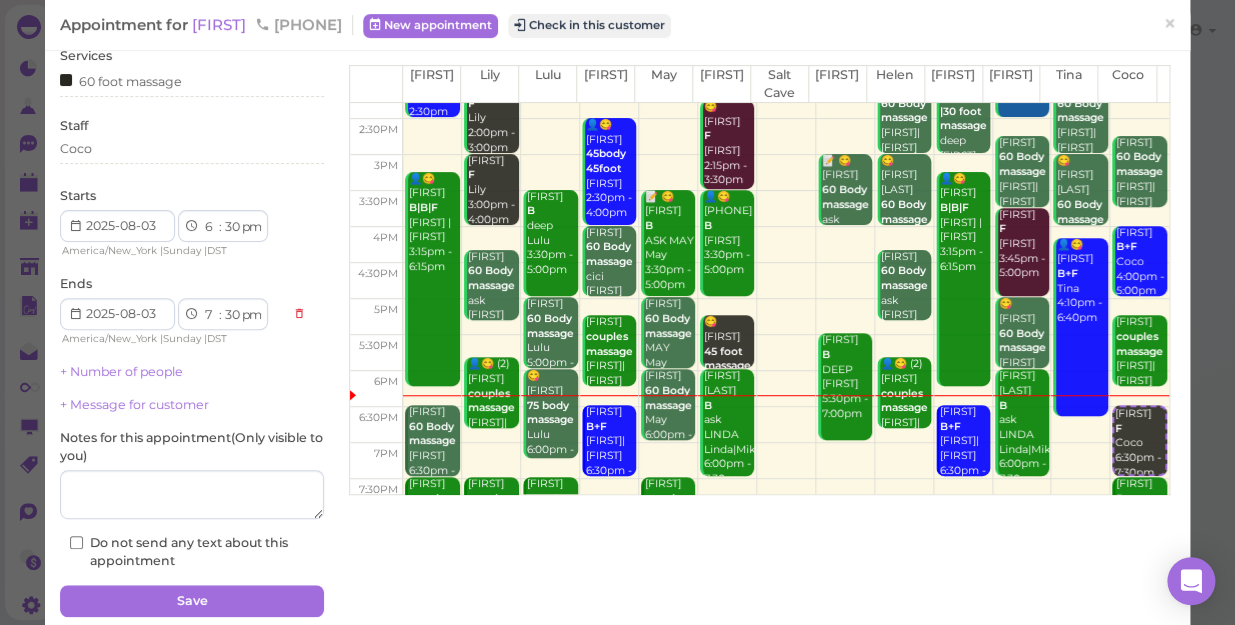 scroll, scrollTop: 145, scrollLeft: 0, axis: vertical 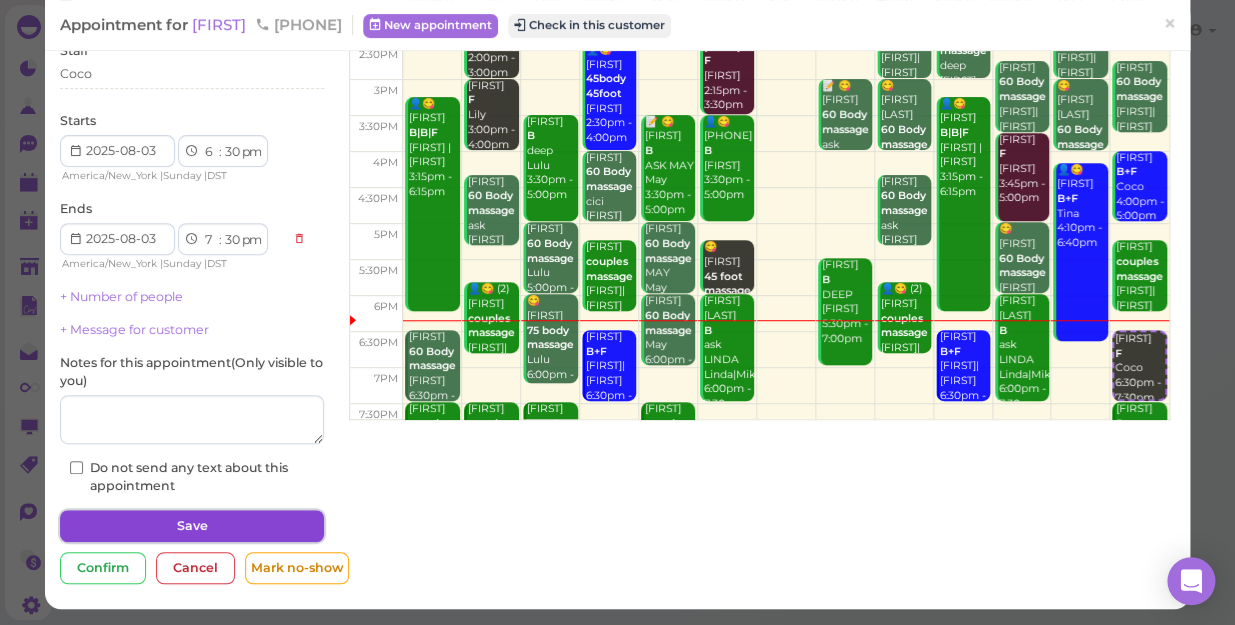 click on "Save" at bounding box center (192, 526) 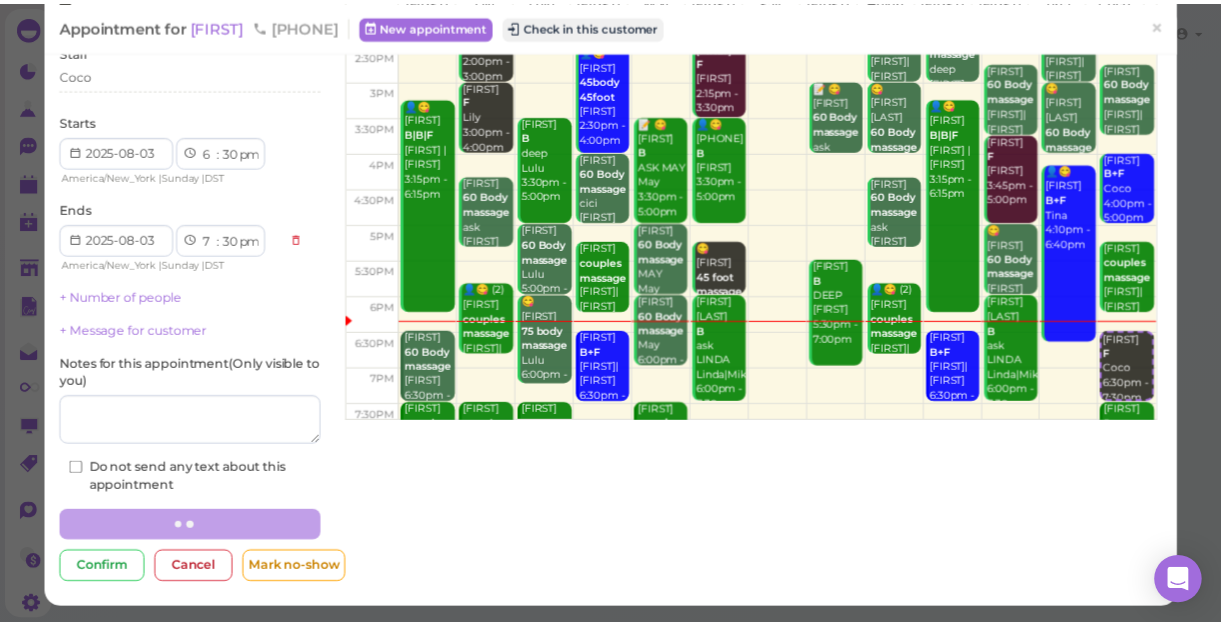 scroll, scrollTop: 0, scrollLeft: 0, axis: both 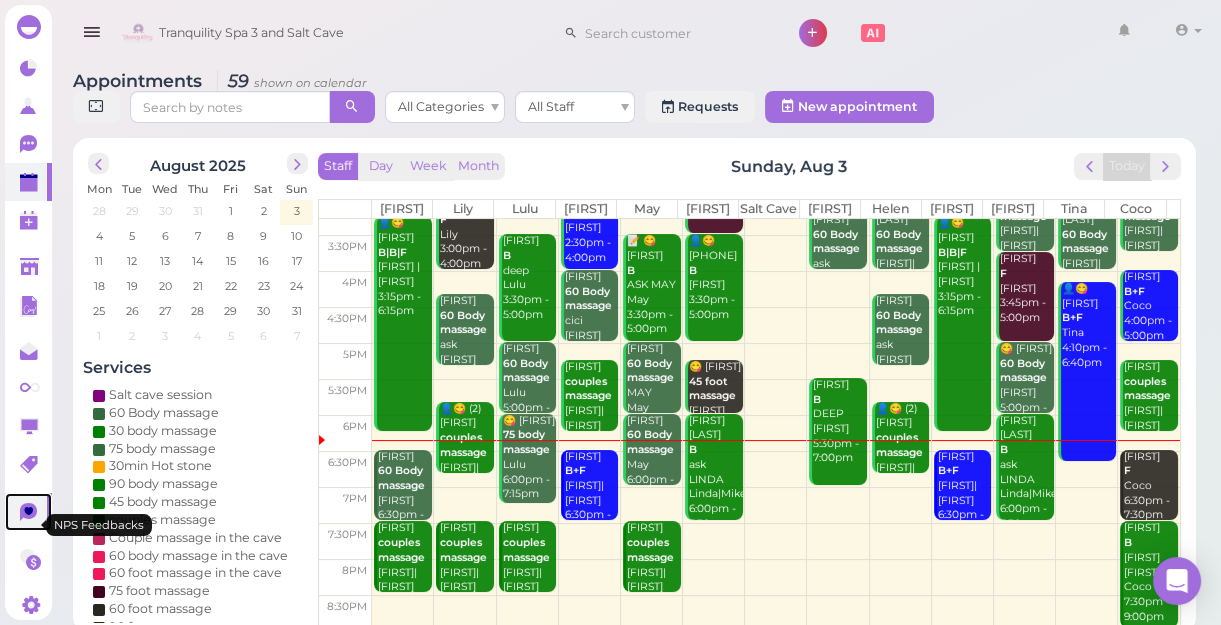 click 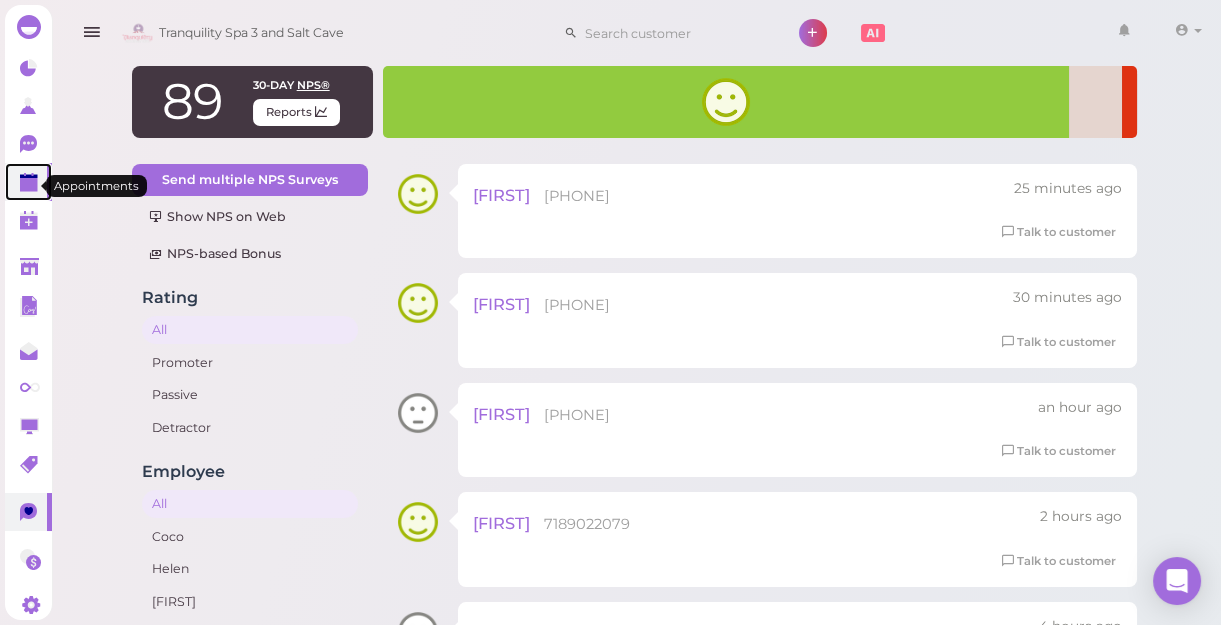click 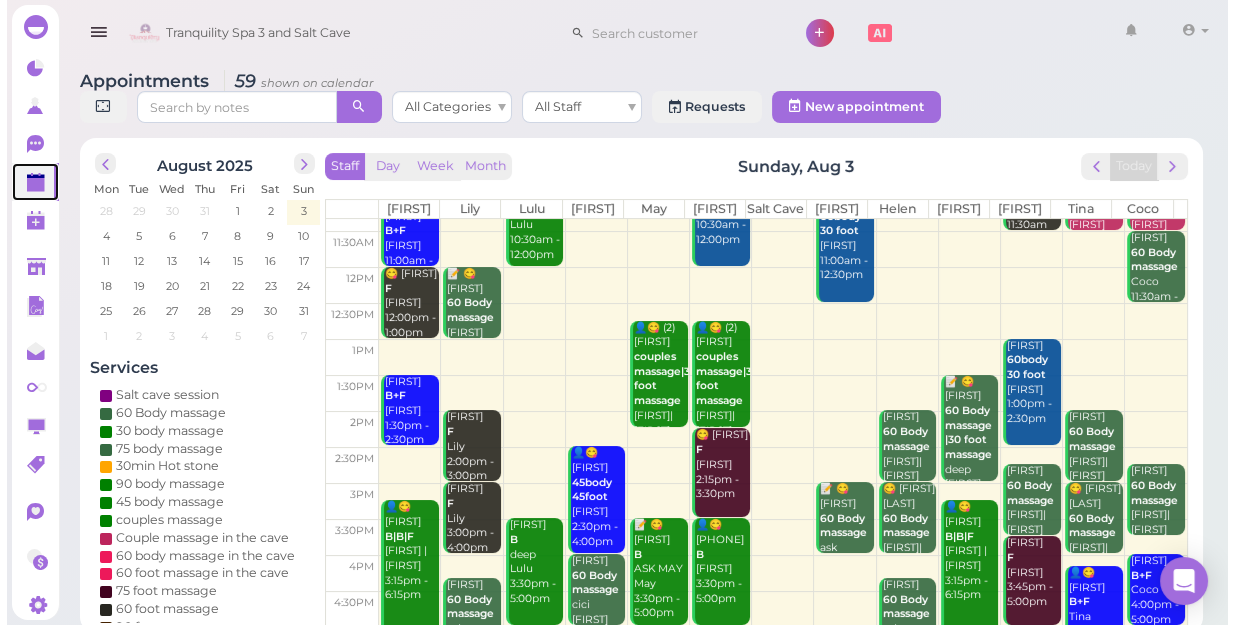 scroll, scrollTop: 90, scrollLeft: 0, axis: vertical 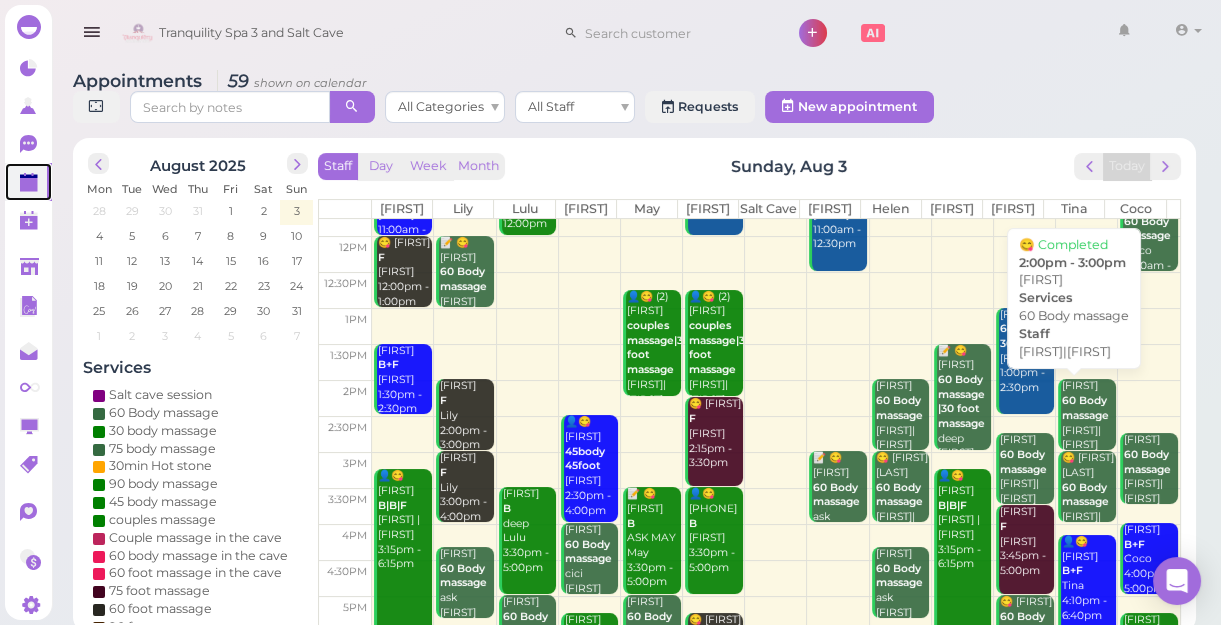 click on "60 Body massage" at bounding box center [1085, 408] 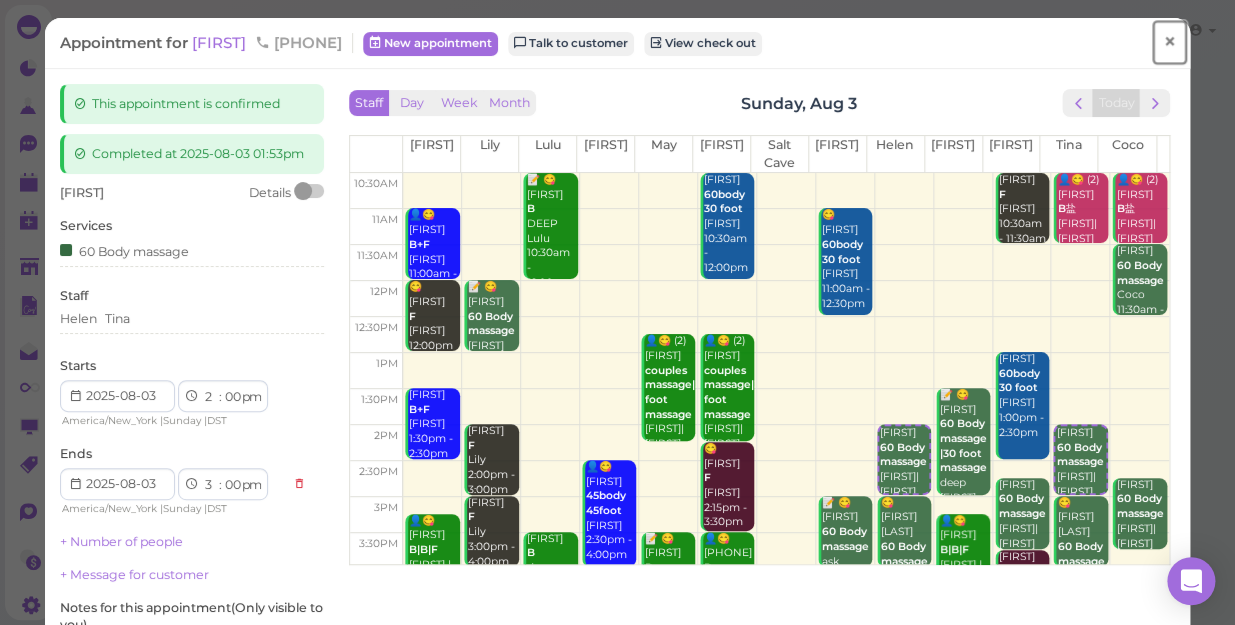 click on "×" at bounding box center [1169, 42] 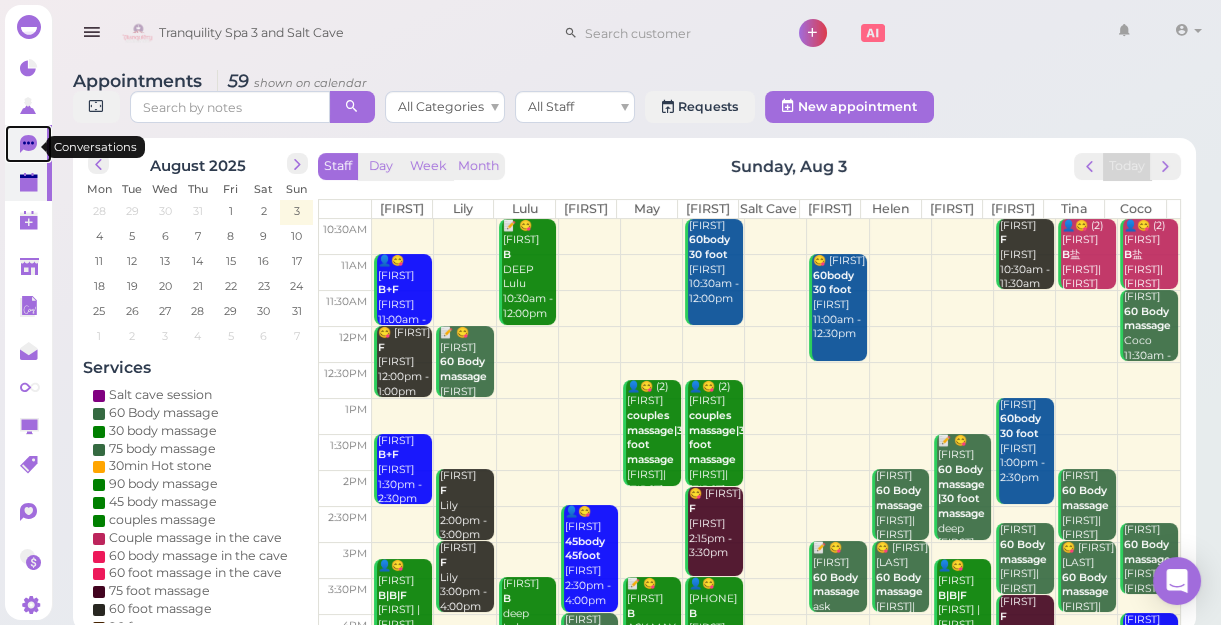 click 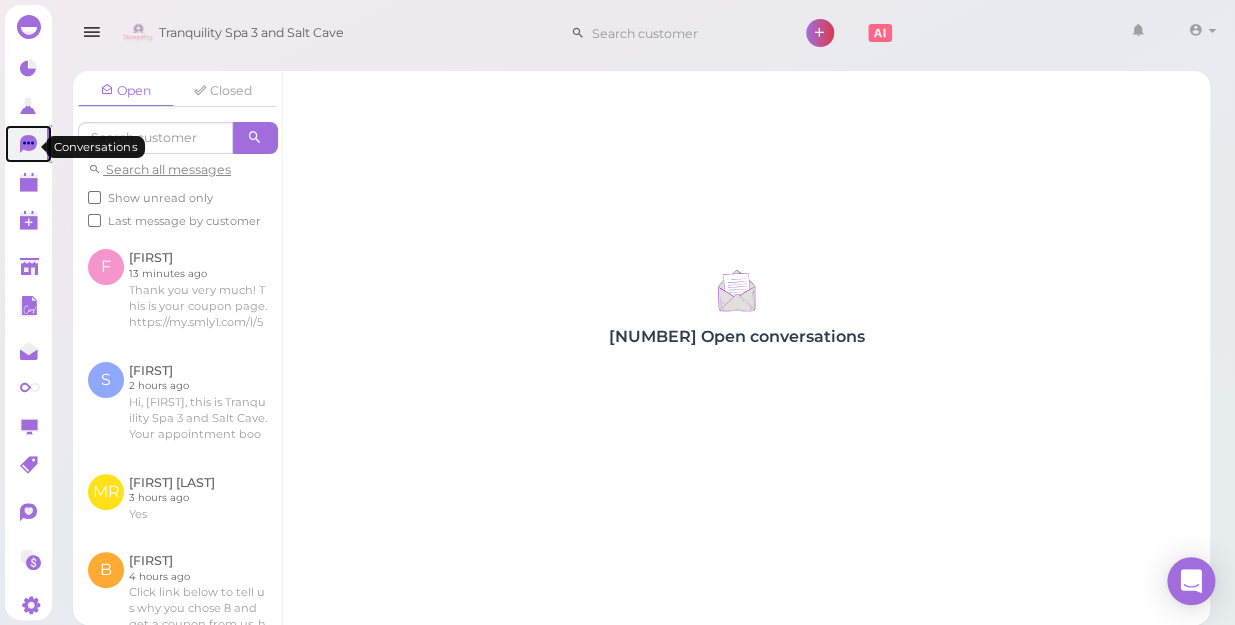 click 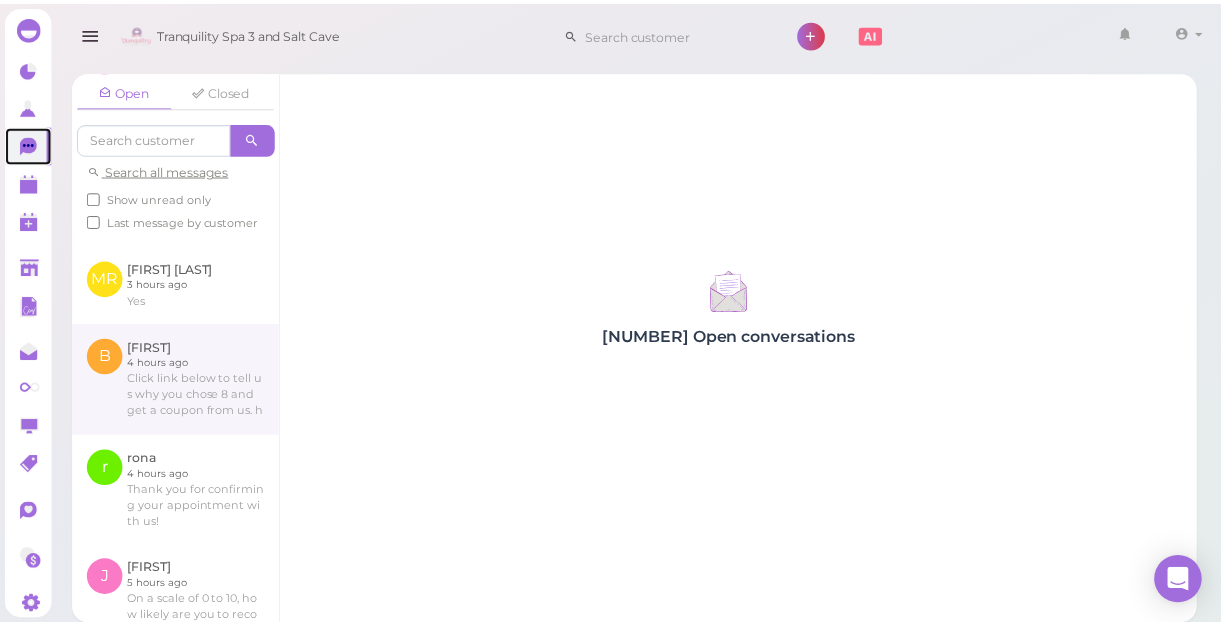 scroll, scrollTop: 272, scrollLeft: 0, axis: vertical 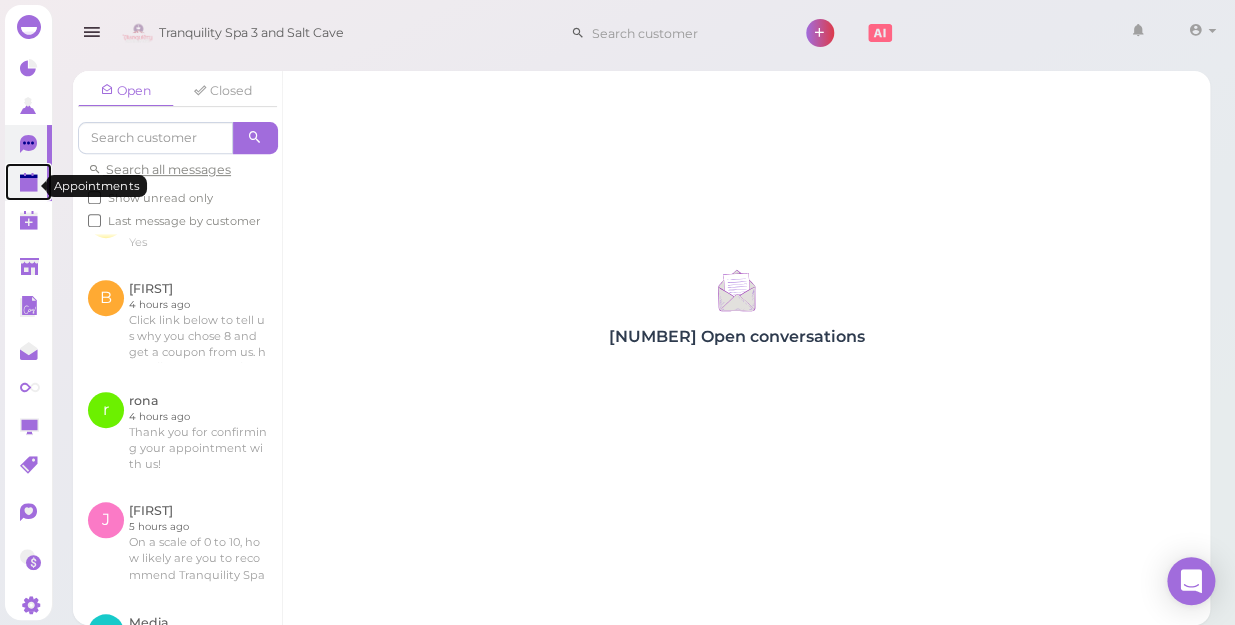 click 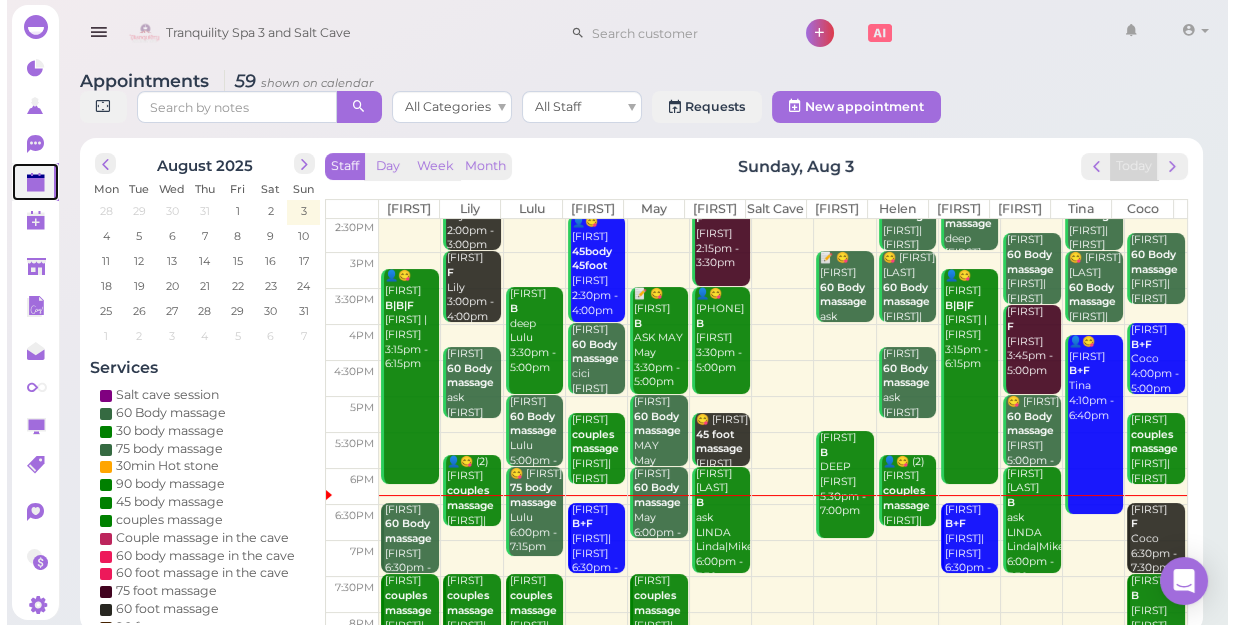 scroll, scrollTop: 343, scrollLeft: 0, axis: vertical 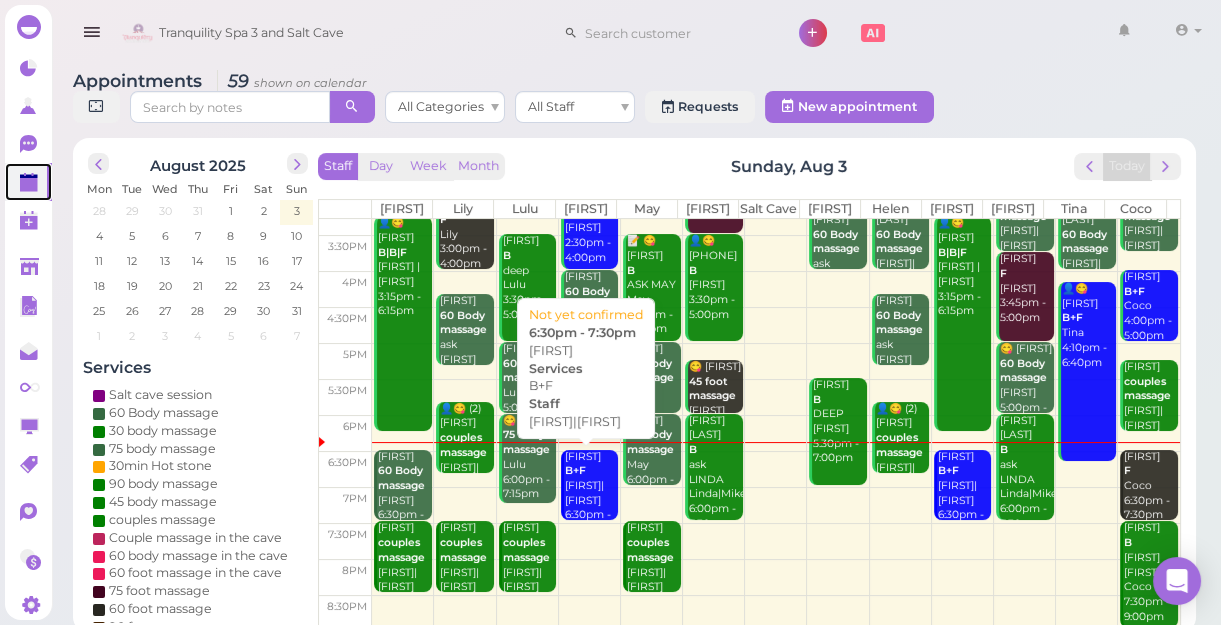click on "[FIRST] B+F [FIRST] [TIME] - [TIME]" at bounding box center (591, 494) 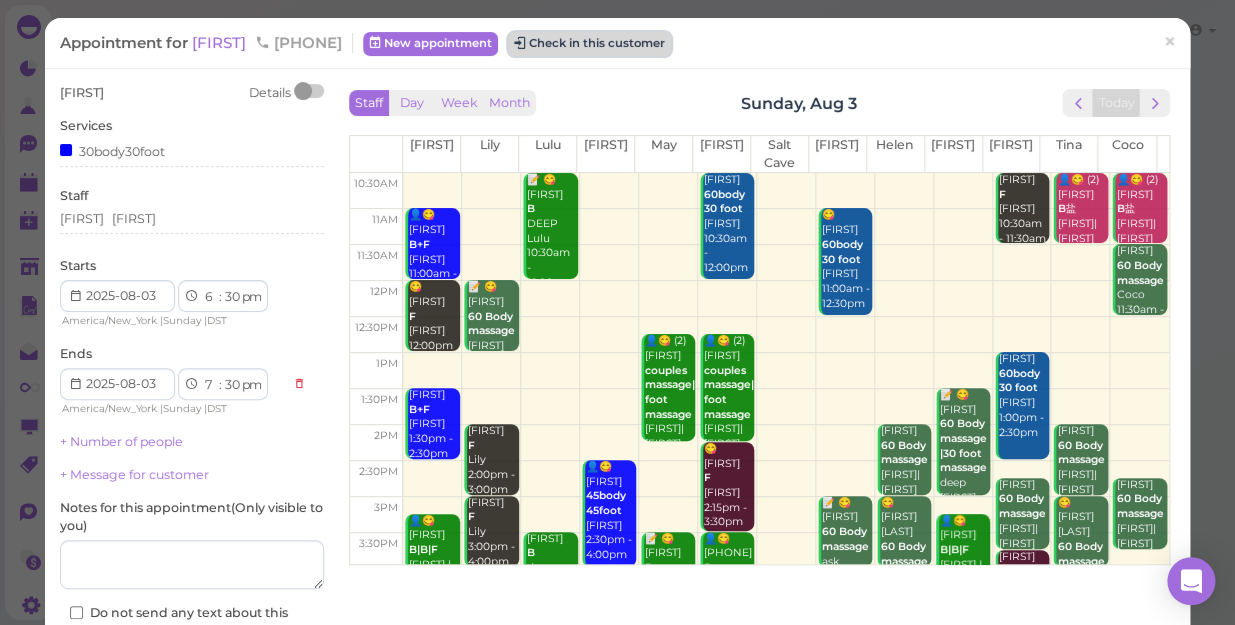 click on "Check in this customer" at bounding box center [589, 44] 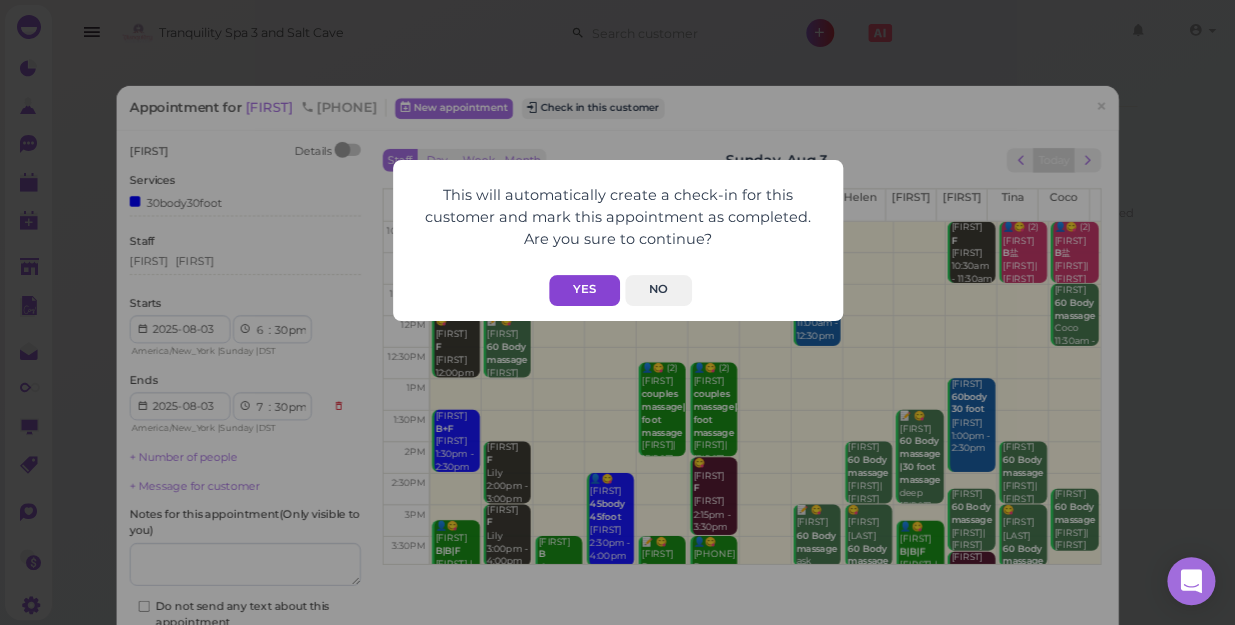 click on "Yes" at bounding box center [584, 290] 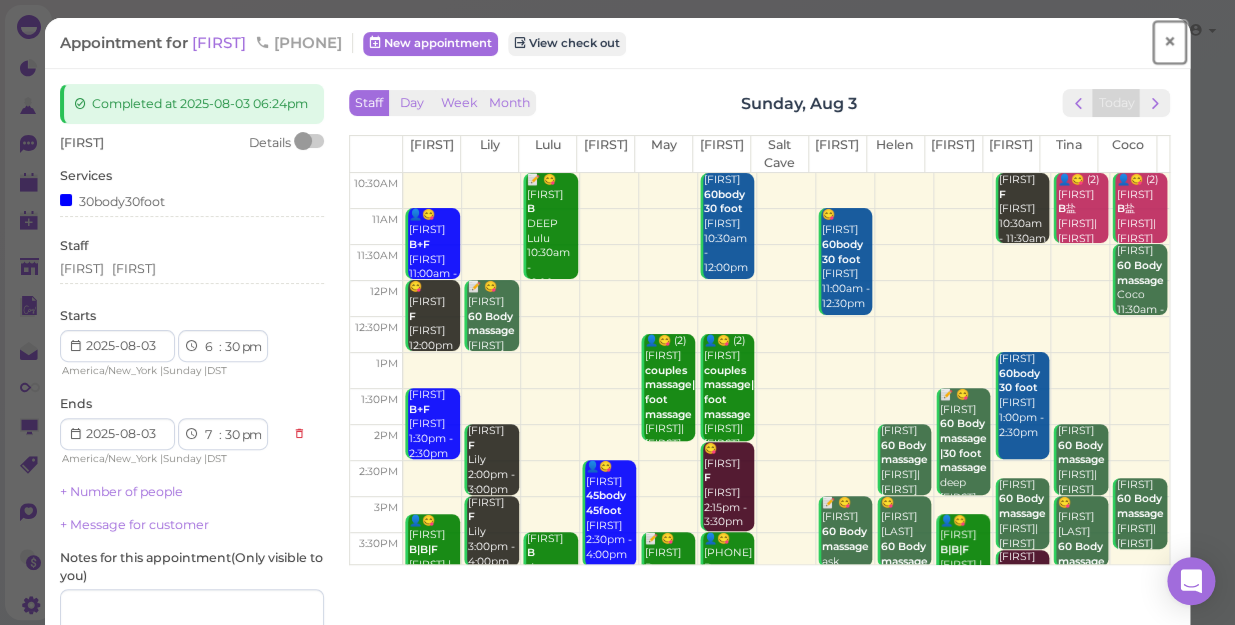 click on "×" at bounding box center (1169, 42) 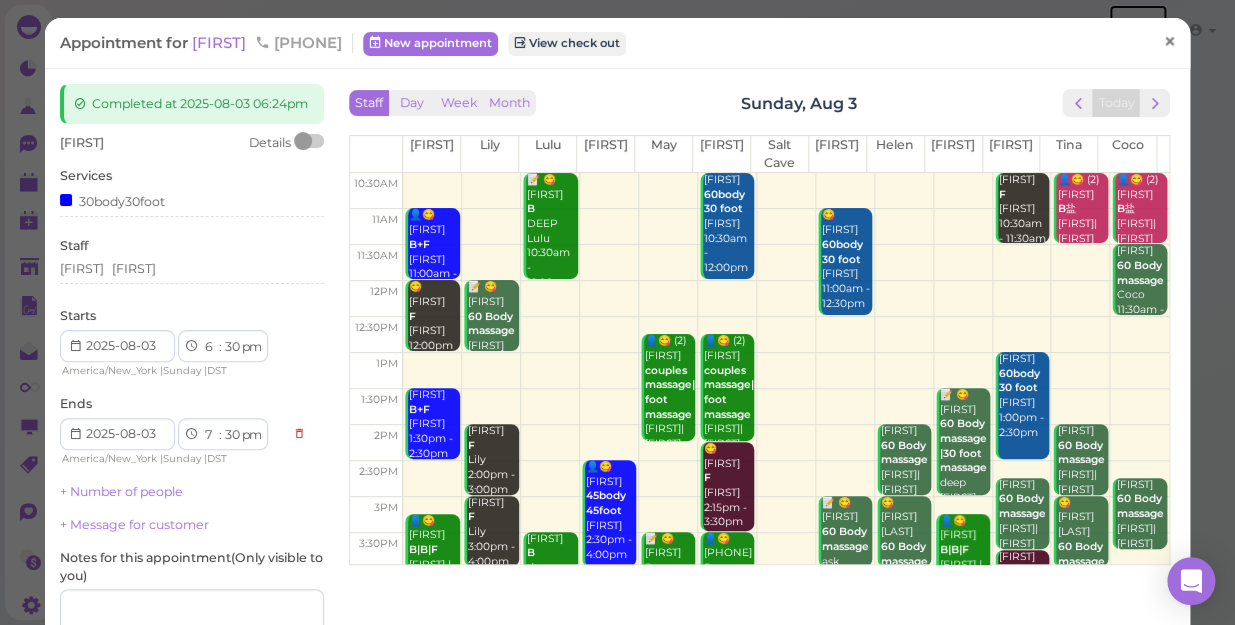 click at bounding box center (1138, 33) 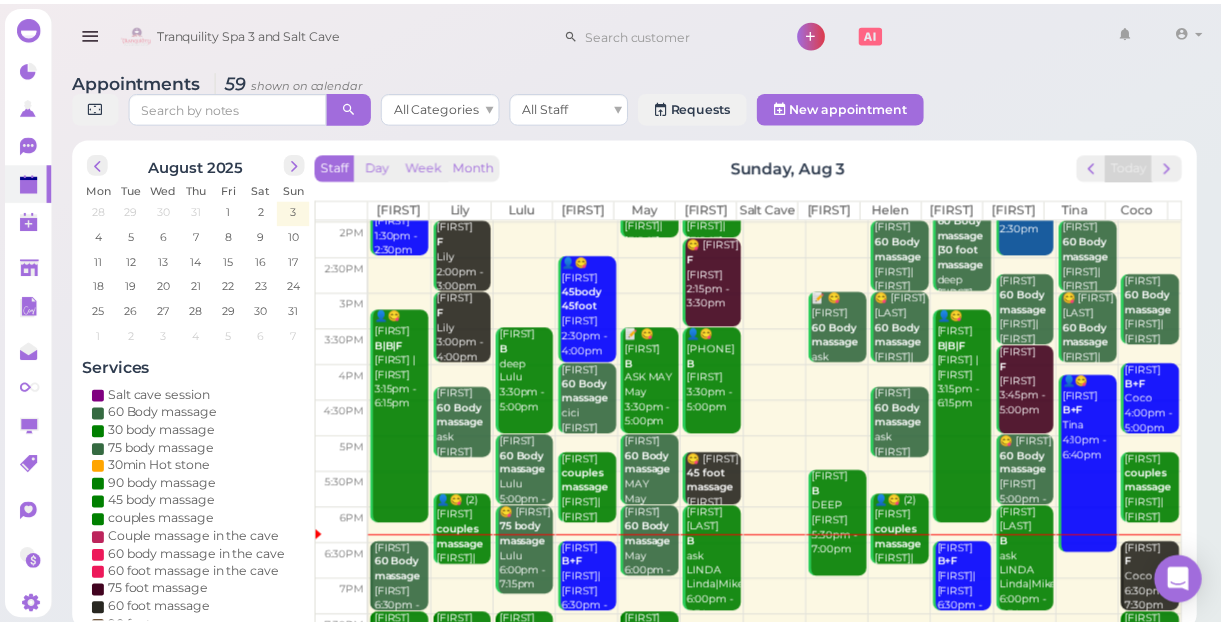 scroll, scrollTop: 343, scrollLeft: 0, axis: vertical 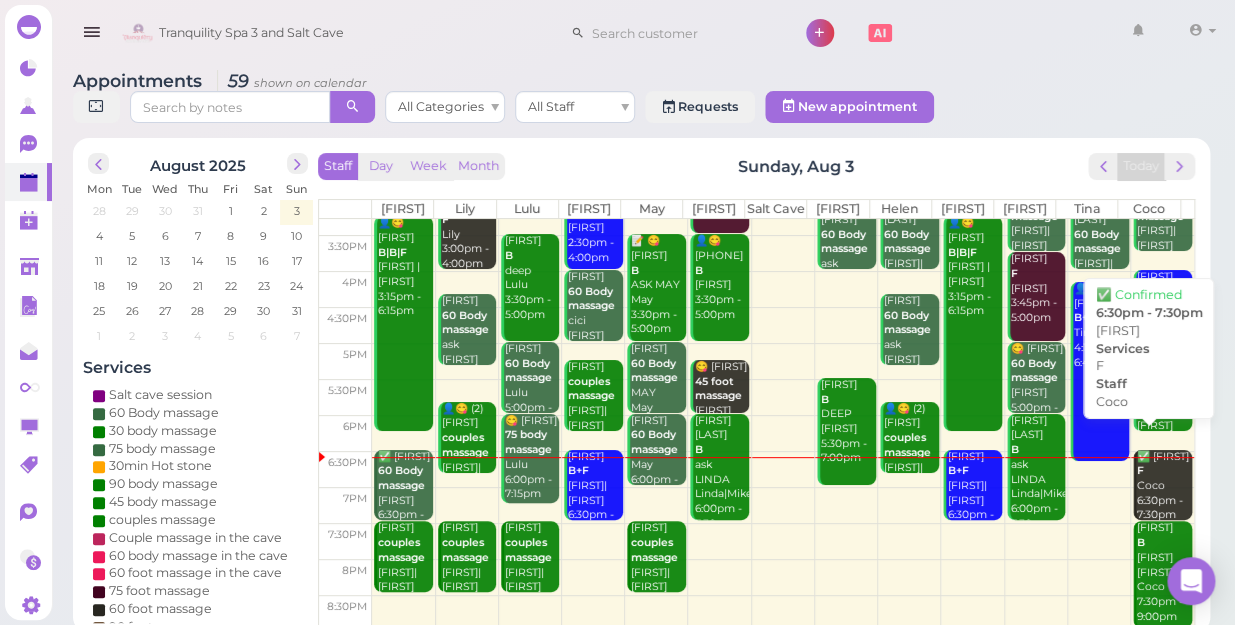 click on "✅ Christina F Coco 6:30pm - 7:30pm" at bounding box center (1164, 486) 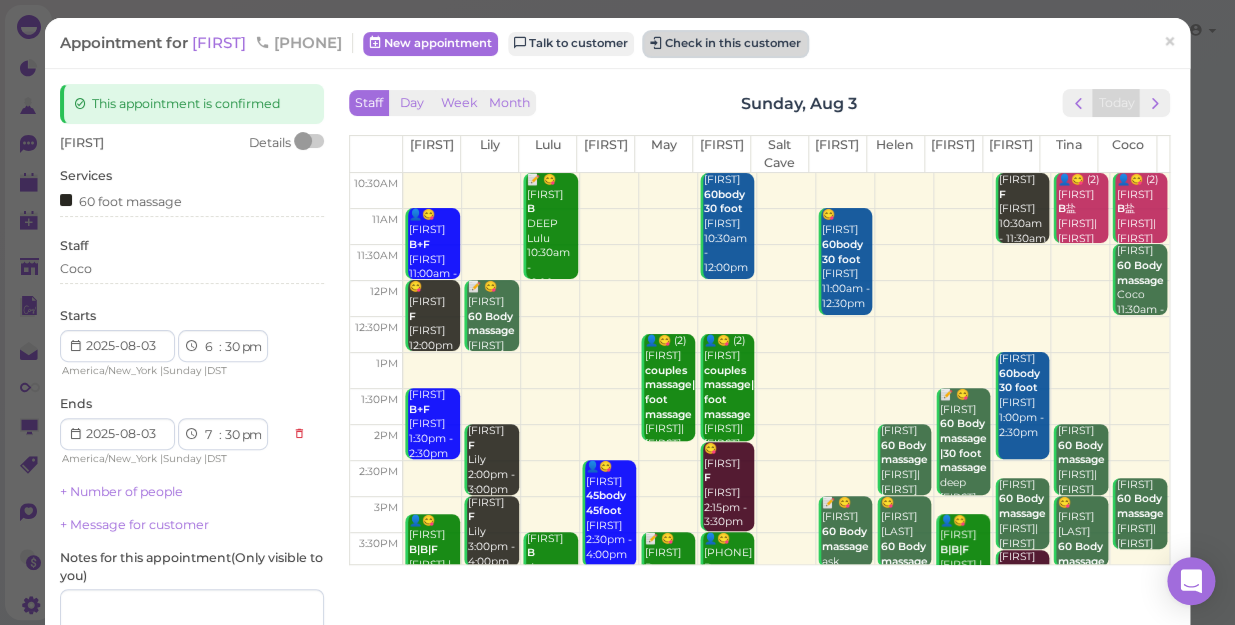 click on "Check in this customer" at bounding box center [725, 44] 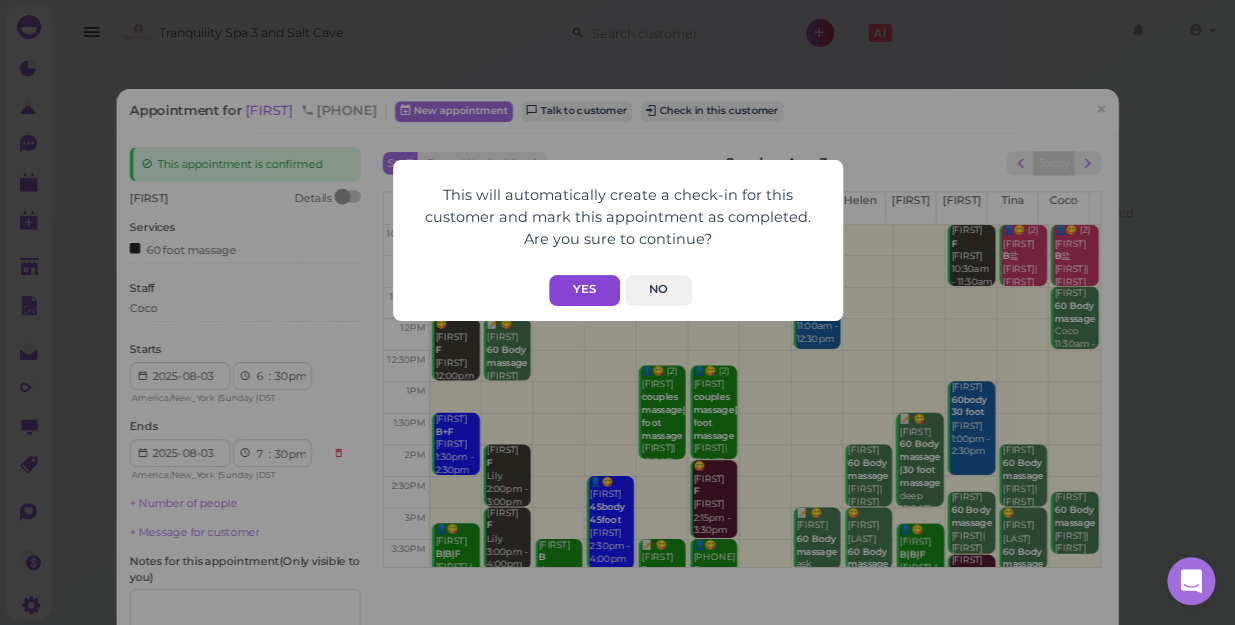 click on "Yes" at bounding box center (584, 290) 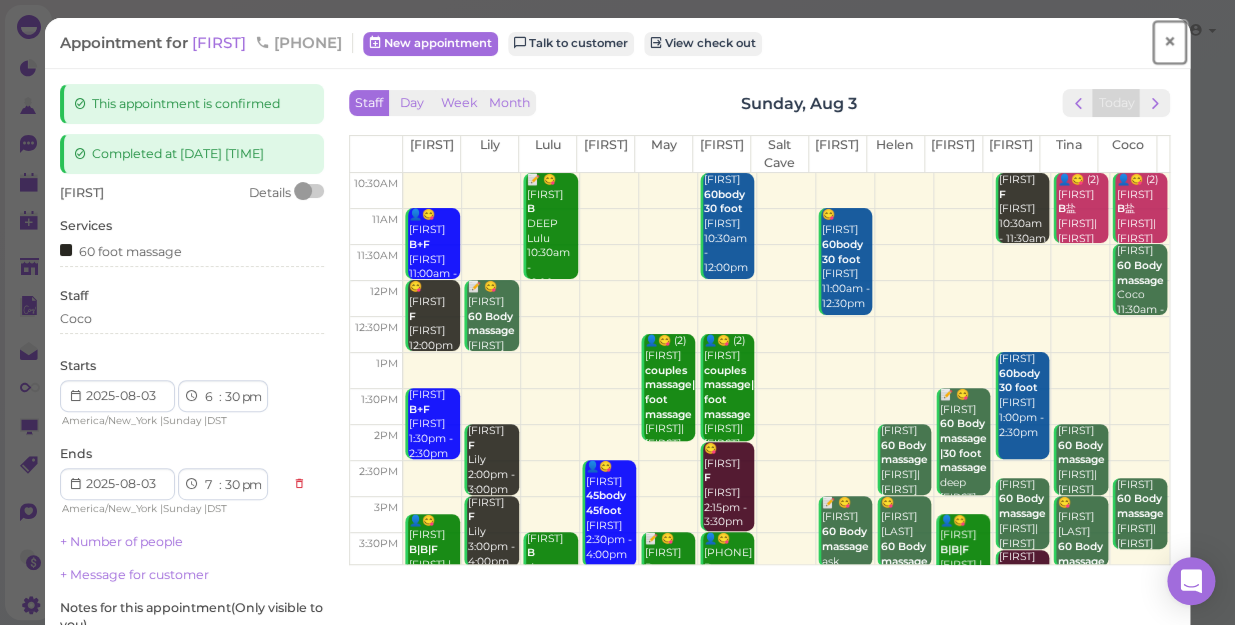 click on "×" at bounding box center [1169, 42] 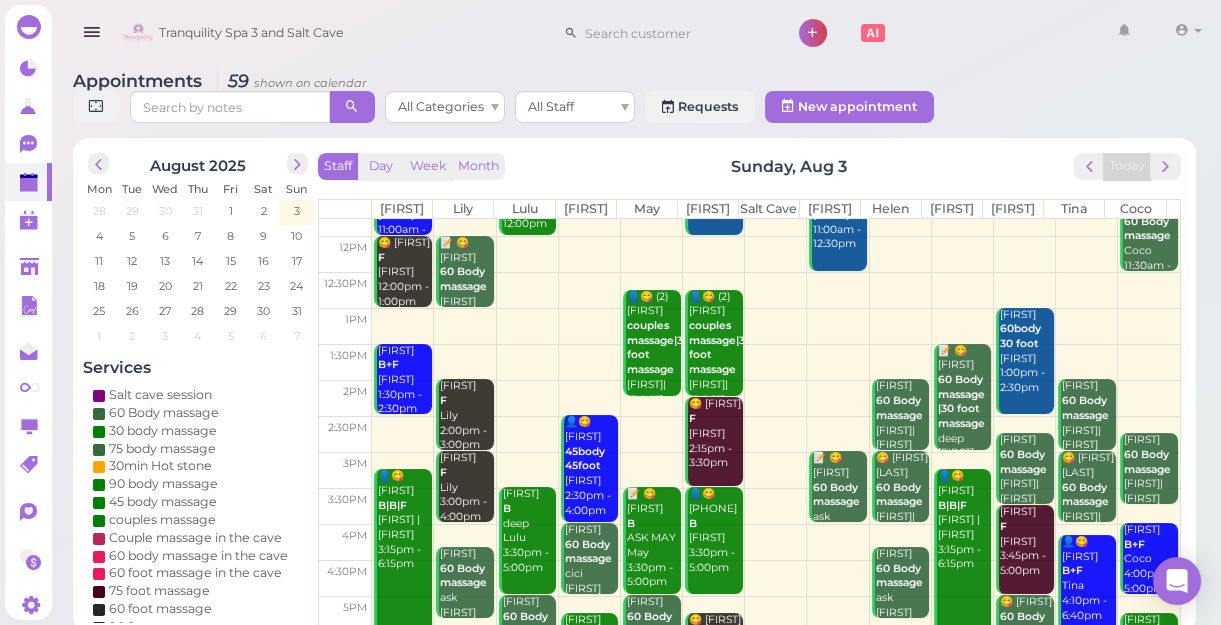 scroll, scrollTop: 343, scrollLeft: 0, axis: vertical 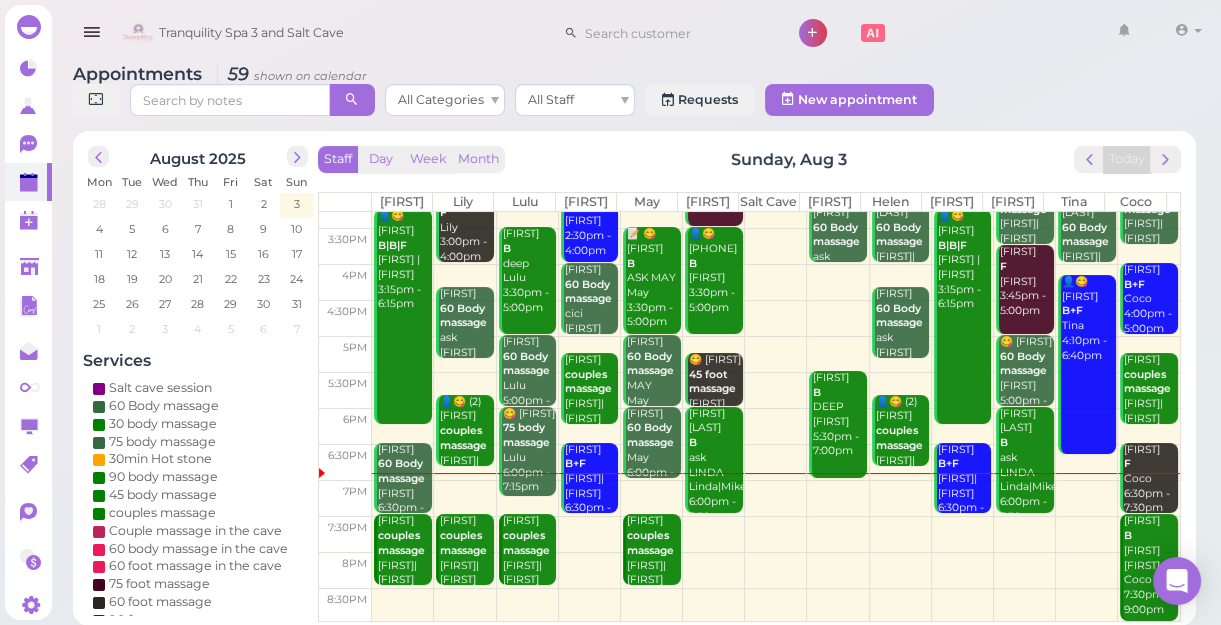 click at bounding box center (776, 534) 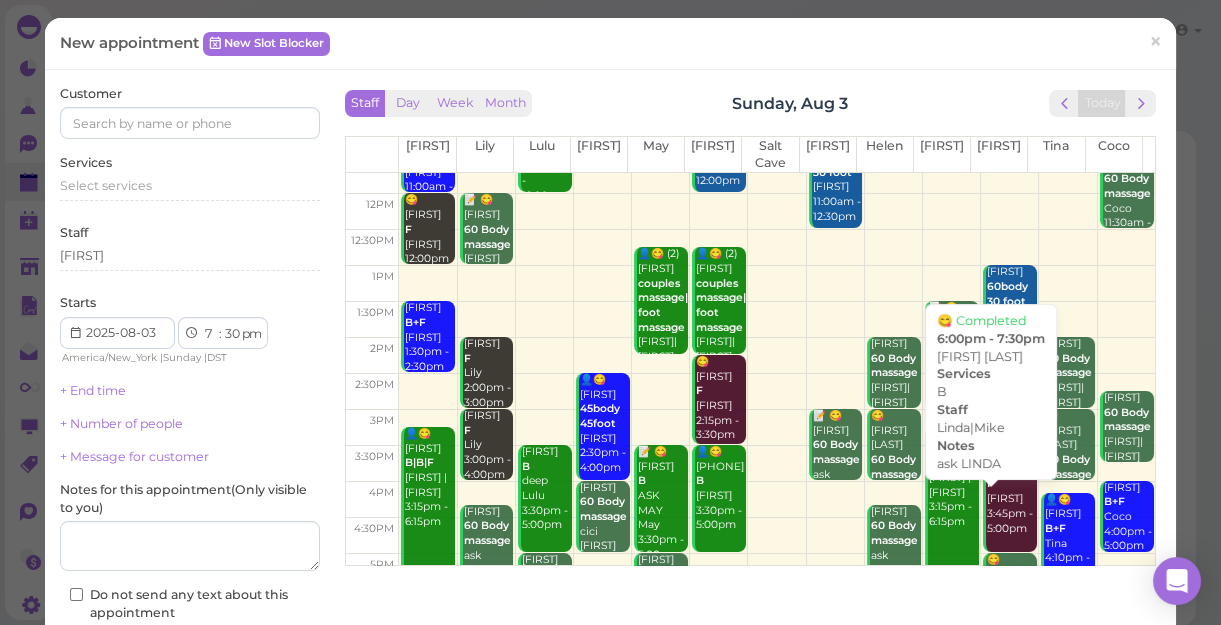 scroll, scrollTop: 272, scrollLeft: 0, axis: vertical 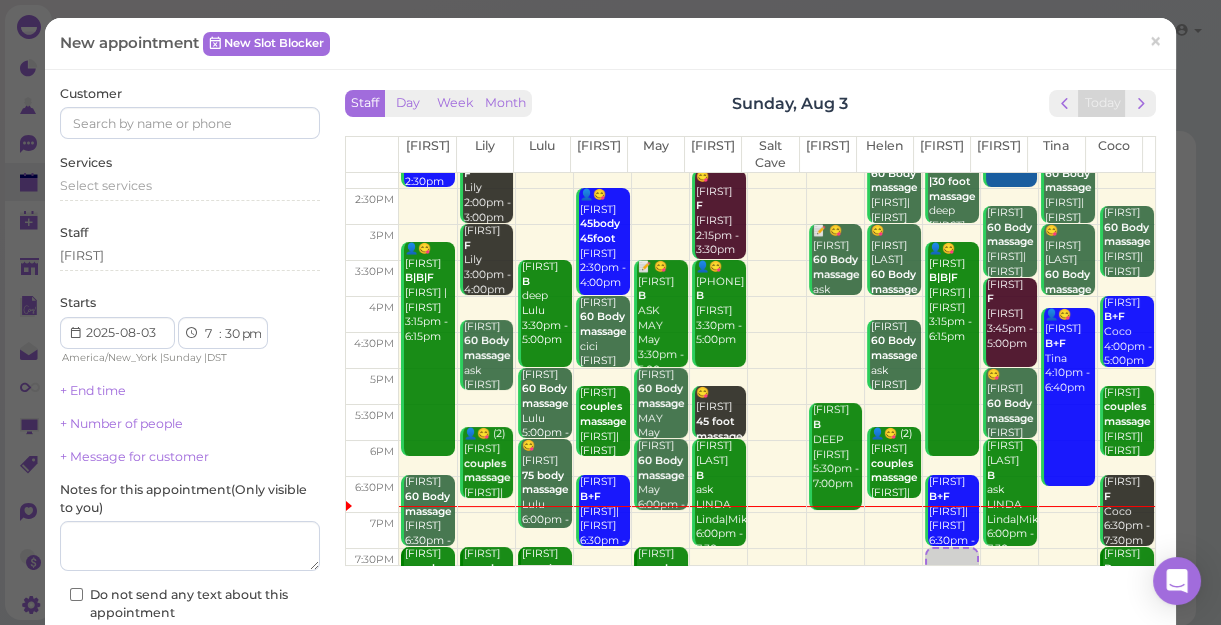 click at bounding box center [777, 567] 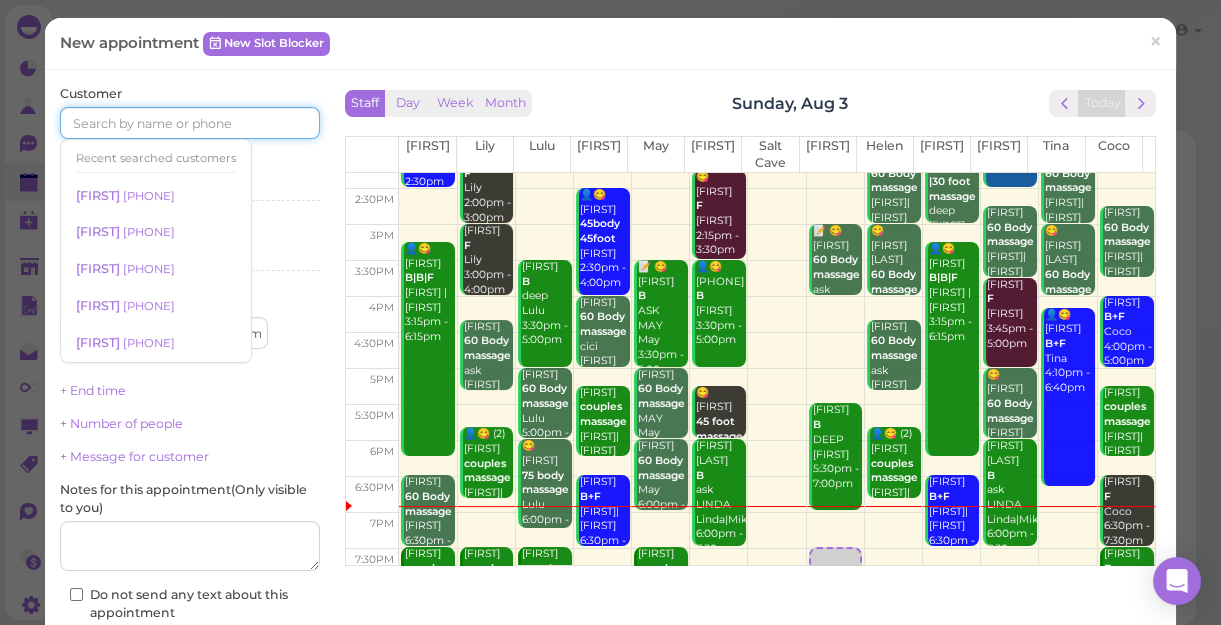 click at bounding box center (190, 123) 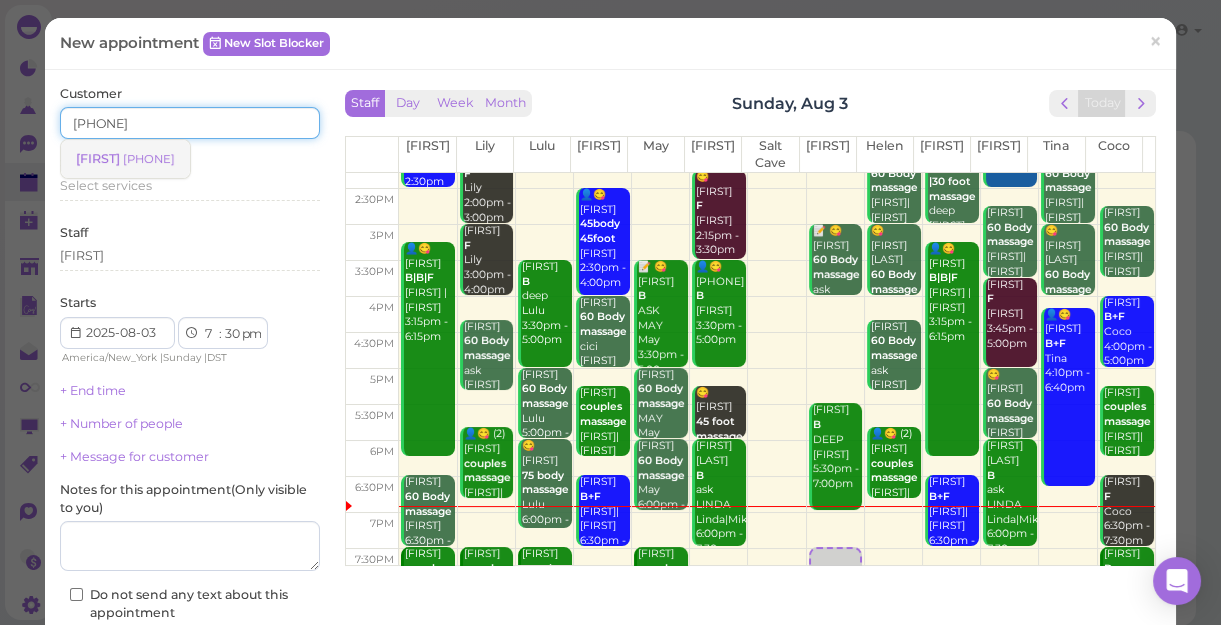 type on "9175739208" 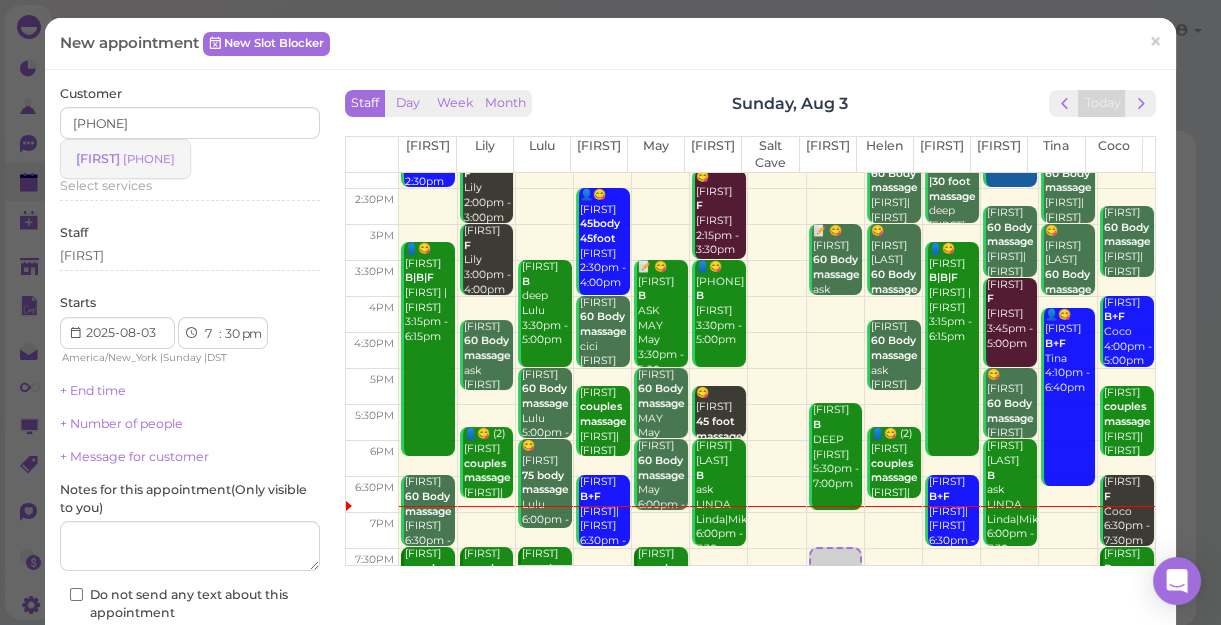 click on "9175739208" at bounding box center [149, 159] 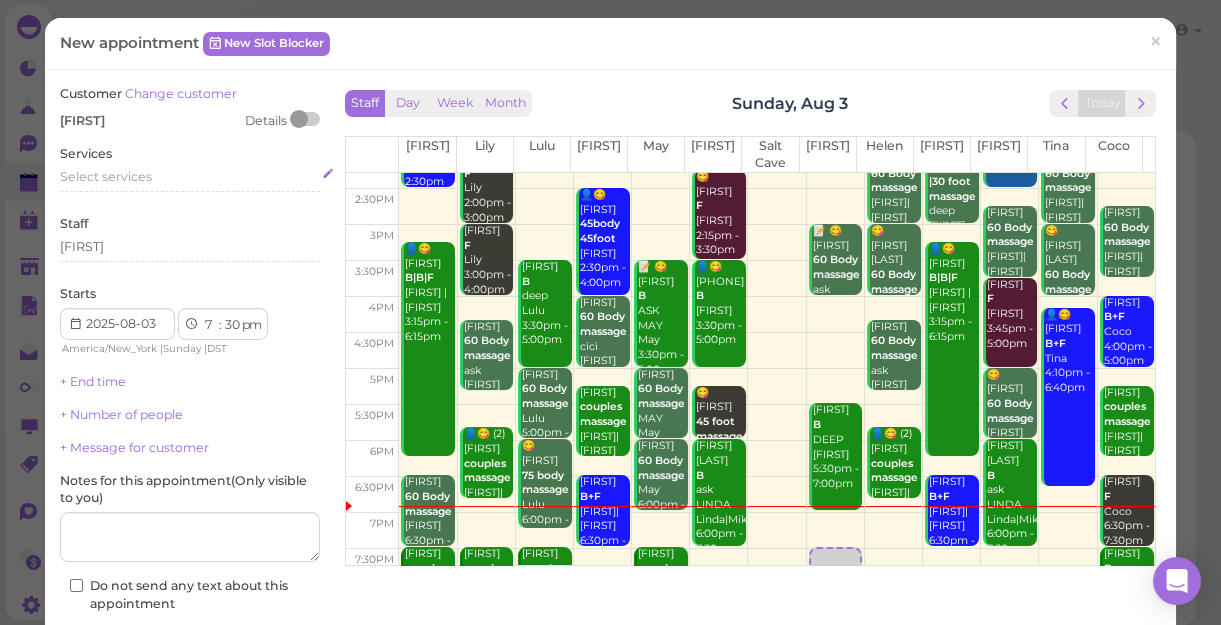 click on "Select services" at bounding box center [190, 177] 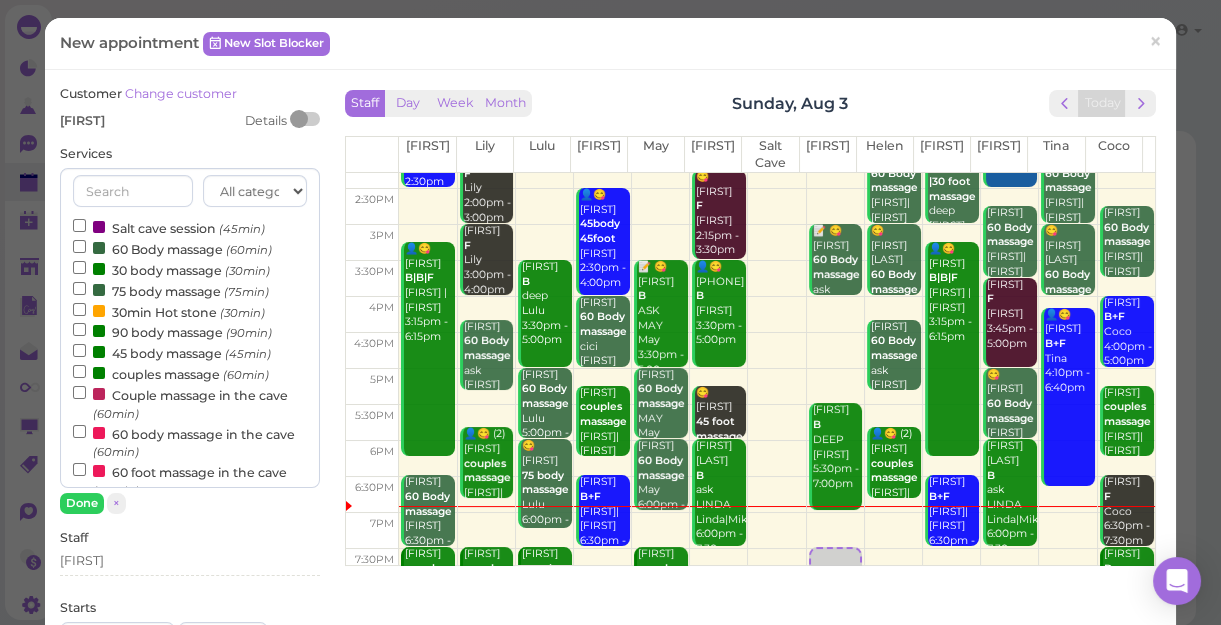 click on "All categories
Relax session
Full body
Full body
full body
Salt cave massage
Salt cave massage
Foot
Foot
B+F
Massage
Foot and salt cave
Body massage and foot massage" at bounding box center (190, 328) 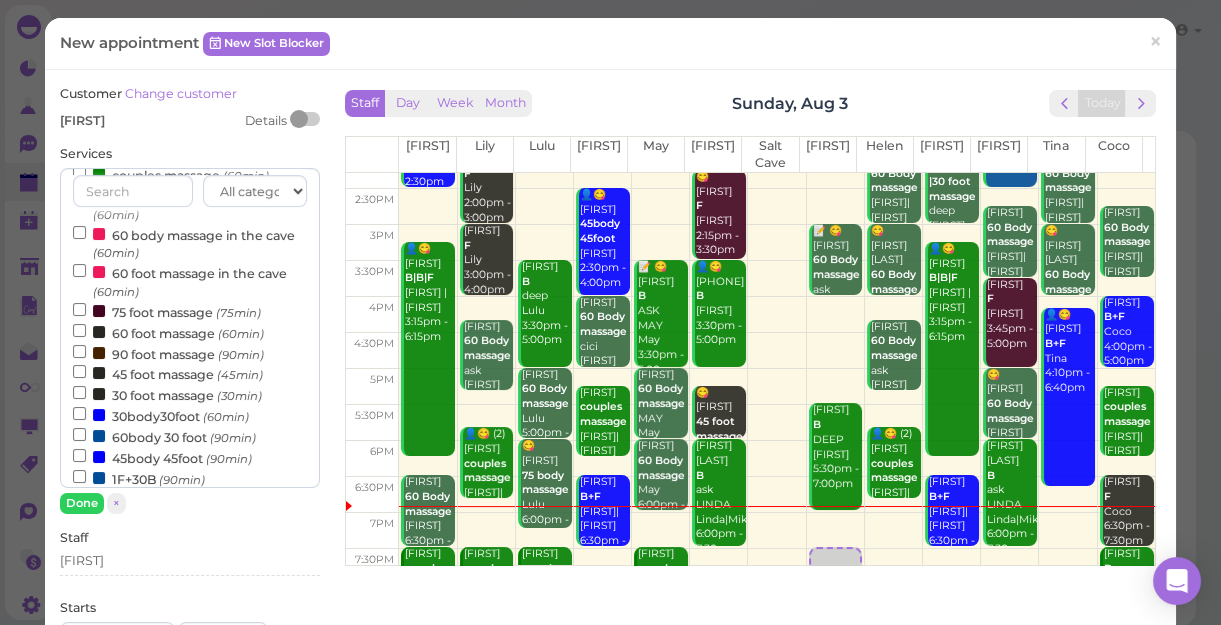 scroll, scrollTop: 272, scrollLeft: 0, axis: vertical 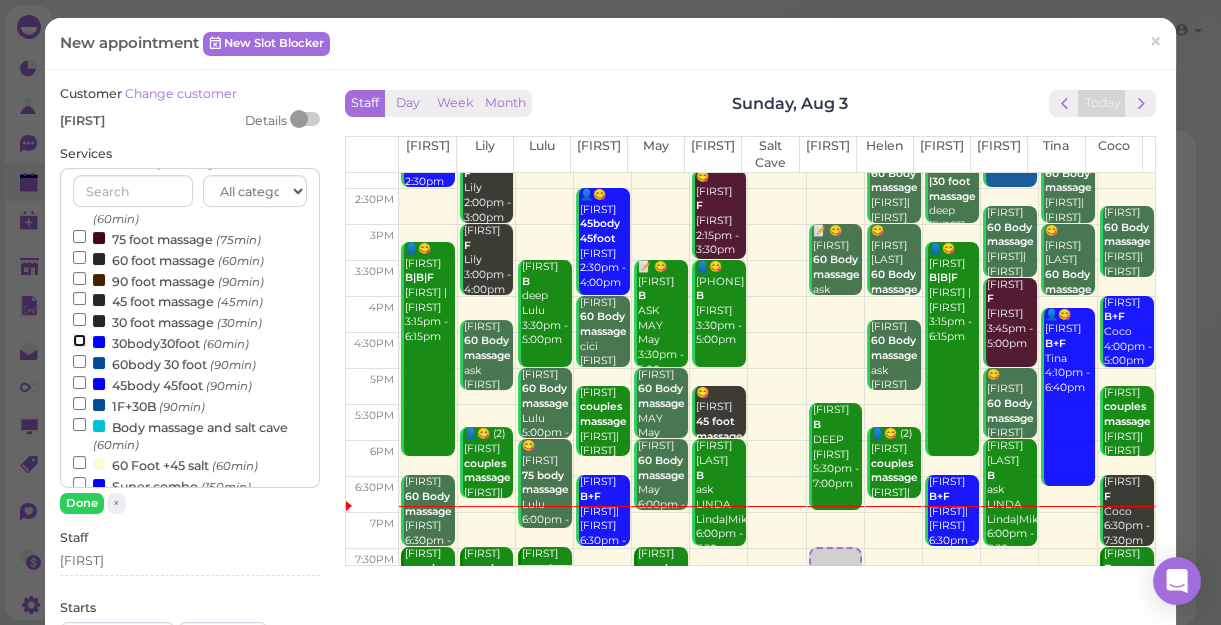 click on "30body30foot
(60min)" at bounding box center [79, 340] 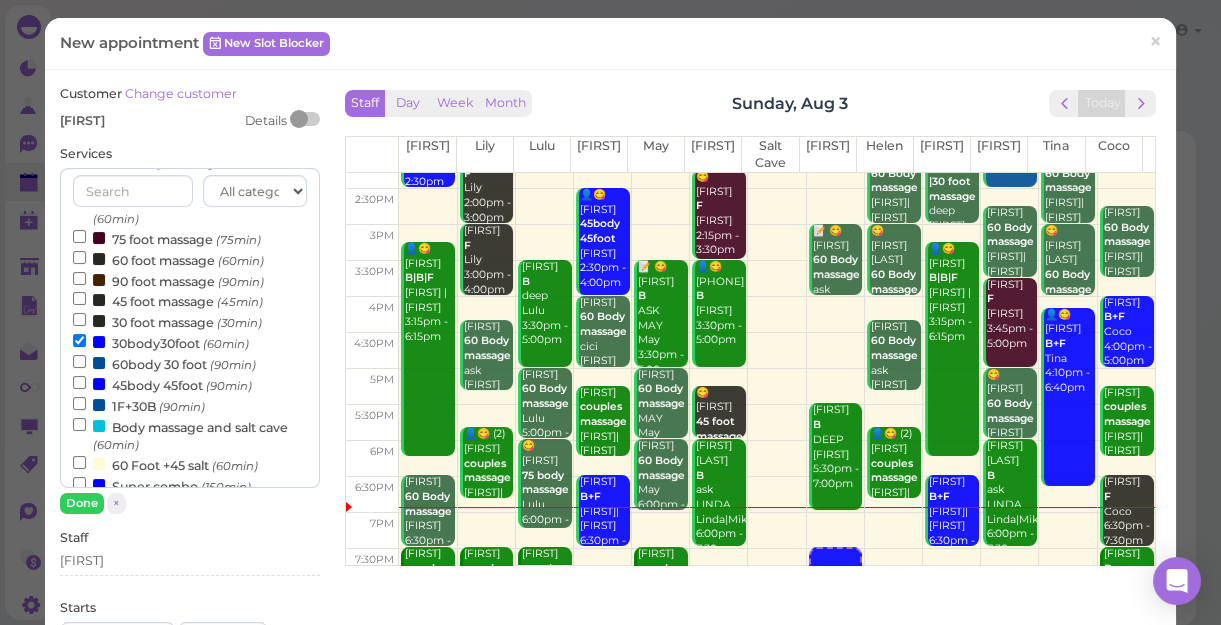 scroll, scrollTop: 643, scrollLeft: 0, axis: vertical 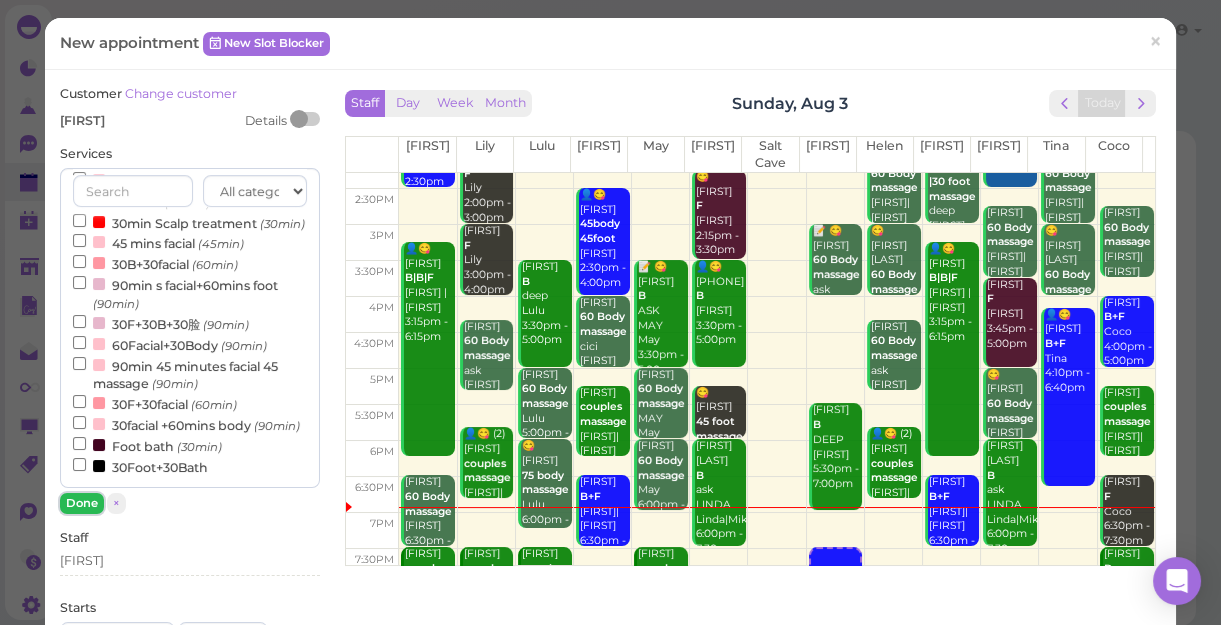 click on "Done" at bounding box center (82, 503) 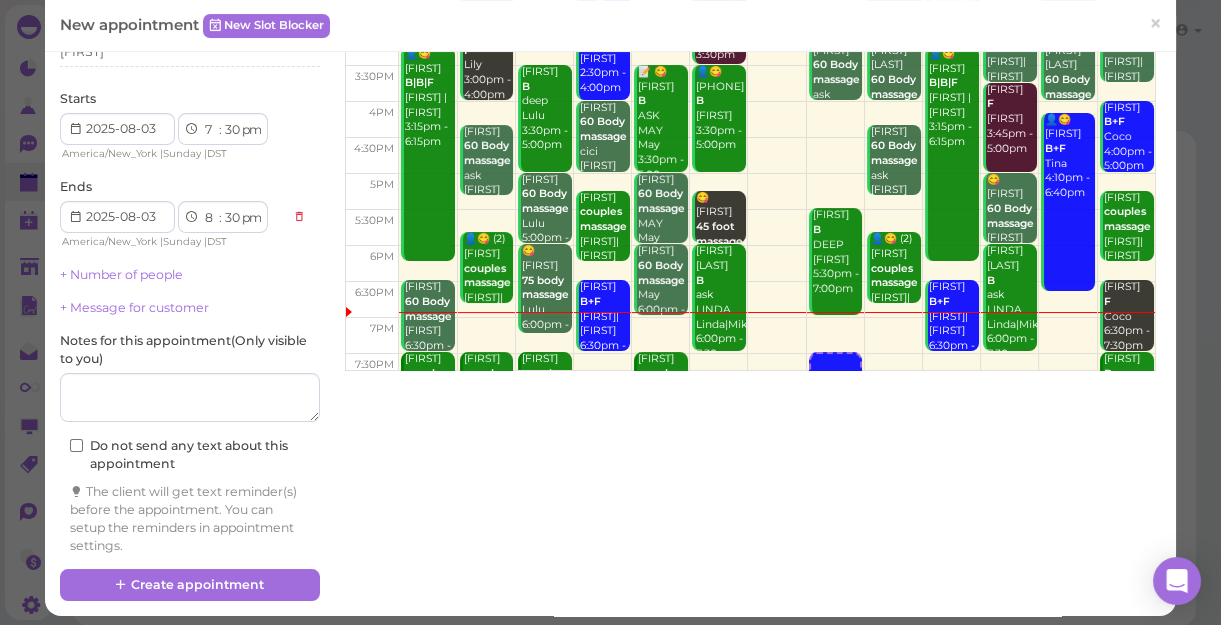 scroll, scrollTop: 203, scrollLeft: 0, axis: vertical 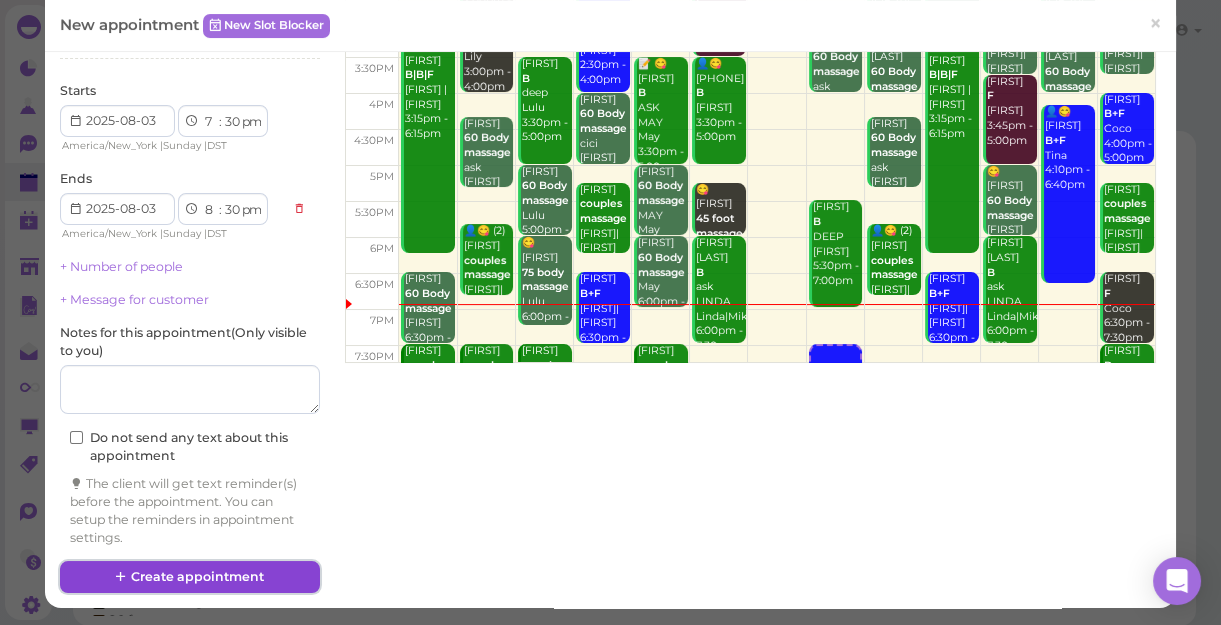 click on "Create appointment" at bounding box center [190, 577] 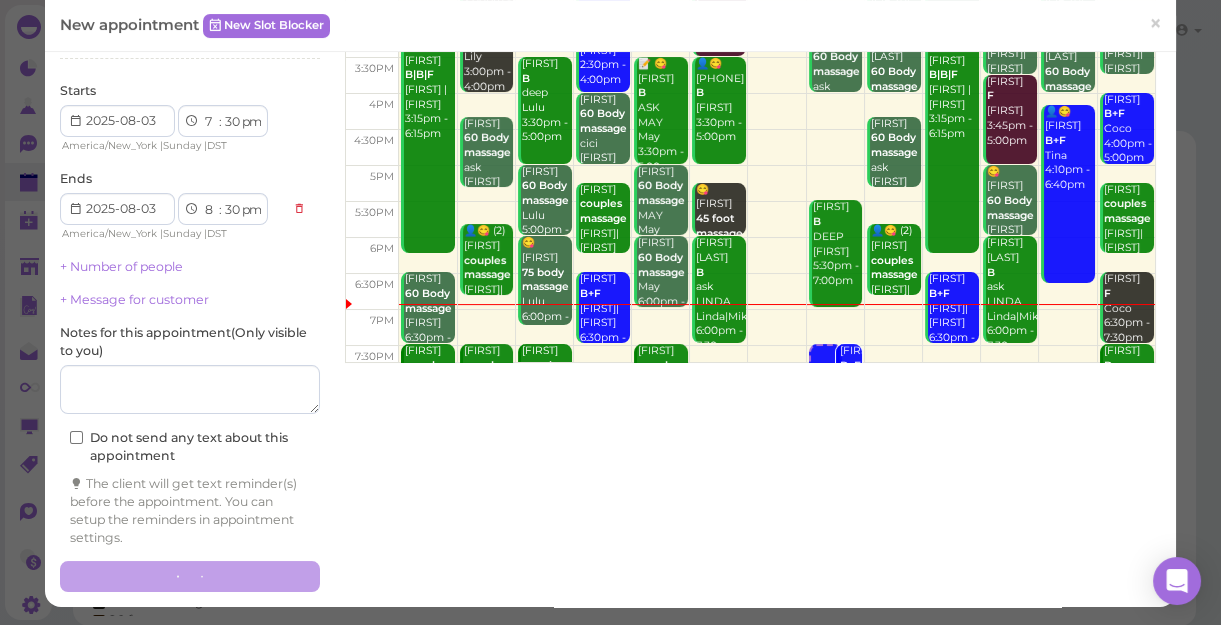 scroll, scrollTop: 202, scrollLeft: 0, axis: vertical 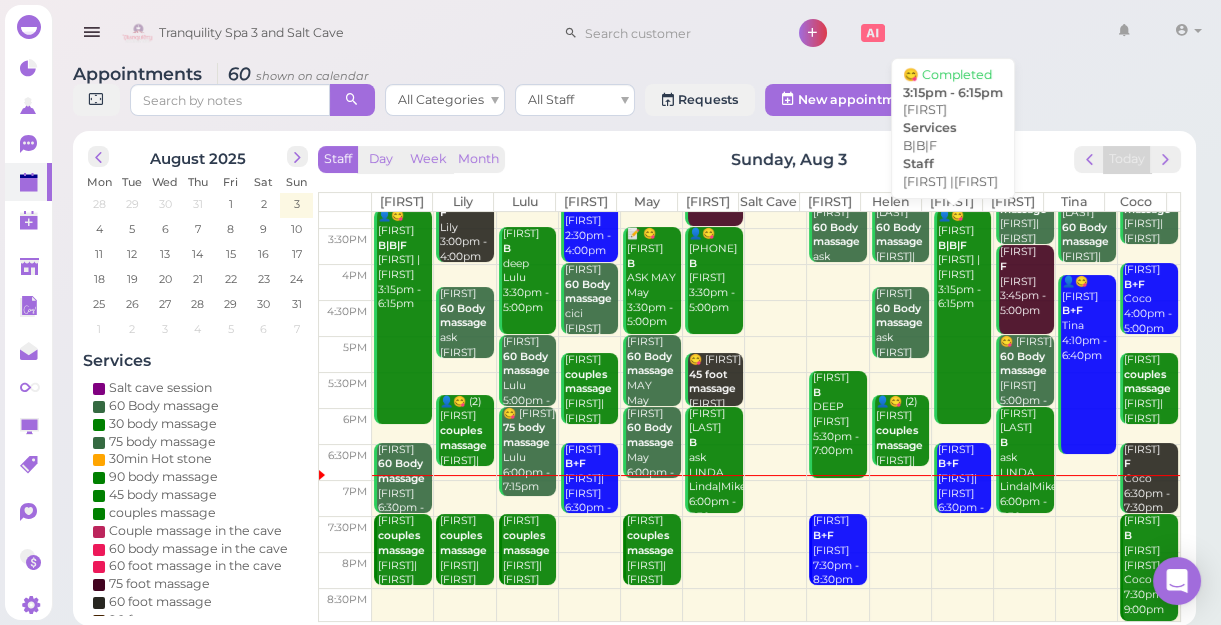 click on "👤😋 Jordan B|B|F Sunny |Tom 3:15pm - 6:15pm" at bounding box center (963, 316) 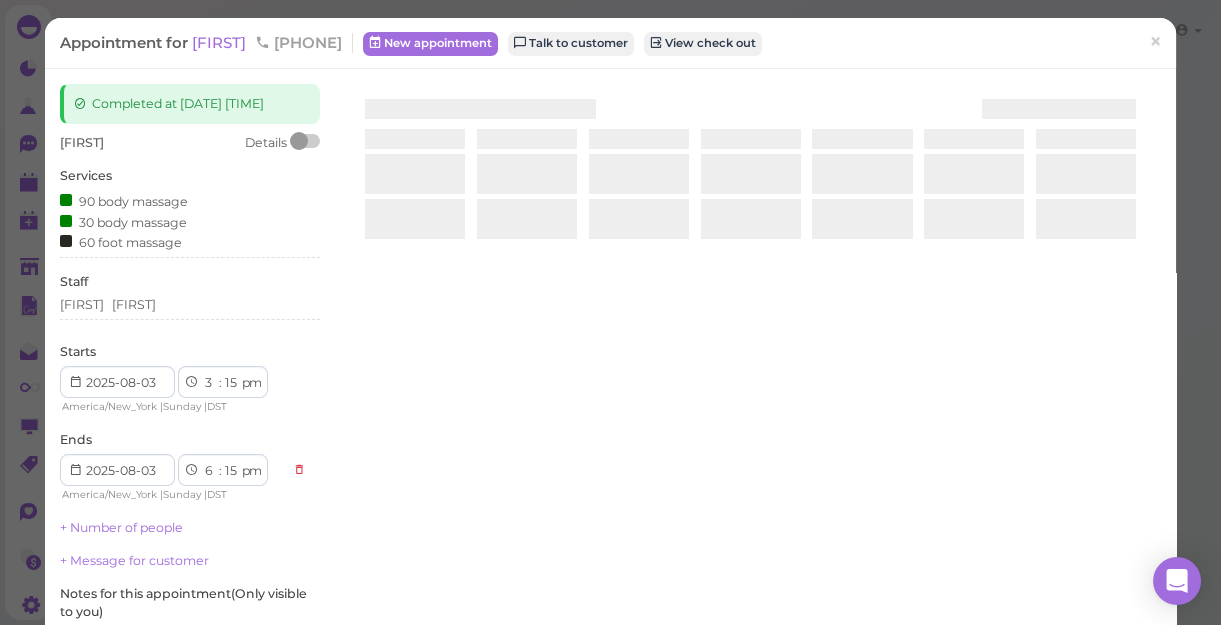 scroll, scrollTop: 0, scrollLeft: 0, axis: both 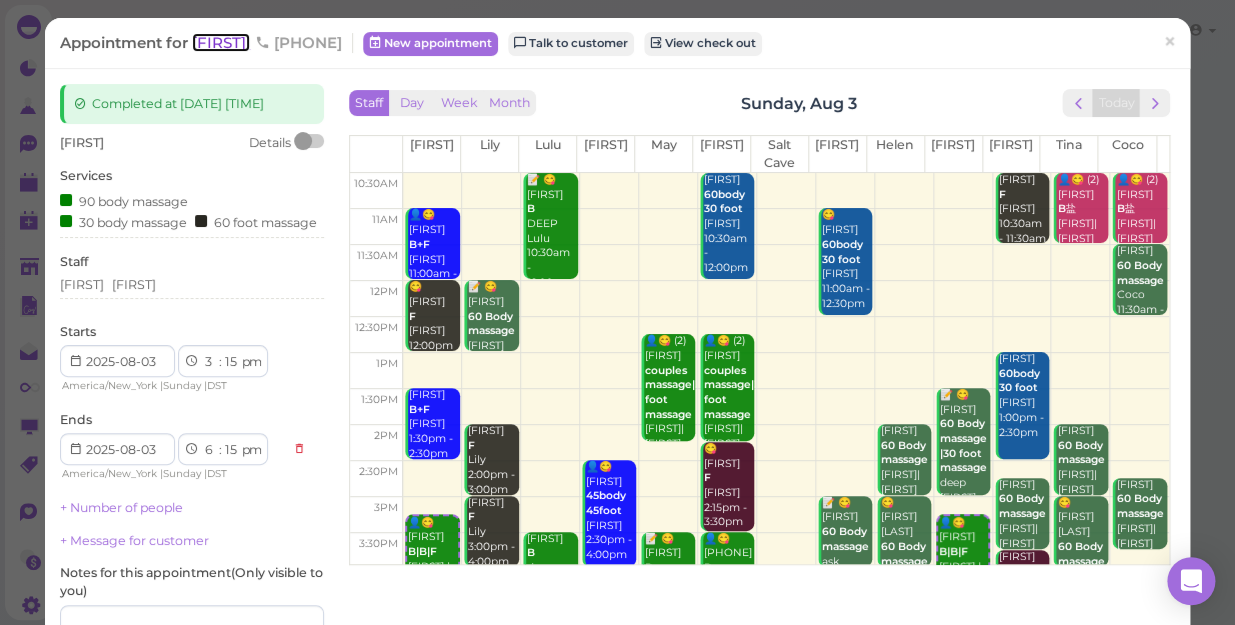 click on "[FIRST]" at bounding box center (221, 42) 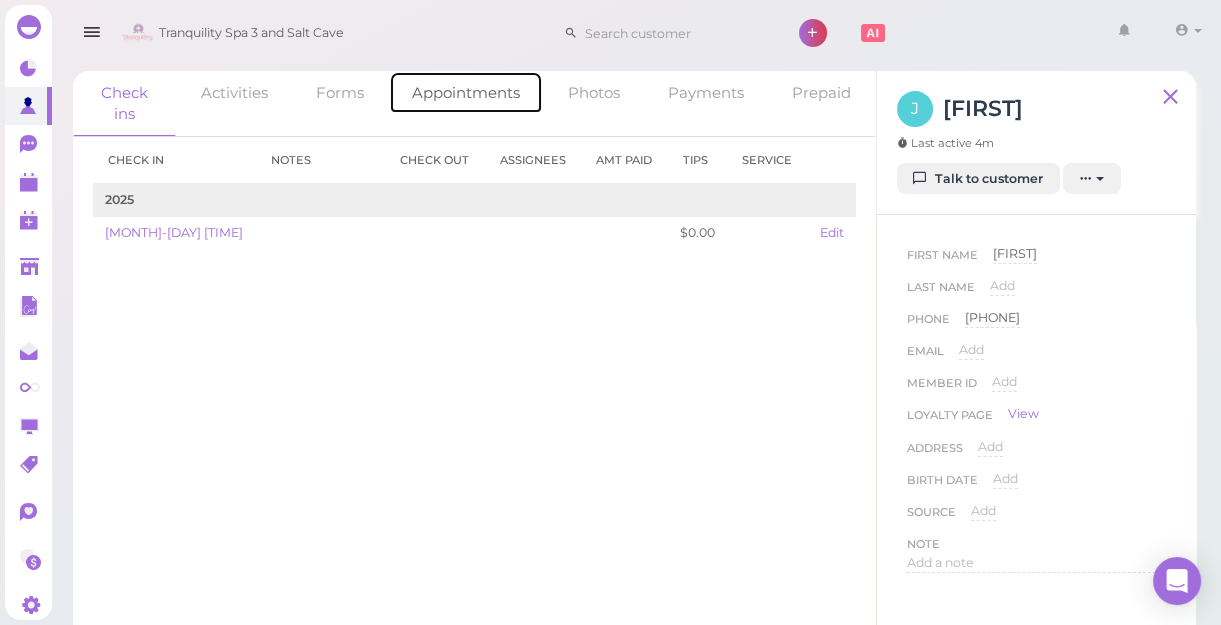 click on "Appointments" at bounding box center (466, 92) 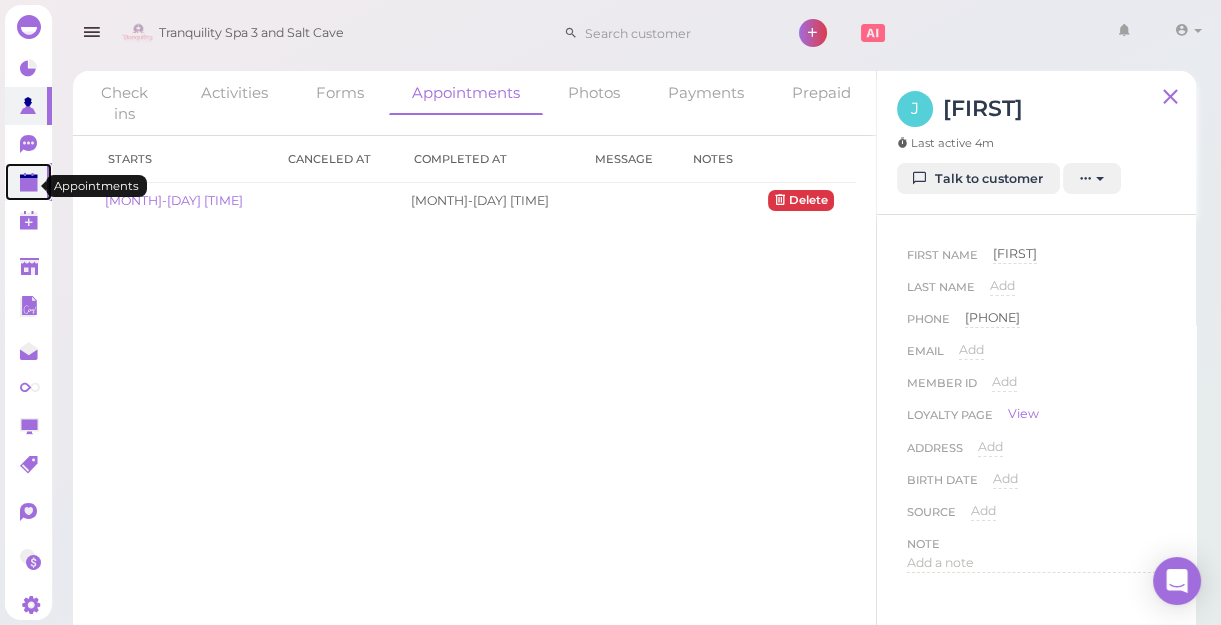 click 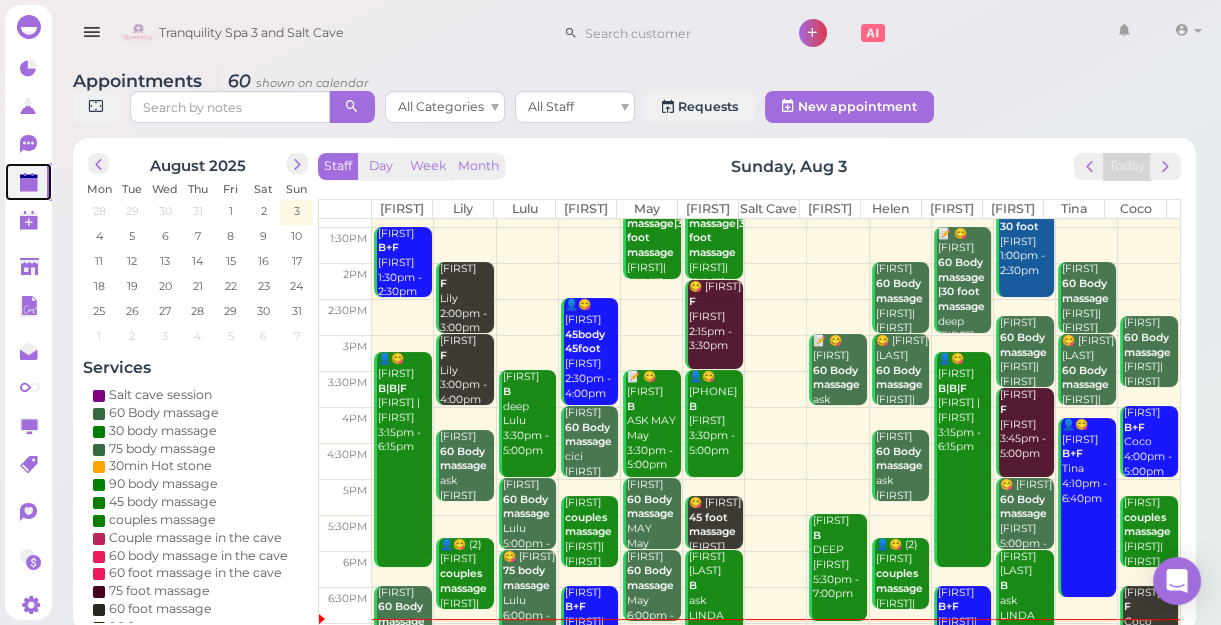 scroll, scrollTop: 343, scrollLeft: 0, axis: vertical 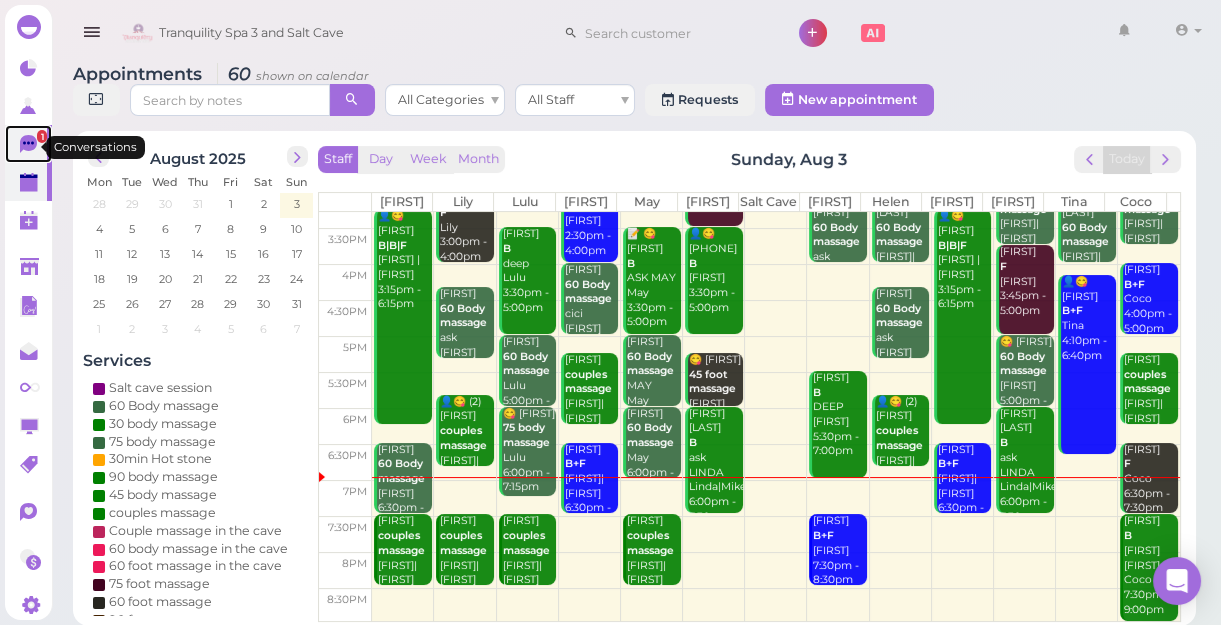 click 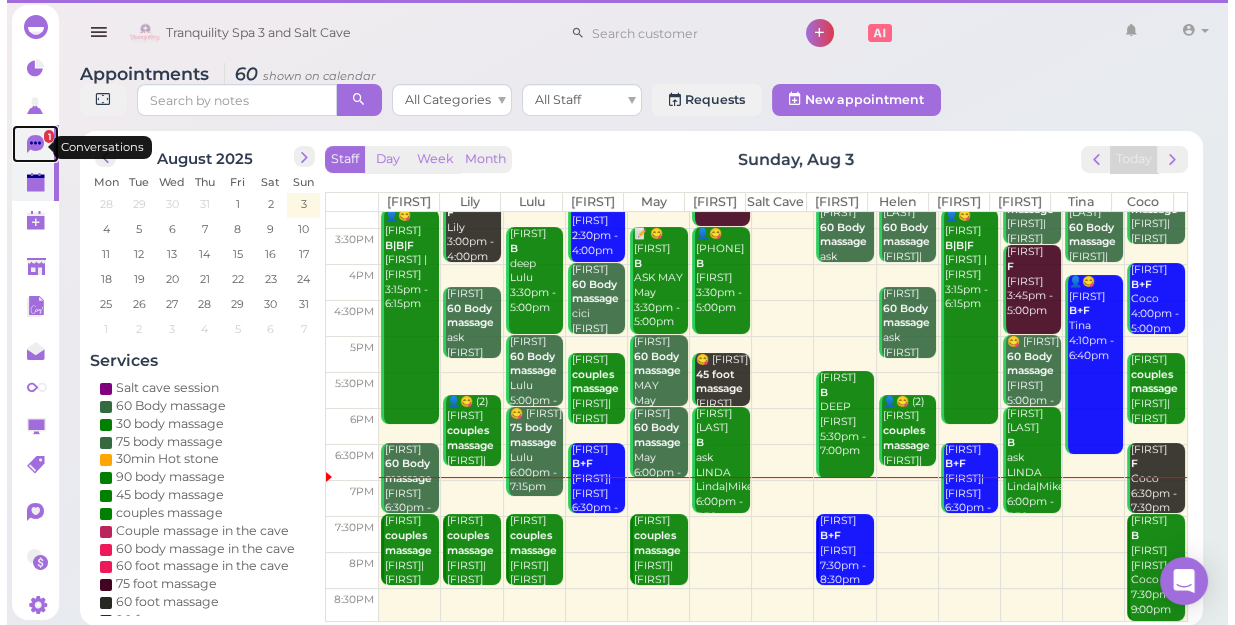 scroll, scrollTop: 0, scrollLeft: 0, axis: both 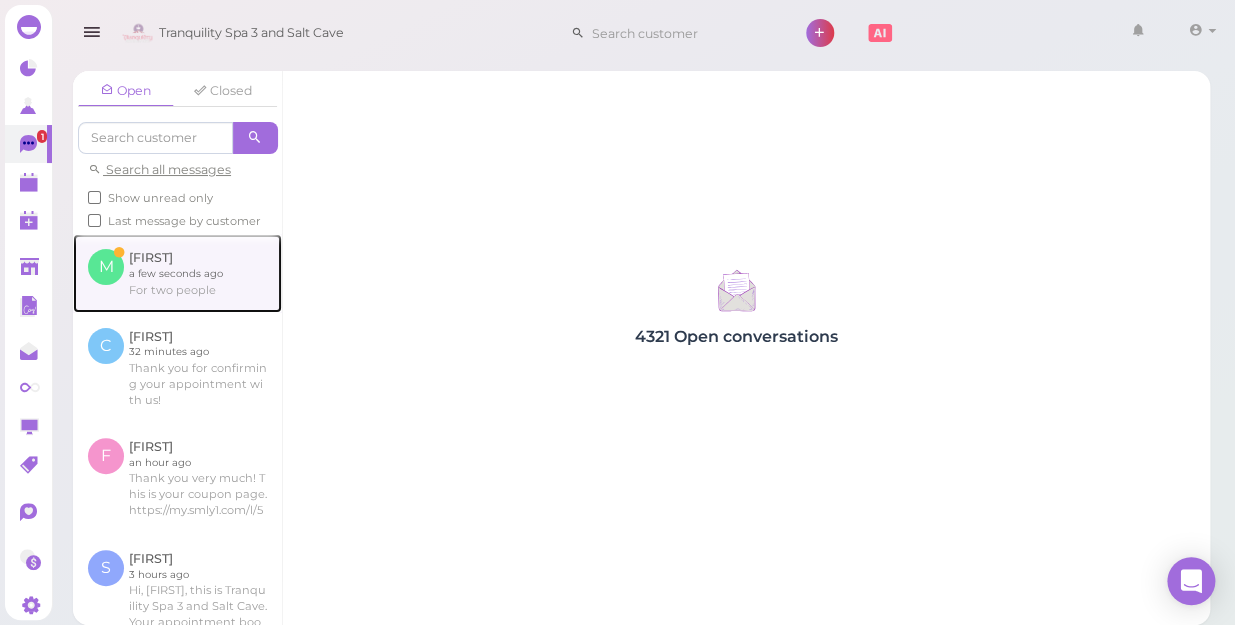click at bounding box center [177, 273] 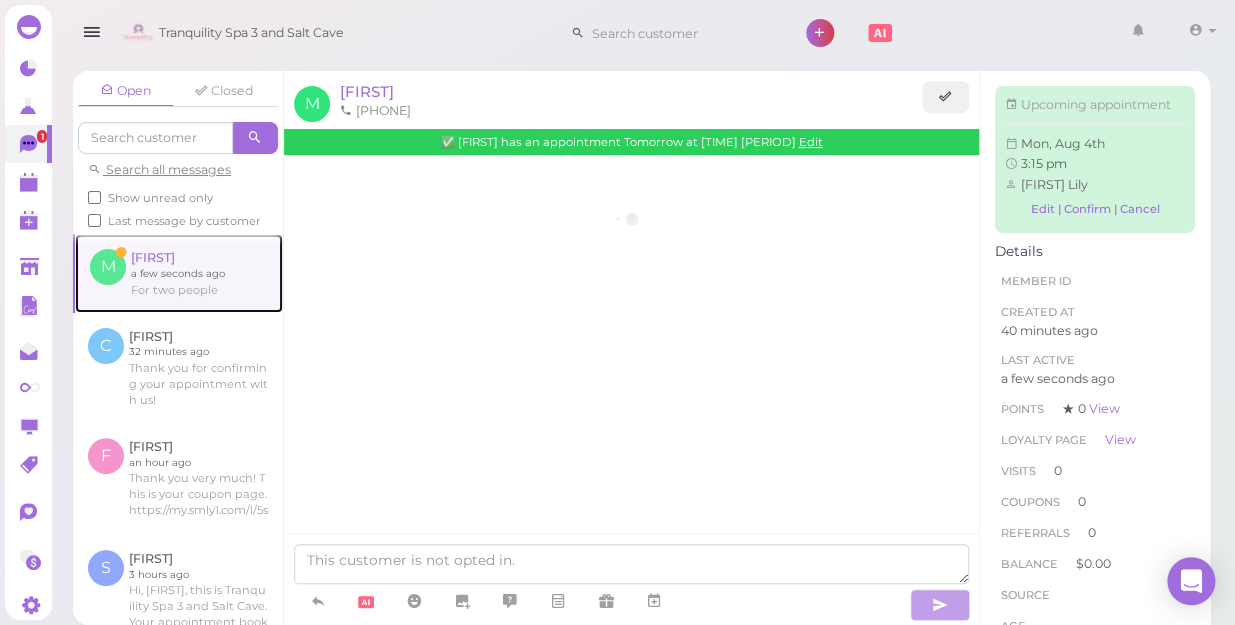 scroll, scrollTop: 35, scrollLeft: 0, axis: vertical 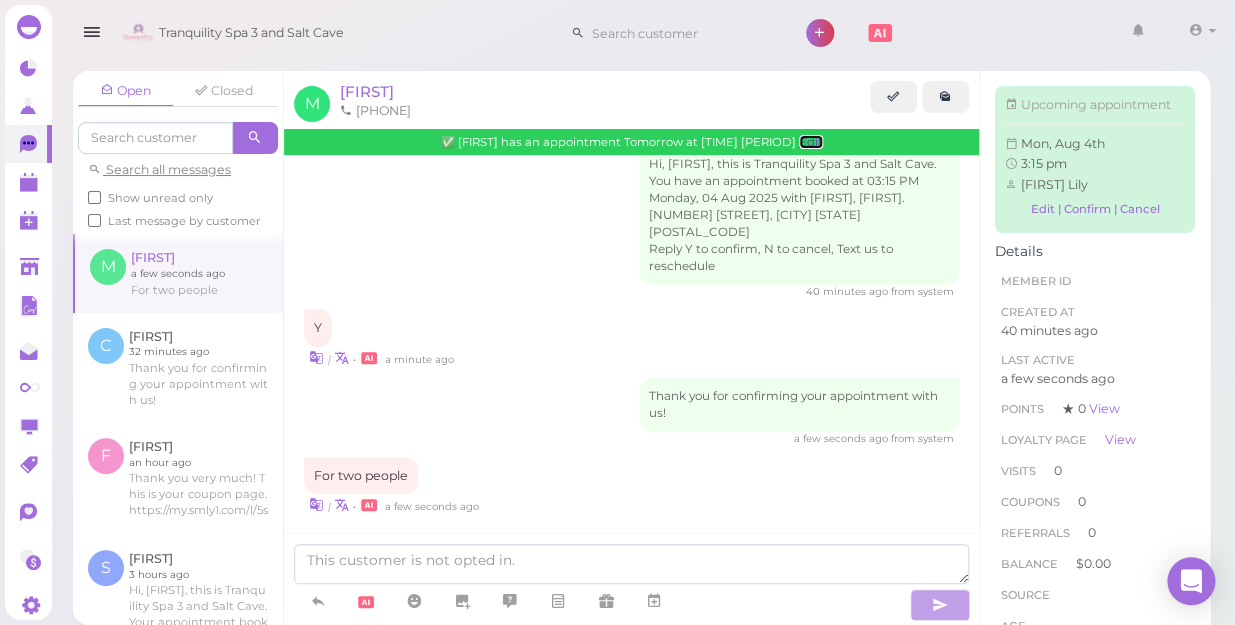 click on "Edit" at bounding box center (811, 142) 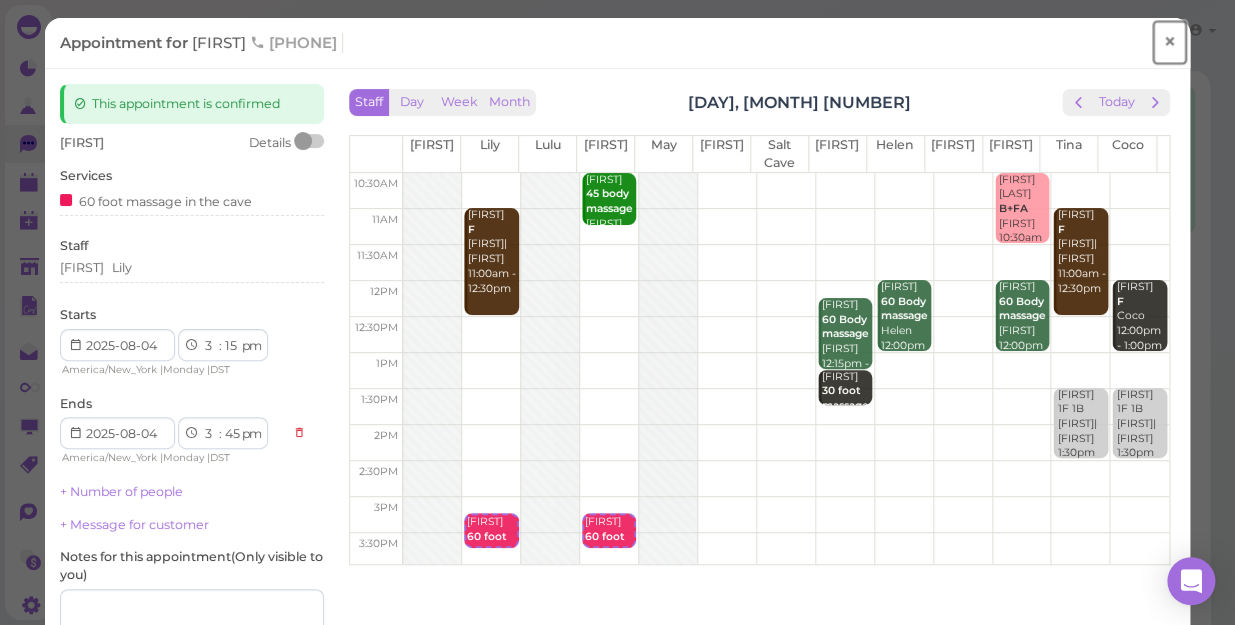 click on "×" at bounding box center (1169, 42) 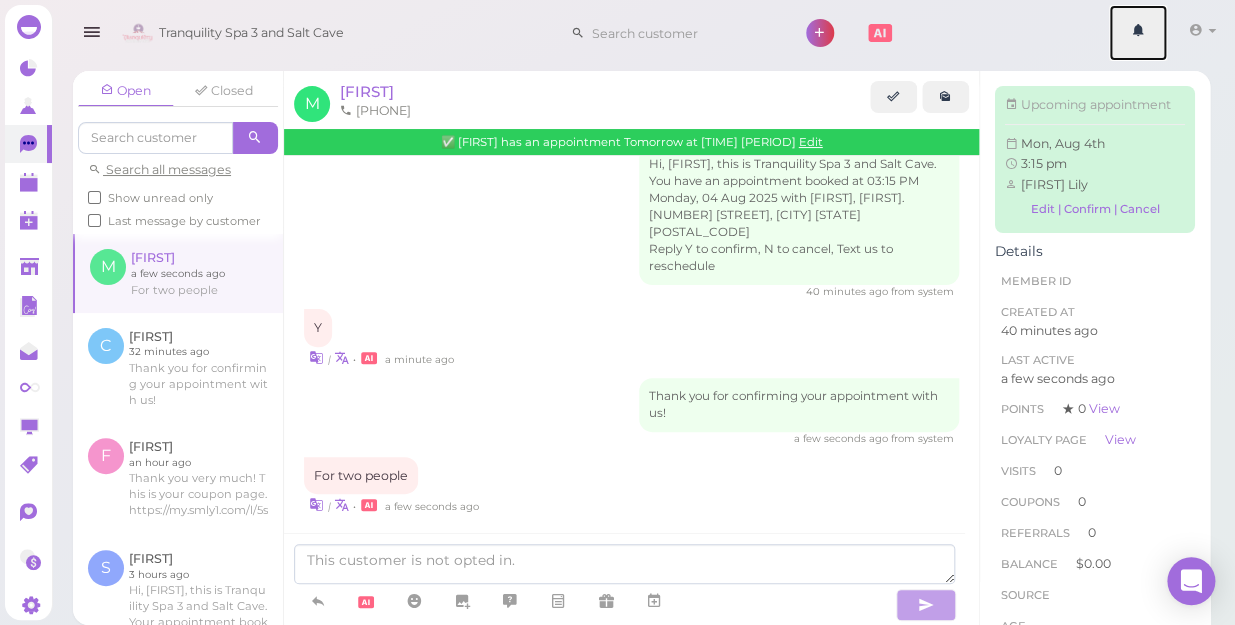 click at bounding box center [1138, 33] 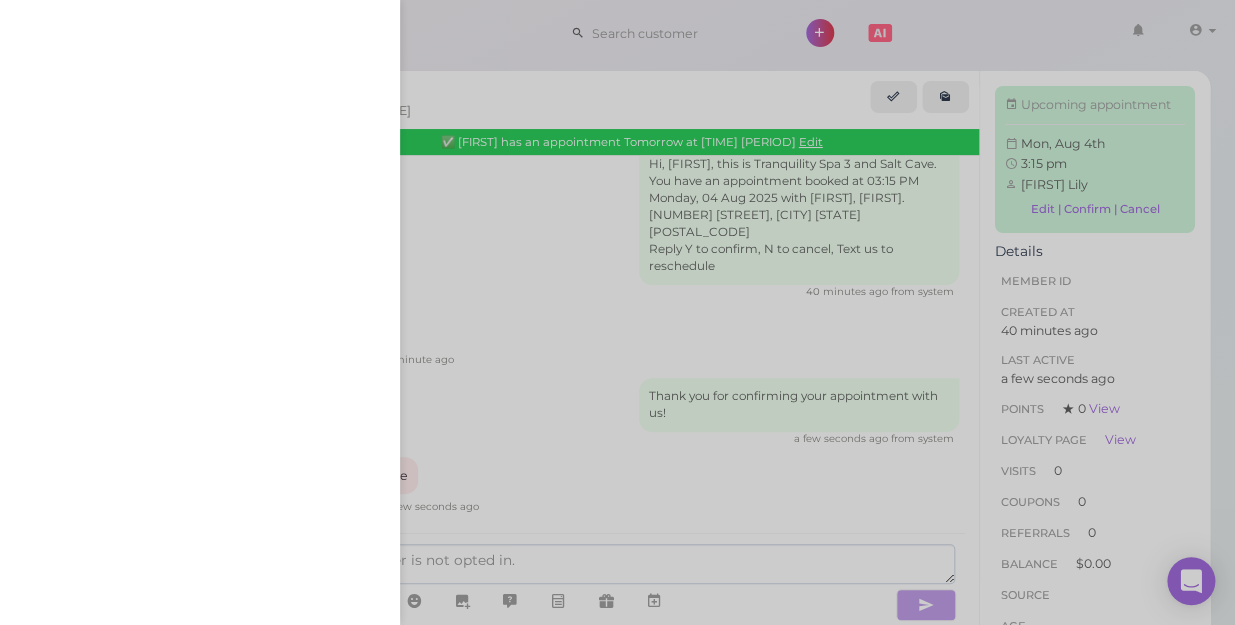 click 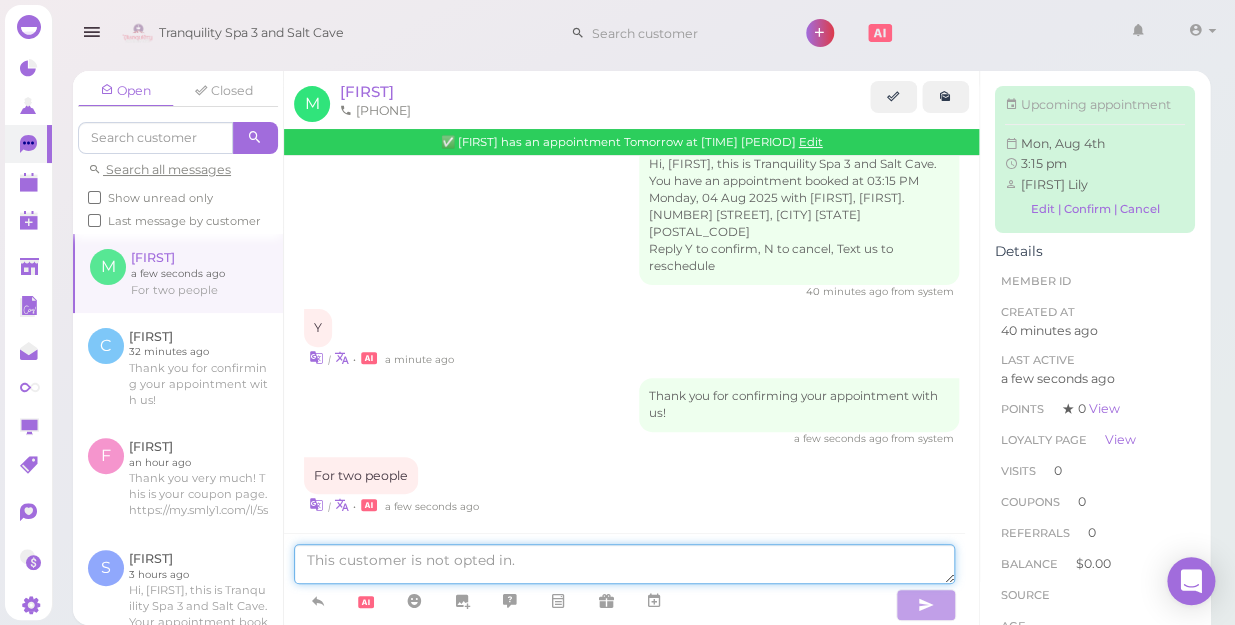 click at bounding box center [624, 564] 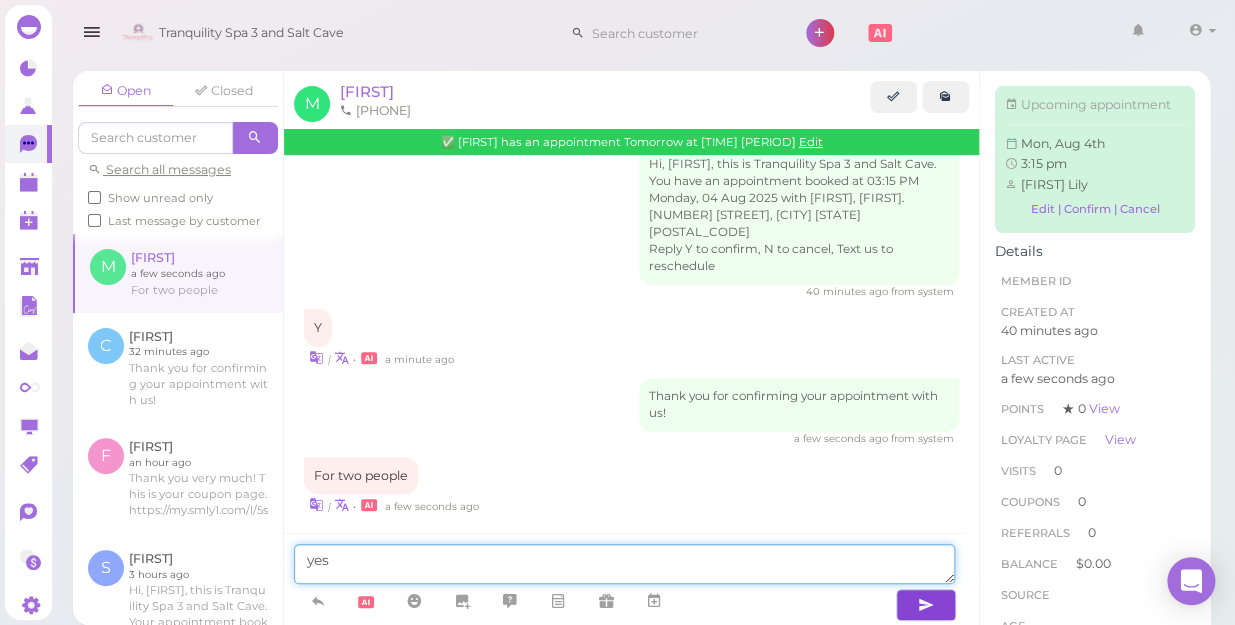 type on "yes" 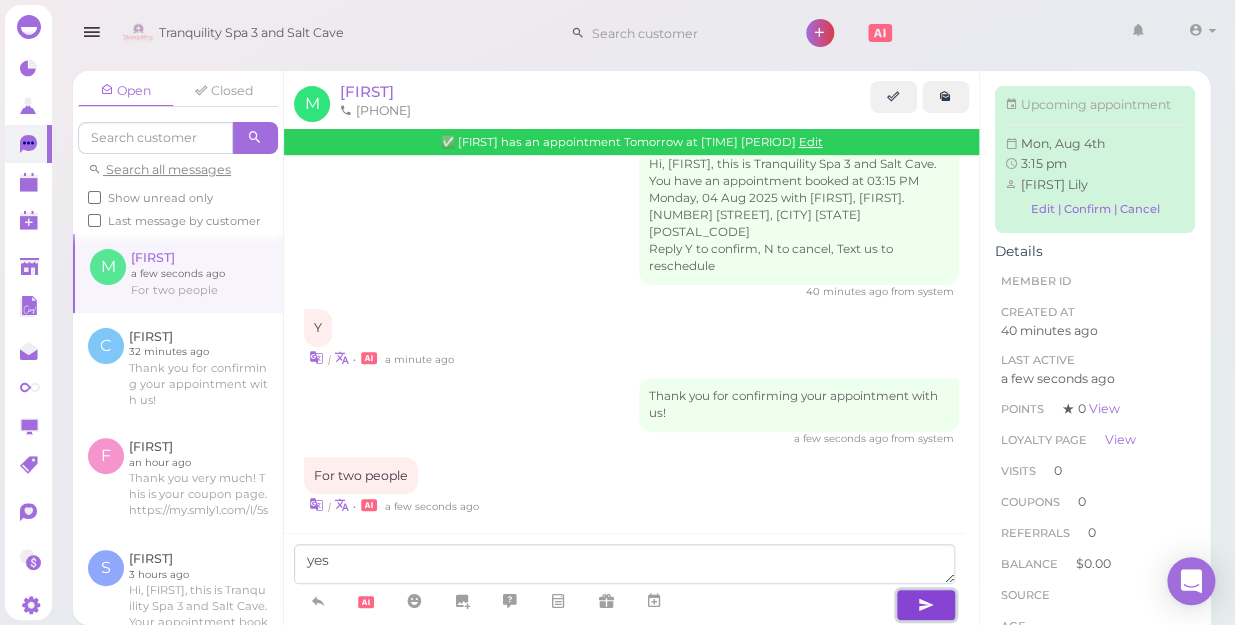 click at bounding box center [926, 605] 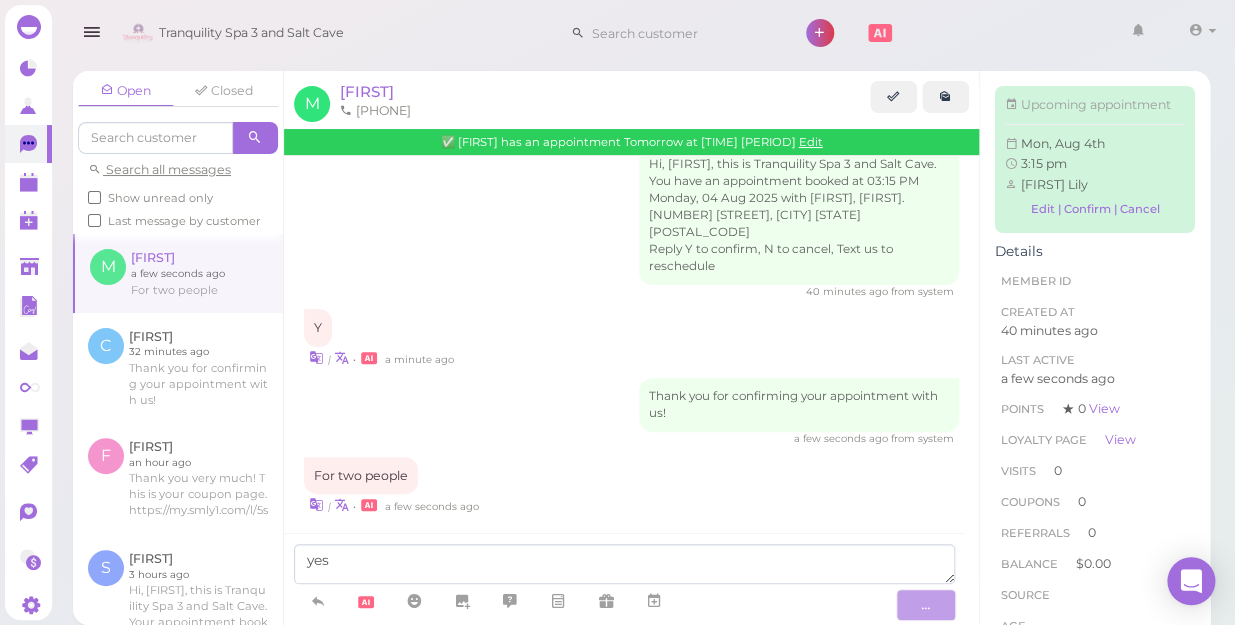 type 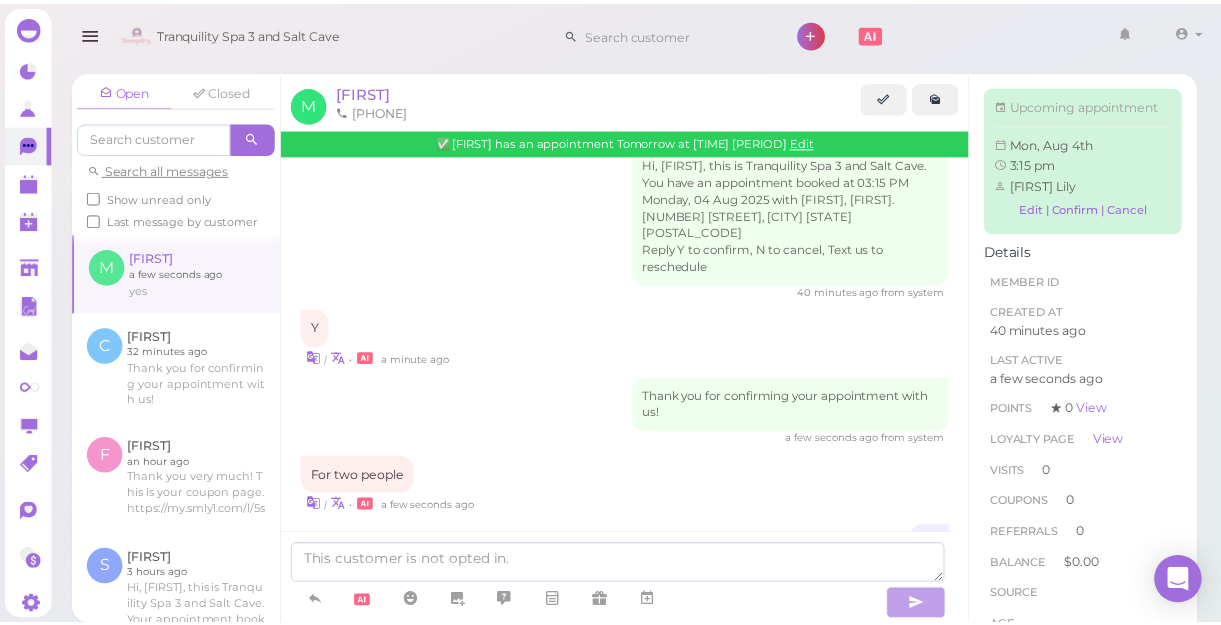 scroll, scrollTop: 82, scrollLeft: 0, axis: vertical 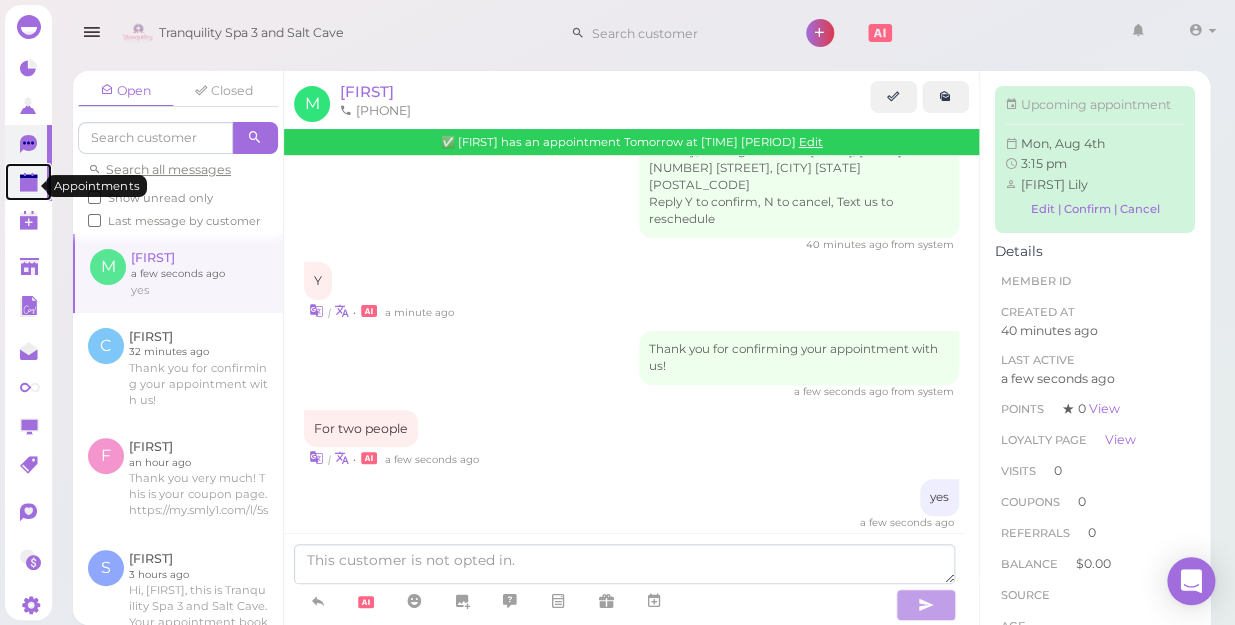 click 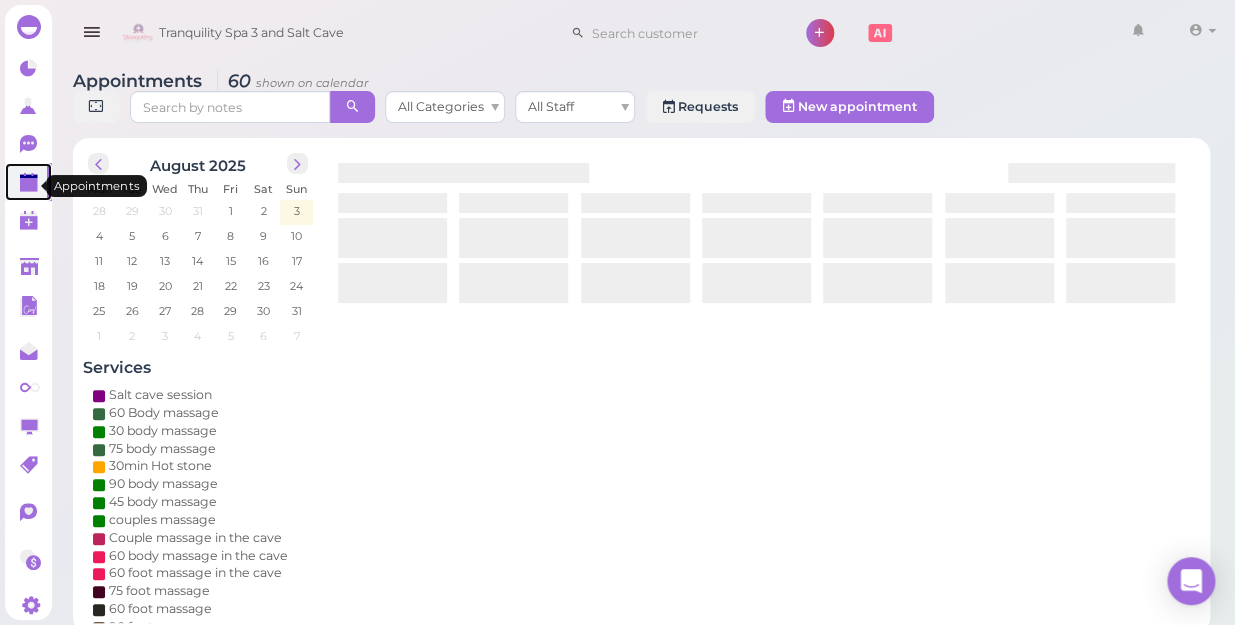 click 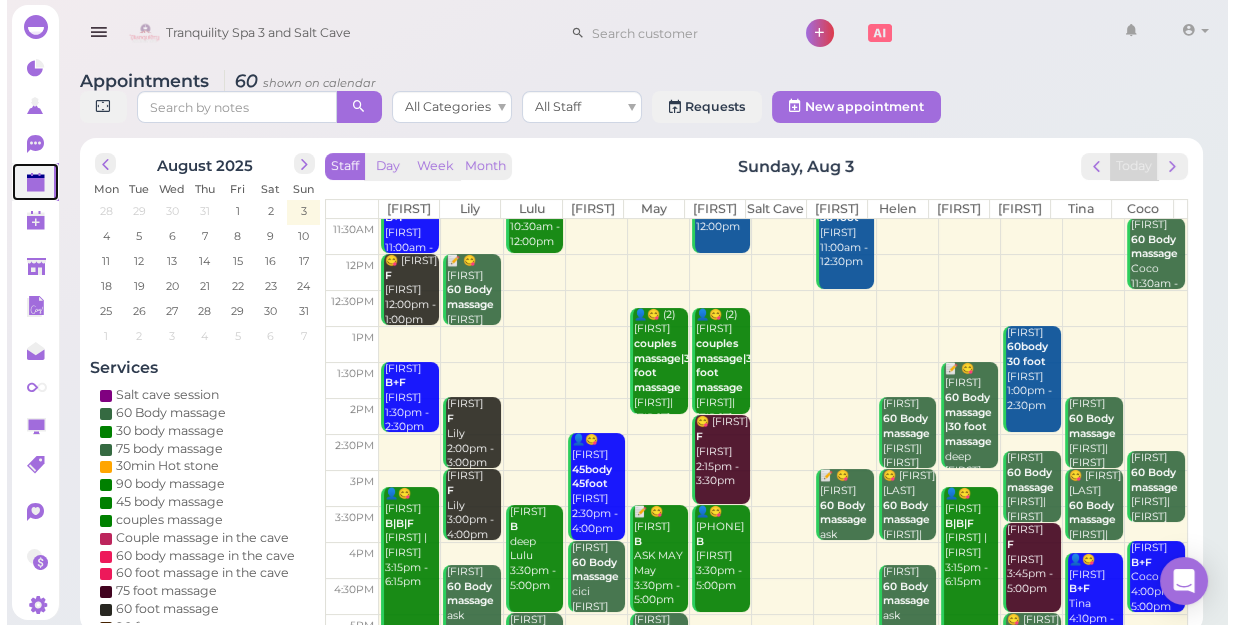 scroll, scrollTop: 272, scrollLeft: 0, axis: vertical 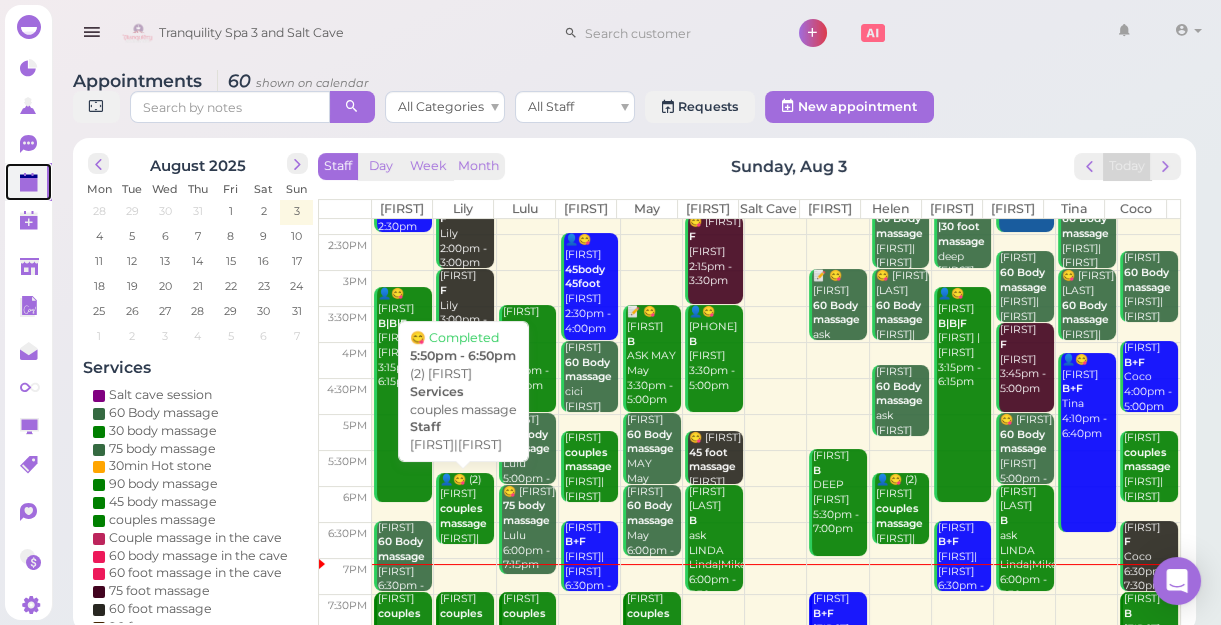 click on "couples massage" at bounding box center [463, 516] 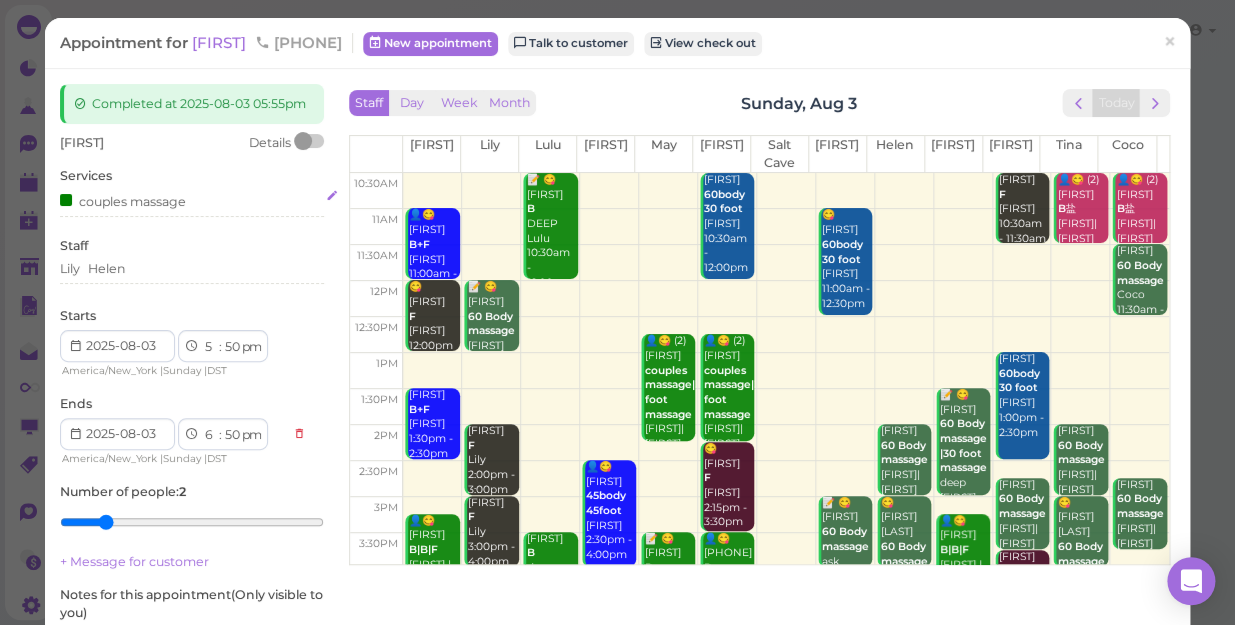 click on "couples massage" at bounding box center (123, 200) 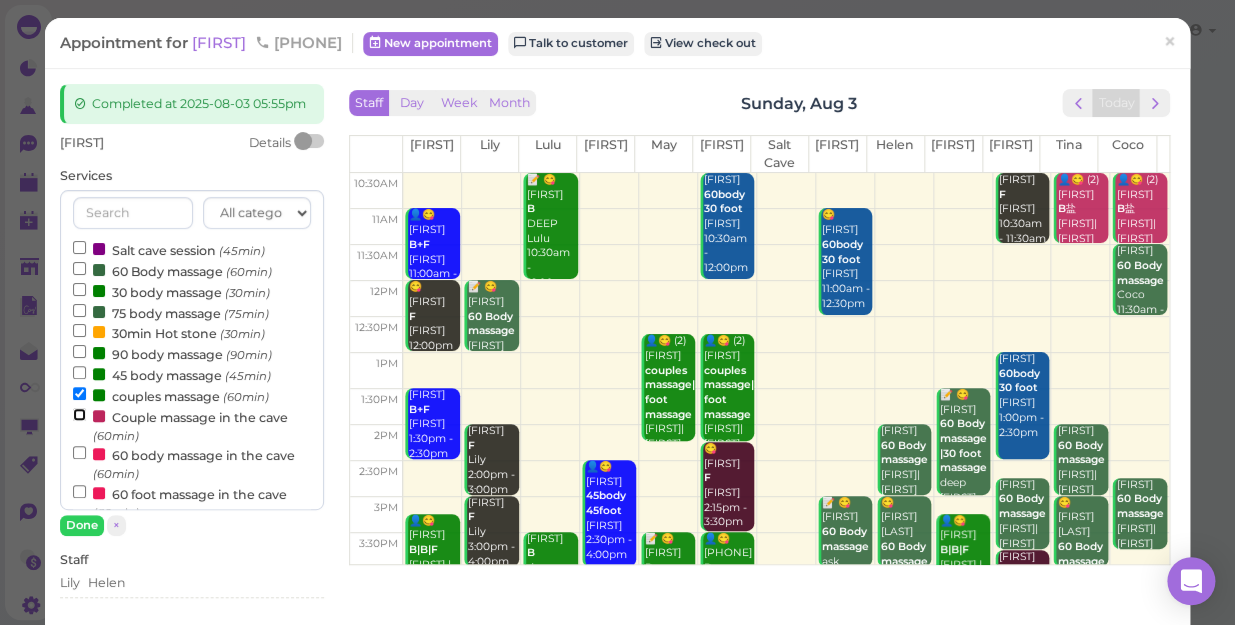 click on "Couple massage in the cave
(60min)" at bounding box center (79, 414) 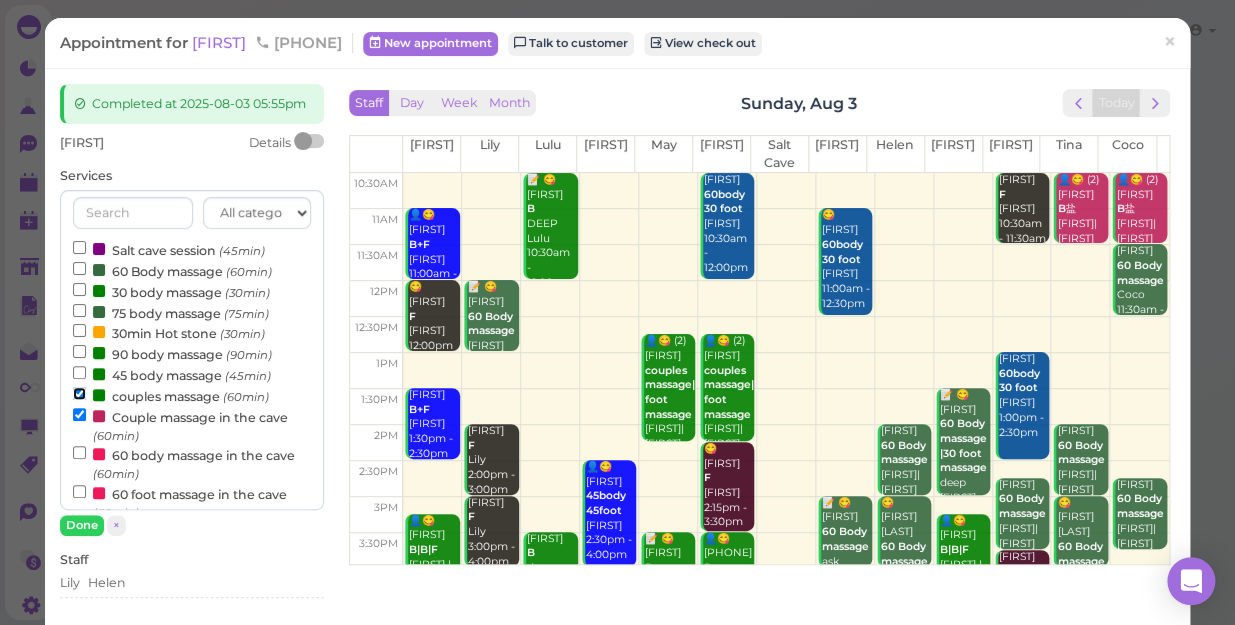 click on "couples massage
(60min)" at bounding box center (79, 393) 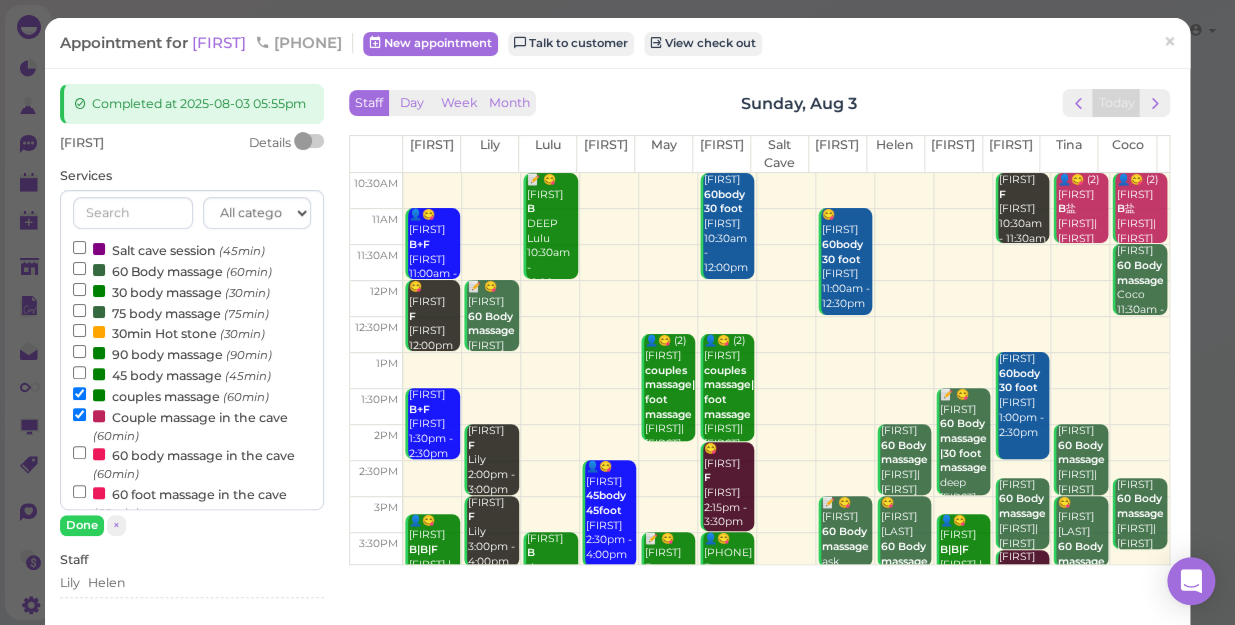 select on "6" 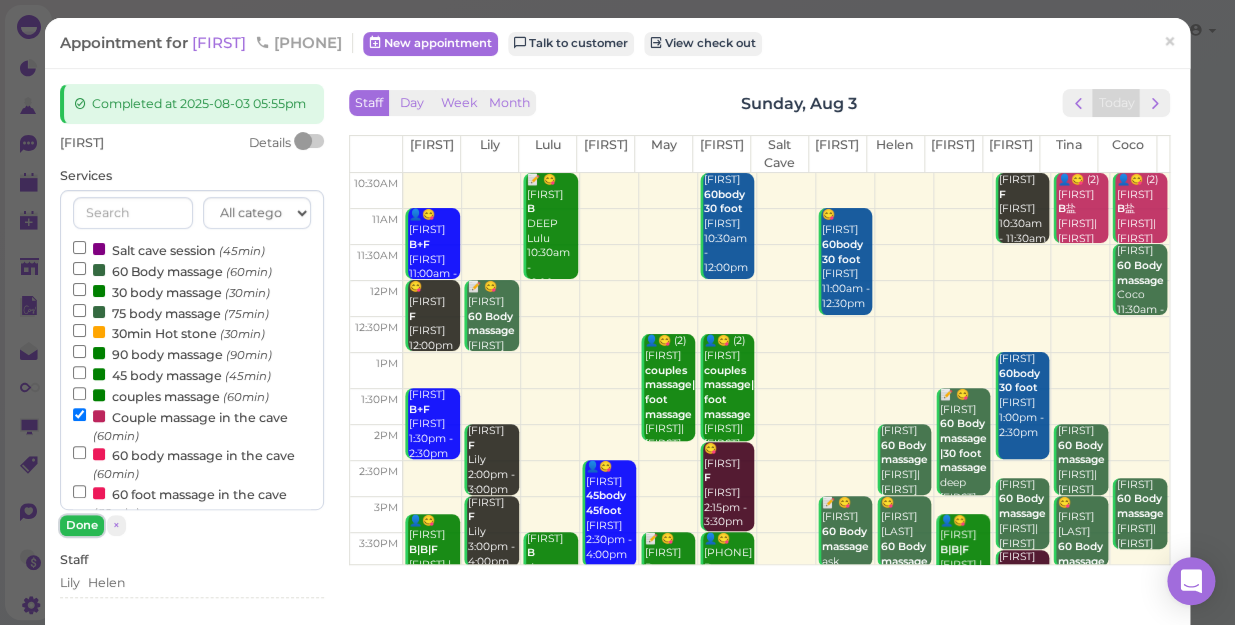 click on "Done" at bounding box center [82, 525] 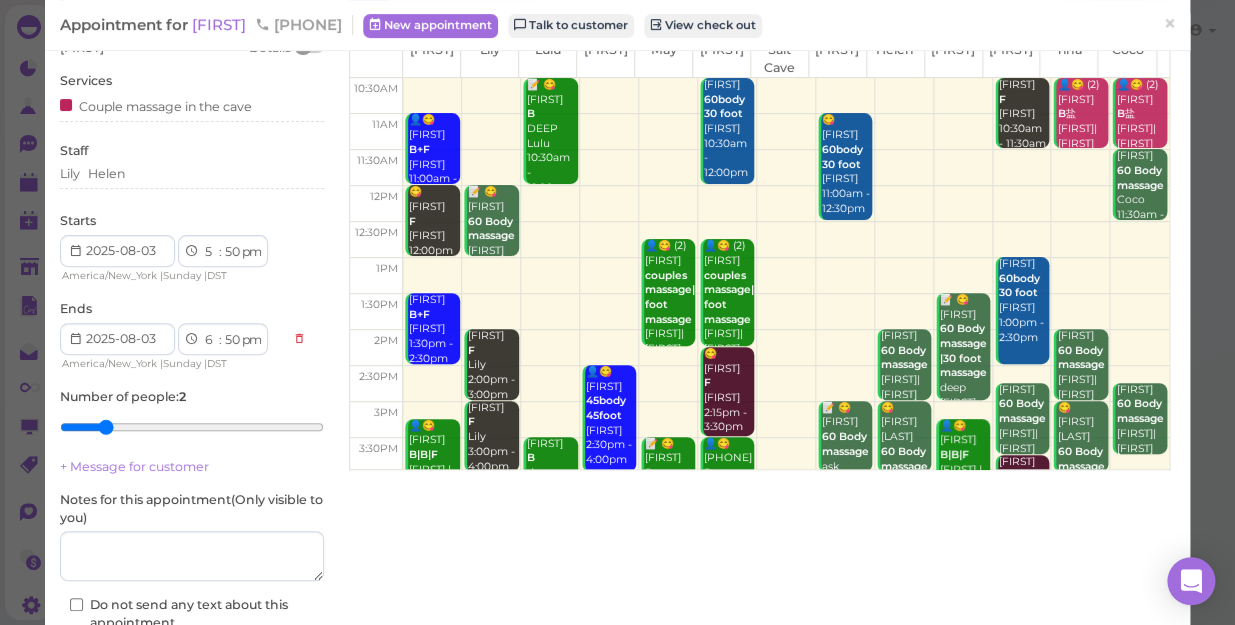 scroll, scrollTop: 232, scrollLeft: 0, axis: vertical 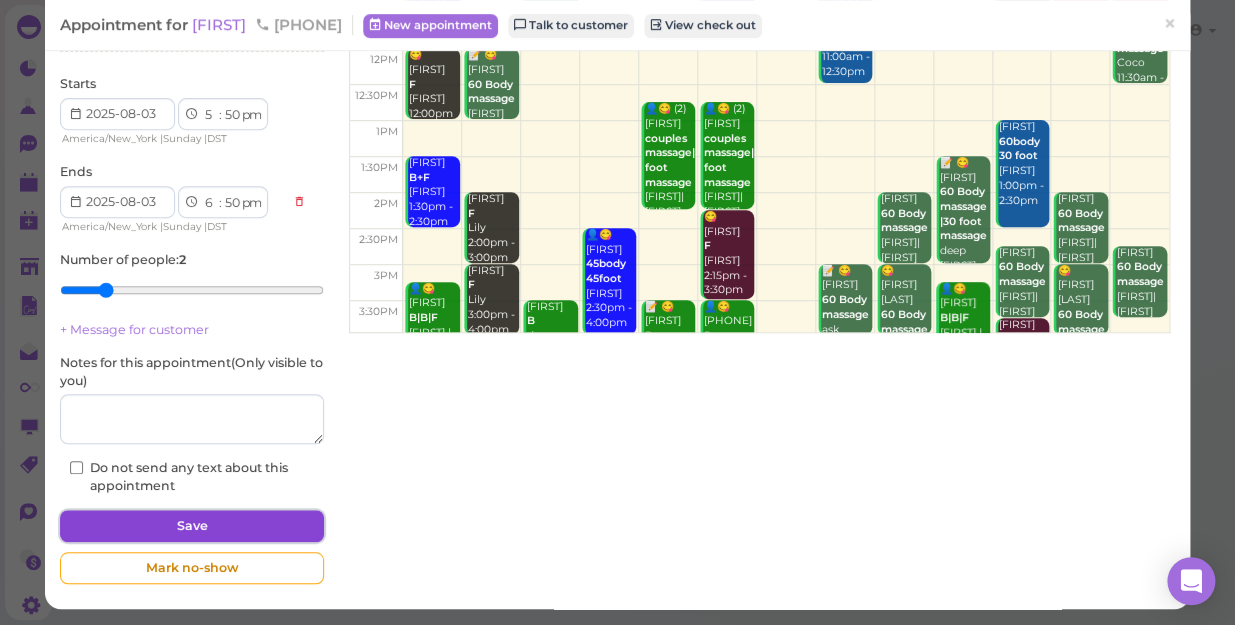 click on "Save" at bounding box center [192, 526] 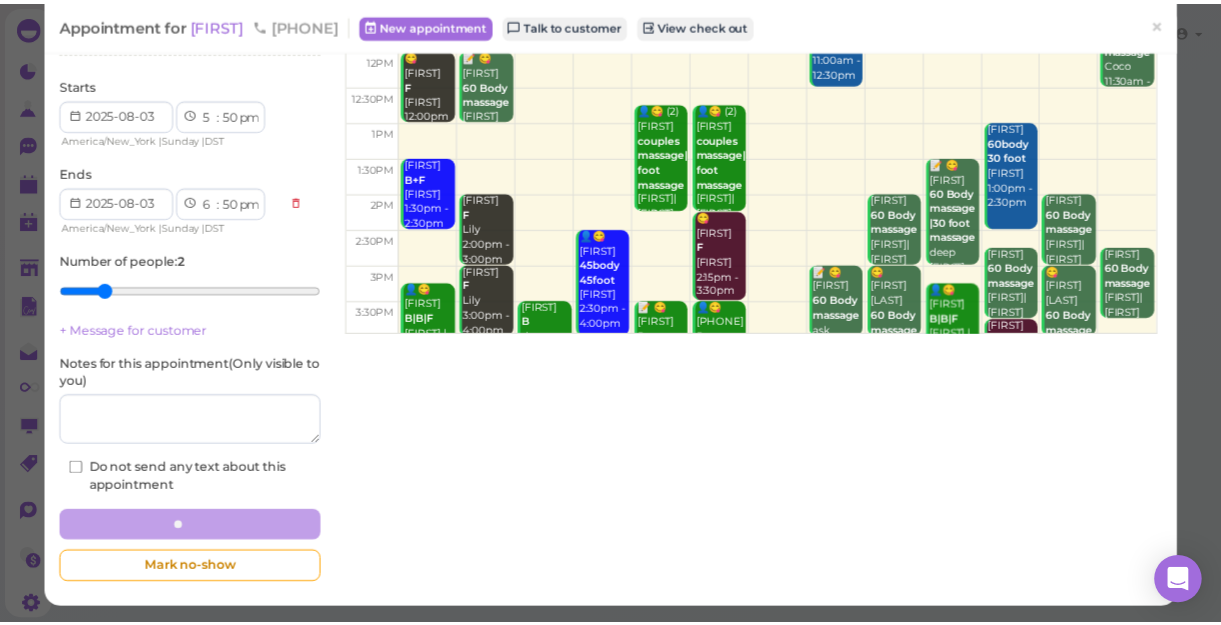 scroll, scrollTop: 0, scrollLeft: 0, axis: both 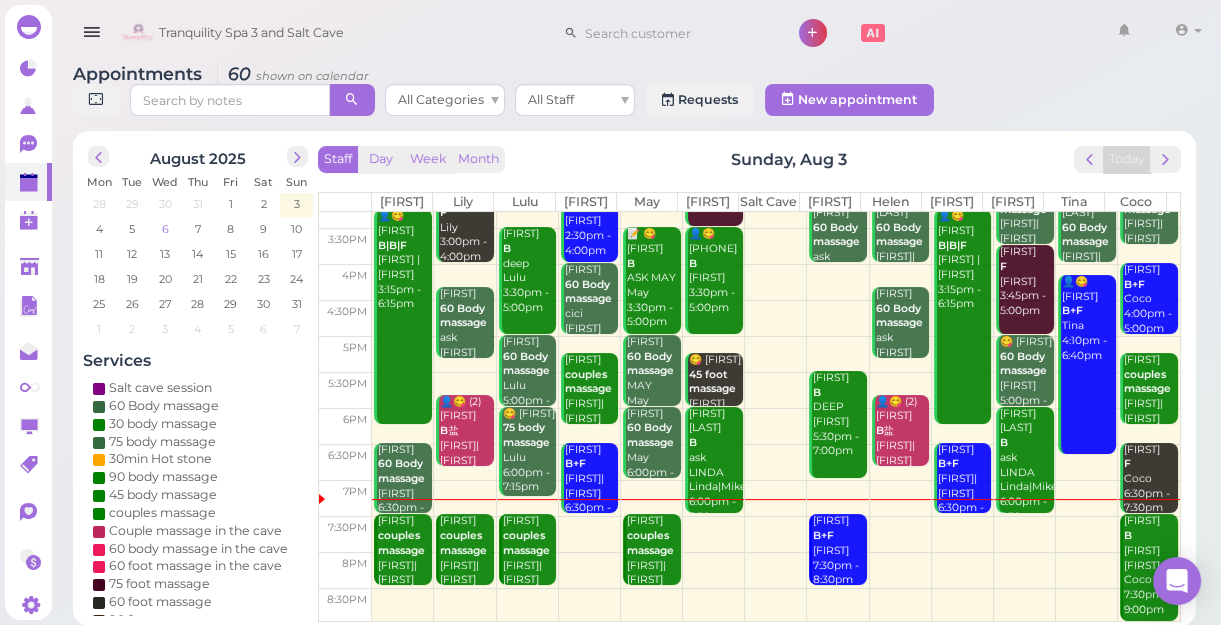 click on "6" at bounding box center [165, 229] 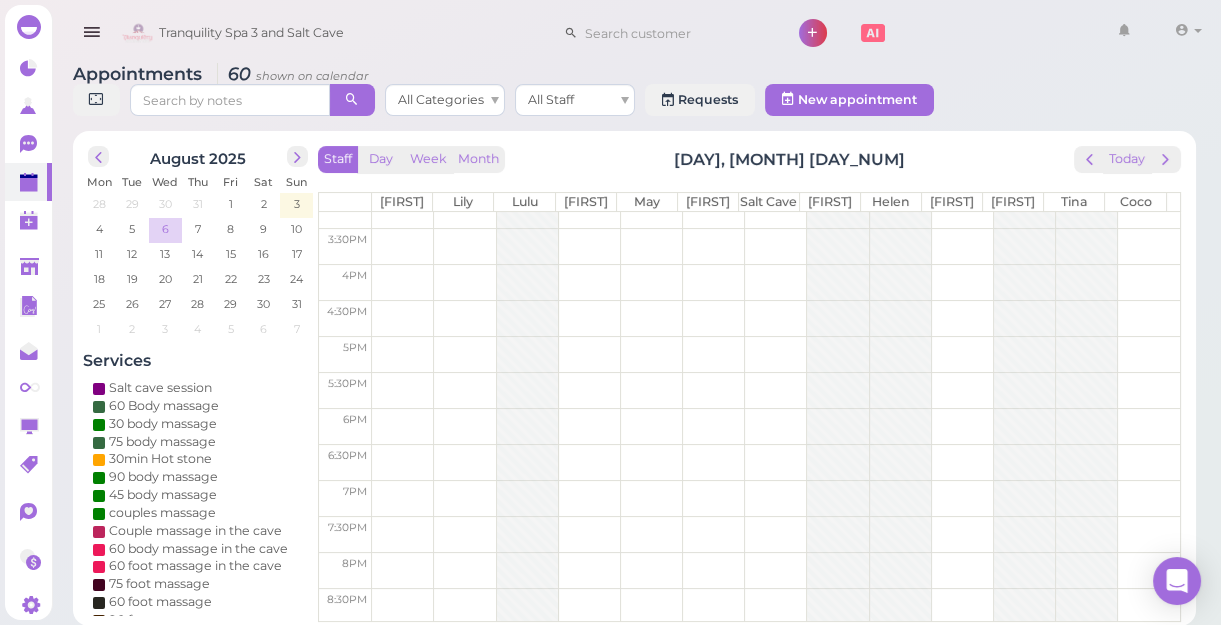 scroll, scrollTop: 0, scrollLeft: 0, axis: both 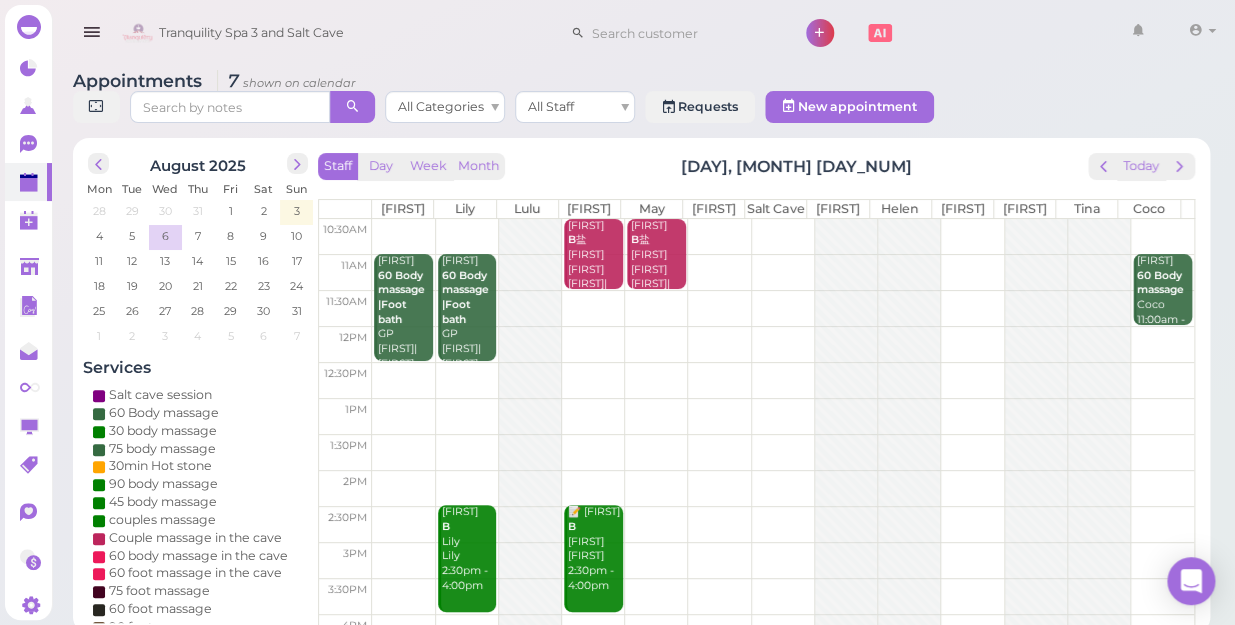 click at bounding box center [783, 237] 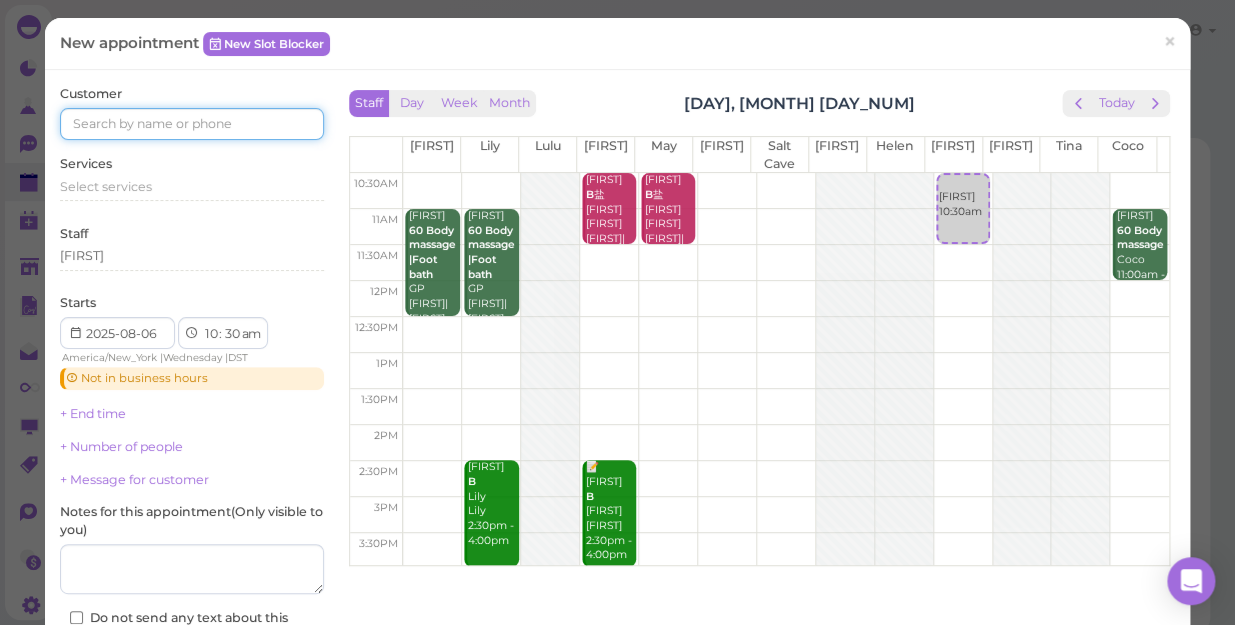 click at bounding box center (192, 124) 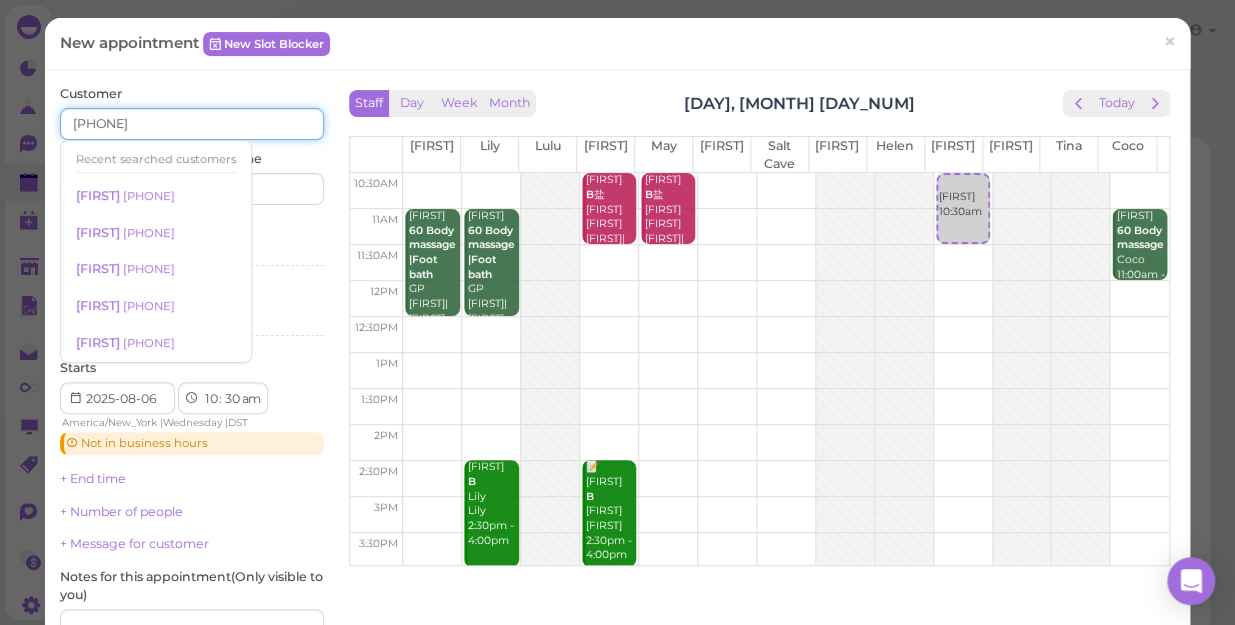 type on "5167103103" 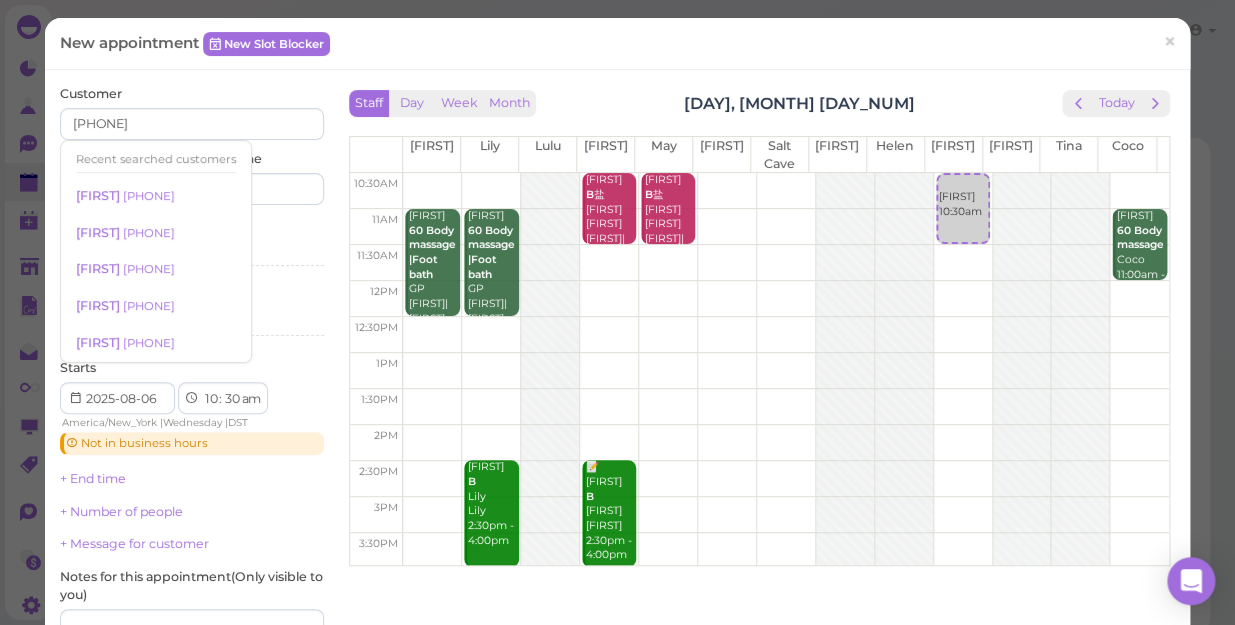 click on "Services
Select services" at bounding box center [192, 247] 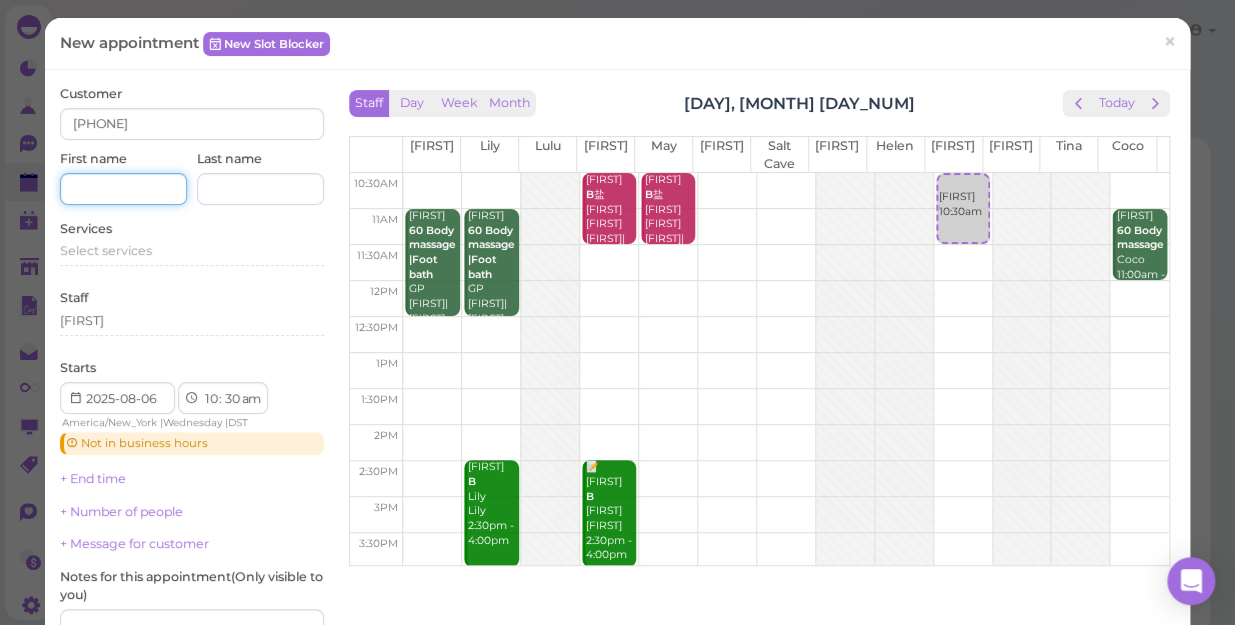 click at bounding box center (123, 189) 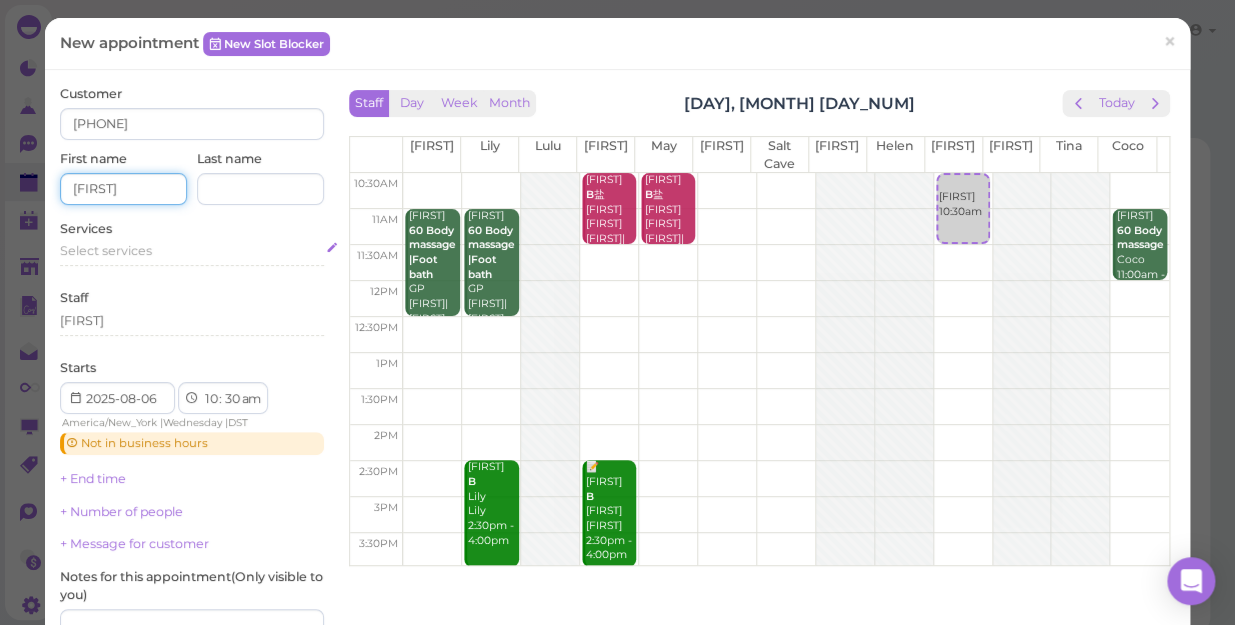 type on "Adriana" 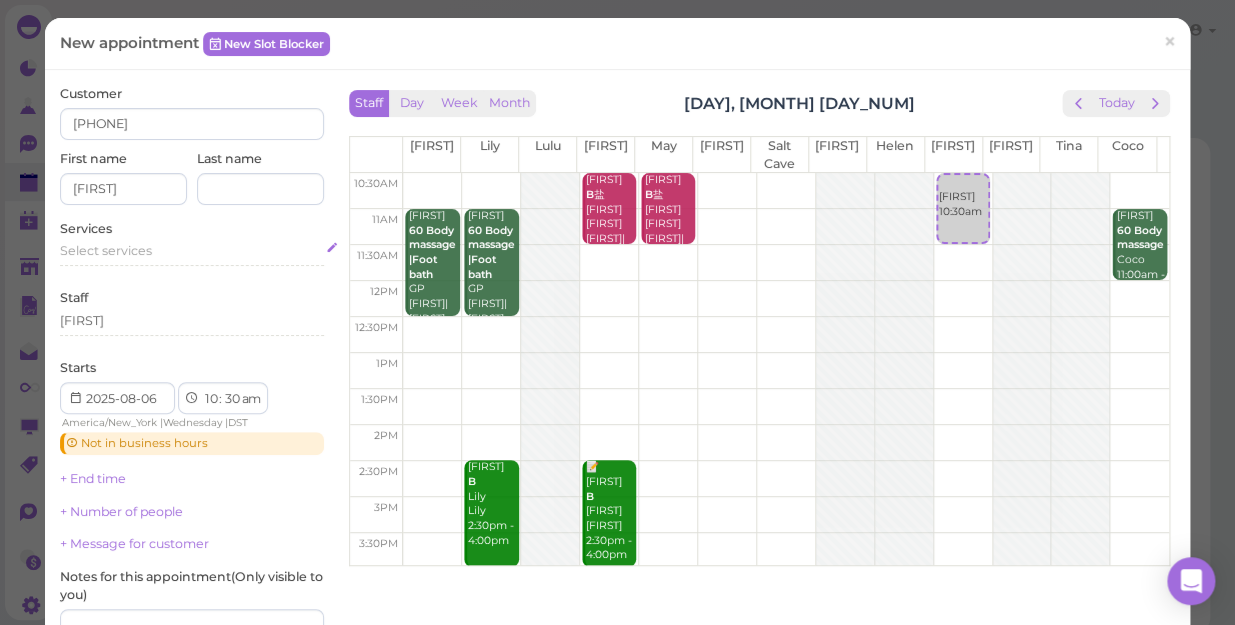click on "Select services" at bounding box center [106, 250] 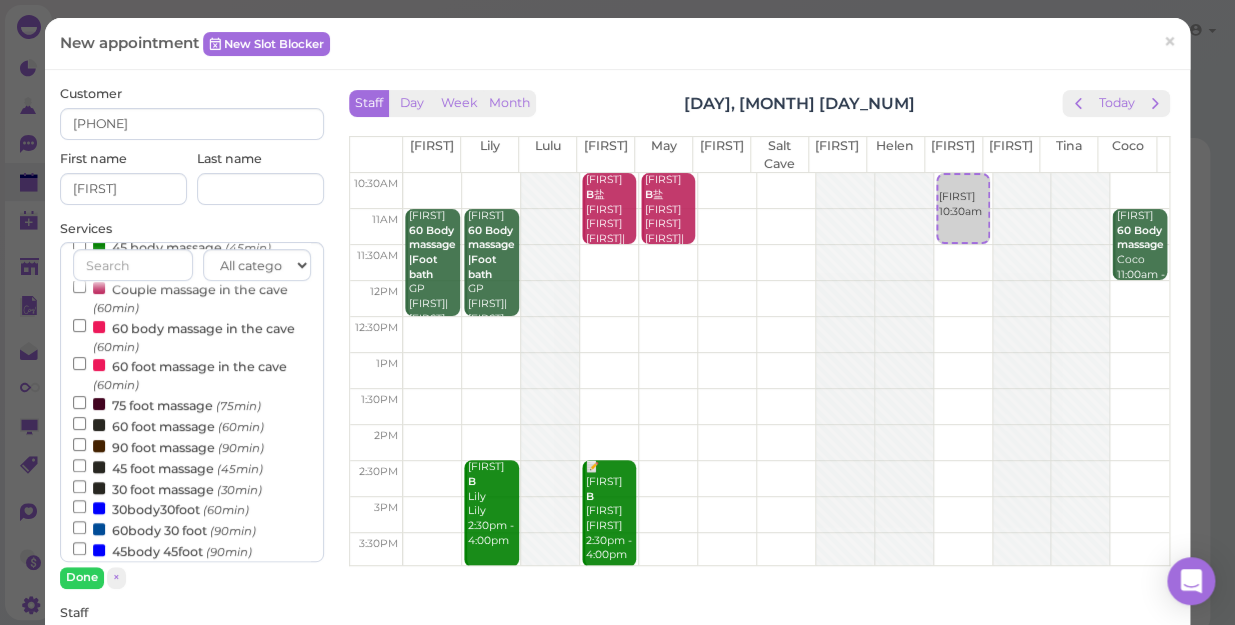 scroll, scrollTop: 181, scrollLeft: 0, axis: vertical 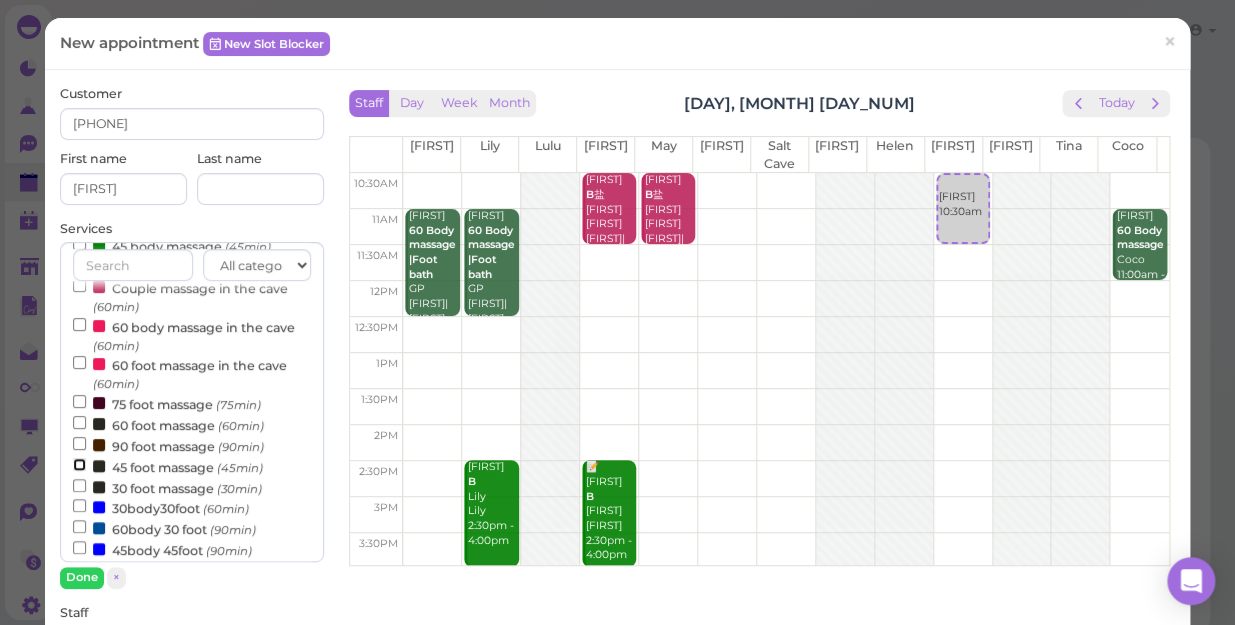 click on "45 foot massage
(45min)" at bounding box center (79, 464) 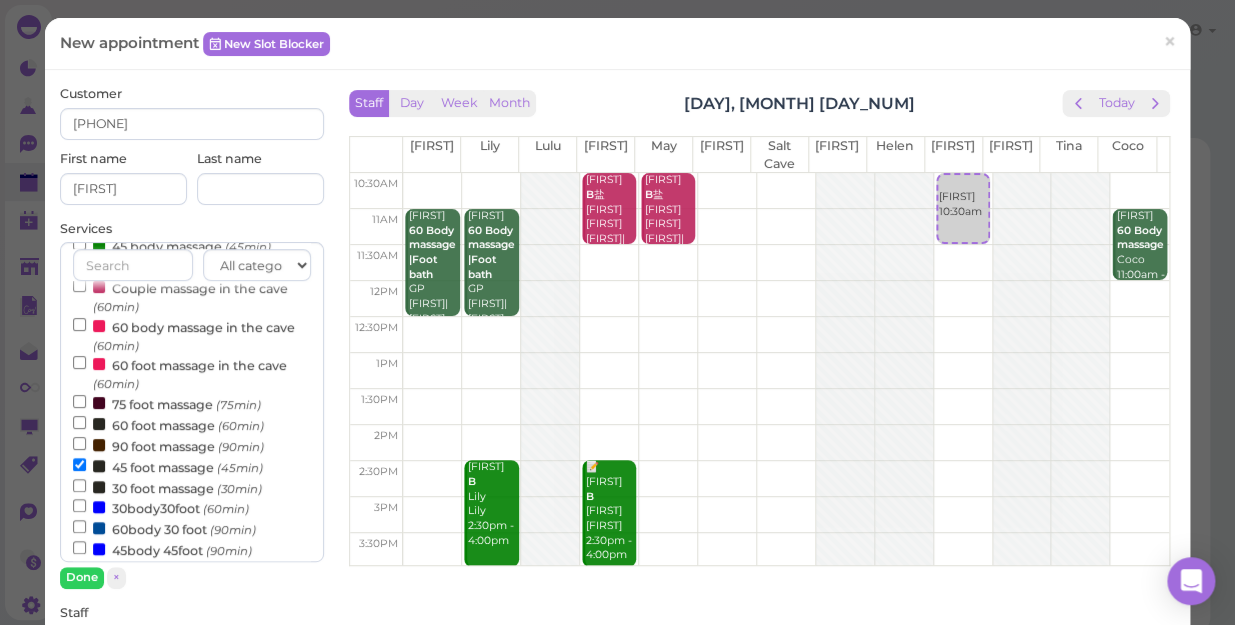 scroll, scrollTop: 643, scrollLeft: 0, axis: vertical 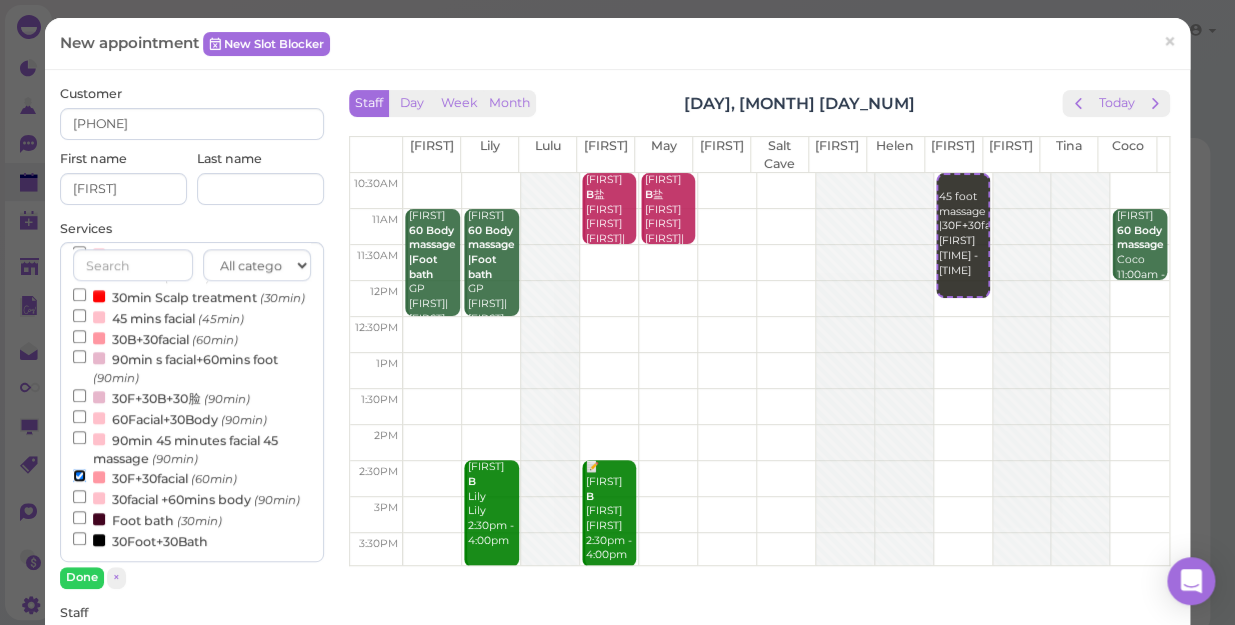 click on "30F+30facial
(60min)" at bounding box center [79, 475] 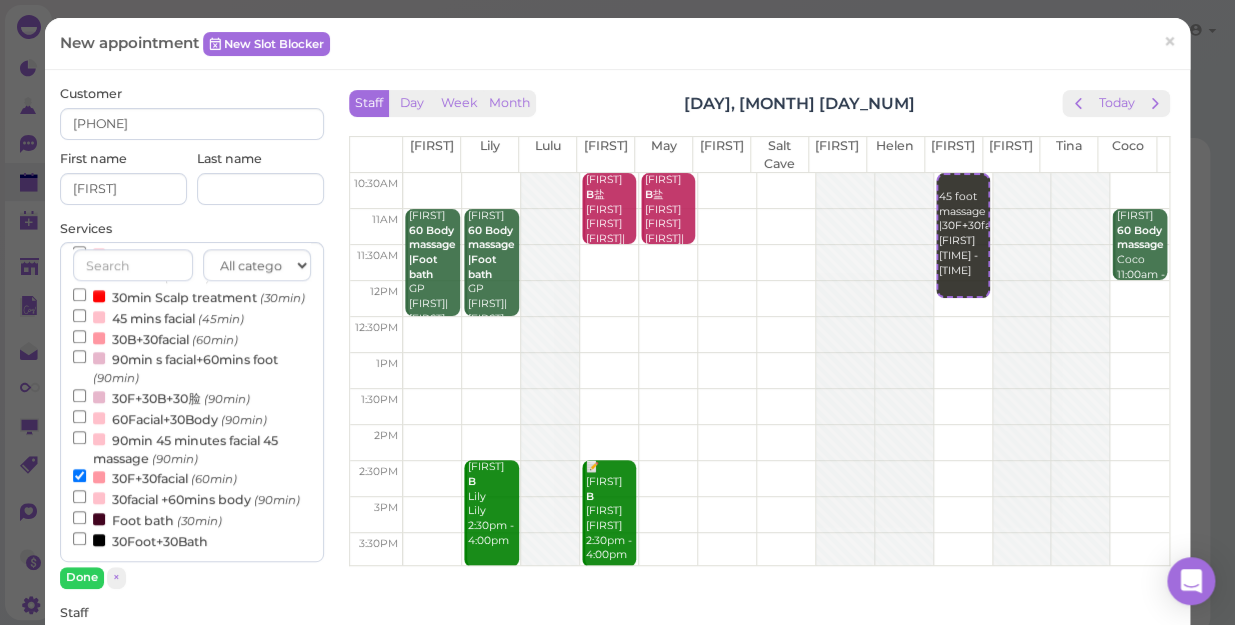 select on "11" 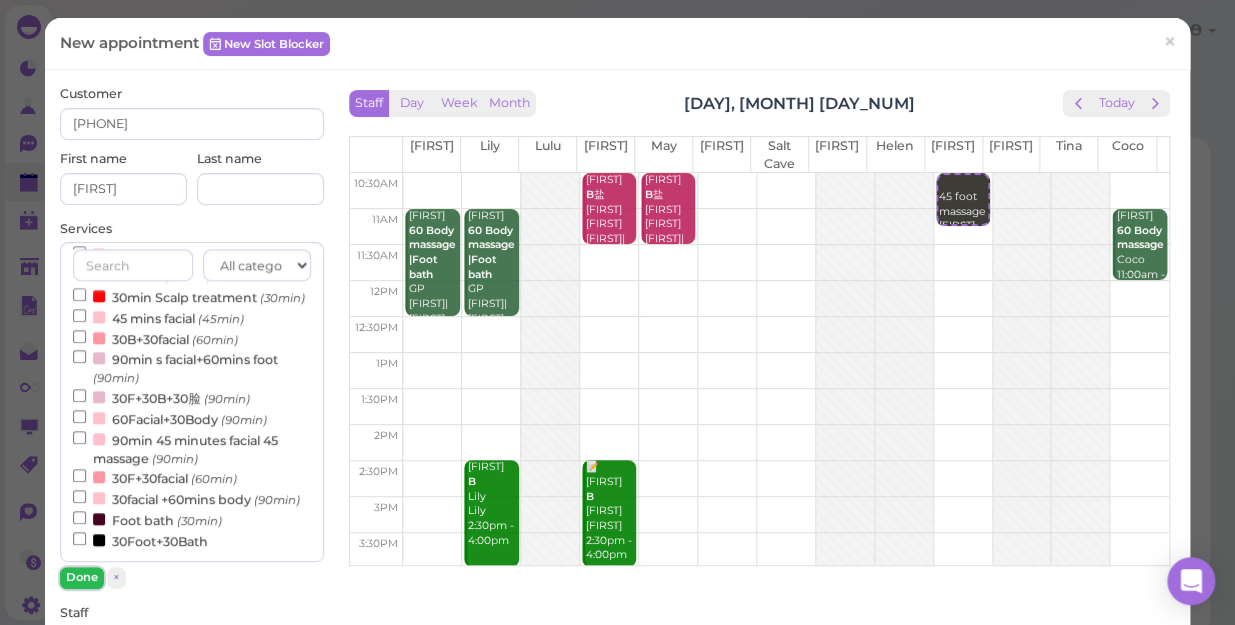 click on "Done" at bounding box center [82, 577] 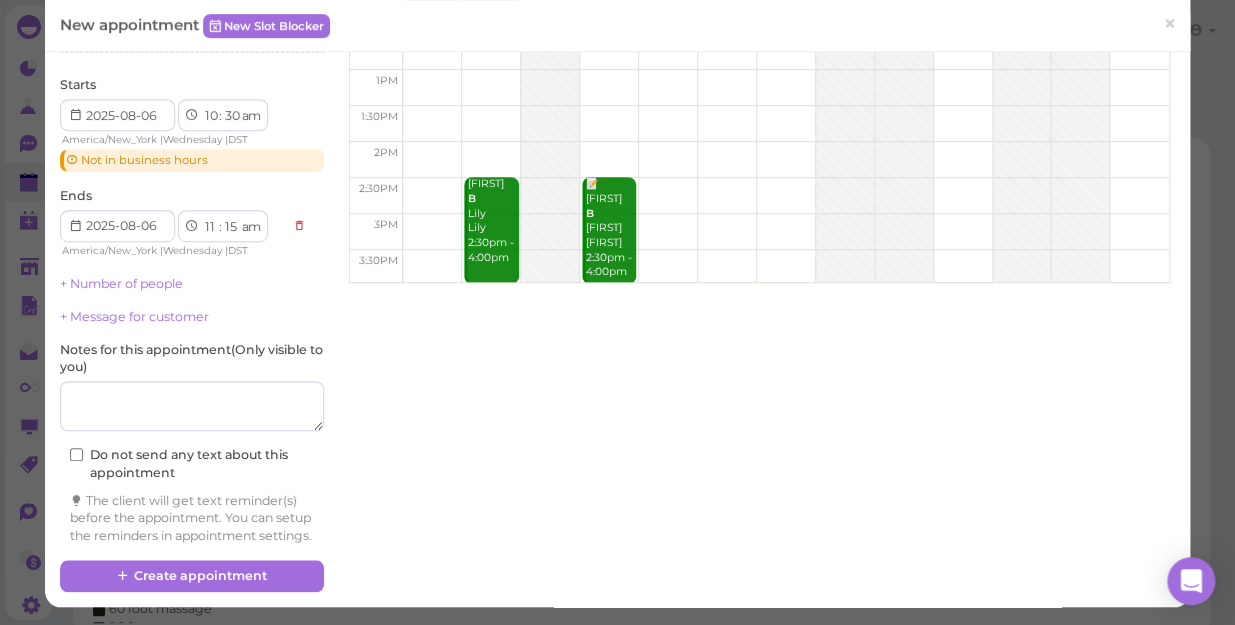 scroll, scrollTop: 300, scrollLeft: 0, axis: vertical 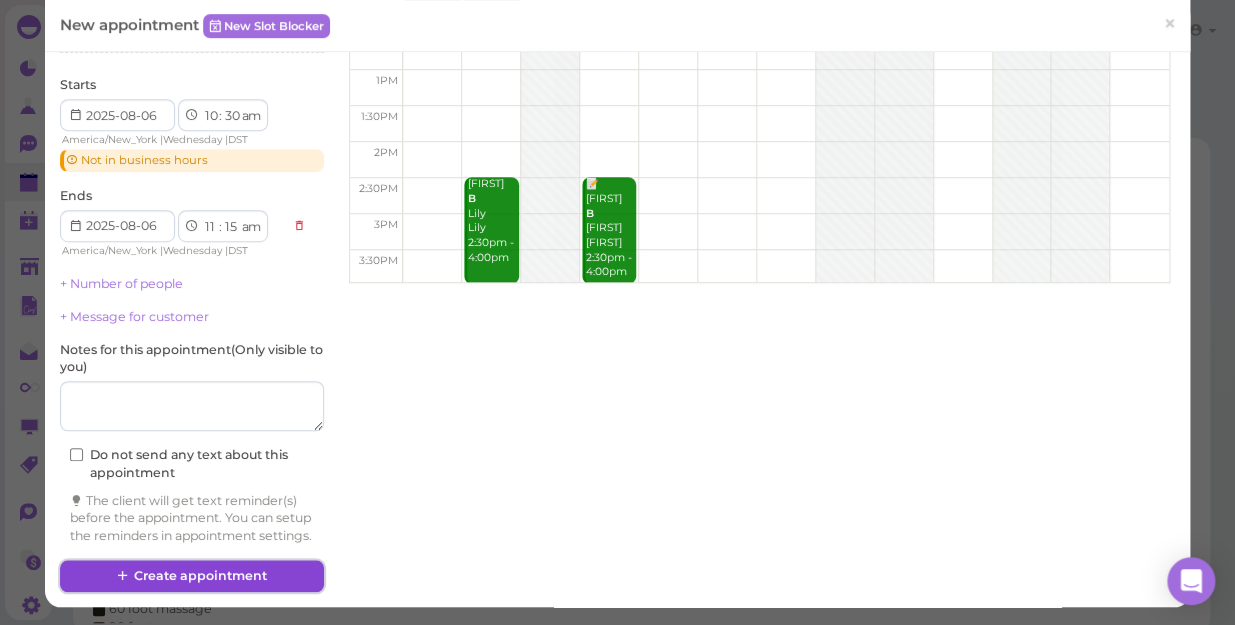 click on "Create appointment" at bounding box center [192, 576] 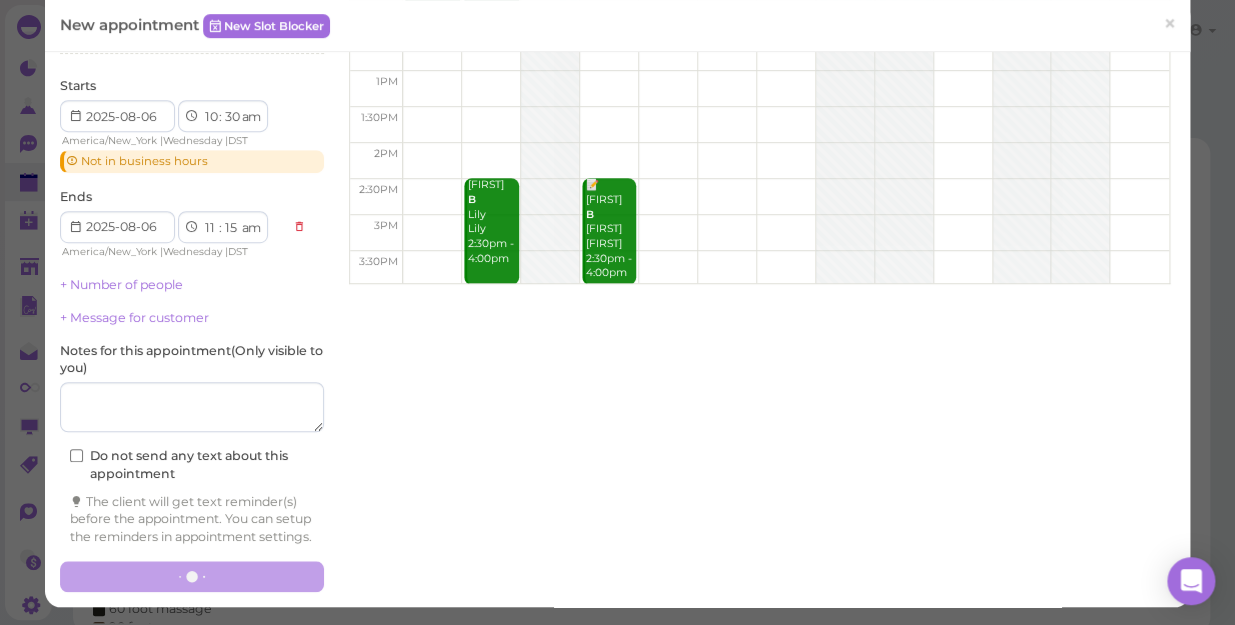 scroll, scrollTop: 0, scrollLeft: 0, axis: both 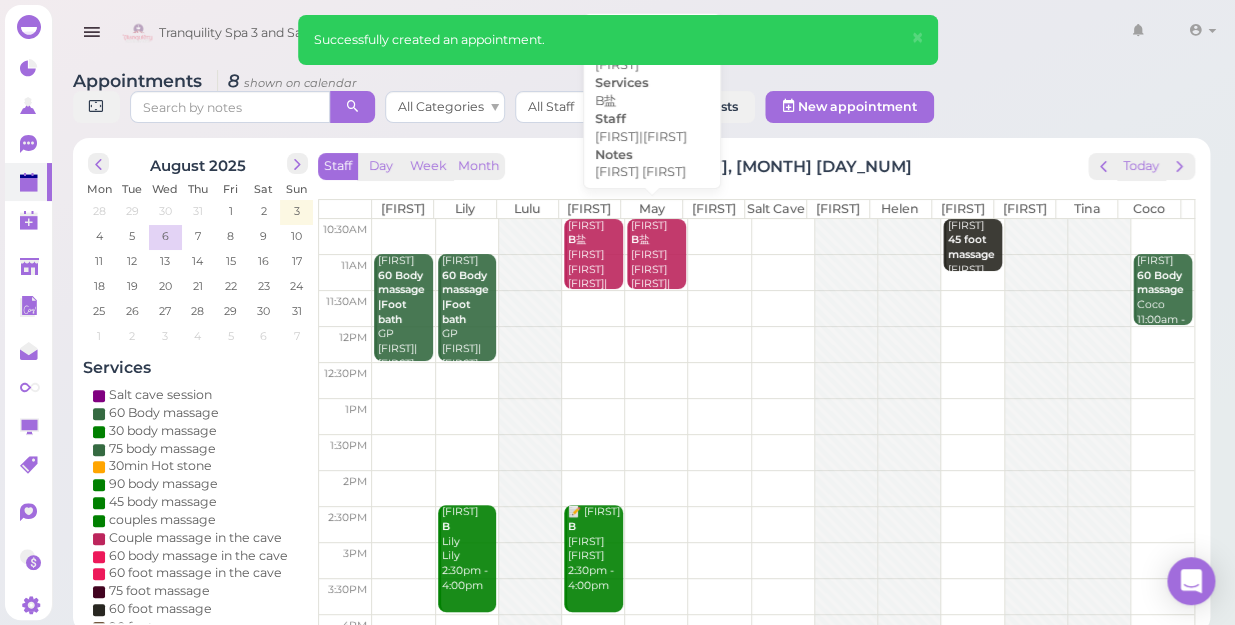 click on "📝 (2) Lica B盐 May Lisa Lisa|May 10:30am - 11:30am" at bounding box center (658, 278) 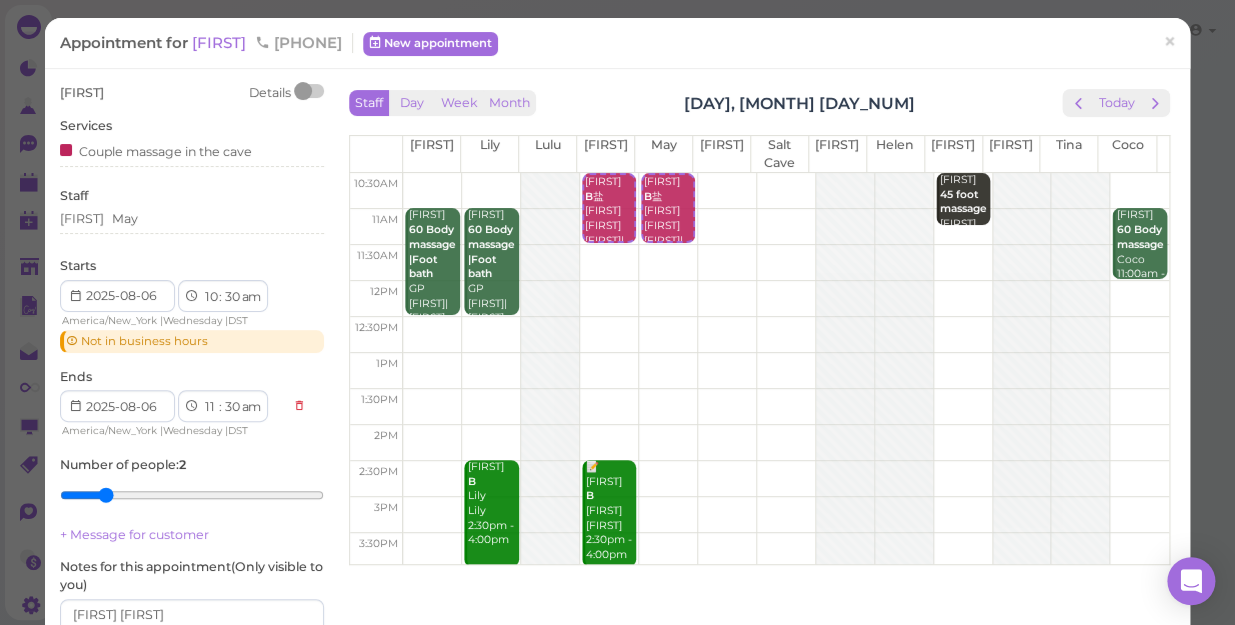 scroll, scrollTop: 0, scrollLeft: 0, axis: both 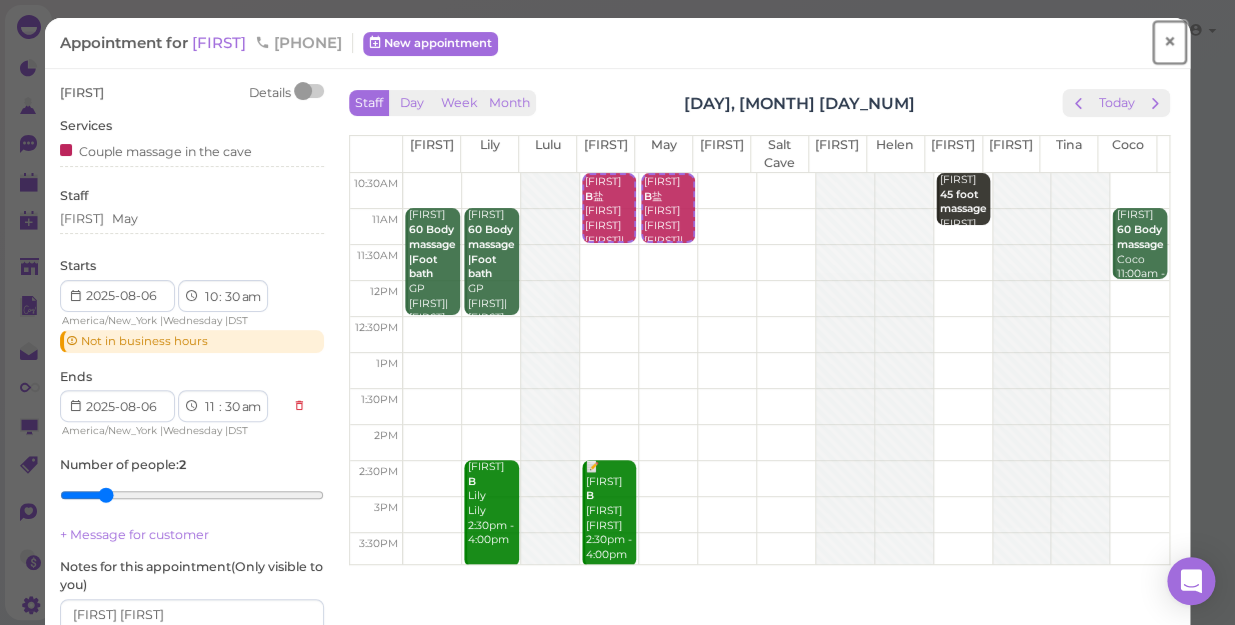 click on "×" at bounding box center [1169, 42] 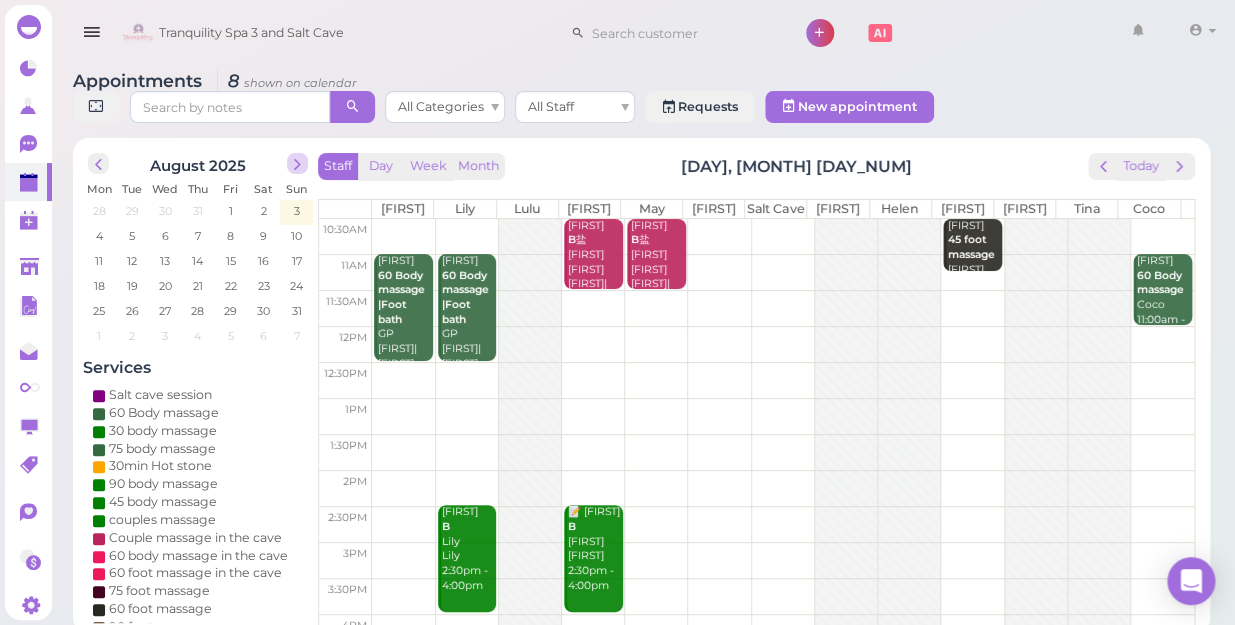 click at bounding box center (297, 164) 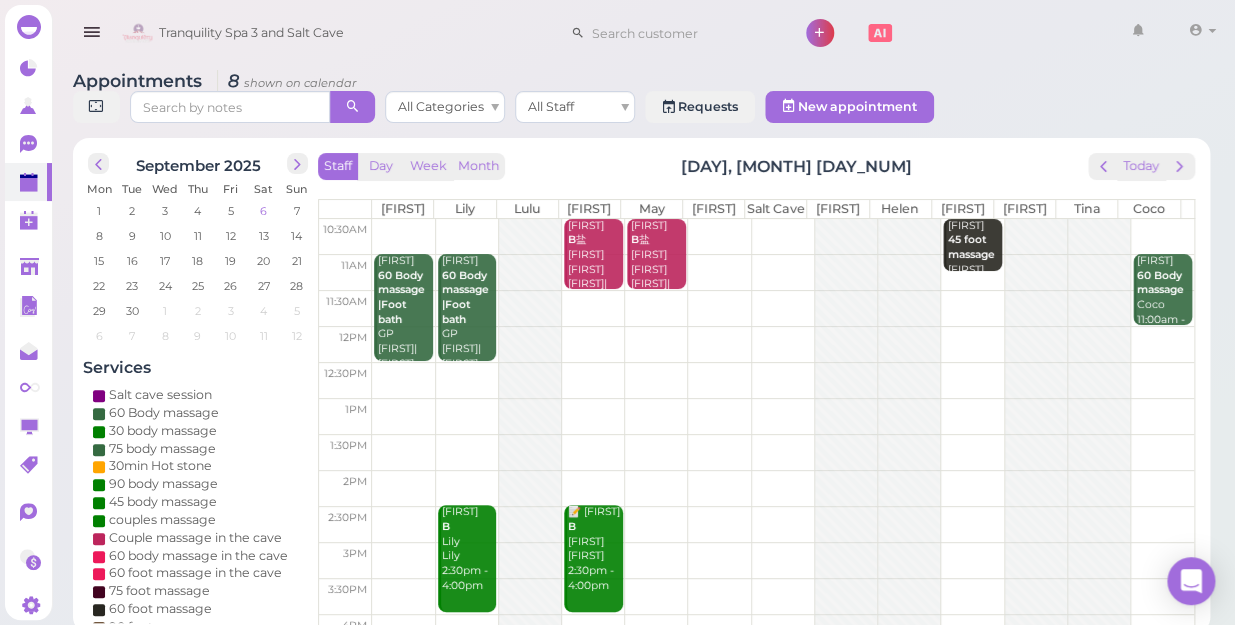 click on "6" at bounding box center [263, 211] 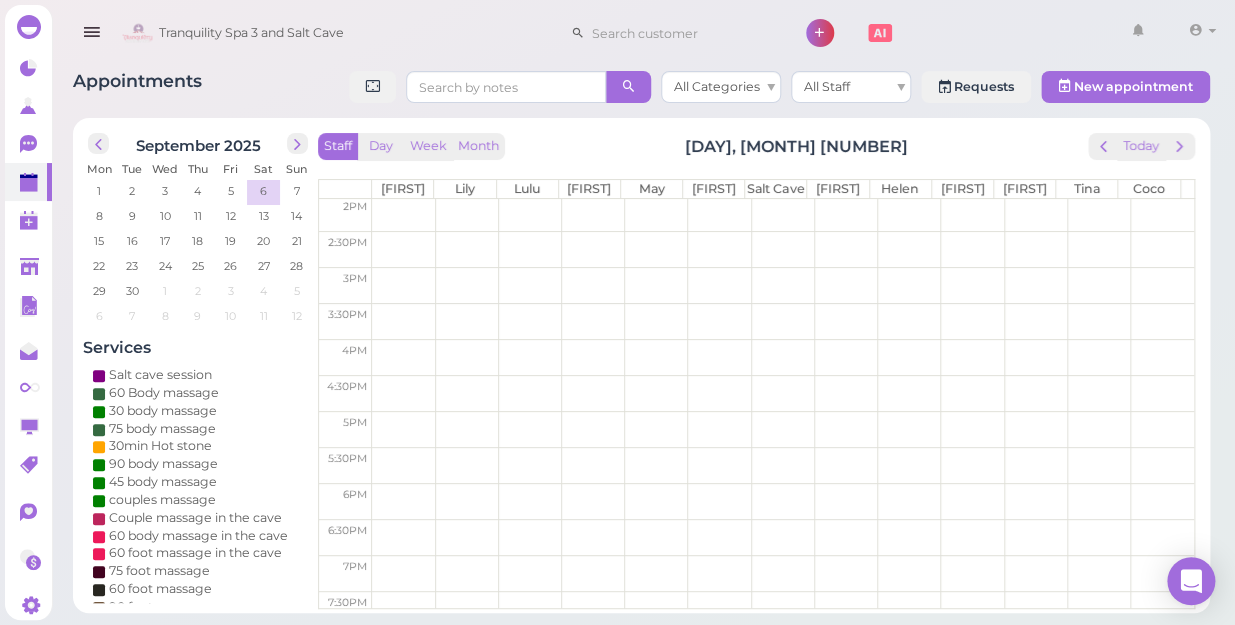 scroll, scrollTop: 343, scrollLeft: 0, axis: vertical 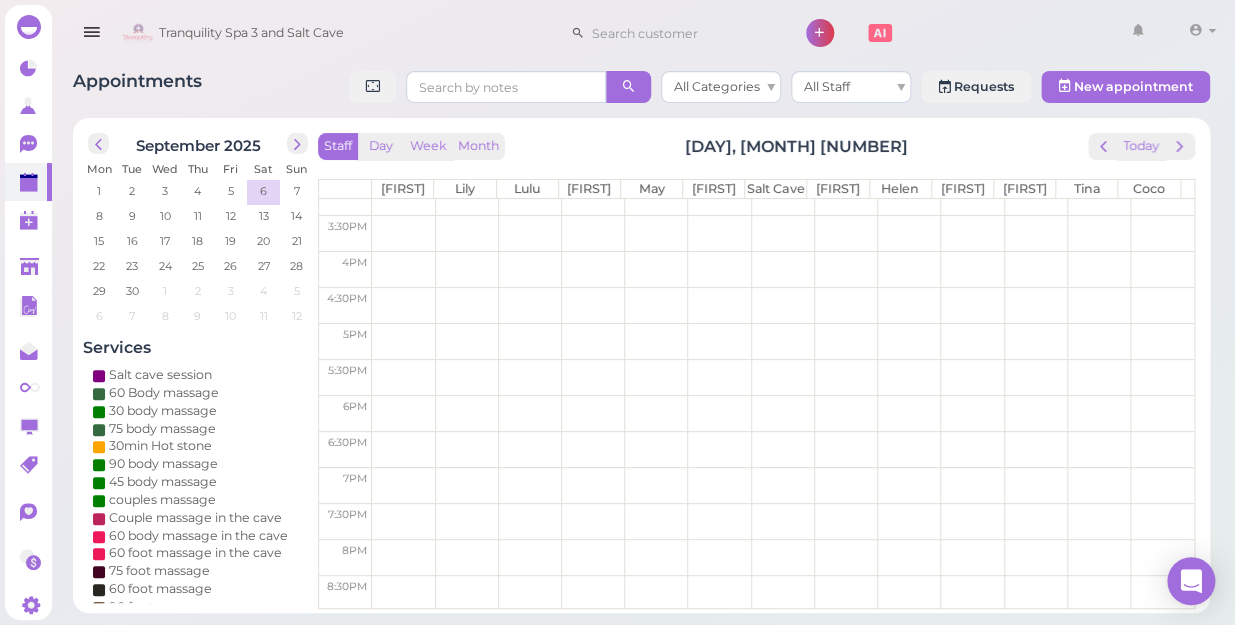 click at bounding box center (783, 269) 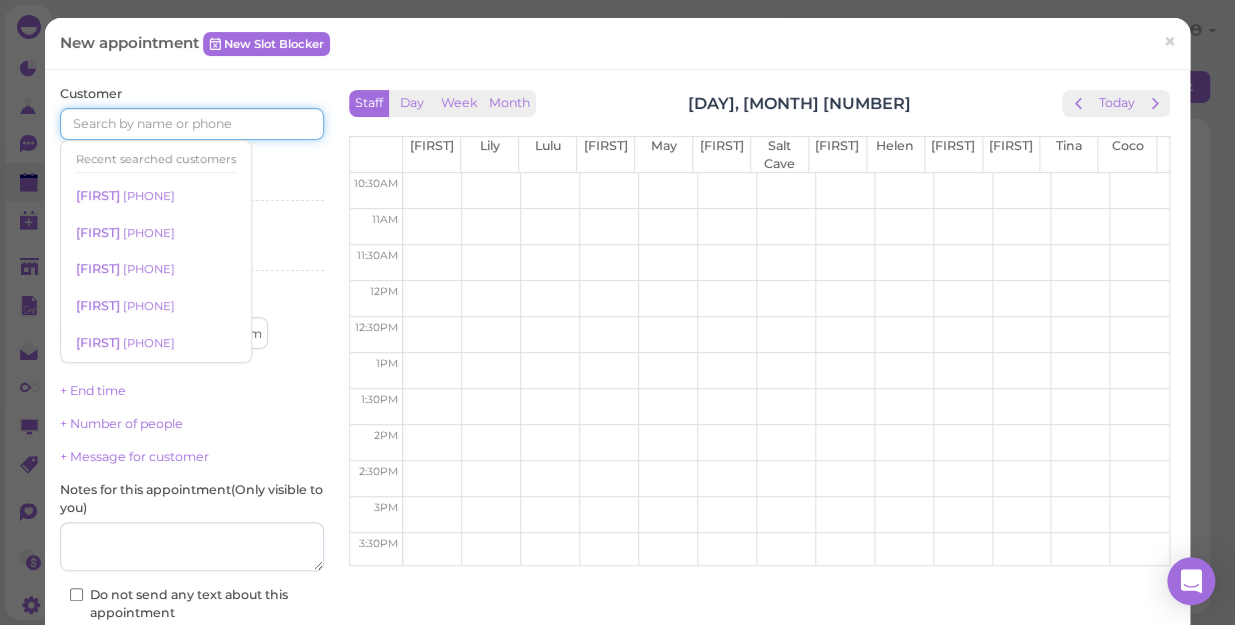 click at bounding box center [192, 124] 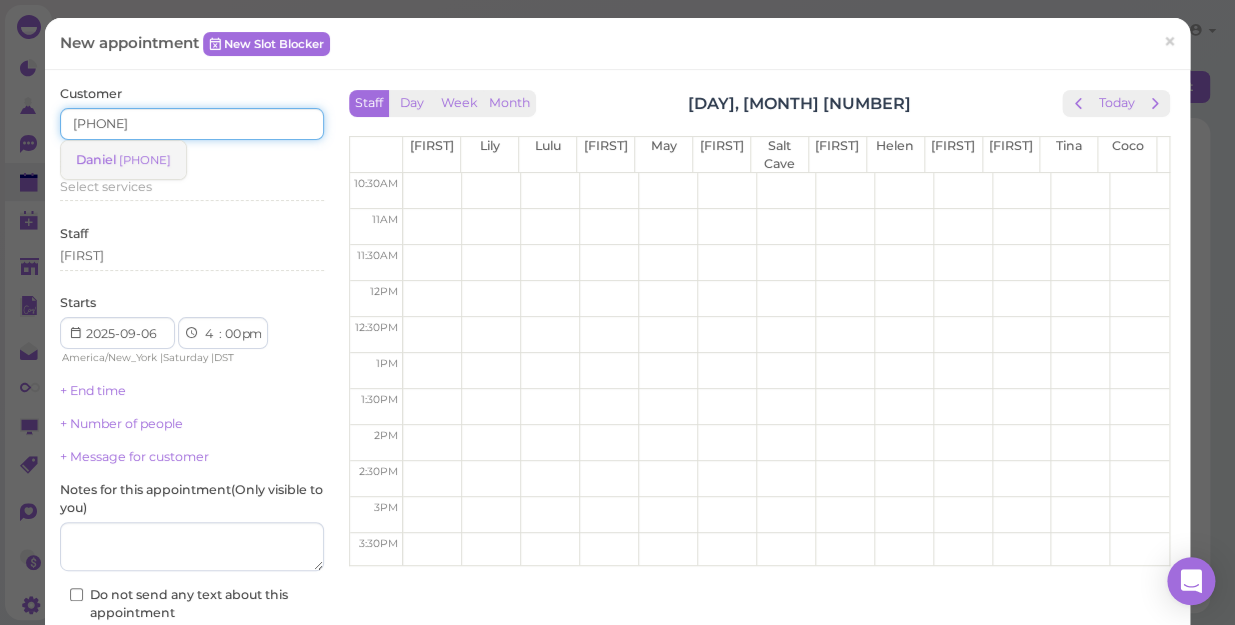 type on "[PHONE]" 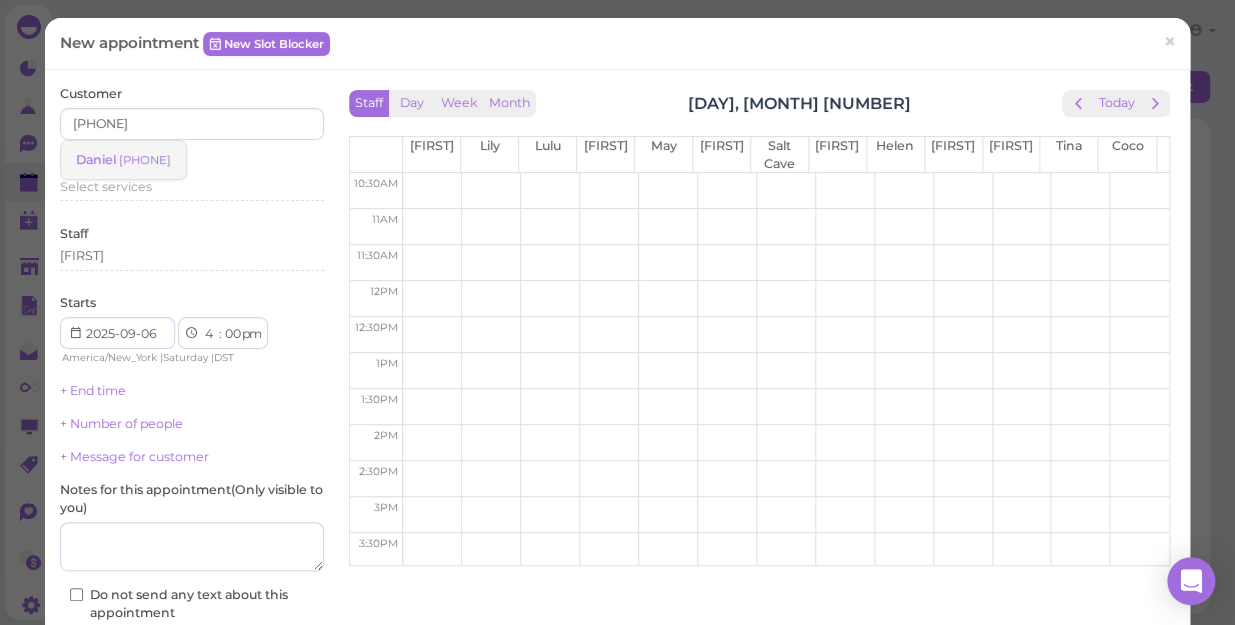 click on "[PHONE]" at bounding box center [145, 160] 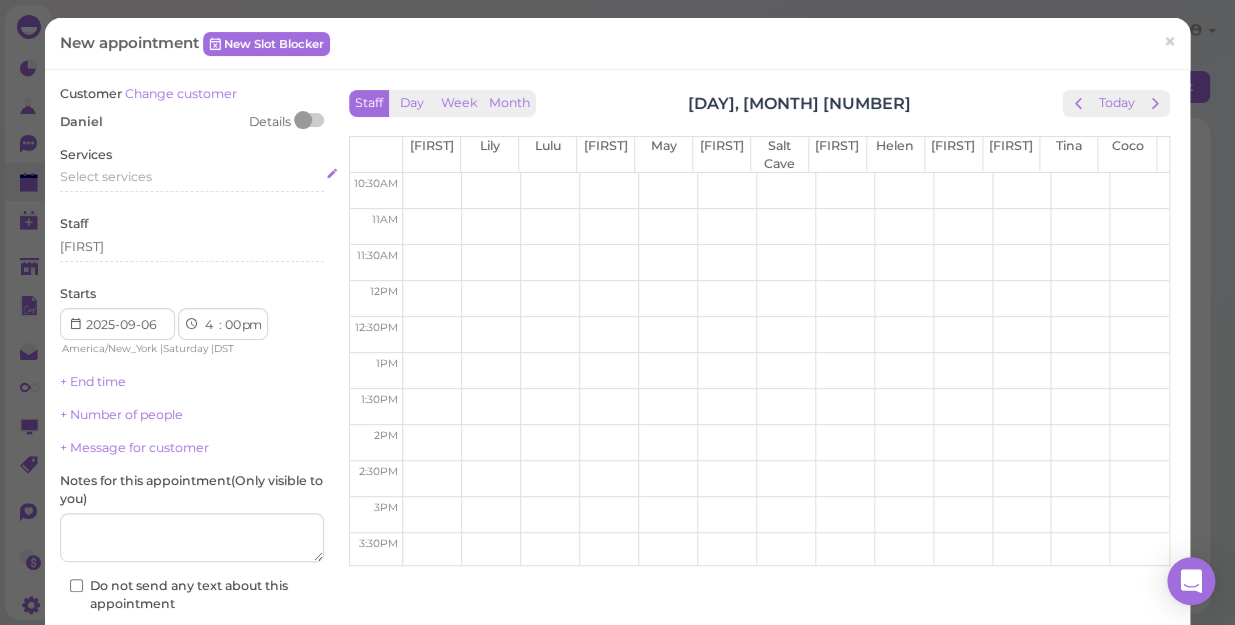 click on "Select services" at bounding box center (106, 176) 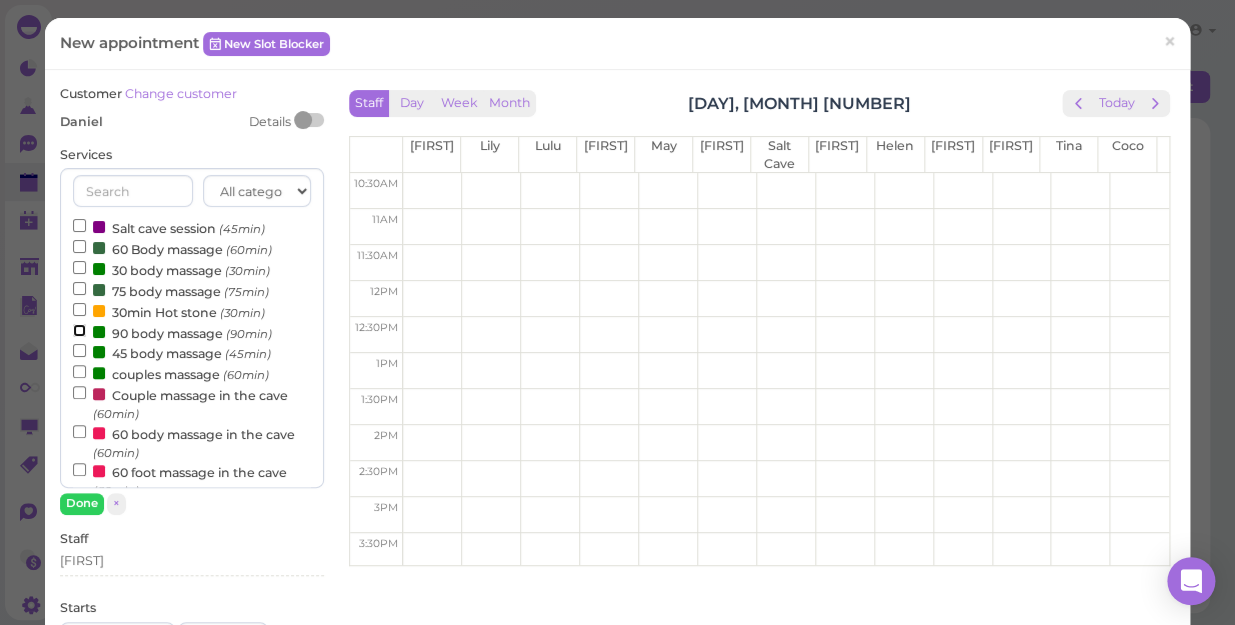 click on "90 body massage
(90min)" at bounding box center [79, 330] 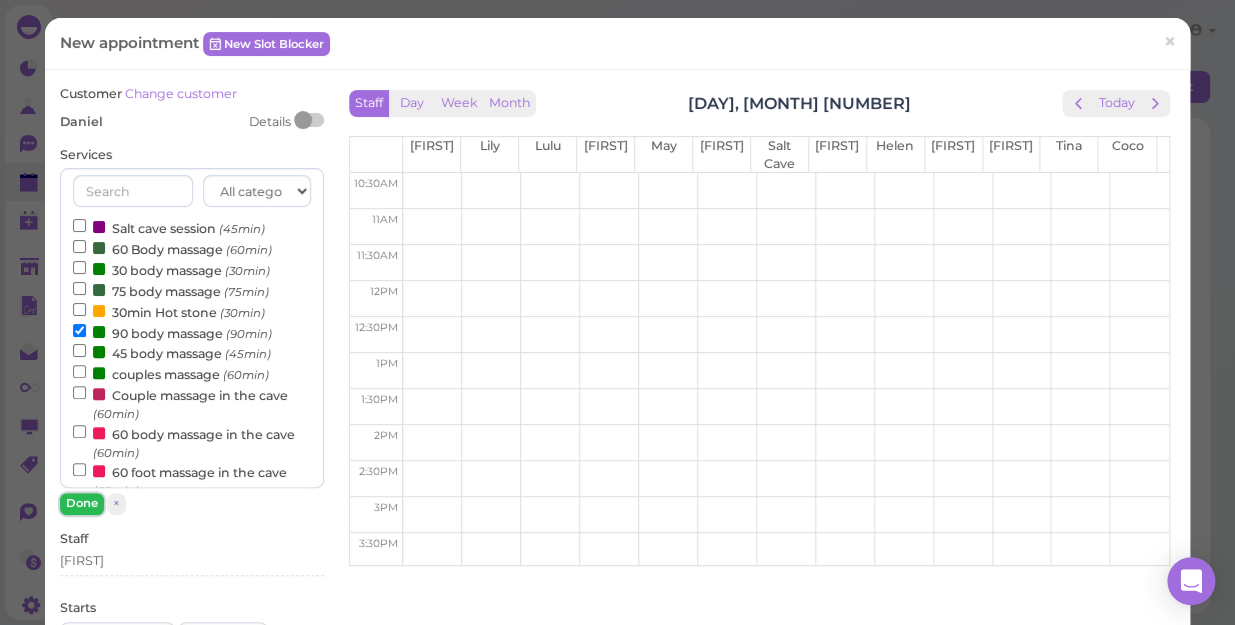 click on "Done" at bounding box center [82, 503] 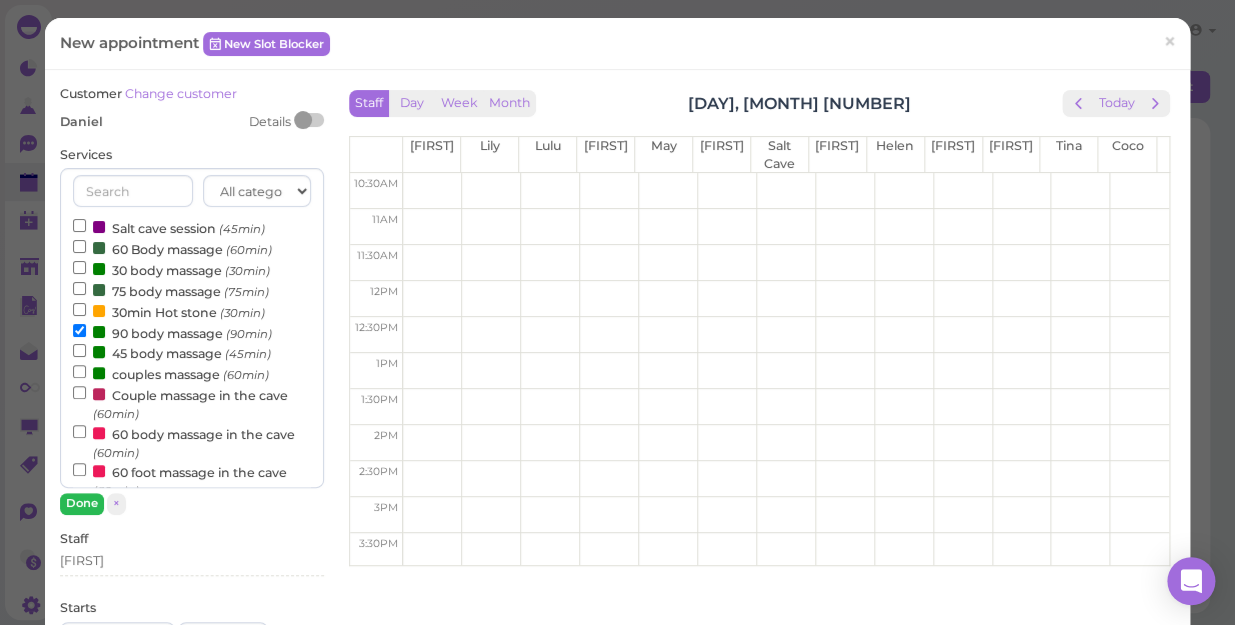click on "+ Message for customer" at bounding box center [134, 817] 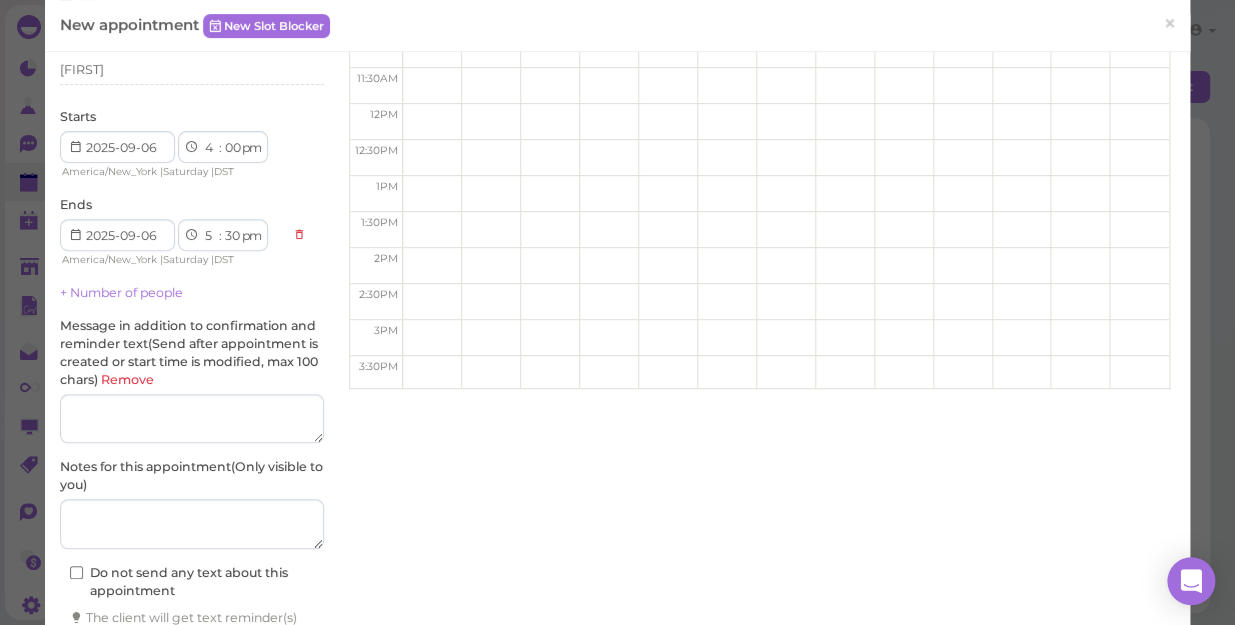 scroll, scrollTop: 181, scrollLeft: 0, axis: vertical 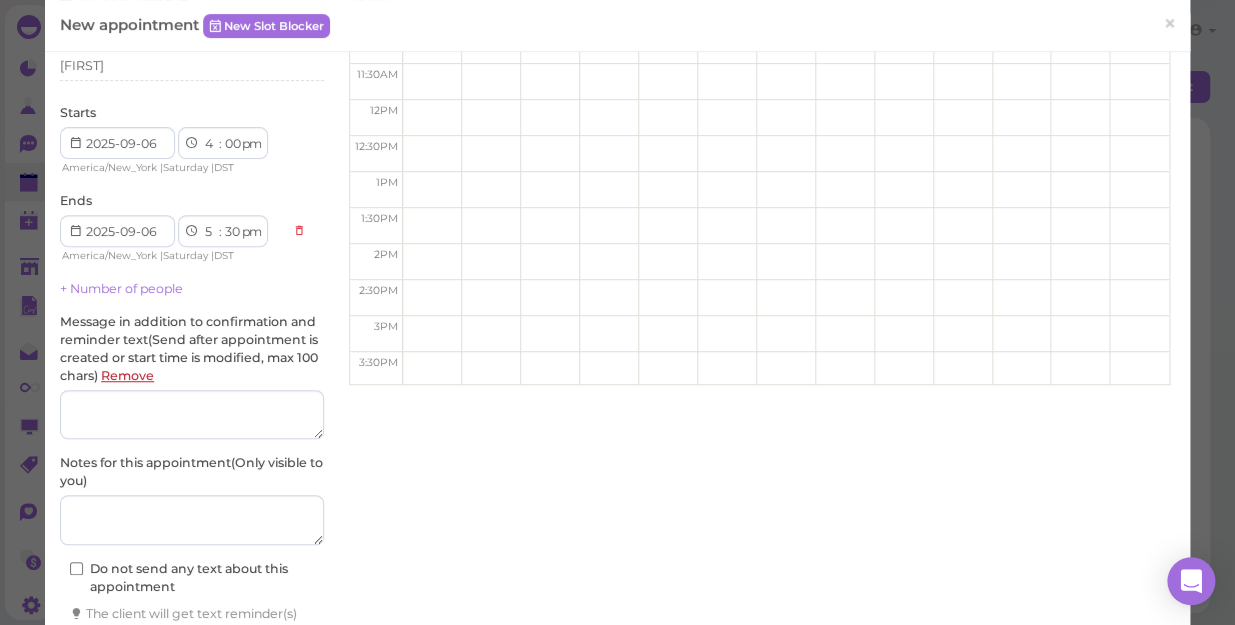 click on "Remove" at bounding box center [127, 375] 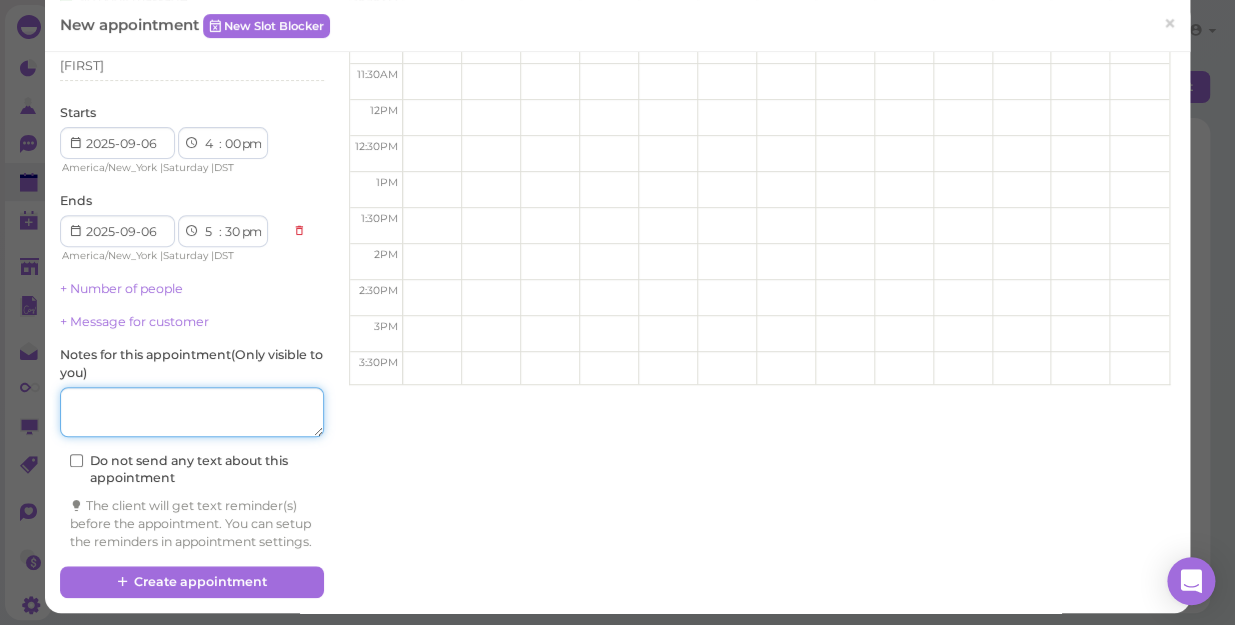 click at bounding box center (192, 412) 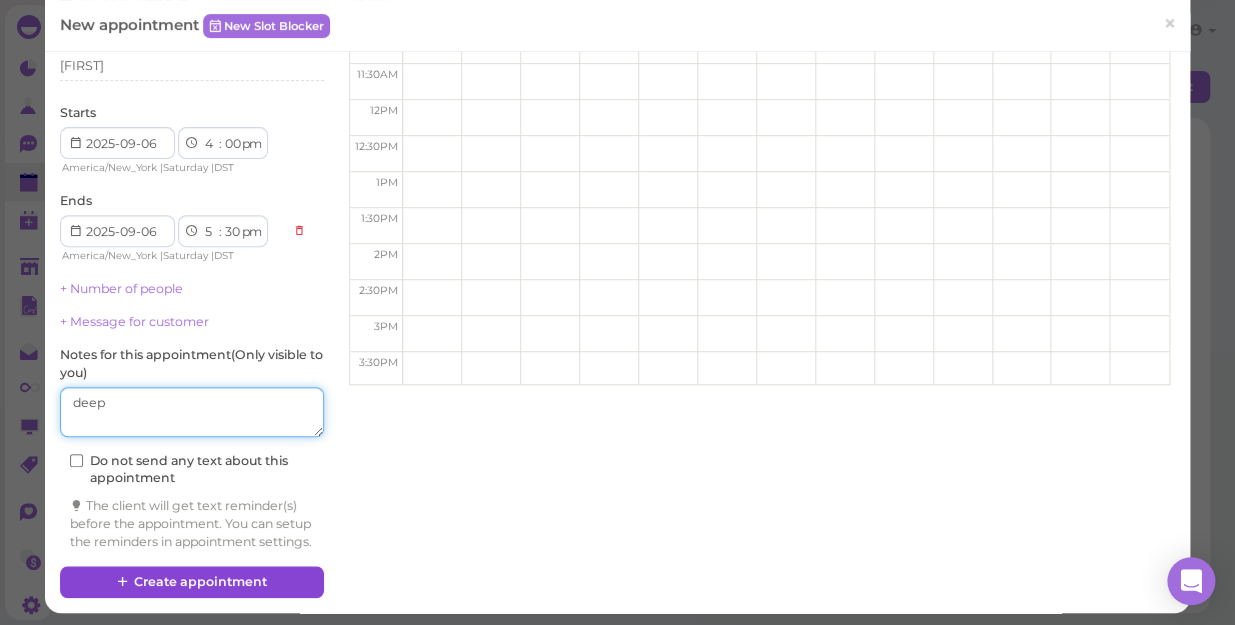 type on "deep" 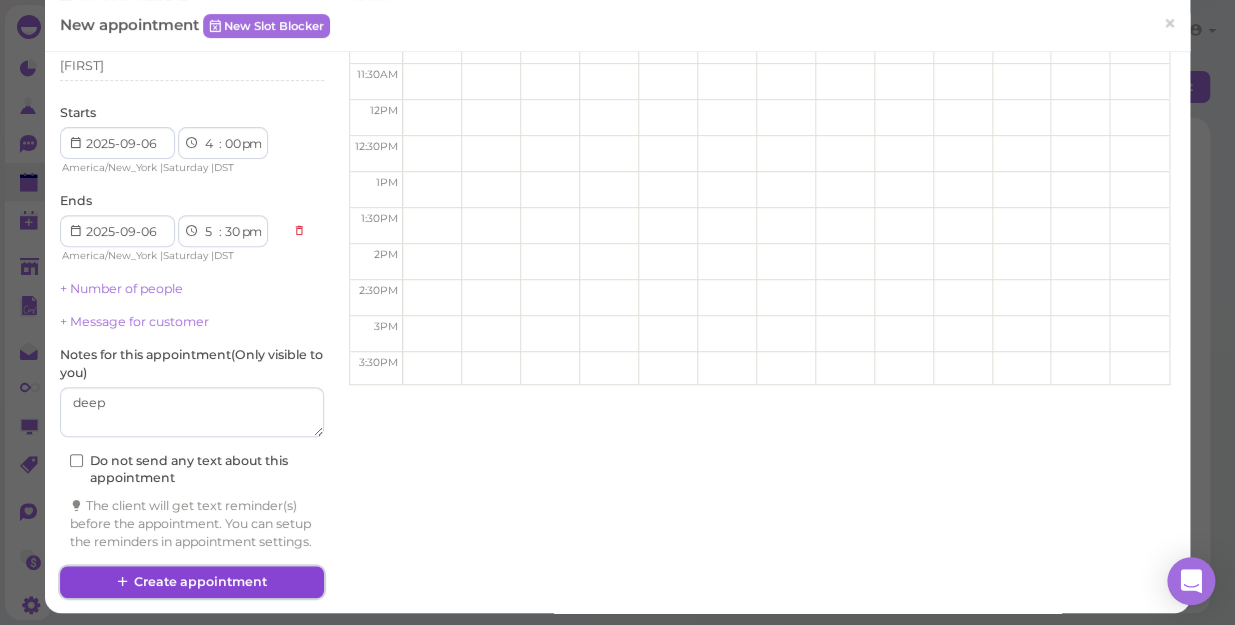 click on "Create appointment" at bounding box center (192, 582) 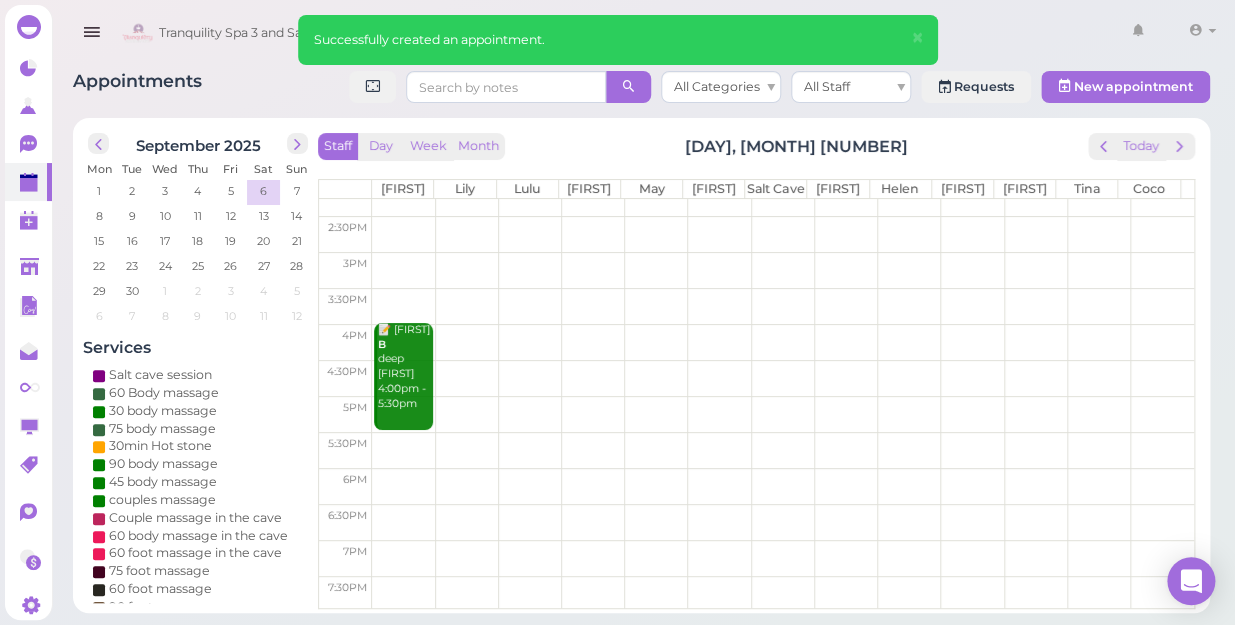 scroll, scrollTop: 272, scrollLeft: 0, axis: vertical 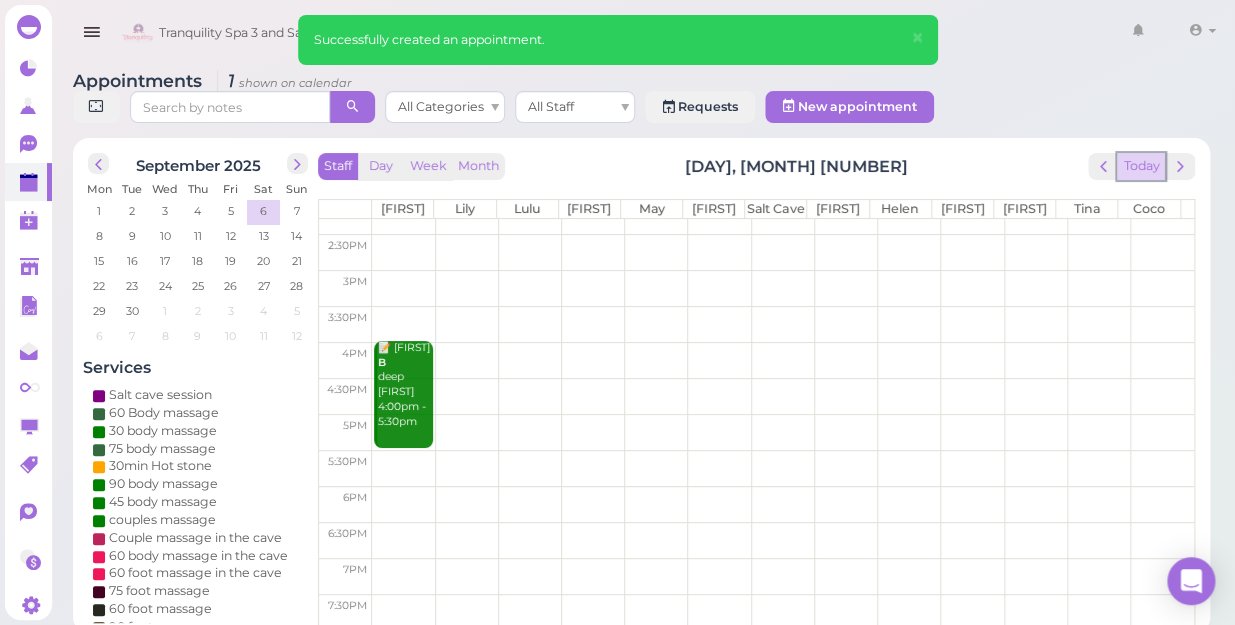 click on "Today" at bounding box center [1141, 166] 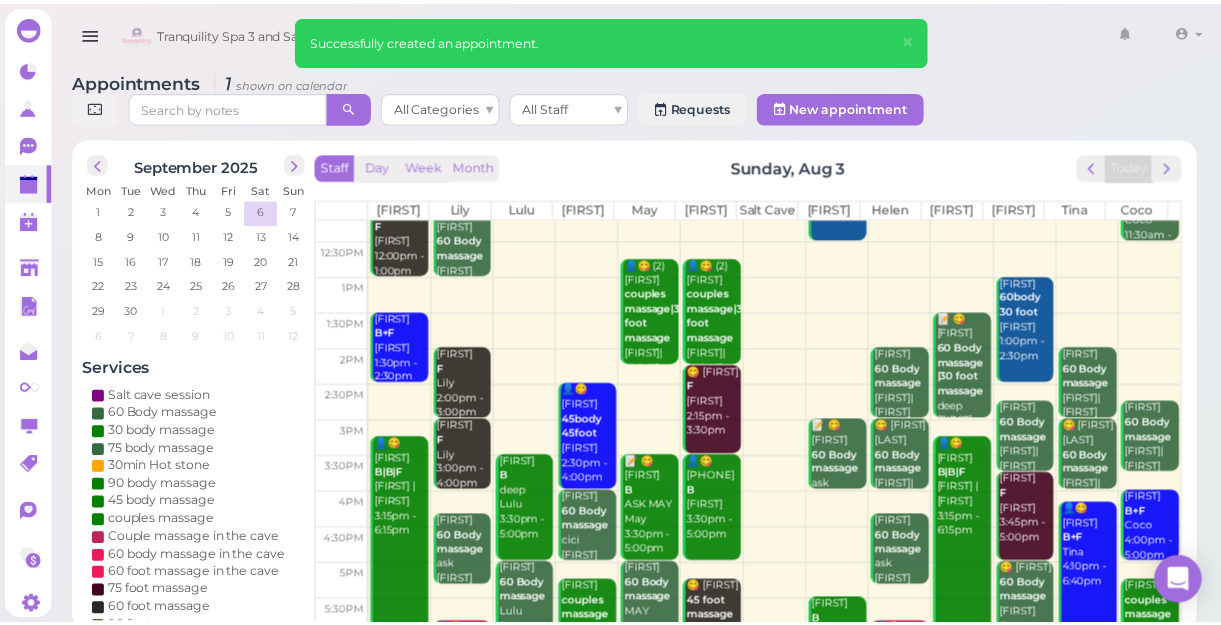 scroll, scrollTop: 343, scrollLeft: 0, axis: vertical 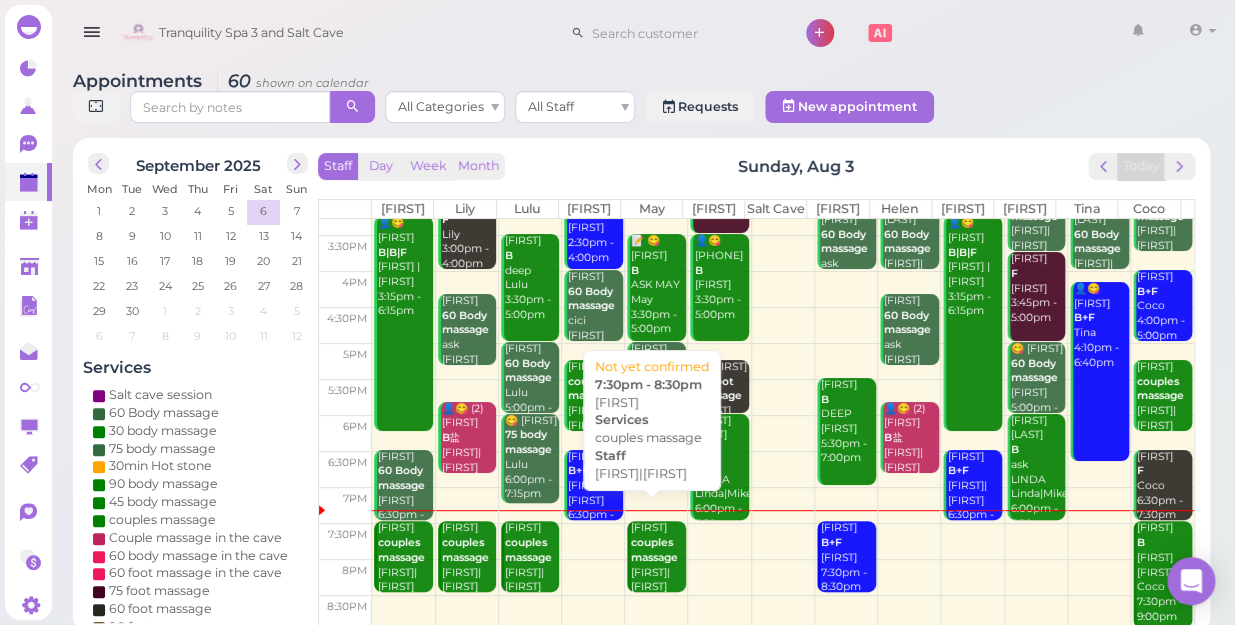 click on "couples massage" at bounding box center [654, 550] 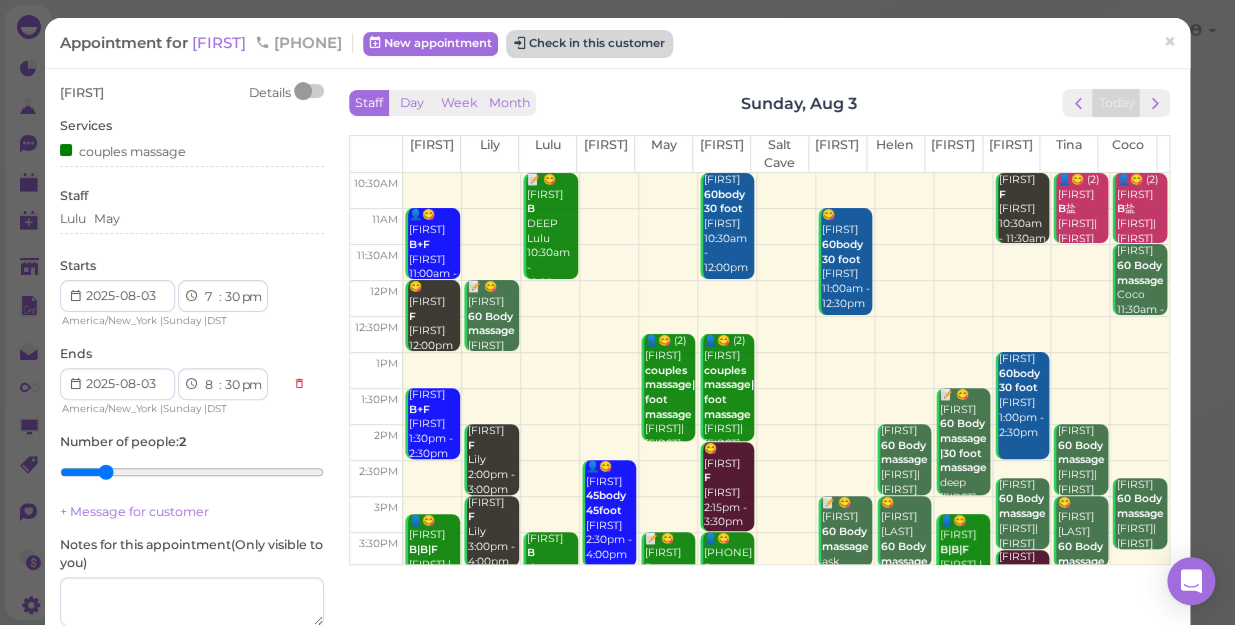 click on "Check in this customer" at bounding box center [589, 44] 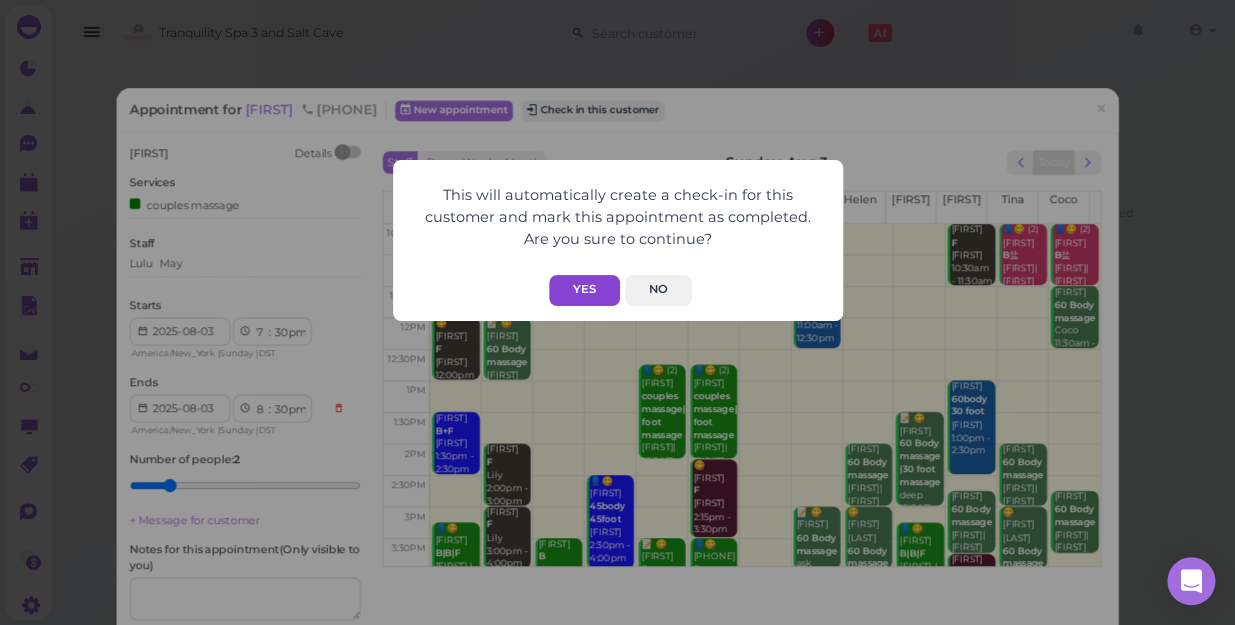 click on "Yes" at bounding box center (584, 290) 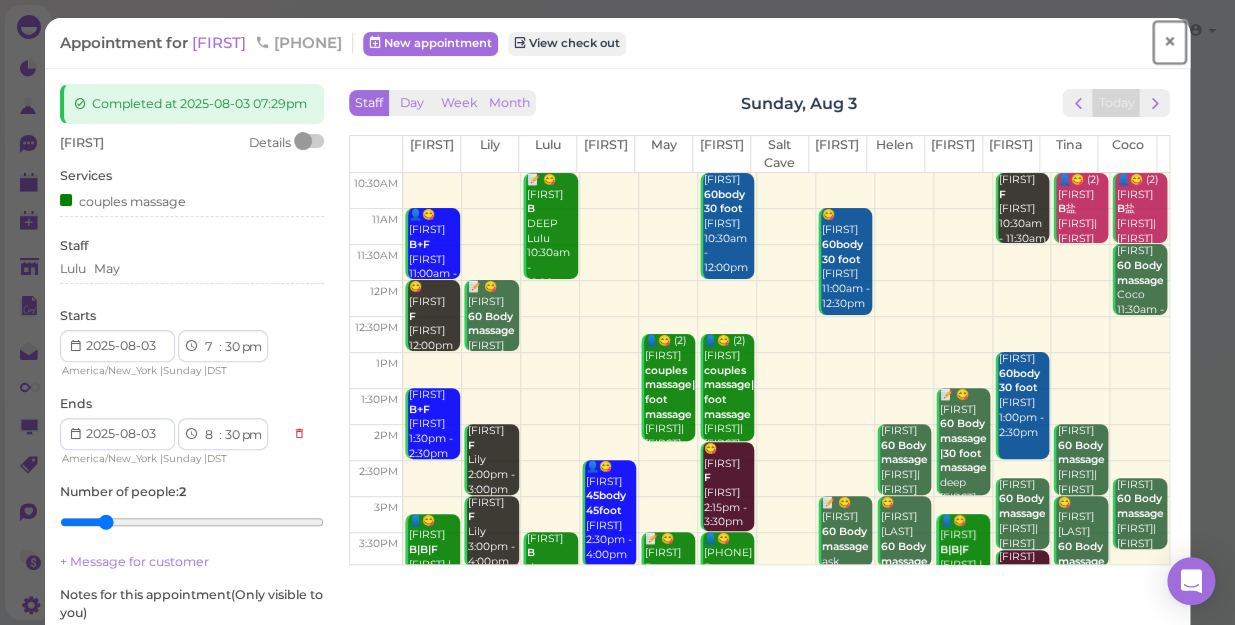 click on "×" at bounding box center [1169, 42] 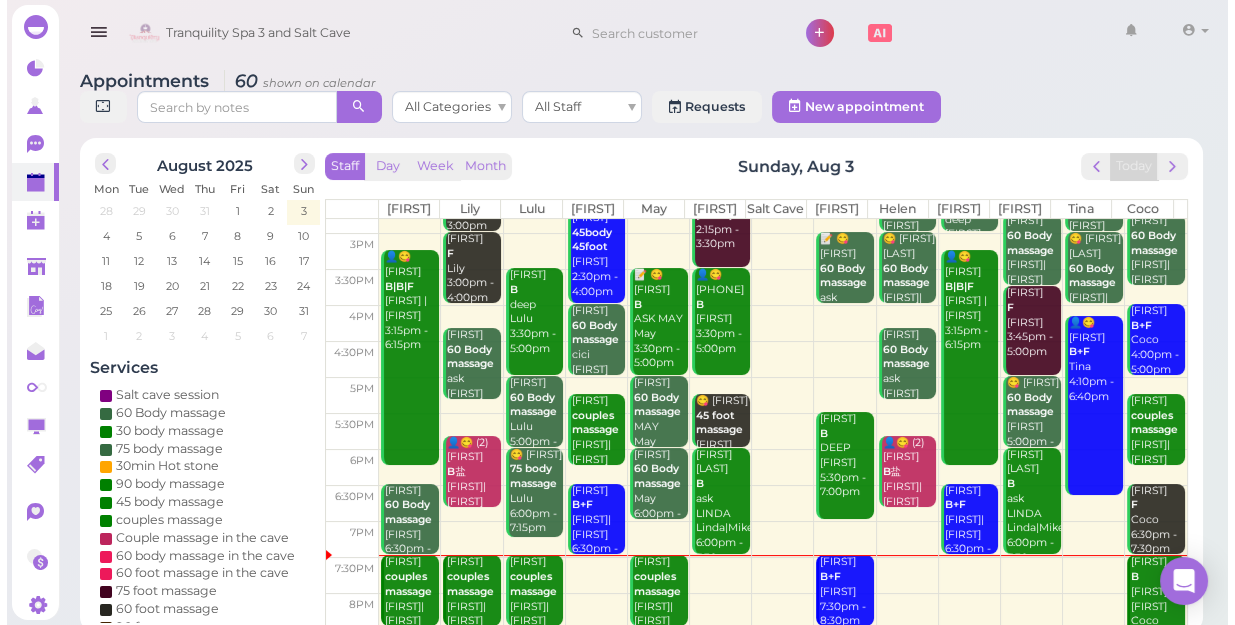 scroll, scrollTop: 343, scrollLeft: 0, axis: vertical 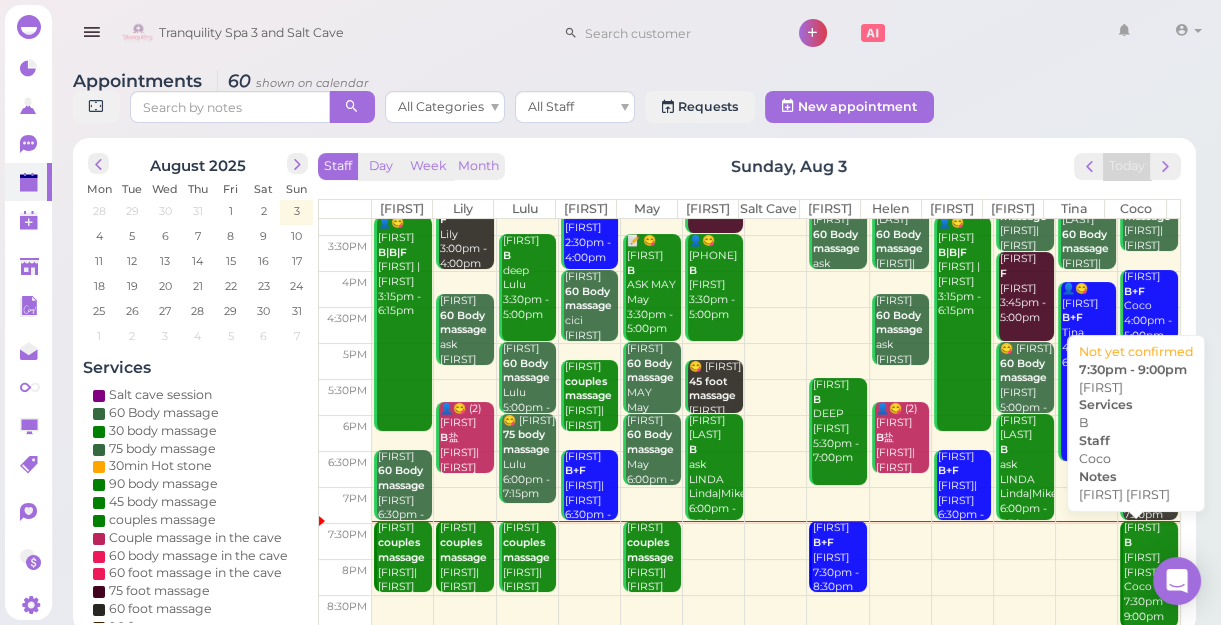 click on "📝 [FIRST] [LAST] [LAST] [LAST] [TIME] - [TIME]" at bounding box center (1150, 572) 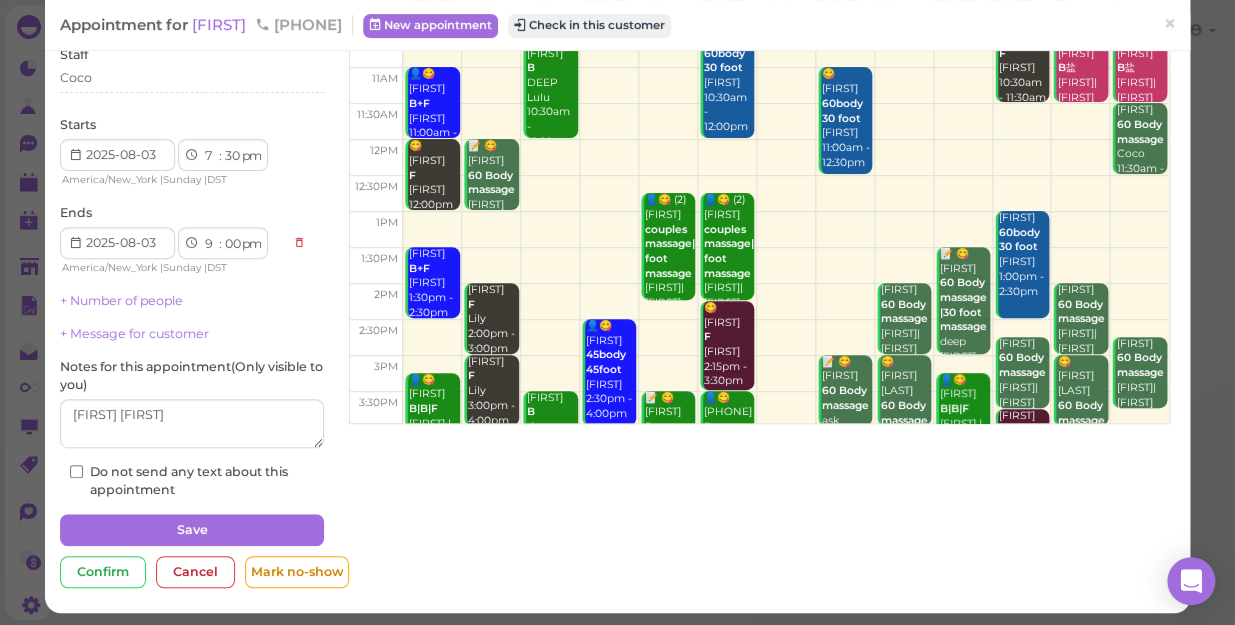 scroll, scrollTop: 145, scrollLeft: 0, axis: vertical 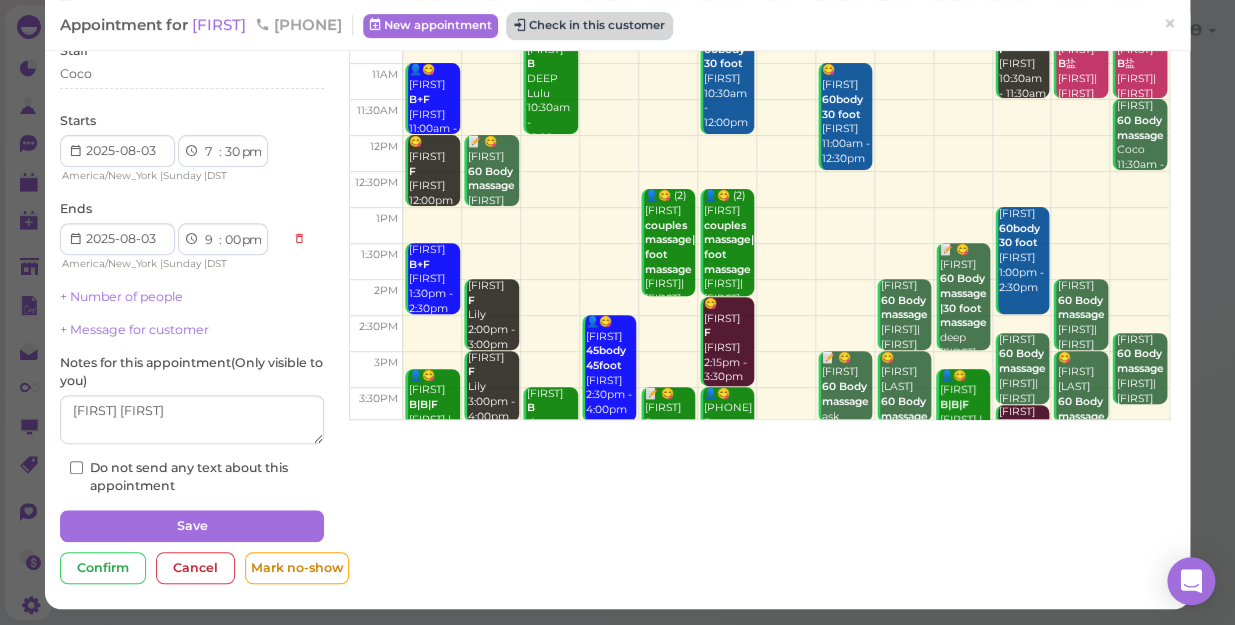 click on "Check in this customer" at bounding box center (589, 26) 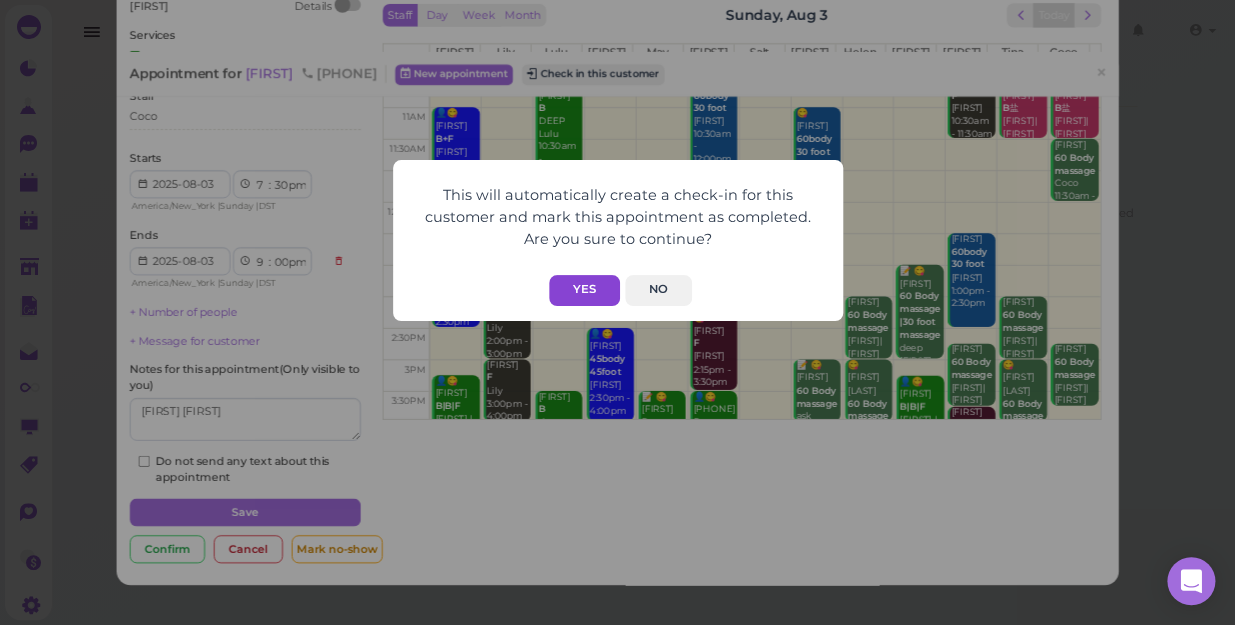 click on "Yes" at bounding box center [584, 290] 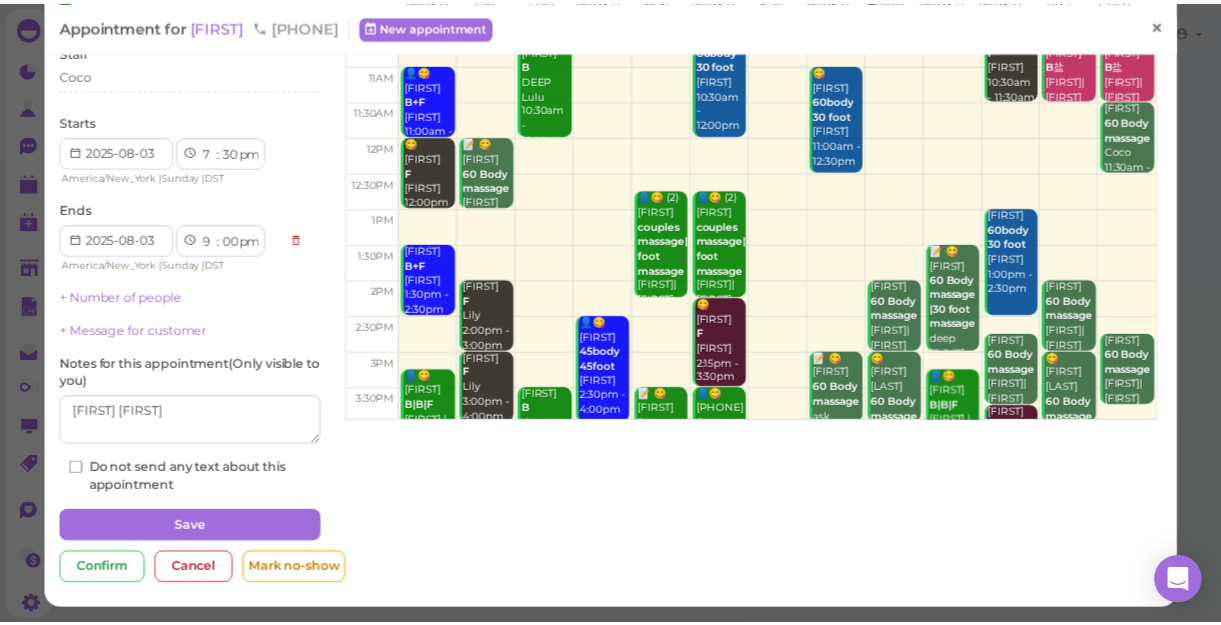 scroll, scrollTop: 212, scrollLeft: 0, axis: vertical 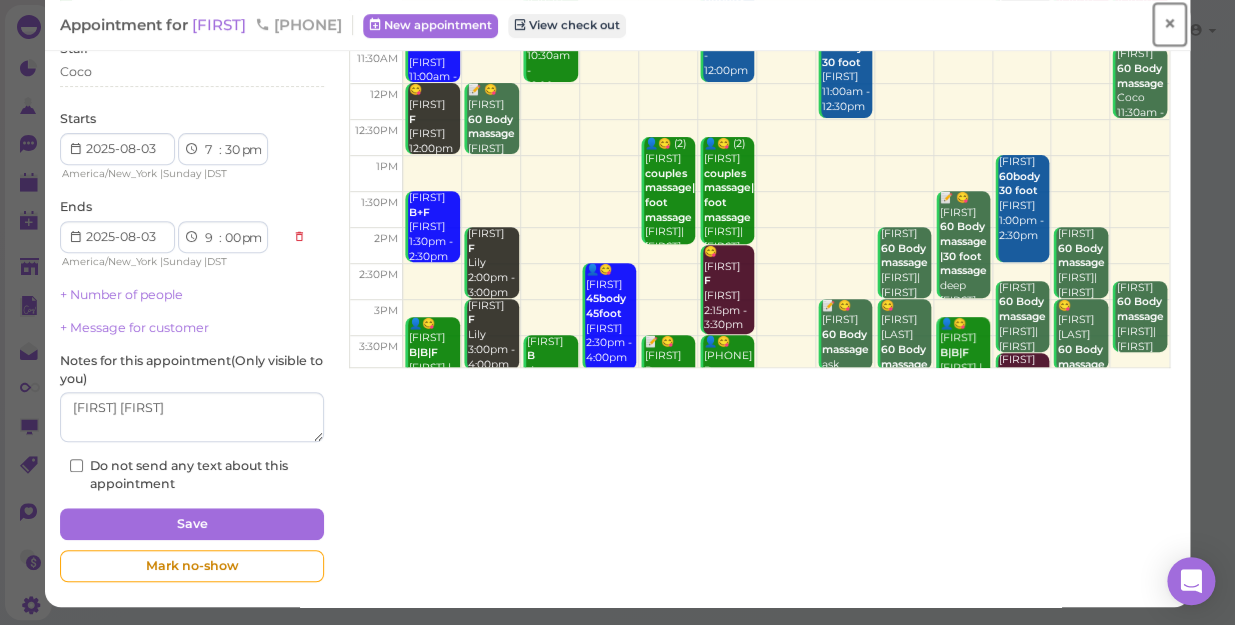 click on "×" at bounding box center [1169, 24] 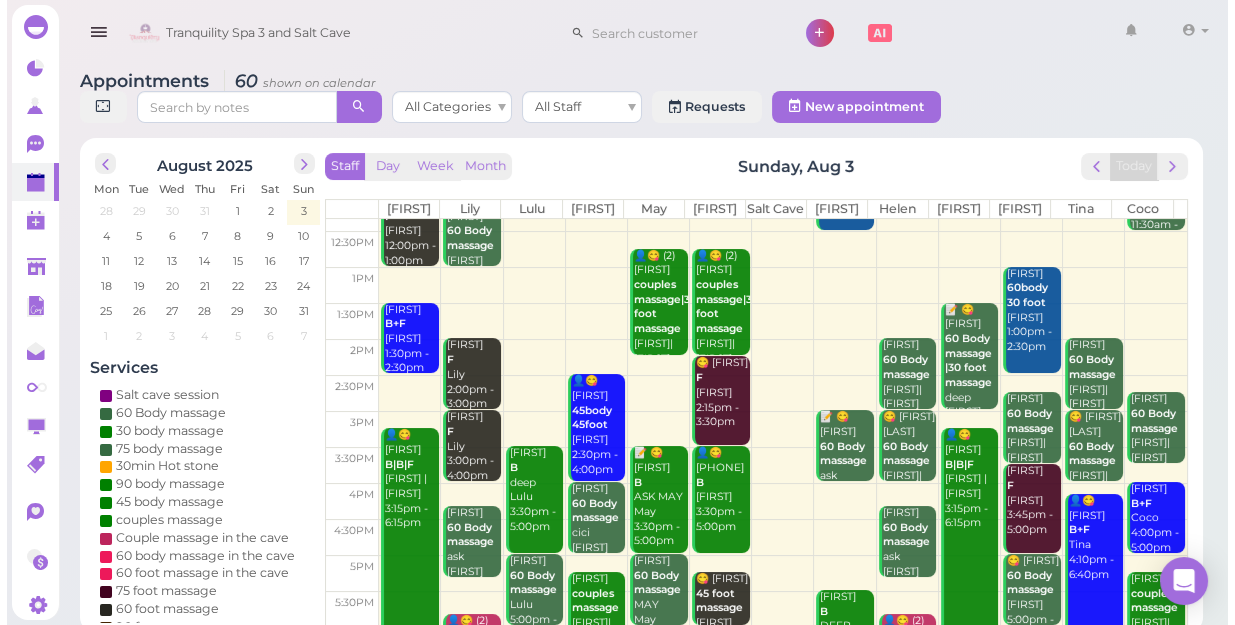 scroll, scrollTop: 343, scrollLeft: 0, axis: vertical 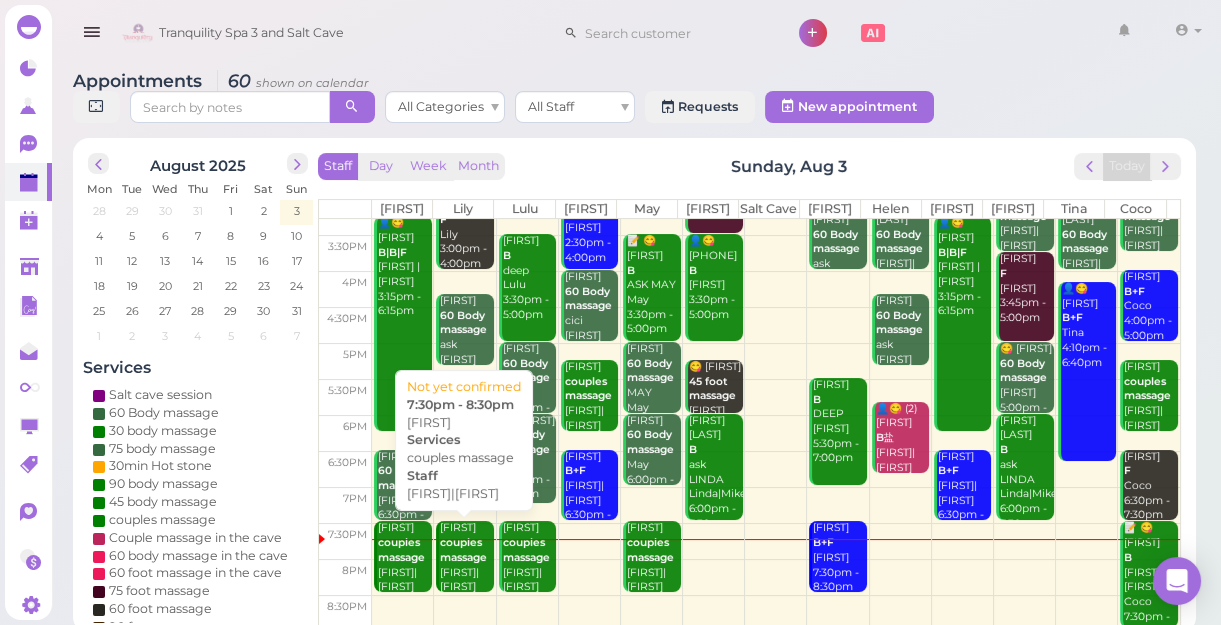 click on "👤(2) Shanmo couples massage Lily|Sunny  7:30pm - 8:30pm" at bounding box center [466, 572] 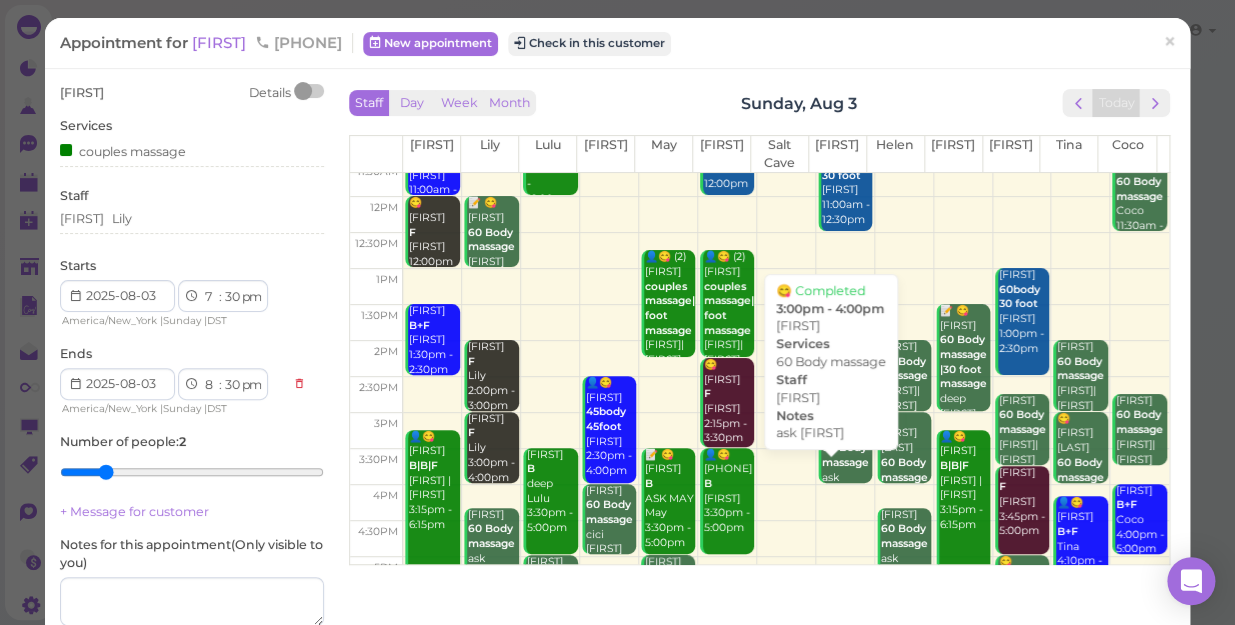 scroll, scrollTop: 361, scrollLeft: 0, axis: vertical 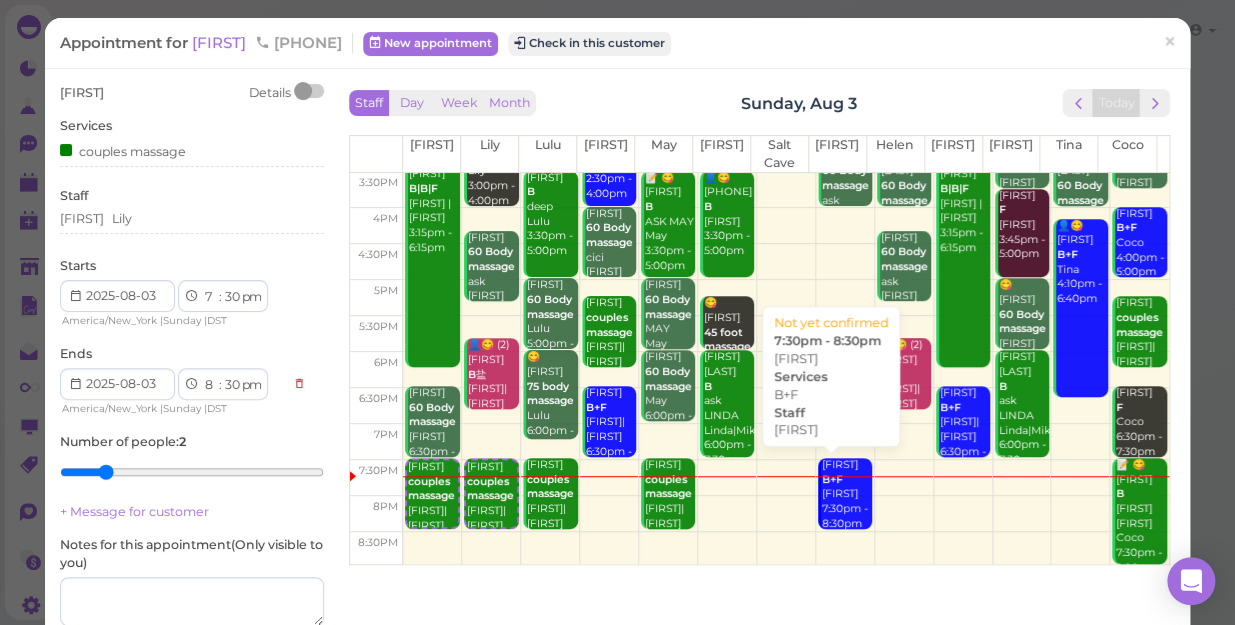 click on "Angeles B+F Jessica  7:30pm - 8:30pm" at bounding box center [847, 494] 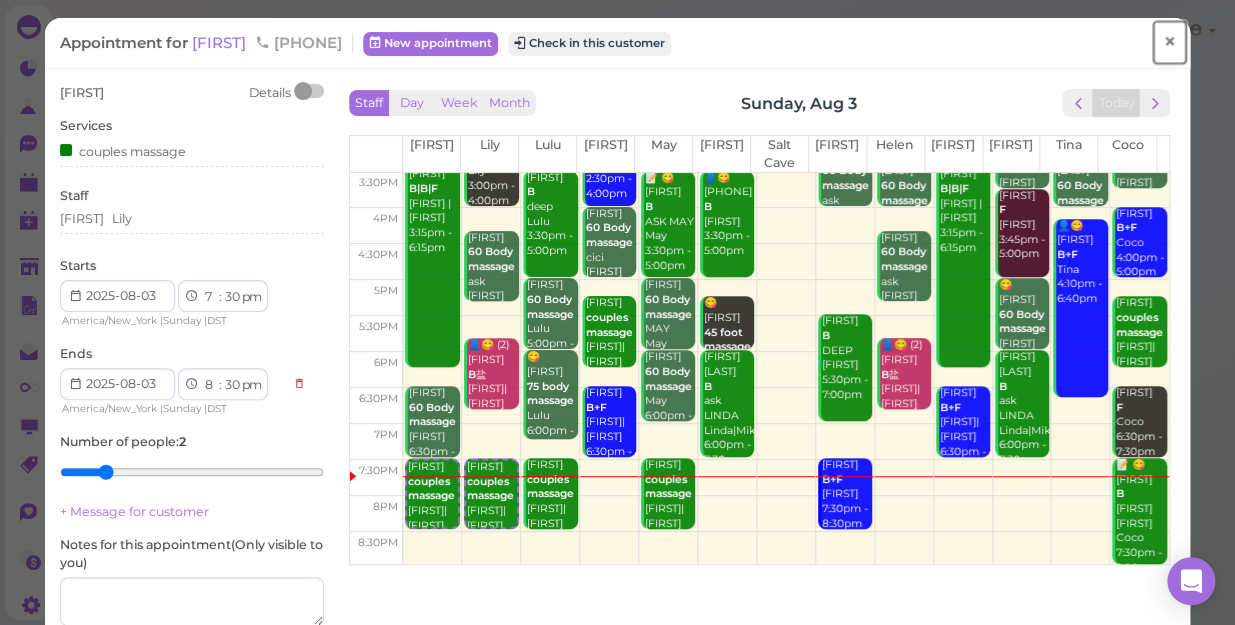 click on "×" at bounding box center (1169, 42) 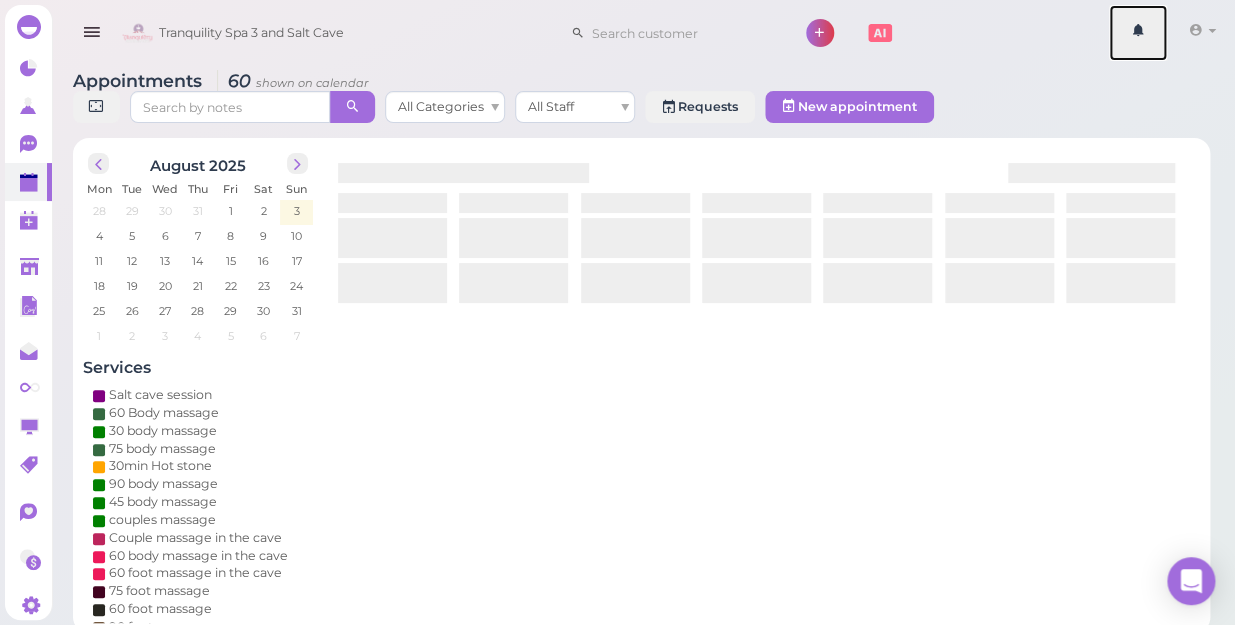click at bounding box center (1138, 33) 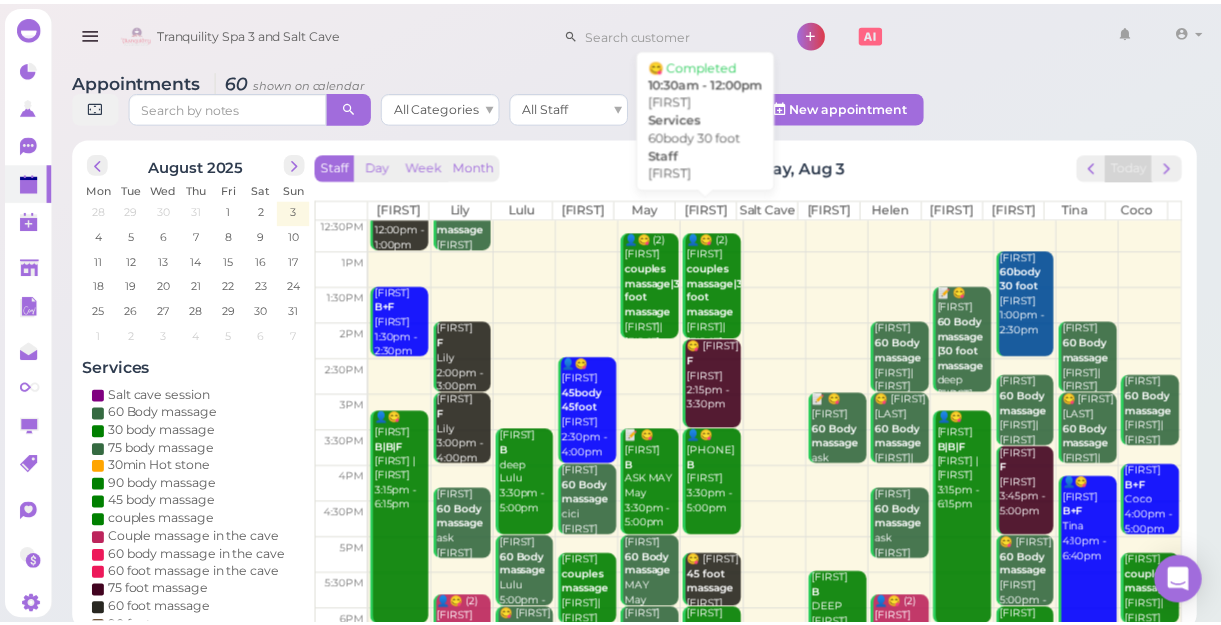 scroll, scrollTop: 343, scrollLeft: 0, axis: vertical 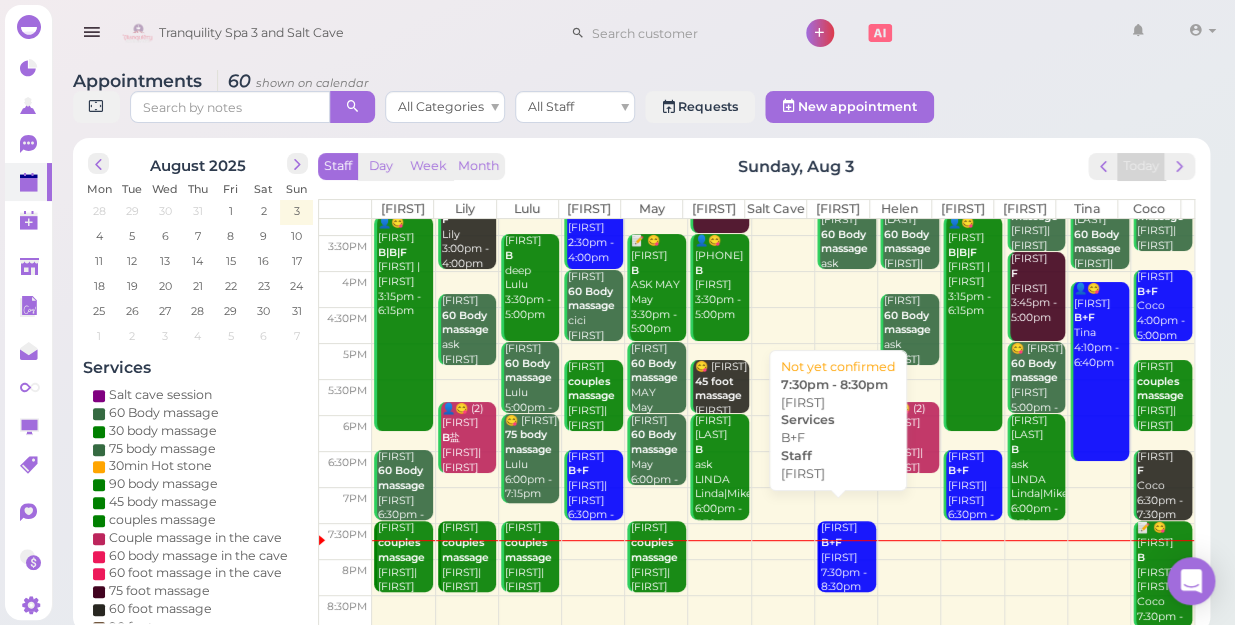 click on "Angeles B+F Jessica  7:30pm - 8:30pm" at bounding box center [848, 557] 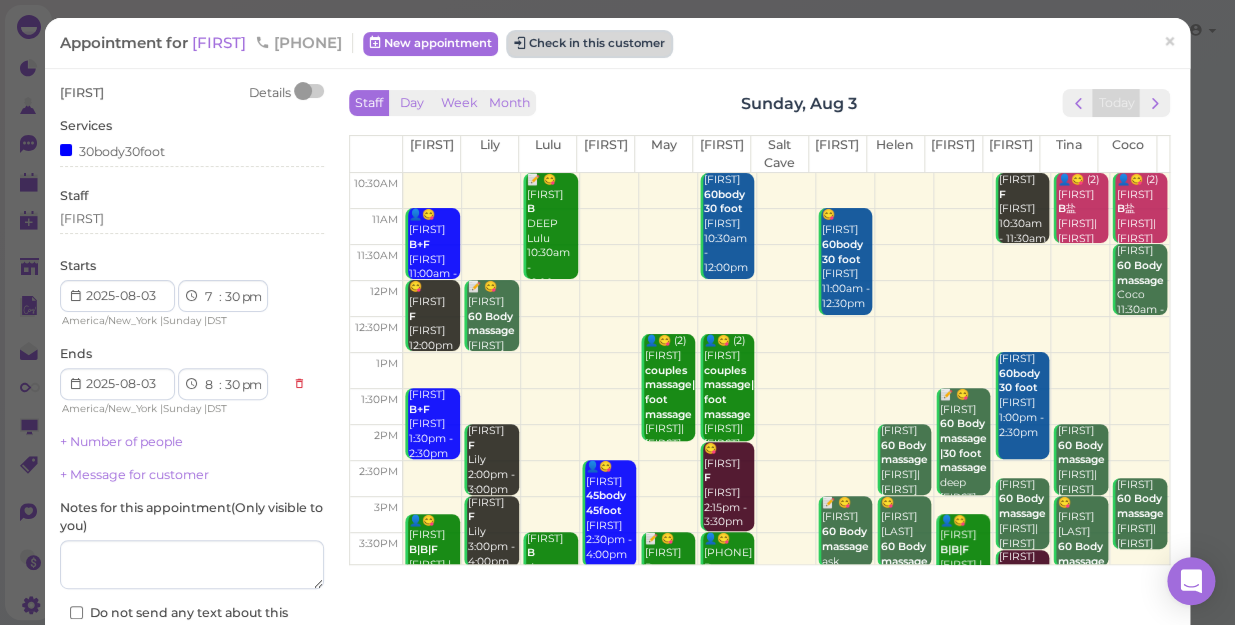 click on "Check in this customer" at bounding box center (589, 44) 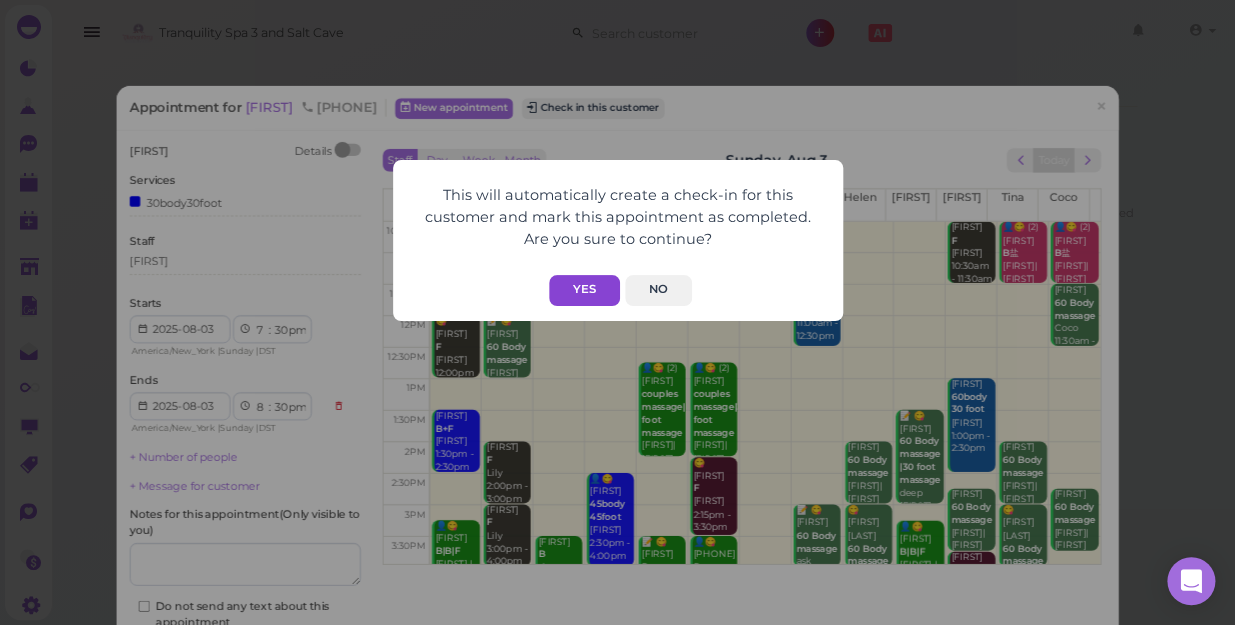 click on "Yes" at bounding box center (584, 290) 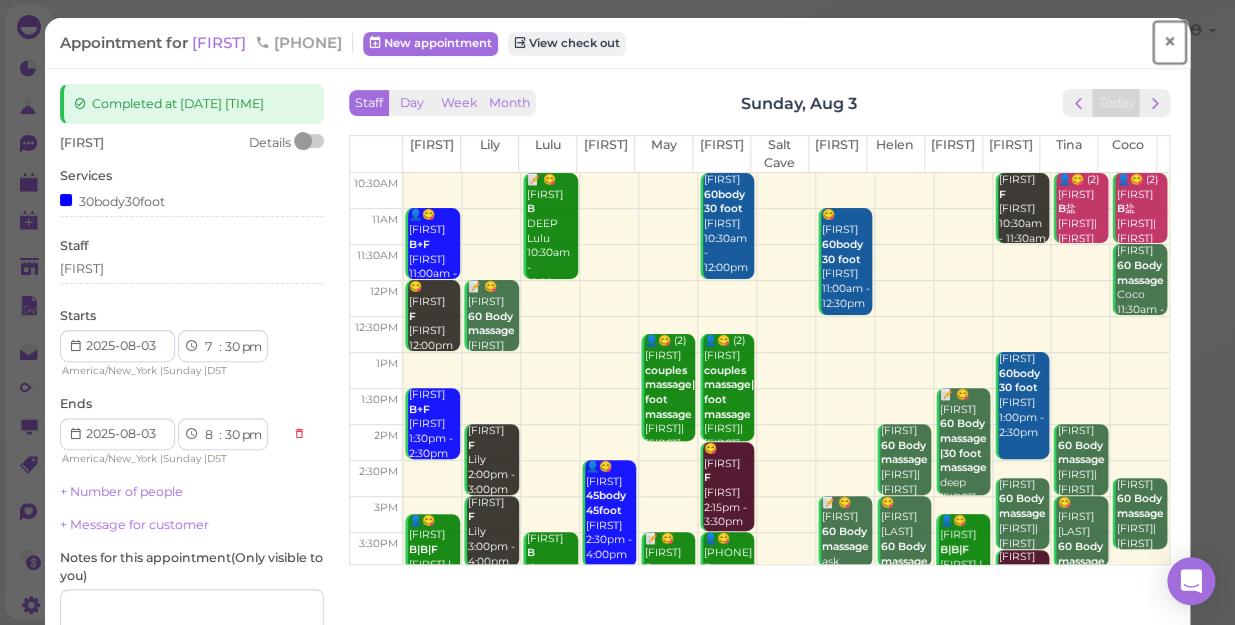 click on "×" at bounding box center [1169, 42] 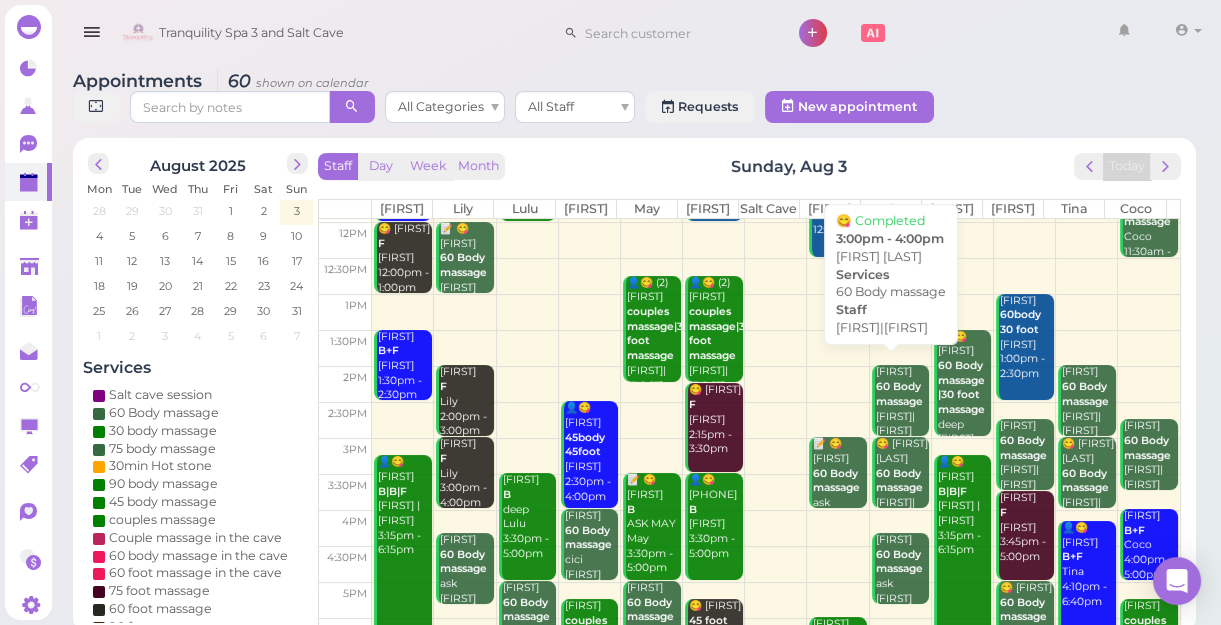 scroll, scrollTop: 343, scrollLeft: 0, axis: vertical 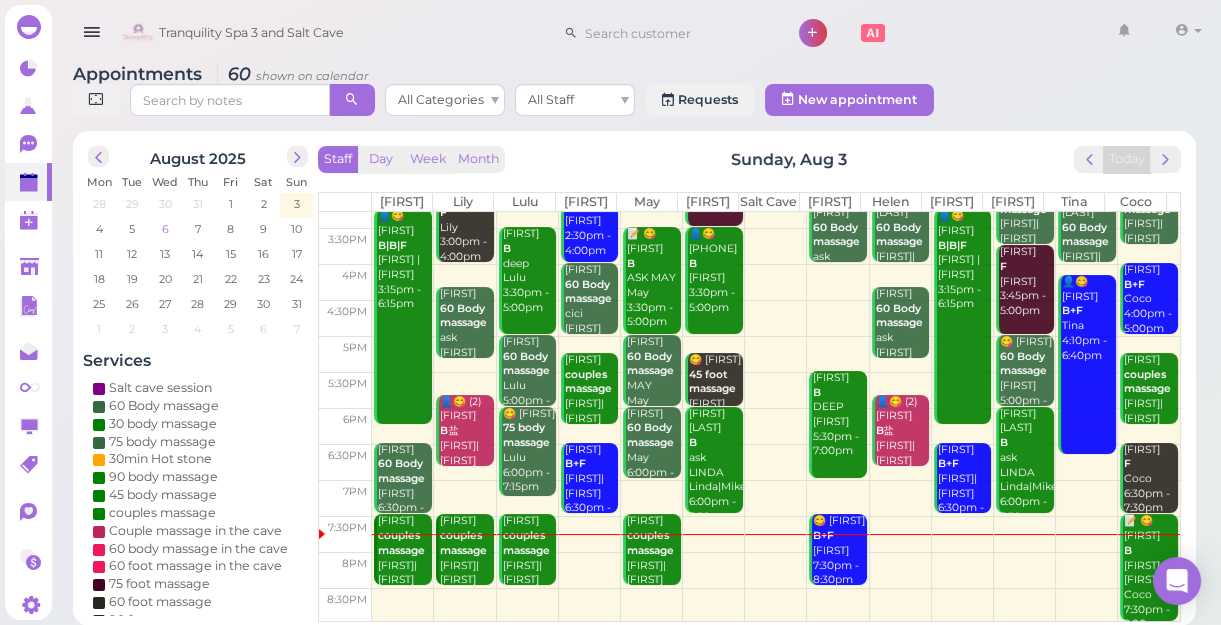 click on "6" at bounding box center [165, 229] 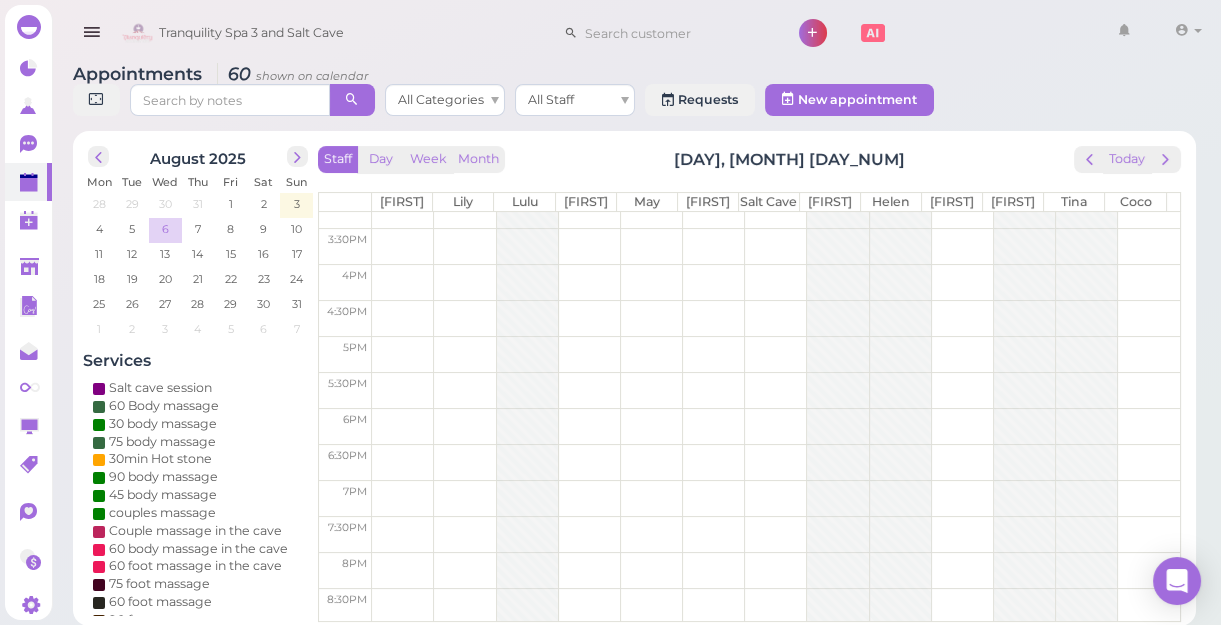 scroll, scrollTop: 0, scrollLeft: 0, axis: both 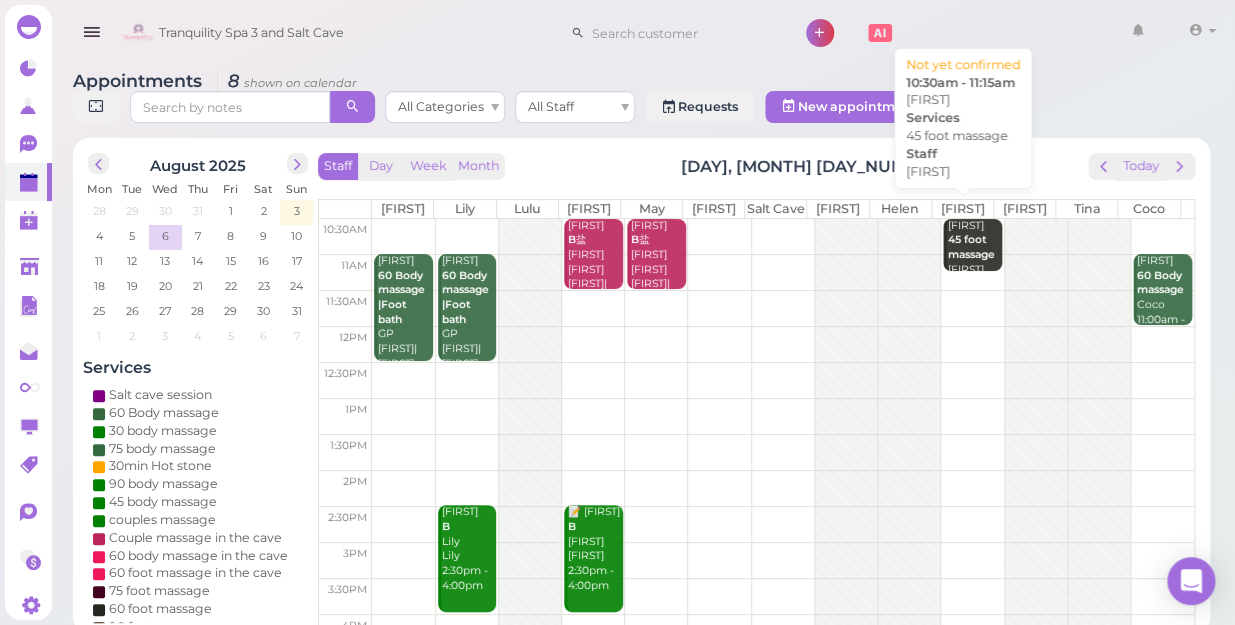 click on "👤Adriana 45 foot massage  Tom 10:30am - 11:15am" at bounding box center (974, 263) 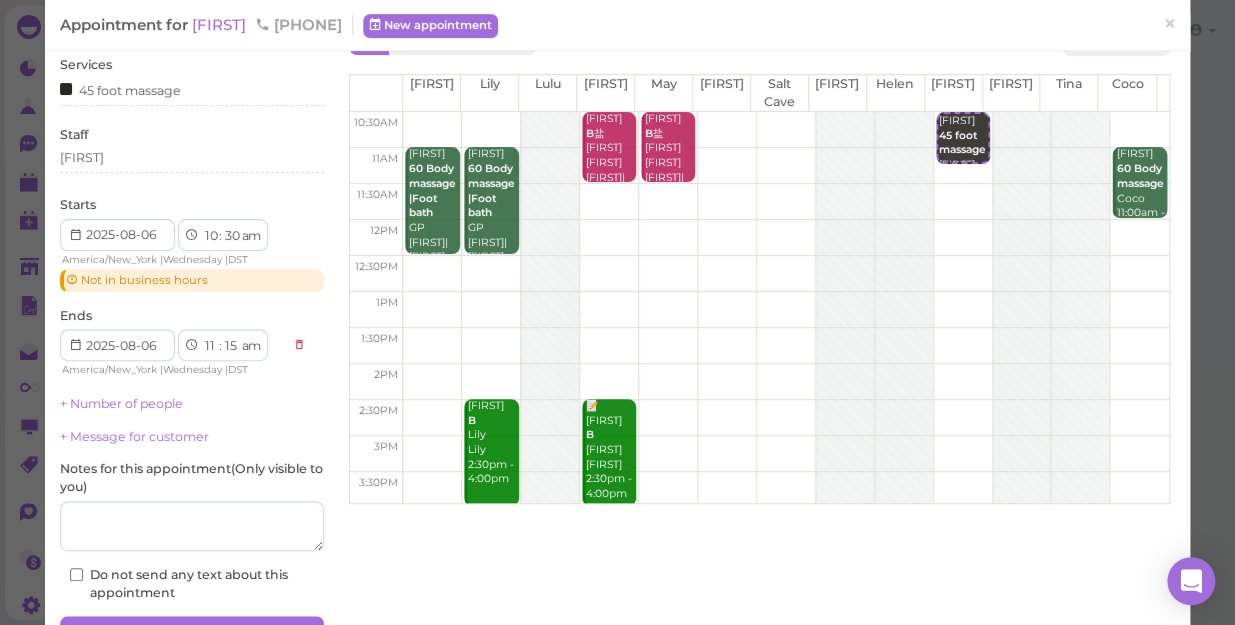 scroll, scrollTop: 168, scrollLeft: 0, axis: vertical 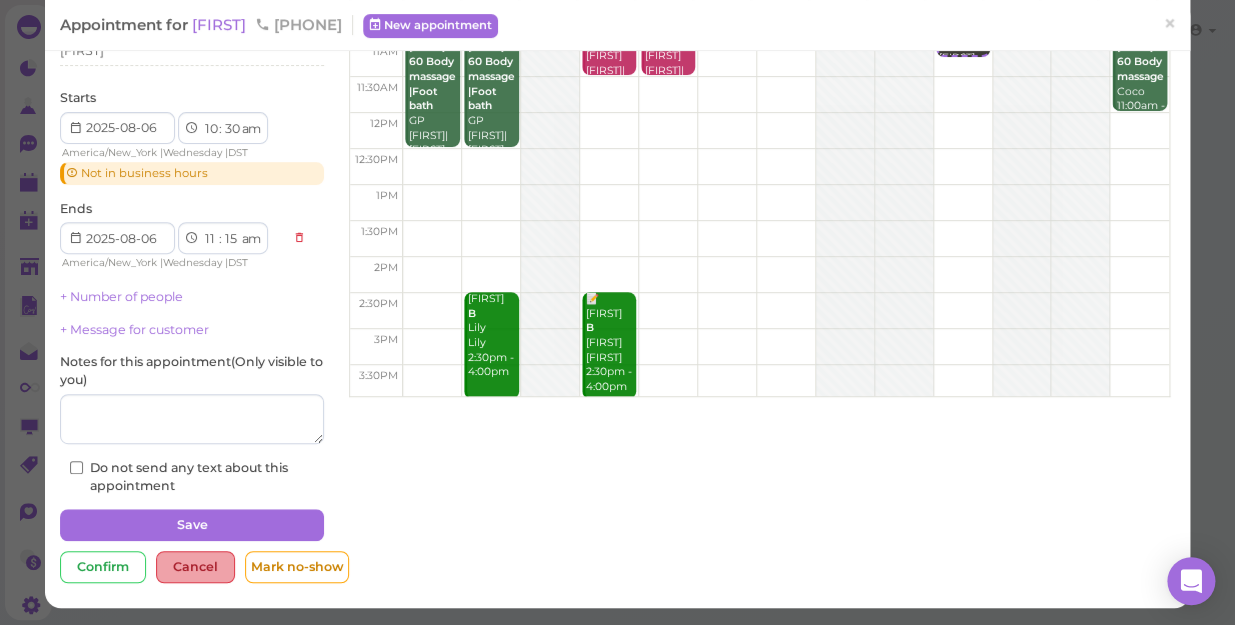 click on "Cancel" at bounding box center (195, 567) 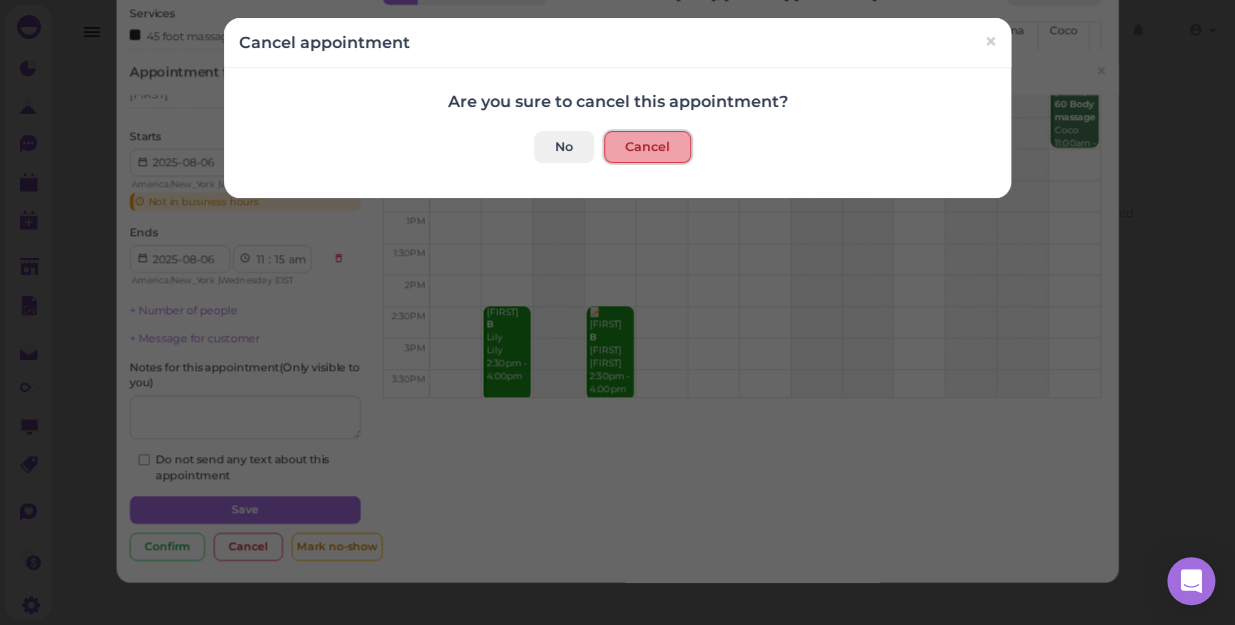 click on "Cancel" at bounding box center (647, 147) 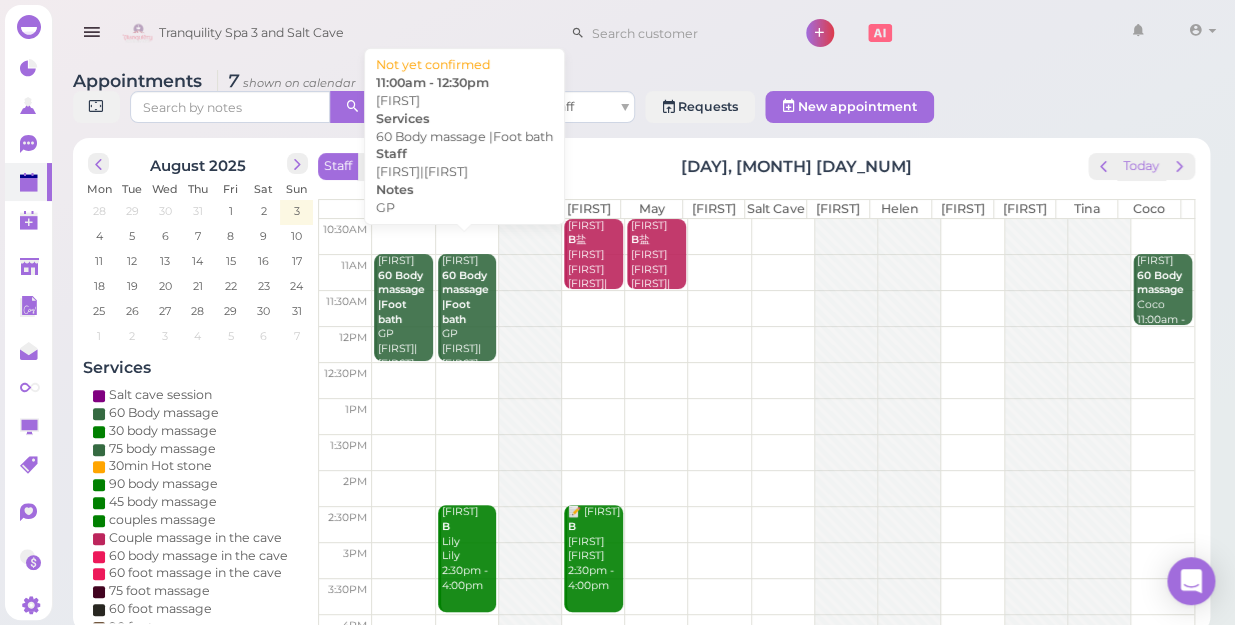 click on "60 Body massage |Foot bath" at bounding box center (465, 297) 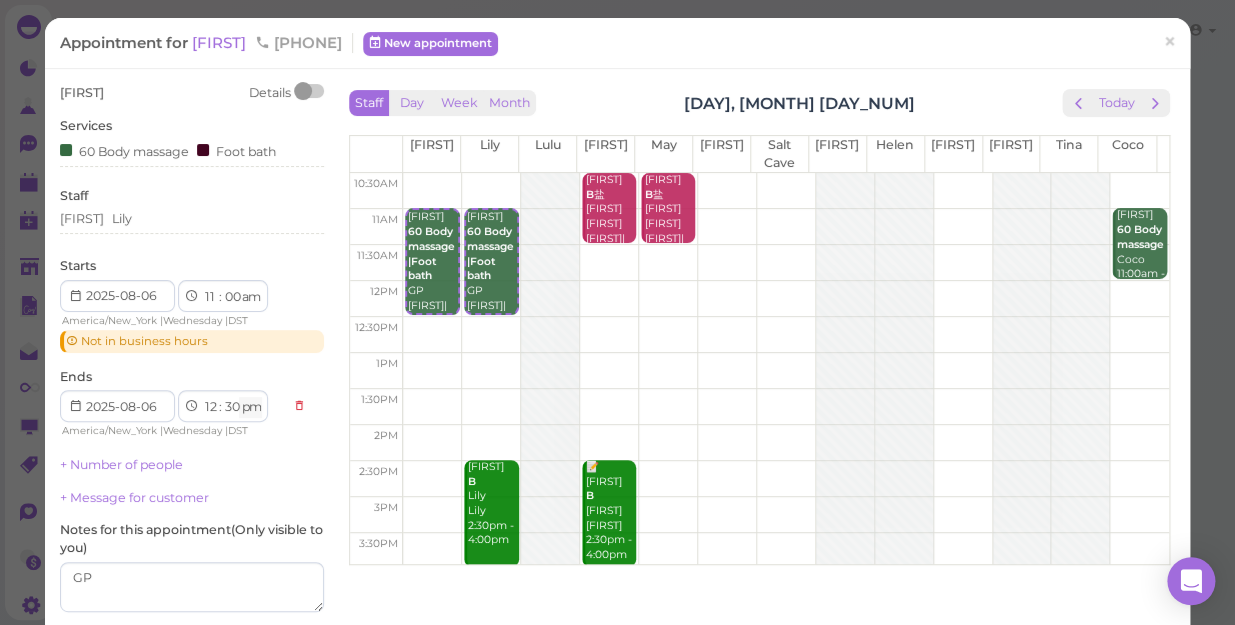 scroll, scrollTop: 0, scrollLeft: 0, axis: both 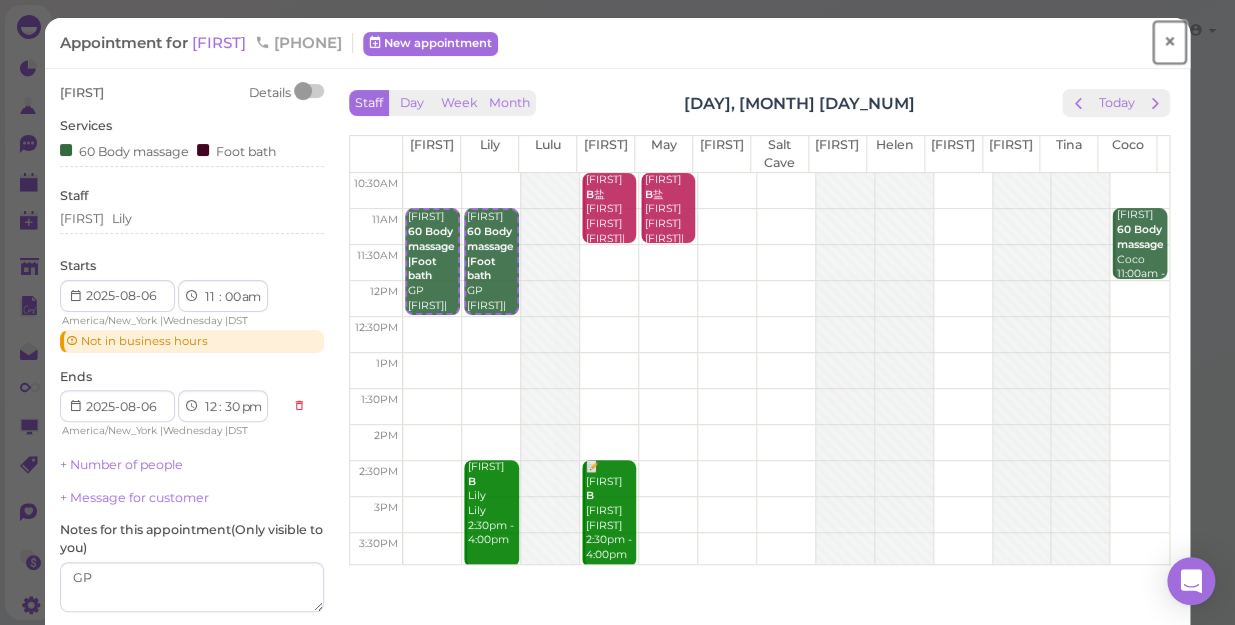 click on "×" at bounding box center (1169, 42) 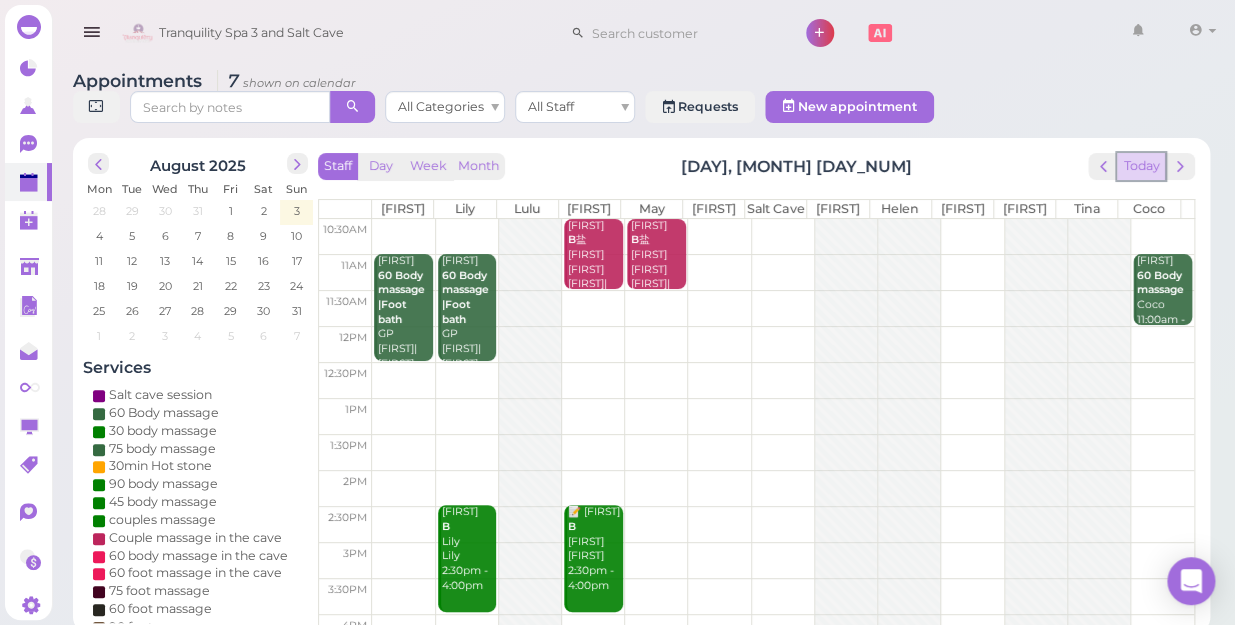 click on "Today" at bounding box center (1141, 166) 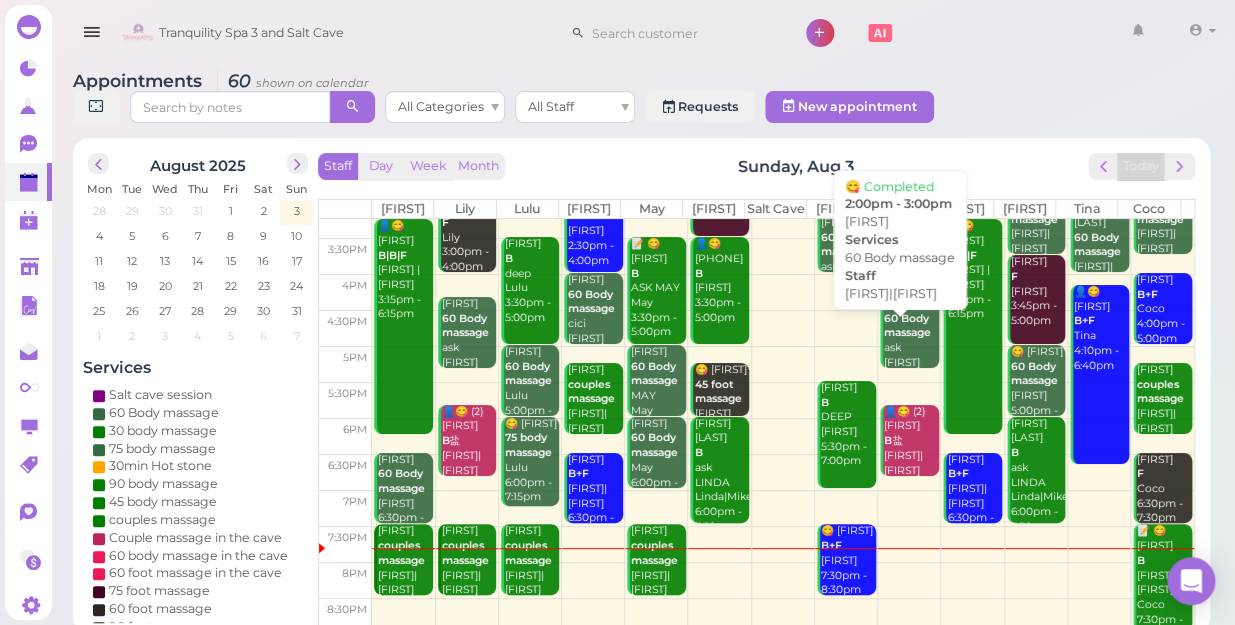 scroll, scrollTop: 343, scrollLeft: 0, axis: vertical 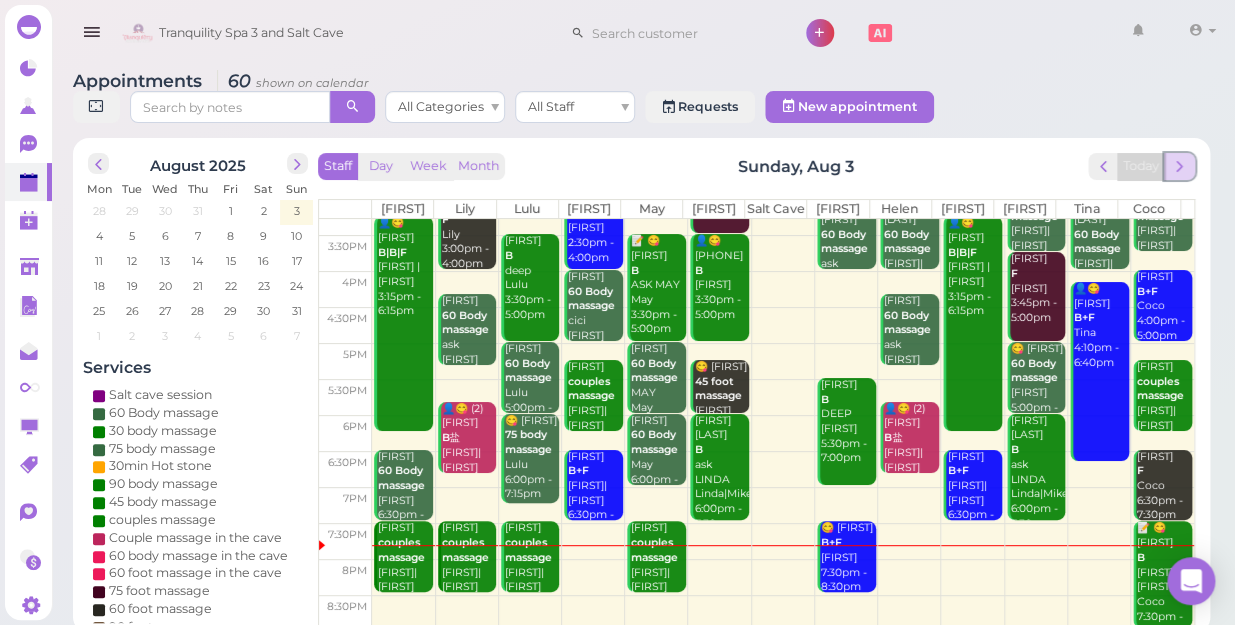 click at bounding box center [1179, 166] 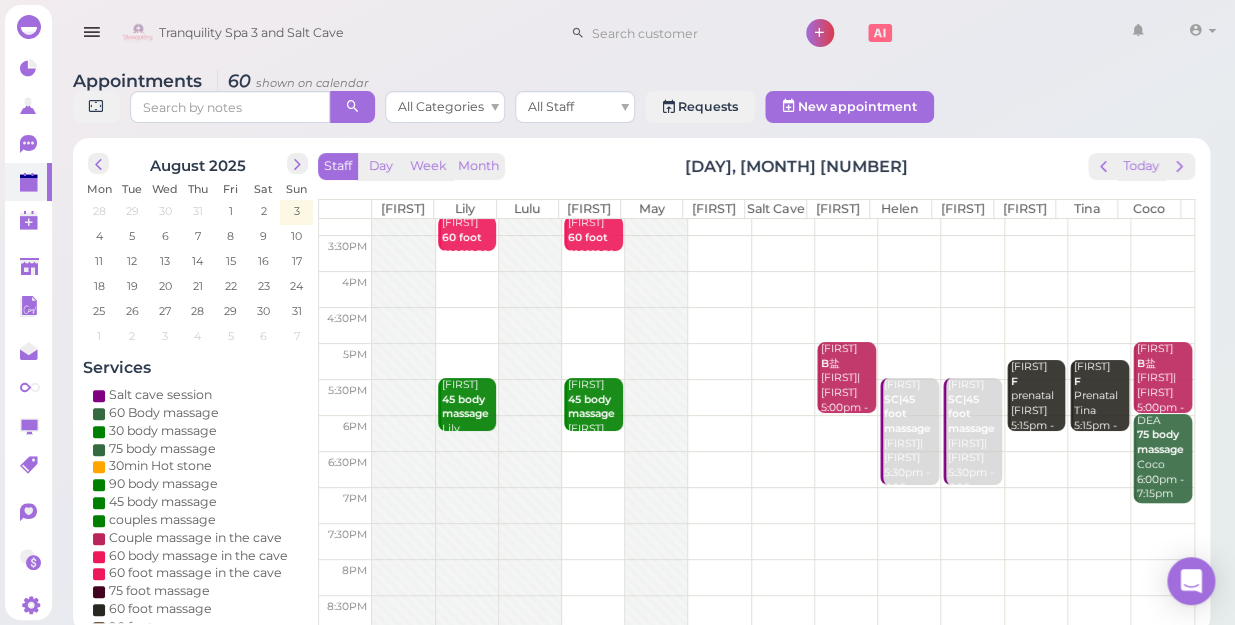 click at bounding box center (1179, 166) 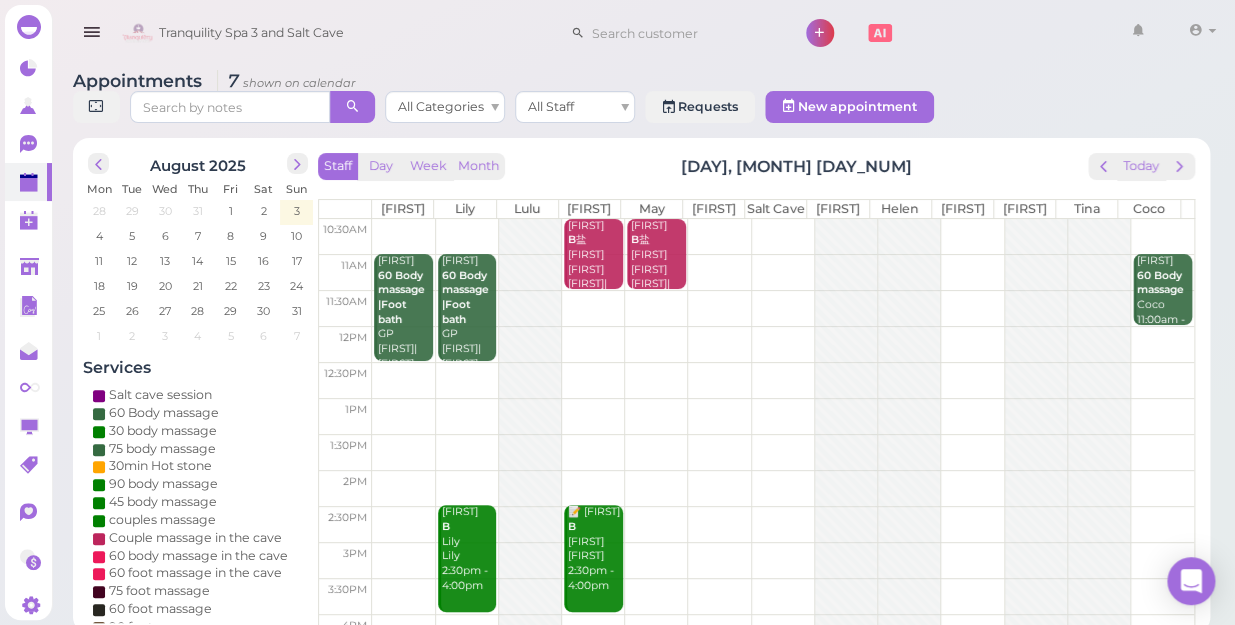 click at bounding box center (783, 237) 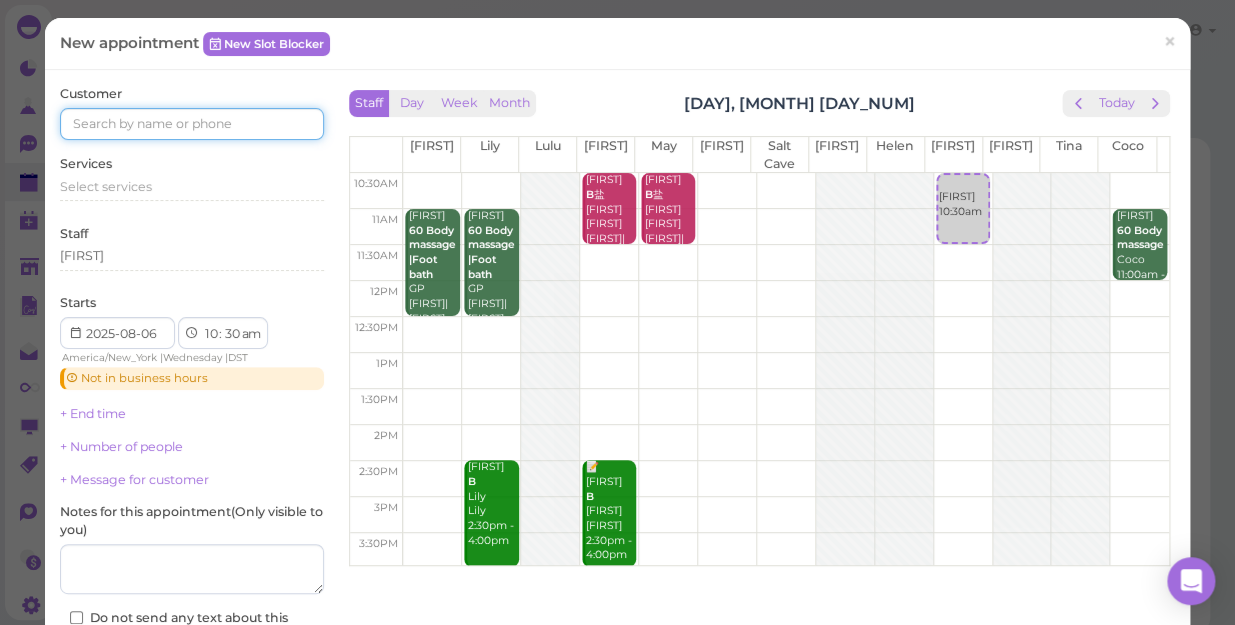 click at bounding box center [192, 124] 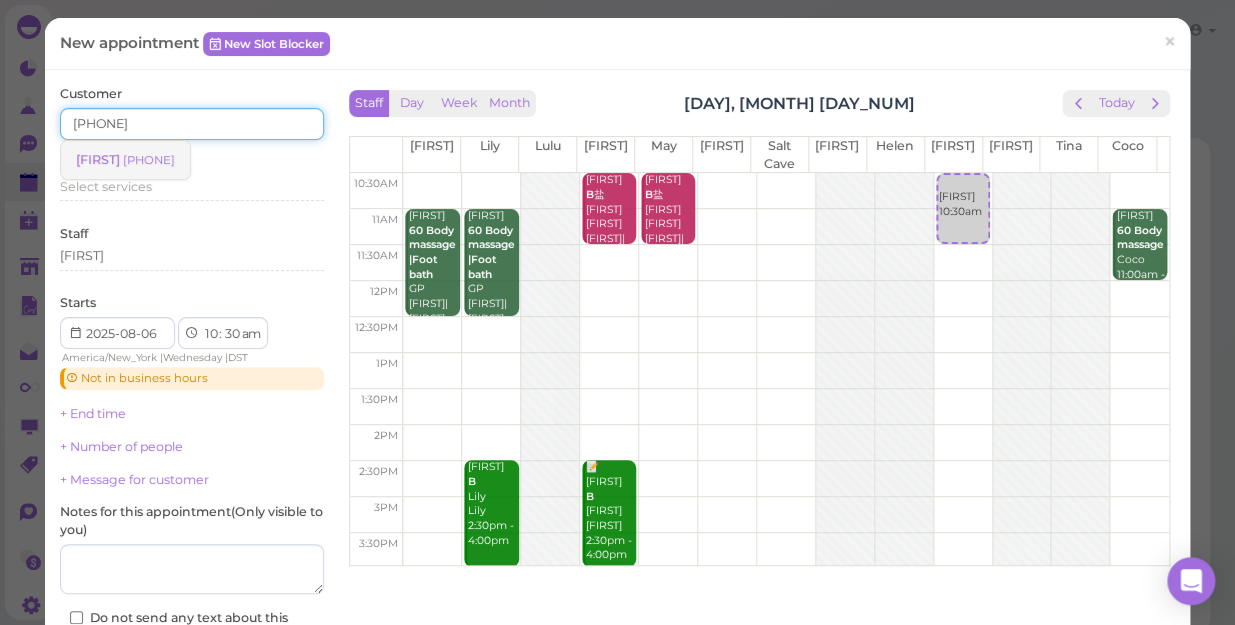 type on "5167103103" 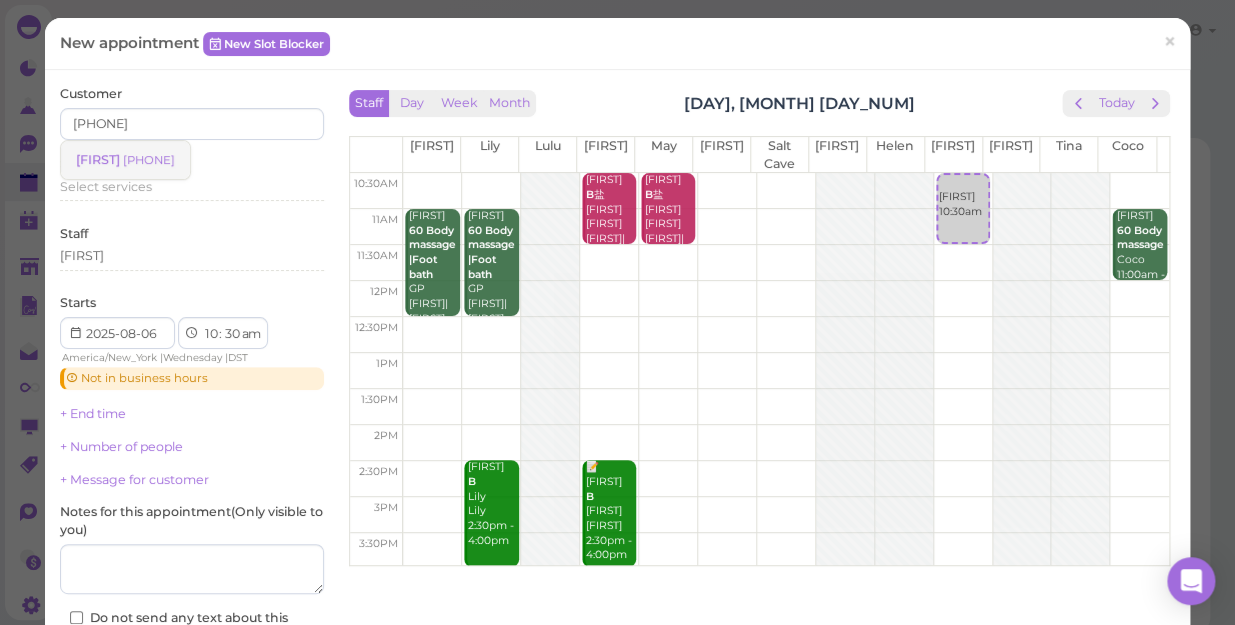 click on "5167103103" at bounding box center [149, 160] 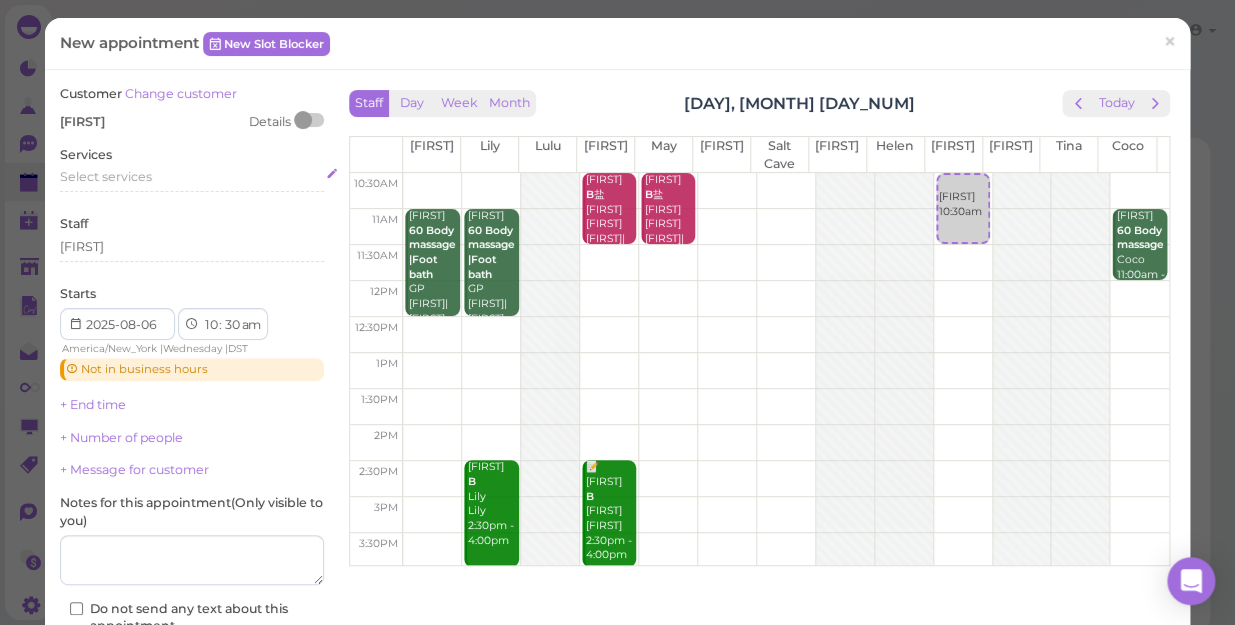 click on "Select services" at bounding box center [106, 176] 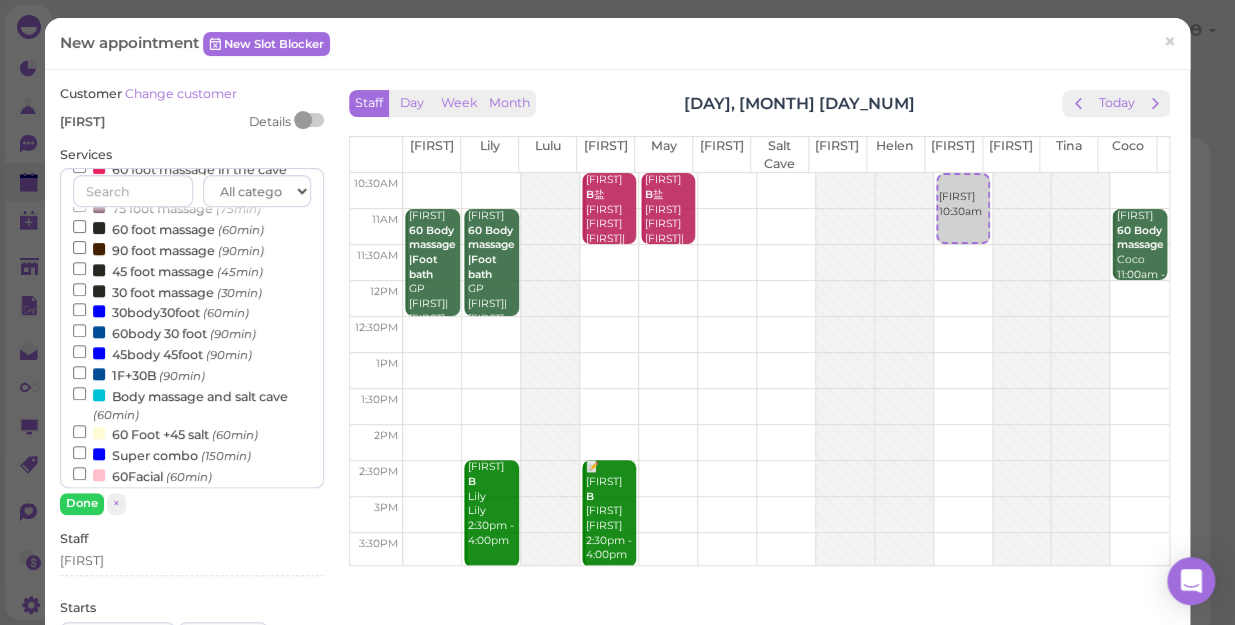 scroll, scrollTop: 272, scrollLeft: 0, axis: vertical 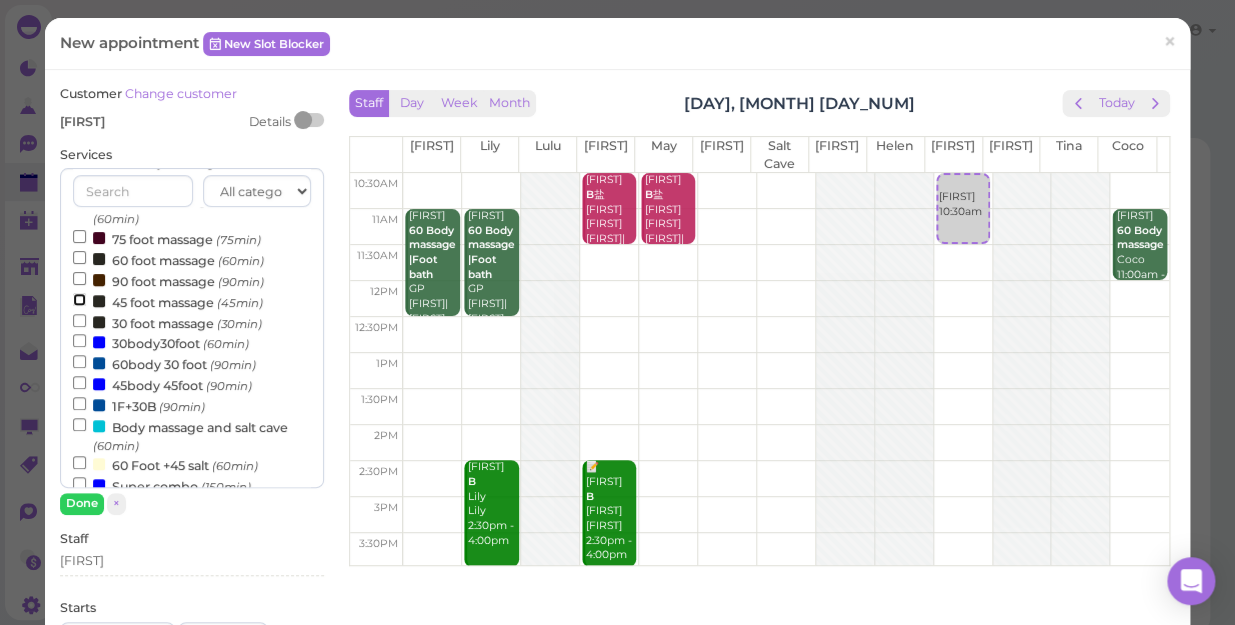 click on "45 foot massage
(45min)" at bounding box center (79, 299) 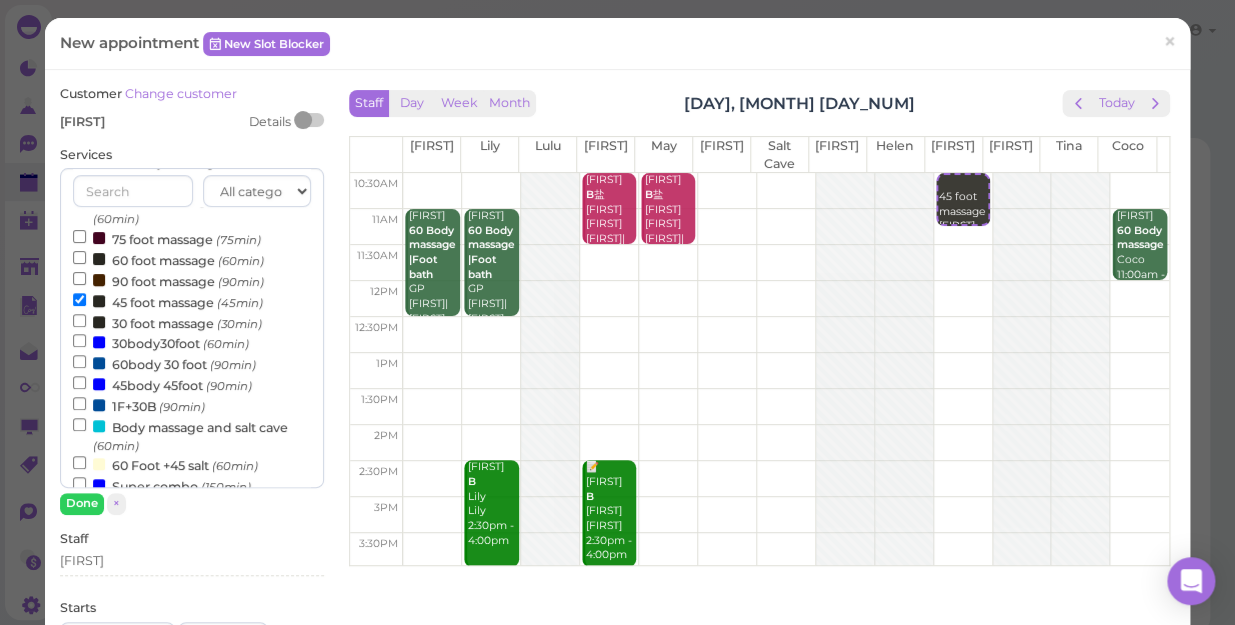 scroll, scrollTop: 643, scrollLeft: 0, axis: vertical 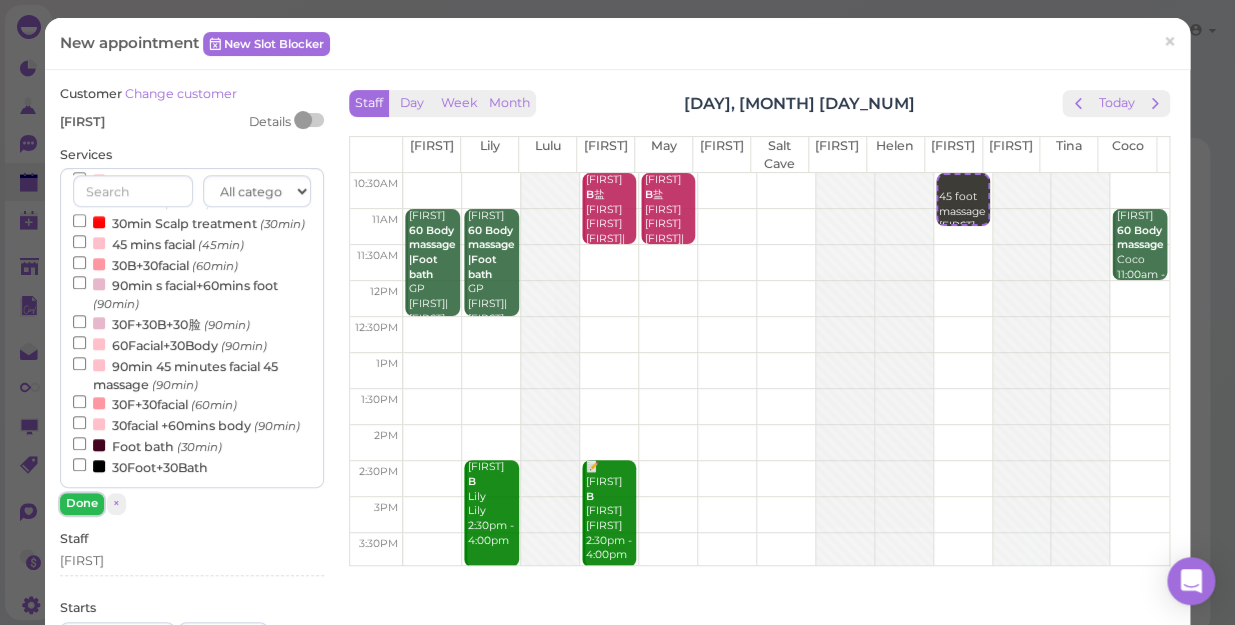 click on "Done" at bounding box center [82, 503] 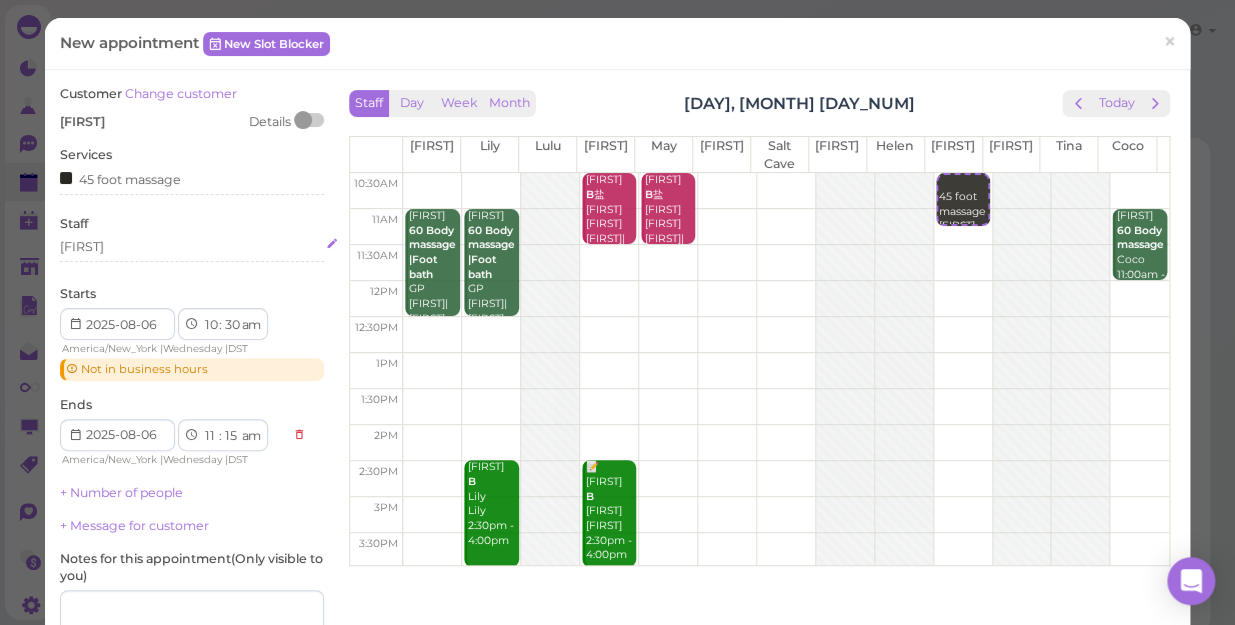 click on "[FIRST]" at bounding box center [192, 247] 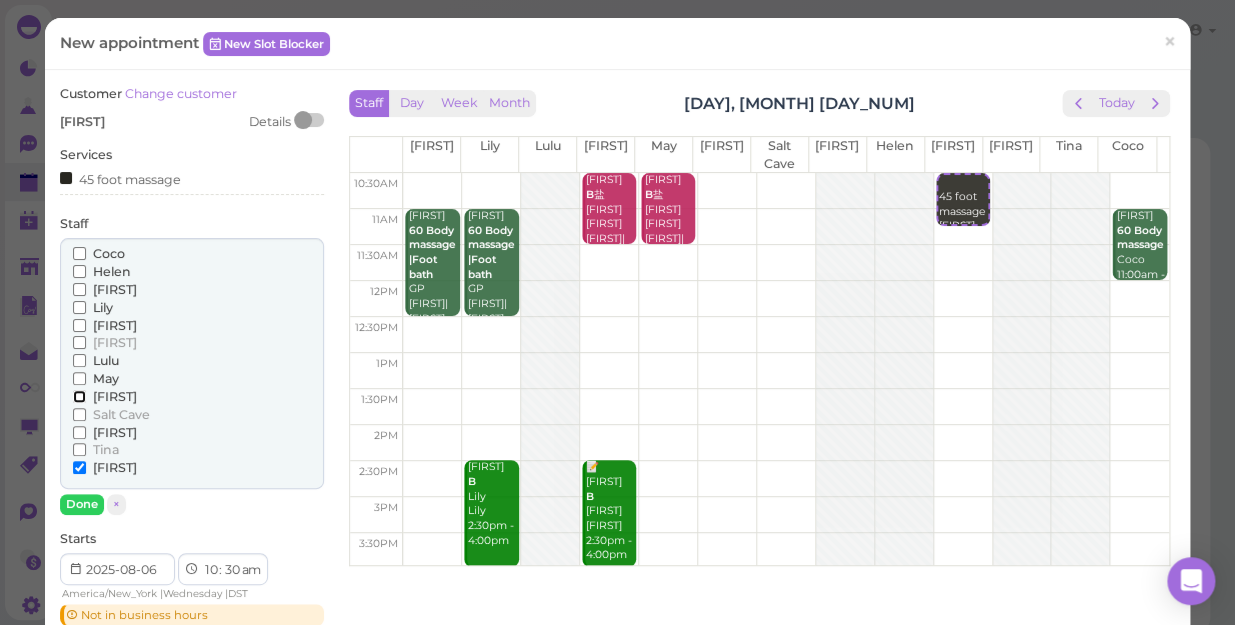 click on "[FIRST]" at bounding box center [79, 396] 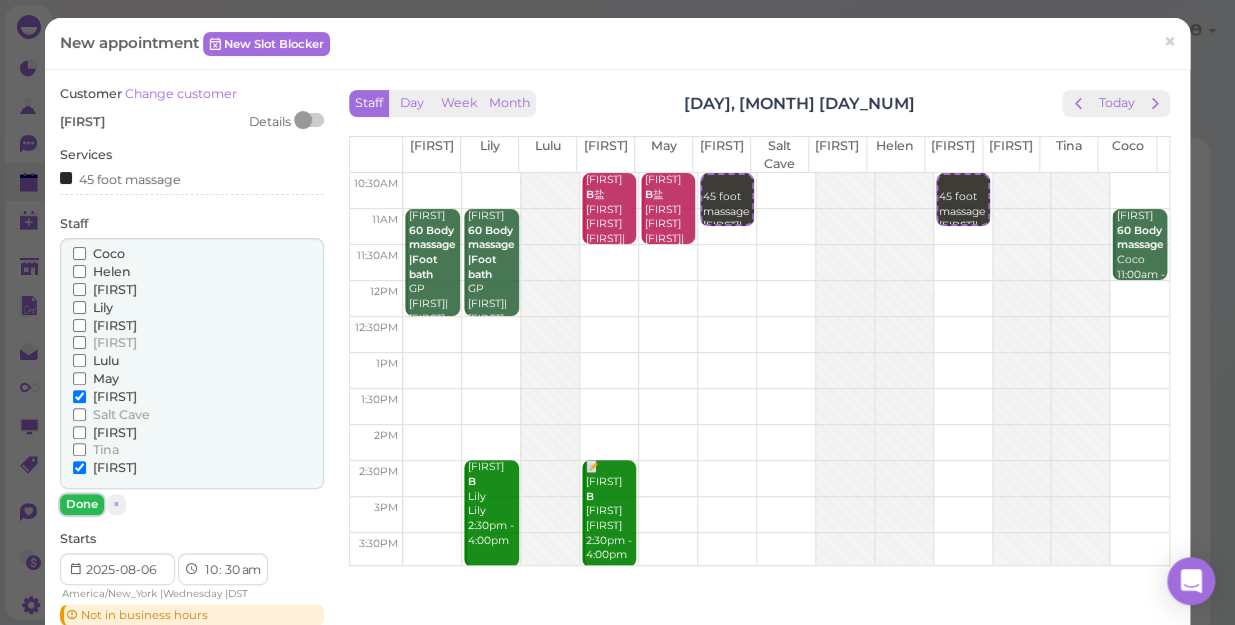 click on "Done" at bounding box center (82, 504) 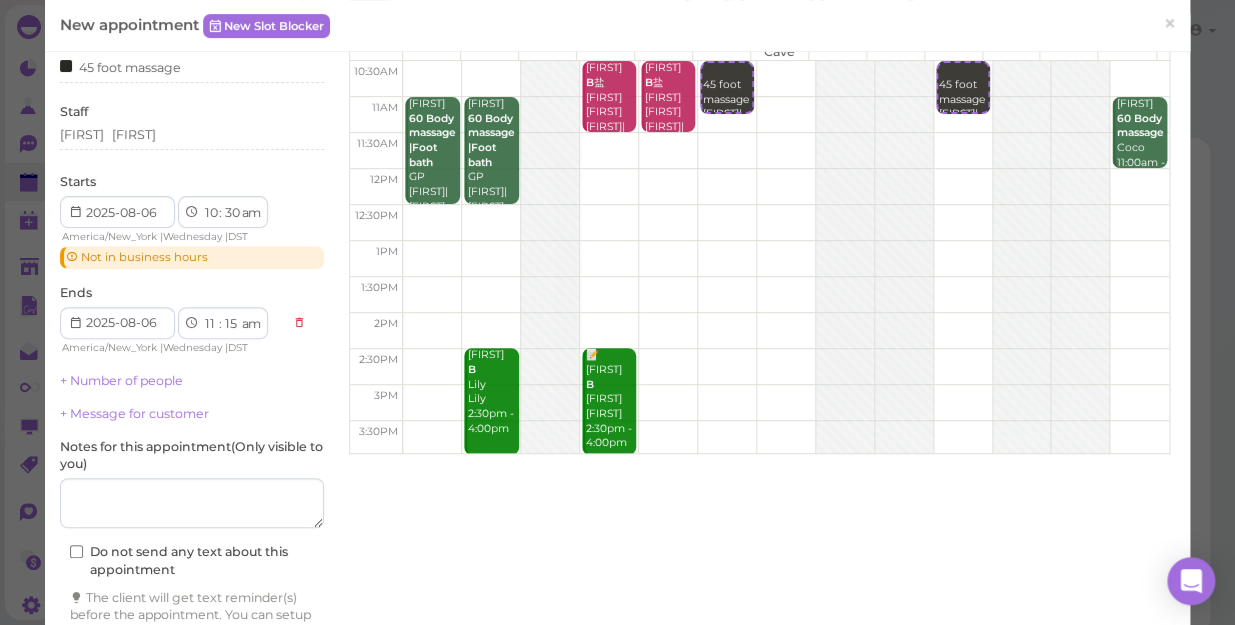 scroll, scrollTop: 225, scrollLeft: 0, axis: vertical 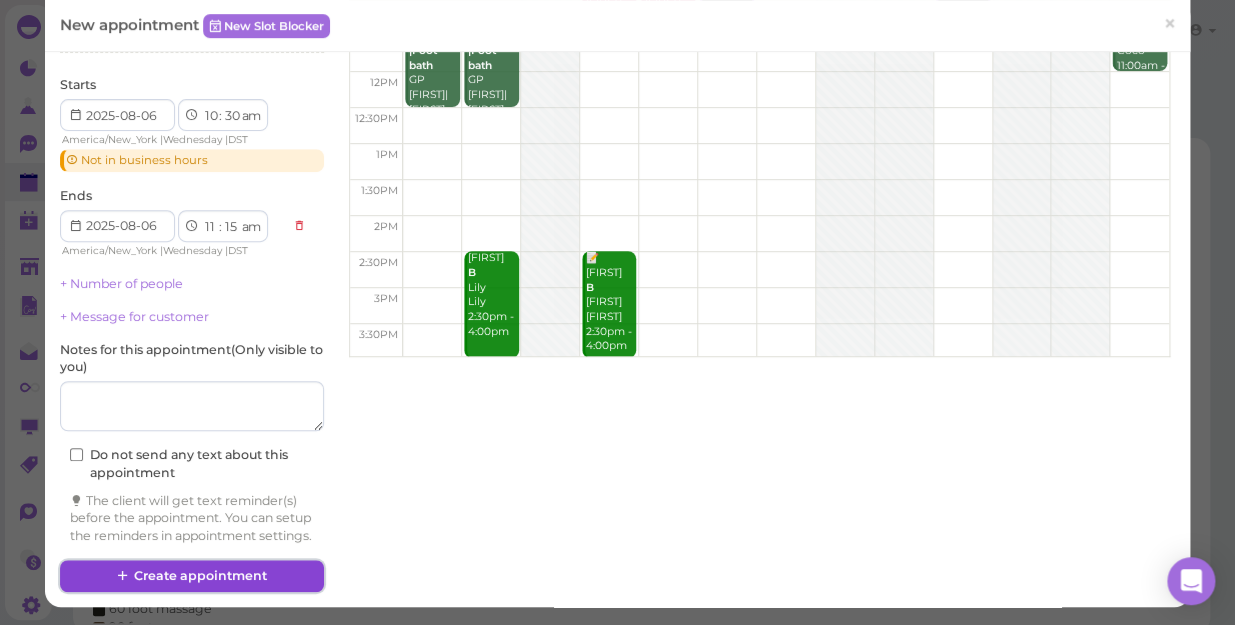 click on "Create appointment" at bounding box center [192, 576] 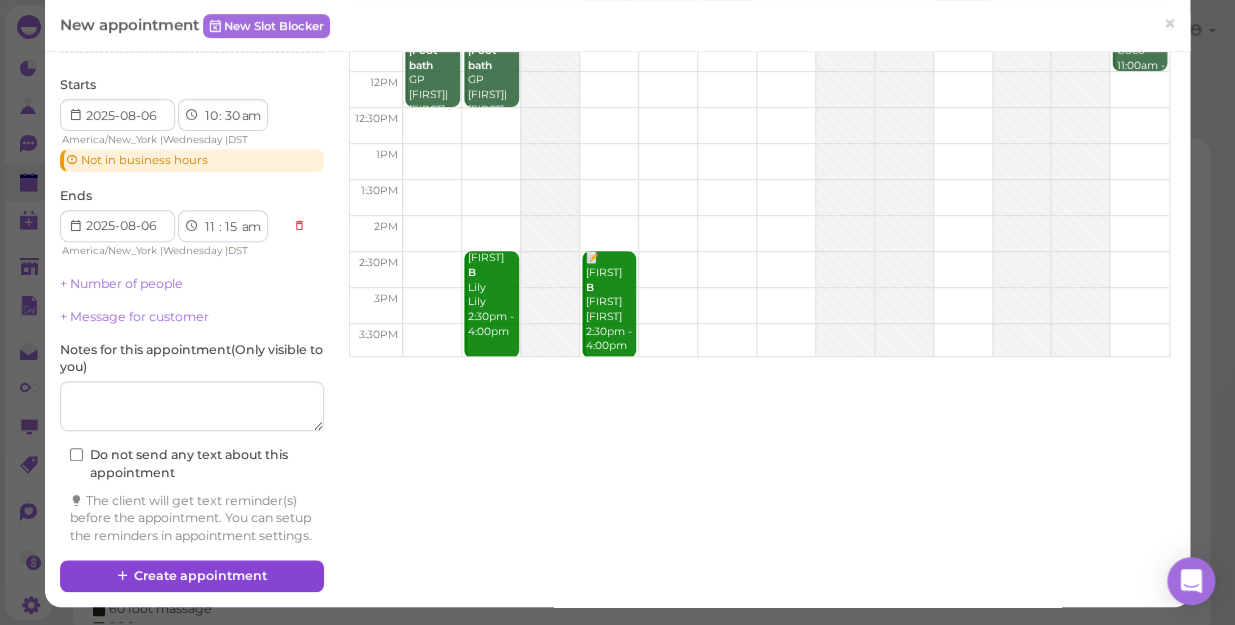 scroll, scrollTop: 0, scrollLeft: 0, axis: both 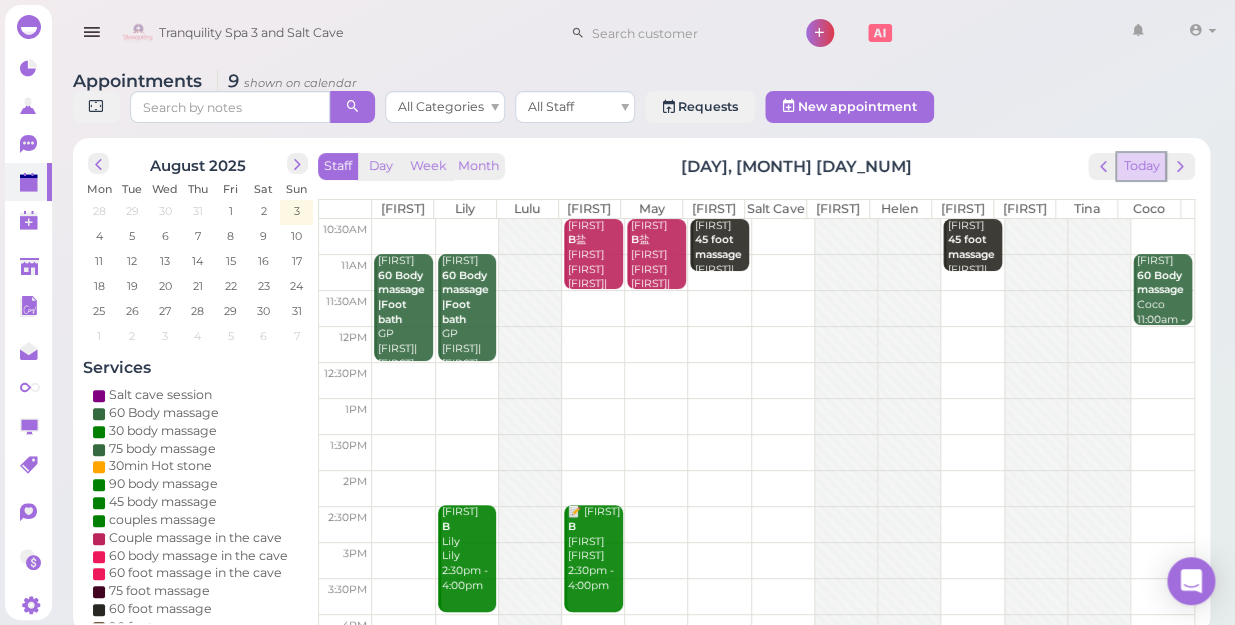 click on "Today" at bounding box center (1141, 166) 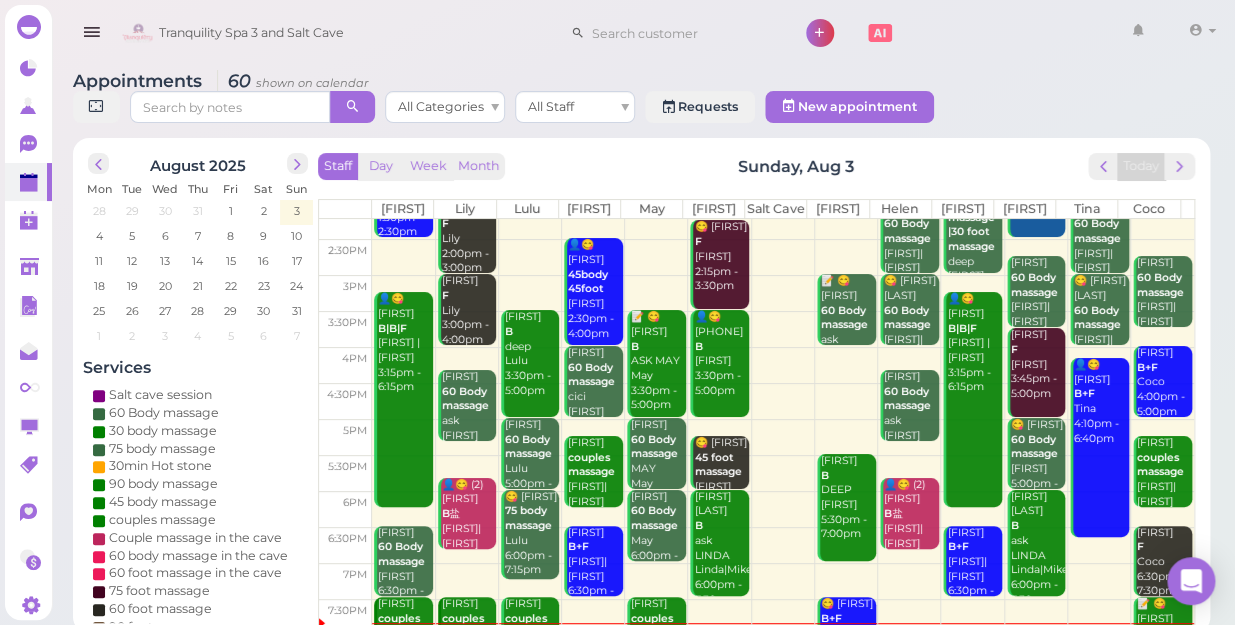 scroll, scrollTop: 161, scrollLeft: 0, axis: vertical 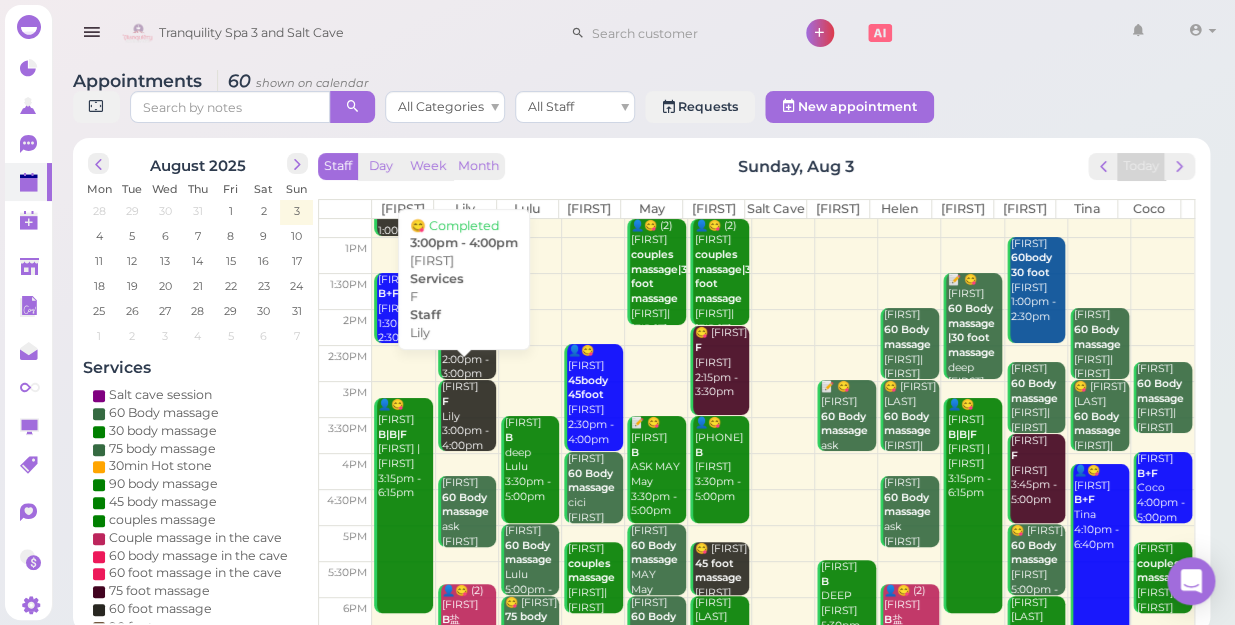 click on "😋 jeck F Lily 3:00pm - 4:00pm" at bounding box center [469, 416] 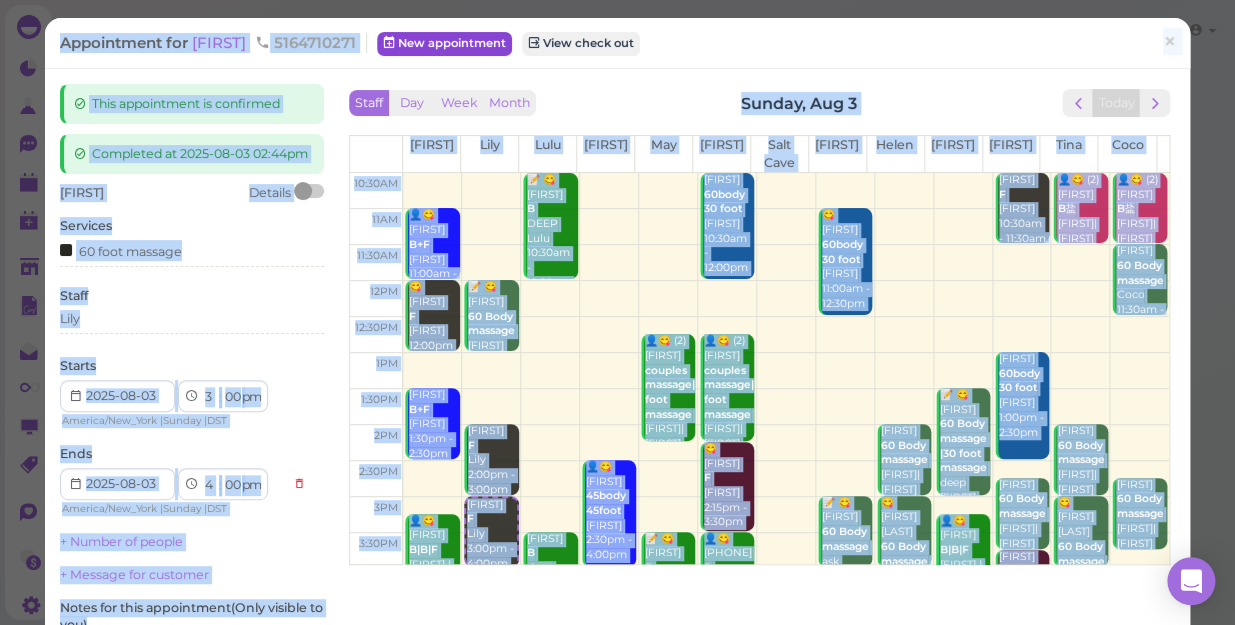 click on "New appointment" at bounding box center (444, 44) 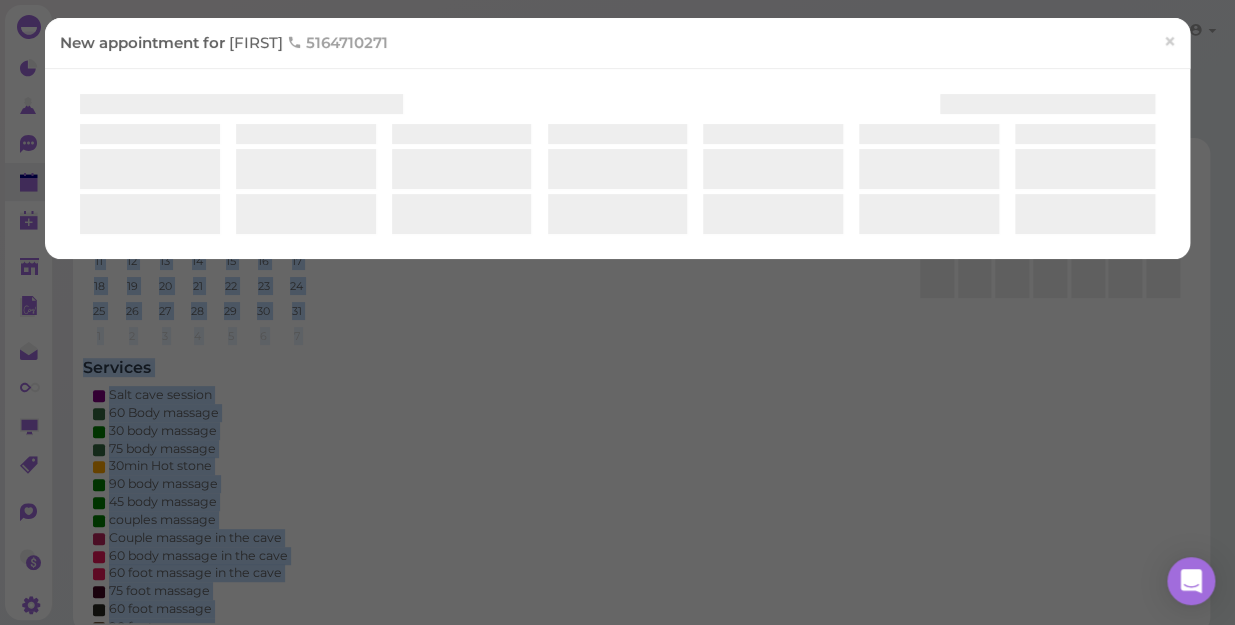 select on "1" 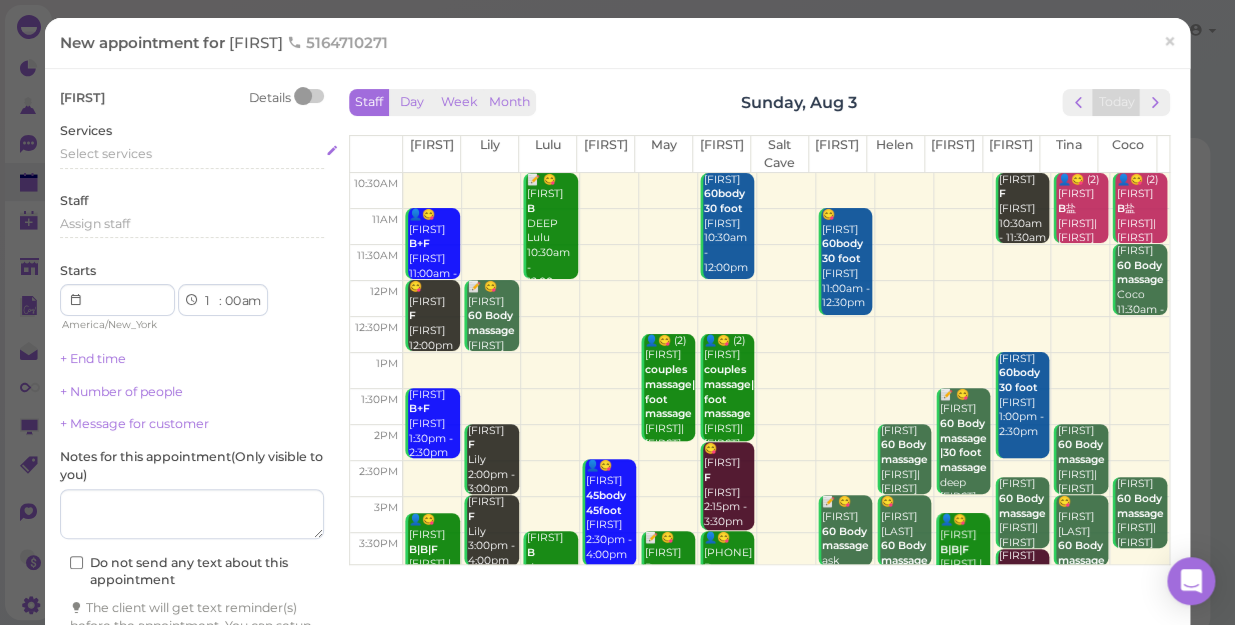 click on "Select services" at bounding box center (106, 153) 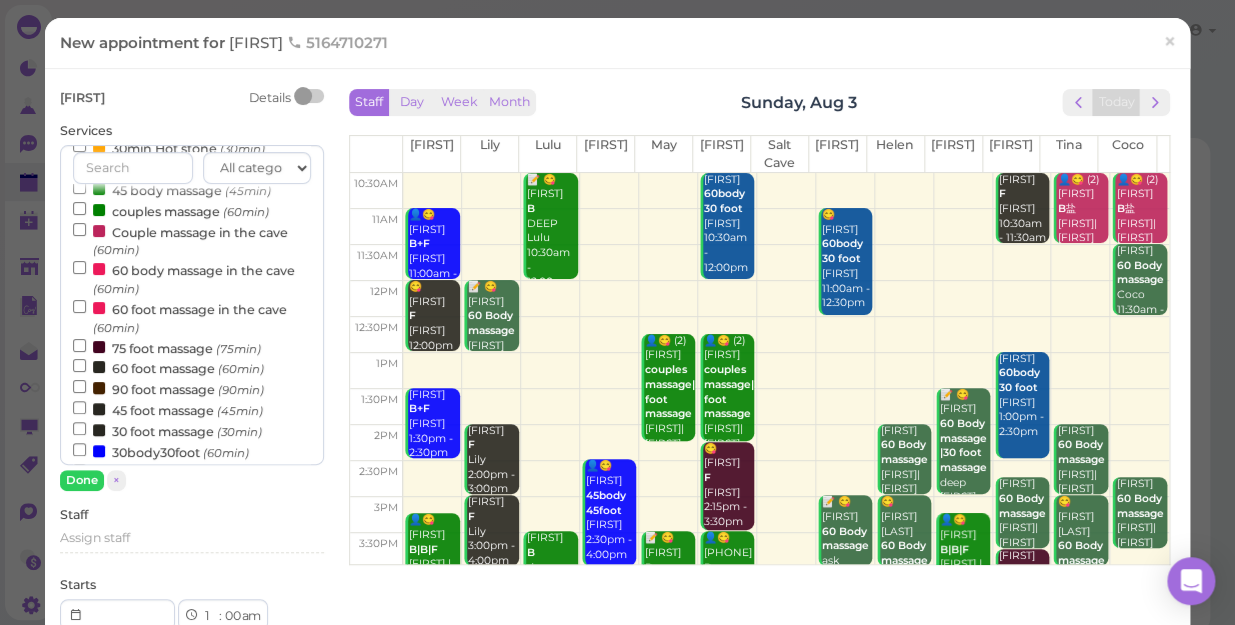 scroll, scrollTop: 181, scrollLeft: 0, axis: vertical 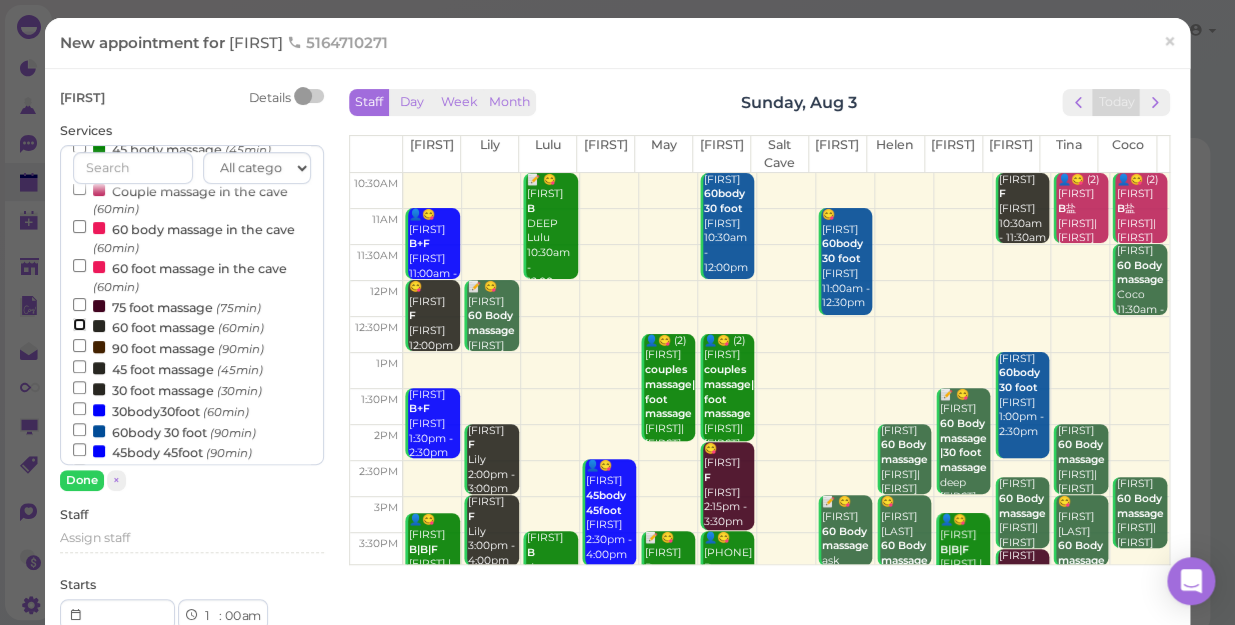 click on "60 foot massage
(60min)" at bounding box center (79, 324) 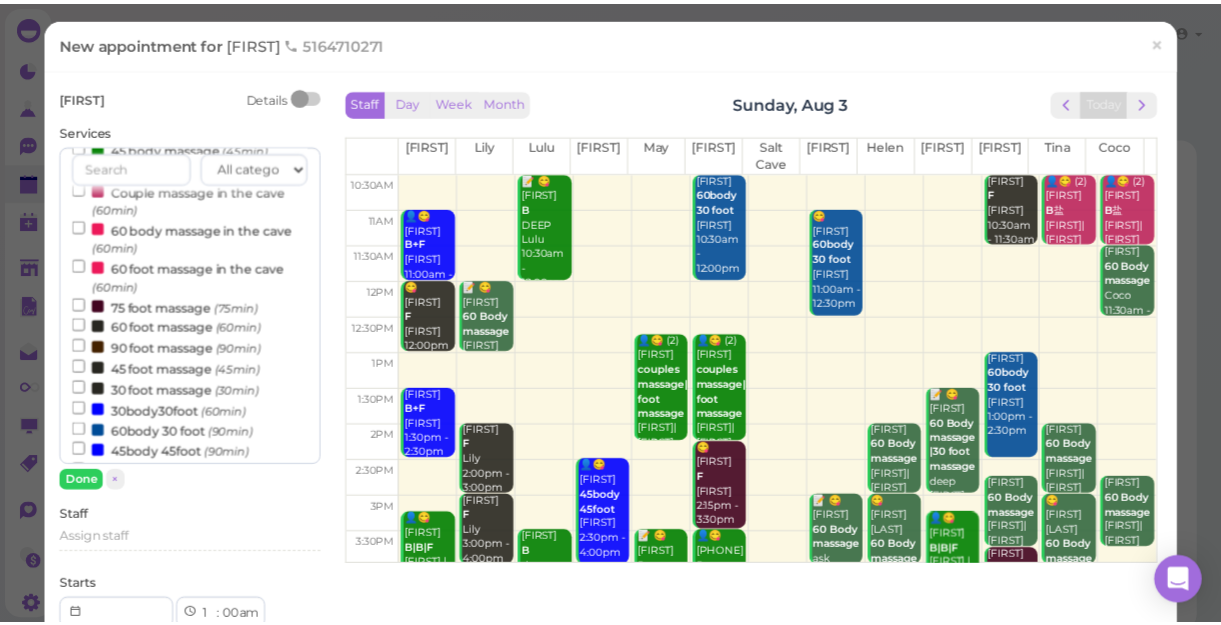 scroll, scrollTop: 643, scrollLeft: 0, axis: vertical 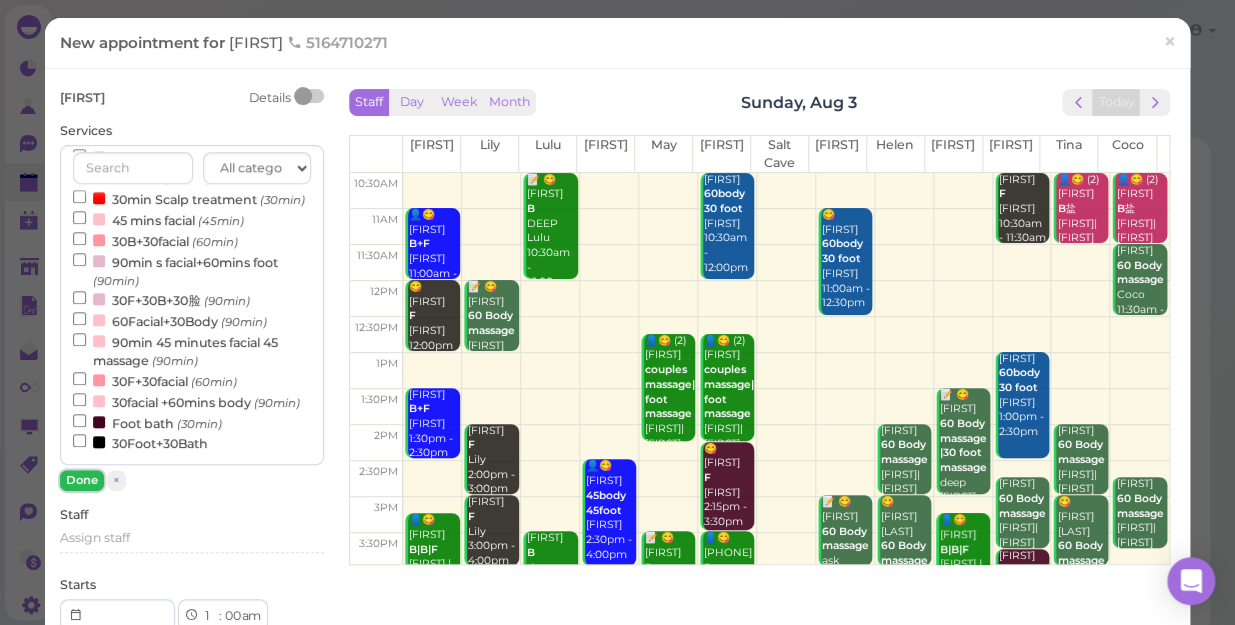 click on "Done" at bounding box center [82, 480] 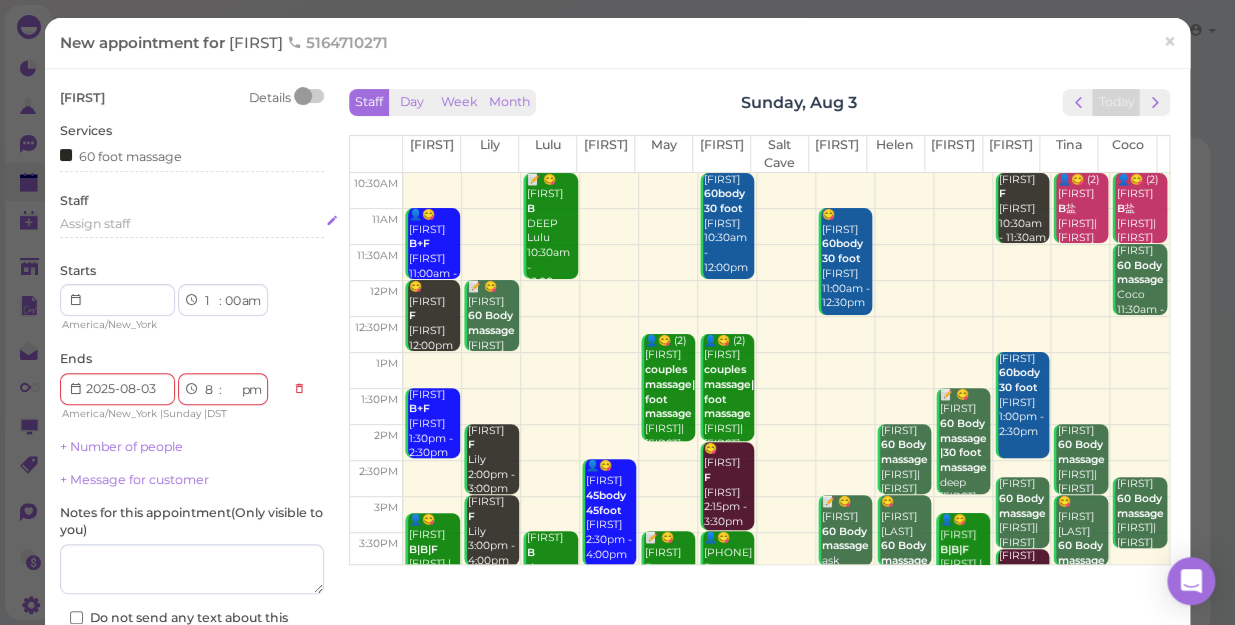 click on "Assign staff" at bounding box center [192, 224] 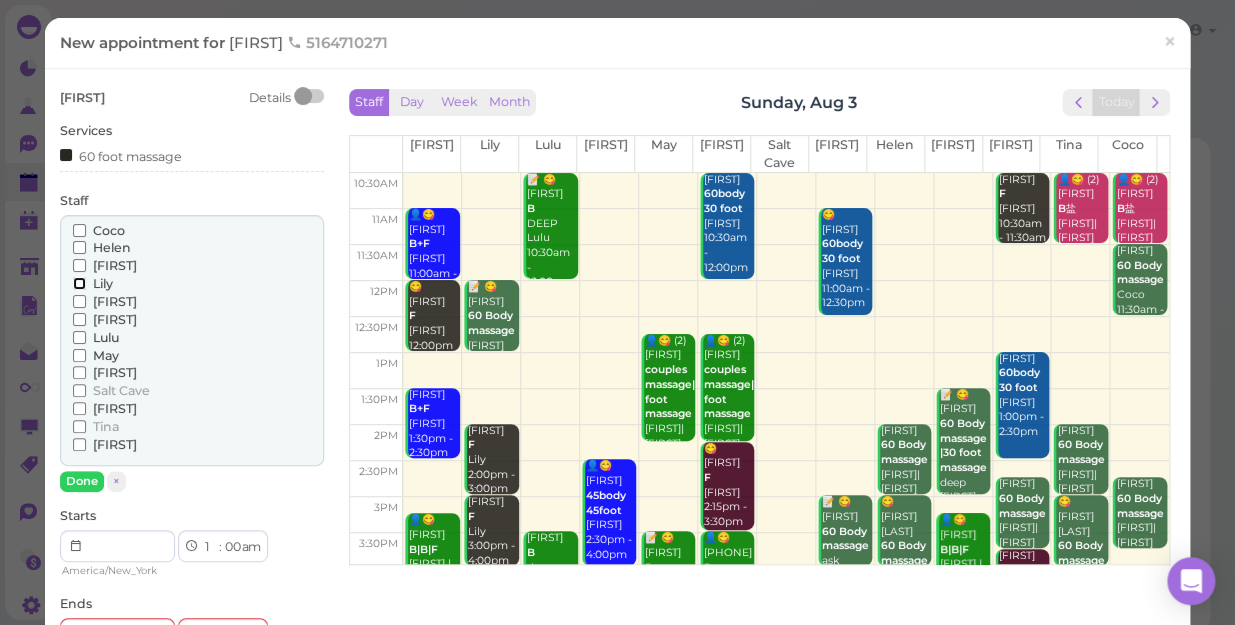 click on "Lily" at bounding box center [79, 283] 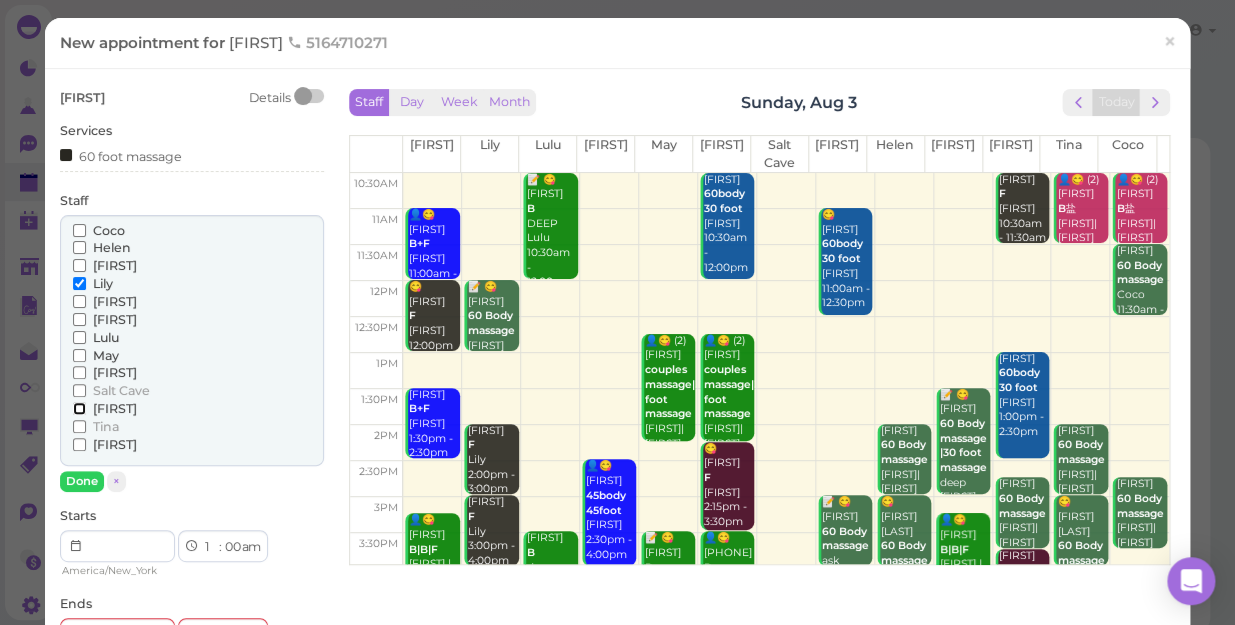 click on "[FIRST]" at bounding box center [79, 408] 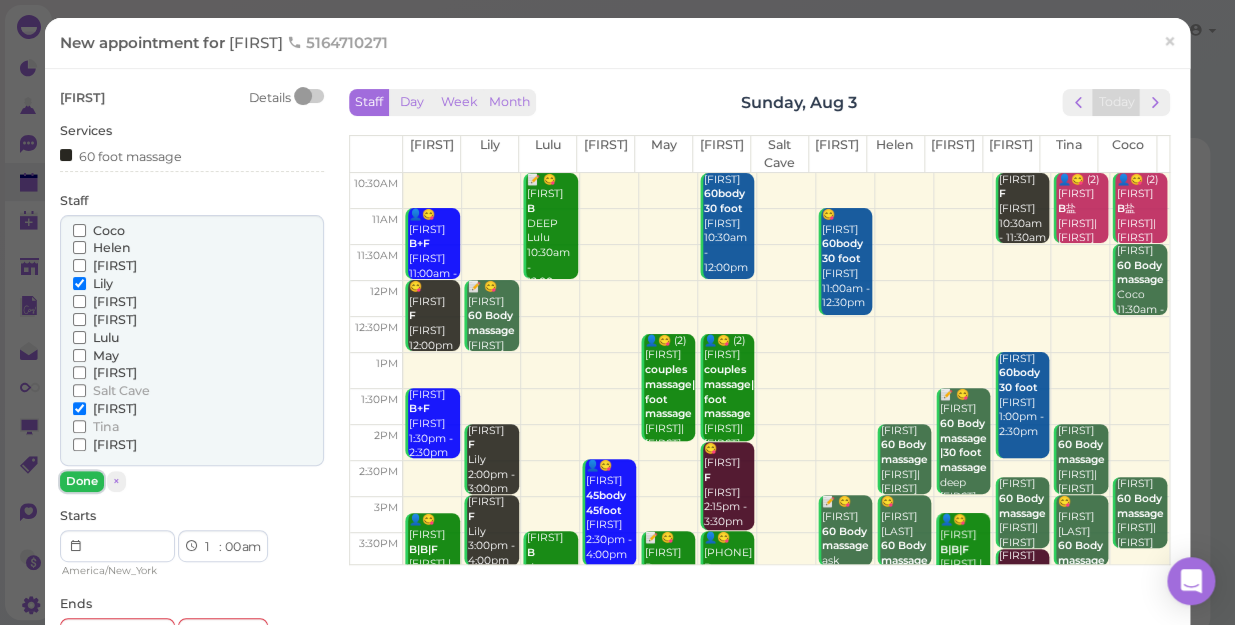 click on "Done" at bounding box center [82, 481] 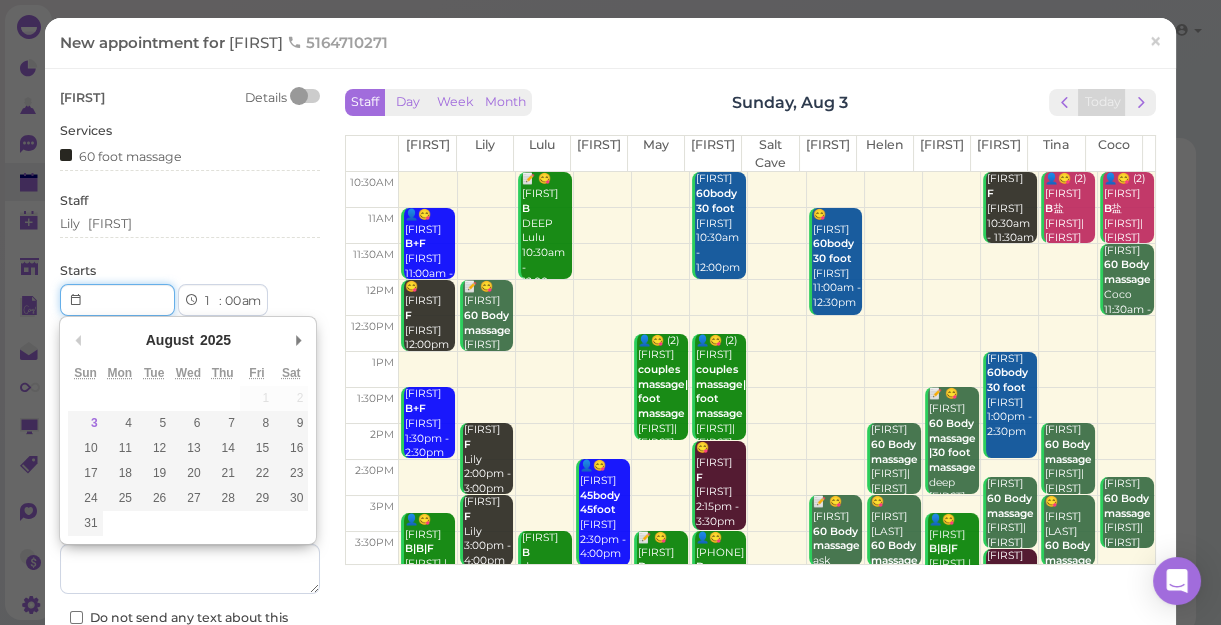 click at bounding box center (117, 300) 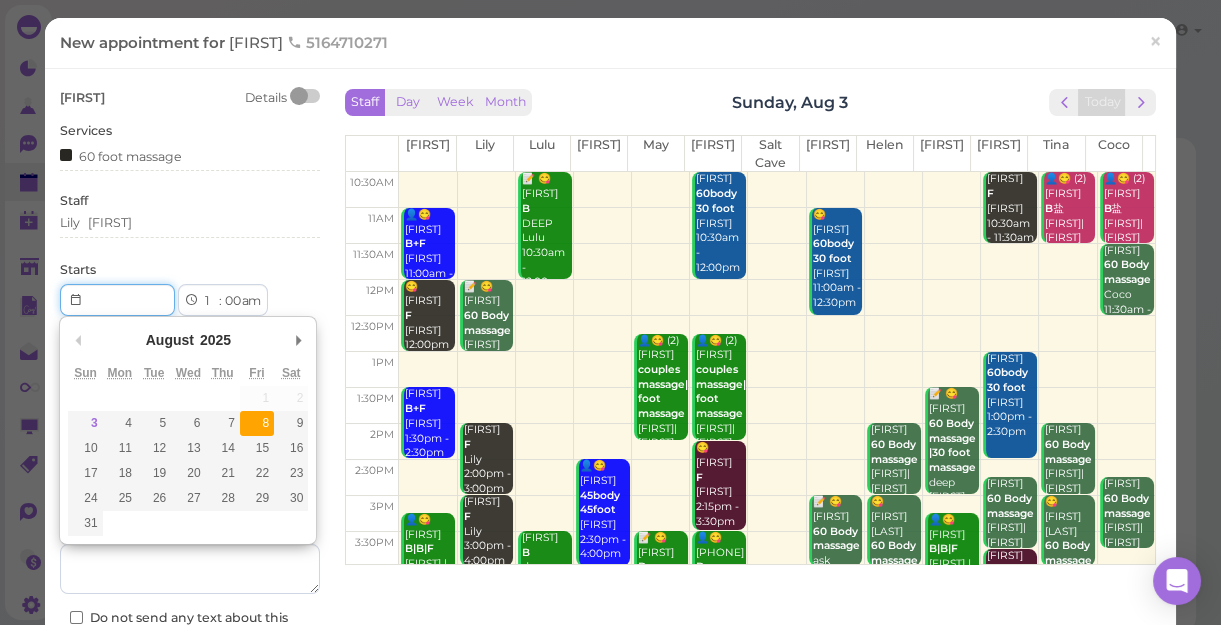 type on "2025-08-08" 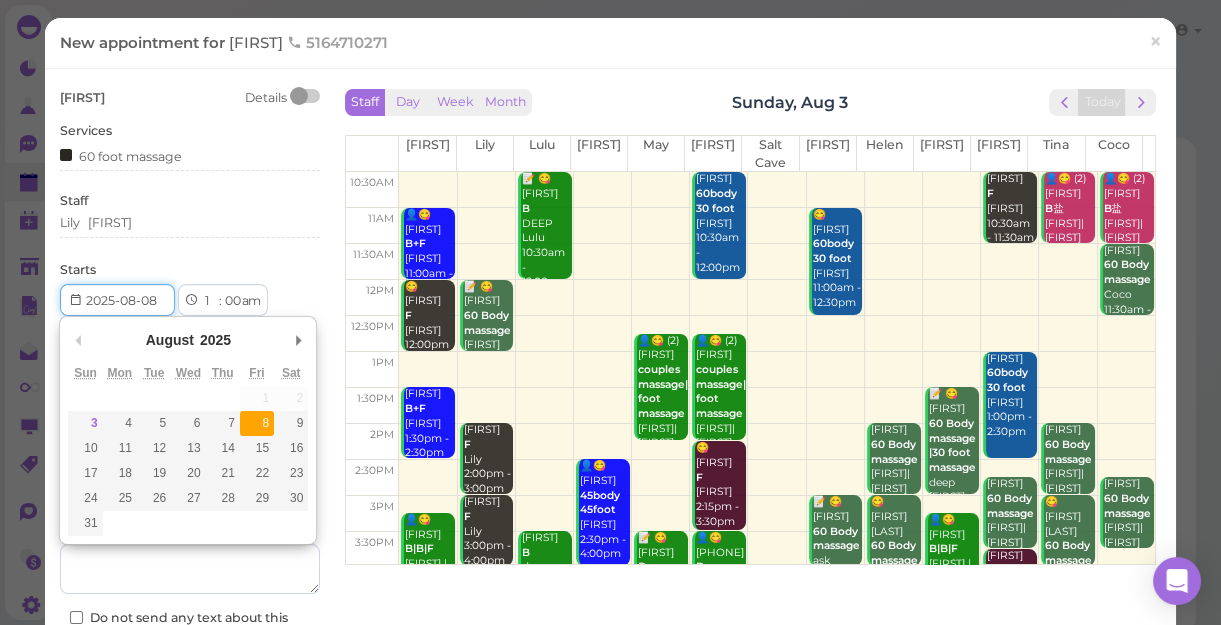 type on "Invalid date" 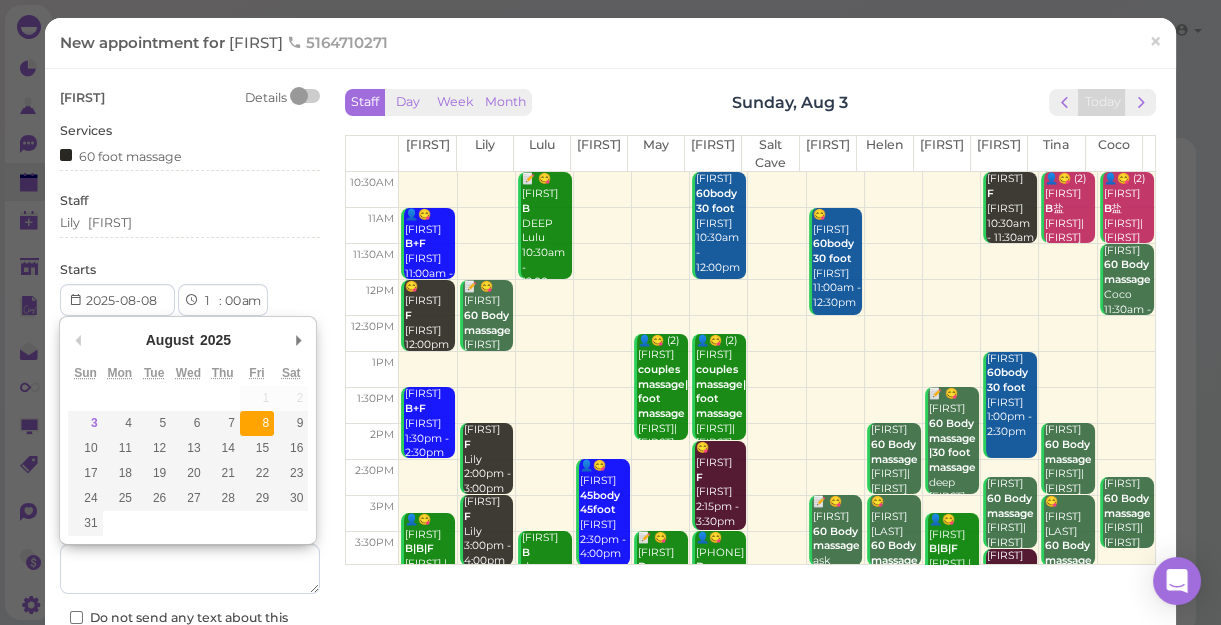 select 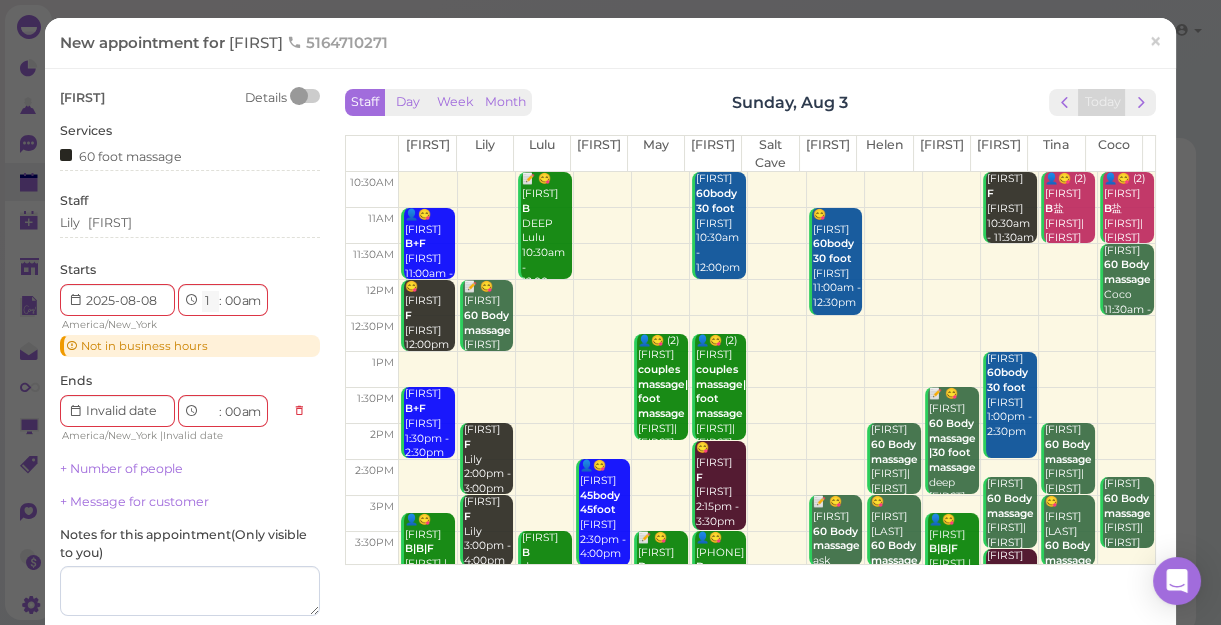 click on "1
2
3
4
5
6
7
8
9
10
11
12" at bounding box center (210, 301) 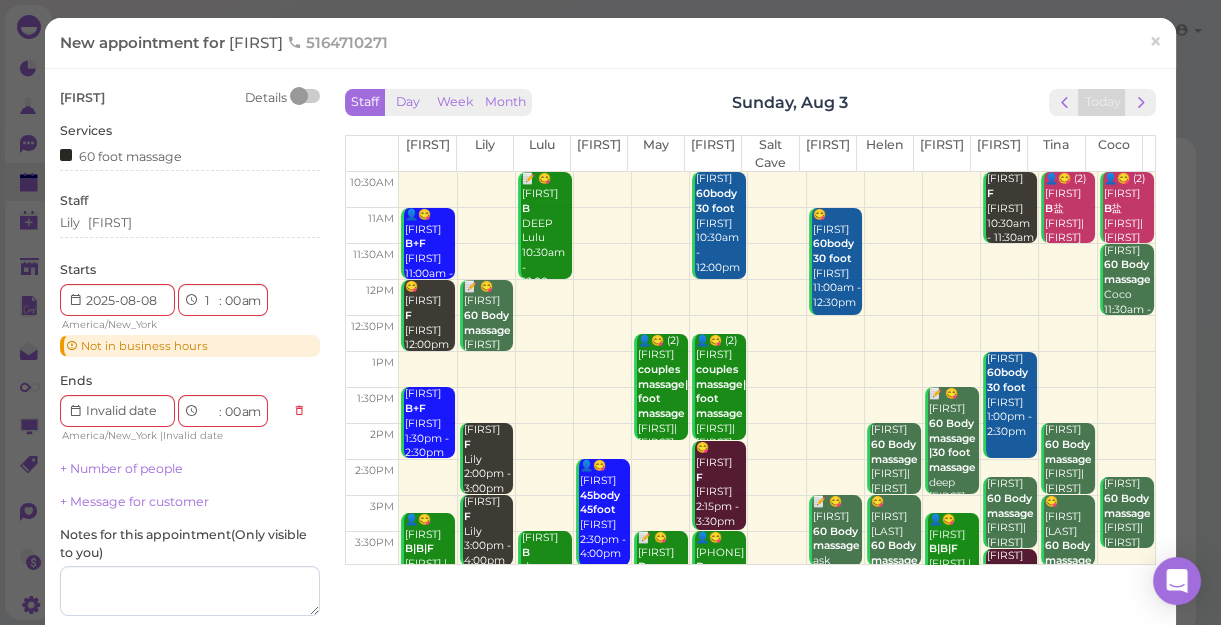 select on "3" 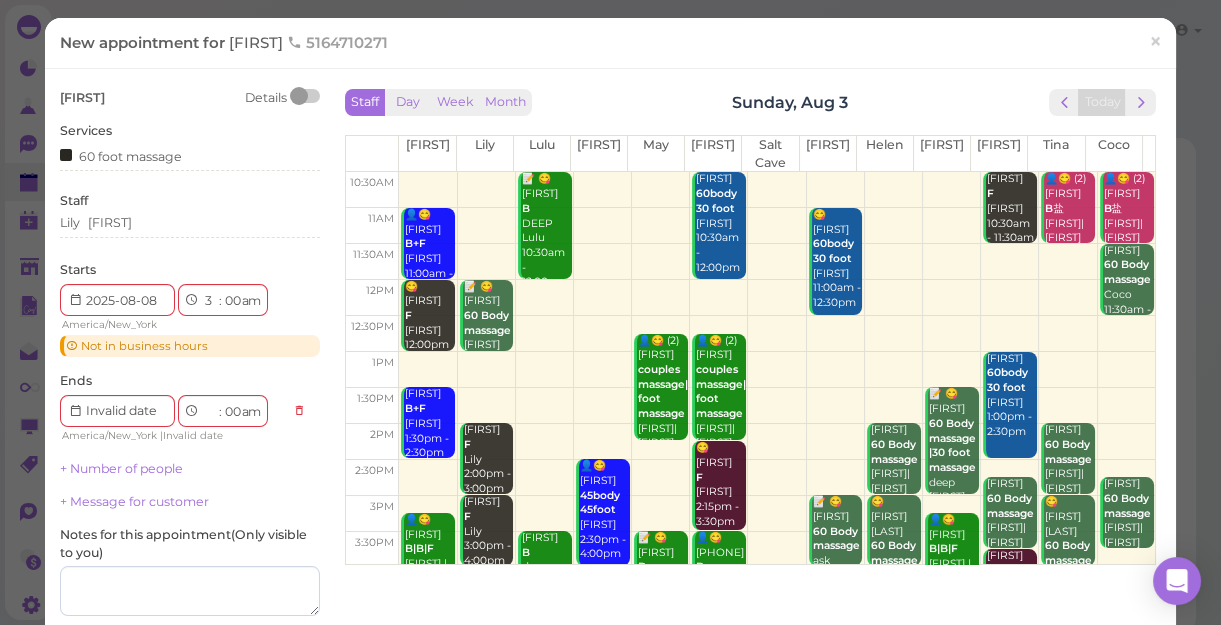 click on "1
2
3
4
5
6
7
8
9
10
11
12" at bounding box center [210, 301] 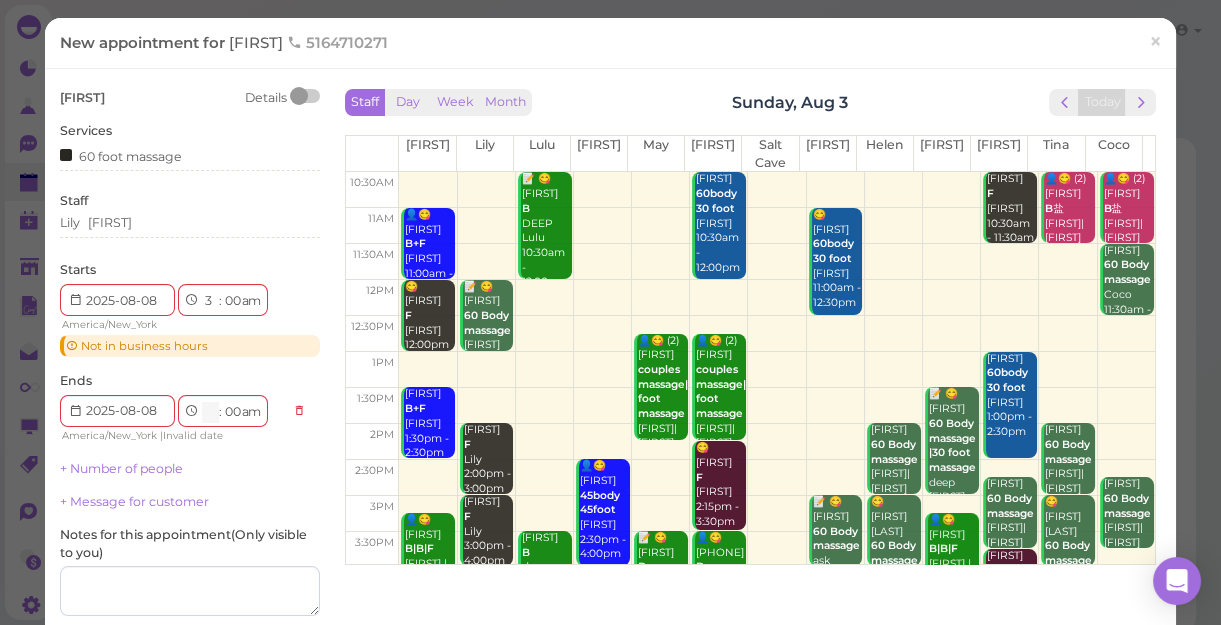 select on "pm" 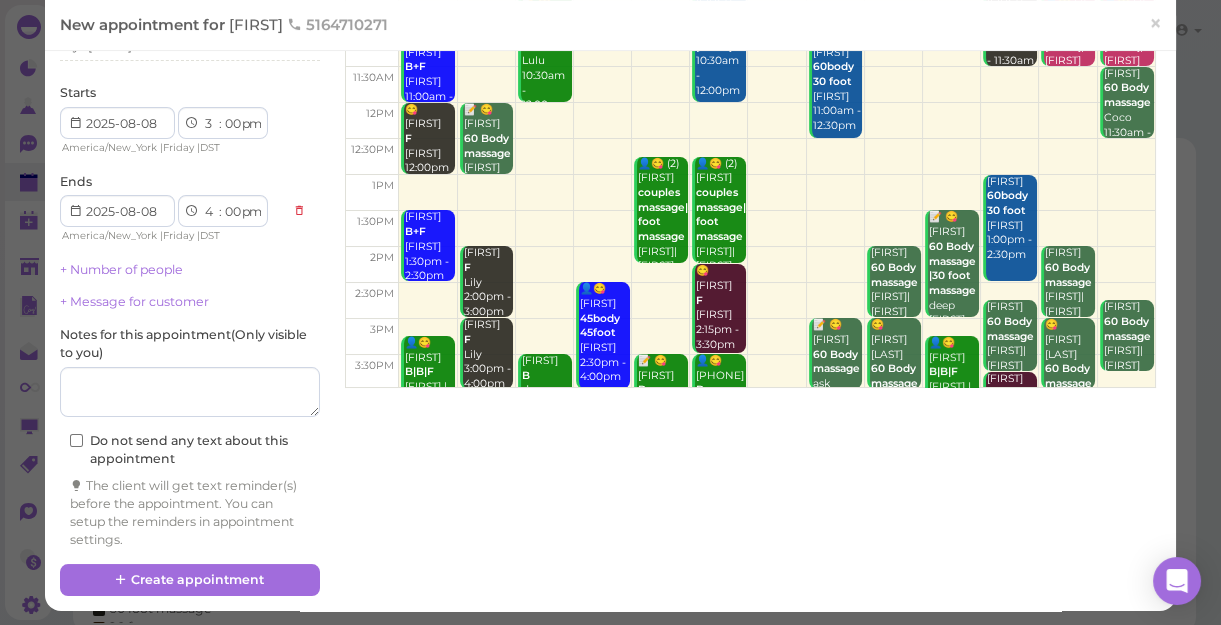 scroll, scrollTop: 179, scrollLeft: 0, axis: vertical 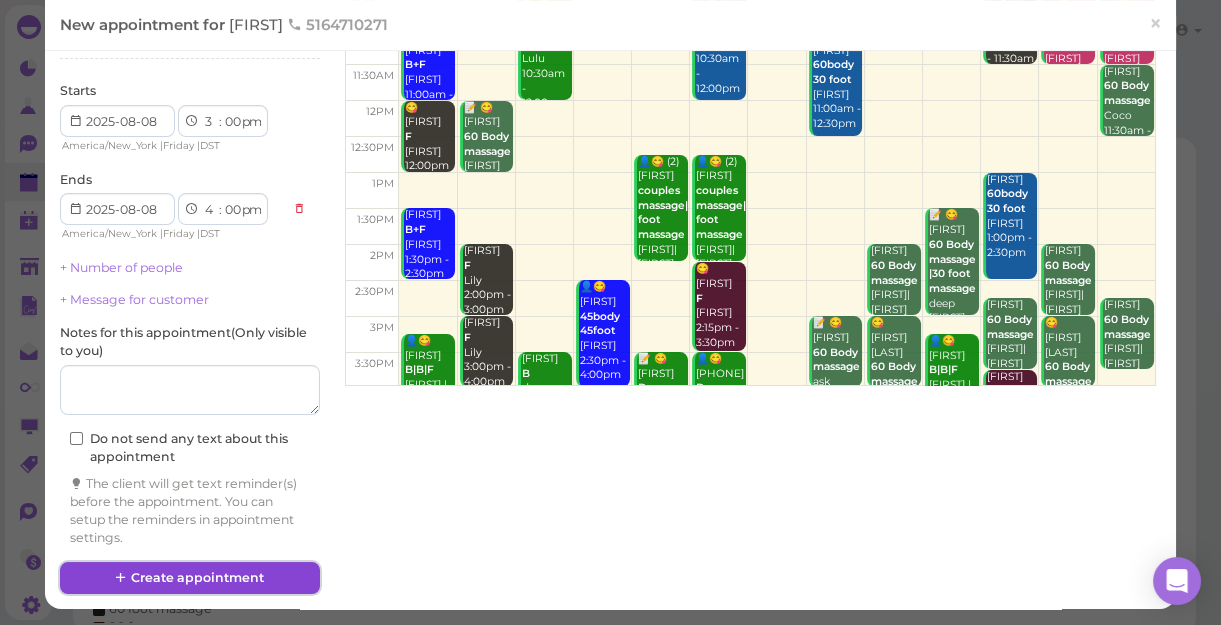 click on "Create appointment" at bounding box center [190, 578] 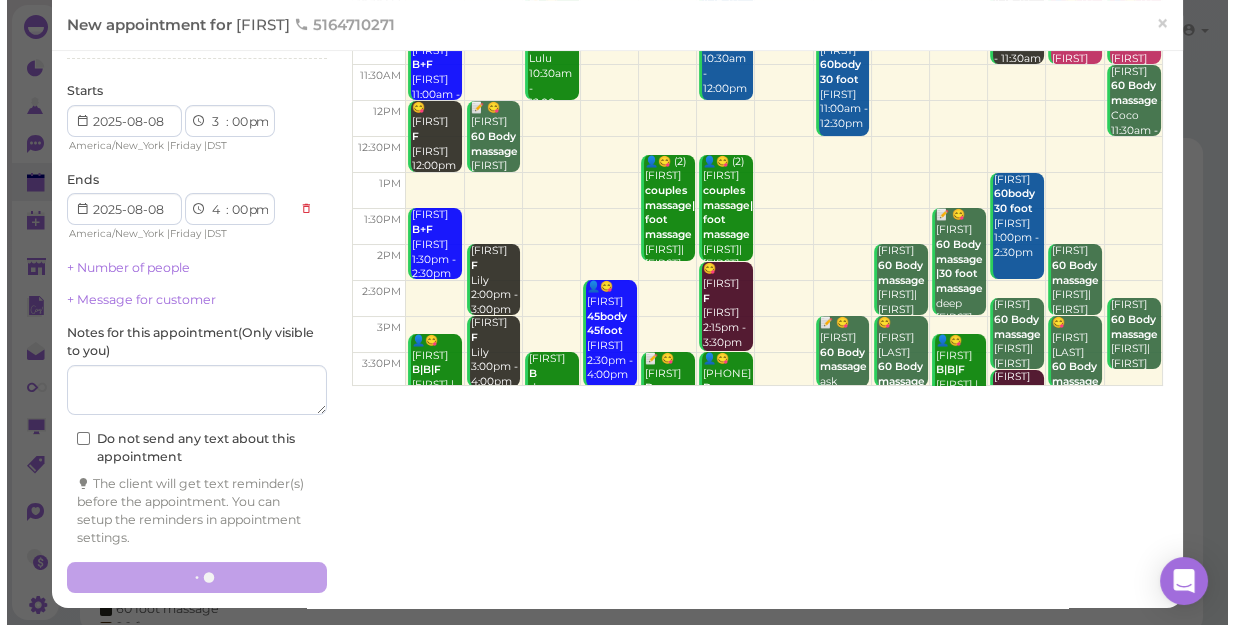 scroll, scrollTop: 178, scrollLeft: 0, axis: vertical 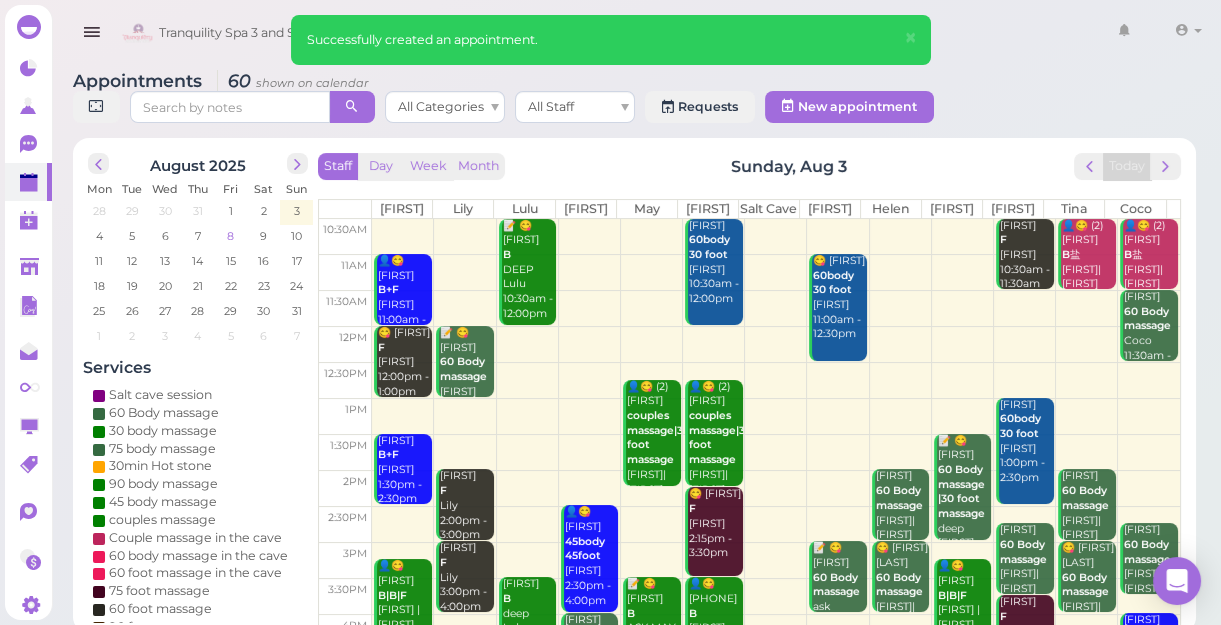 click on "8" at bounding box center [230, 236] 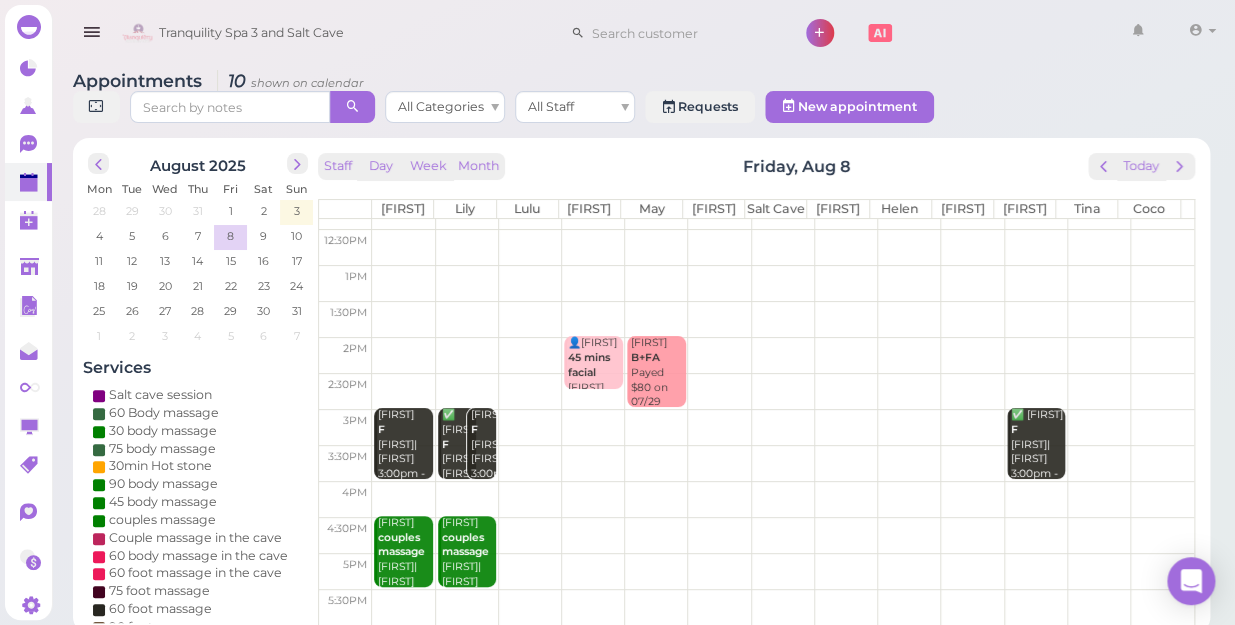 scroll, scrollTop: 181, scrollLeft: 0, axis: vertical 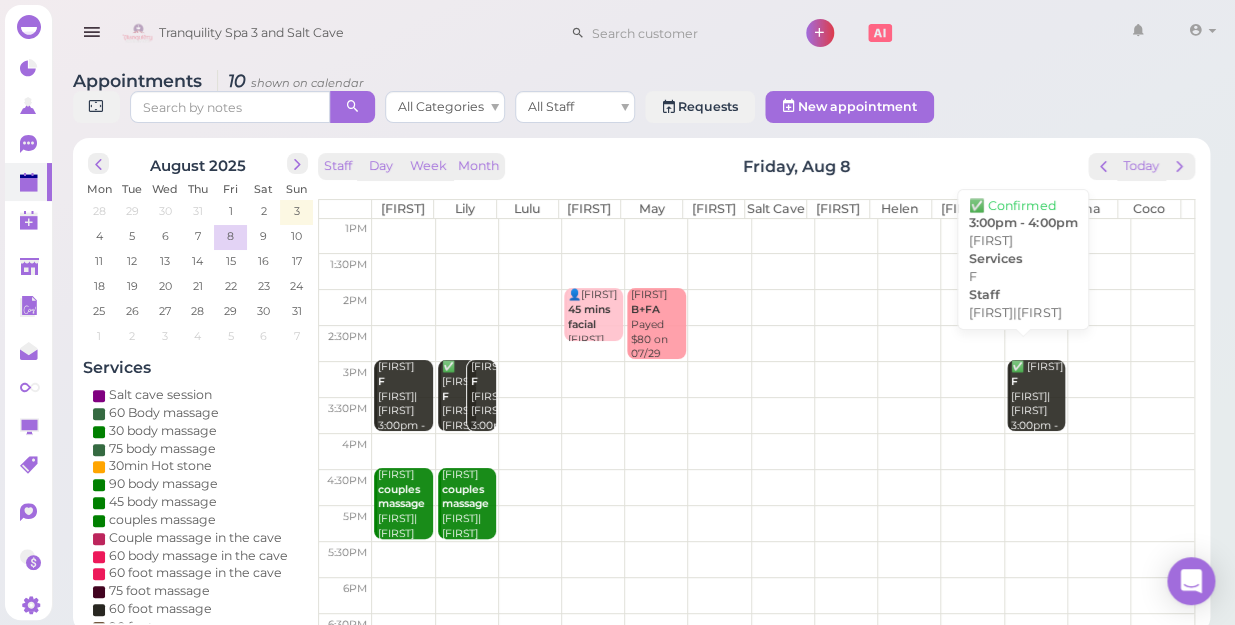 click on "✅ jeck F Lily|Linda 3:00pm - 4:00pm" at bounding box center (1038, 404) 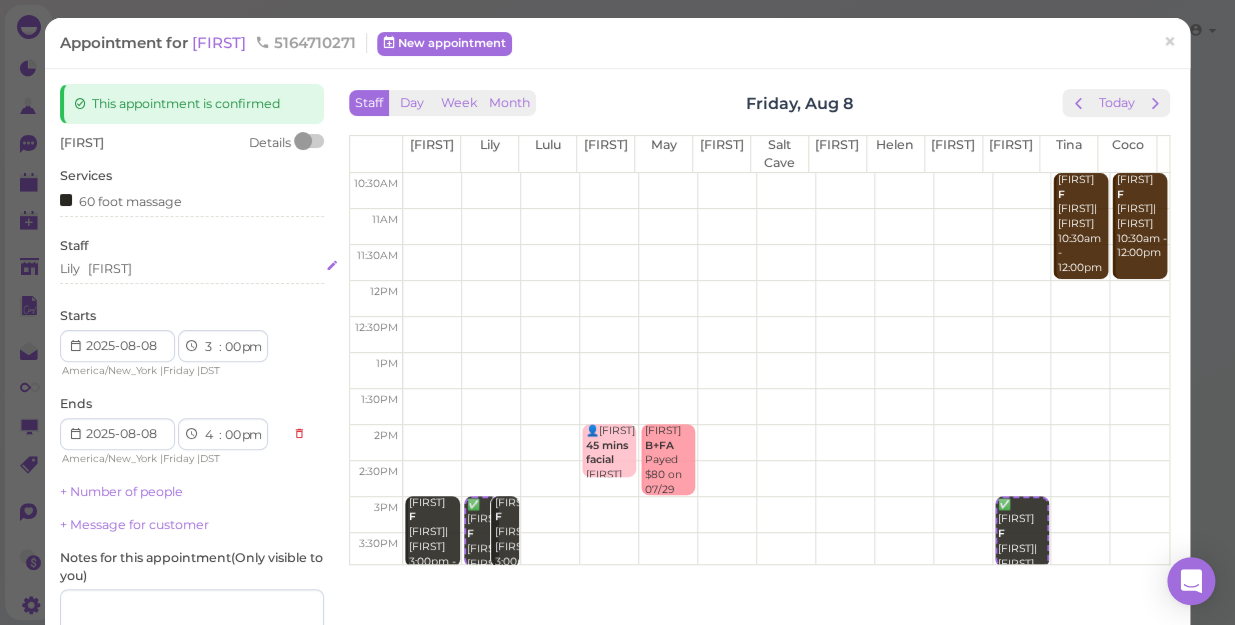 click on "Lily
Linda" at bounding box center (192, 269) 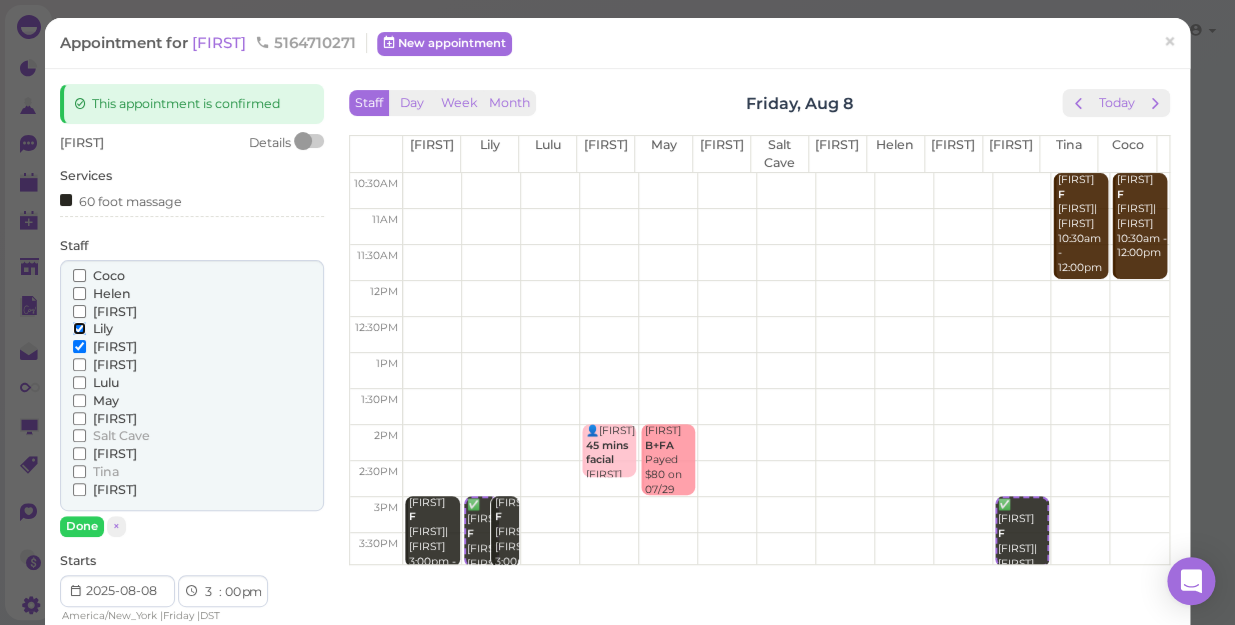 click on "Lily" at bounding box center [79, 328] 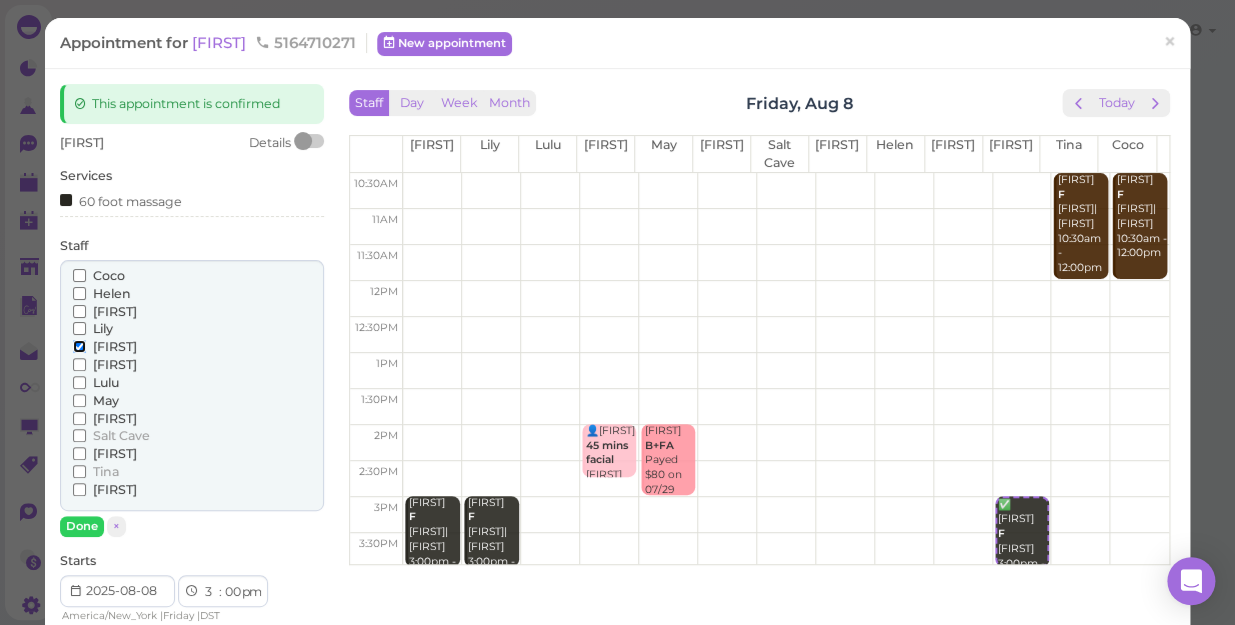 click on "[FIRST]" at bounding box center (79, 346) 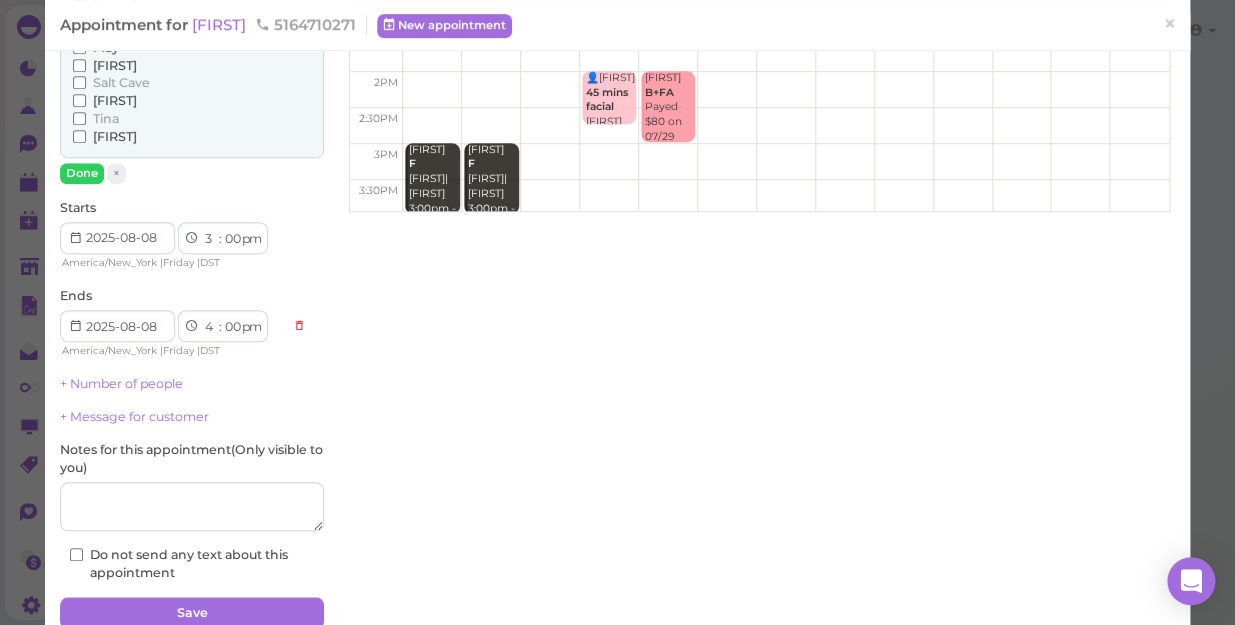 scroll, scrollTop: 363, scrollLeft: 0, axis: vertical 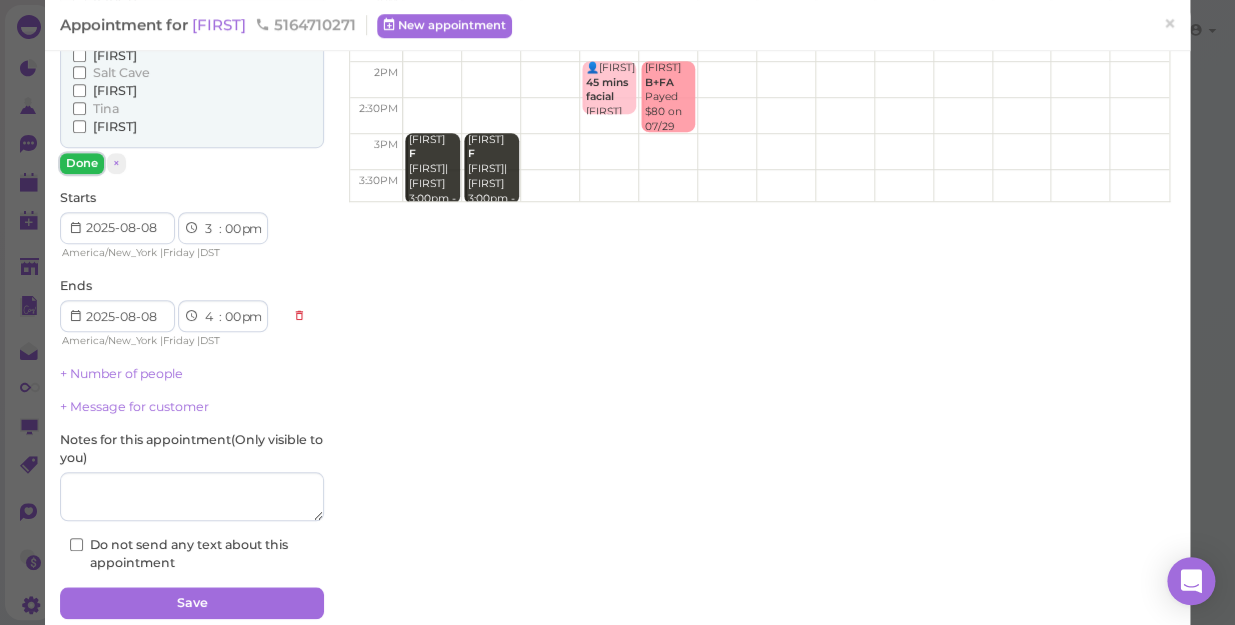 click on "Done" at bounding box center [82, 163] 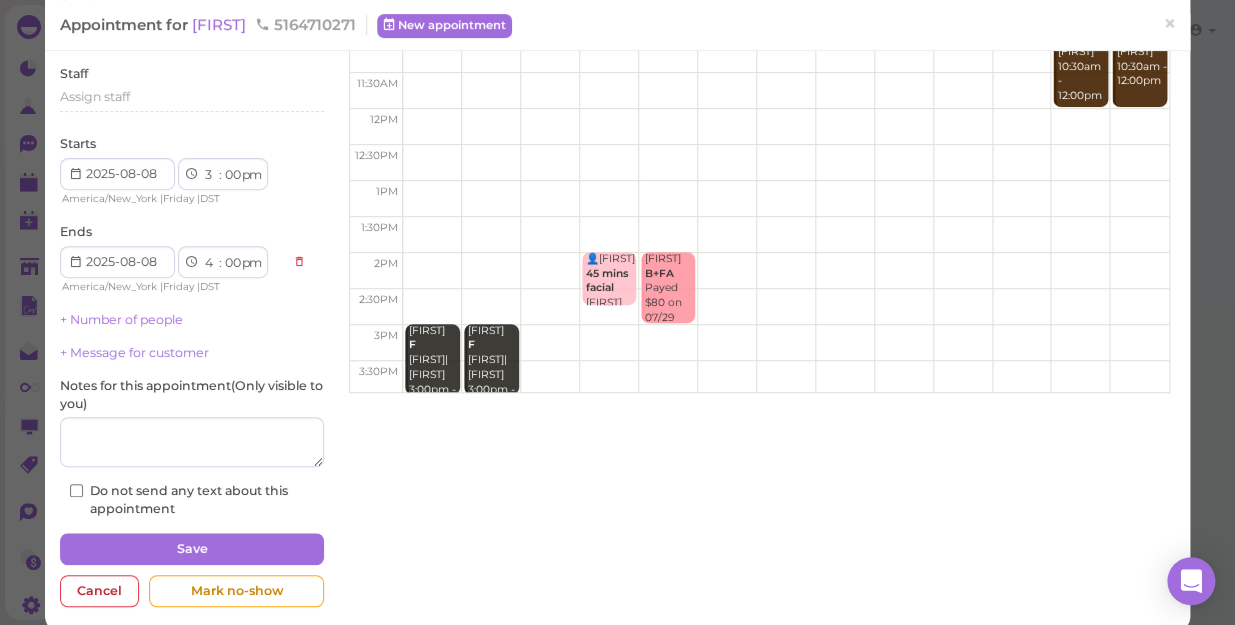 scroll, scrollTop: 195, scrollLeft: 0, axis: vertical 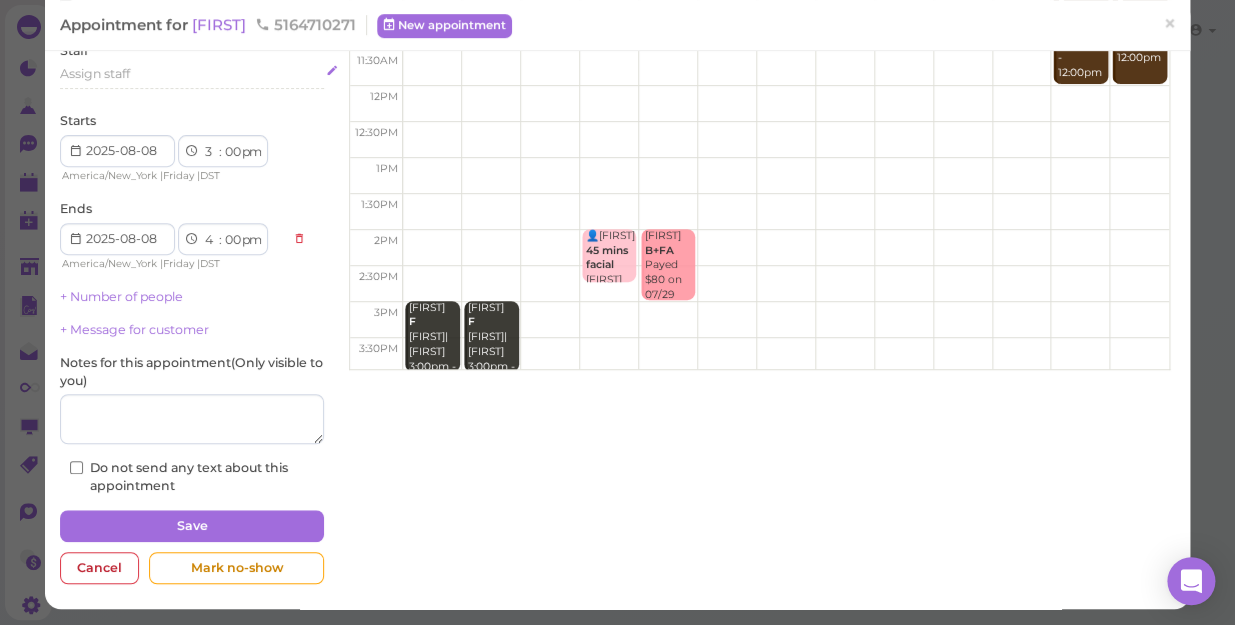 click on "Assign staff" at bounding box center [192, 74] 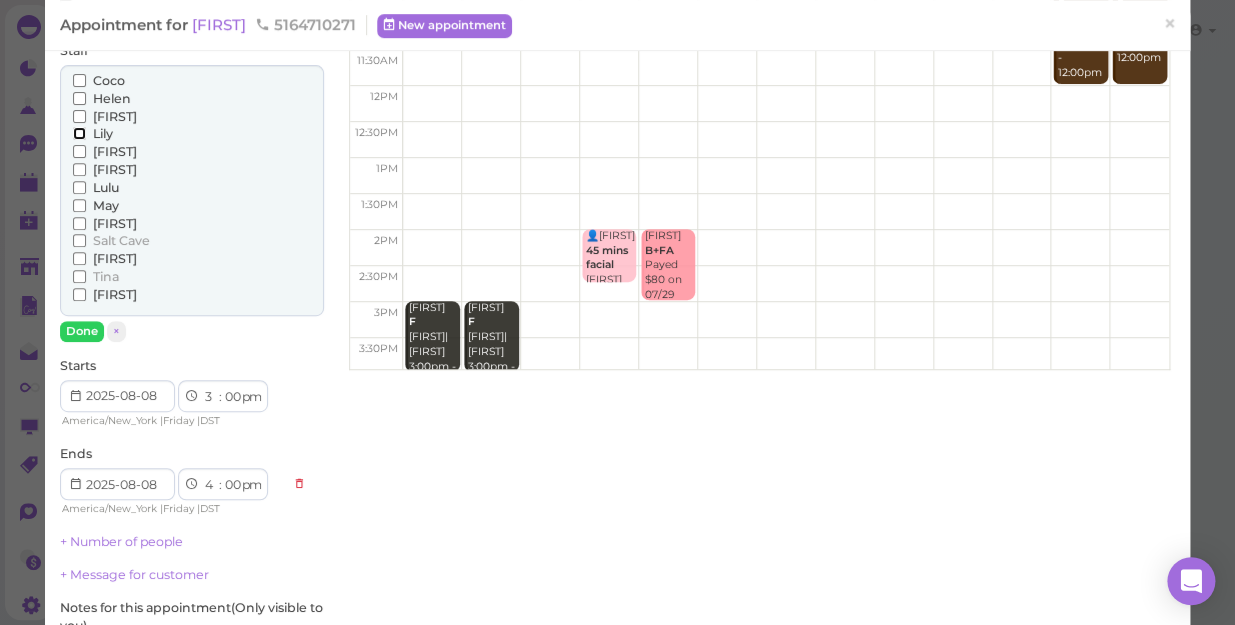 click on "Lily" at bounding box center [79, 133] 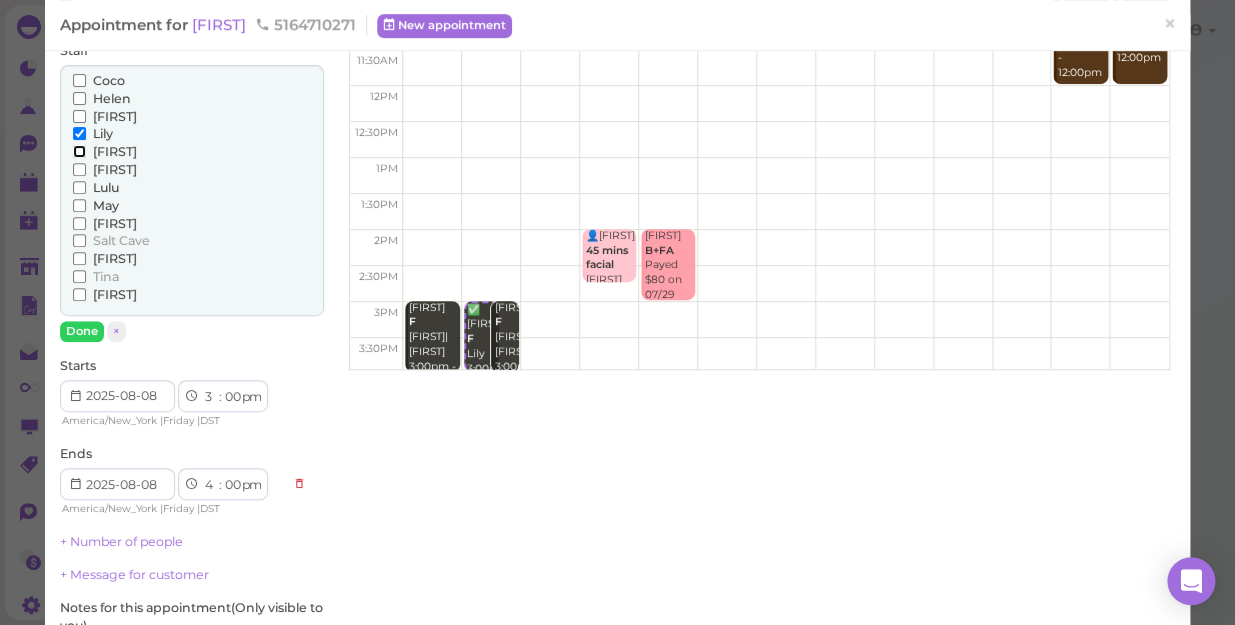 click on "[FIRST]" at bounding box center [79, 151] 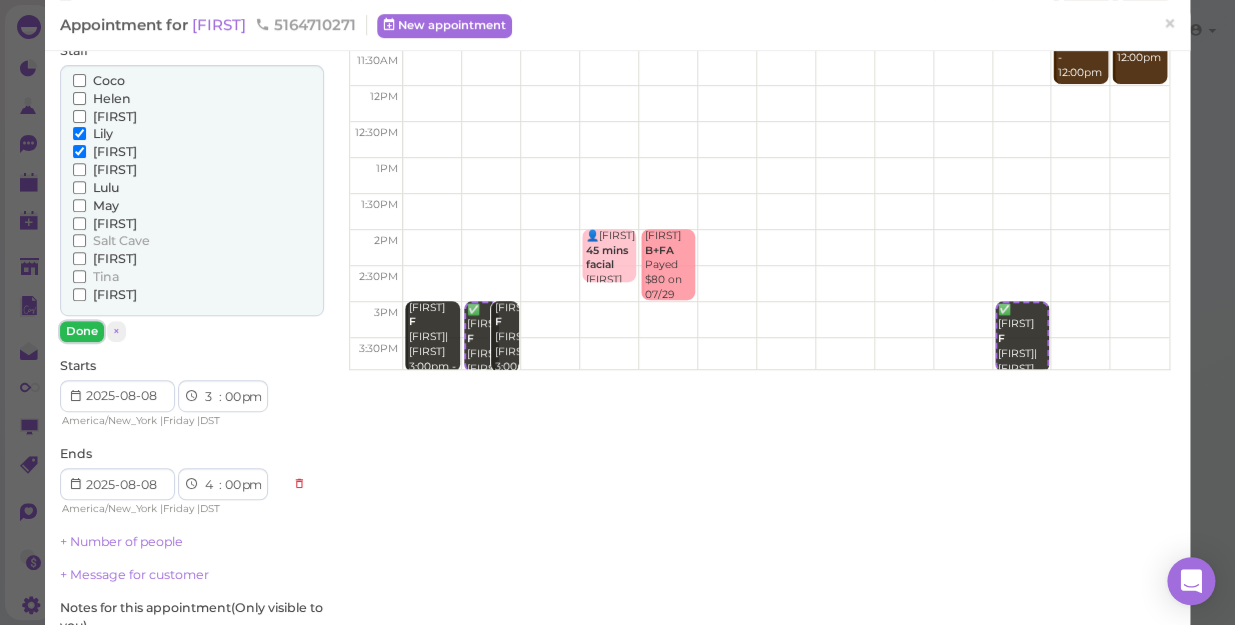 click on "Done" at bounding box center [82, 331] 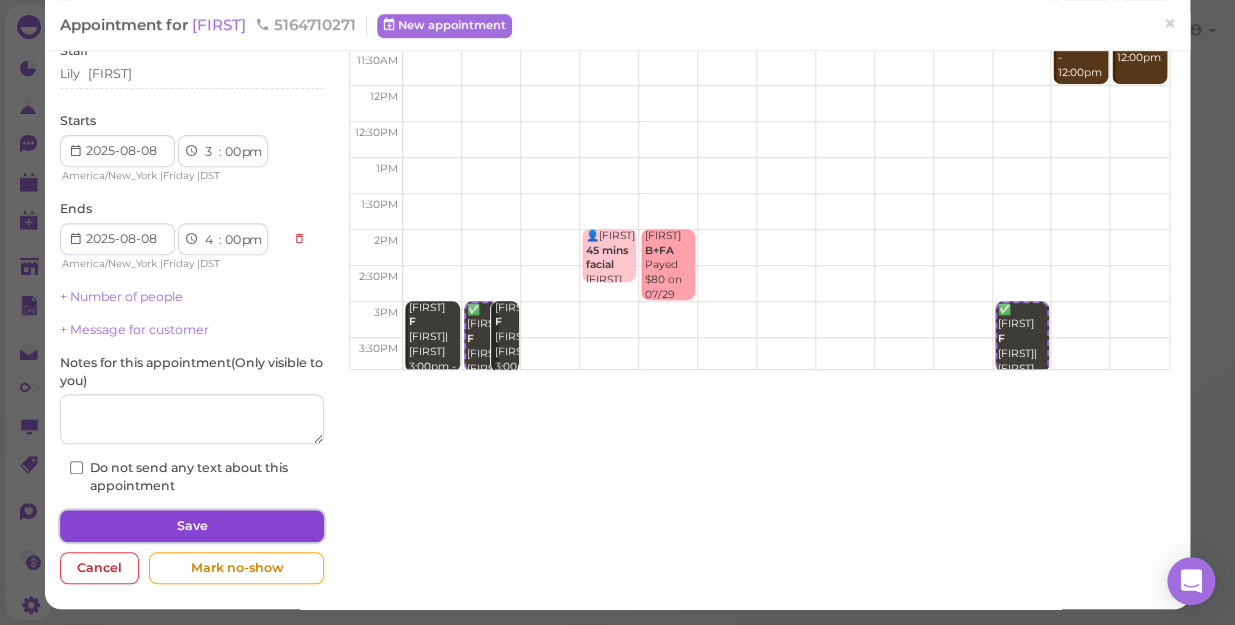 click on "Save" at bounding box center (192, 526) 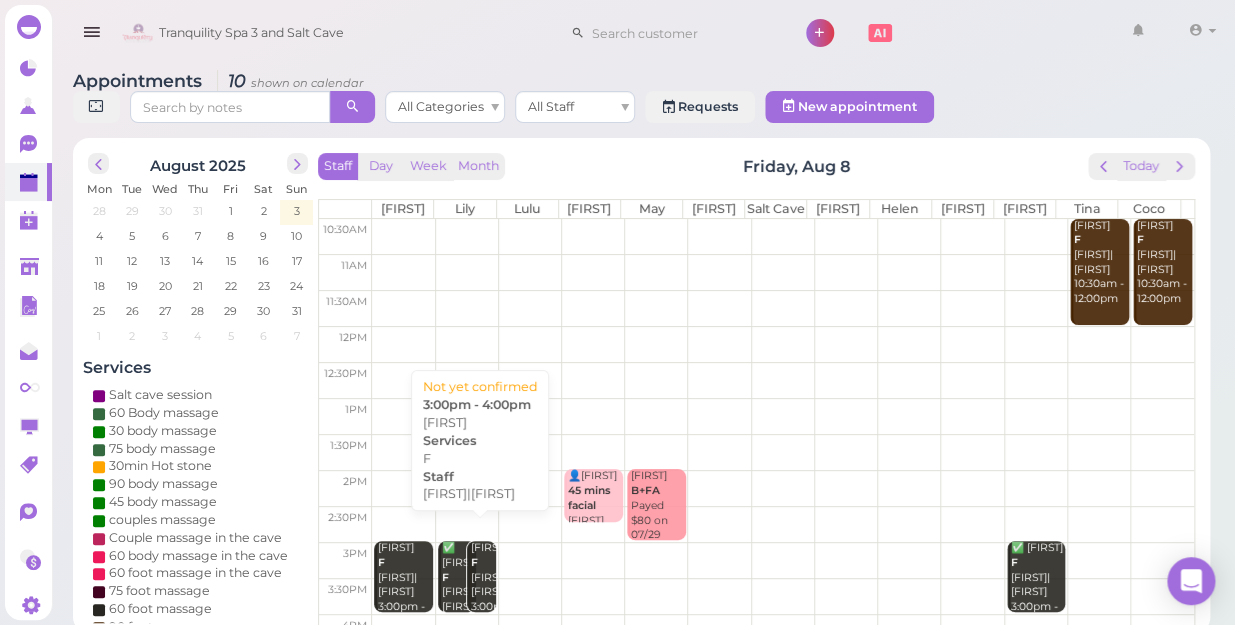 click on "jeck F Lily|Sunny  3:00pm - 4:00pm" at bounding box center [483, 592] 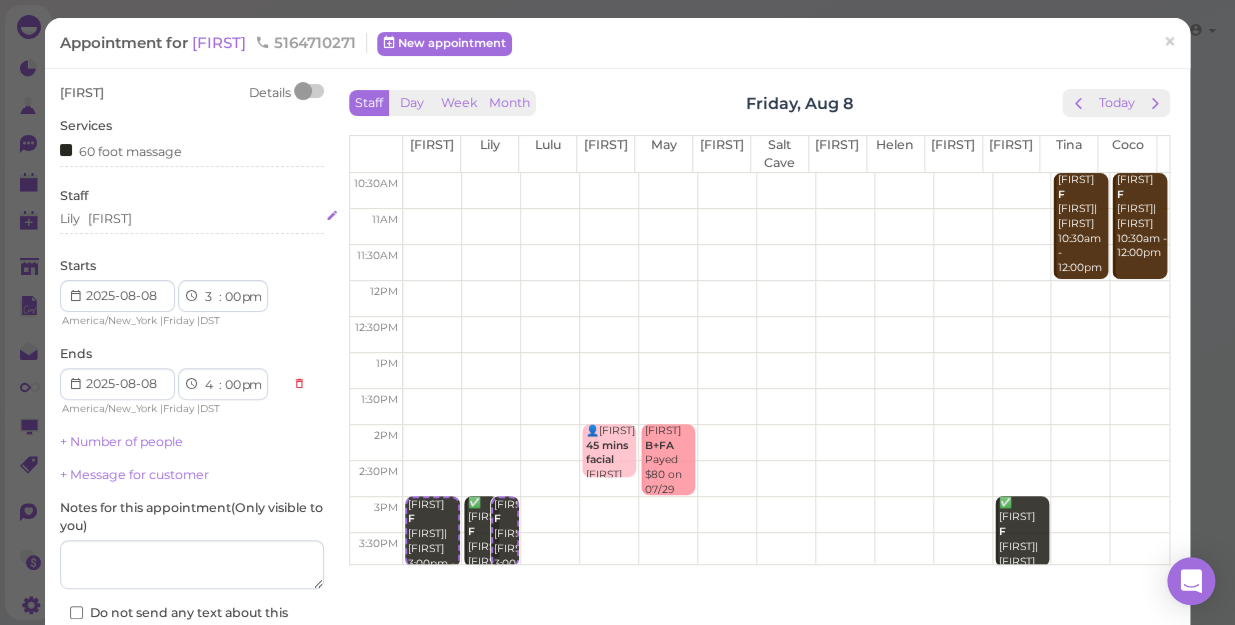 click on "Lily
Sunny" at bounding box center [192, 219] 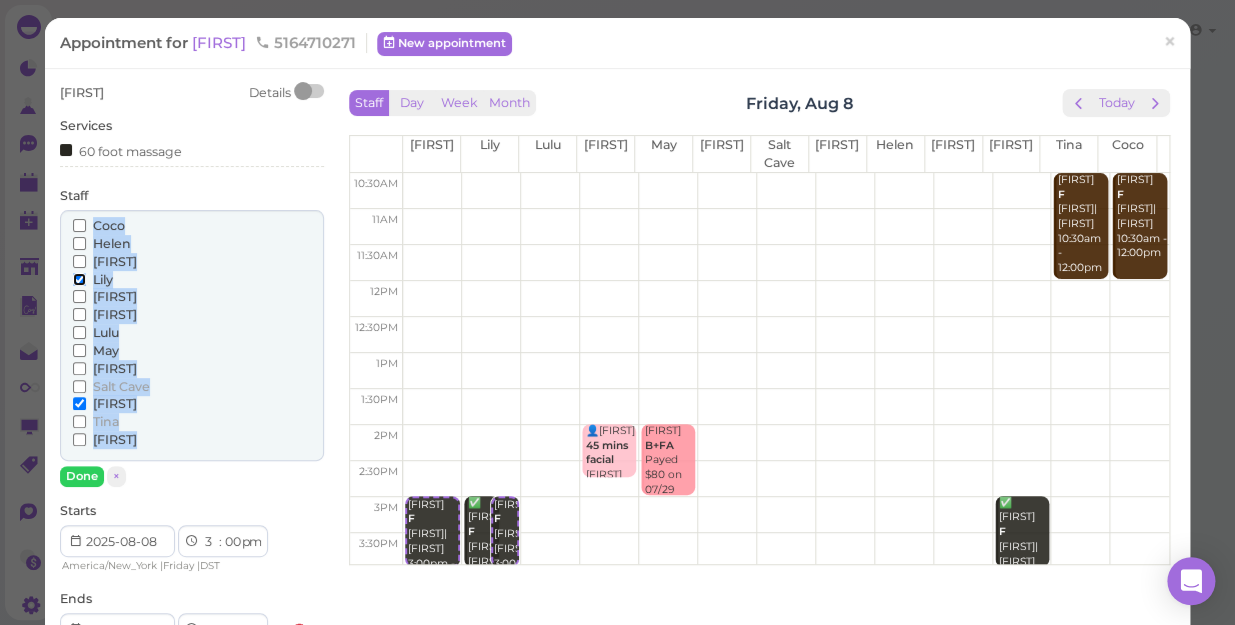 click on "Lily" at bounding box center [79, 279] 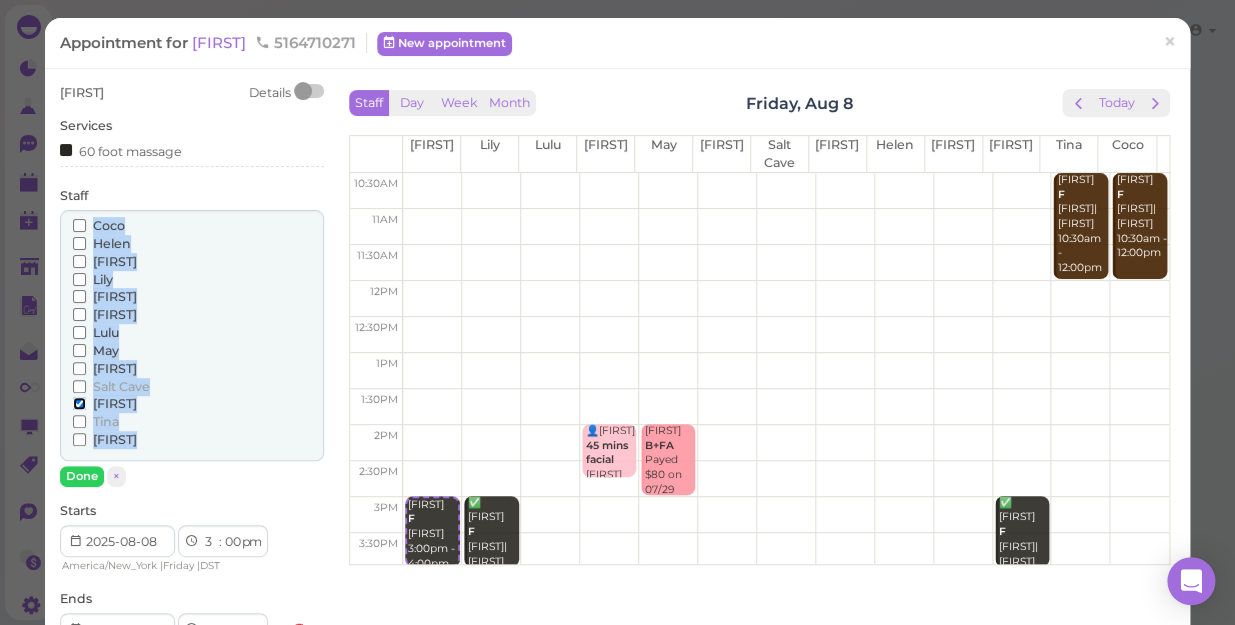 click on "[FIRST]" at bounding box center [79, 403] 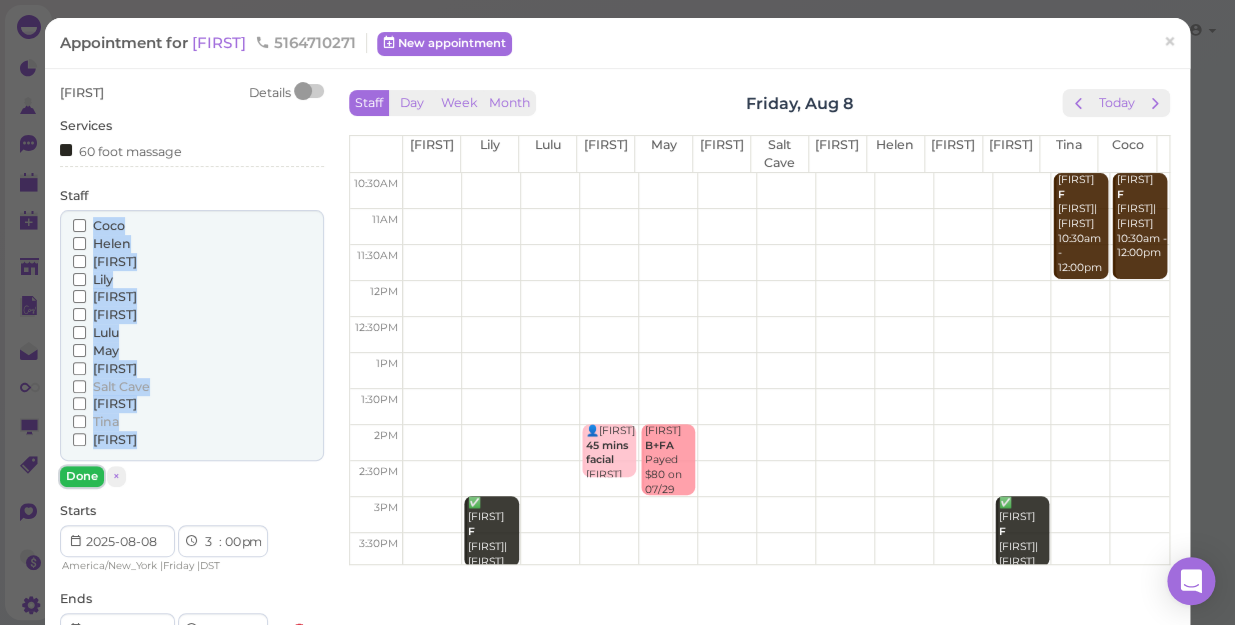click on "Done" at bounding box center [82, 476] 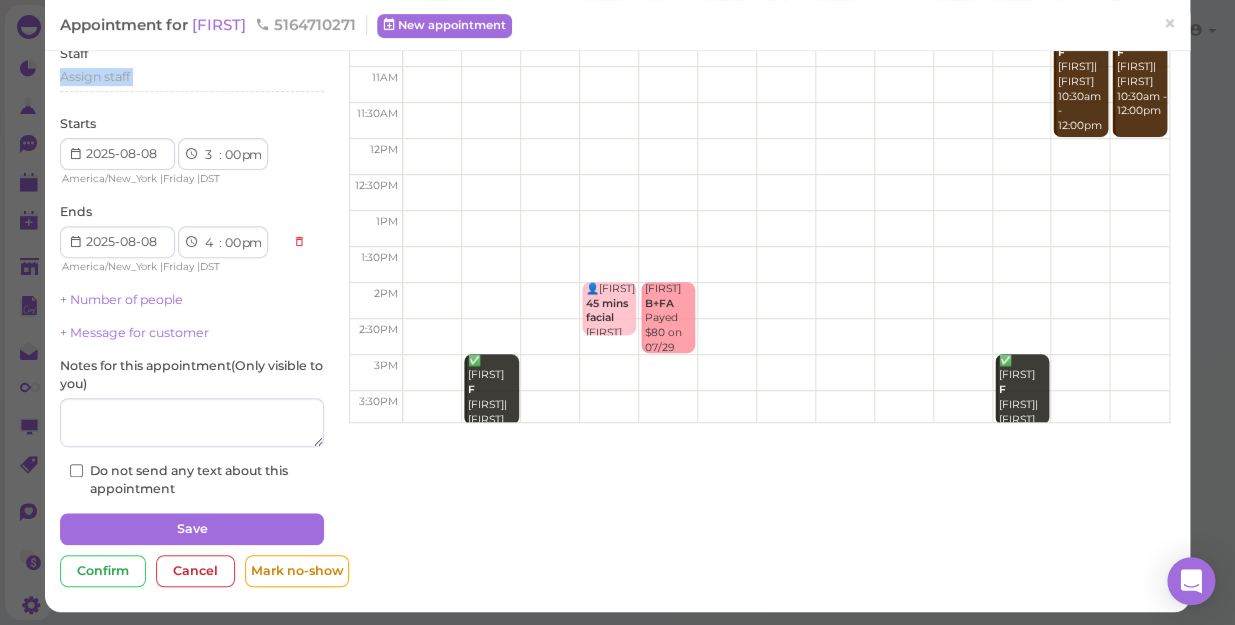 scroll, scrollTop: 145, scrollLeft: 0, axis: vertical 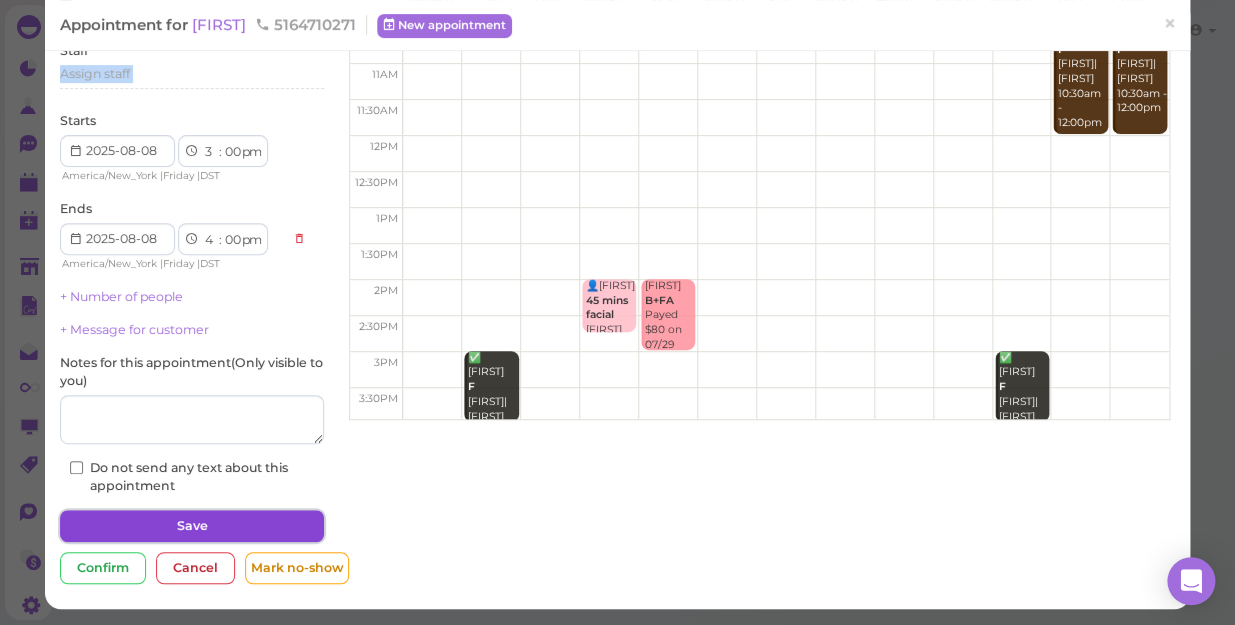 click on "Save" at bounding box center (192, 526) 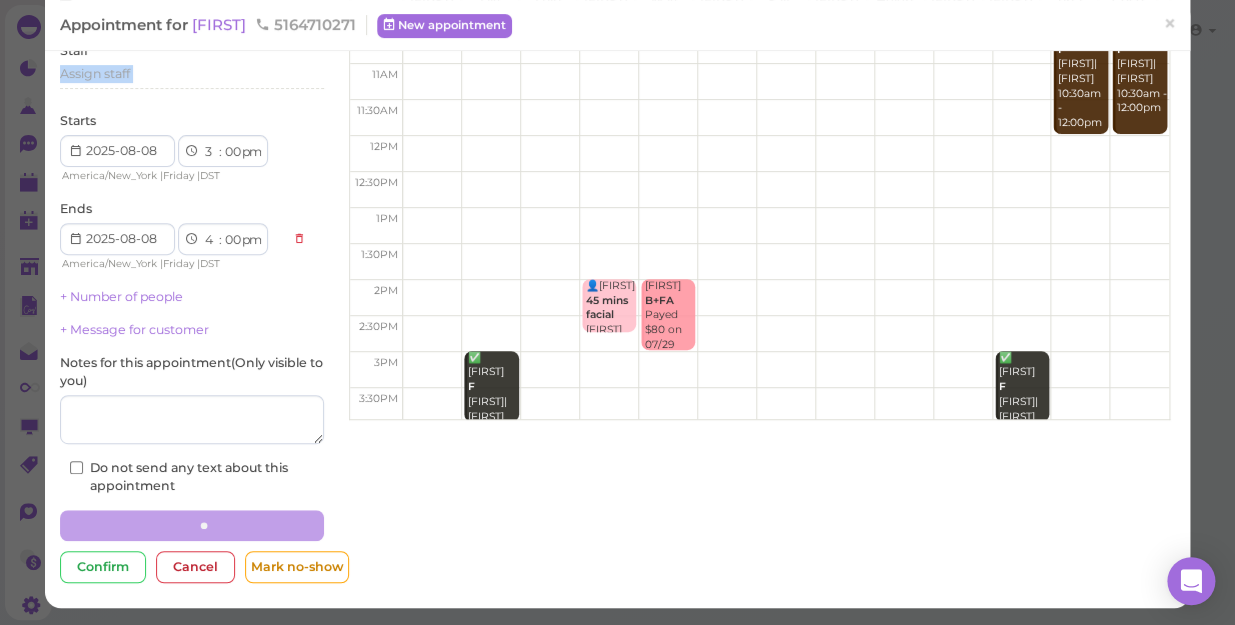 scroll, scrollTop: 0, scrollLeft: 0, axis: both 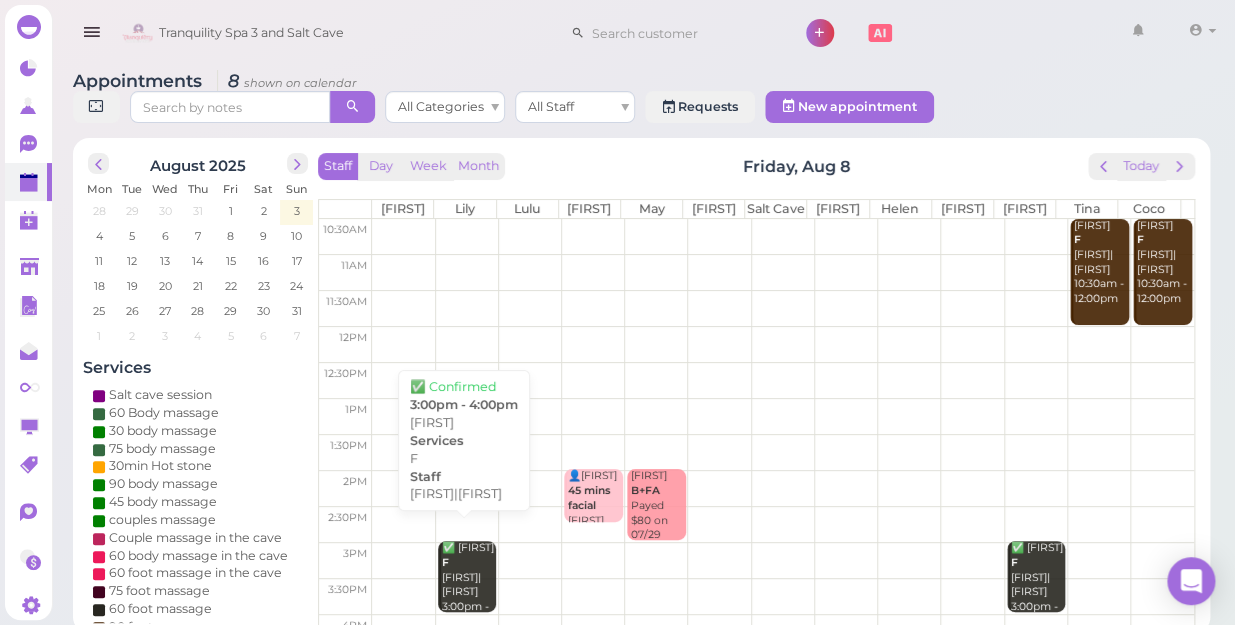 click on "✅ jeck F Lily|Linda 3:00pm - 4:00pm" at bounding box center (469, 585) 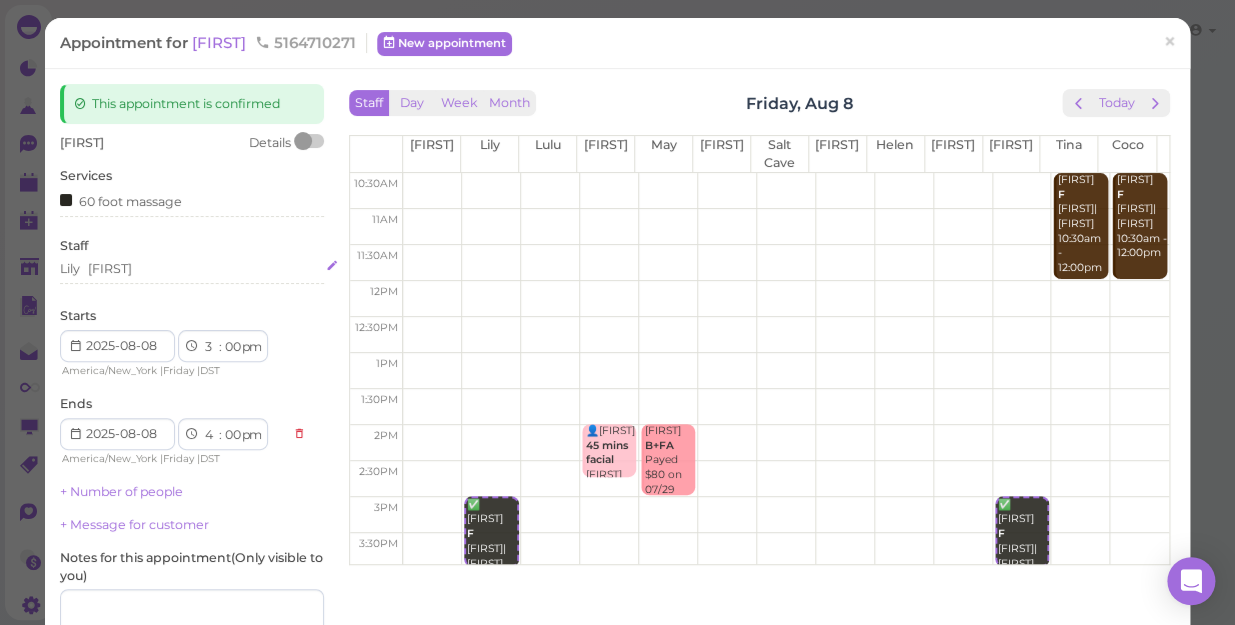 click on "Lily
Linda" at bounding box center (192, 269) 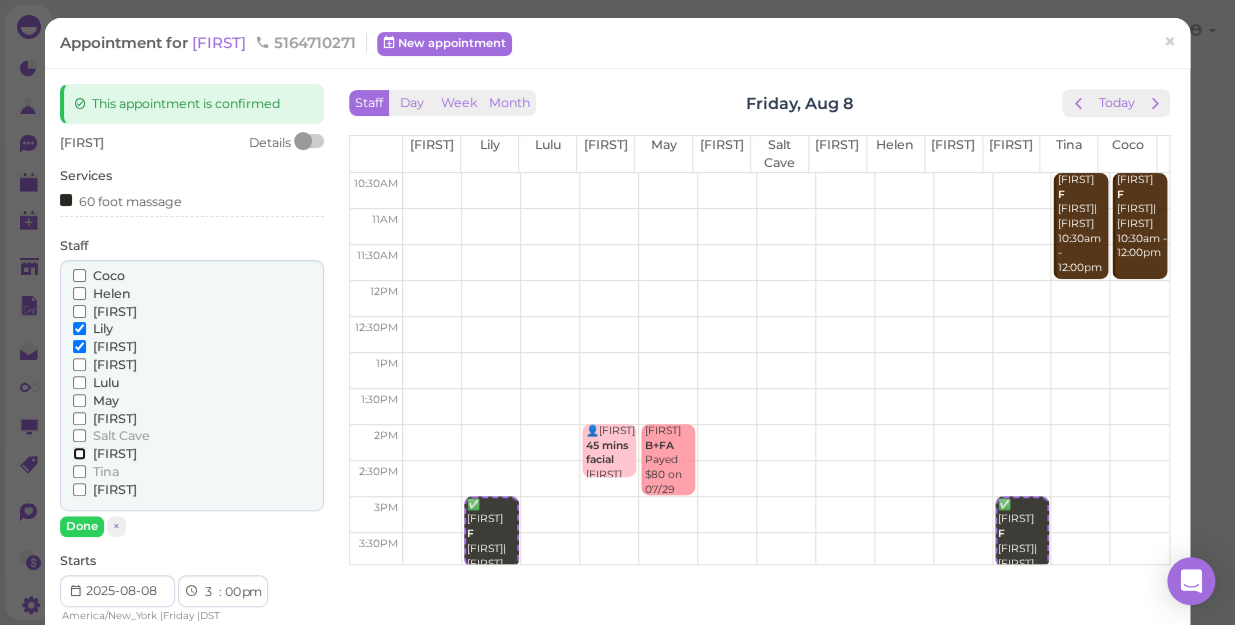 click on "[FIRST]" at bounding box center (79, 453) 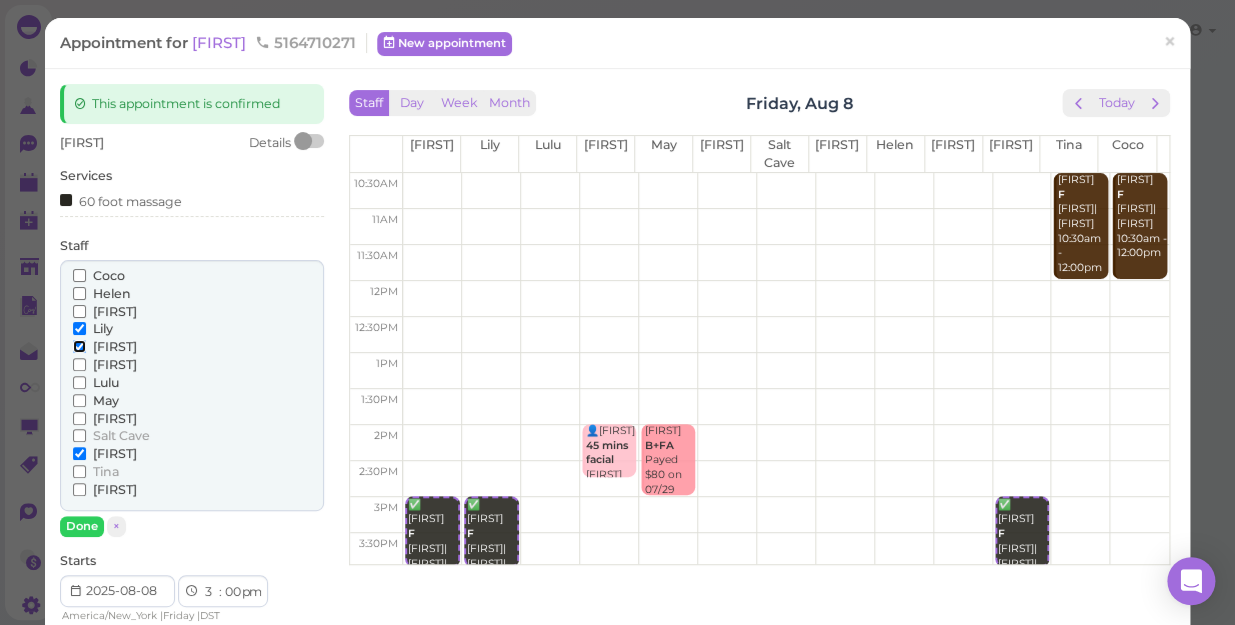 click on "[FIRST]" at bounding box center [79, 346] 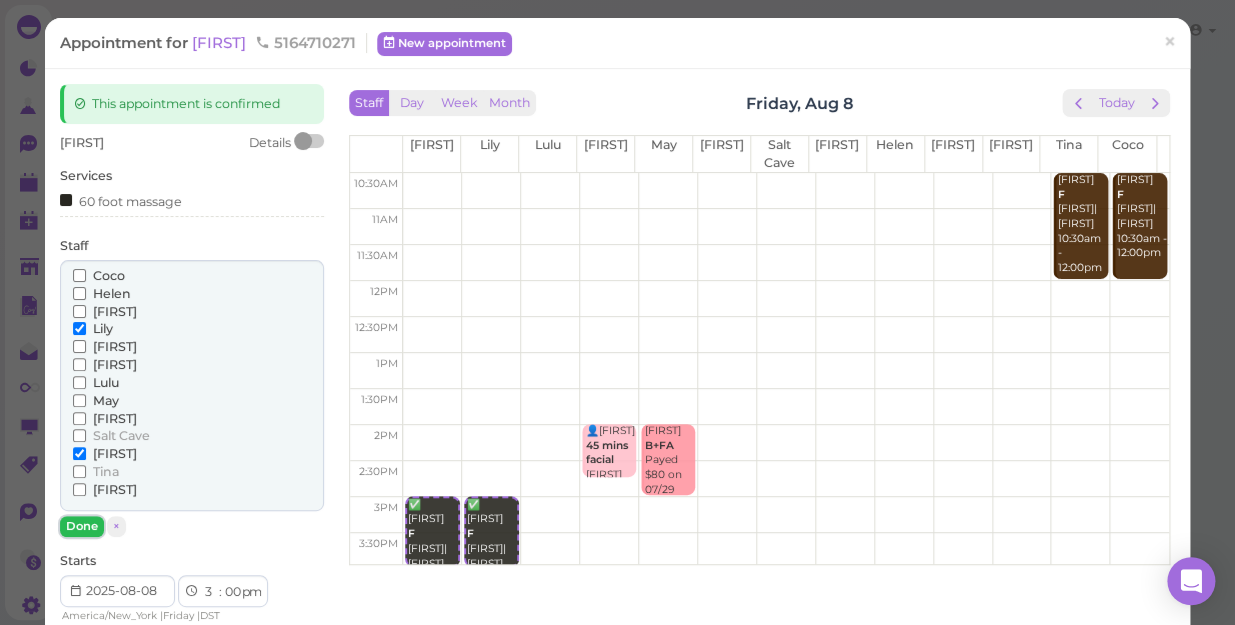 click on "Done" at bounding box center (82, 526) 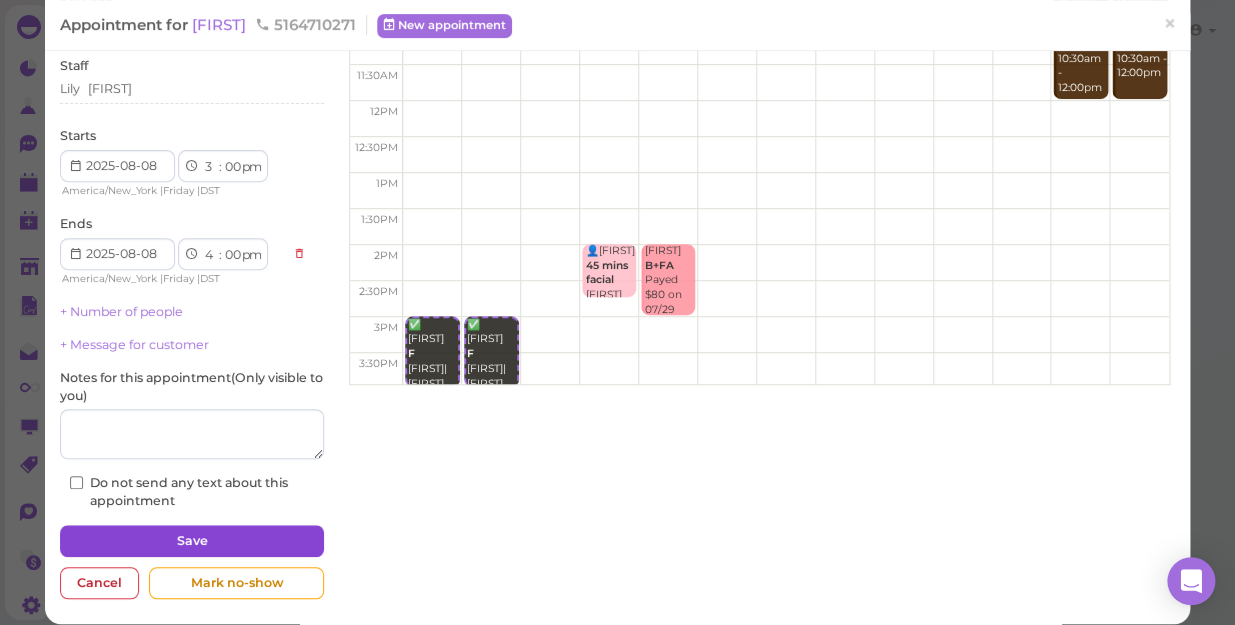 scroll, scrollTop: 181, scrollLeft: 0, axis: vertical 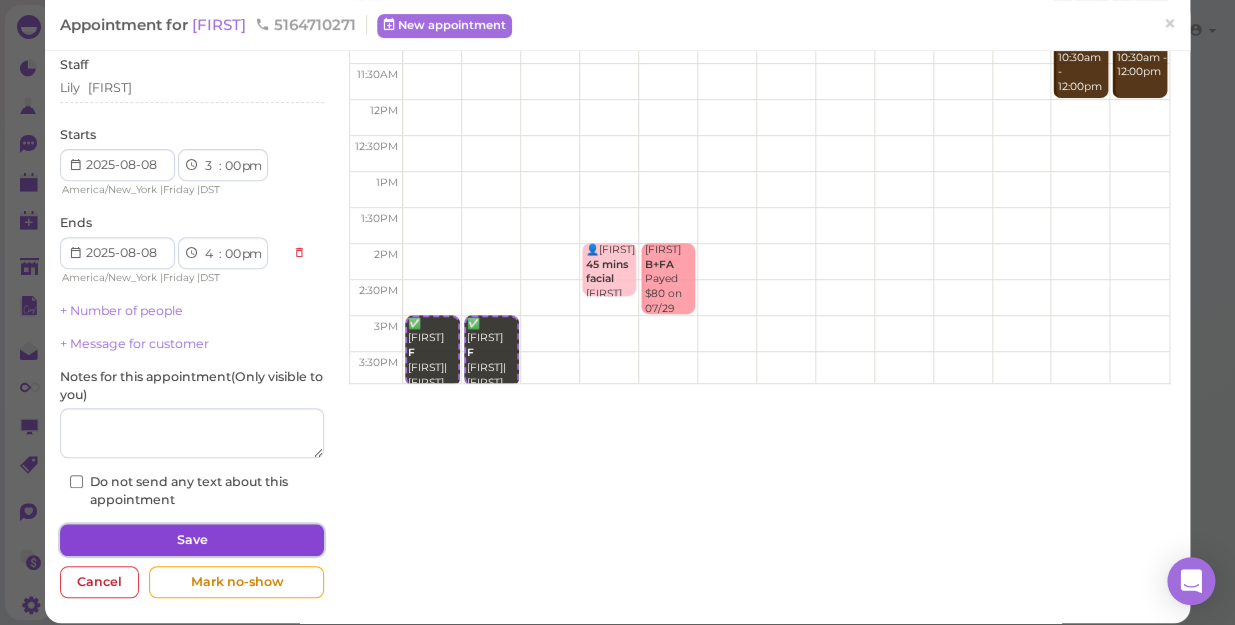 click on "Save" at bounding box center [192, 540] 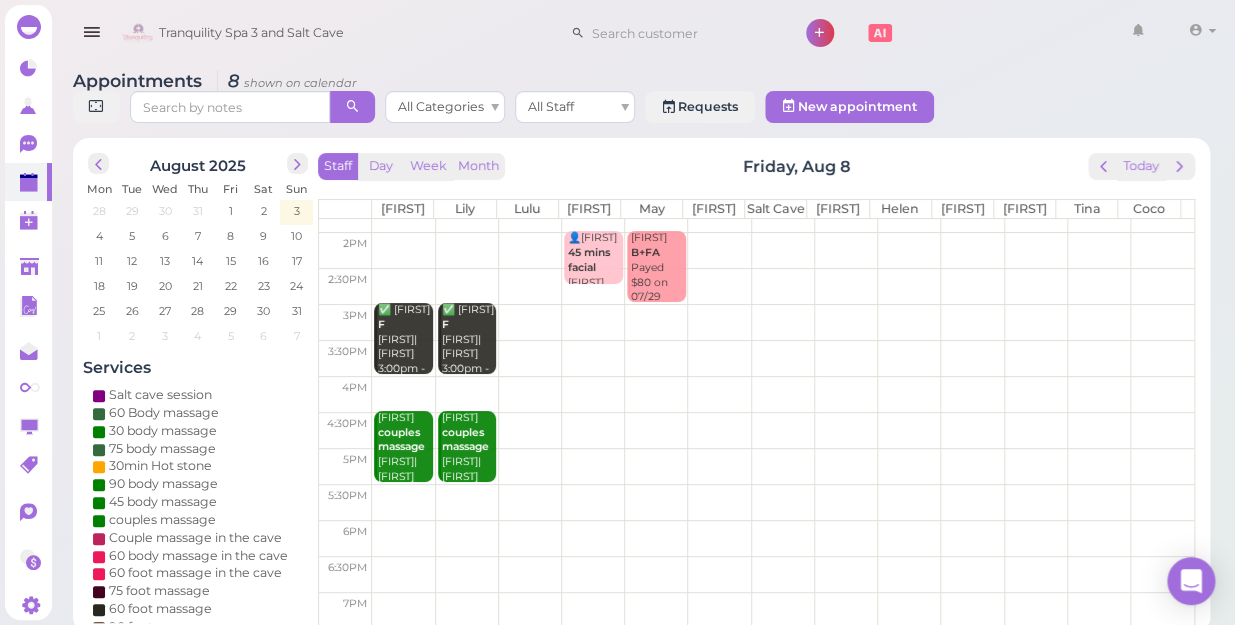 scroll, scrollTop: 70, scrollLeft: 0, axis: vertical 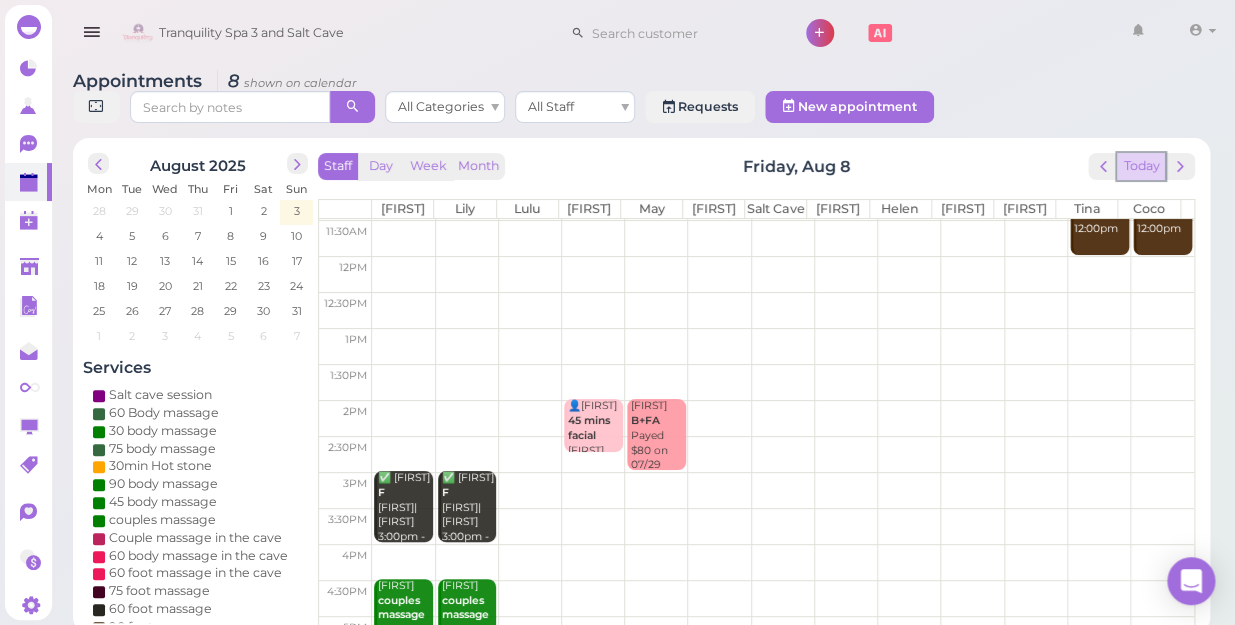 click on "Today" at bounding box center (1141, 166) 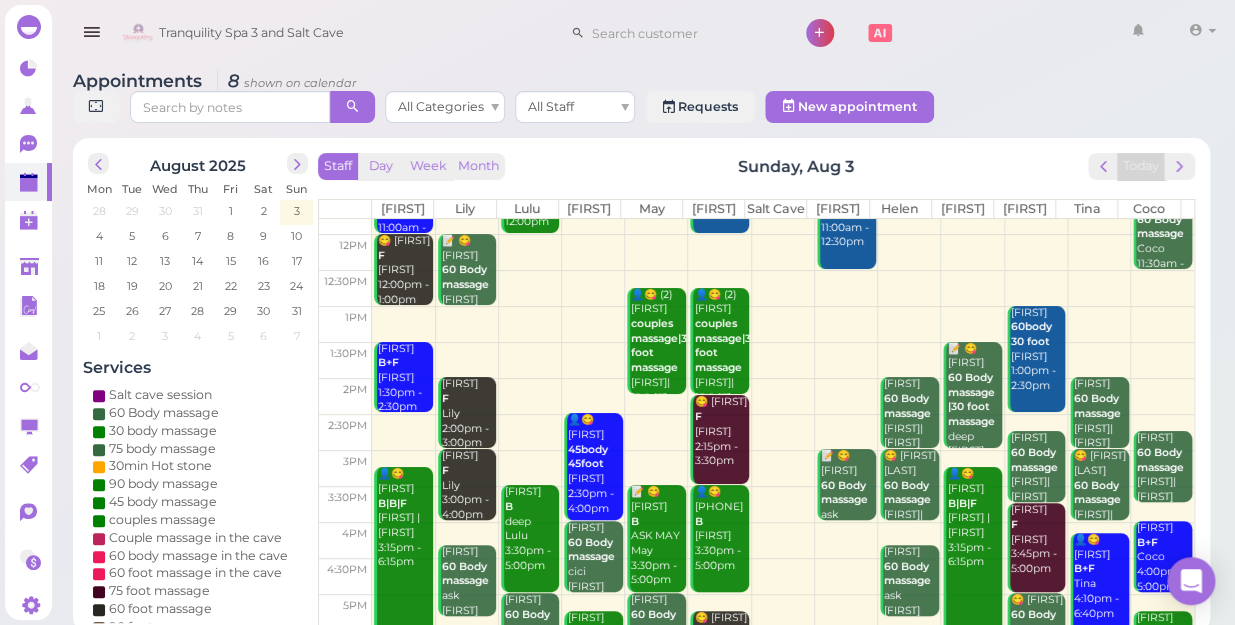 scroll, scrollTop: 343, scrollLeft: 0, axis: vertical 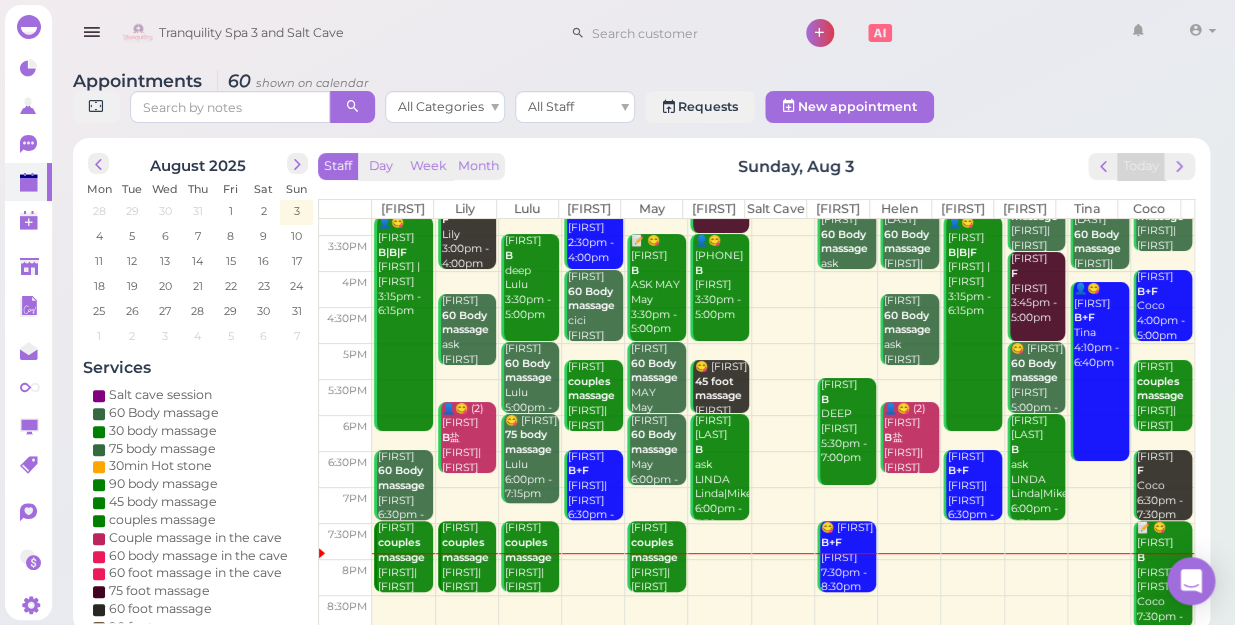 click on "couples massage" at bounding box center (465, 550) 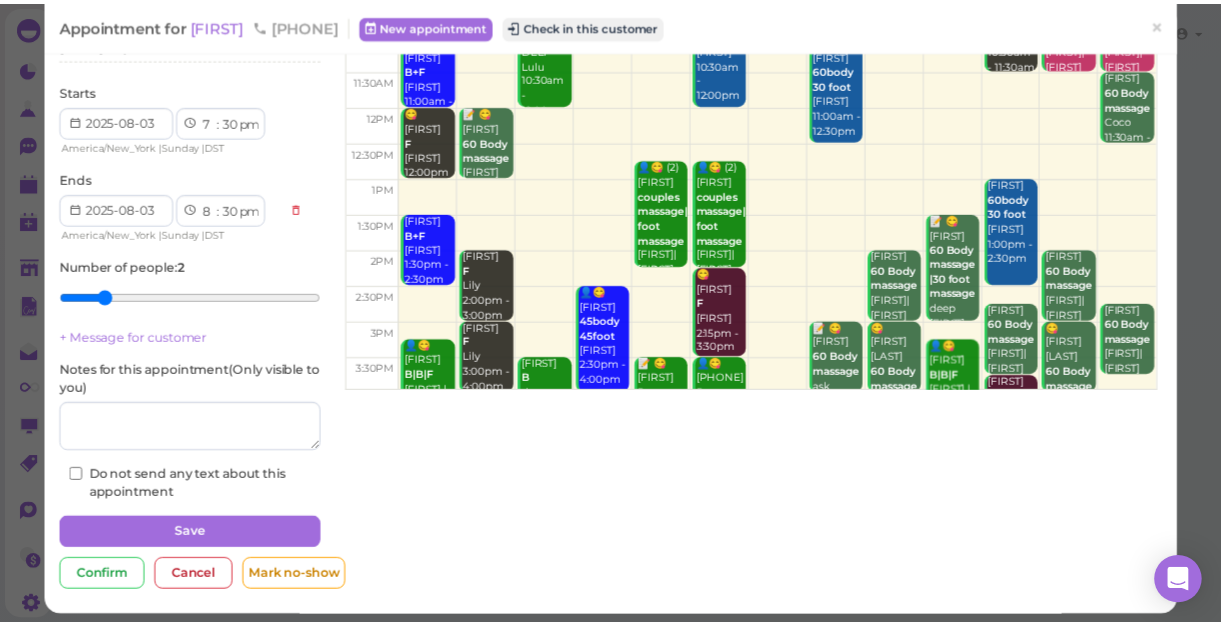 scroll, scrollTop: 182, scrollLeft: 0, axis: vertical 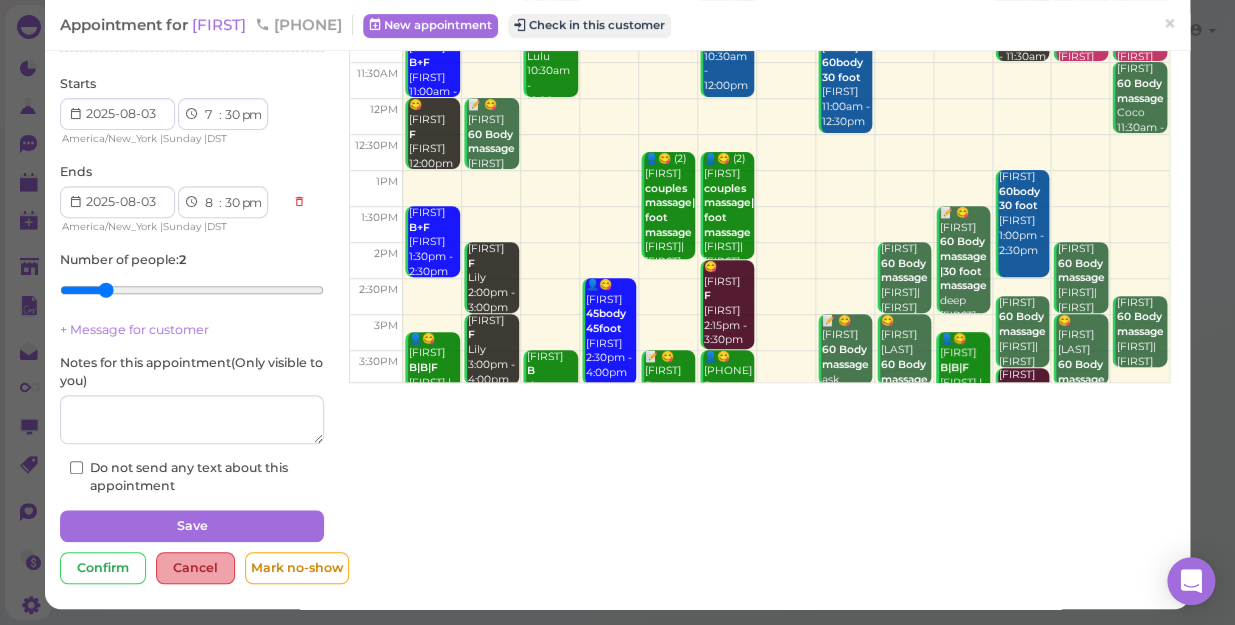 click on "Cancel" at bounding box center (195, 568) 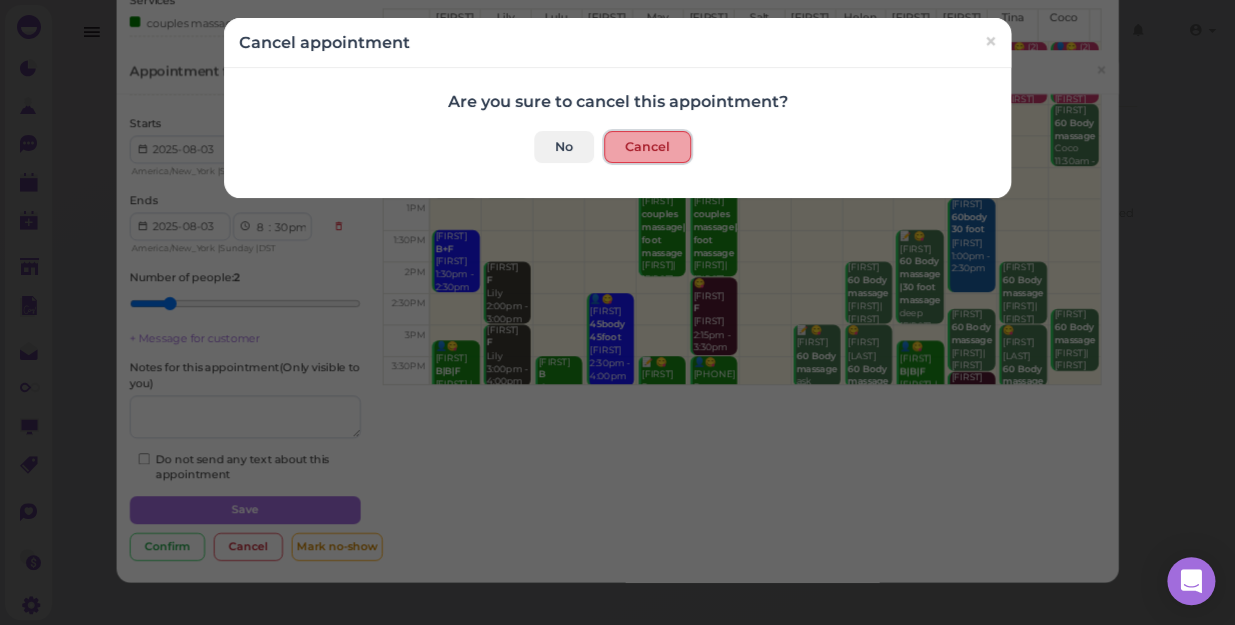 click on "Cancel" at bounding box center [647, 147] 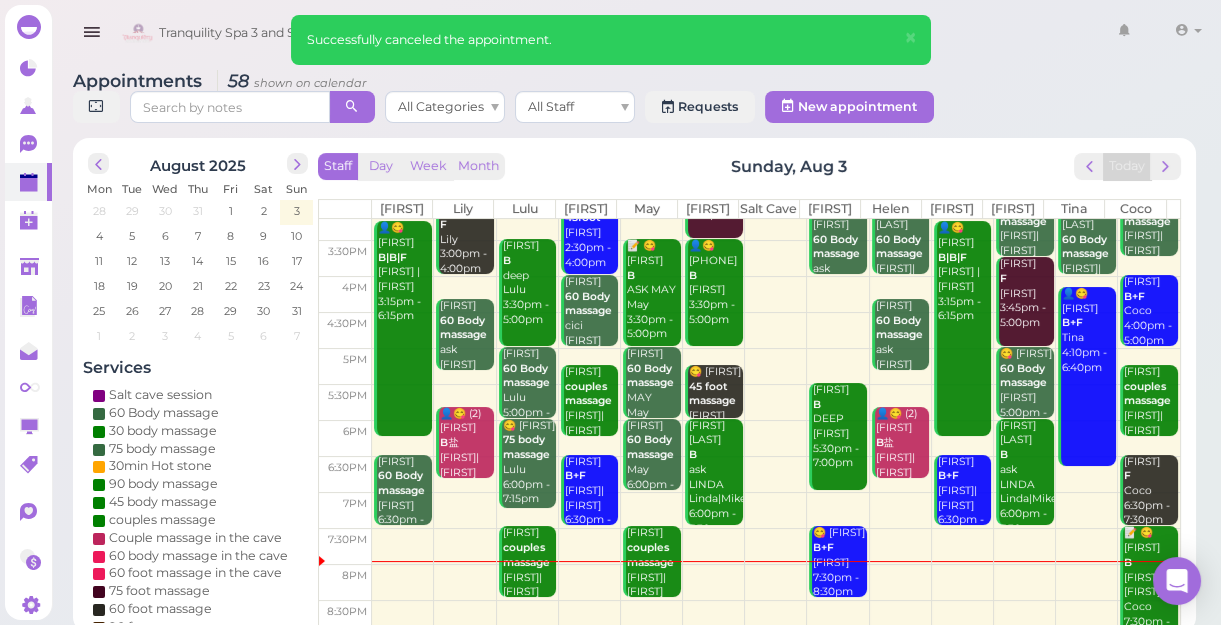 scroll, scrollTop: 343, scrollLeft: 0, axis: vertical 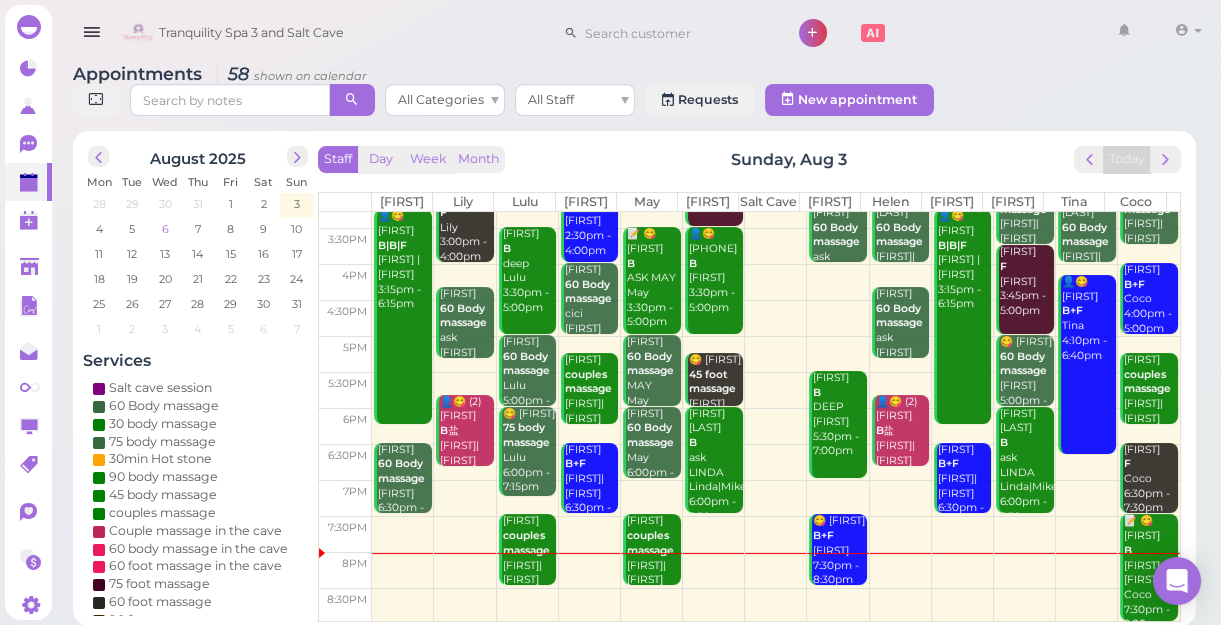 click on "6" at bounding box center (165, 229) 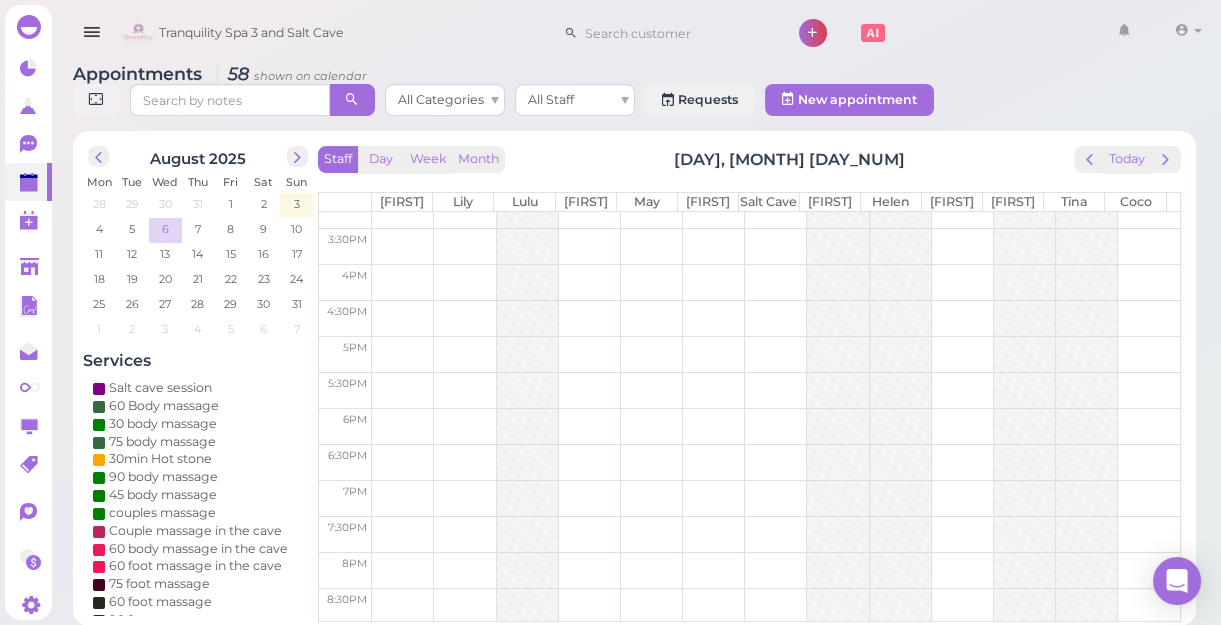 scroll, scrollTop: 0, scrollLeft: 0, axis: both 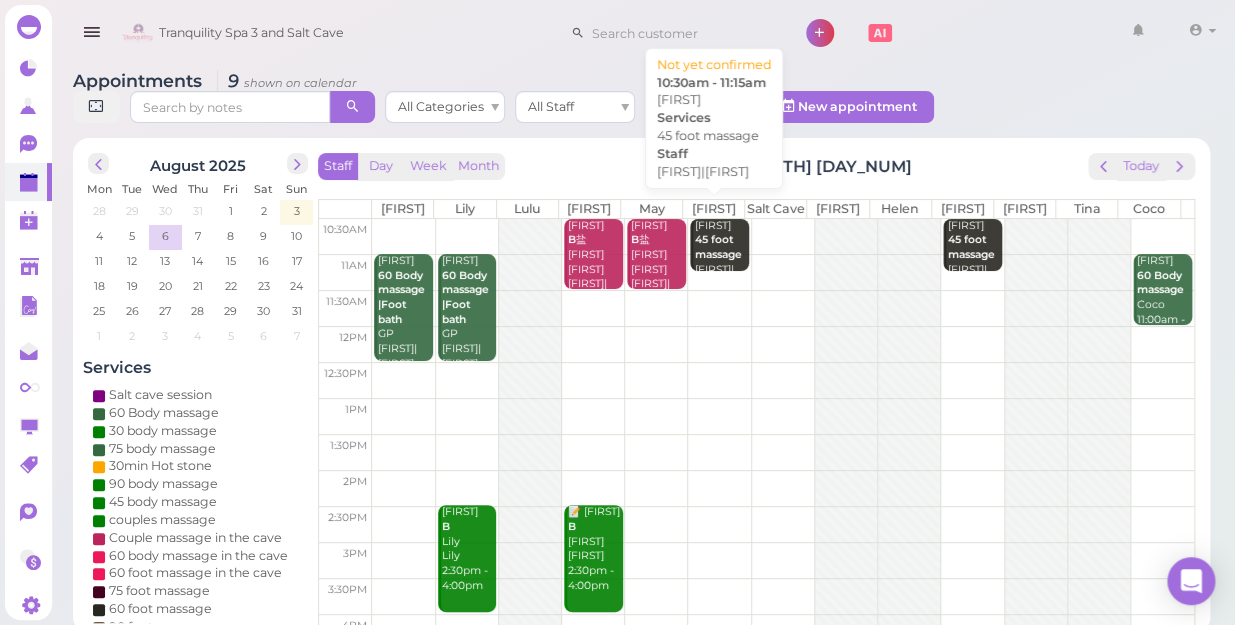 click on "45 foot massage" at bounding box center [717, 247] 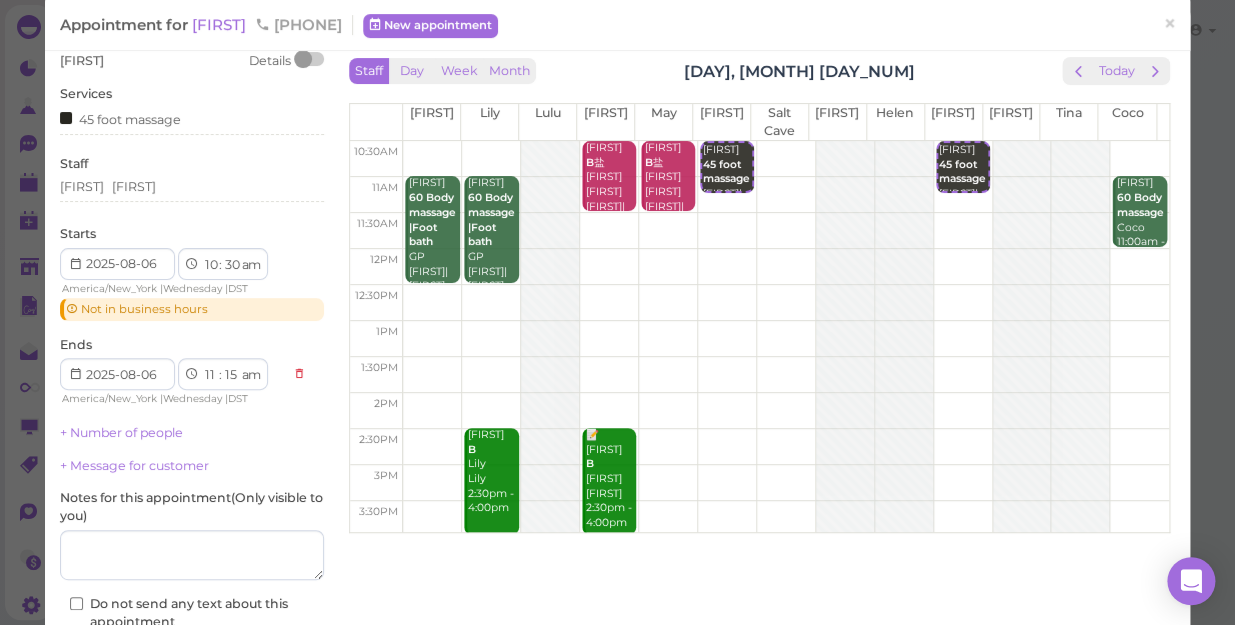 scroll, scrollTop: 0, scrollLeft: 0, axis: both 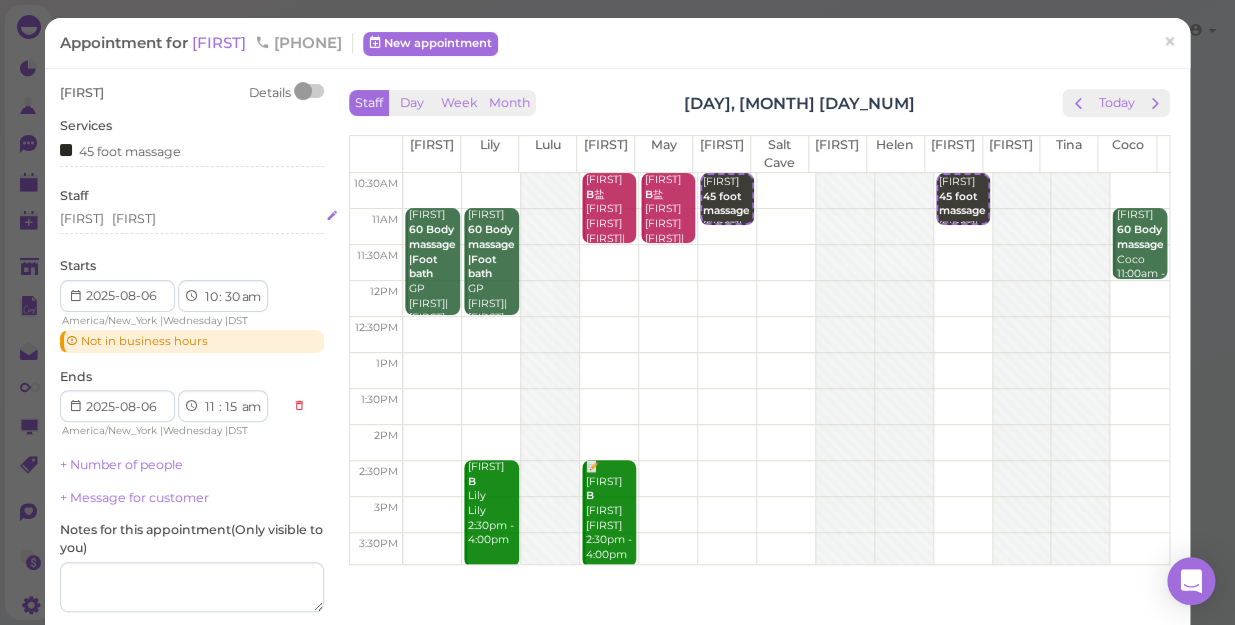 click on "Tom
Mike" at bounding box center (192, 219) 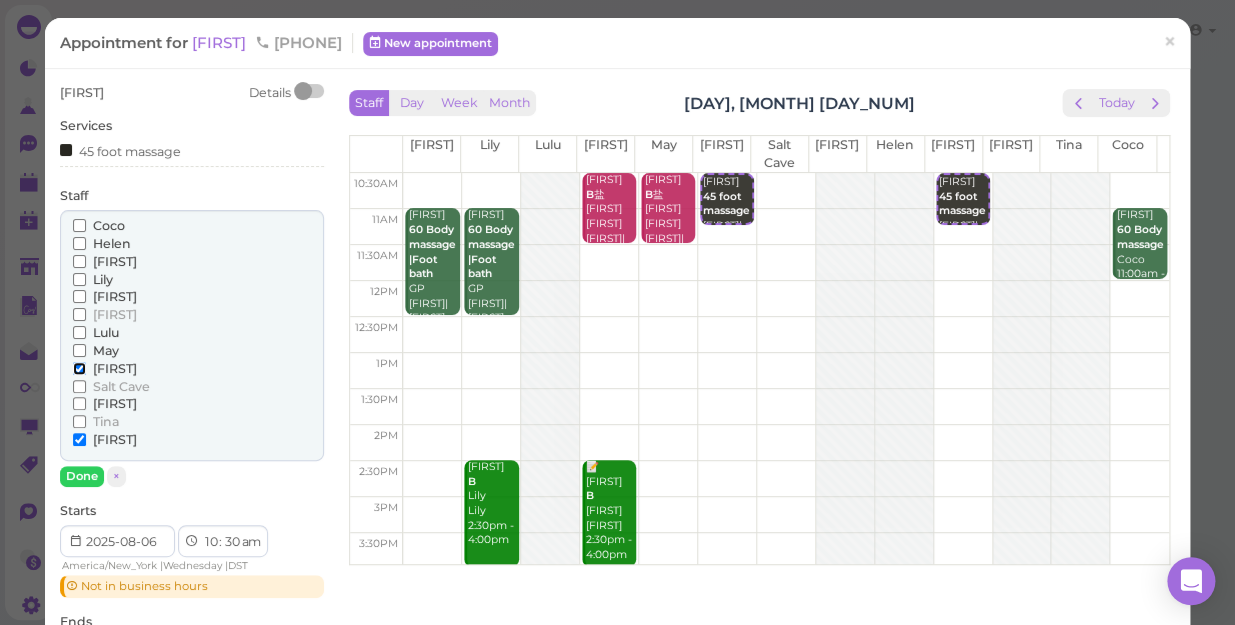click on "[FIRST]" at bounding box center [79, 368] 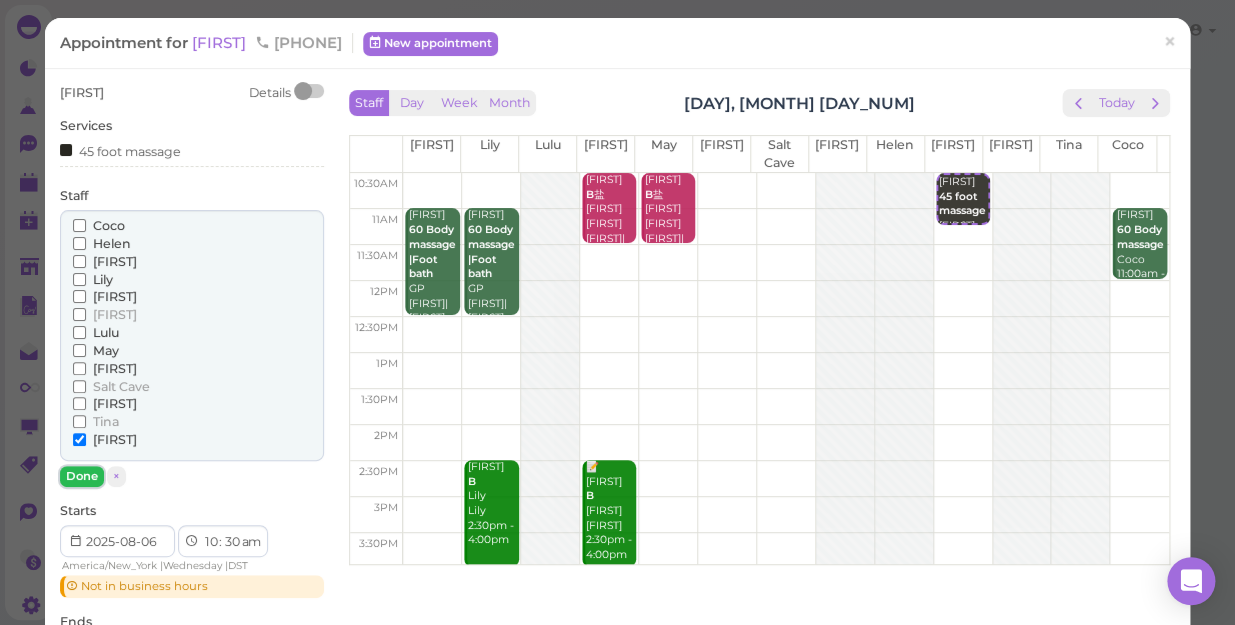 click on "Done" at bounding box center (82, 476) 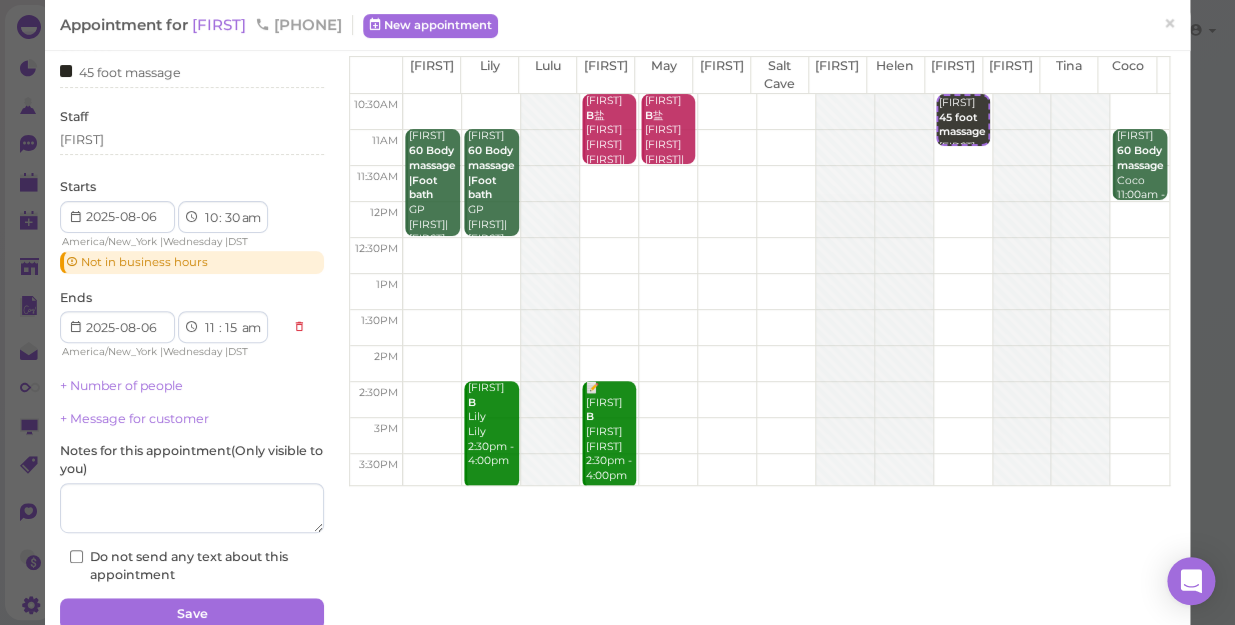 scroll, scrollTop: 90, scrollLeft: 0, axis: vertical 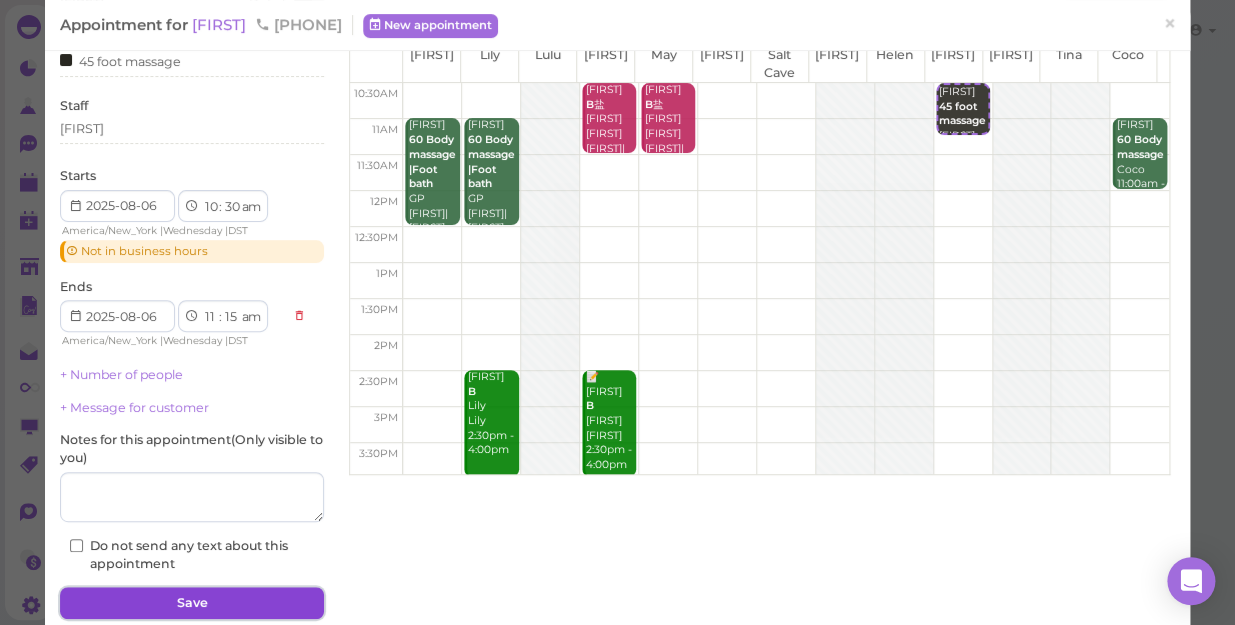 click on "Save" at bounding box center [192, 603] 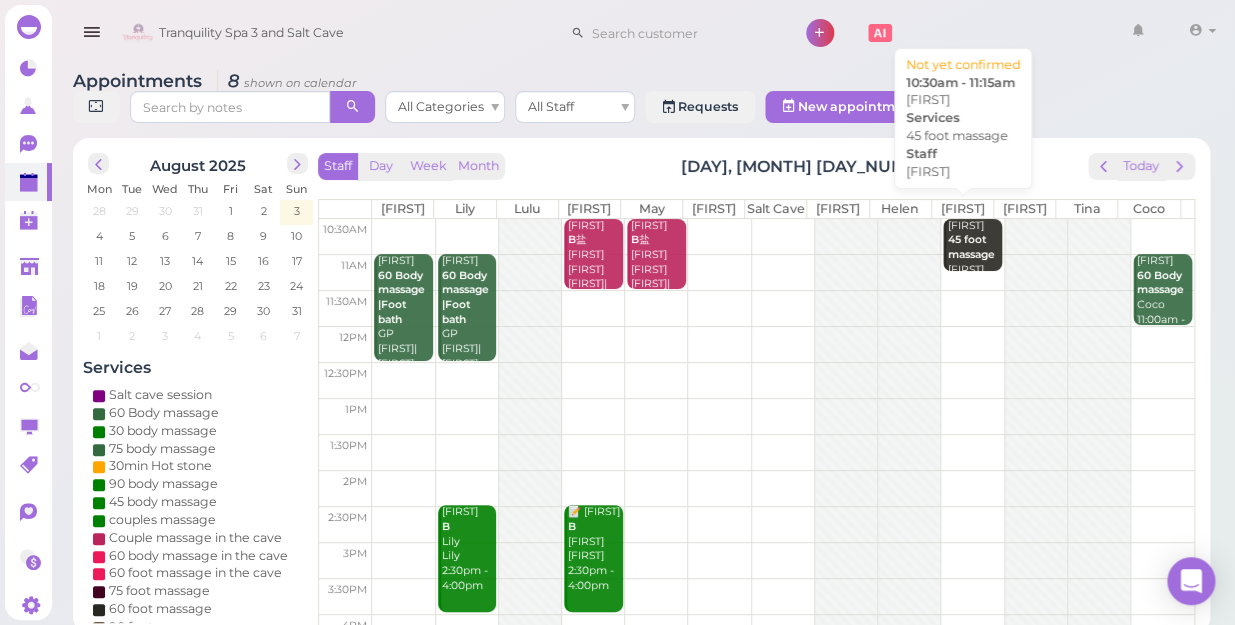 click on "👤Adriana 45 foot massage  Tom 10:30am - 11:15am" at bounding box center (974, 263) 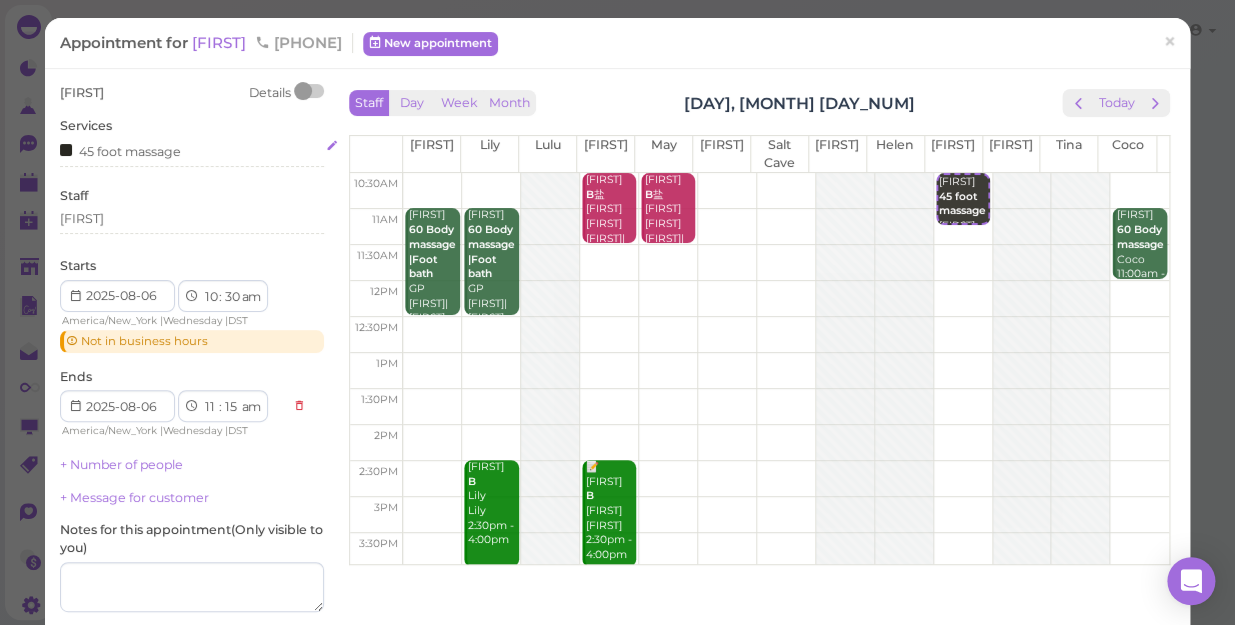 click on "45 foot massage" at bounding box center [192, 150] 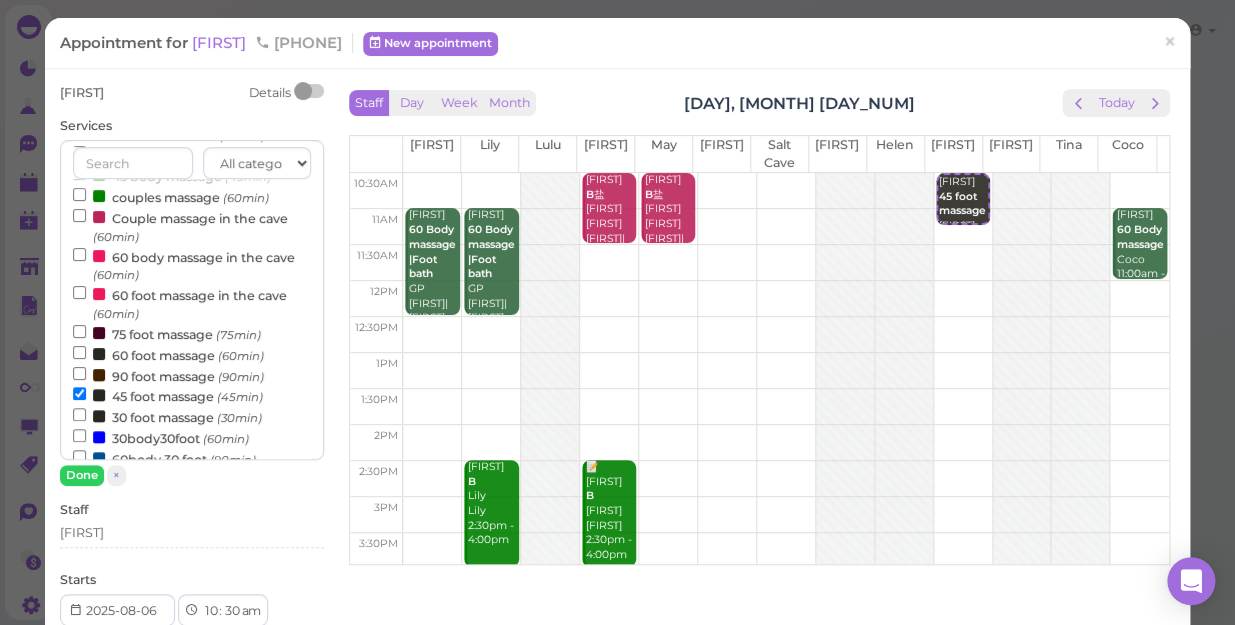 scroll, scrollTop: 181, scrollLeft: 0, axis: vertical 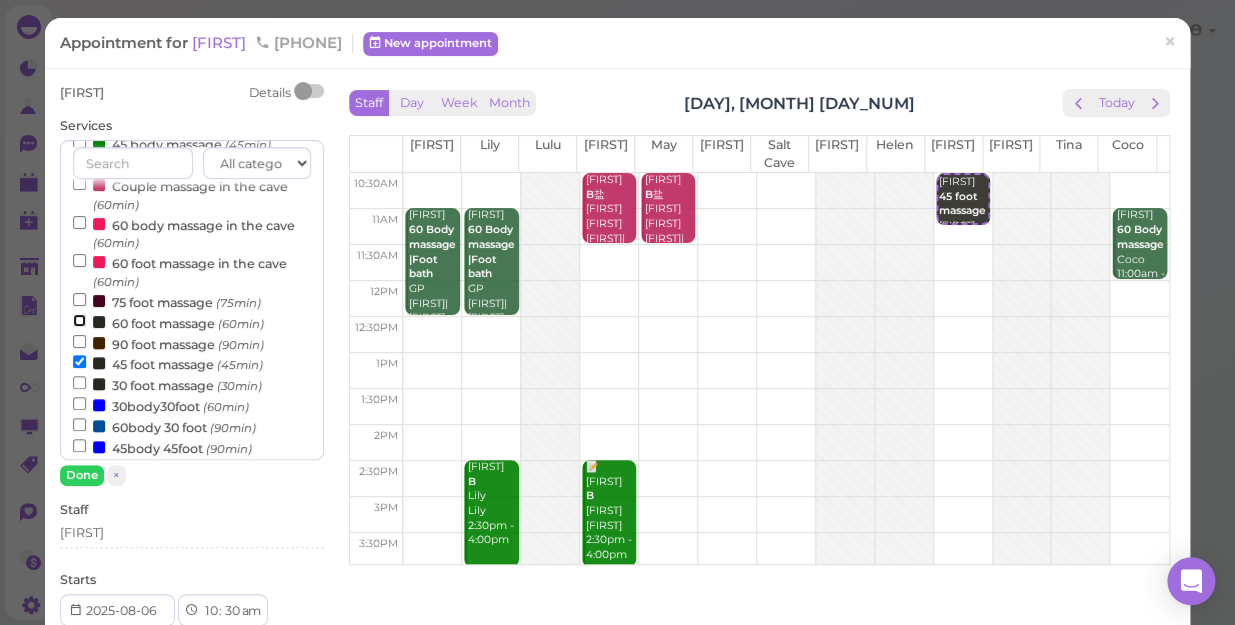 click on "60 foot massage
(60min)" at bounding box center (79, 320) 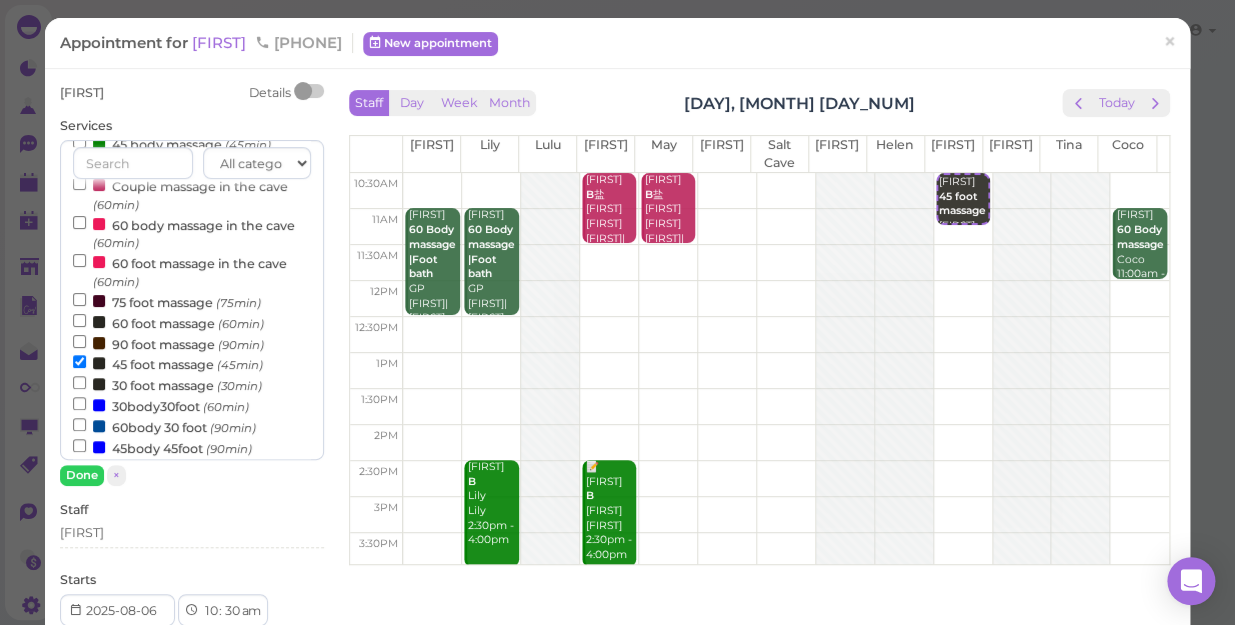 scroll, scrollTop: 643, scrollLeft: 0, axis: vertical 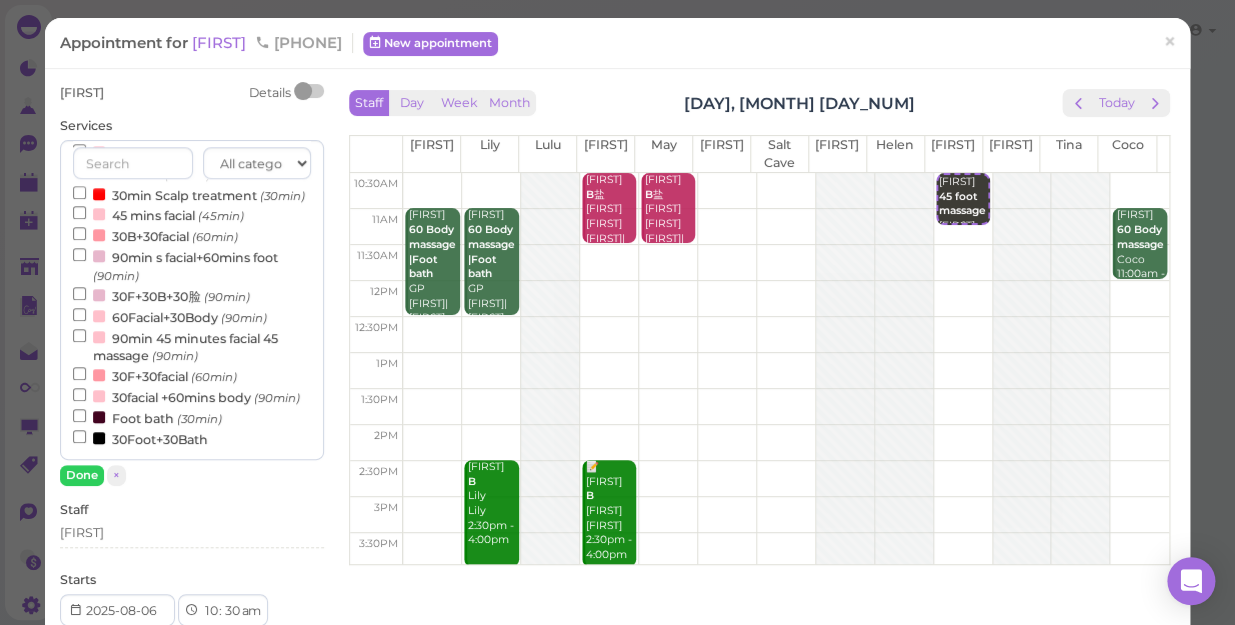 select on "12" 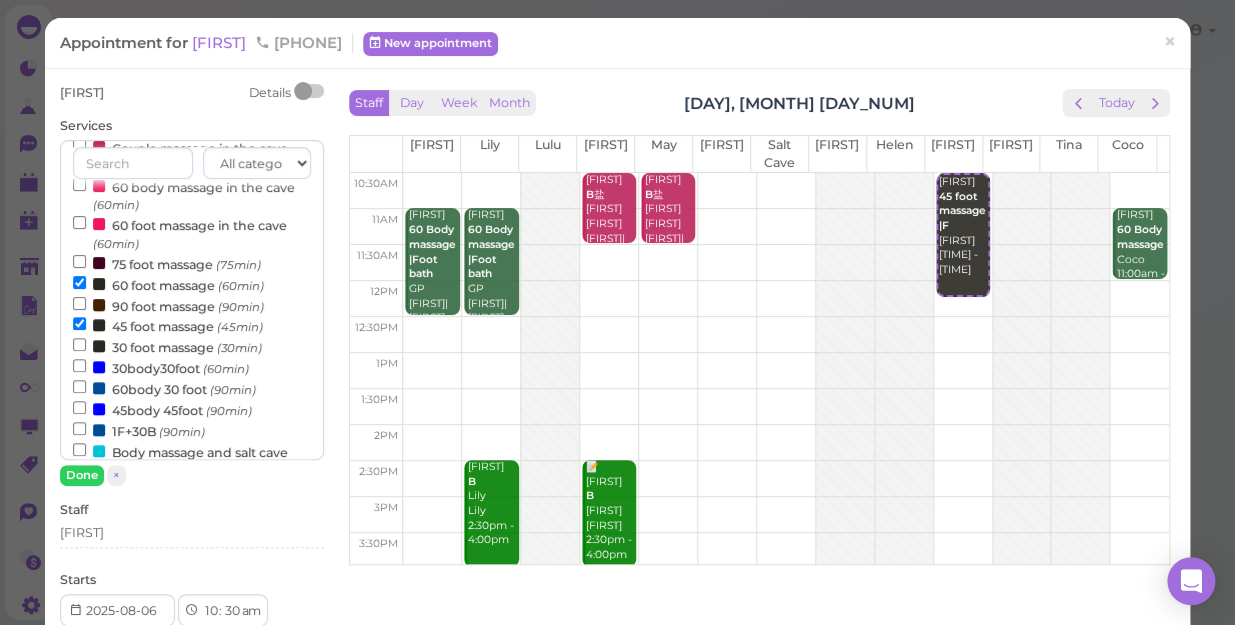 scroll, scrollTop: 189, scrollLeft: 0, axis: vertical 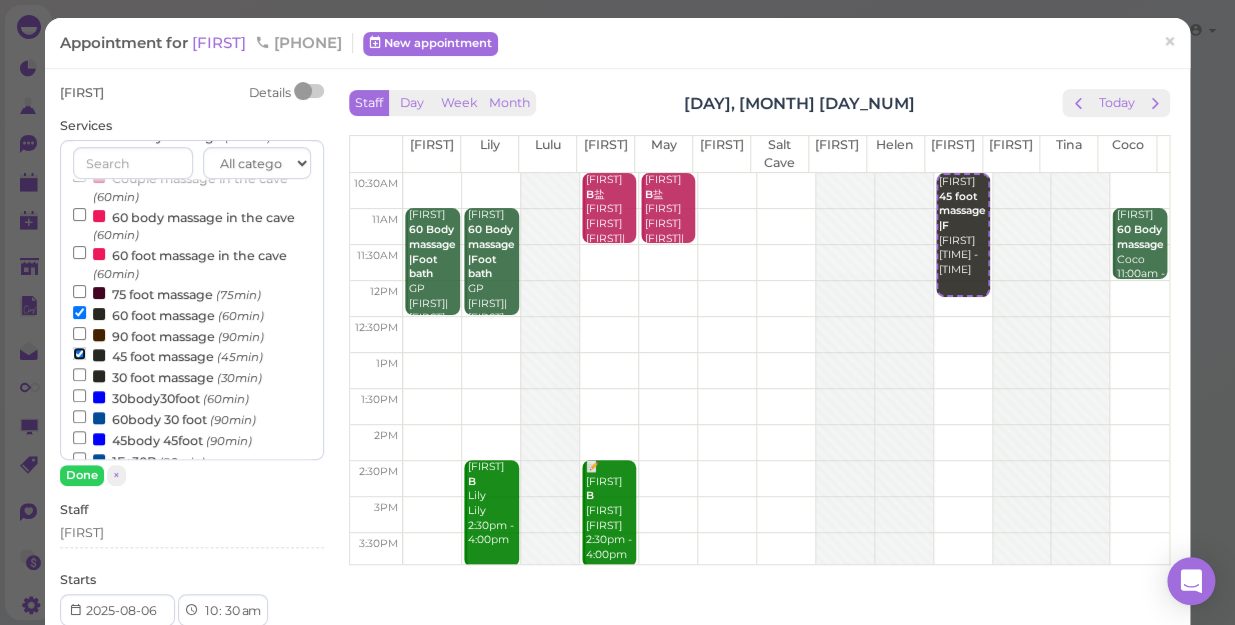 click on "45 foot massage
(45min)" at bounding box center [79, 353] 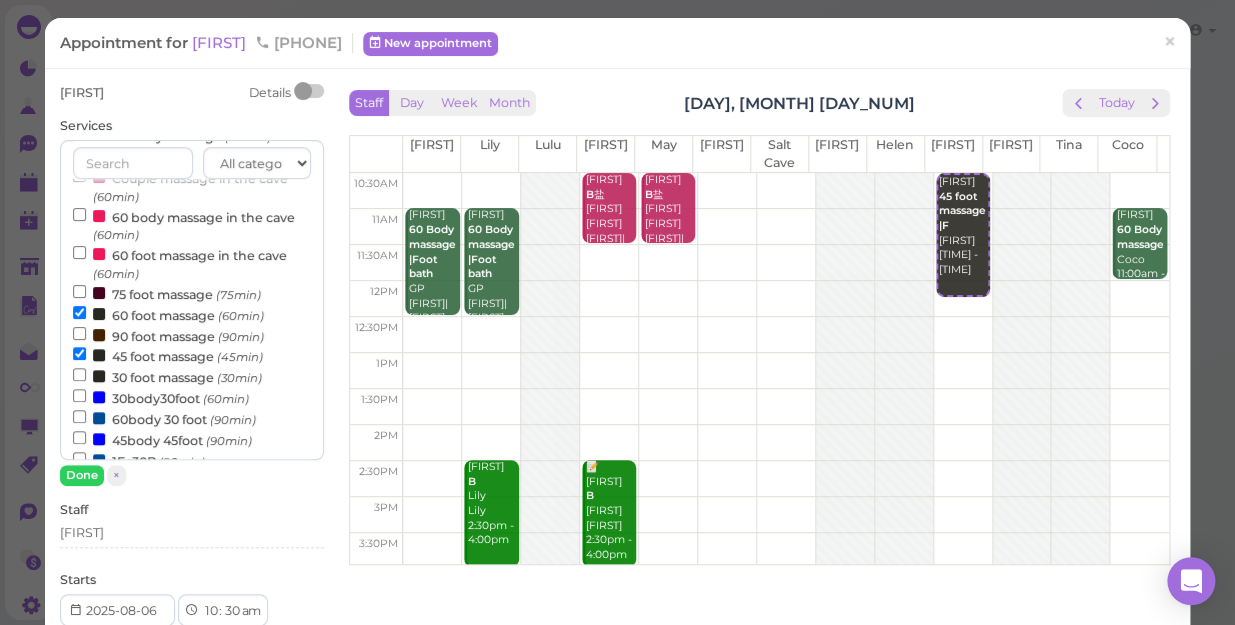 select on "11" 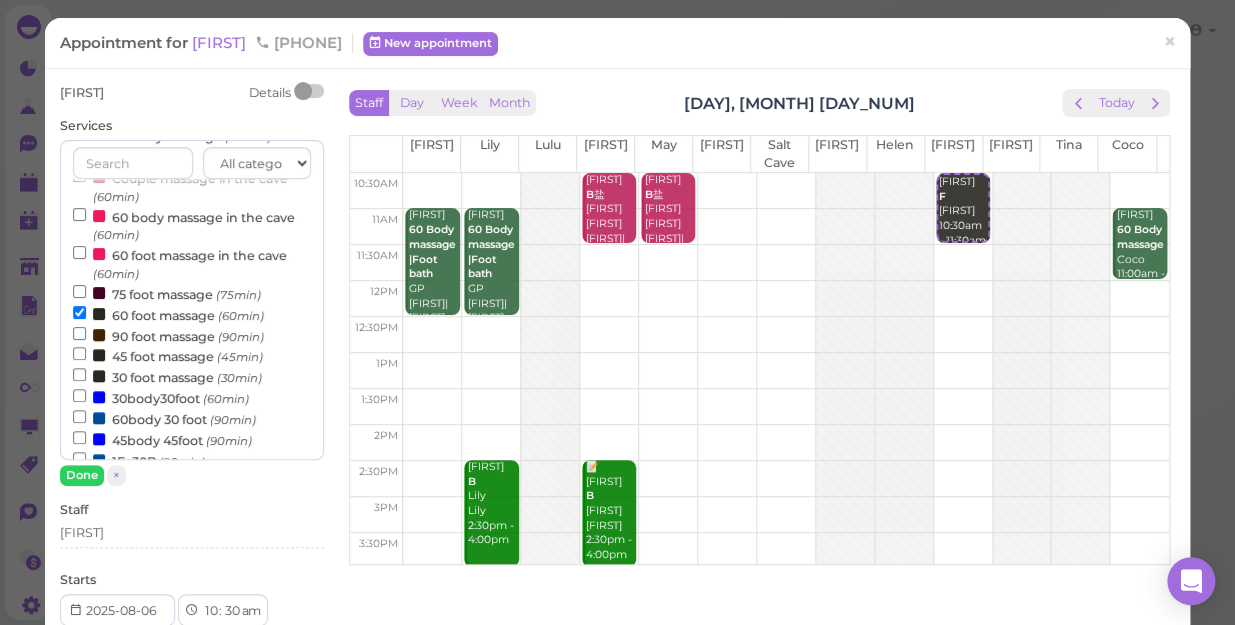 scroll, scrollTop: 643, scrollLeft: 0, axis: vertical 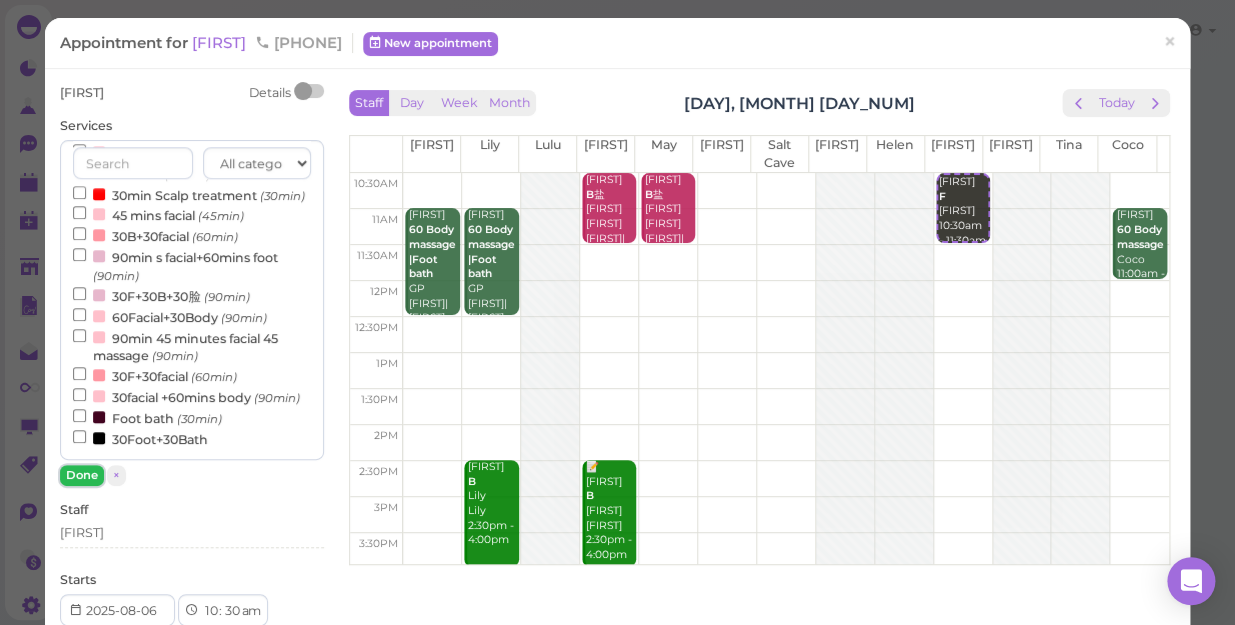 click on "Done" at bounding box center [82, 475] 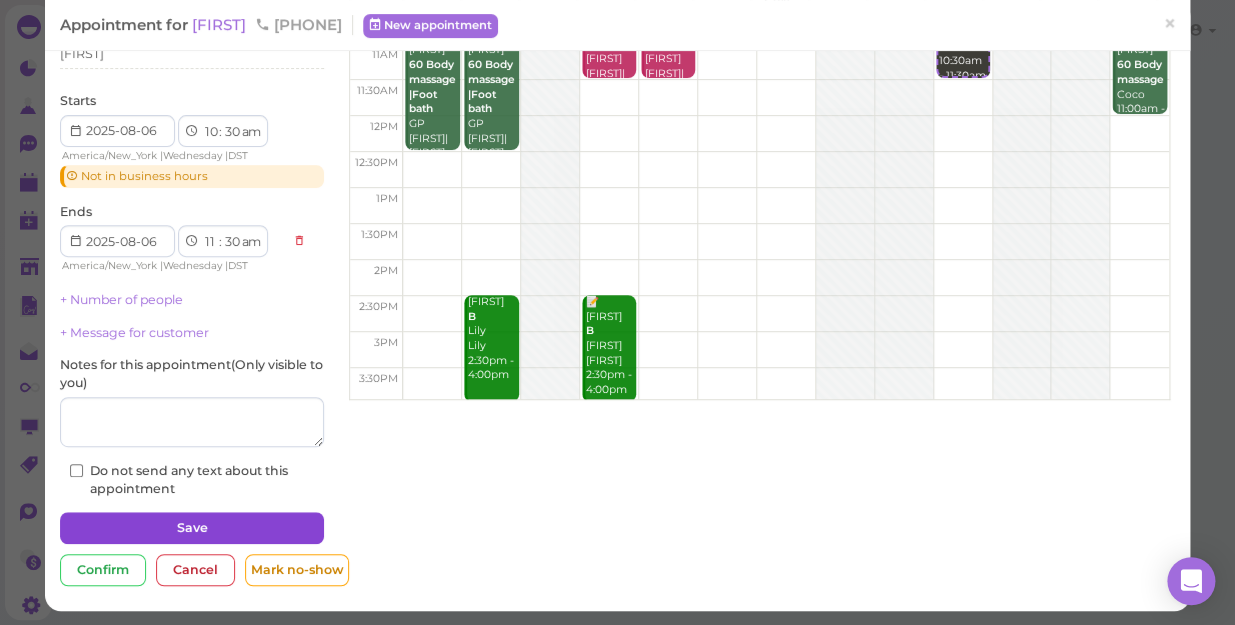 scroll, scrollTop: 168, scrollLeft: 0, axis: vertical 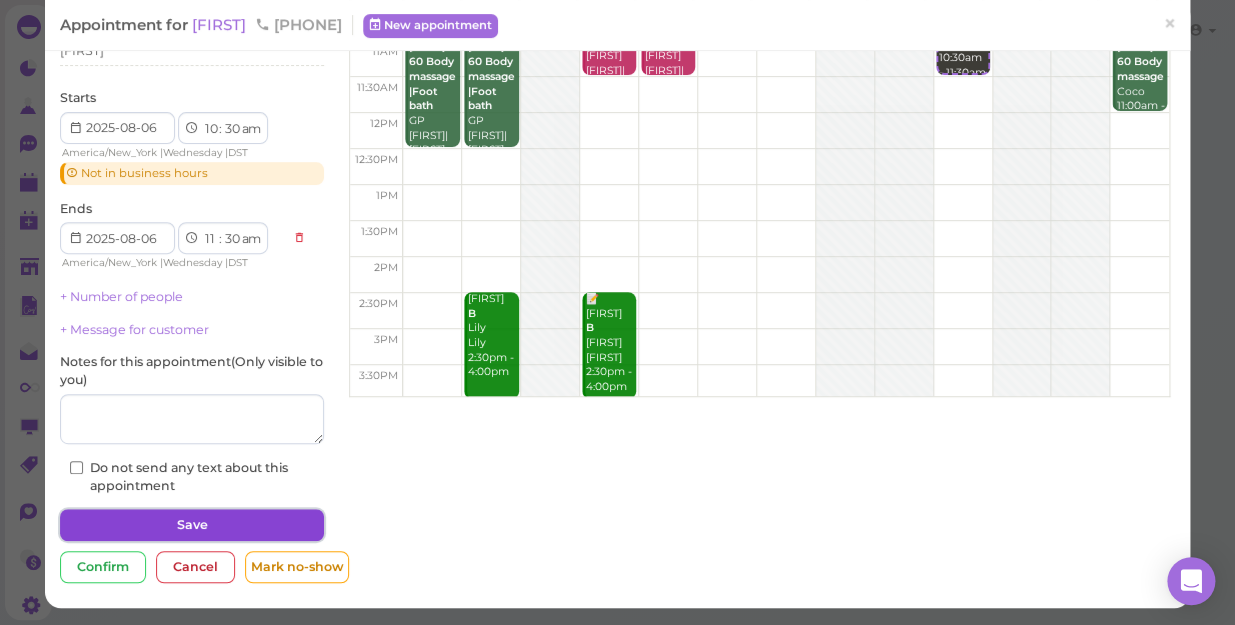 click on "Save" at bounding box center [192, 525] 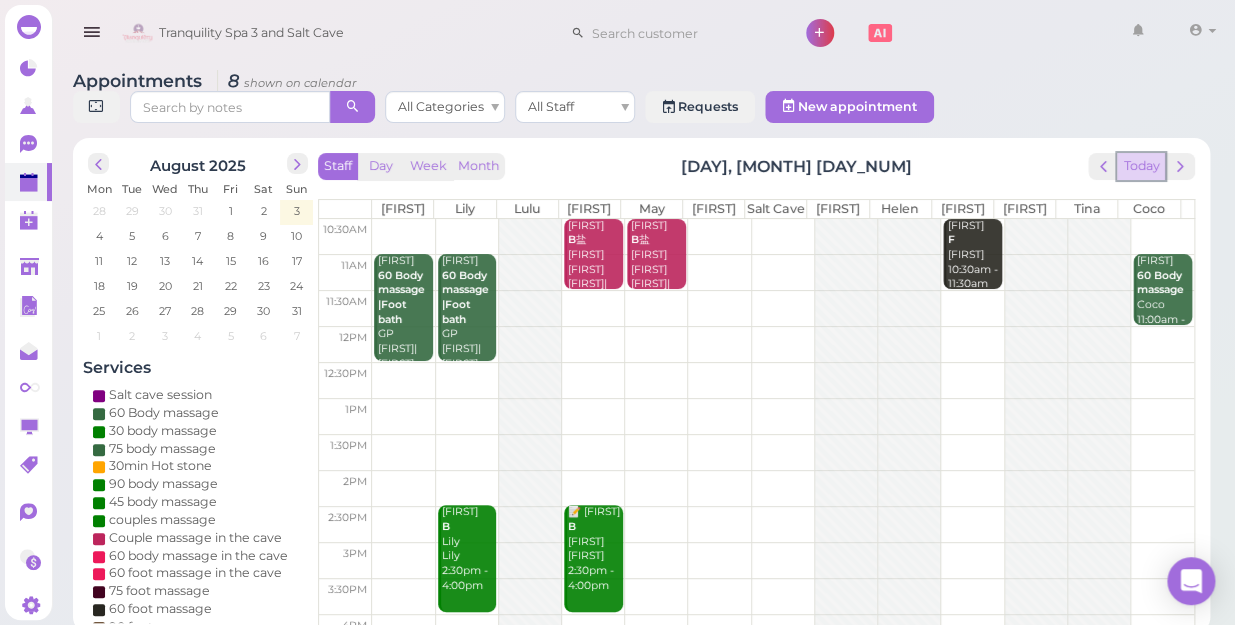click on "Today" at bounding box center (1141, 166) 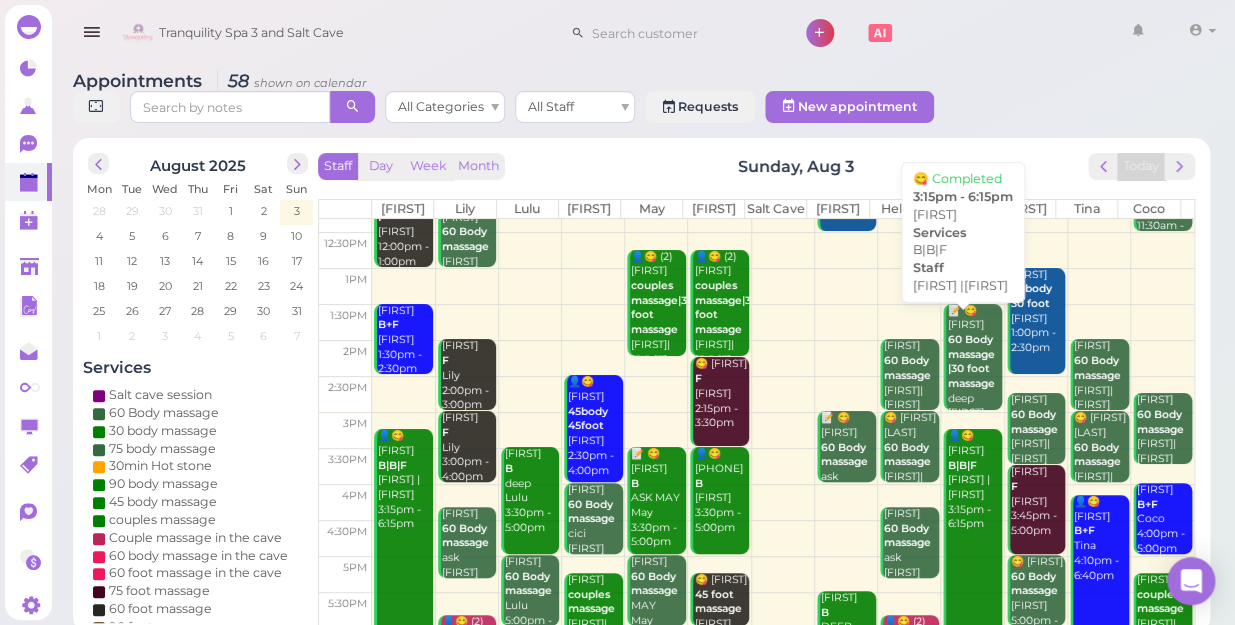 scroll, scrollTop: 343, scrollLeft: 0, axis: vertical 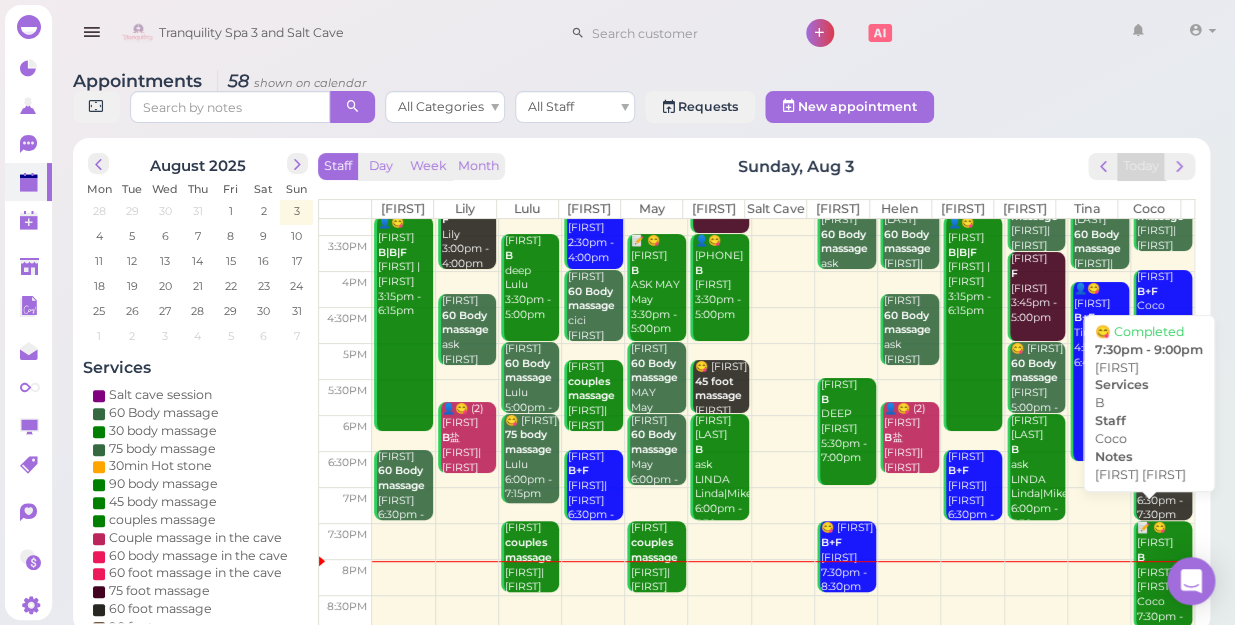 click on "📝 😋 Jessica B HELEN COCO Coco 7:30pm - 9:00pm" at bounding box center (1164, 580) 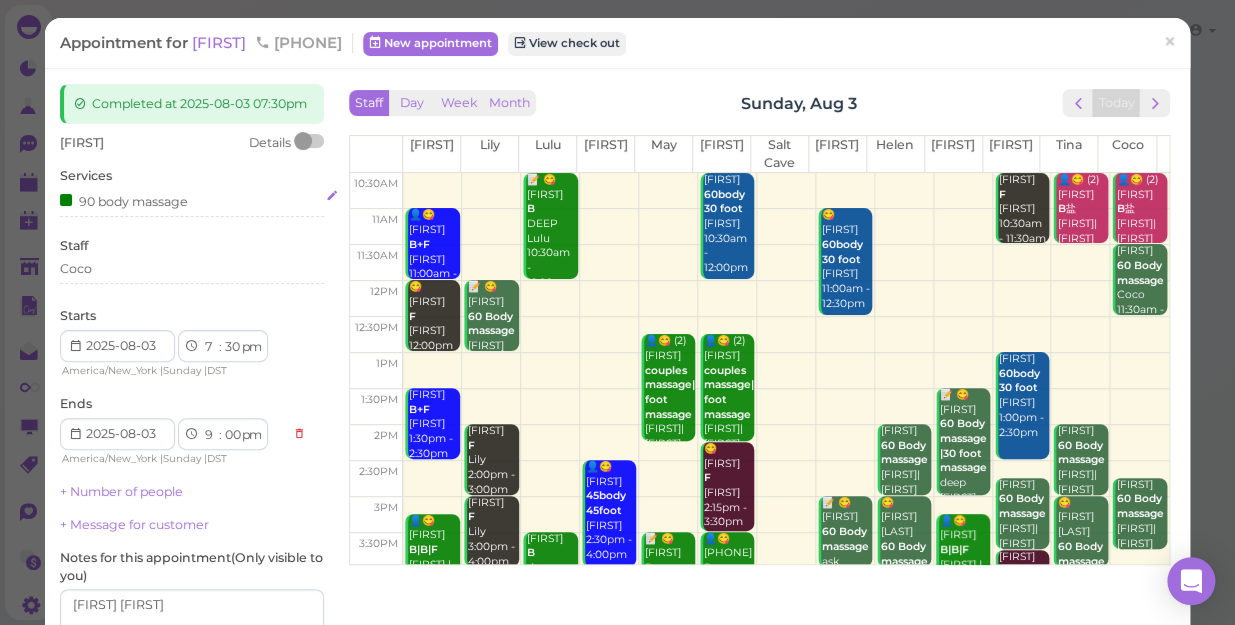 click on "90 body massage" at bounding box center [192, 200] 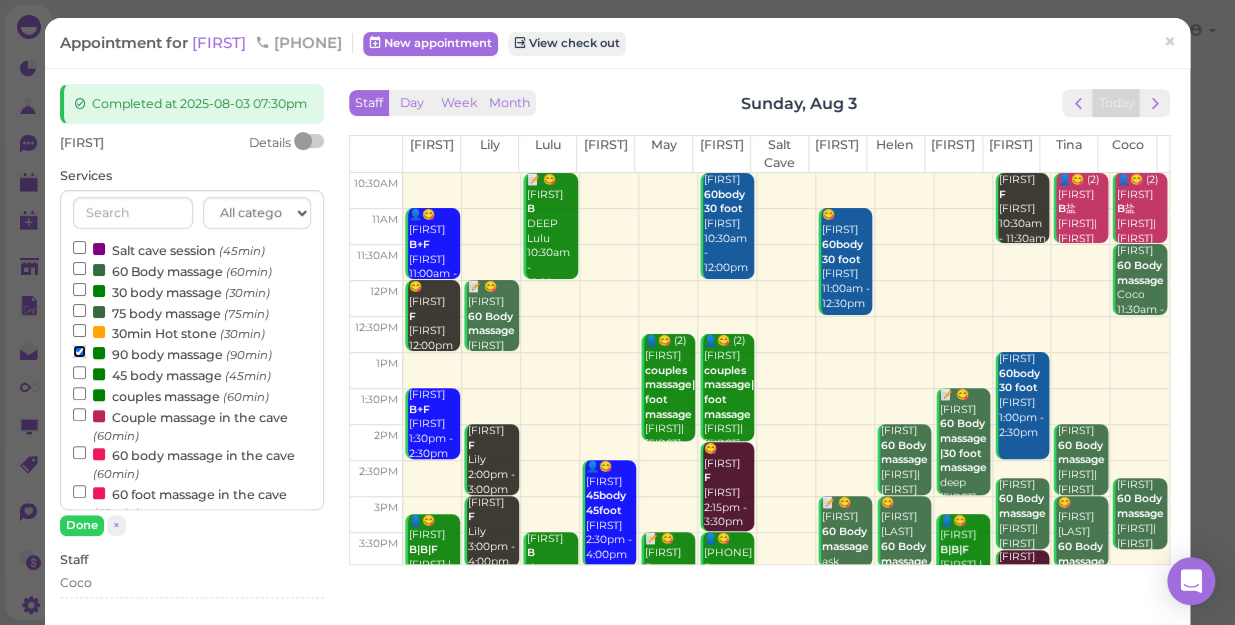 click on "90 body massage
(90min)" at bounding box center [79, 351] 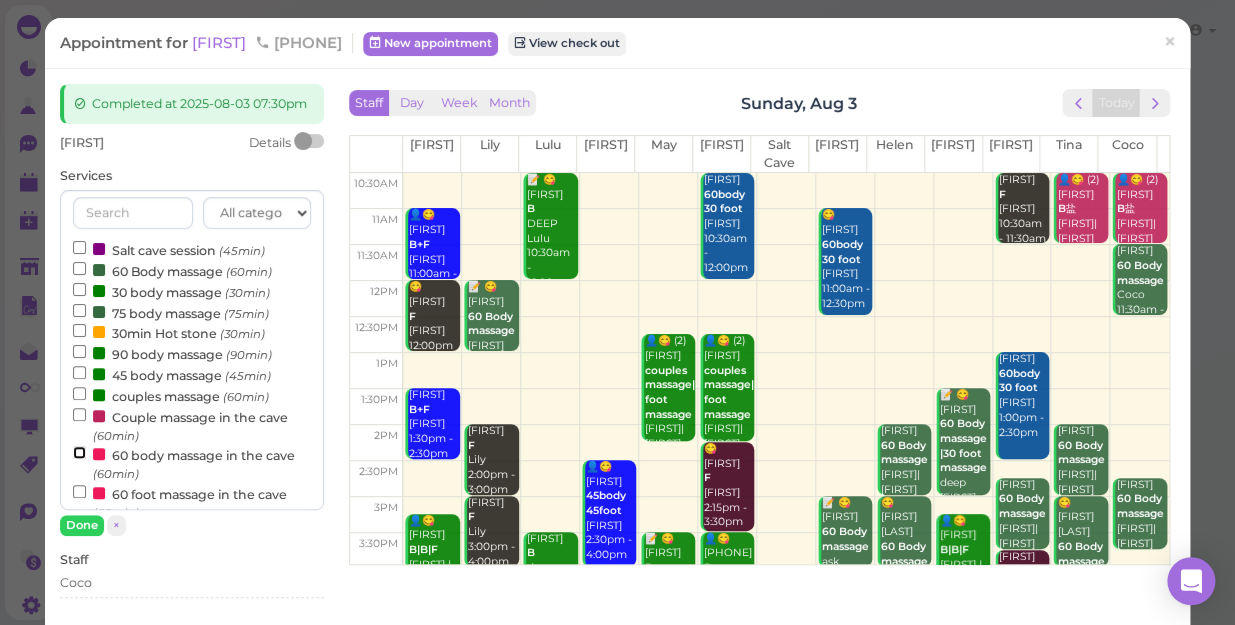 click on "60 body massage in the cave
(60min)" at bounding box center [79, 452] 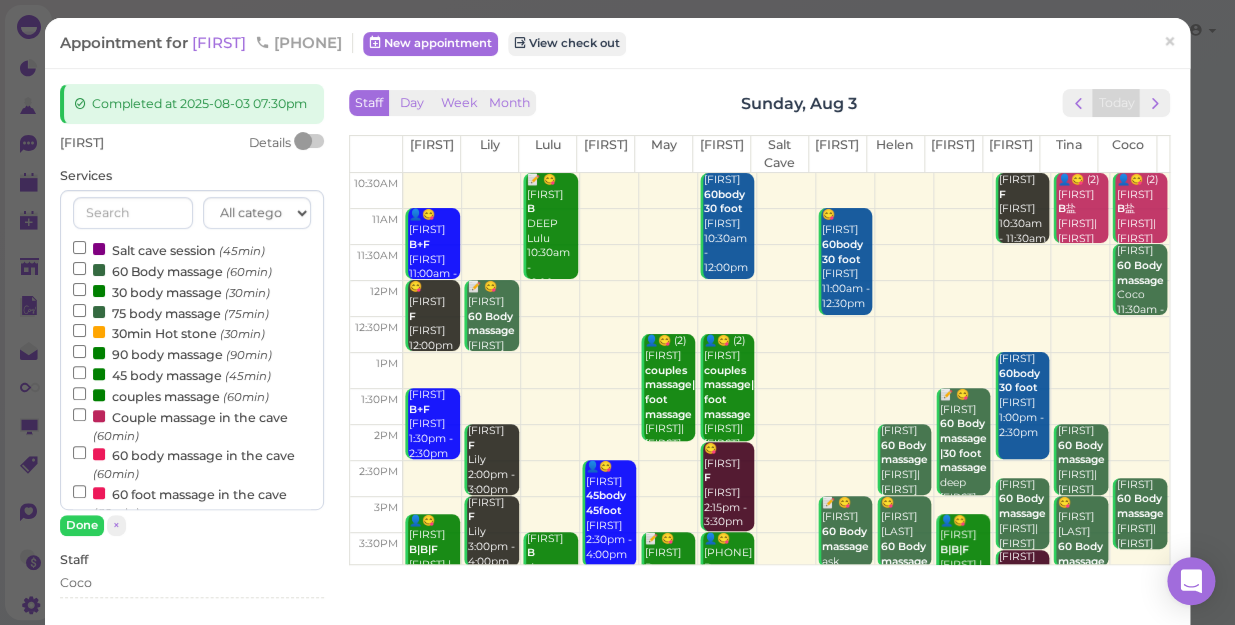 select on "8" 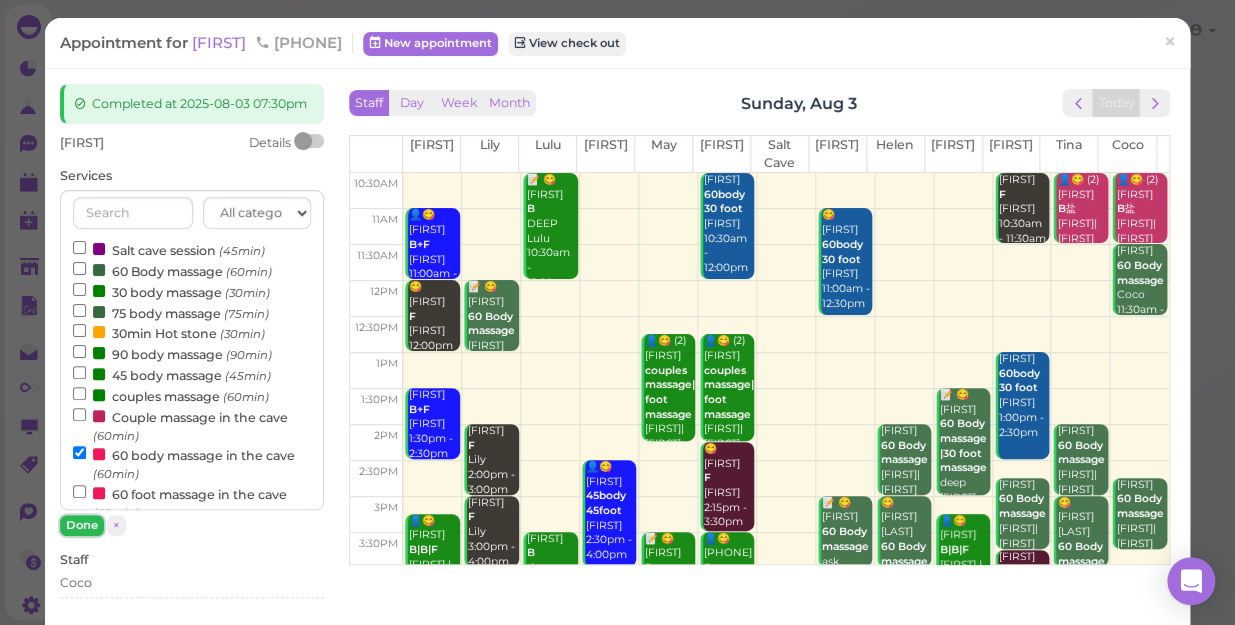 click on "Done" at bounding box center (82, 525) 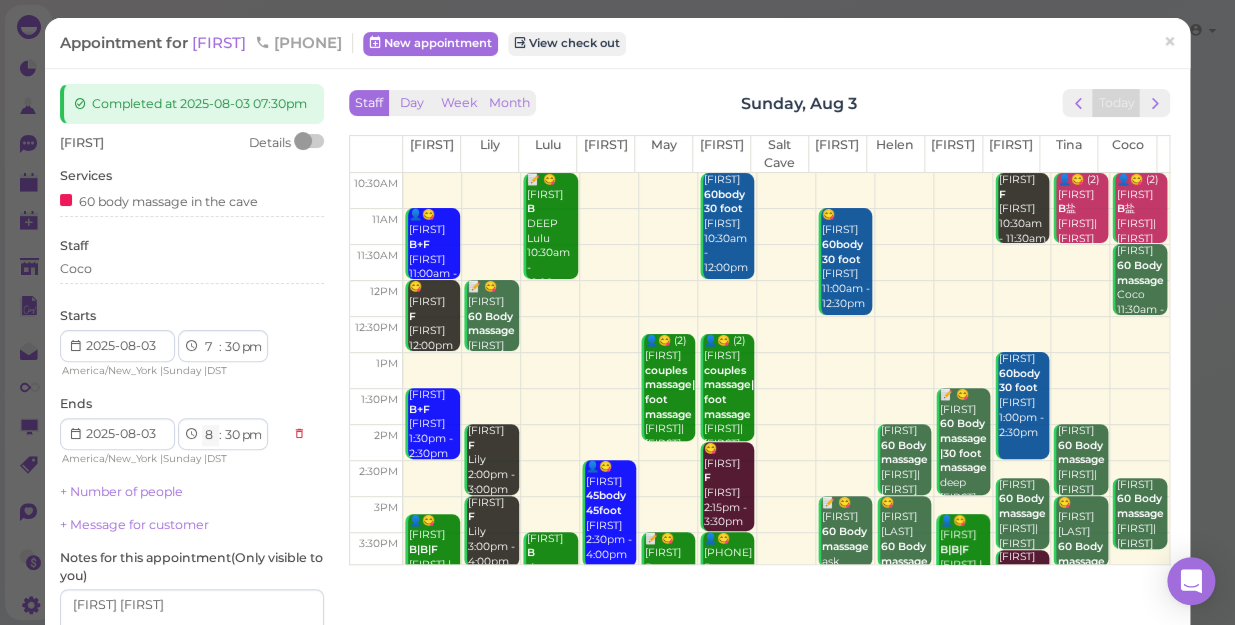 click on "1
2
3
4
5
6
7
8
9
10
11
12" at bounding box center (210, 435) 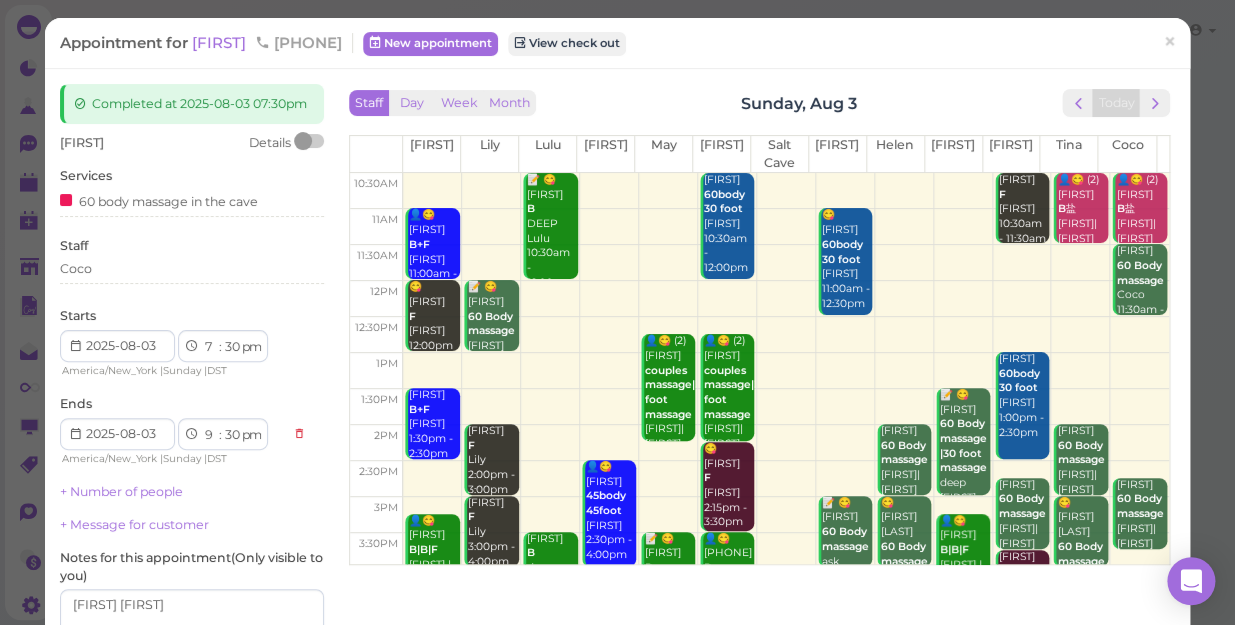 click on "1
2
3
4
5
6
7
8
9
10
11
12" at bounding box center (210, 435) 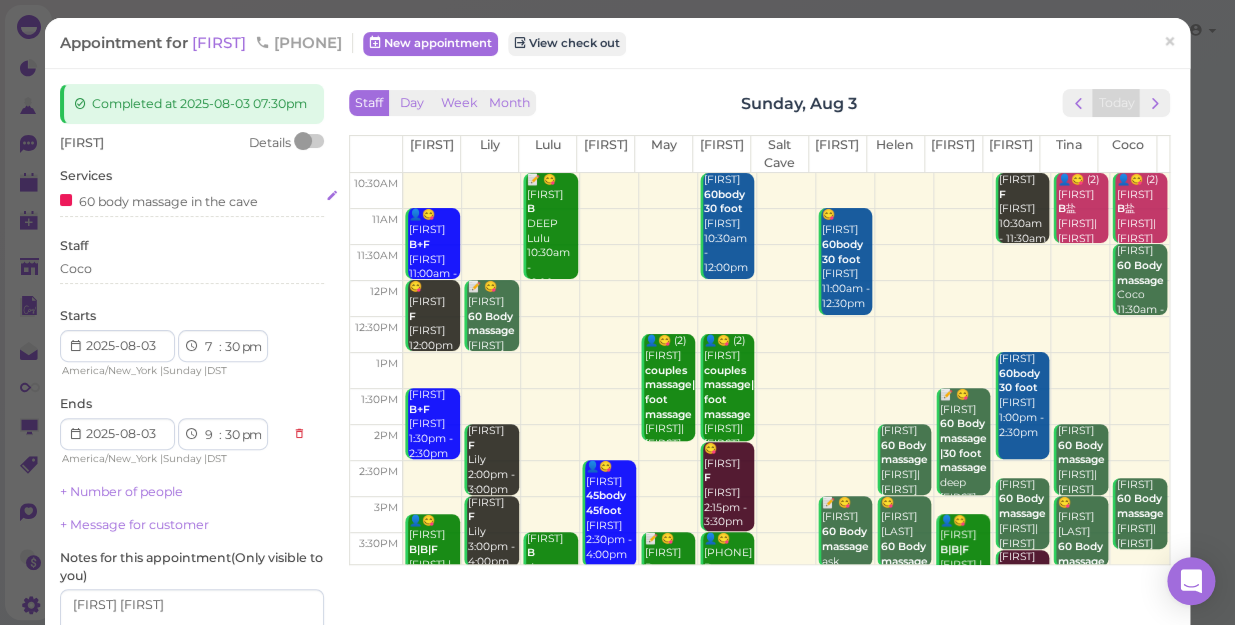 click on "60 body massage in the cave" at bounding box center (159, 200) 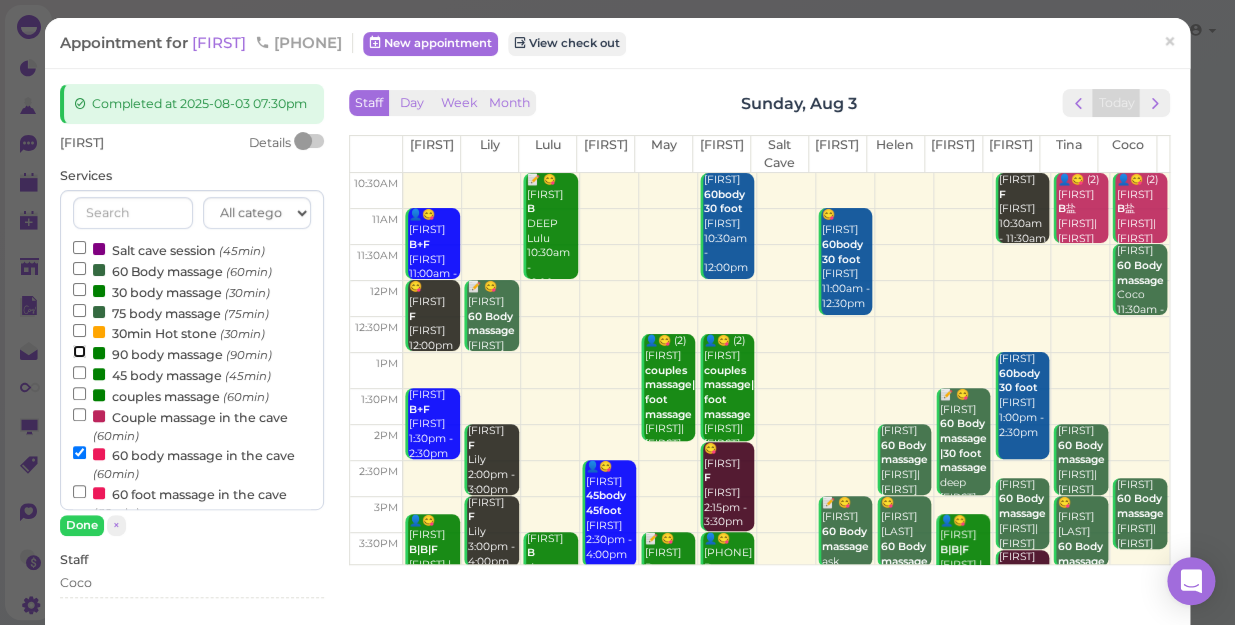 click on "90 body massage
(90min)" at bounding box center [79, 351] 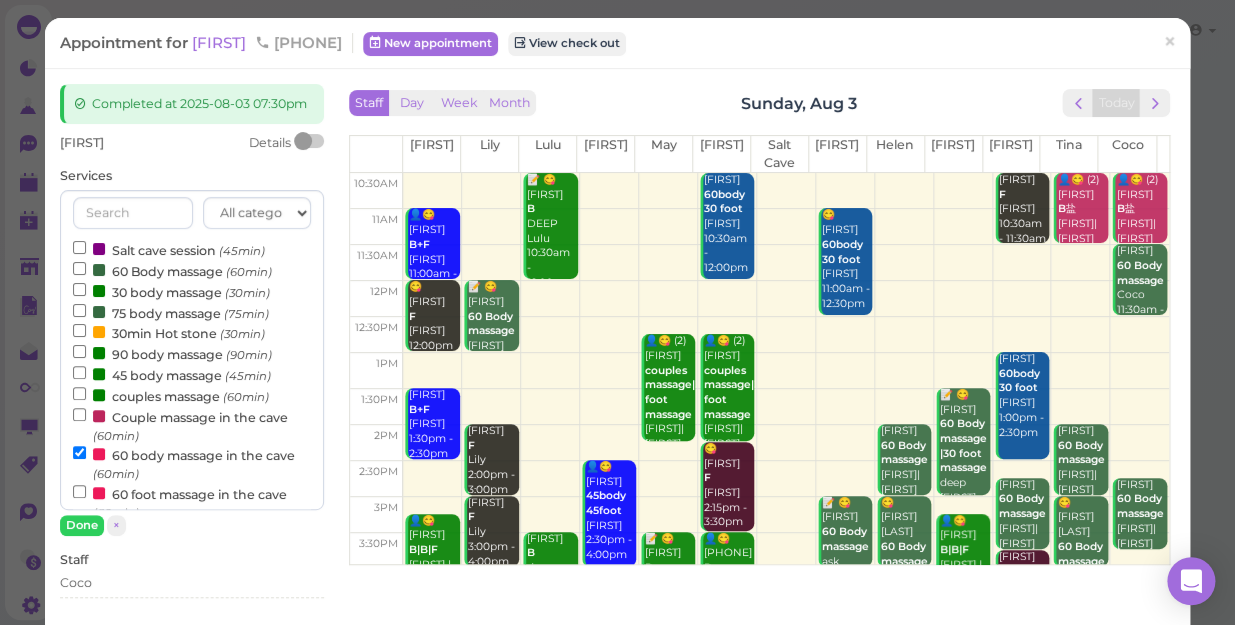 select on "10" 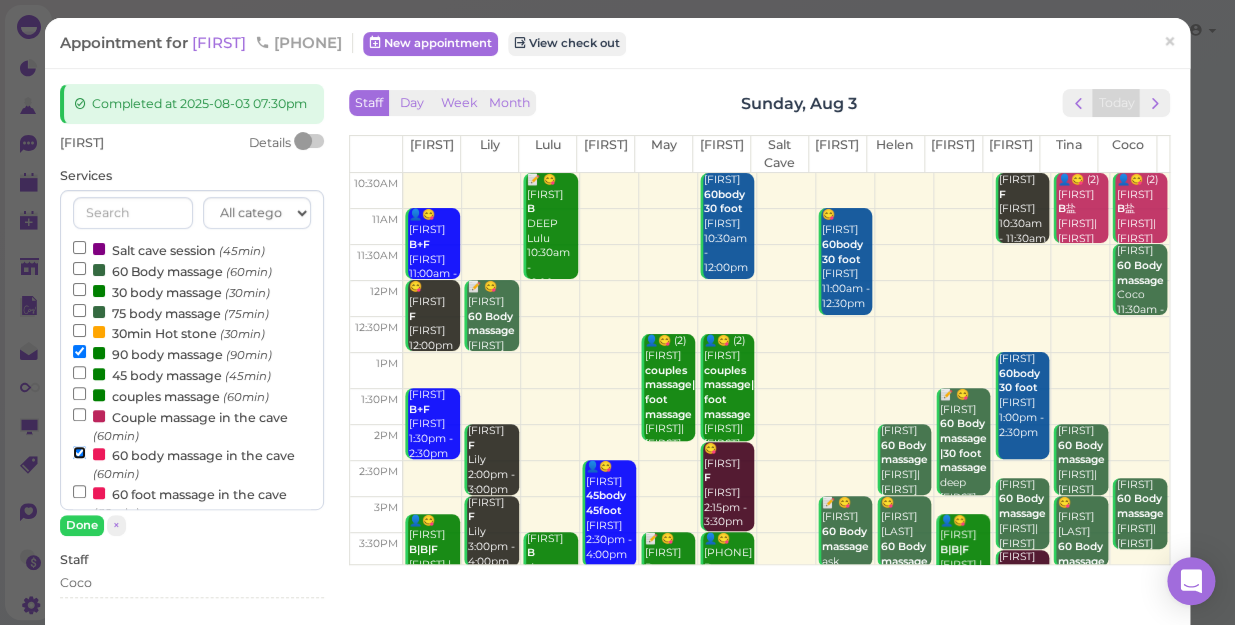 click on "60 body massage in the cave
(60min)" at bounding box center (79, 452) 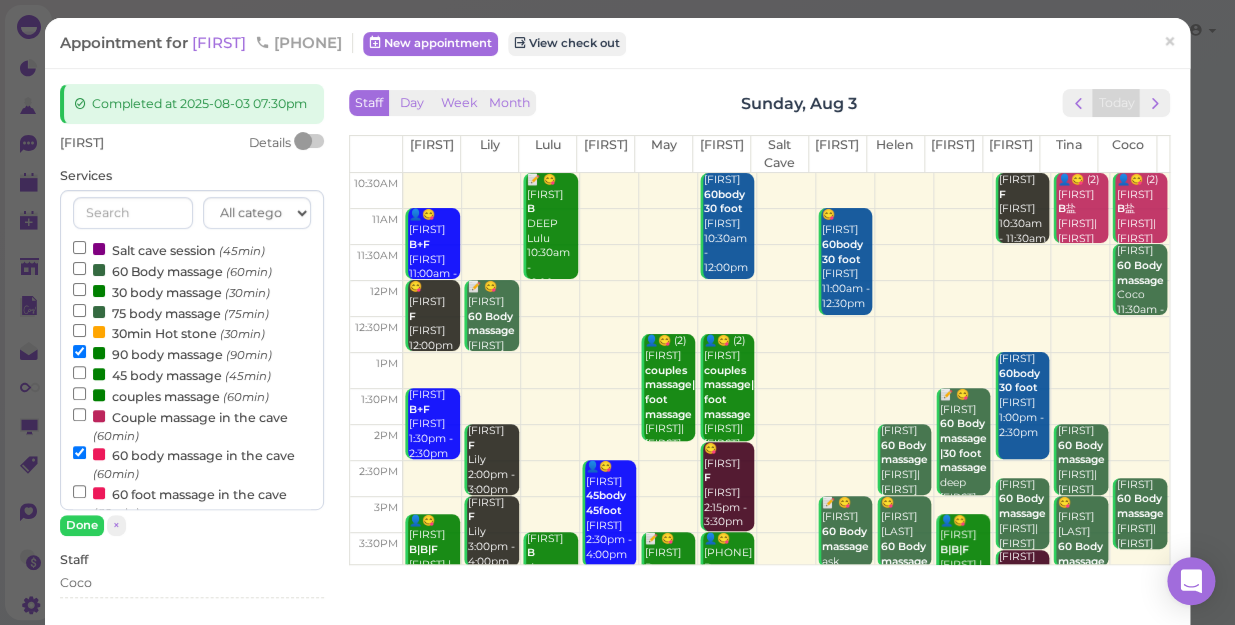select on "9" 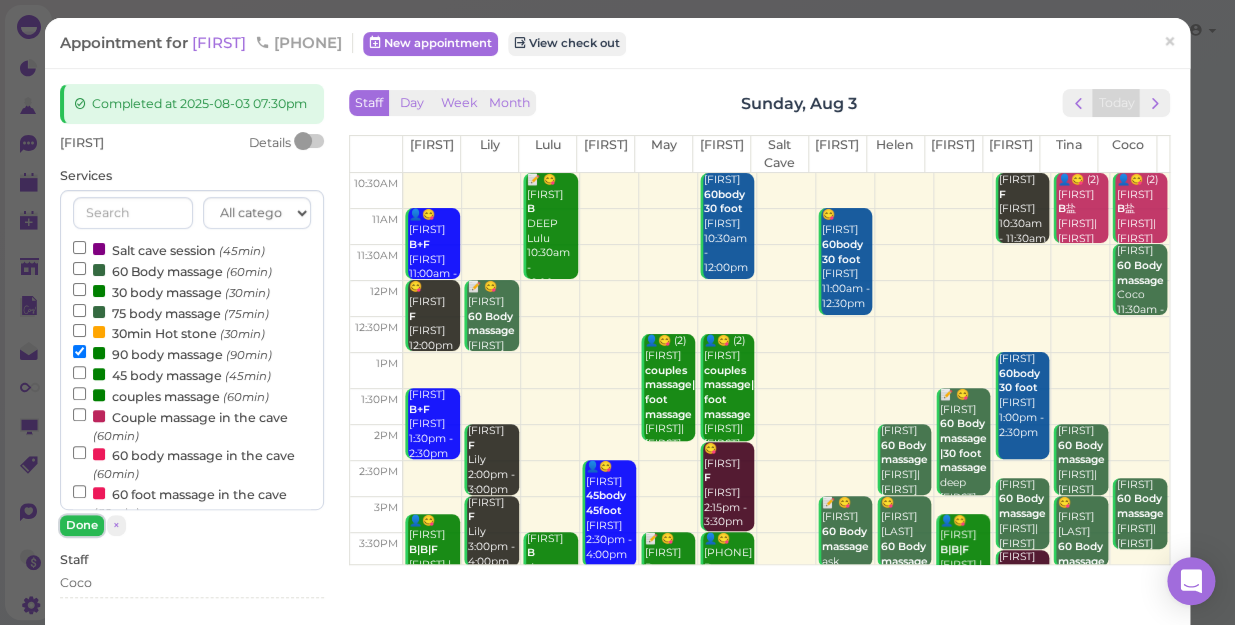 click on "Done" at bounding box center (82, 525) 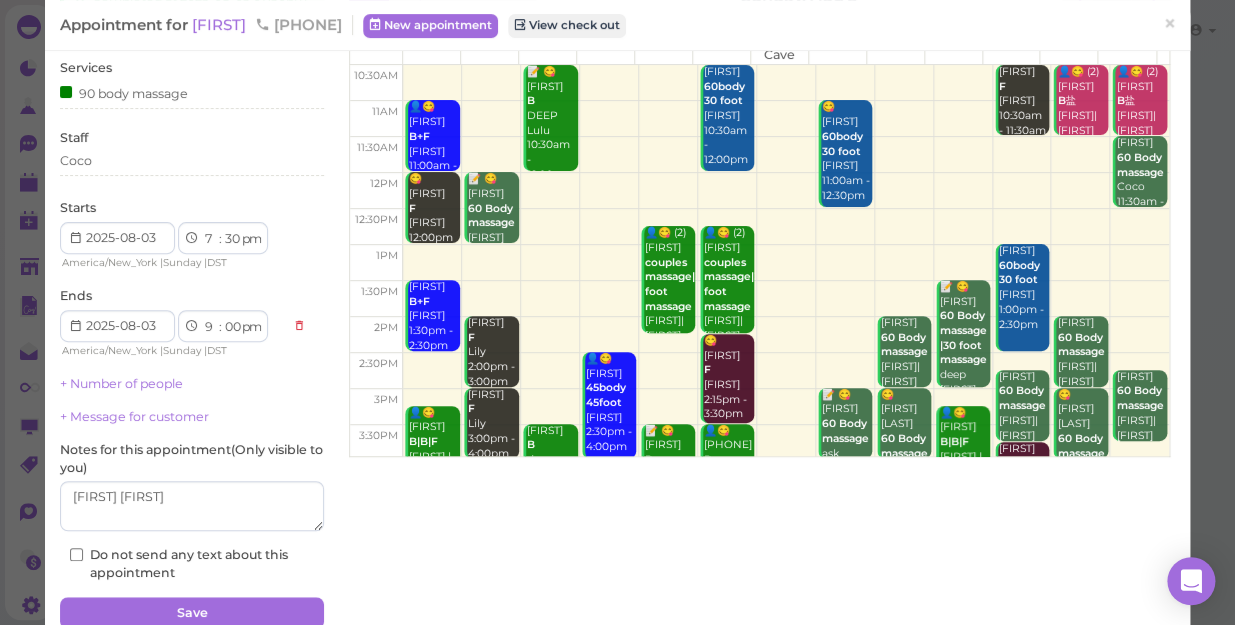 scroll, scrollTop: 213, scrollLeft: 0, axis: vertical 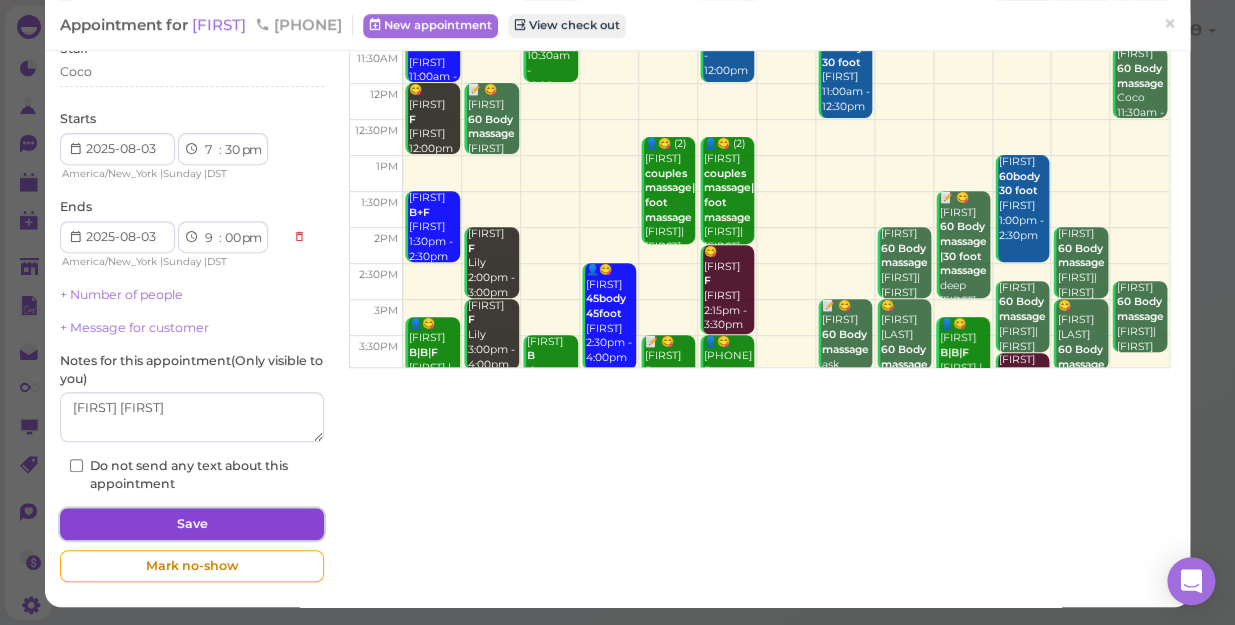 click on "Save" at bounding box center (192, 524) 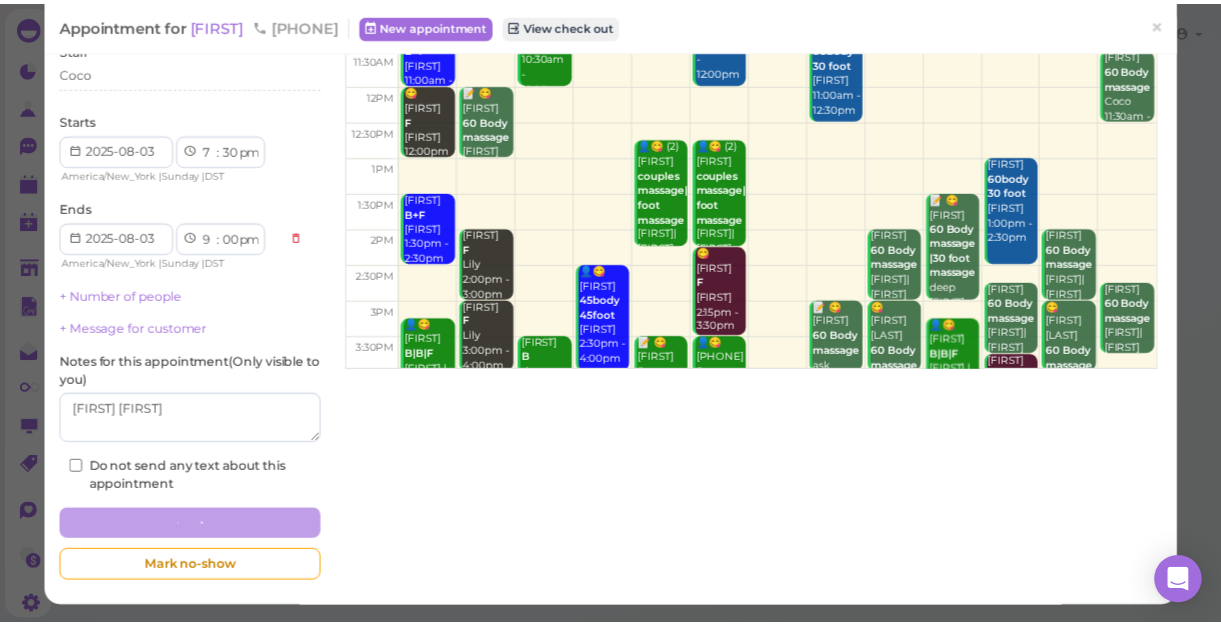 scroll, scrollTop: 0, scrollLeft: 0, axis: both 